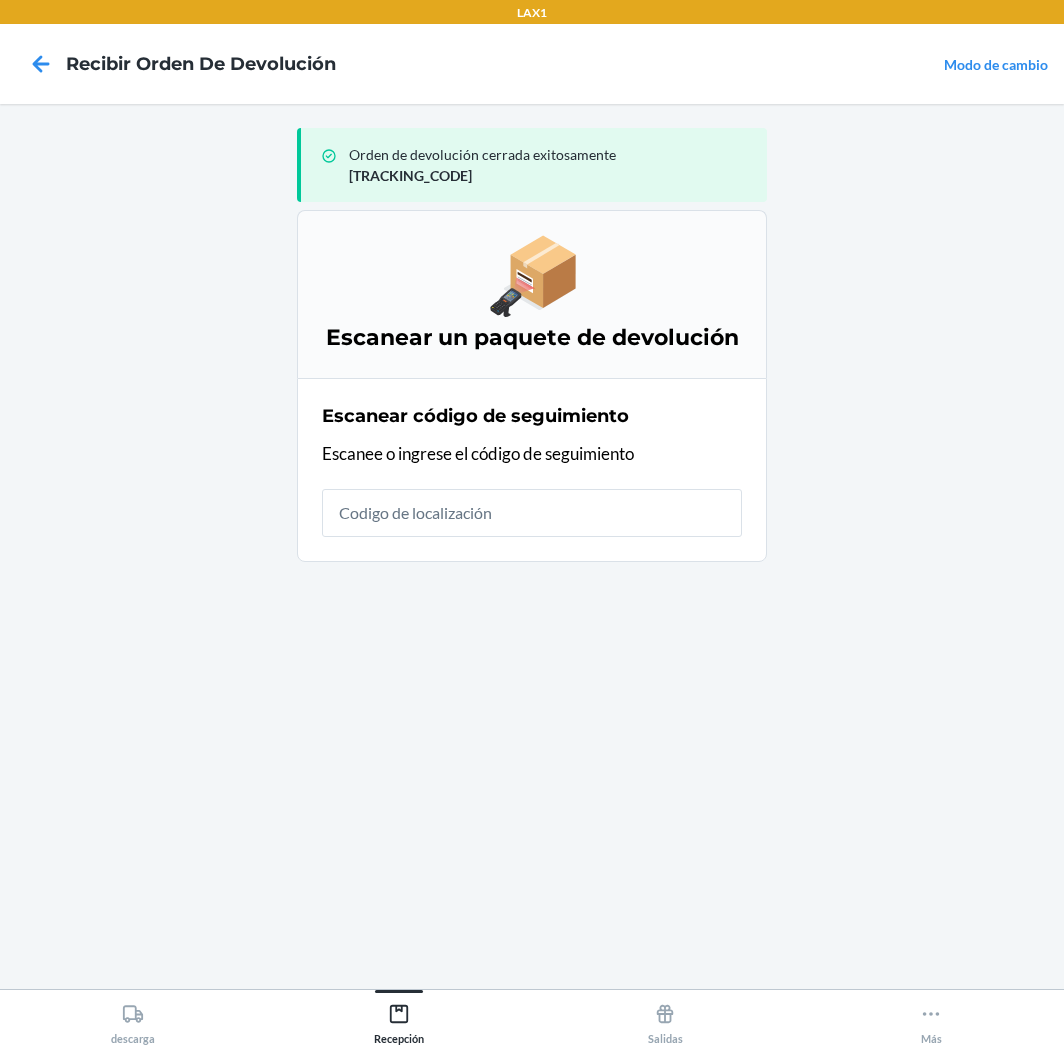 scroll, scrollTop: 0, scrollLeft: 0, axis: both 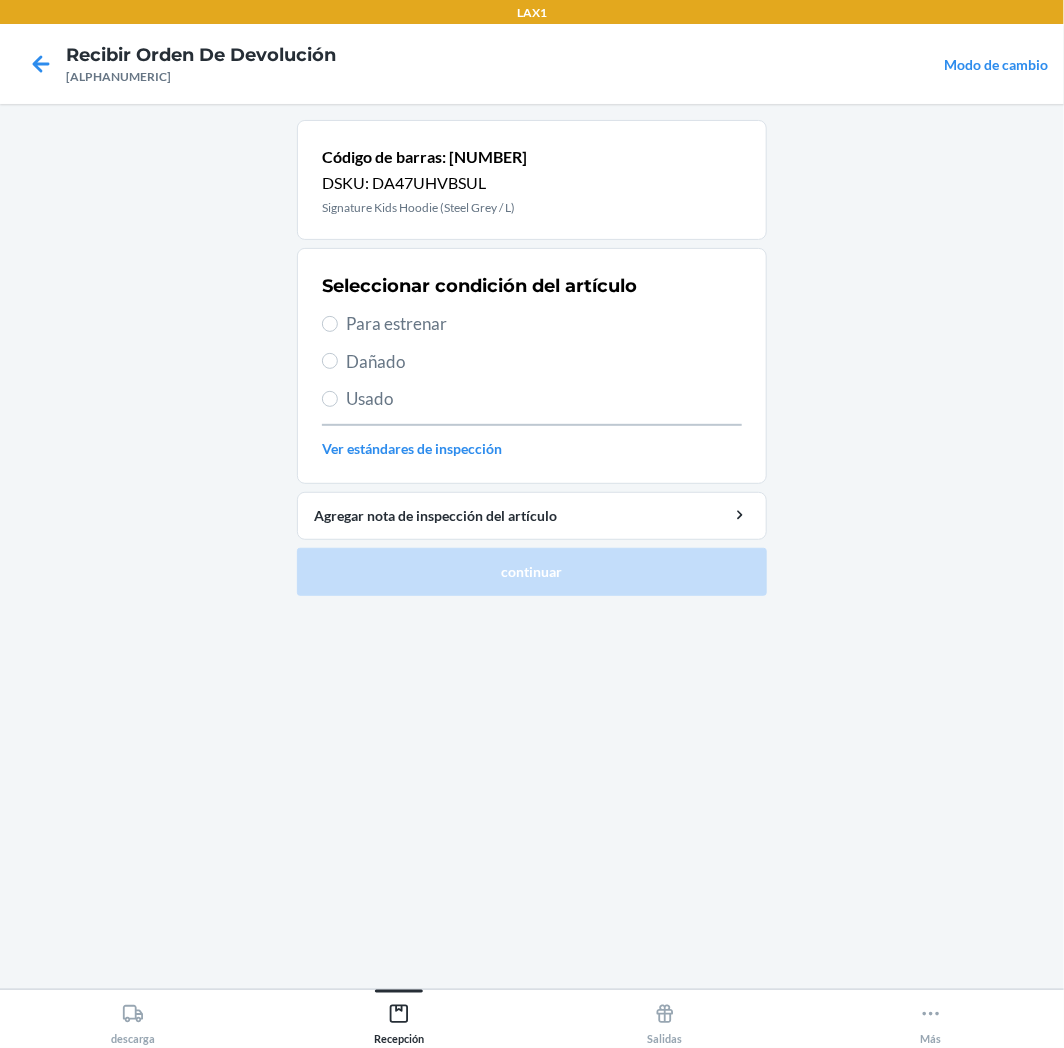 click on "Usado" at bounding box center [544, 399] 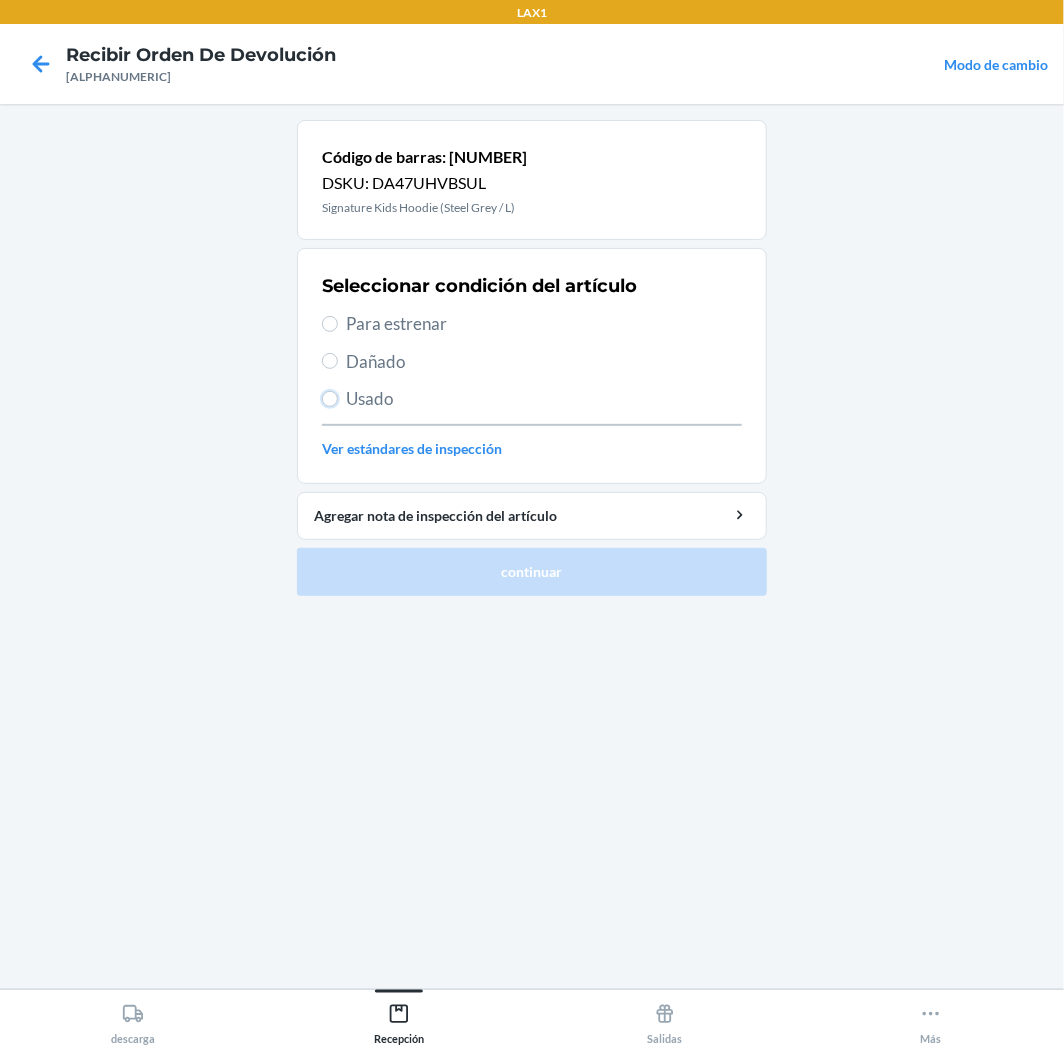 click on "Usado" at bounding box center [330, 399] 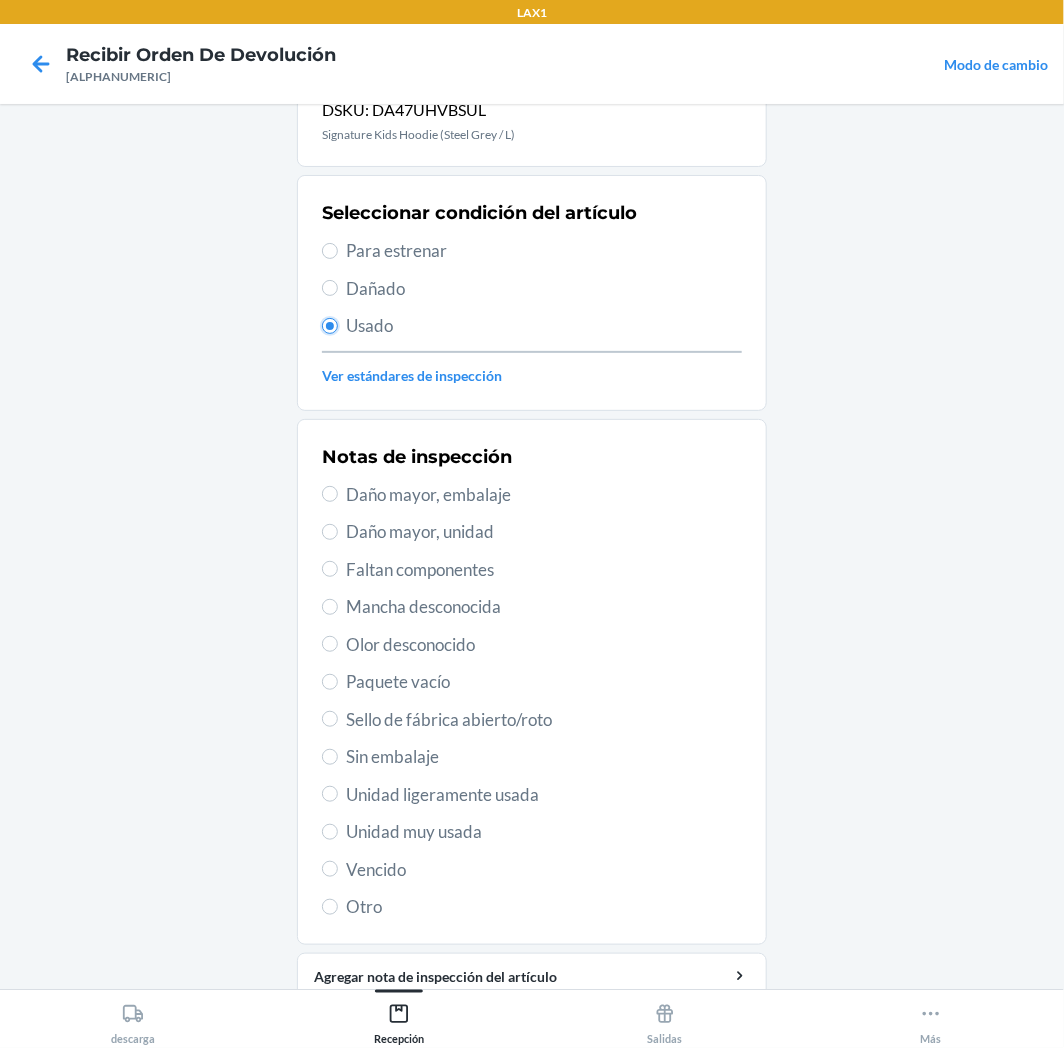 scroll, scrollTop: 155, scrollLeft: 0, axis: vertical 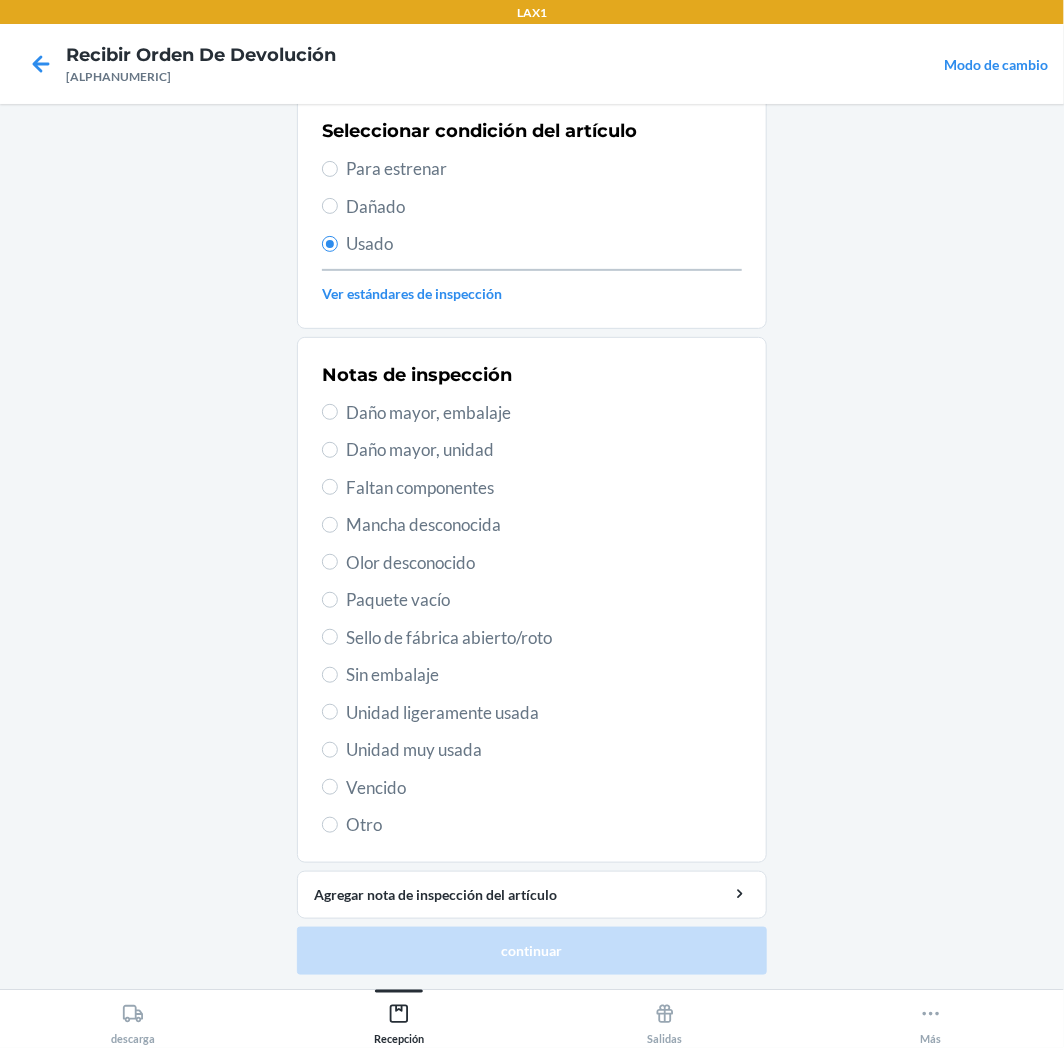 click on "Unidad muy usada" at bounding box center (544, 750) 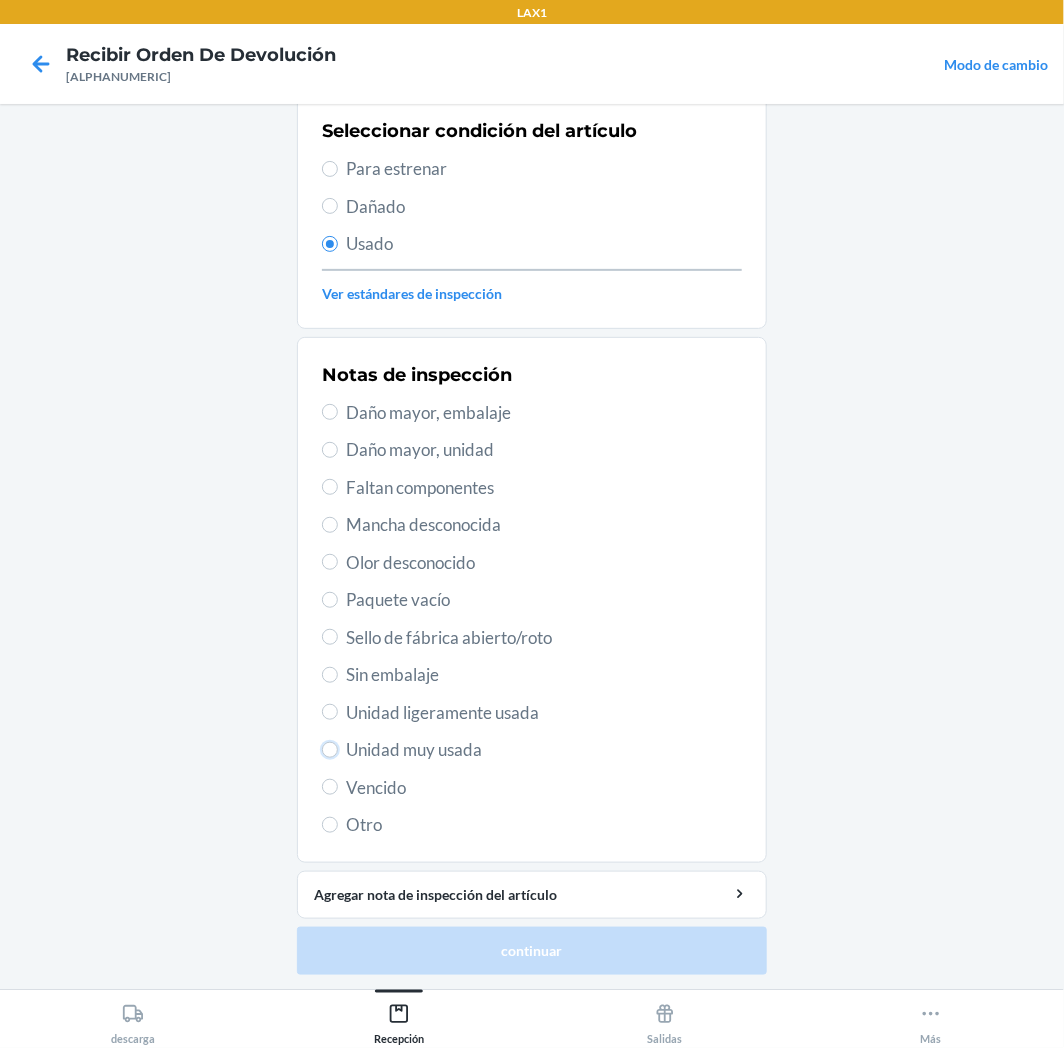 click on "Unidad muy usada" at bounding box center [330, 750] 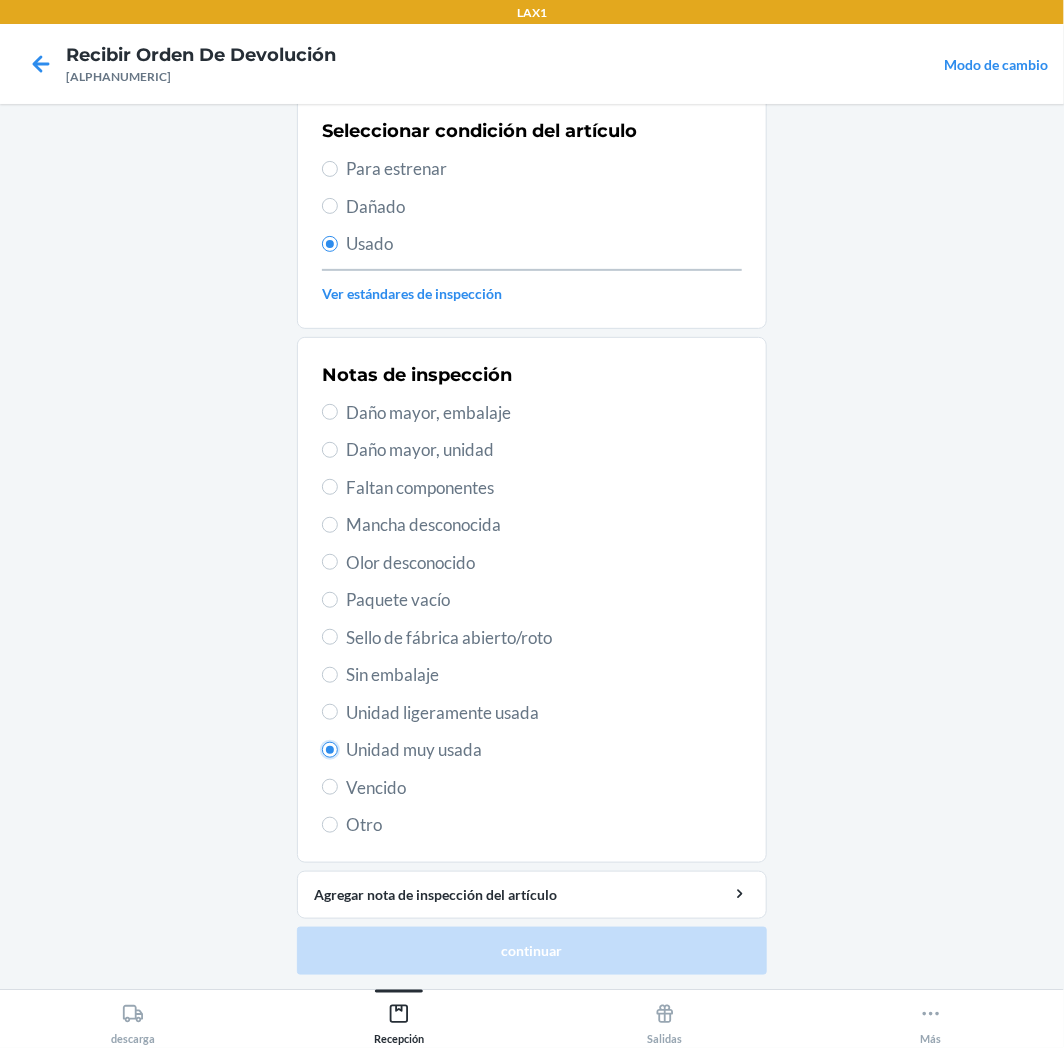 radio on "true" 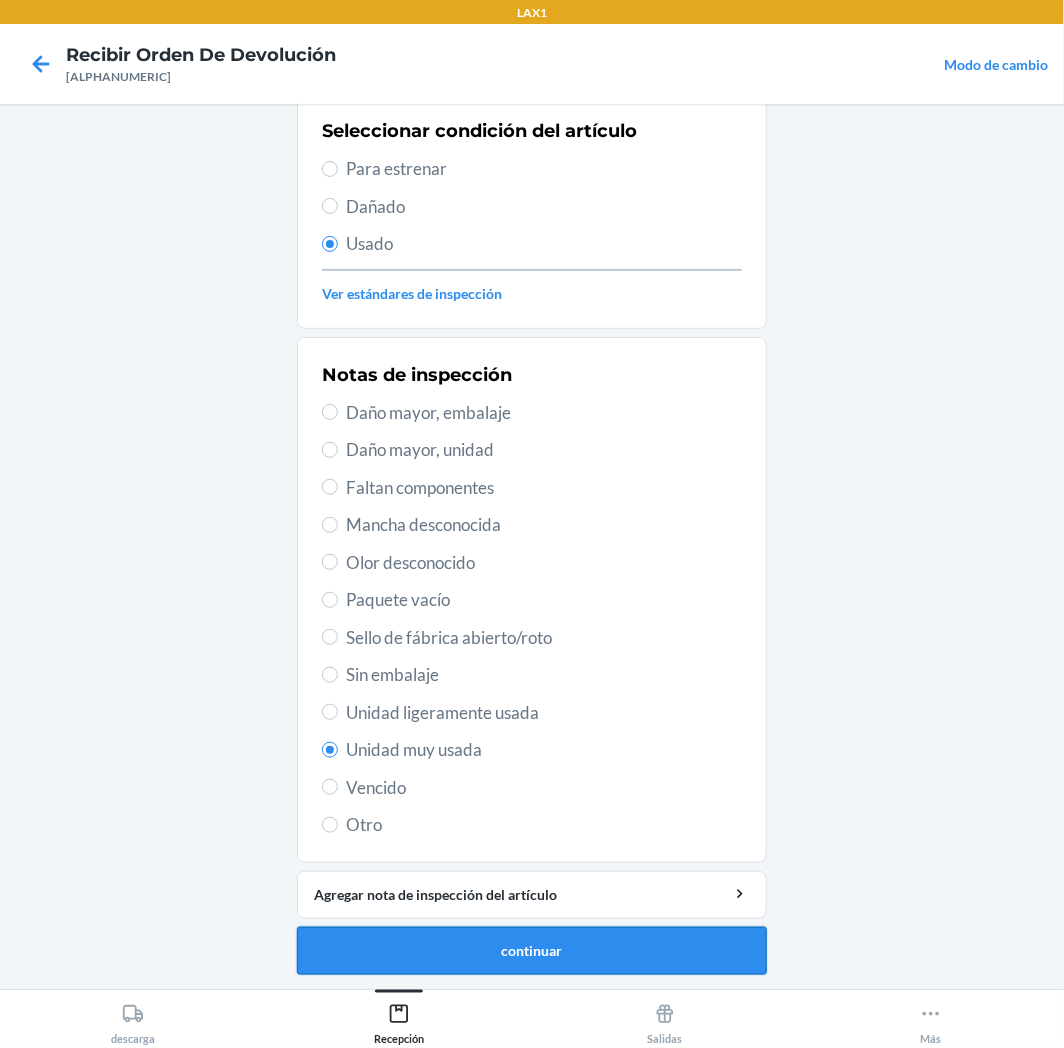 click on "continuar" at bounding box center (532, 951) 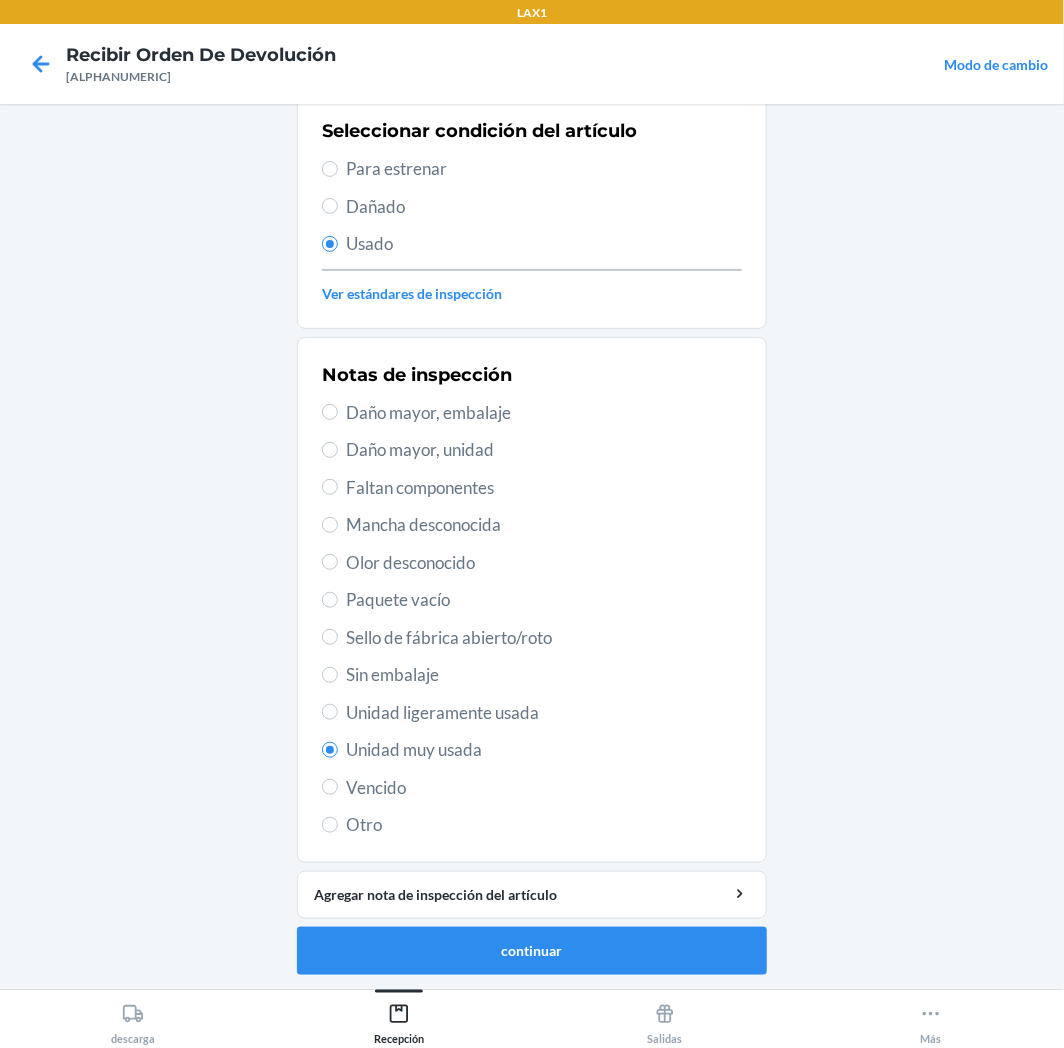 scroll, scrollTop: 0, scrollLeft: 0, axis: both 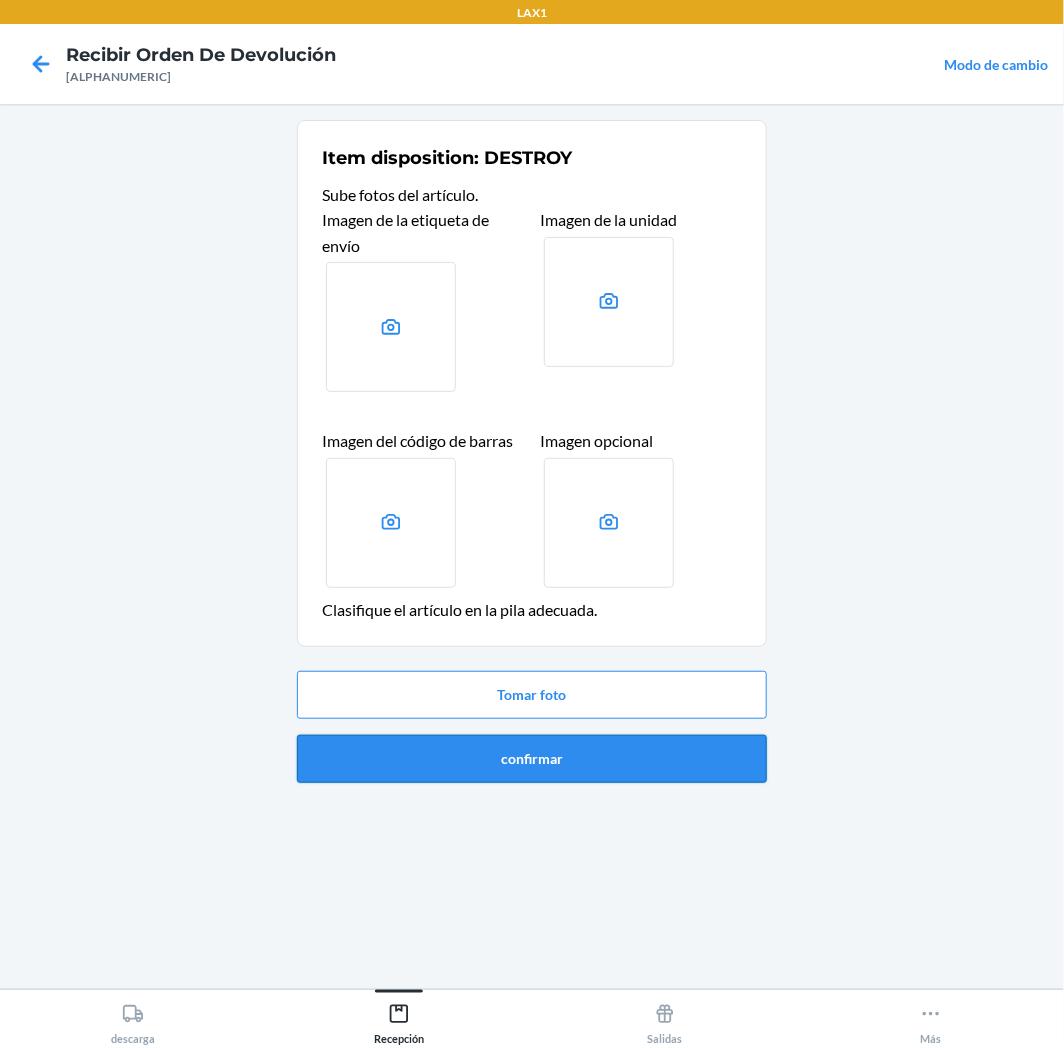 click on "confirmar" at bounding box center (532, 759) 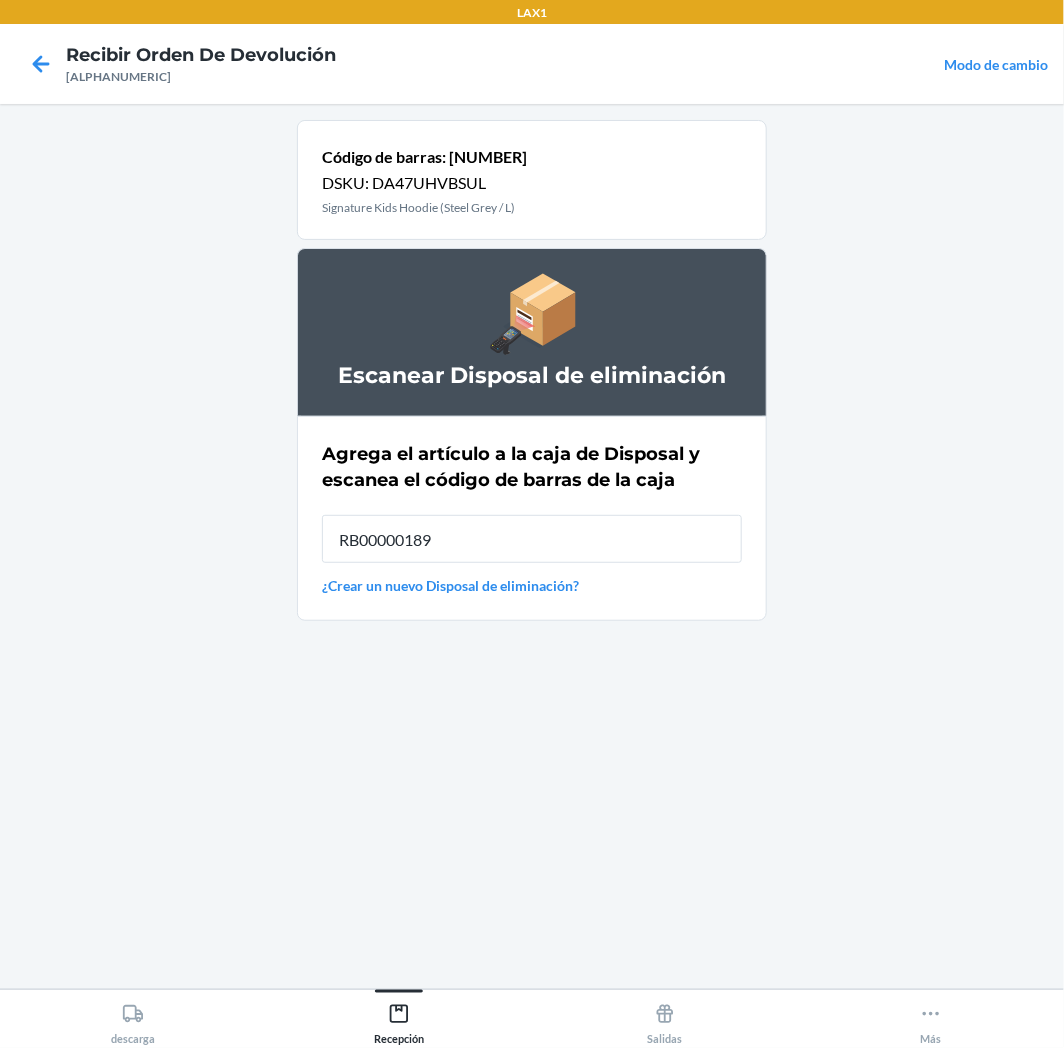 type on "RB00000189K" 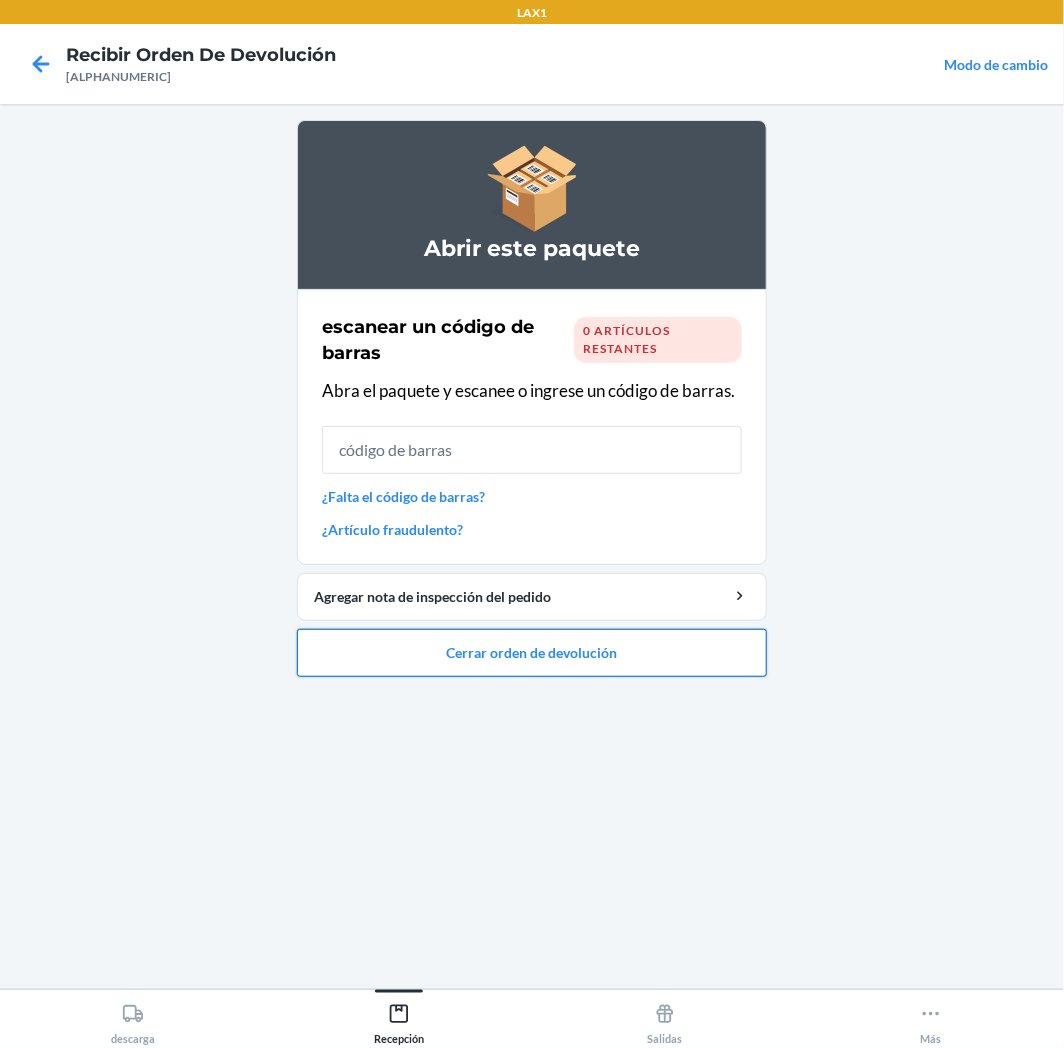 click on "Cerrar orden de devolución" at bounding box center (532, 653) 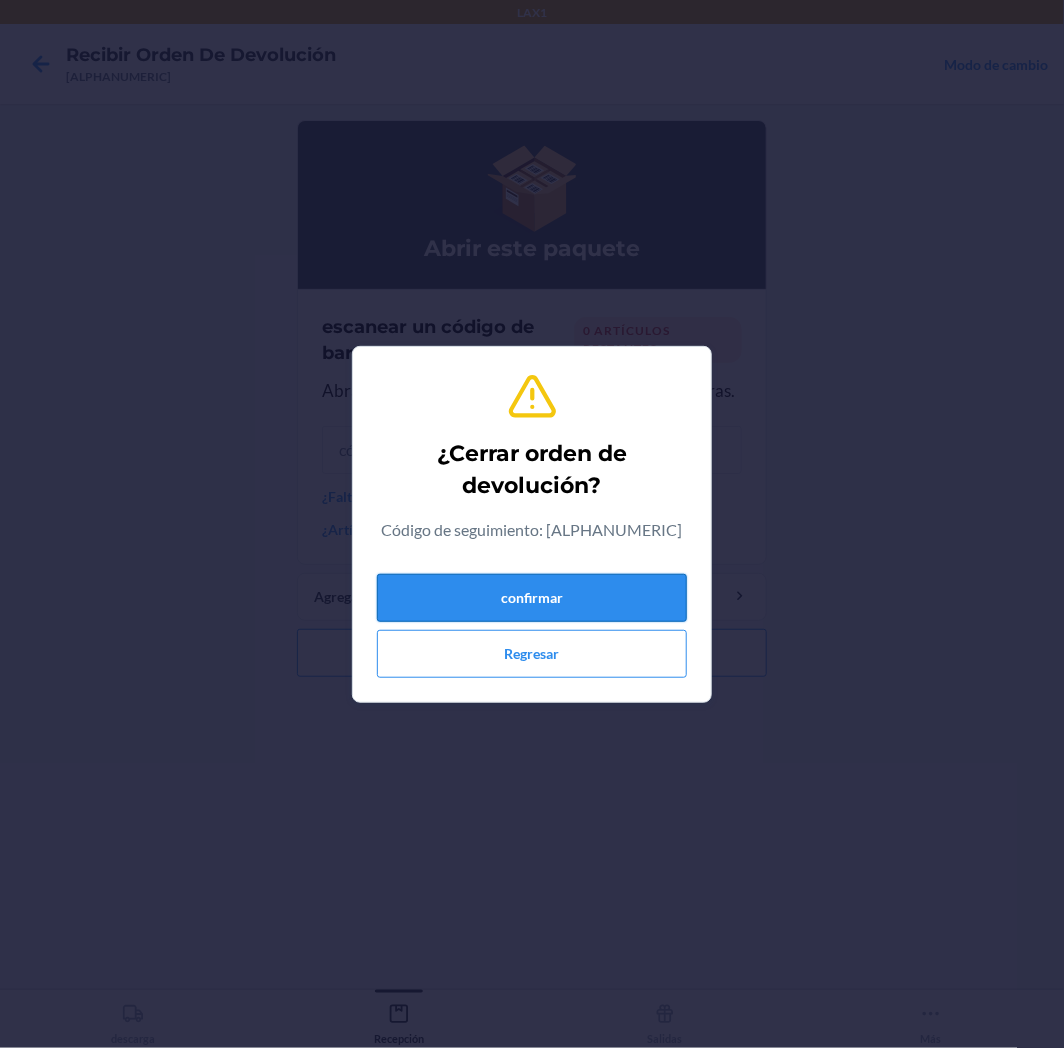 click on "confirmar" at bounding box center (532, 598) 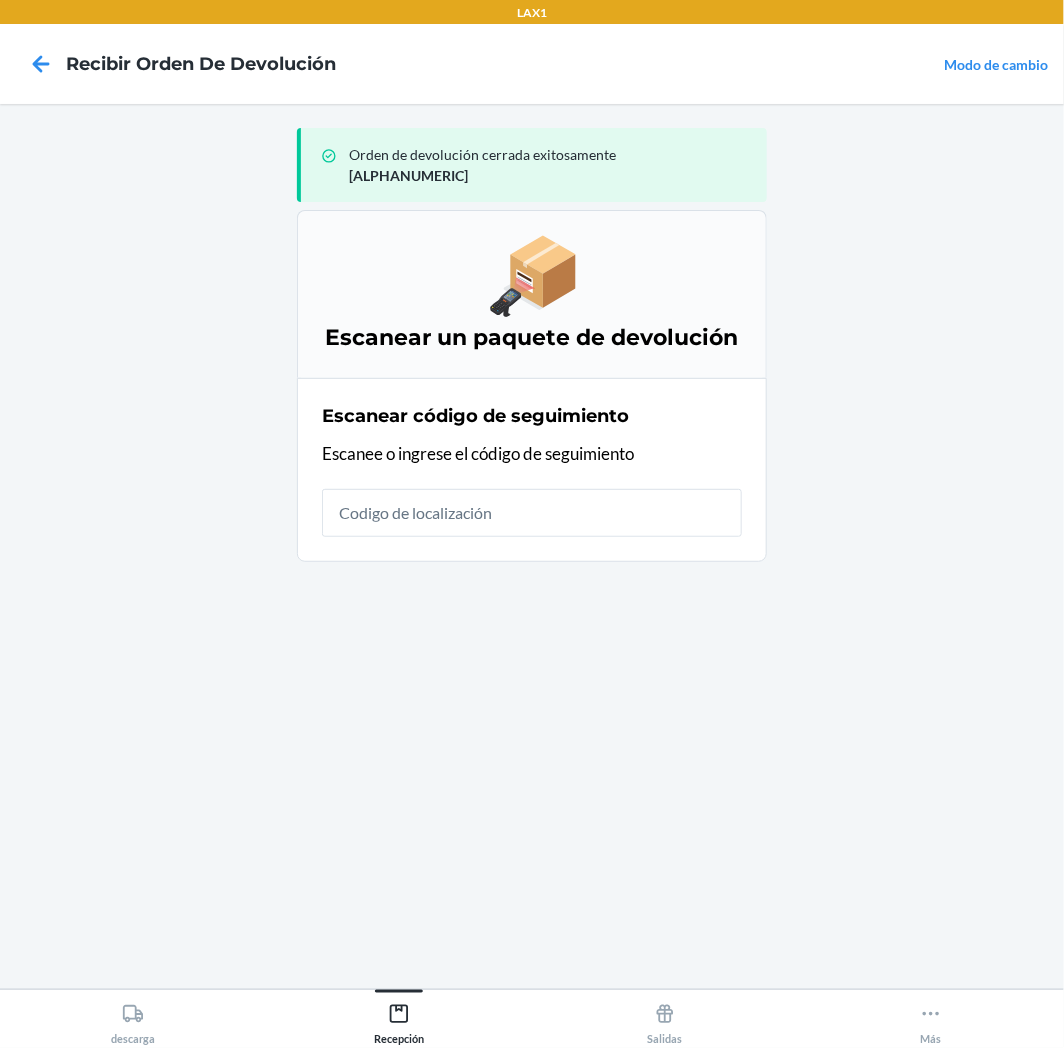 type 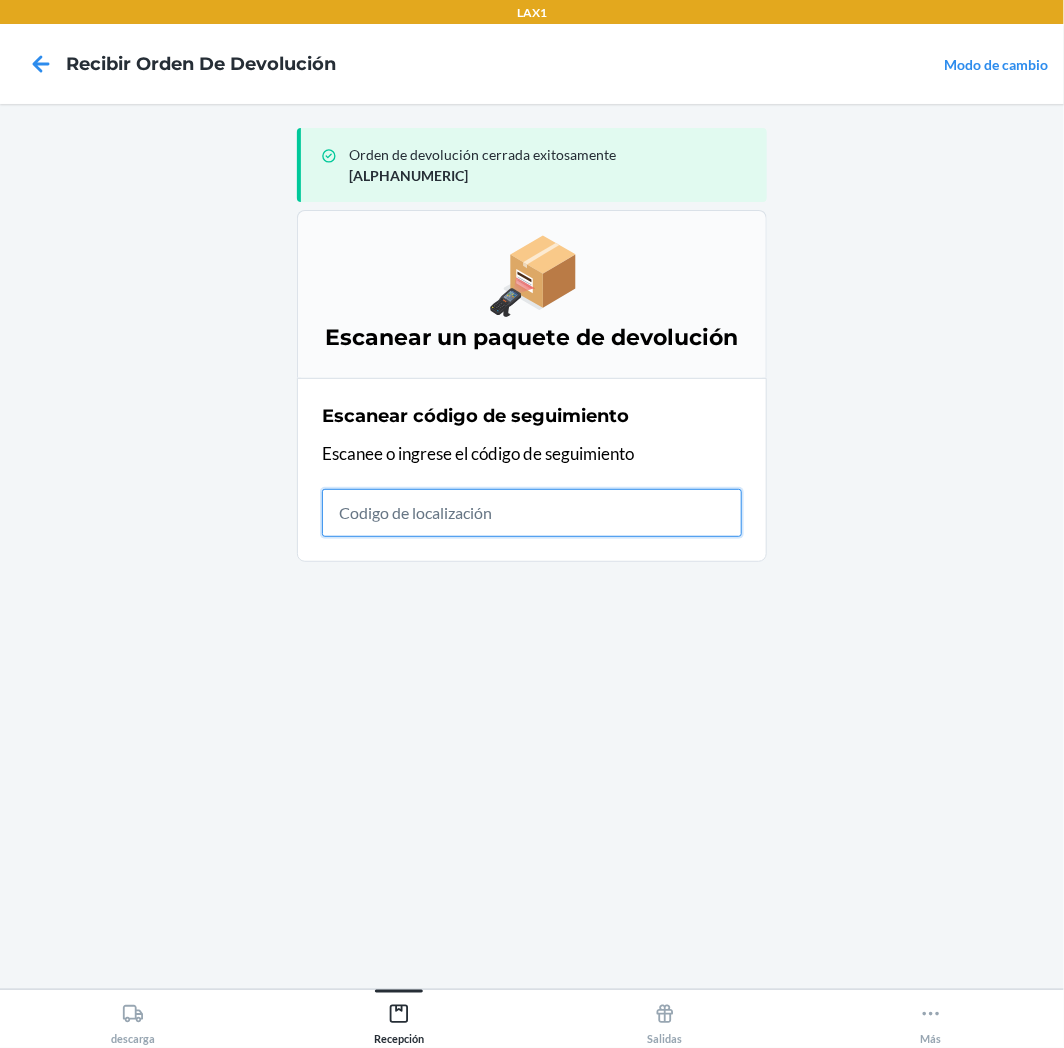 drag, startPoint x: 627, startPoint y: 615, endPoint x: 563, endPoint y: 491, distance: 139.54211 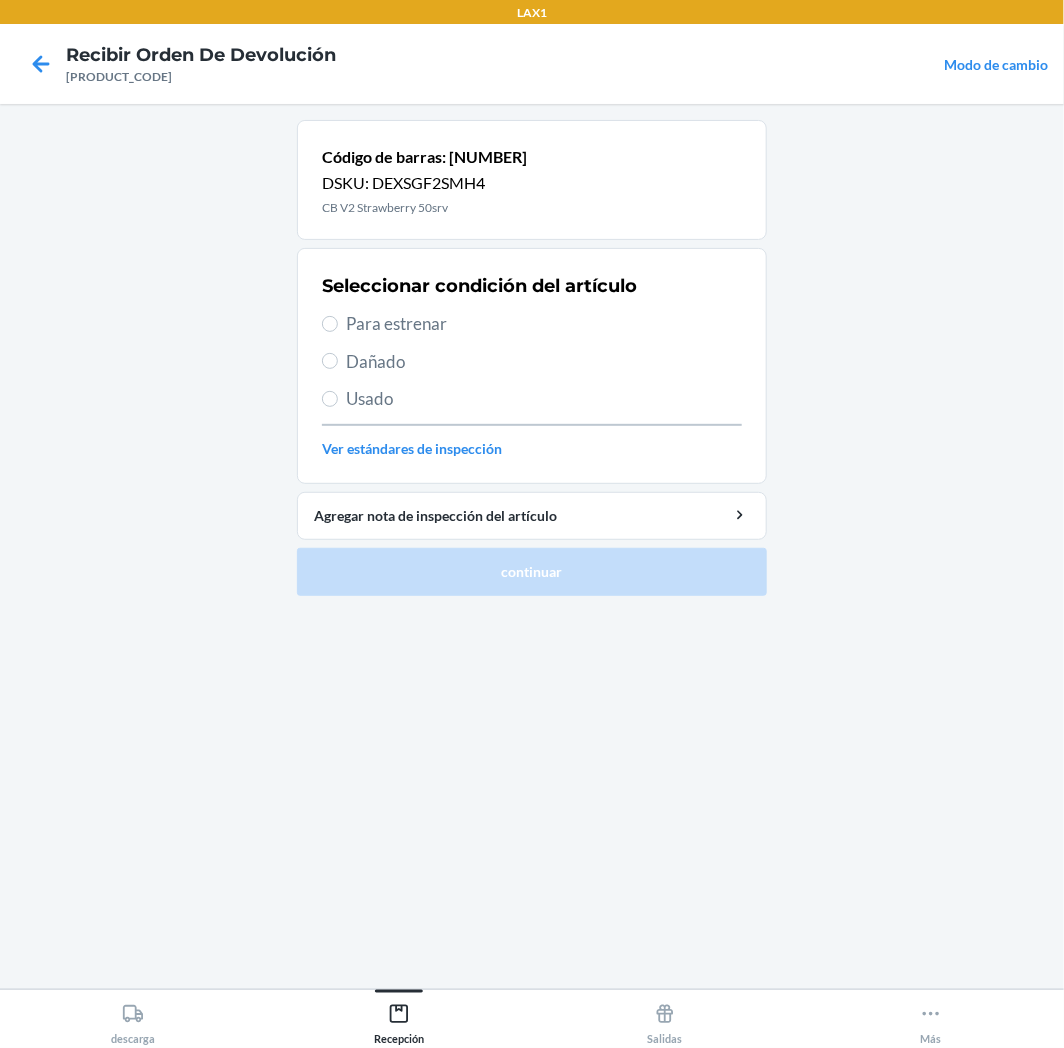click on "Para estrenar" at bounding box center (544, 324) 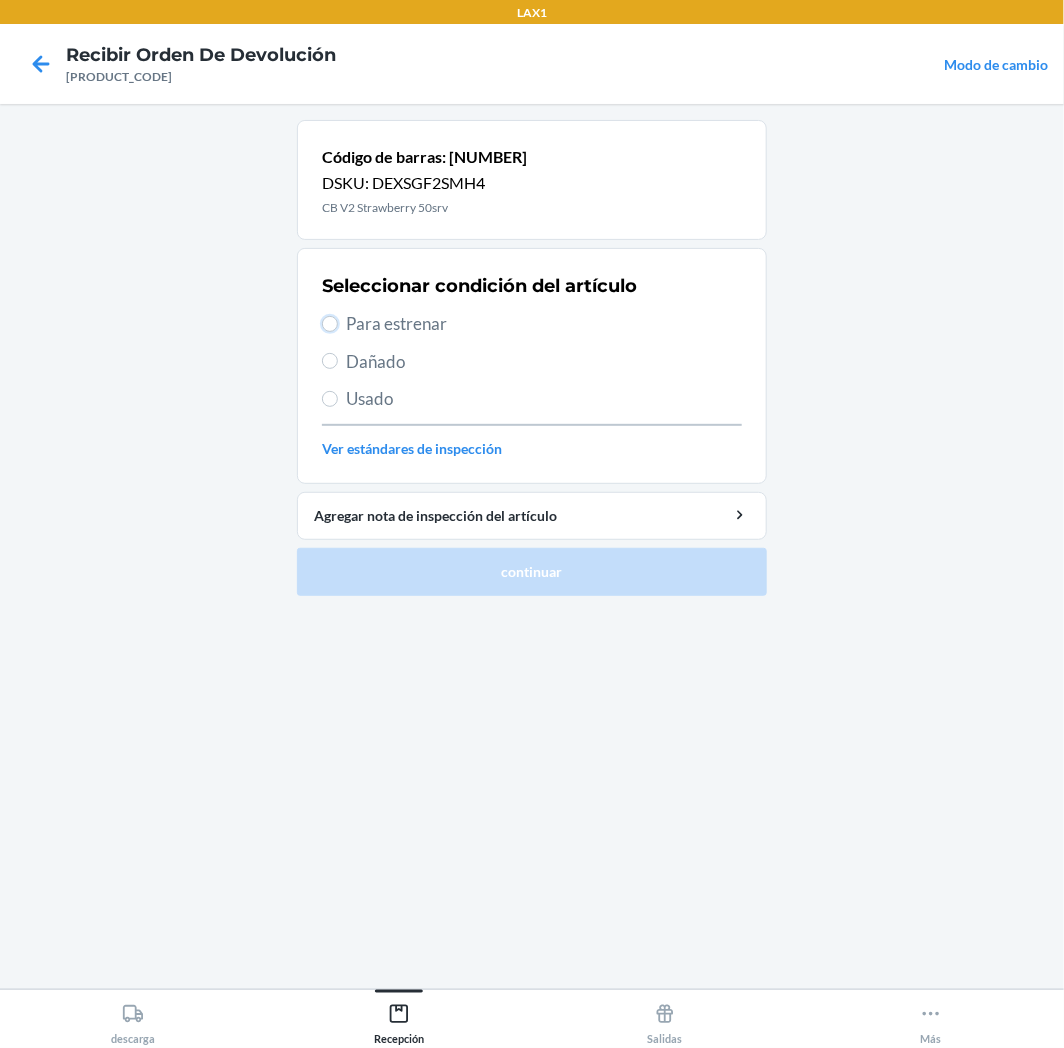 click on "Para estrenar" at bounding box center (330, 324) 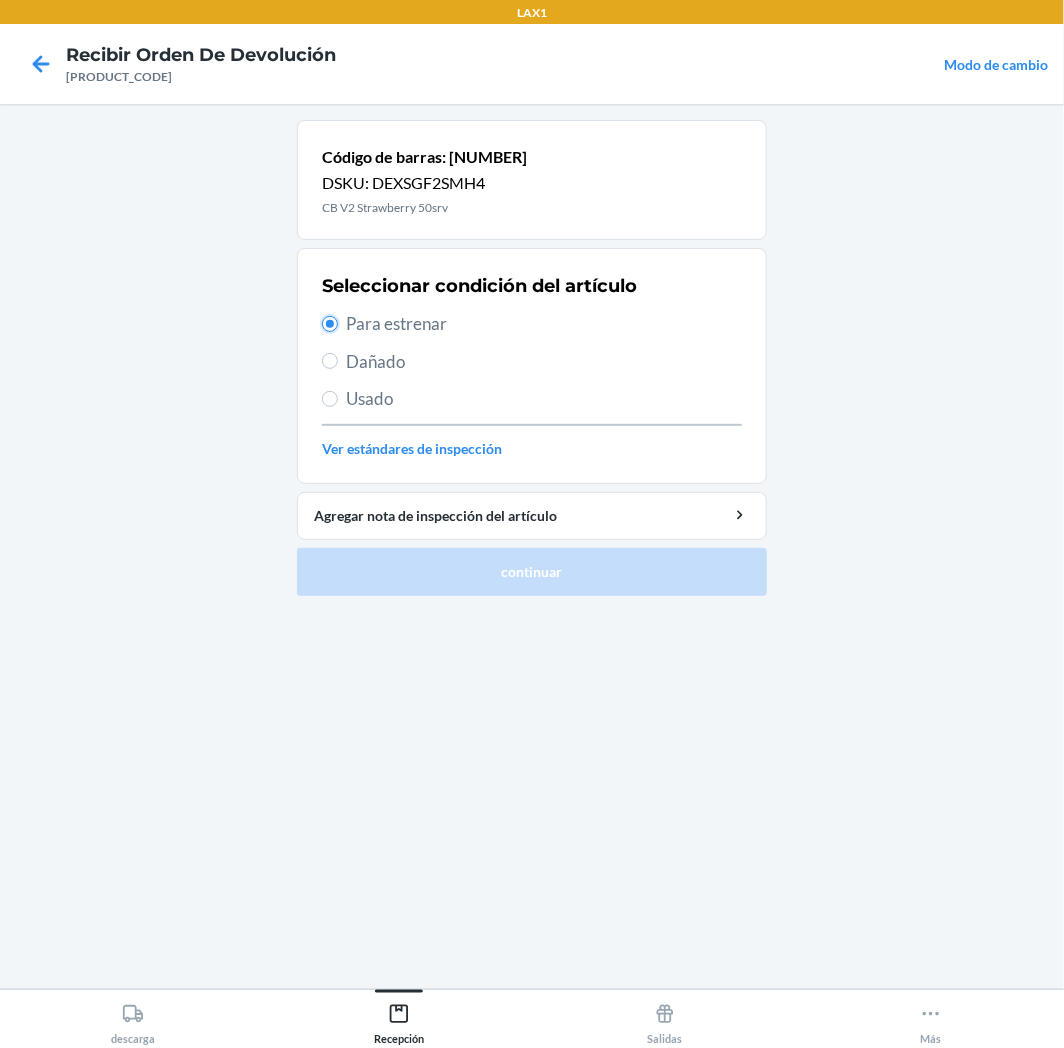 radio on "true" 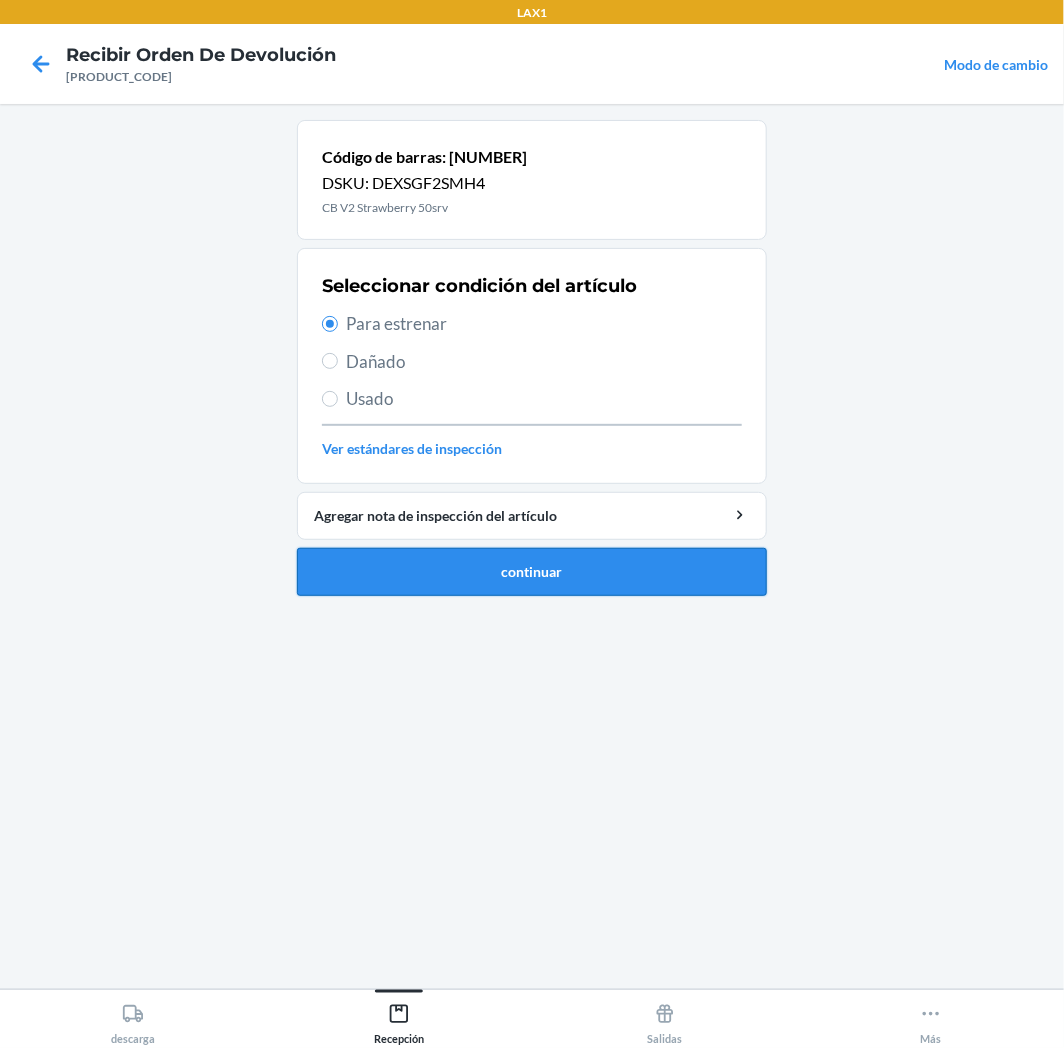 click on "continuar" at bounding box center (532, 572) 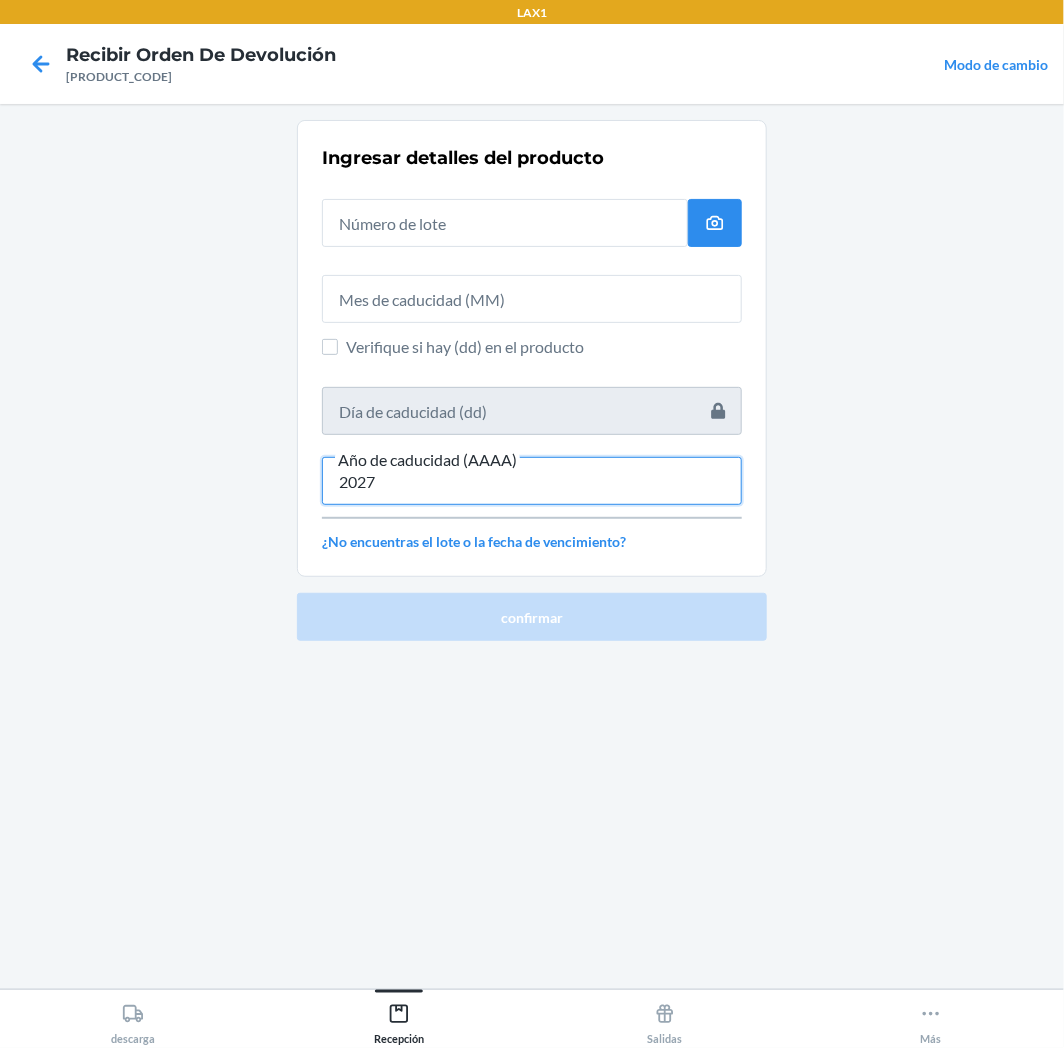 type on "2027" 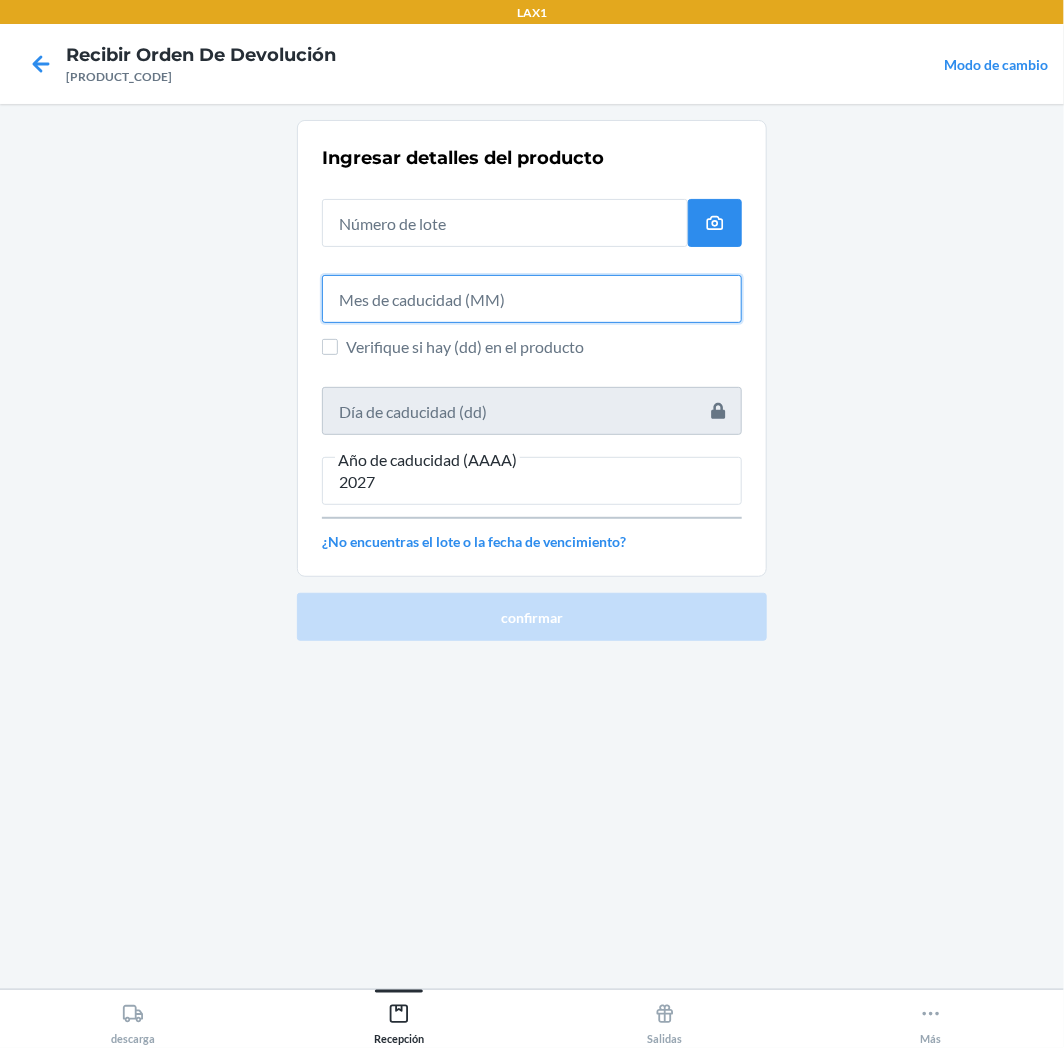 click at bounding box center (532, 299) 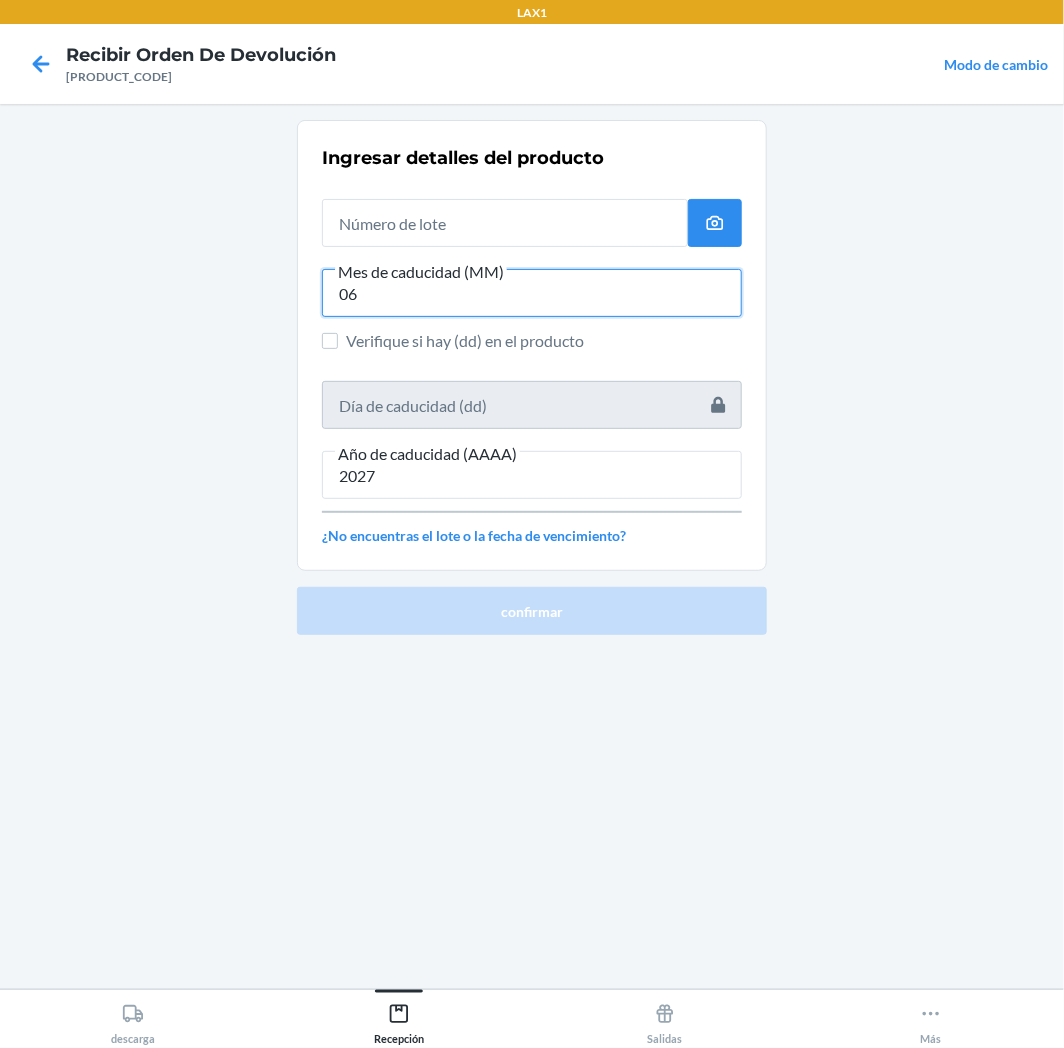 type on "06" 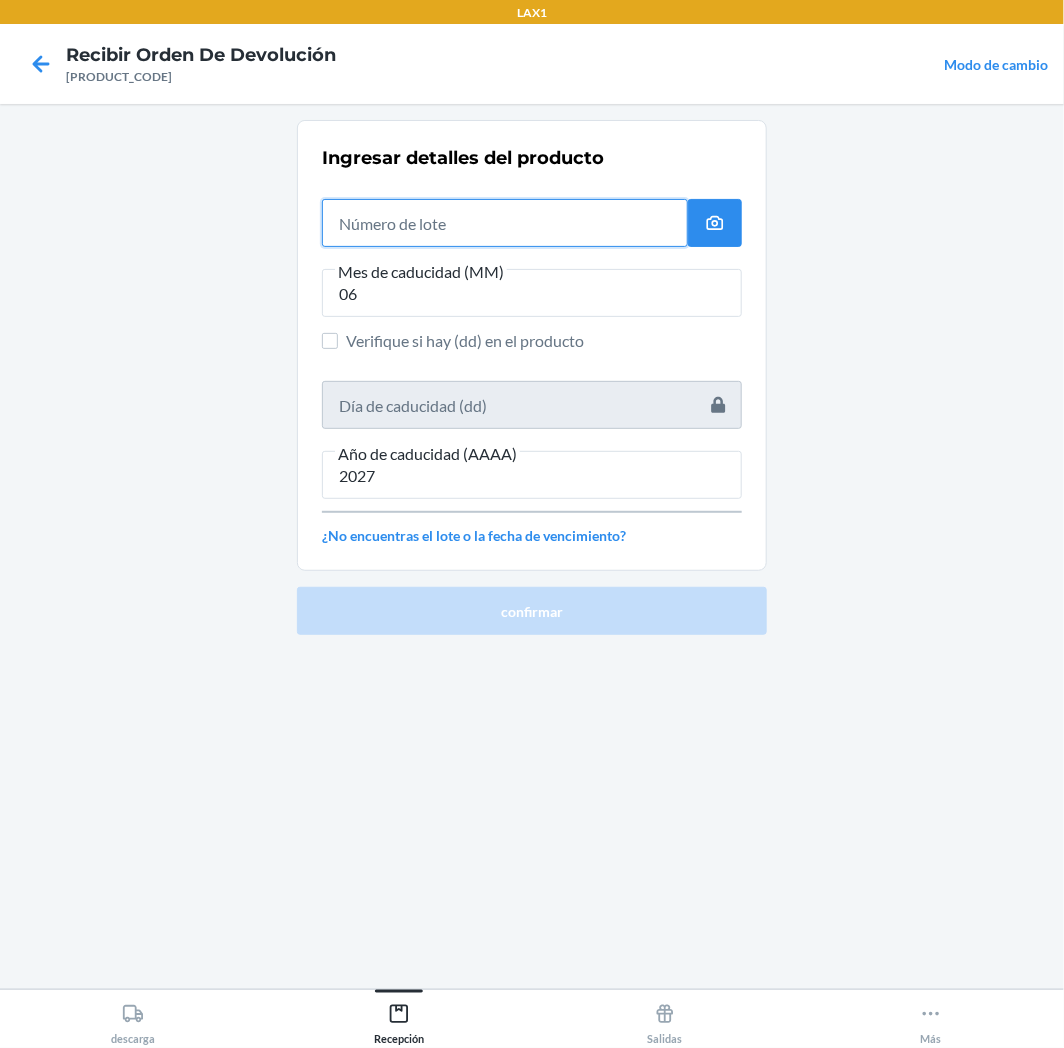 click at bounding box center (505, 223) 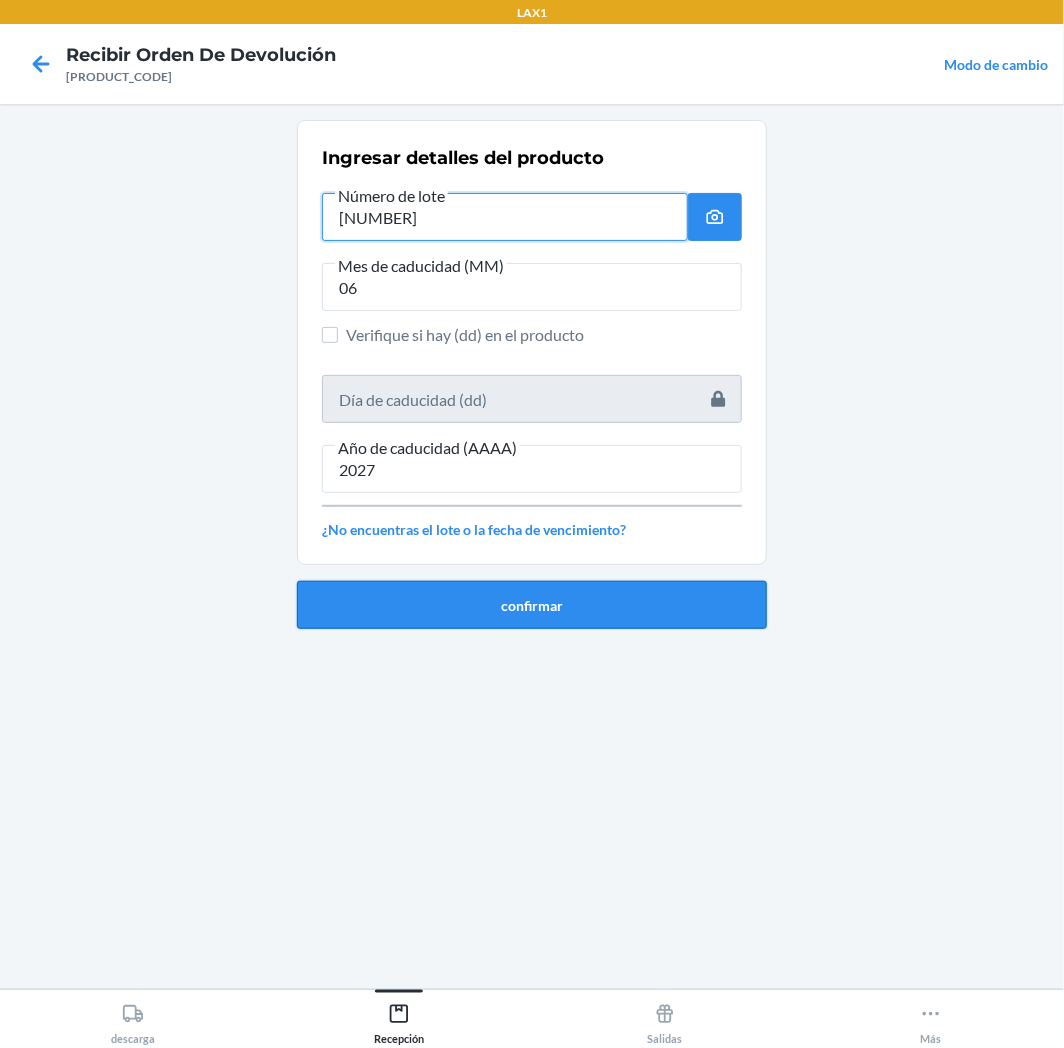 type on "[NUMBER]" 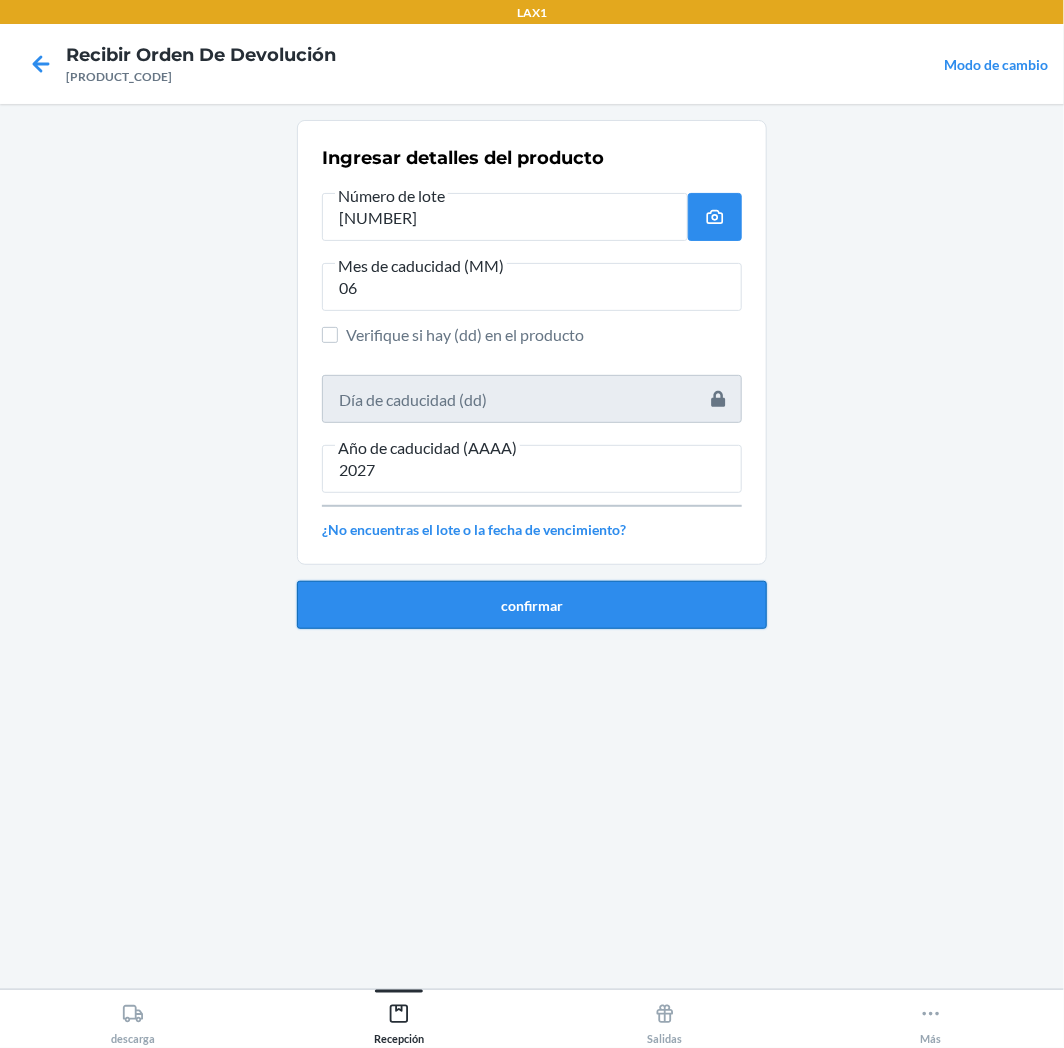 click on "confirmar" at bounding box center (532, 605) 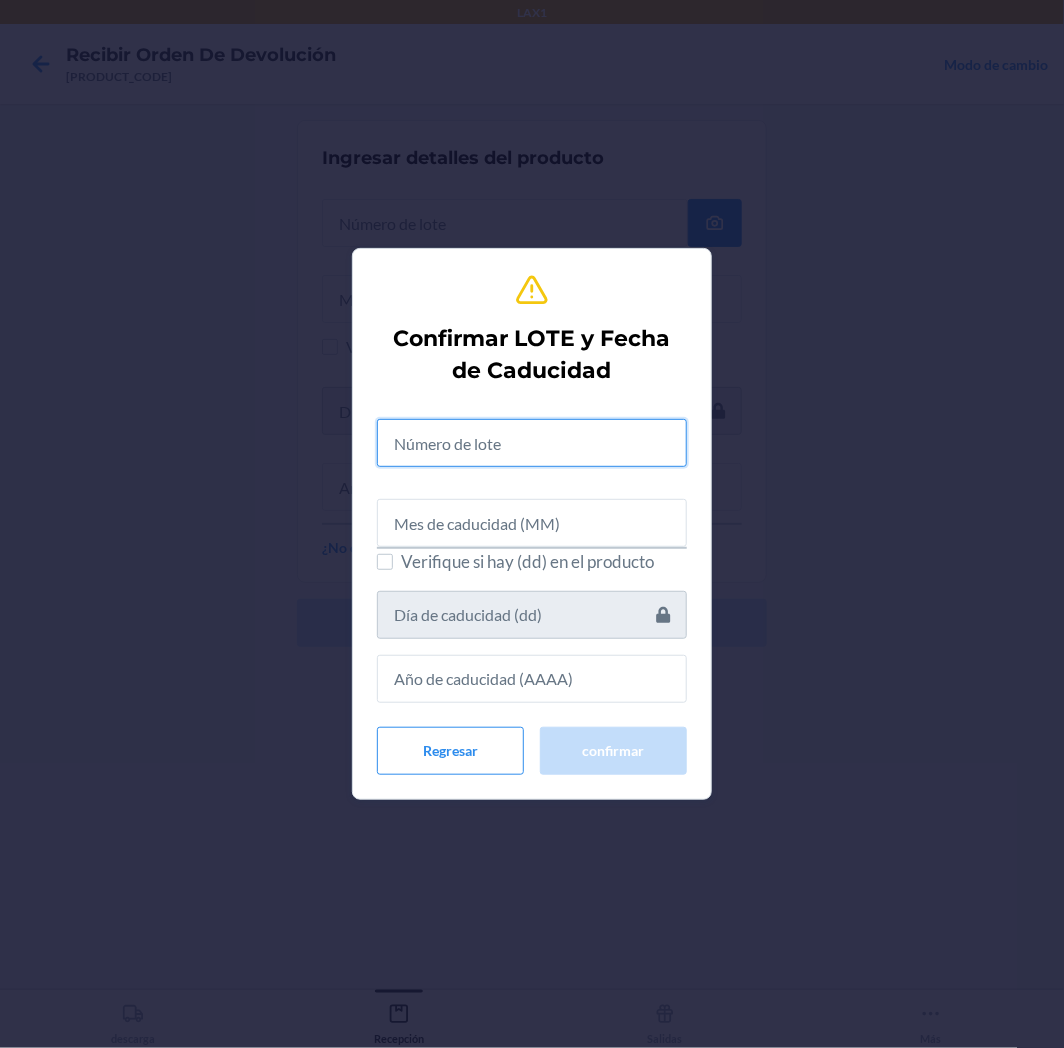 click at bounding box center (532, 443) 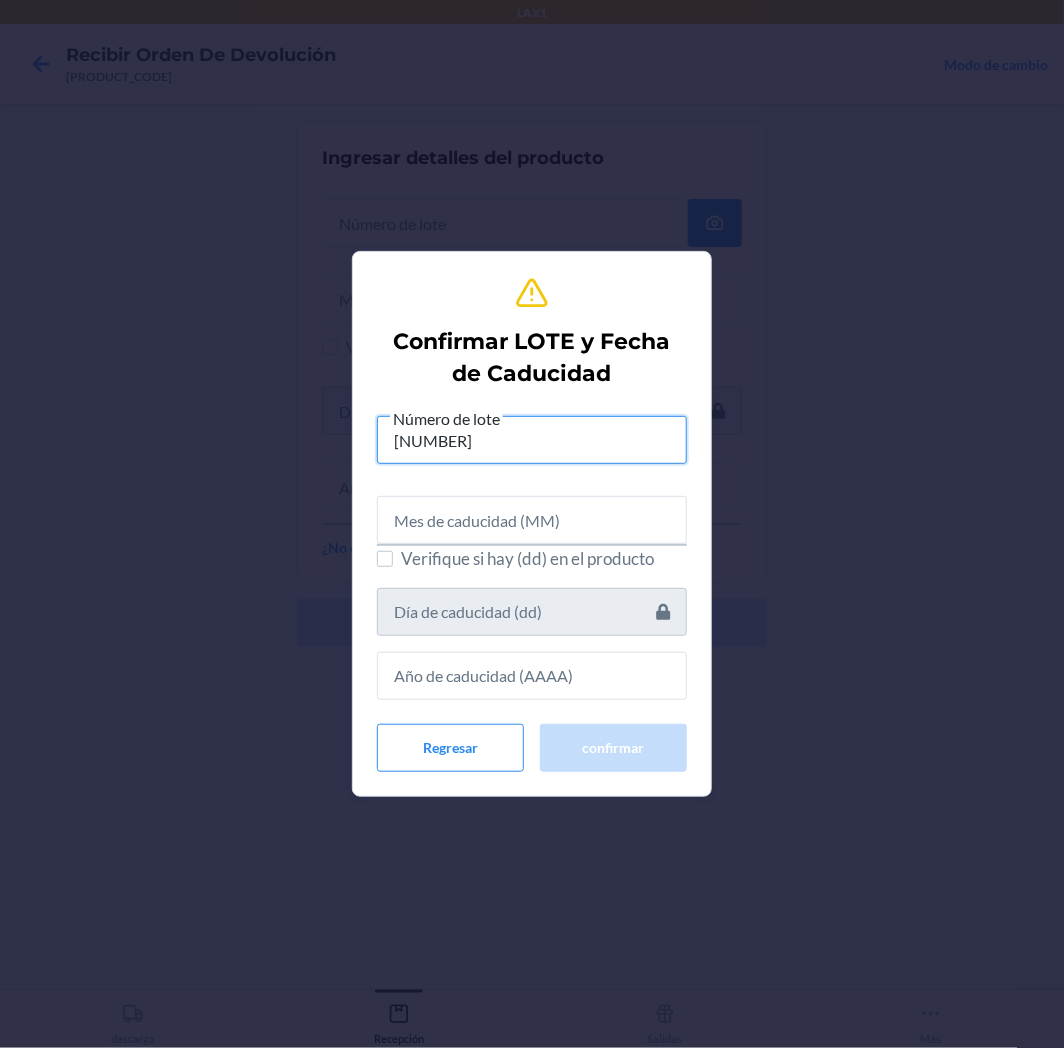 type on "[NUMBER]" 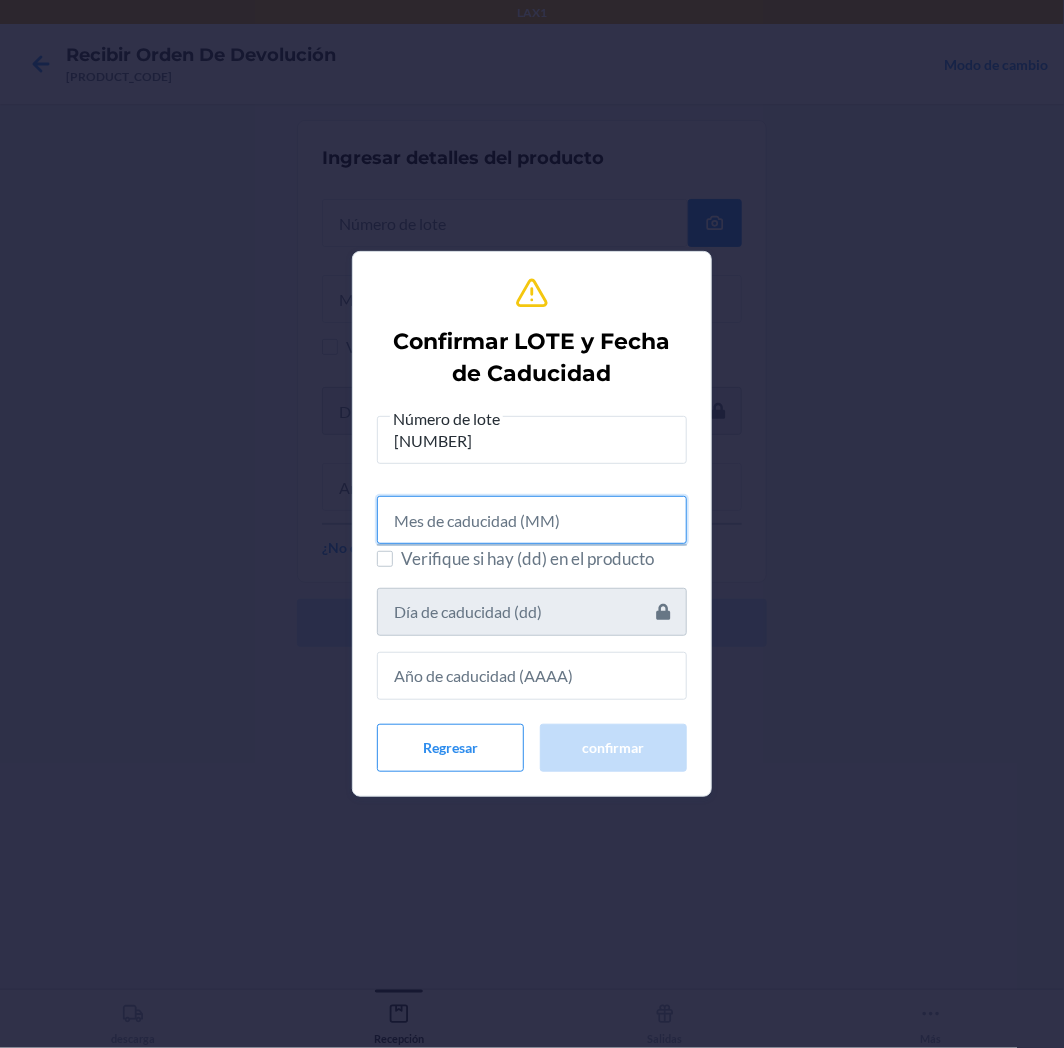 click at bounding box center [532, 520] 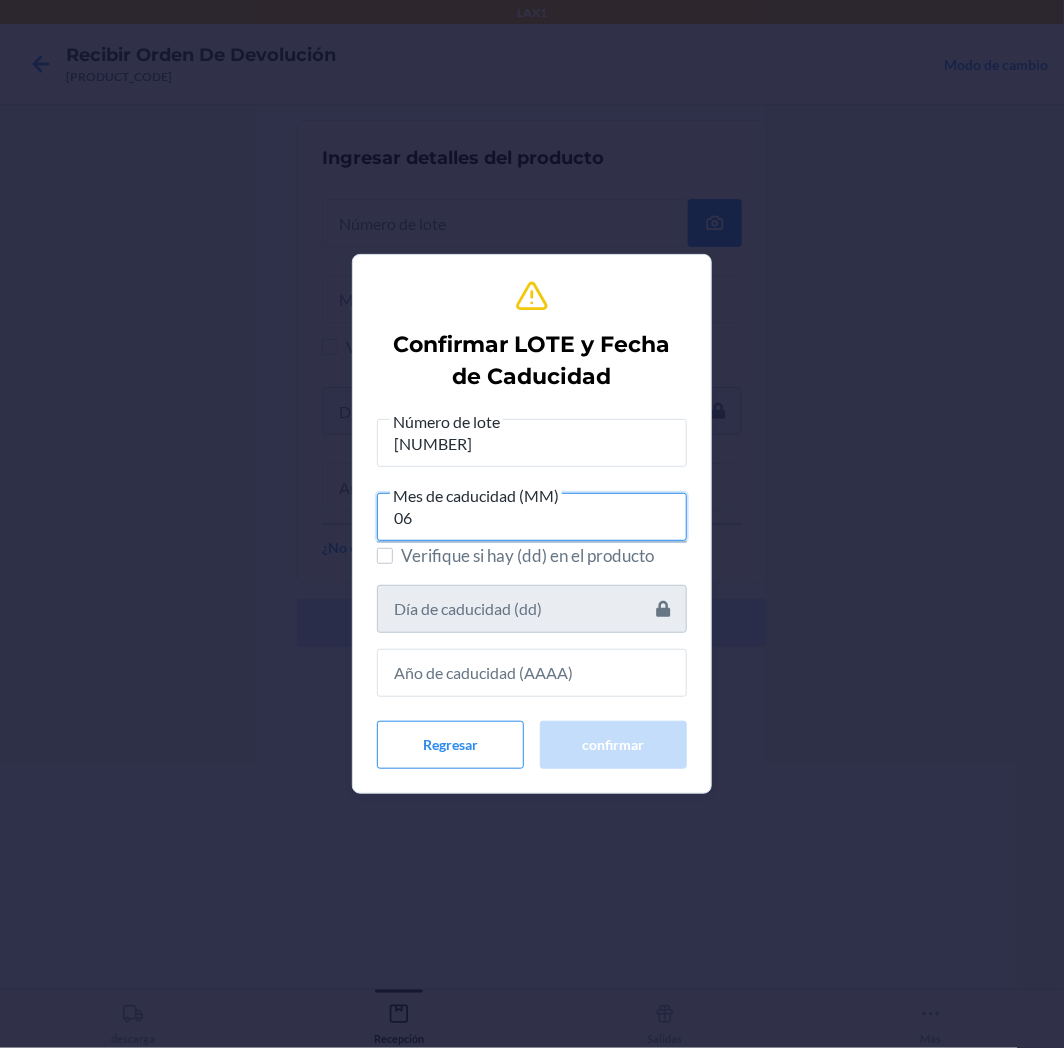 type on "06" 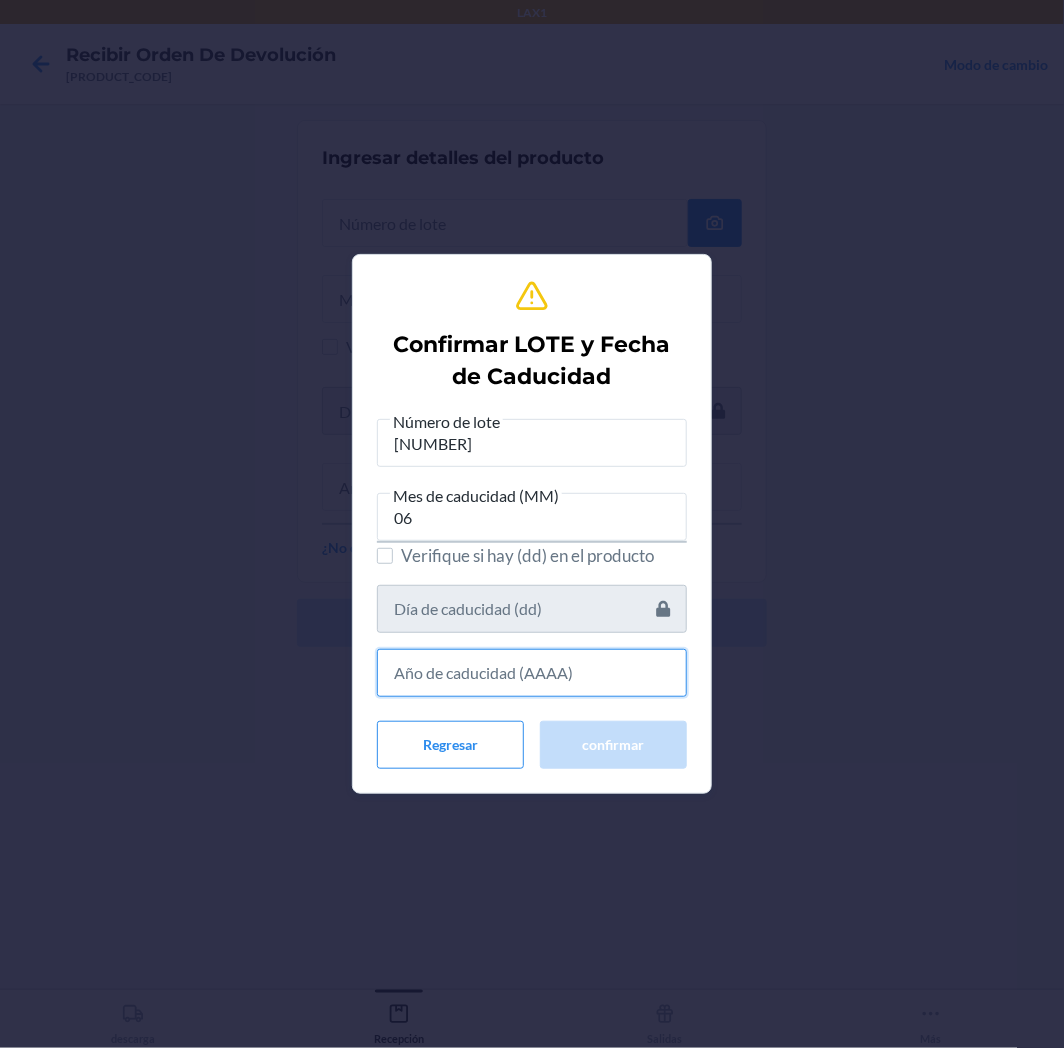 click at bounding box center [532, 673] 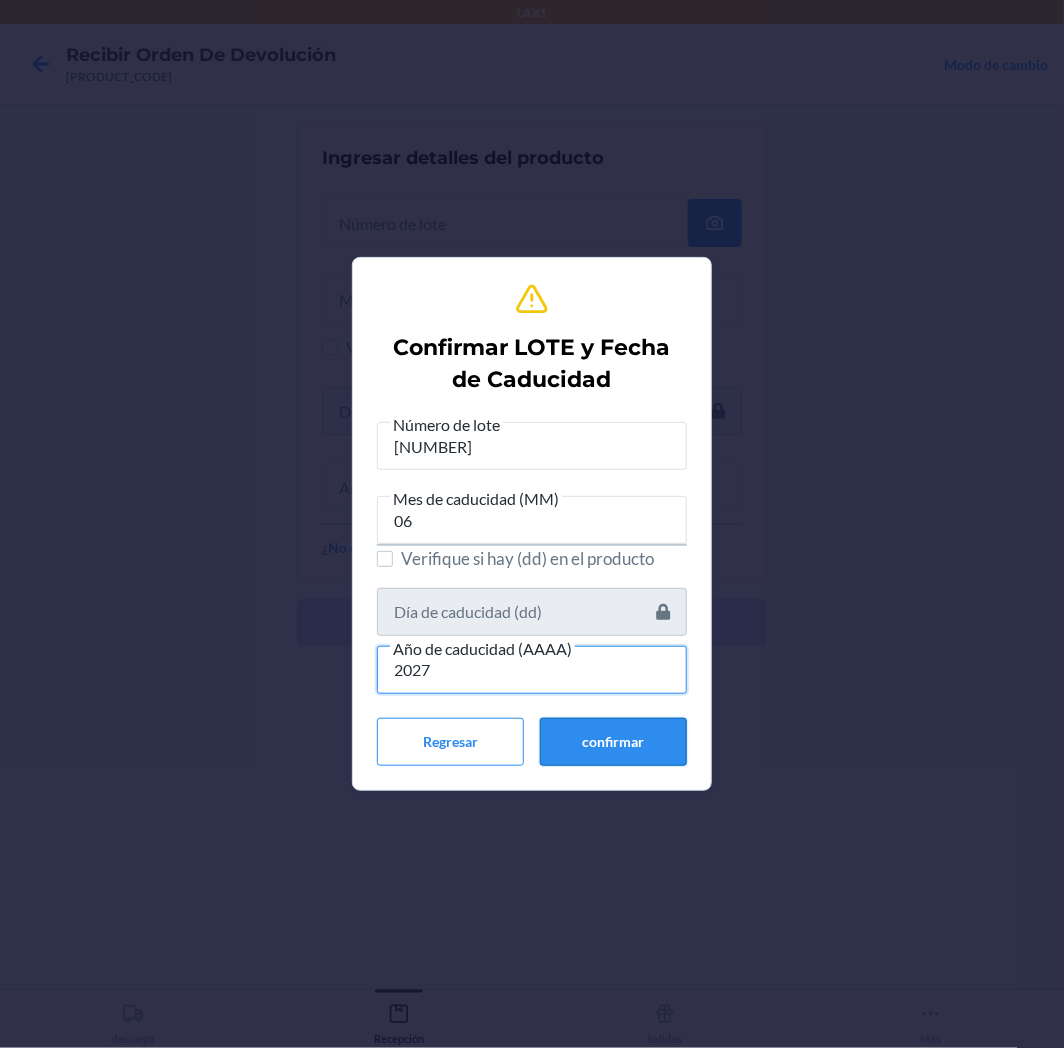 type on "2027" 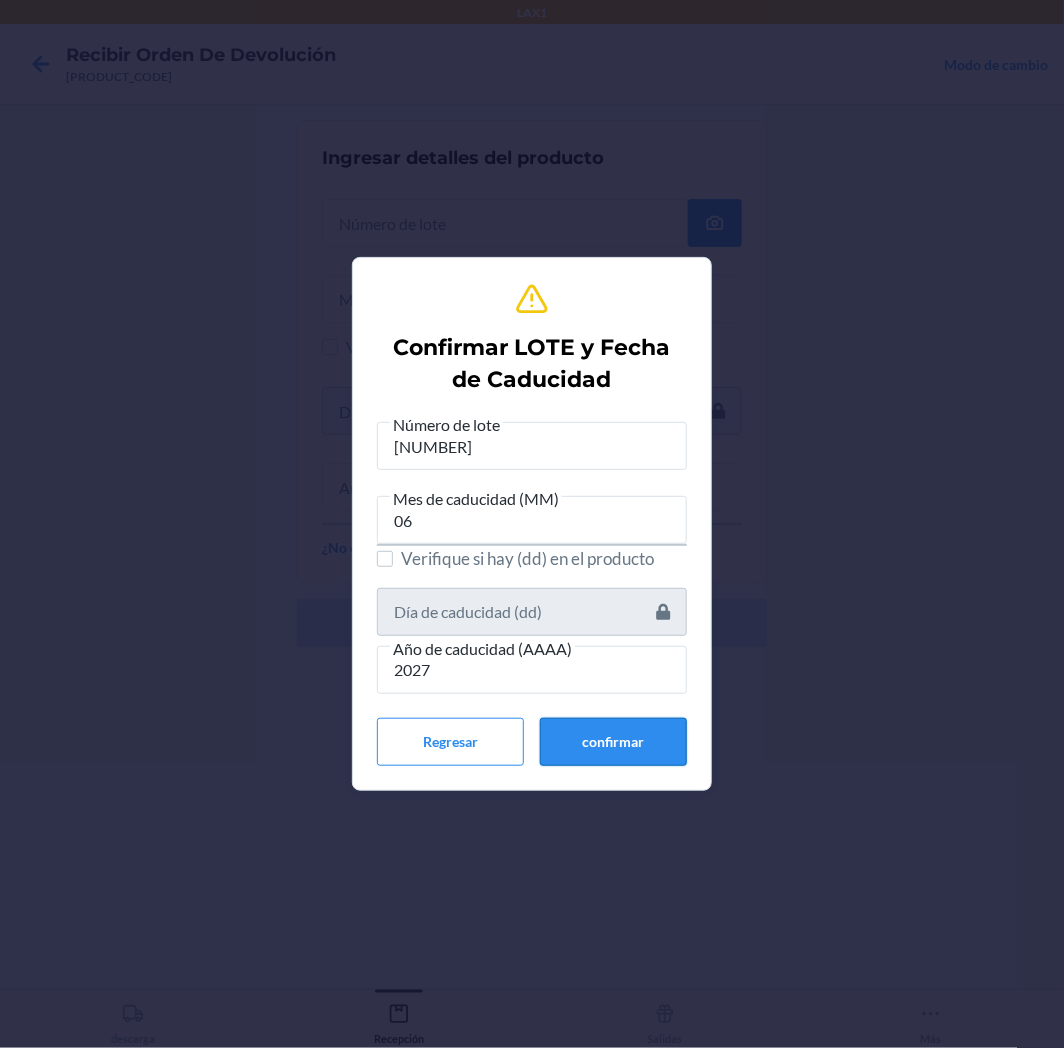 click on "confirmar" at bounding box center [613, 742] 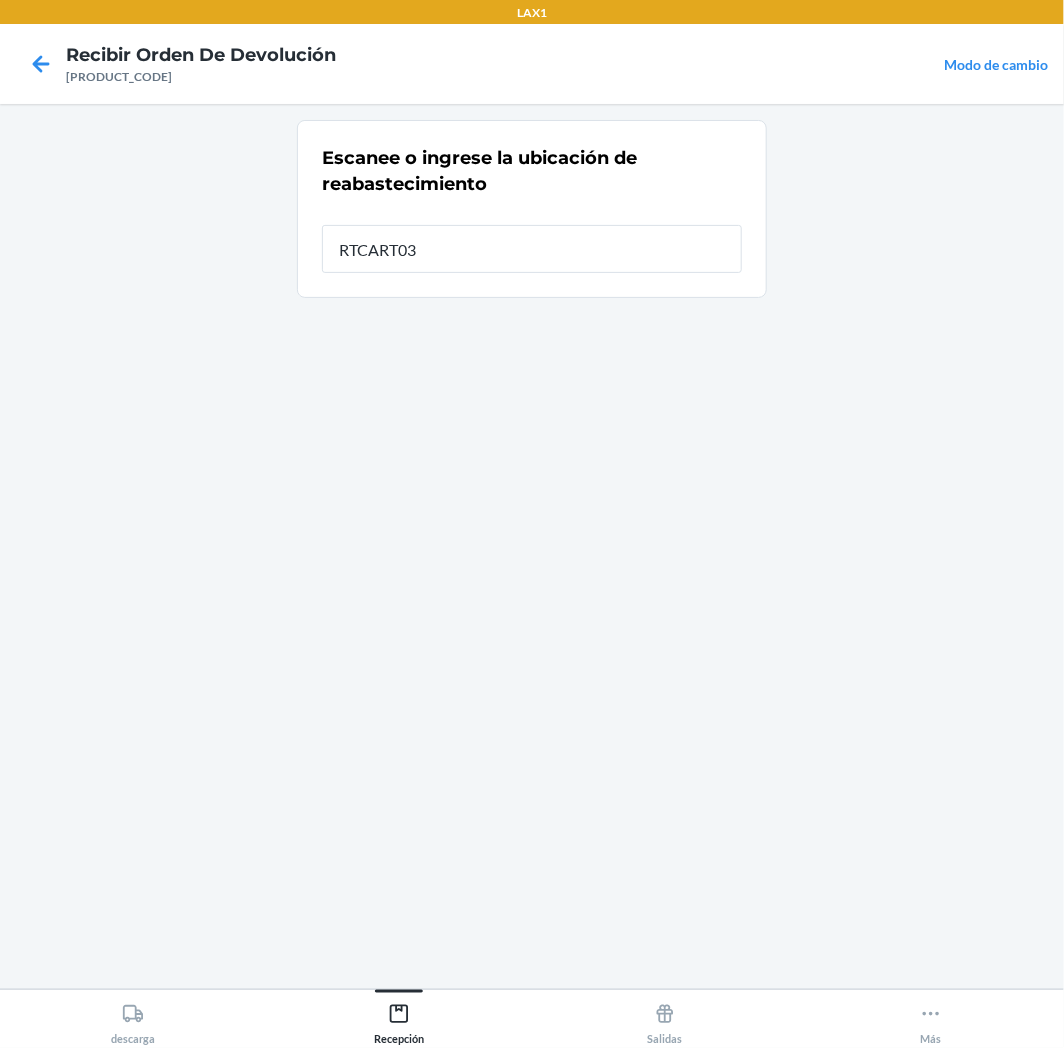 type on "RTCART038" 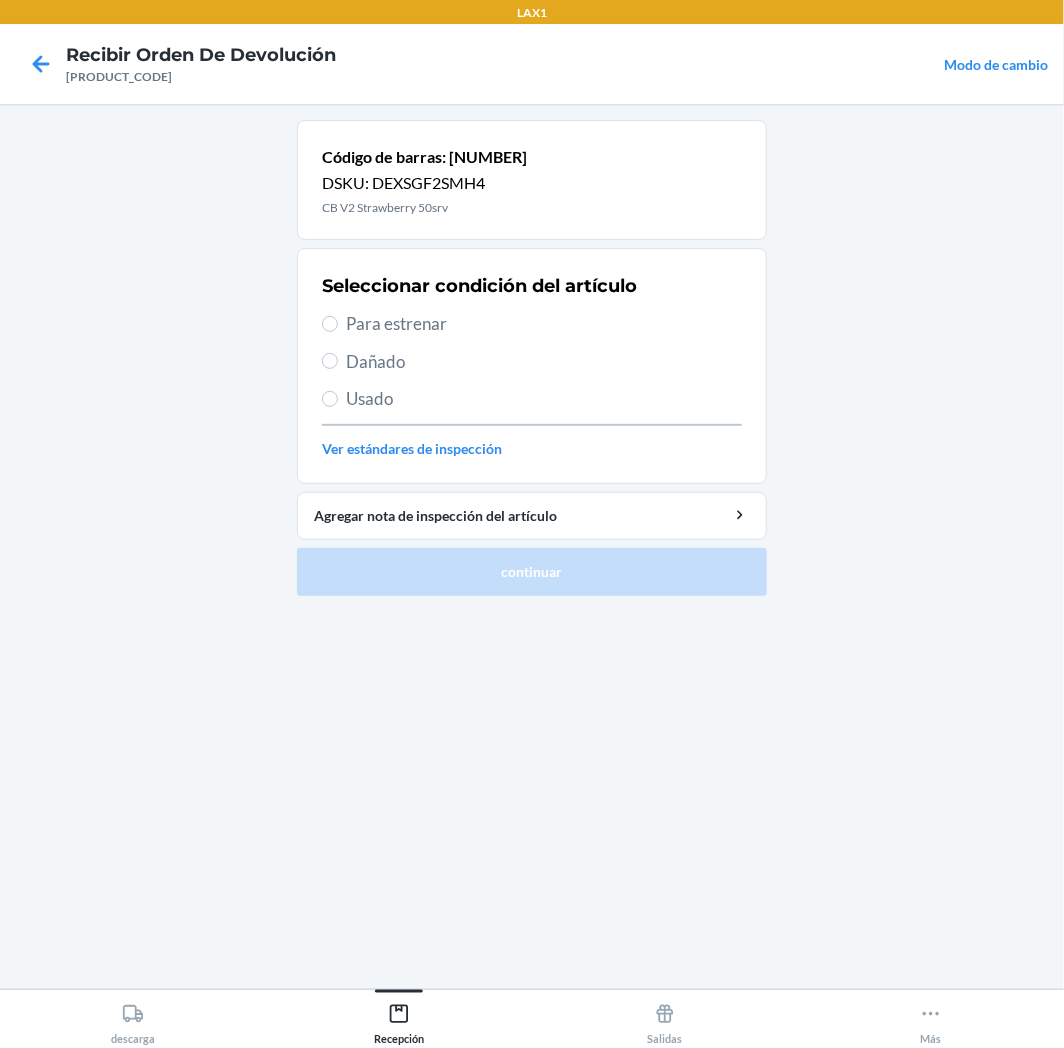 click on "Para estrenar" at bounding box center [544, 324] 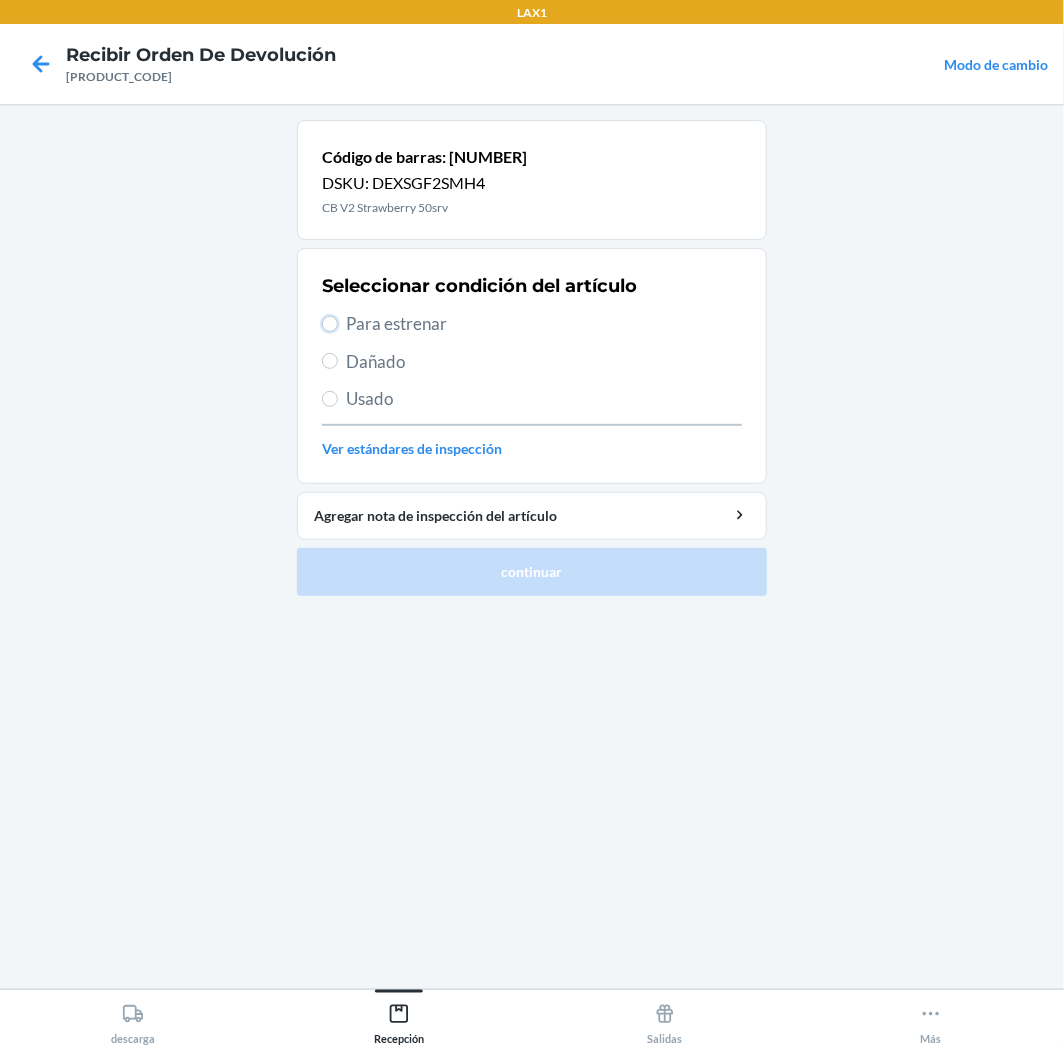 click on "Para estrenar" at bounding box center [330, 324] 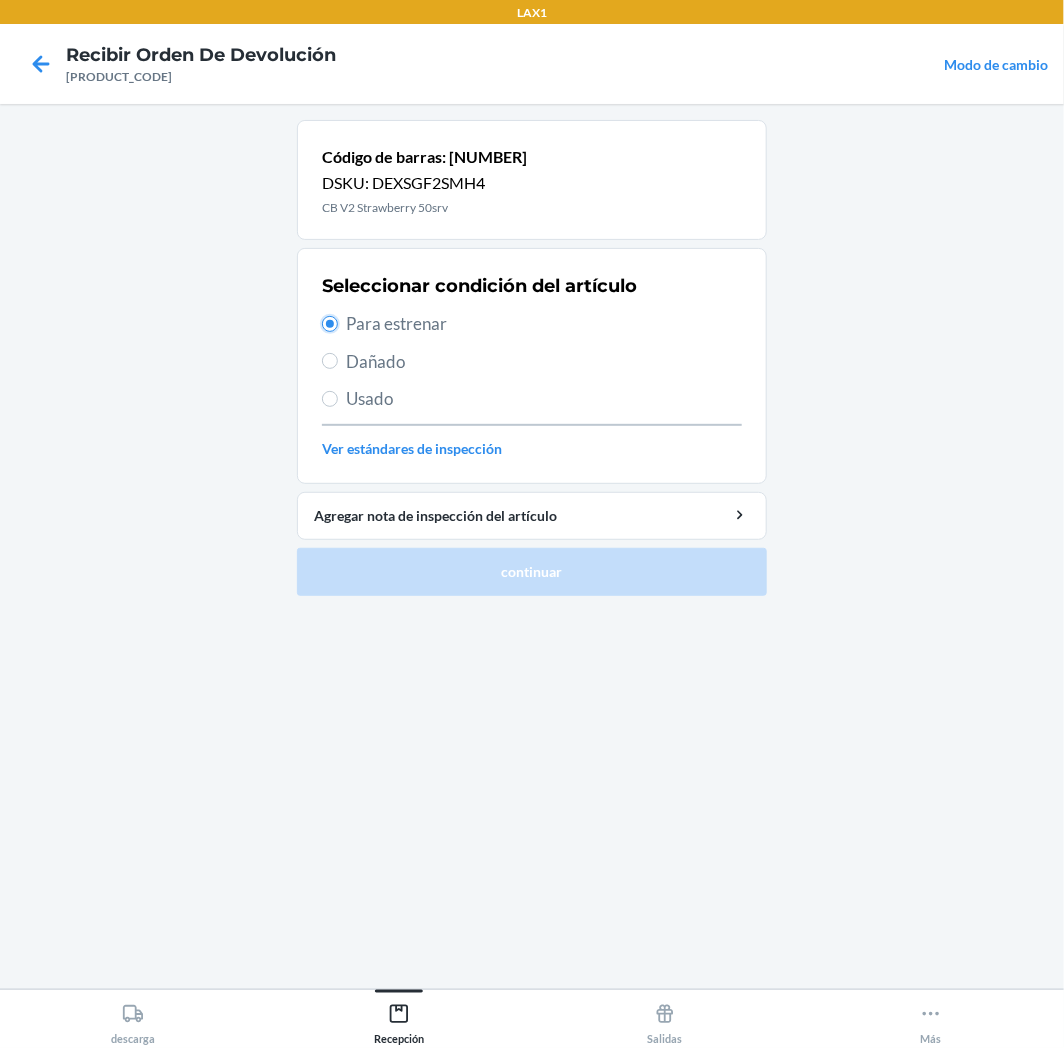 radio on "true" 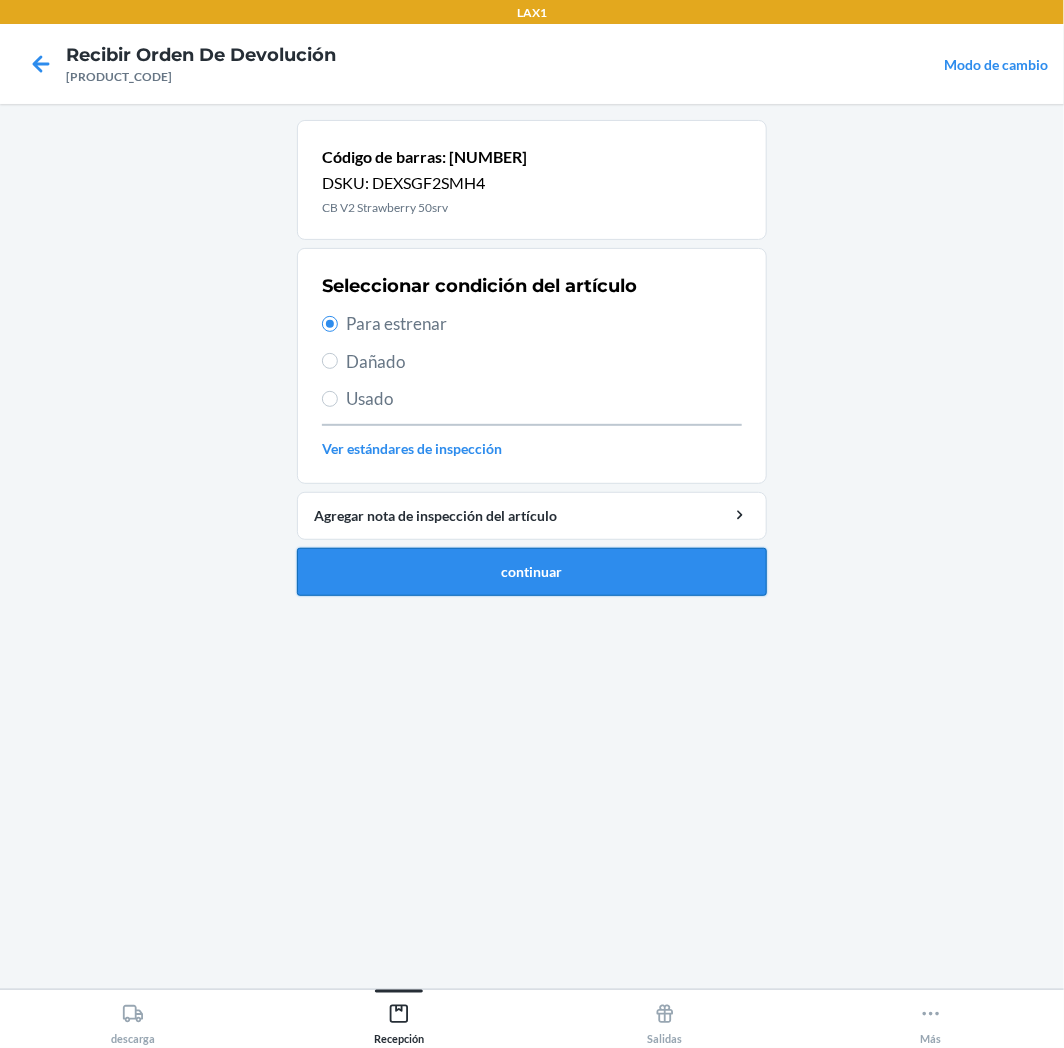 click on "continuar" at bounding box center (532, 572) 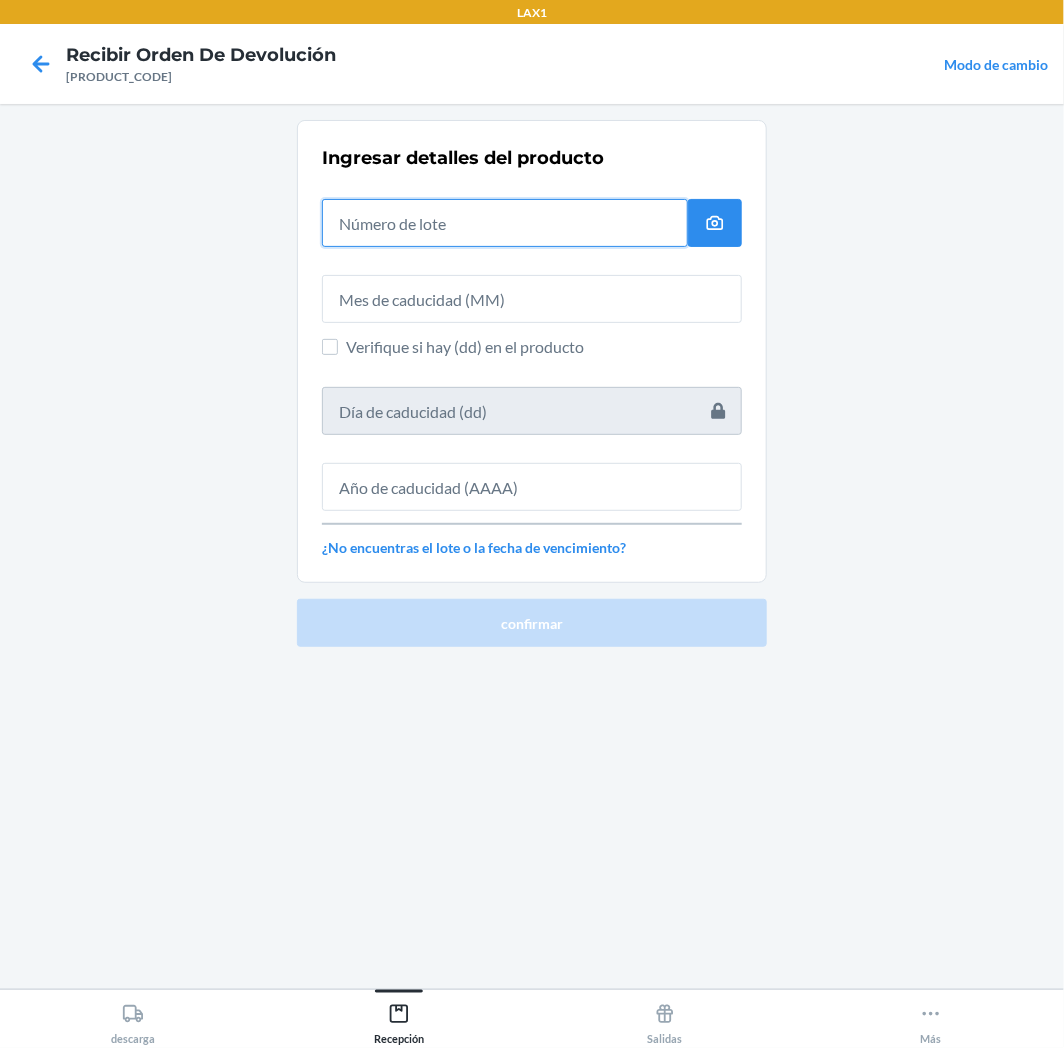 drag, startPoint x: 567, startPoint y: 218, endPoint x: 566, endPoint y: 204, distance: 14.035668 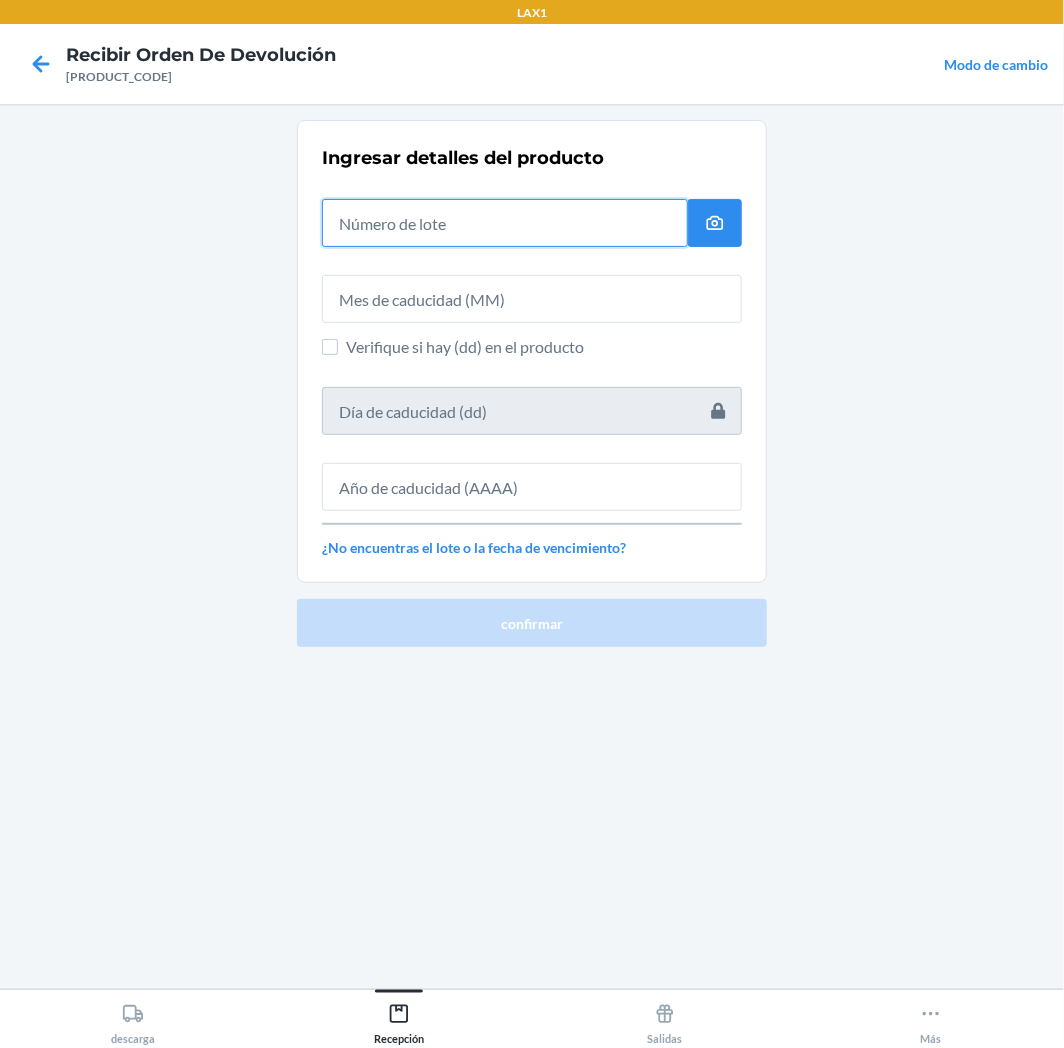click at bounding box center [505, 223] 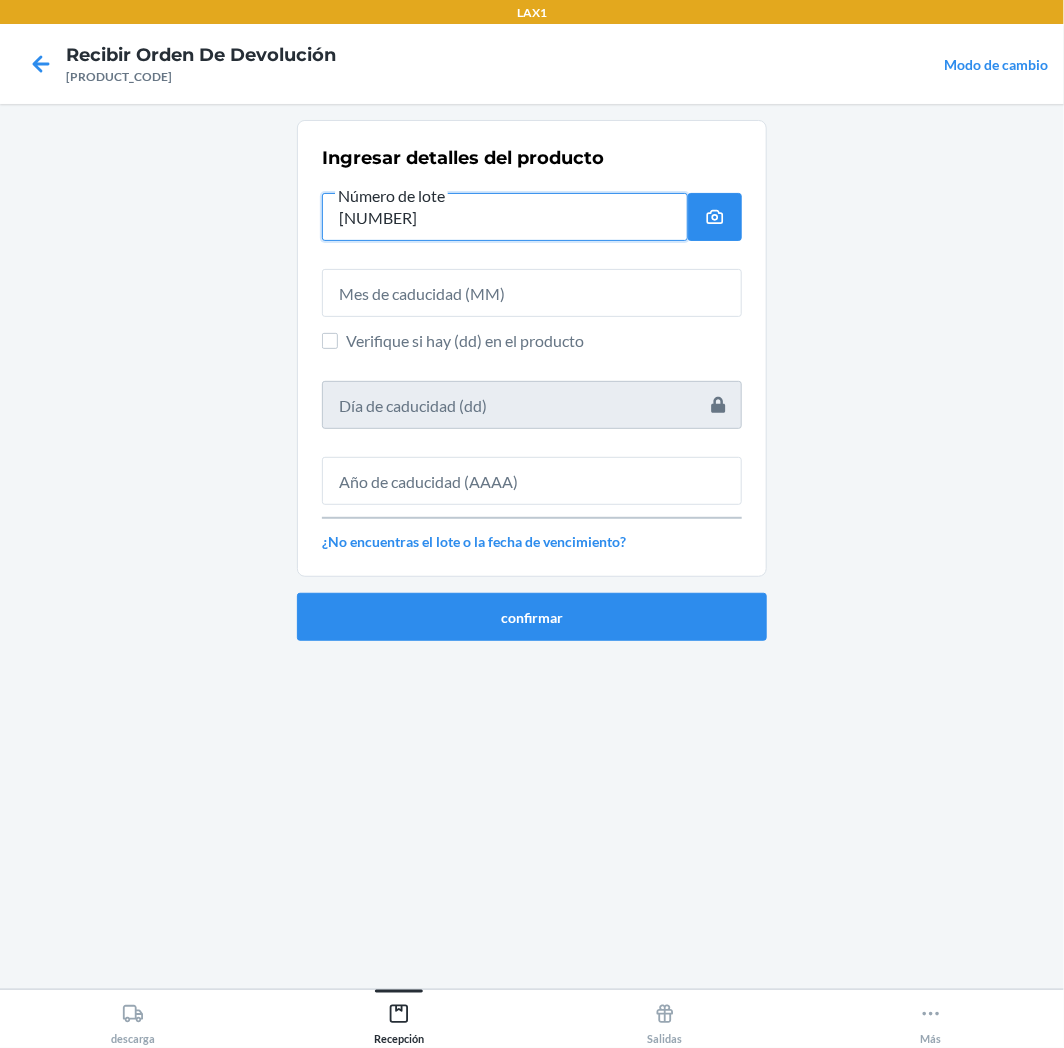 type on "[NUMBER]" 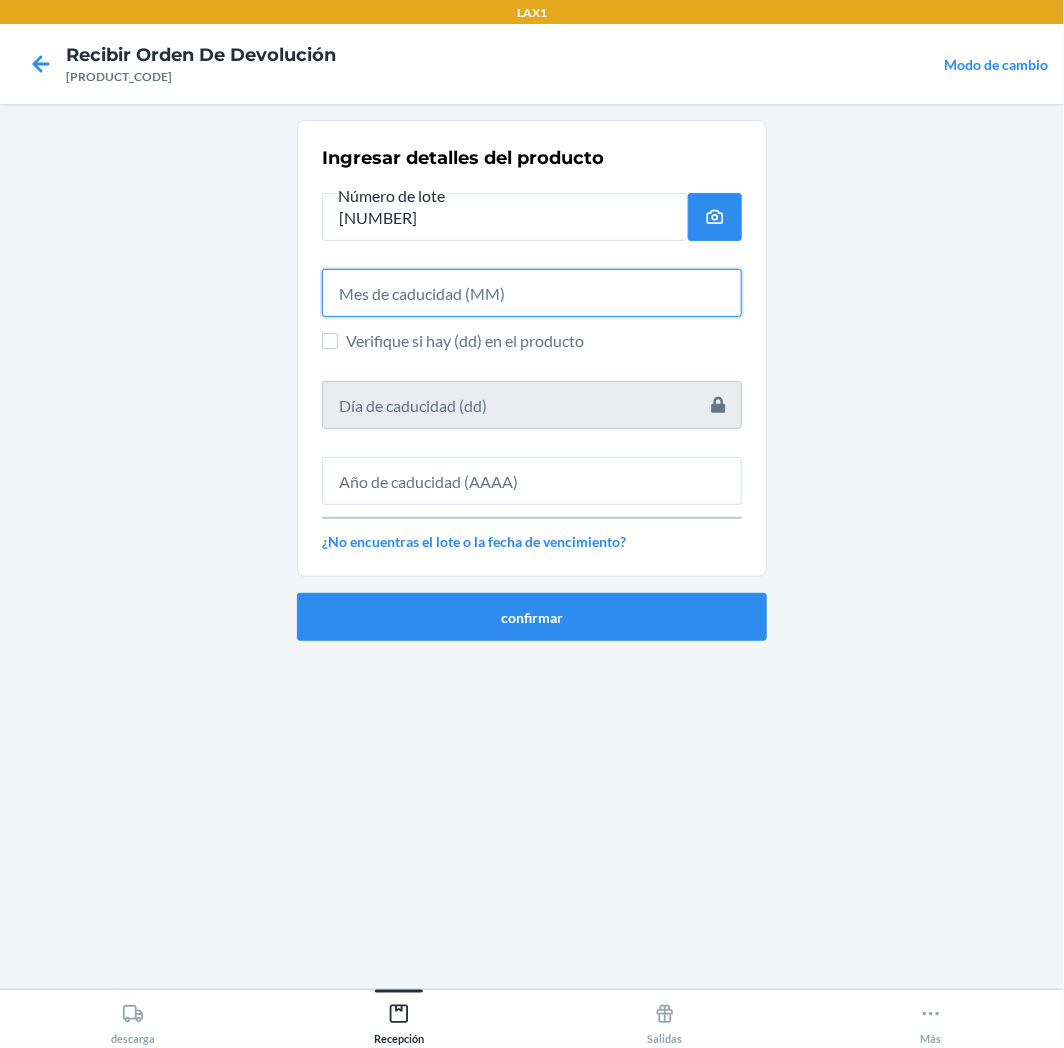 click at bounding box center (532, 293) 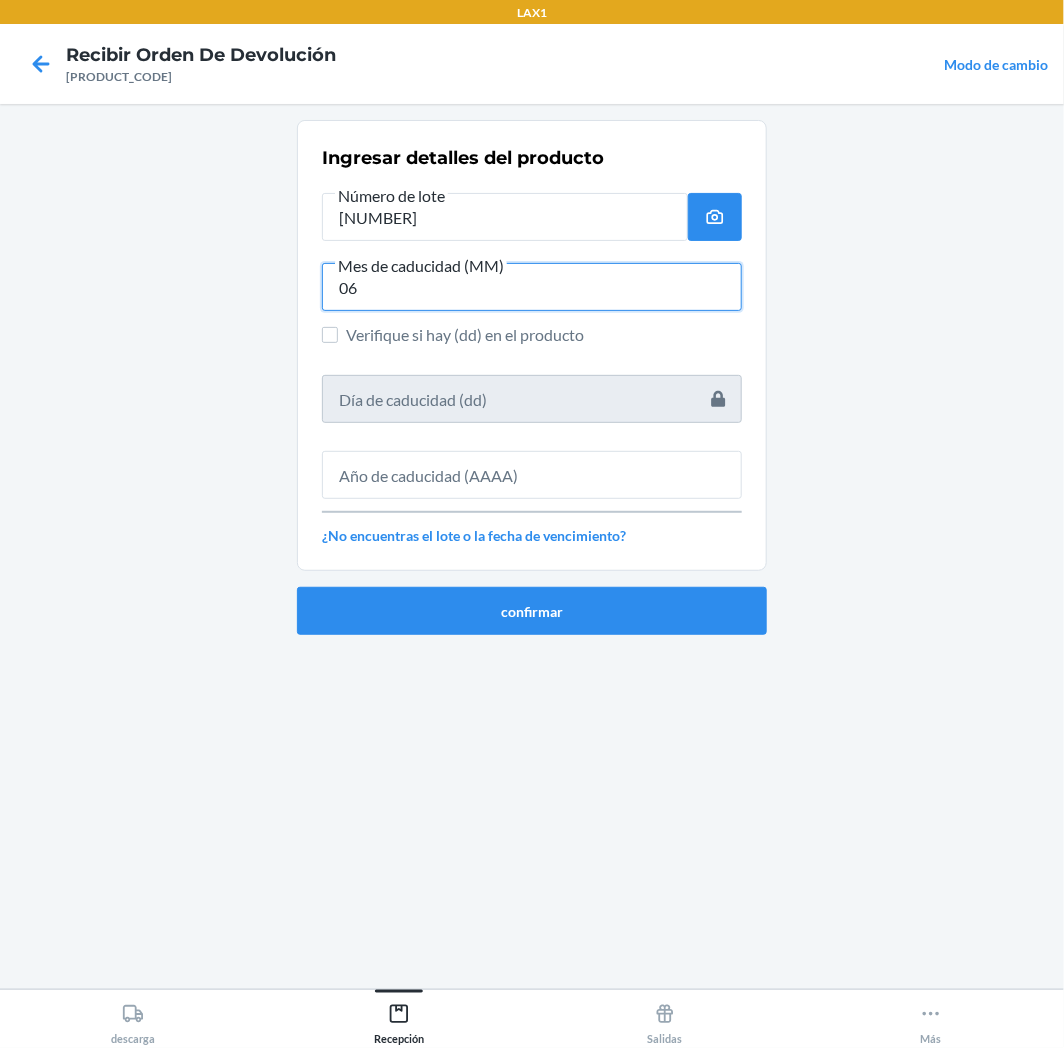type on "06" 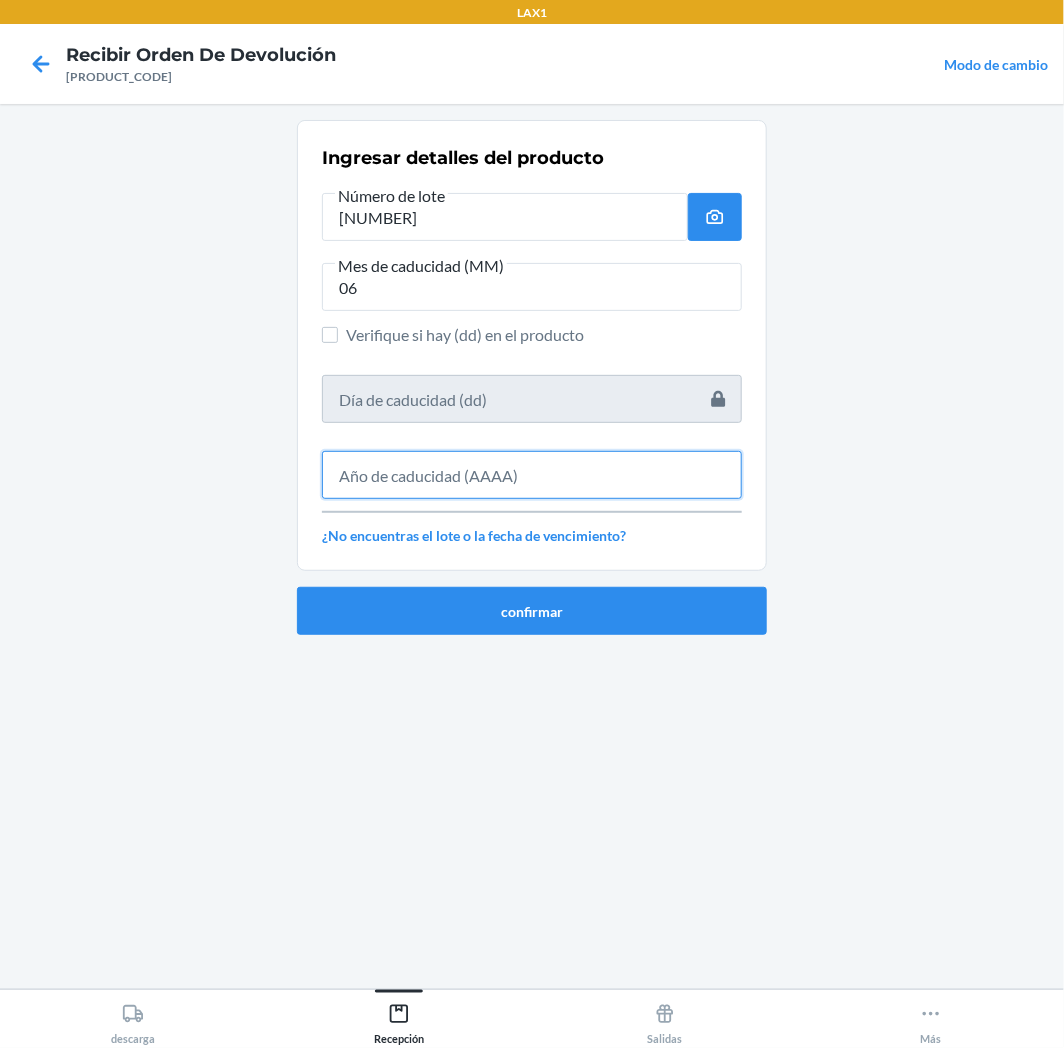 click at bounding box center (532, 475) 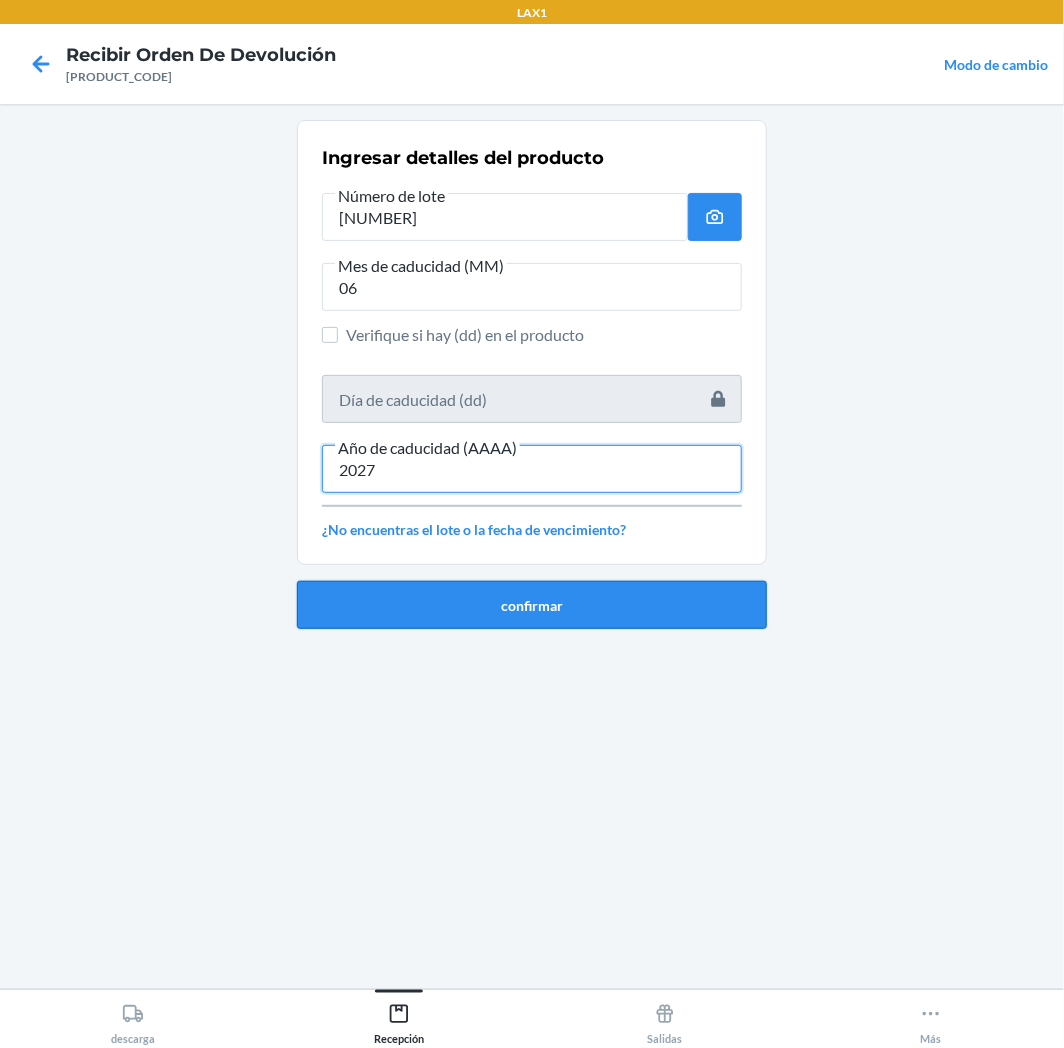 type on "2027" 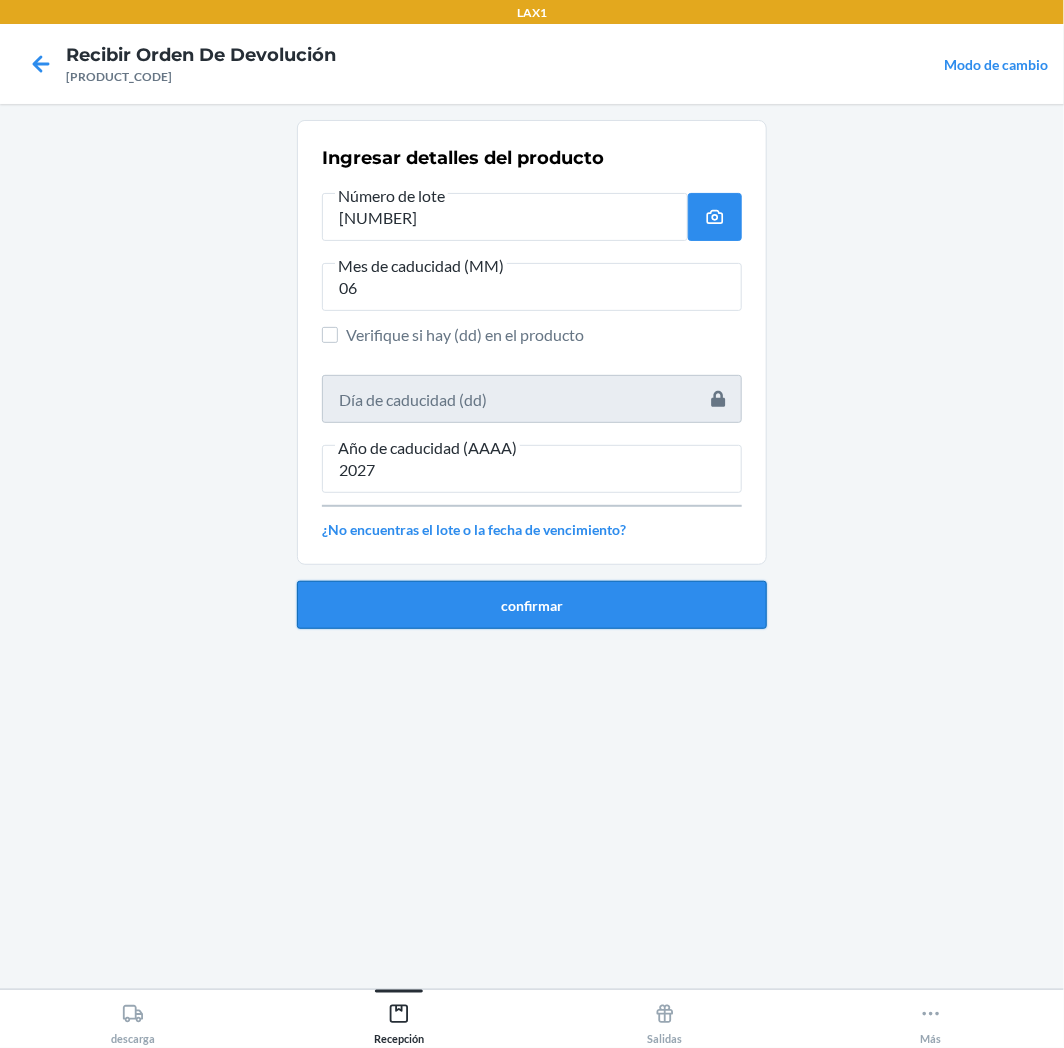 click on "confirmar" at bounding box center [532, 605] 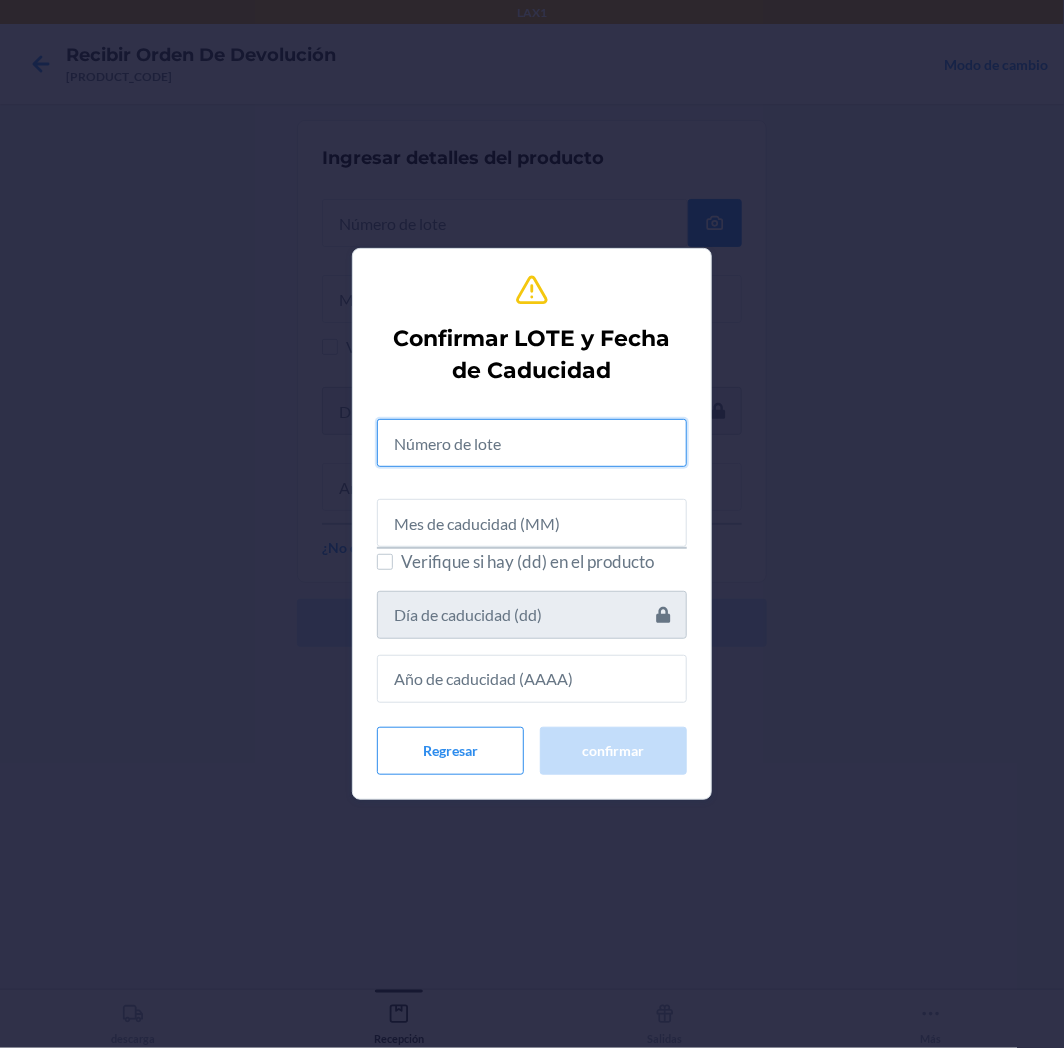 click at bounding box center [532, 443] 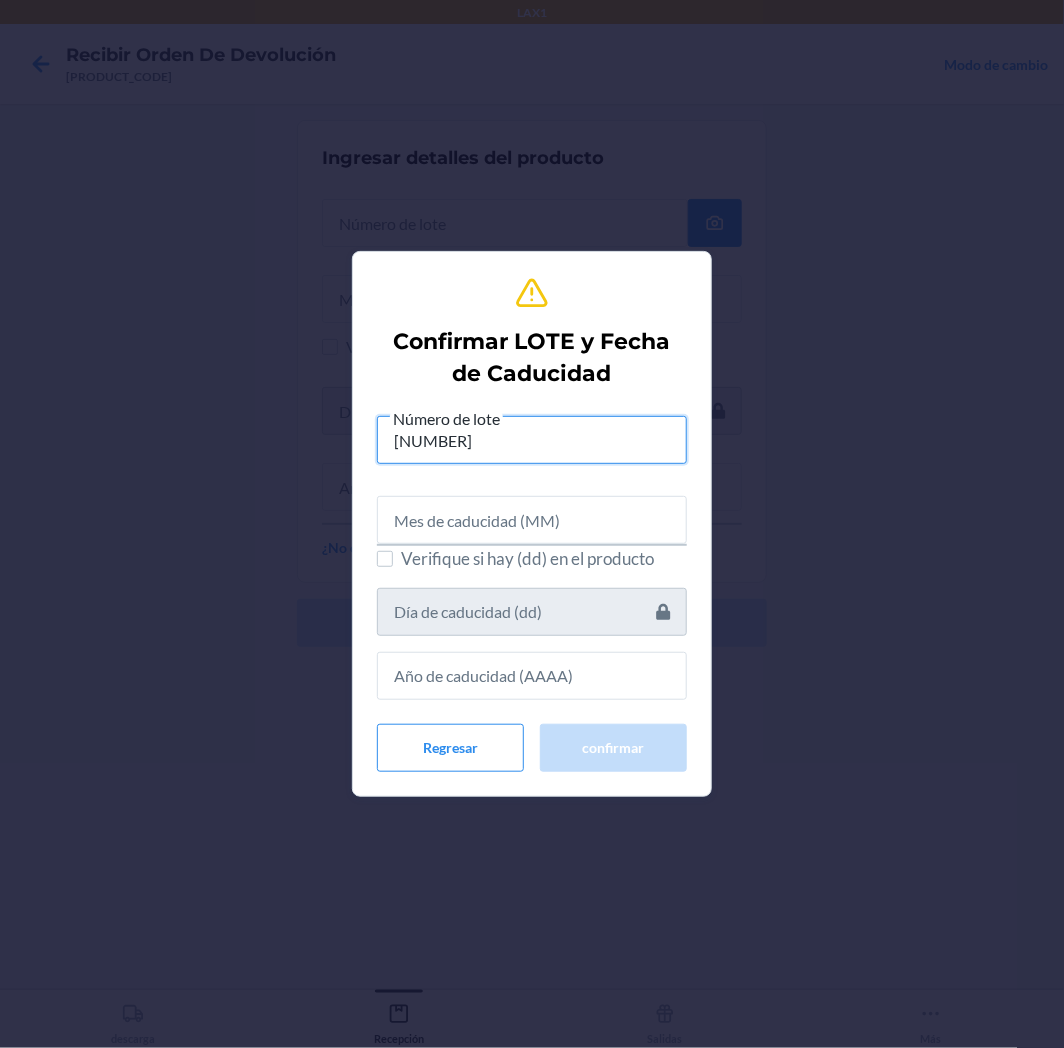 type on "[NUMBER]" 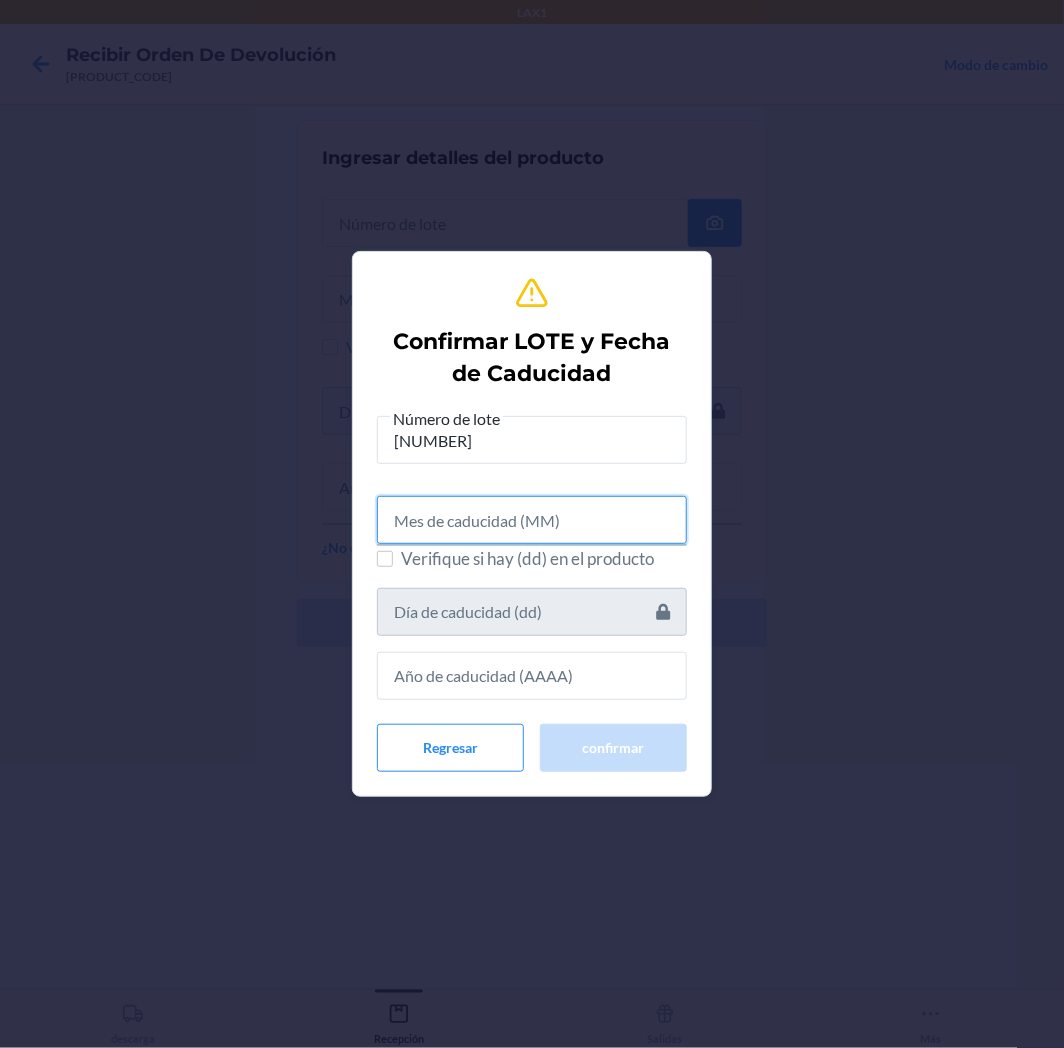 click at bounding box center (532, 520) 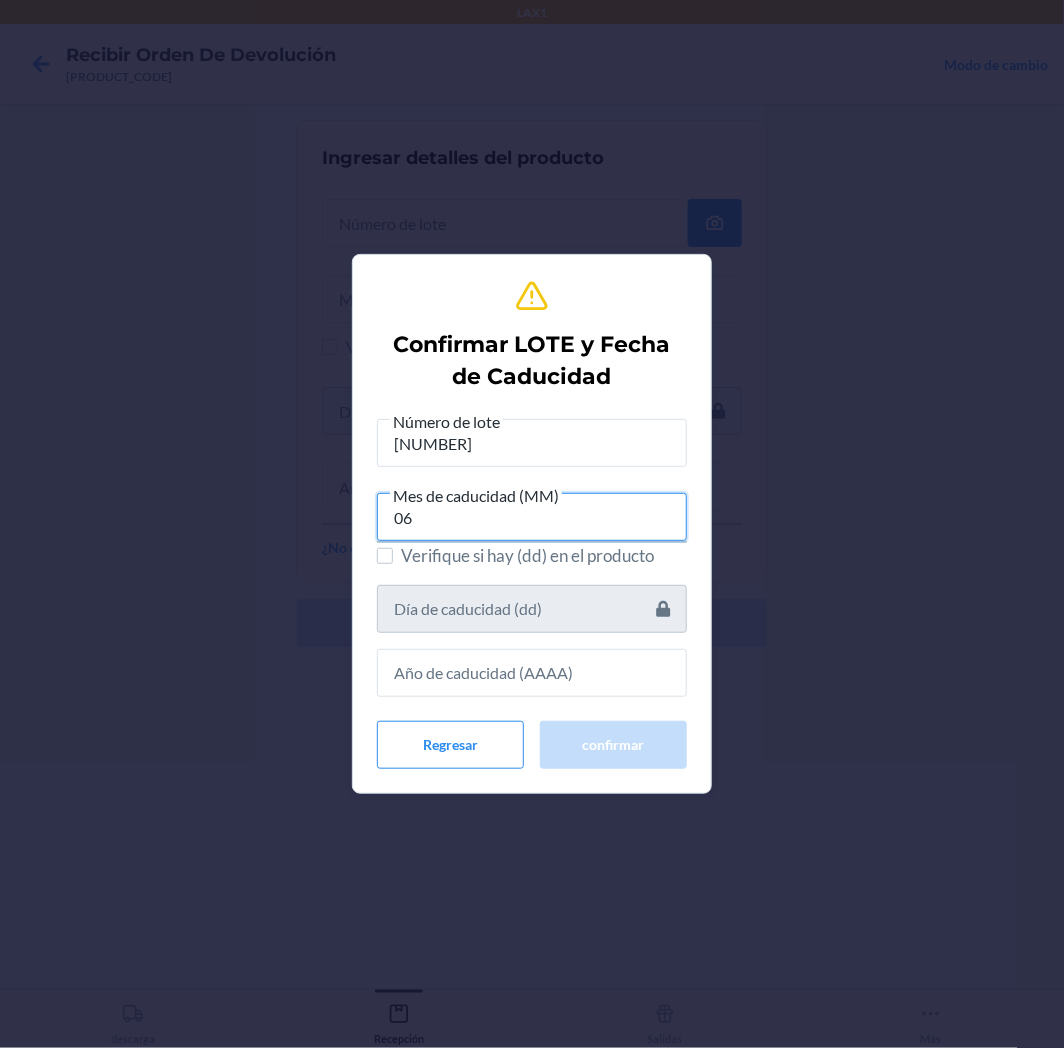 type on "06" 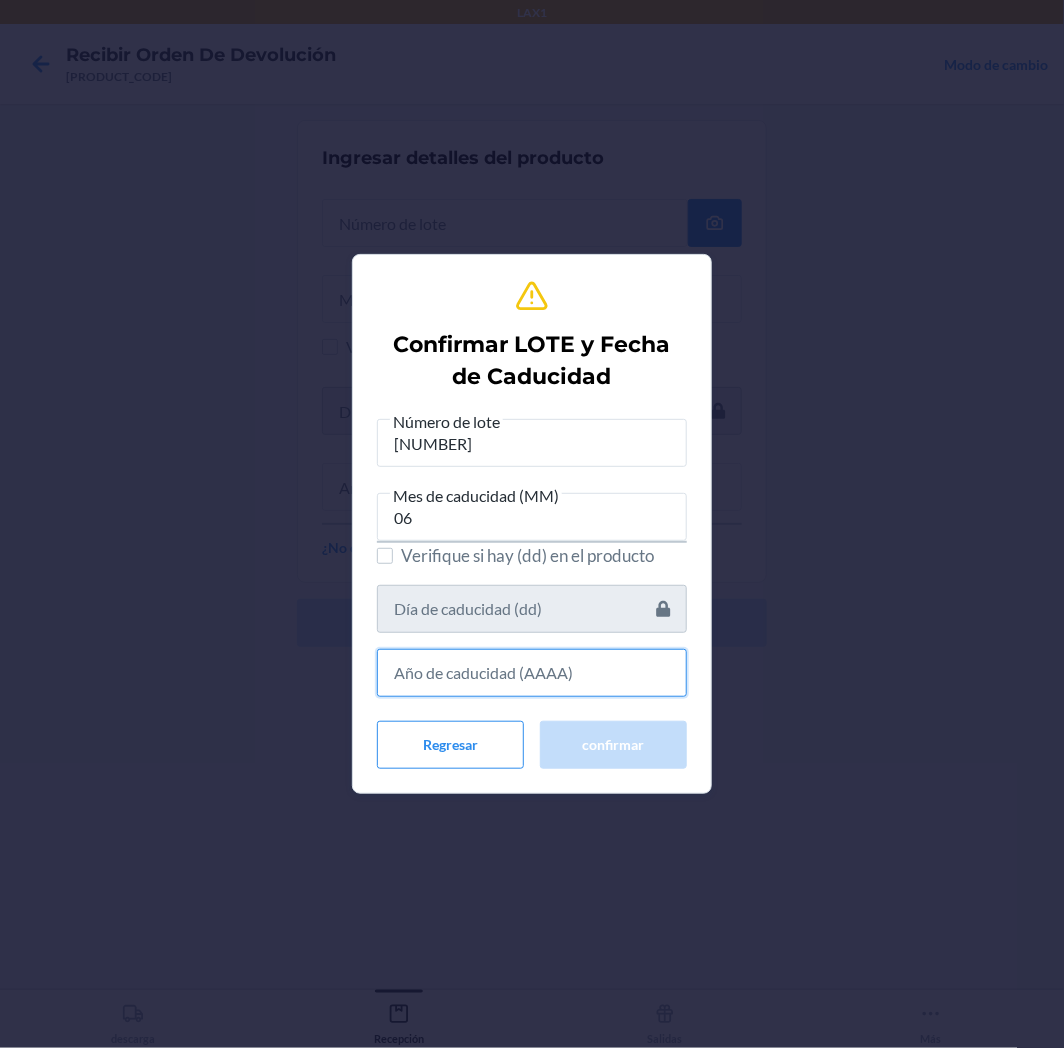 click at bounding box center (532, 673) 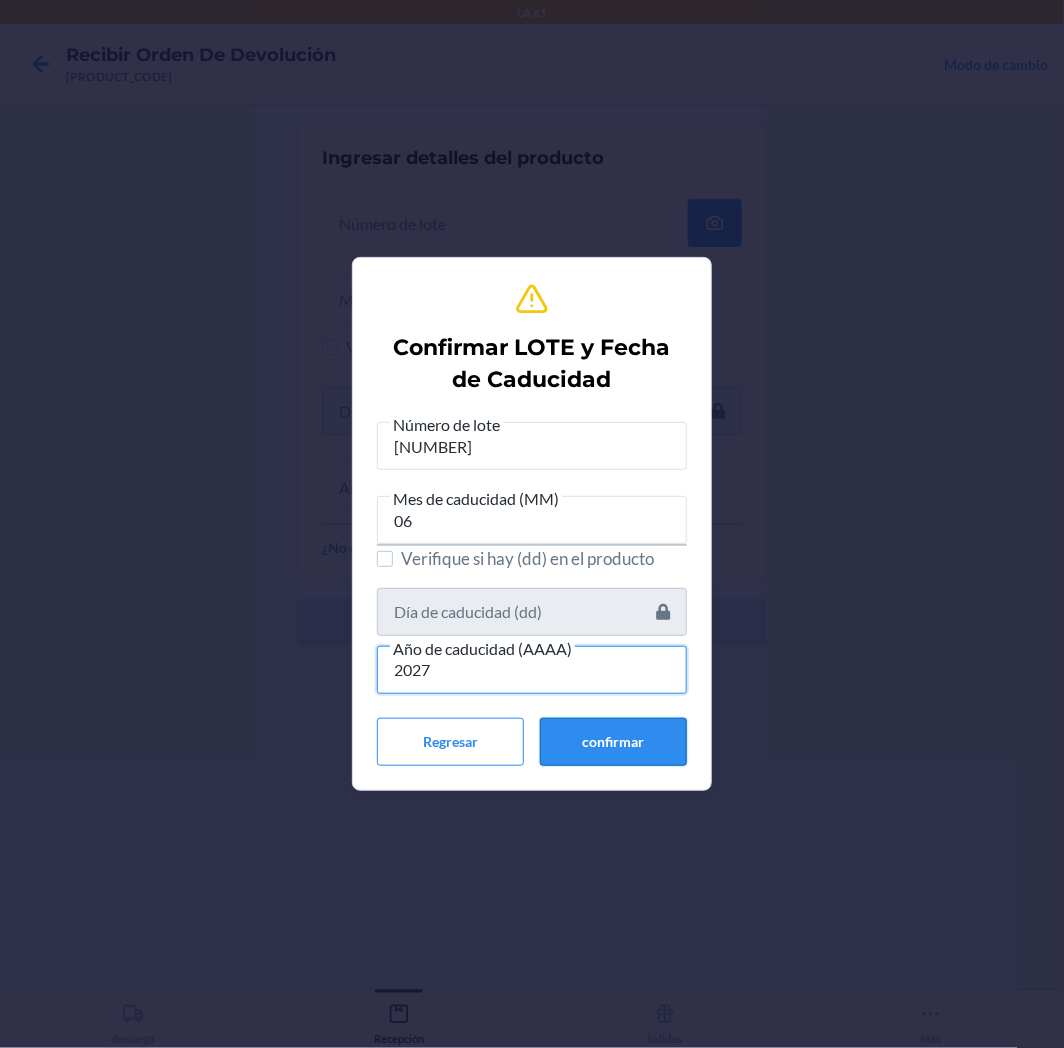 type on "2027" 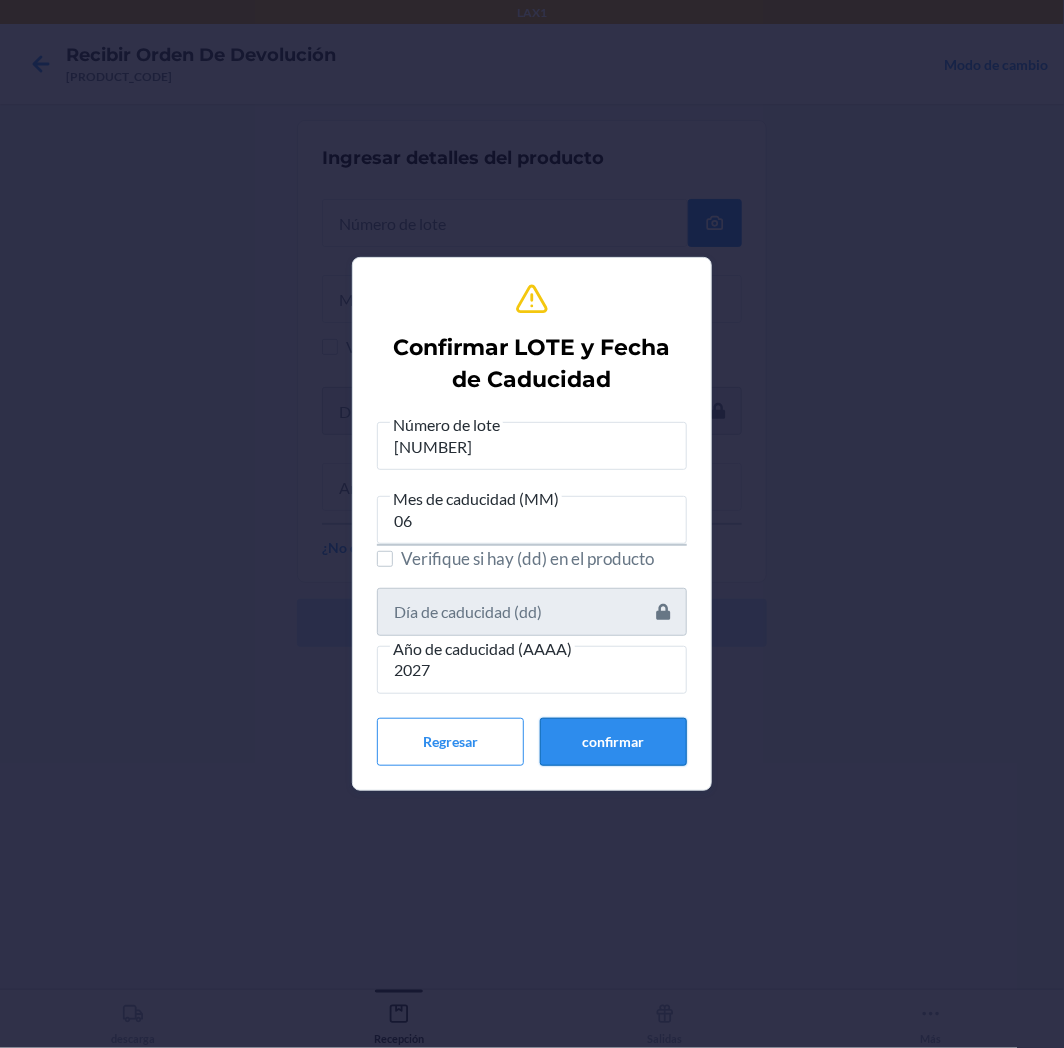 click on "confirmar" at bounding box center (613, 742) 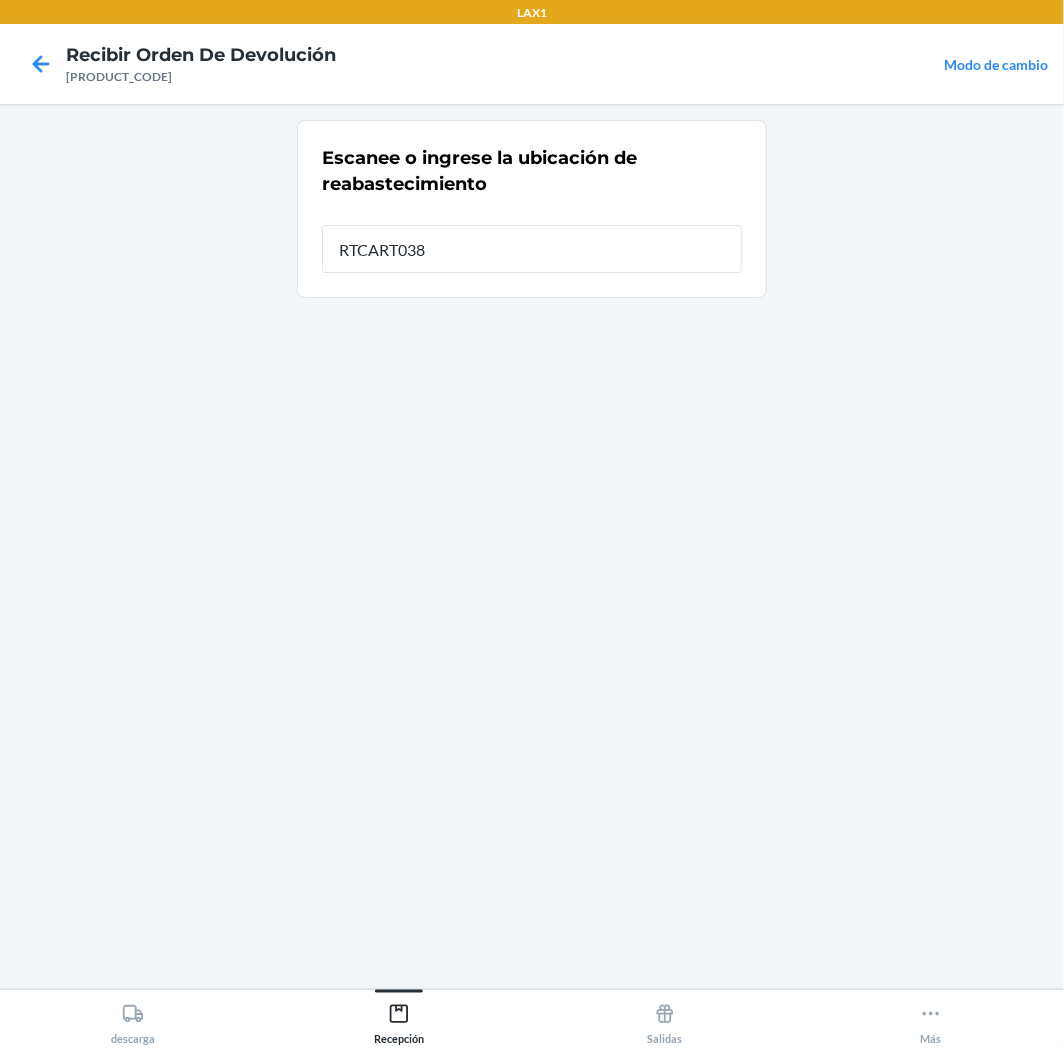 type on "RTCART038" 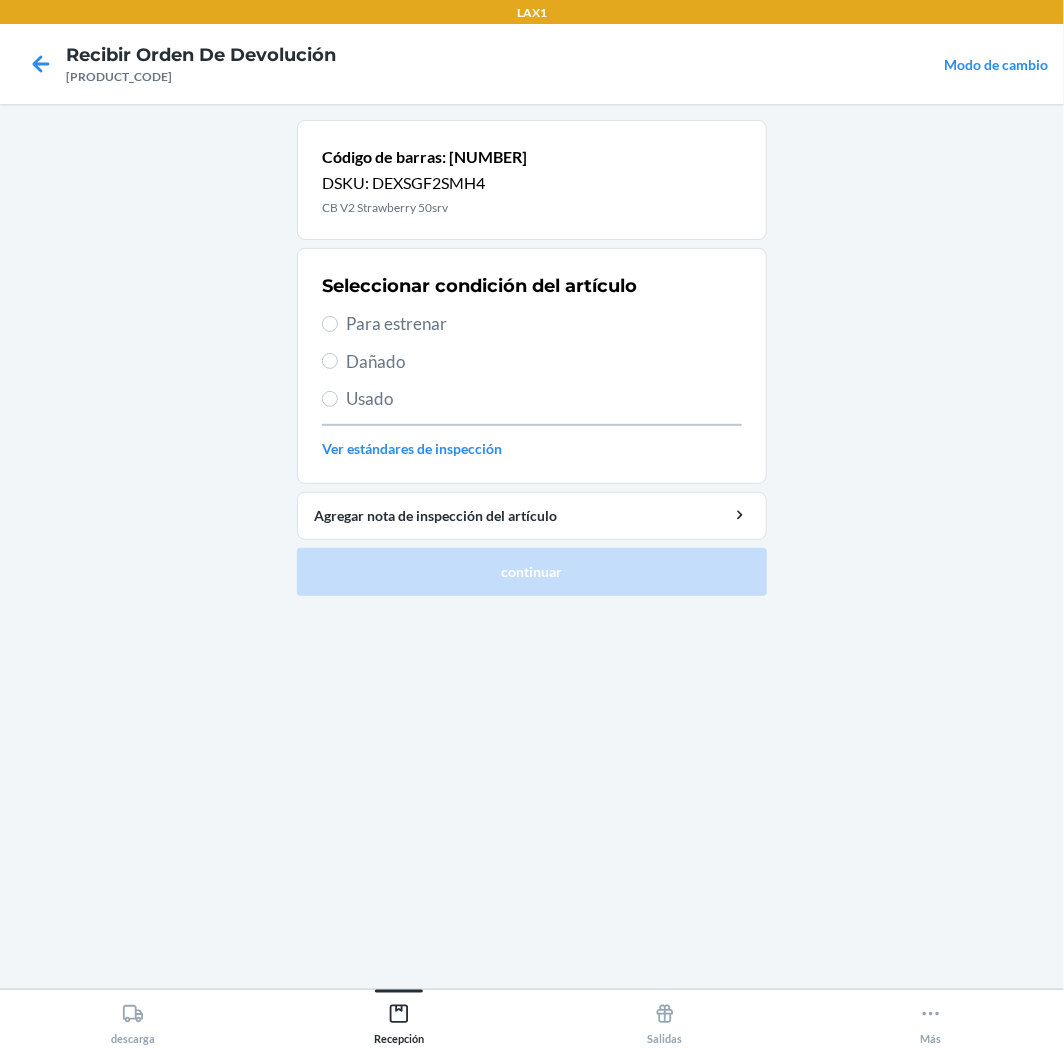click on "Para estrenar" at bounding box center (544, 324) 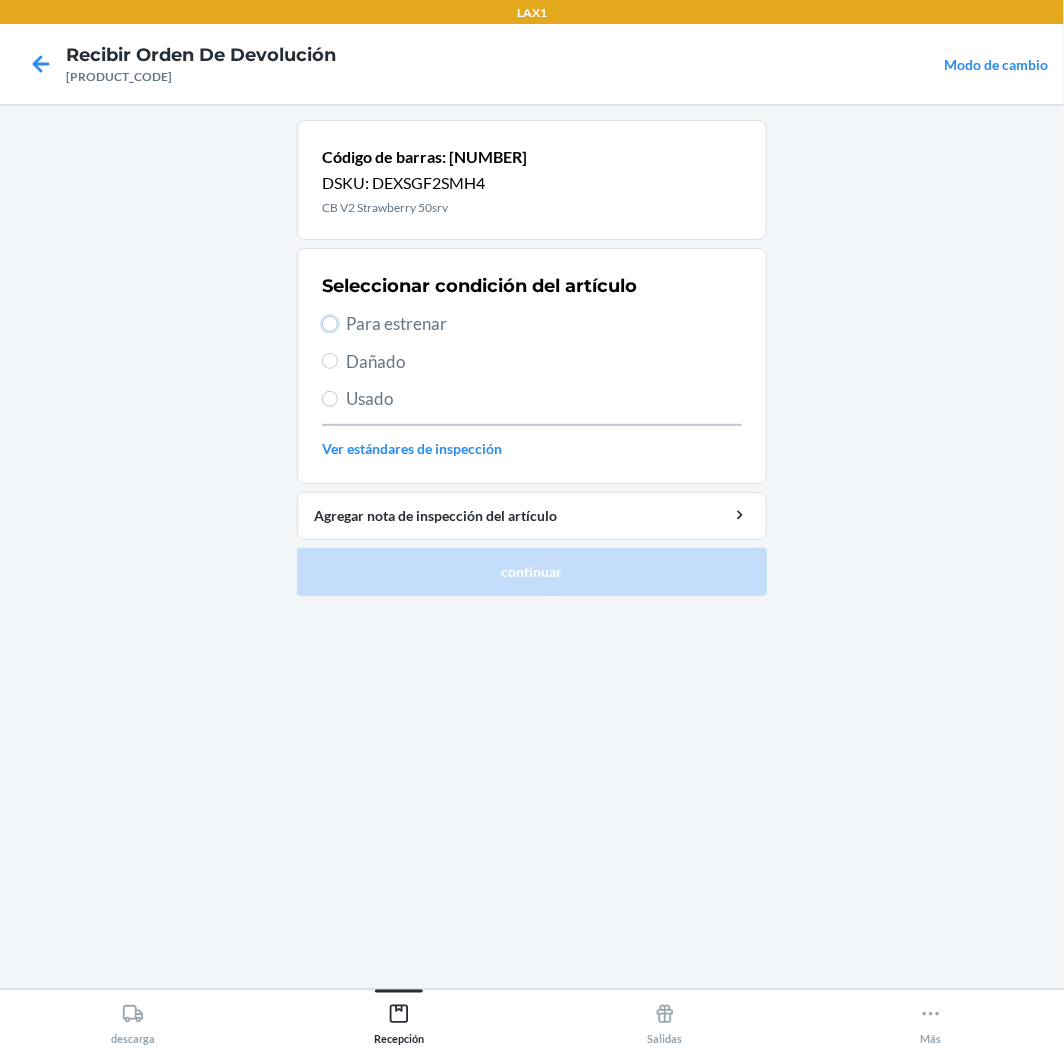 click on "Para estrenar" at bounding box center (330, 324) 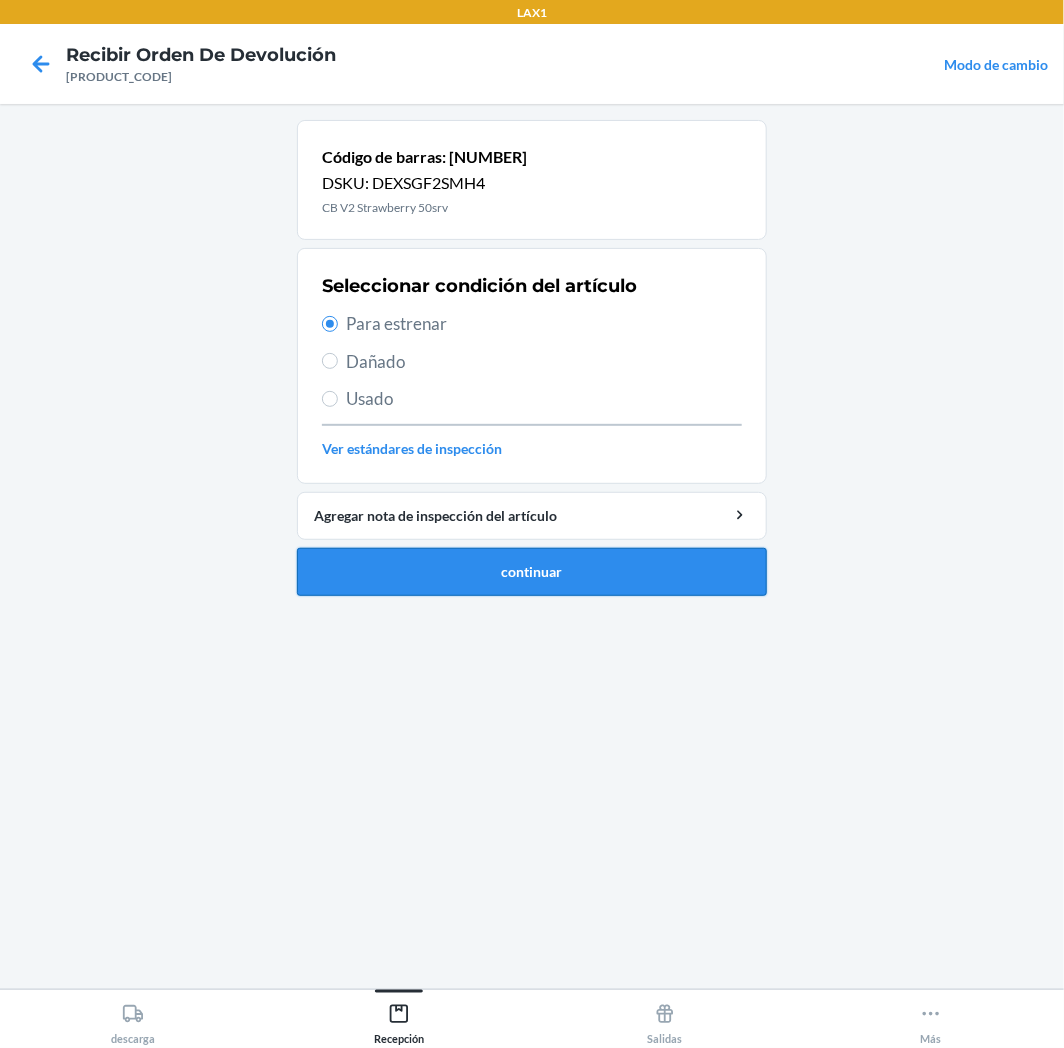 click on "continuar" at bounding box center [532, 572] 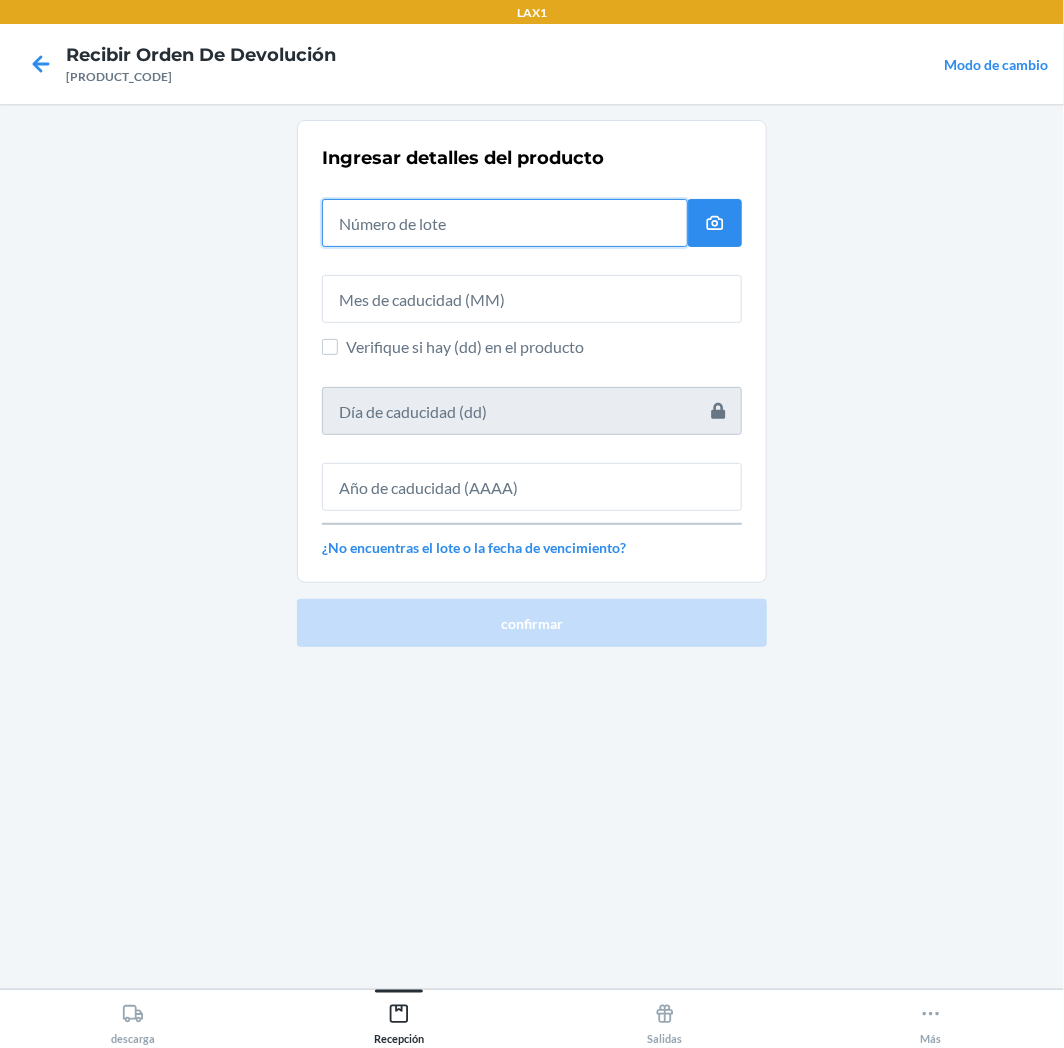 click at bounding box center [505, 223] 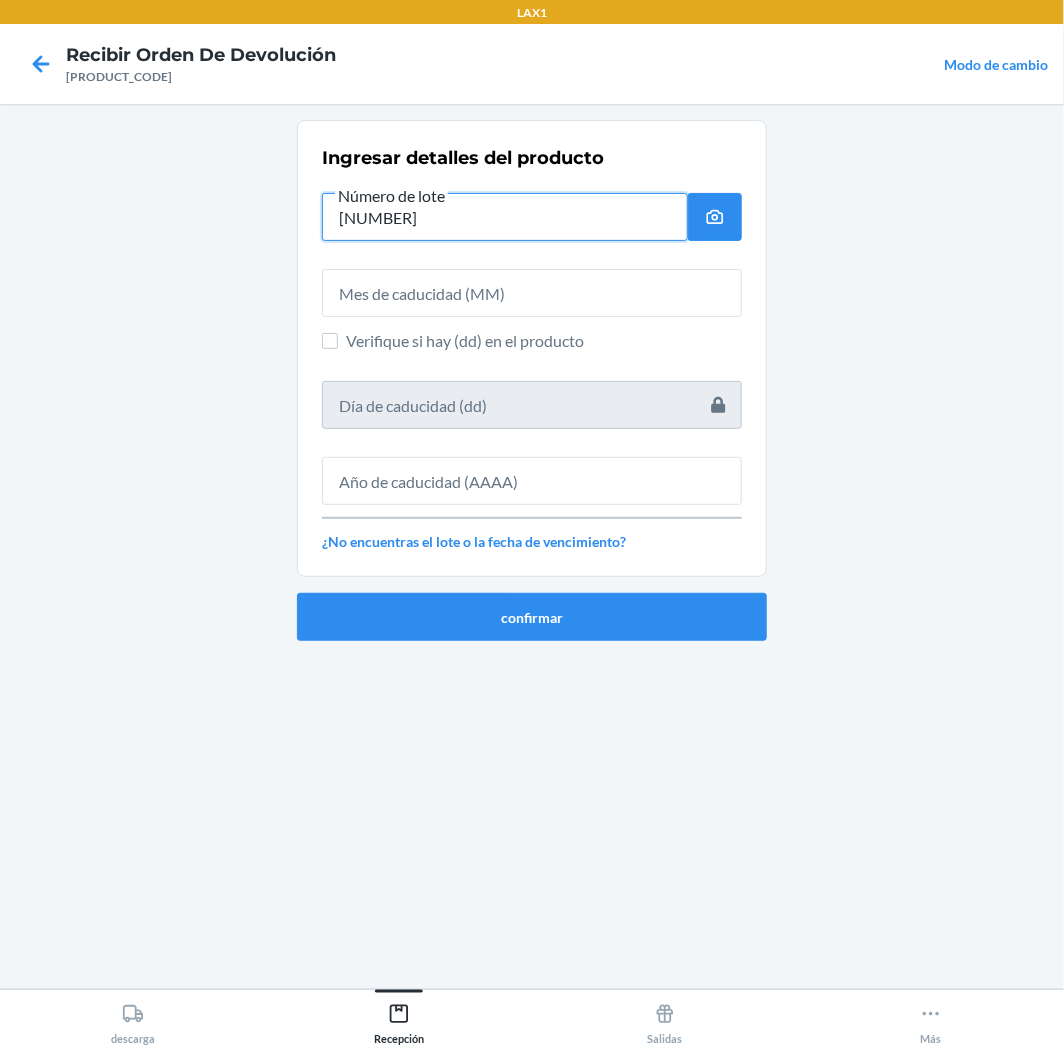 type on "[NUMBER]" 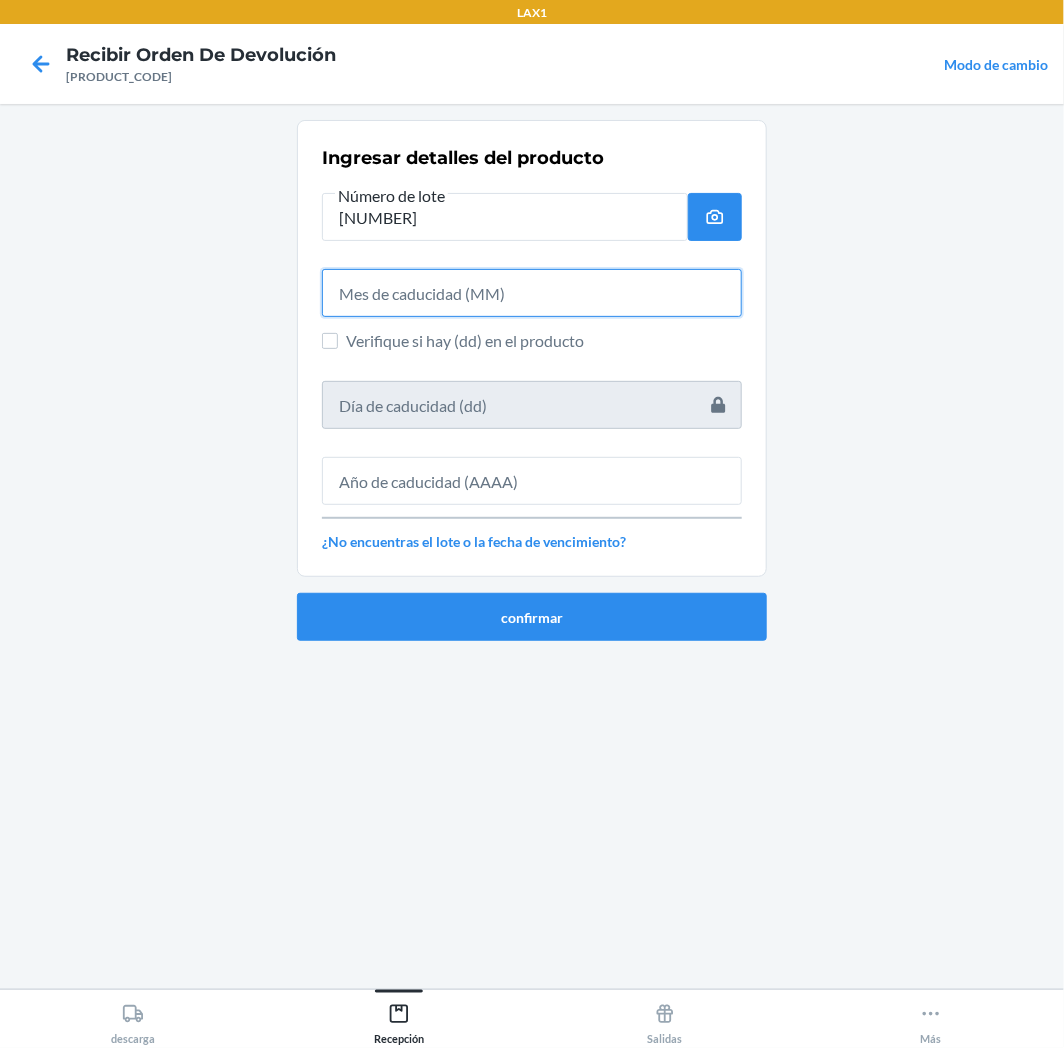 click at bounding box center [532, 293] 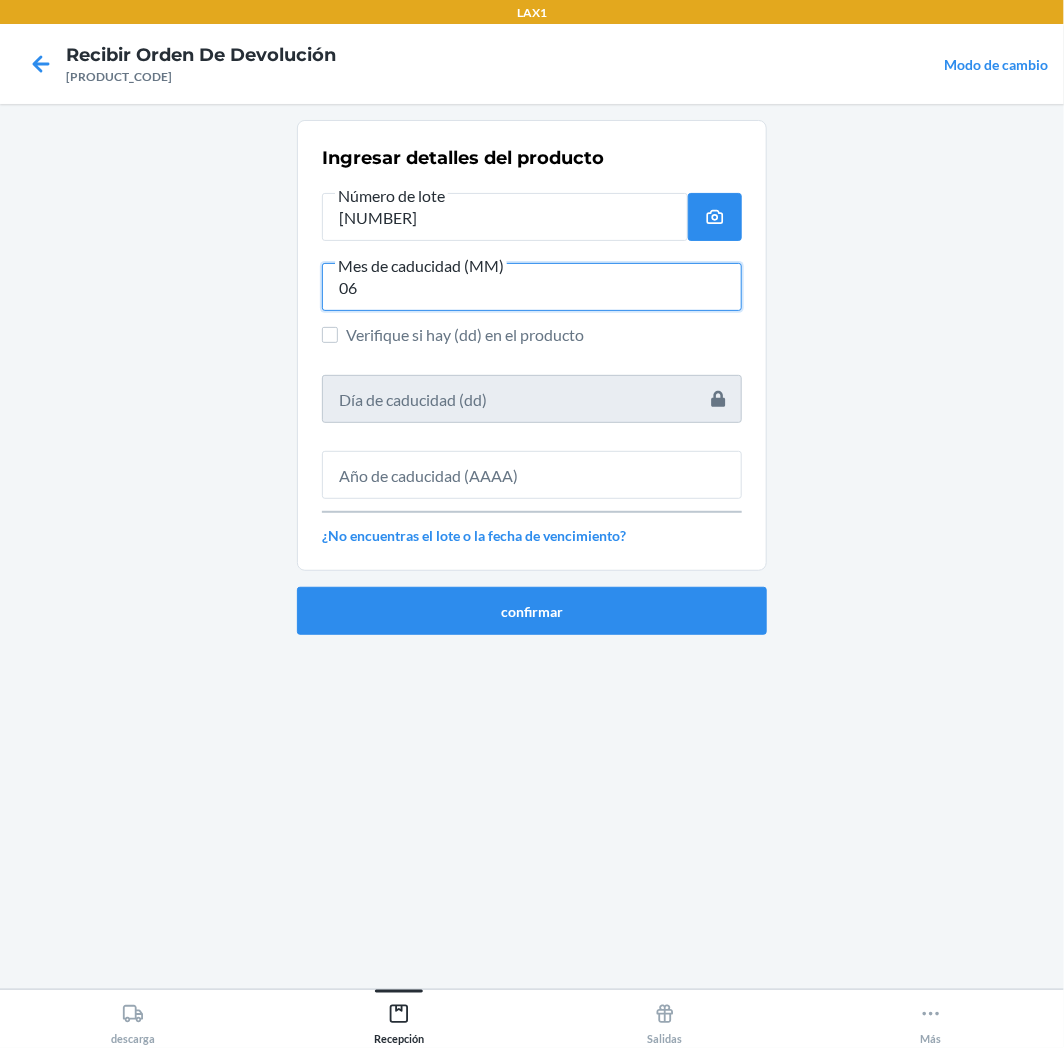 type on "06" 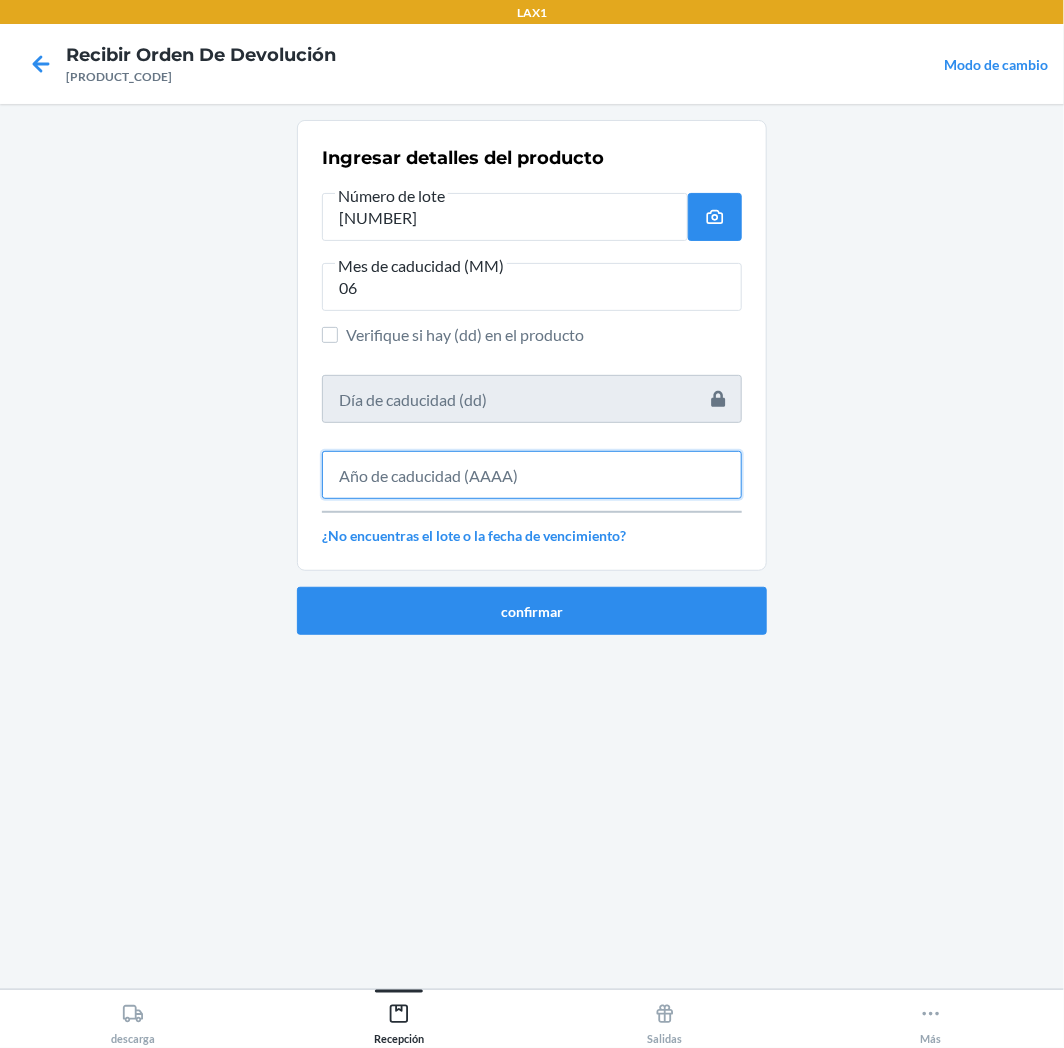click at bounding box center [532, 475] 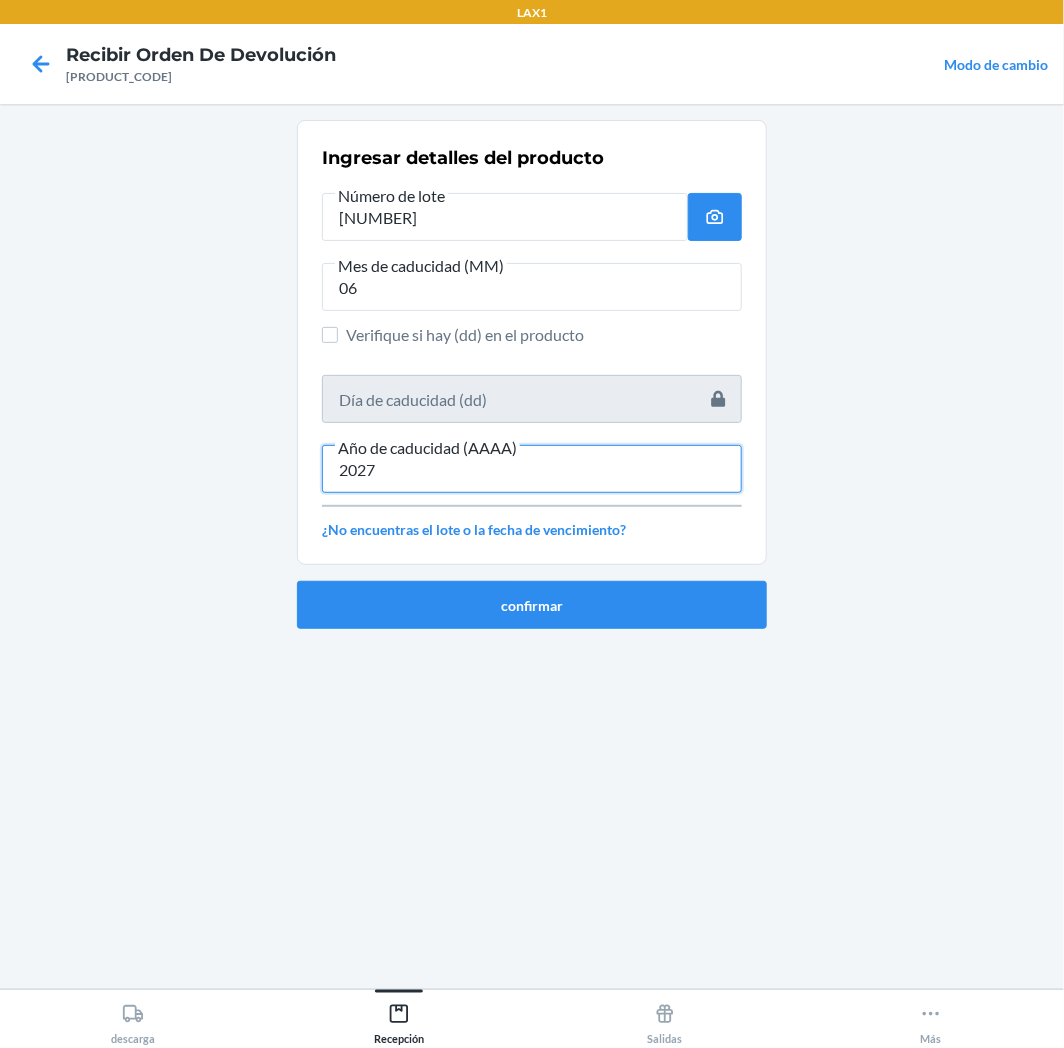 type on "2027" 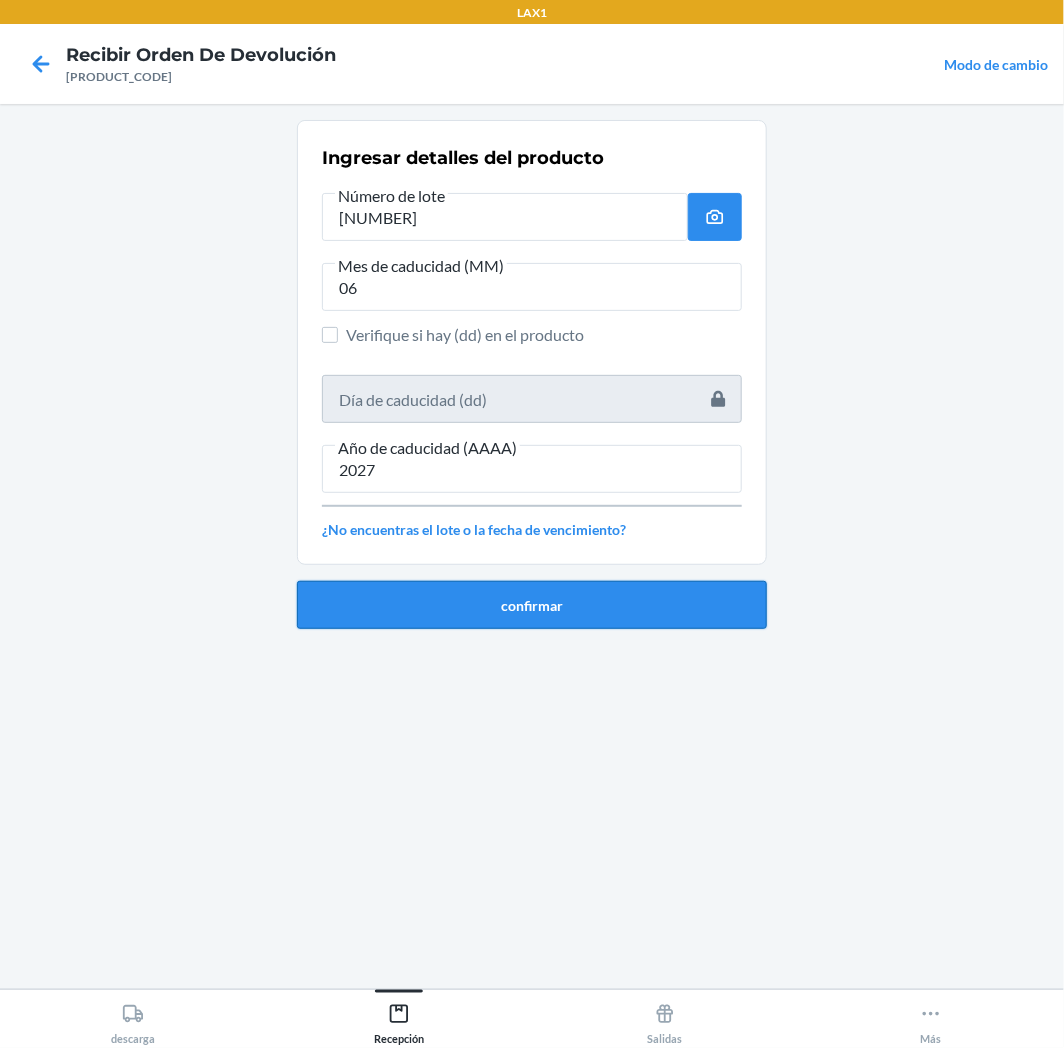 drag, startPoint x: 598, startPoint y: 633, endPoint x: 597, endPoint y: 608, distance: 25.019993 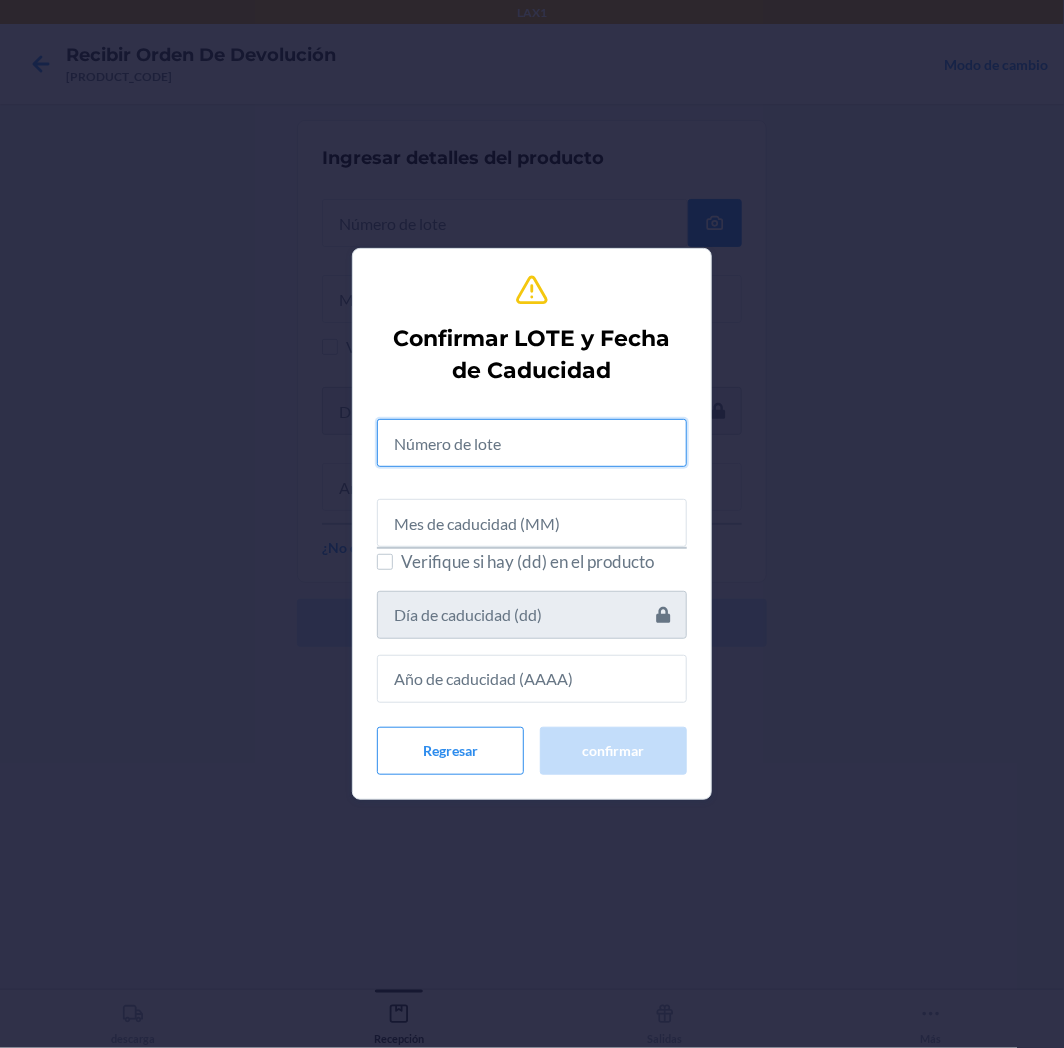 drag, startPoint x: 560, startPoint y: 420, endPoint x: 544, endPoint y: 450, distance: 34 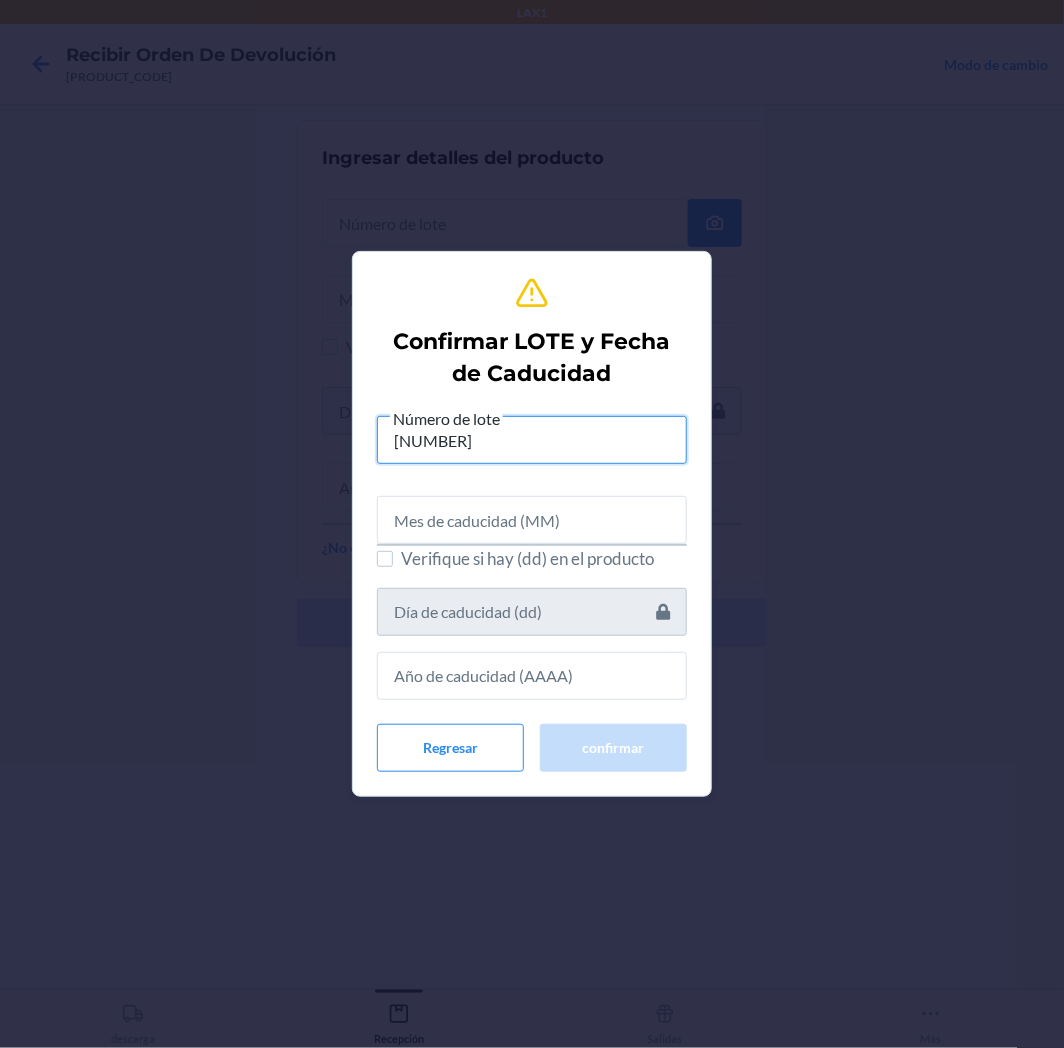 type on "[NUMBER]" 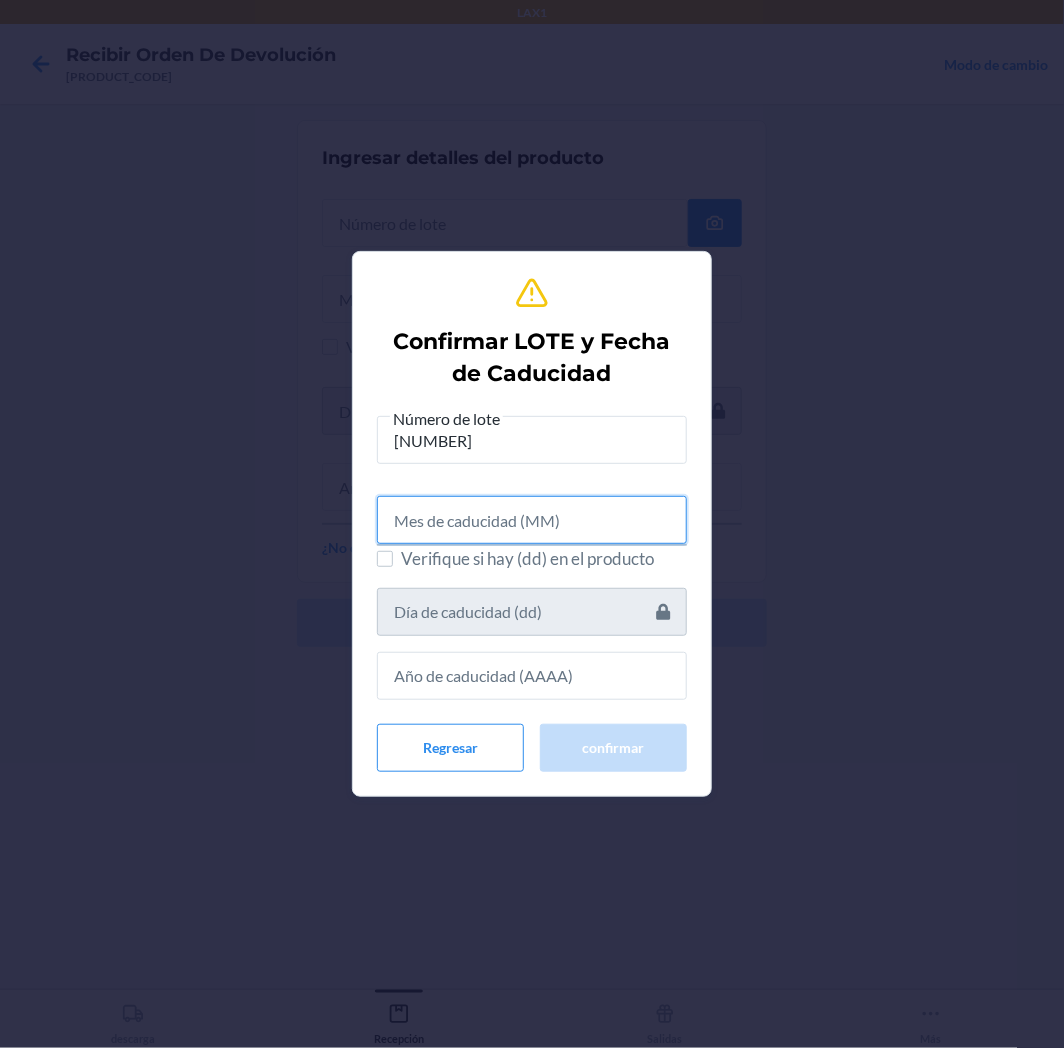 click at bounding box center (532, 520) 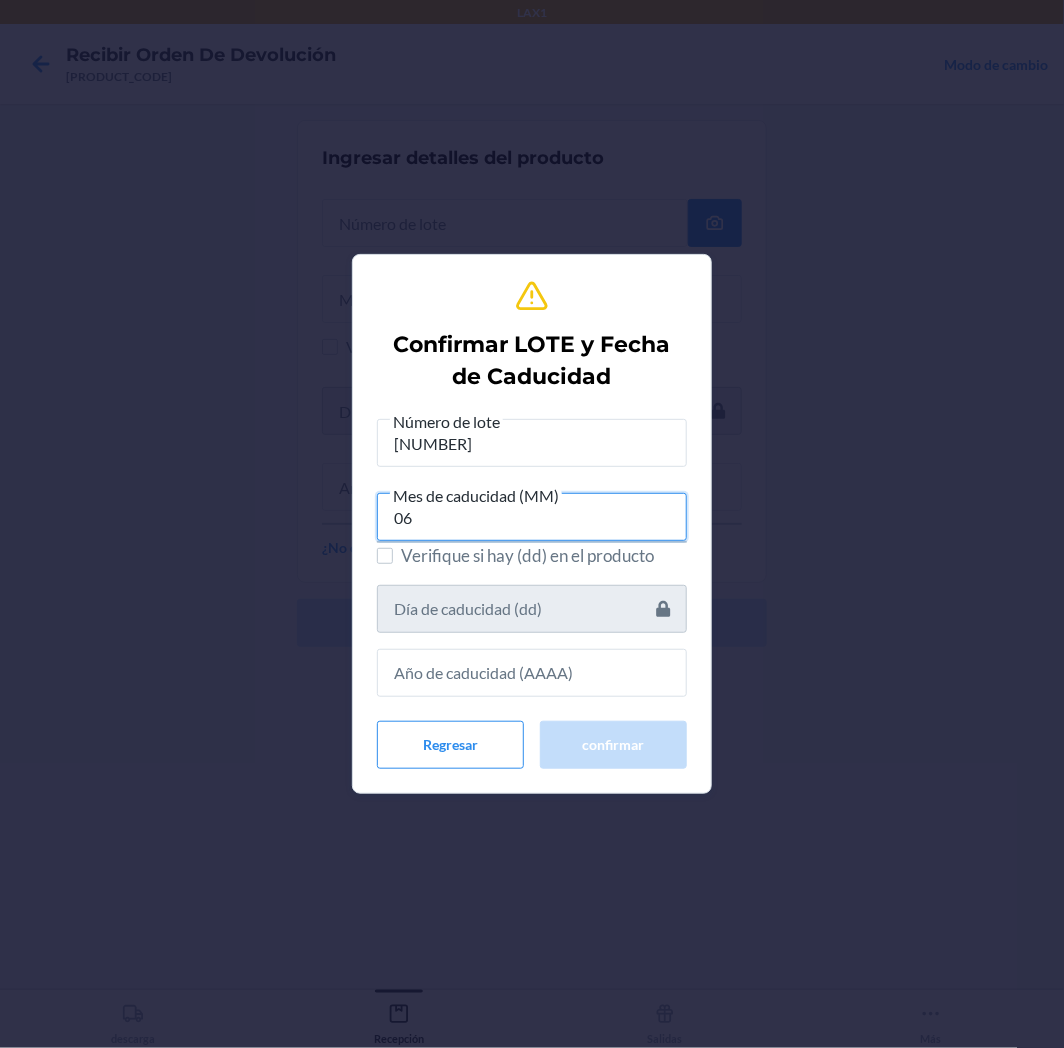 type on "06" 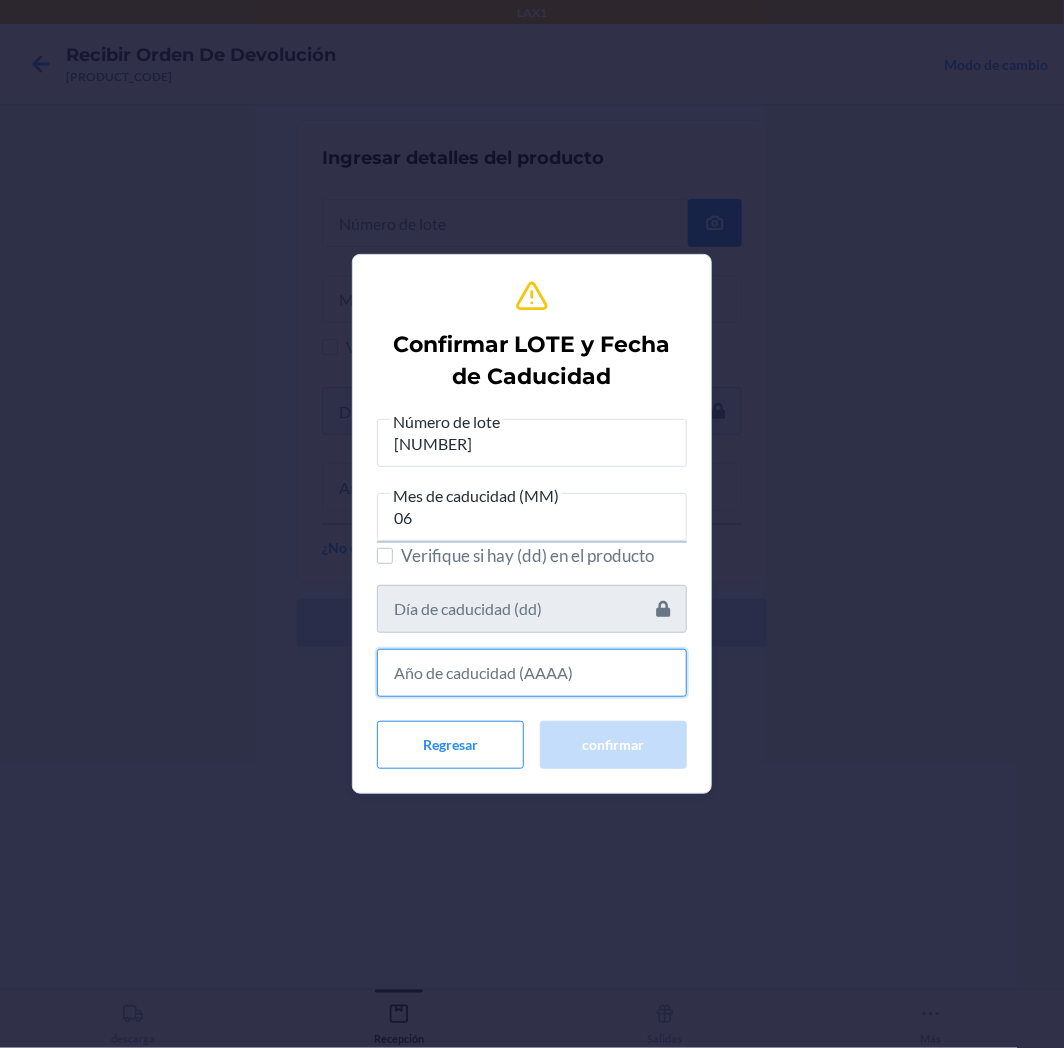 click at bounding box center (532, 673) 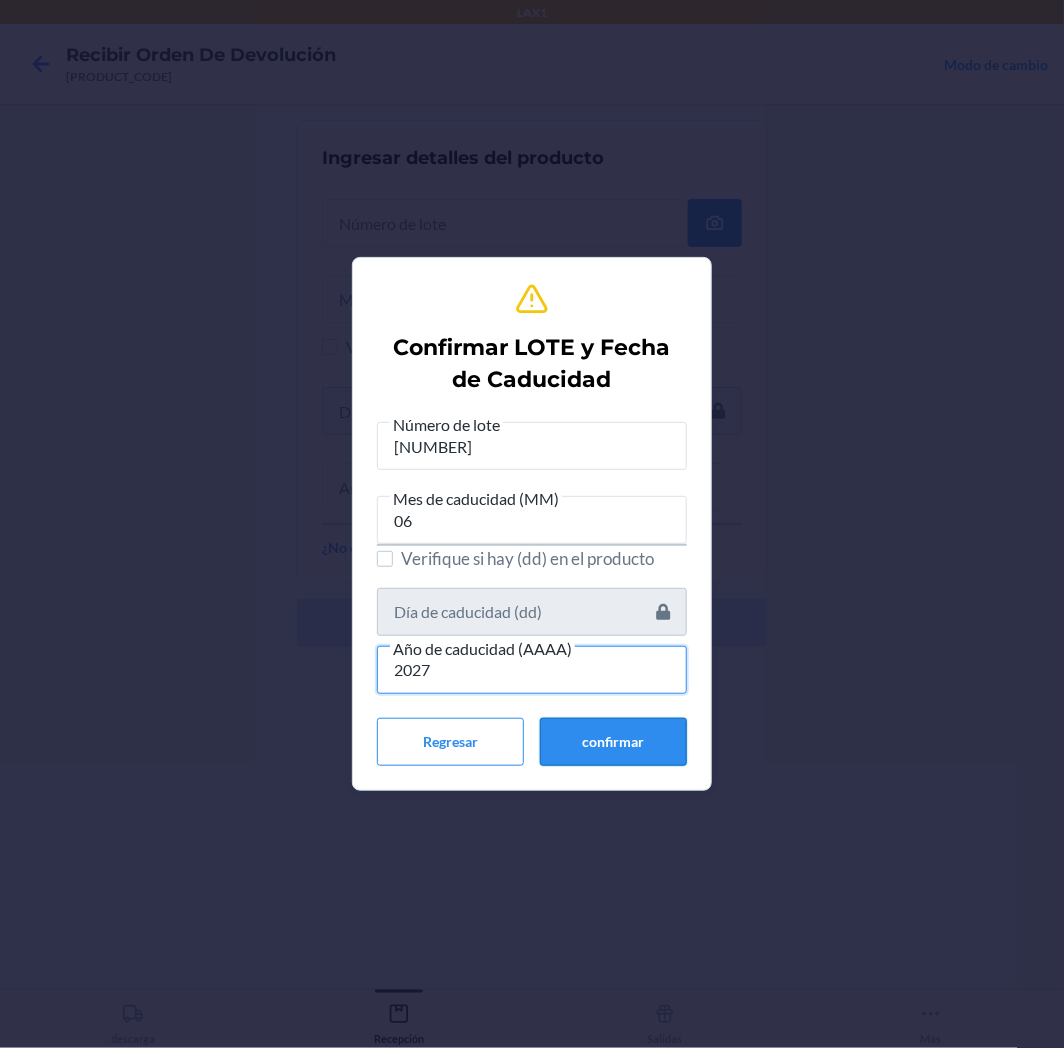 type on "2027" 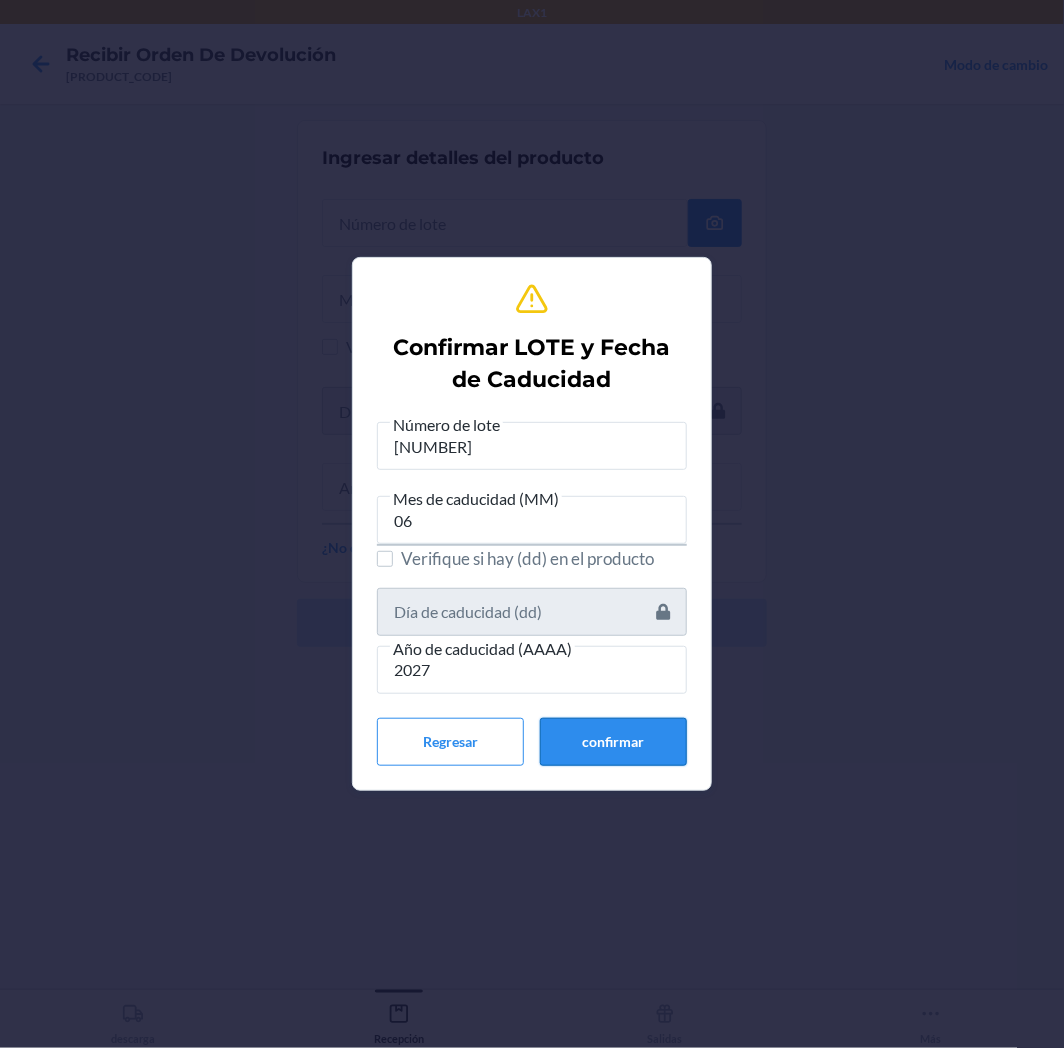 click on "confirmar" at bounding box center [613, 742] 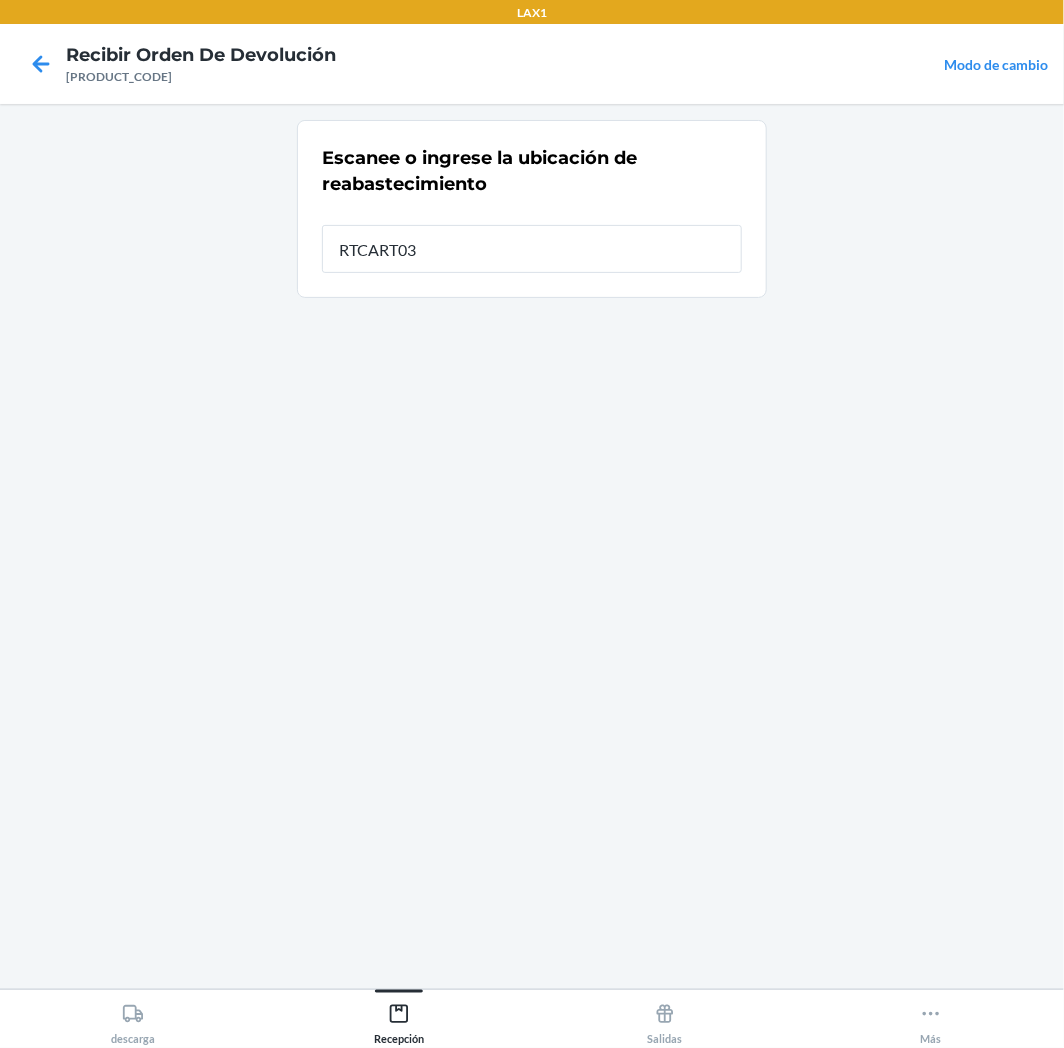 type on "RTCART038" 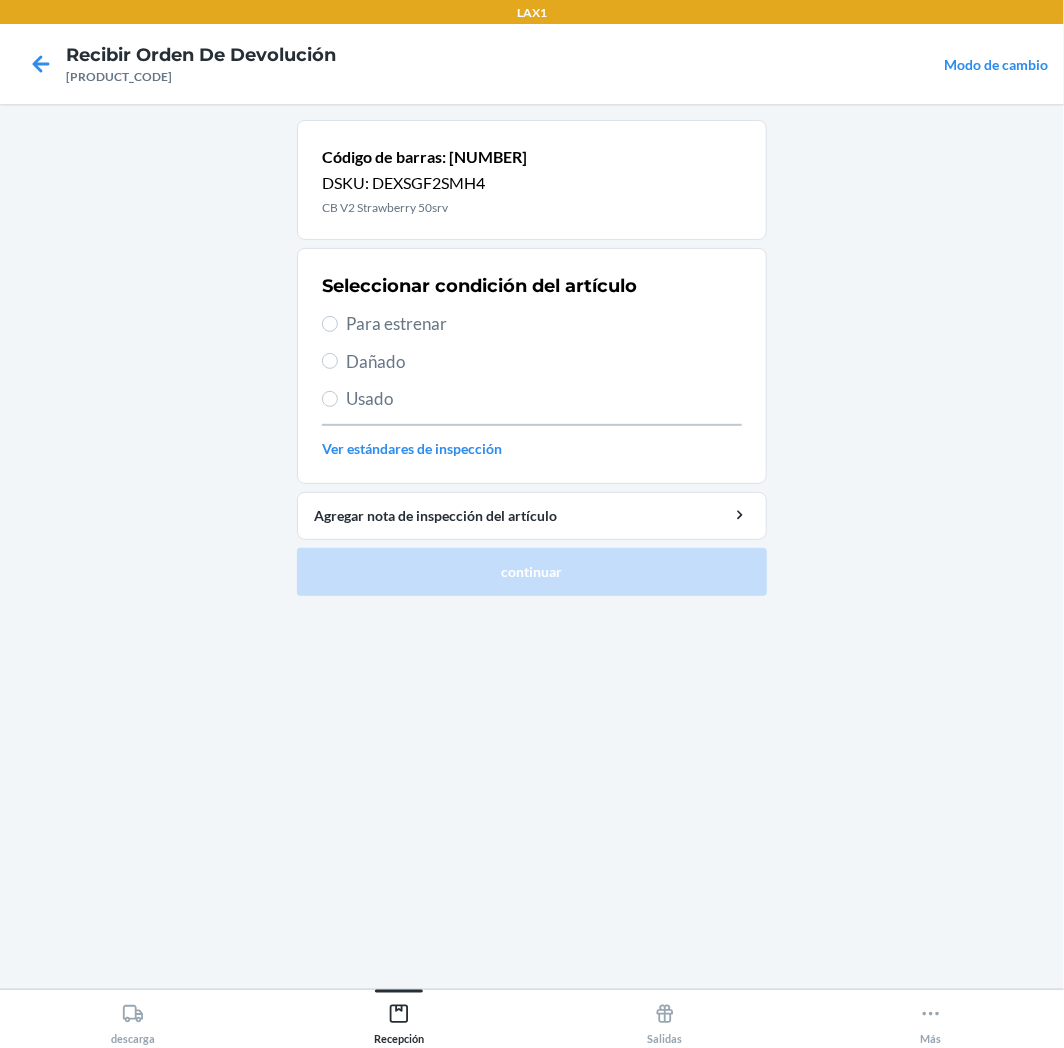 click on "Para estrenar" at bounding box center [544, 324] 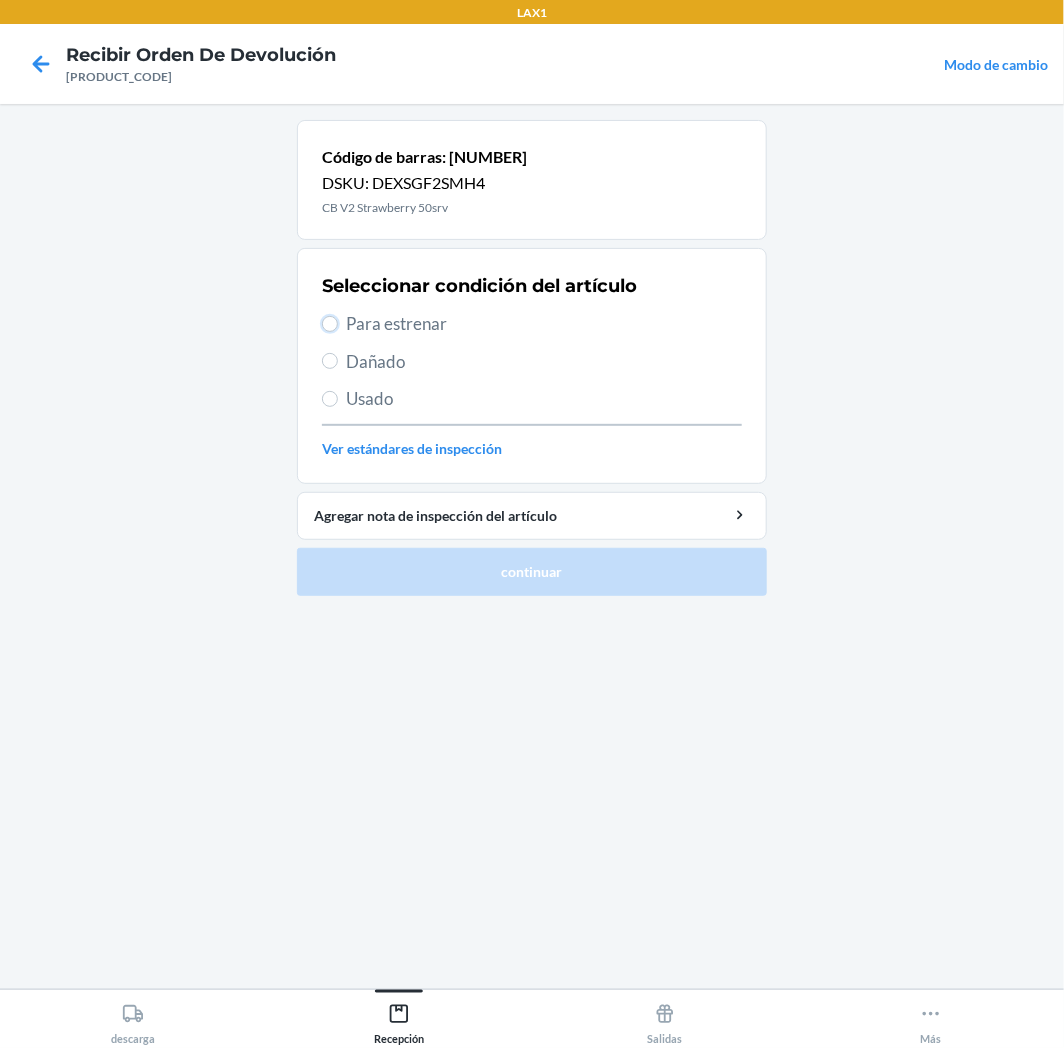 click on "Para estrenar" at bounding box center [330, 324] 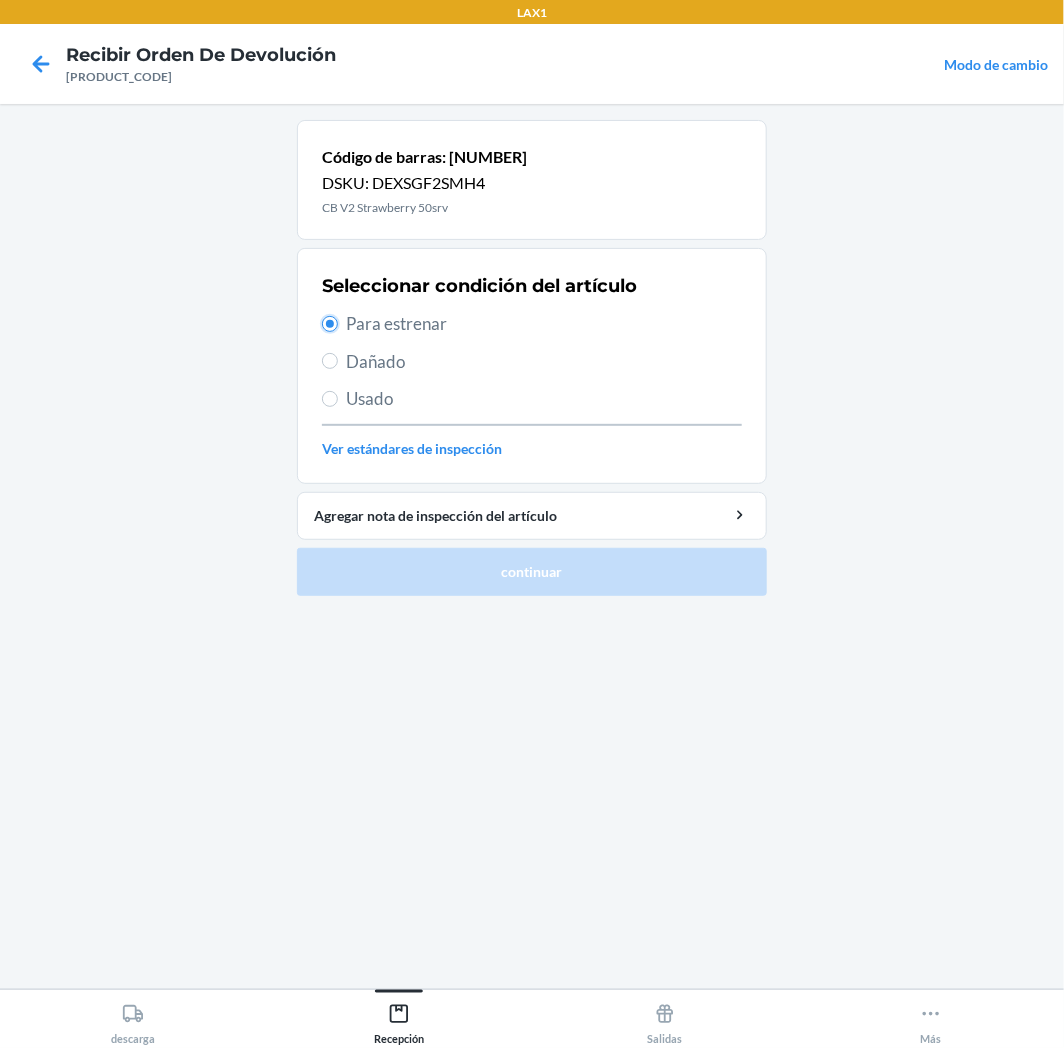 radio on "true" 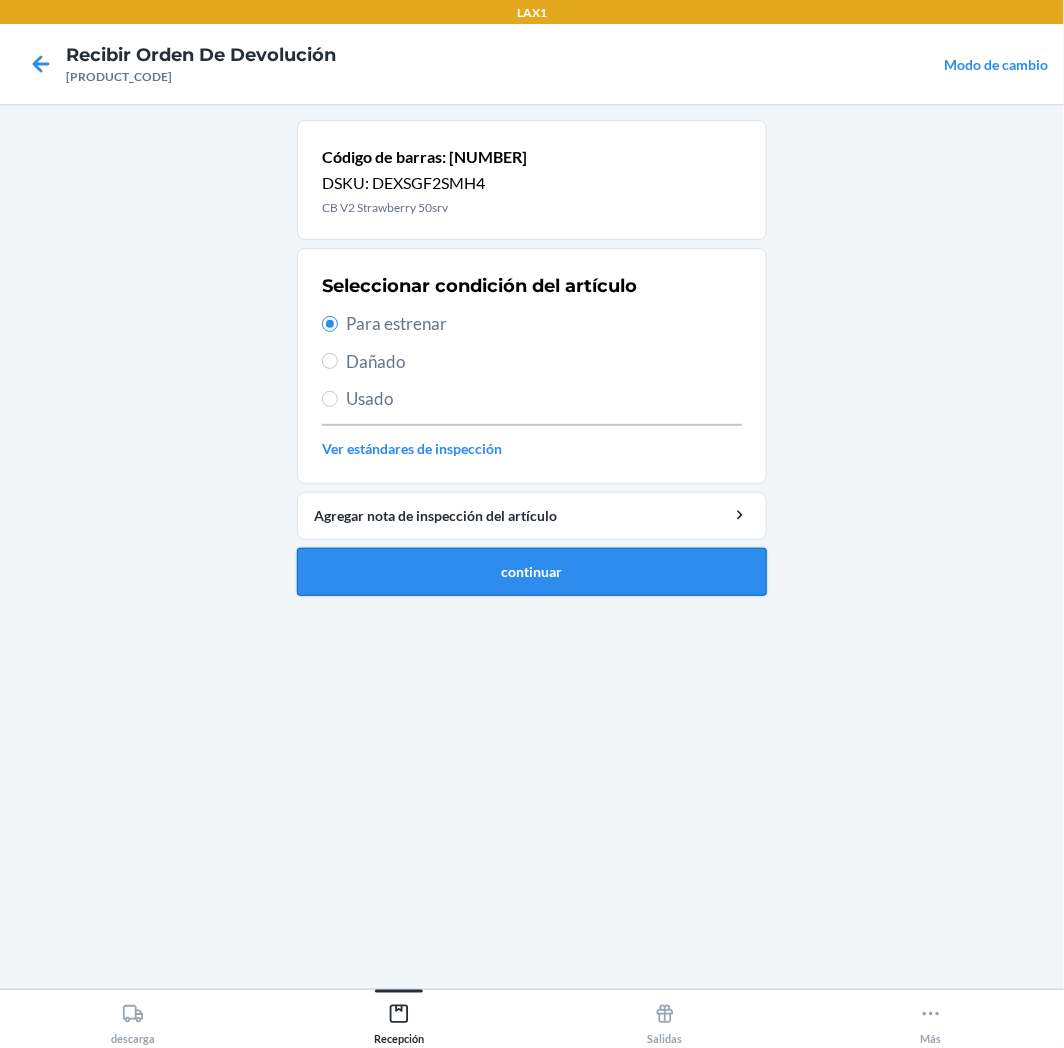 click on "continuar" at bounding box center (532, 572) 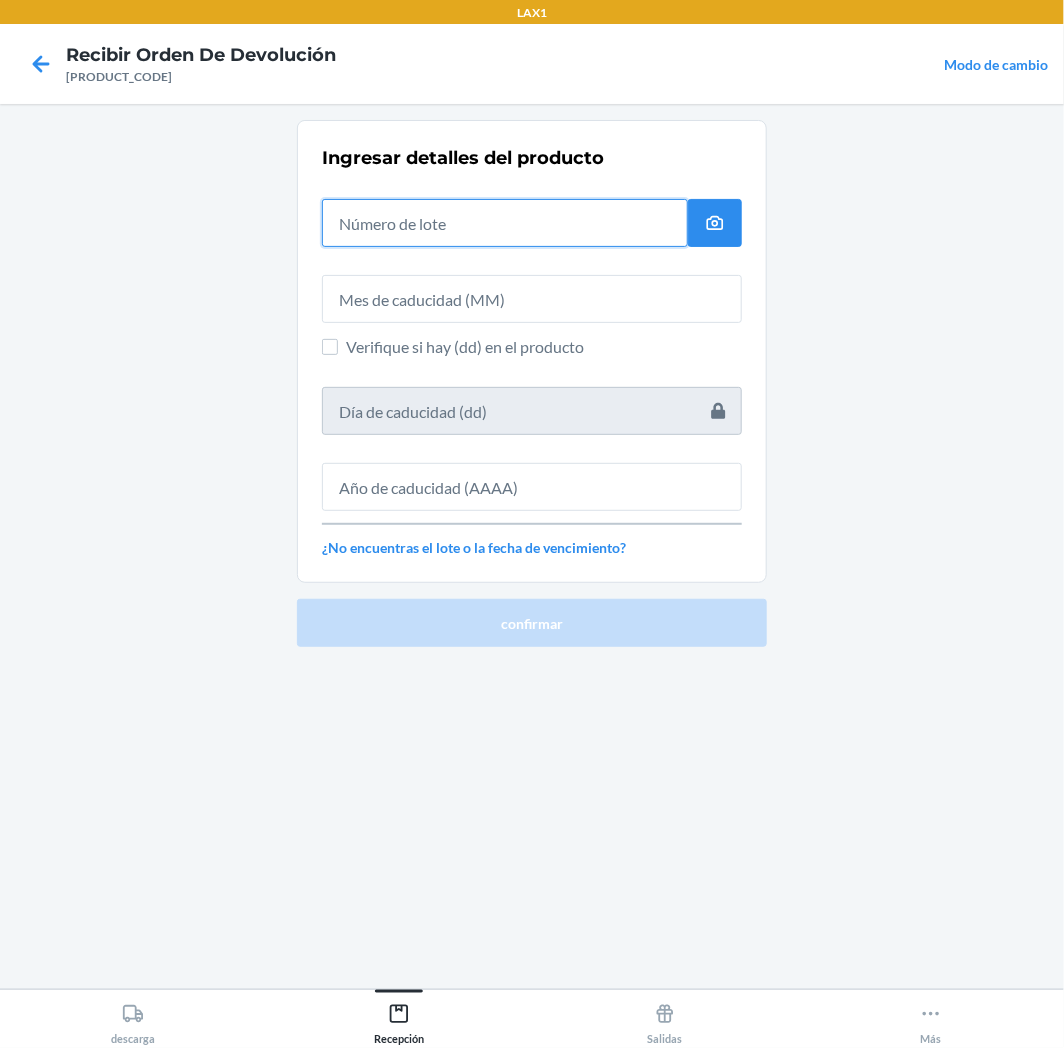 click at bounding box center (505, 223) 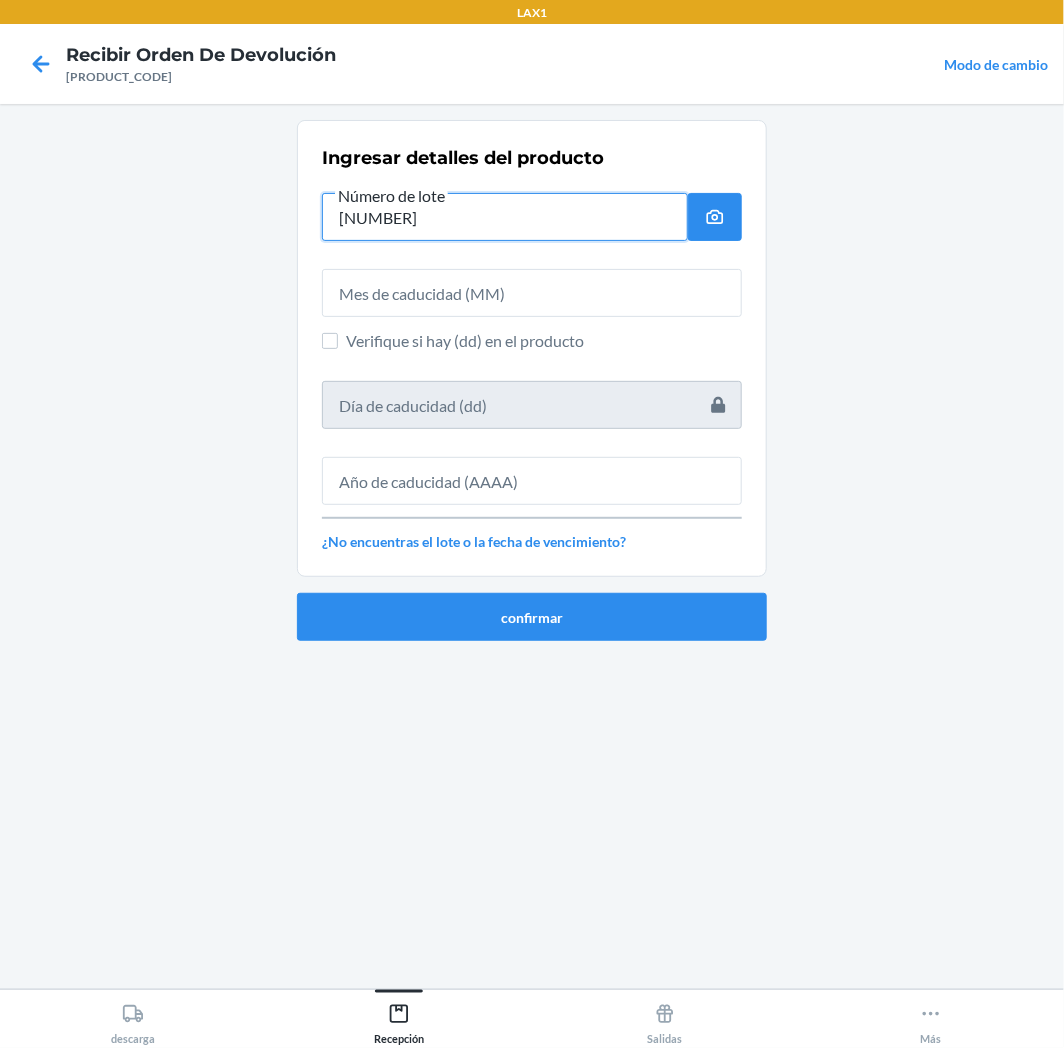 type on "[NUMBER]" 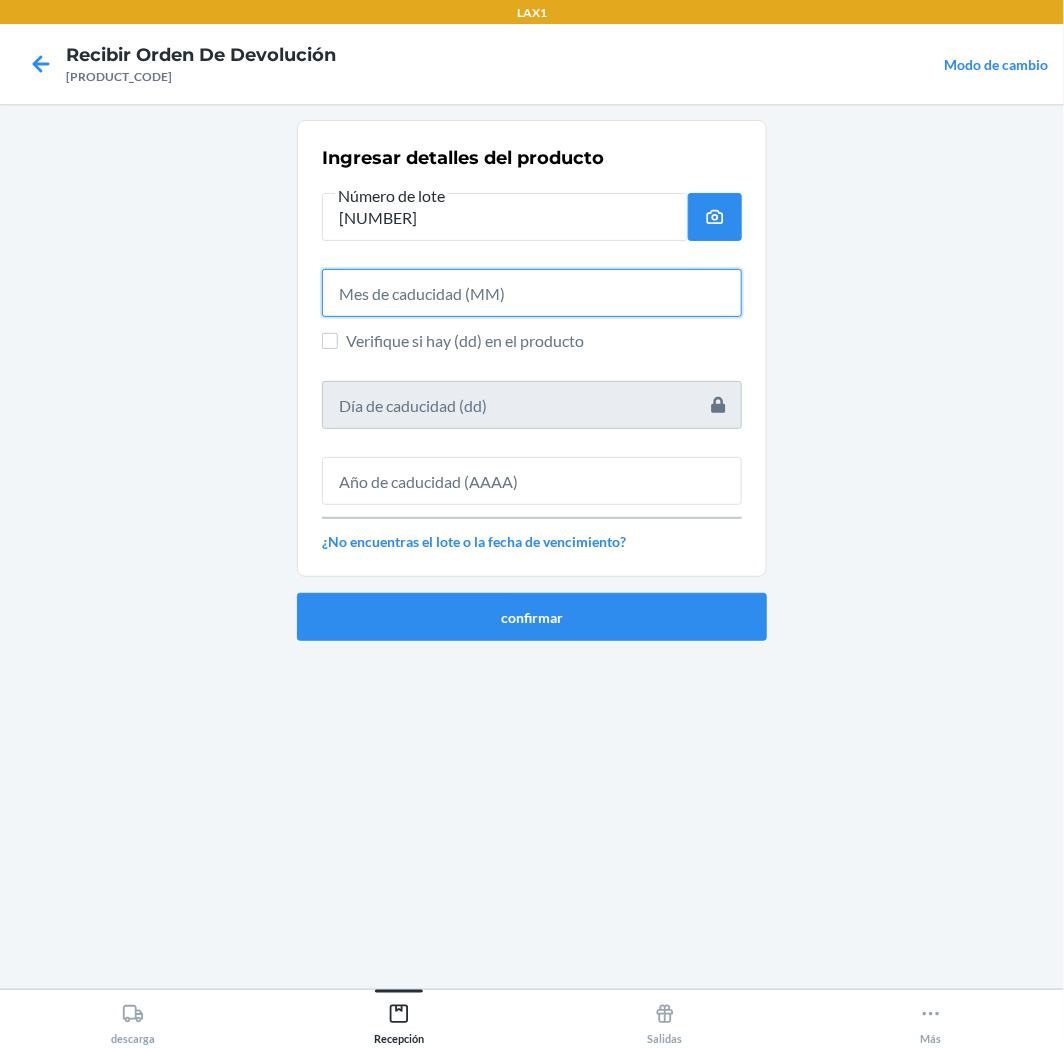 click at bounding box center [532, 293] 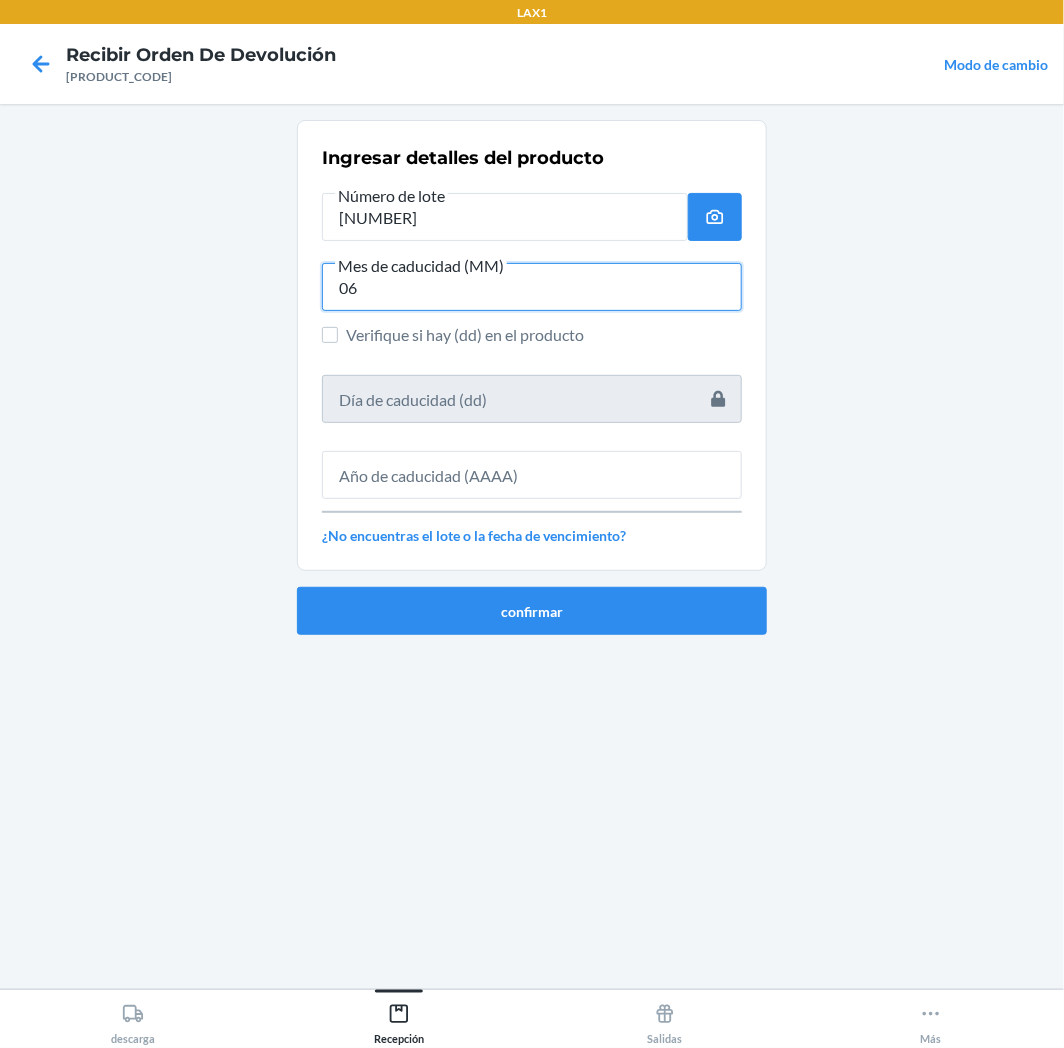 type on "06" 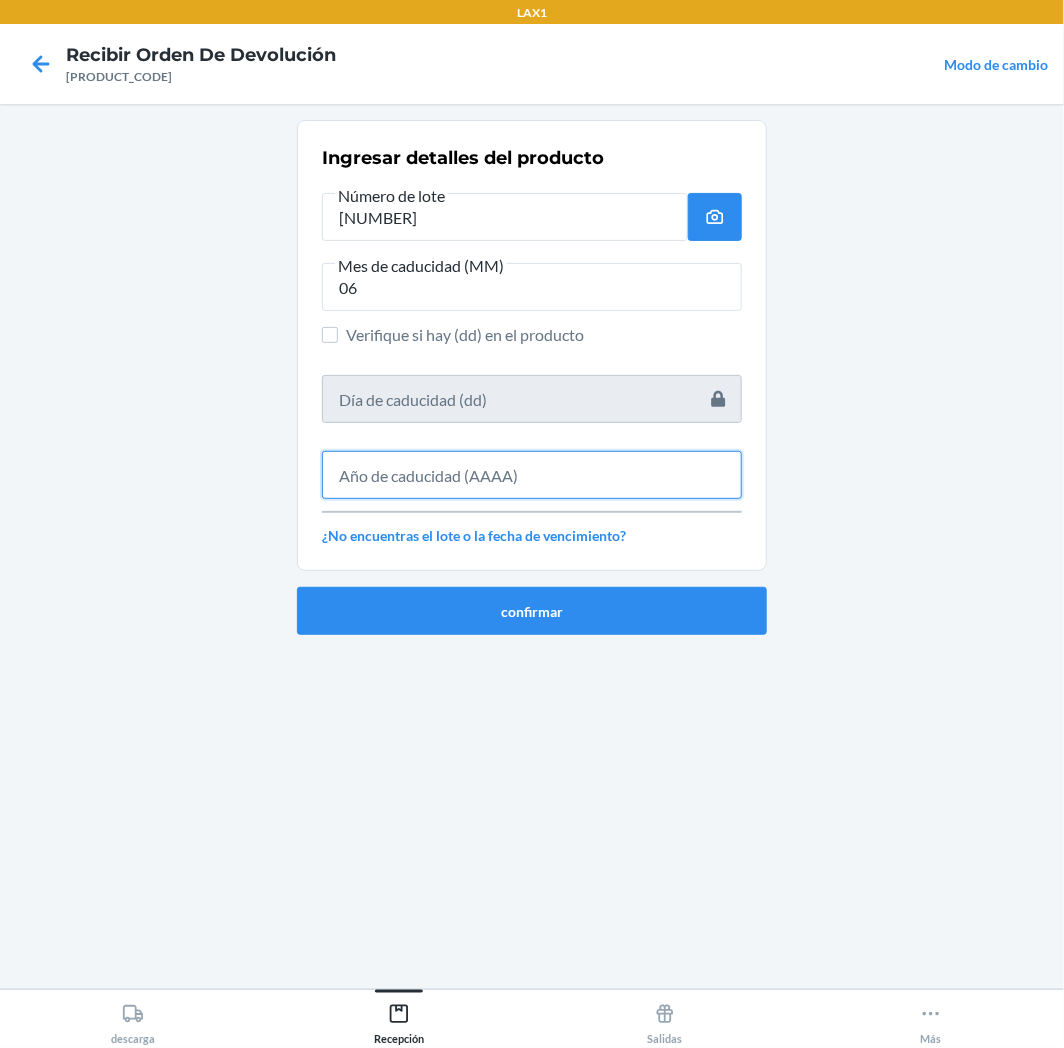 click at bounding box center (532, 475) 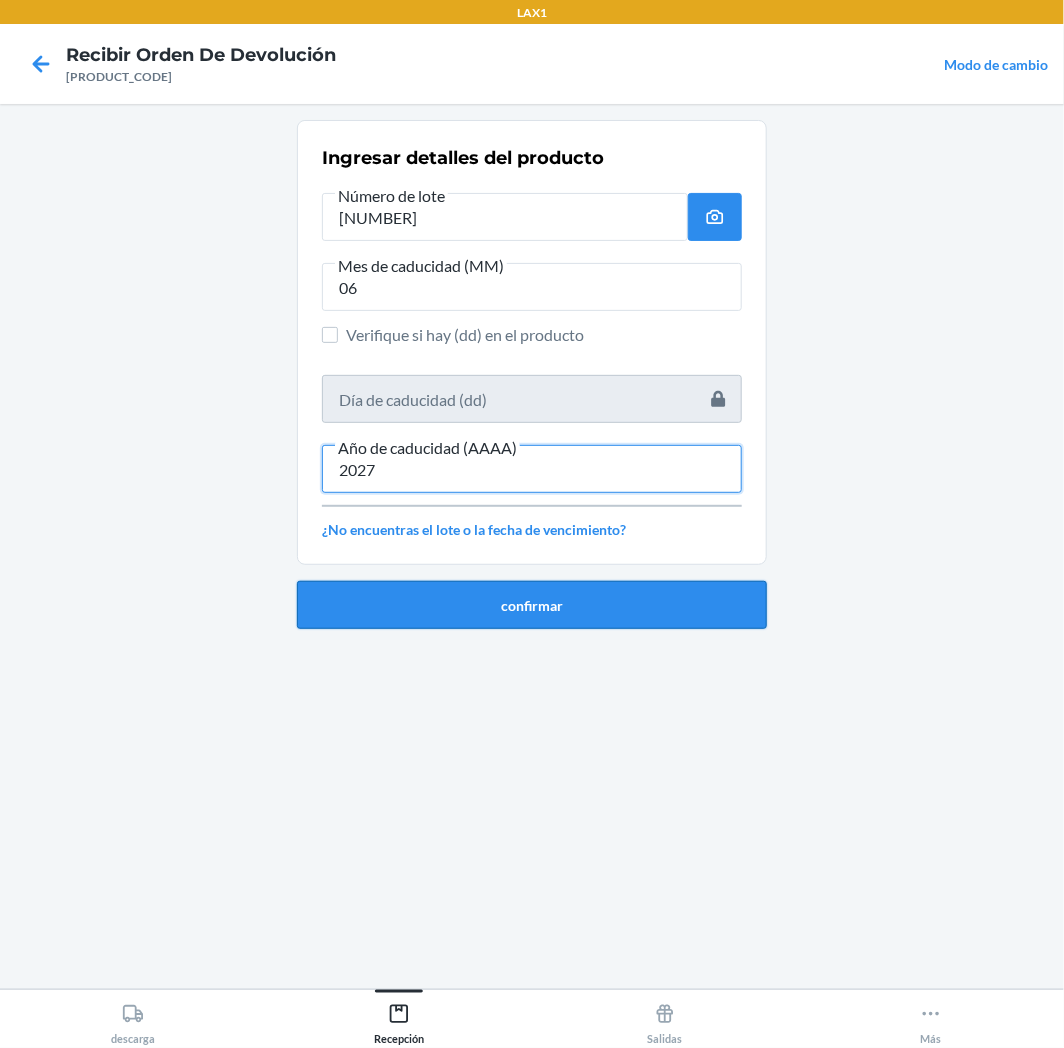 type on "2027" 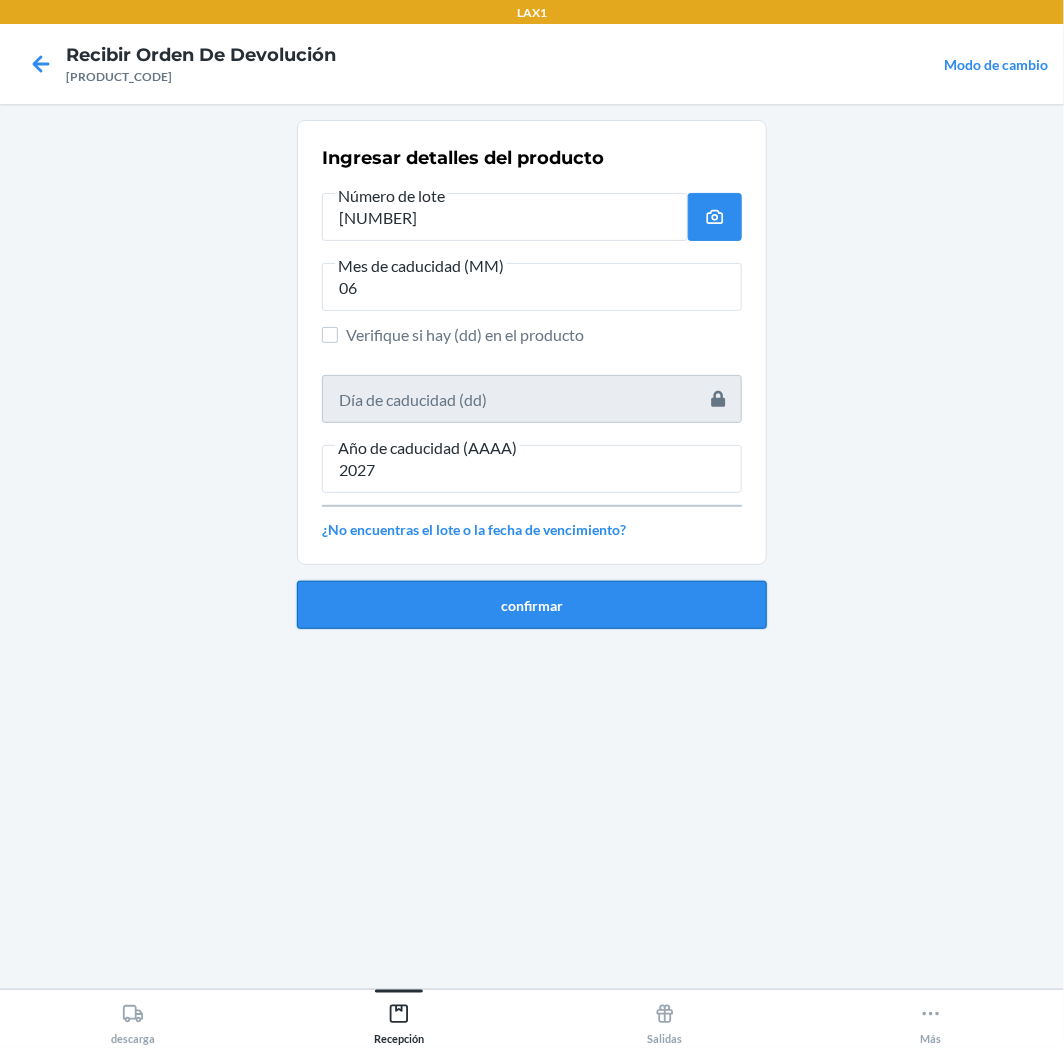 click on "confirmar" at bounding box center (532, 605) 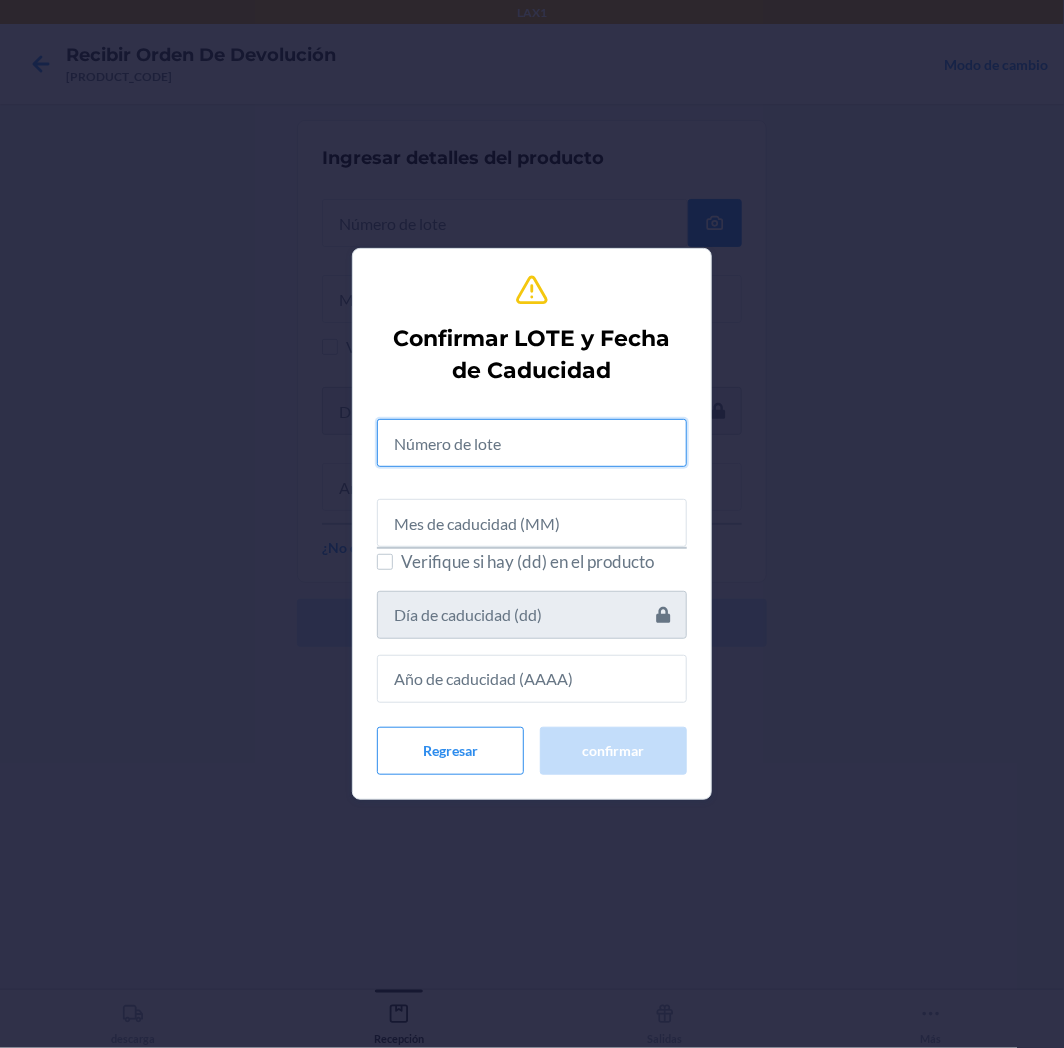 click at bounding box center [532, 443] 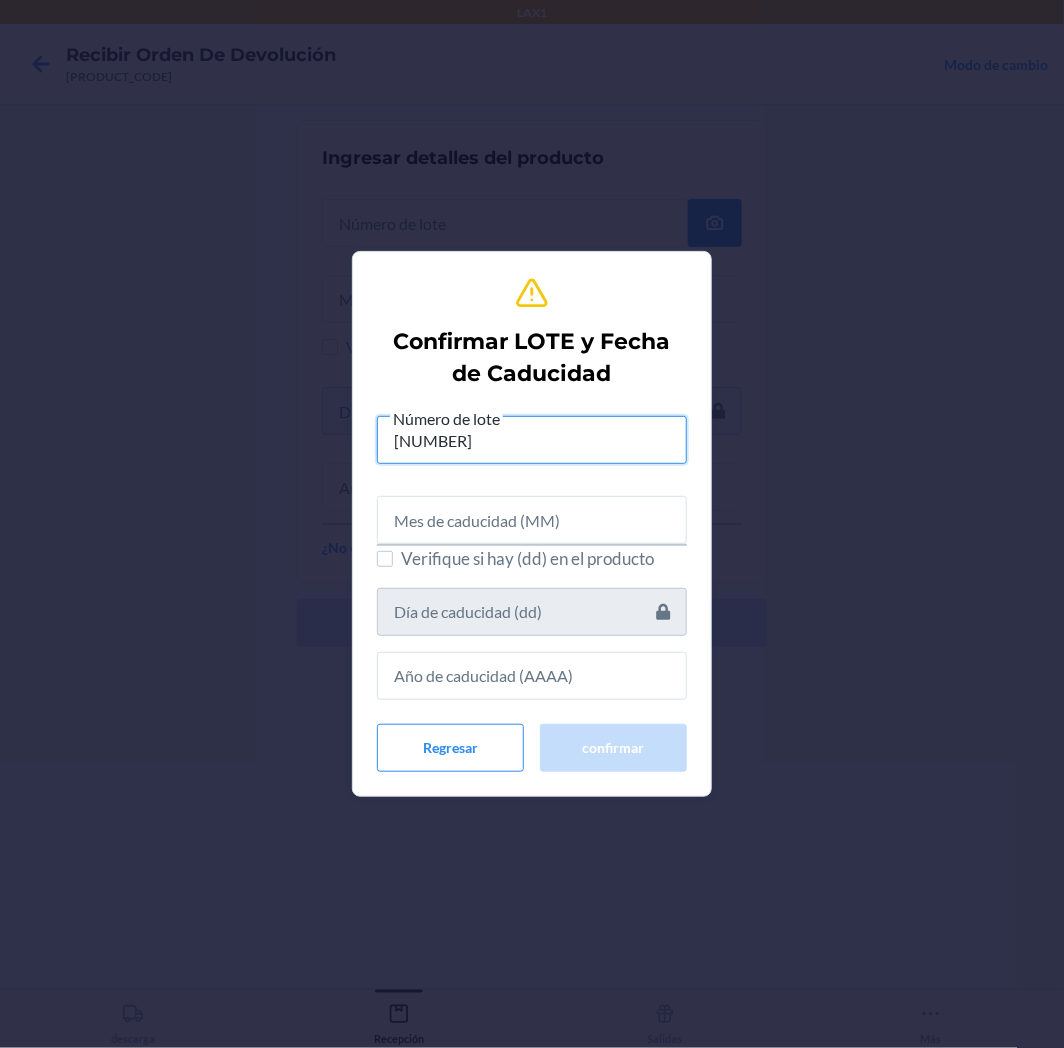 type on "[NUMBER]" 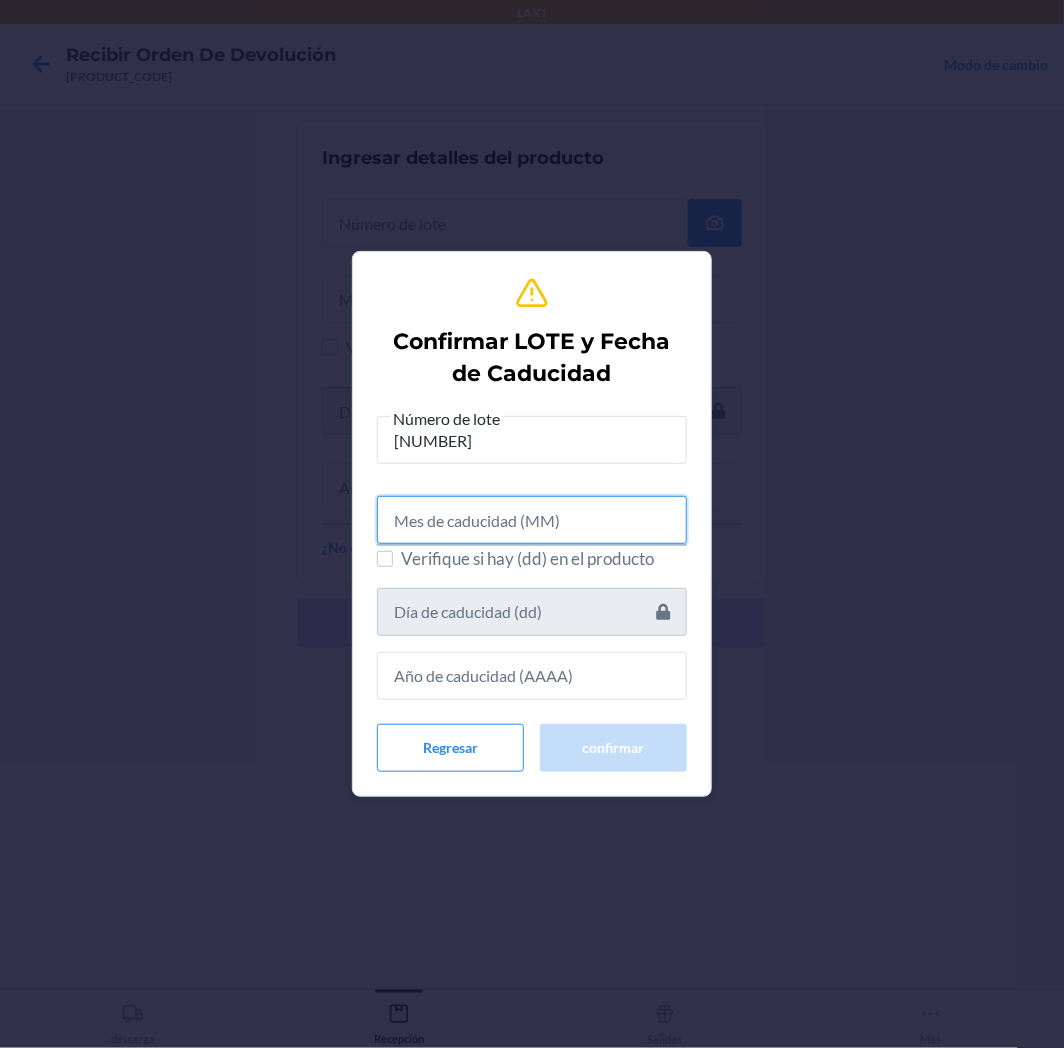 click at bounding box center (532, 520) 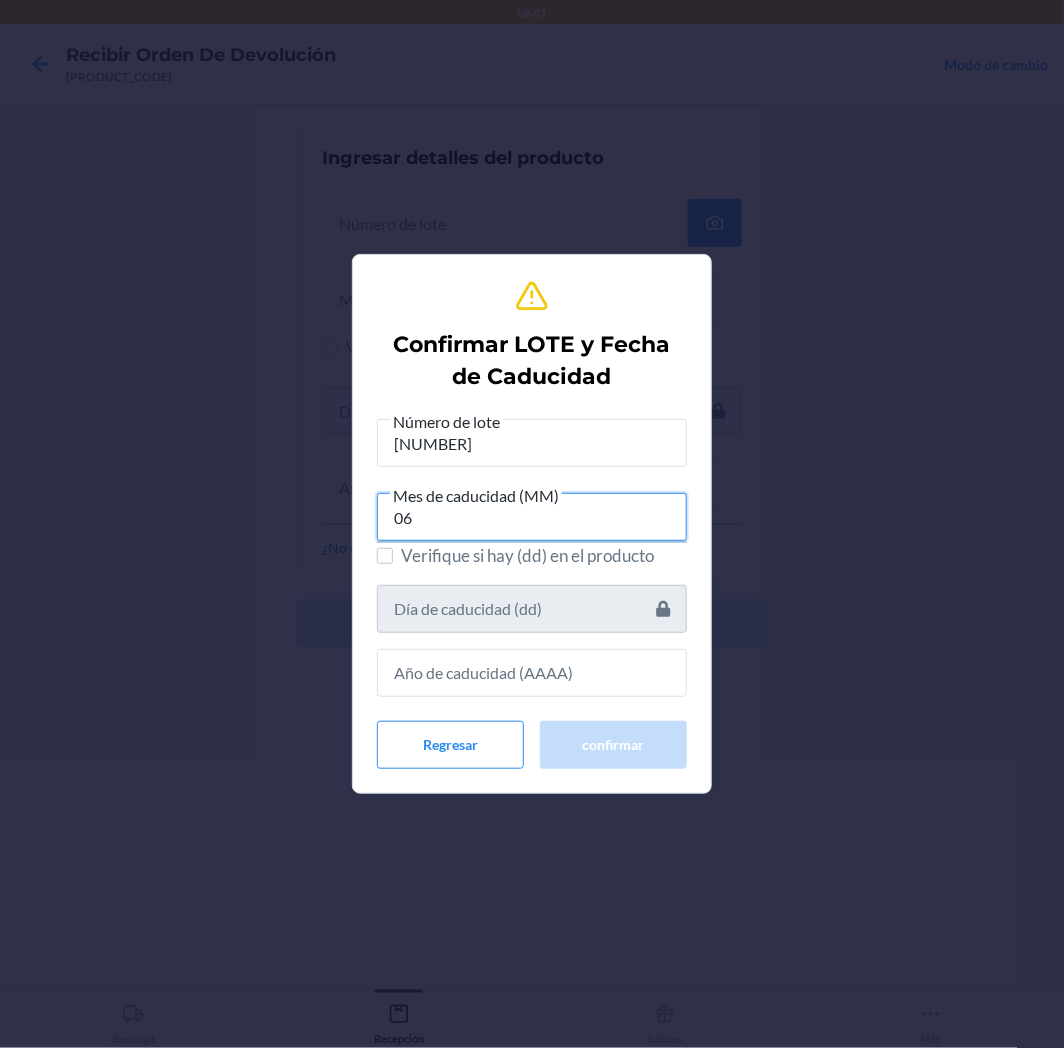 type on "06" 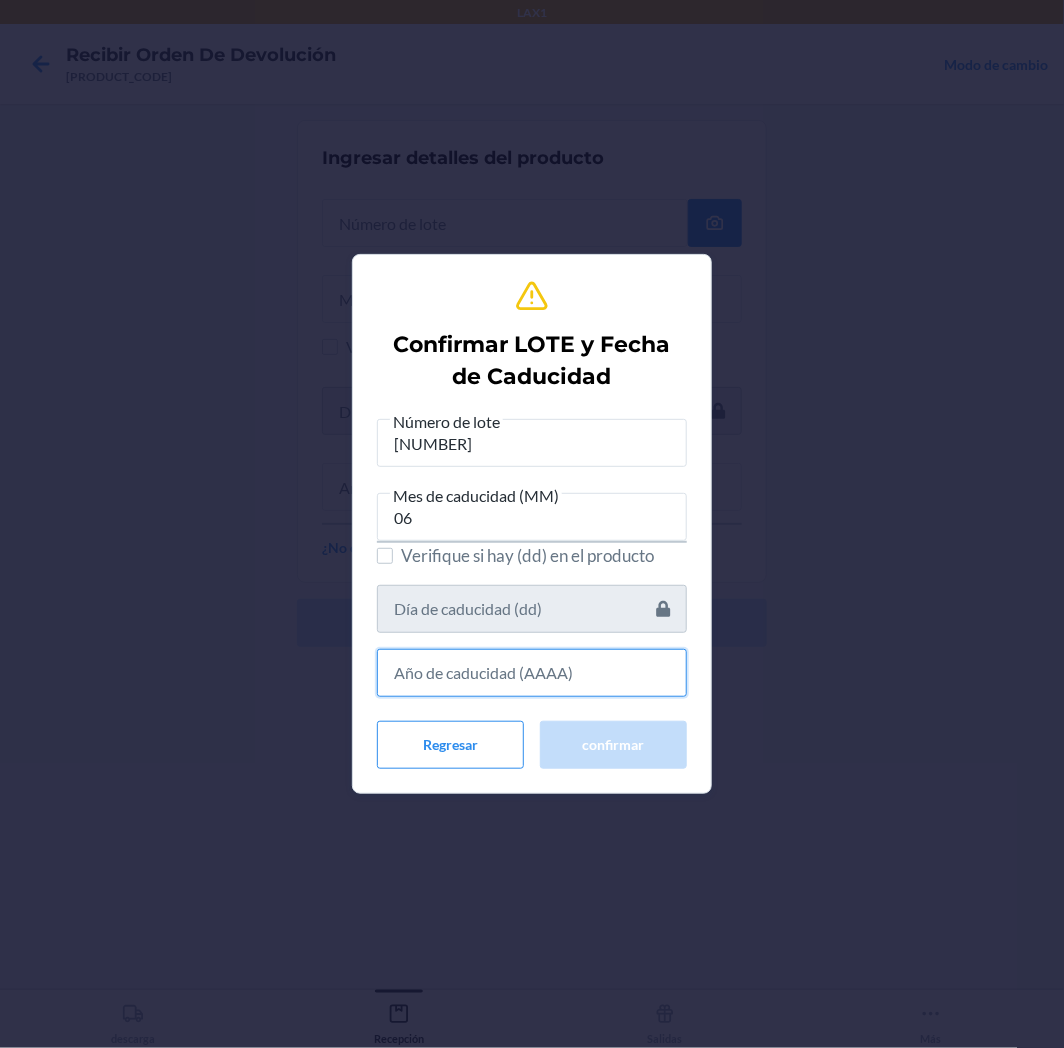 click at bounding box center (532, 673) 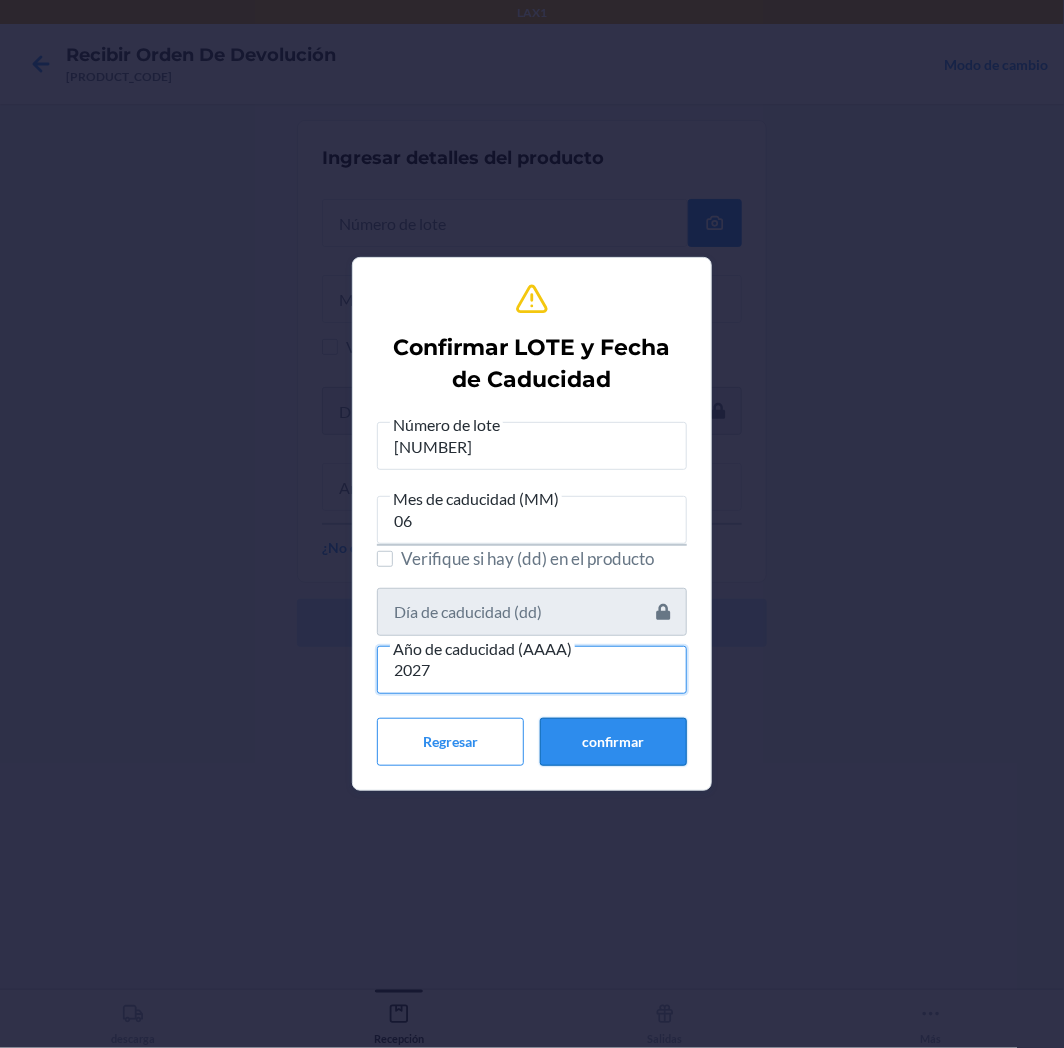 type on "2027" 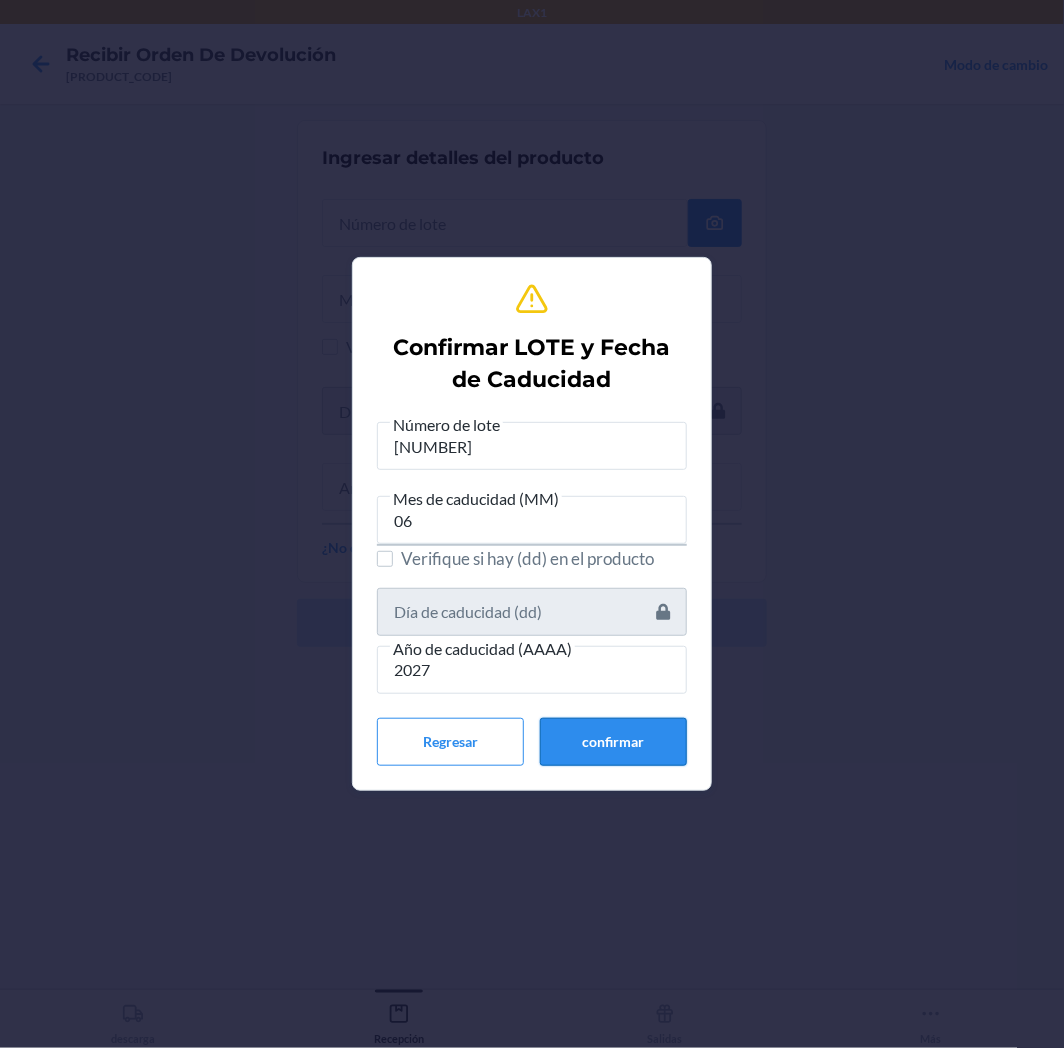 click on "confirmar" at bounding box center (613, 742) 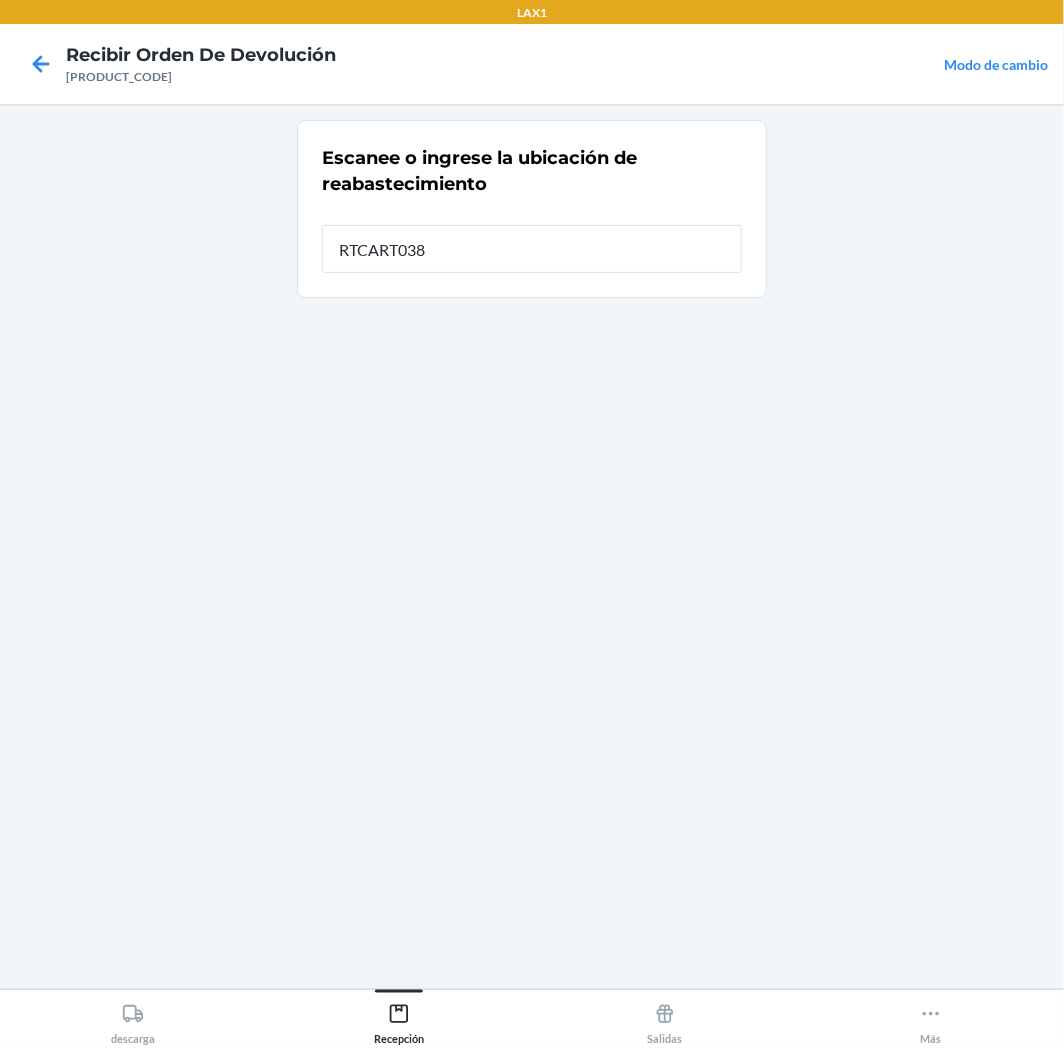 type on "RTCART038" 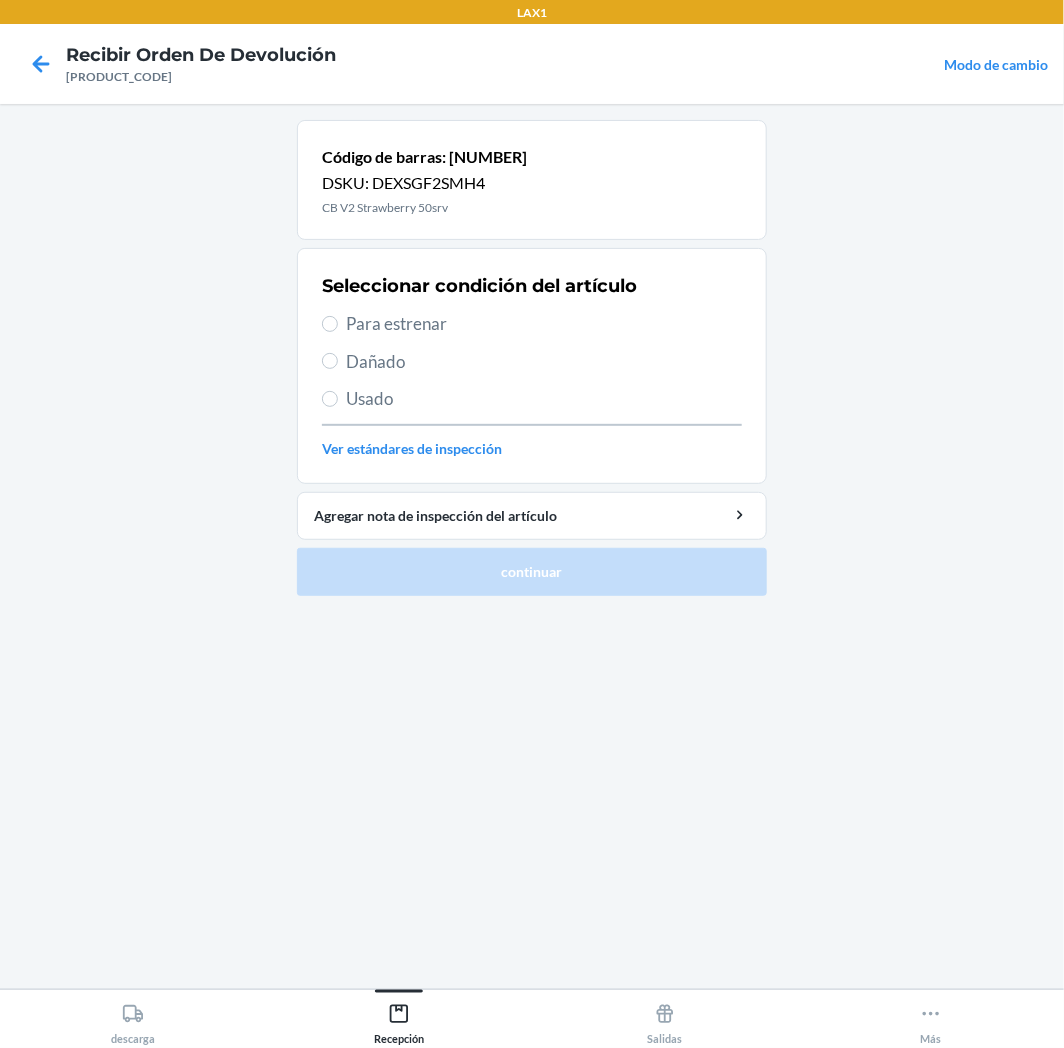 click on "Para estrenar" at bounding box center [544, 324] 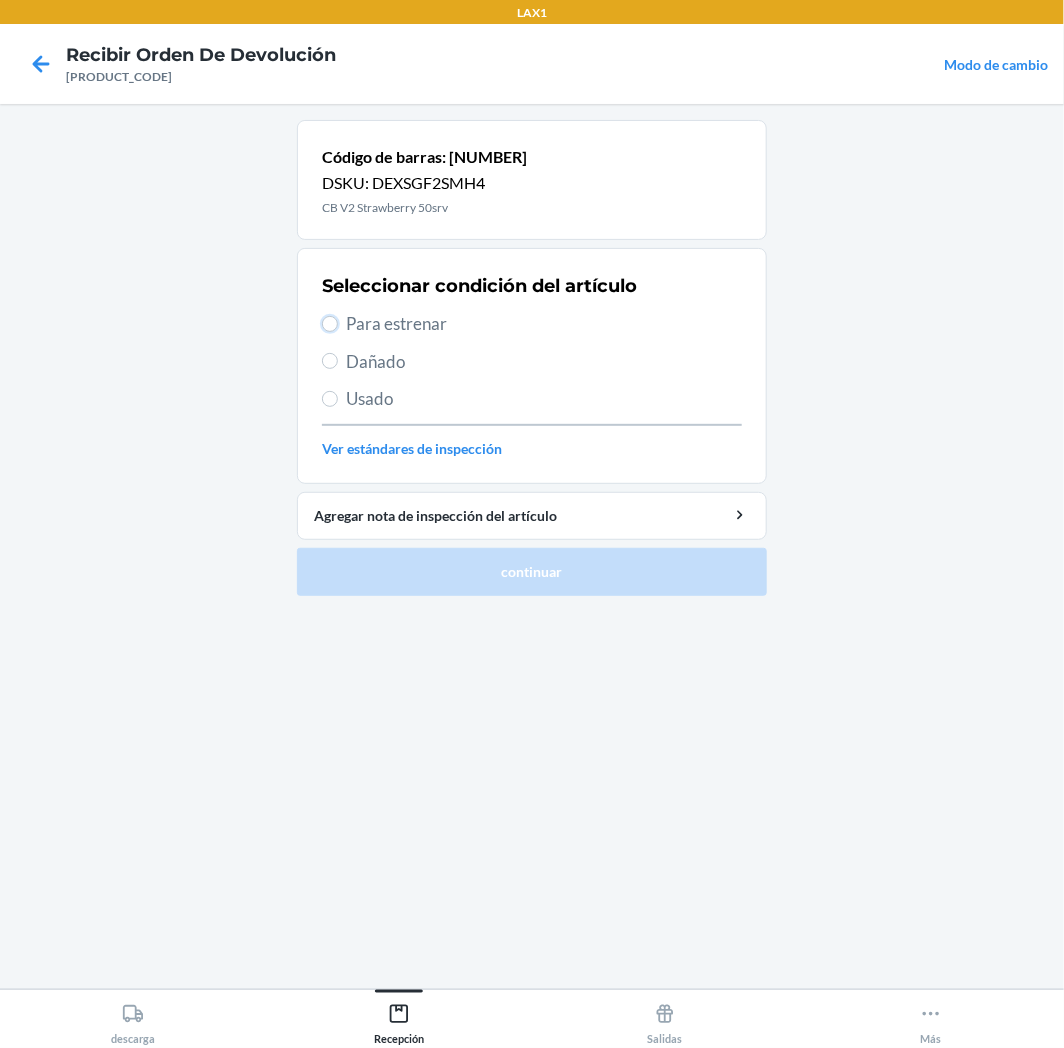 click on "Para estrenar" at bounding box center [330, 324] 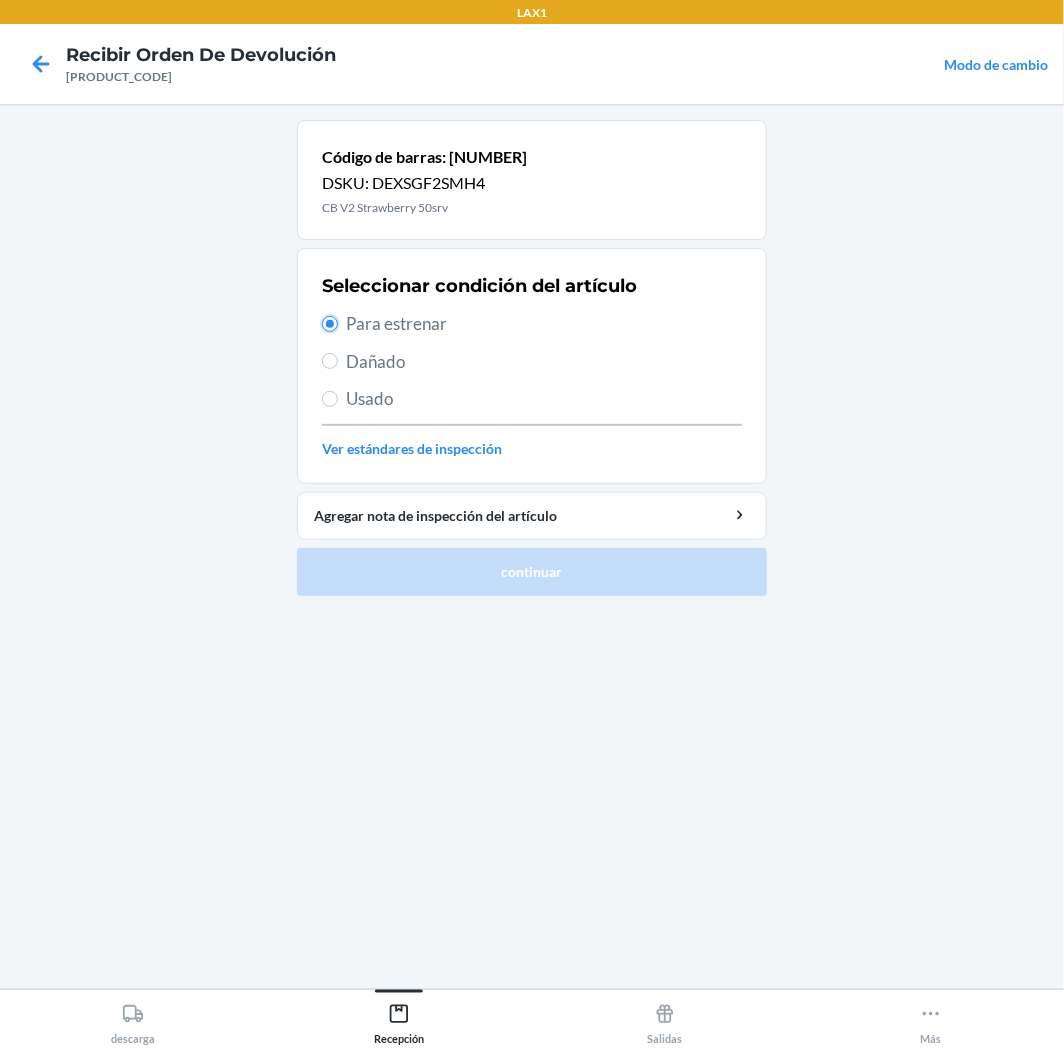 radio on "true" 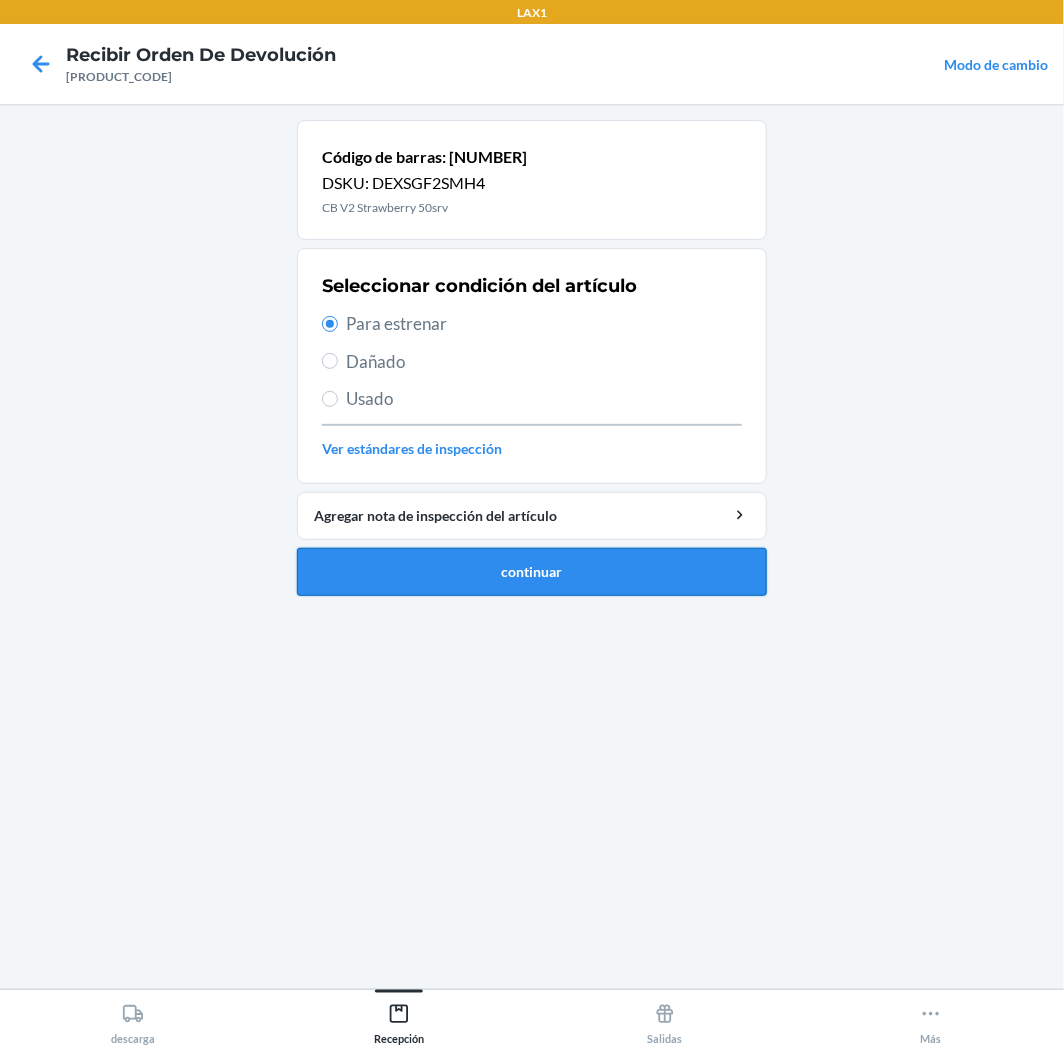 click on "continuar" at bounding box center [532, 572] 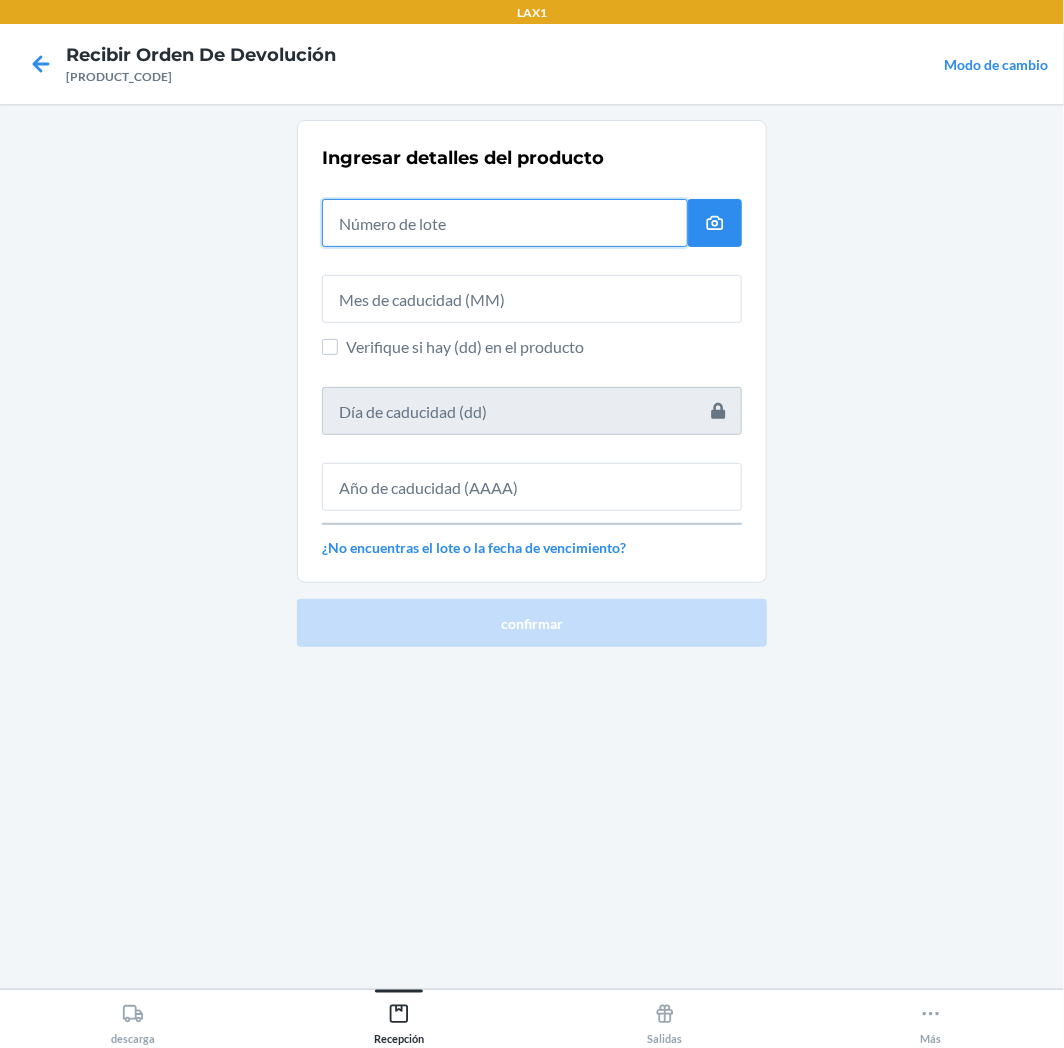 click at bounding box center [505, 223] 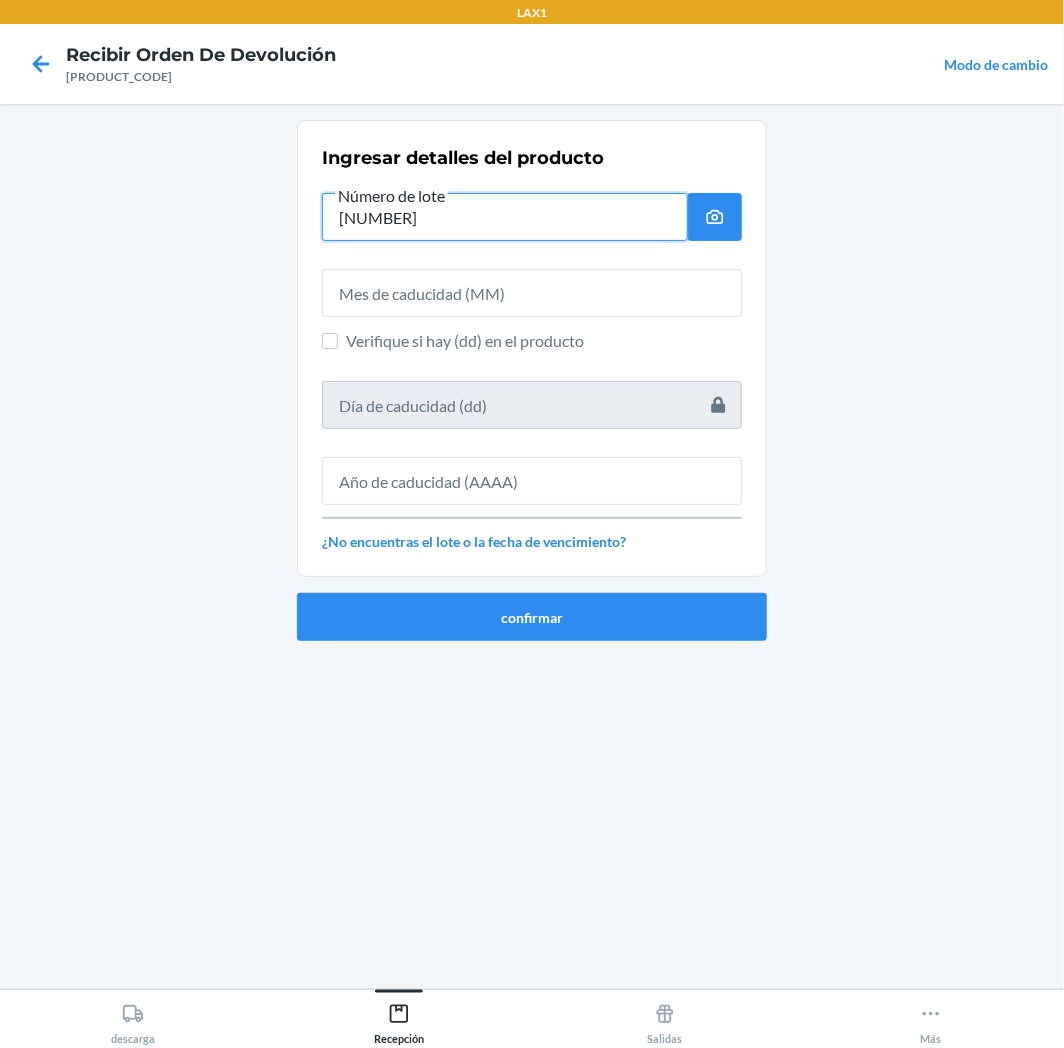 type on "[NUMBER]" 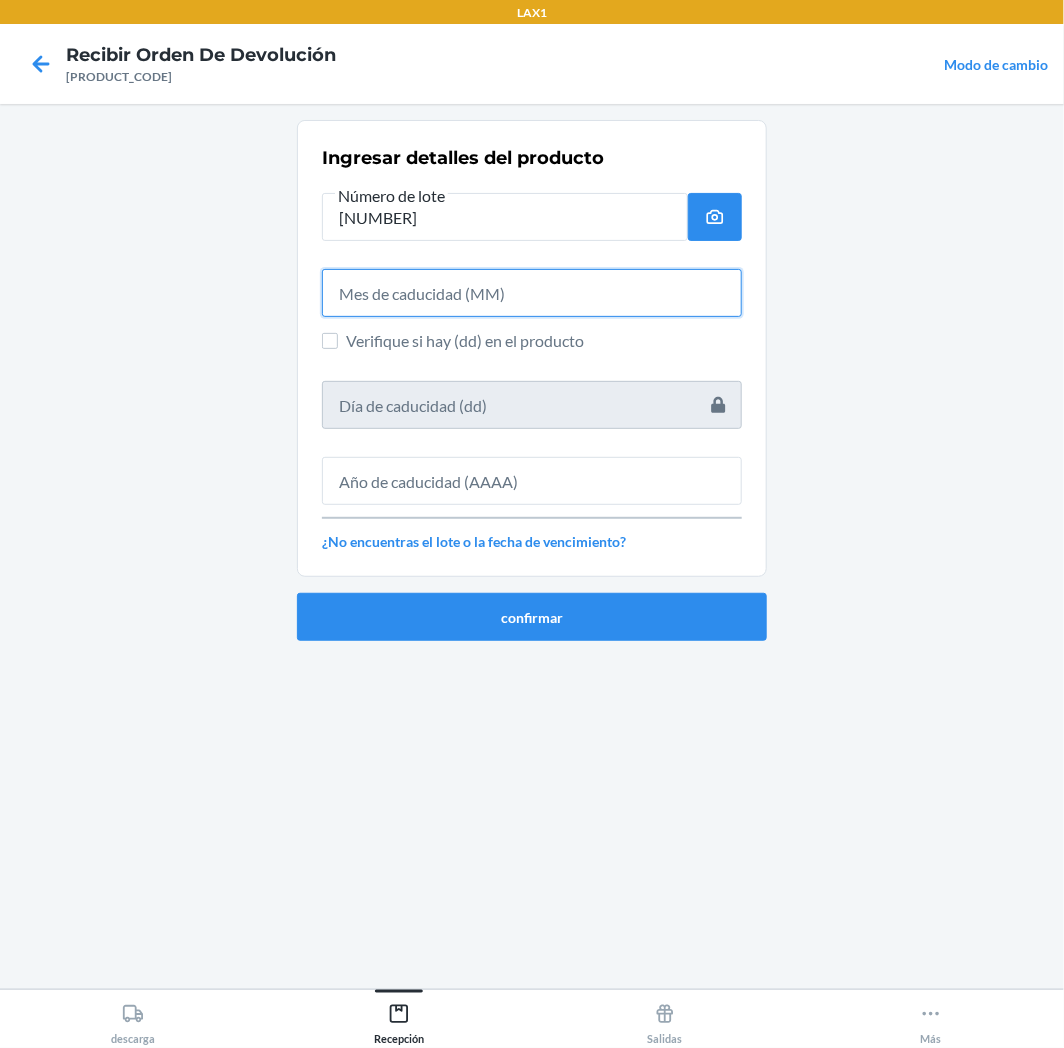 click at bounding box center [532, 293] 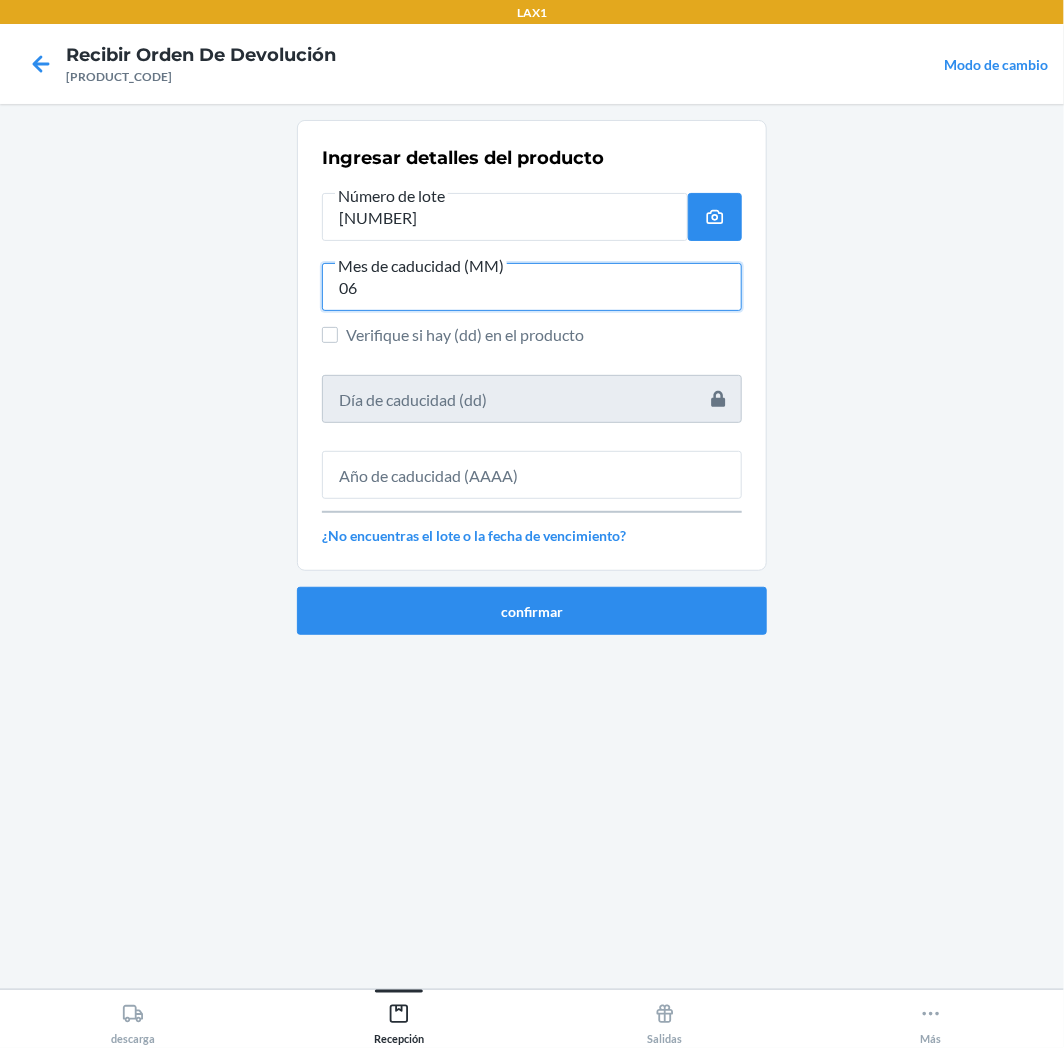 type on "06" 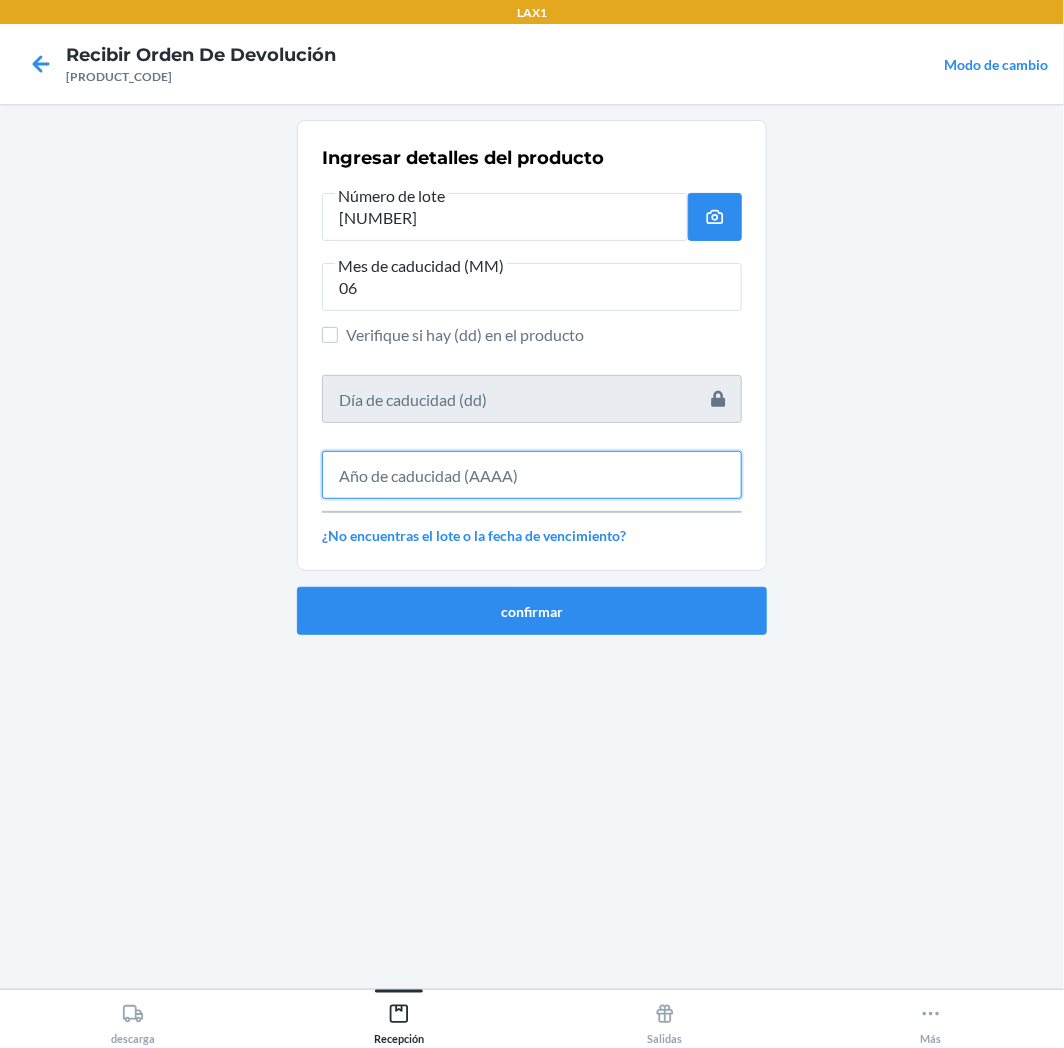 click at bounding box center (532, 475) 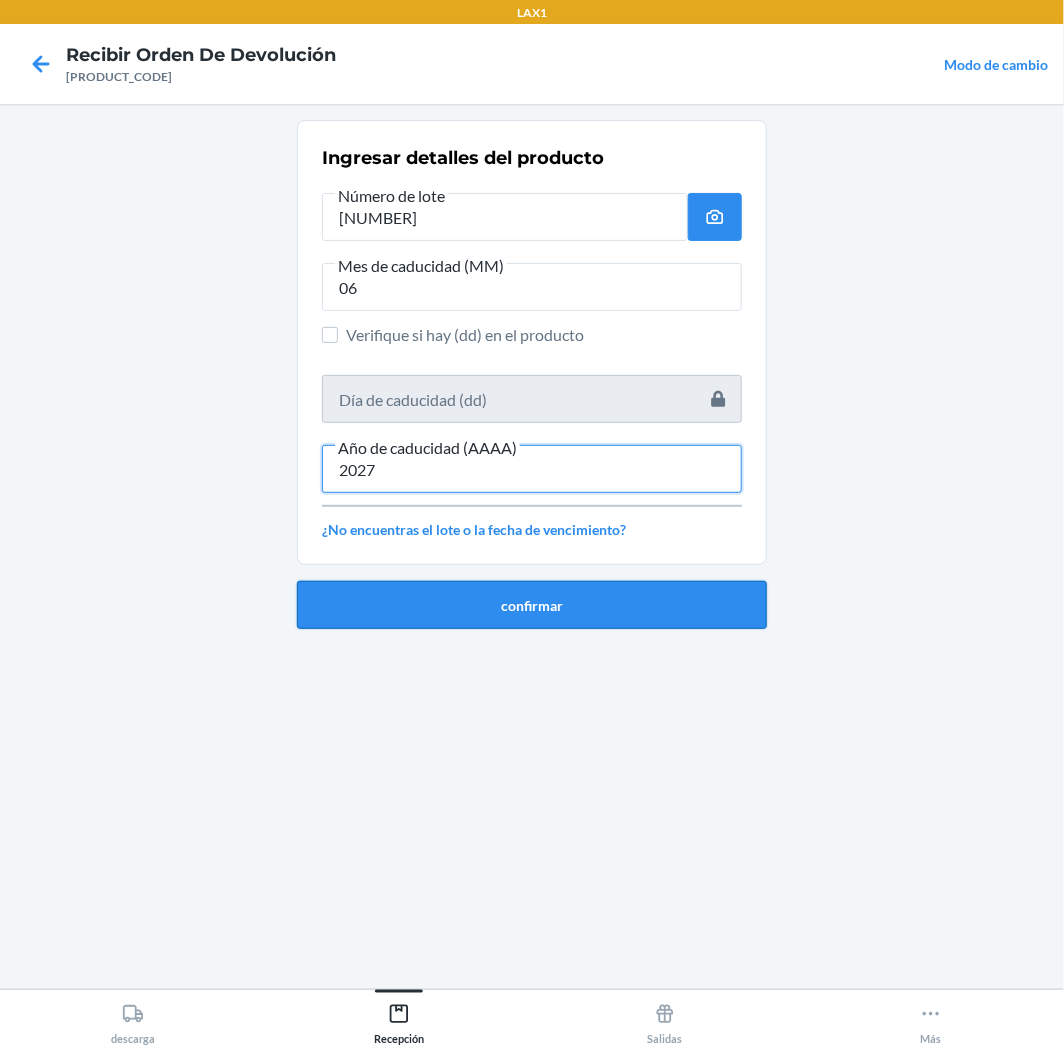 type on "2027" 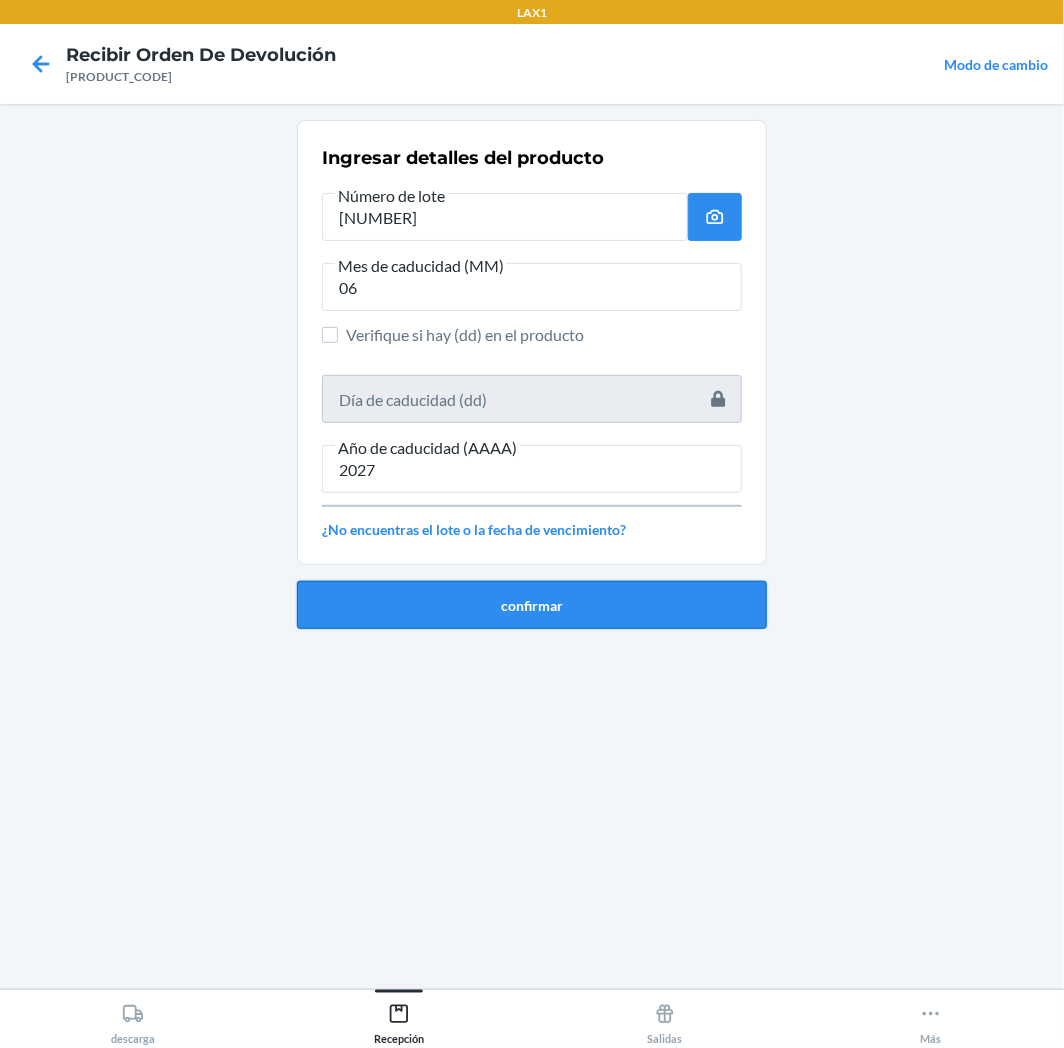 click on "confirmar" at bounding box center [532, 605] 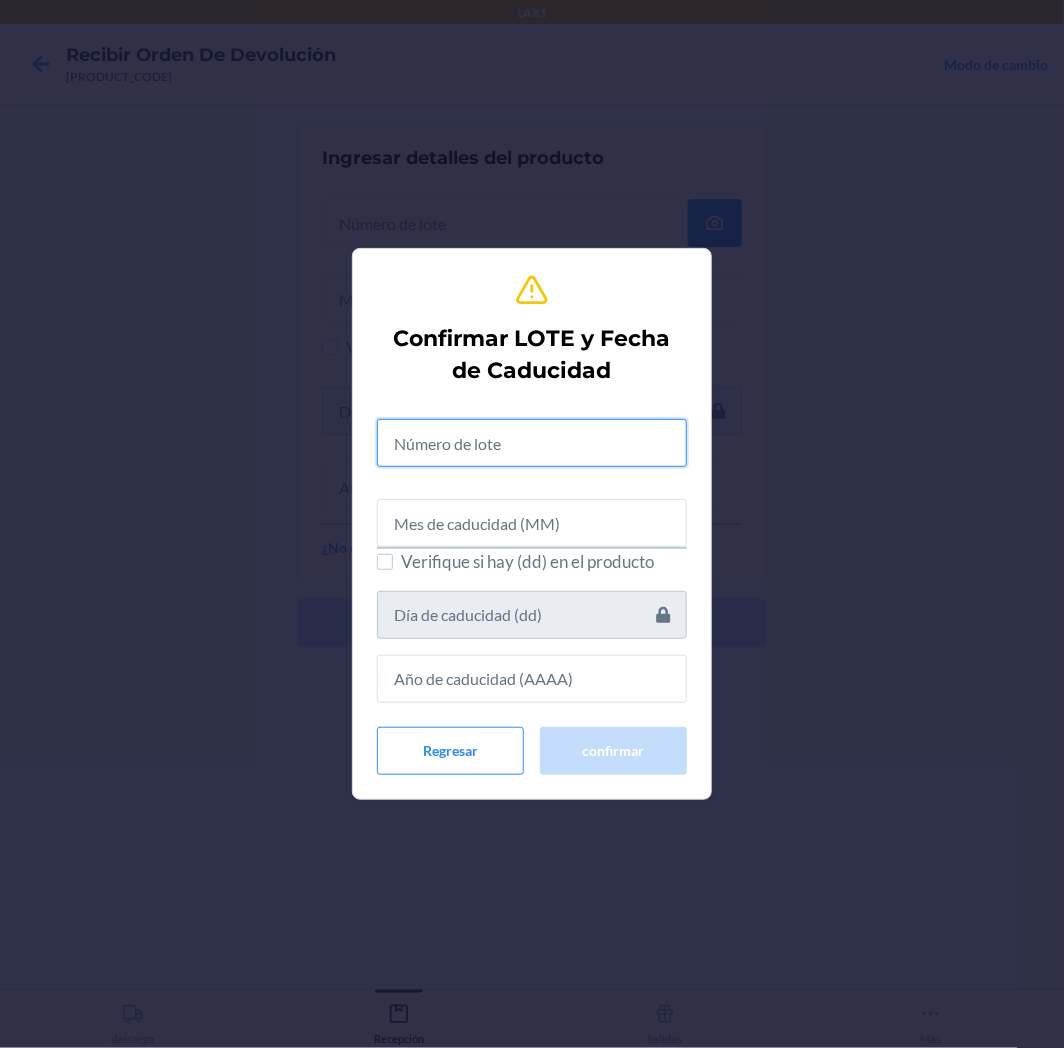 click at bounding box center [532, 443] 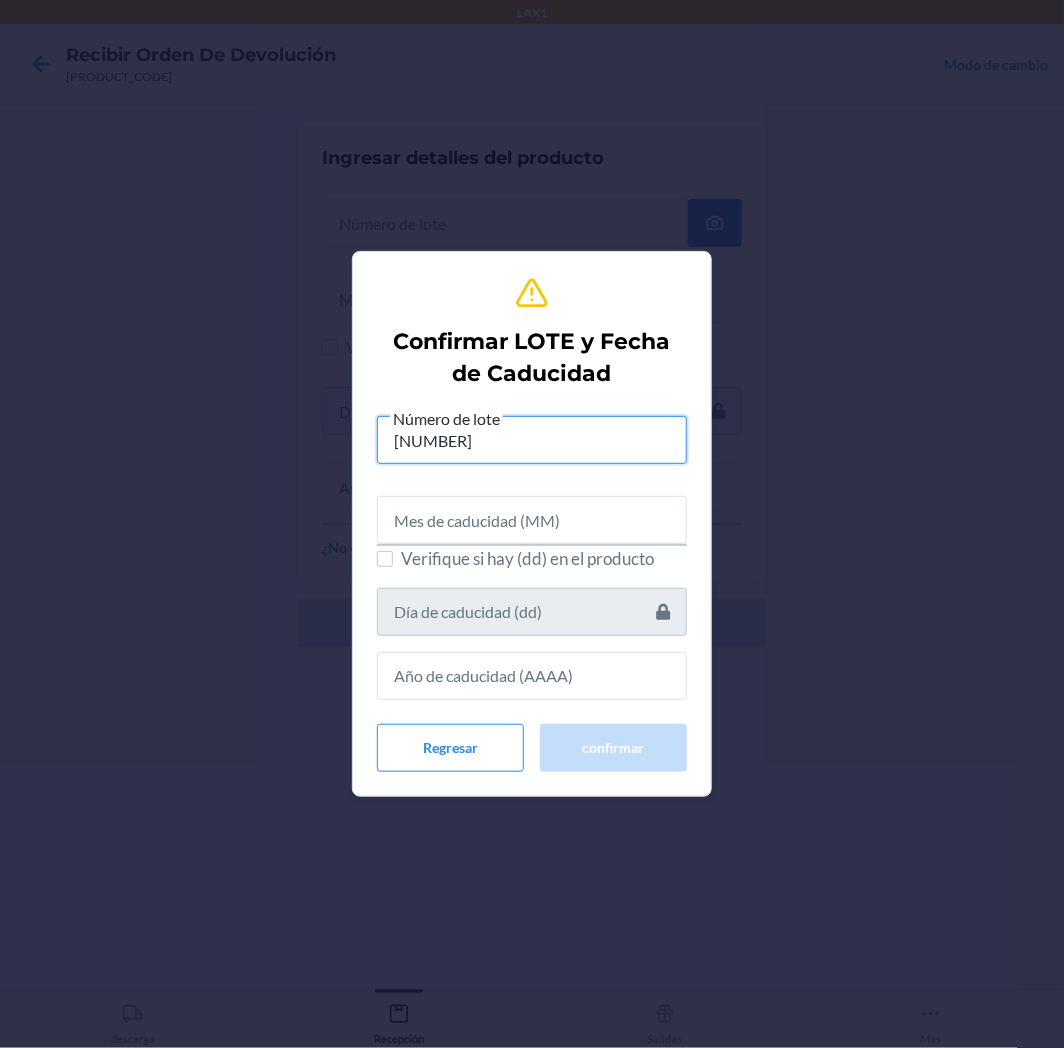 type on "[NUMBER]" 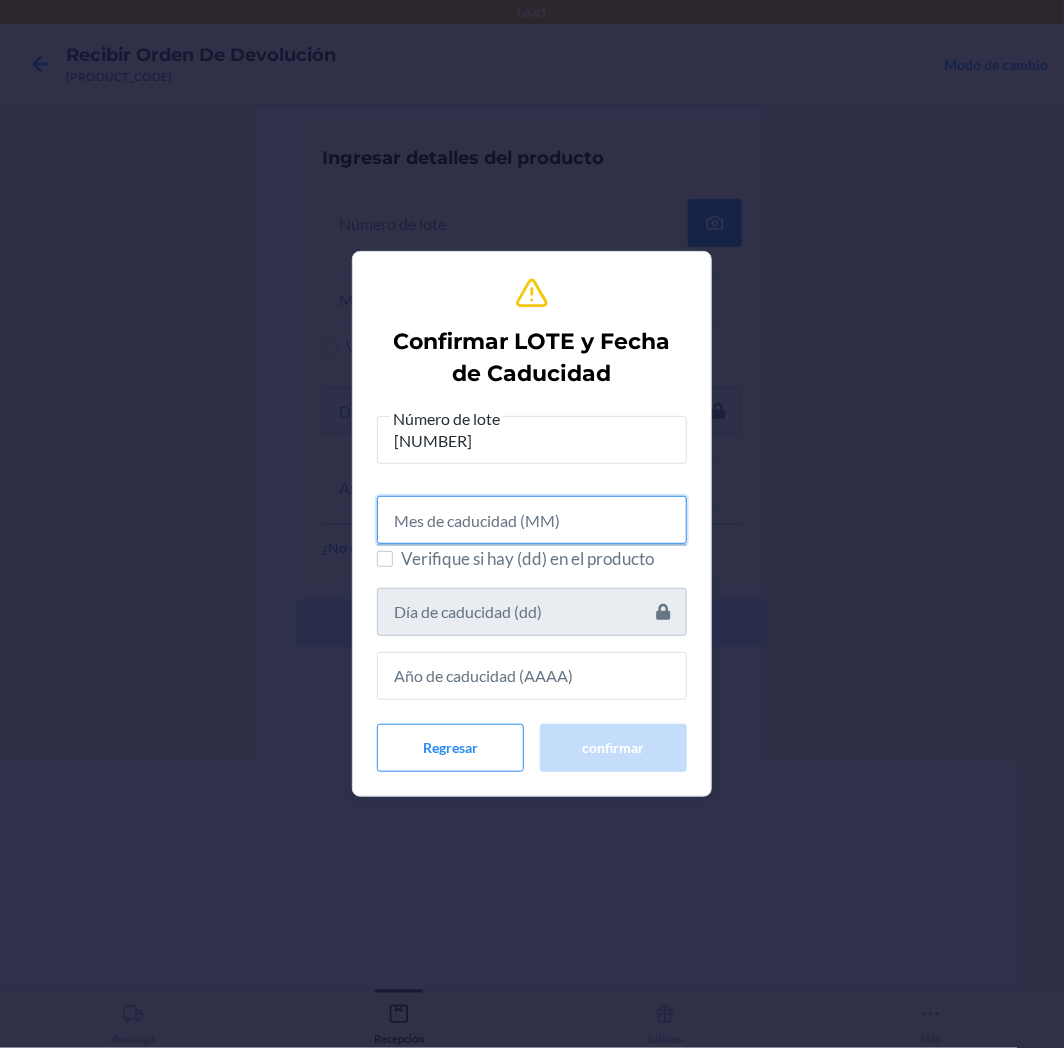 click at bounding box center [532, 520] 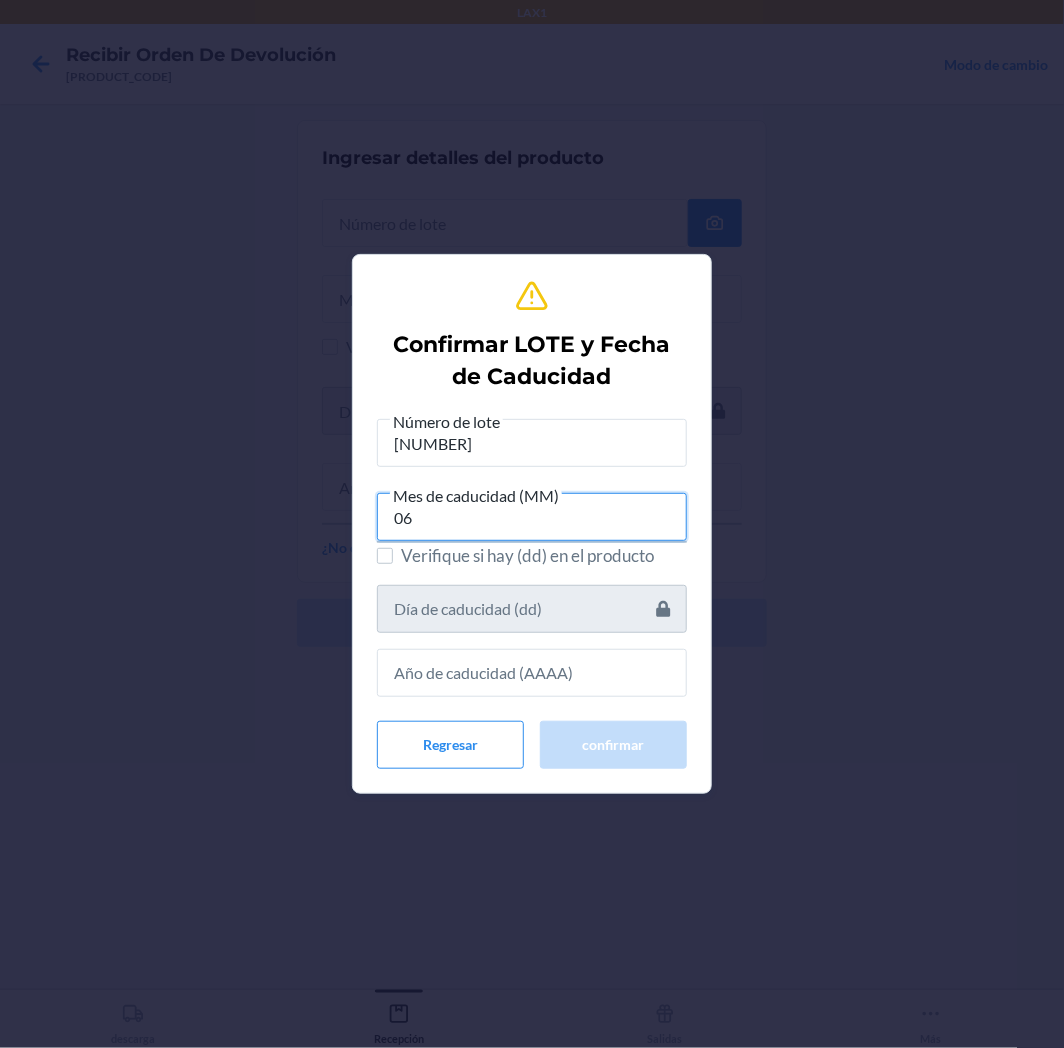type on "06" 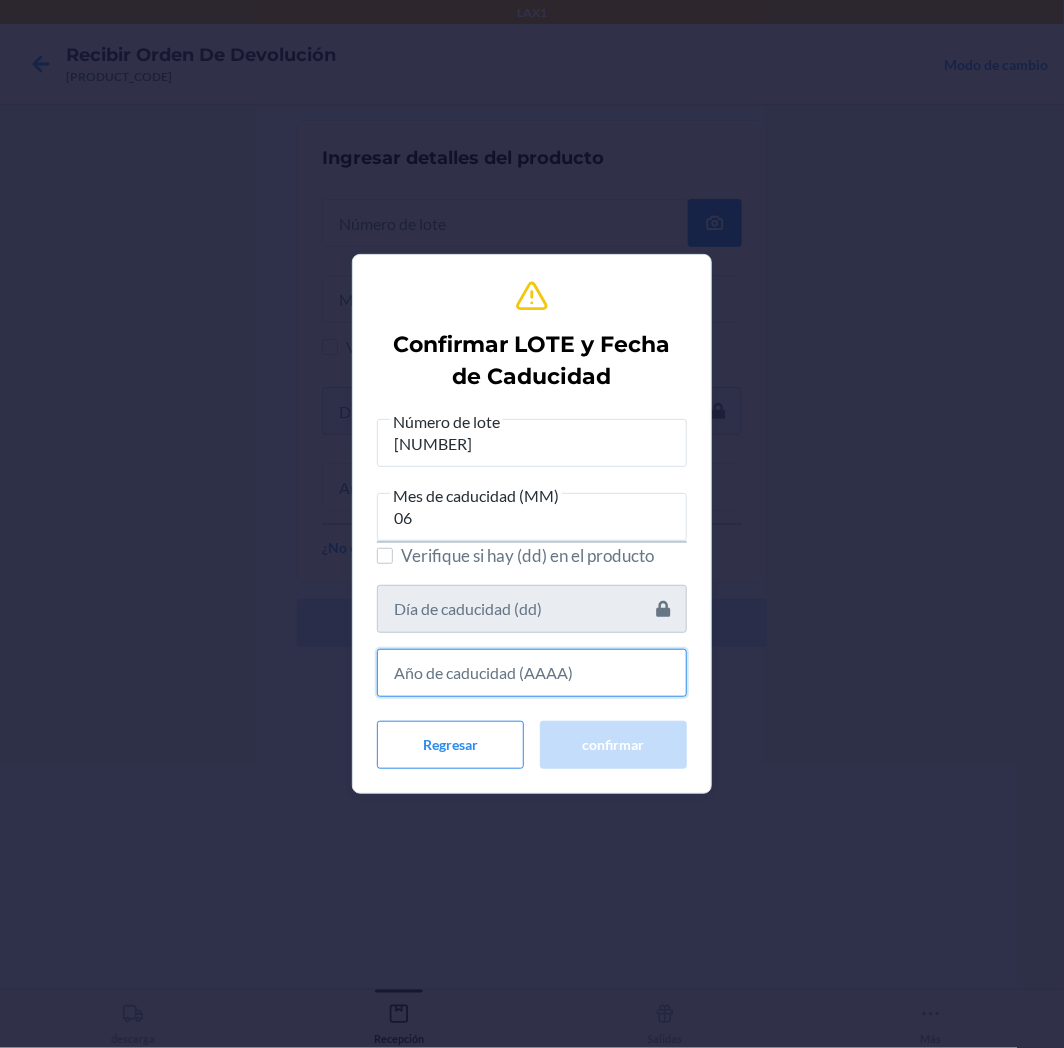 click at bounding box center [532, 673] 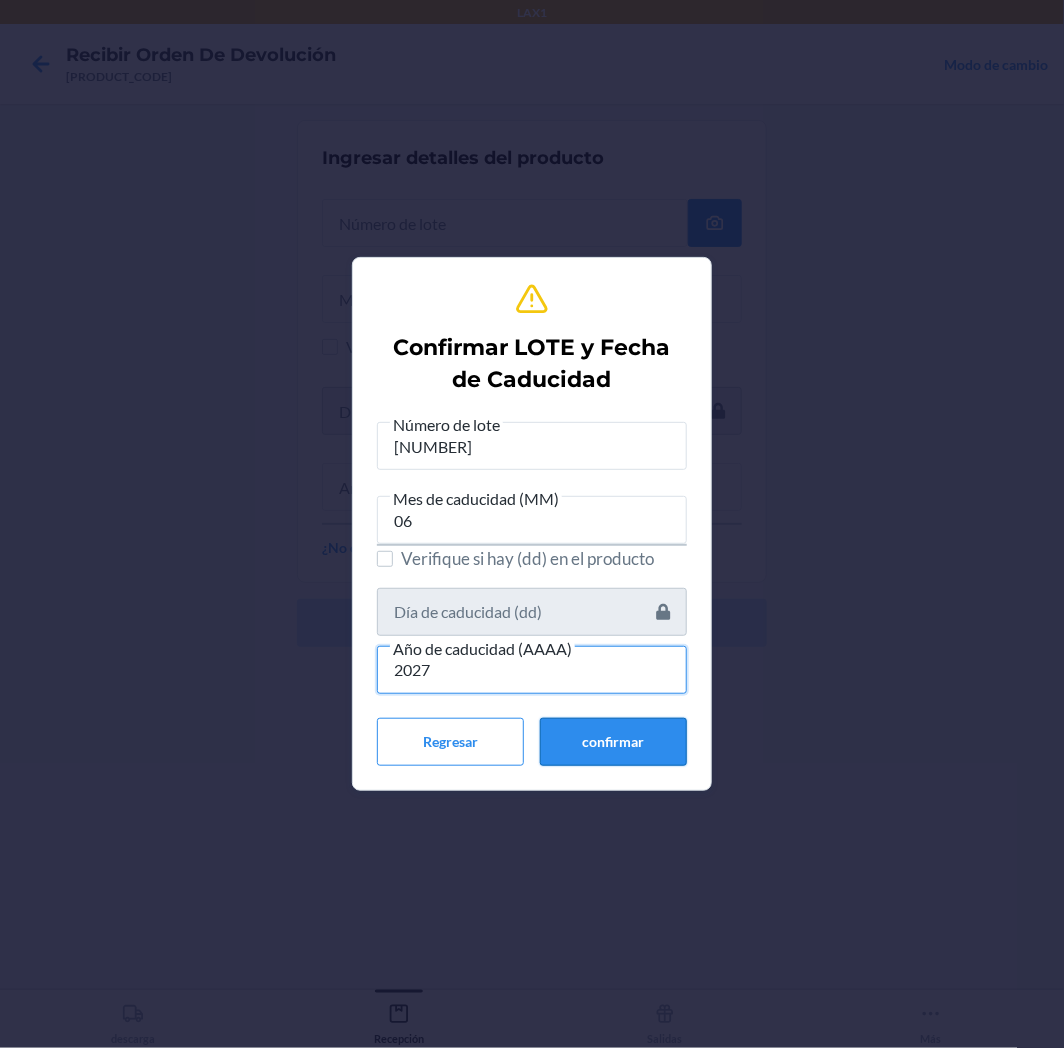 type on "2027" 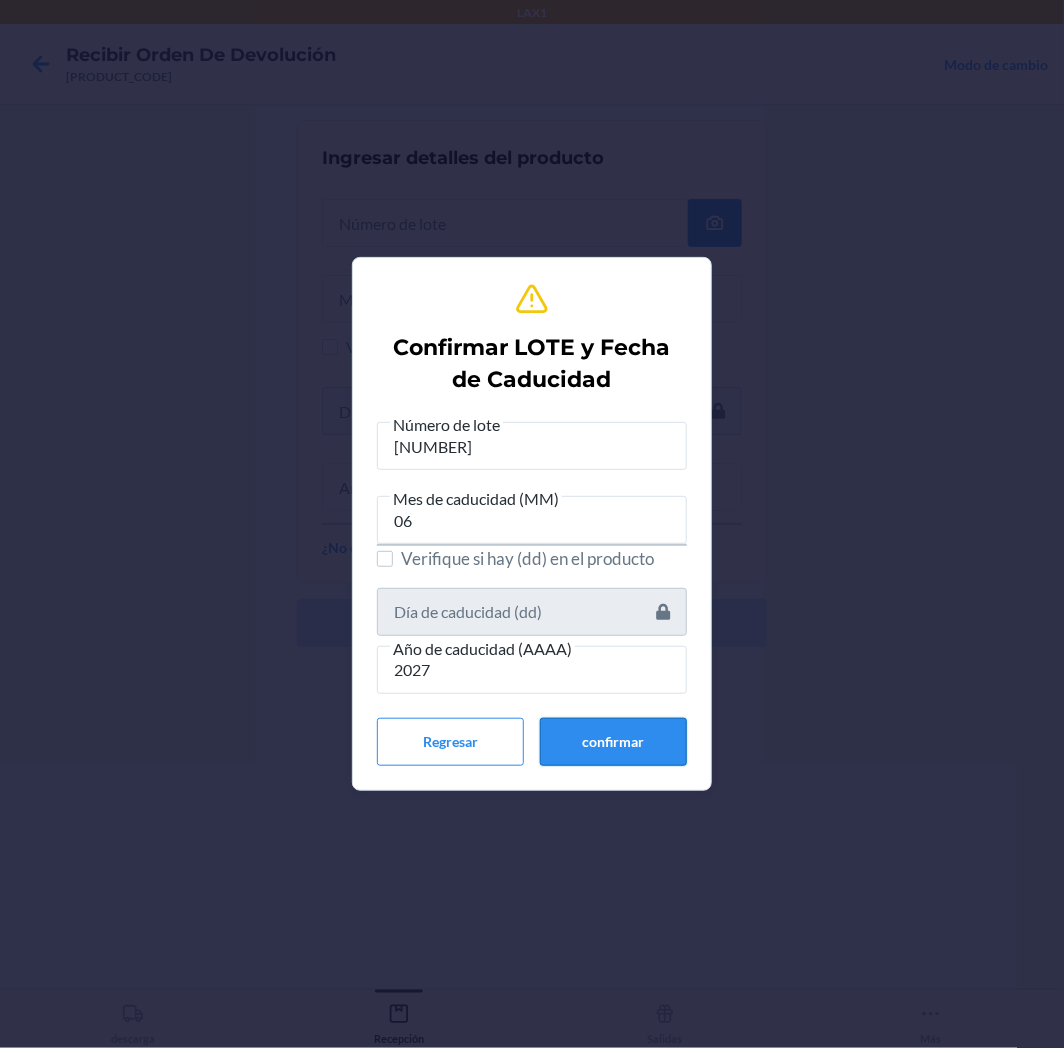 click on "confirmar" at bounding box center (613, 742) 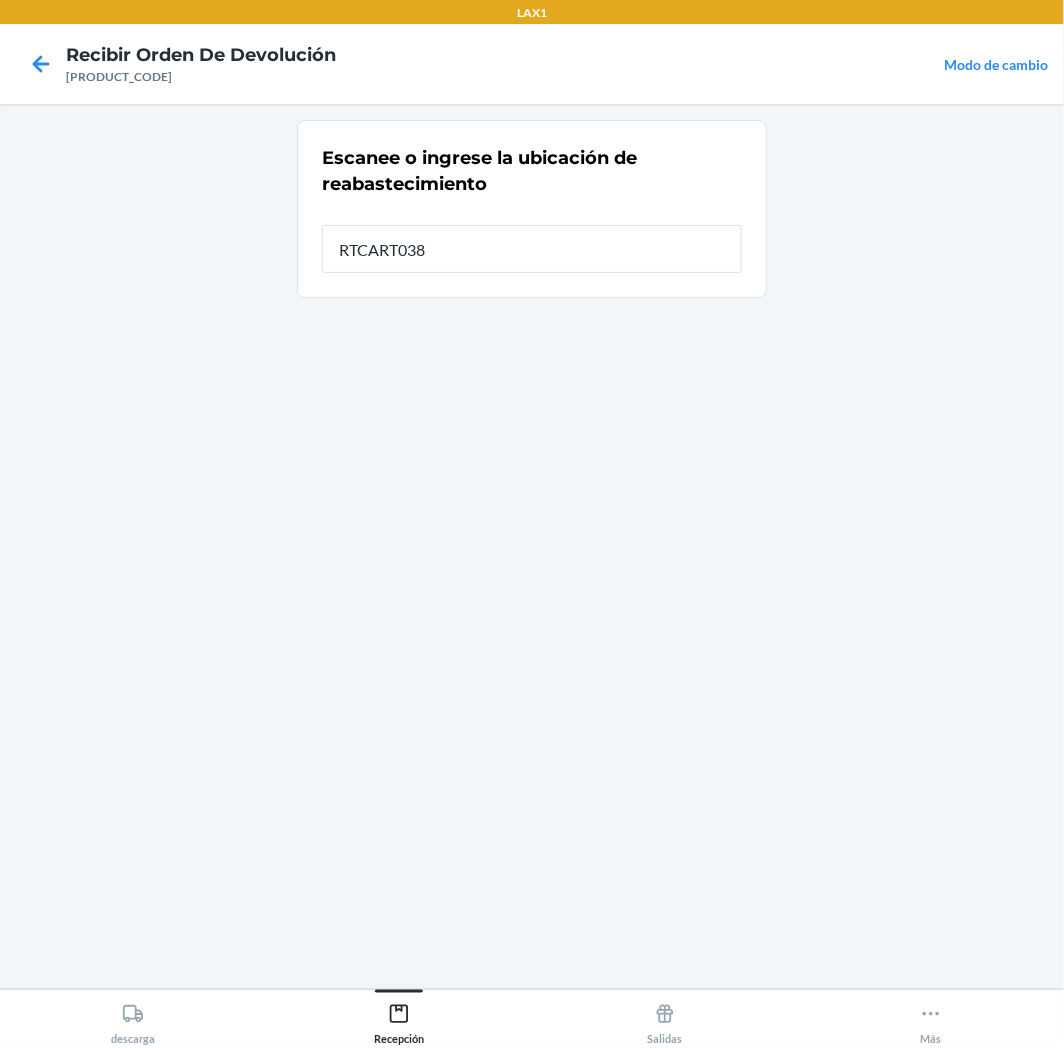 type on "RTCART038" 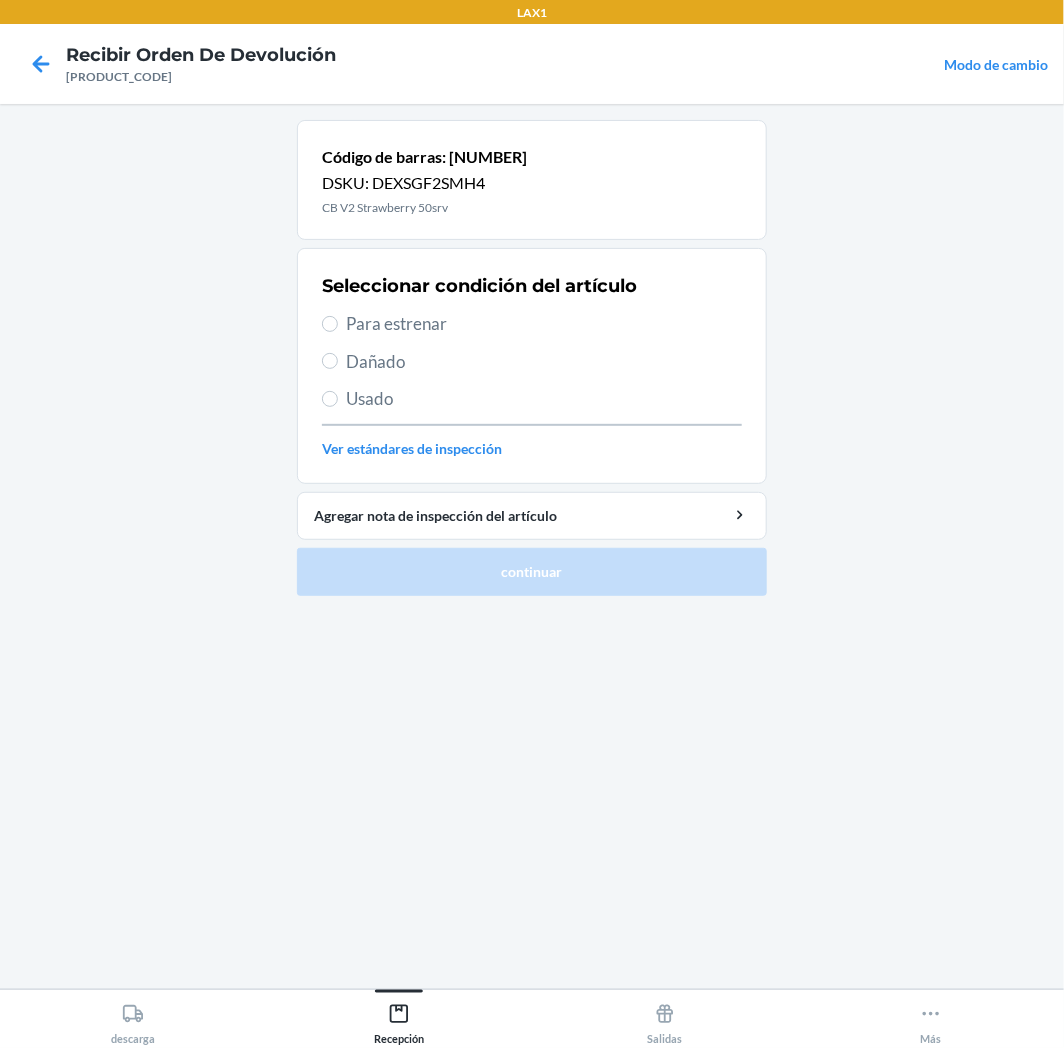 click on "Para estrenar" at bounding box center (544, 324) 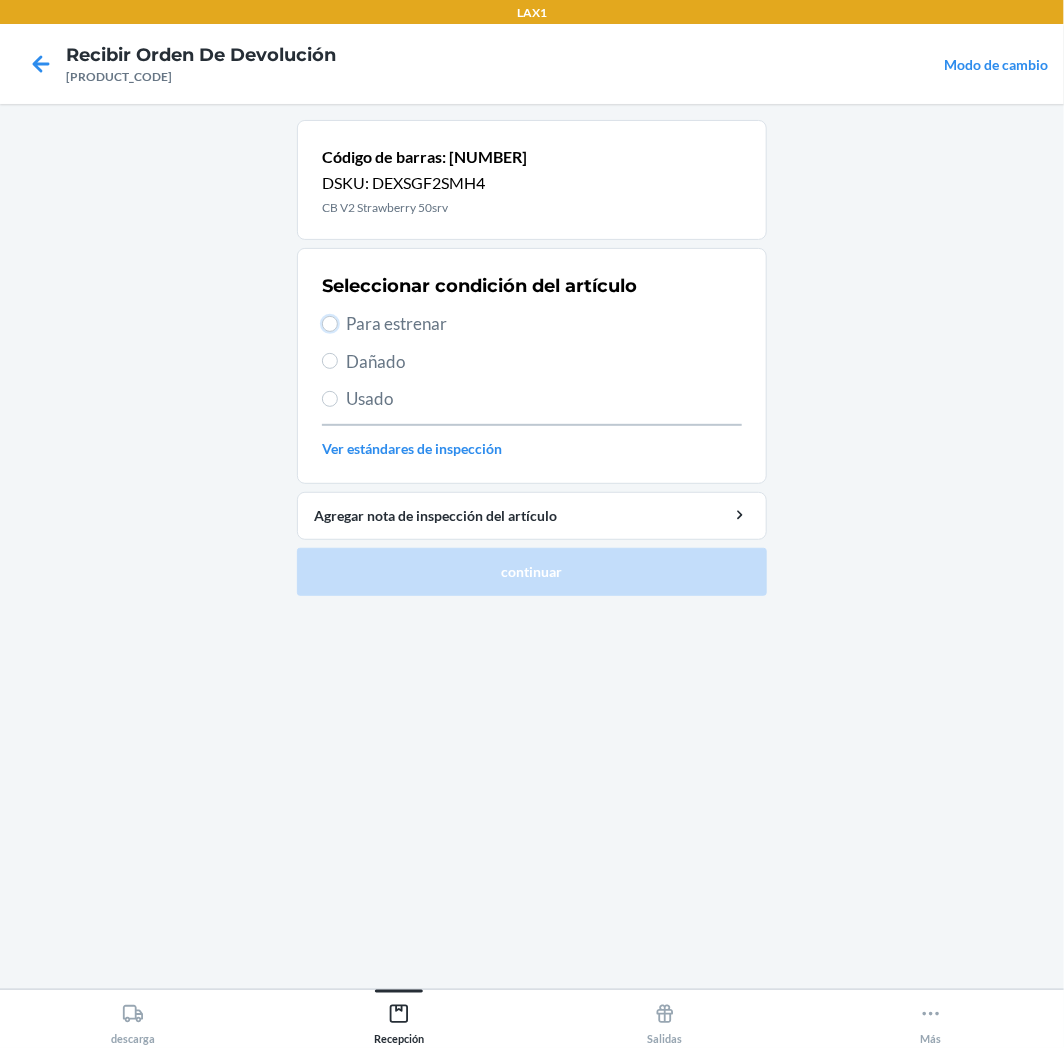 click on "Para estrenar" at bounding box center (330, 324) 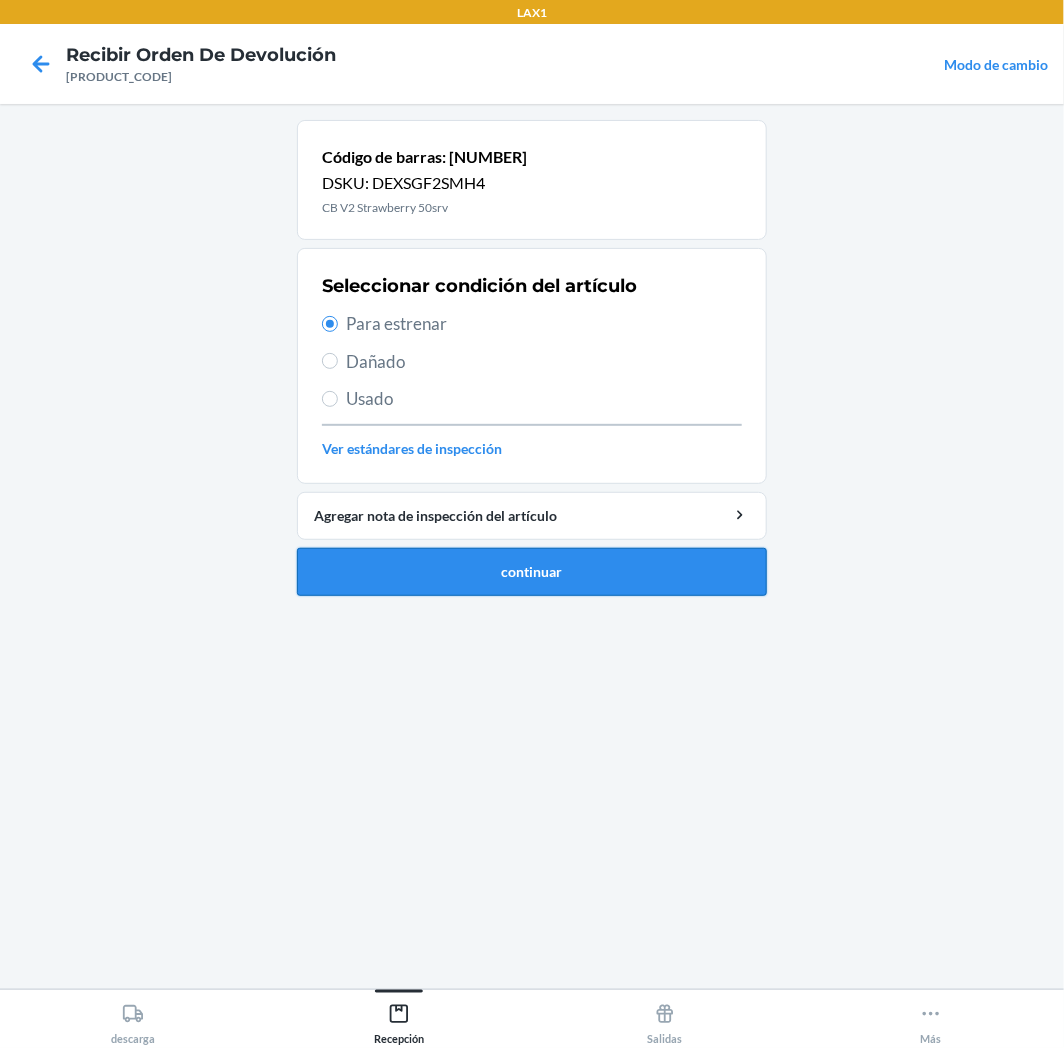 drag, startPoint x: 536, startPoint y: 583, endPoint x: 543, endPoint y: 565, distance: 19.313208 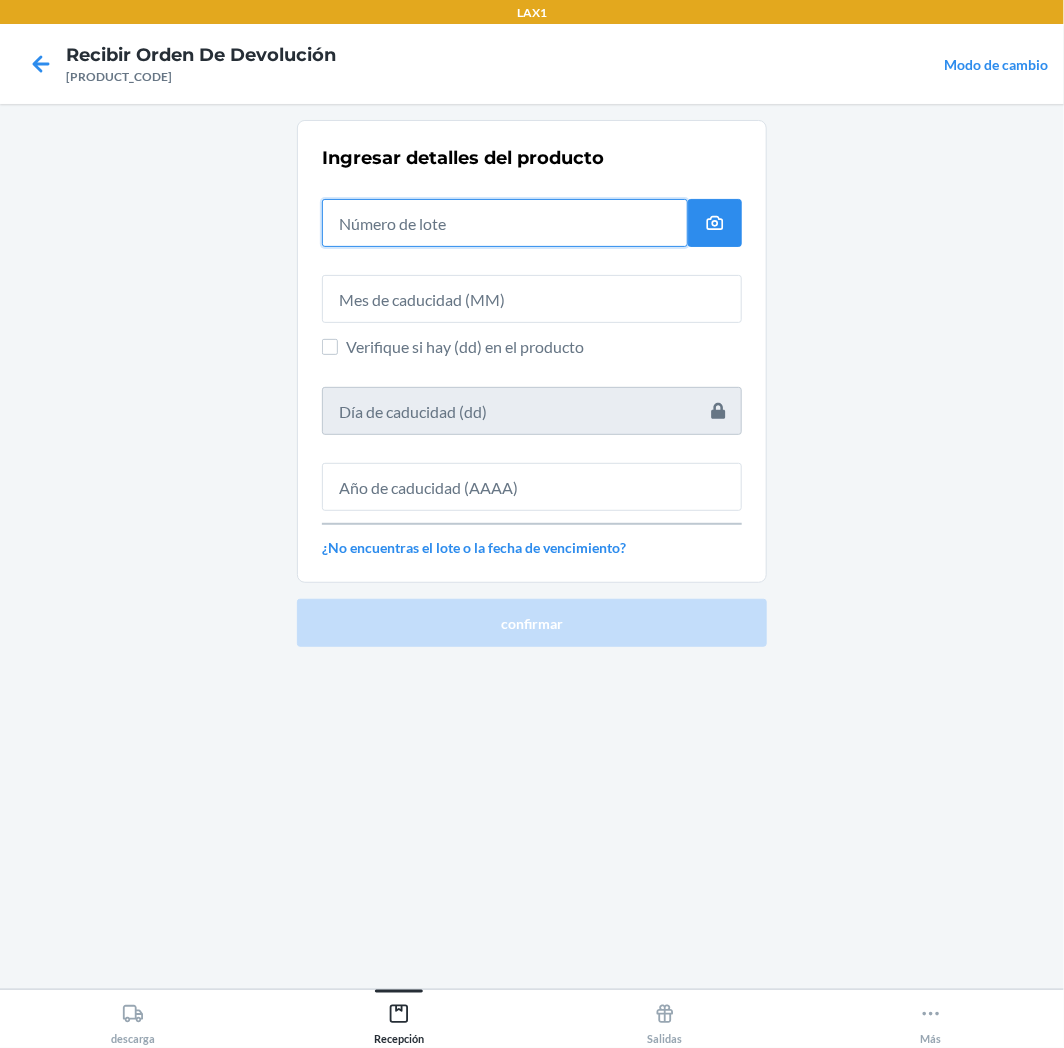 click at bounding box center (505, 223) 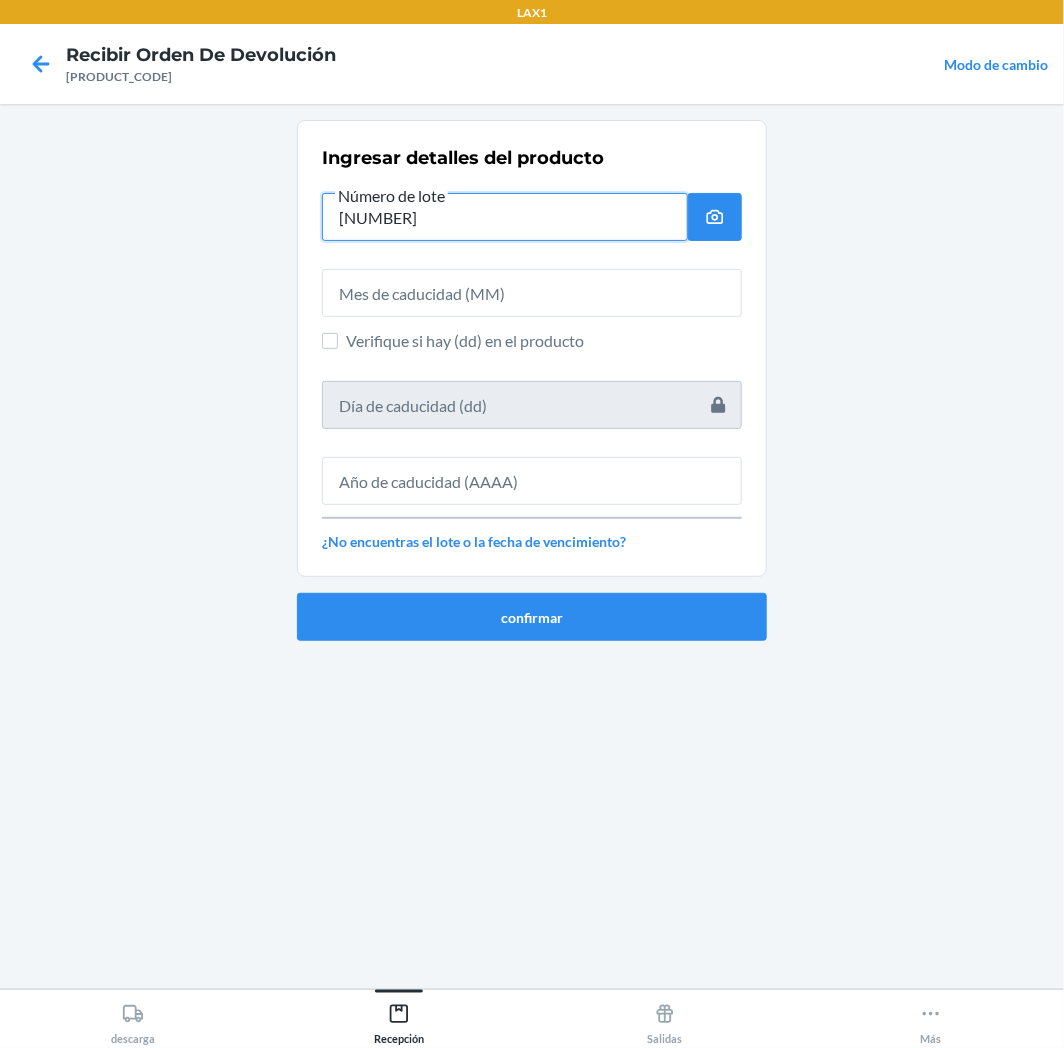 type on "[NUMBER]" 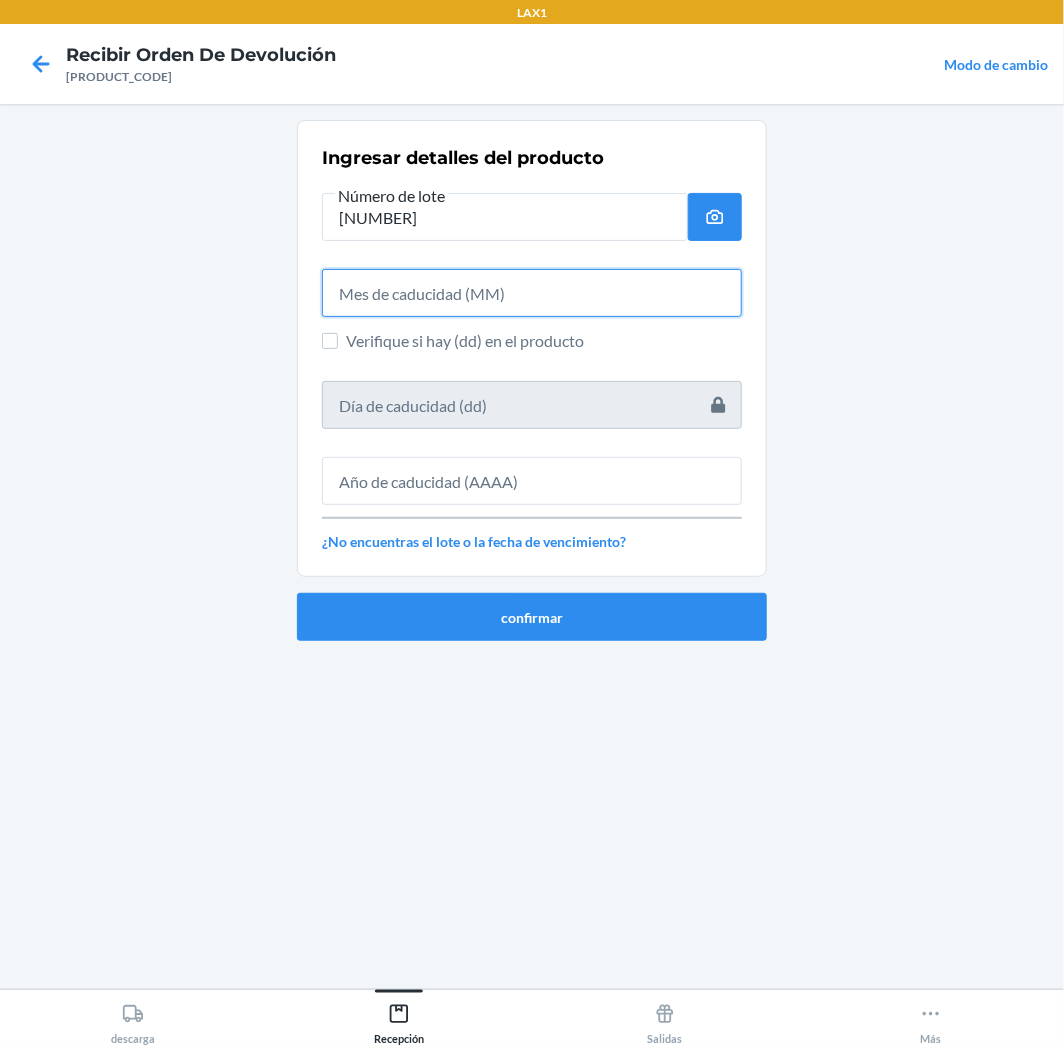 click at bounding box center (532, 293) 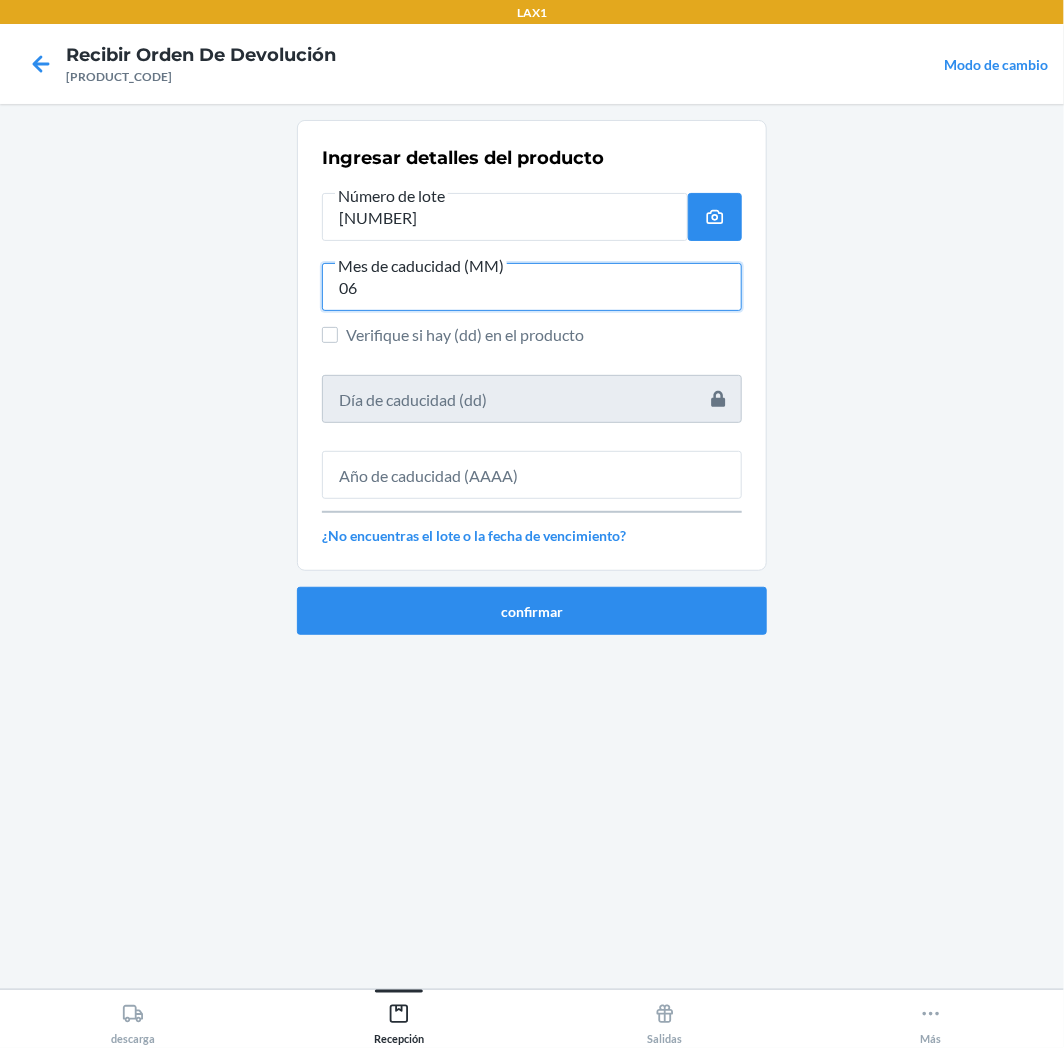 type on "06" 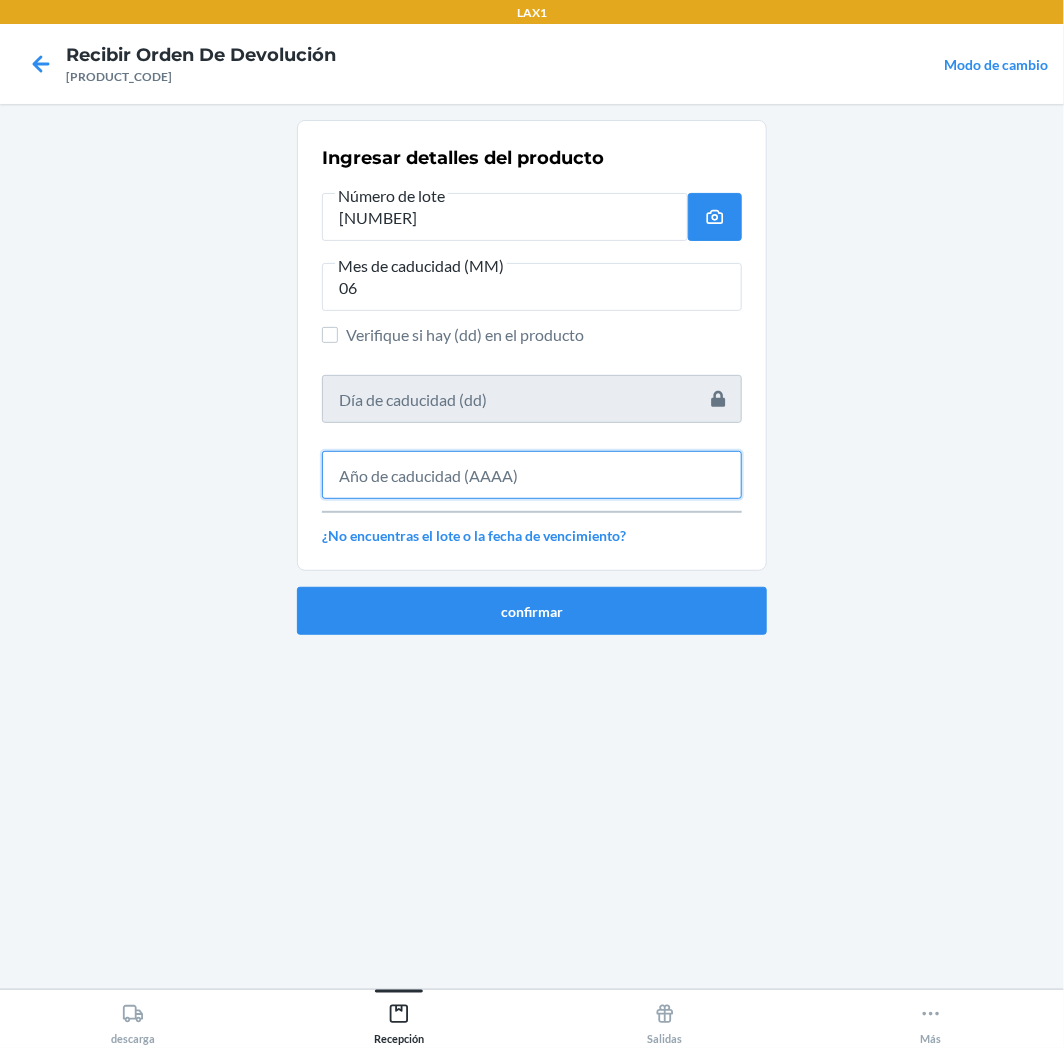 click at bounding box center [532, 475] 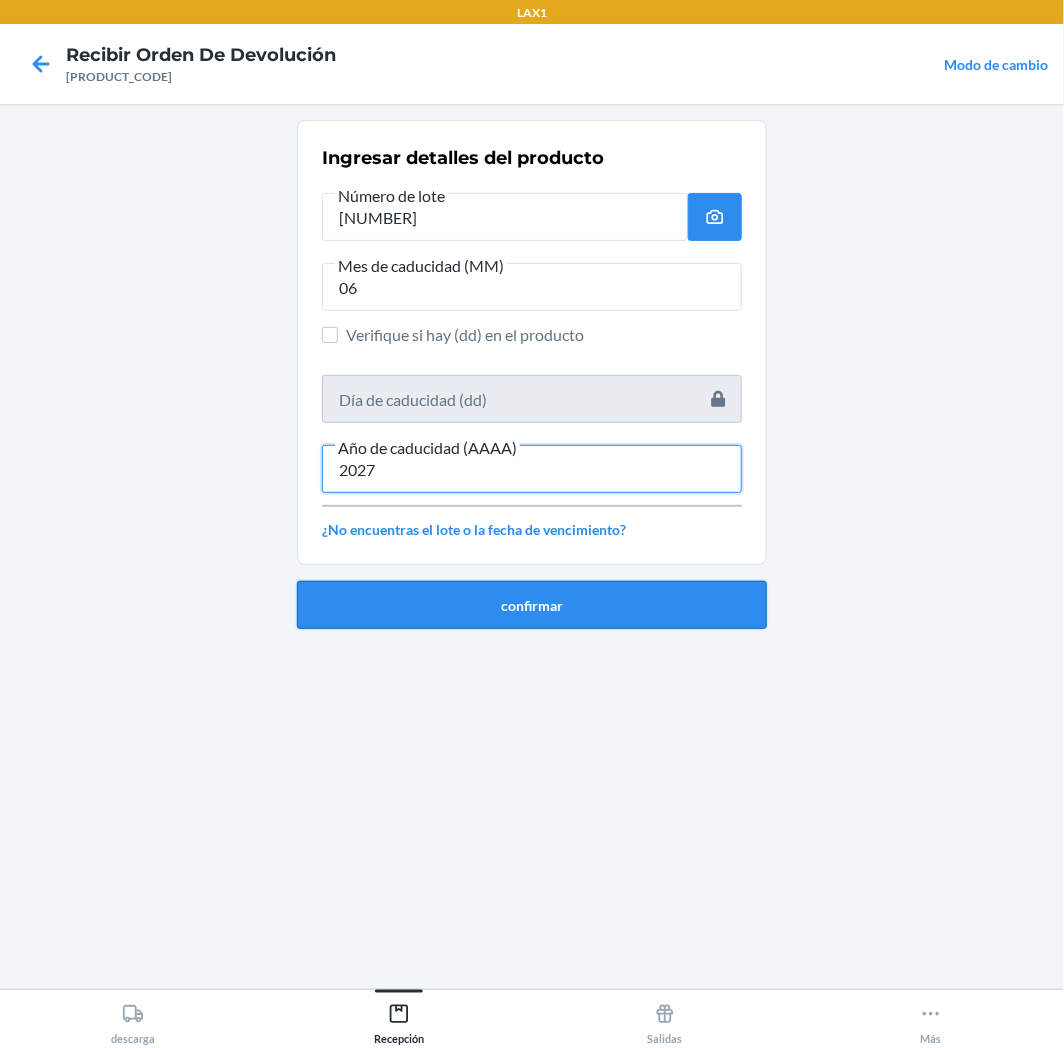 type on "2027" 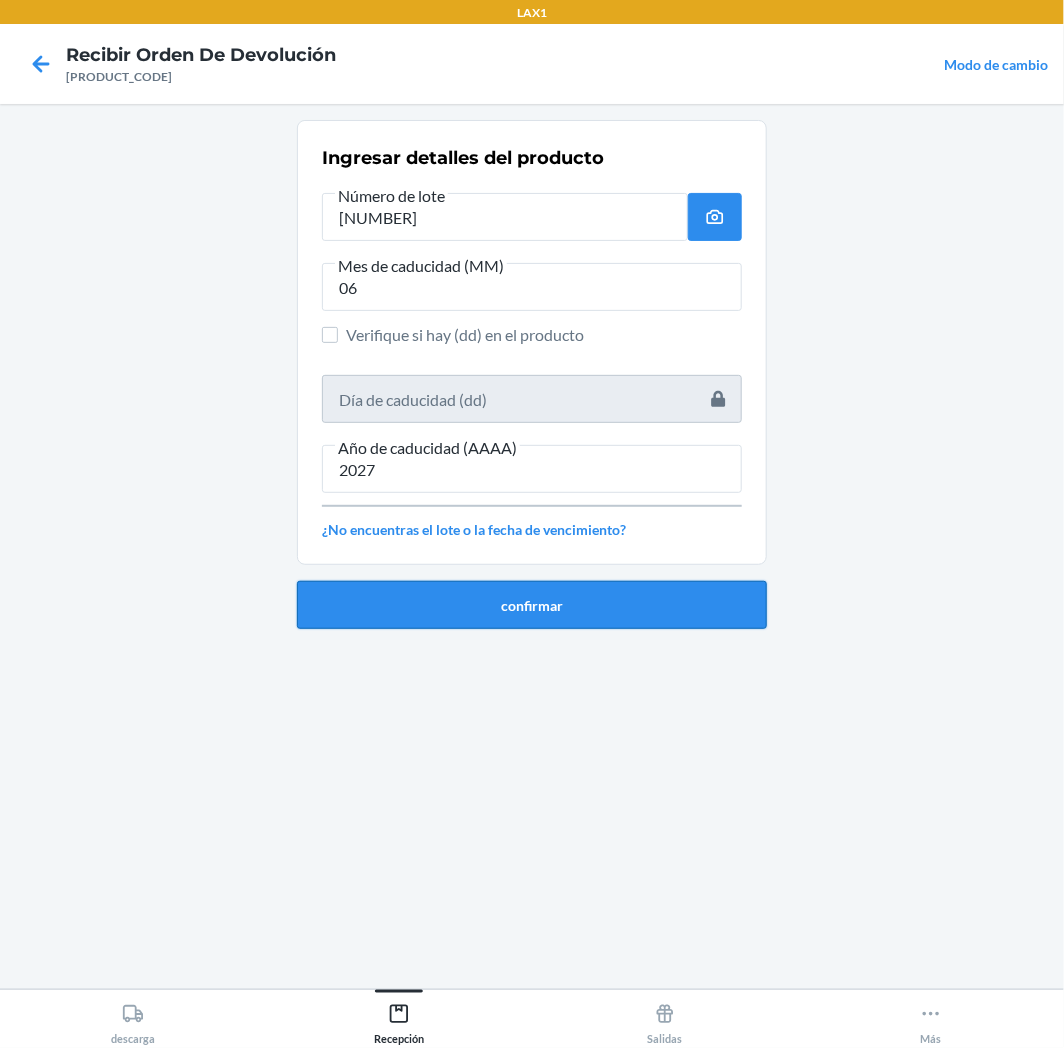 click on "confirmar" at bounding box center (532, 605) 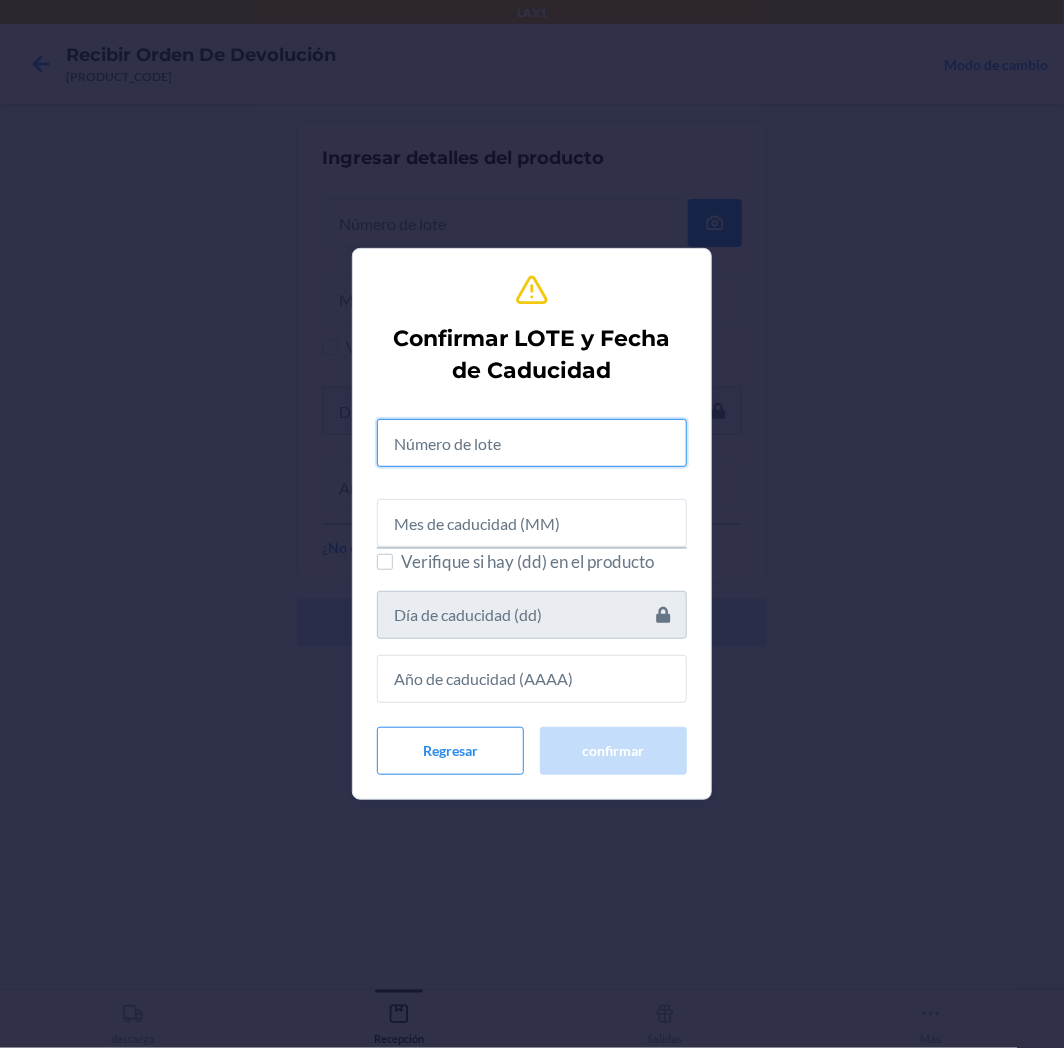 click at bounding box center (532, 443) 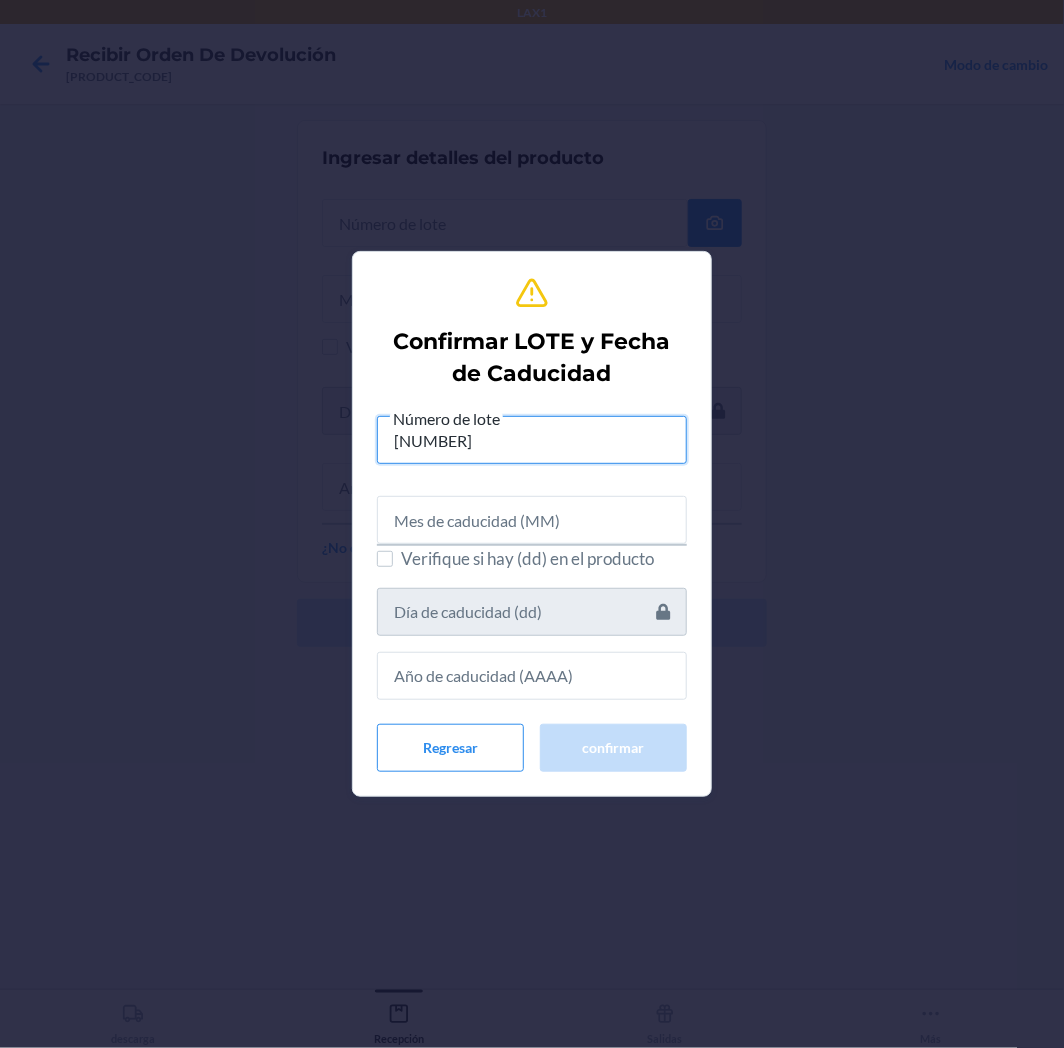 type on "[NUMBER]" 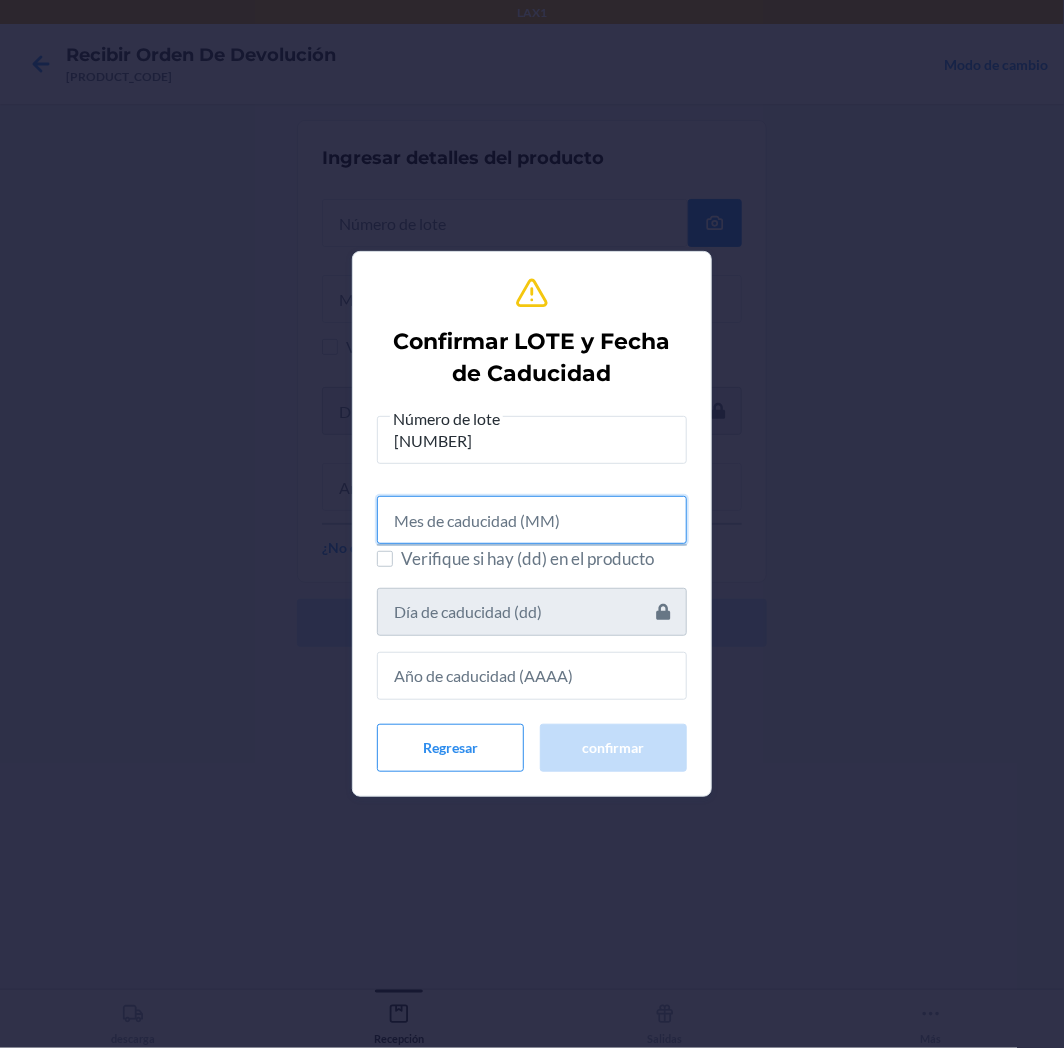 click at bounding box center (532, 520) 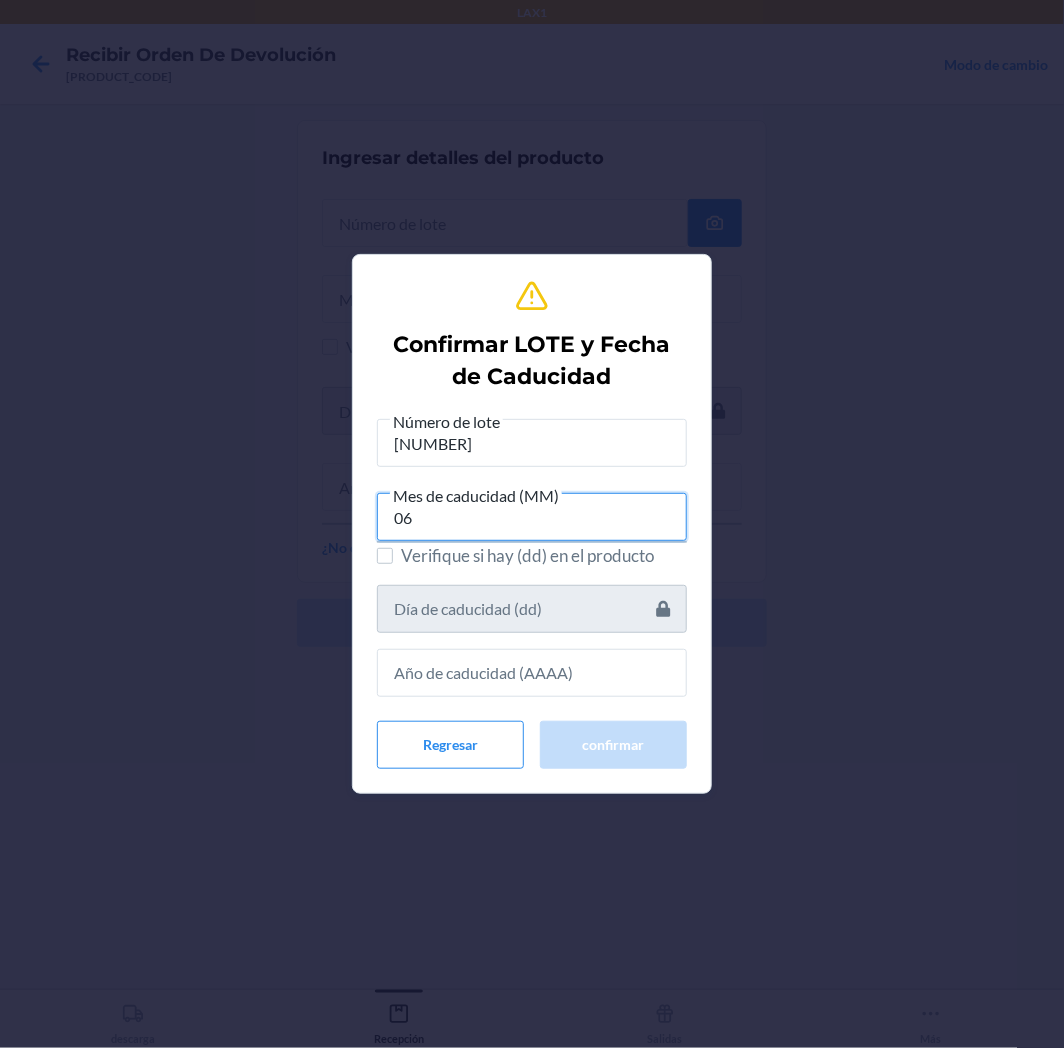 type on "06" 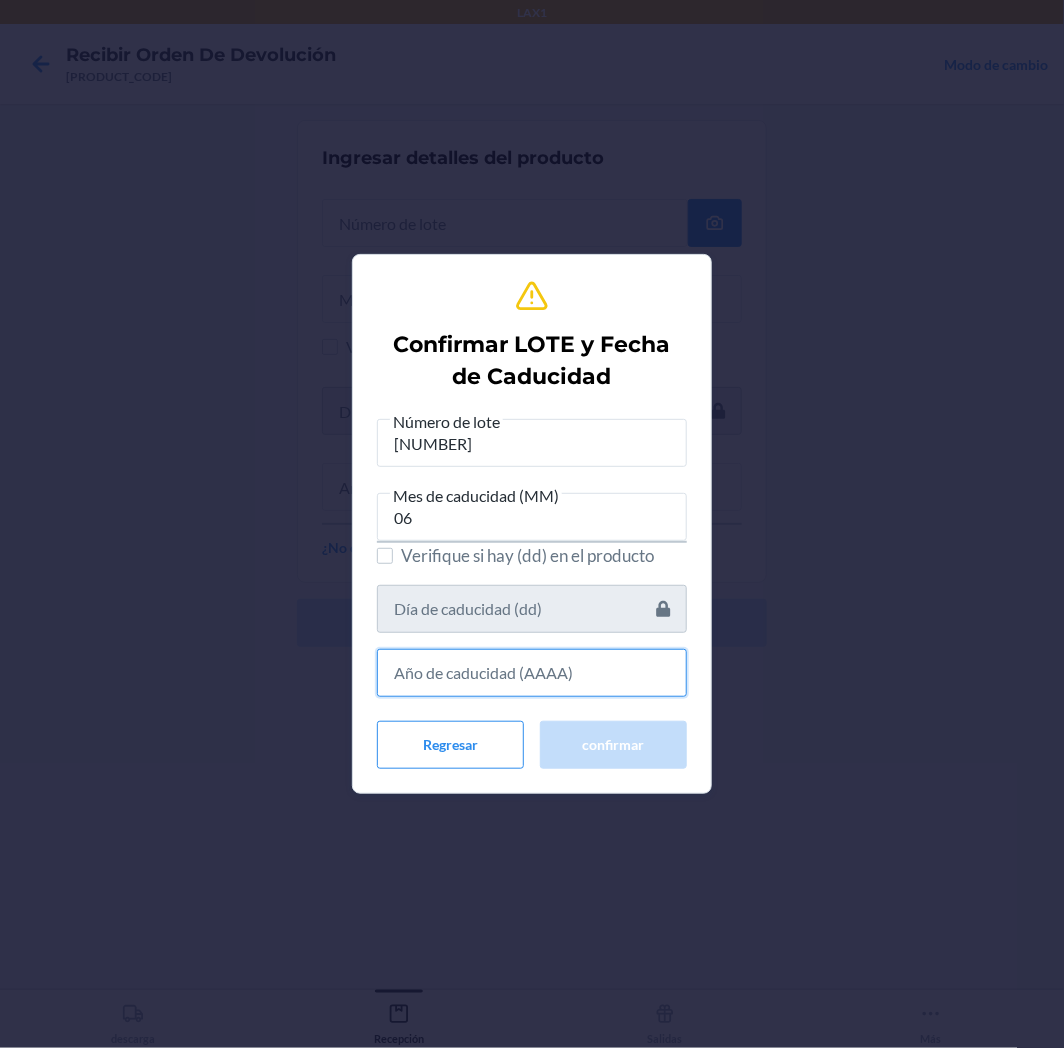 click at bounding box center (532, 673) 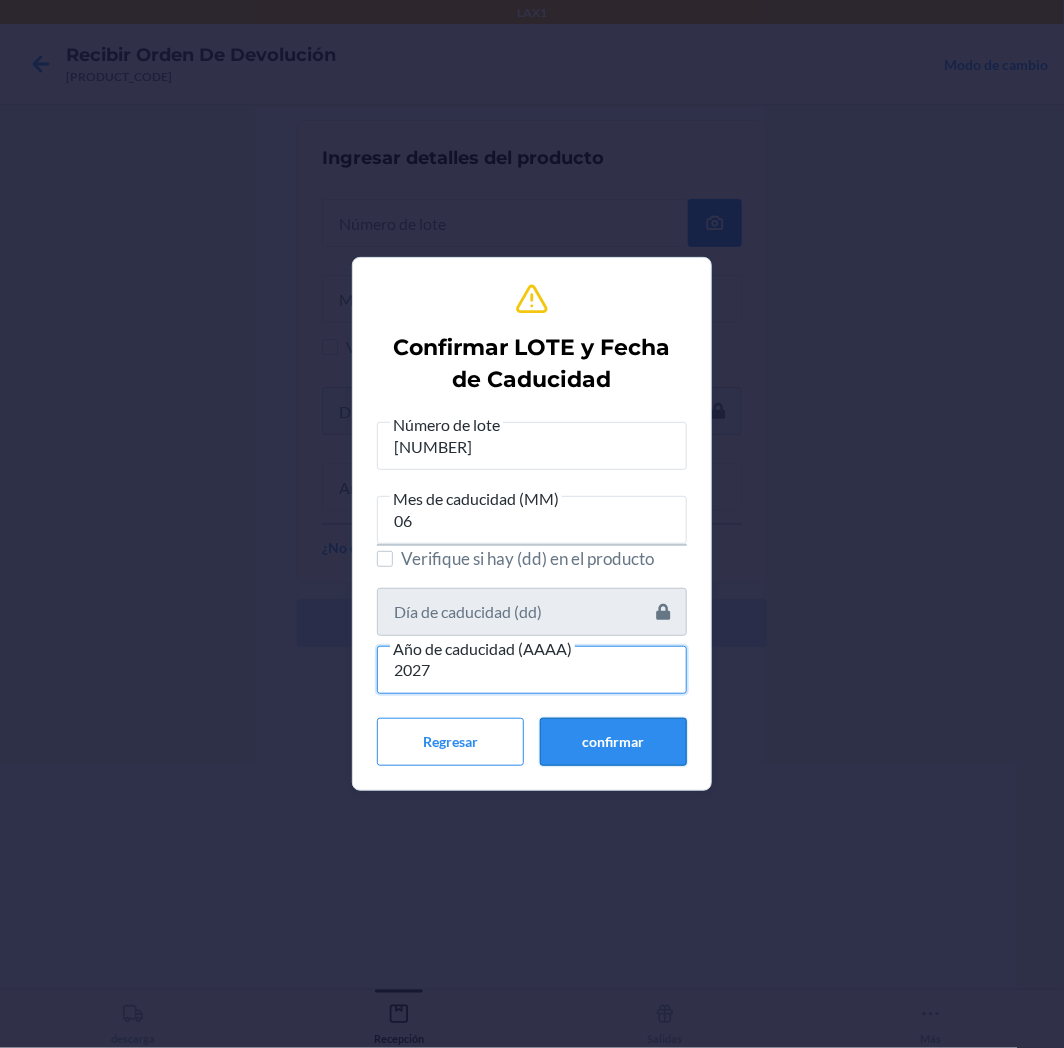 type on "2027" 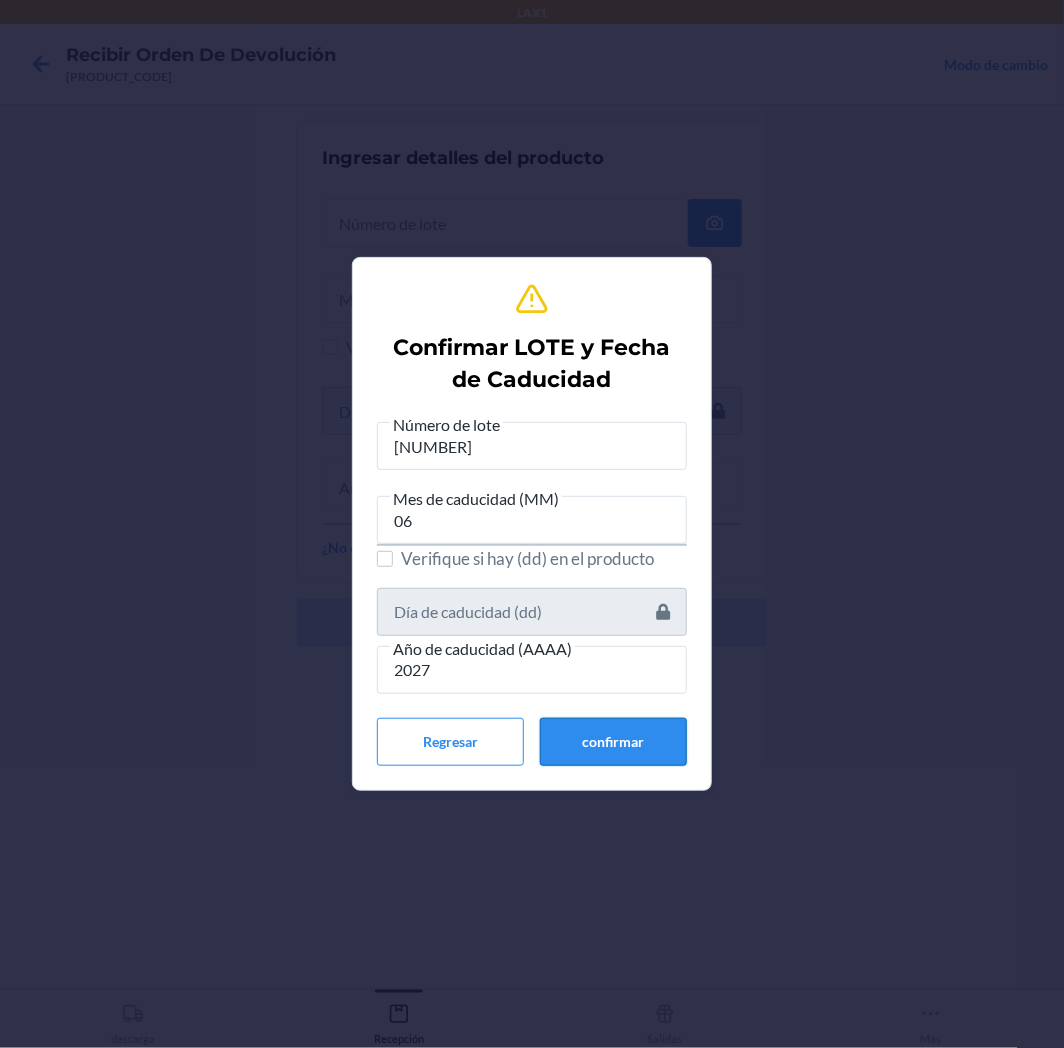 click on "confirmar" at bounding box center [613, 742] 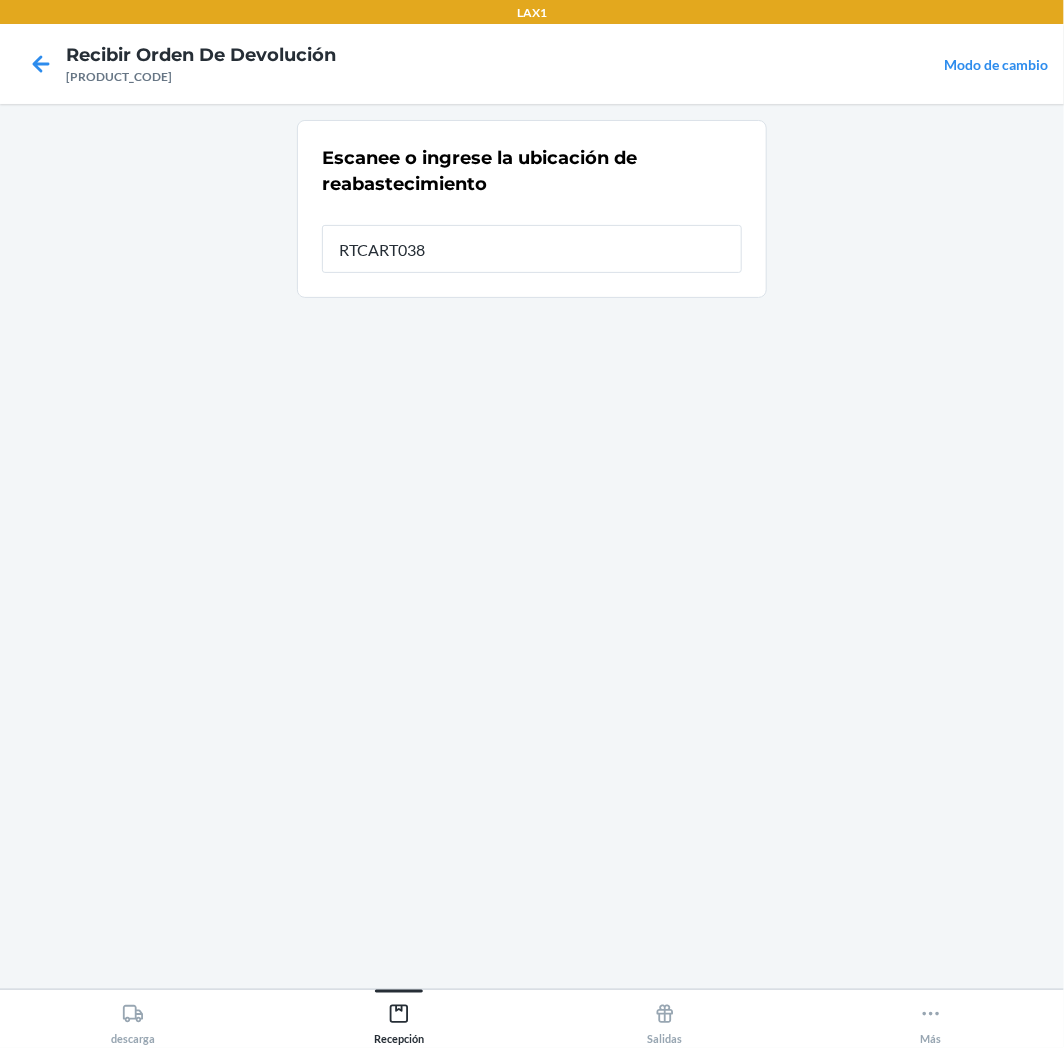 type on "RTCART038" 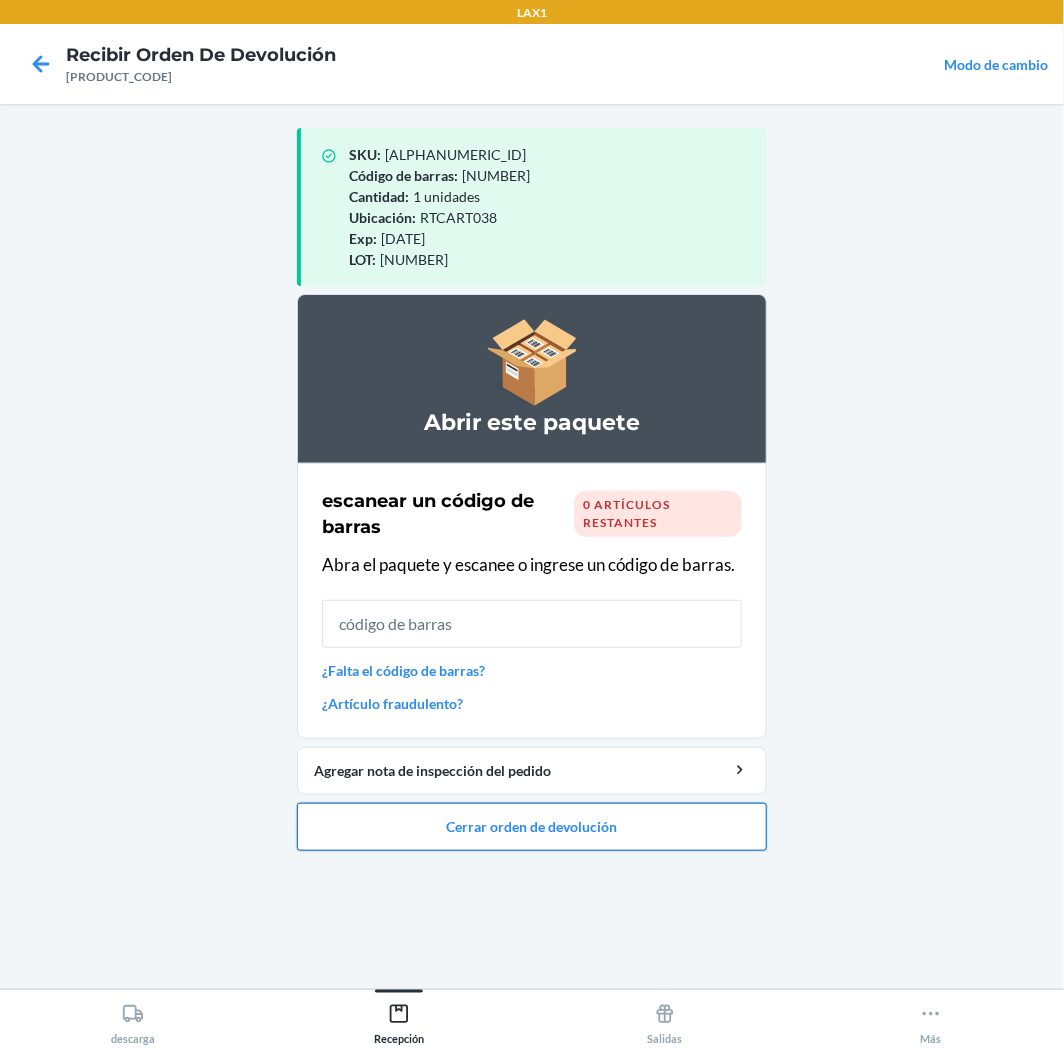 click on "Cerrar orden de devolución" at bounding box center (532, 827) 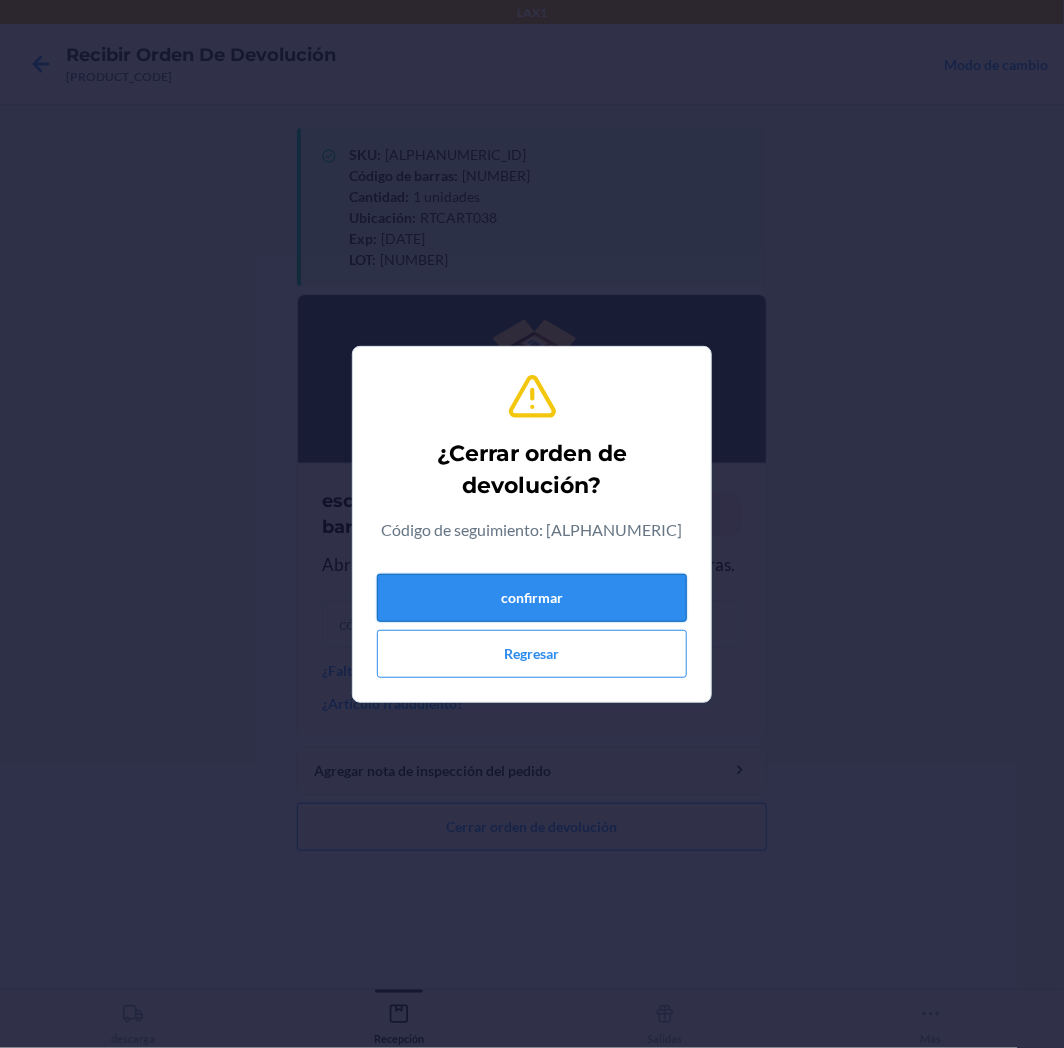 click on "confirmar" at bounding box center [532, 598] 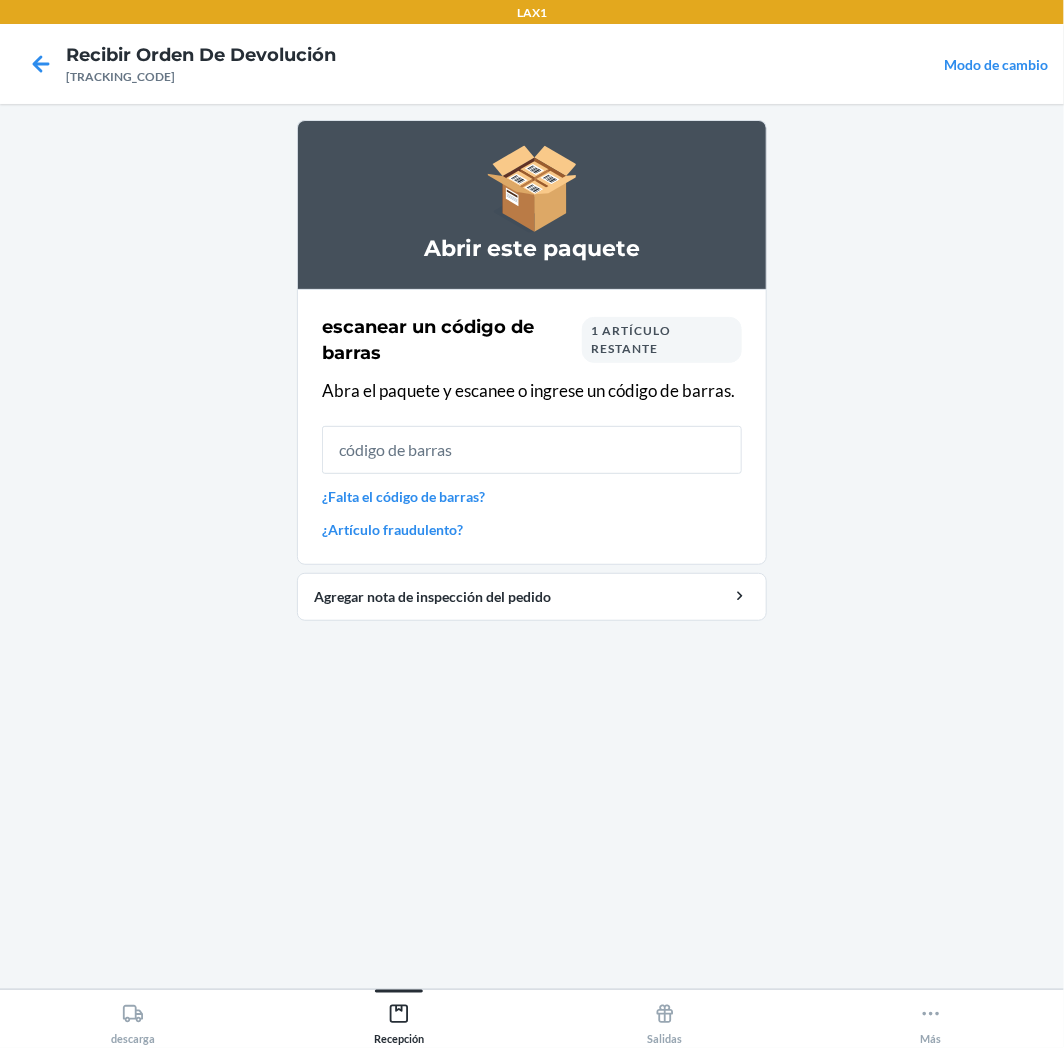 click at bounding box center (41, 64) 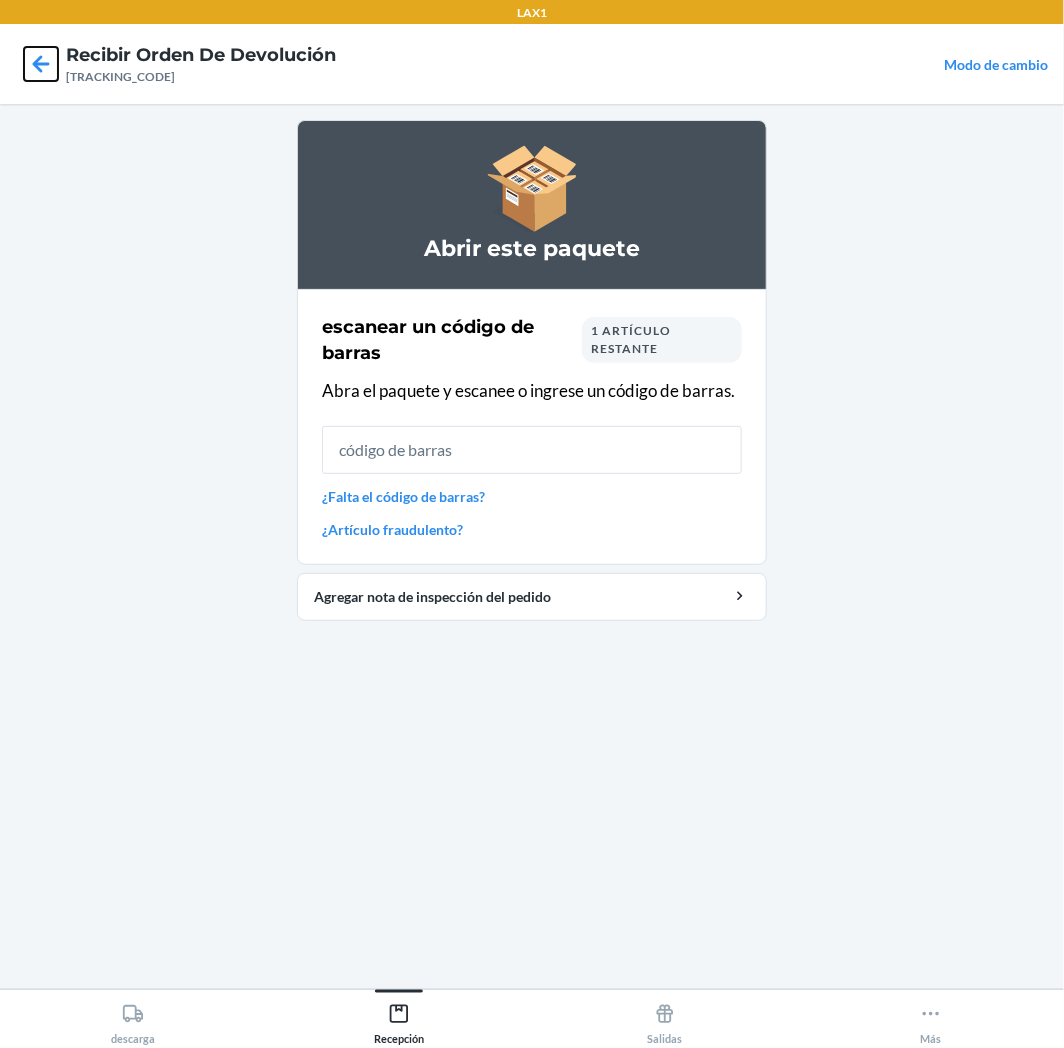 click 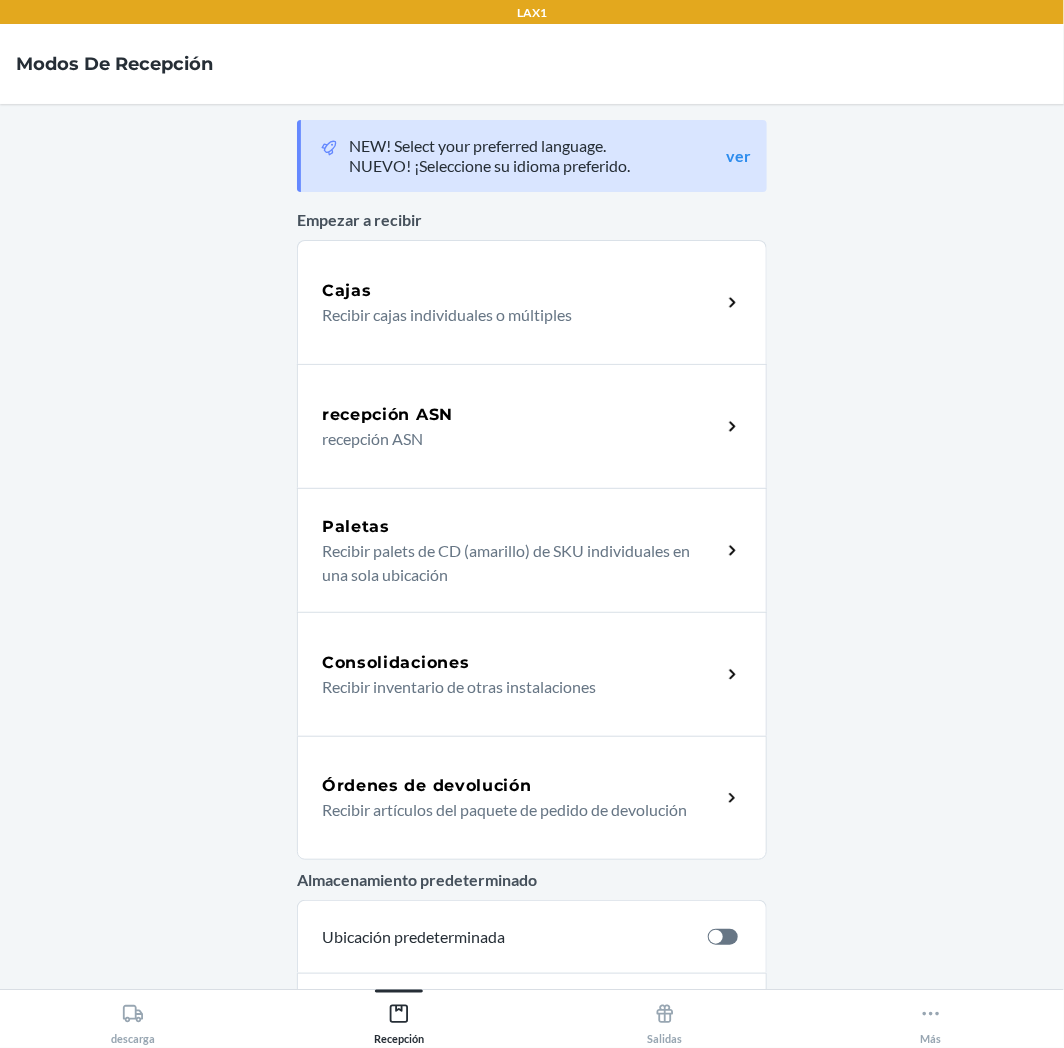 click on "Órdenes de devolución" at bounding box center [427, 786] 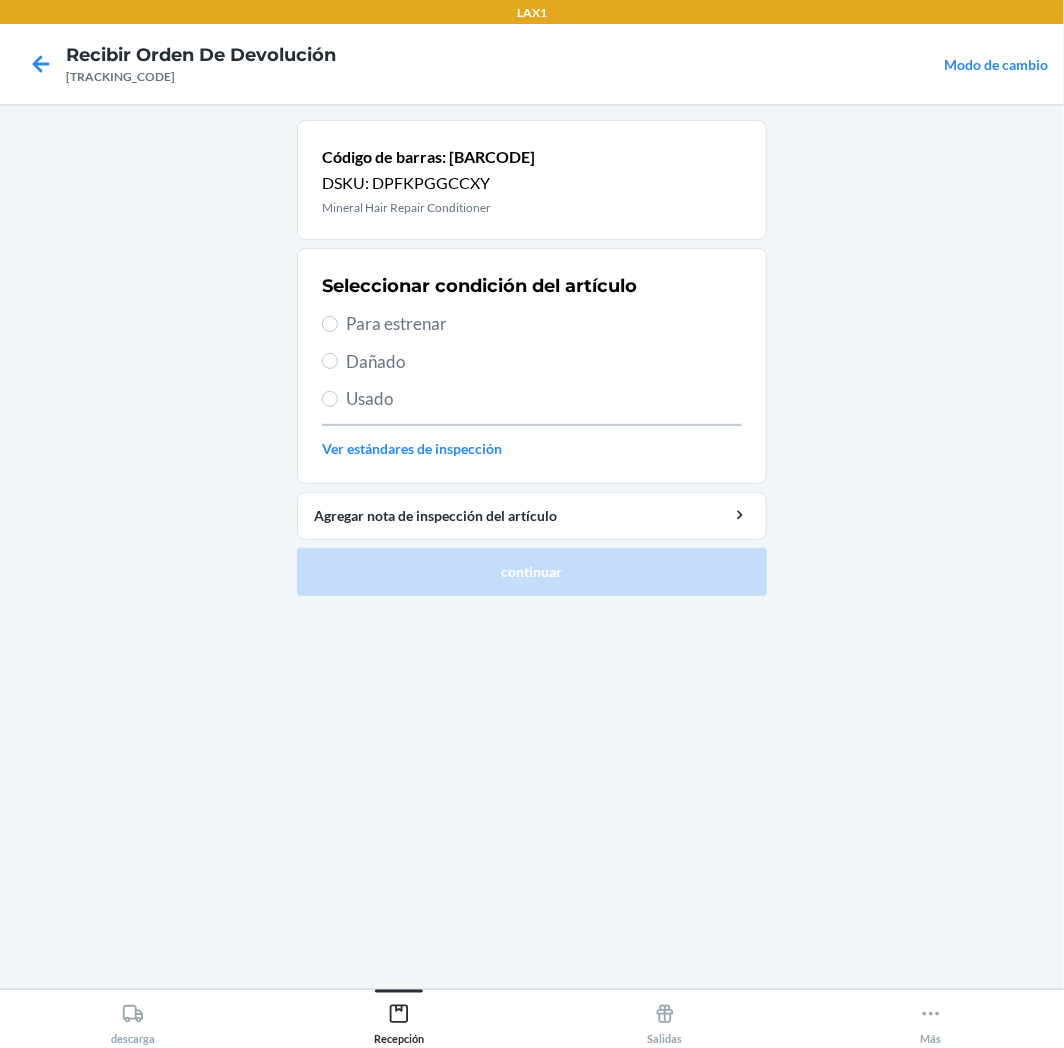 click on "Para estrenar" at bounding box center [544, 324] 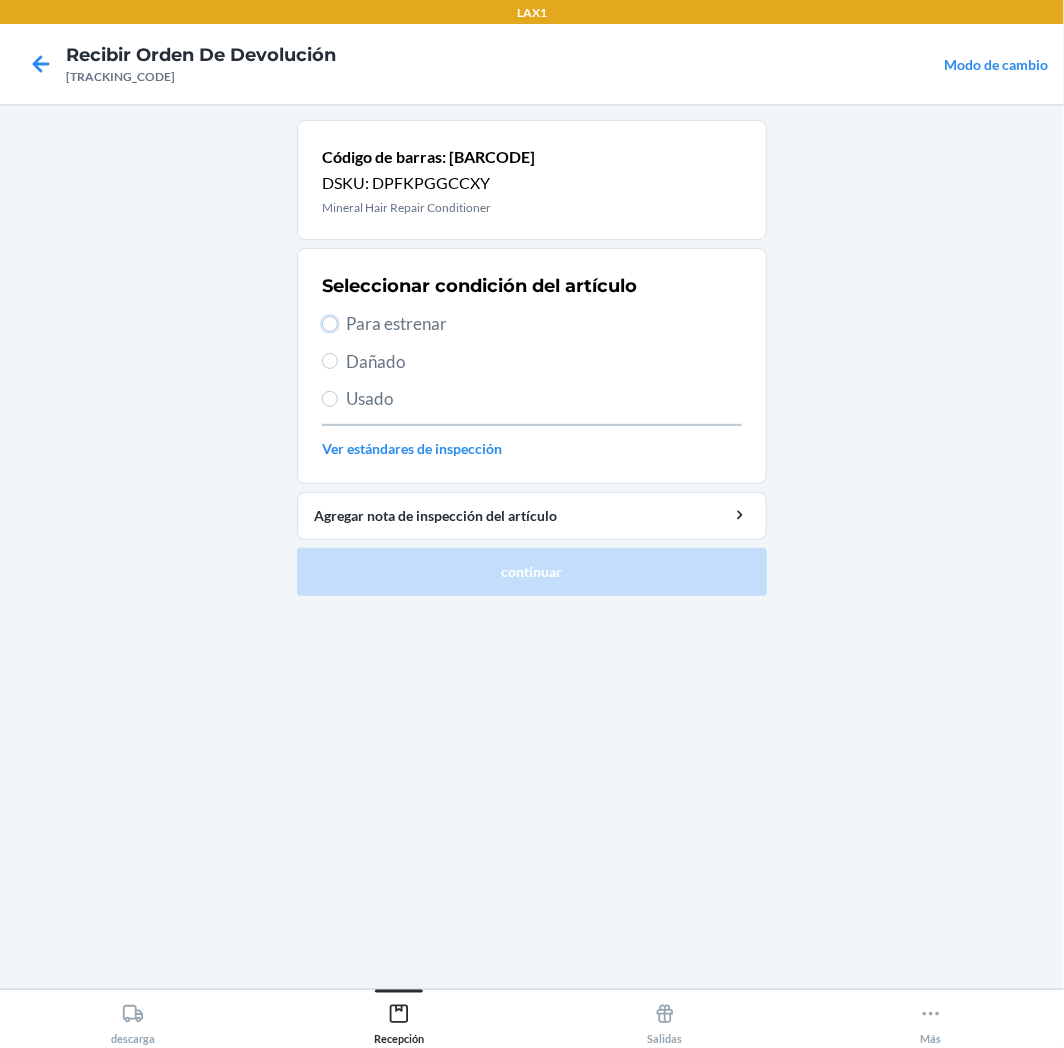 click on "Para estrenar" at bounding box center [330, 324] 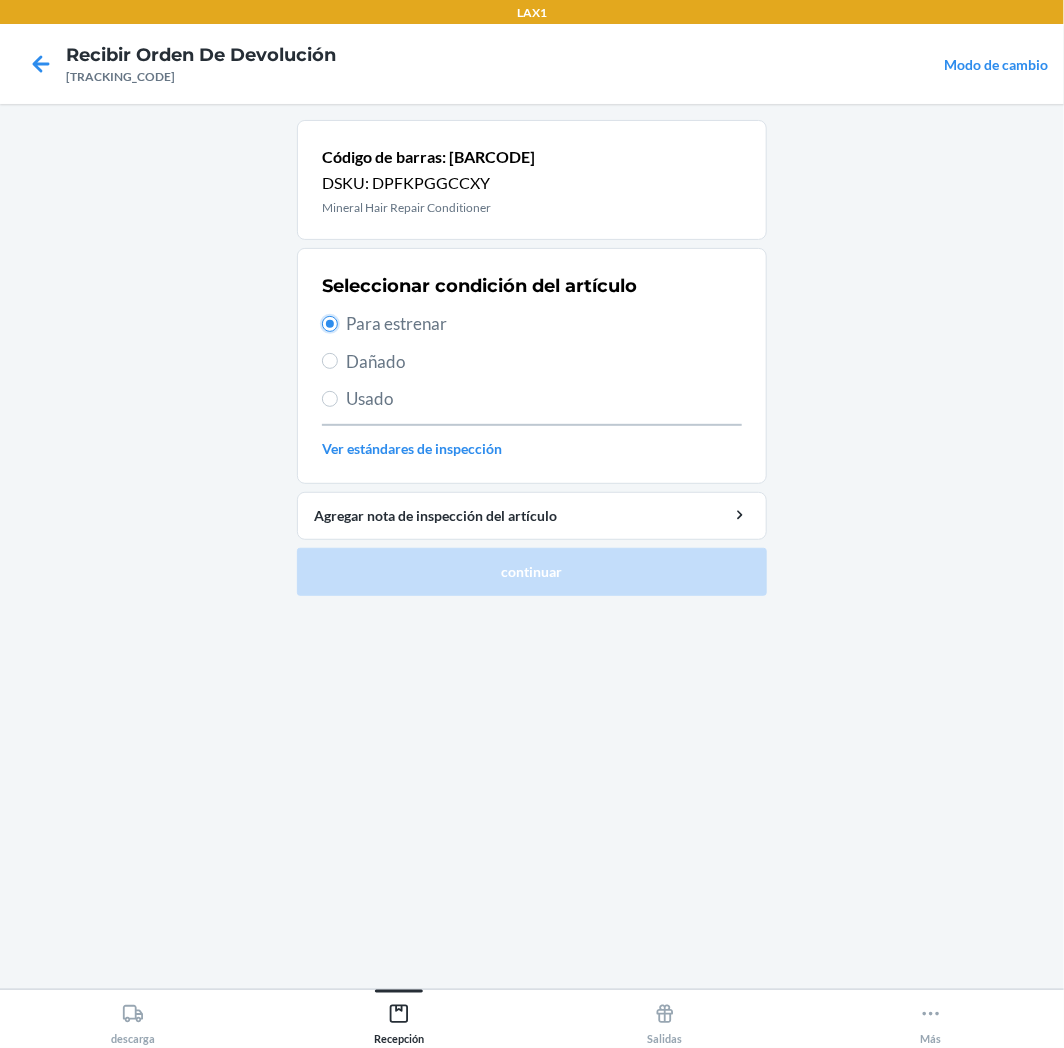 radio on "true" 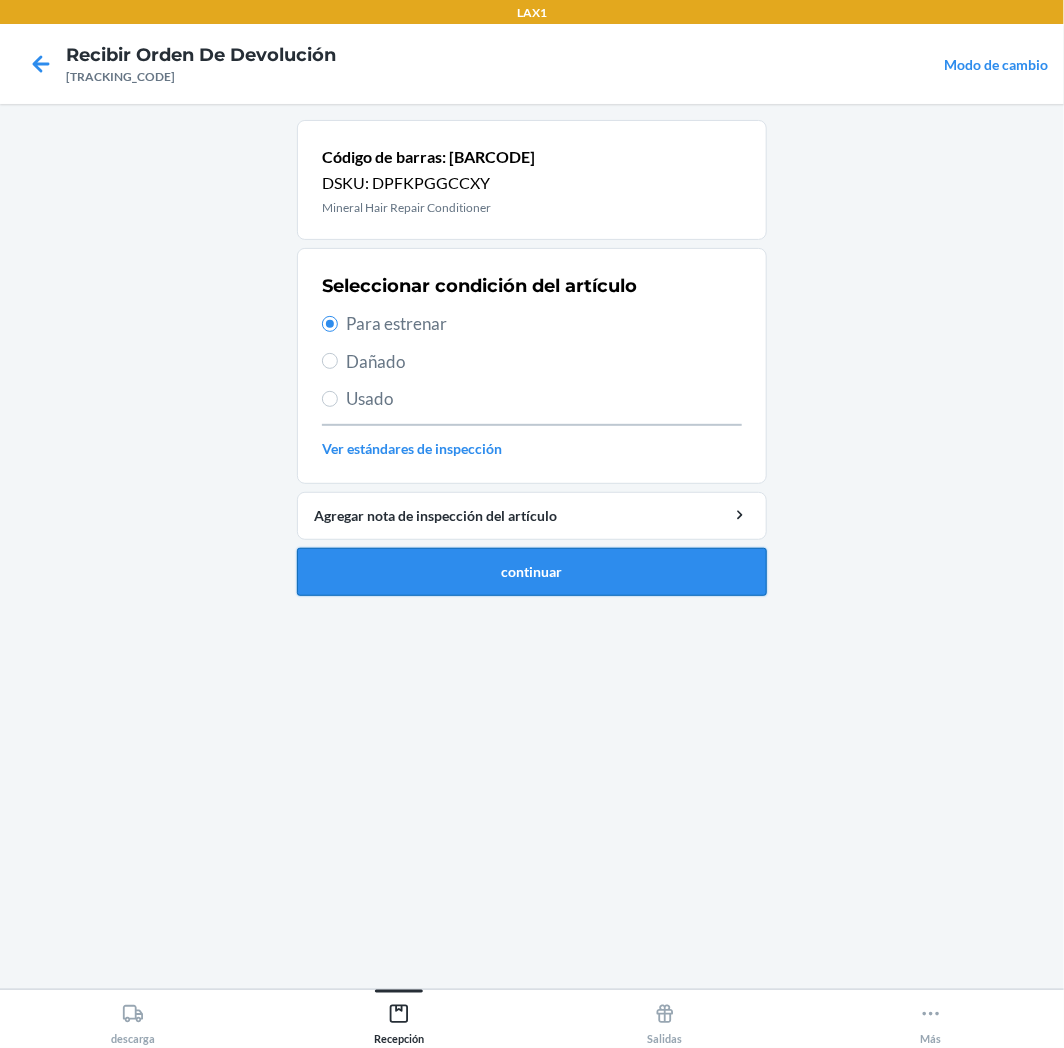 click on "continuar" at bounding box center [532, 572] 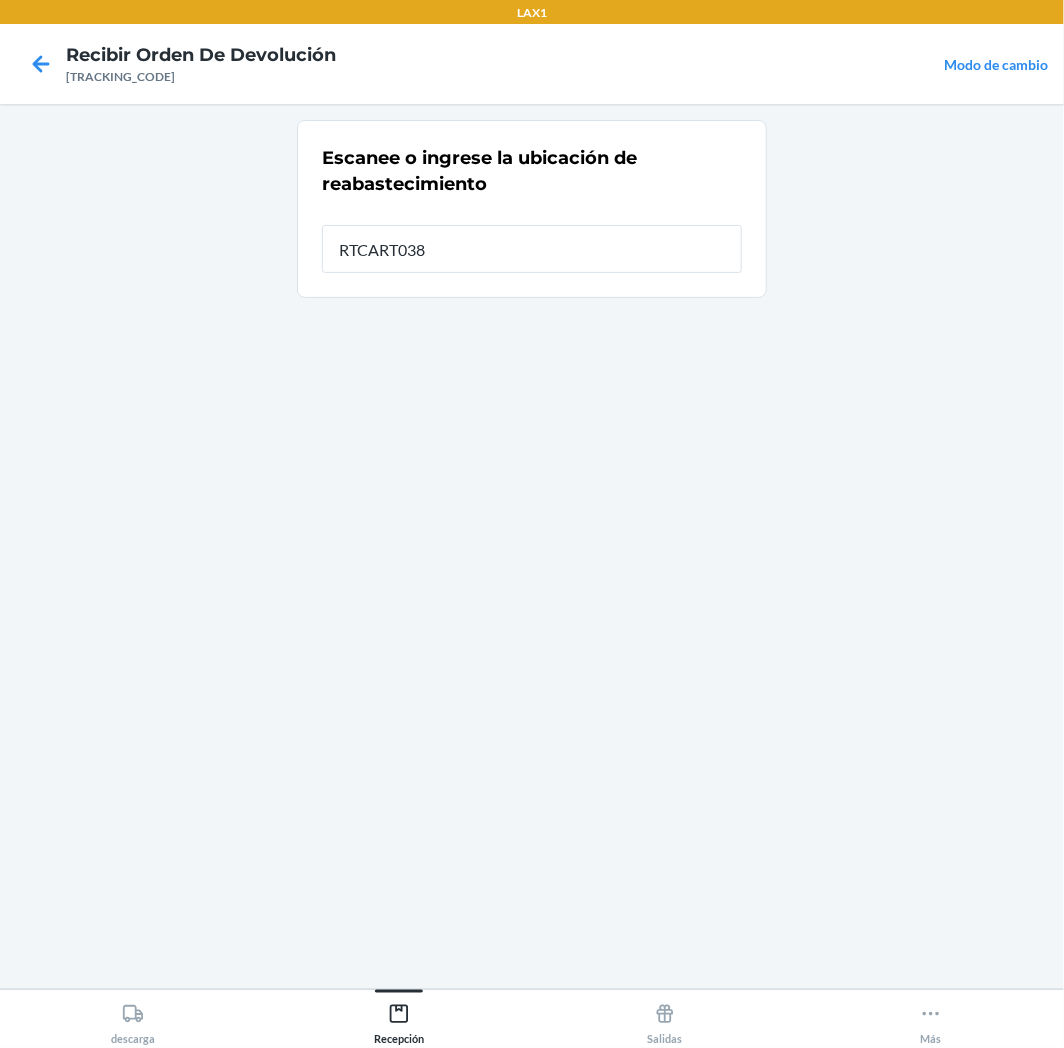 type on "RTCART038" 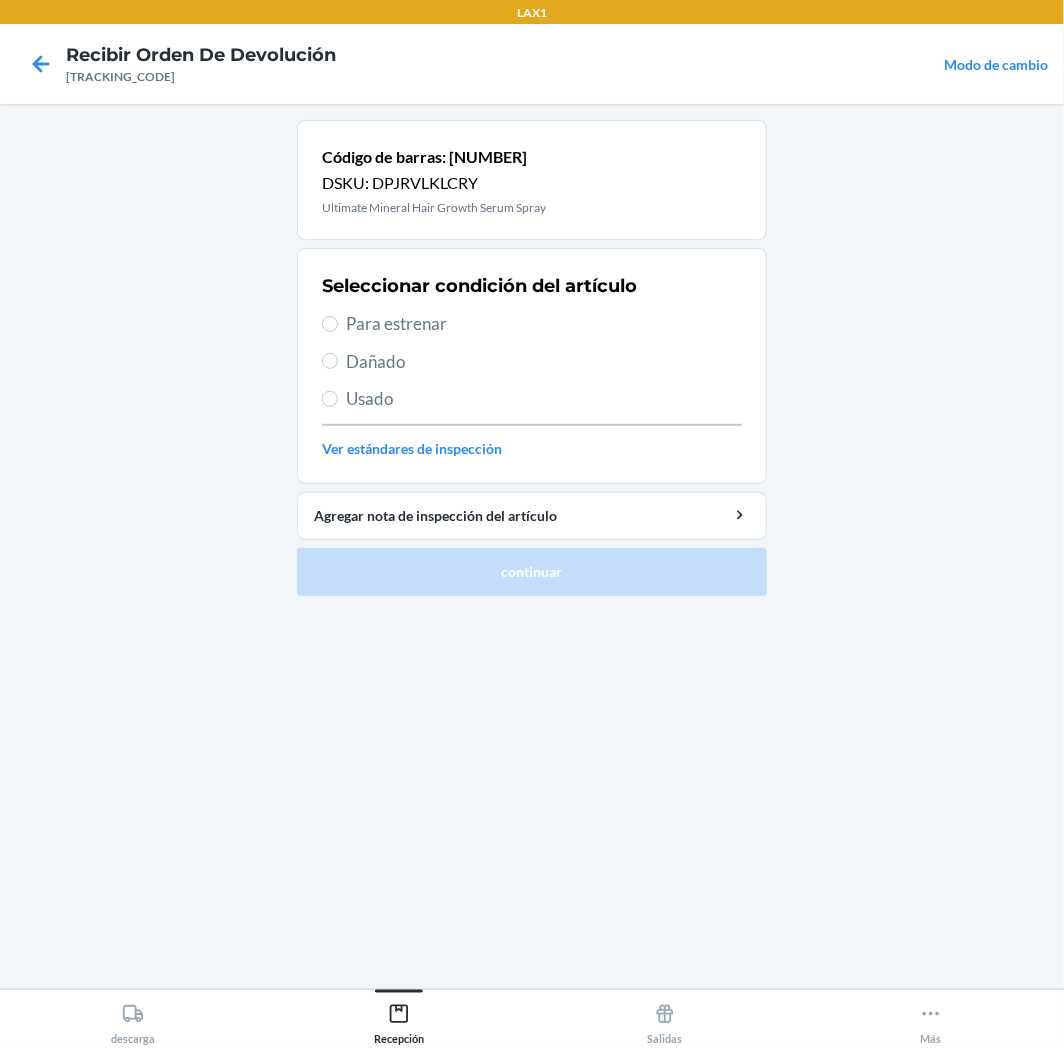 drag, startPoint x: 523, startPoint y: 316, endPoint x: 548, endPoint y: 352, distance: 43.829212 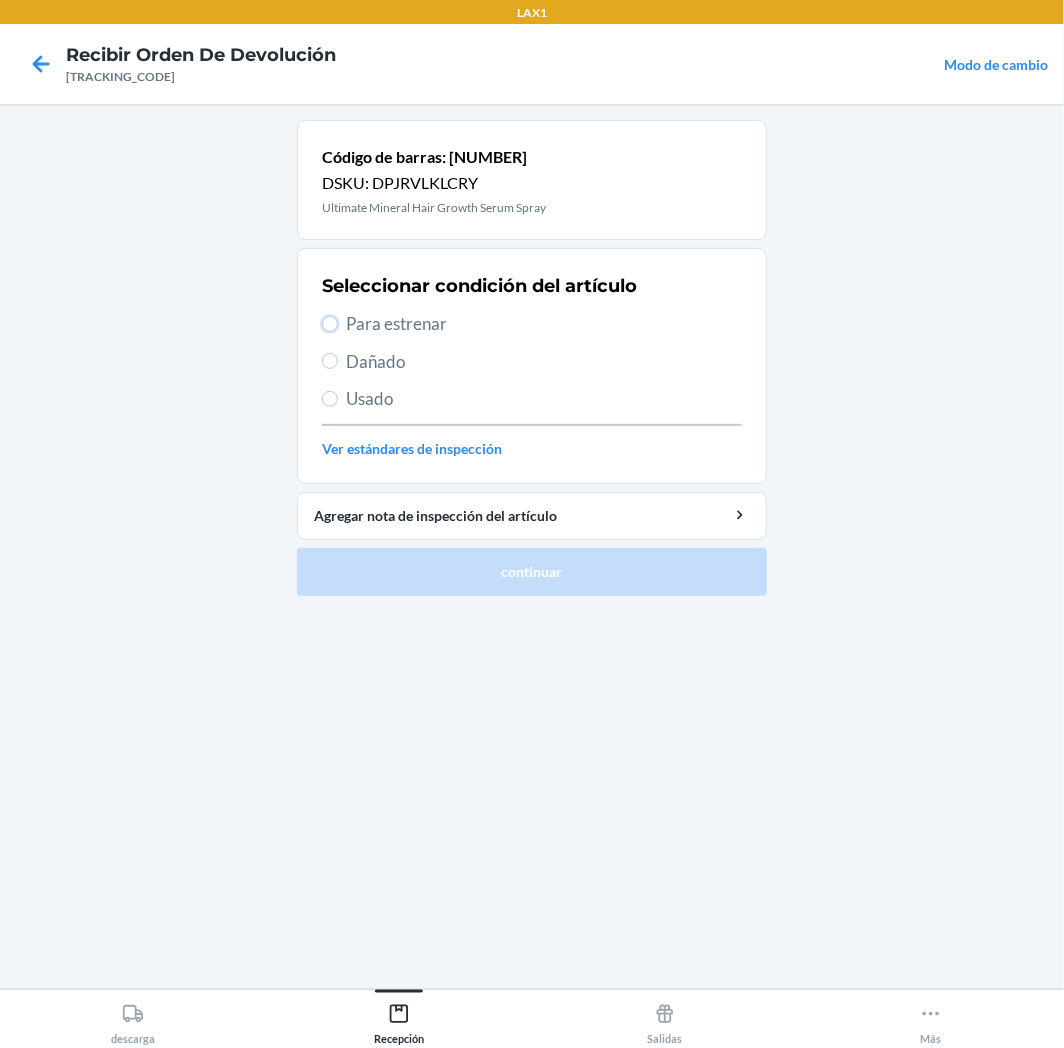 click on "Para estrenar" at bounding box center [330, 324] 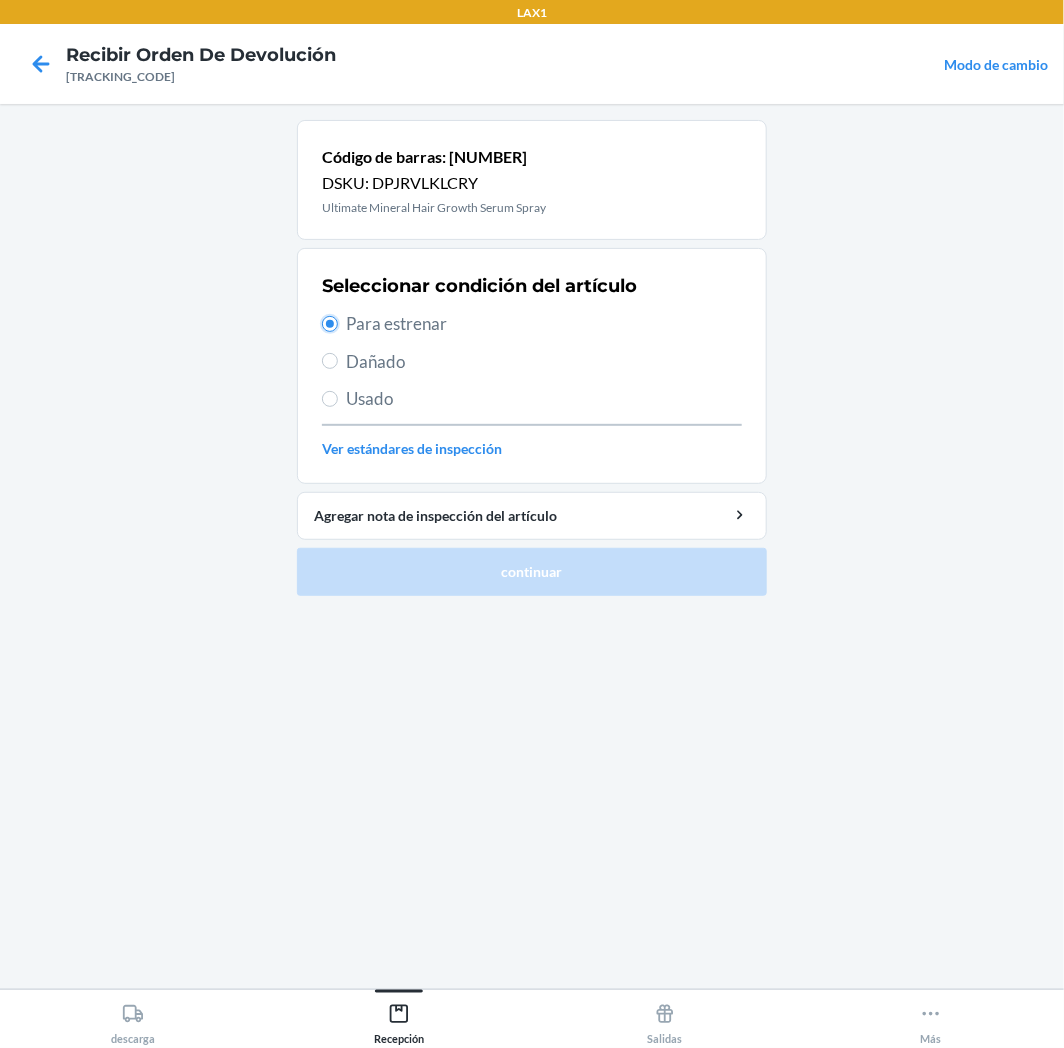 radio on "true" 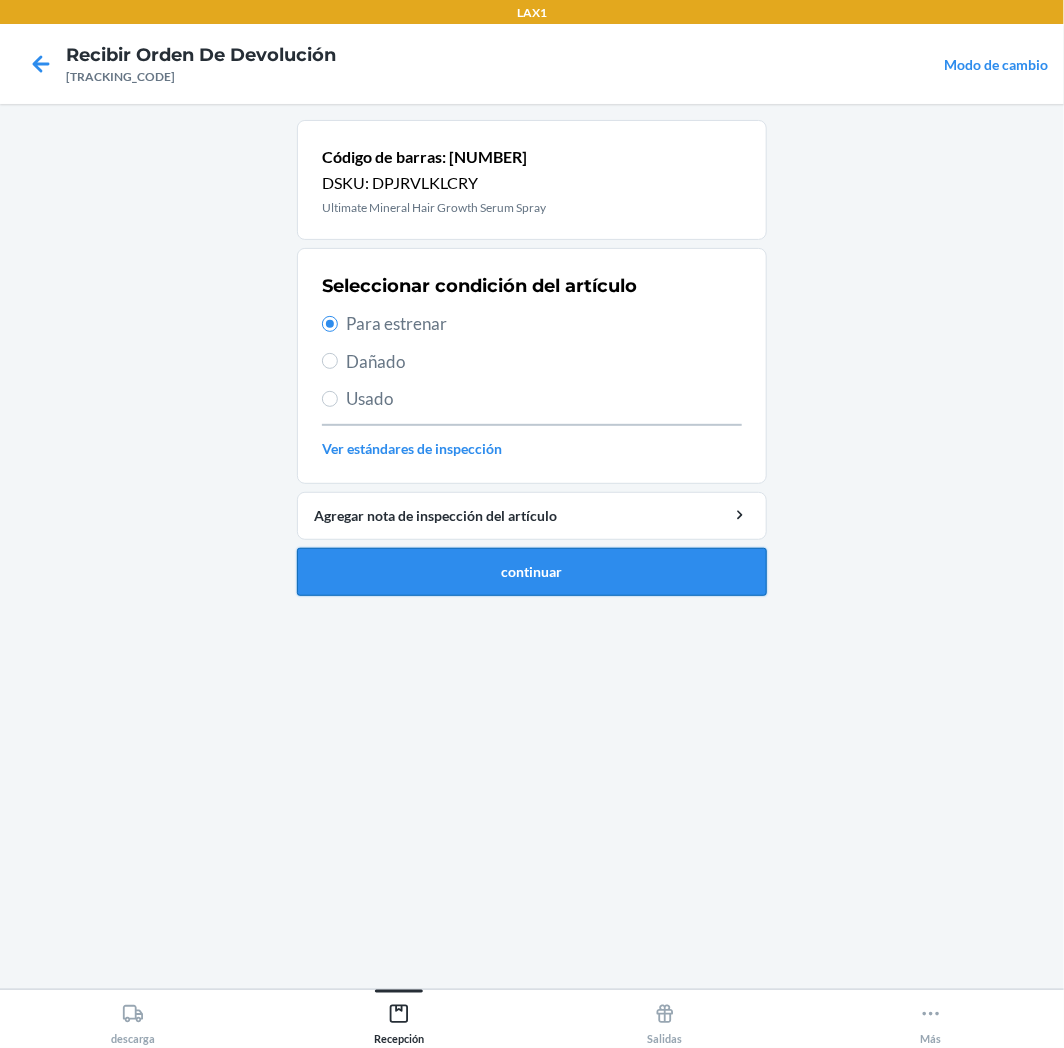 click on "continuar" at bounding box center (532, 572) 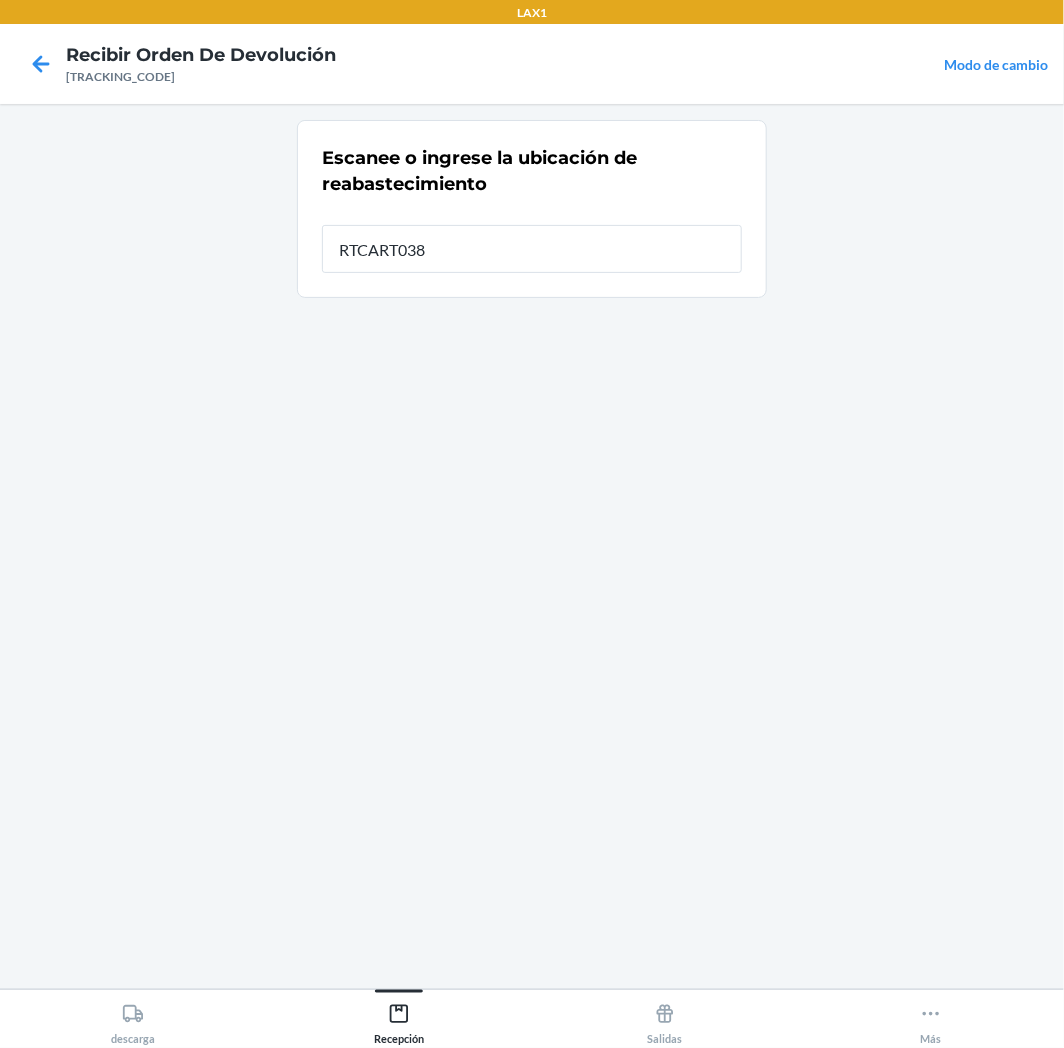 type on "RTCART038" 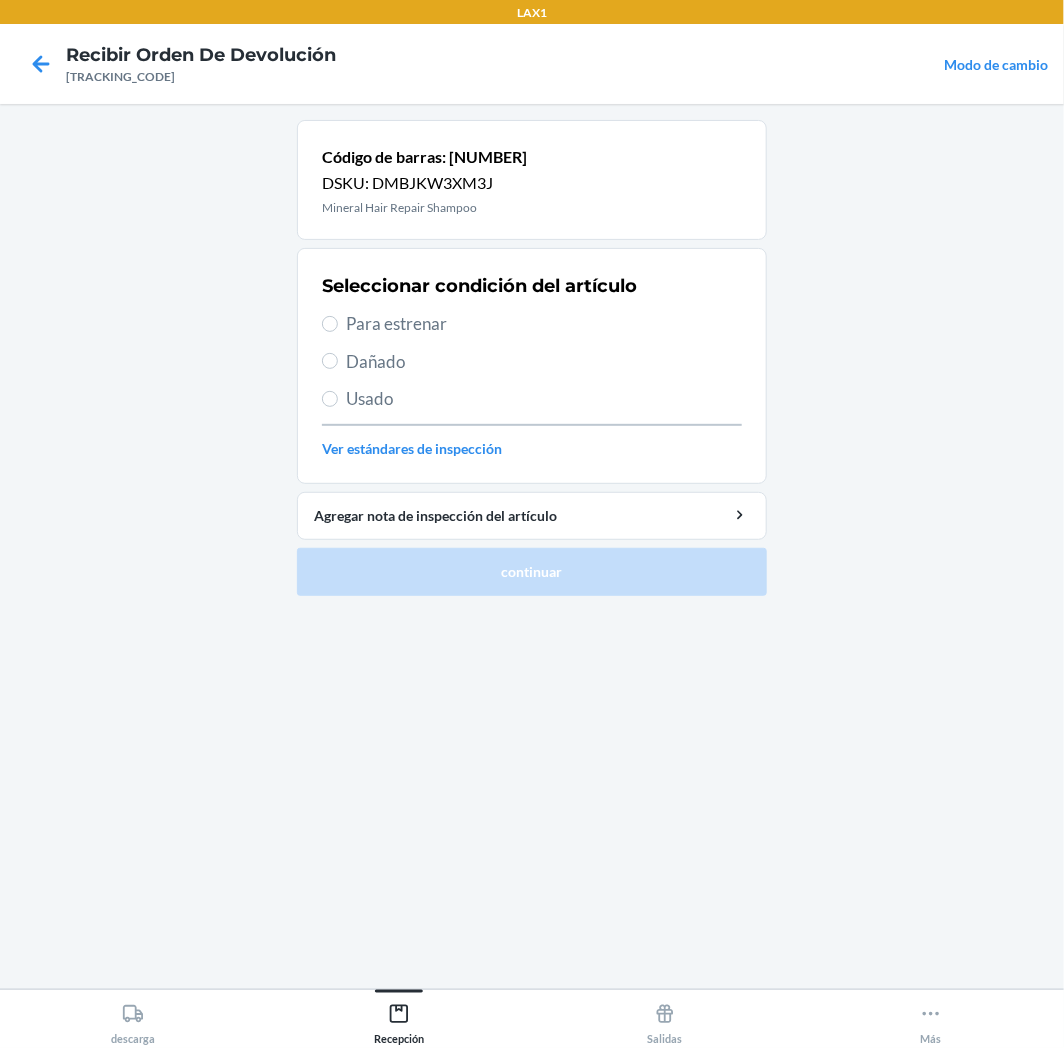click on "Para estrenar" at bounding box center (544, 324) 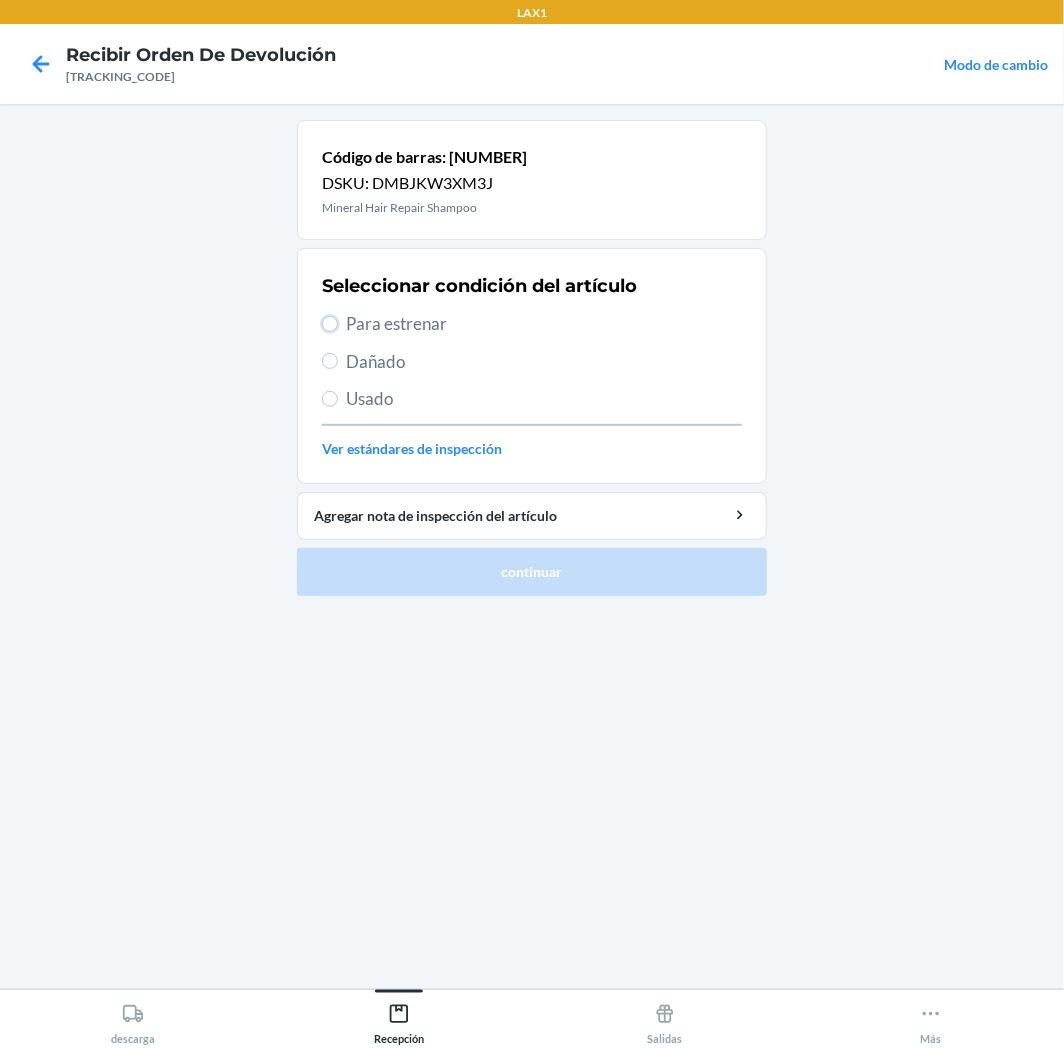 click on "Para estrenar" at bounding box center (330, 324) 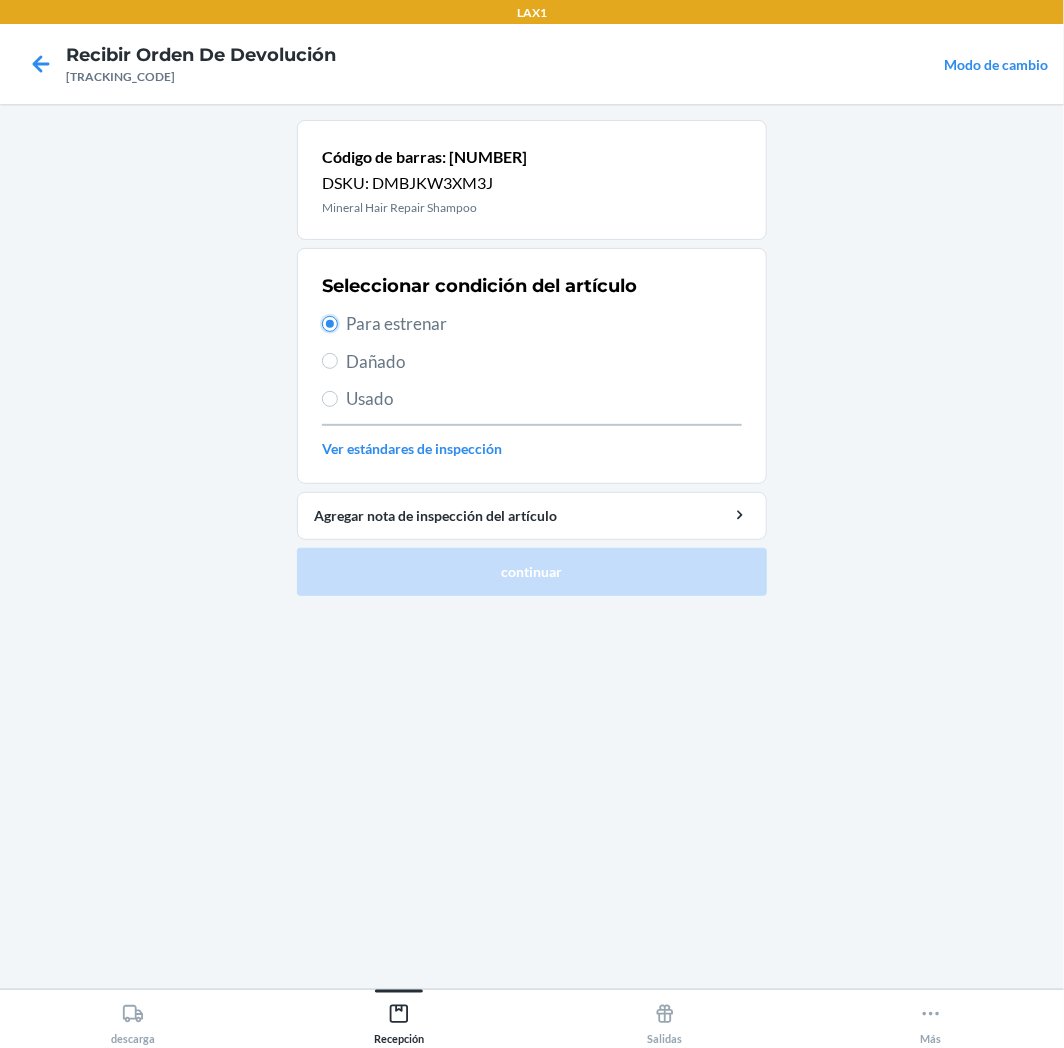 radio on "true" 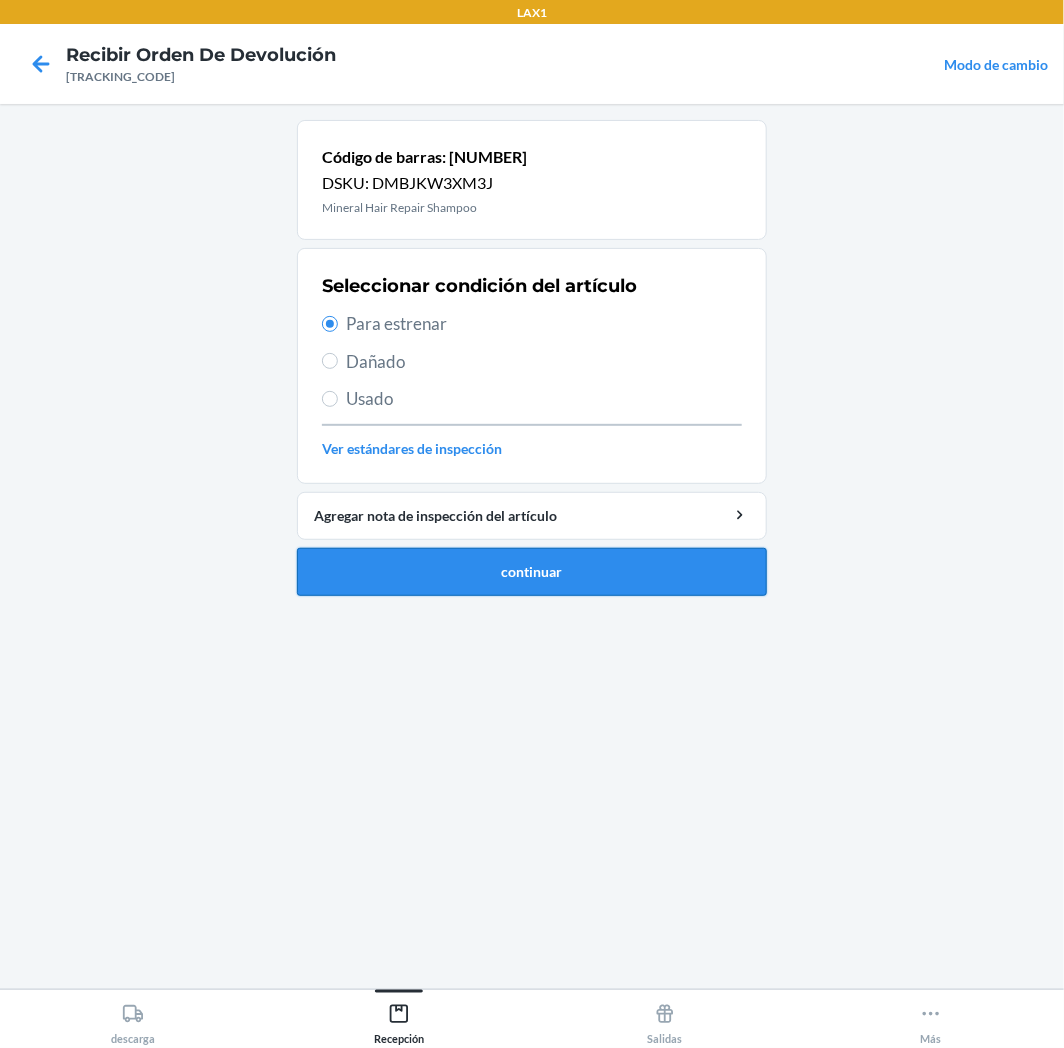 click on "continuar" at bounding box center [532, 572] 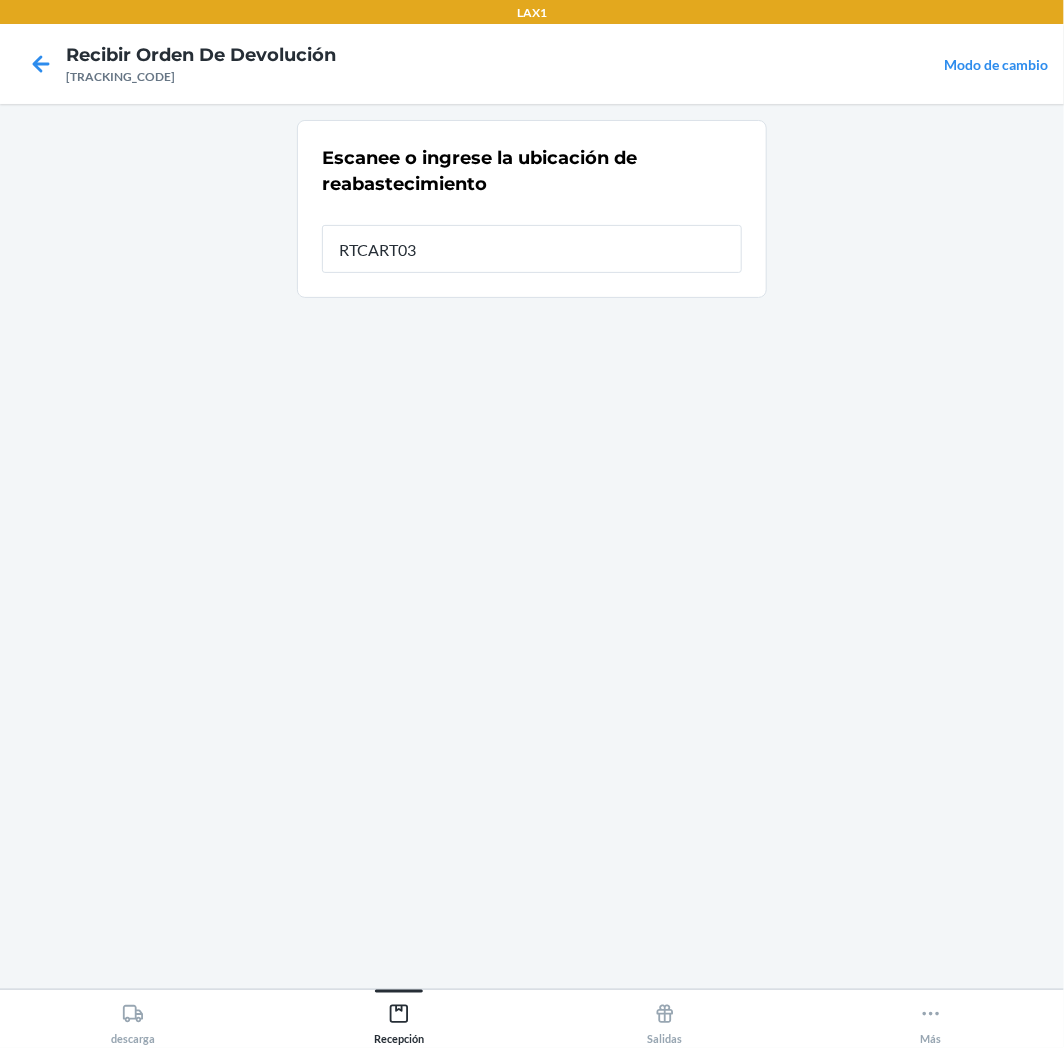 type on "RTCART038" 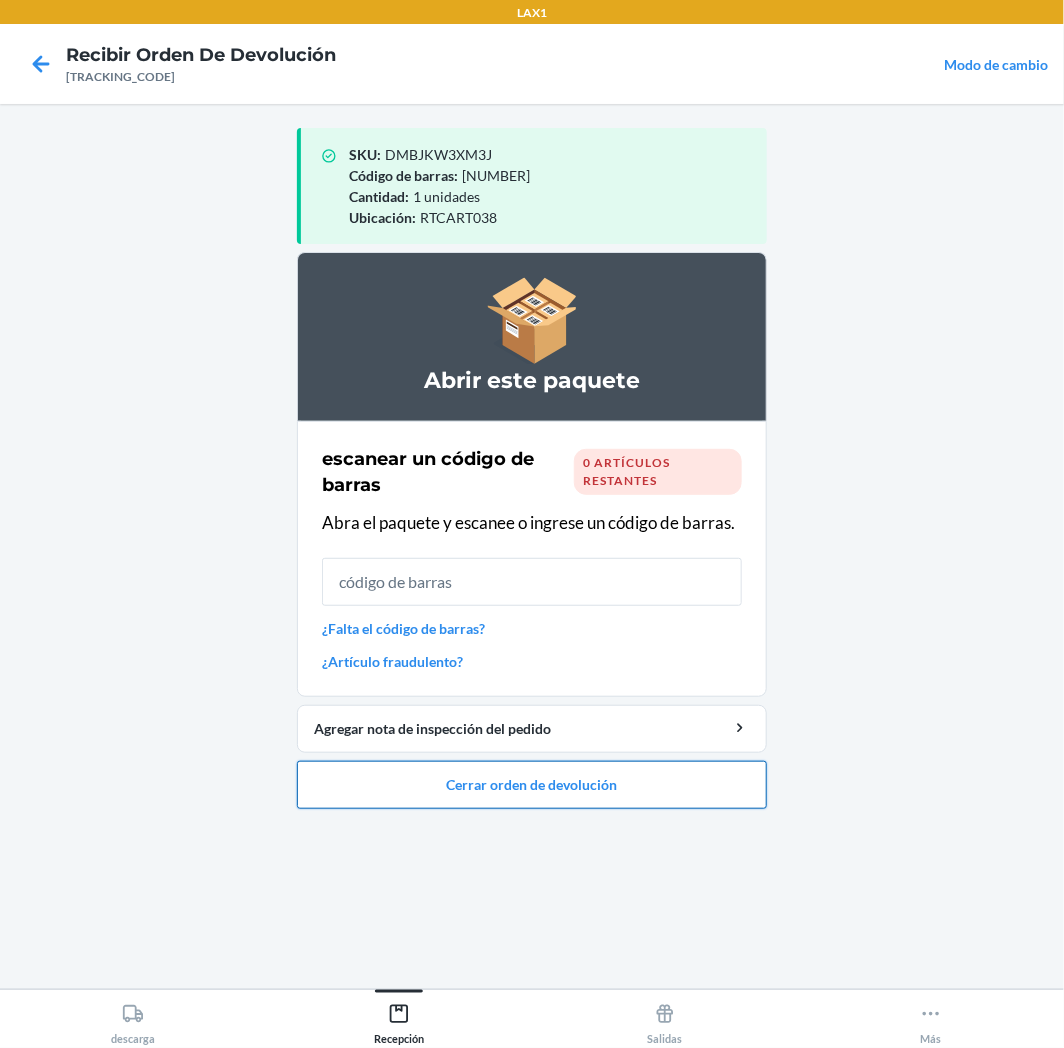 click on "Cerrar orden de devolución" at bounding box center (532, 785) 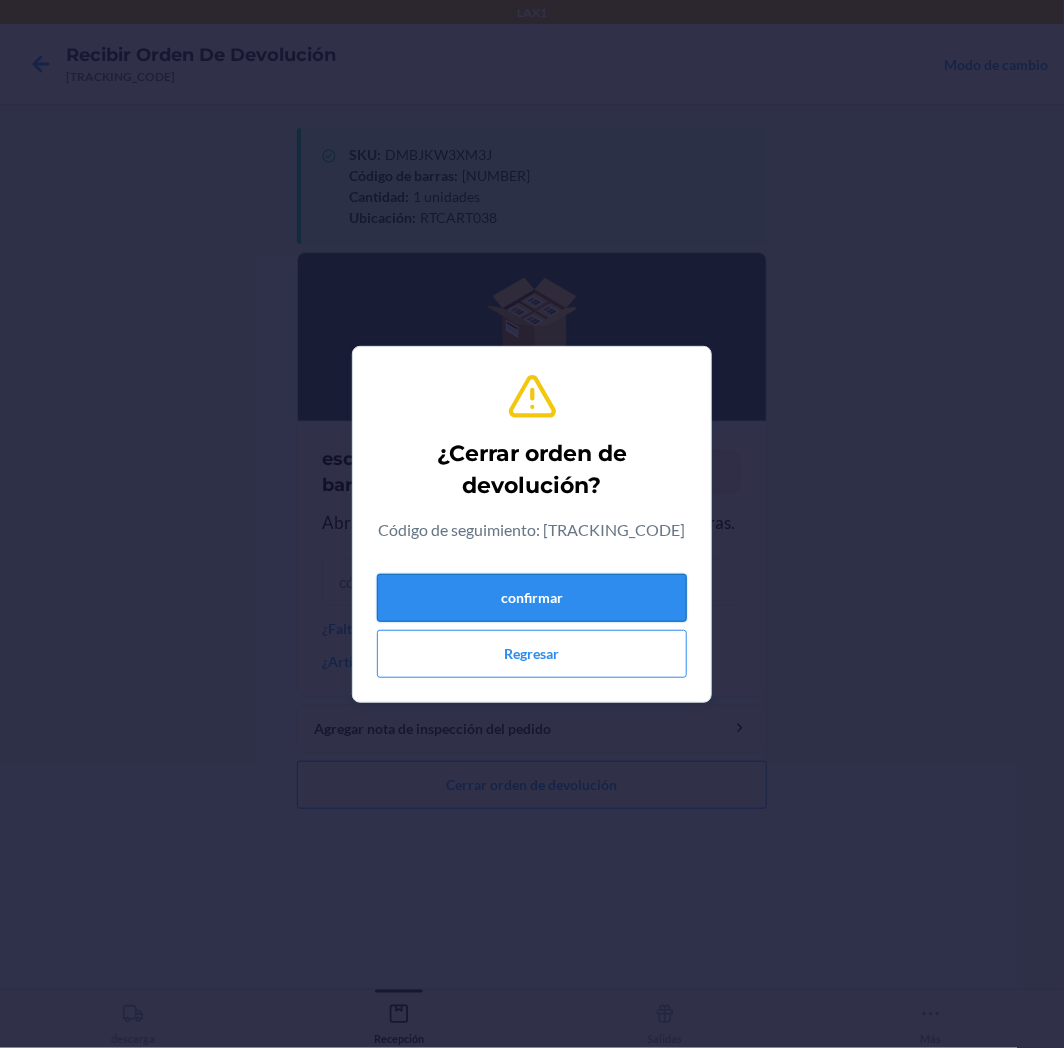 click on "confirmar" at bounding box center (532, 598) 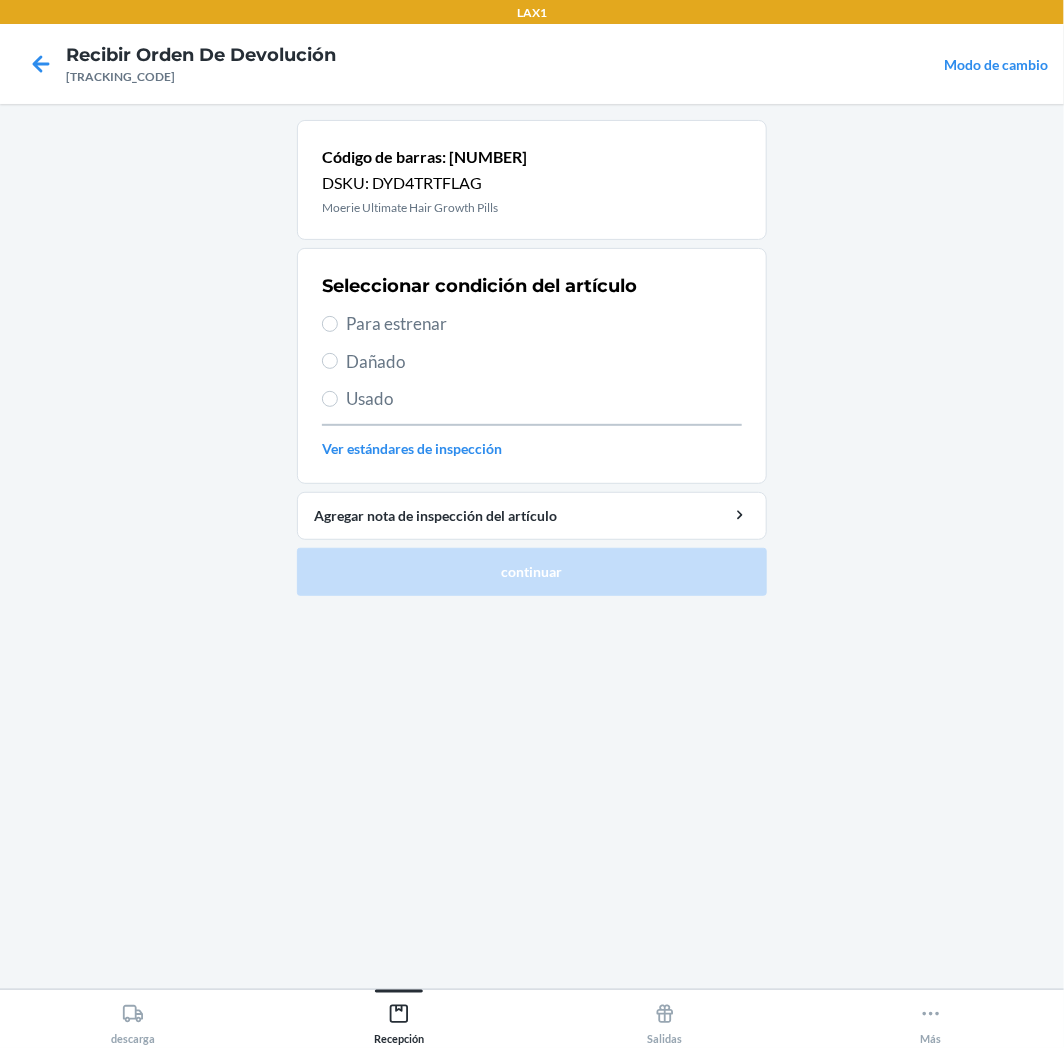 drag, startPoint x: 493, startPoint y: 306, endPoint x: 491, endPoint y: 317, distance: 11.18034 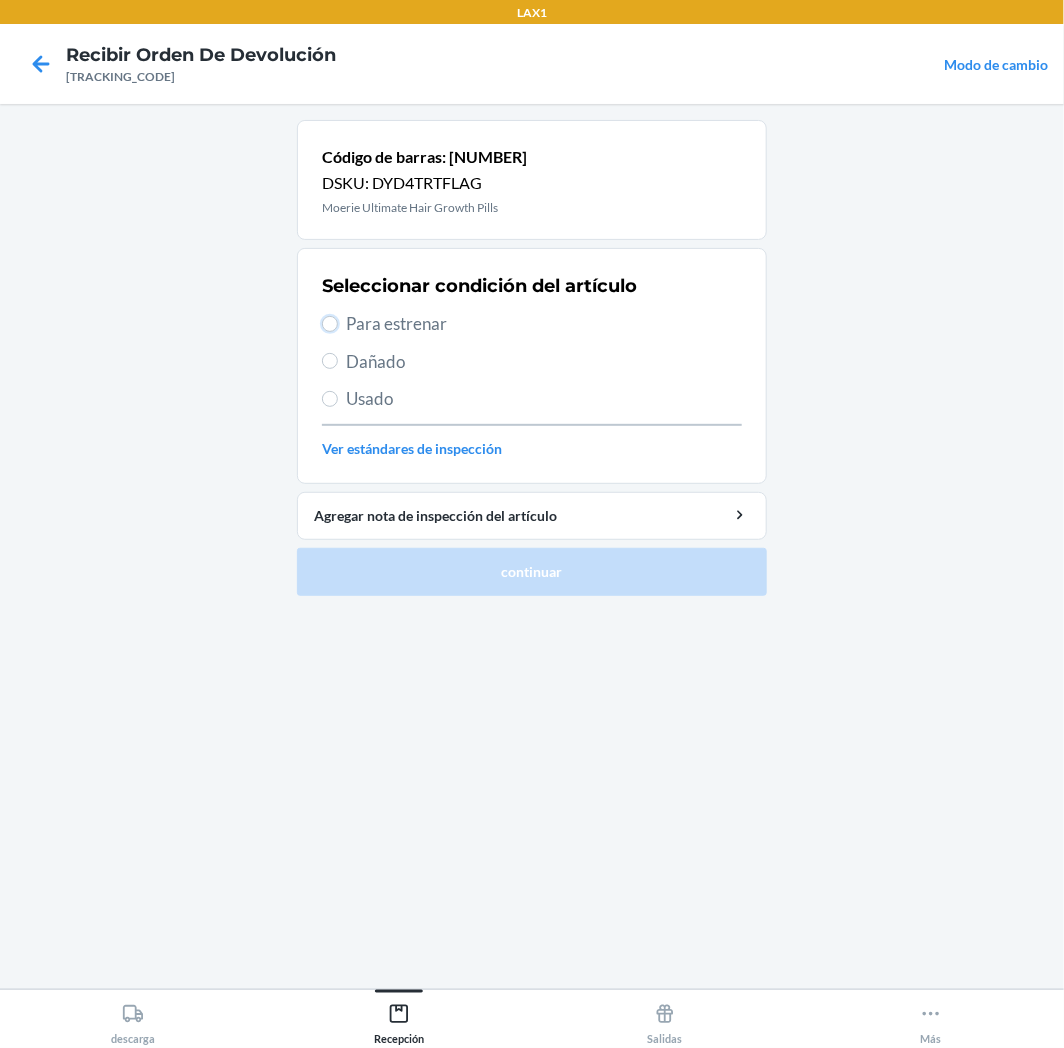 click on "Para estrenar" at bounding box center [330, 324] 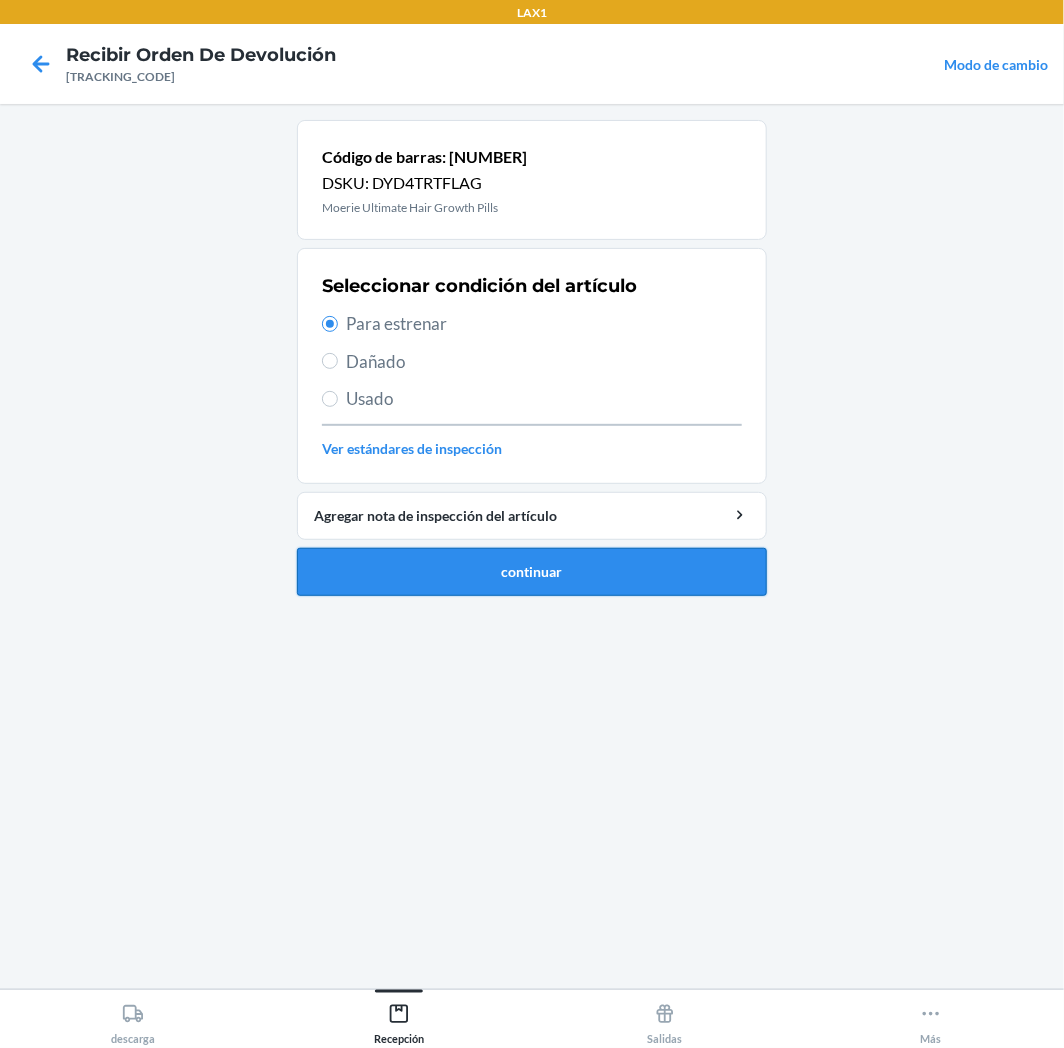 click on "continuar" at bounding box center [532, 572] 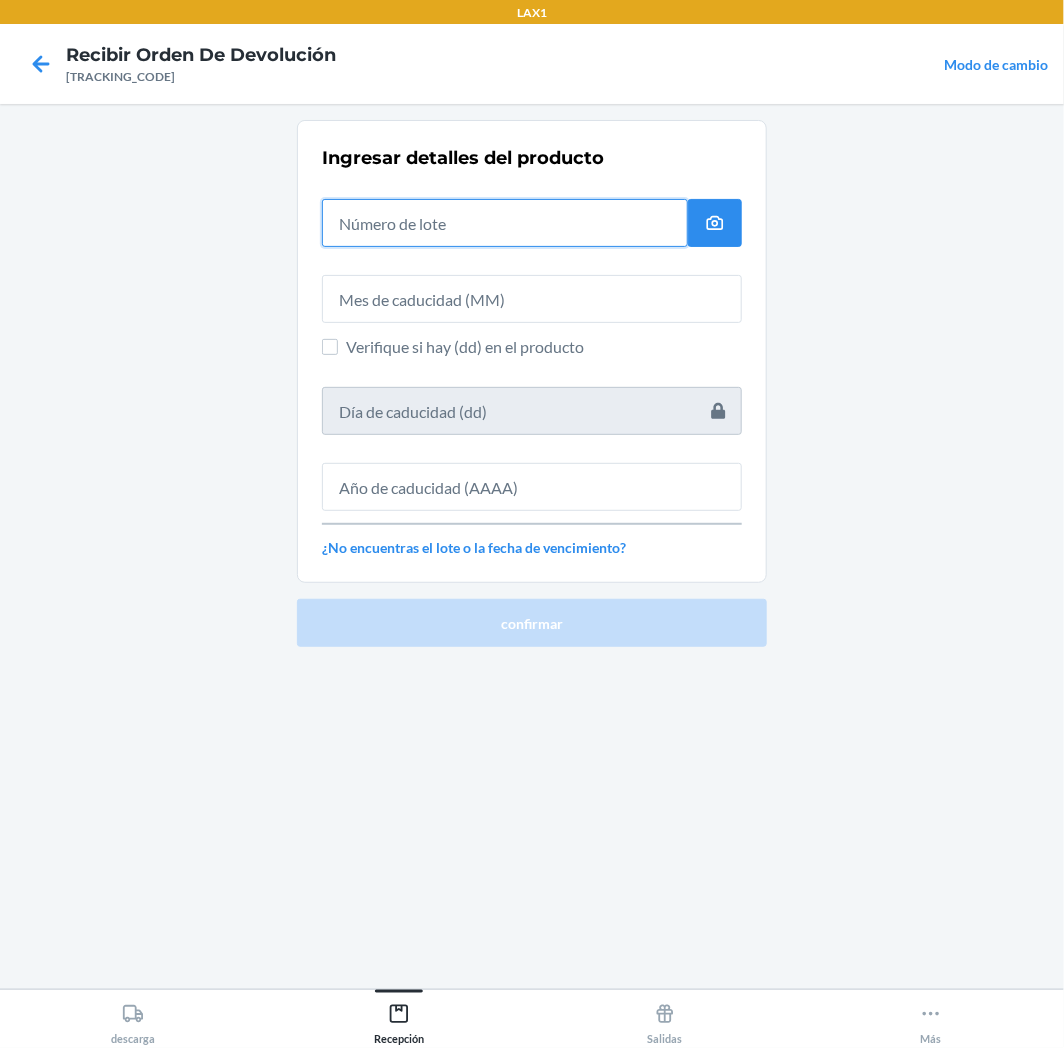click at bounding box center (505, 223) 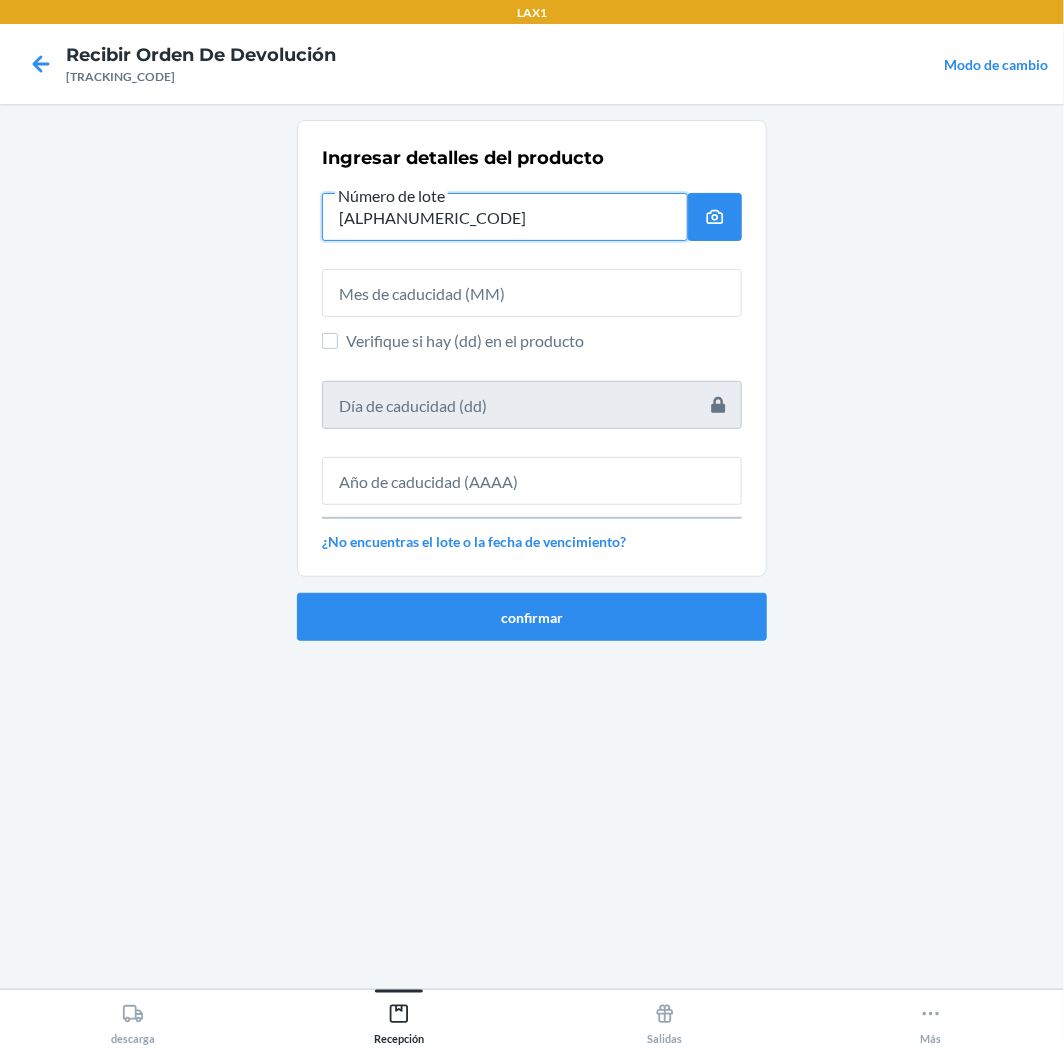 type on "[ALPHANUMERIC_CODE]" 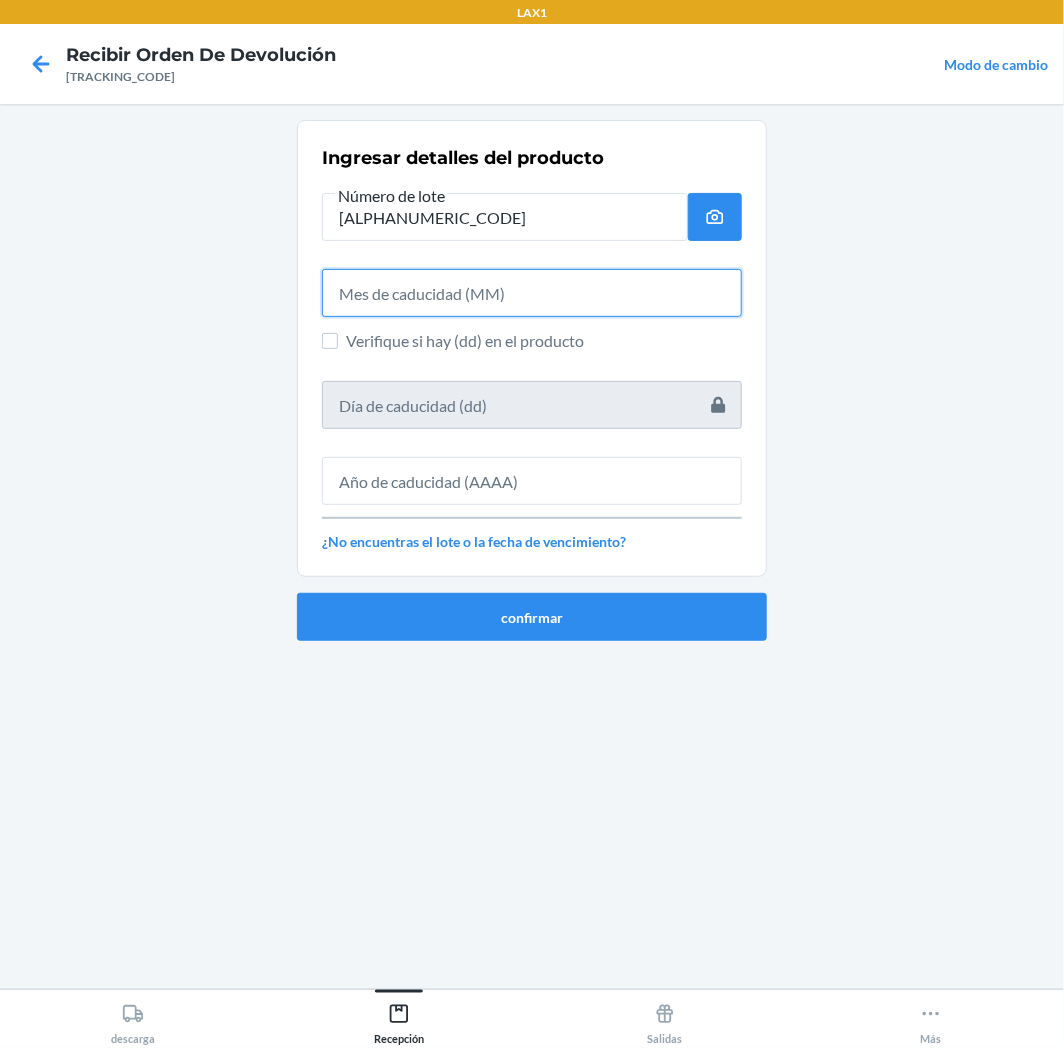 click at bounding box center (532, 293) 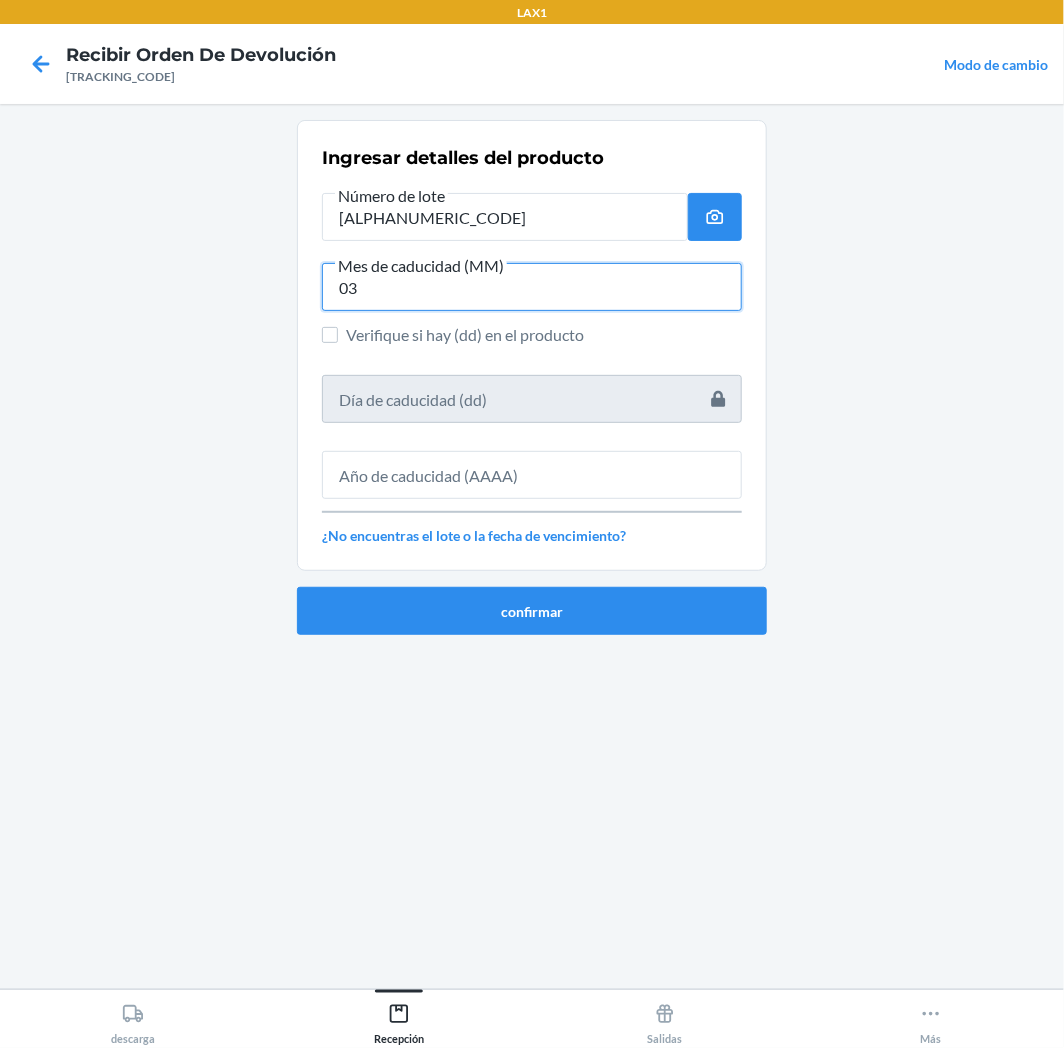 type on "03" 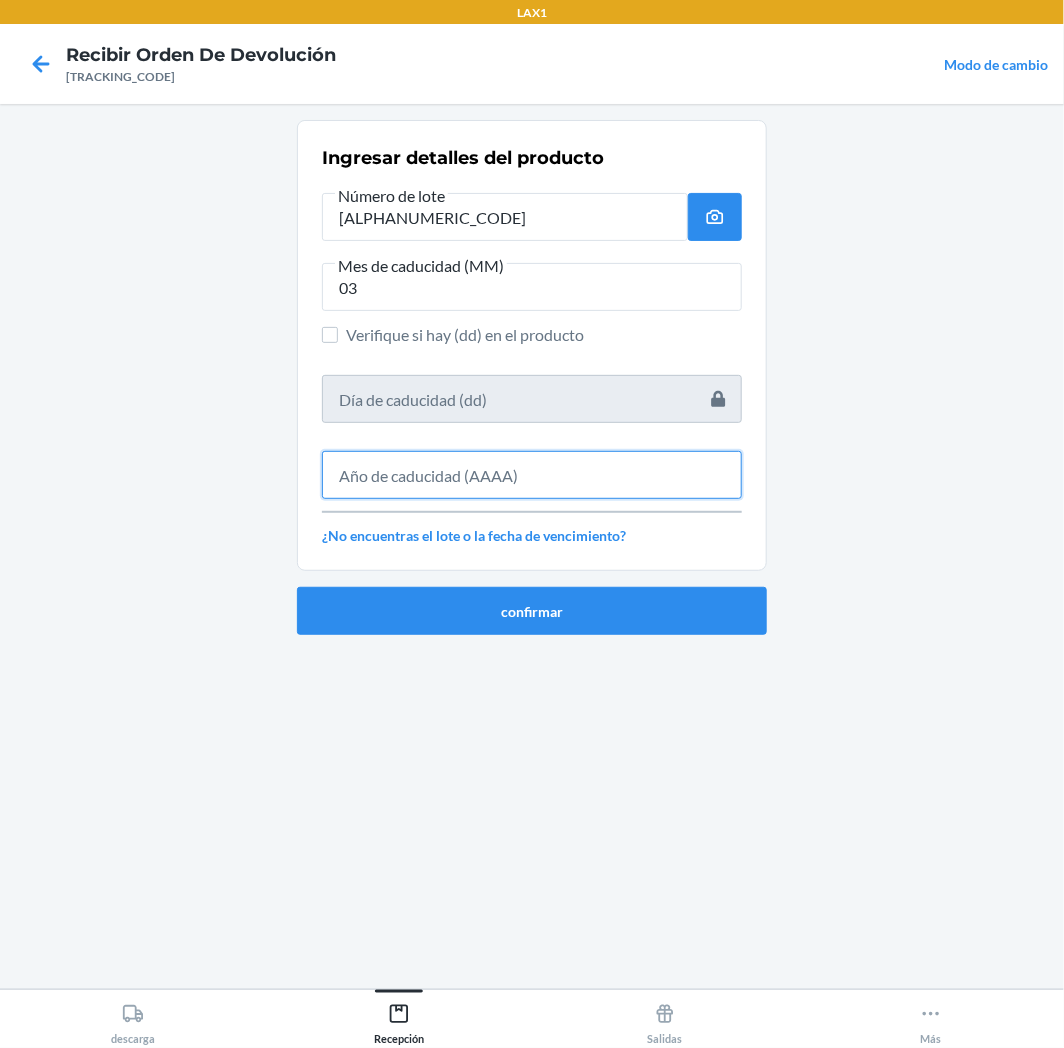 click at bounding box center [532, 475] 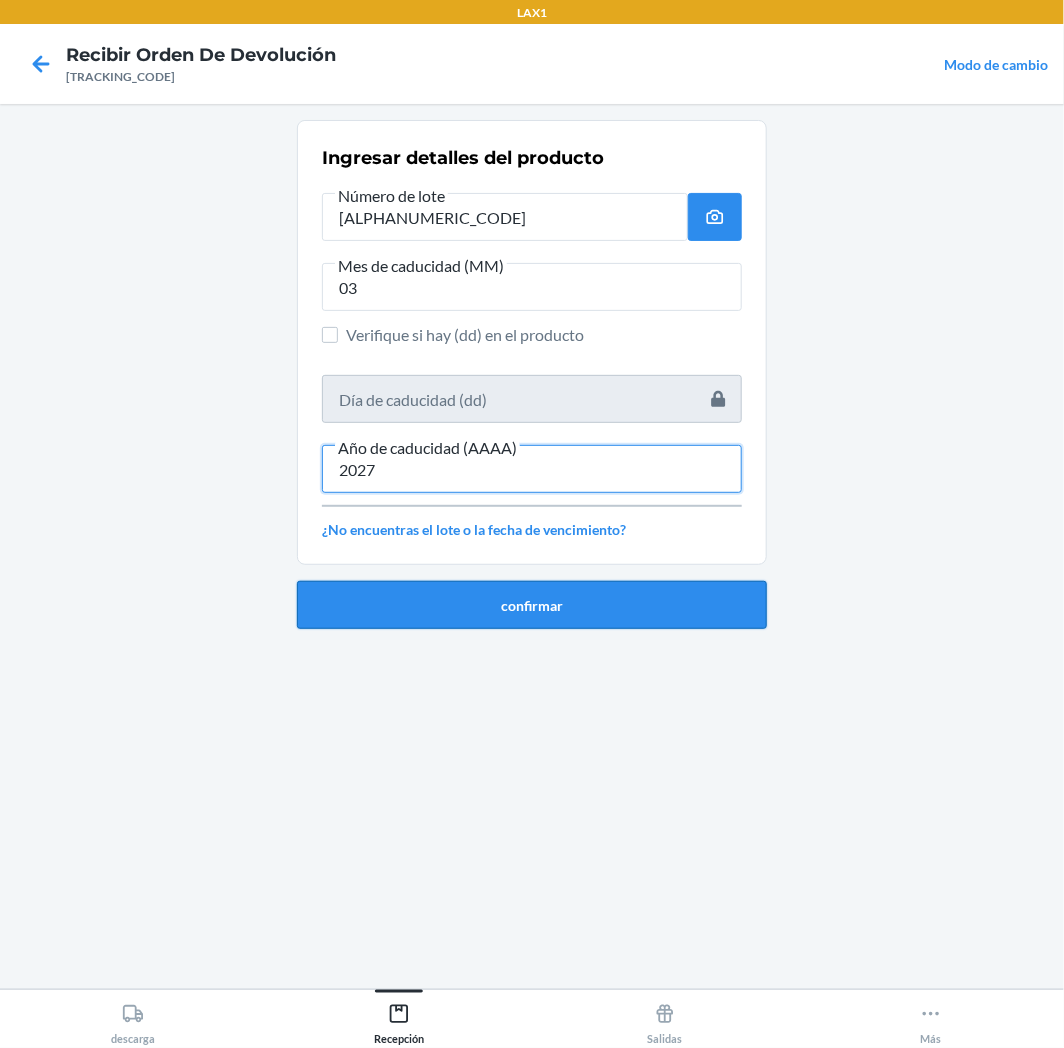 type on "2027" 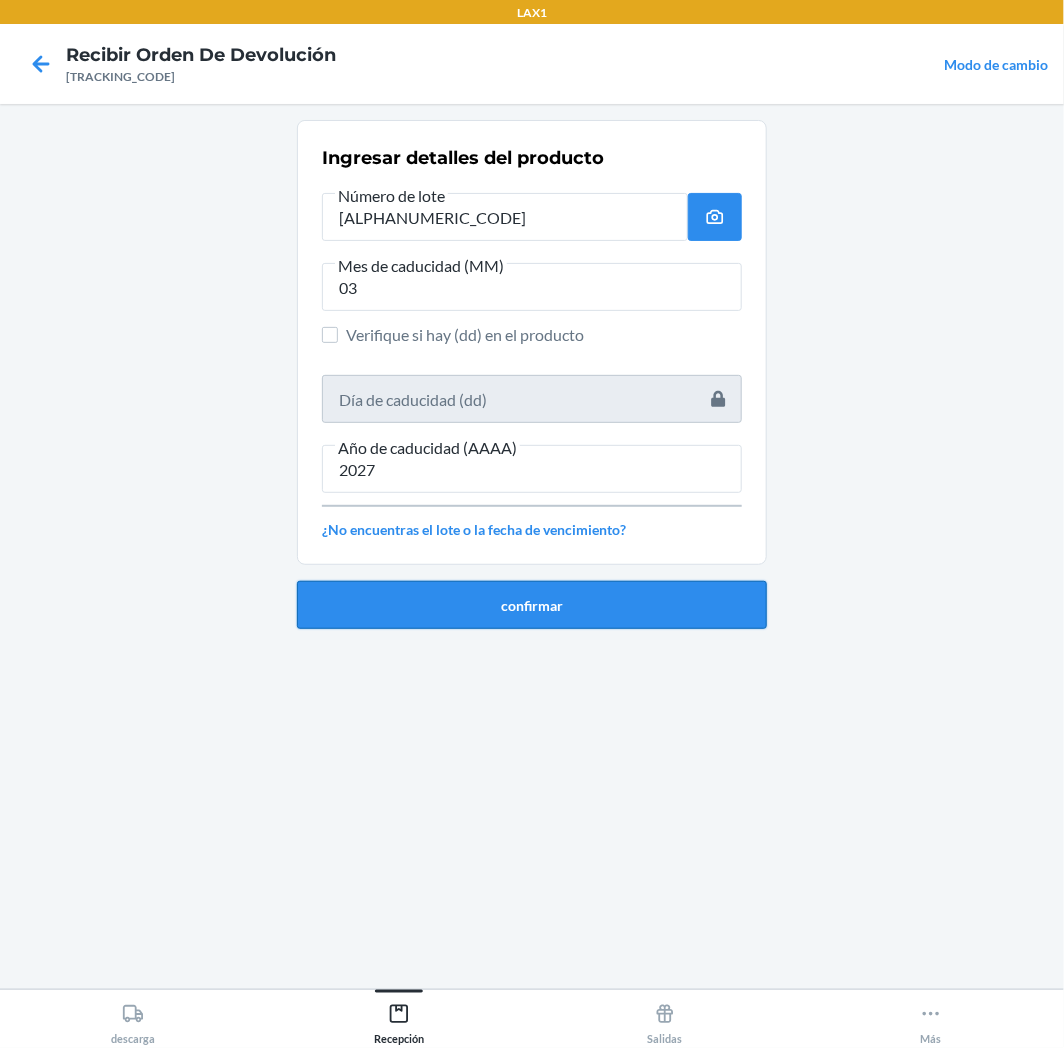 click on "confirmar" at bounding box center [532, 605] 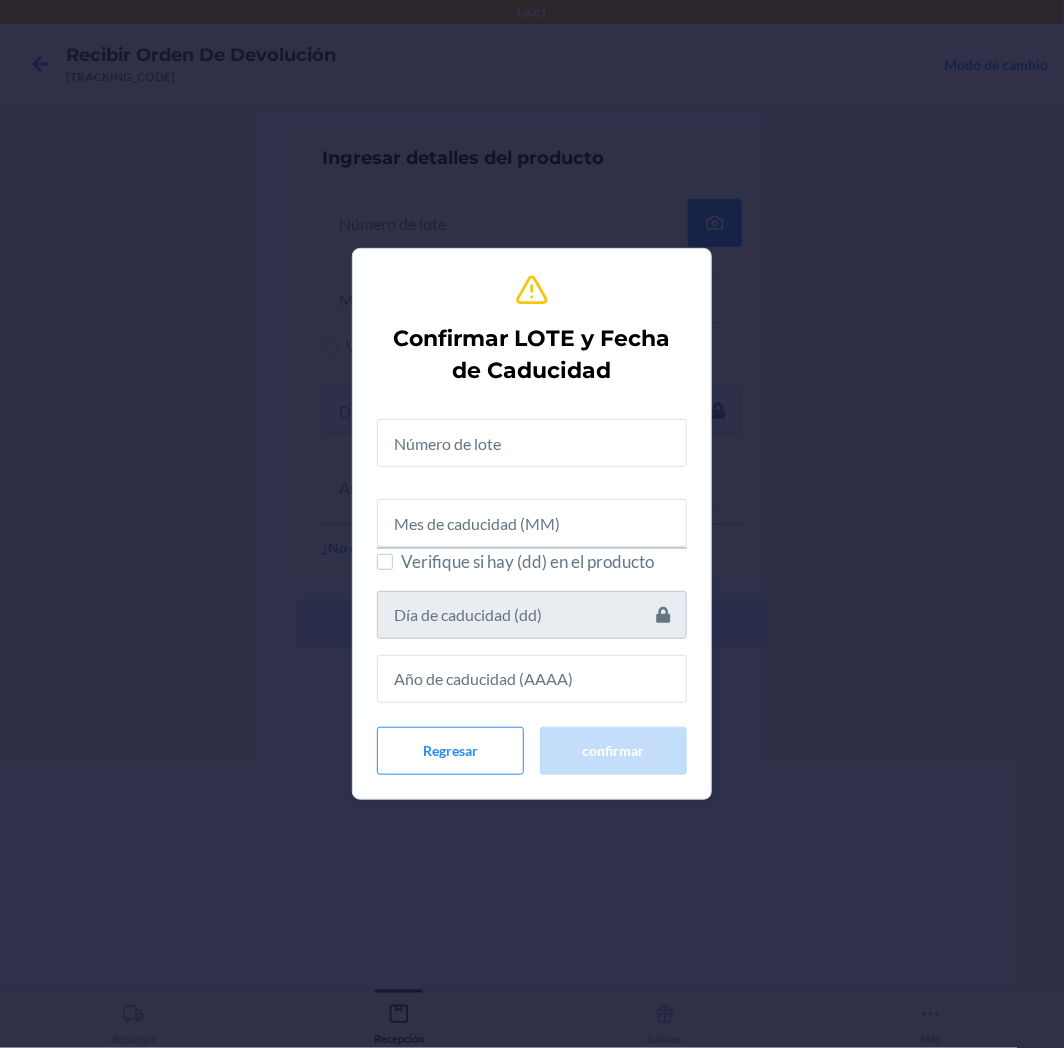 drag, startPoint x: 588, startPoint y: 357, endPoint x: 553, endPoint y: 402, distance: 57.00877 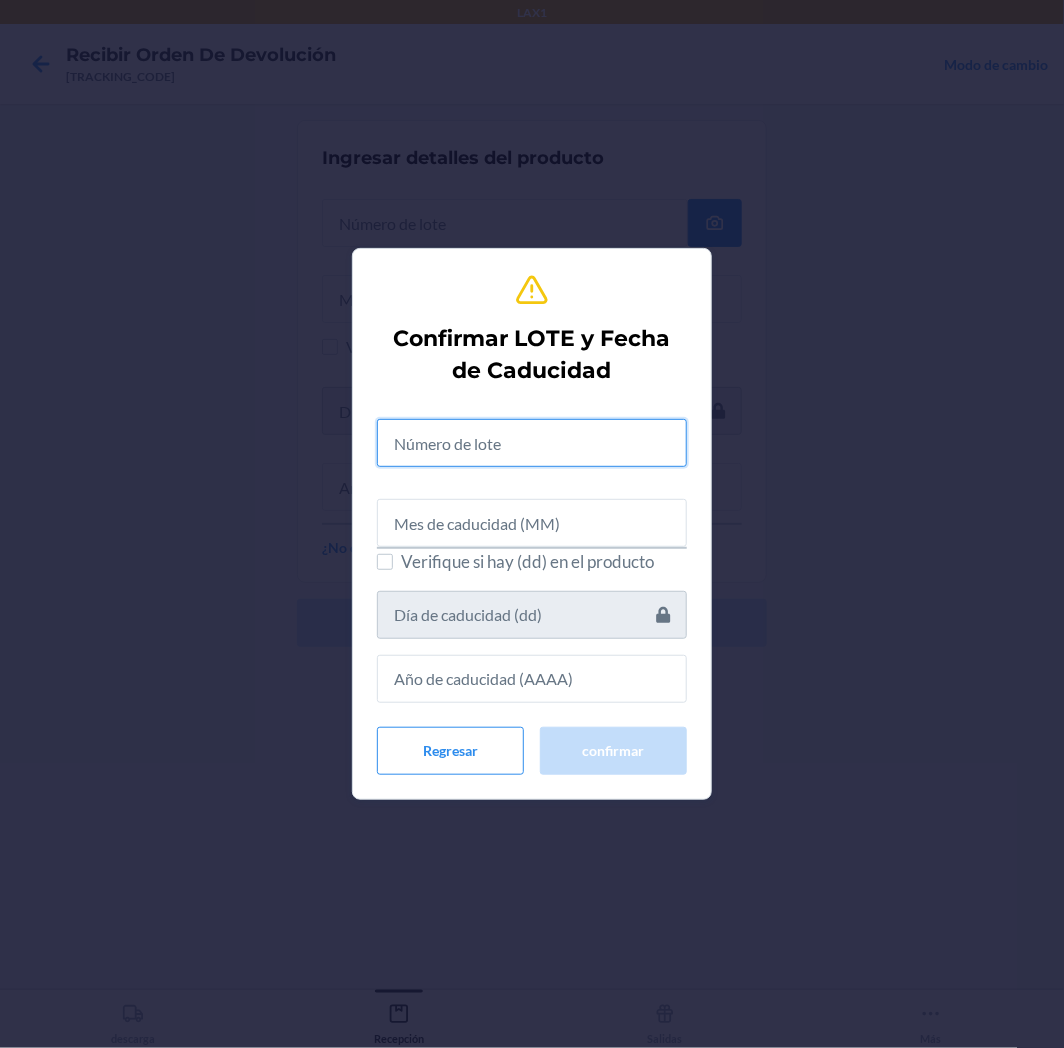click at bounding box center [532, 443] 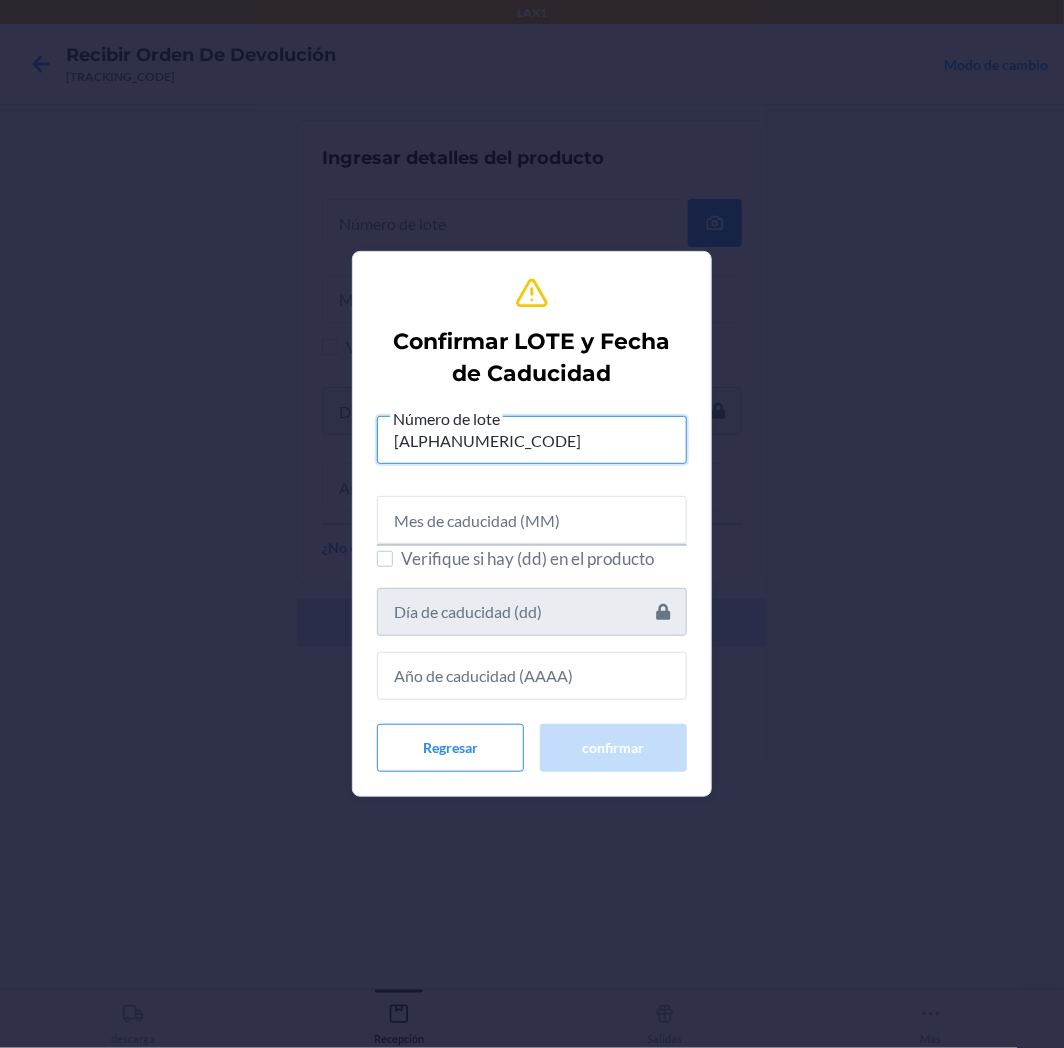 type on "[ALPHANUMERIC_CODE]" 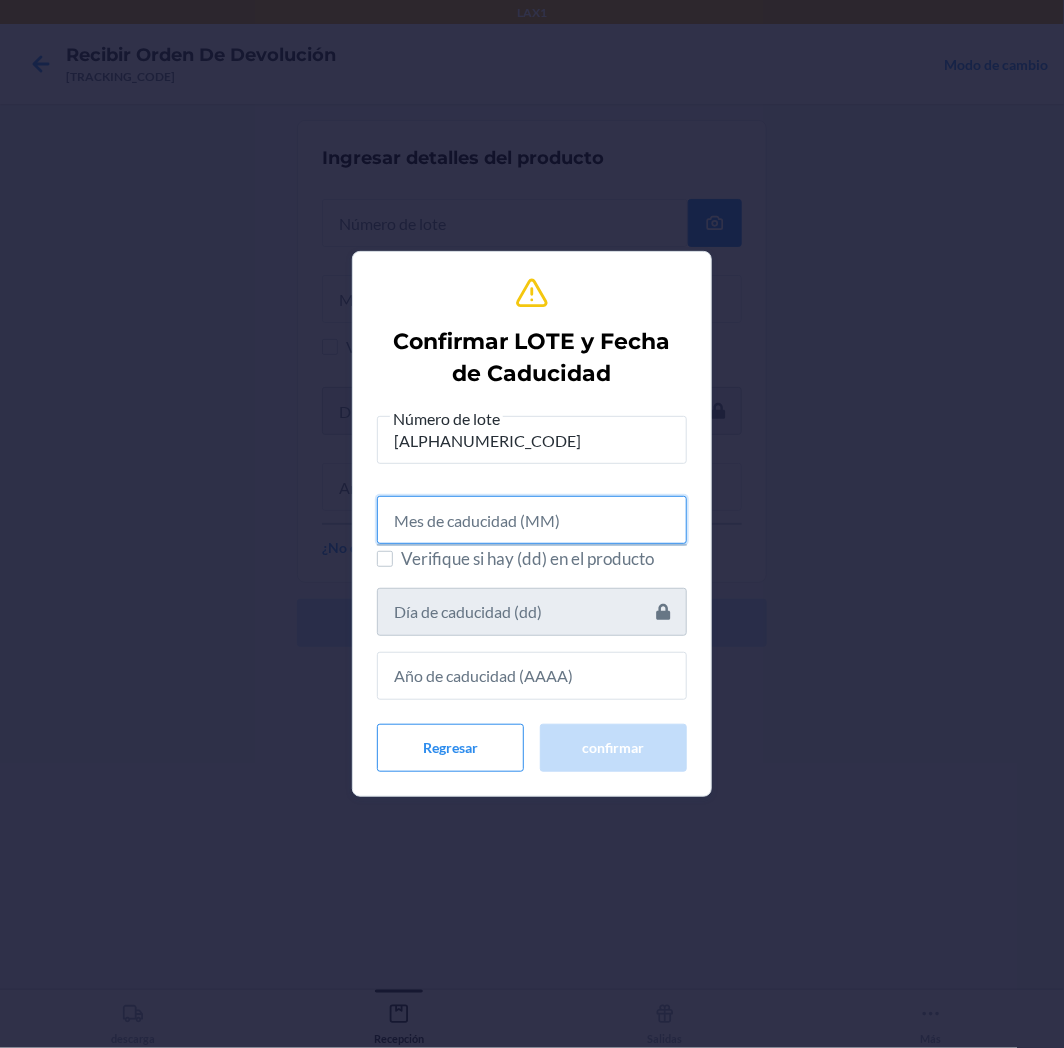 click at bounding box center [532, 520] 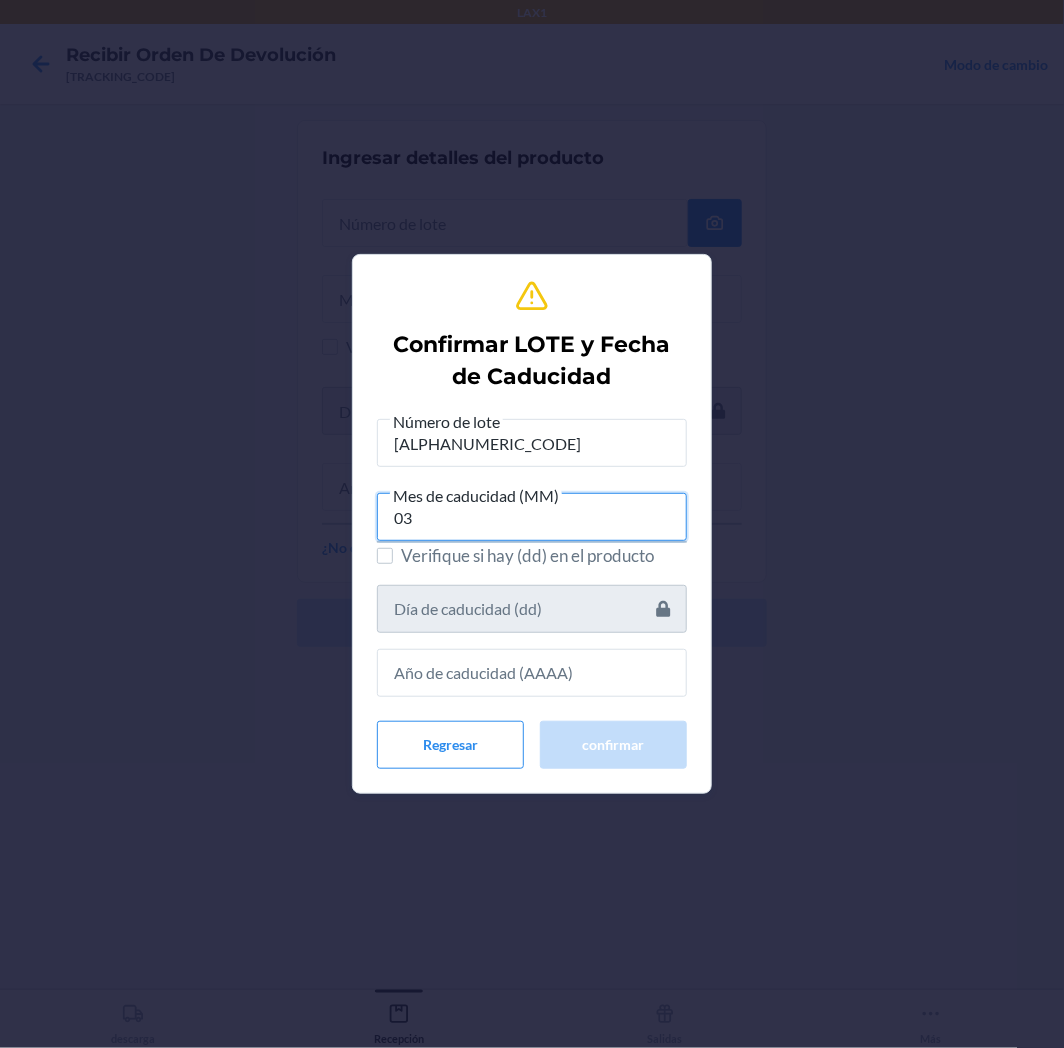 type on "03" 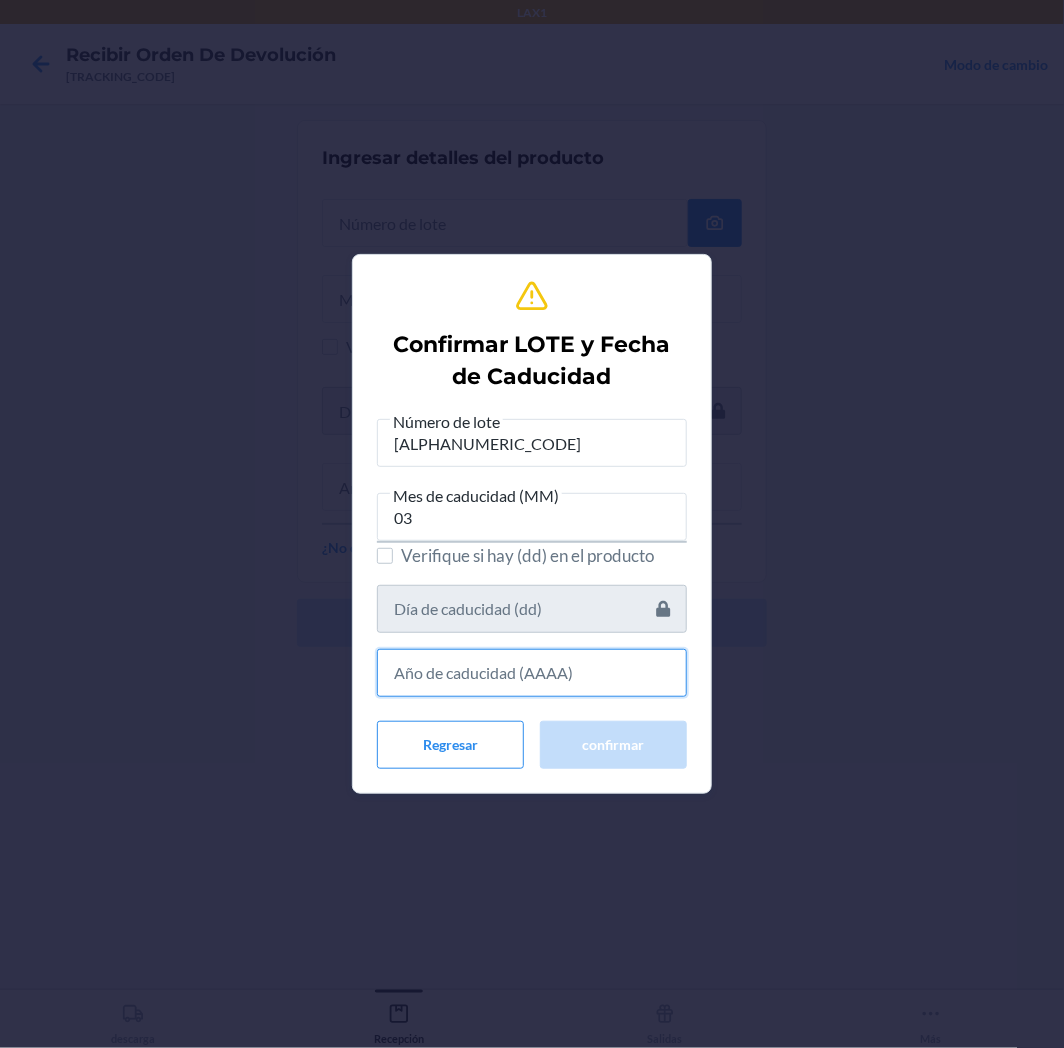 click at bounding box center [532, 673] 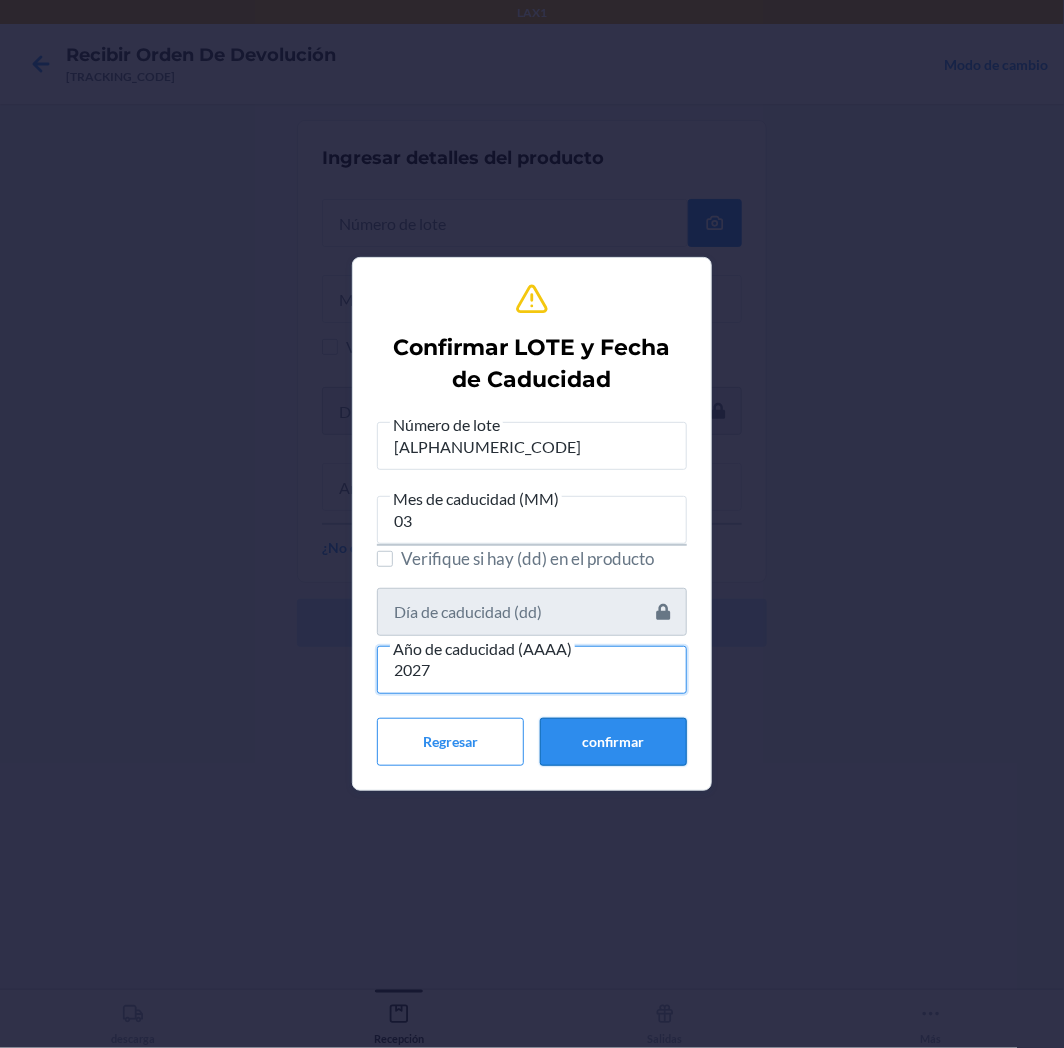 type on "2027" 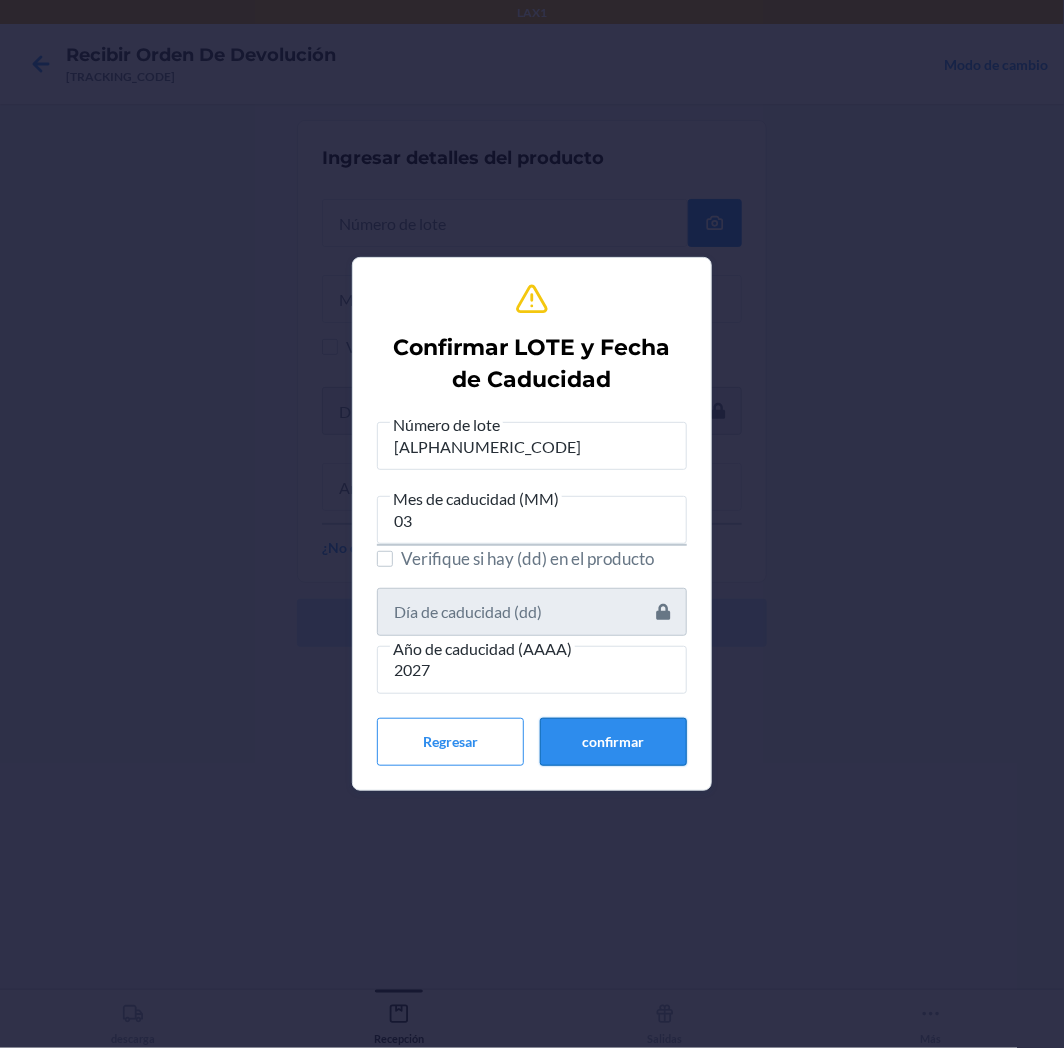 click on "confirmar" at bounding box center (613, 742) 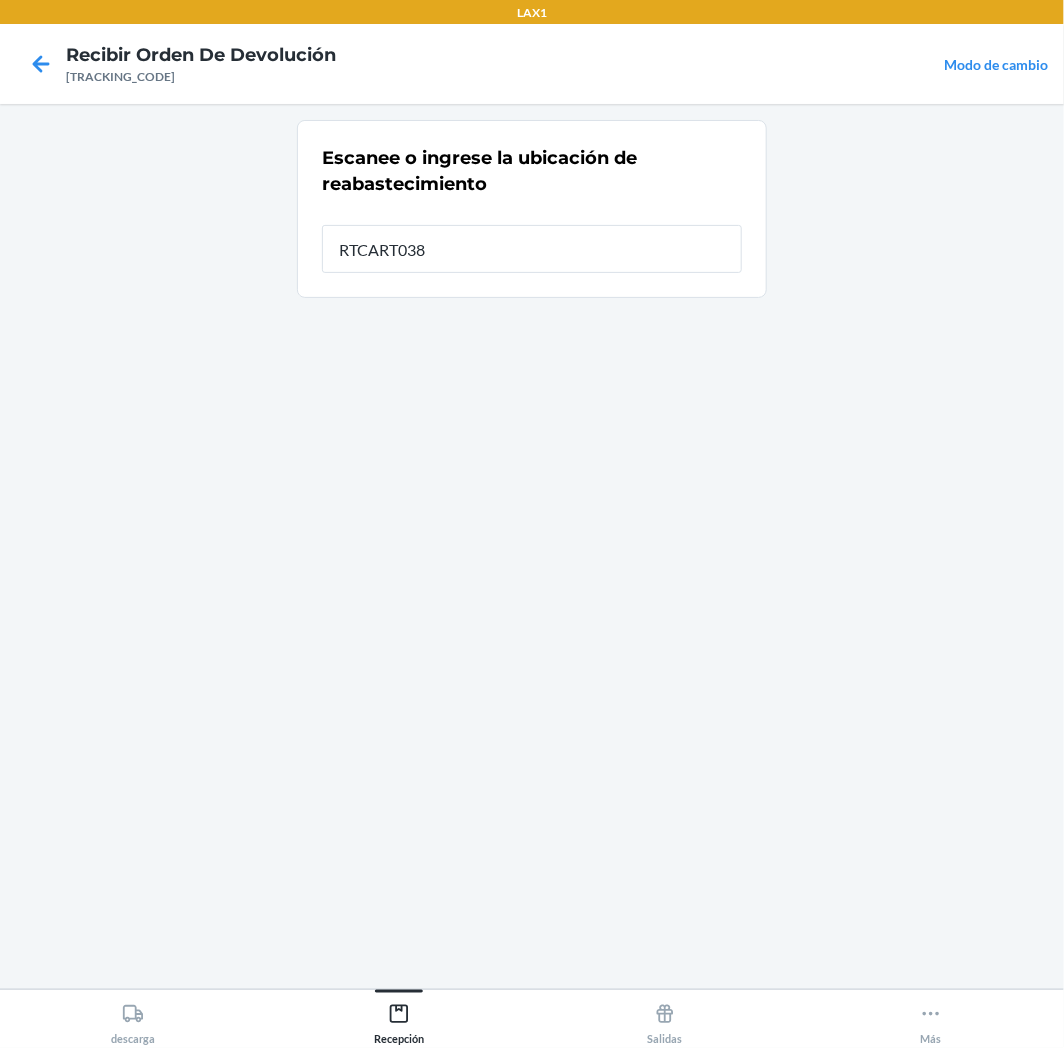 type on "RTCART038" 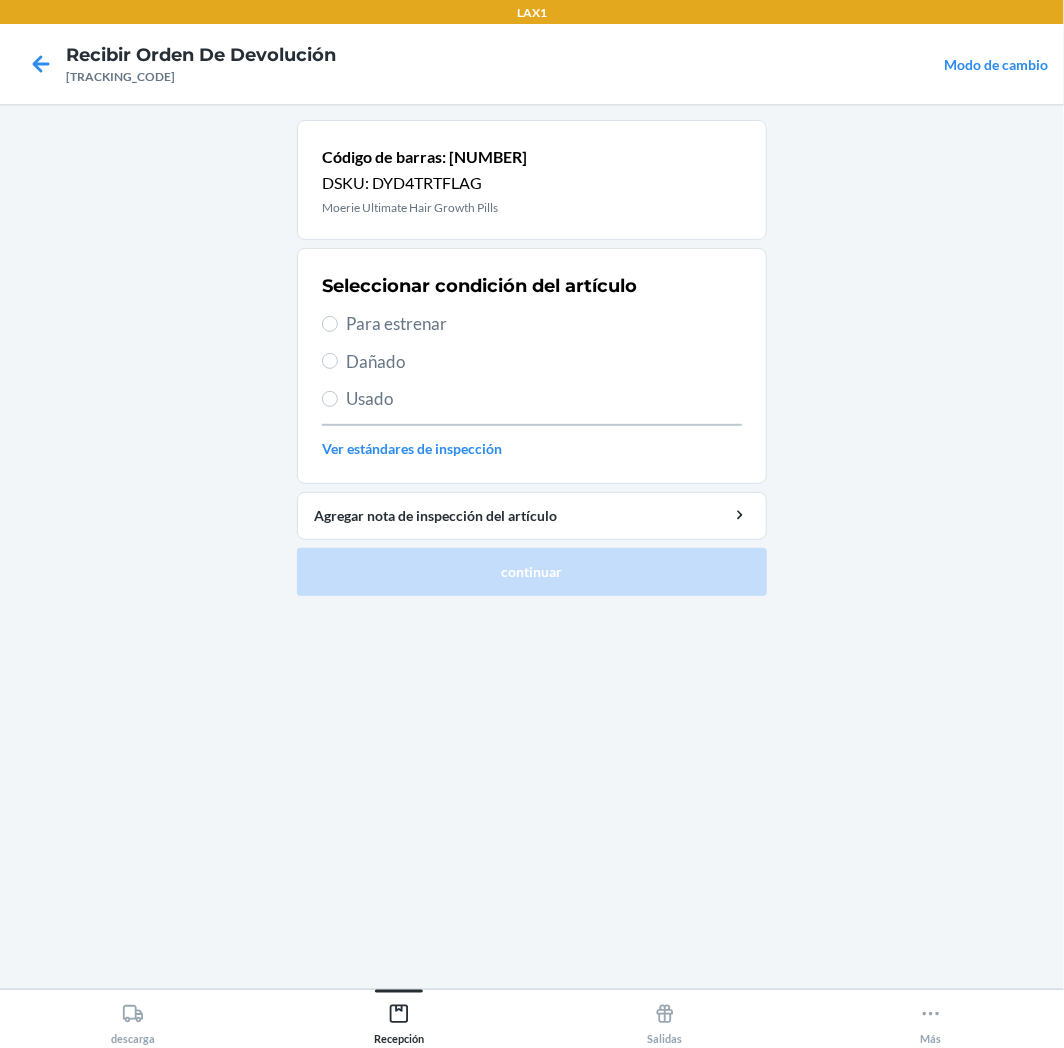 click on "Para estrenar" at bounding box center (544, 324) 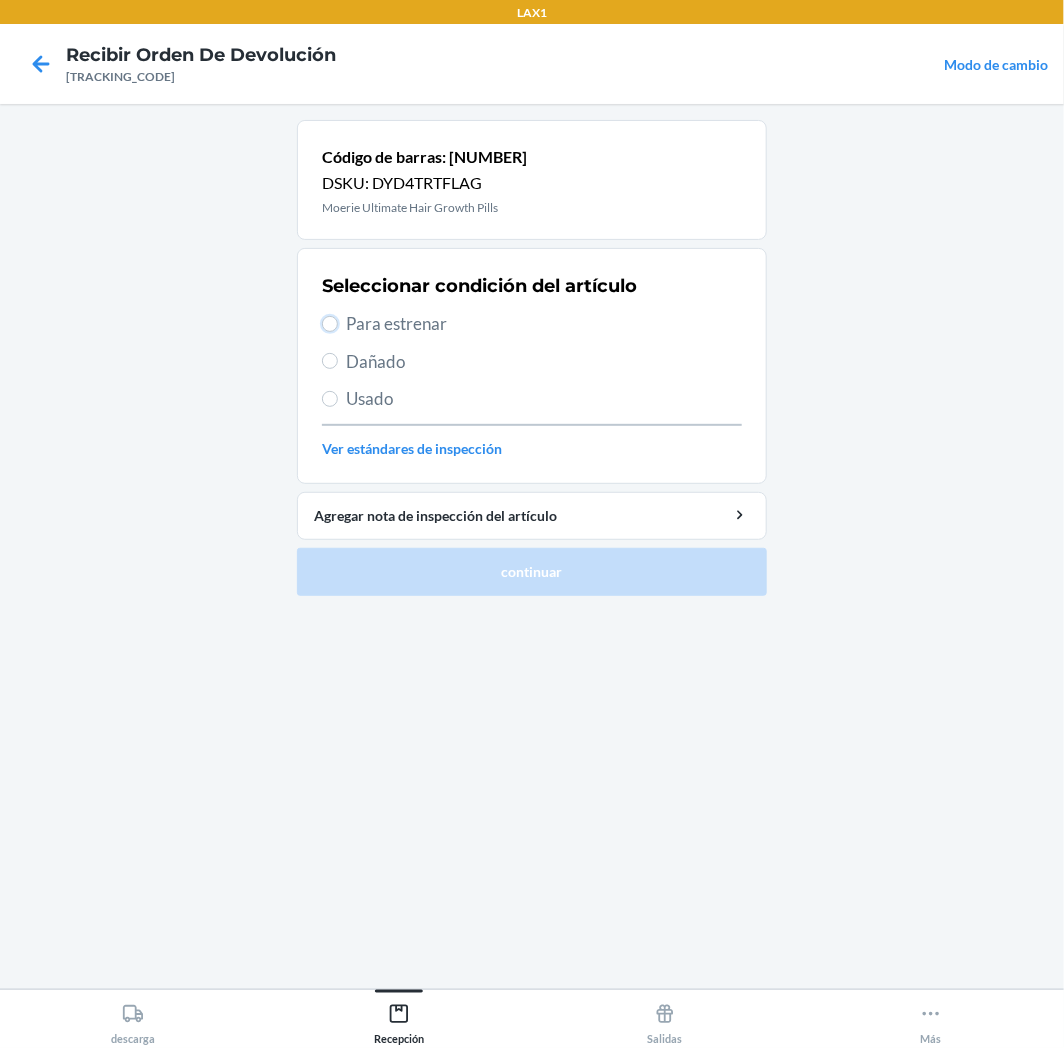 click on "Para estrenar" at bounding box center [330, 324] 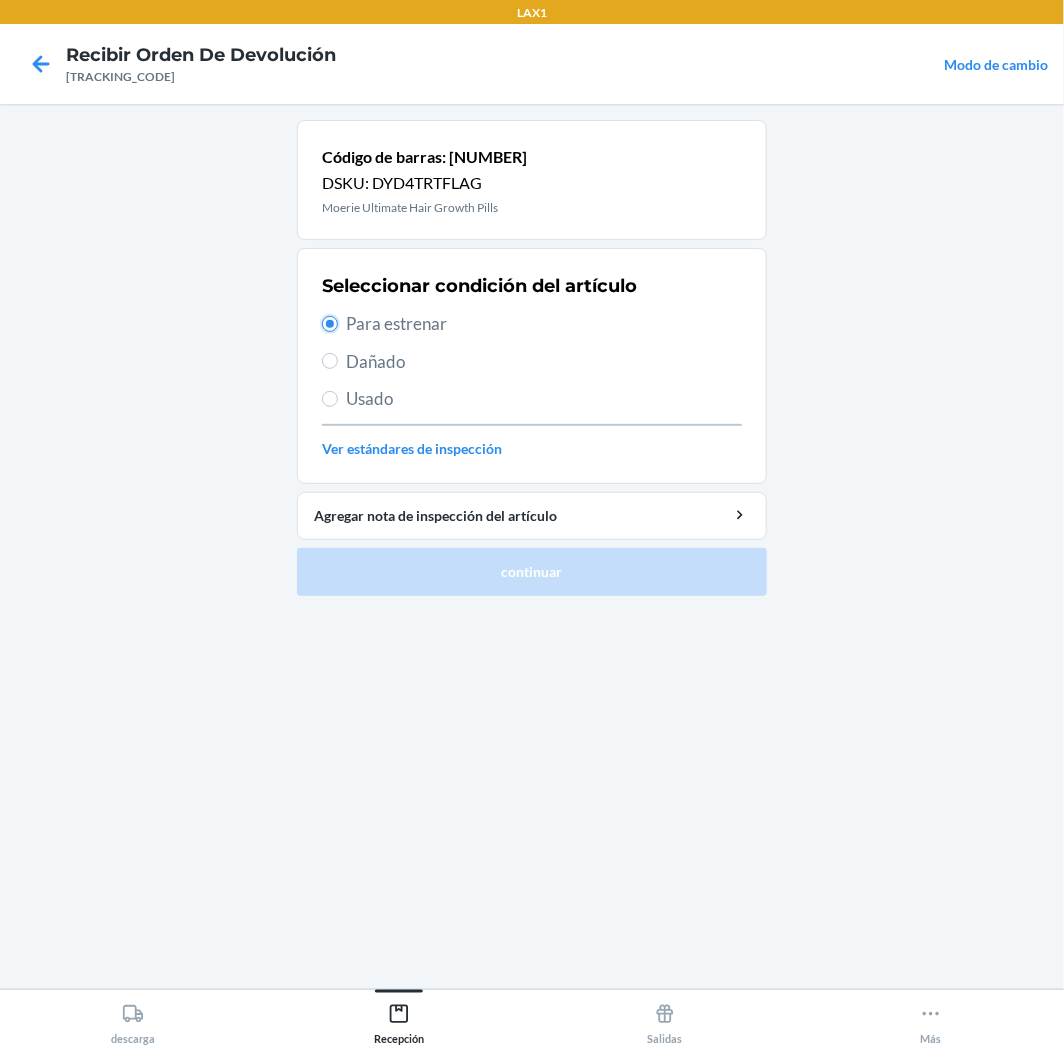 radio on "true" 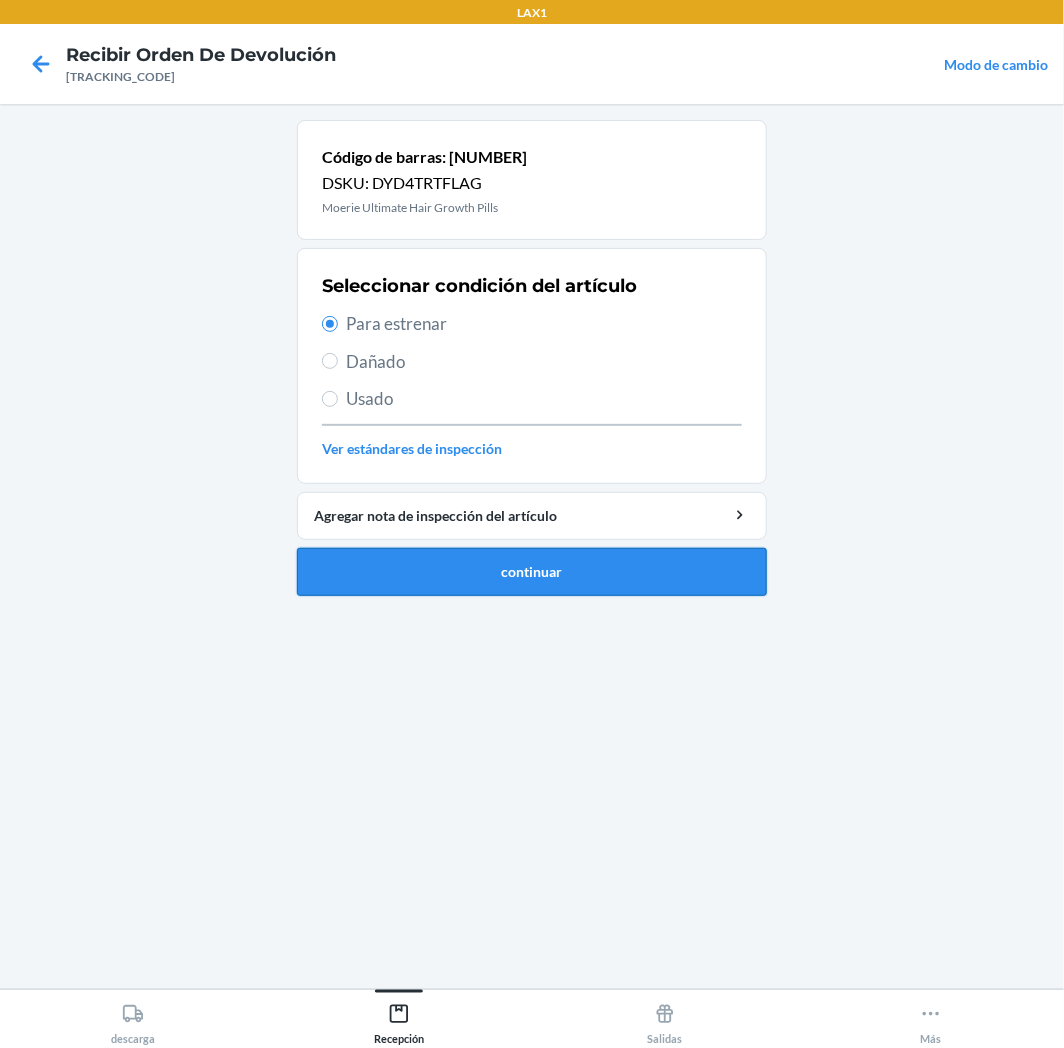 click on "continuar" at bounding box center [532, 572] 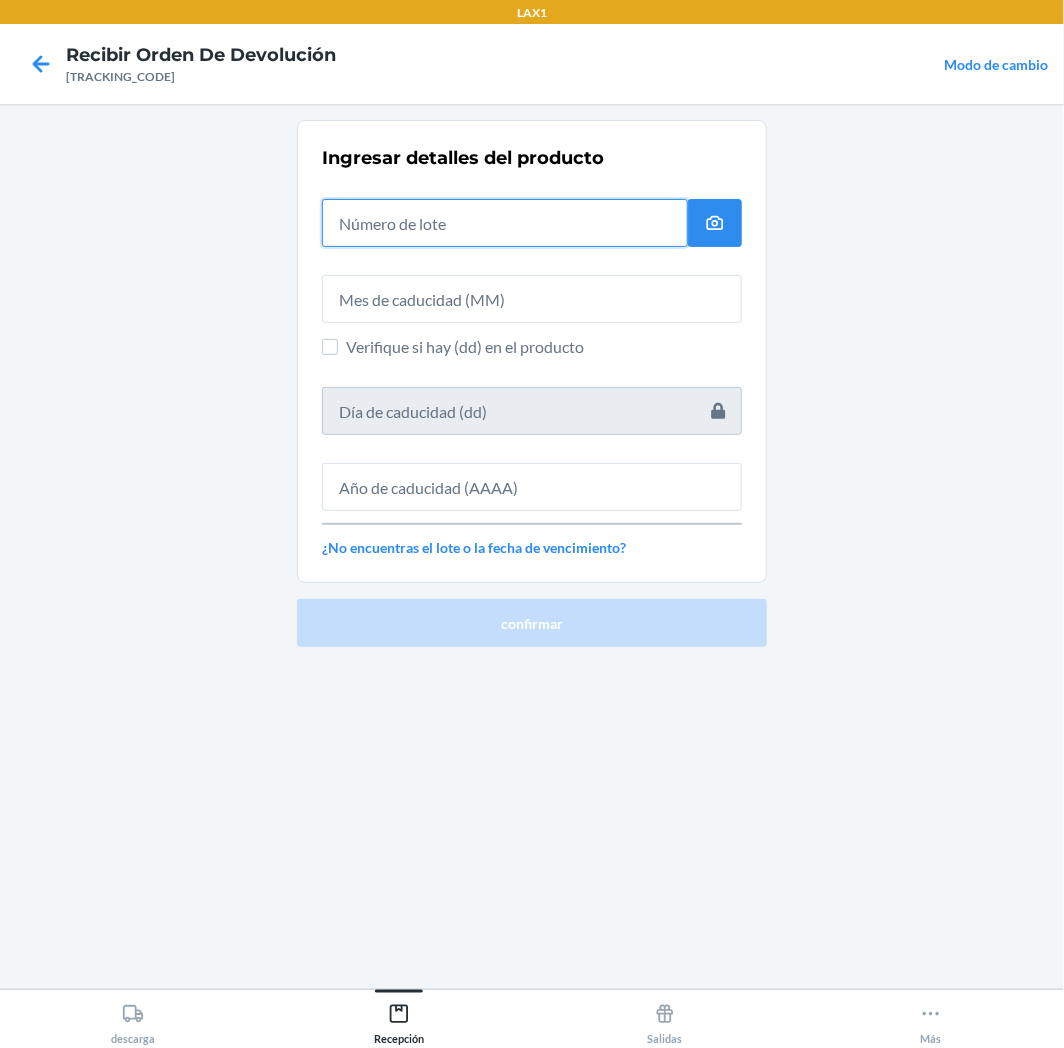 click at bounding box center (505, 223) 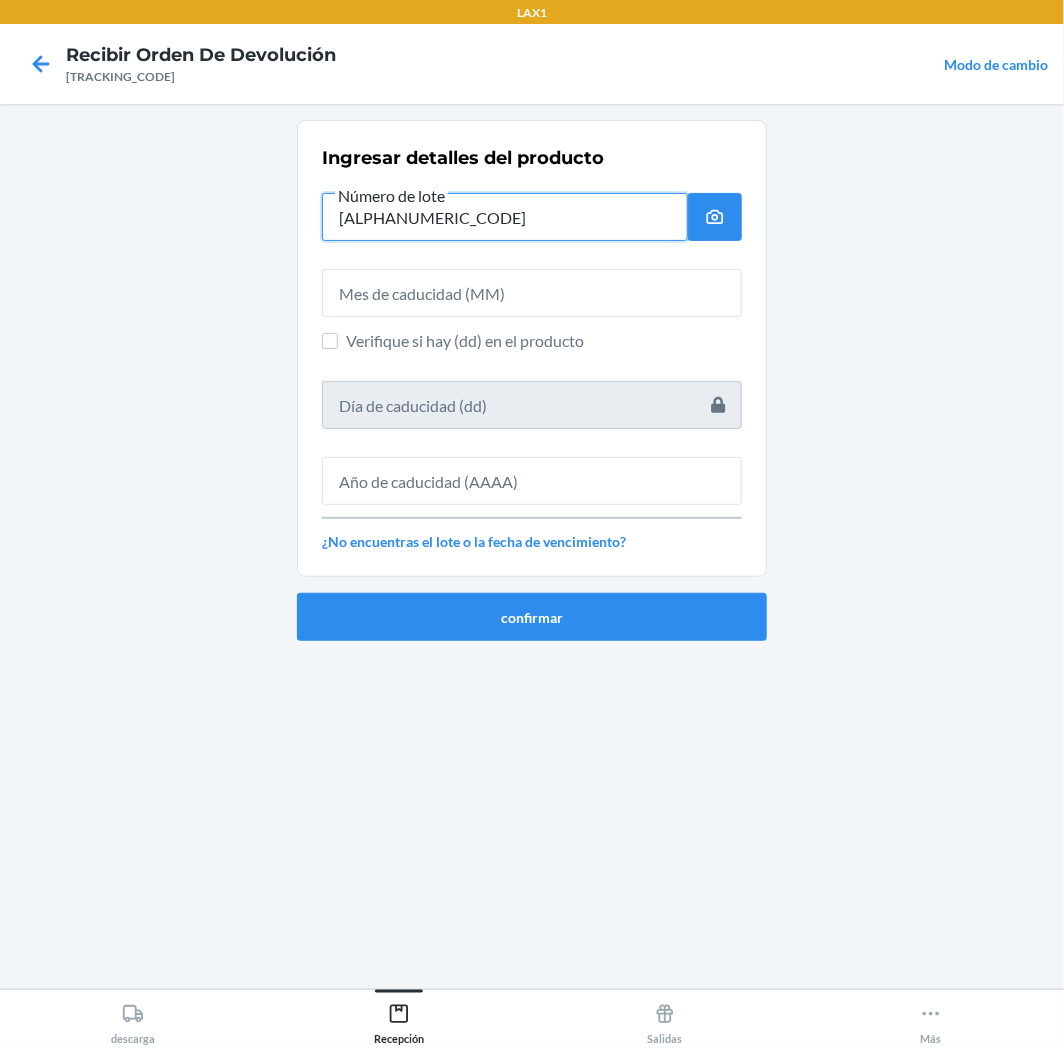 type on "[ALPHANUMERIC_CODE]" 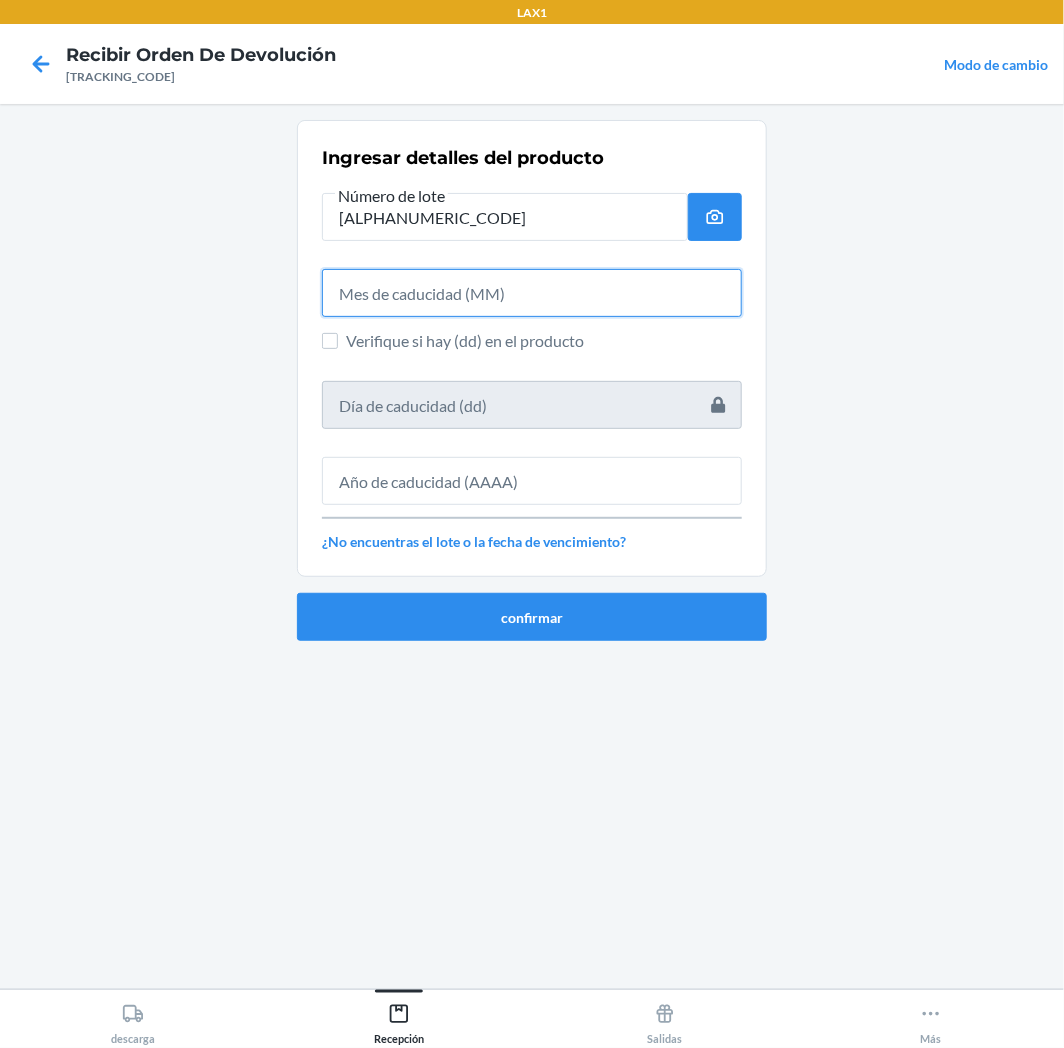 click at bounding box center [532, 293] 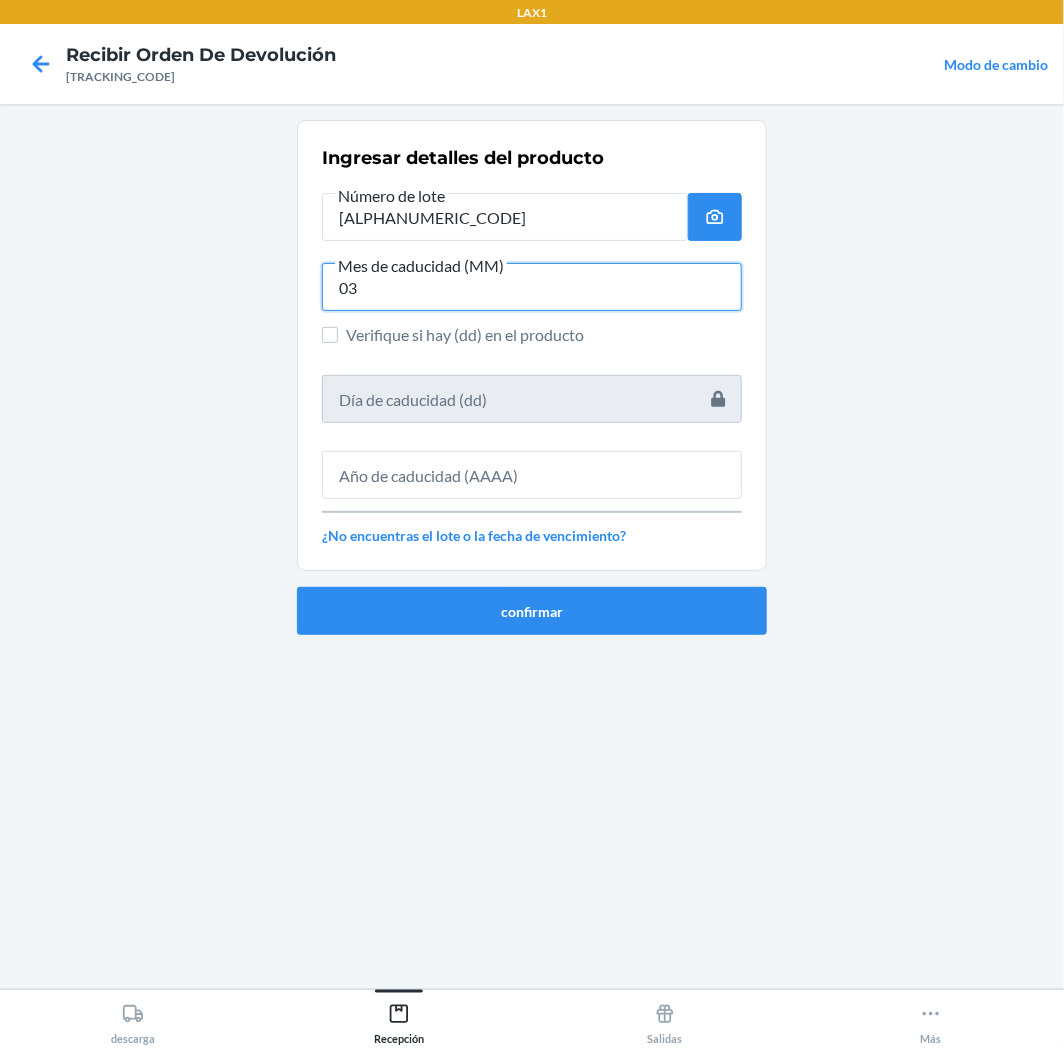 type on "03" 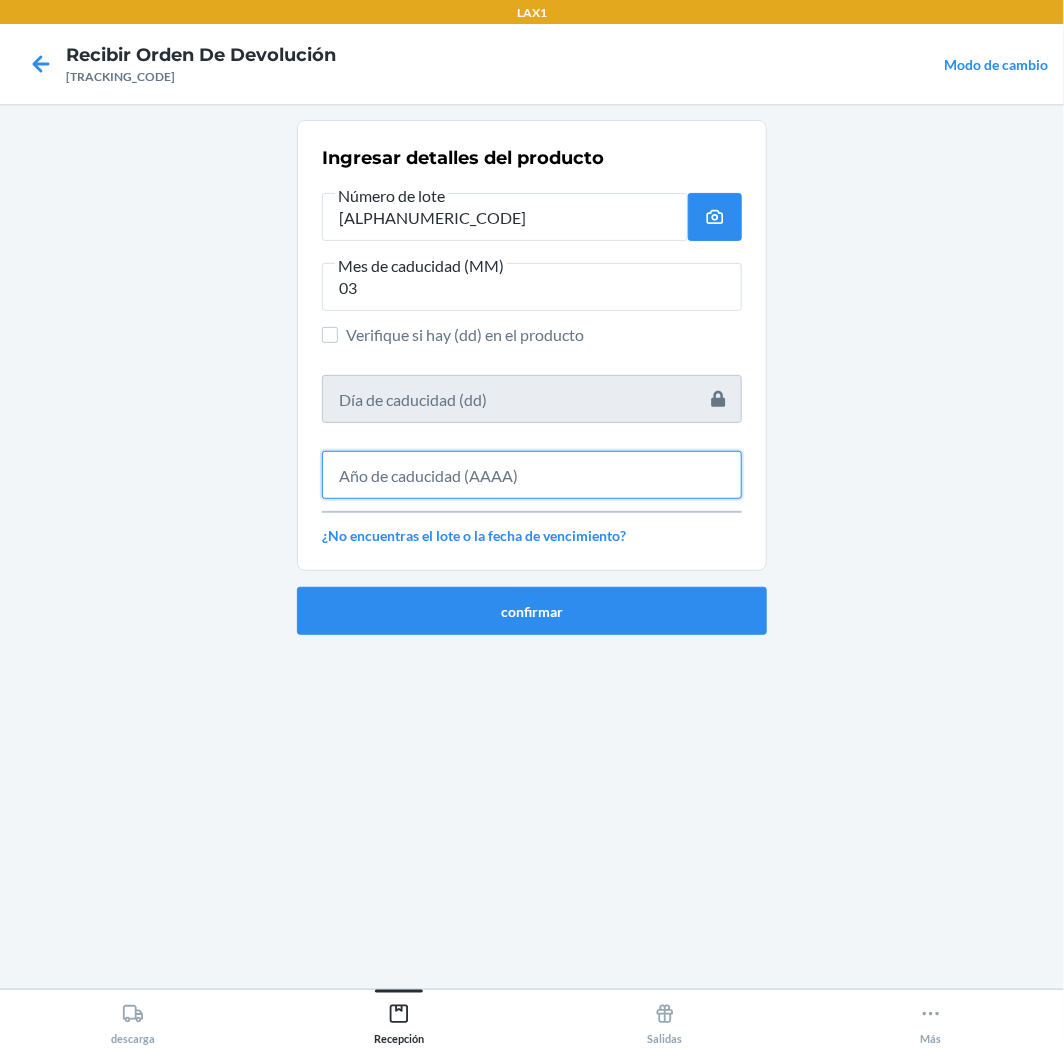 click at bounding box center [532, 475] 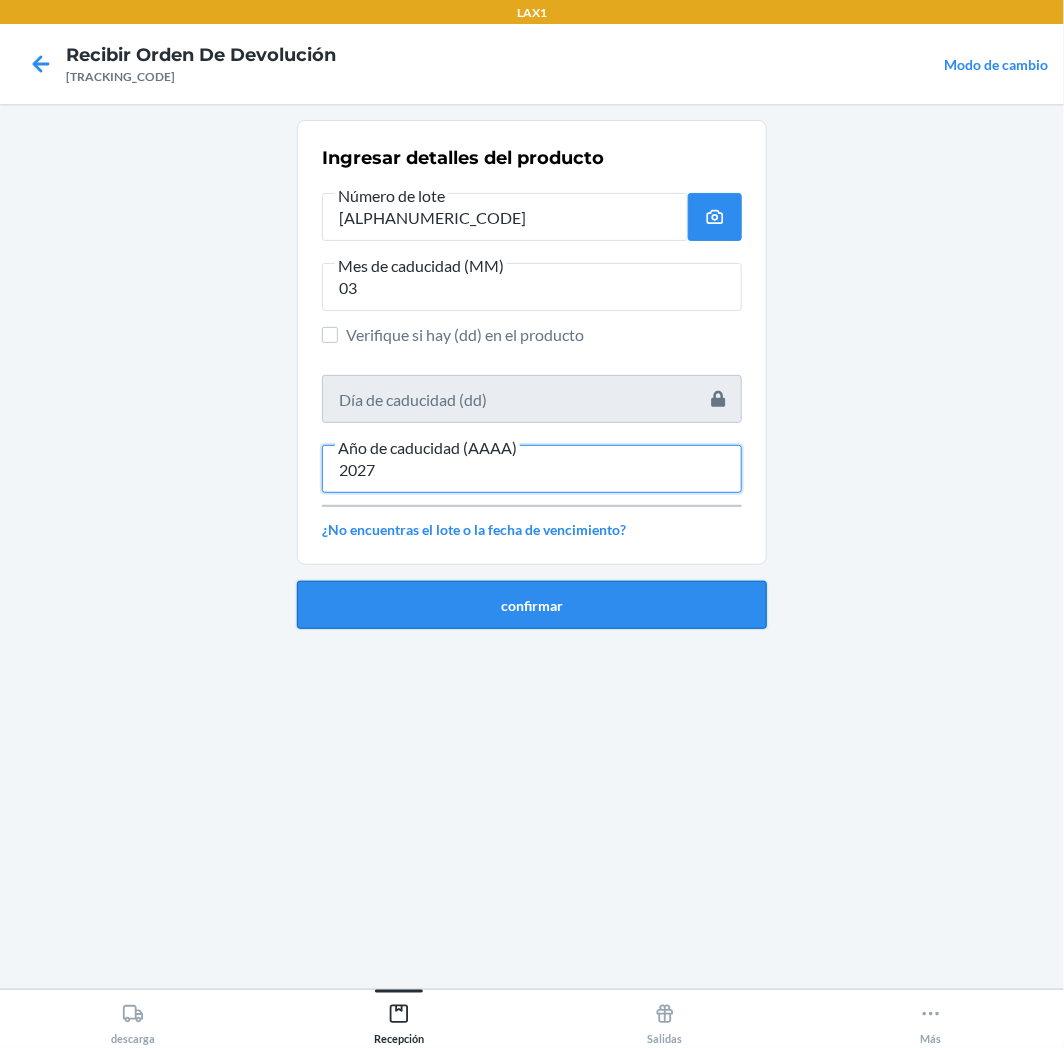 type on "2027" 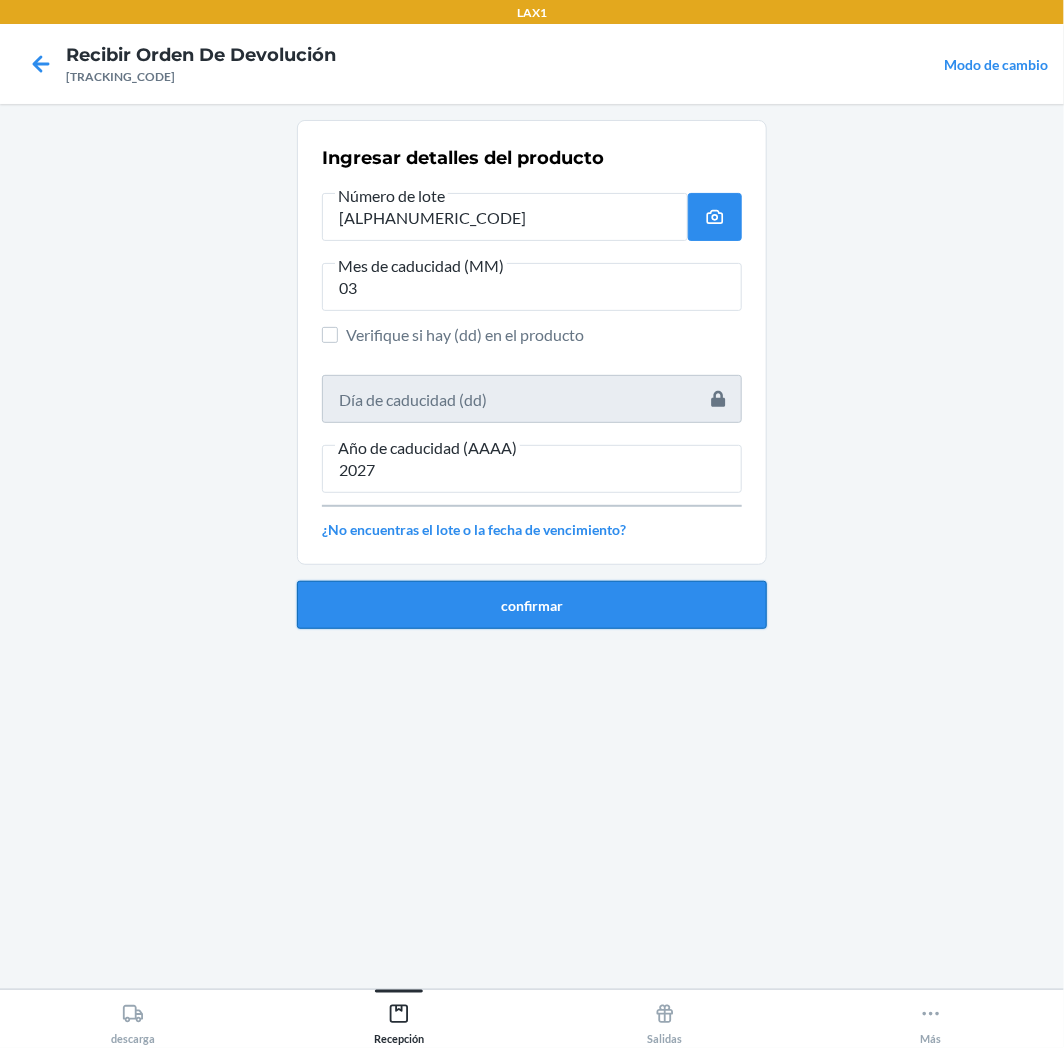 click on "confirmar" at bounding box center [532, 605] 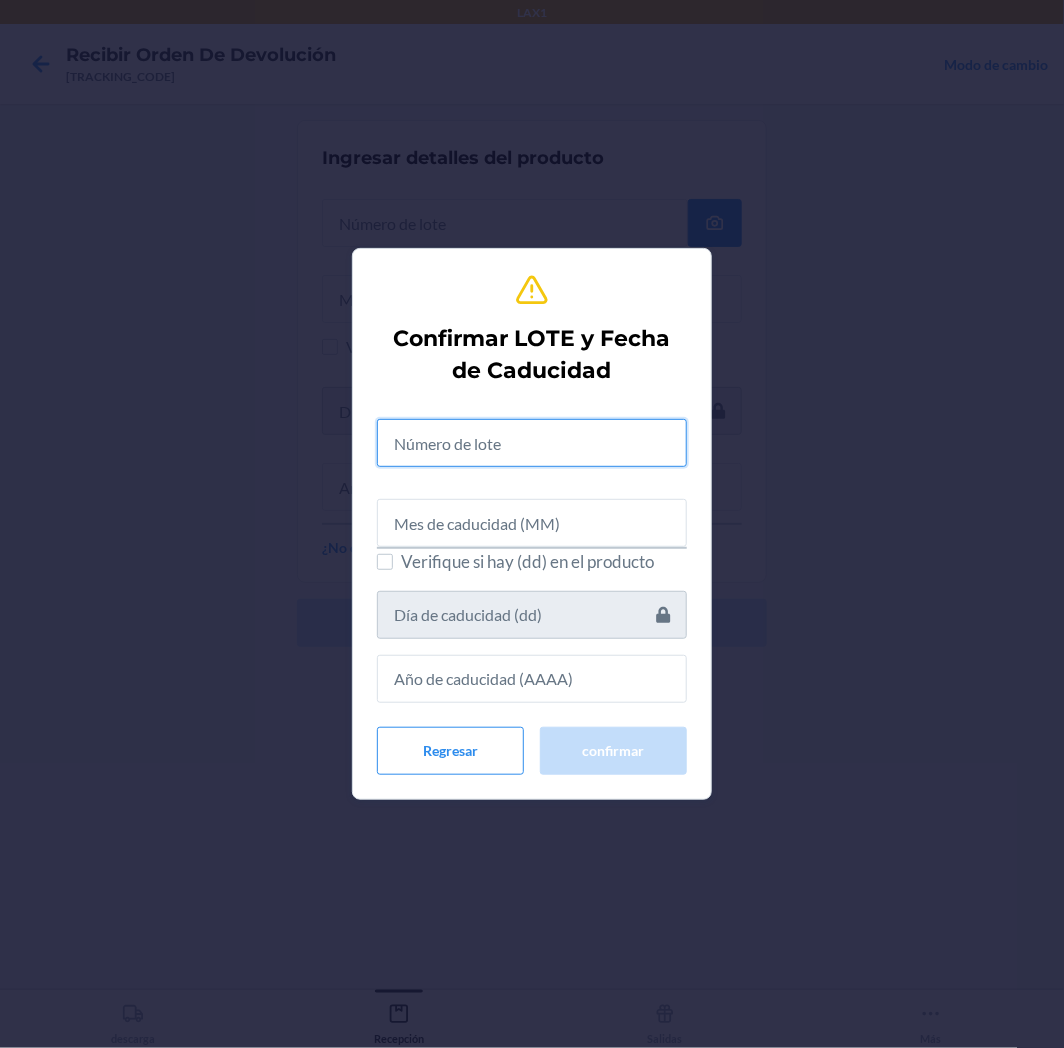click at bounding box center [532, 443] 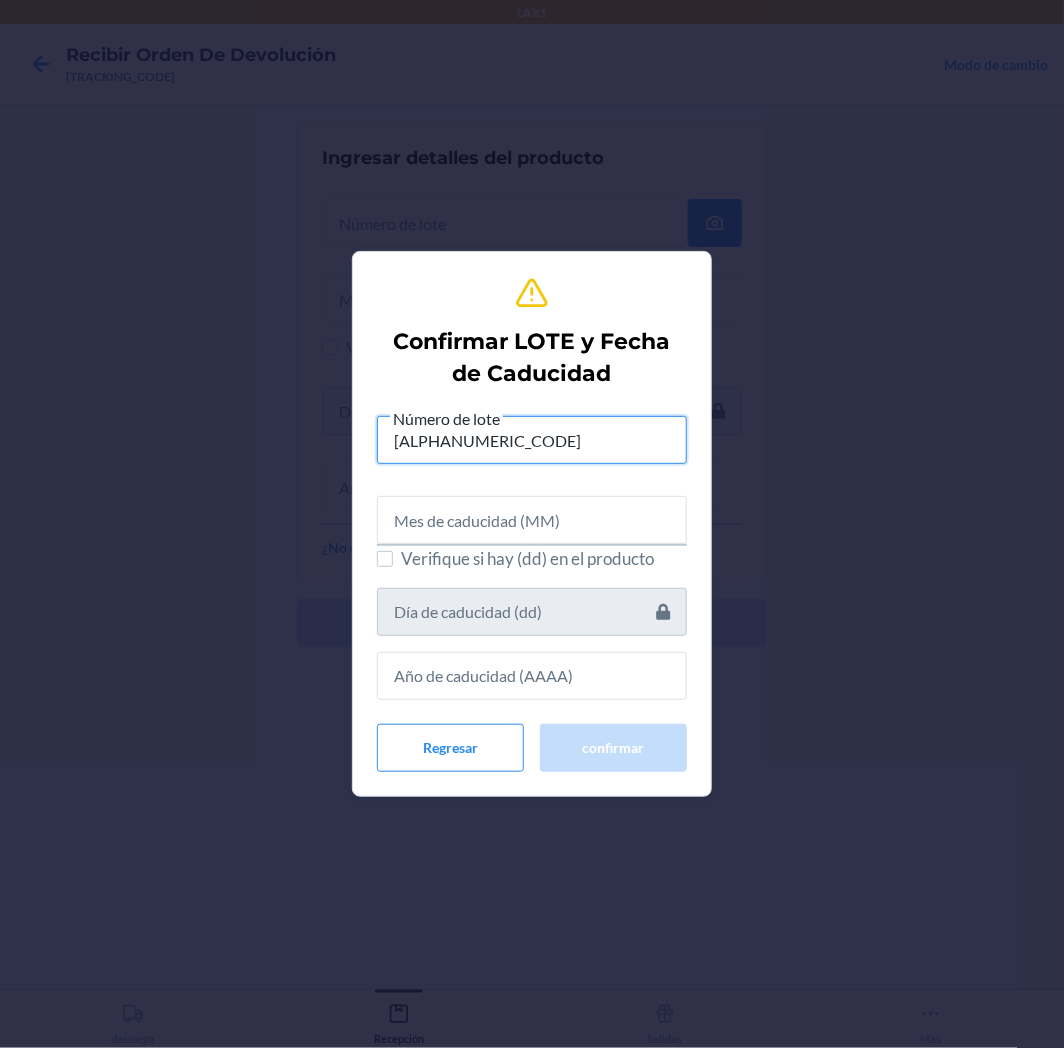 type on "[ALPHANUMERIC_CODE]" 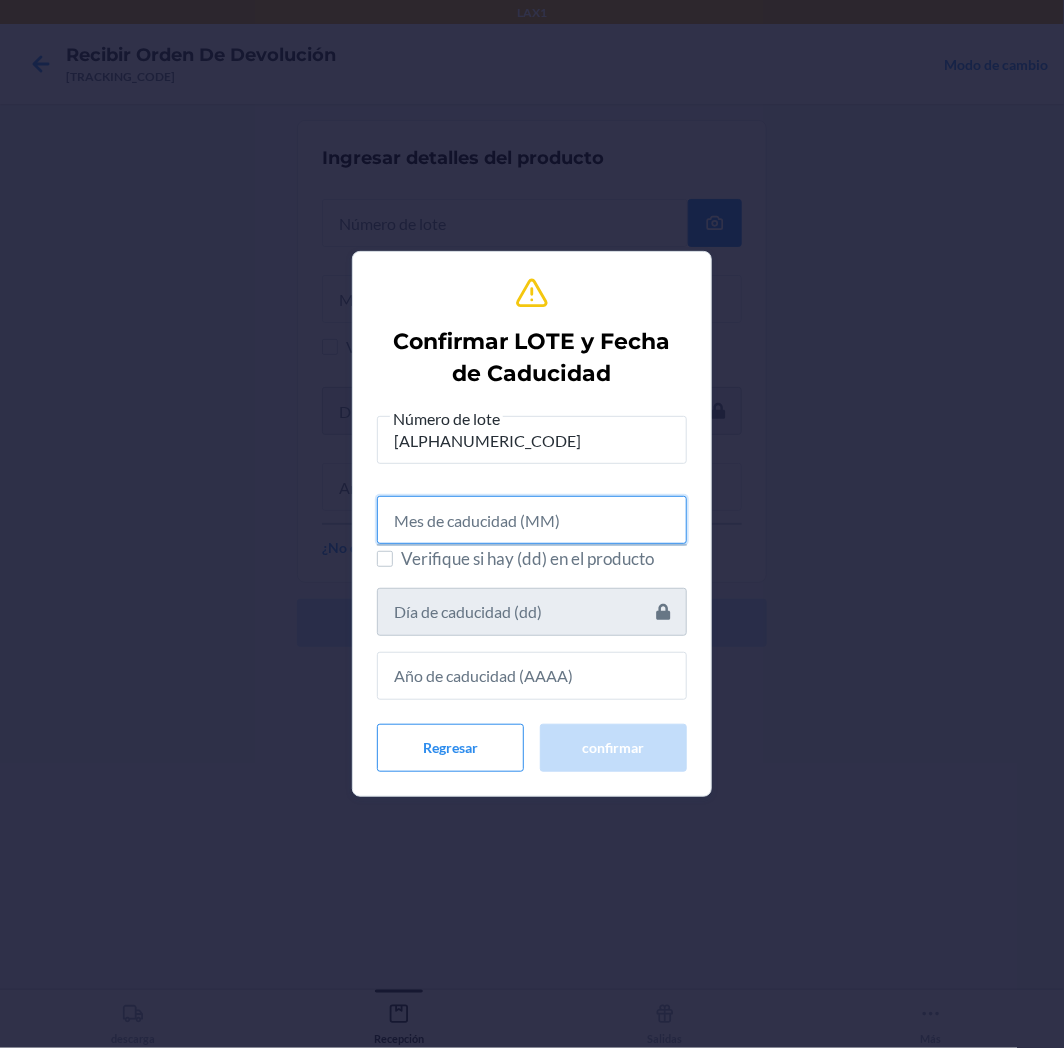 click at bounding box center (532, 520) 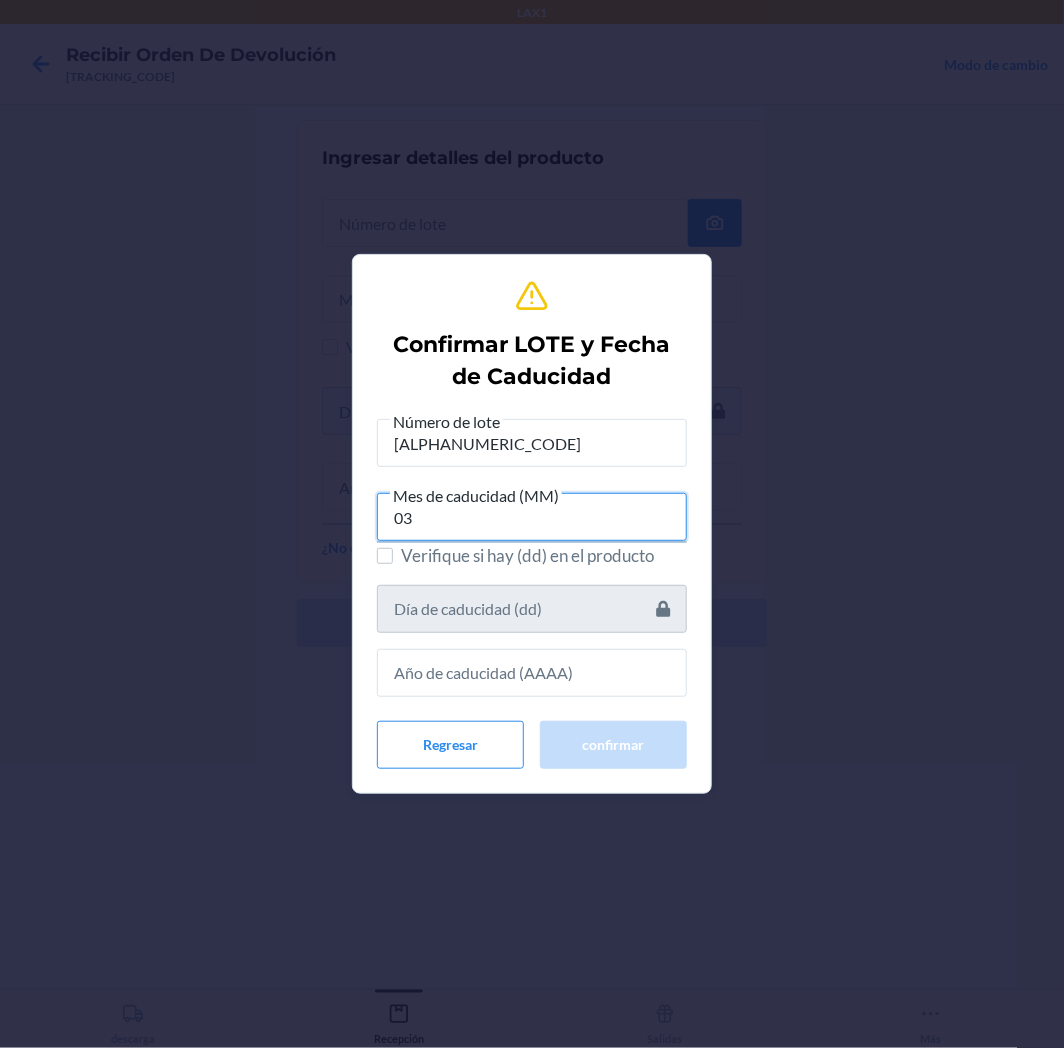 type on "03" 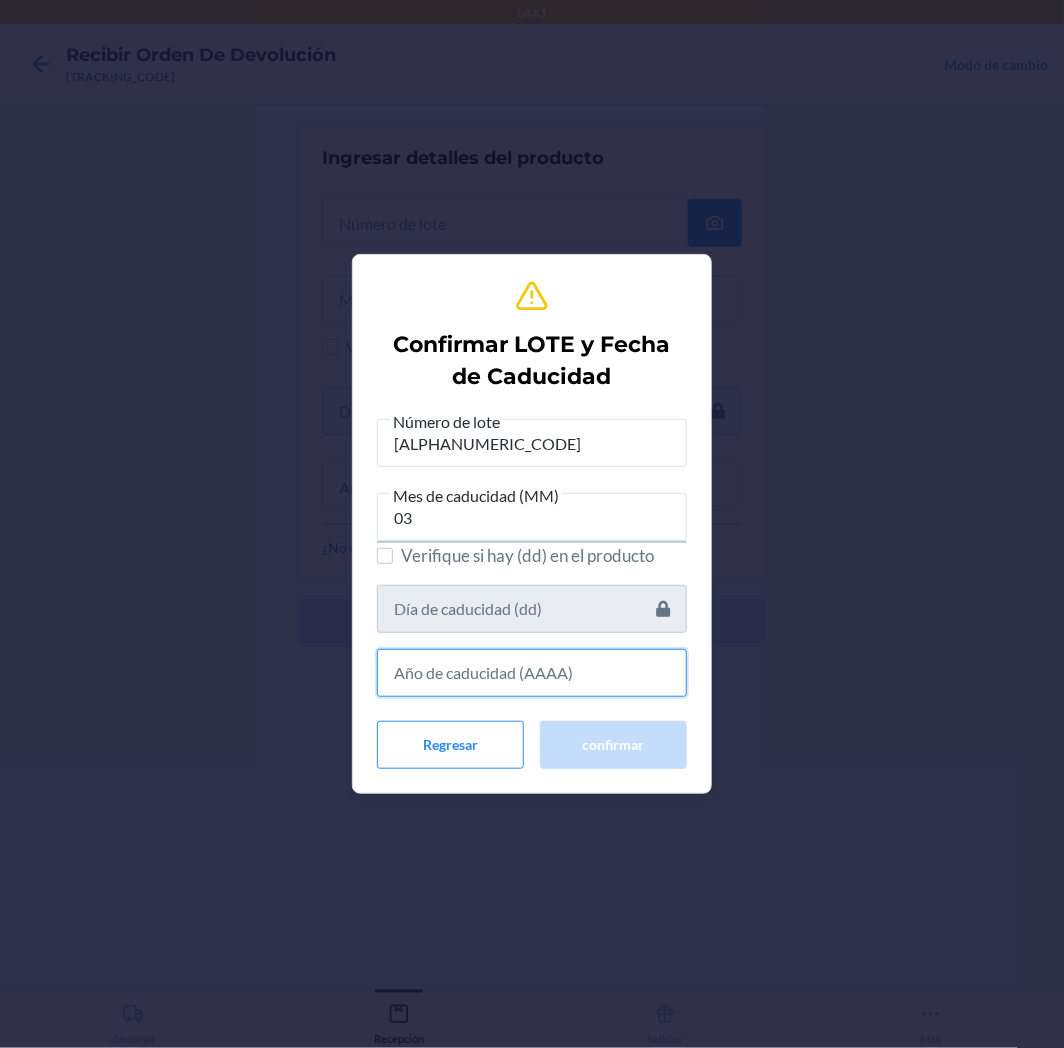 click at bounding box center [532, 673] 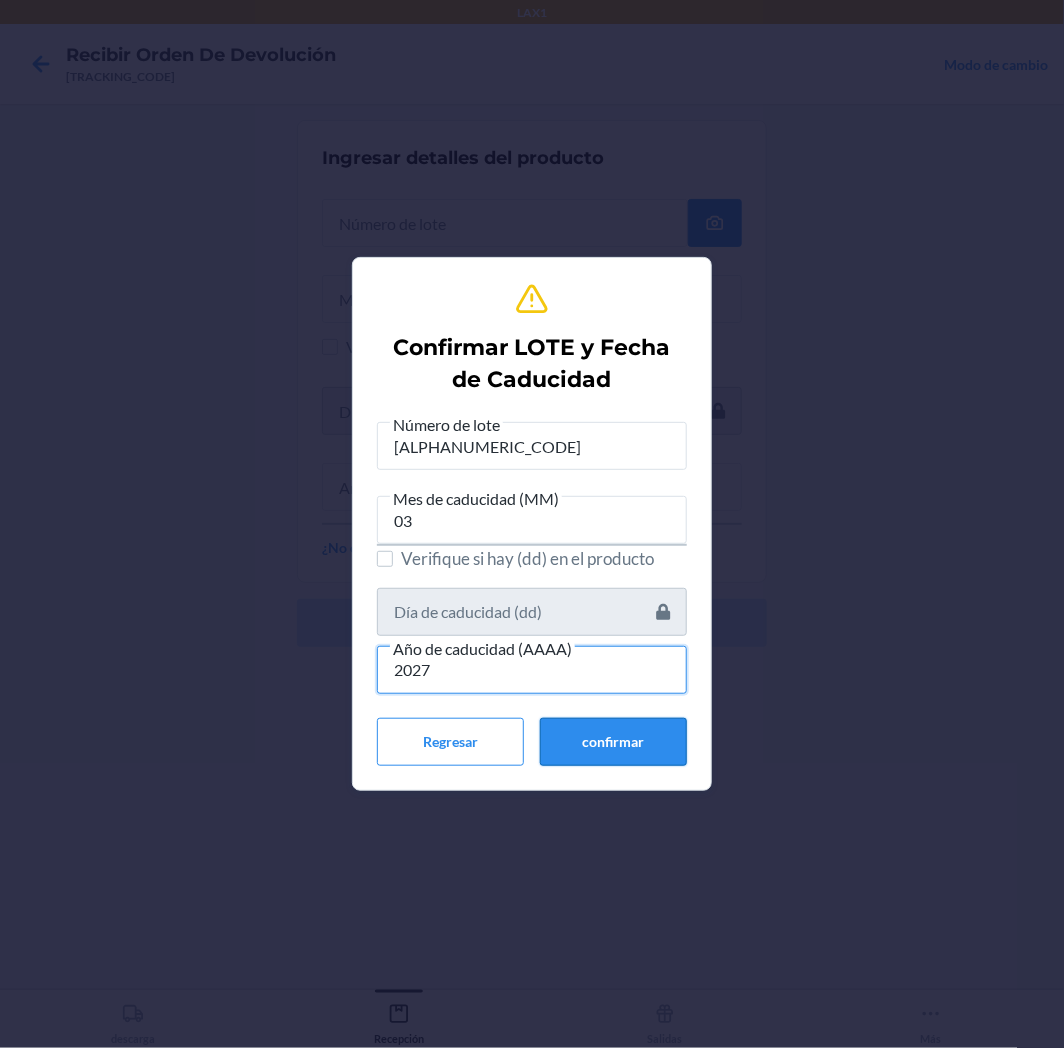 type on "2027" 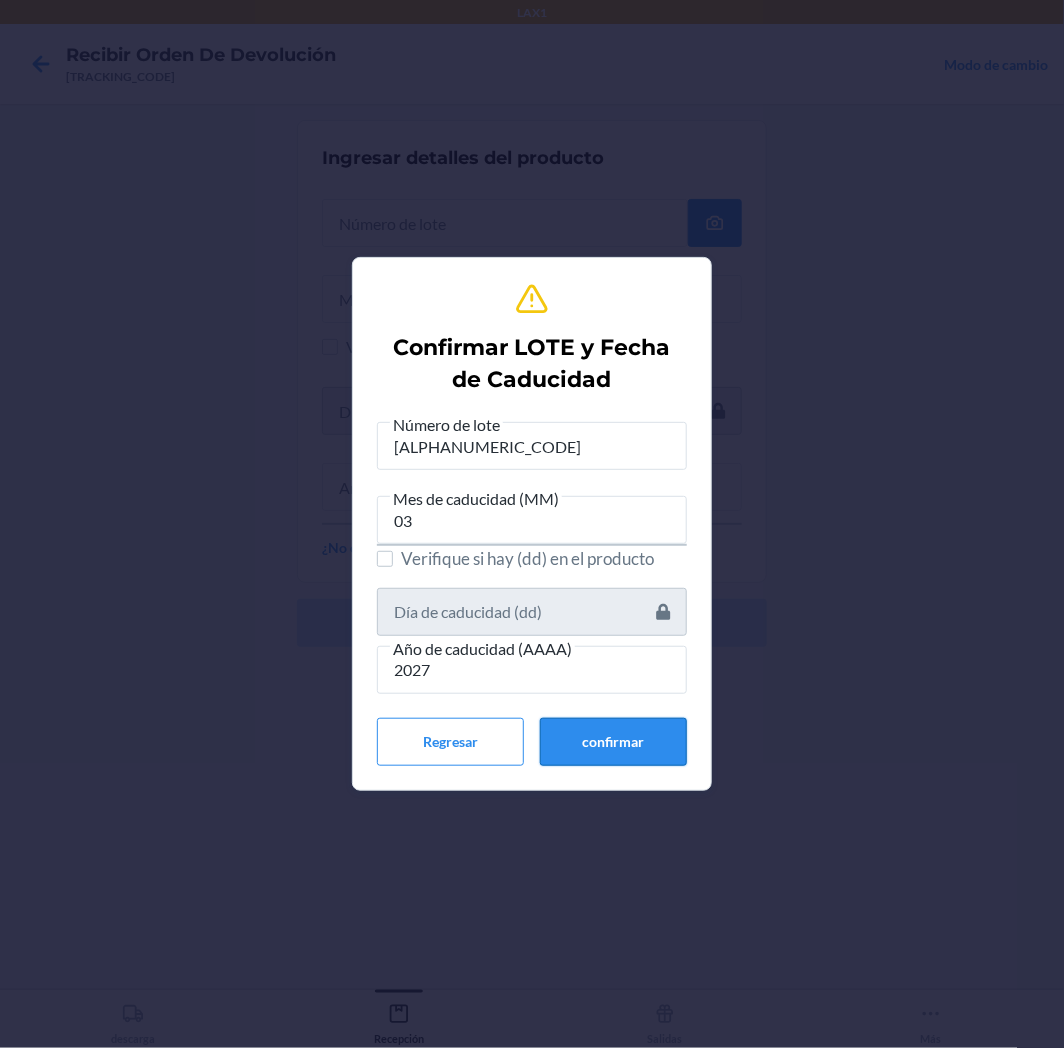 click on "confirmar" at bounding box center (613, 742) 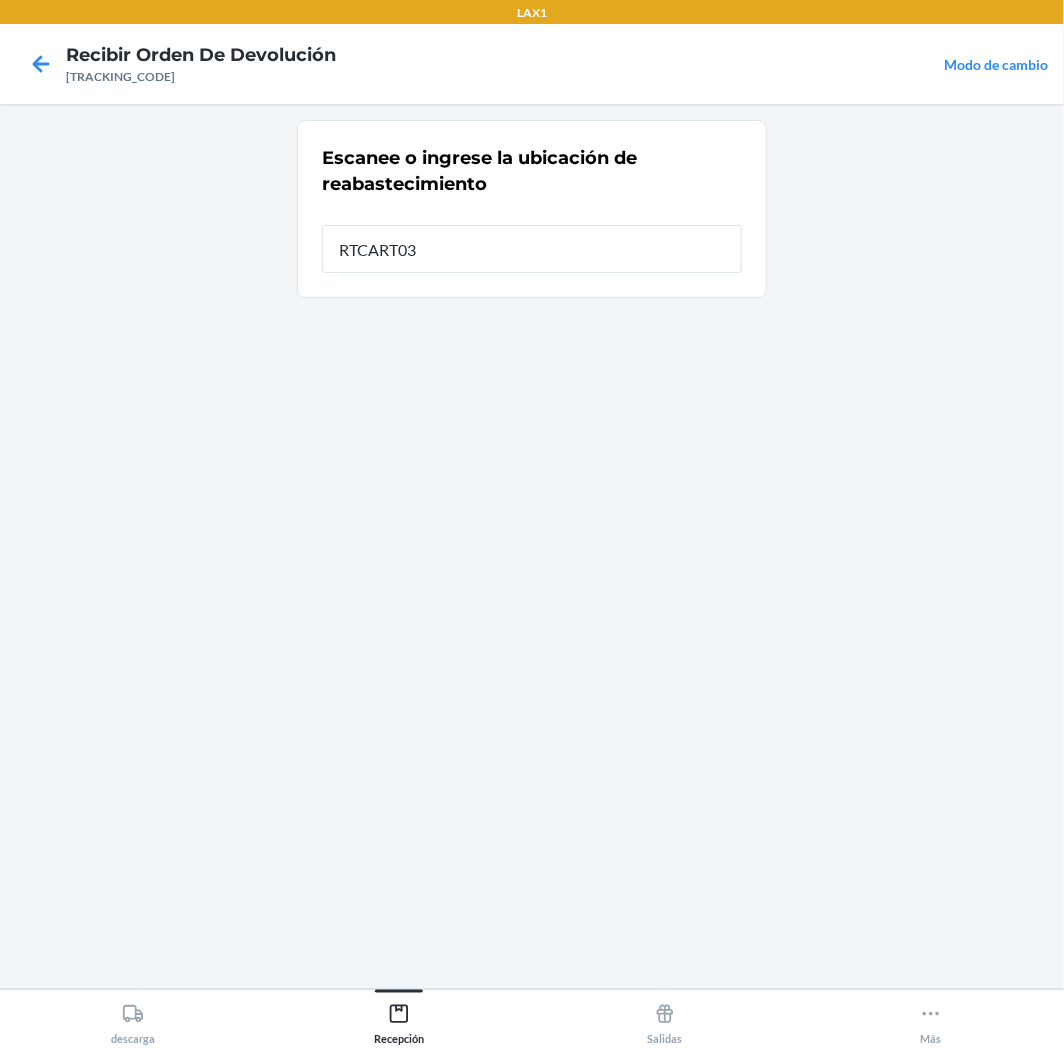 type on "RTCART038" 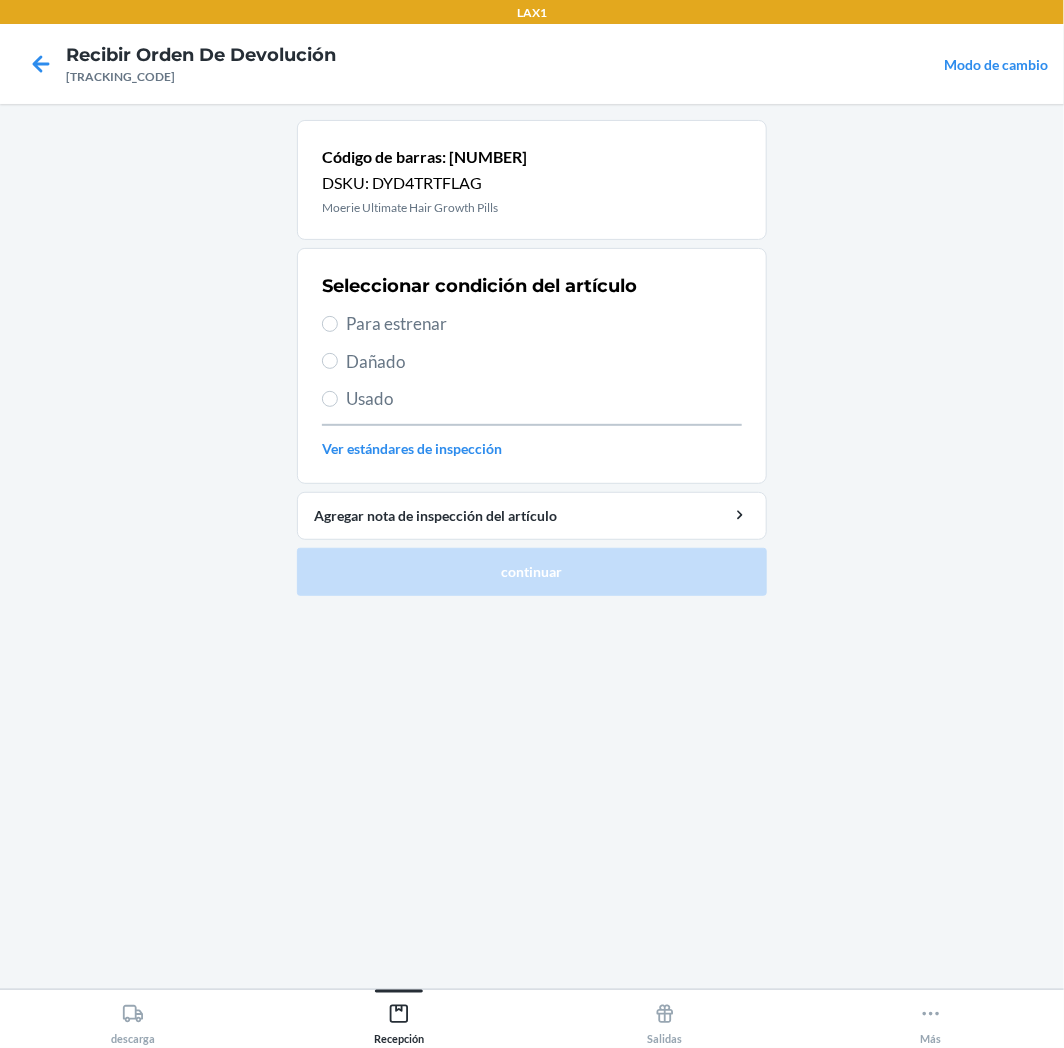 click on "Para estrenar" at bounding box center [544, 324] 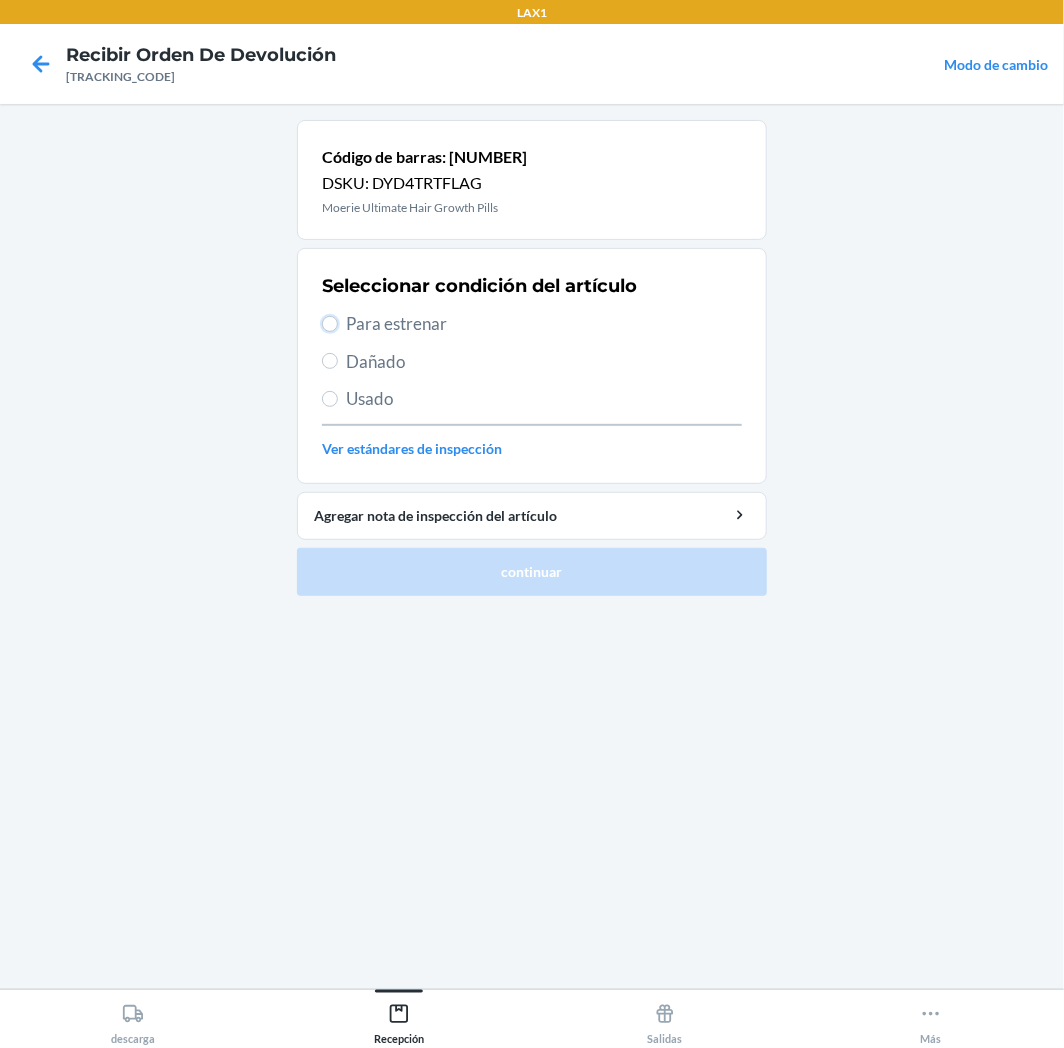 click on "Para estrenar" at bounding box center (330, 324) 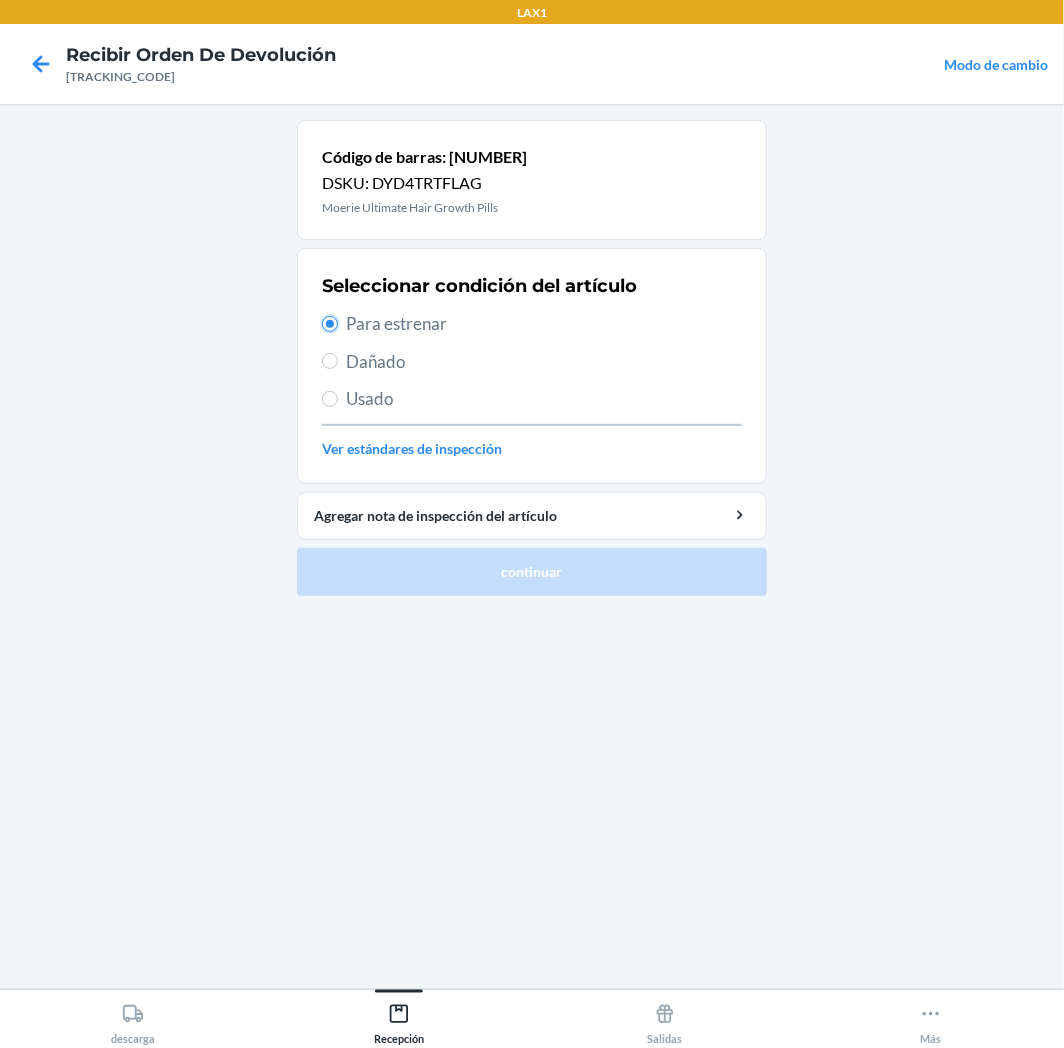 radio on "true" 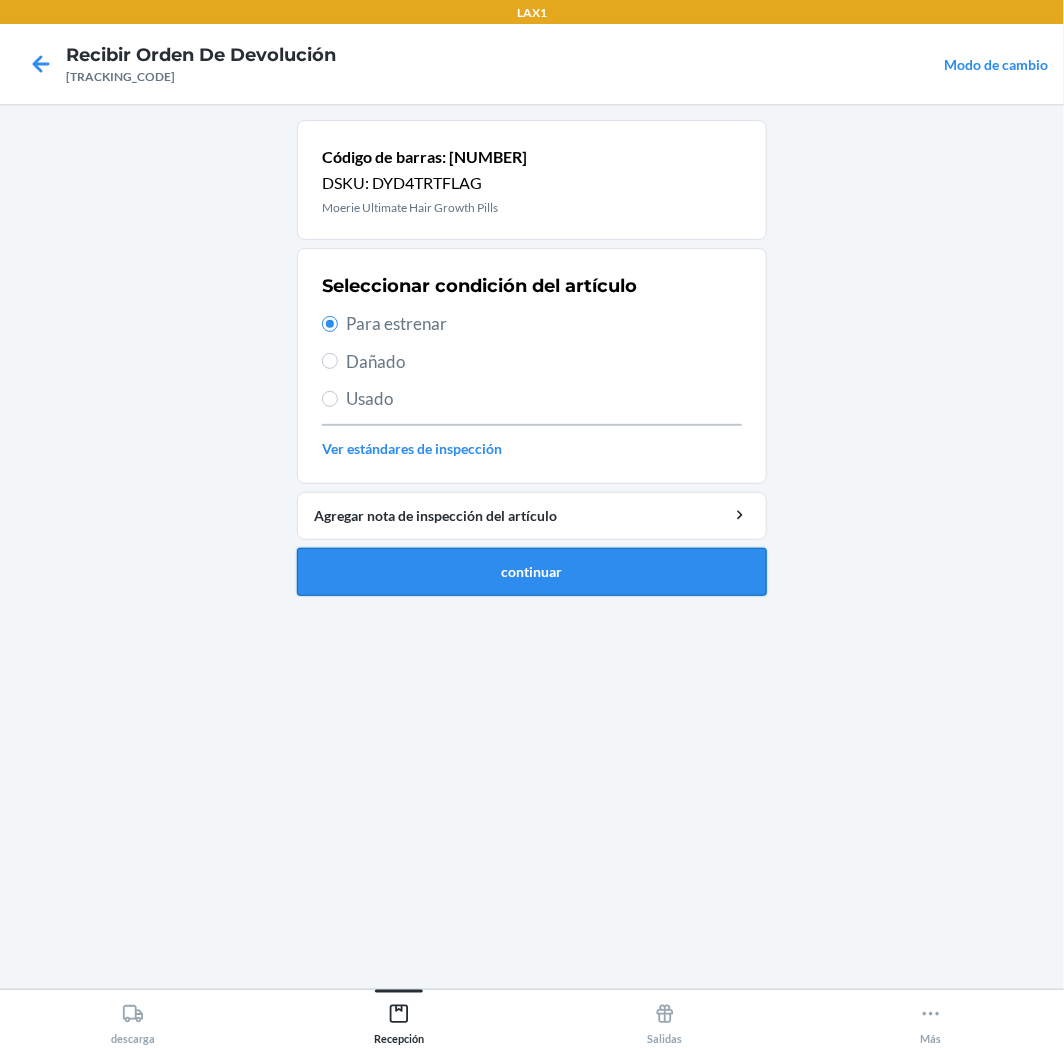 click on "continuar" at bounding box center (532, 572) 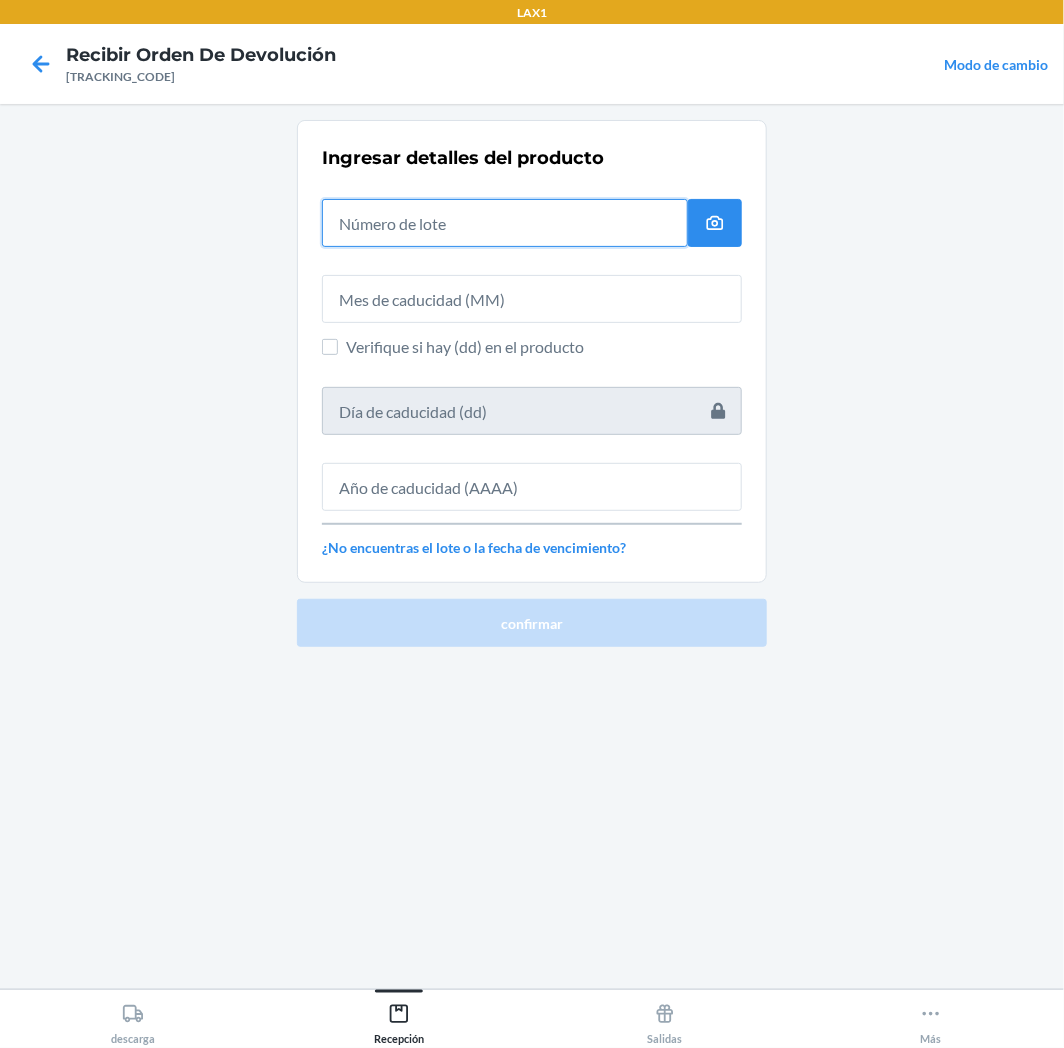 click at bounding box center [505, 223] 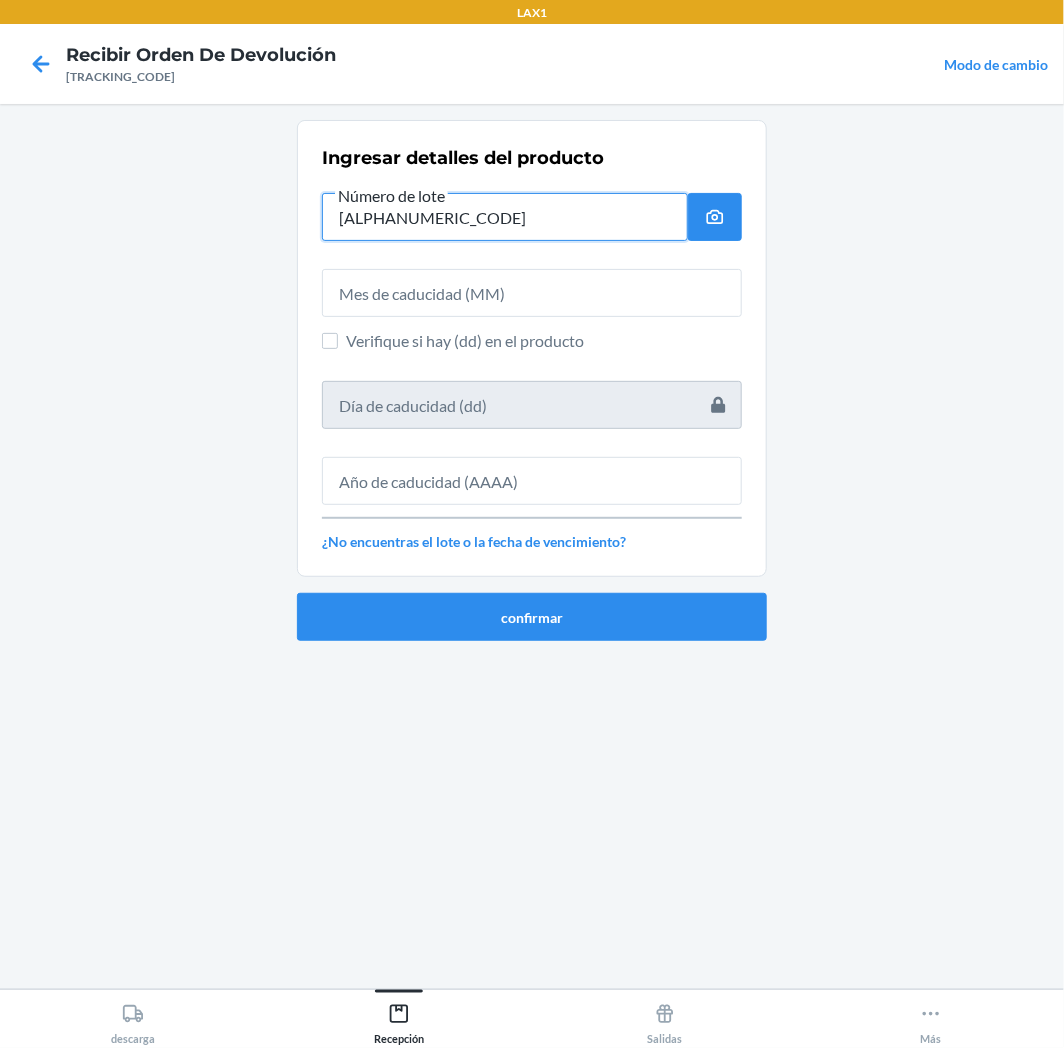 type on "[ALPHANUMERIC_CODE]" 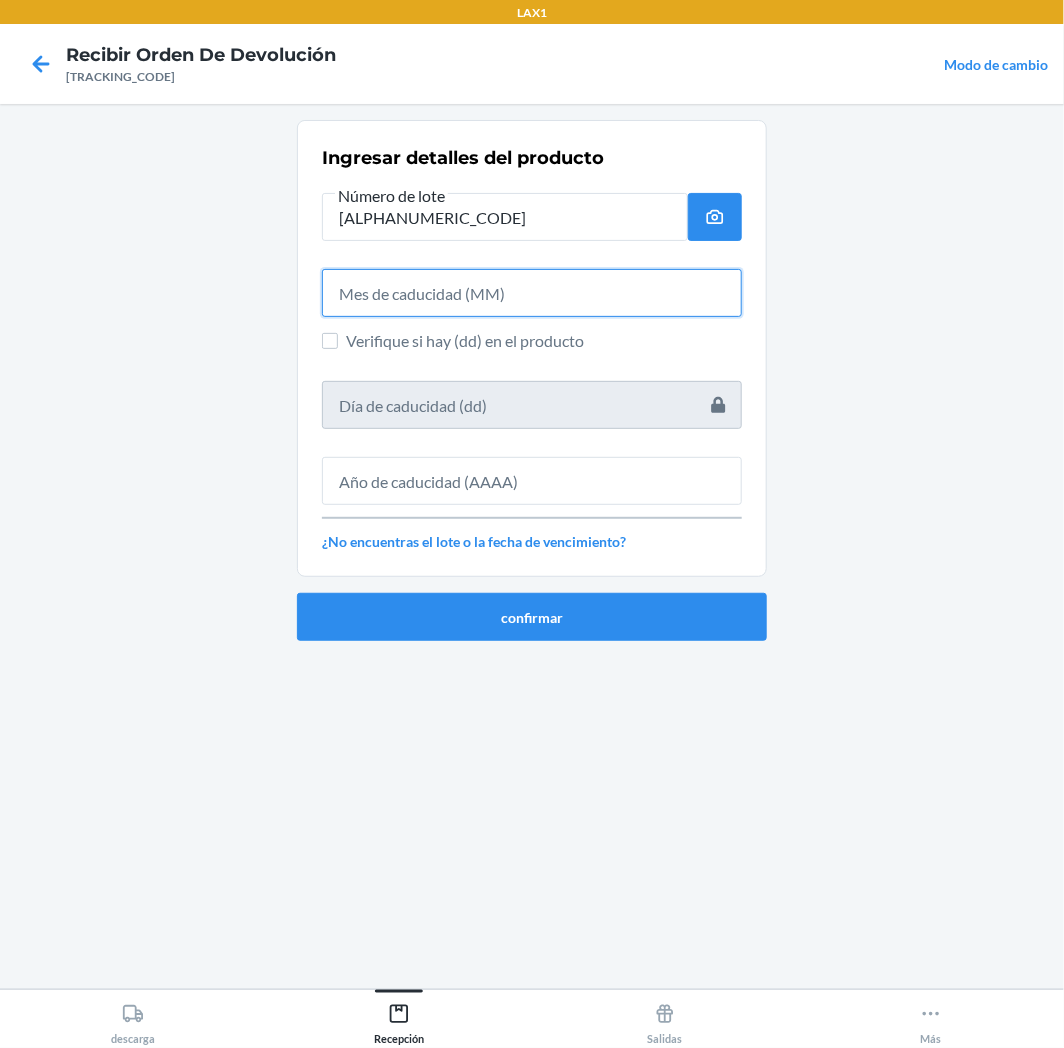 click at bounding box center [532, 293] 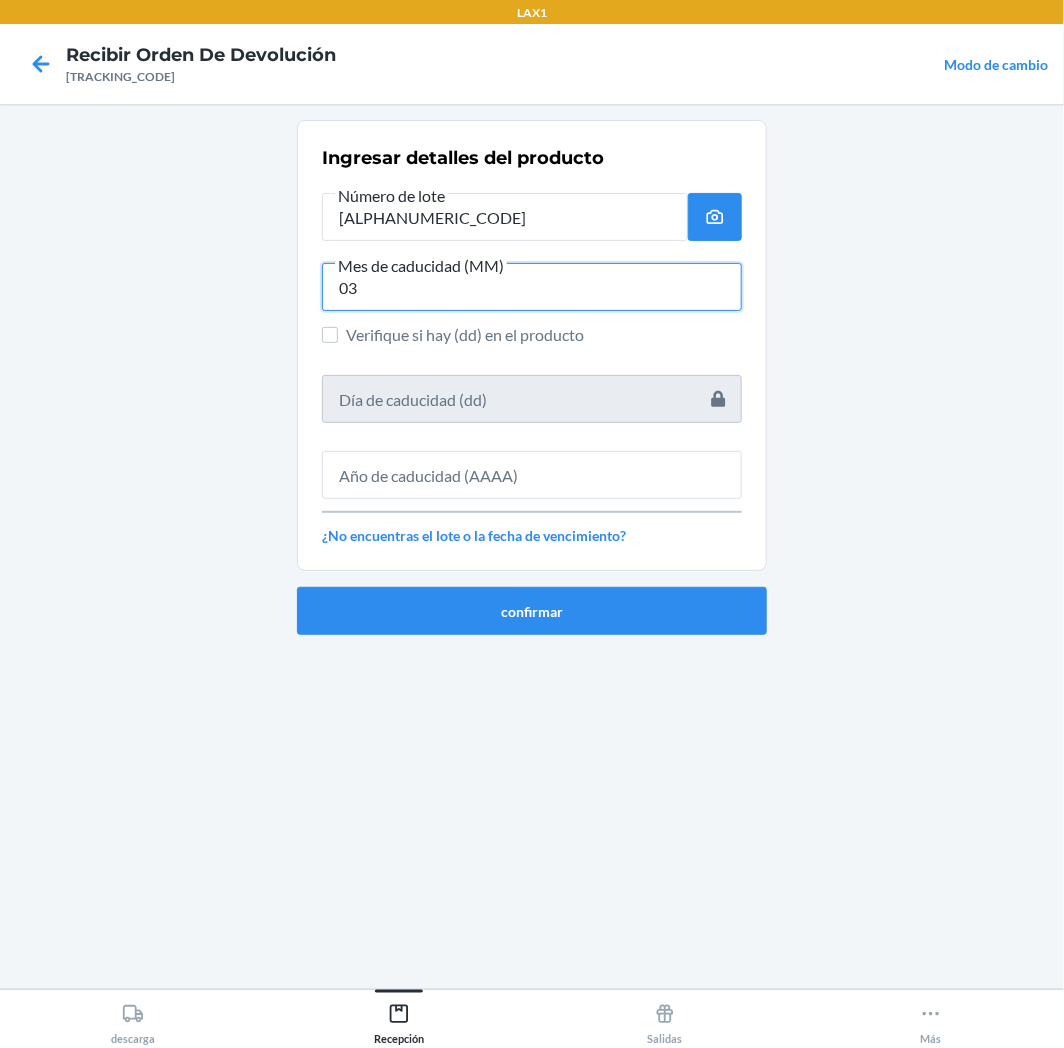 type on "03" 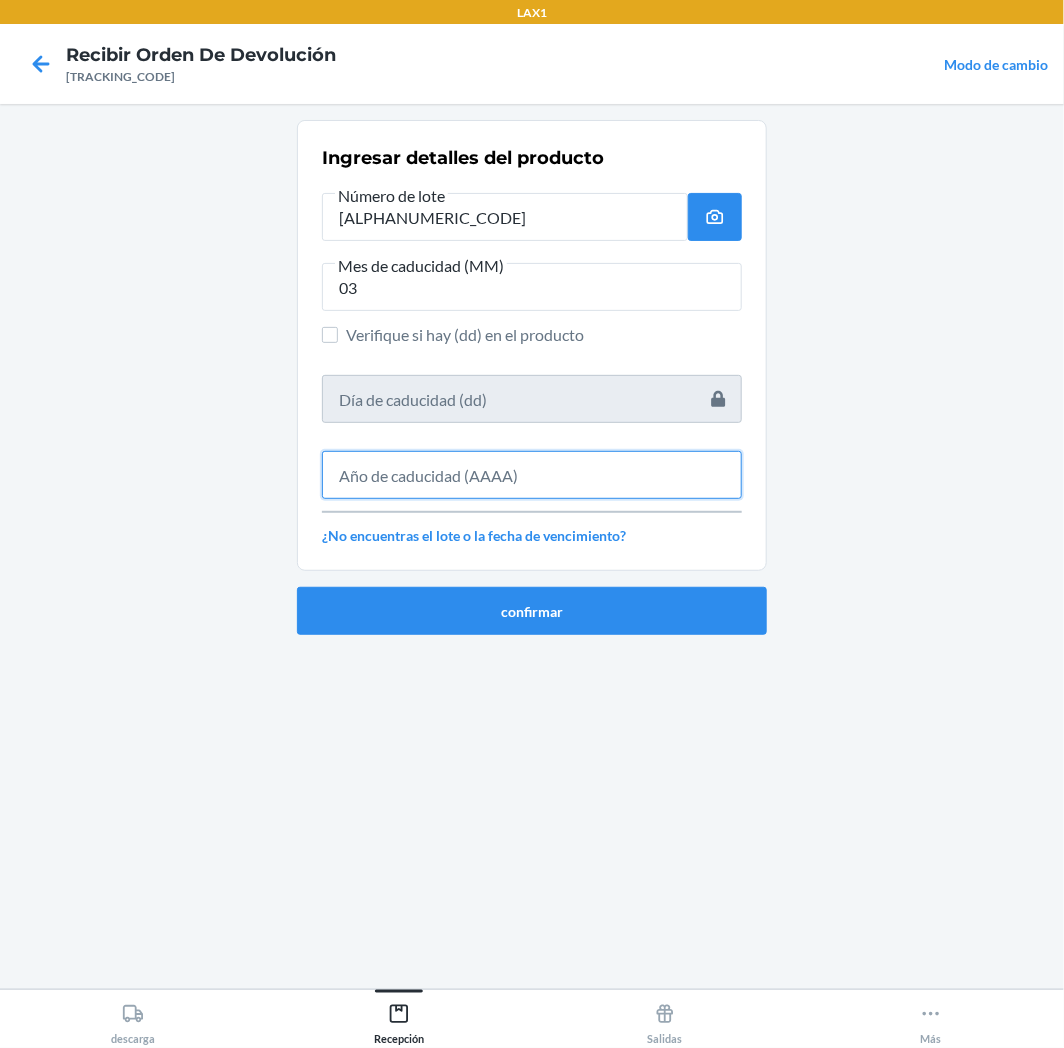 click at bounding box center [532, 475] 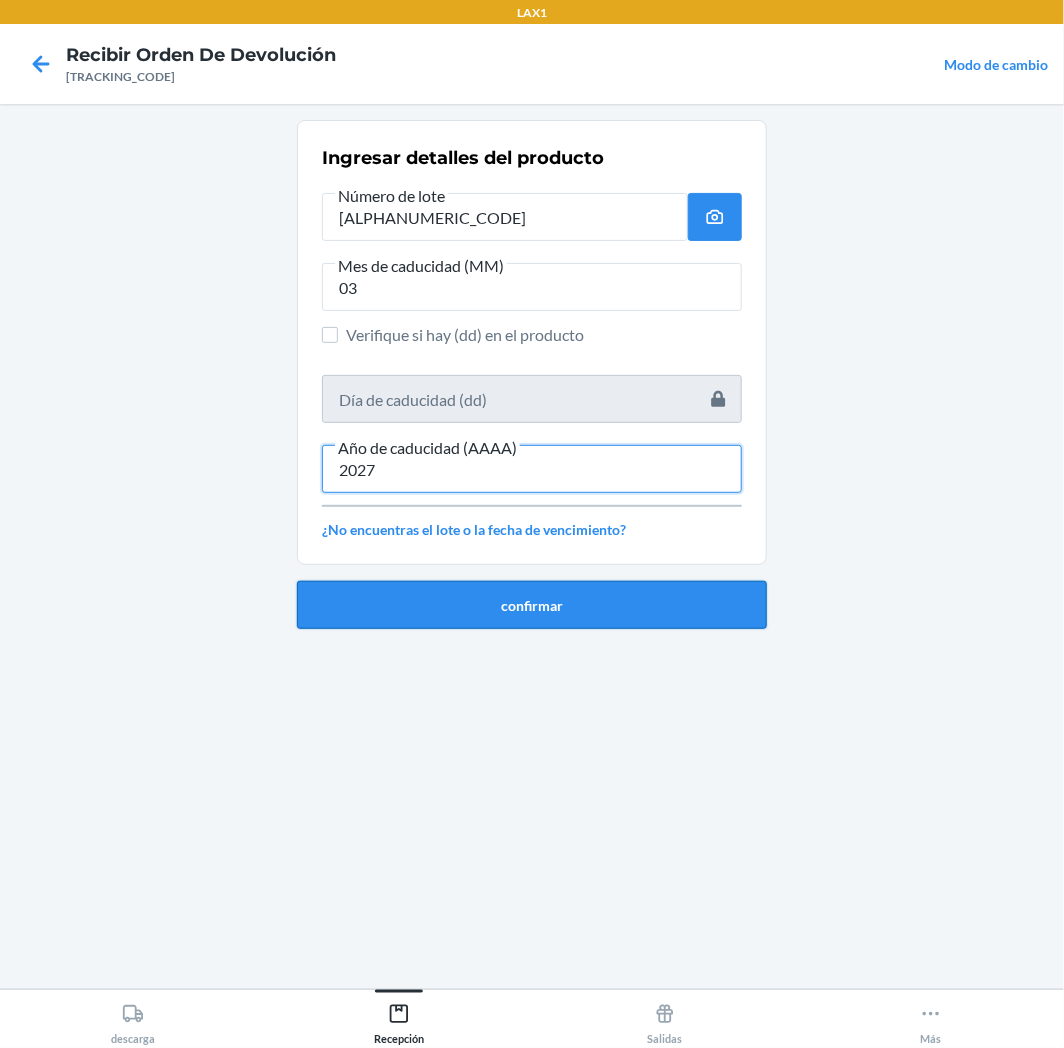 type on "2027" 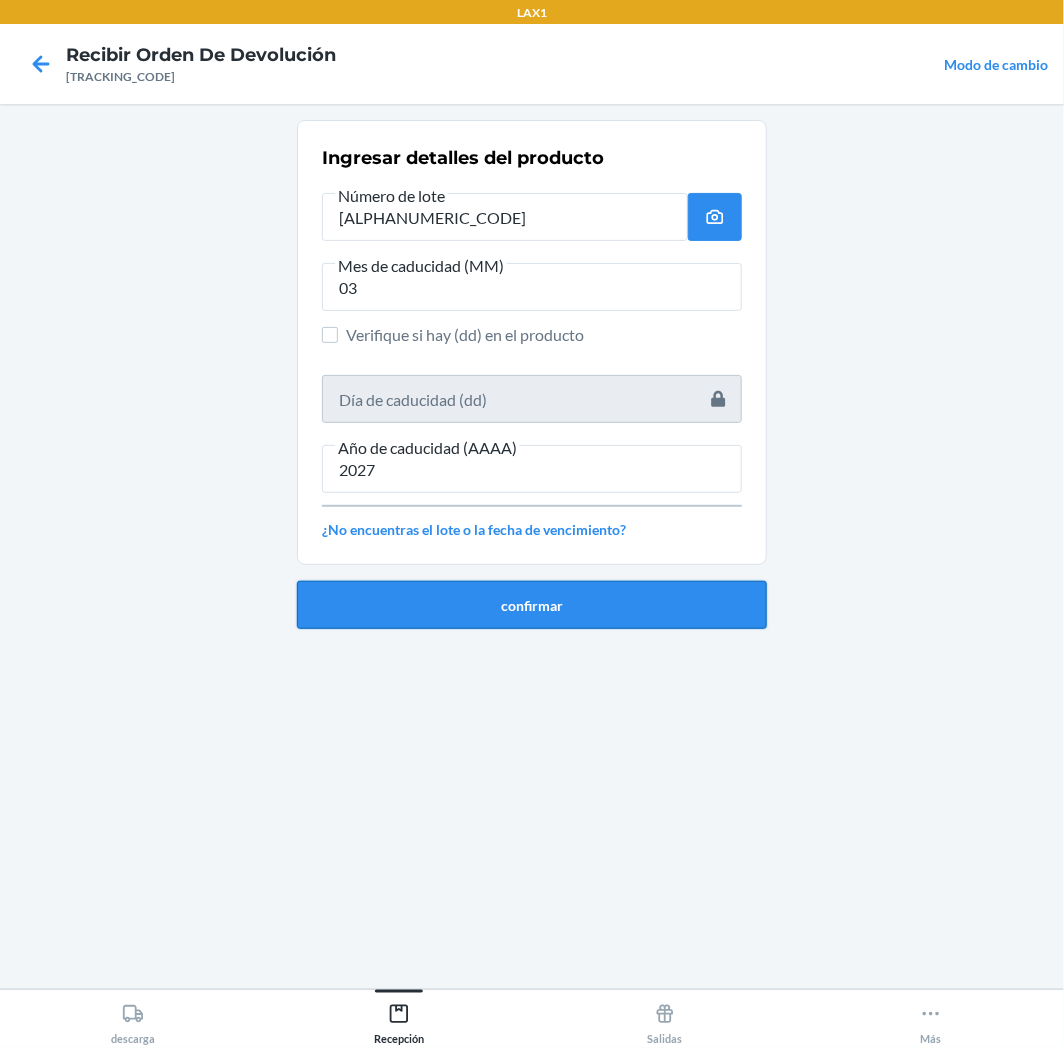 click on "confirmar" at bounding box center [532, 605] 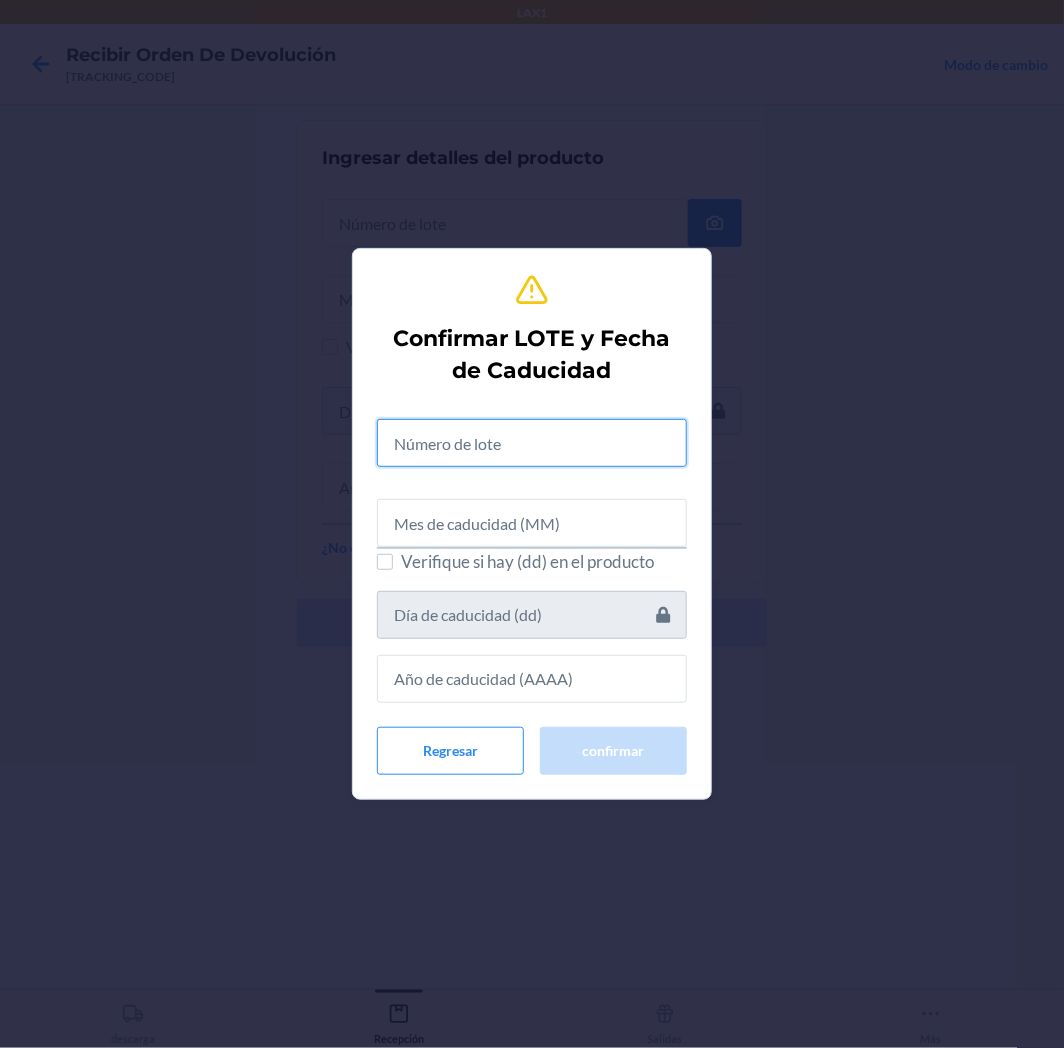 click at bounding box center [532, 443] 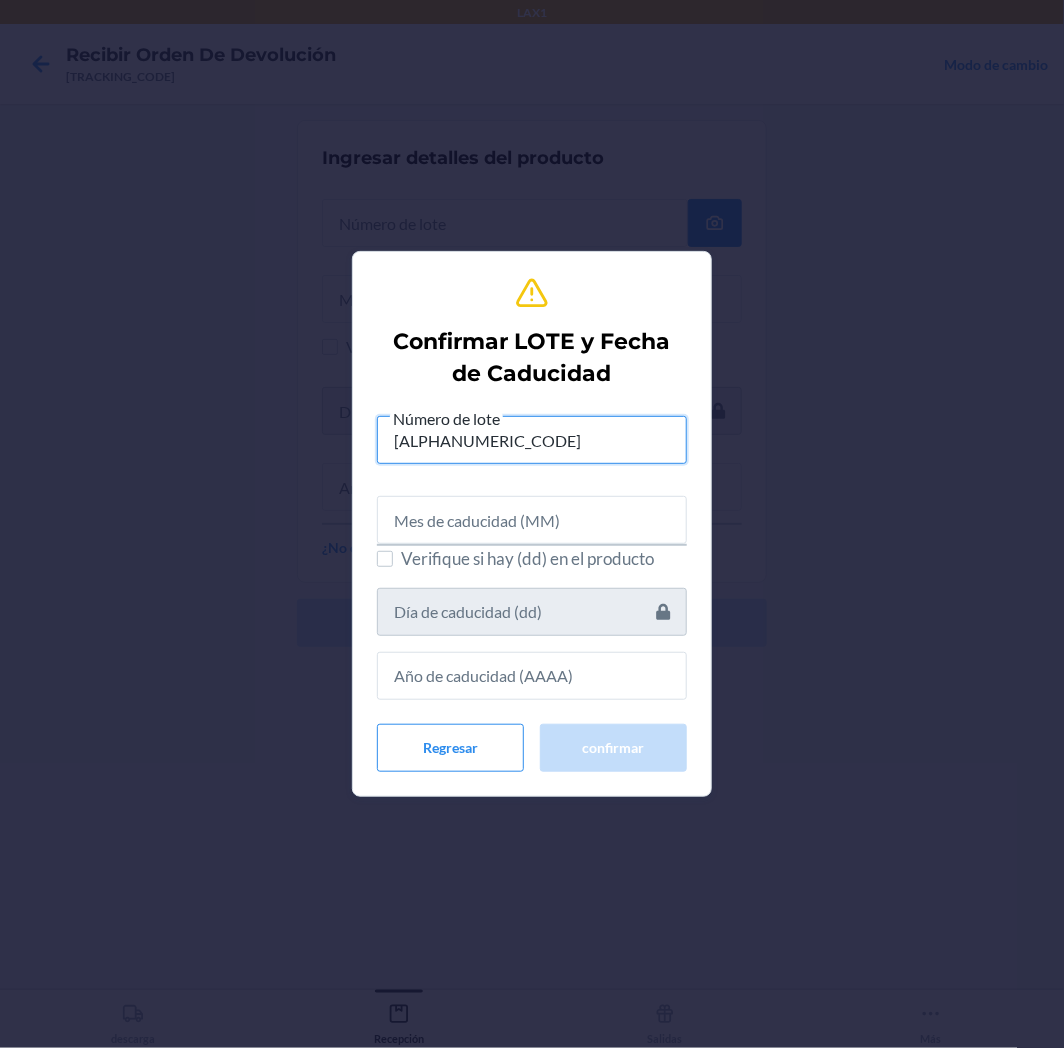 type on "[ALPHANUMERIC_CODE]" 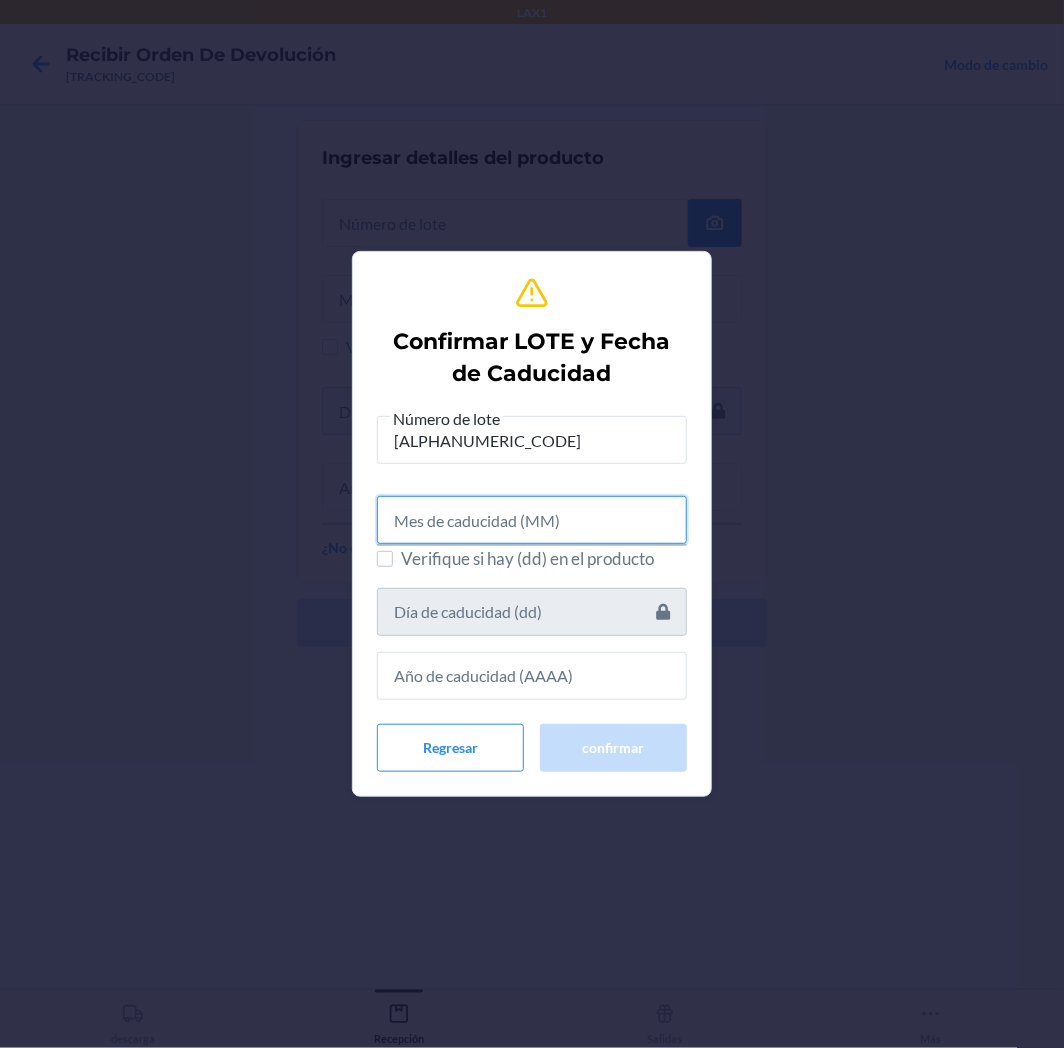 click at bounding box center (532, 520) 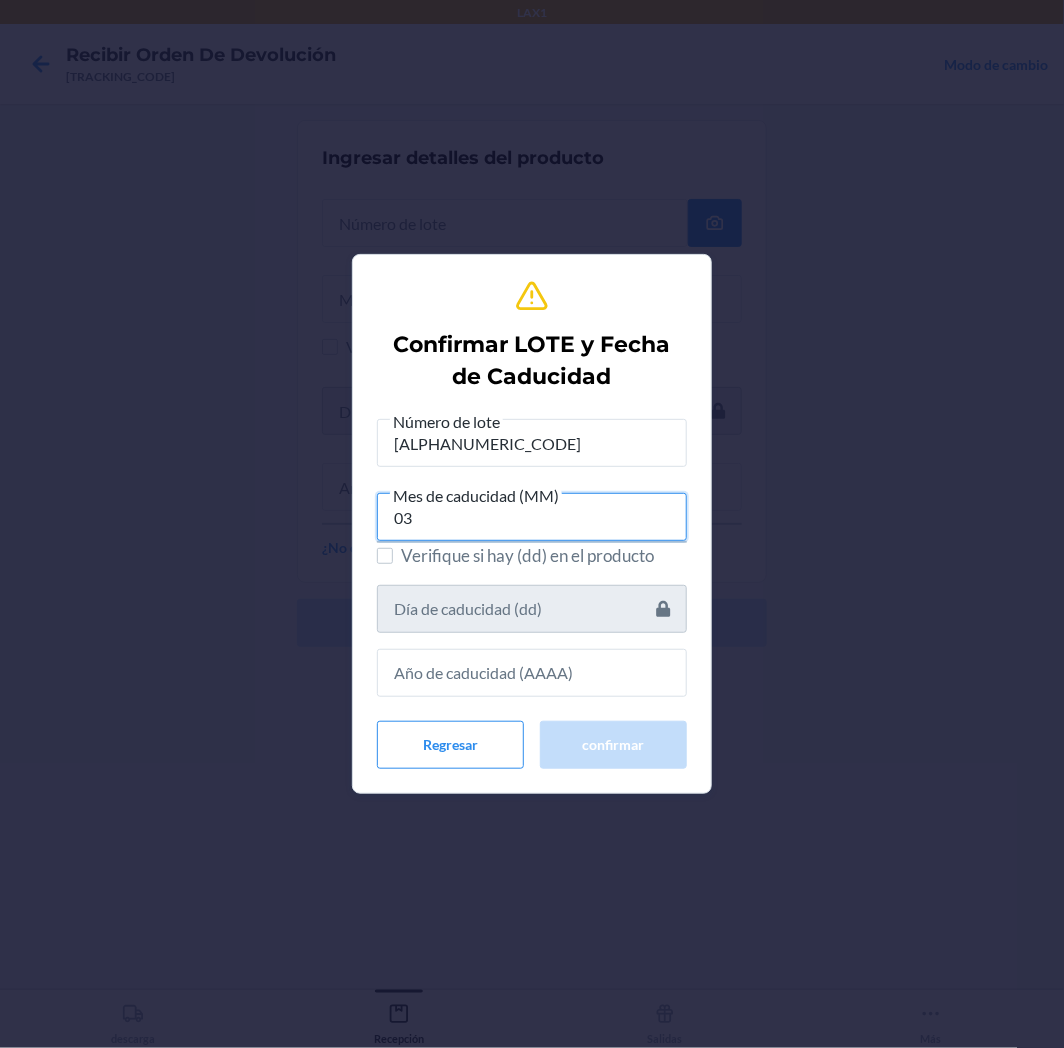 type on "03" 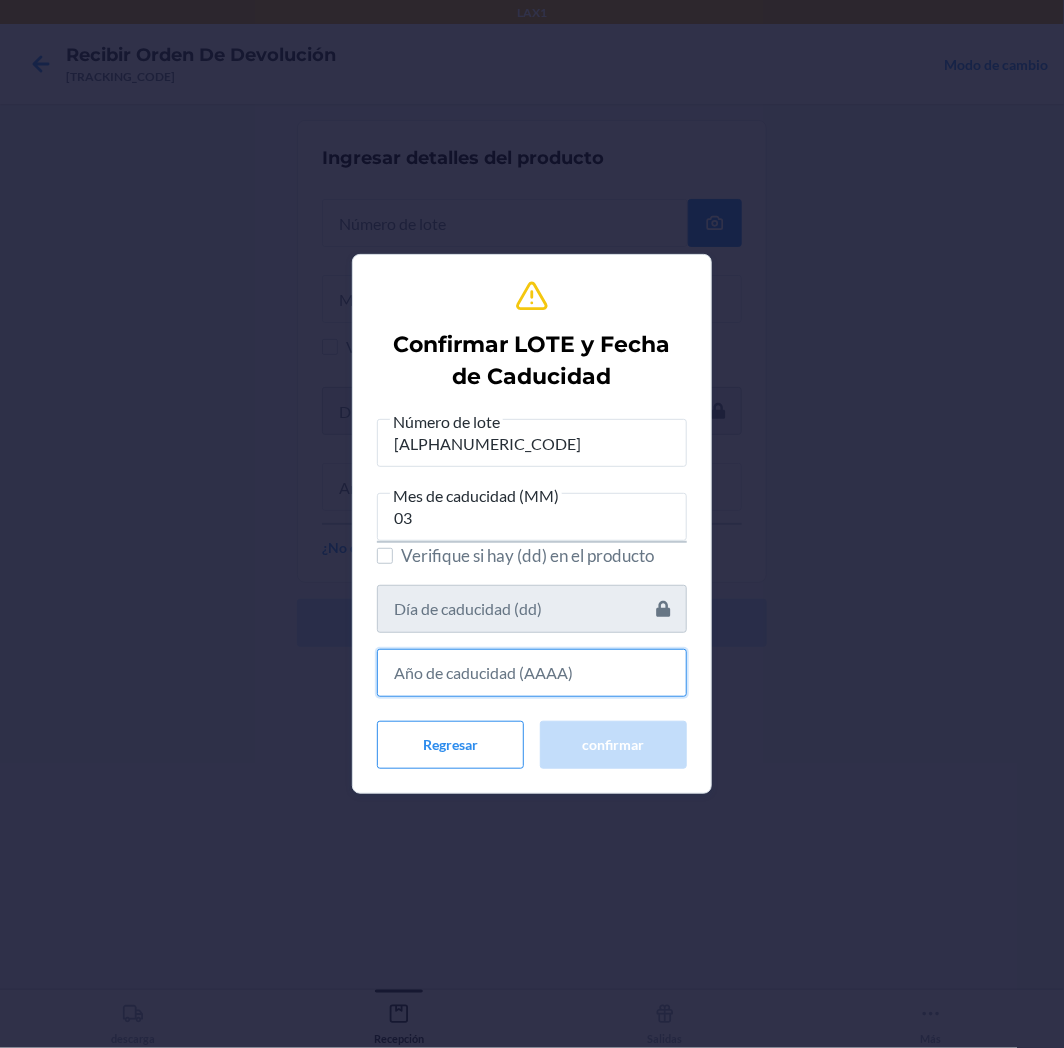 click at bounding box center [532, 673] 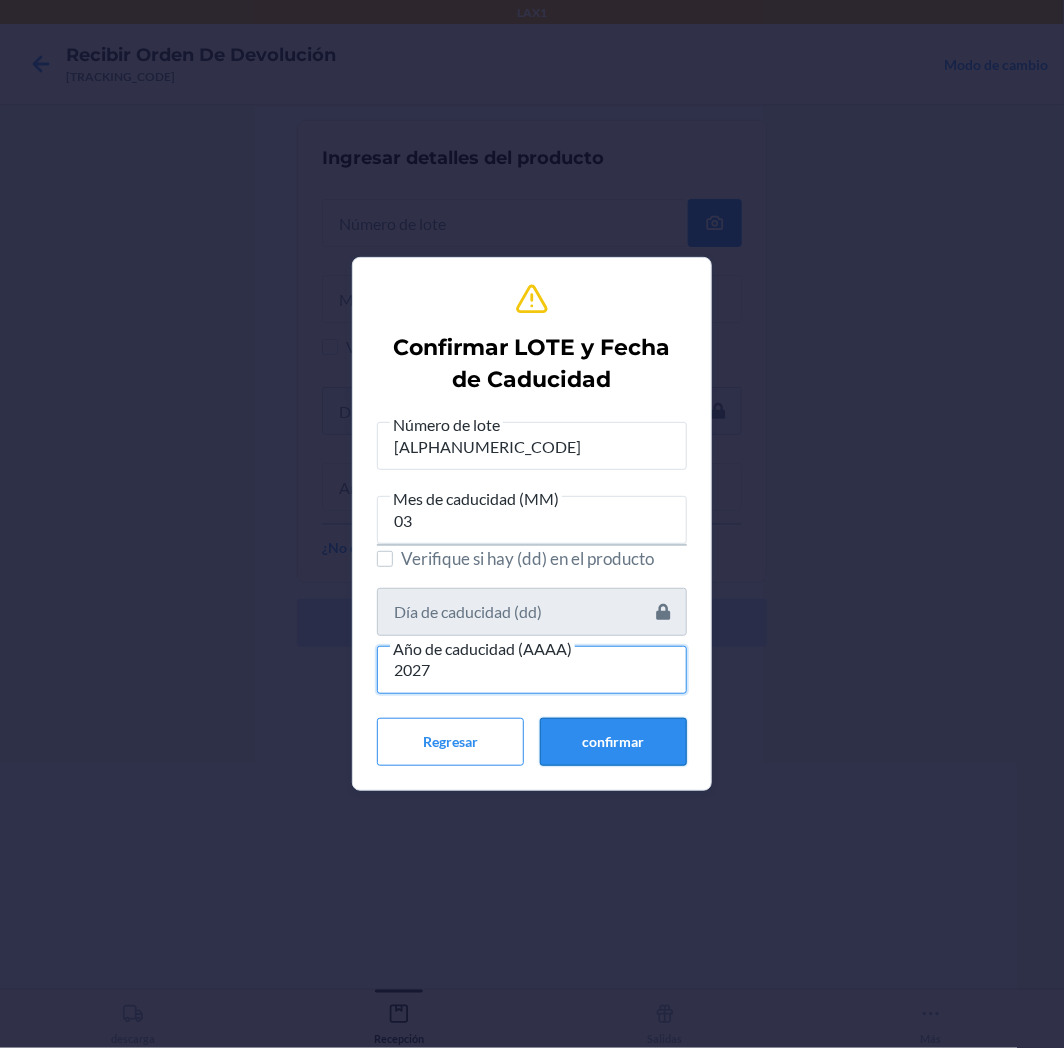 type on "2027" 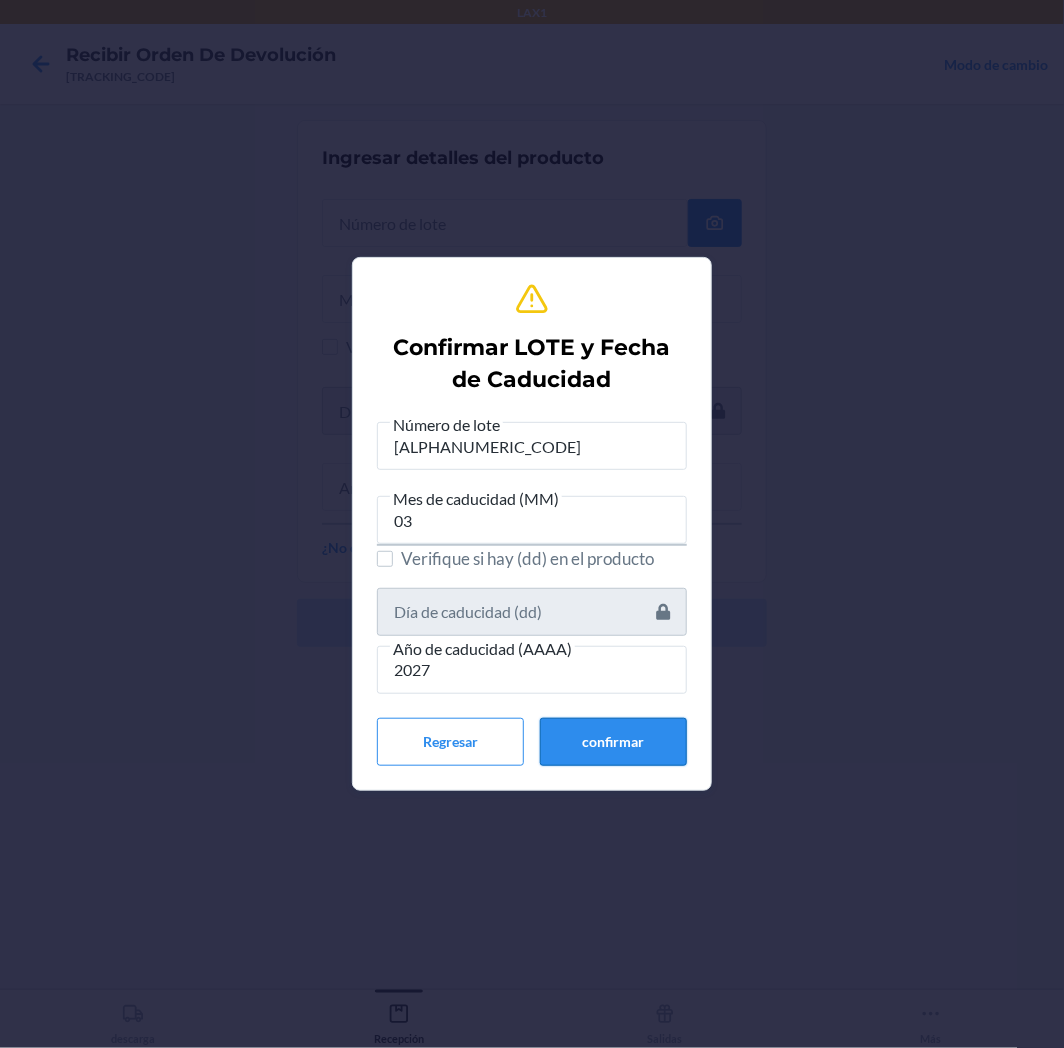 click on "confirmar" at bounding box center [613, 742] 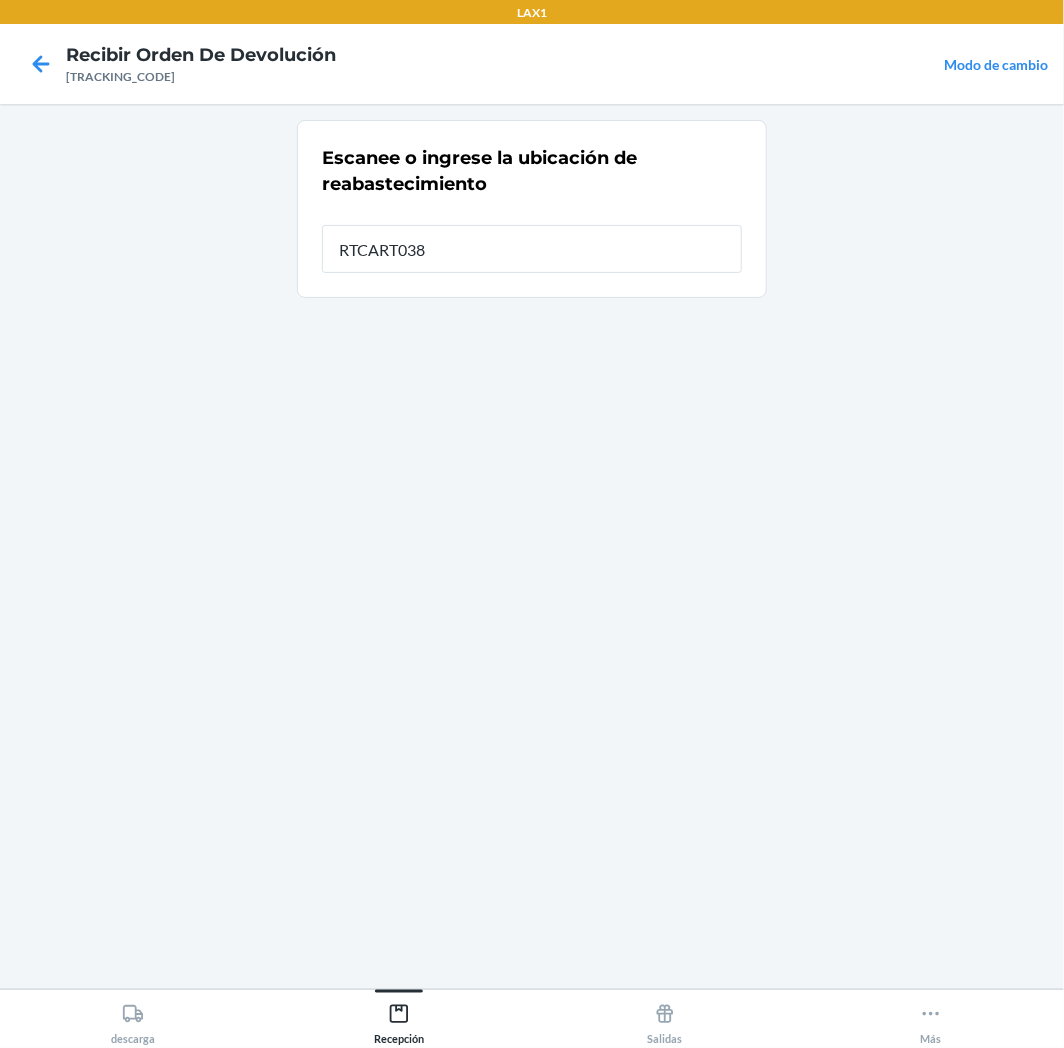 type on "RTCART038" 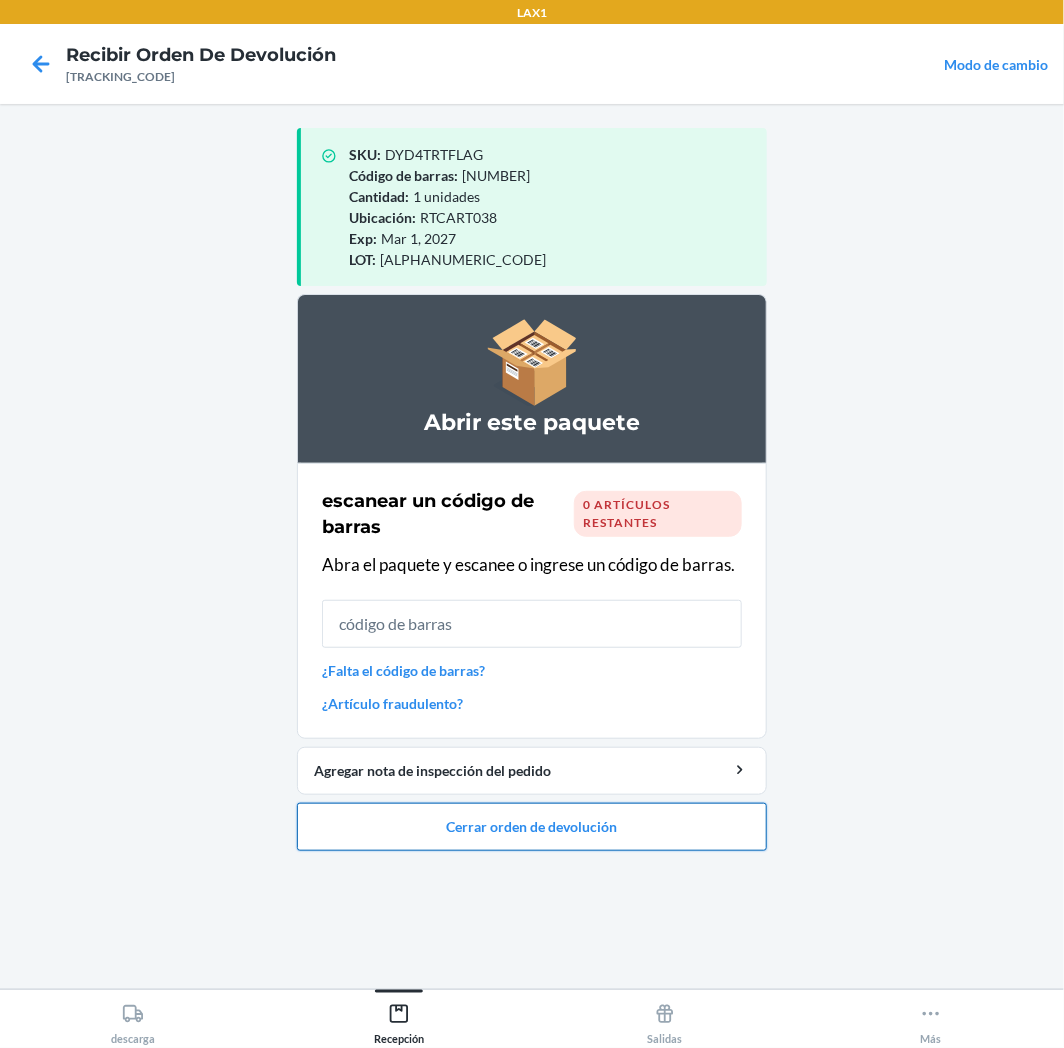 click on "Cerrar orden de devolución" at bounding box center (532, 827) 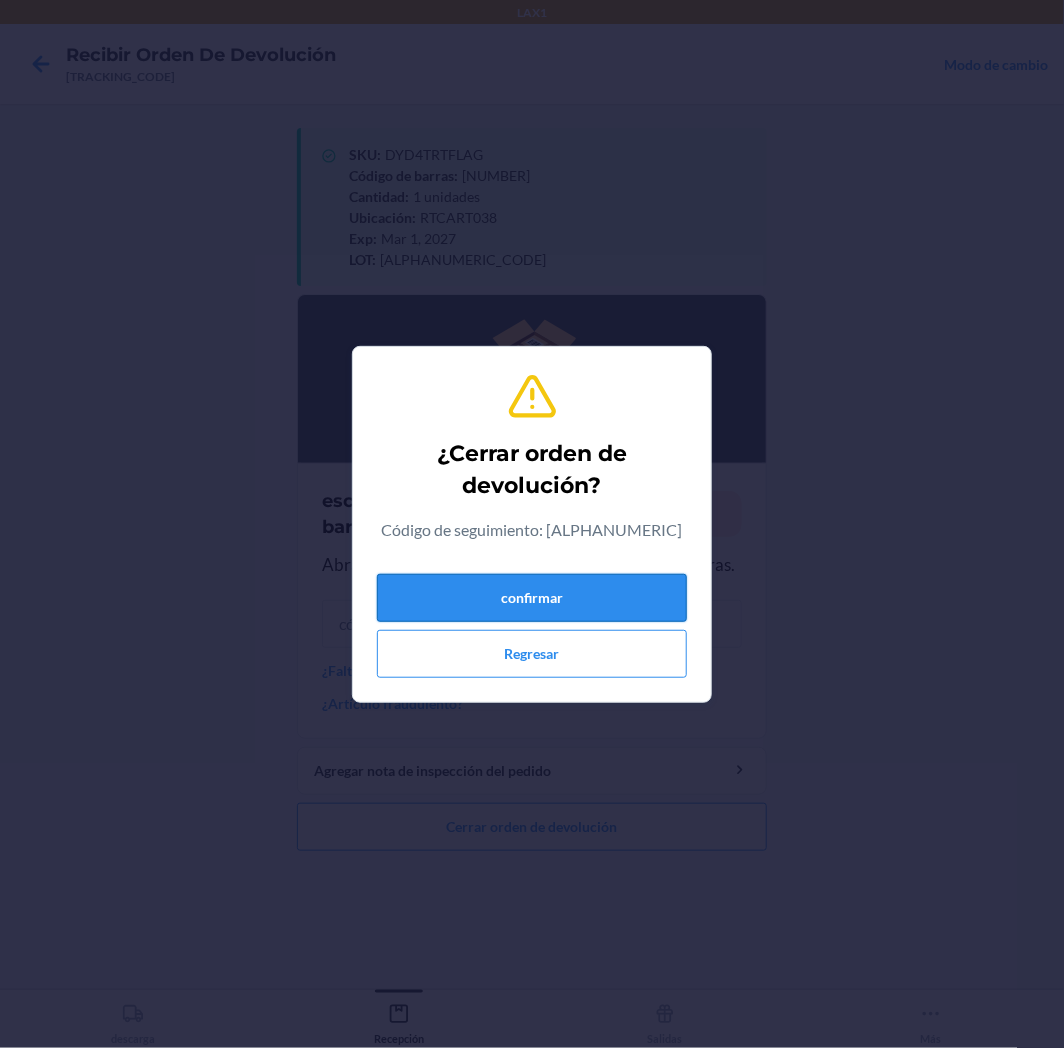 click on "confirmar" at bounding box center [532, 598] 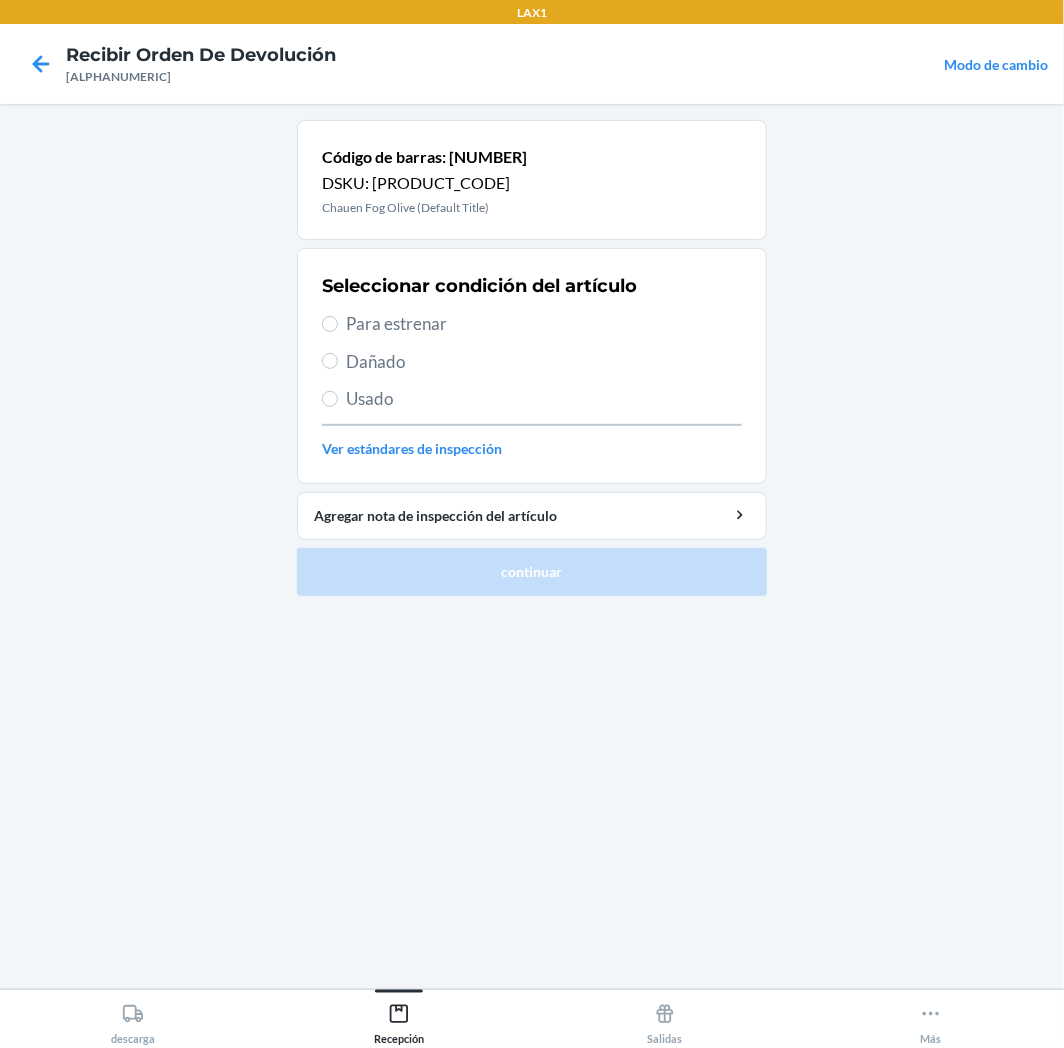 click on "Para estrenar" at bounding box center [544, 324] 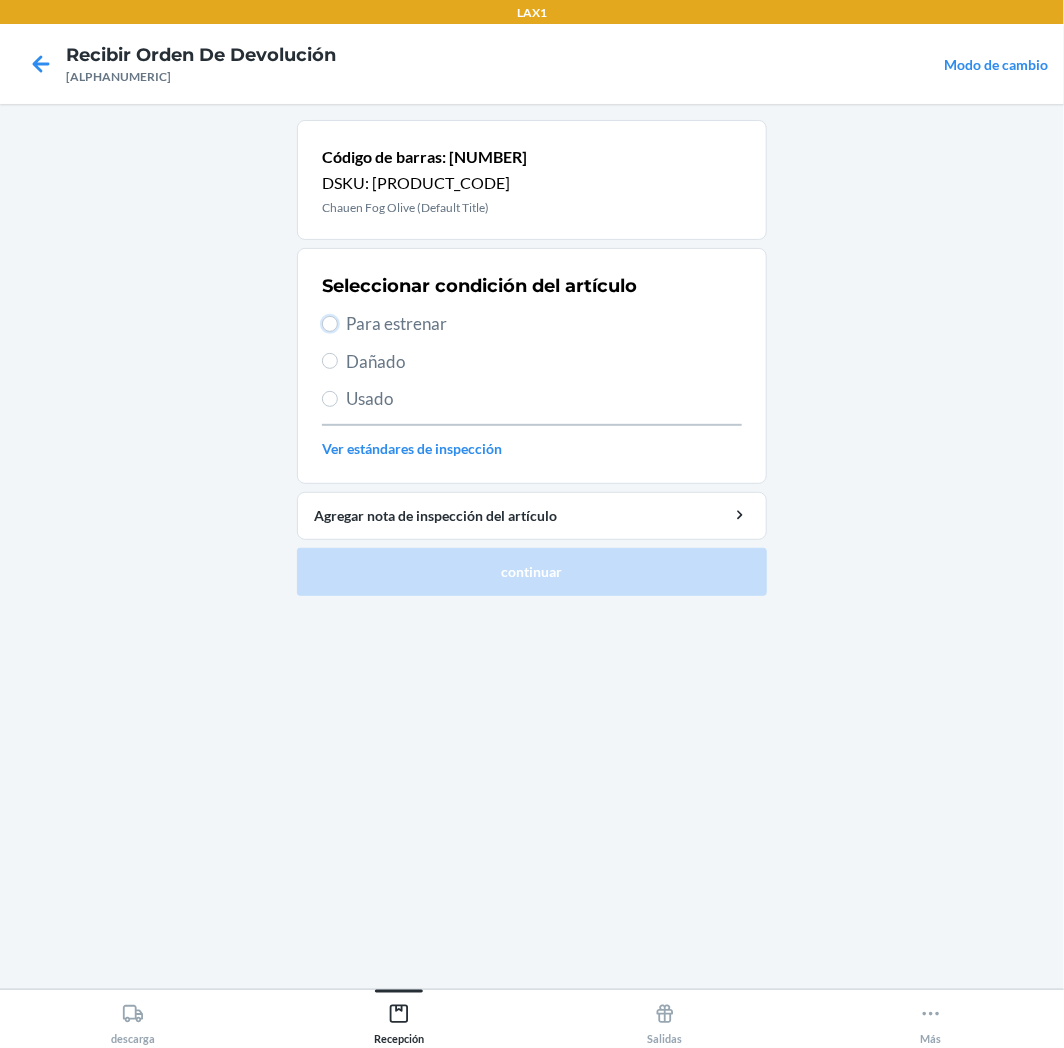 click on "Para estrenar" at bounding box center [330, 324] 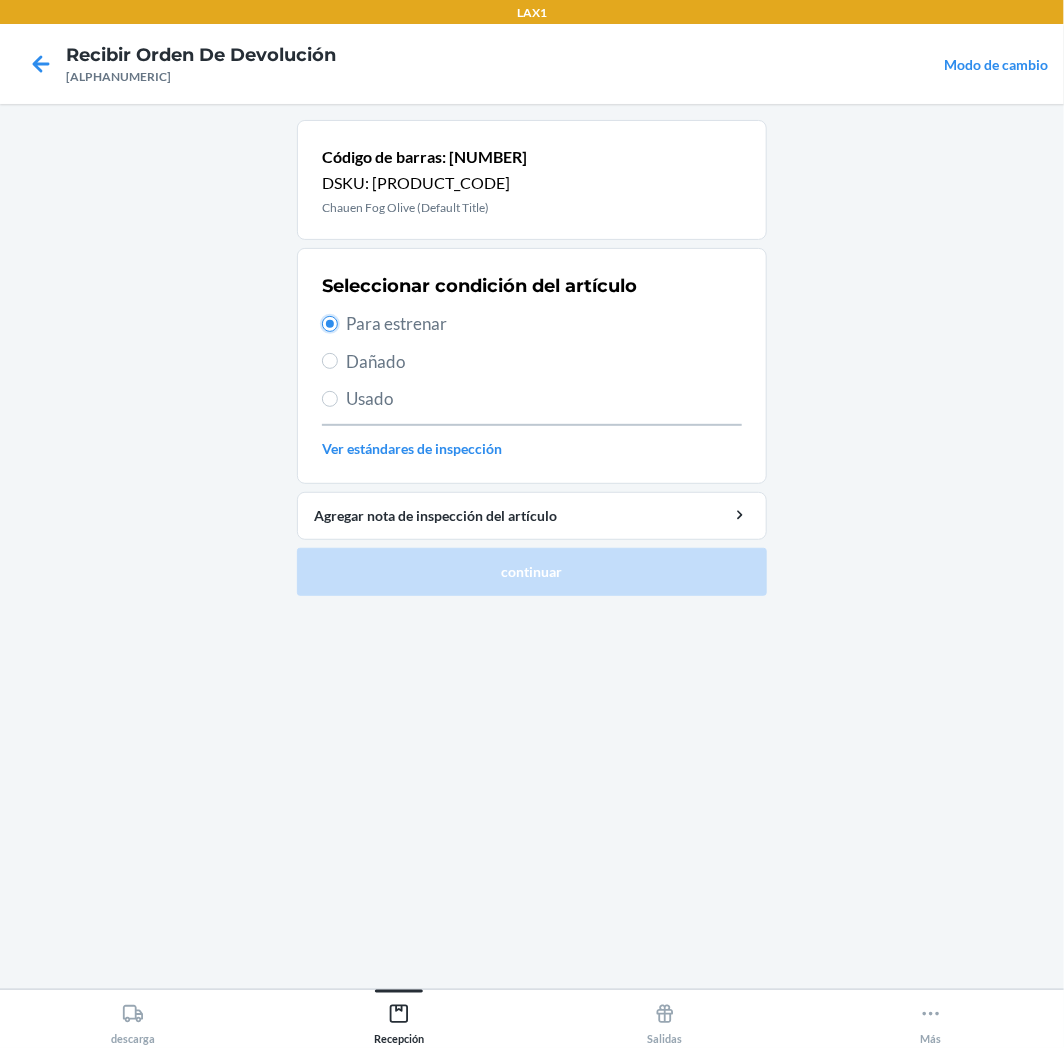 radio on "true" 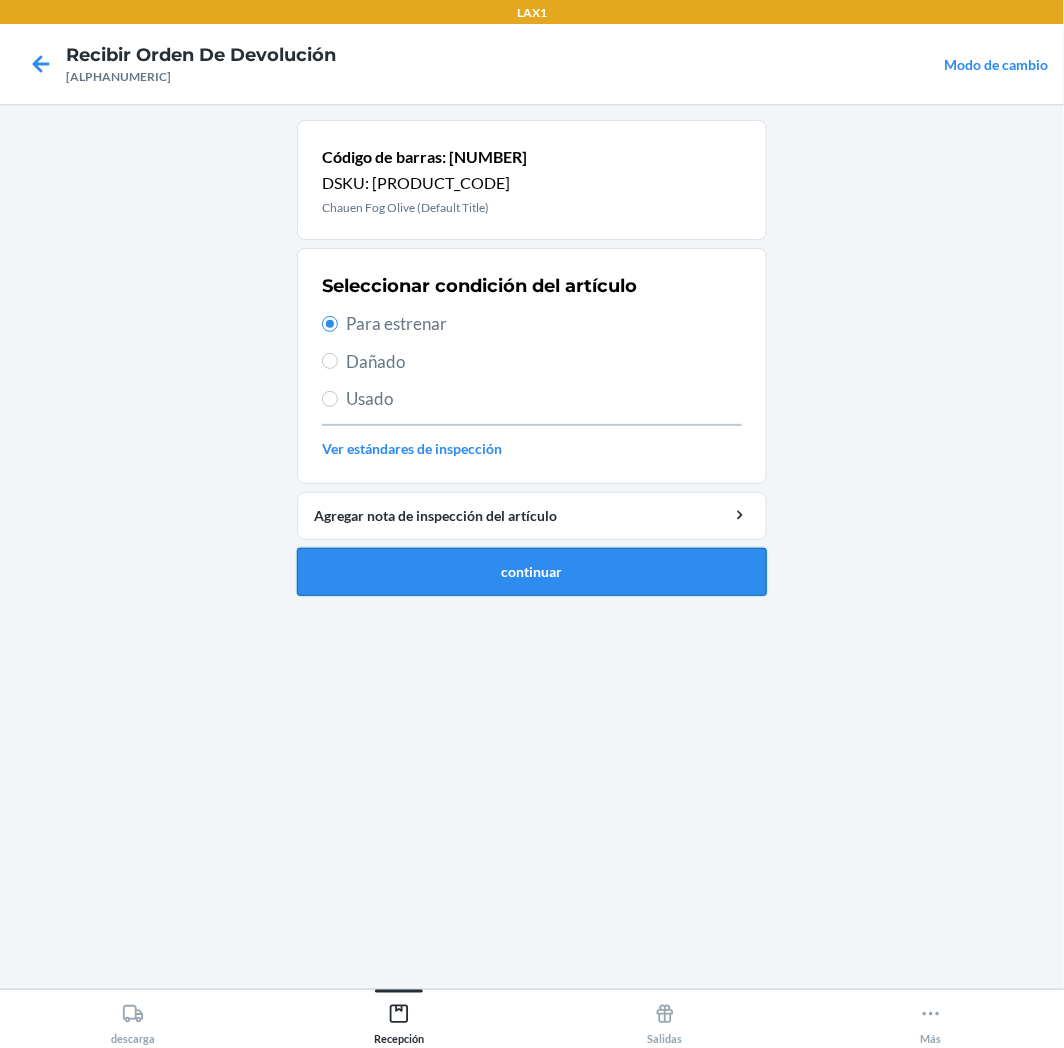 click on "continuar" at bounding box center [532, 572] 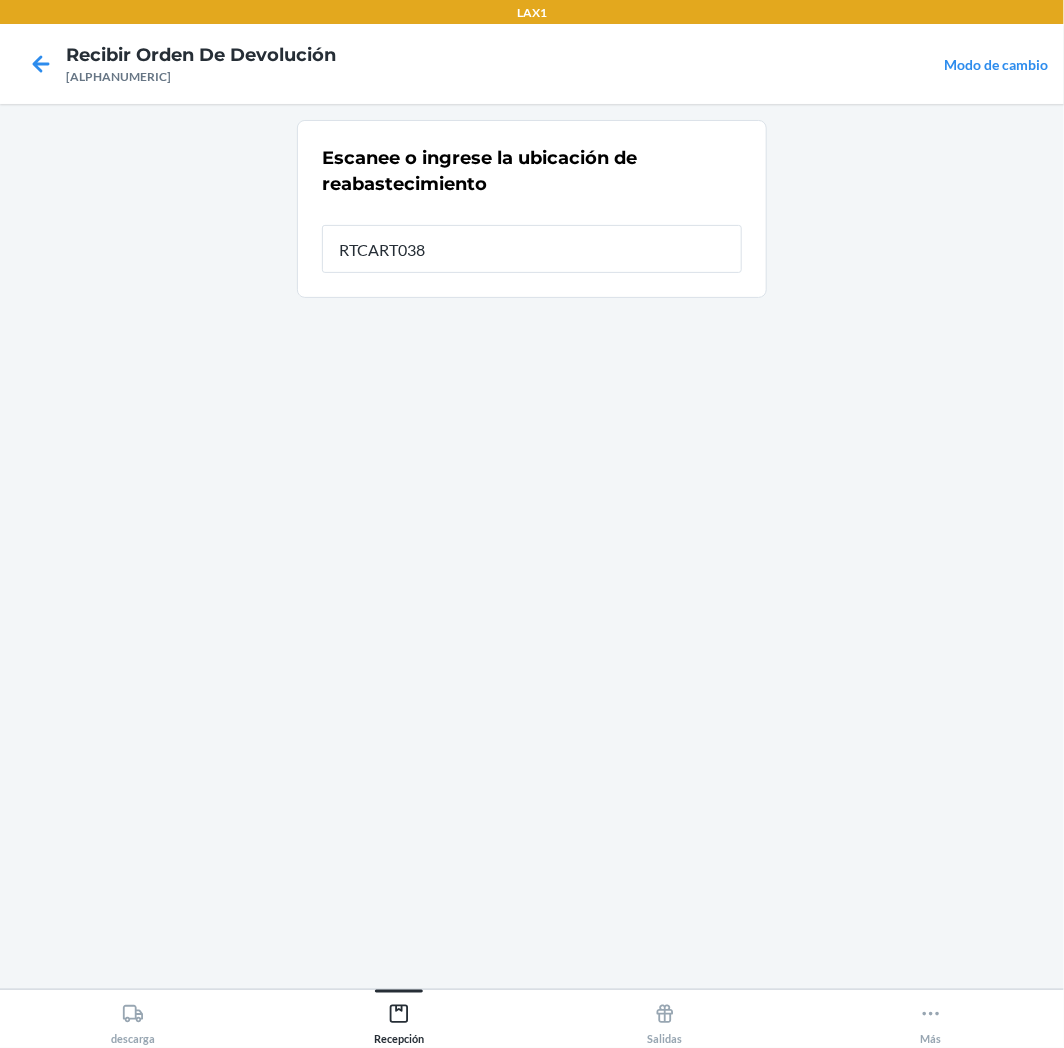 type on "RTCART038" 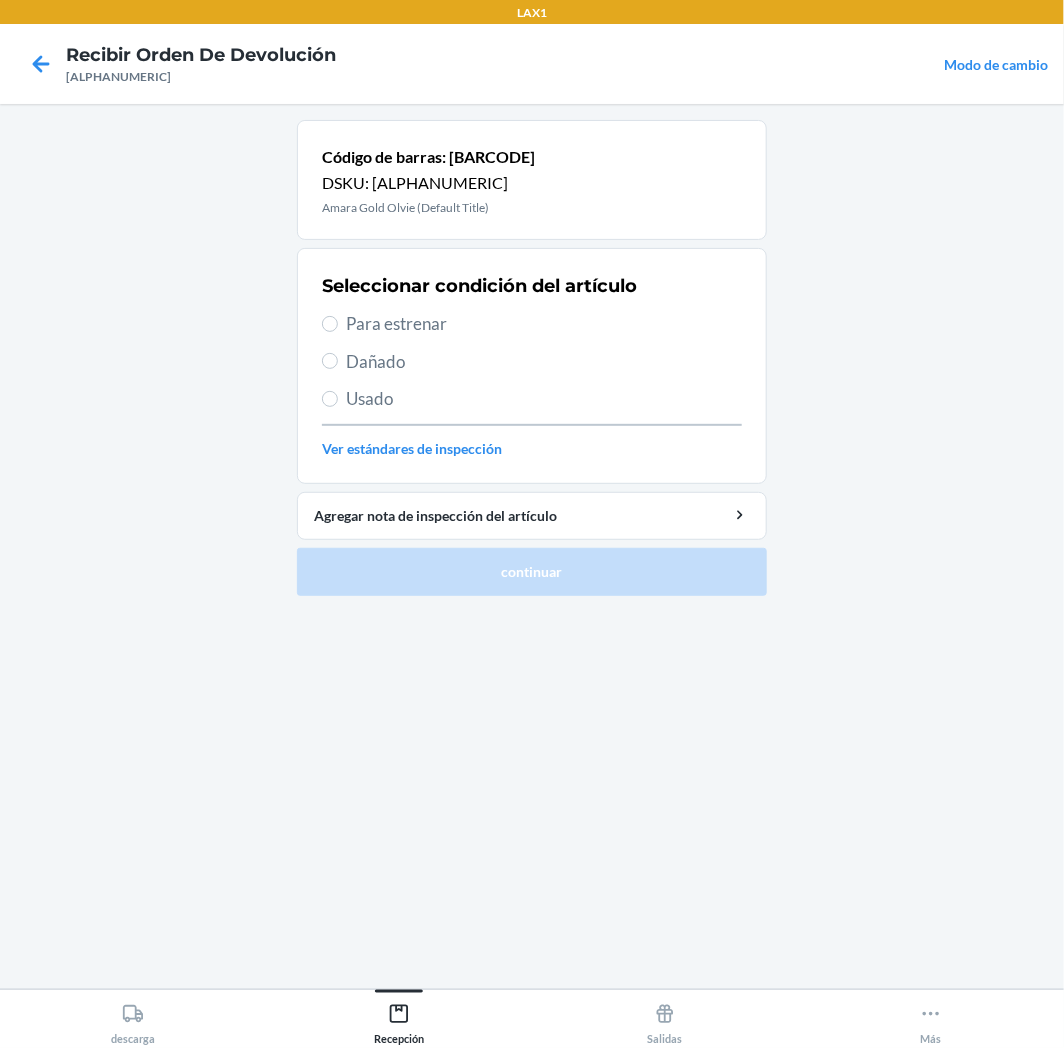 click on "Para estrenar" at bounding box center [544, 324] 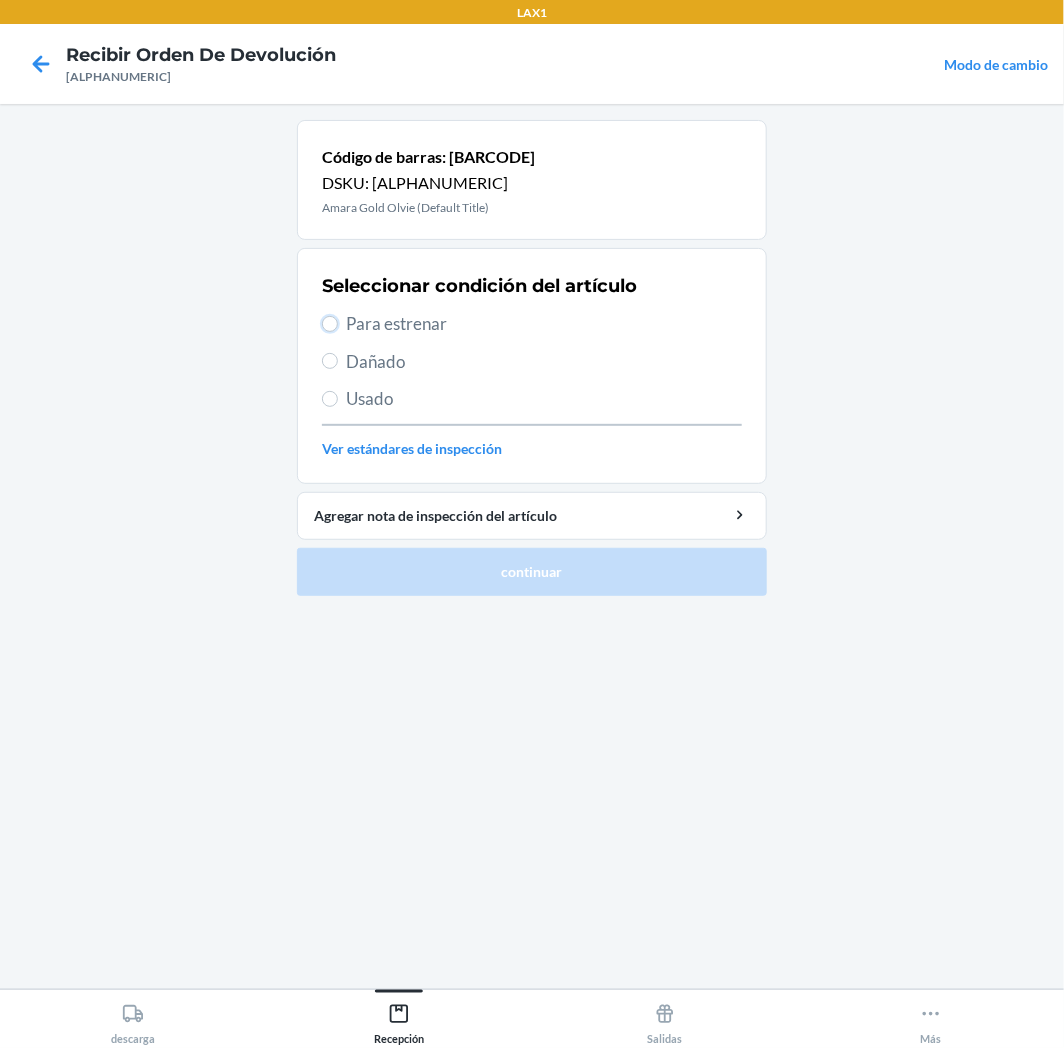 click on "Para estrenar" at bounding box center [330, 324] 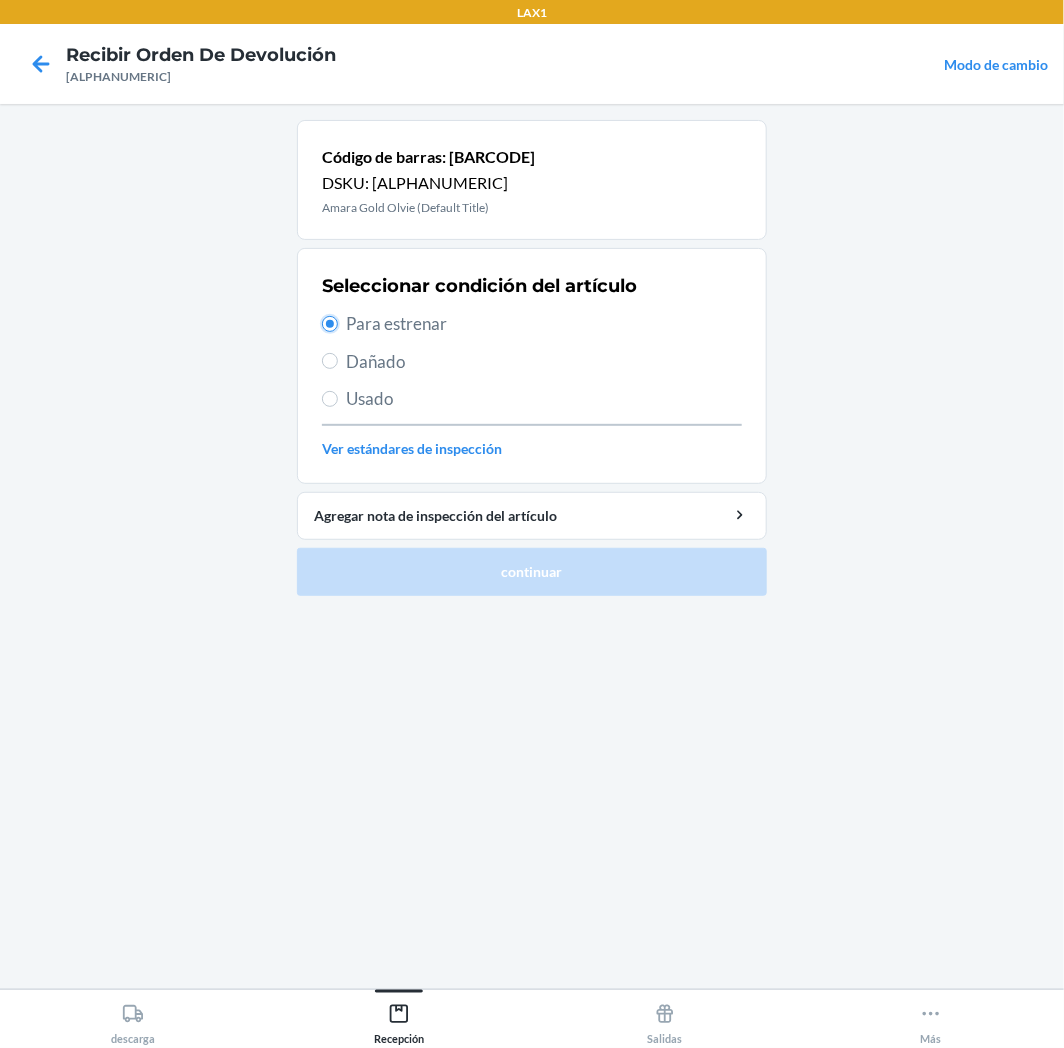 radio on "true" 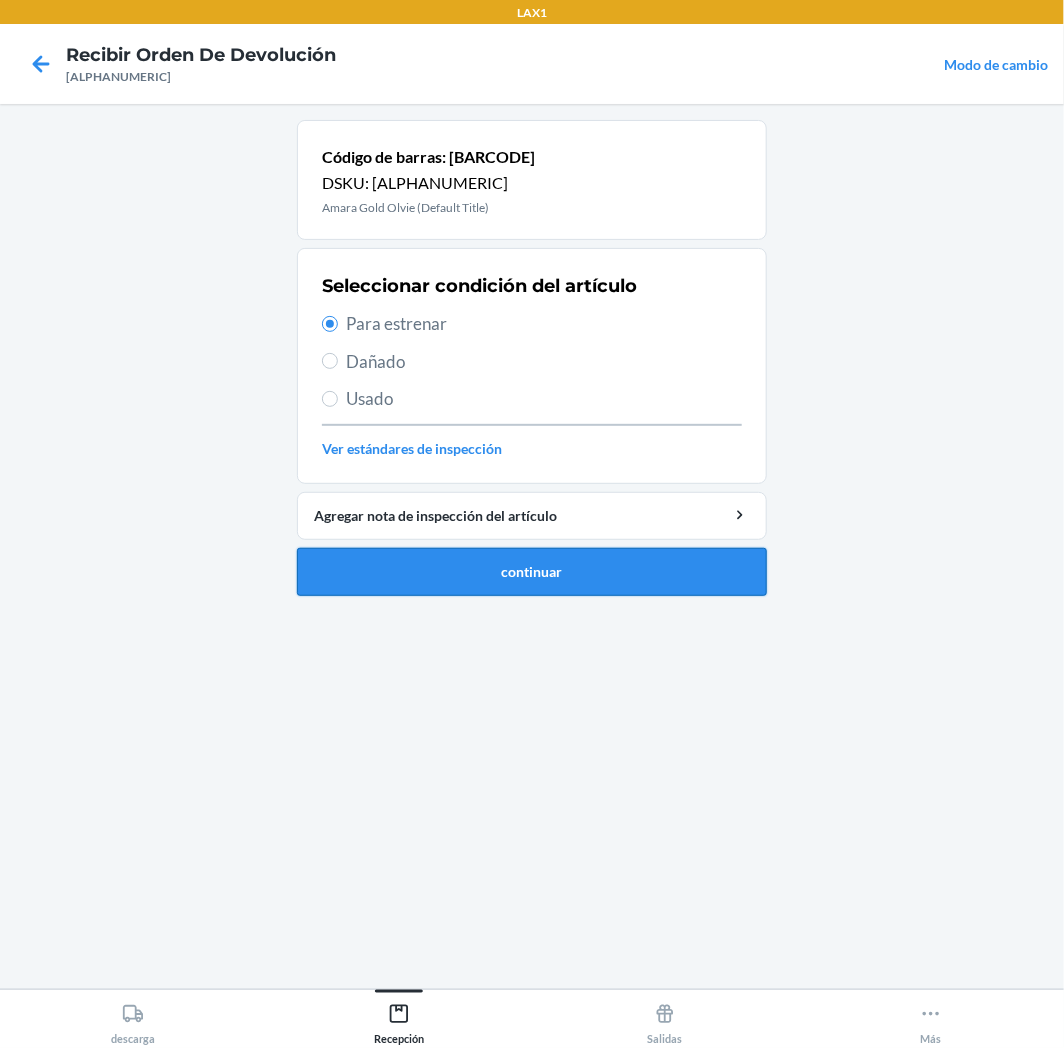 click on "continuar" at bounding box center (532, 572) 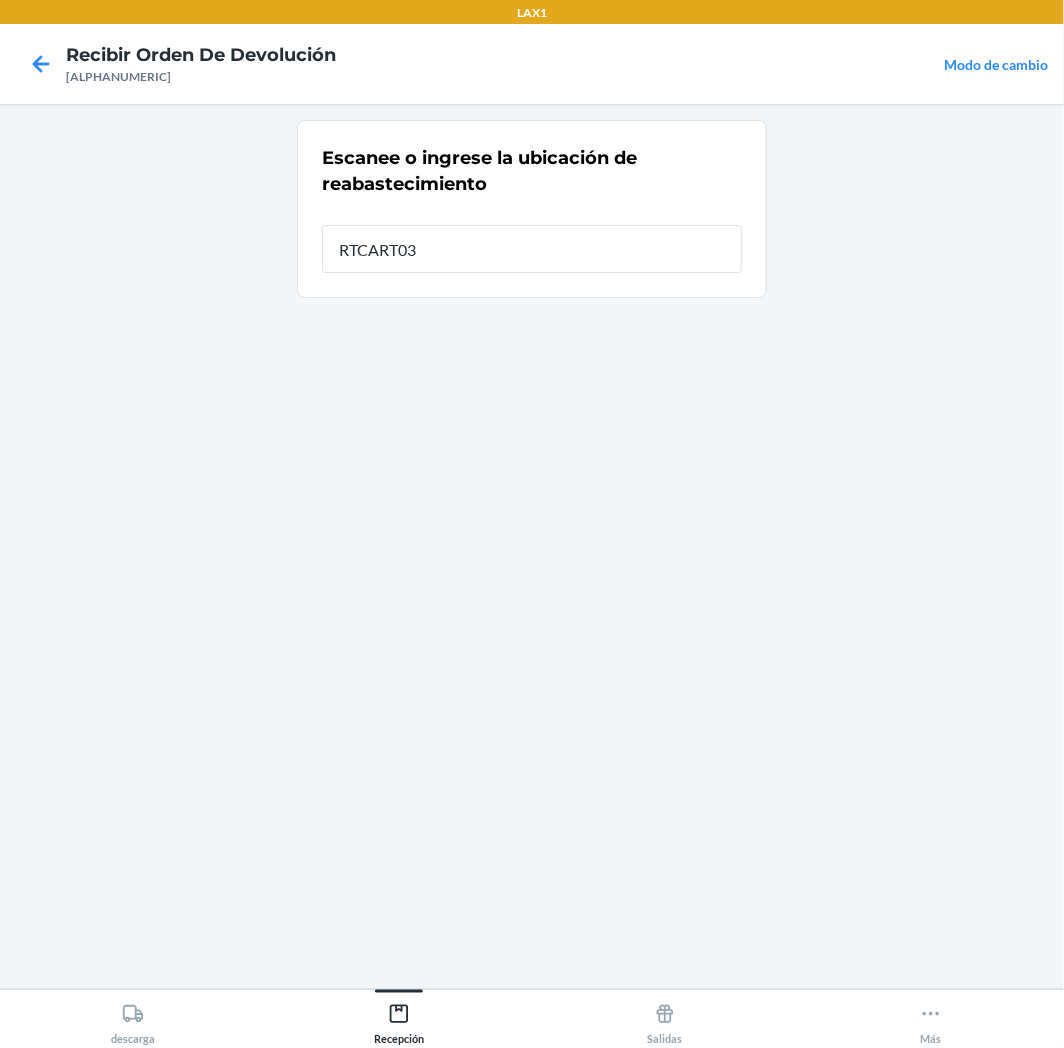type on "RTCART038" 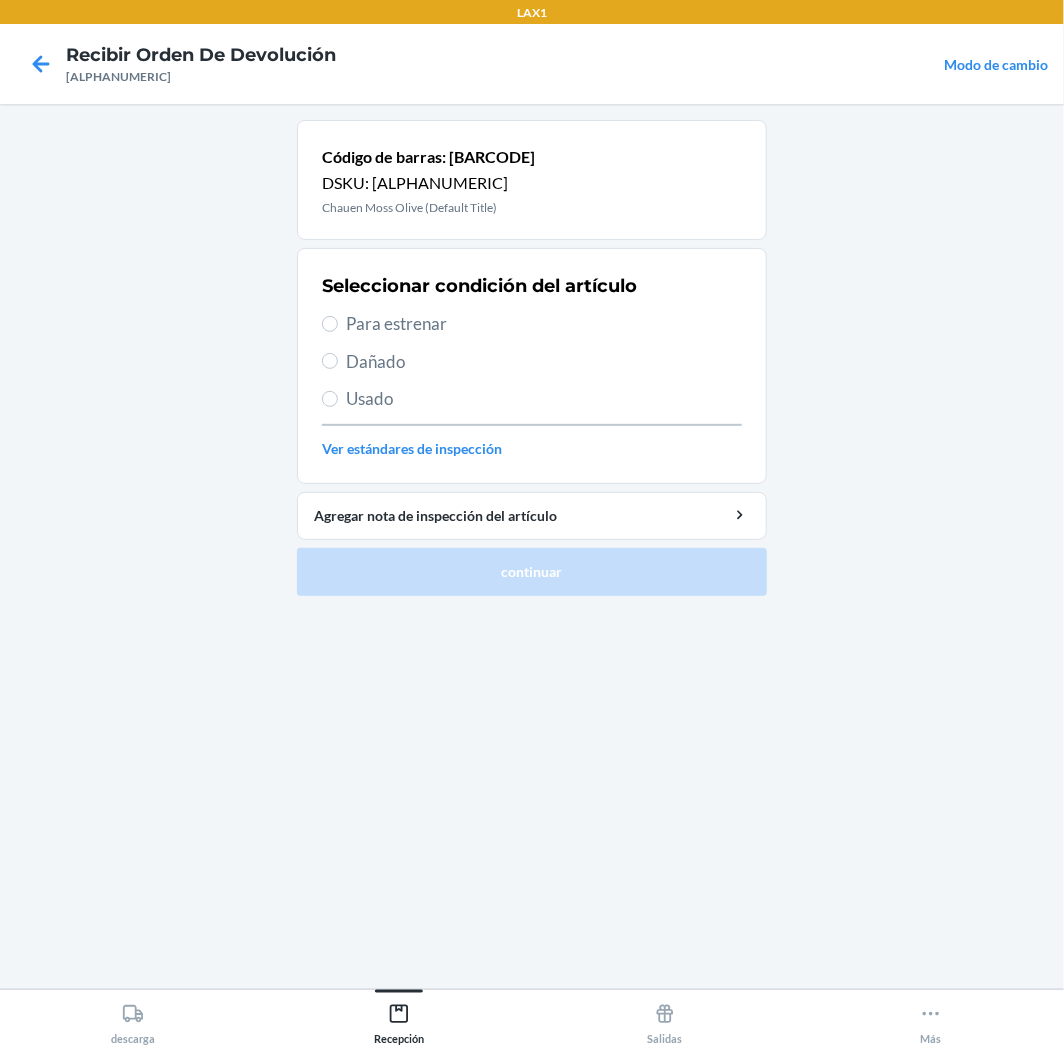 drag, startPoint x: 527, startPoint y: 324, endPoint x: 554, endPoint y: 361, distance: 45.80393 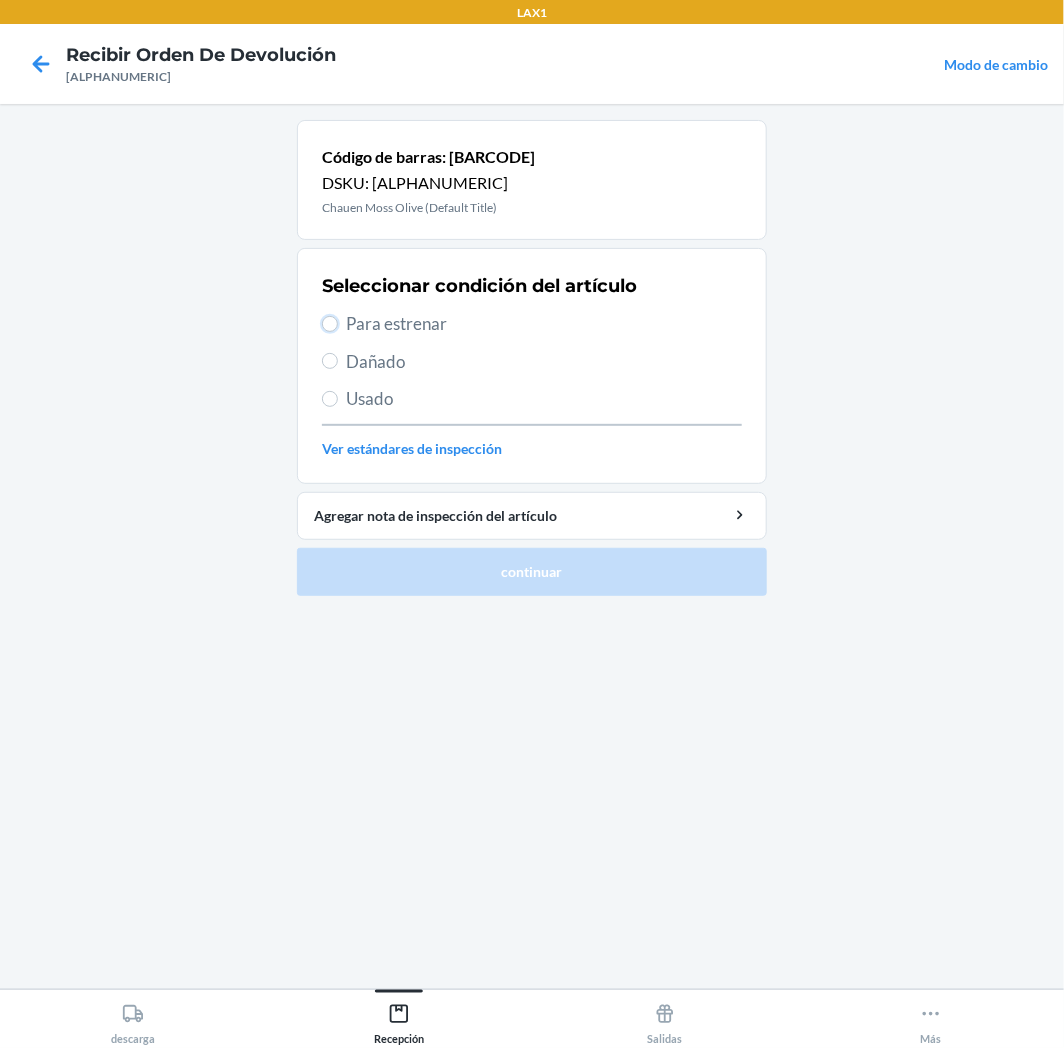 click on "Para estrenar" at bounding box center [330, 324] 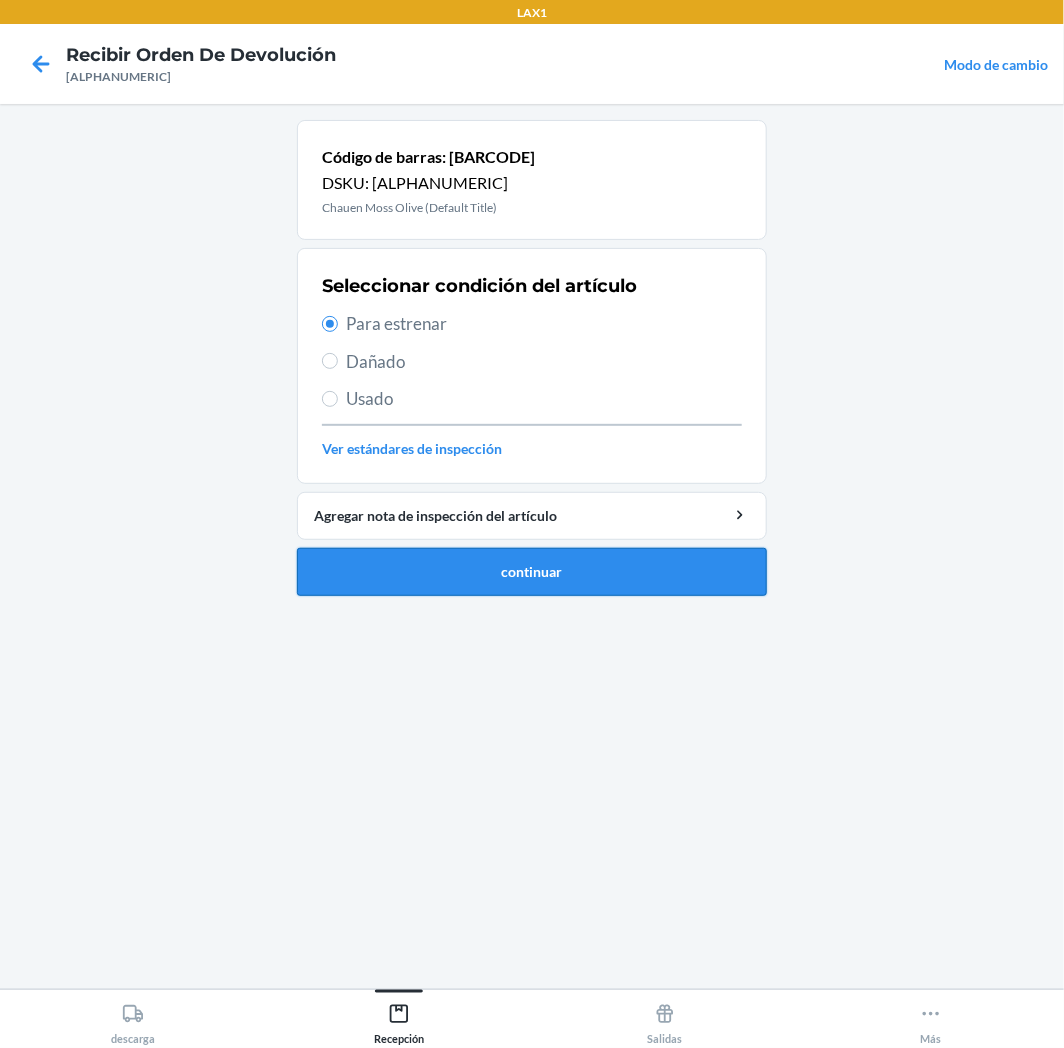 click on "continuar" at bounding box center (532, 572) 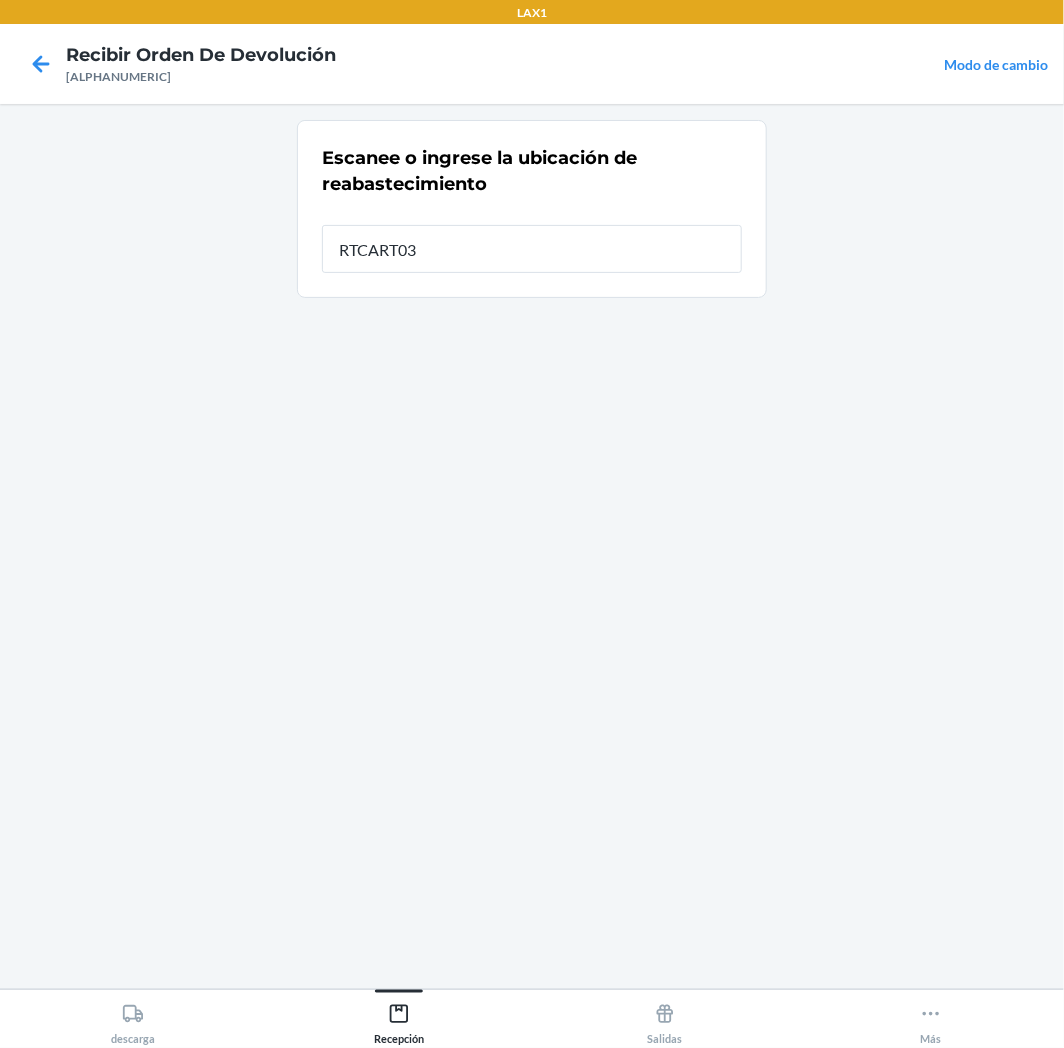 type on "RTCART038" 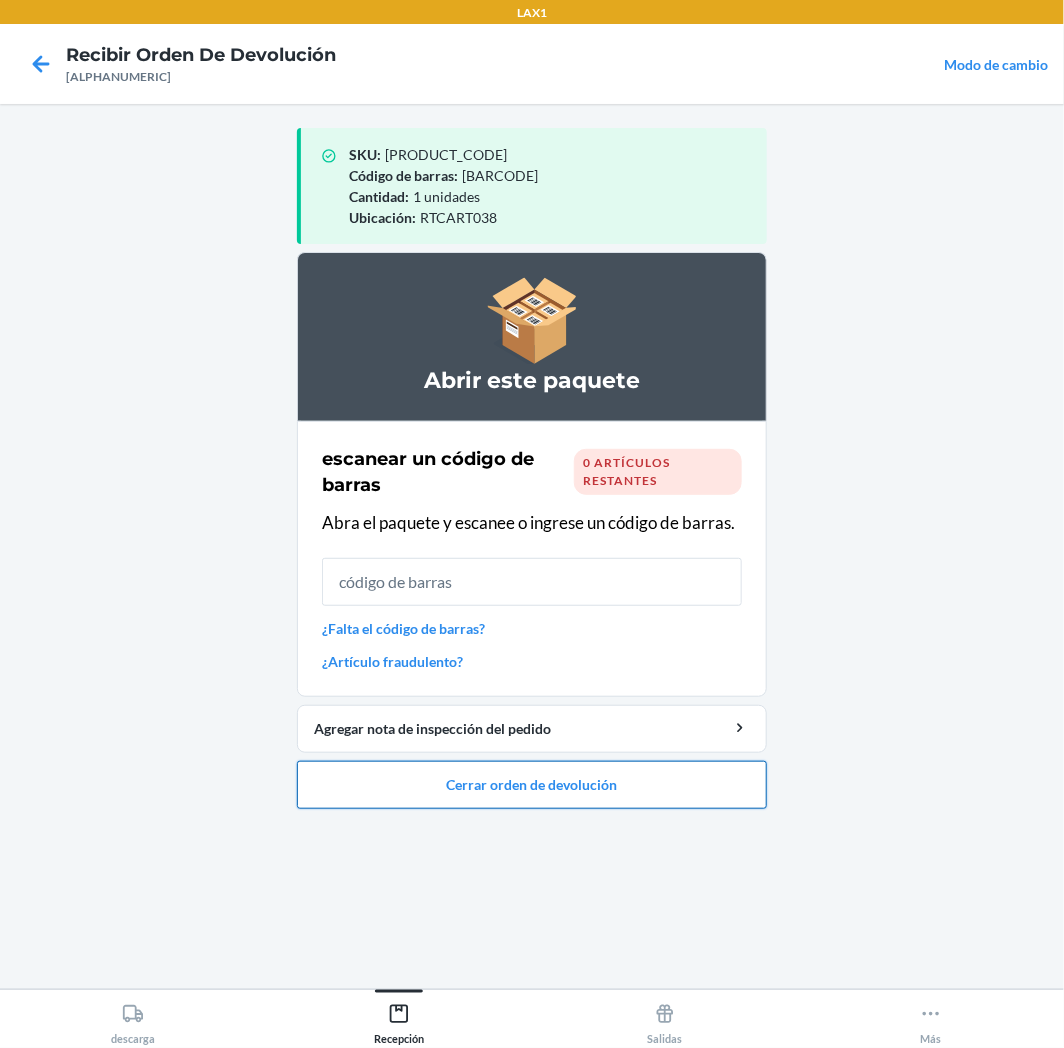 click on "Cerrar orden de devolución" at bounding box center (532, 785) 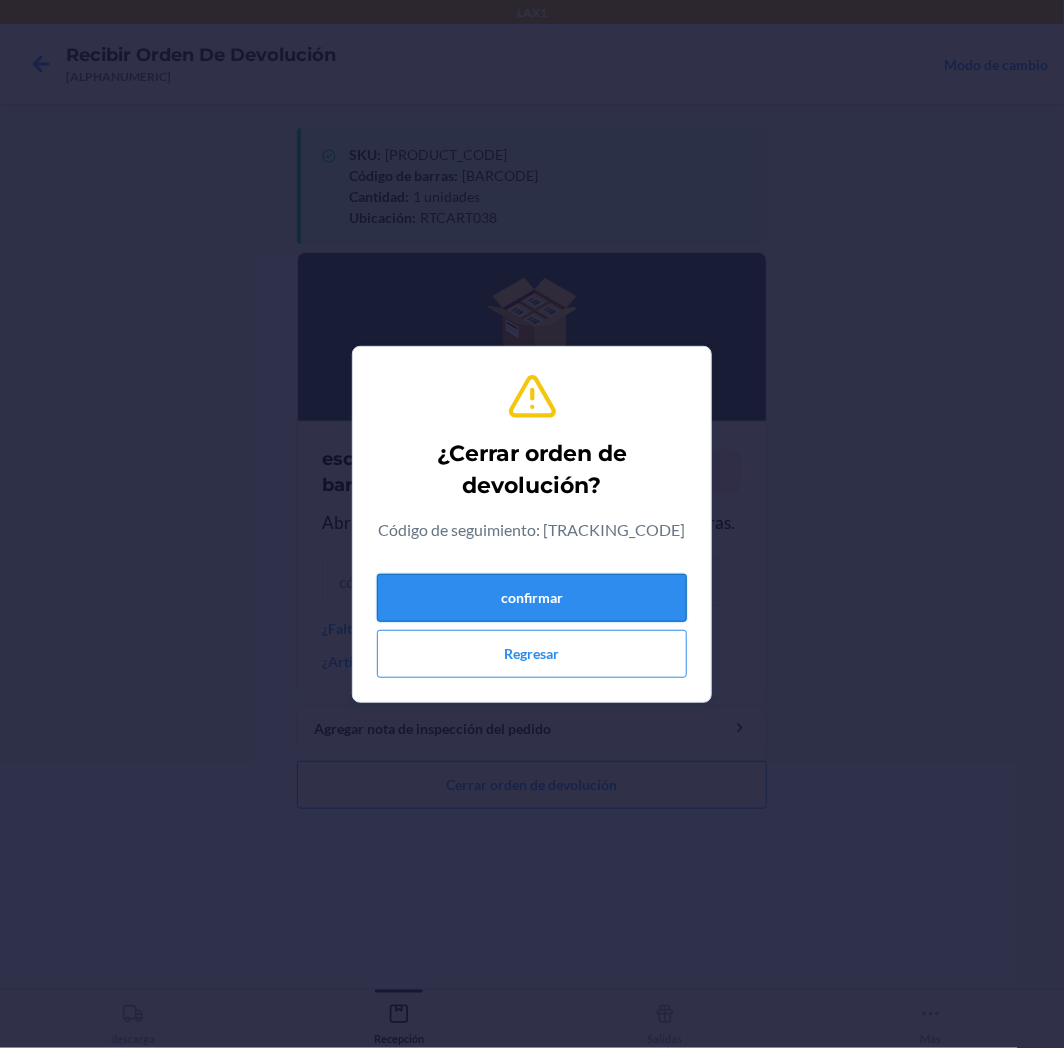 click on "confirmar" at bounding box center [532, 598] 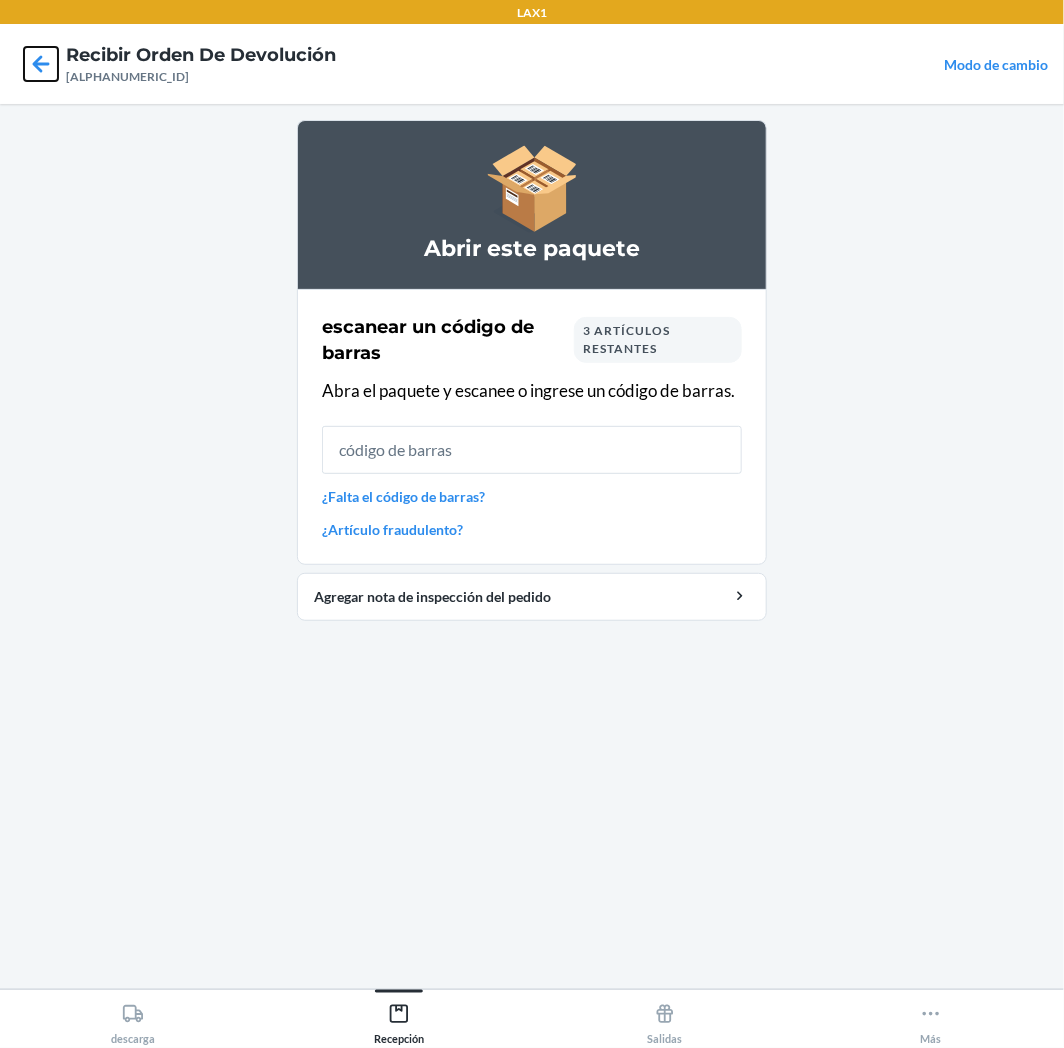 click 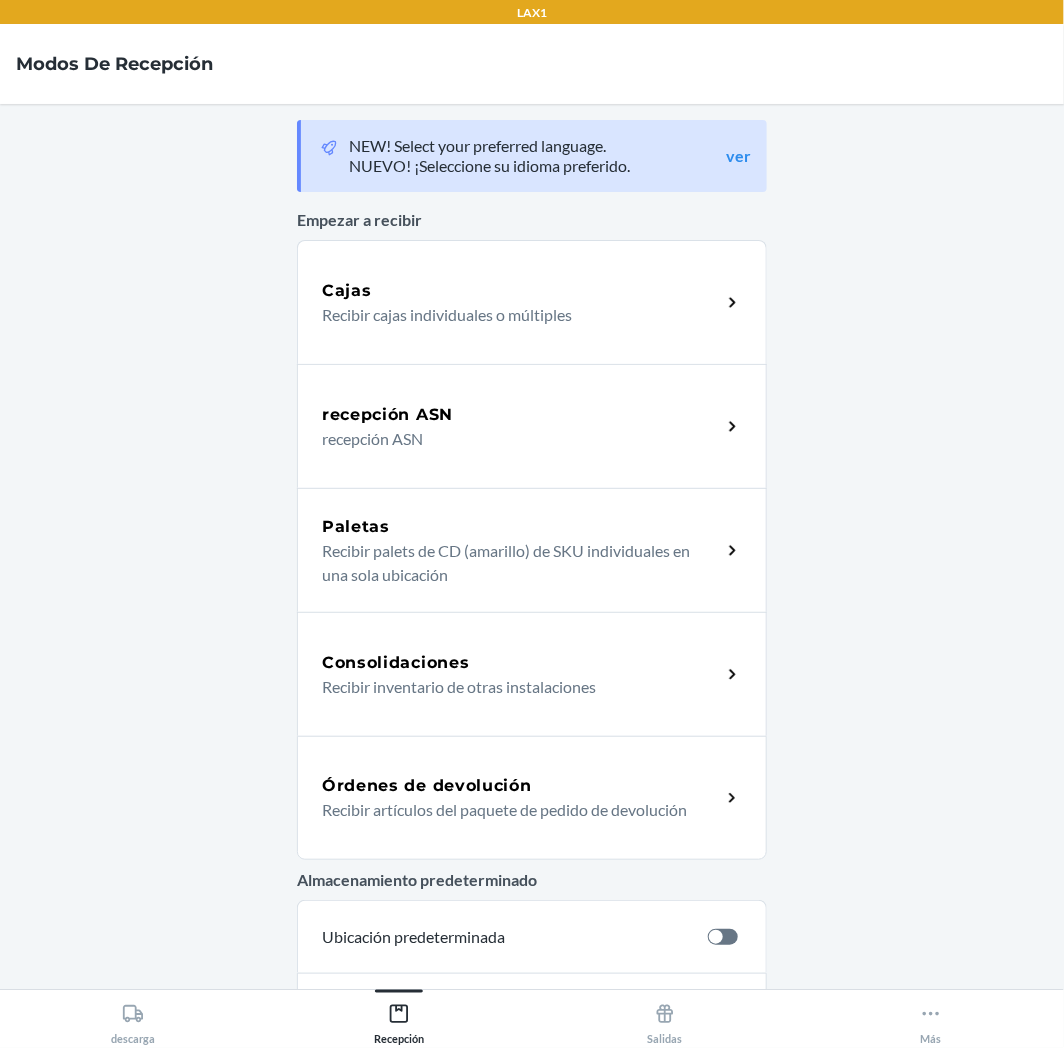 click on "Órdenes de devolución Recibir artículos del paquete de pedido de devolución" at bounding box center (532, 798) 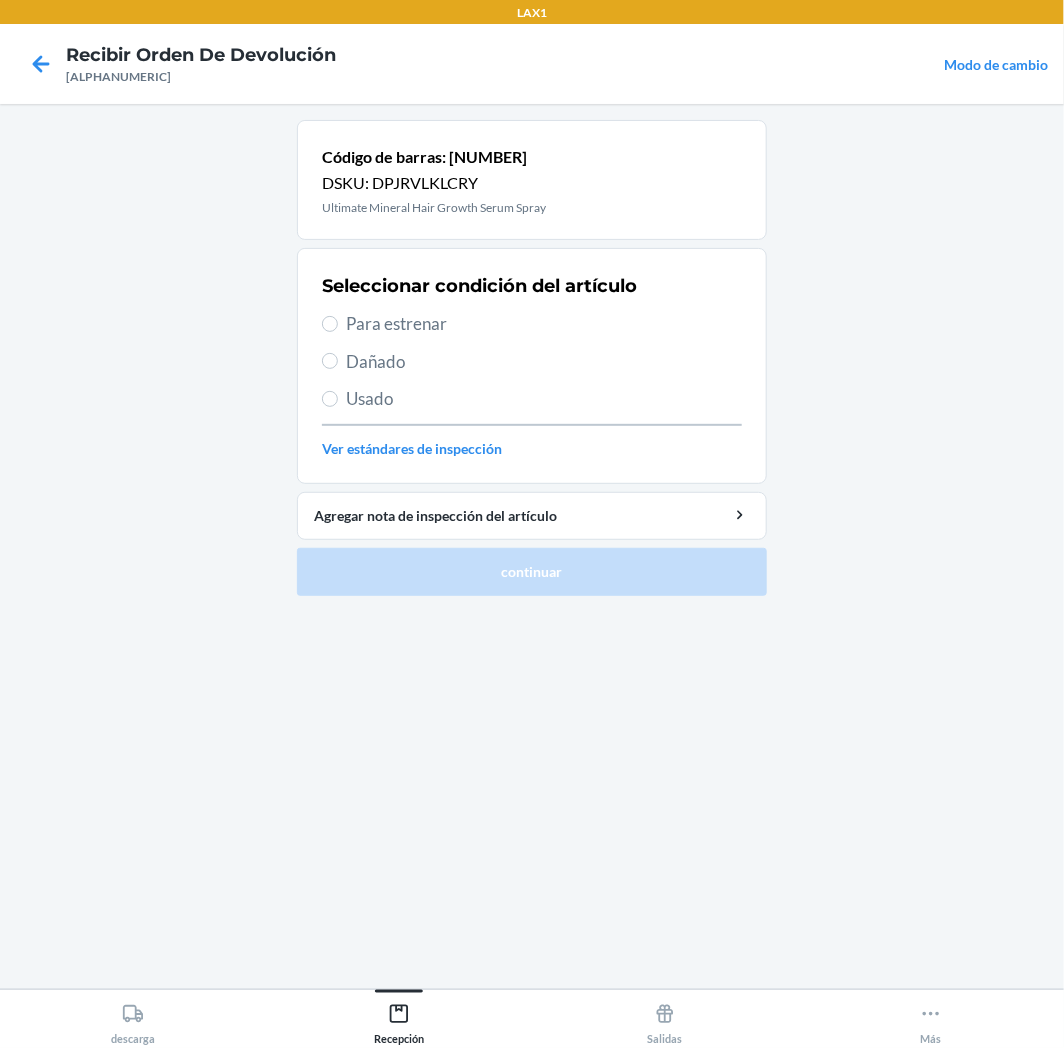 click on "Para estrenar" at bounding box center [544, 324] 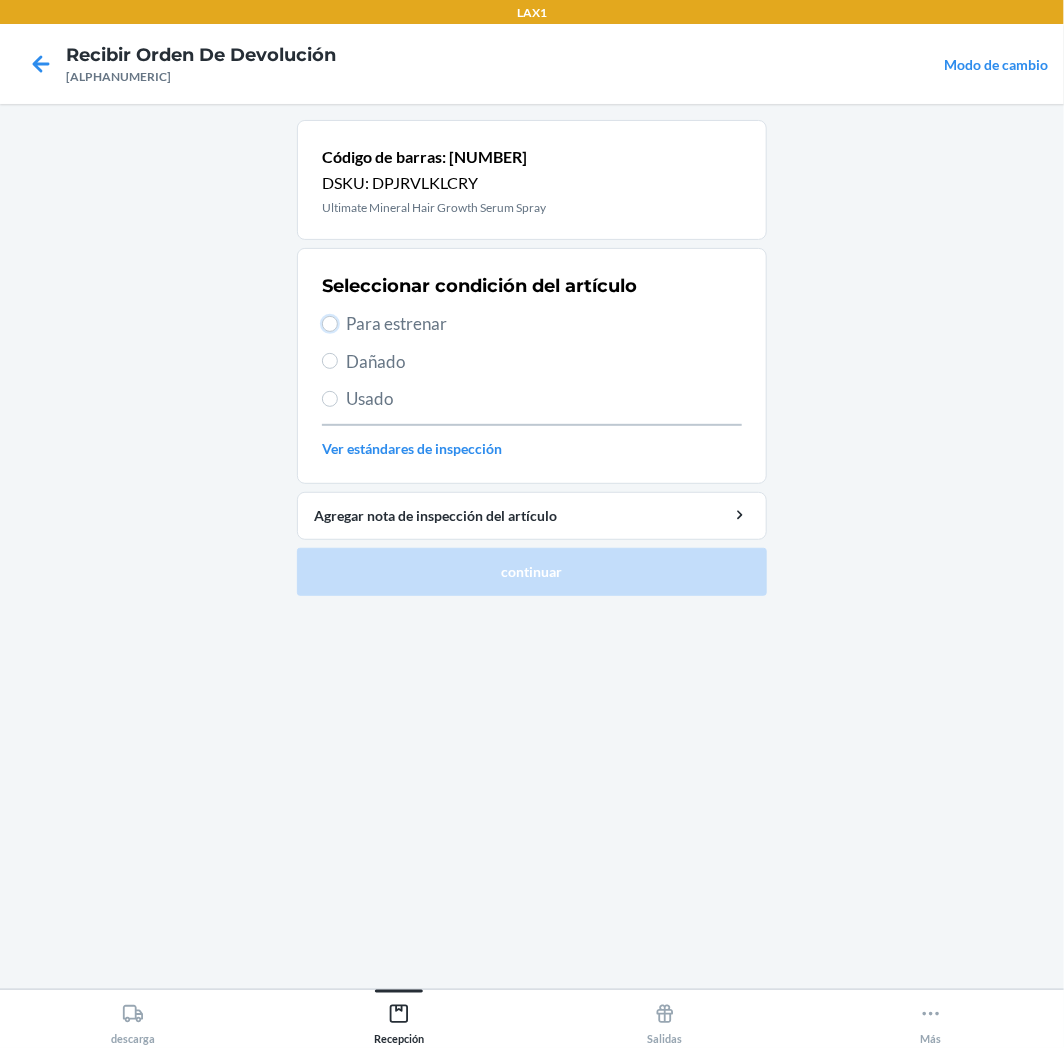 click on "Para estrenar" at bounding box center (330, 324) 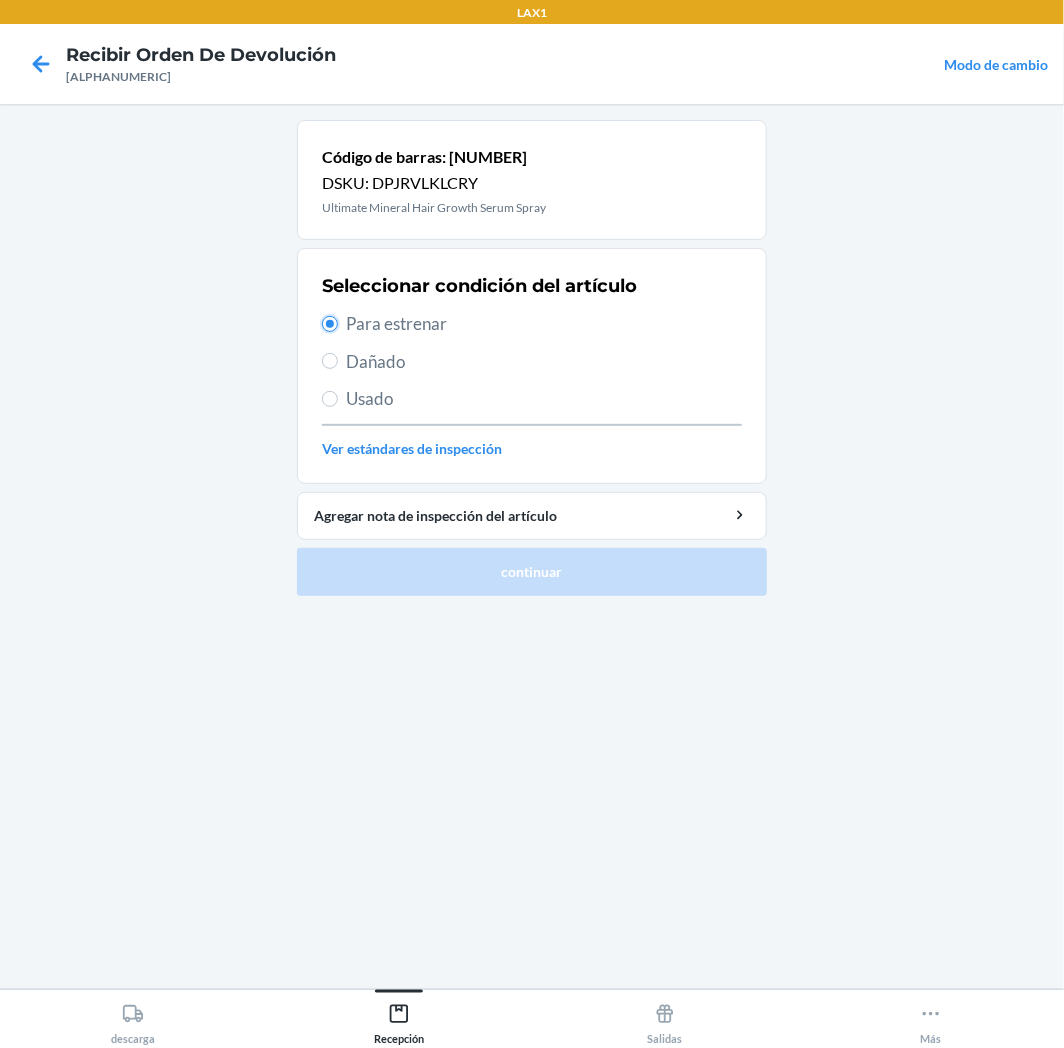 radio on "true" 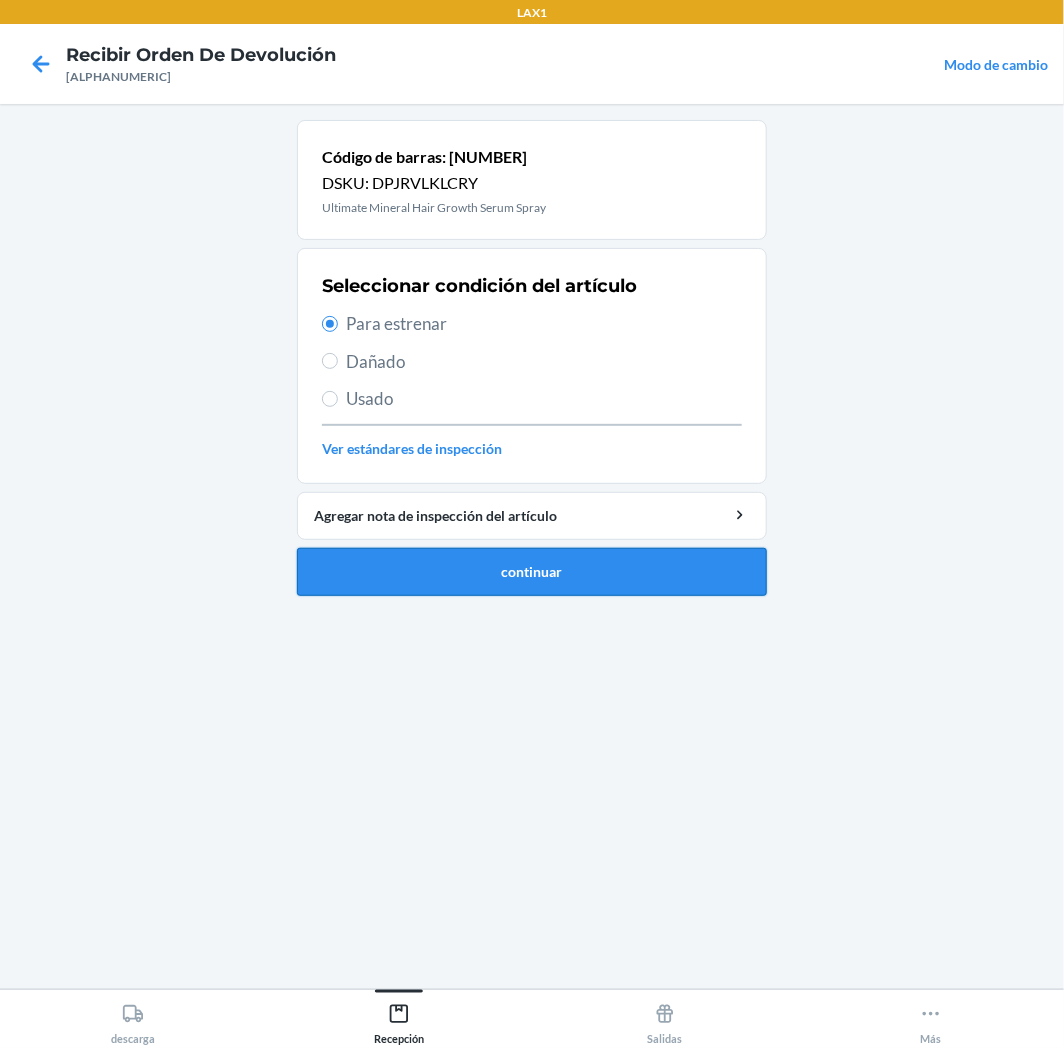 click on "continuar" at bounding box center [532, 572] 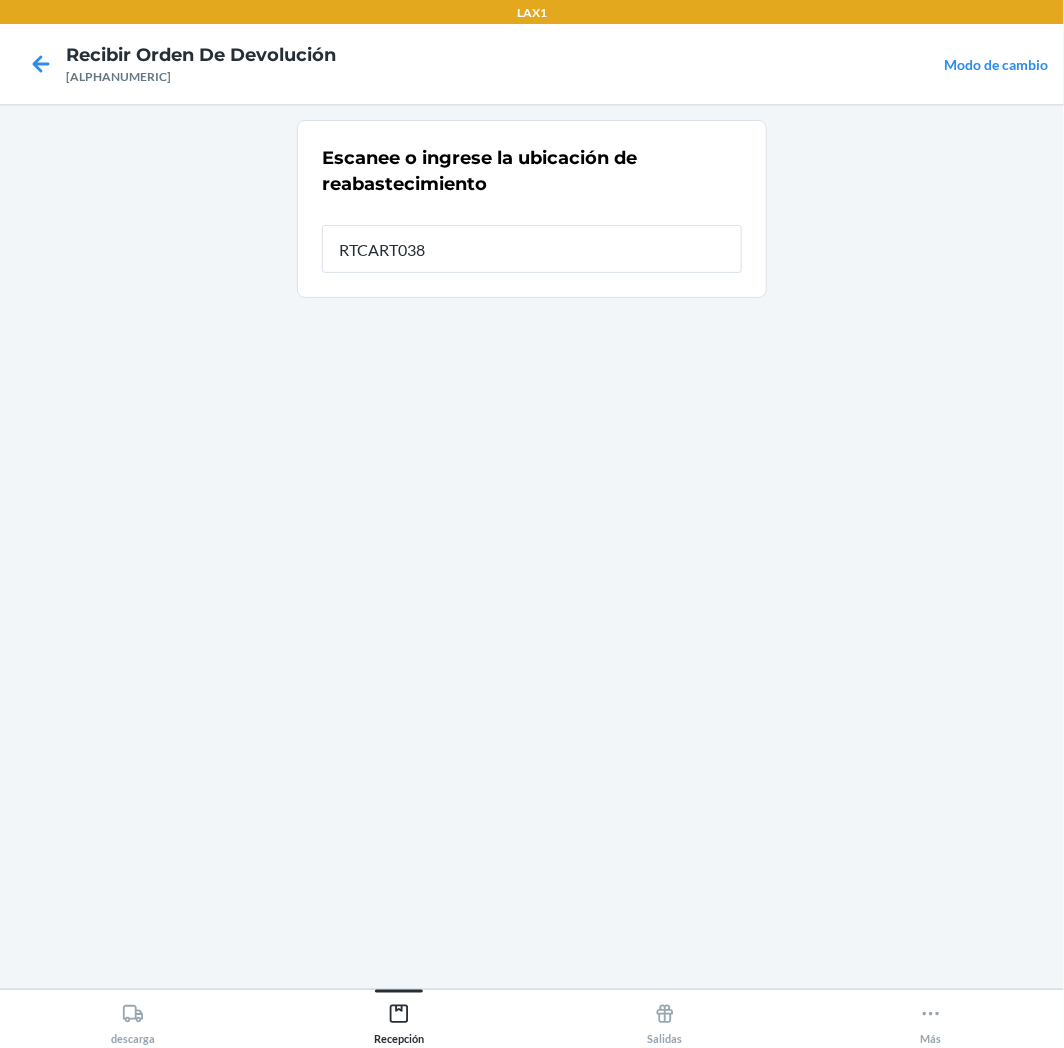 type on "RTCART038" 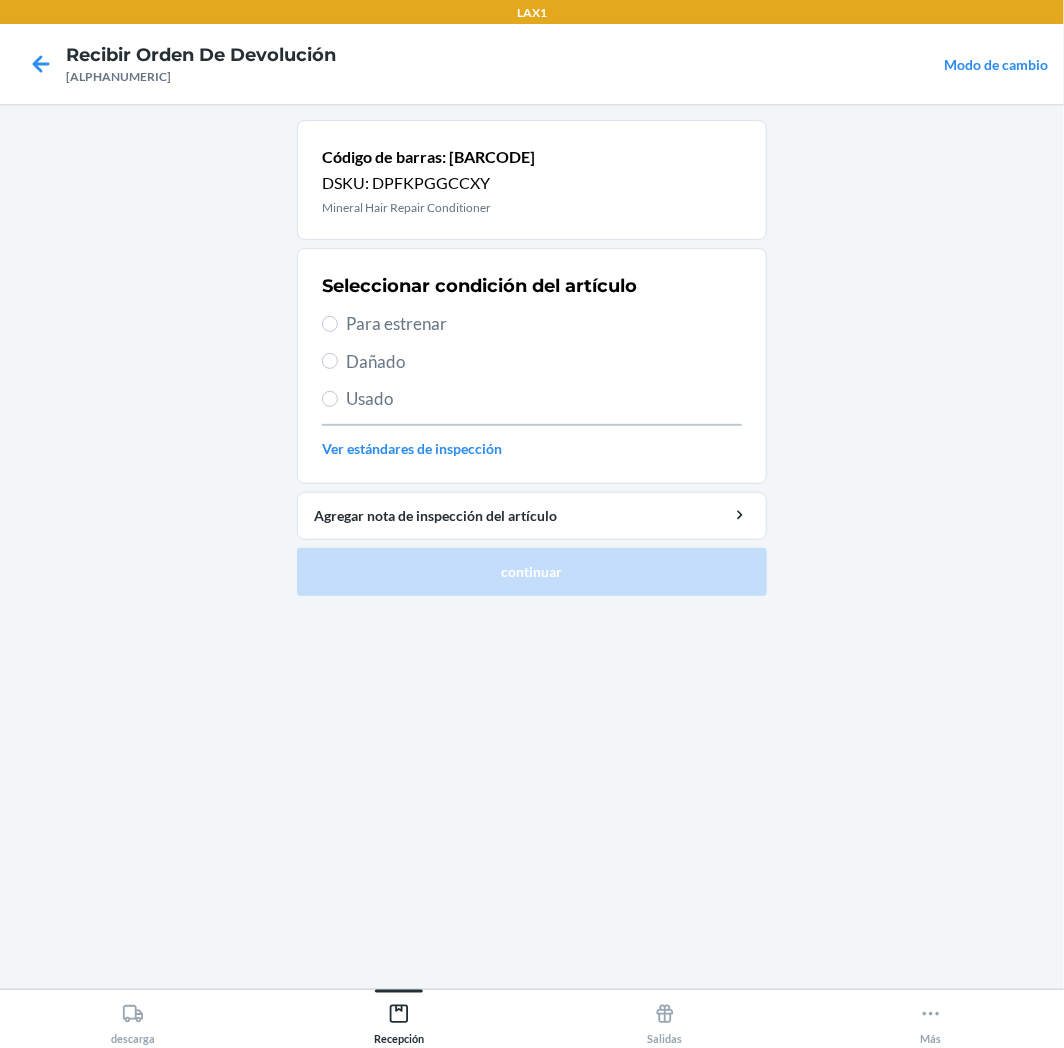 click on "Para estrenar" at bounding box center [544, 324] 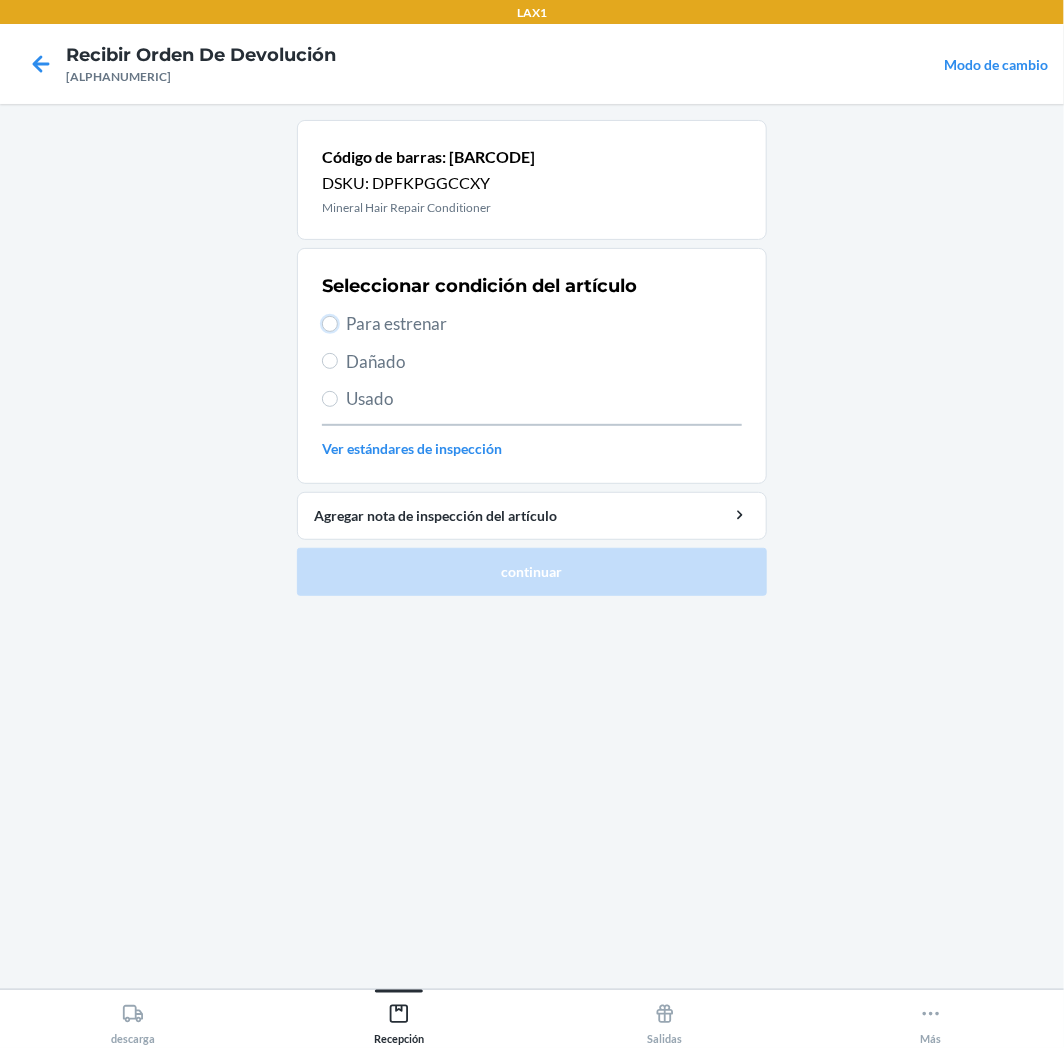 click on "Para estrenar" at bounding box center [330, 324] 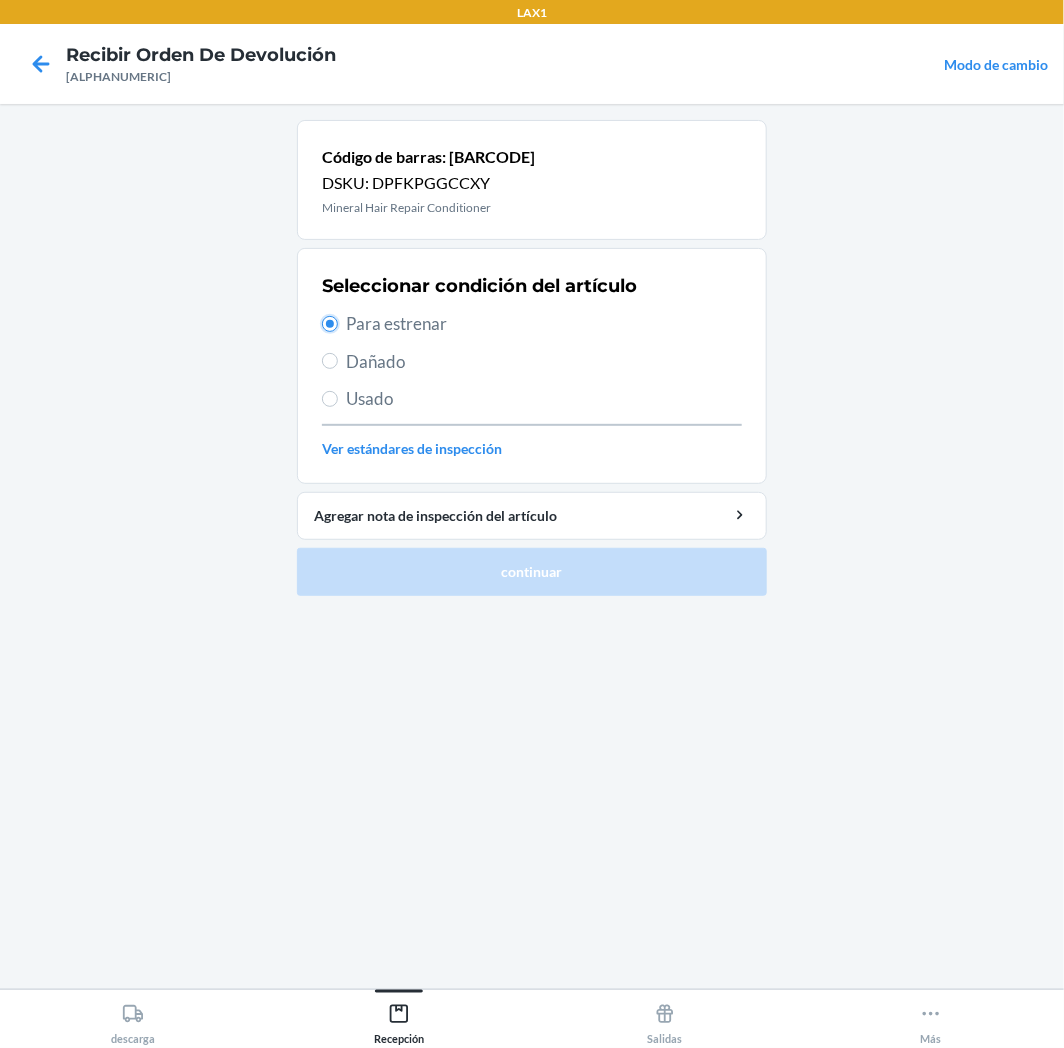 radio on "true" 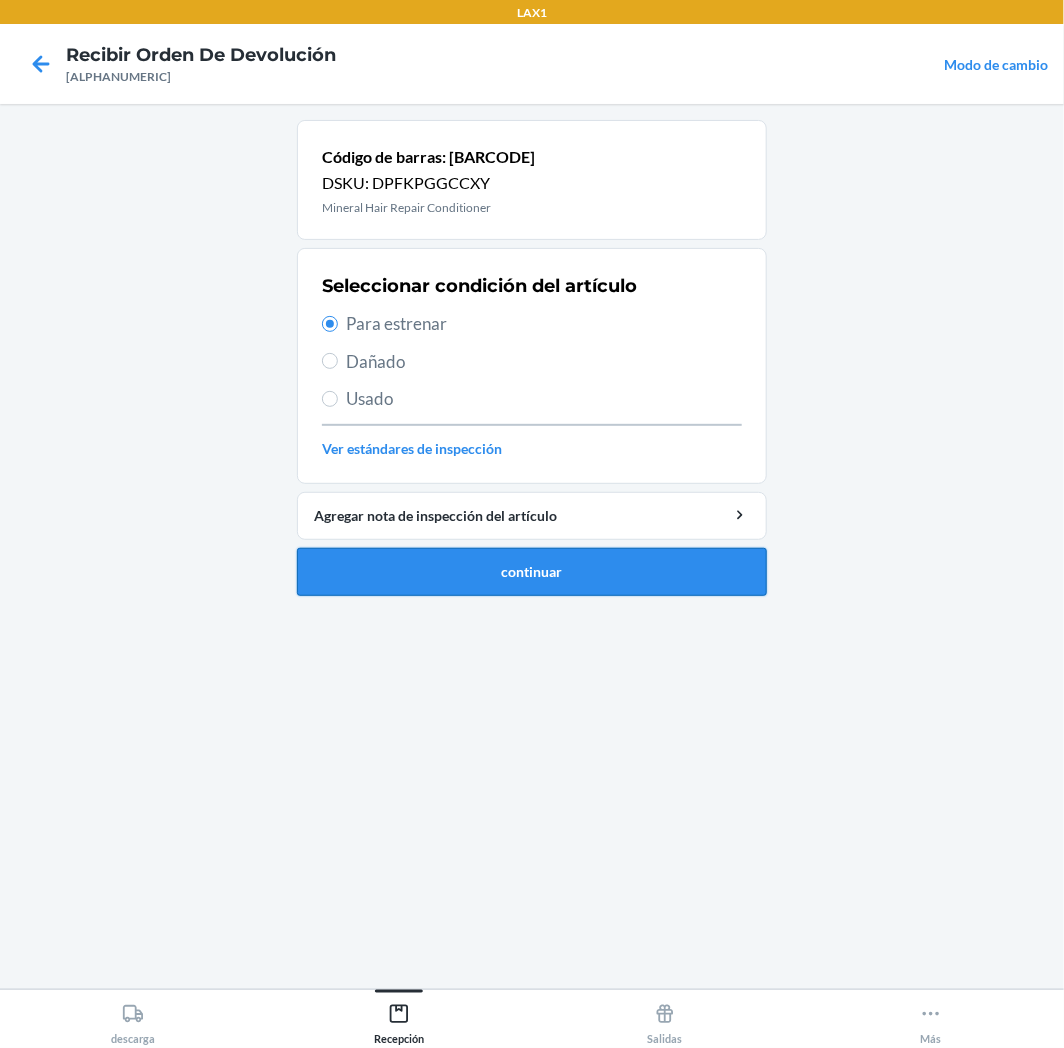 click on "continuar" at bounding box center (532, 572) 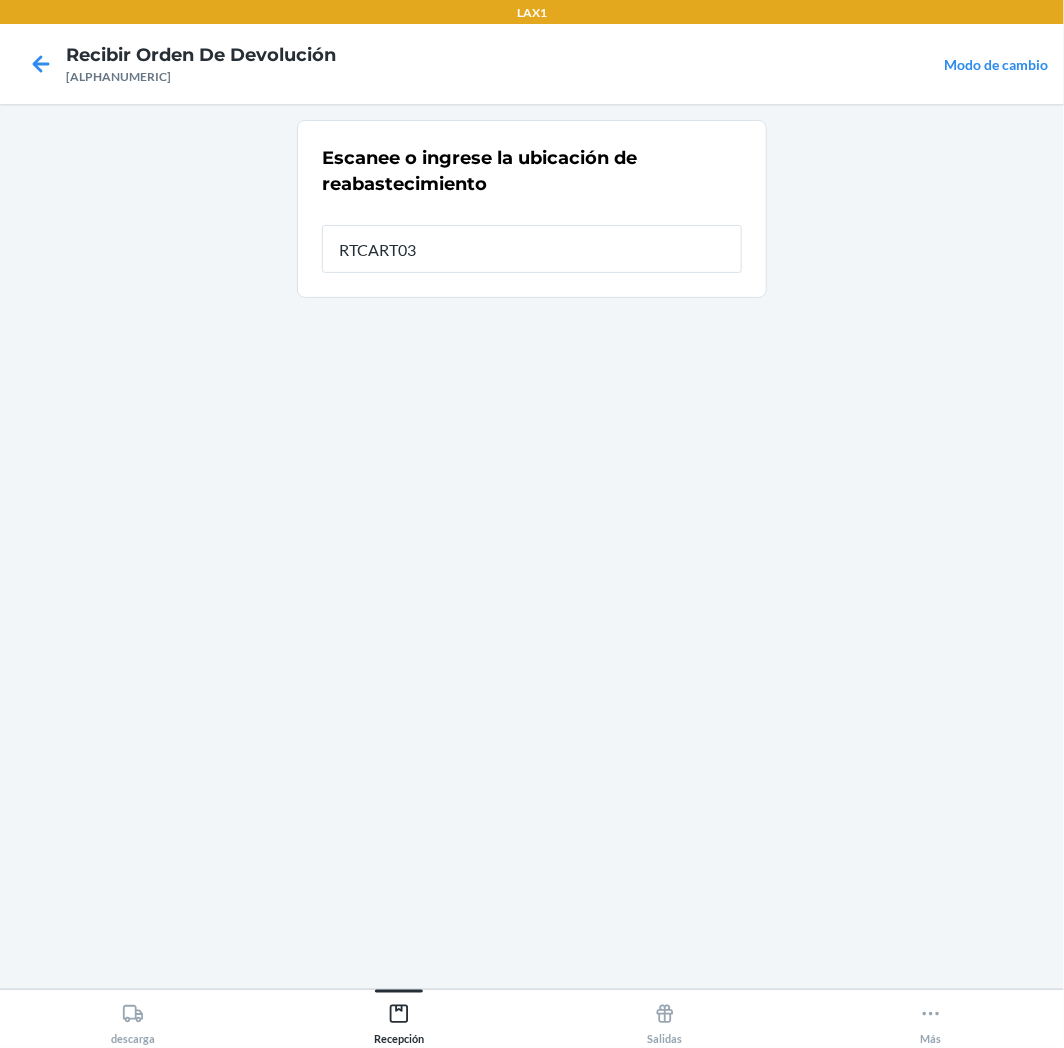 type on "RTCART038" 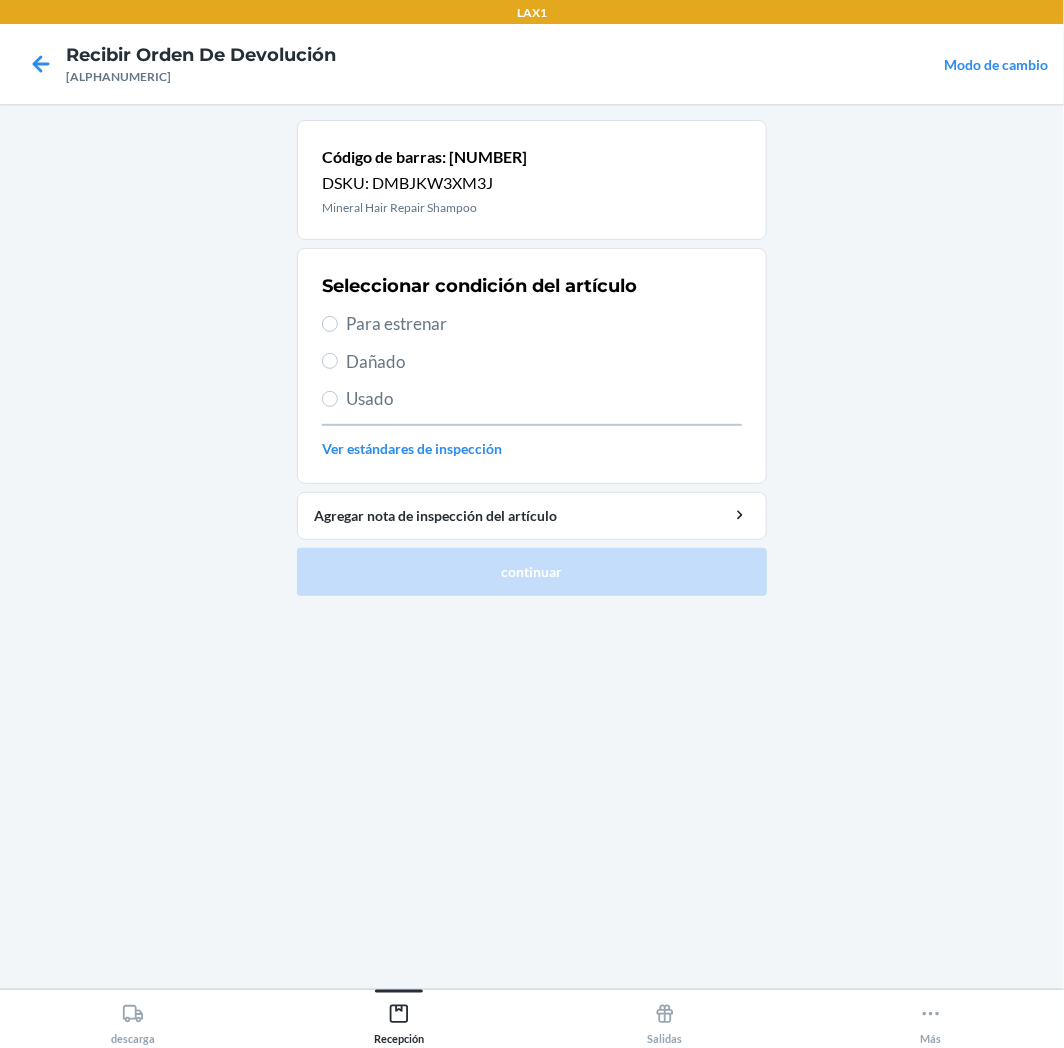 click on "Para estrenar" at bounding box center (544, 324) 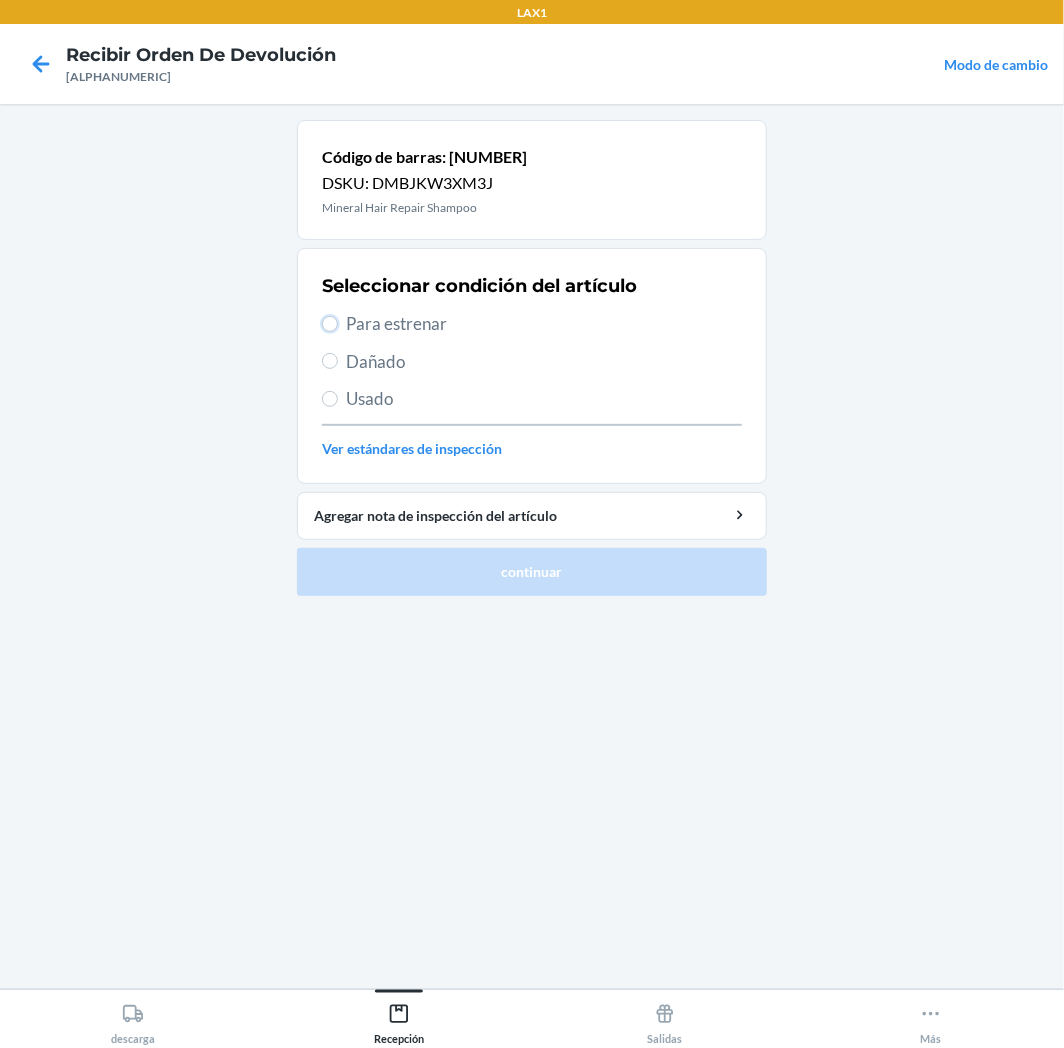 radio on "true" 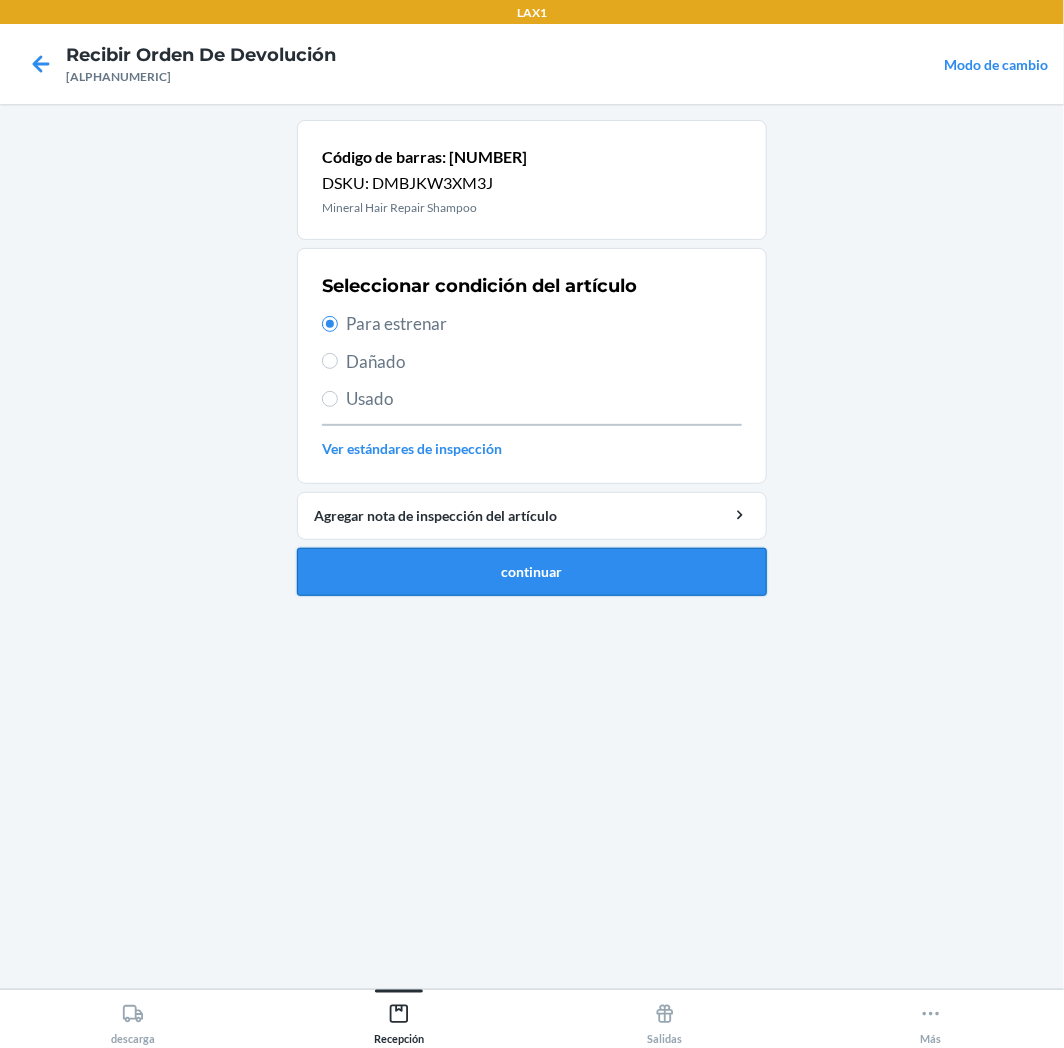 click on "continuar" at bounding box center [532, 572] 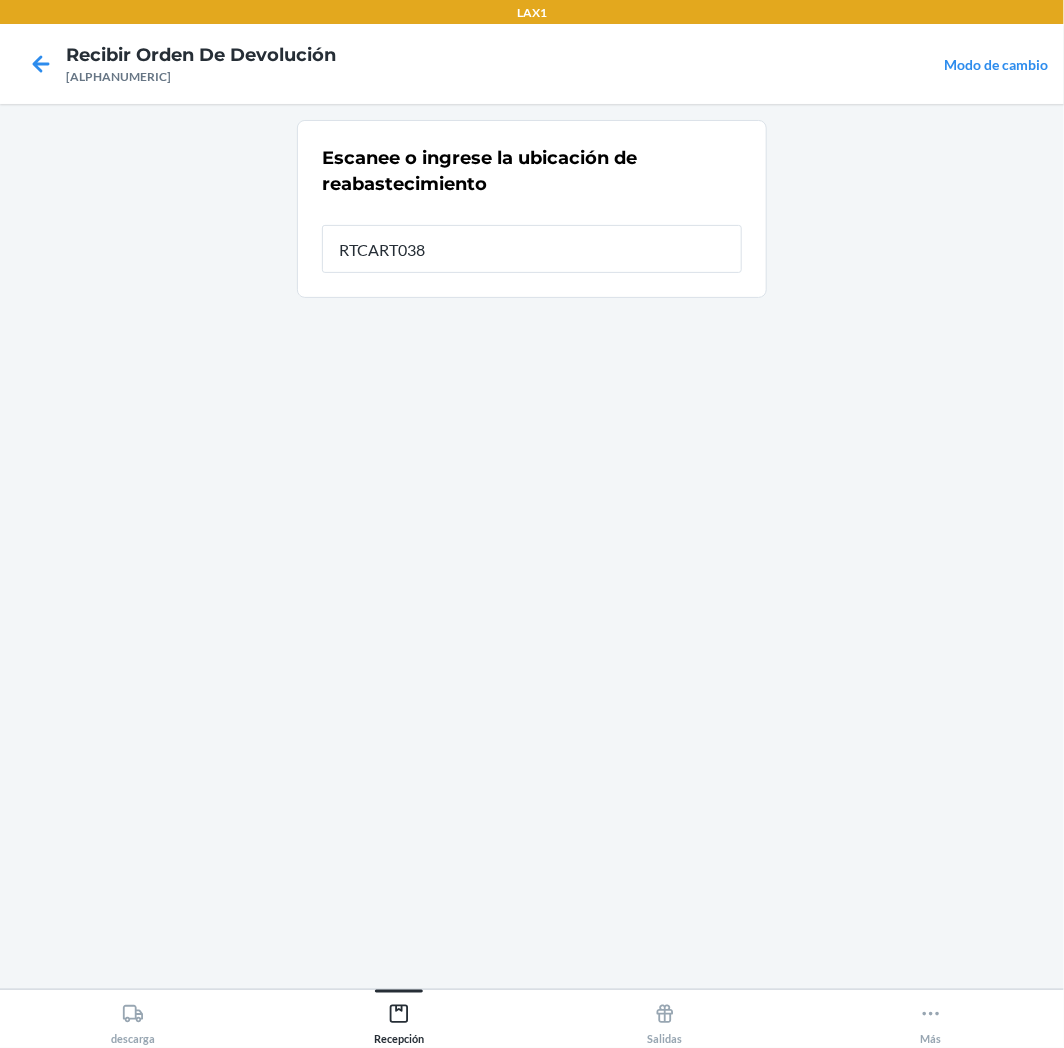 type on "RTCART038" 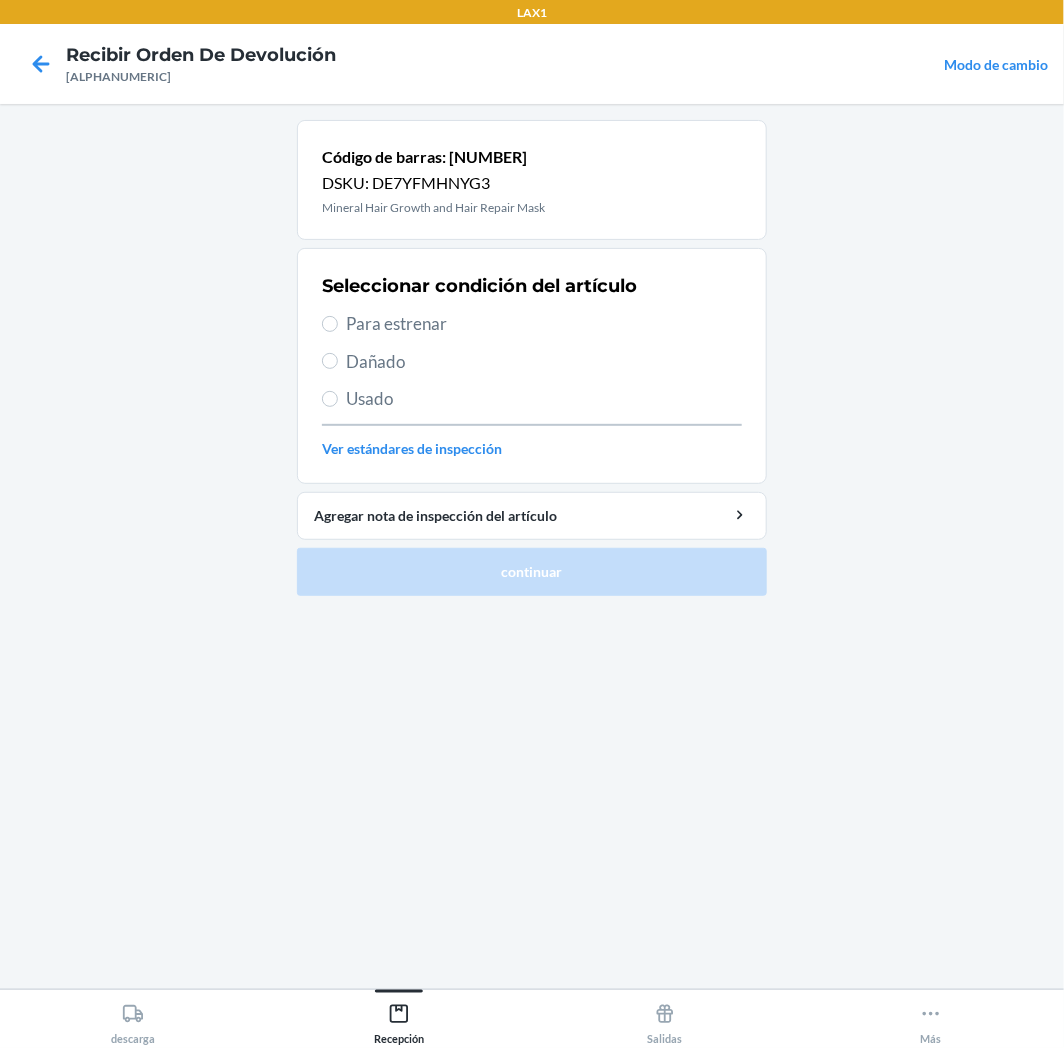 click on "Para estrenar" at bounding box center [544, 324] 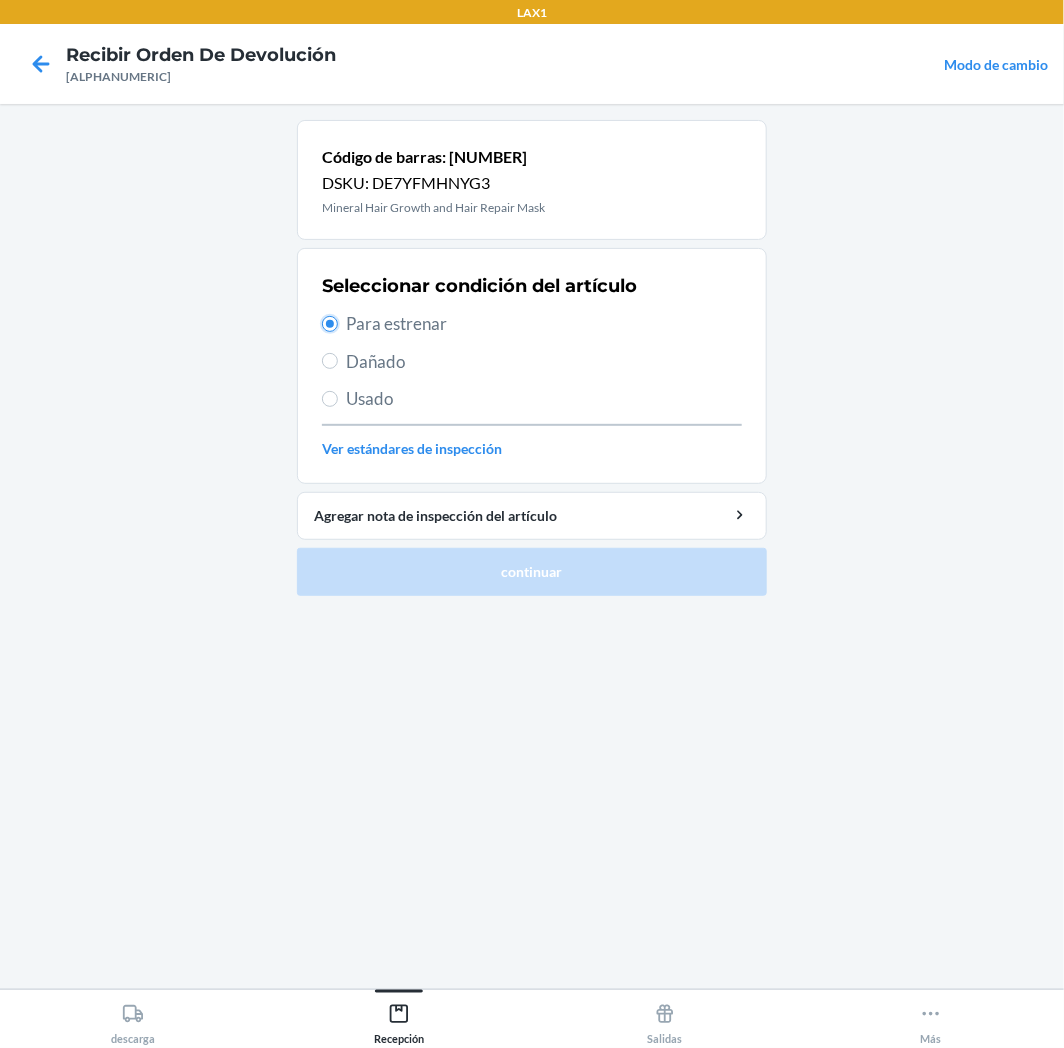 radio on "true" 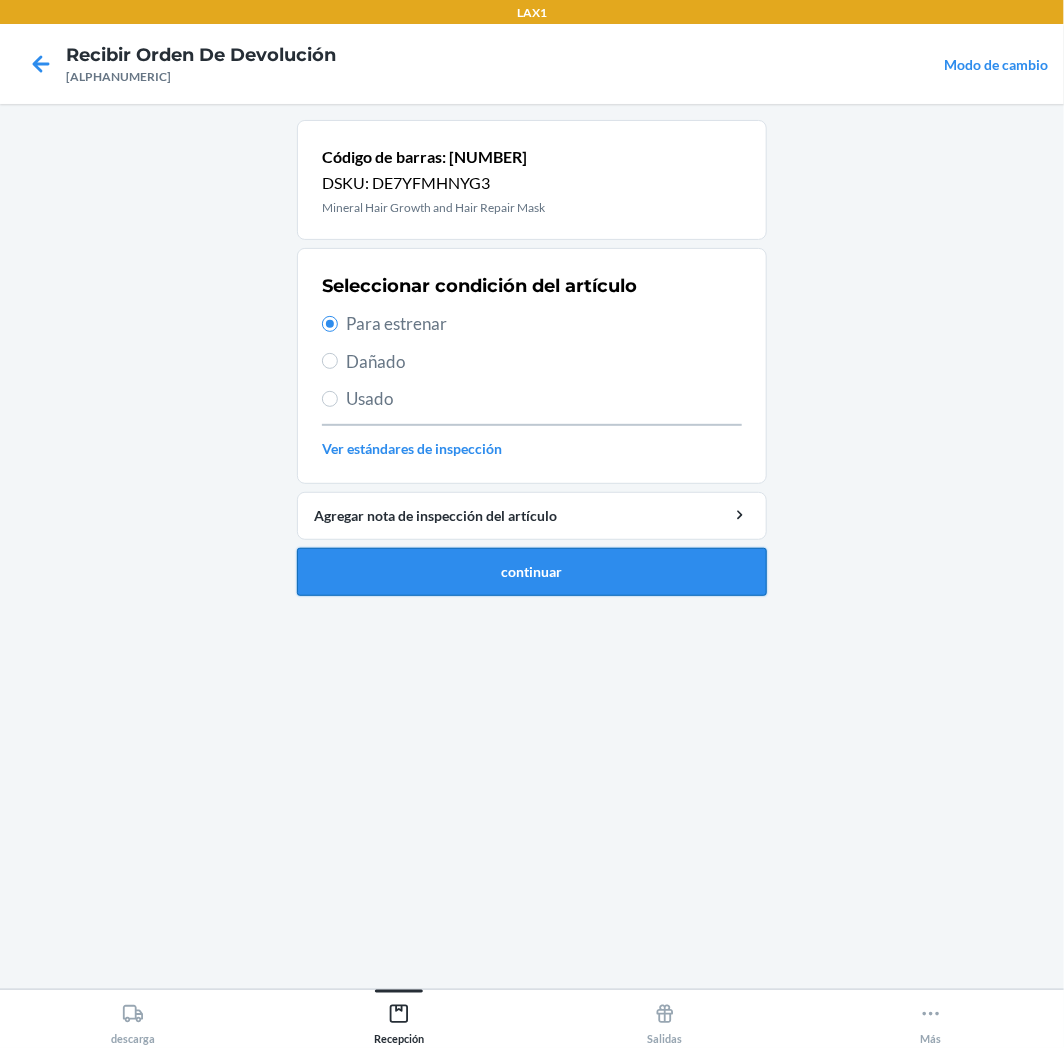 click on "continuar" at bounding box center (532, 572) 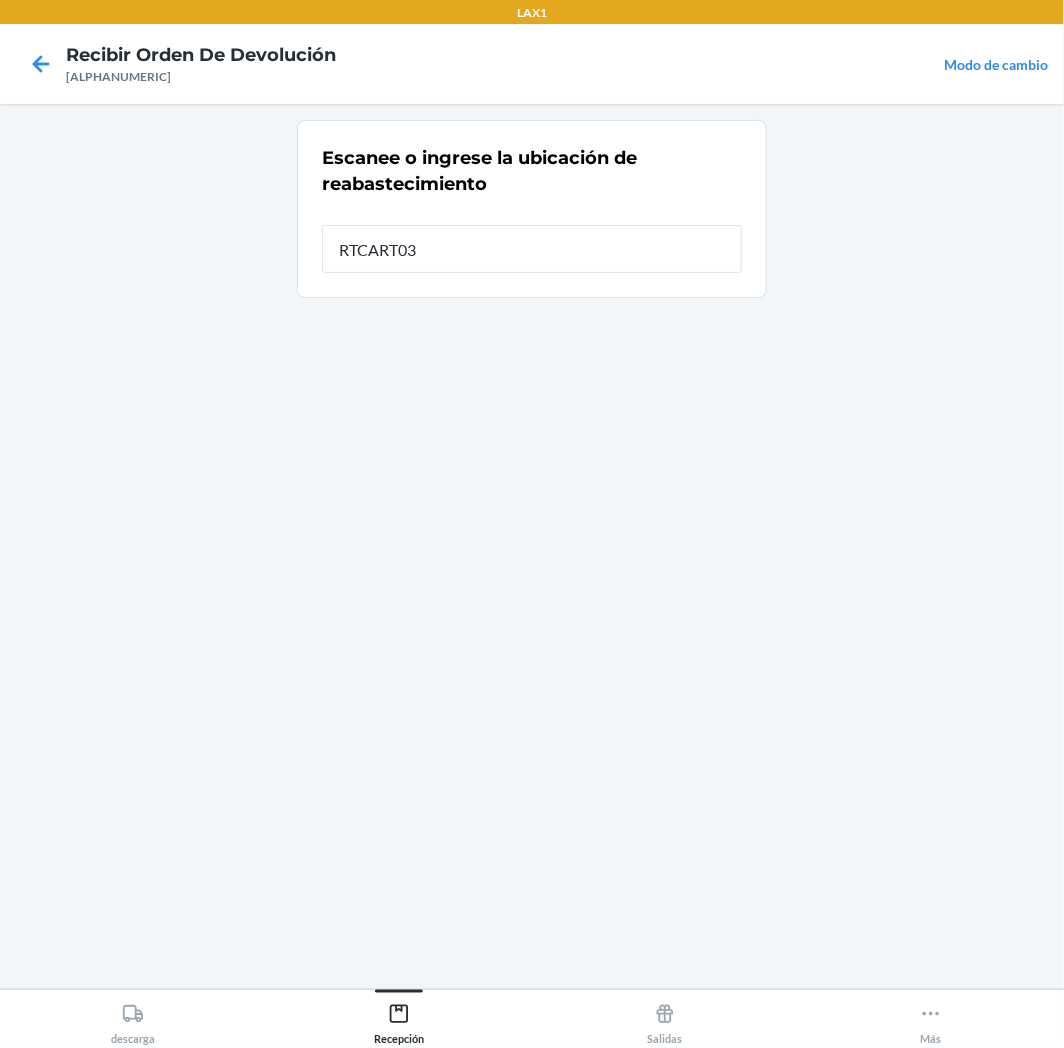type on "RTCART038" 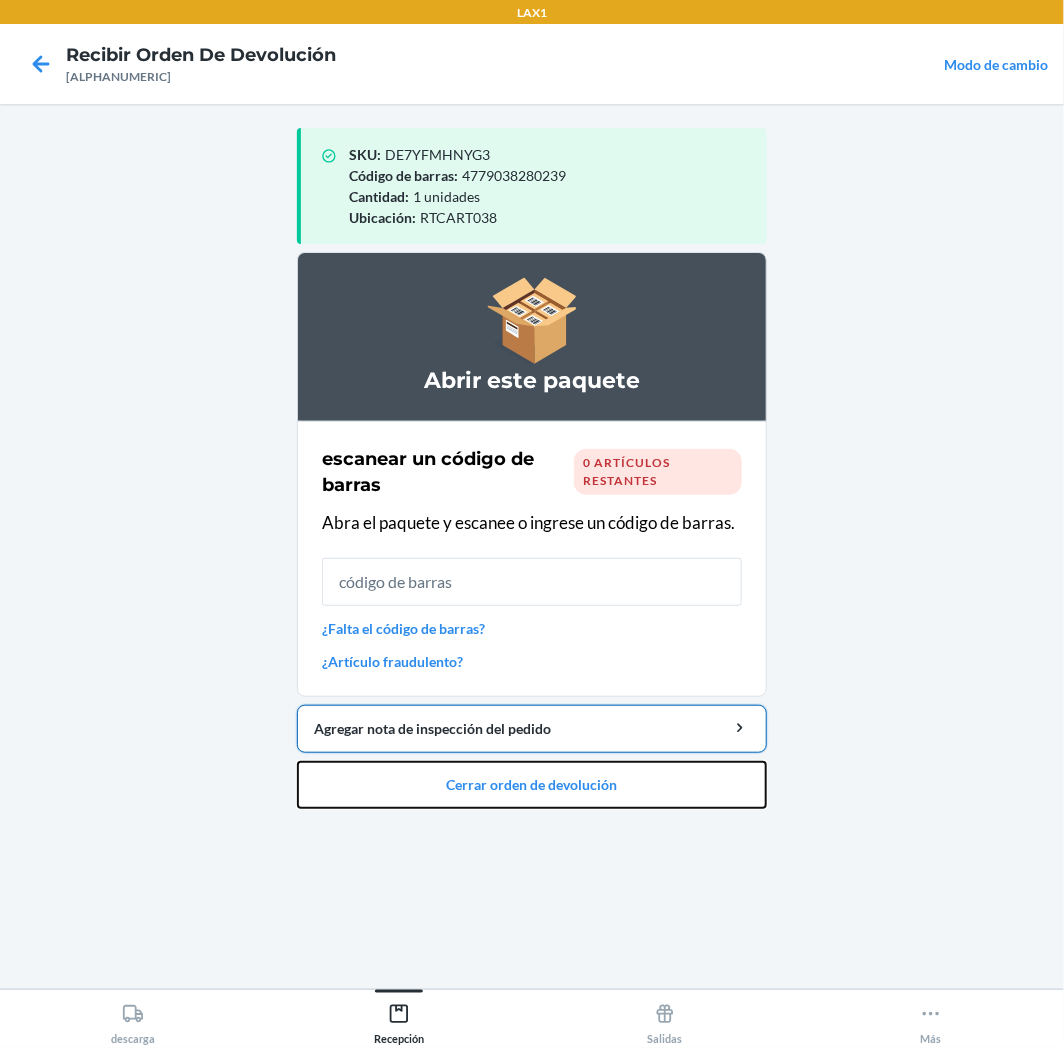 drag, startPoint x: 660, startPoint y: 776, endPoint x: 661, endPoint y: 742, distance: 34.0147 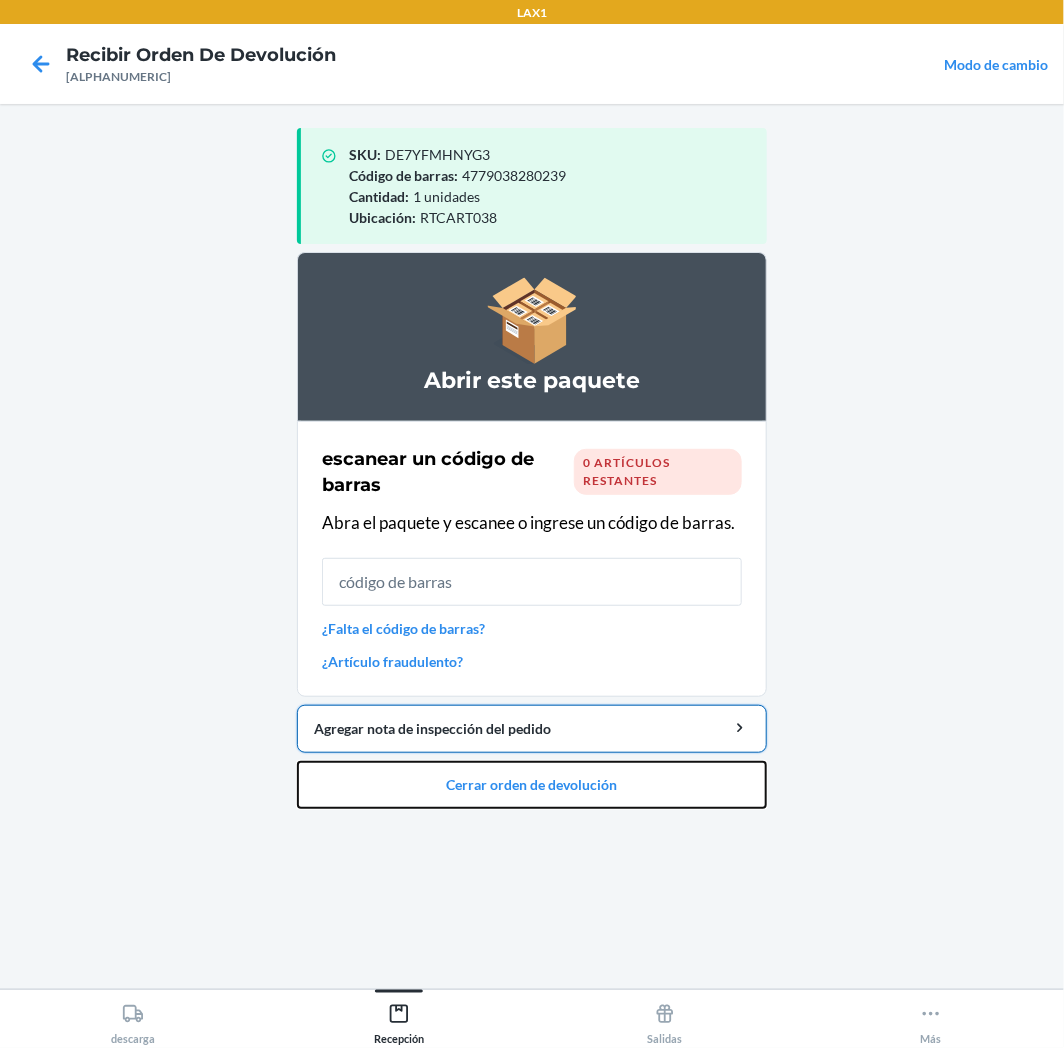 click on "Abrir este paquete escanear un código de barras 0 artículos restantes Abra el paquete y escanee o ingrese un código de barras. ¿Falta el código de barras? ¿Artículo fraudulento? Agregar nota de inspección del pedido Cerrar orden de devolución" at bounding box center (532, 530) 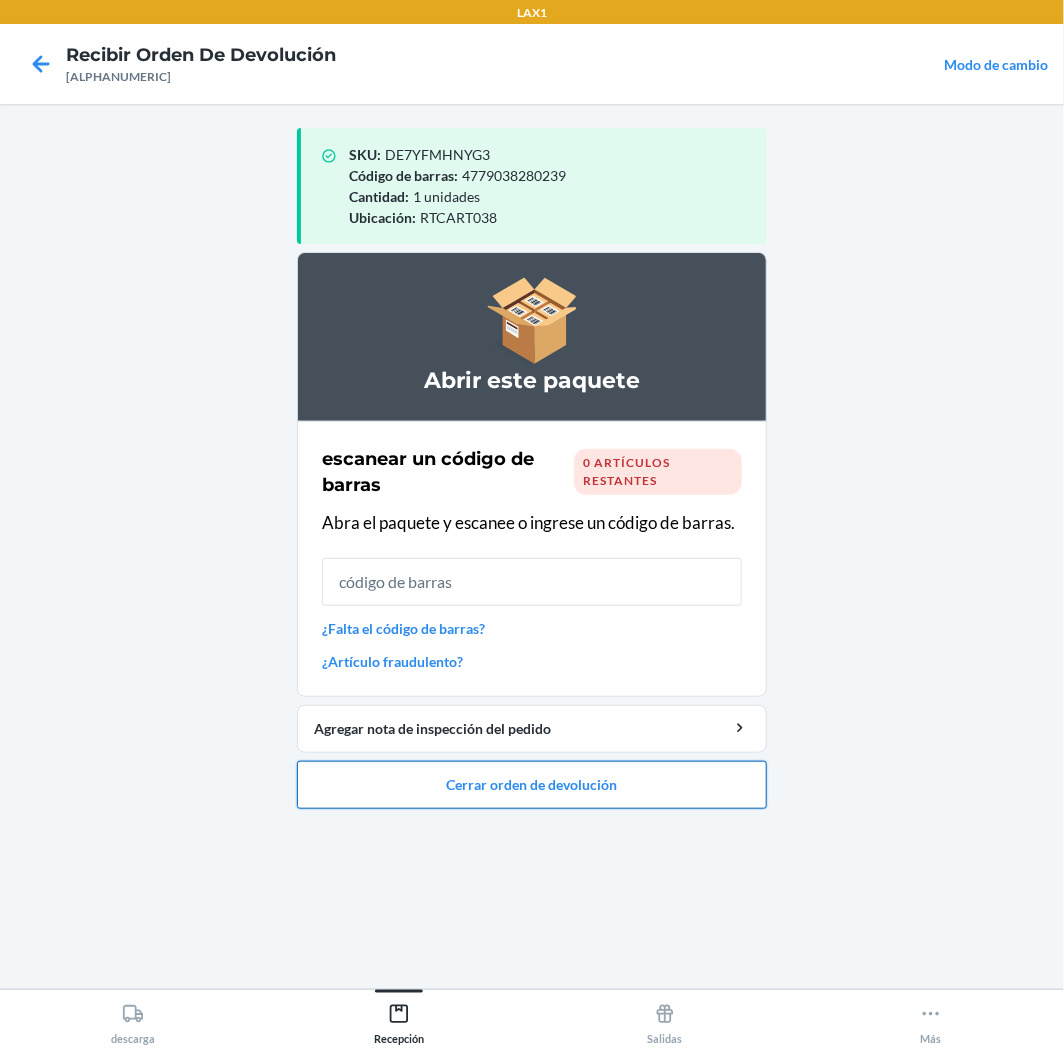 click on "Cerrar orden de devolución" at bounding box center [532, 785] 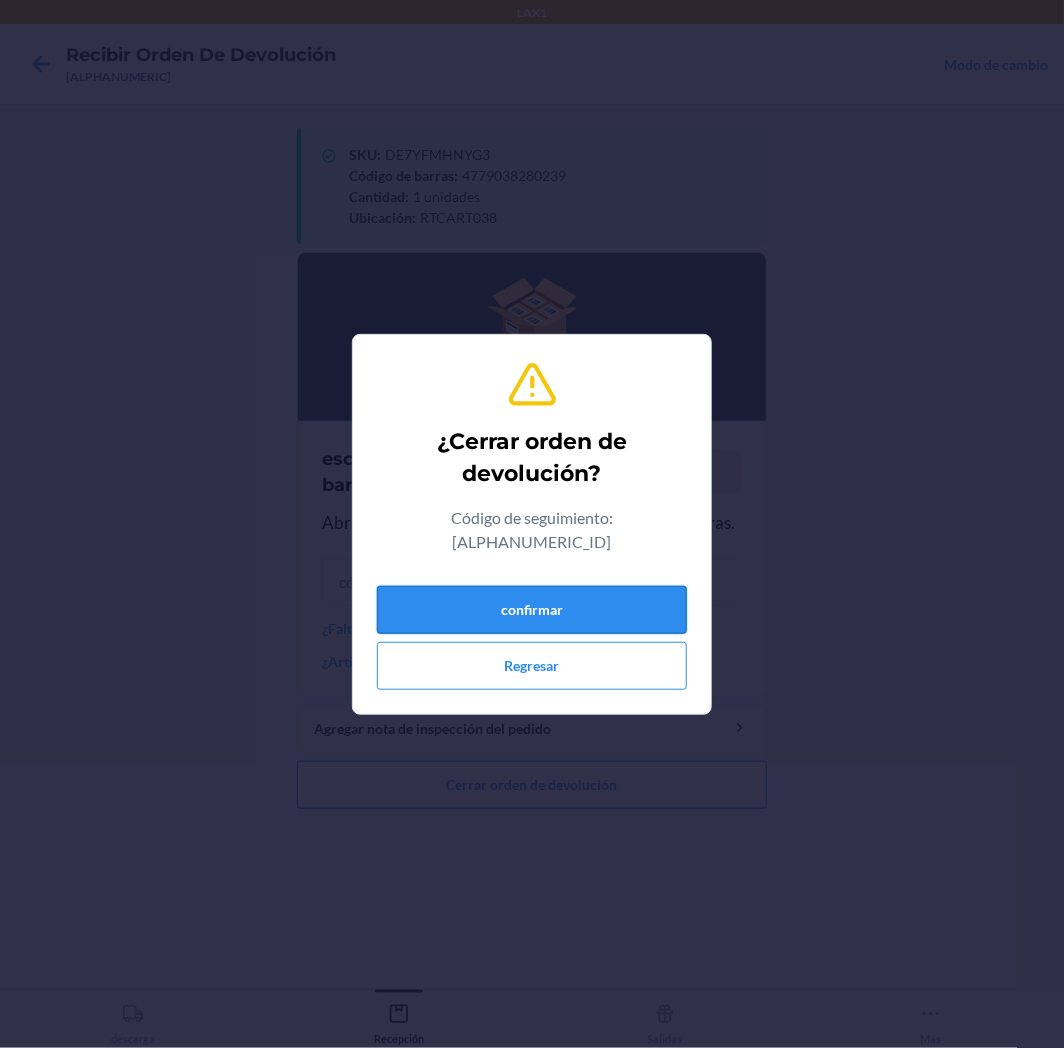 click on "confirmar" at bounding box center (532, 610) 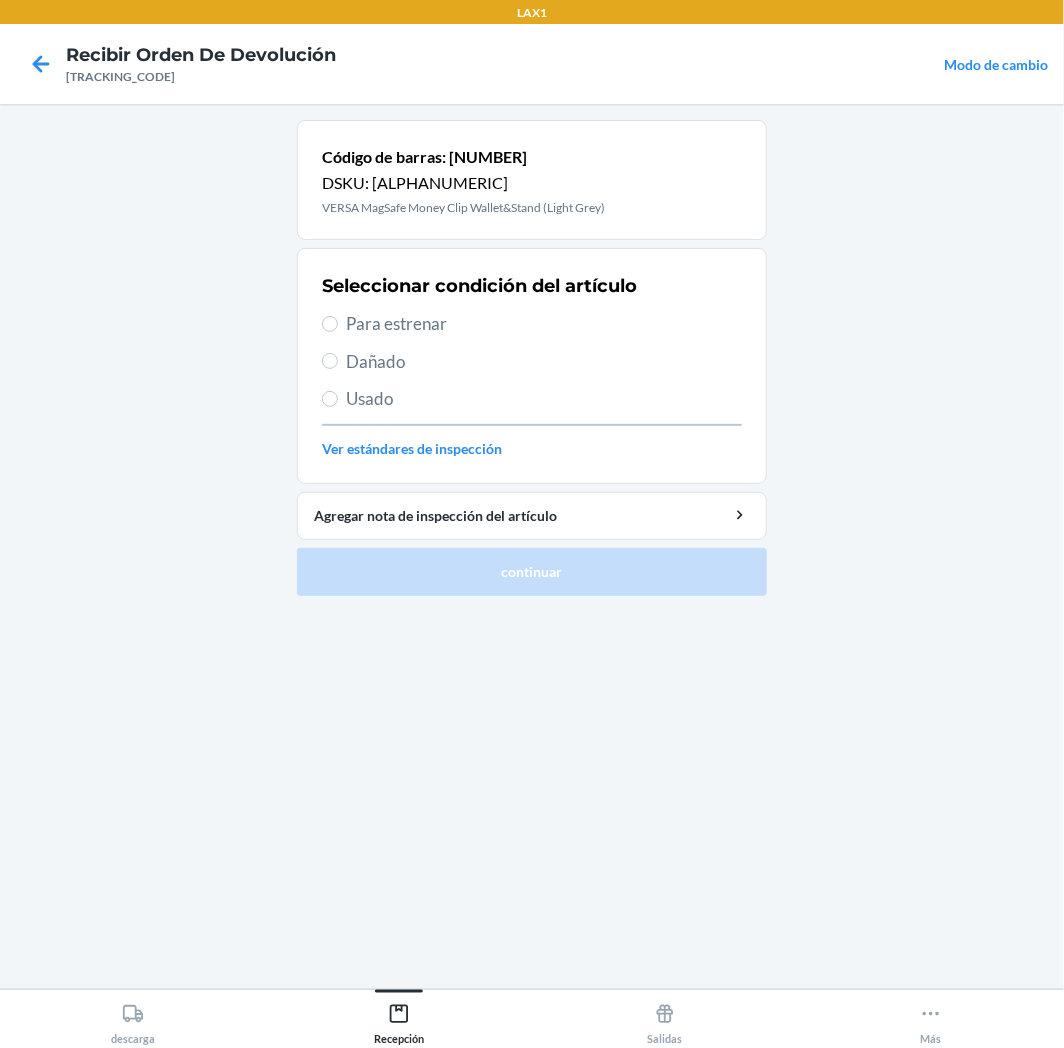 click on "Dañado" at bounding box center [544, 362] 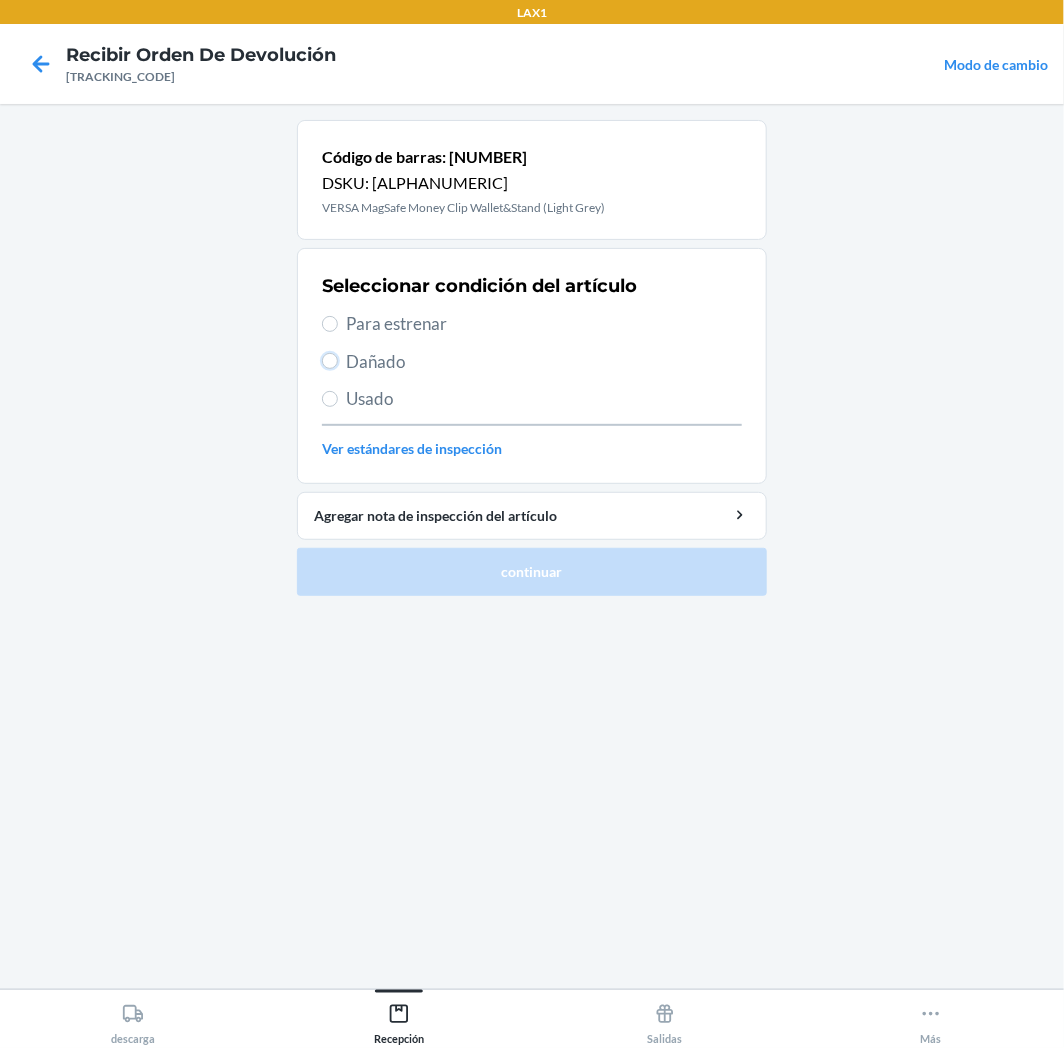 click on "Dañado" at bounding box center (330, 361) 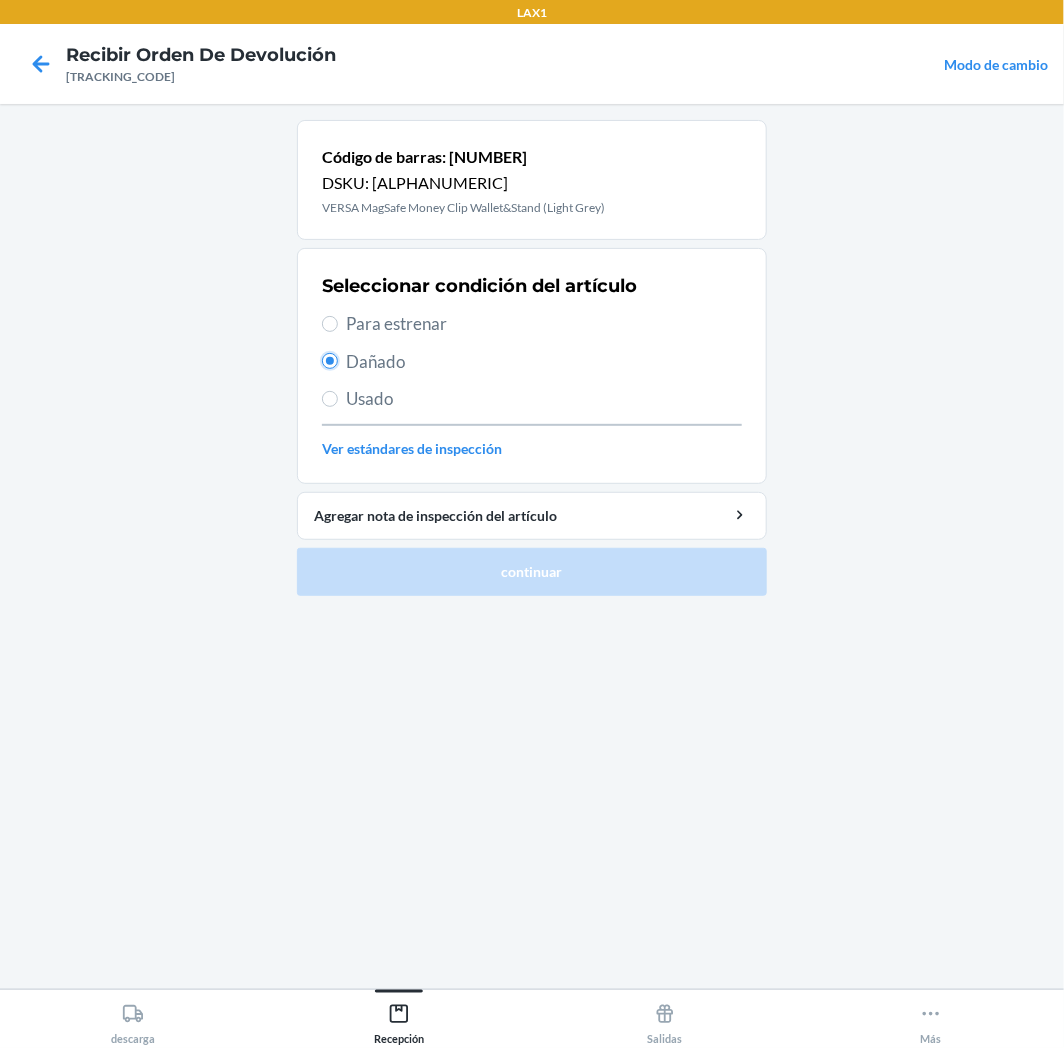 radio on "true" 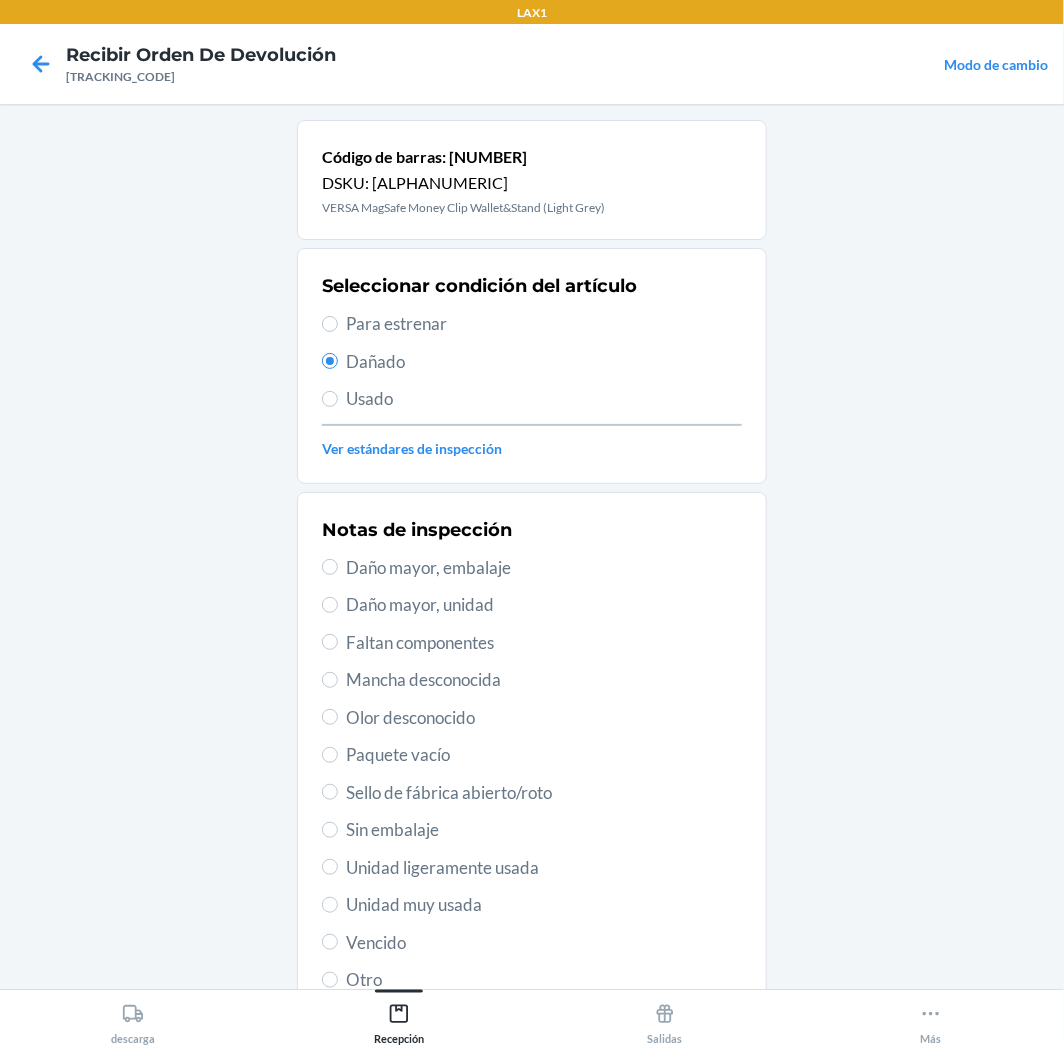 drag, startPoint x: 530, startPoint y: 787, endPoint x: 525, endPoint y: 802, distance: 15.811388 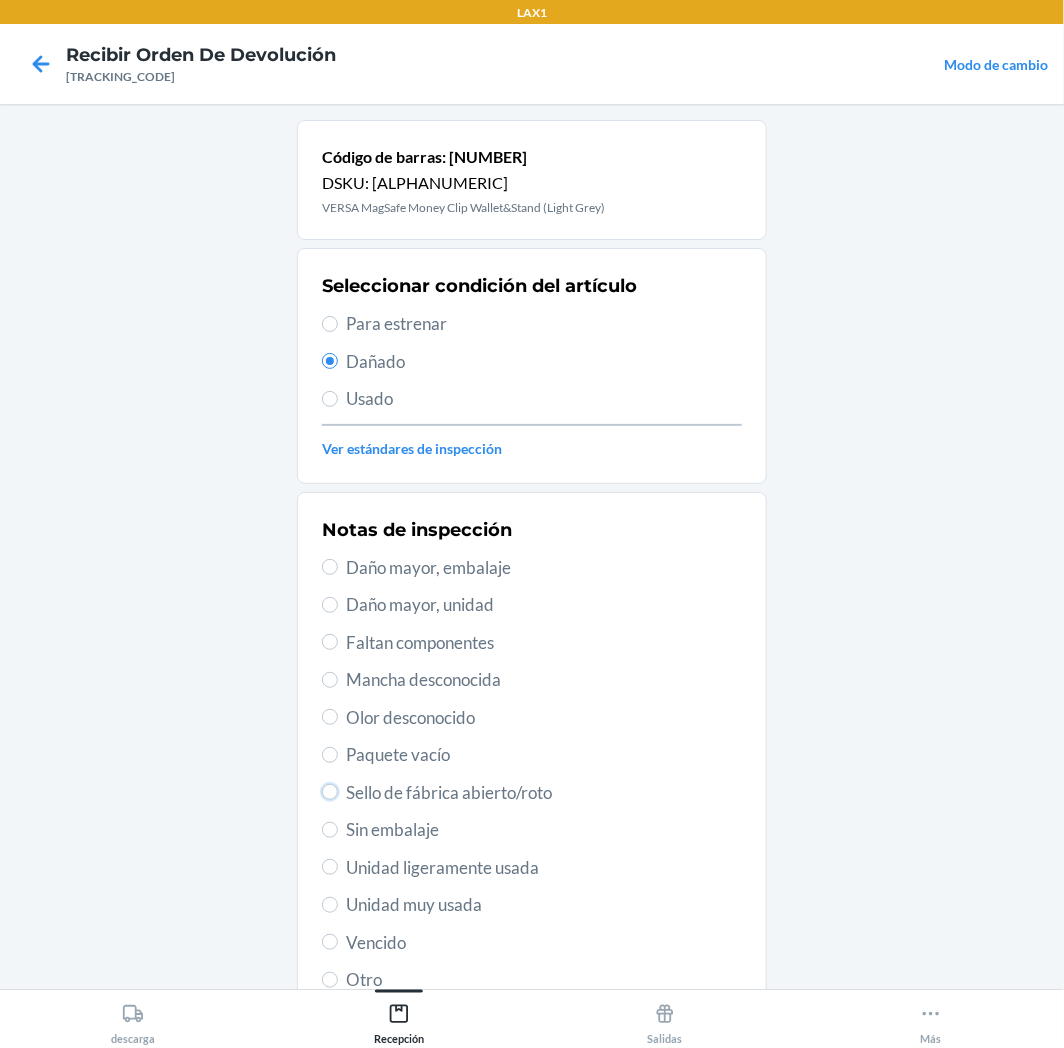 click on "Sello de fábrica abierto/roto" at bounding box center [330, 792] 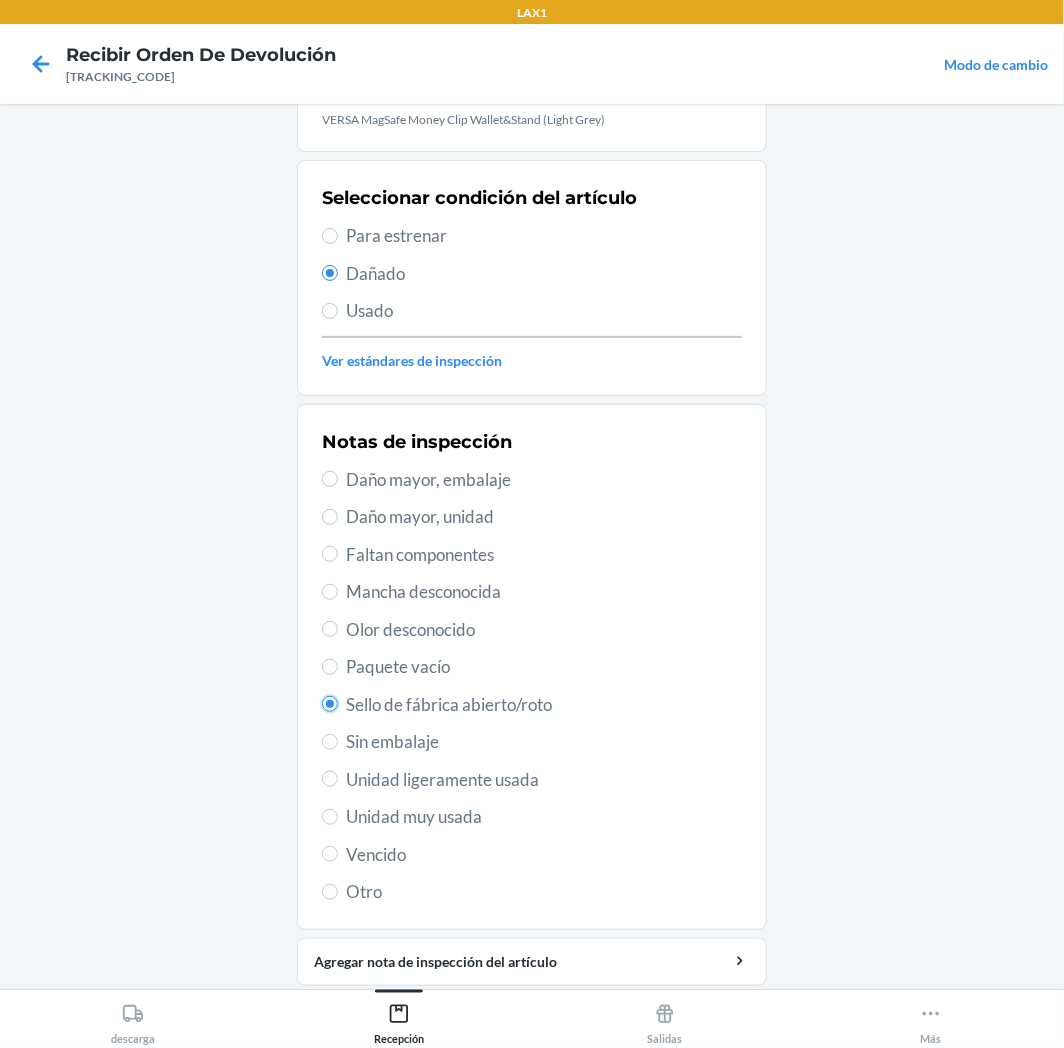 scroll, scrollTop: 155, scrollLeft: 0, axis: vertical 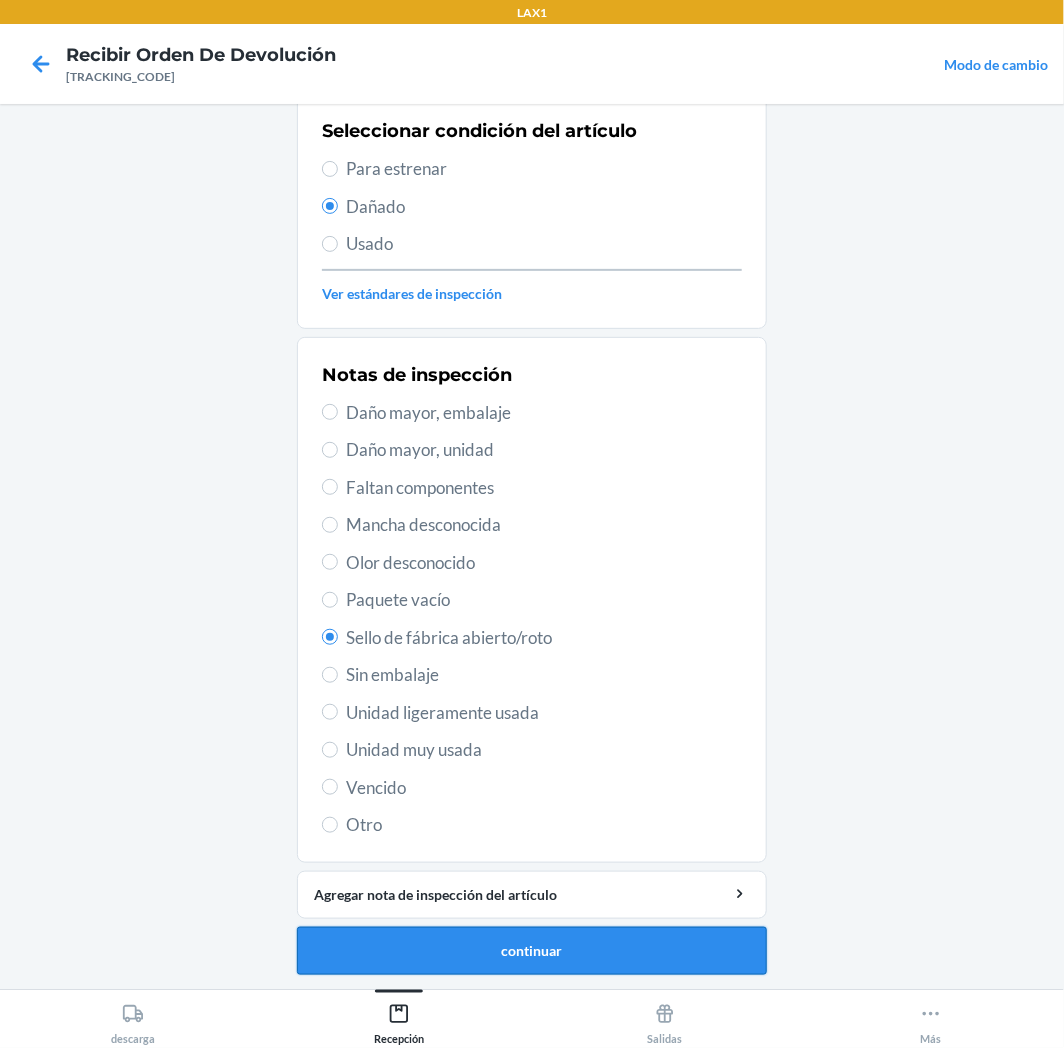 click on "continuar" at bounding box center (532, 951) 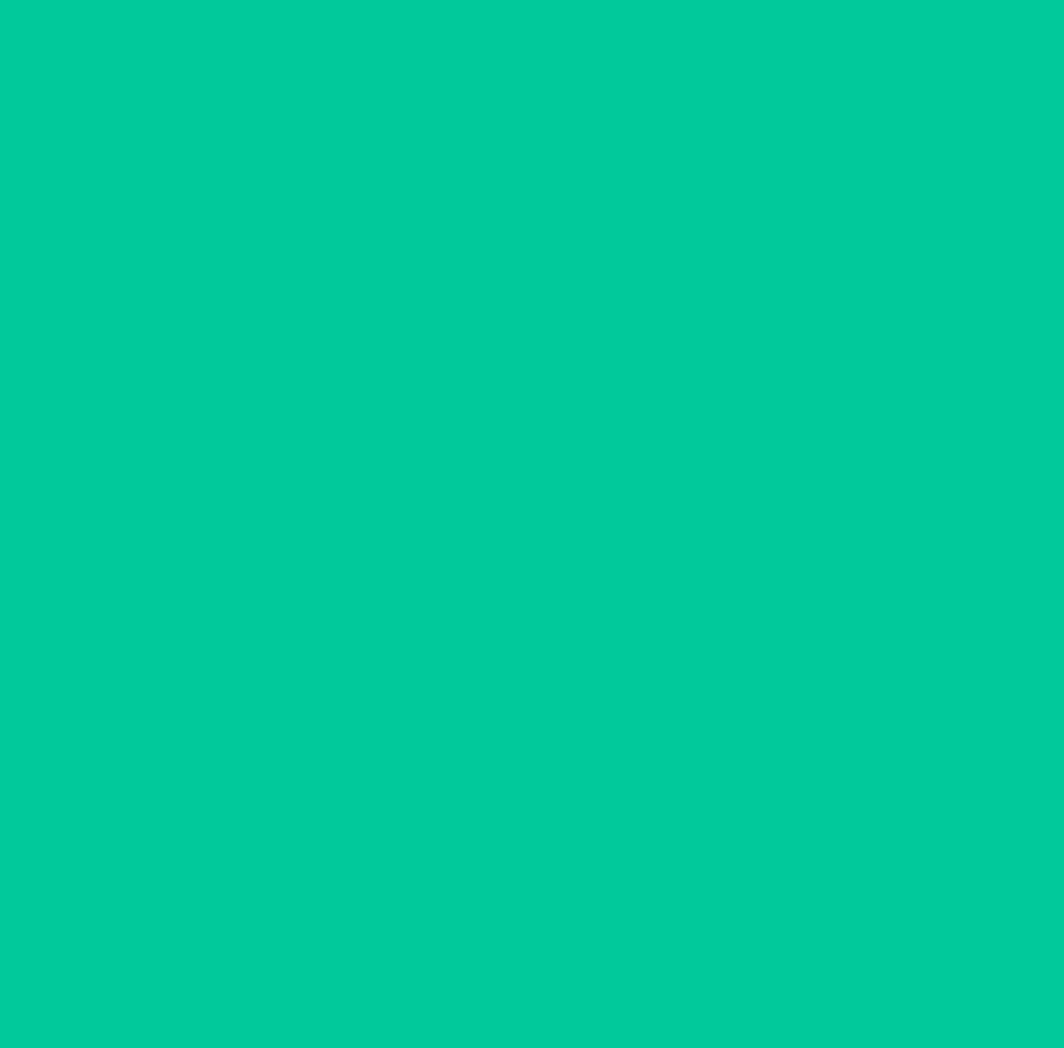 scroll, scrollTop: 30, scrollLeft: 0, axis: vertical 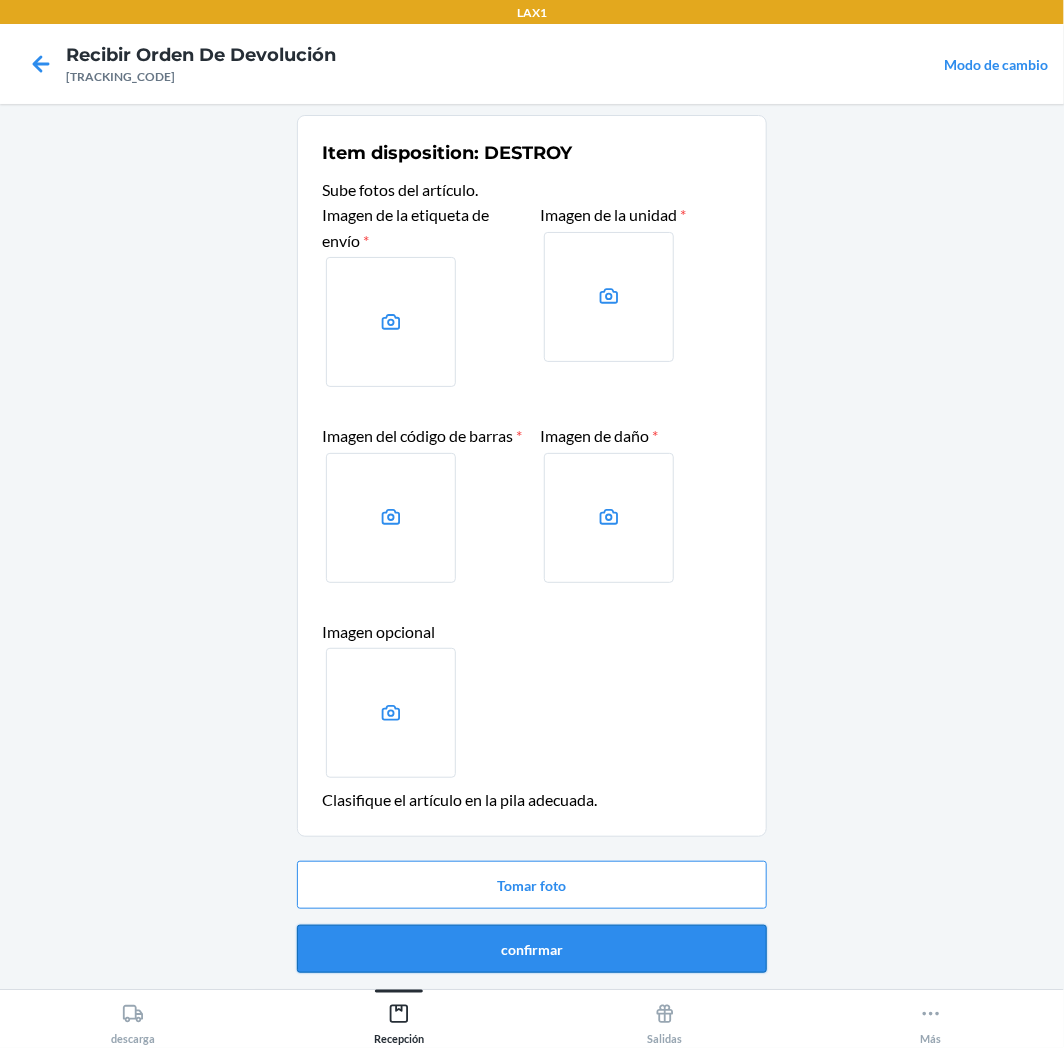 click on "confirmar" at bounding box center (532, 949) 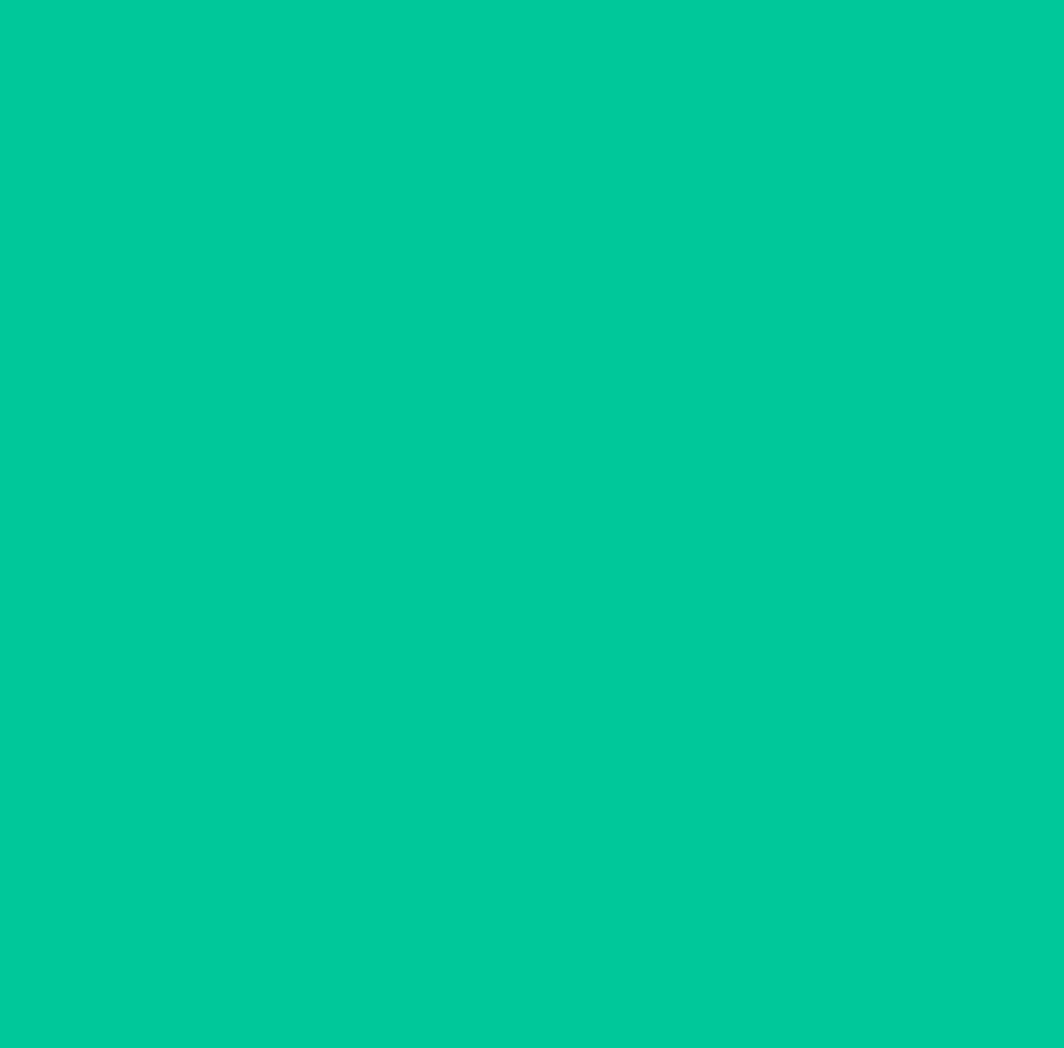 scroll, scrollTop: 0, scrollLeft: 0, axis: both 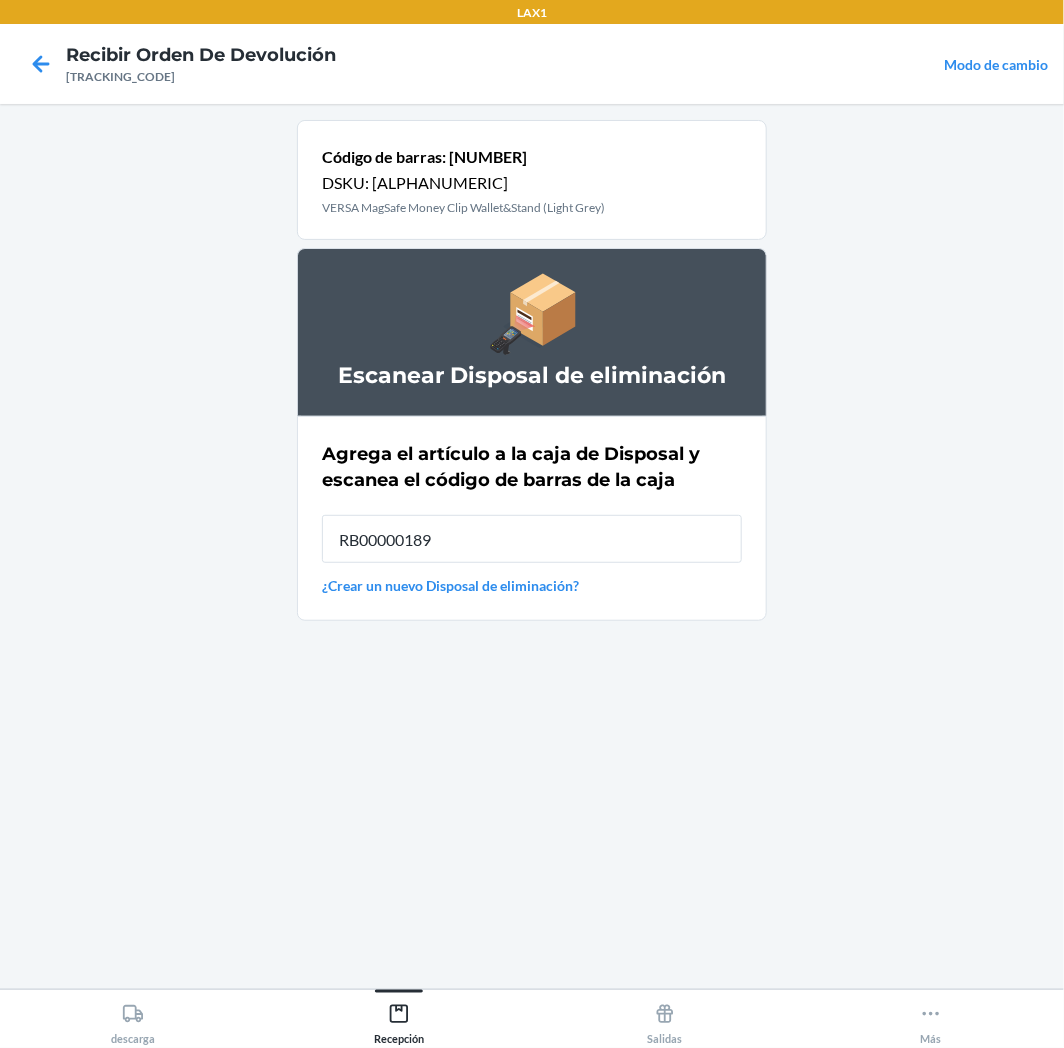 type on "RB00000189K" 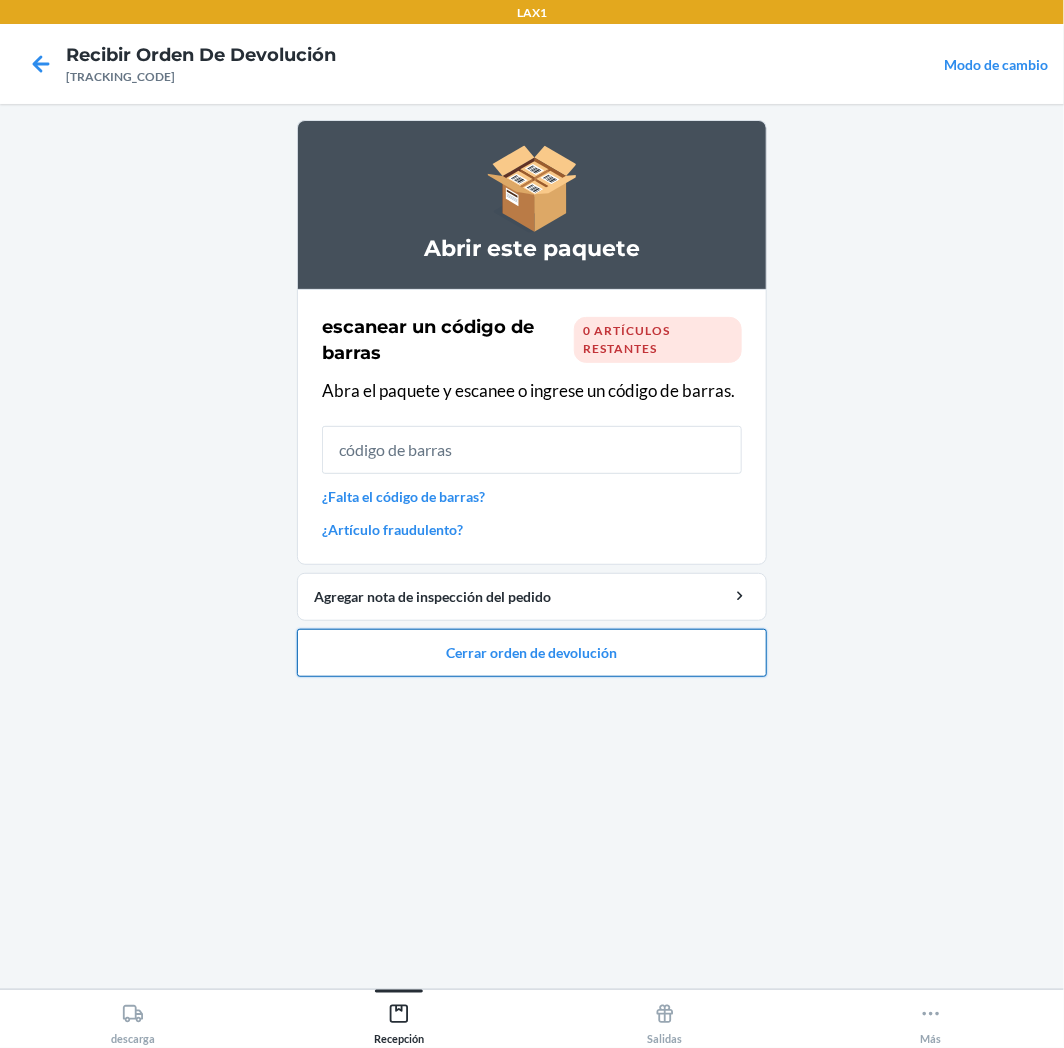 click on "Cerrar orden de devolución" at bounding box center [532, 653] 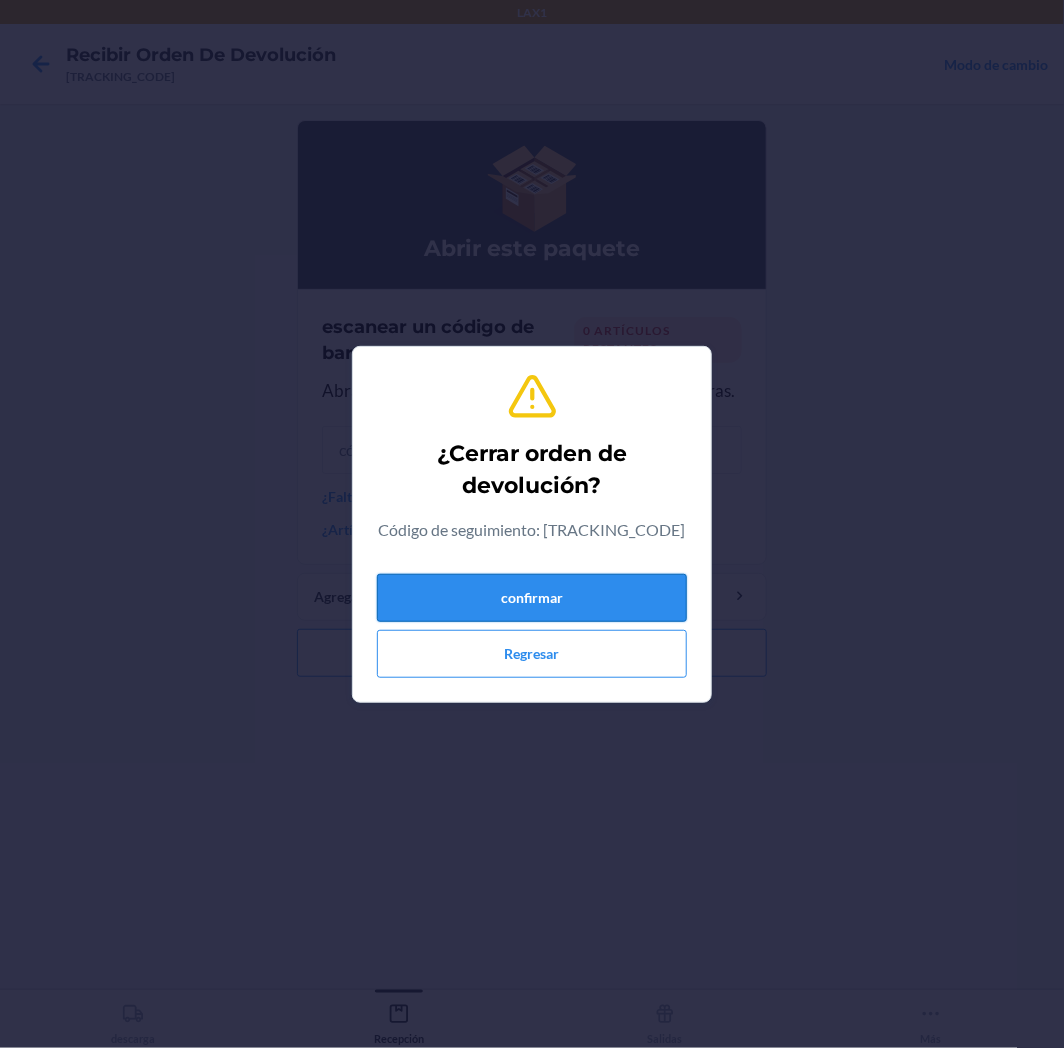 drag, startPoint x: 590, startPoint y: 577, endPoint x: 601, endPoint y: 598, distance: 23.70654 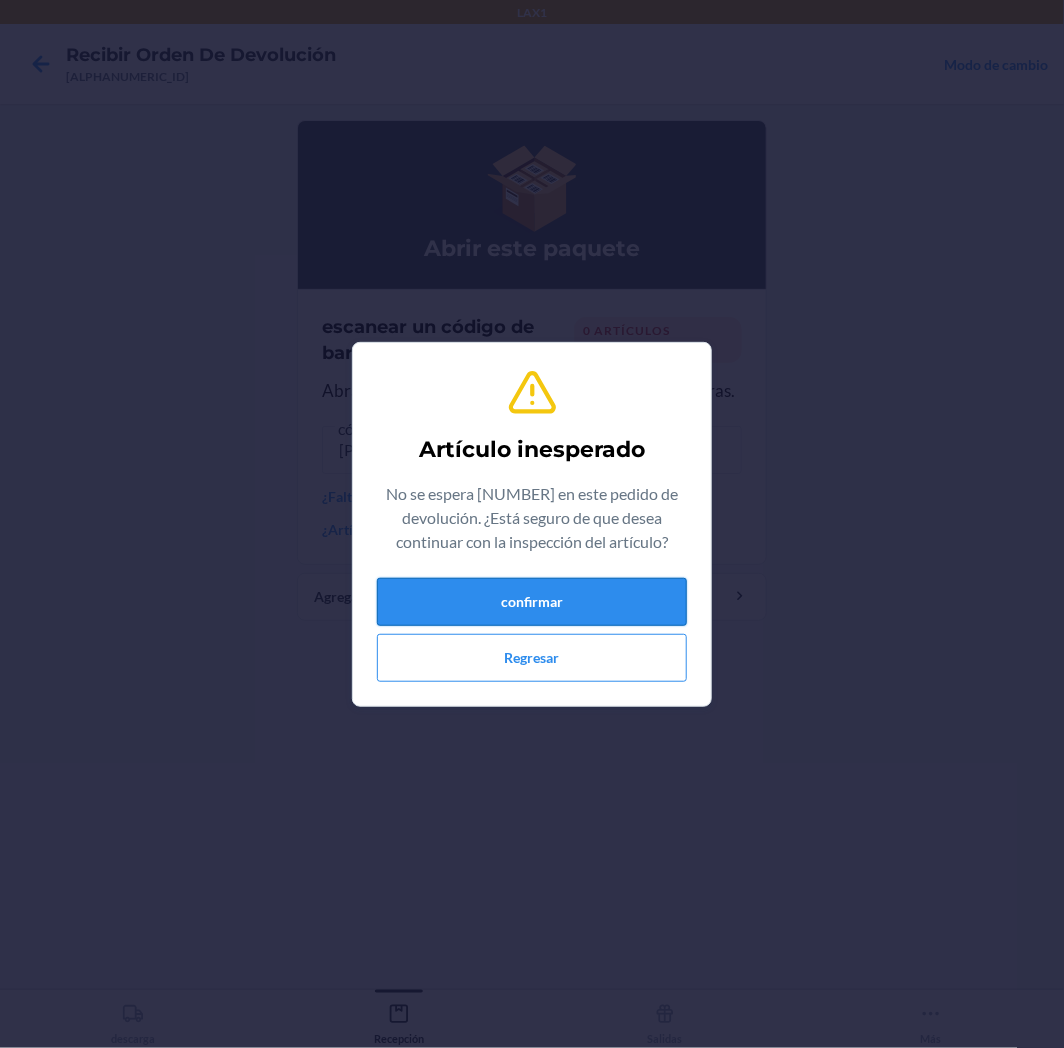 click on "confirmar" at bounding box center [532, 602] 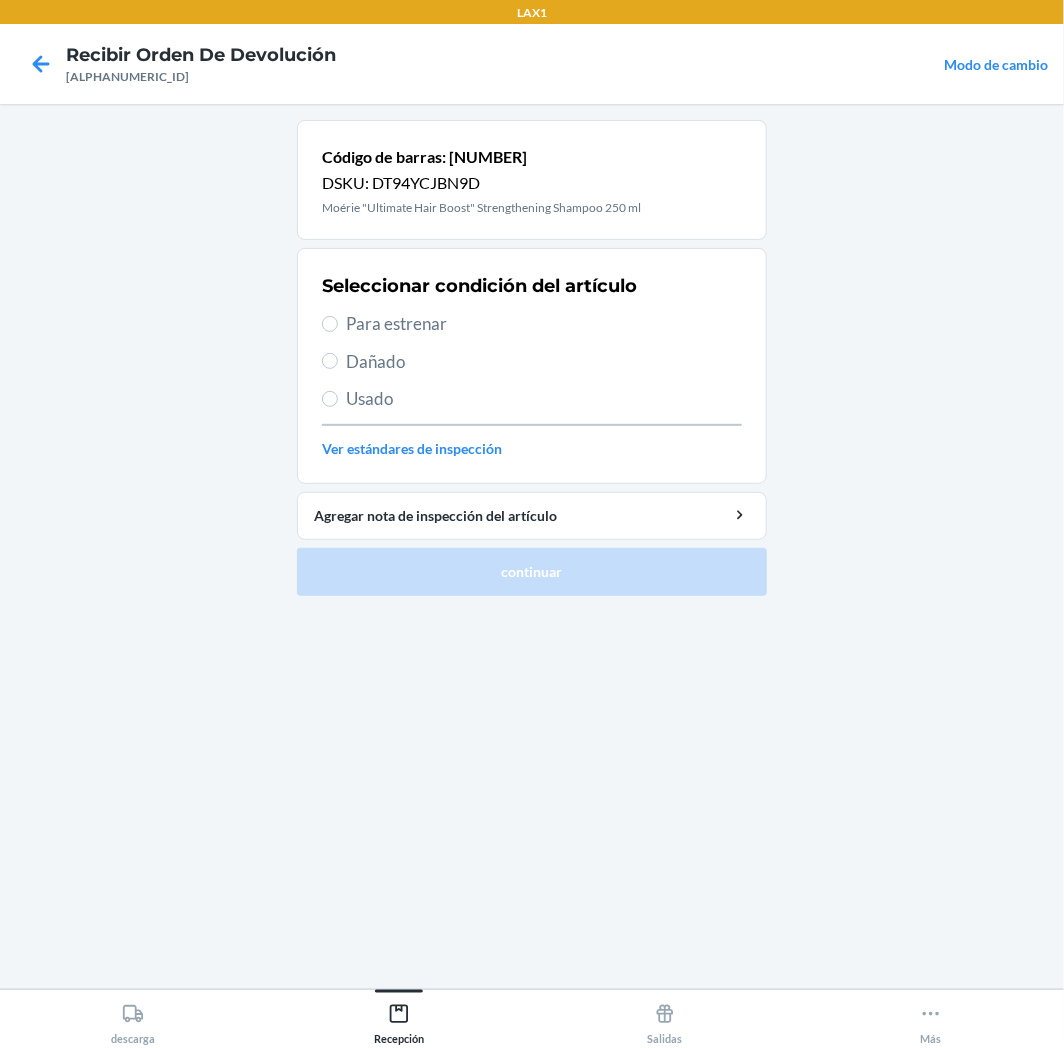 click on "Para estrenar" at bounding box center [544, 324] 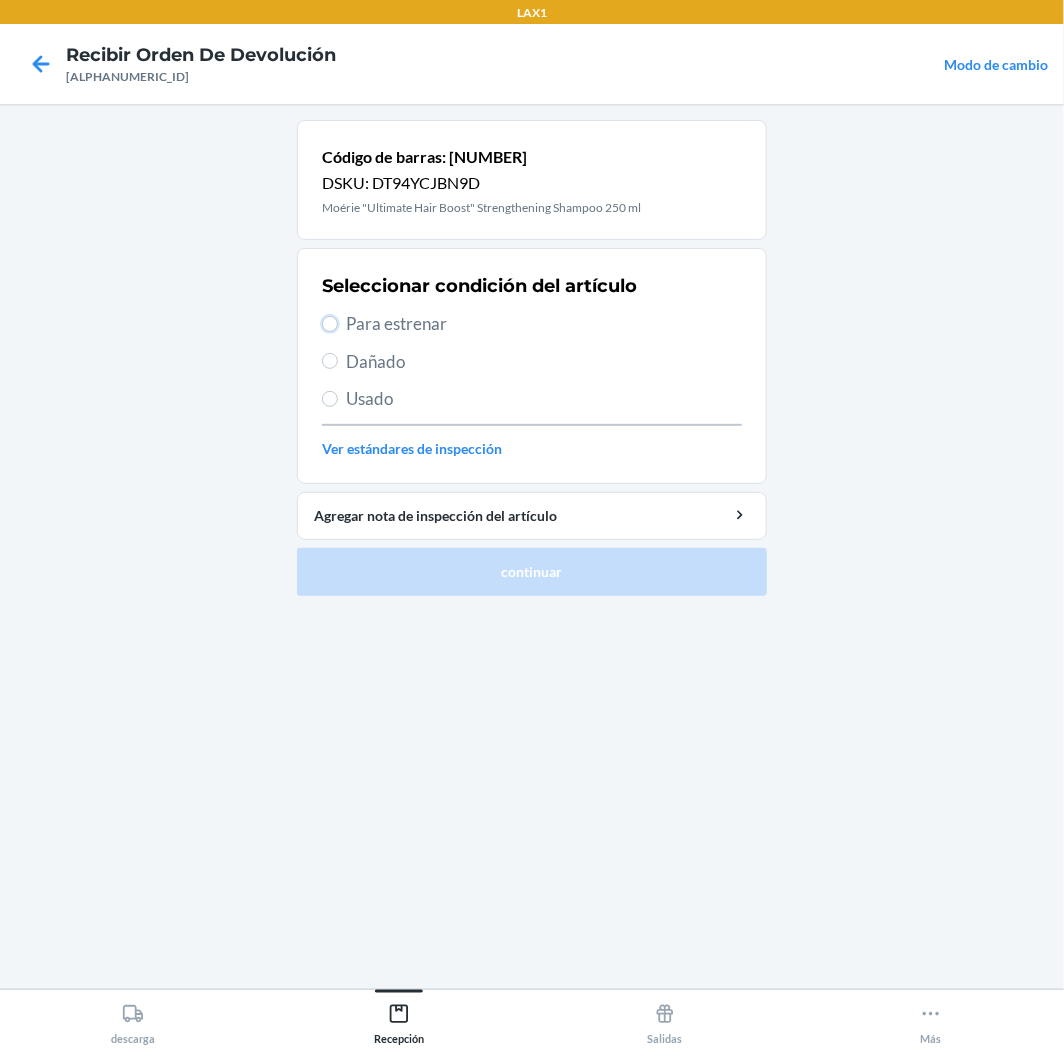 click on "Para estrenar" at bounding box center [330, 324] 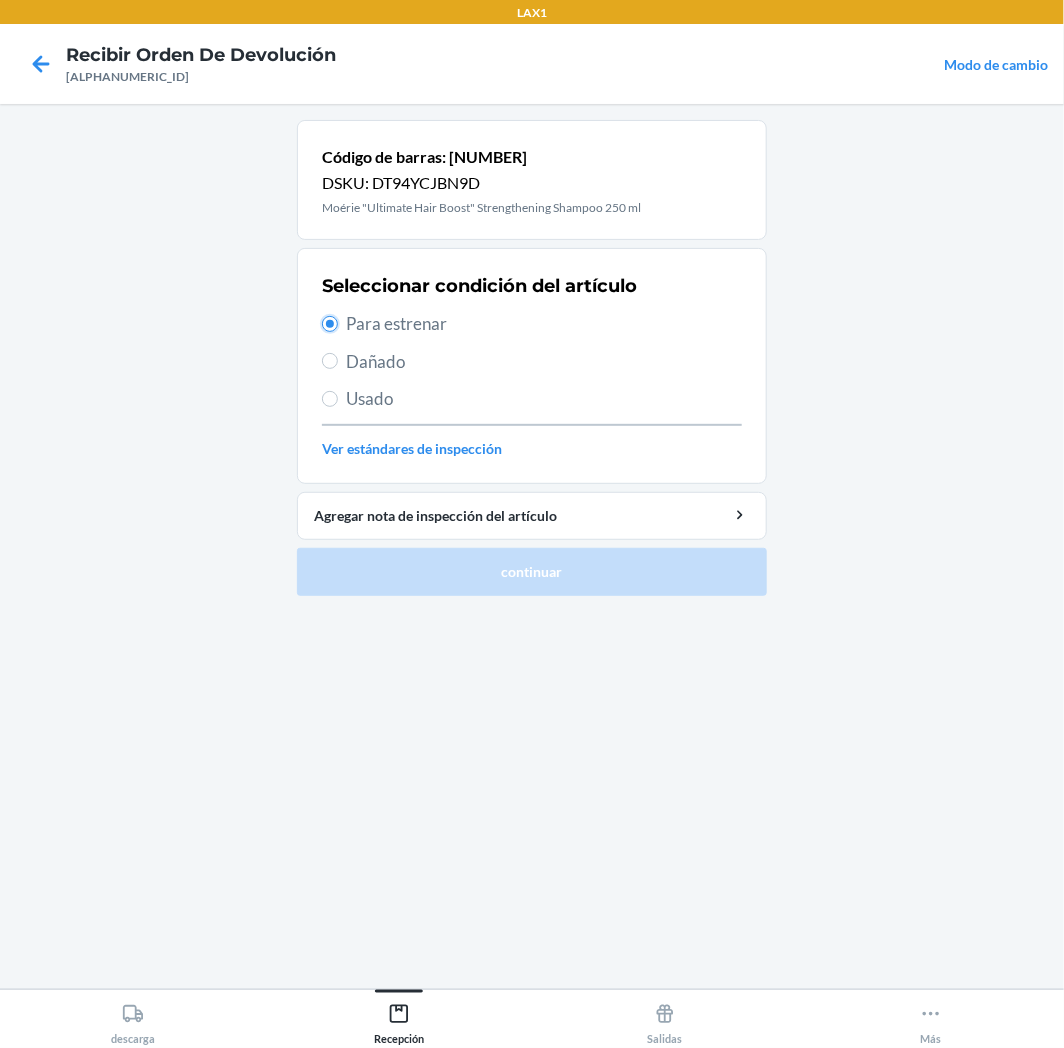 radio on "true" 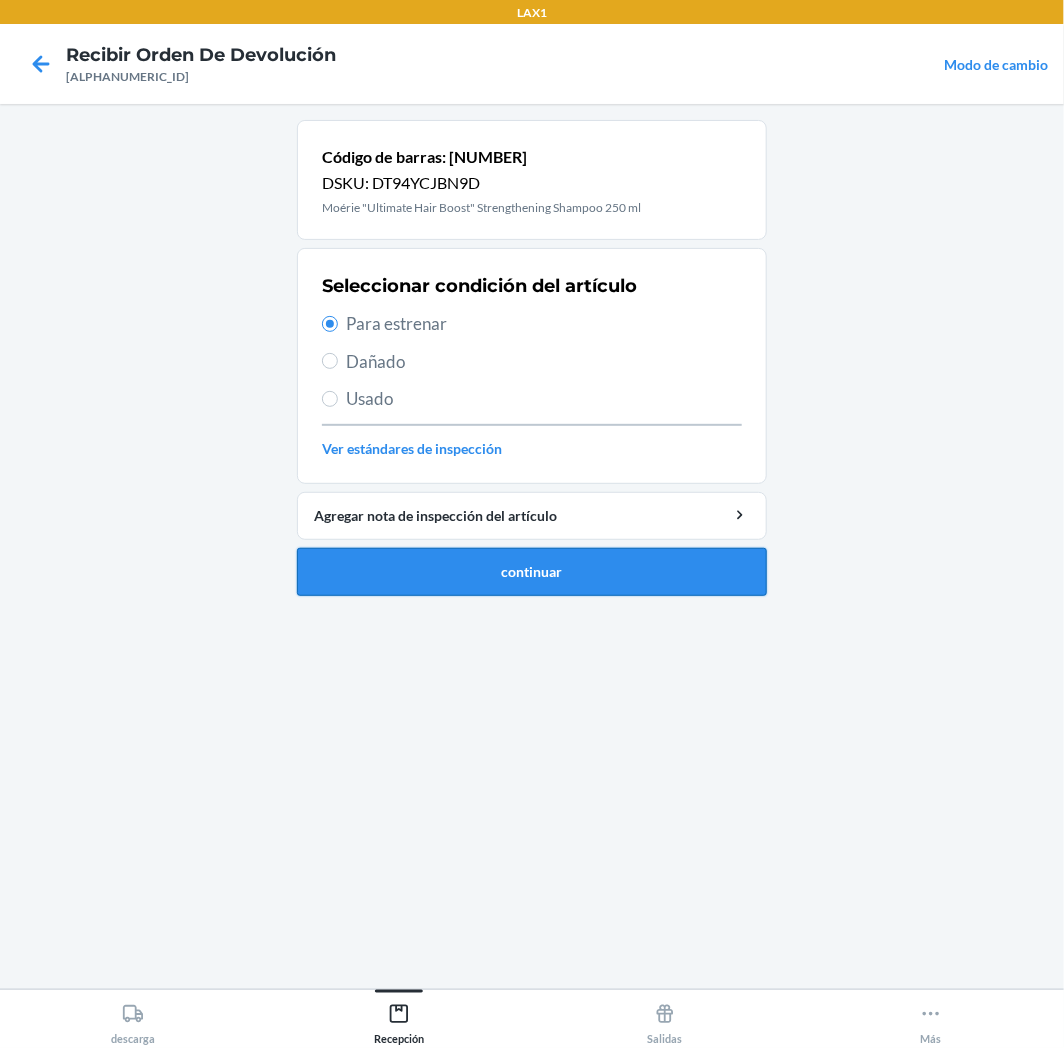 click on "continuar" at bounding box center (532, 572) 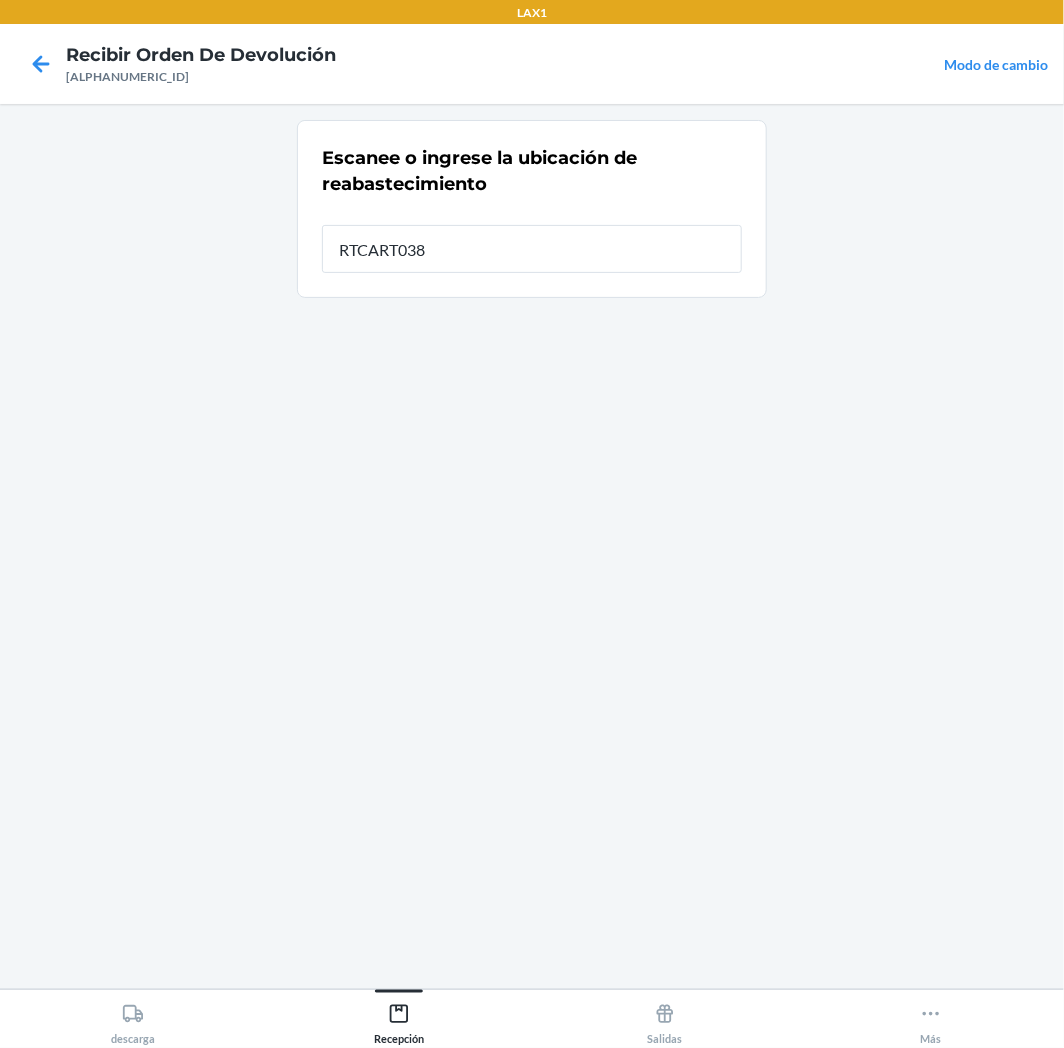 type on "RTCART038" 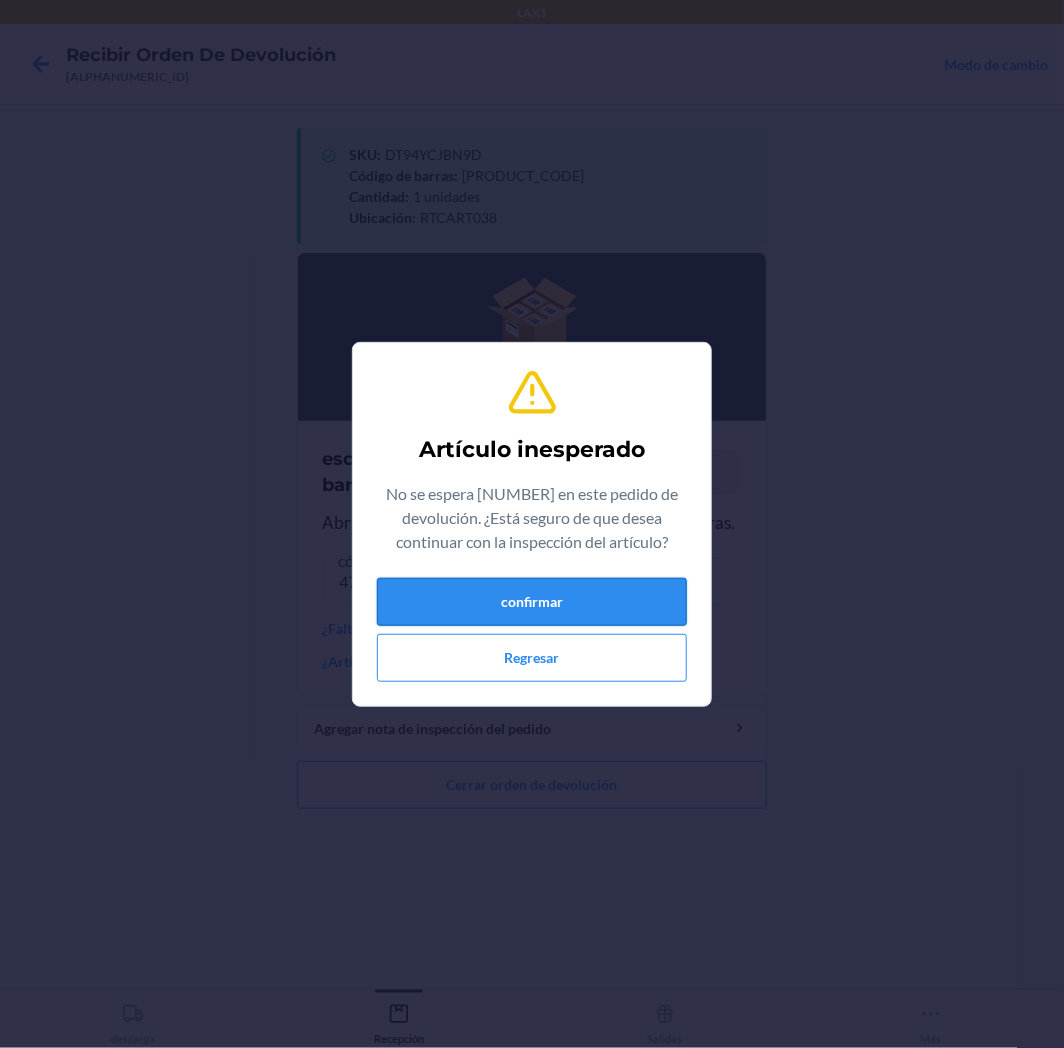click on "confirmar" at bounding box center [532, 602] 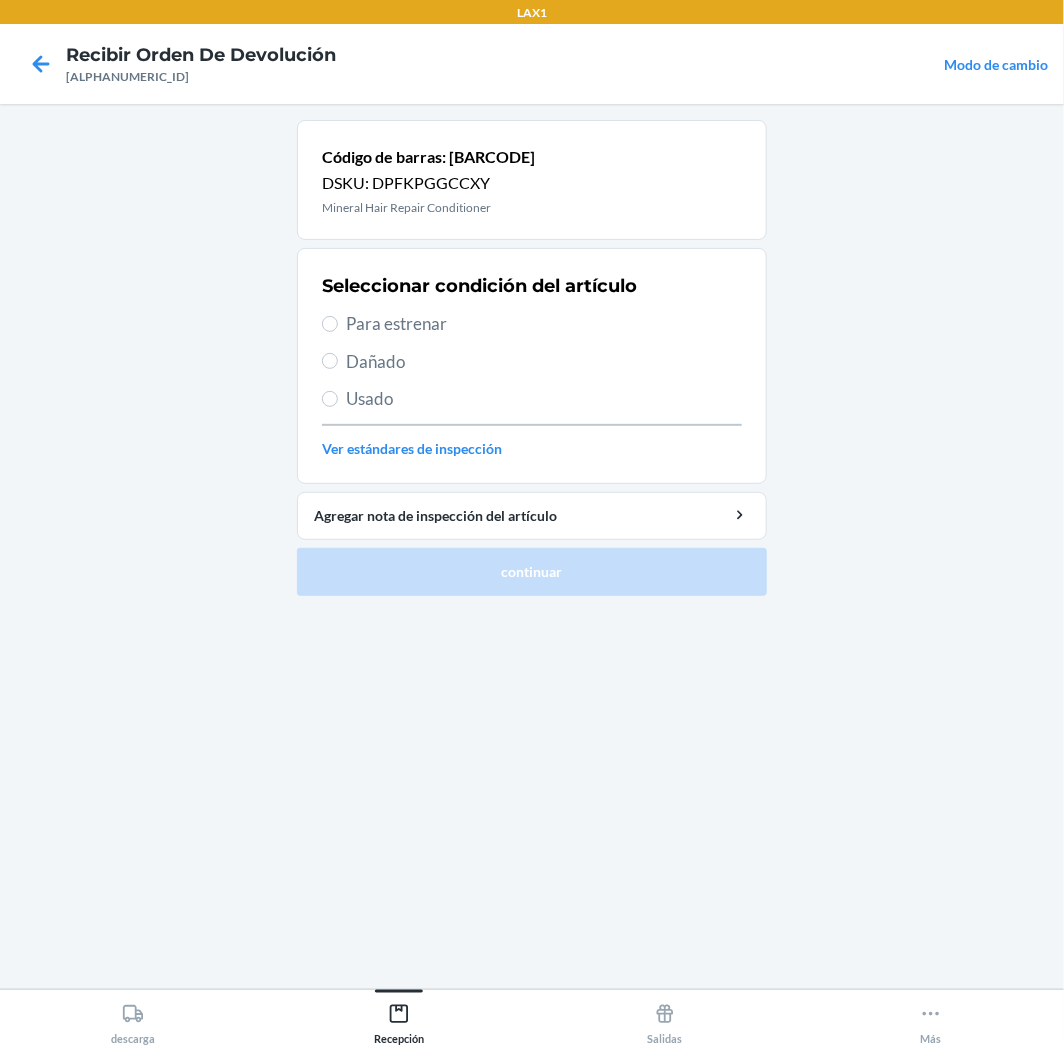 click on "Para estrenar" at bounding box center (544, 324) 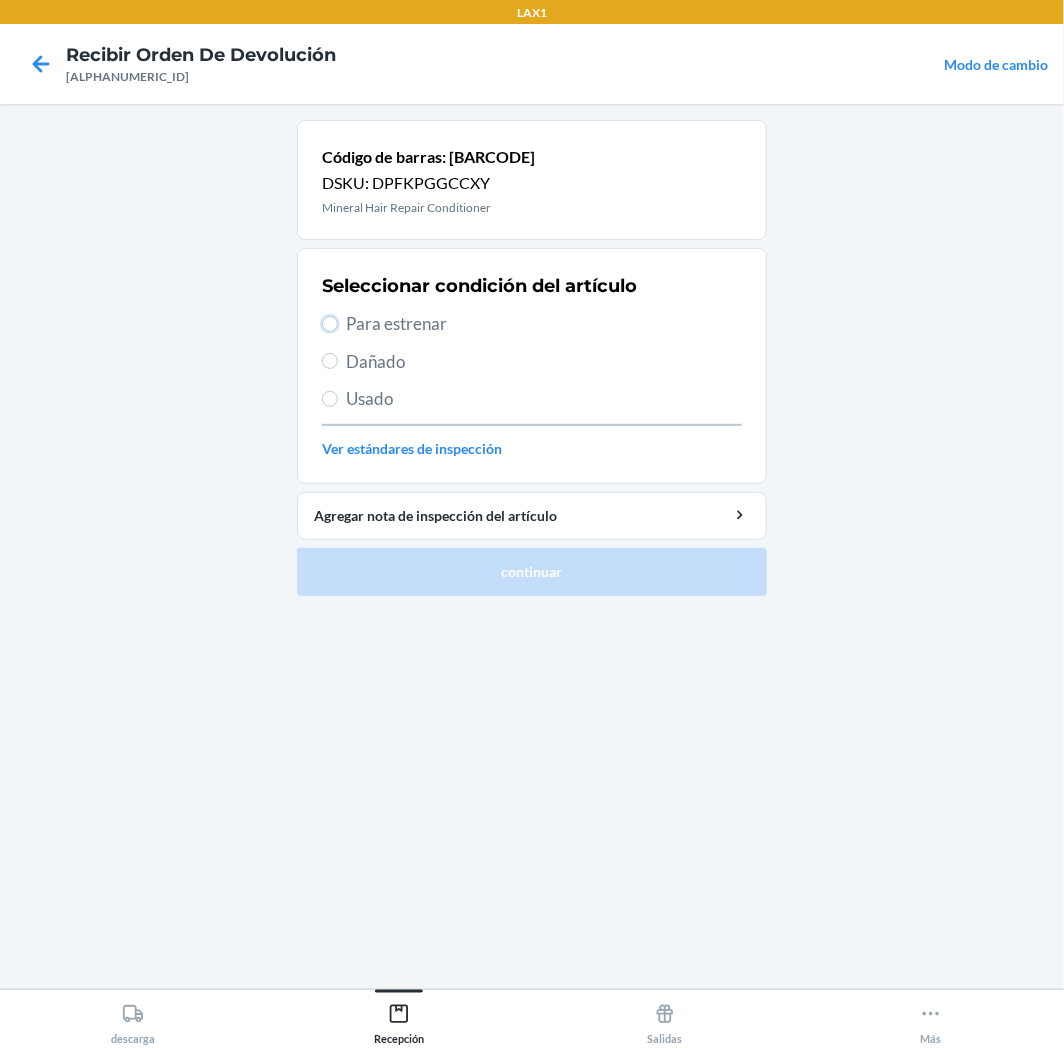 click on "Para estrenar" at bounding box center (330, 324) 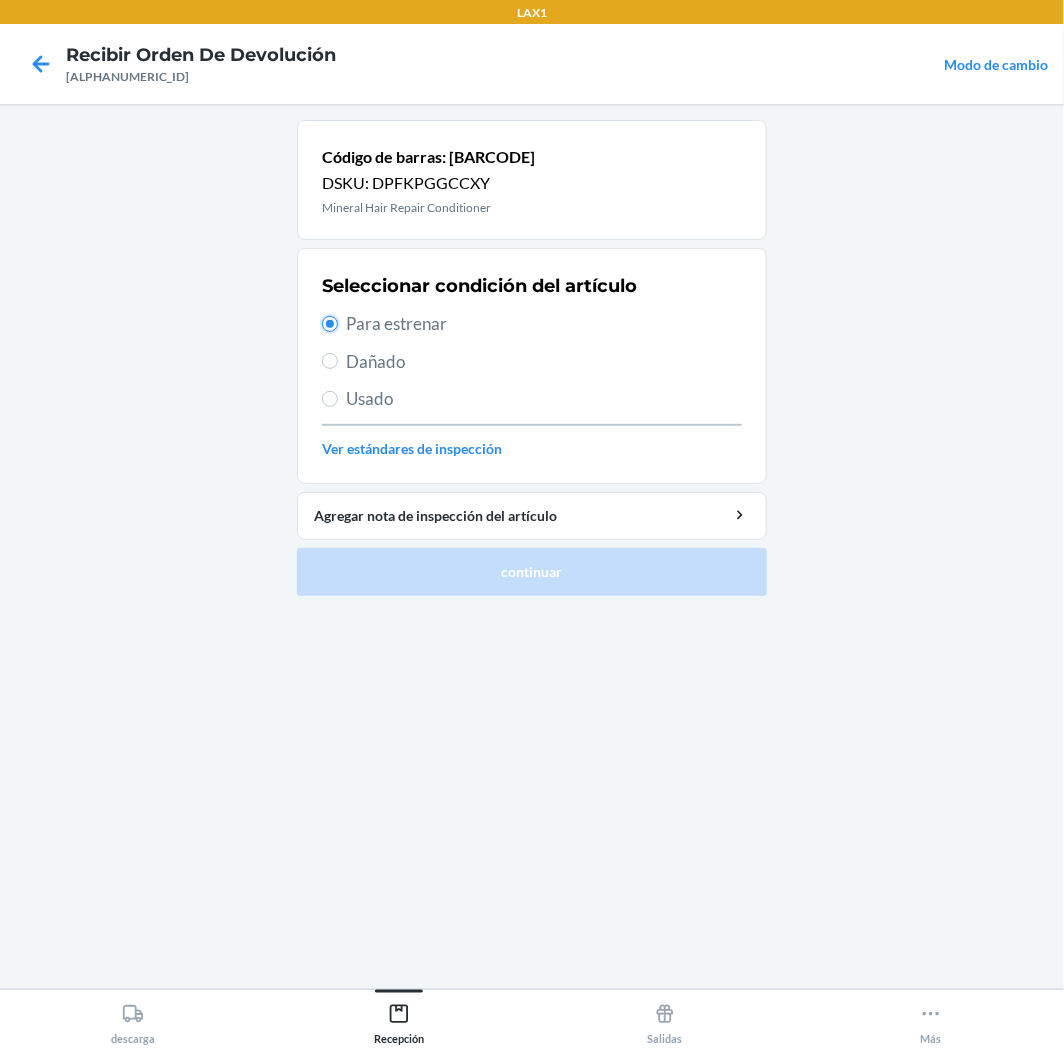 radio on "true" 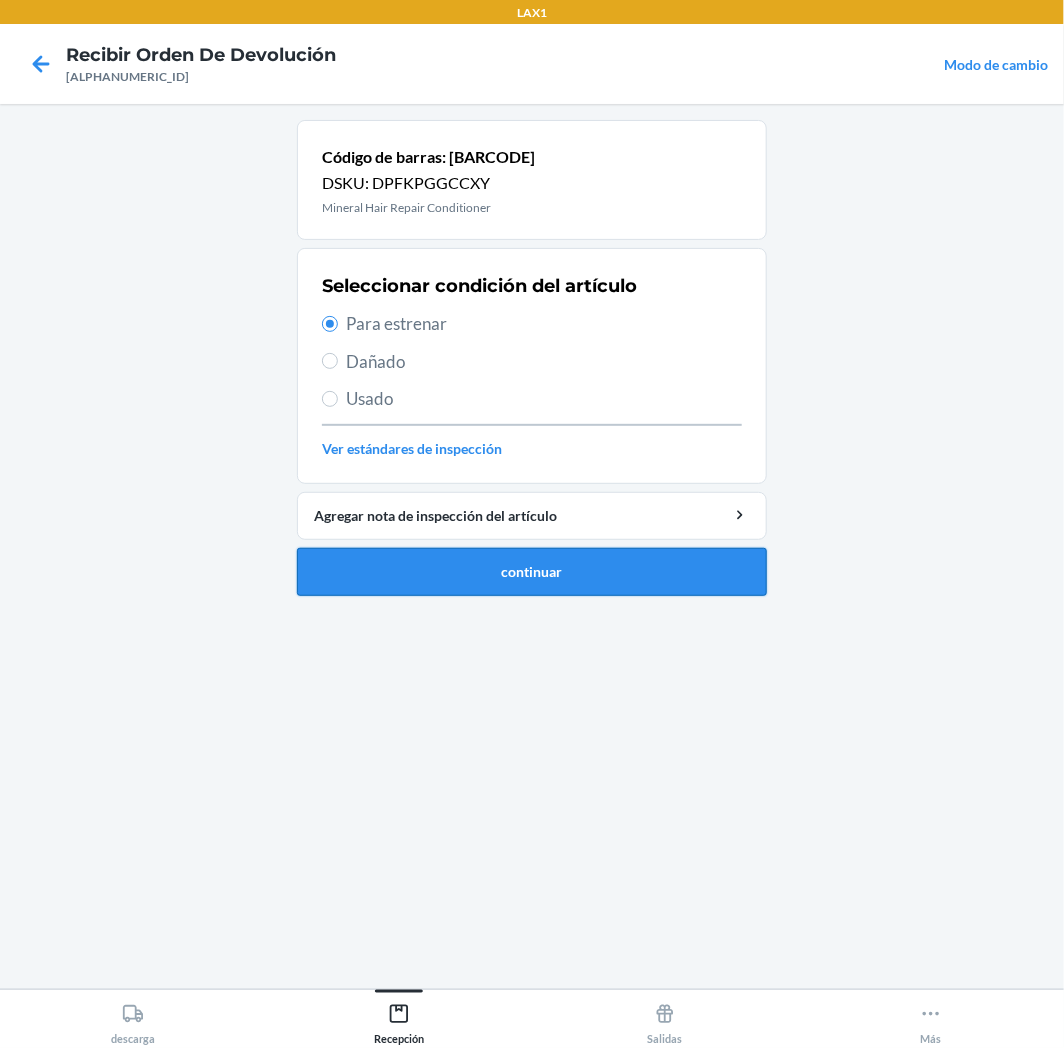 click on "continuar" at bounding box center [532, 572] 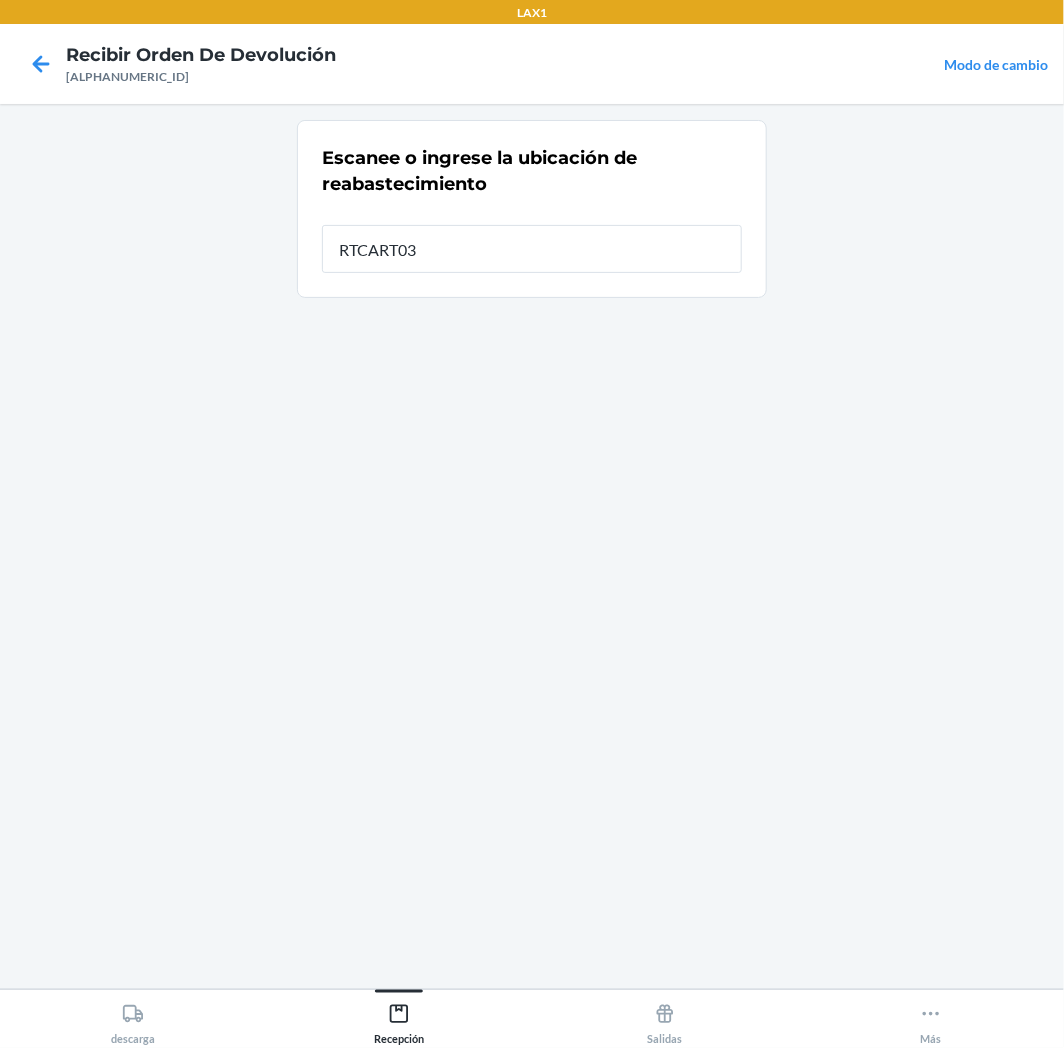 type on "RTCART038" 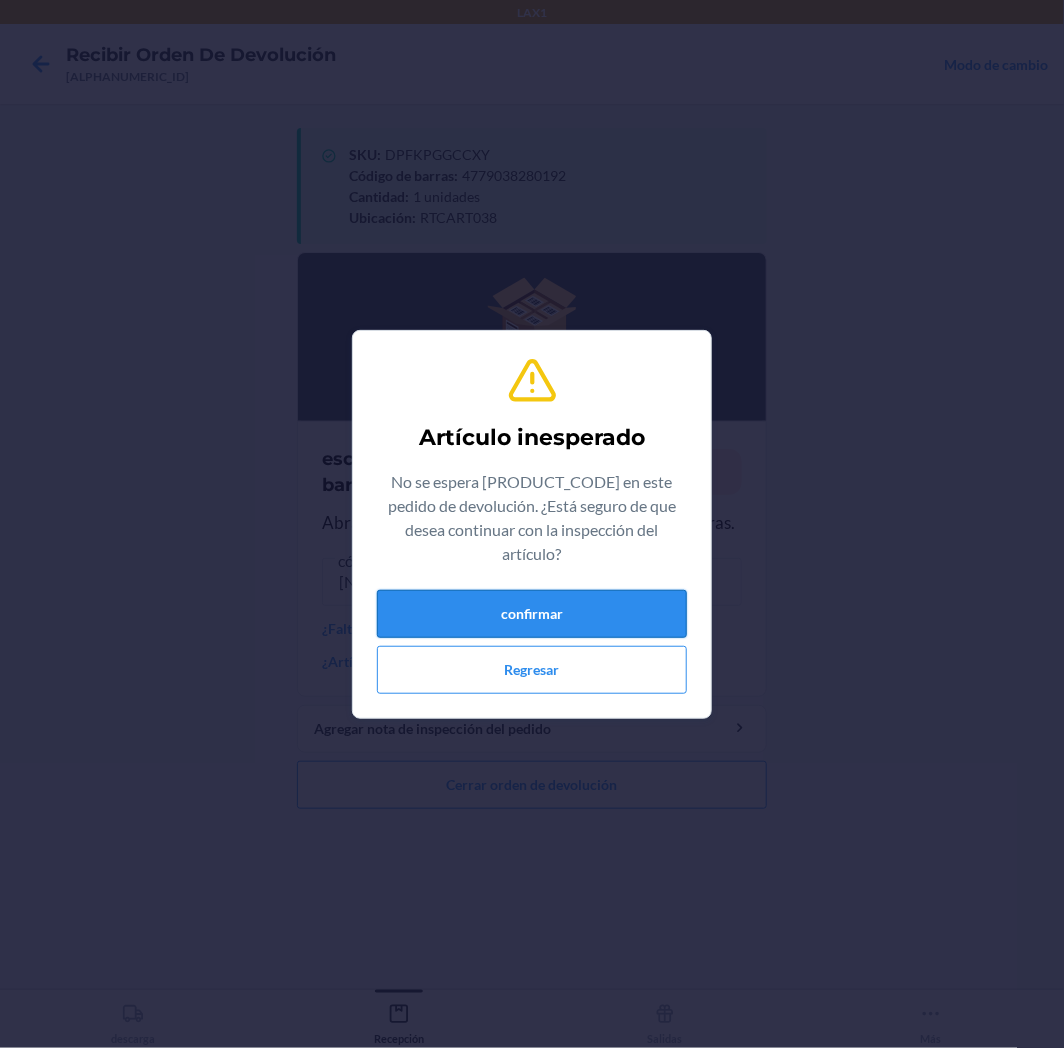click on "confirmar" at bounding box center [532, 614] 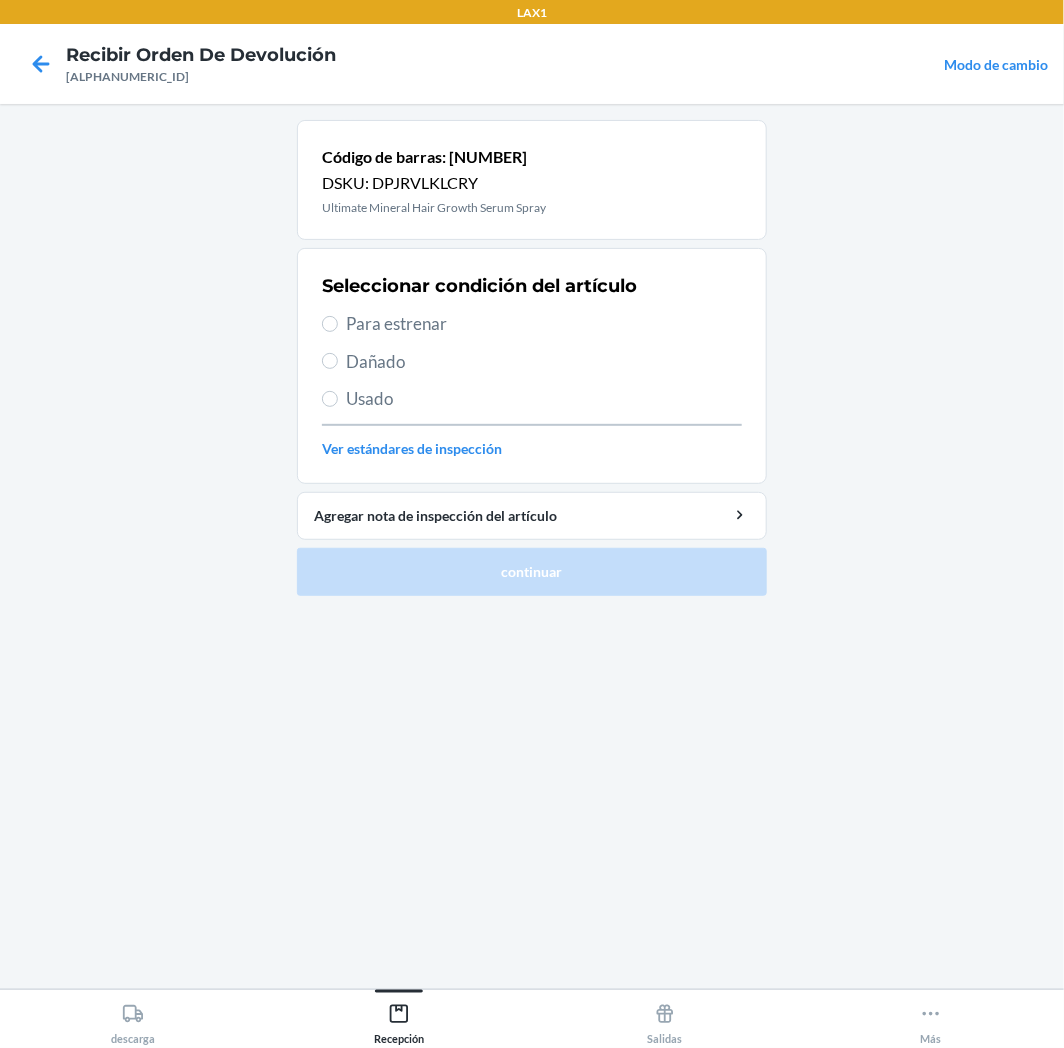 click on "Para estrenar" at bounding box center (544, 324) 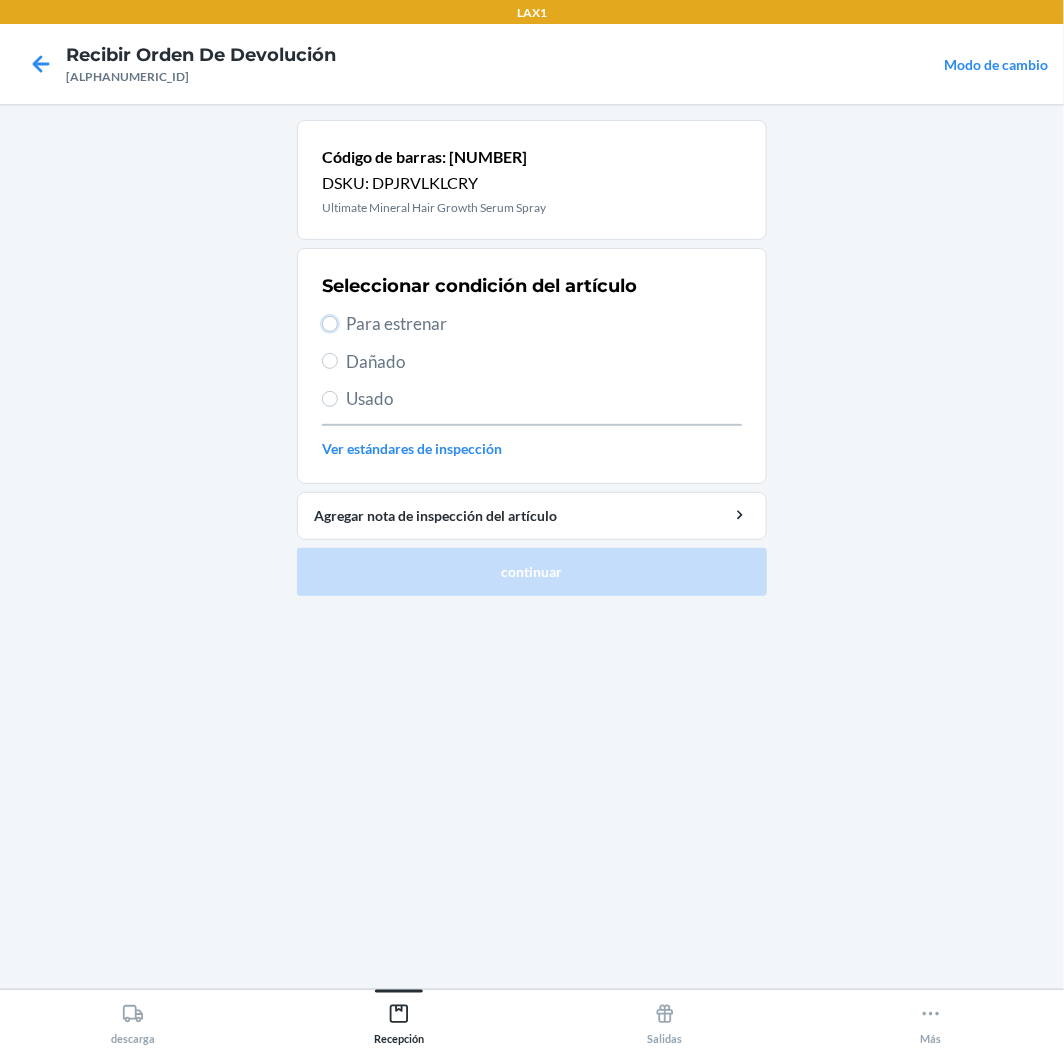 click on "Para estrenar" at bounding box center [330, 324] 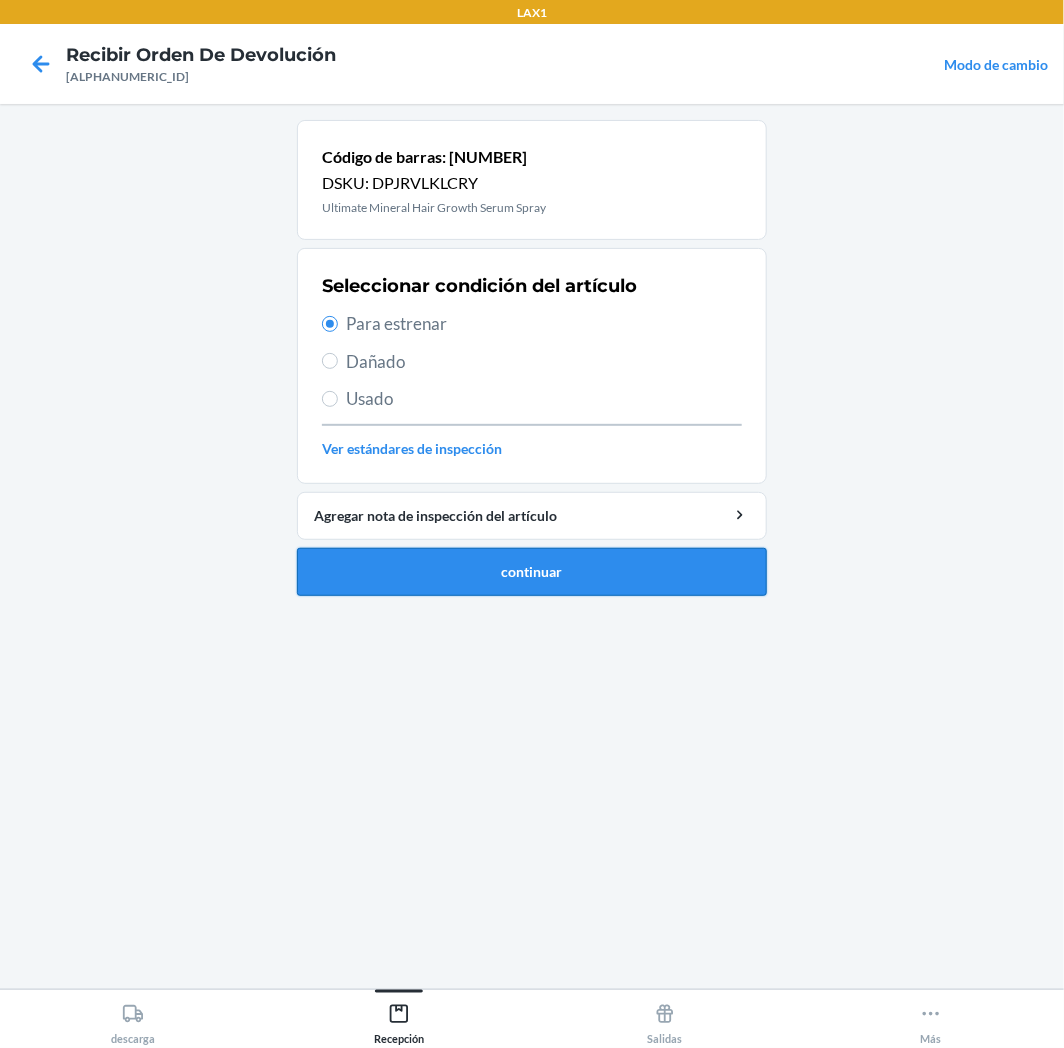 click on "continuar" at bounding box center (532, 572) 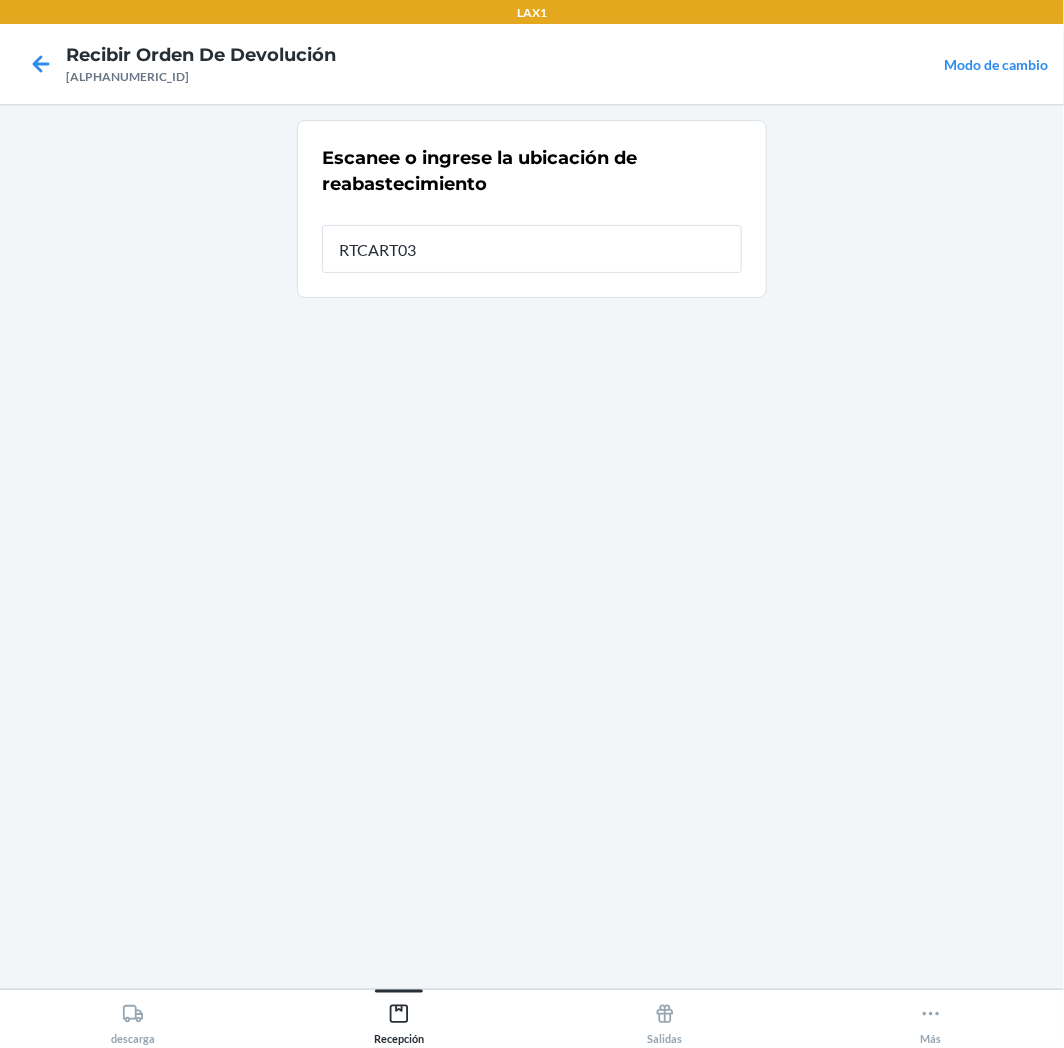 type on "RTCART038" 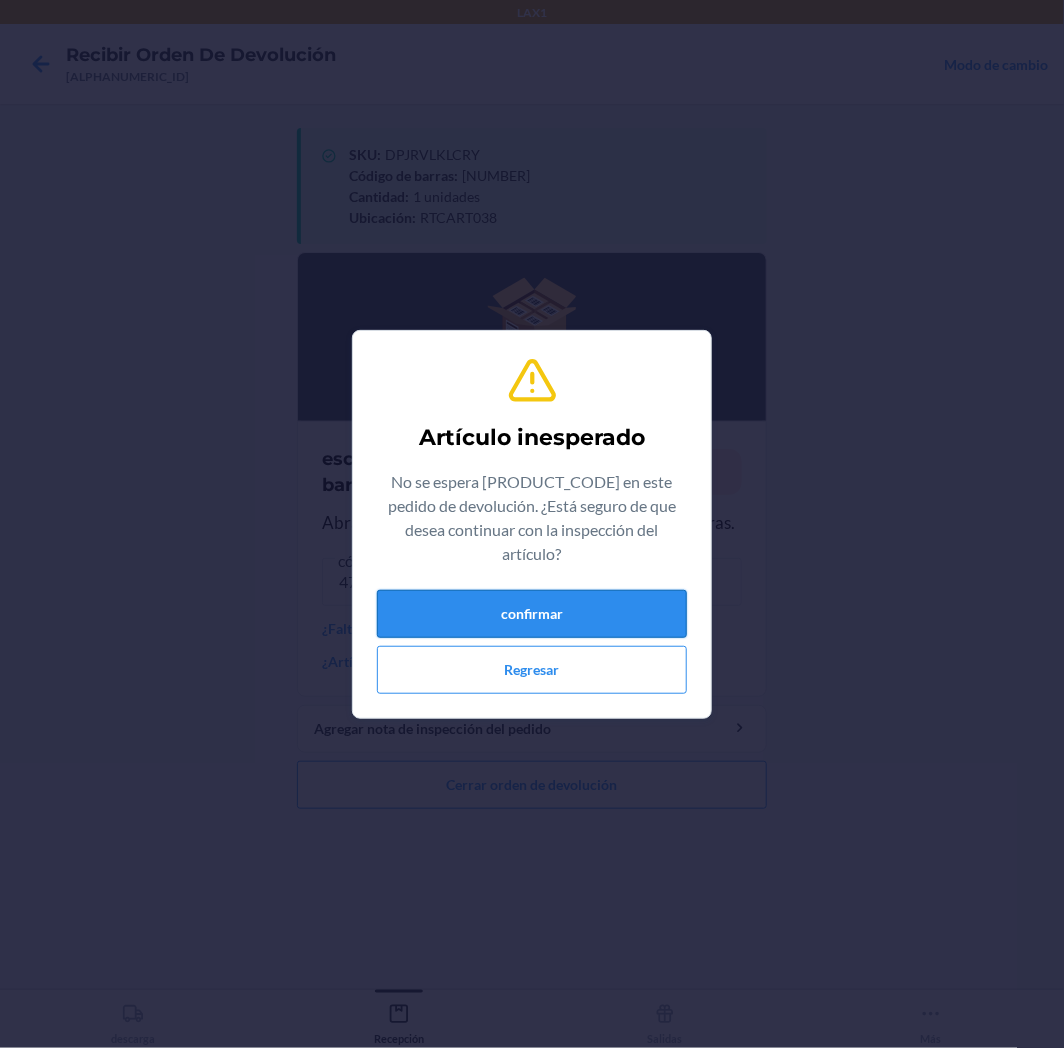 drag, startPoint x: 601, startPoint y: 612, endPoint x: 595, endPoint y: 600, distance: 13.416408 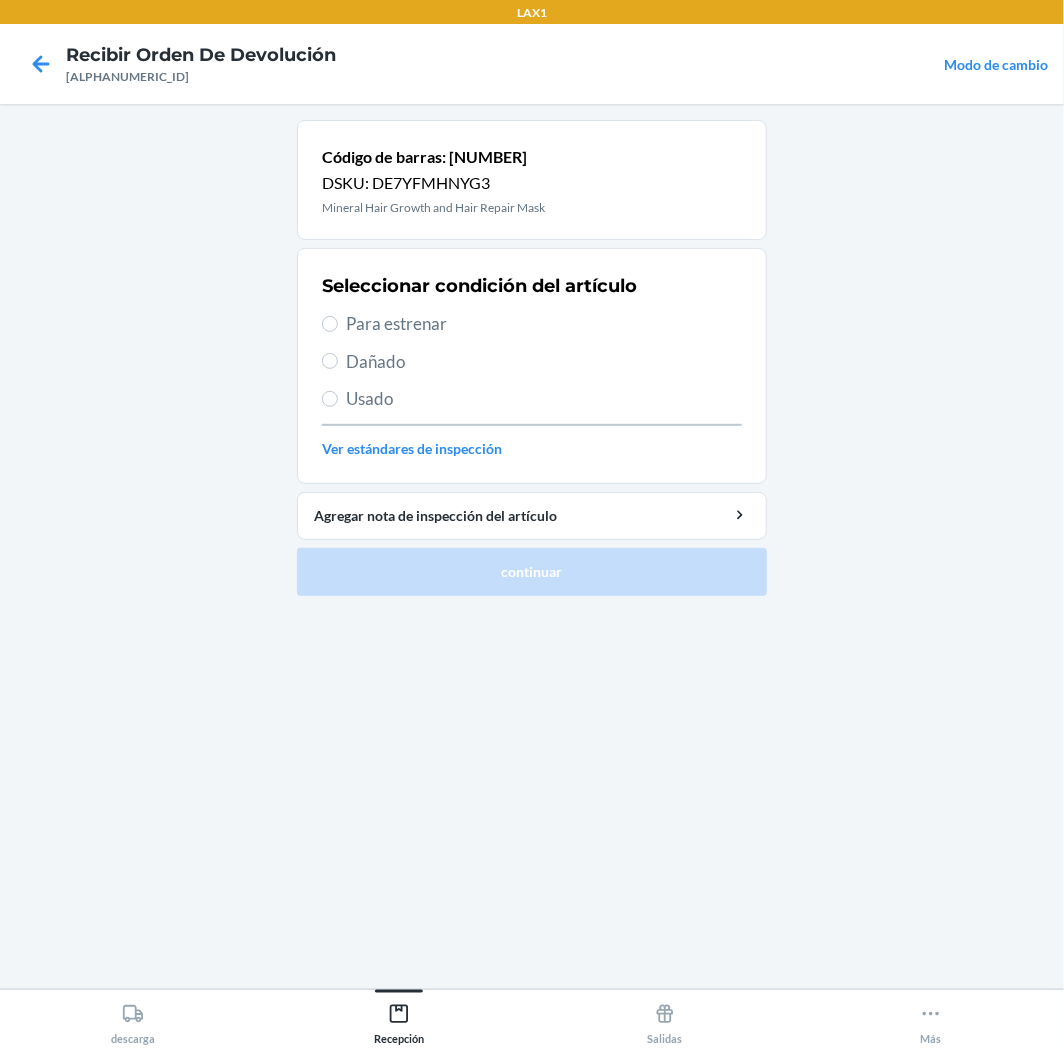 drag, startPoint x: 513, startPoint y: 305, endPoint x: 522, endPoint y: 335, distance: 31.320919 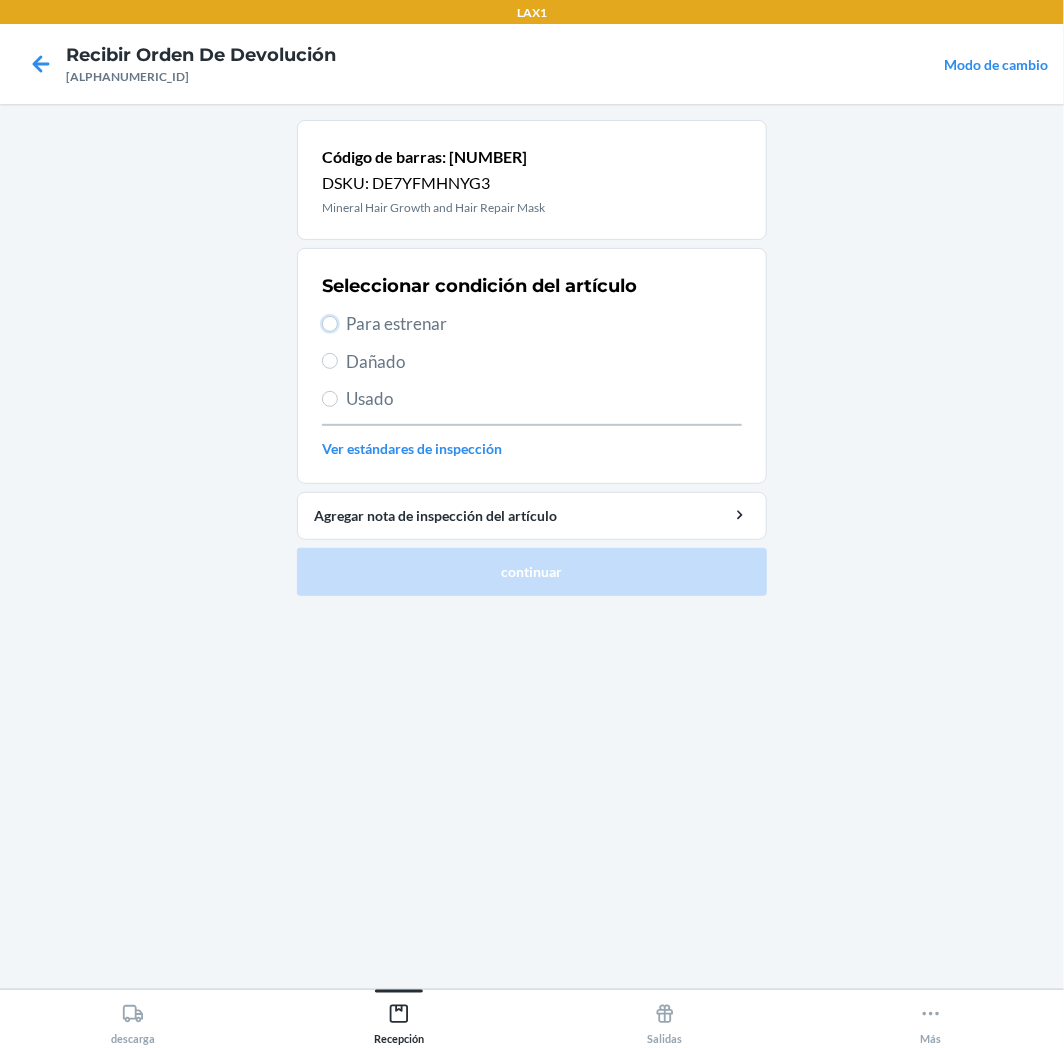 click on "Para estrenar" at bounding box center (330, 324) 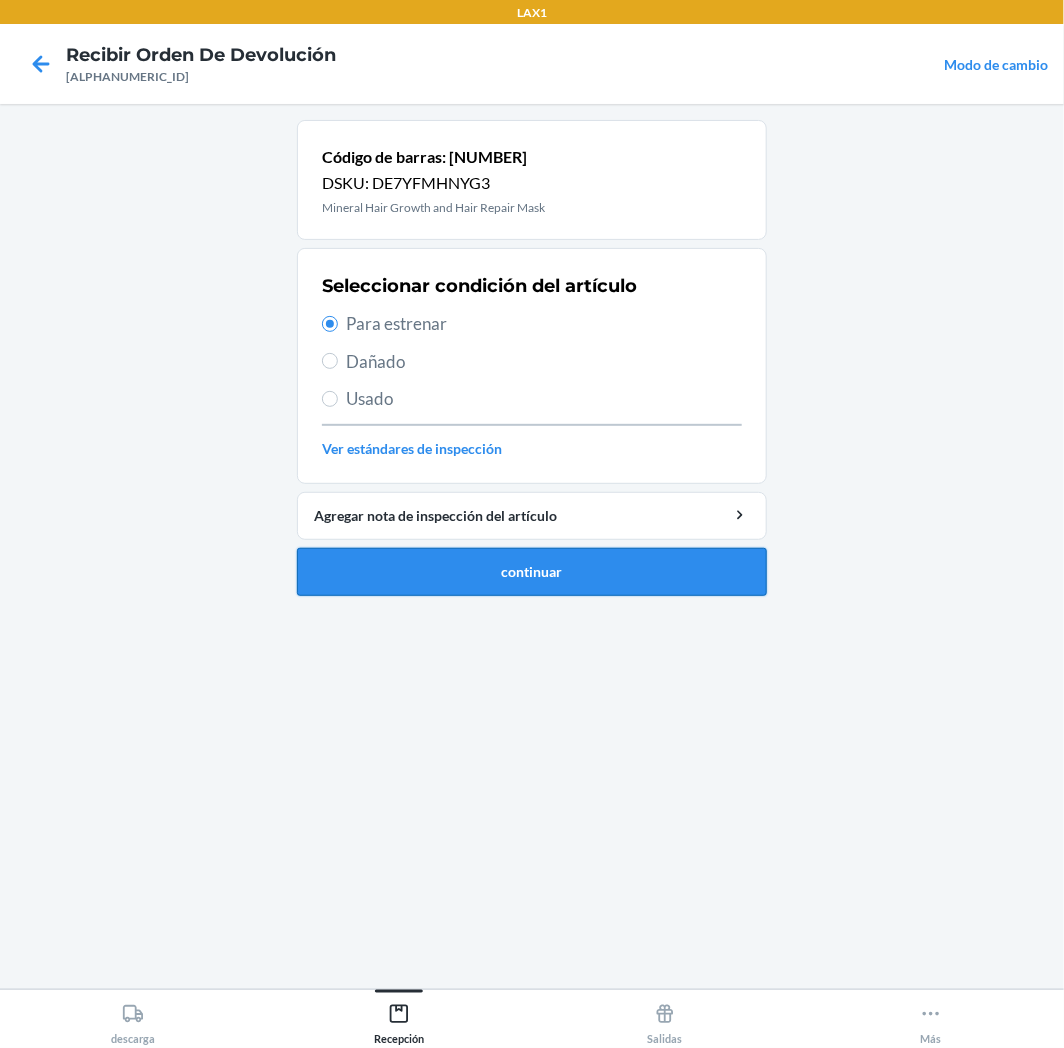 click on "continuar" at bounding box center [532, 572] 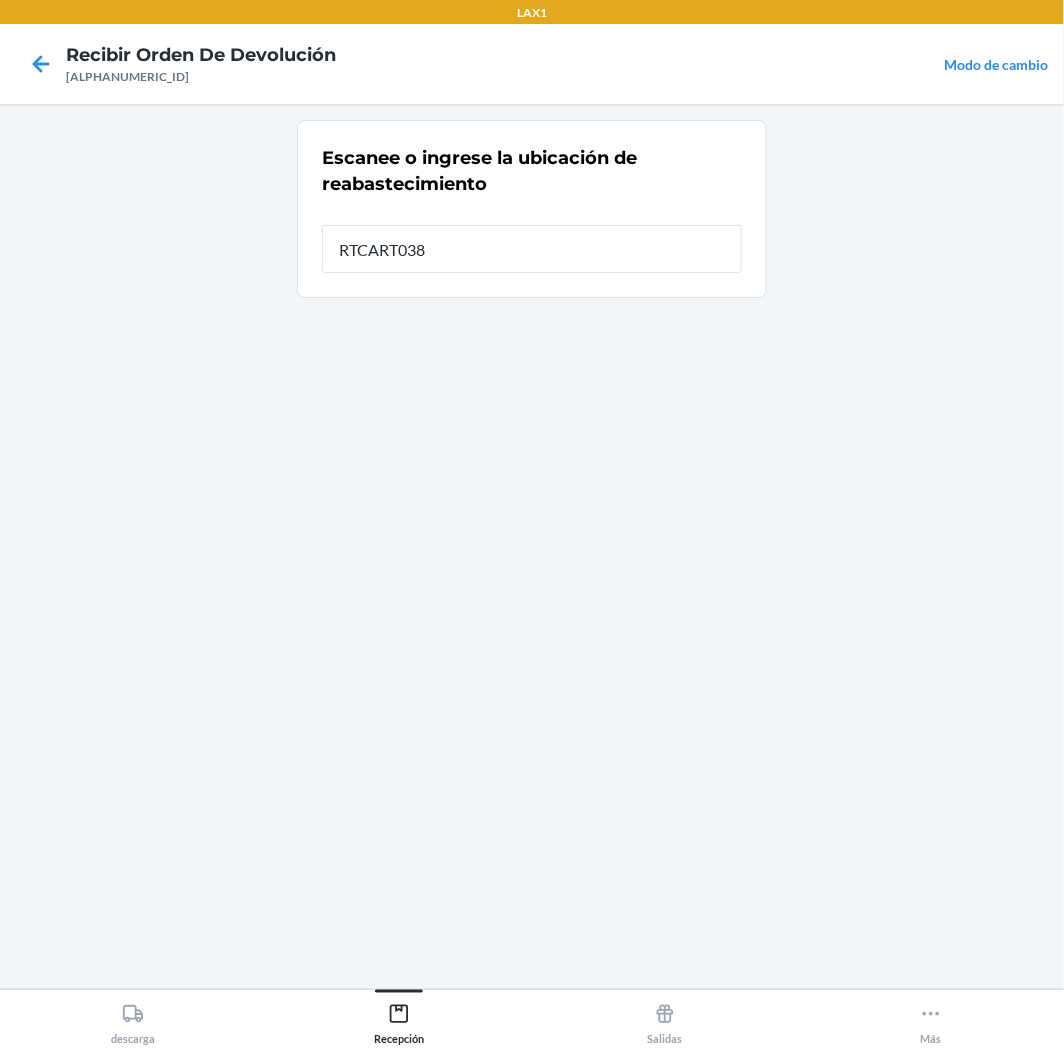 type on "RTCART038" 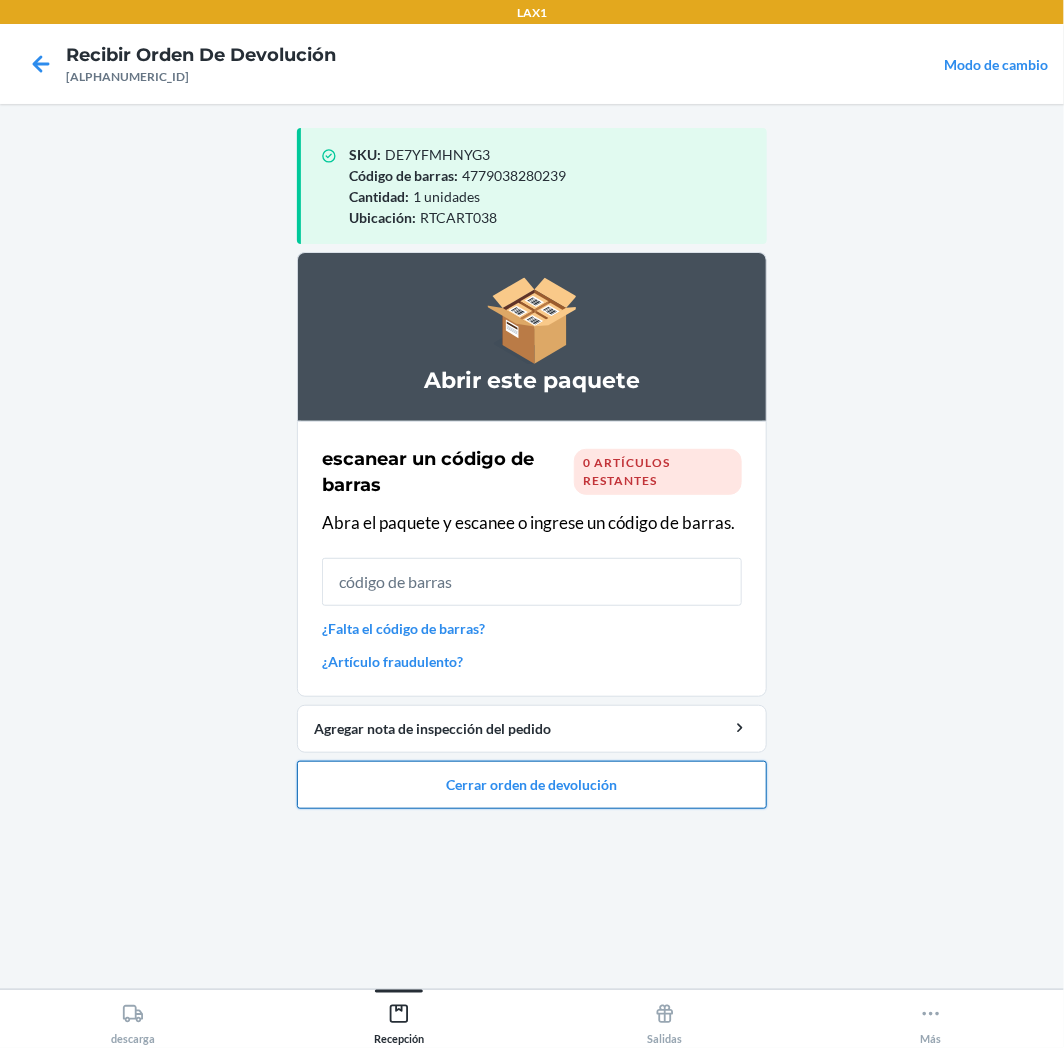 click on "Cerrar orden de devolución" at bounding box center [532, 785] 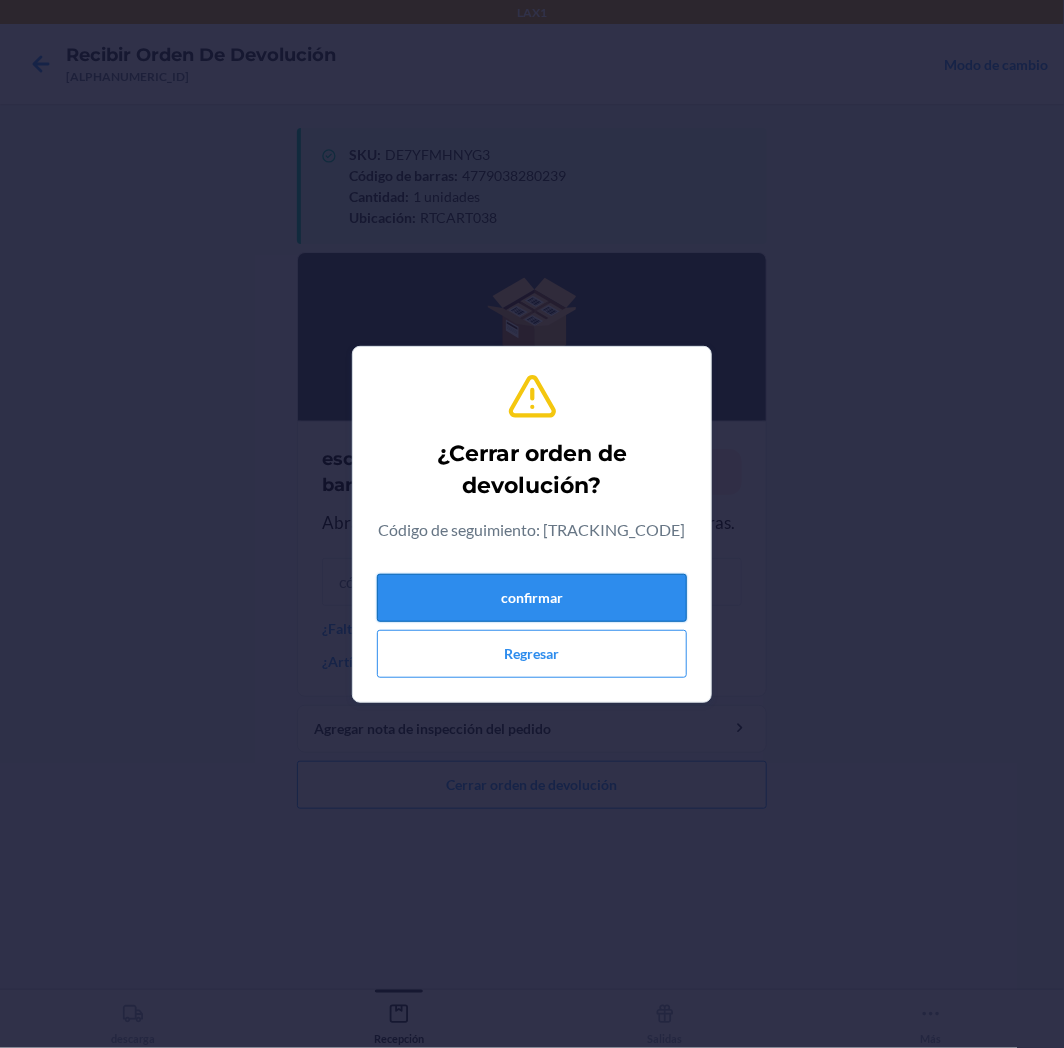 click on "confirmar" at bounding box center [532, 598] 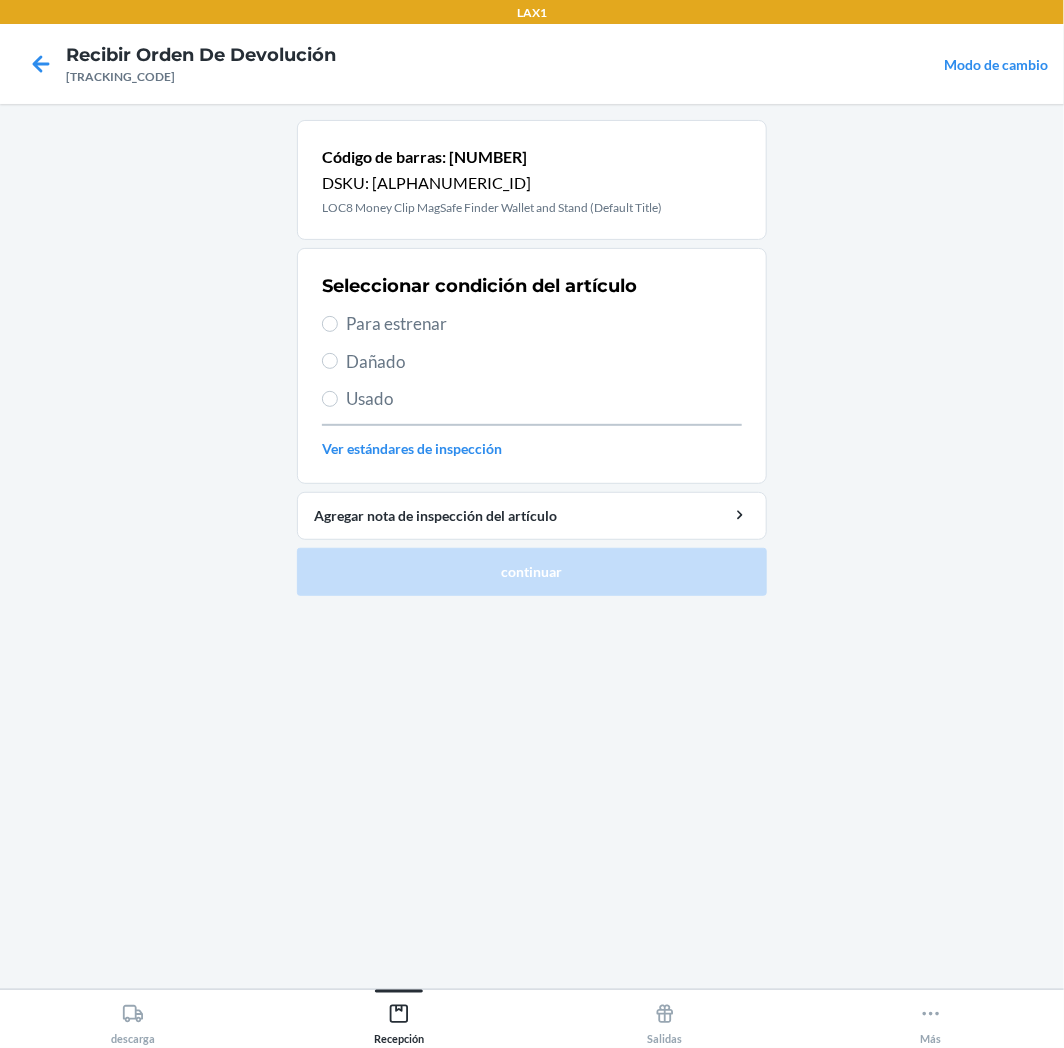 click on "Para estrenar" at bounding box center (544, 324) 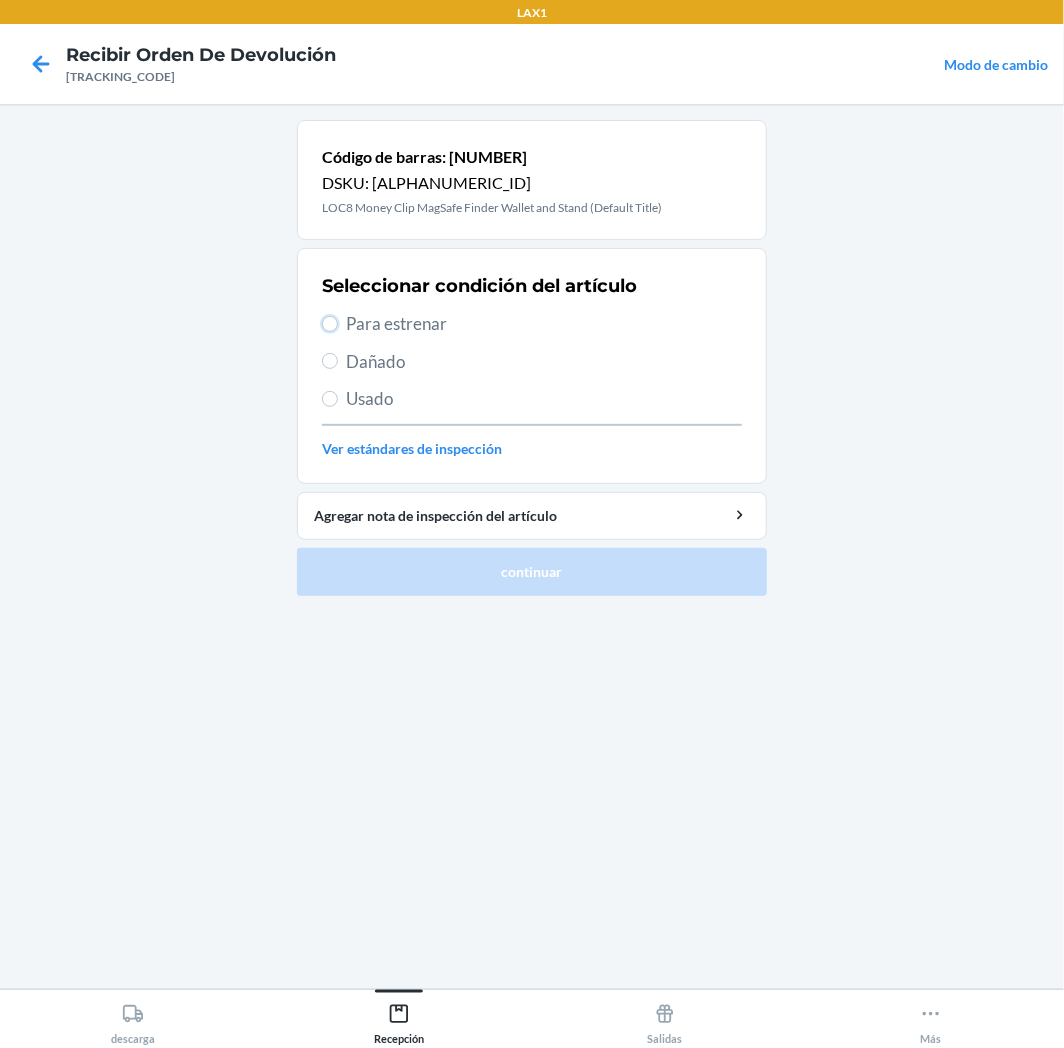 click on "Para estrenar" at bounding box center (330, 324) 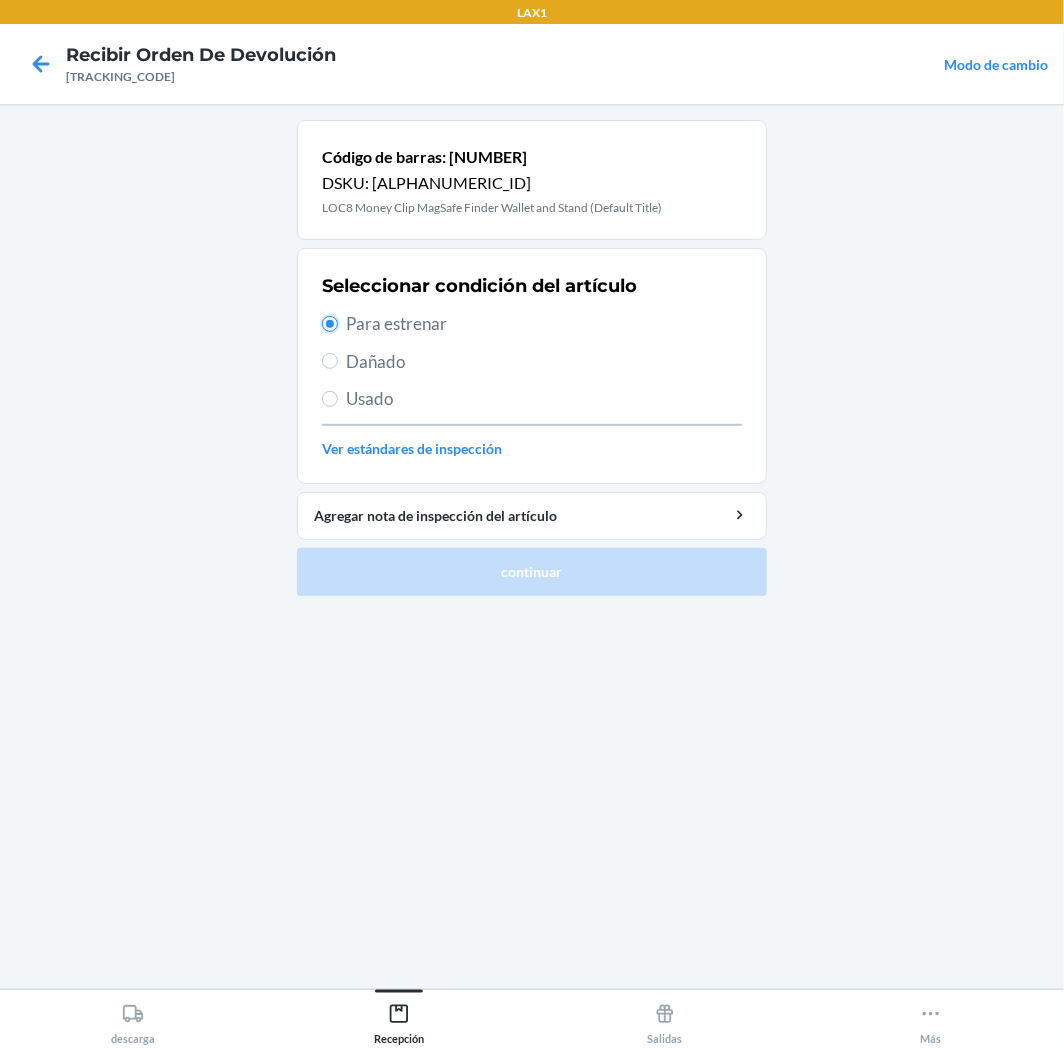radio on "true" 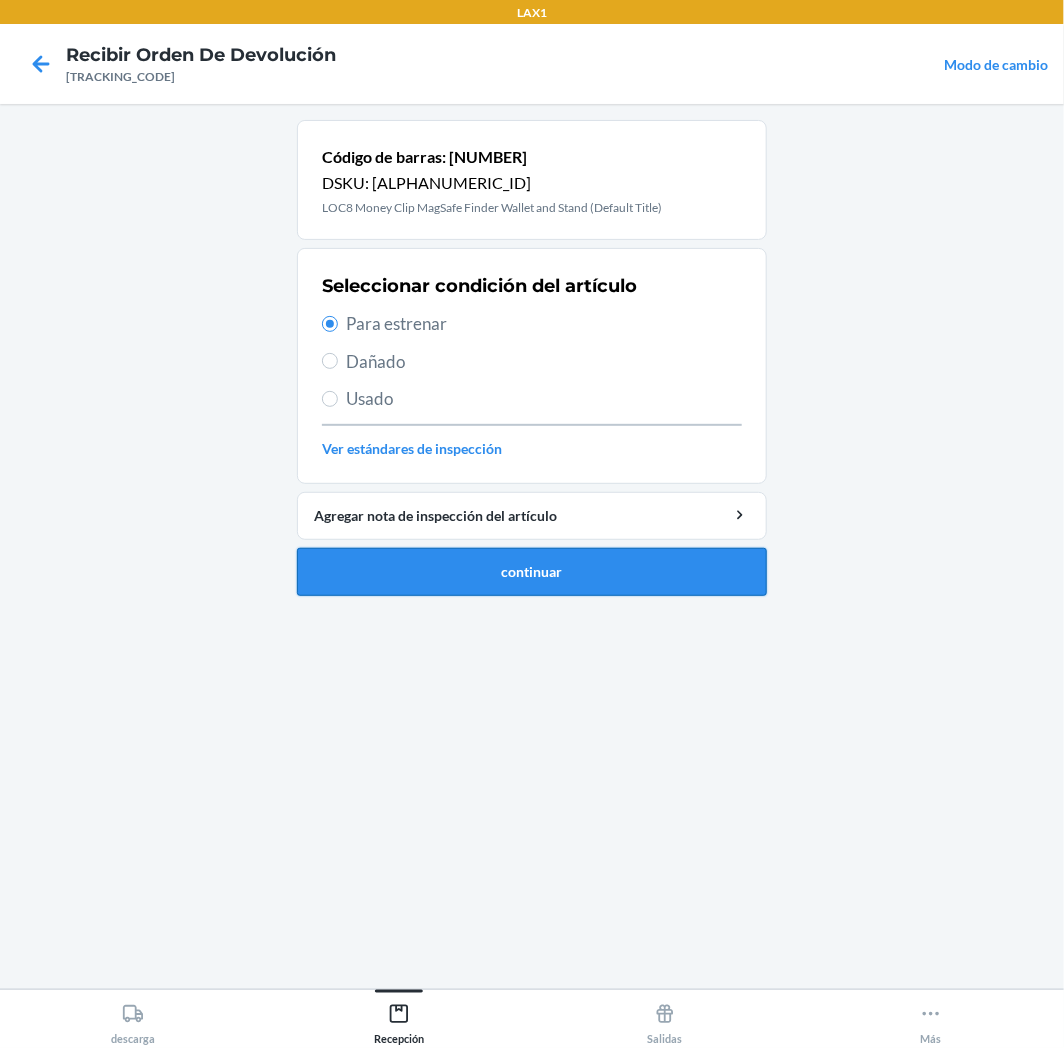 click on "continuar" at bounding box center (532, 572) 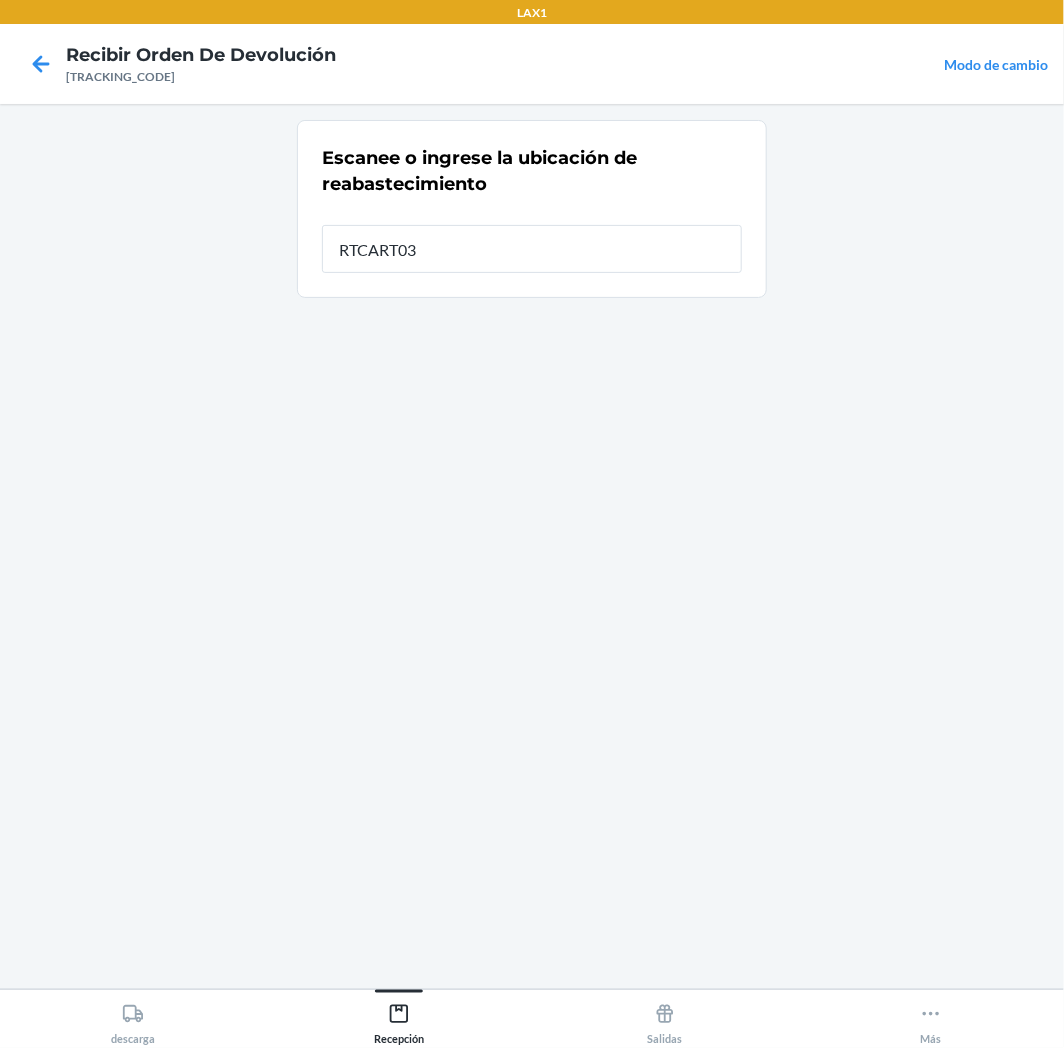 type on "RTCART038" 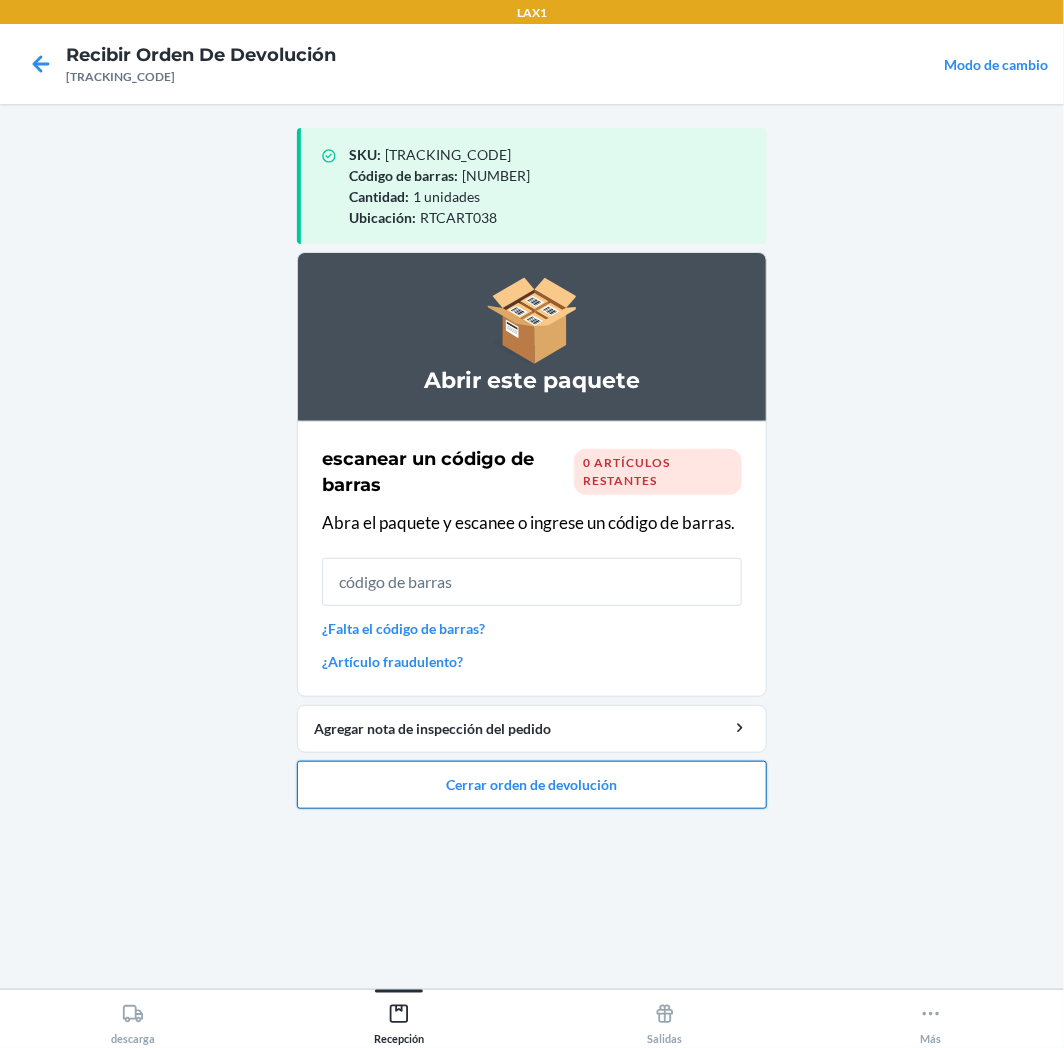 click on "Cerrar orden de devolución" at bounding box center [532, 785] 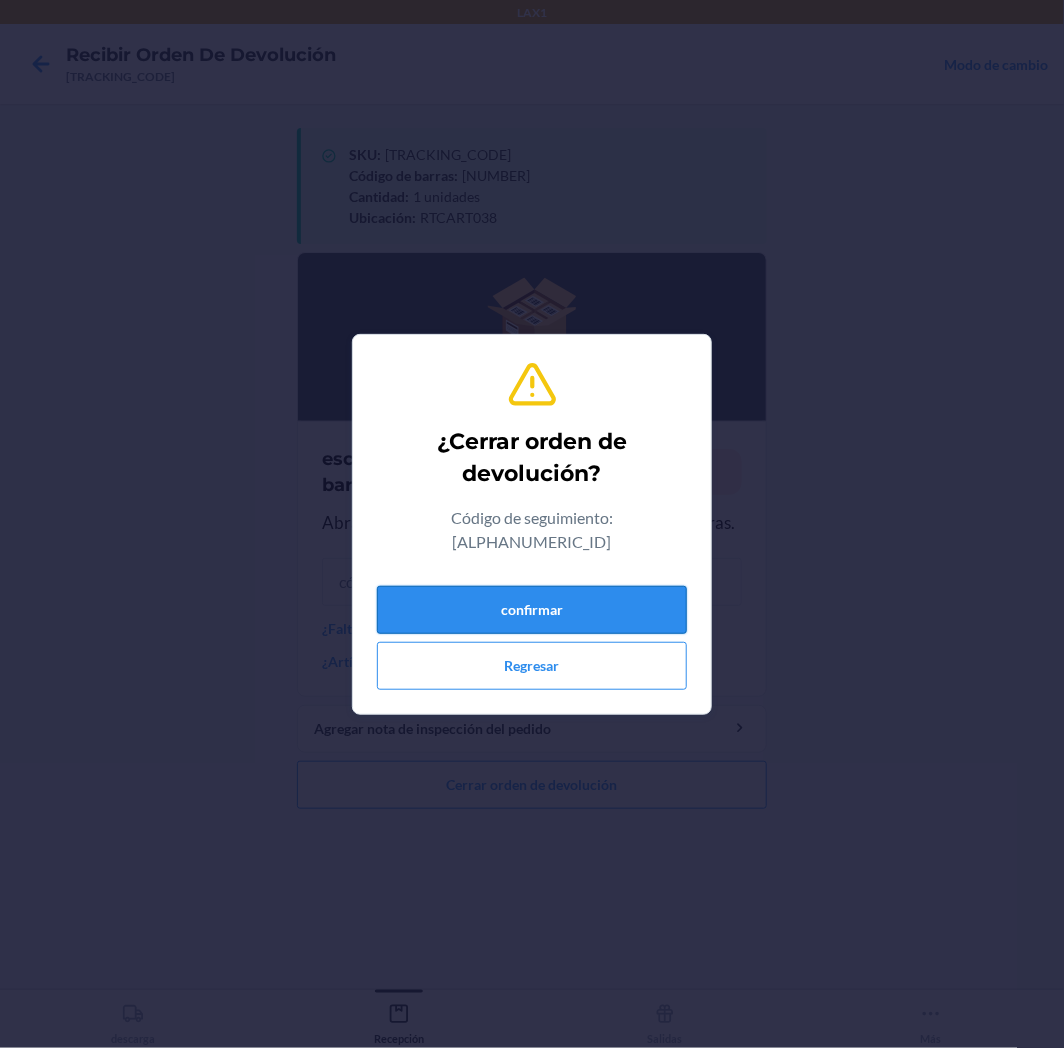 click on "confirmar" at bounding box center (532, 610) 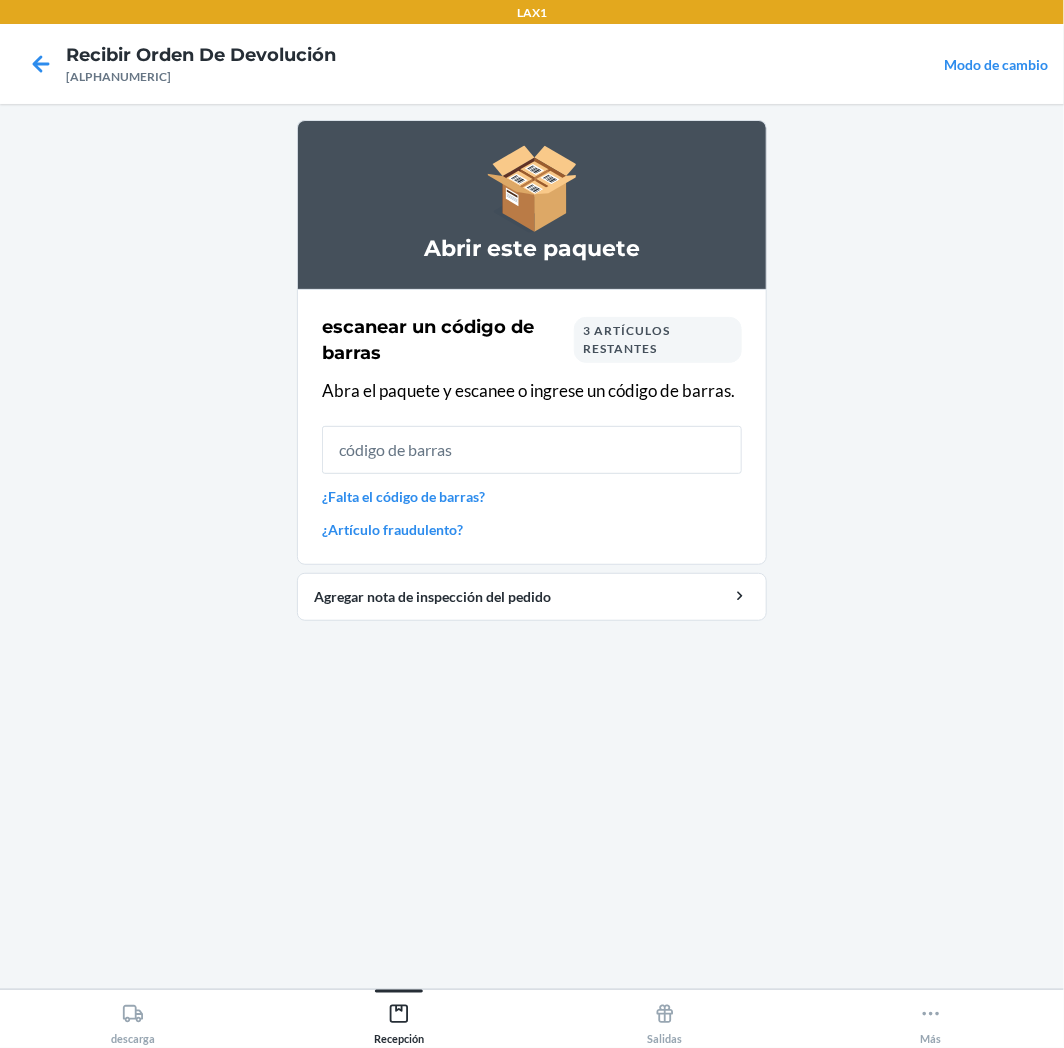 click at bounding box center (41, 64) 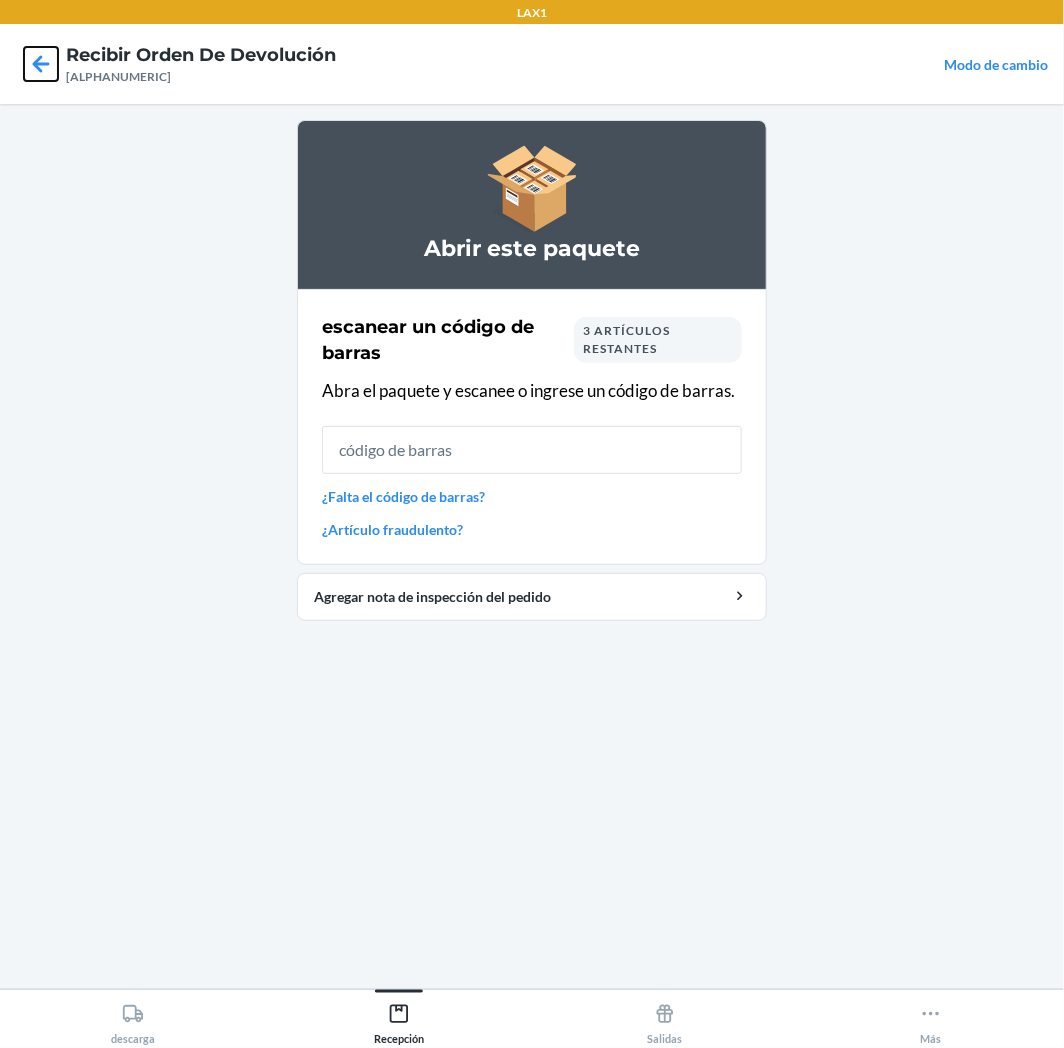 click 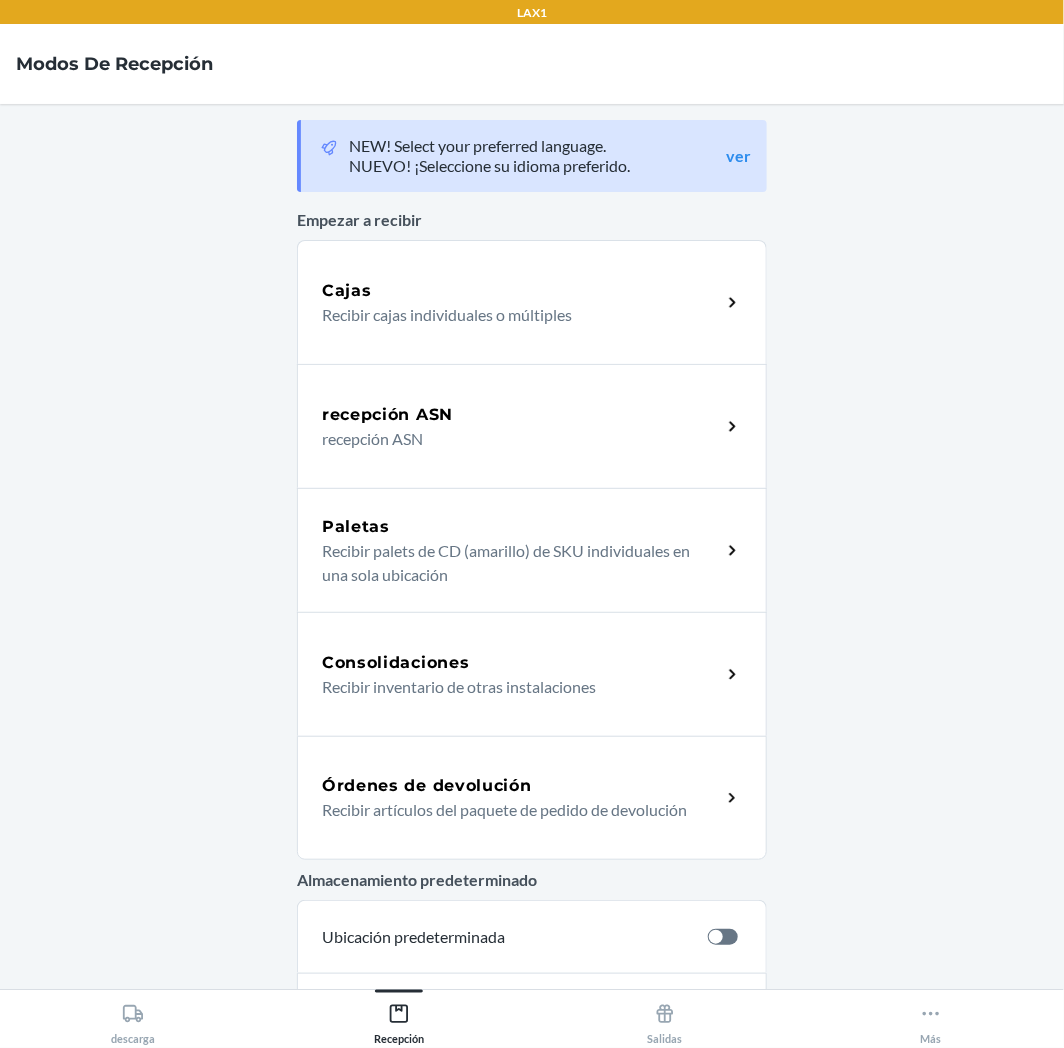 click on "Órdenes de devolución Recibir artículos del paquete de pedido de devolución" at bounding box center [532, 798] 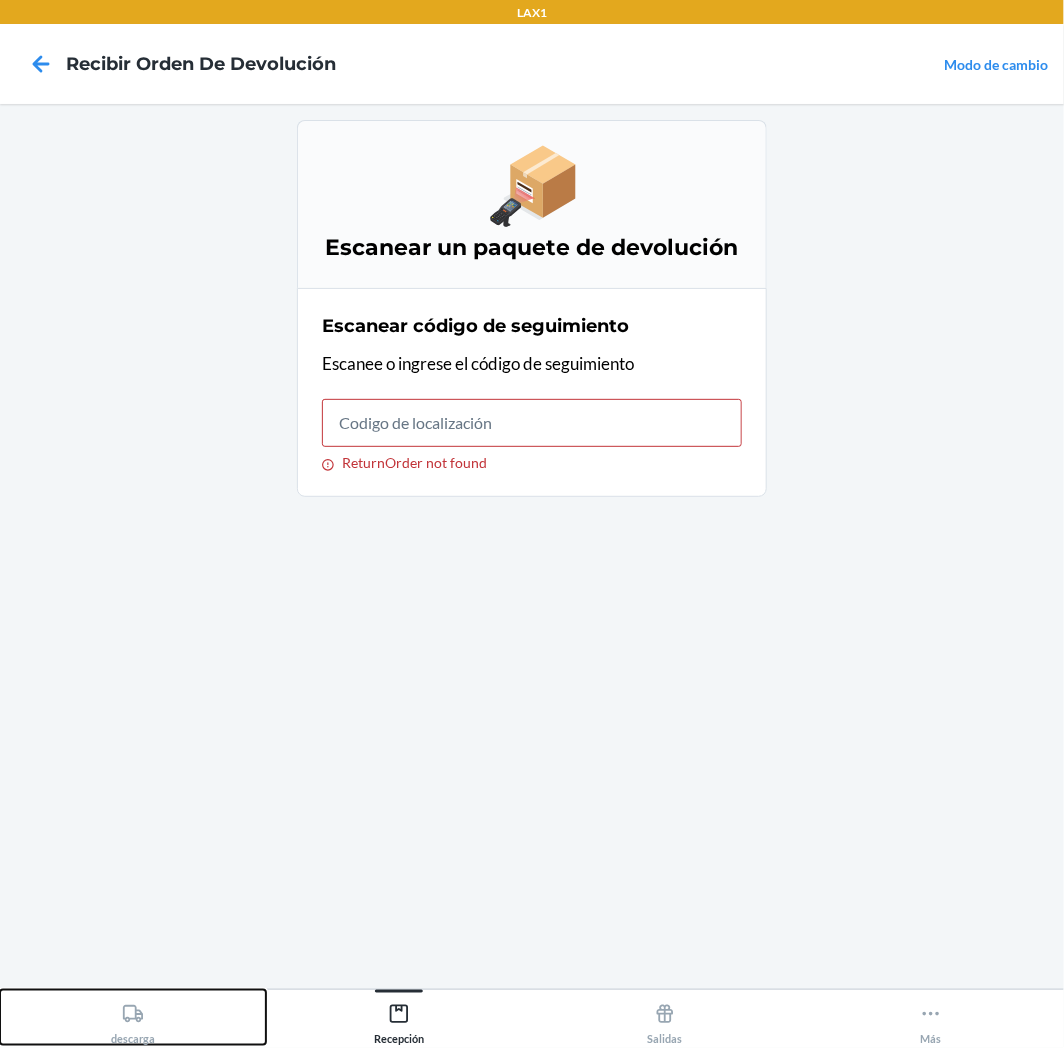 drag, startPoint x: 128, startPoint y: 1000, endPoint x: 228, endPoint y: 812, distance: 212.9413 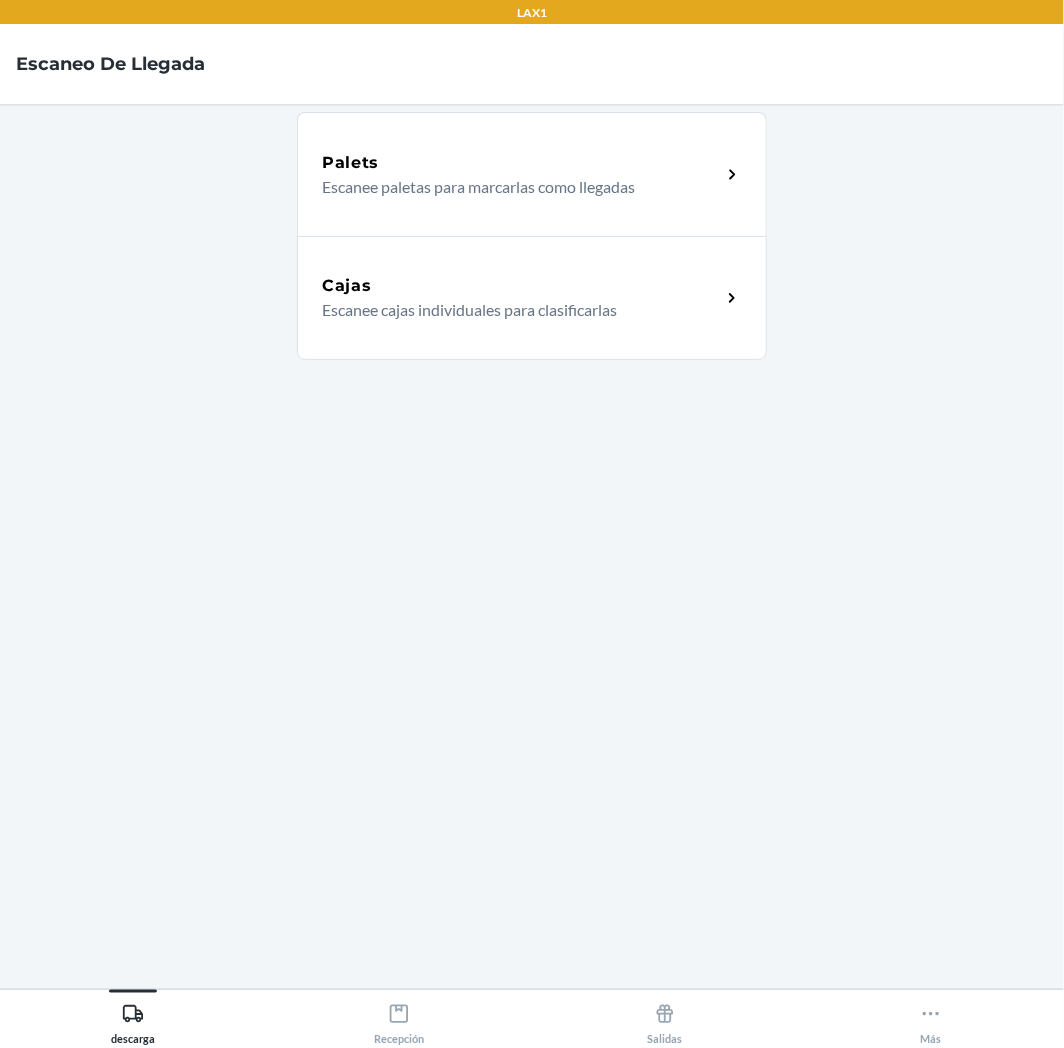 click on "Cajas Escanee cajas individuales para clasificarlas" at bounding box center [532, 298] 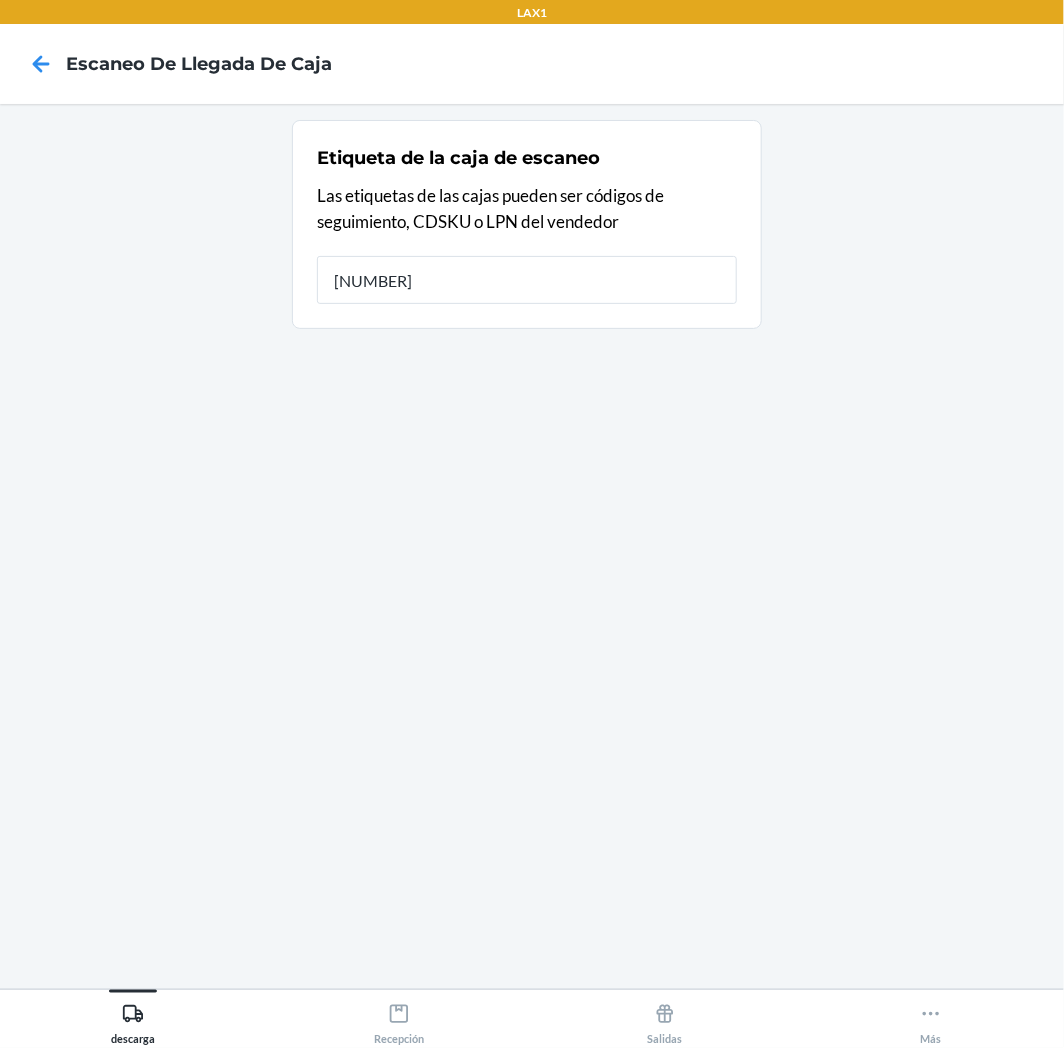 type on "[NUMBER]" 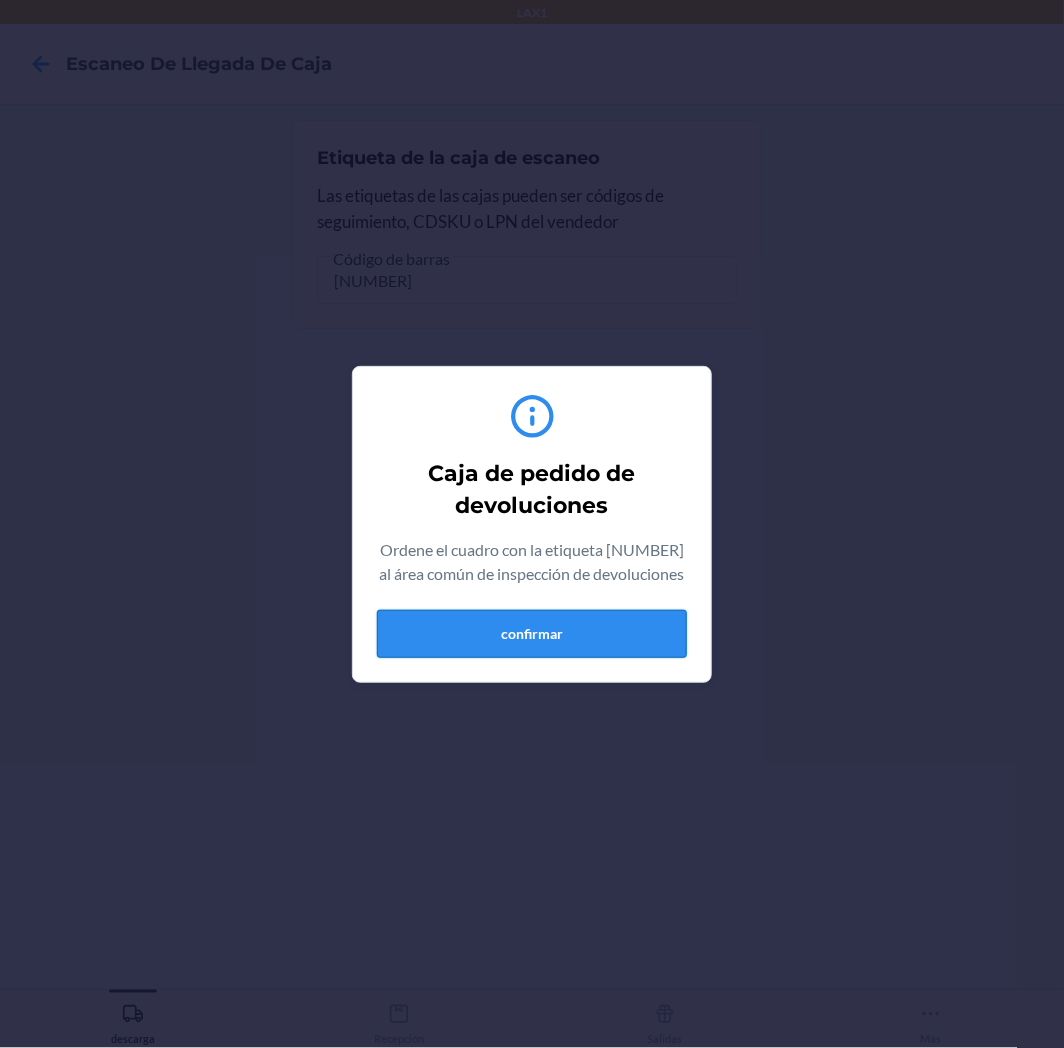click on "confirmar" at bounding box center [532, 634] 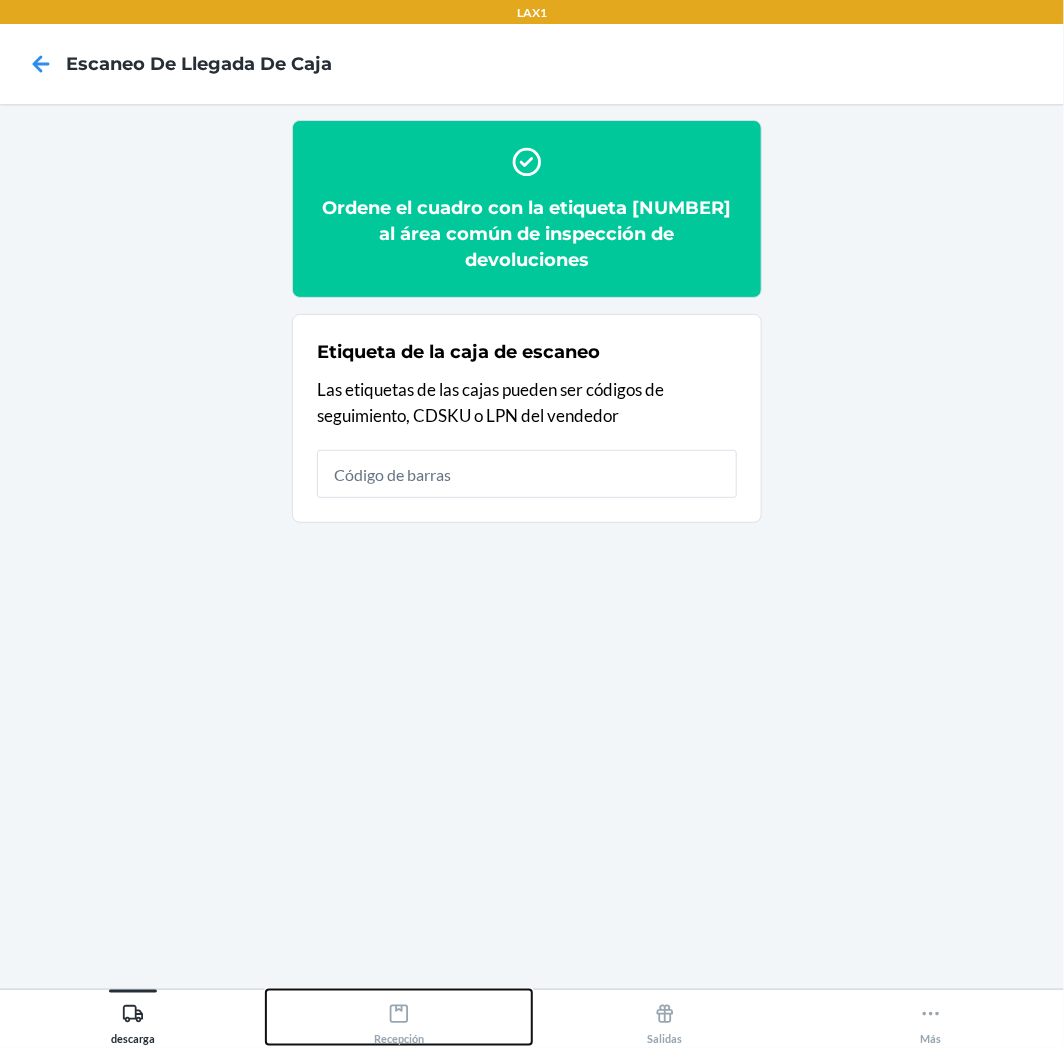 click on "Recepción" at bounding box center [399, 1020] 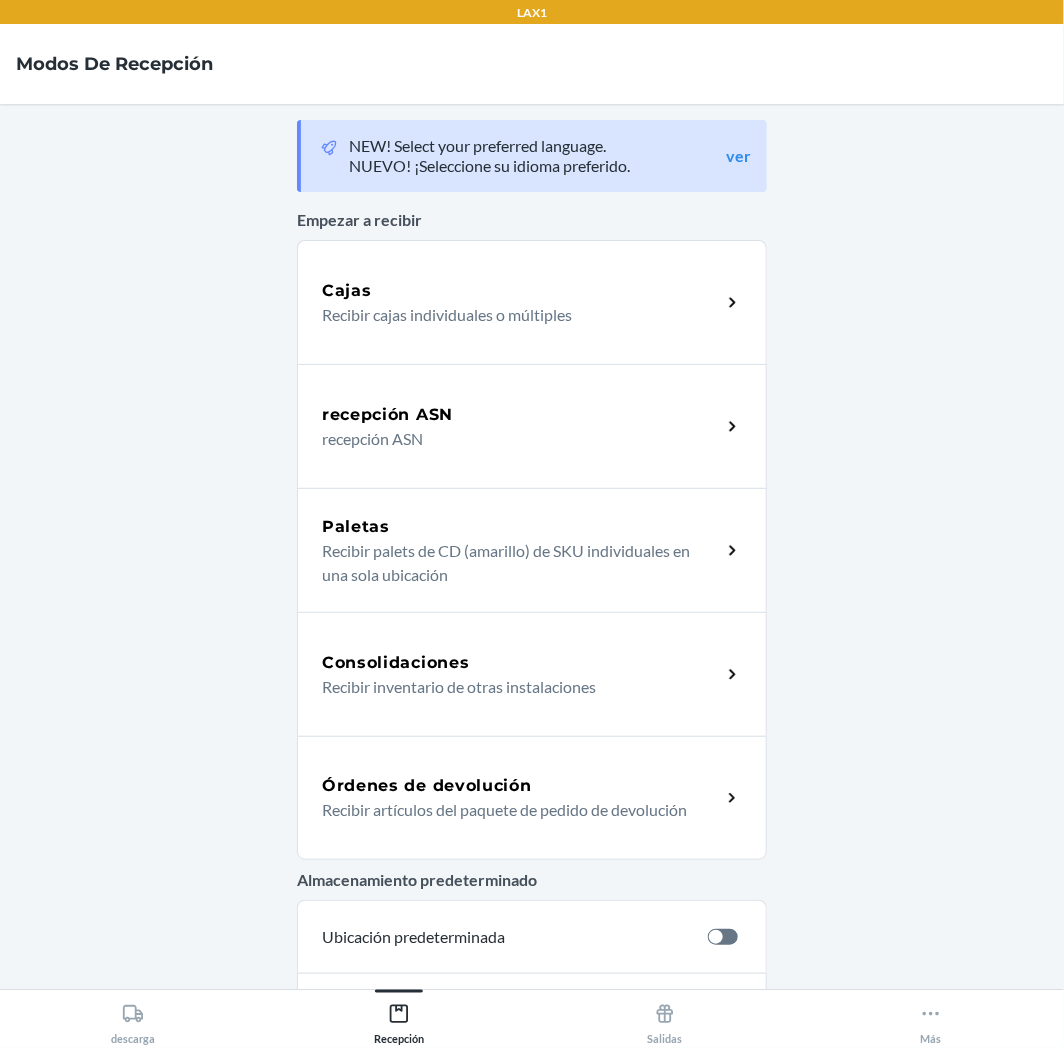 click on "Recibir artículos del paquete de pedido de devolución" at bounding box center (513, 810) 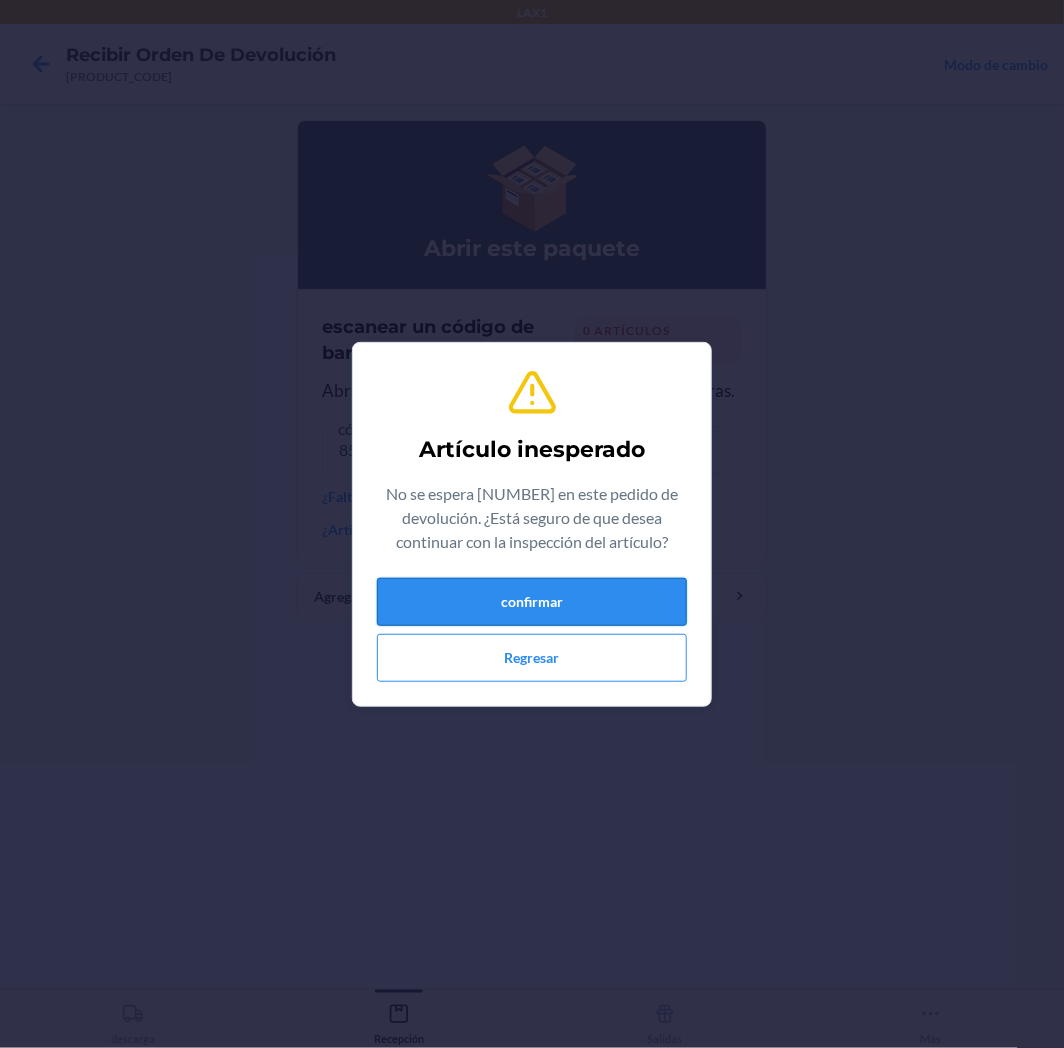 click on "confirmar" at bounding box center [532, 602] 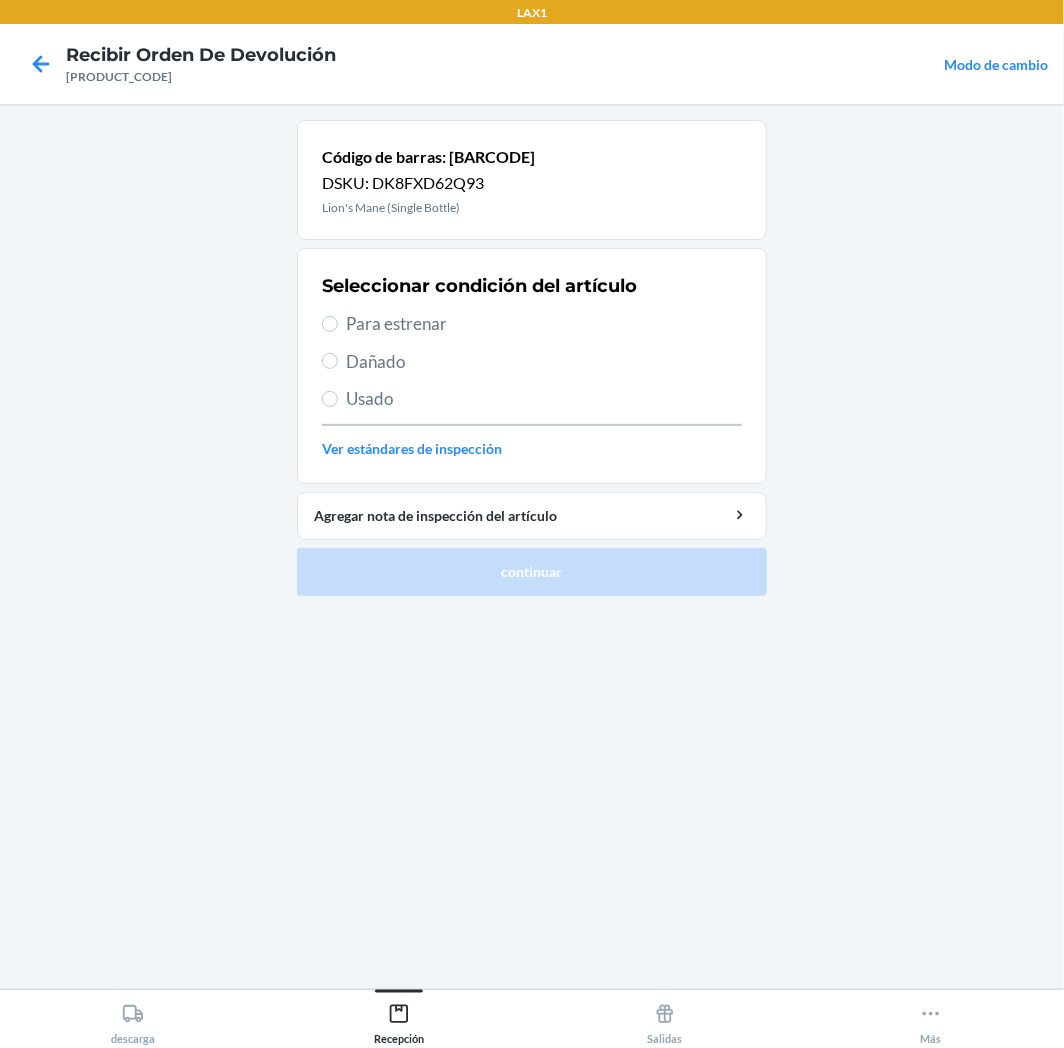 click on "Para estrenar" at bounding box center [544, 324] 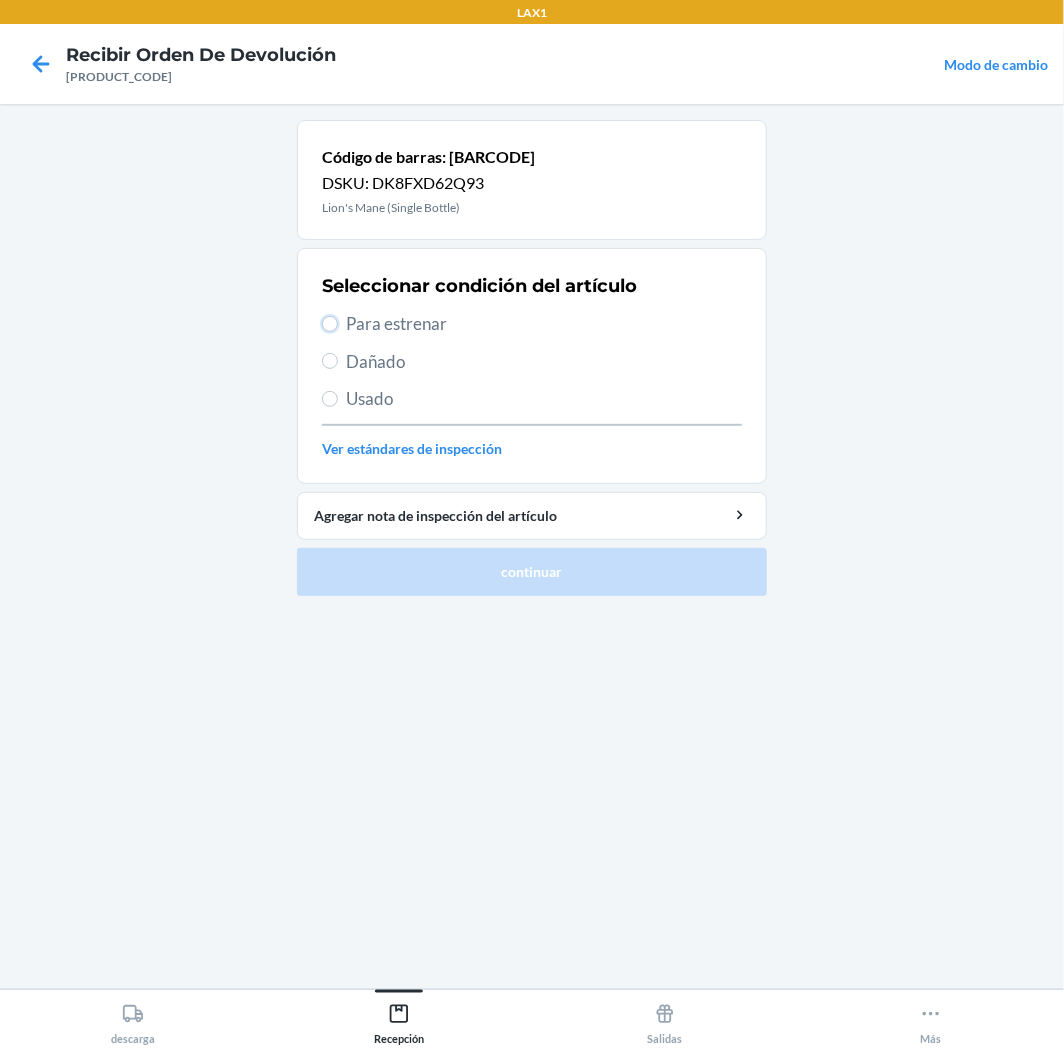 click on "Para estrenar" at bounding box center [330, 324] 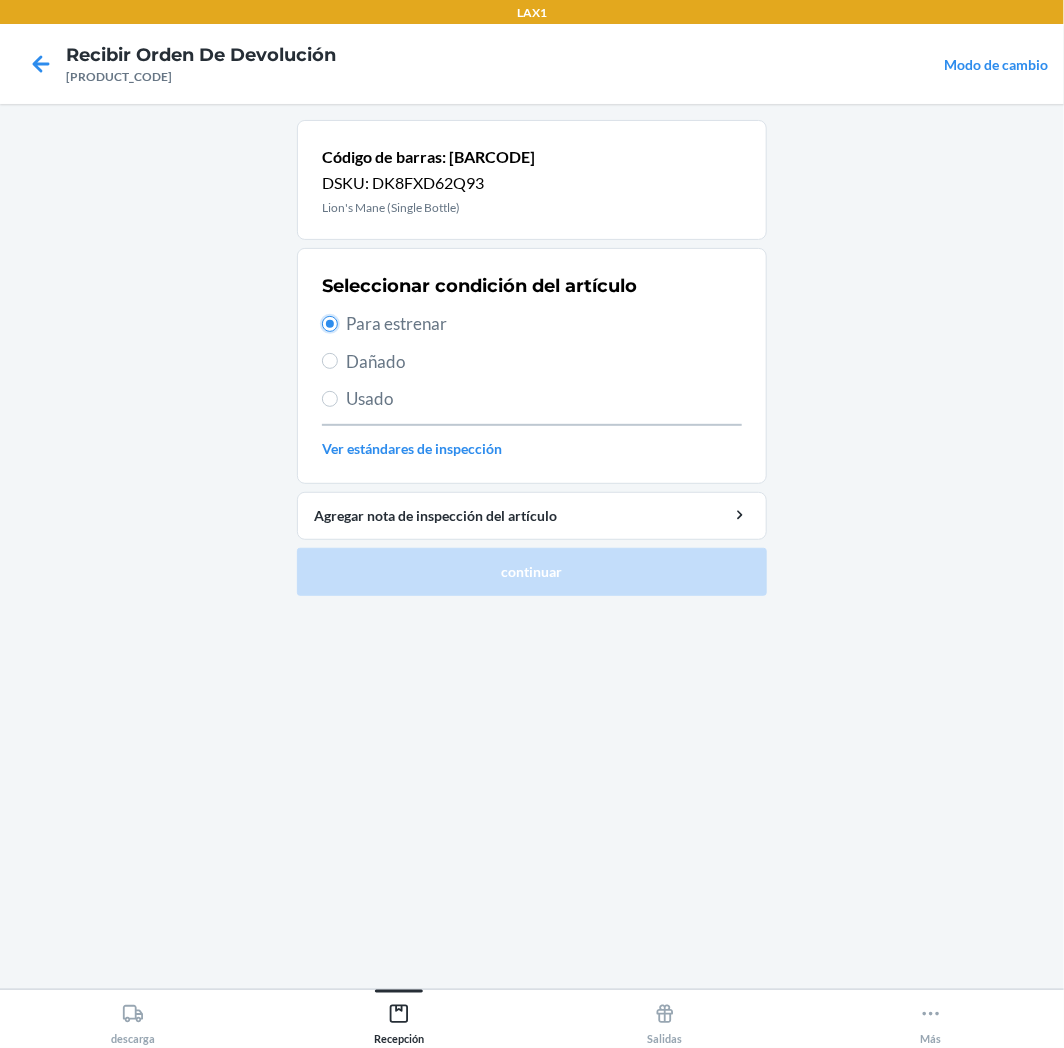 radio on "true" 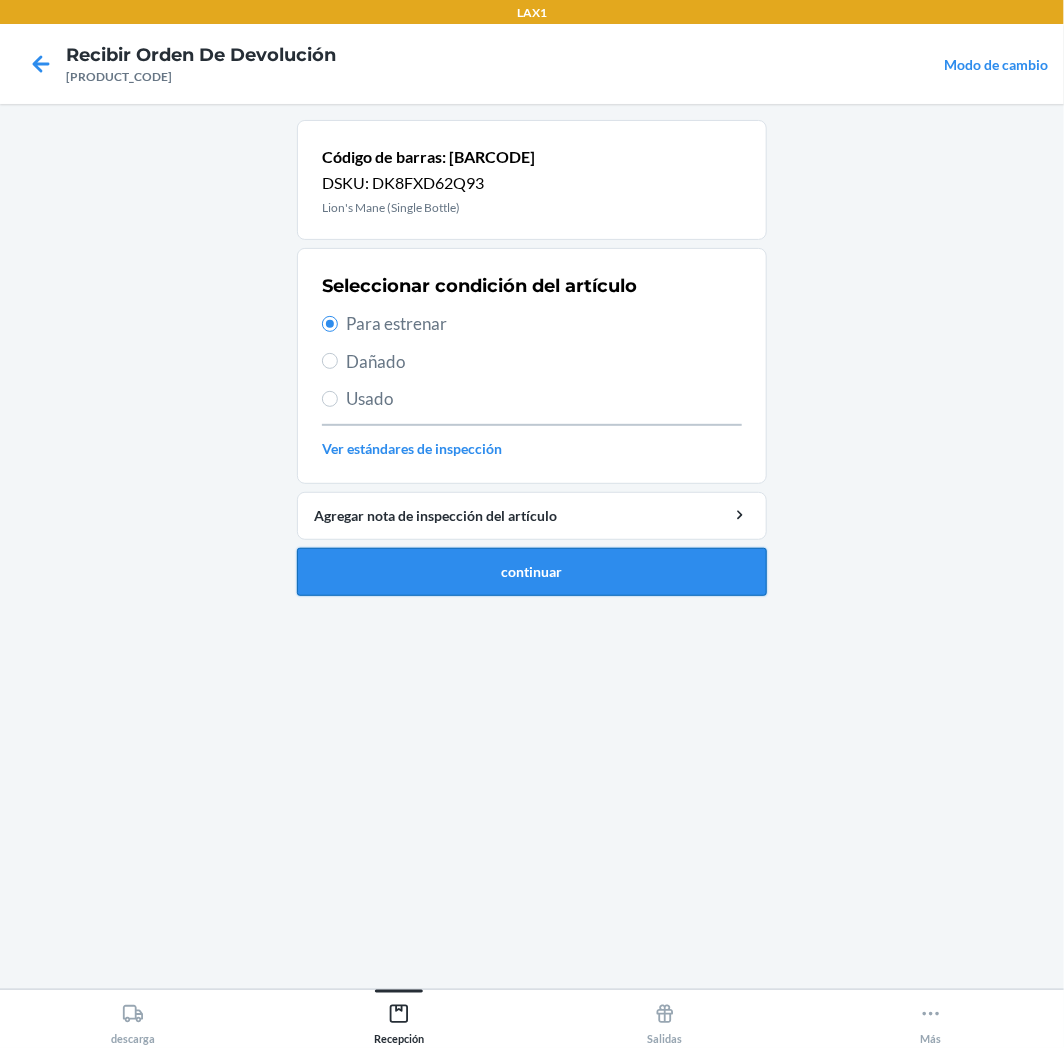 click on "continuar" at bounding box center [532, 572] 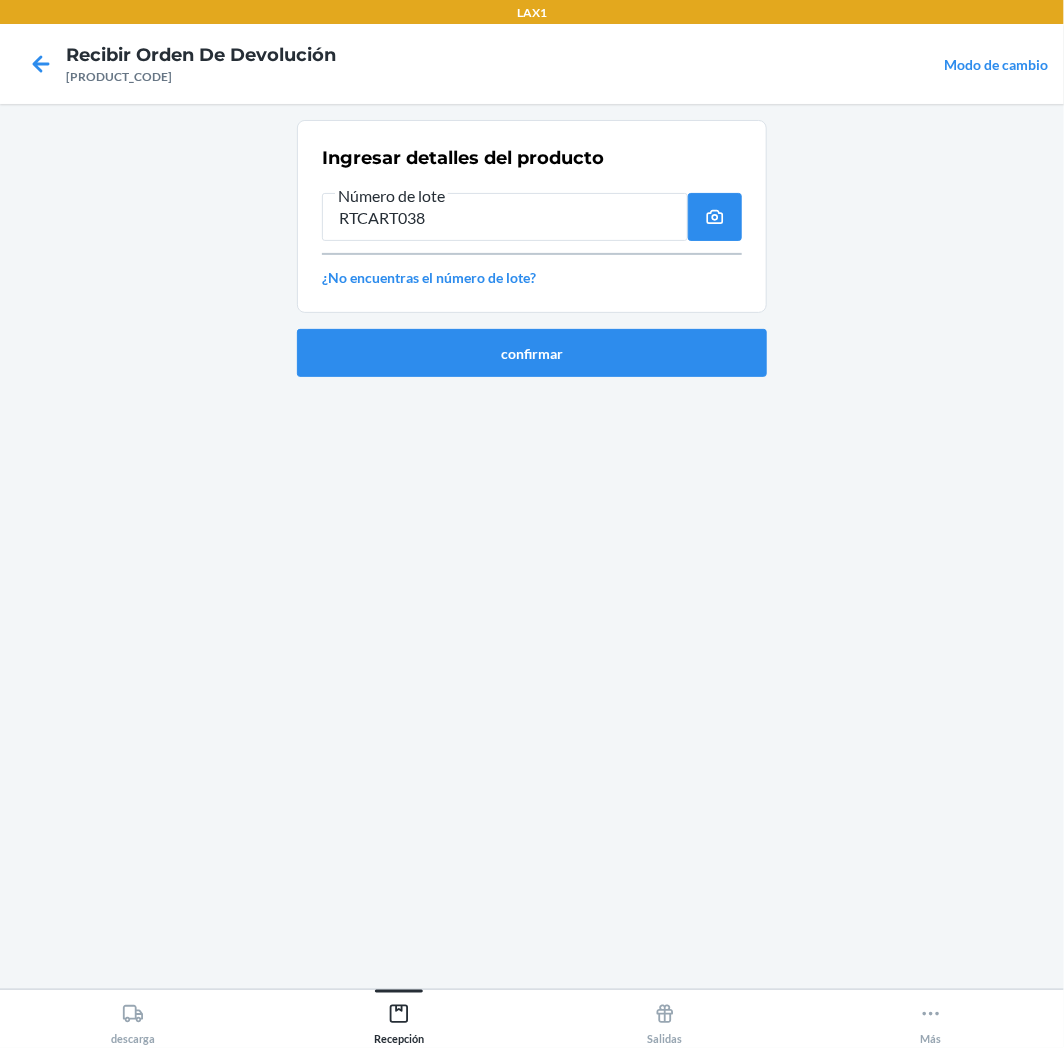 click on "RTCART038" at bounding box center (505, 217) 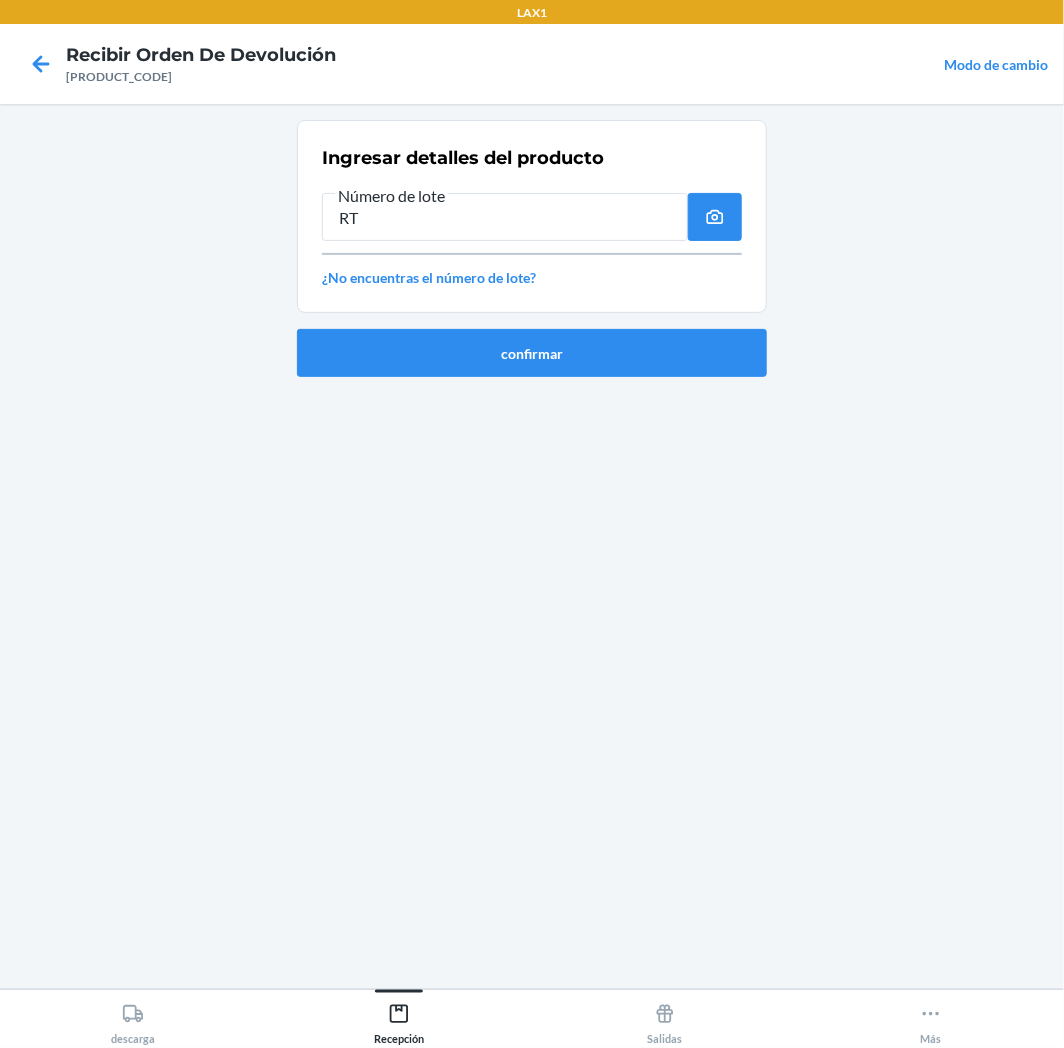 type on "R" 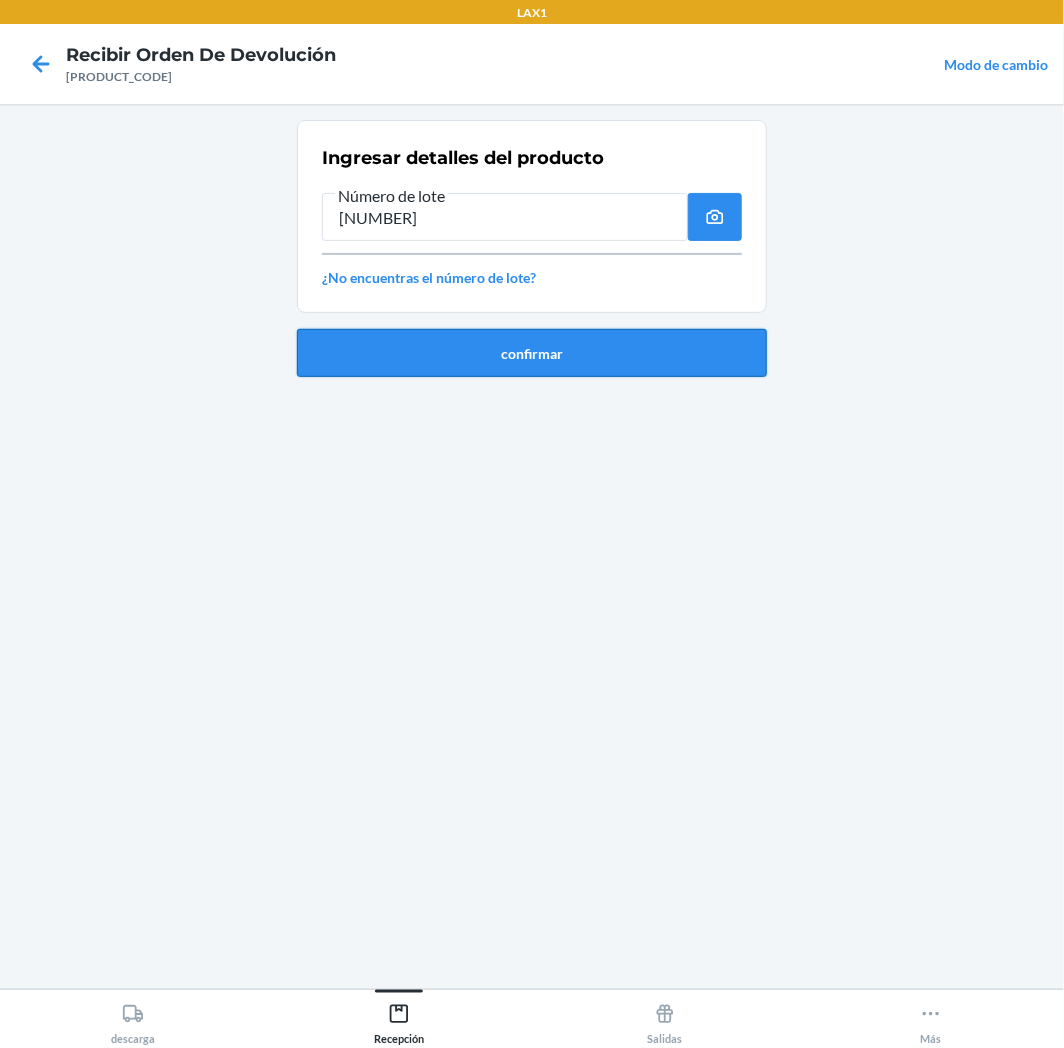 type on "[NUMBER]" 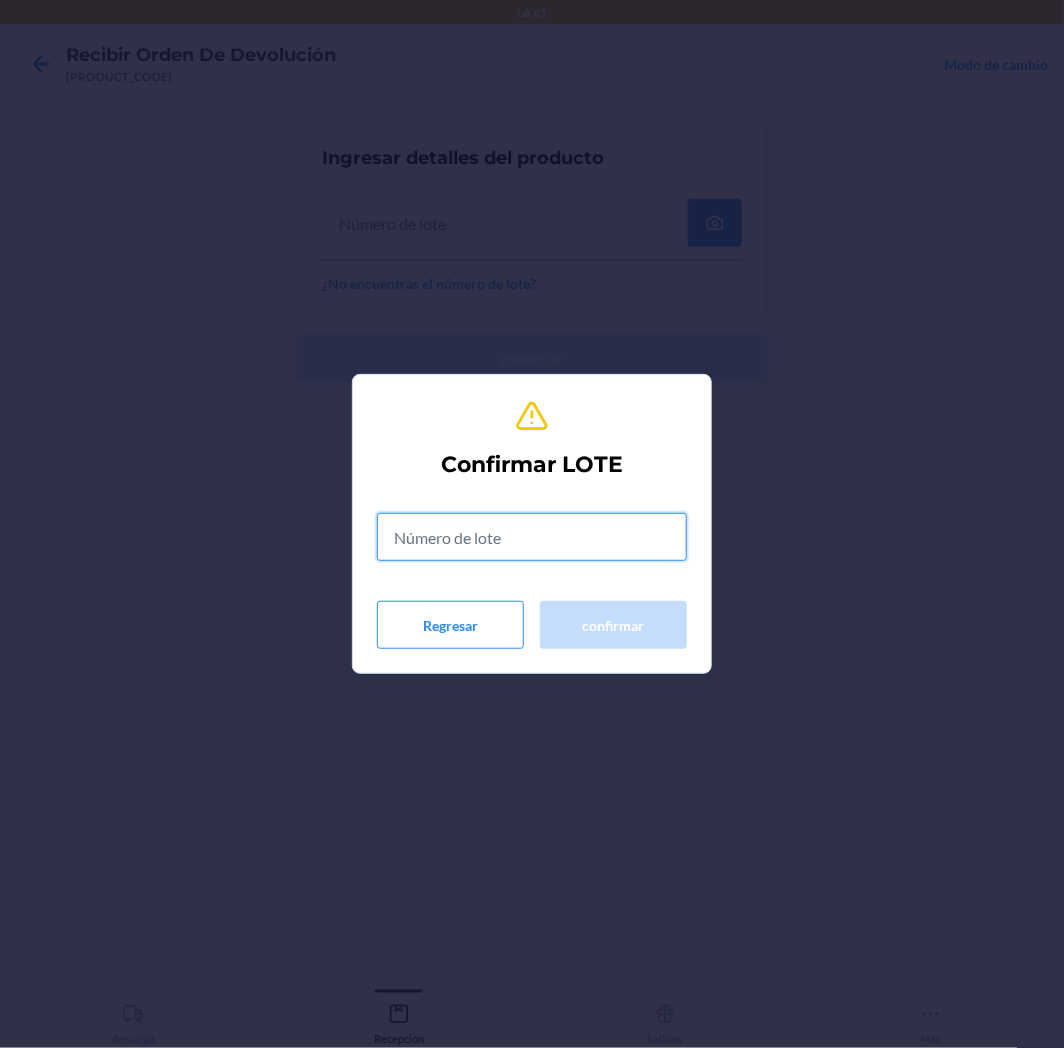 click at bounding box center [532, 537] 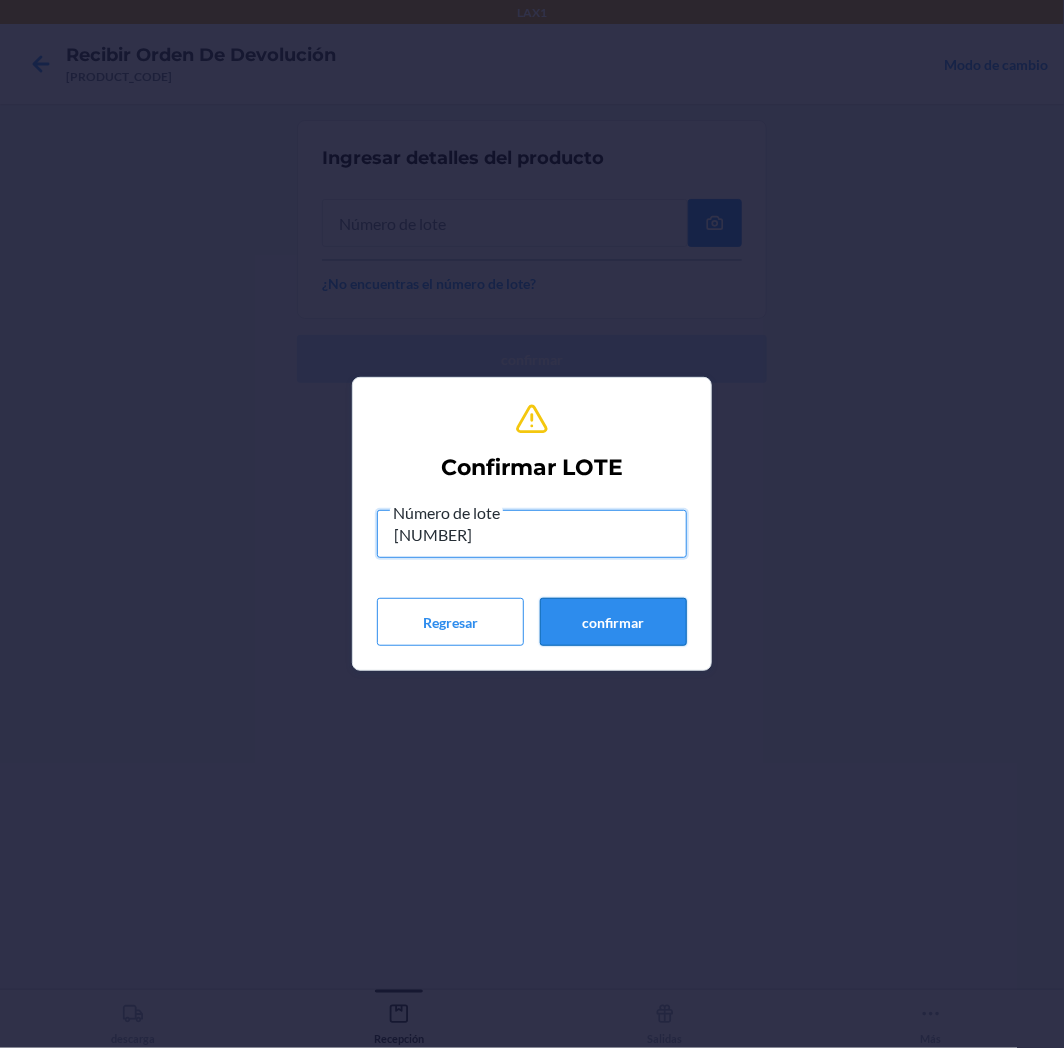 type on "[NUMBER]" 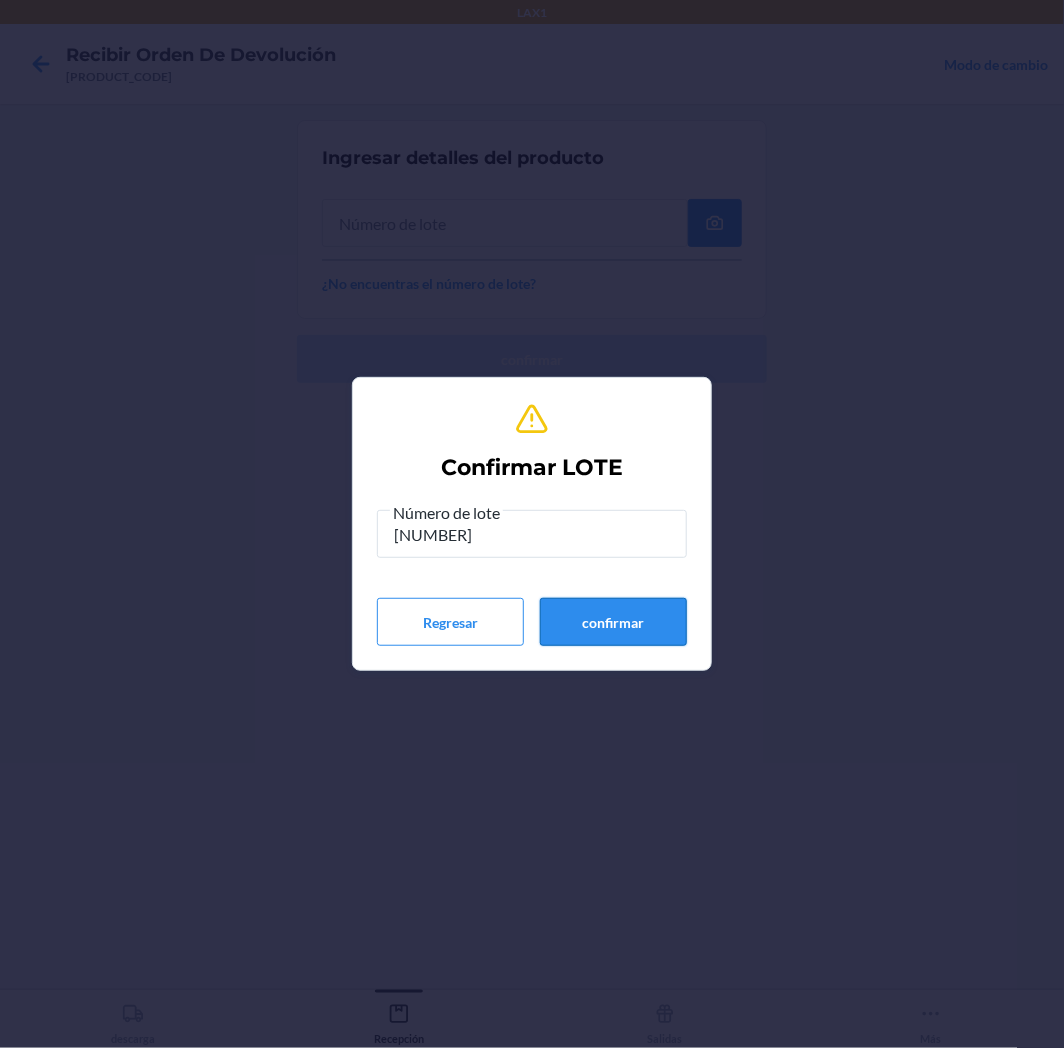 click on "confirmar" at bounding box center [613, 622] 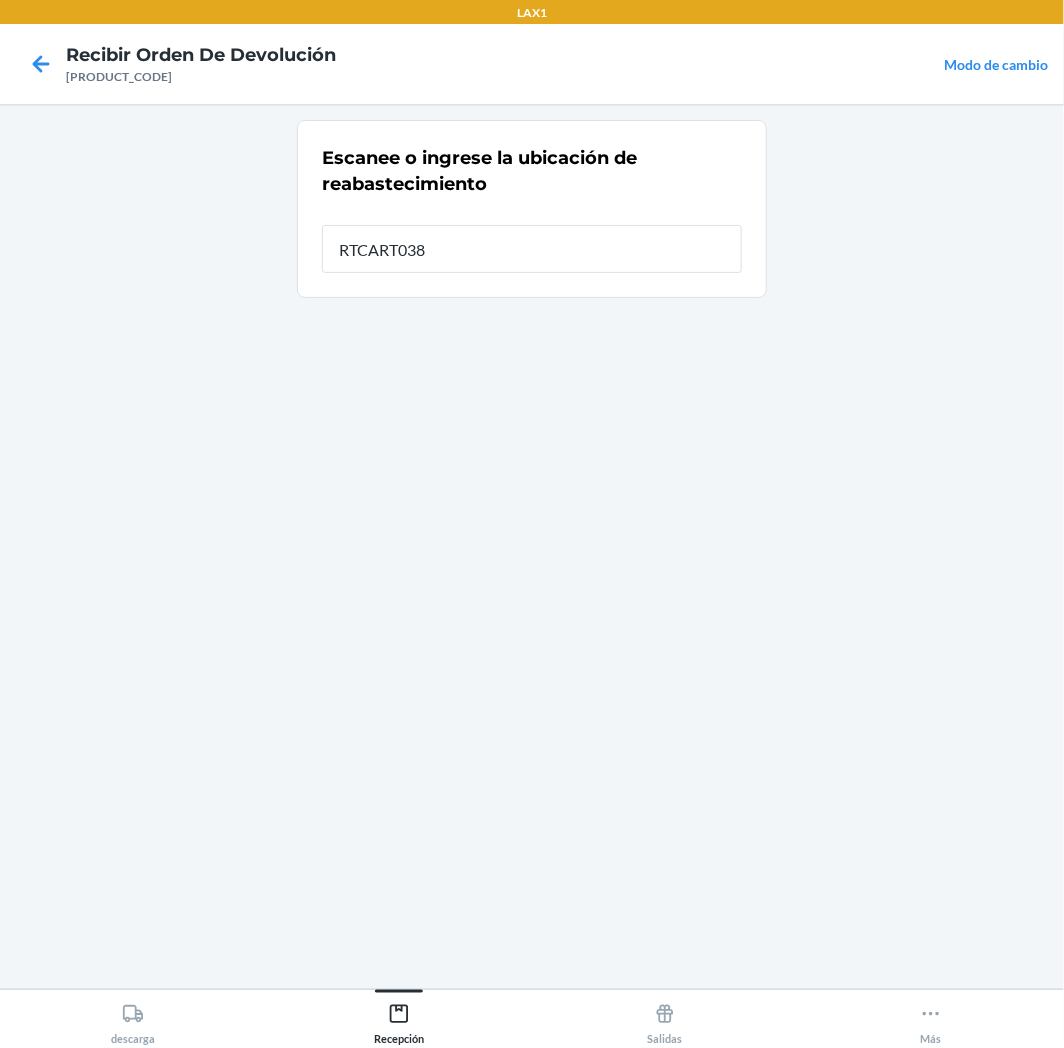type on "RTCART038" 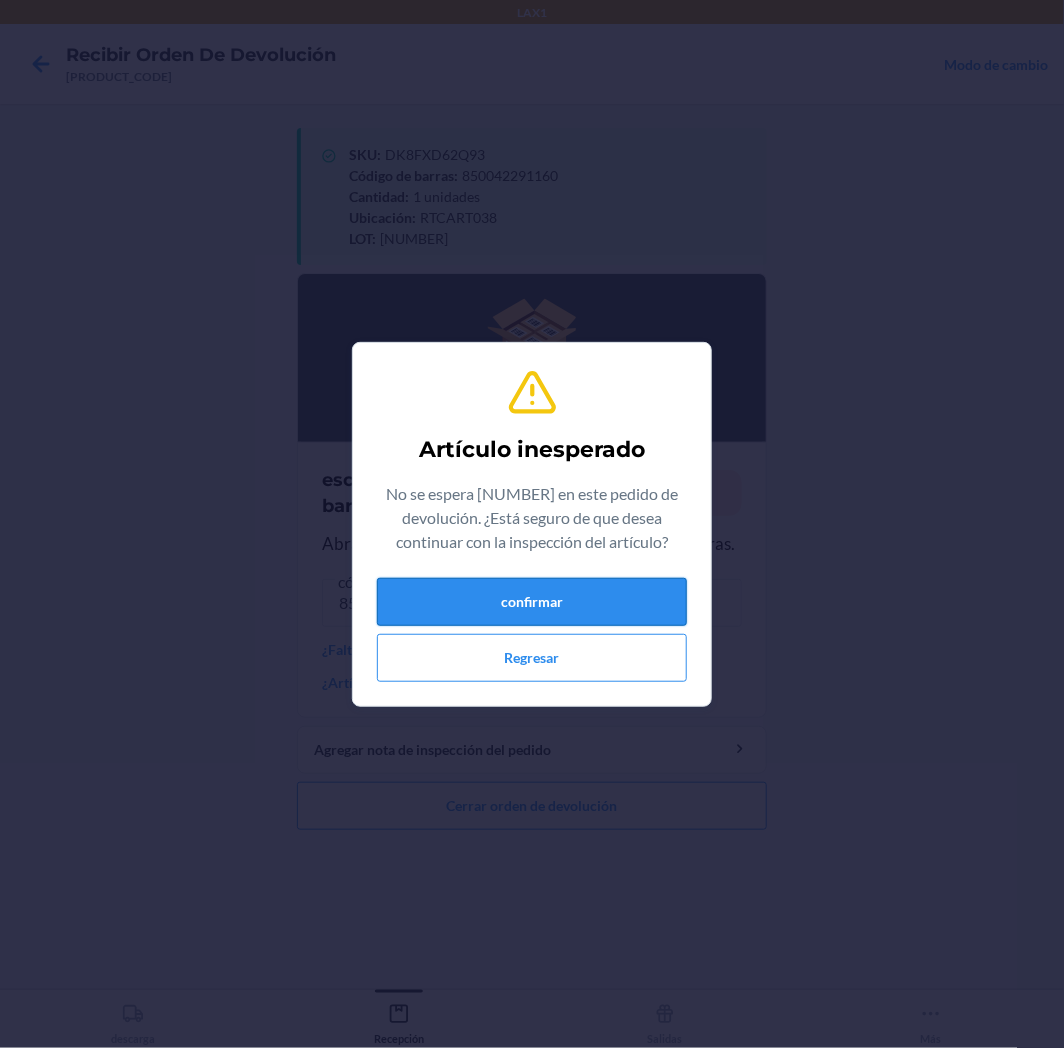 click on "confirmar" at bounding box center [532, 602] 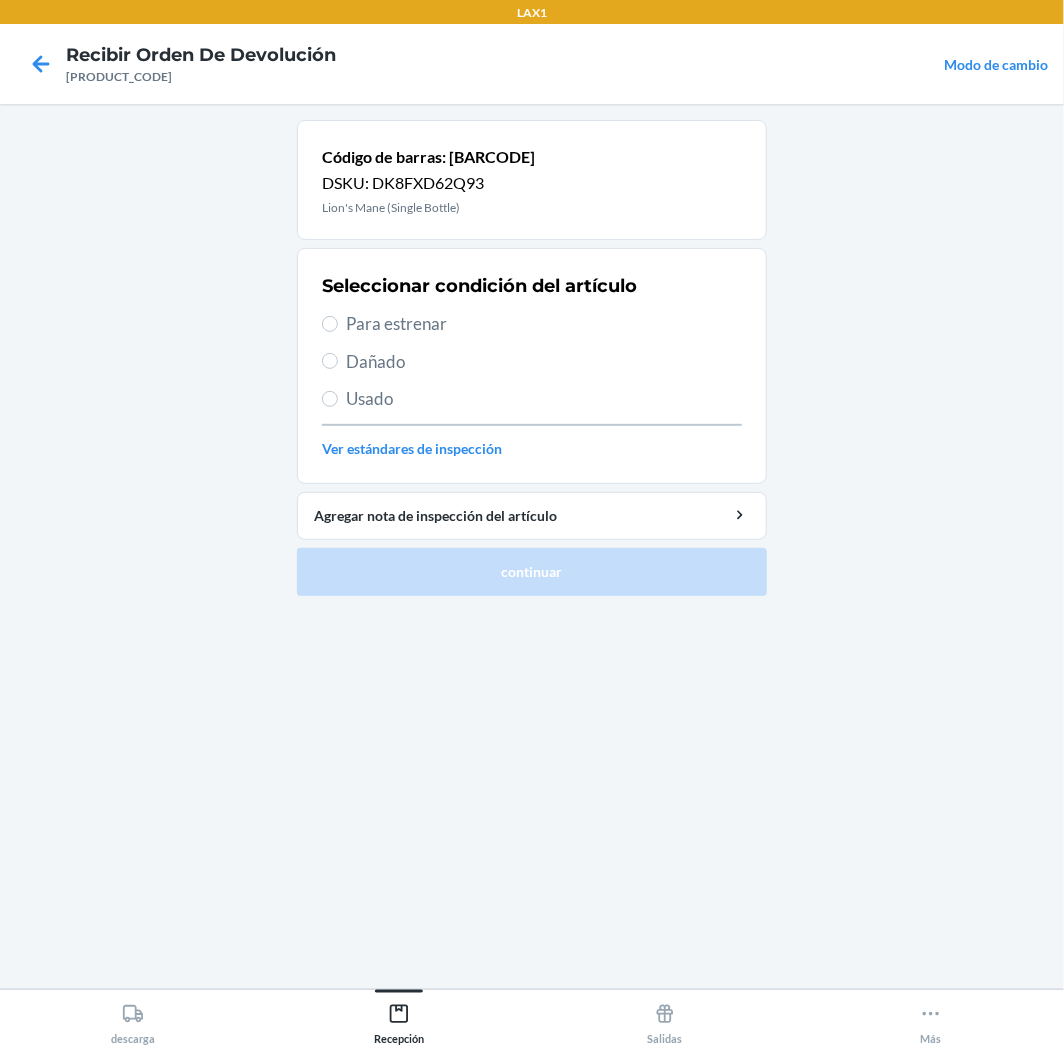 click on "Para estrenar" at bounding box center (544, 324) 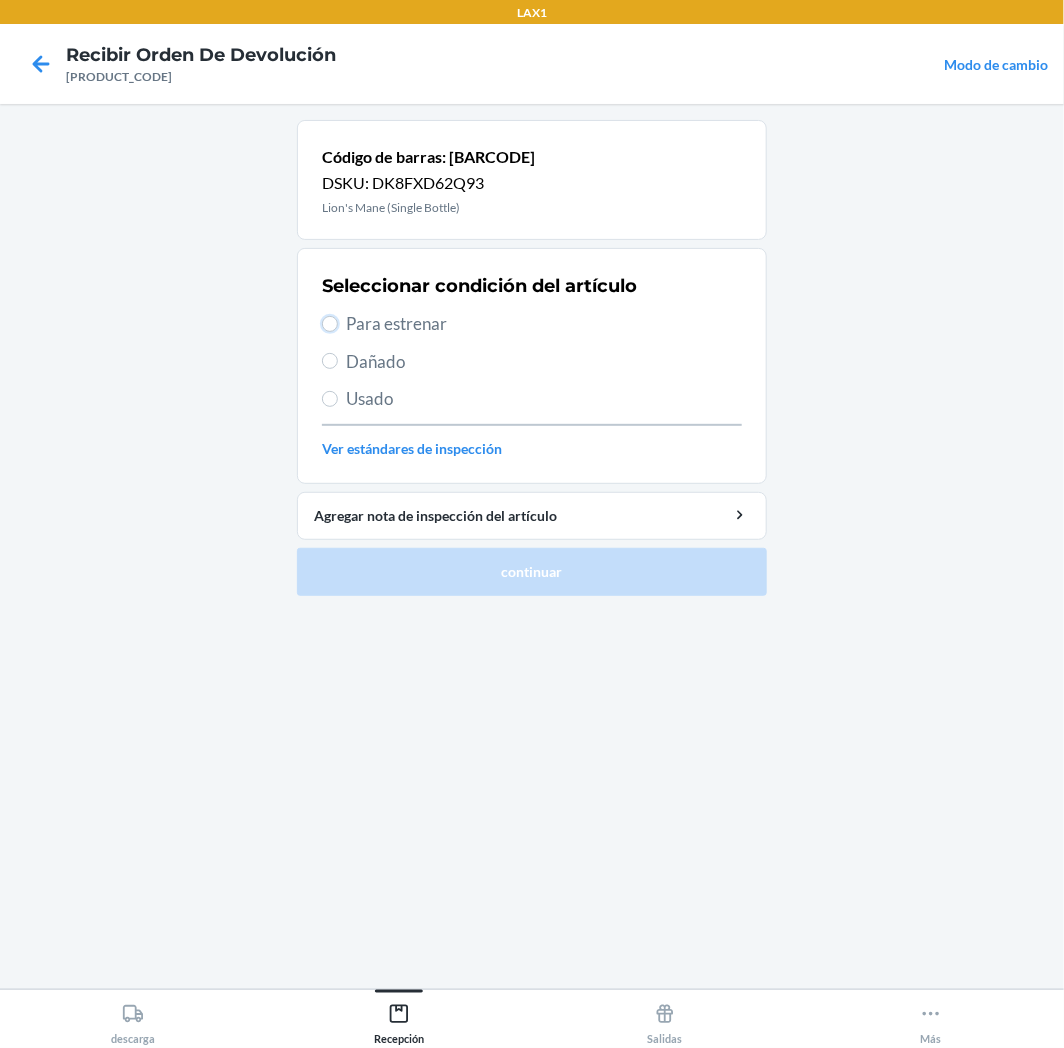 click on "Para estrenar" at bounding box center (330, 324) 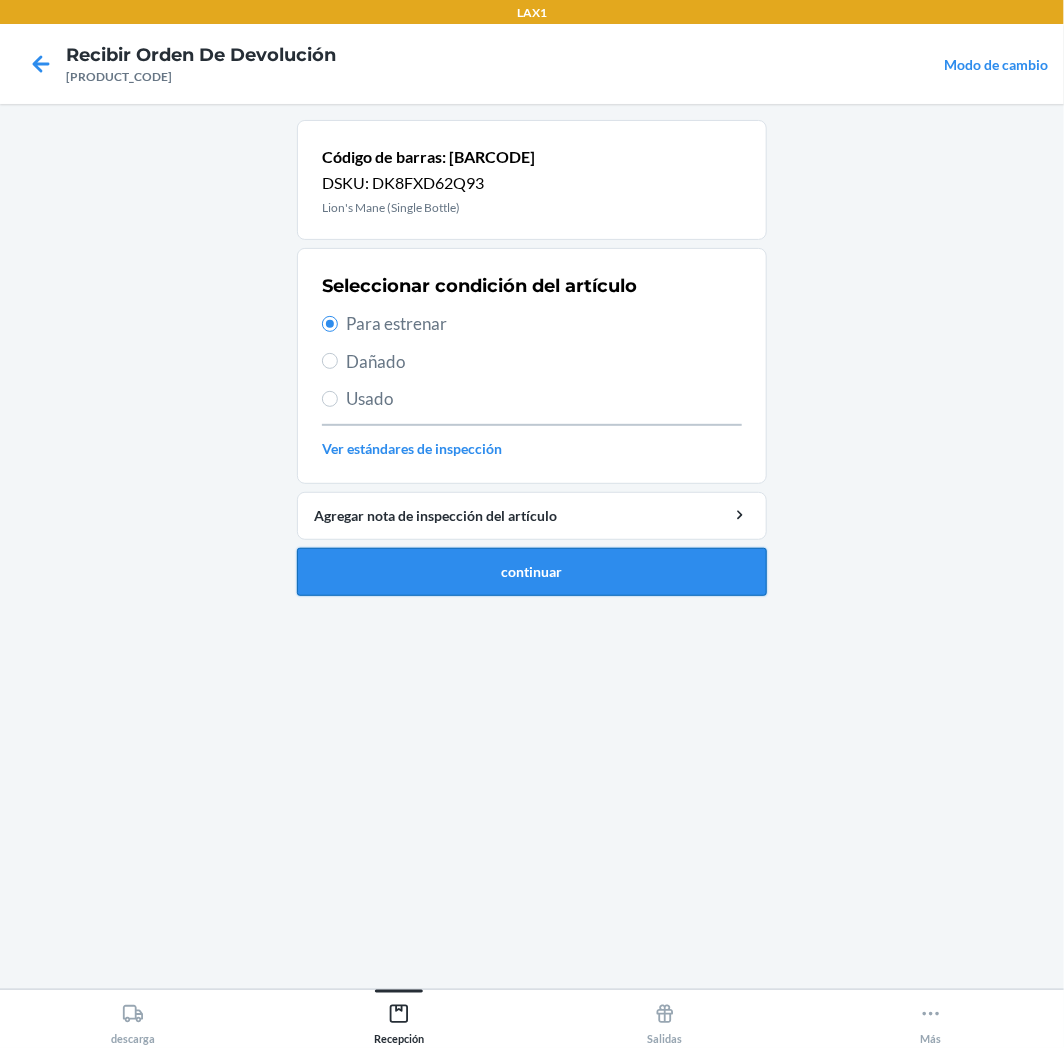click on "continuar" at bounding box center (532, 572) 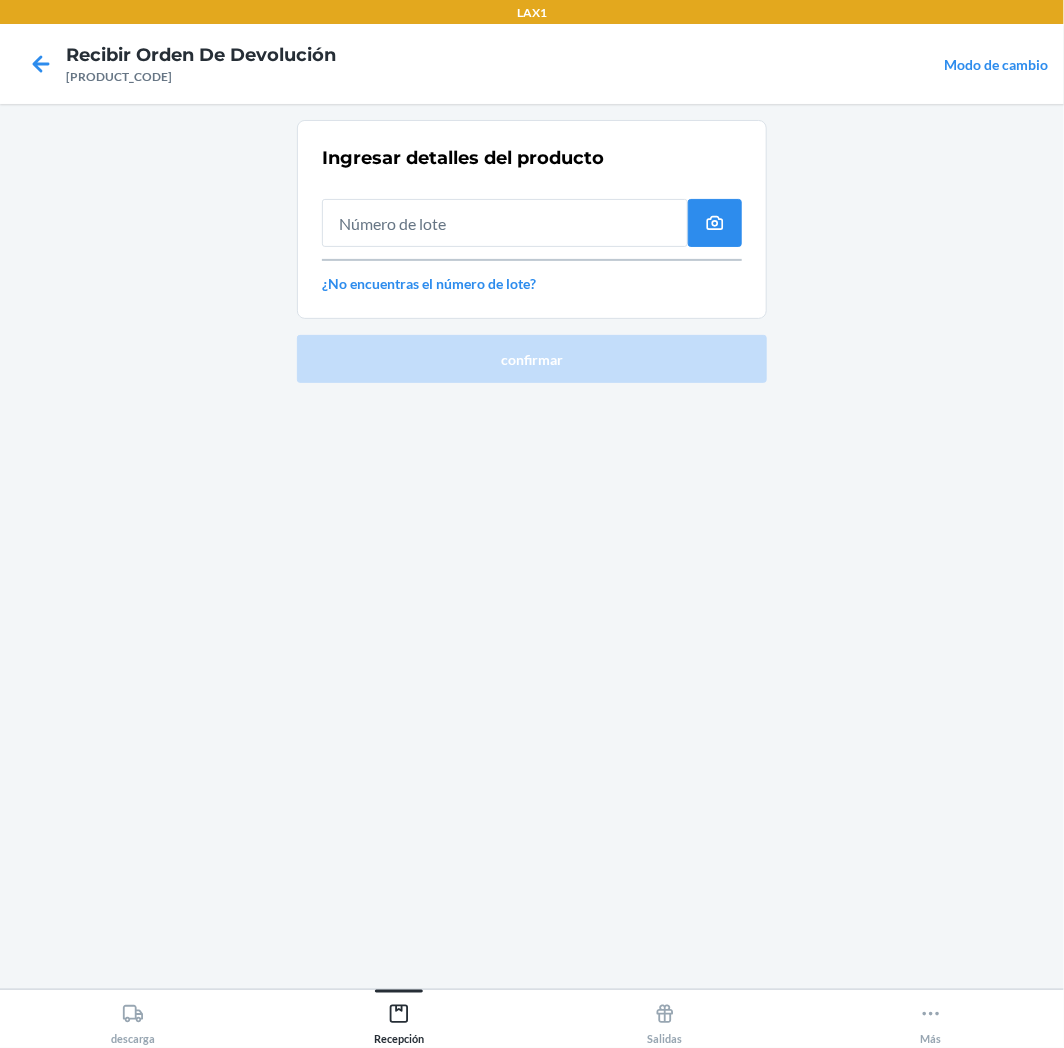 click at bounding box center [505, 223] 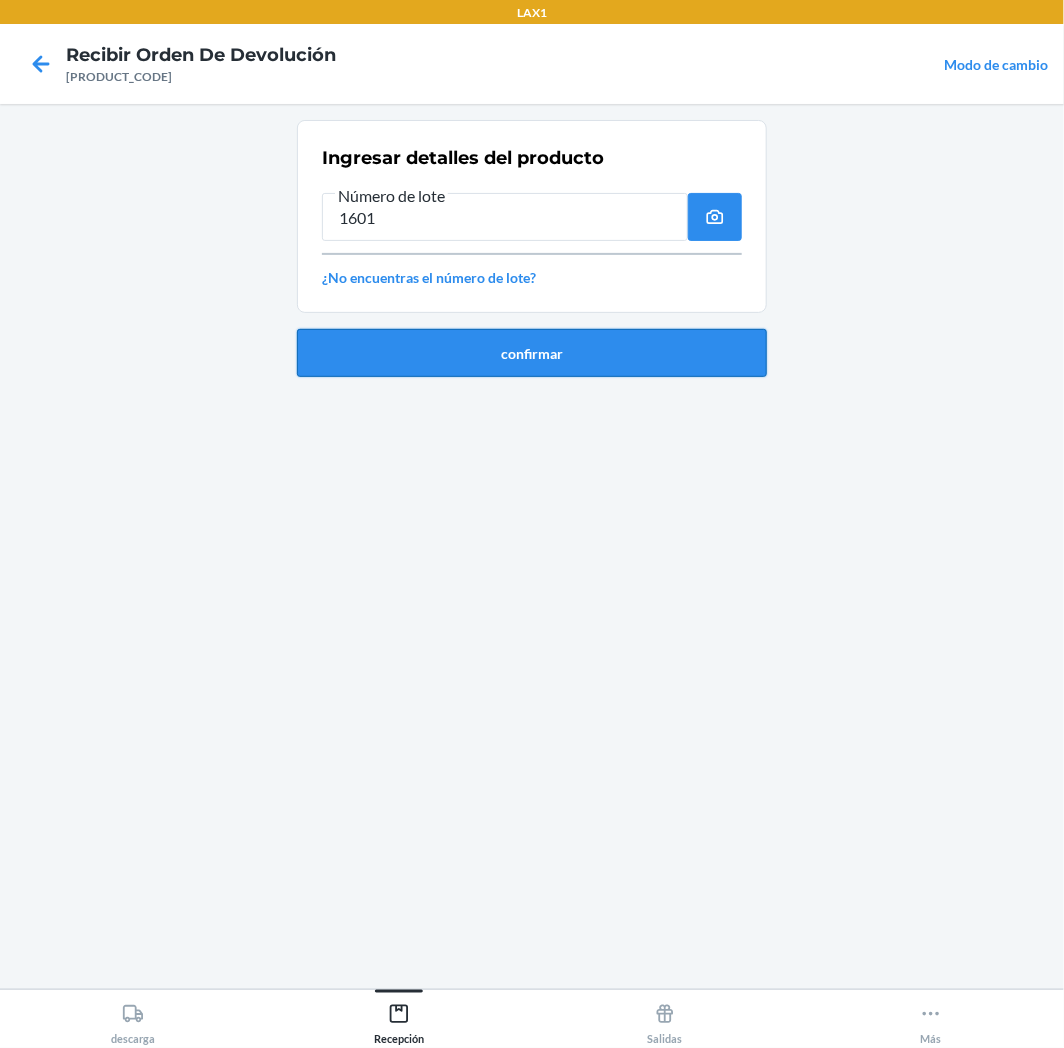 type on "1601" 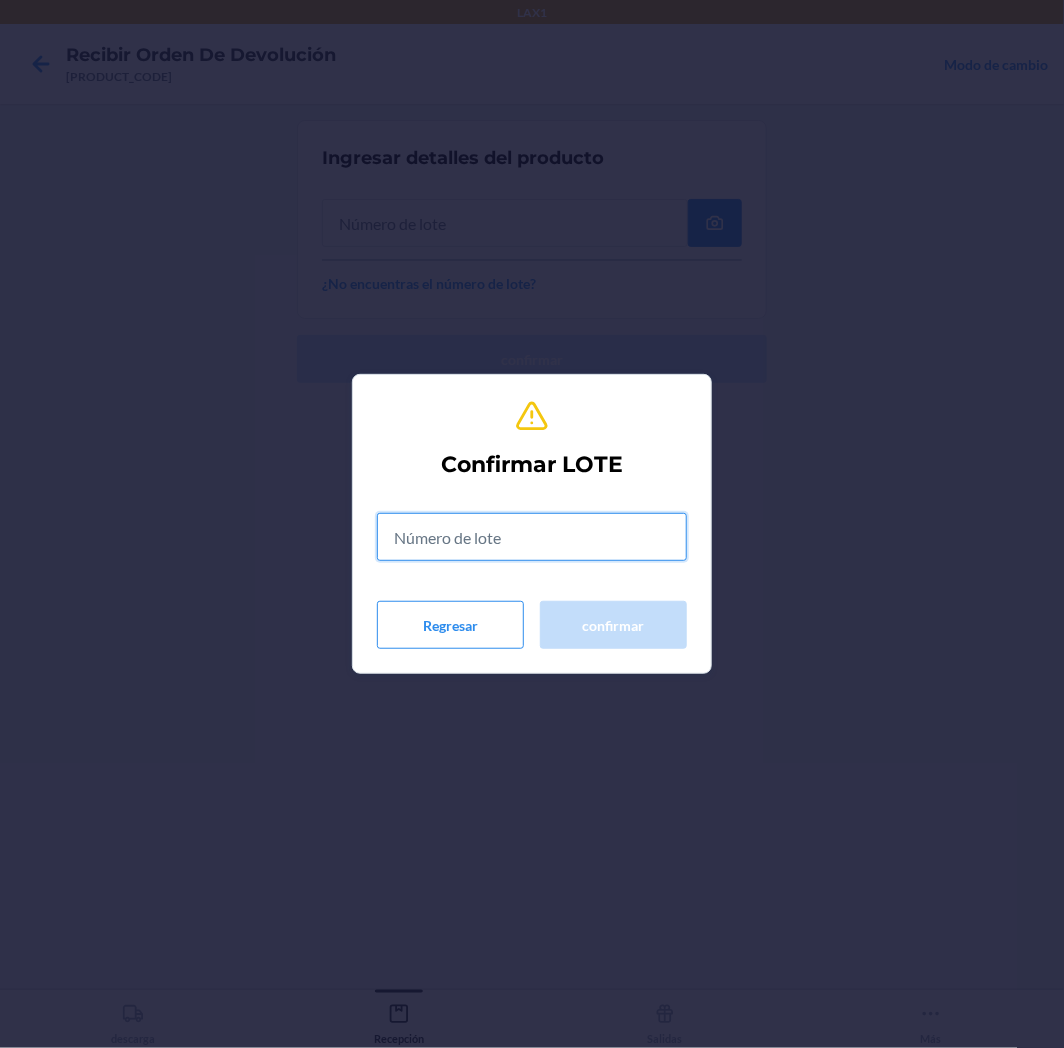 click at bounding box center (532, 537) 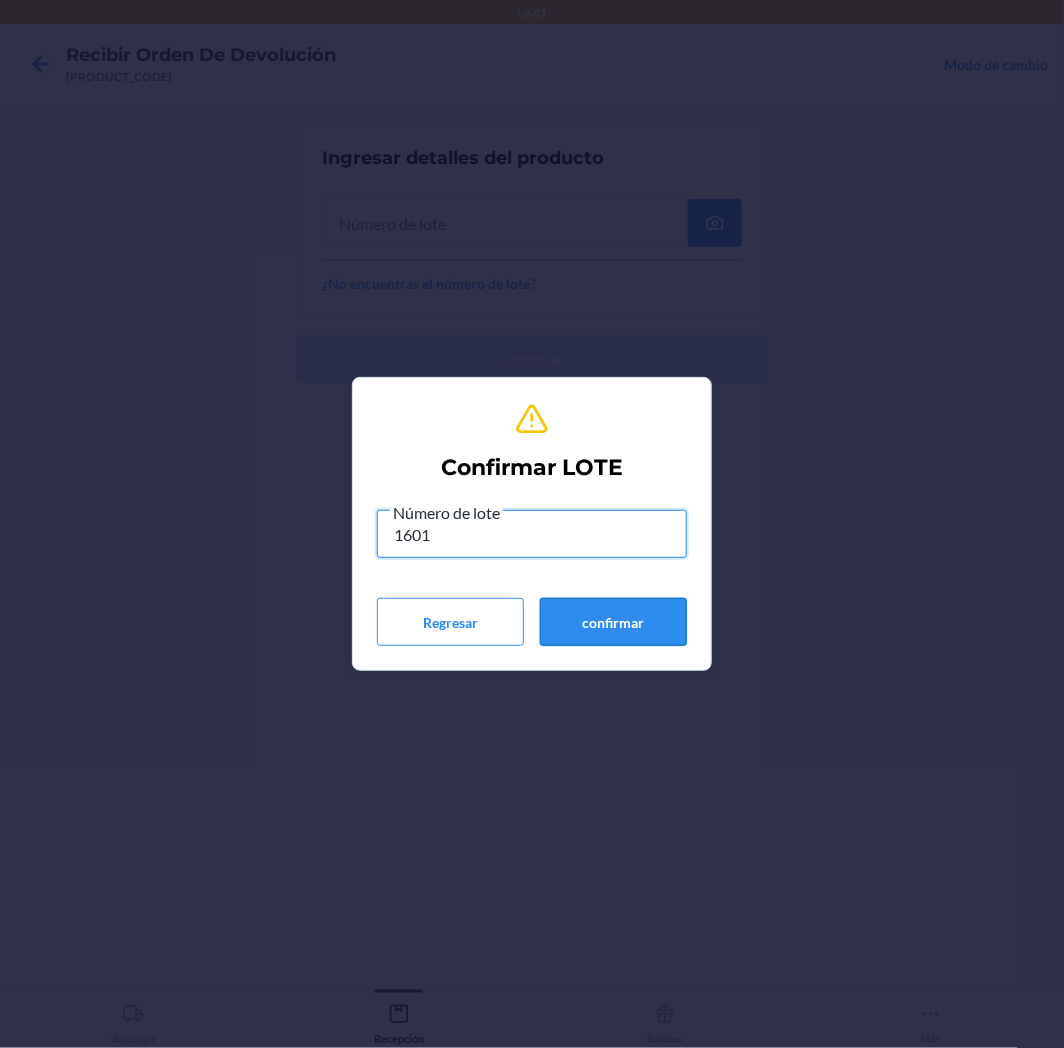 type on "1601" 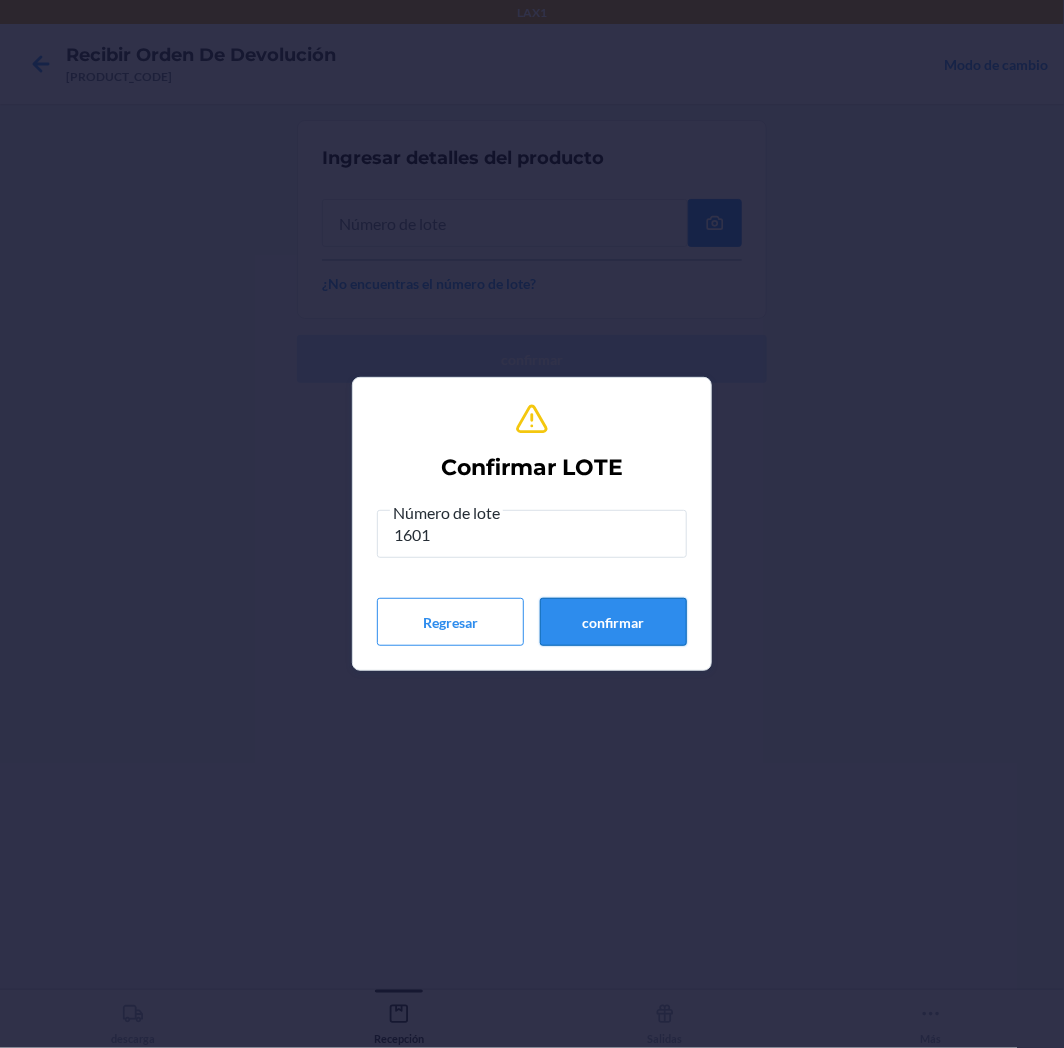 click on "confirmar" at bounding box center (613, 622) 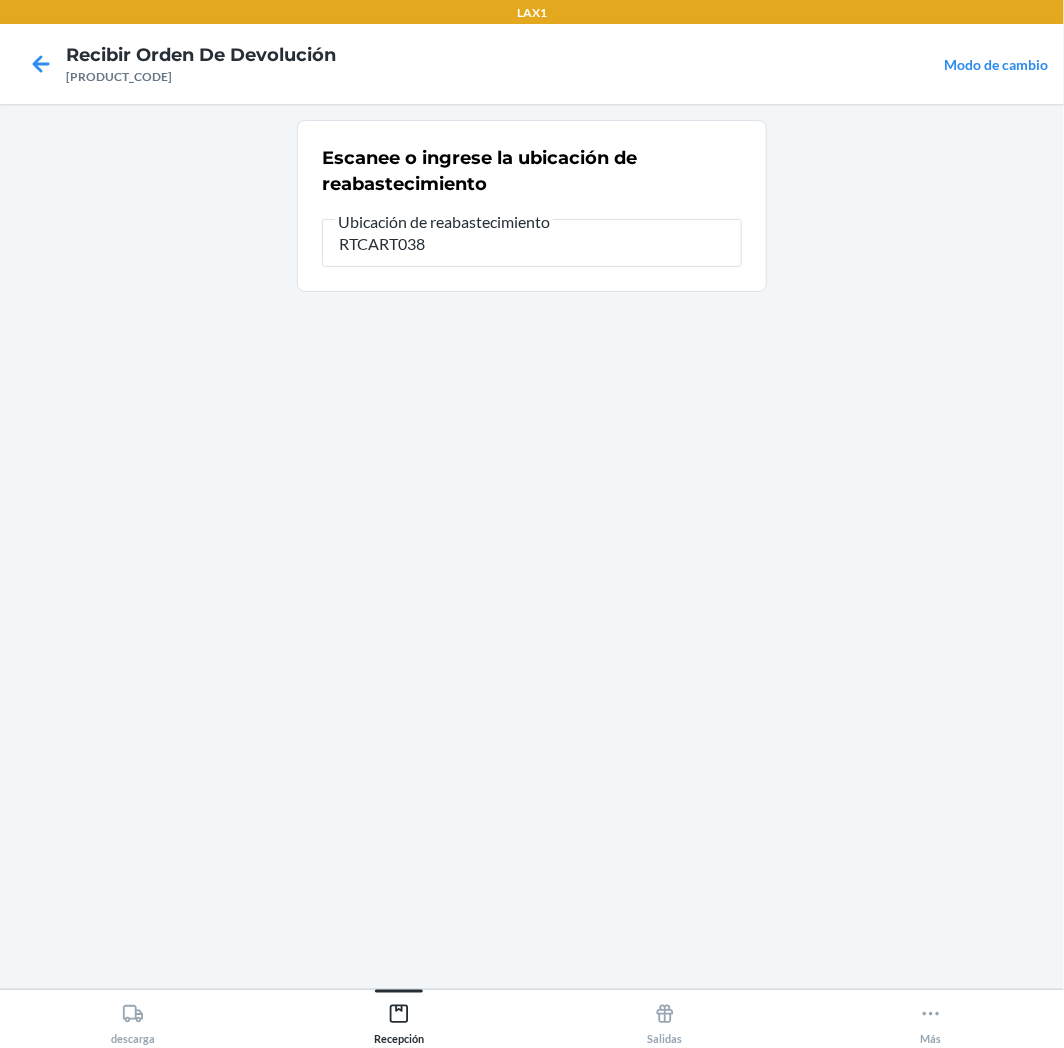 type on "RTCART038" 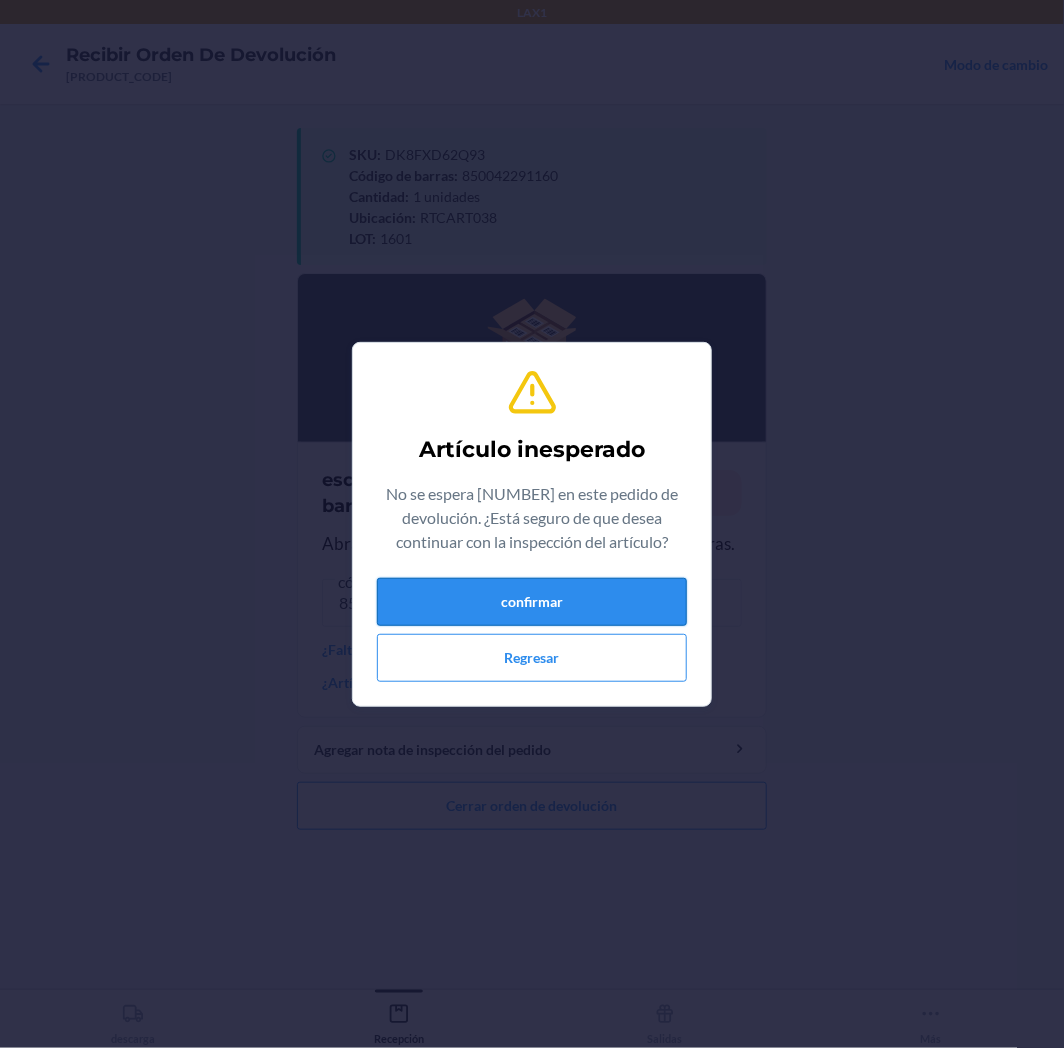 click on "confirmar" at bounding box center [532, 602] 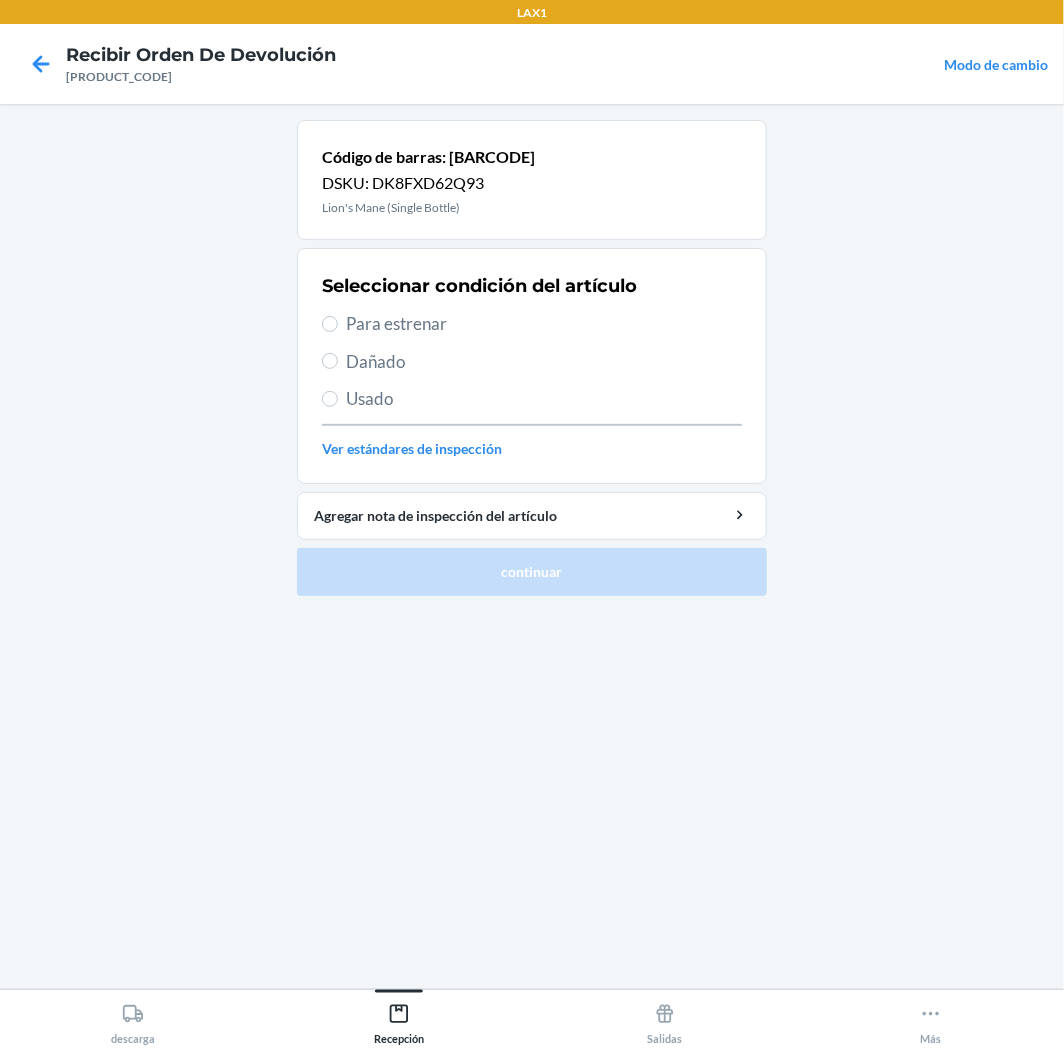 click on "Para estrenar" at bounding box center (544, 324) 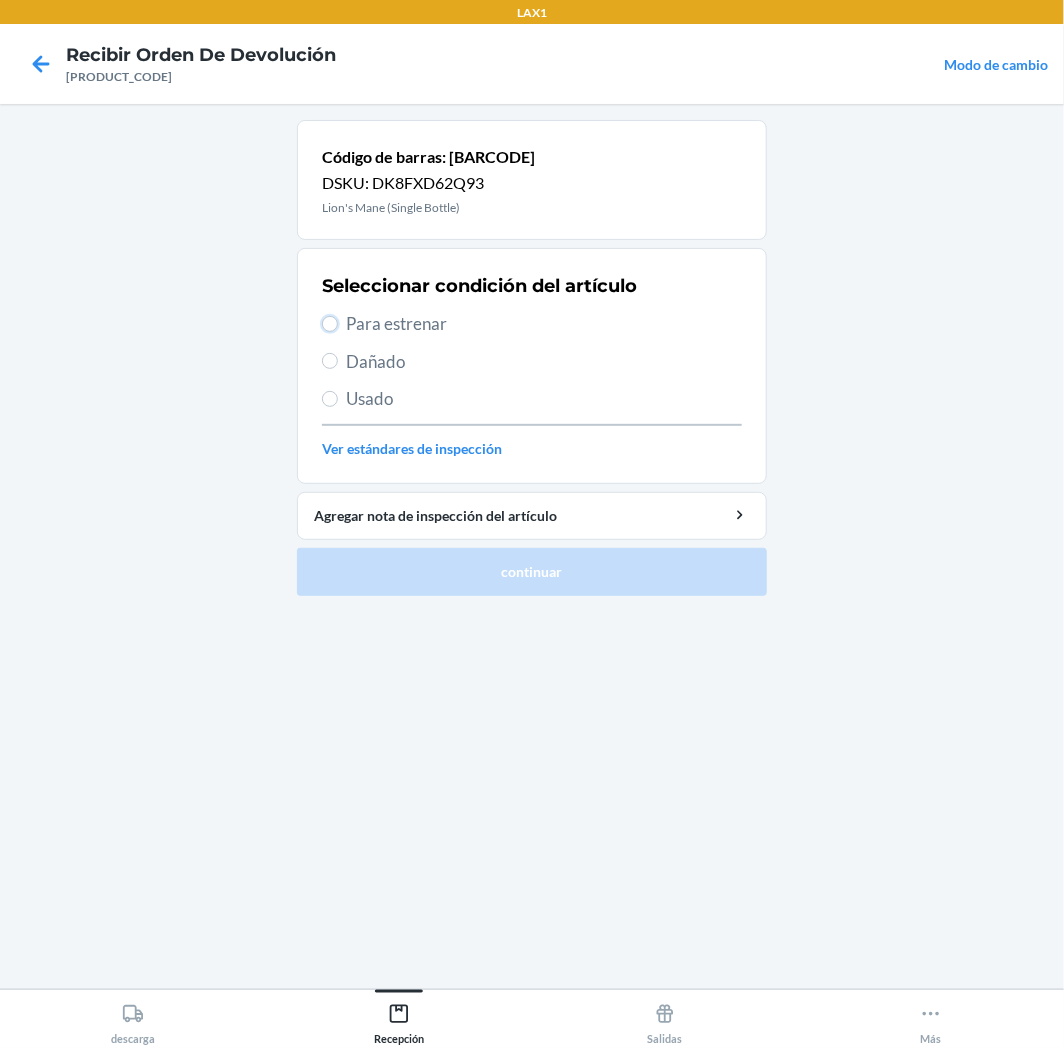 click on "Para estrenar" at bounding box center (330, 324) 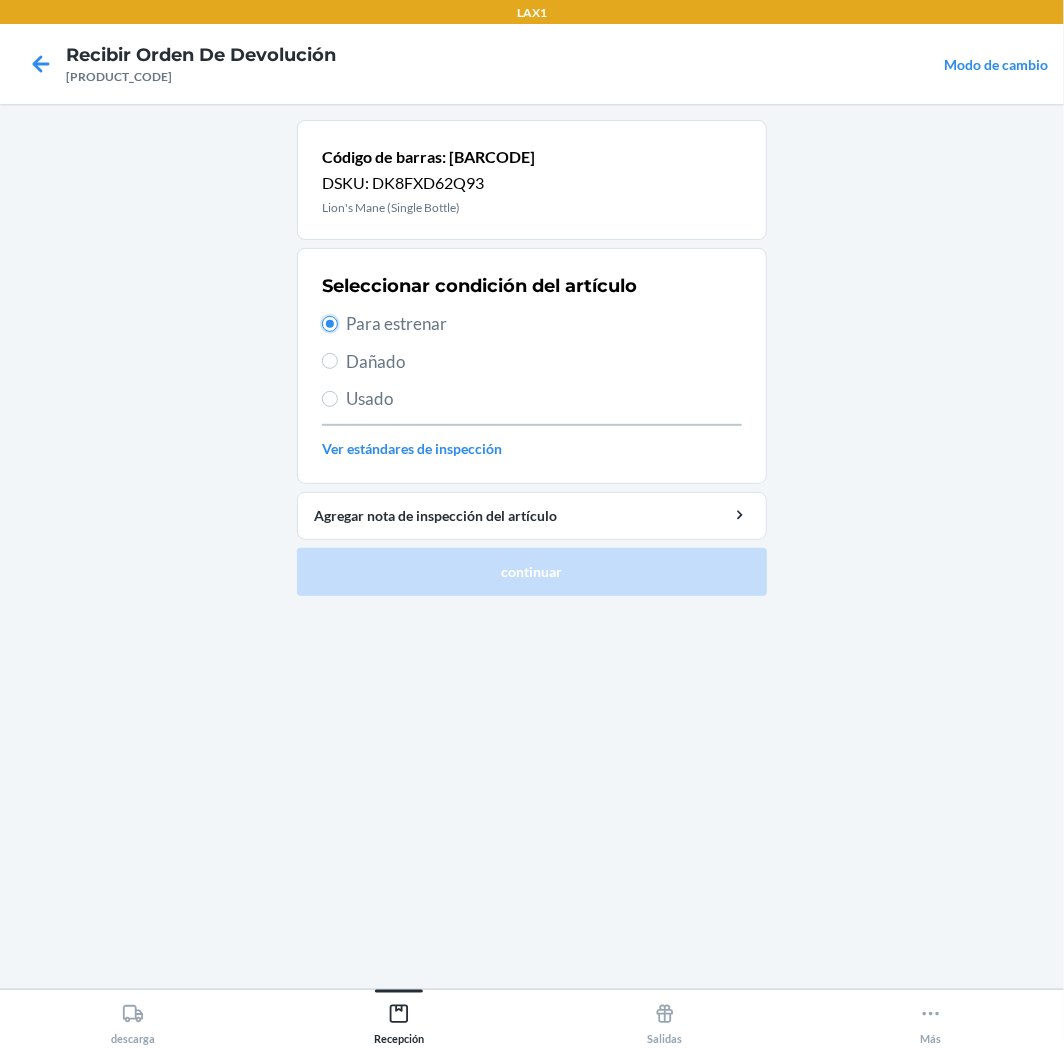 radio on "true" 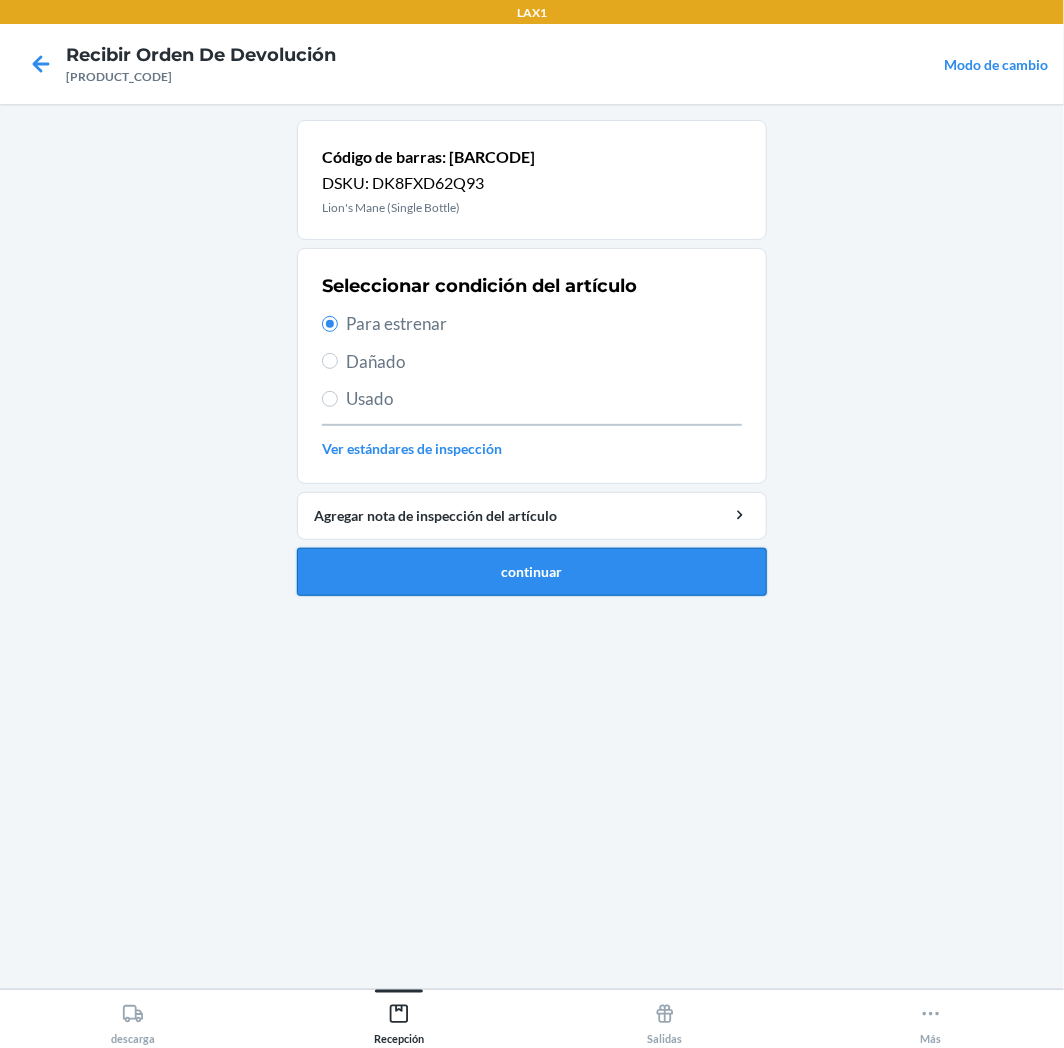 click on "continuar" at bounding box center (532, 572) 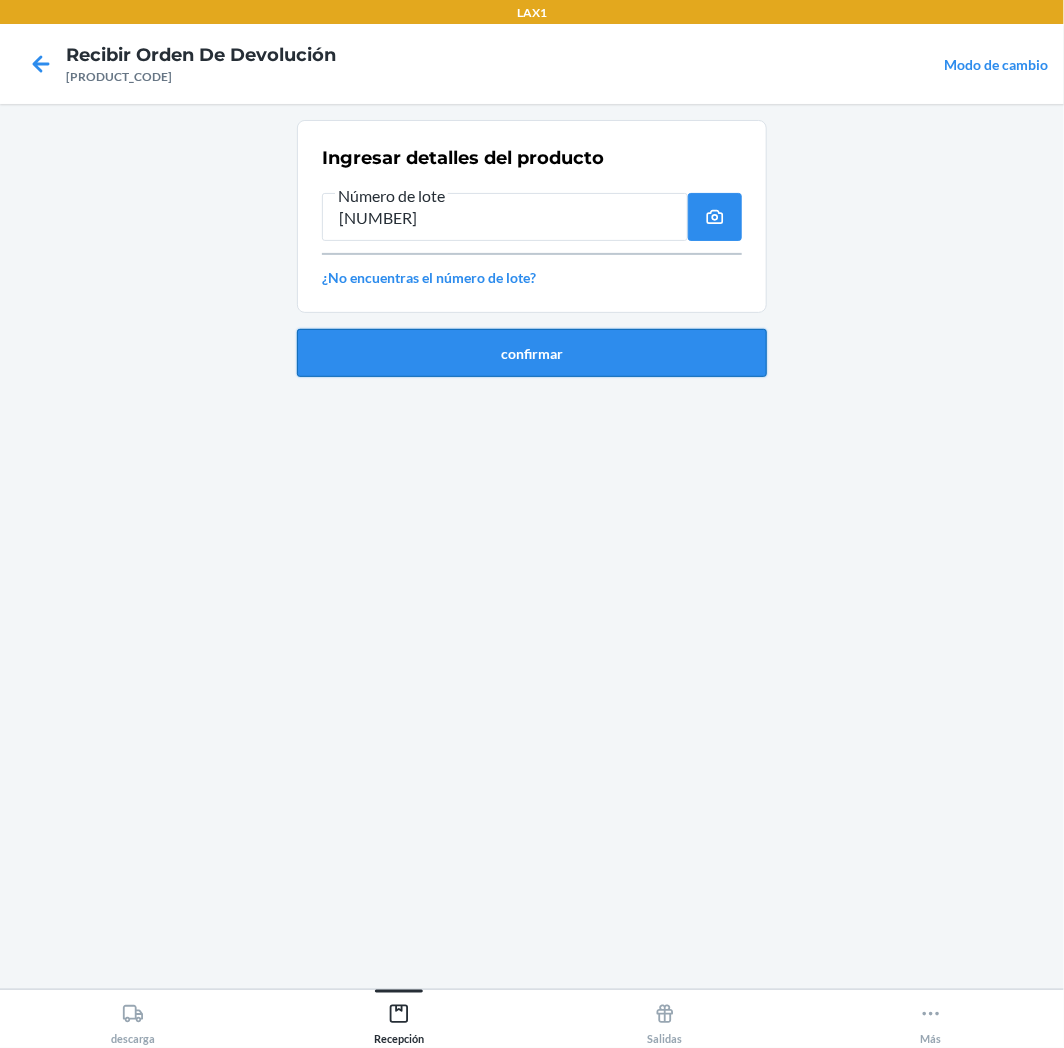 type on "[NUMBER]" 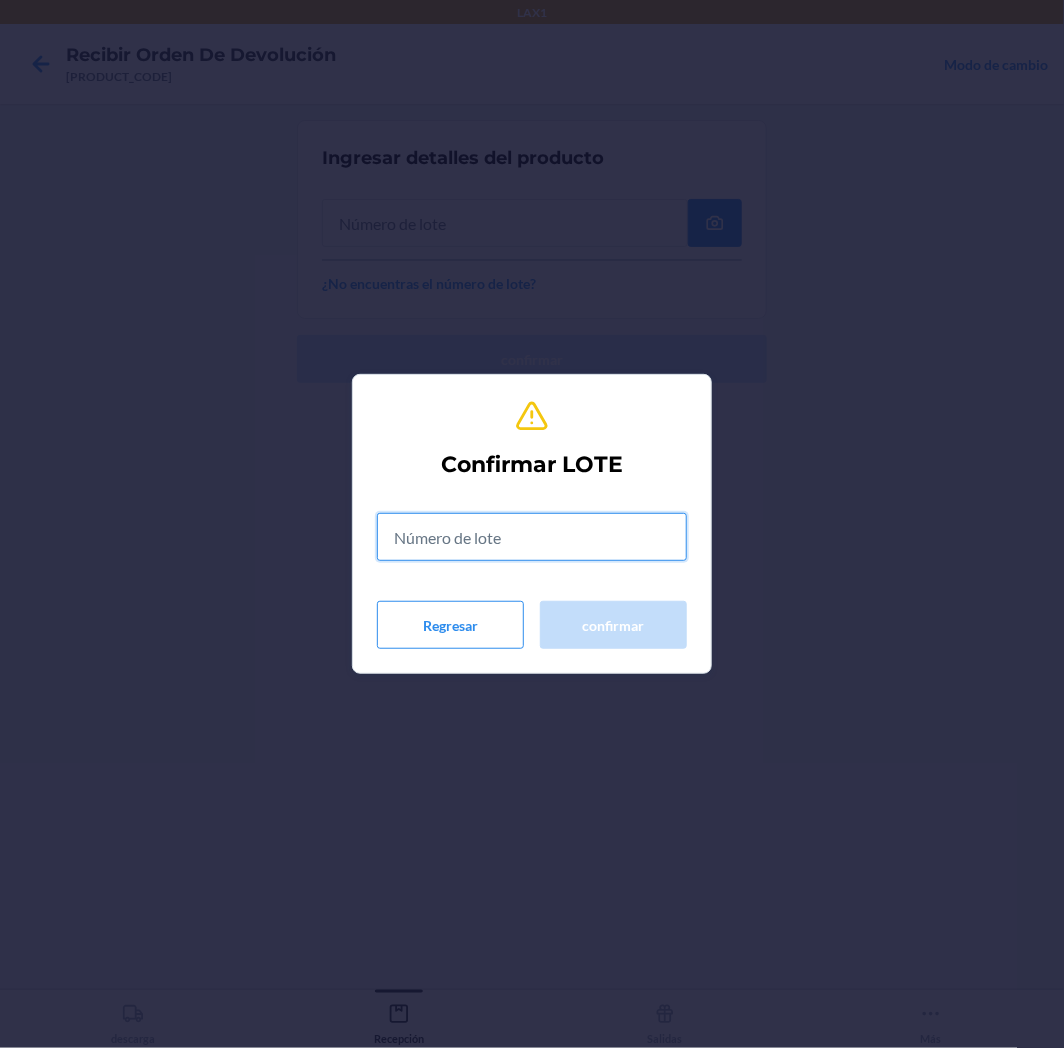 click at bounding box center [532, 537] 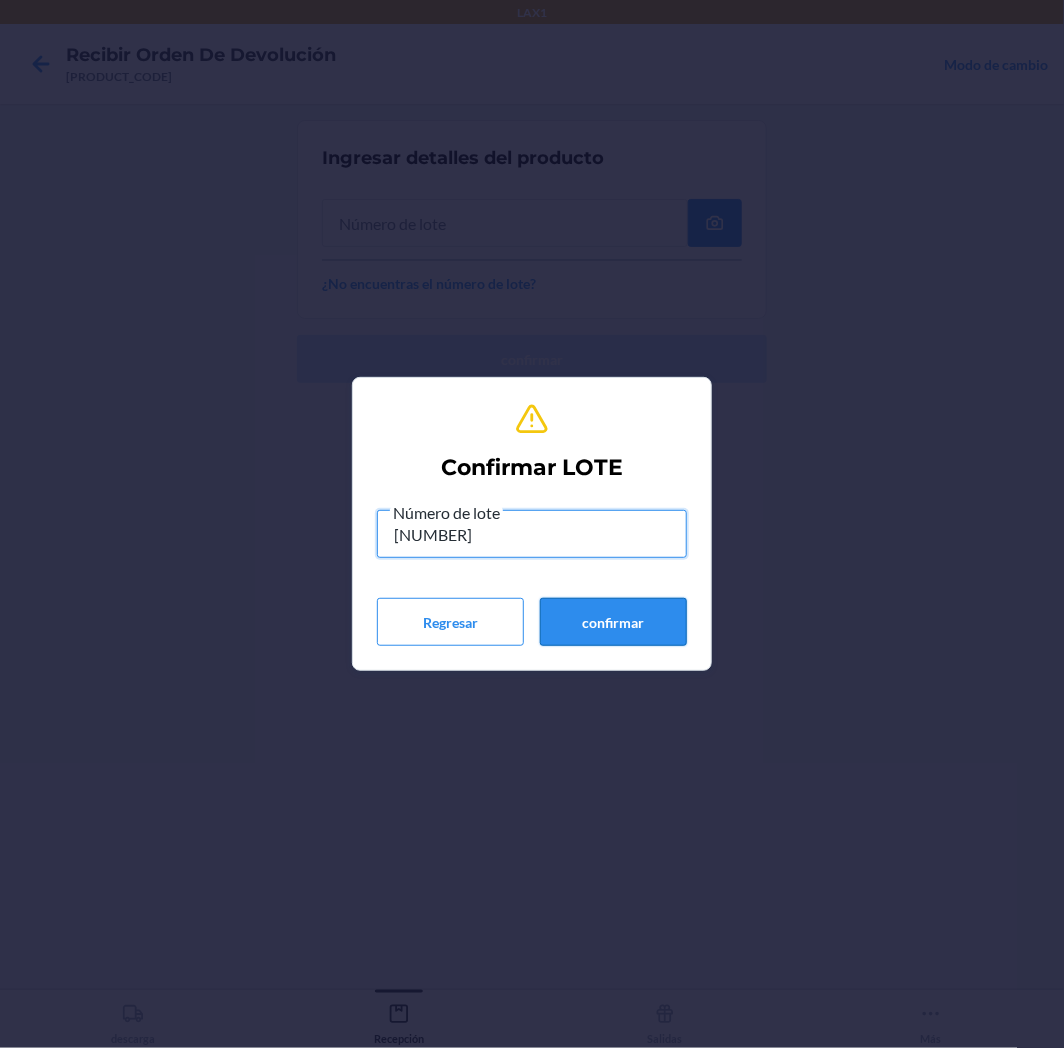 type on "[NUMBER]" 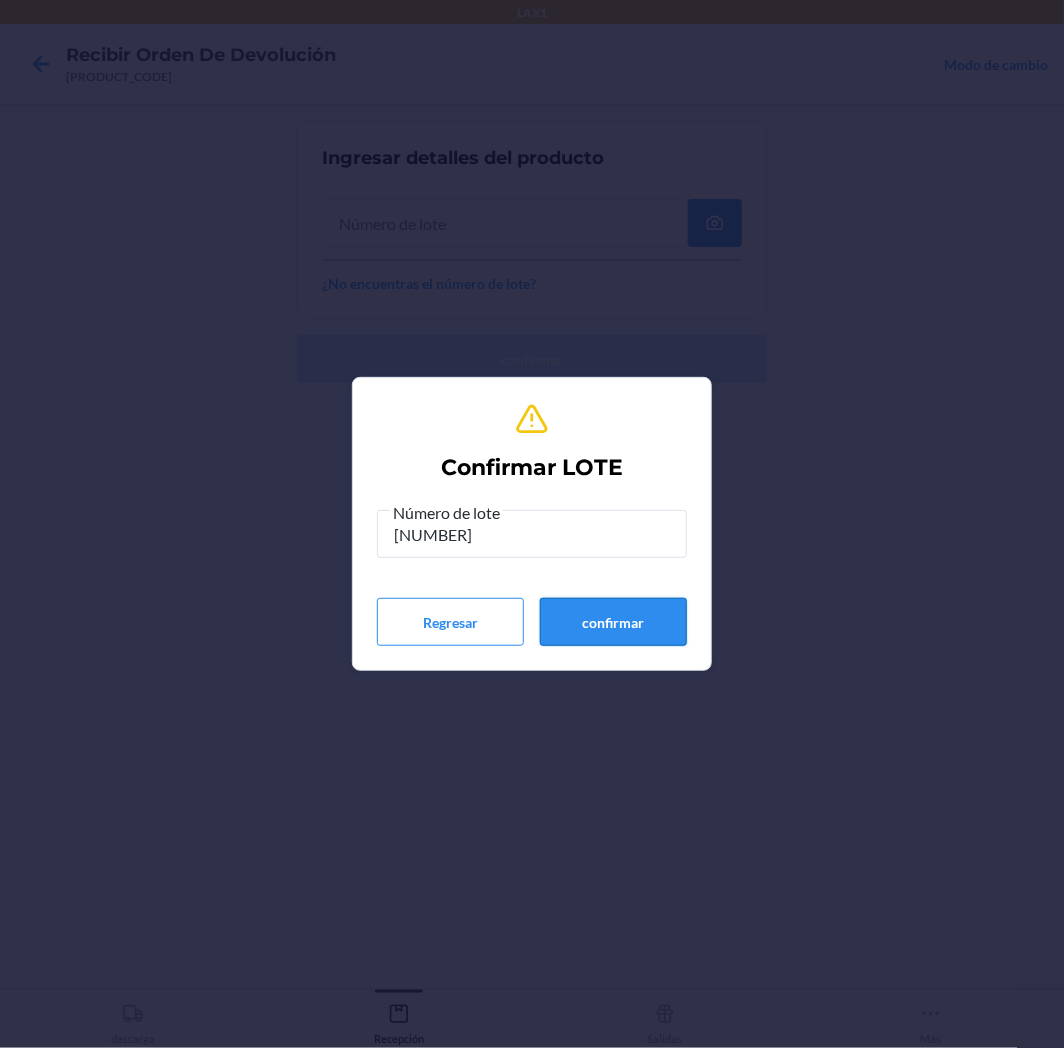 click on "confirmar" at bounding box center (613, 622) 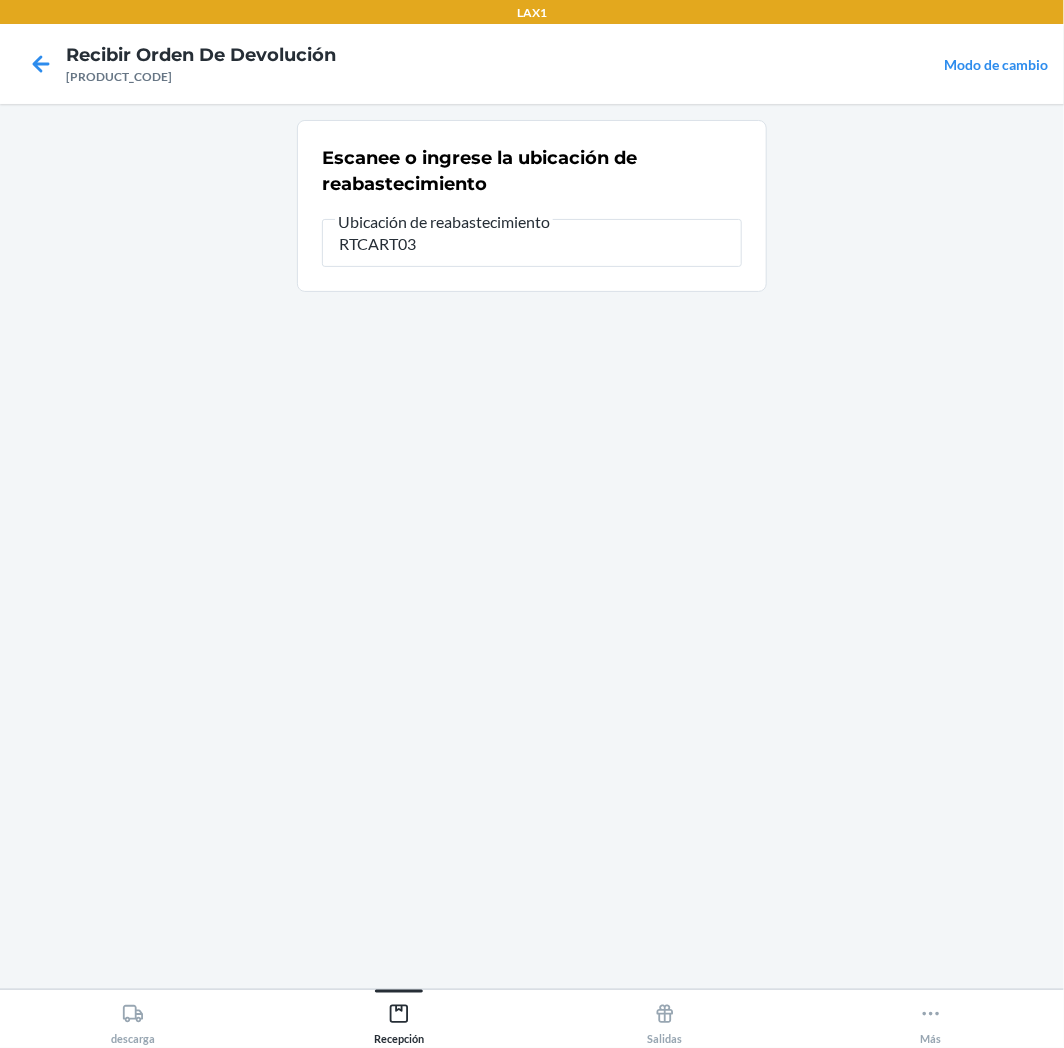 type on "RTCART038" 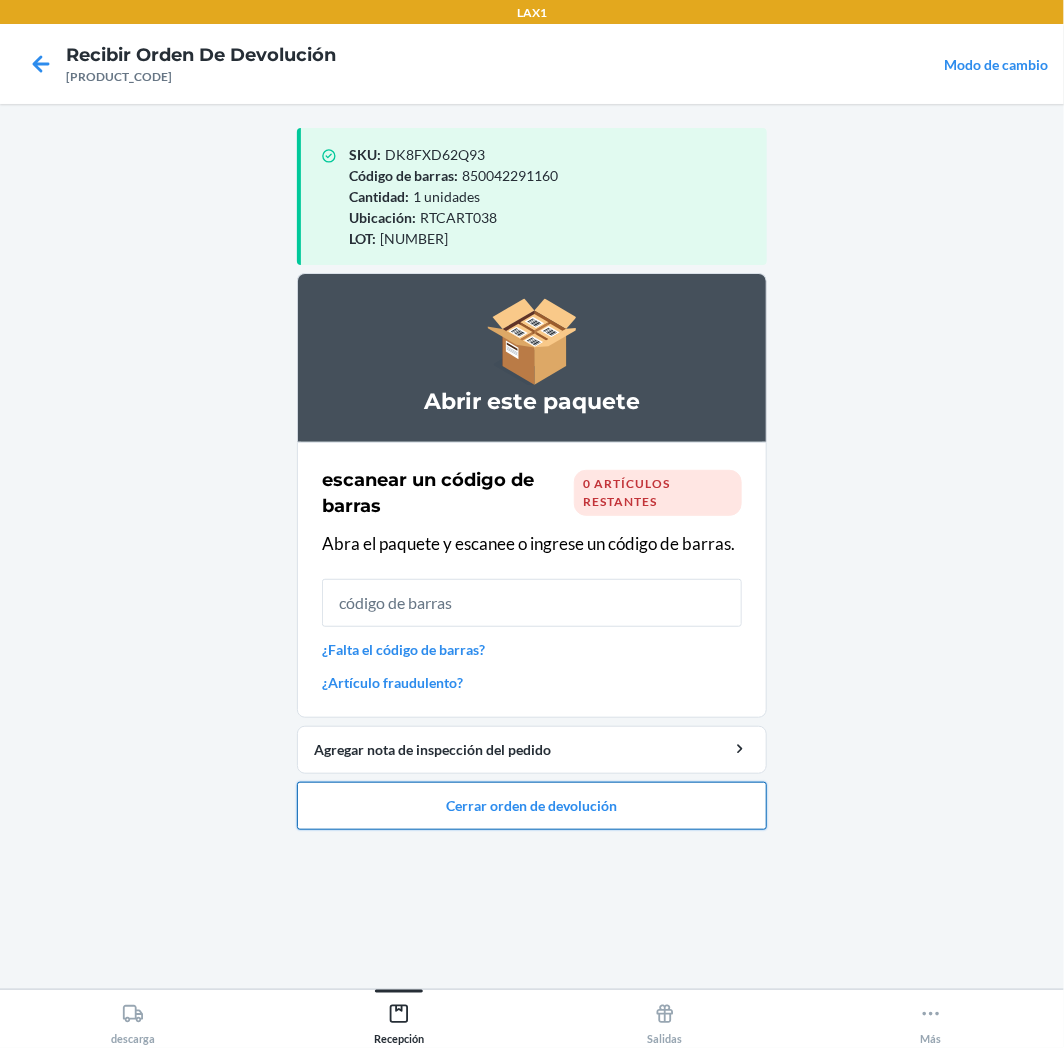 click on "Cerrar orden de devolución" at bounding box center [532, 806] 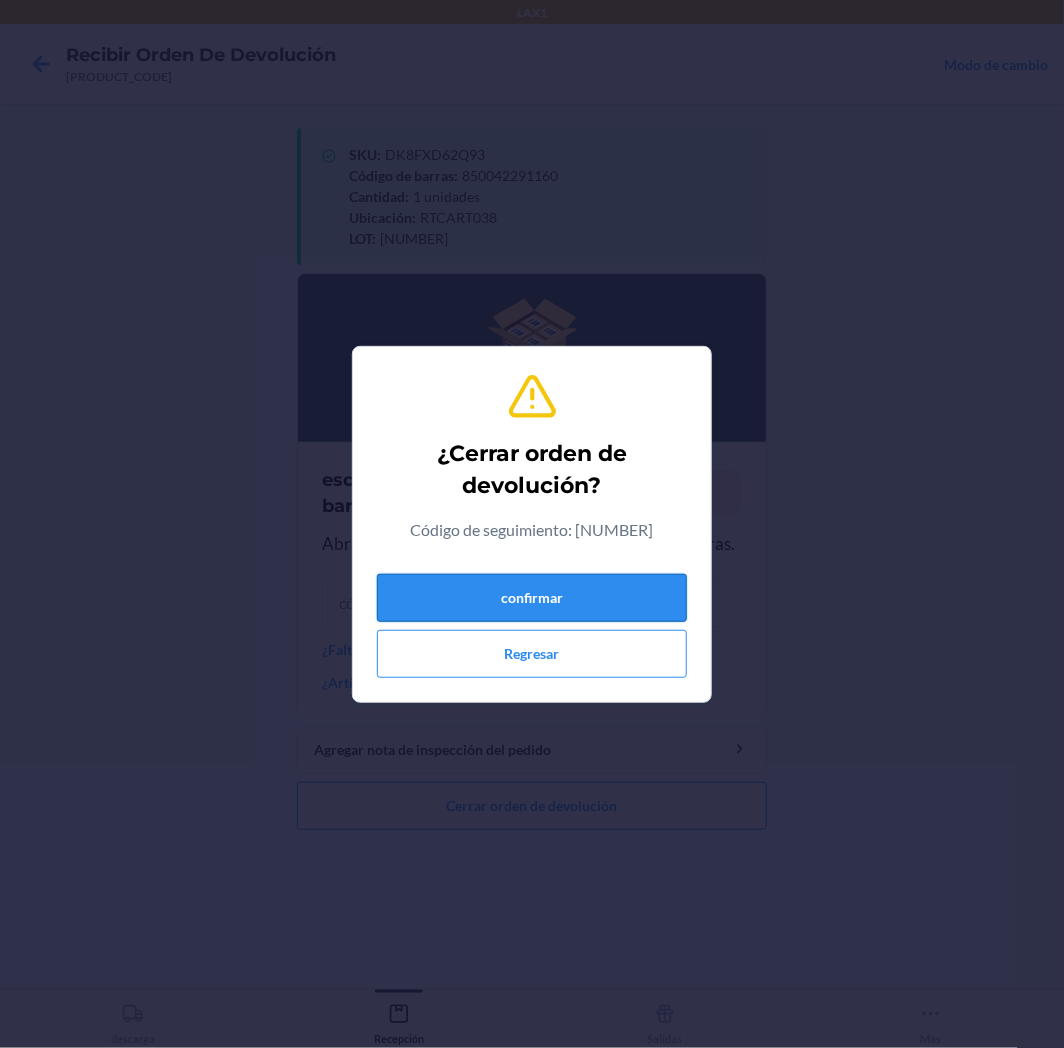 click on "confirmar" at bounding box center [532, 598] 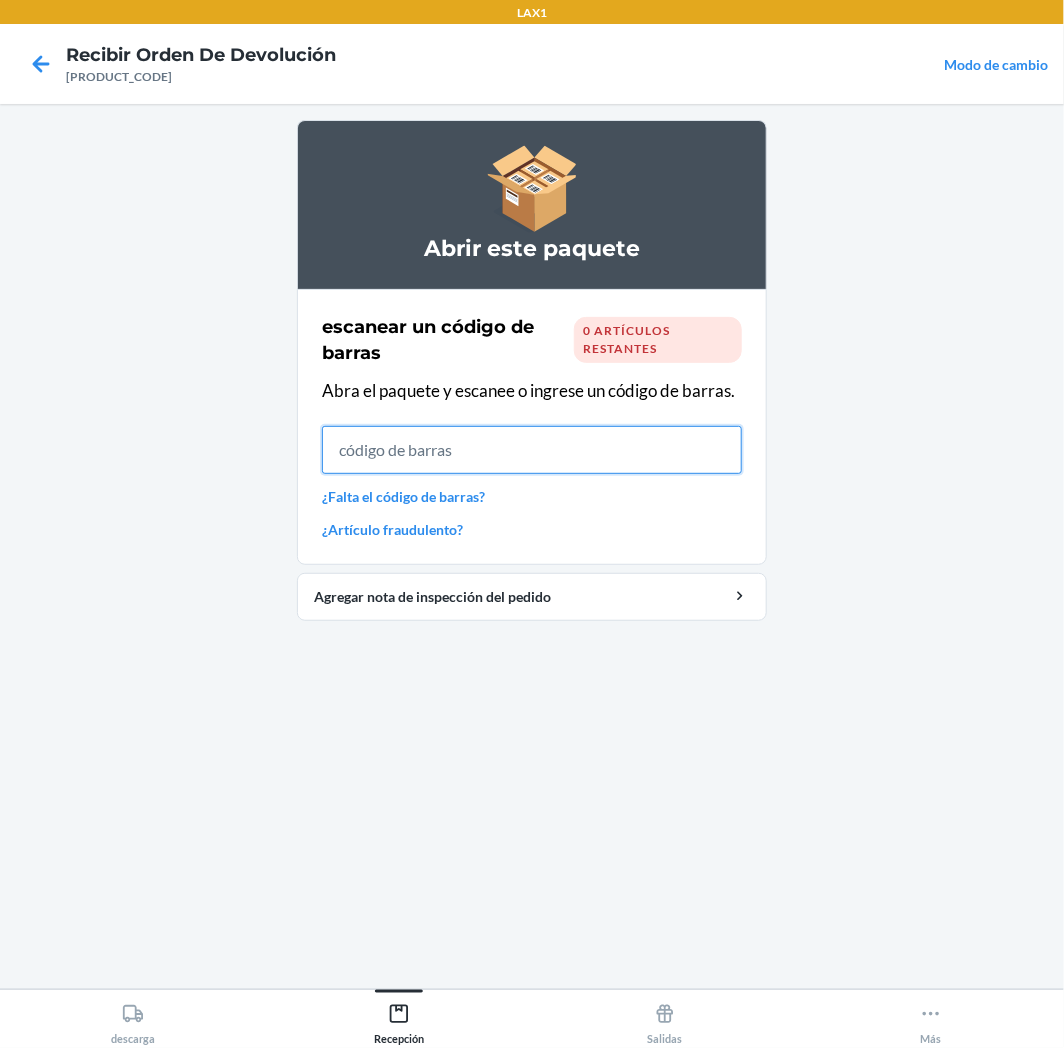 click at bounding box center [532, 450] 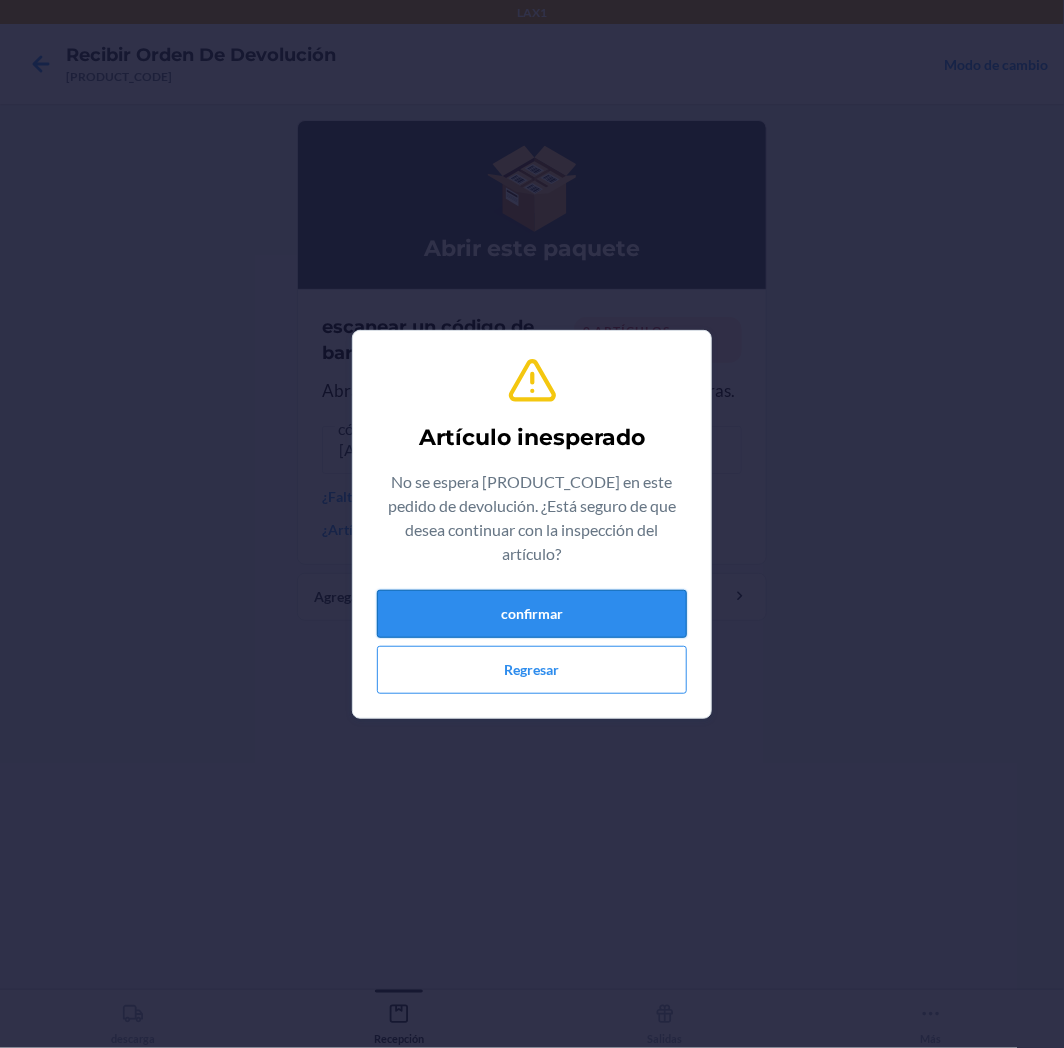 click on "confirmar" at bounding box center (532, 614) 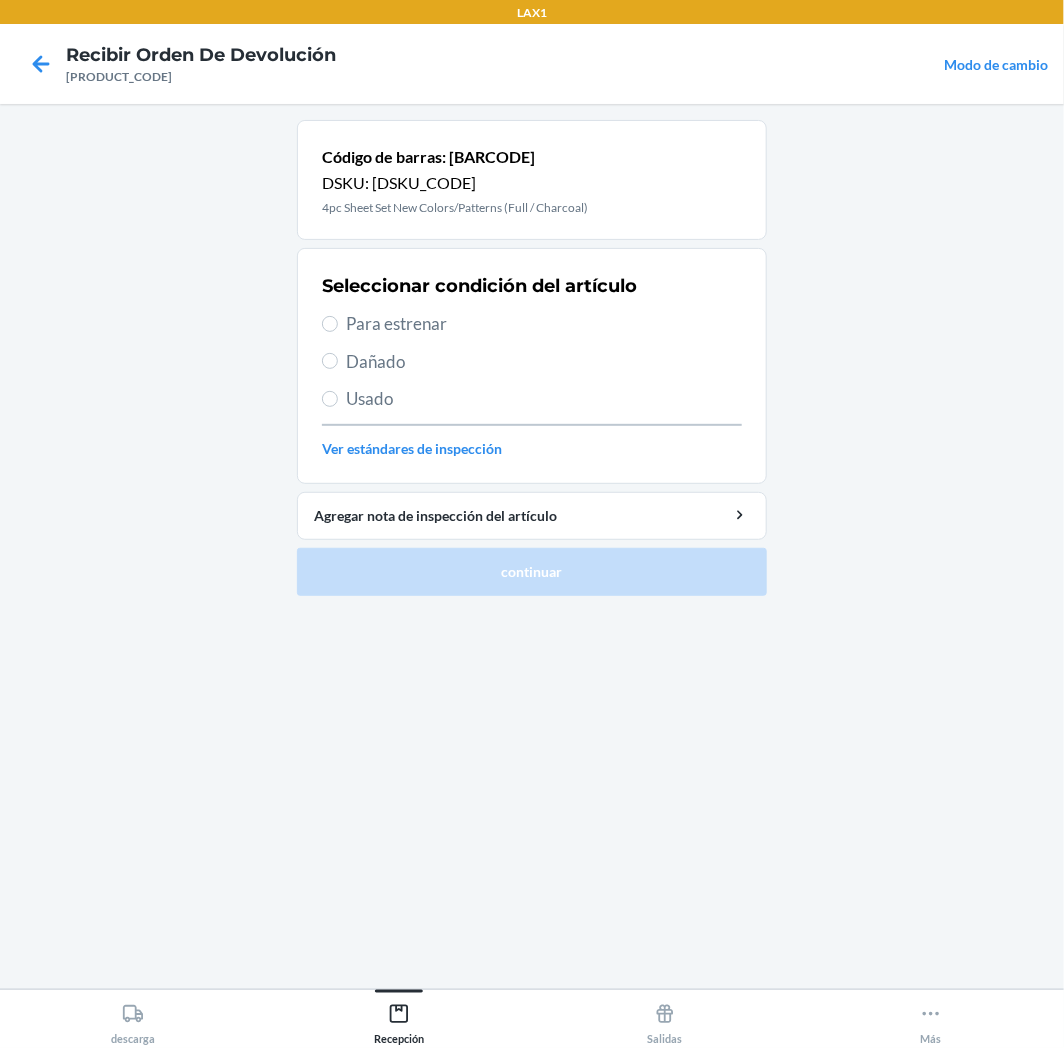 click on "Para estrenar" at bounding box center (544, 324) 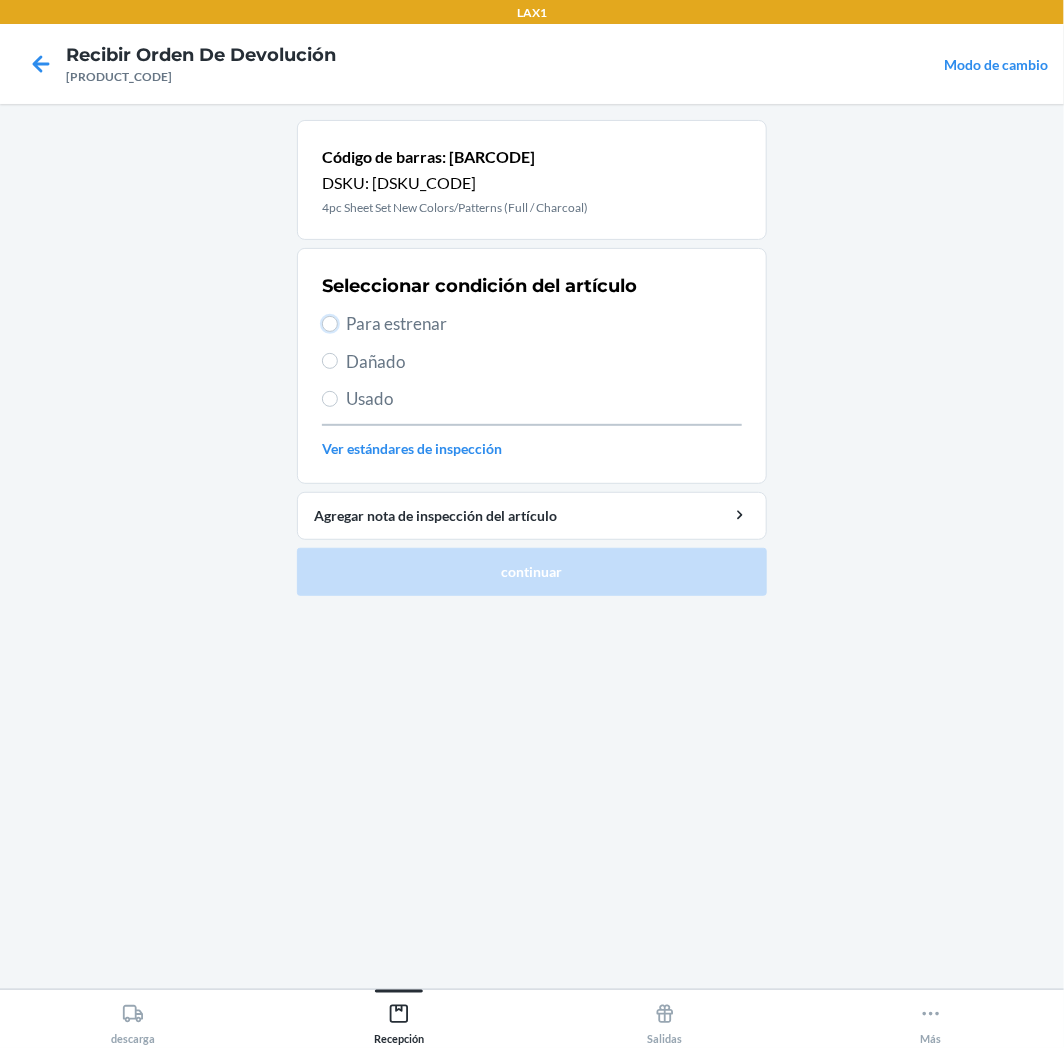 click on "Para estrenar" at bounding box center [330, 324] 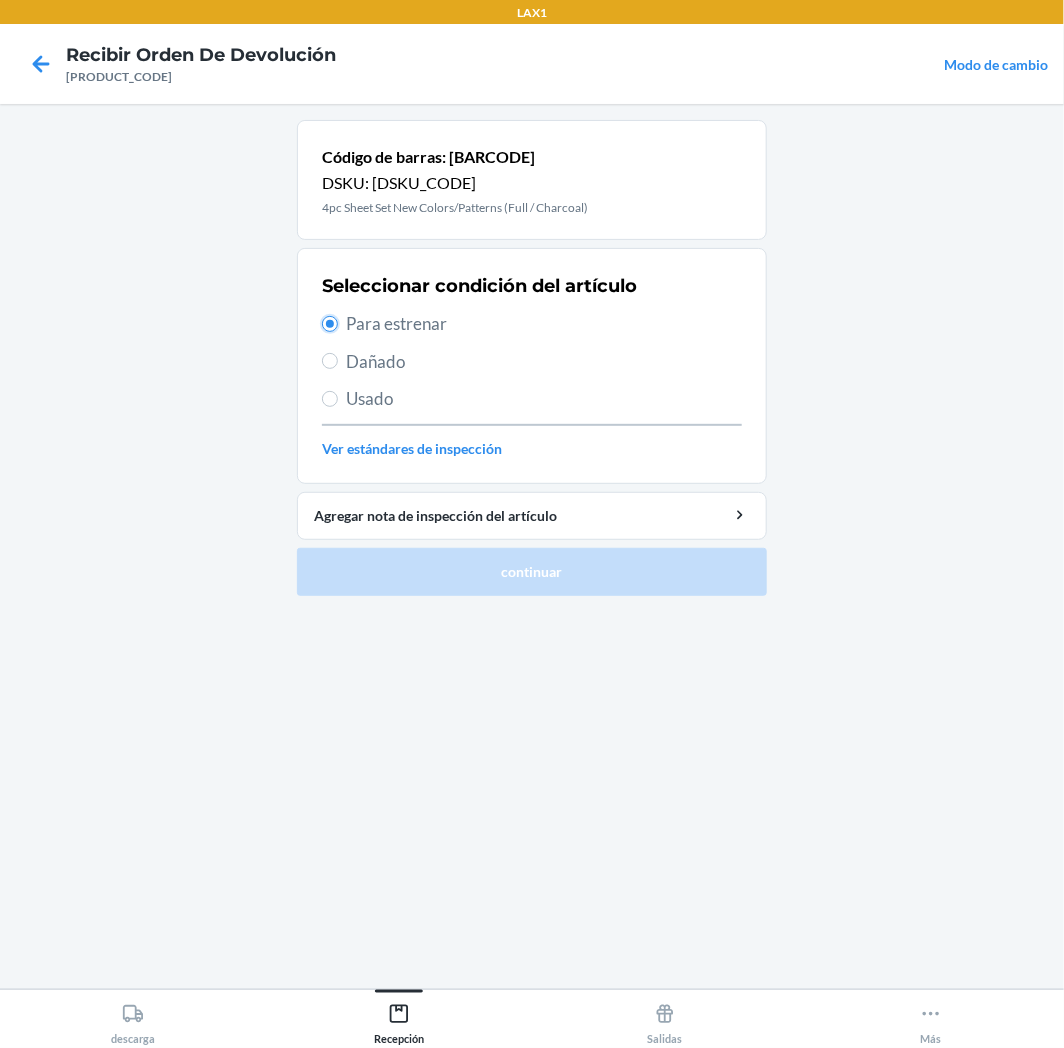 radio on "true" 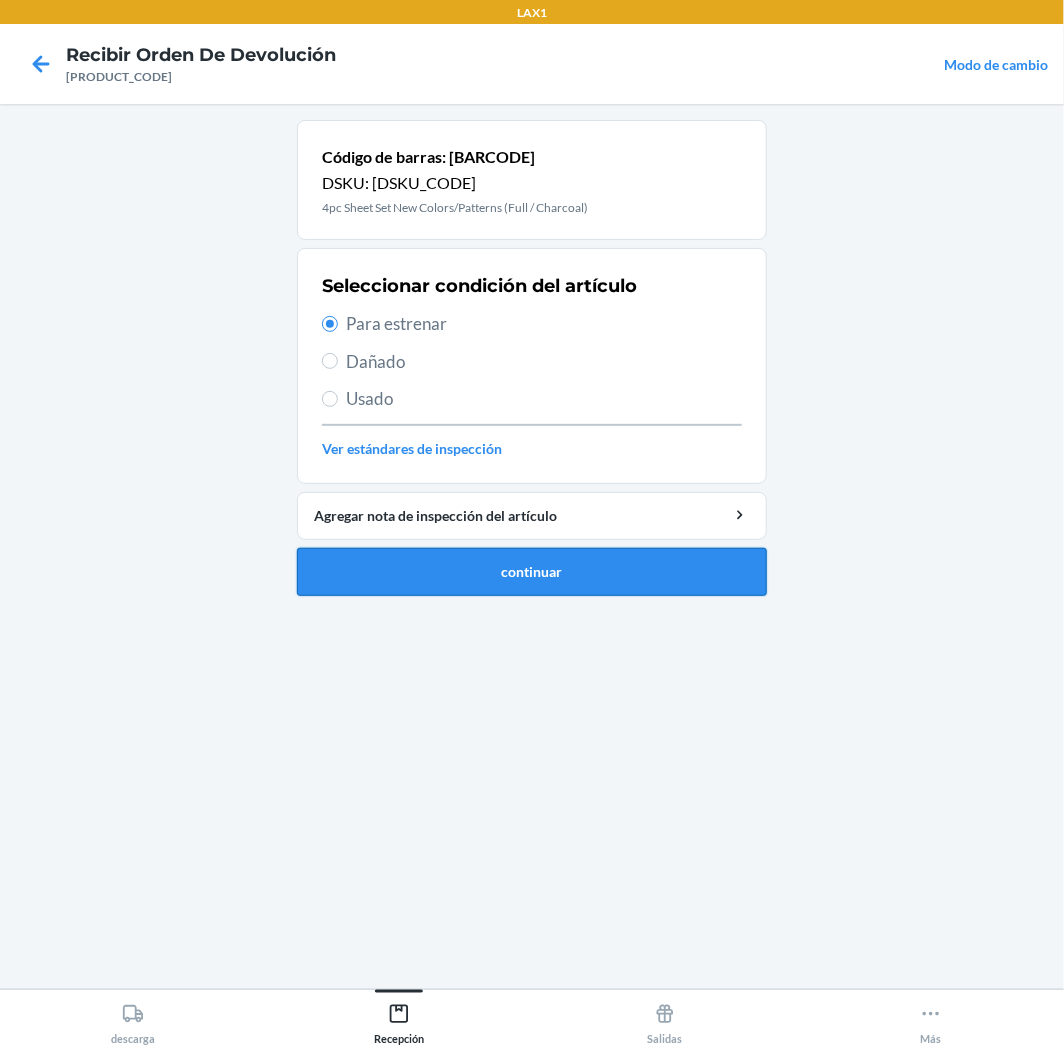 click on "continuar" at bounding box center [532, 572] 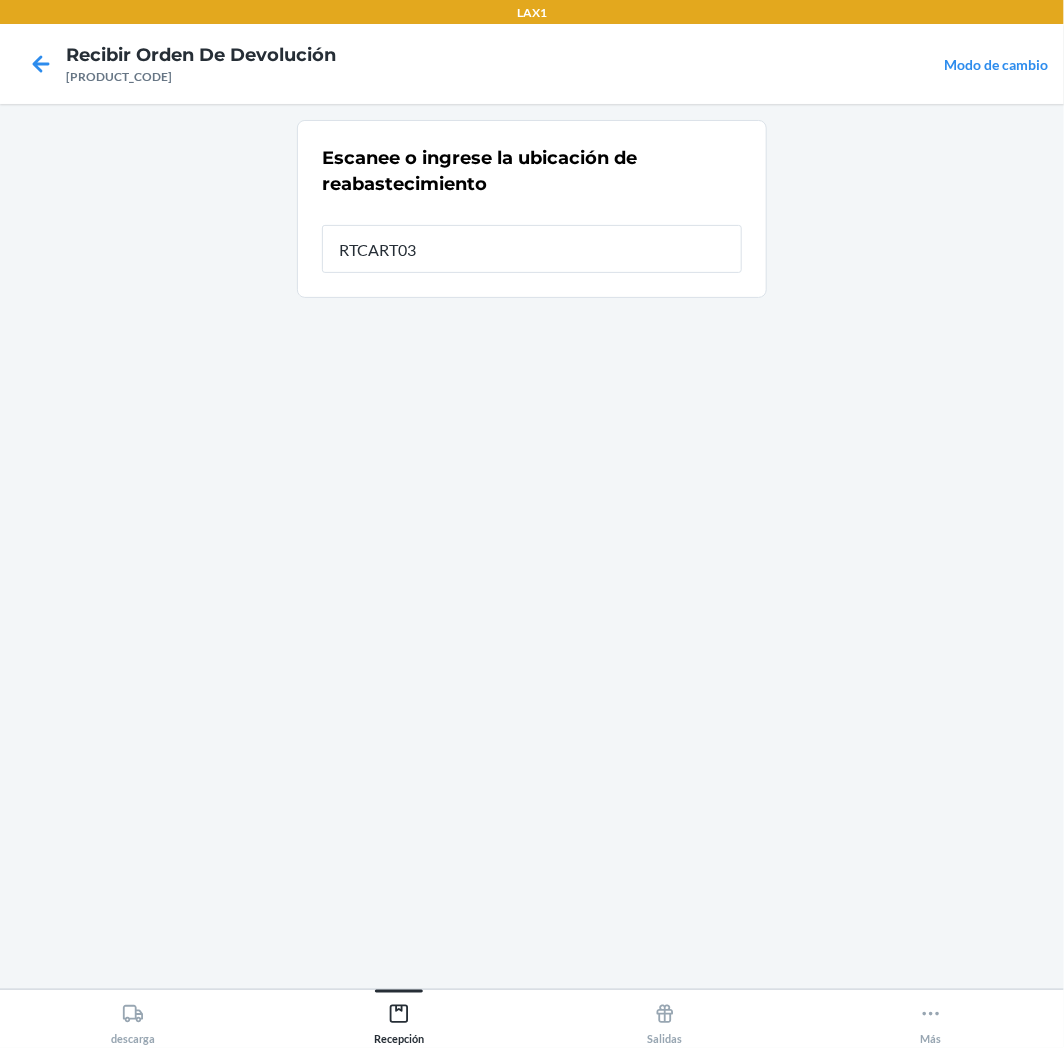 type on "RTCART038" 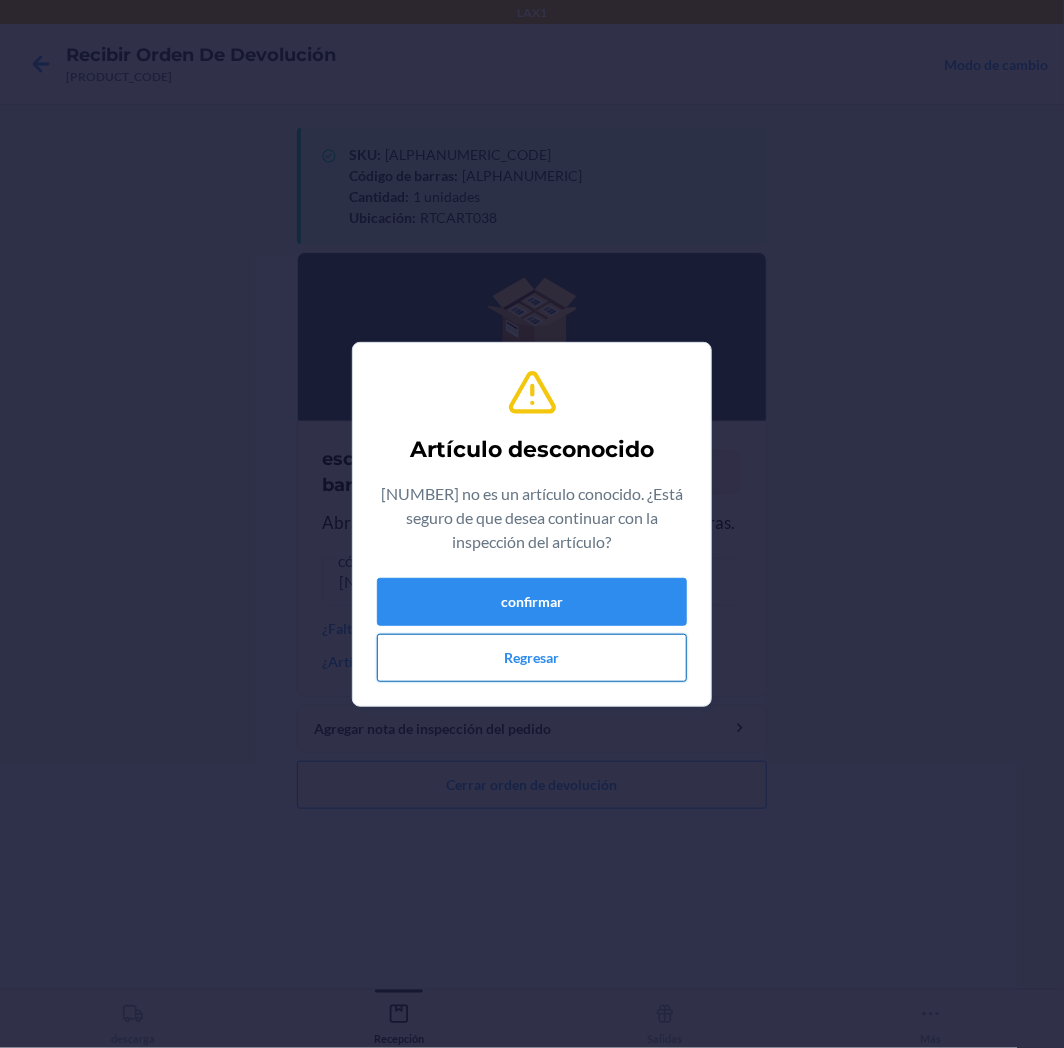 drag, startPoint x: 534, startPoint y: 642, endPoint x: 535, endPoint y: 656, distance: 14.035668 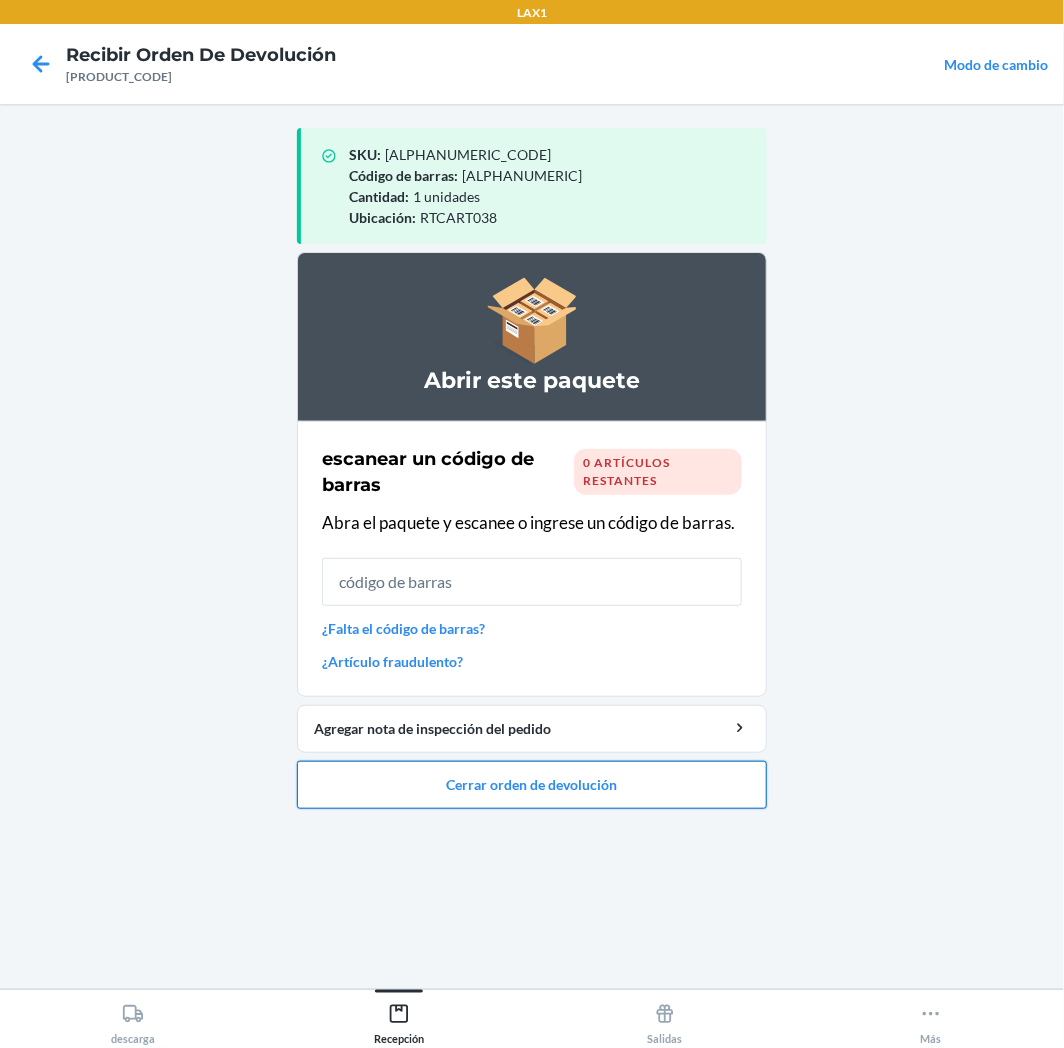 click on "Cerrar orden de devolución" at bounding box center (532, 785) 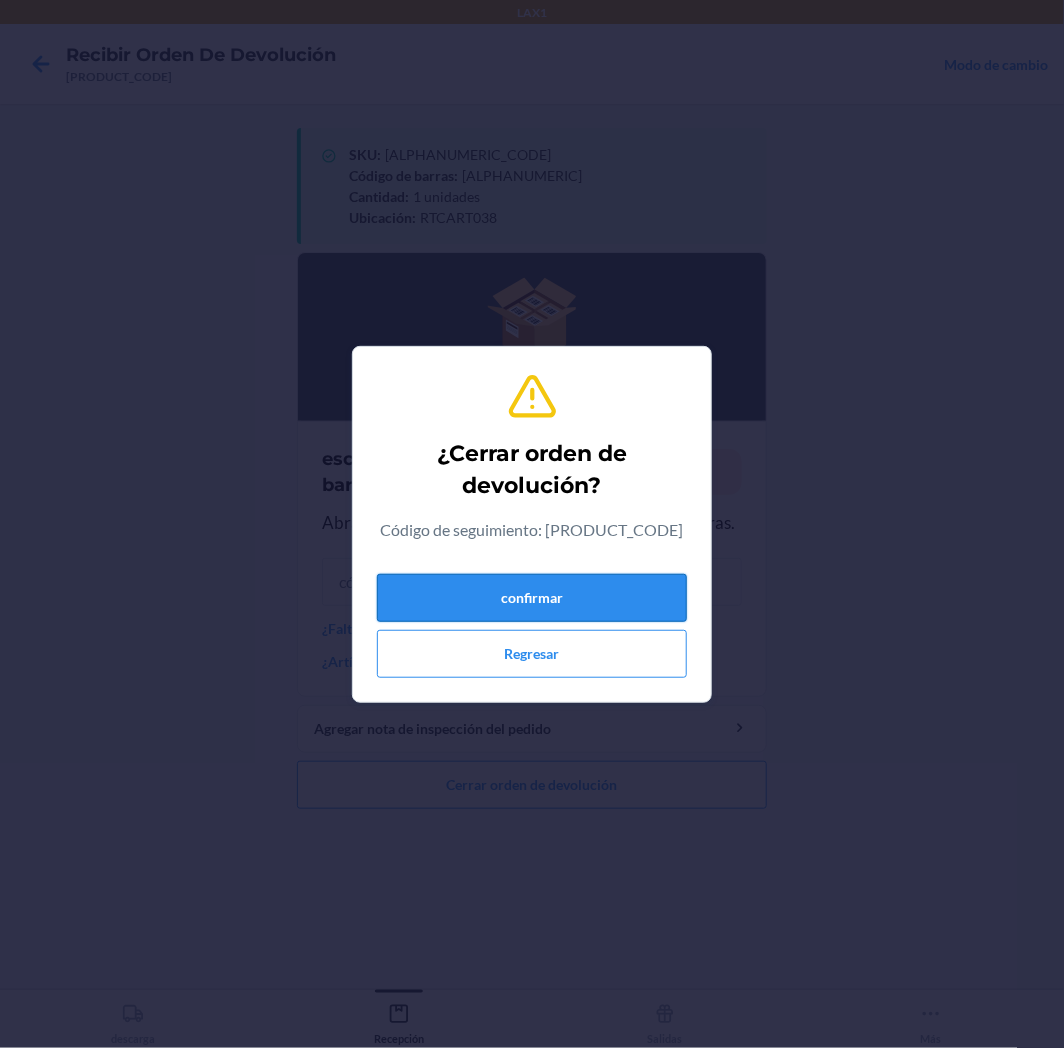 click on "confirmar" at bounding box center (532, 598) 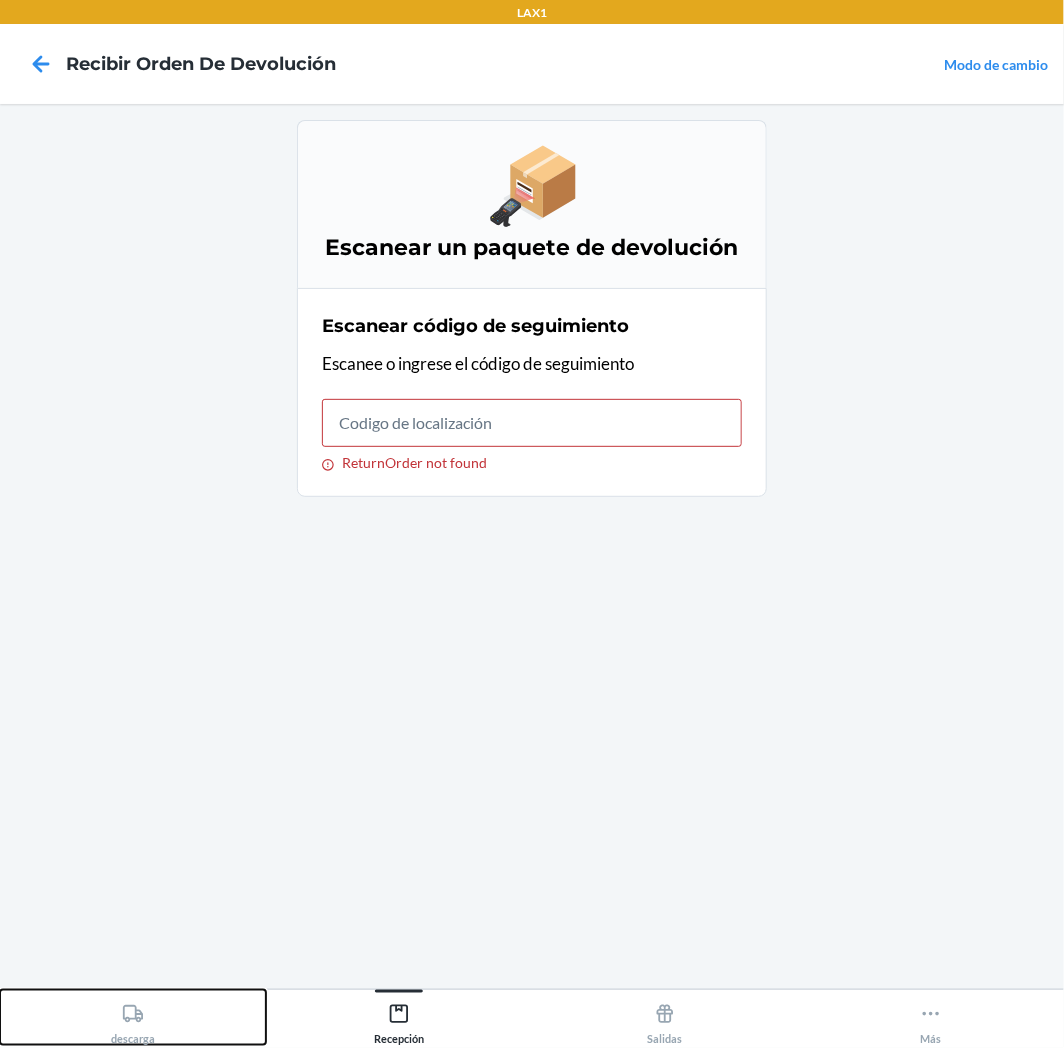 click on "descarga" at bounding box center [133, 1017] 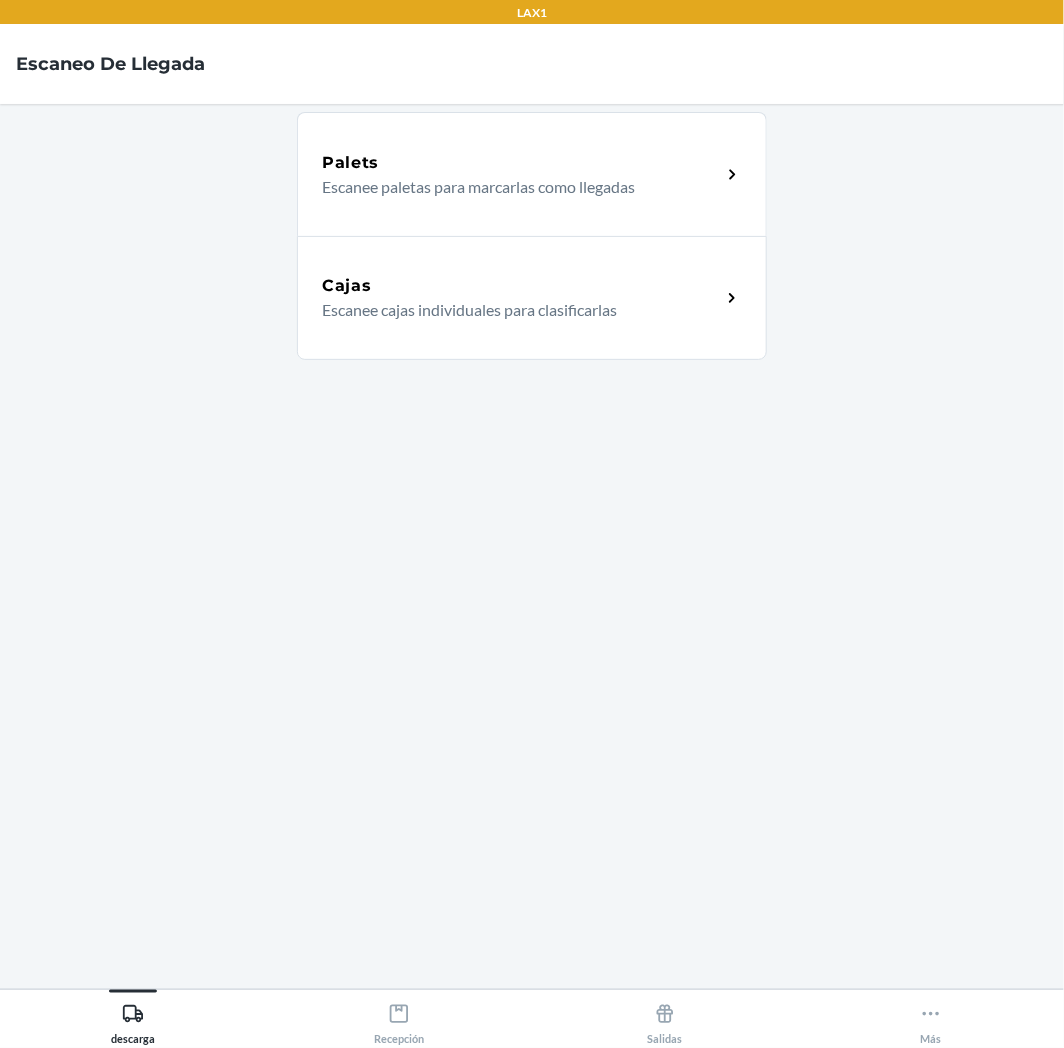 click on "Cajas Escanee cajas individuales para clasificarlas" at bounding box center (532, 298) 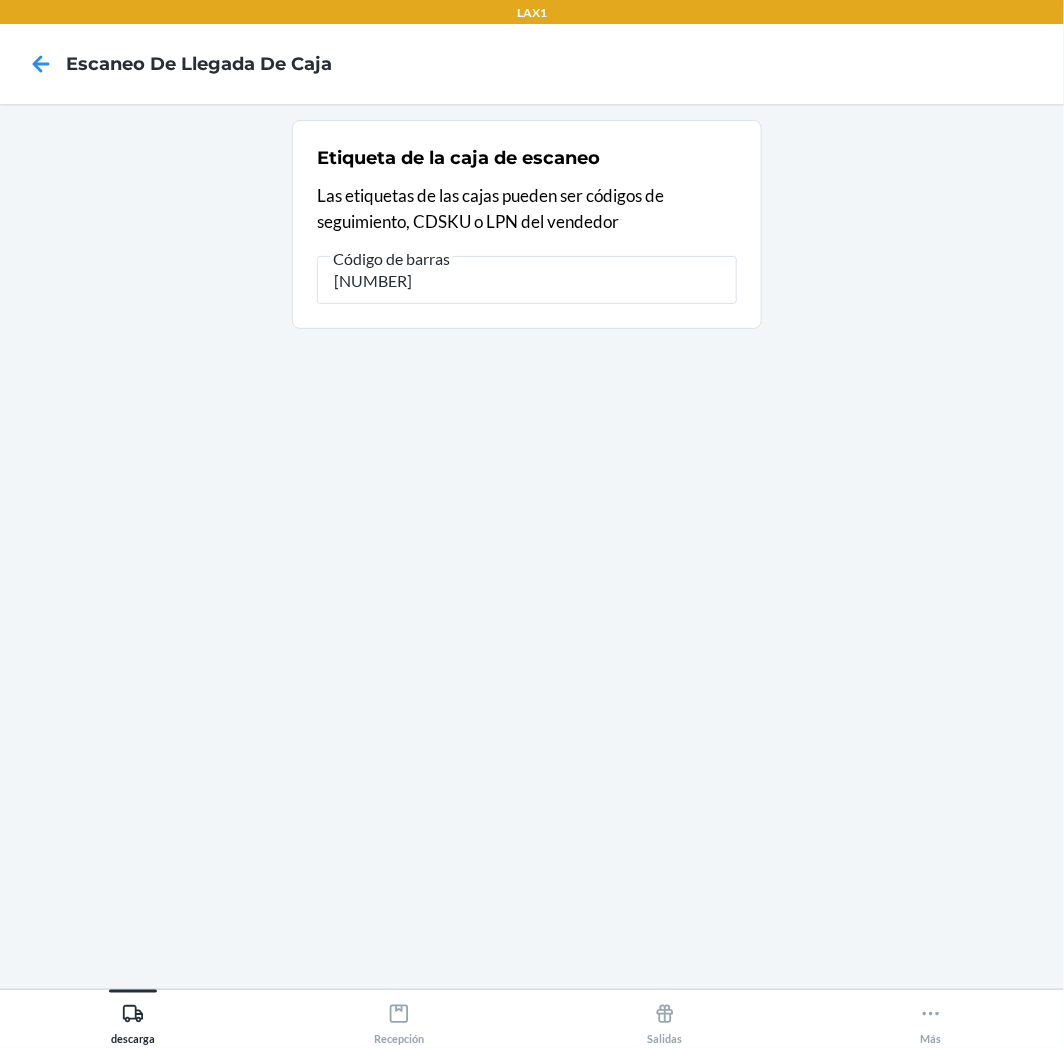 type on "[NUMBER]" 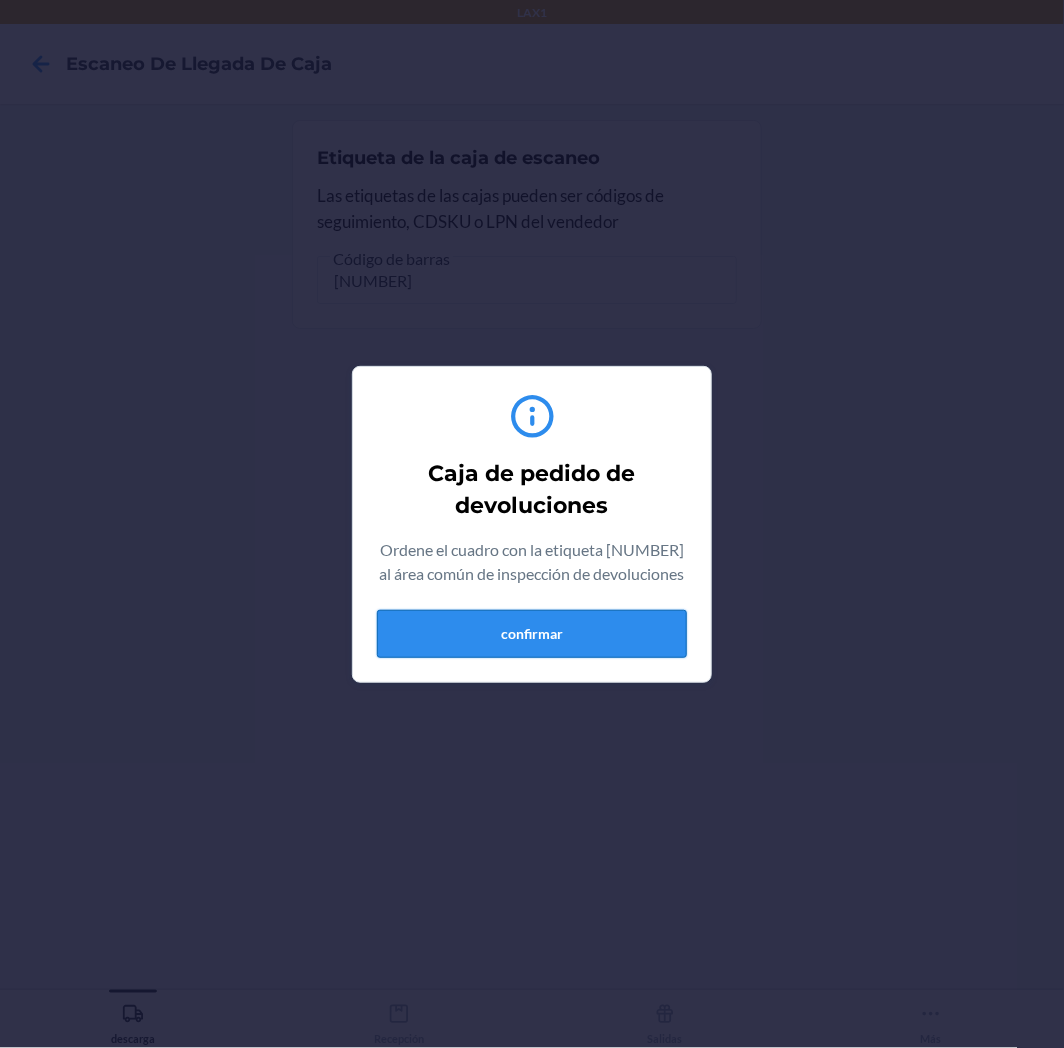 click on "confirmar" at bounding box center (532, 634) 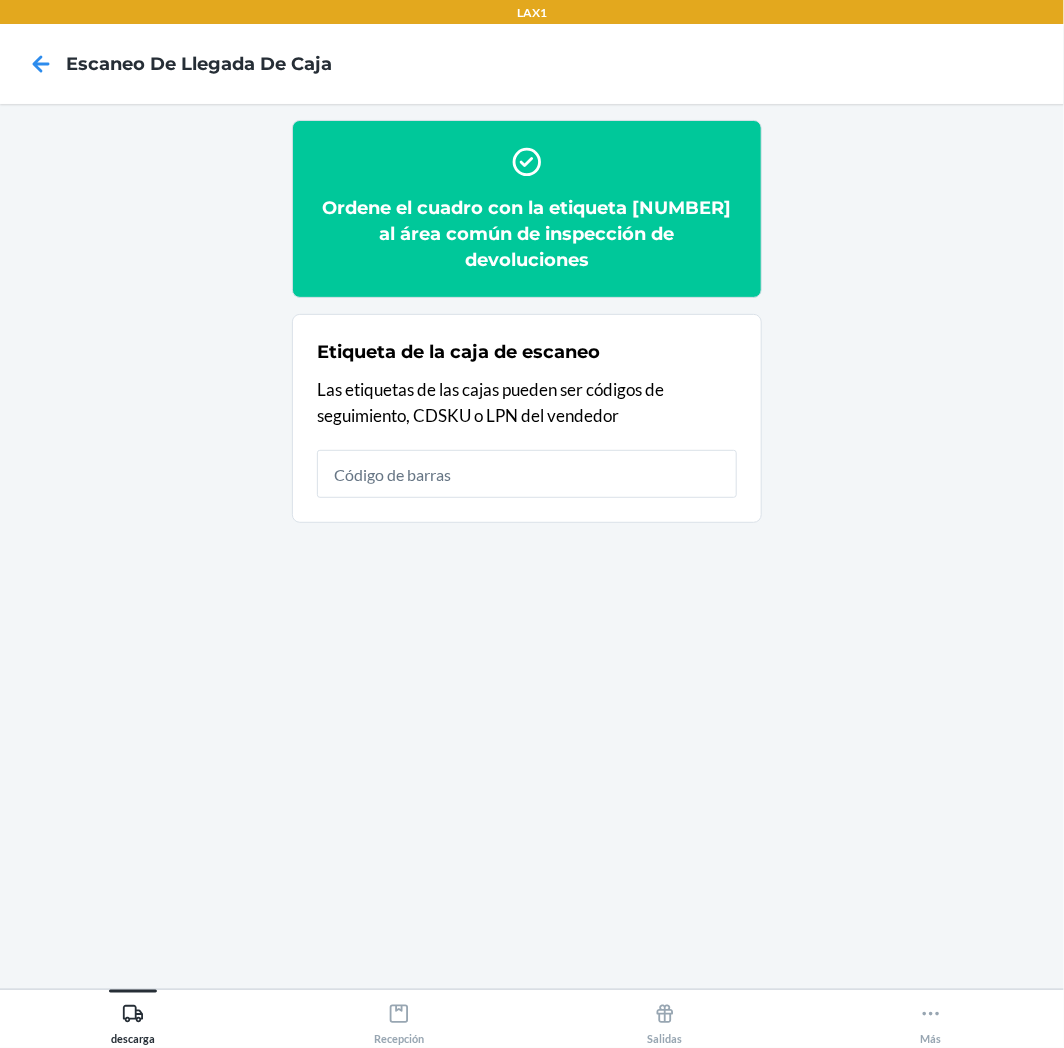 click on "descarga Recepción Salidas Más" at bounding box center [532, 1018] 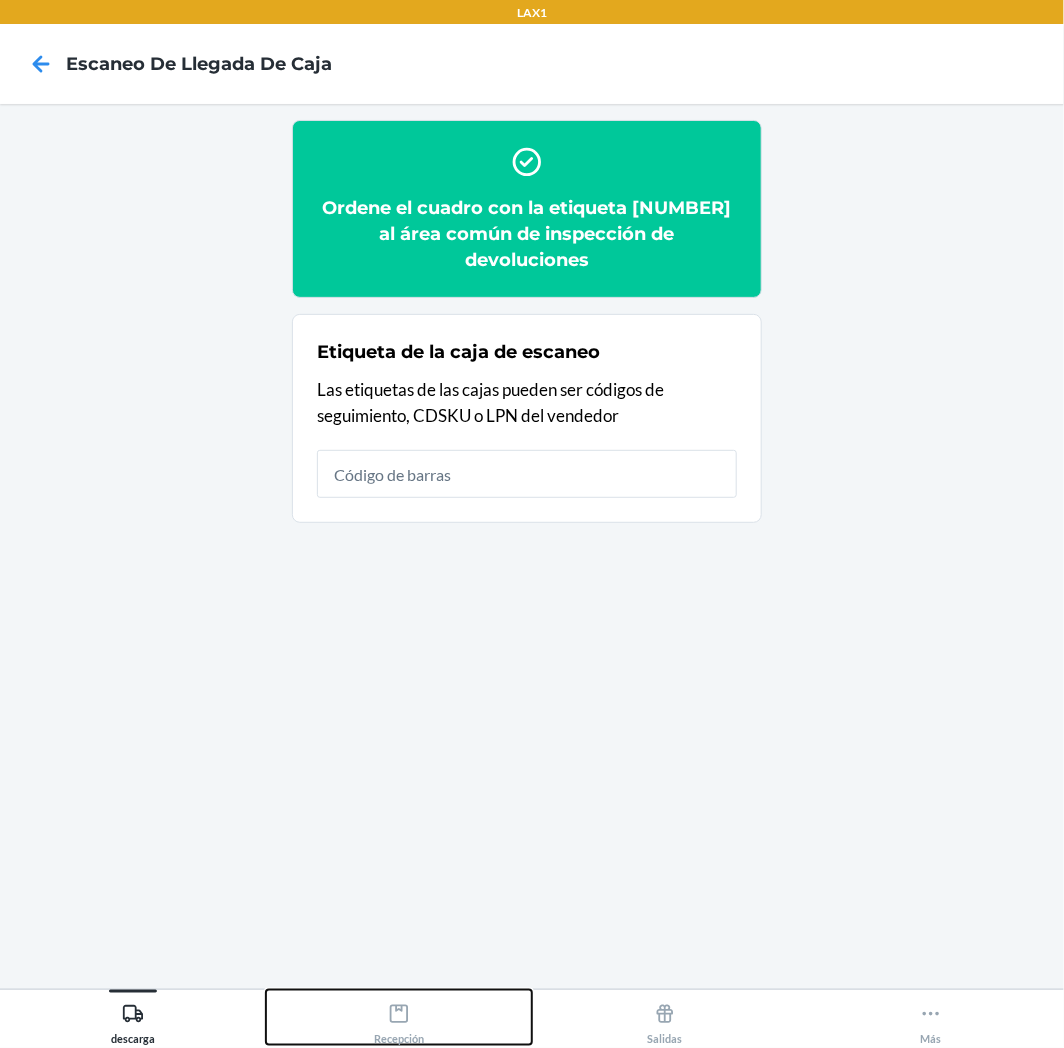 click on "Recepción" at bounding box center [399, 1017] 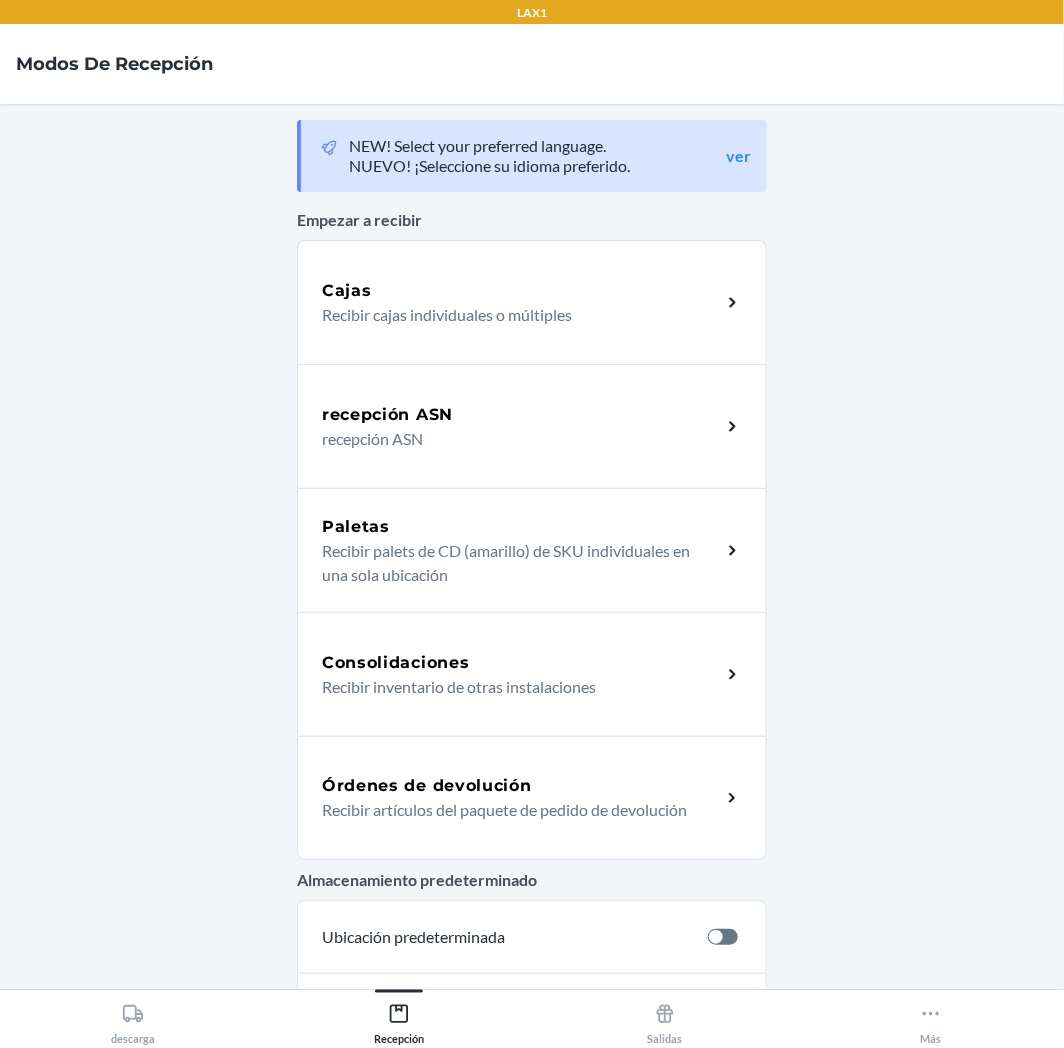 click on "Órdenes de devolución" at bounding box center [427, 786] 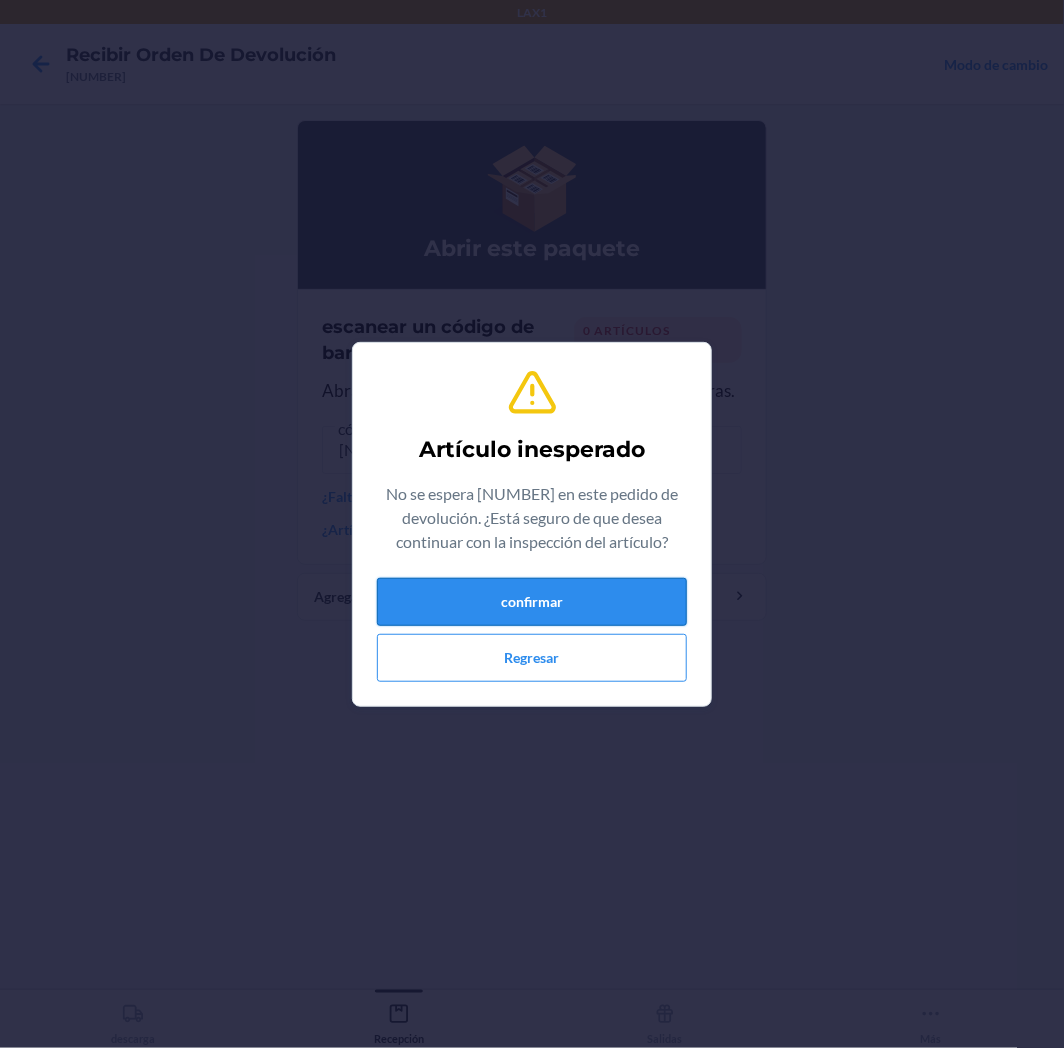 click on "confirmar" at bounding box center (532, 602) 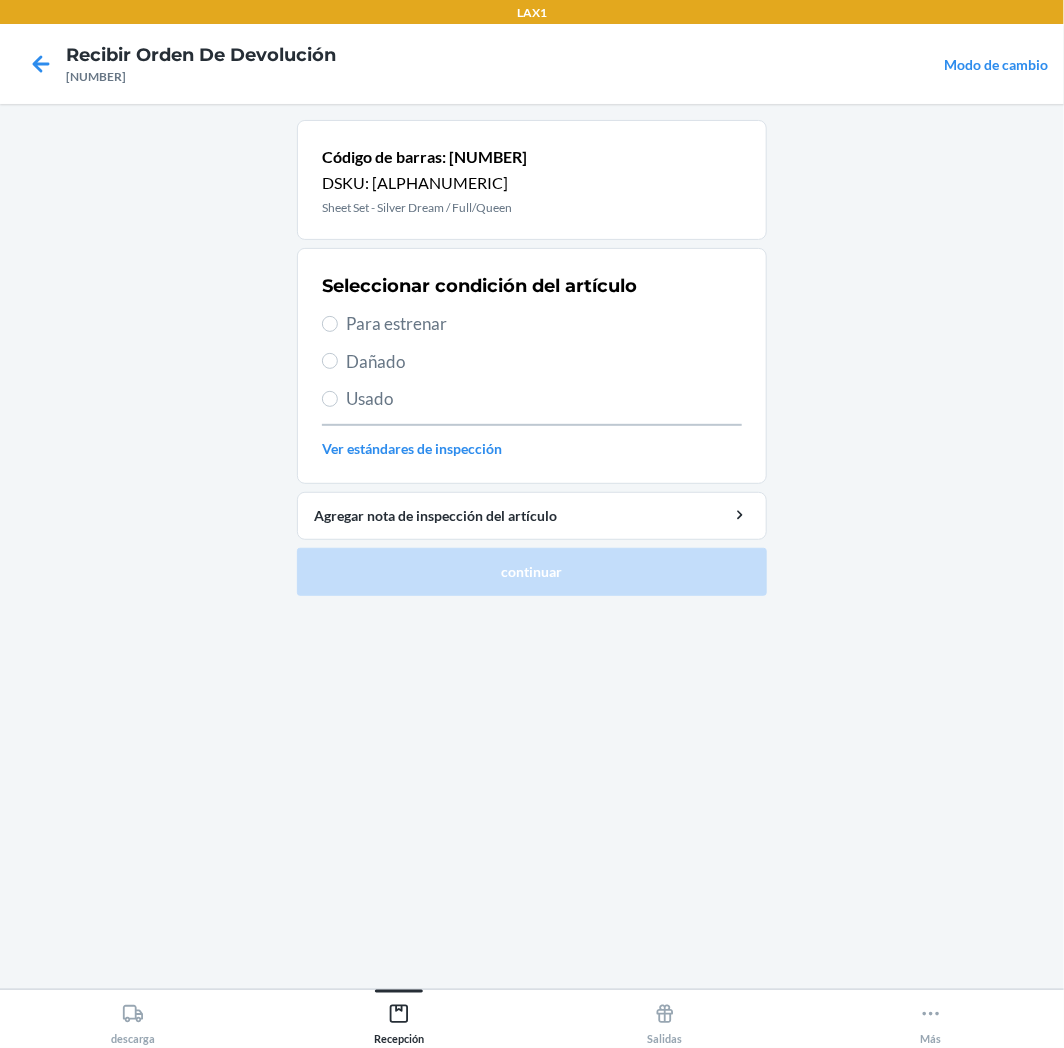 click on "Para estrenar" at bounding box center [544, 324] 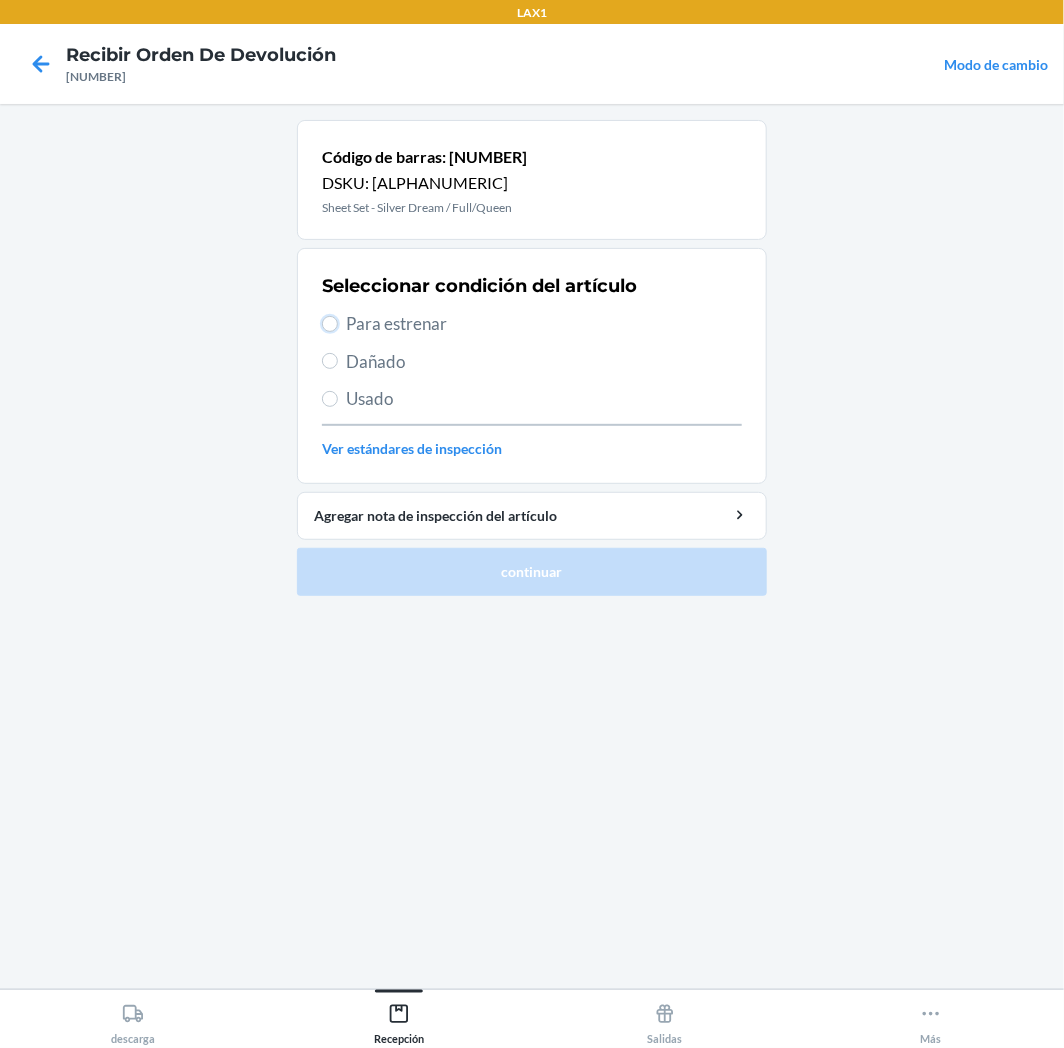 click on "Para estrenar" at bounding box center [330, 324] 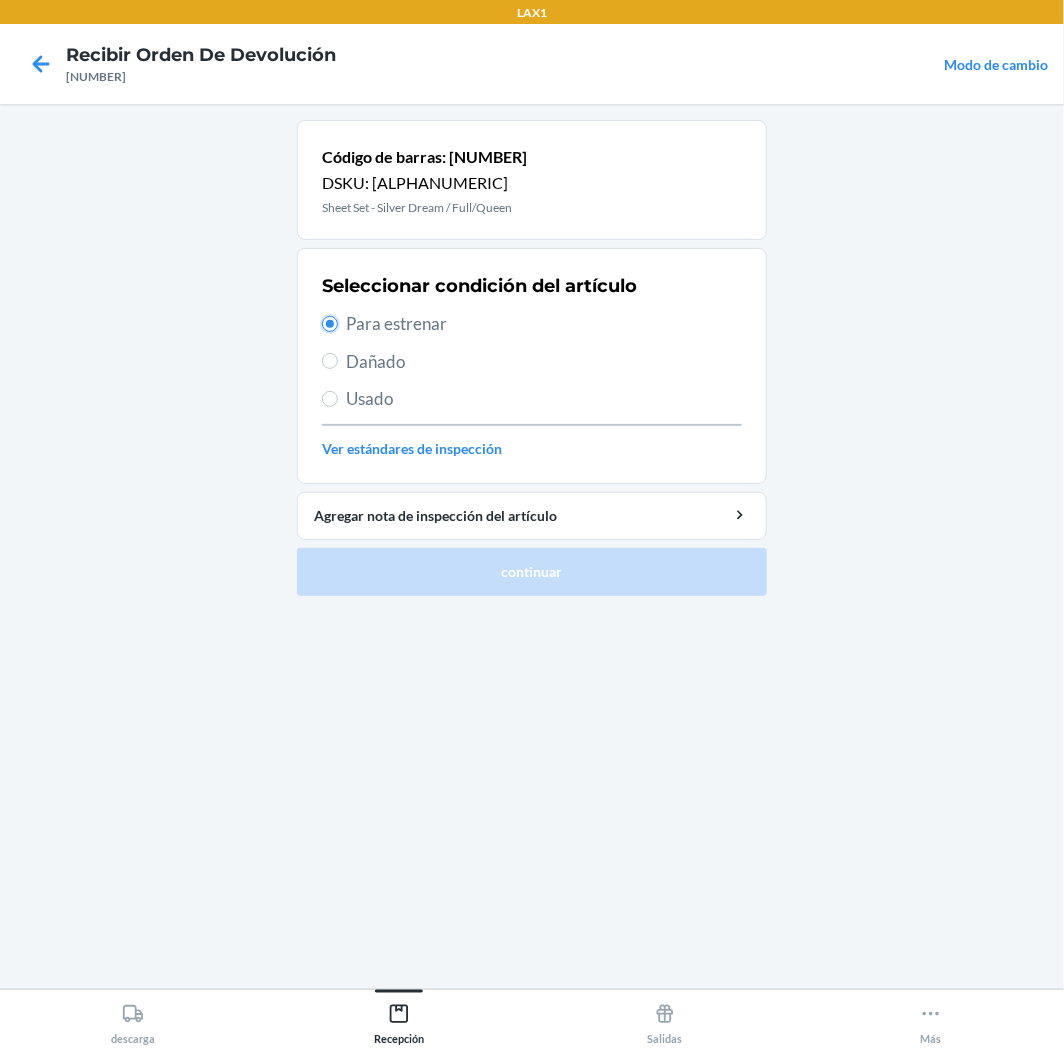radio on "true" 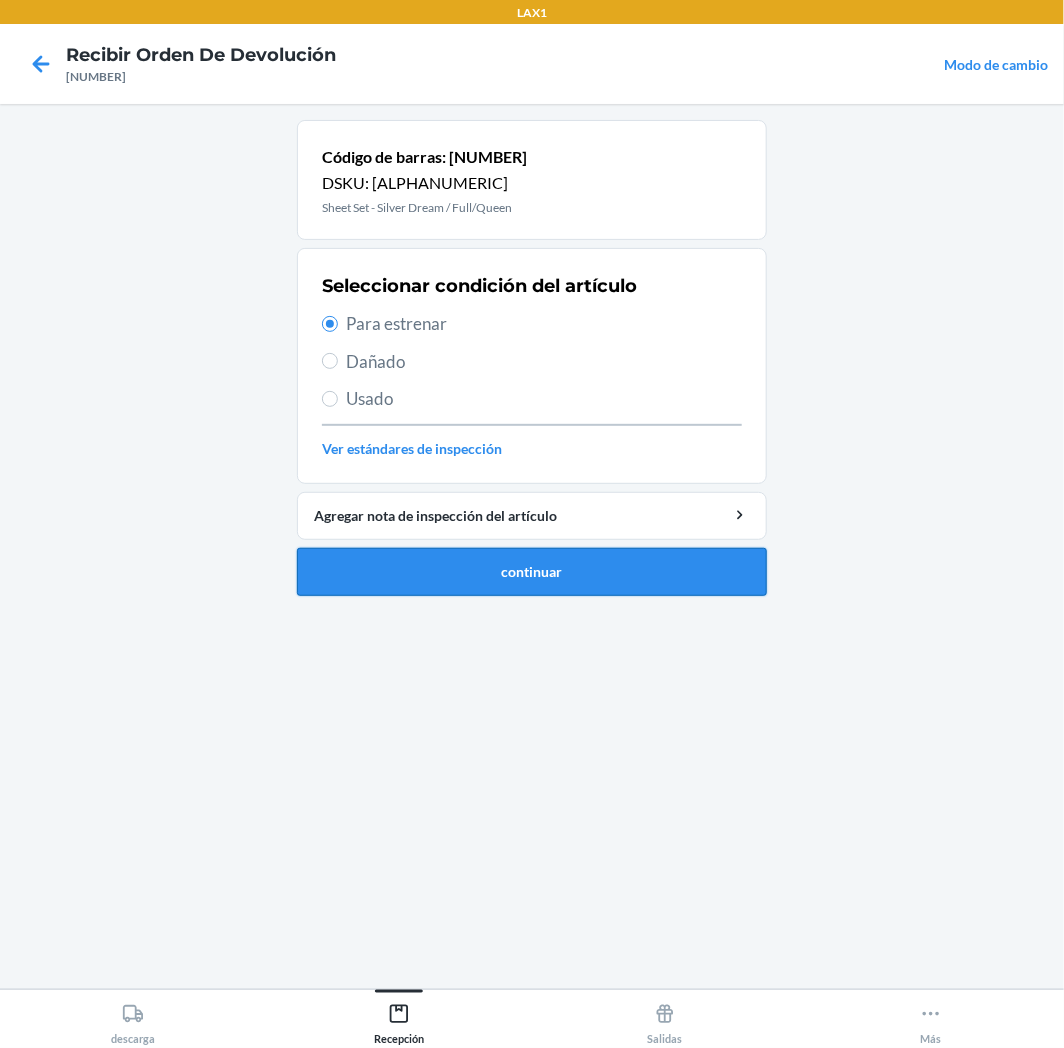 click on "continuar" at bounding box center [532, 572] 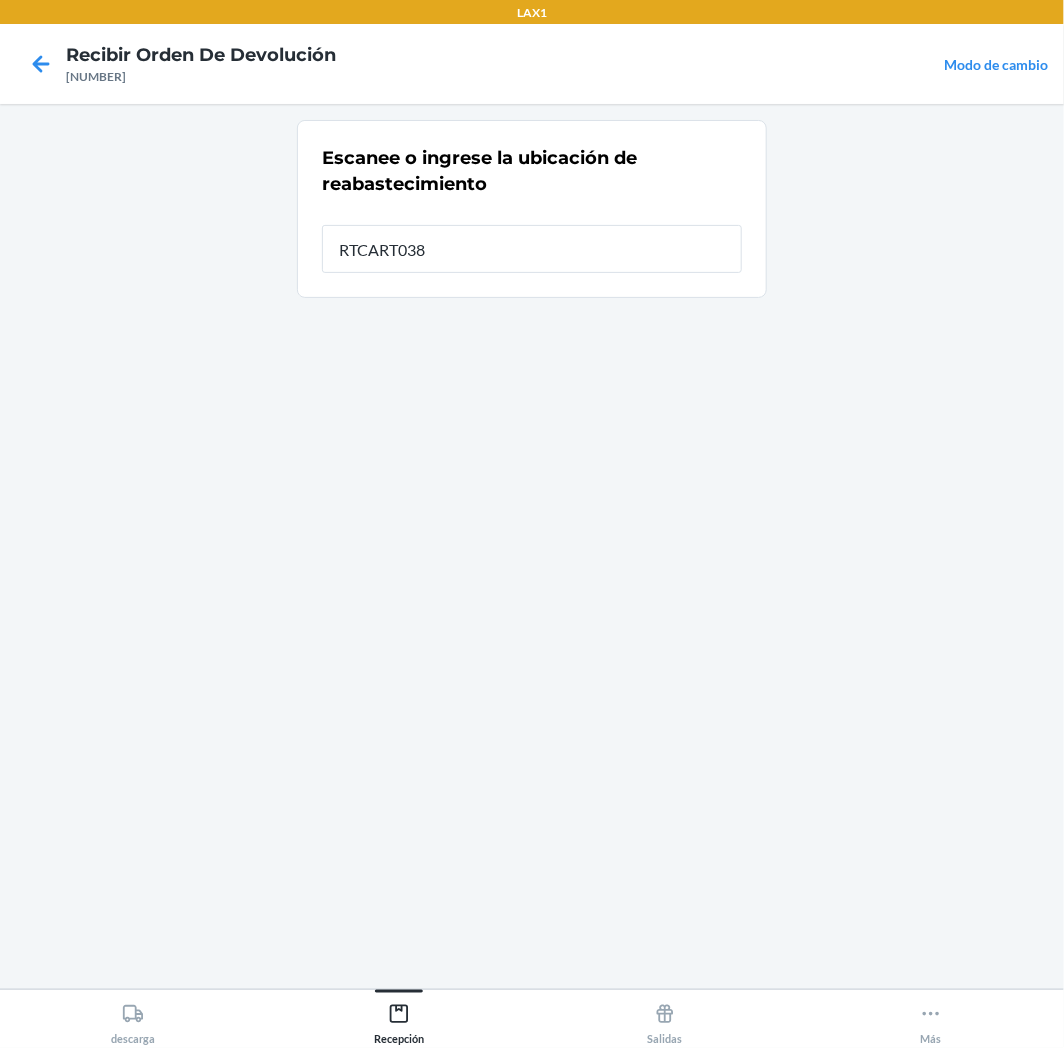 type on "RTCART038" 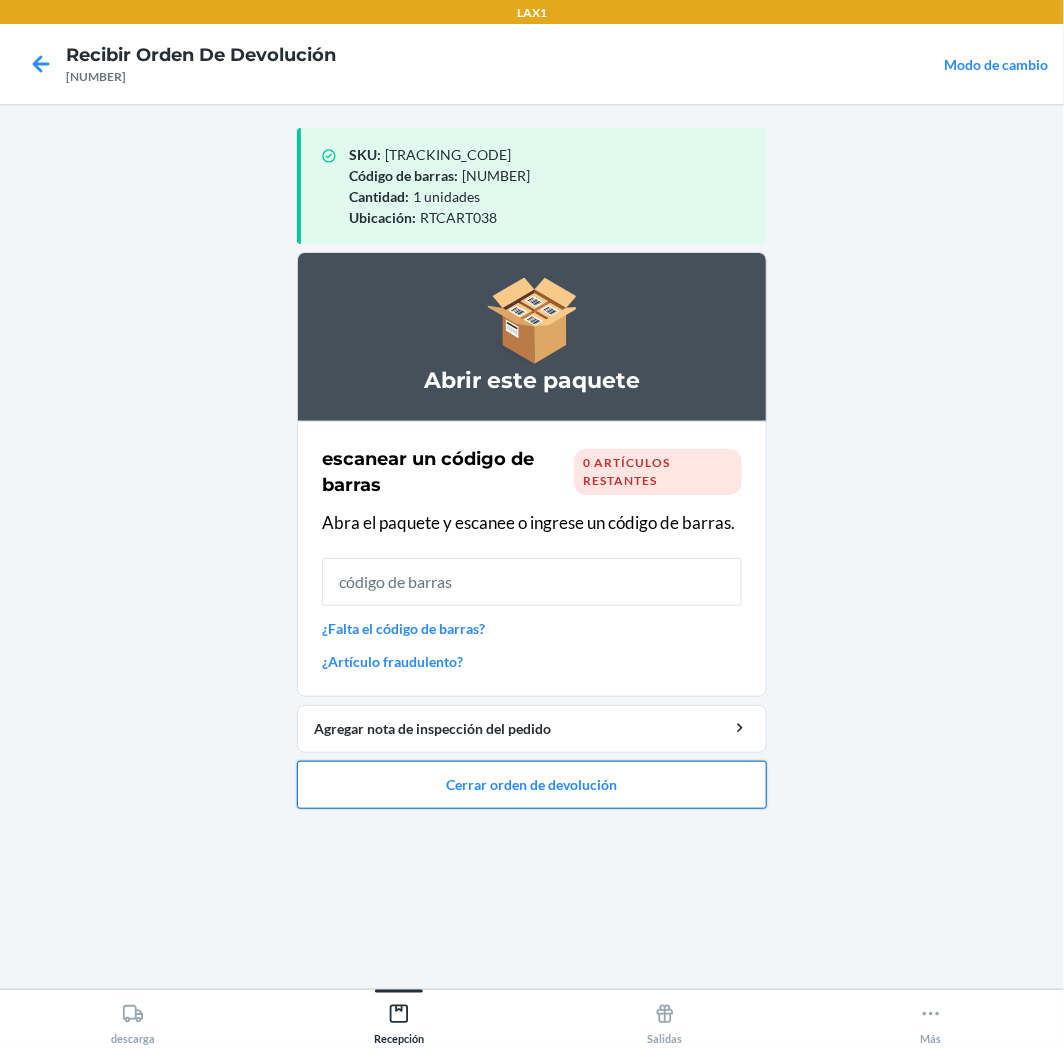 click on "Cerrar orden de devolución" at bounding box center (532, 785) 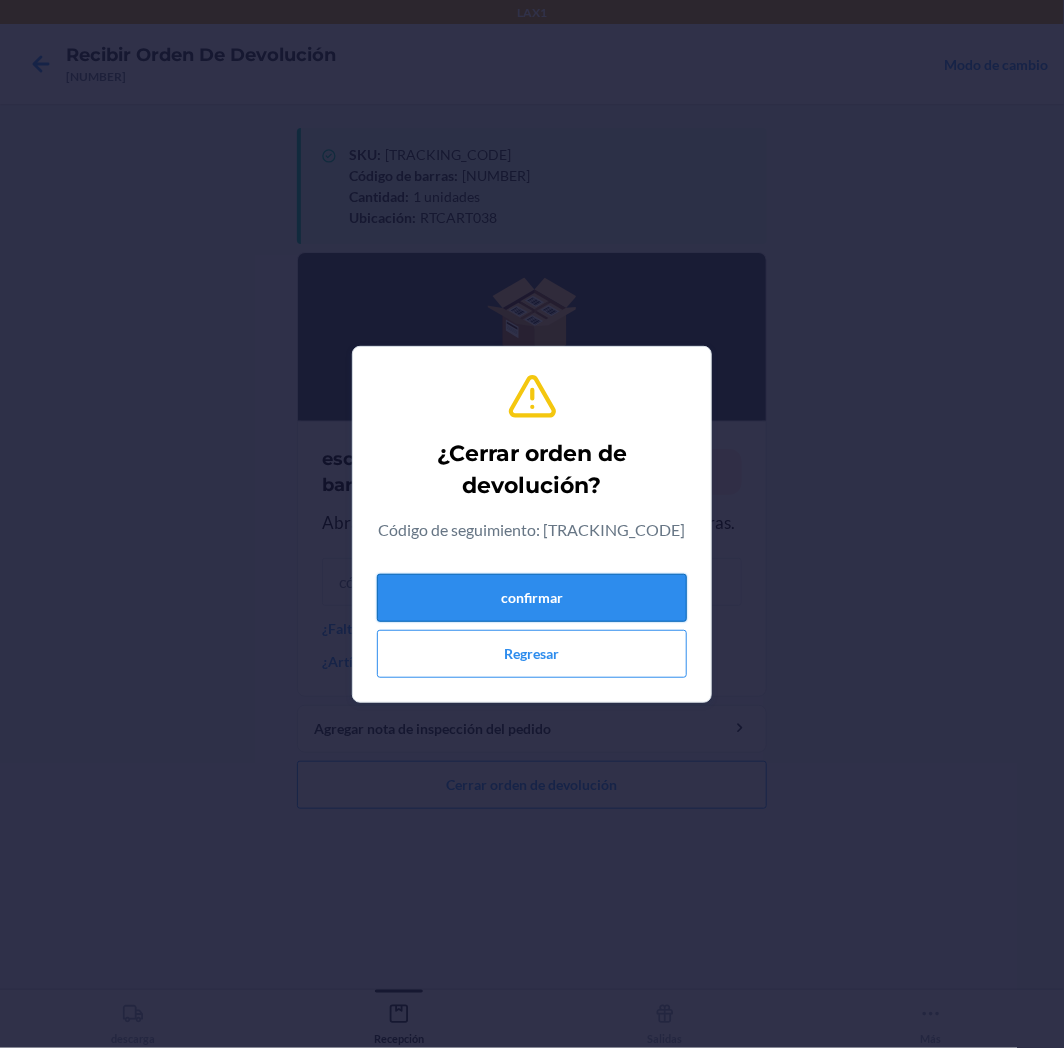 click on "confirmar" at bounding box center [532, 598] 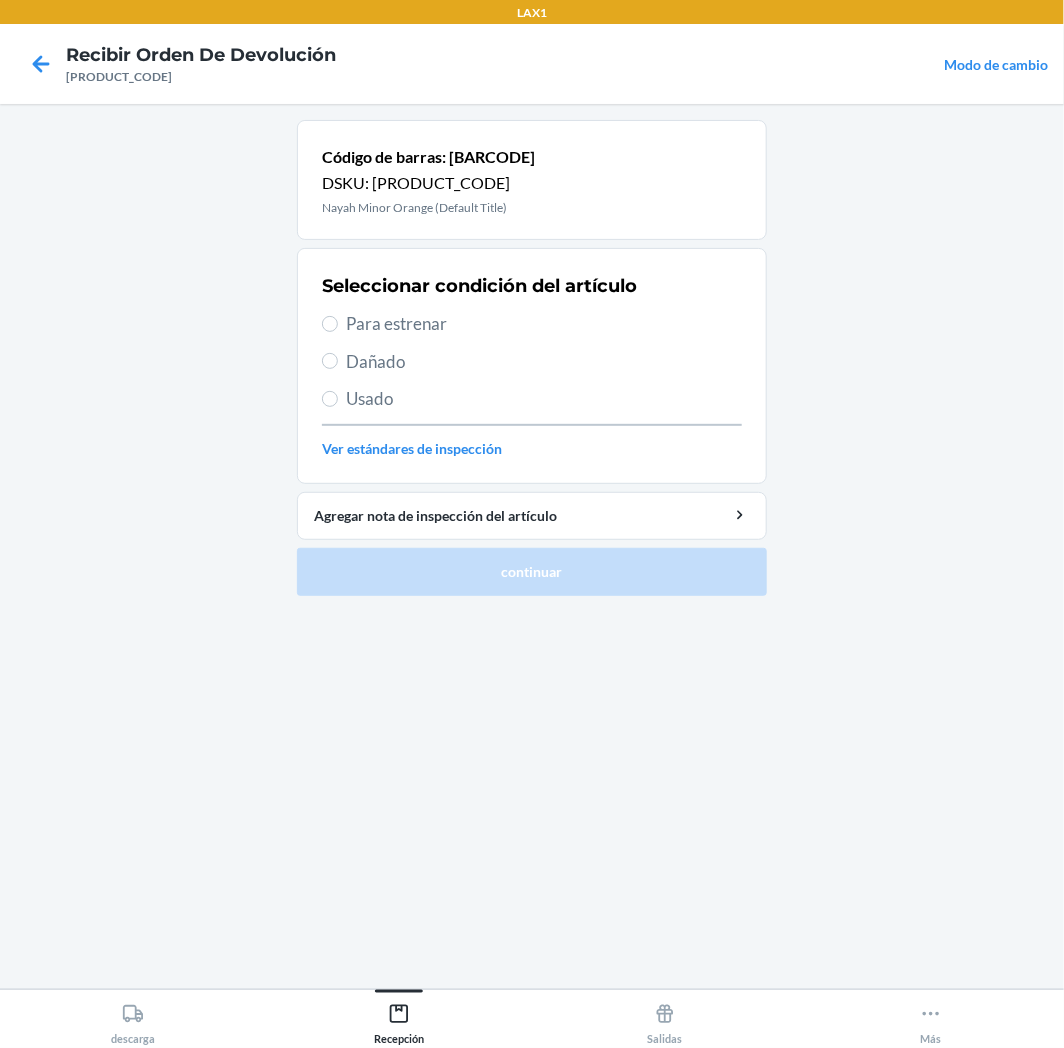 click on "Para estrenar" at bounding box center (544, 324) 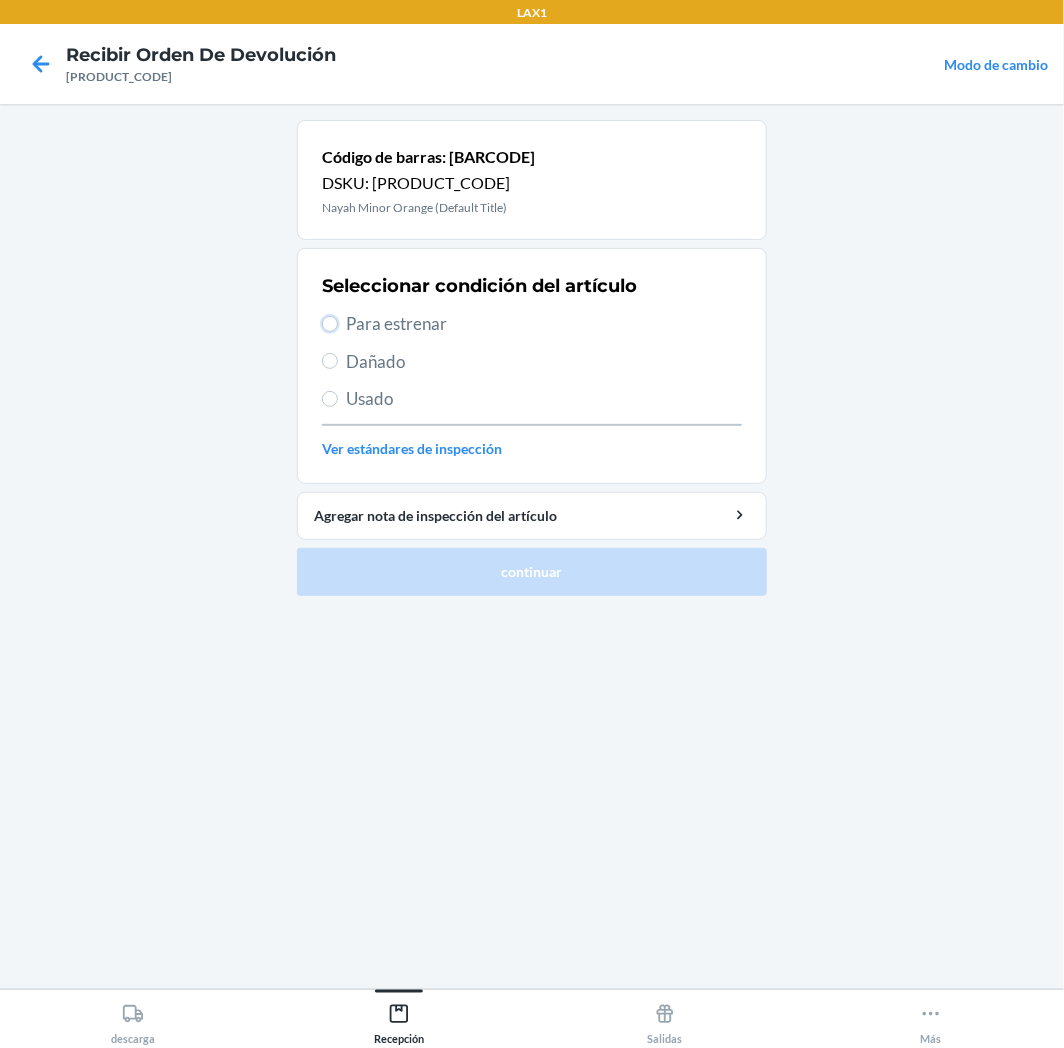 click on "Para estrenar" at bounding box center (330, 324) 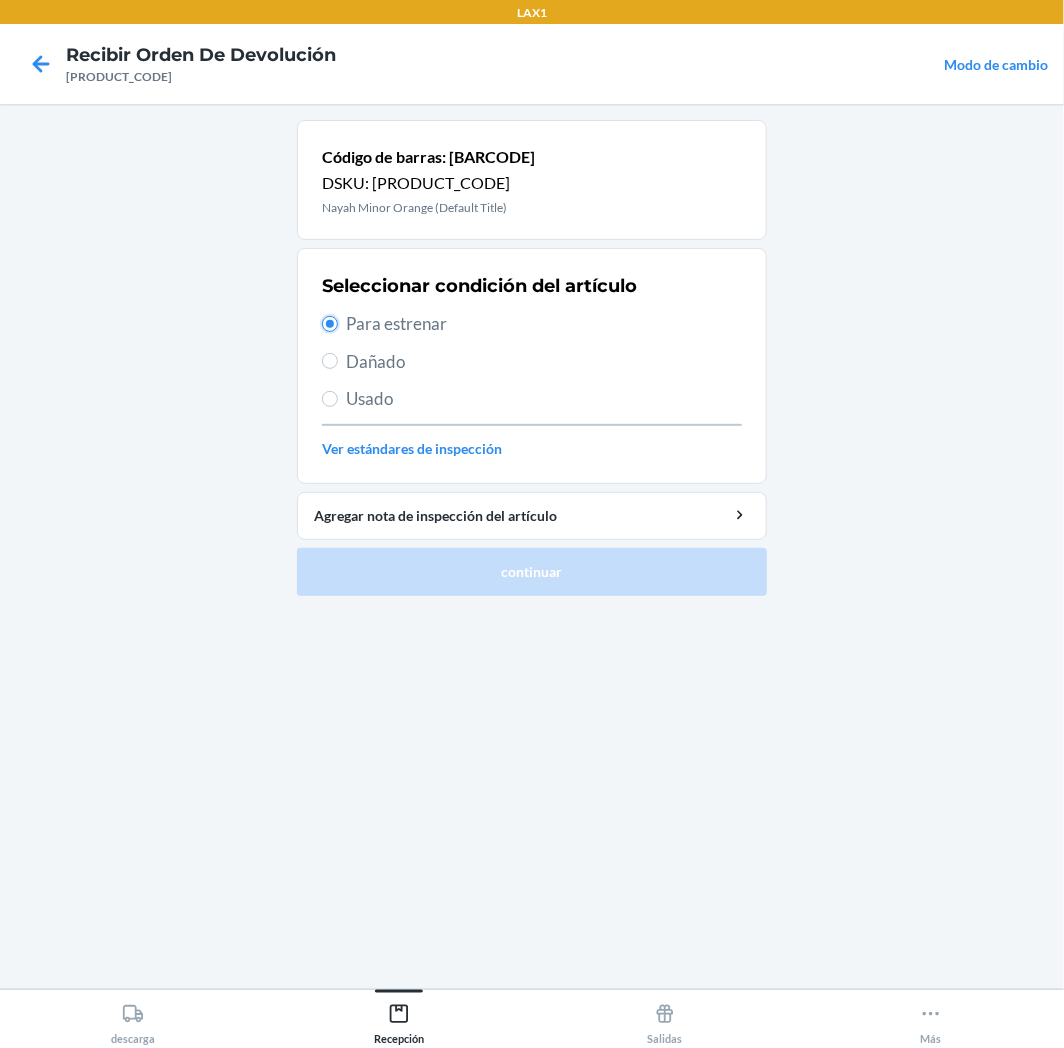 radio on "true" 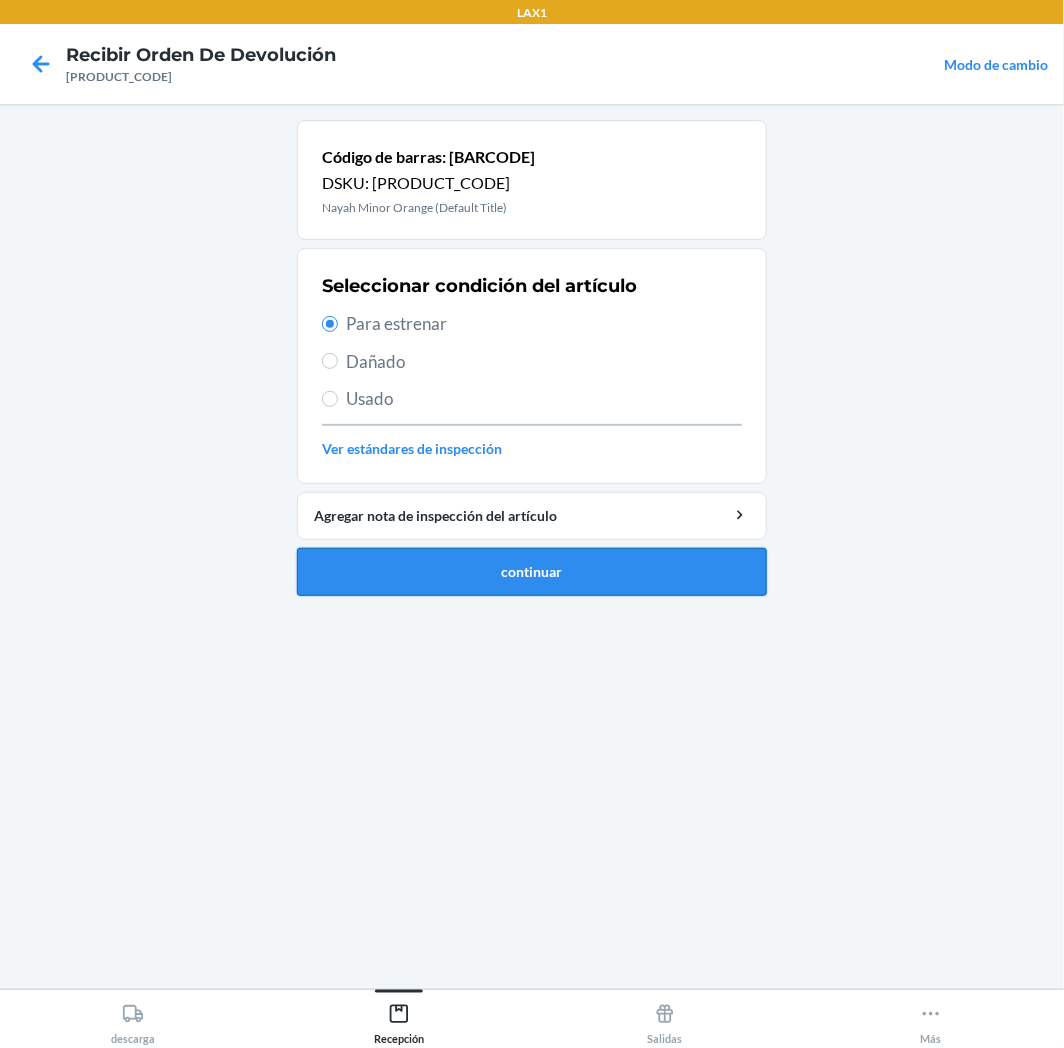 click on "continuar" at bounding box center [532, 572] 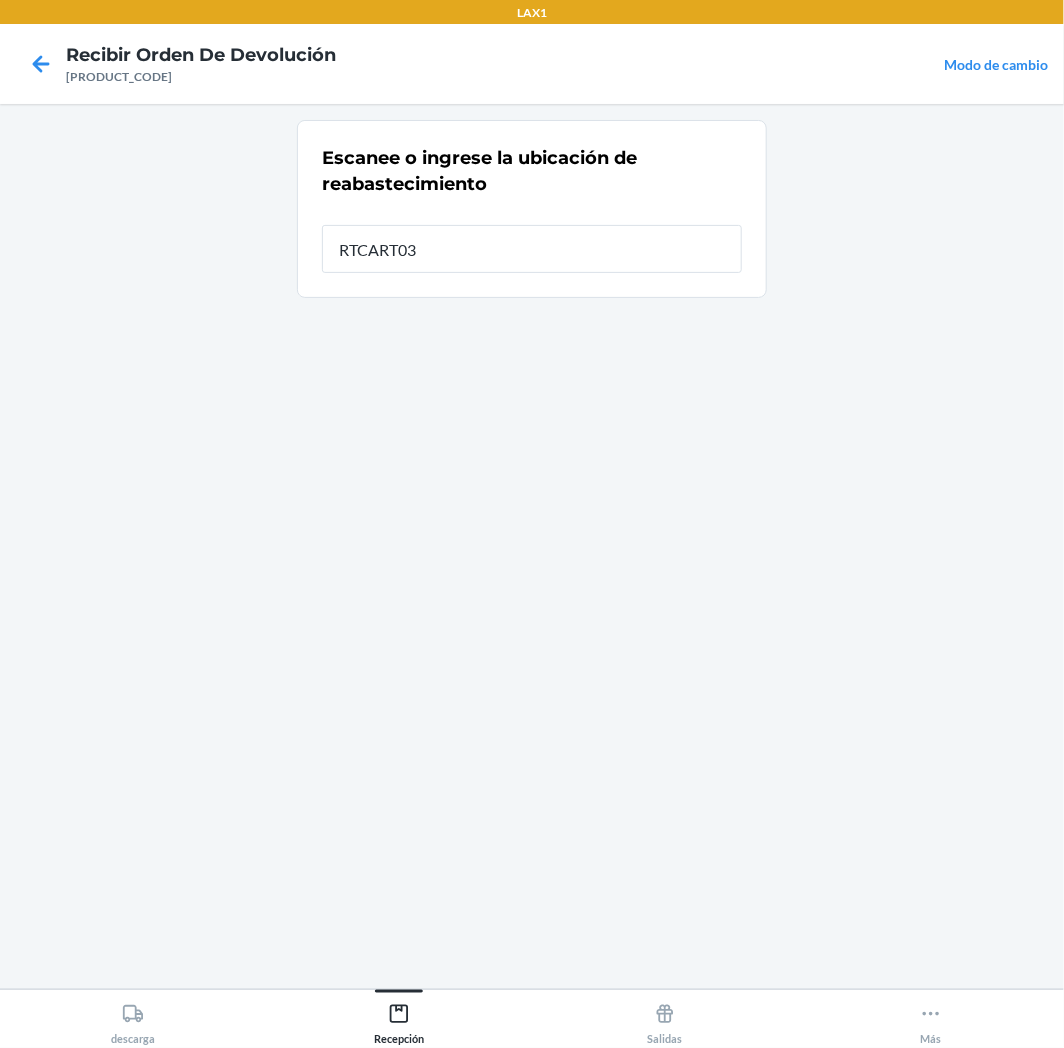 type on "RTCART038" 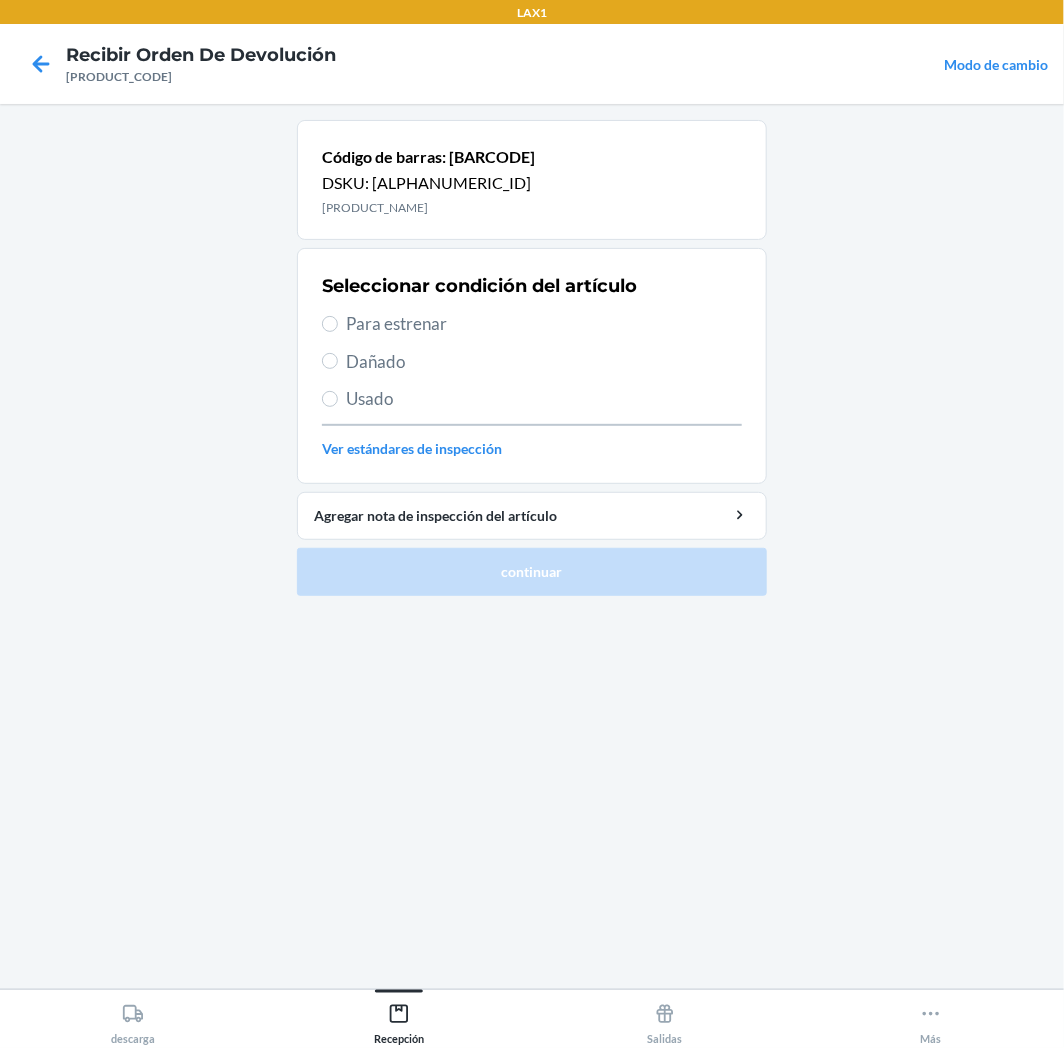 click on "Para estrenar" at bounding box center [544, 324] 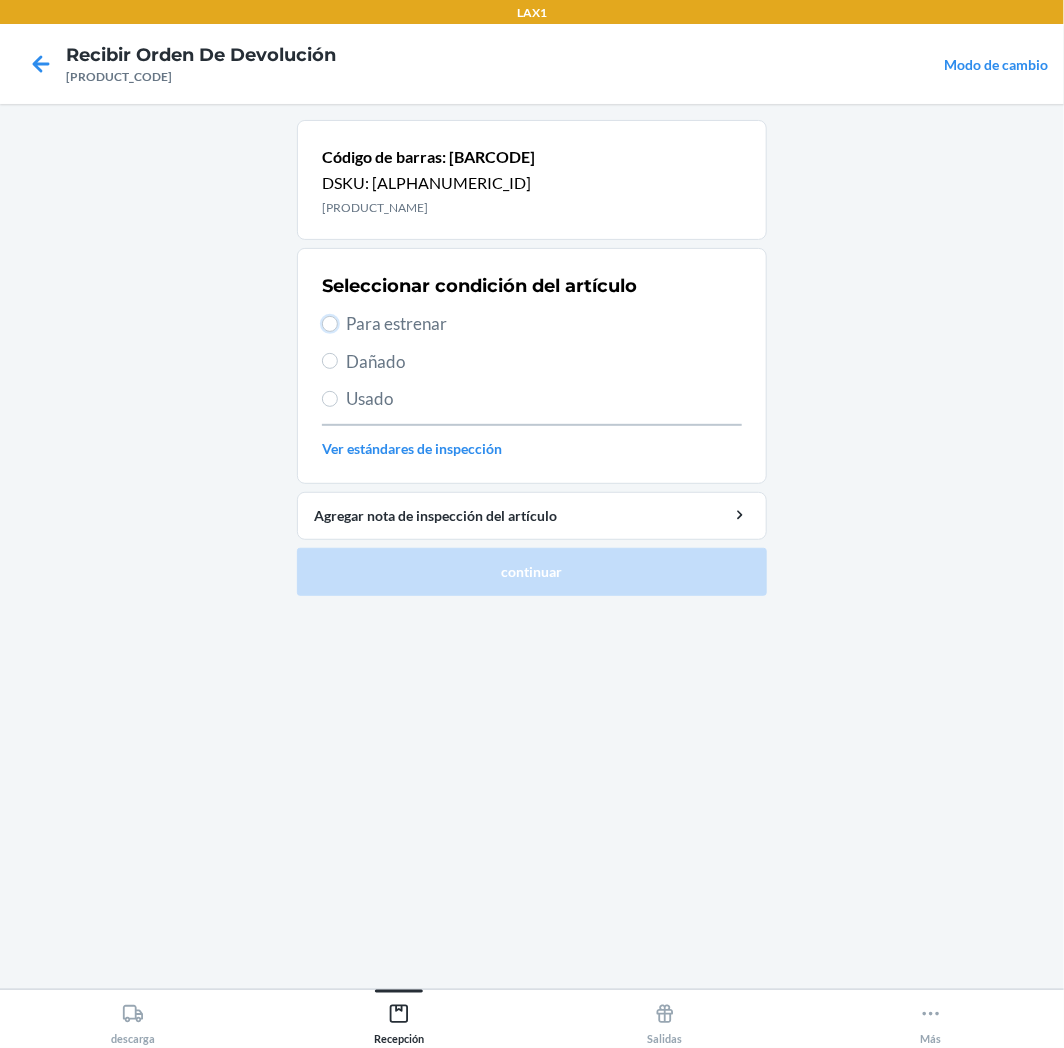 click on "Para estrenar" at bounding box center [330, 324] 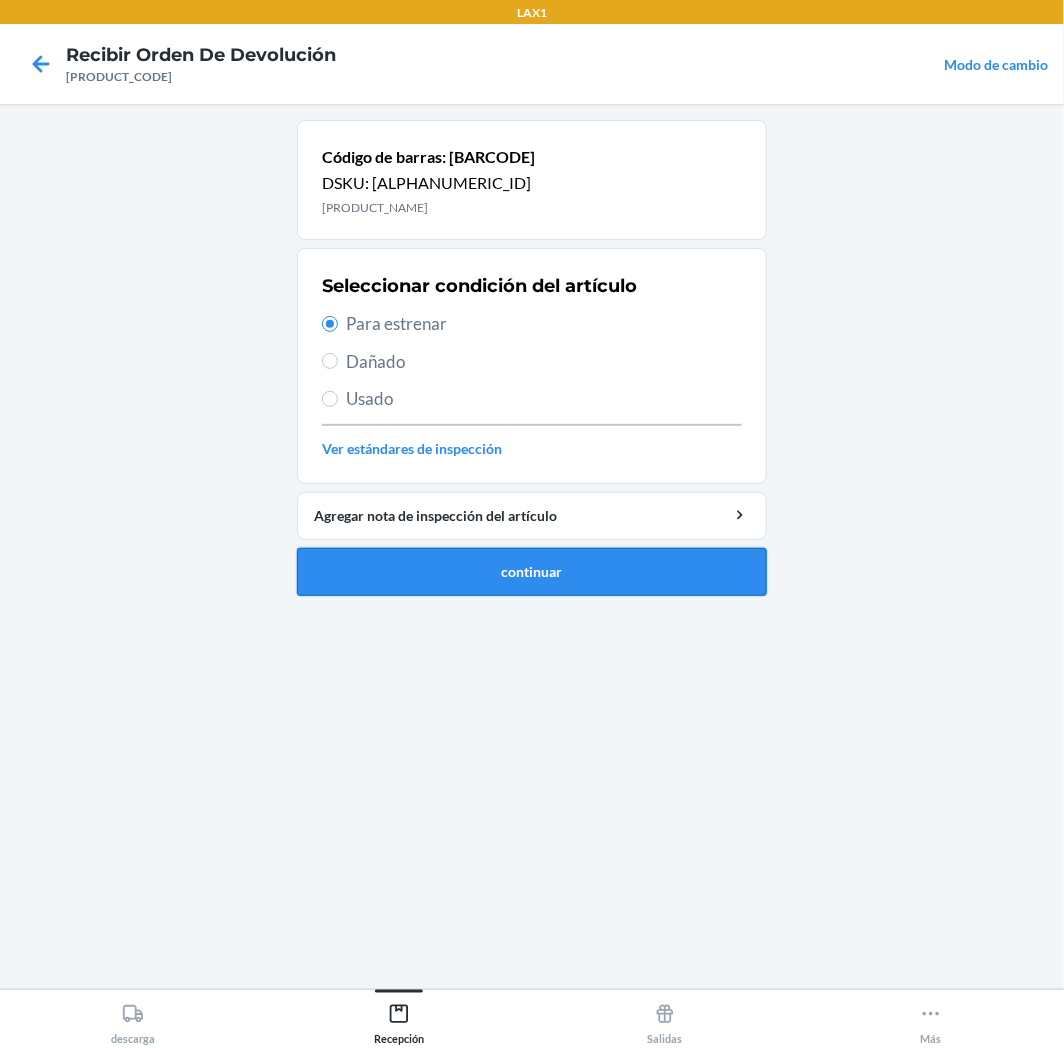 click on "continuar" at bounding box center (532, 572) 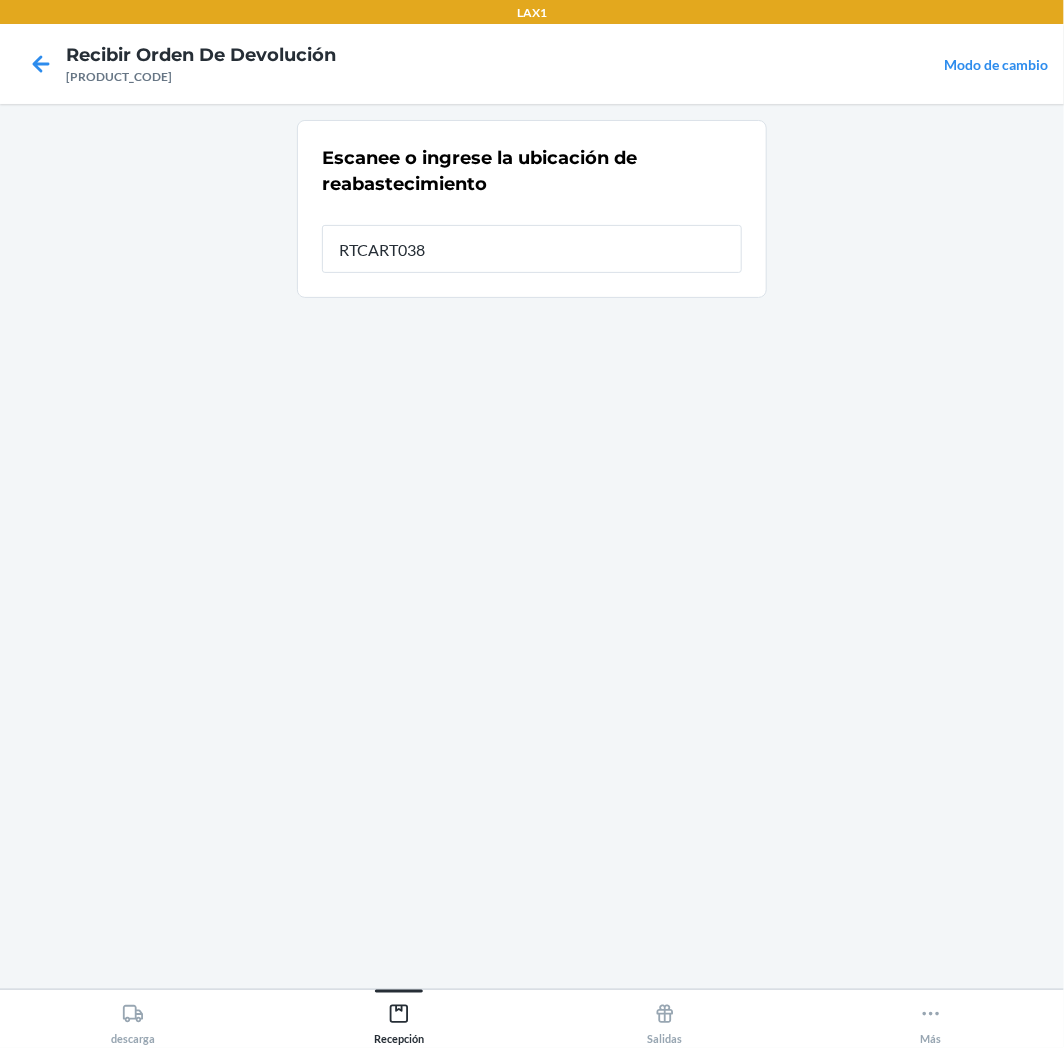 type on "RTCART038" 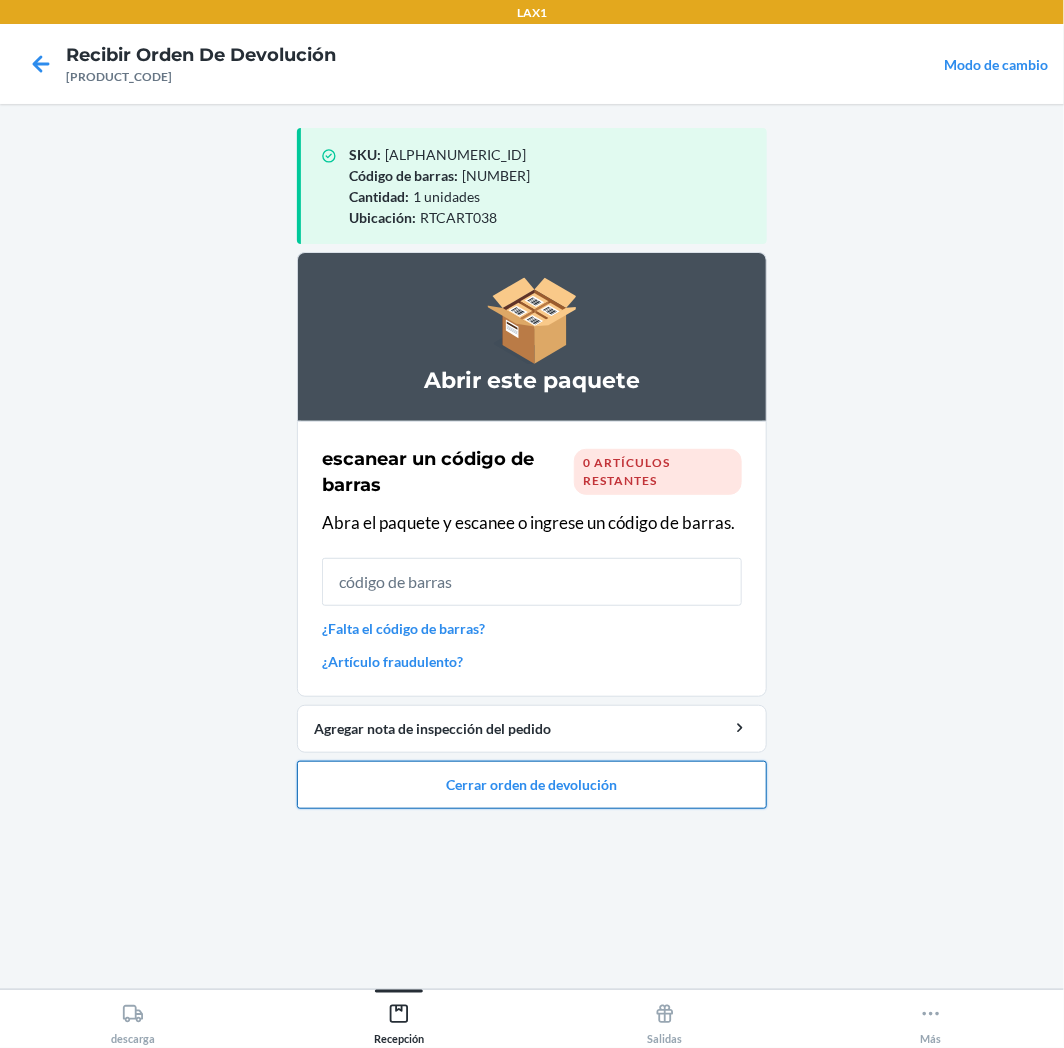 click on "Cerrar orden de devolución" at bounding box center (532, 785) 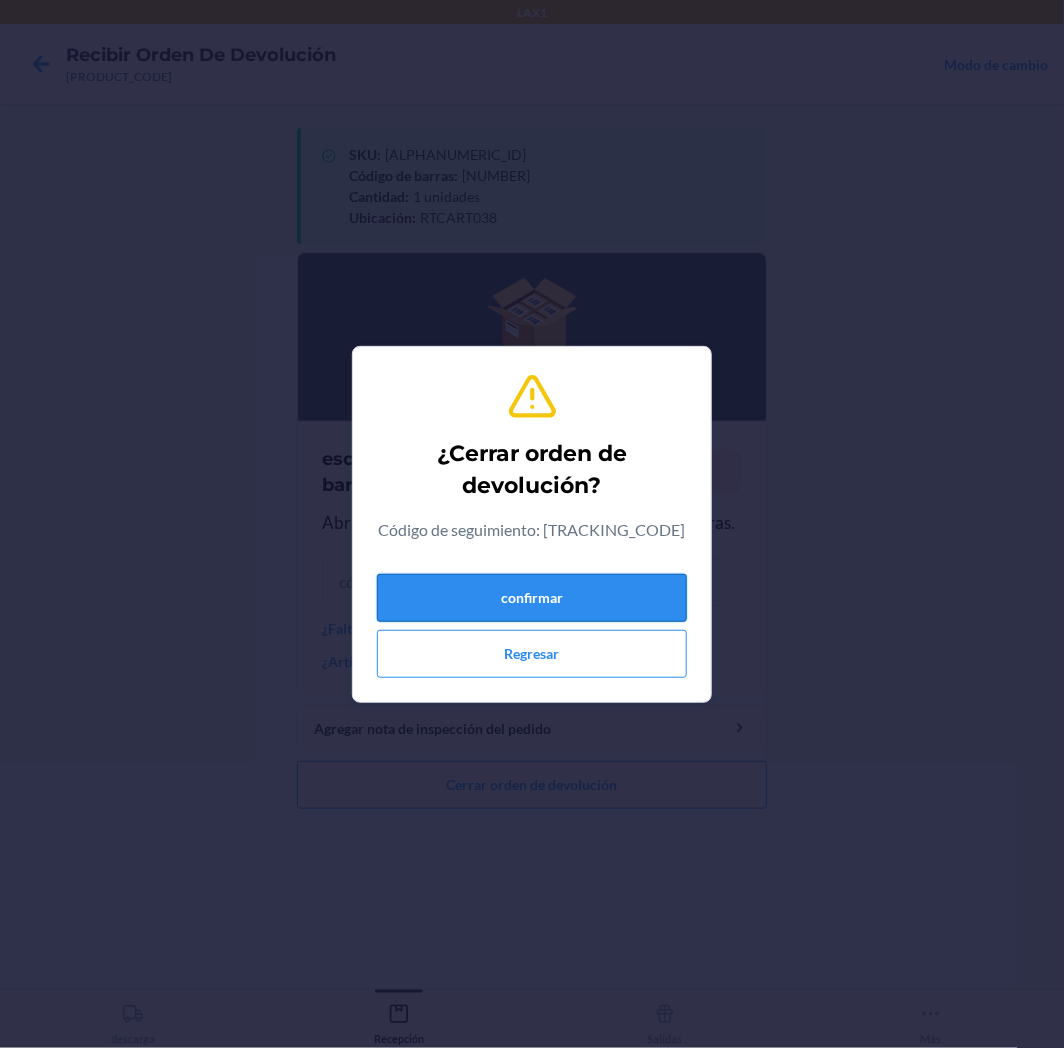 click on "confirmar" at bounding box center [532, 598] 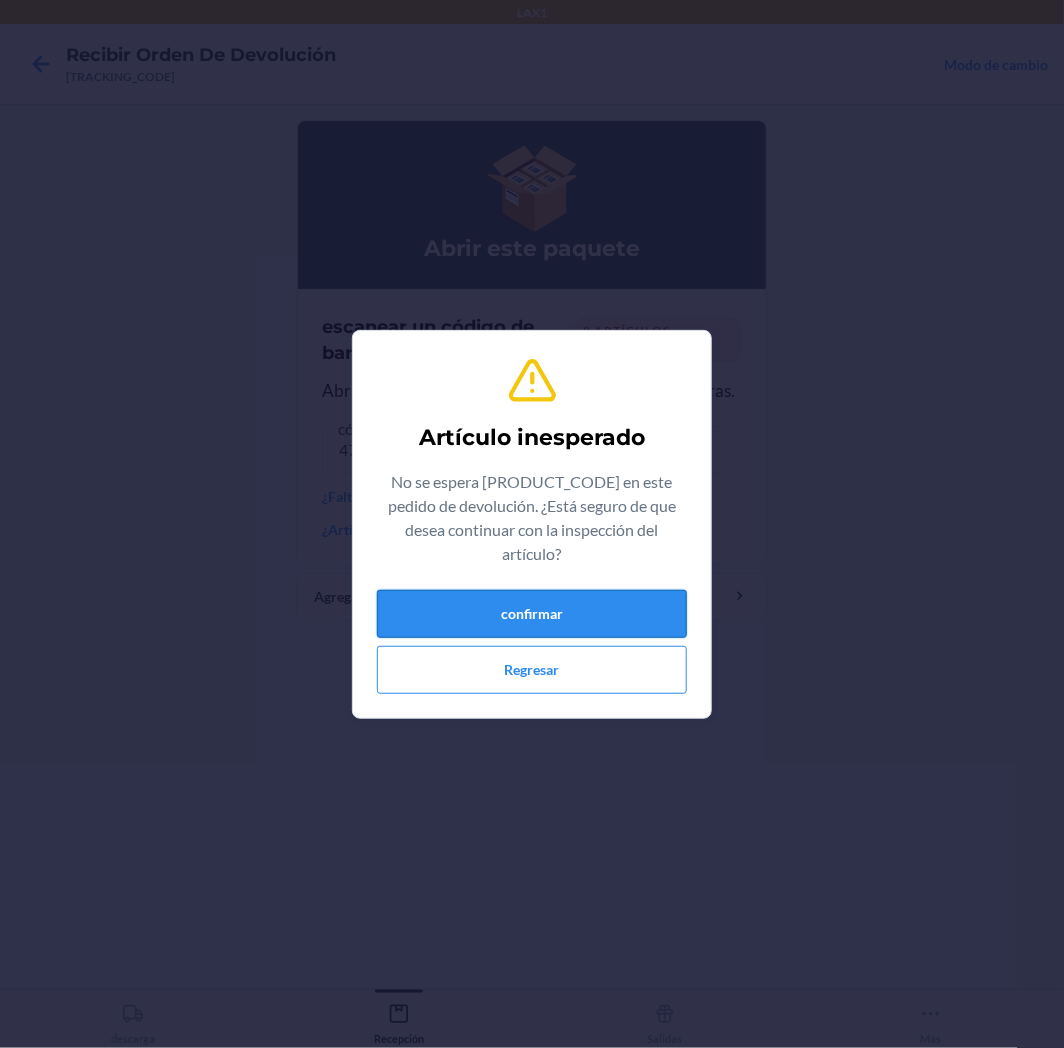 click on "confirmar" at bounding box center [532, 614] 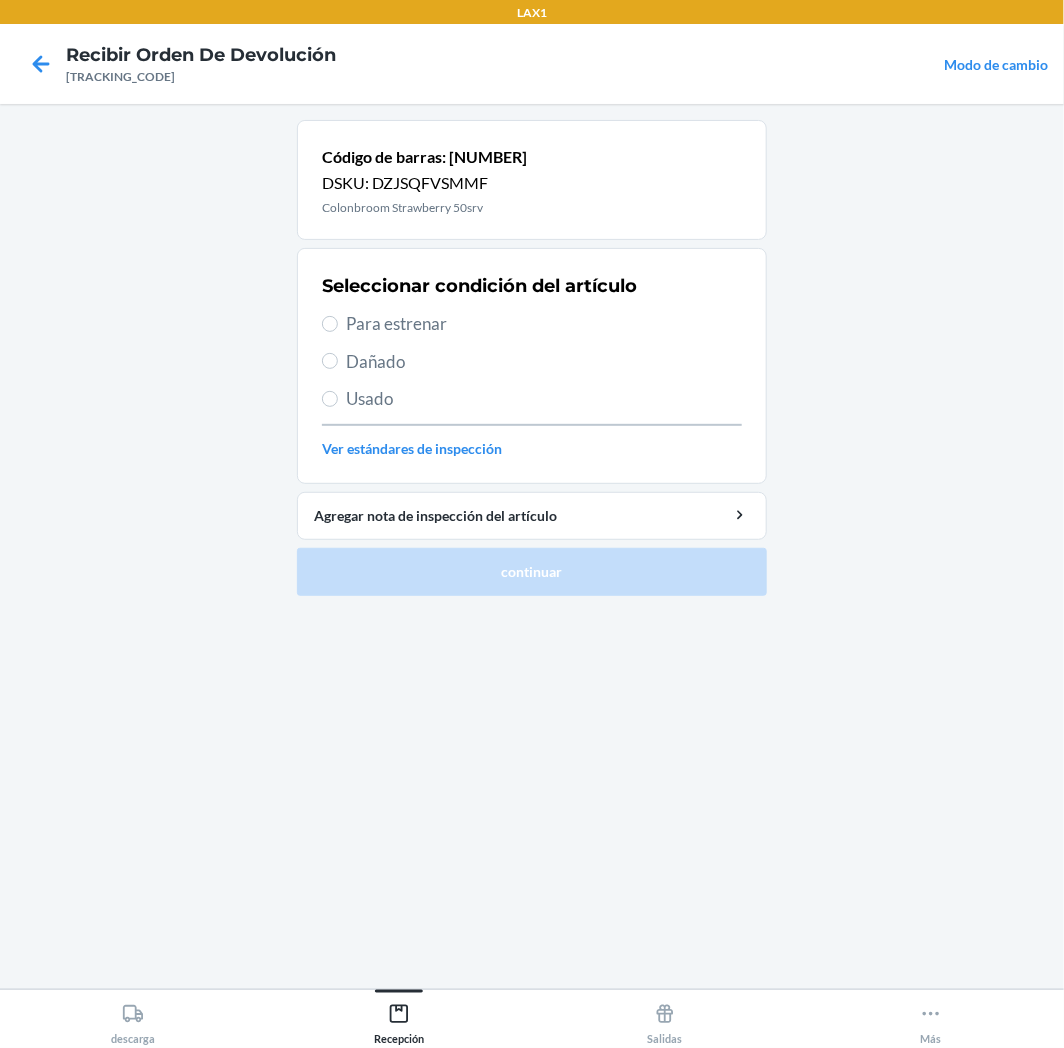 click on "Para estrenar" at bounding box center [544, 324] 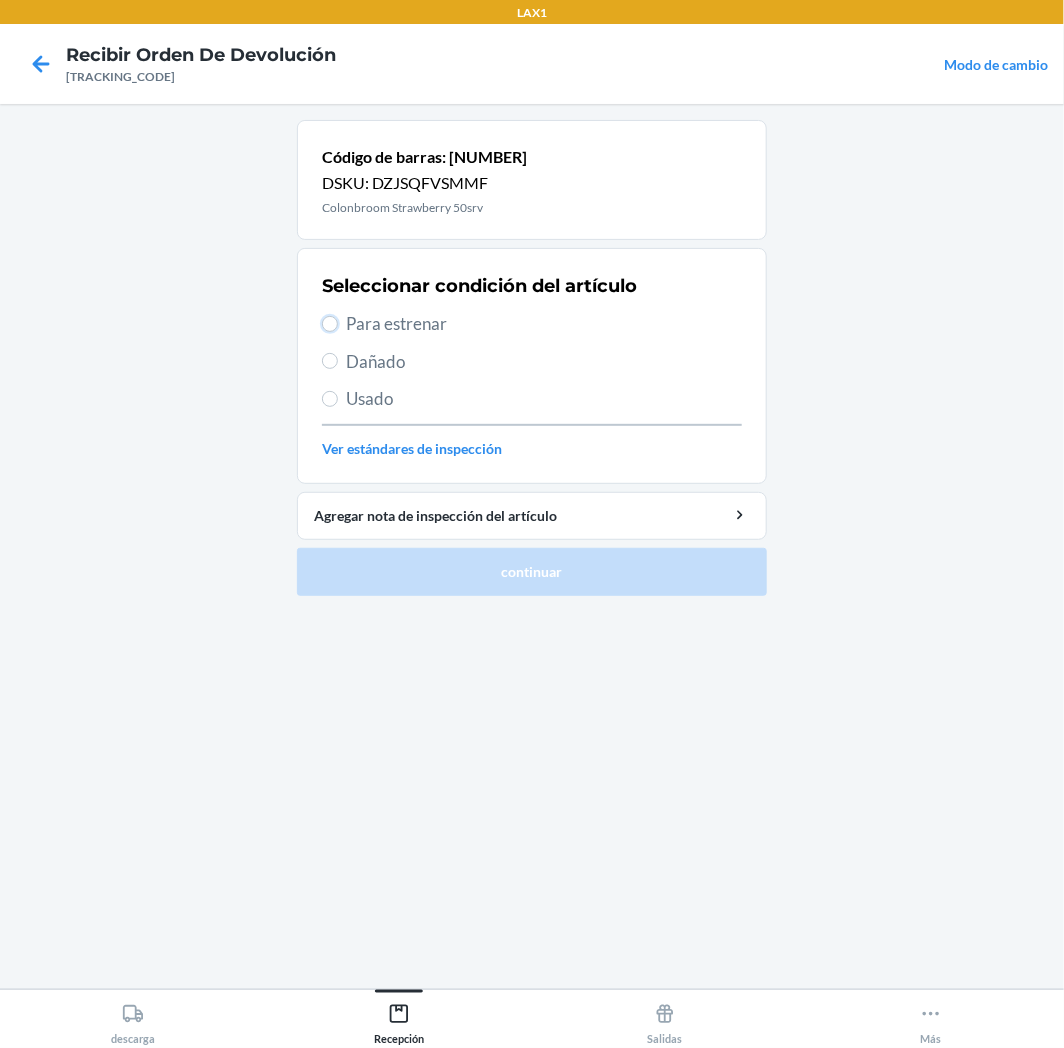 click on "Para estrenar" at bounding box center [330, 324] 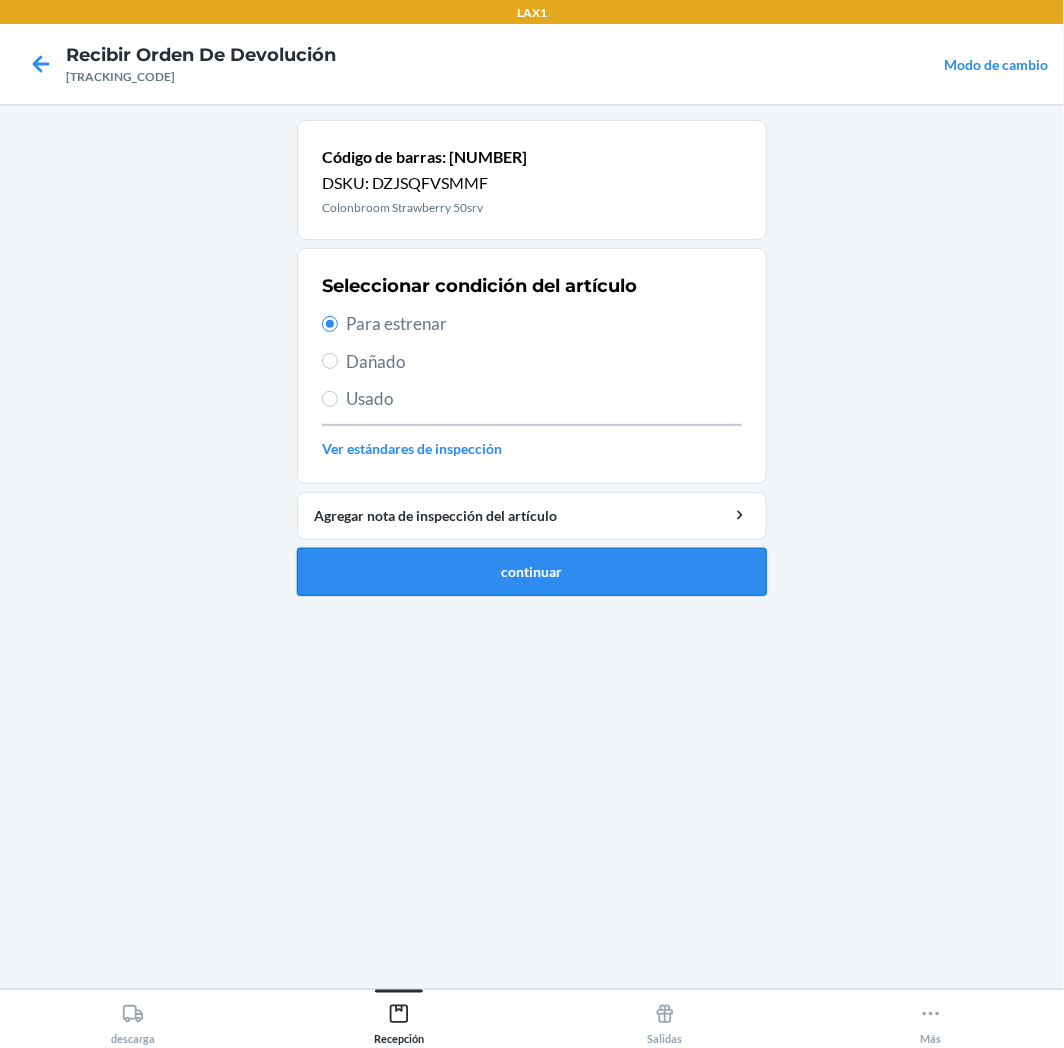 click on "continuar" at bounding box center [532, 572] 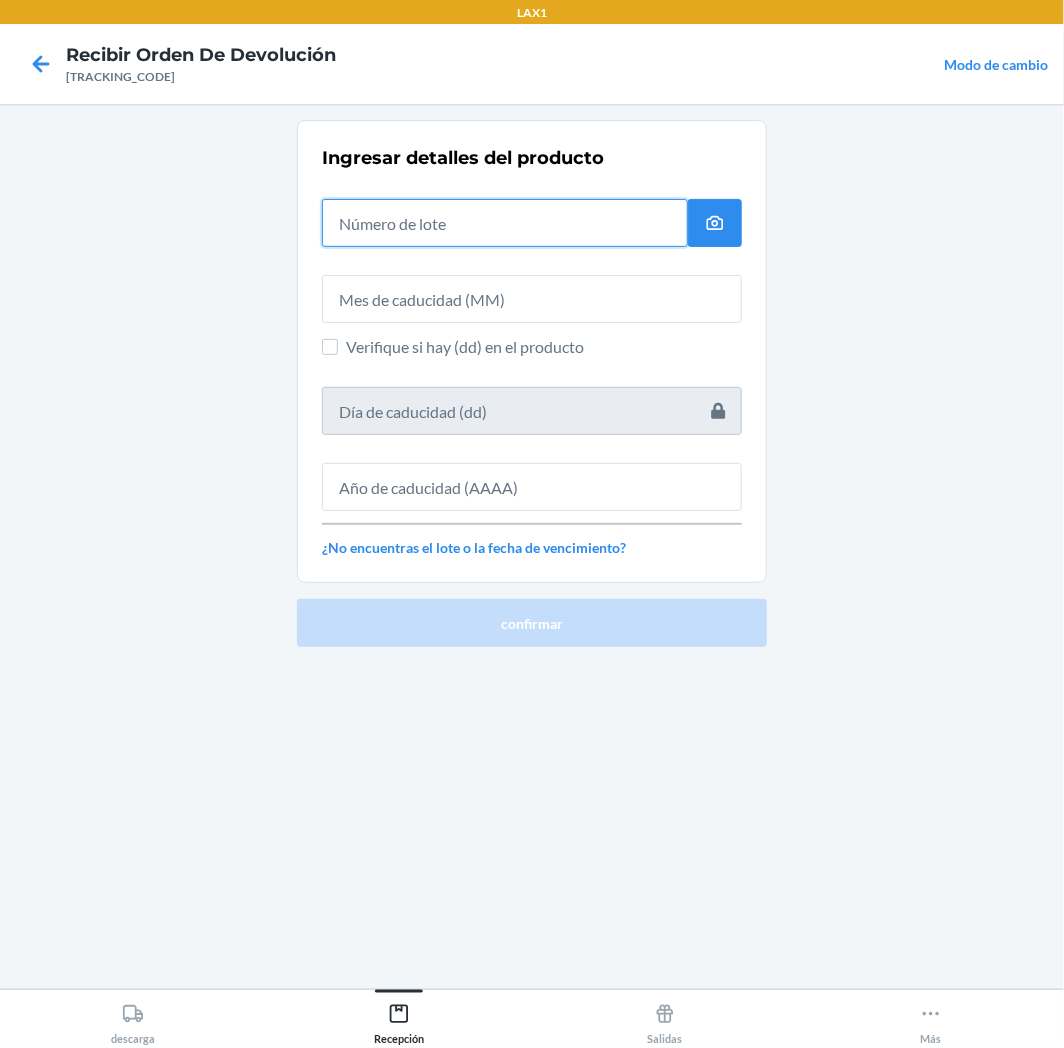 click at bounding box center (505, 223) 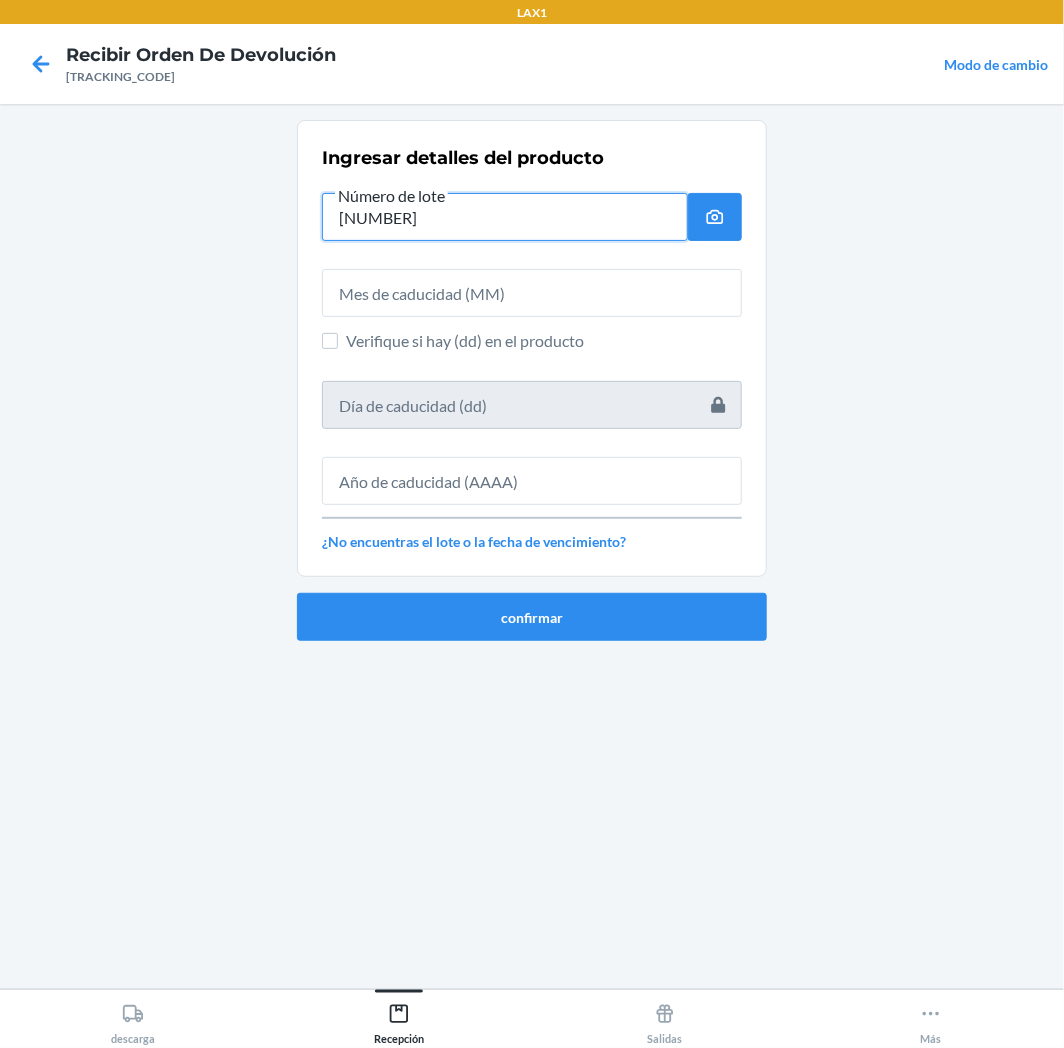 type on "[NUMBER]" 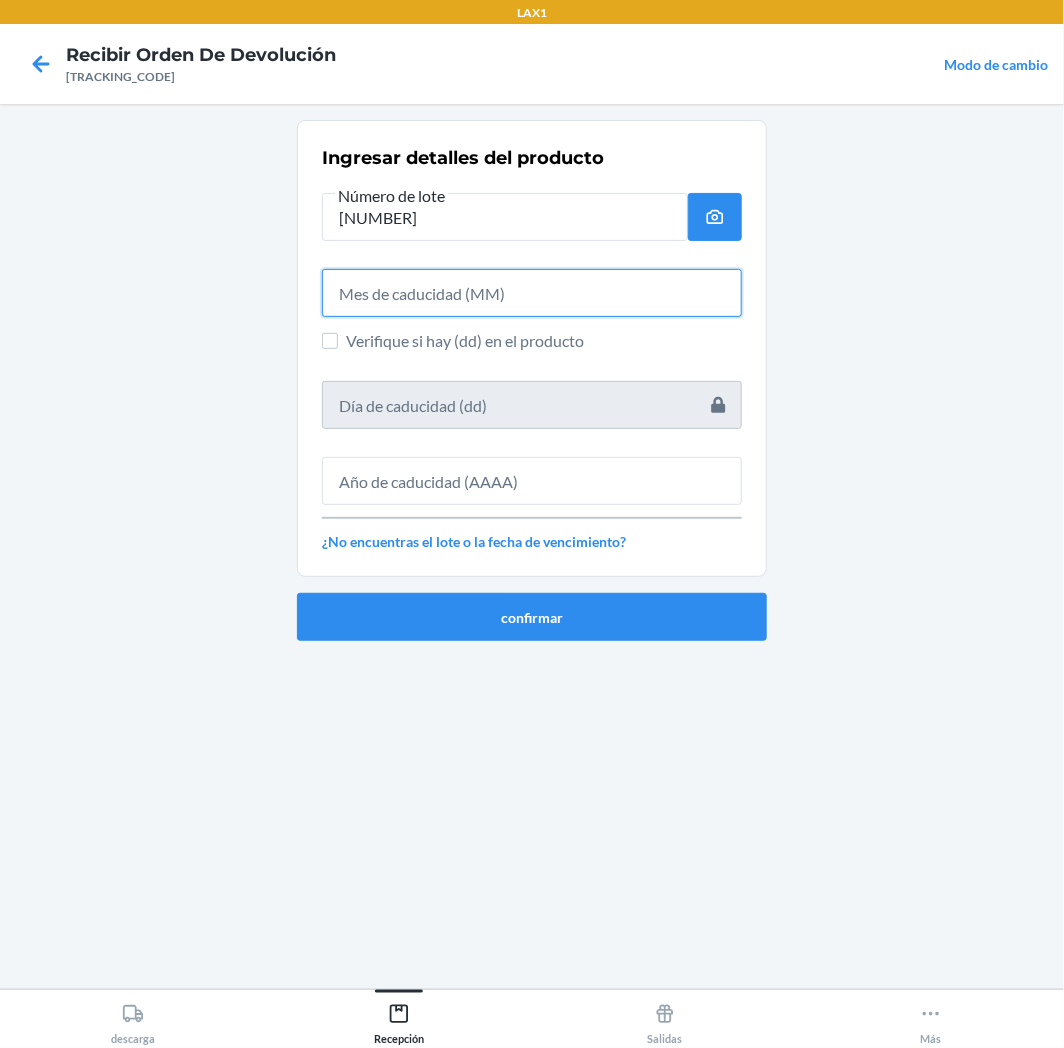 click at bounding box center [532, 293] 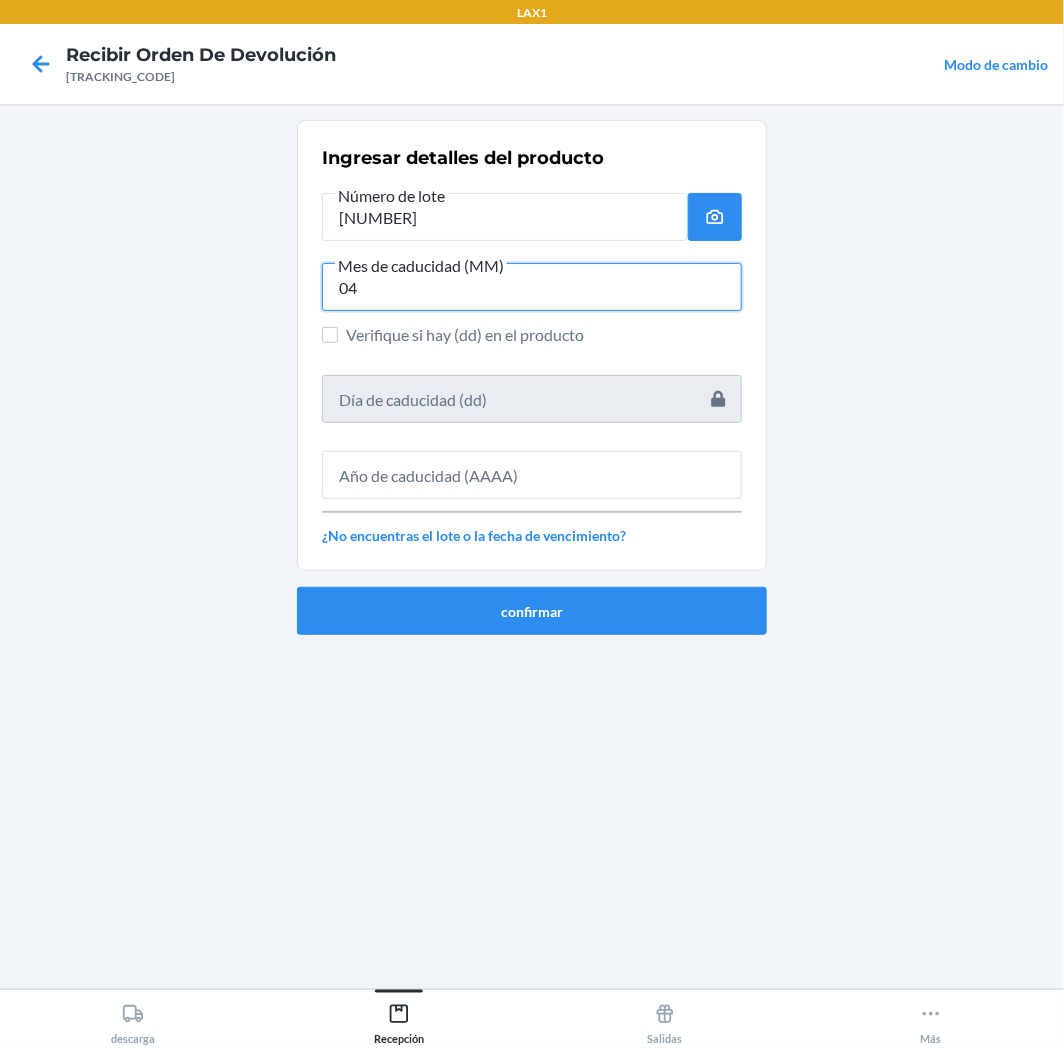 type on "04" 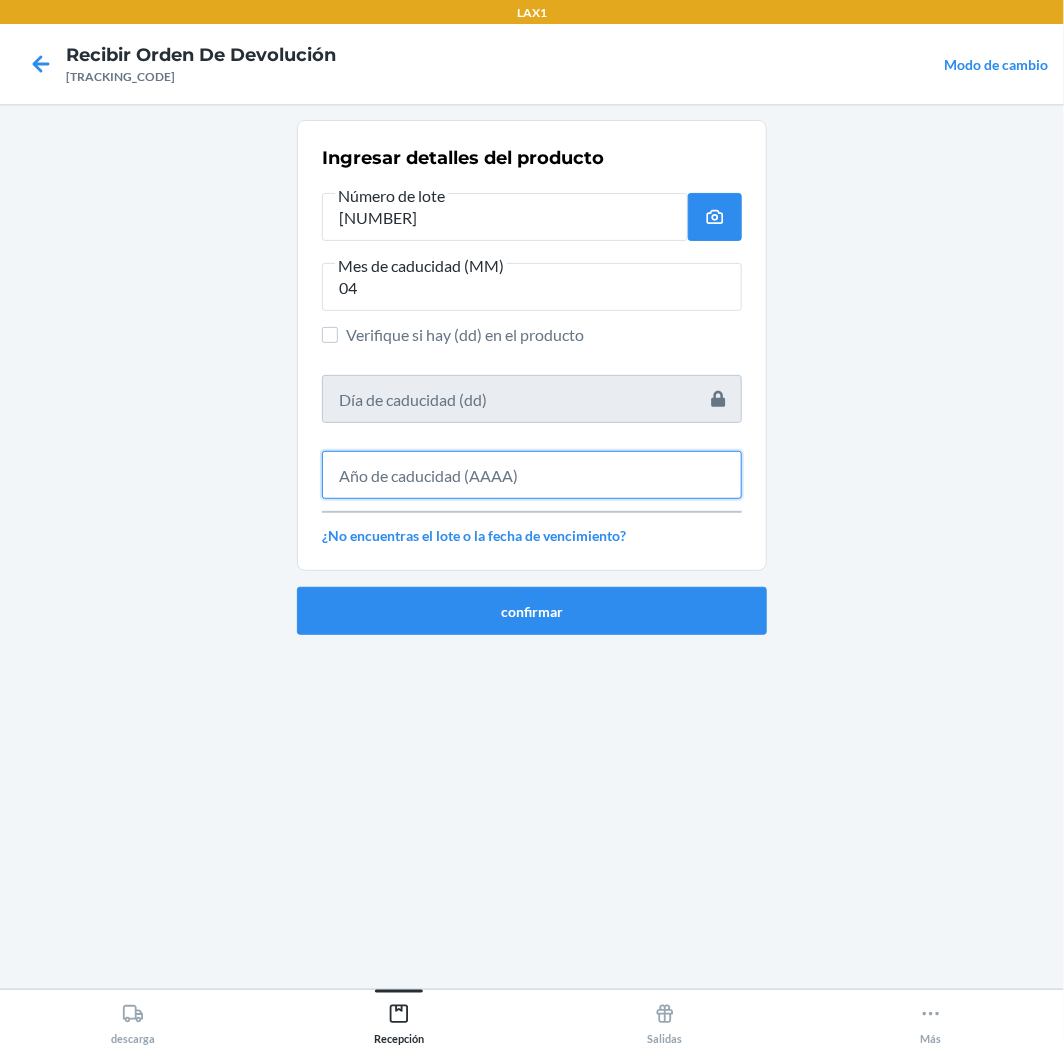 click at bounding box center (532, 475) 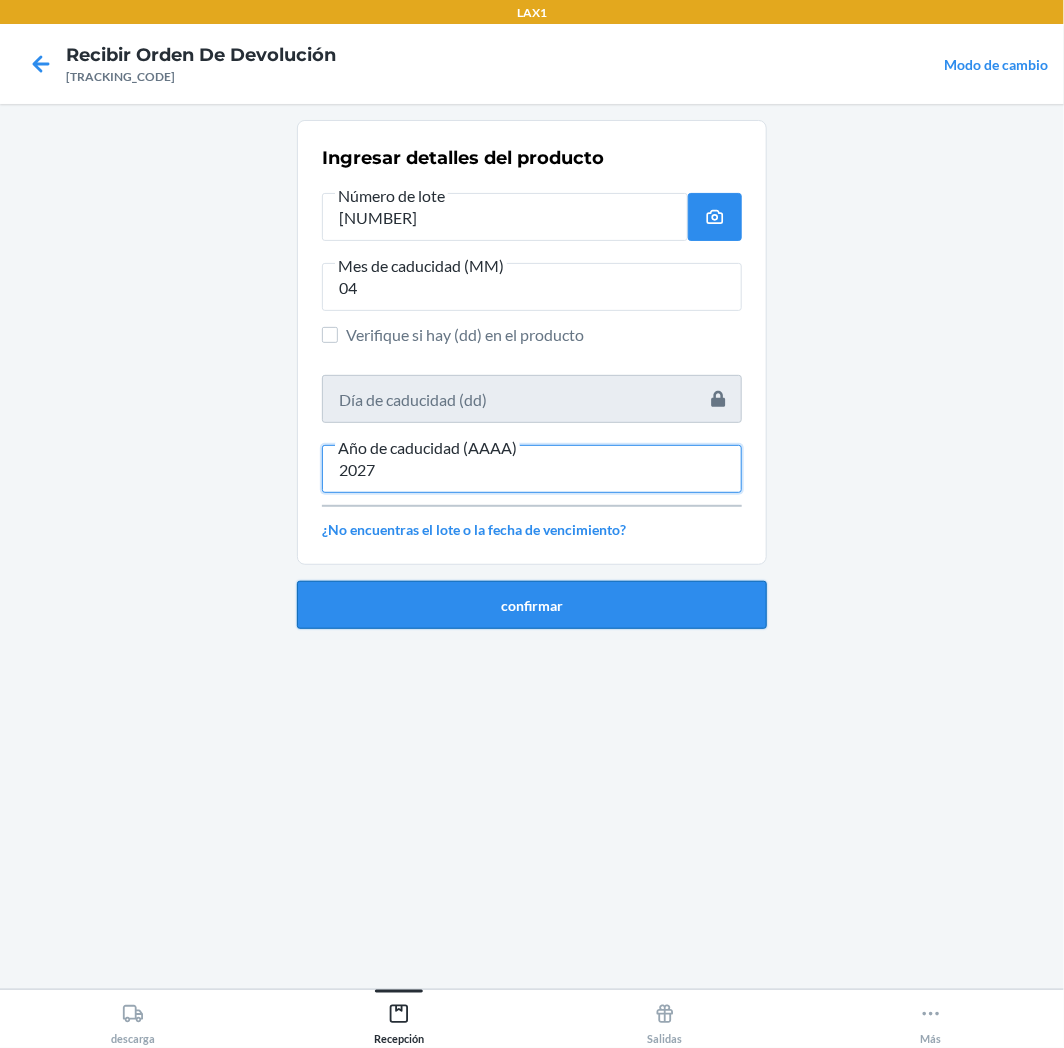 type on "2027" 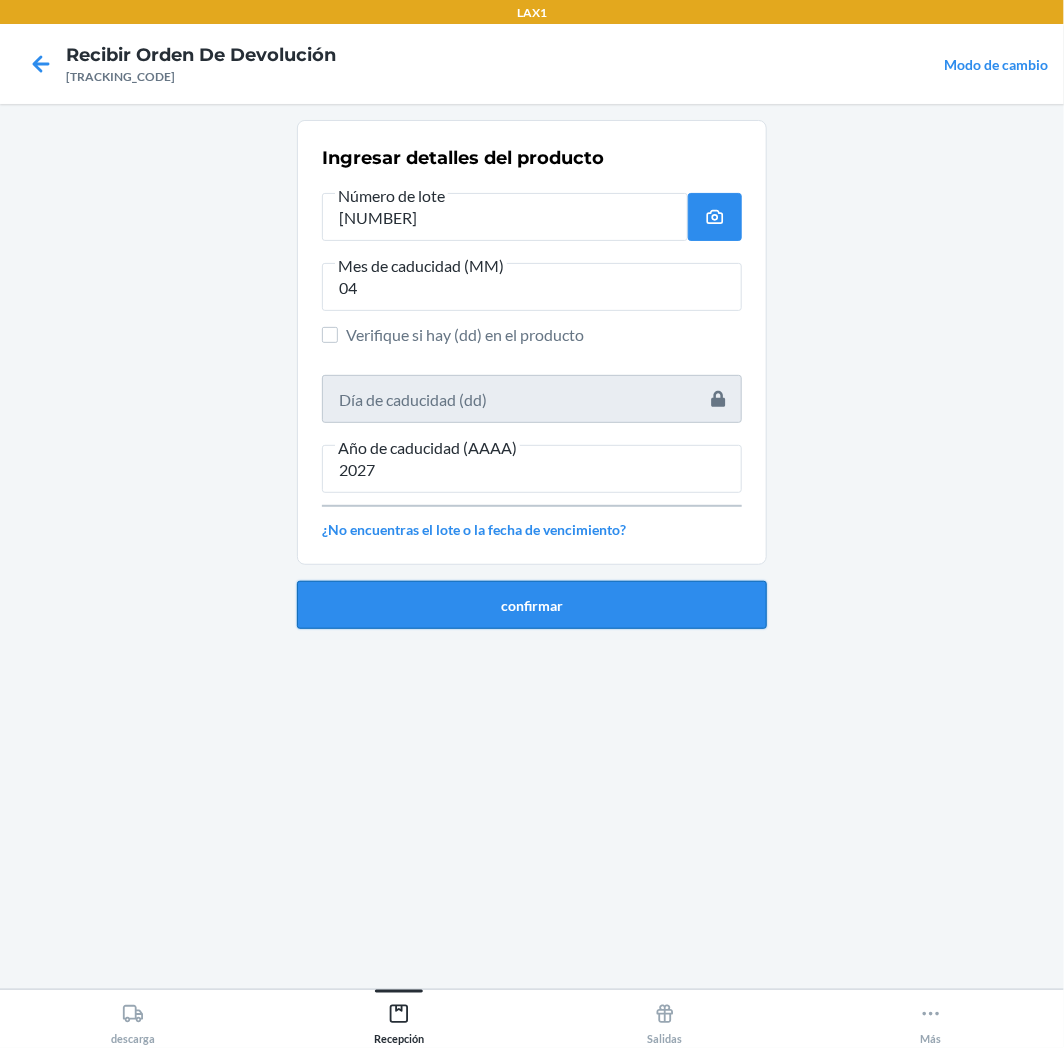 click on "confirmar" at bounding box center (532, 605) 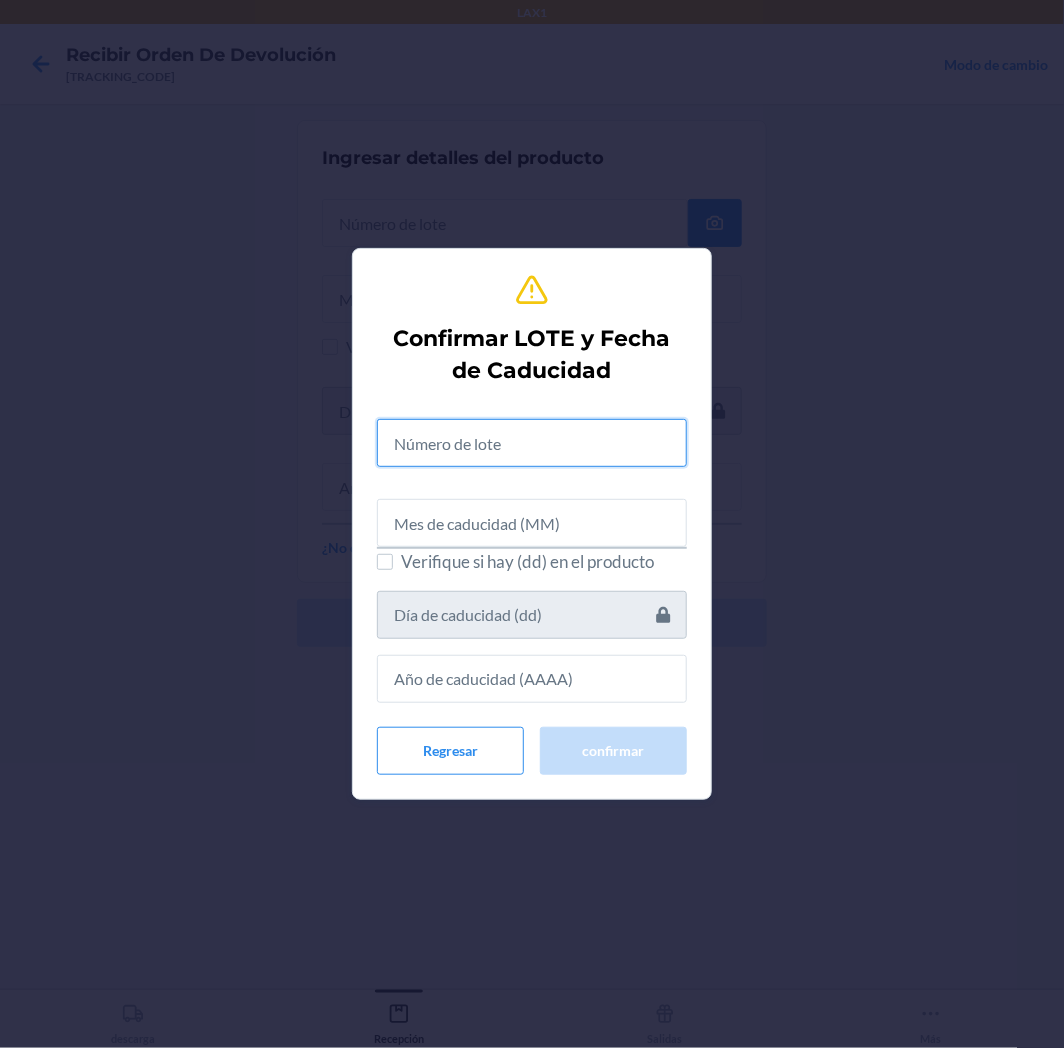 click at bounding box center [532, 443] 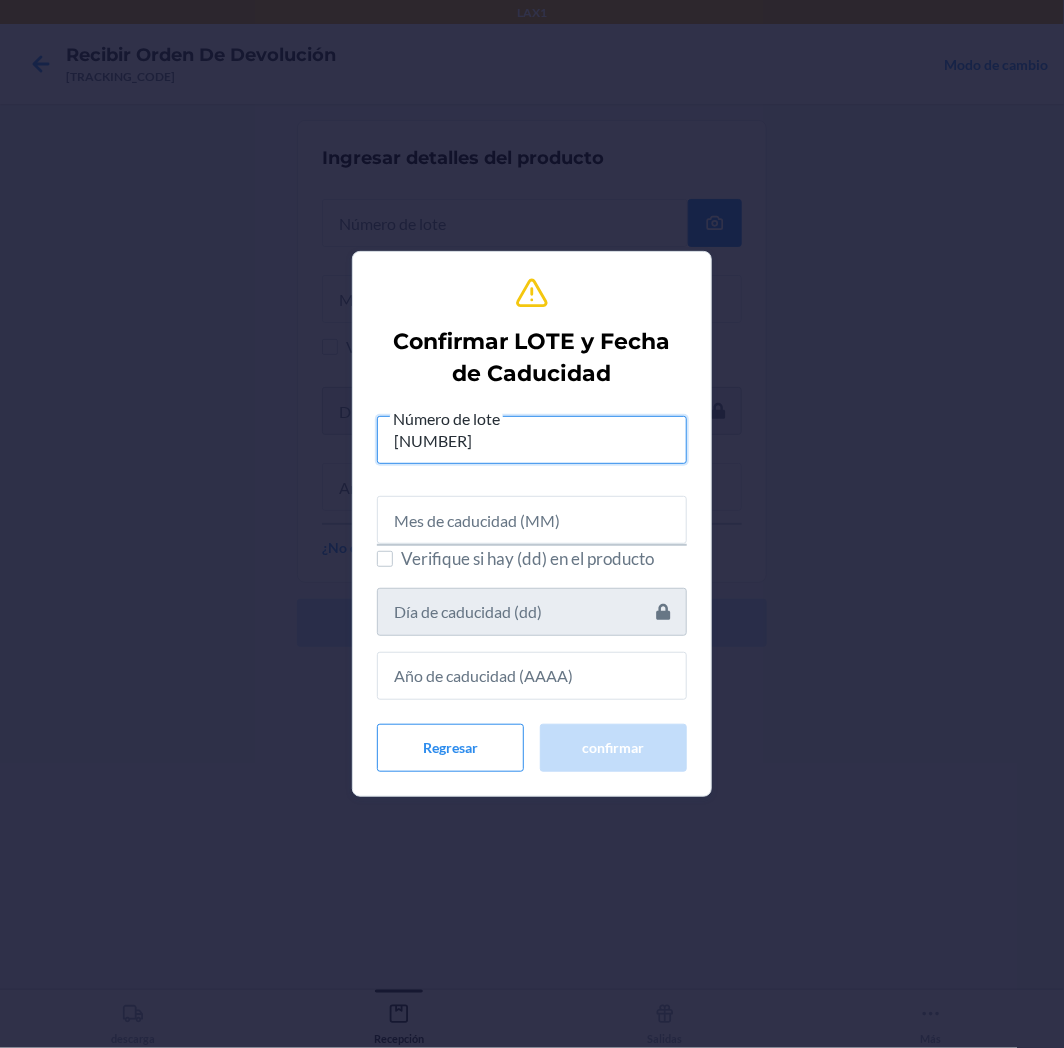 type on "[NUMBER]" 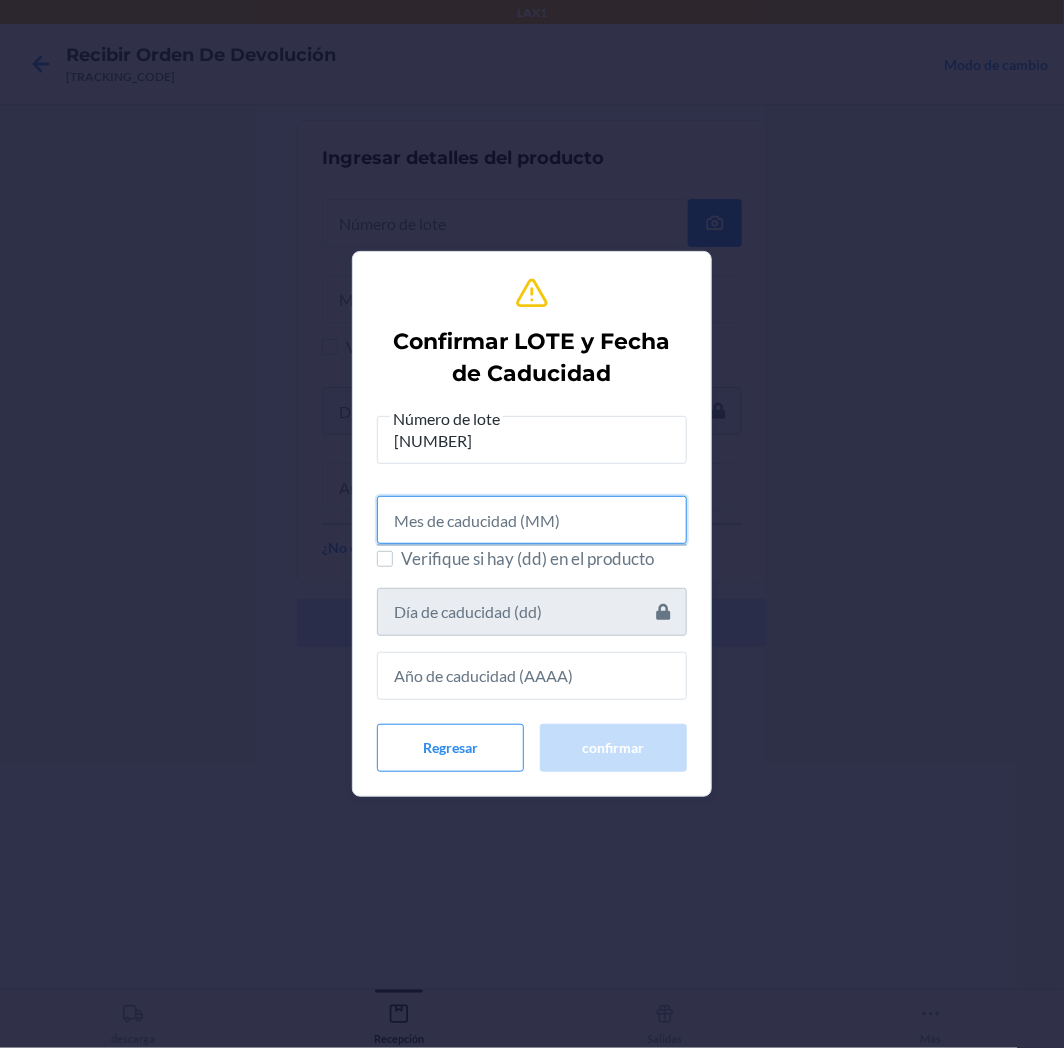 click at bounding box center (532, 520) 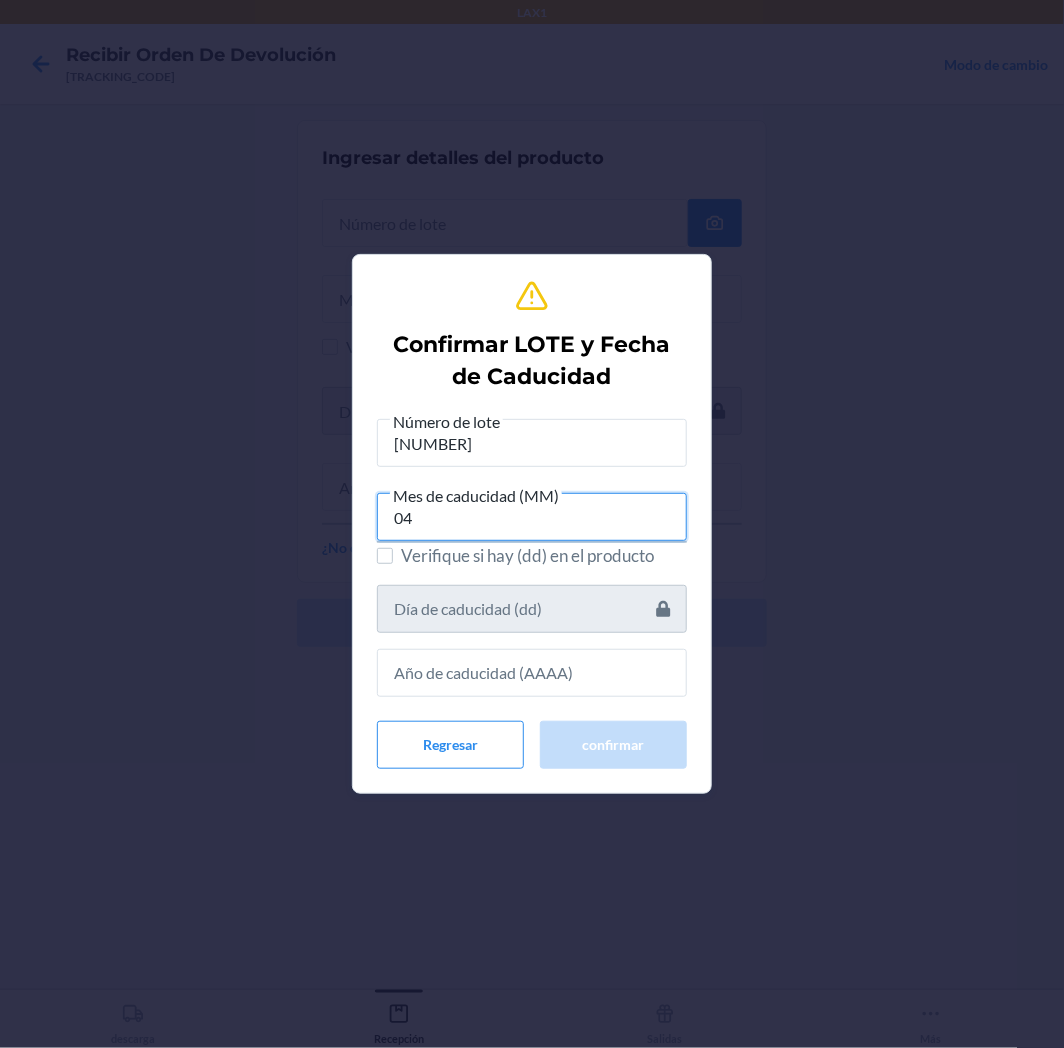 type on "04" 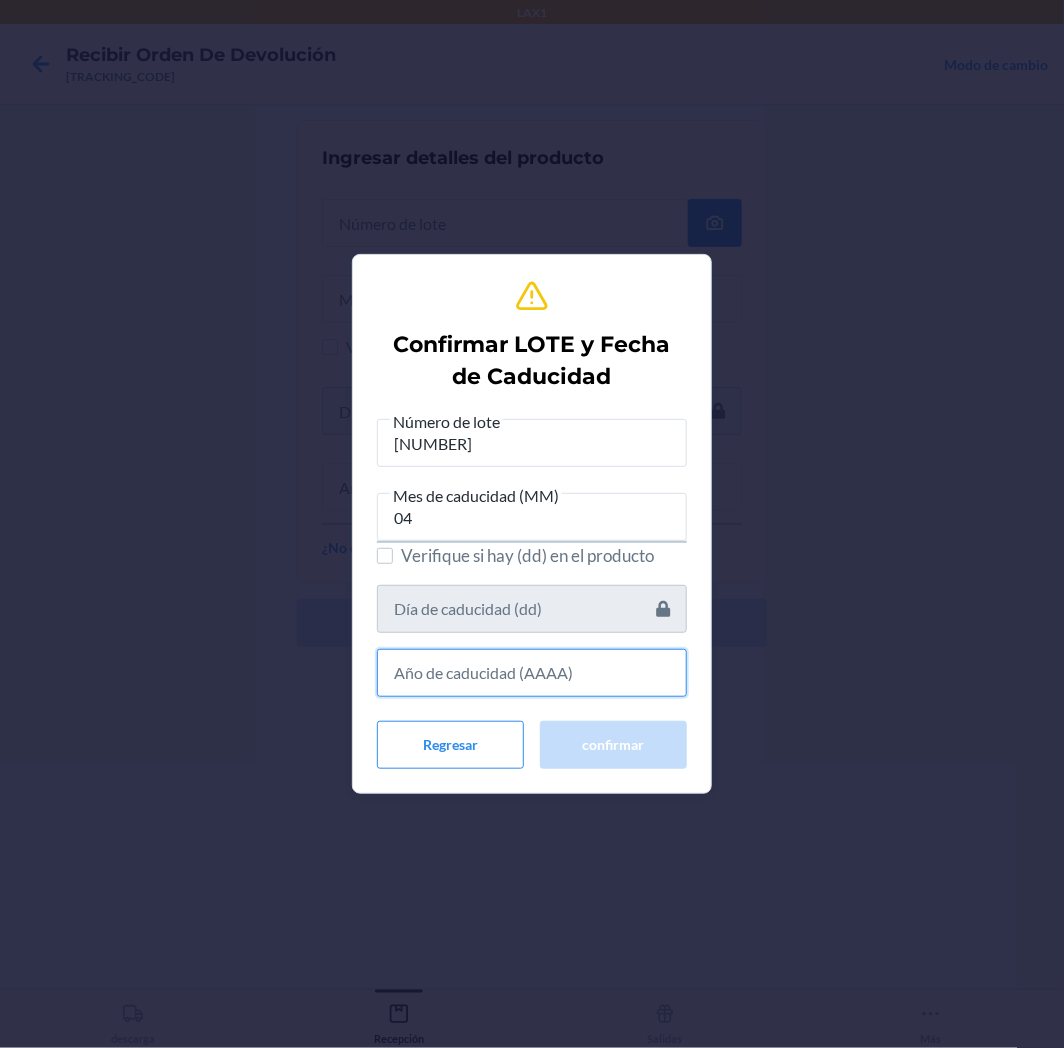 click at bounding box center (532, 673) 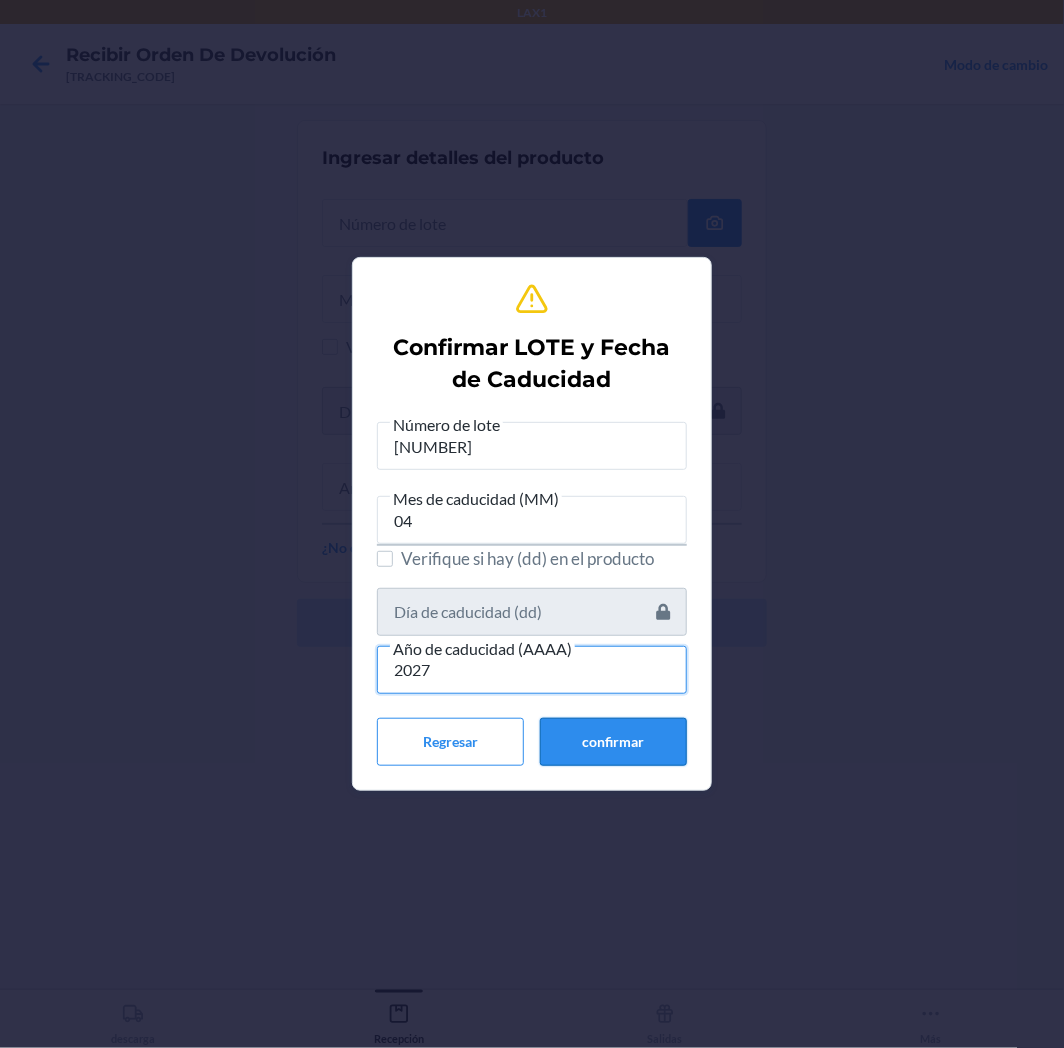 type on "2027" 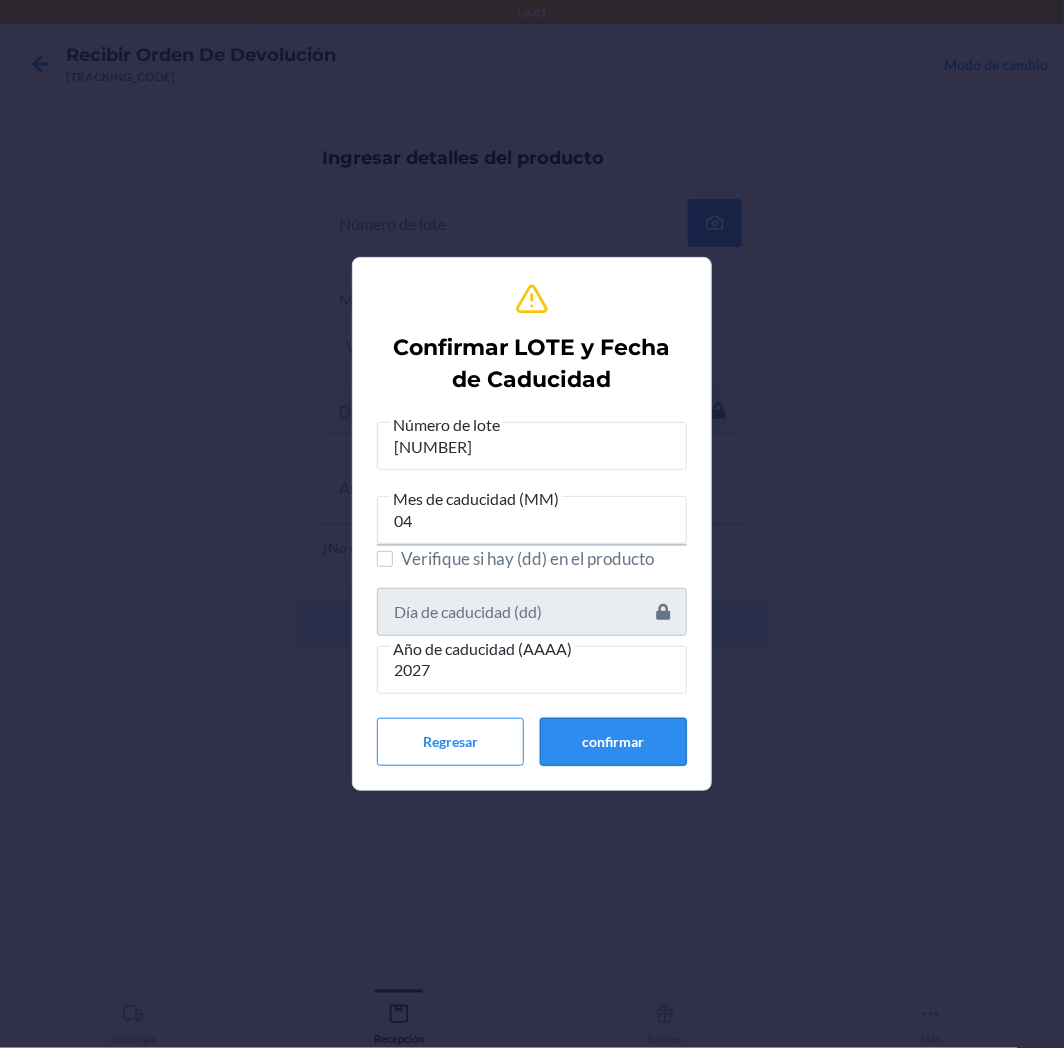 click on "confirmar" at bounding box center (613, 742) 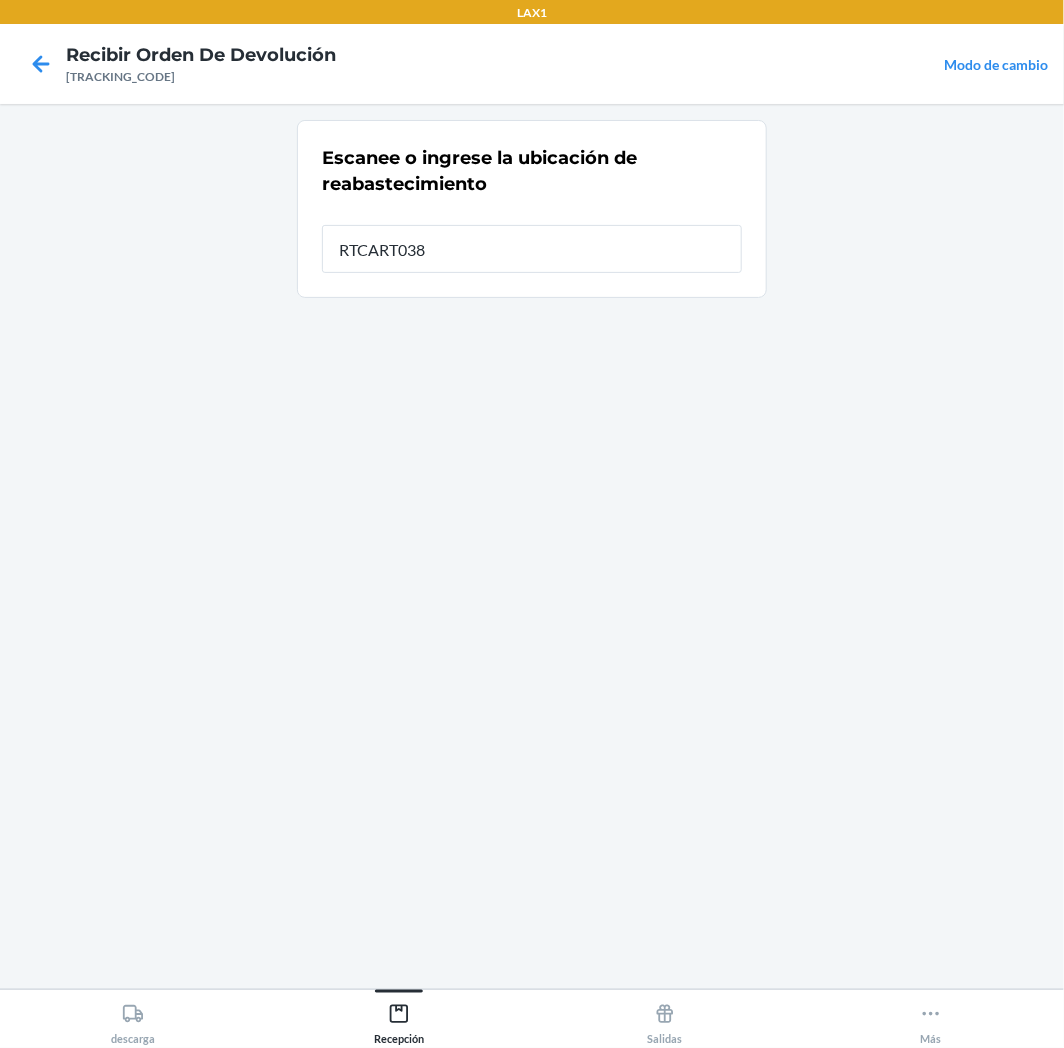 type on "RTCART038" 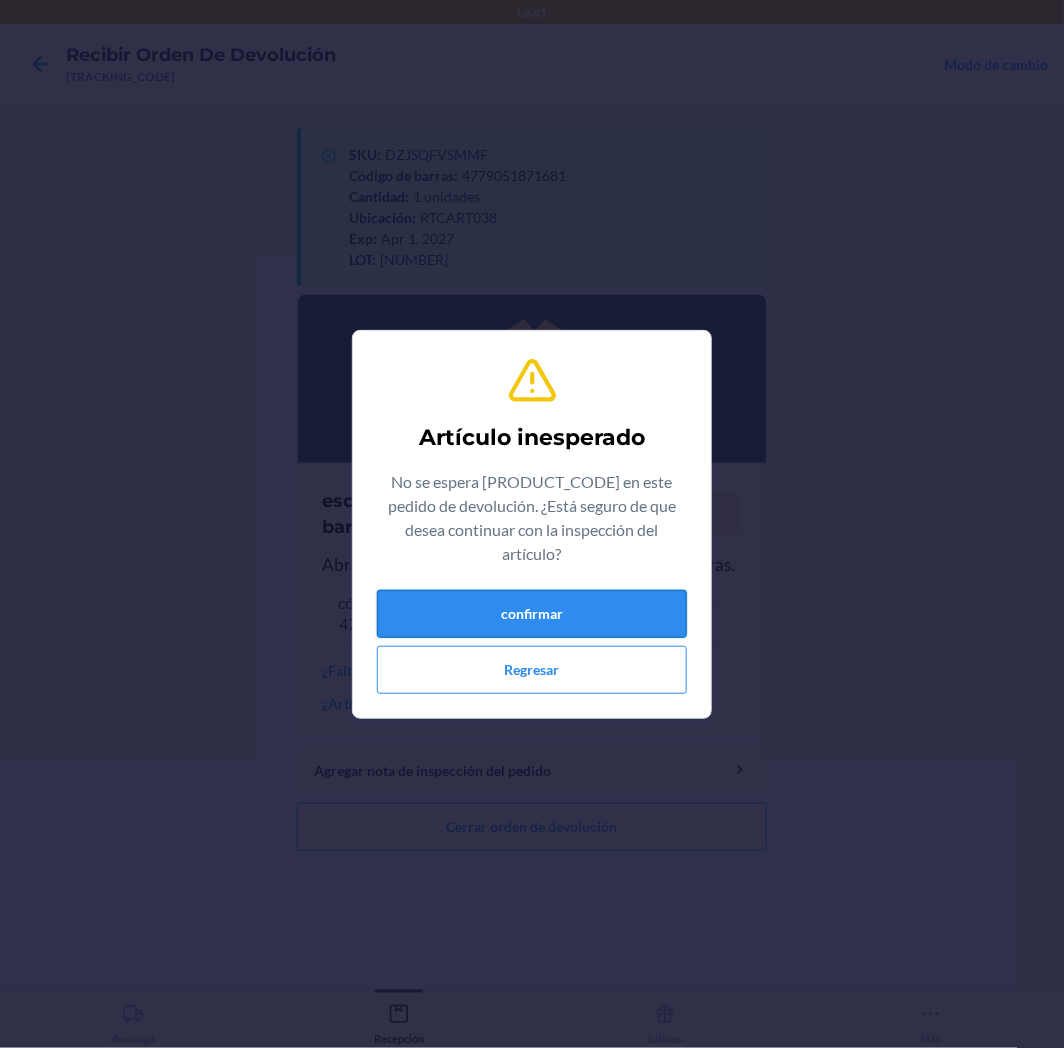 click on "confirmar" at bounding box center (532, 614) 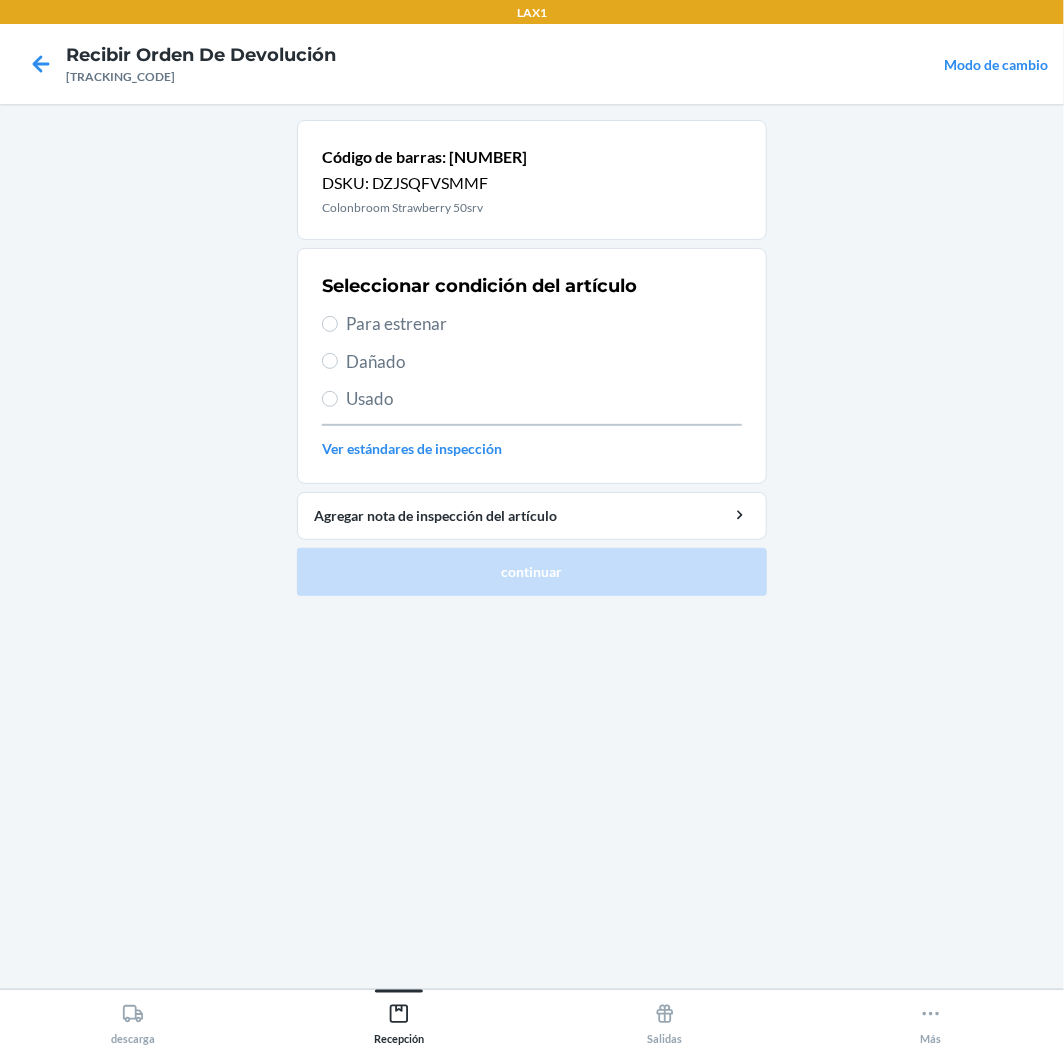 click on "Para estrenar" at bounding box center [544, 324] 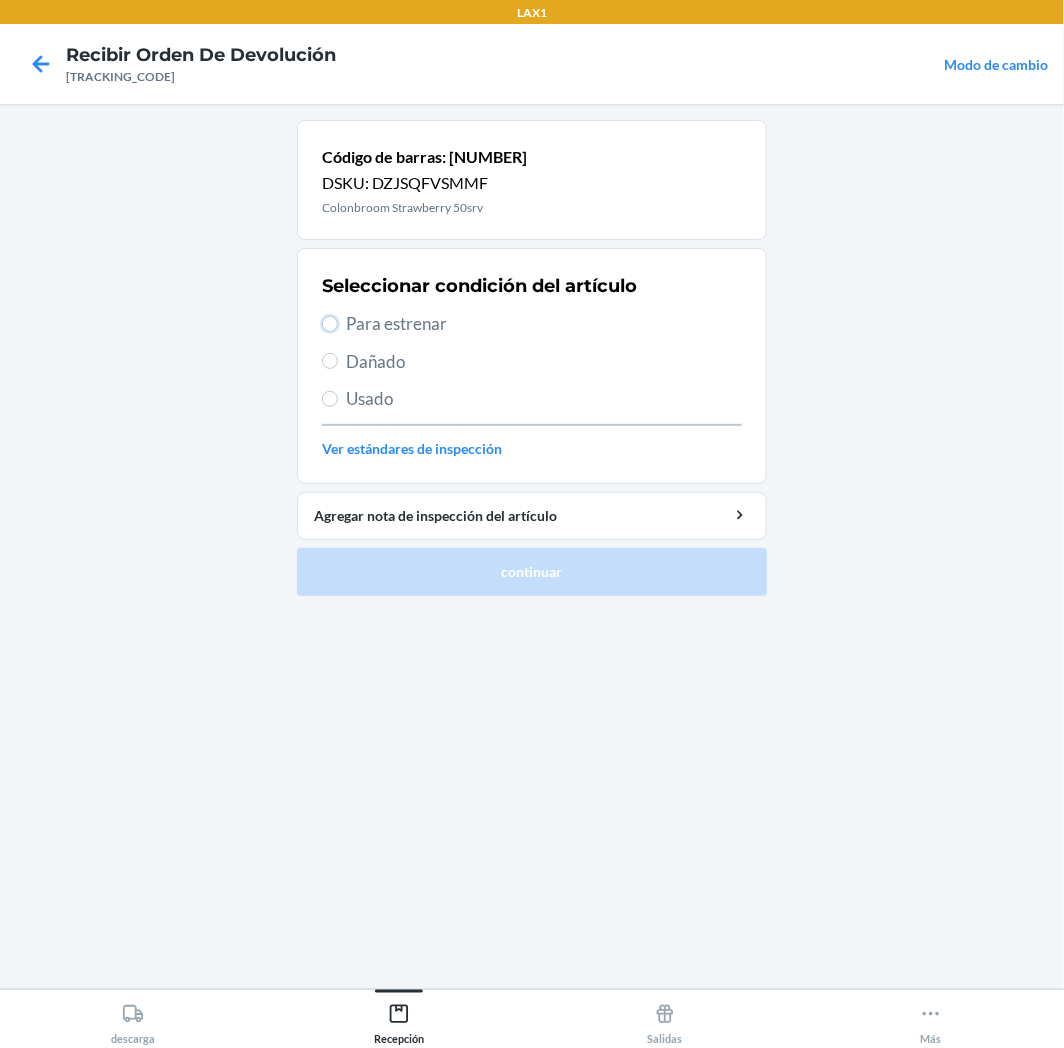 click on "Para estrenar" at bounding box center [330, 324] 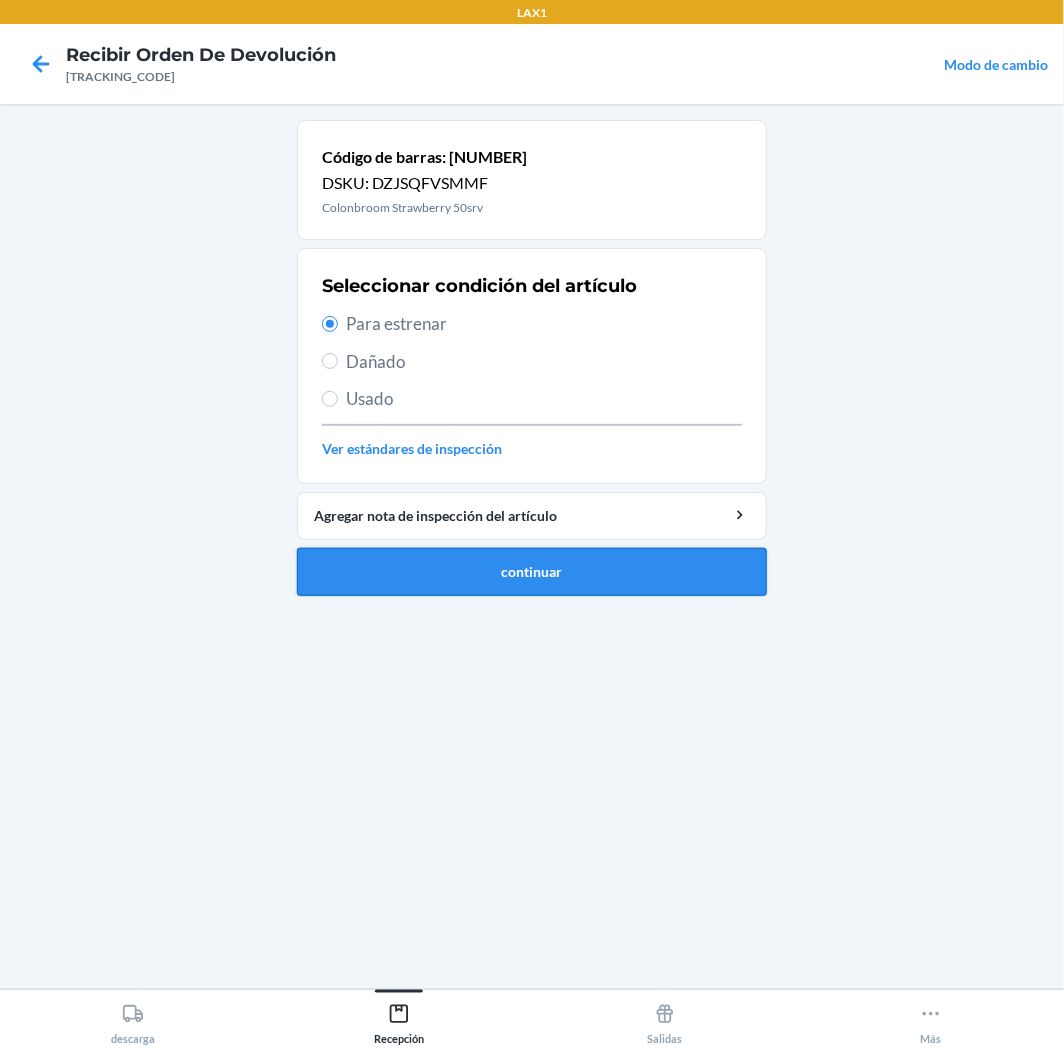 click on "continuar" at bounding box center [532, 572] 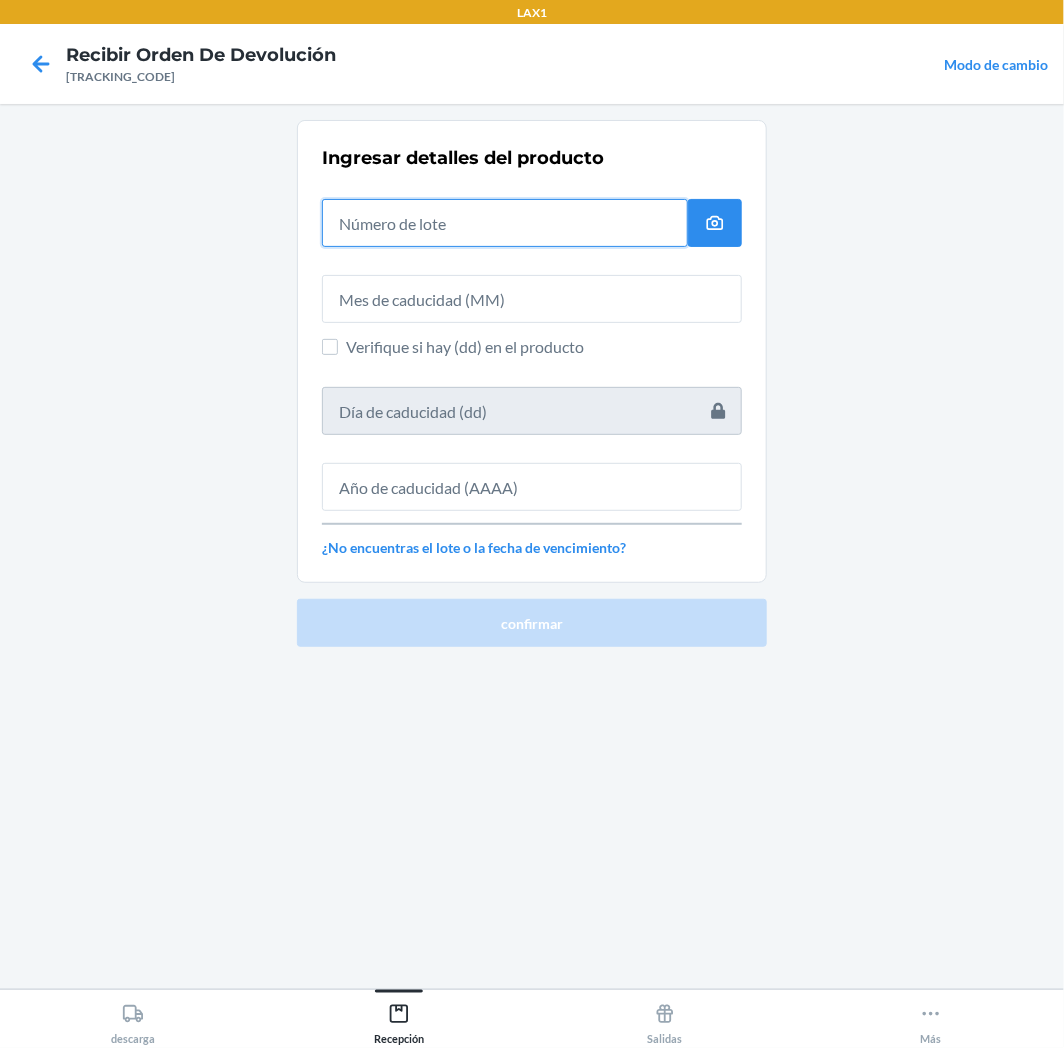 click at bounding box center [505, 223] 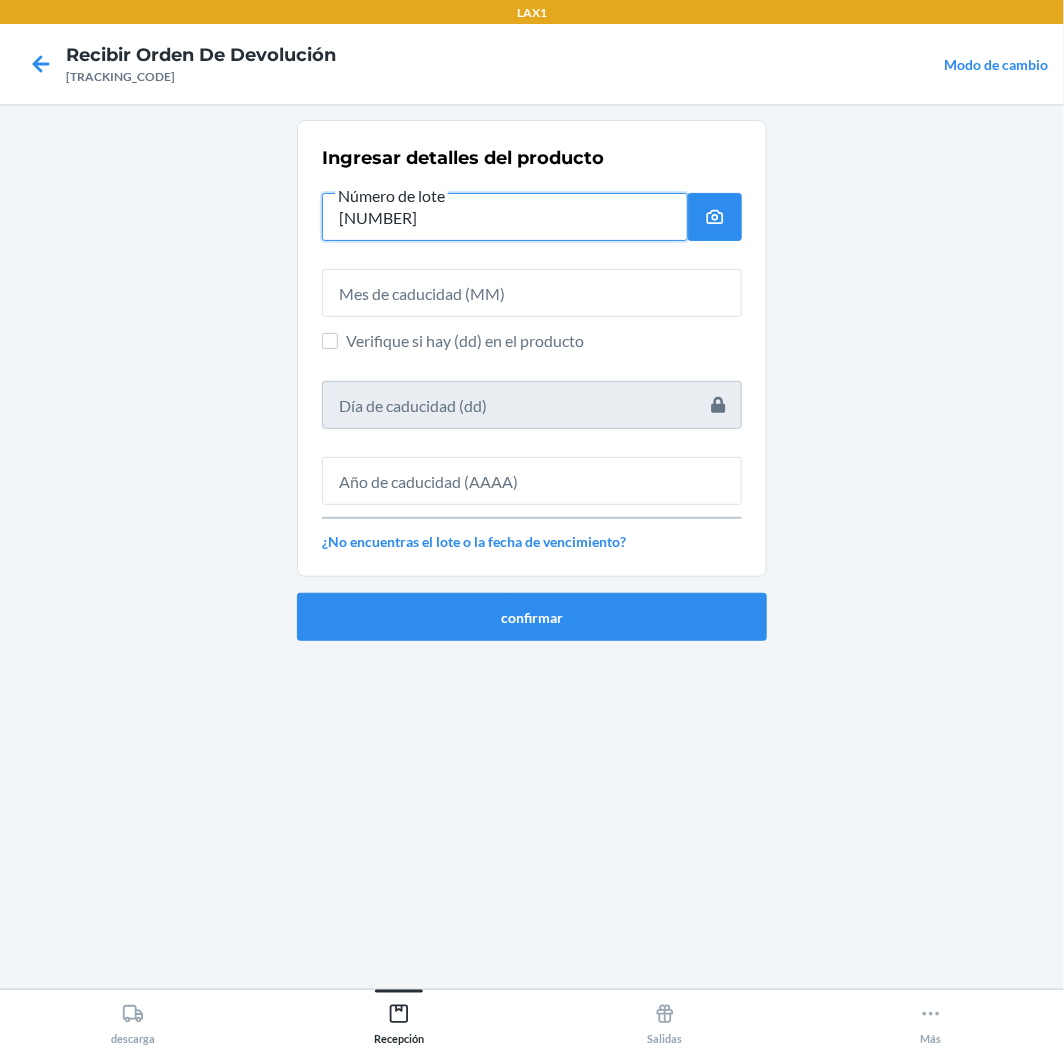 type on "[NUMBER]" 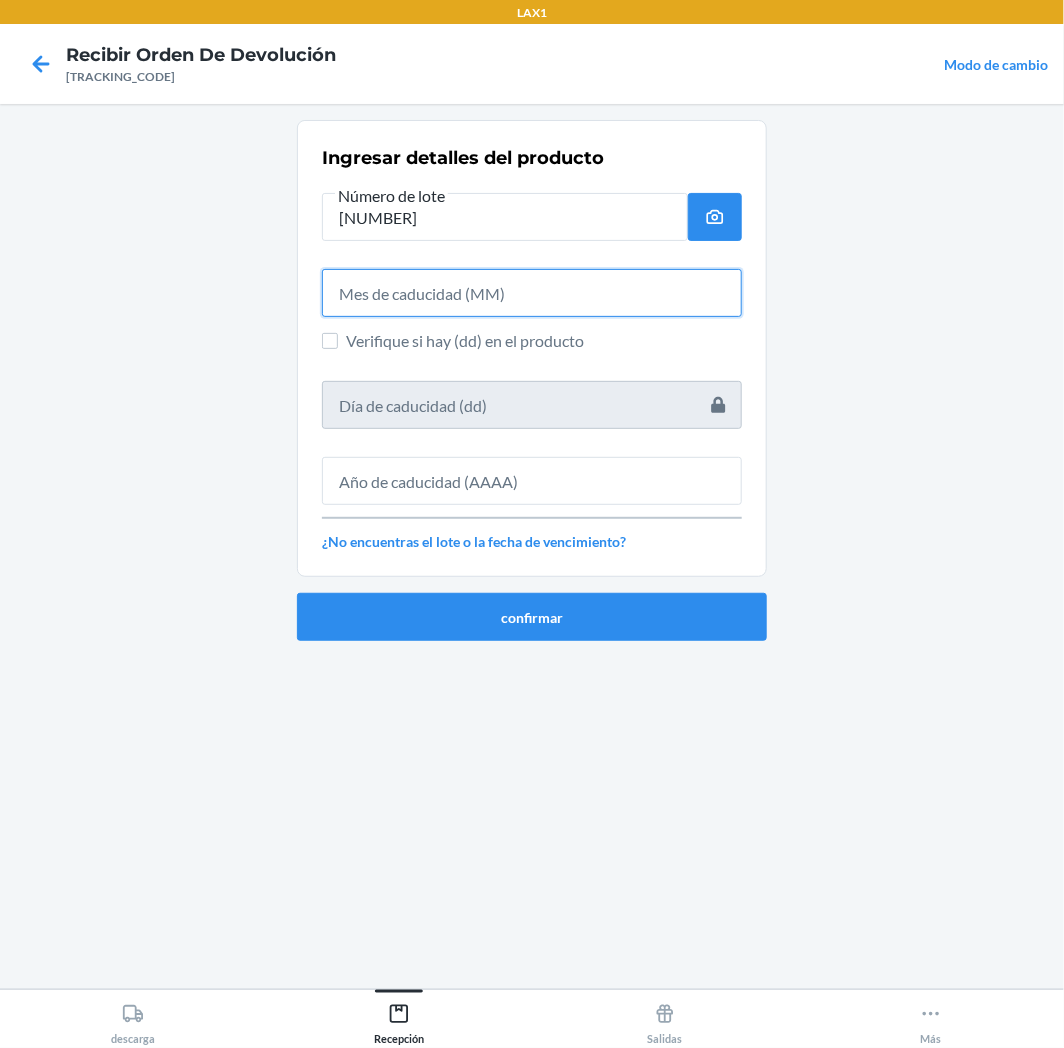 click at bounding box center (532, 293) 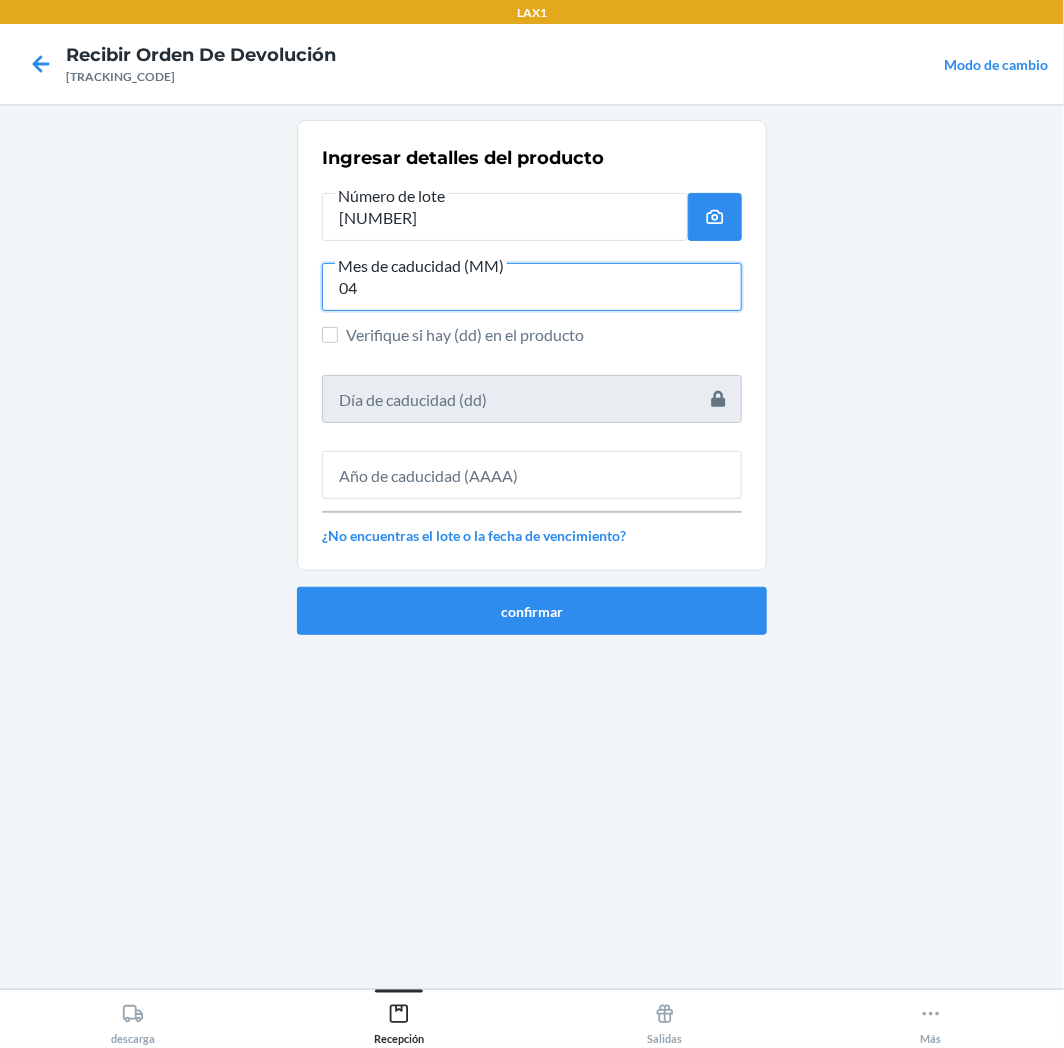 type on "04" 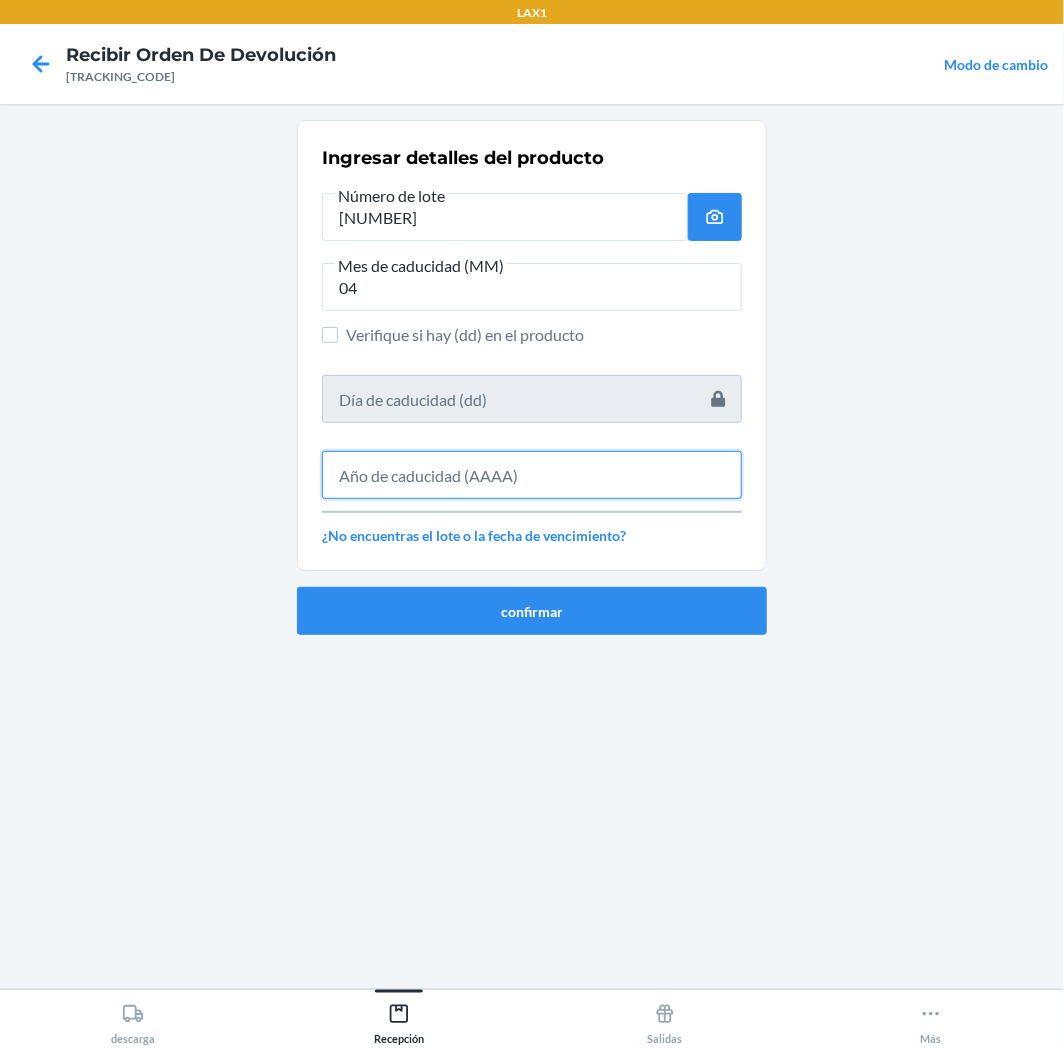 click at bounding box center [532, 475] 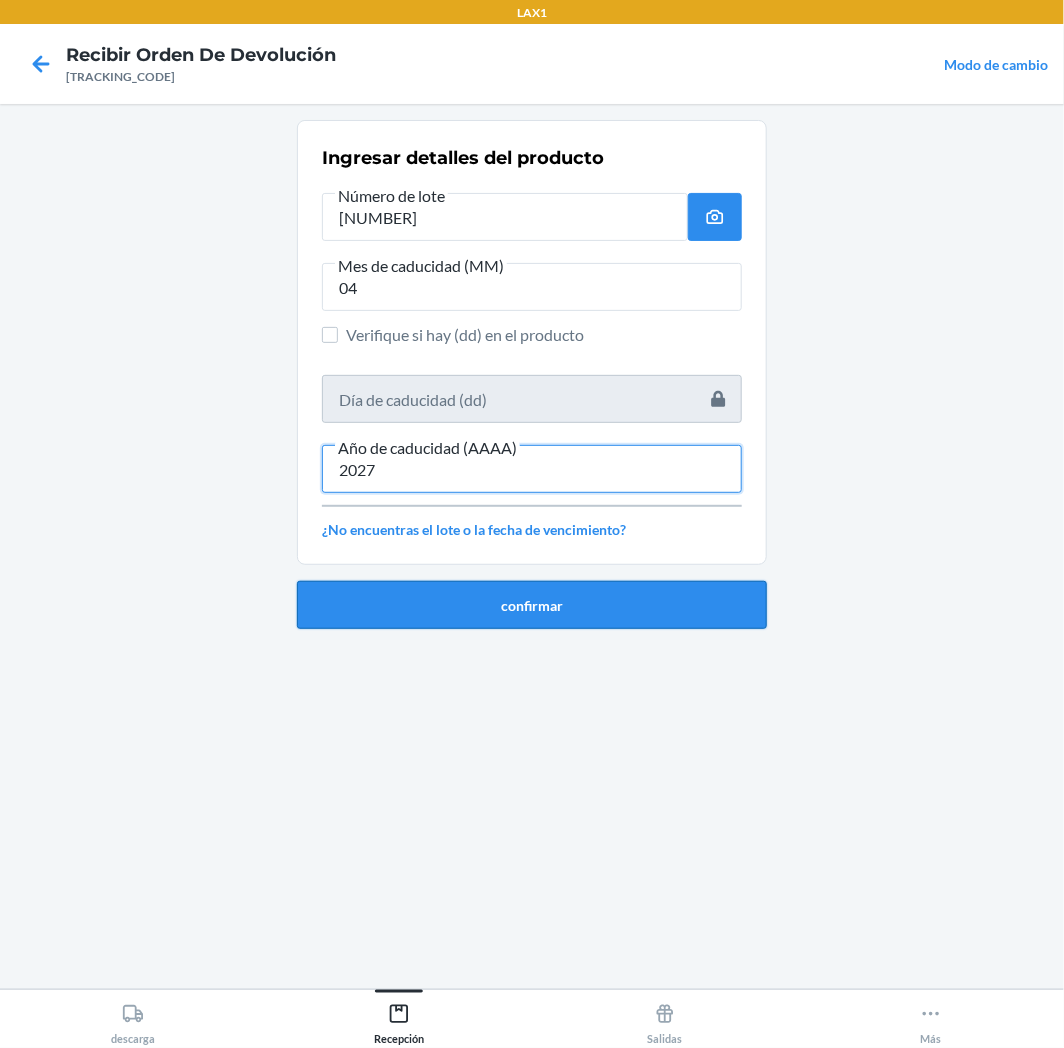 type on "2027" 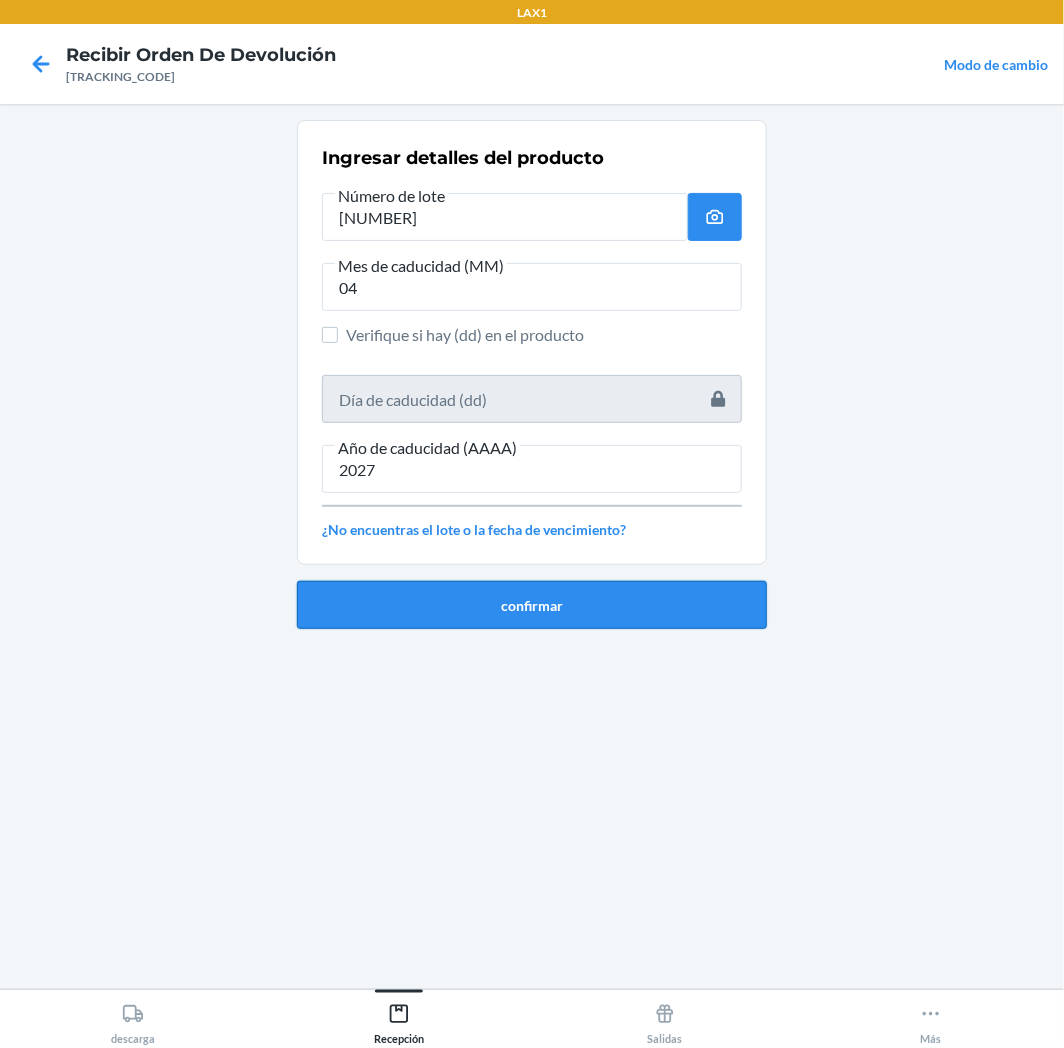 click on "confirmar" at bounding box center [532, 605] 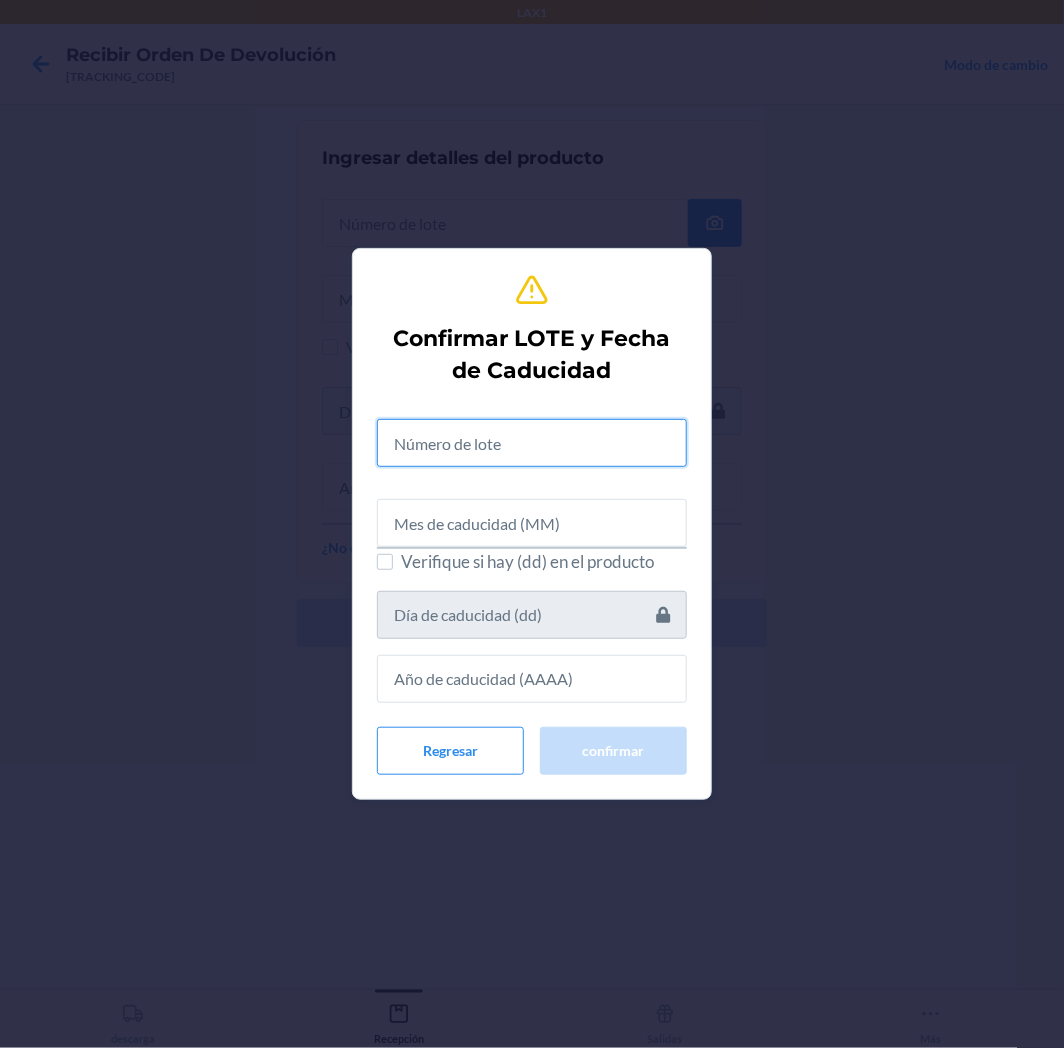 click at bounding box center [532, 443] 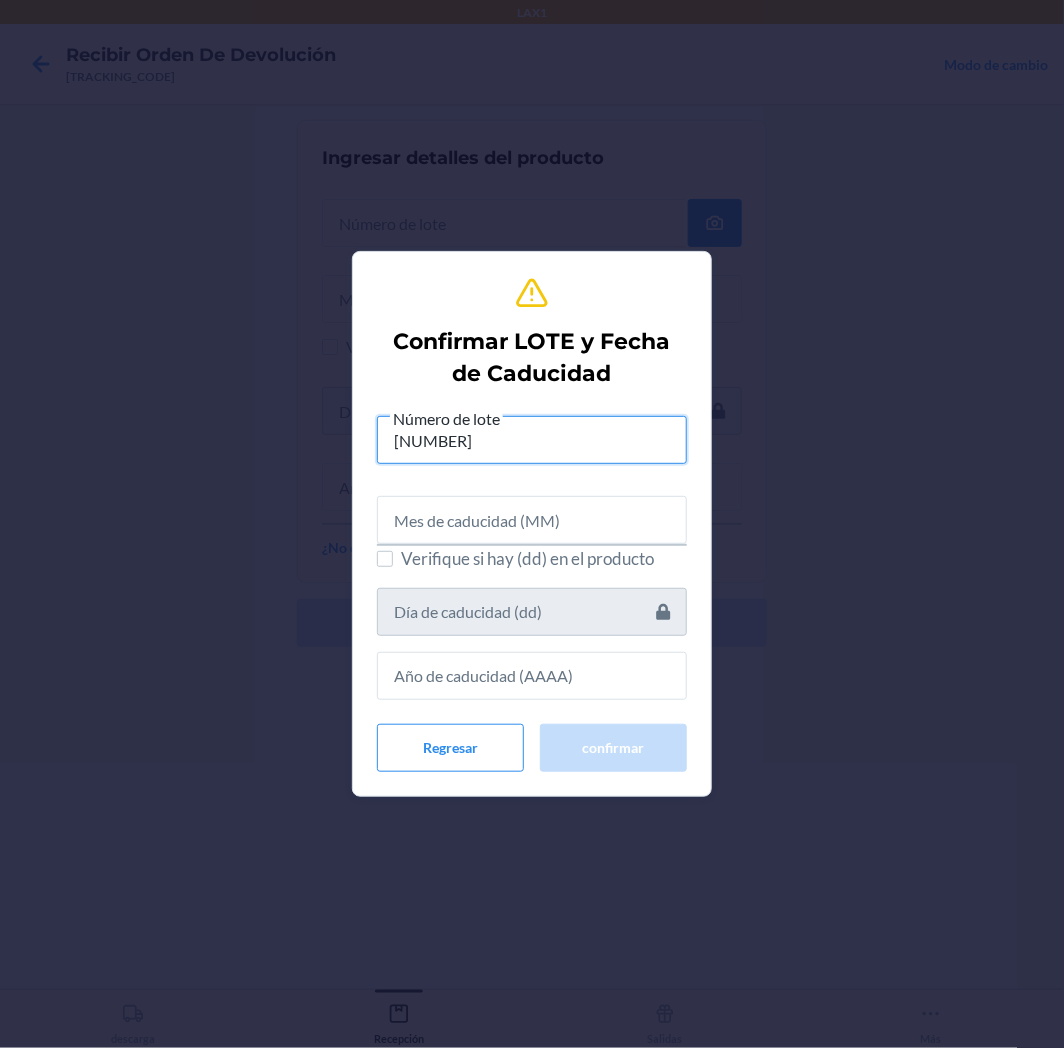 type on "[NUMBER]" 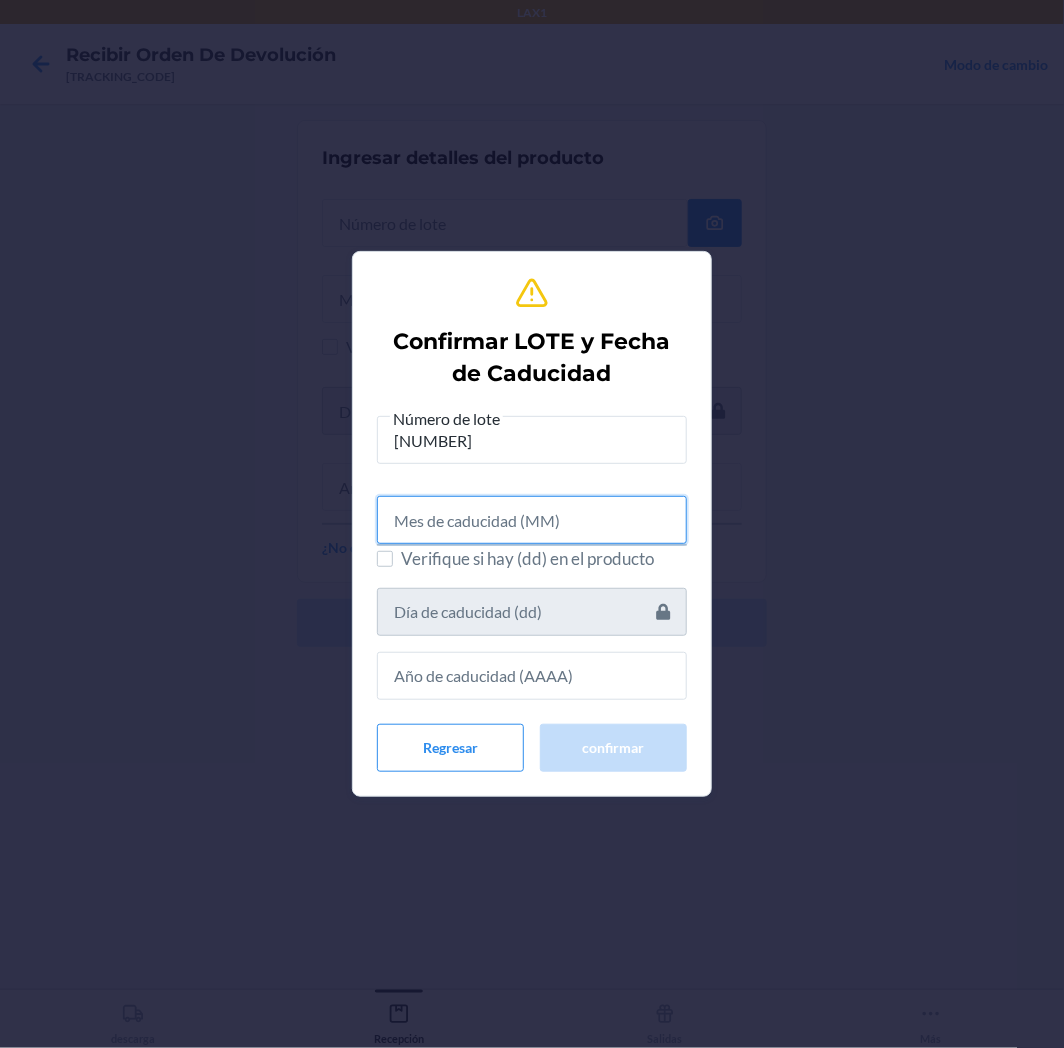 click at bounding box center (532, 520) 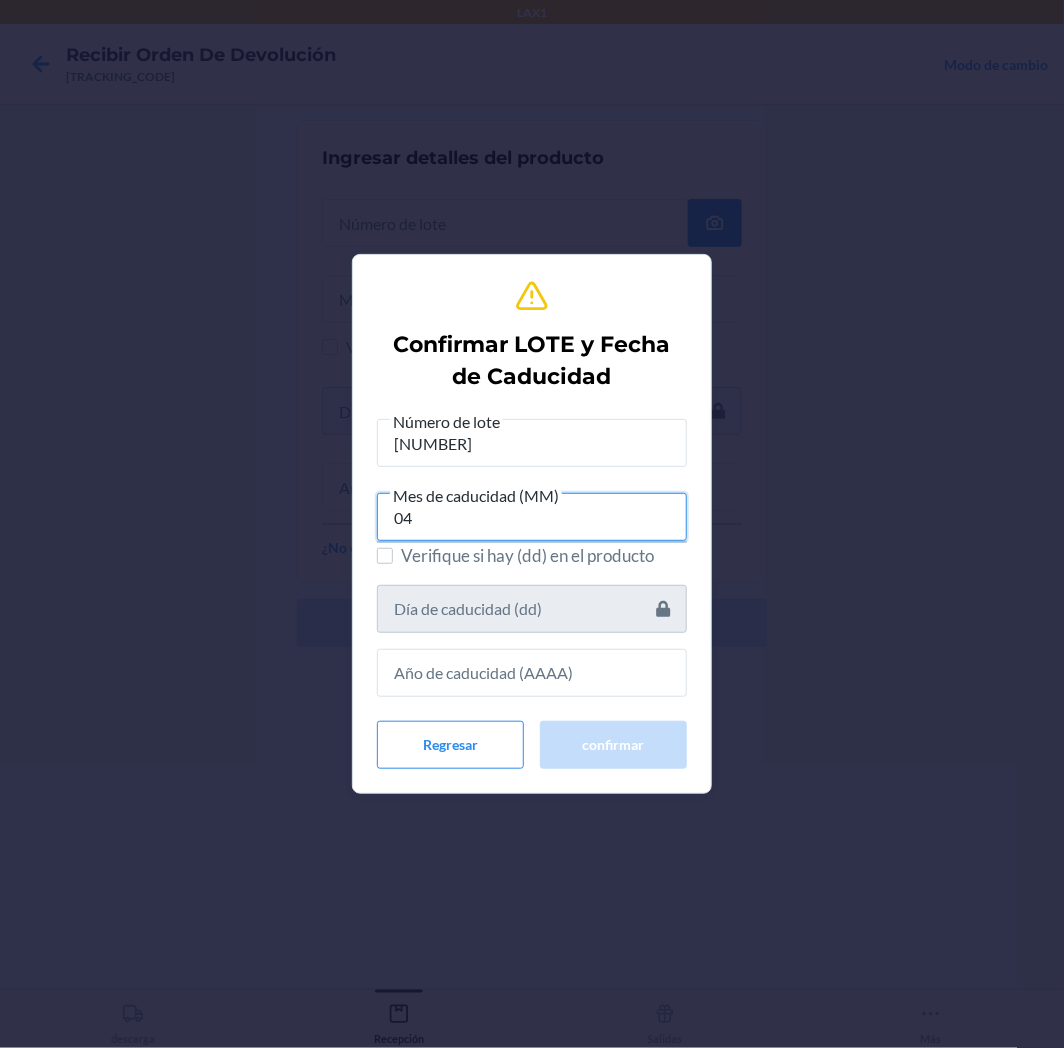 type on "04" 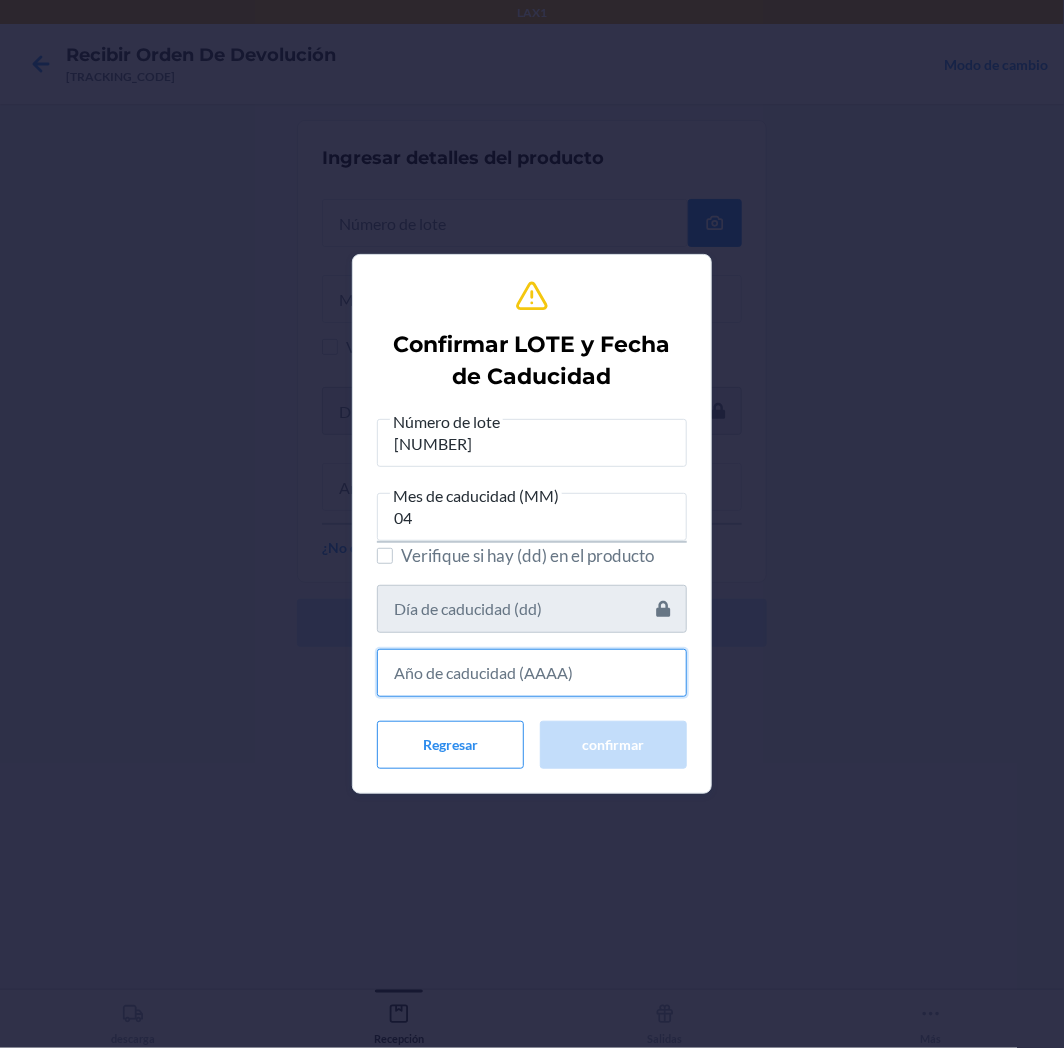 click at bounding box center [532, 673] 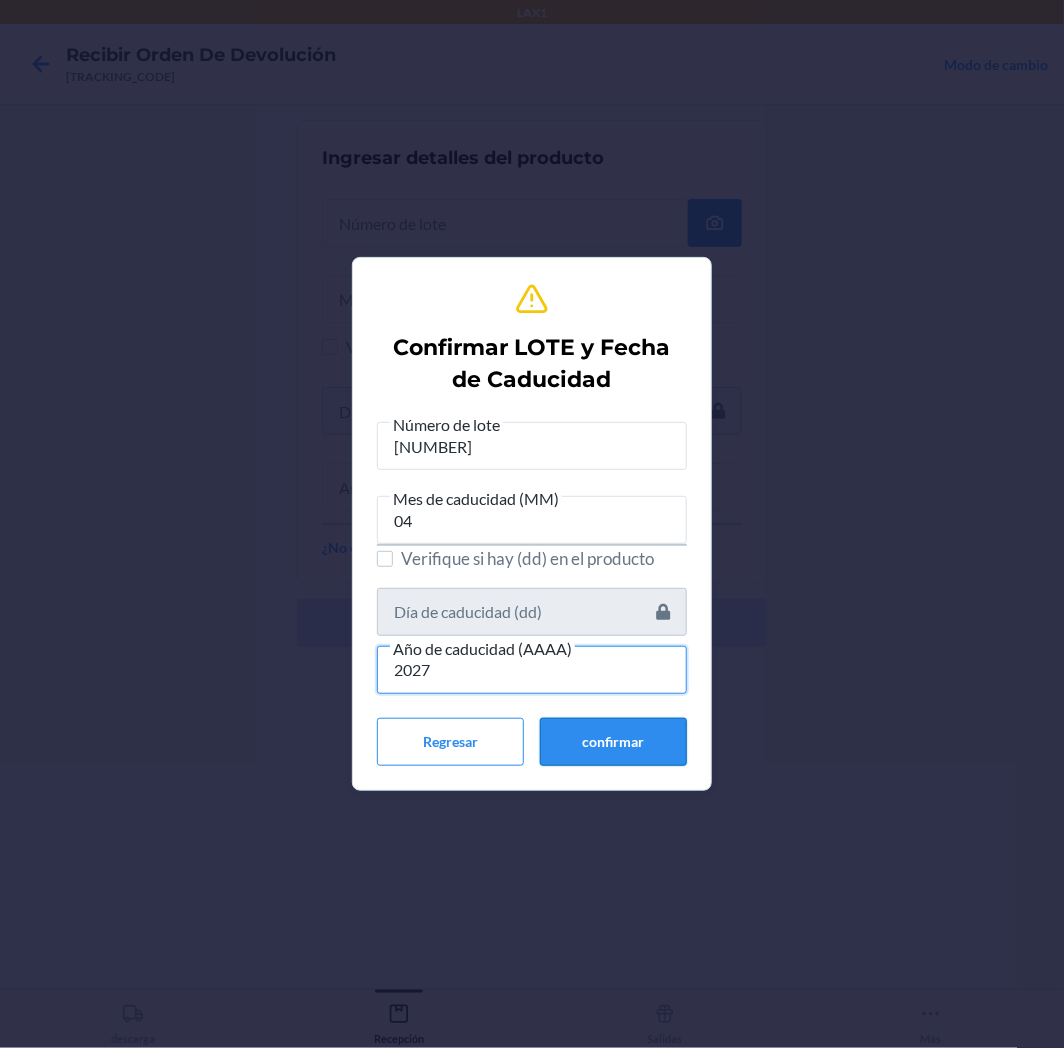 type on "2027" 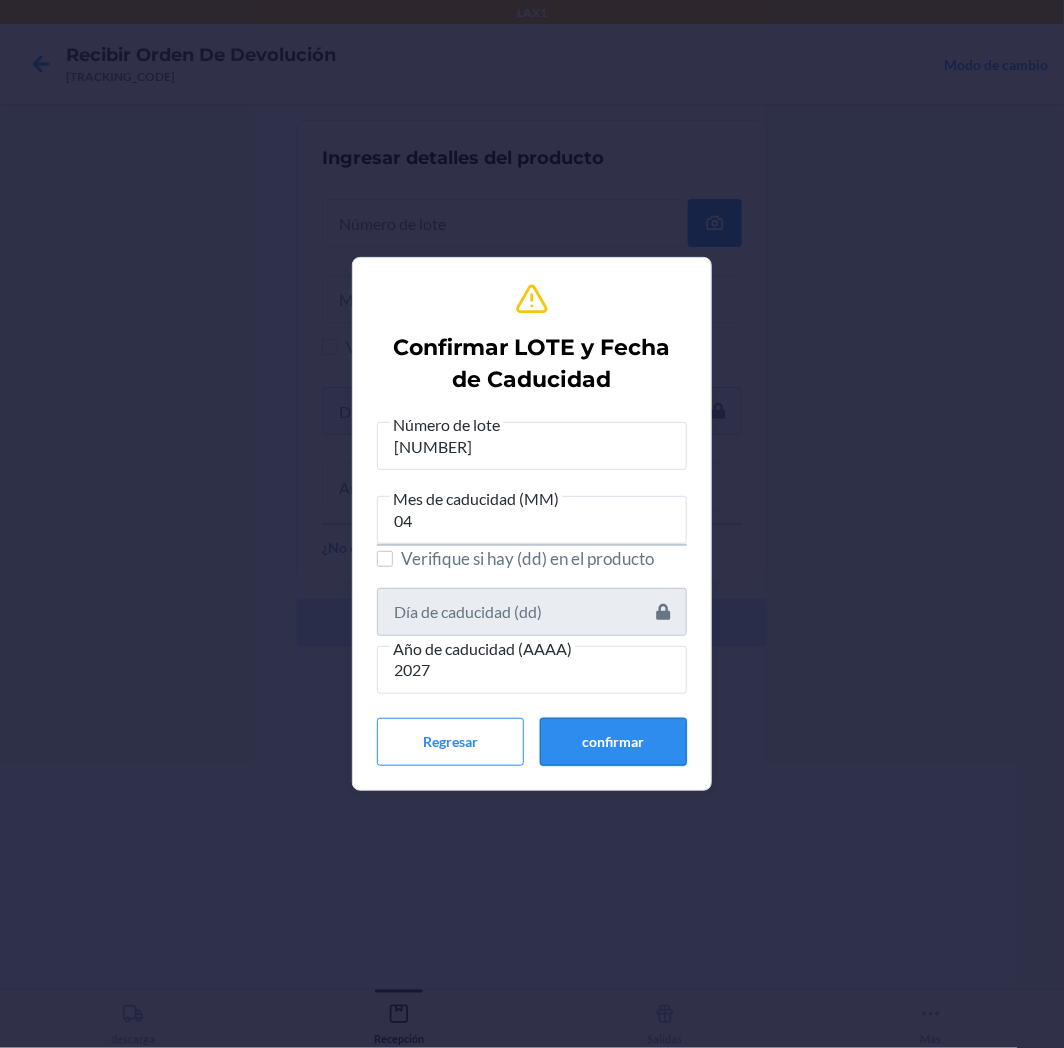 click on "confirmar" at bounding box center [613, 742] 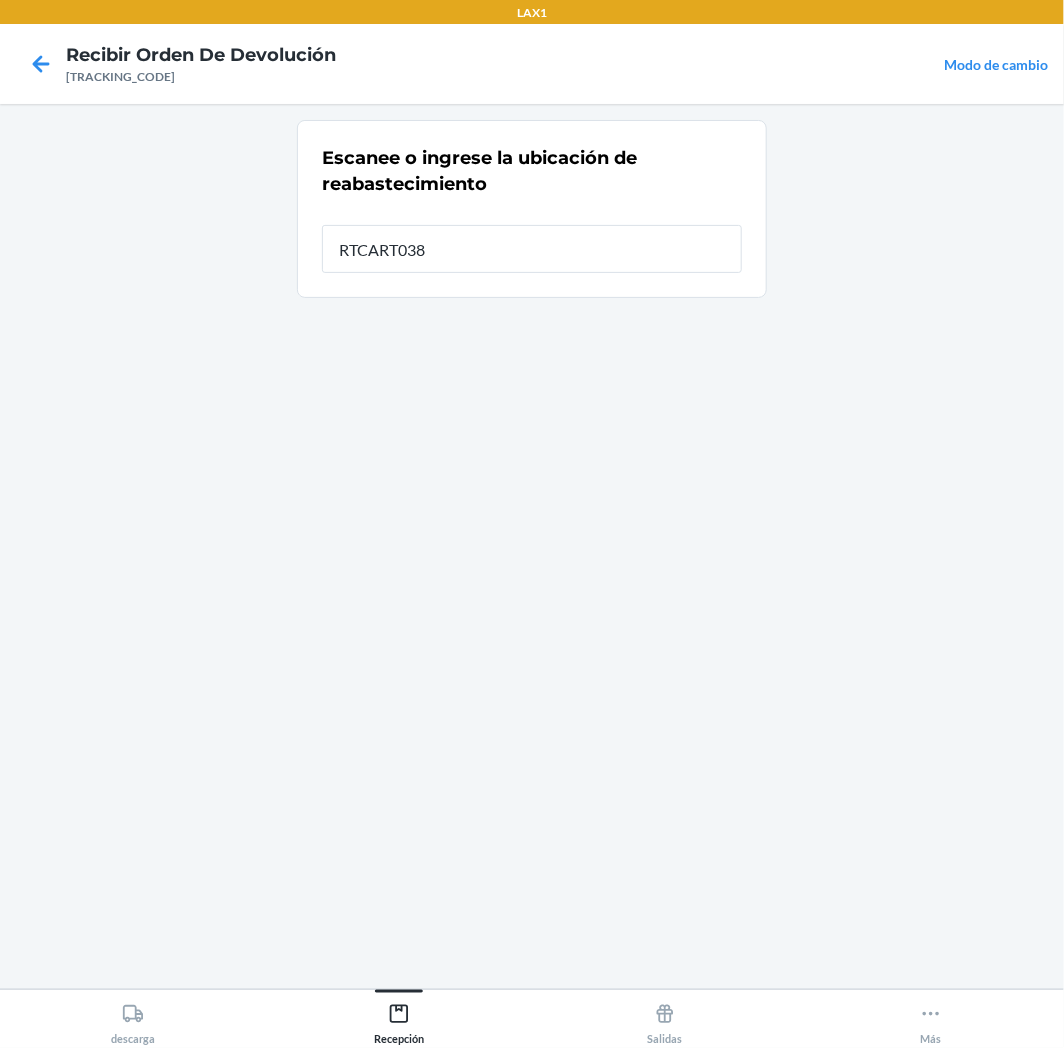 type on "RTCART038" 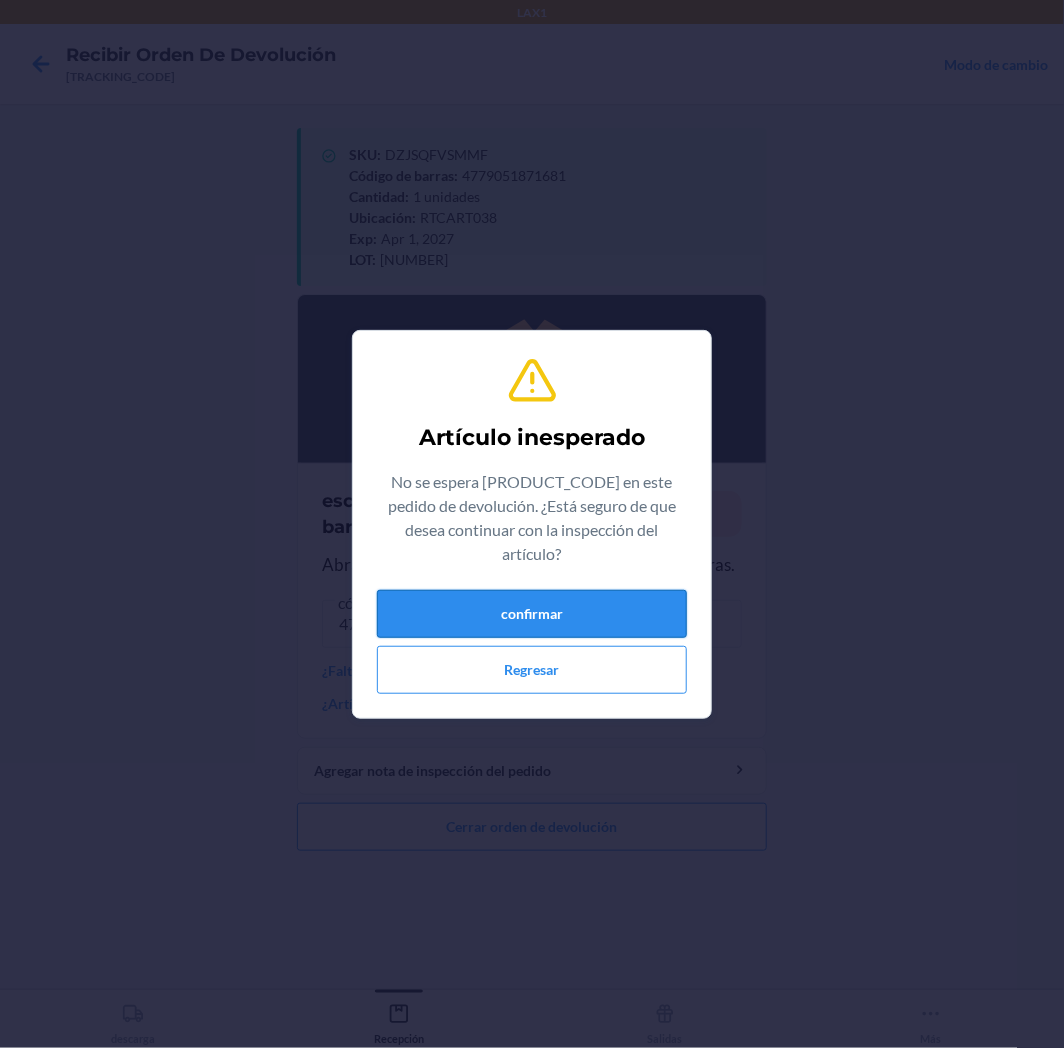click on "confirmar" at bounding box center (532, 614) 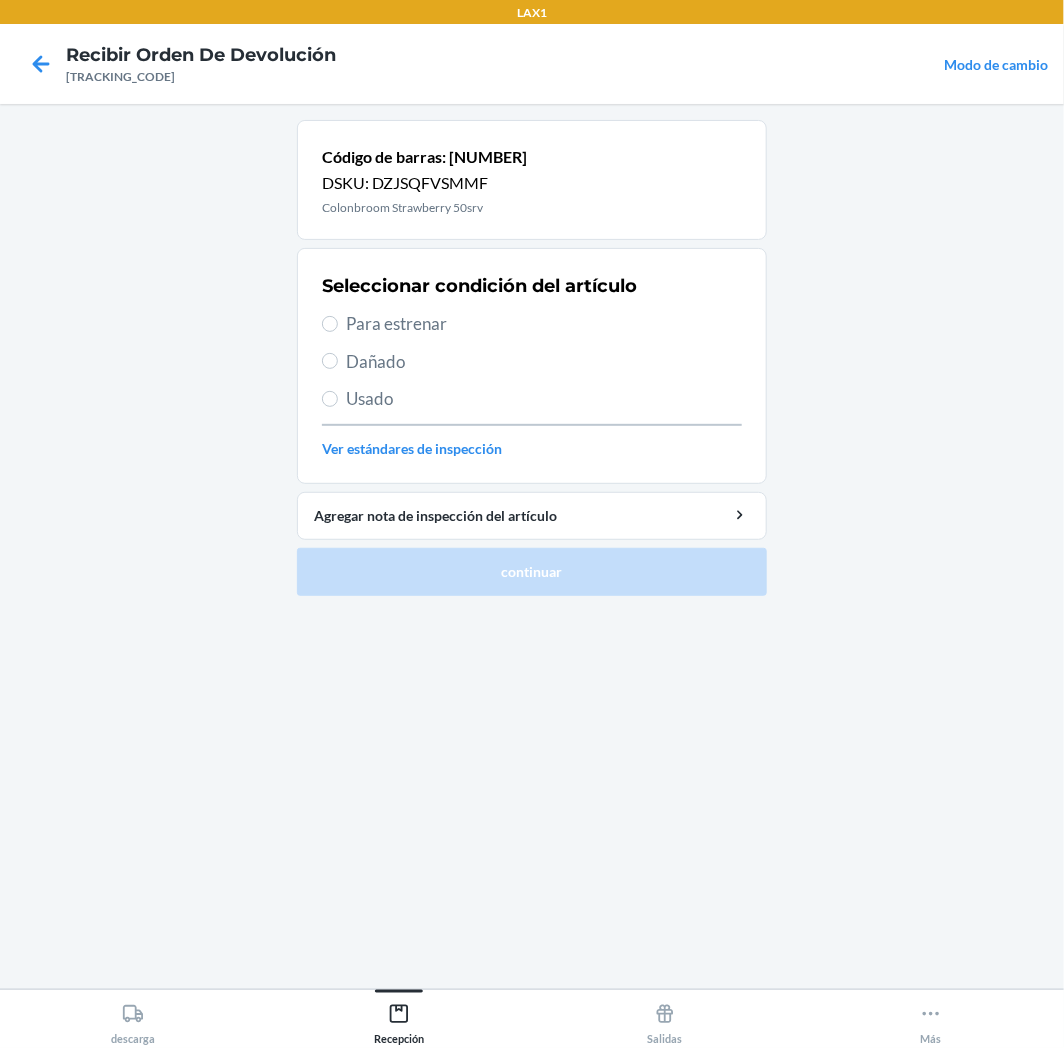 click on "Para estrenar" at bounding box center (544, 324) 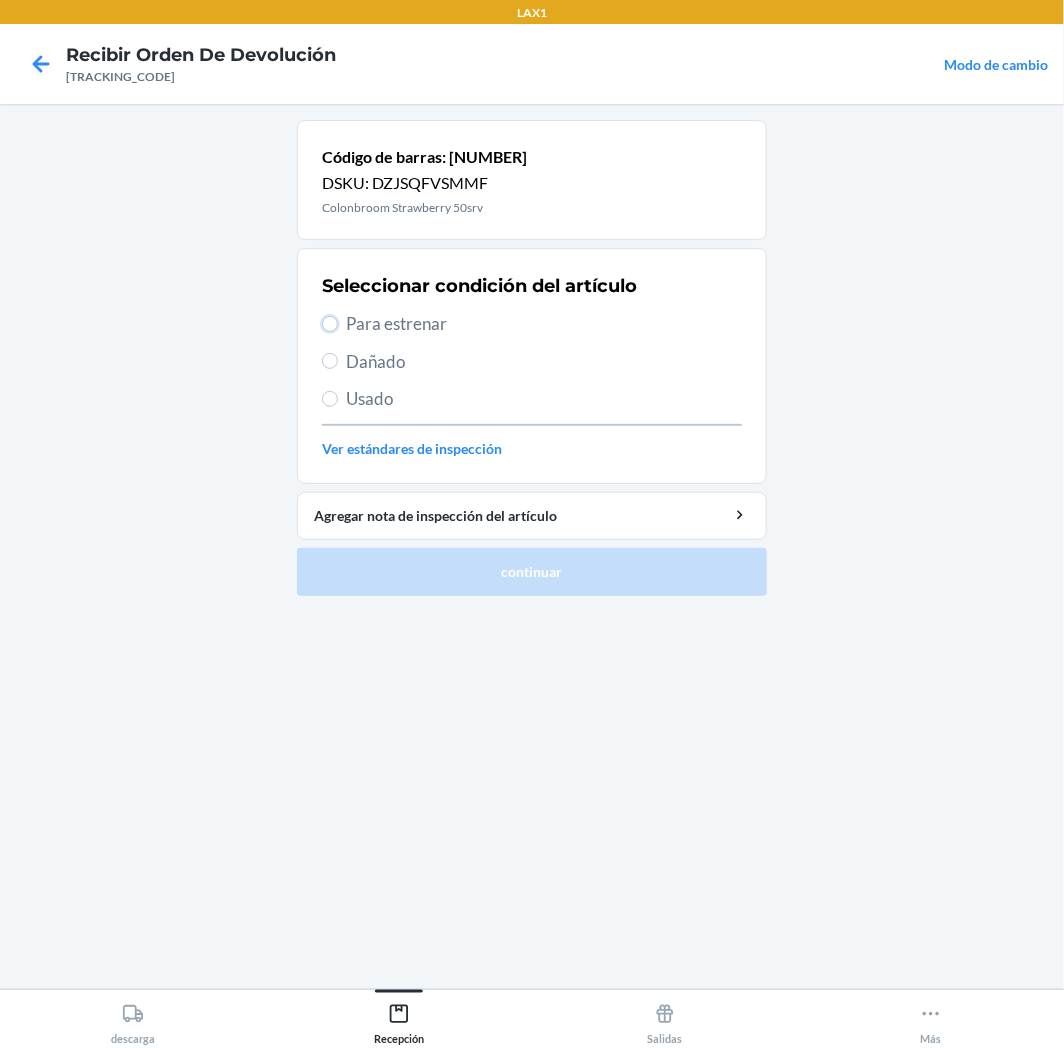 click on "Para estrenar" at bounding box center (330, 324) 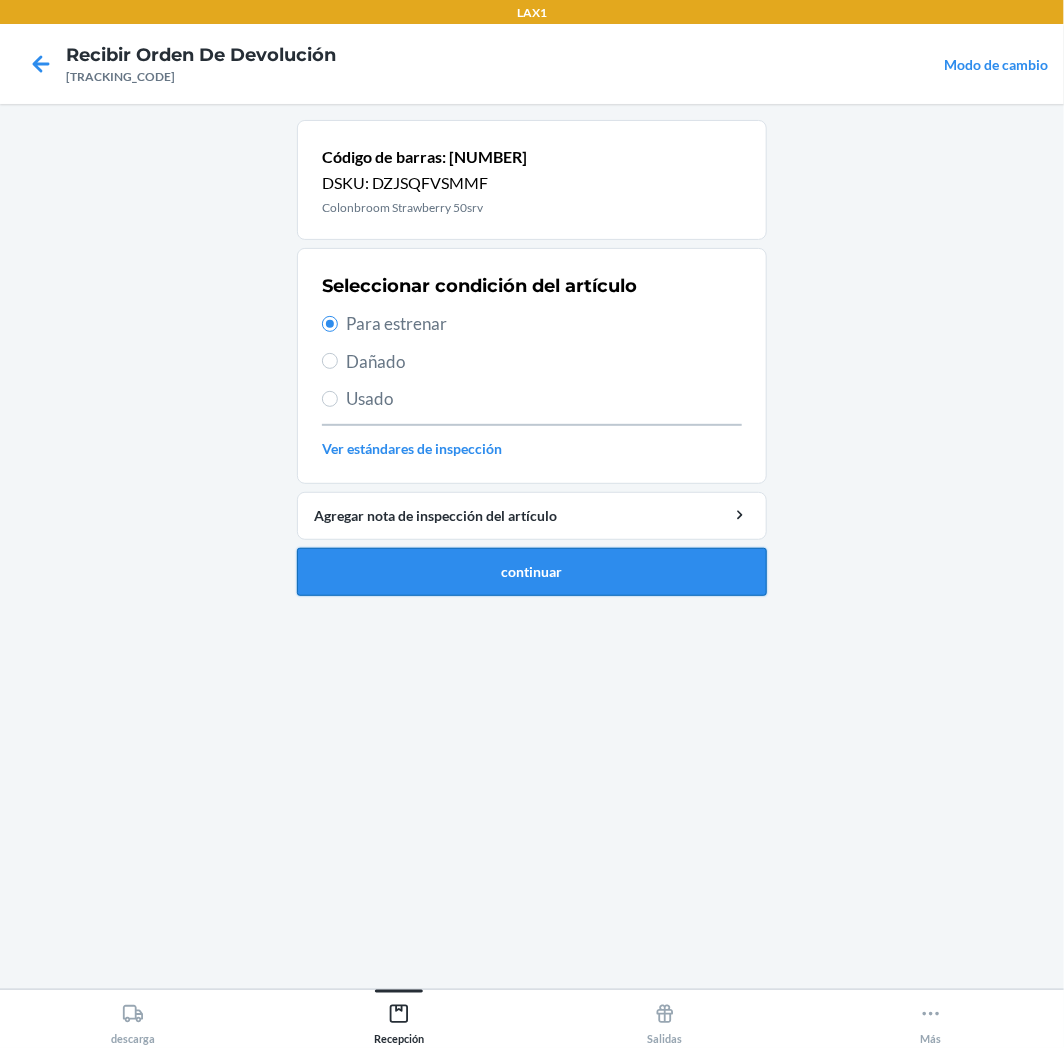 click on "continuar" at bounding box center (532, 572) 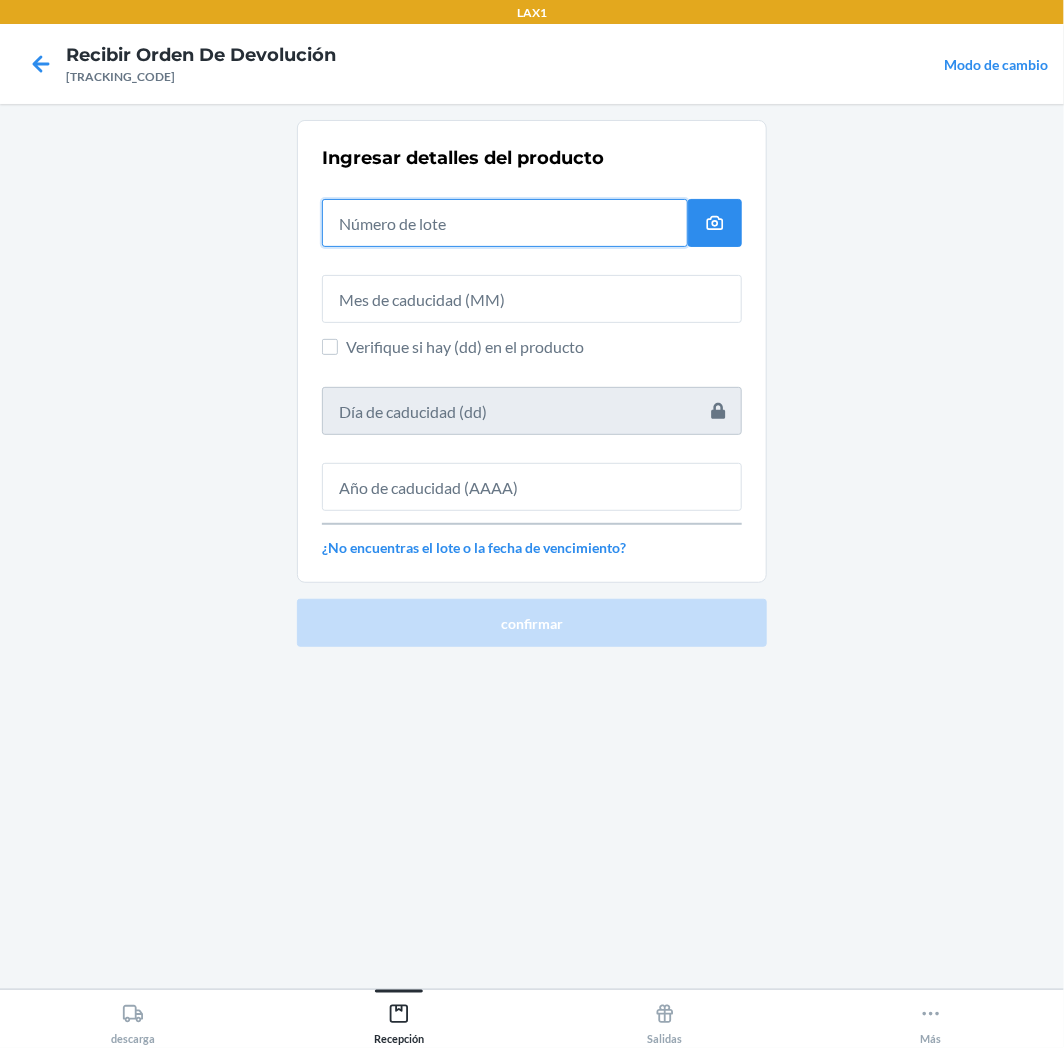 click at bounding box center (505, 223) 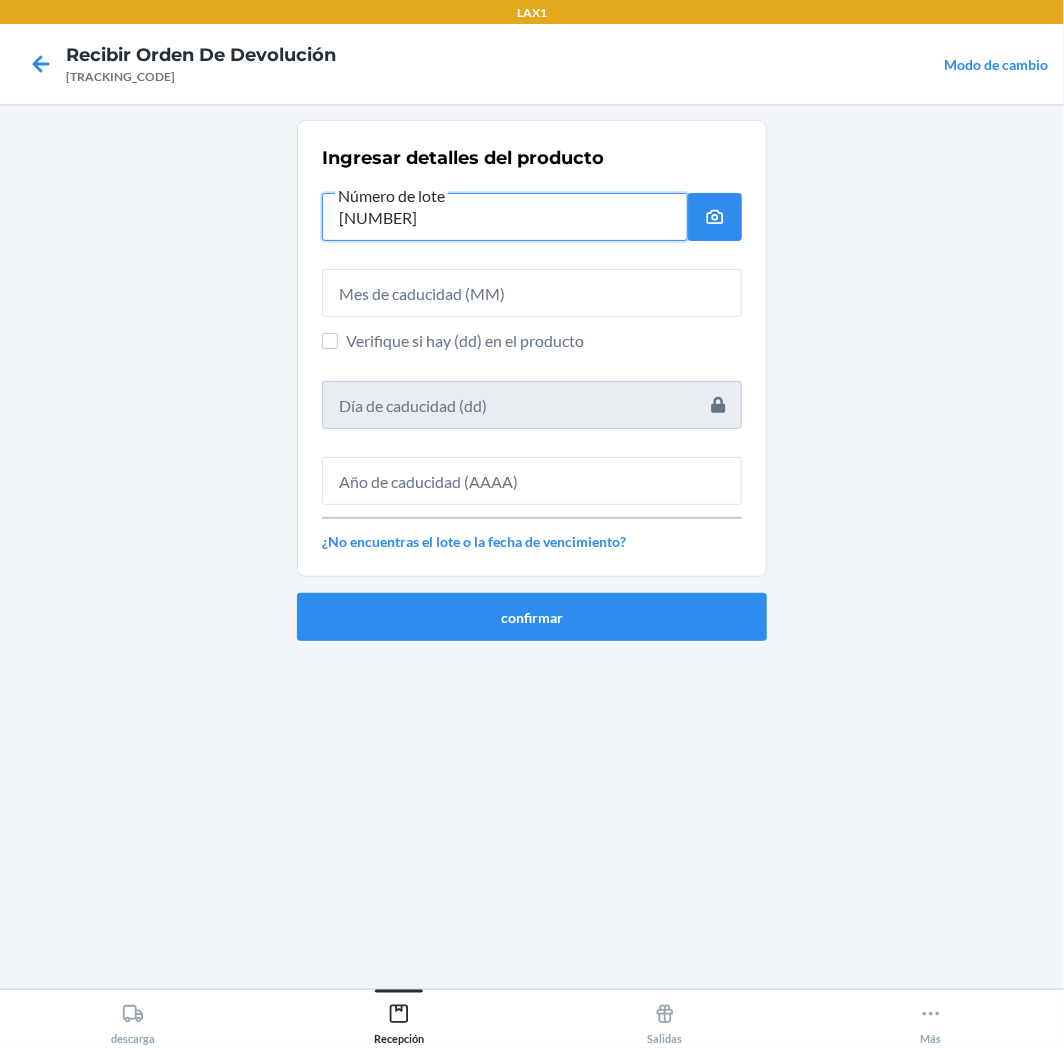 type on "[NUMBER]" 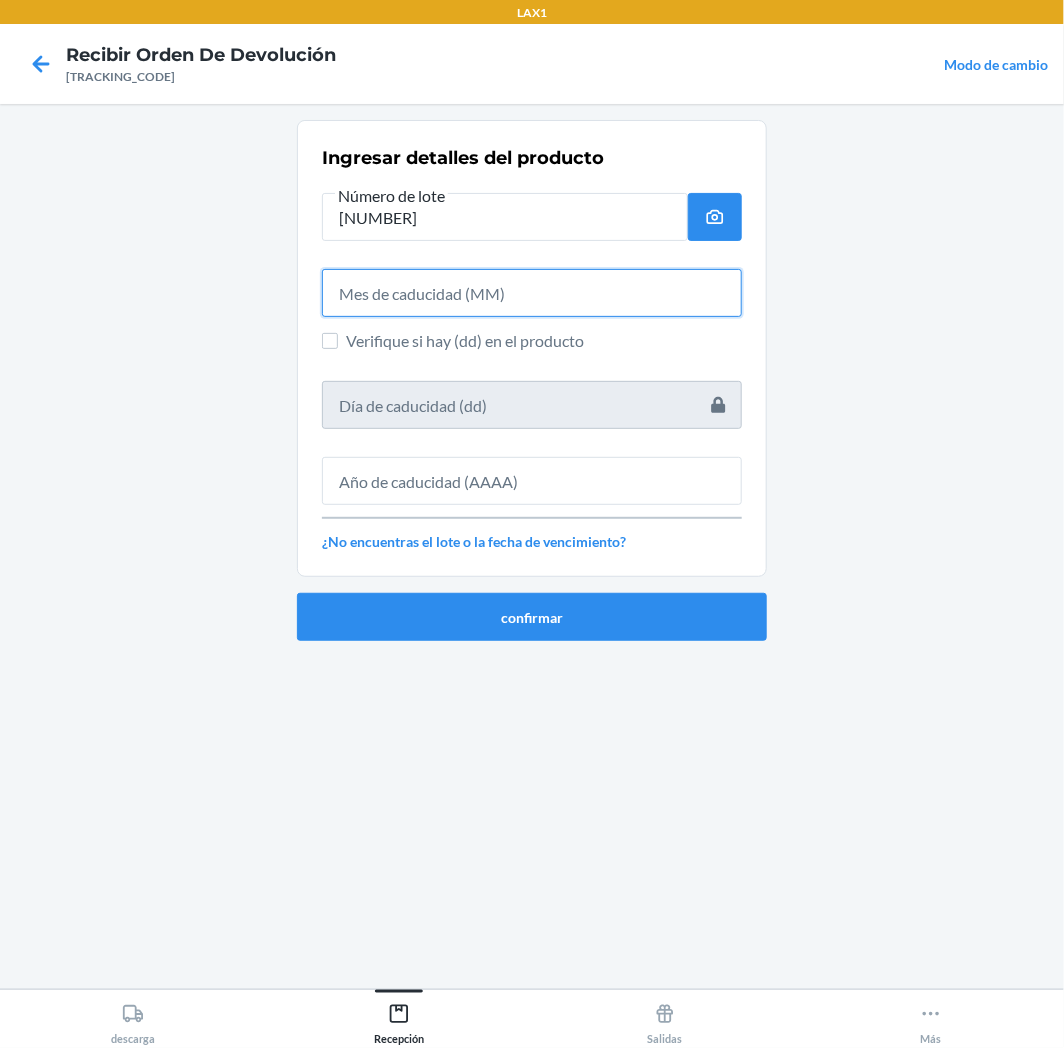 click at bounding box center [532, 293] 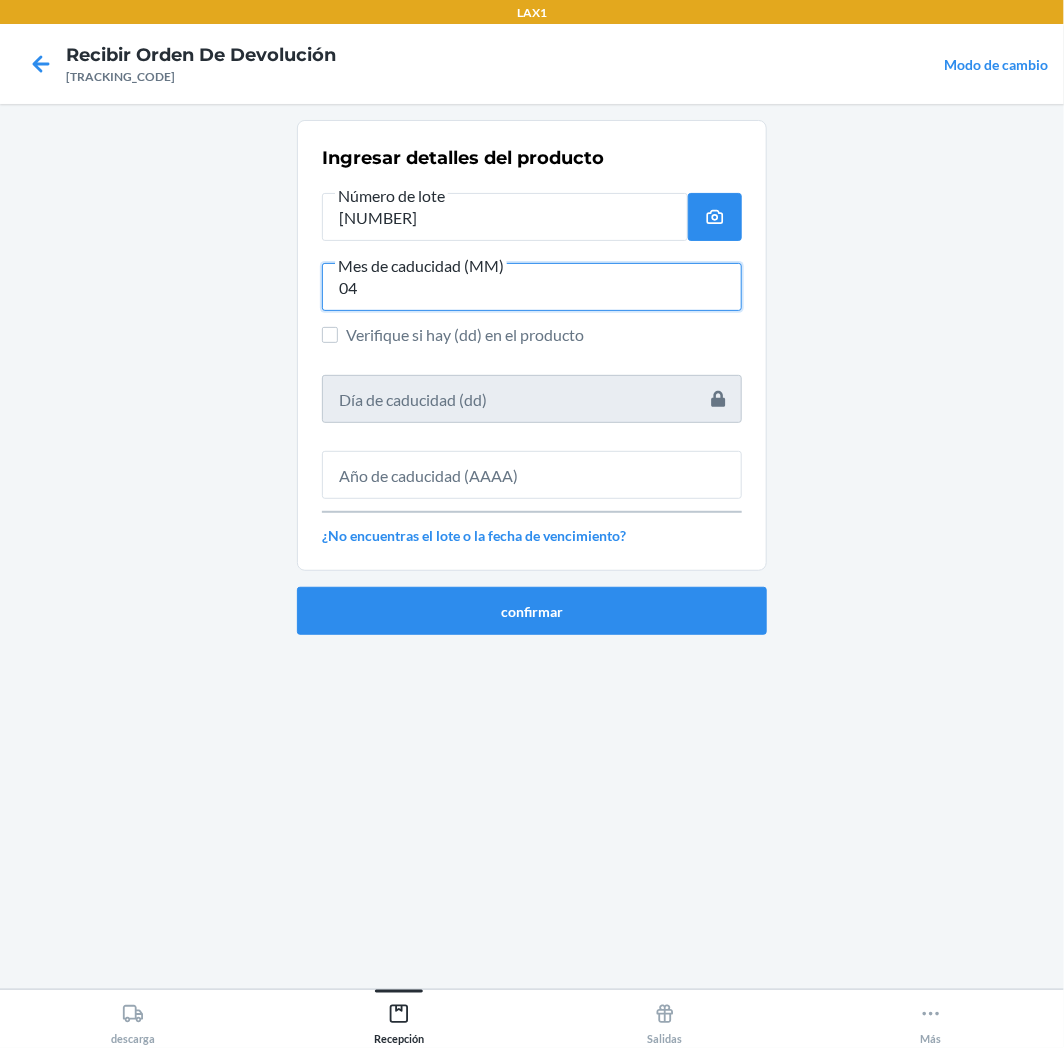 type on "04" 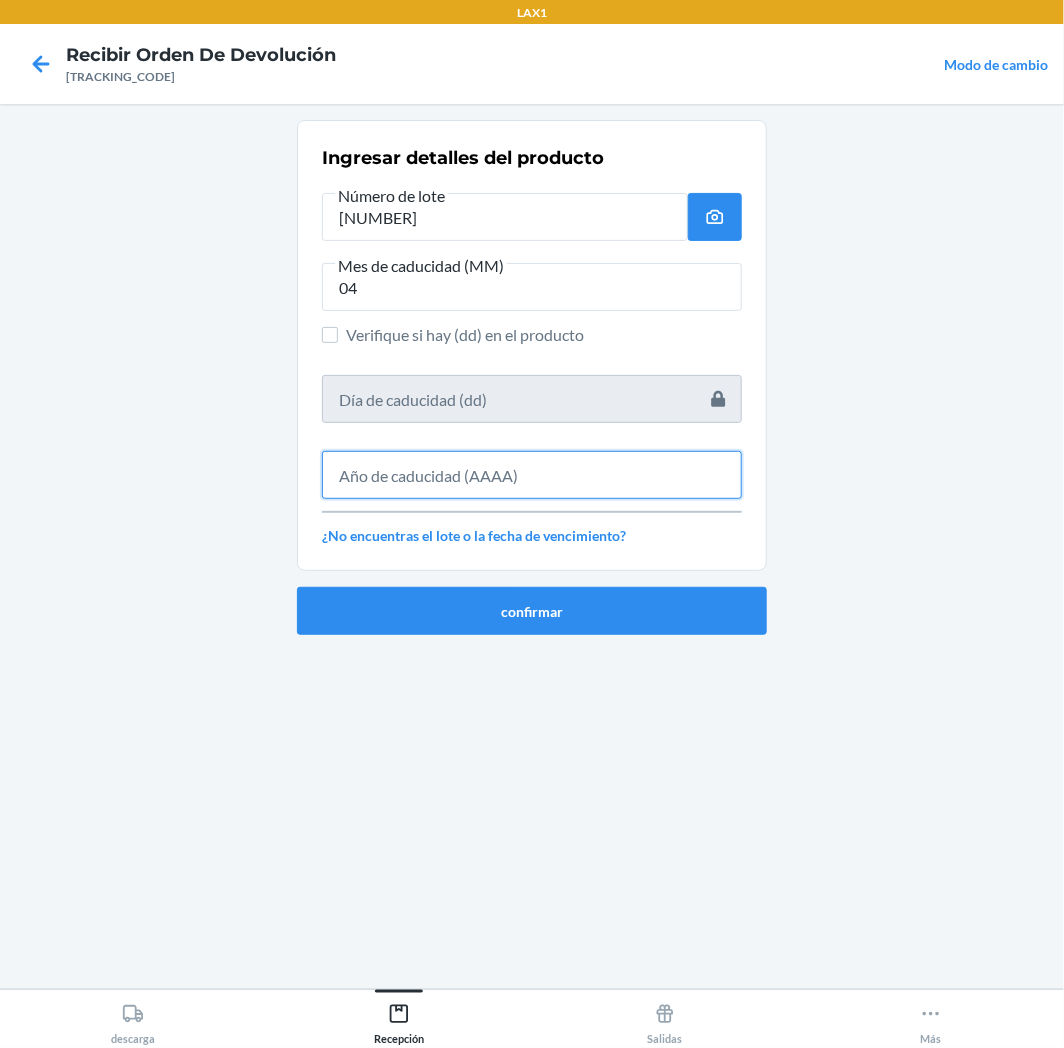 click at bounding box center [532, 475] 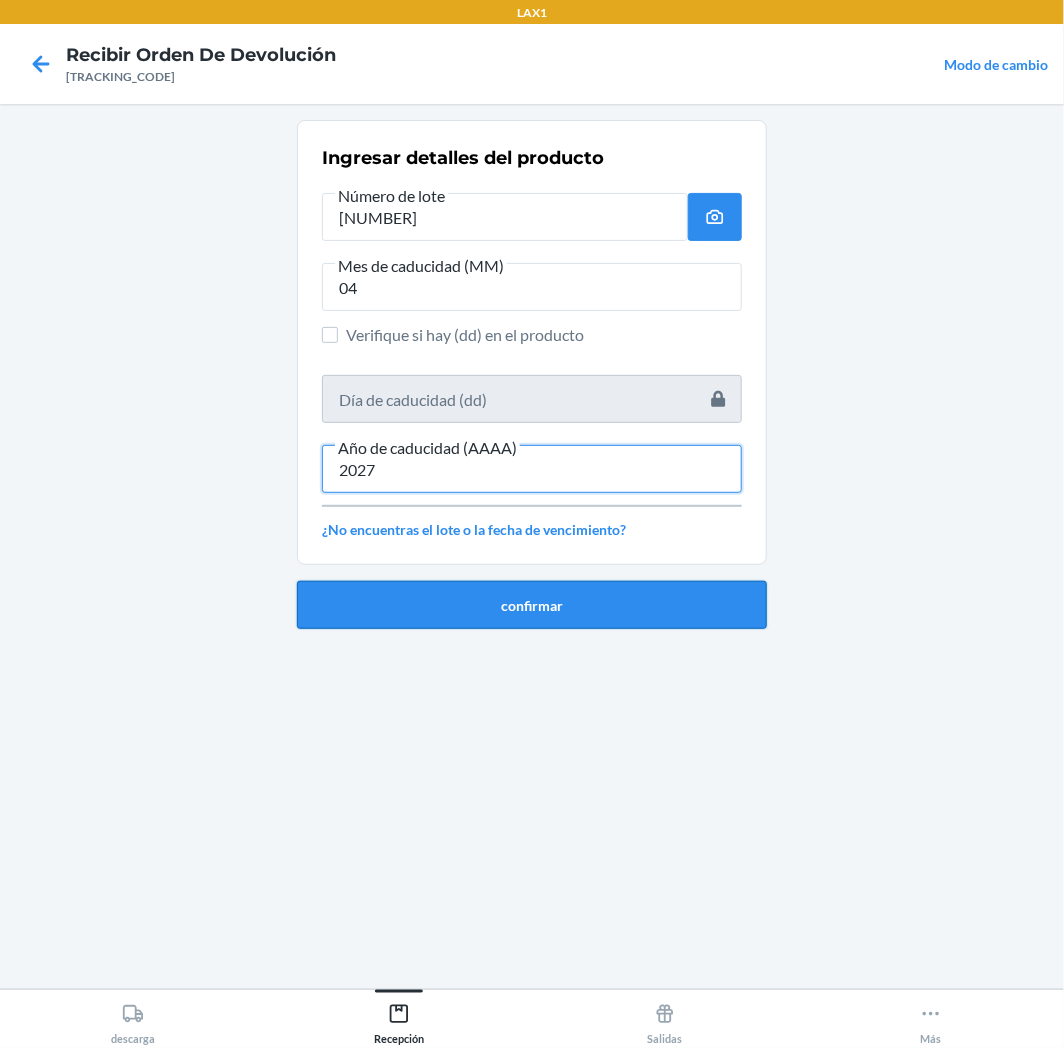type on "2027" 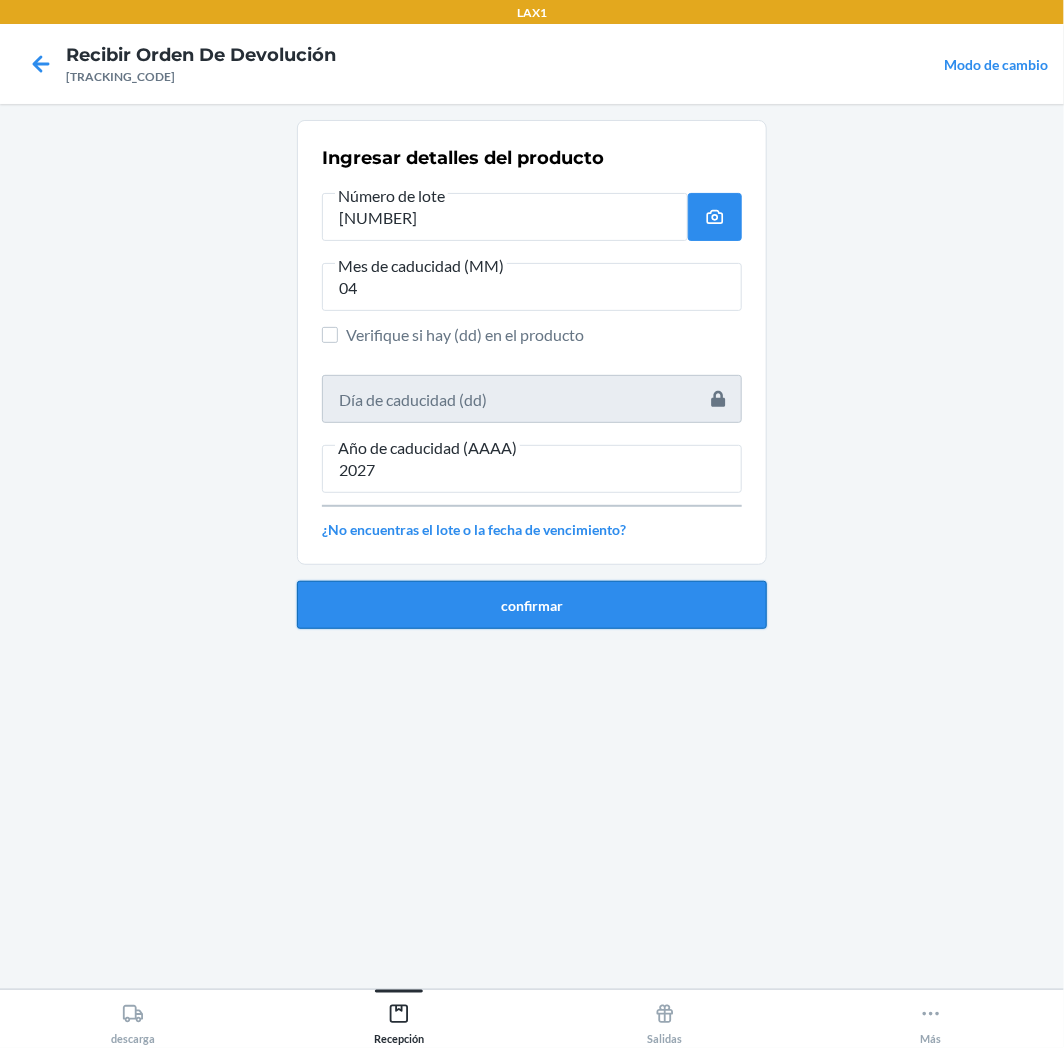 click on "confirmar" at bounding box center [532, 605] 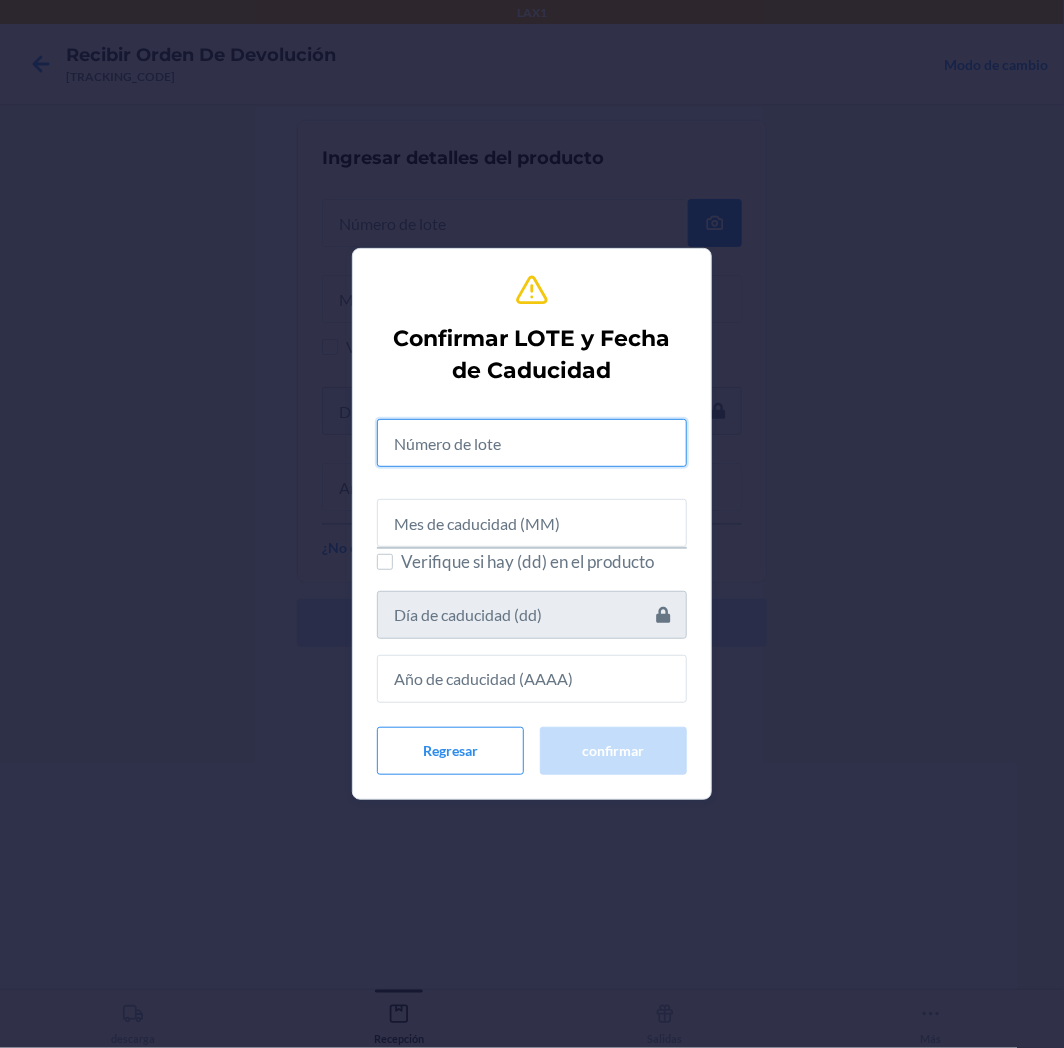 click at bounding box center [532, 443] 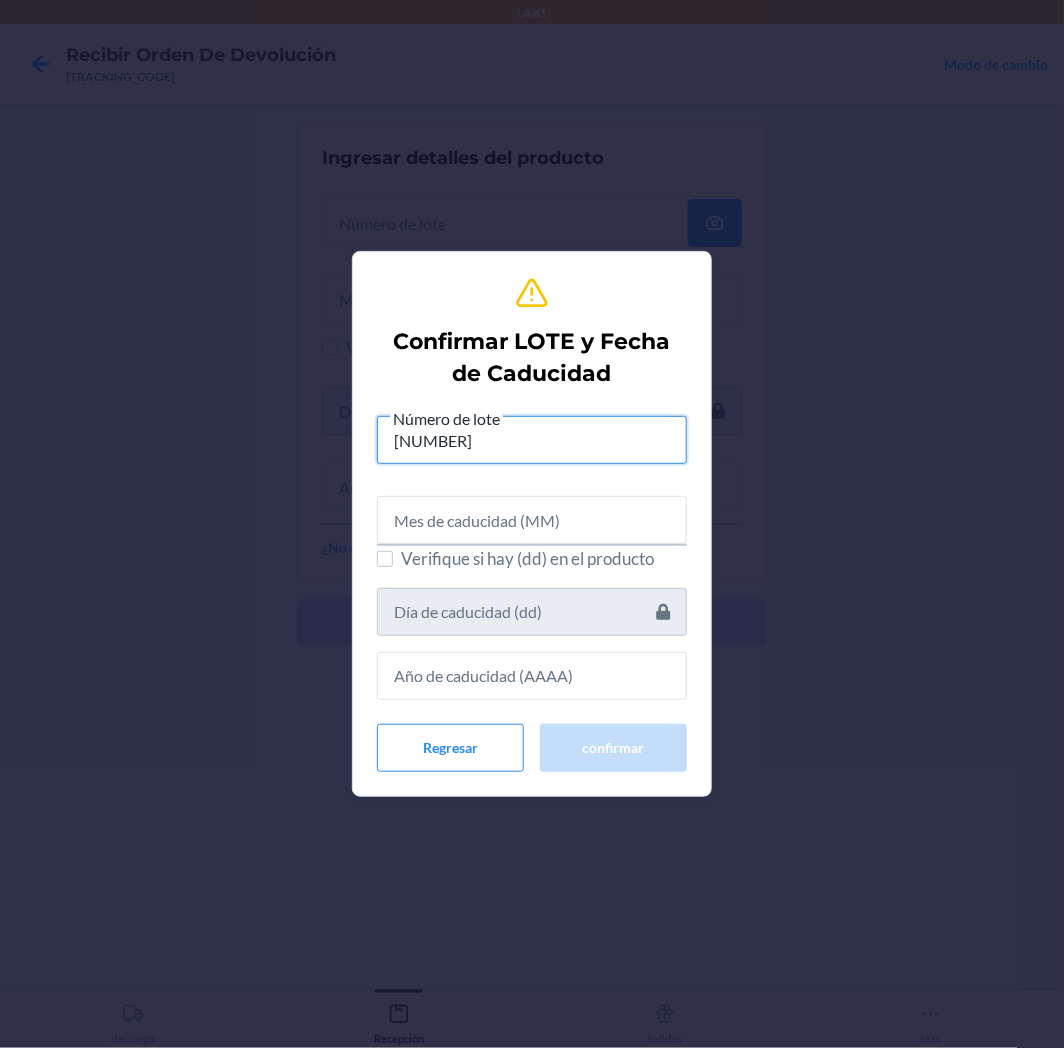 type on "[NUMBER]" 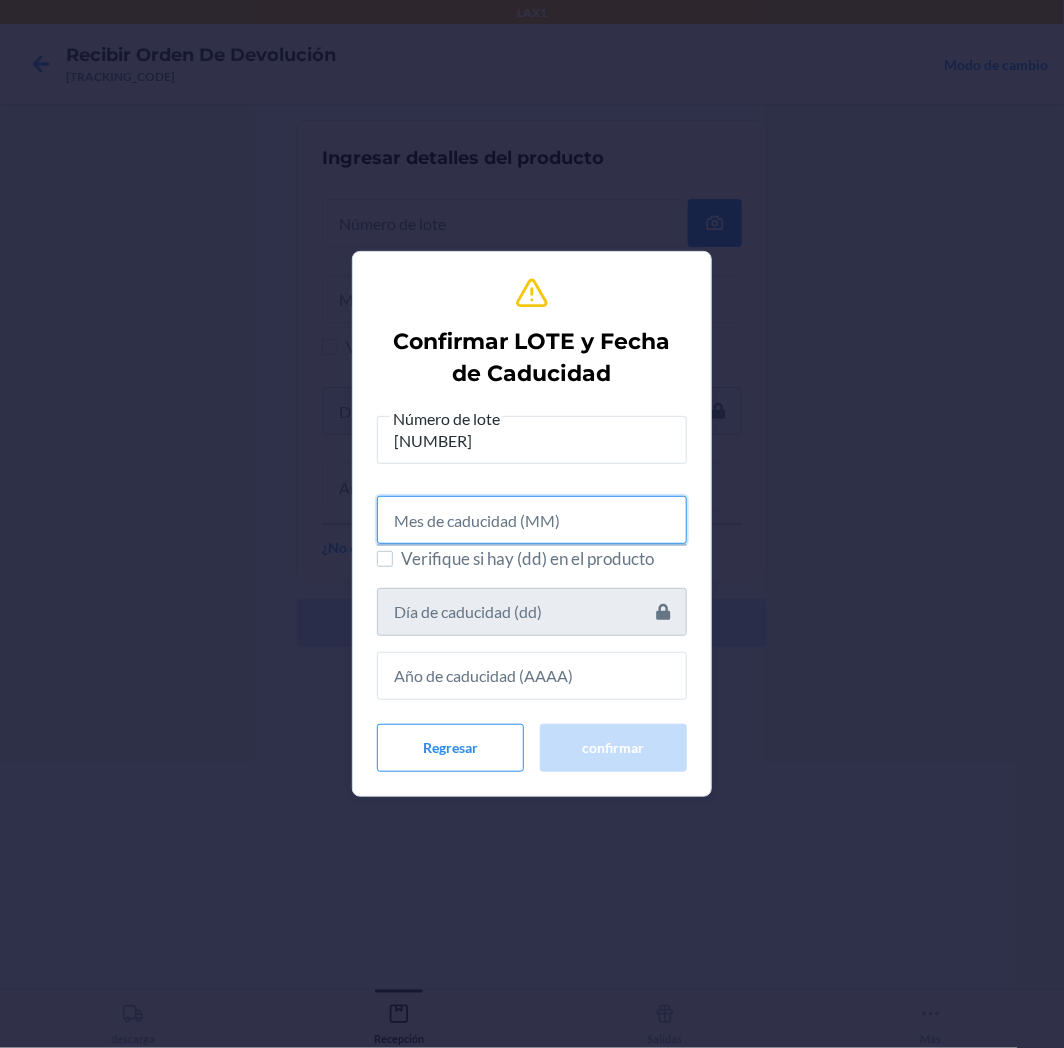 click at bounding box center (532, 520) 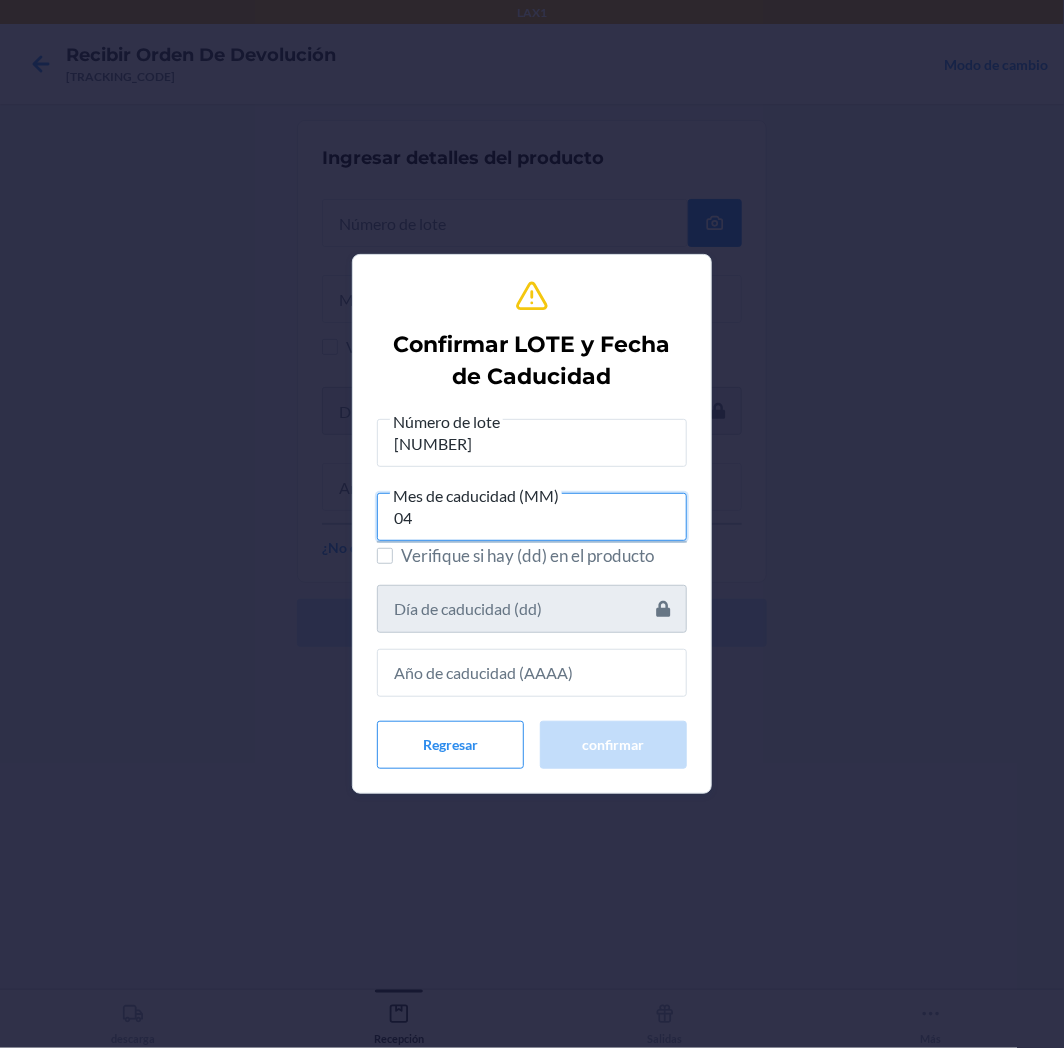 type on "04" 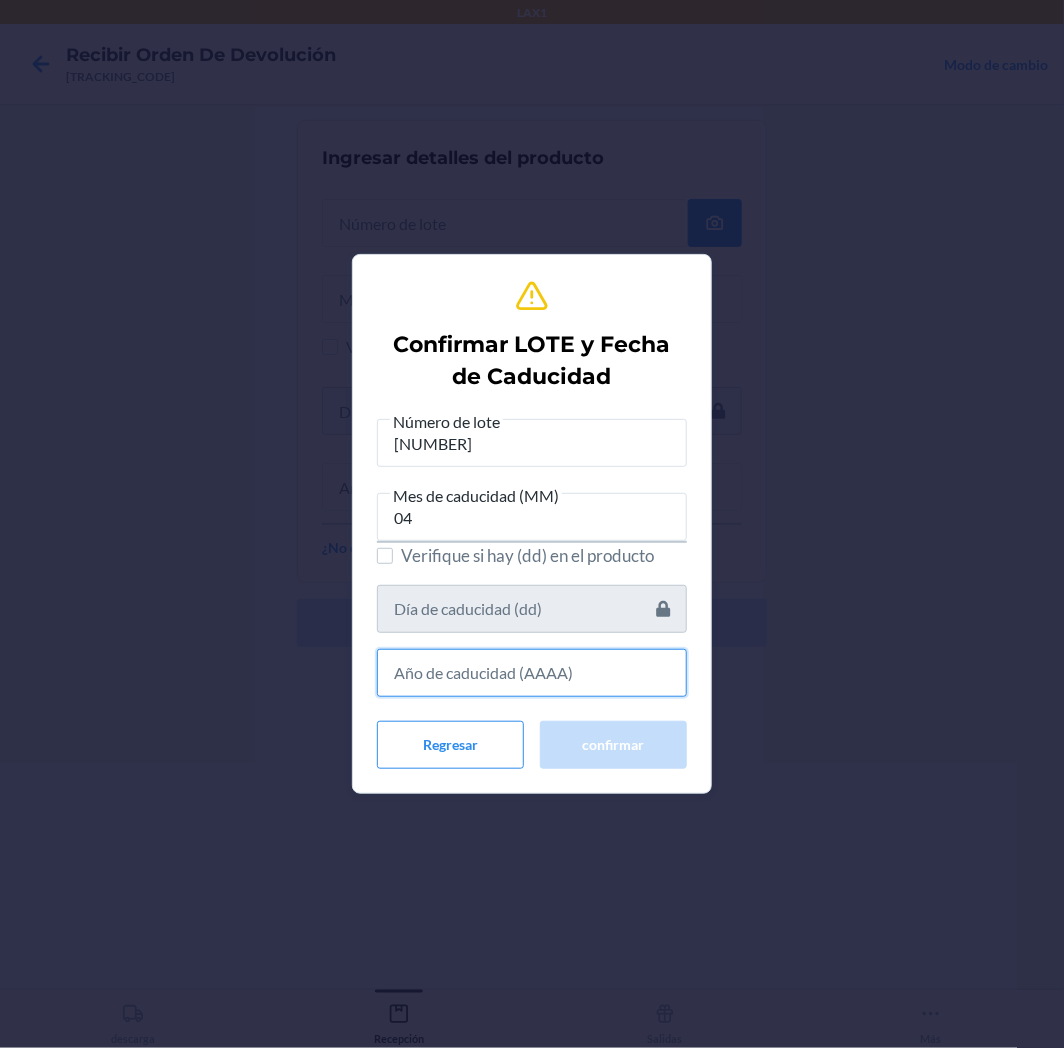 click at bounding box center [532, 673] 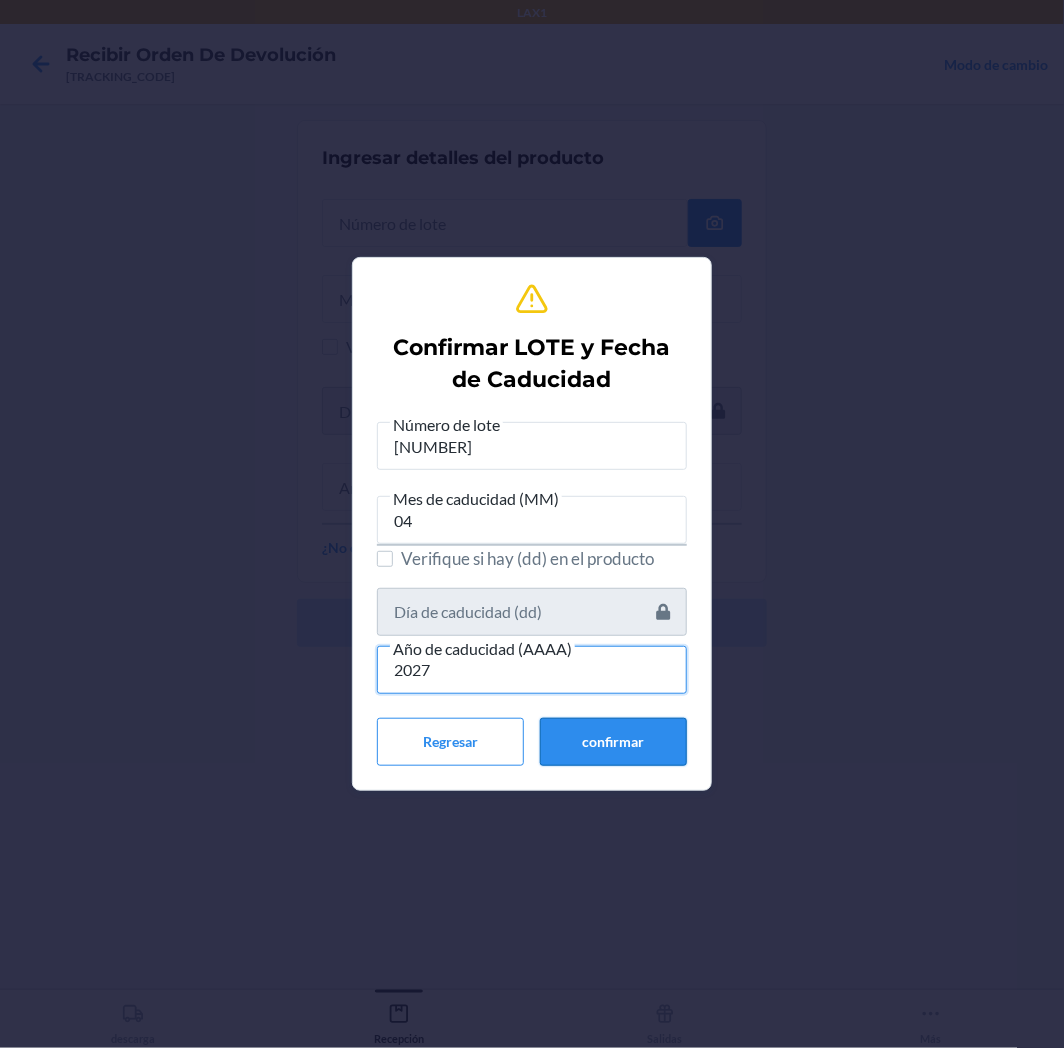 type on "2027" 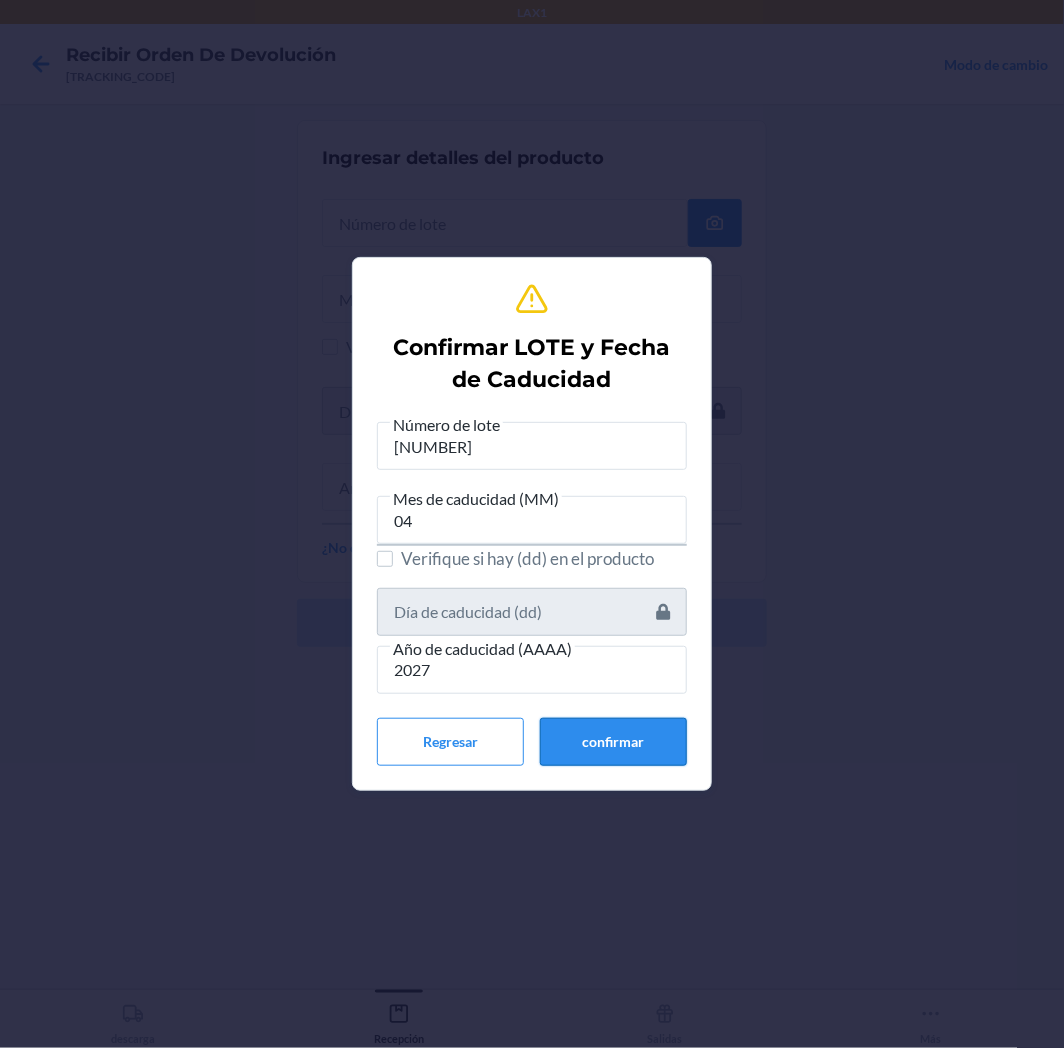 click on "confirmar" at bounding box center (613, 742) 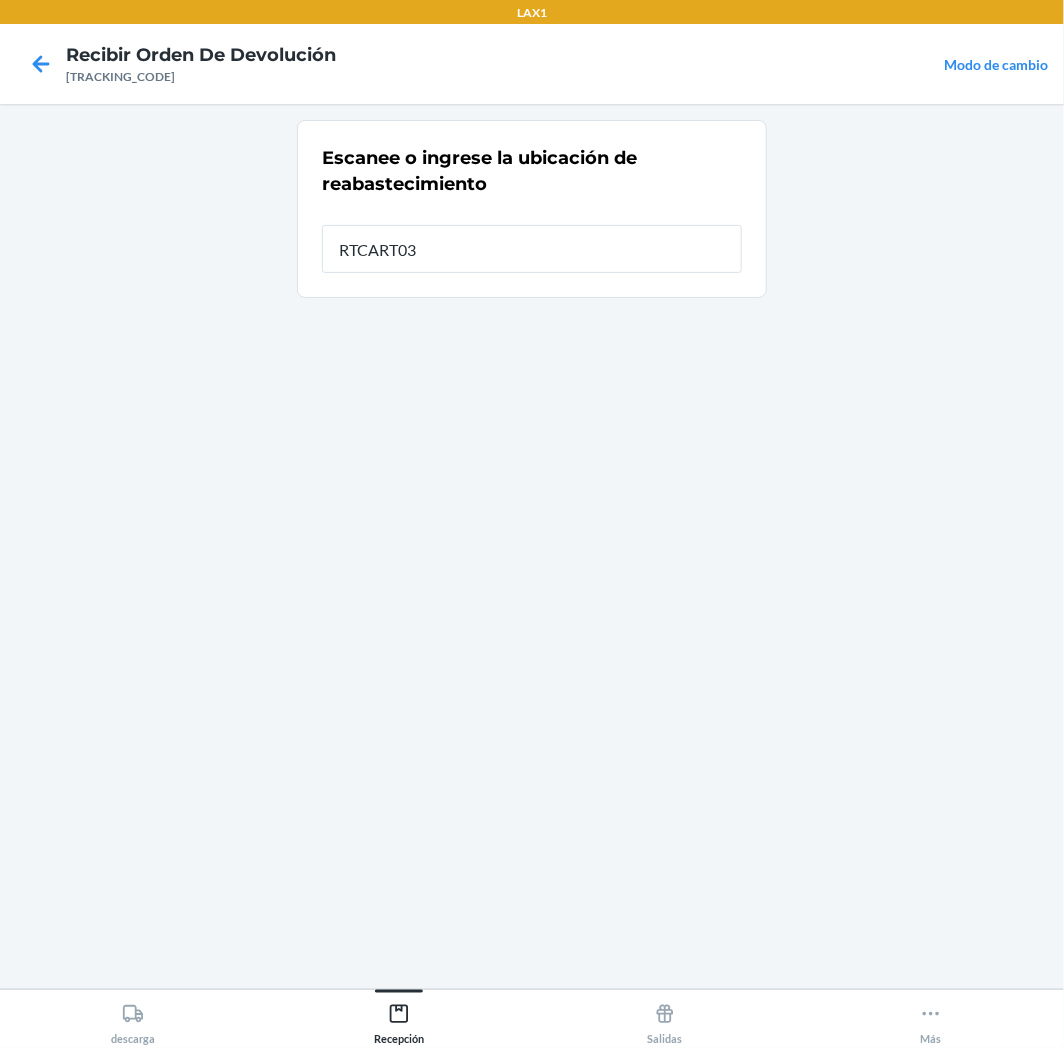 type on "RTCART038" 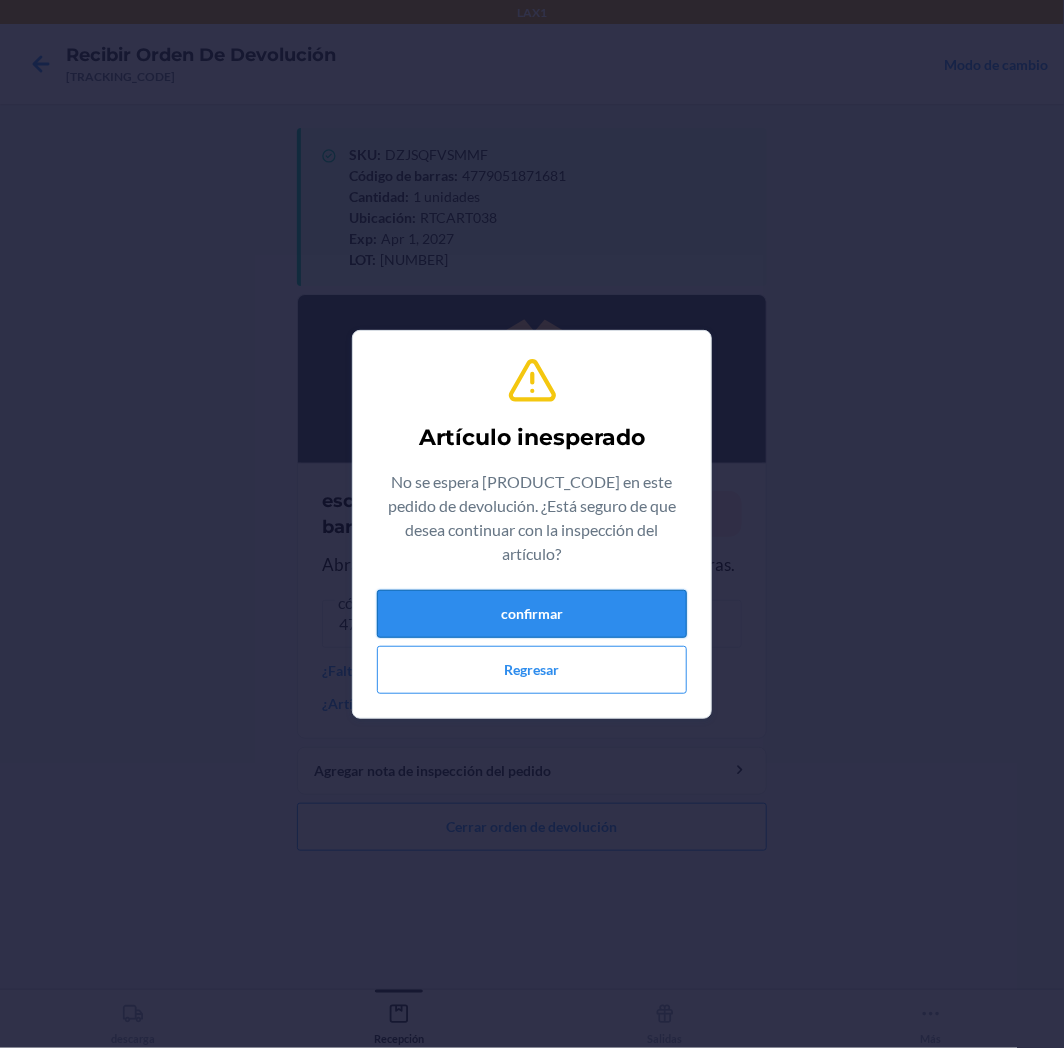 click on "confirmar" at bounding box center (532, 614) 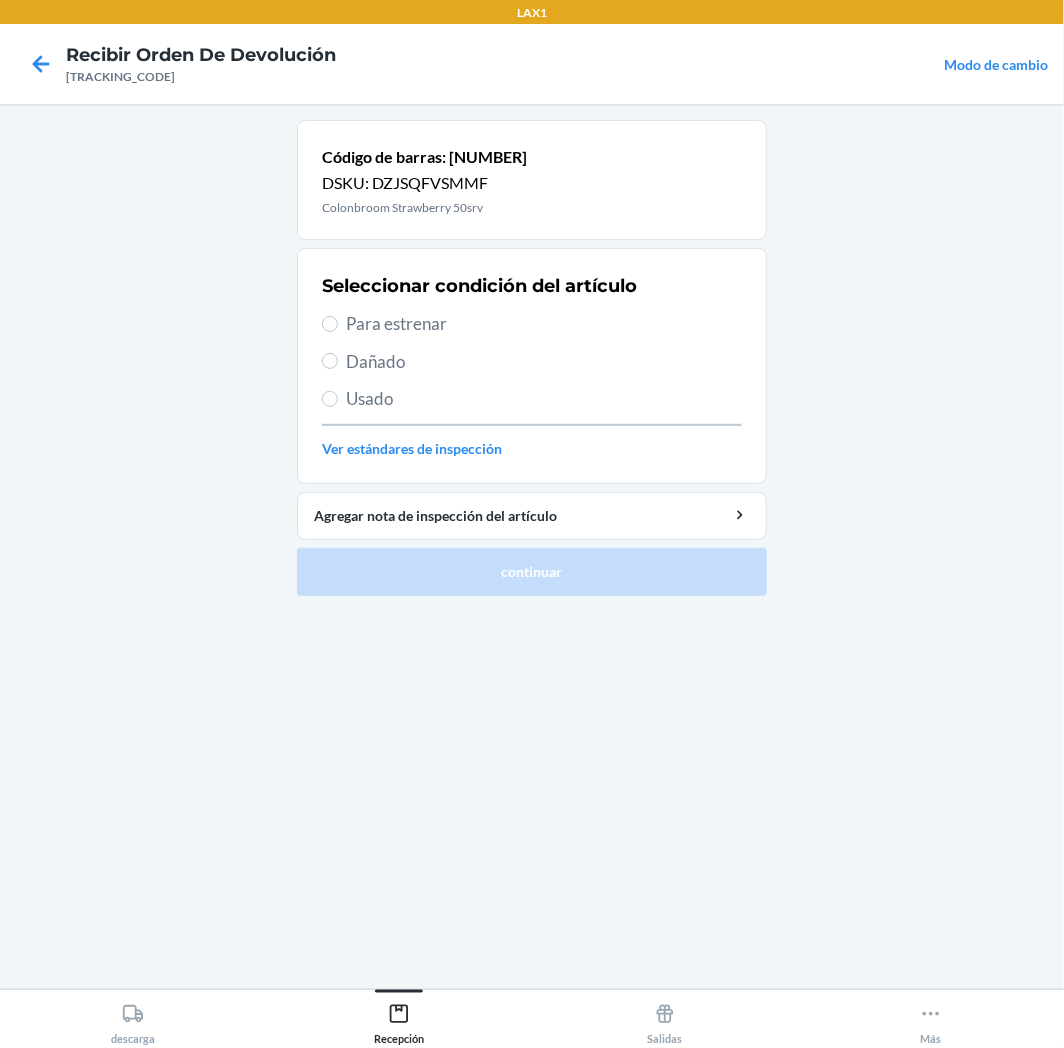 click on "Para estrenar" at bounding box center [544, 324] 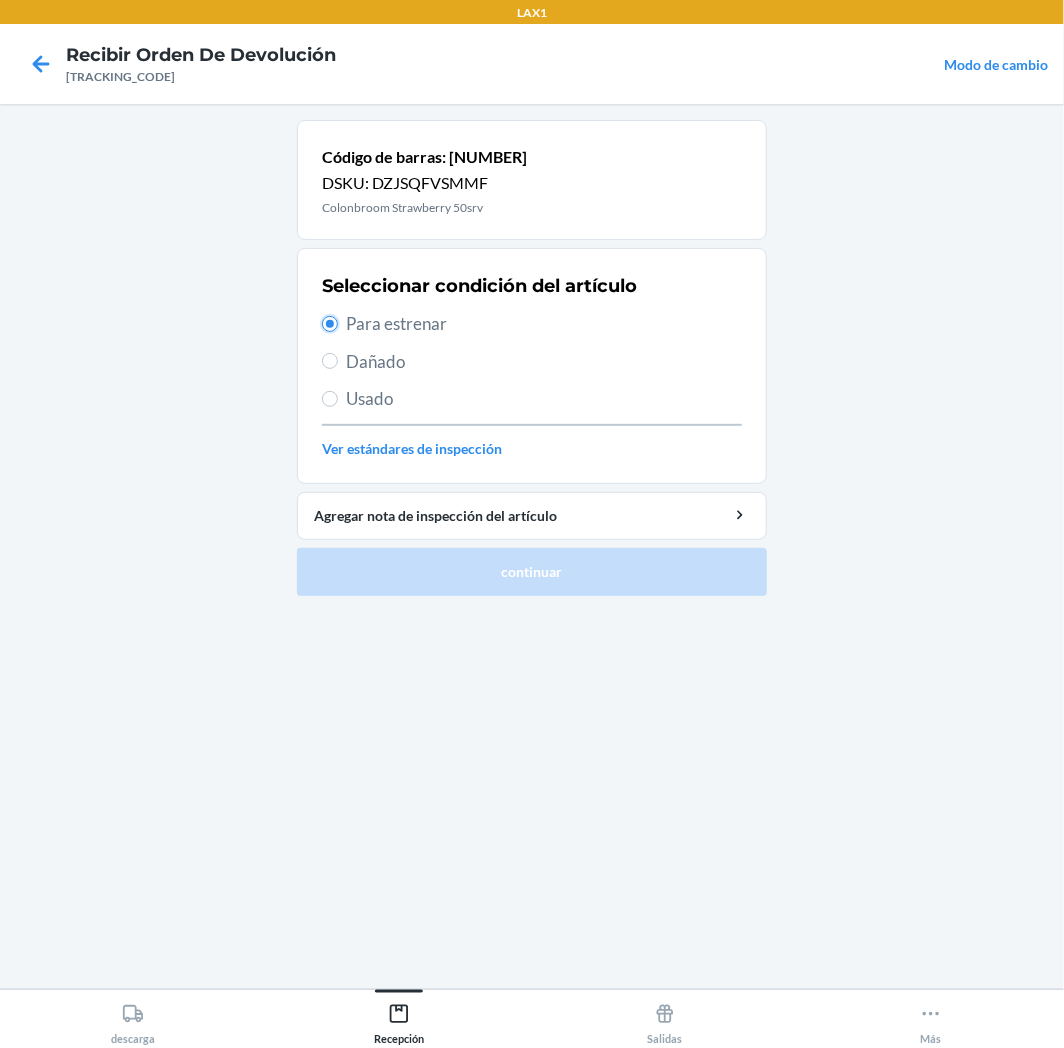 radio on "true" 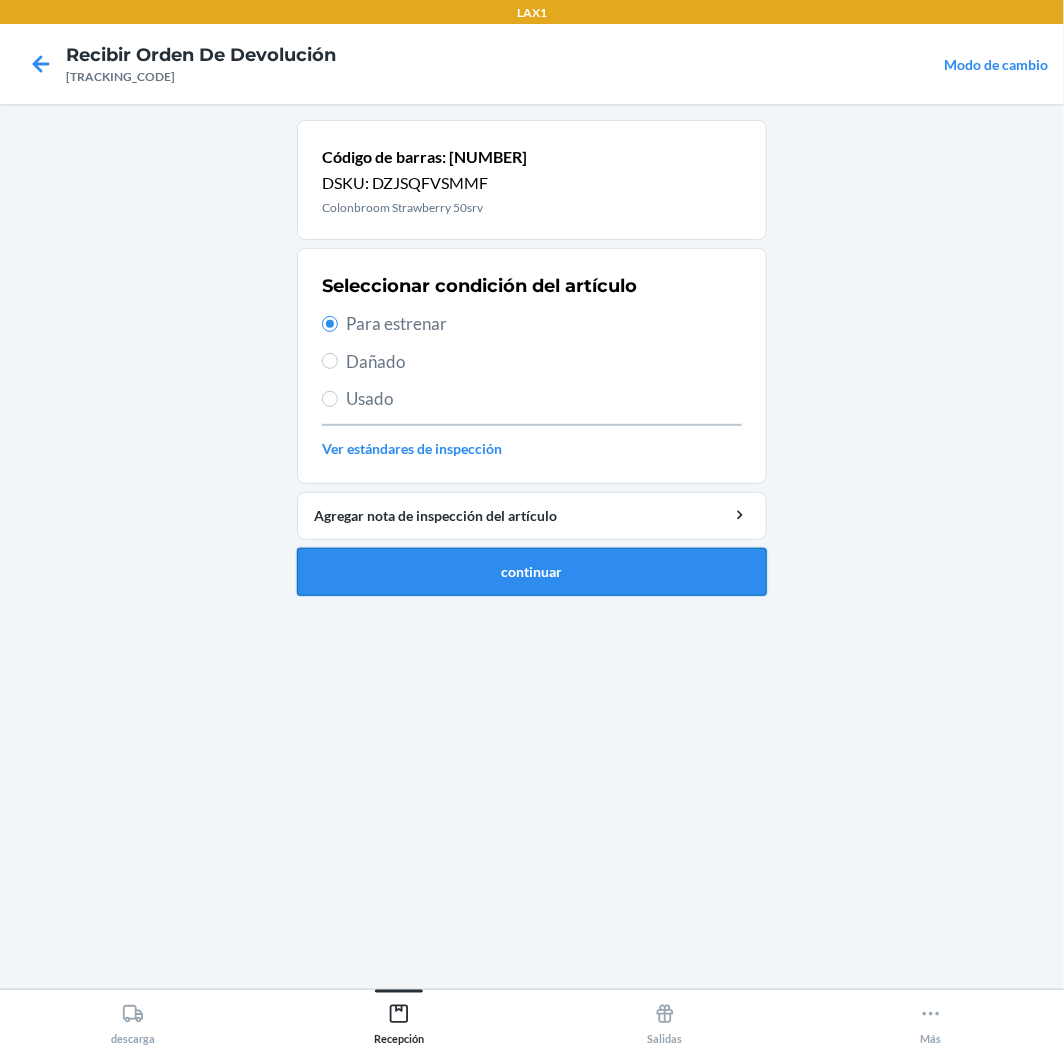 click on "continuar" at bounding box center [532, 572] 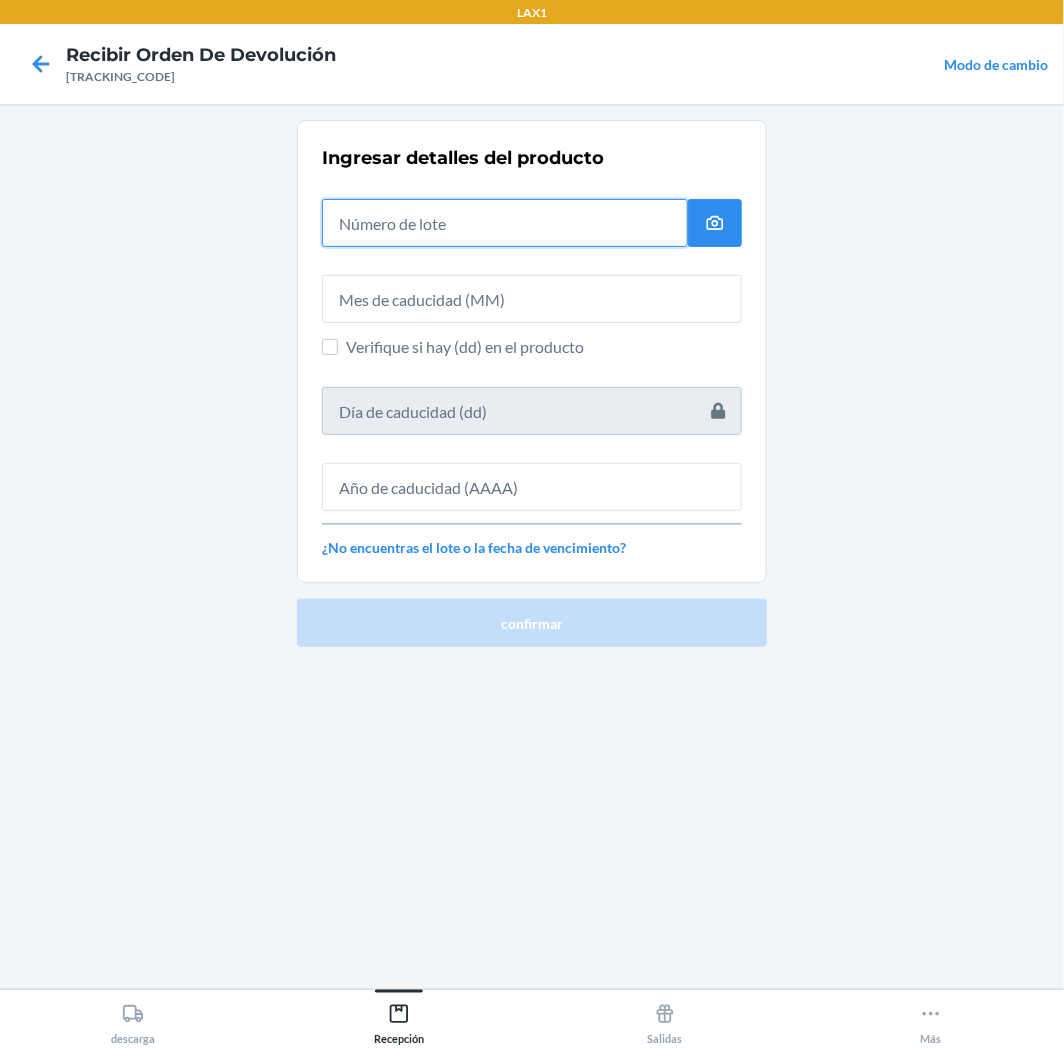 click at bounding box center (505, 223) 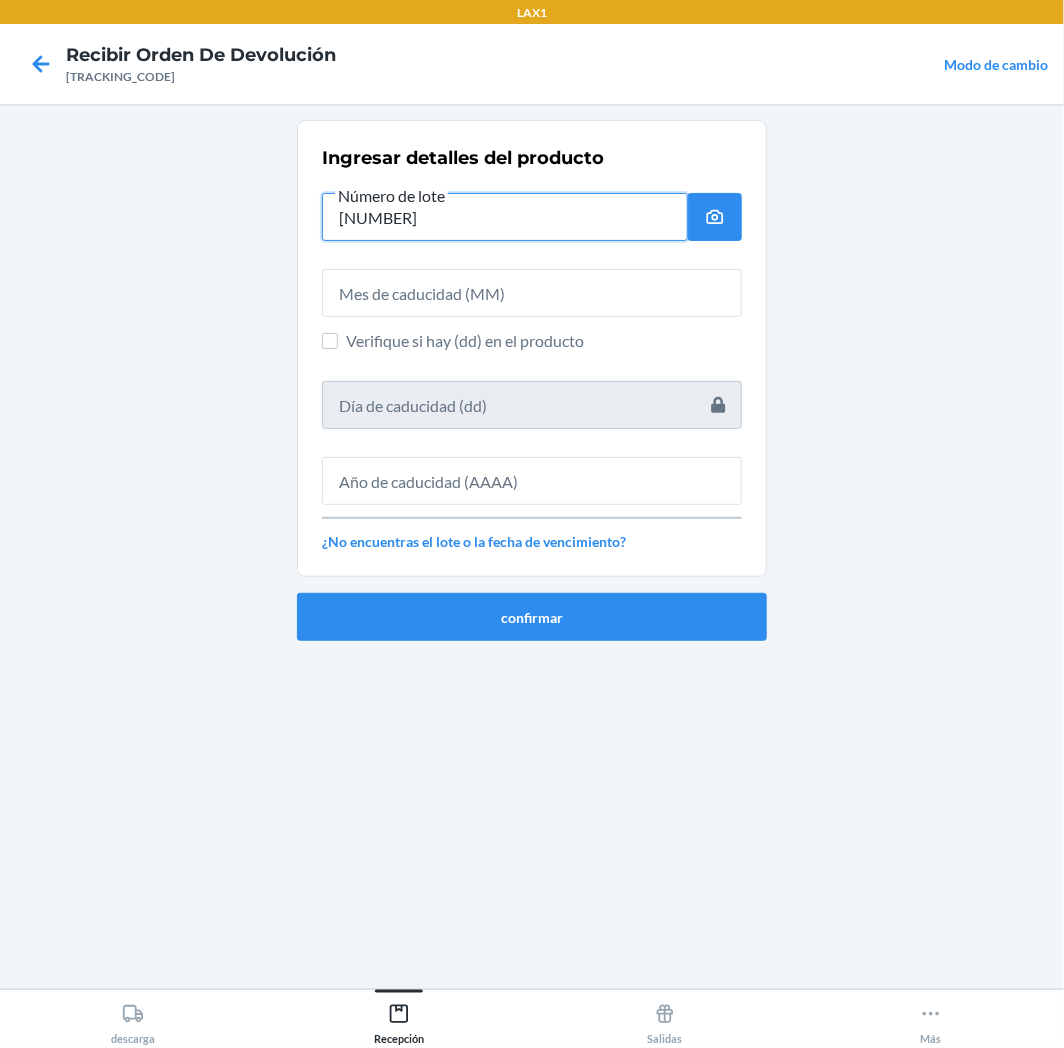 type on "[NUMBER]" 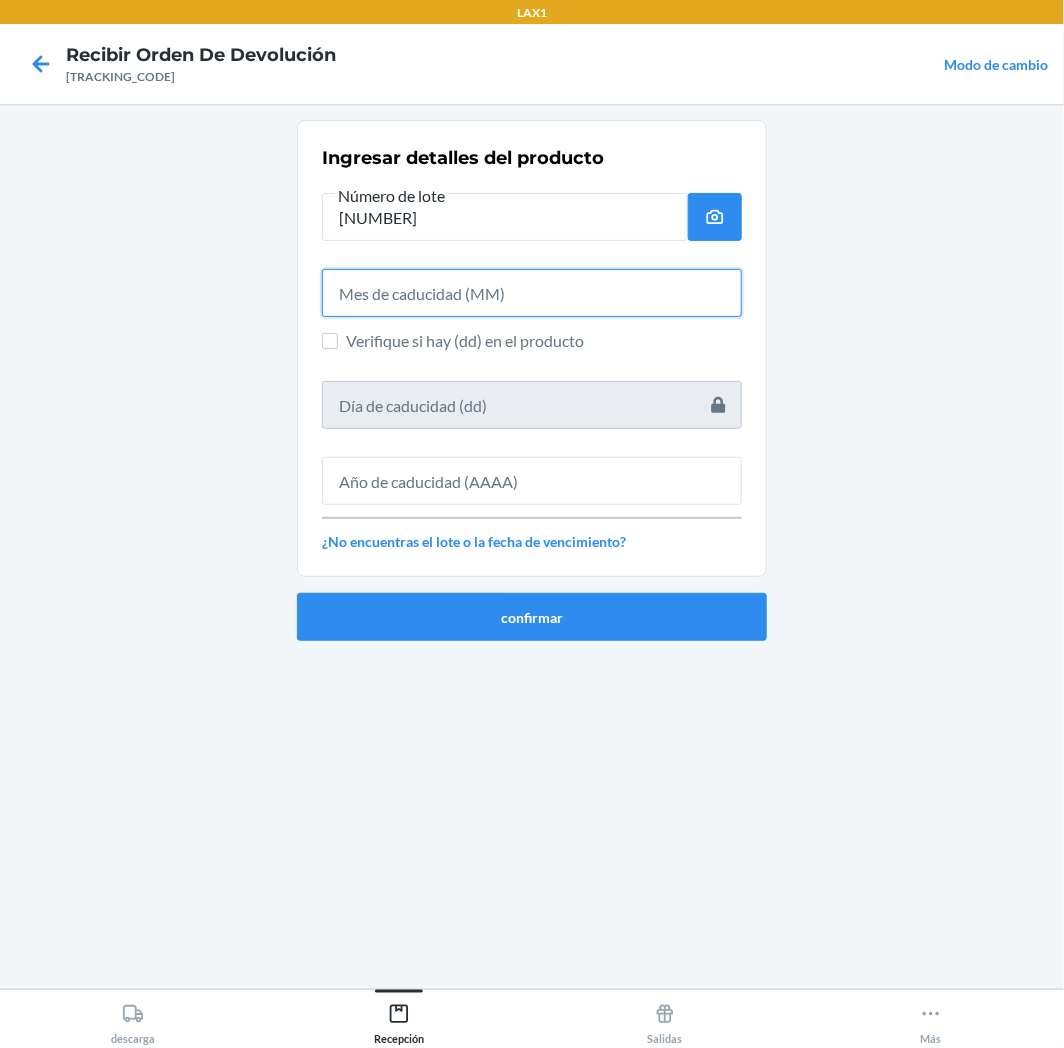 click at bounding box center [532, 293] 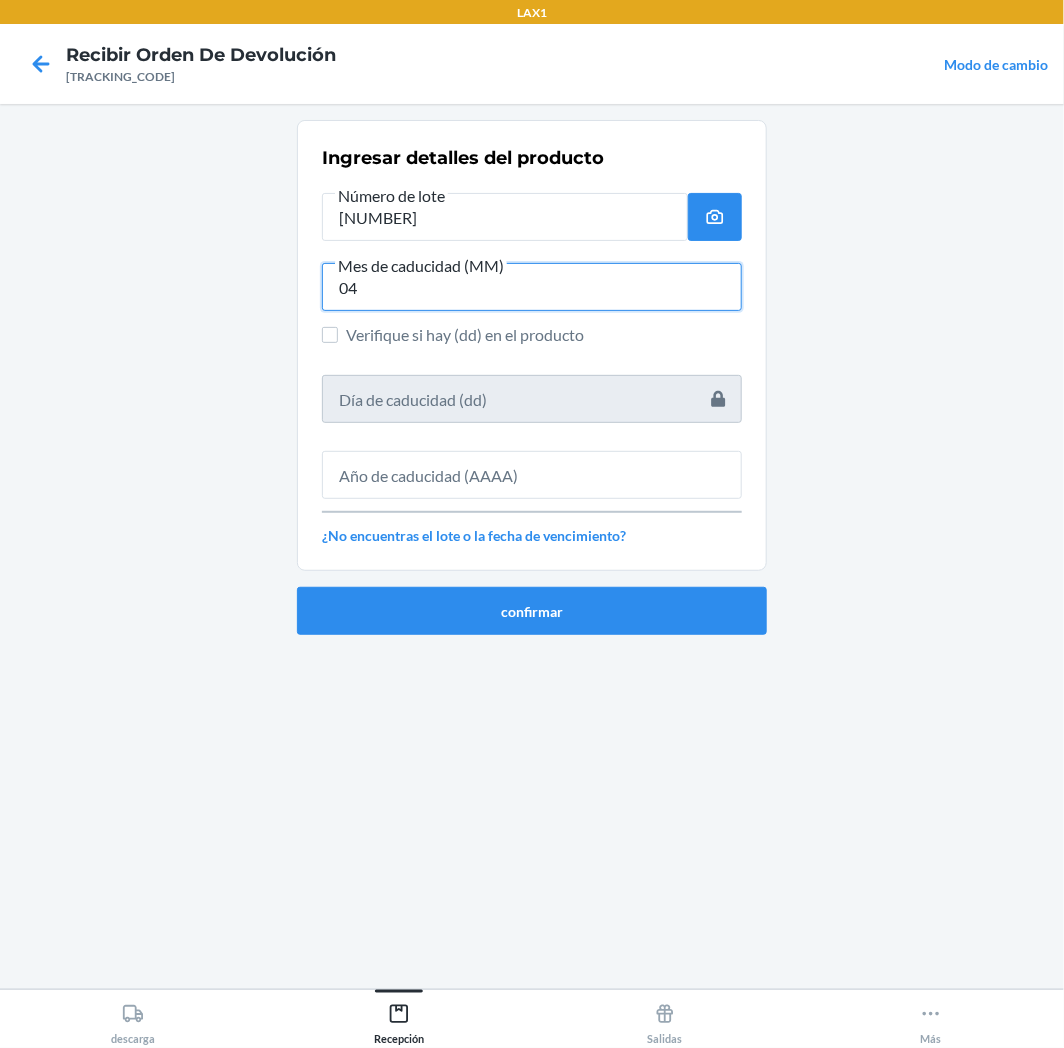 type 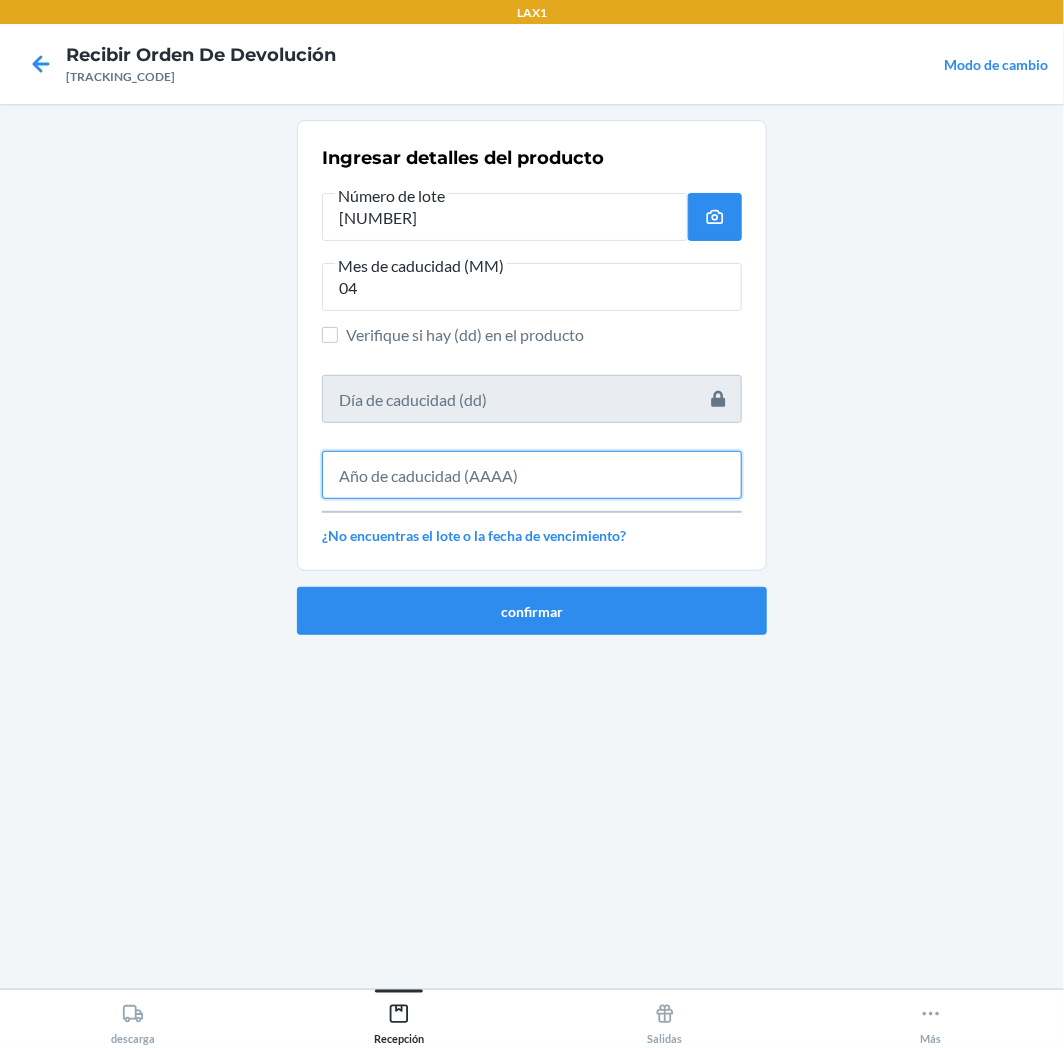 click at bounding box center (532, 475) 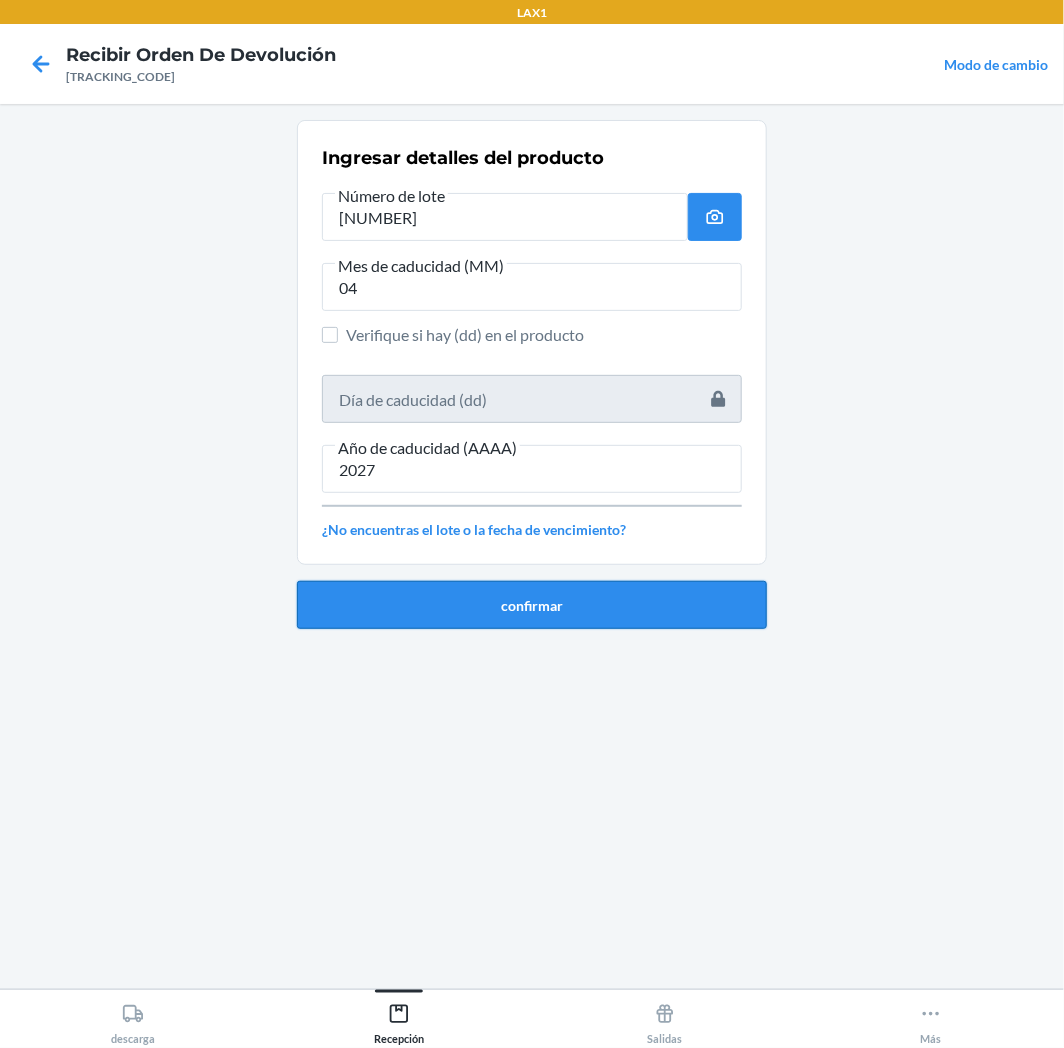 click on "confirmar" at bounding box center [532, 605] 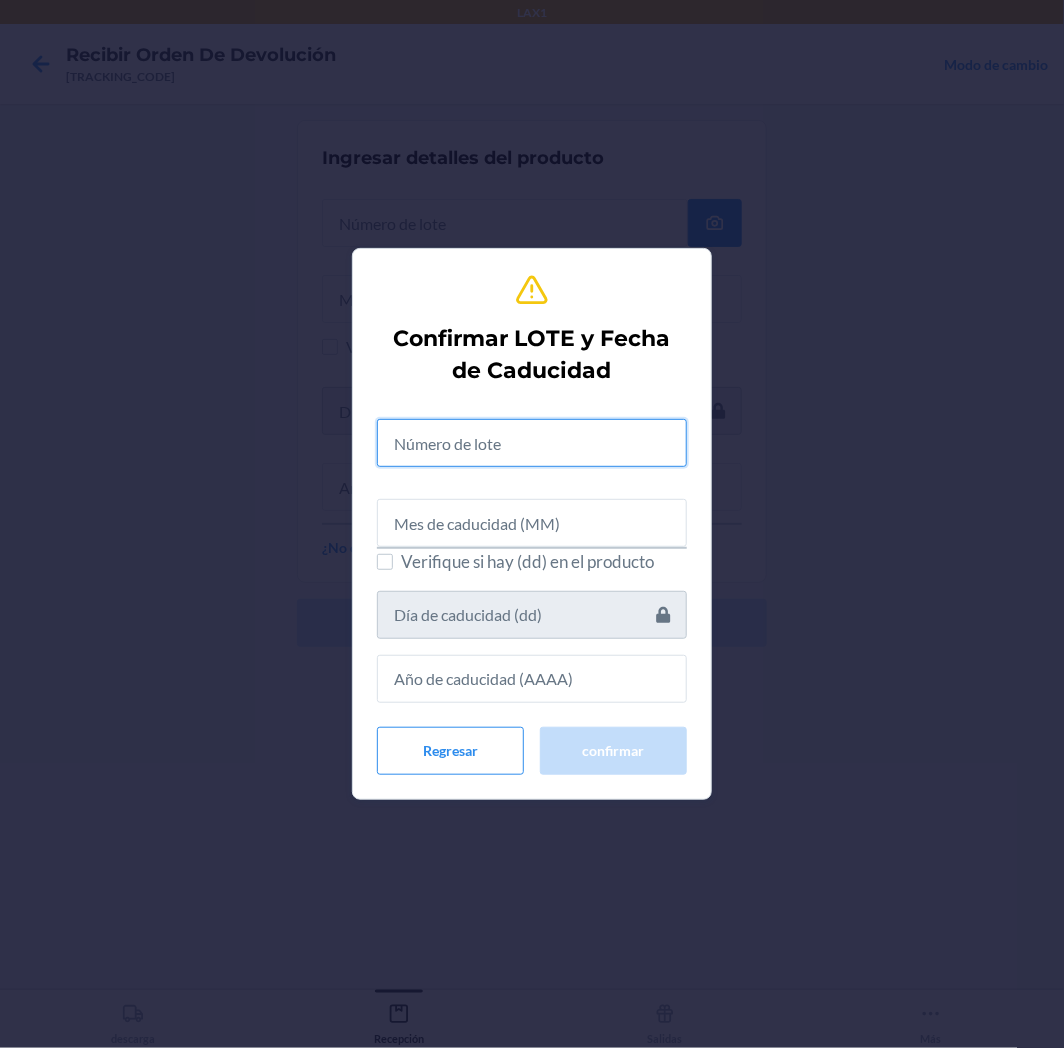 click at bounding box center [532, 443] 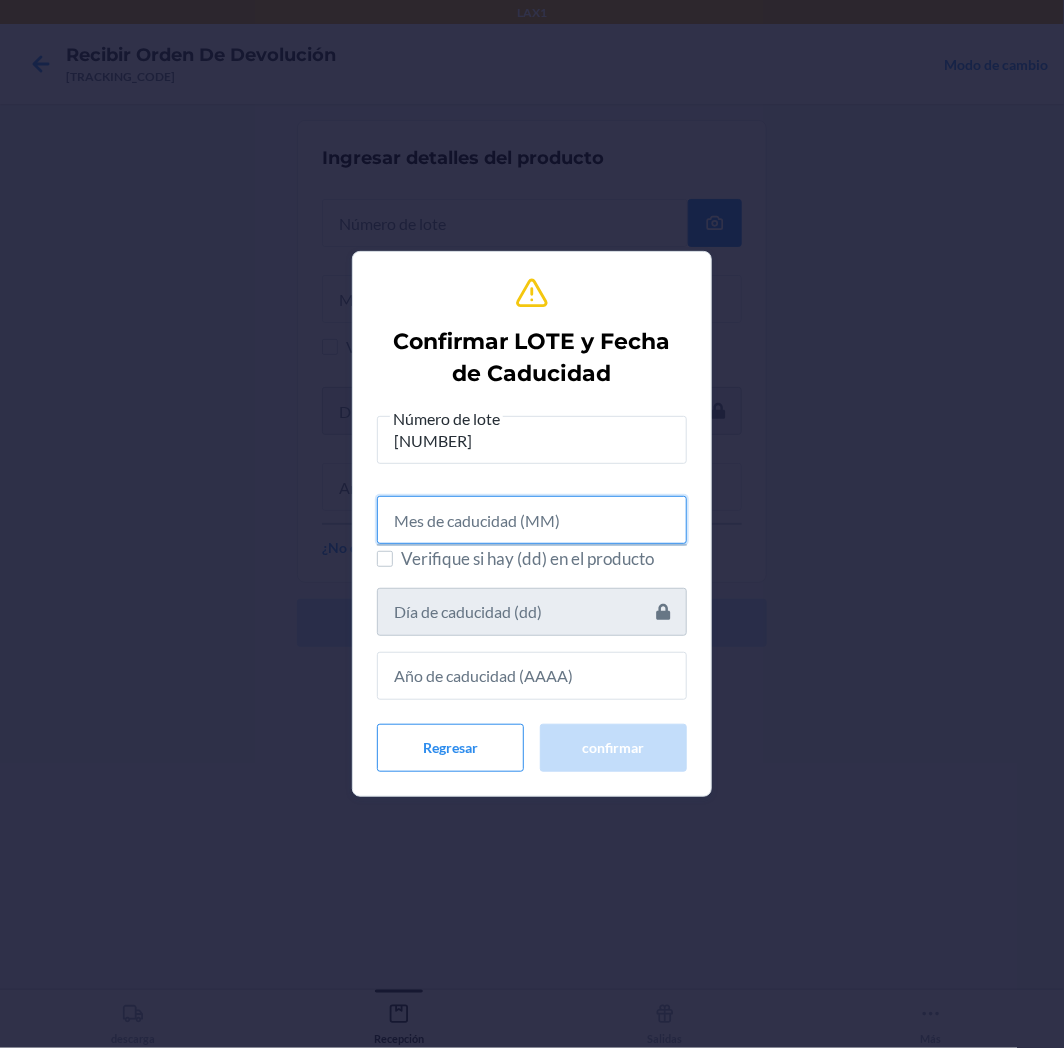 click at bounding box center [532, 520] 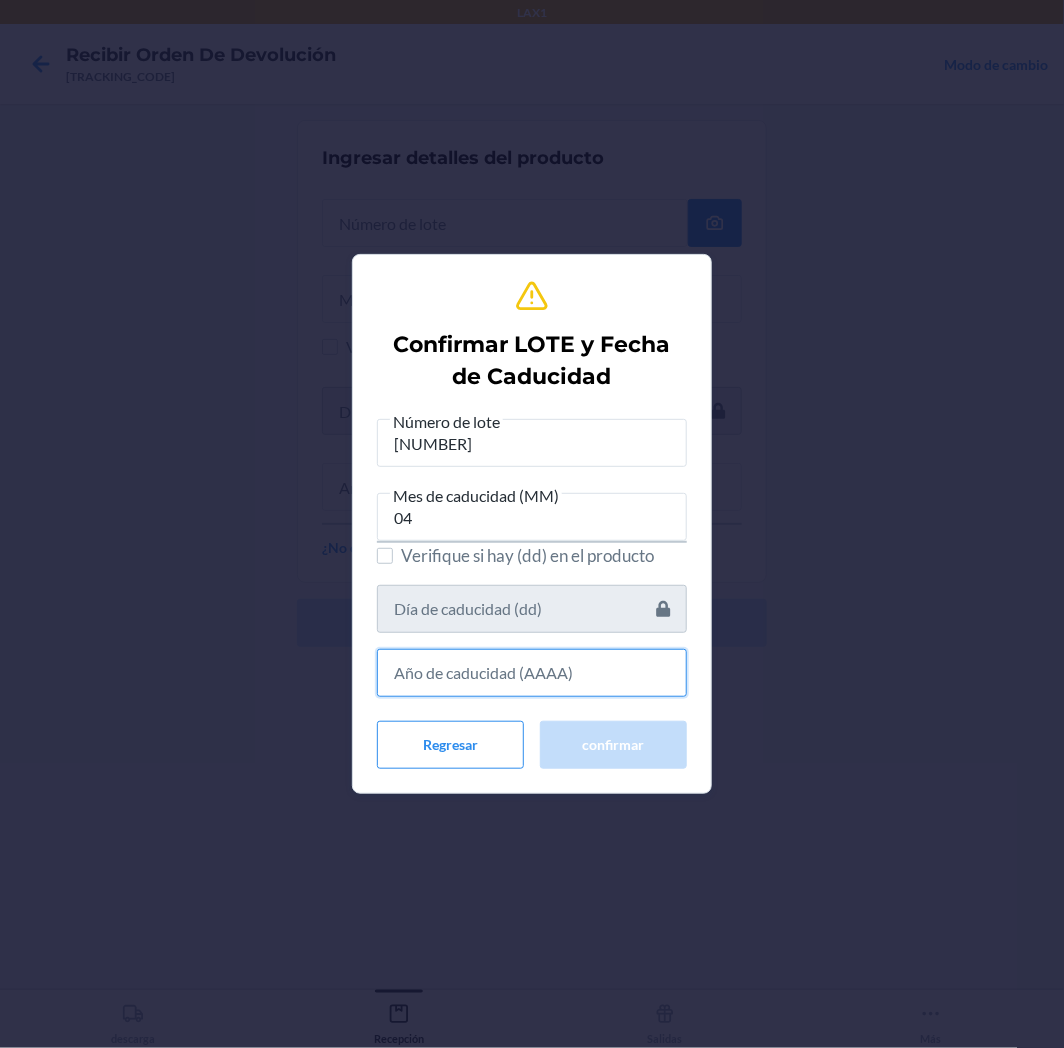 click at bounding box center [532, 673] 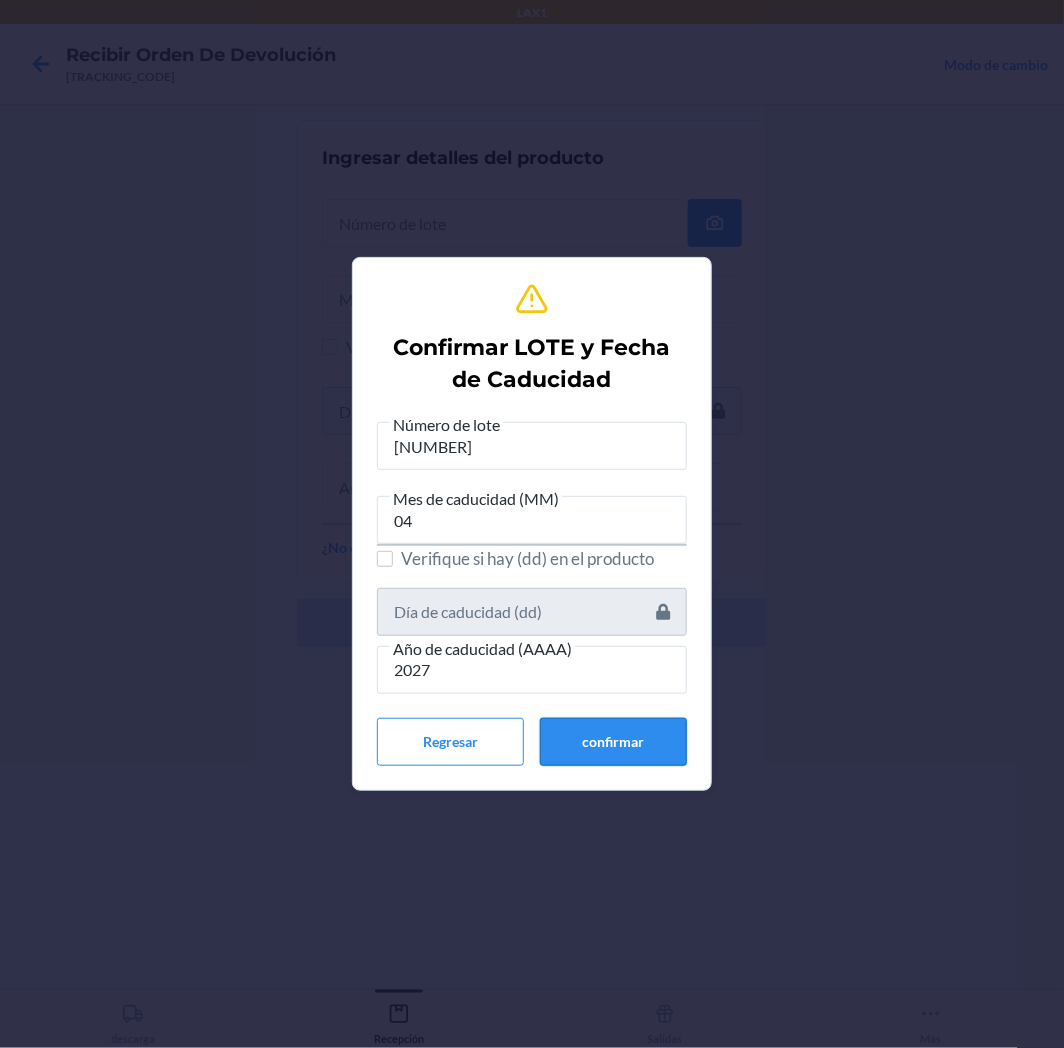 click on "confirmar" at bounding box center (613, 742) 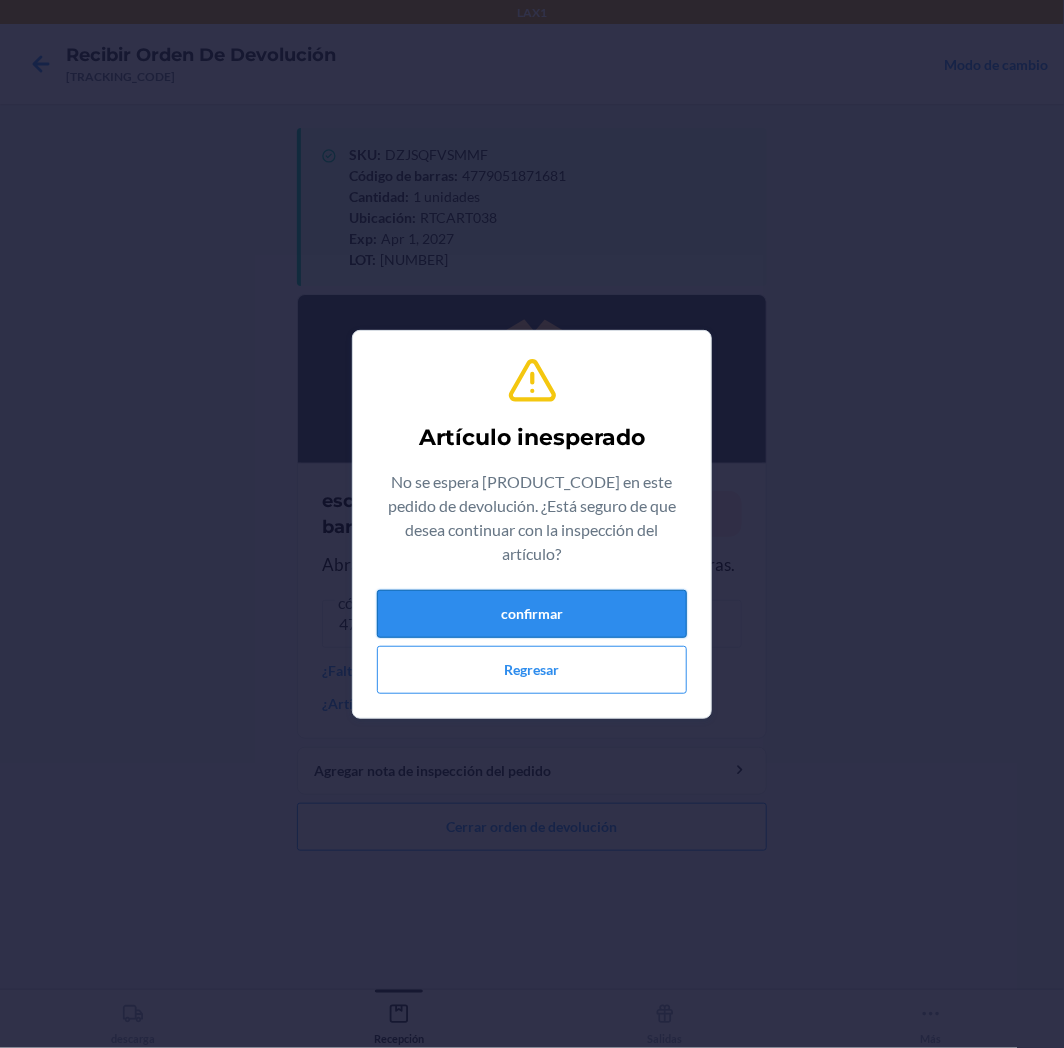 click on "confirmar" at bounding box center (532, 614) 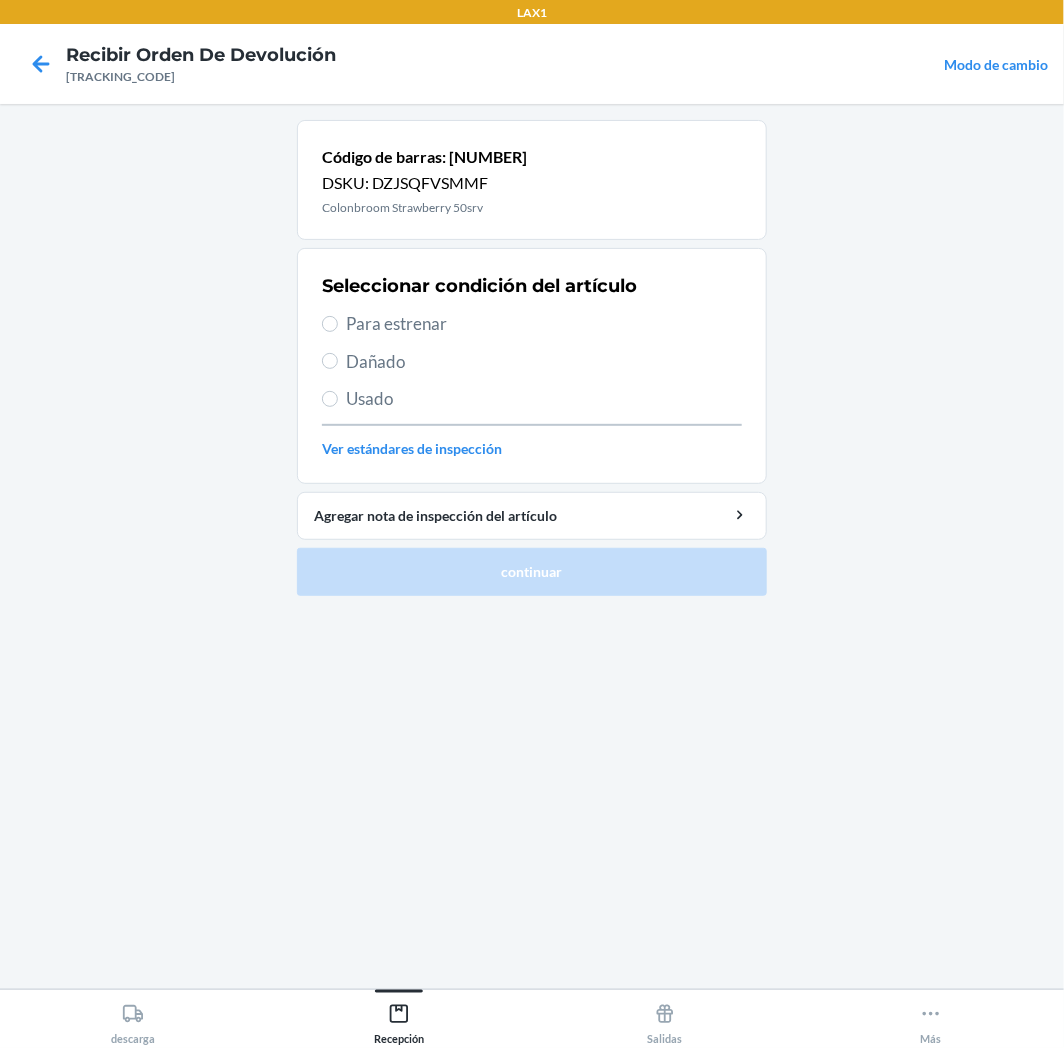 click on "Para estrenar" at bounding box center [544, 324] 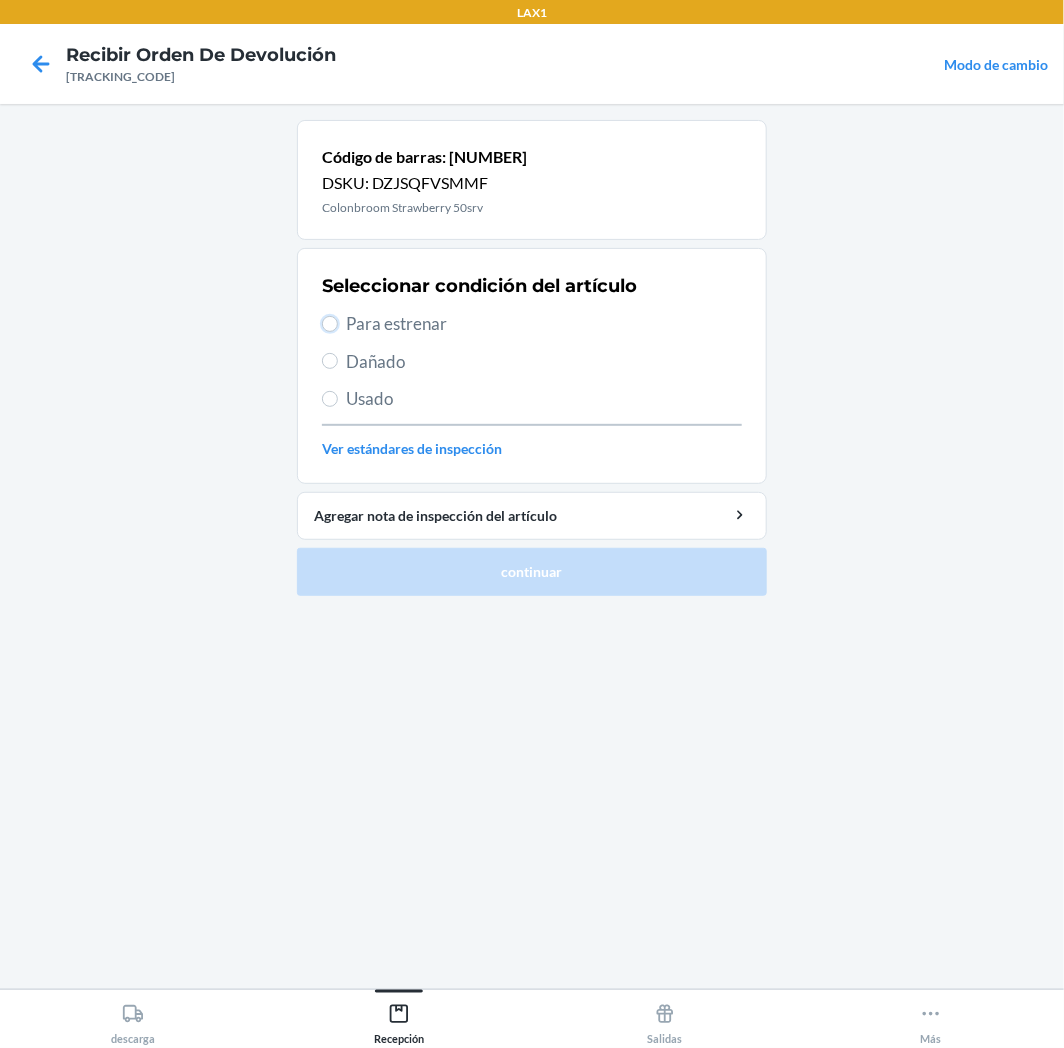 click on "Para estrenar" at bounding box center (330, 324) 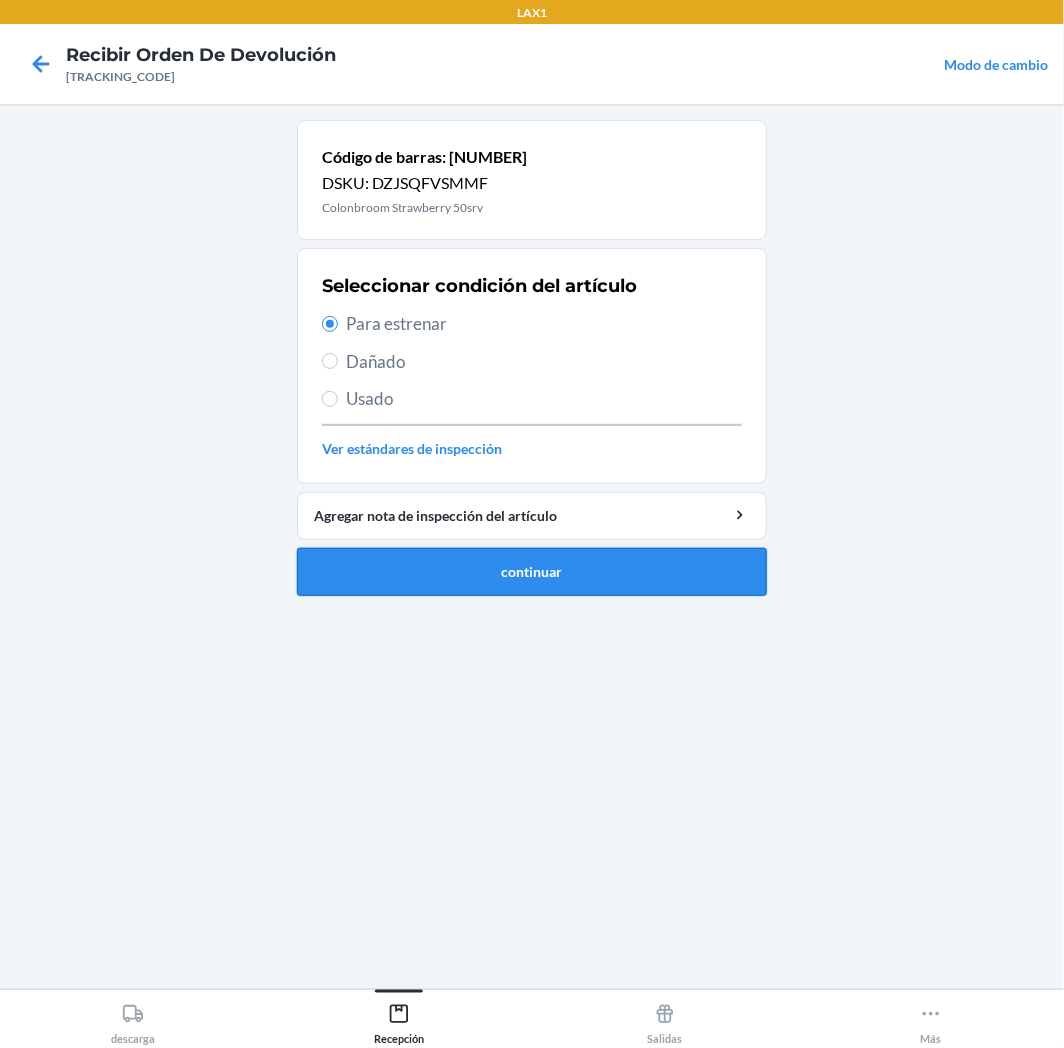 click on "continuar" at bounding box center (532, 572) 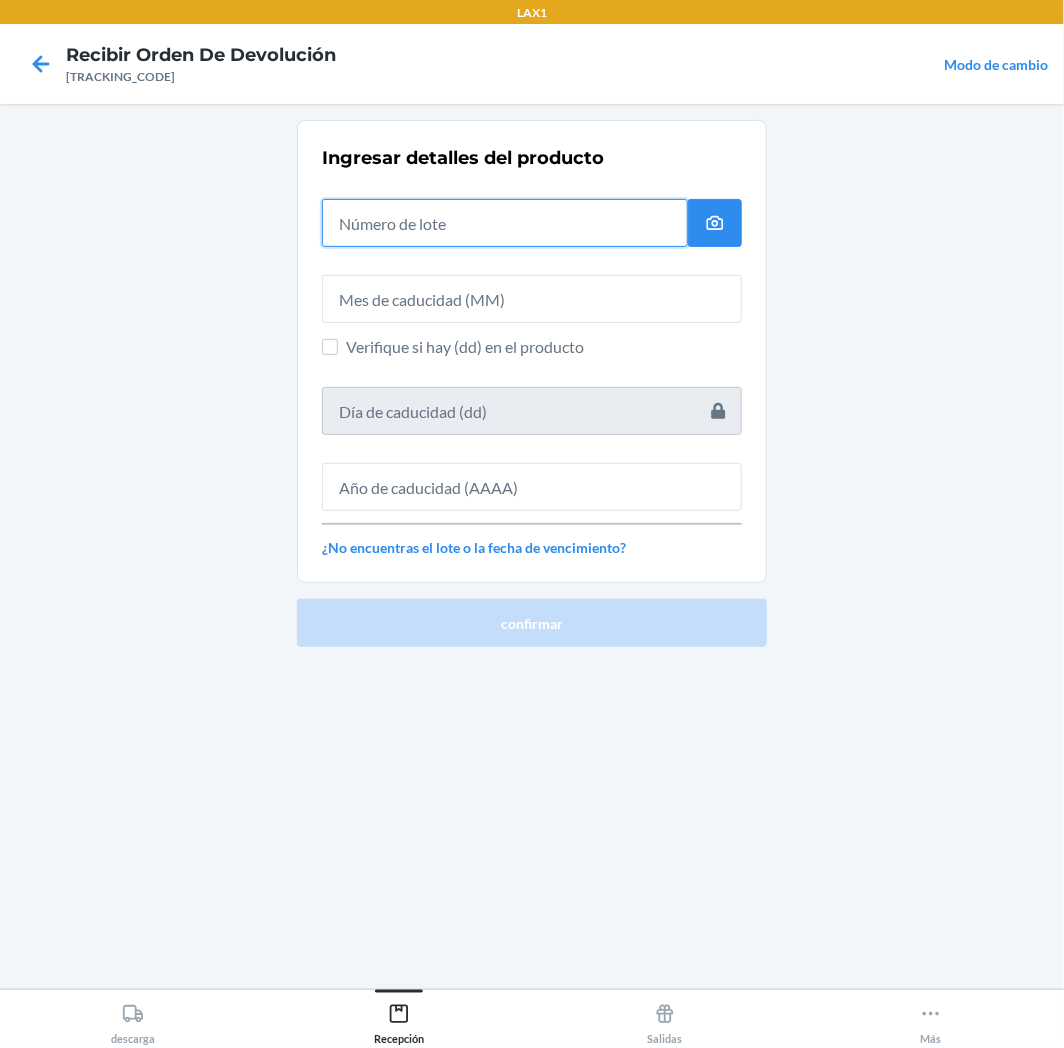 drag, startPoint x: 557, startPoint y: 243, endPoint x: 561, endPoint y: 233, distance: 10.770329 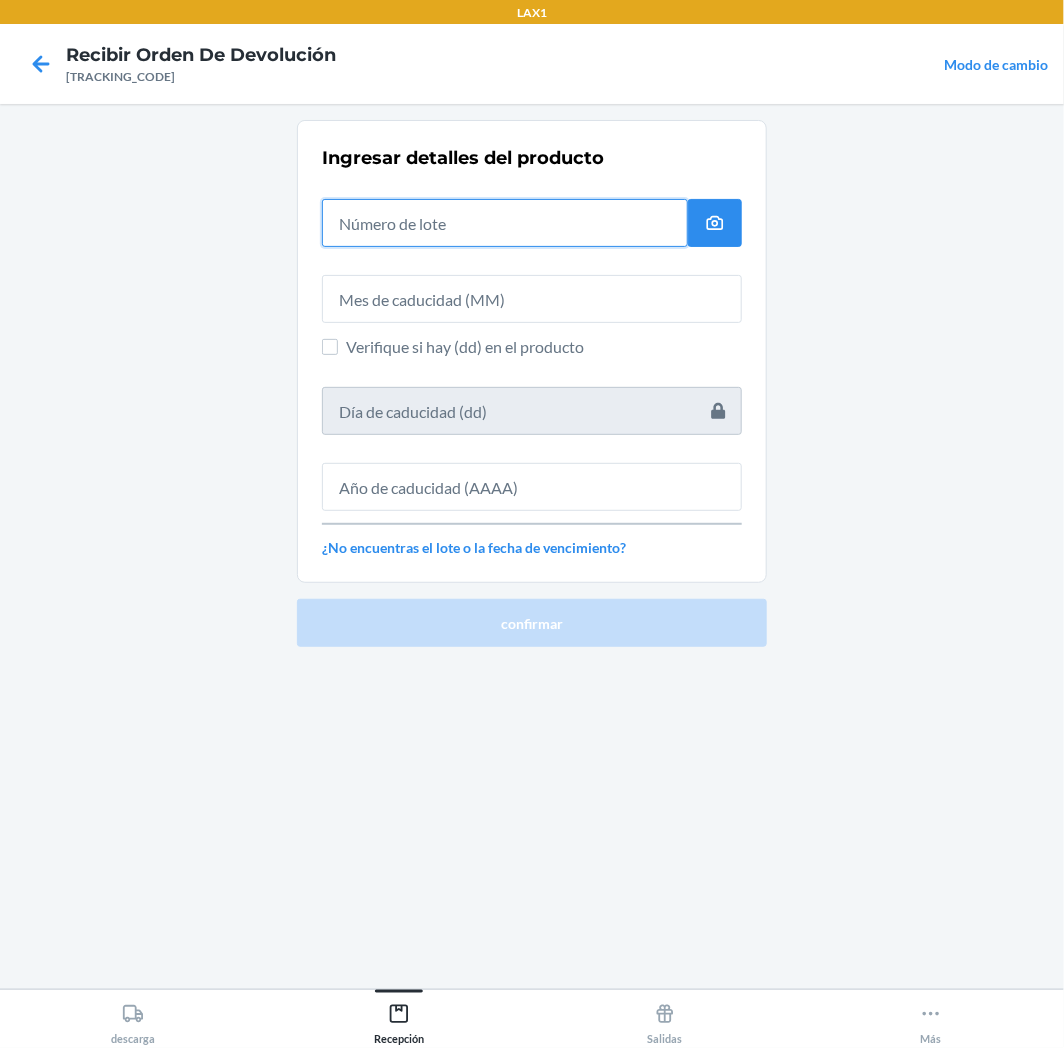 click at bounding box center [505, 223] 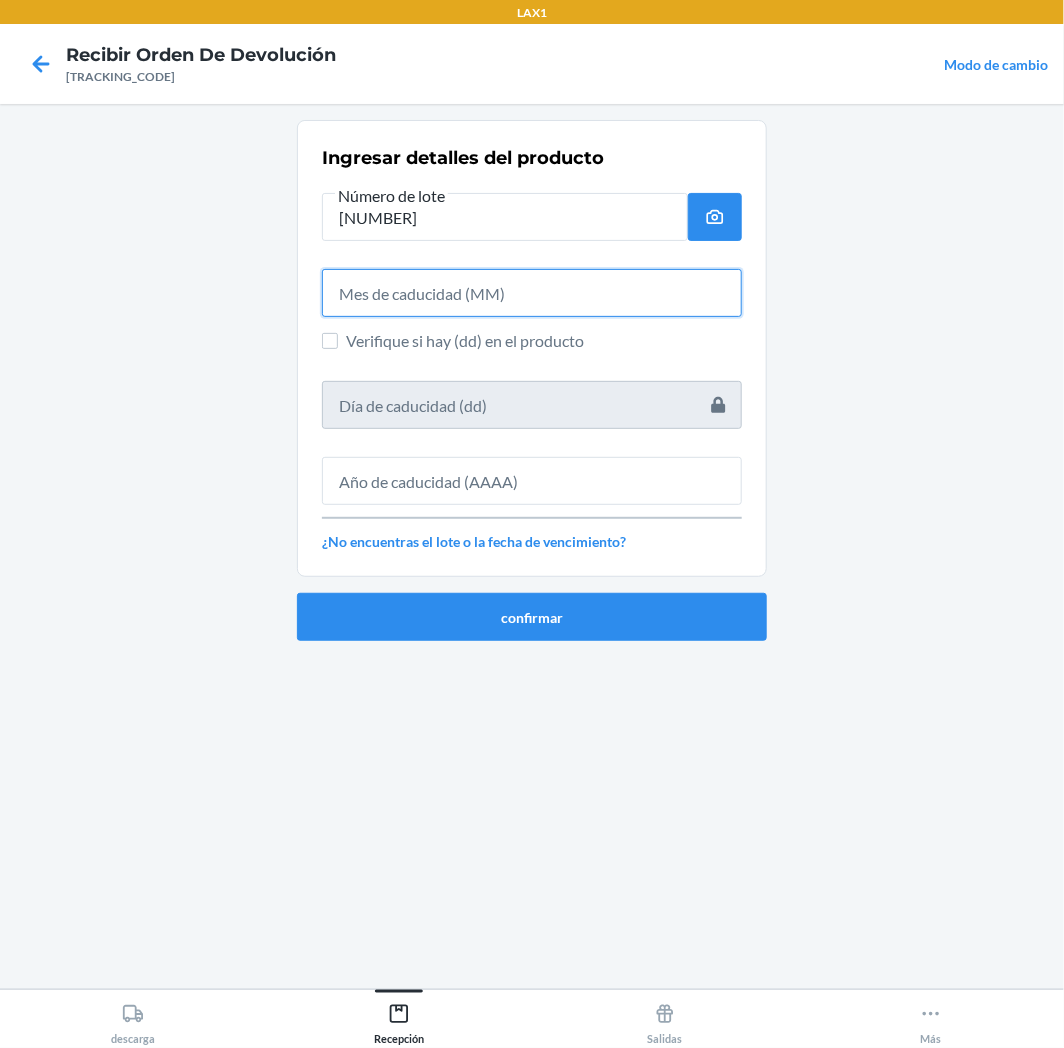 click at bounding box center [532, 293] 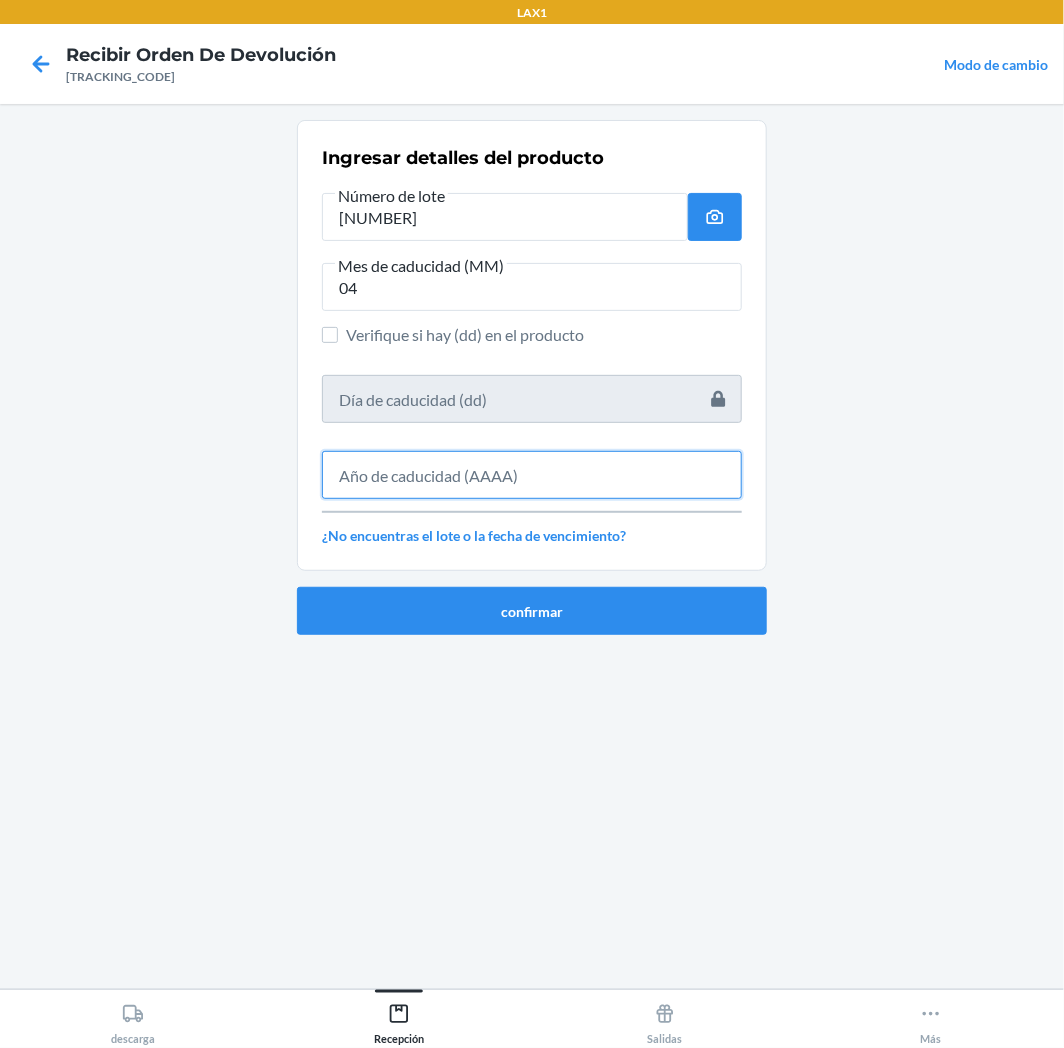 click at bounding box center (532, 475) 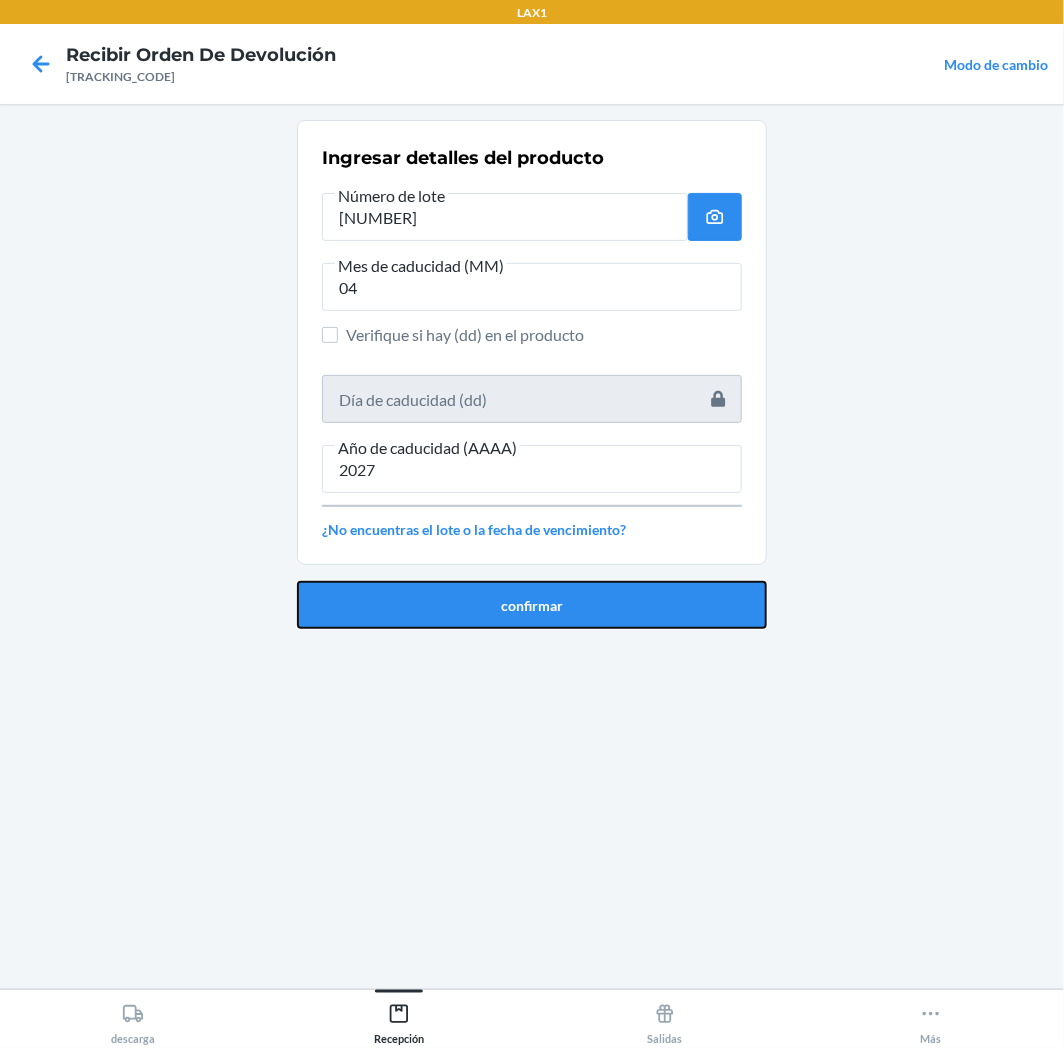 drag, startPoint x: 537, startPoint y: 600, endPoint x: 540, endPoint y: 590, distance: 10.440307 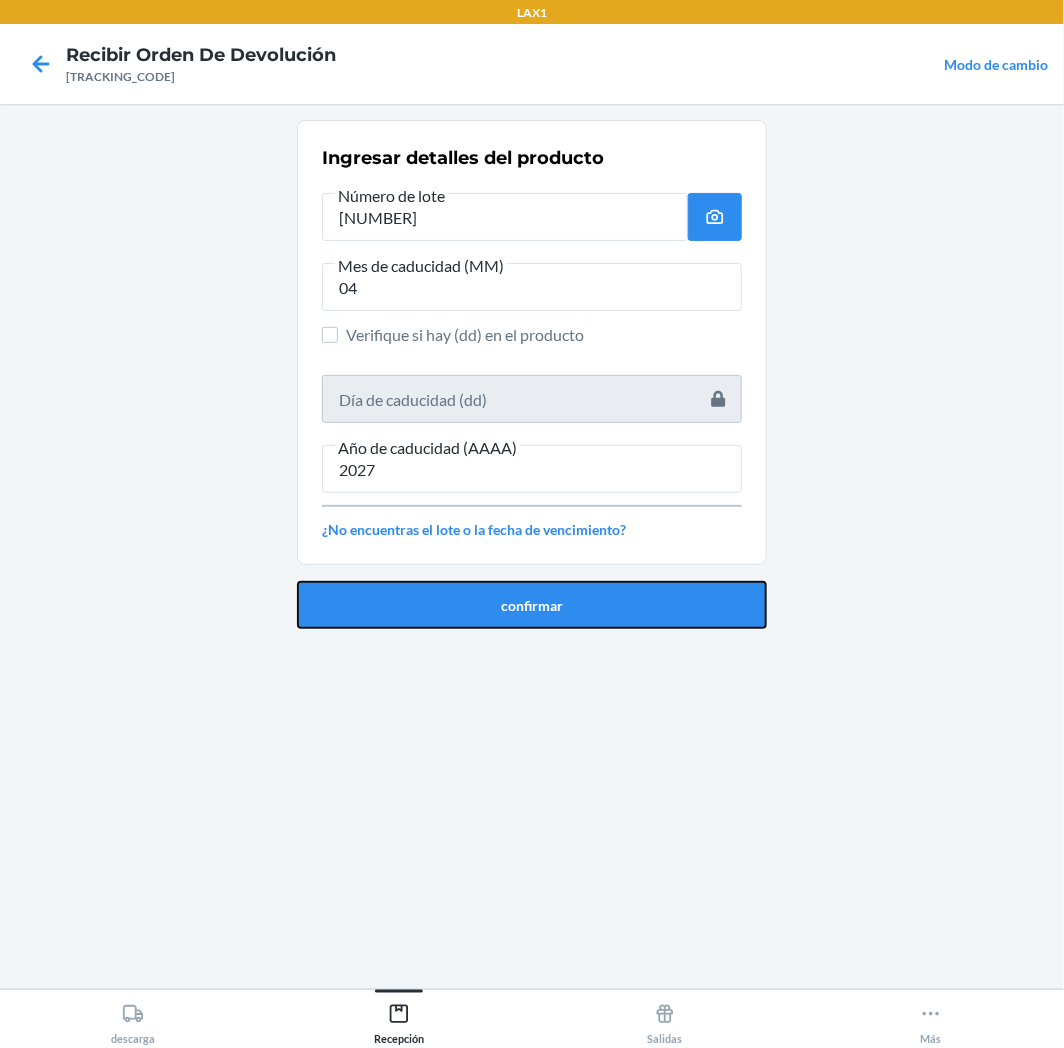 click on "confirmar" at bounding box center [532, 605] 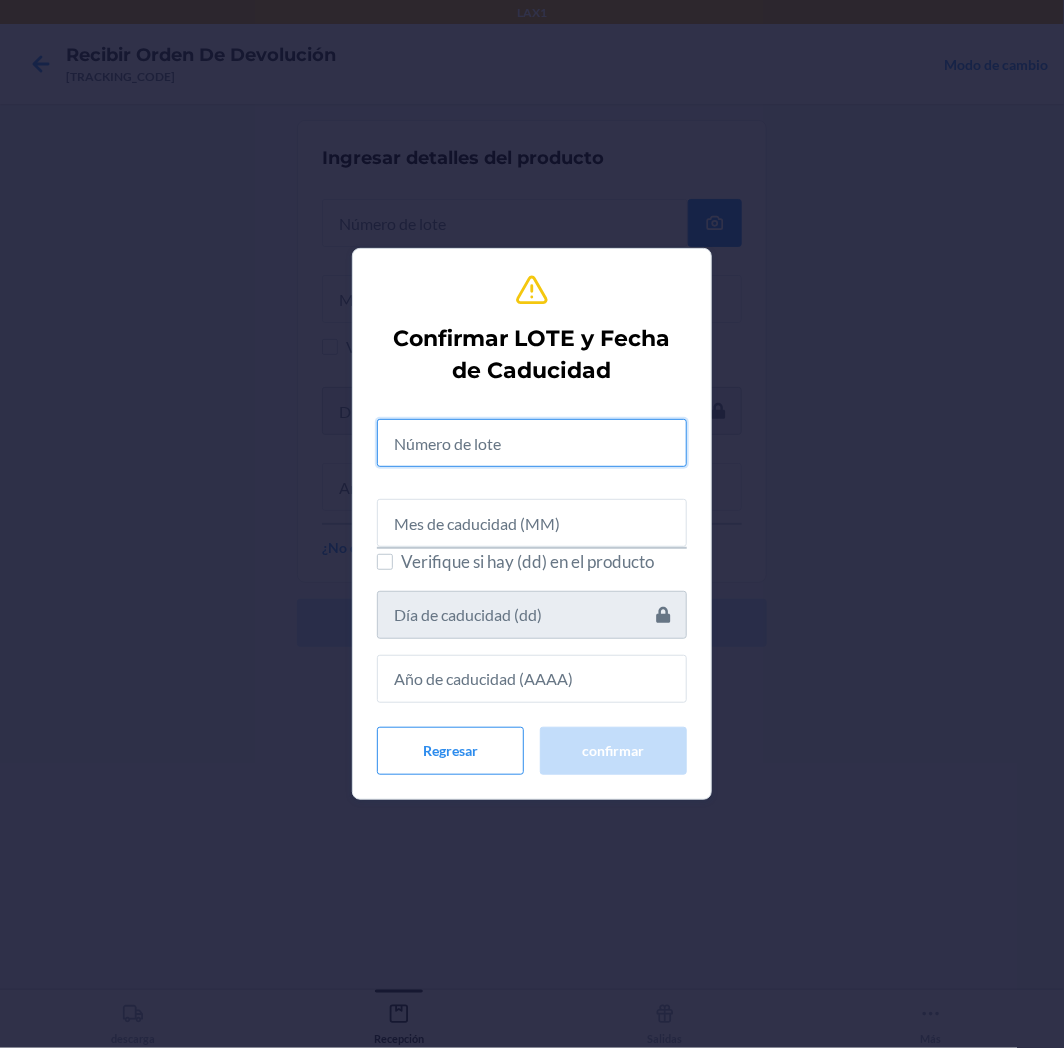 click at bounding box center [532, 443] 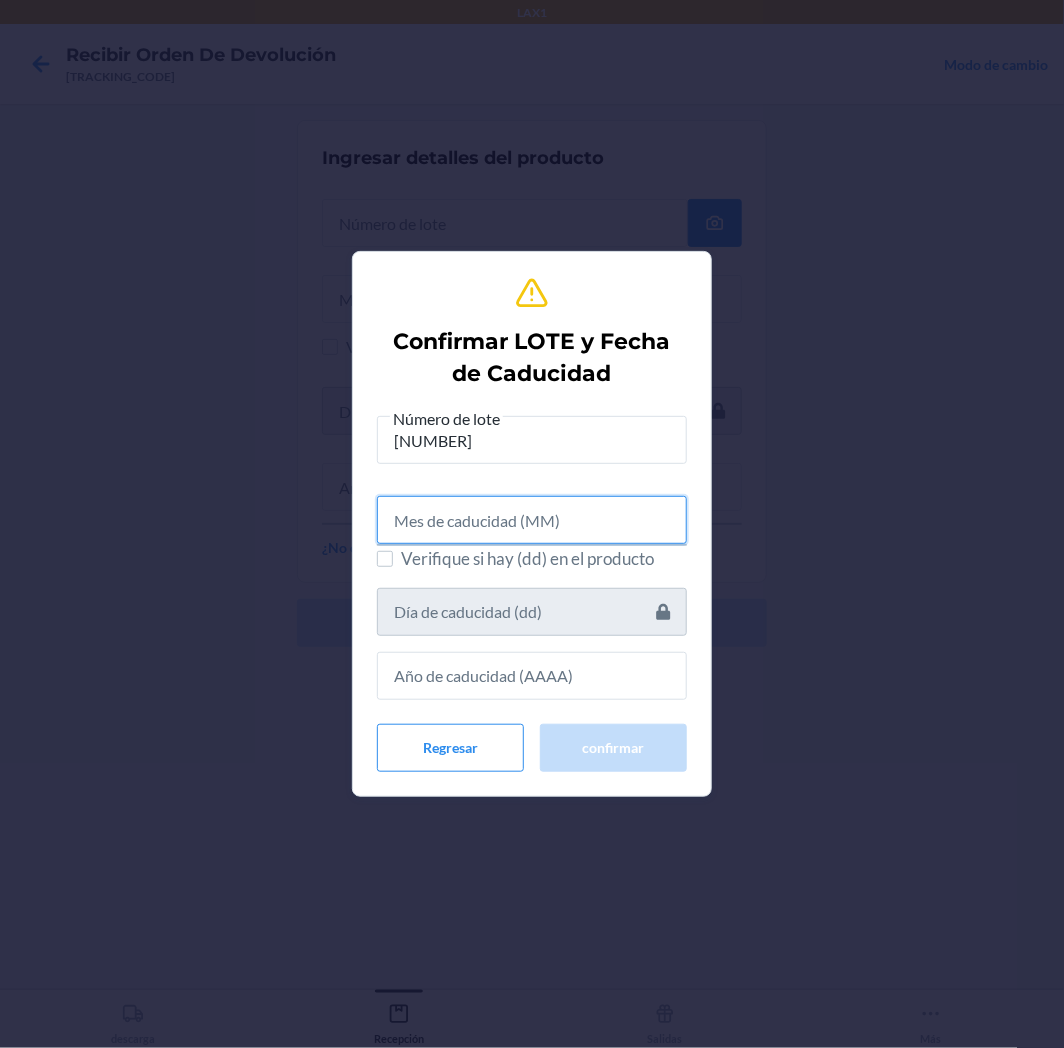 click at bounding box center [532, 520] 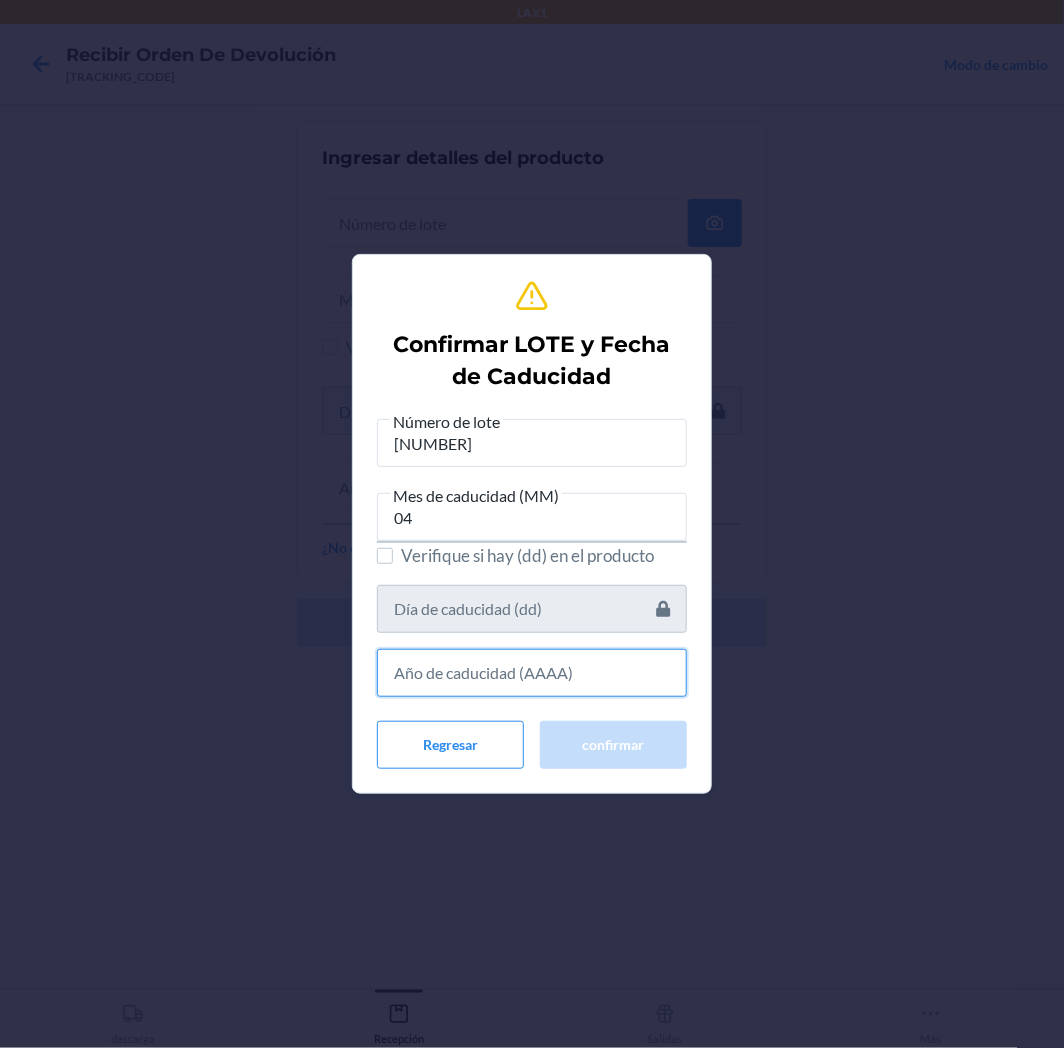 click at bounding box center (532, 673) 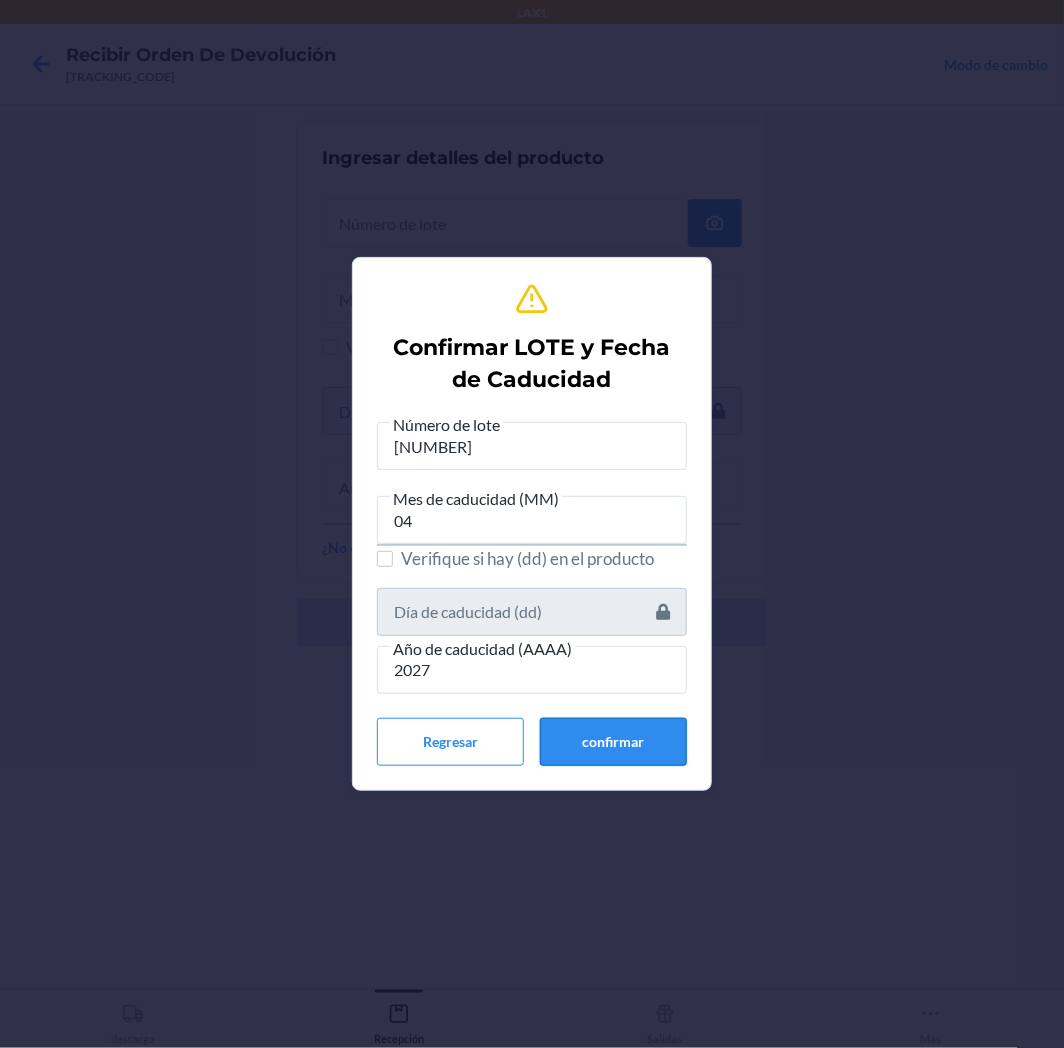 click on "confirmar" at bounding box center [613, 742] 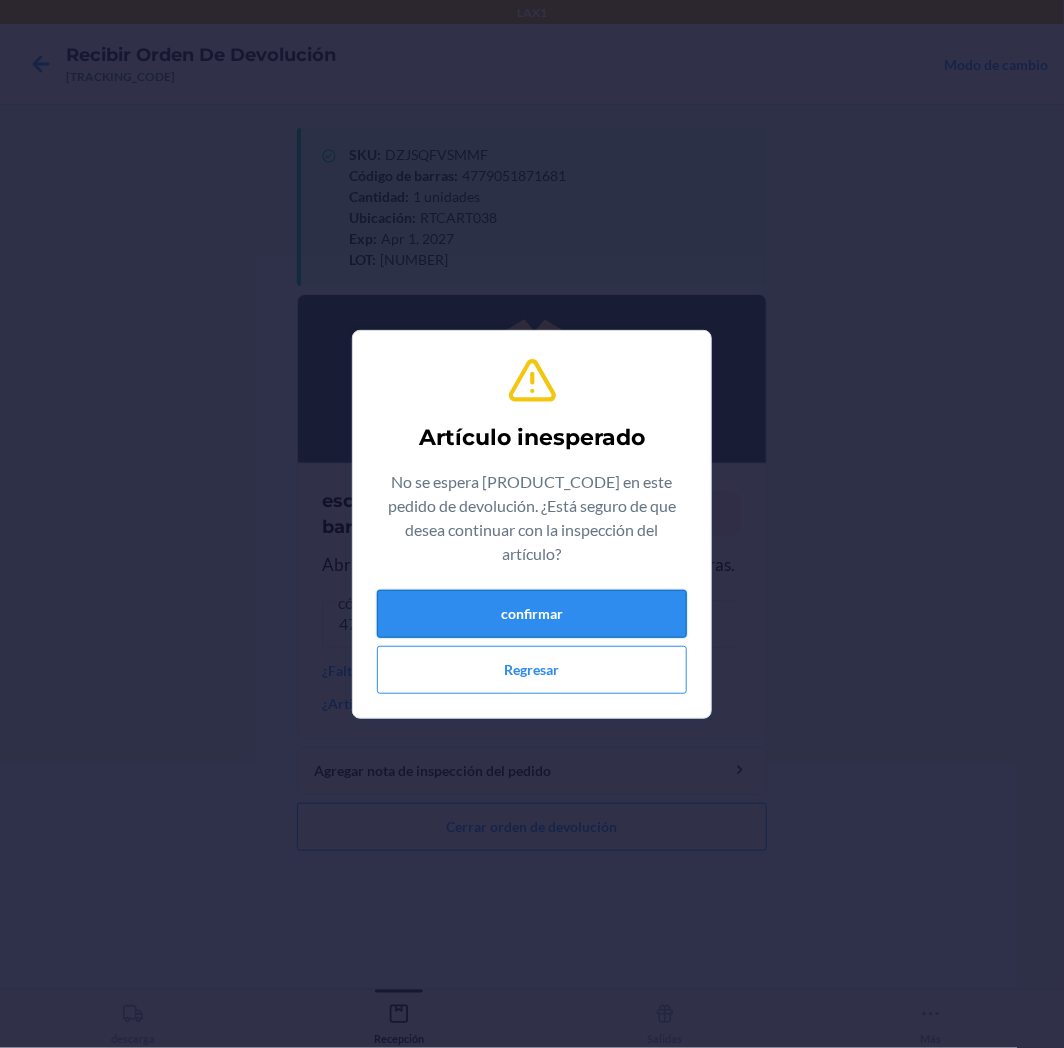 click on "confirmar" at bounding box center (532, 614) 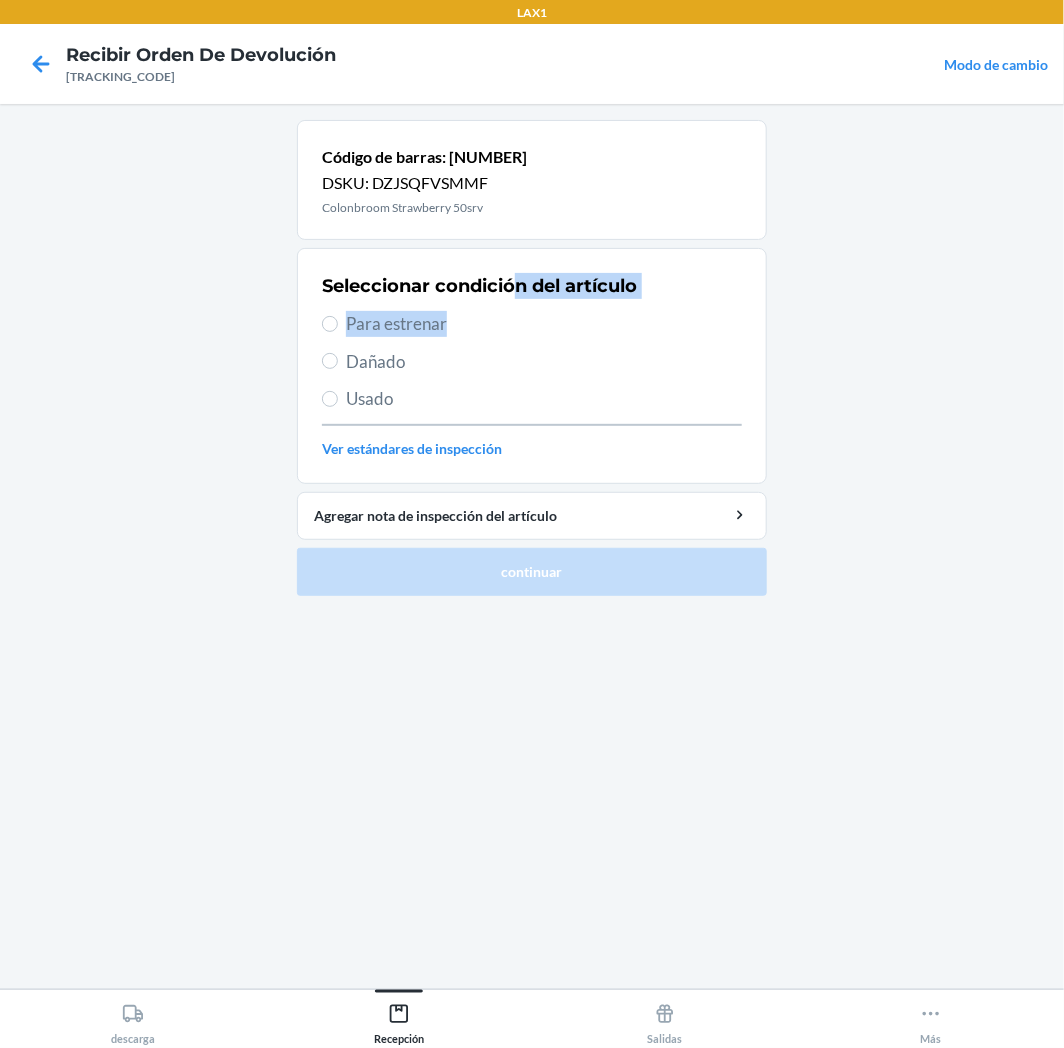 drag, startPoint x: 515, startPoint y: 300, endPoint x: 515, endPoint y: 314, distance: 14 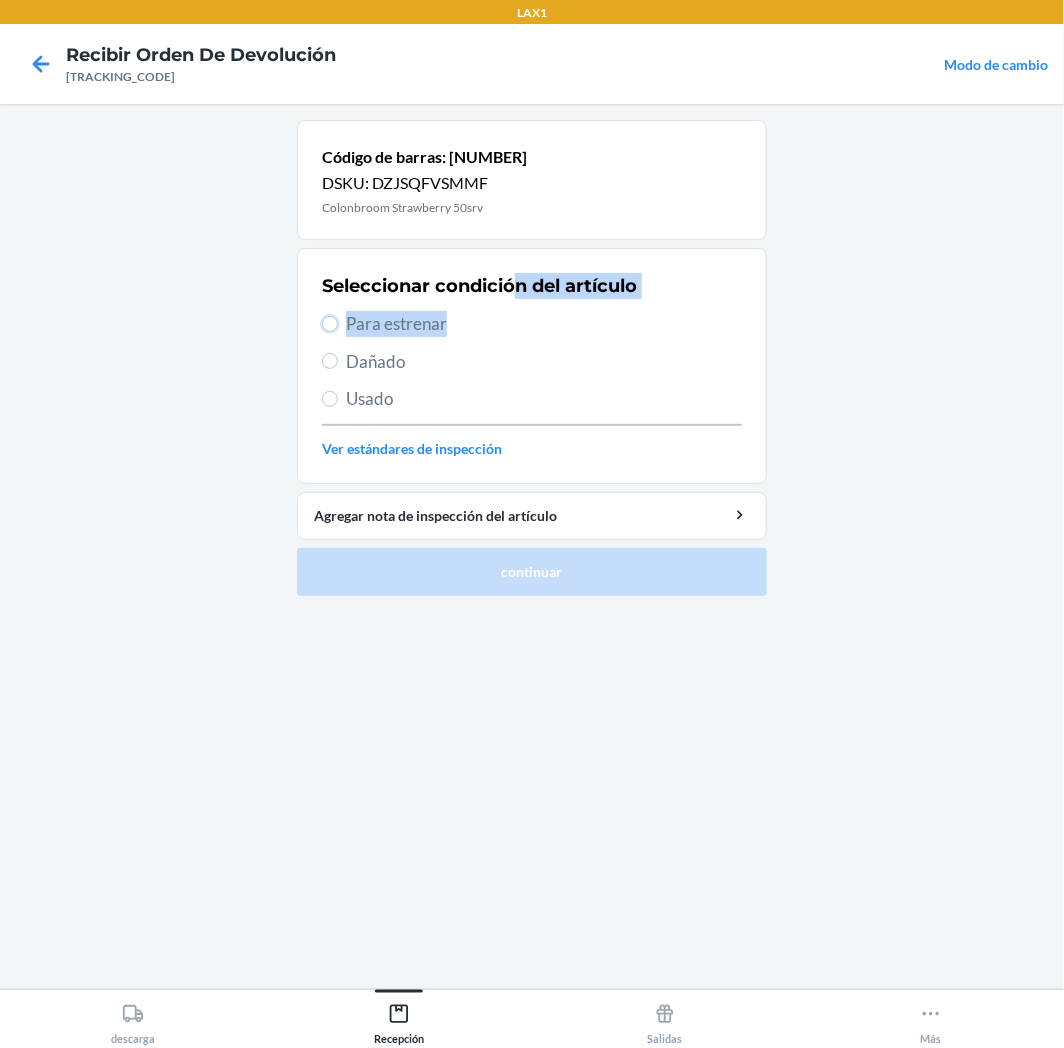 click on "Para estrenar" at bounding box center [330, 324] 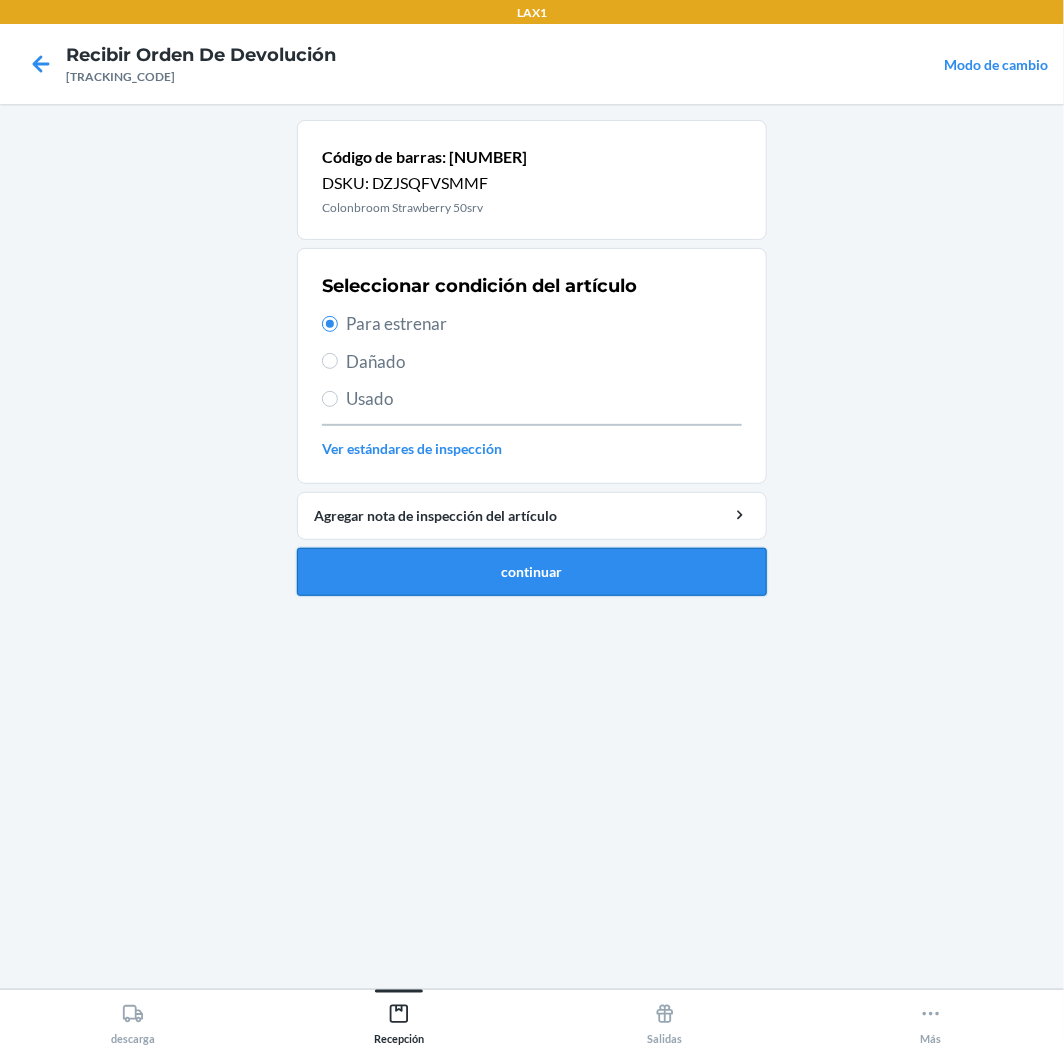 click on "continuar" at bounding box center (532, 572) 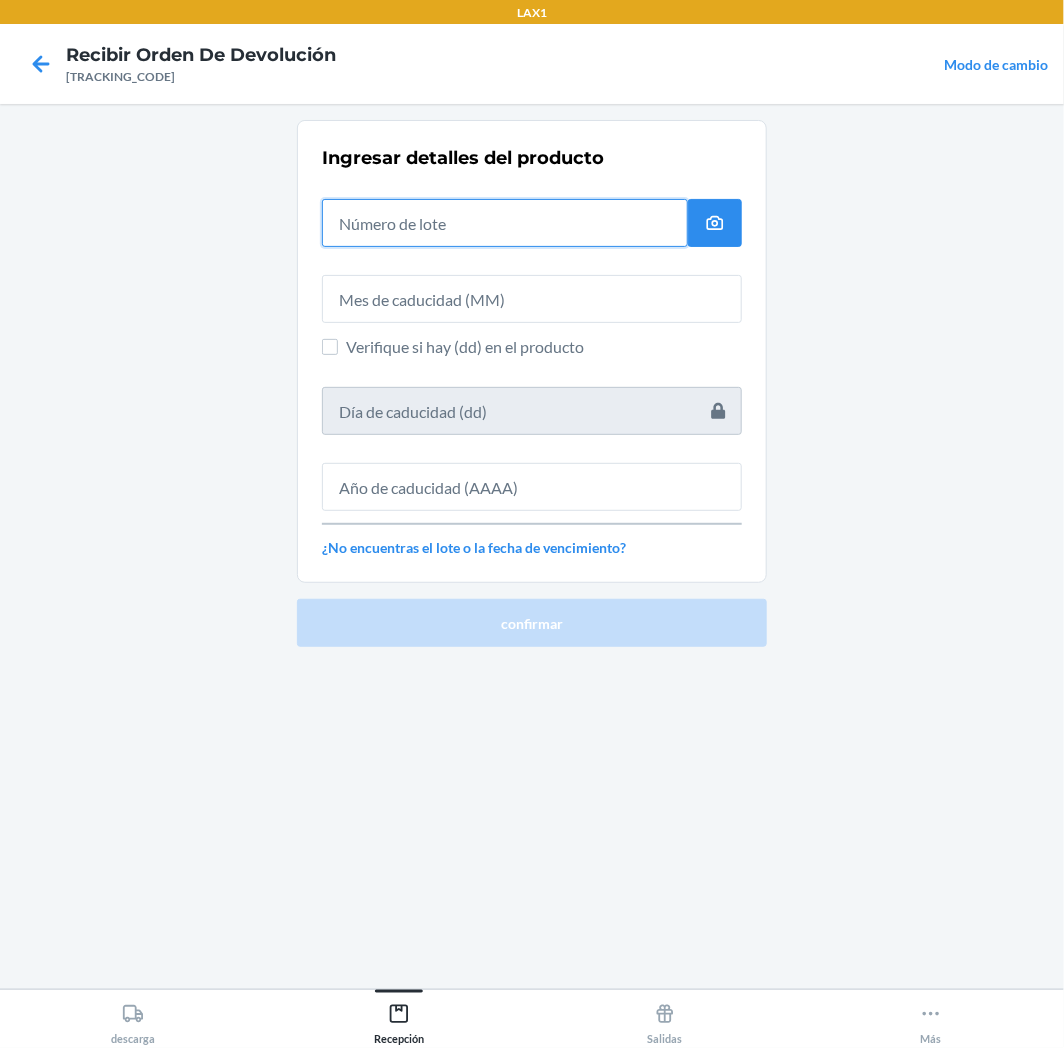 click at bounding box center [505, 223] 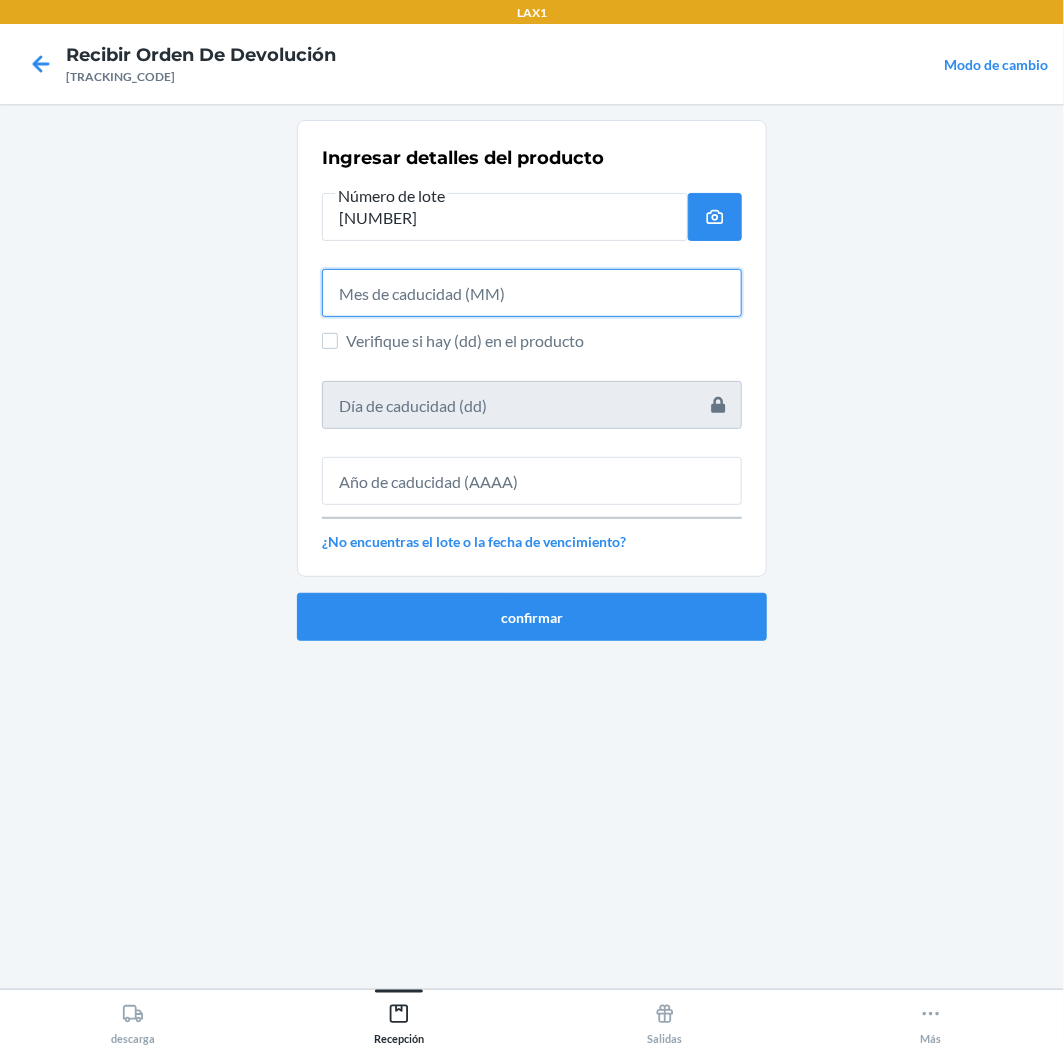 click at bounding box center (532, 293) 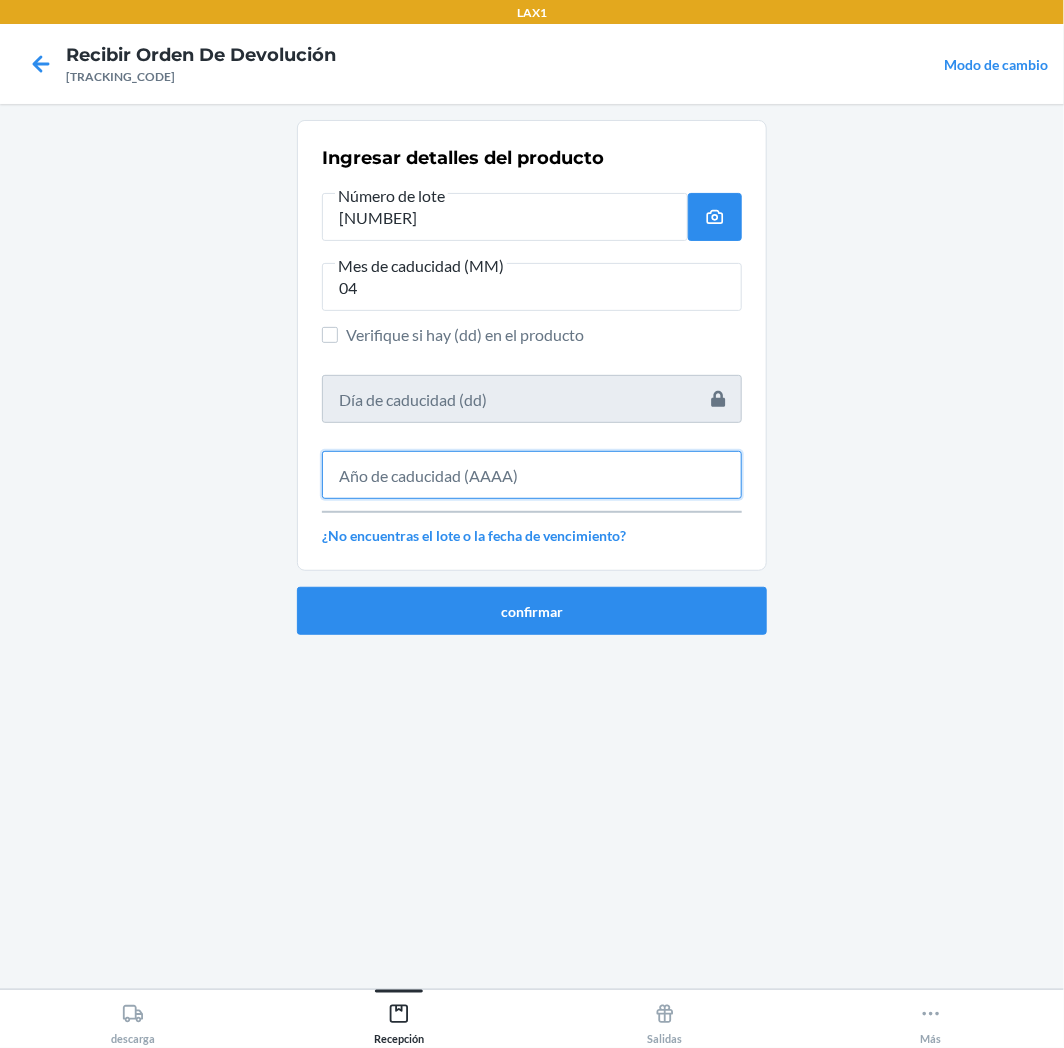 click at bounding box center [532, 475] 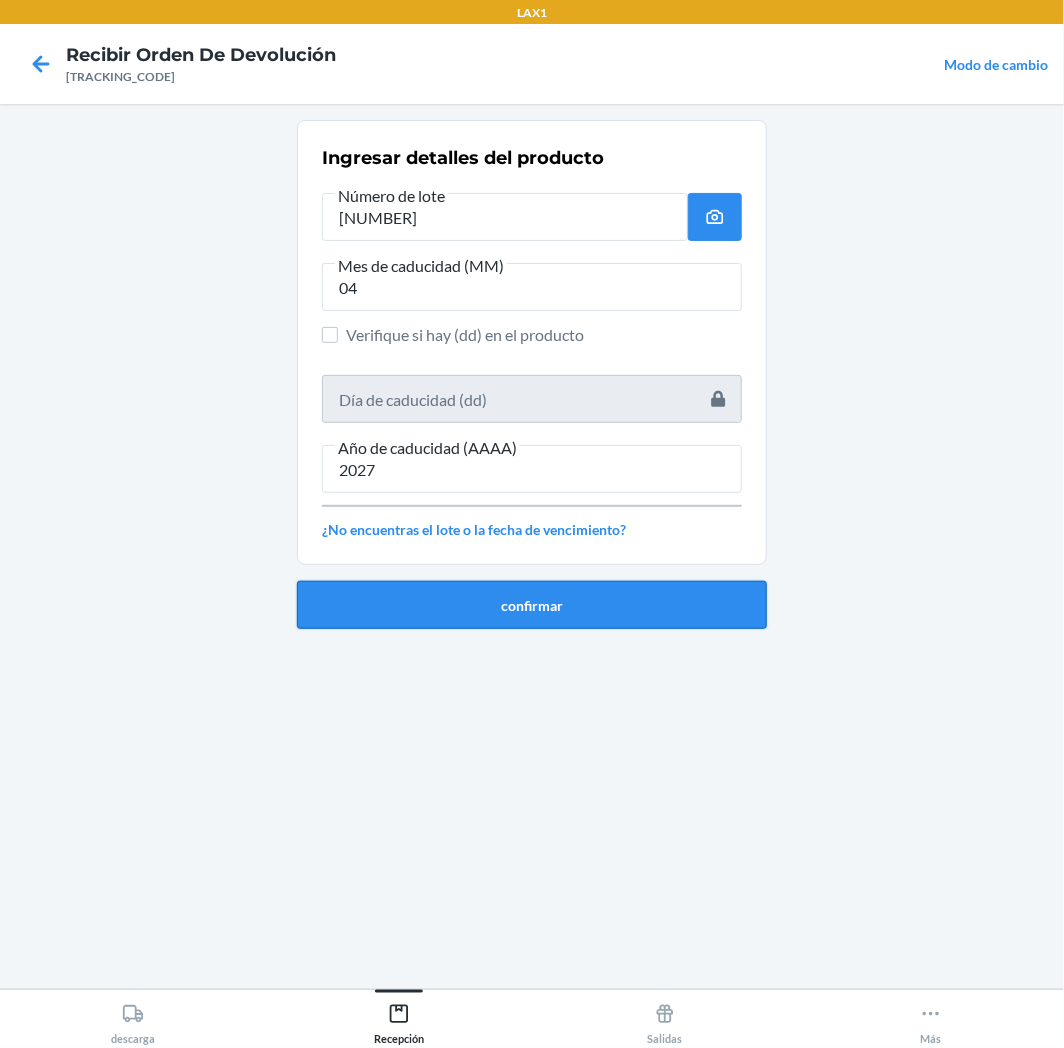 click on "confirmar" at bounding box center (532, 605) 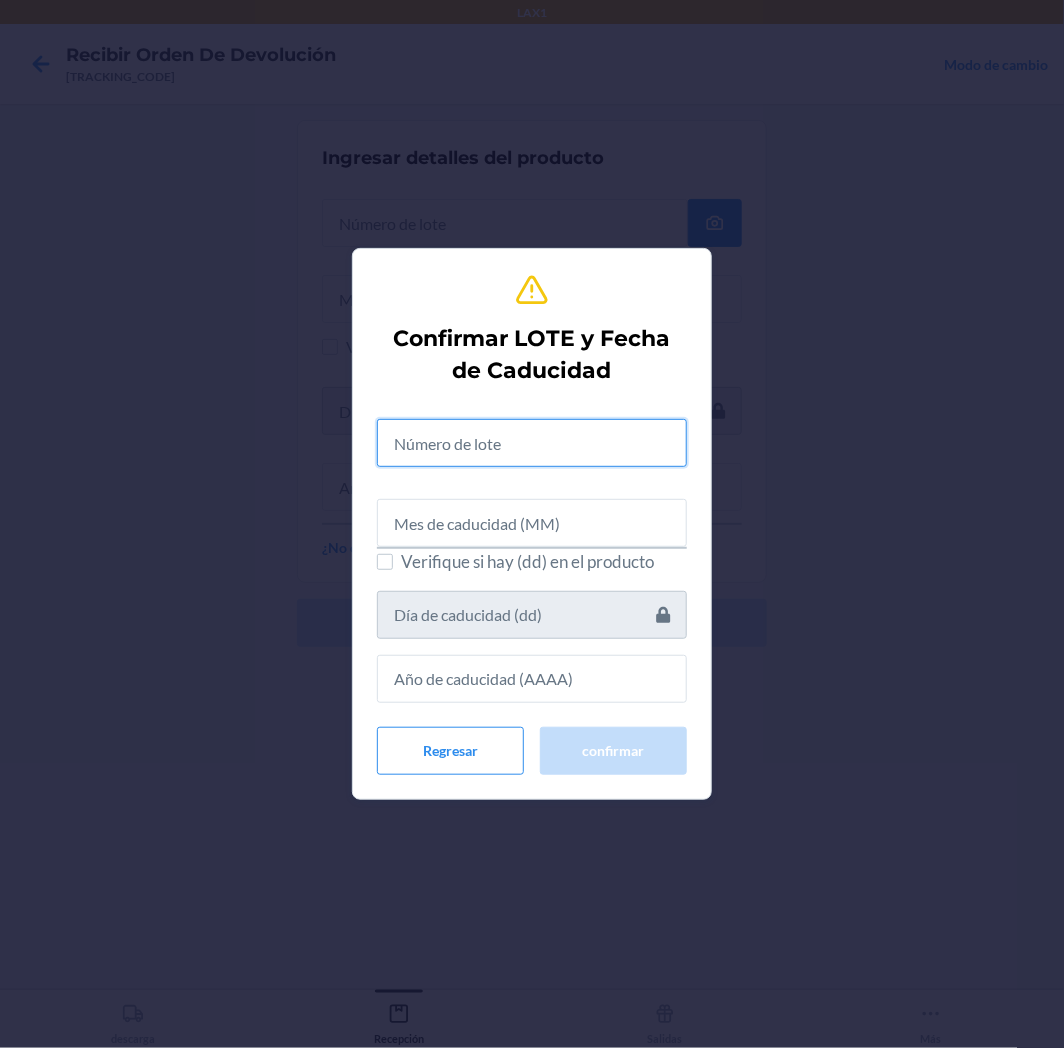 click at bounding box center [532, 443] 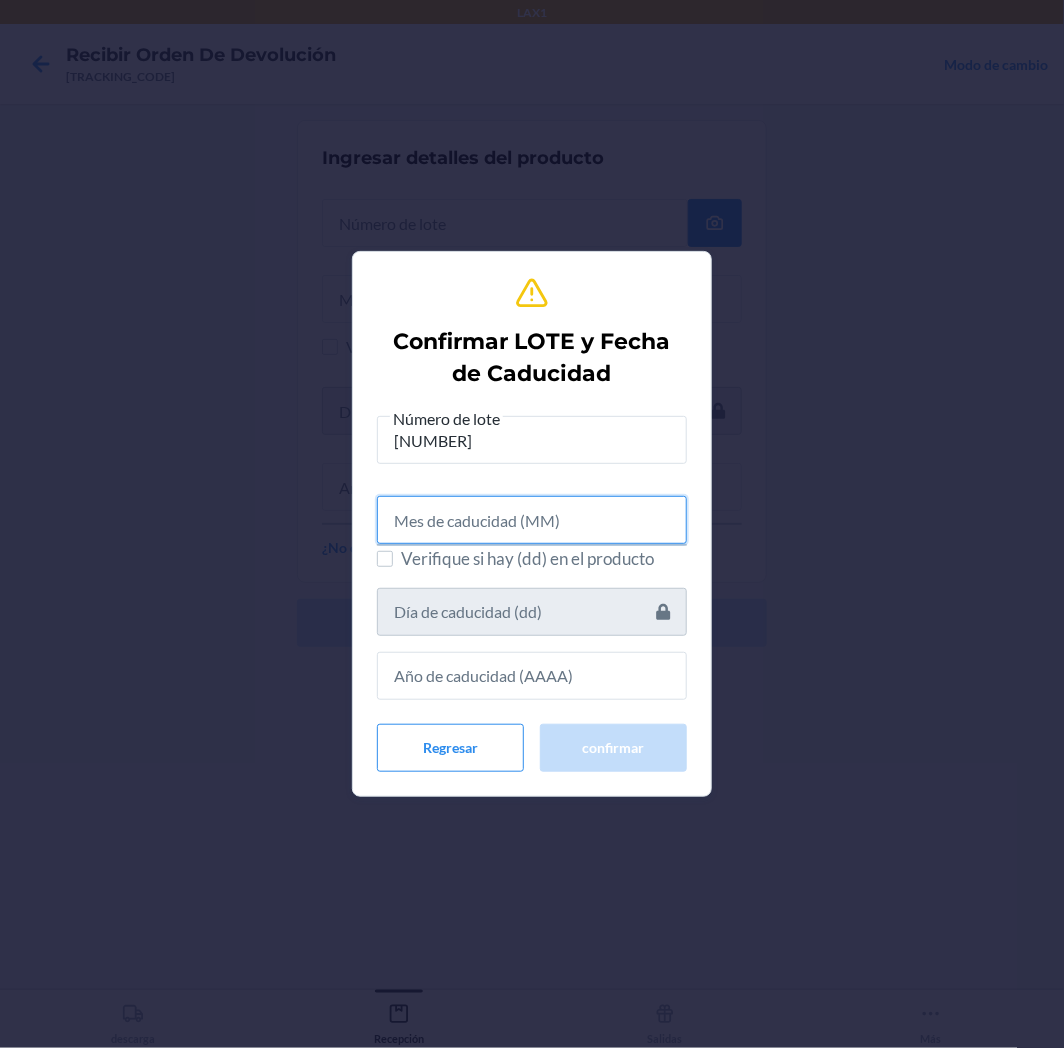 click at bounding box center (532, 520) 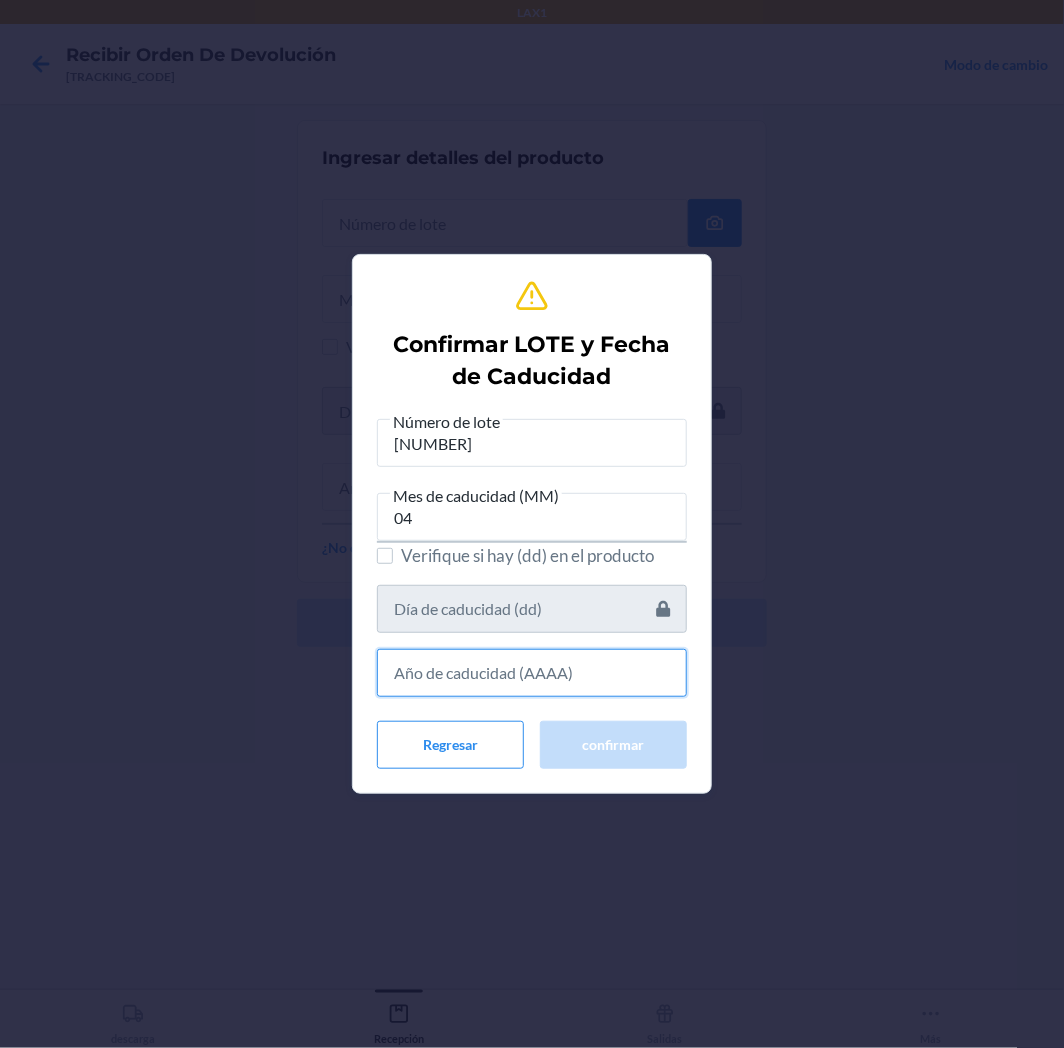 click at bounding box center [532, 673] 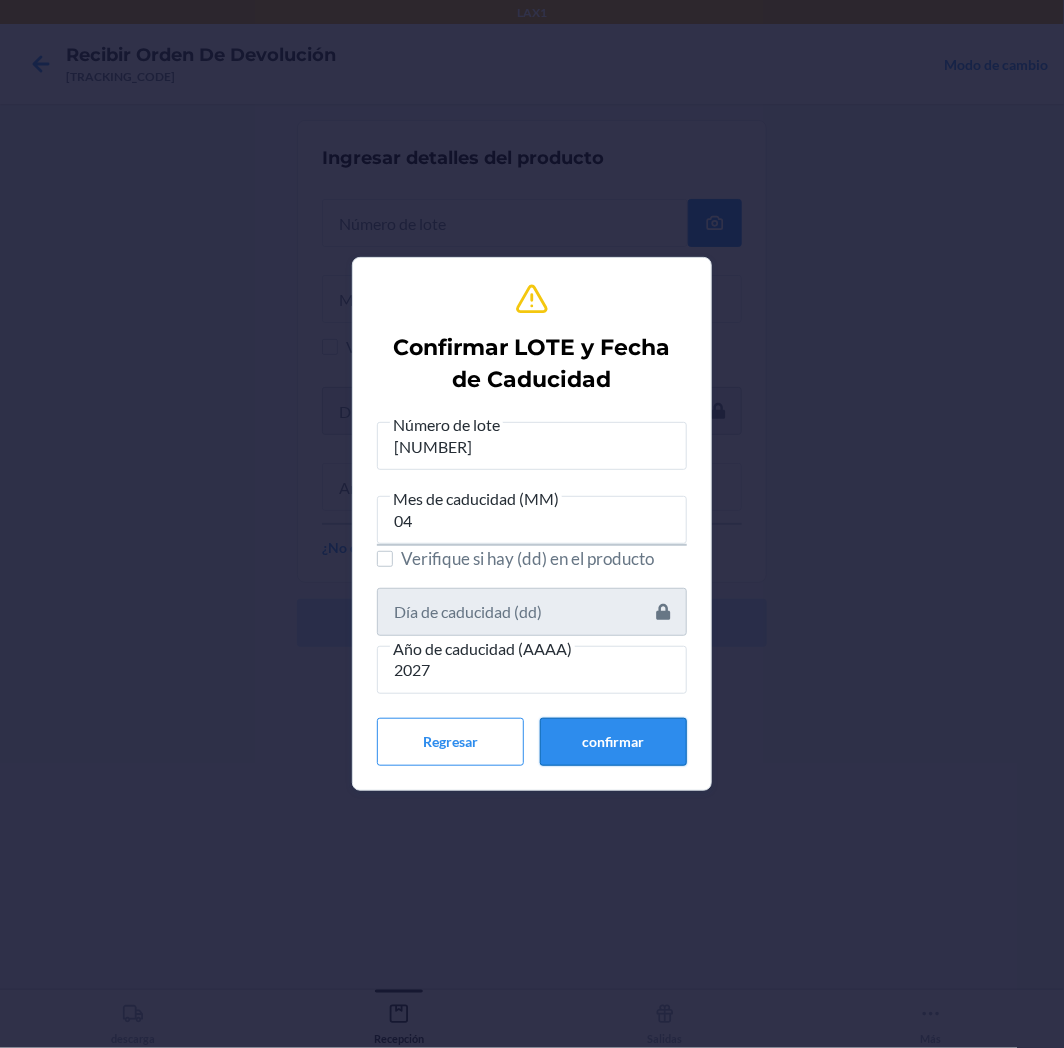 click on "confirmar" at bounding box center [613, 742] 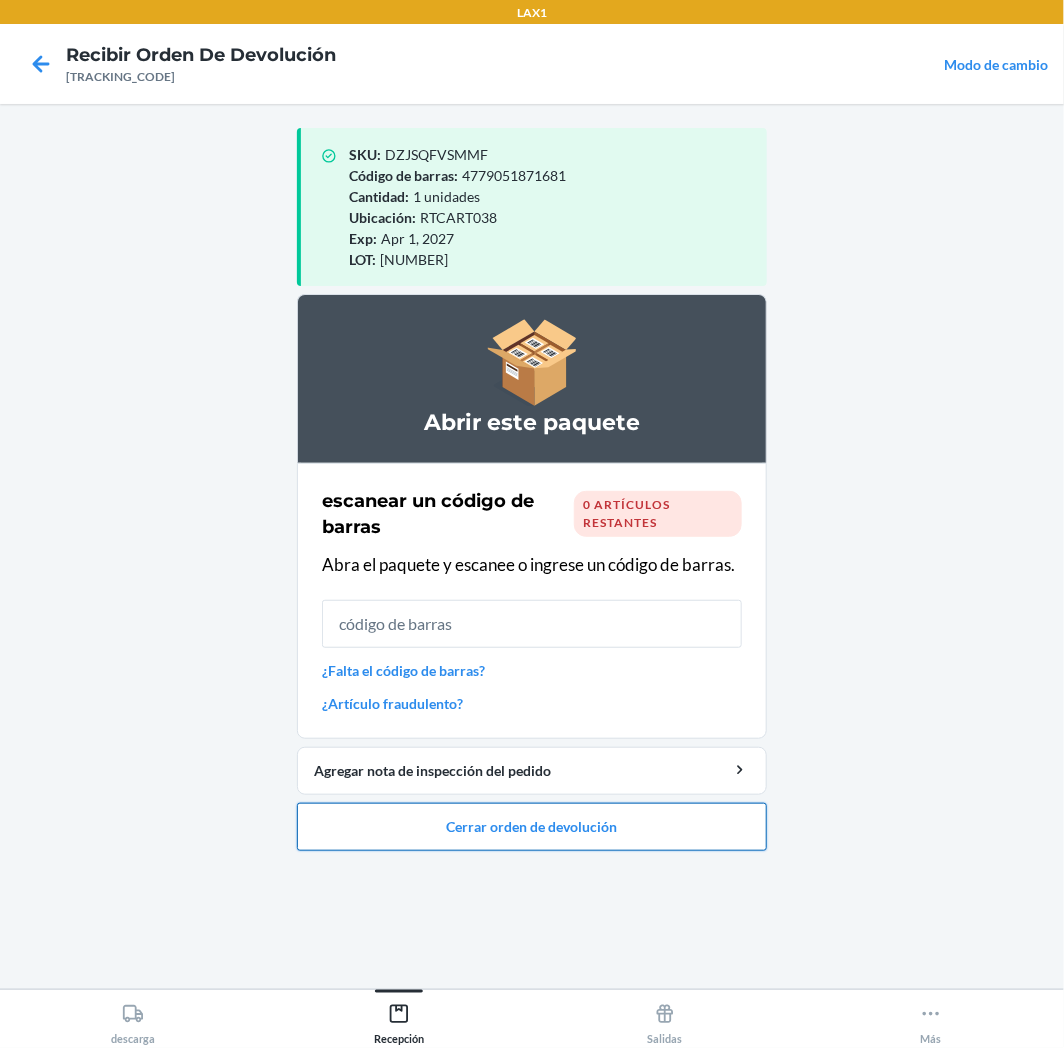 click on "Cerrar orden de devolución" at bounding box center (532, 827) 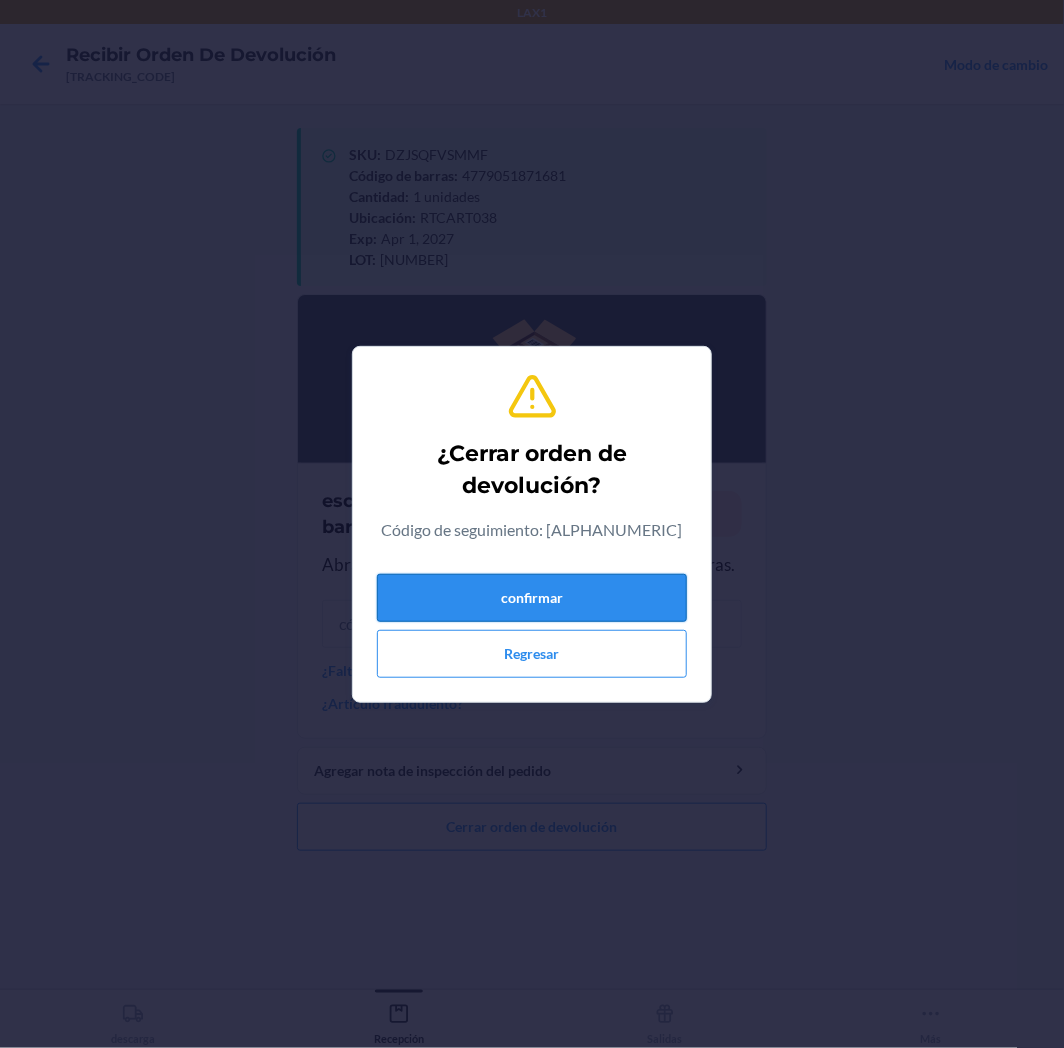 click on "confirmar" at bounding box center [532, 598] 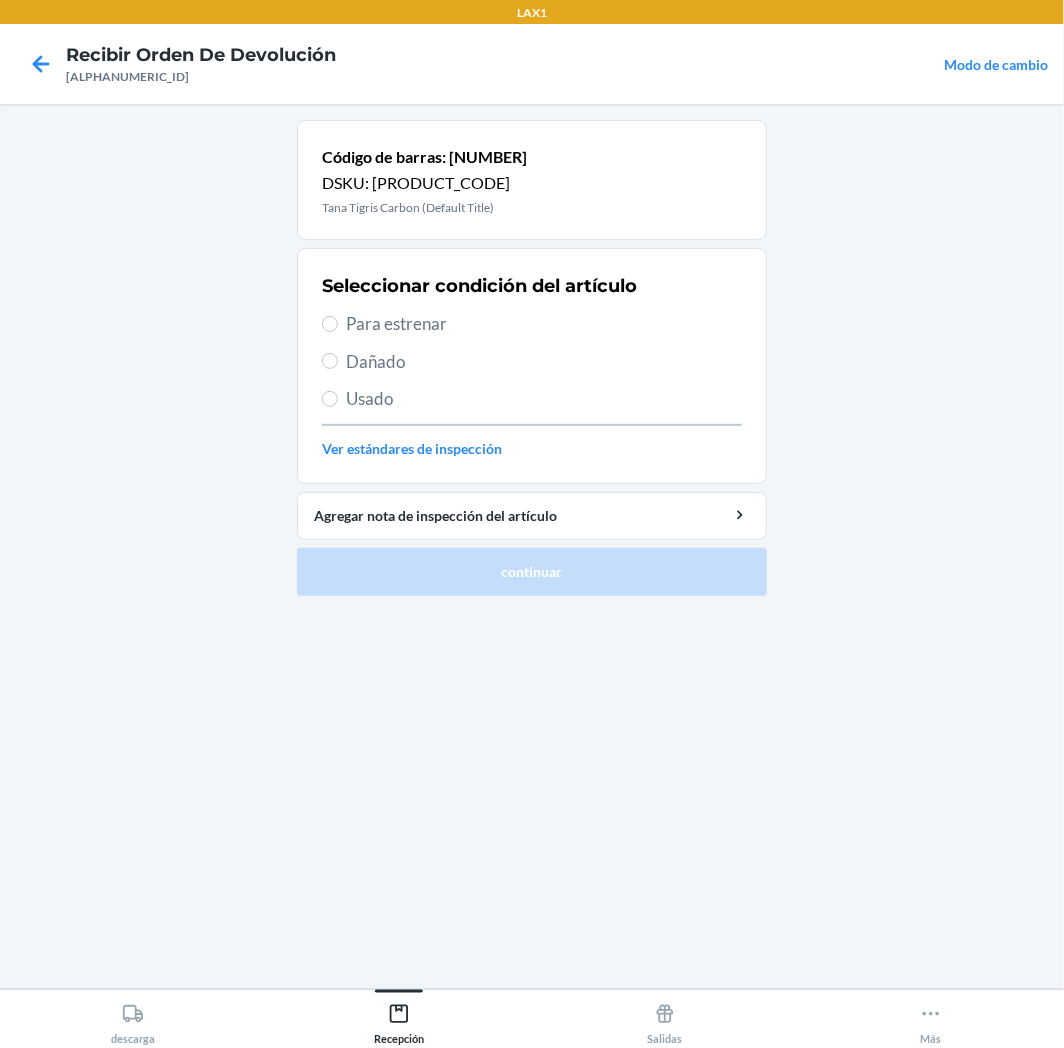 click on "Para estrenar" at bounding box center (544, 324) 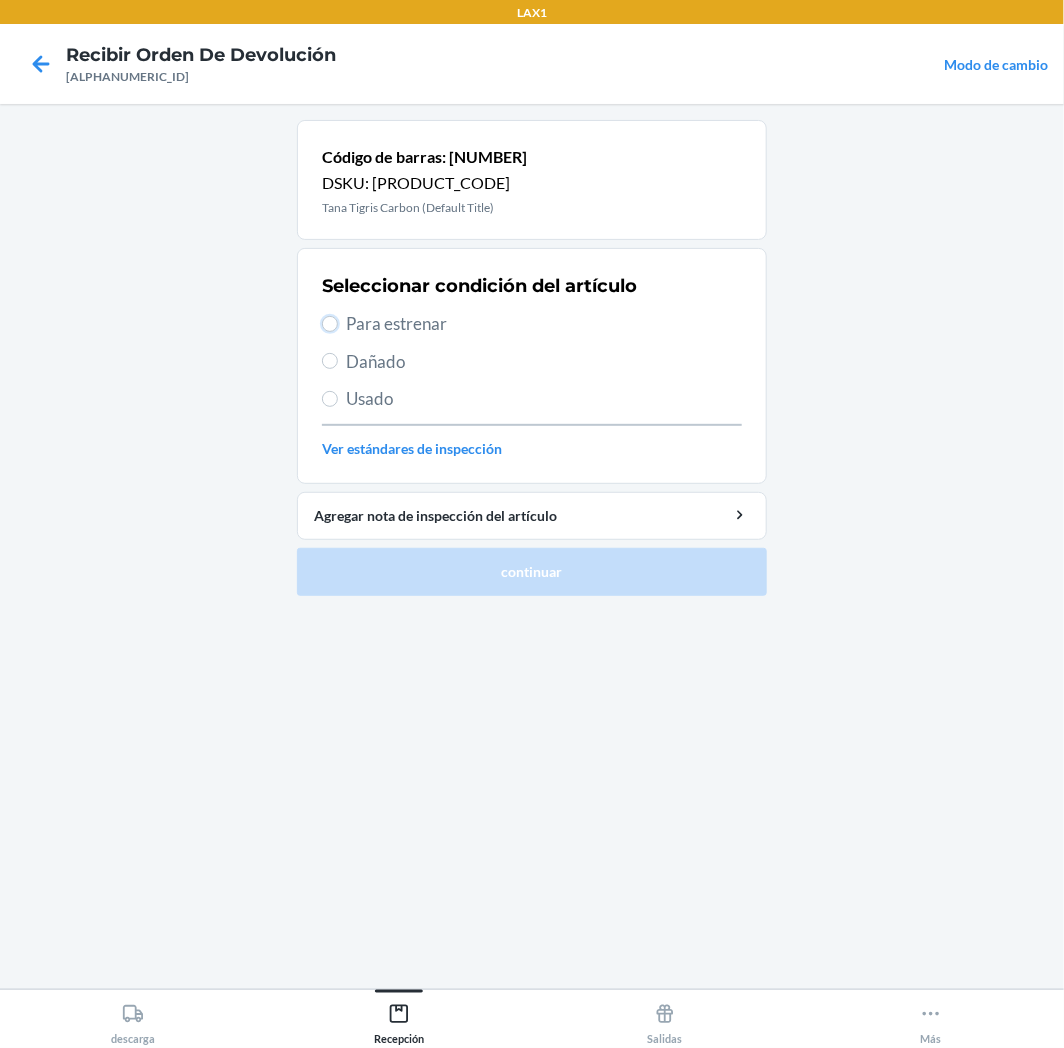 click on "Para estrenar" at bounding box center (330, 324) 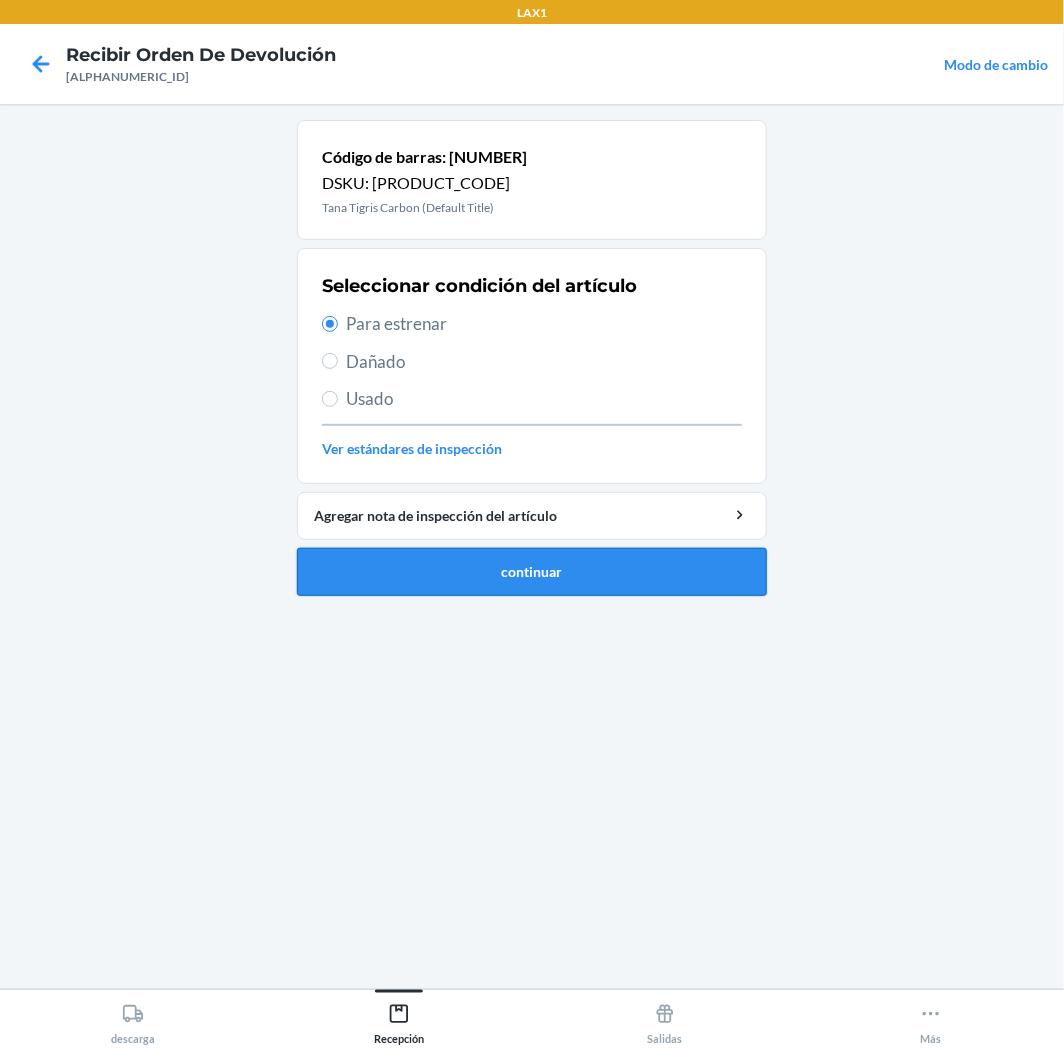 click on "continuar" at bounding box center [532, 572] 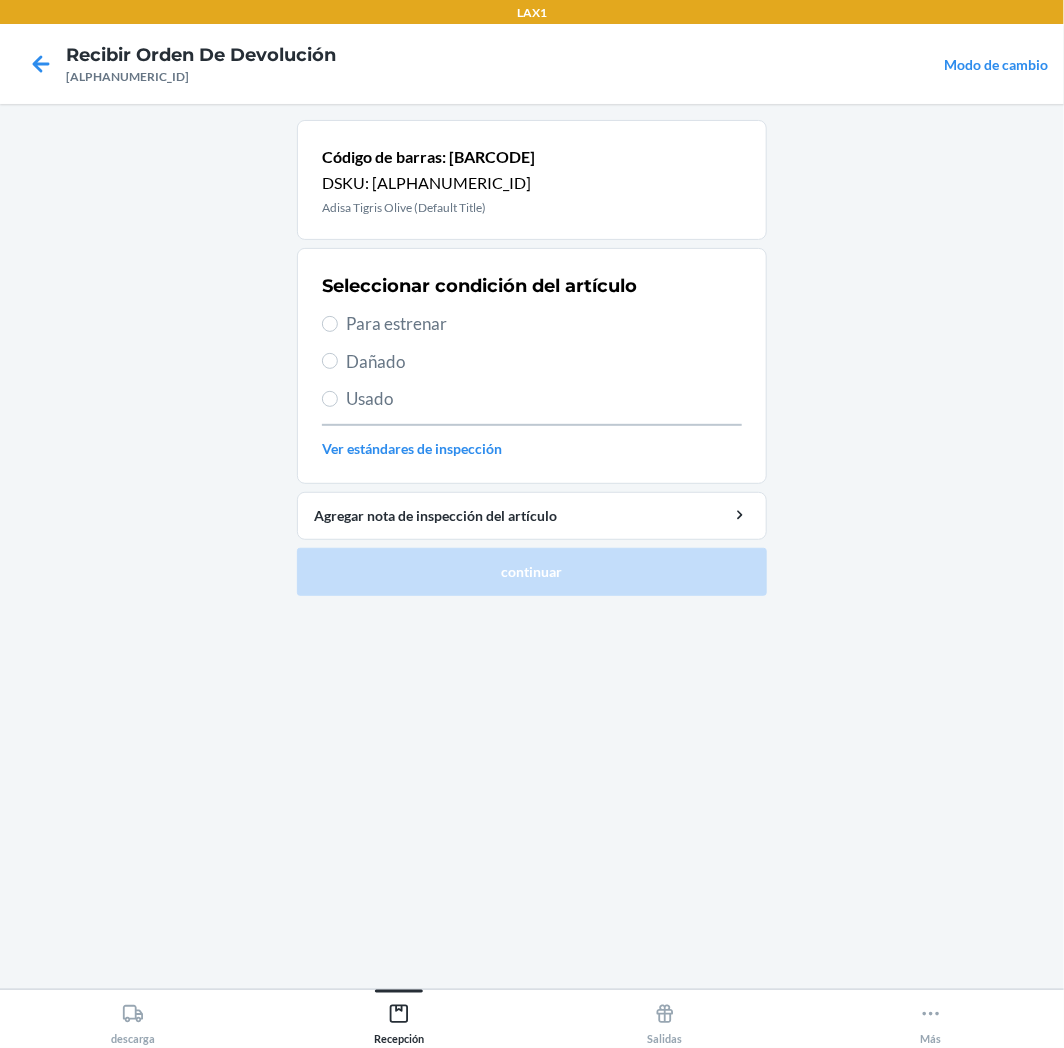 click on "Para estrenar" at bounding box center (544, 324) 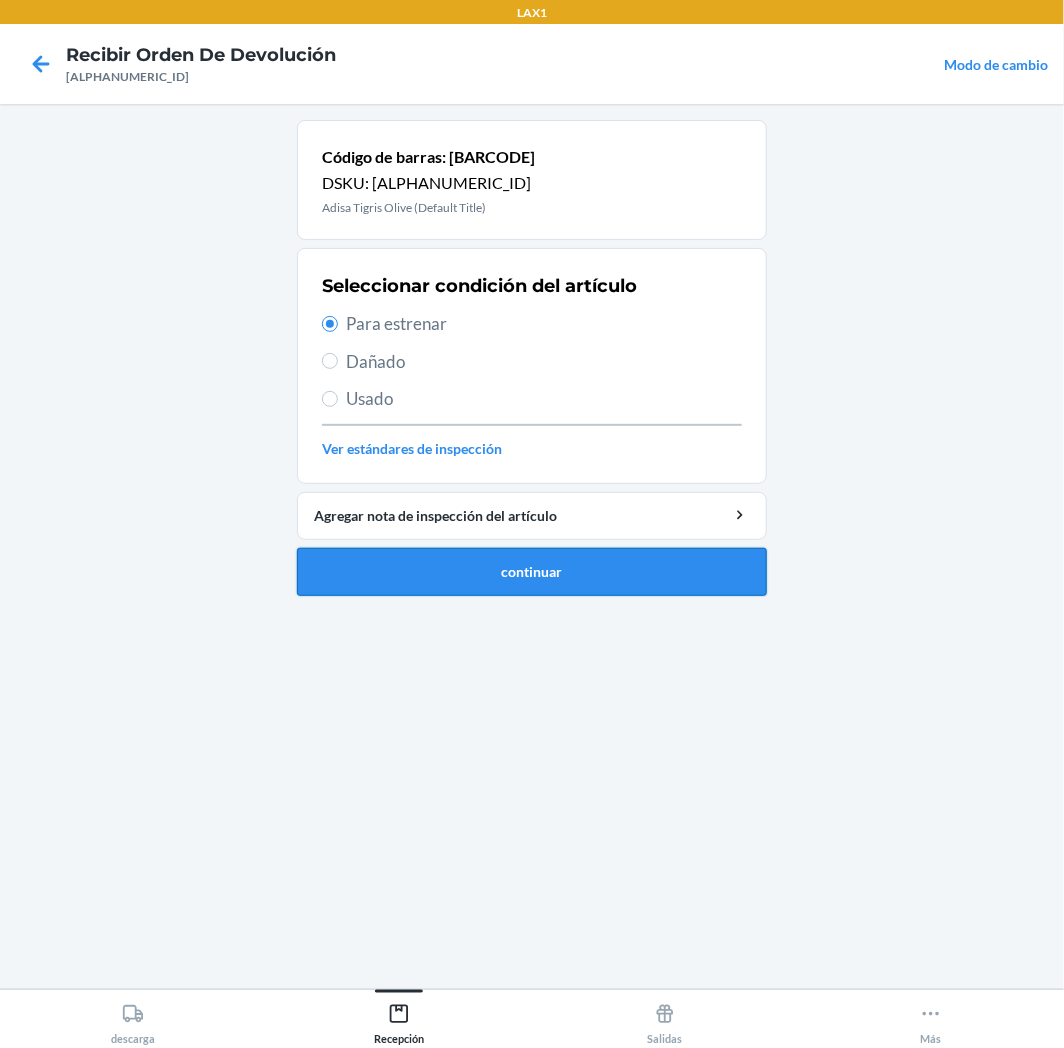 click on "continuar" at bounding box center (532, 572) 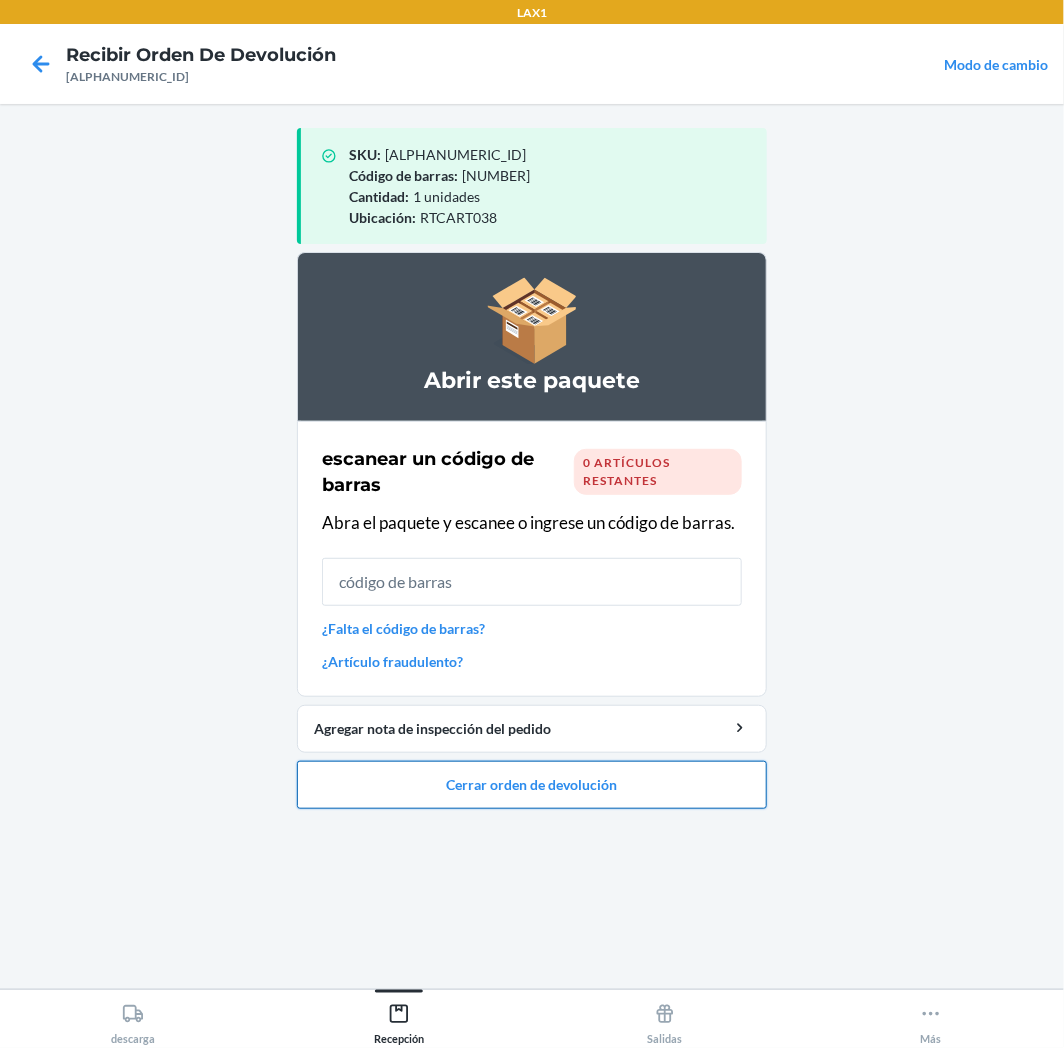 click on "Cerrar orden de devolución" at bounding box center (532, 785) 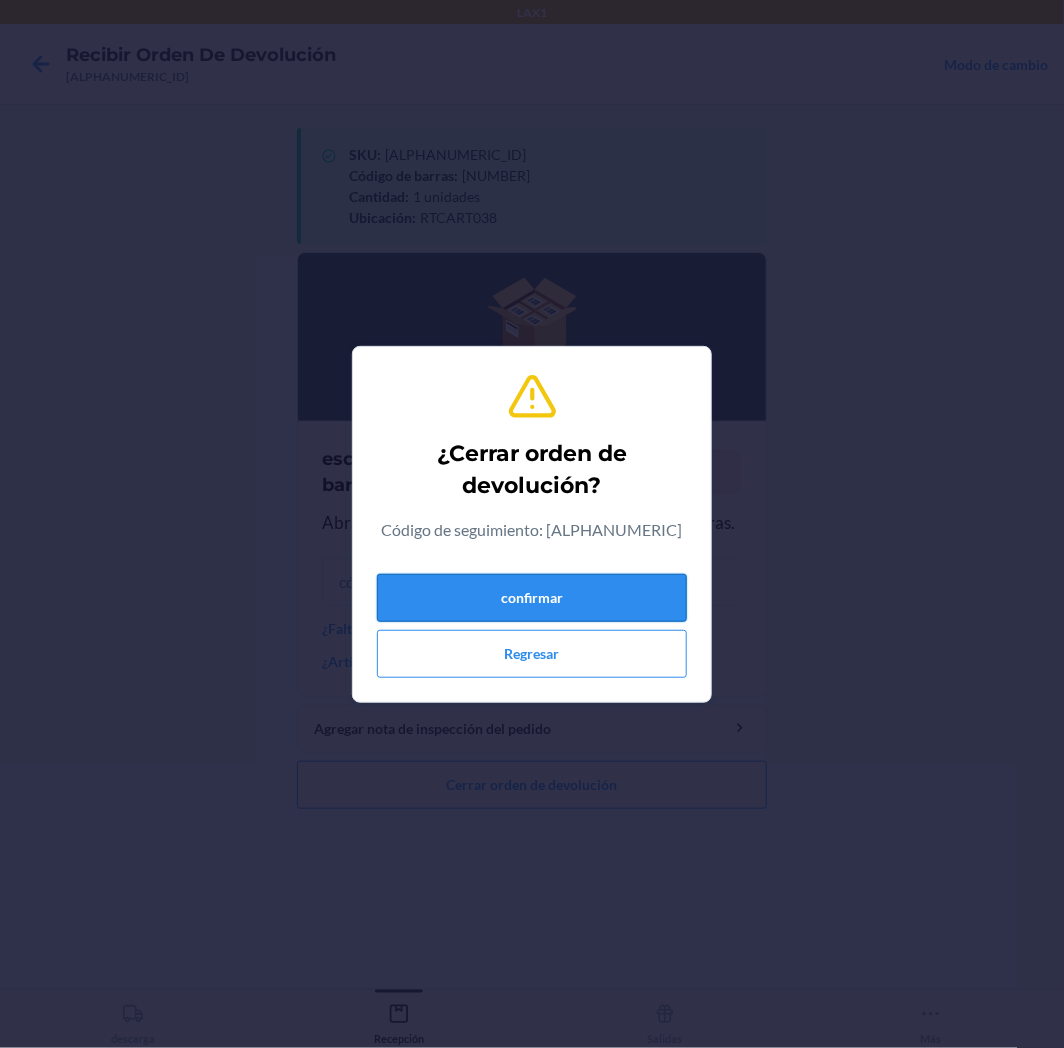 click on "confirmar" at bounding box center (532, 598) 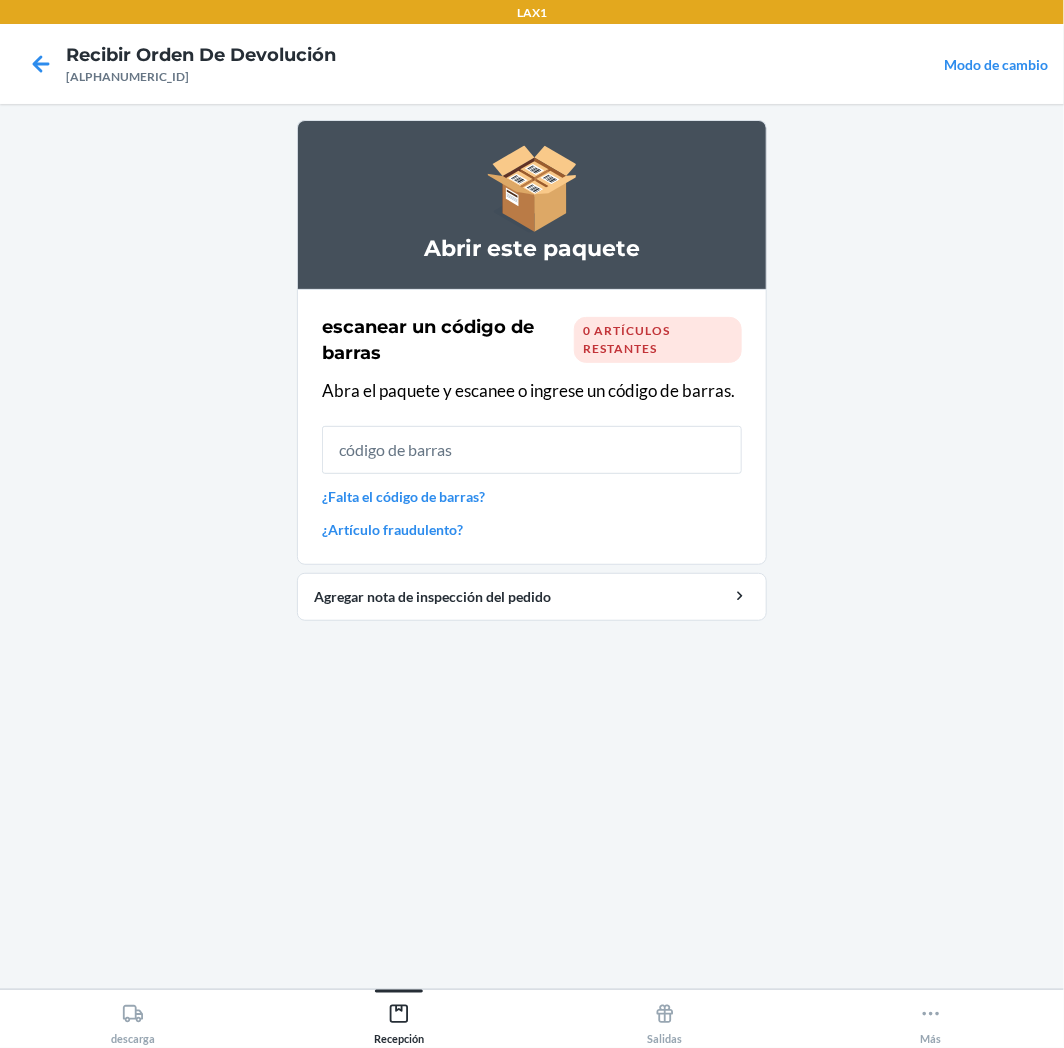 click at bounding box center [532, 450] 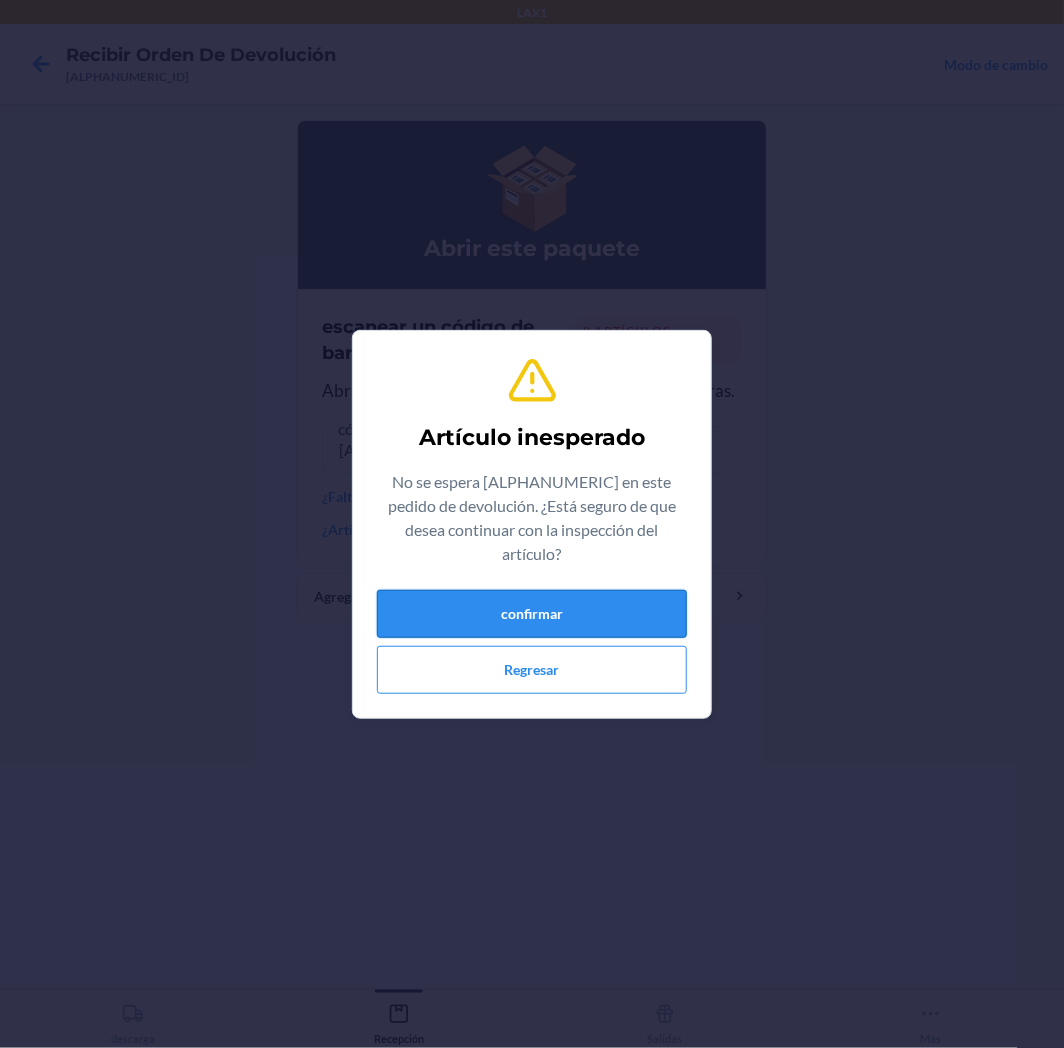 click on "confirmar" at bounding box center [532, 614] 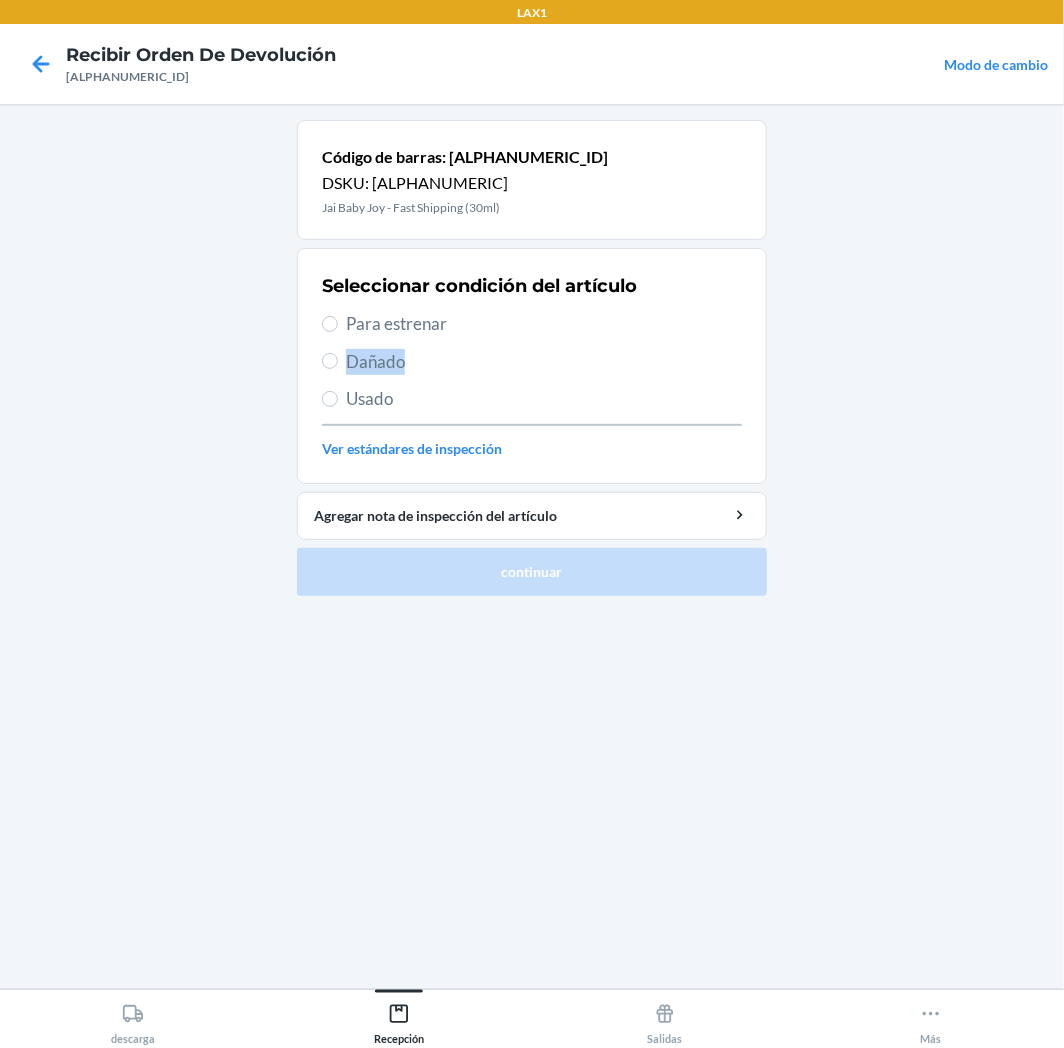 click on "Seleccionar condición del artículo Para estrenar Dañado Usado Ver estándares de inspección" at bounding box center [532, 366] 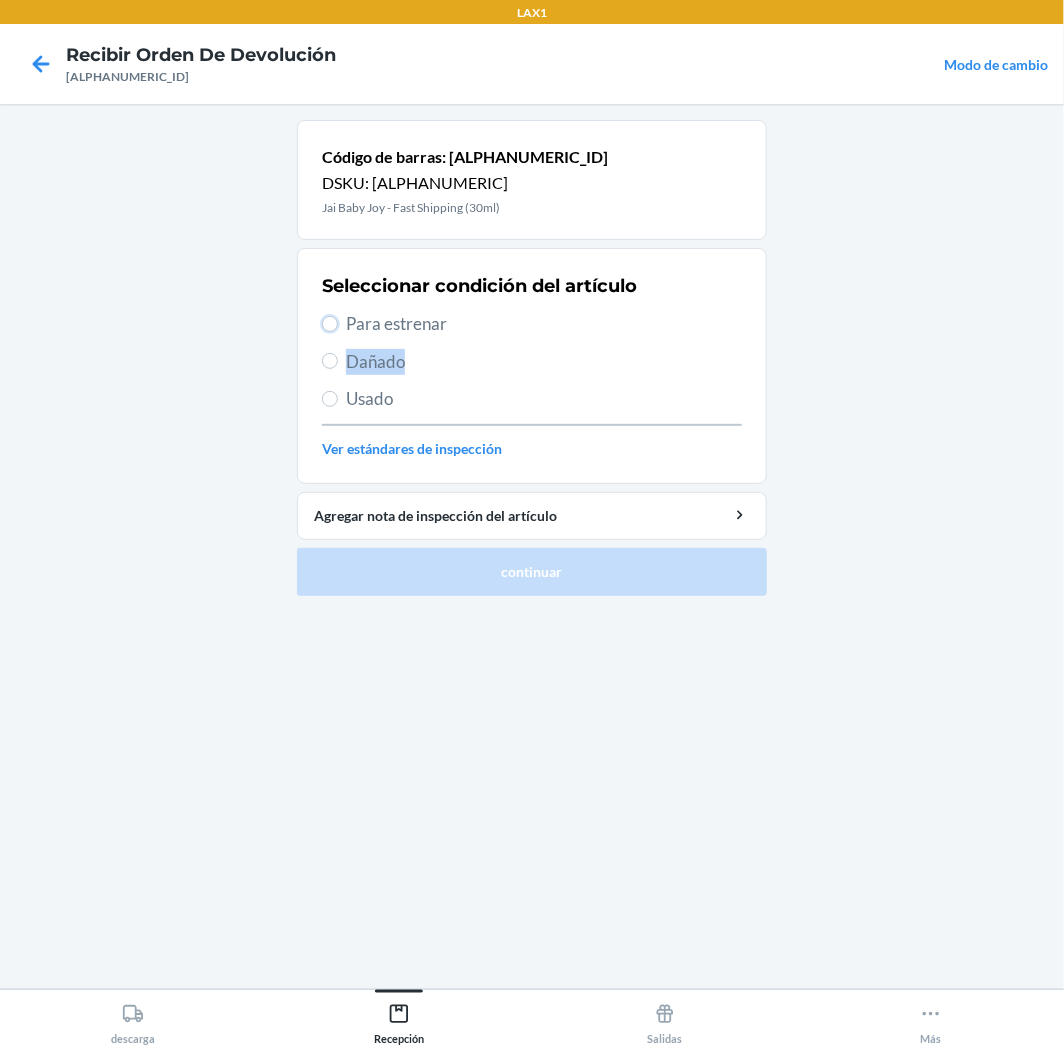 click on "Para estrenar" at bounding box center (330, 324) 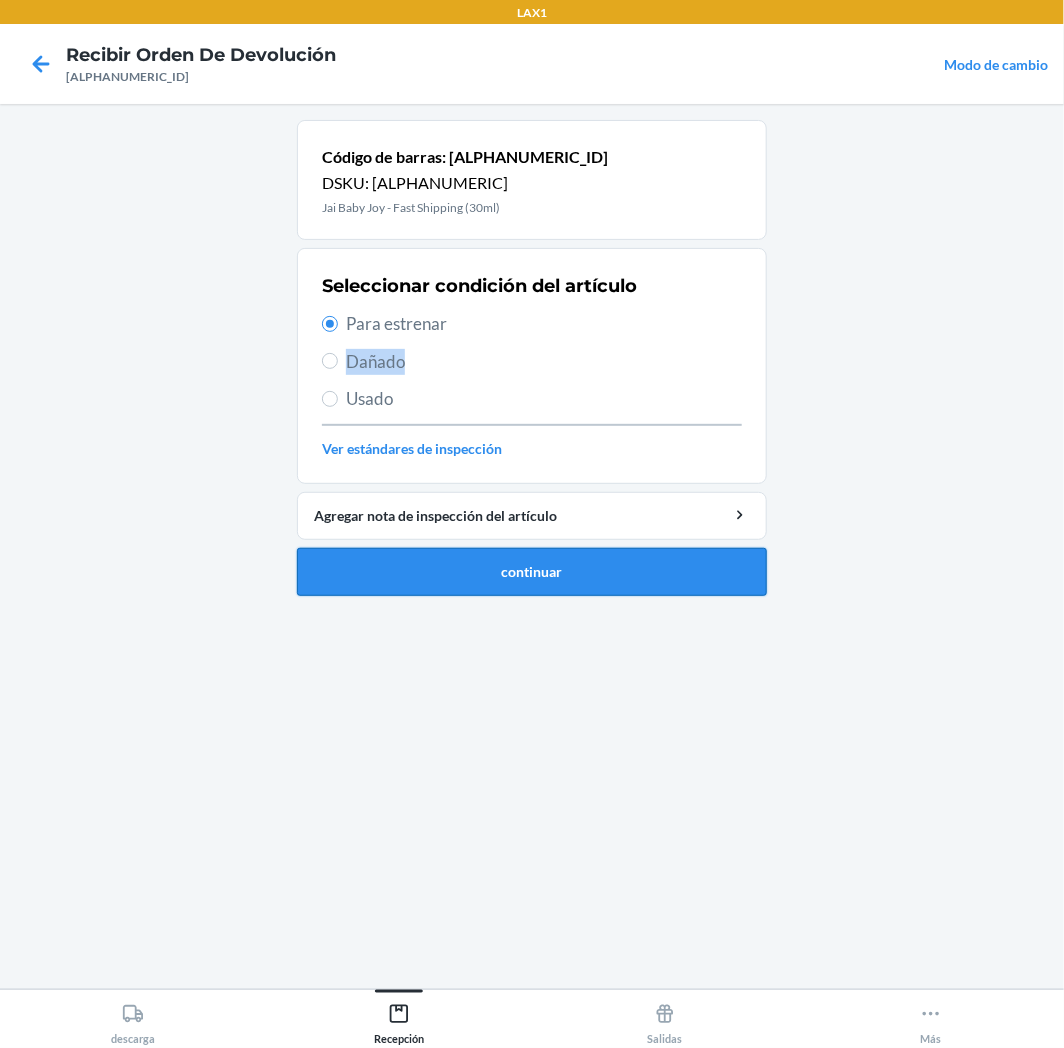 click on "continuar" at bounding box center (532, 572) 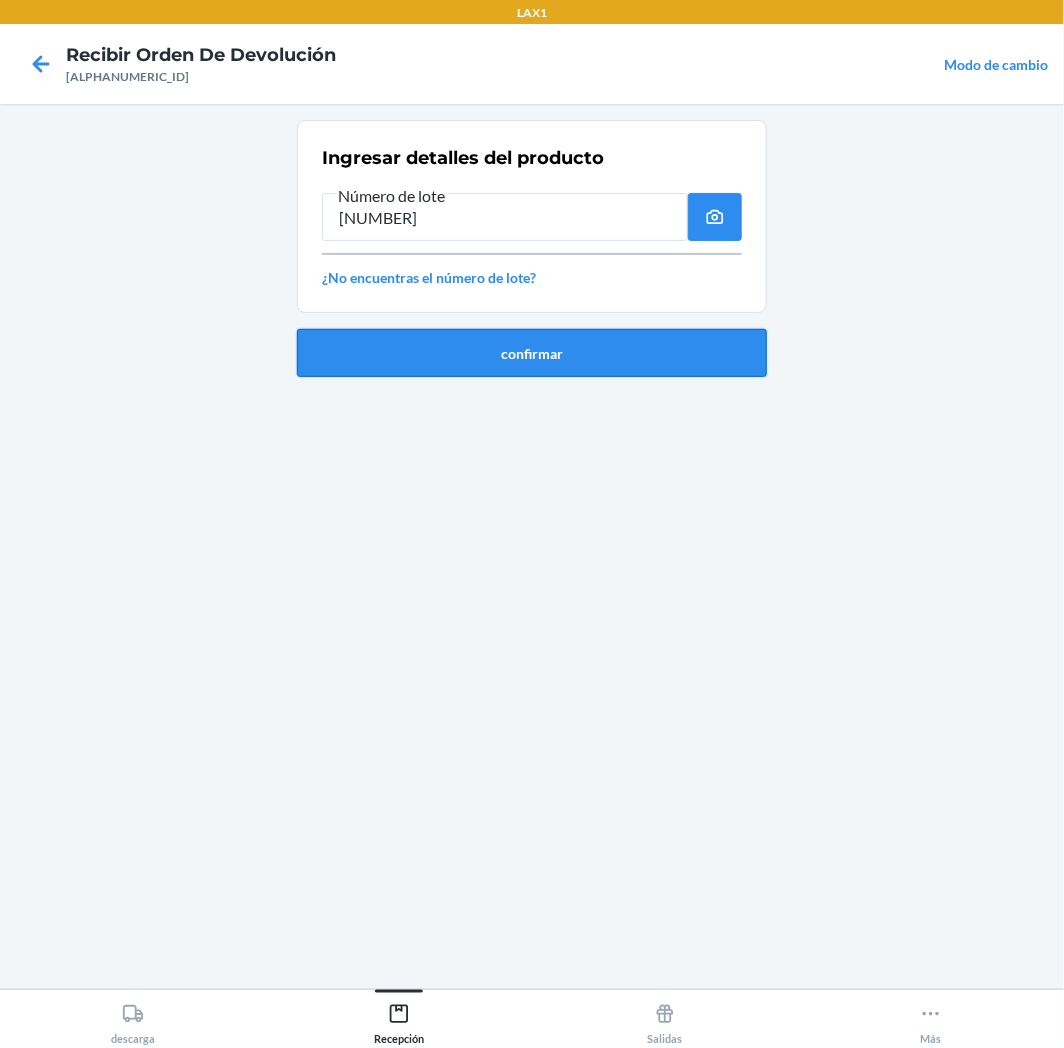 click on "confirmar" at bounding box center (532, 353) 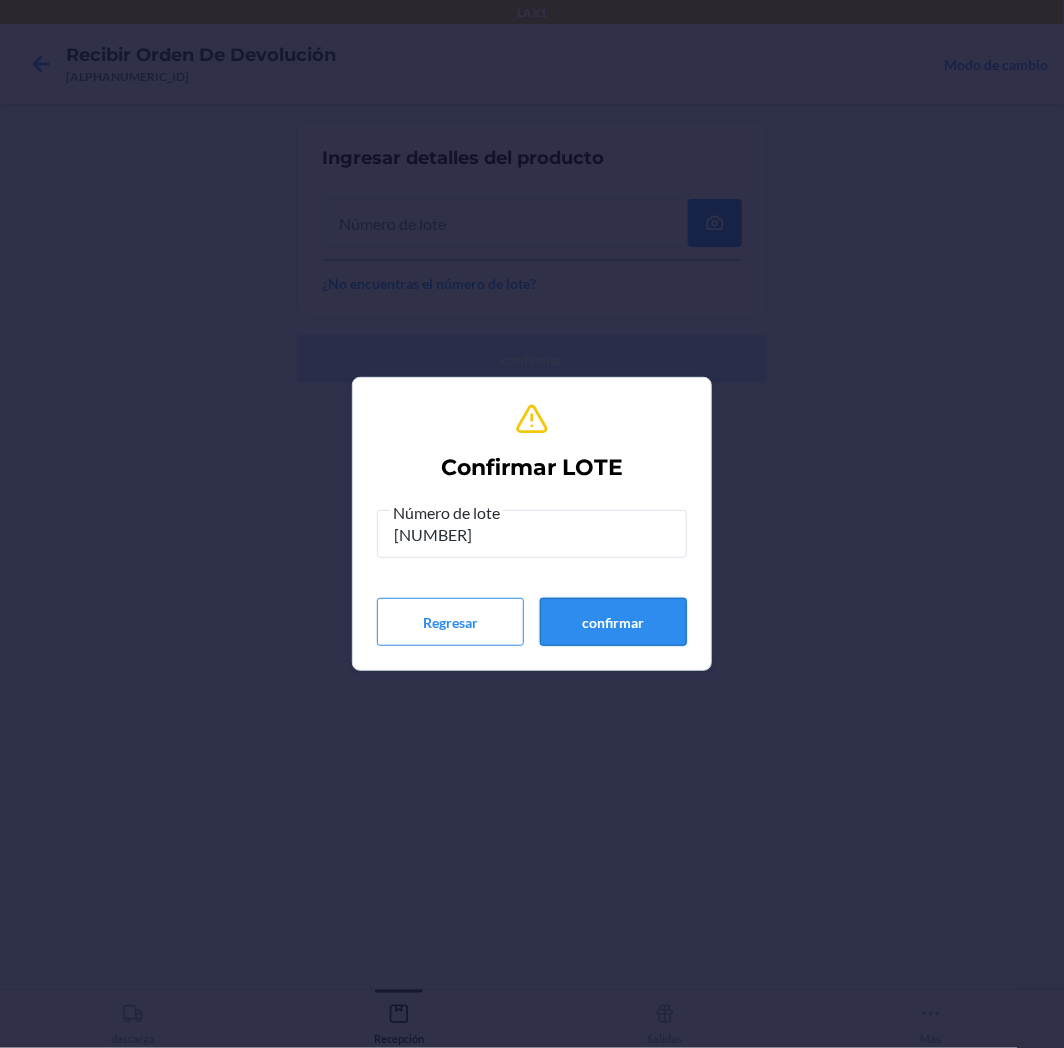 click on "confirmar" at bounding box center (613, 622) 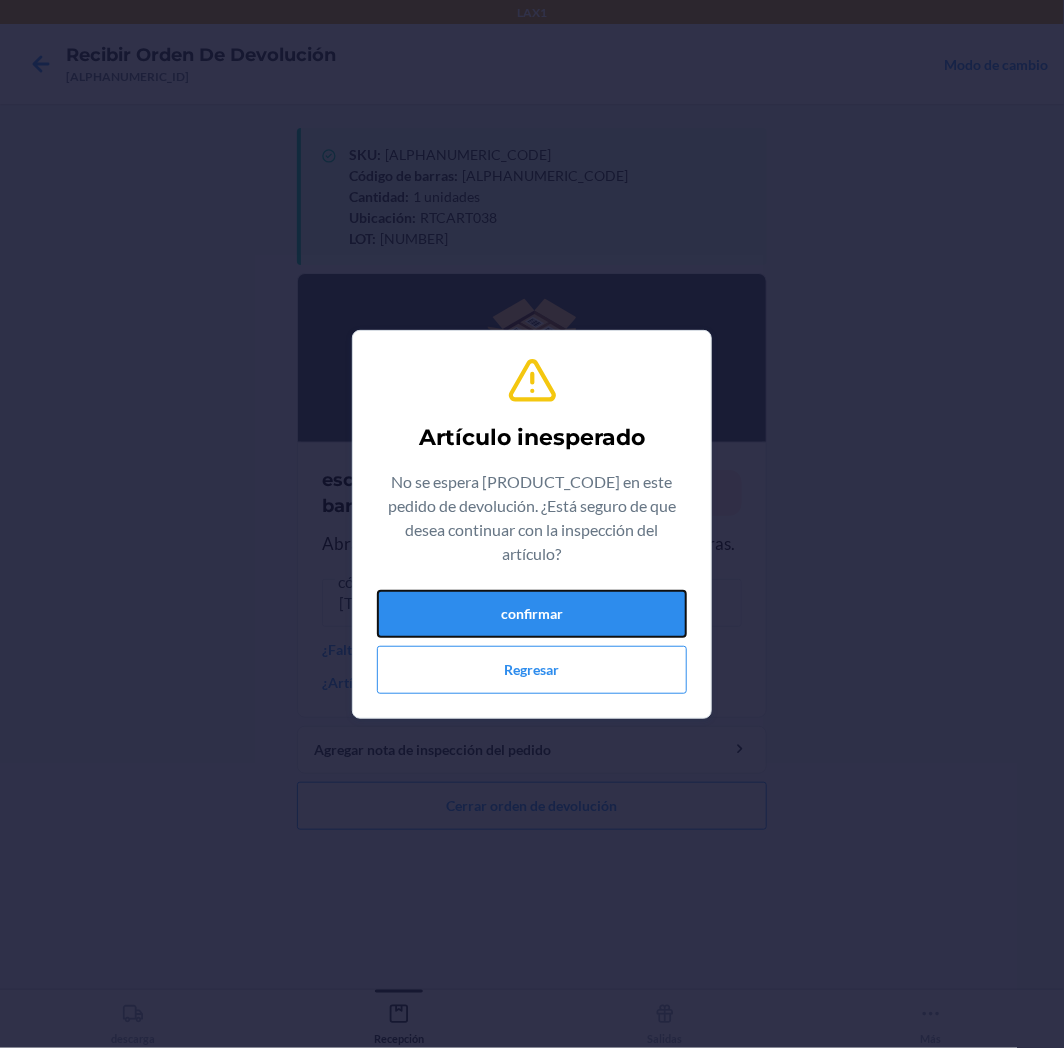 click on "confirmar" at bounding box center (532, 614) 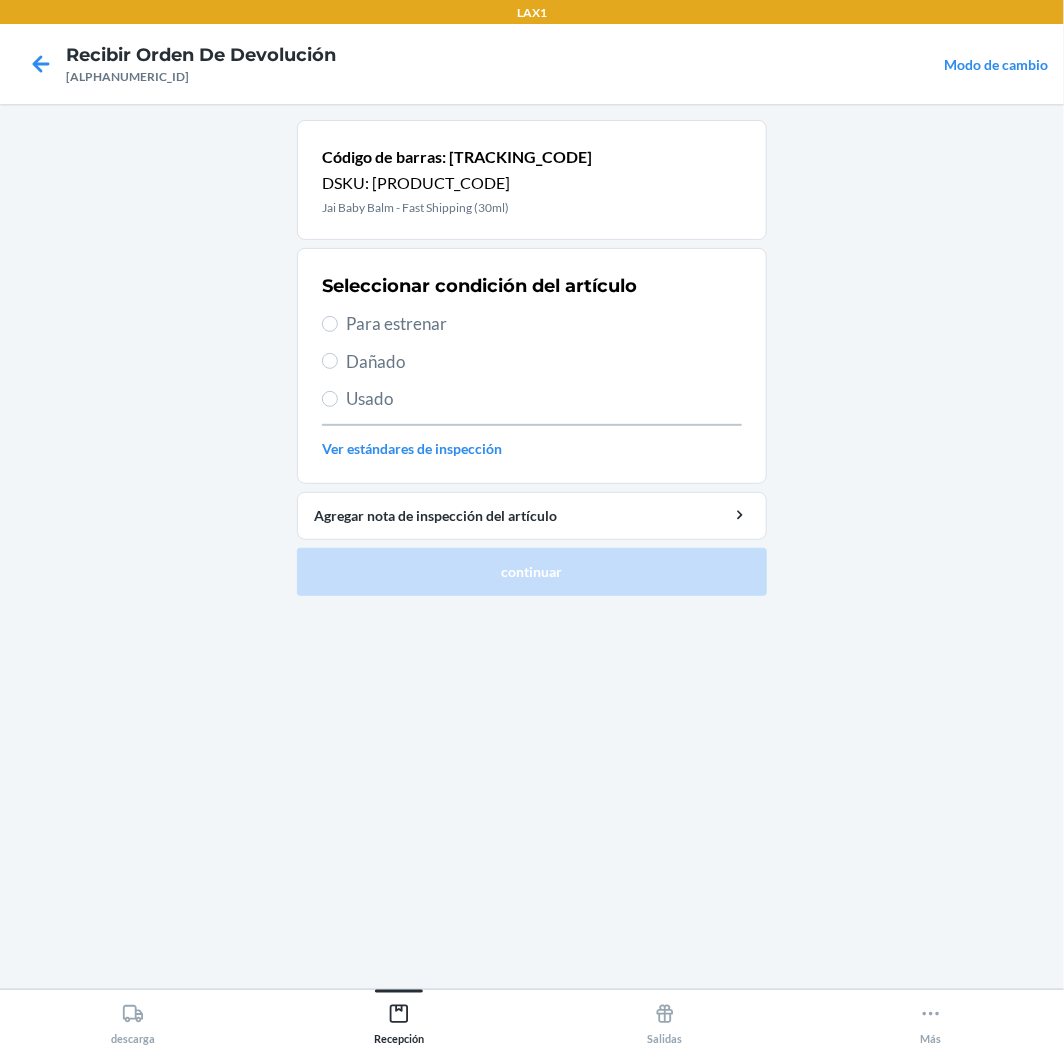 click on "Para estrenar" at bounding box center [544, 324] 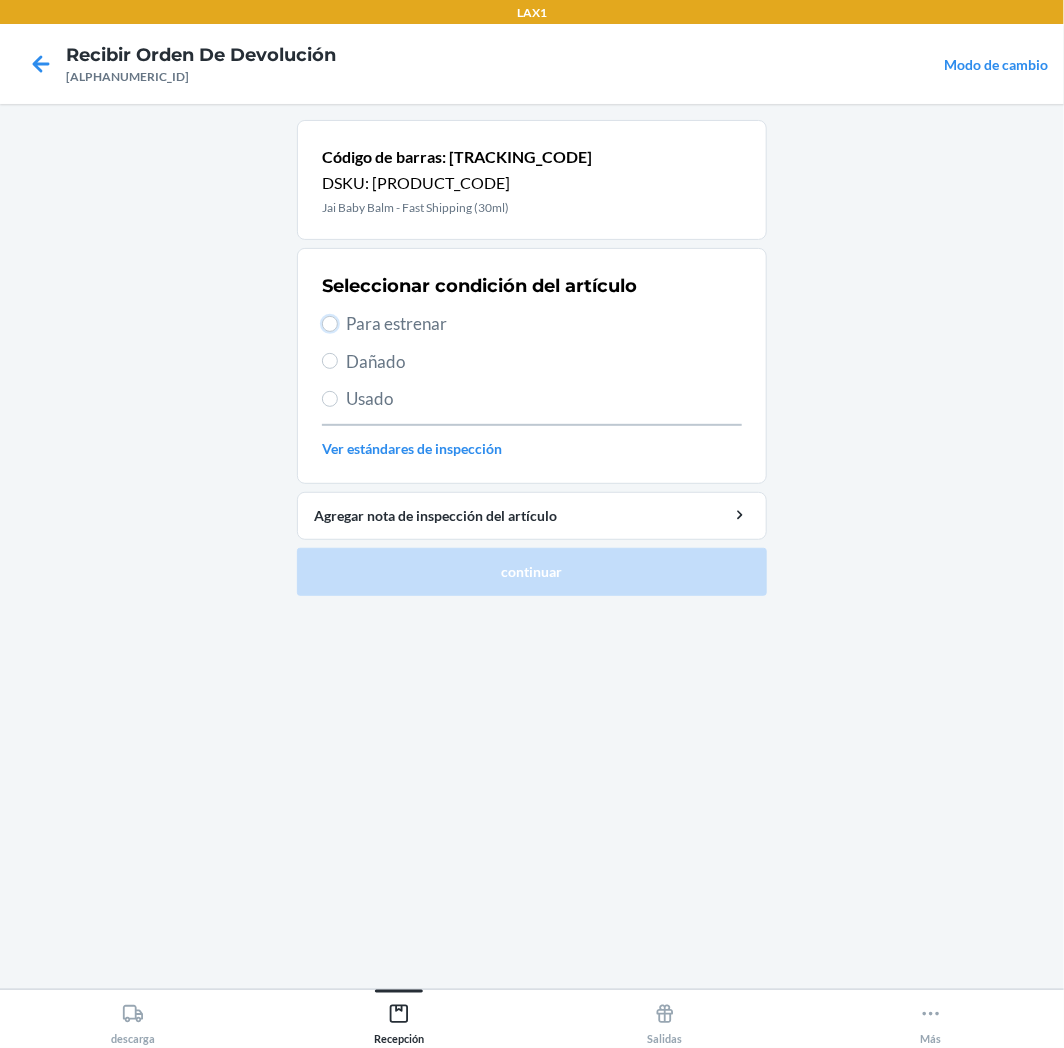 click on "Para estrenar" at bounding box center [330, 324] 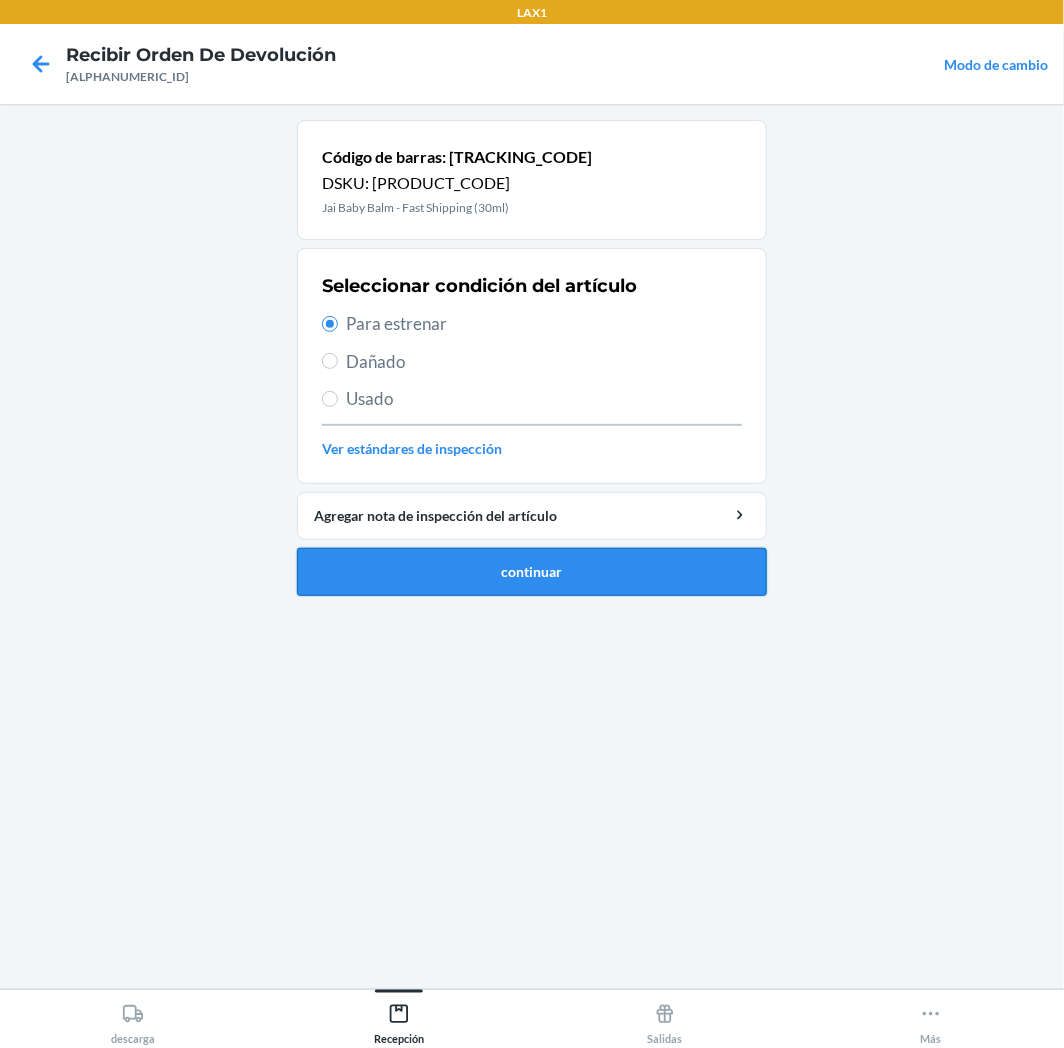 click on "continuar" at bounding box center (532, 572) 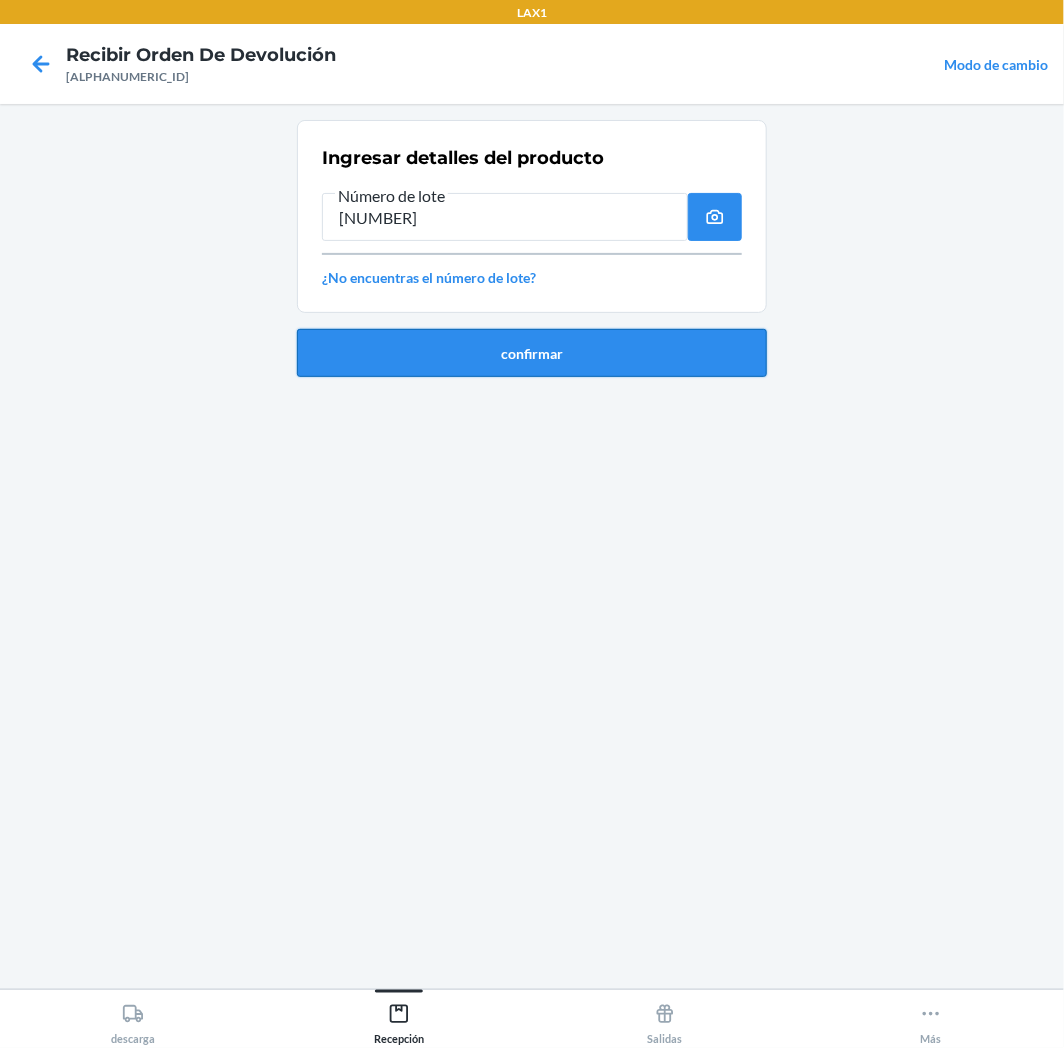 click on "confirmar" at bounding box center (532, 353) 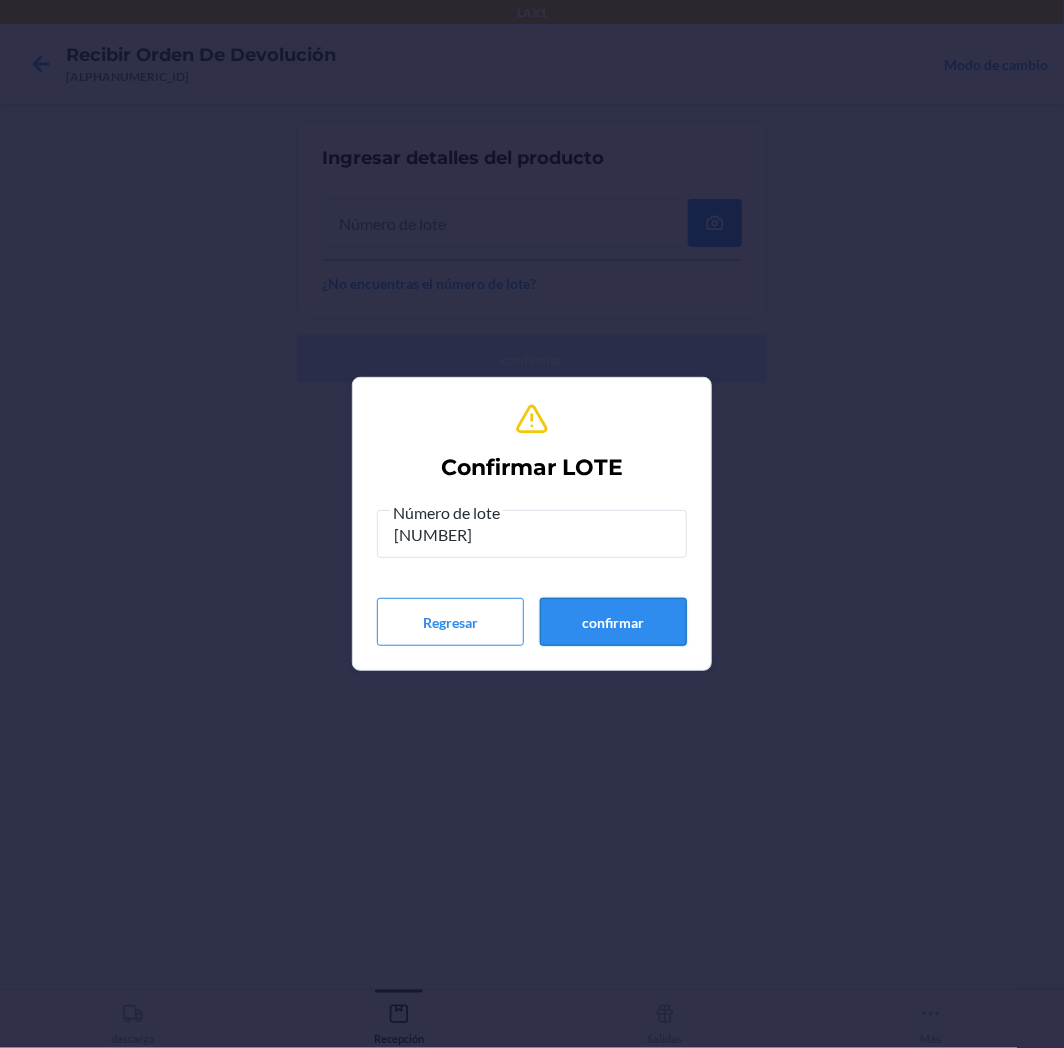 click on "confirmar" at bounding box center (613, 622) 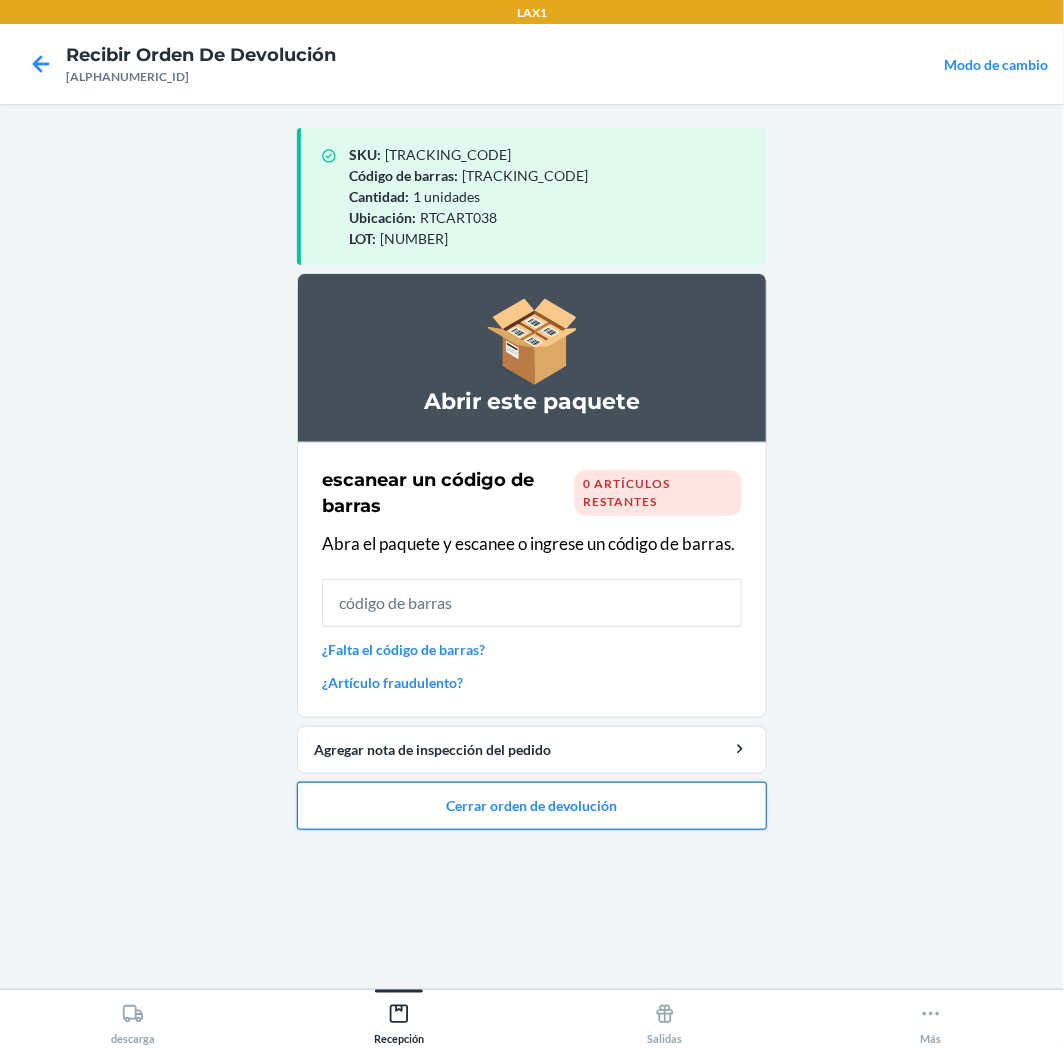 click on "Cerrar orden de devolución" at bounding box center [532, 806] 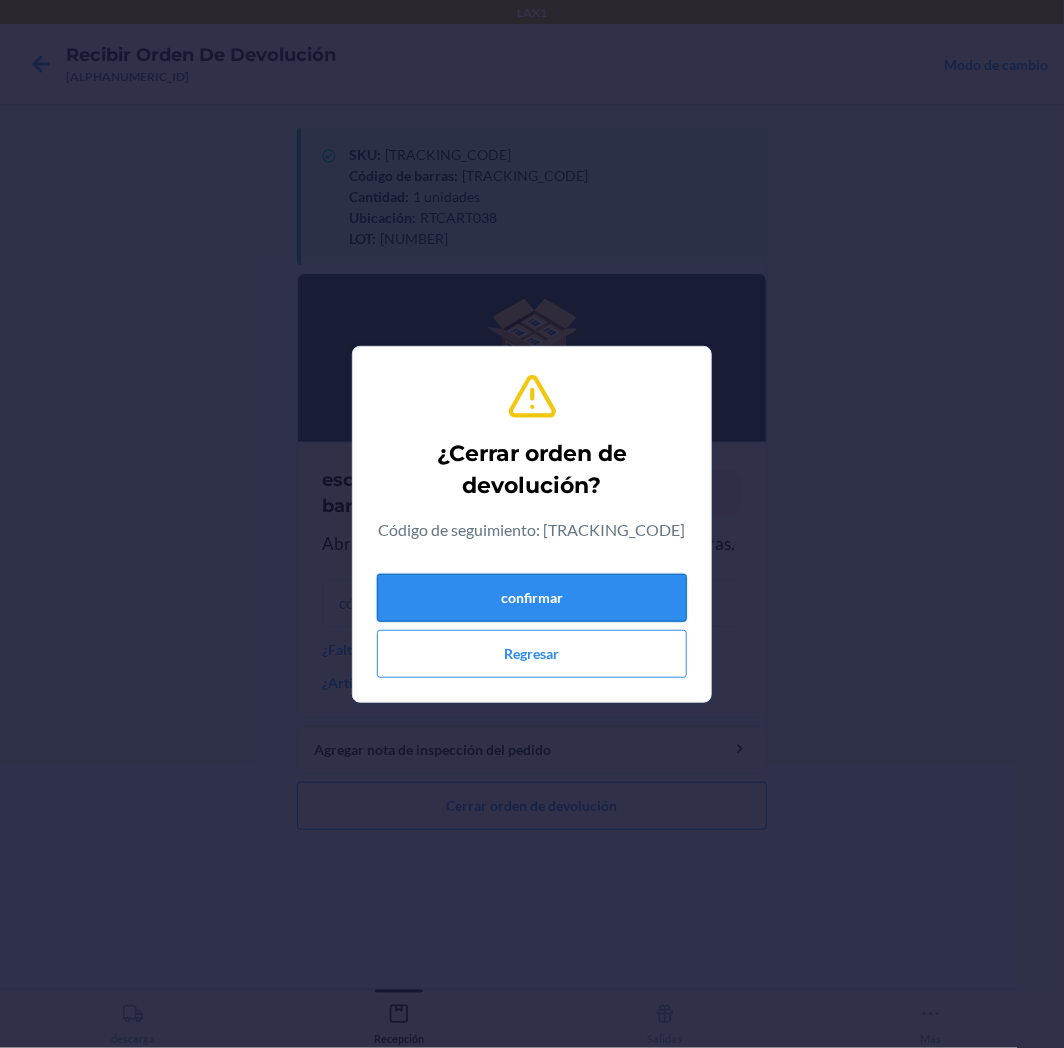 click on "confirmar" at bounding box center (532, 598) 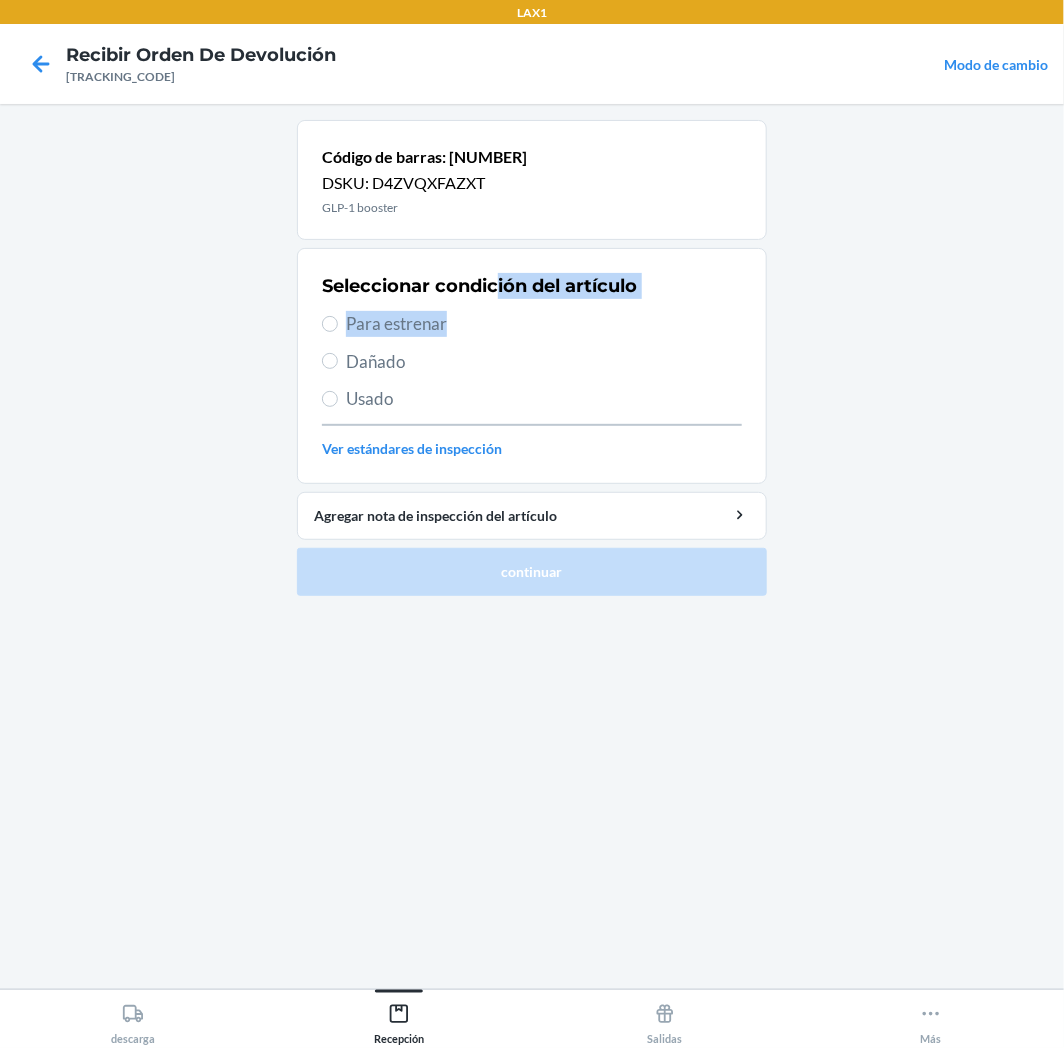 click on "Seleccionar condición del artículo Para estrenar Dañado Usado Ver estándares de inspección" at bounding box center [532, 366] 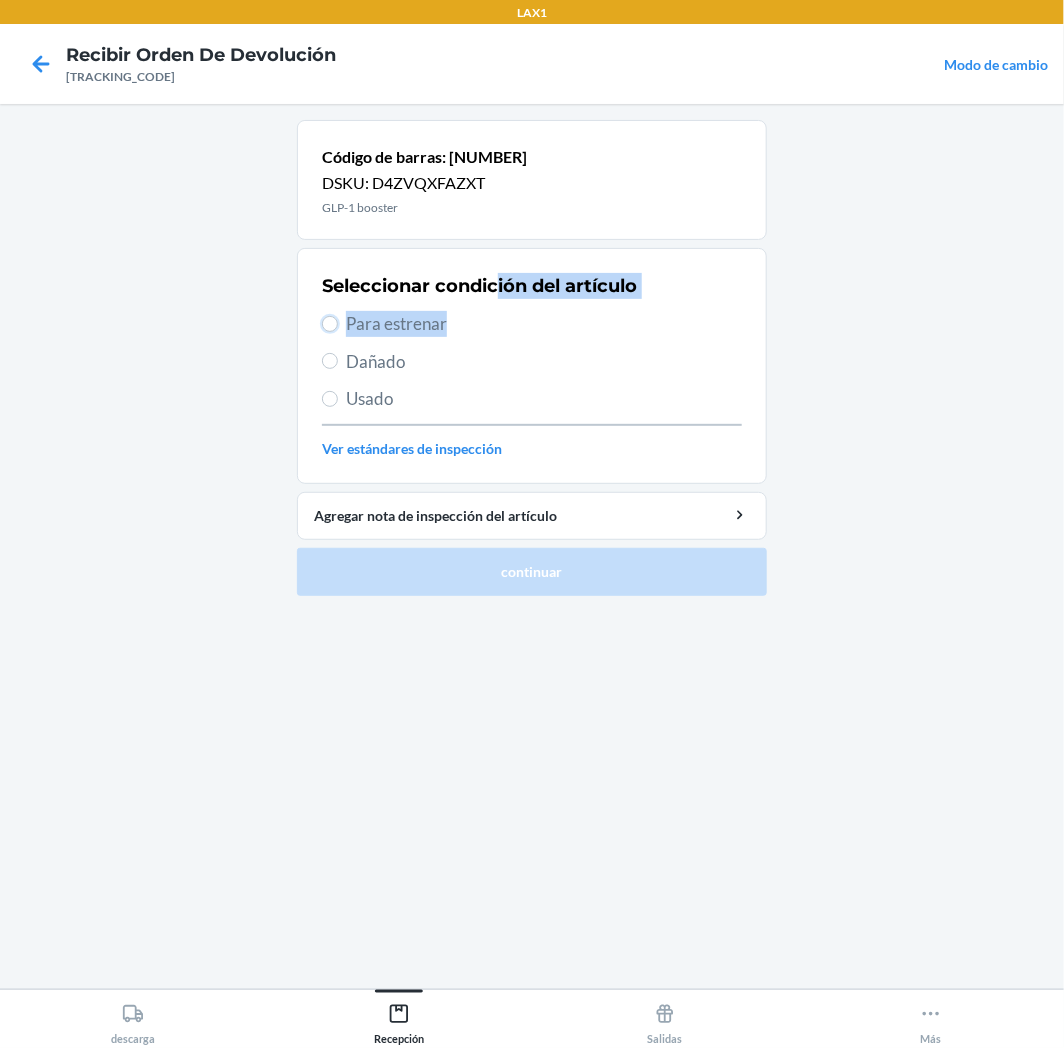 click on "Para estrenar" at bounding box center (330, 324) 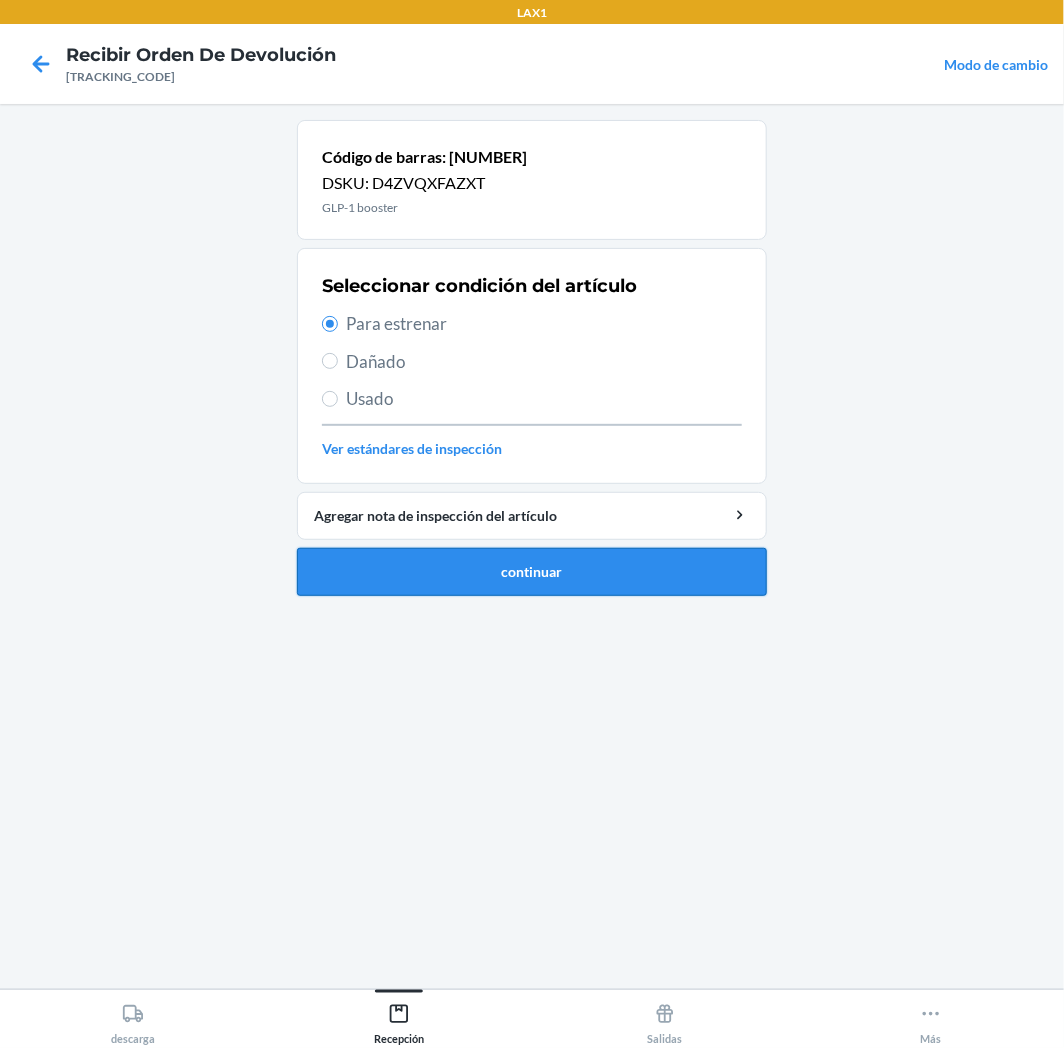 click on "continuar" at bounding box center (532, 572) 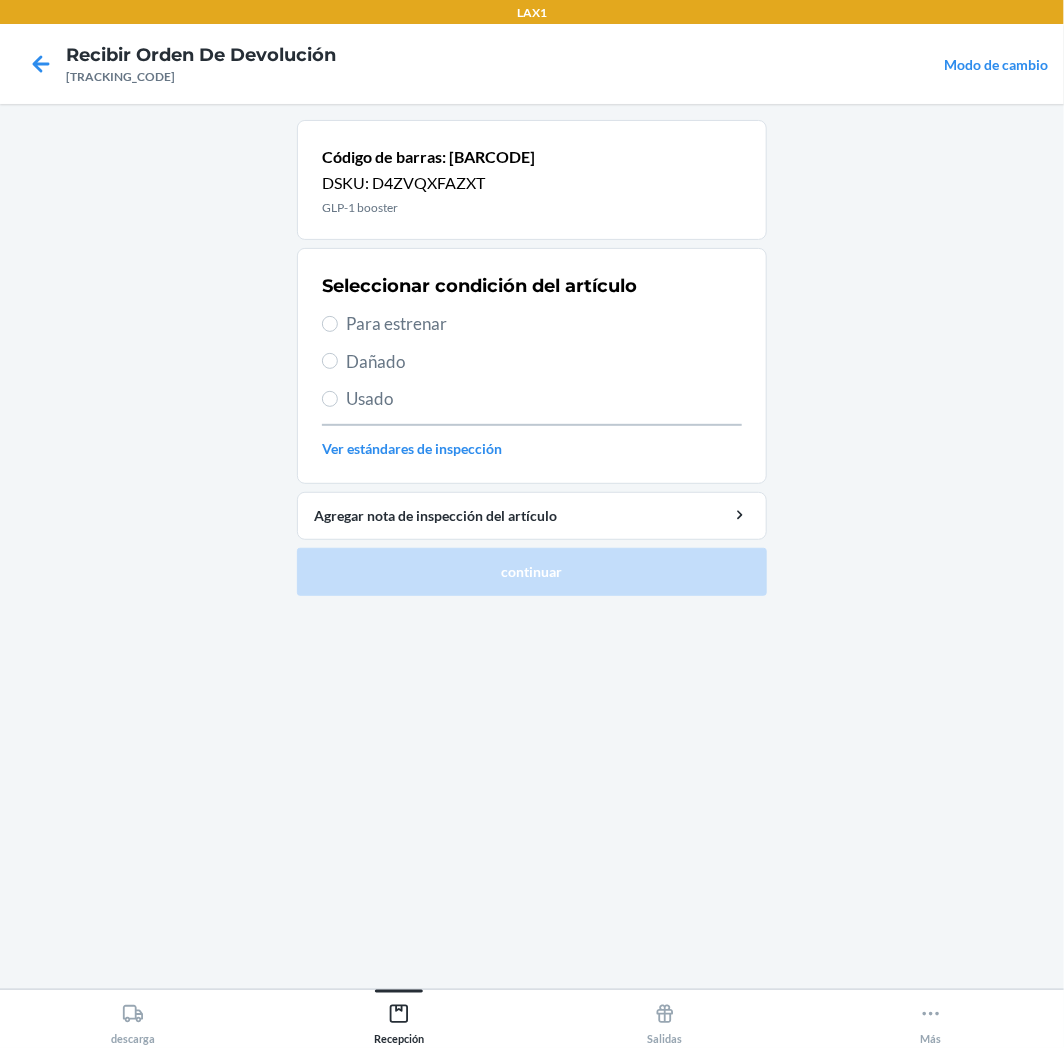 click on "Para estrenar" at bounding box center [544, 324] 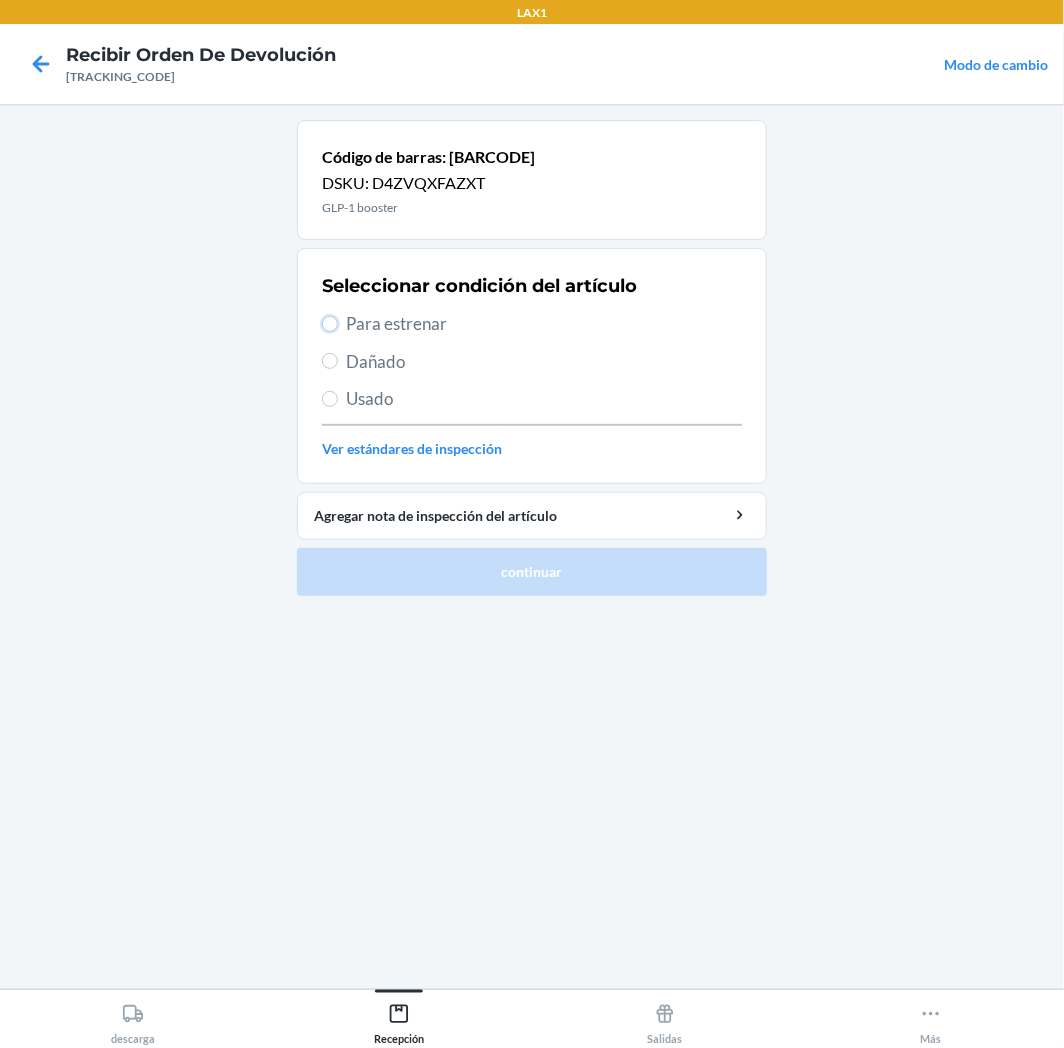 click on "Para estrenar" at bounding box center [330, 324] 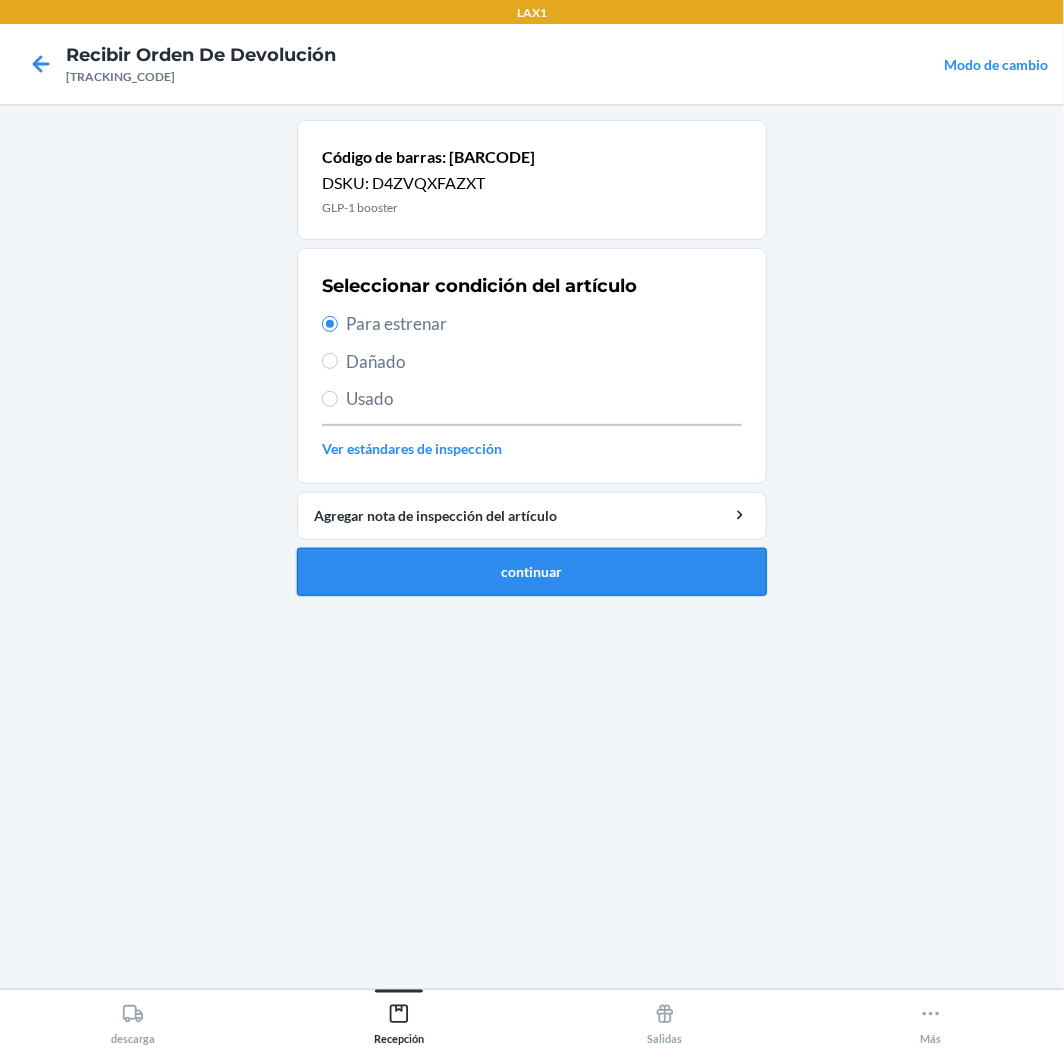 click on "continuar" at bounding box center [532, 572] 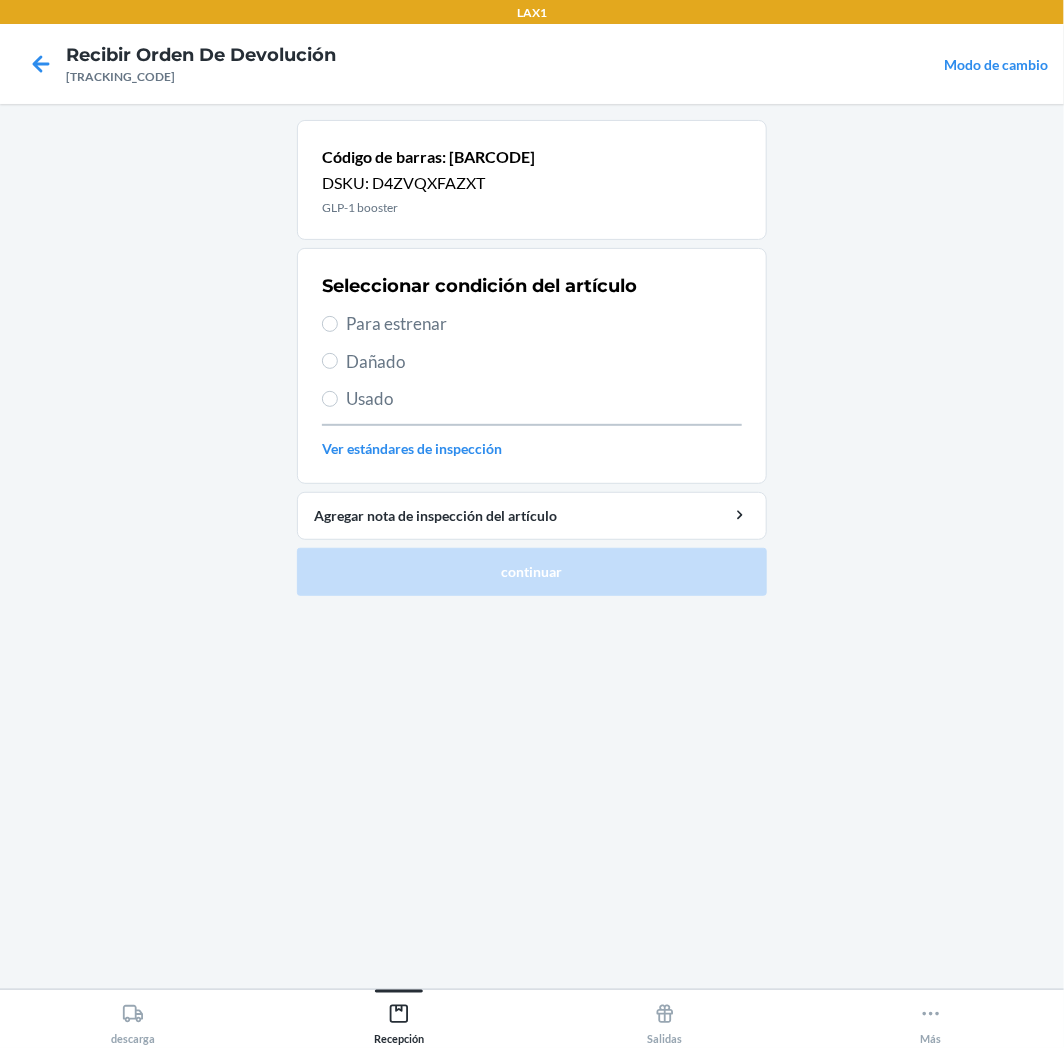click on "Para estrenar" at bounding box center [544, 324] 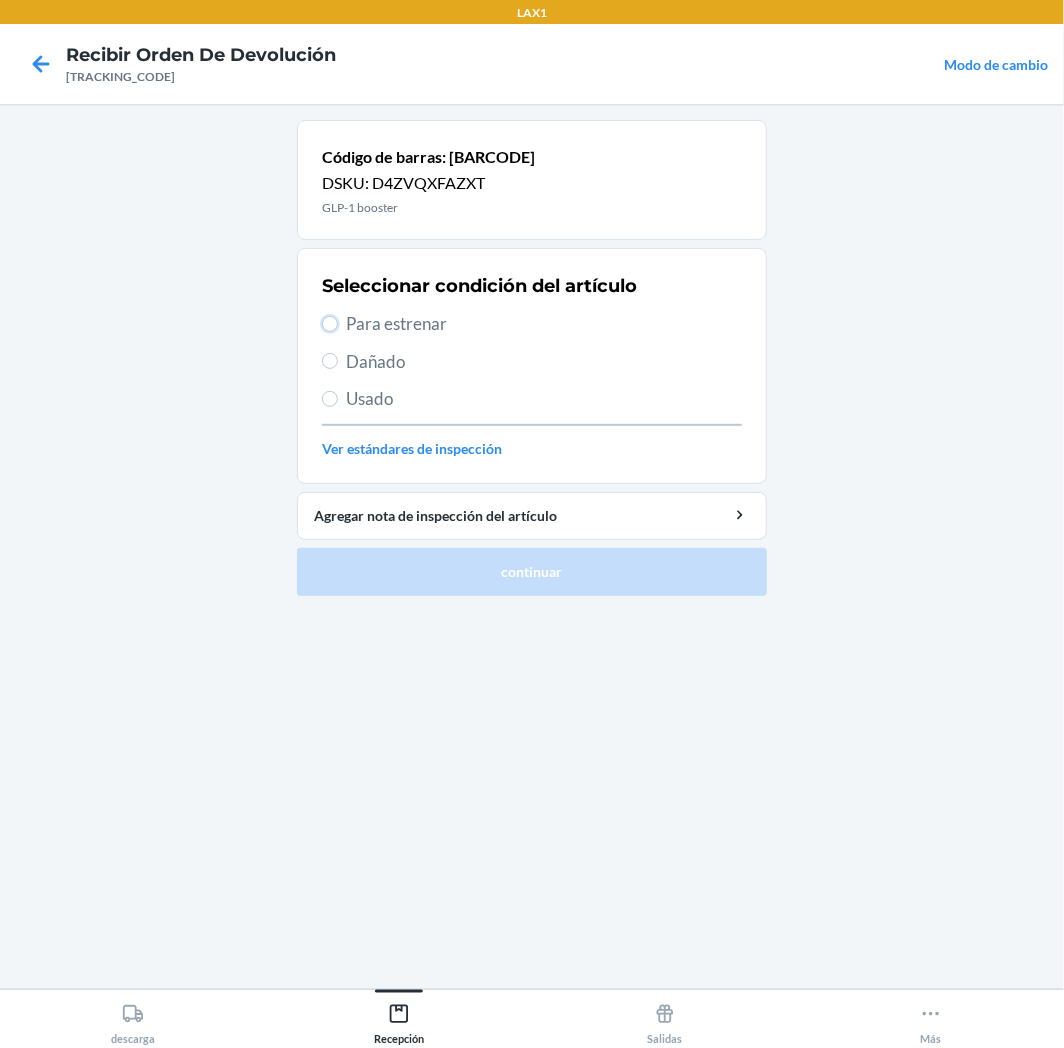click on "Para estrenar" at bounding box center (330, 324) 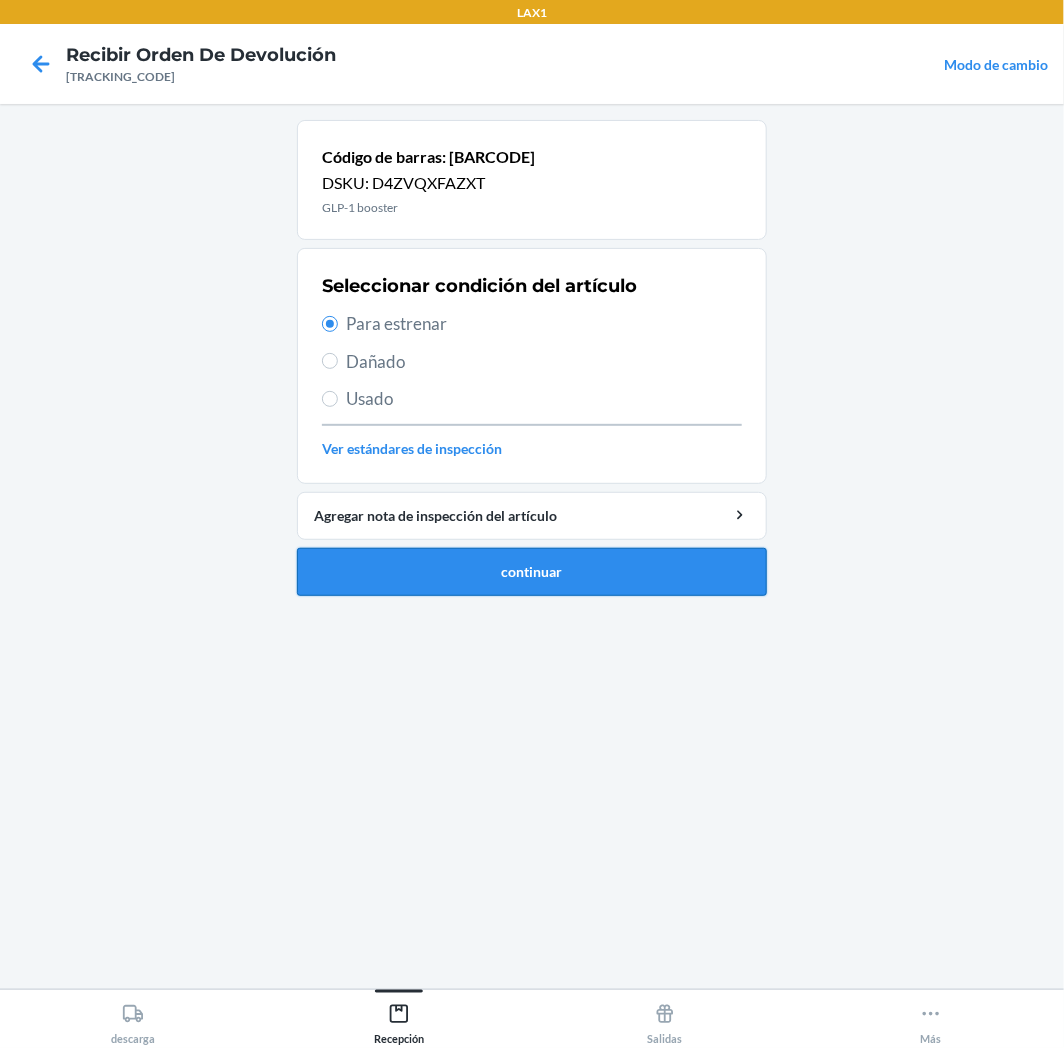 click on "continuar" at bounding box center (532, 572) 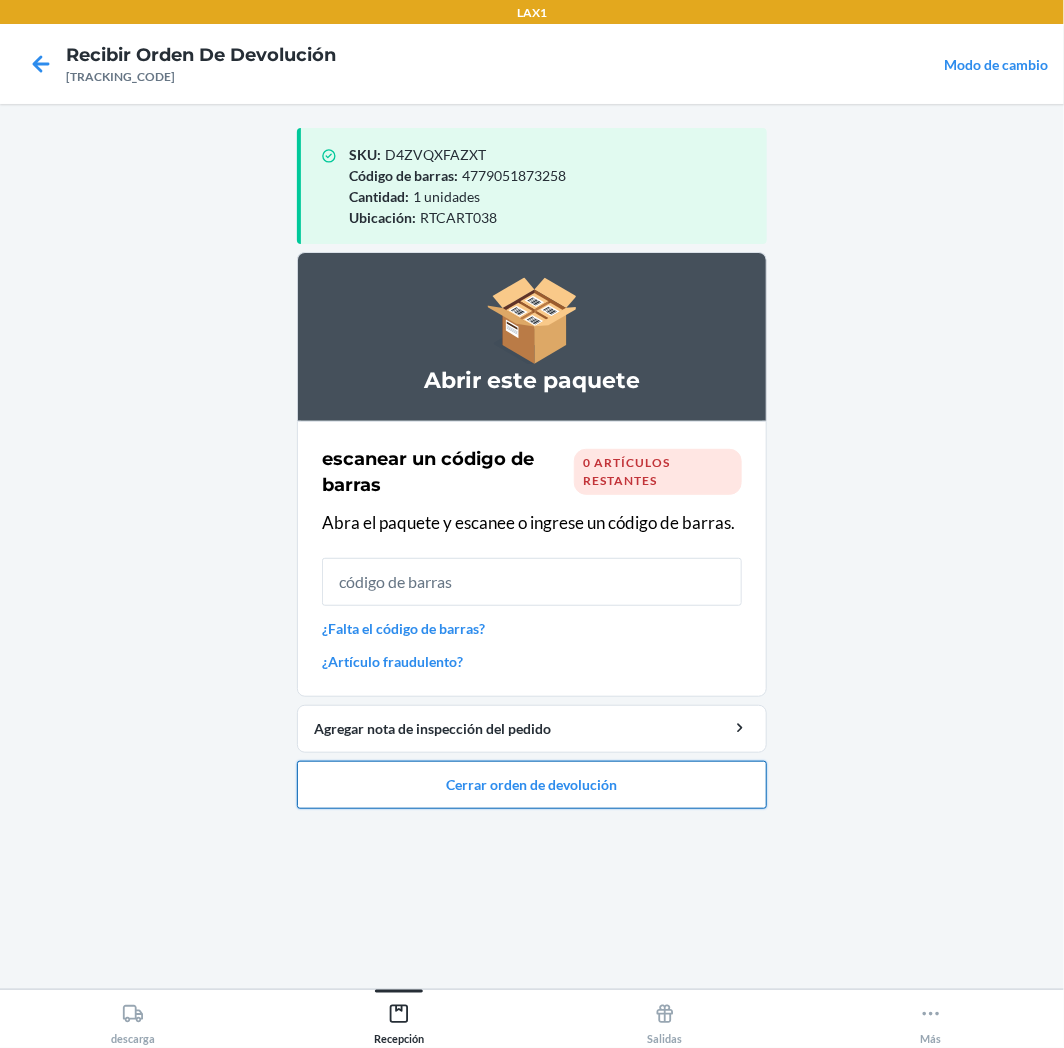 click on "Cerrar orden de devolución" at bounding box center (532, 785) 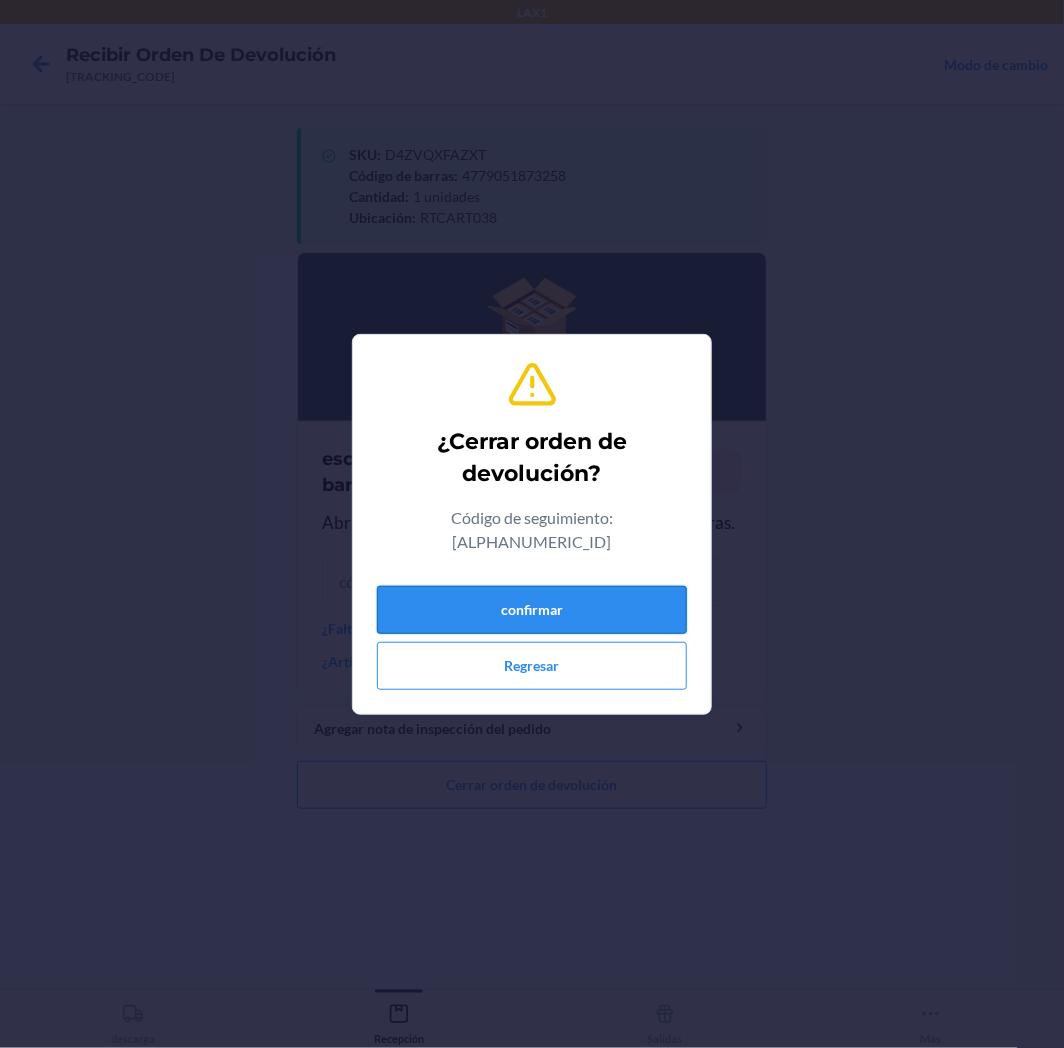 click on "confirmar" at bounding box center (532, 610) 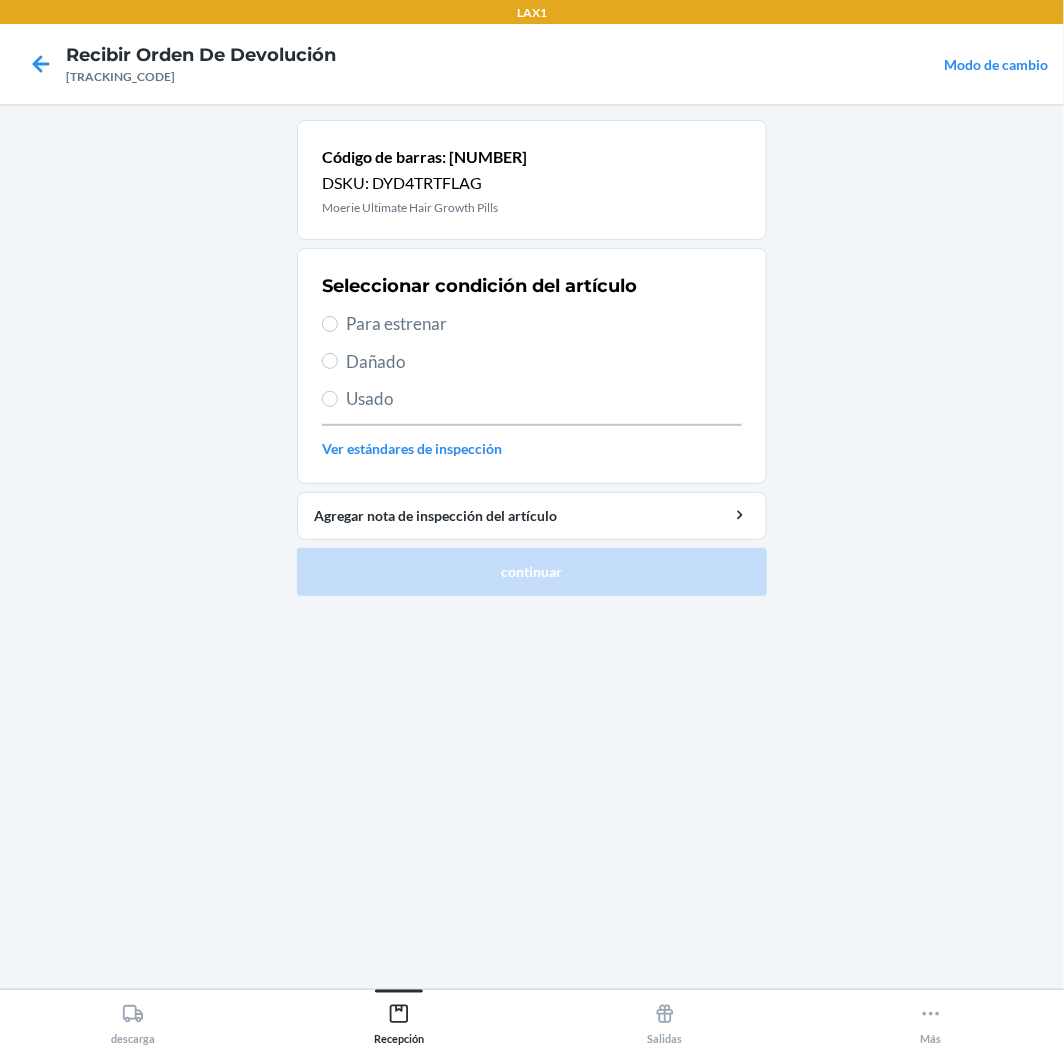 click on "Para estrenar" at bounding box center [544, 324] 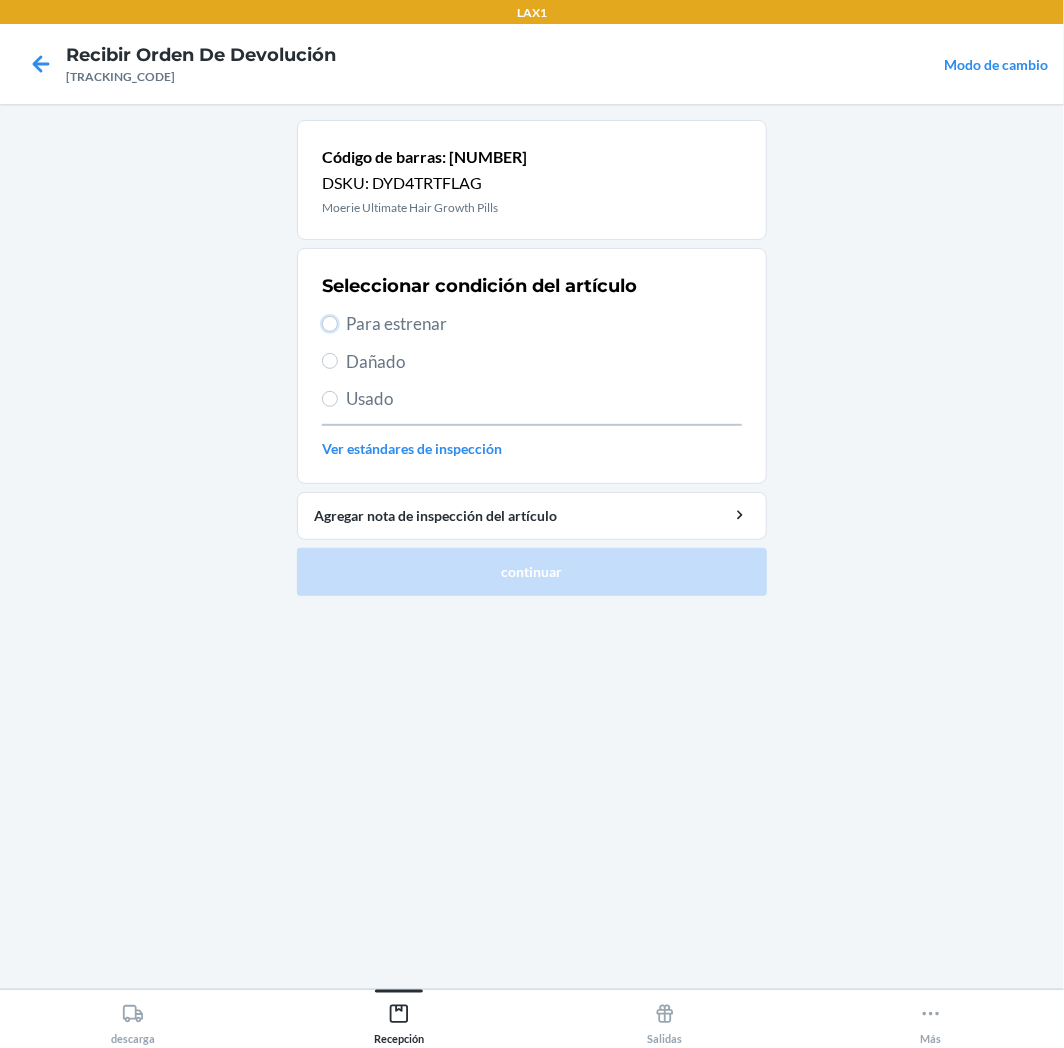 click on "Para estrenar" at bounding box center [330, 324] 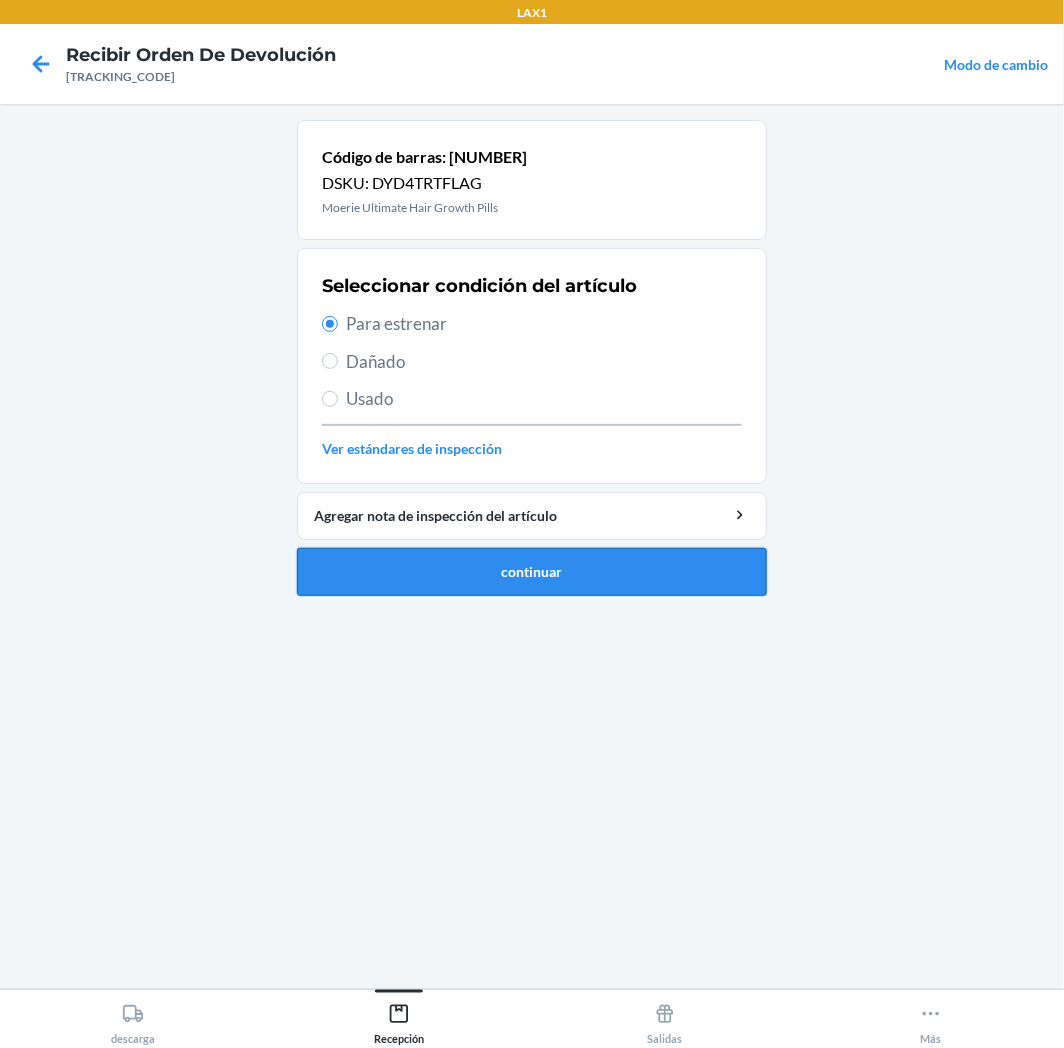 click on "continuar" at bounding box center (532, 572) 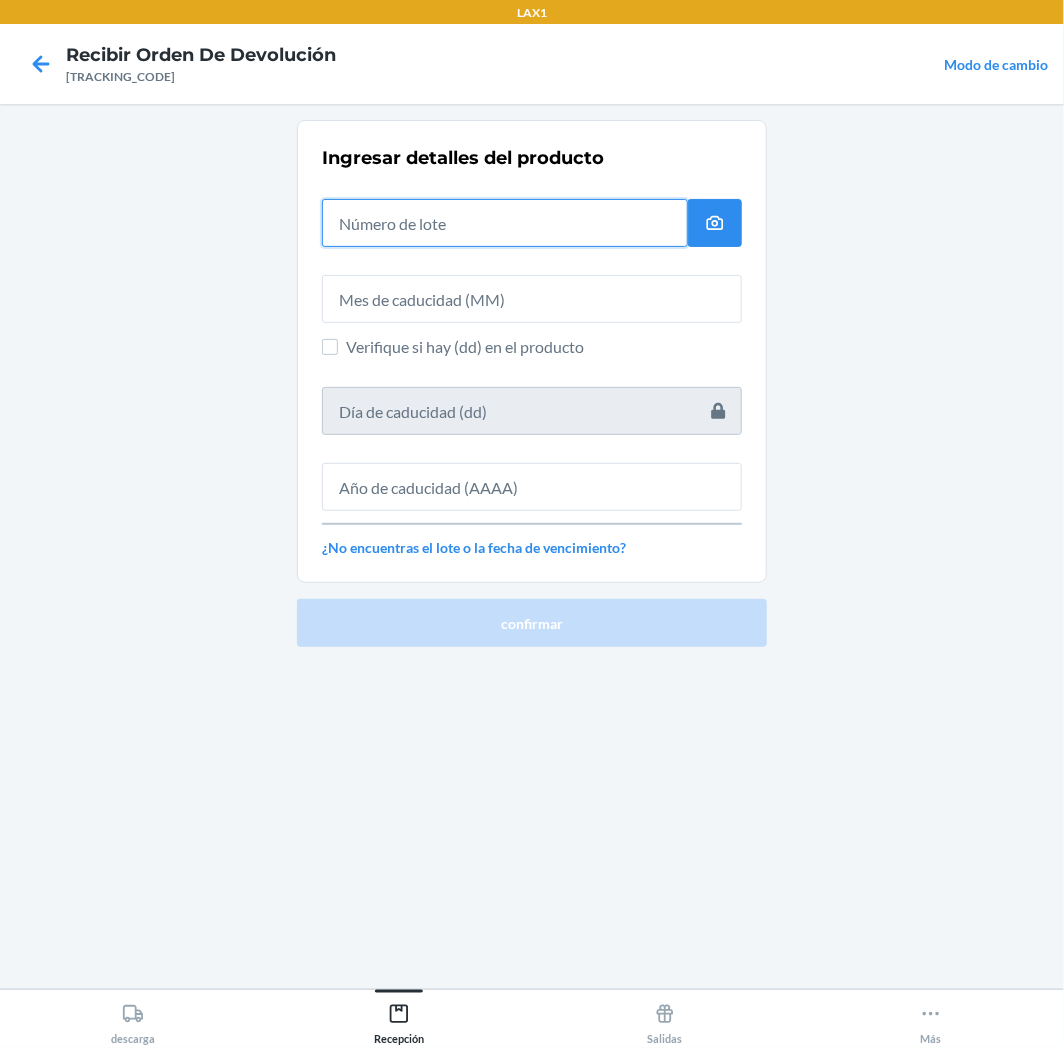 click at bounding box center [505, 223] 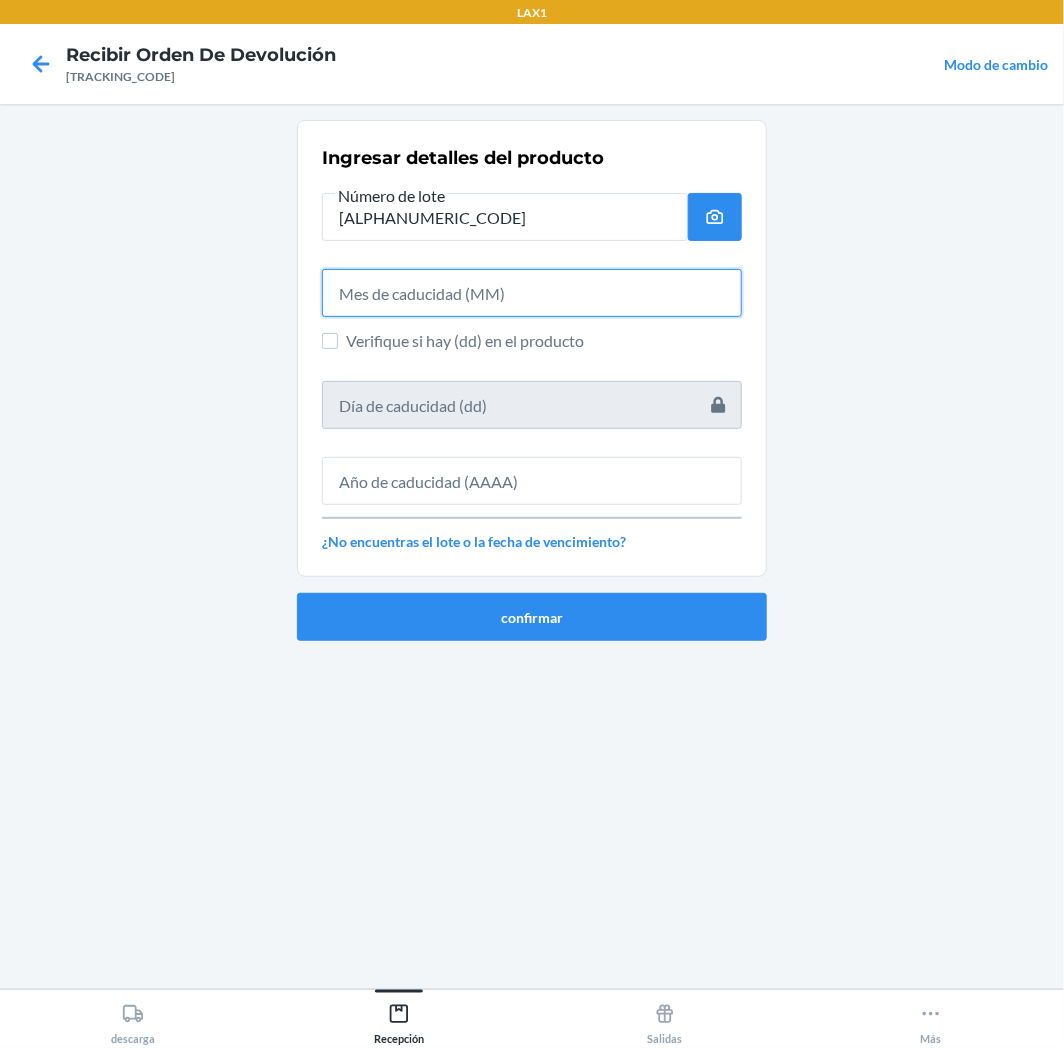 click at bounding box center (532, 293) 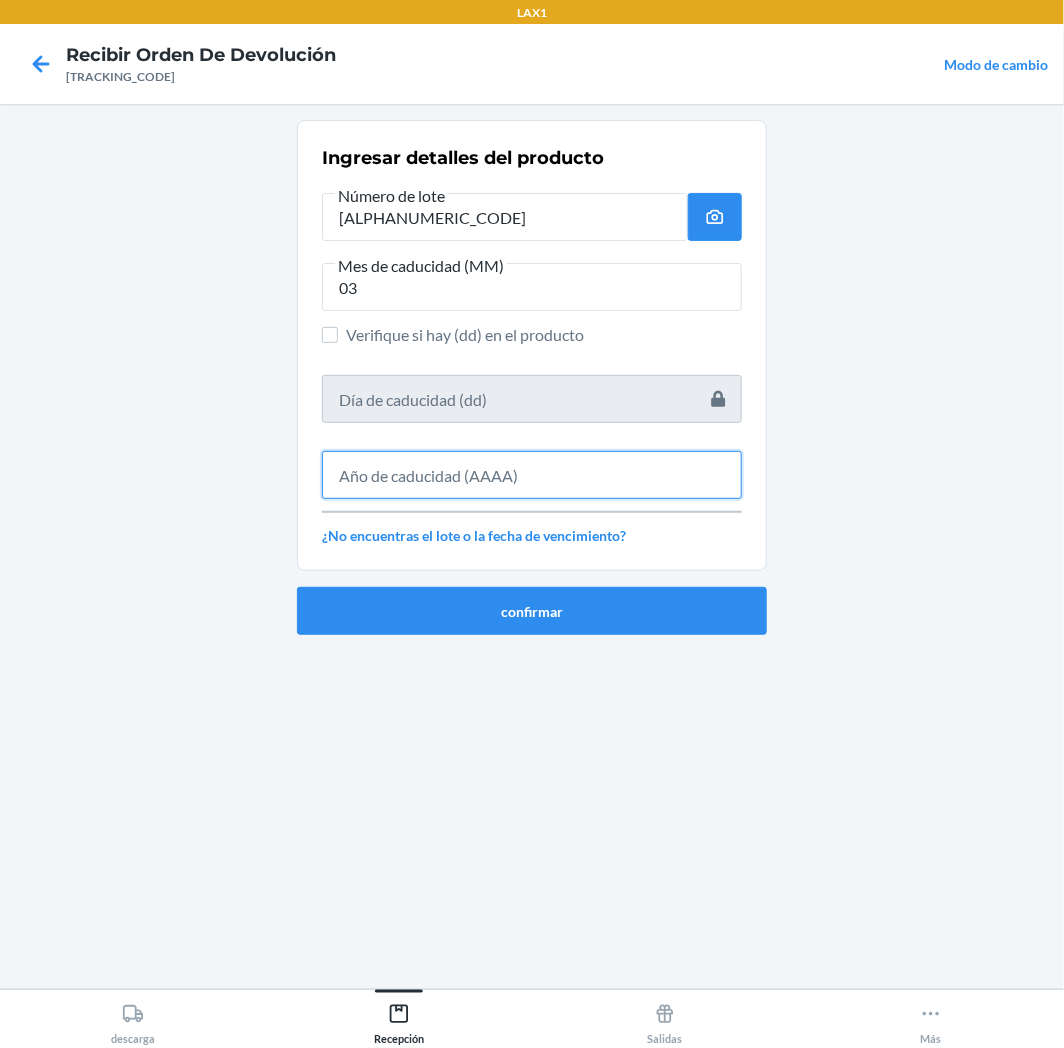 click at bounding box center [532, 475] 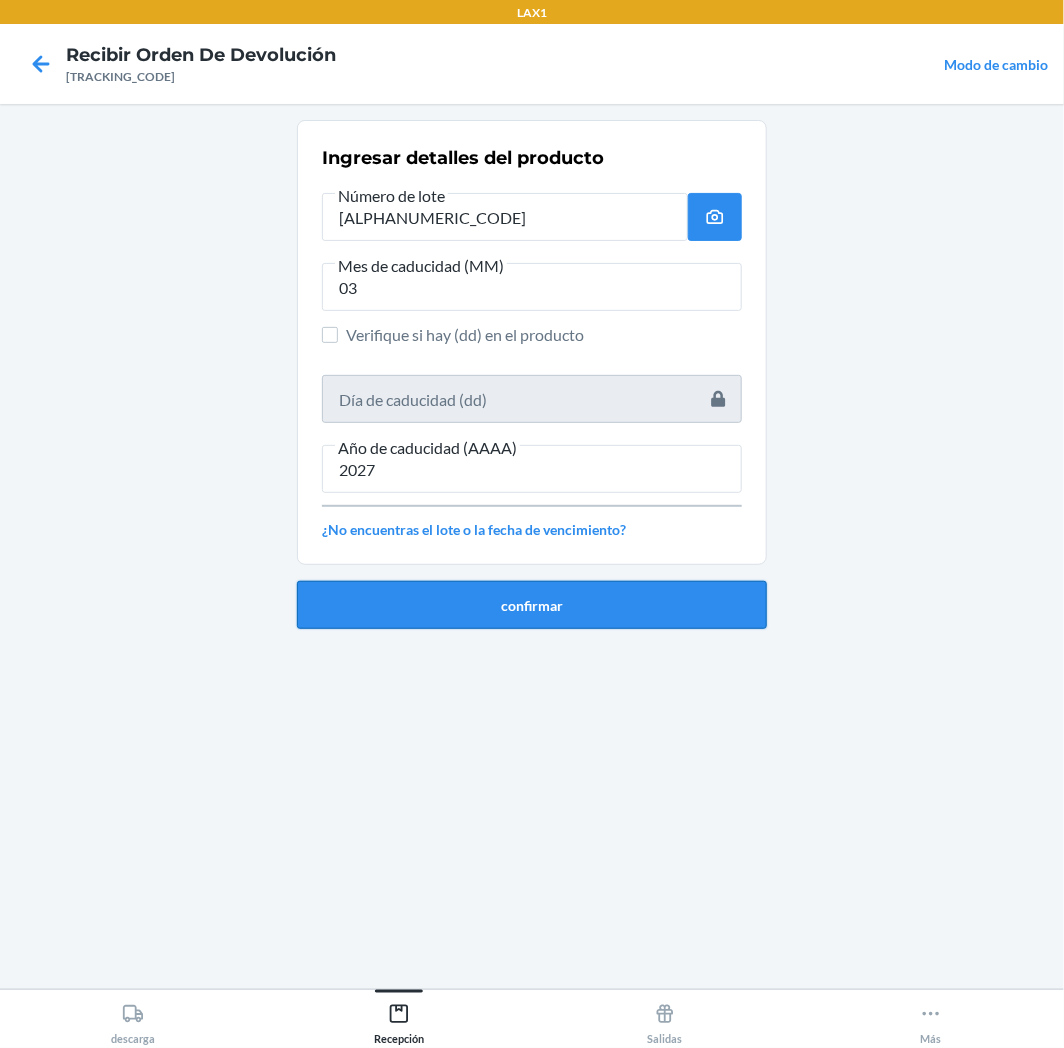click on "confirmar" at bounding box center (532, 605) 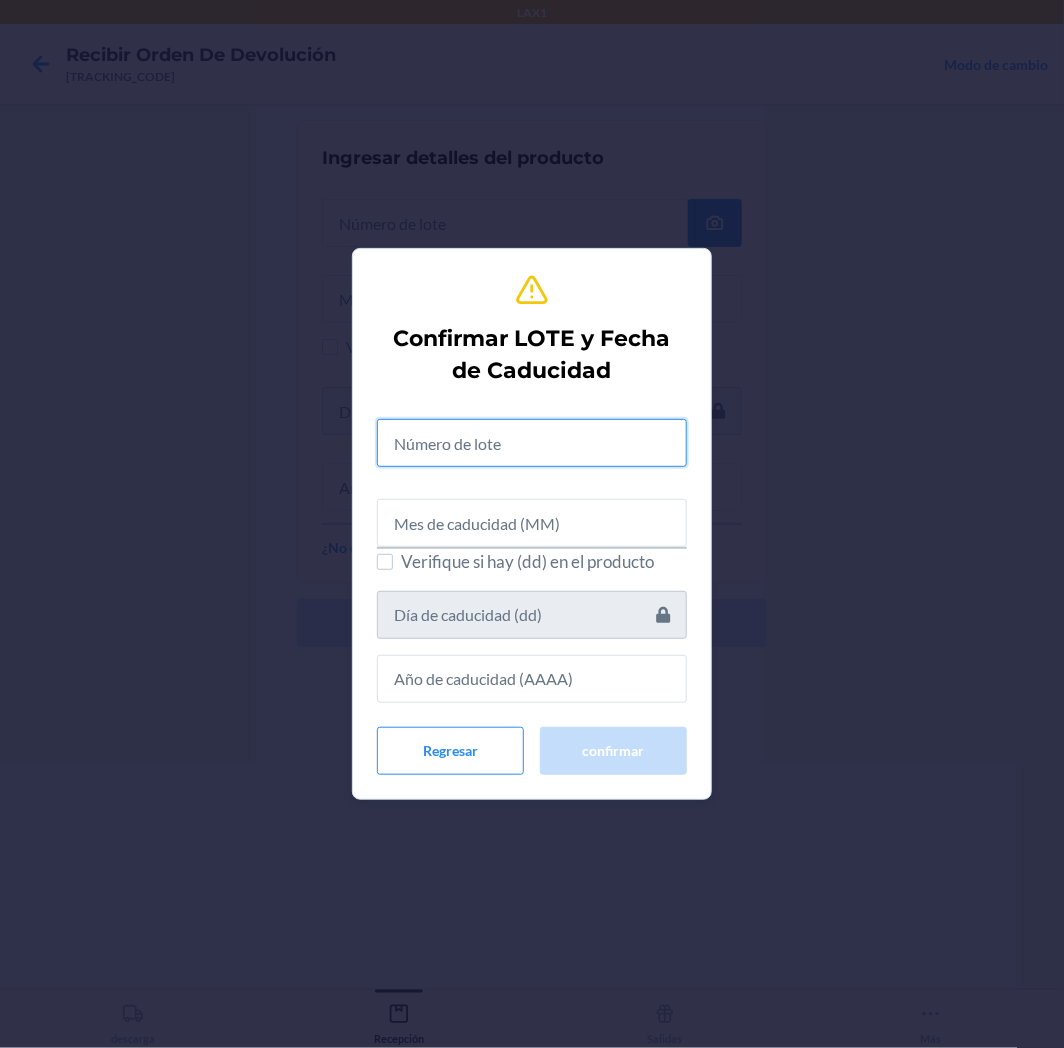 click at bounding box center [532, 443] 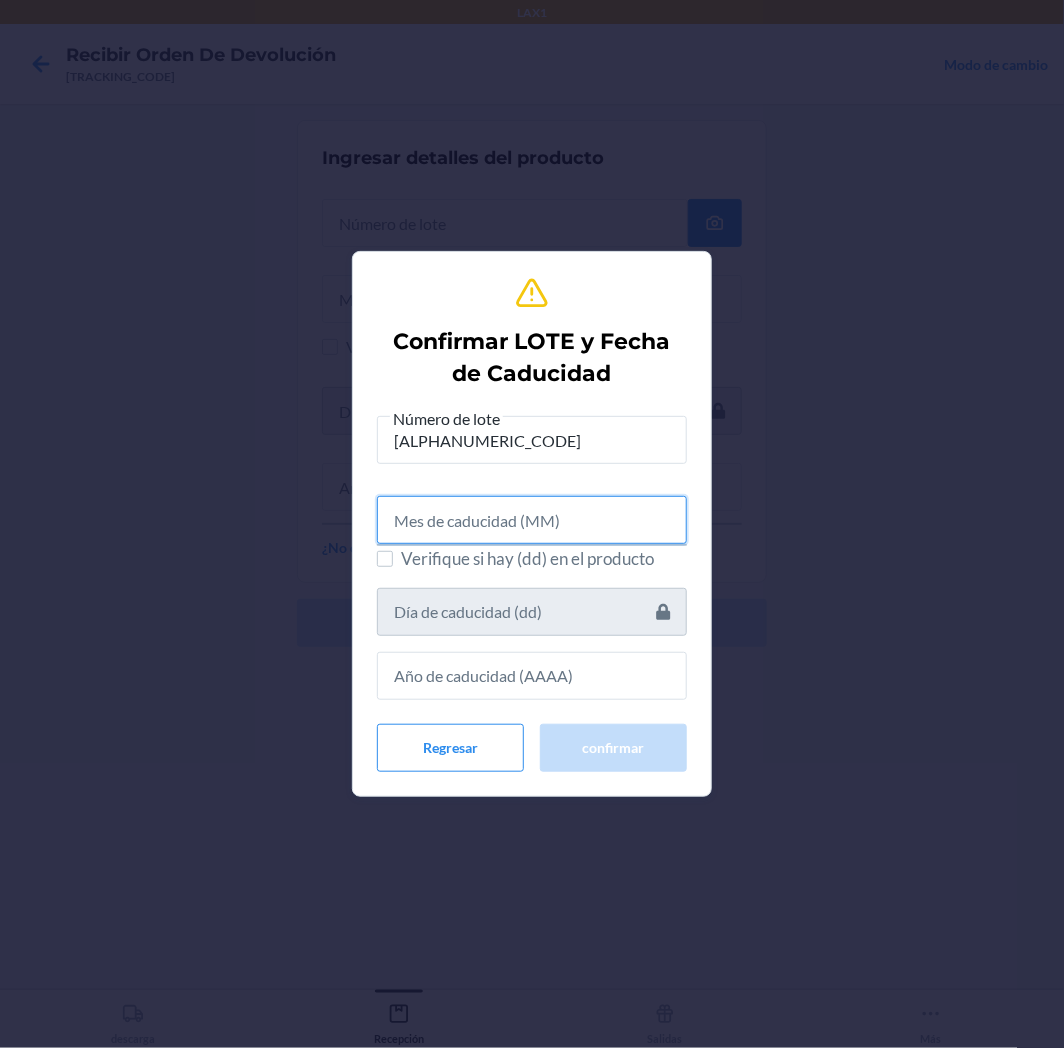 click at bounding box center (532, 520) 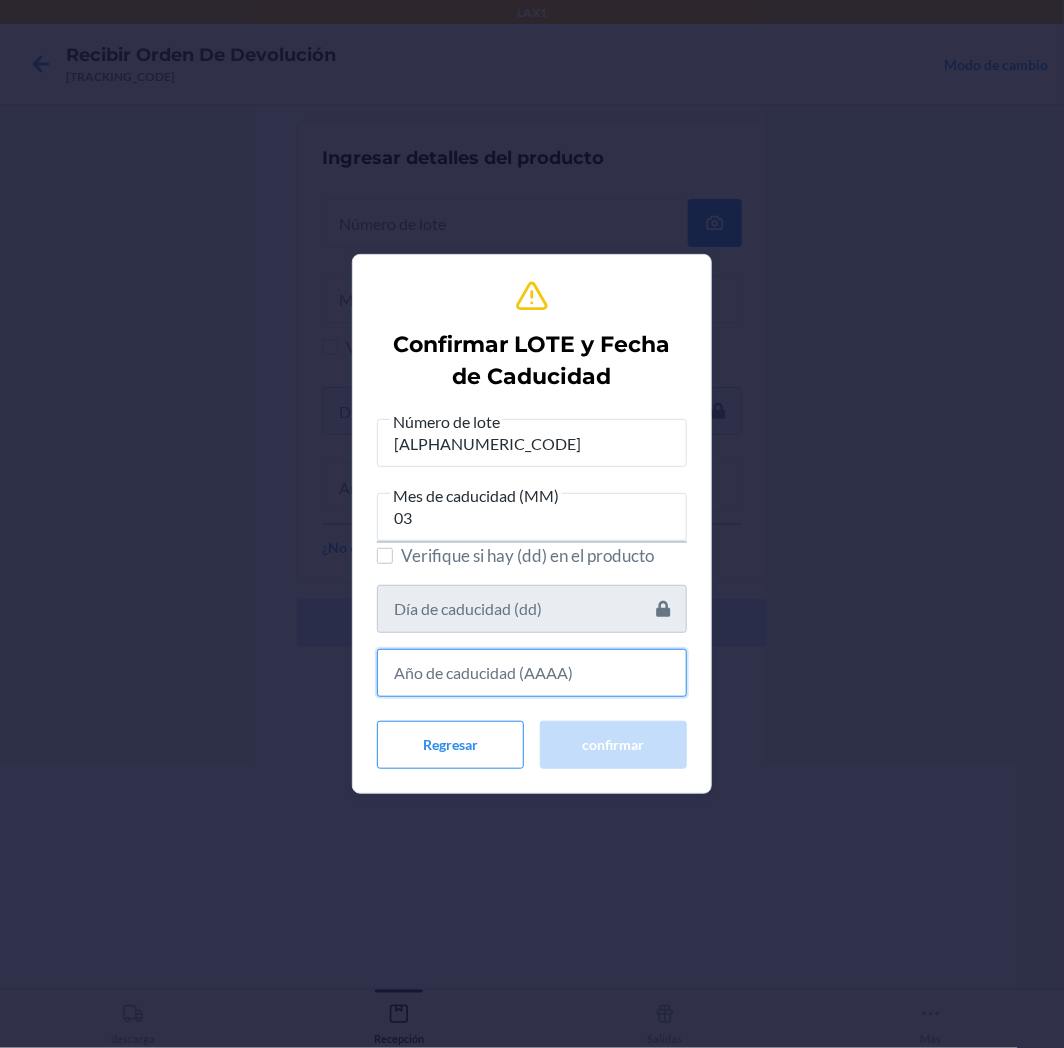 click at bounding box center [532, 673] 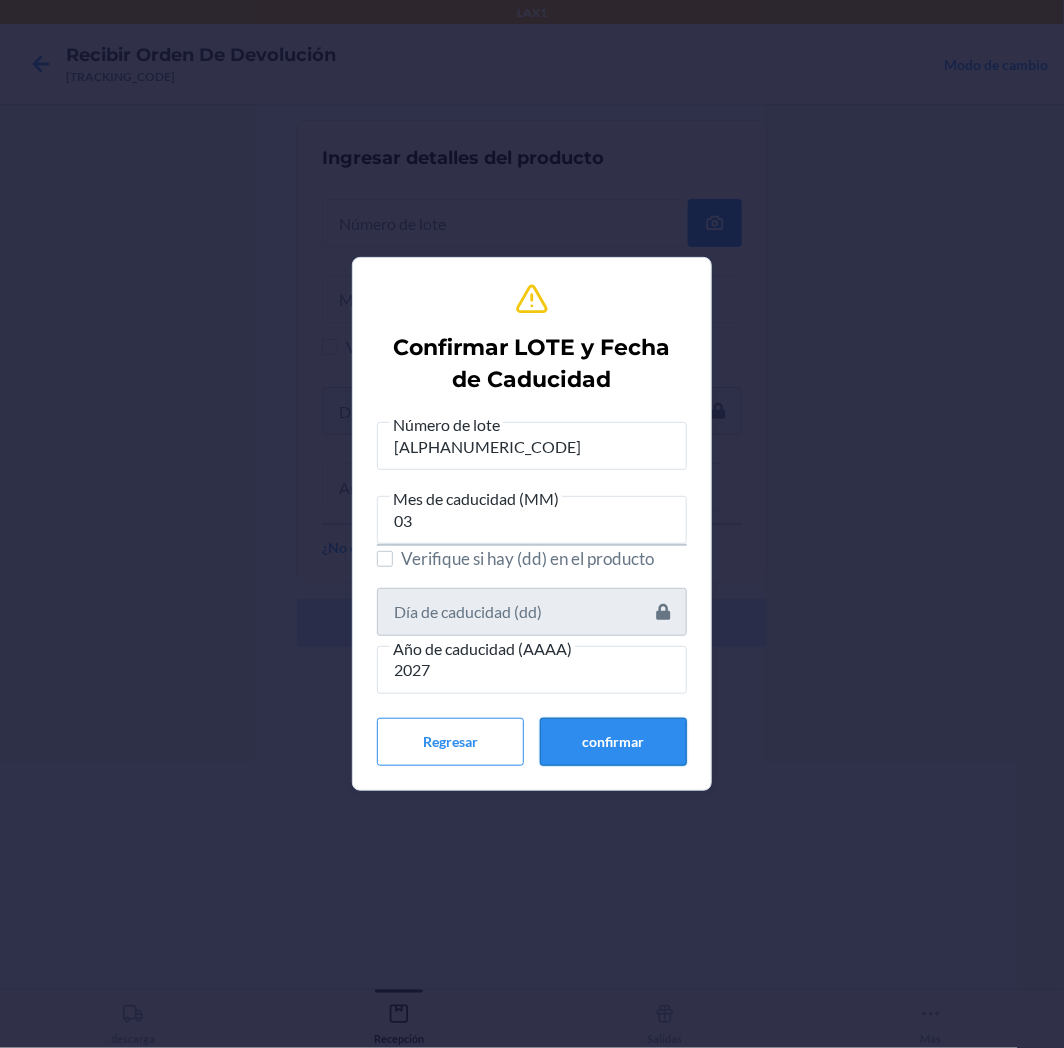 click on "confirmar" at bounding box center [613, 742] 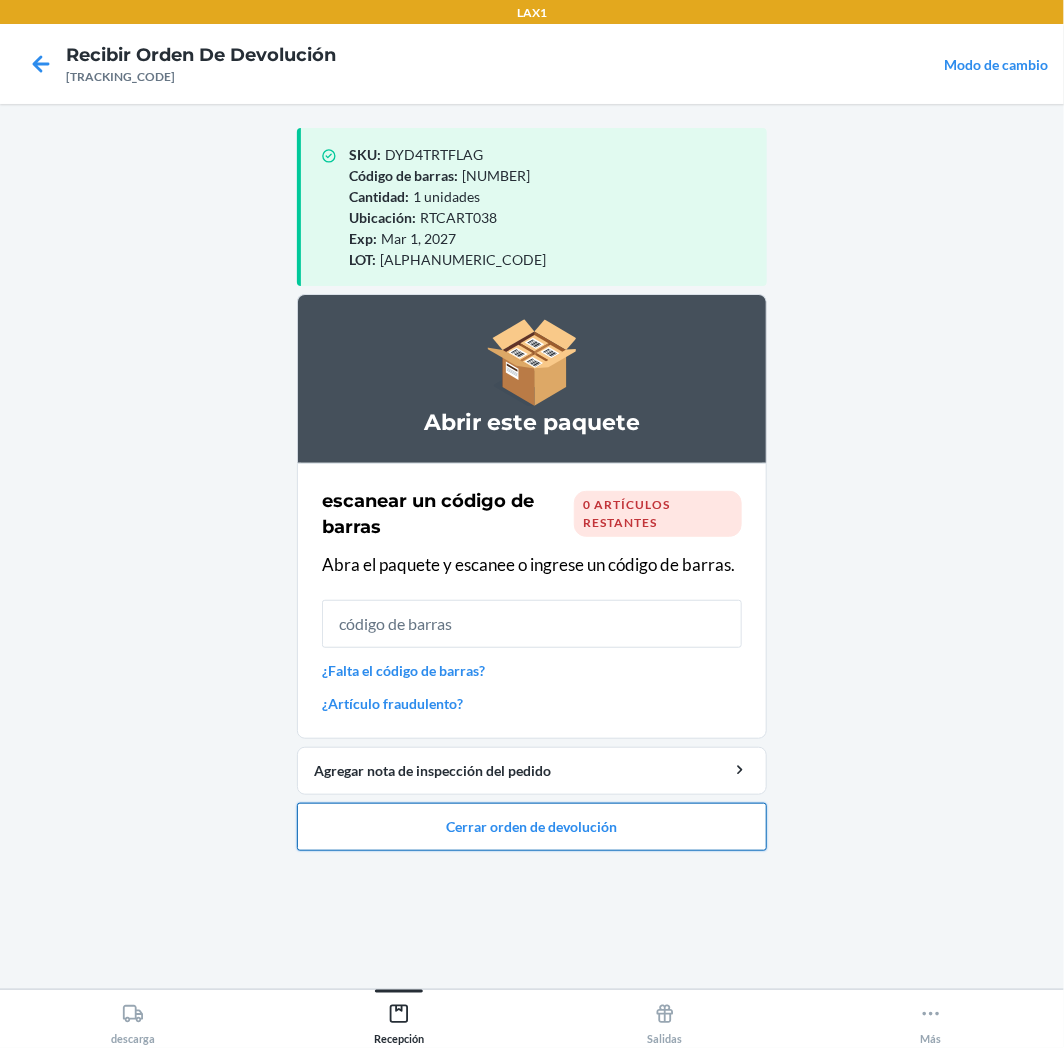 click on "Cerrar orden de devolución" at bounding box center (532, 827) 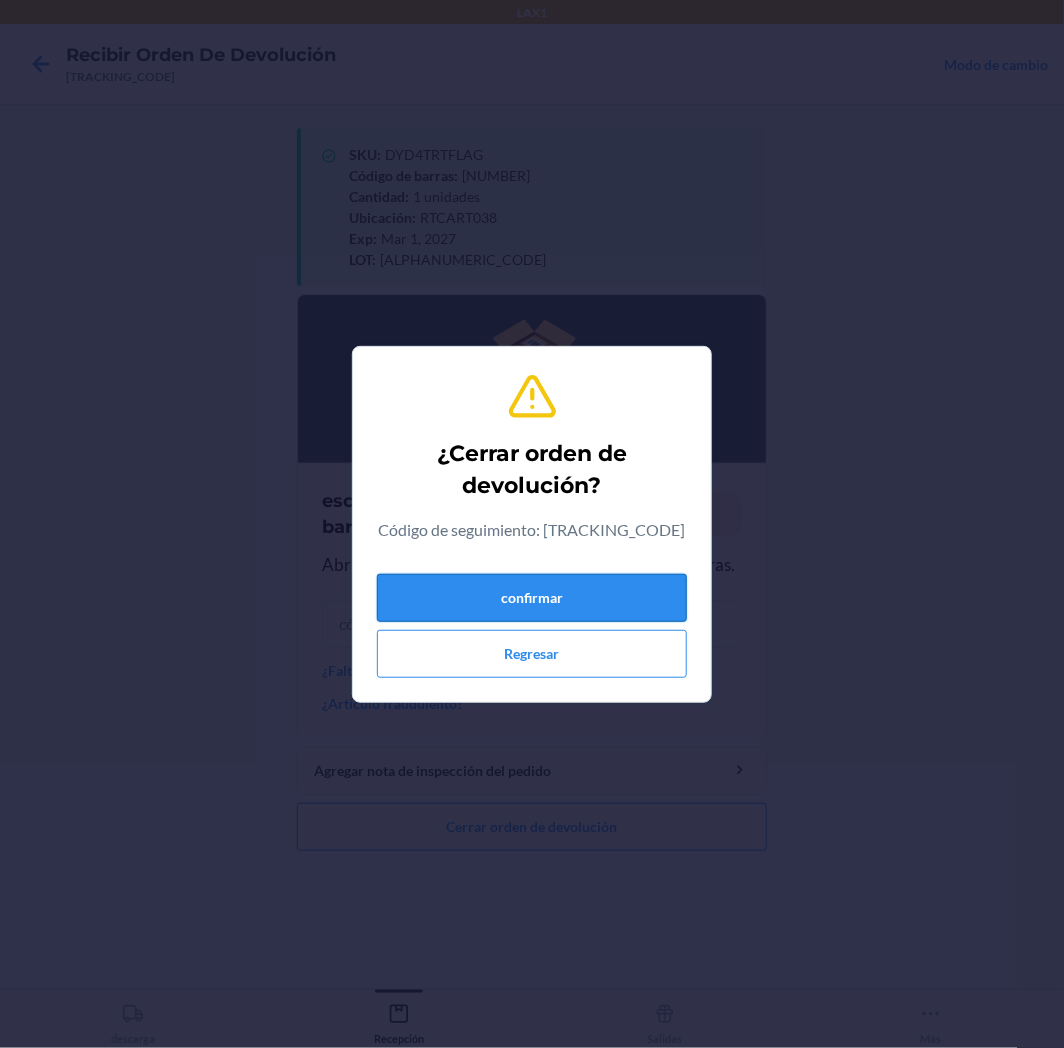 click on "confirmar" at bounding box center [532, 598] 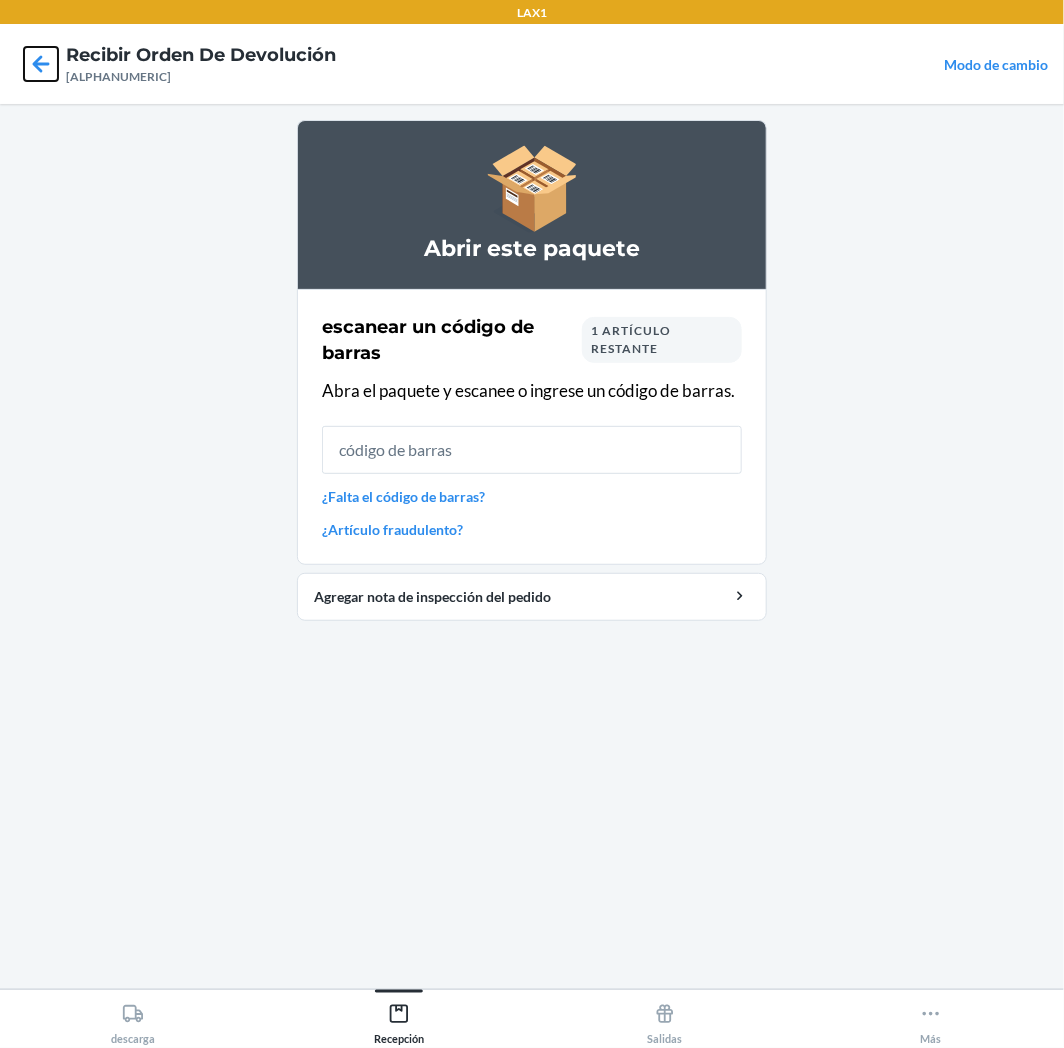 click 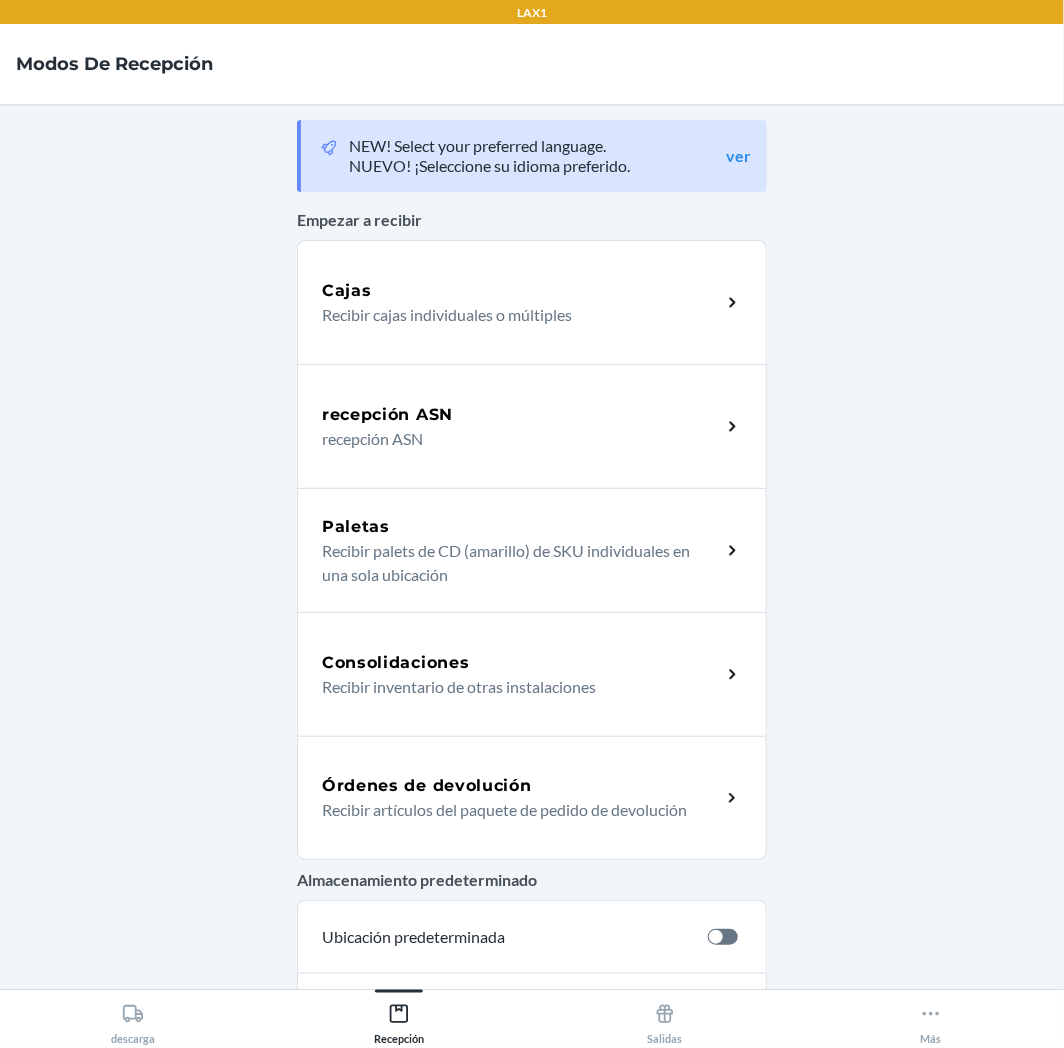click on "Órdenes de devolución Recibir artículos del paquete de pedido de devolución" at bounding box center (532, 798) 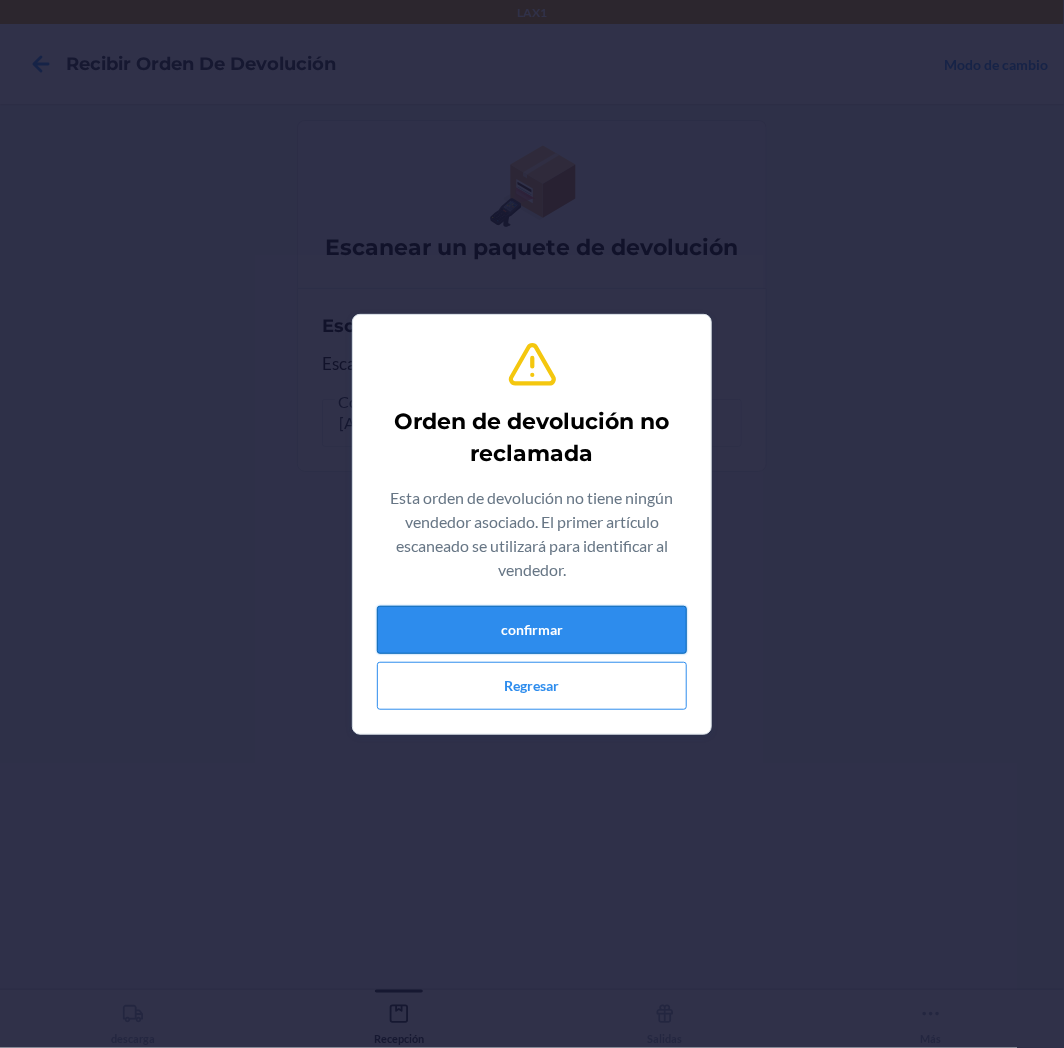 click on "confirmar" at bounding box center [532, 630] 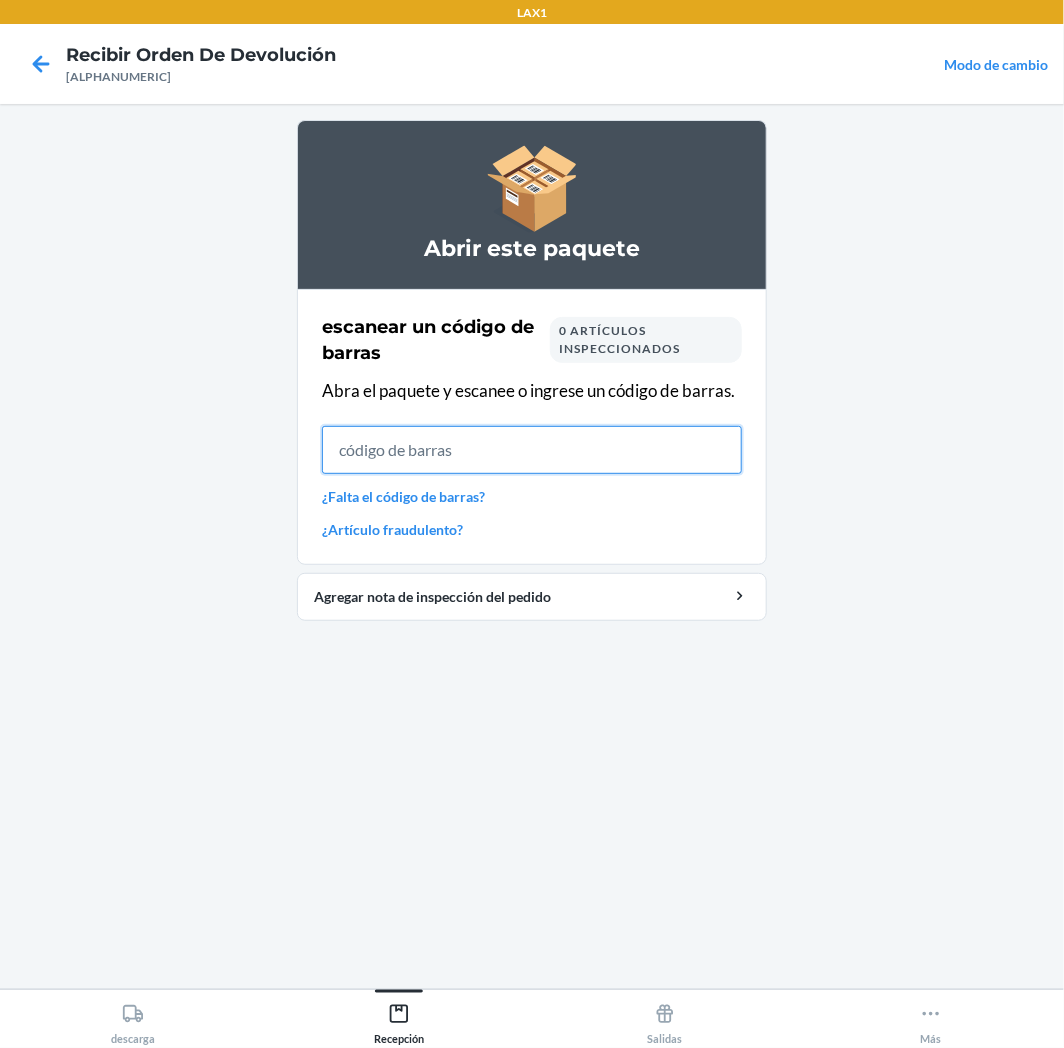click at bounding box center (532, 450) 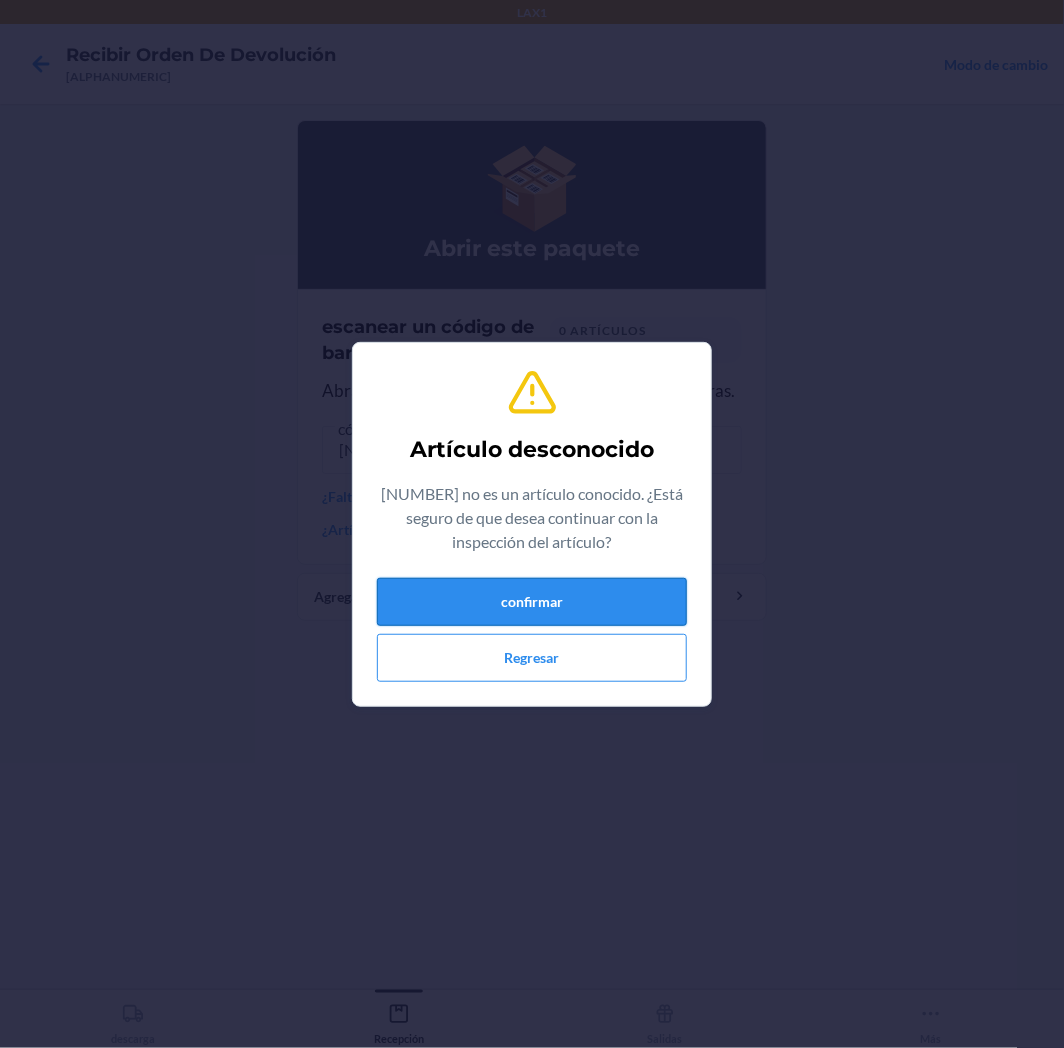 click on "confirmar" at bounding box center (532, 602) 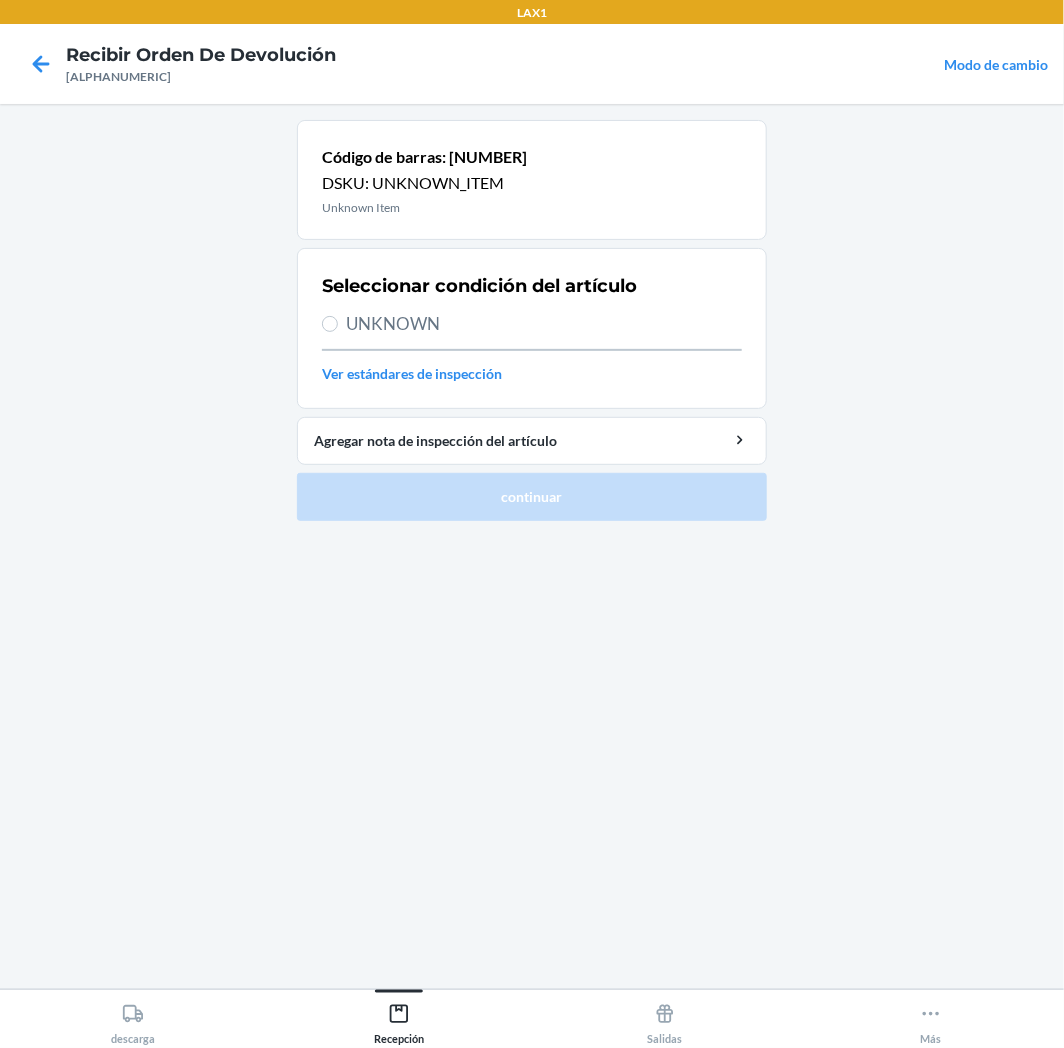 click on "UNKNOWN" at bounding box center [544, 324] 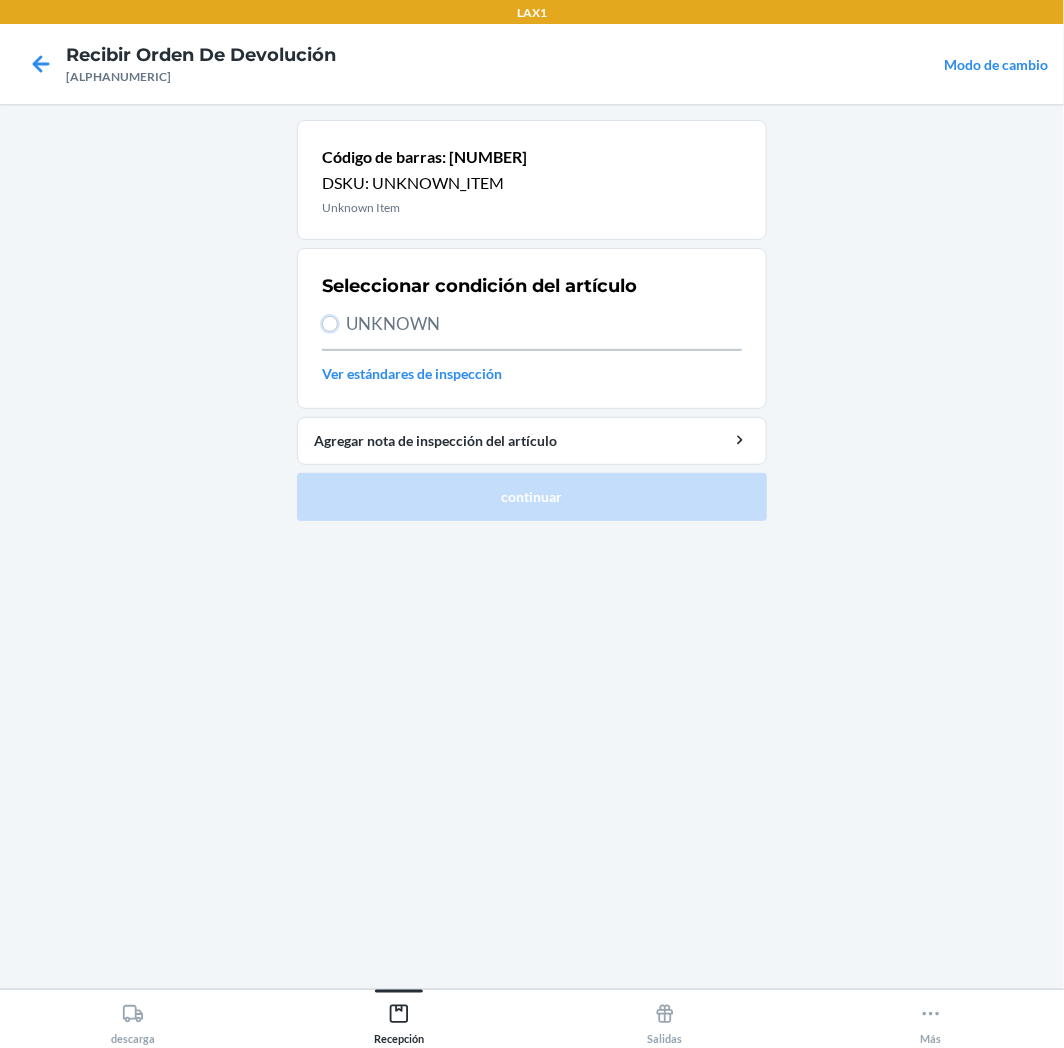 click on "UNKNOWN" at bounding box center (330, 324) 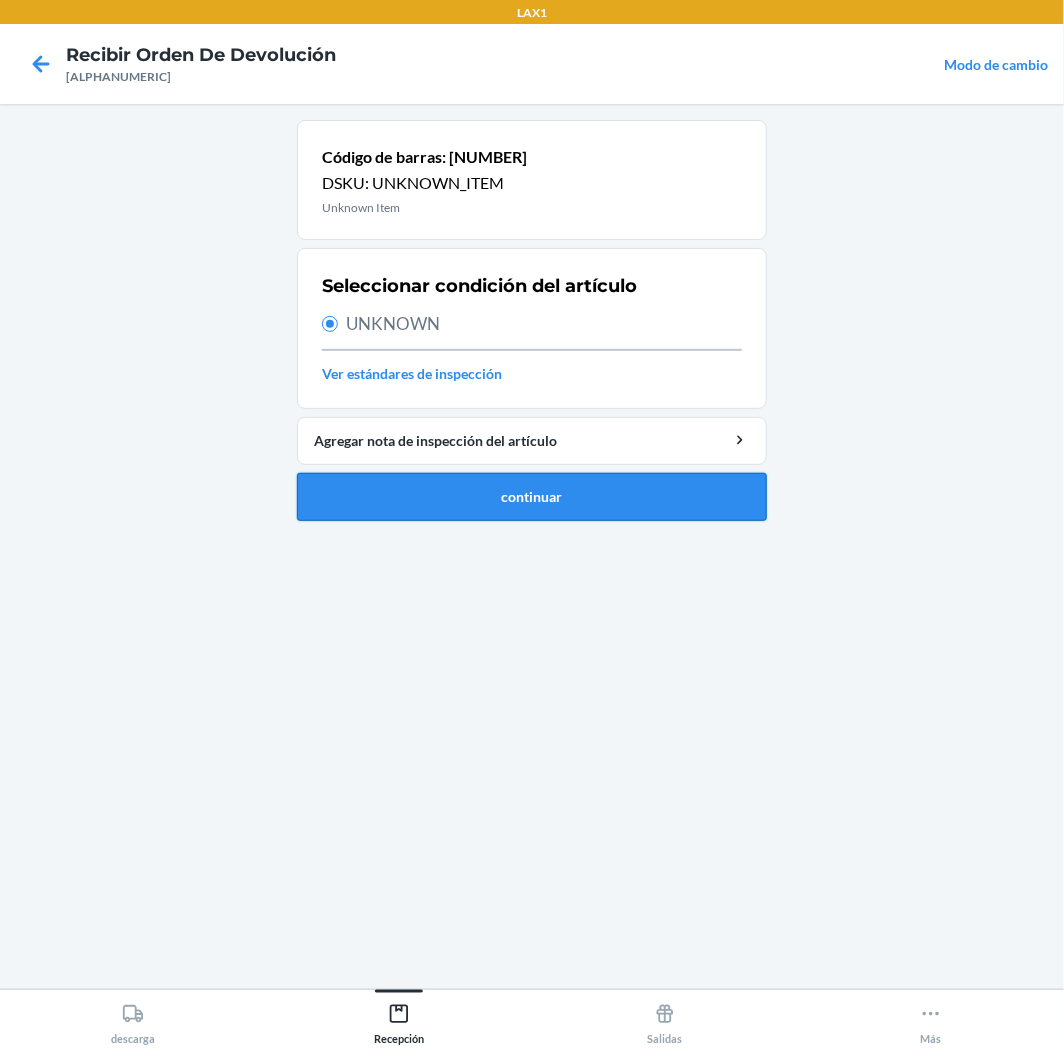 click on "continuar" at bounding box center [532, 497] 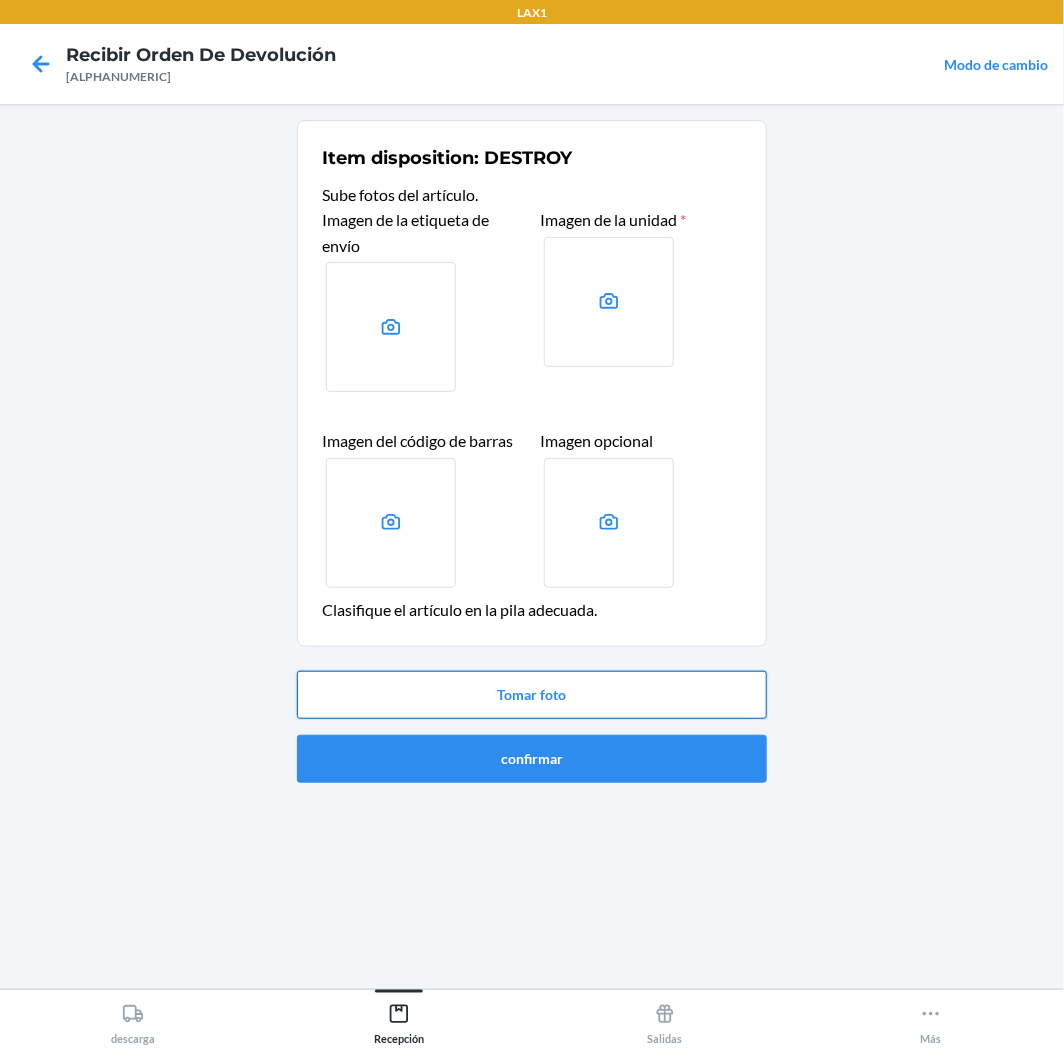 click on "Tomar foto" at bounding box center [532, 695] 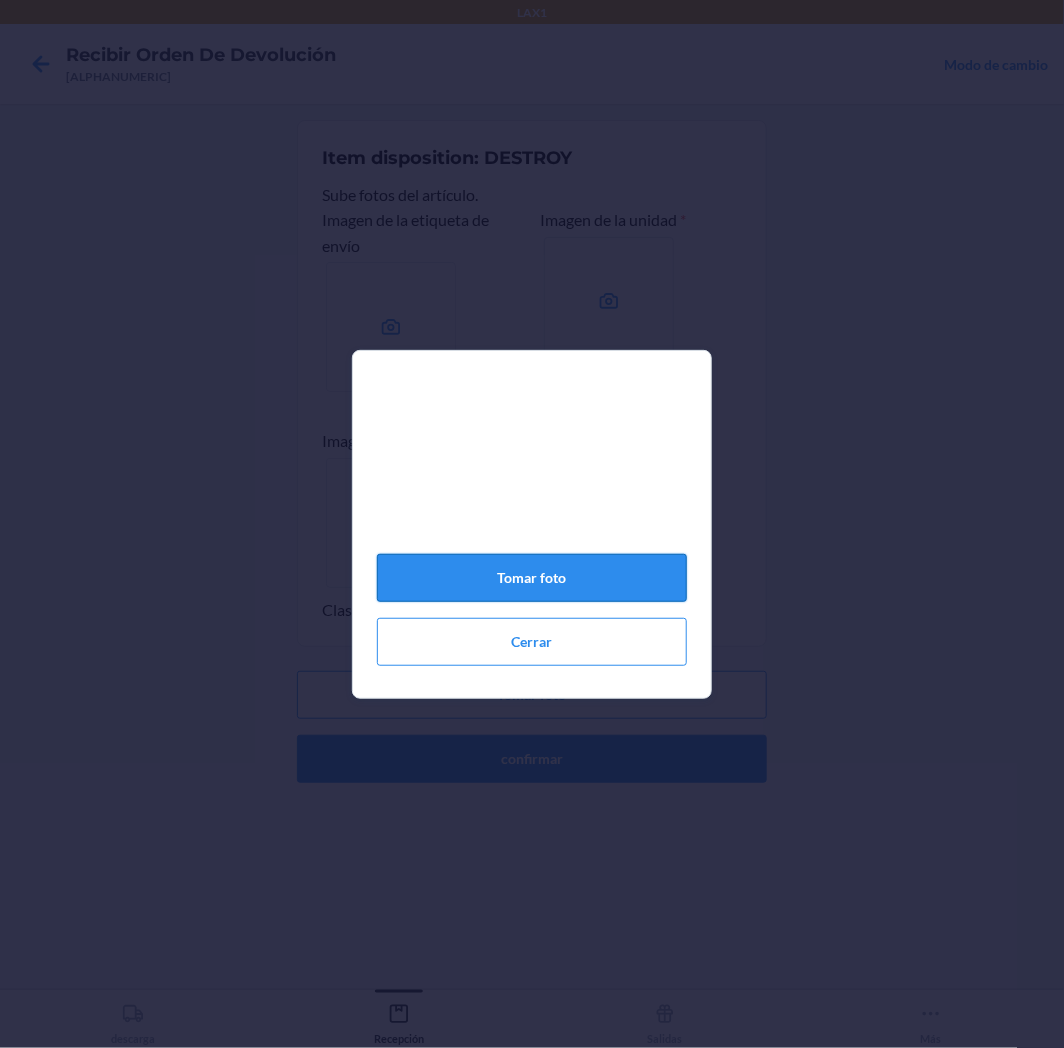 click on "Tomar foto" 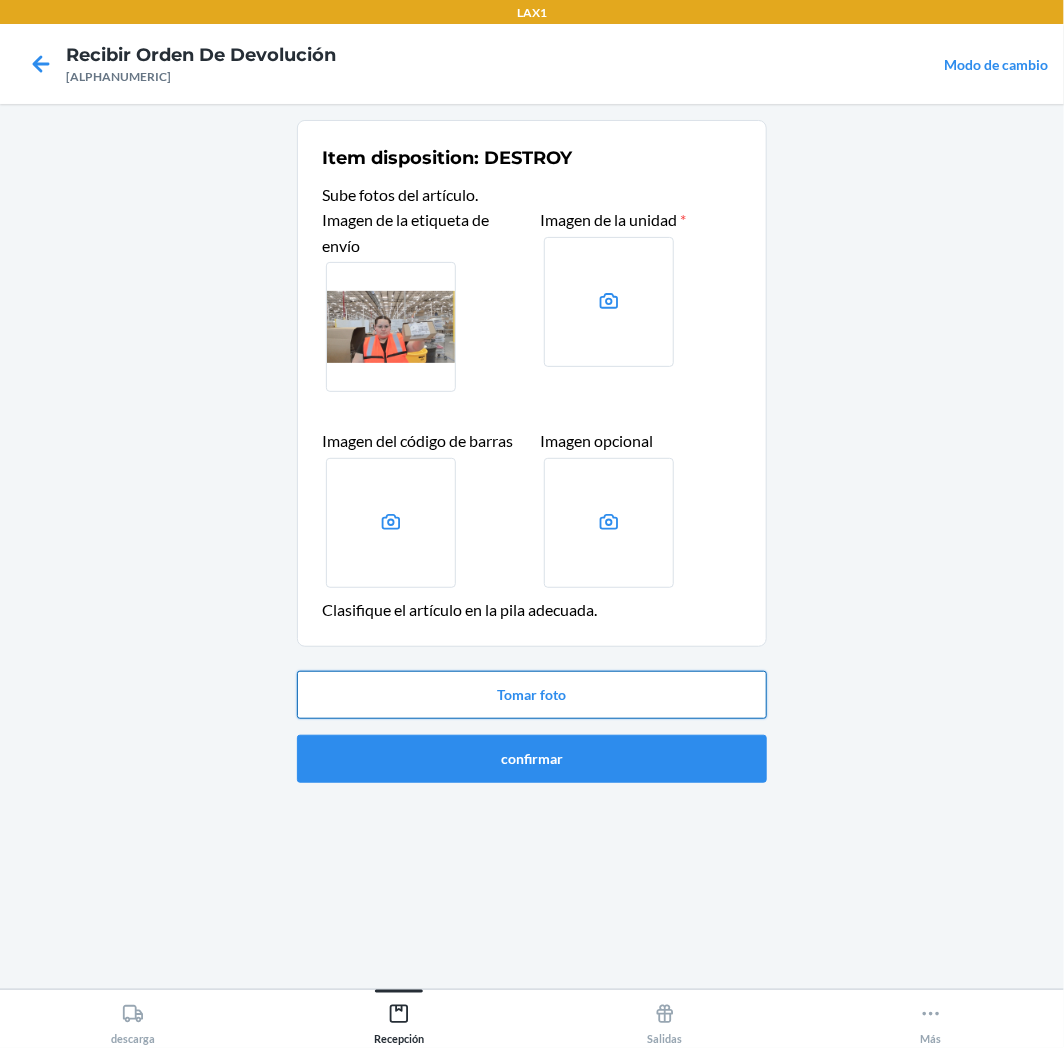 click on "Tomar foto" at bounding box center (532, 695) 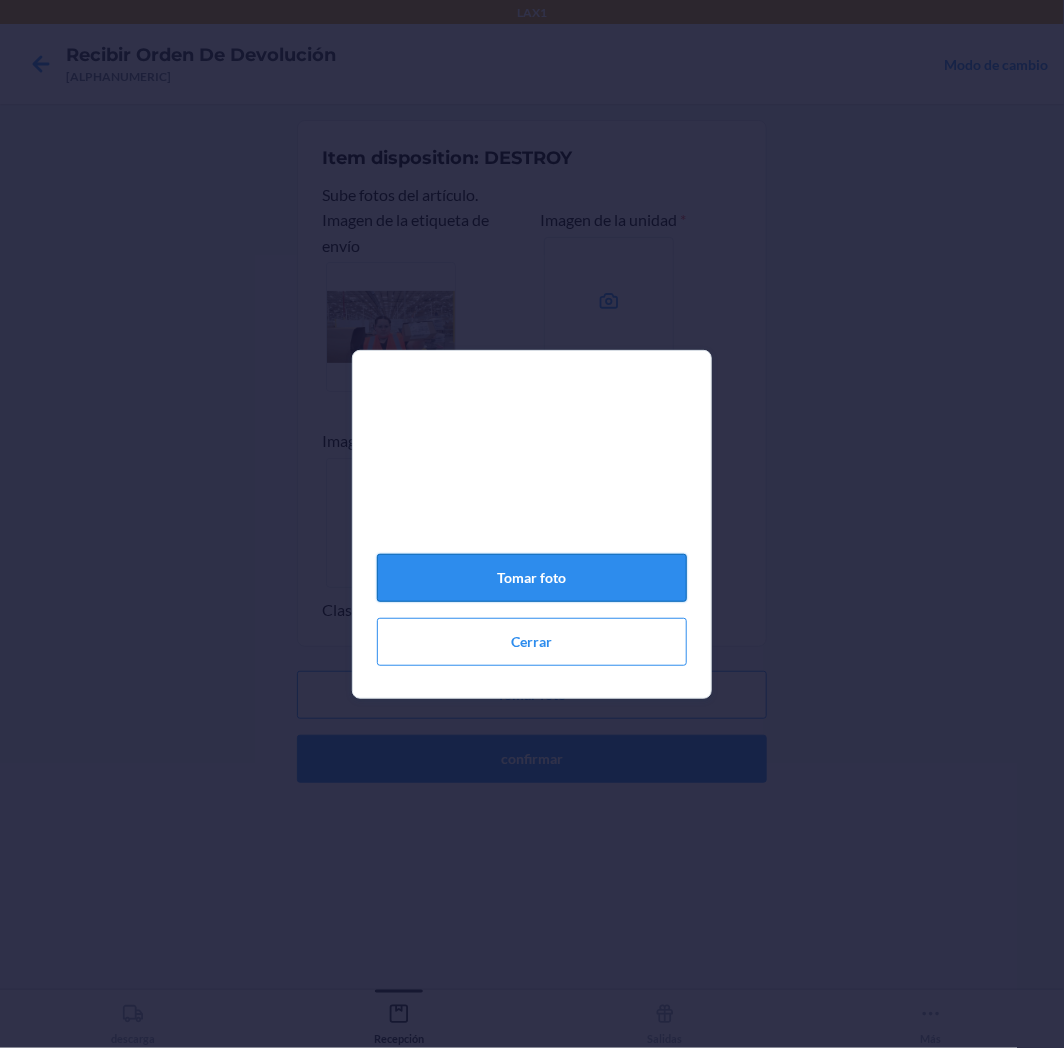 click on "Tomar foto" 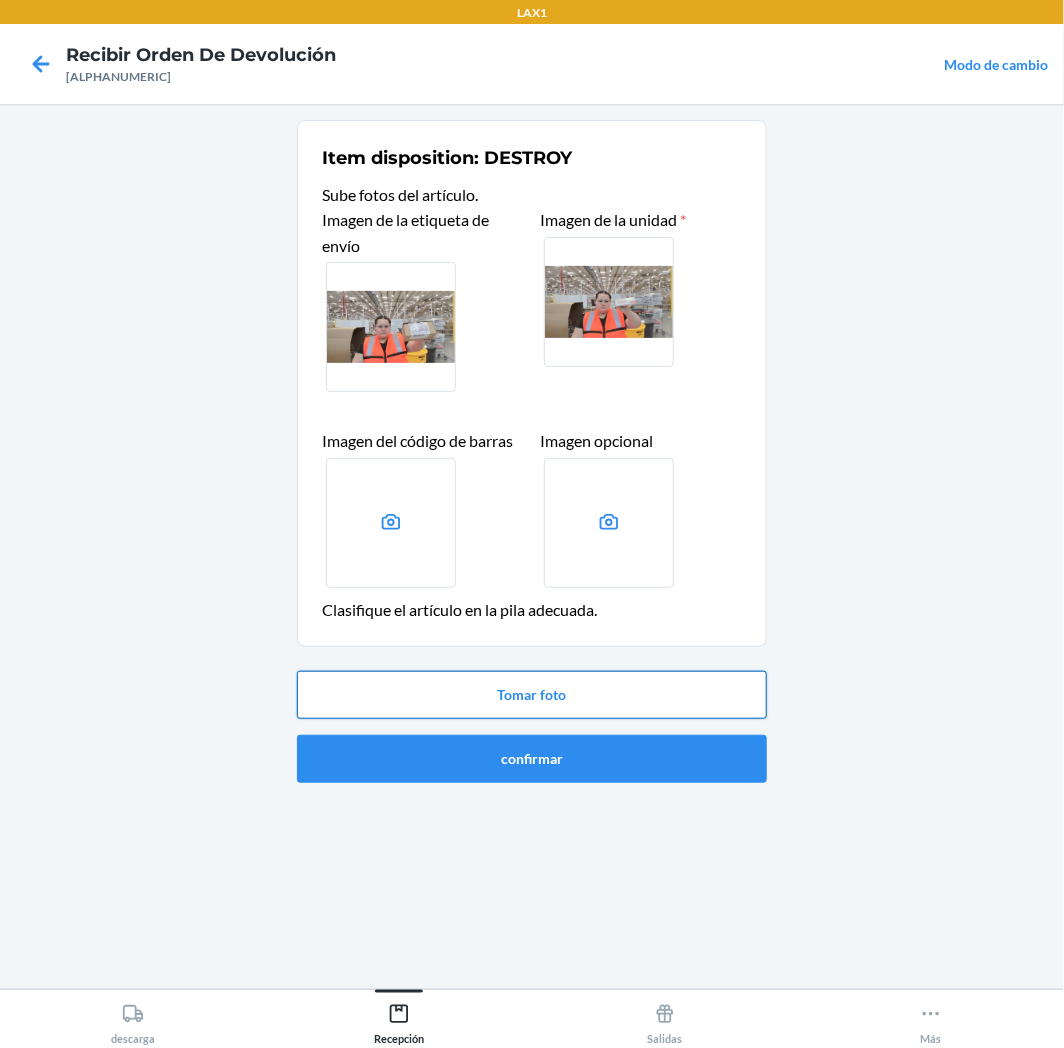 click on "Tomar foto" at bounding box center (532, 695) 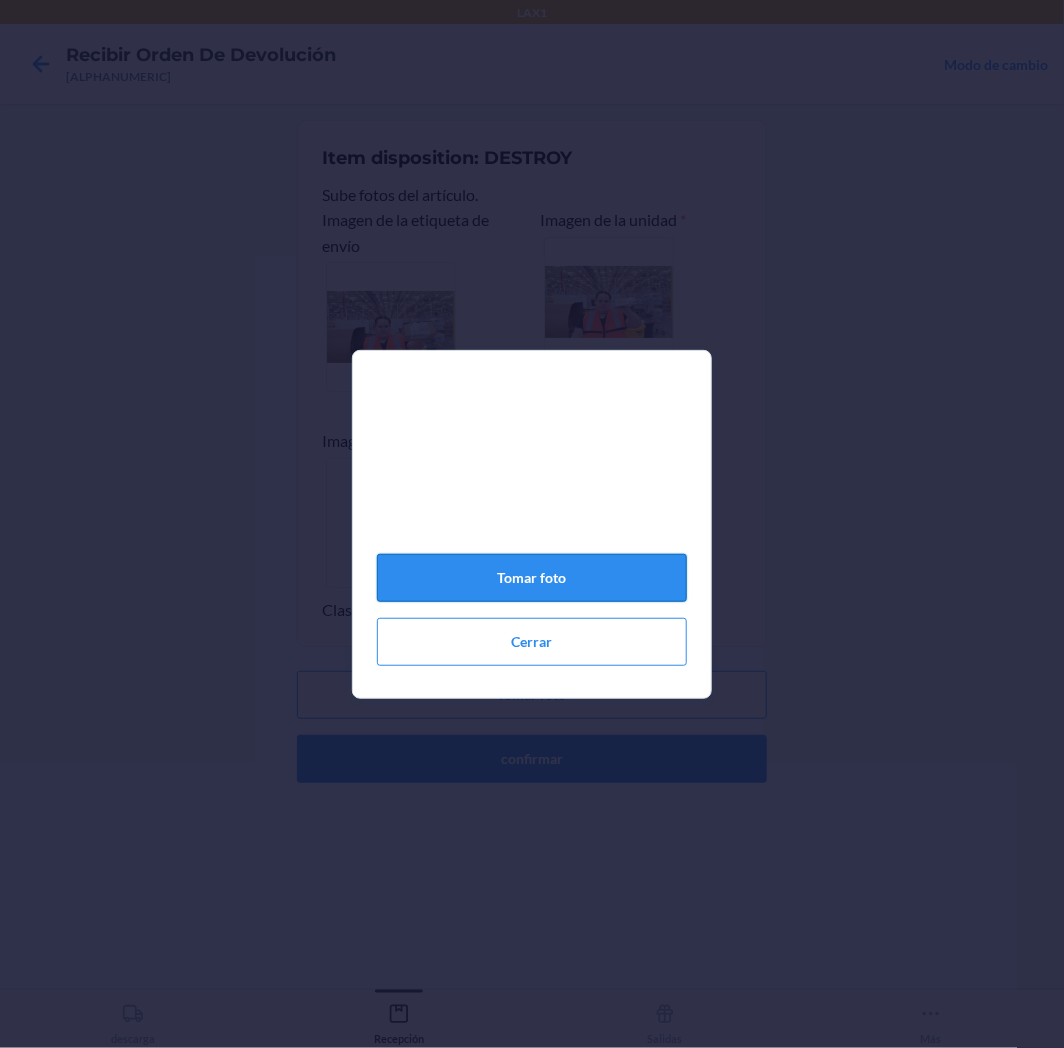 click on "Tomar foto" 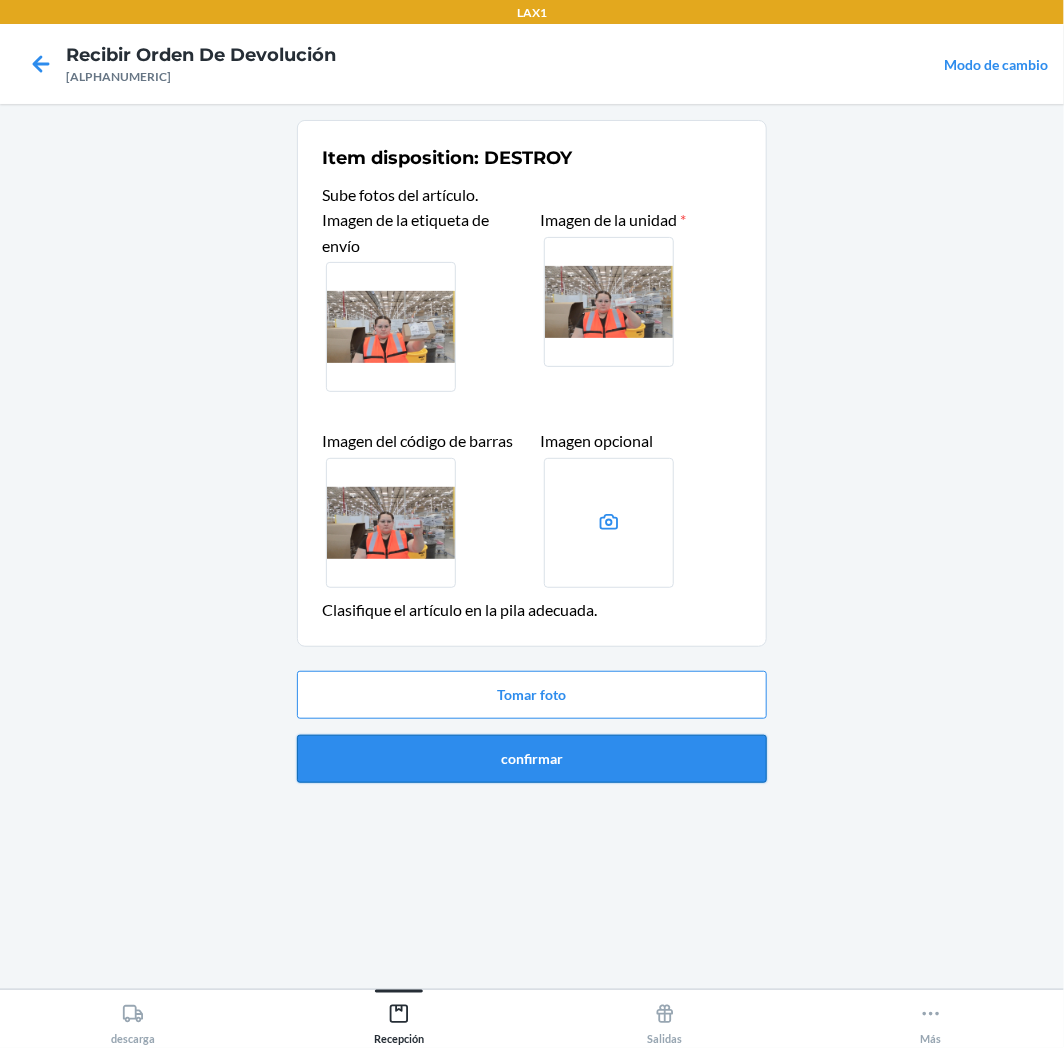 click on "confirmar" at bounding box center (532, 759) 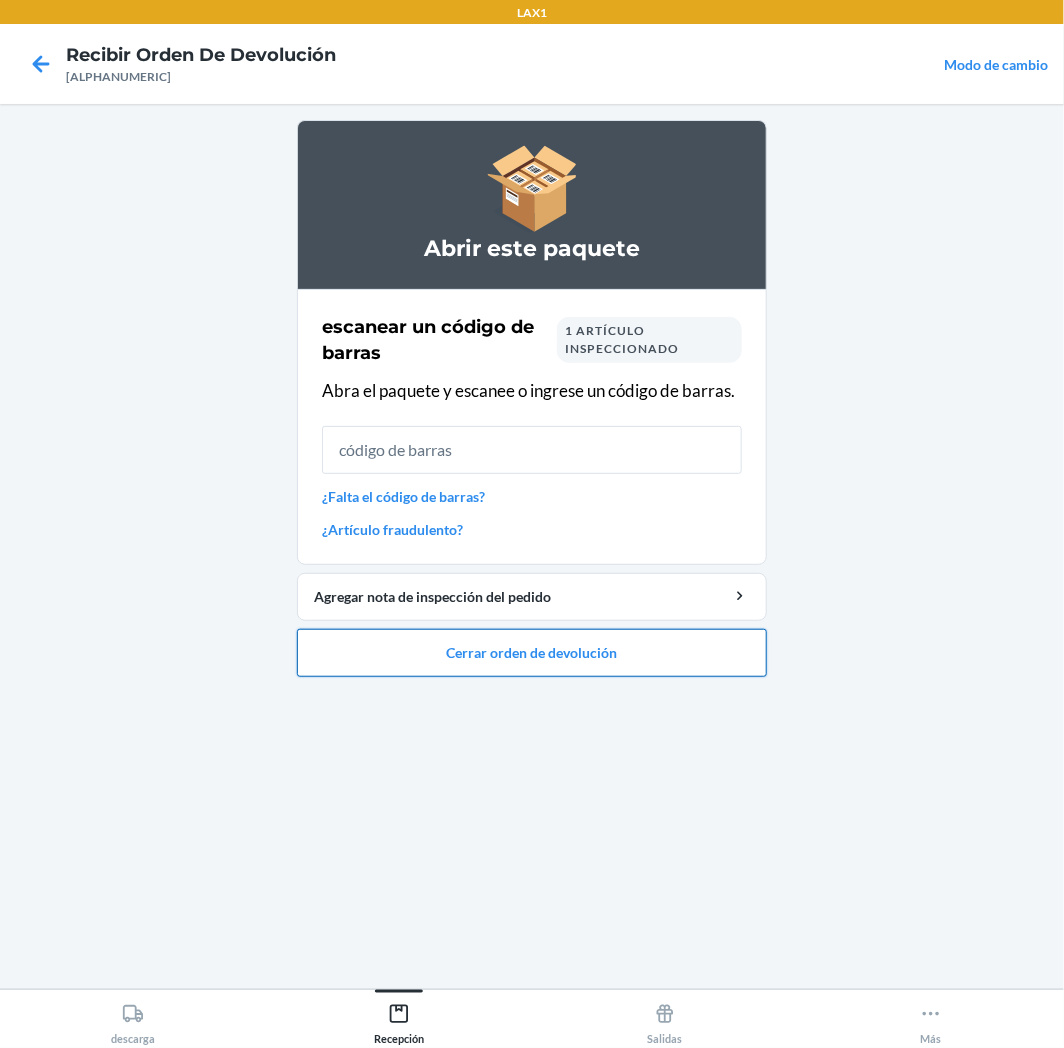 click on "Cerrar orden de devolución" at bounding box center (532, 653) 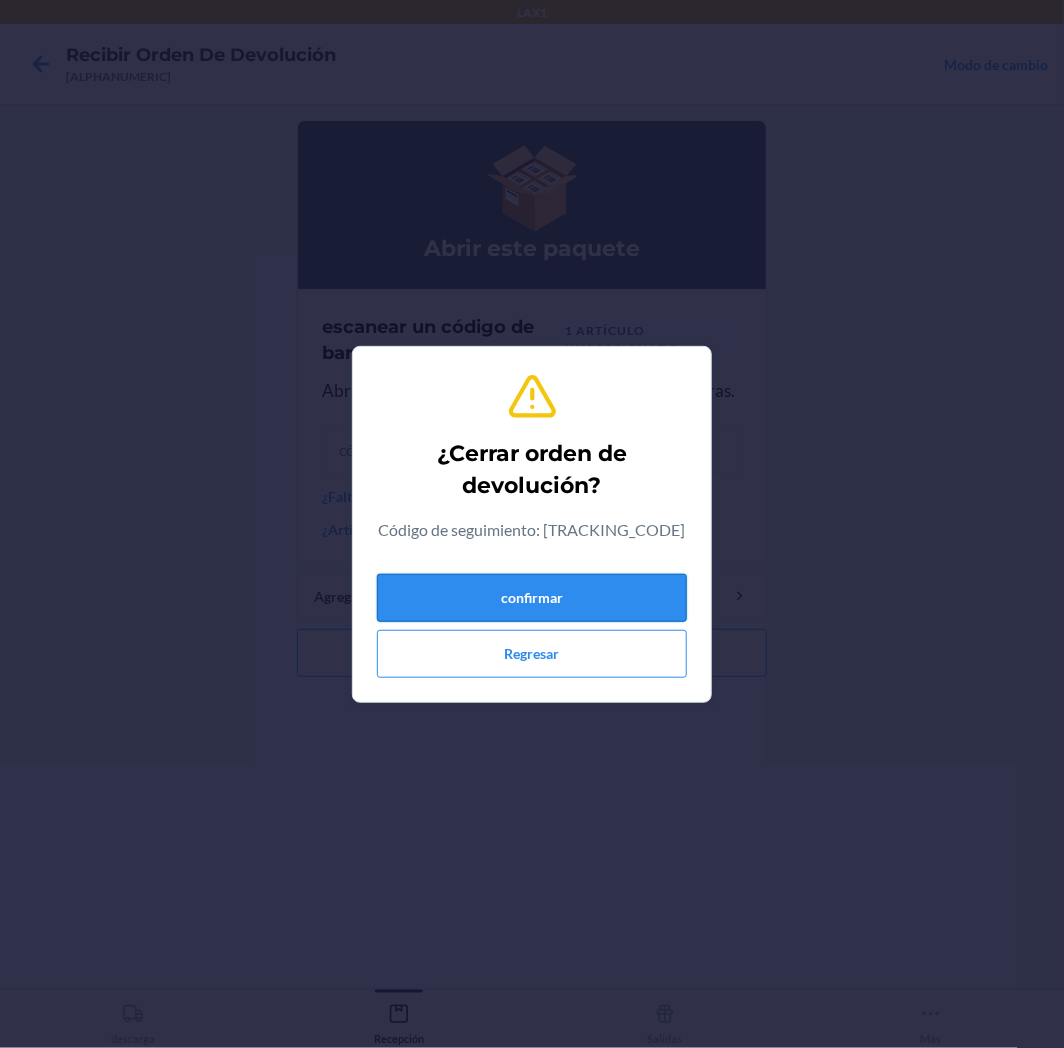 click on "confirmar" at bounding box center (532, 598) 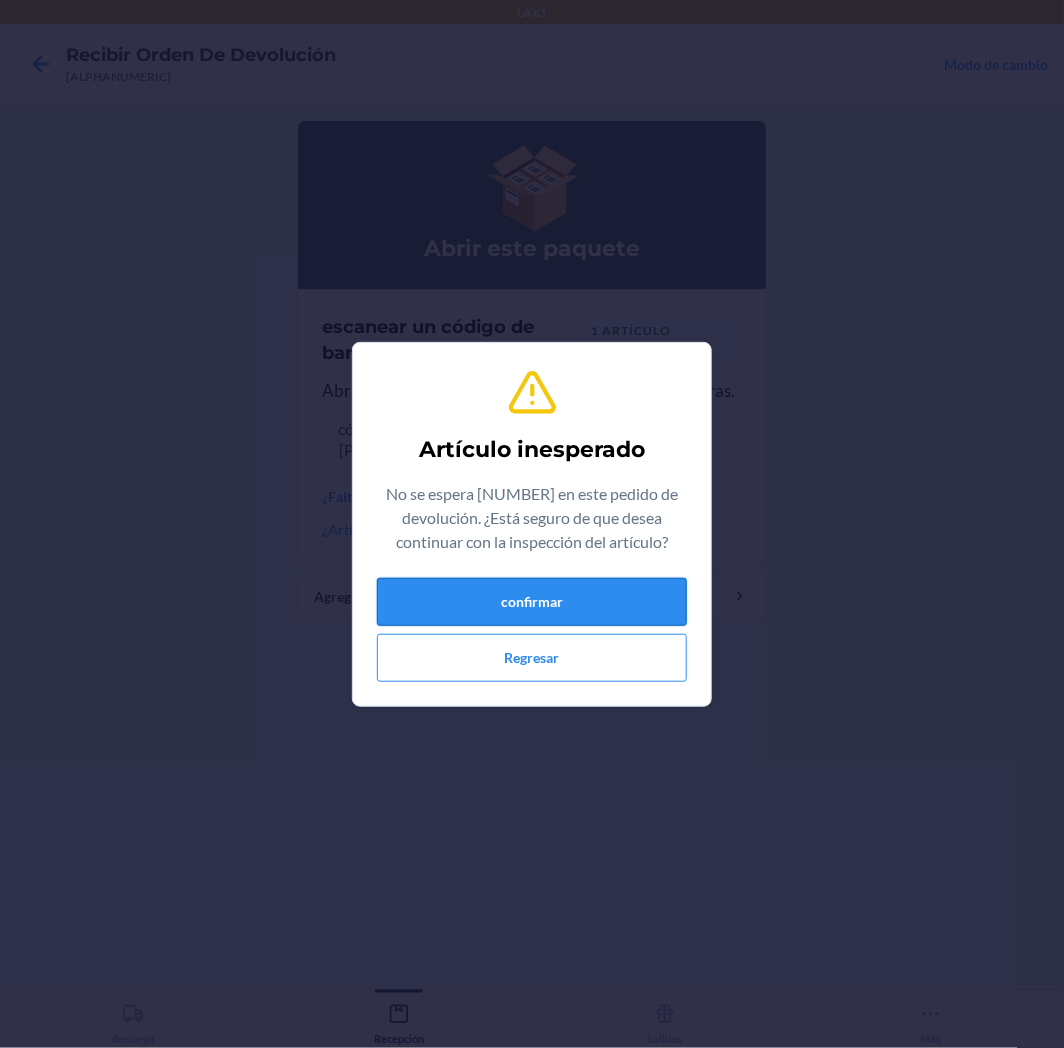 click on "confirmar" at bounding box center [532, 602] 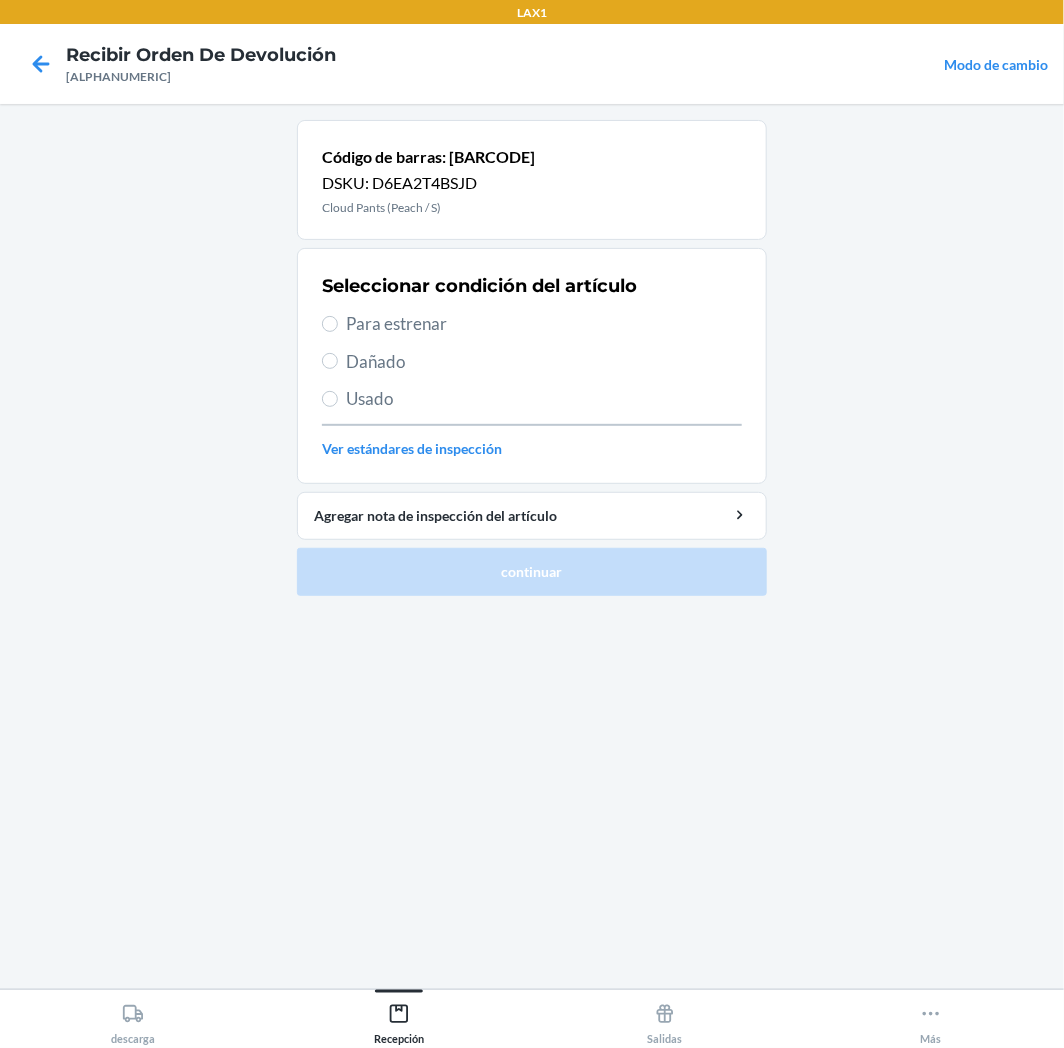 click on "Para estrenar" at bounding box center (544, 324) 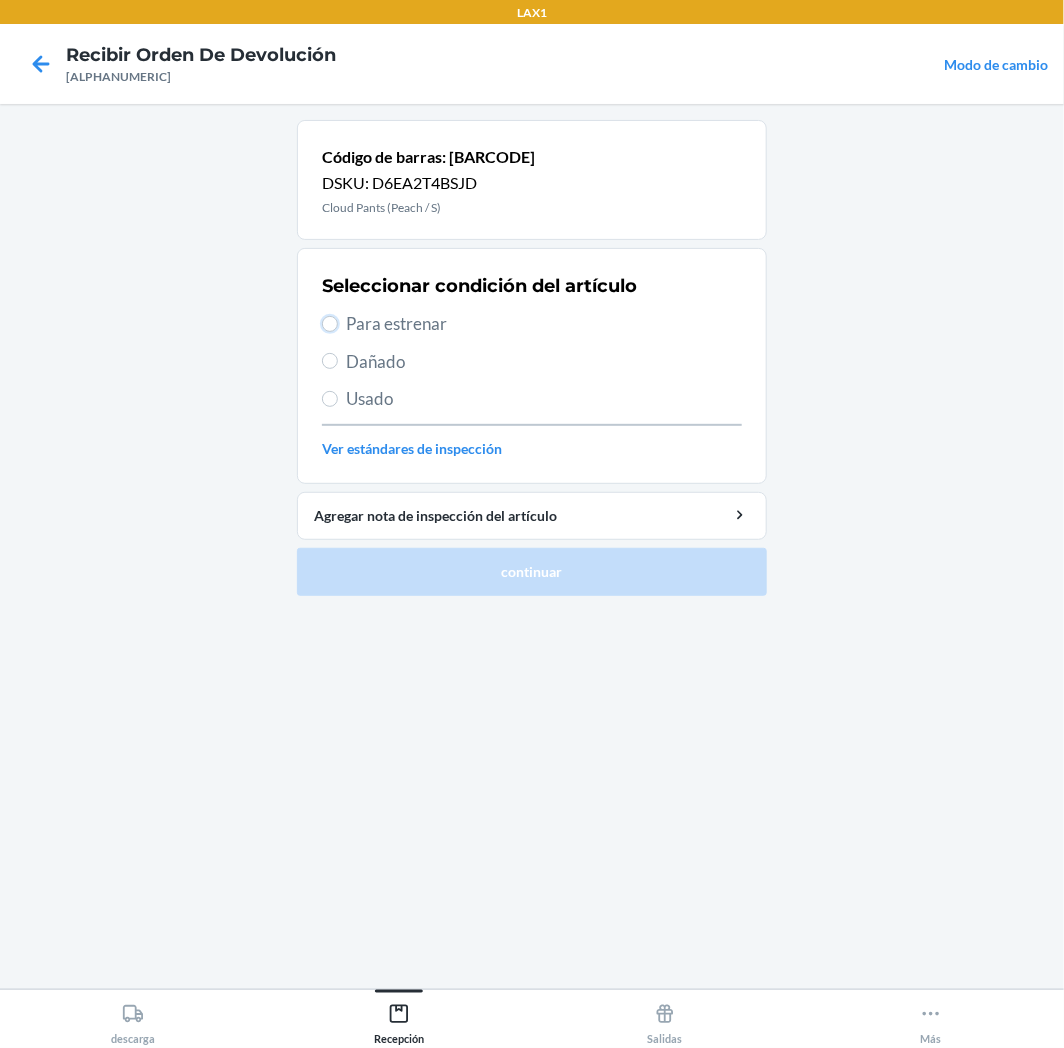 click on "Para estrenar" at bounding box center [330, 324] 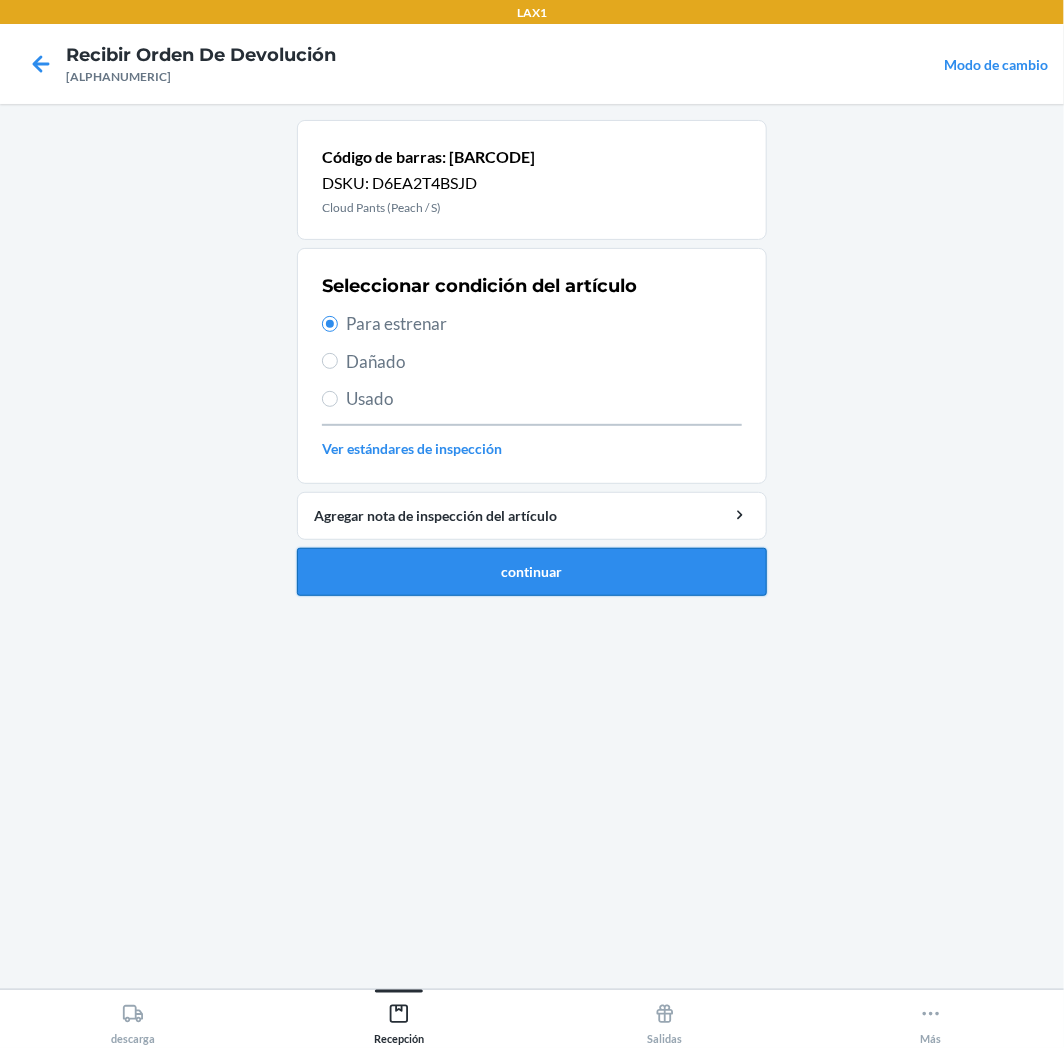 click on "continuar" at bounding box center (532, 572) 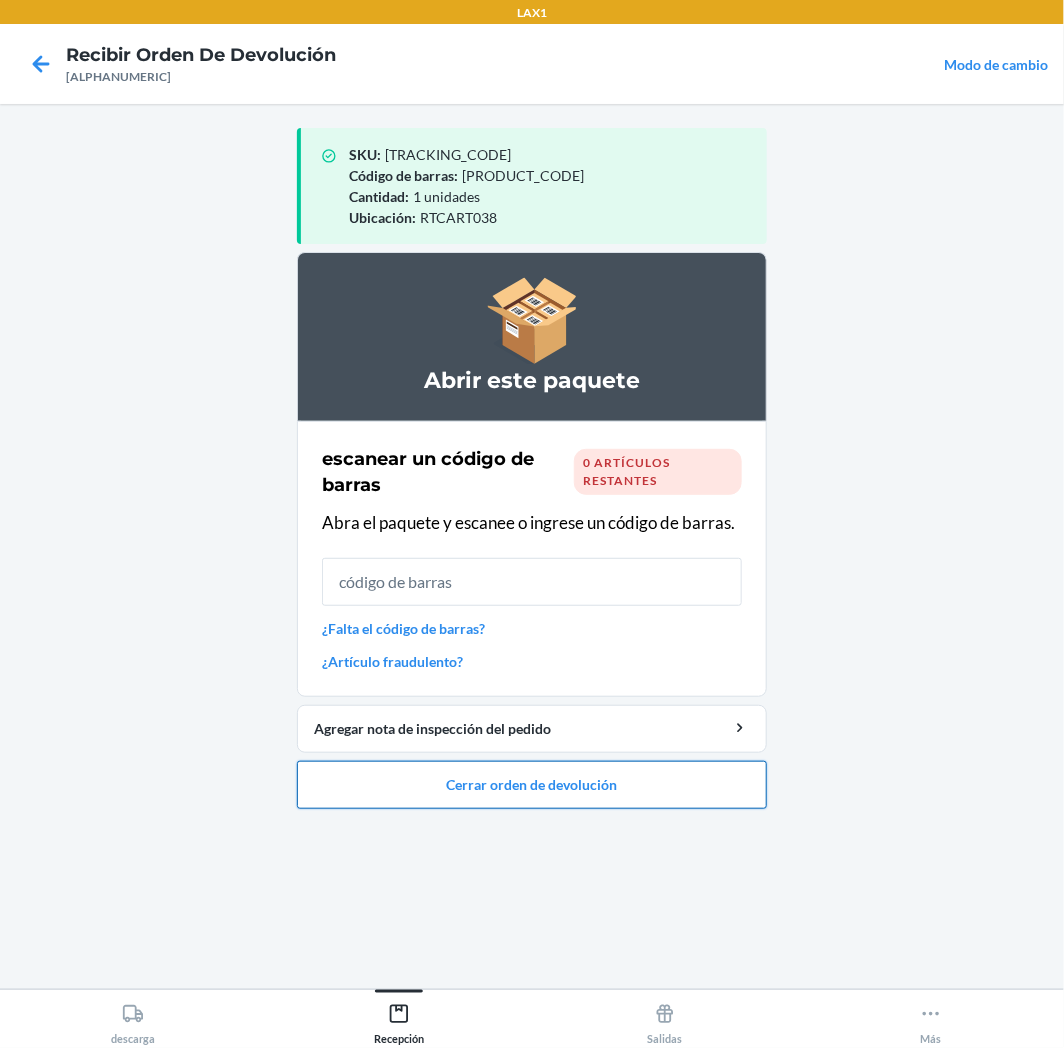 click on "Cerrar orden de devolución" at bounding box center [532, 785] 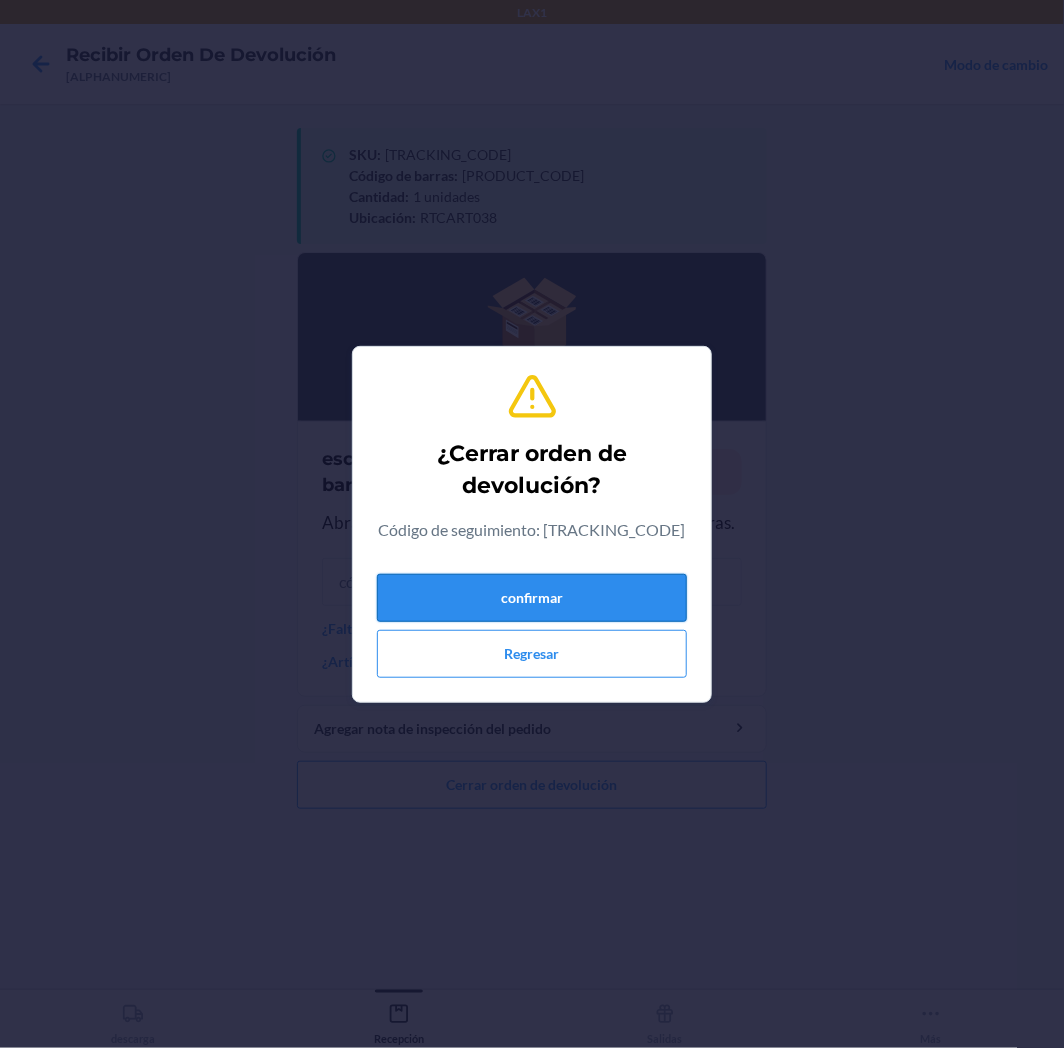 click on "confirmar" at bounding box center (532, 598) 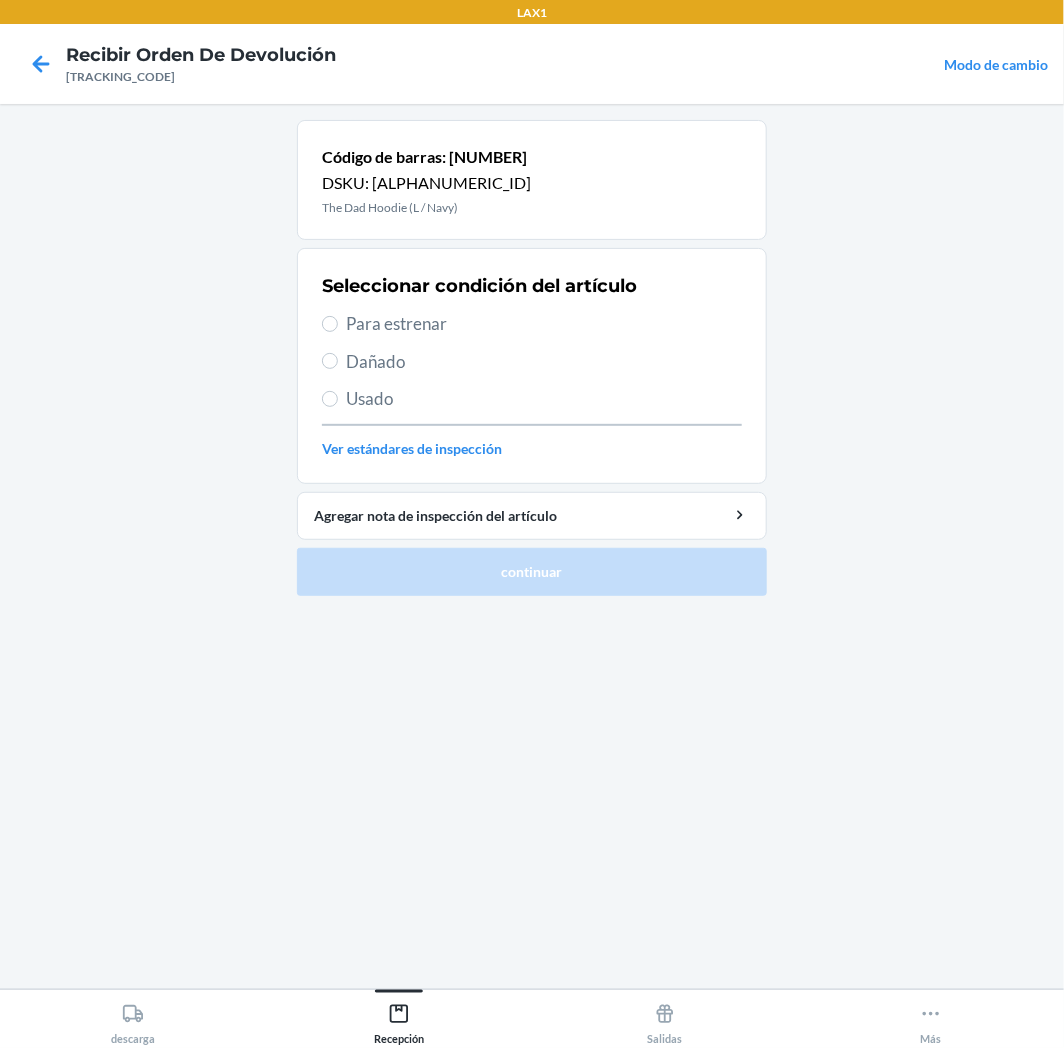 click on "Dañado" at bounding box center (544, 362) 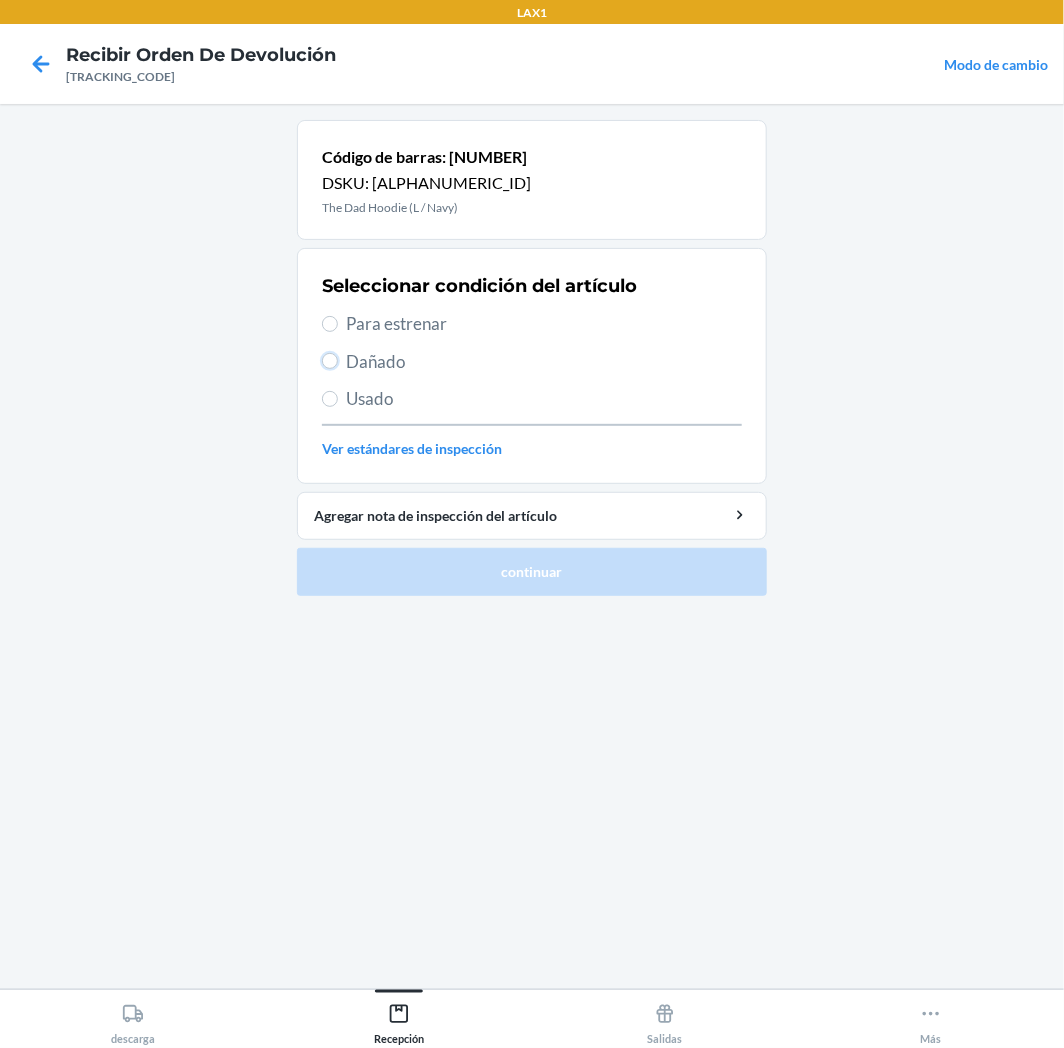 click on "Dañado" at bounding box center (330, 361) 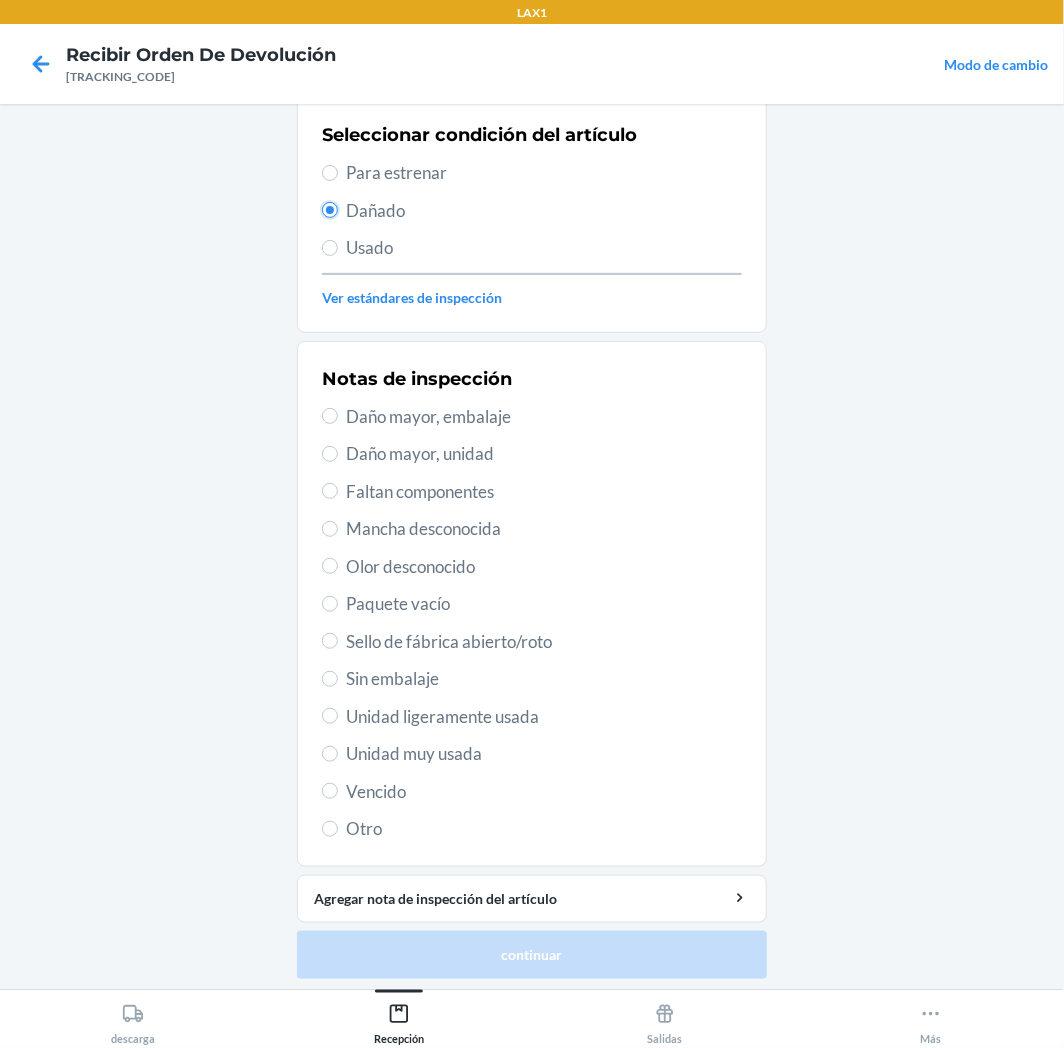 scroll, scrollTop: 155, scrollLeft: 0, axis: vertical 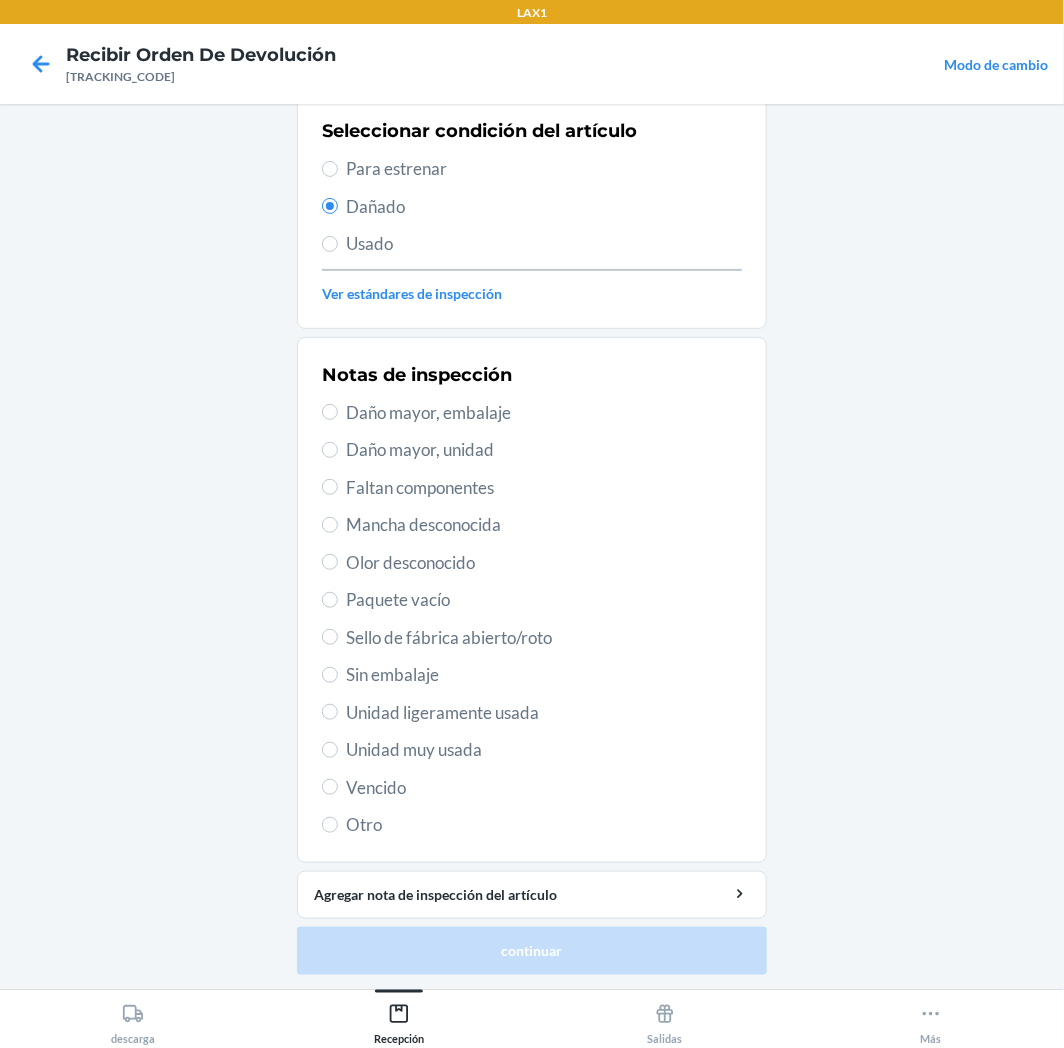 click on "Sello de fábrica abierto/roto" at bounding box center [544, 638] 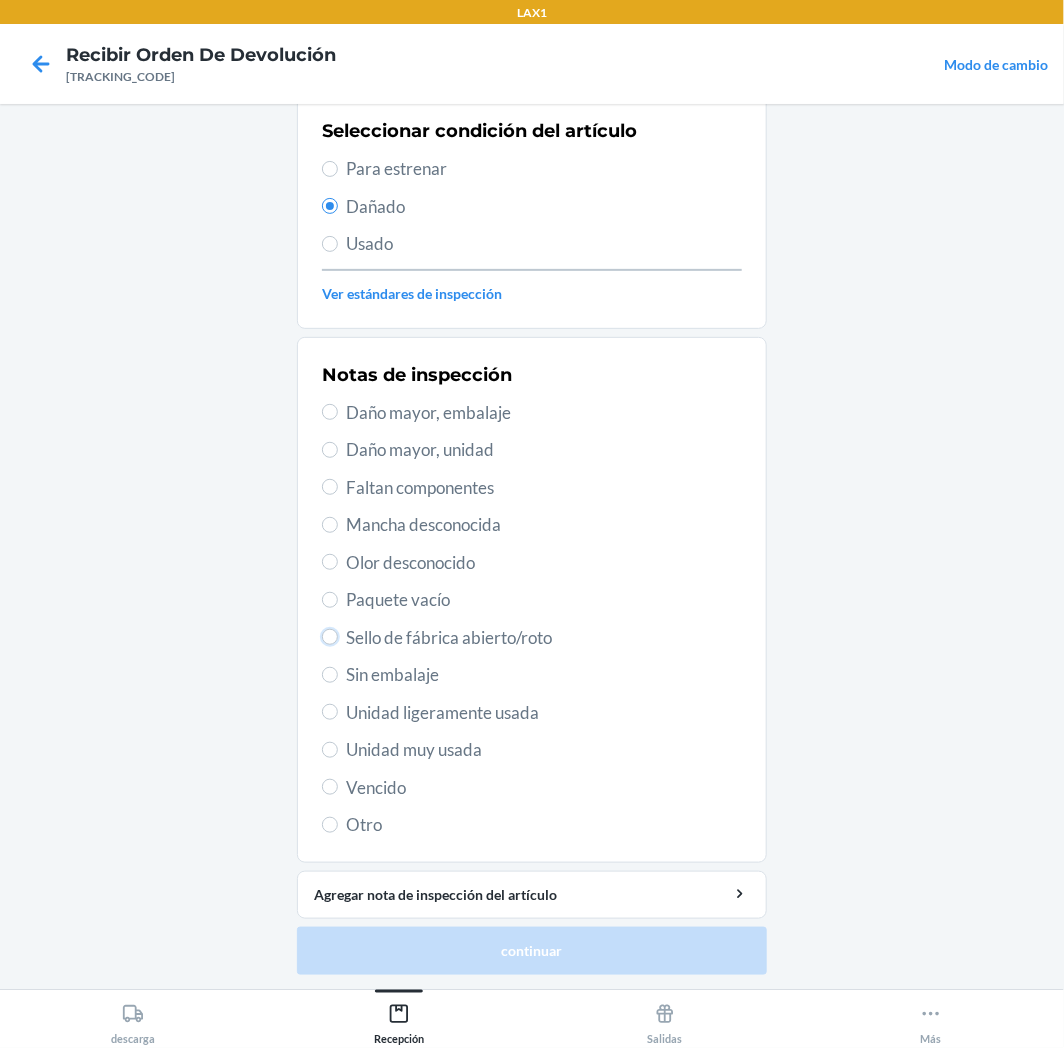 click on "Sello de fábrica abierto/roto" at bounding box center [330, 637] 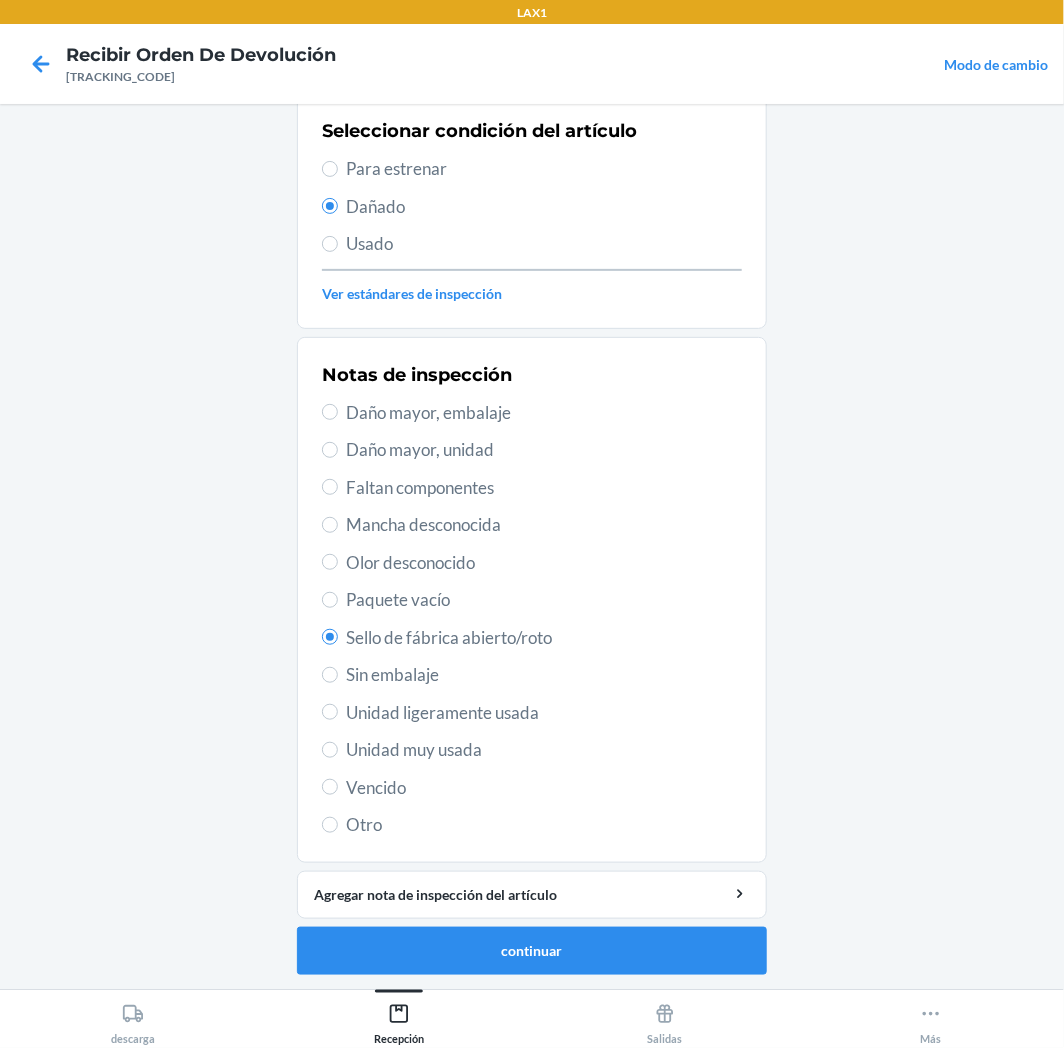click on "Unidad muy usada" at bounding box center (544, 750) 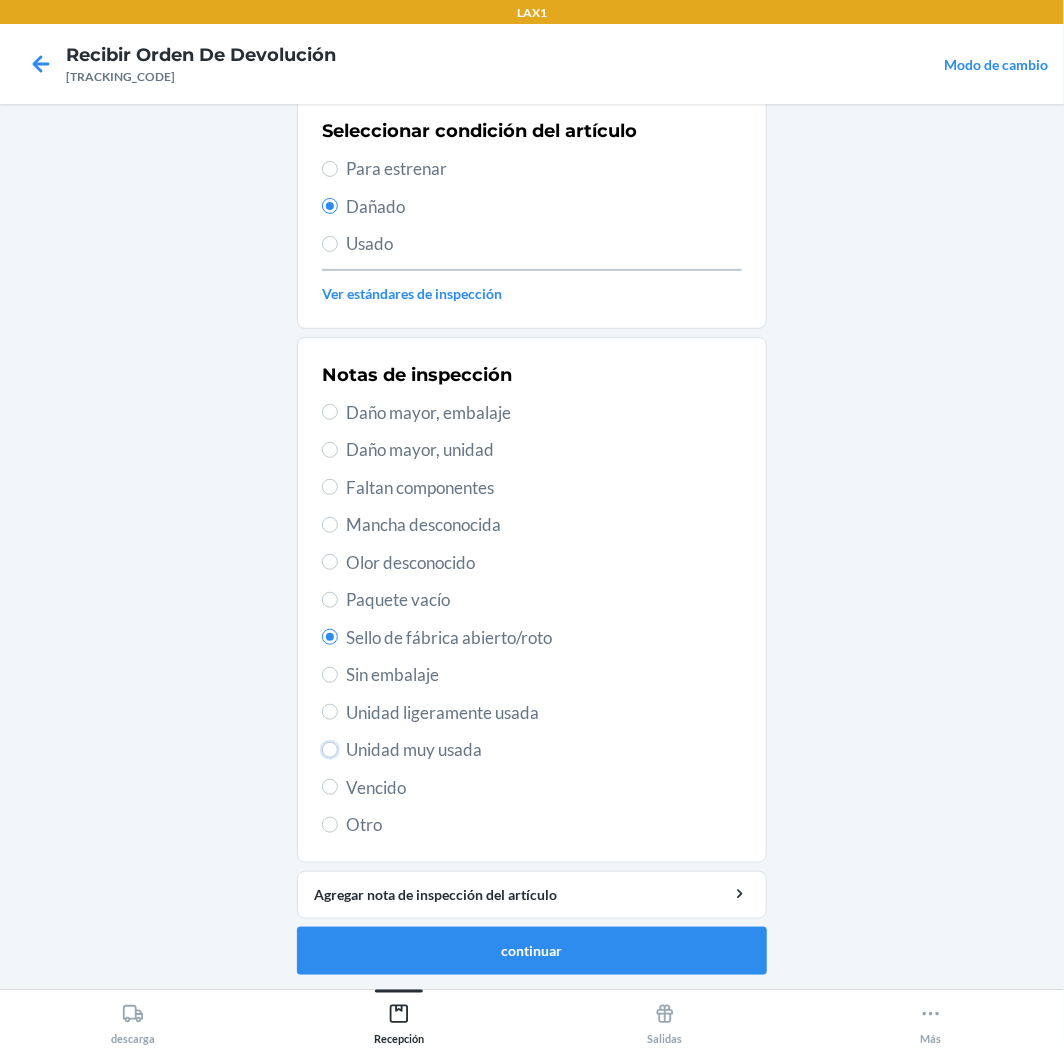 click on "Unidad muy usada" at bounding box center [330, 750] 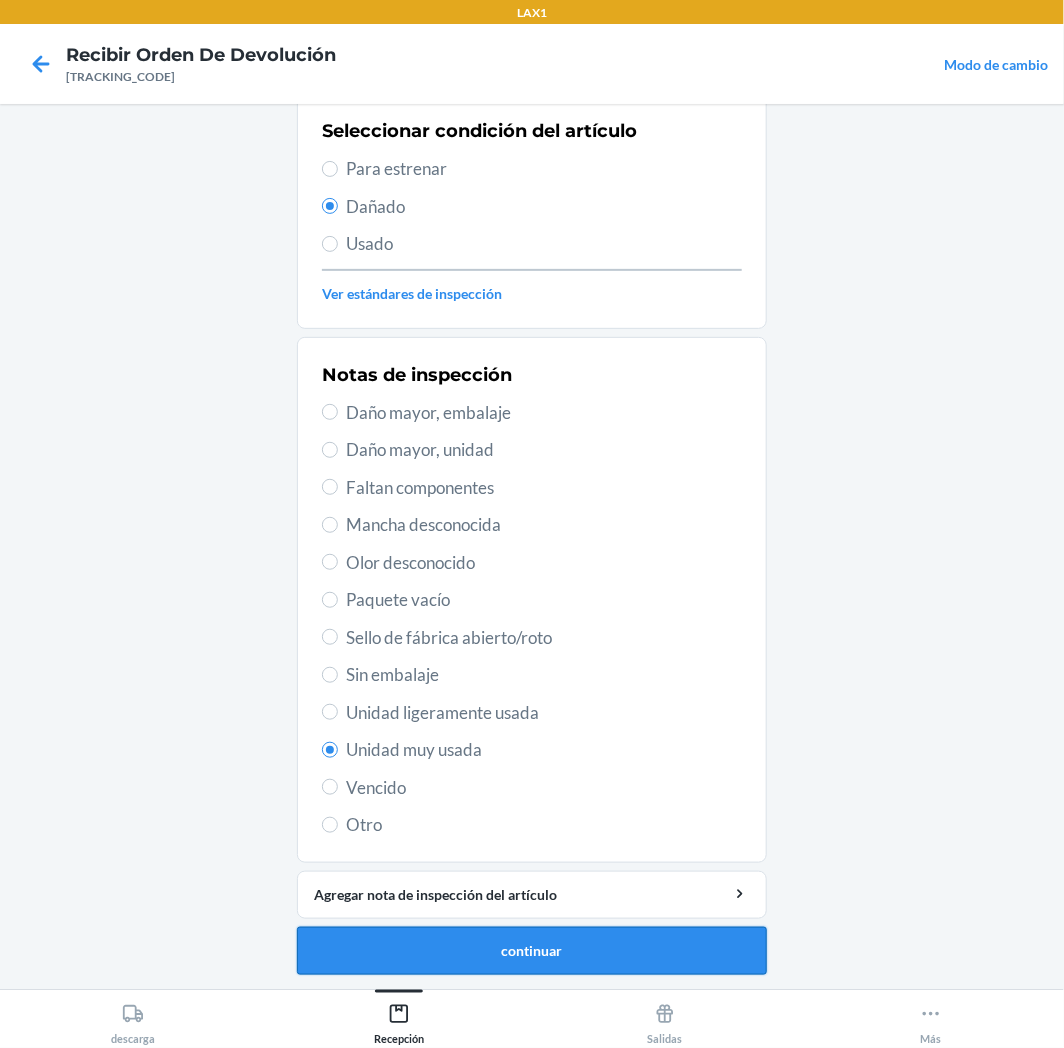 click on "continuar" at bounding box center [532, 951] 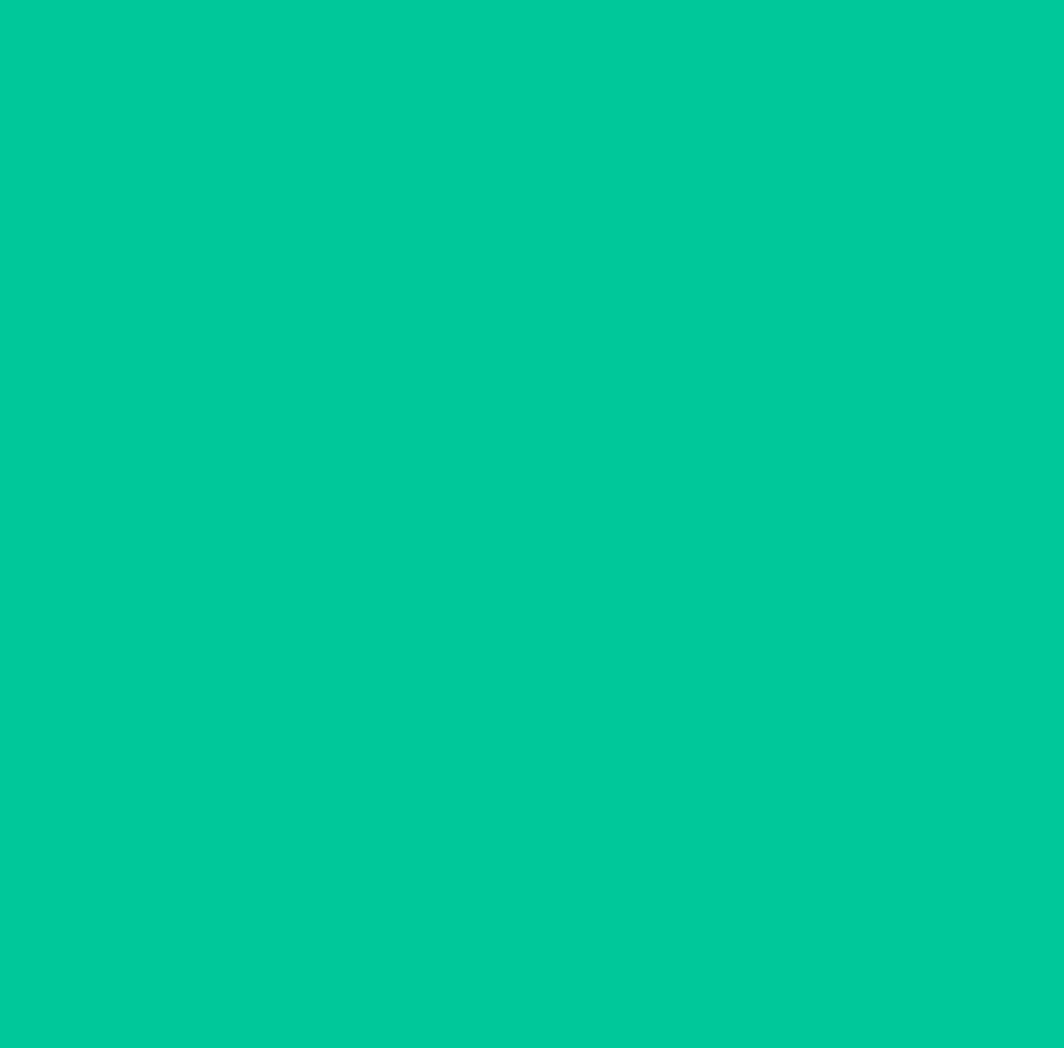 scroll, scrollTop: 30, scrollLeft: 0, axis: vertical 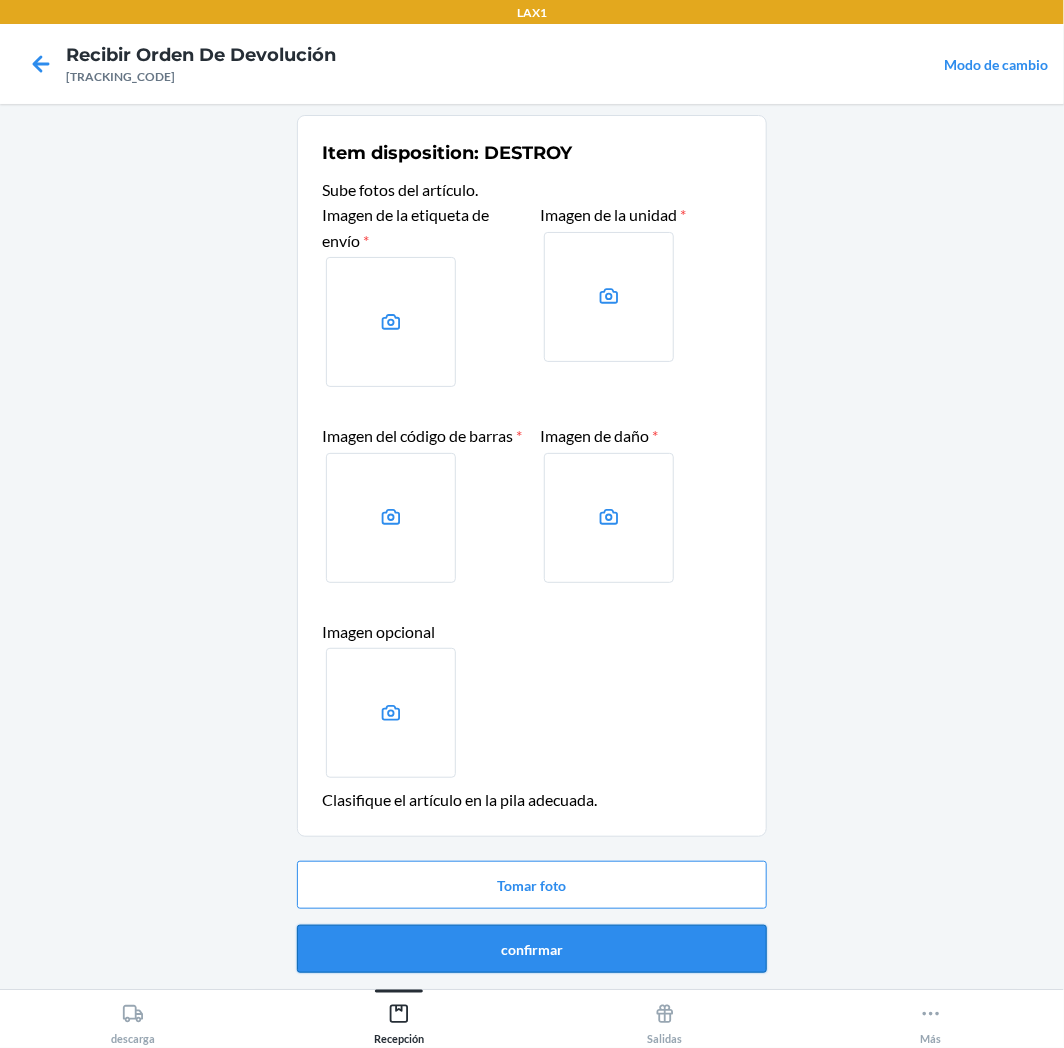 click on "confirmar" at bounding box center (532, 949) 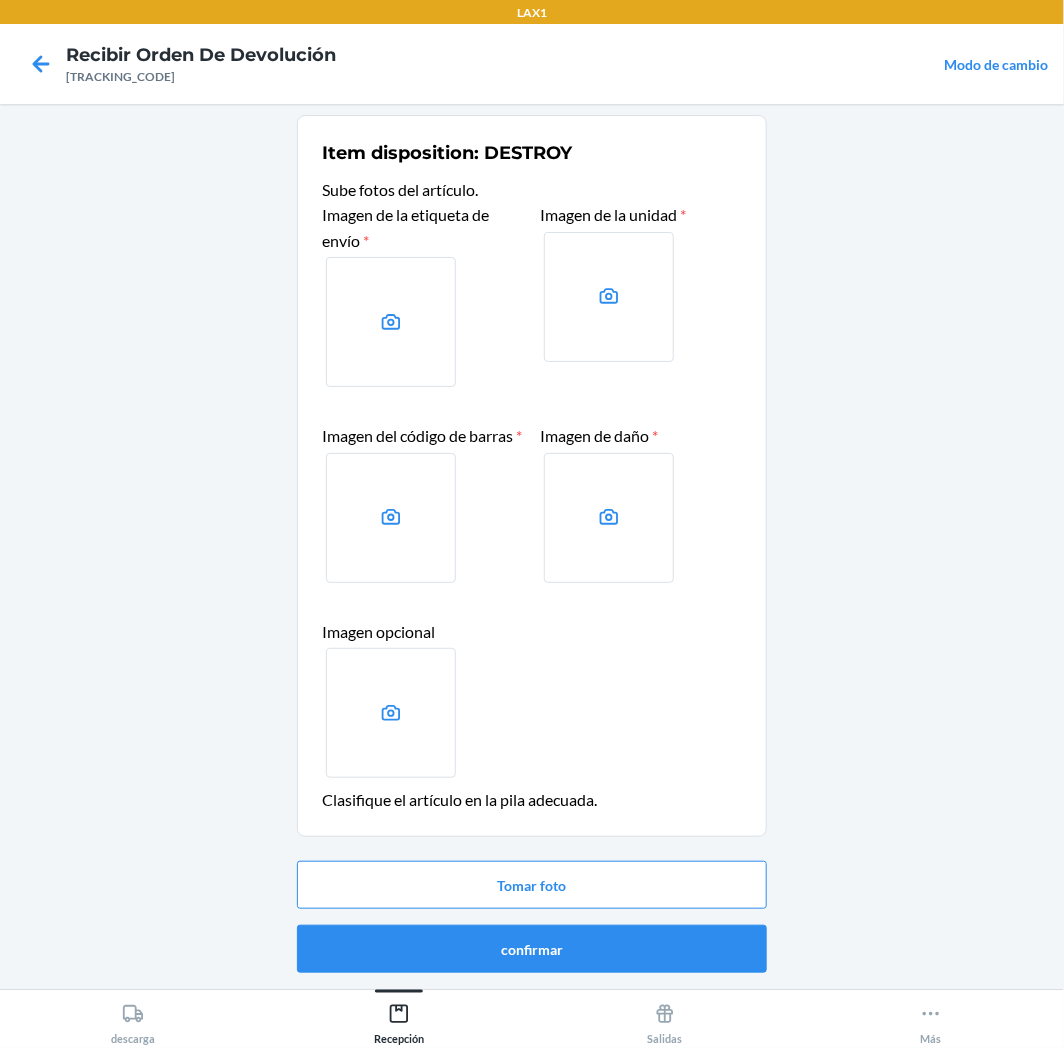 scroll, scrollTop: 0, scrollLeft: 0, axis: both 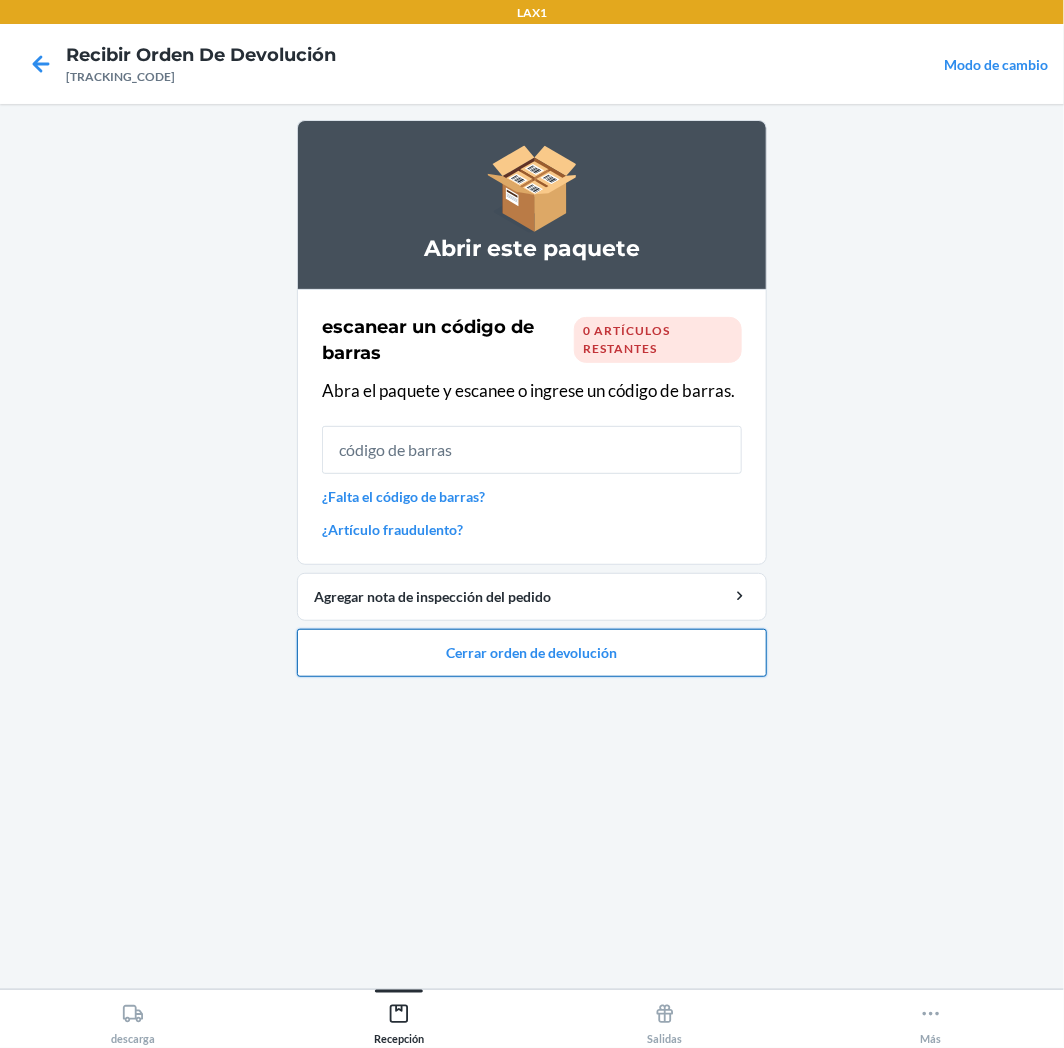 click on "Cerrar orden de devolución" at bounding box center [532, 653] 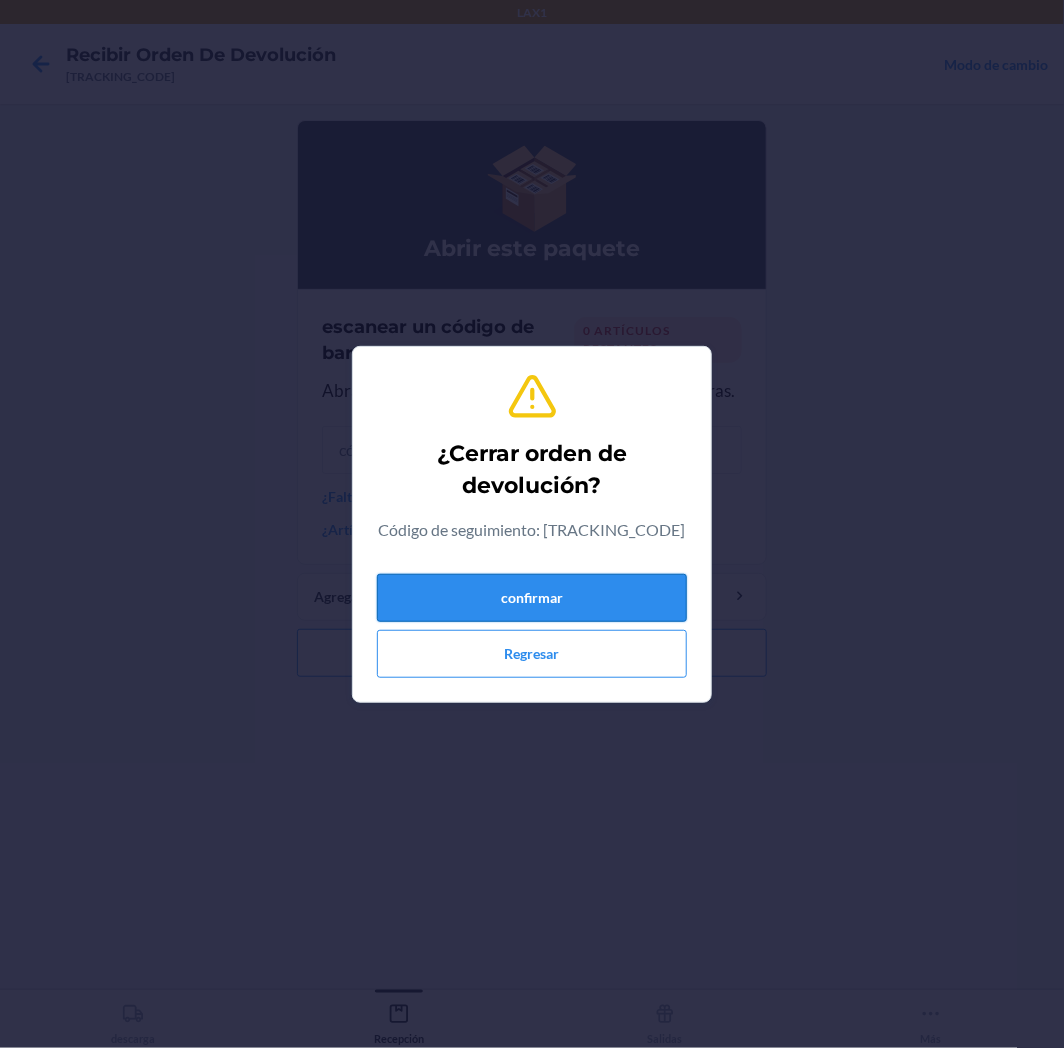 click on "confirmar" at bounding box center (532, 598) 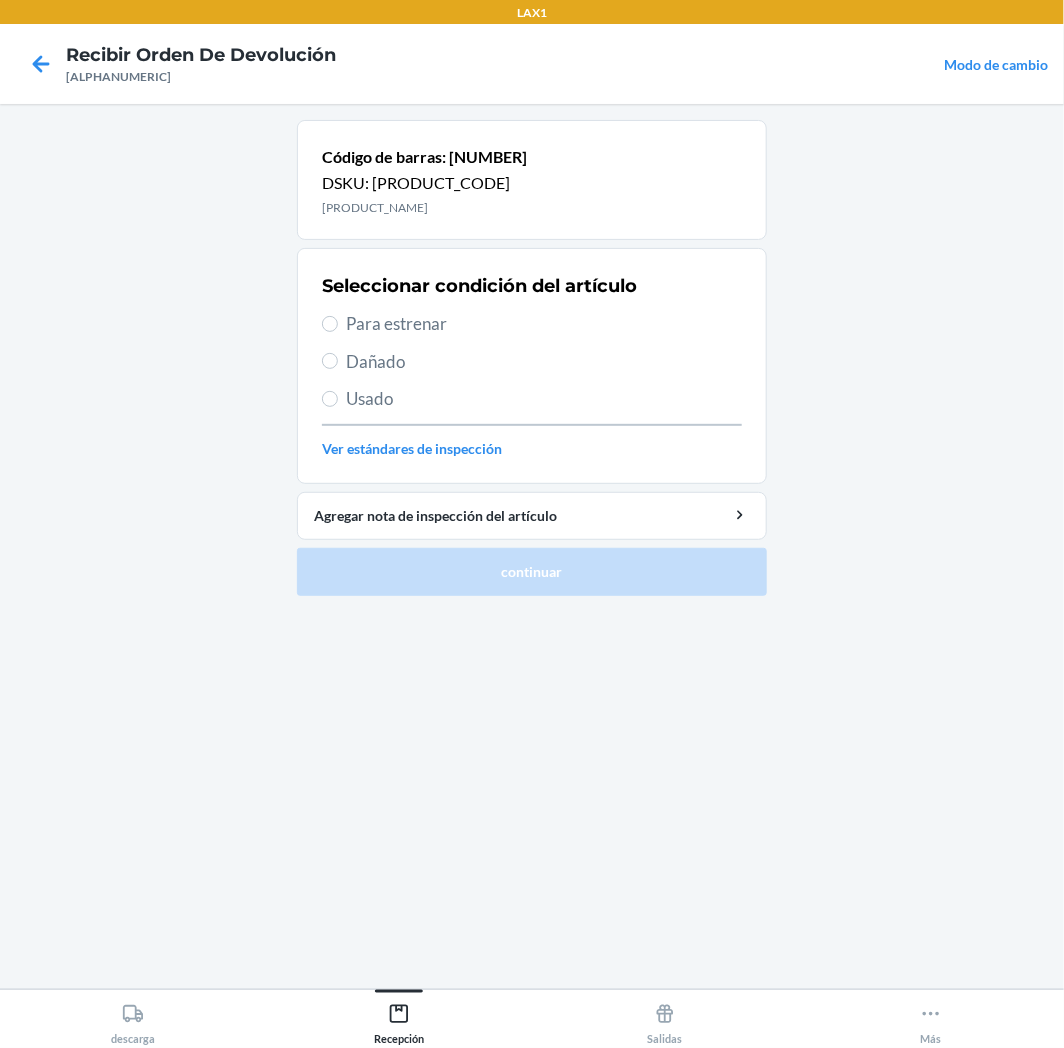 click on "Usado" at bounding box center [544, 399] 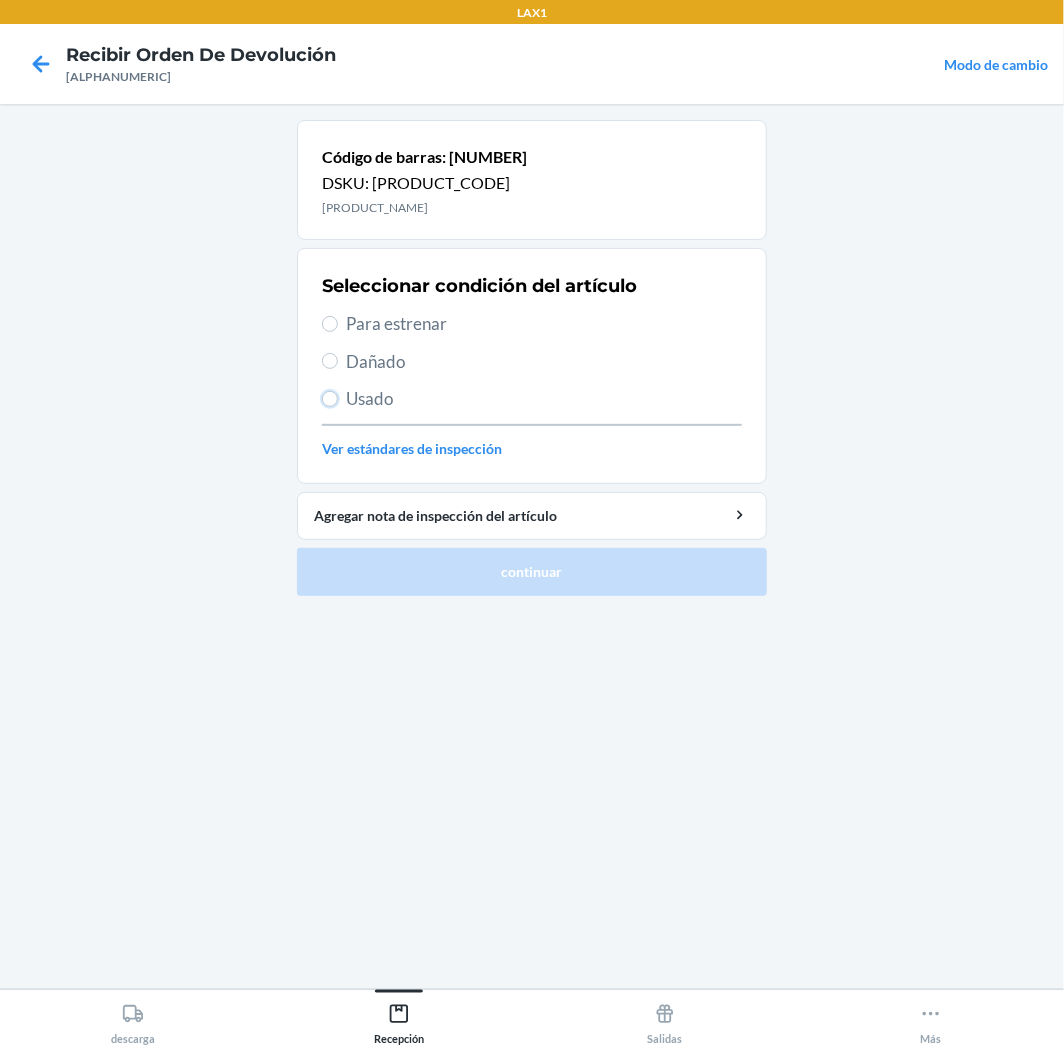 click on "Usado" at bounding box center [330, 399] 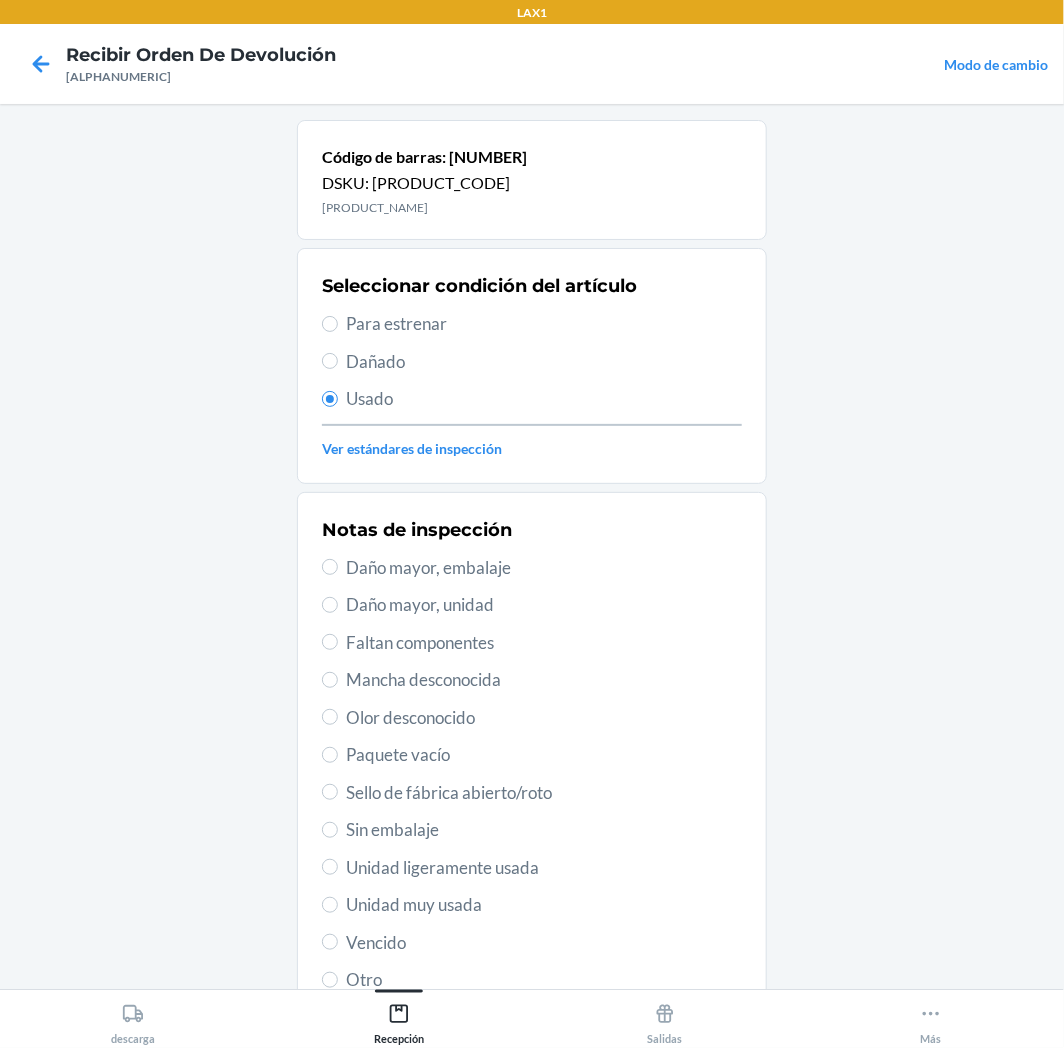 click on "Unidad muy usada" at bounding box center [544, 905] 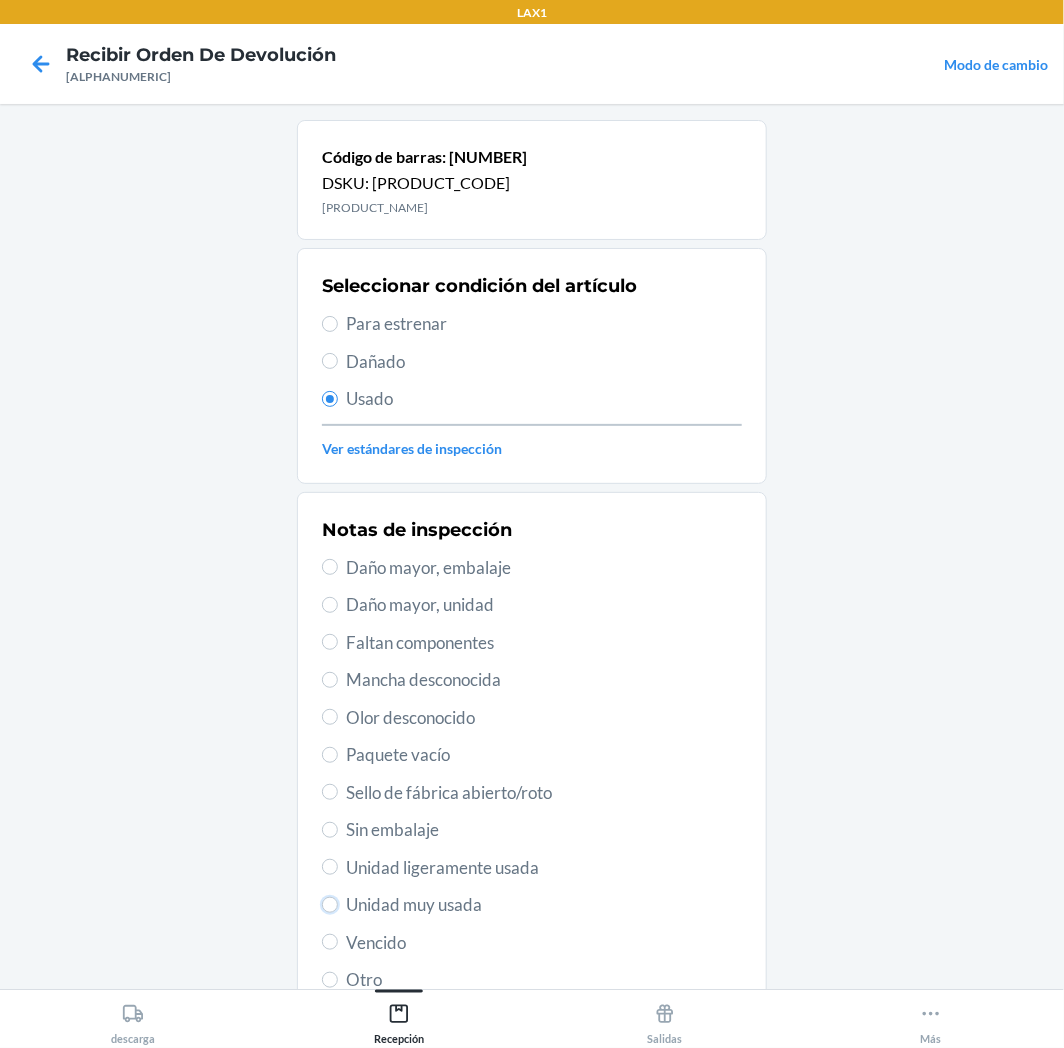click on "Unidad muy usada" at bounding box center (330, 905) 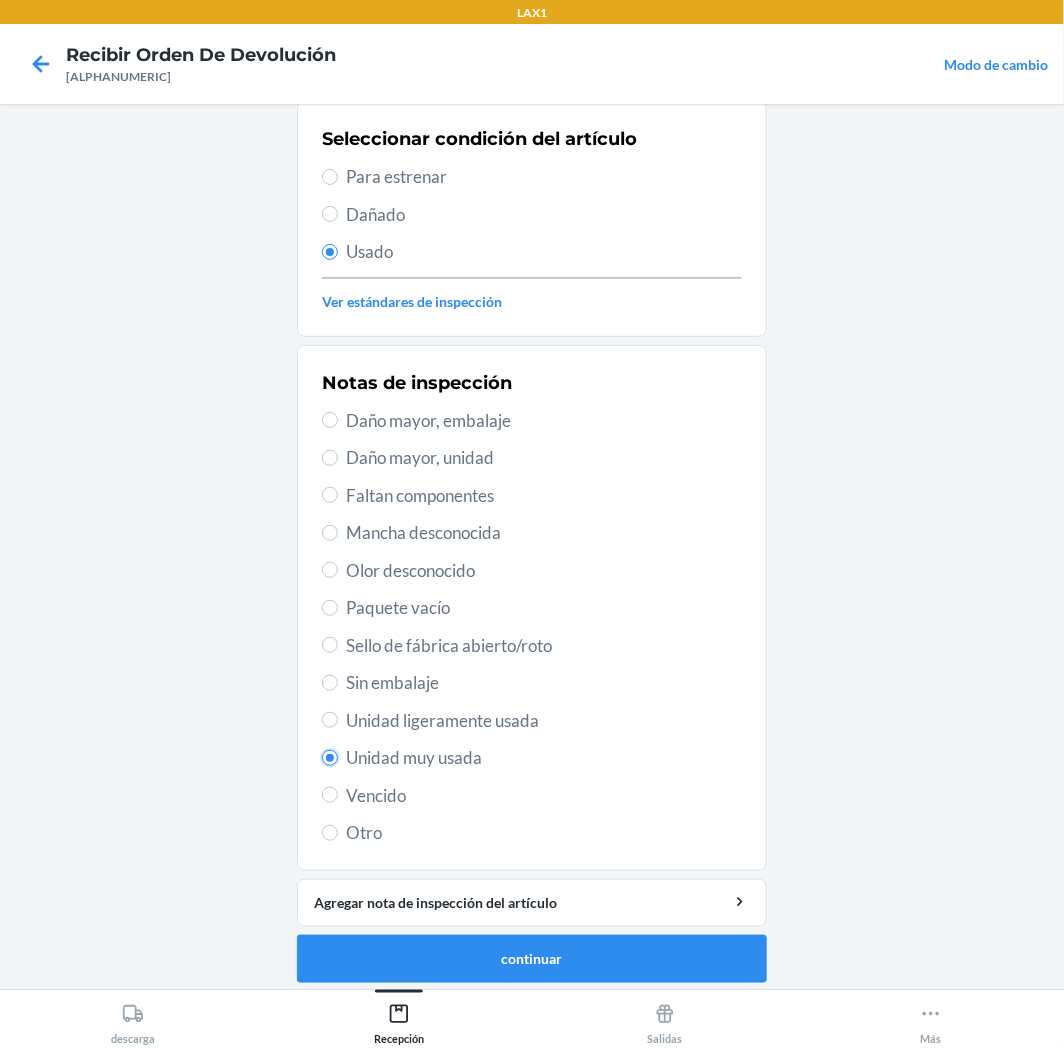 scroll, scrollTop: 155, scrollLeft: 0, axis: vertical 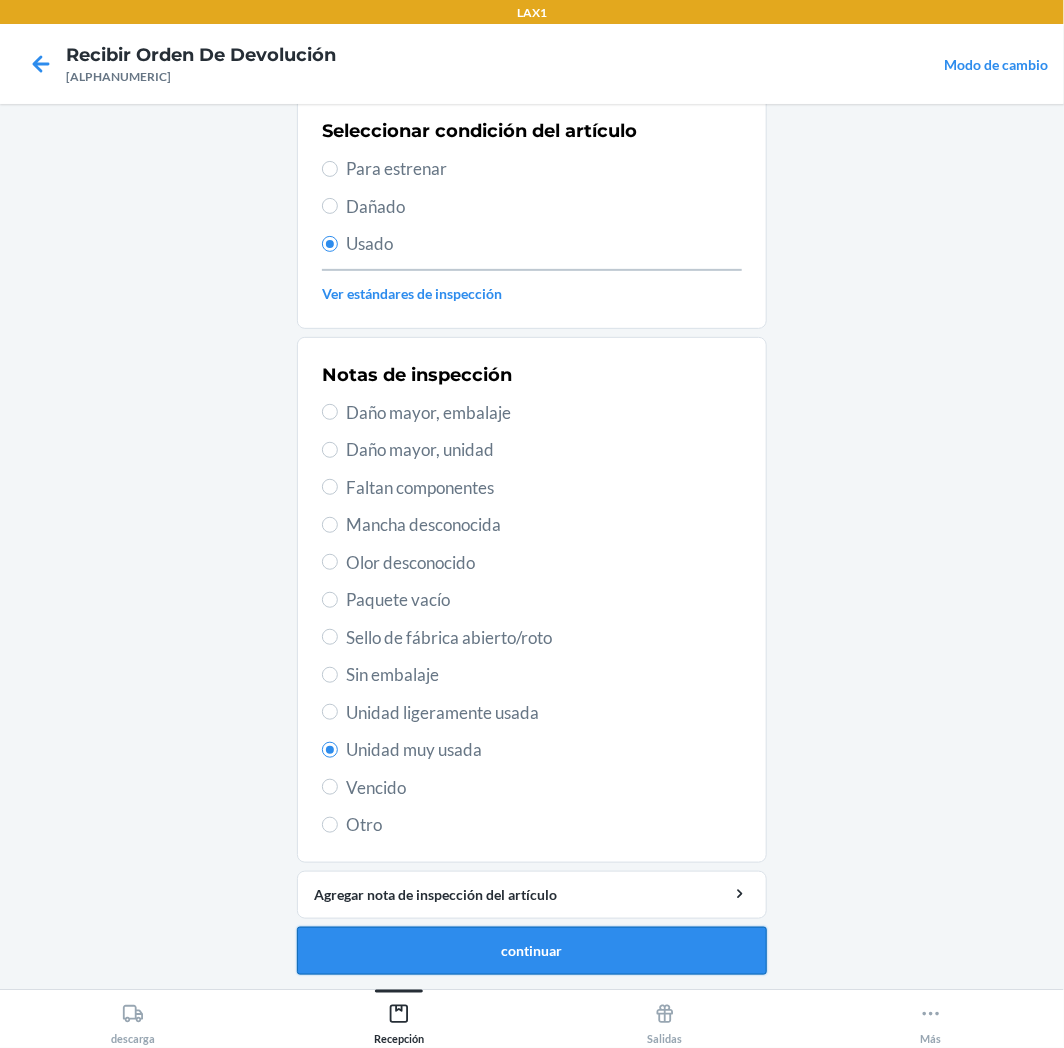 click on "continuar" at bounding box center (532, 951) 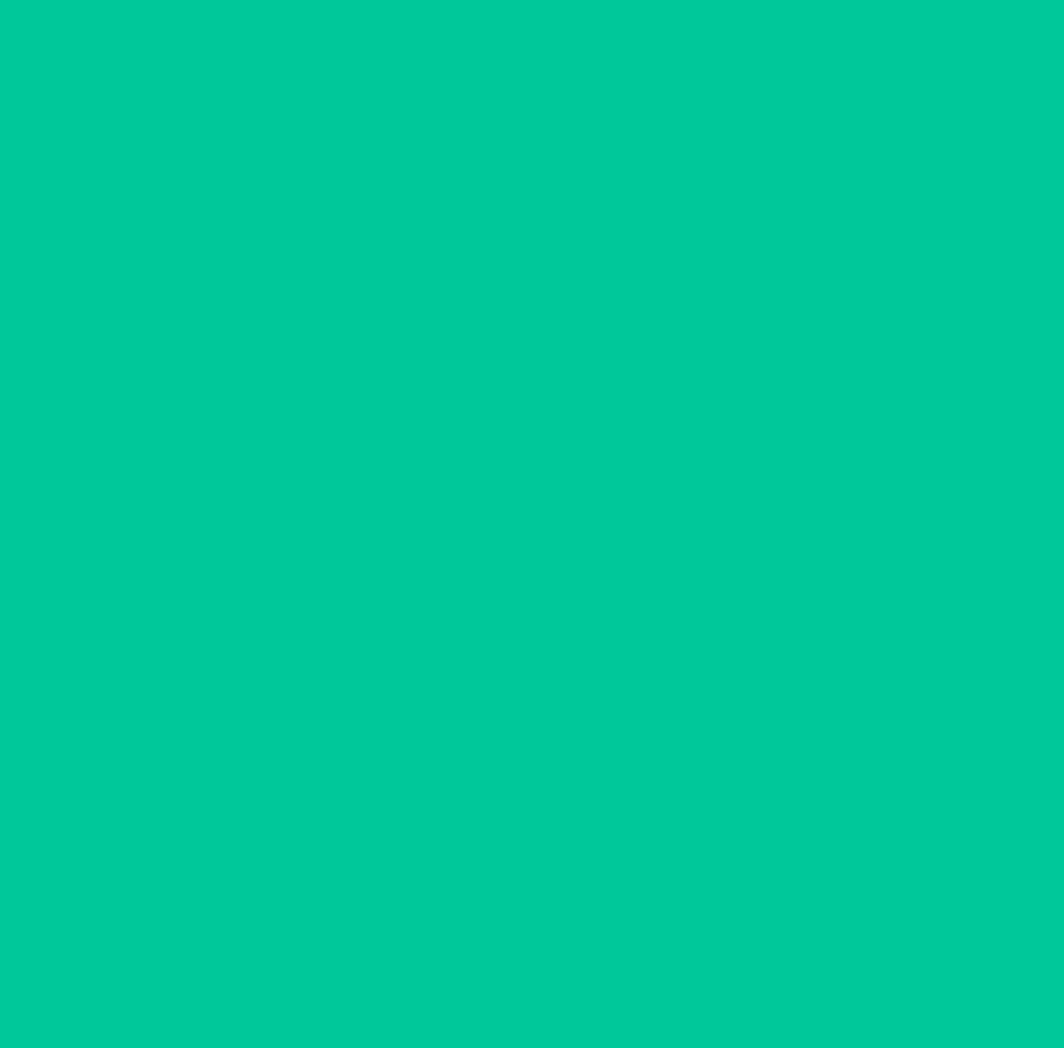 scroll, scrollTop: 0, scrollLeft: 0, axis: both 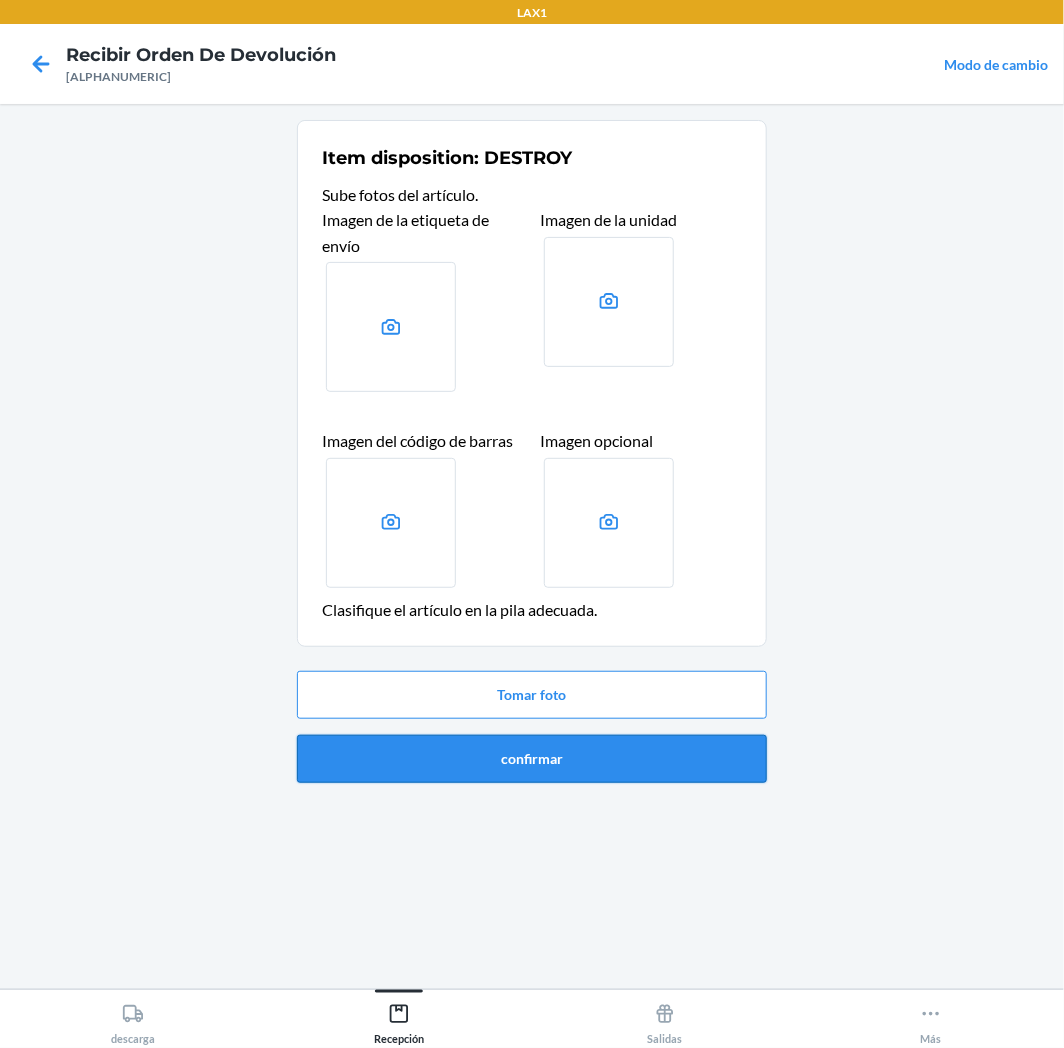 click on "confirmar" at bounding box center (532, 759) 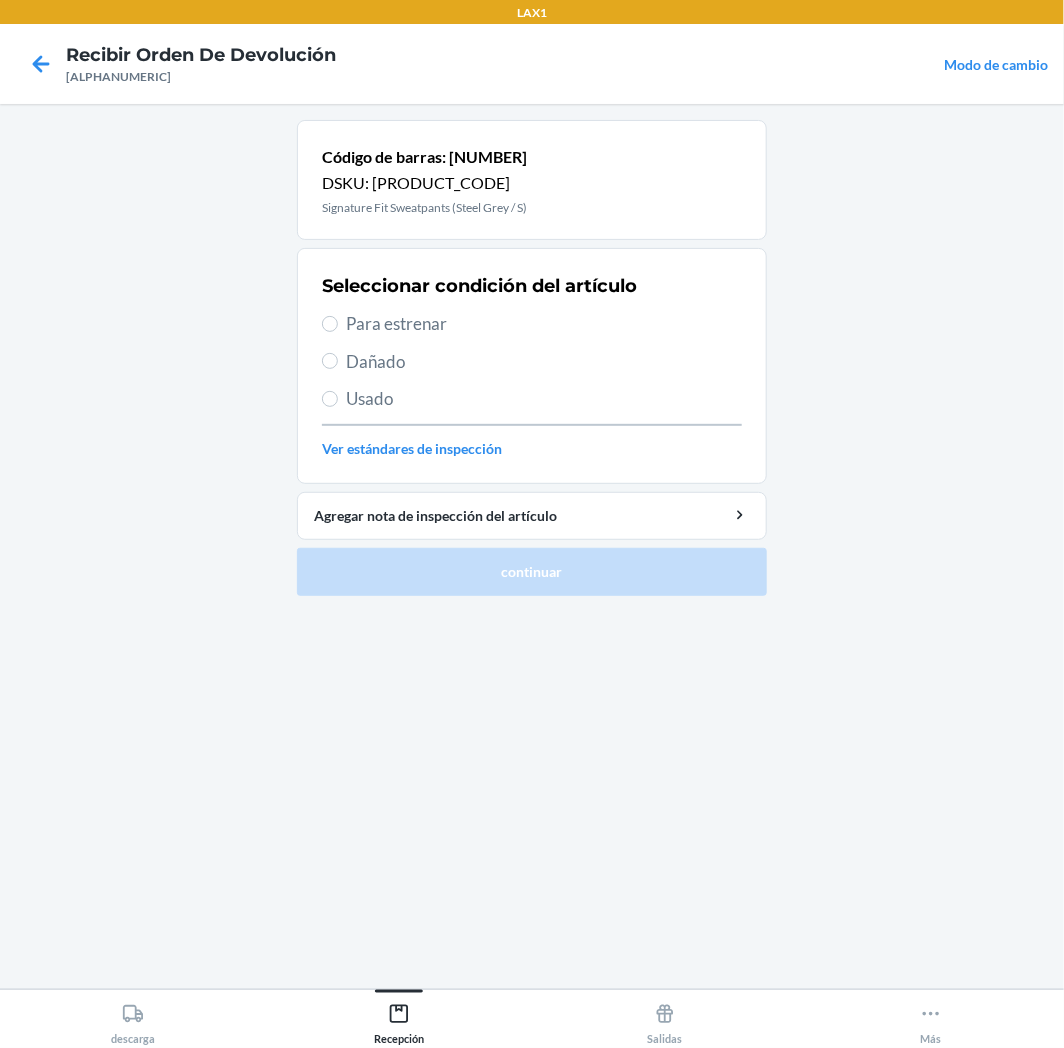 click on "Usado" at bounding box center [544, 399] 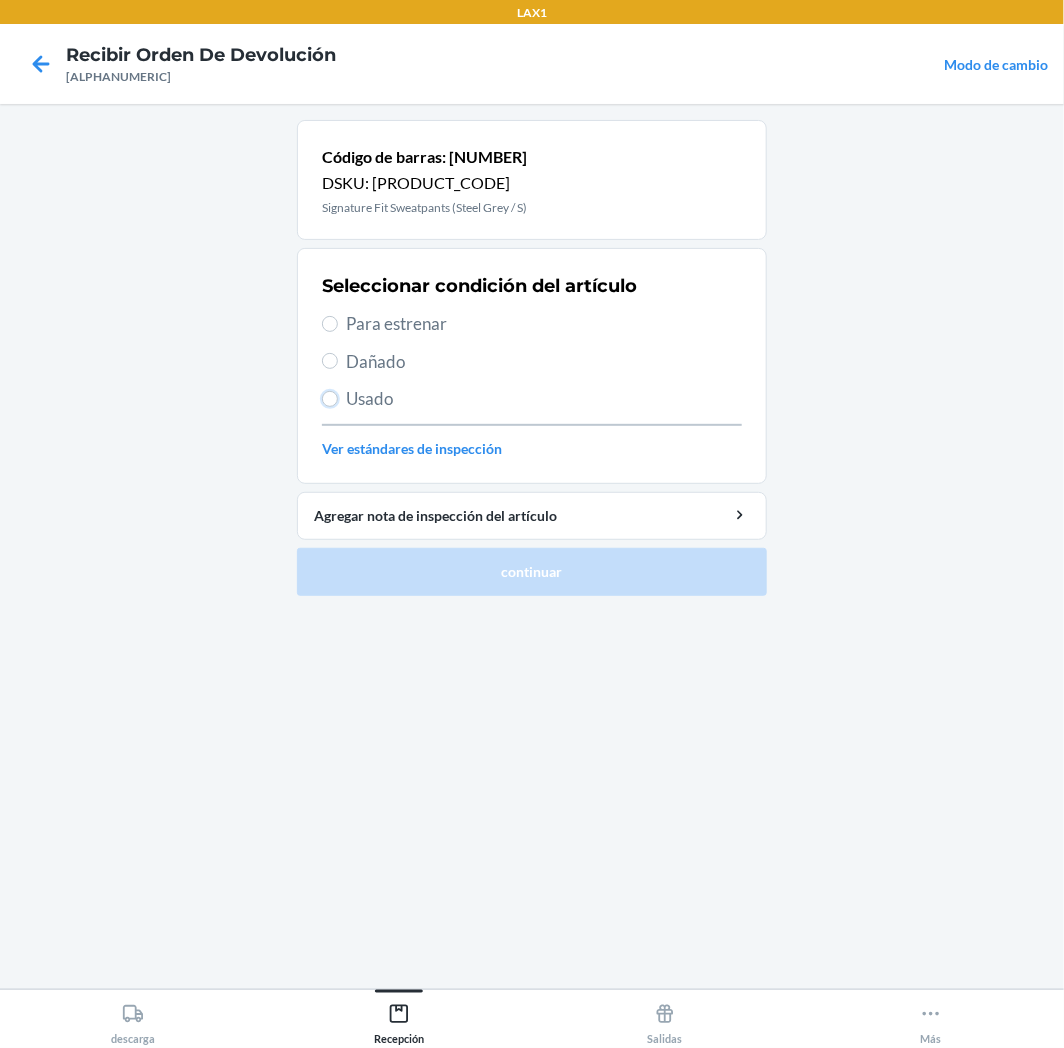 click on "Usado" at bounding box center [330, 399] 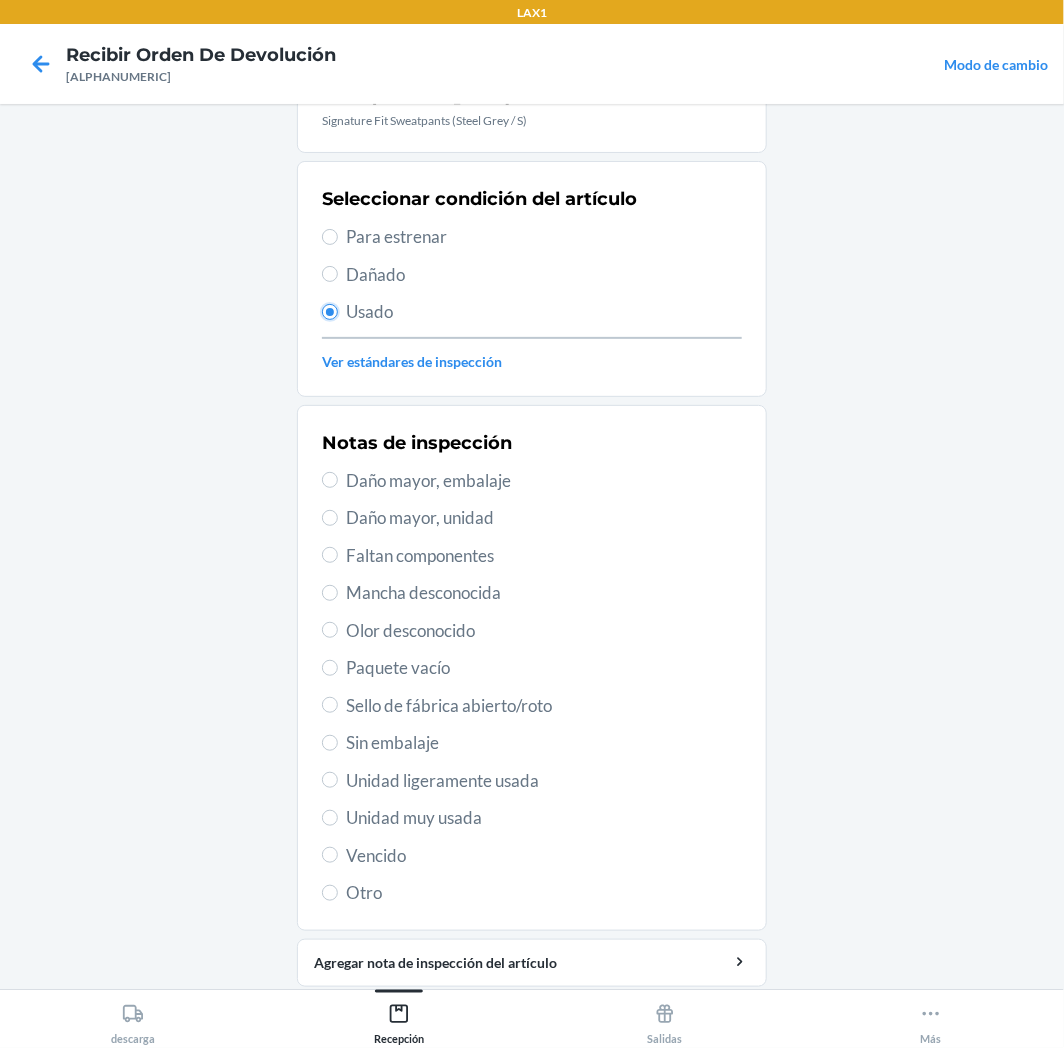 scroll, scrollTop: 155, scrollLeft: 0, axis: vertical 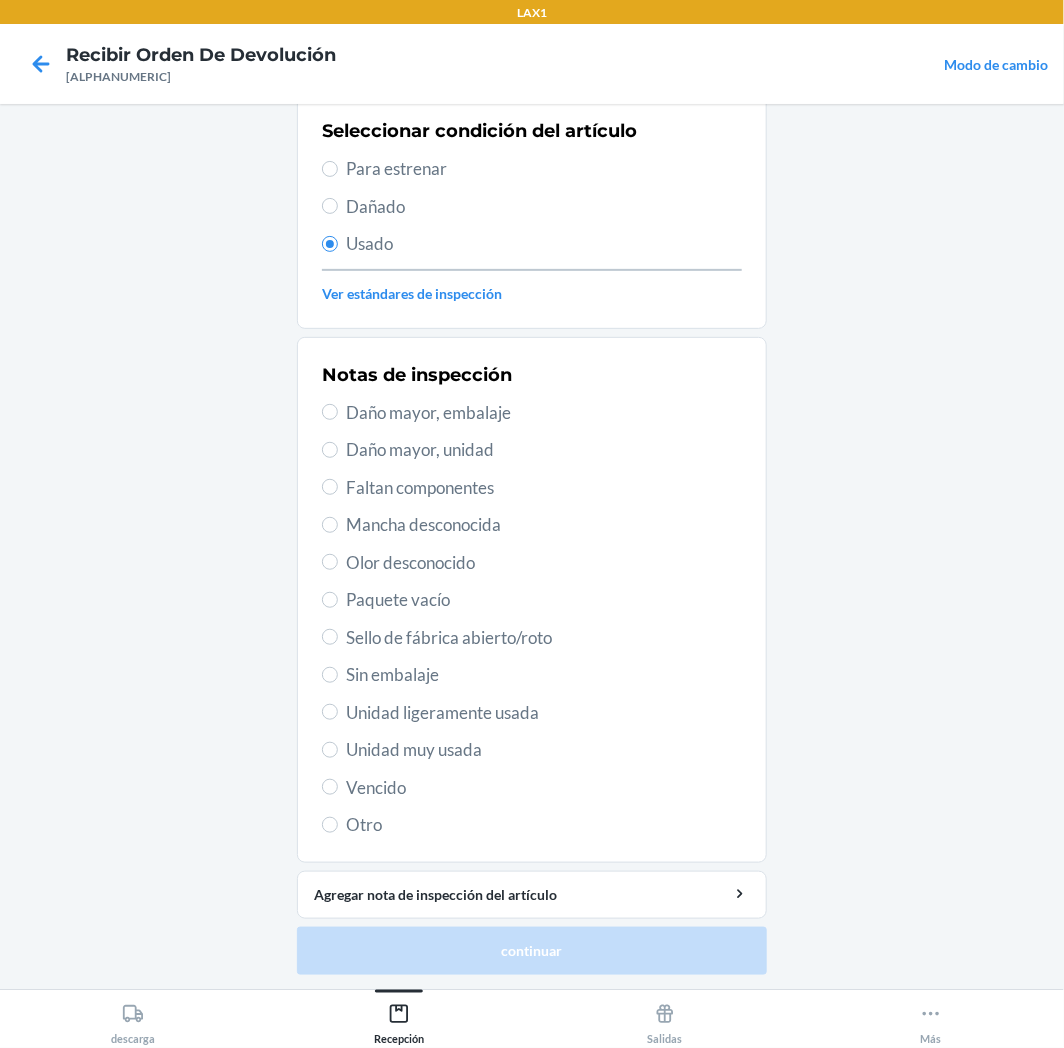 click on "Unidad muy usada" at bounding box center (544, 750) 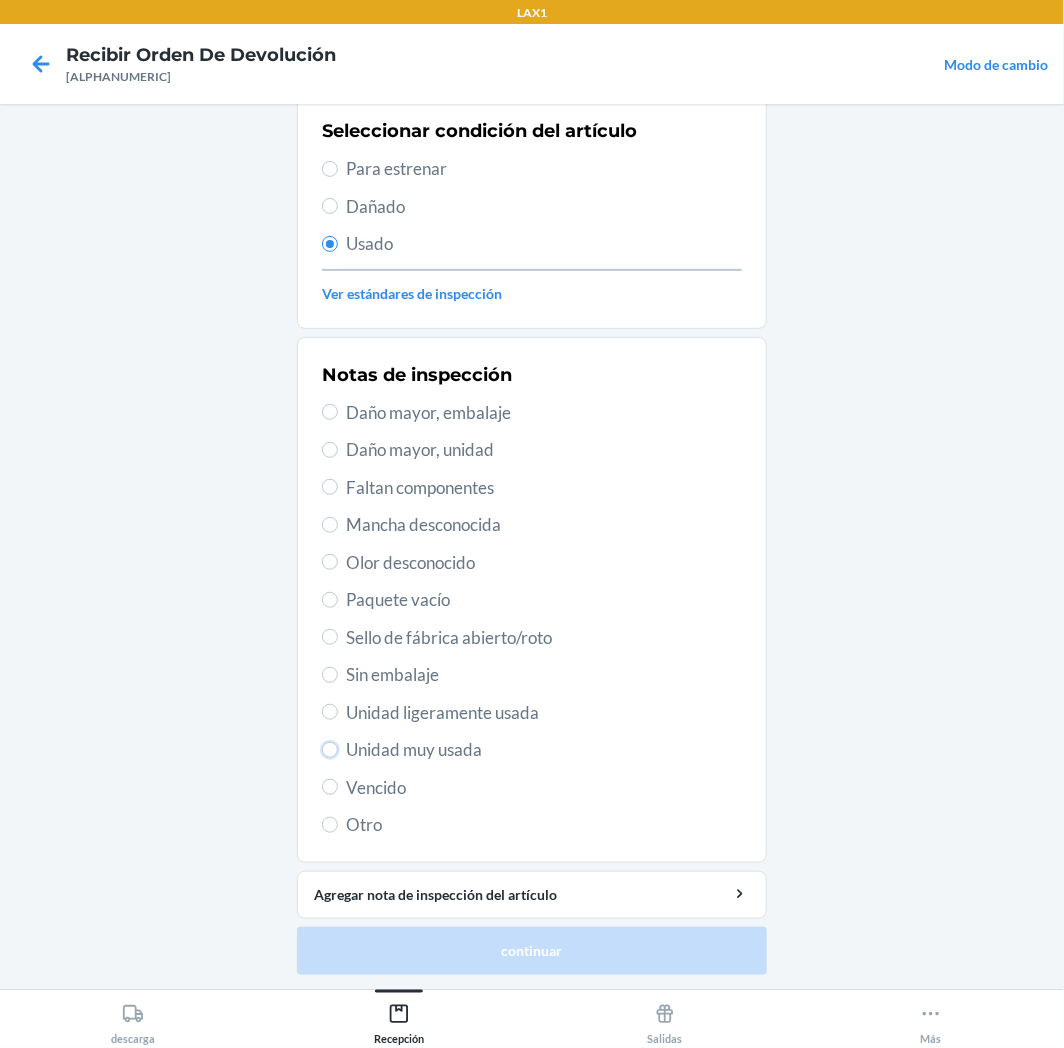 click on "Unidad muy usada" at bounding box center (330, 750) 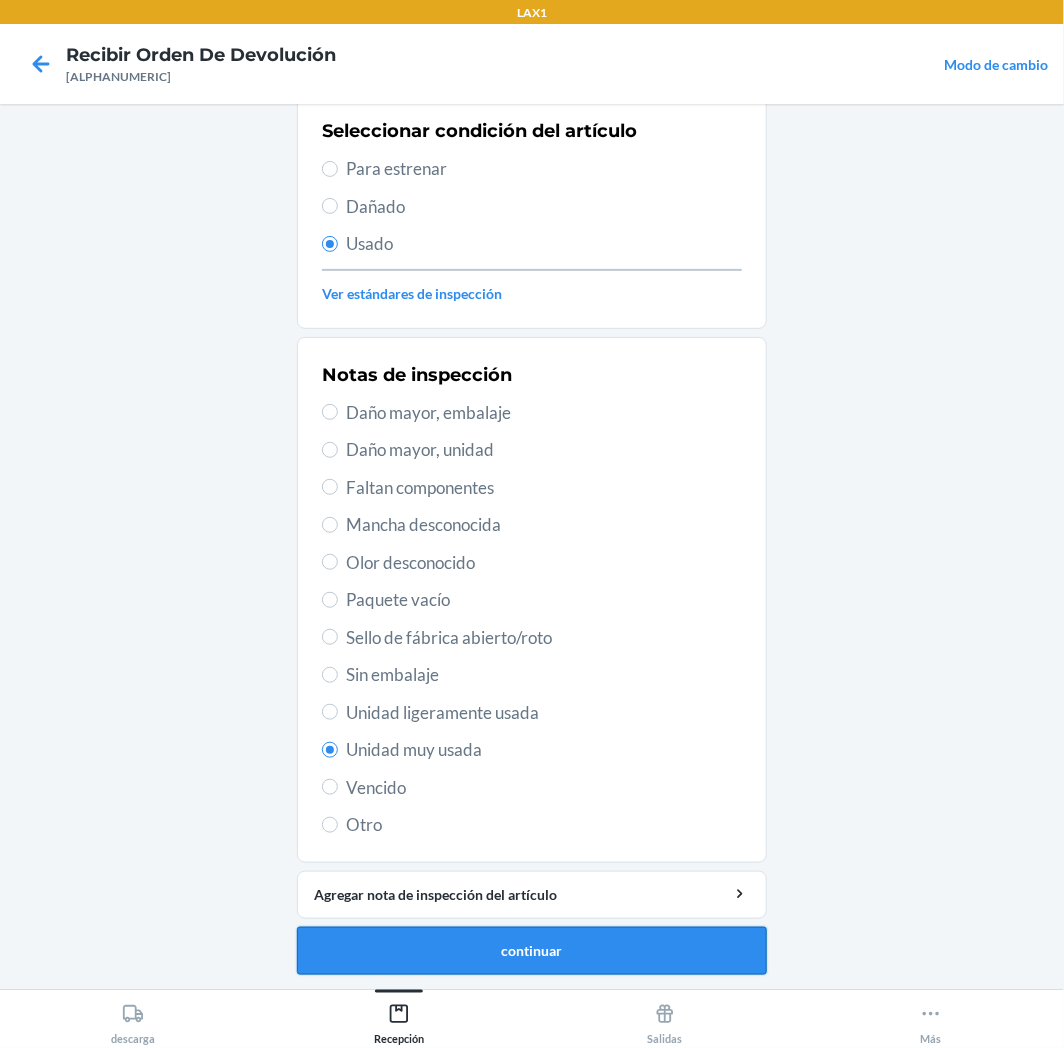 click on "continuar" at bounding box center (532, 951) 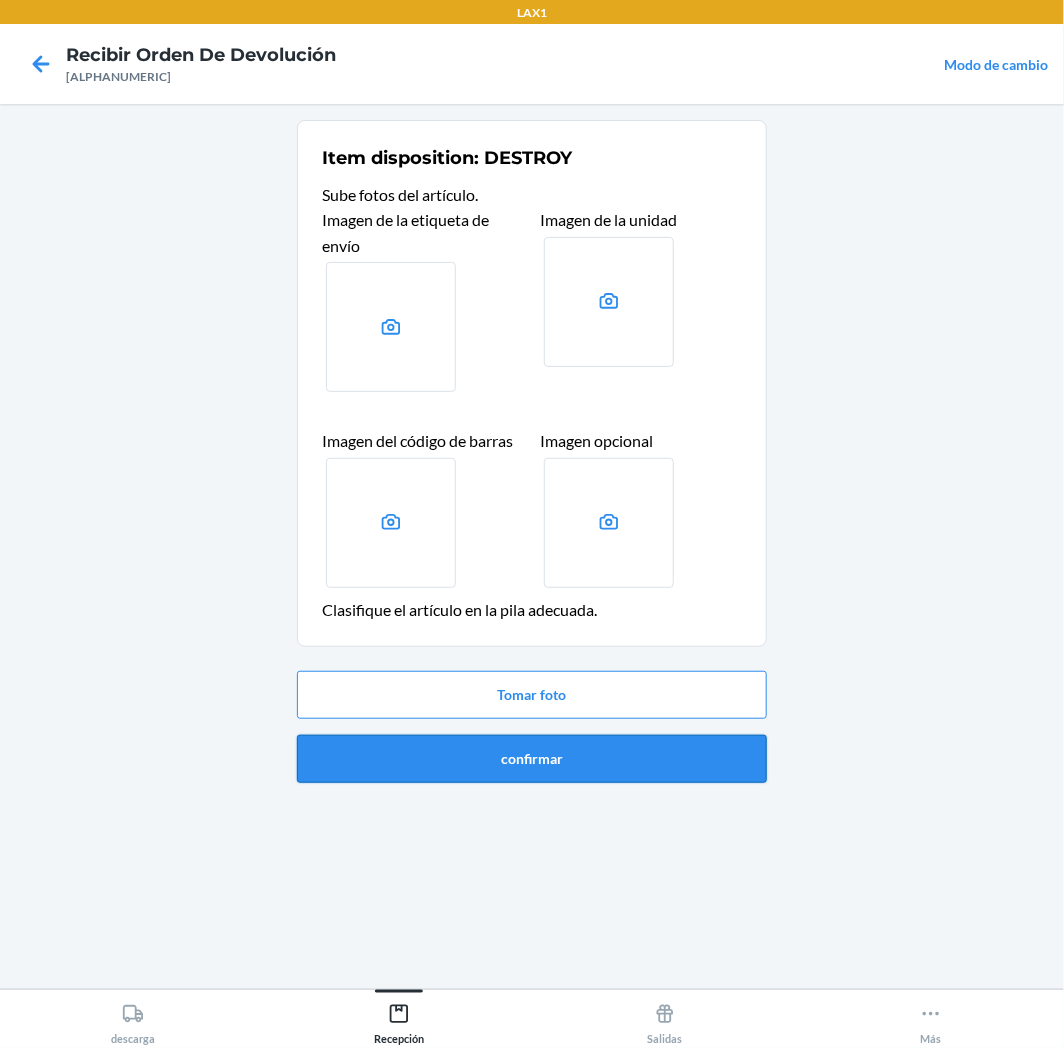 click on "confirmar" at bounding box center [532, 759] 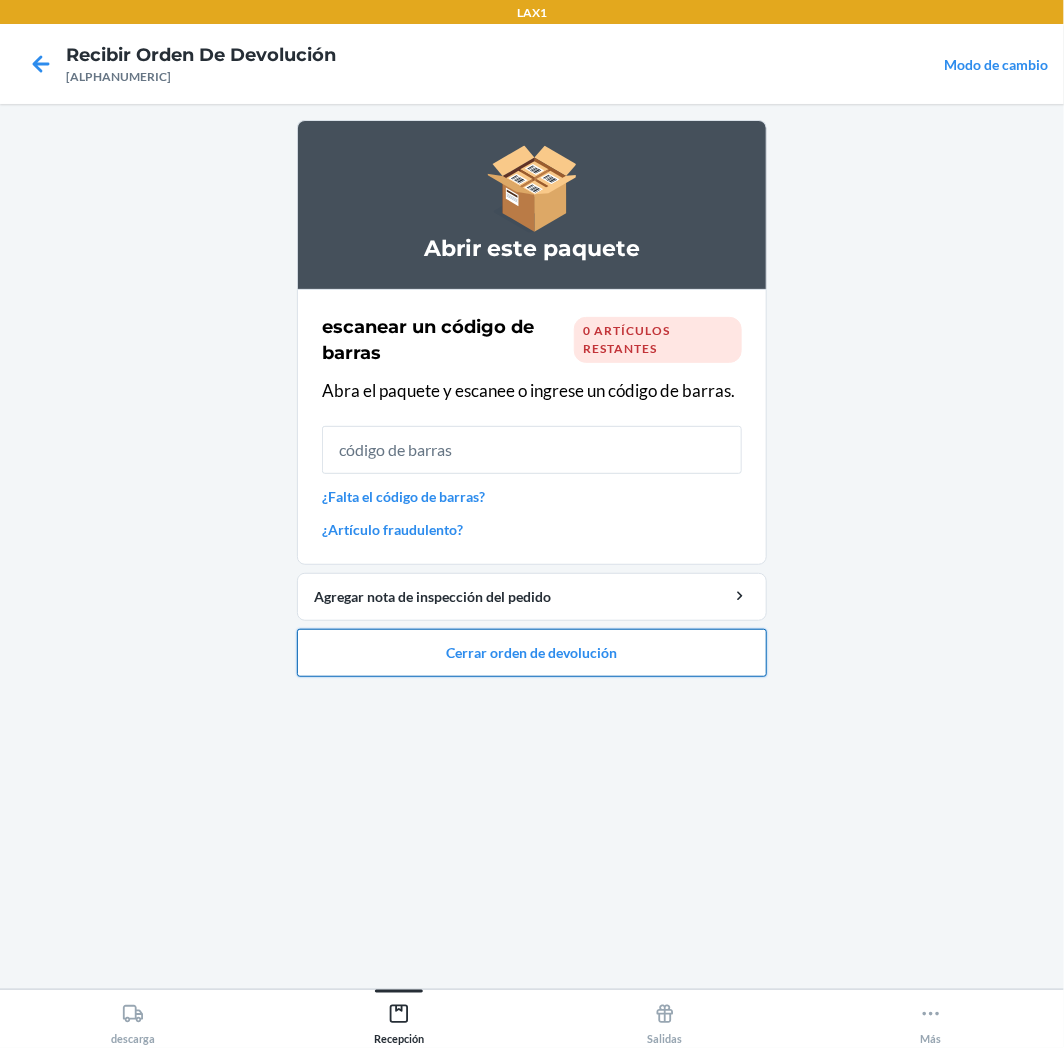 click on "Cerrar orden de devolución" at bounding box center (532, 653) 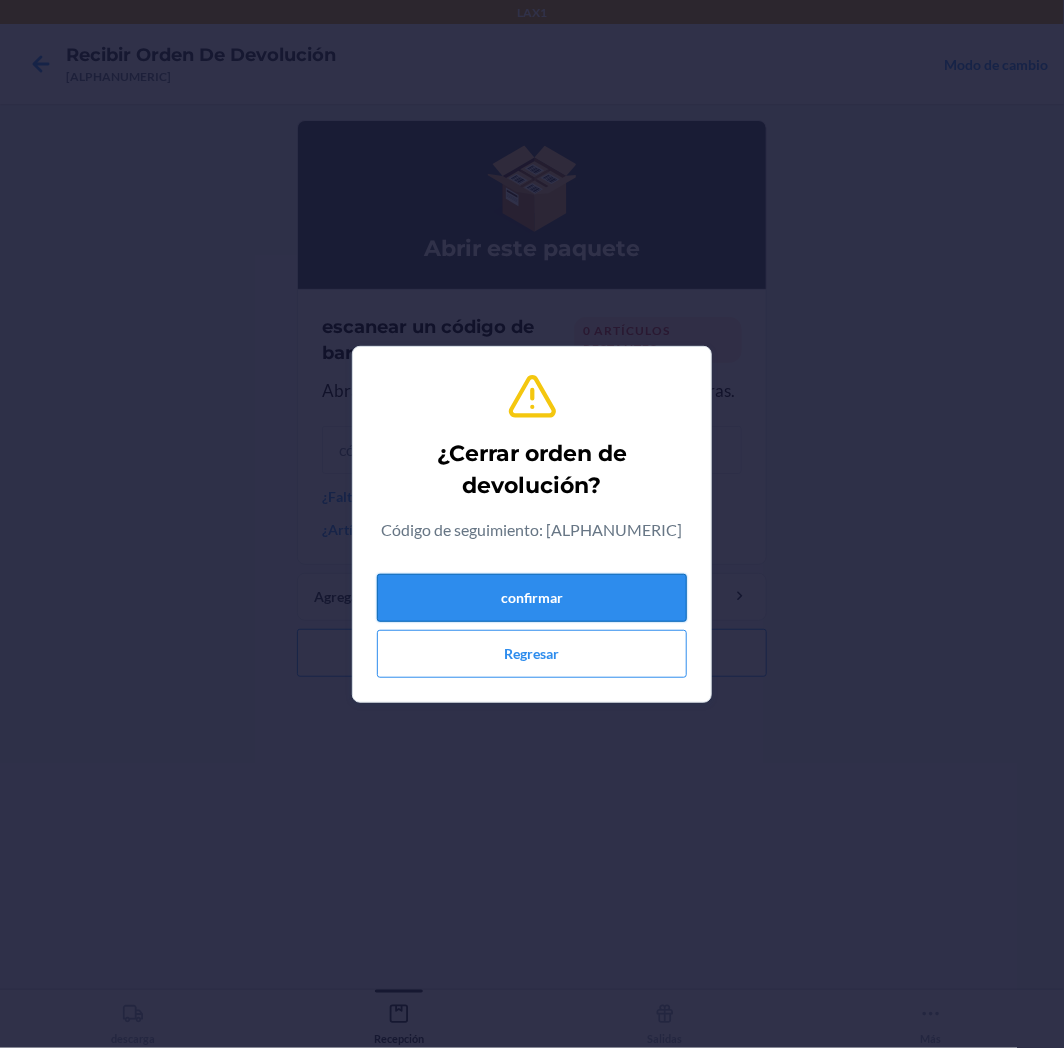 click on "confirmar" at bounding box center (532, 598) 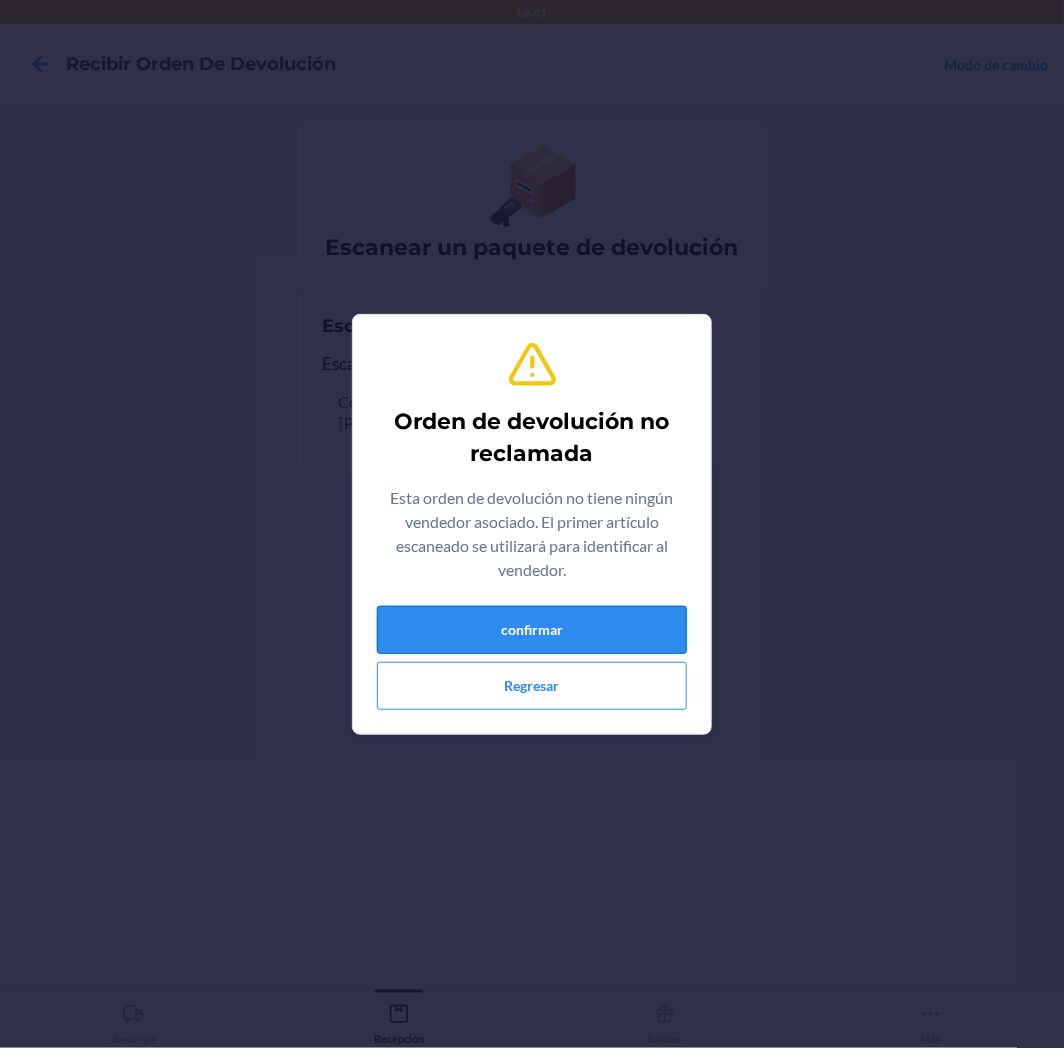 click on "confirmar" at bounding box center [532, 630] 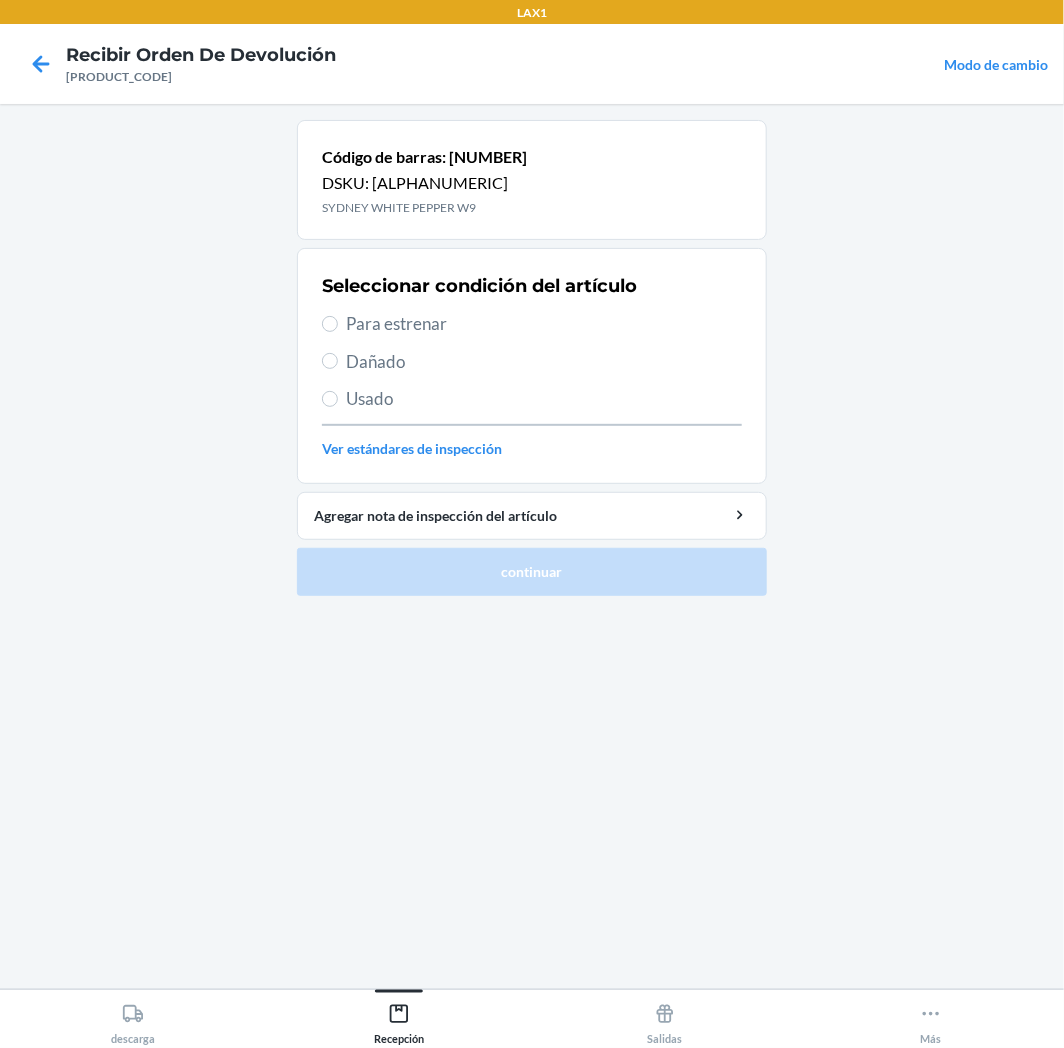drag, startPoint x: 493, startPoint y: 355, endPoint x: 501, endPoint y: 442, distance: 87.36704 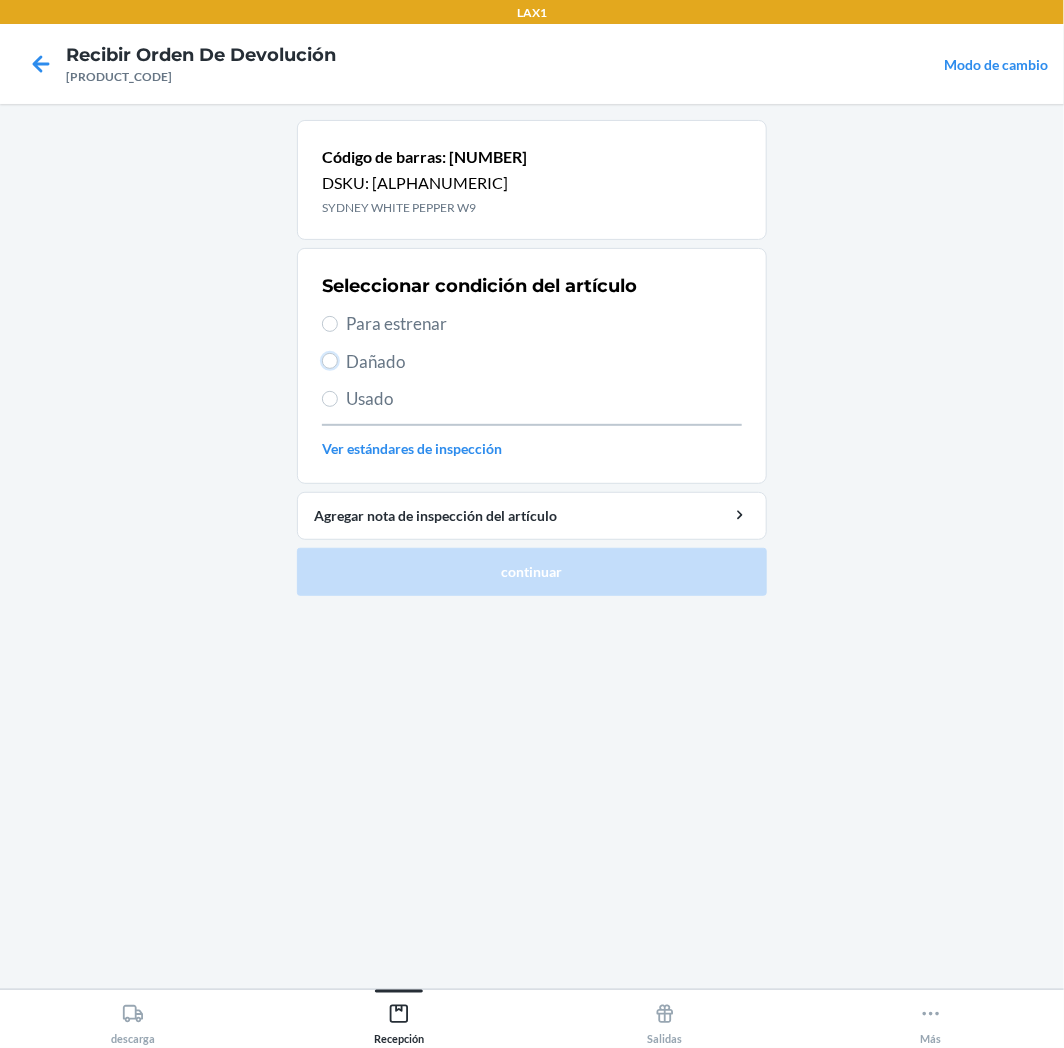 click on "Dañado" at bounding box center [330, 361] 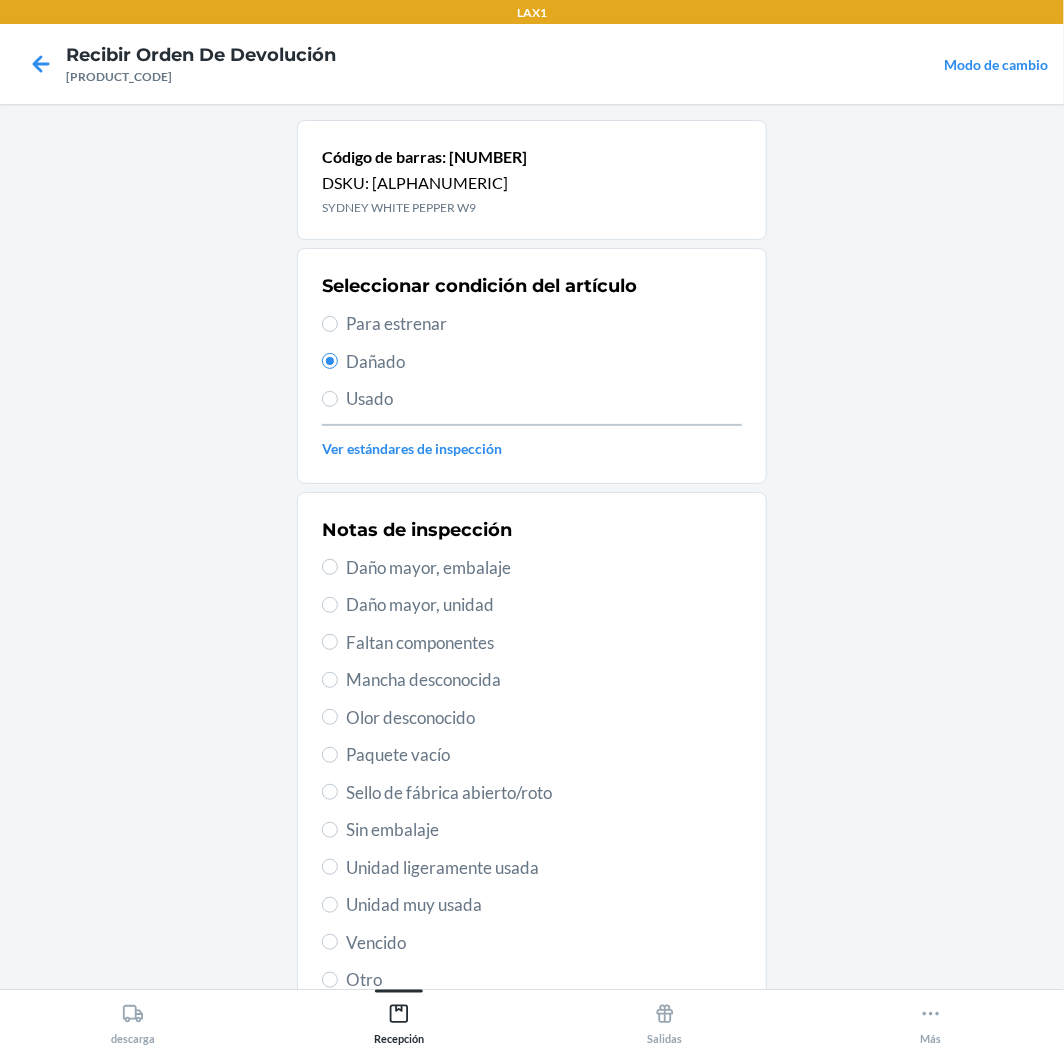 click on "Seleccionar condición del artículo Para estrenar Dañado Usado Ver estándares de inspección" at bounding box center [532, 366] 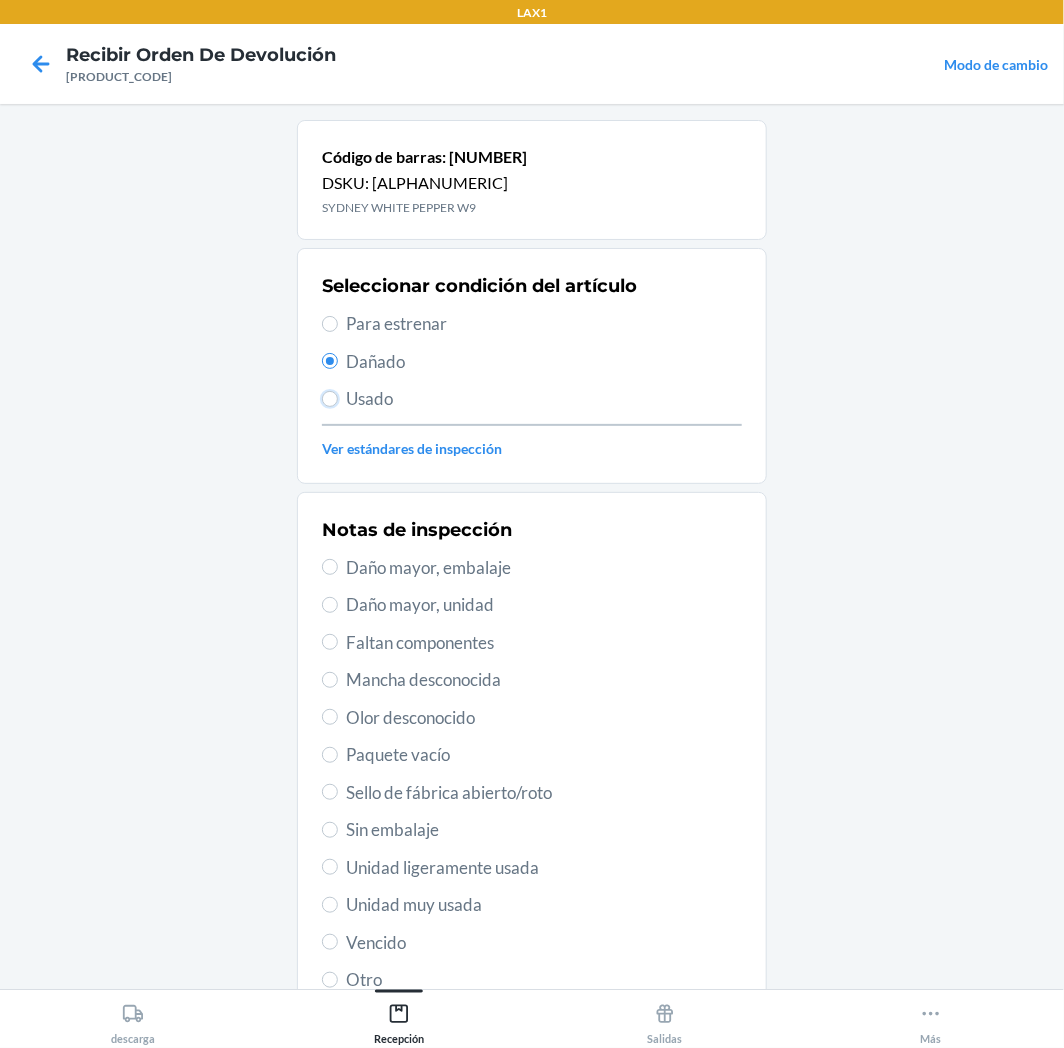 click on "Usado" at bounding box center (330, 399) 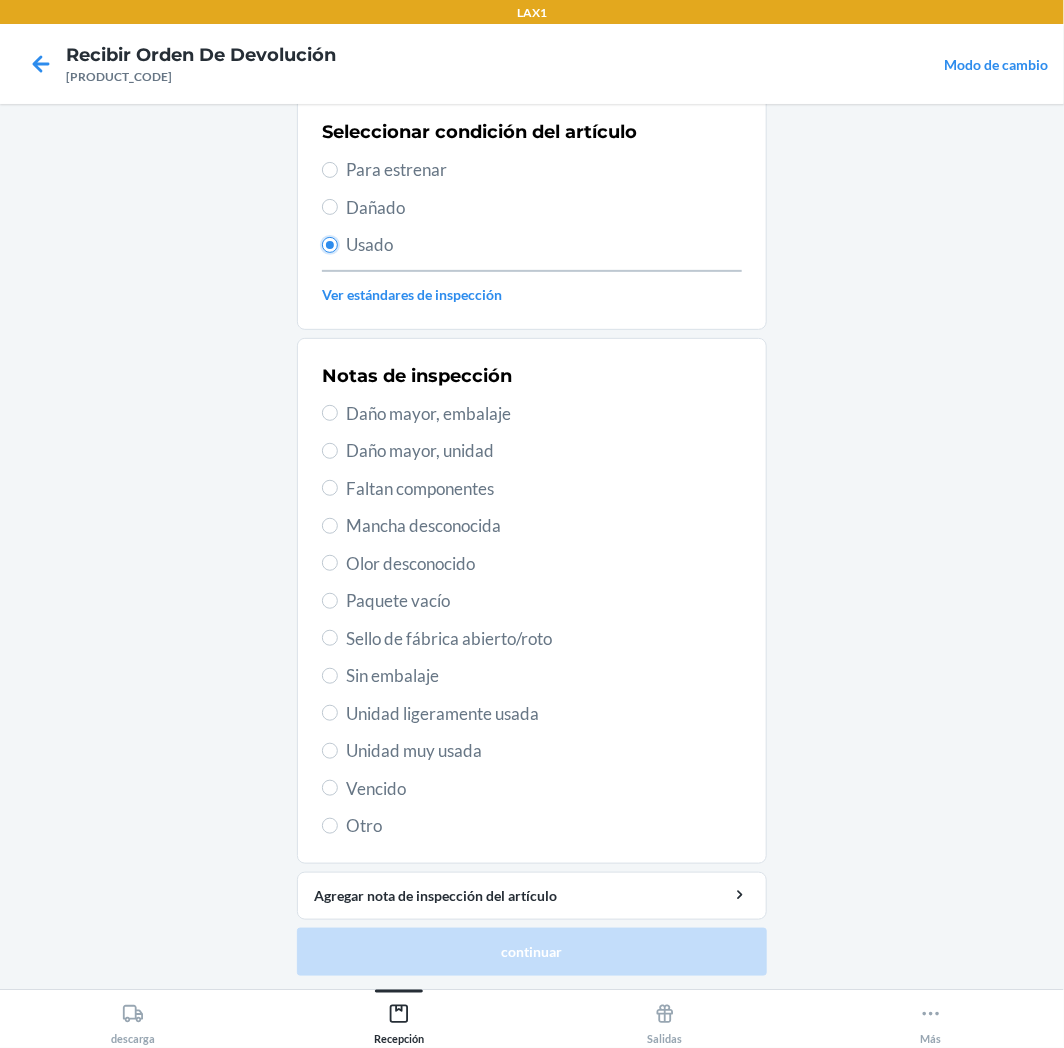 scroll, scrollTop: 155, scrollLeft: 0, axis: vertical 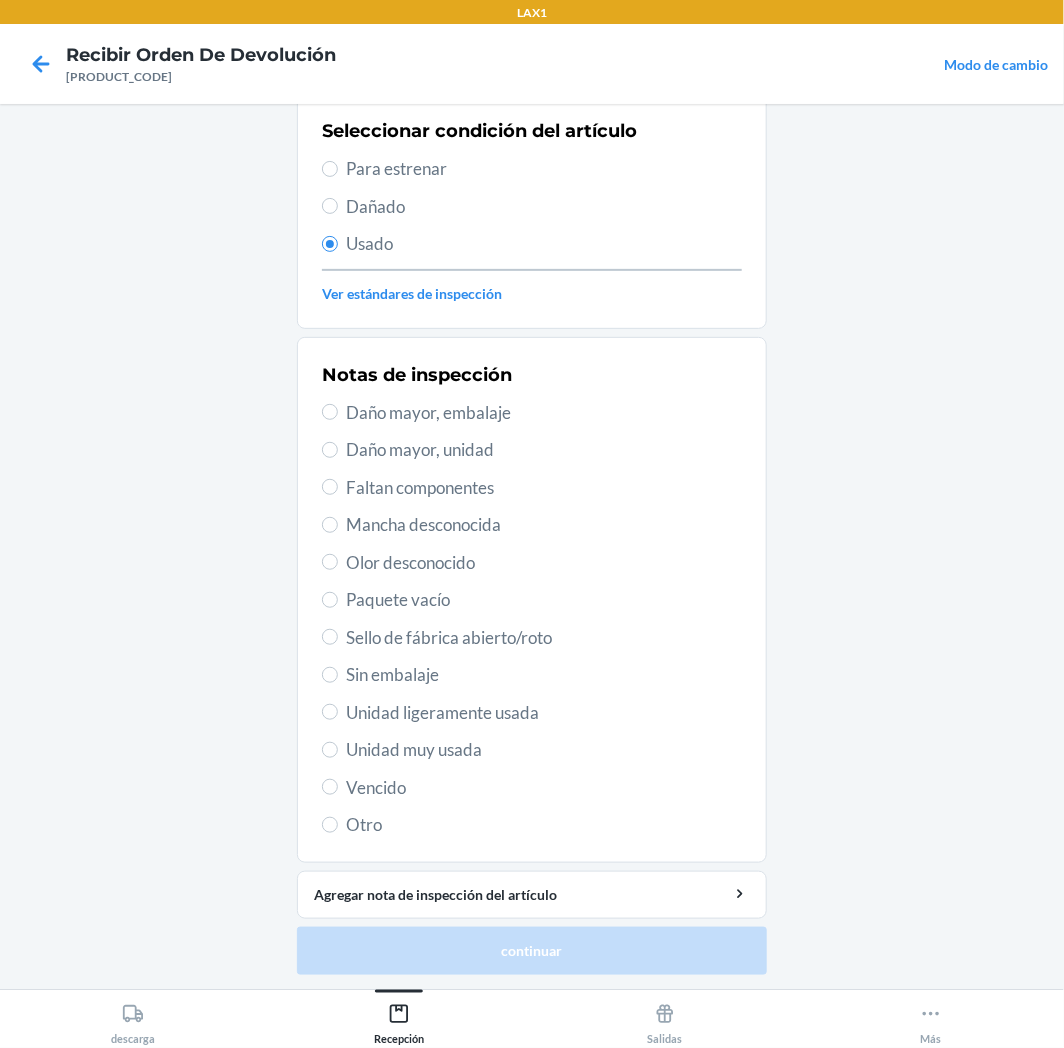click on "Unidad muy usada" at bounding box center [544, 750] 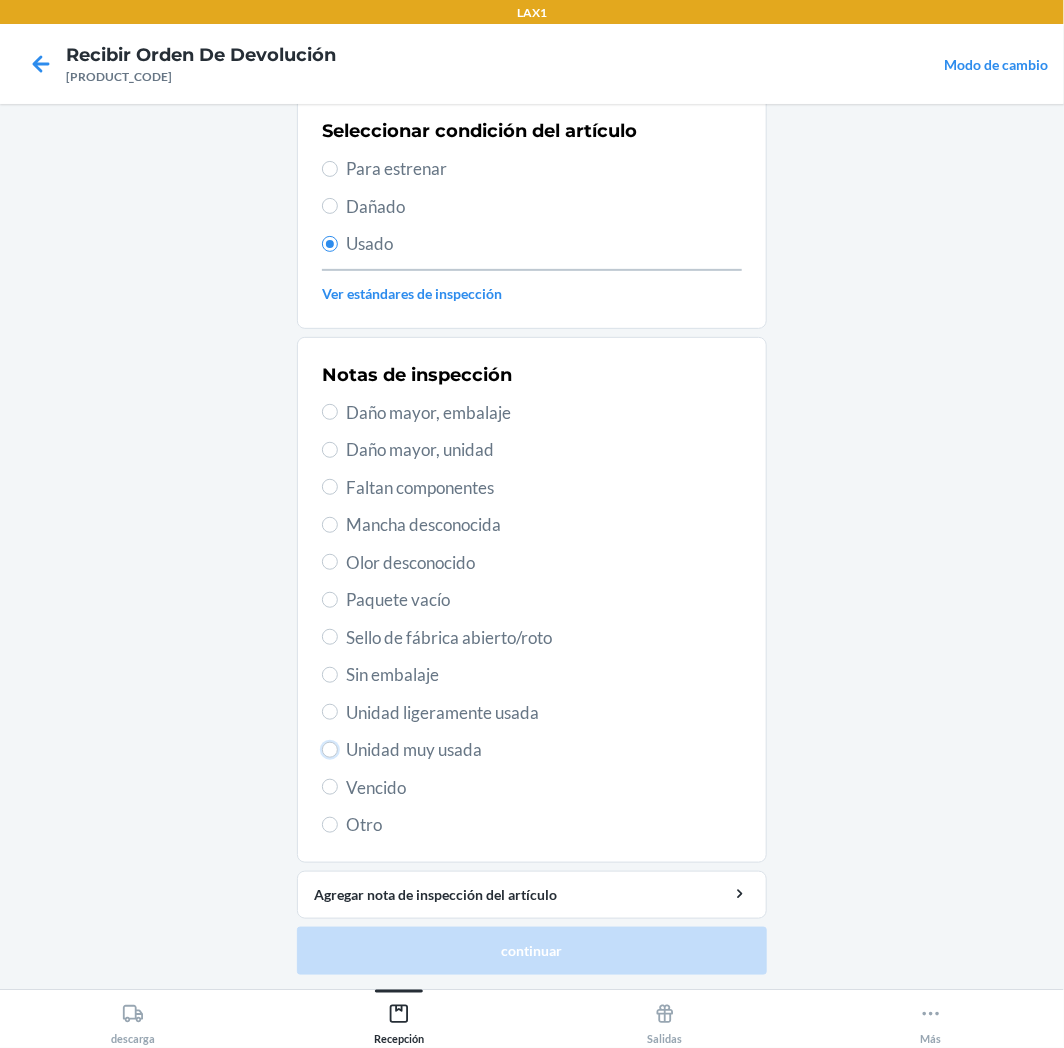 click on "Unidad muy usada" at bounding box center [330, 750] 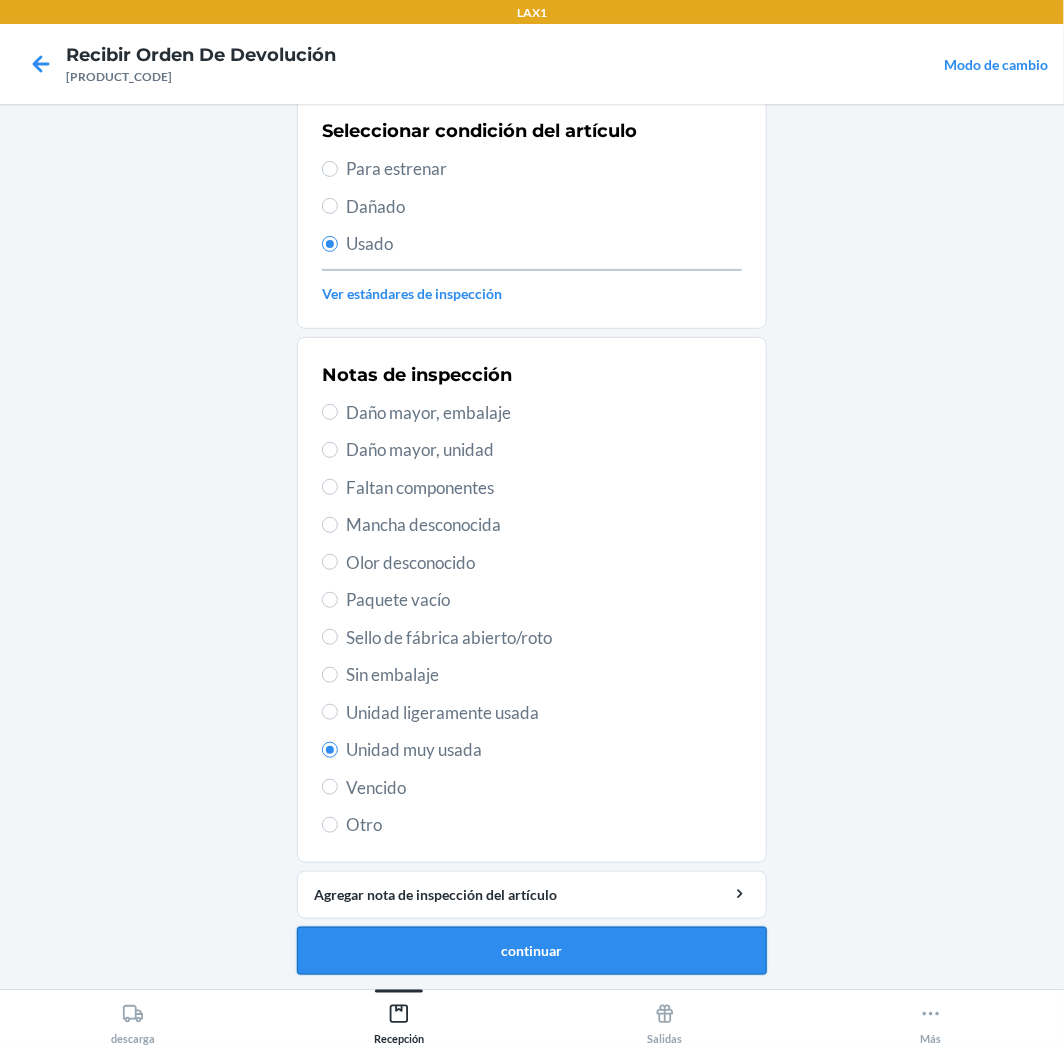click on "continuar" at bounding box center [532, 951] 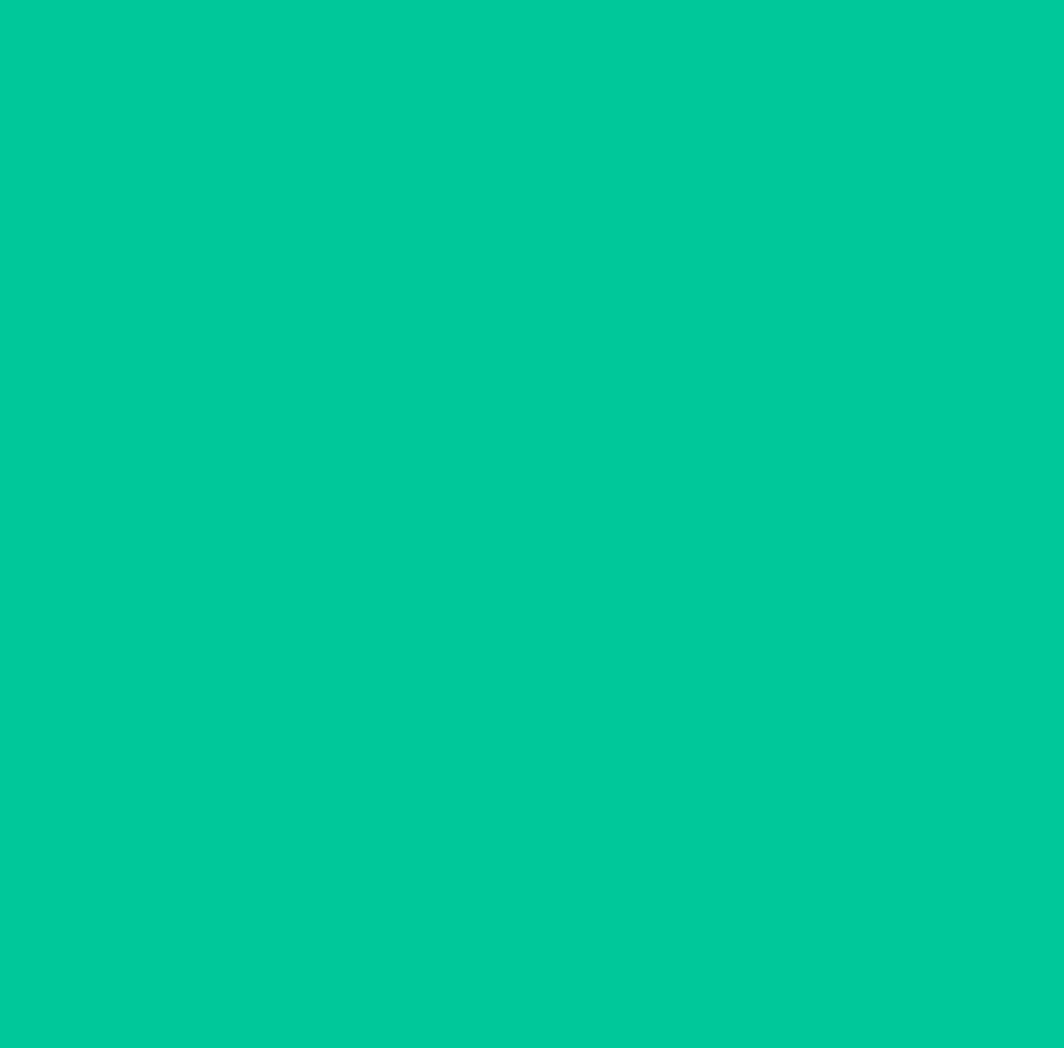 scroll, scrollTop: 0, scrollLeft: 0, axis: both 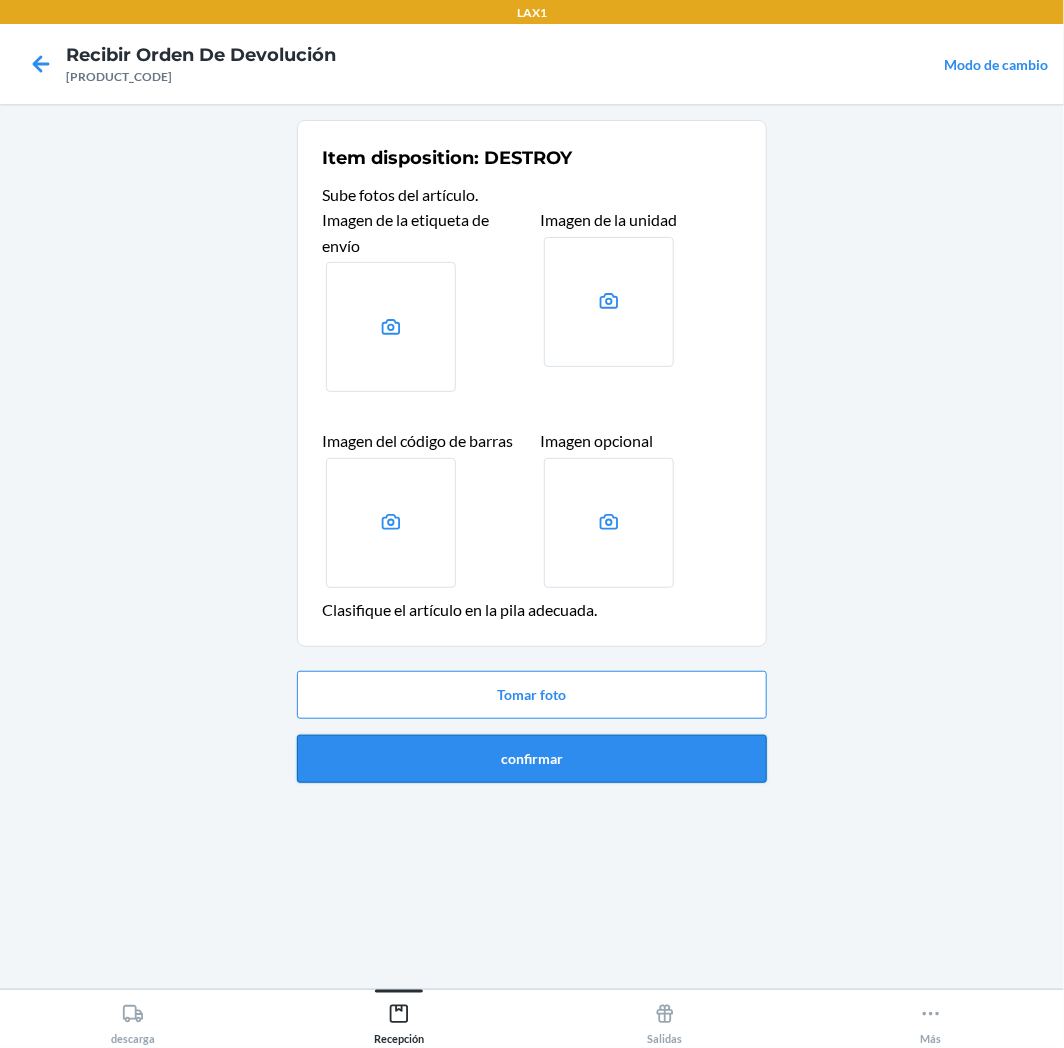 click on "confirmar" at bounding box center [532, 759] 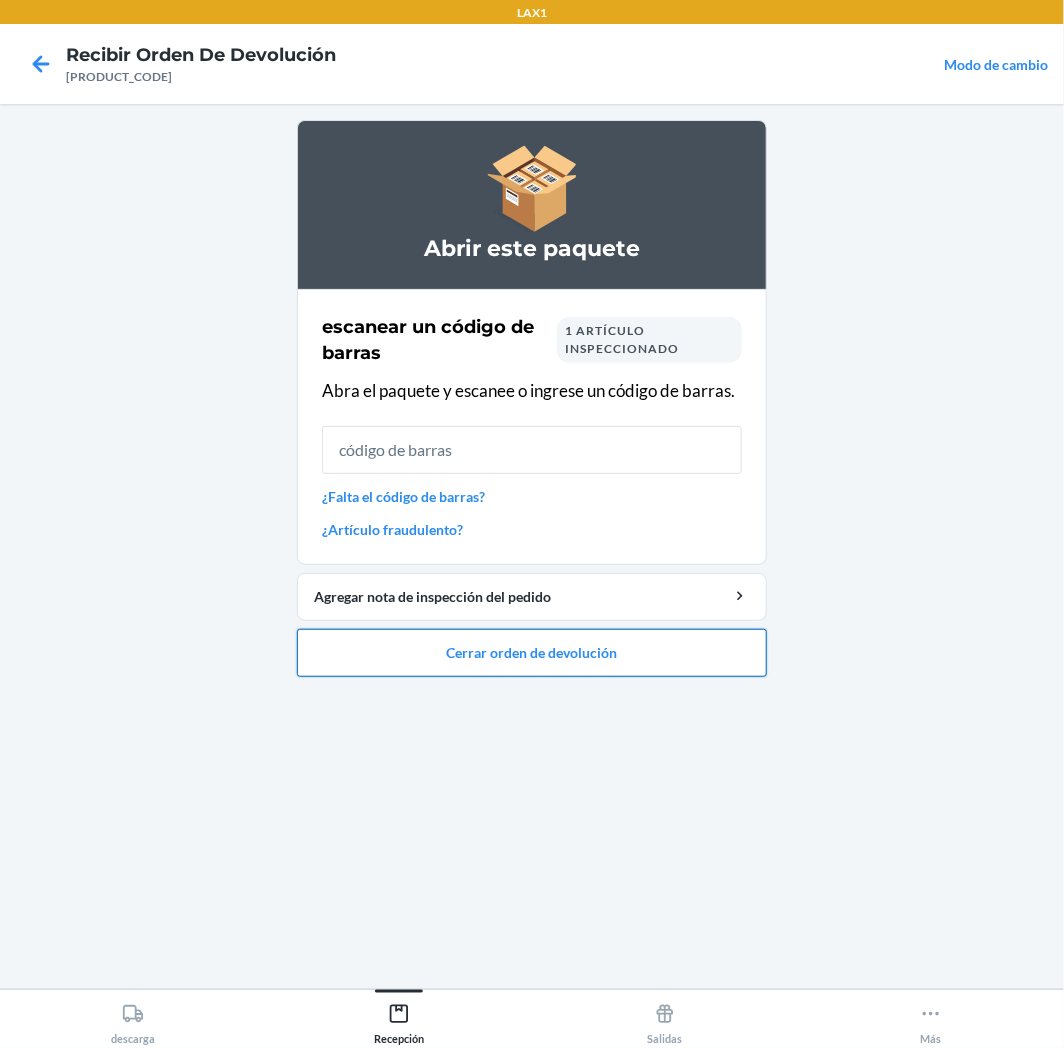 drag, startPoint x: 646, startPoint y: 667, endPoint x: 651, endPoint y: 654, distance: 13.928389 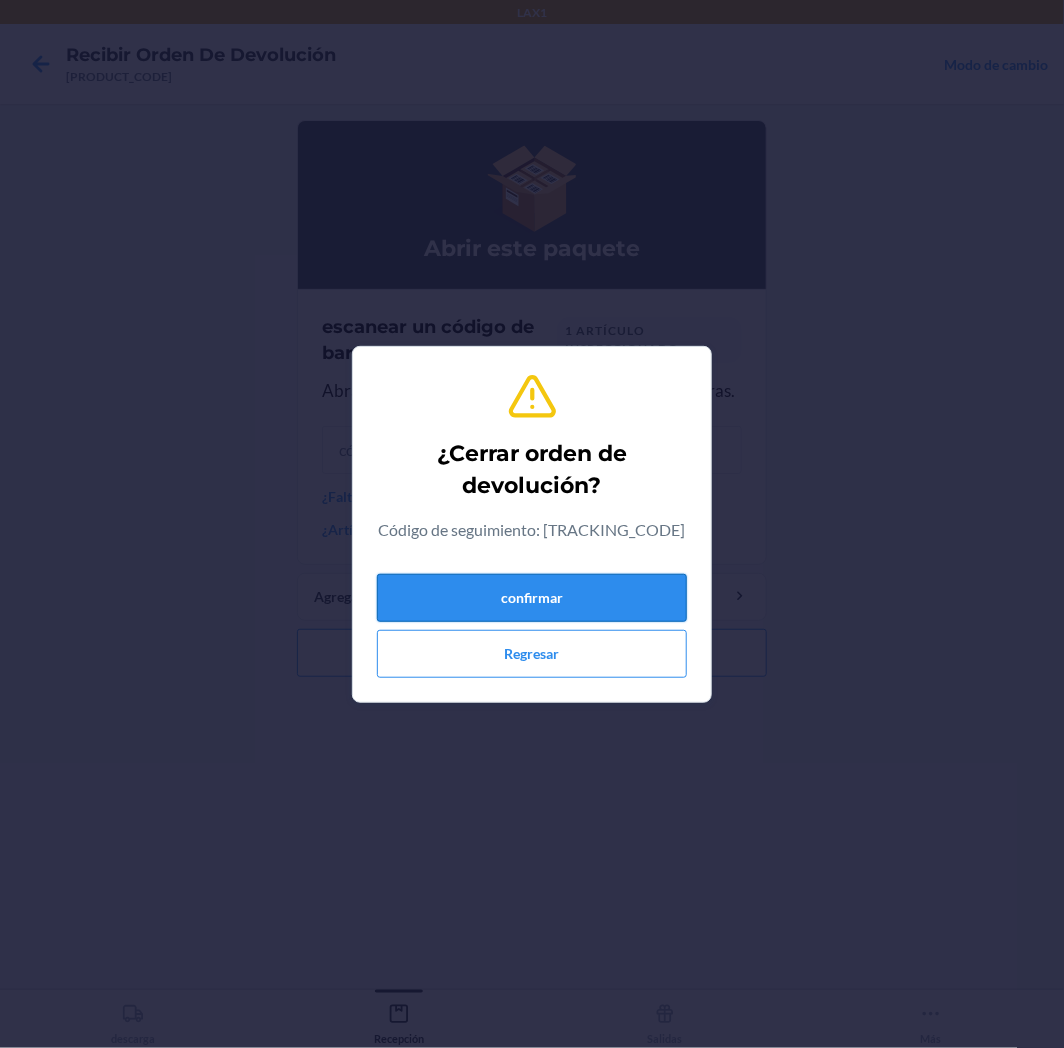 click on "confirmar" at bounding box center (532, 598) 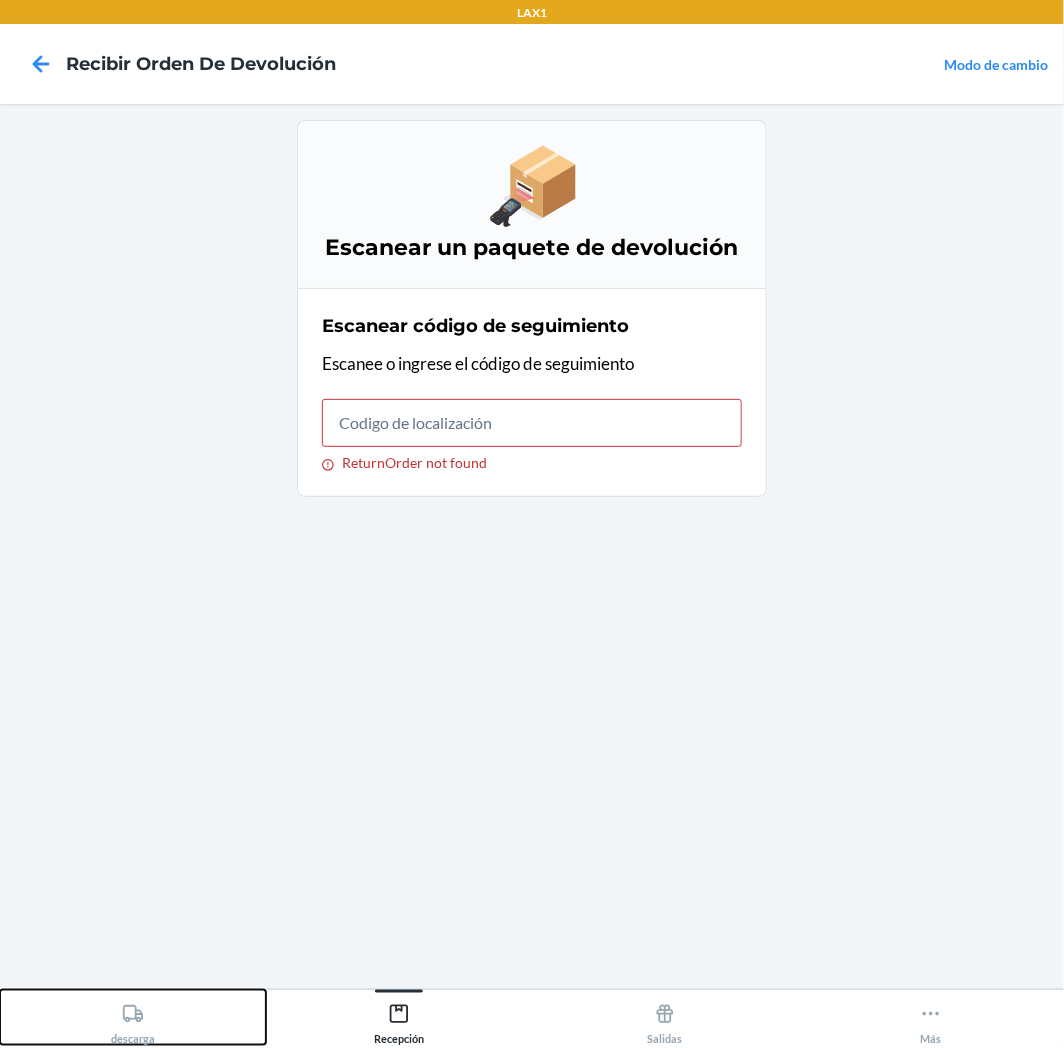 click on "descarga" at bounding box center [133, 1020] 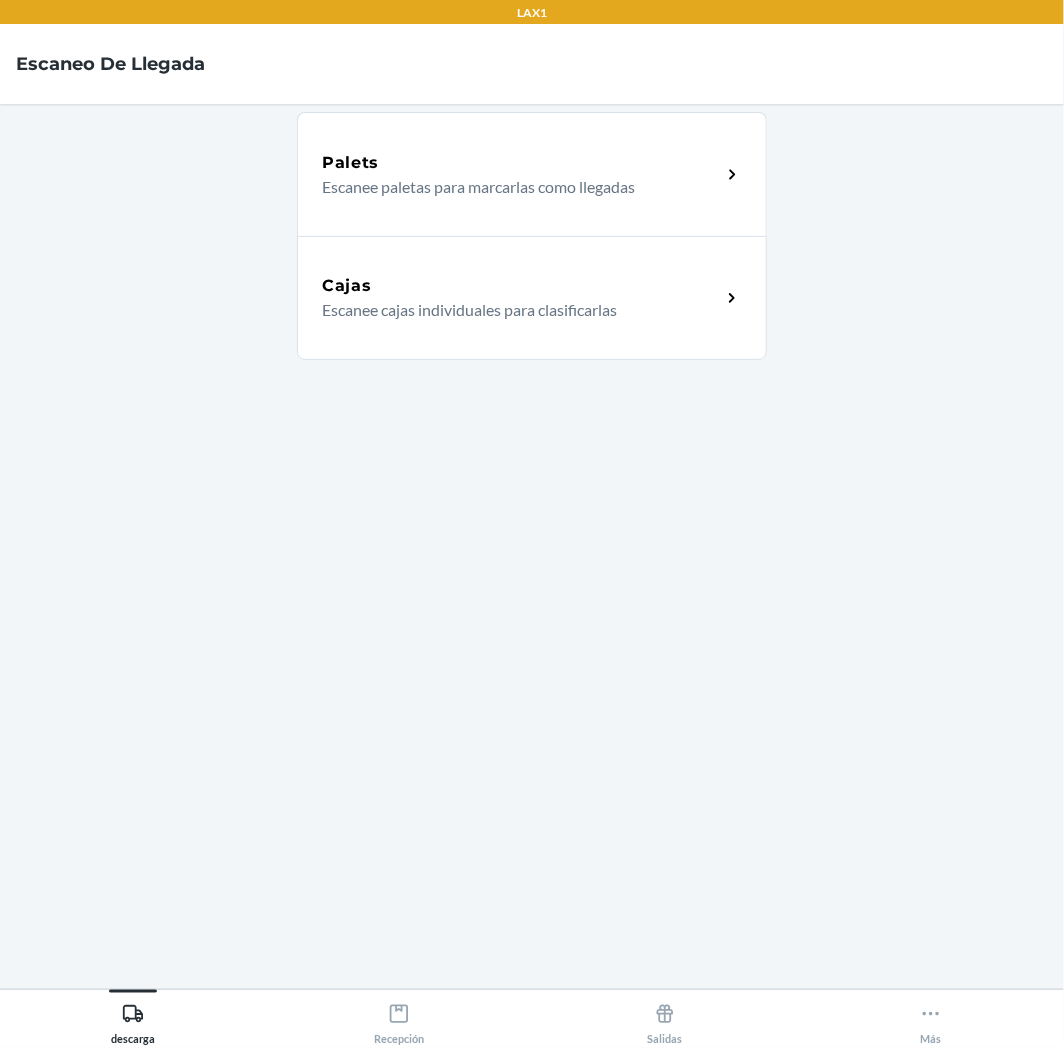 click on "Cajas Escanee cajas individuales para clasificarlas" at bounding box center [532, 298] 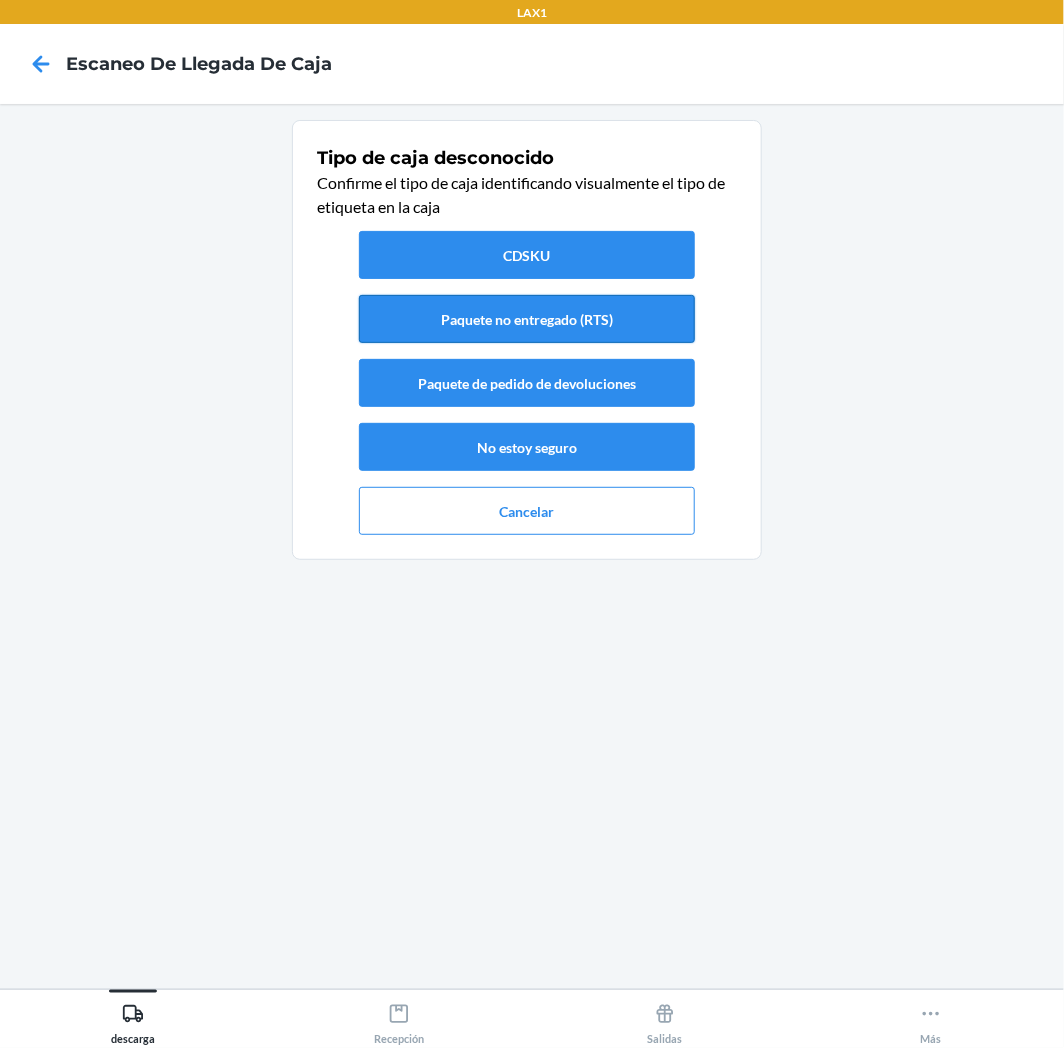 click on "Paquete no entregado (RTS)" at bounding box center (527, 319) 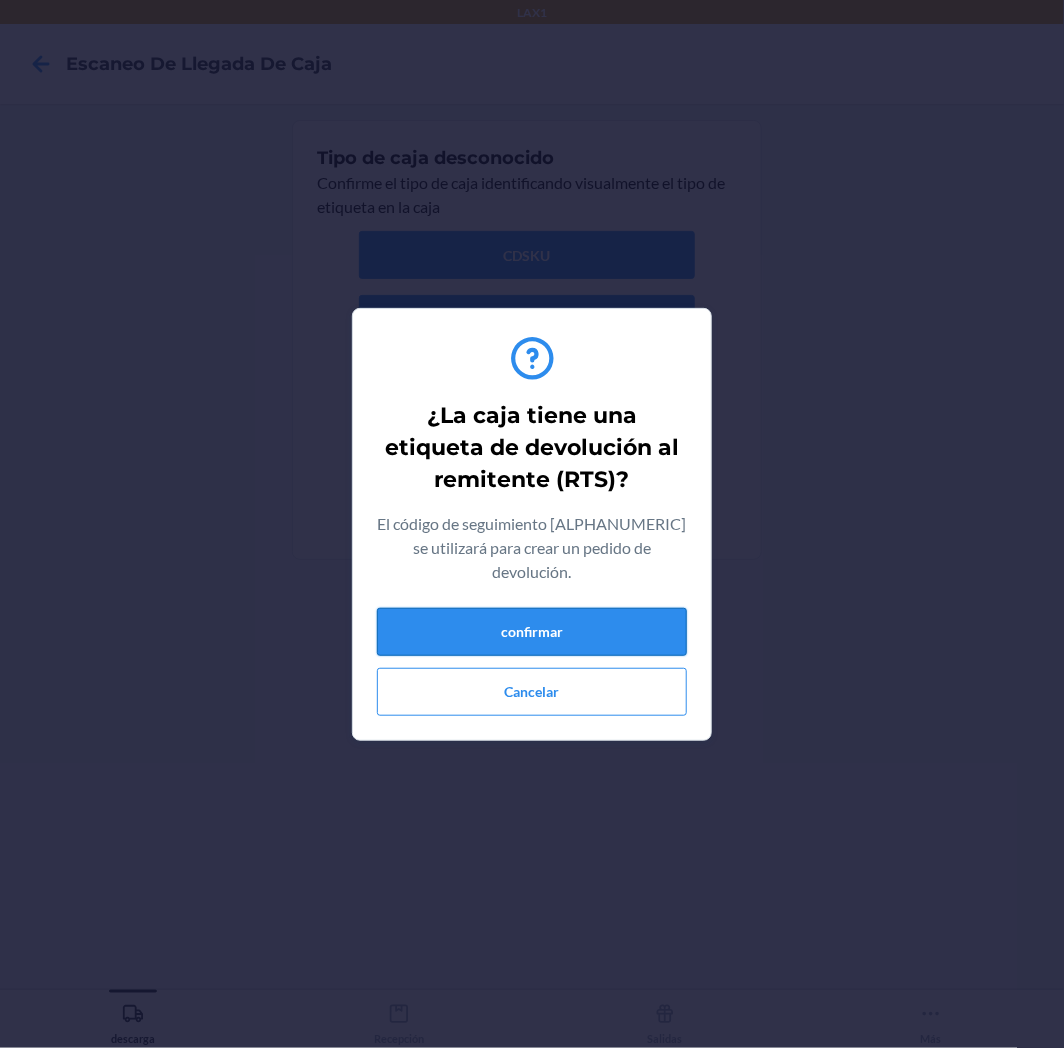 click on "confirmar" at bounding box center [532, 632] 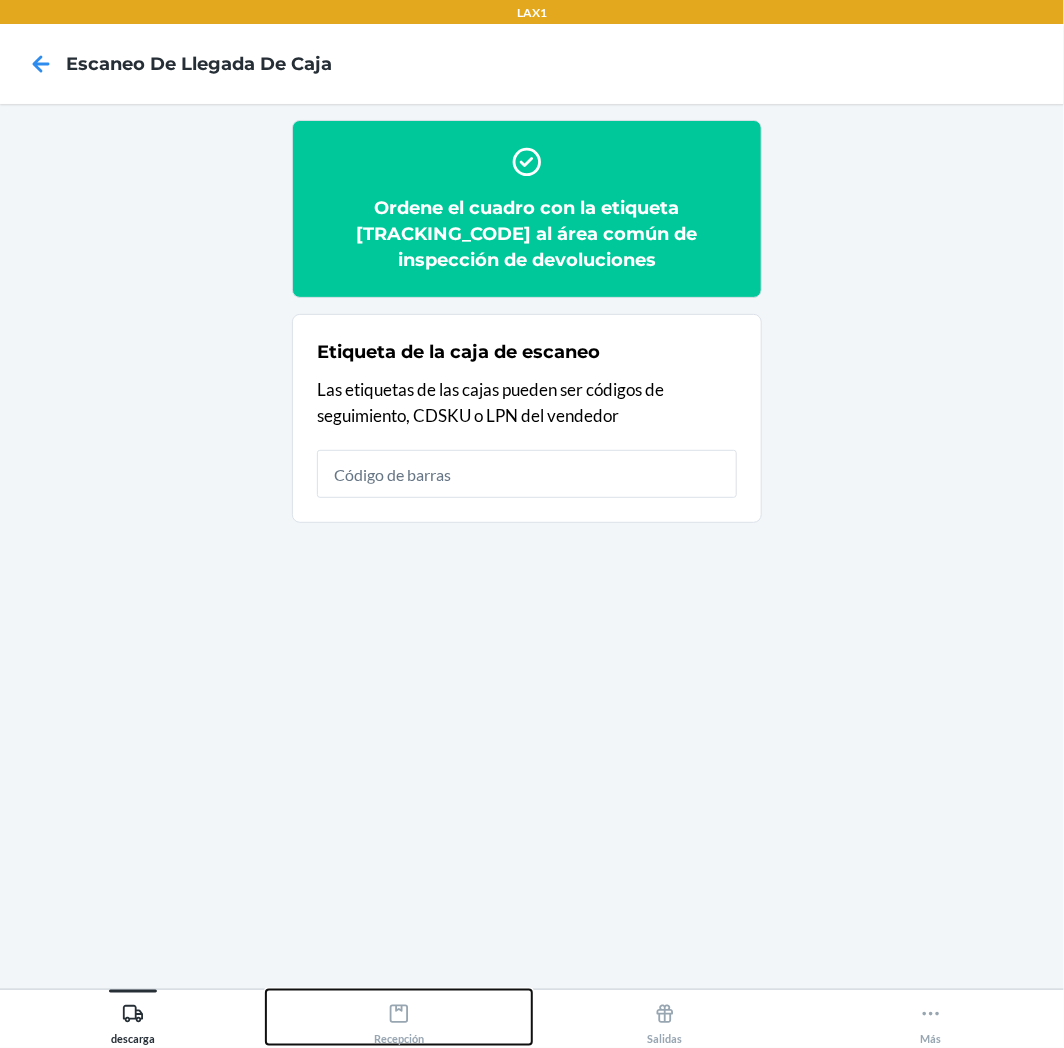 click on "Recepción" at bounding box center (399, 1020) 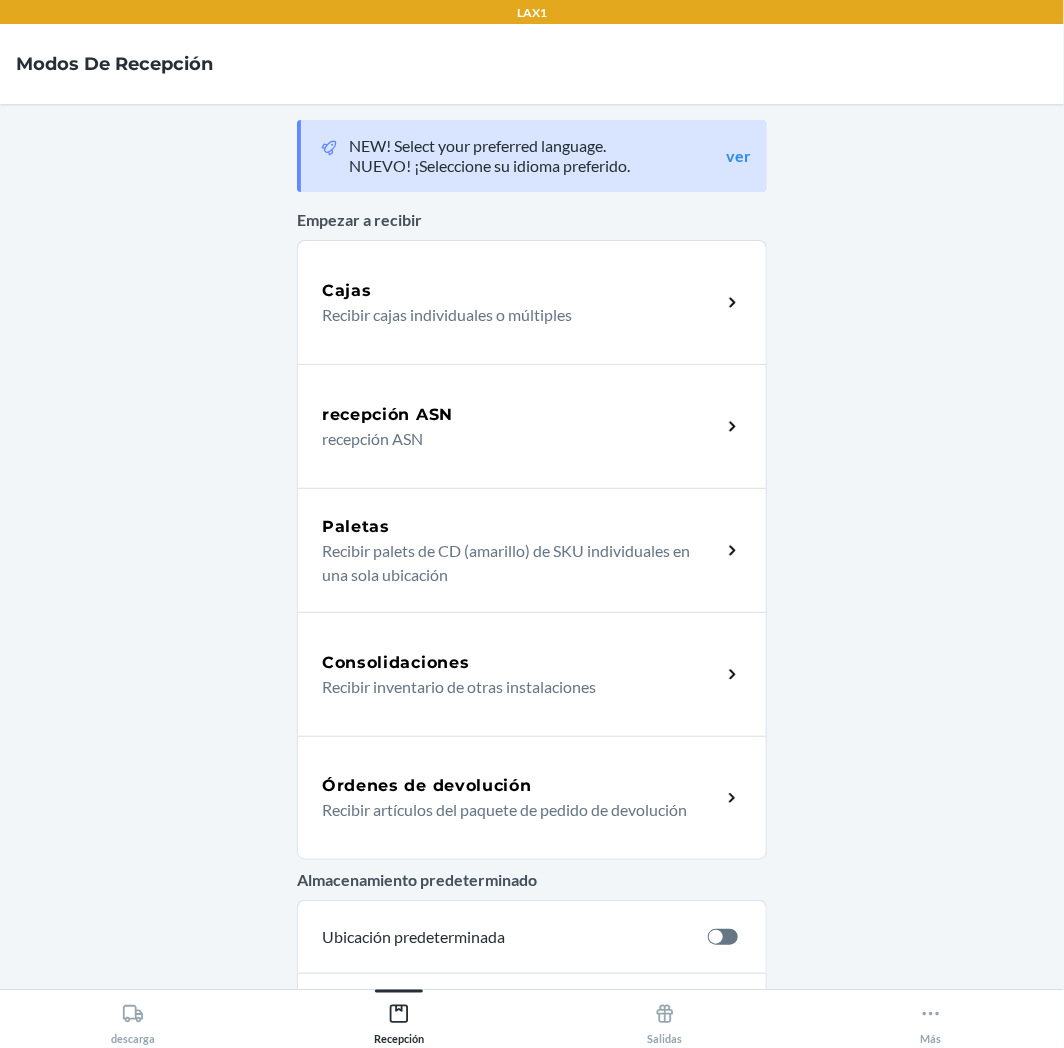 click on "Recibir artículos del paquete de pedido de devolución" at bounding box center [513, 810] 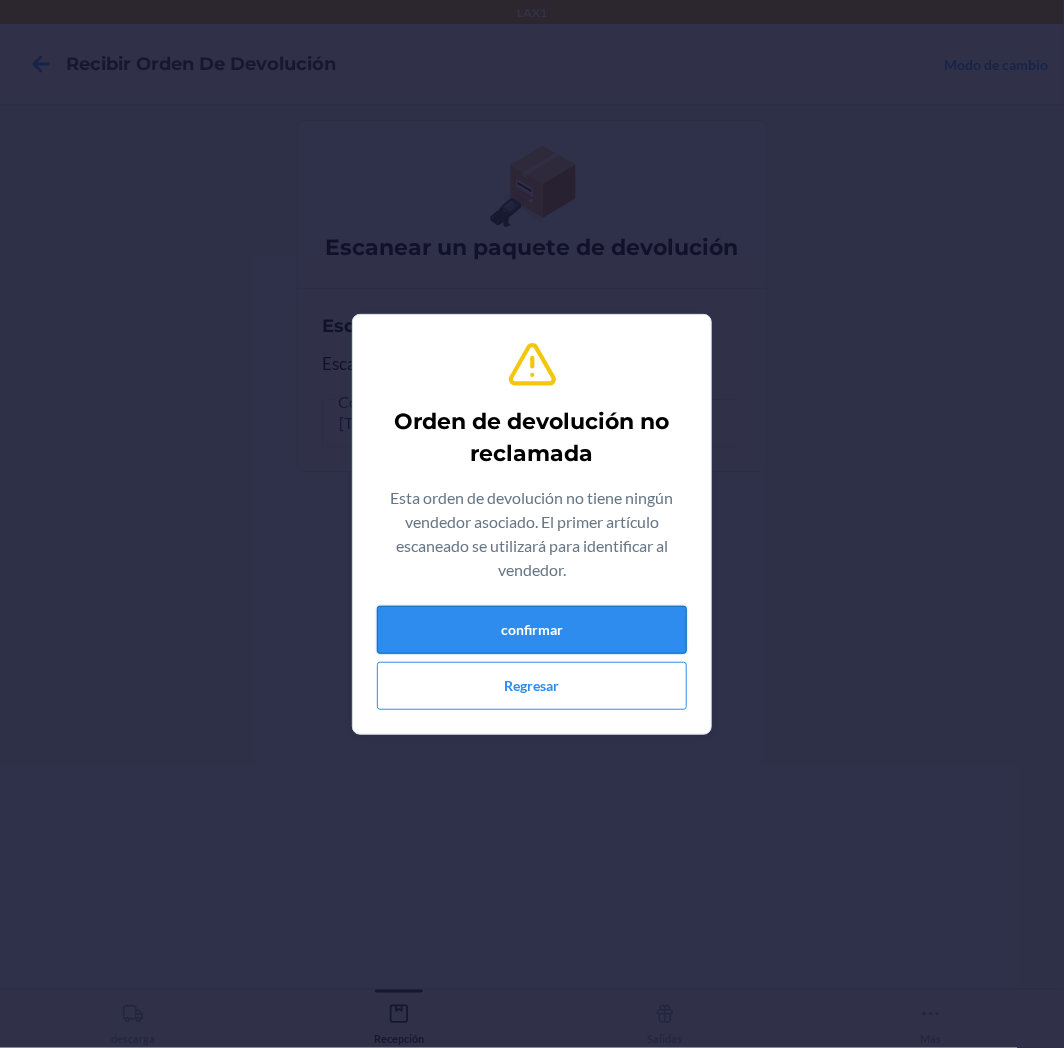 click on "confirmar" at bounding box center (532, 630) 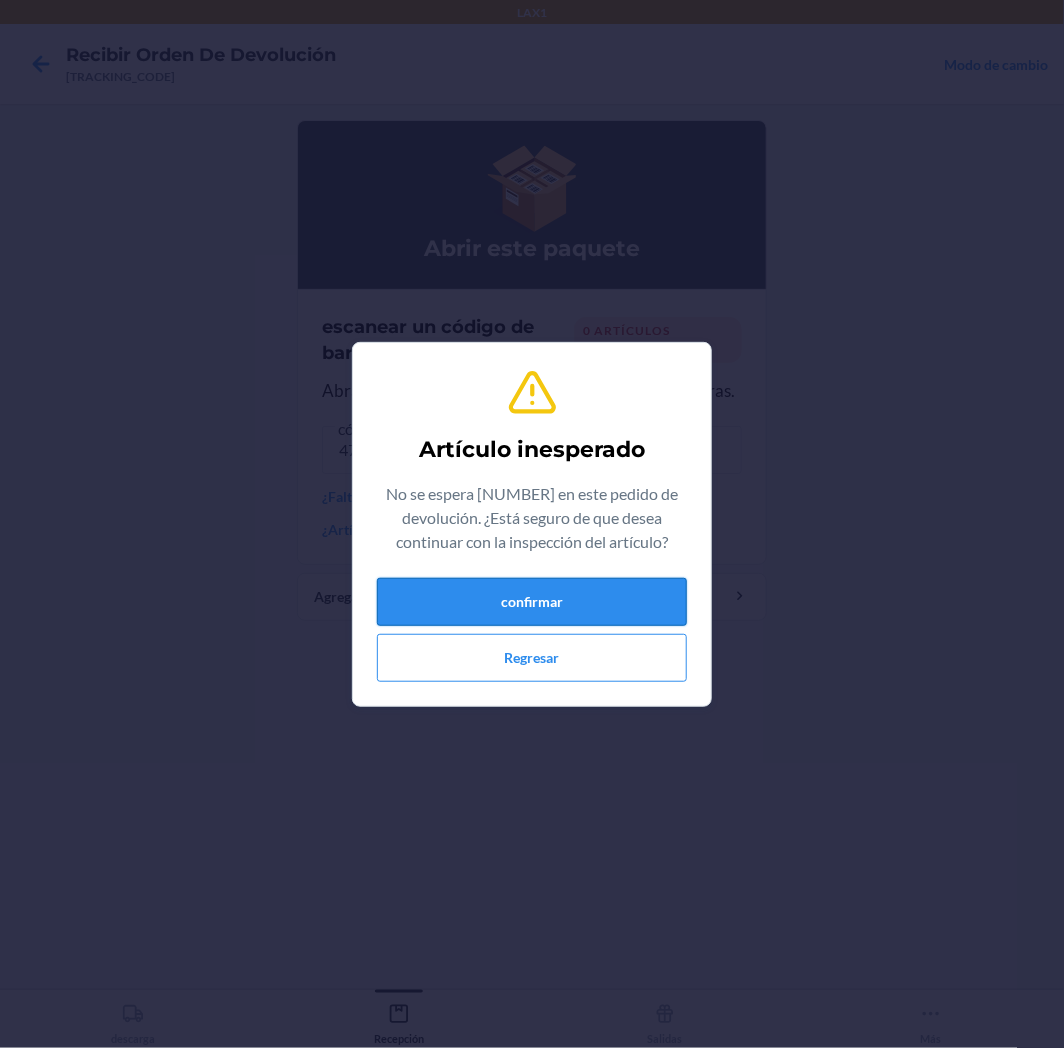 click on "confirmar" at bounding box center (532, 602) 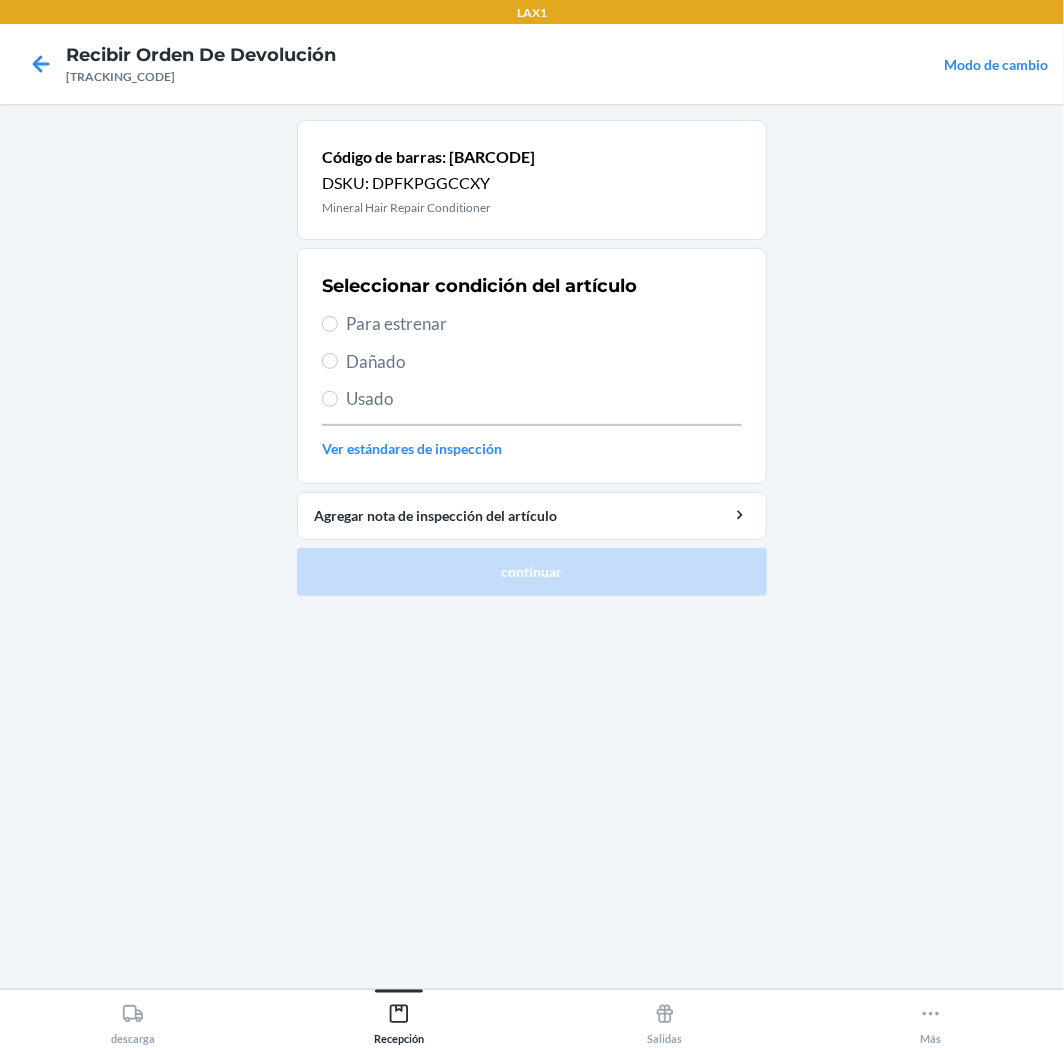 click on "Para estrenar" at bounding box center [544, 324] 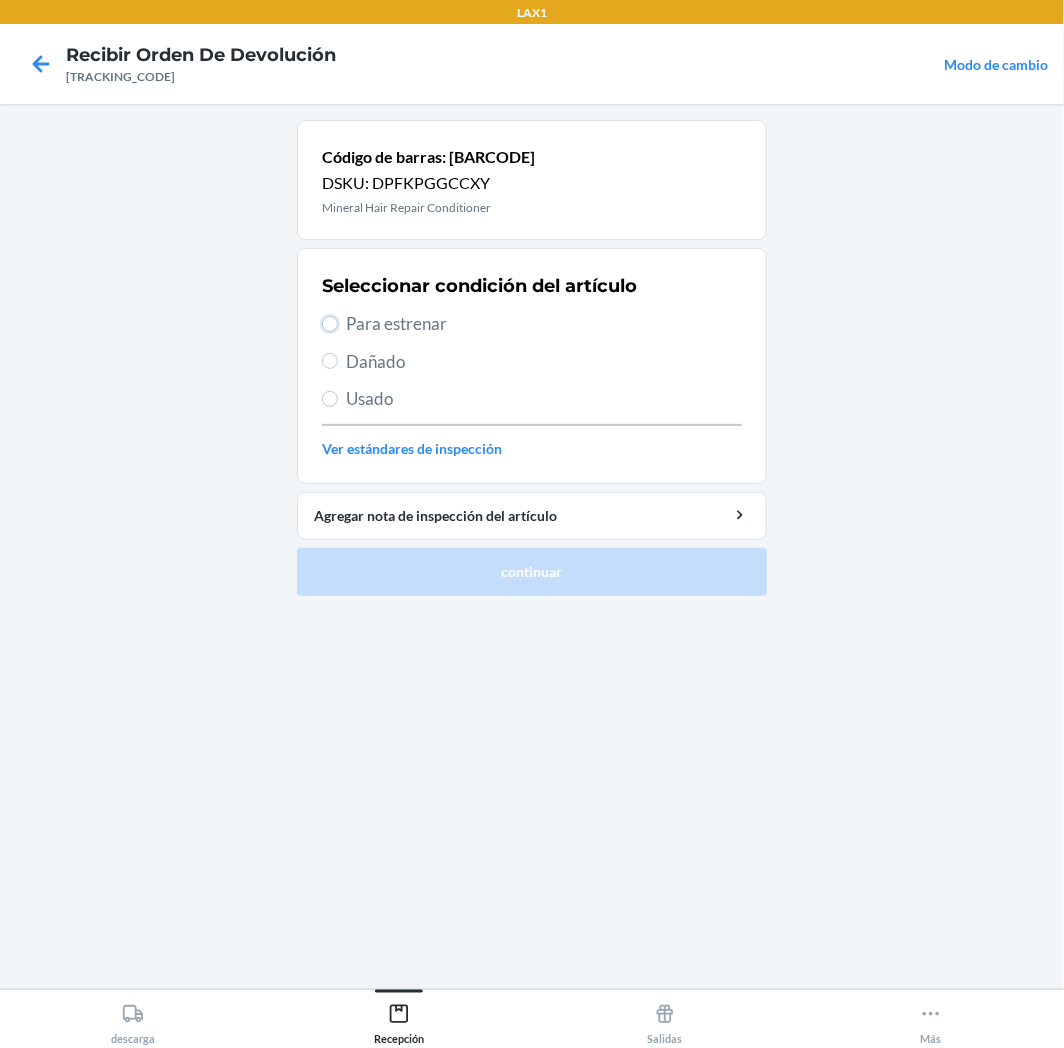 click on "Para estrenar" at bounding box center [330, 324] 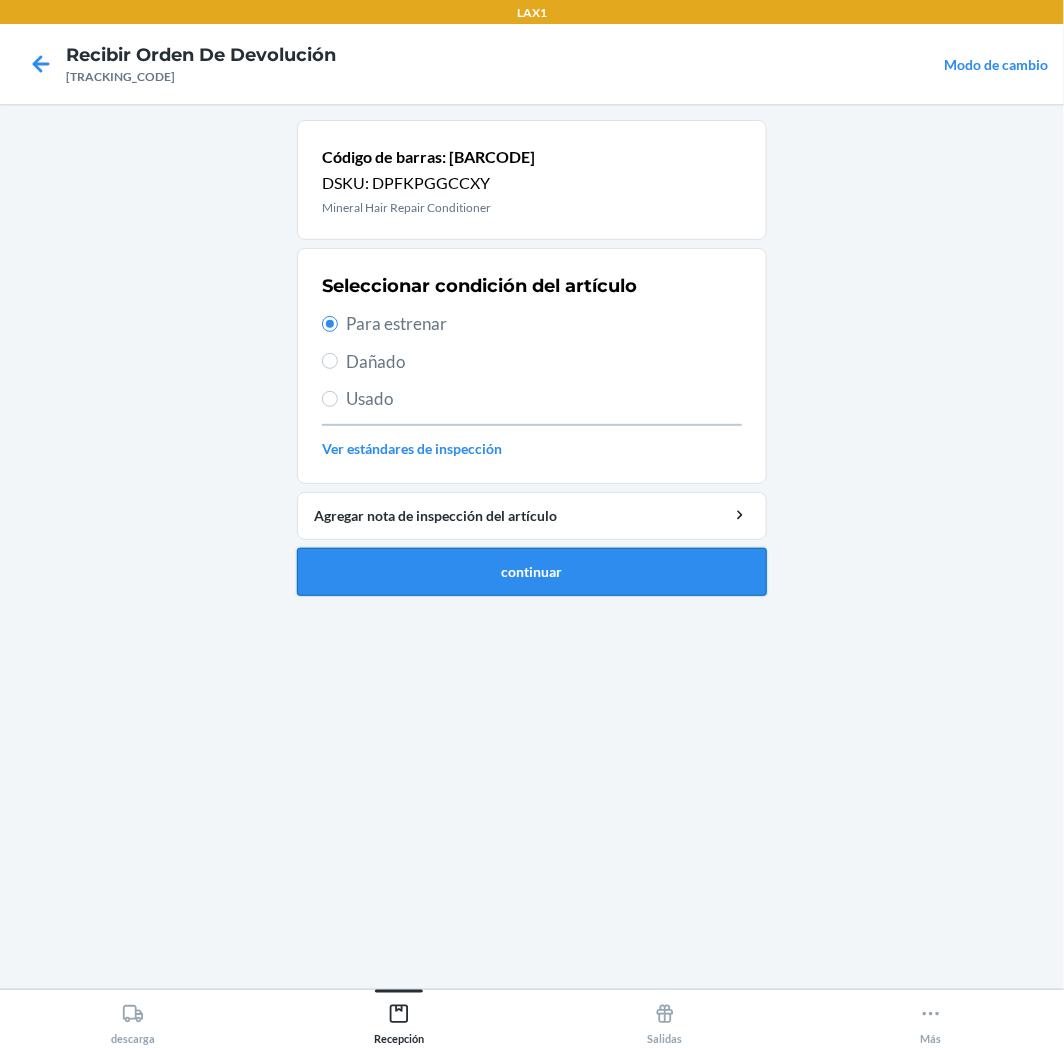 click on "continuar" at bounding box center [532, 572] 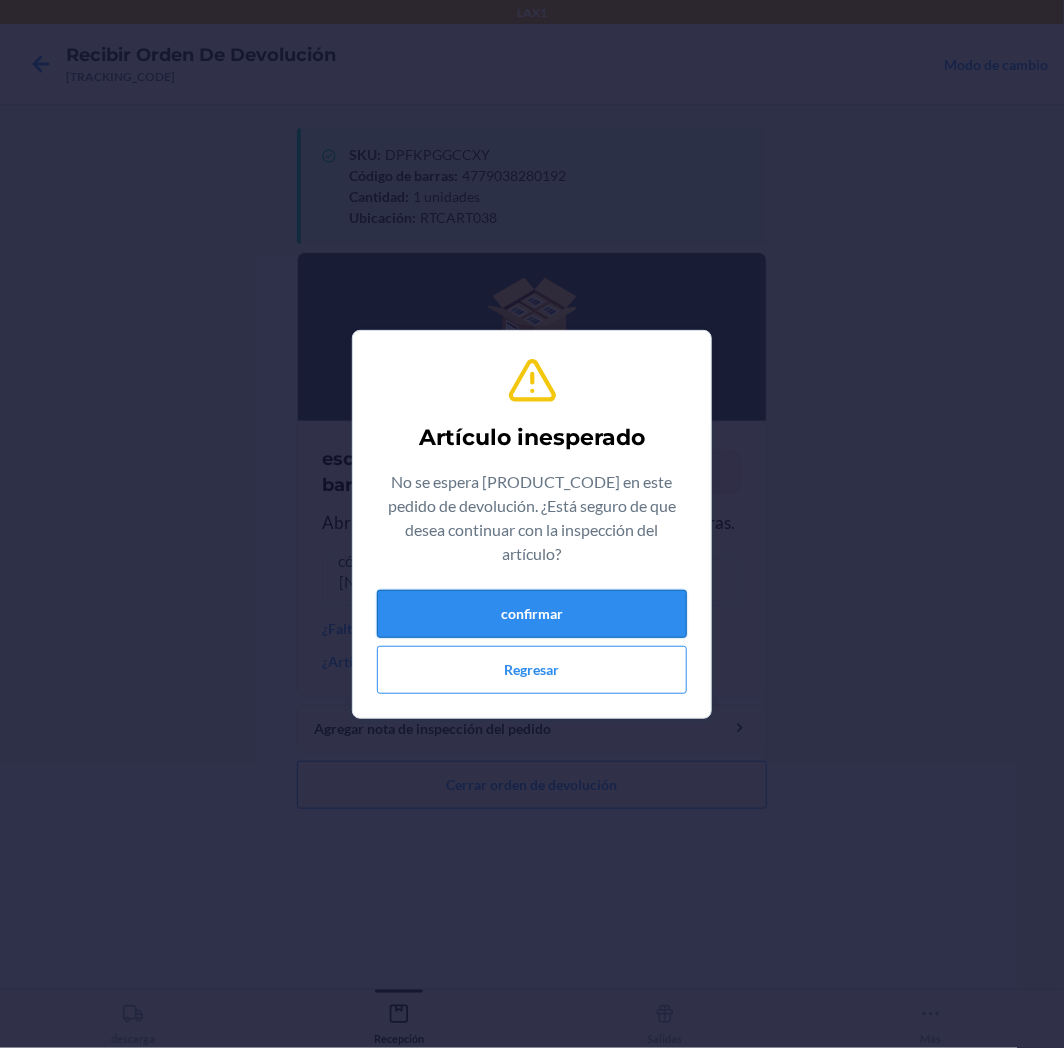 click on "confirmar" at bounding box center (532, 614) 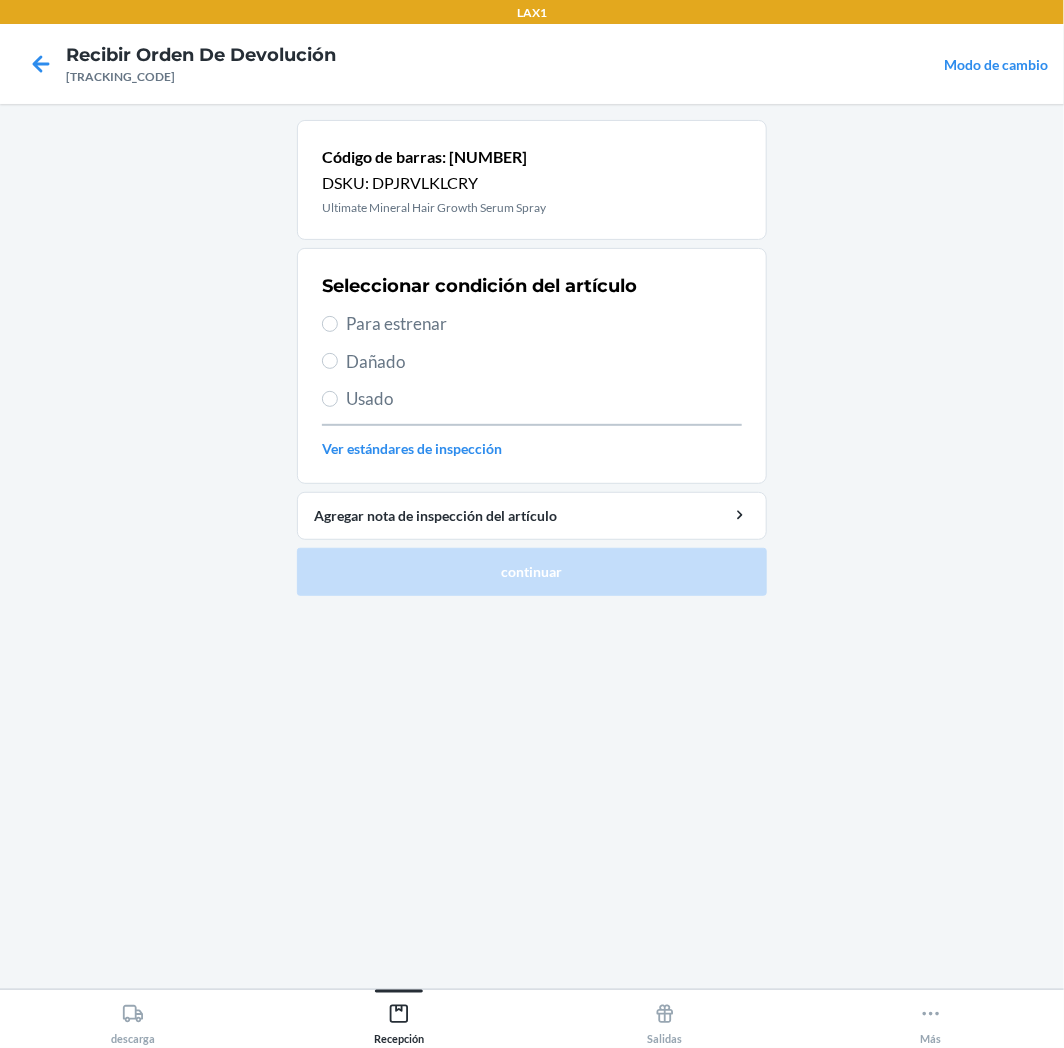 click on "Para estrenar" at bounding box center [544, 324] 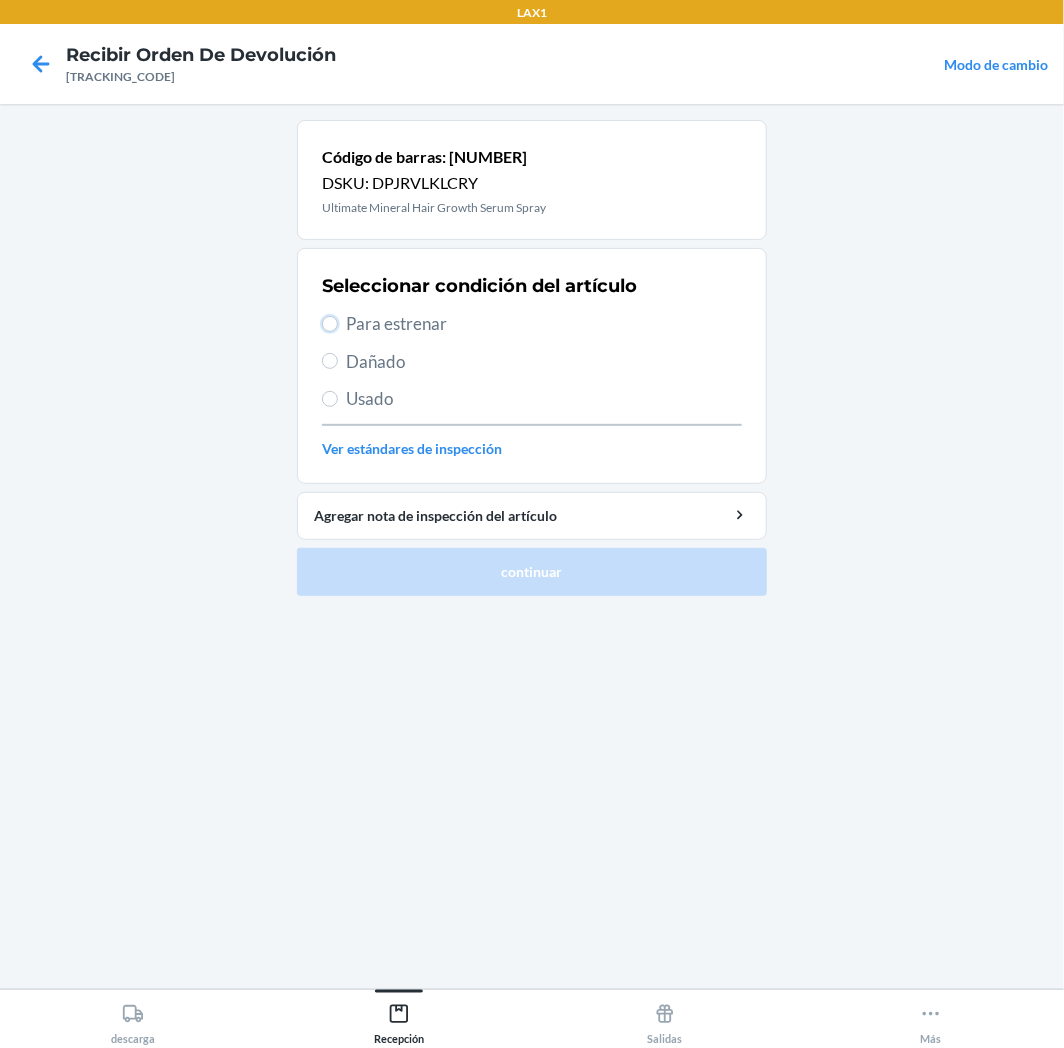 click on "Para estrenar" at bounding box center (330, 324) 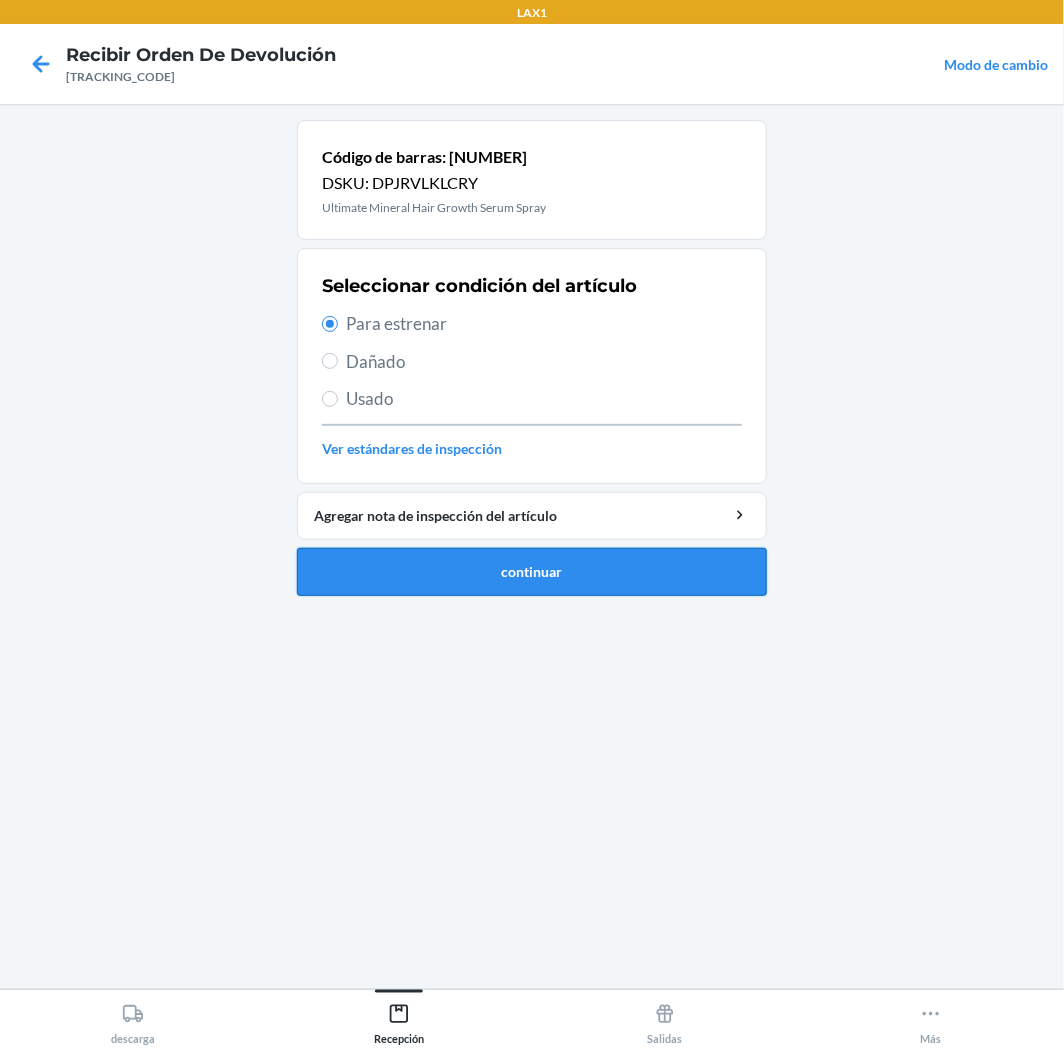 click on "continuar" at bounding box center (532, 572) 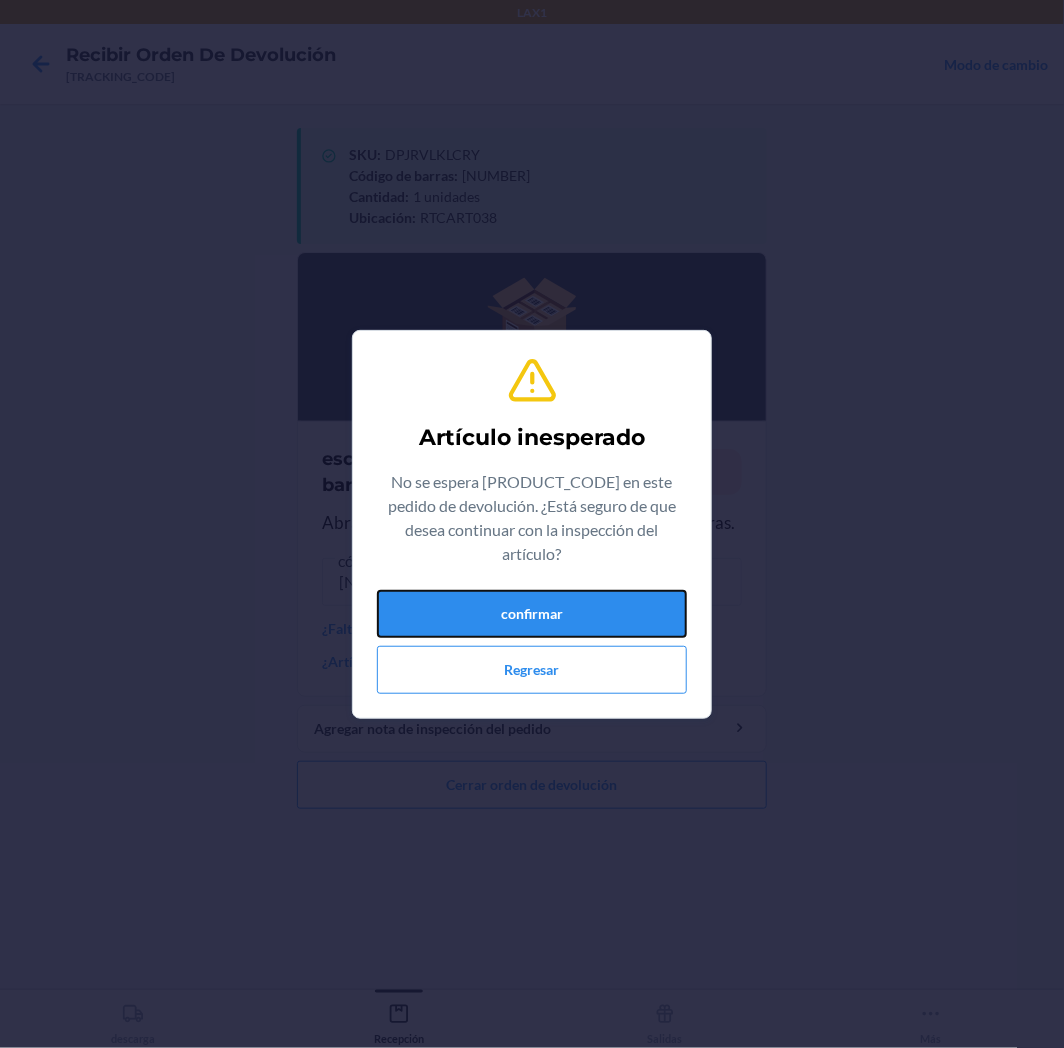 click on "confirmar" at bounding box center (532, 614) 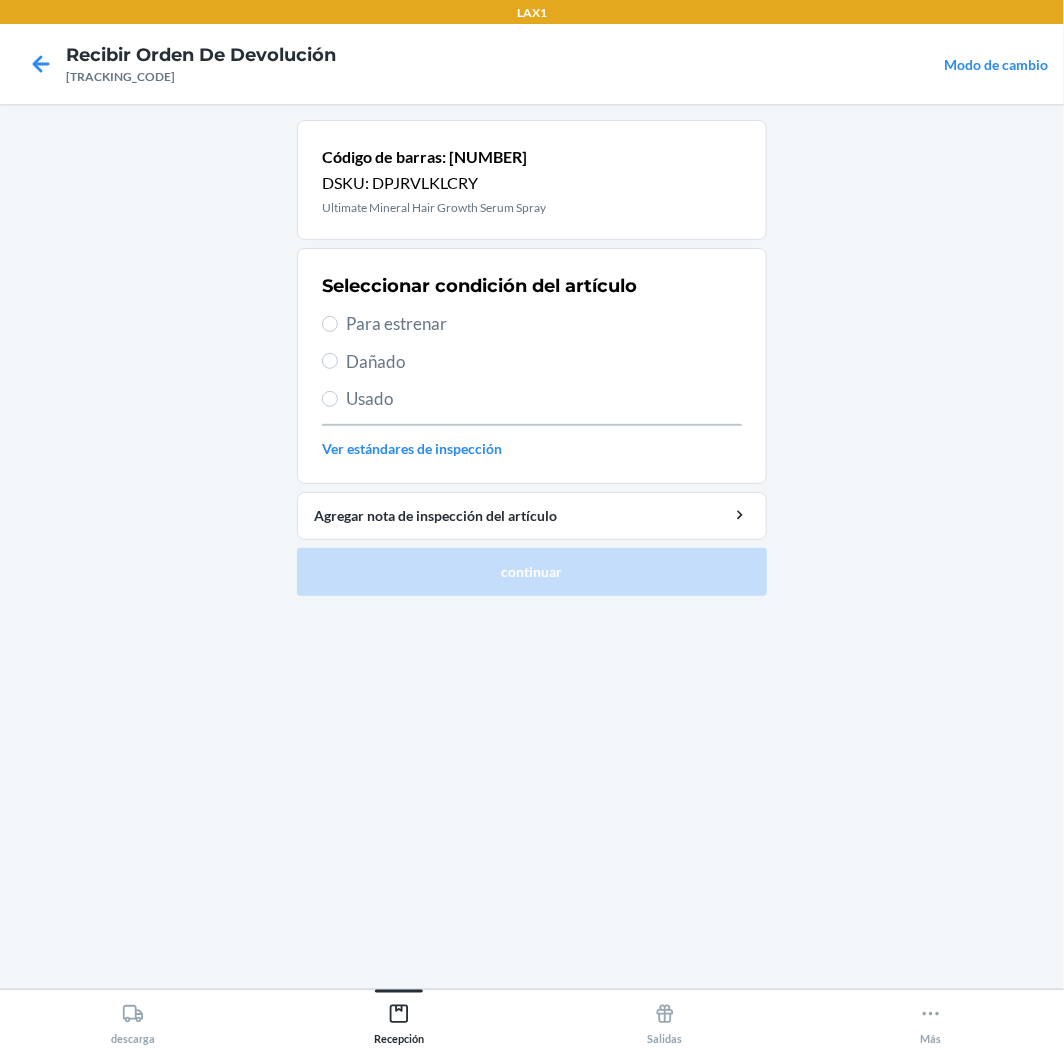 click on "Para estrenar" at bounding box center [544, 324] 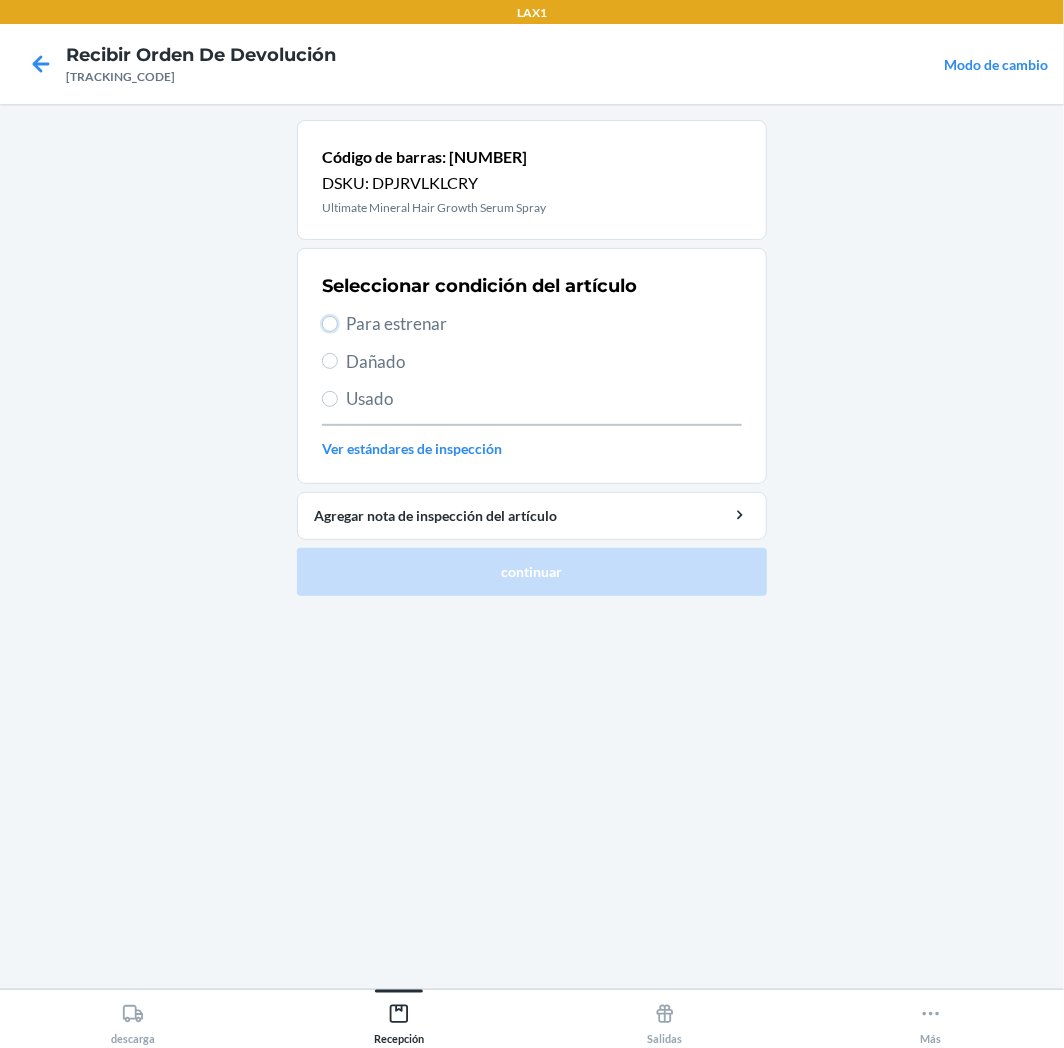 click on "Para estrenar" at bounding box center [330, 324] 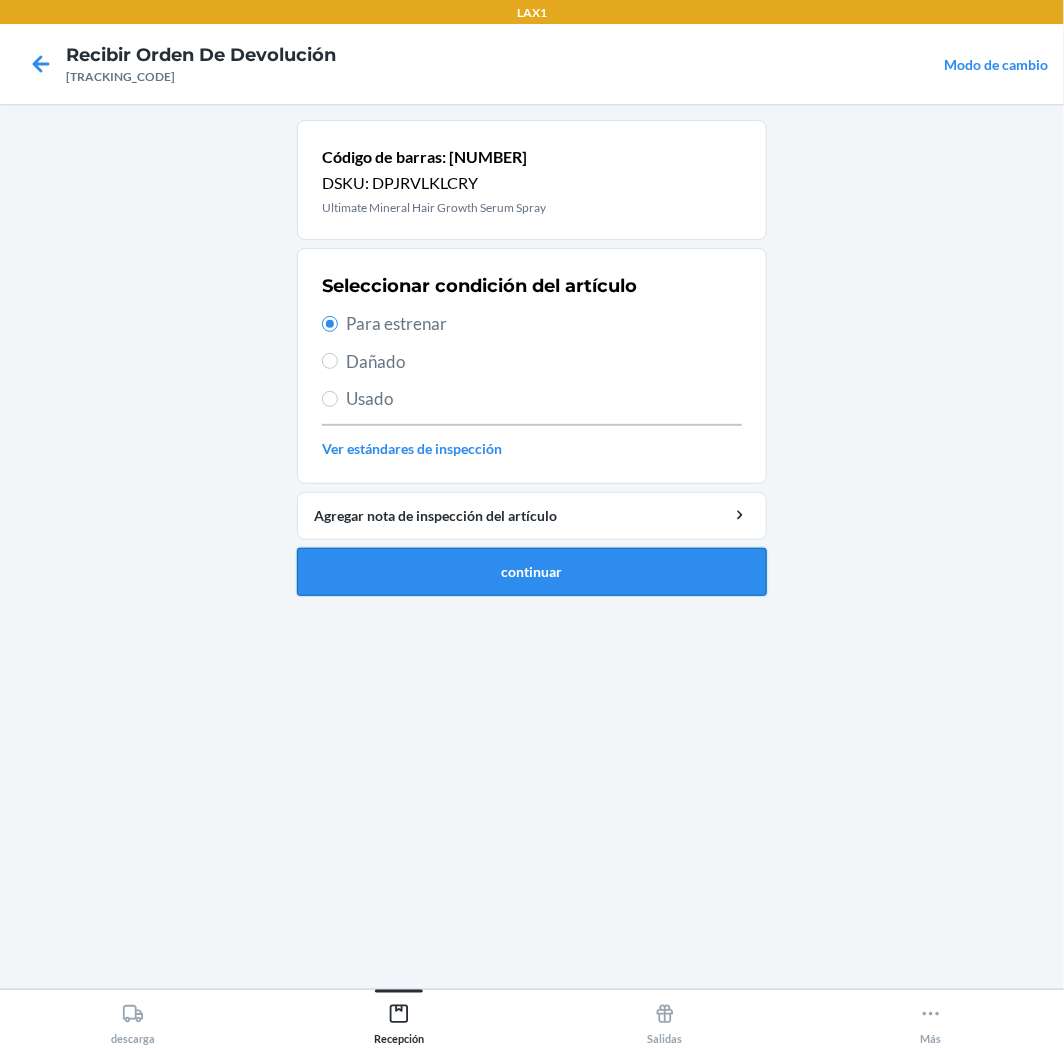 click on "continuar" at bounding box center (532, 572) 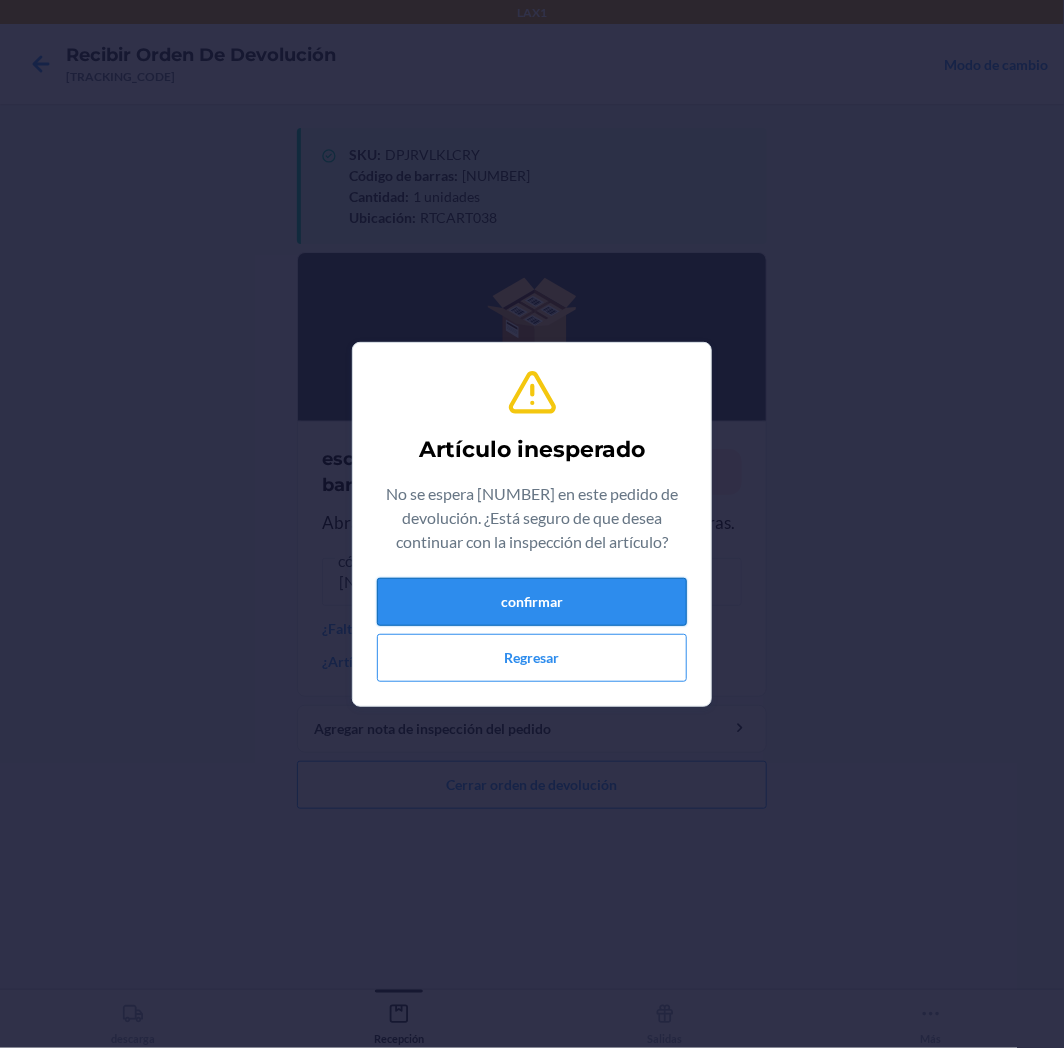 click on "confirmar" at bounding box center [532, 602] 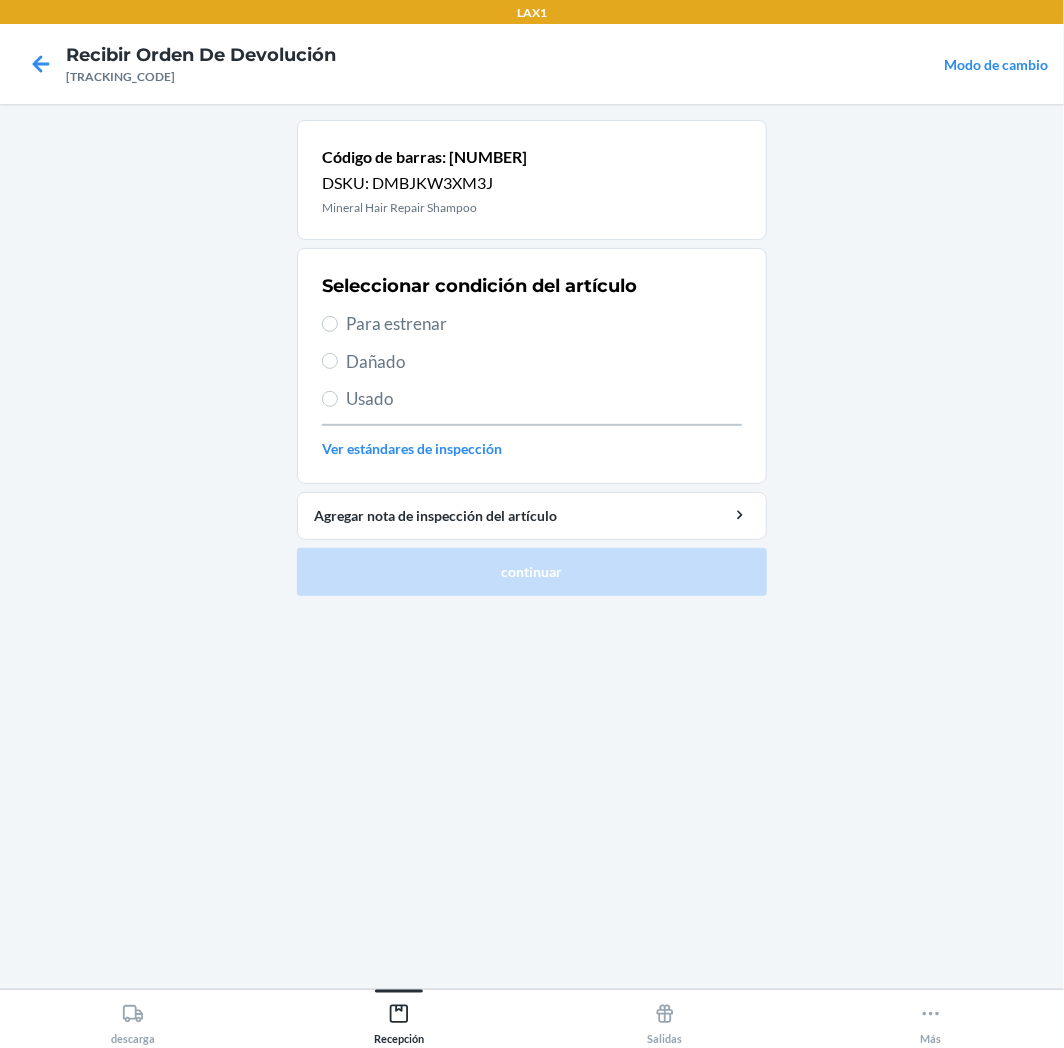 click on "Para estrenar" at bounding box center (544, 324) 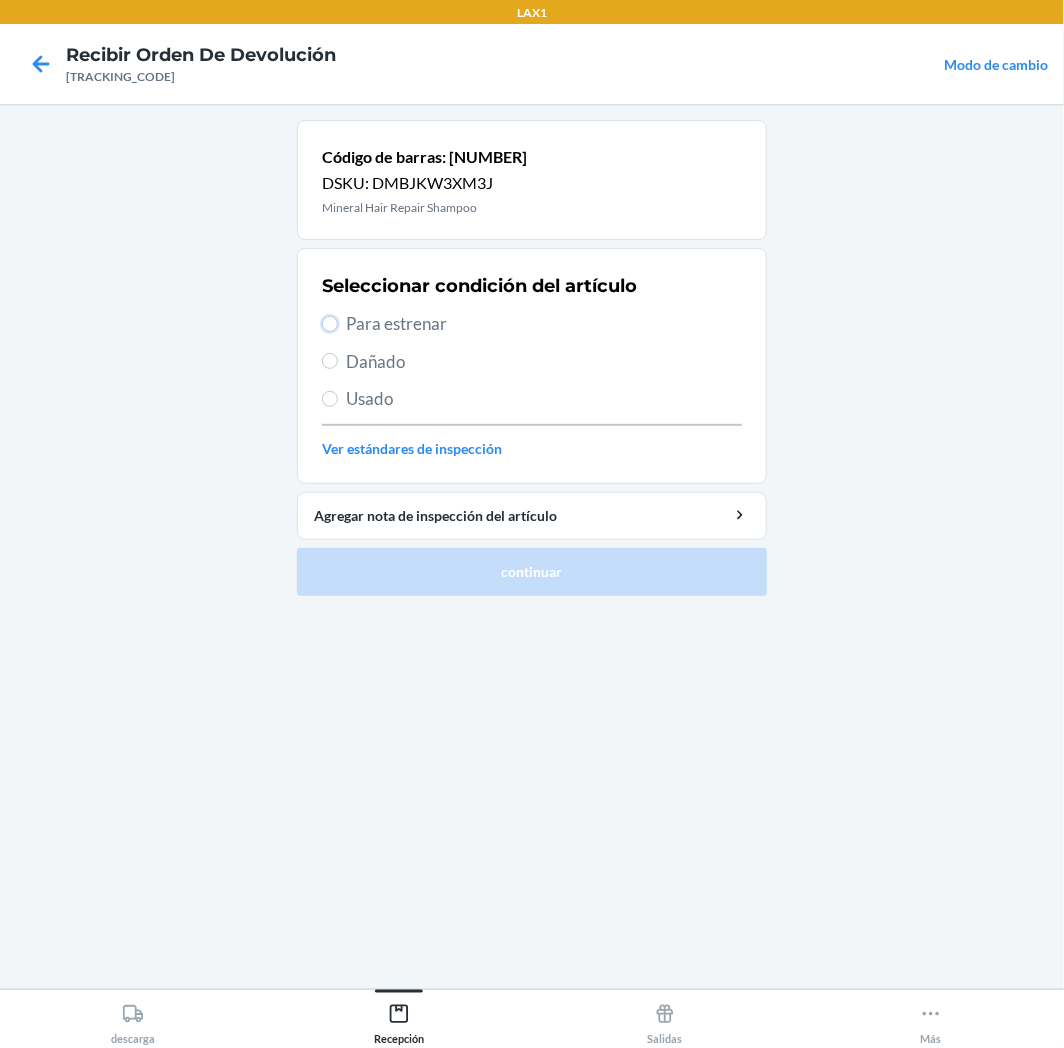 click on "Para estrenar" at bounding box center (330, 324) 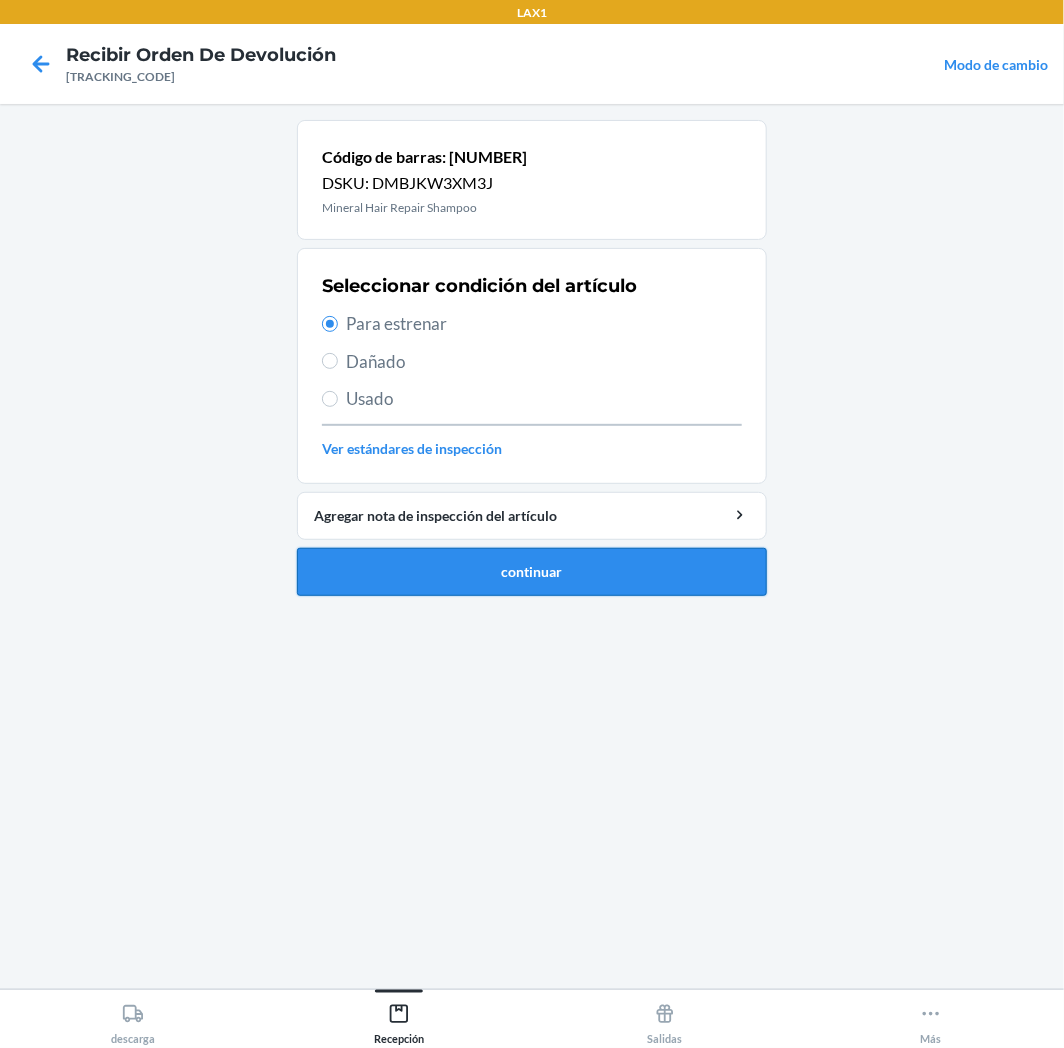 click on "continuar" at bounding box center (532, 572) 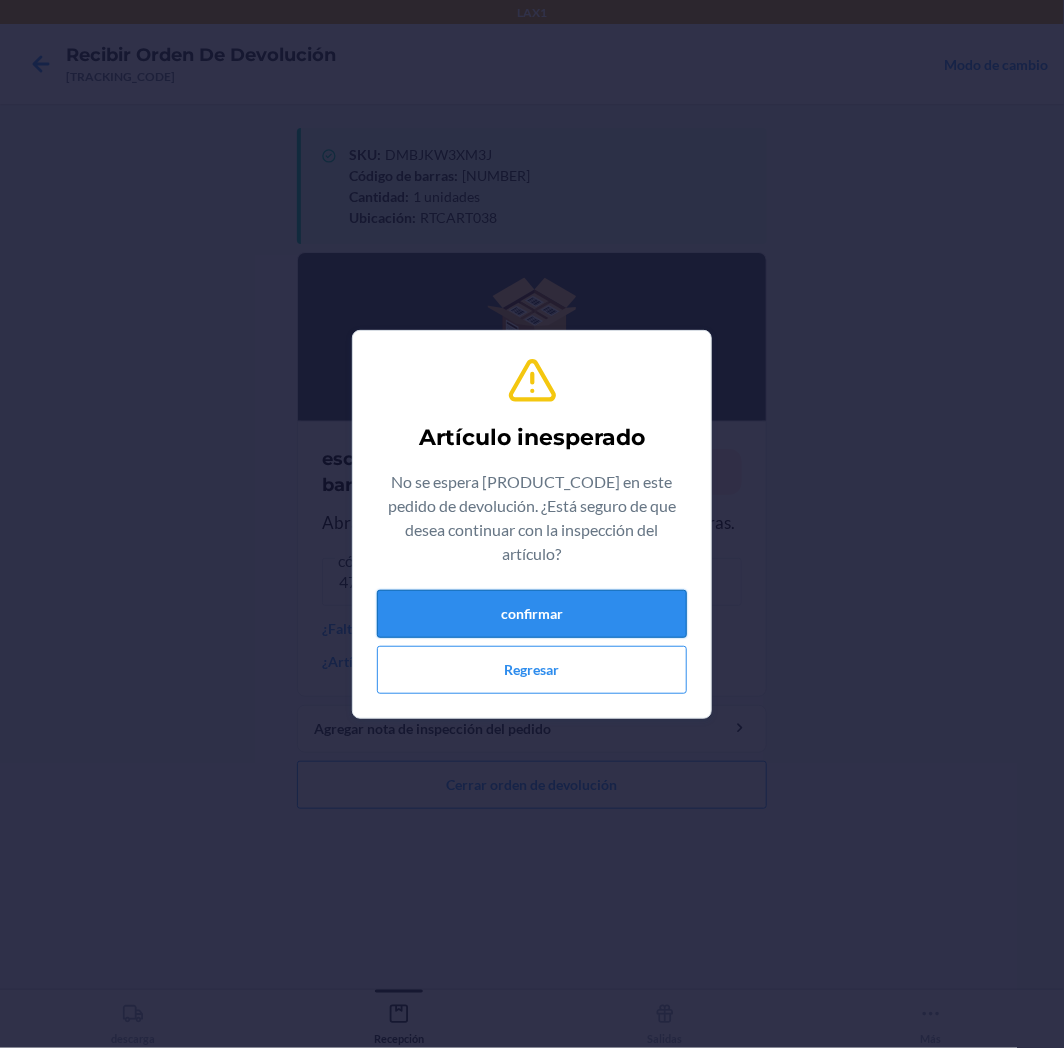 click on "confirmar" at bounding box center (532, 614) 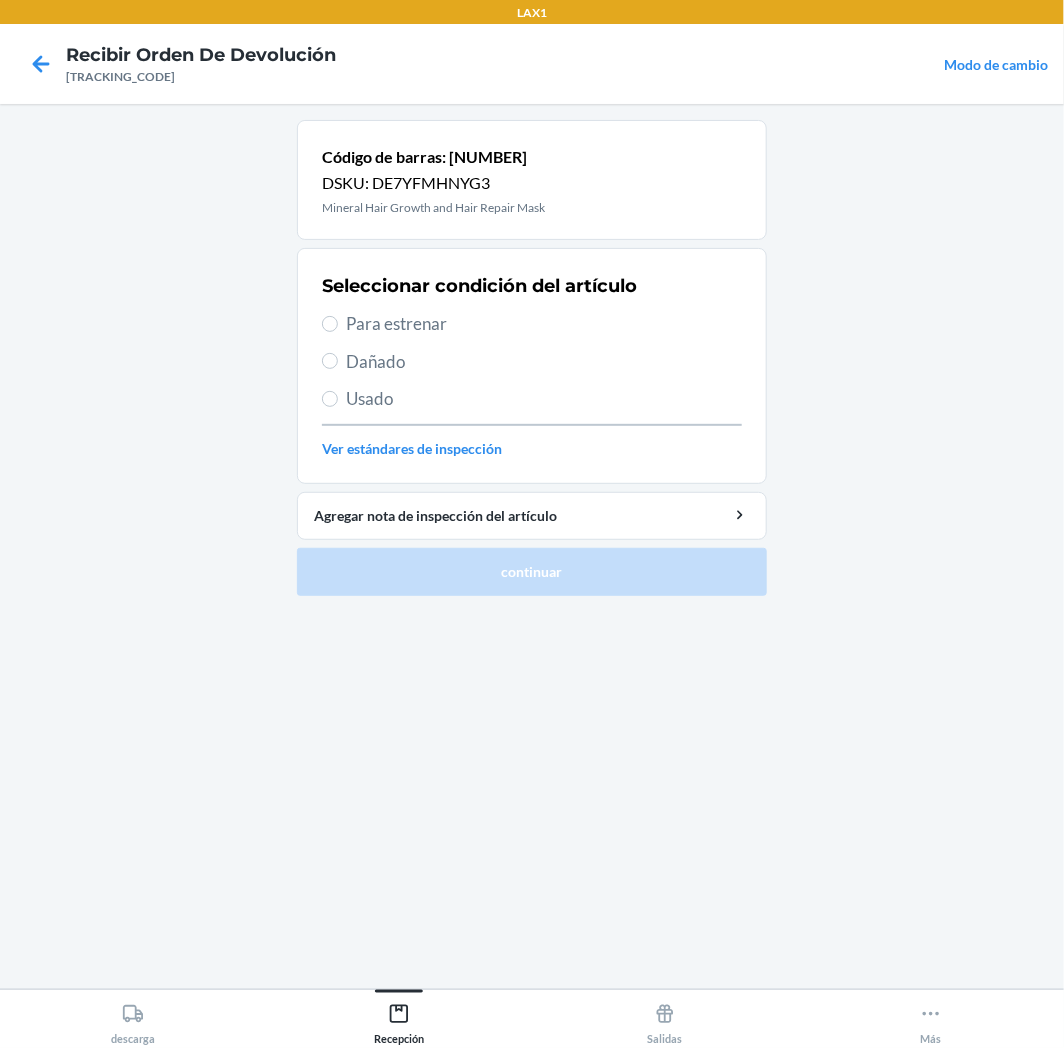 click on "Para estrenar" at bounding box center (544, 324) 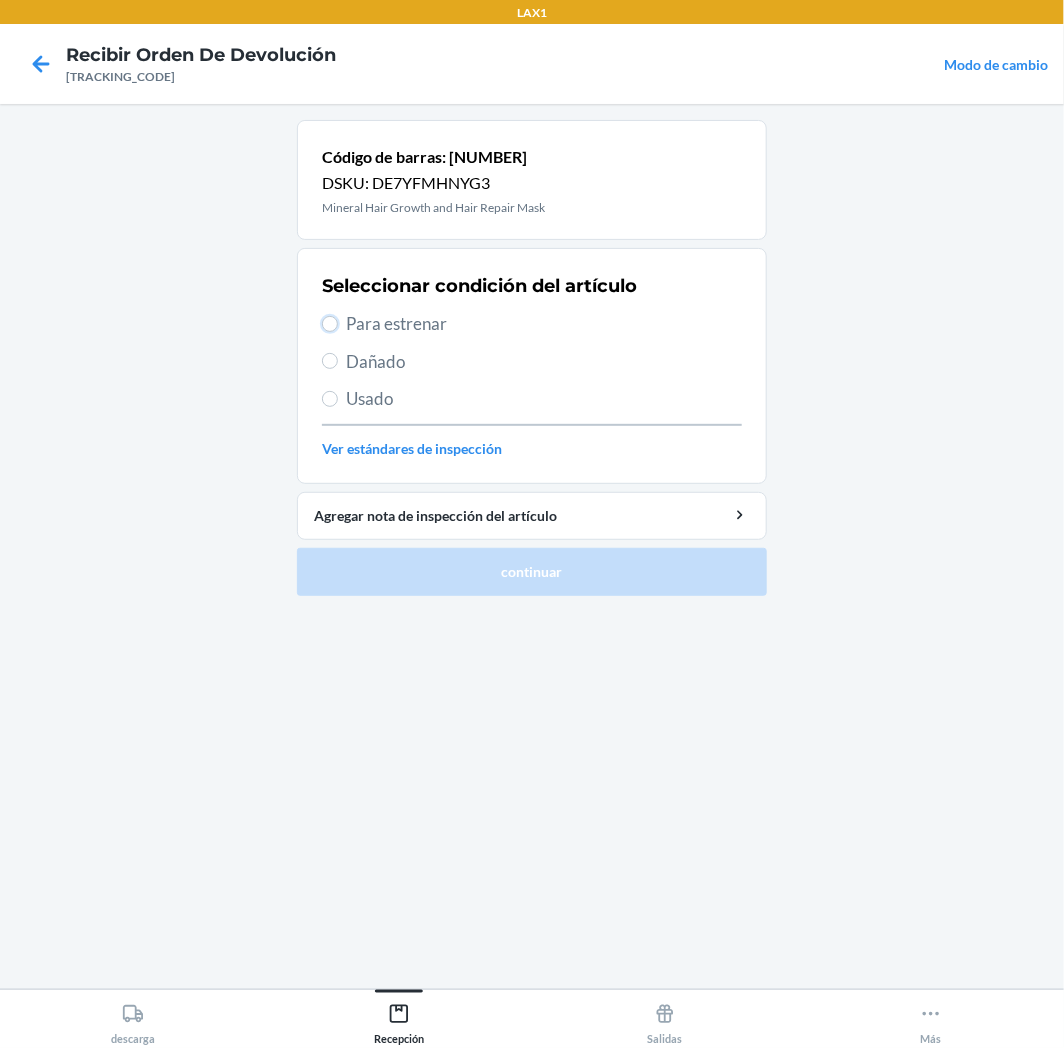 click on "Para estrenar" at bounding box center [330, 324] 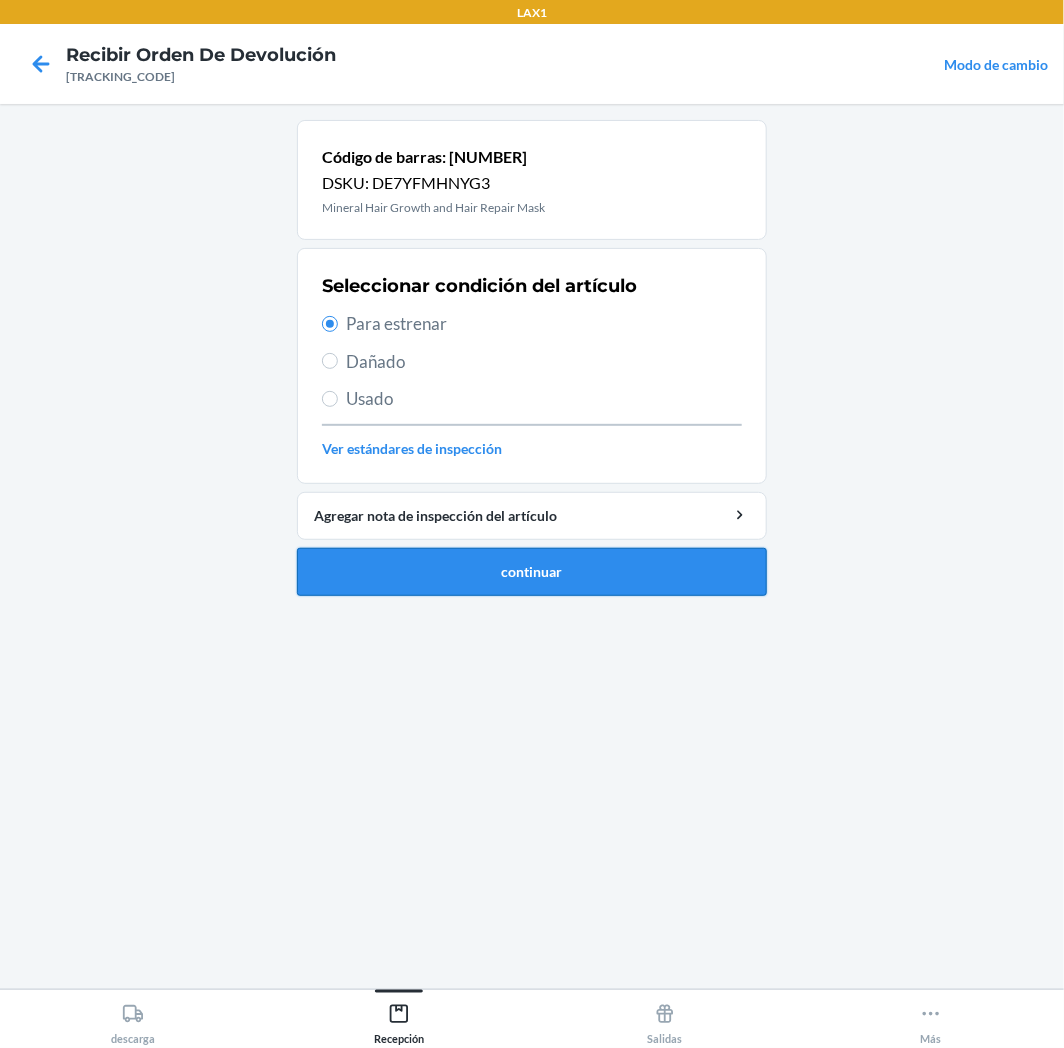 click on "continuar" at bounding box center [532, 572] 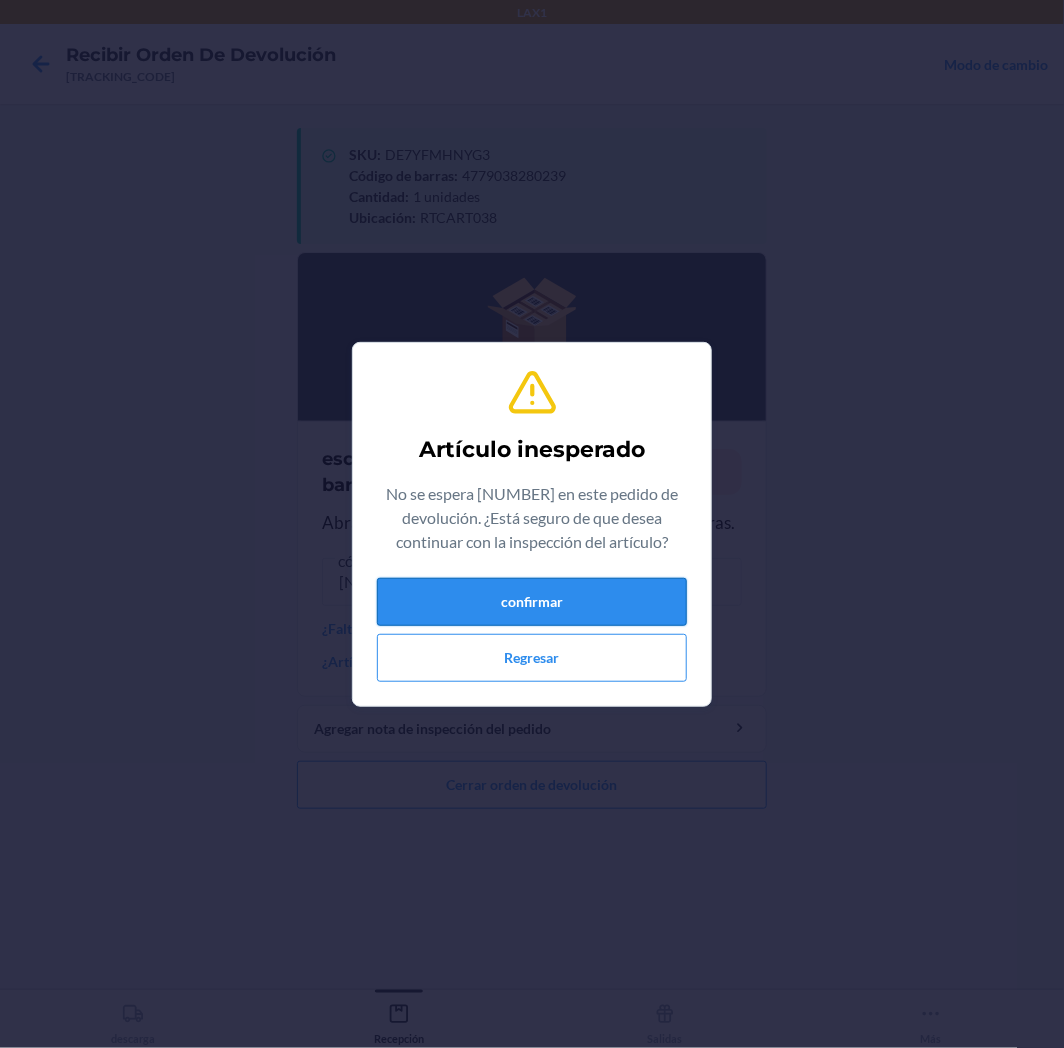 drag, startPoint x: 624, startPoint y: 578, endPoint x: 624, endPoint y: 621, distance: 43 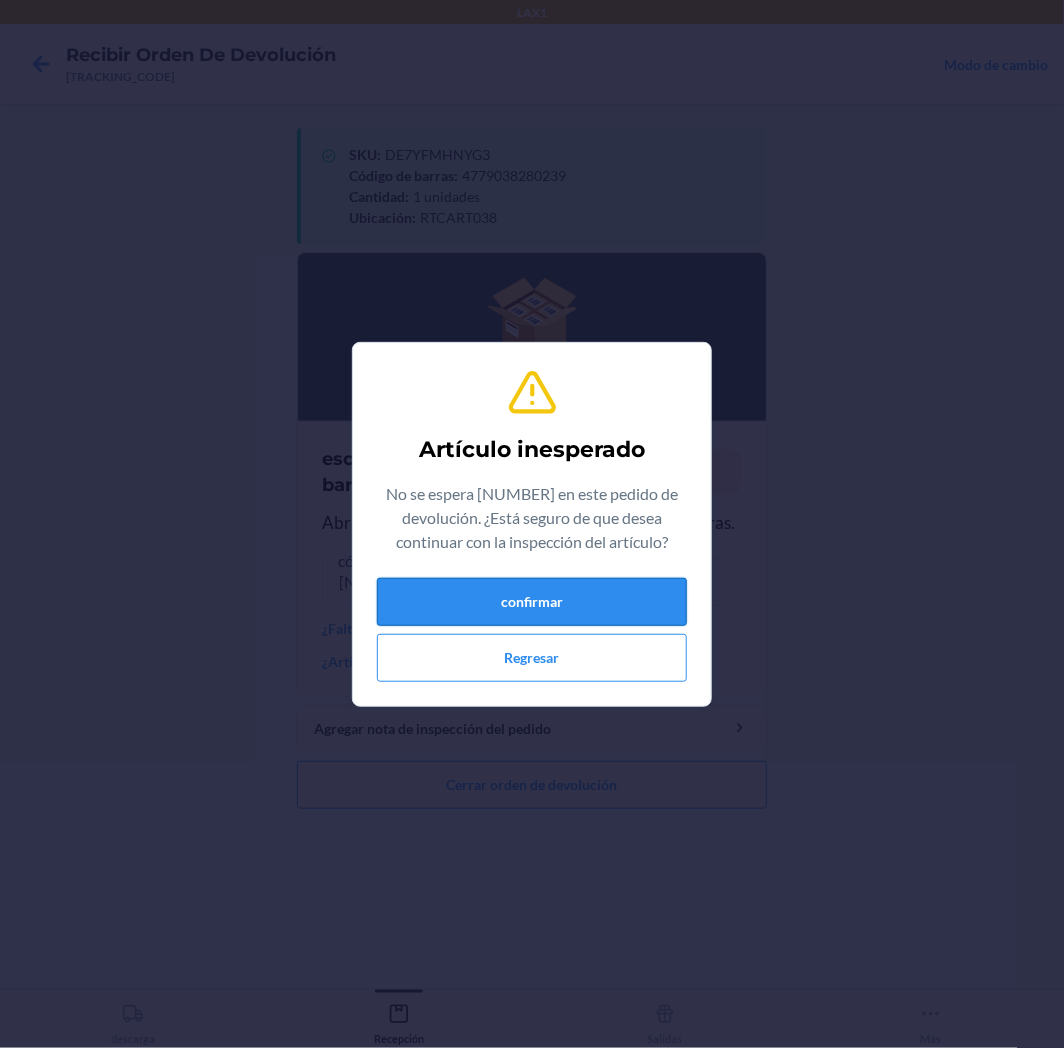click on "Artículo inesperado No se espera [NUMBER] en este pedido de devolución. ¿Está seguro de que desea continuar con la inspección del artículo? confirmar Regresar" at bounding box center [532, 524] 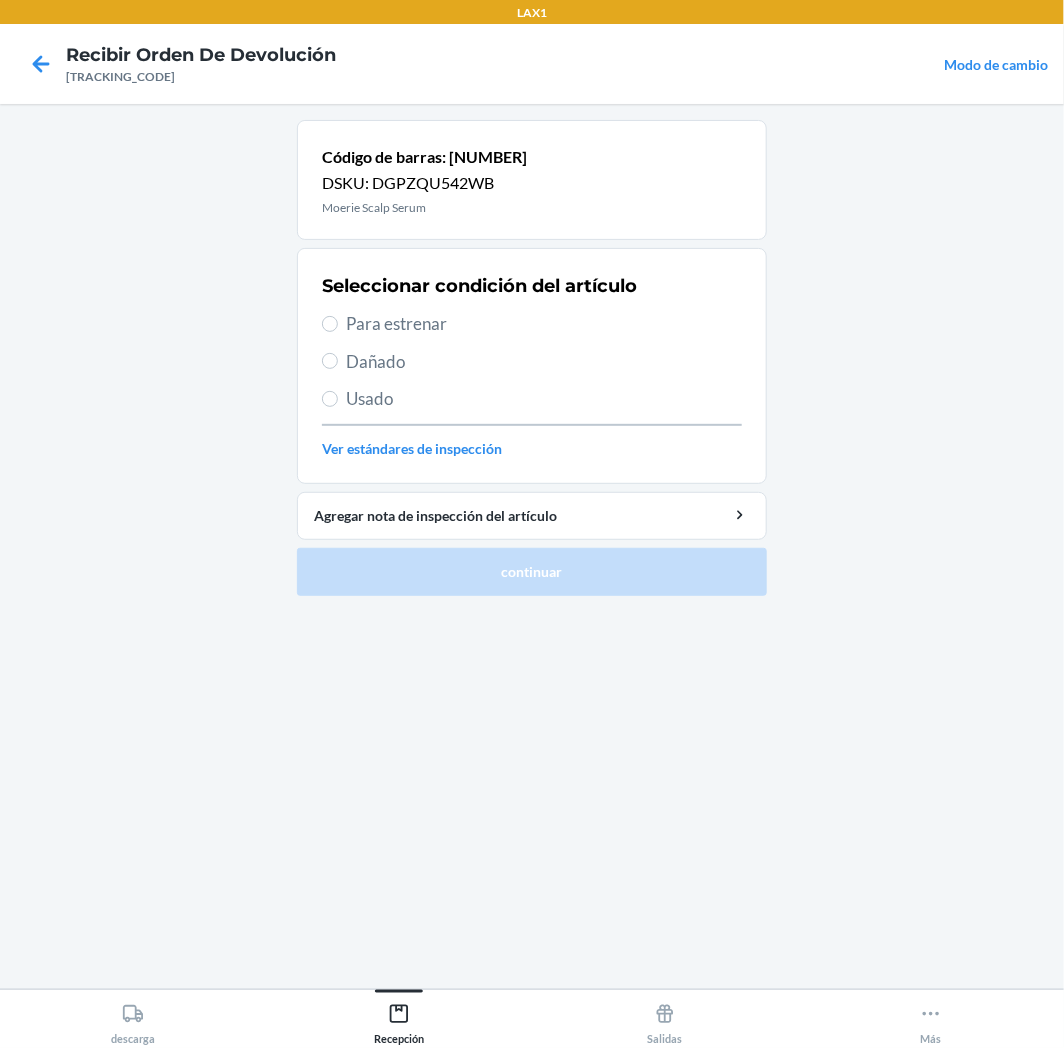 click on "Para estrenar" at bounding box center [544, 324] 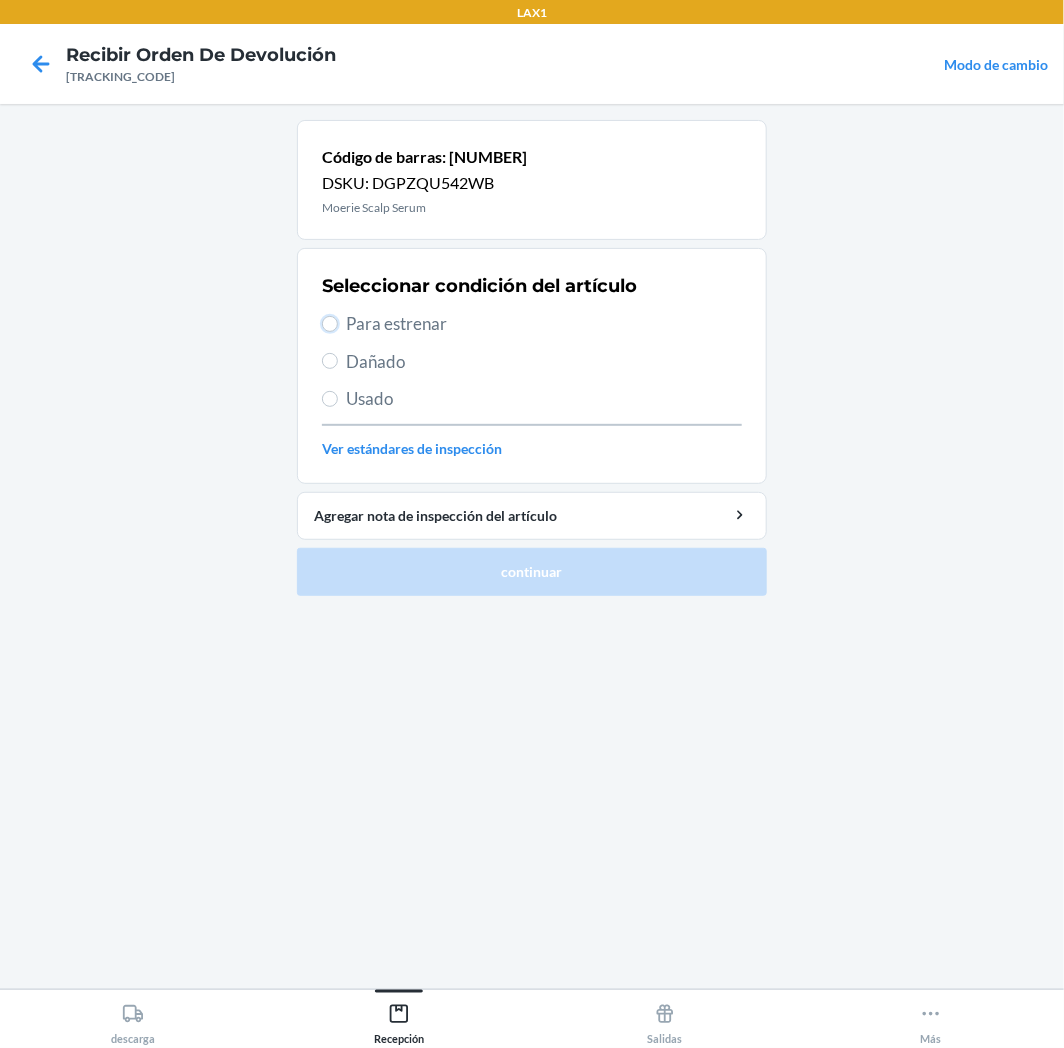 click on "Para estrenar" at bounding box center (330, 324) 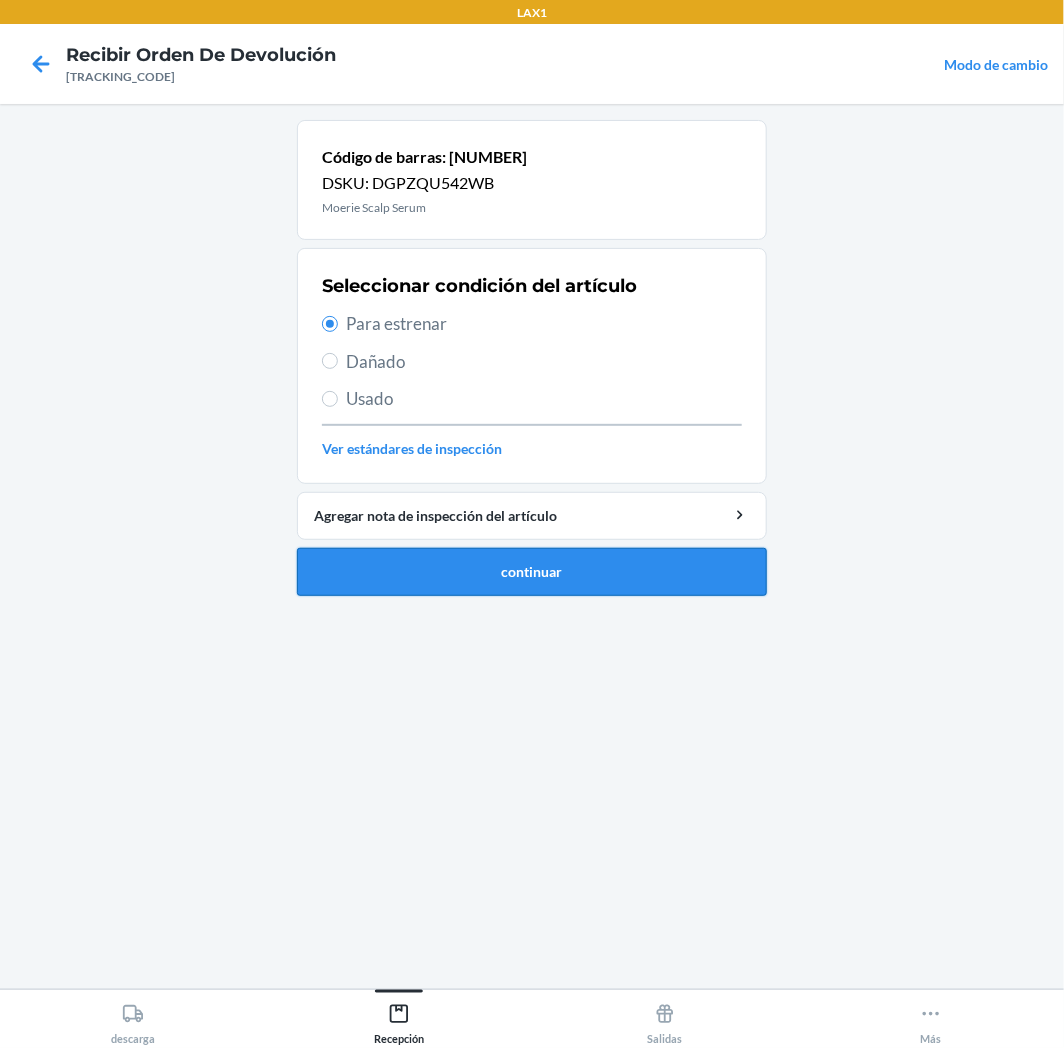 click on "continuar" at bounding box center [532, 572] 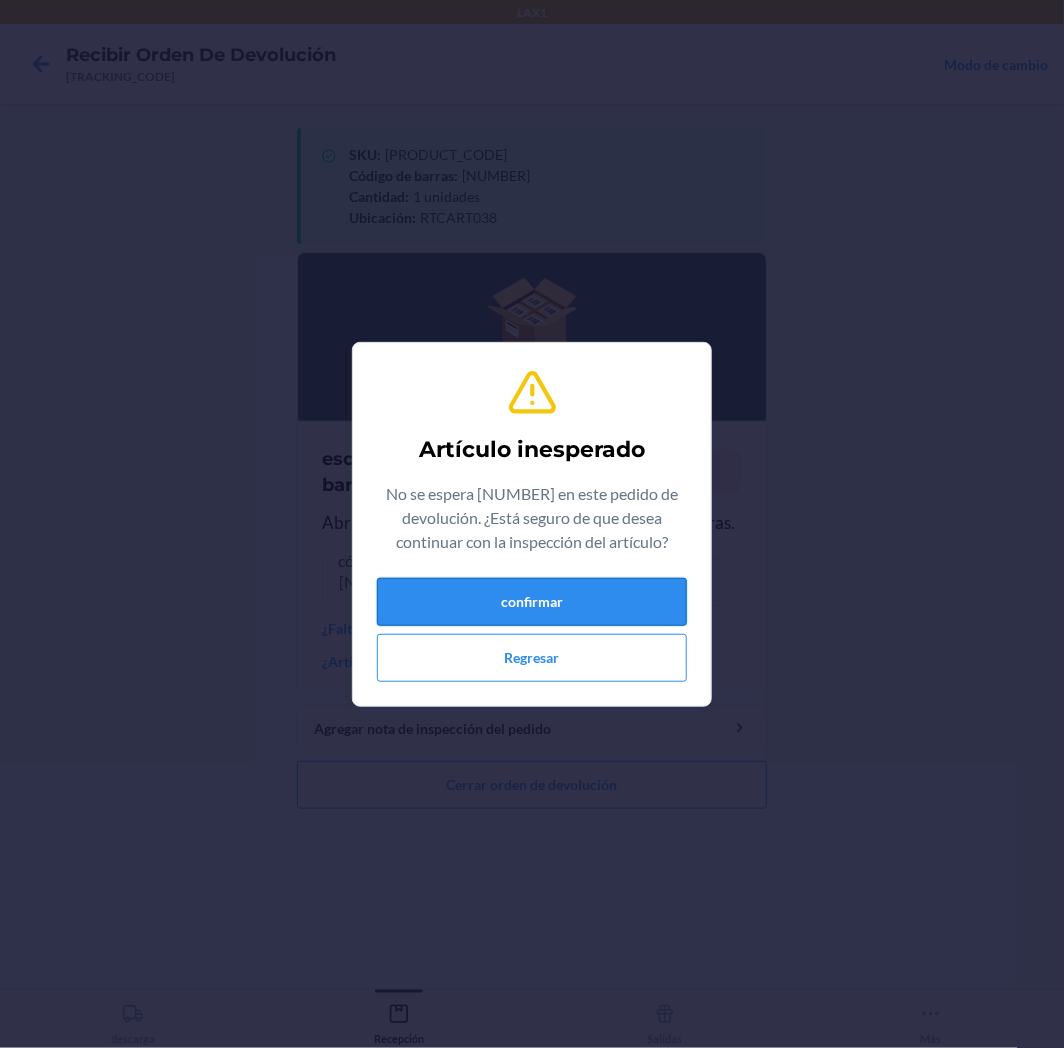 click on "confirmar" at bounding box center (532, 602) 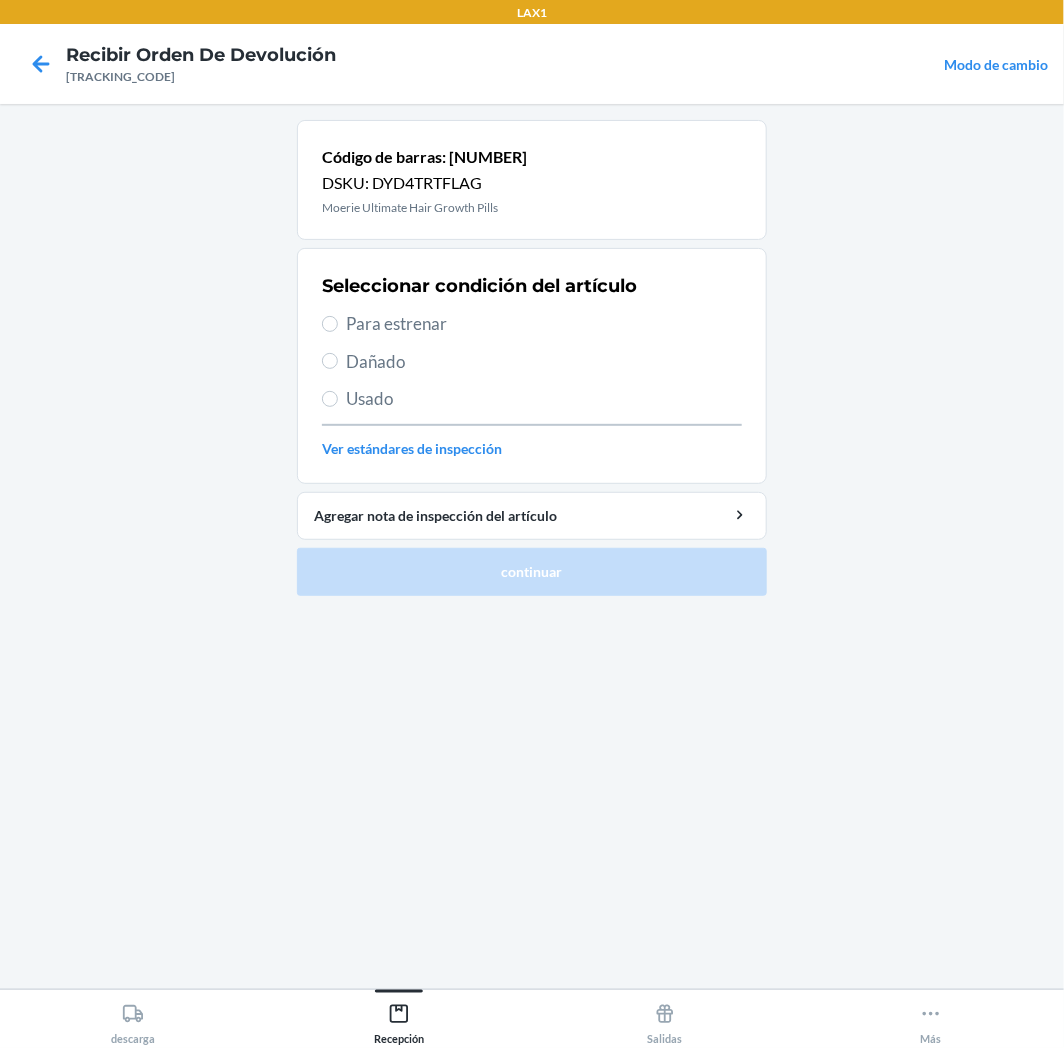 click on "Para estrenar" at bounding box center [544, 324] 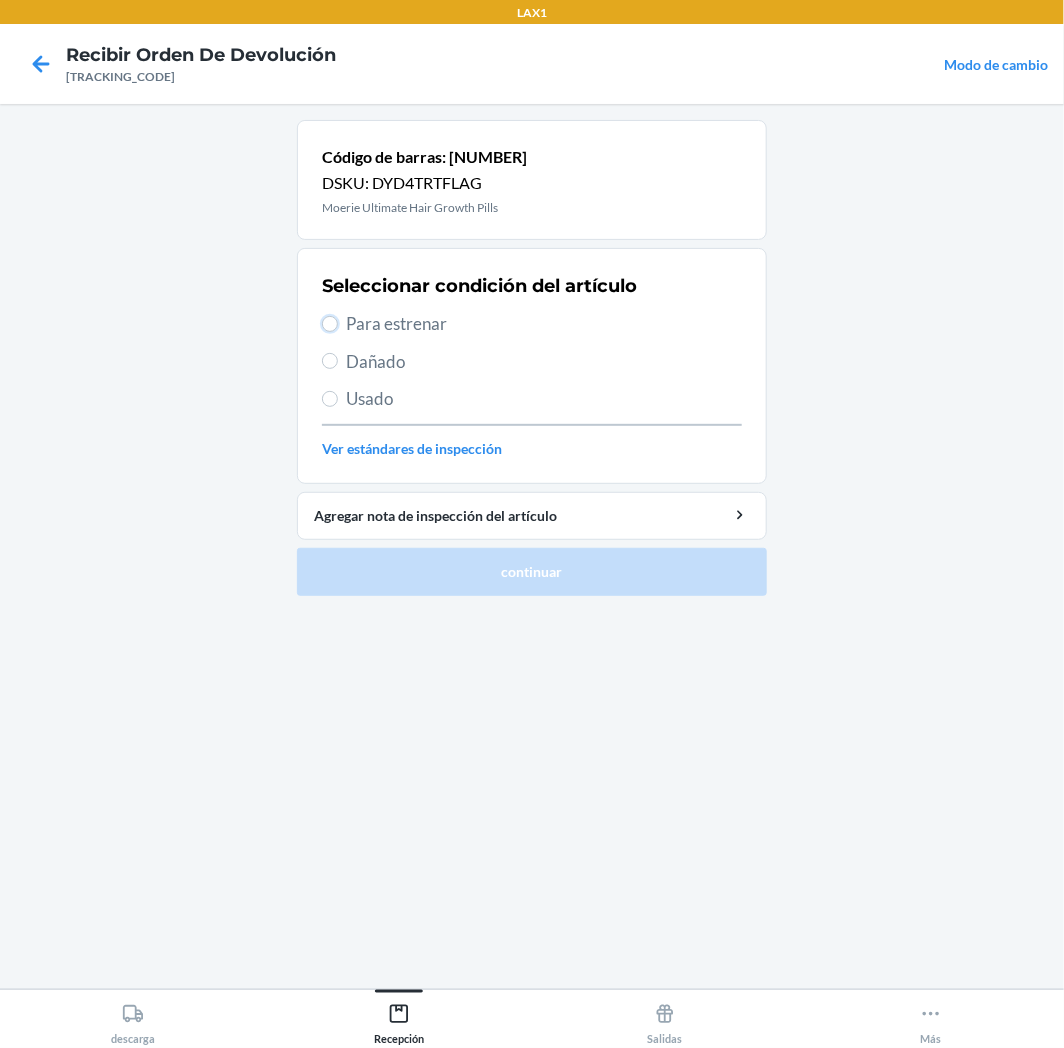 click on "Para estrenar" at bounding box center [330, 324] 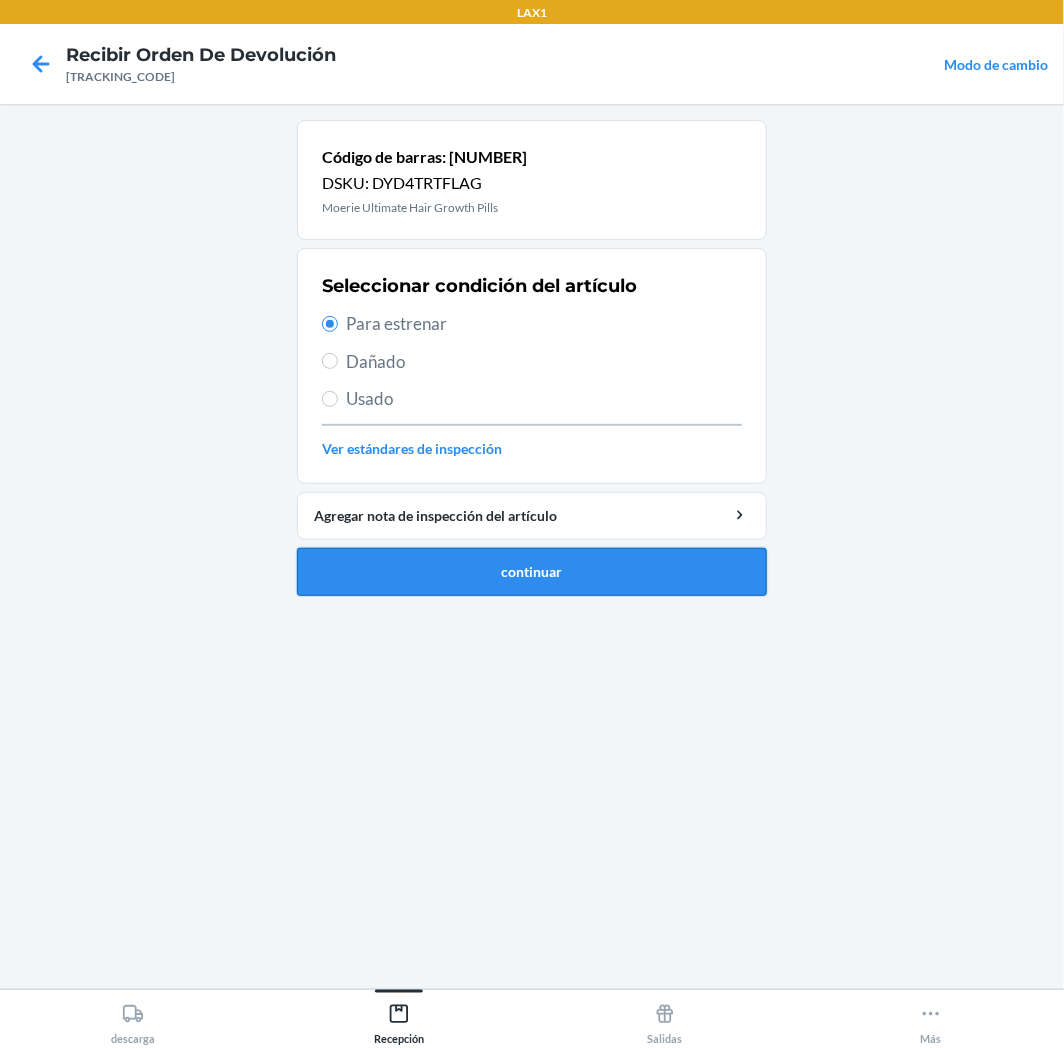 click on "continuar" at bounding box center (532, 572) 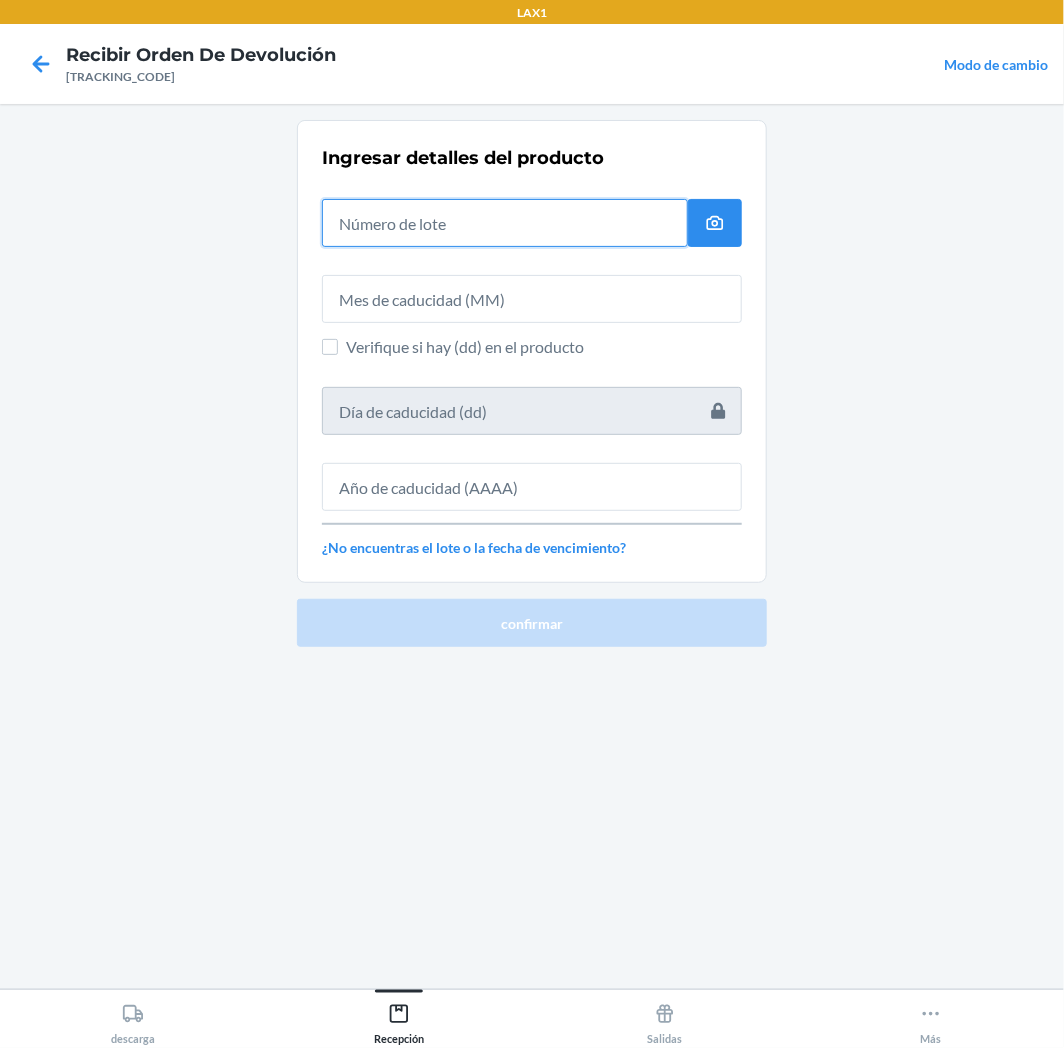 click at bounding box center [505, 223] 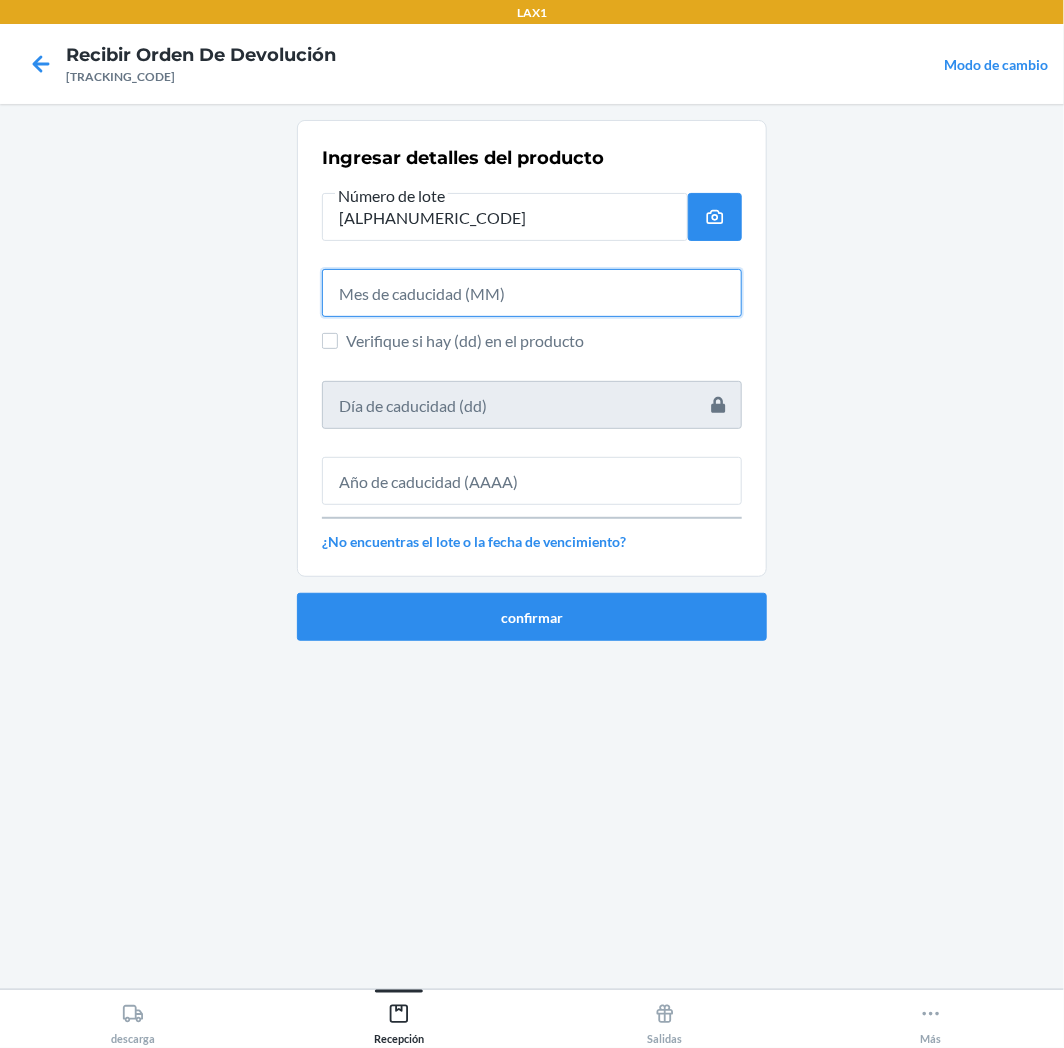 click at bounding box center (532, 293) 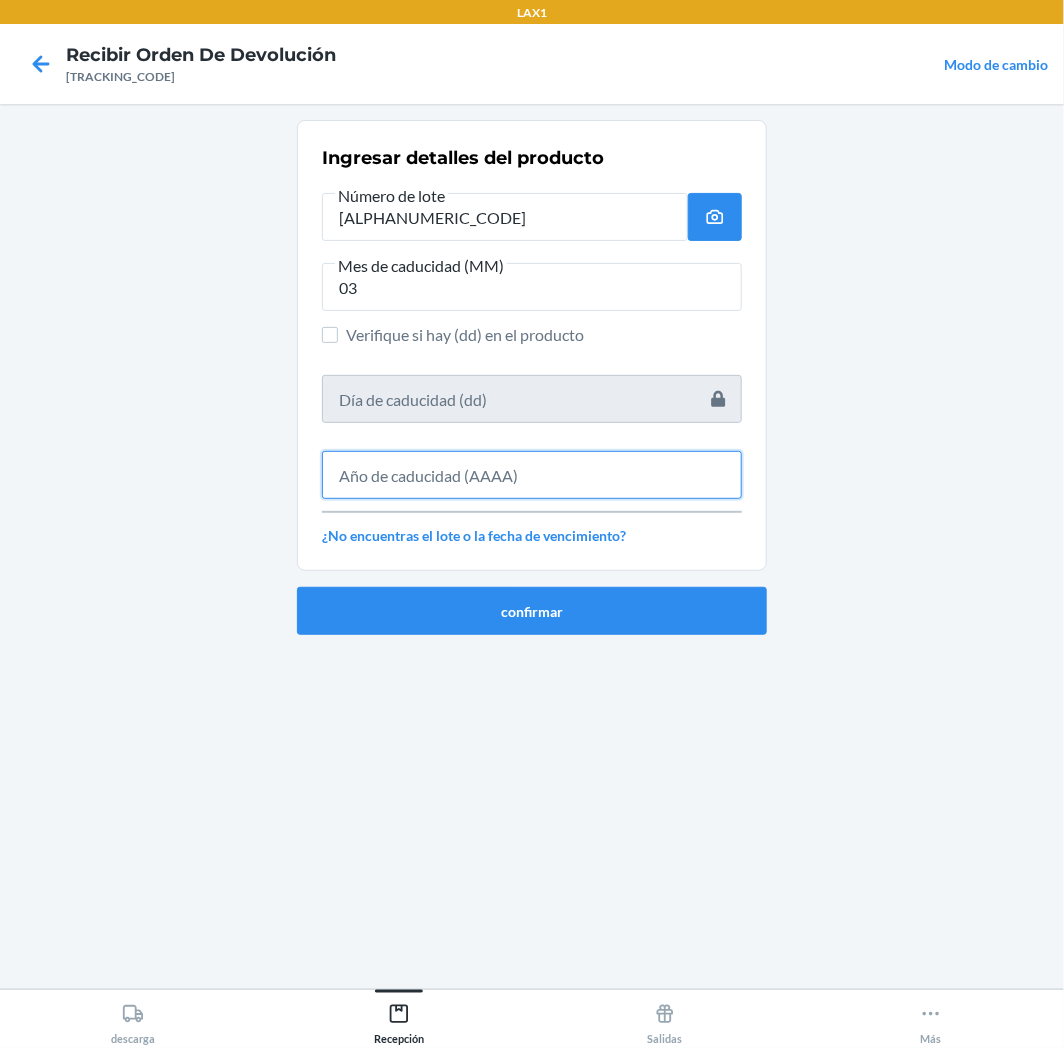 click at bounding box center [532, 475] 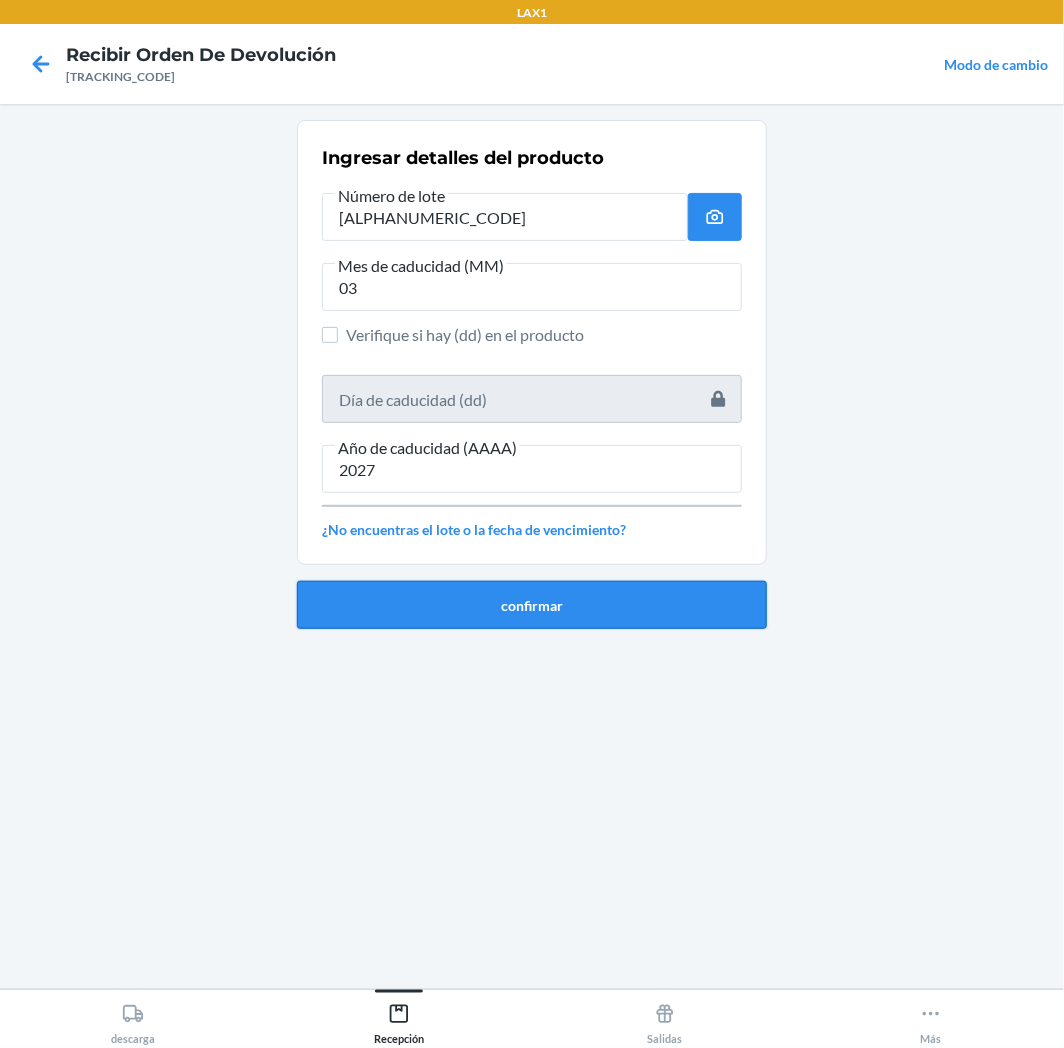 click on "confirmar" at bounding box center (532, 605) 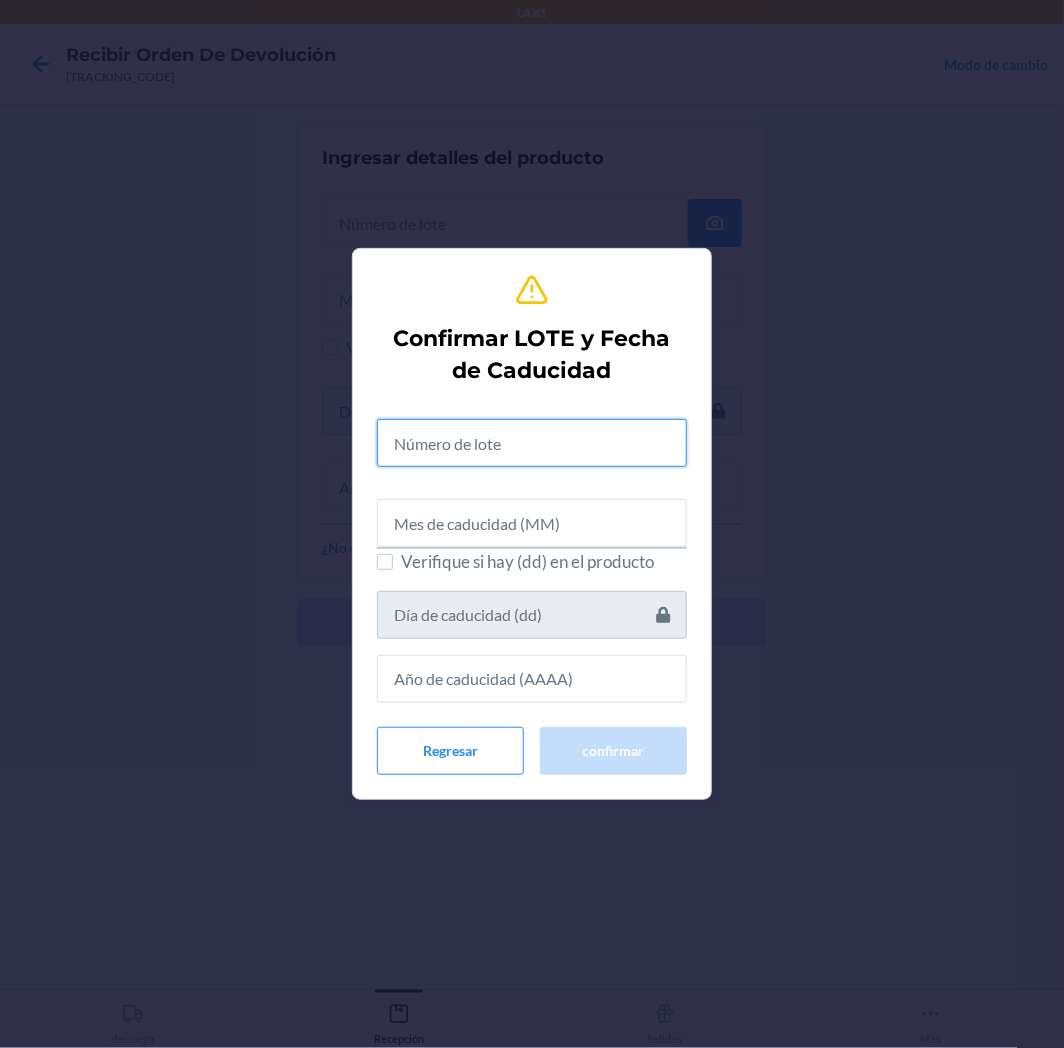 click at bounding box center [532, 443] 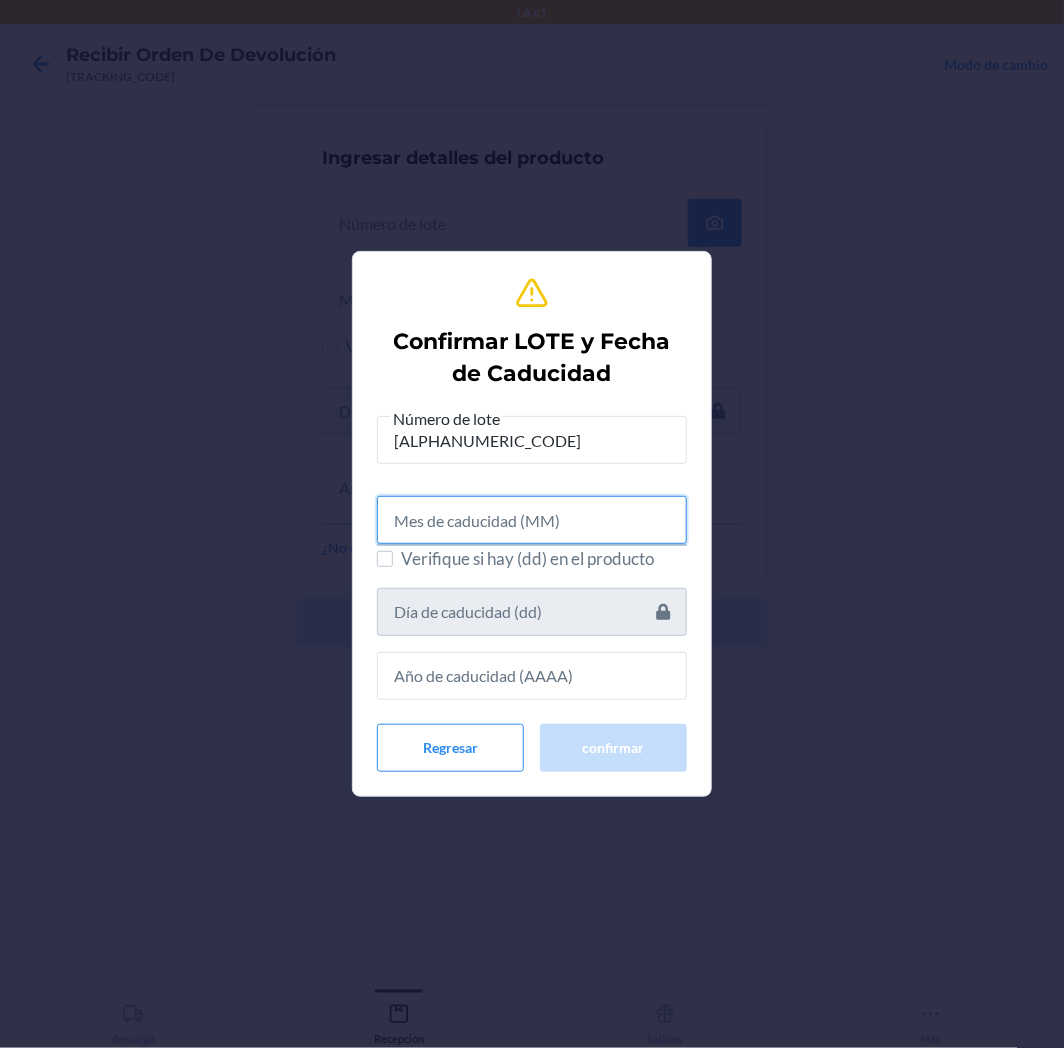 click at bounding box center (532, 520) 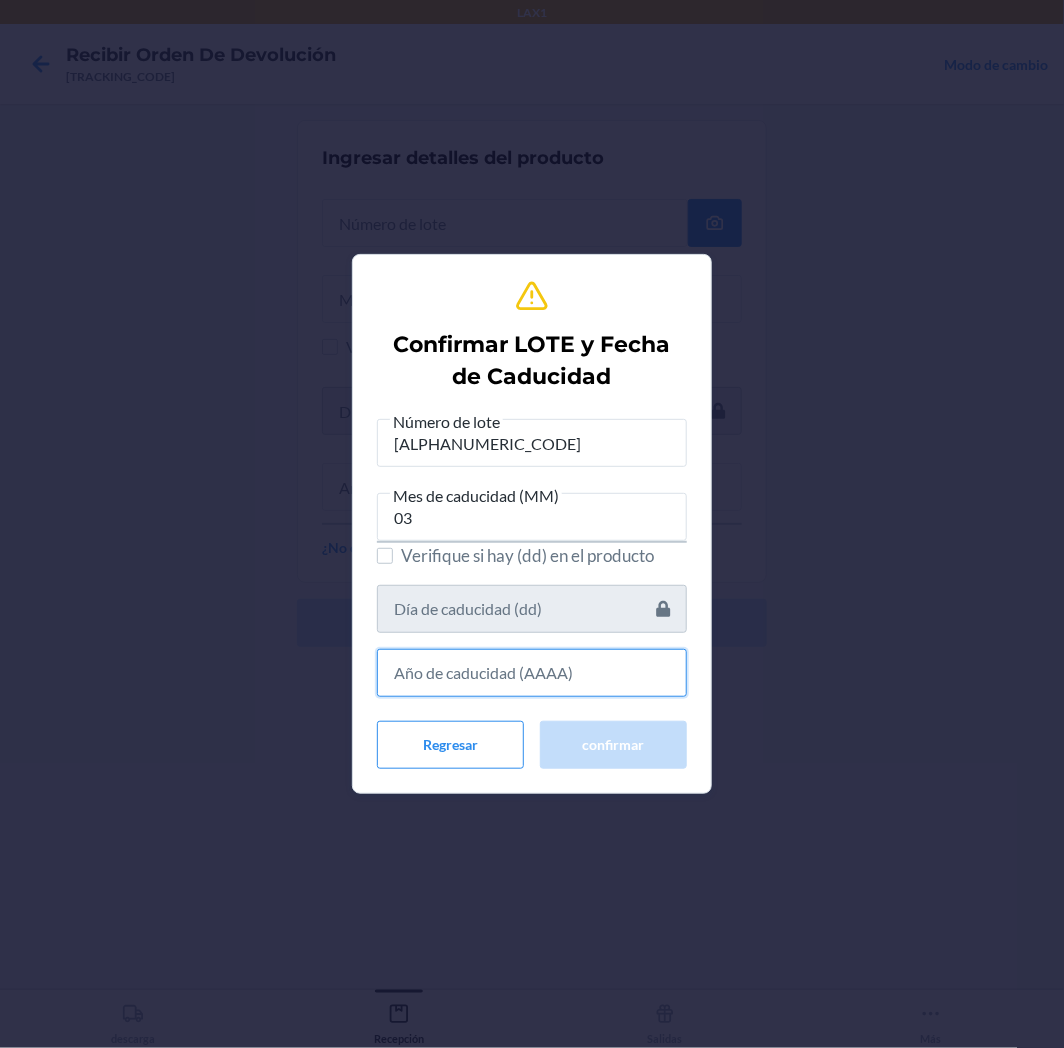 click at bounding box center (532, 673) 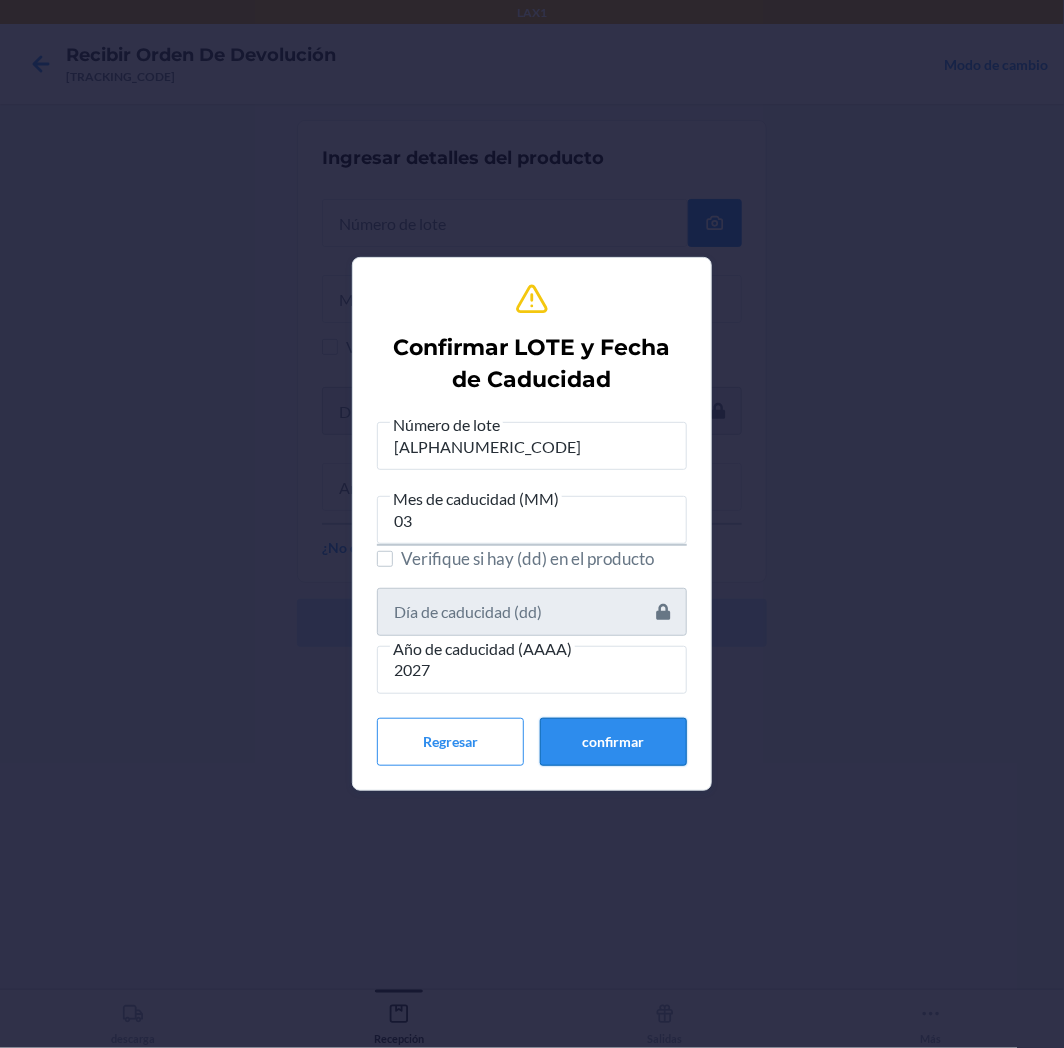 click on "confirmar" at bounding box center [613, 742] 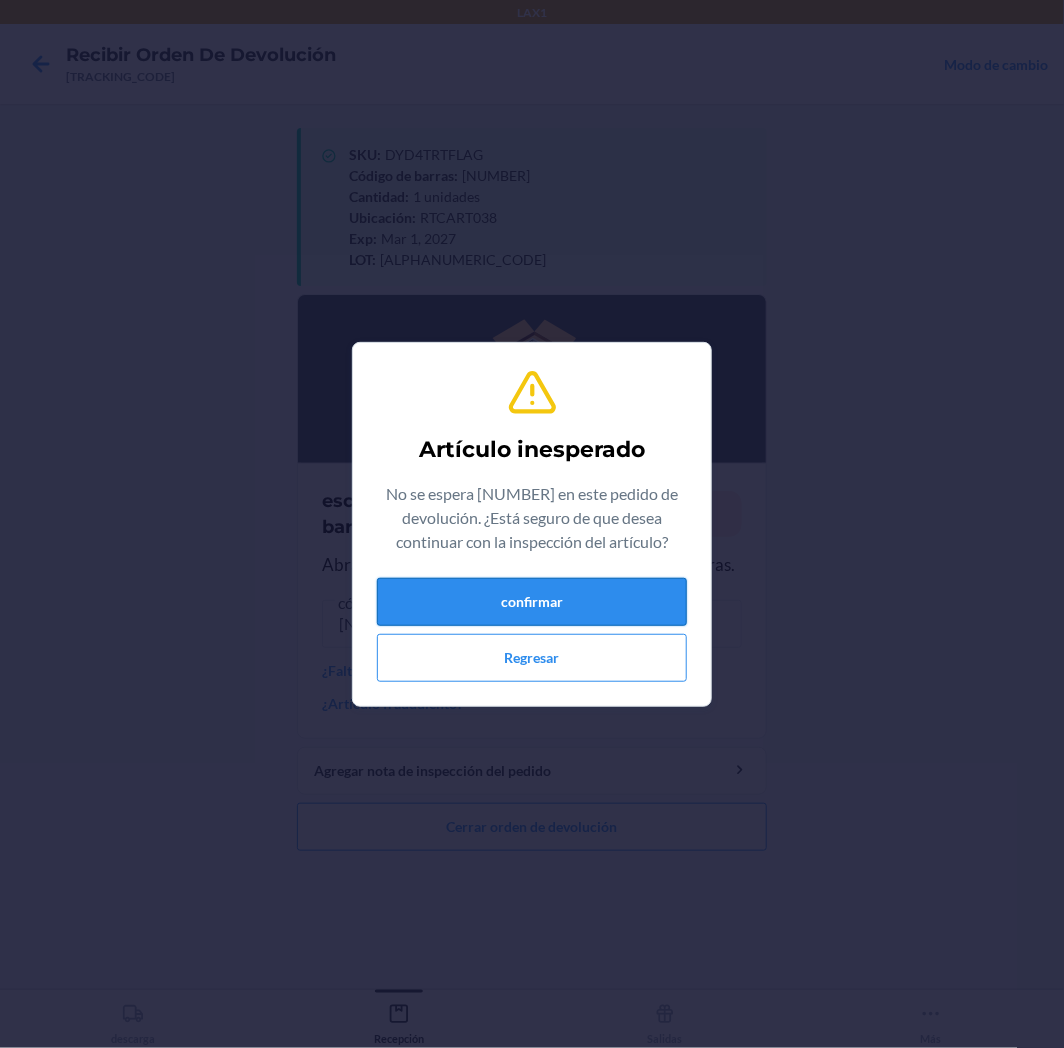 click on "confirmar" at bounding box center (532, 602) 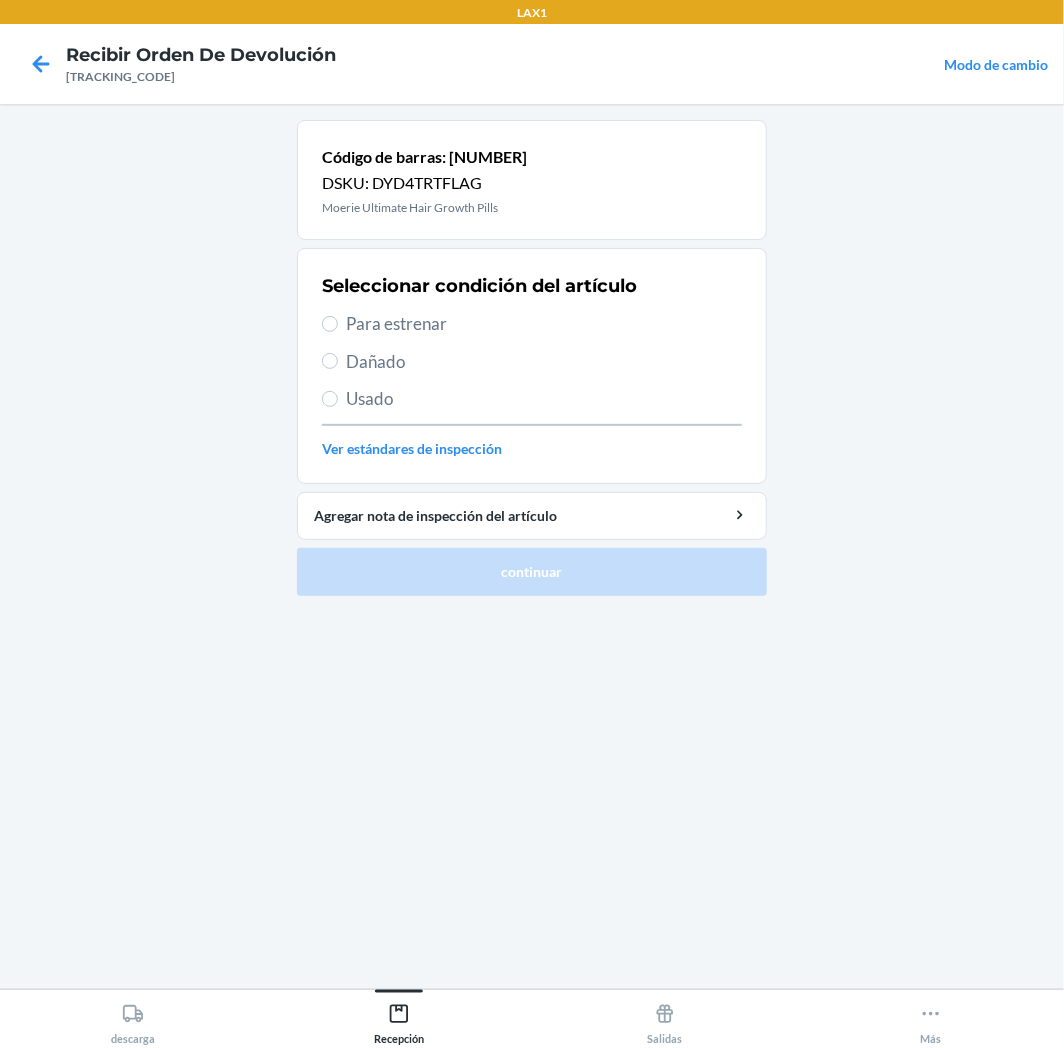 click on "Para estrenar" at bounding box center (544, 324) 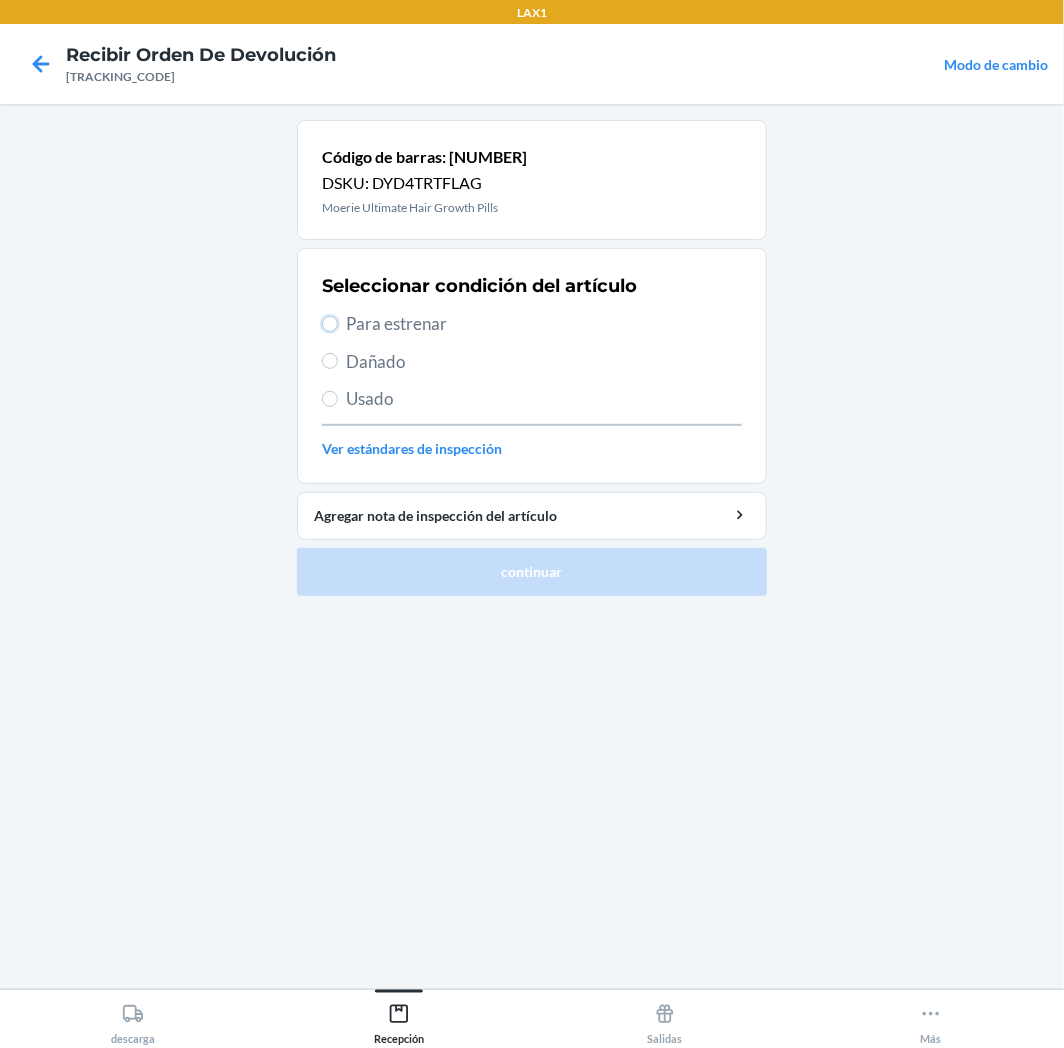 click on "Para estrenar" at bounding box center (330, 324) 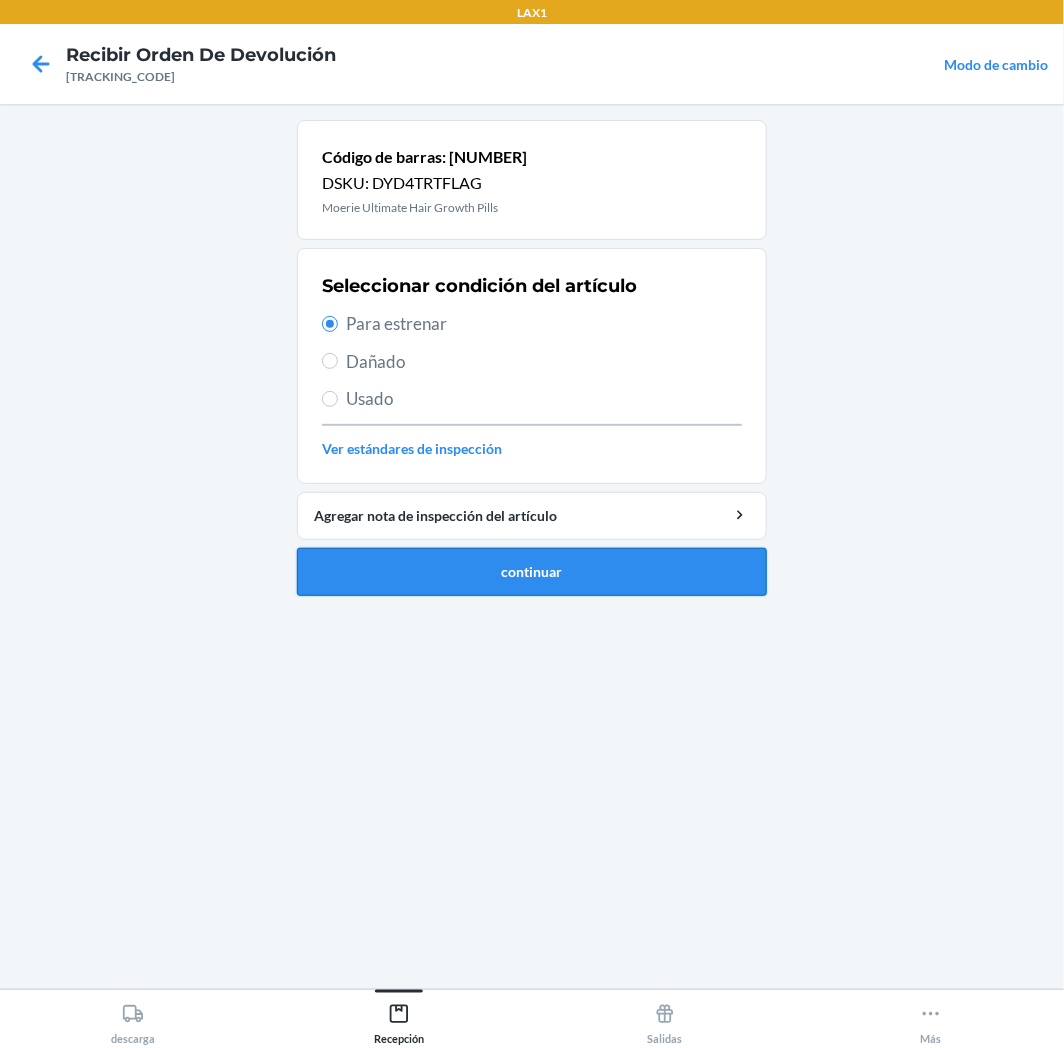 click on "continuar" at bounding box center (532, 572) 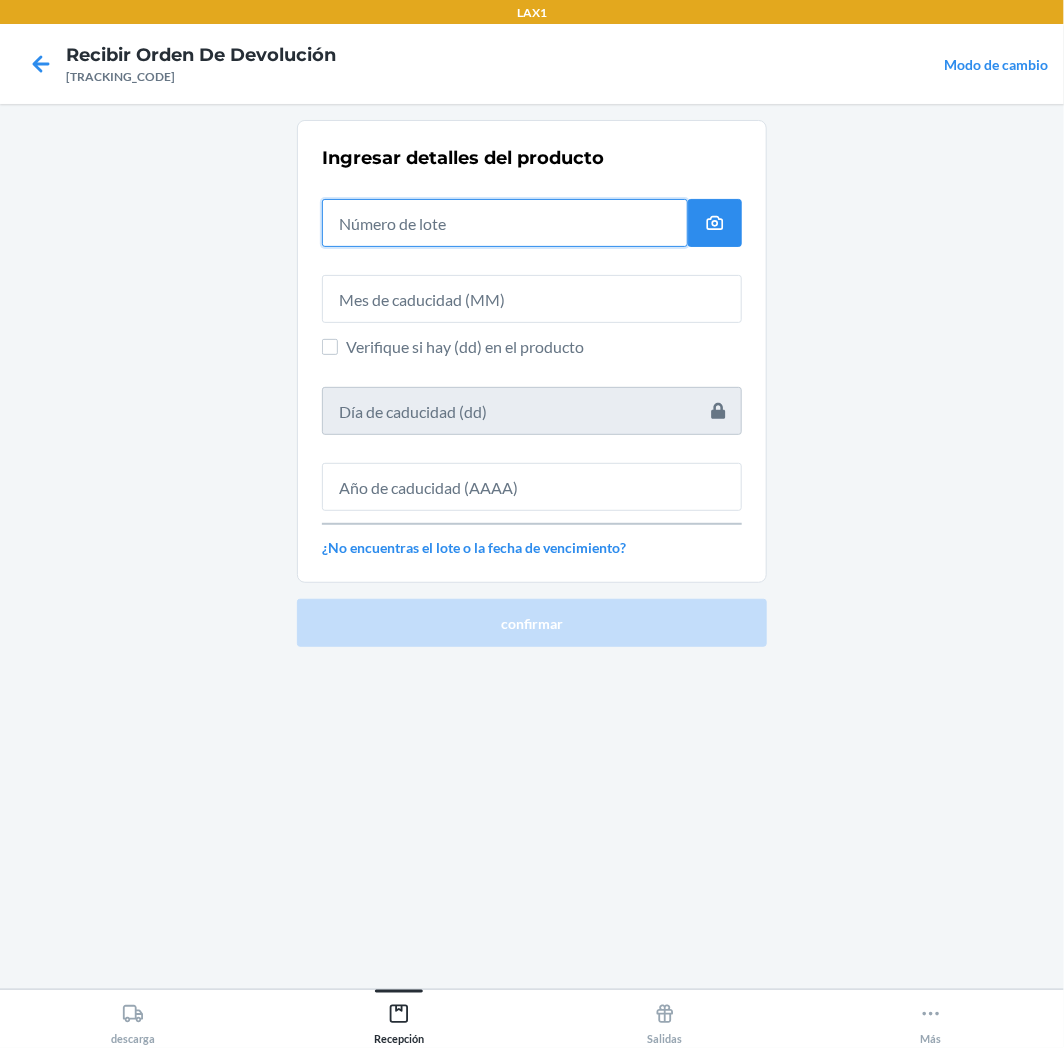 click at bounding box center (505, 223) 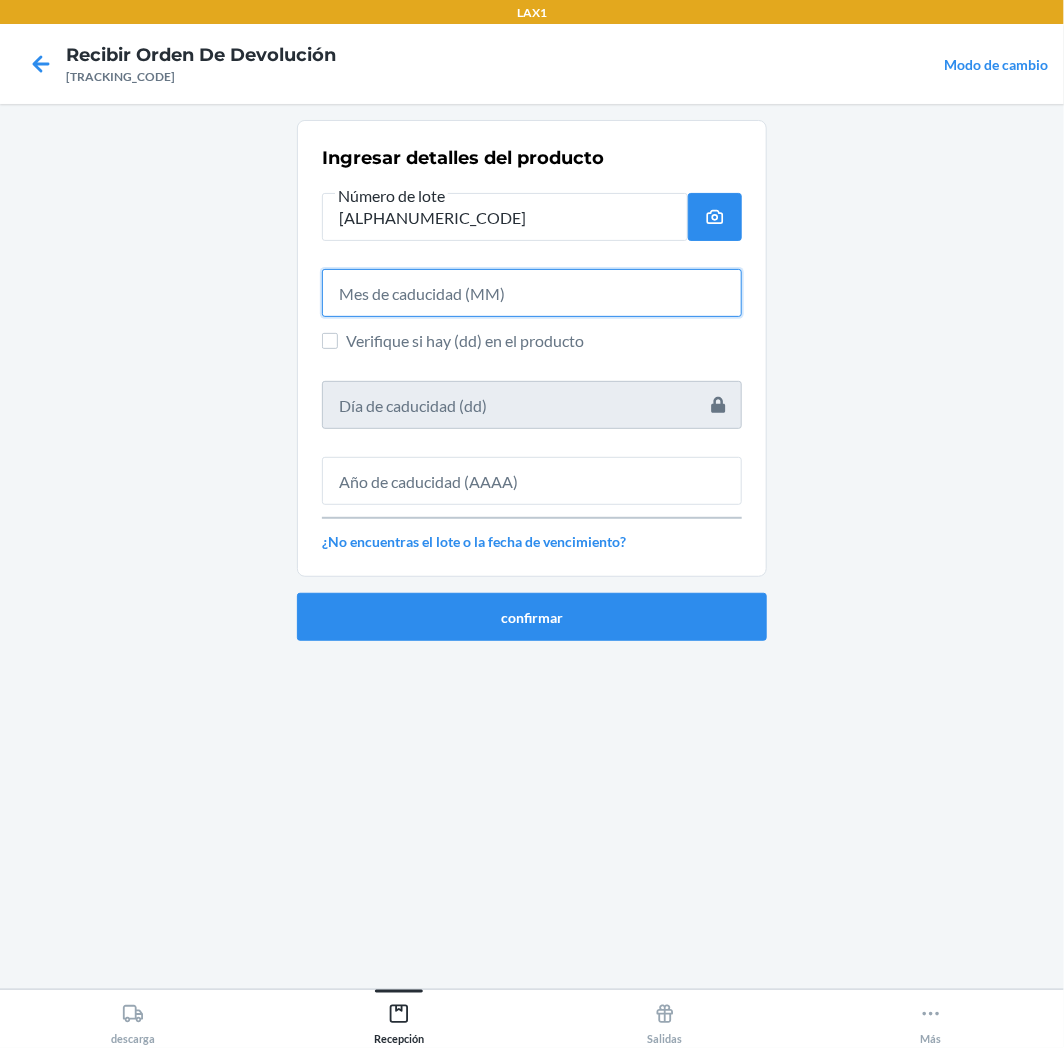 click at bounding box center (532, 293) 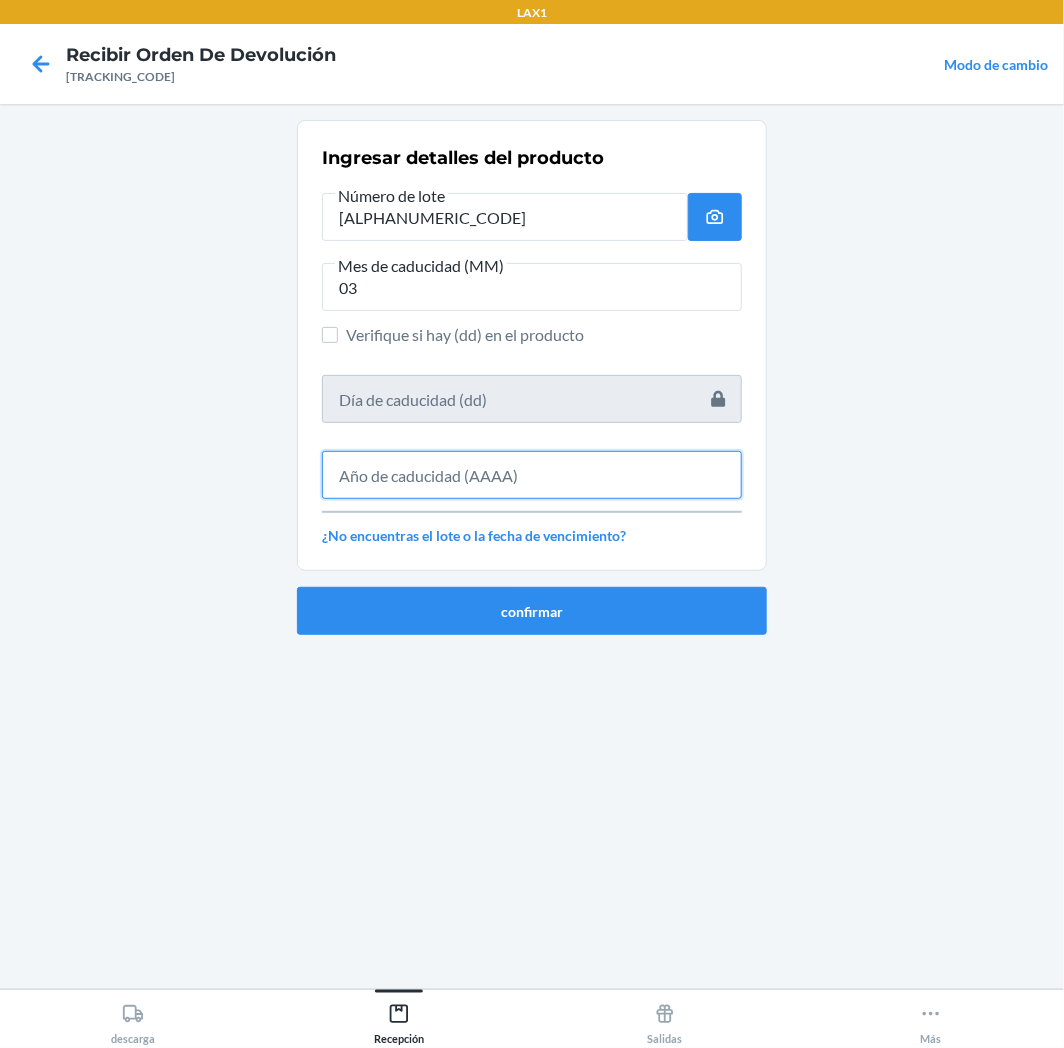click at bounding box center [532, 475] 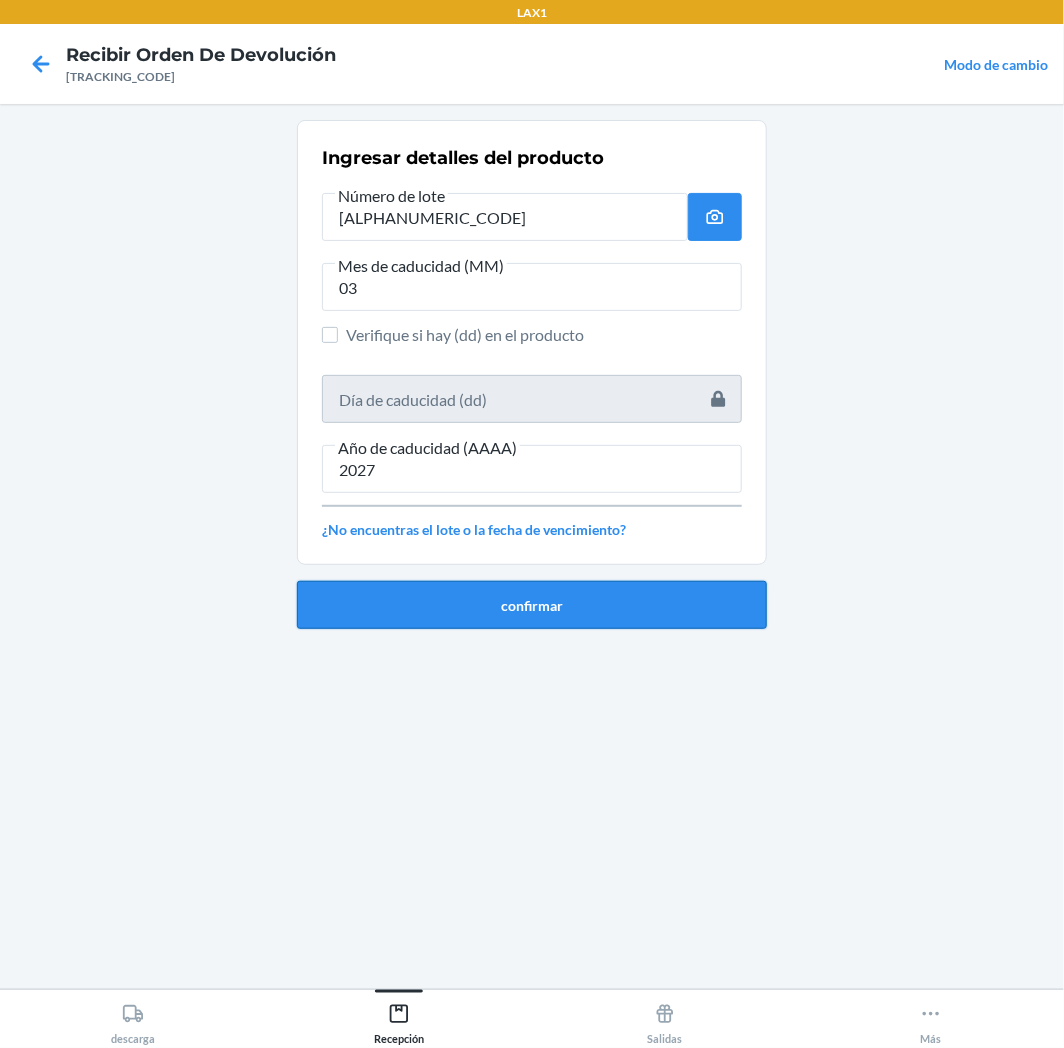 click on "confirmar" at bounding box center (532, 605) 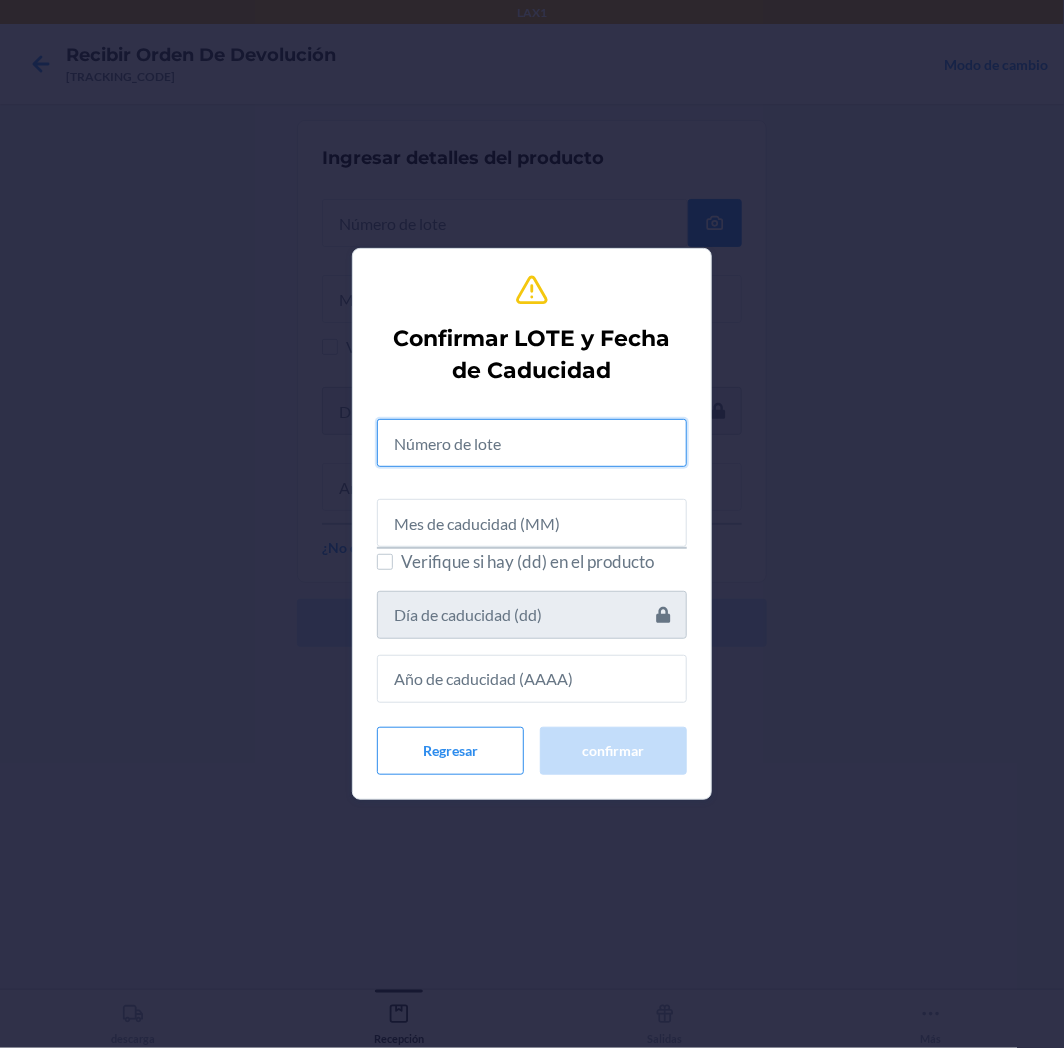 click at bounding box center [532, 443] 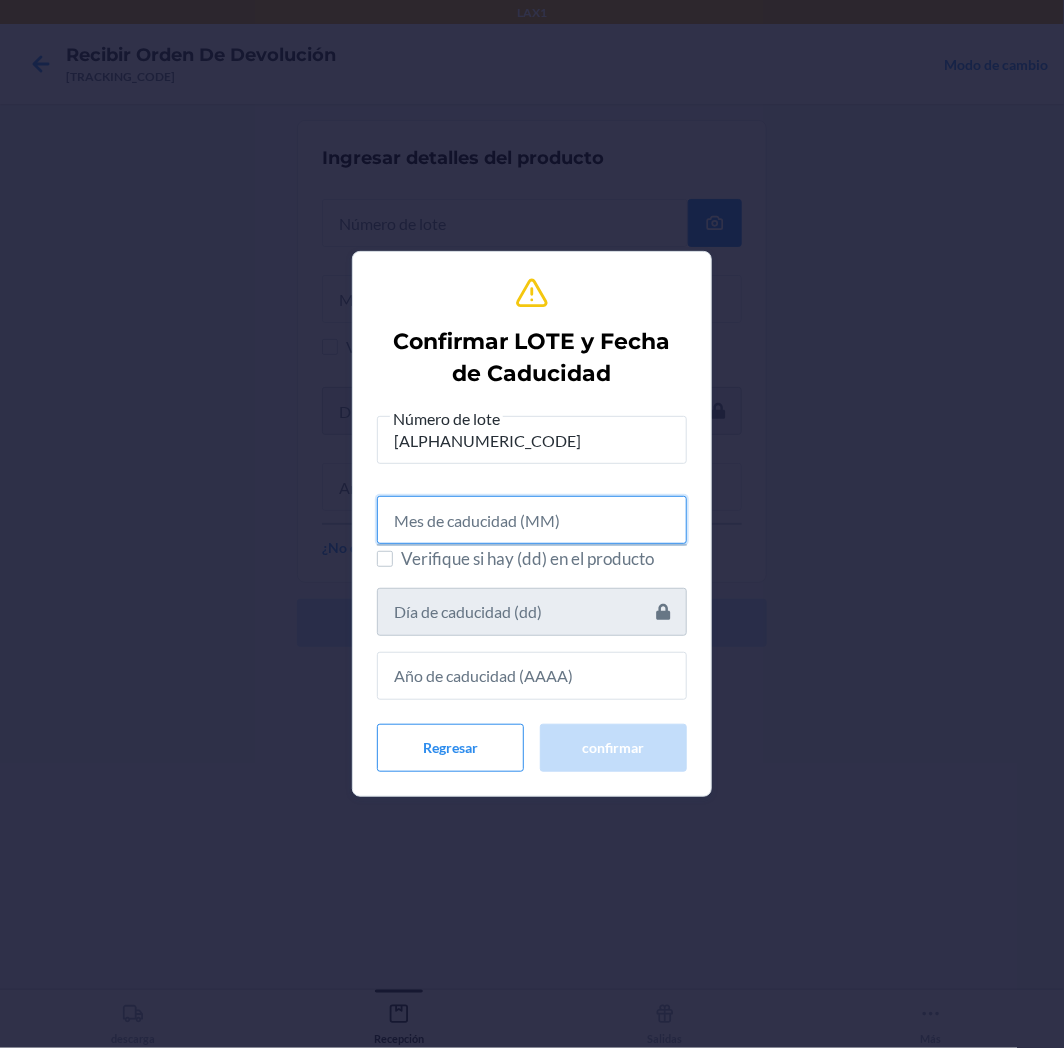 click at bounding box center (532, 520) 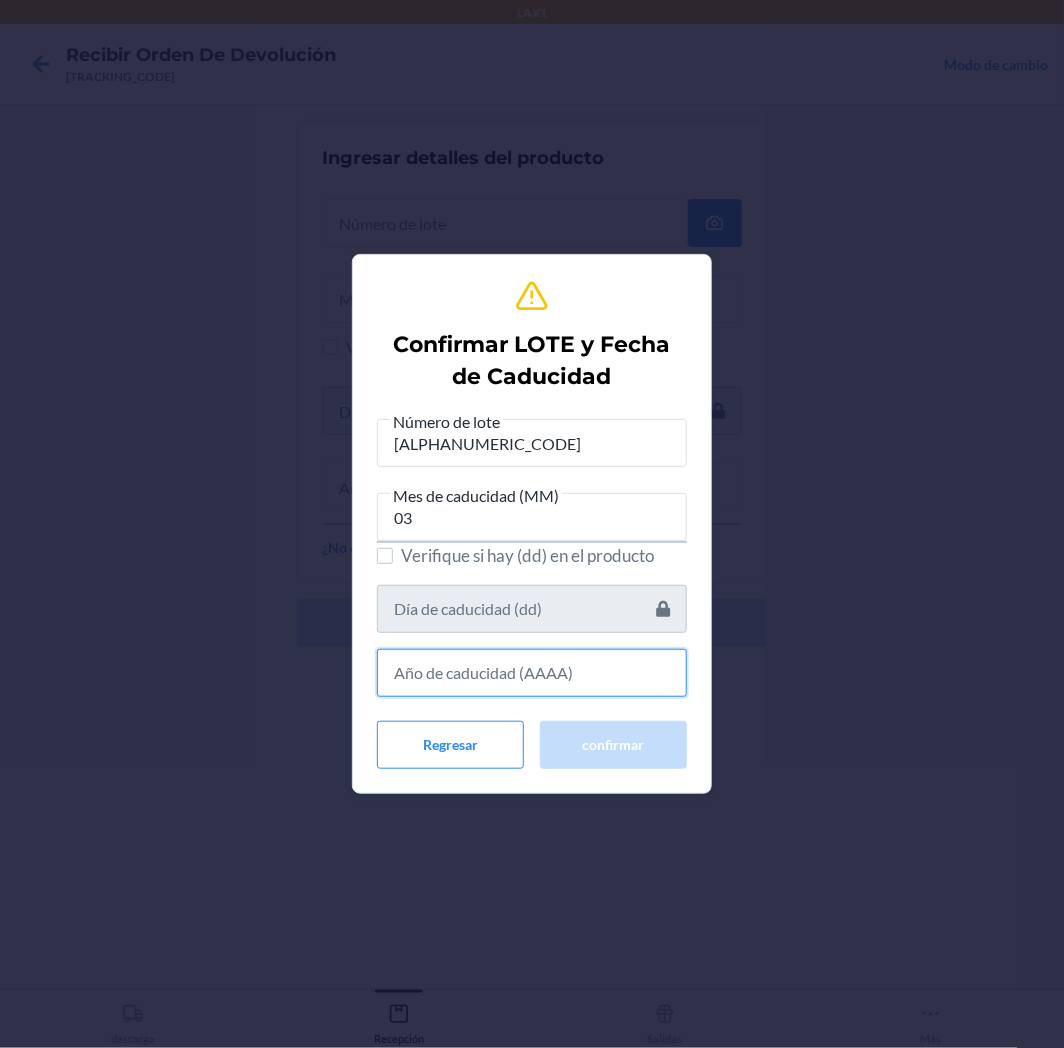 click at bounding box center [532, 673] 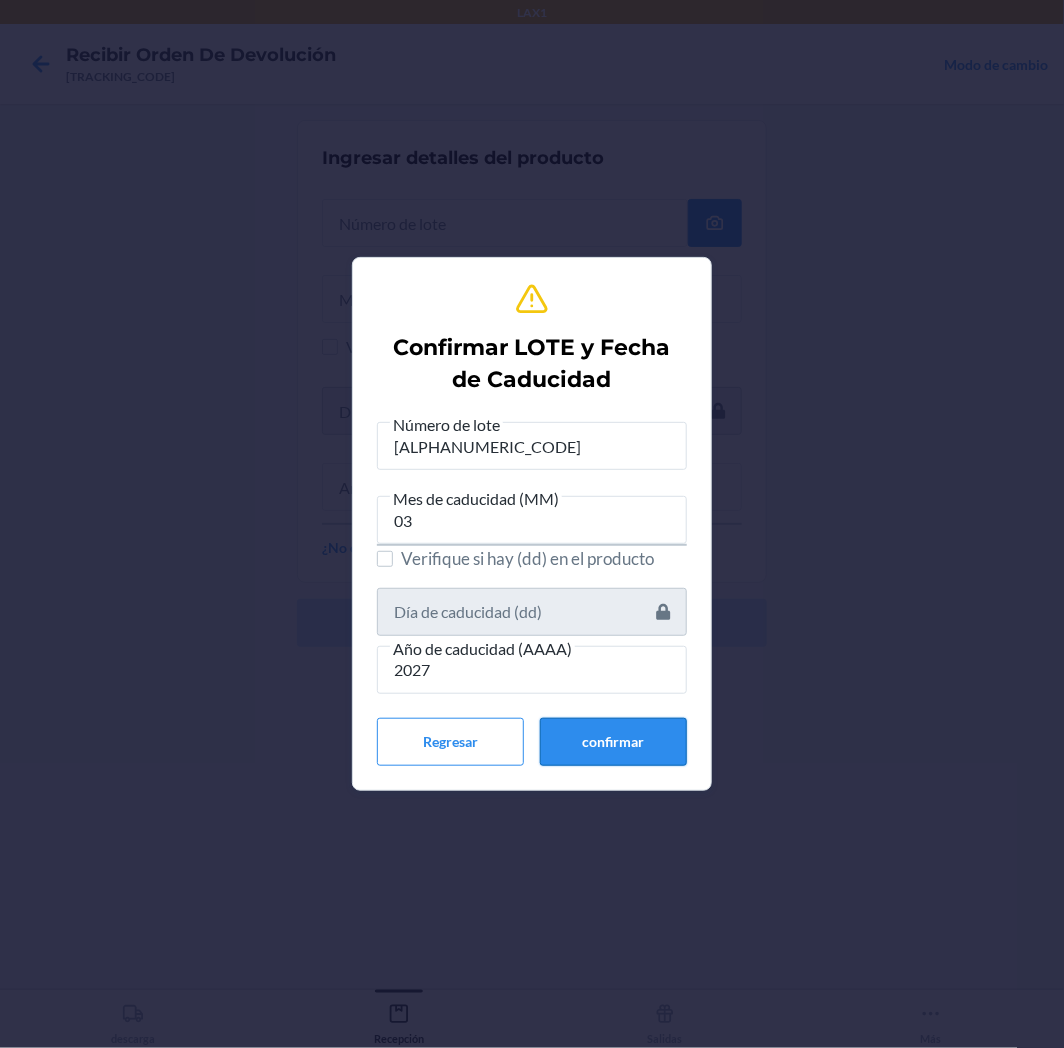 click on "confirmar" at bounding box center [613, 742] 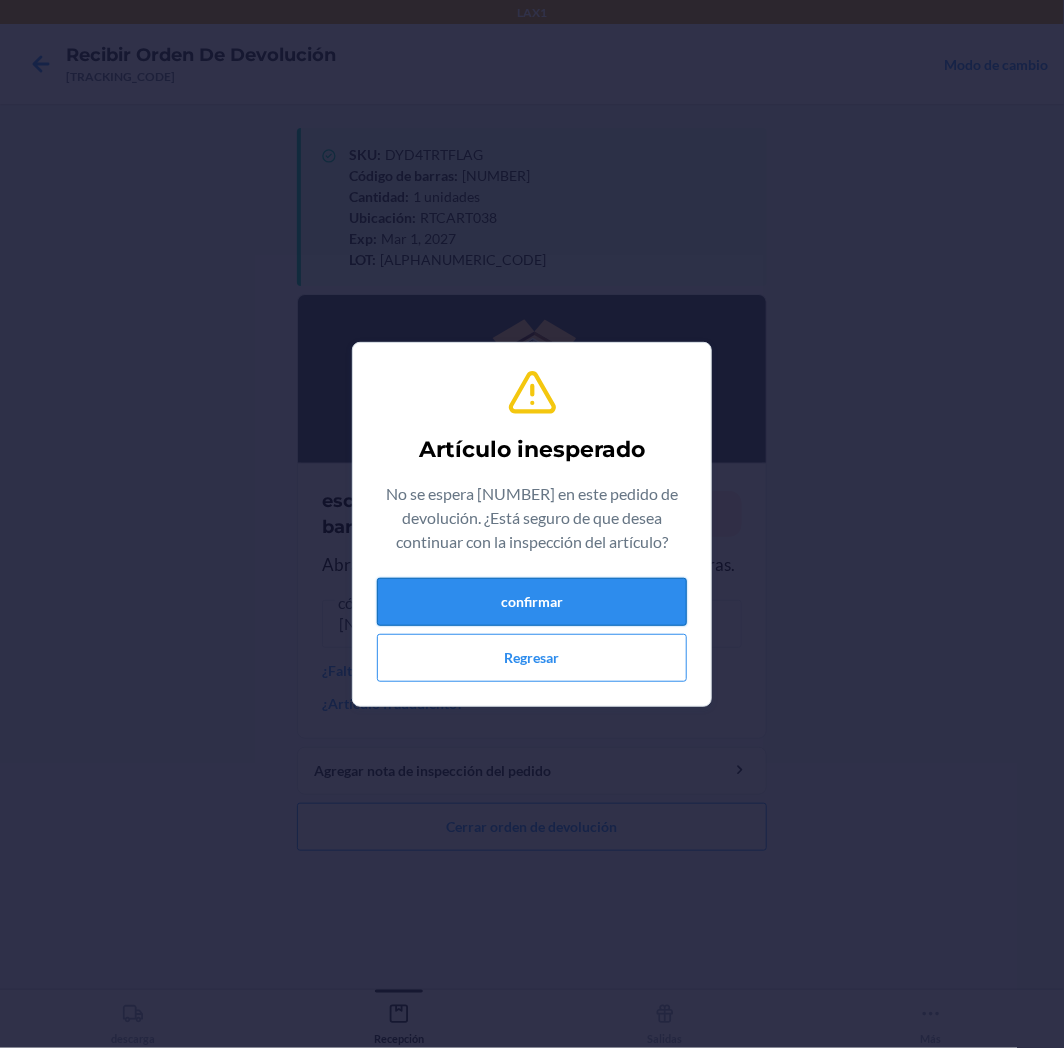 click on "confirmar" at bounding box center (532, 602) 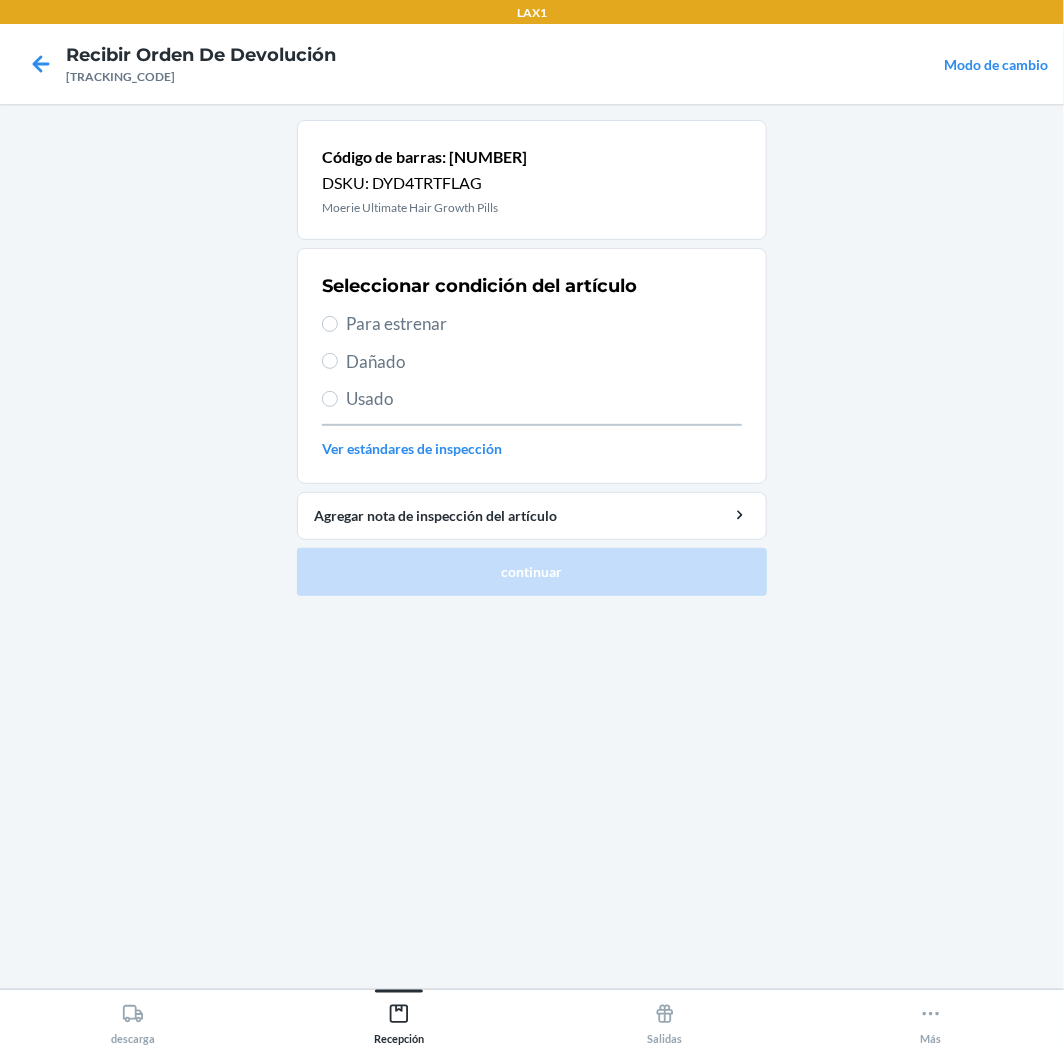 click on "Para estrenar" at bounding box center (544, 324) 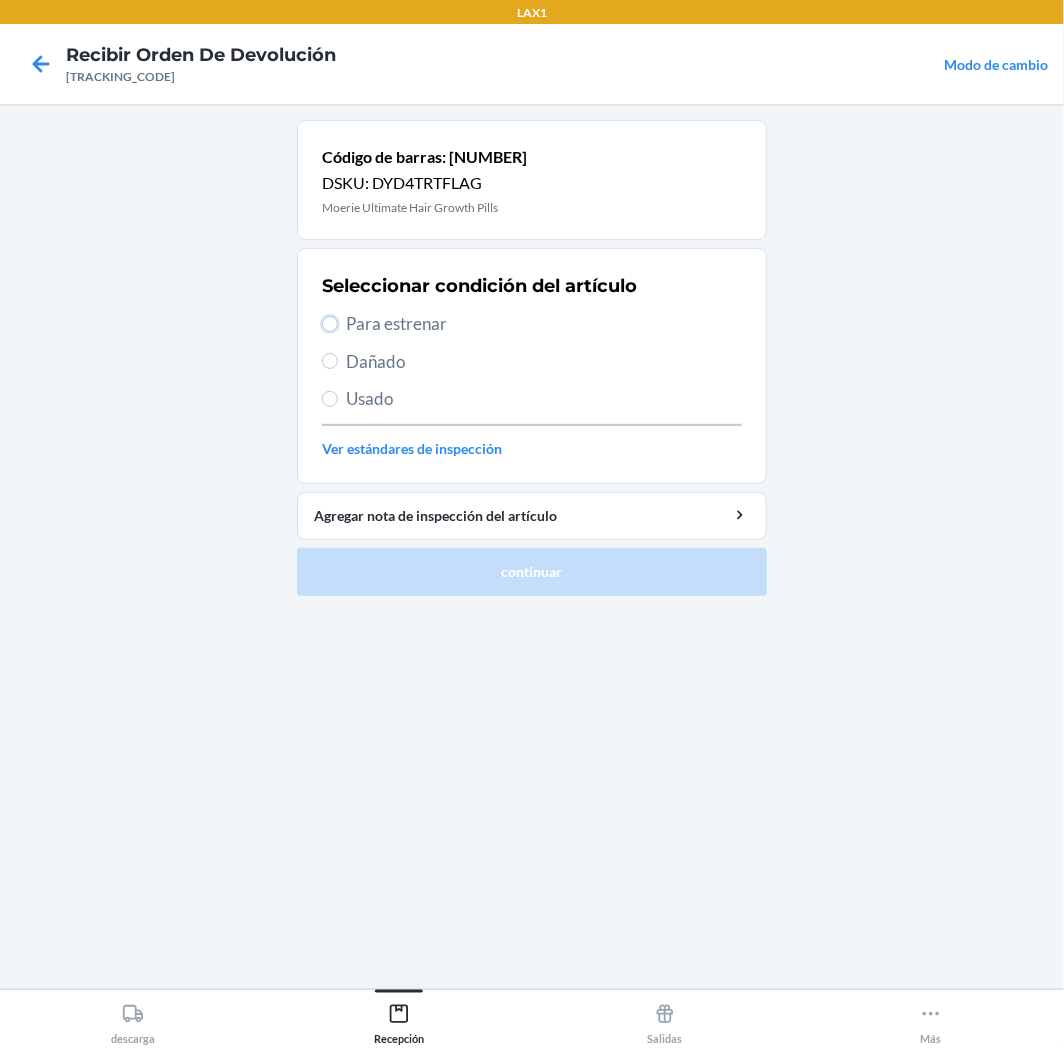 click on "Para estrenar" at bounding box center (330, 324) 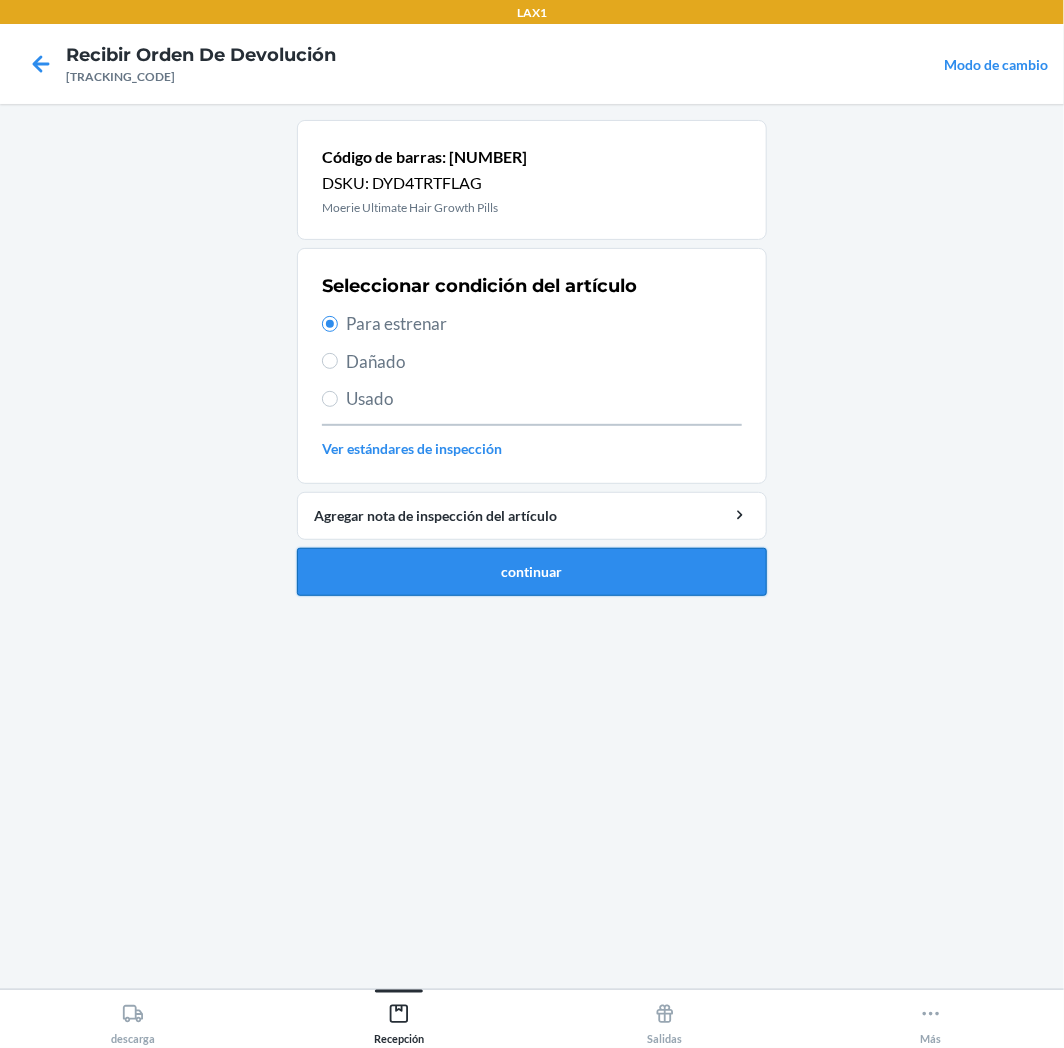 click on "continuar" at bounding box center (532, 572) 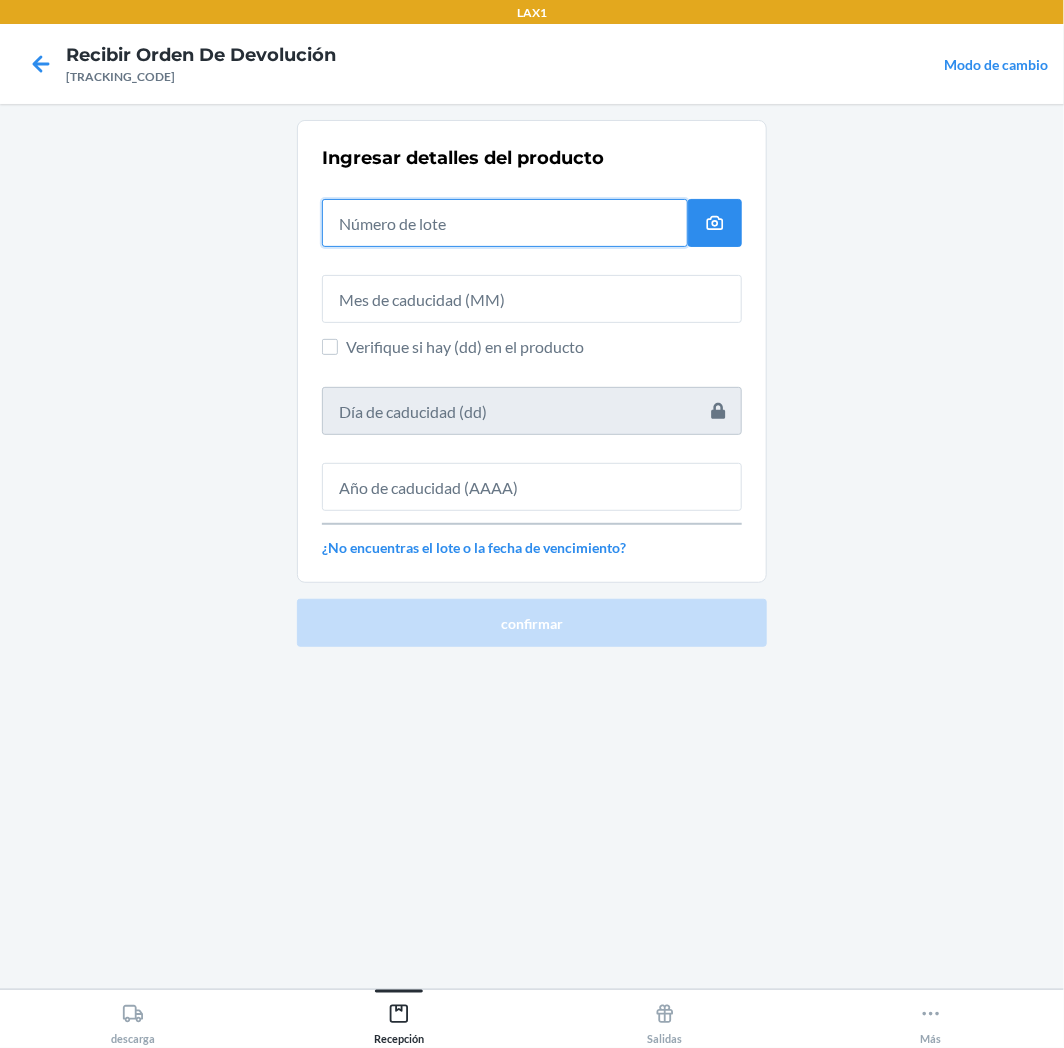 click at bounding box center [505, 223] 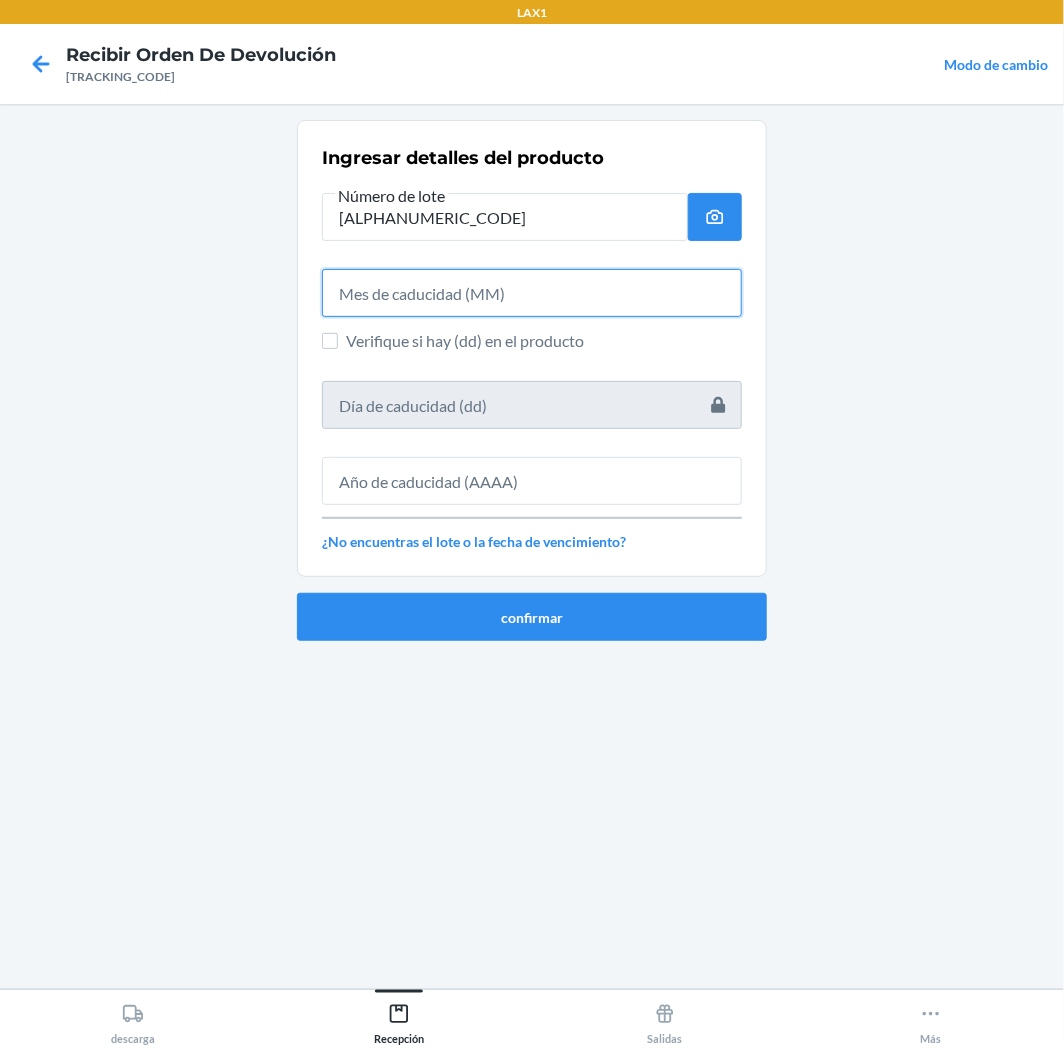 click at bounding box center [532, 293] 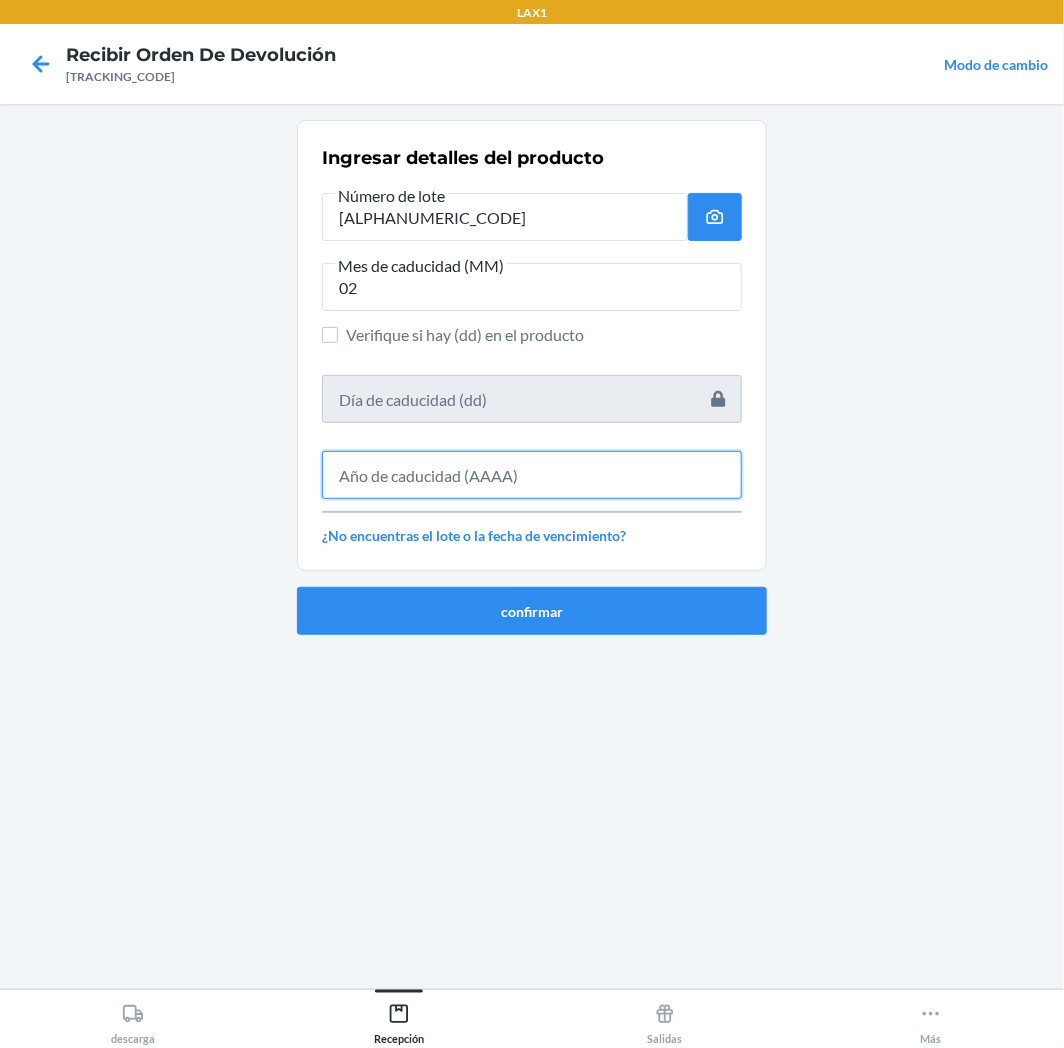 click at bounding box center [532, 475] 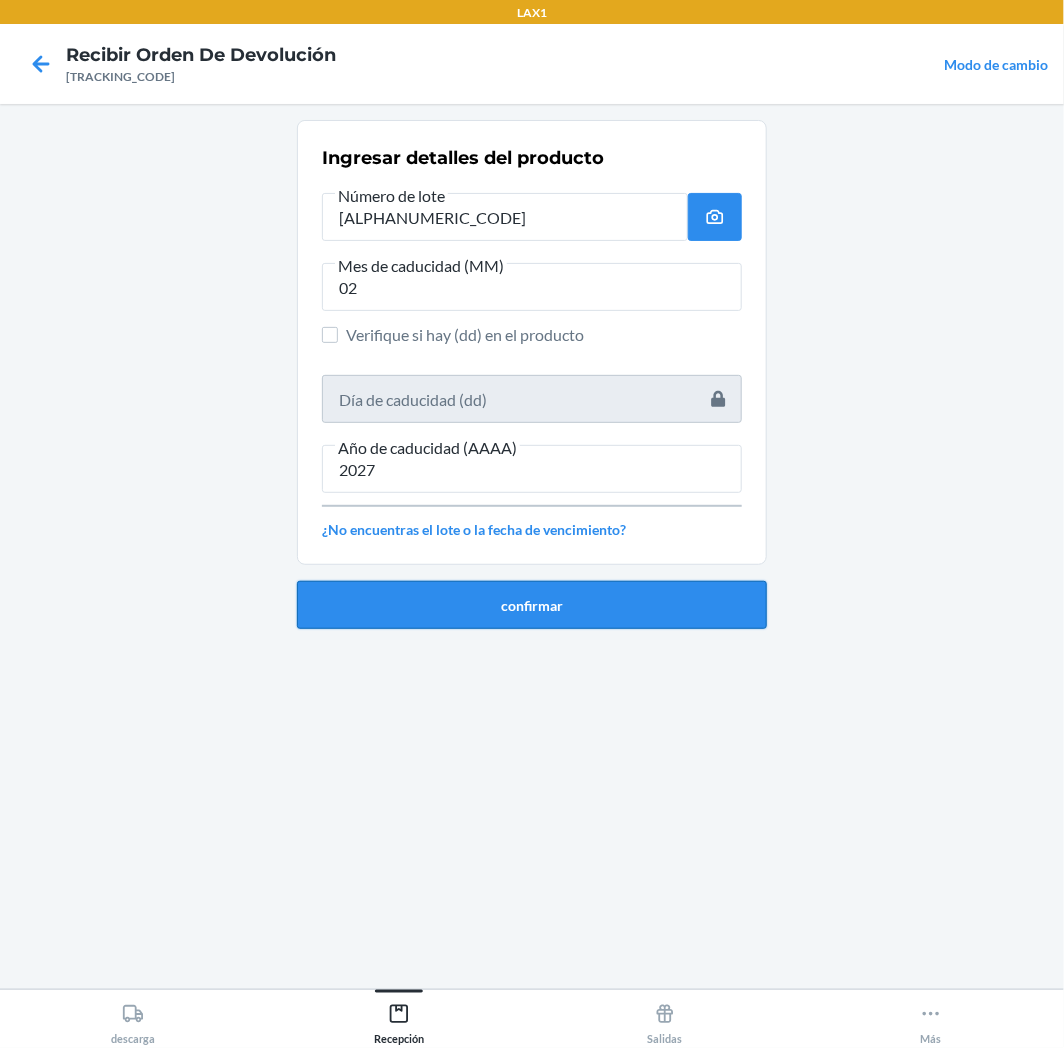 click on "confirmar" at bounding box center [532, 605] 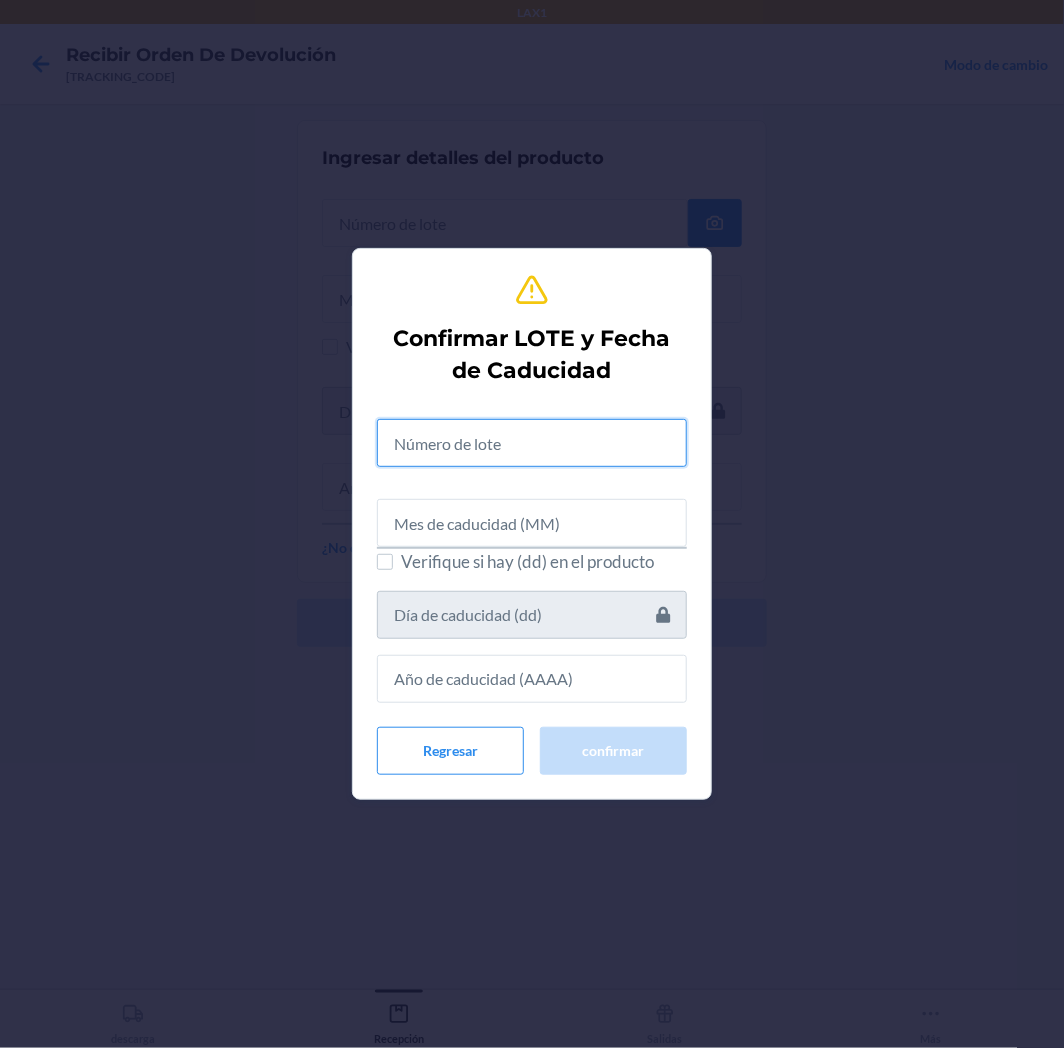 click at bounding box center (532, 443) 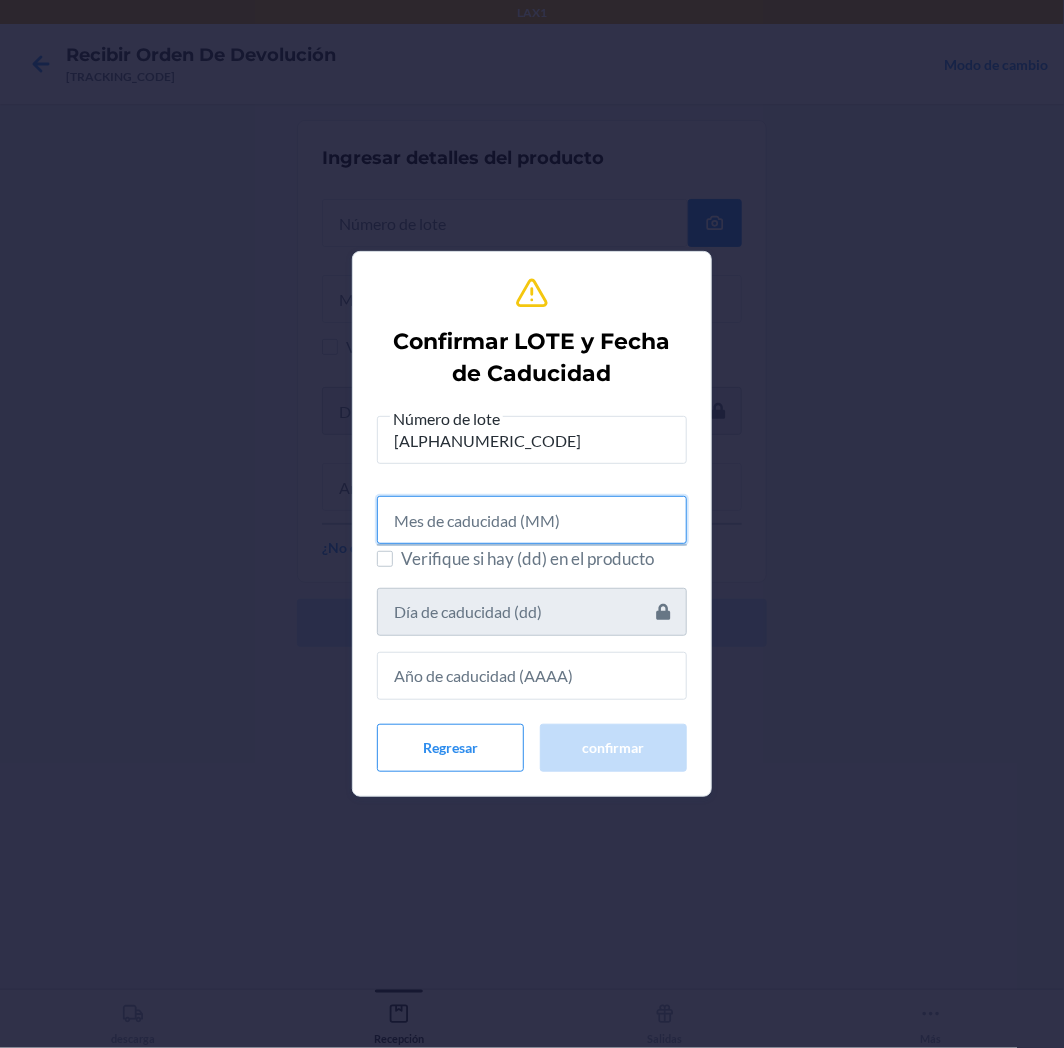 click at bounding box center [532, 520] 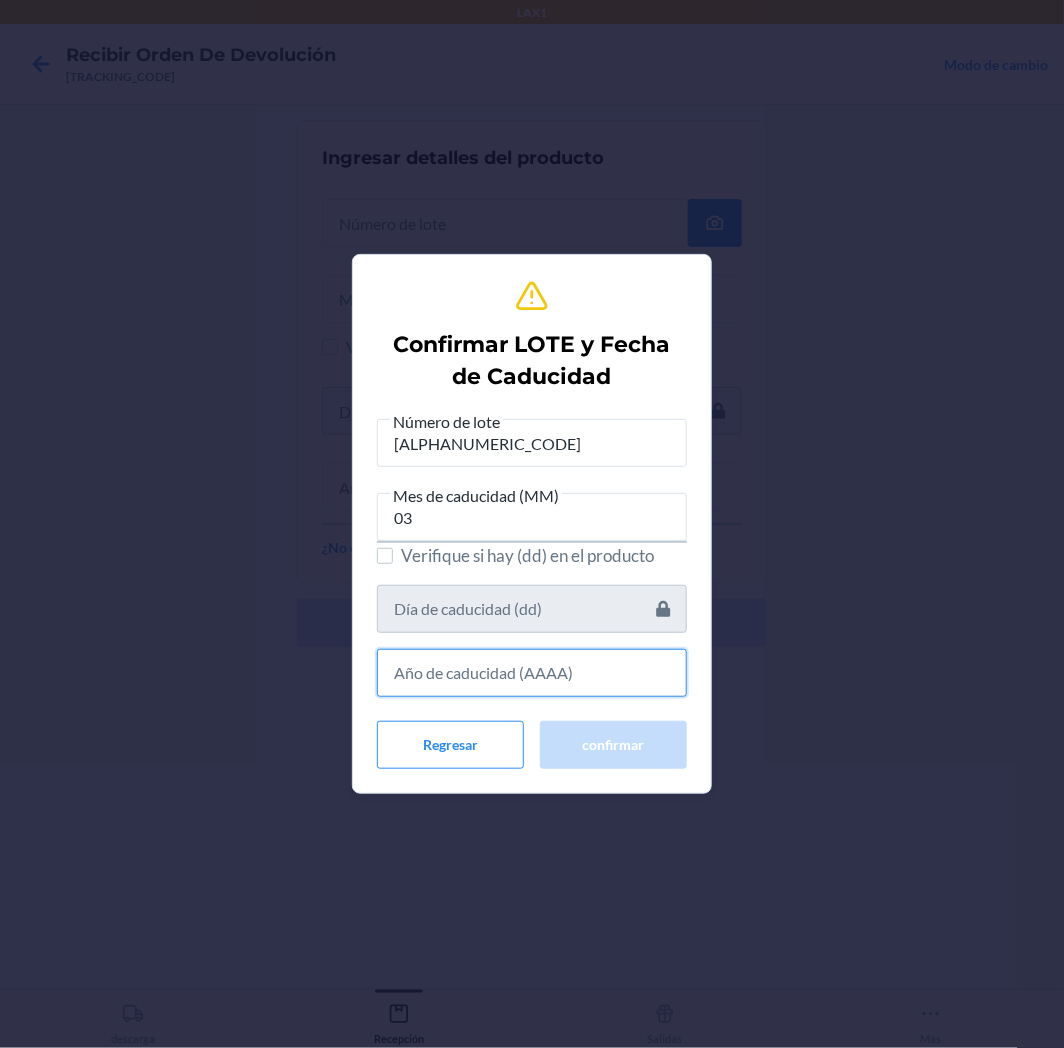 click at bounding box center [532, 673] 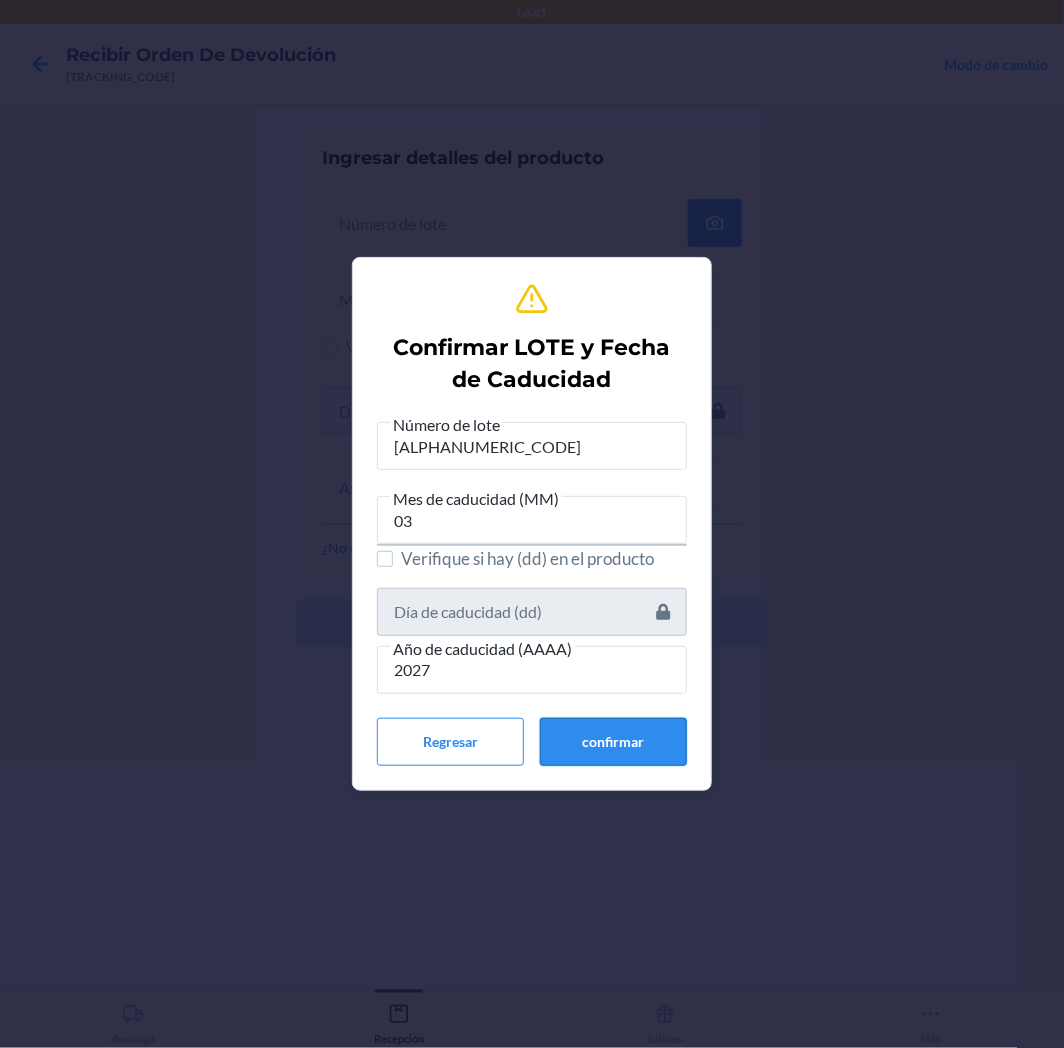click on "confirmar" at bounding box center (613, 742) 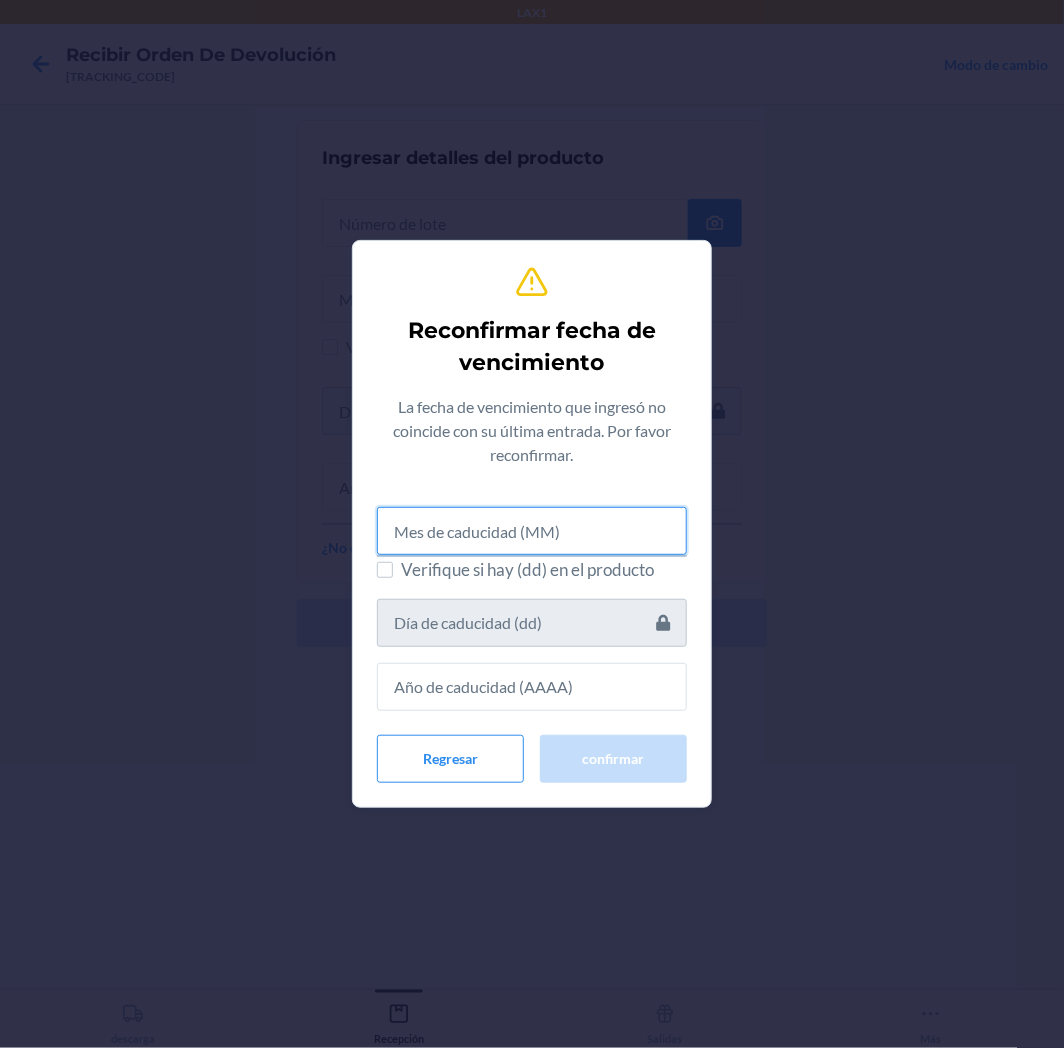 click at bounding box center (532, 531) 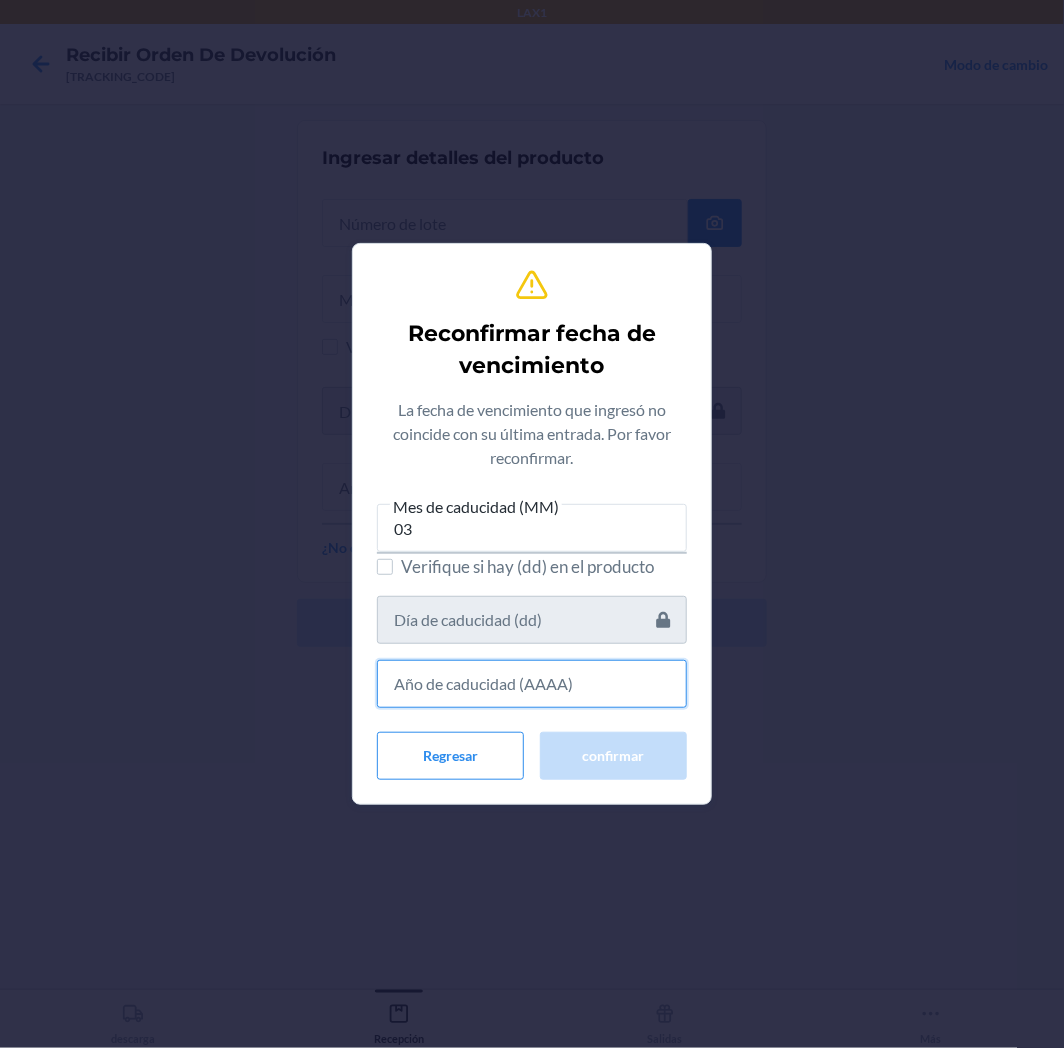 click at bounding box center (532, 684) 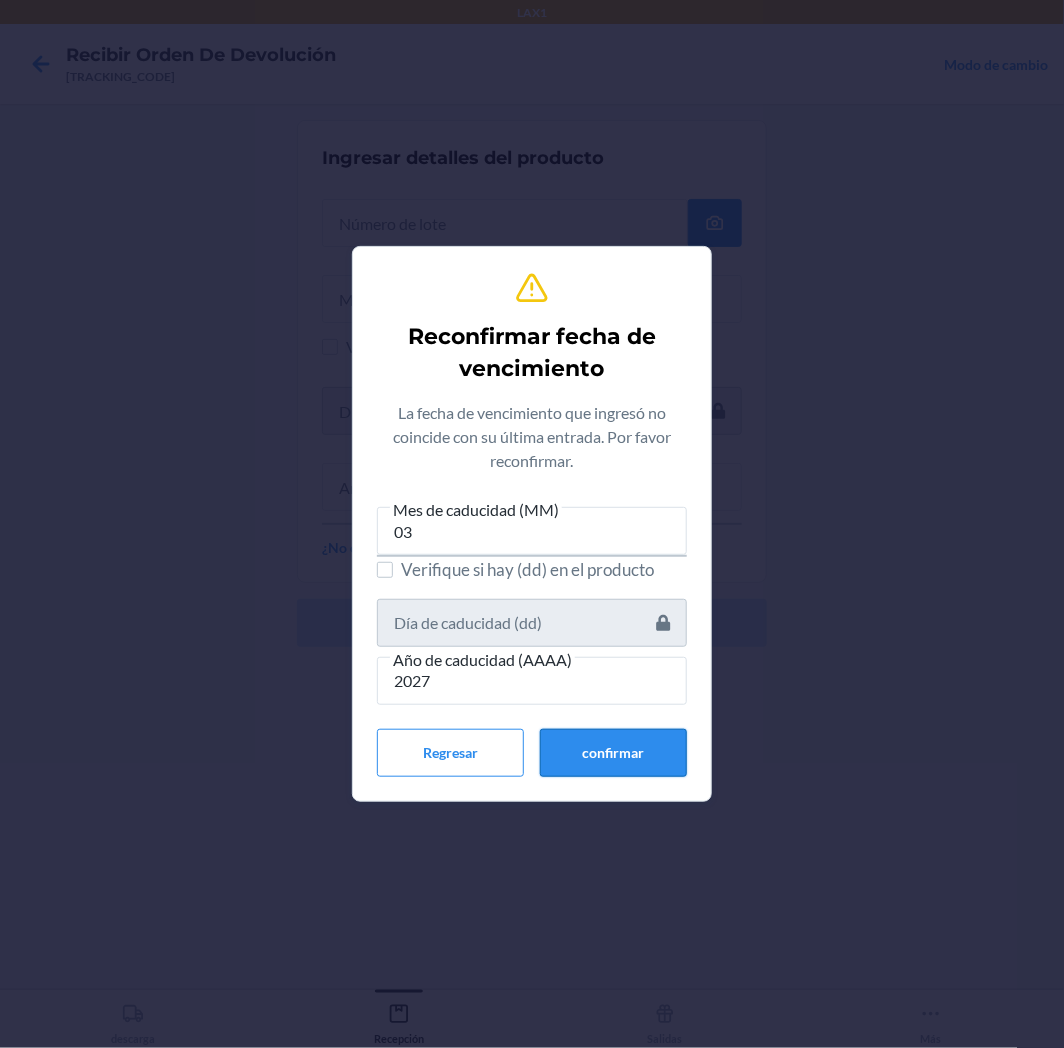 click on "confirmar" at bounding box center [613, 753] 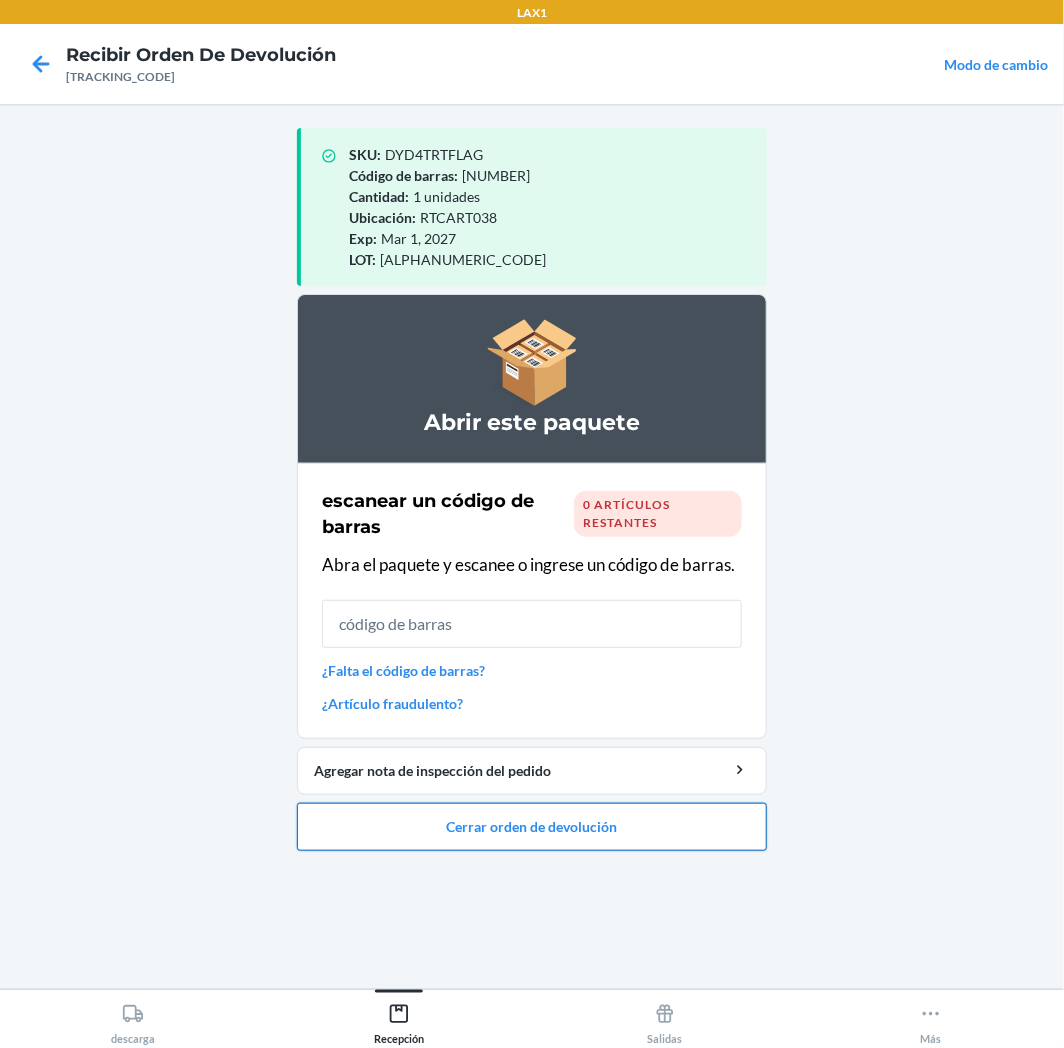 click on "Cerrar orden de devolución" at bounding box center [532, 827] 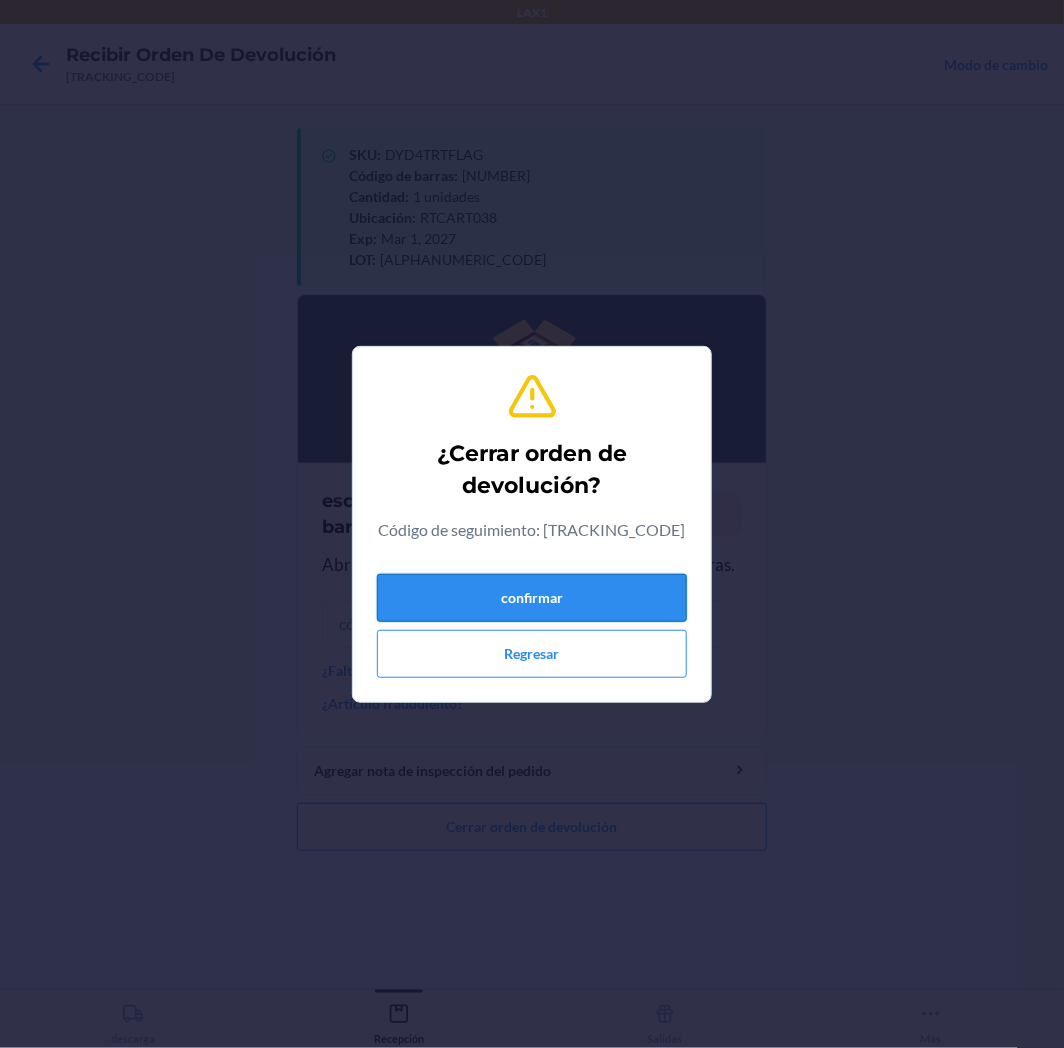 click on "confirmar" at bounding box center [532, 598] 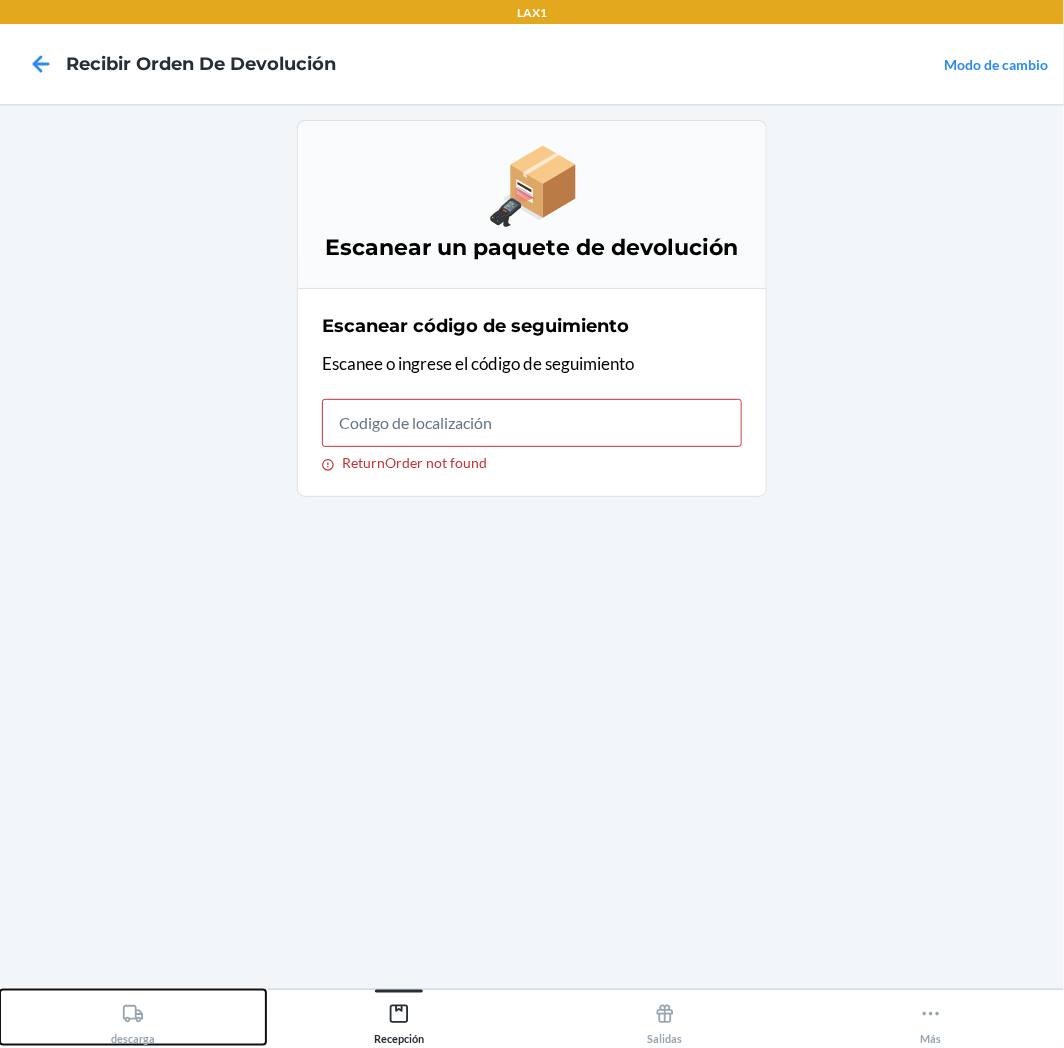 click on "descarga" at bounding box center [133, 1017] 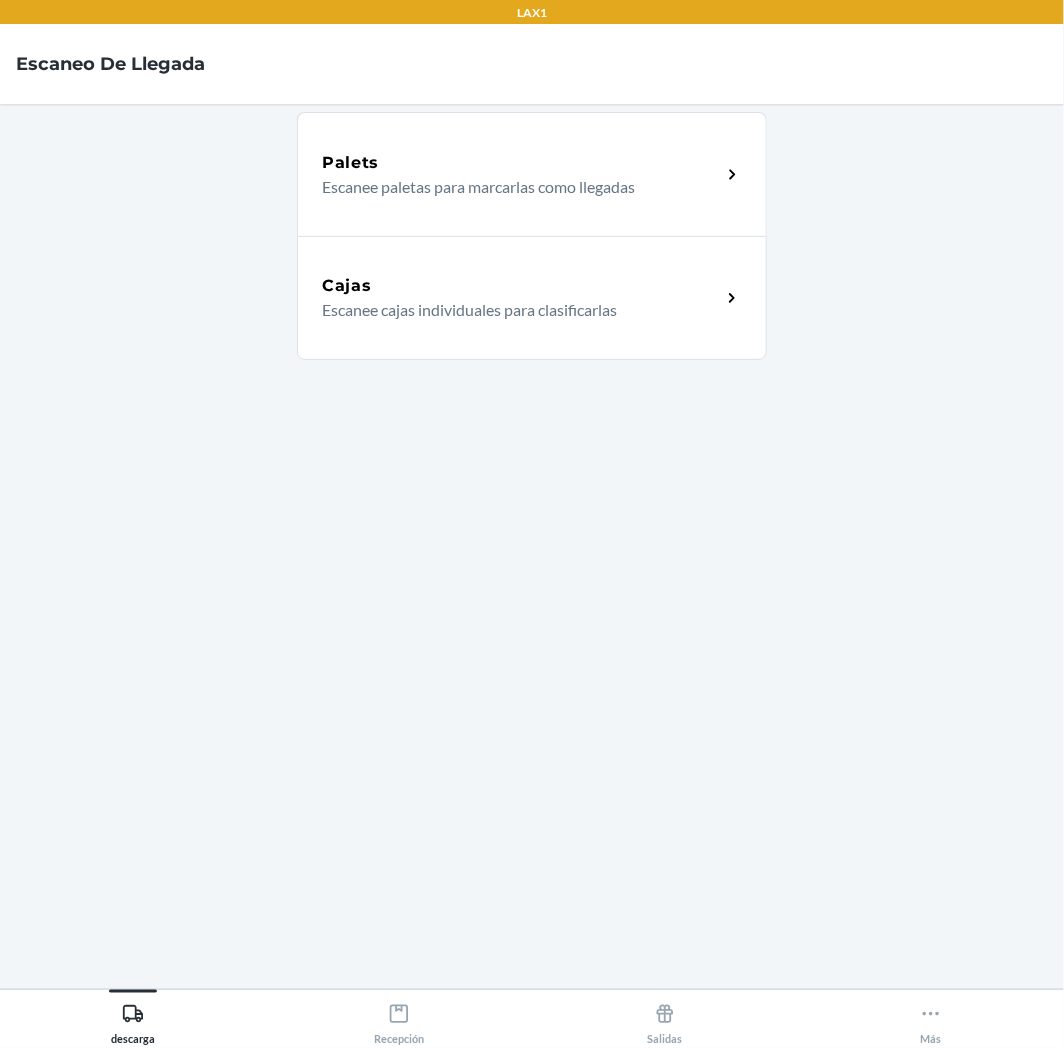 click on "Cajas Escanee cajas individuales para clasificarlas" at bounding box center [532, 298] 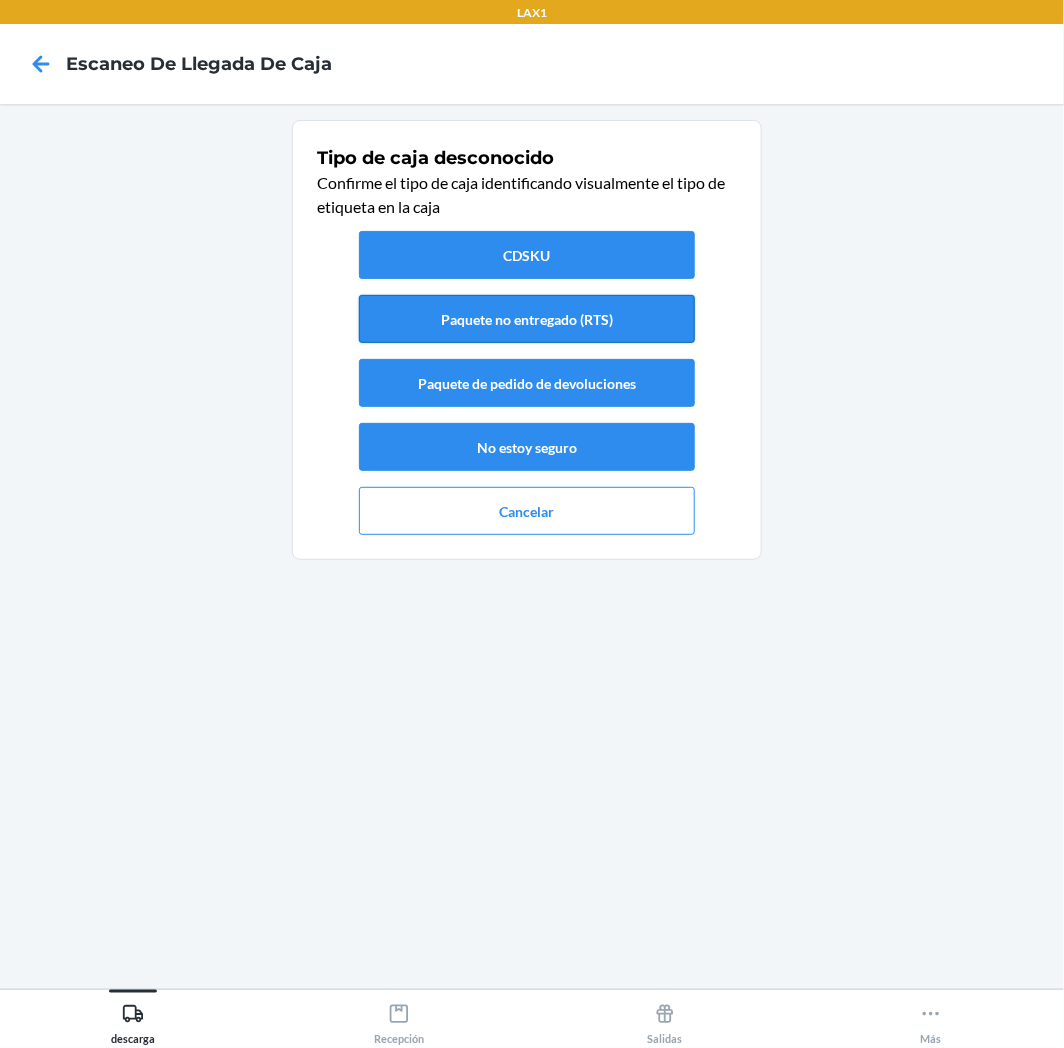 click on "Paquete no entregado (RTS)" at bounding box center [527, 319] 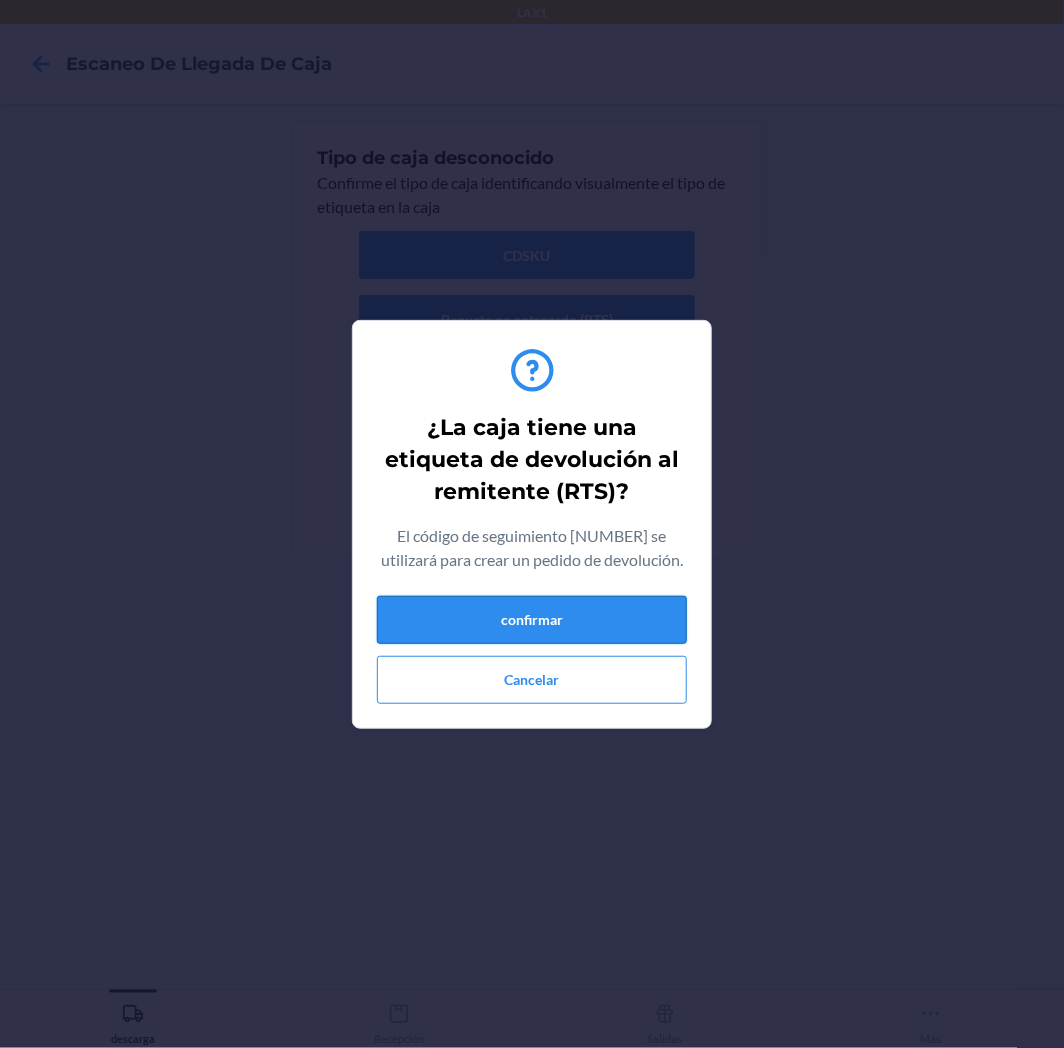 drag, startPoint x: 564, startPoint y: 626, endPoint x: 564, endPoint y: 638, distance: 12 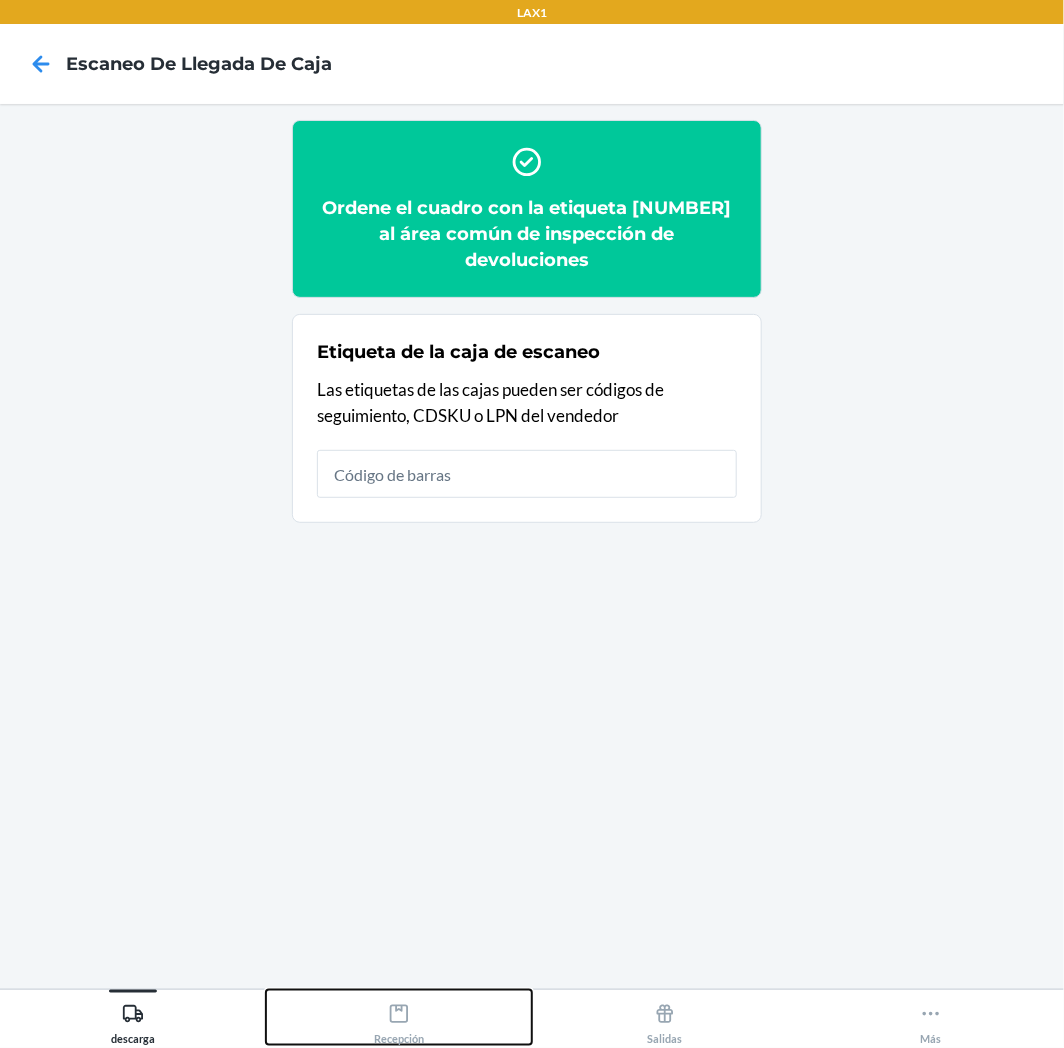 click on "Recepción" at bounding box center [399, 1020] 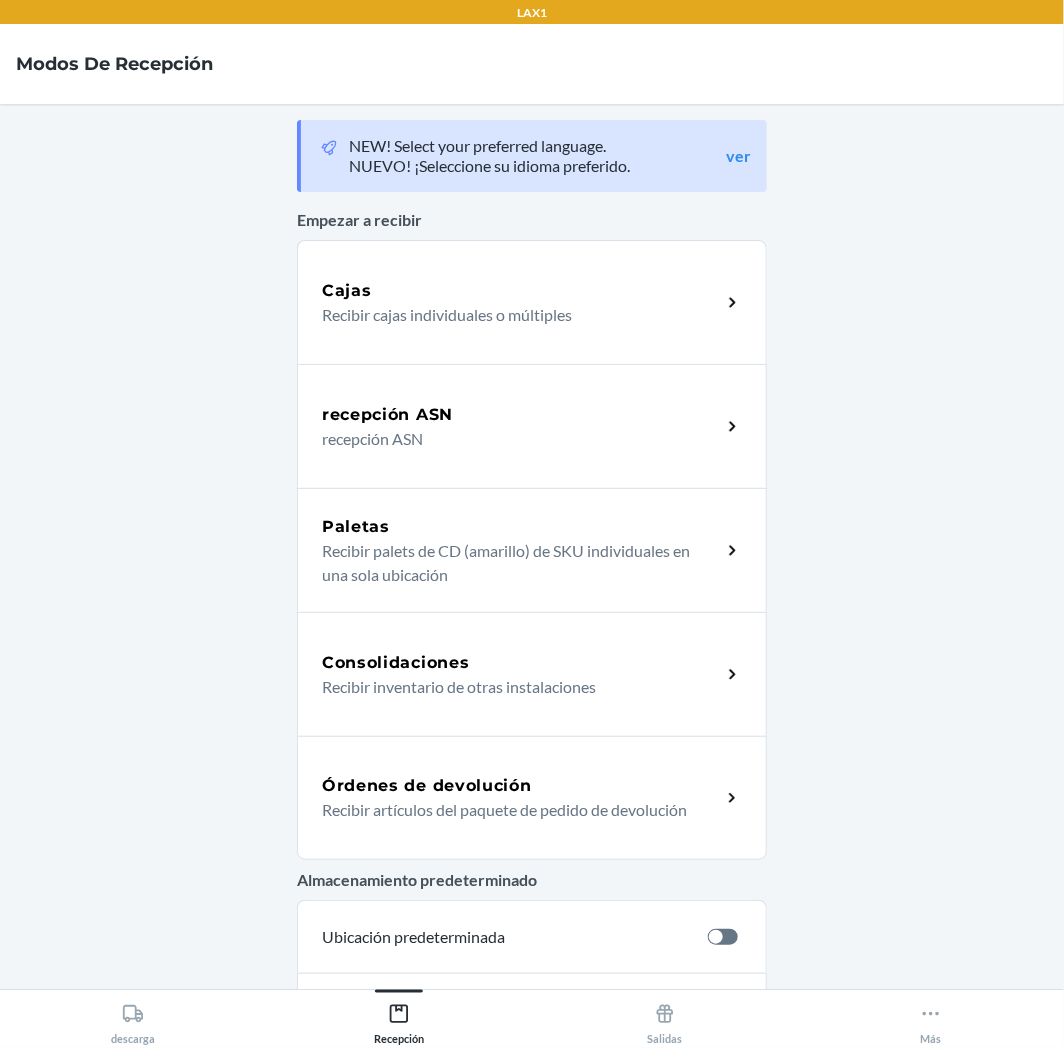 click on "Órdenes de devolución" at bounding box center [427, 786] 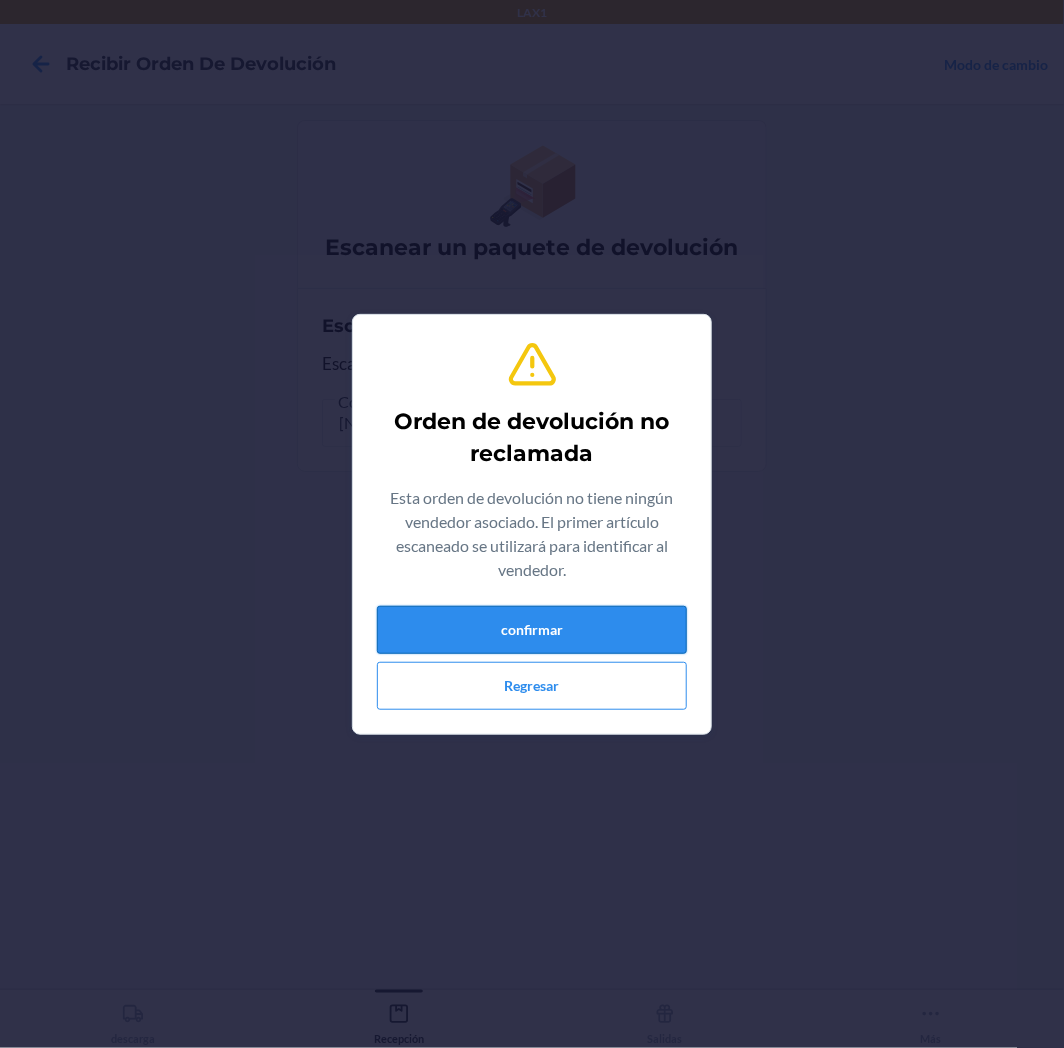 click on "confirmar" at bounding box center (532, 630) 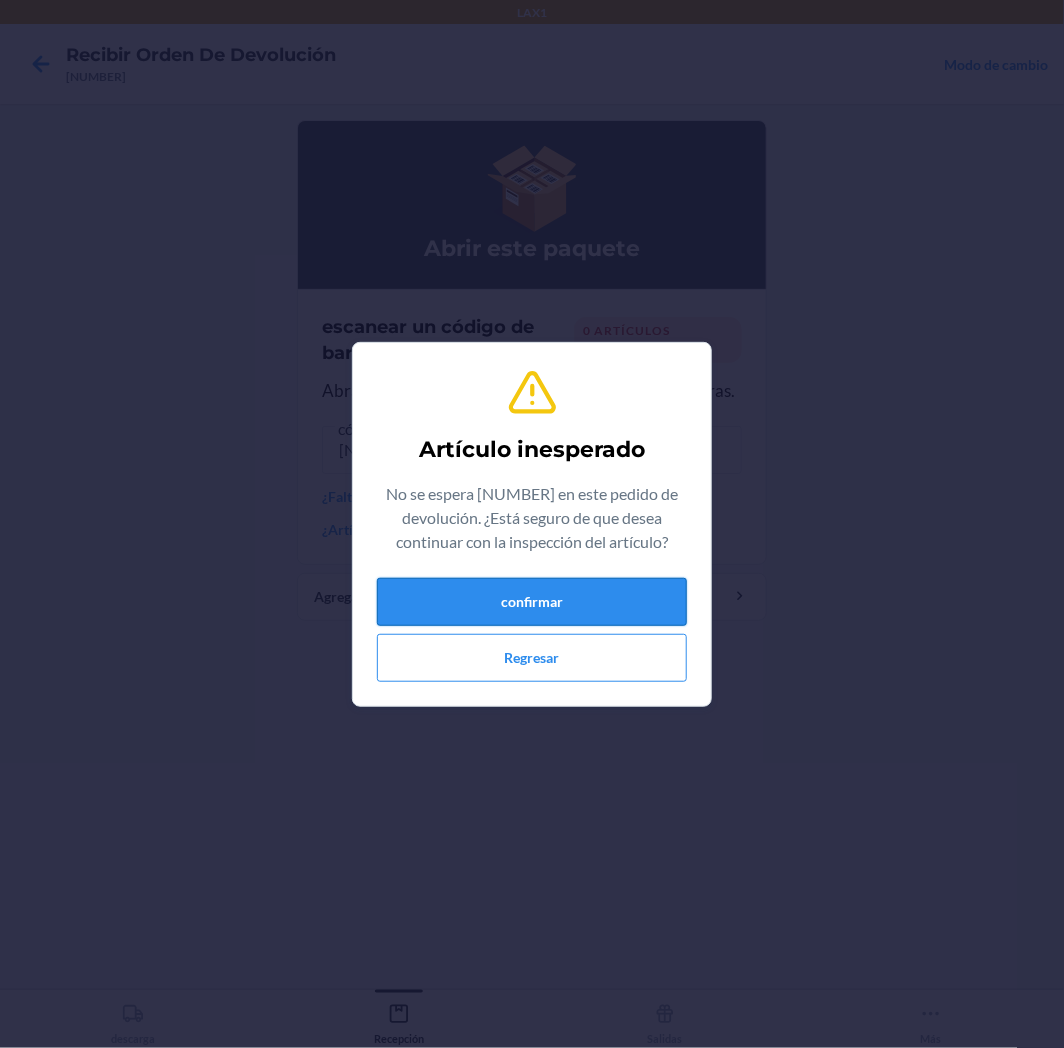 click on "confirmar" at bounding box center [532, 602] 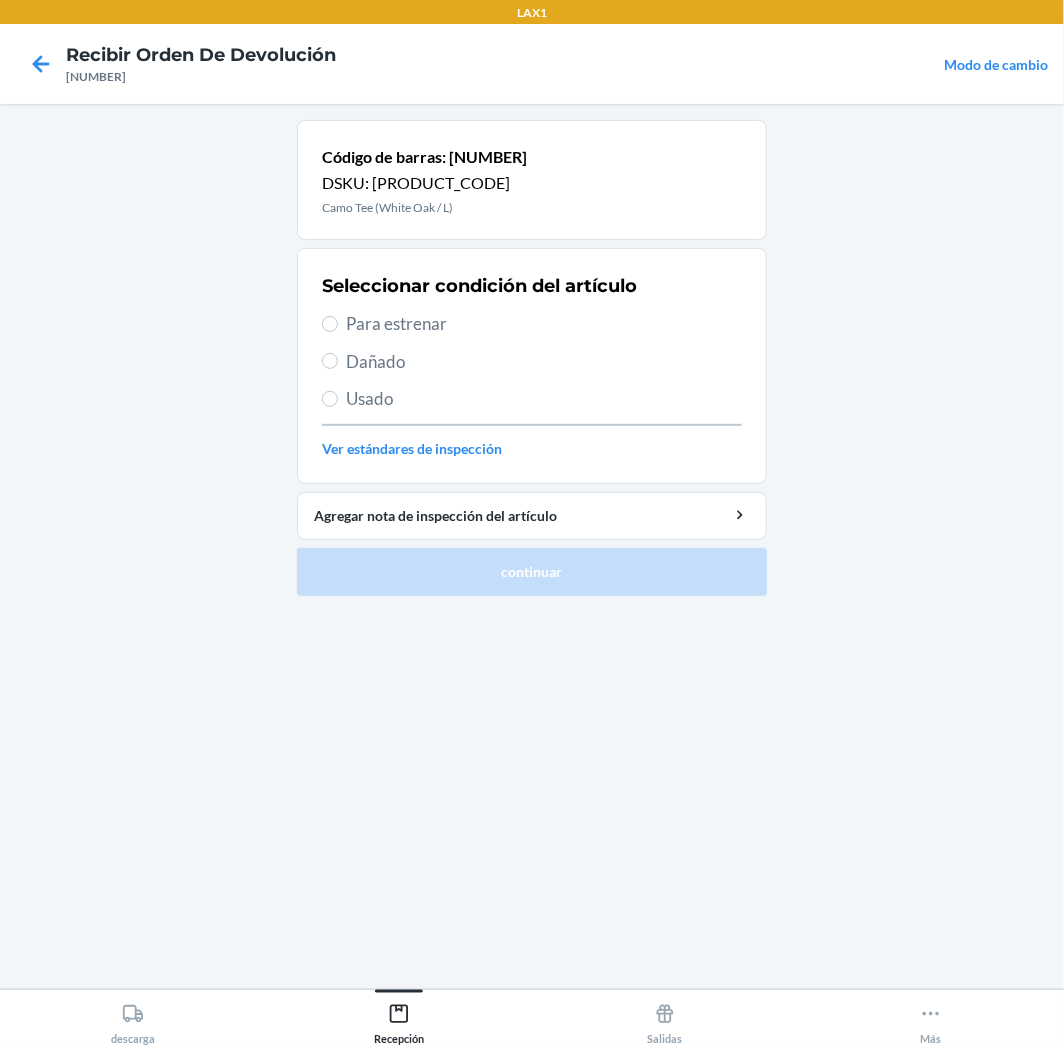 drag, startPoint x: 432, startPoint y: 324, endPoint x: 481, endPoint y: 363, distance: 62.625874 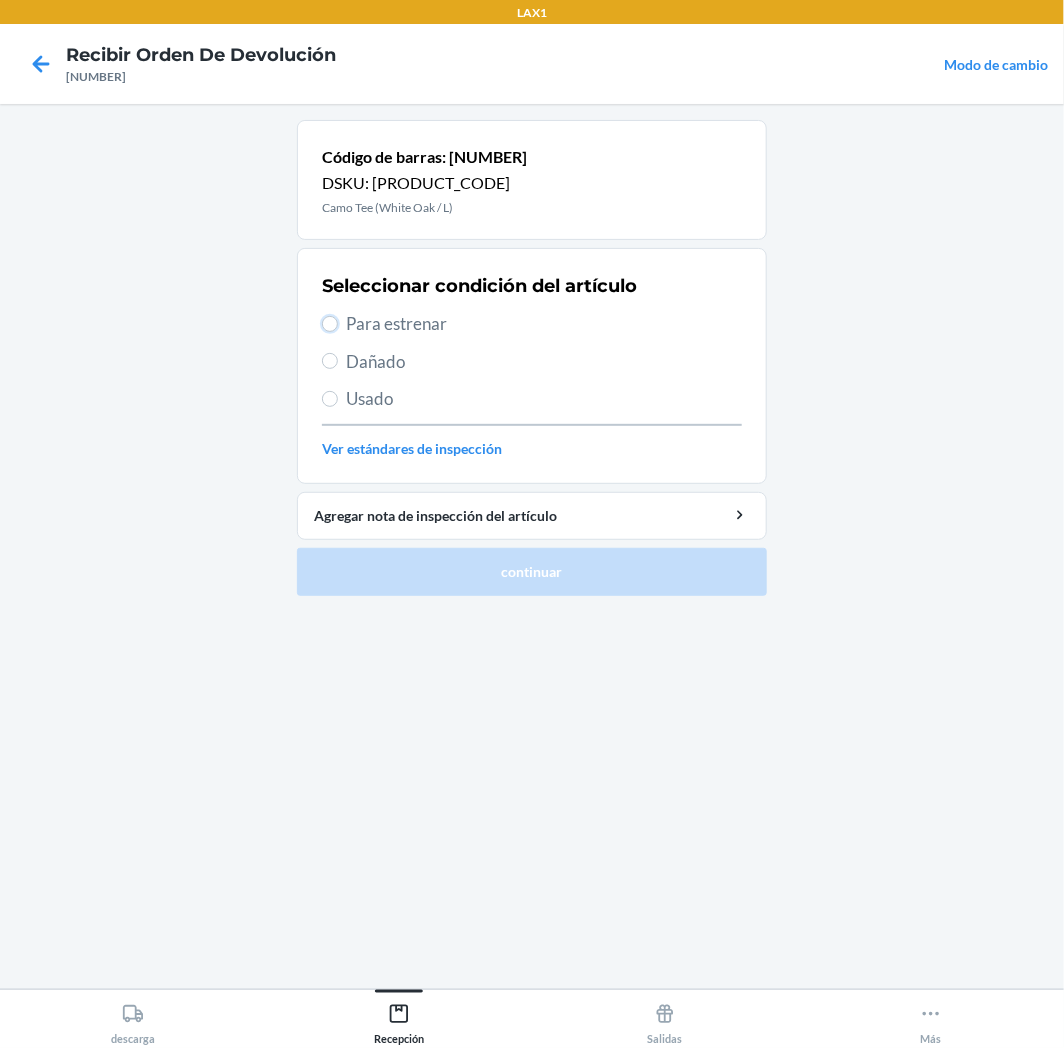 click on "Para estrenar" at bounding box center (330, 324) 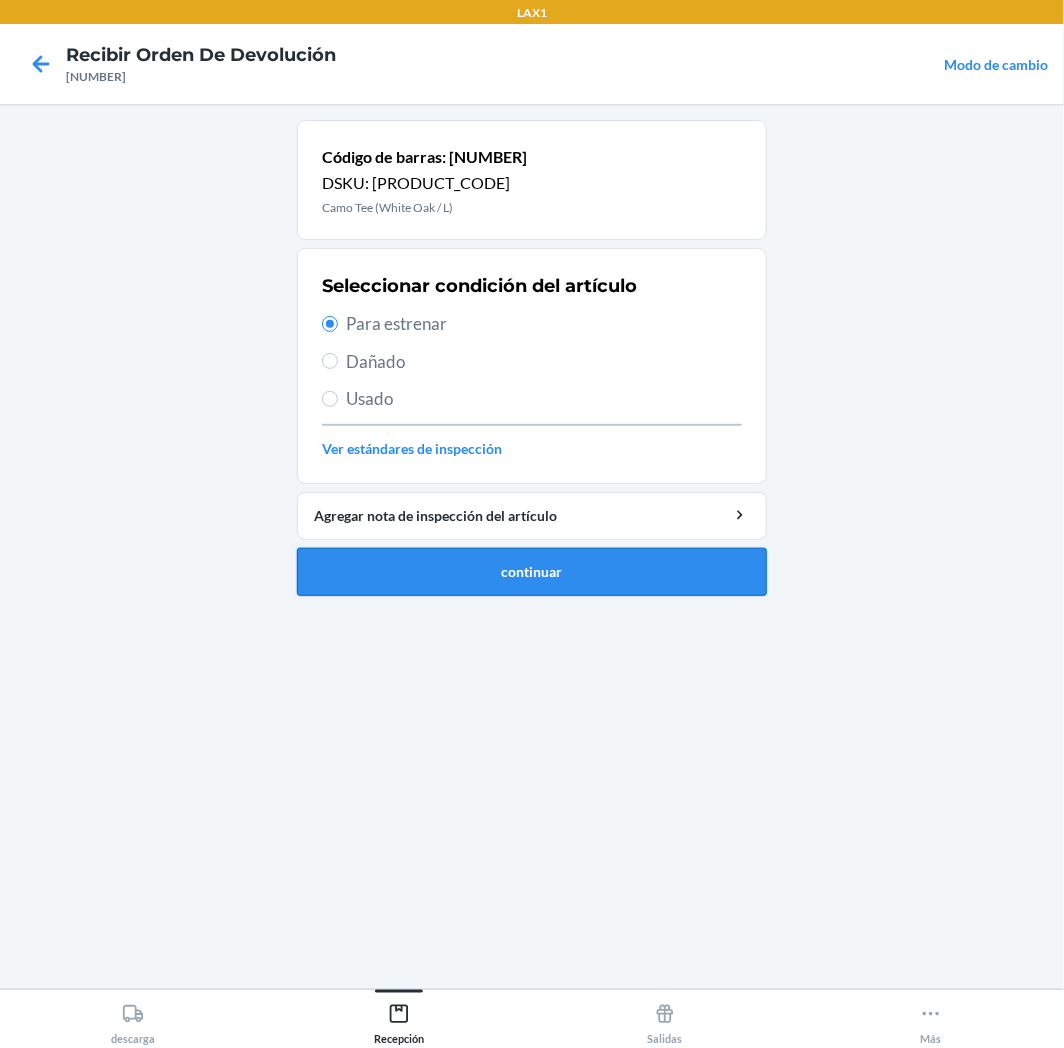 click on "continuar" at bounding box center (532, 572) 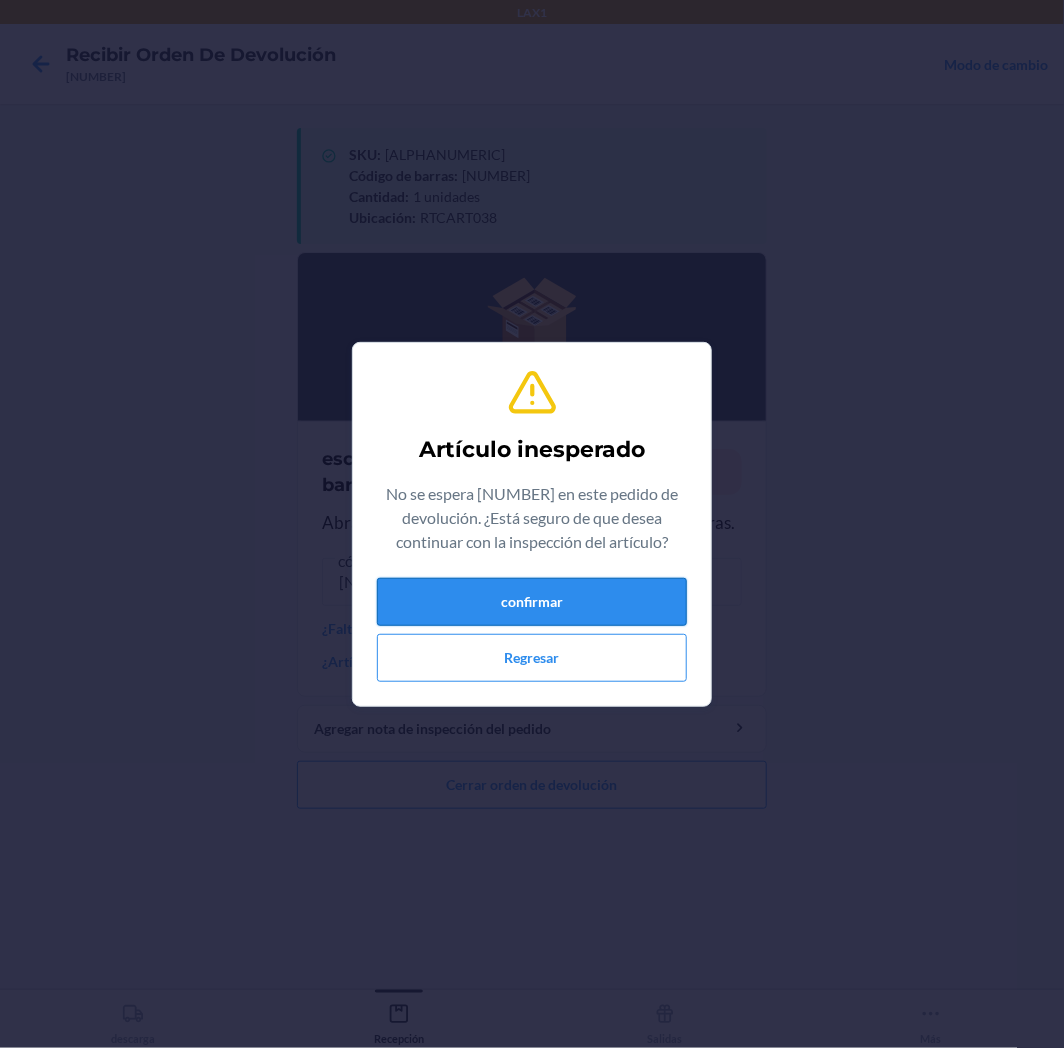 click on "confirmar" at bounding box center (532, 602) 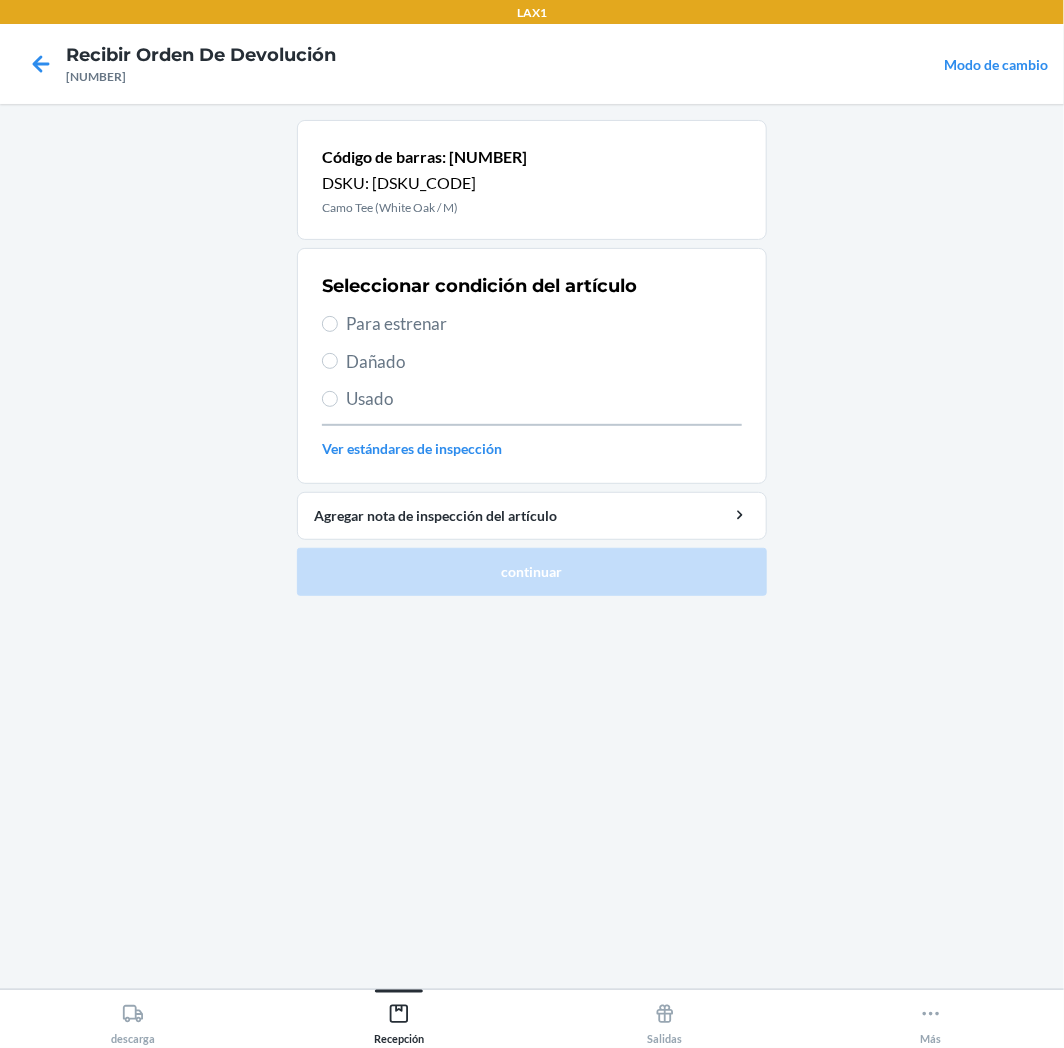 click on "Seleccionar condición del artículo Para estrenar Dañado Usado Ver estándares de inspección" at bounding box center (532, 366) 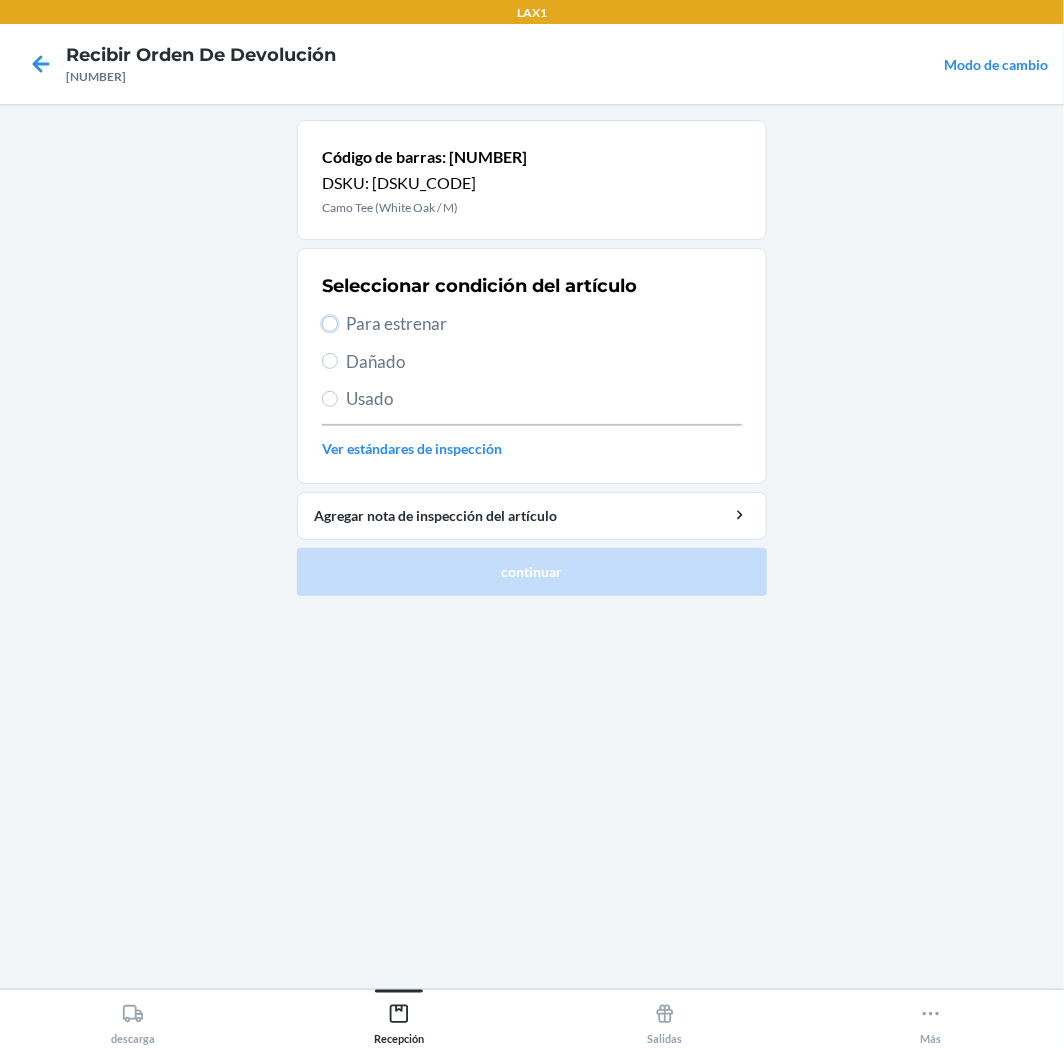 click on "Para estrenar" at bounding box center (330, 324) 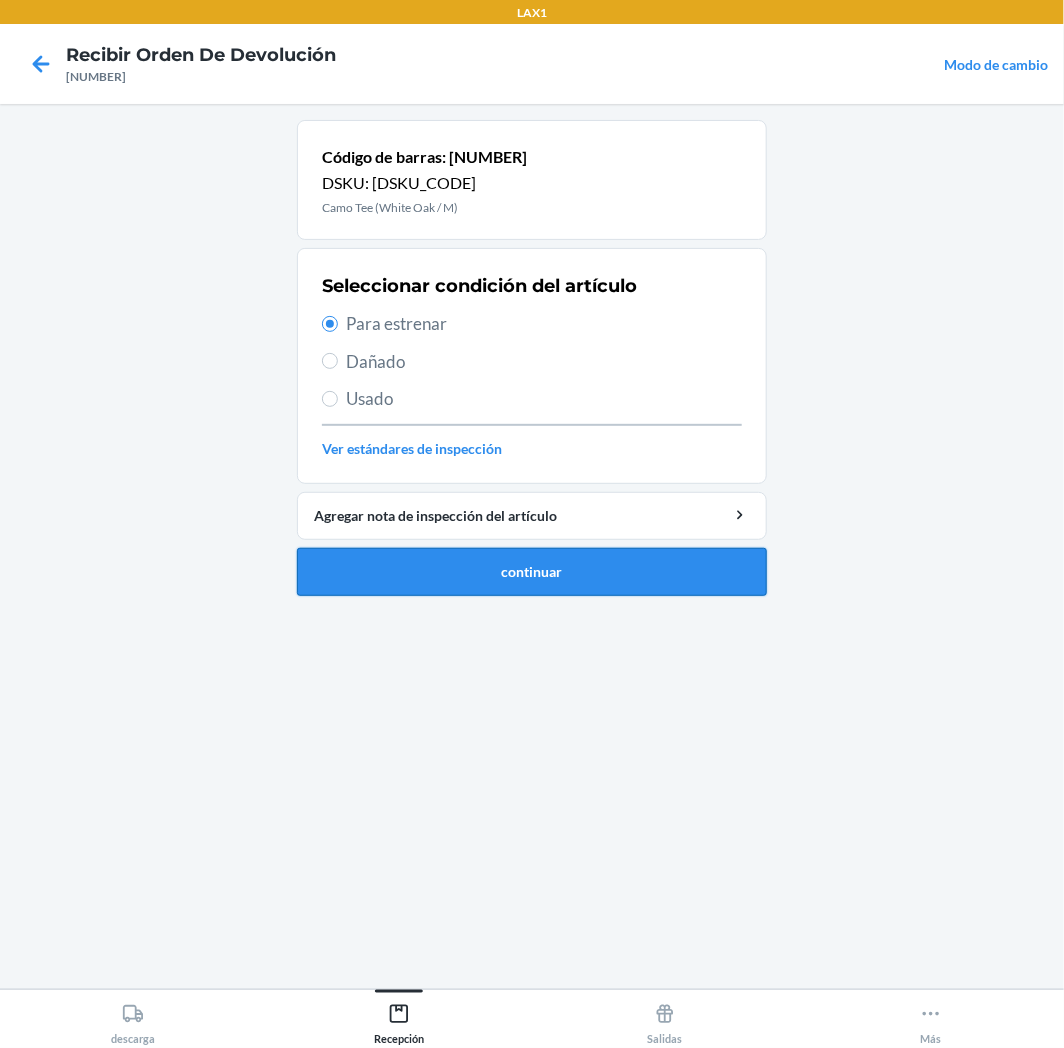 click on "continuar" at bounding box center (532, 572) 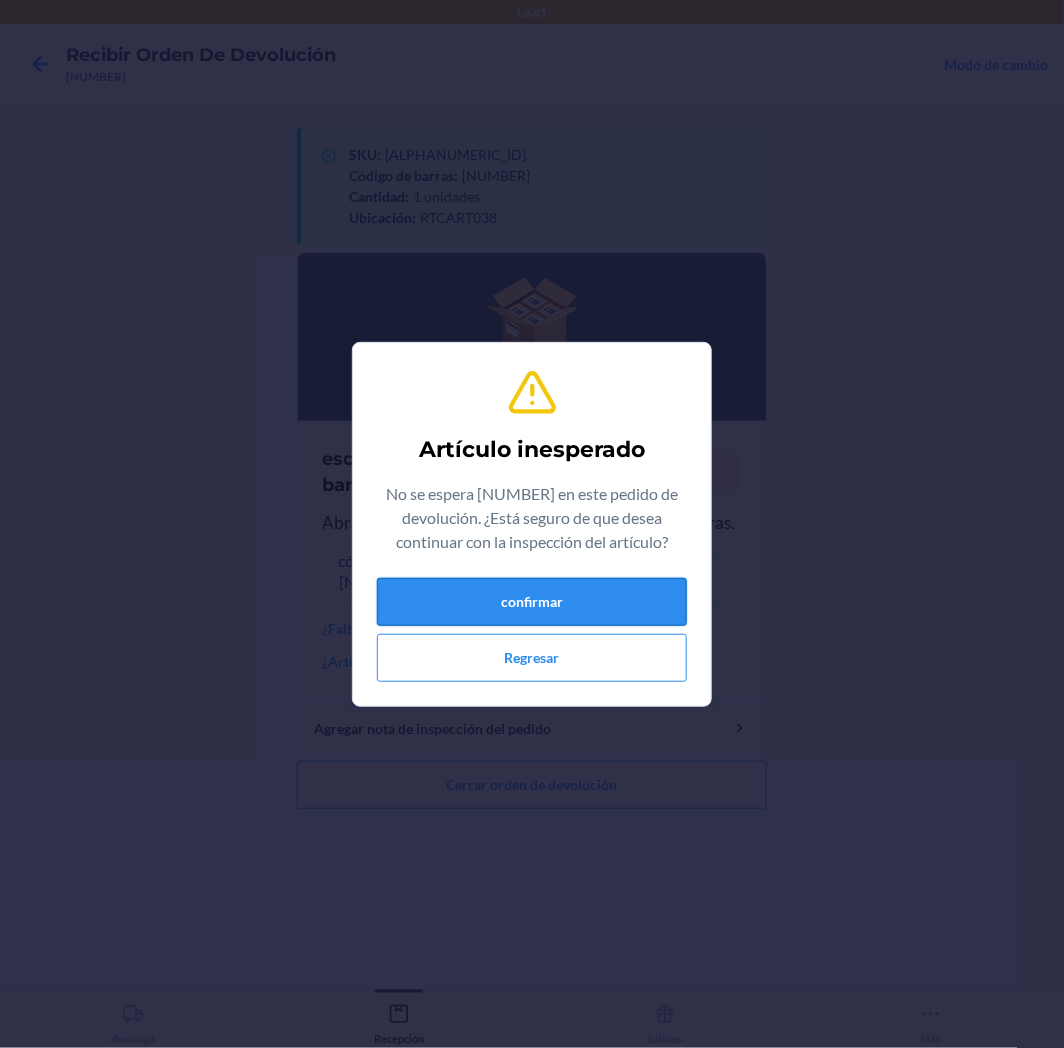 click on "confirmar" at bounding box center [532, 602] 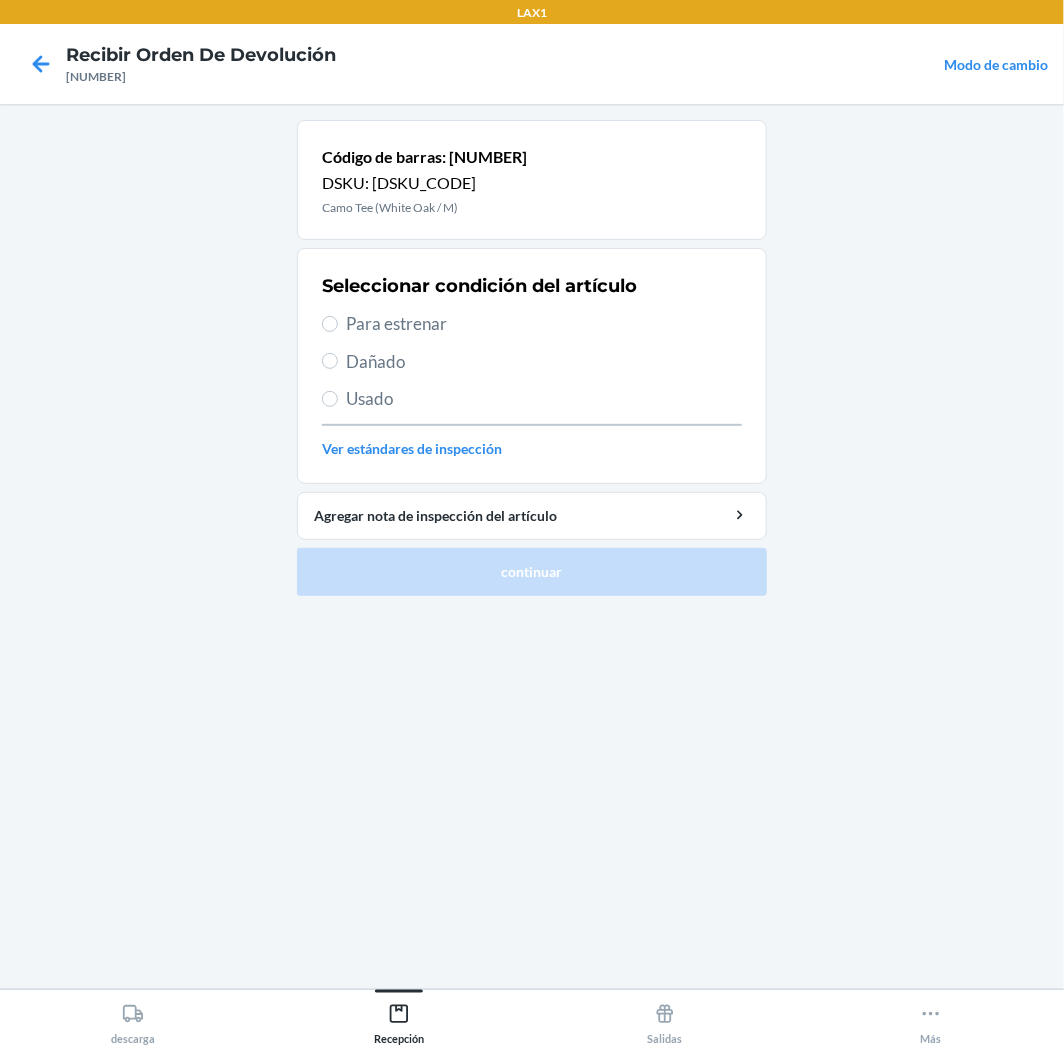 click on "Para estrenar" at bounding box center (544, 324) 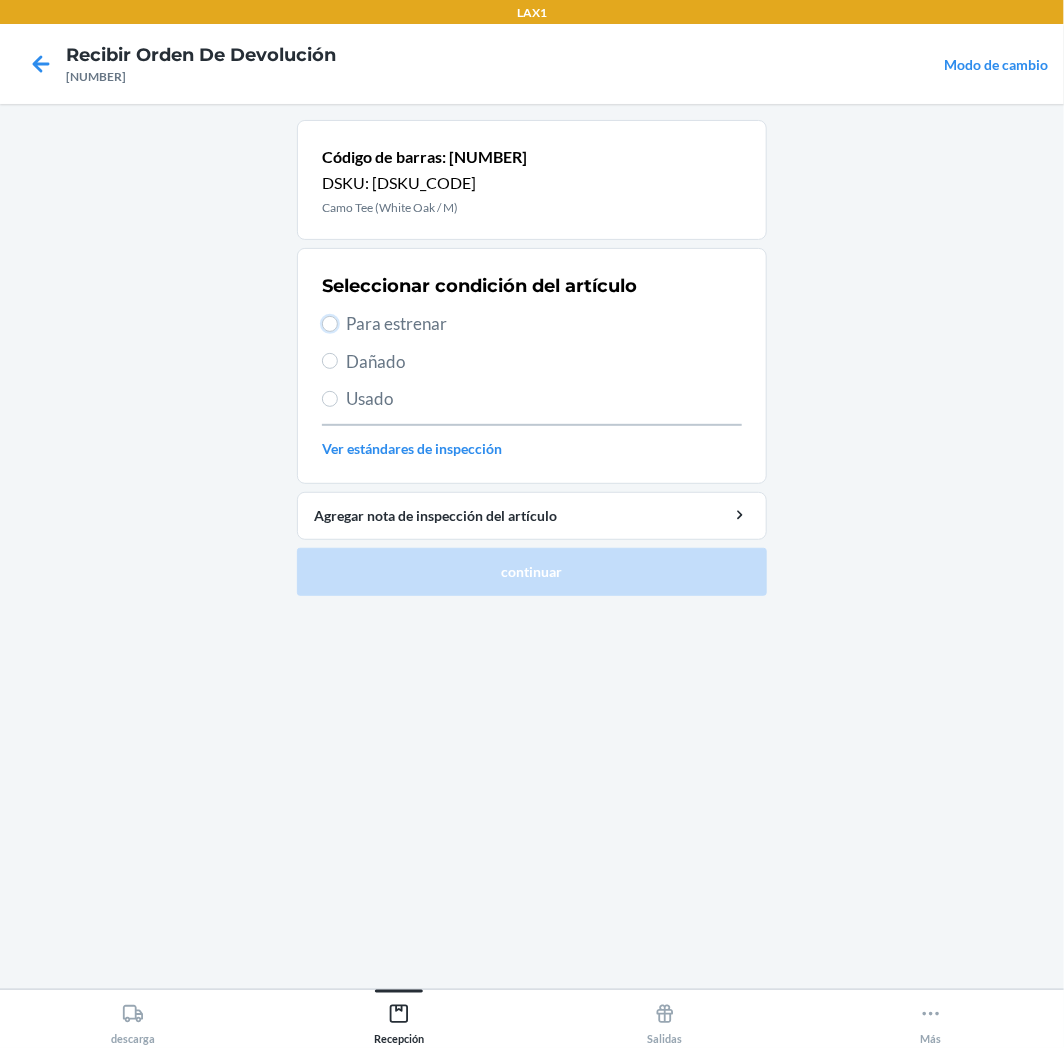 click on "Para estrenar" at bounding box center [330, 324] 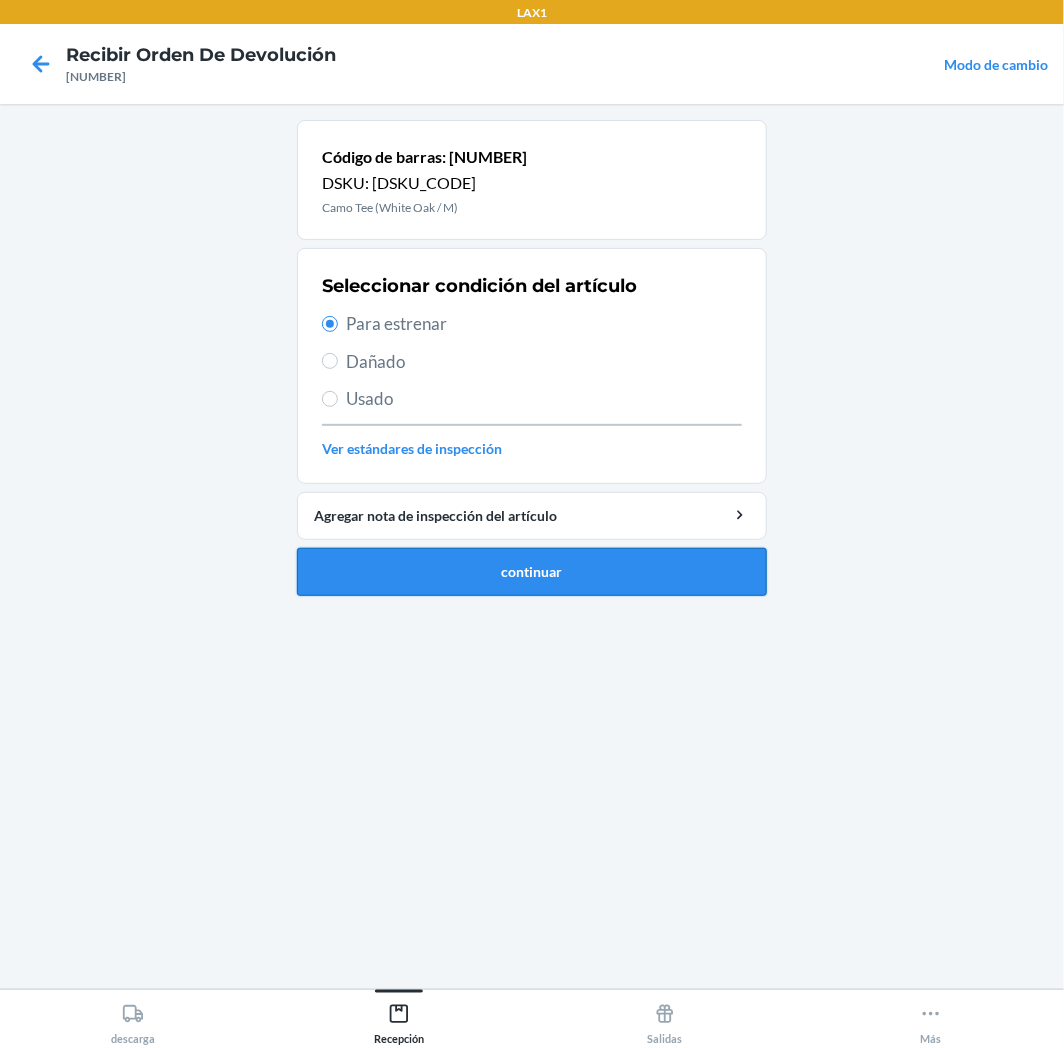 click on "continuar" at bounding box center [532, 572] 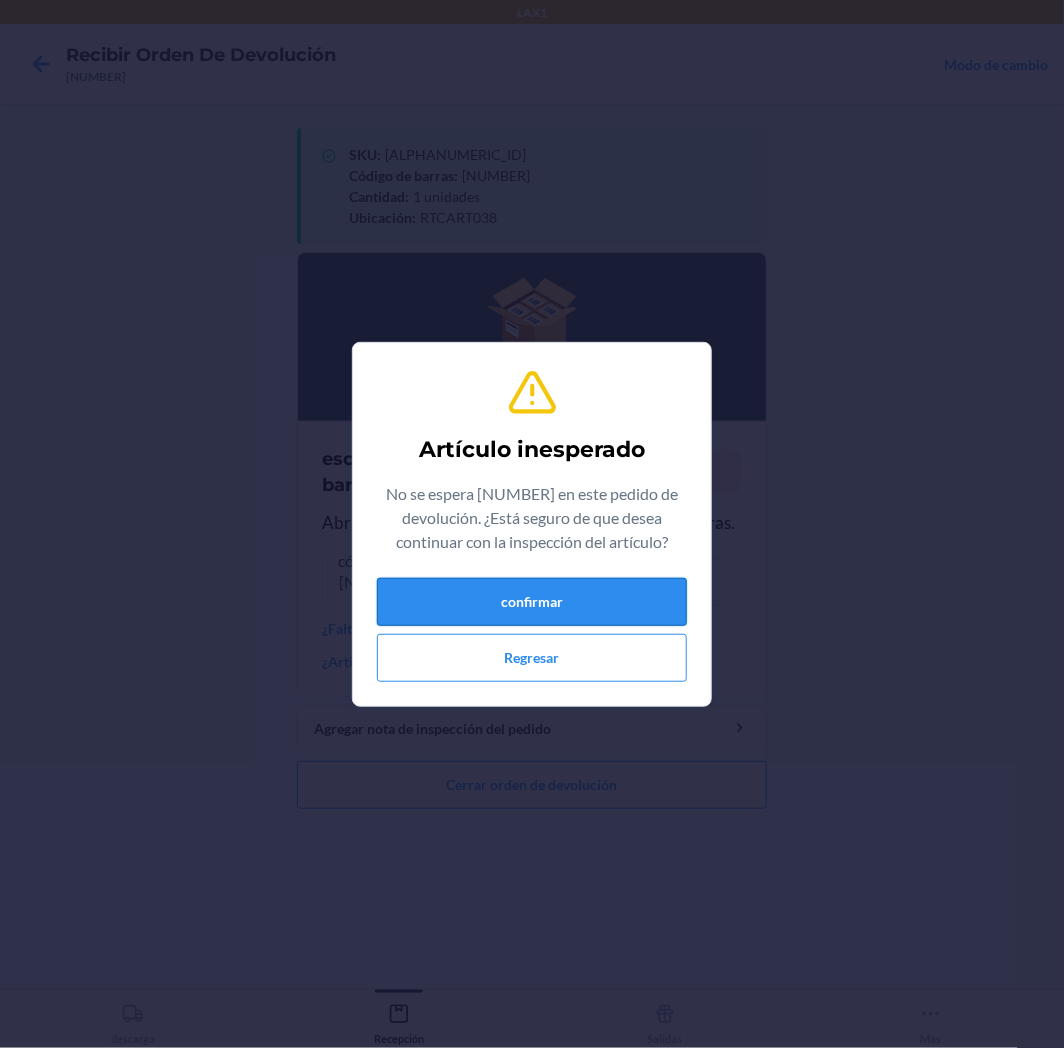 click on "confirmar" at bounding box center (532, 602) 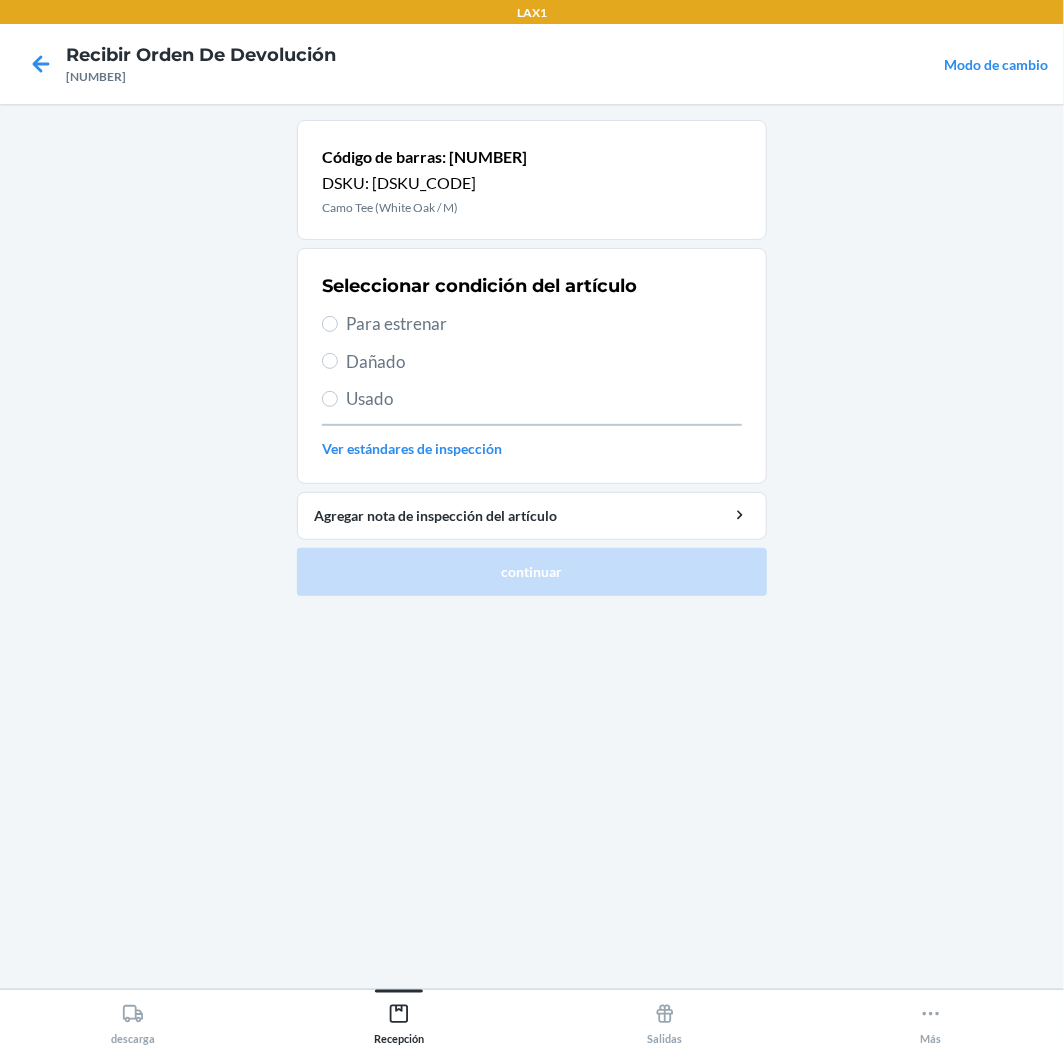 click on "Para estrenar" at bounding box center [544, 324] 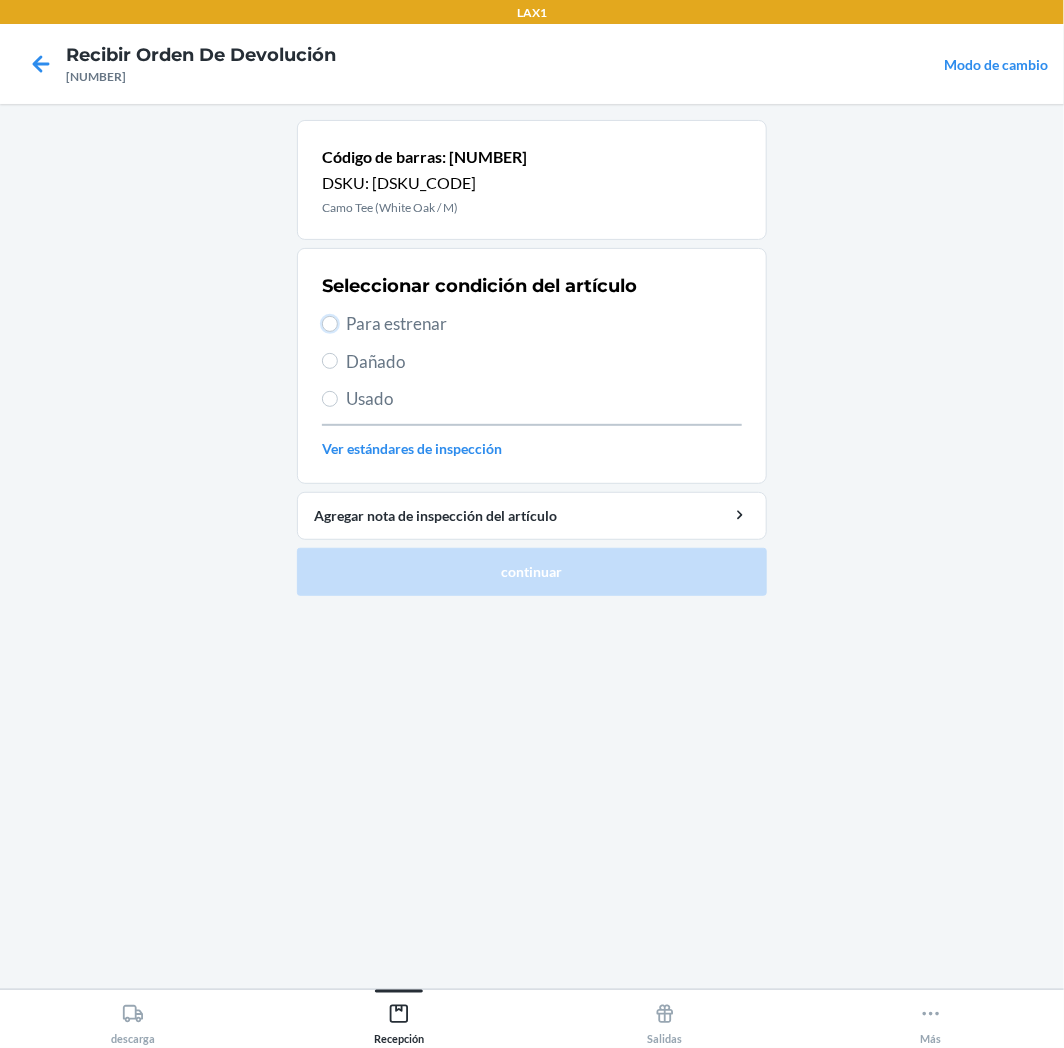 click on "Para estrenar" at bounding box center [330, 324] 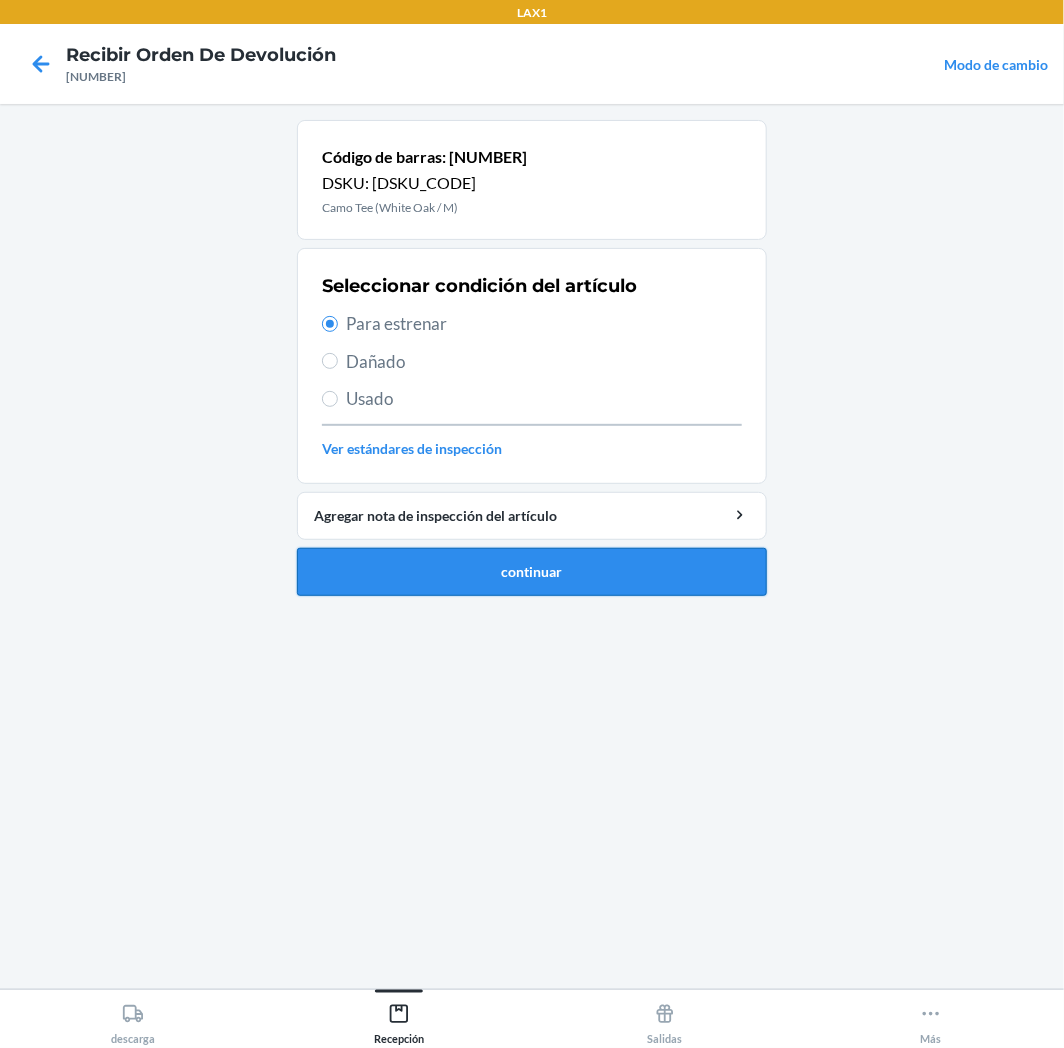 click on "continuar" at bounding box center [532, 572] 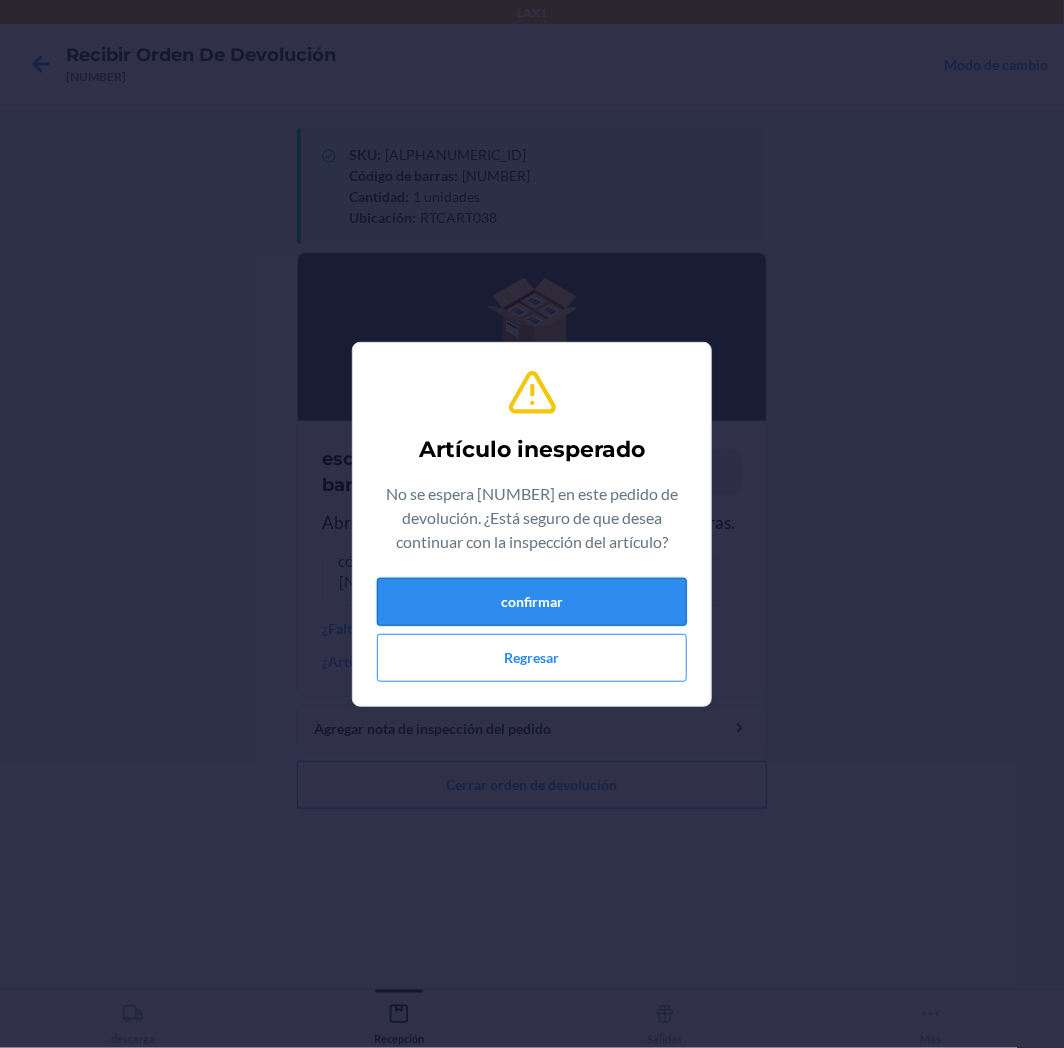 click on "confirmar" at bounding box center [532, 602] 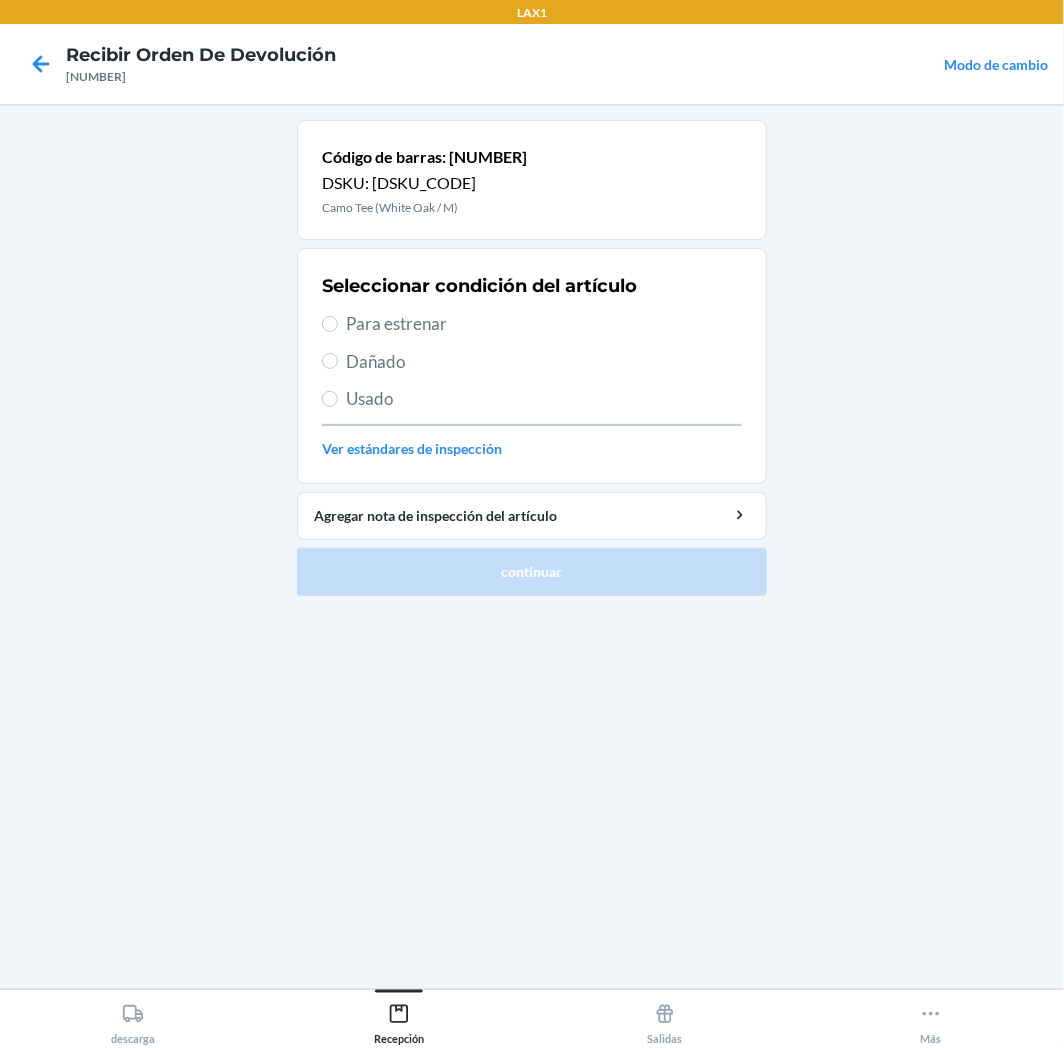 click on "Para estrenar" at bounding box center (544, 324) 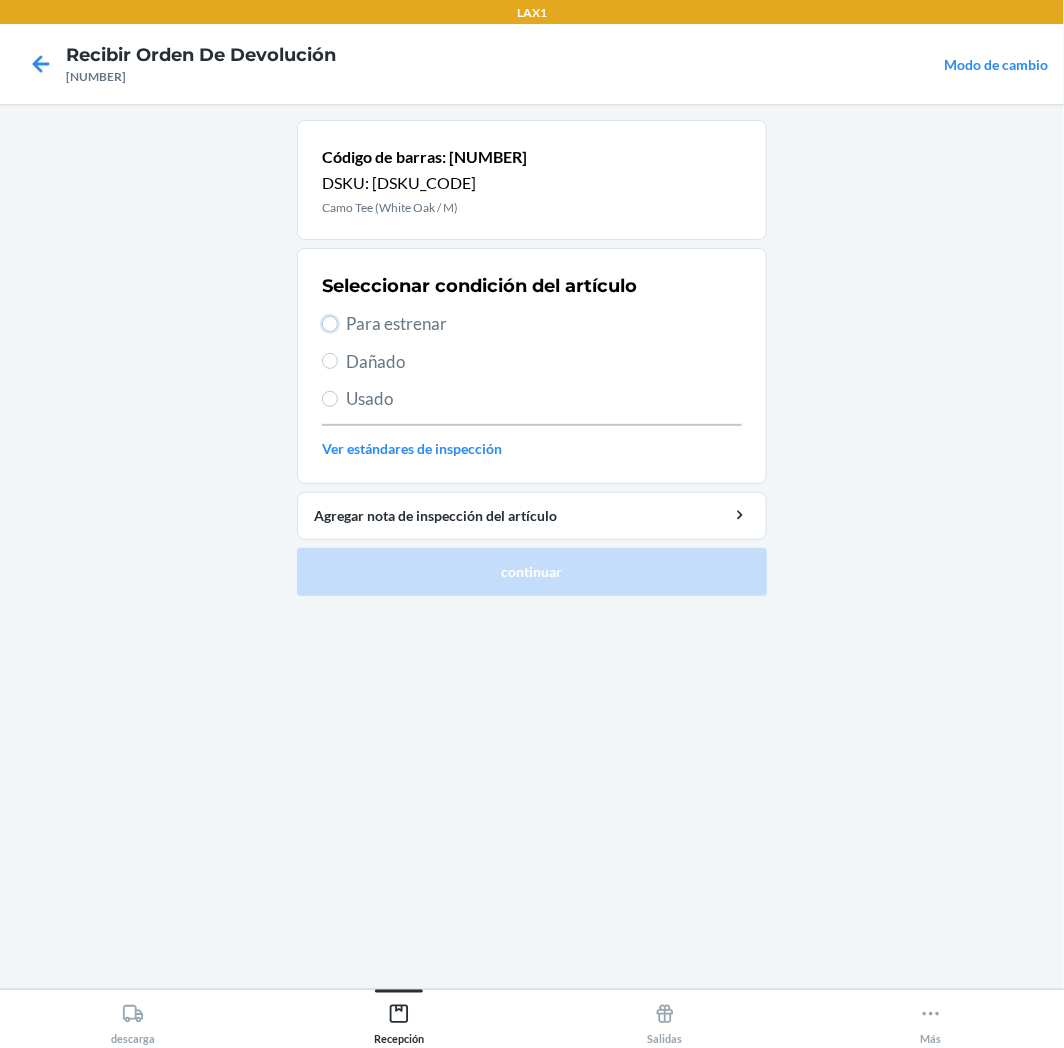 click on "Para estrenar" at bounding box center [330, 324] 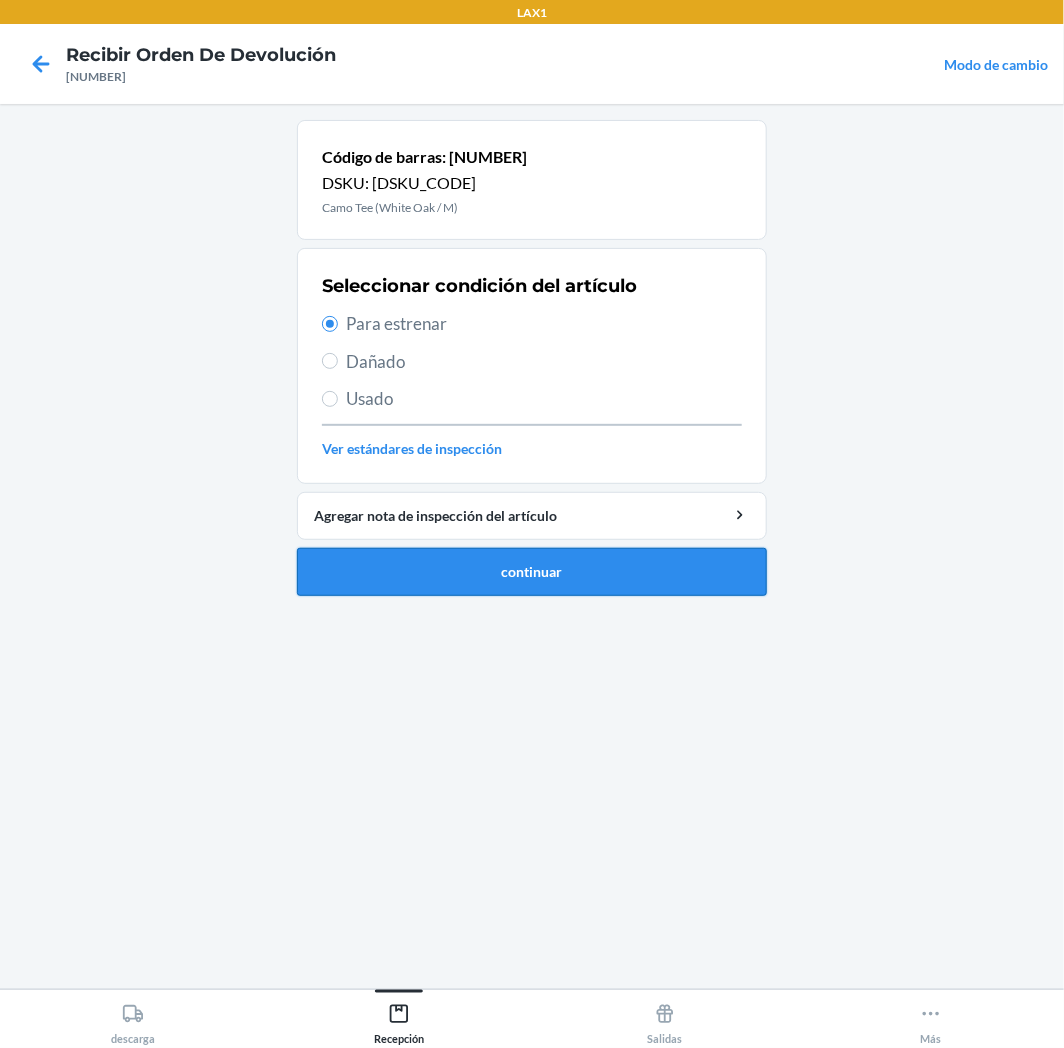 click on "continuar" at bounding box center (532, 572) 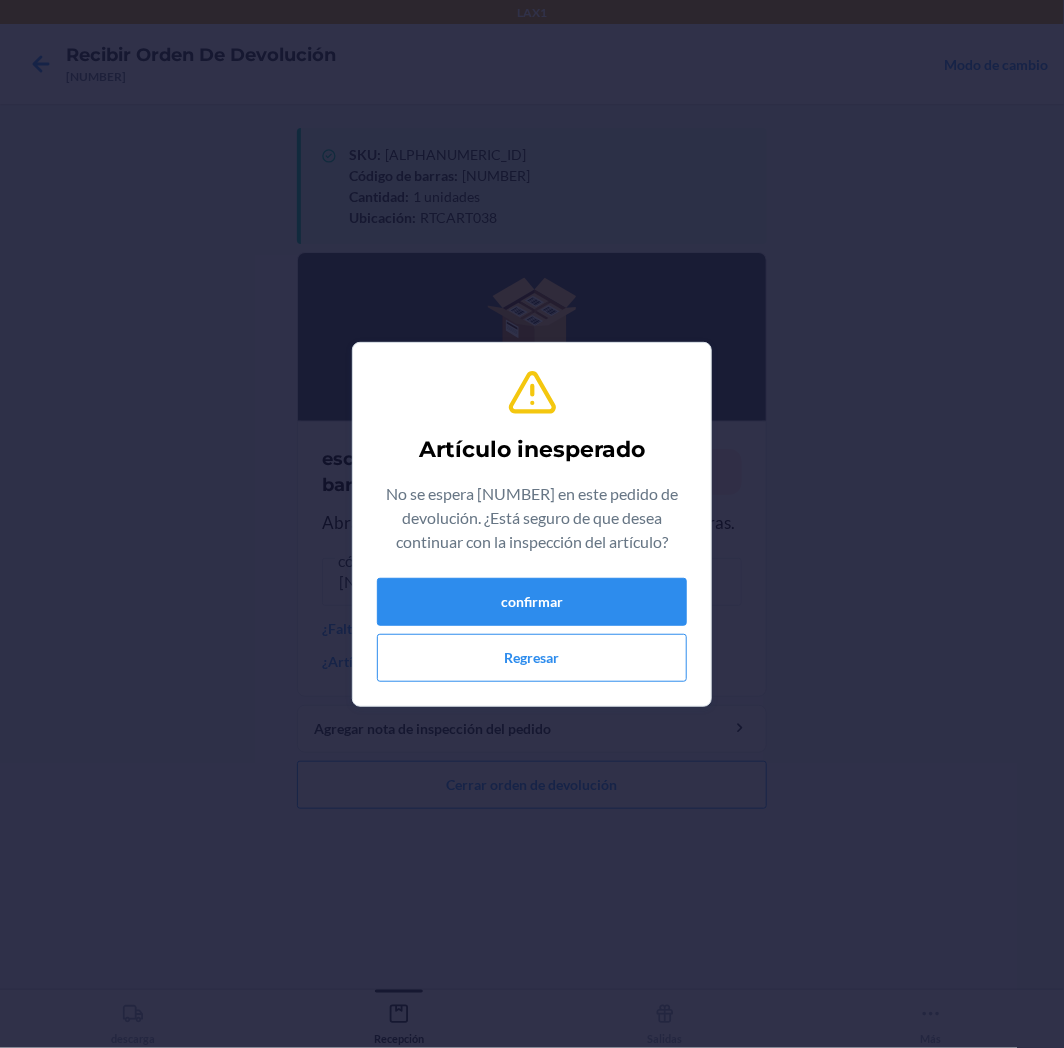 click on "Artículo inesperado No se espera [PRODUCT_CODE] en este pedido de devolución. ¿Está seguro de que desea continuar con la inspección del artículo? confirmar Regresar" at bounding box center (532, 524) 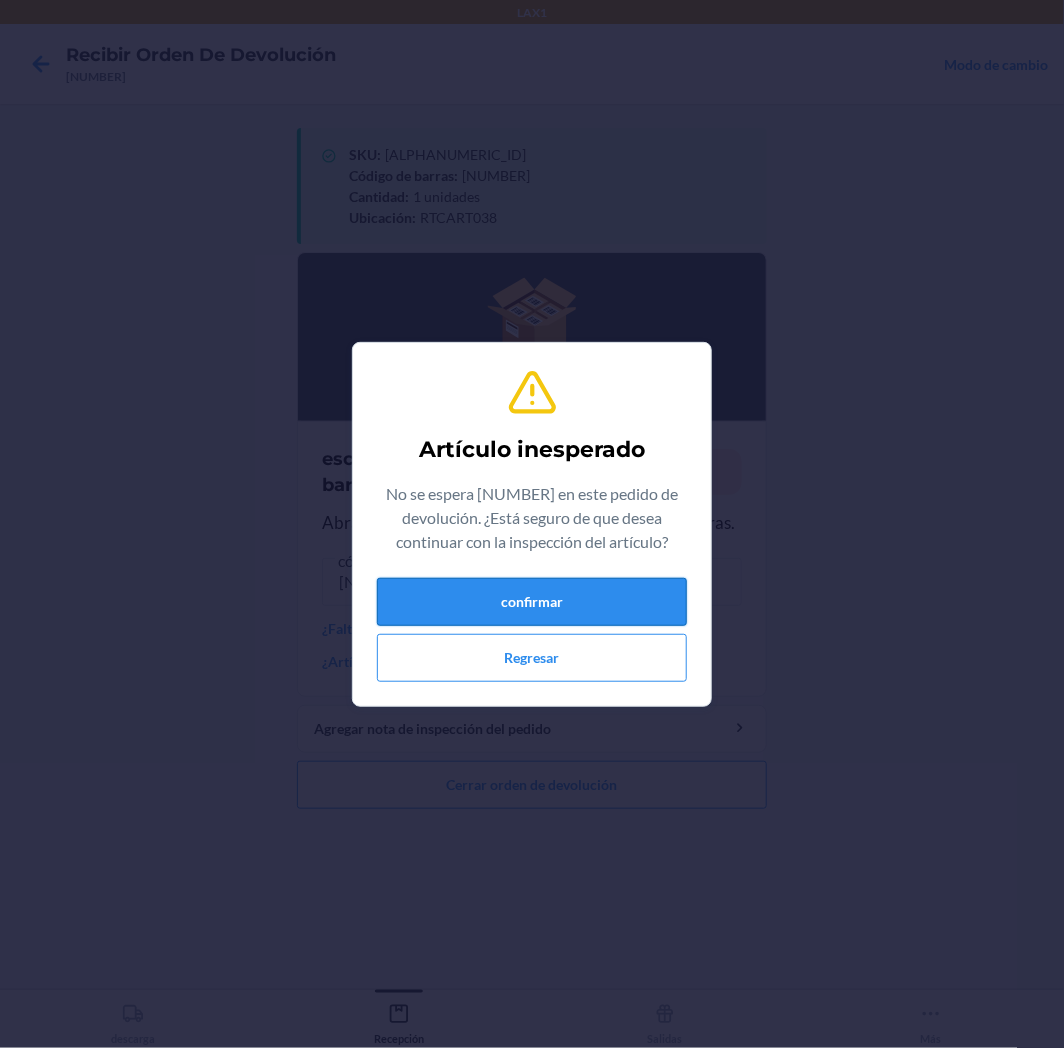 click on "confirmar" at bounding box center (532, 602) 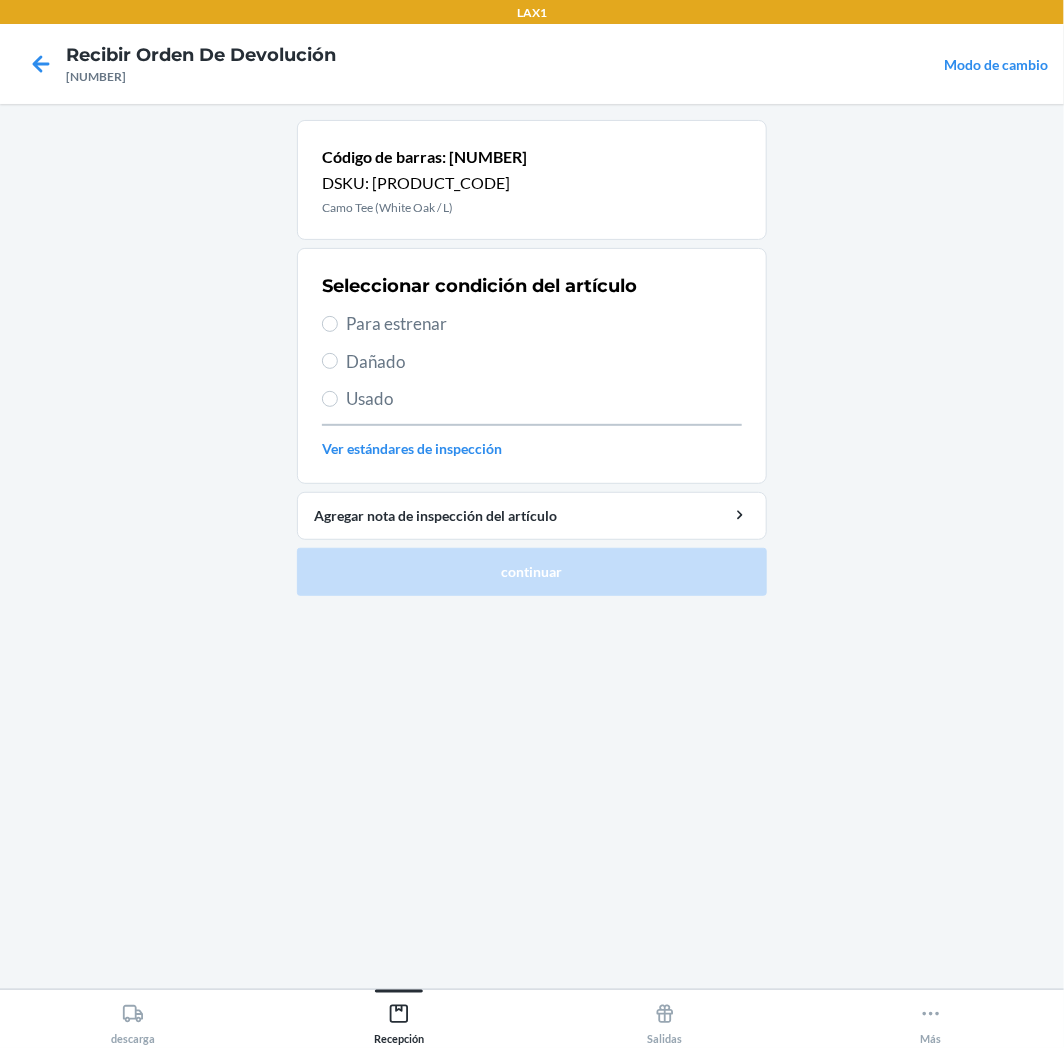 click on "Para estrenar" at bounding box center [544, 324] 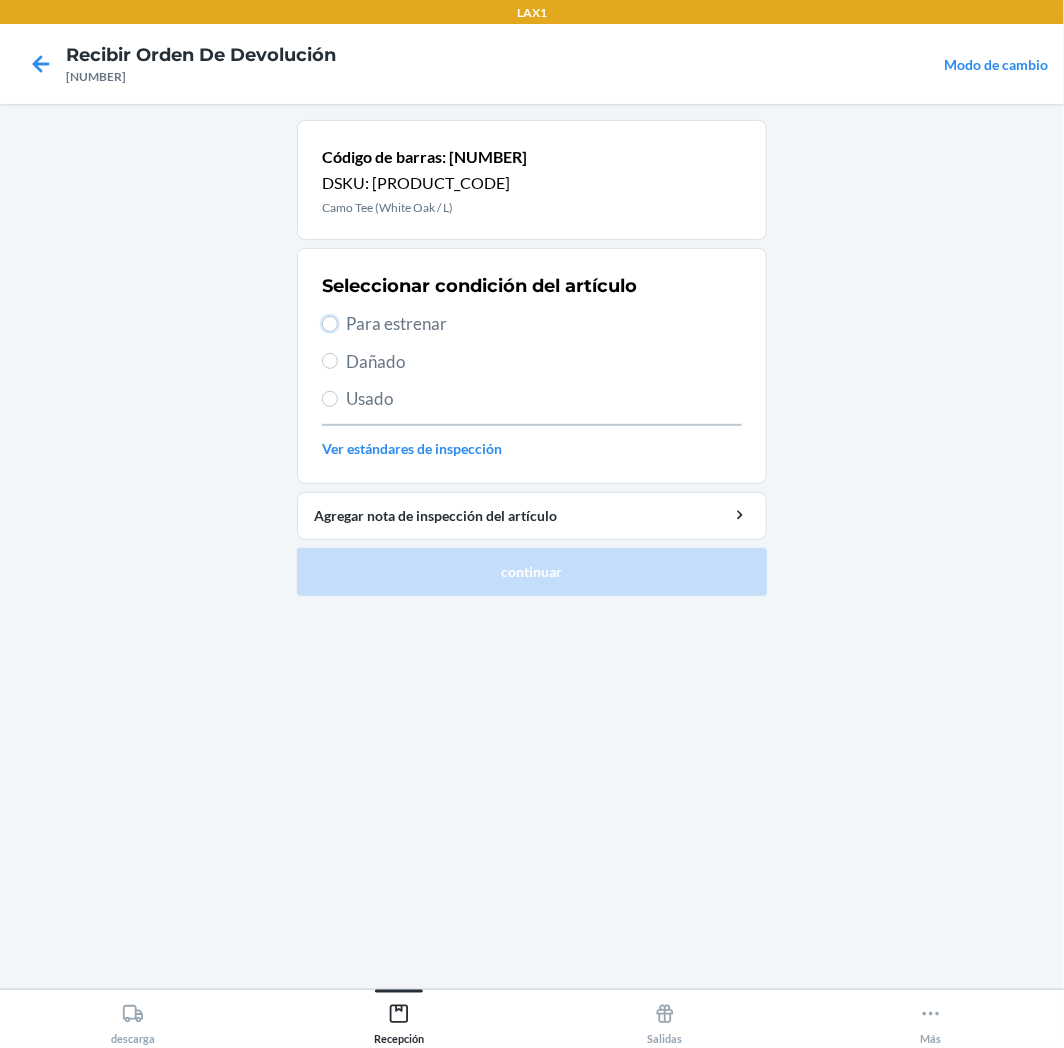 click on "Para estrenar" at bounding box center (330, 324) 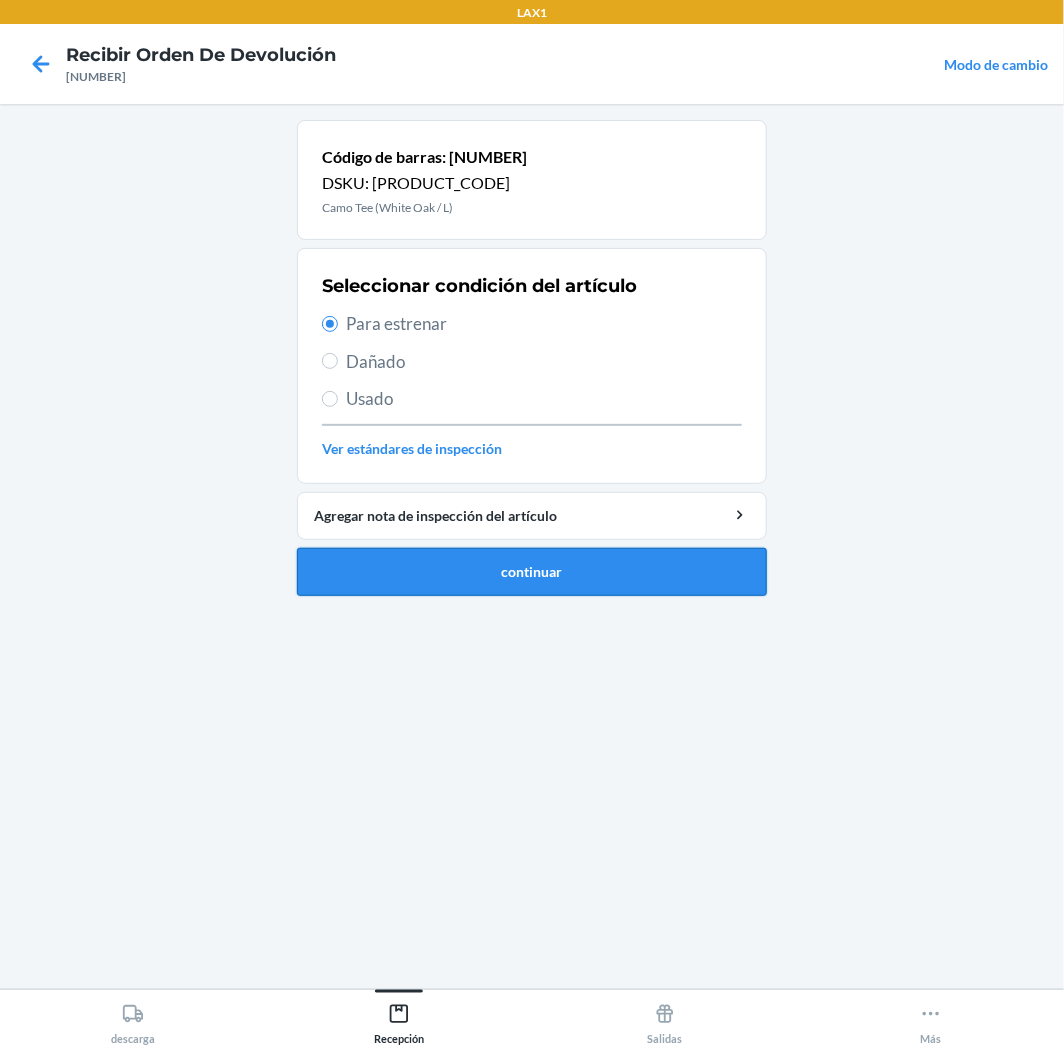 click on "continuar" at bounding box center (532, 572) 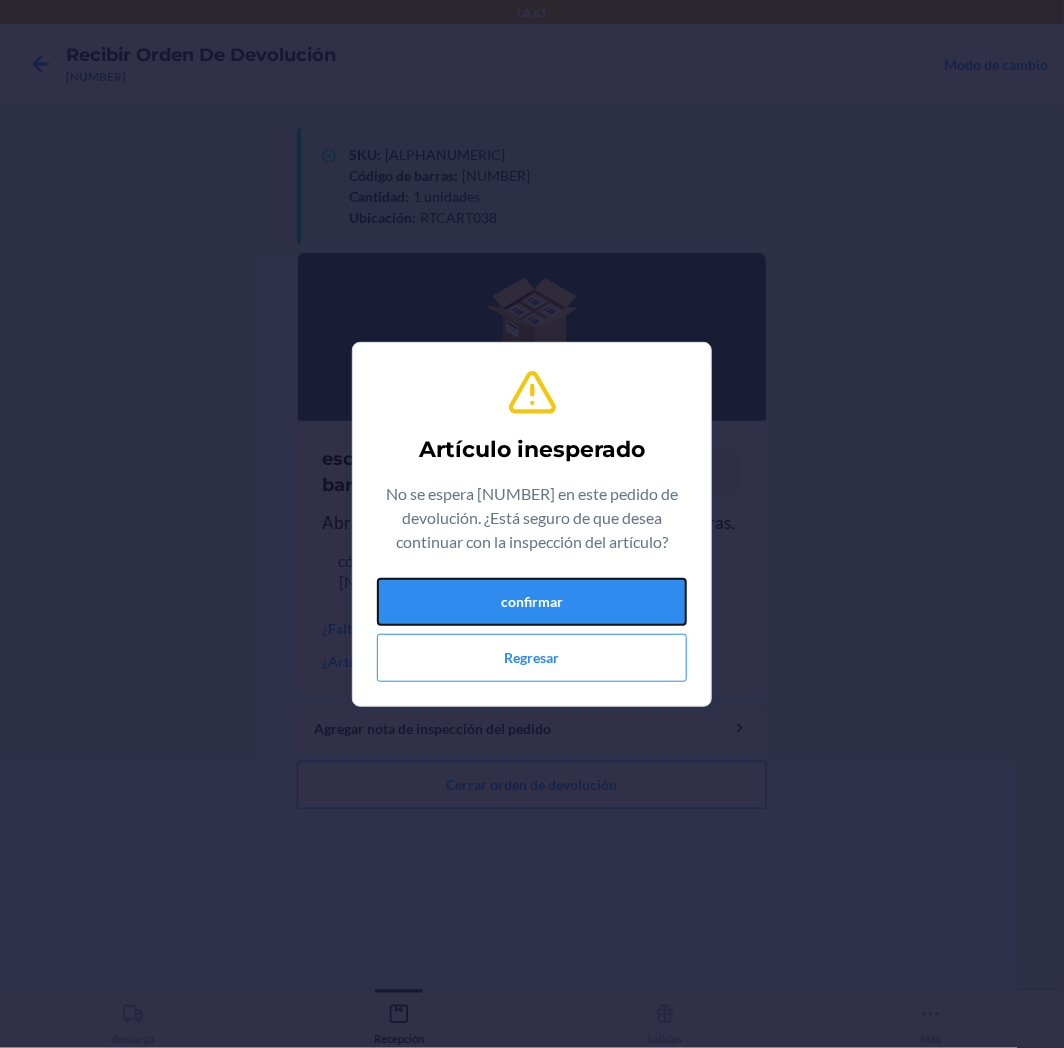 drag, startPoint x: 584, startPoint y: 585, endPoint x: 592, endPoint y: 604, distance: 20.615528 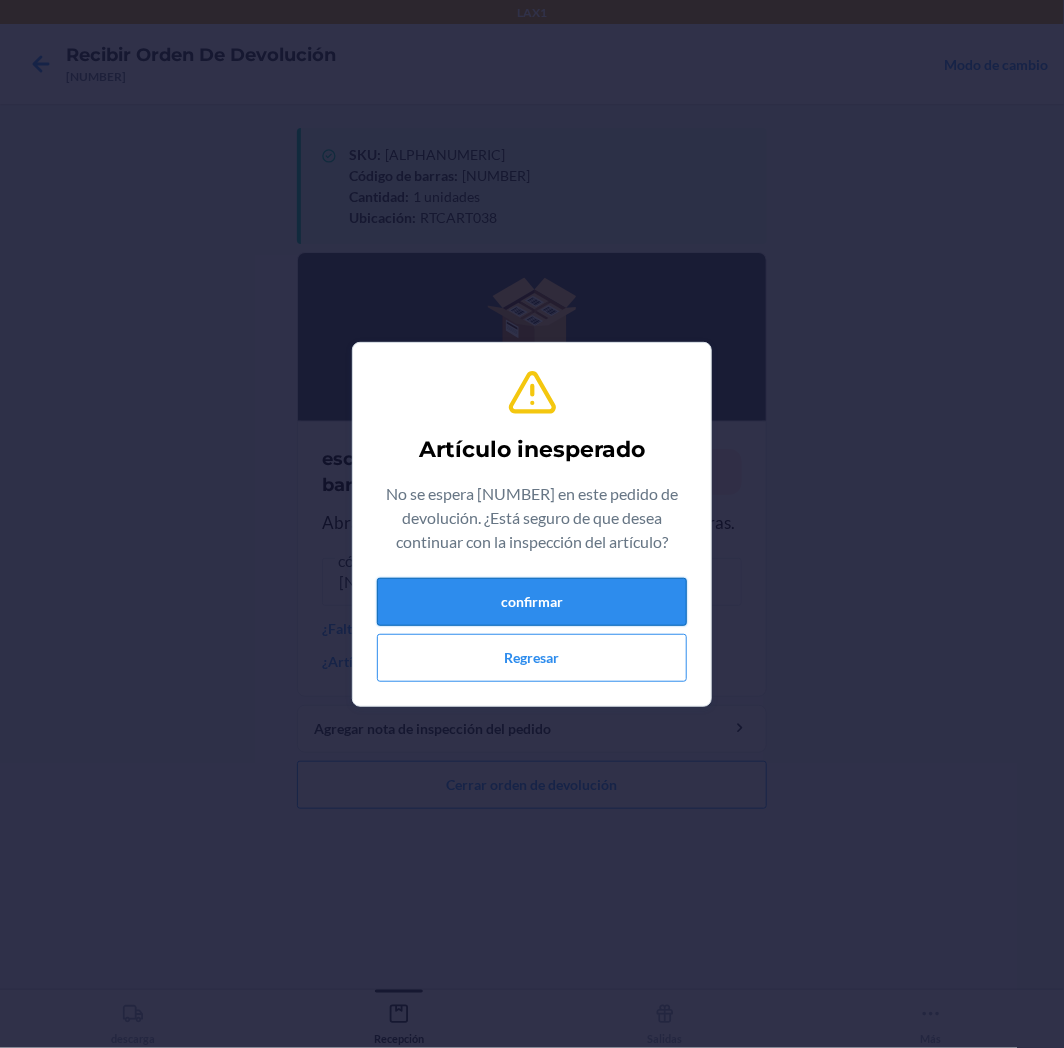 click on "confirmar" at bounding box center (532, 602) 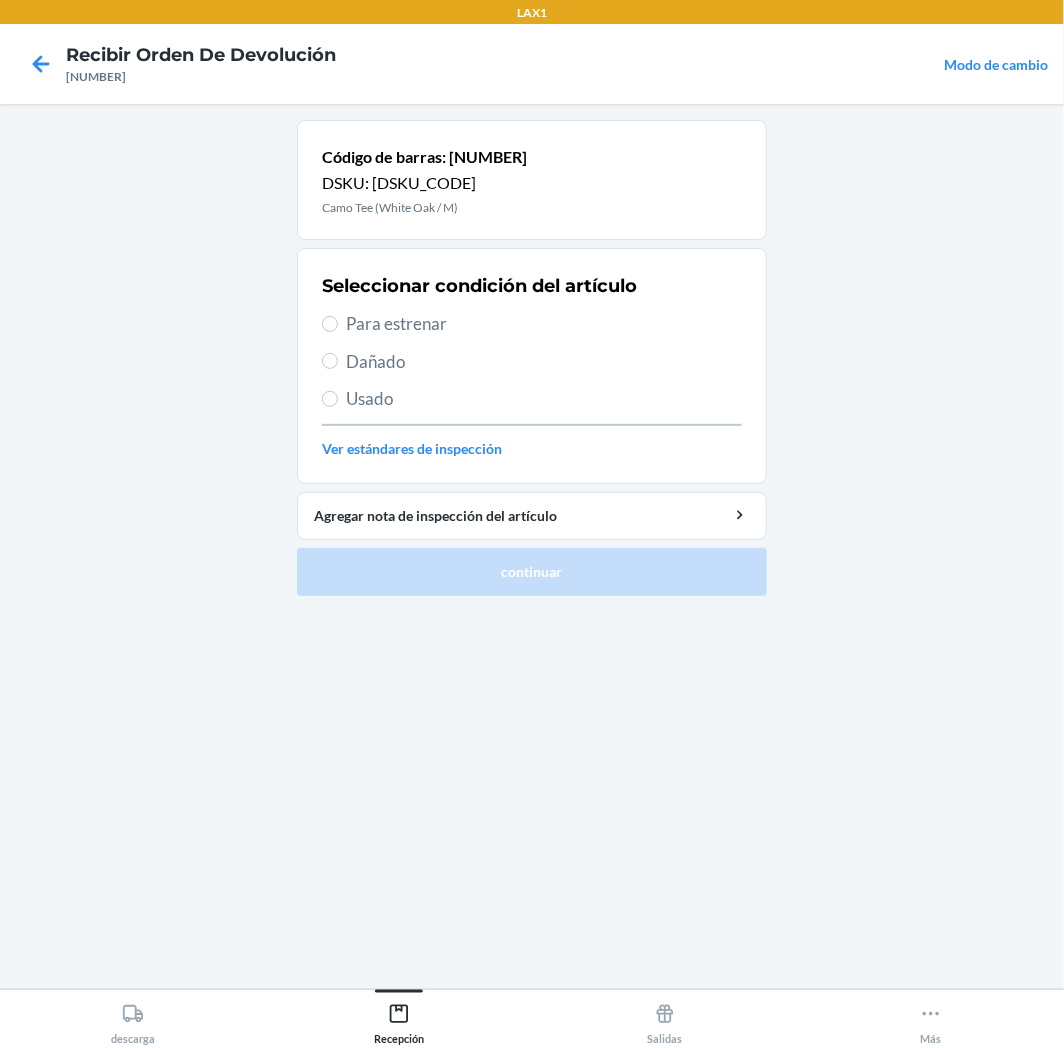drag, startPoint x: 428, startPoint y: 324, endPoint x: 507, endPoint y: 477, distance: 172.19176 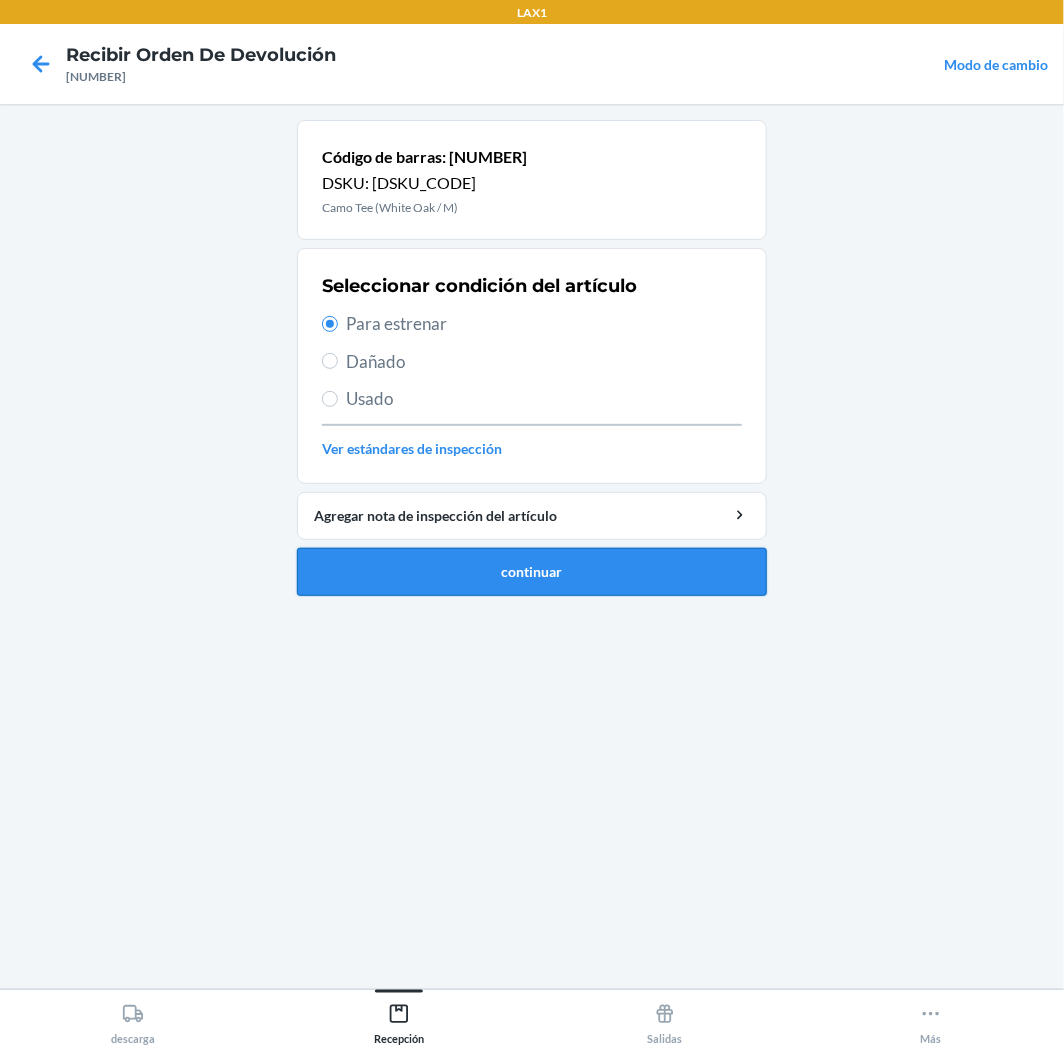 click on "continuar" at bounding box center [532, 572] 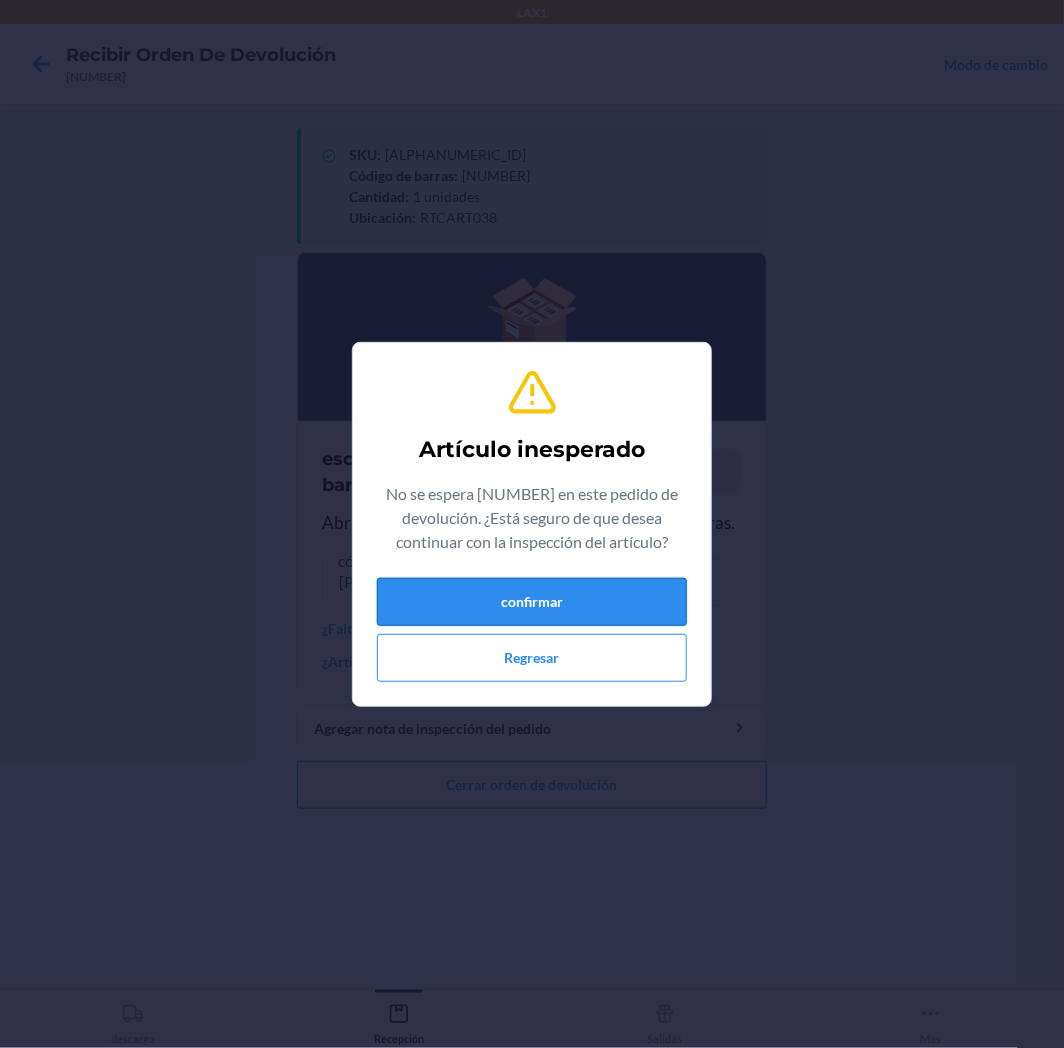 click on "confirmar" at bounding box center [532, 602] 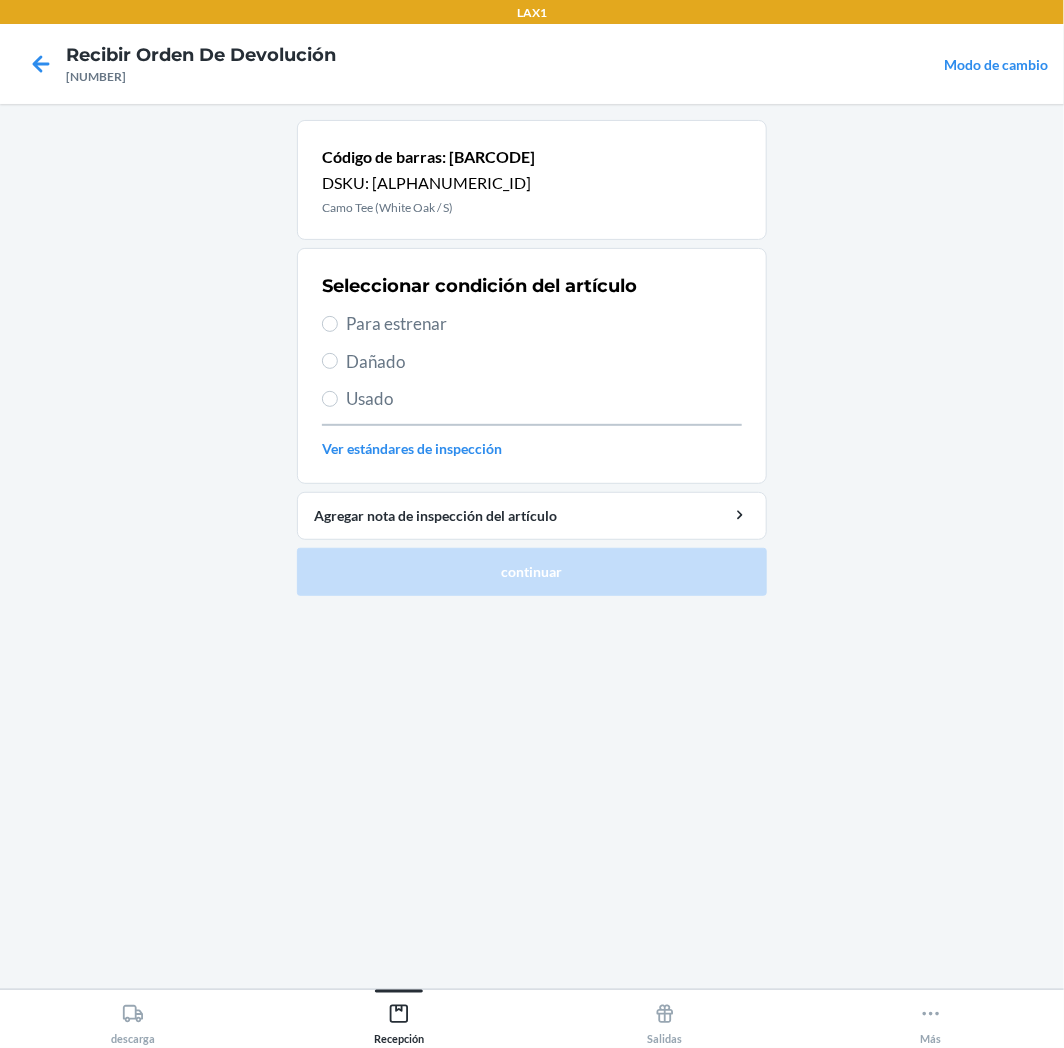 click on "Para estrenar" at bounding box center (544, 324) 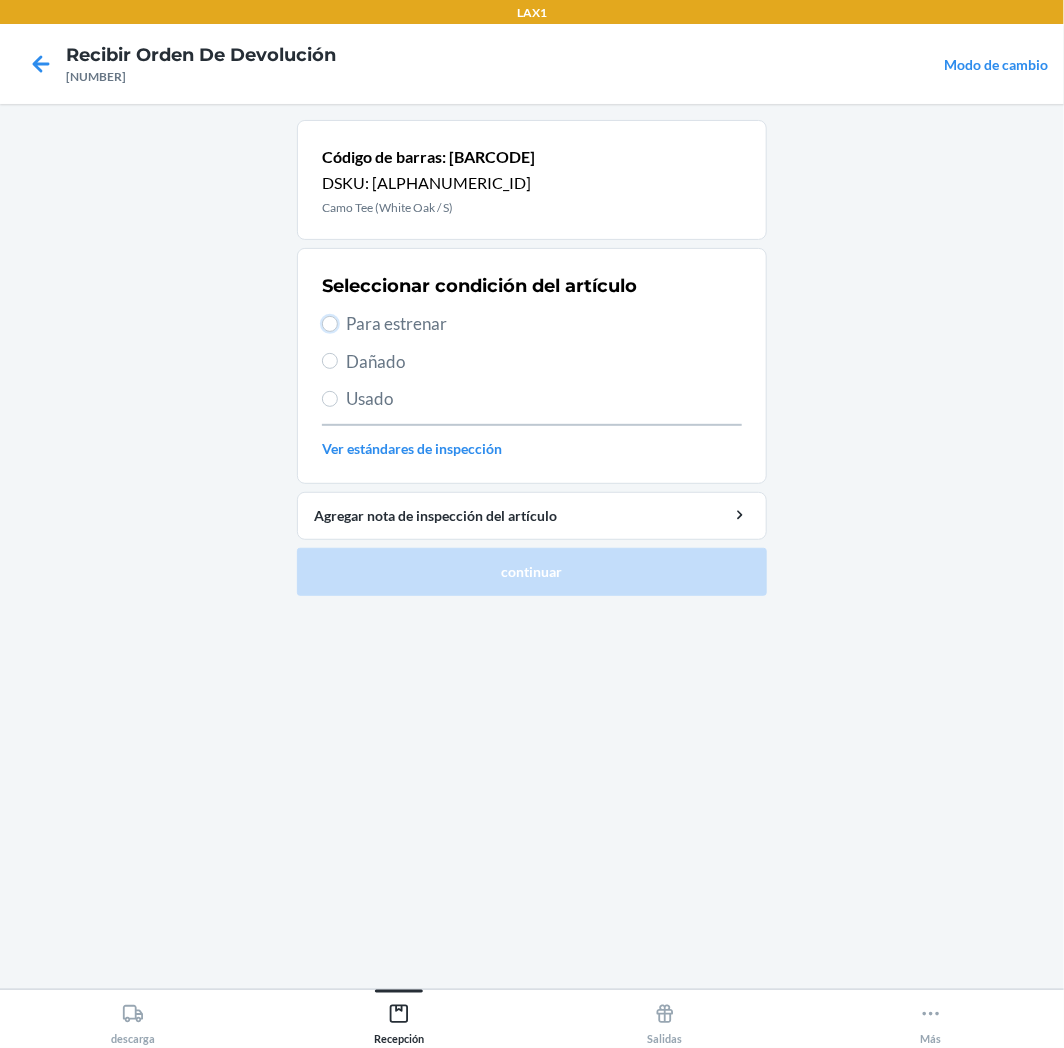 click on "Para estrenar" at bounding box center [330, 324] 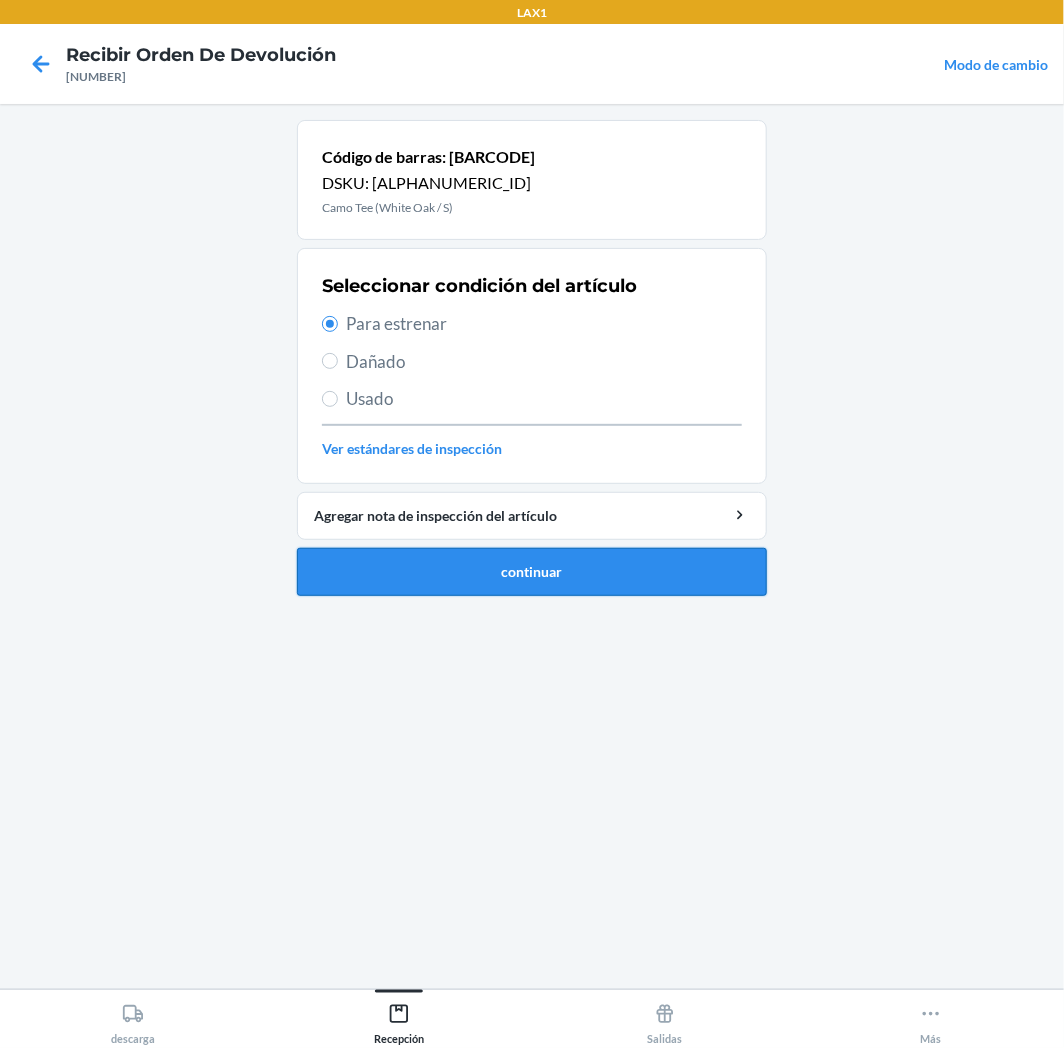 click on "continuar" at bounding box center (532, 572) 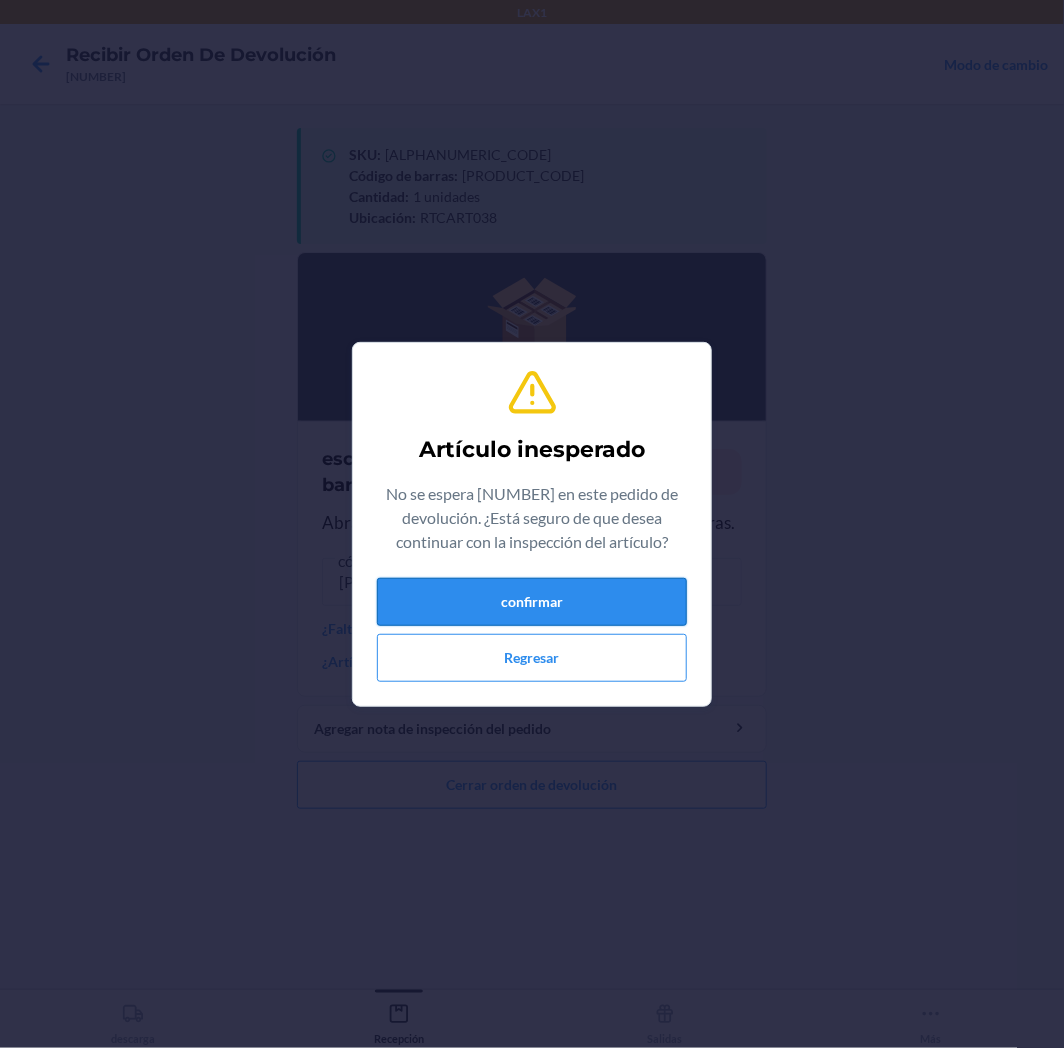 click on "confirmar" at bounding box center [532, 602] 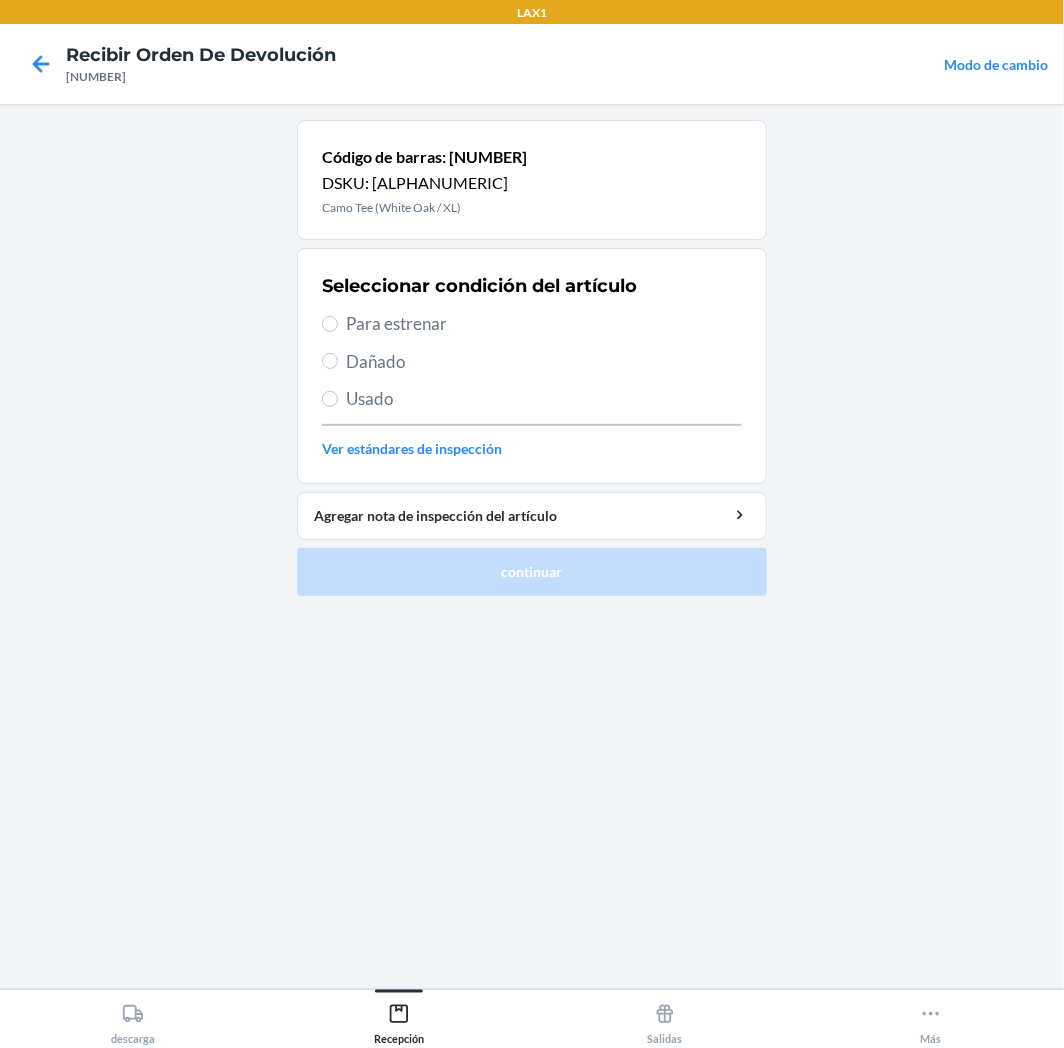click on "Para estrenar" at bounding box center (544, 324) 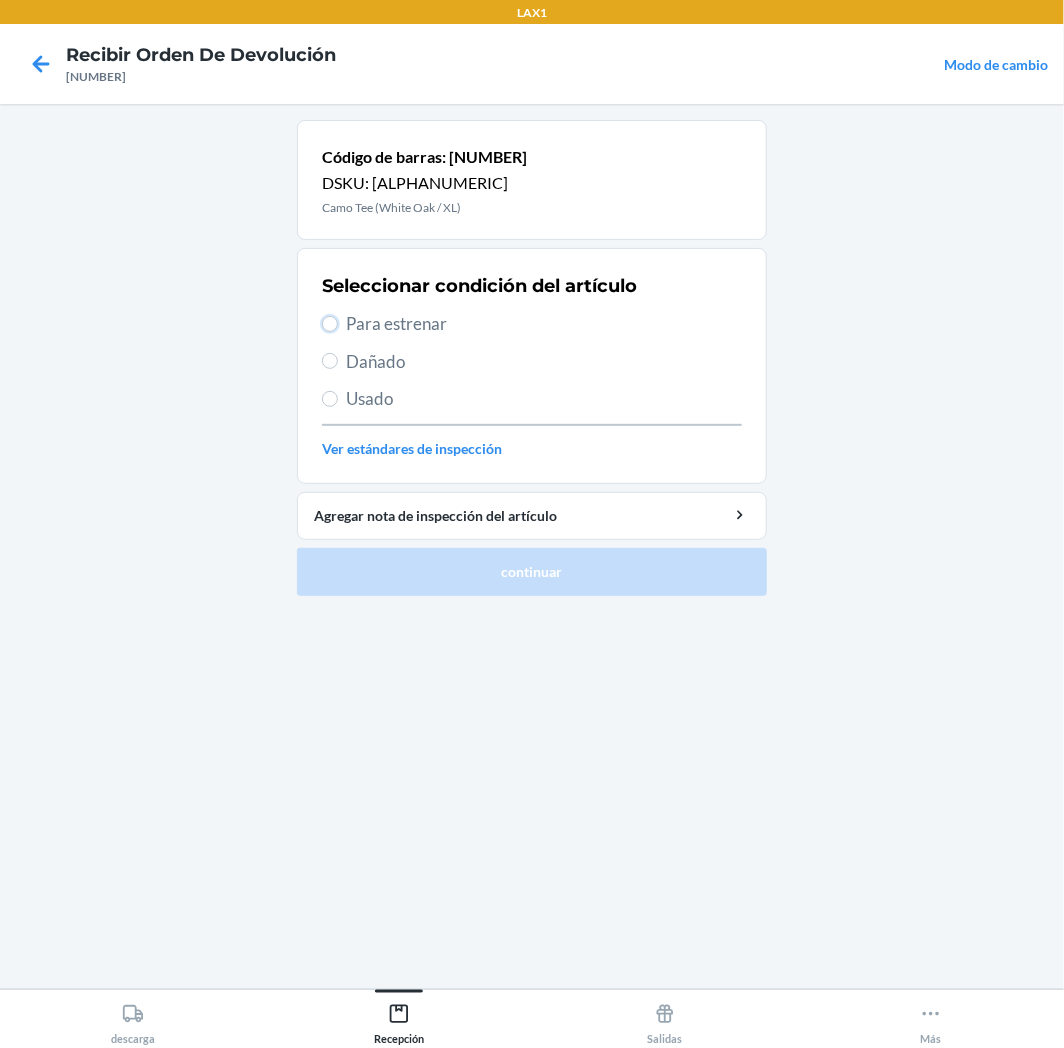 click on "Para estrenar" at bounding box center [330, 324] 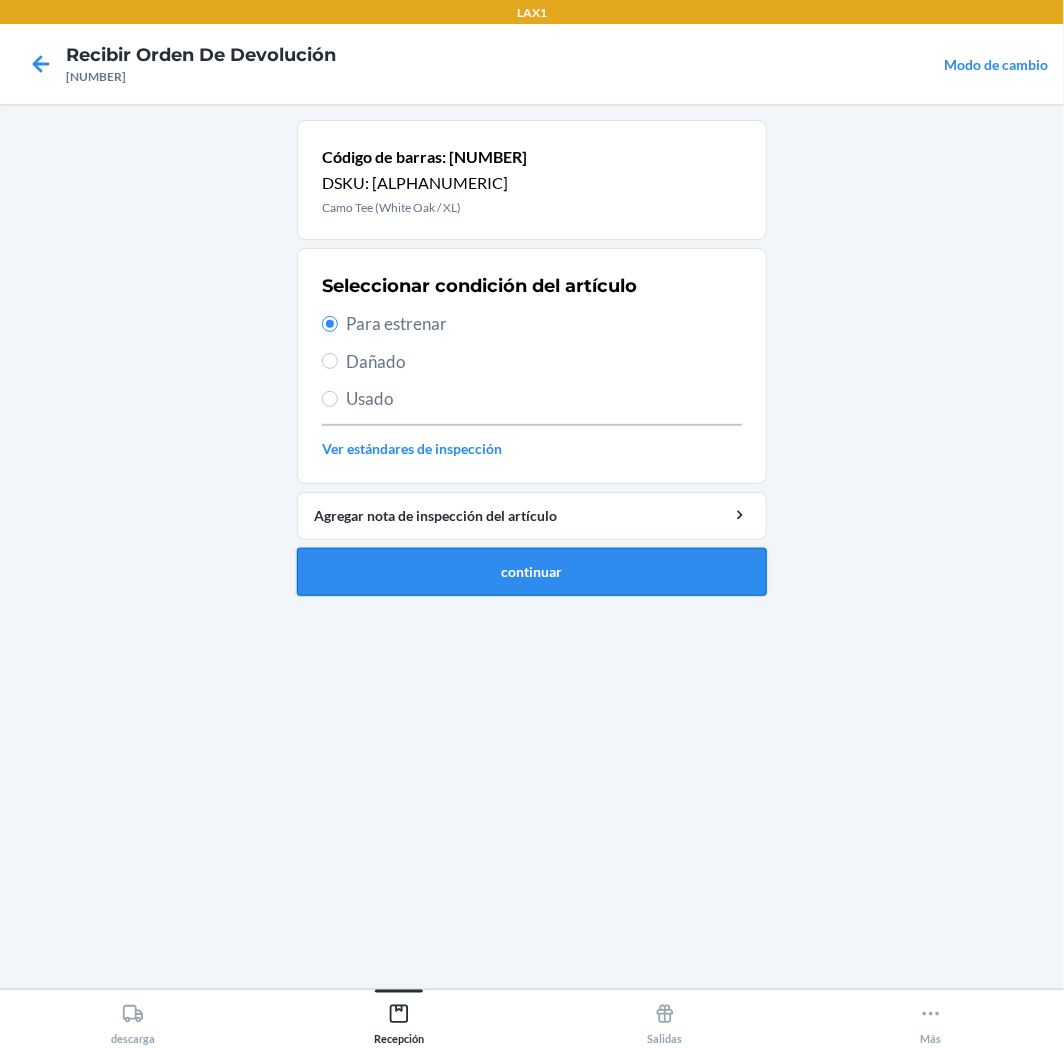 click on "continuar" at bounding box center (532, 572) 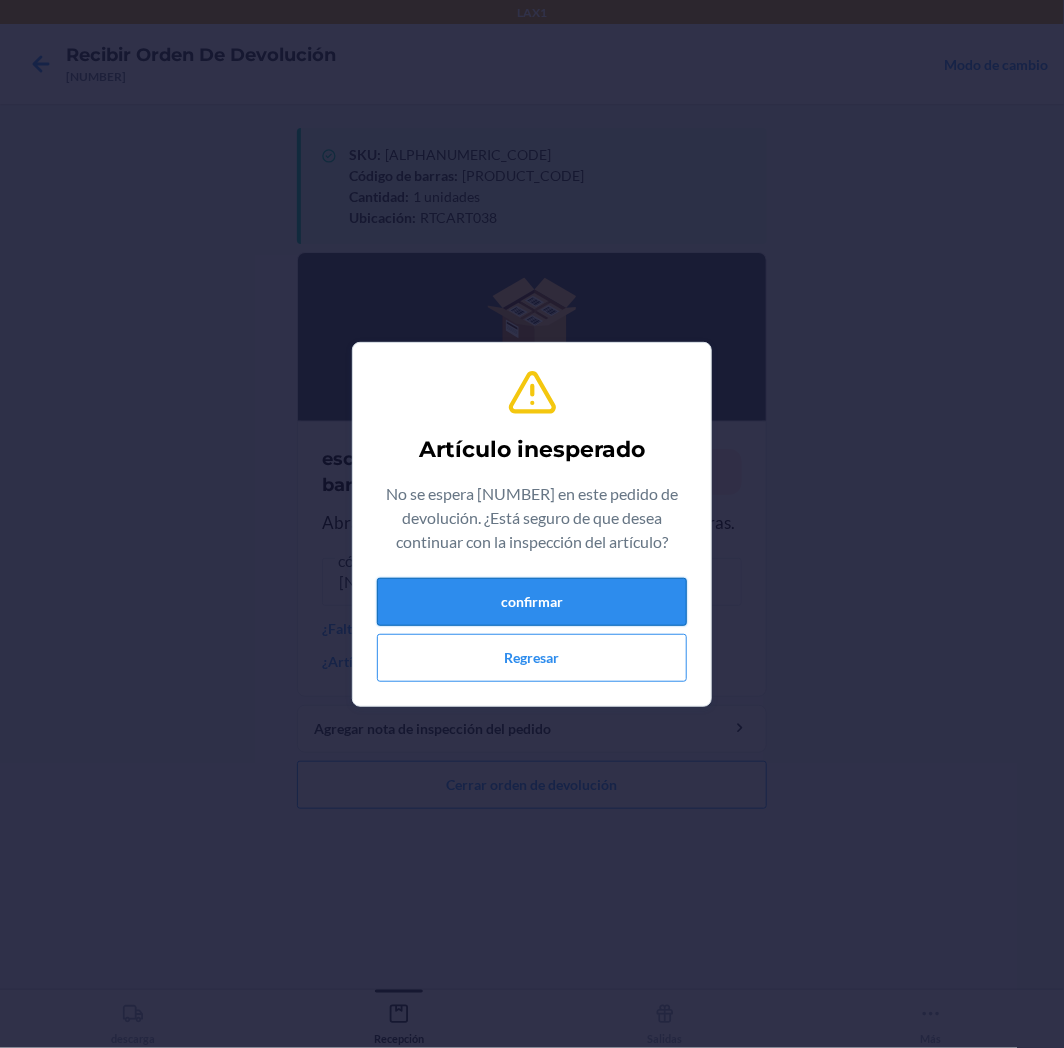 click on "confirmar" at bounding box center [532, 602] 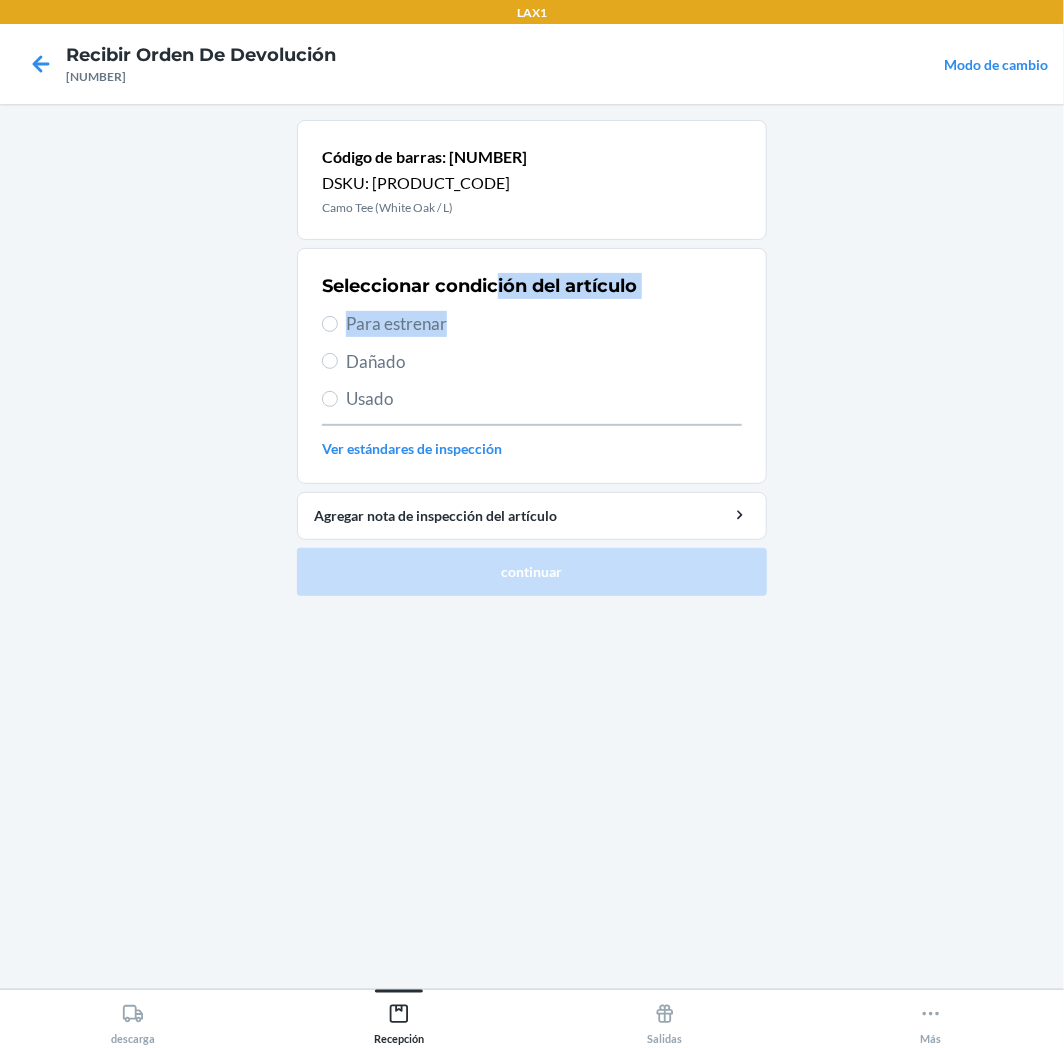 drag, startPoint x: 502, startPoint y: 302, endPoint x: 503, endPoint y: 318, distance: 16.03122 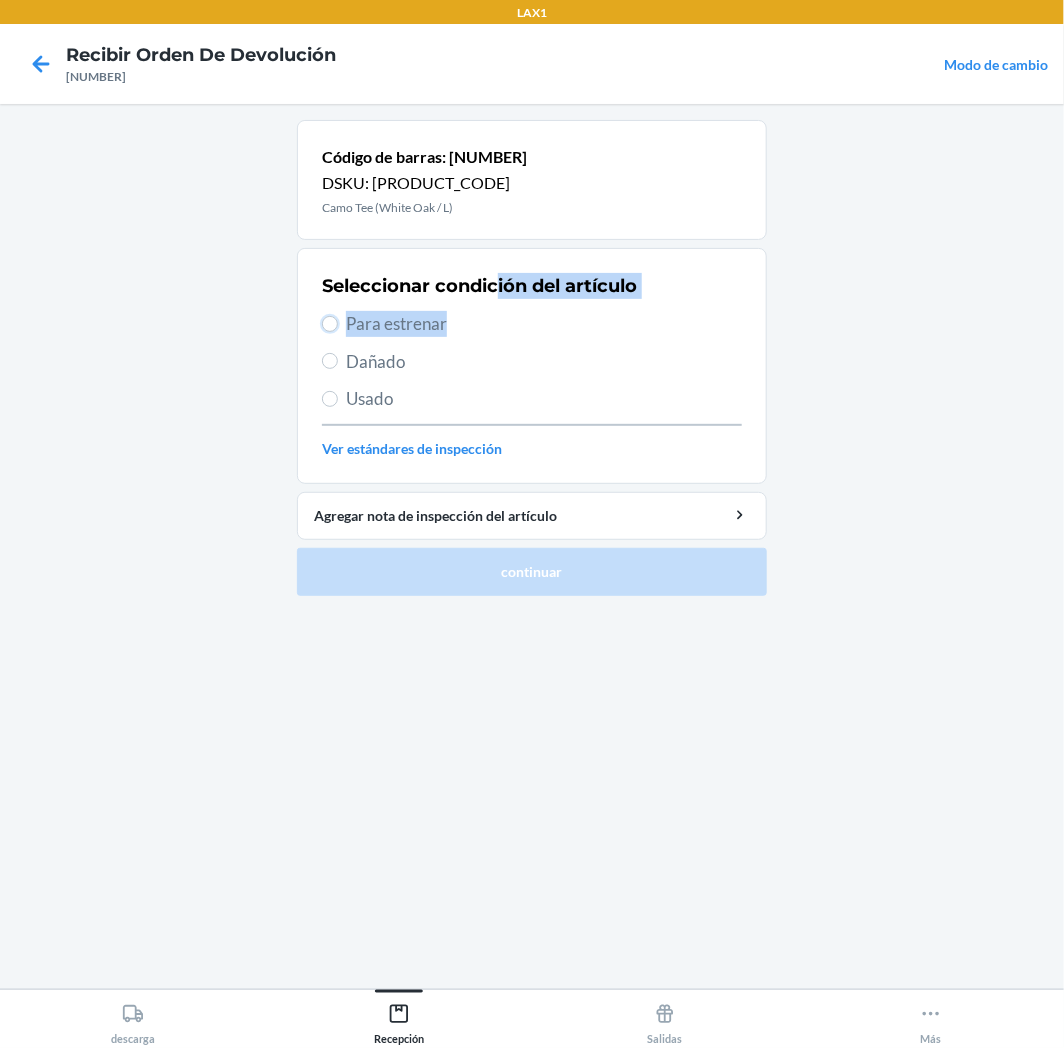 click on "Para estrenar" at bounding box center [330, 324] 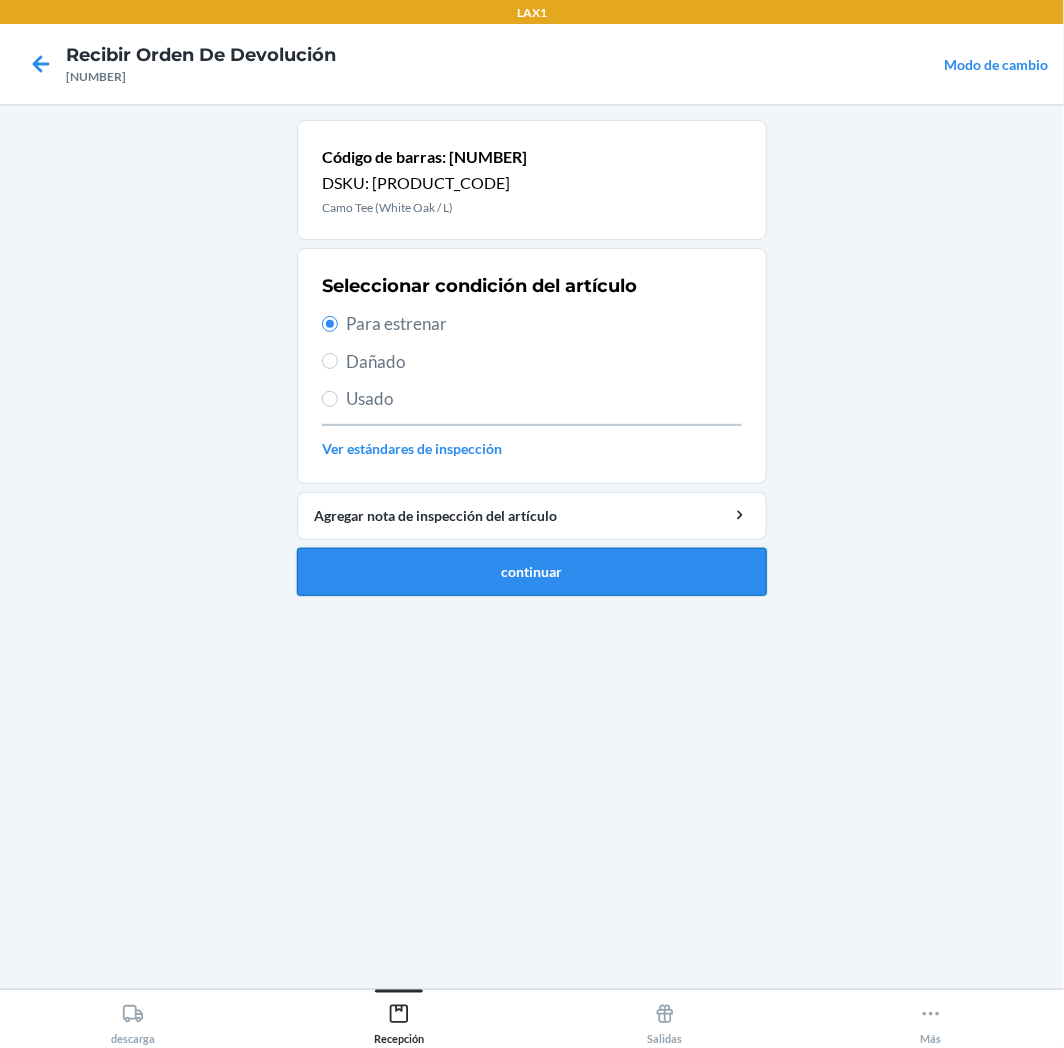 click on "continuar" at bounding box center [532, 572] 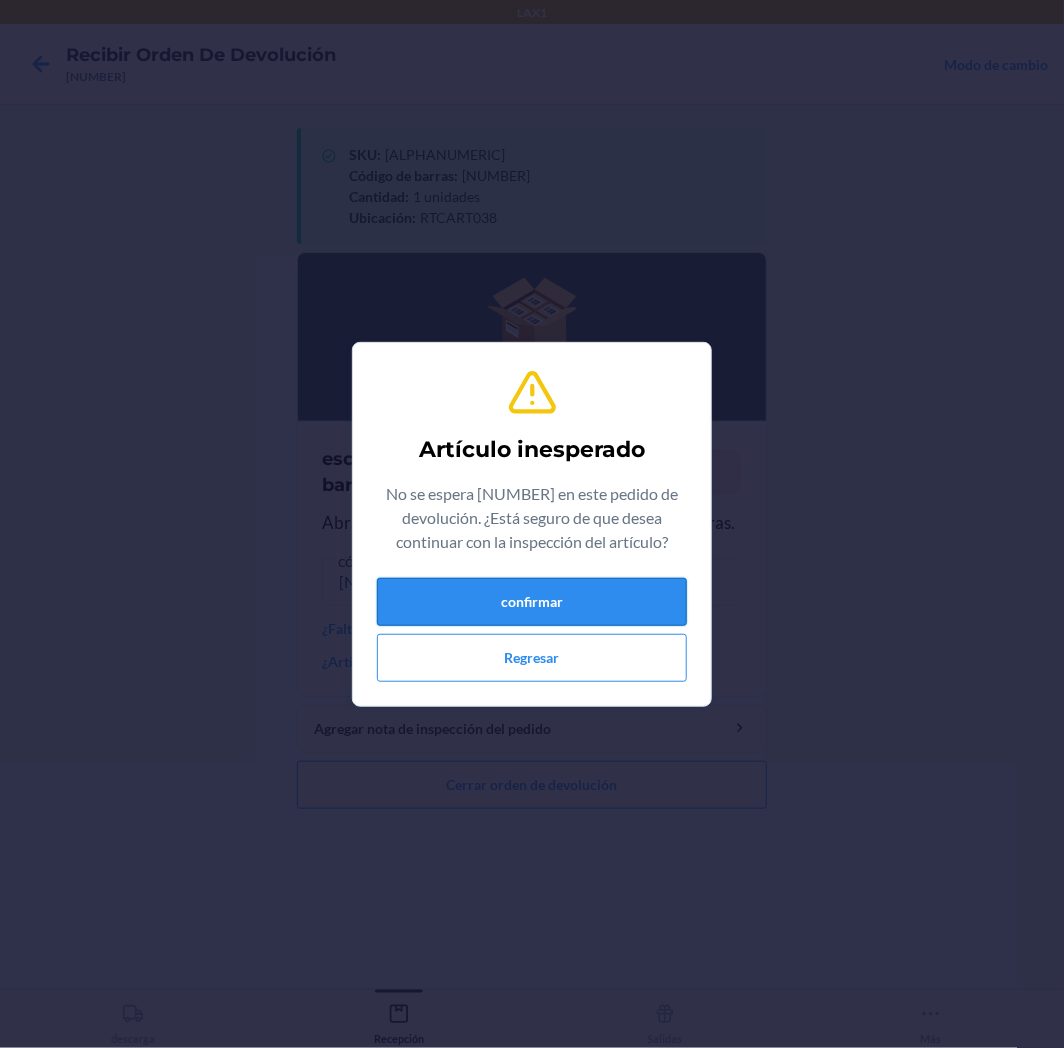 click on "confirmar" at bounding box center [532, 602] 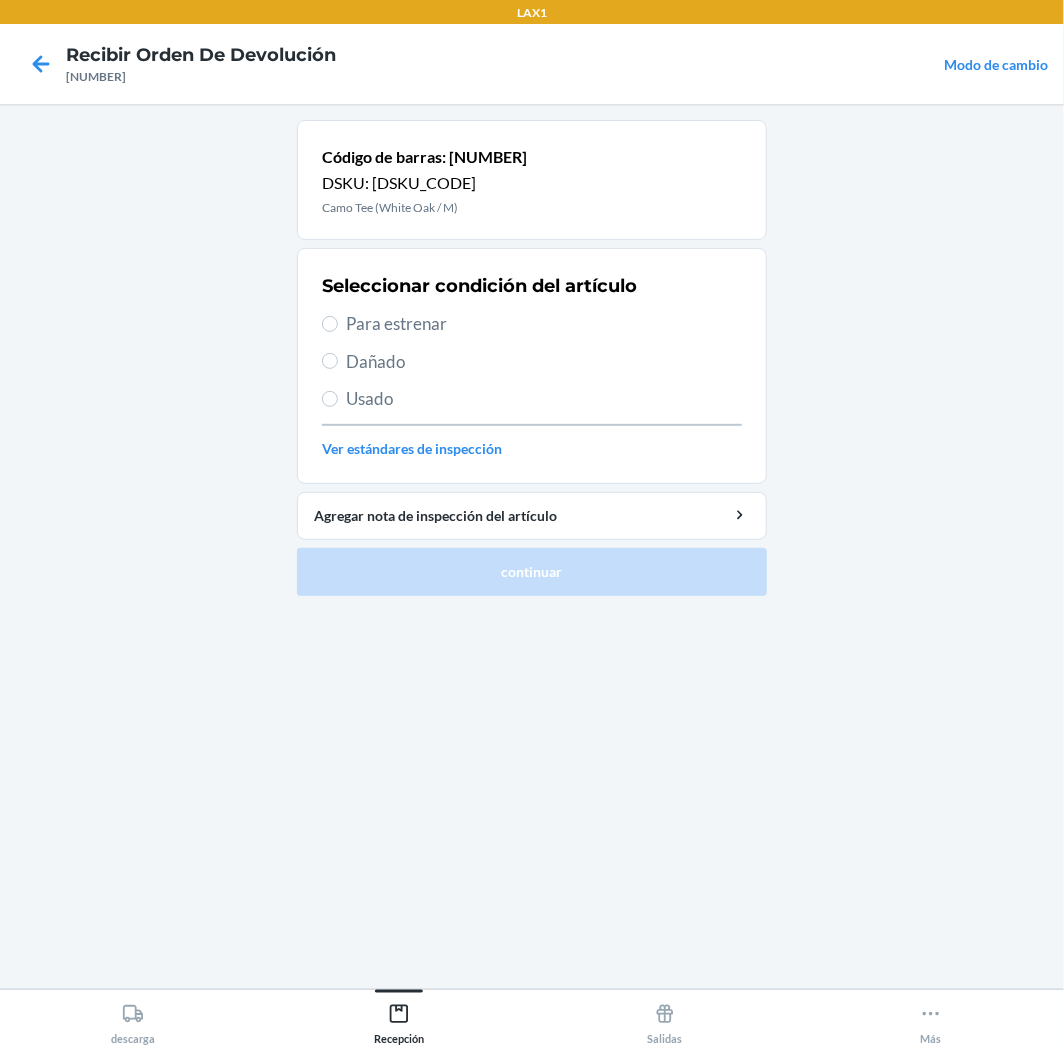 click on "Para estrenar" at bounding box center [544, 324] 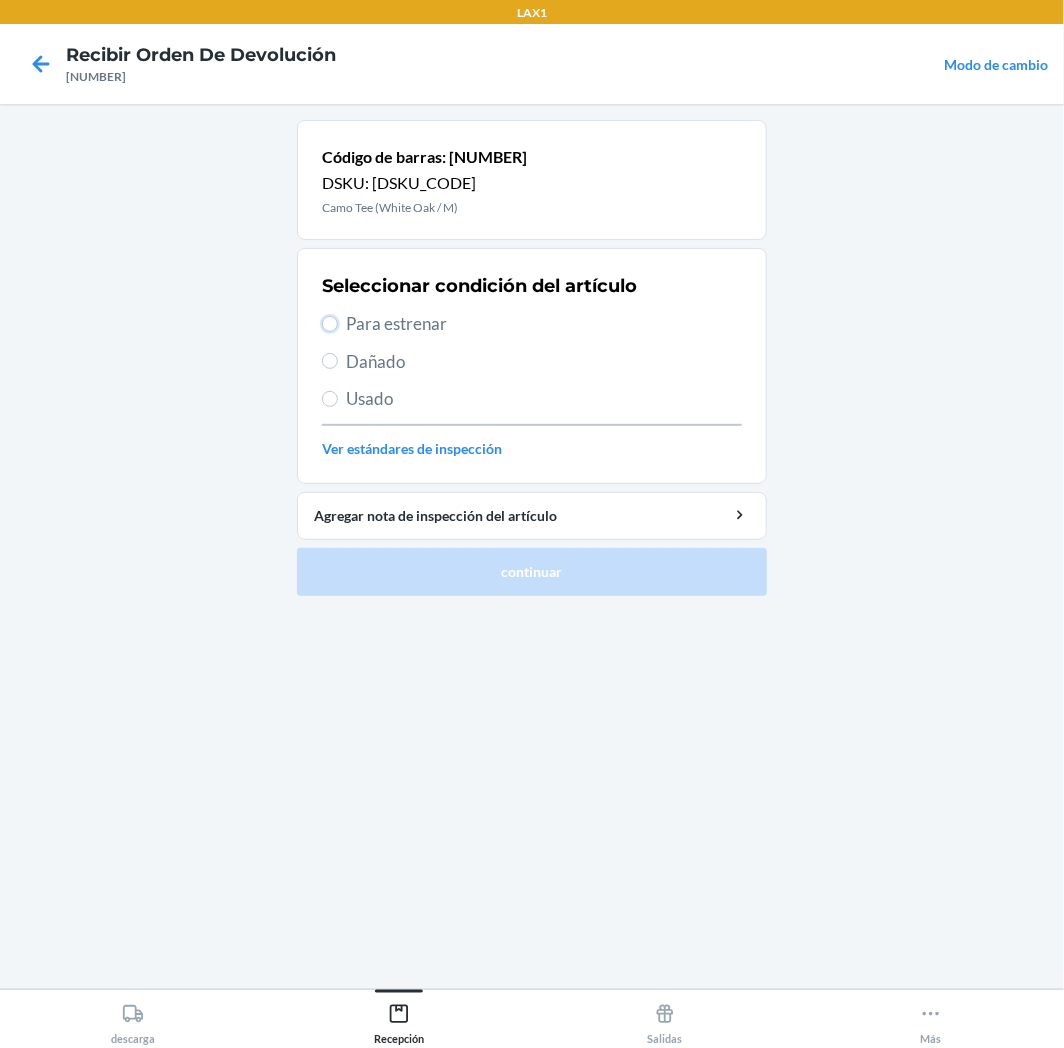click on "Para estrenar" at bounding box center (330, 324) 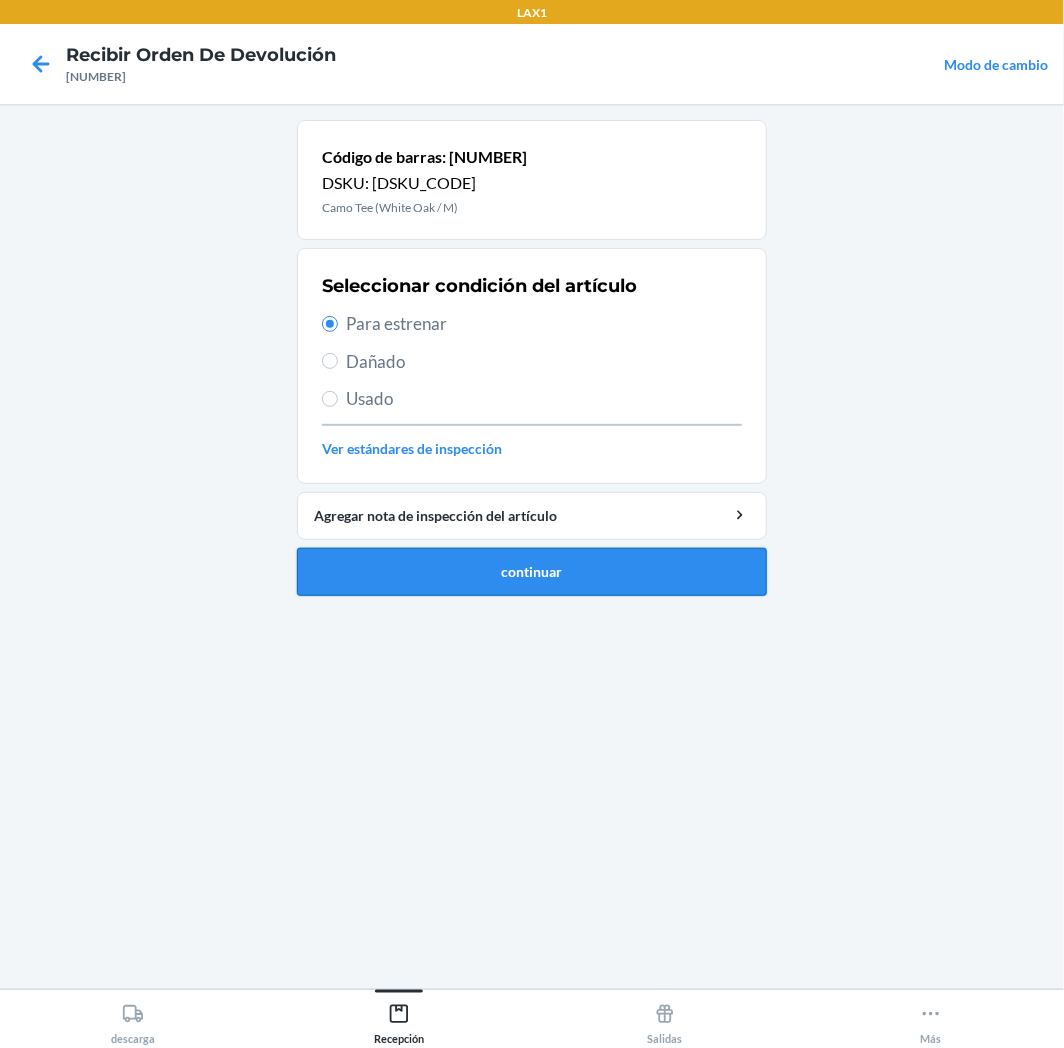 click on "continuar" at bounding box center (532, 572) 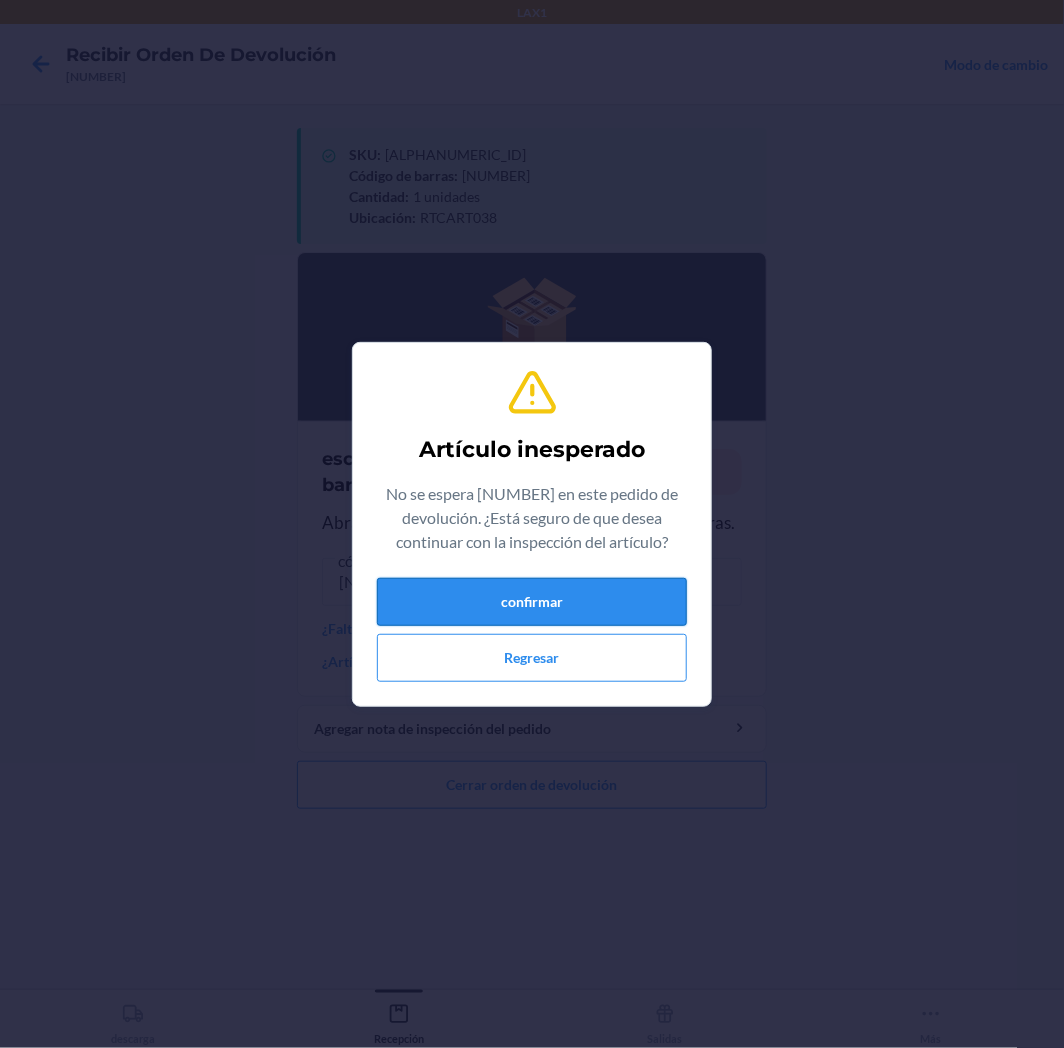 click on "confirmar" at bounding box center (532, 602) 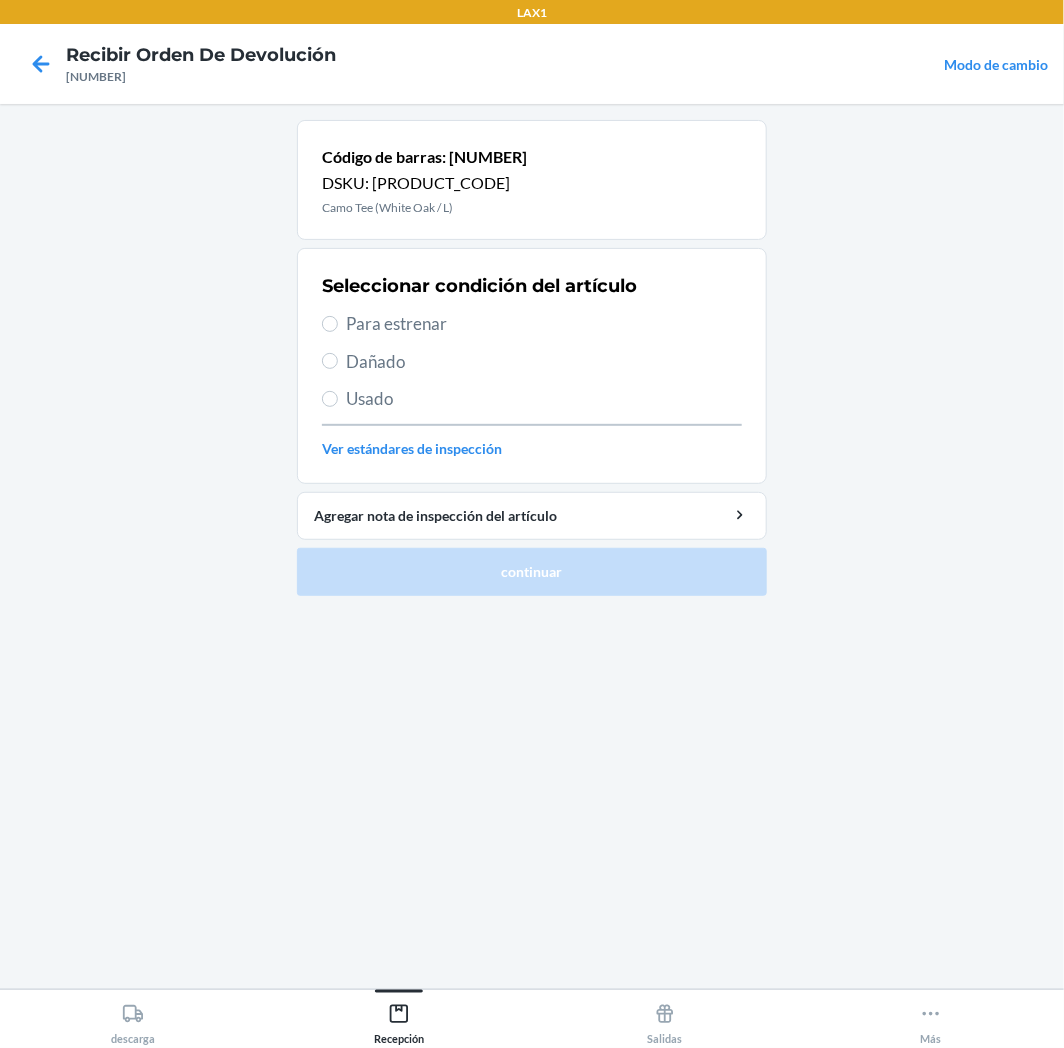 click on "Para estrenar" at bounding box center (544, 324) 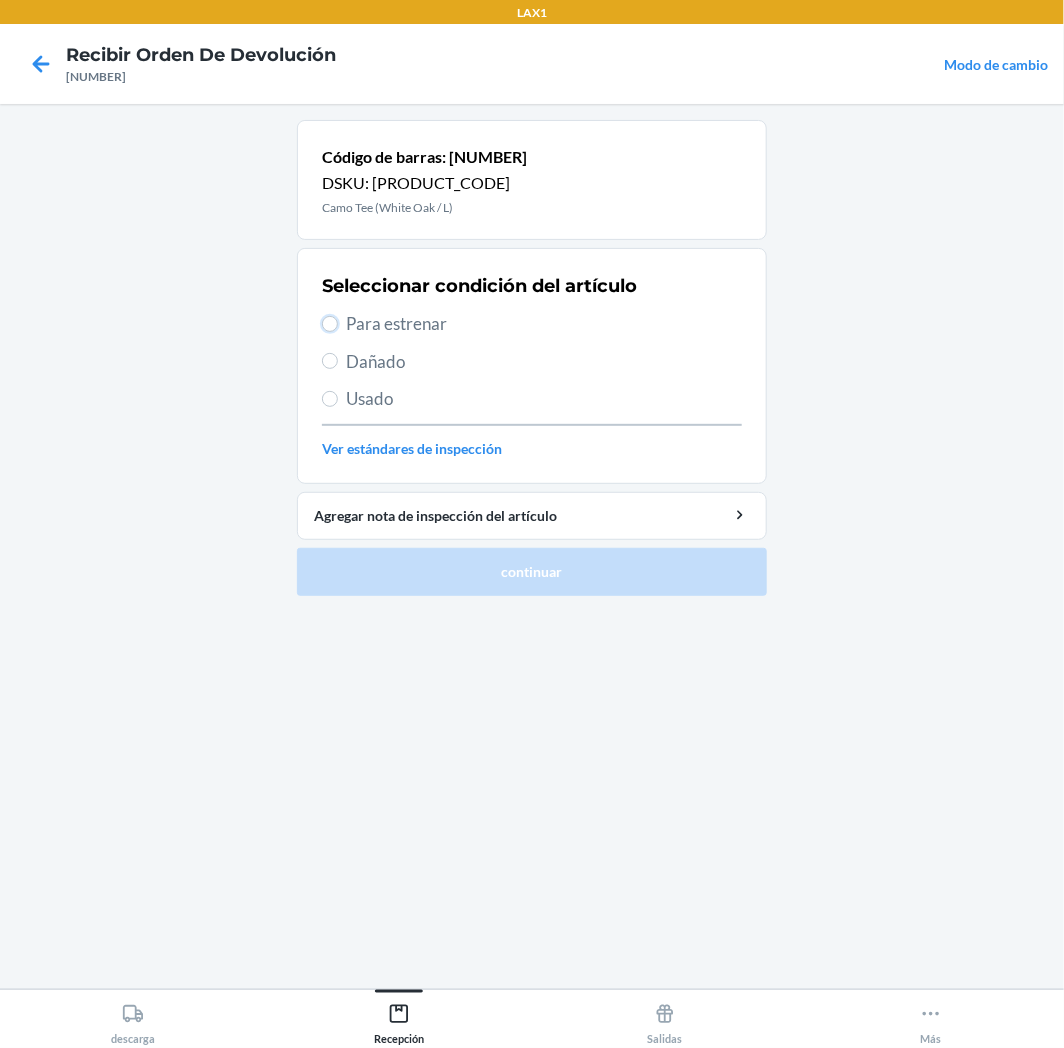 click on "Para estrenar" at bounding box center [330, 324] 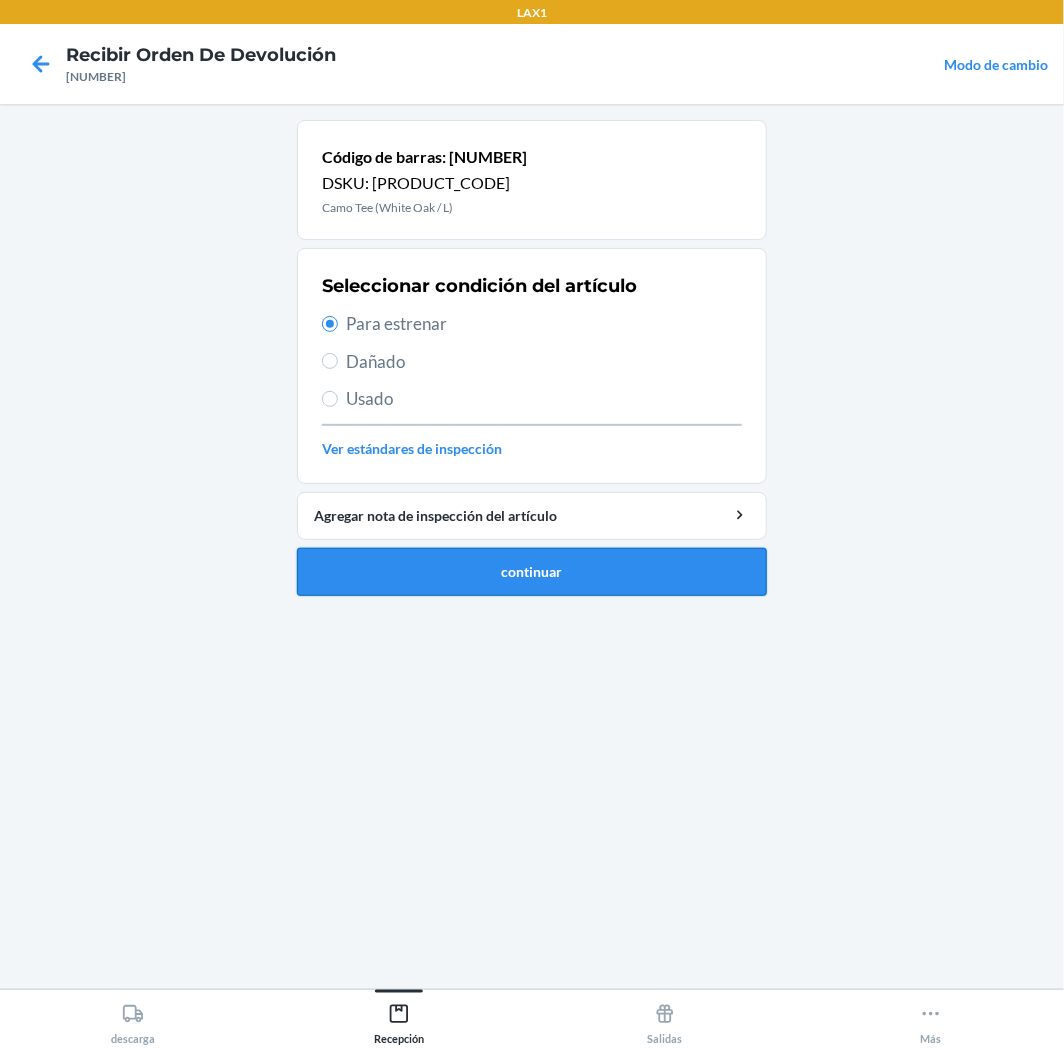 click on "continuar" at bounding box center (532, 572) 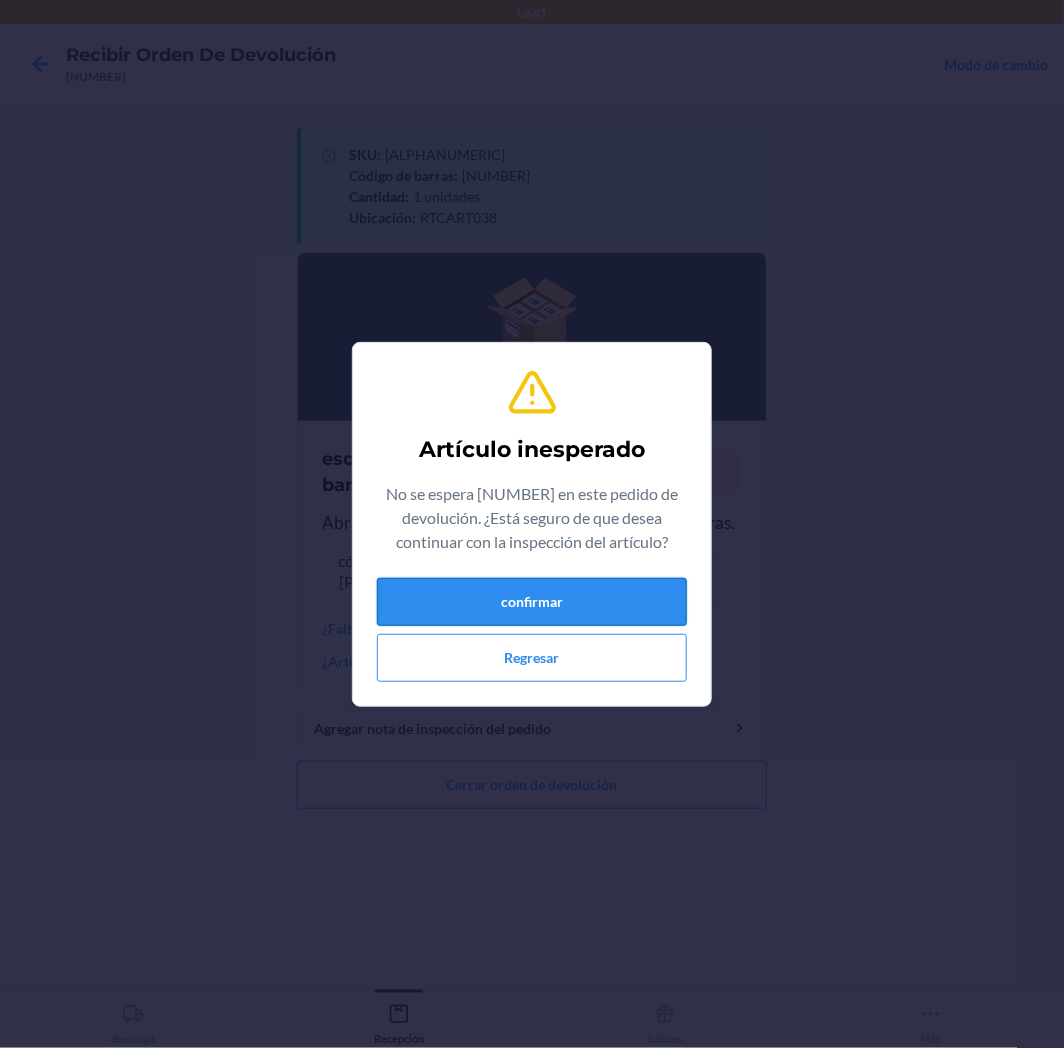 click on "confirmar" at bounding box center (532, 602) 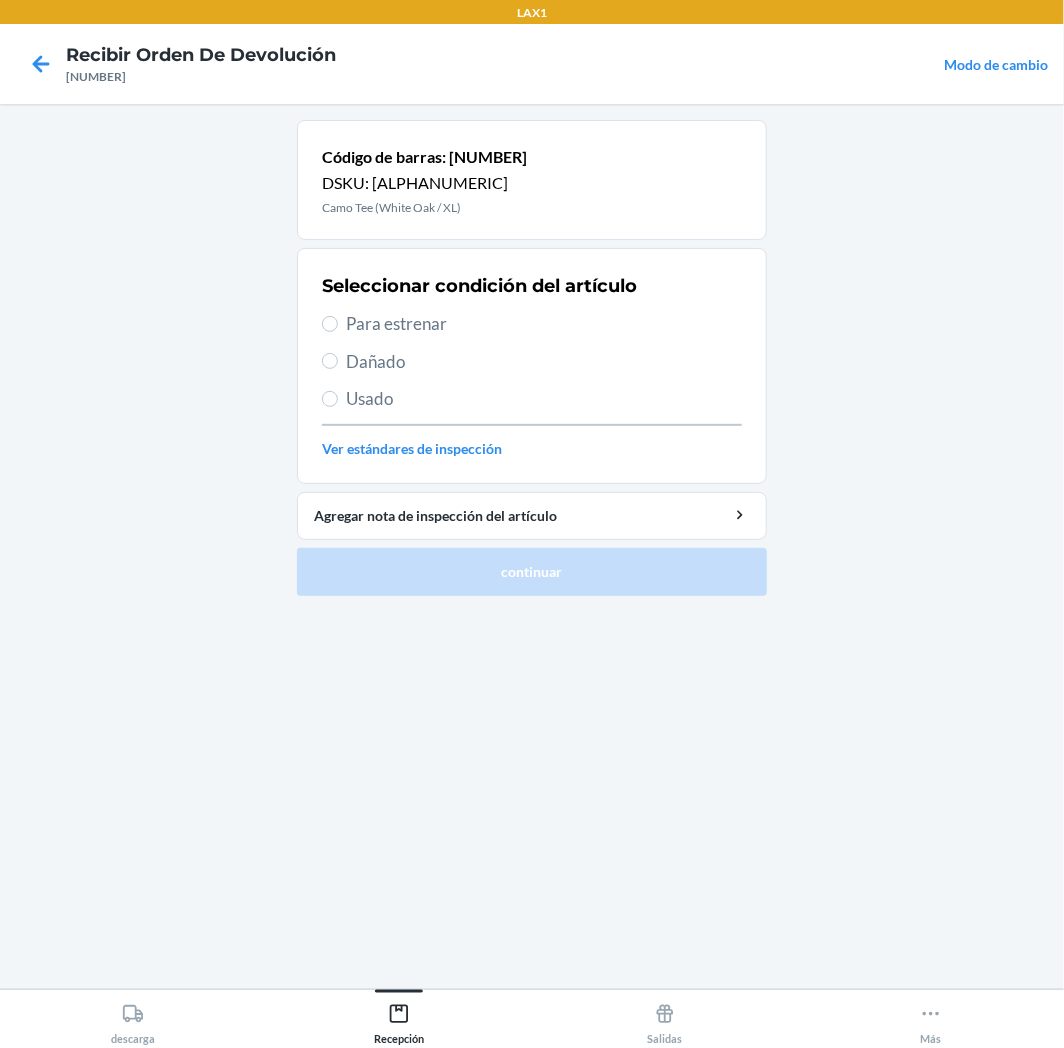 click on "Para estrenar" at bounding box center (544, 324) 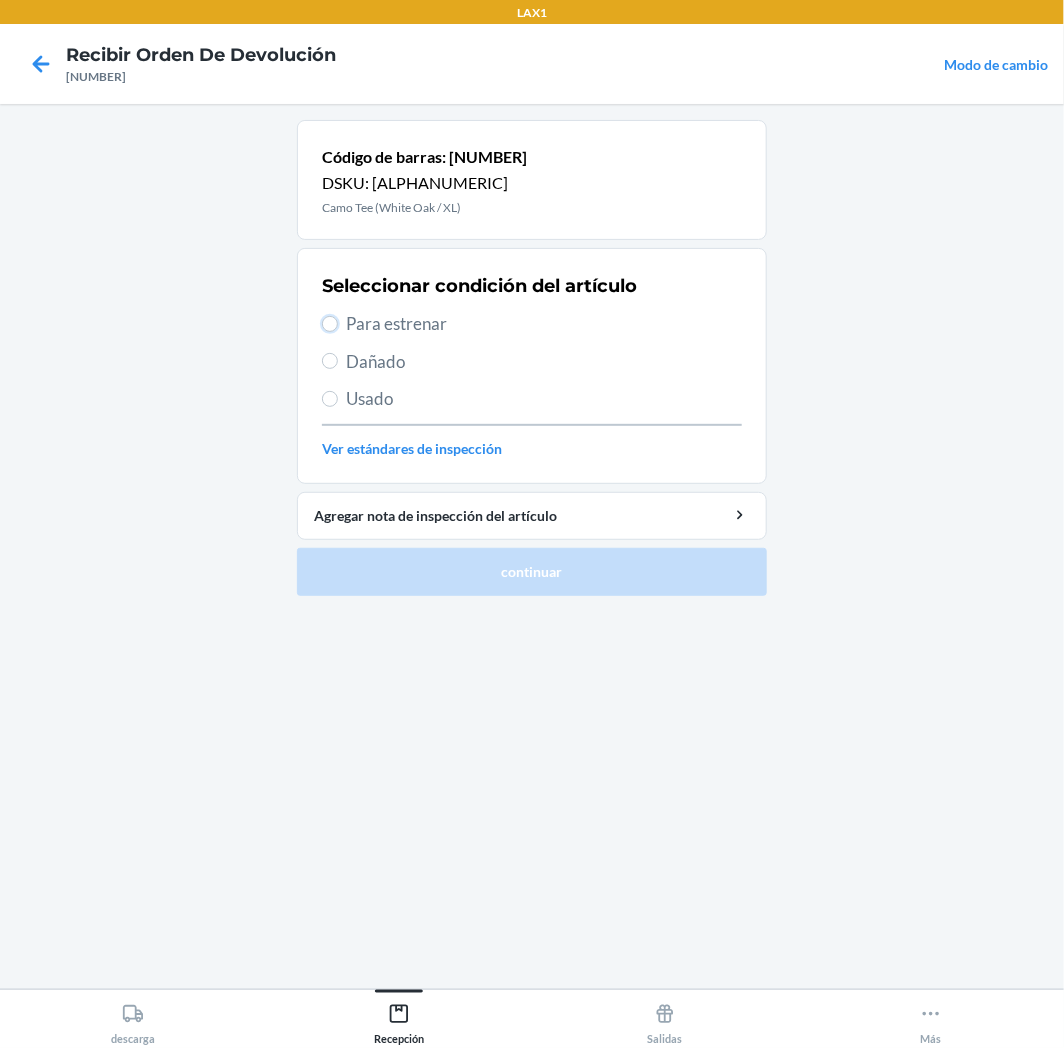 click on "Para estrenar" at bounding box center (330, 324) 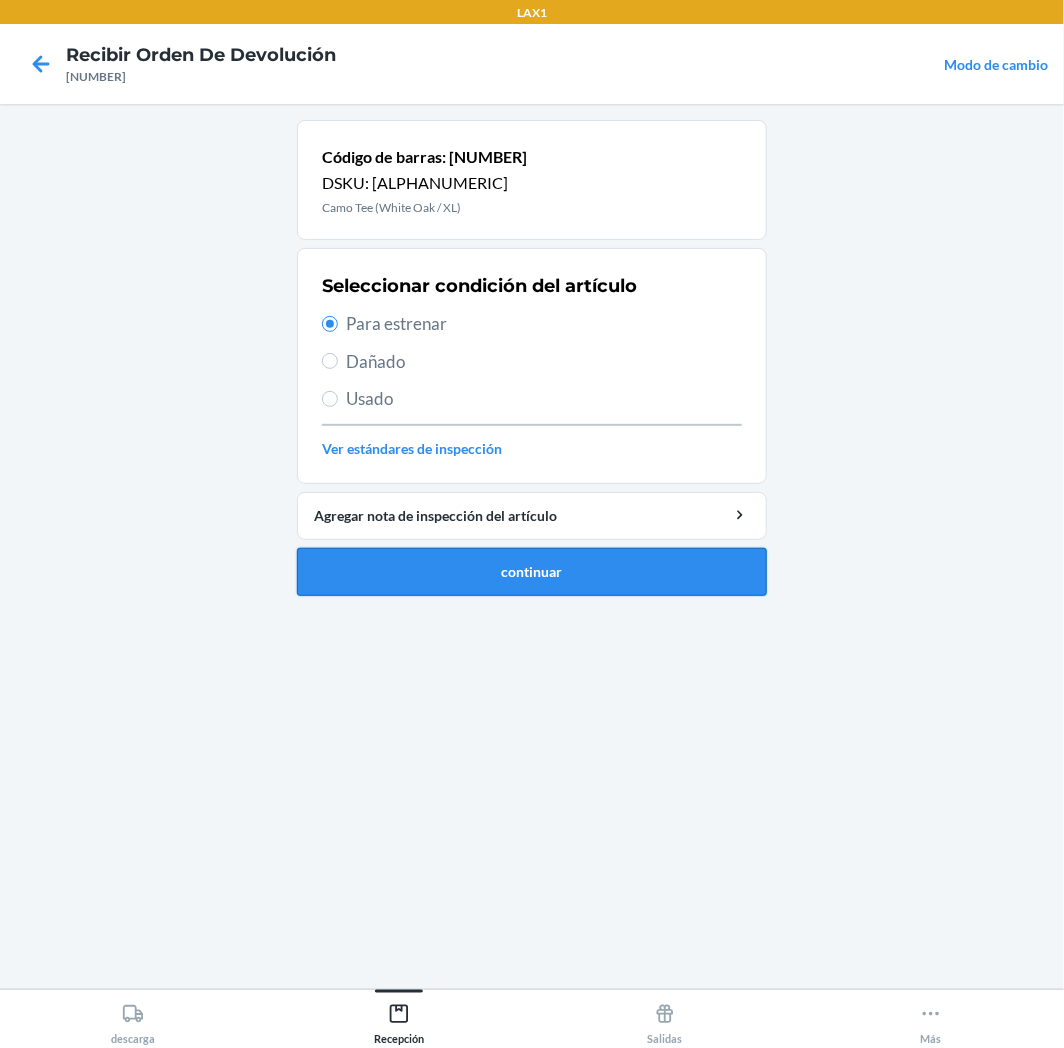 click on "continuar" at bounding box center (532, 572) 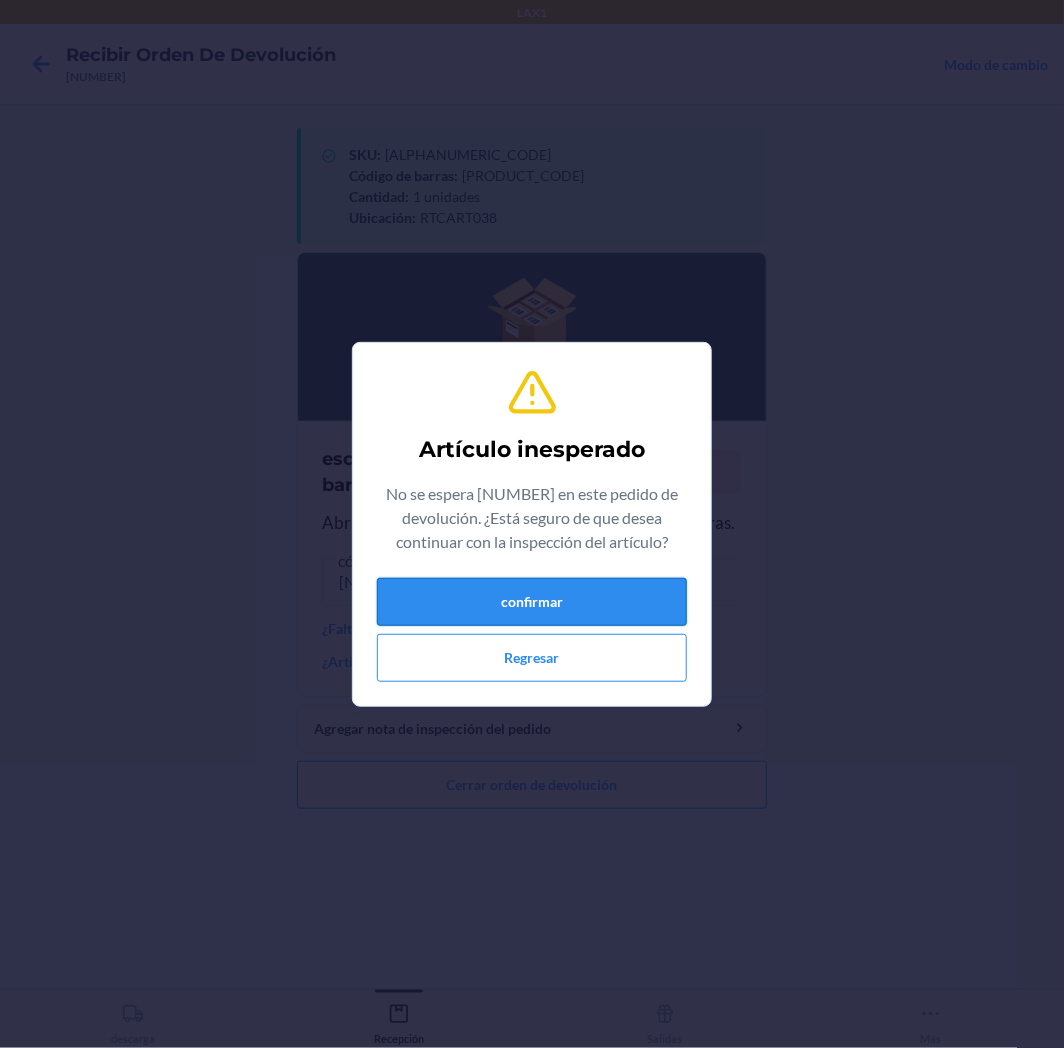 click on "confirmar" at bounding box center (532, 602) 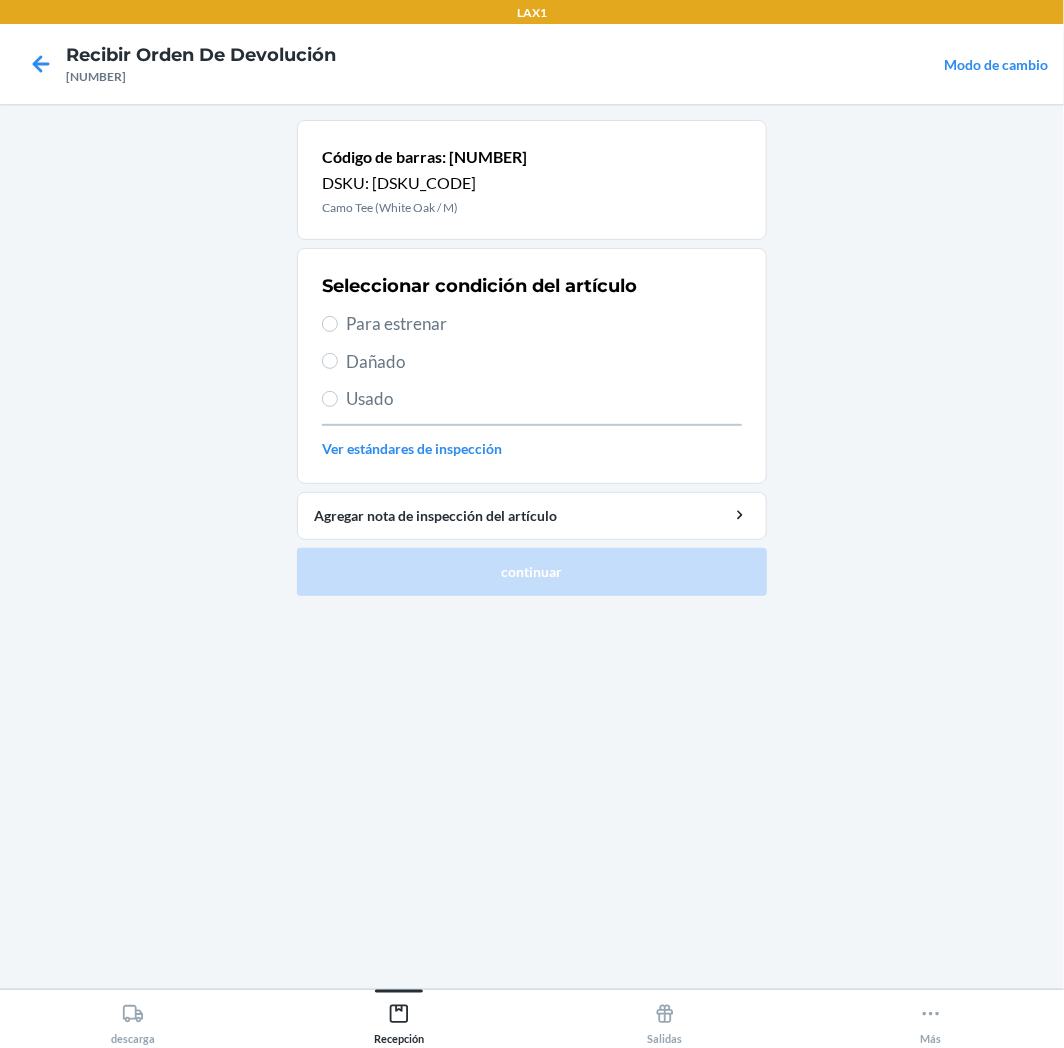 click on "Seleccionar condición del artículo Para estrenar Dañado Usado Ver estándares de inspección" at bounding box center [532, 366] 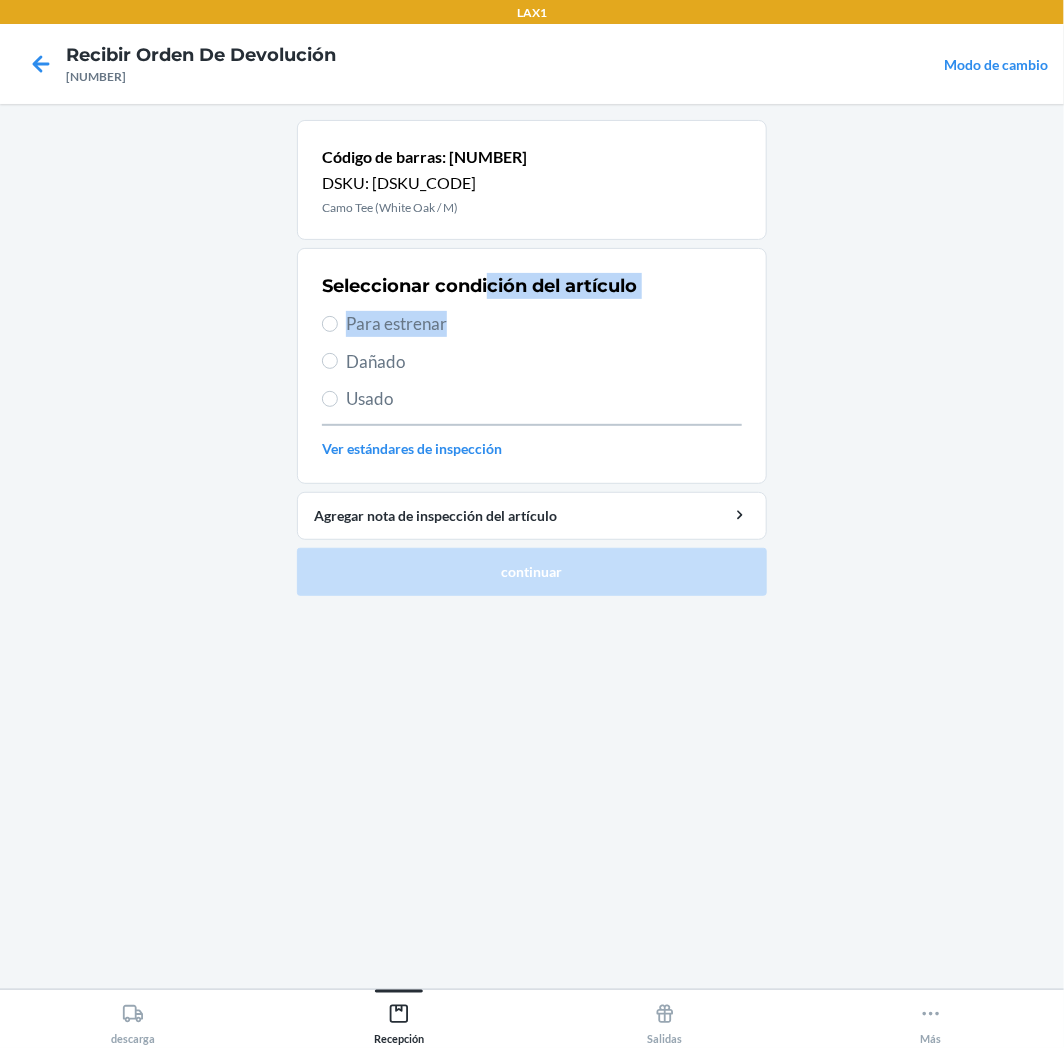 click on "Seleccionar condición del artículo Para estrenar Dañado Usado Ver estándares de inspección" at bounding box center [532, 366] 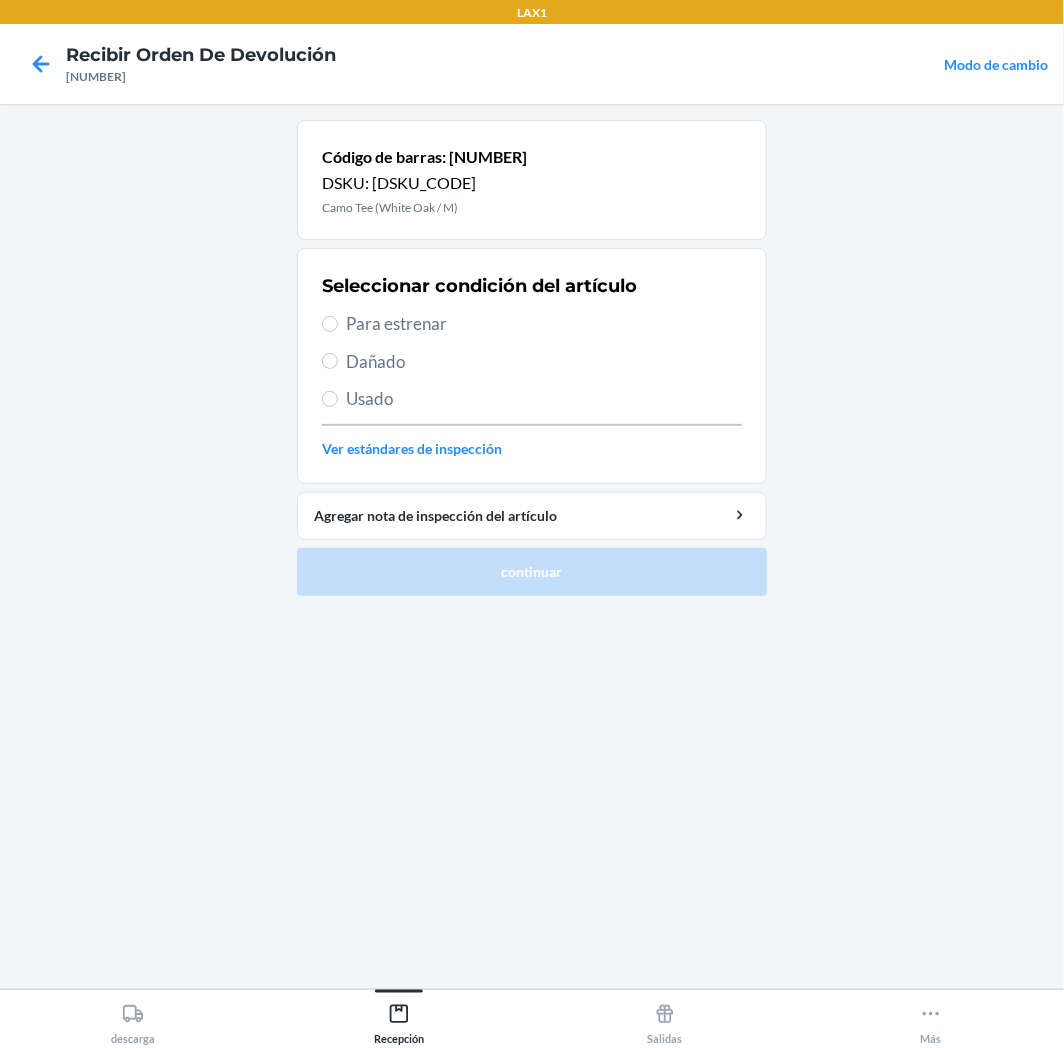 click on "Para estrenar" at bounding box center (544, 324) 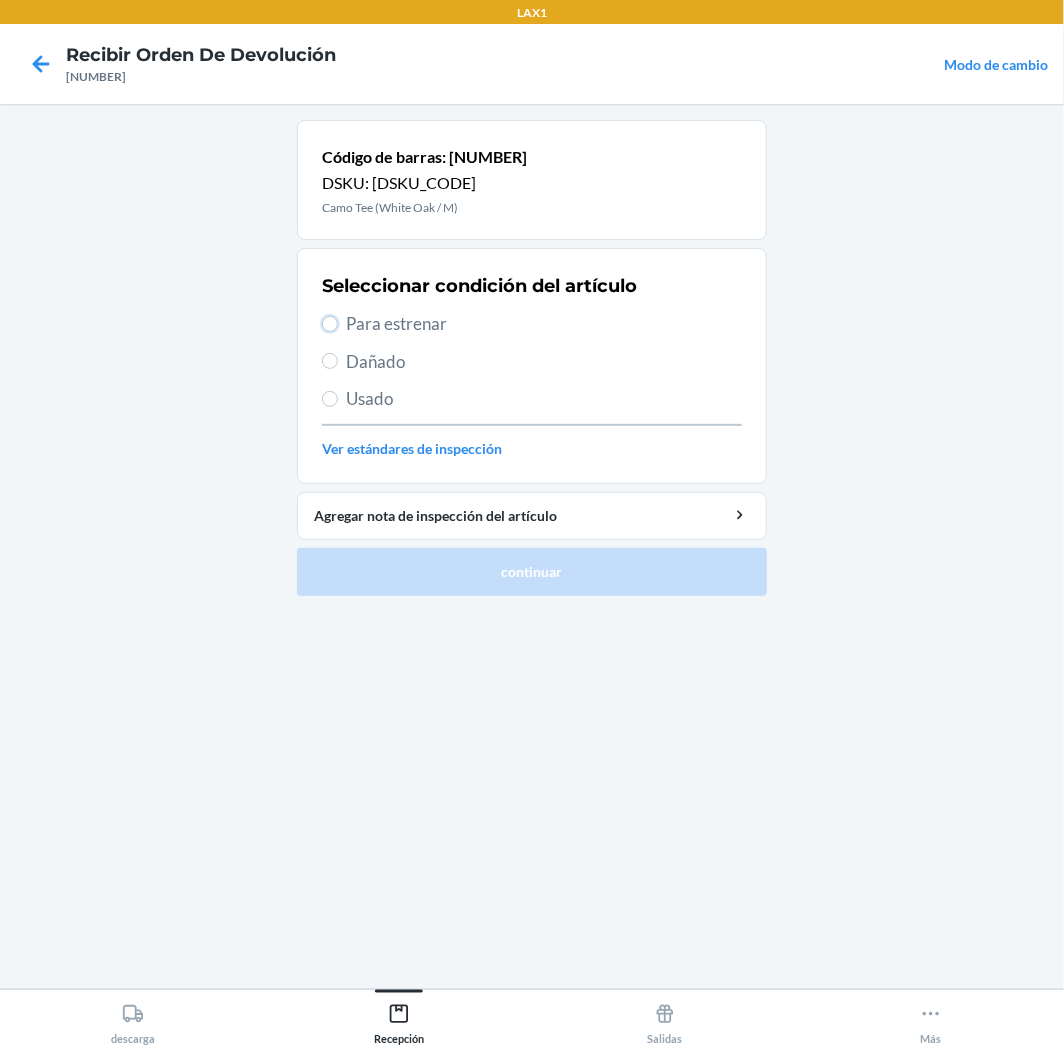 click on "Para estrenar" at bounding box center [330, 324] 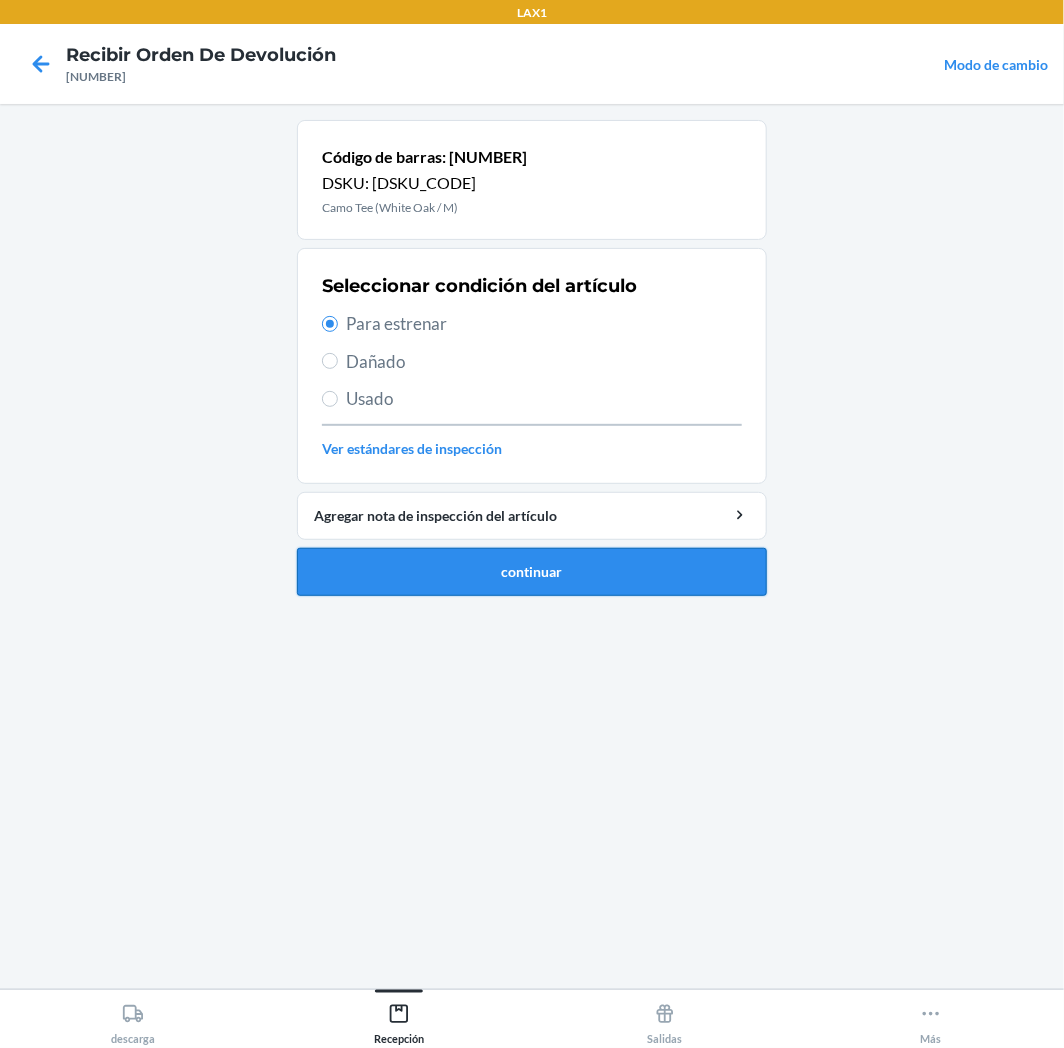 click on "continuar" at bounding box center (532, 572) 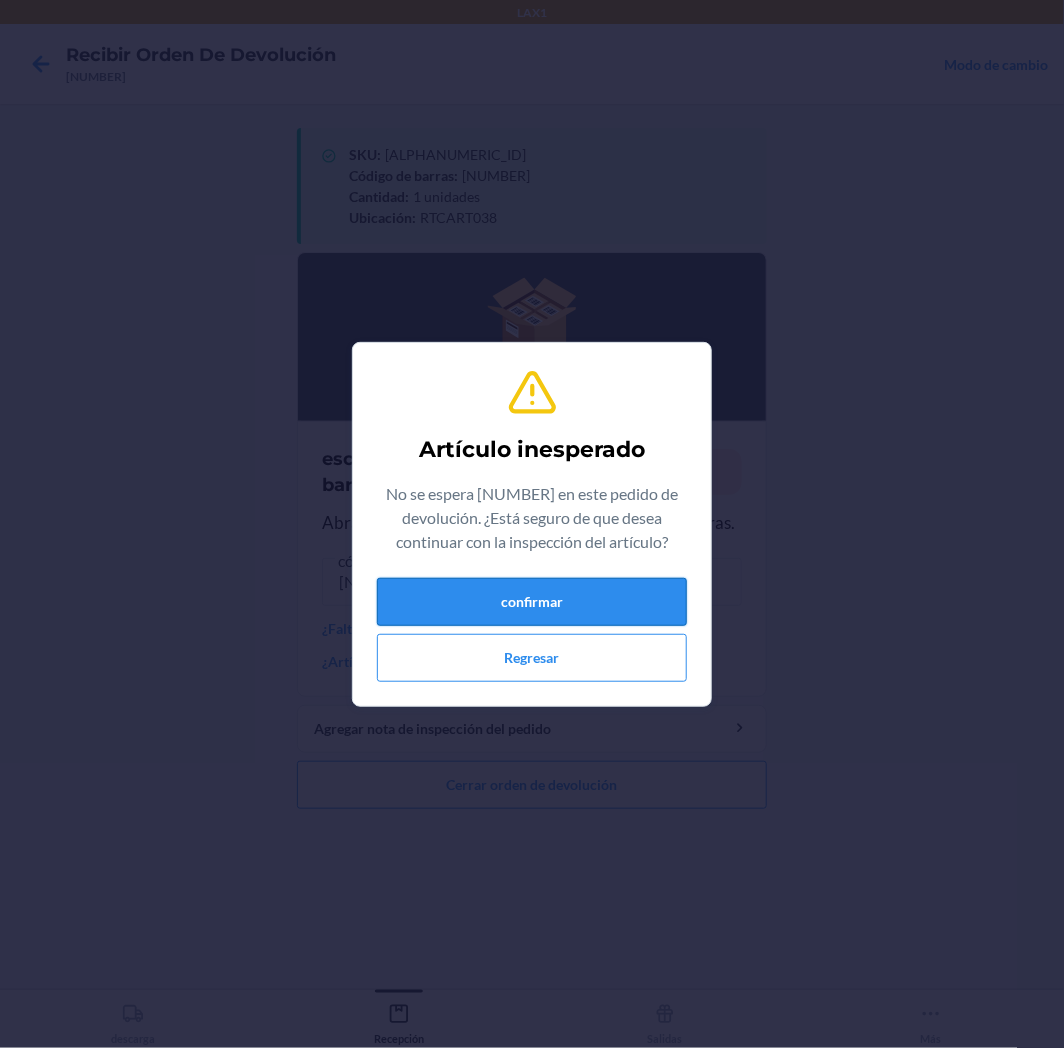 click on "confirmar" at bounding box center [532, 602] 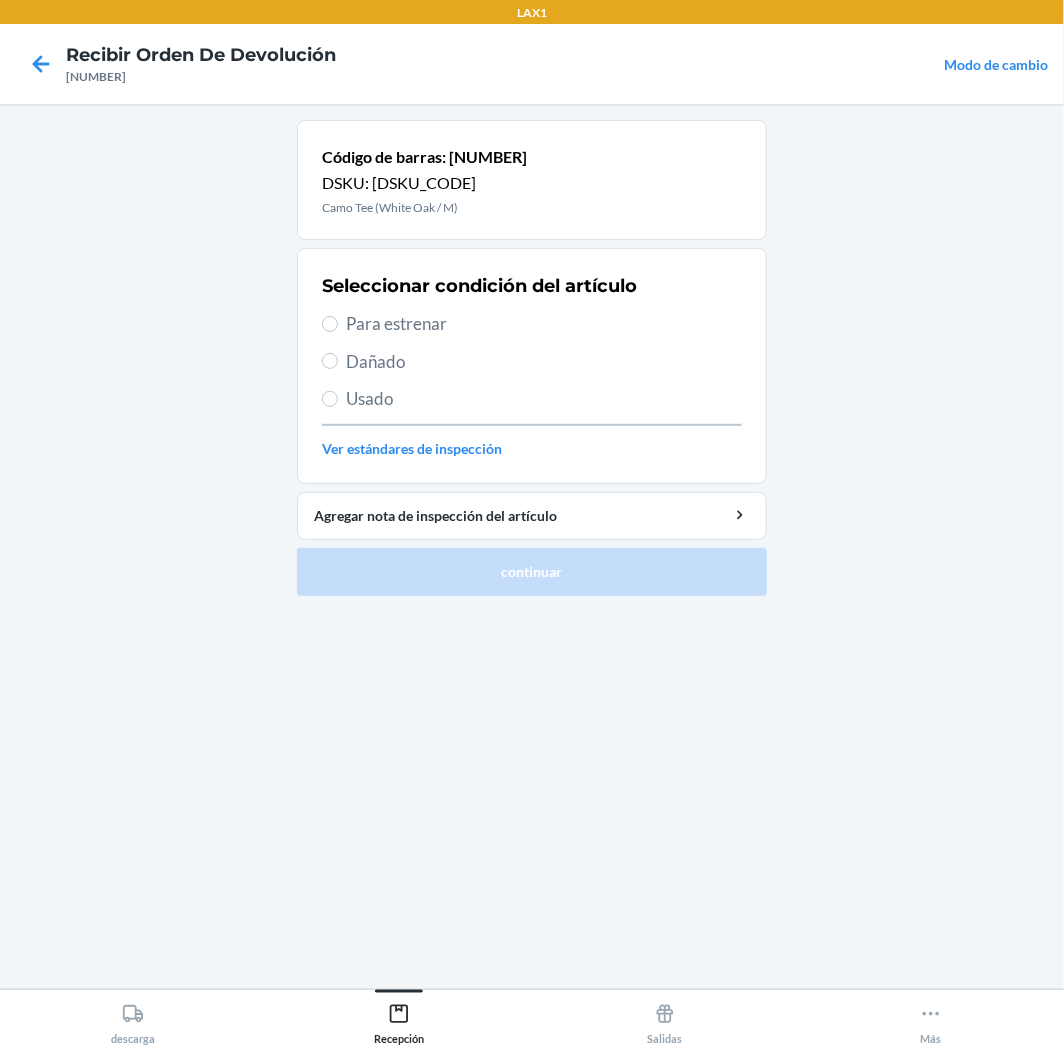 click on "Seleccionar condición del artículo Para estrenar Dañado Usado Ver estándares de inspección" at bounding box center [532, 366] 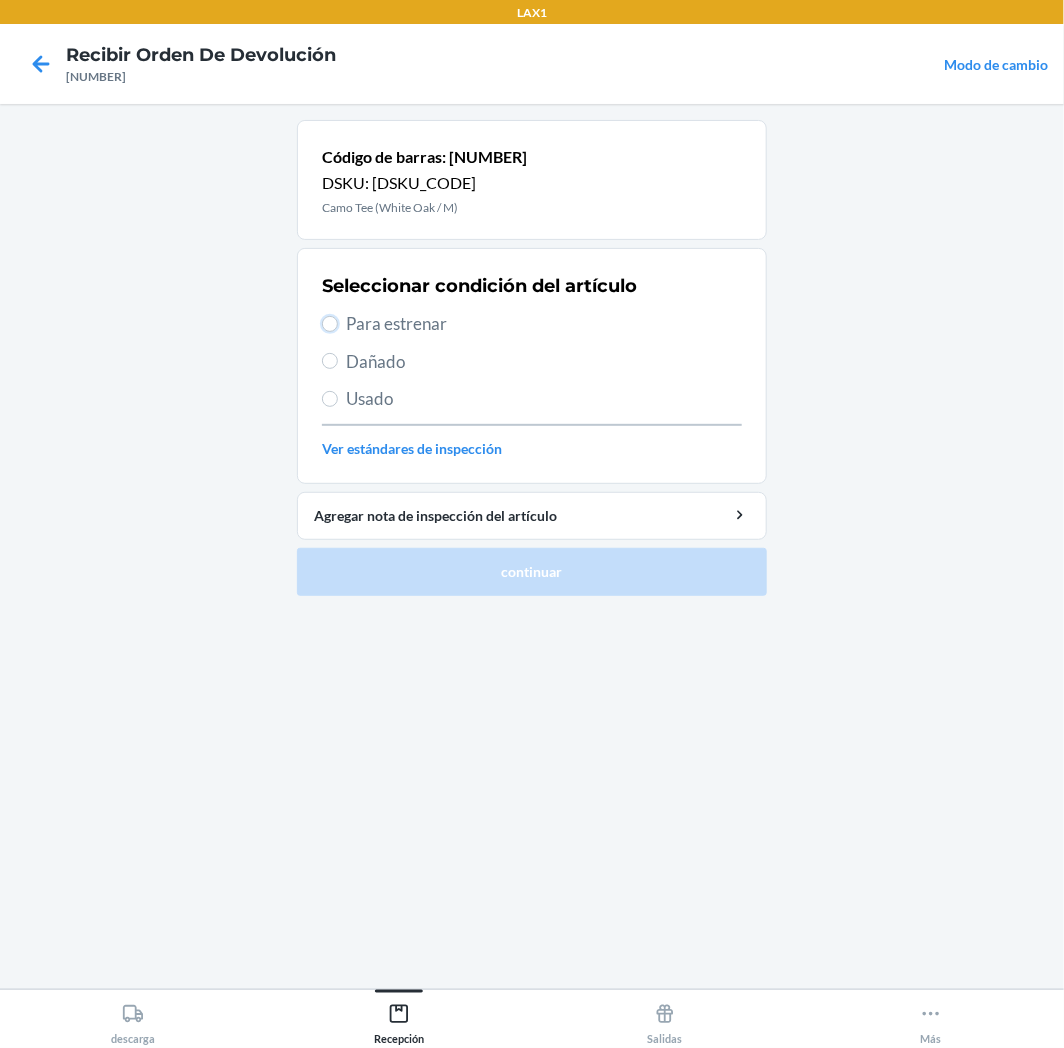 click on "Para estrenar" at bounding box center (330, 324) 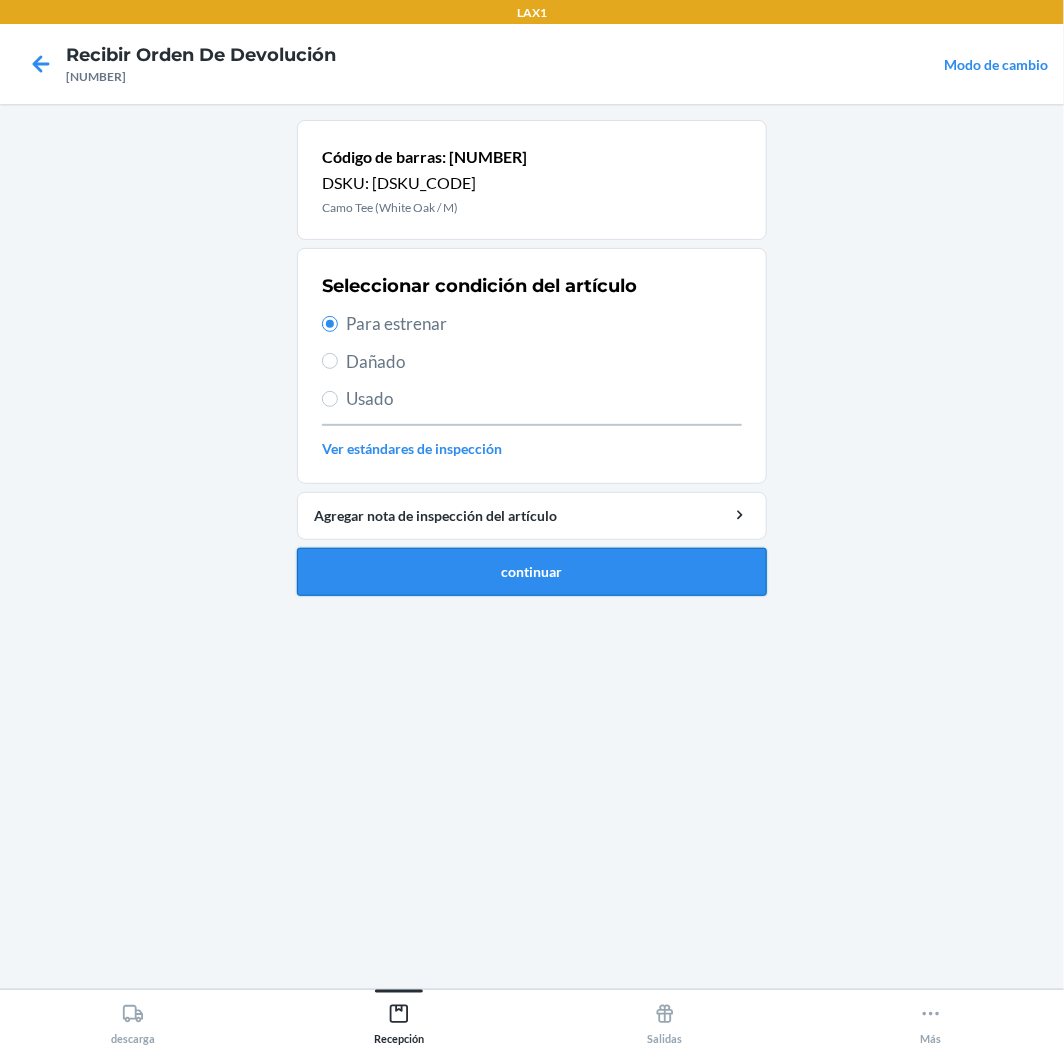 click on "continuar" at bounding box center [532, 572] 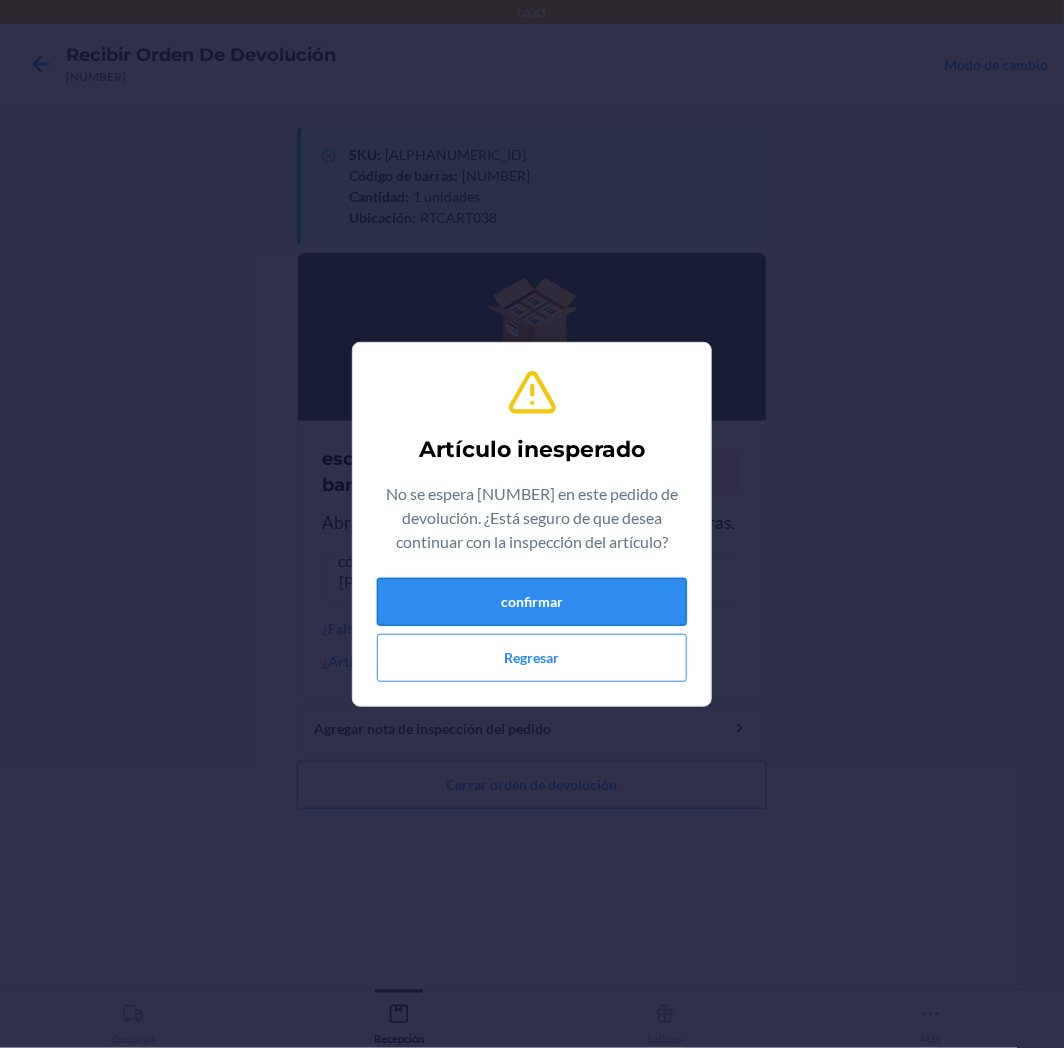 click on "confirmar" at bounding box center [532, 602] 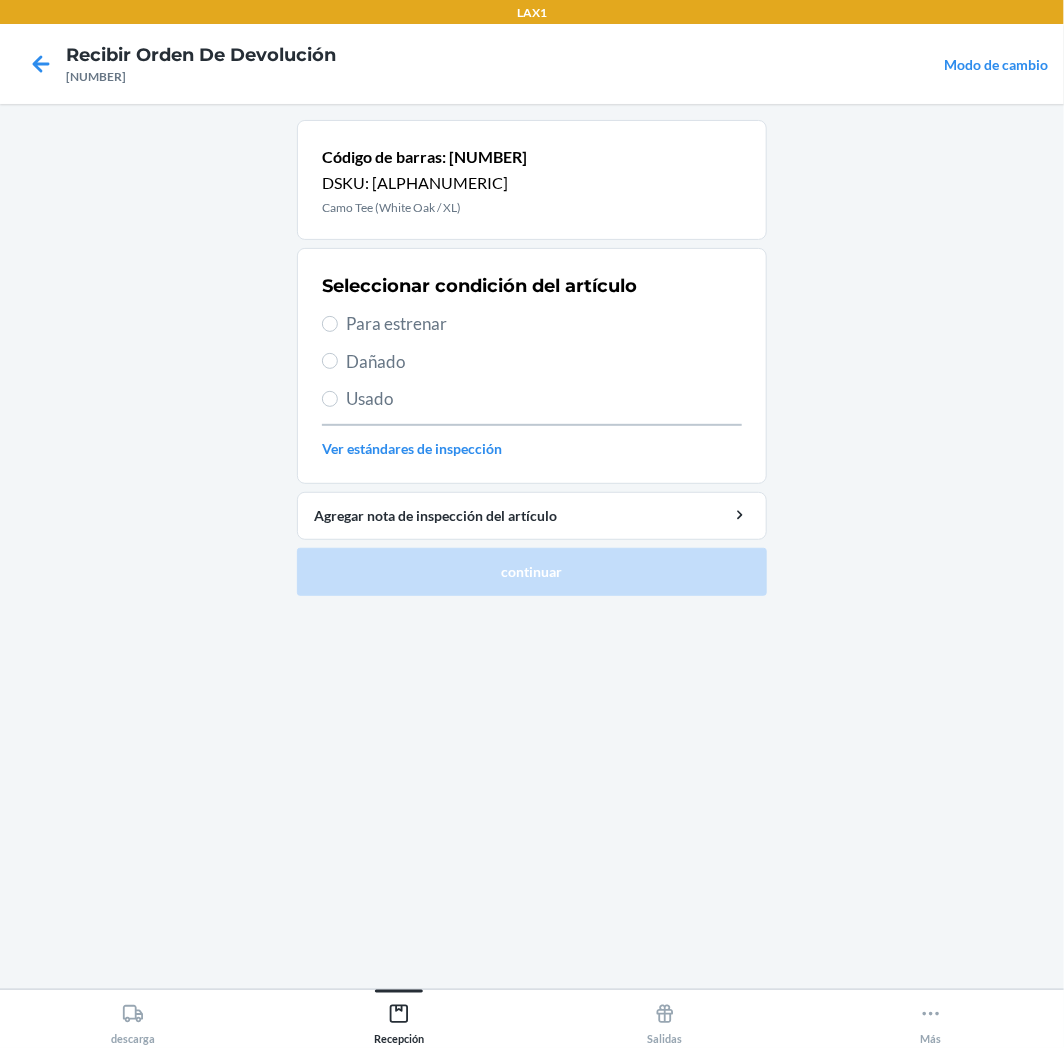 click on "Para estrenar" at bounding box center (544, 324) 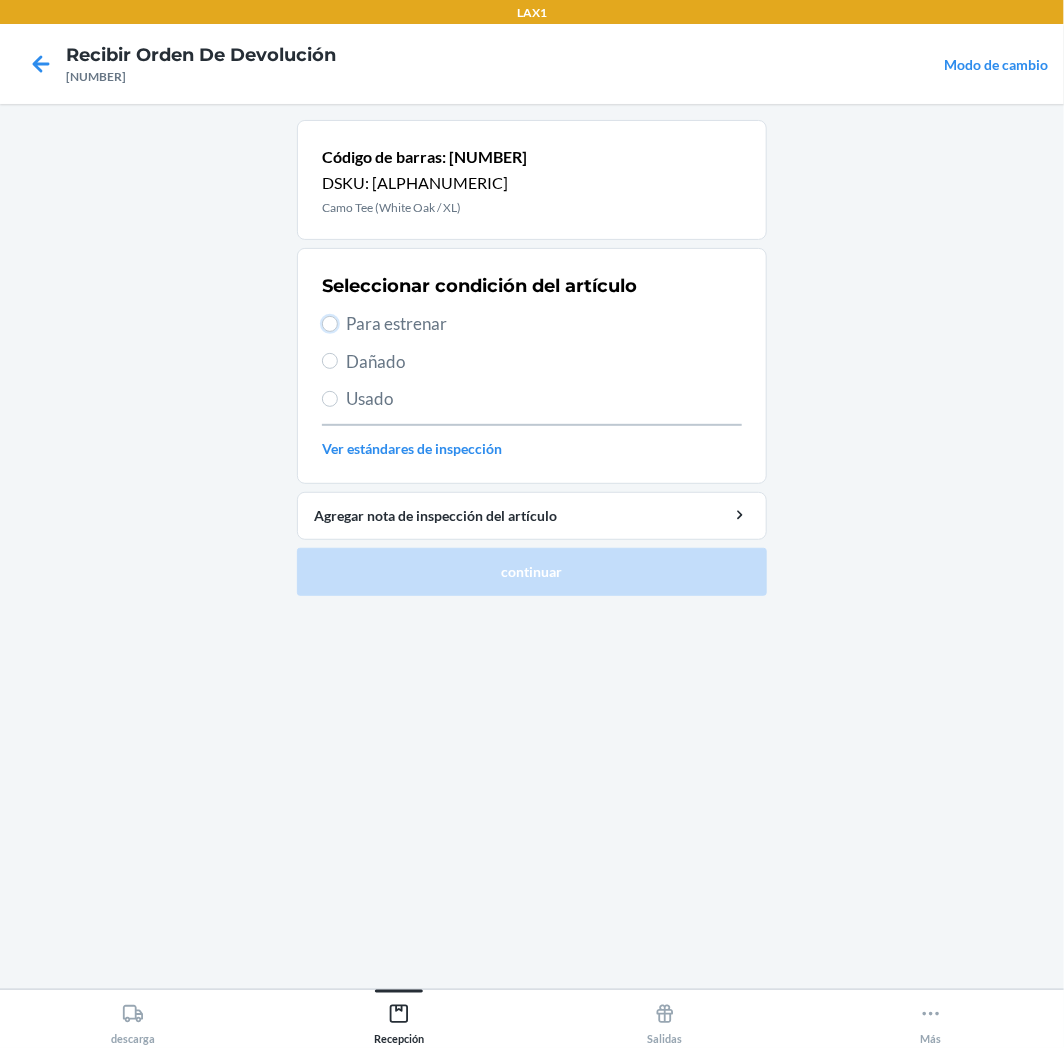 click on "Para estrenar" at bounding box center [330, 324] 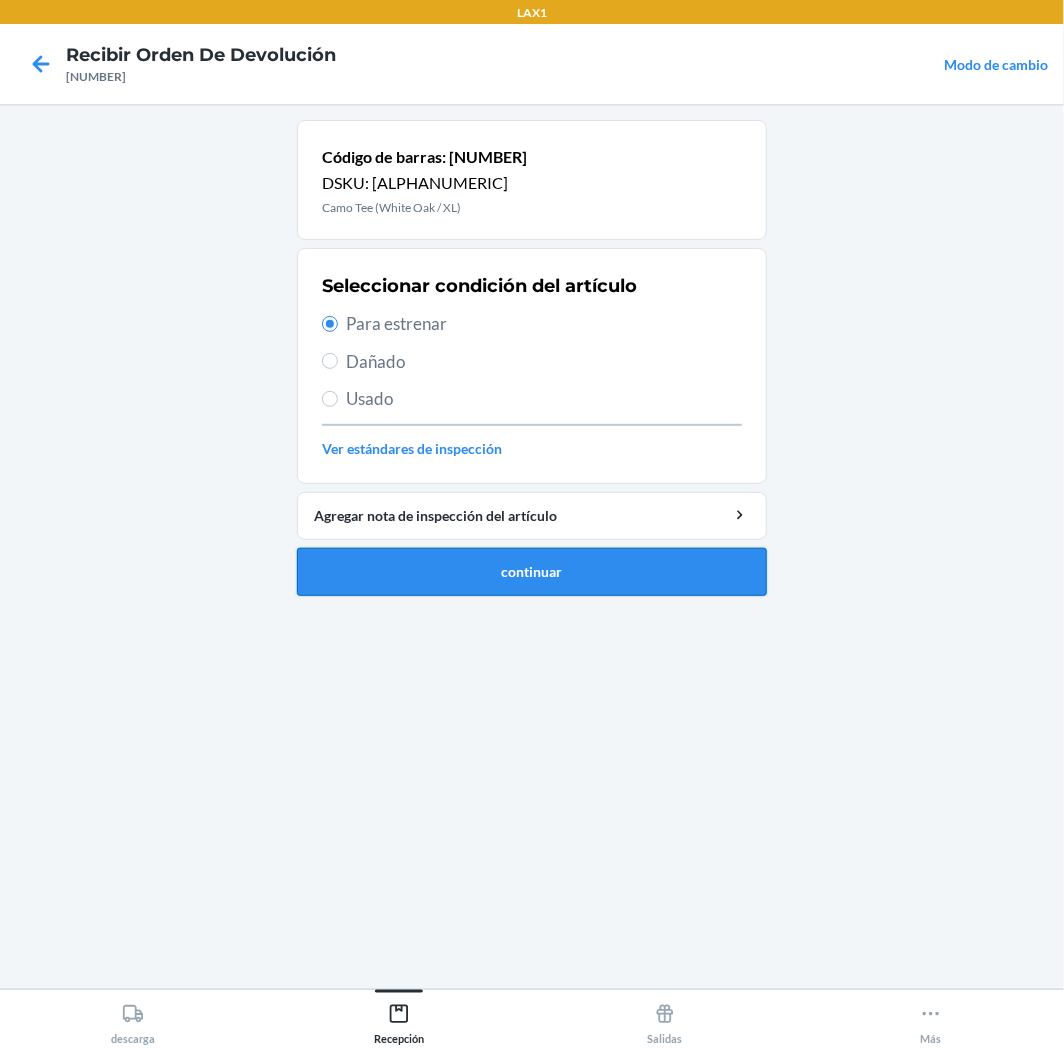 click on "continuar" at bounding box center (532, 572) 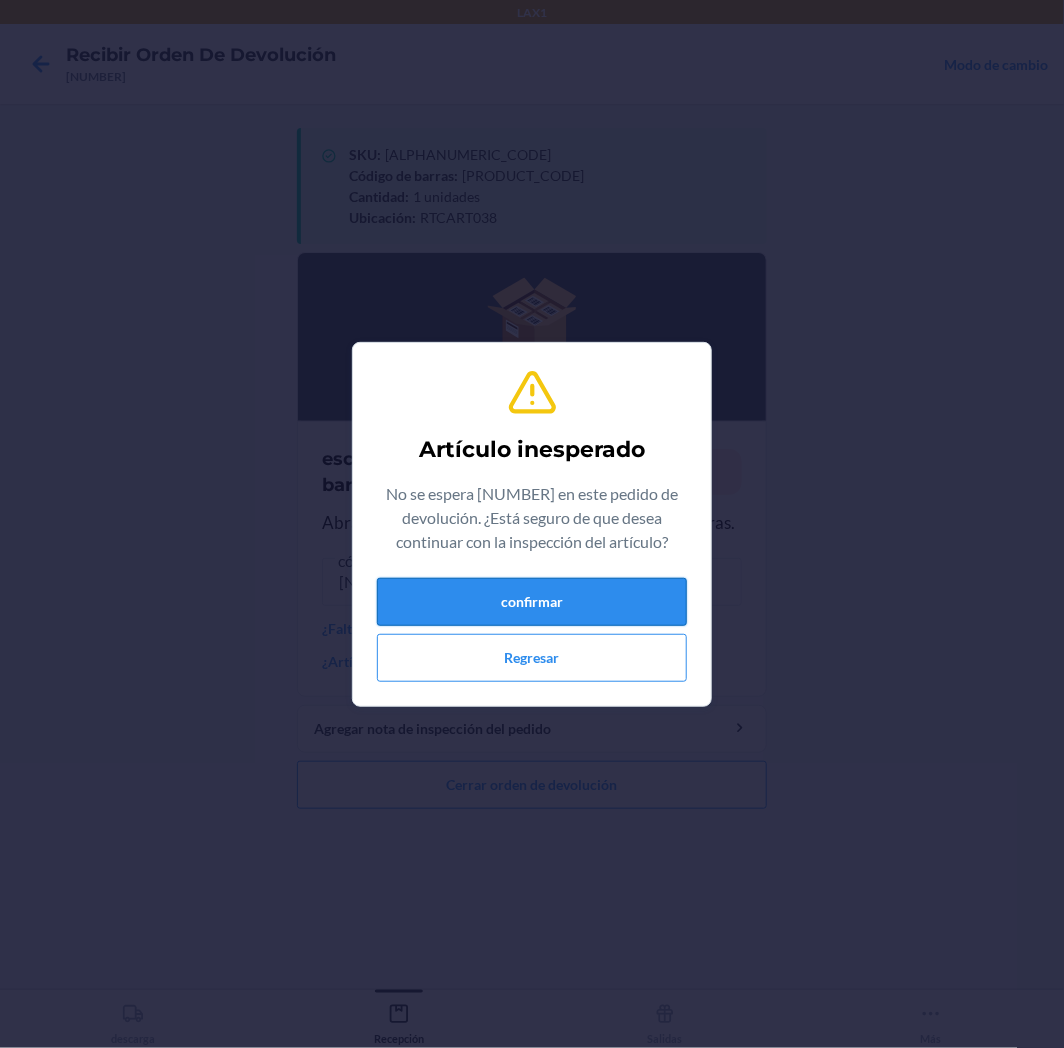 click on "confirmar" at bounding box center [532, 602] 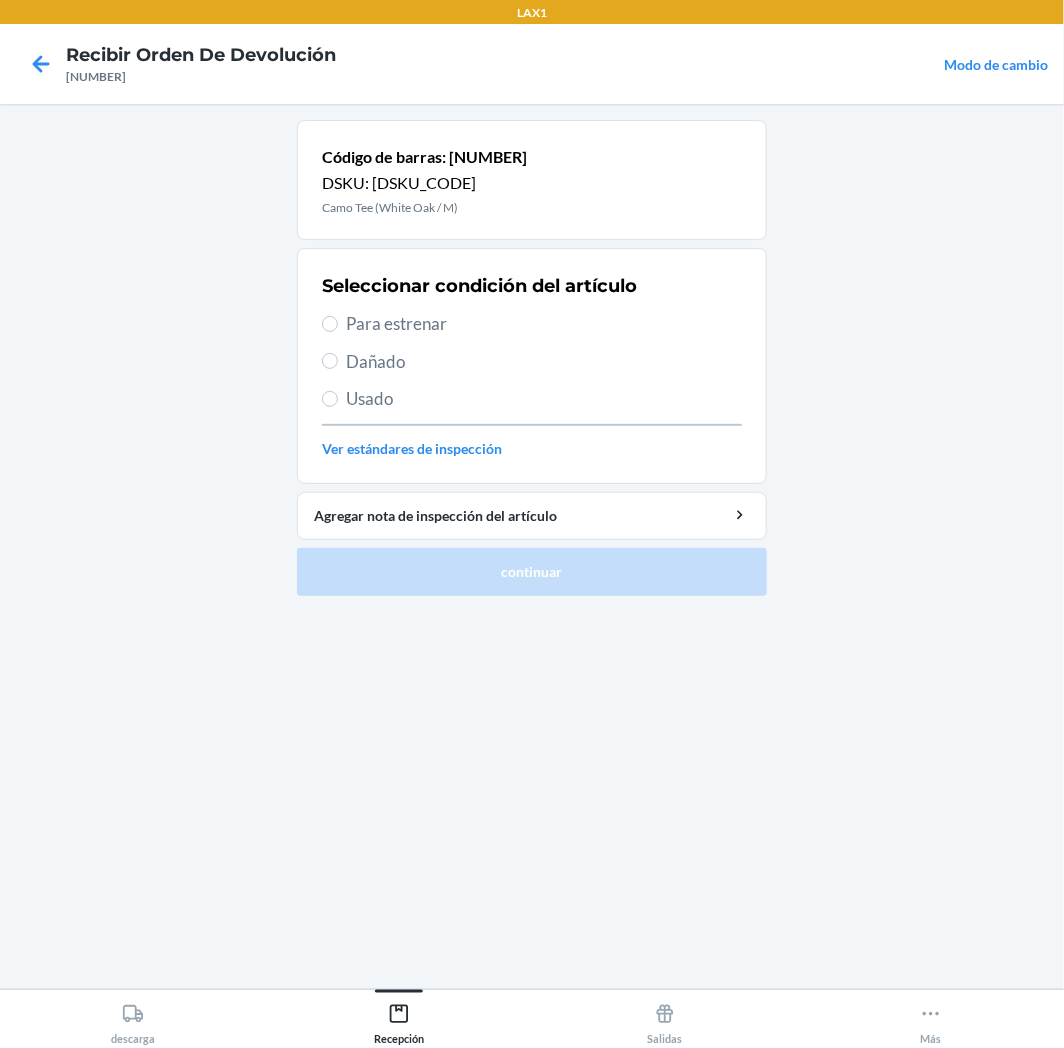 click on "Para estrenar" at bounding box center [544, 324] 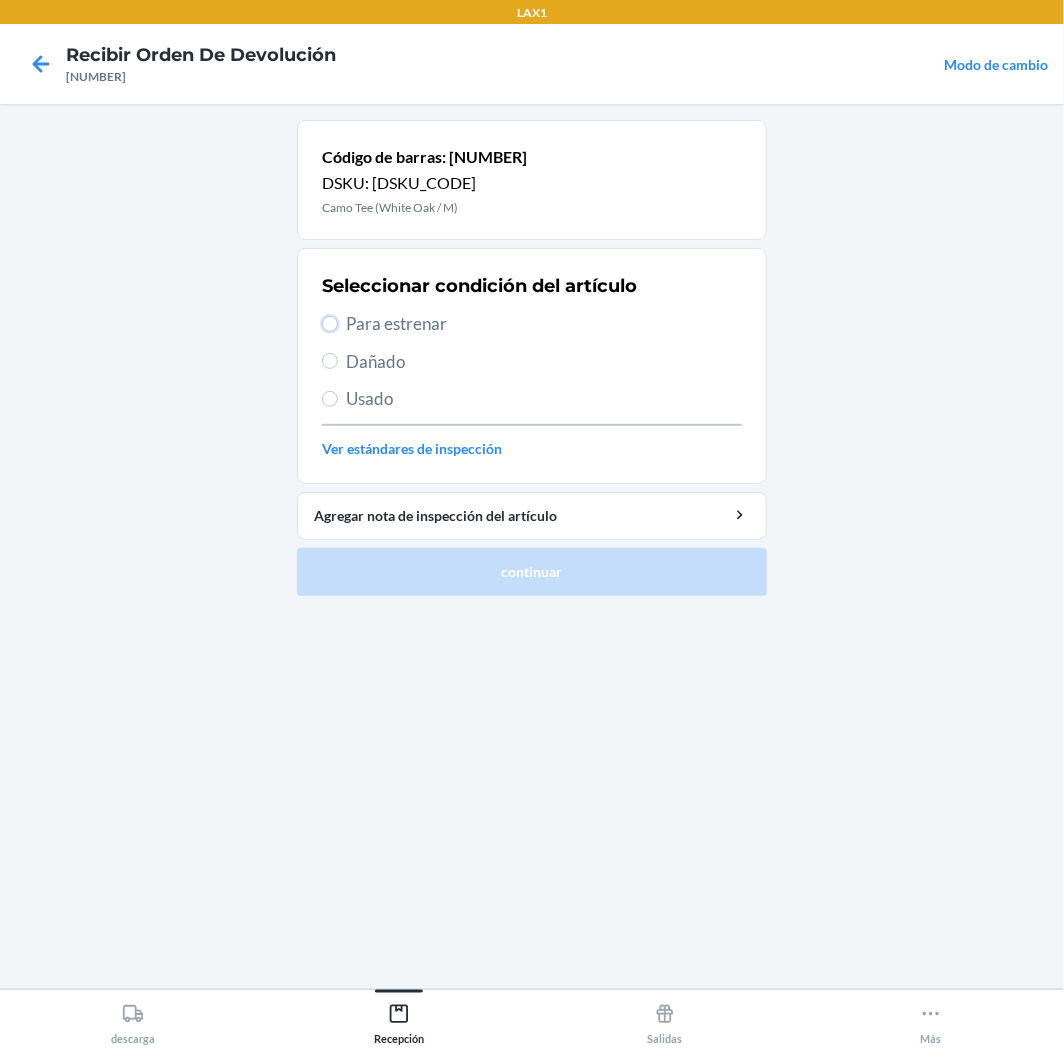 click on "Para estrenar" at bounding box center (330, 324) 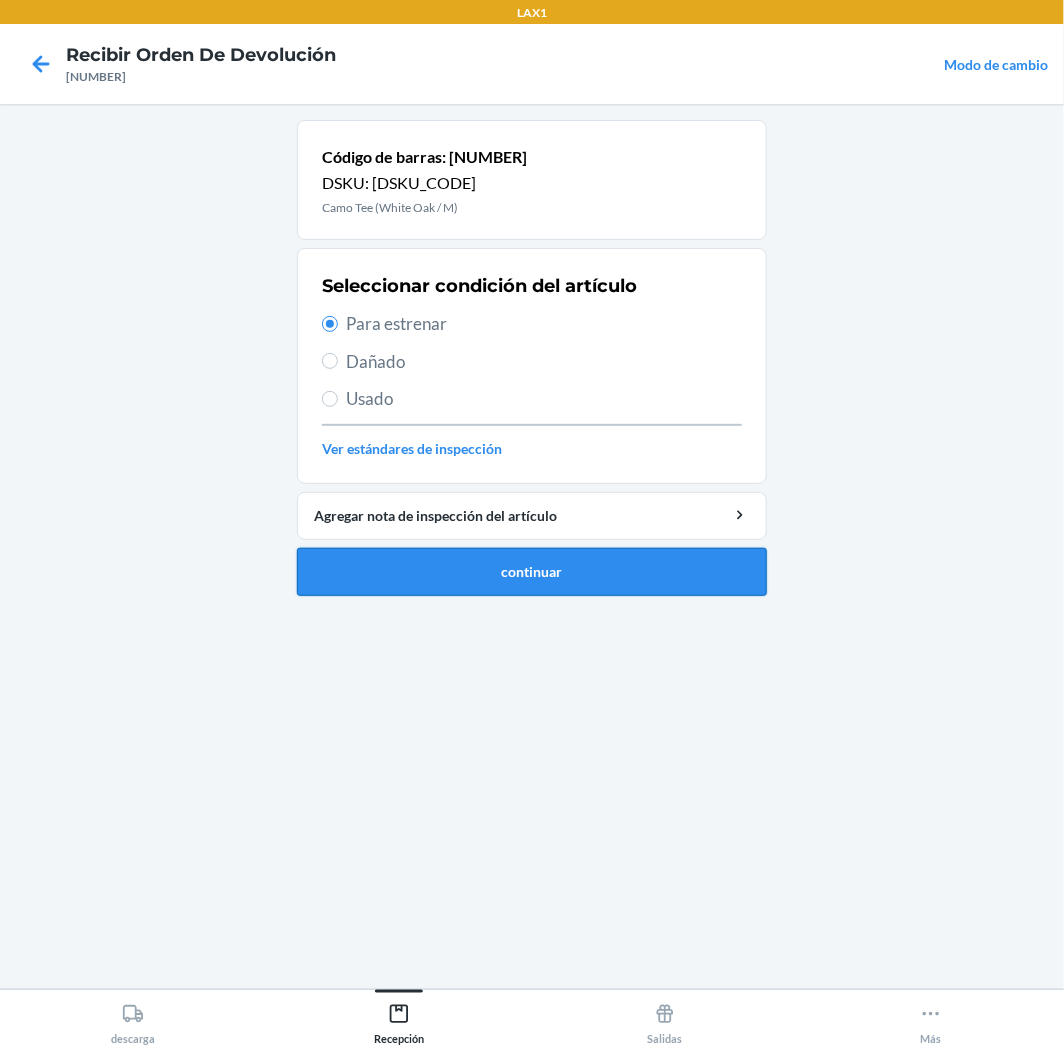 click on "continuar" at bounding box center [532, 572] 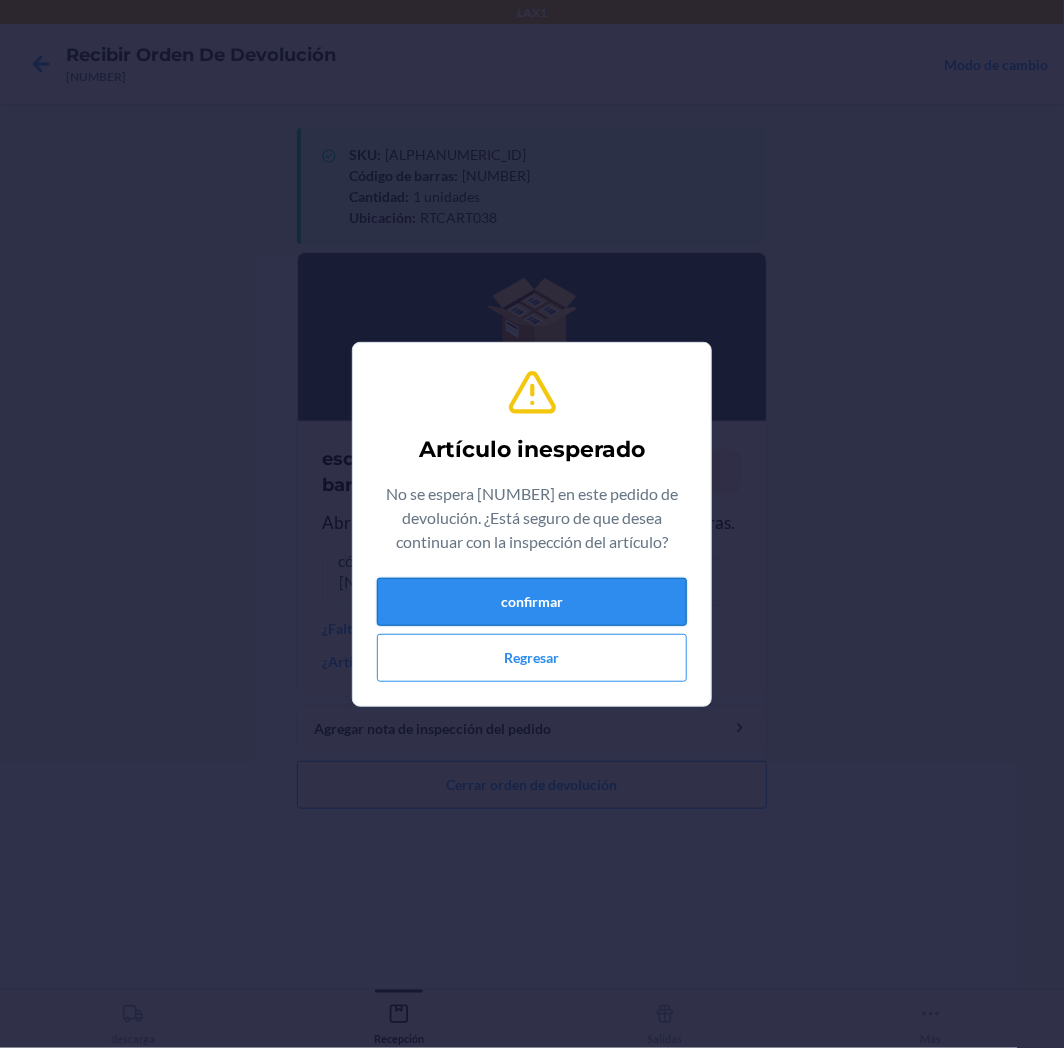 click on "confirmar" at bounding box center [532, 602] 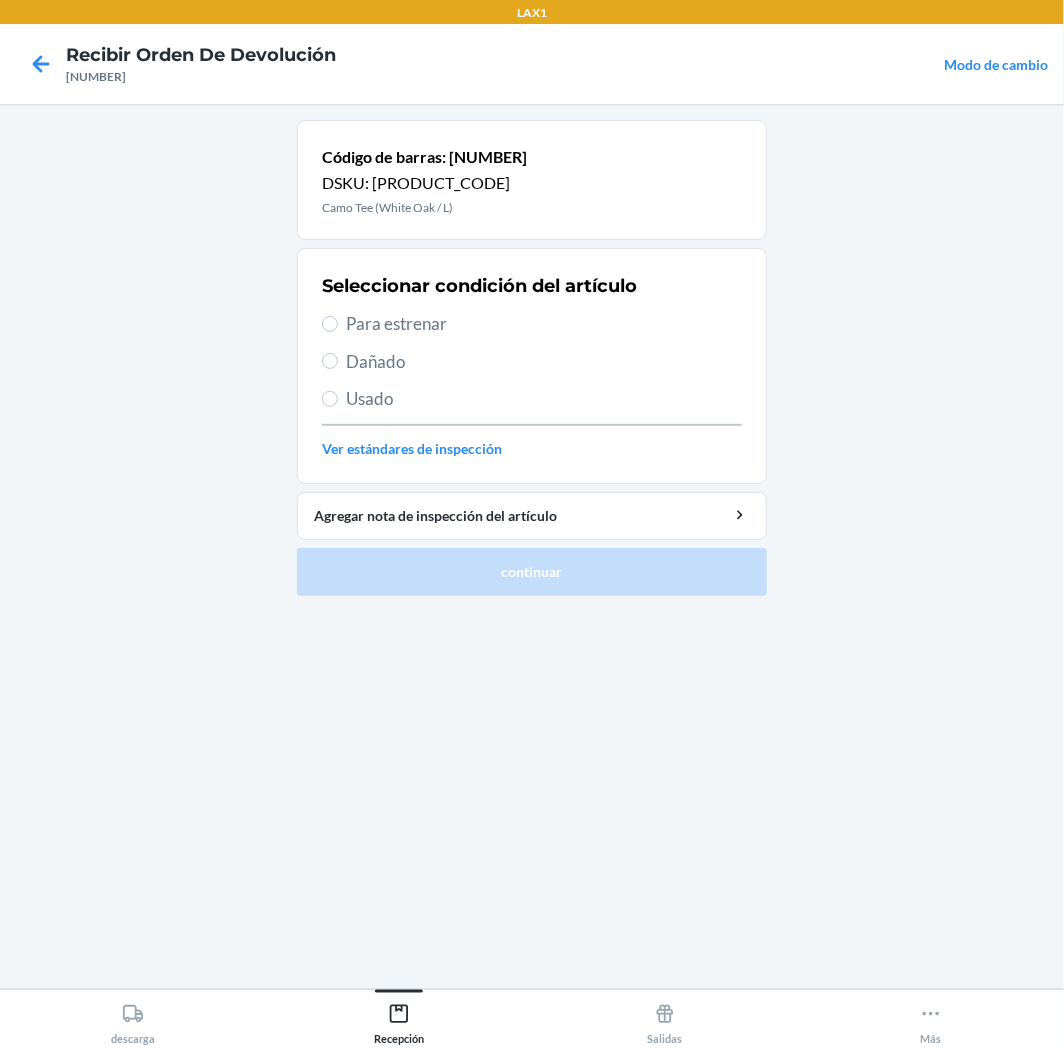 drag, startPoint x: 487, startPoint y: 301, endPoint x: 490, endPoint y: 322, distance: 21.213203 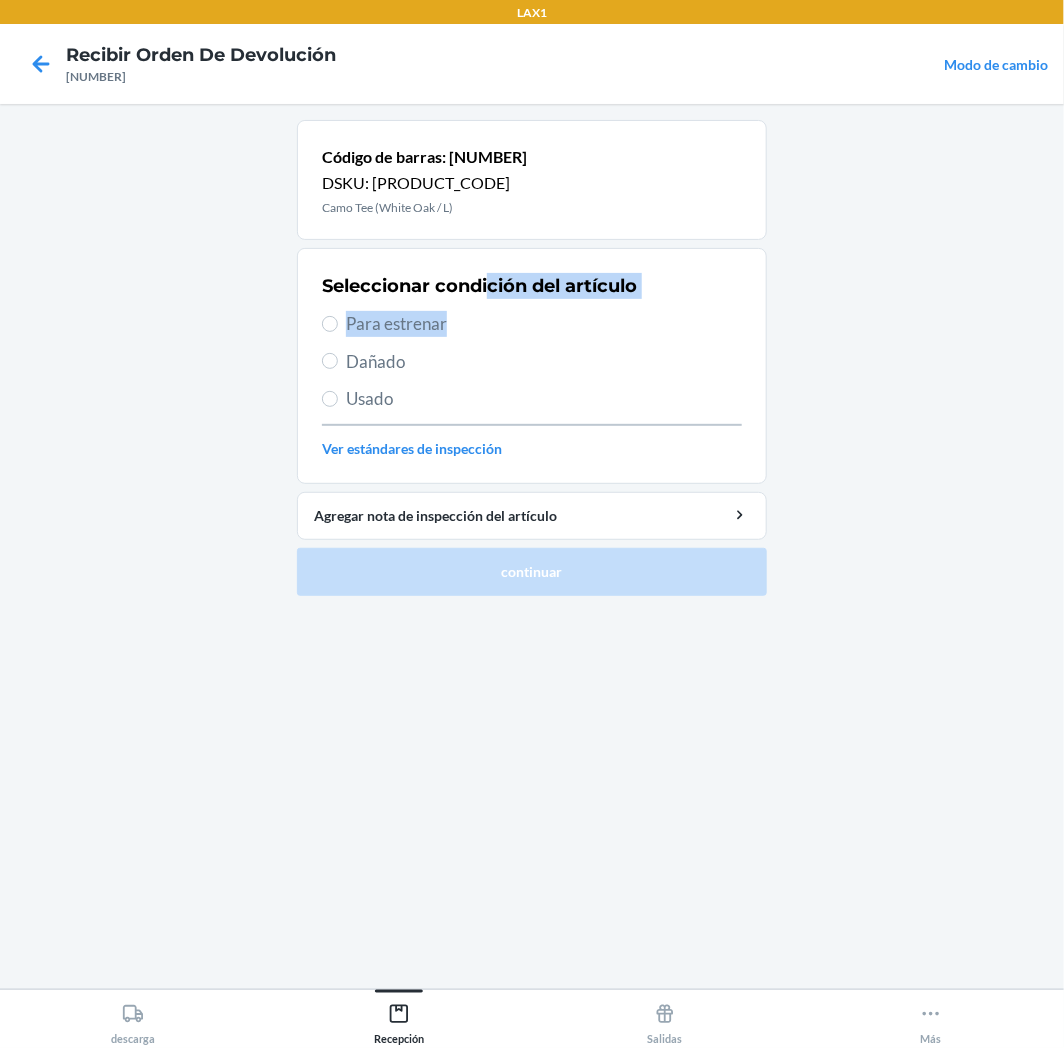 click on "Para estrenar" at bounding box center [544, 324] 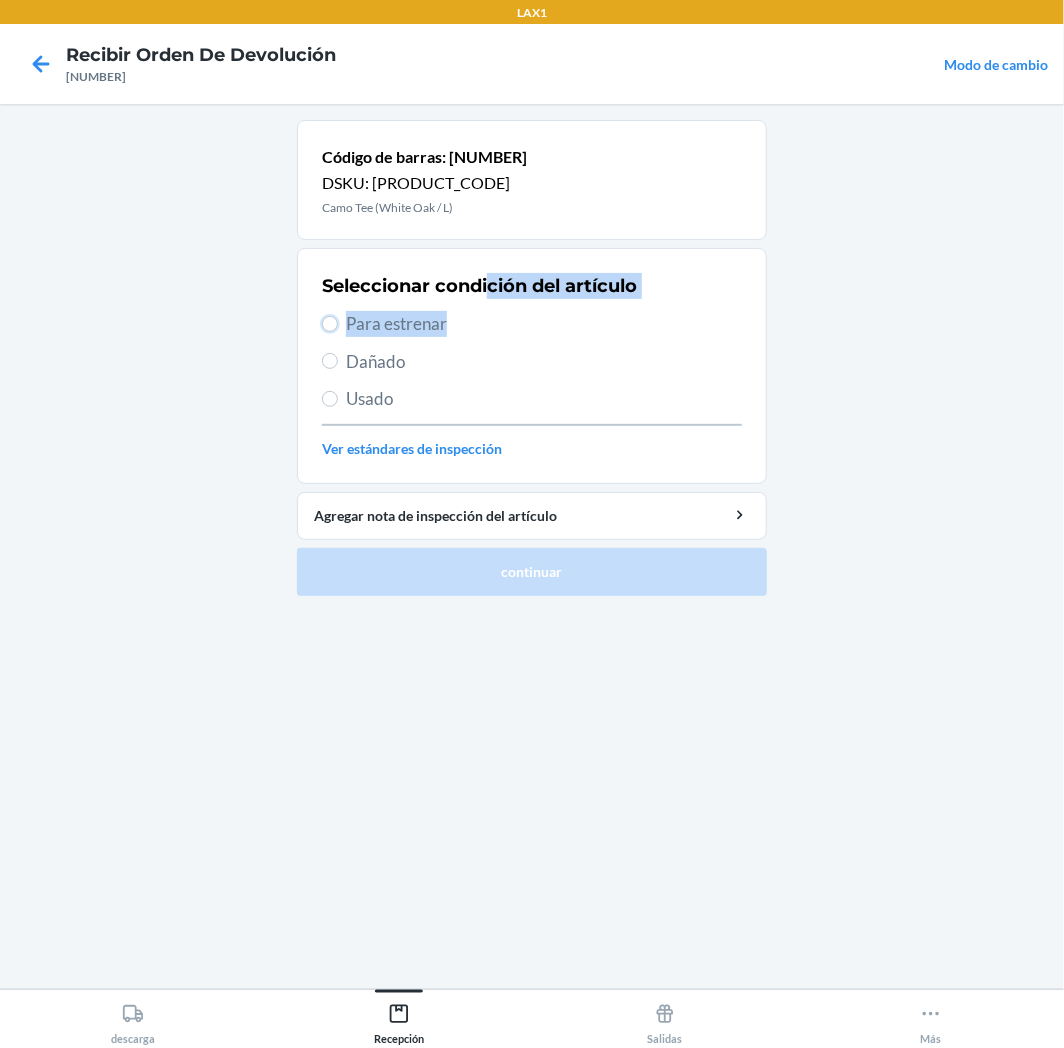 click on "Para estrenar" at bounding box center [330, 324] 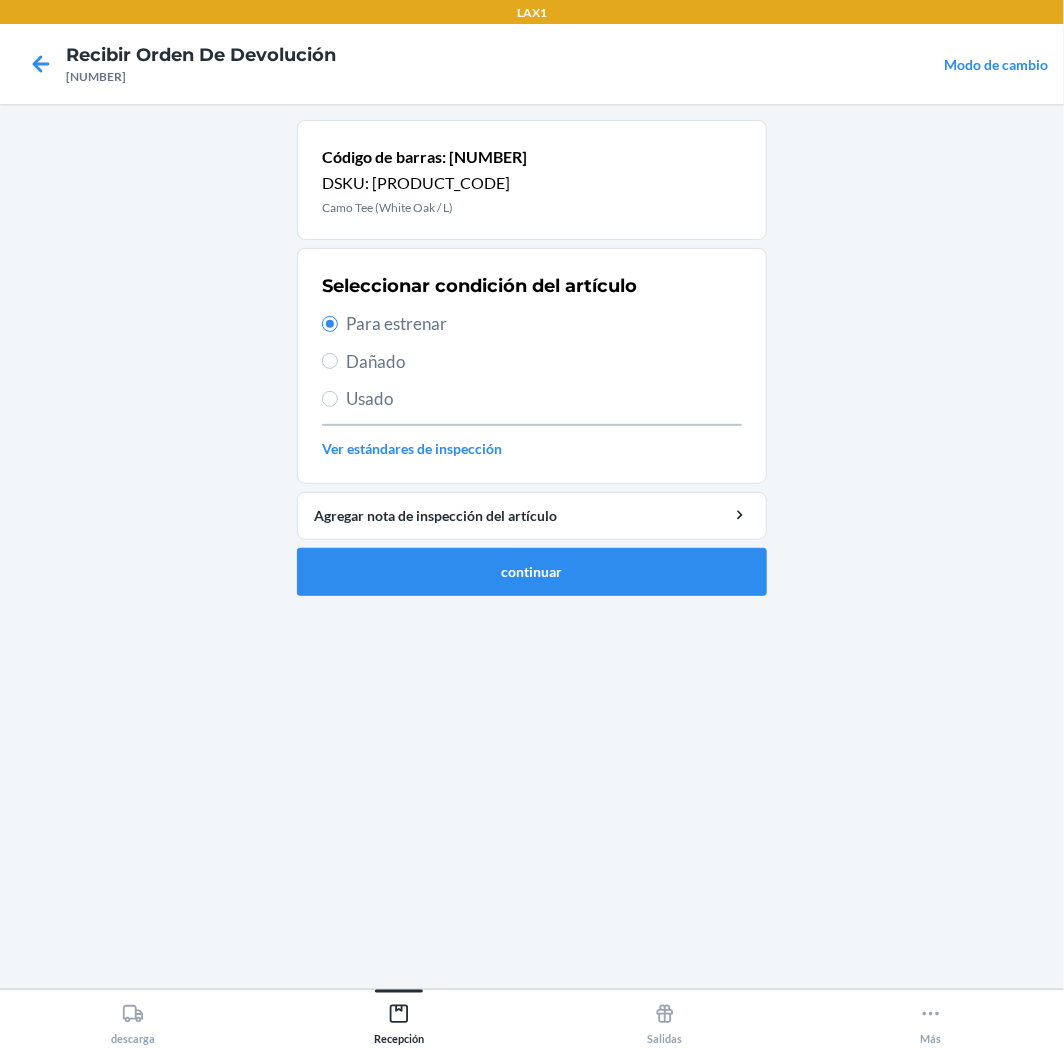 click on "Código de barras: [NUMBER] DSKU: [ALPHANUMERIC] Camo Tee (White Oak / L) Seleccionar condición del artículo Para estrenar Dañado Usado Ver estándares de inspección Agregar nota de inspección del artículo continuar" at bounding box center (532, 358) 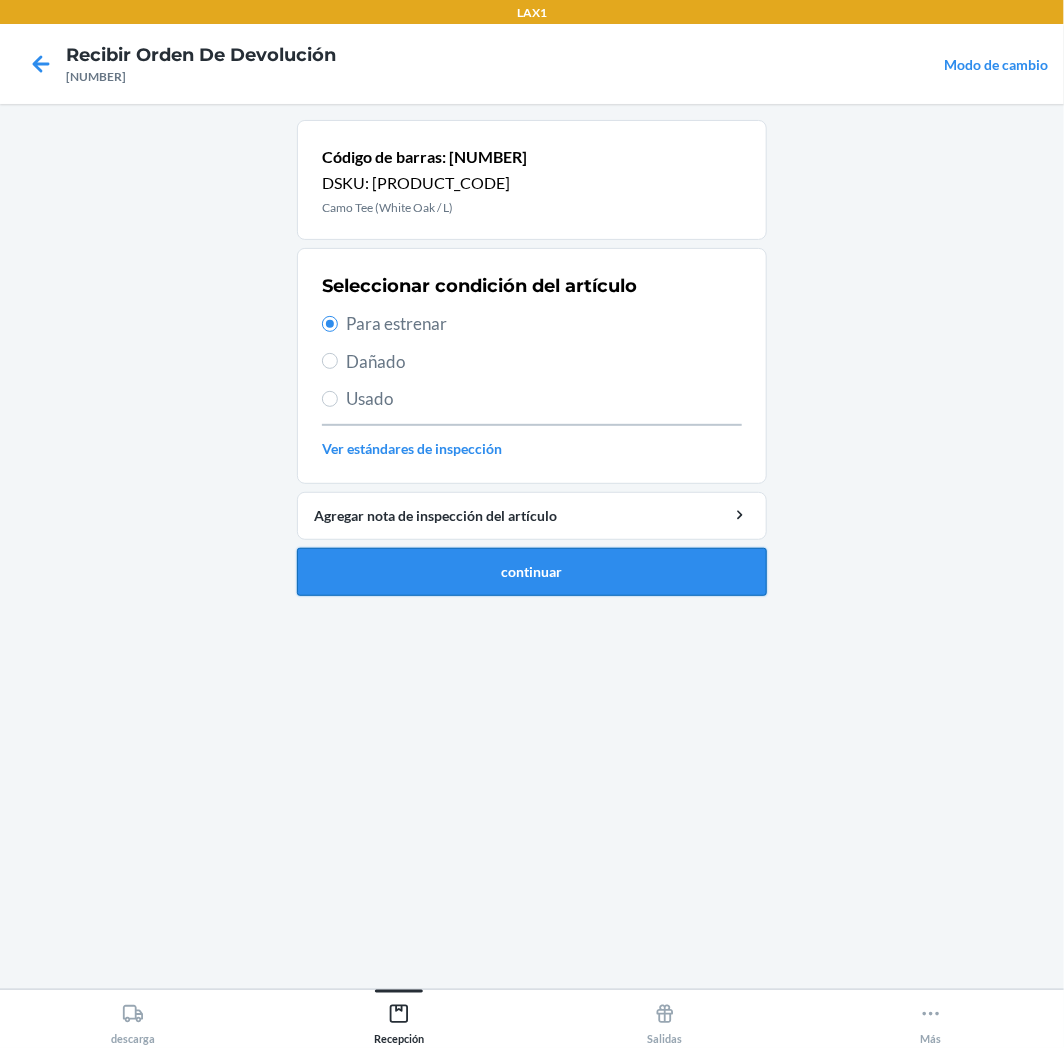 click on "continuar" at bounding box center (532, 572) 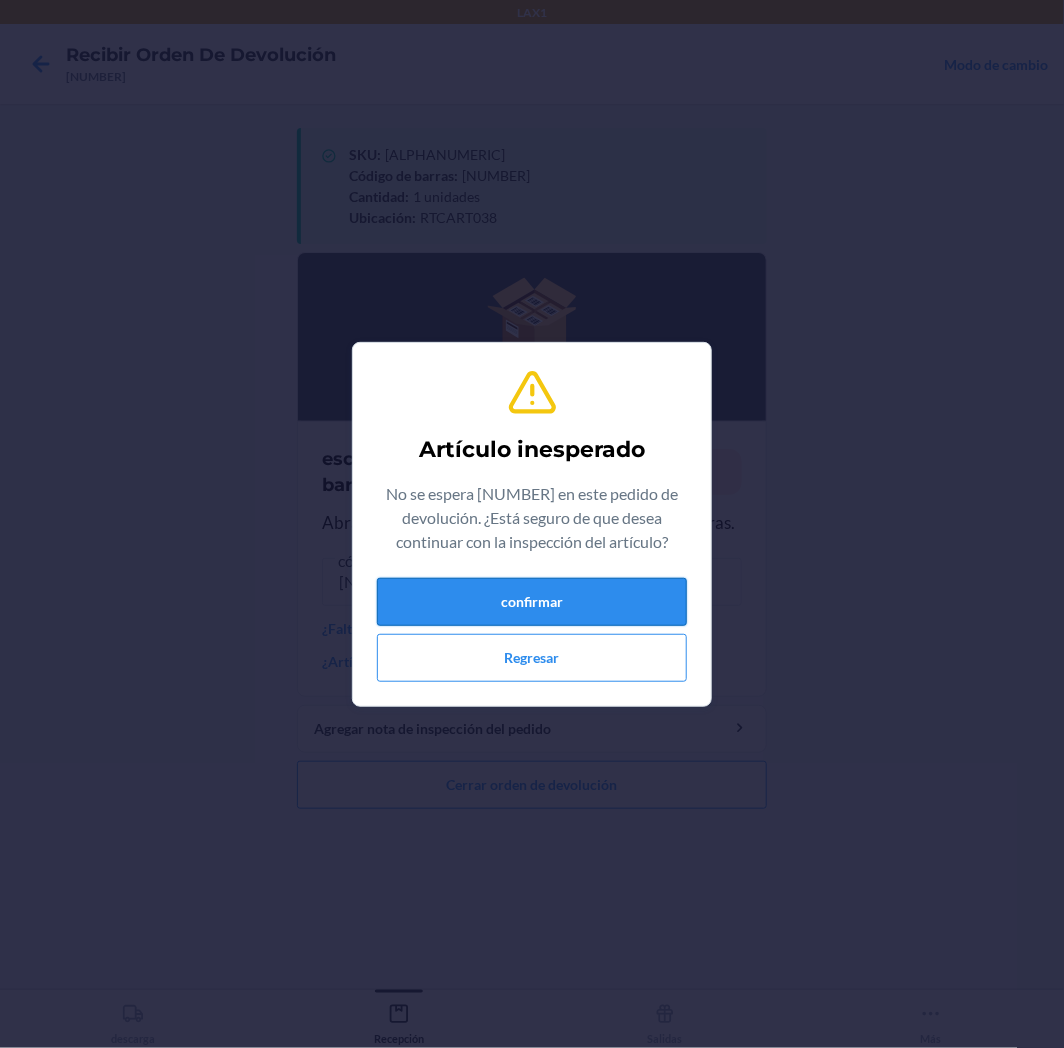click on "confirmar" at bounding box center (532, 602) 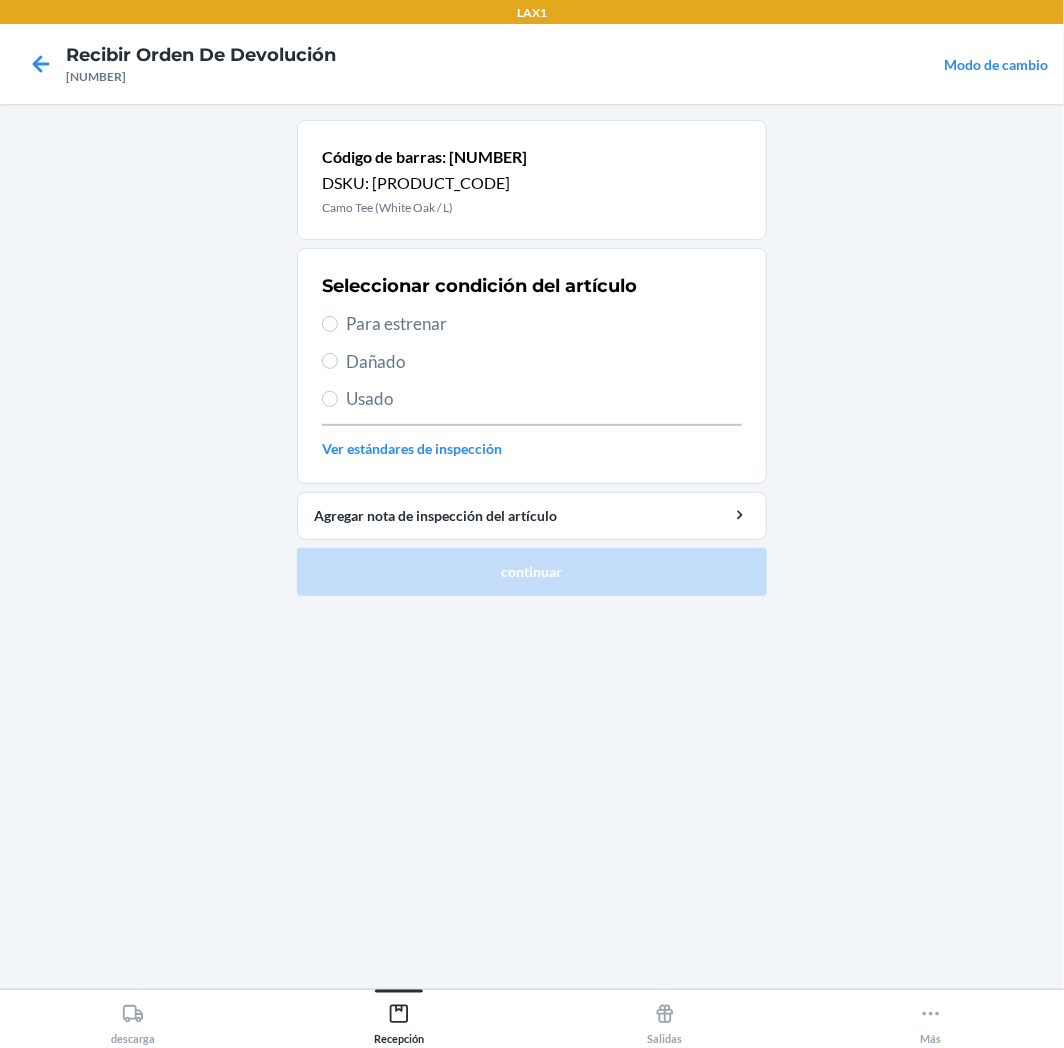 click on "Para estrenar" at bounding box center [544, 324] 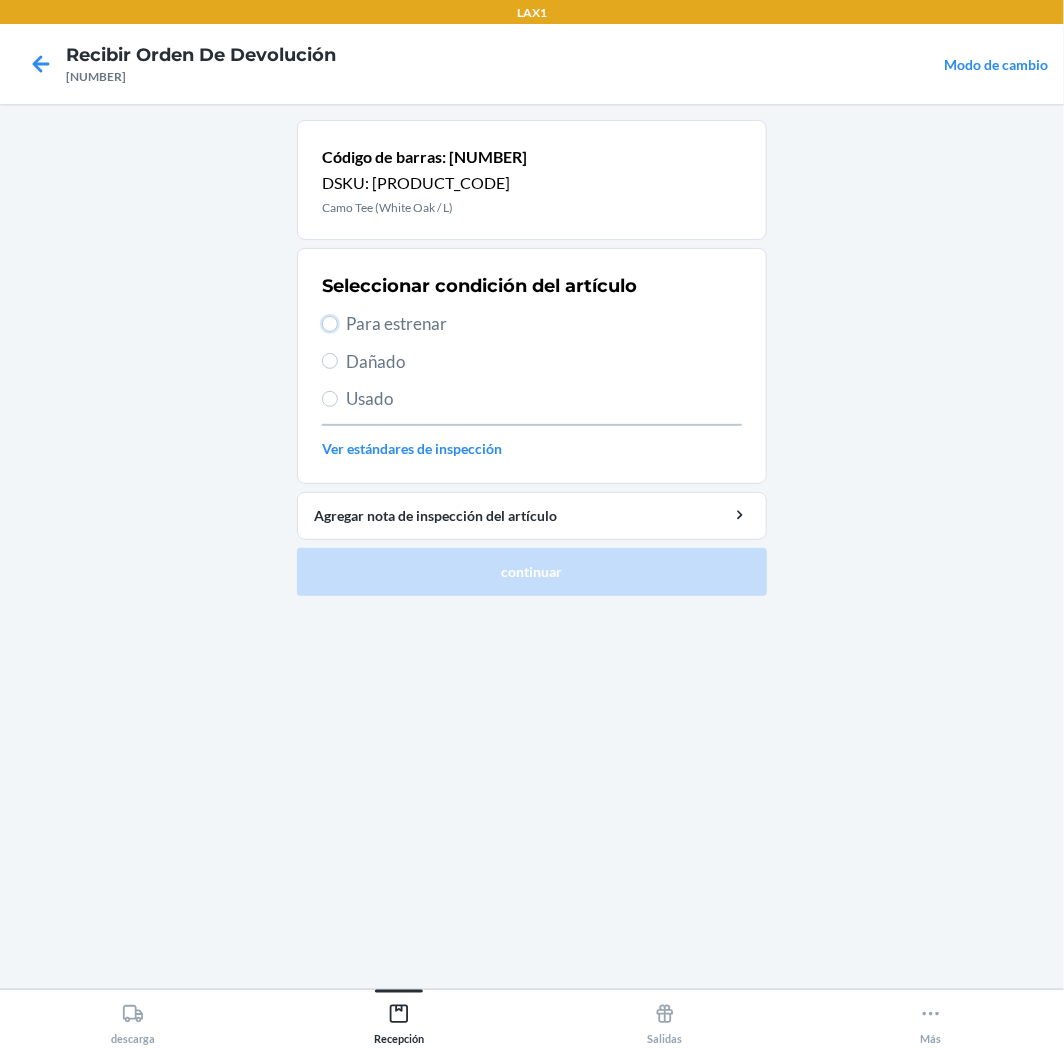 click on "Para estrenar" at bounding box center (330, 324) 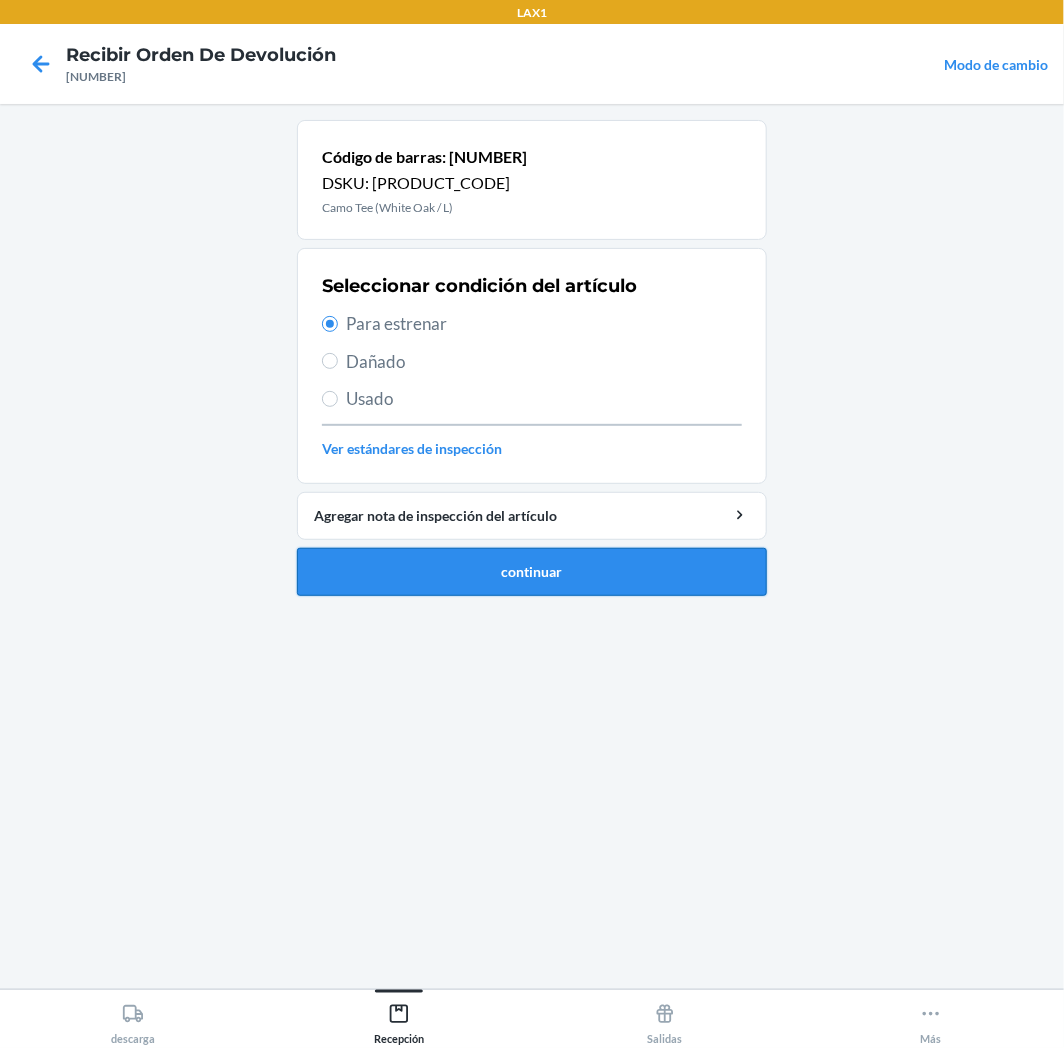 click on "continuar" at bounding box center [532, 572] 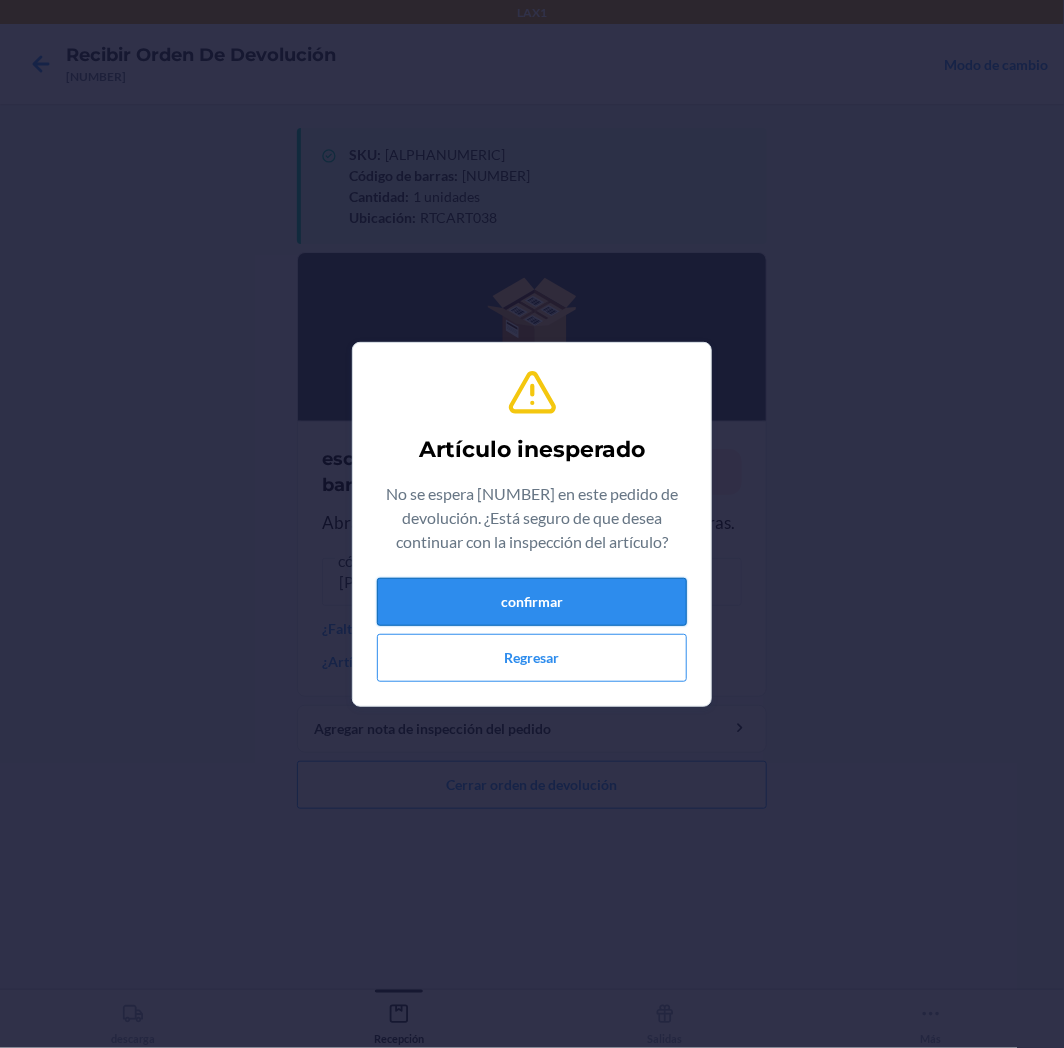 click on "confirmar" at bounding box center (532, 602) 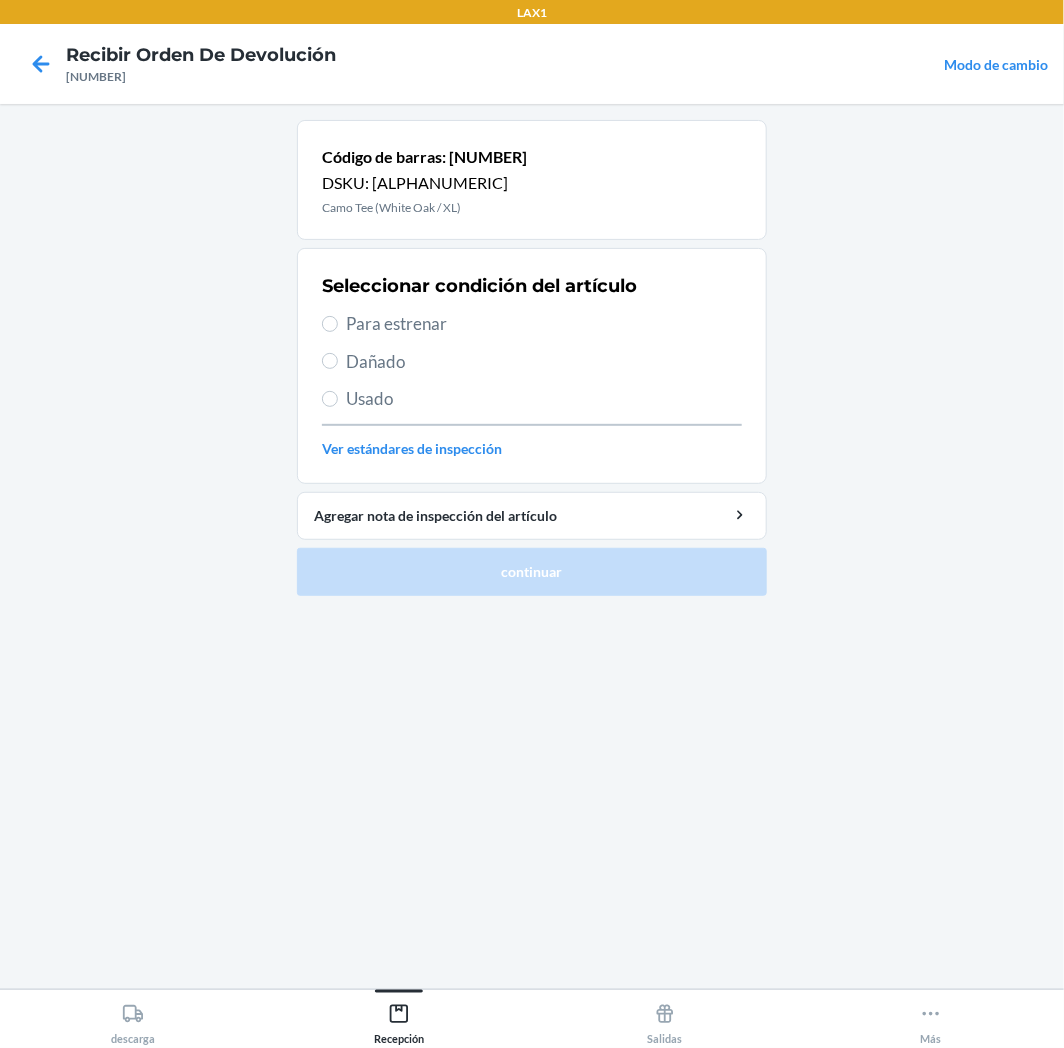 click on "Para estrenar" at bounding box center (544, 324) 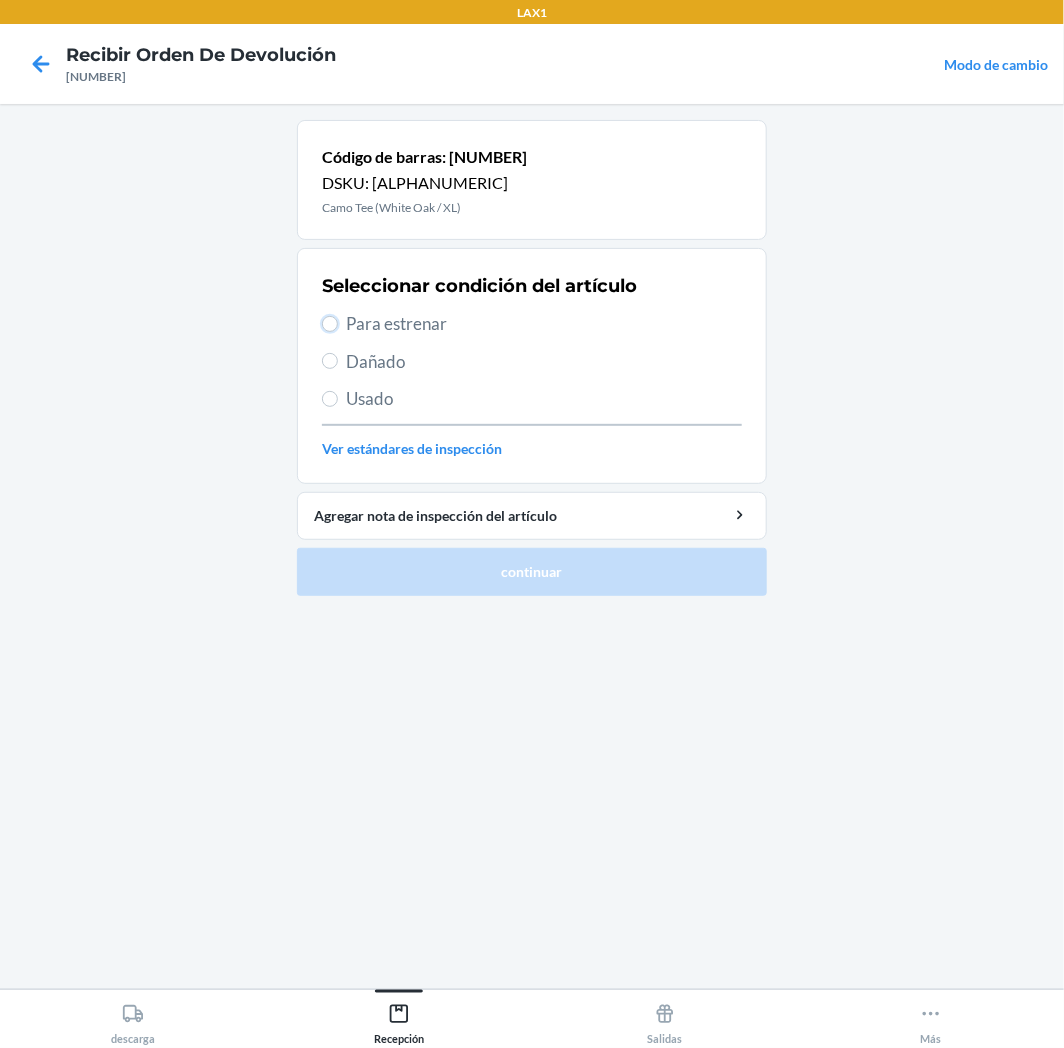click on "Para estrenar" at bounding box center (330, 324) 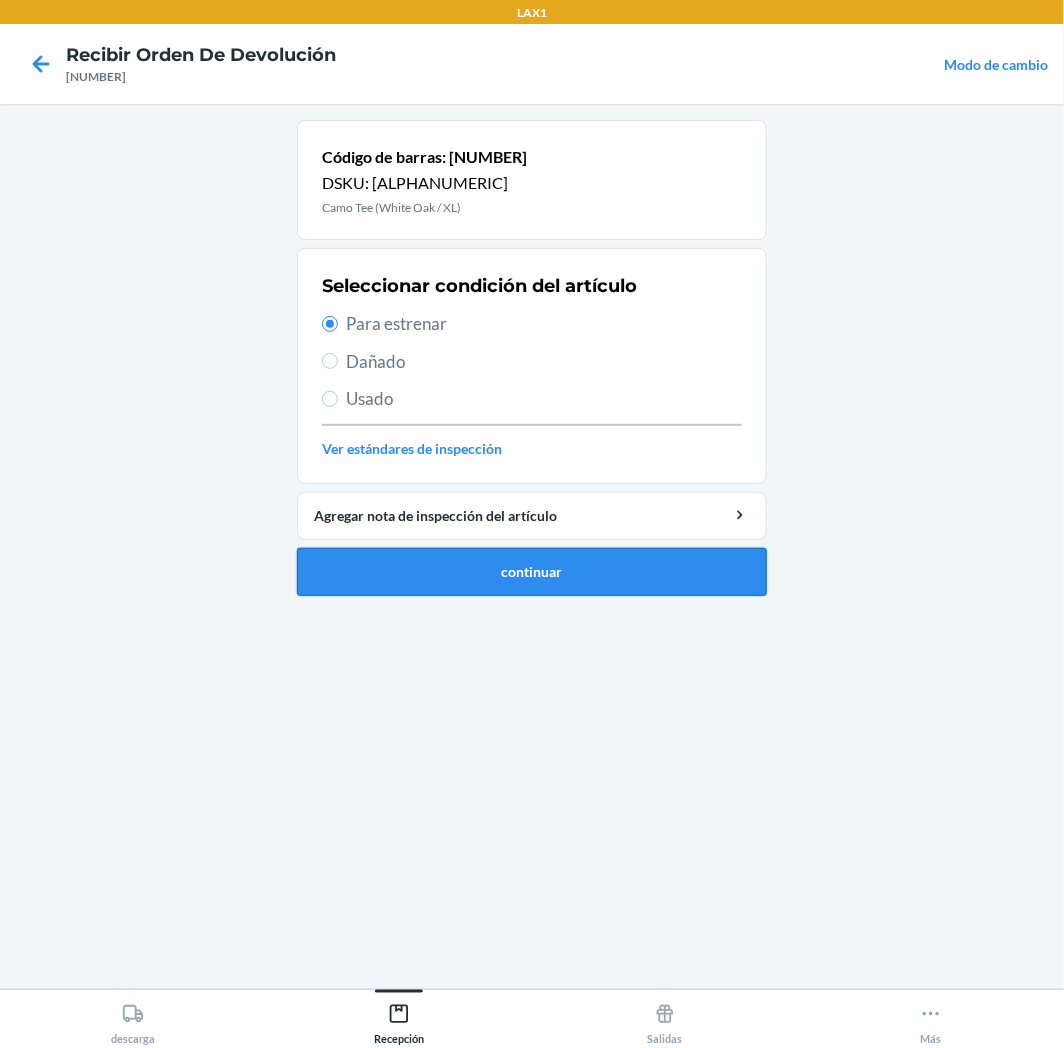 click on "continuar" at bounding box center [532, 572] 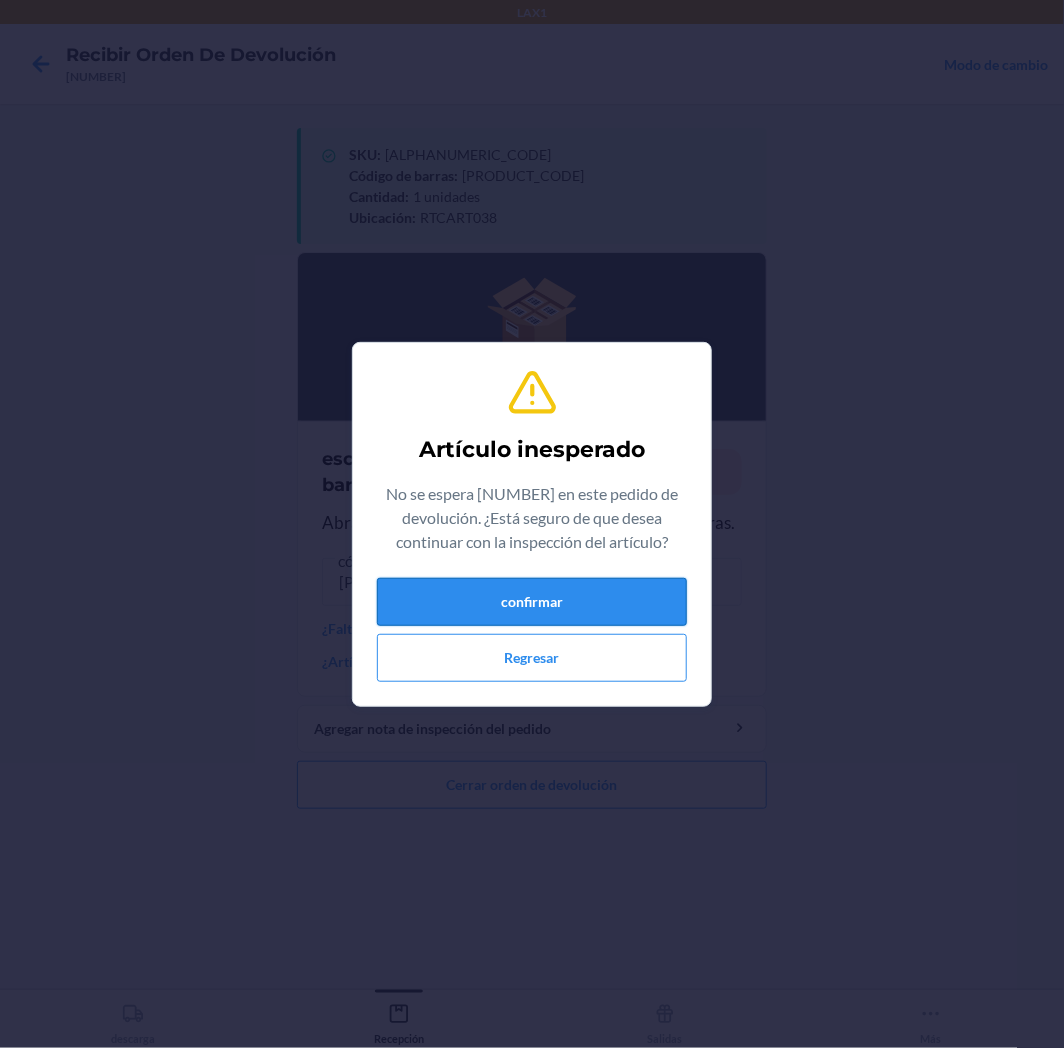 click on "confirmar" at bounding box center (532, 602) 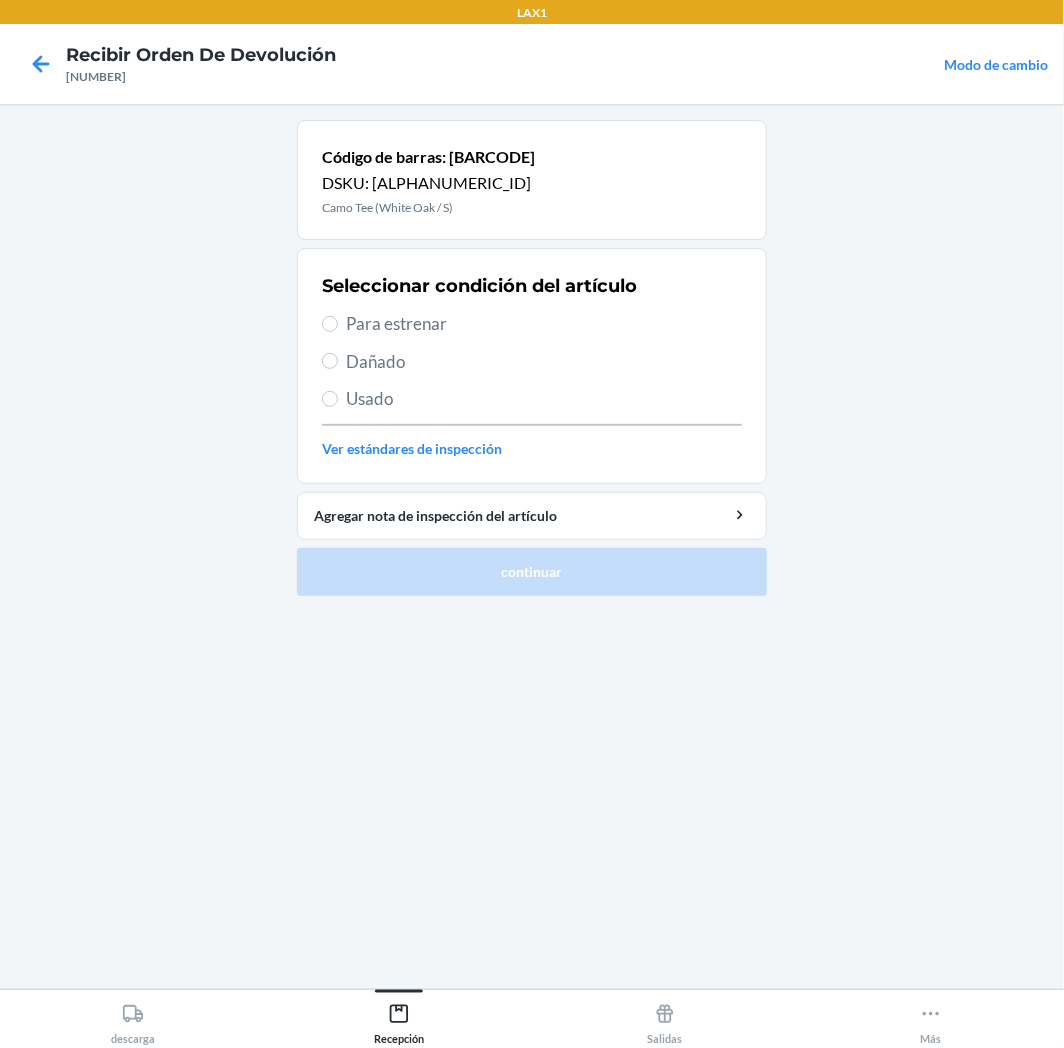 click on "Para estrenar" at bounding box center (544, 324) 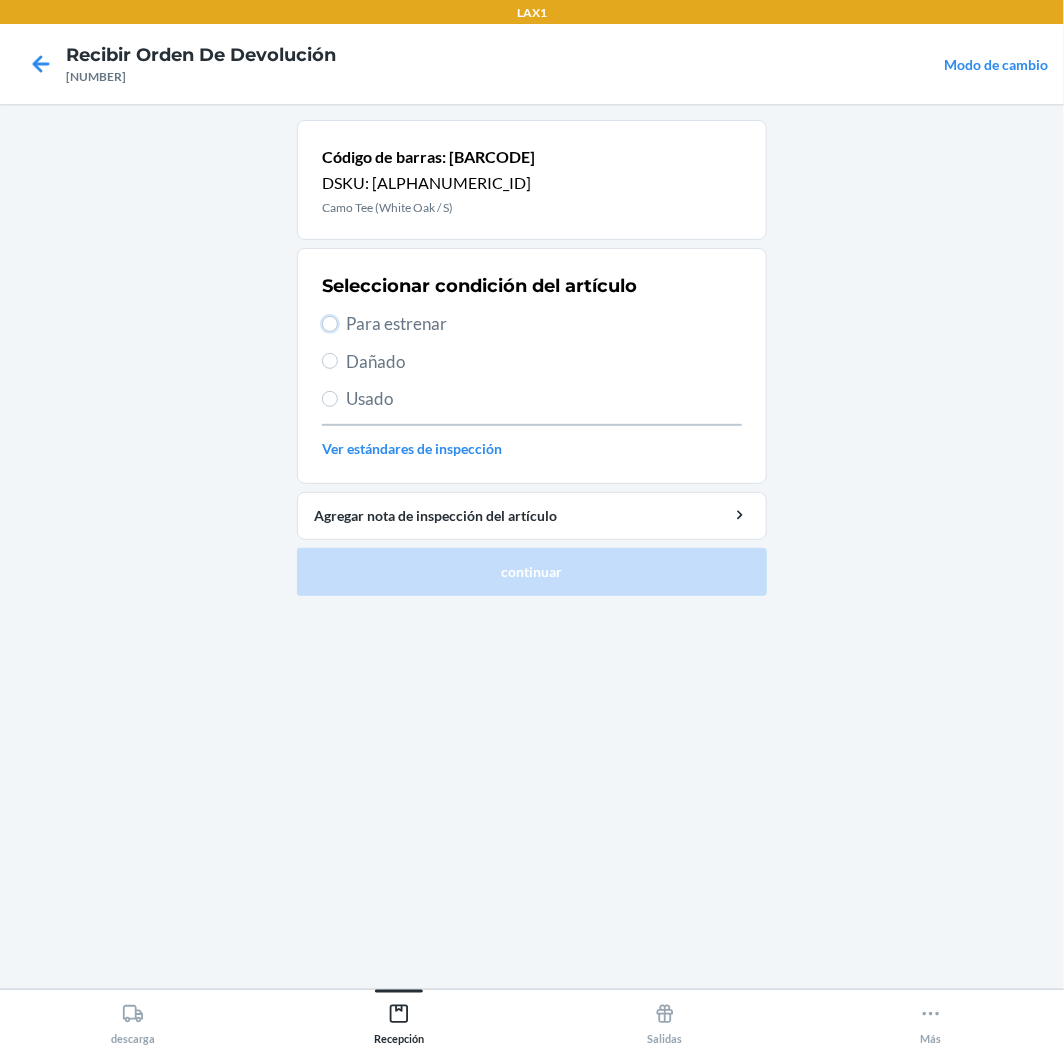 click on "Para estrenar" at bounding box center (330, 324) 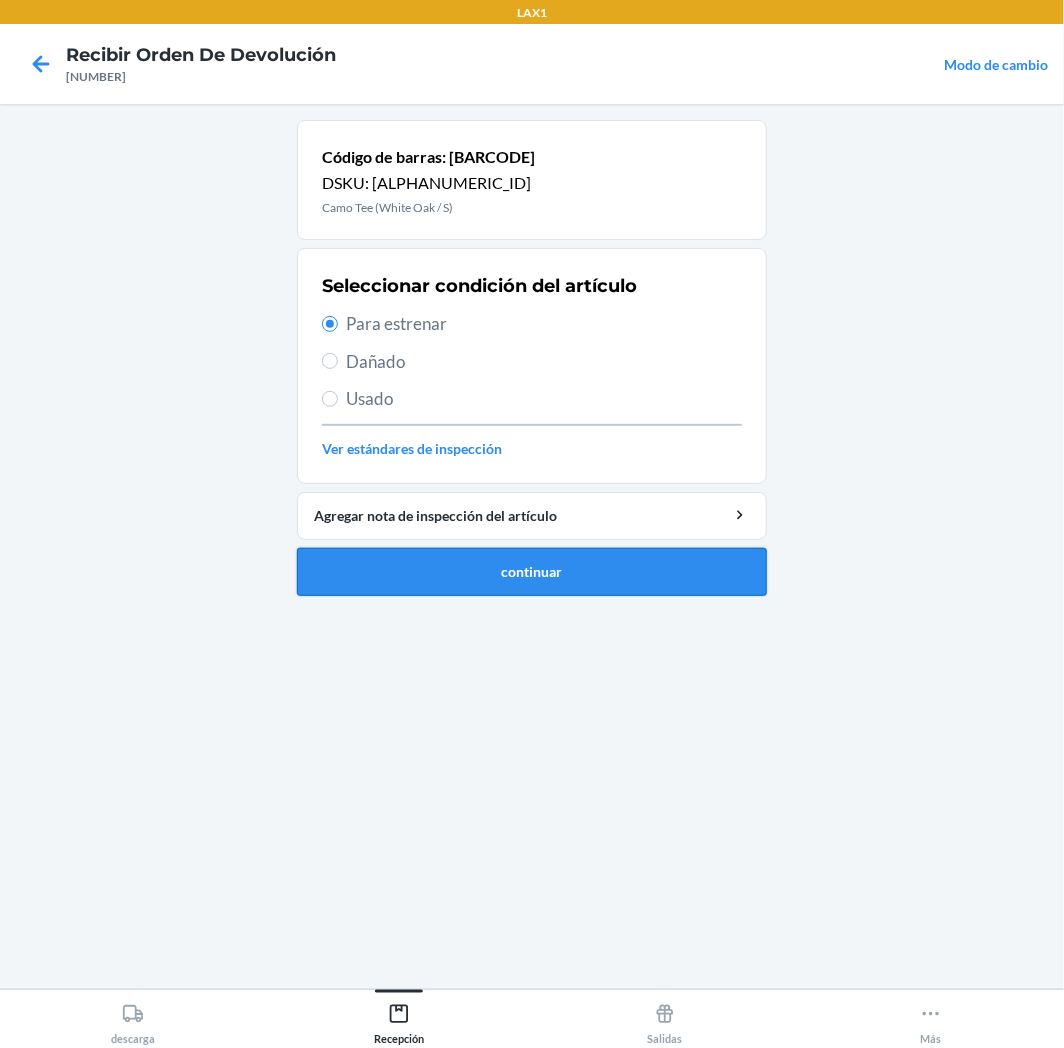 click on "continuar" at bounding box center [532, 572] 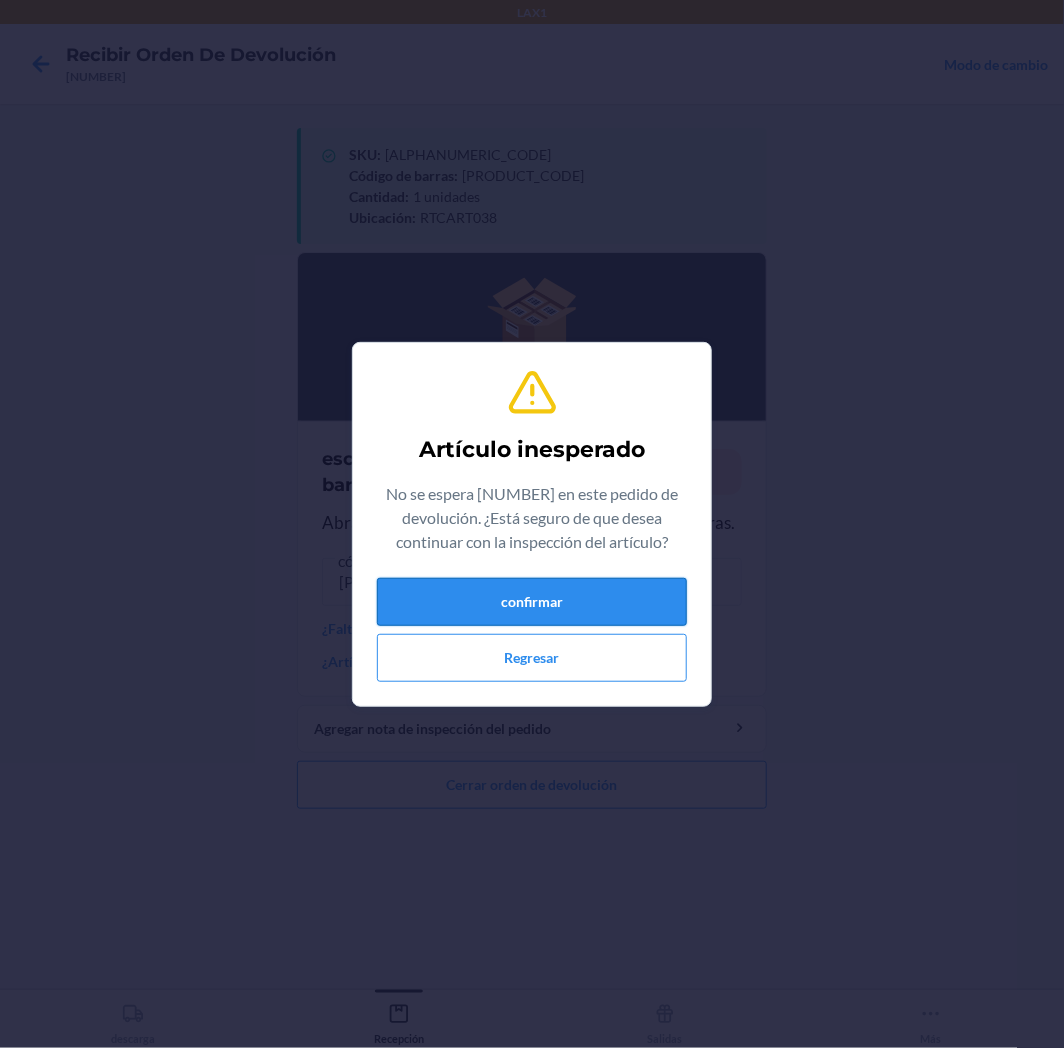 click on "confirmar" at bounding box center [532, 602] 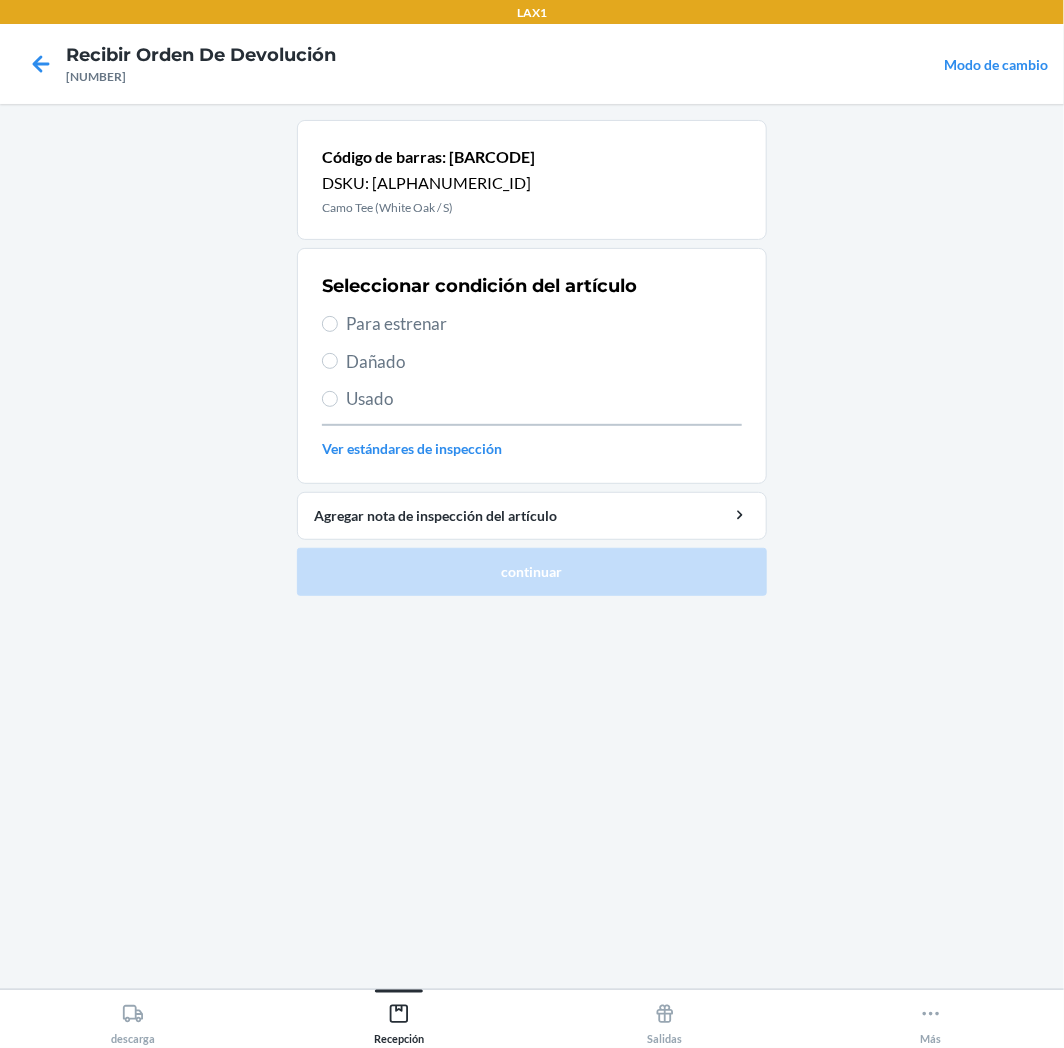 click on "Para estrenar" at bounding box center (544, 324) 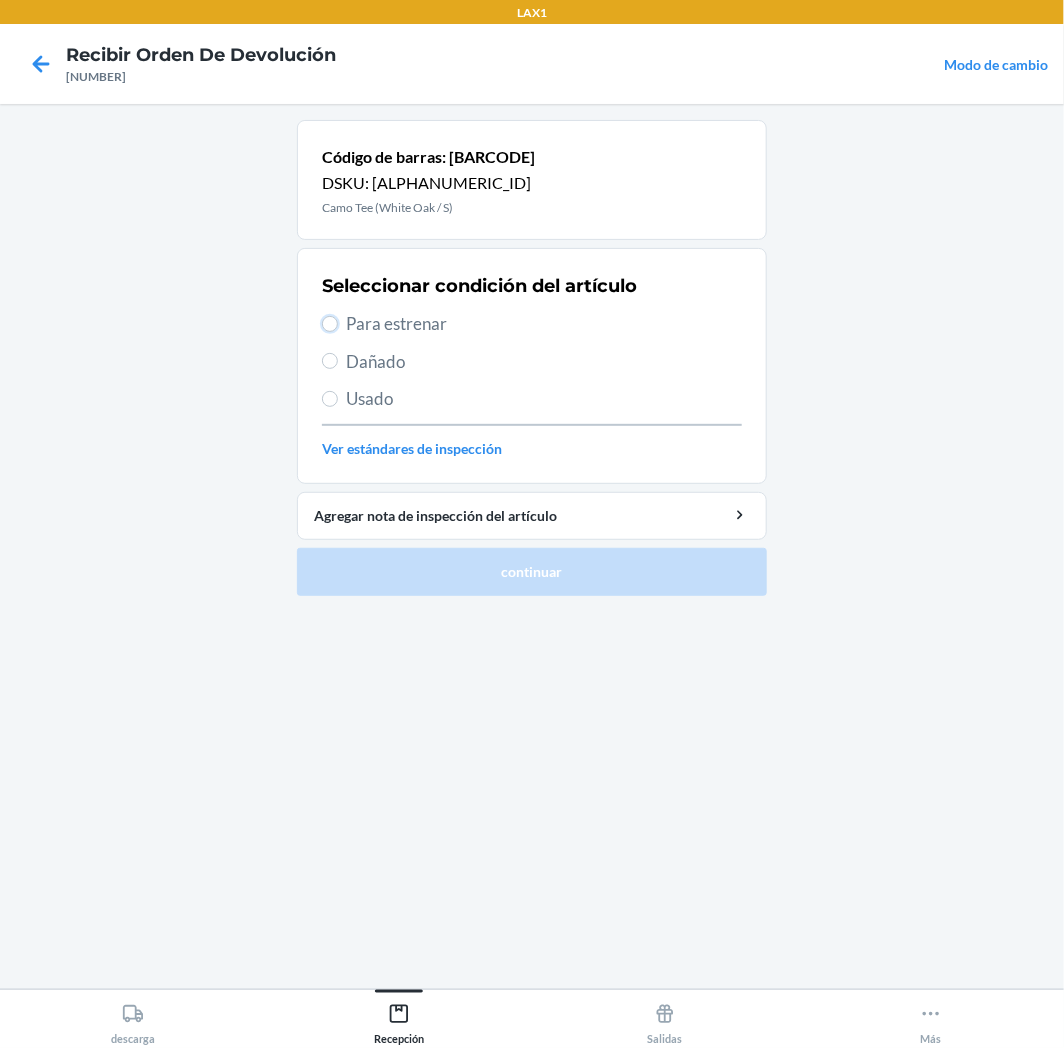 click on "Para estrenar" at bounding box center [330, 324] 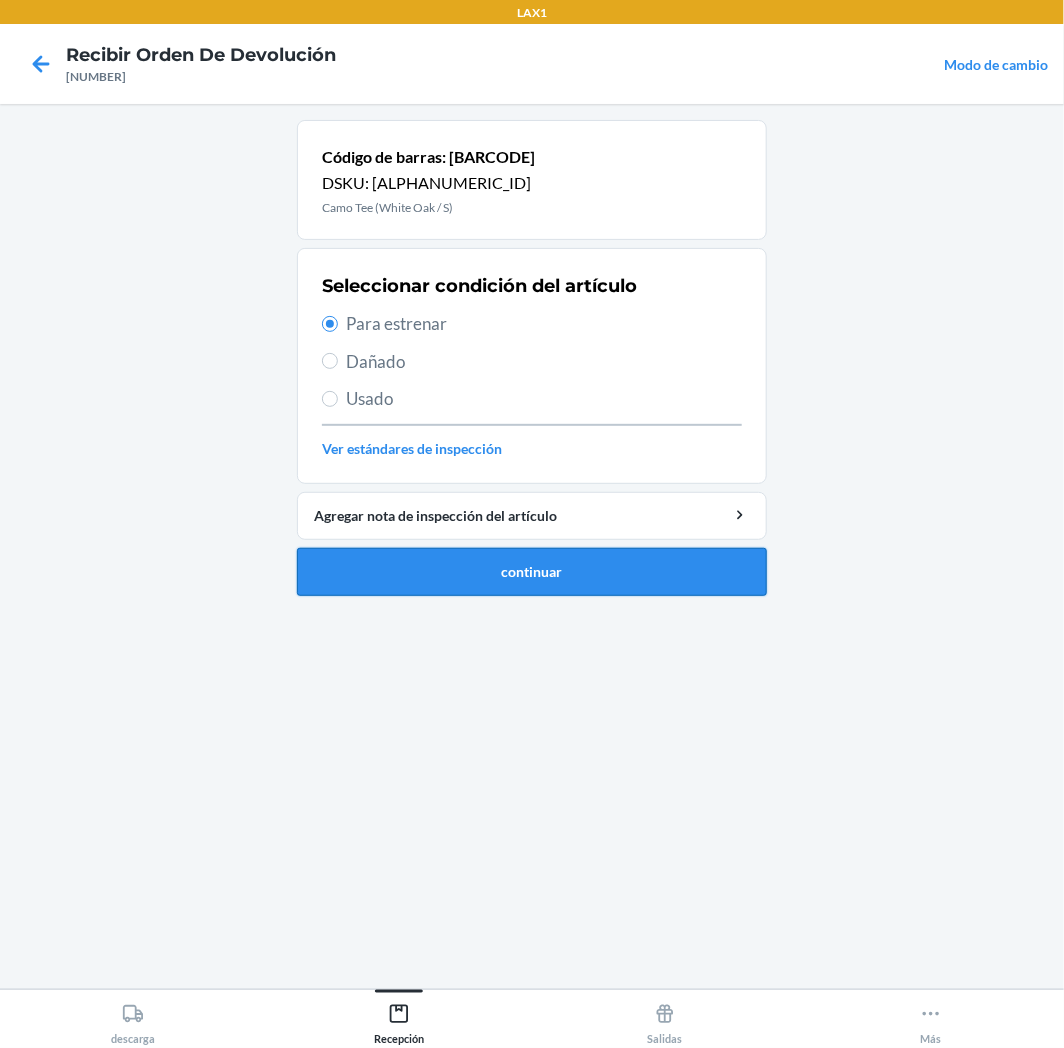 click on "continuar" at bounding box center [532, 572] 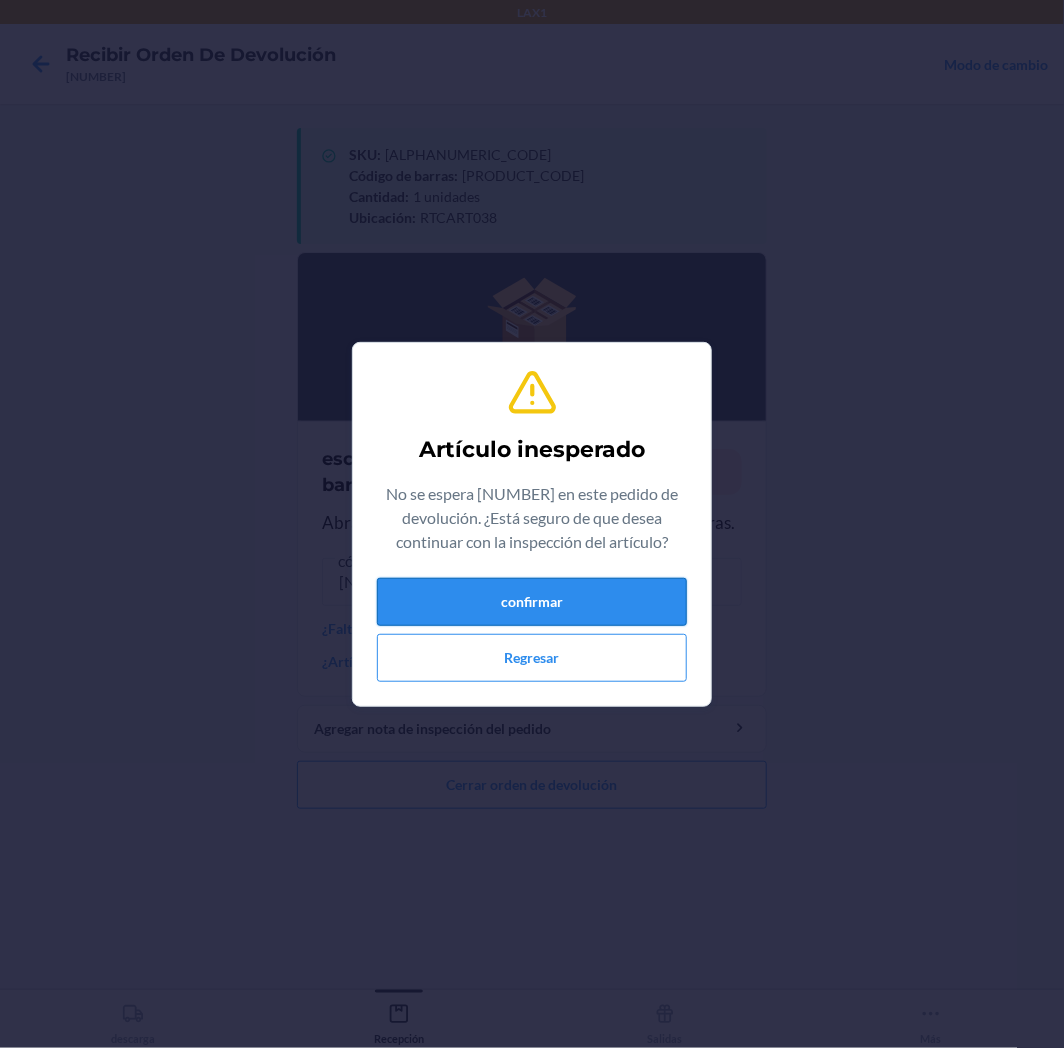 click on "confirmar" at bounding box center (532, 602) 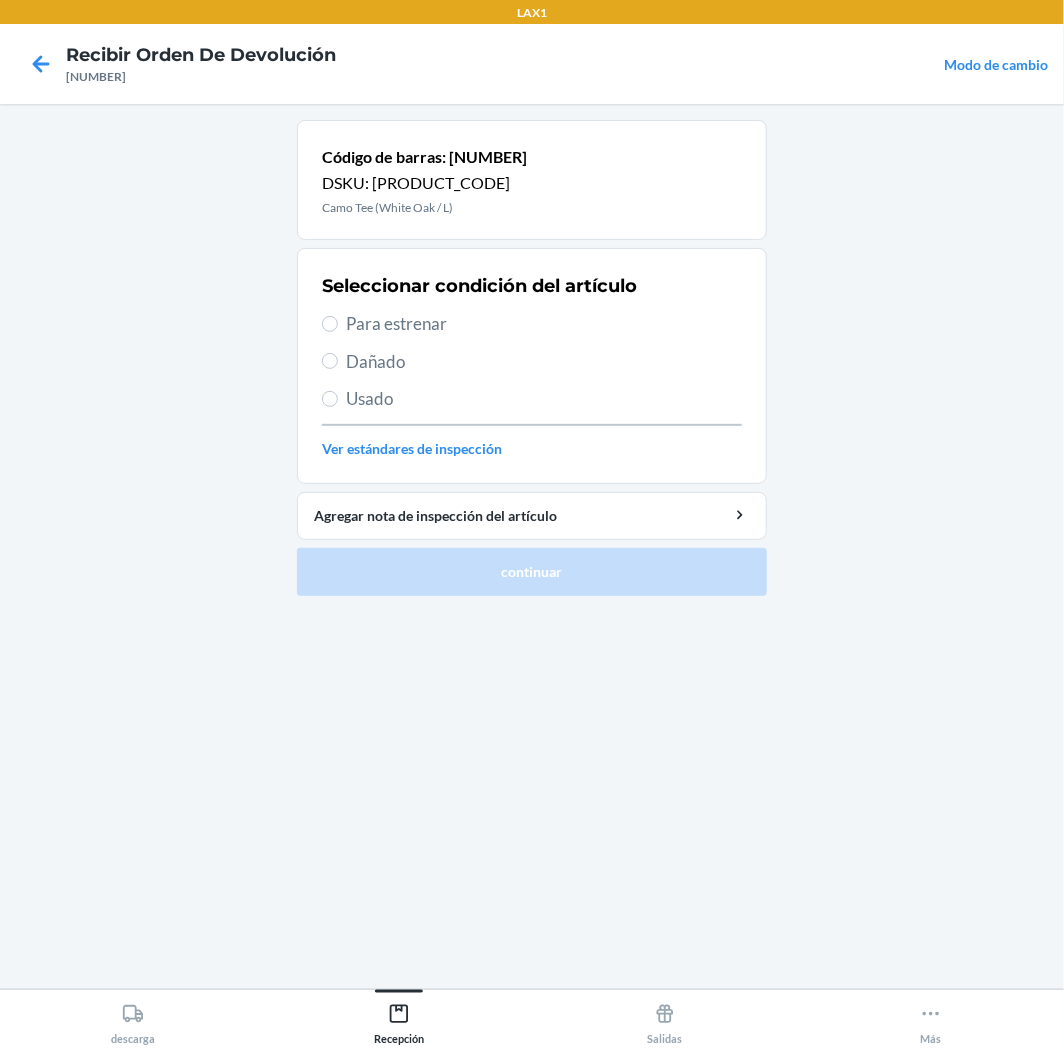 click on "Para estrenar" at bounding box center (544, 324) 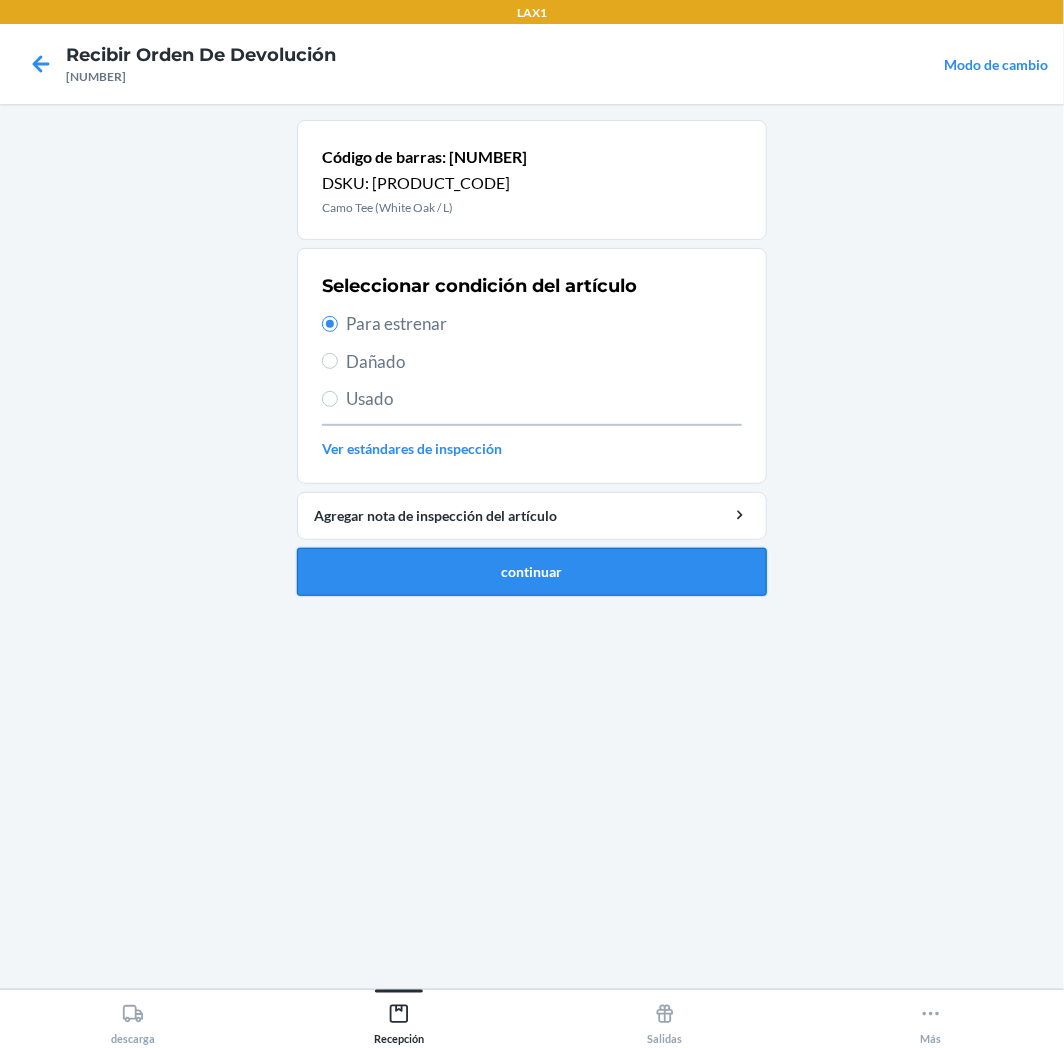 click on "continuar" at bounding box center [532, 572] 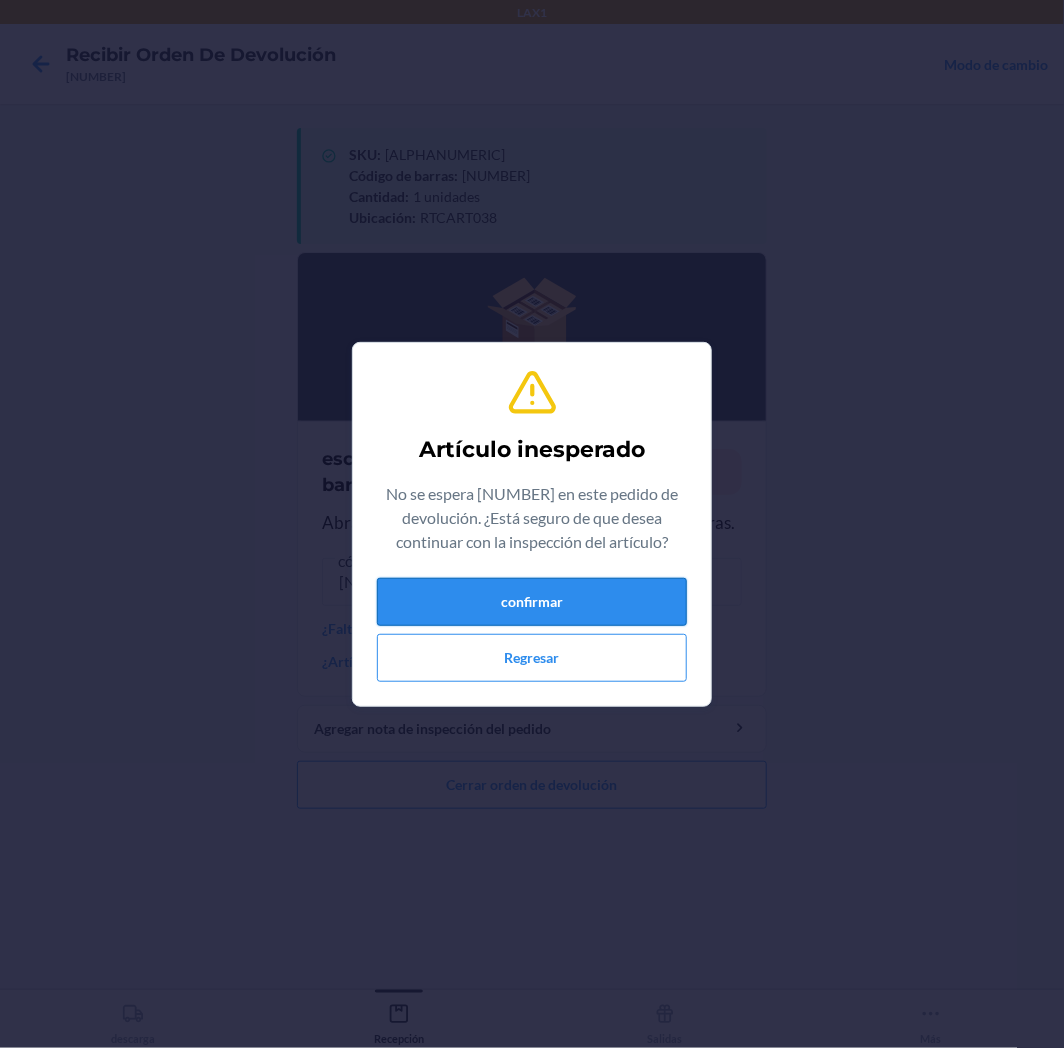 click on "confirmar" at bounding box center (532, 602) 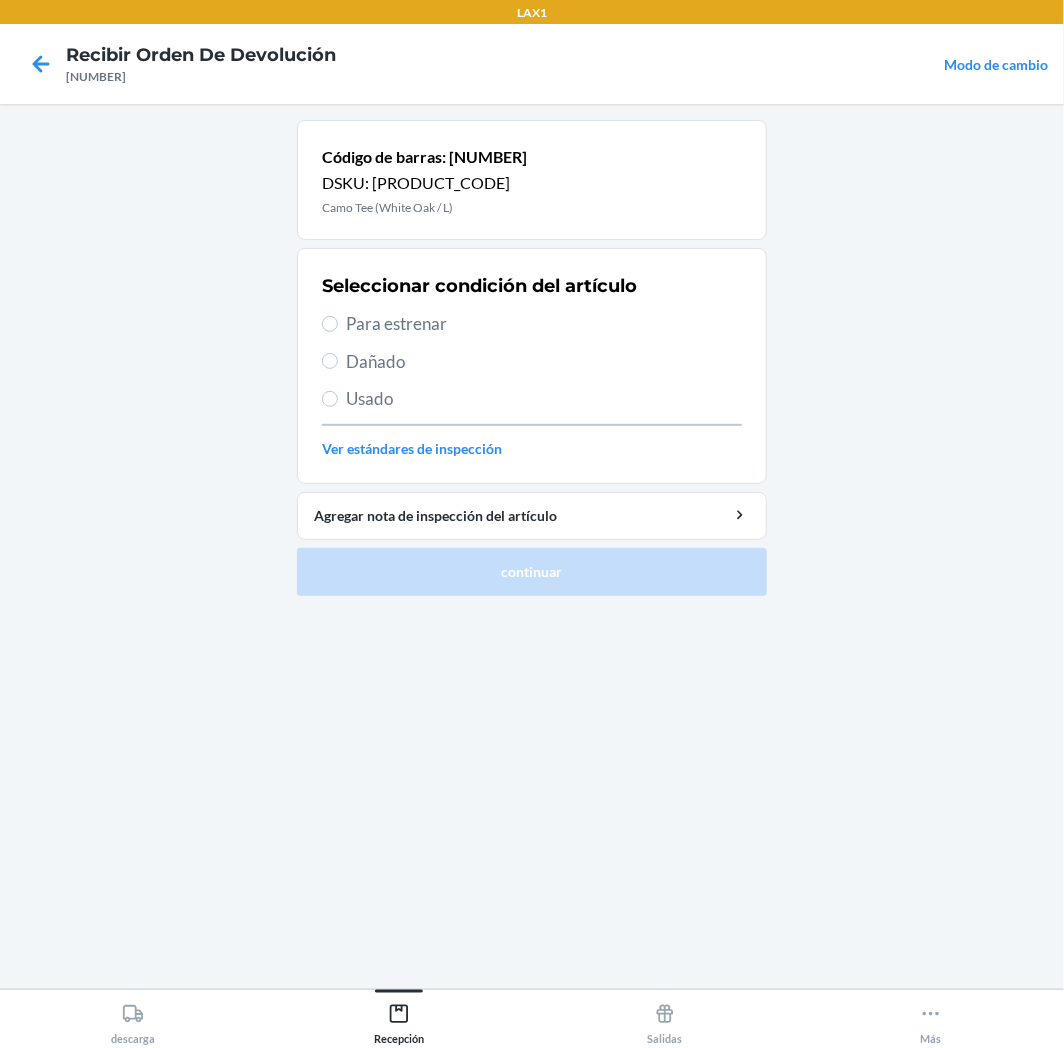click on "Para estrenar" at bounding box center [544, 324] 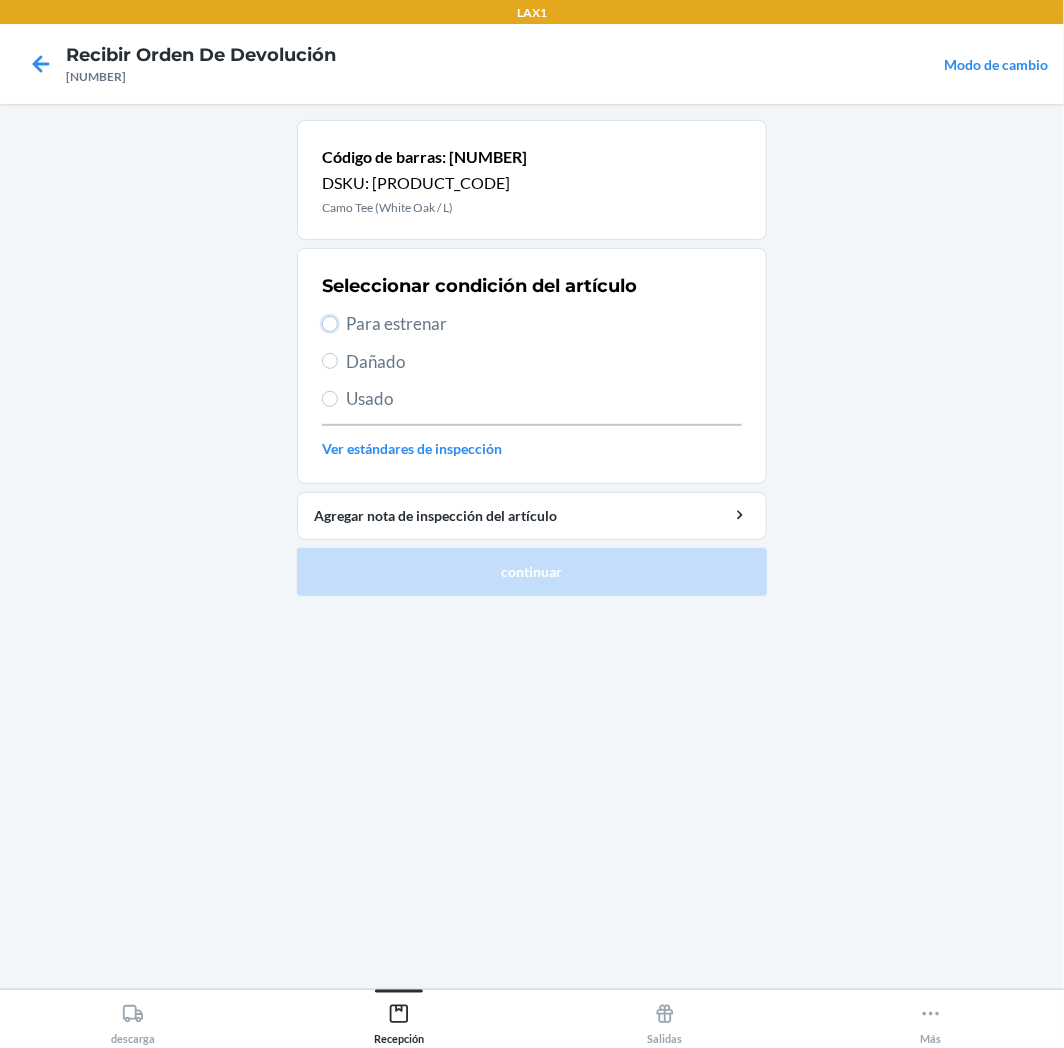 click on "Para estrenar" at bounding box center [330, 324] 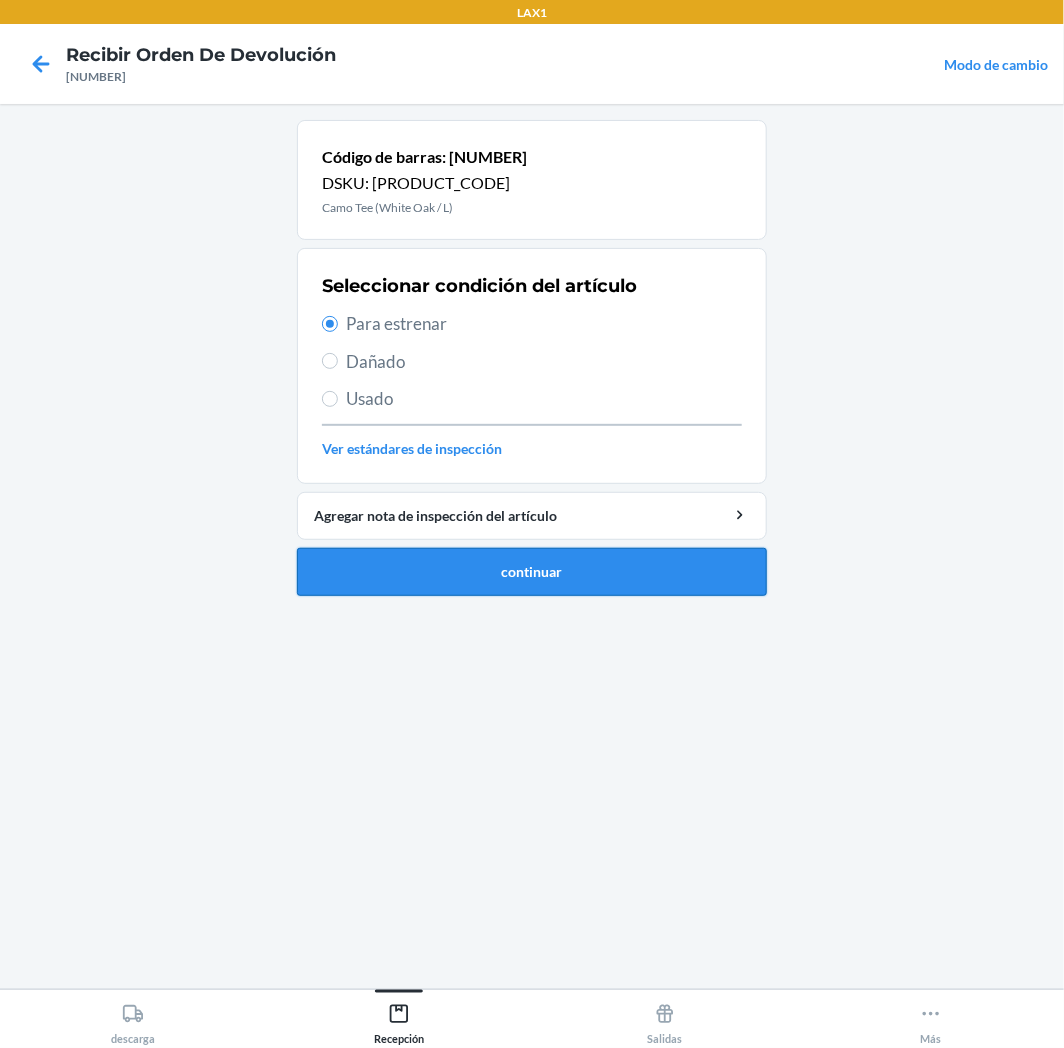 click on "continuar" at bounding box center (532, 572) 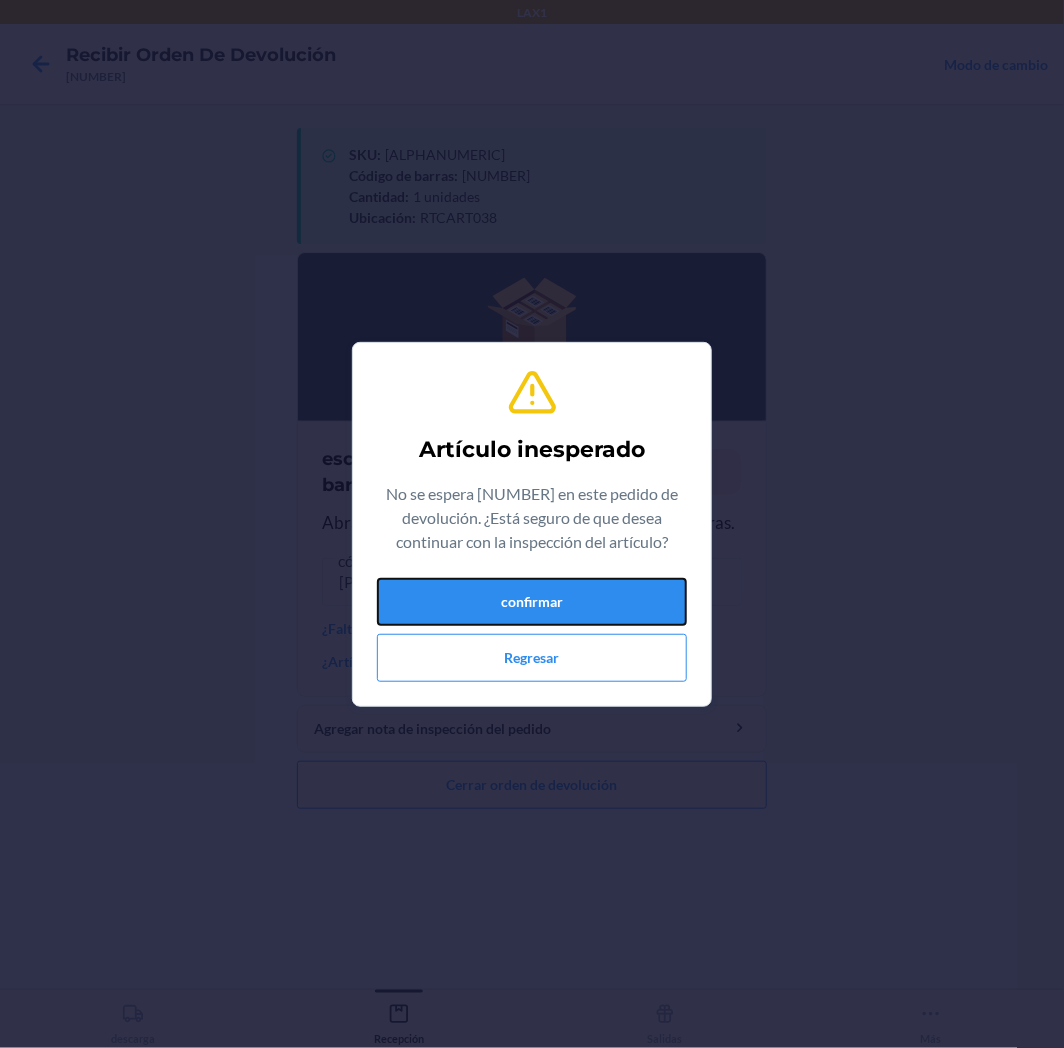 click on "confirmar" at bounding box center [532, 602] 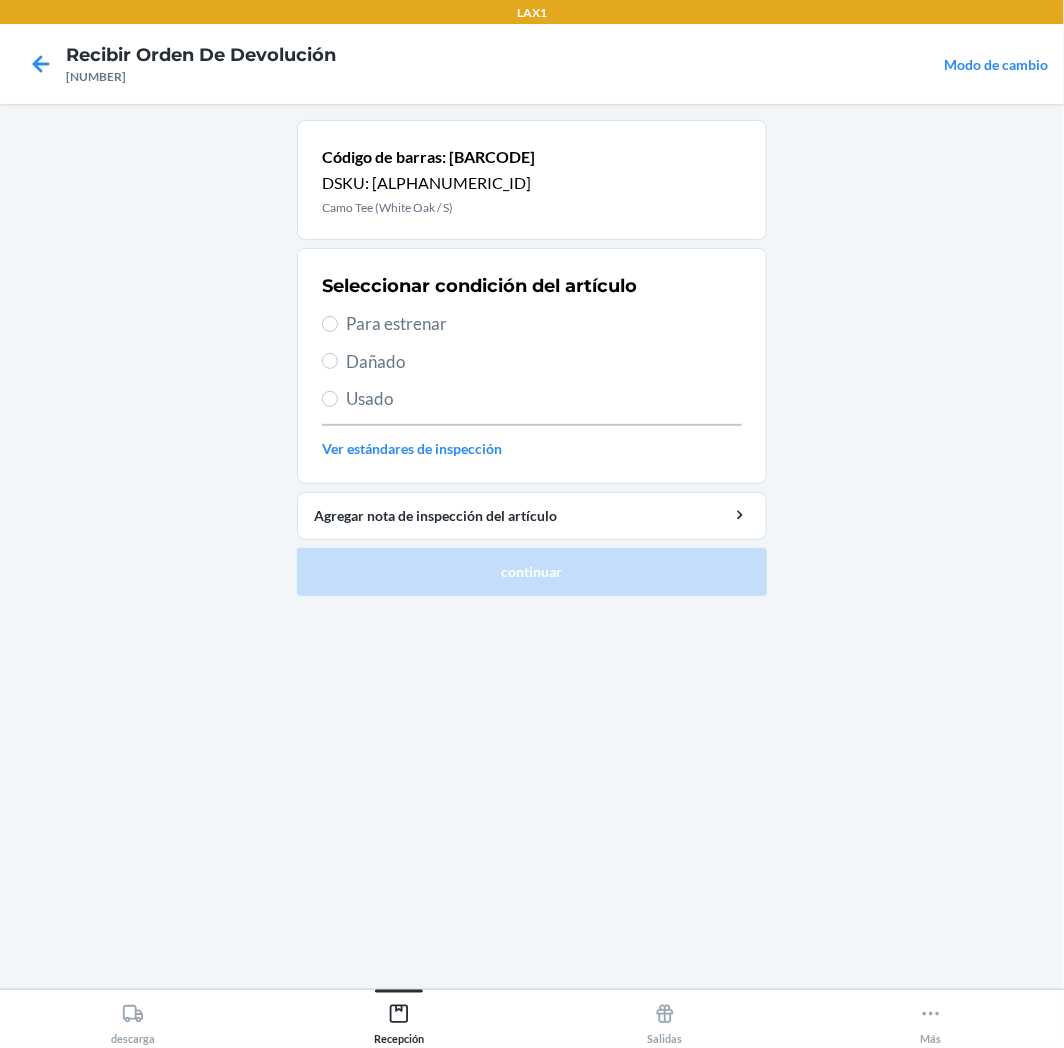 click on "Para estrenar" at bounding box center [544, 324] 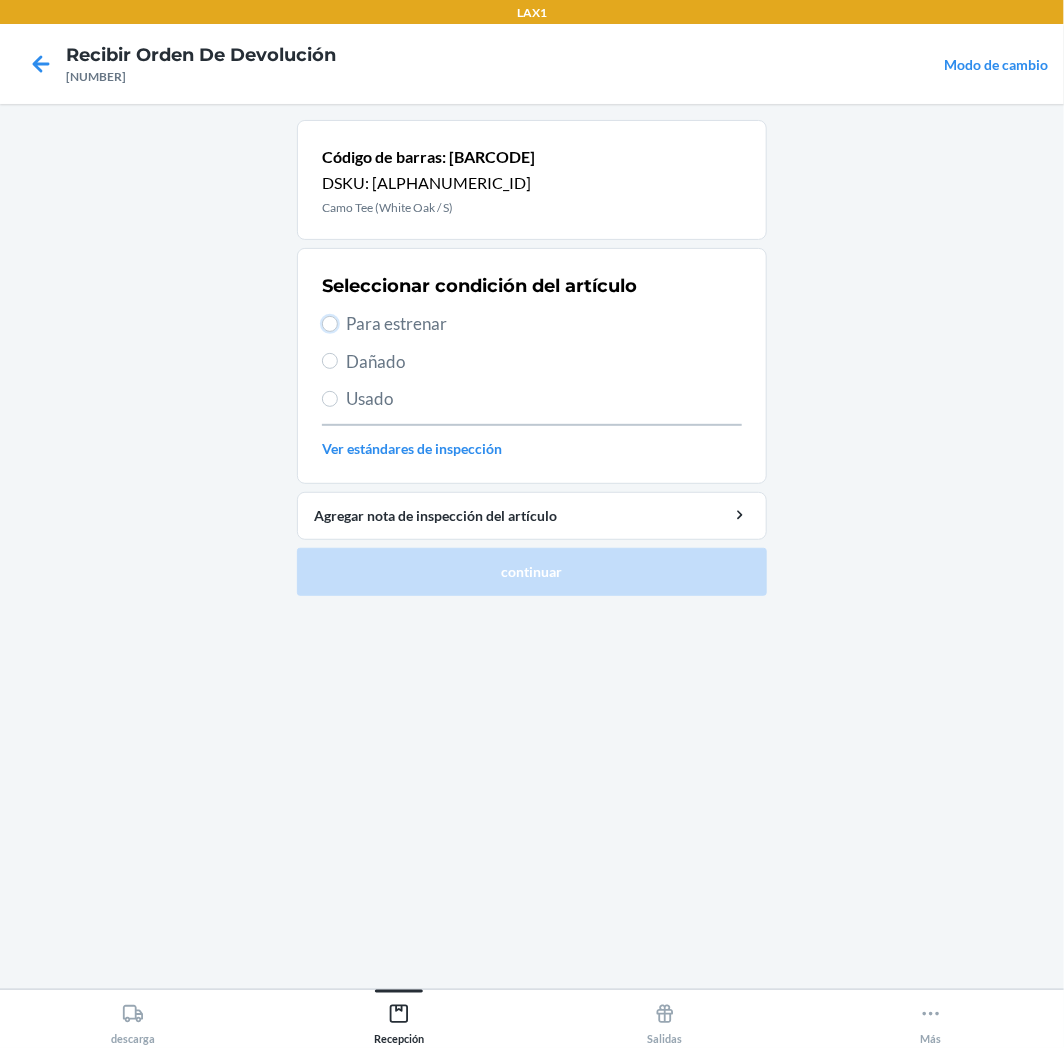 click on "Para estrenar" at bounding box center [330, 324] 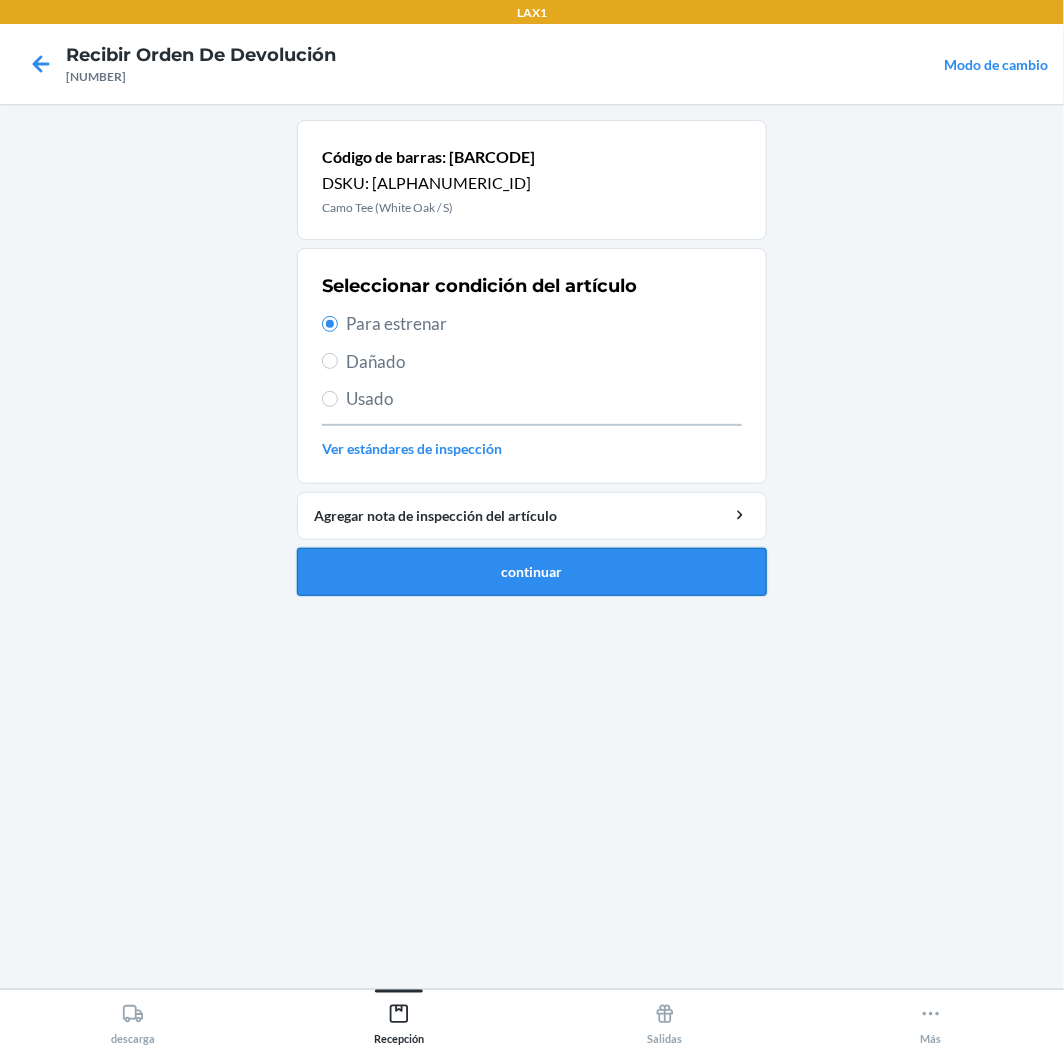 click on "continuar" at bounding box center [532, 572] 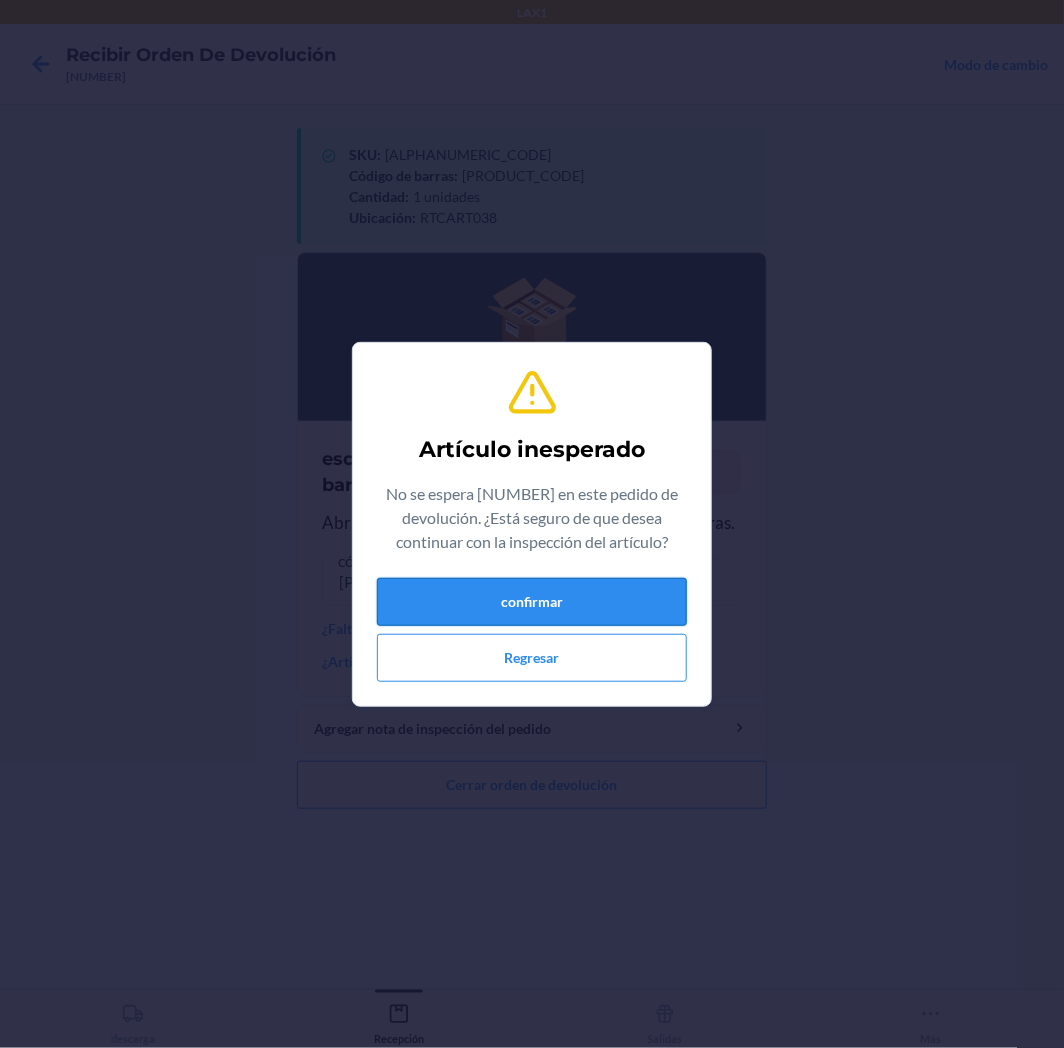 click on "confirmar" at bounding box center (532, 602) 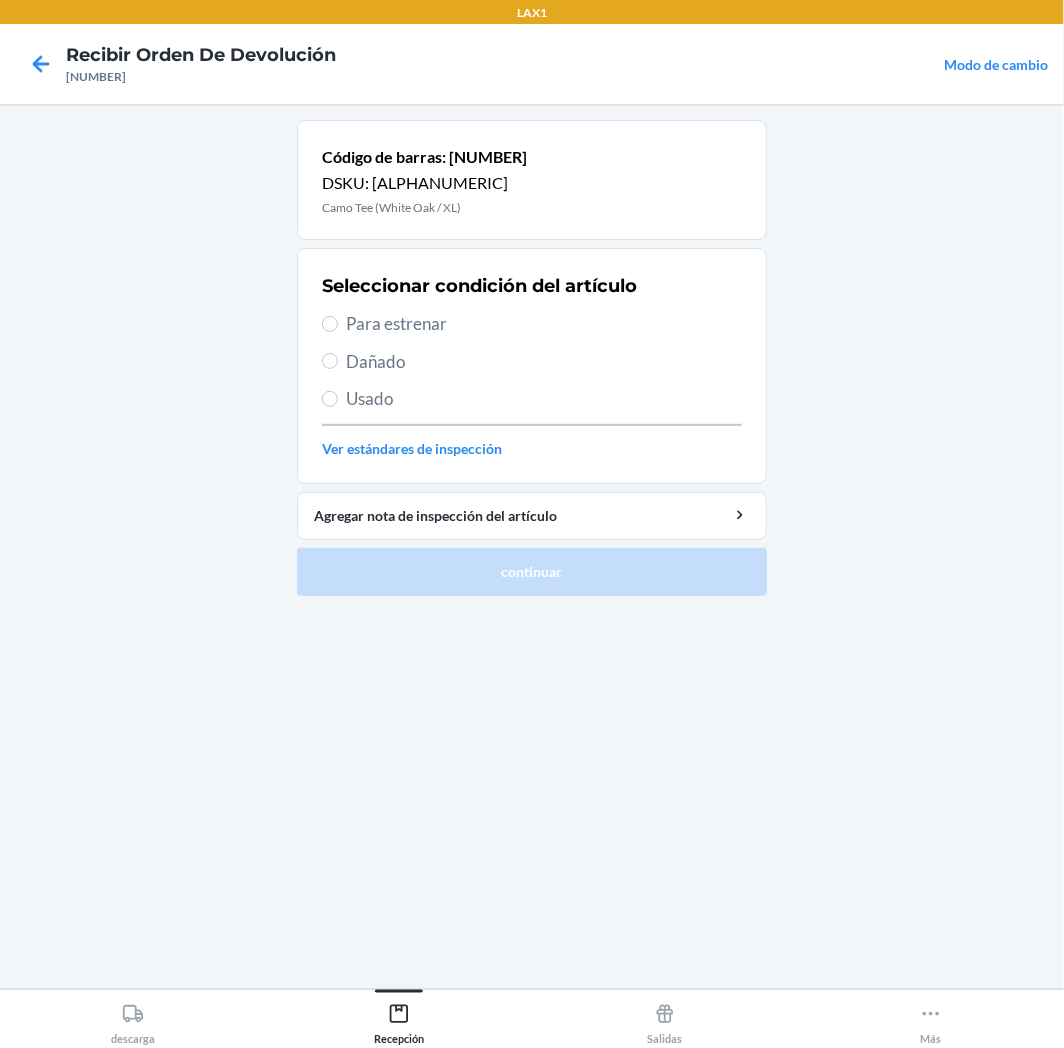 click on "Para estrenar" at bounding box center (544, 324) 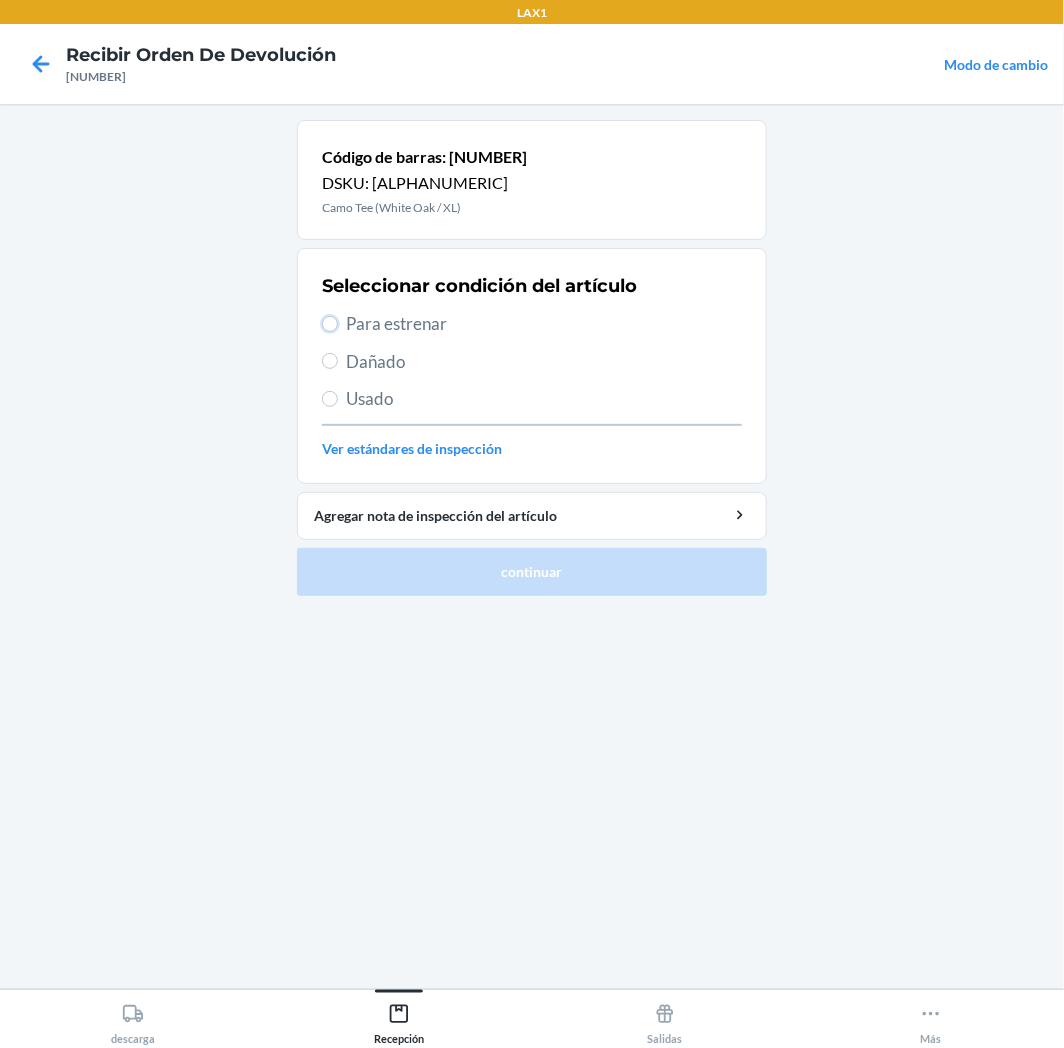 click on "Para estrenar" at bounding box center [330, 324] 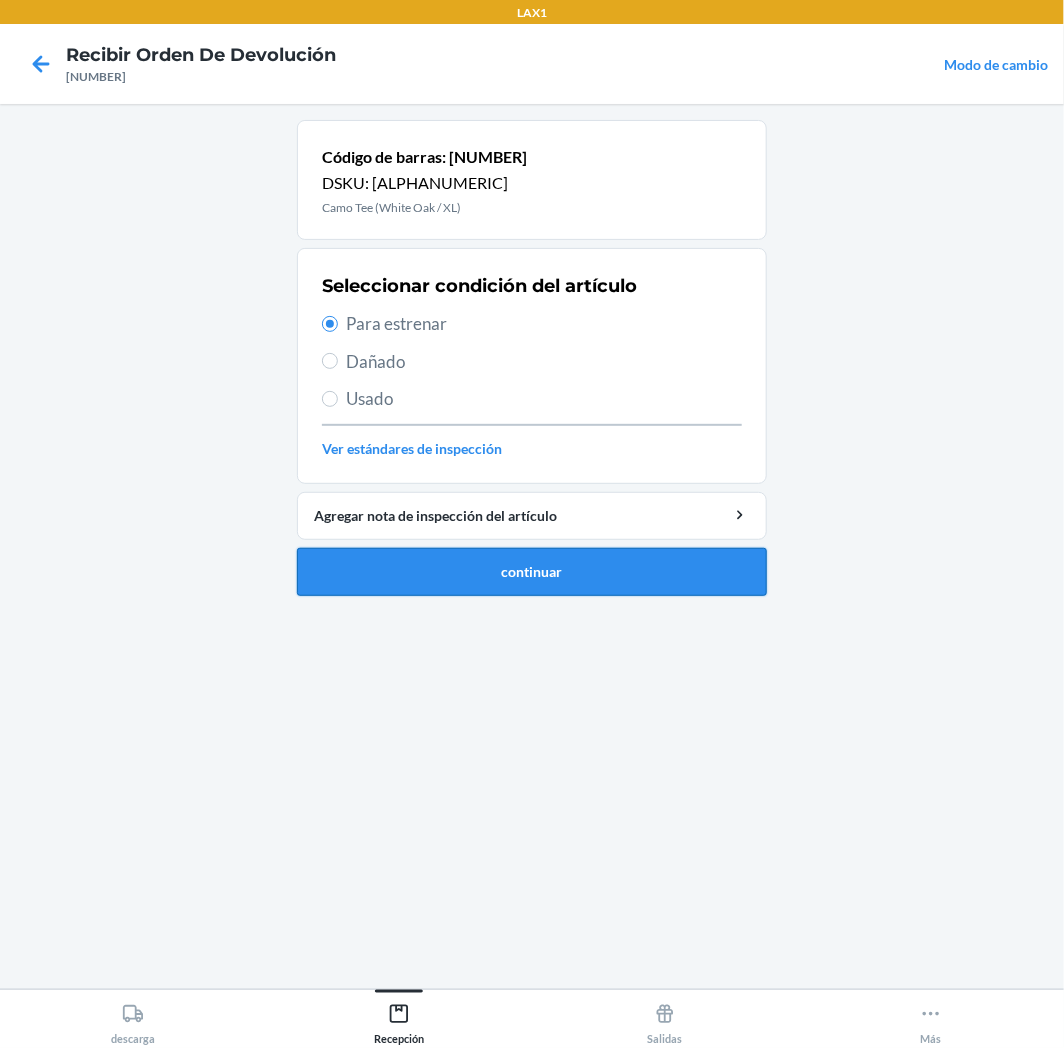 click on "continuar" at bounding box center [532, 572] 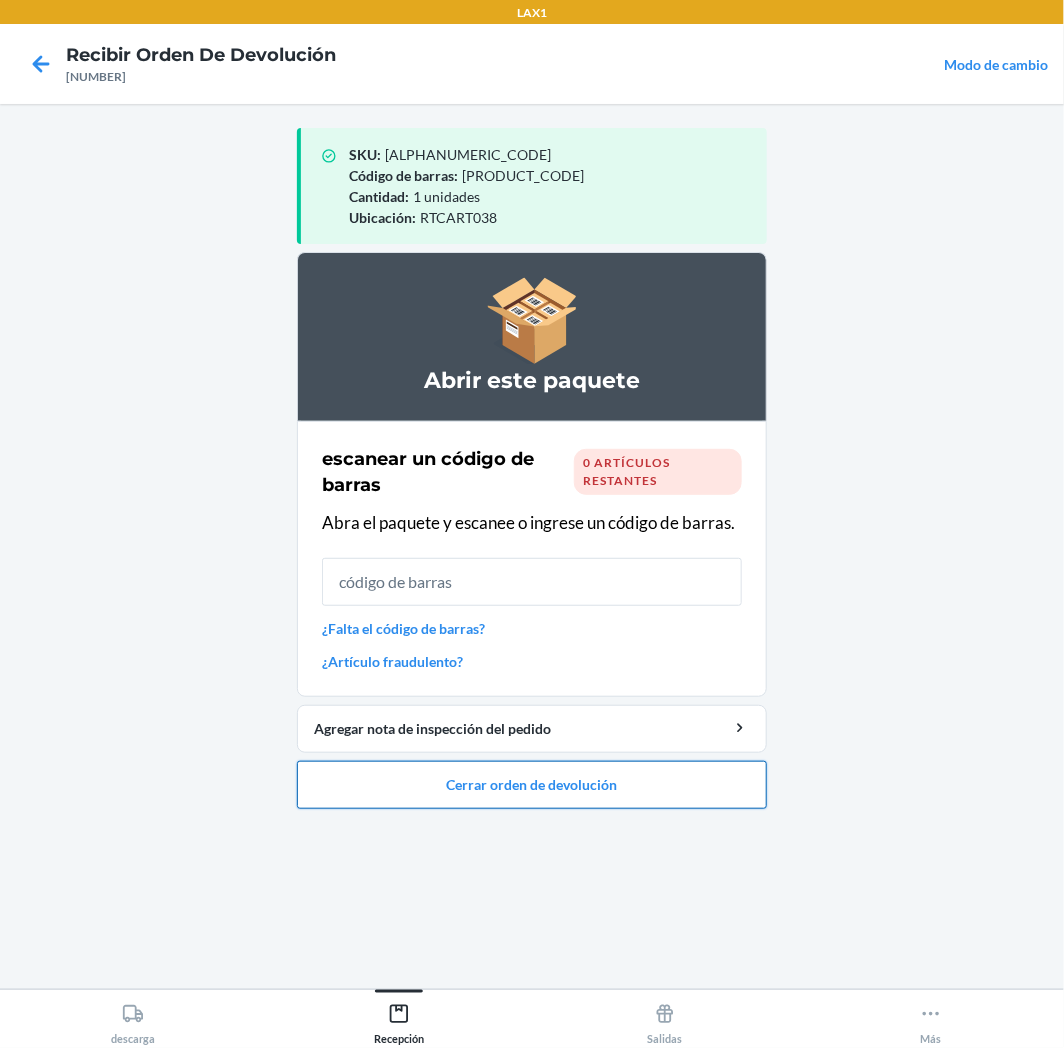 click on "Cerrar orden de devolución" at bounding box center (532, 785) 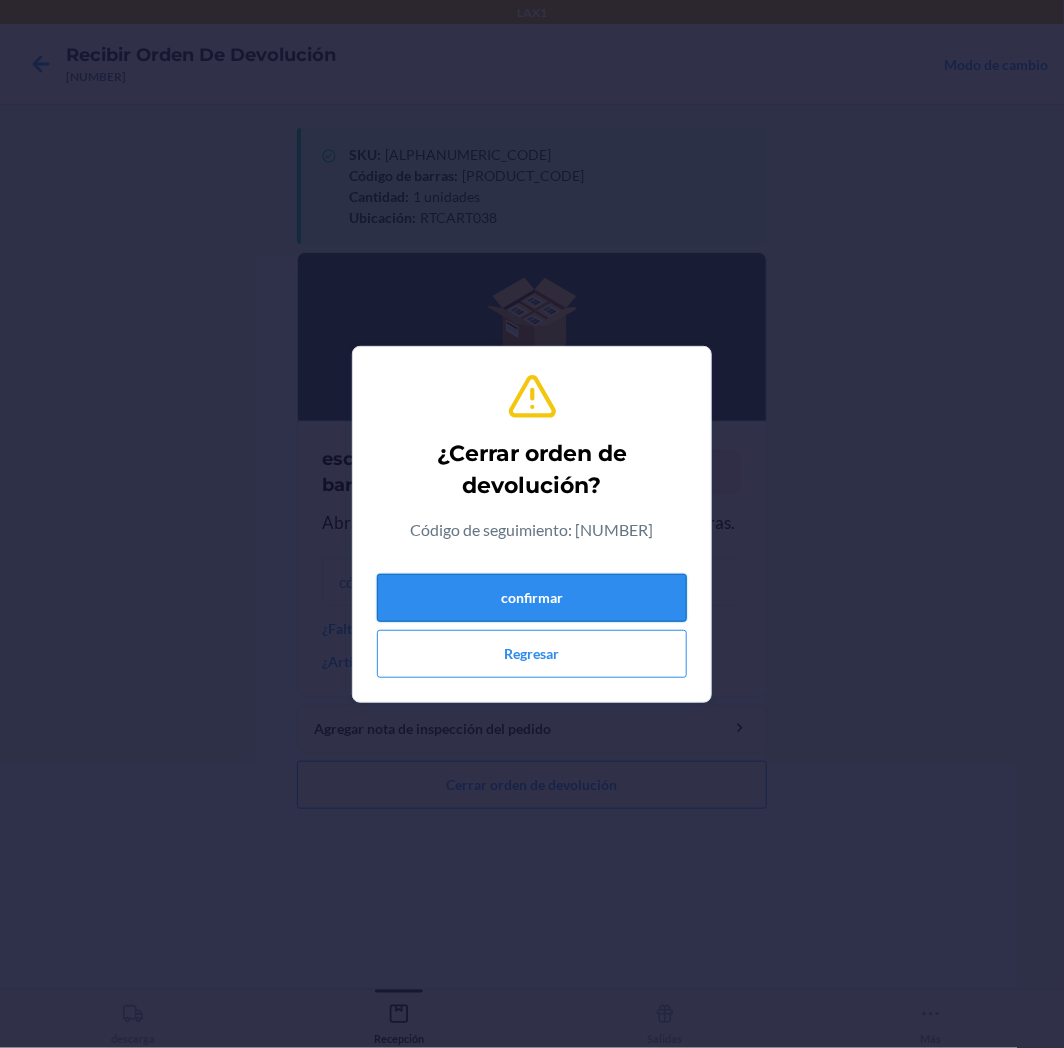 click on "confirmar" at bounding box center [532, 598] 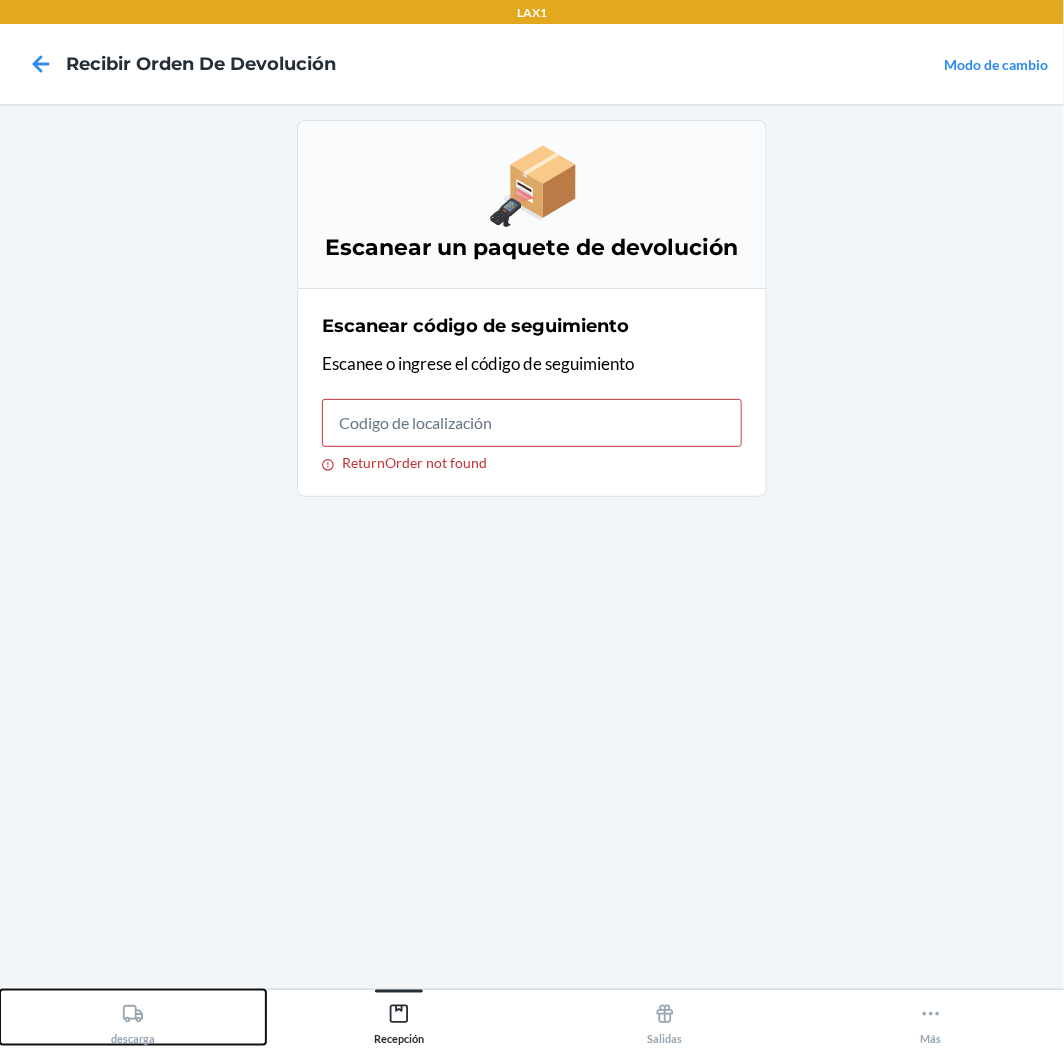 click on "descarga" at bounding box center (133, 1020) 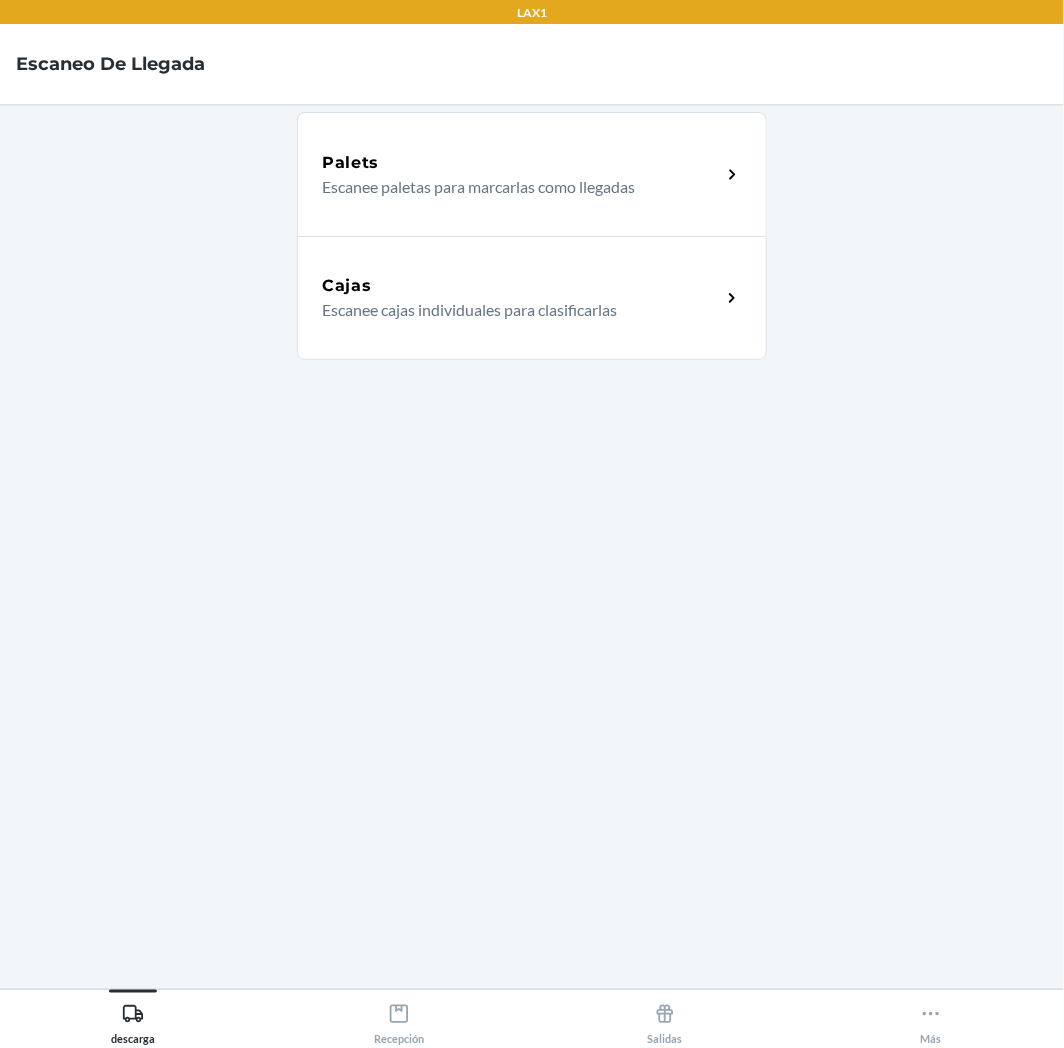 click on "Cajas Escanee cajas individuales para clasificarlas" at bounding box center (532, 298) 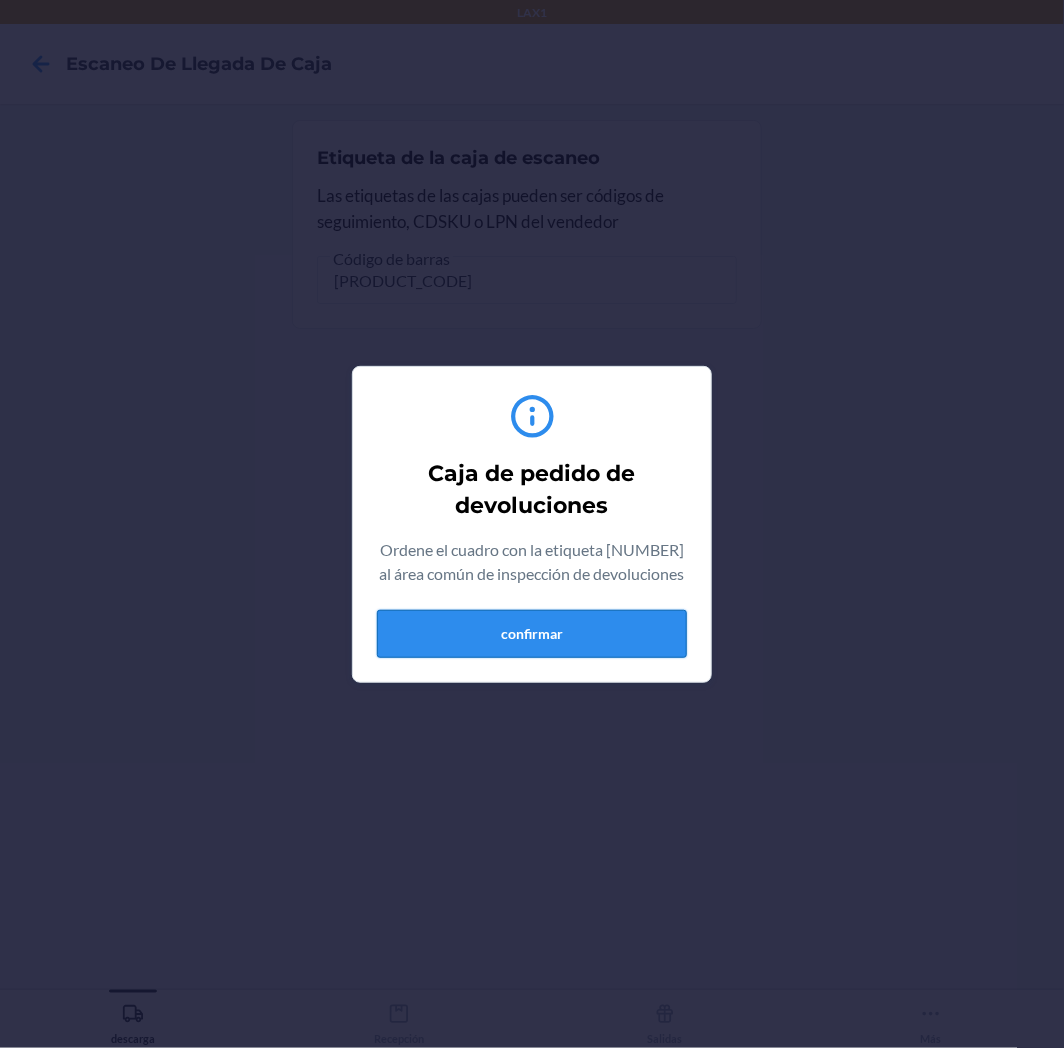 click on "confirmar" at bounding box center [532, 634] 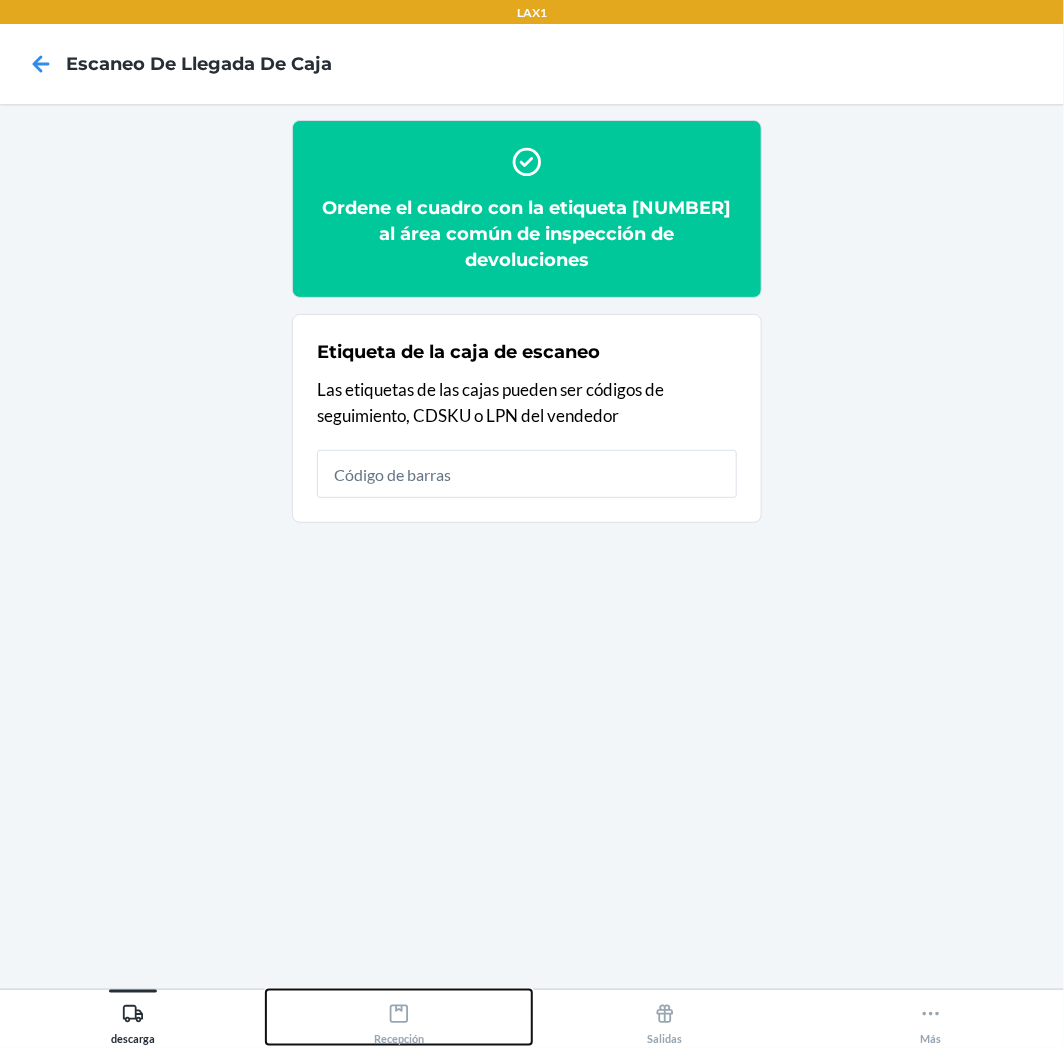 drag, startPoint x: 424, startPoint y: 1025, endPoint x: 436, endPoint y: 1011, distance: 18.439089 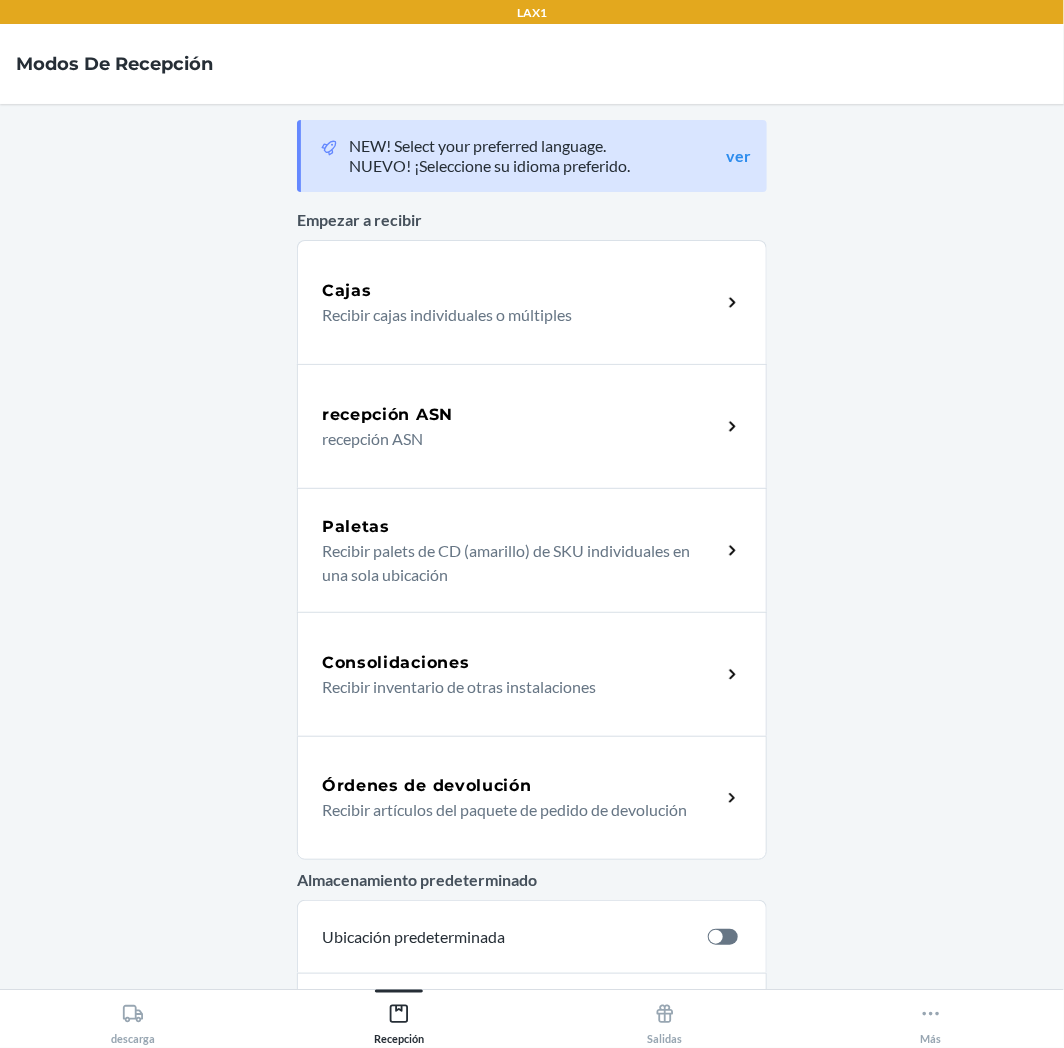click on "Órdenes de devolución Recibir artículos del paquete de pedido de devolución" at bounding box center (532, 798) 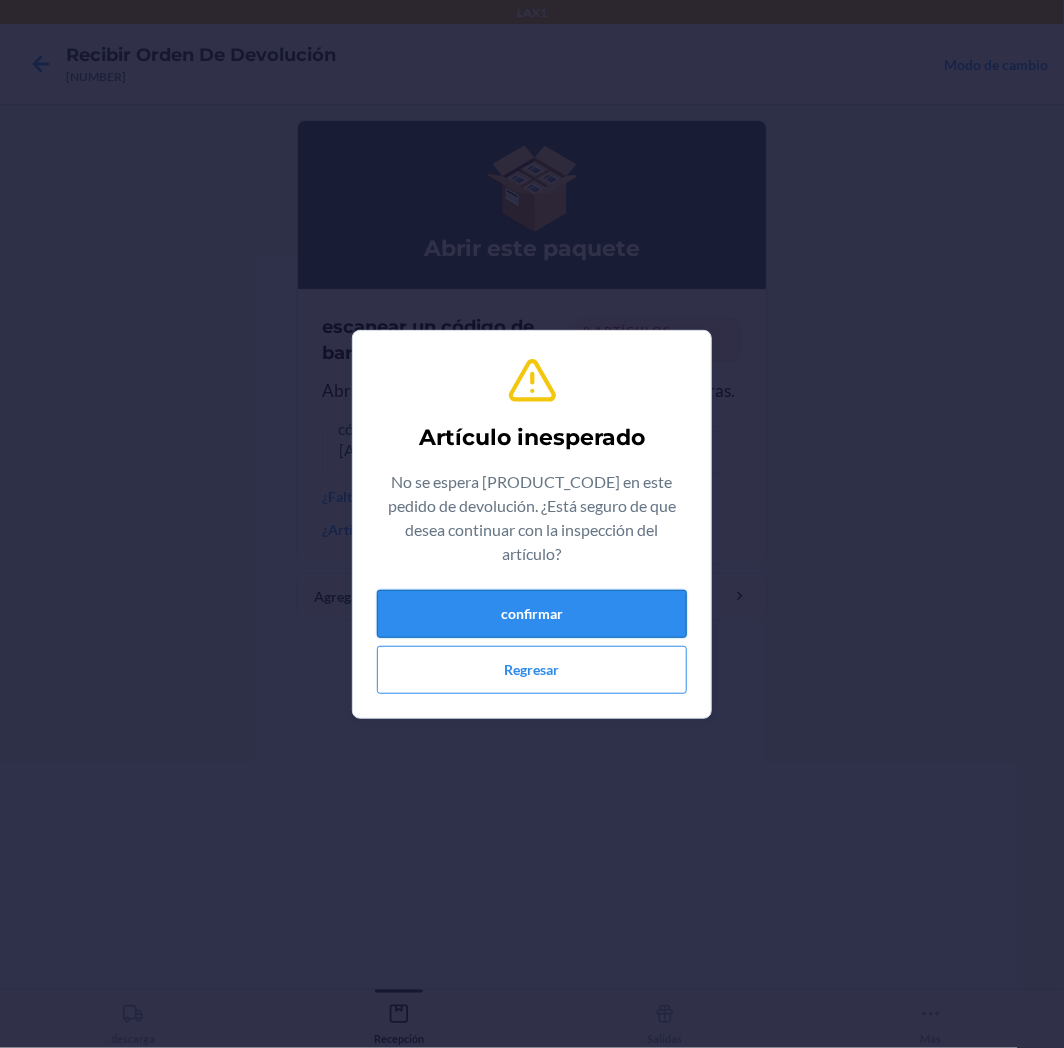 click on "confirmar" at bounding box center (532, 614) 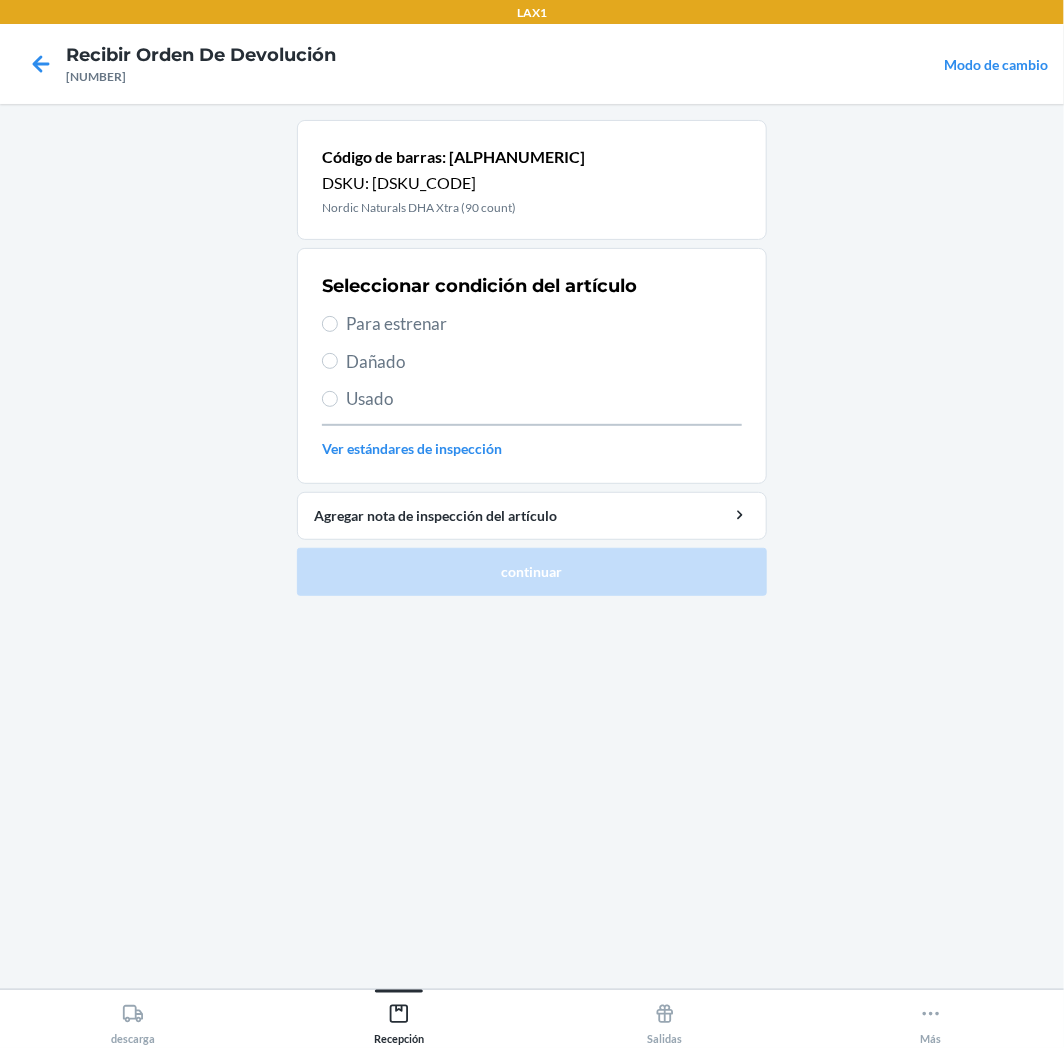 click on "Para estrenar" at bounding box center (544, 324) 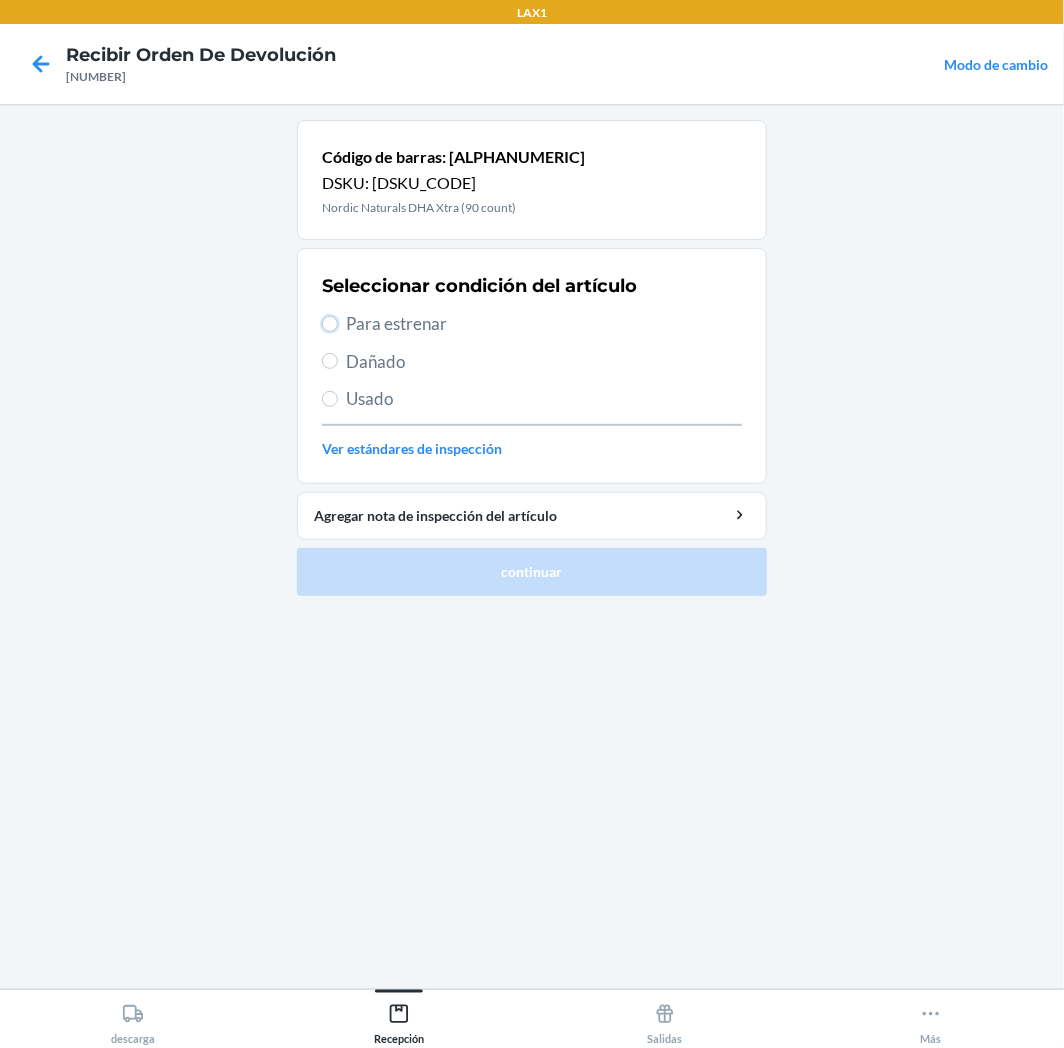 click on "Para estrenar" at bounding box center (330, 324) 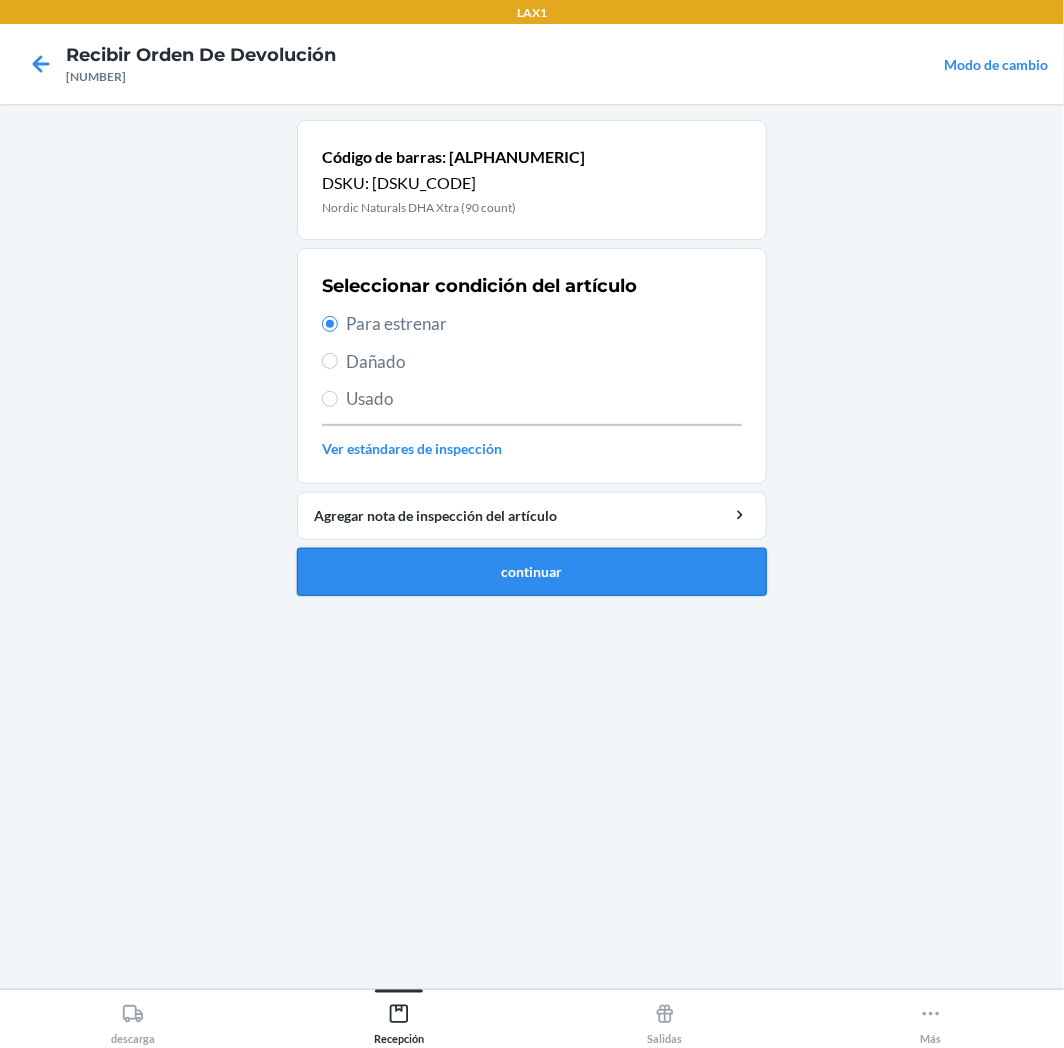 click on "continuar" at bounding box center (532, 572) 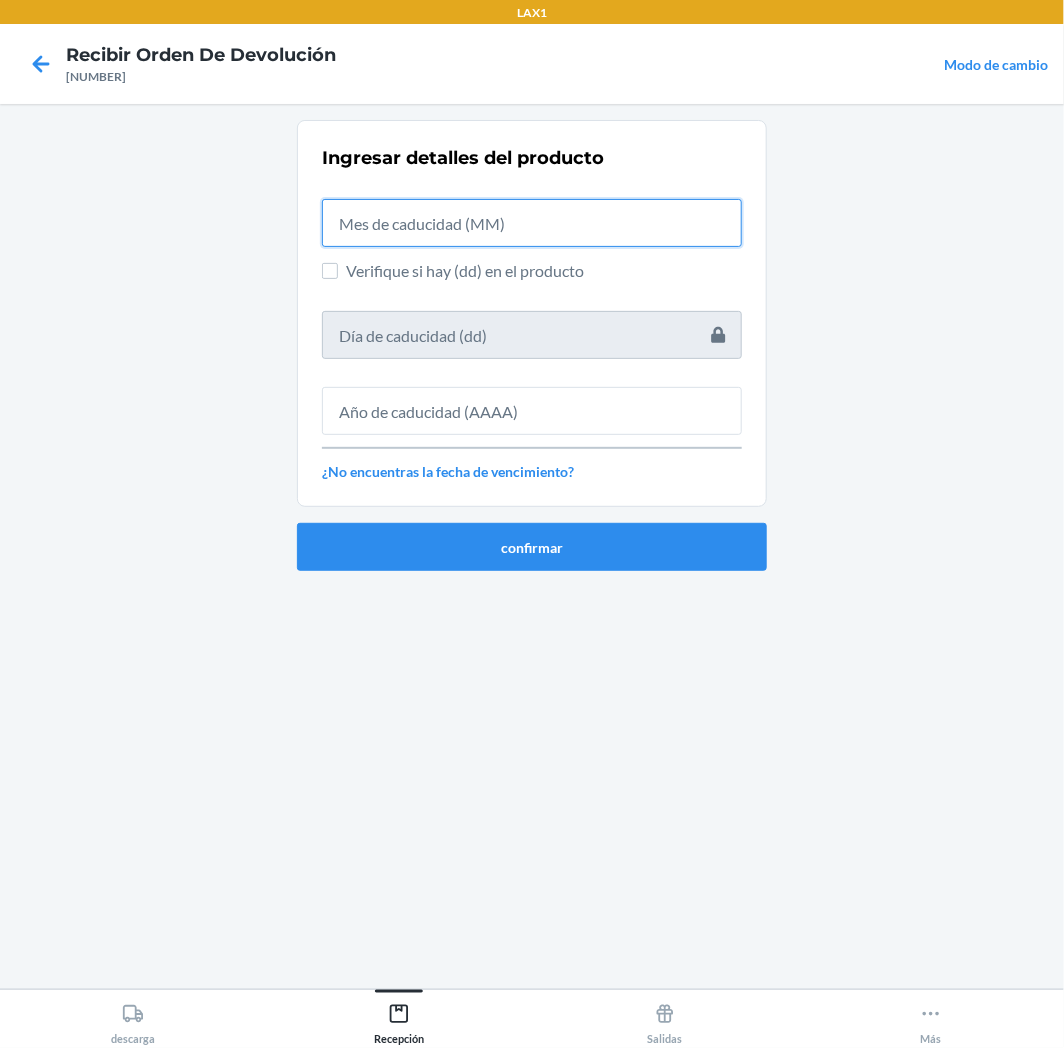 click at bounding box center [532, 223] 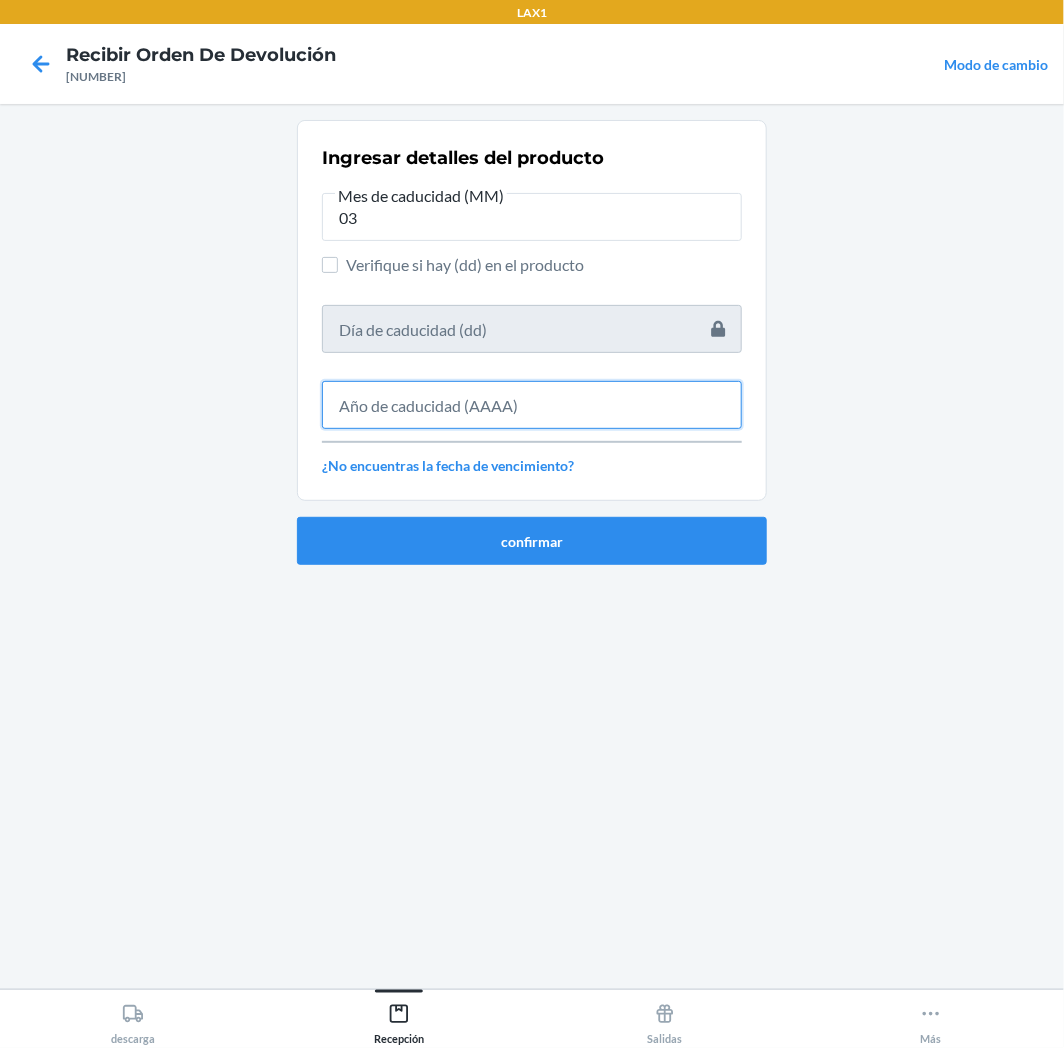 click at bounding box center (532, 405) 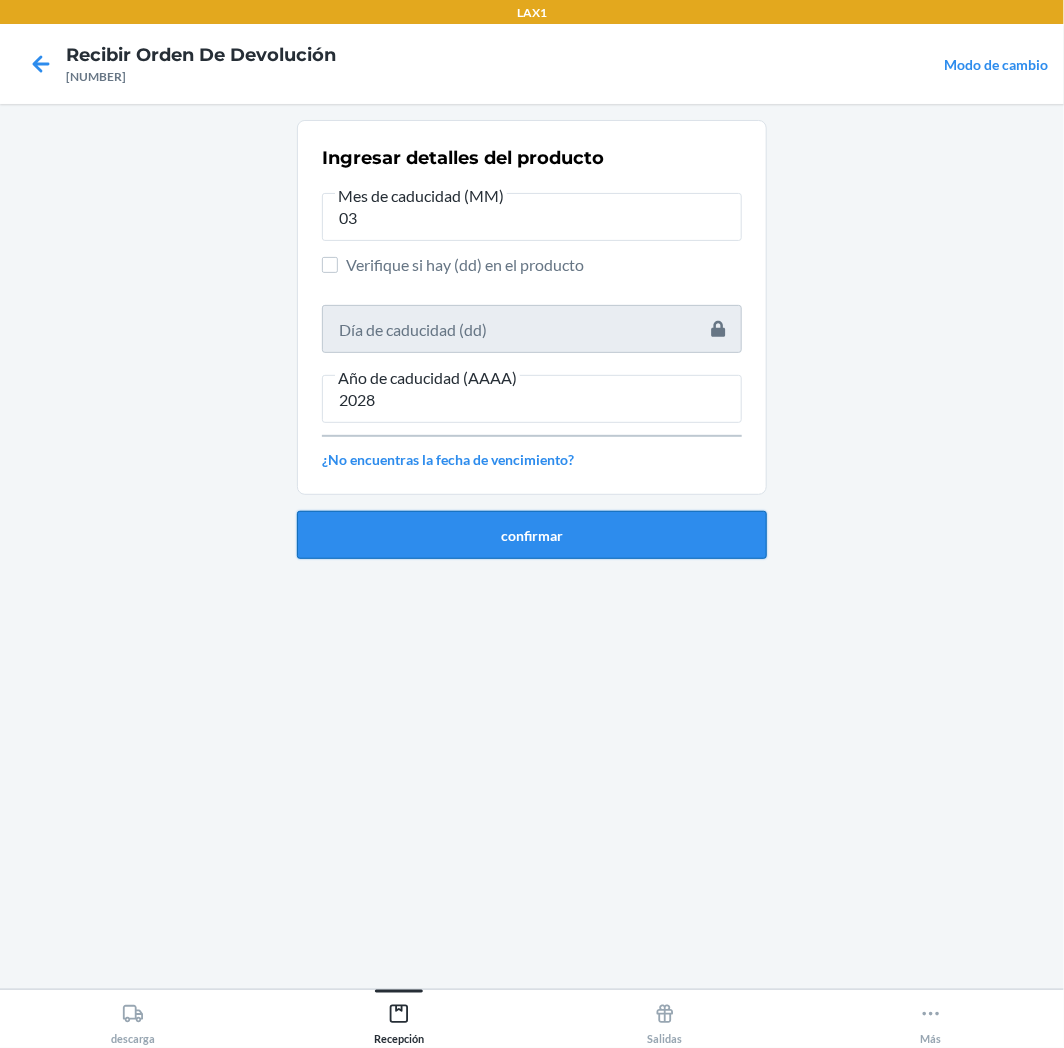click on "confirmar" at bounding box center (532, 535) 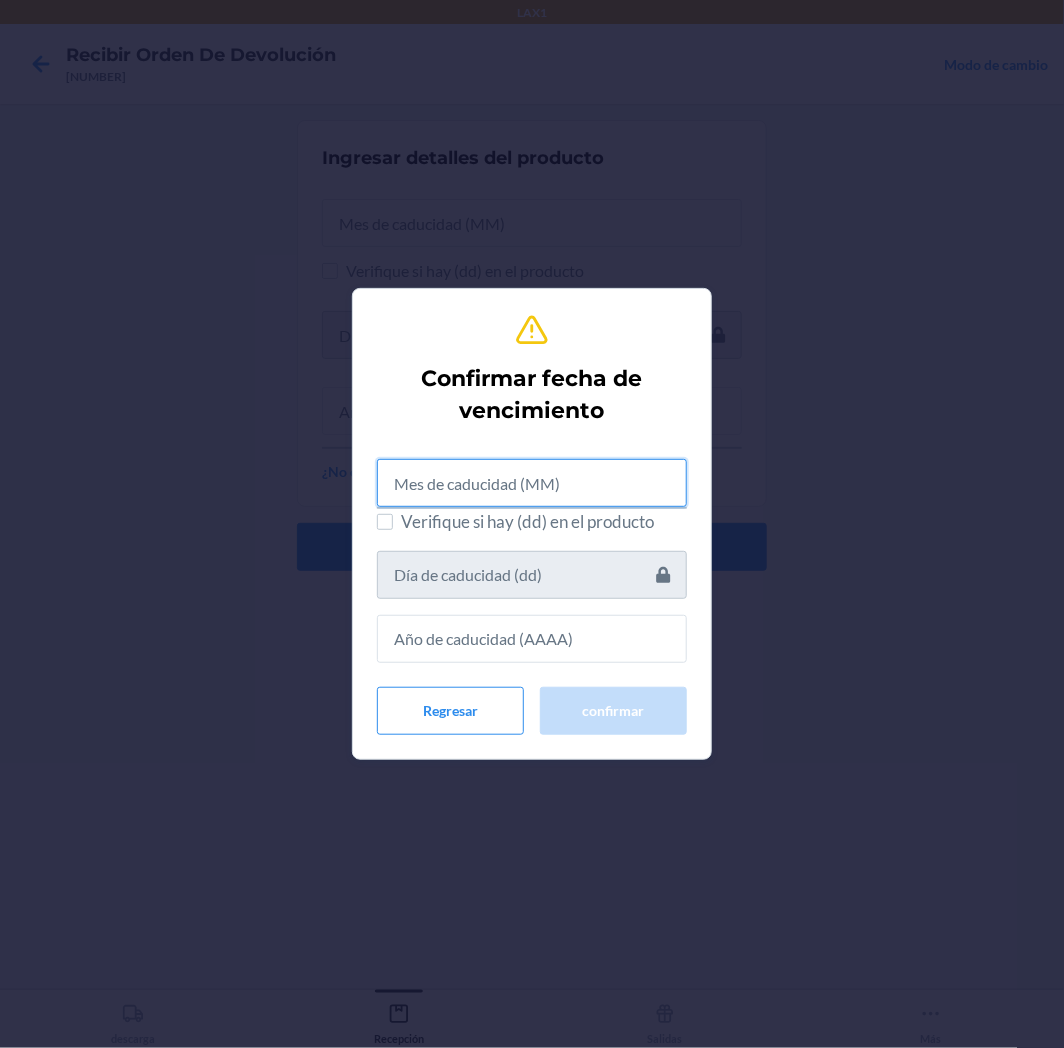 click at bounding box center (532, 483) 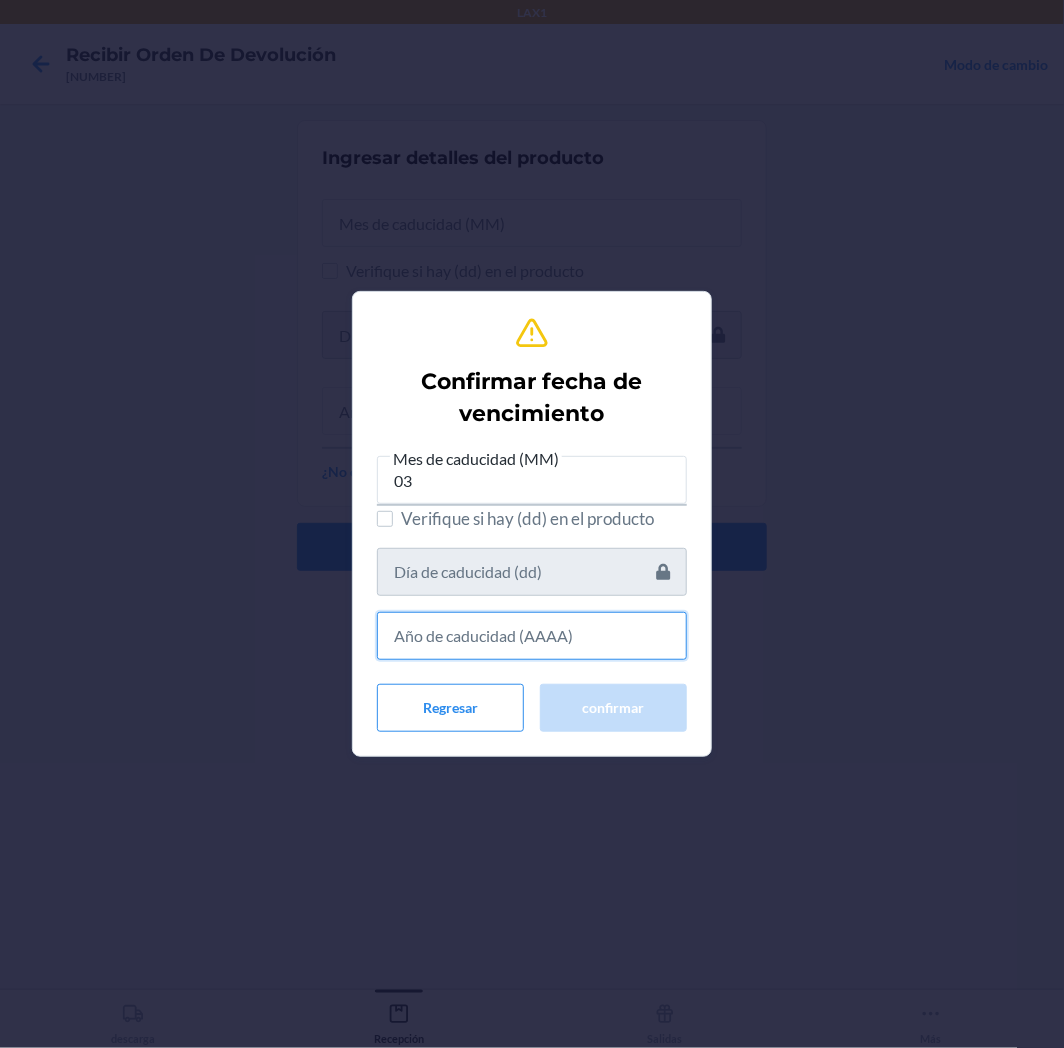 click at bounding box center (532, 636) 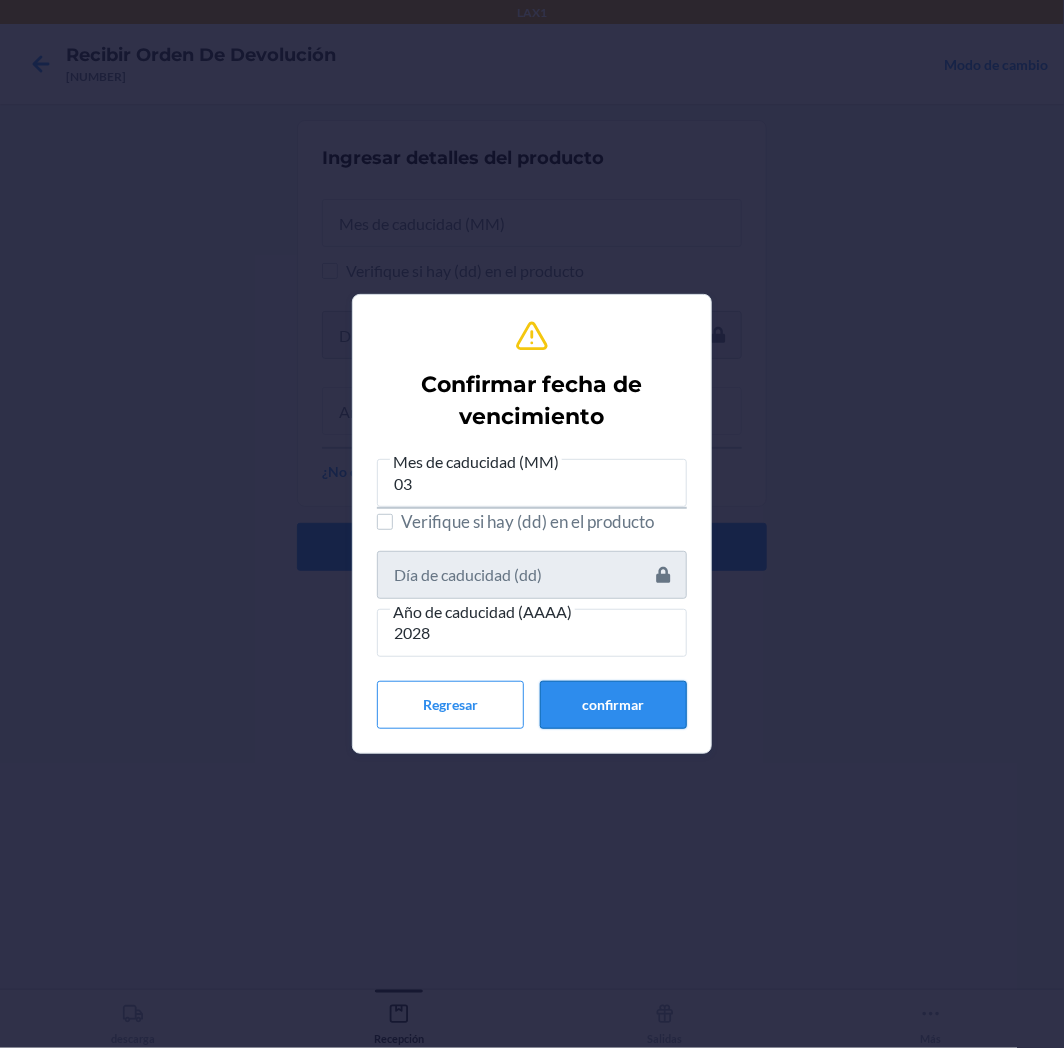 click on "confirmar" at bounding box center (613, 705) 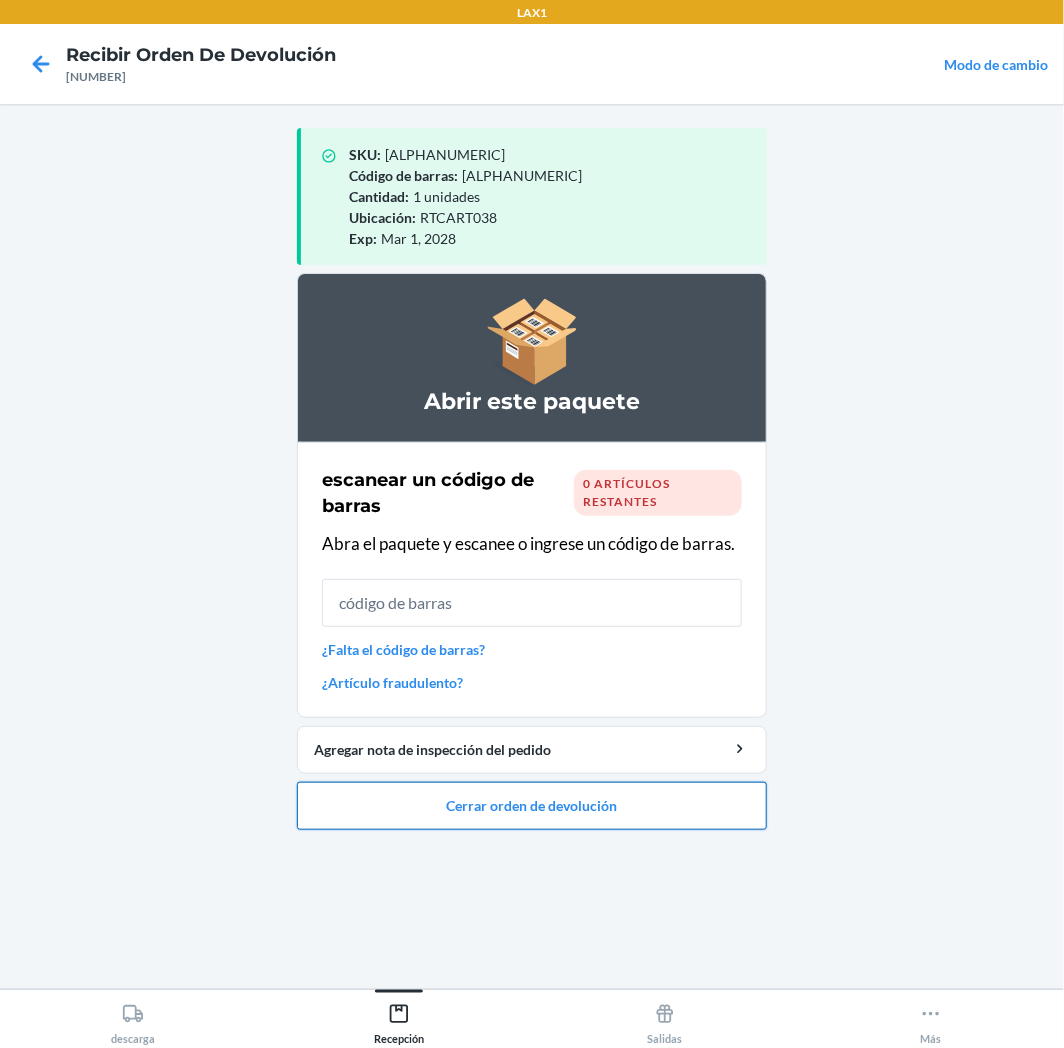 click on "Cerrar orden de devolución" at bounding box center [532, 806] 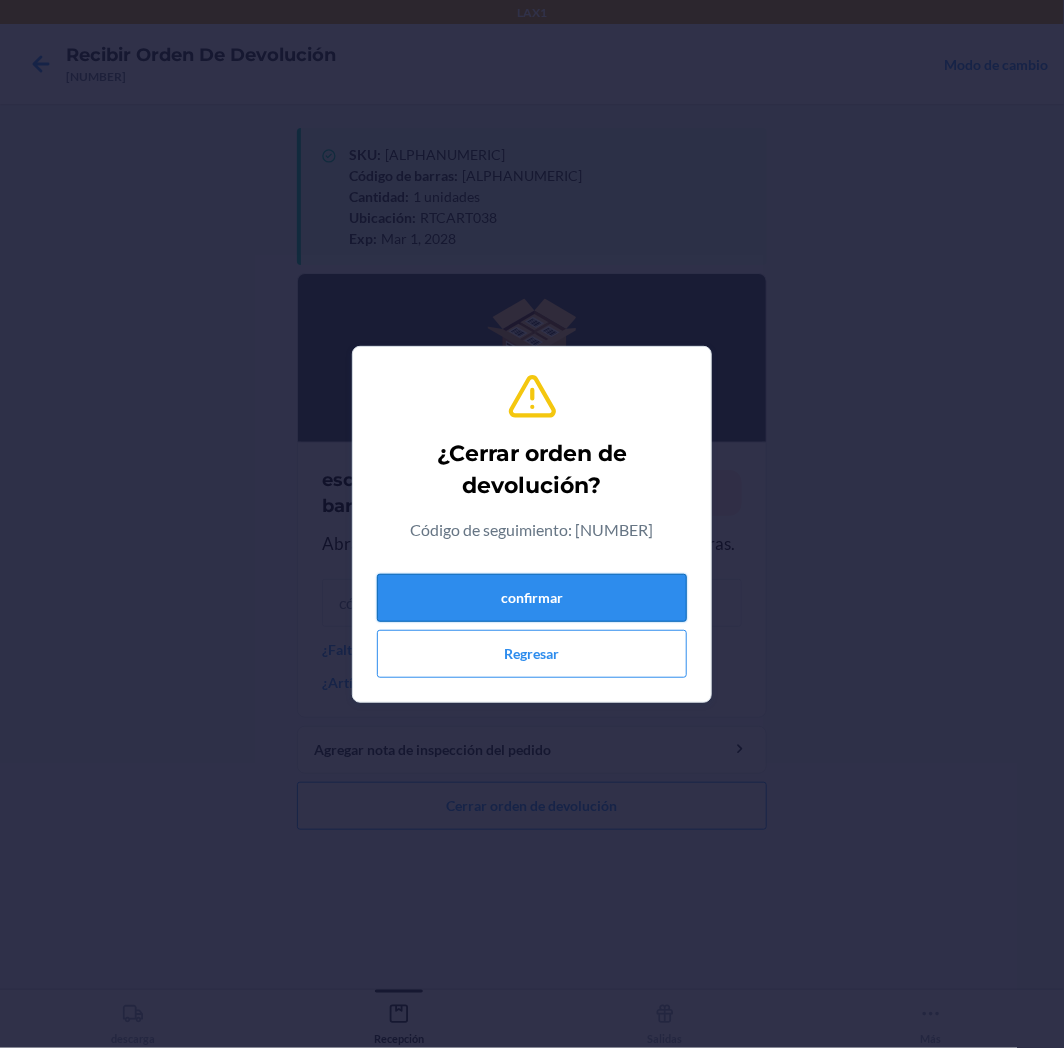 click on "confirmar" at bounding box center [532, 598] 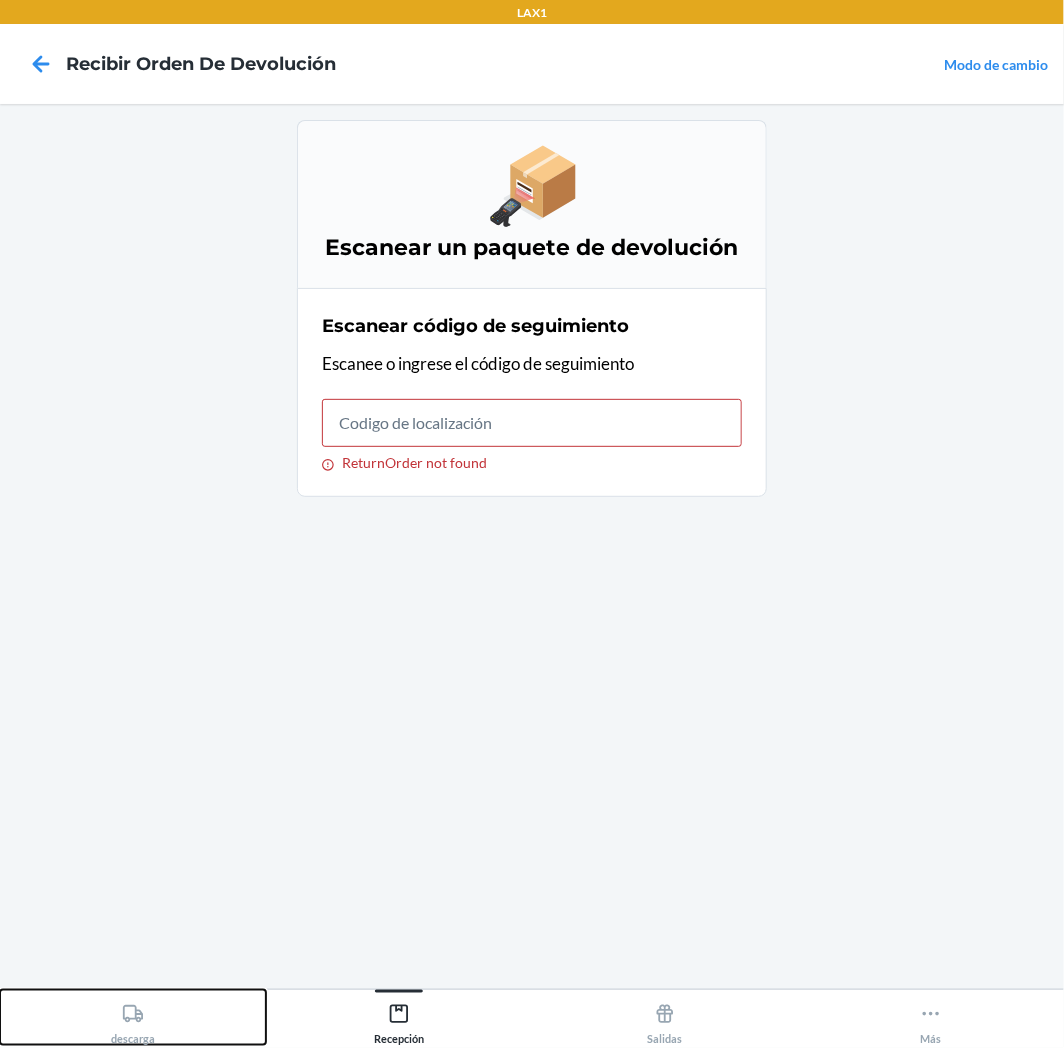 click on "descarga" at bounding box center (133, 1017) 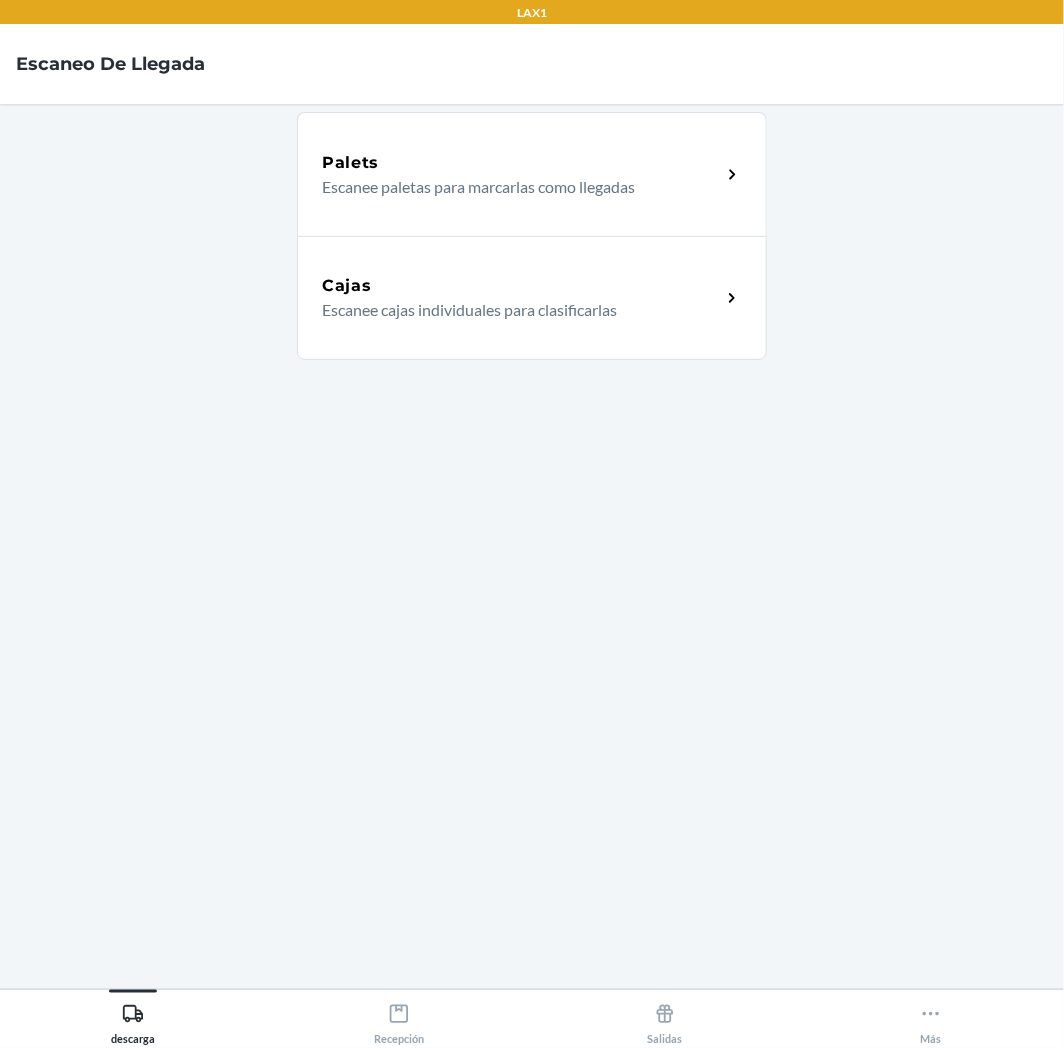 click on "Cajas Escanee cajas individuales para clasificarlas" at bounding box center [532, 298] 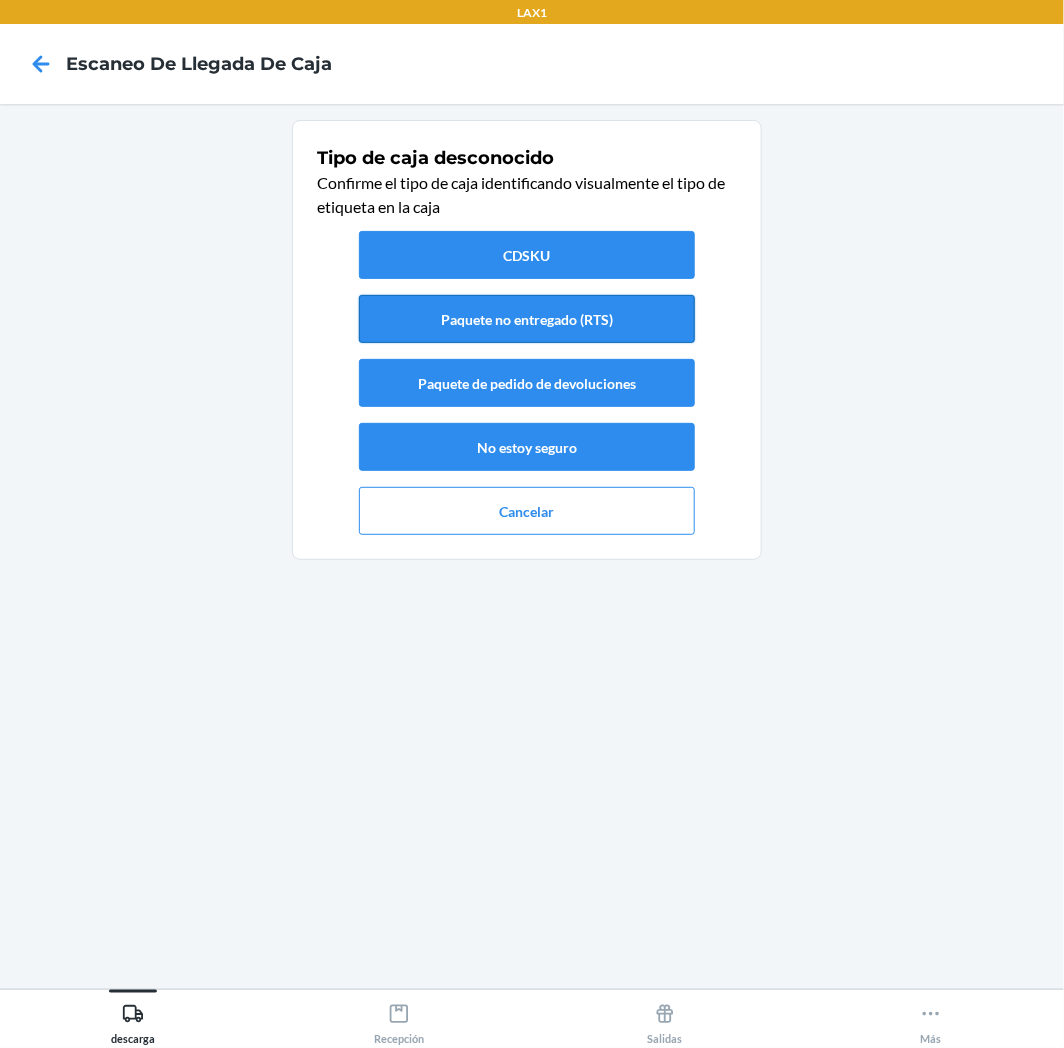 click on "Paquete no entregado (RTS)" at bounding box center [527, 319] 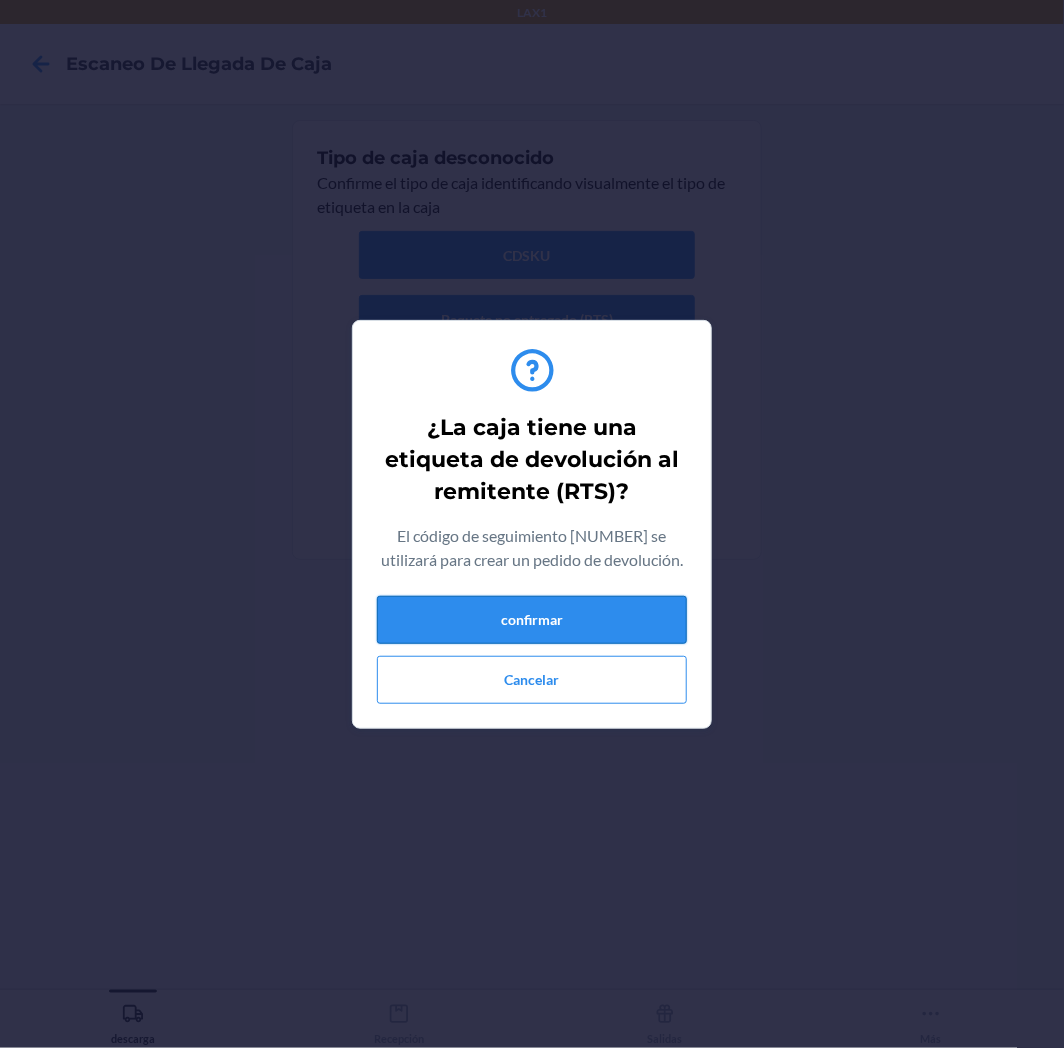 drag, startPoint x: 586, startPoint y: 613, endPoint x: 583, endPoint y: 632, distance: 19.235384 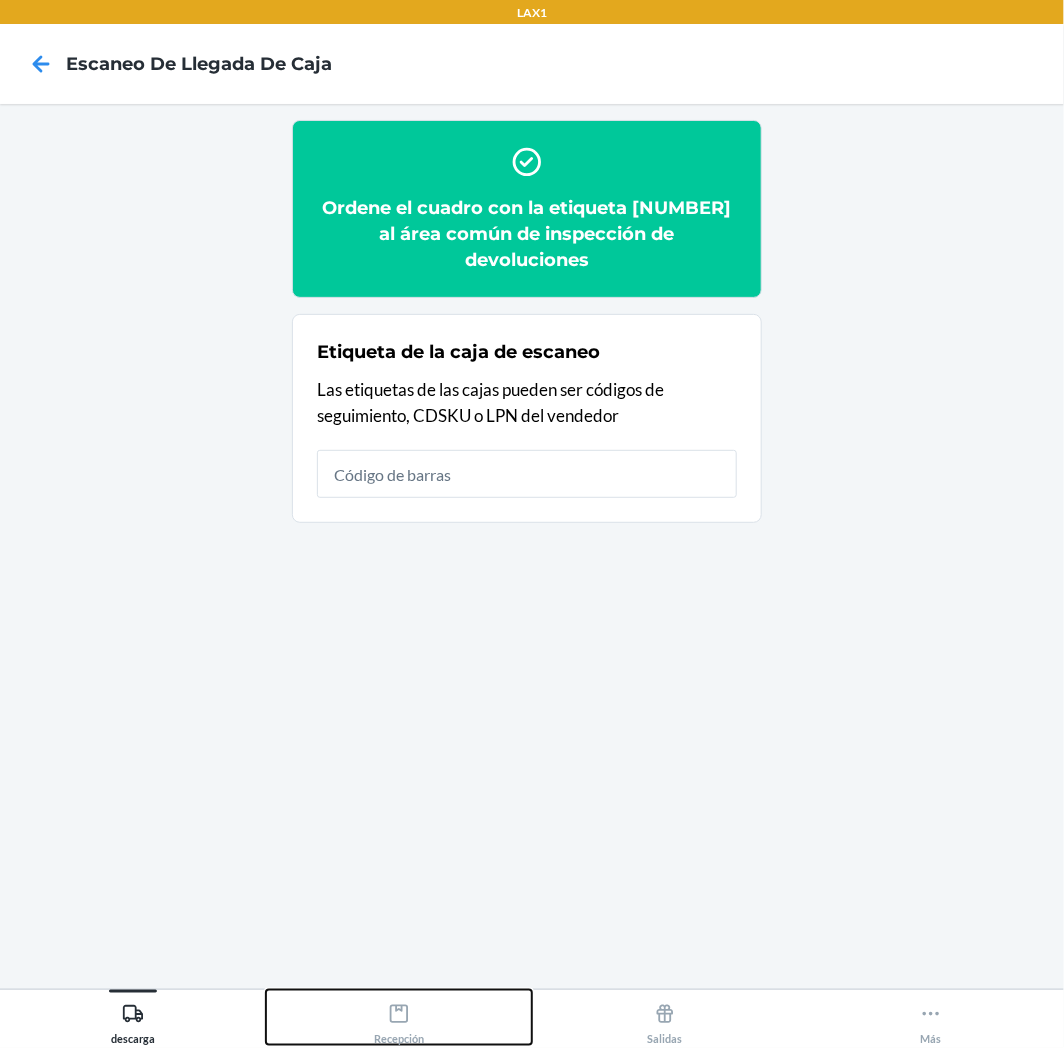 click on "Recepción" at bounding box center [399, 1020] 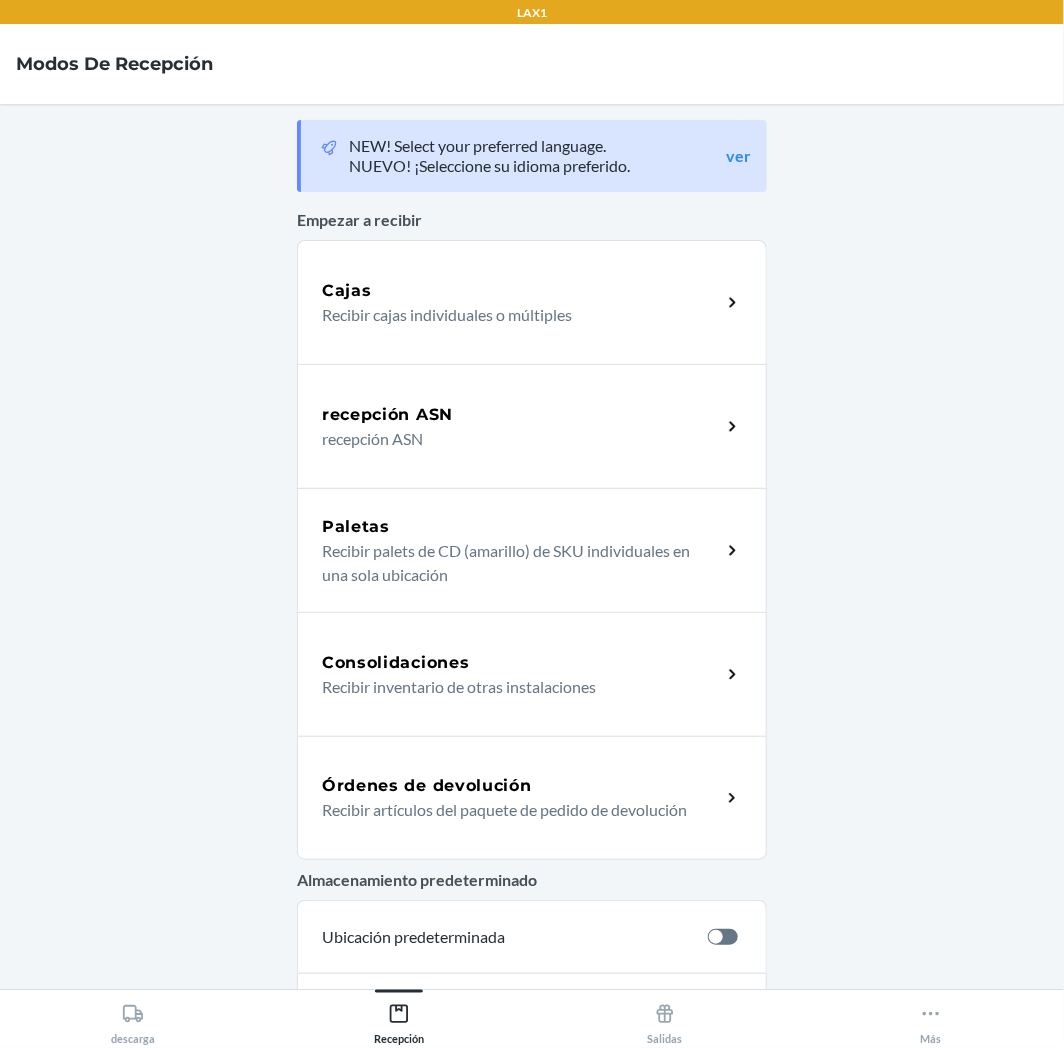 click on "Órdenes de devolución" at bounding box center (521, 786) 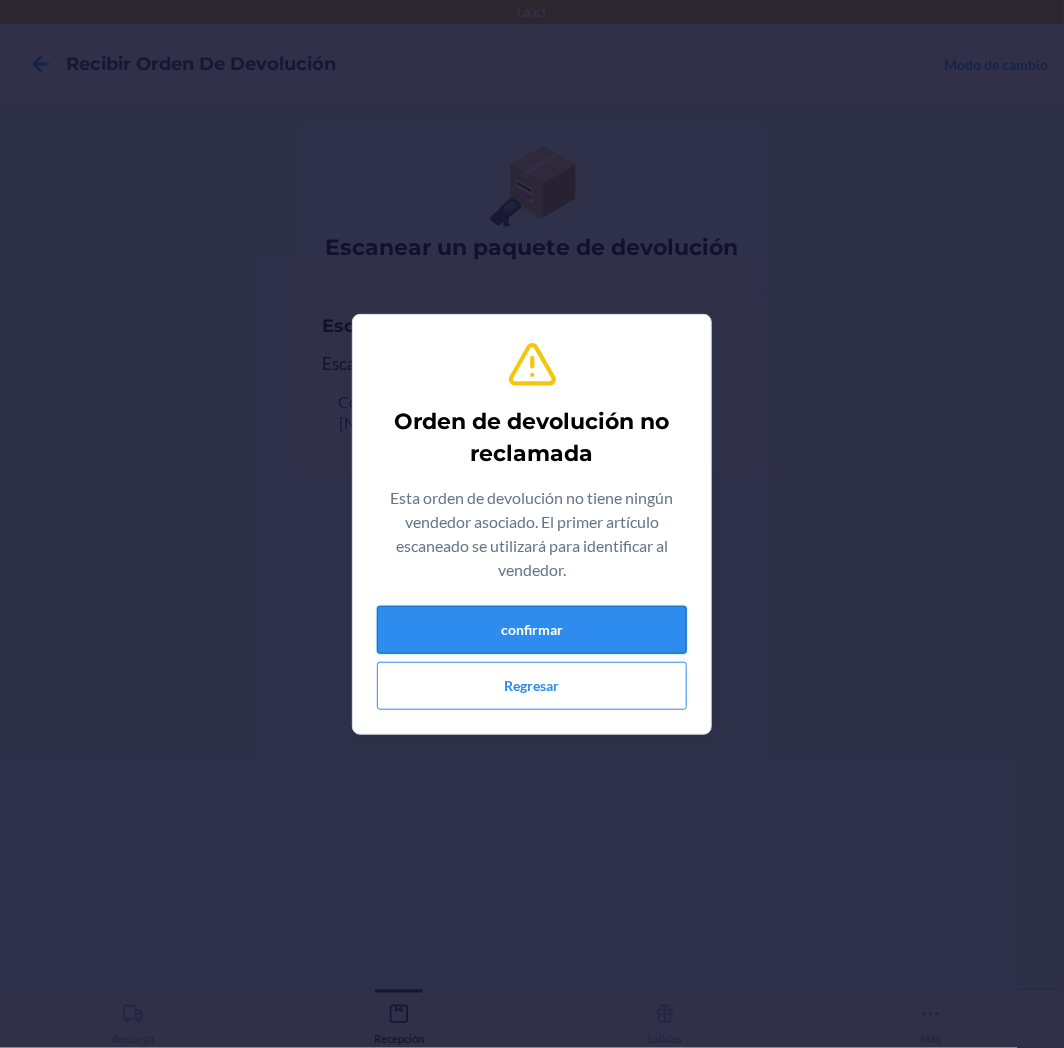 click on "confirmar" at bounding box center [532, 630] 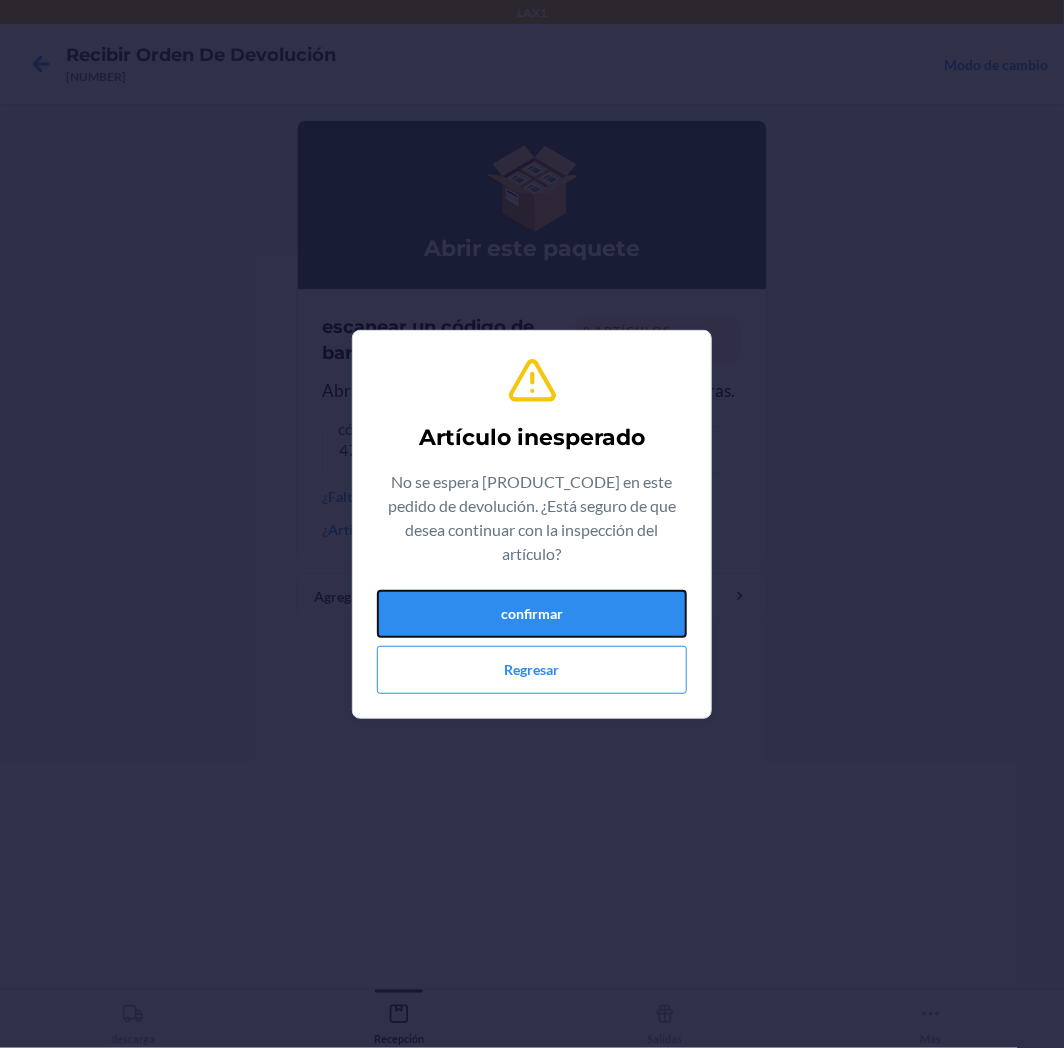 click on "confirmar" at bounding box center (532, 614) 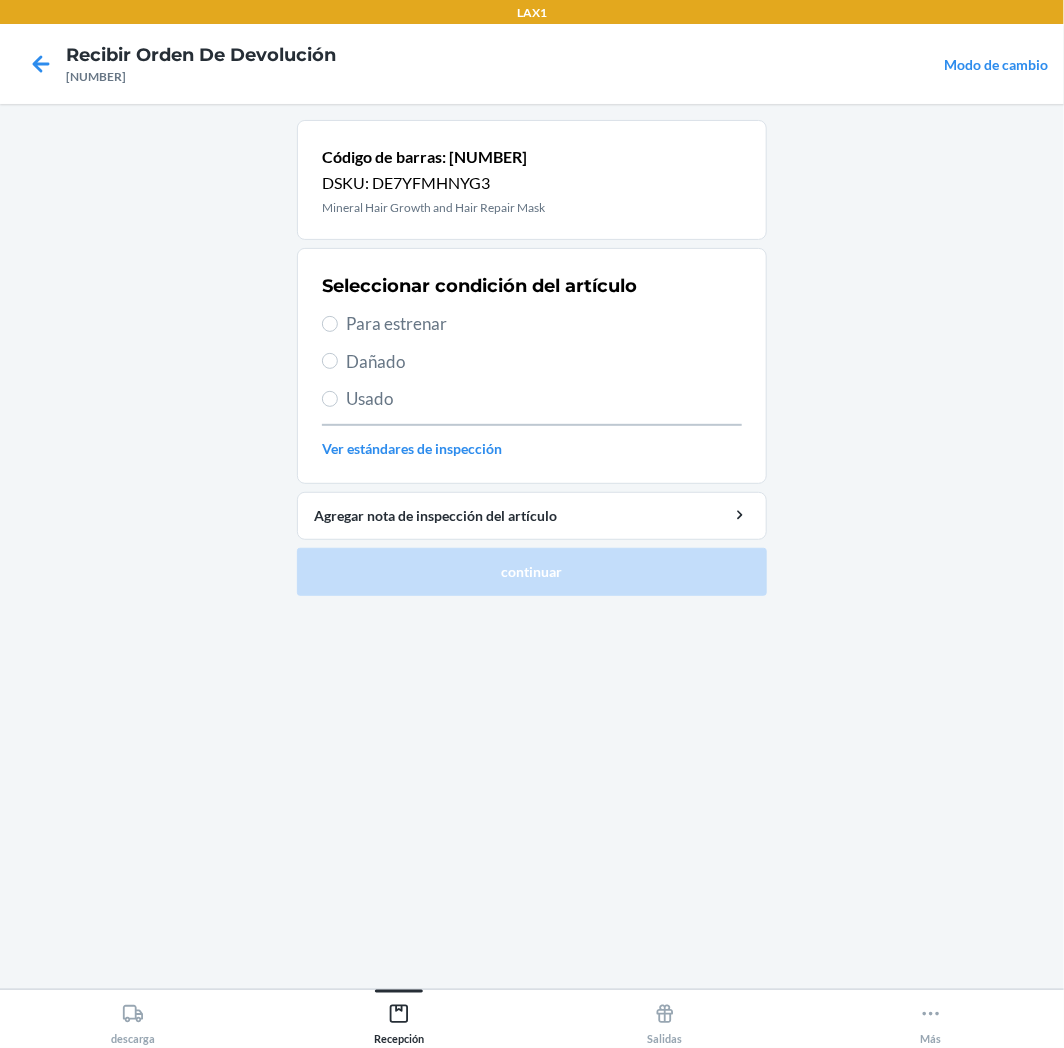 click on "Para estrenar" at bounding box center [544, 324] 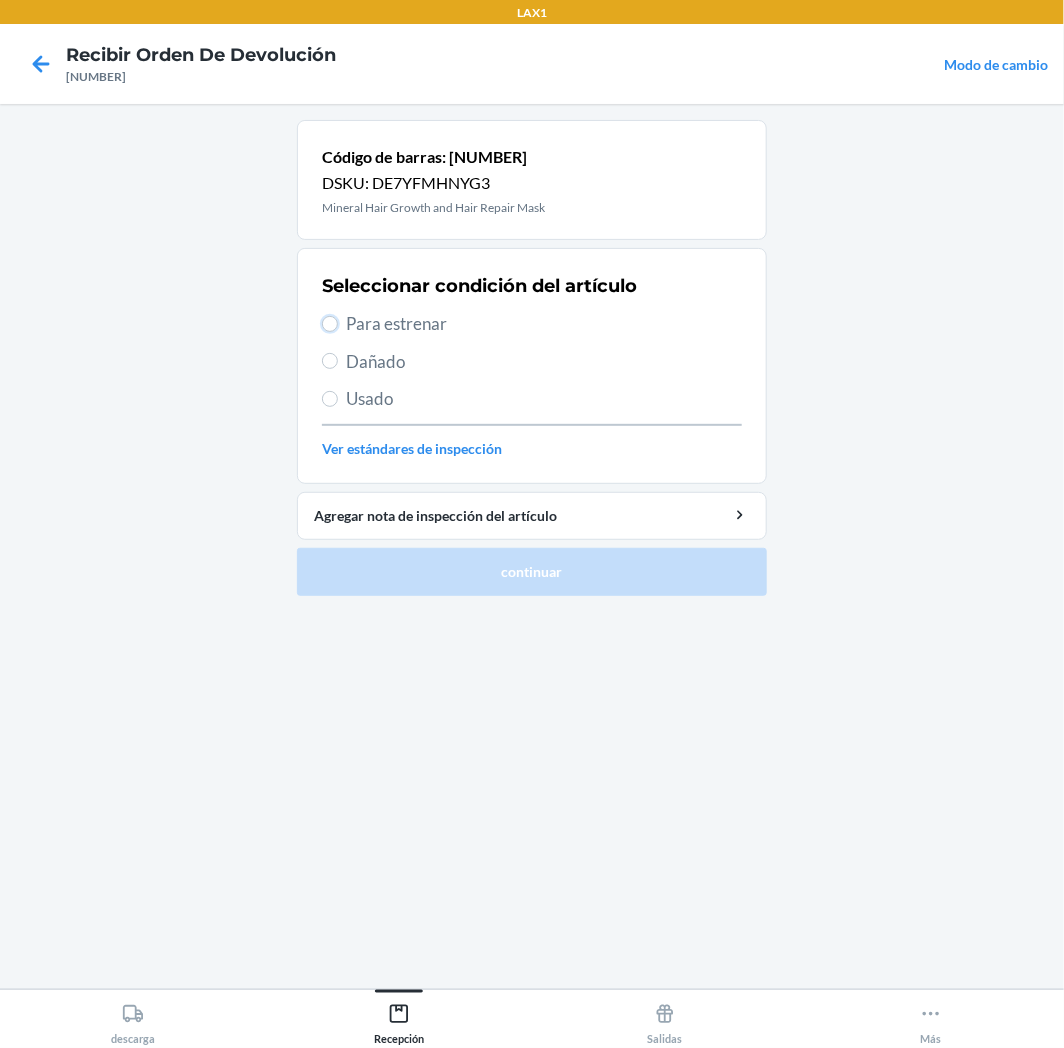 click on "Para estrenar" at bounding box center (330, 324) 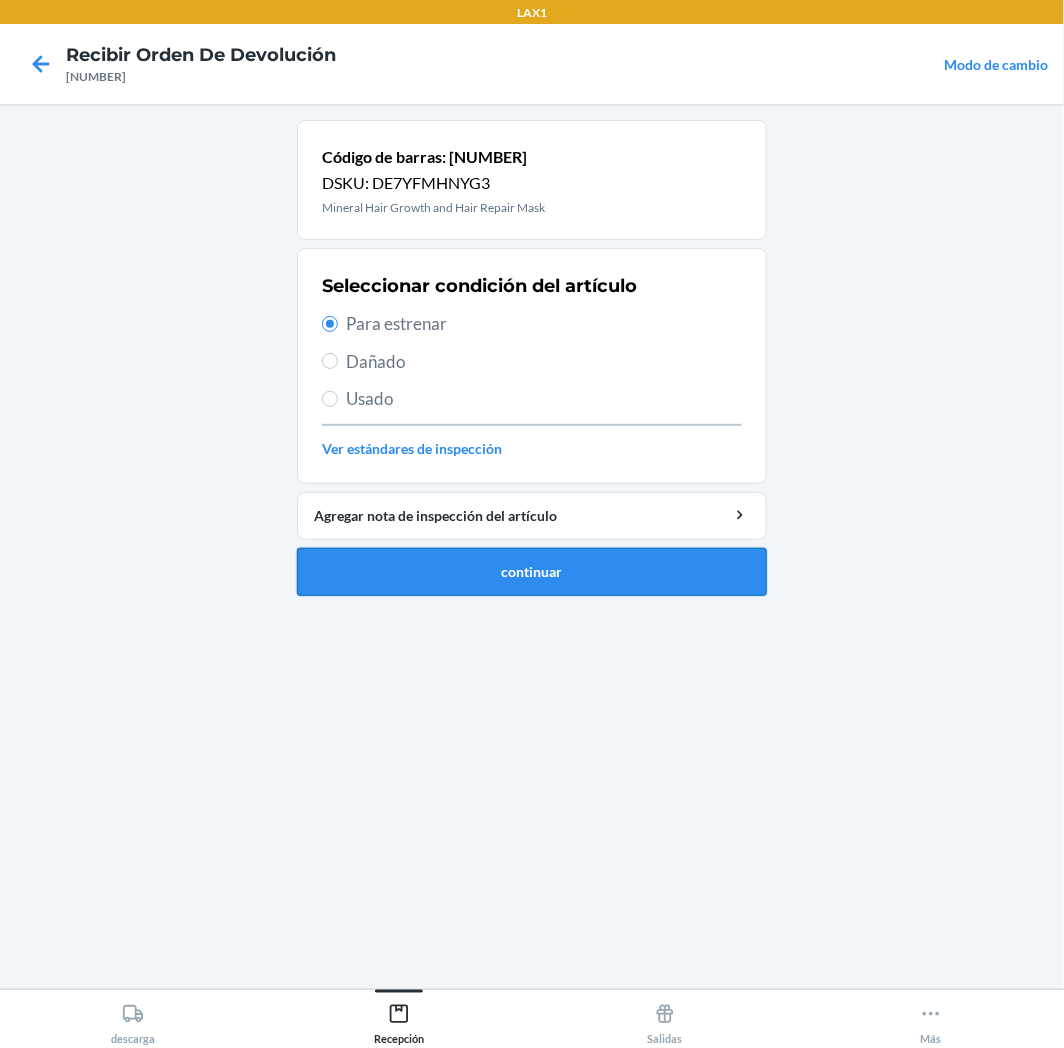 click on "continuar" at bounding box center [532, 572] 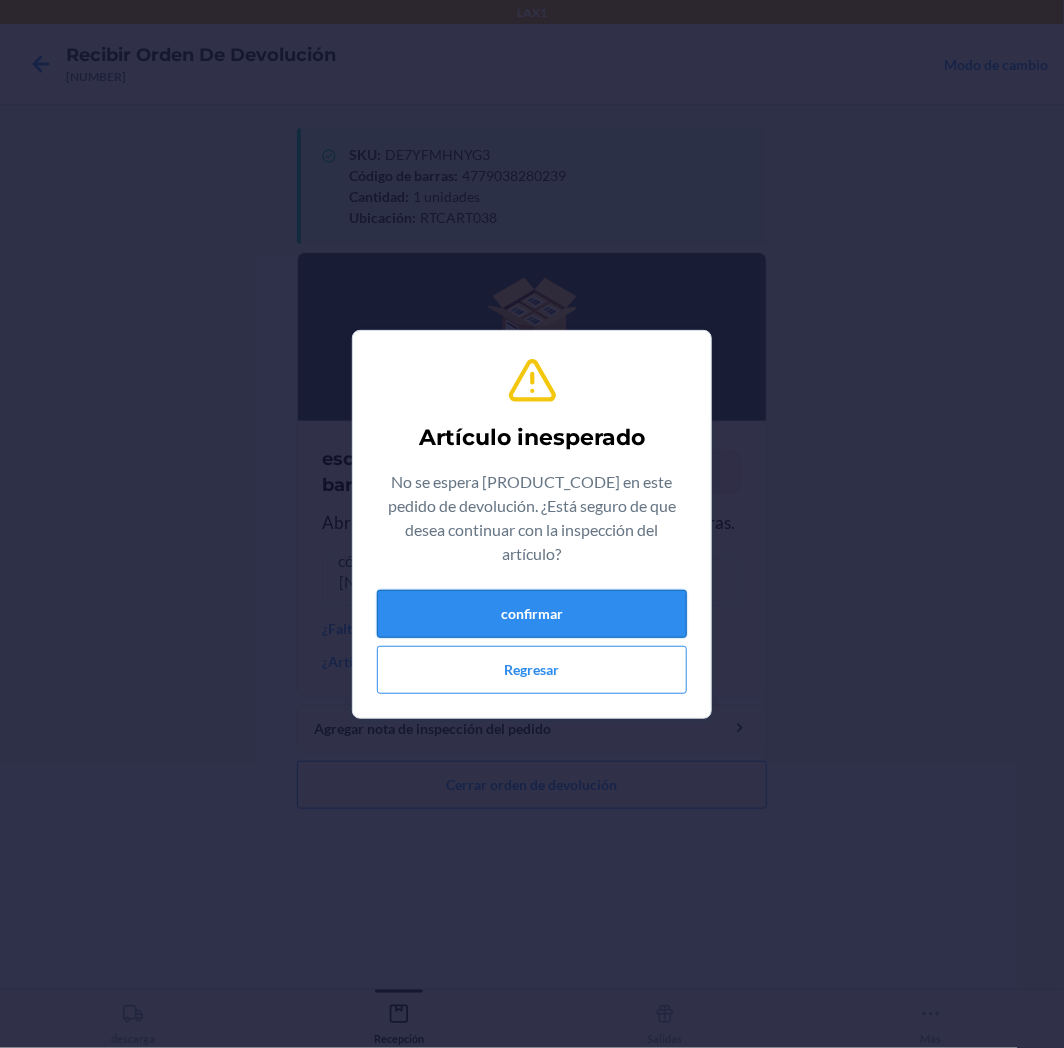 click on "confirmar" at bounding box center (532, 614) 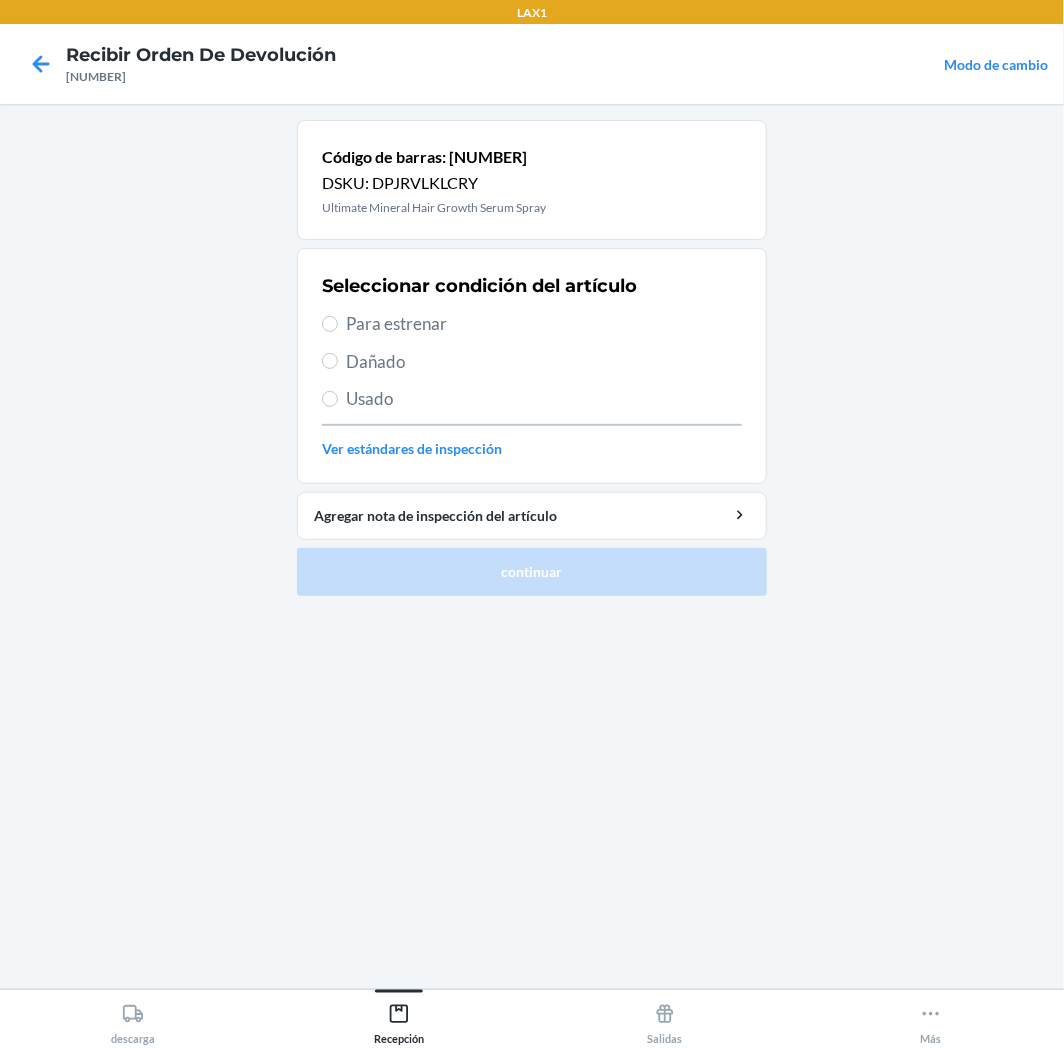 click on "Para estrenar" at bounding box center (544, 324) 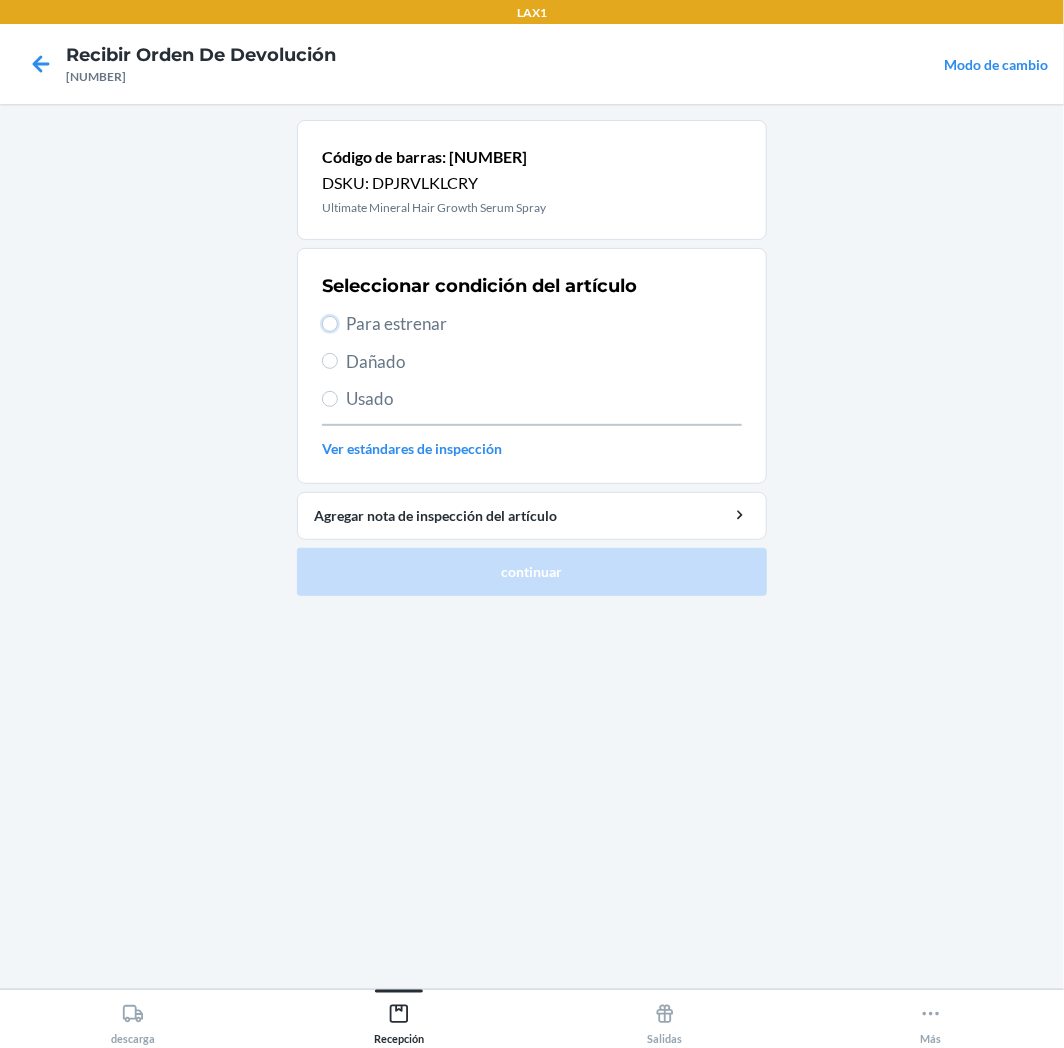 click on "Para estrenar" at bounding box center (330, 324) 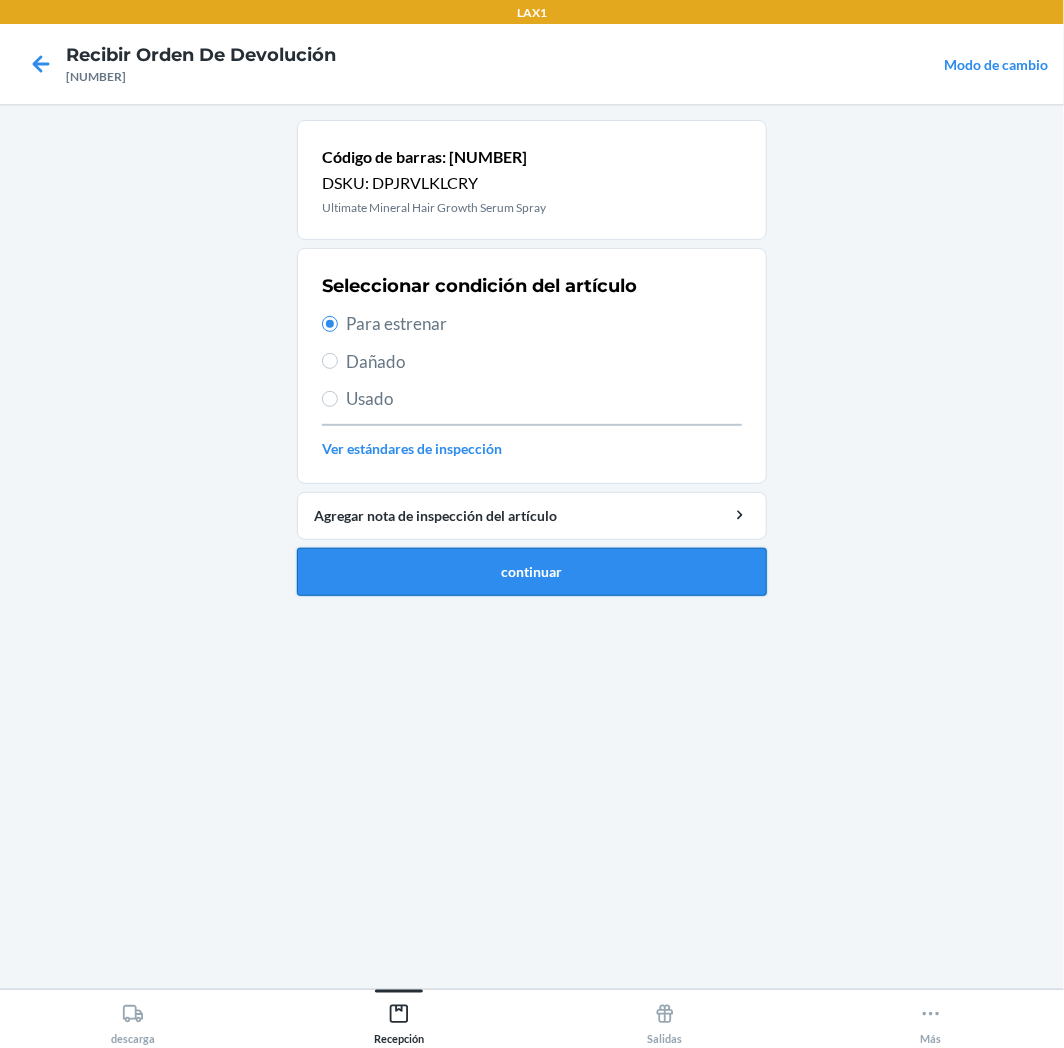 click on "continuar" at bounding box center (532, 572) 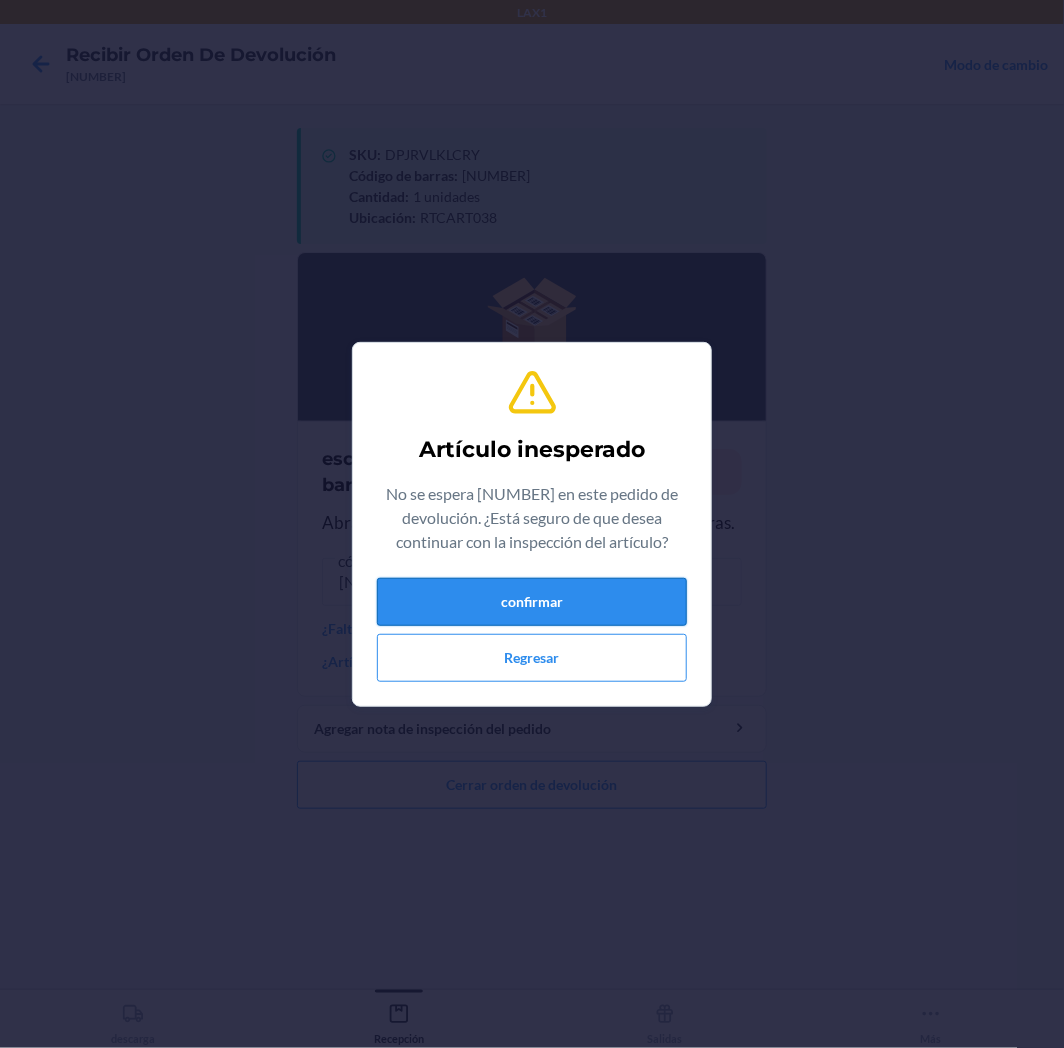 click on "confirmar" at bounding box center (532, 602) 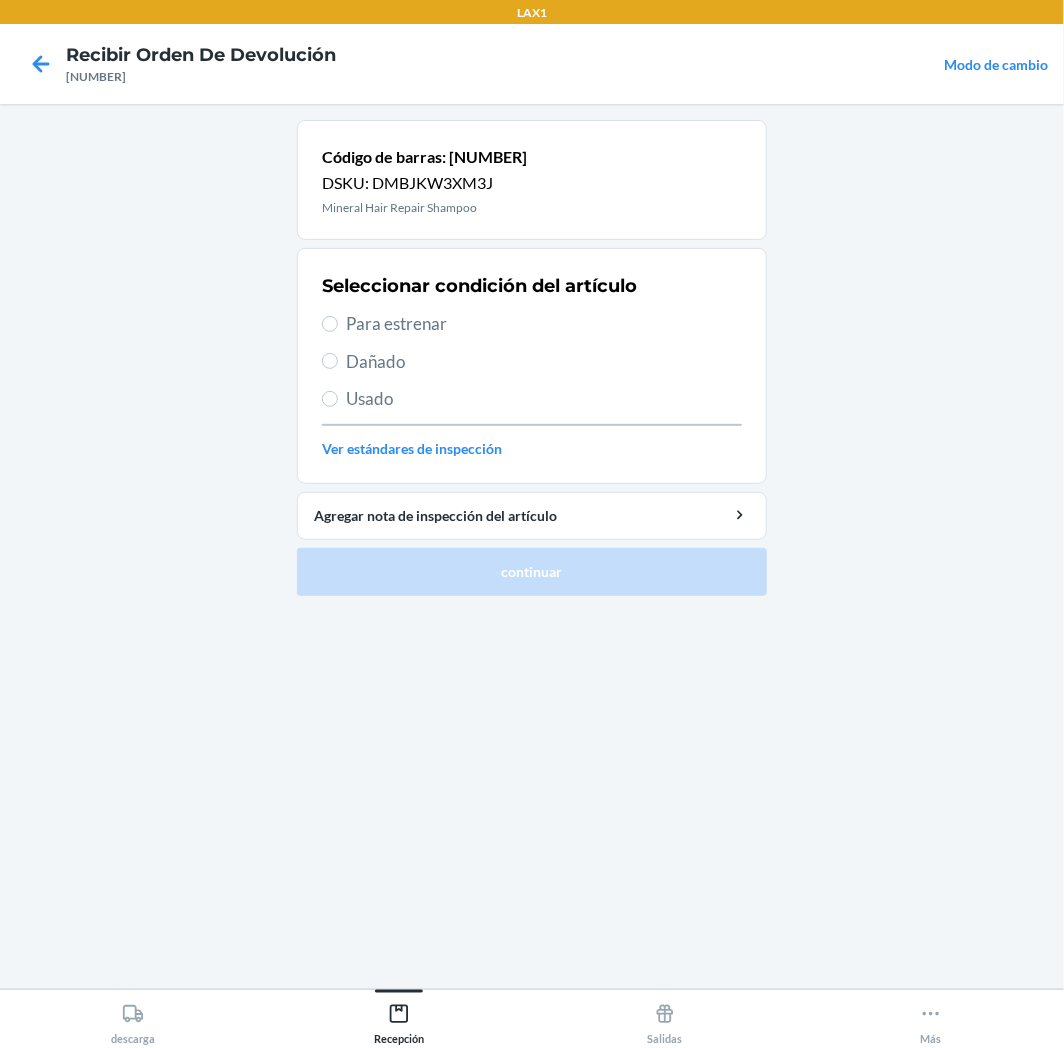 click on "Para estrenar" at bounding box center (544, 324) 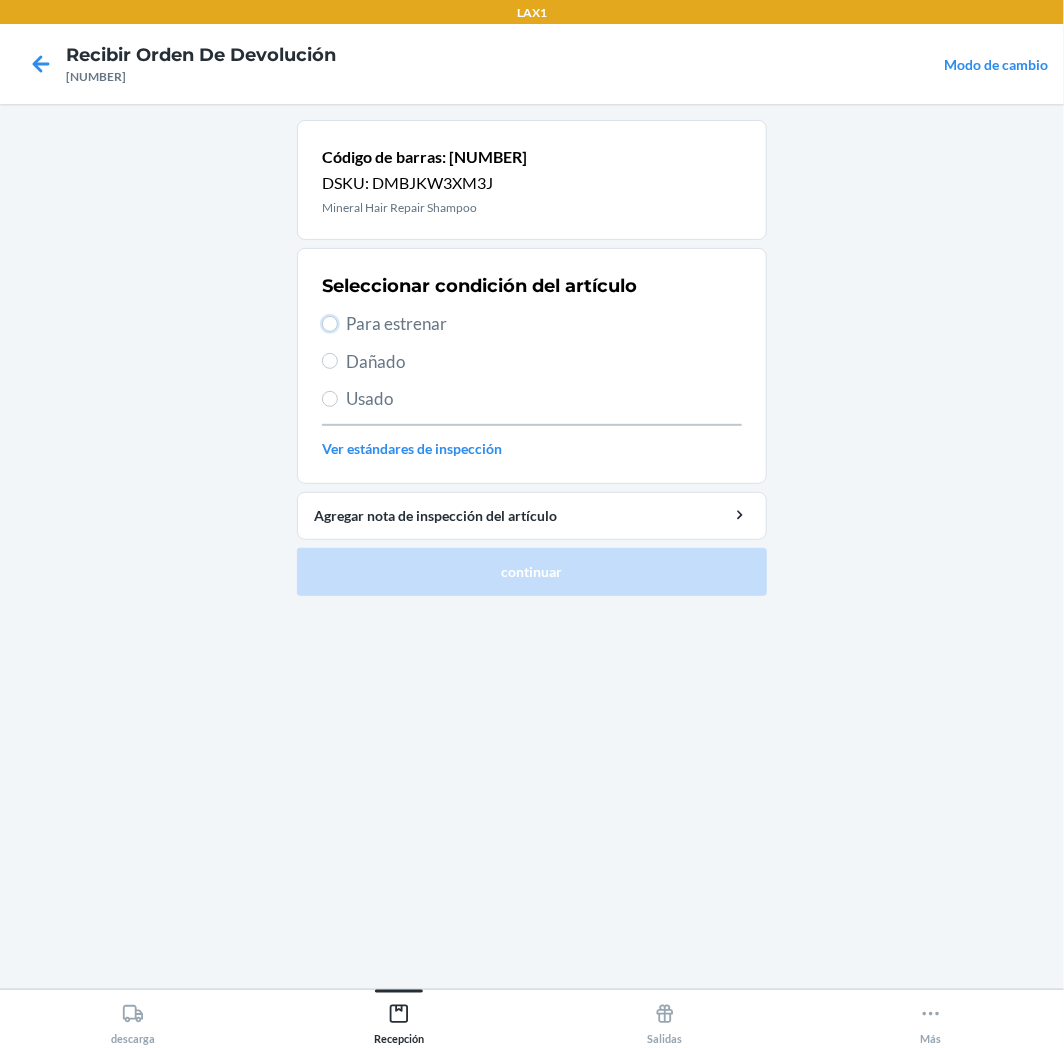 click on "Para estrenar" at bounding box center (330, 324) 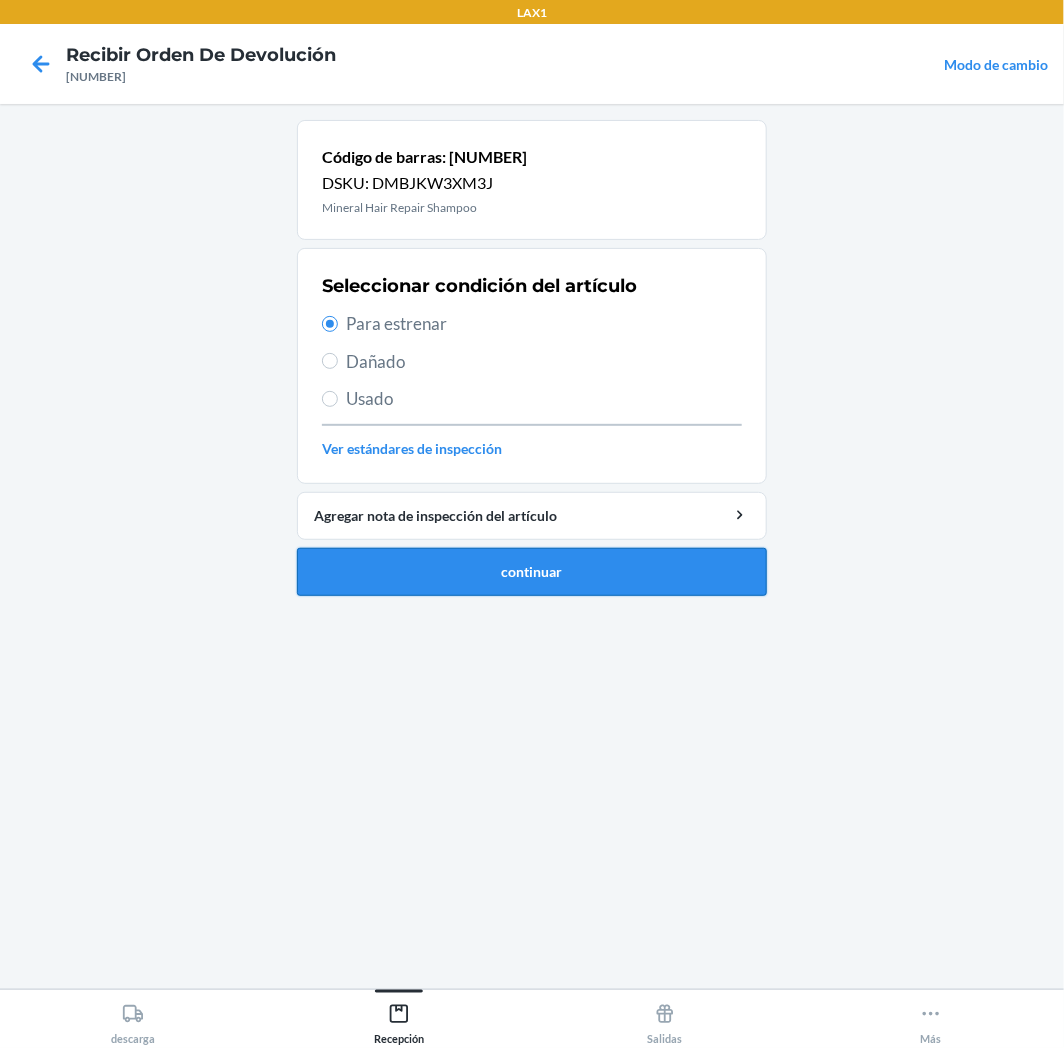 click on "continuar" at bounding box center [532, 572] 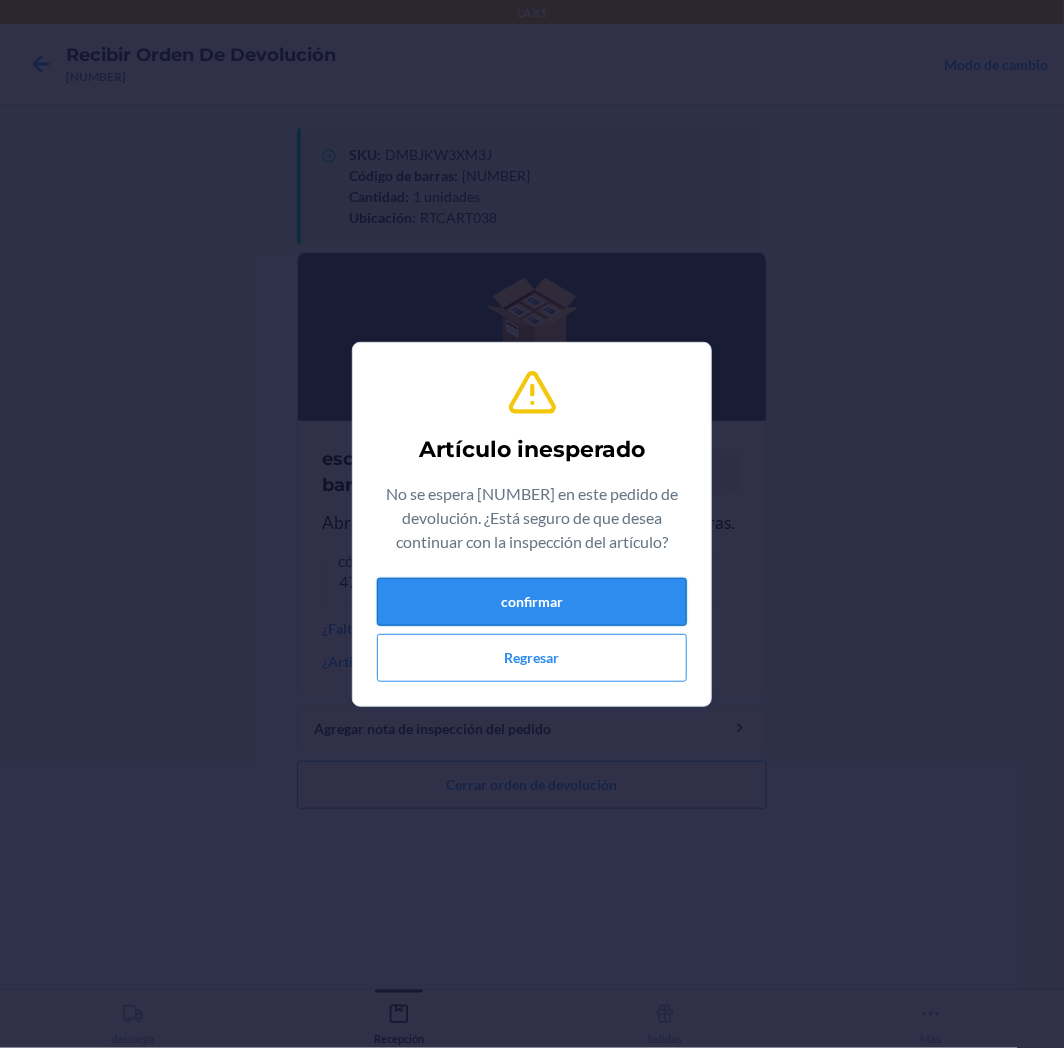 click on "confirmar" at bounding box center (532, 602) 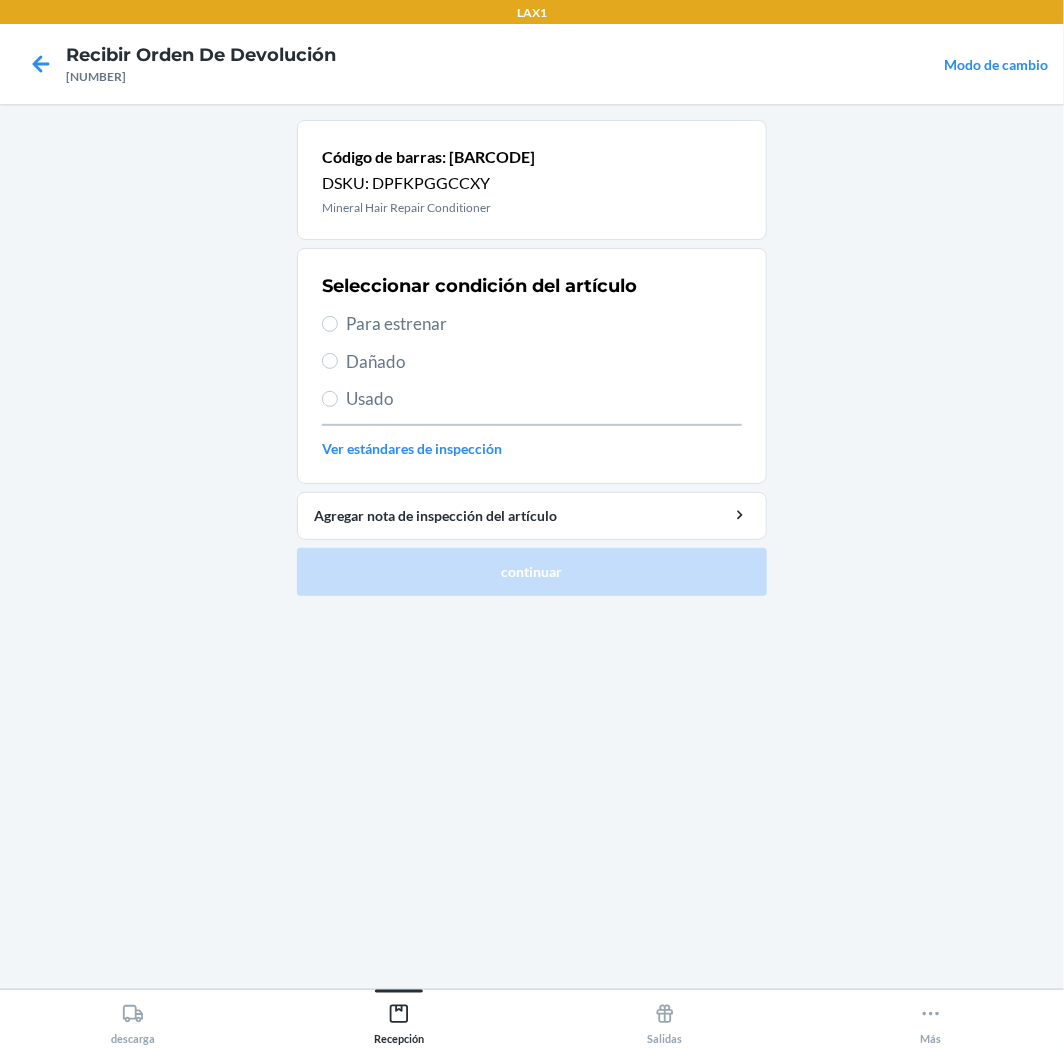 click on "Para estrenar" at bounding box center (544, 324) 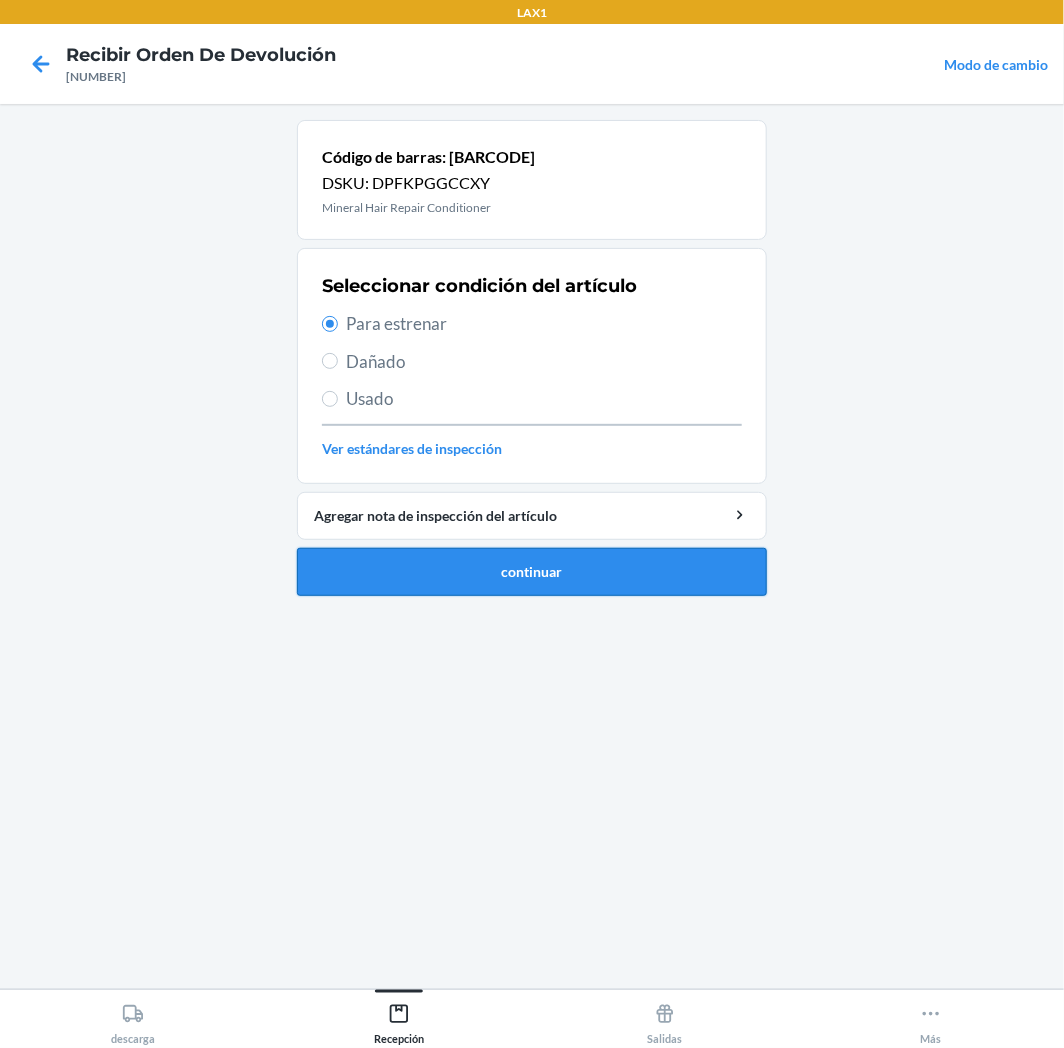 click on "continuar" at bounding box center [532, 572] 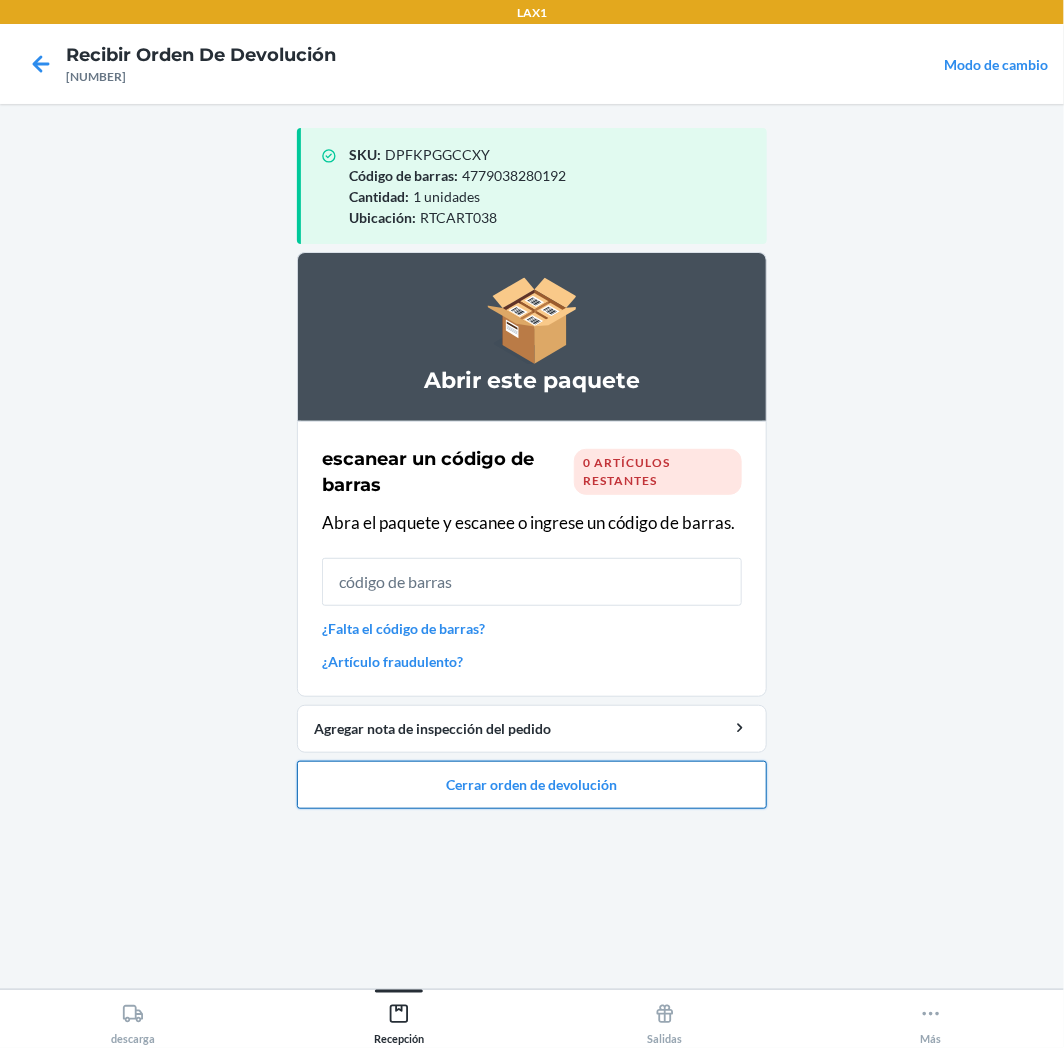 click on "Cerrar orden de devolución" at bounding box center [532, 785] 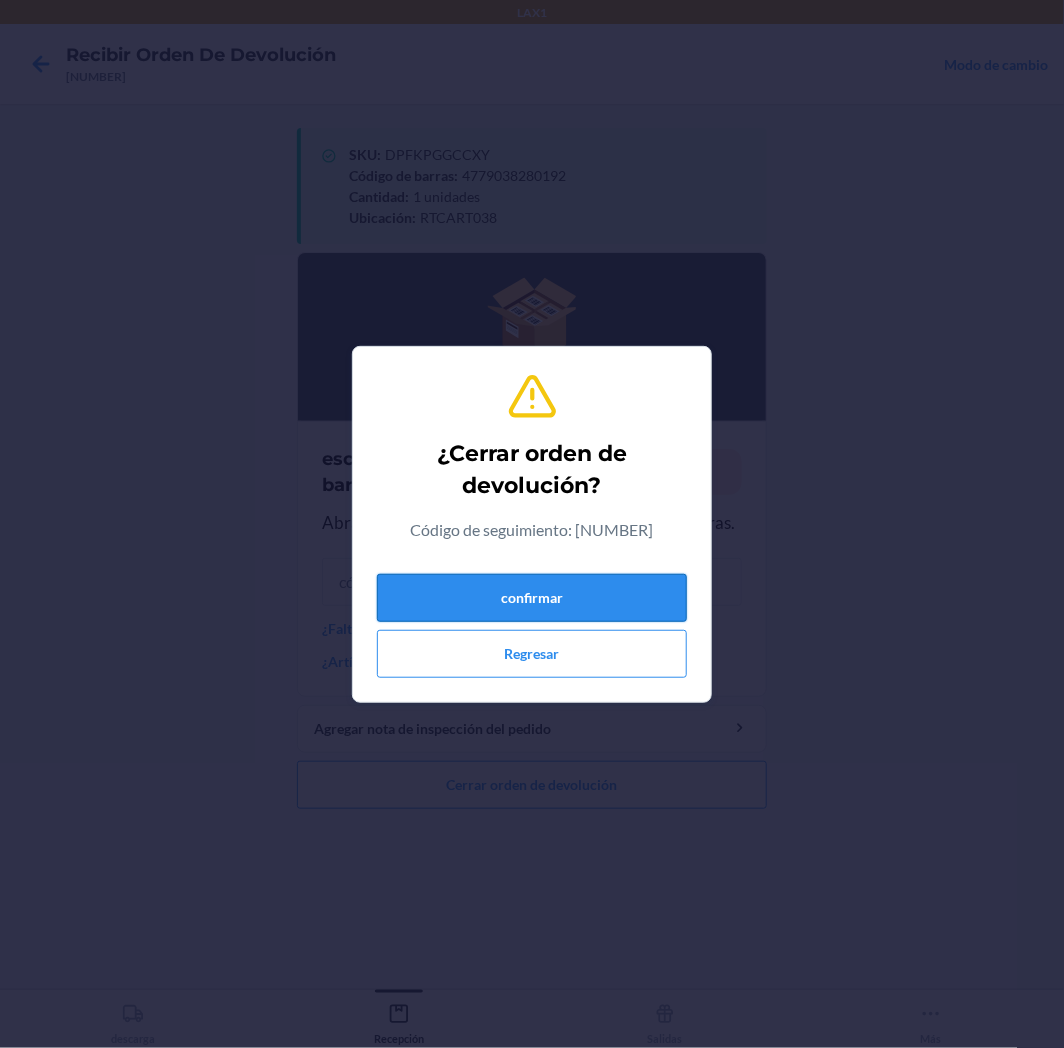 click on "confirmar" at bounding box center (532, 598) 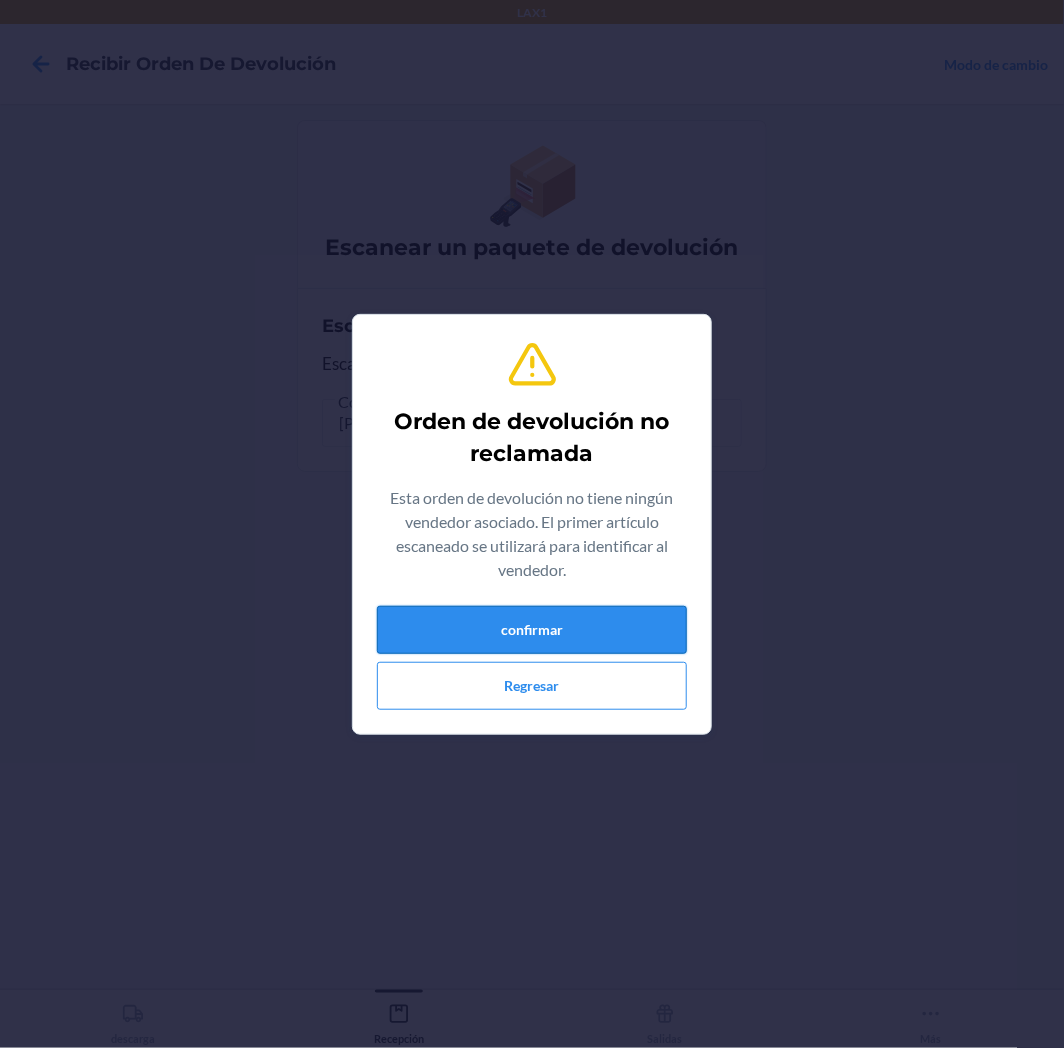 click on "confirmar" at bounding box center [532, 630] 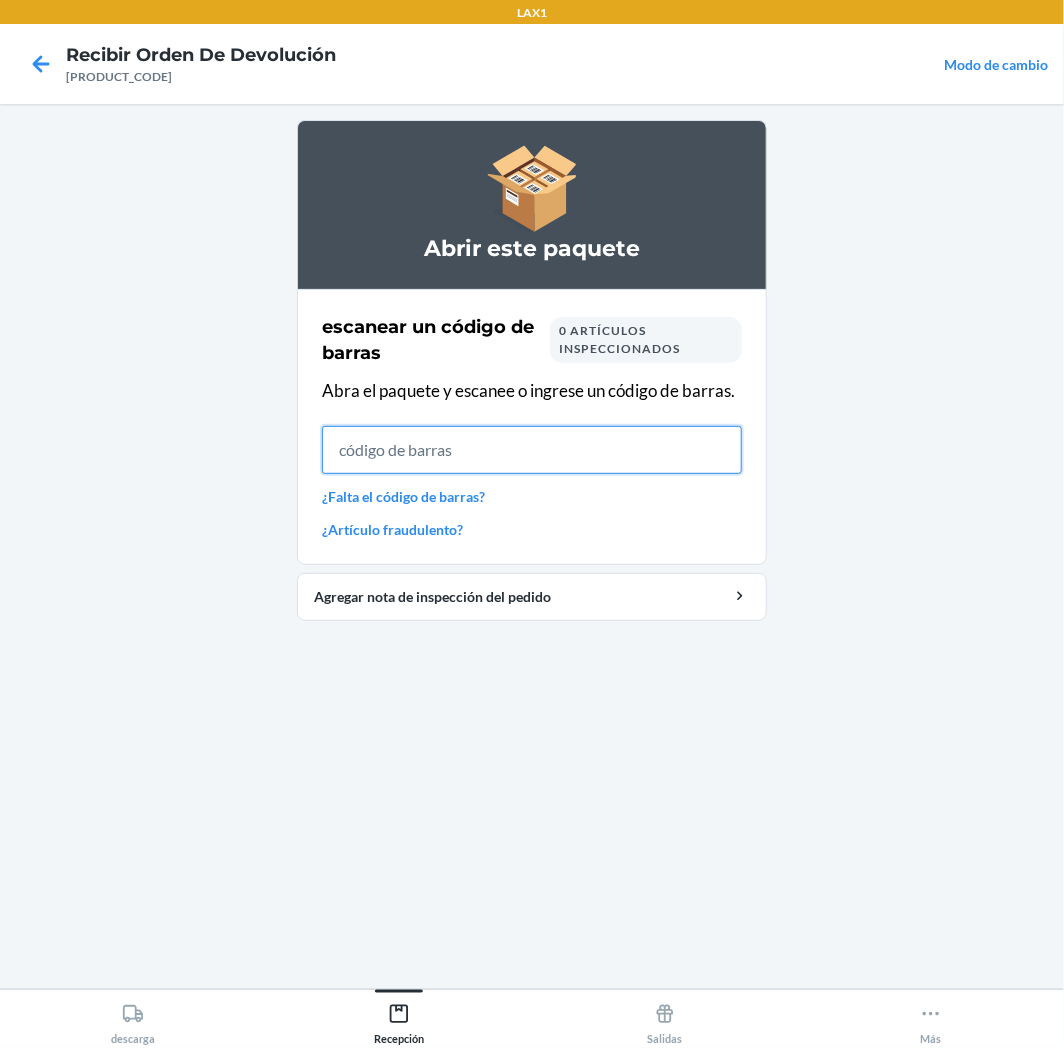 click at bounding box center [532, 450] 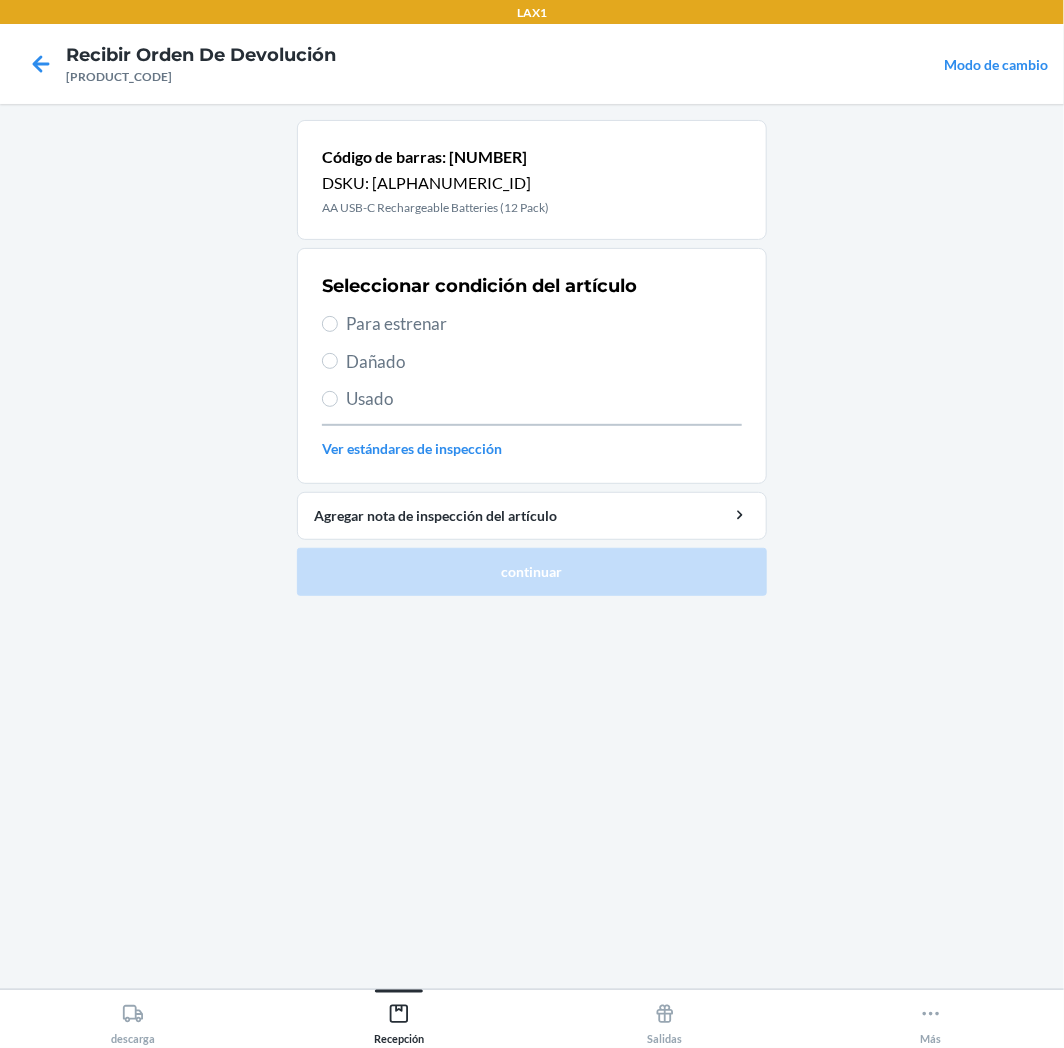 click on "Para estrenar" at bounding box center [544, 324] 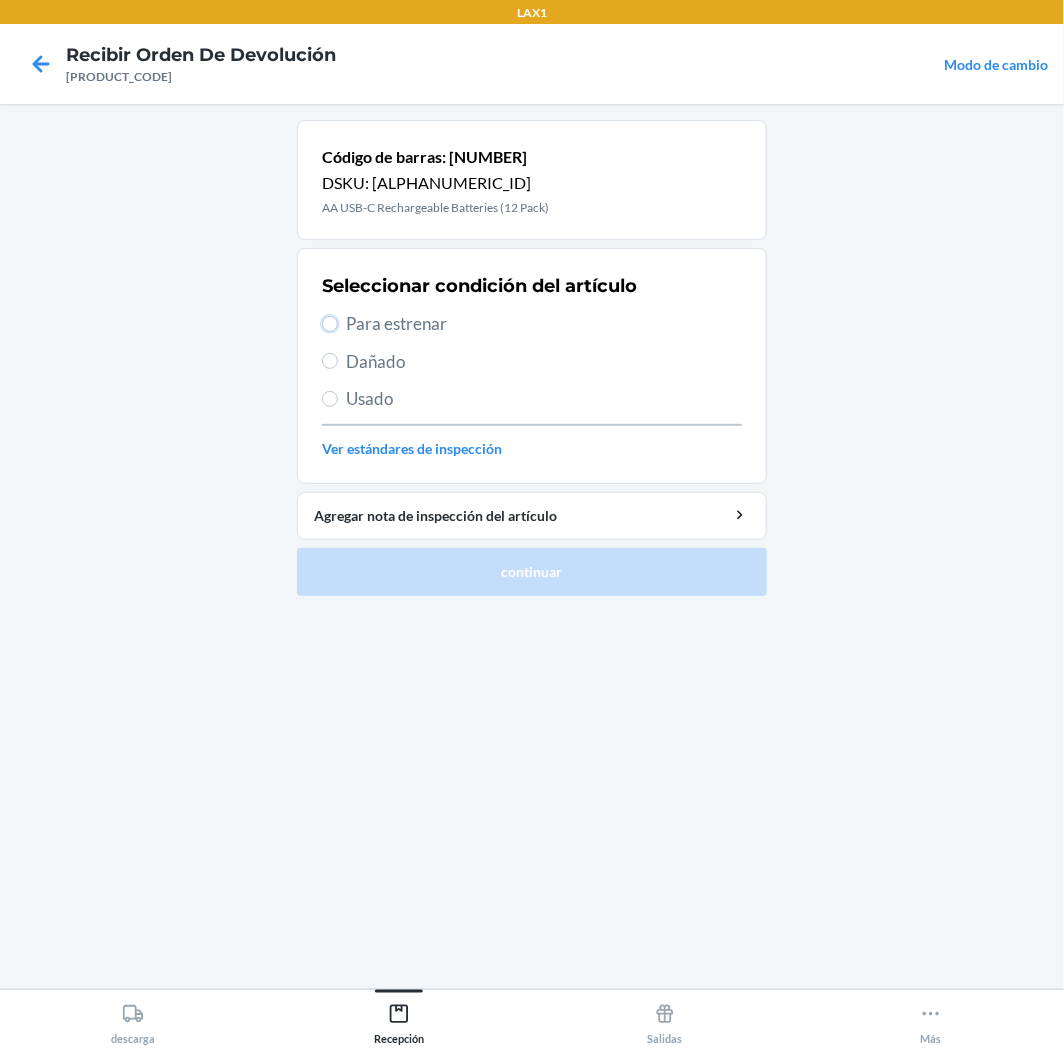 click on "Para estrenar" at bounding box center (330, 324) 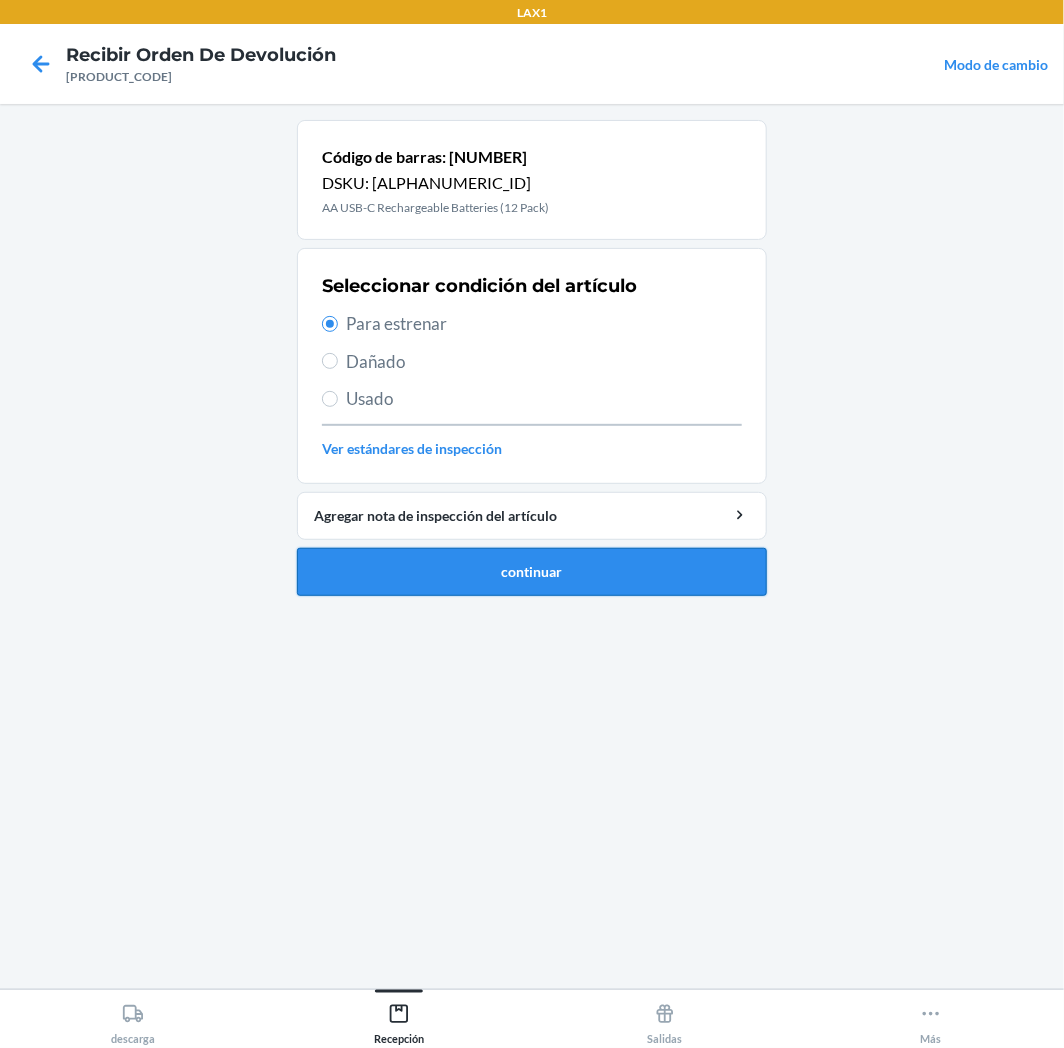 click on "continuar" at bounding box center [532, 572] 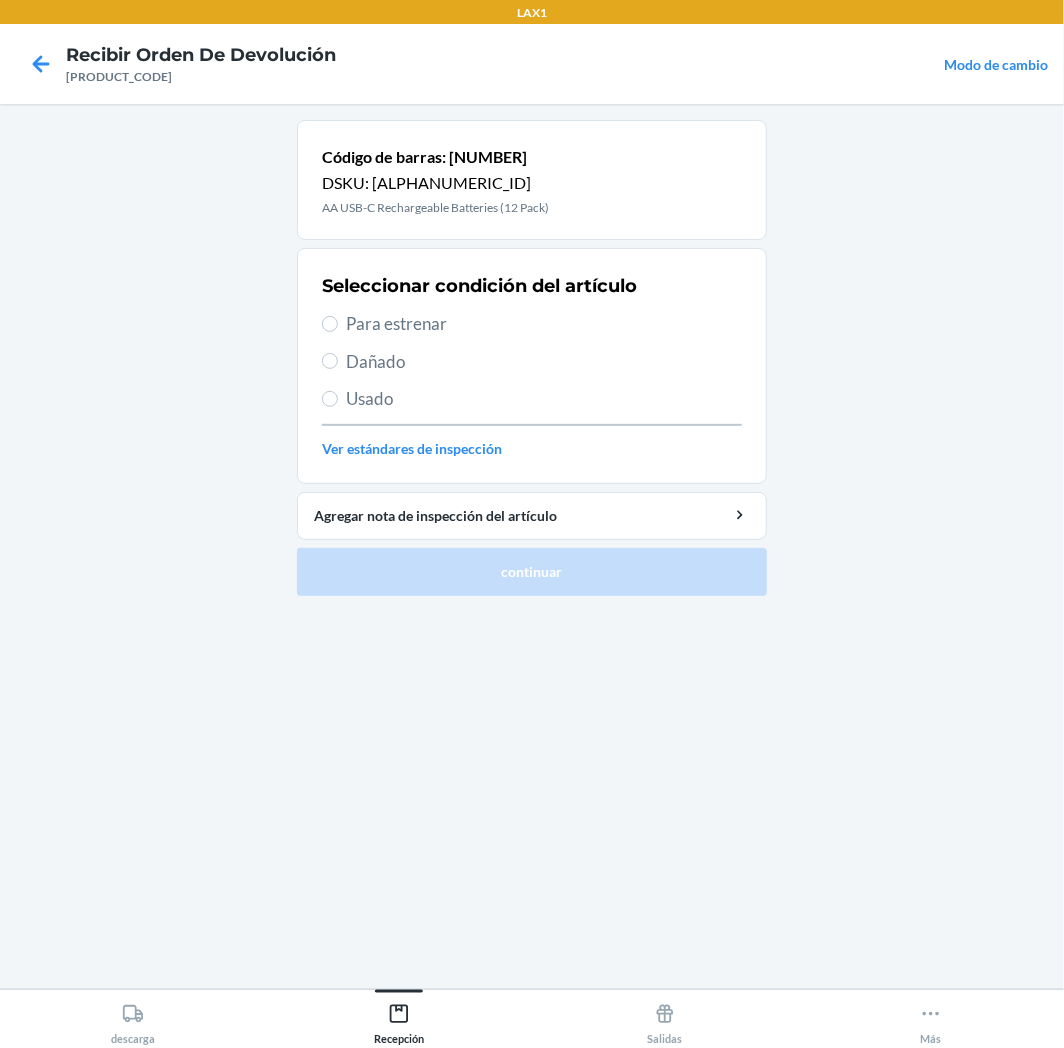 click on "Para estrenar" at bounding box center [544, 324] 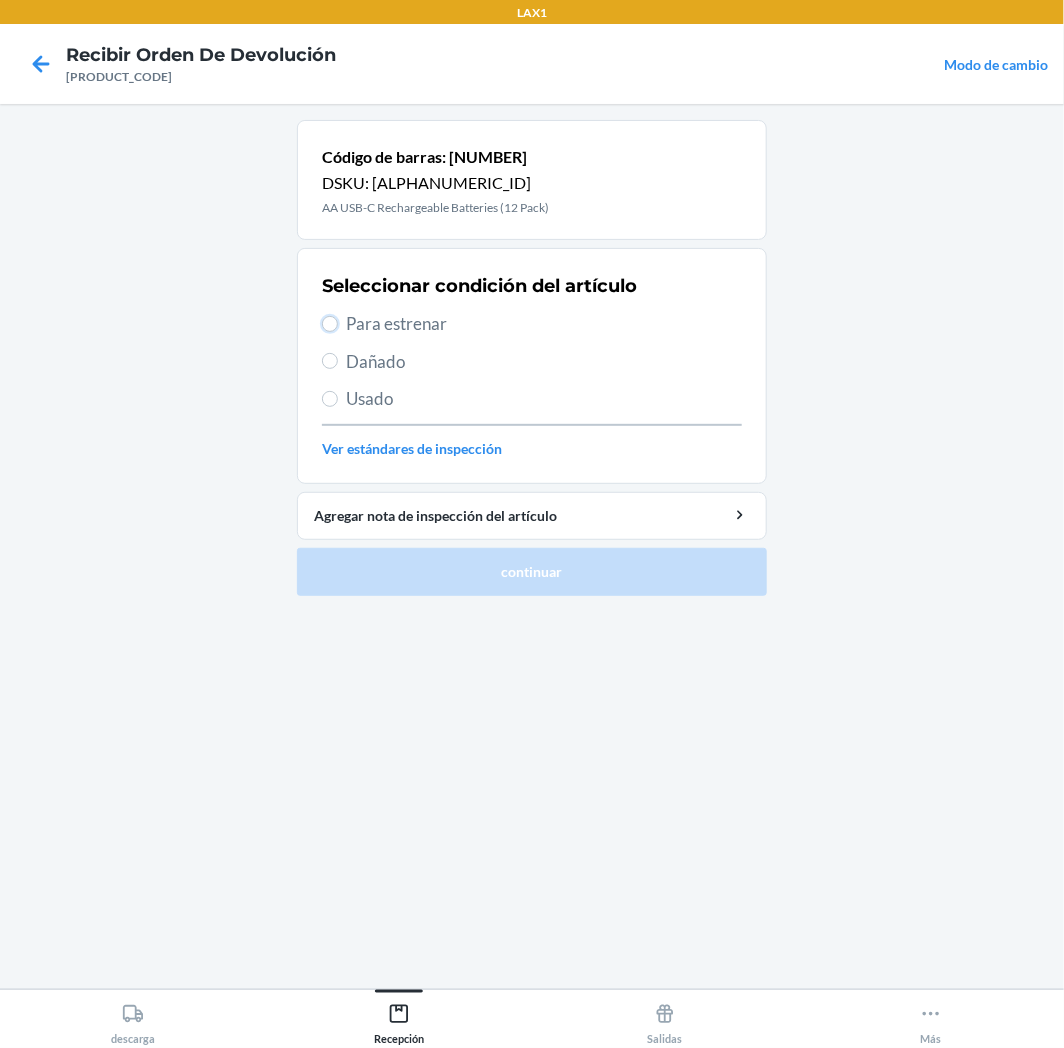 click on "Para estrenar" at bounding box center [330, 324] 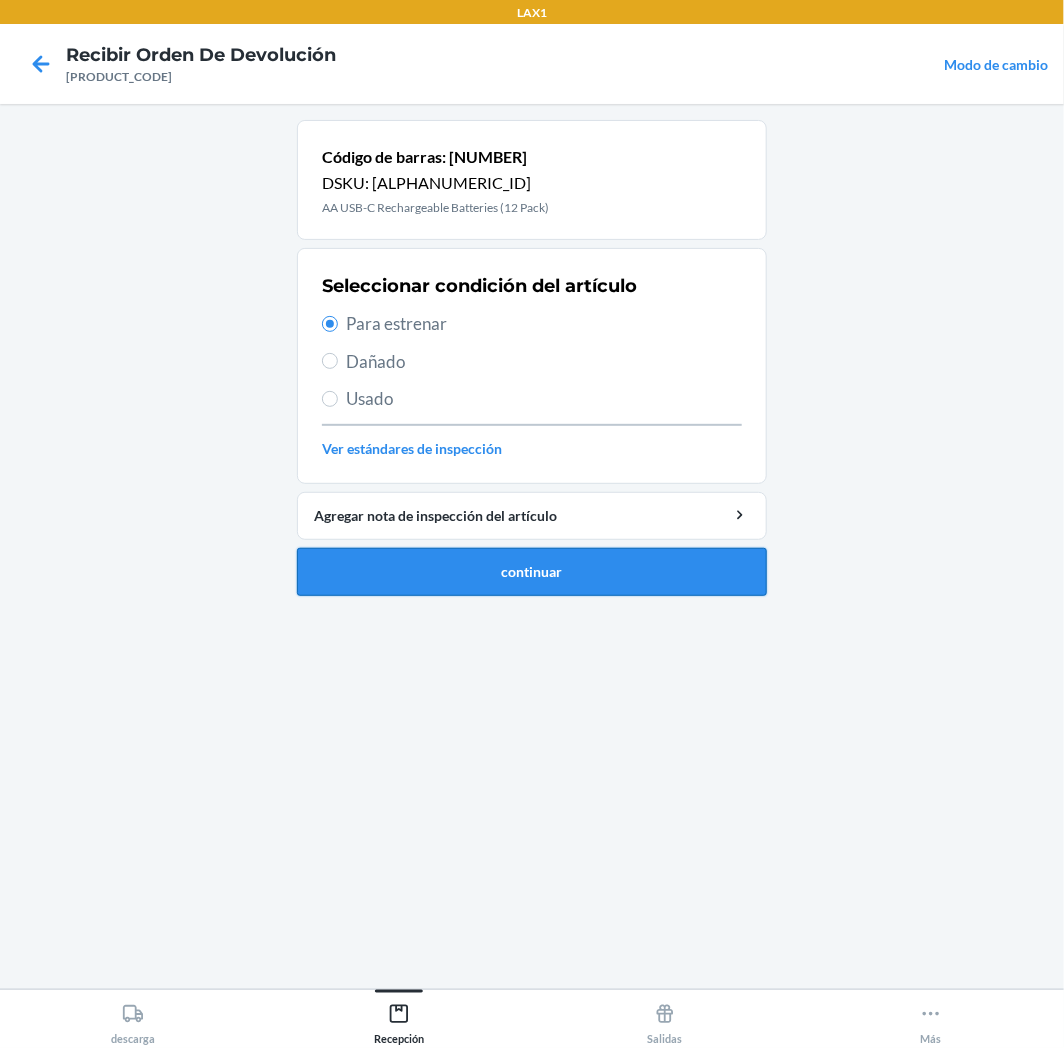 click on "continuar" at bounding box center (532, 572) 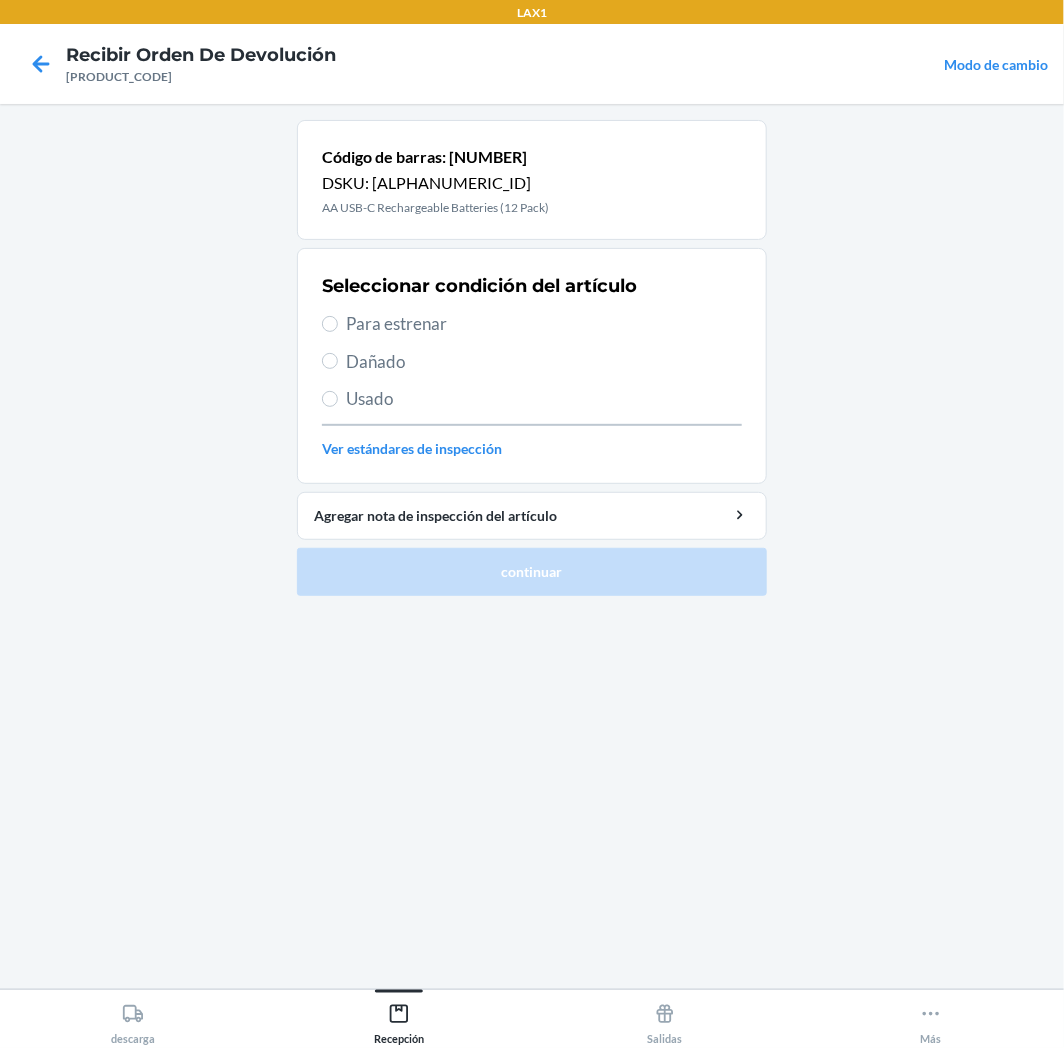 click on "Para estrenar" at bounding box center [544, 324] 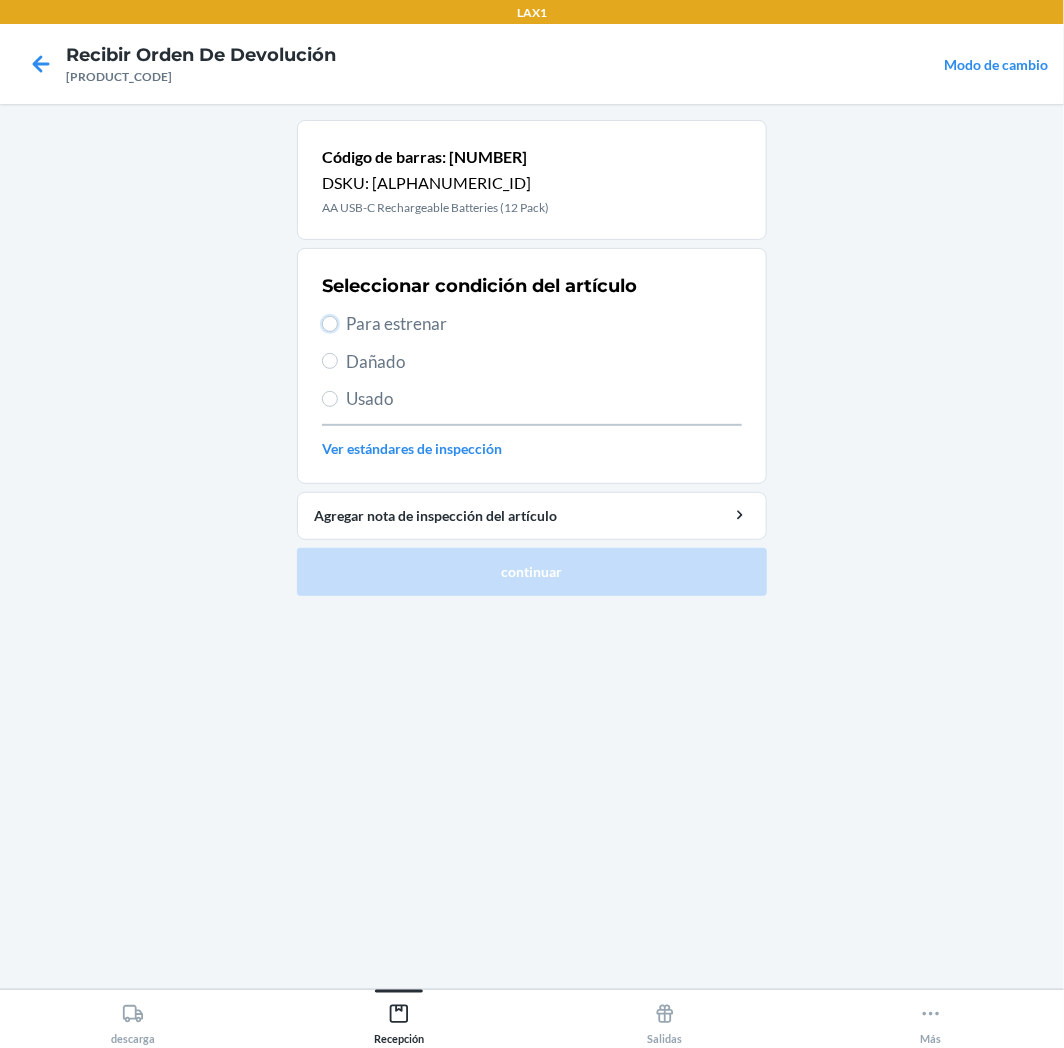 click on "Para estrenar" at bounding box center [330, 324] 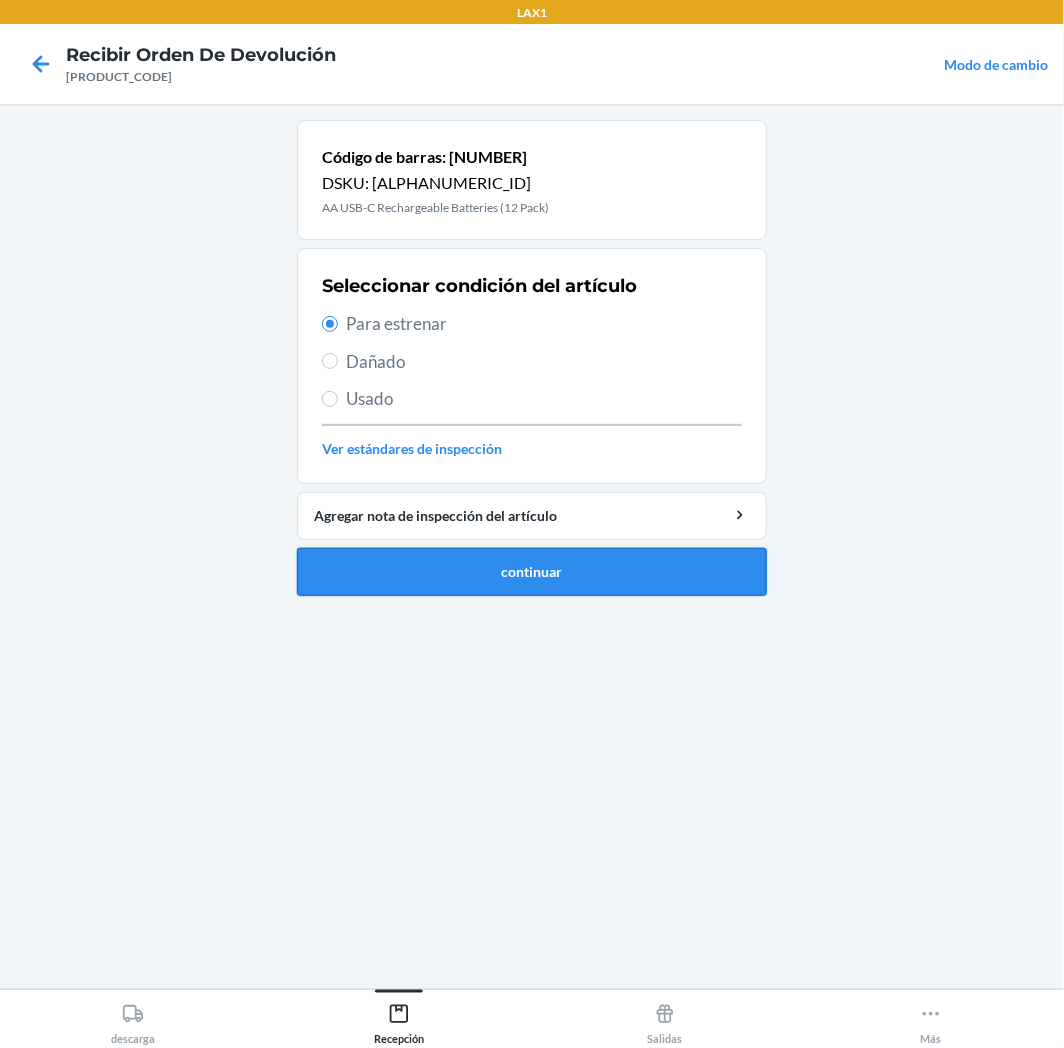 click on "continuar" at bounding box center (532, 572) 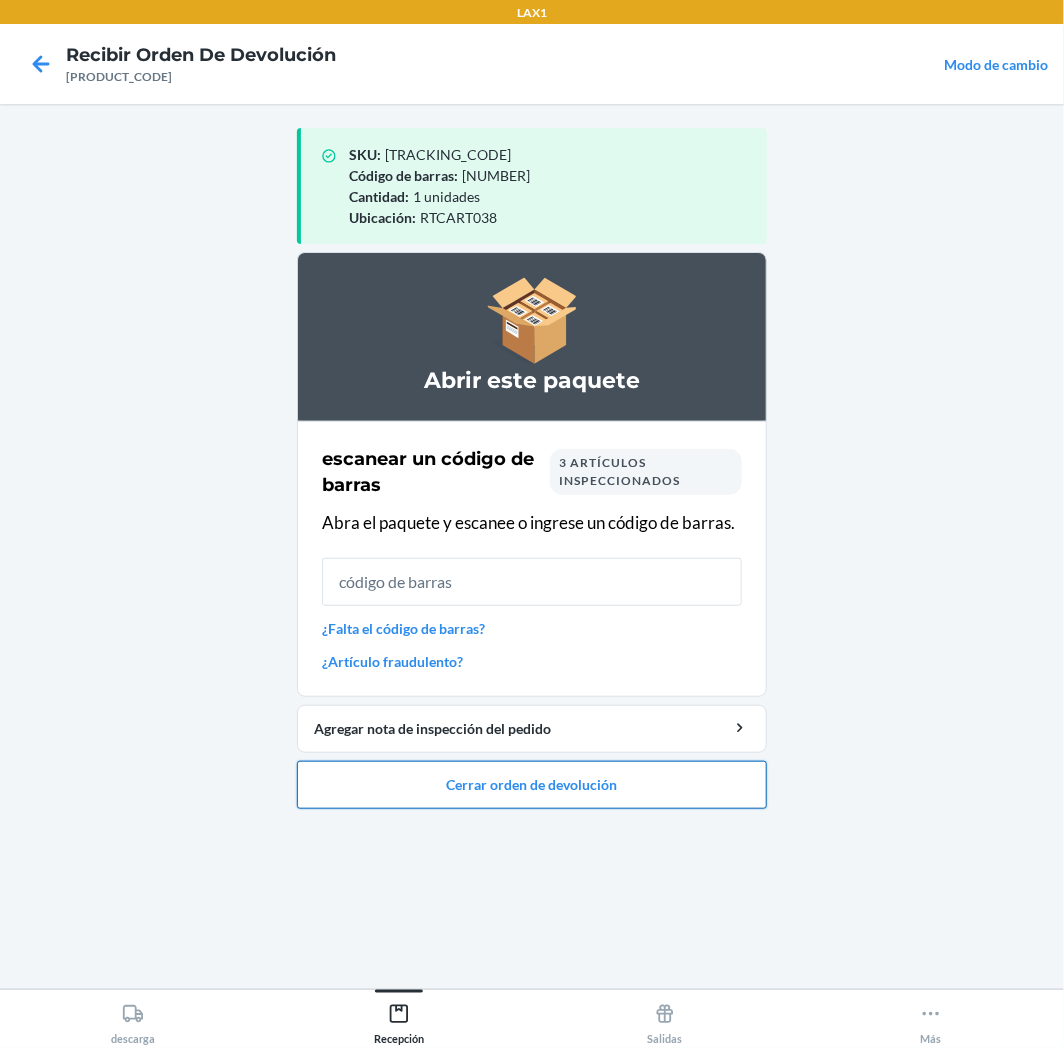 click on "Cerrar orden de devolución" at bounding box center (532, 785) 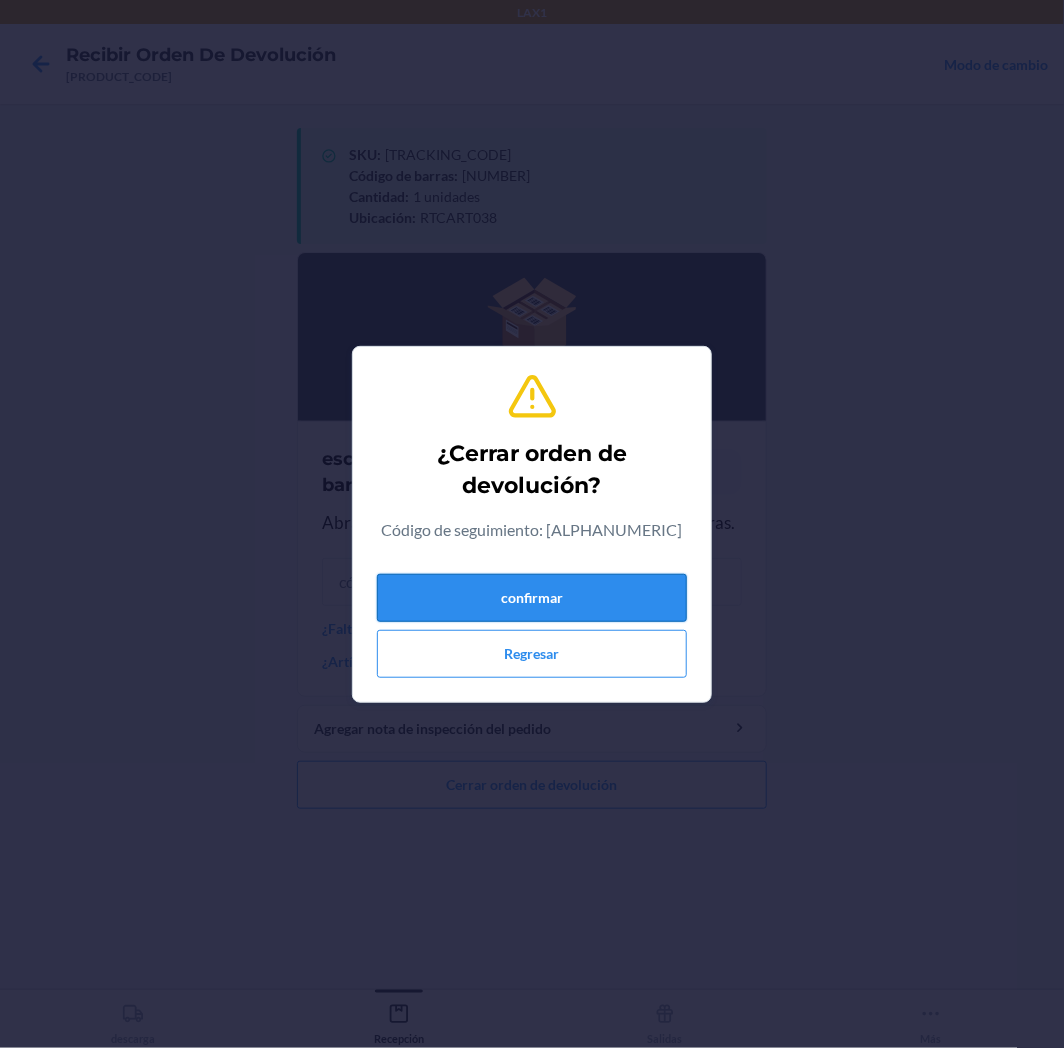 click on "confirmar" at bounding box center (532, 598) 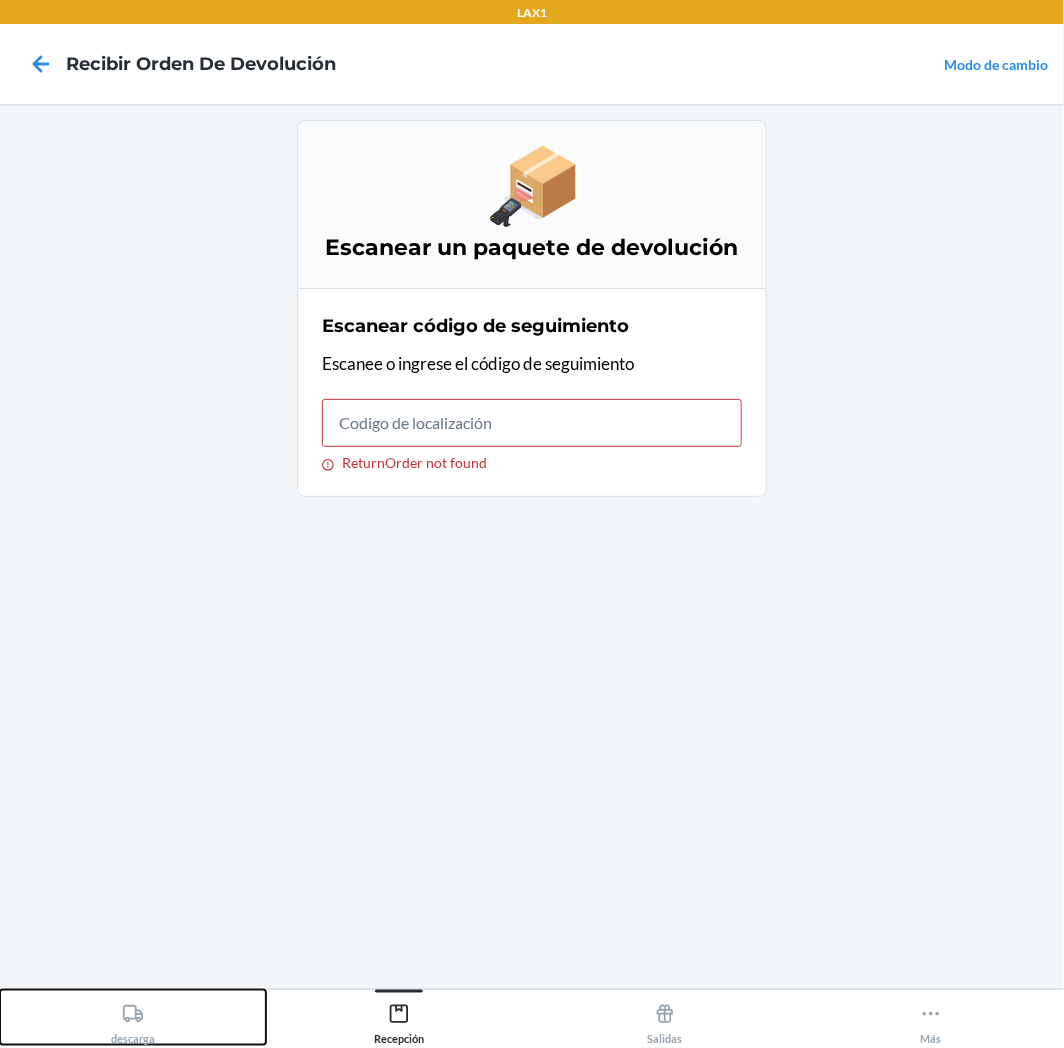 drag, startPoint x: 128, startPoint y: 1016, endPoint x: 214, endPoint y: 938, distance: 116.1034 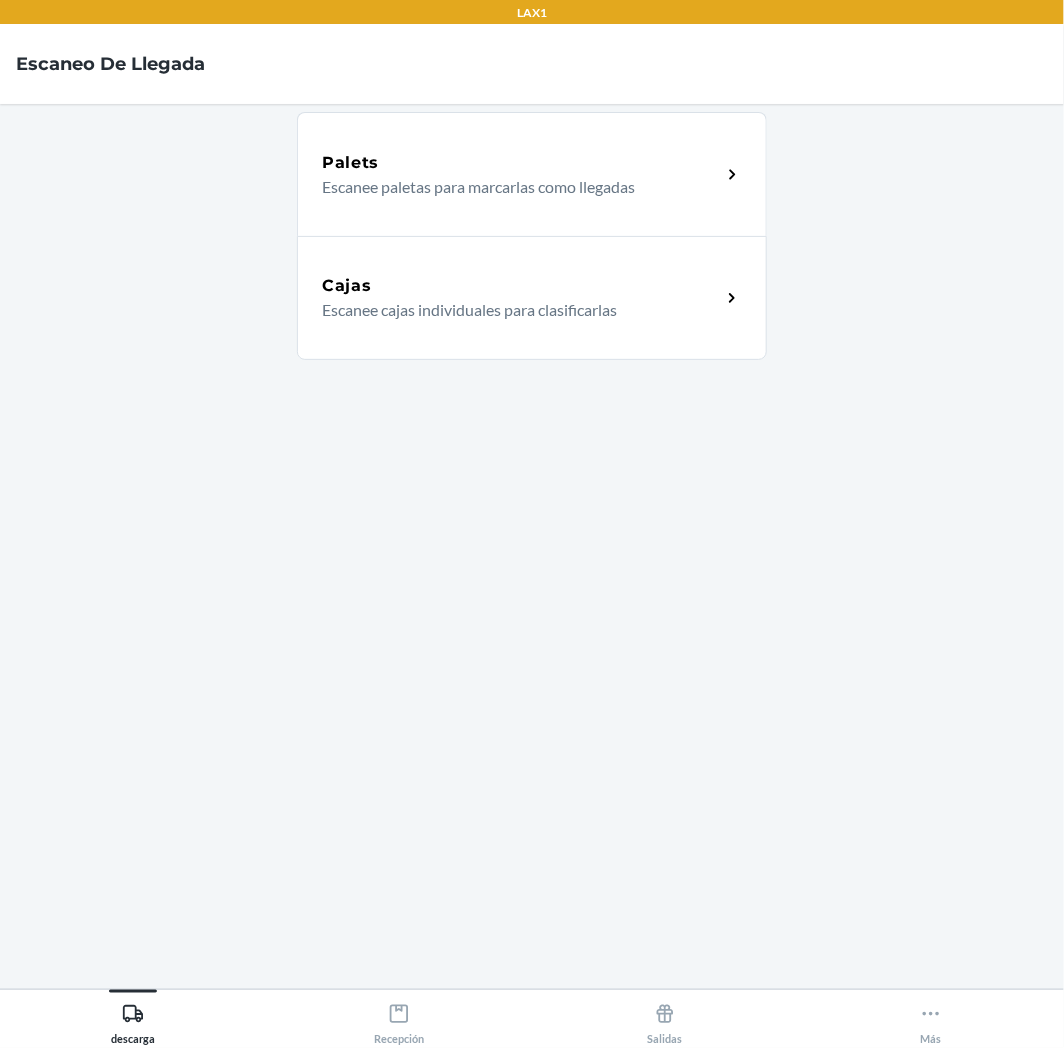 click on "Cajas Escanee cajas individuales para clasificarlas" at bounding box center [532, 298] 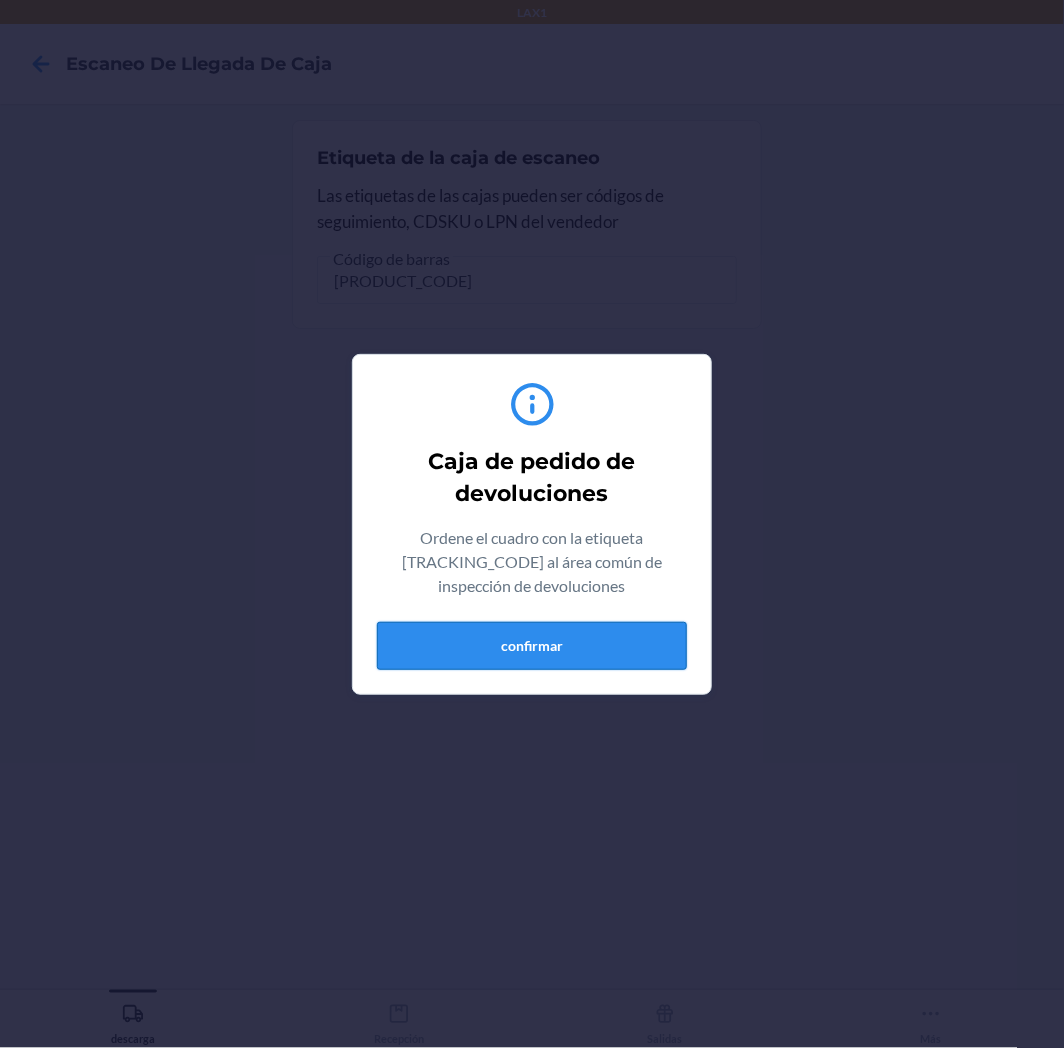 click on "confirmar" at bounding box center [532, 646] 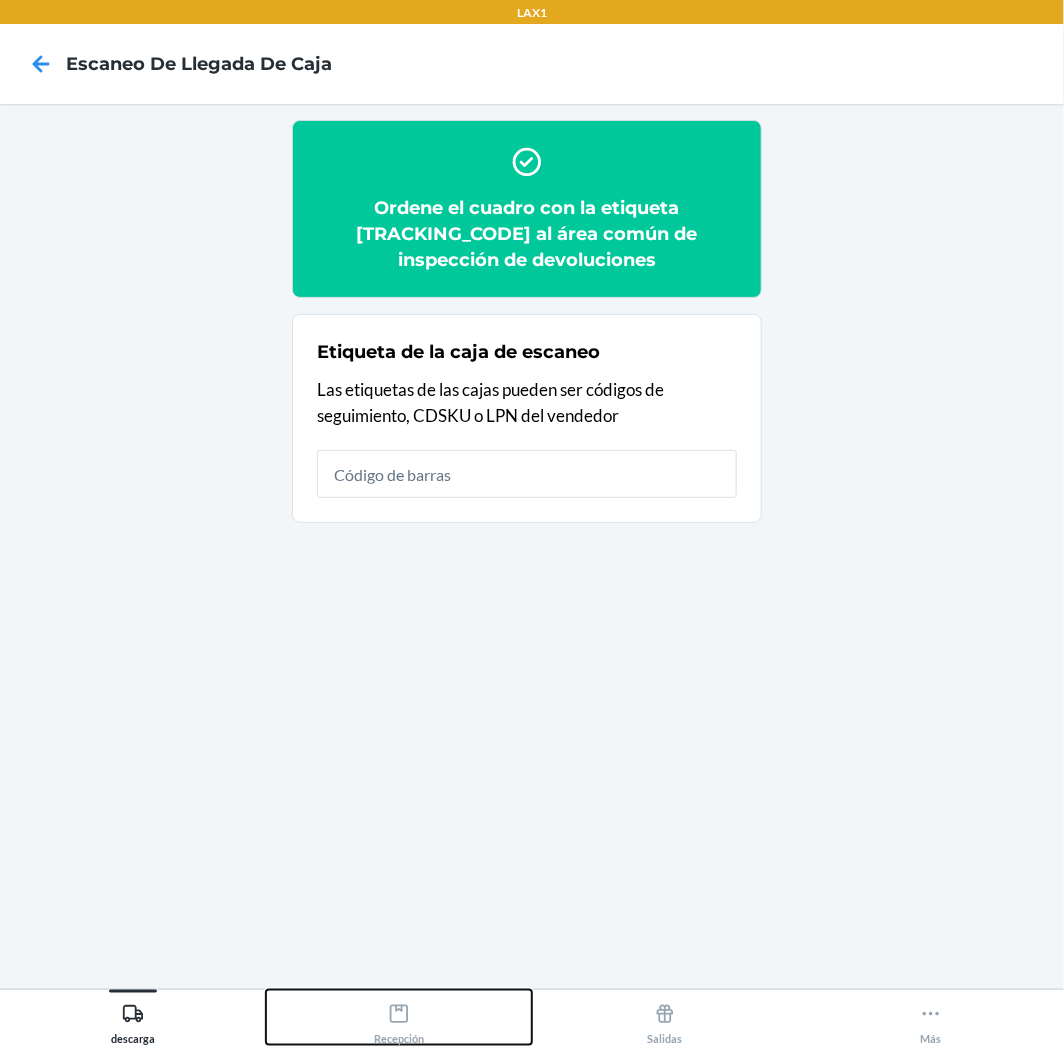 click on "Recepción" at bounding box center [399, 1017] 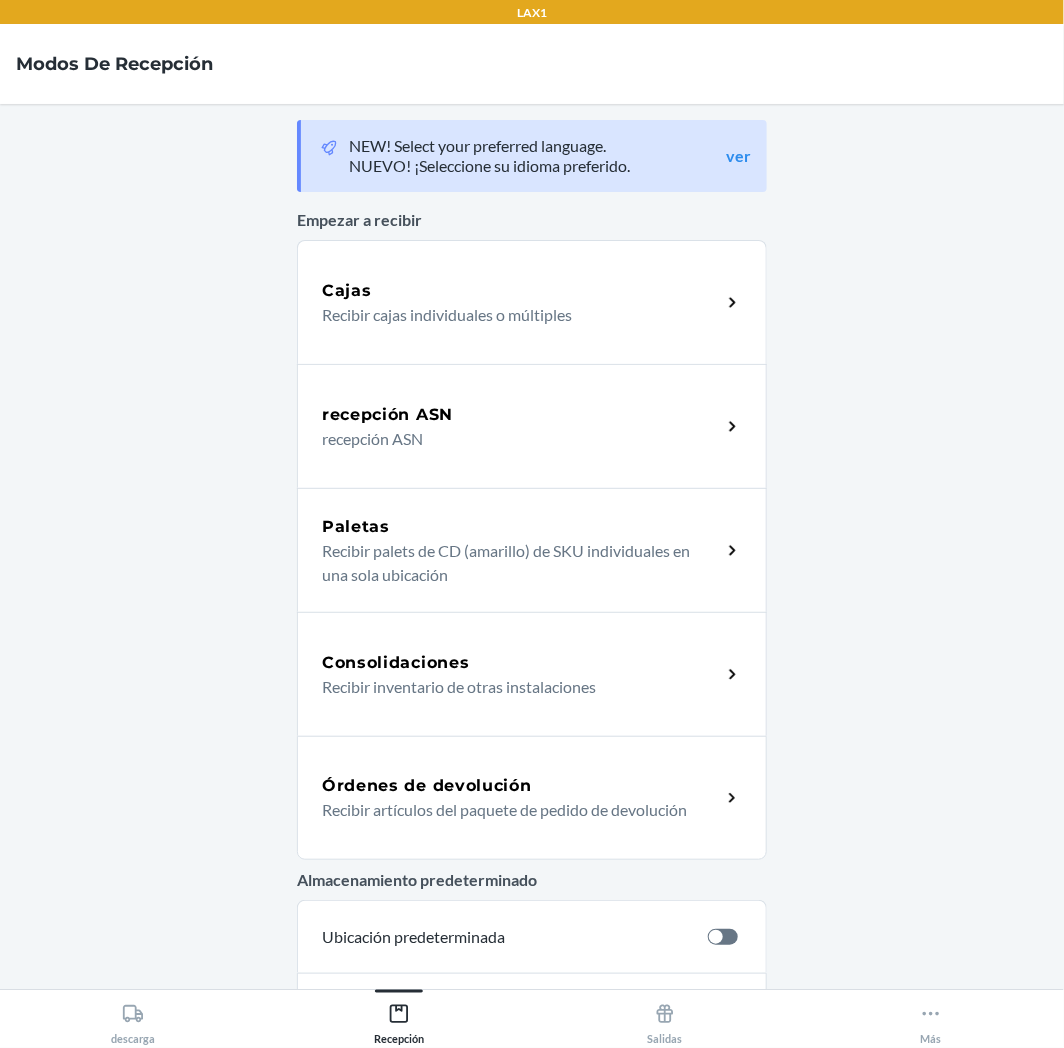 click on "Órdenes de devolución" at bounding box center [427, 786] 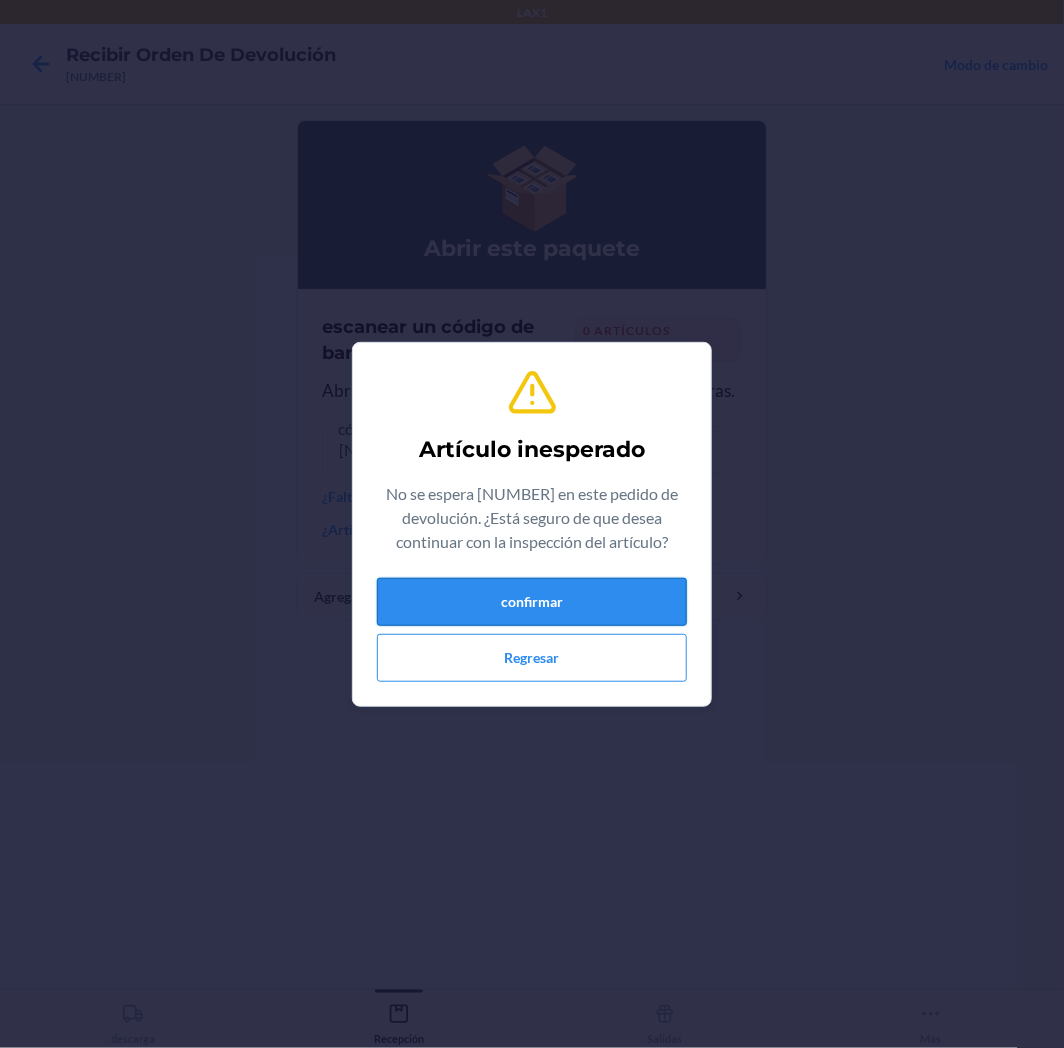click on "confirmar" at bounding box center (532, 602) 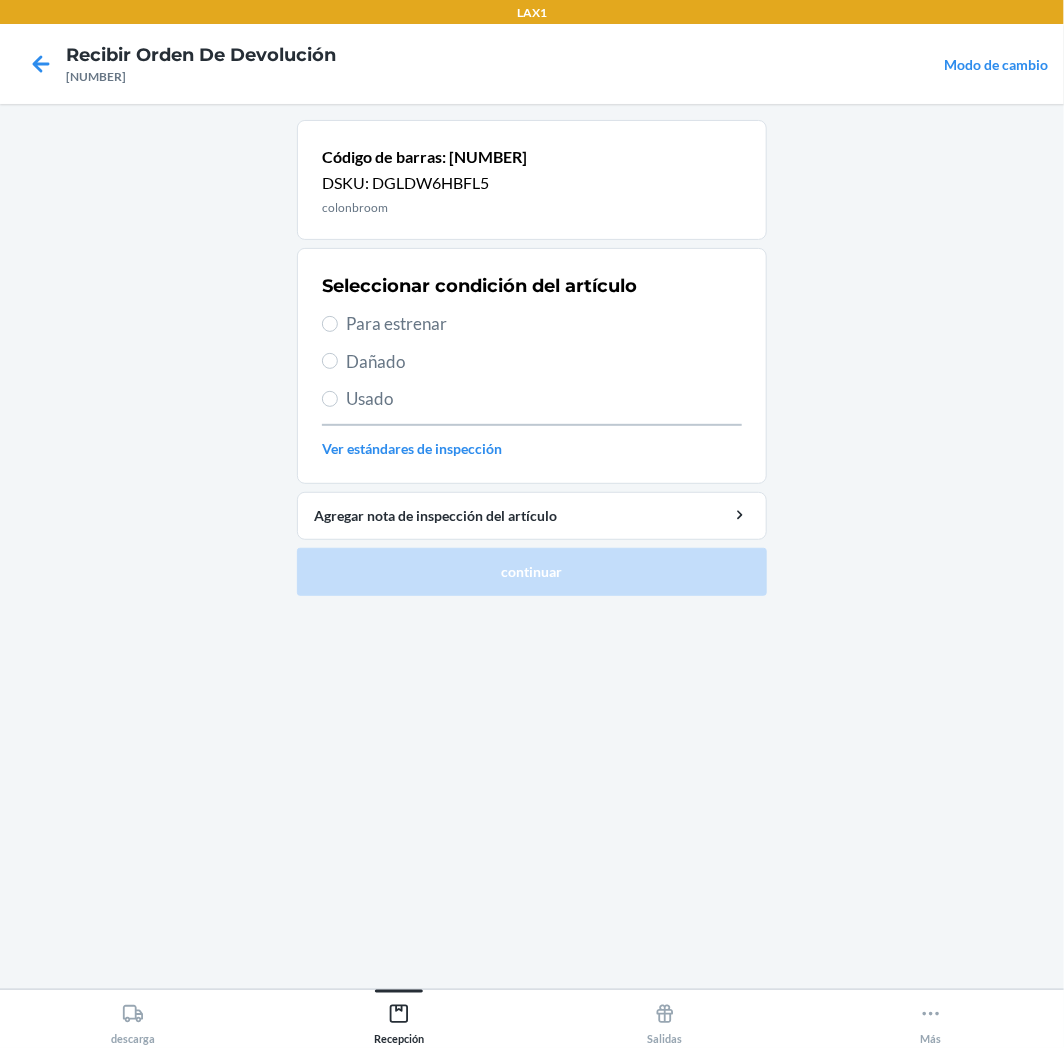 click on "Para estrenar" at bounding box center (544, 324) 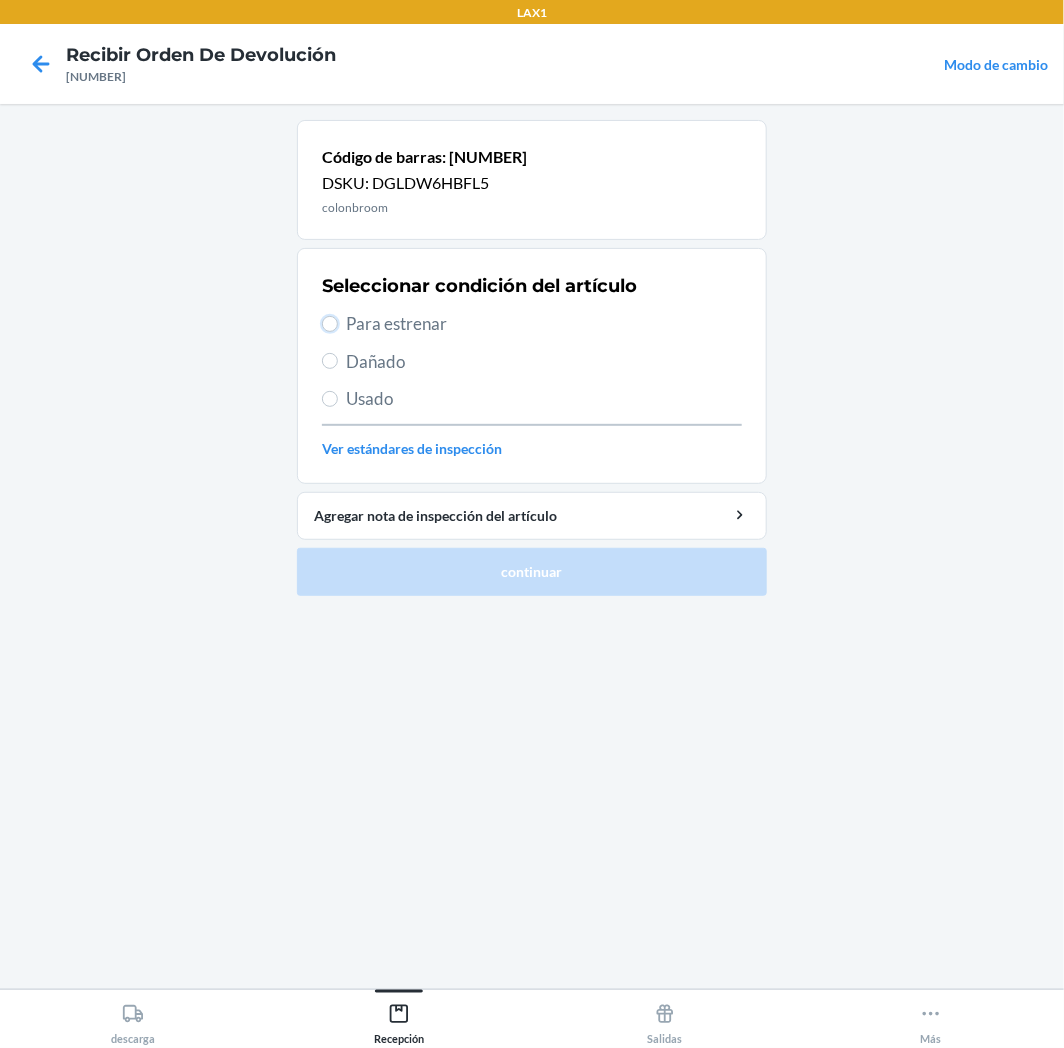 click on "Para estrenar" at bounding box center [330, 324] 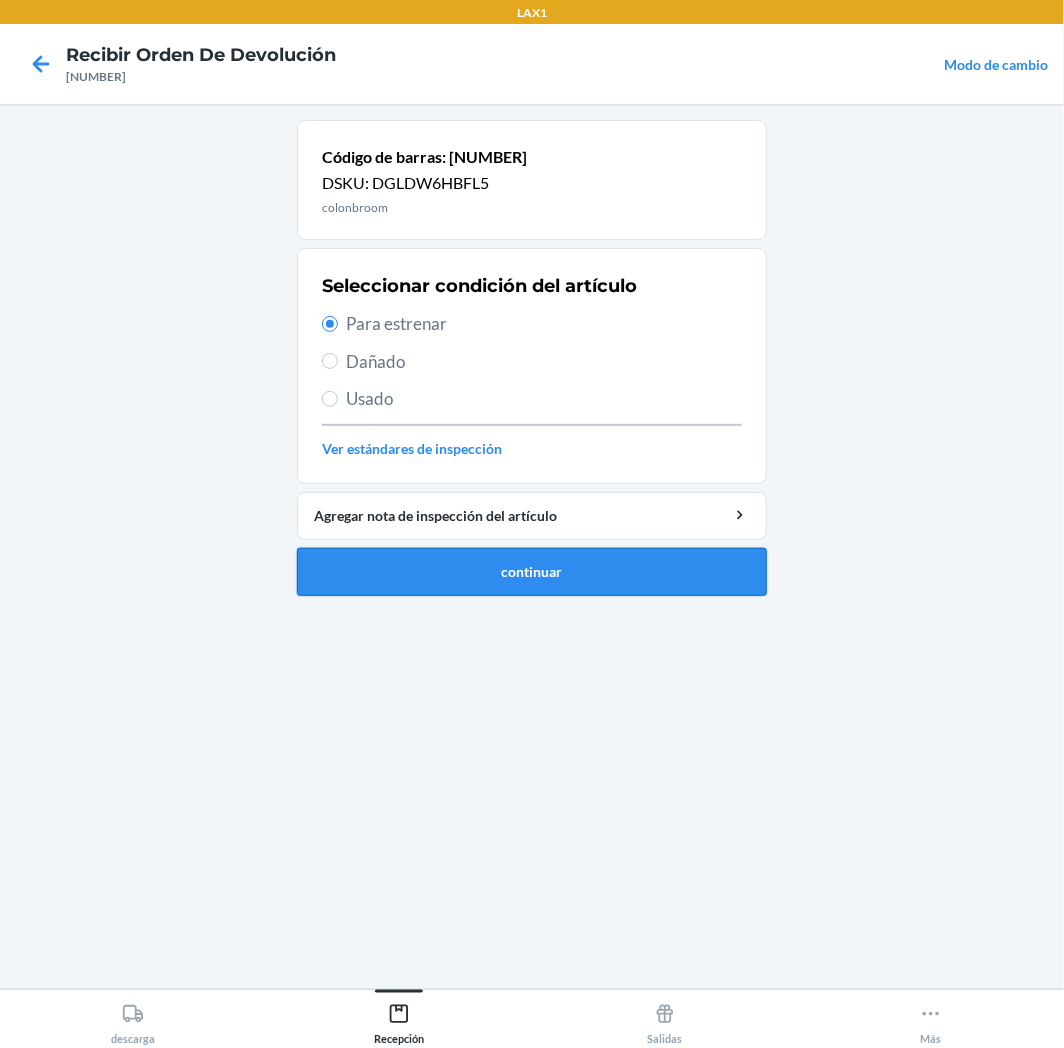 click on "continuar" at bounding box center (532, 572) 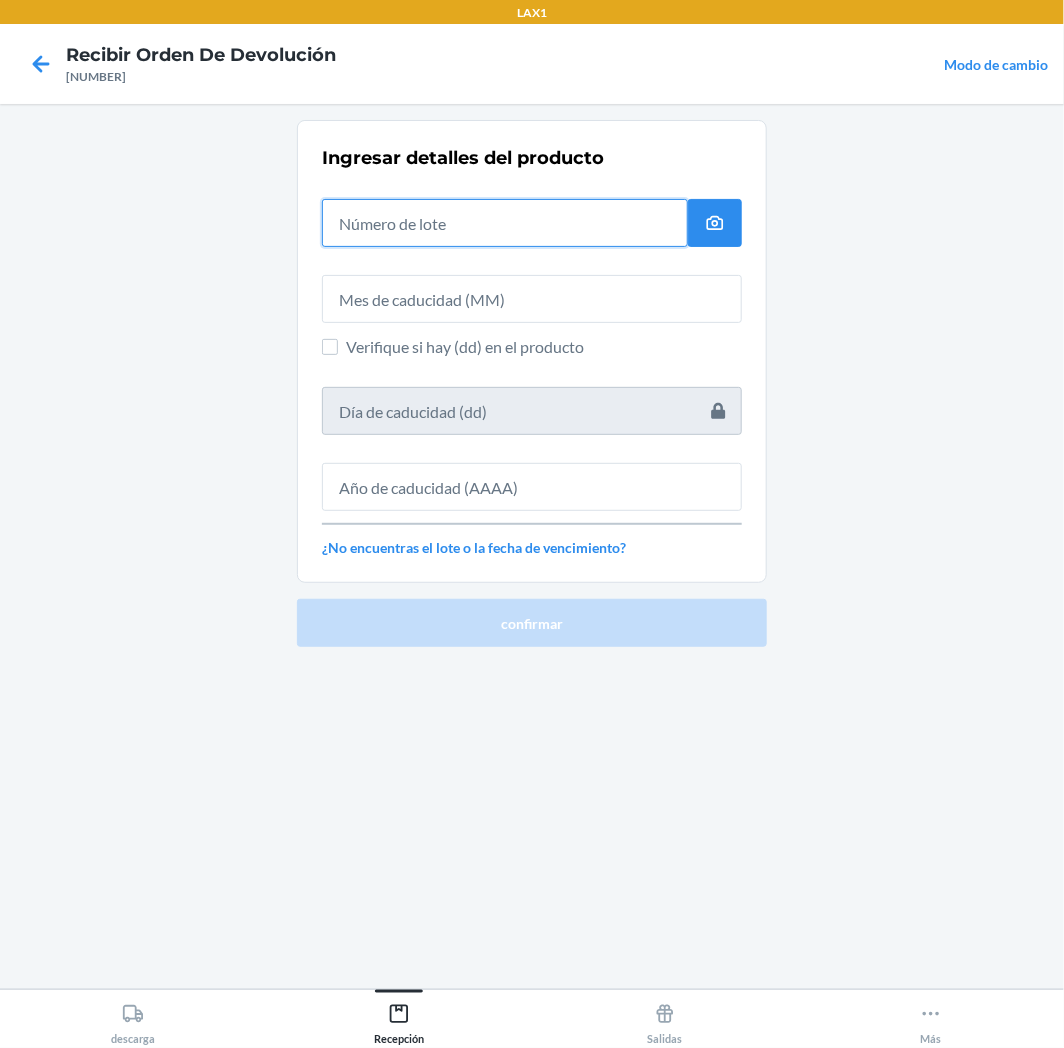 click at bounding box center (505, 223) 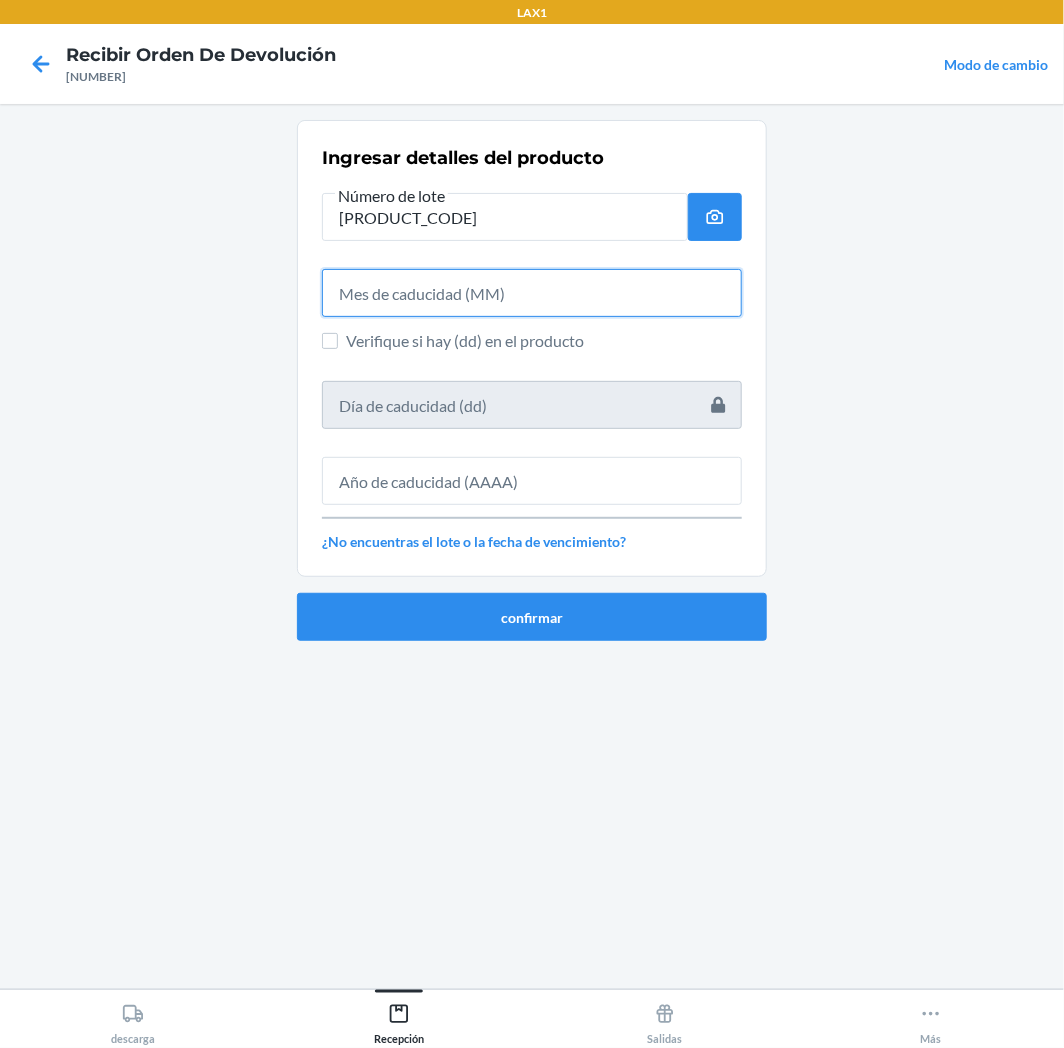 click at bounding box center (532, 293) 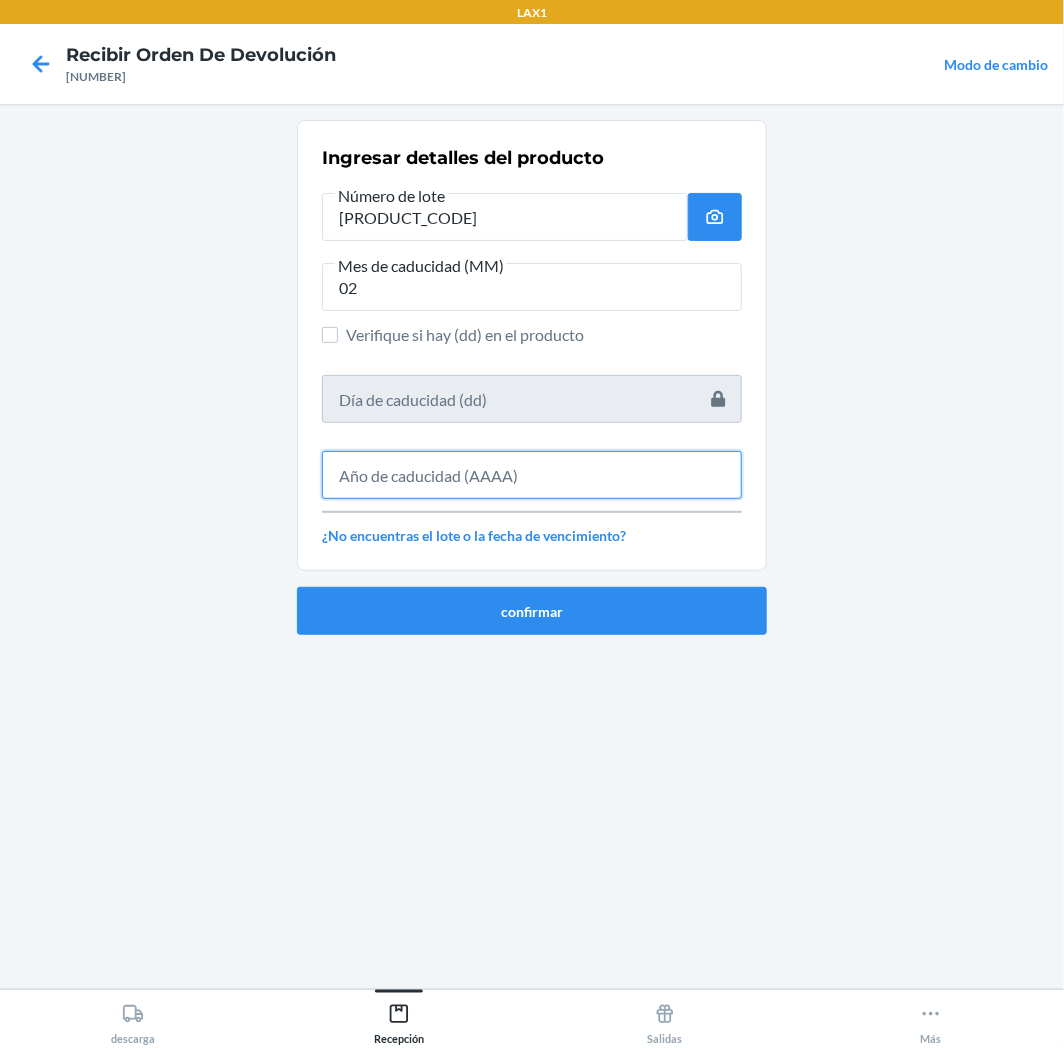 click at bounding box center (532, 475) 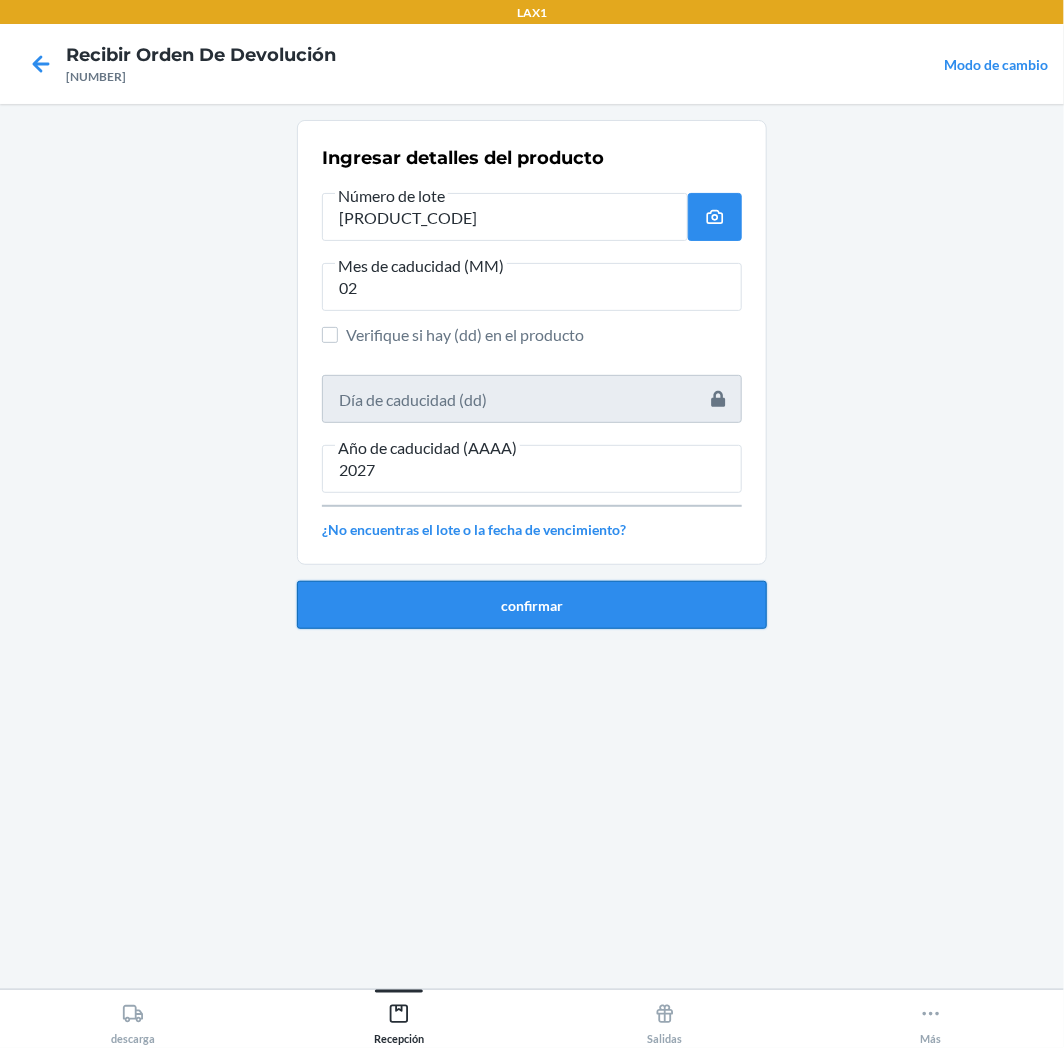 click on "confirmar" at bounding box center [532, 605] 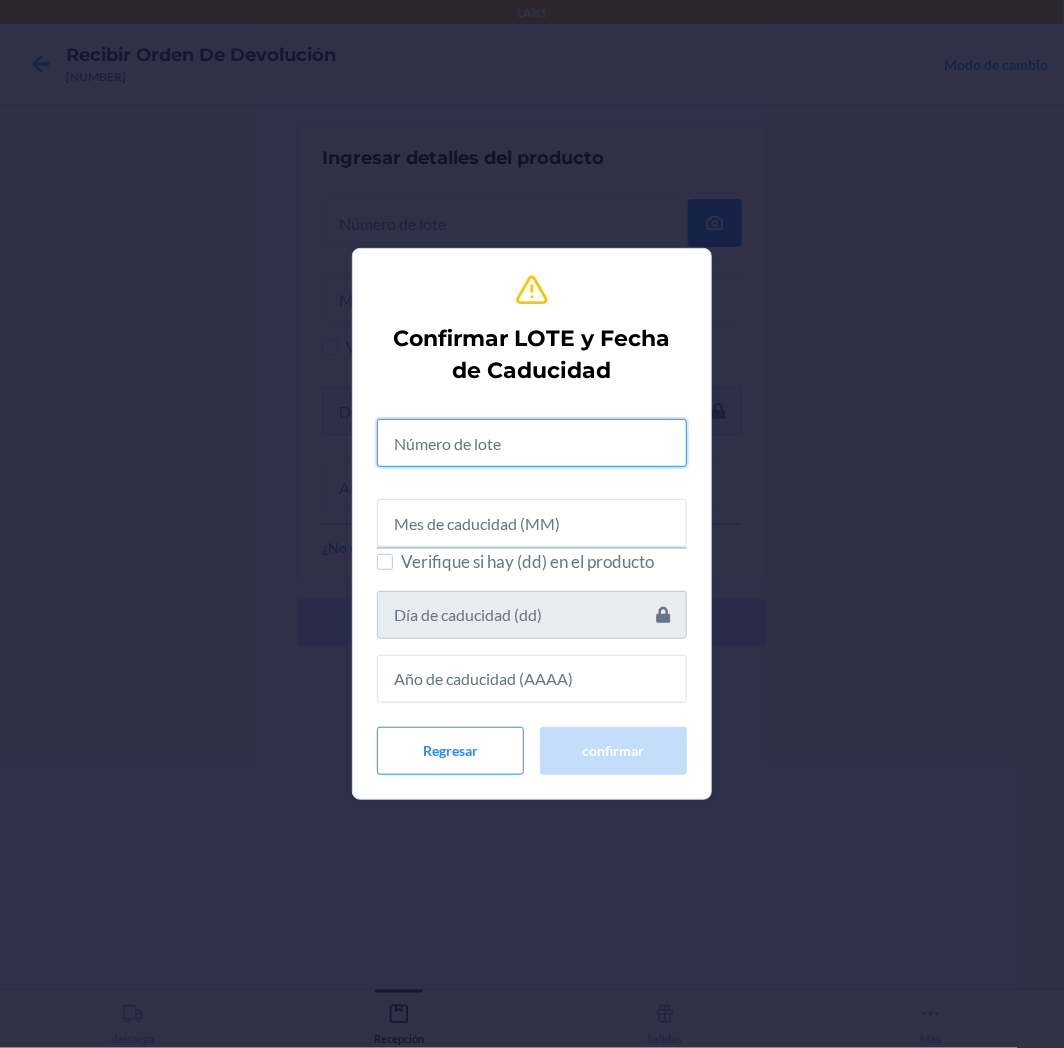 click at bounding box center (532, 443) 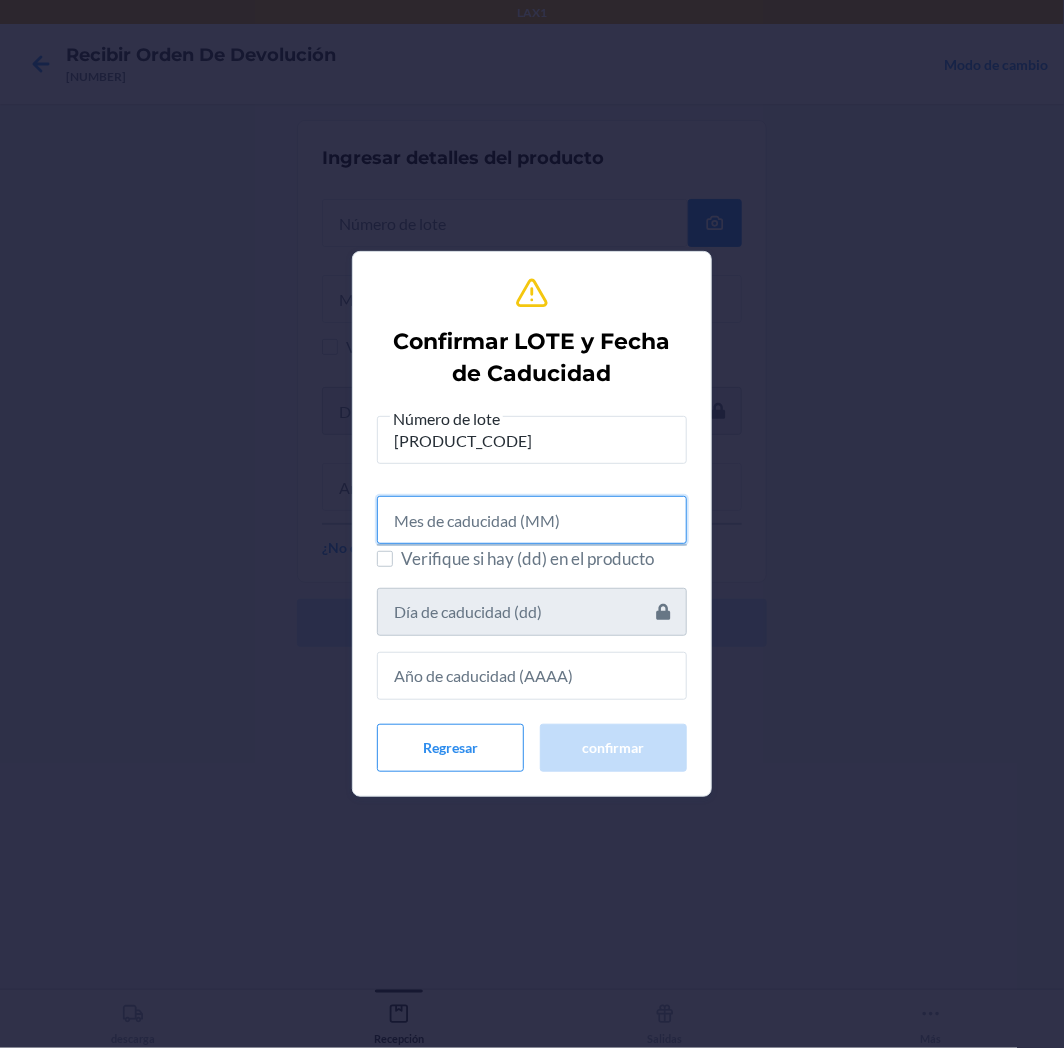 click at bounding box center [532, 520] 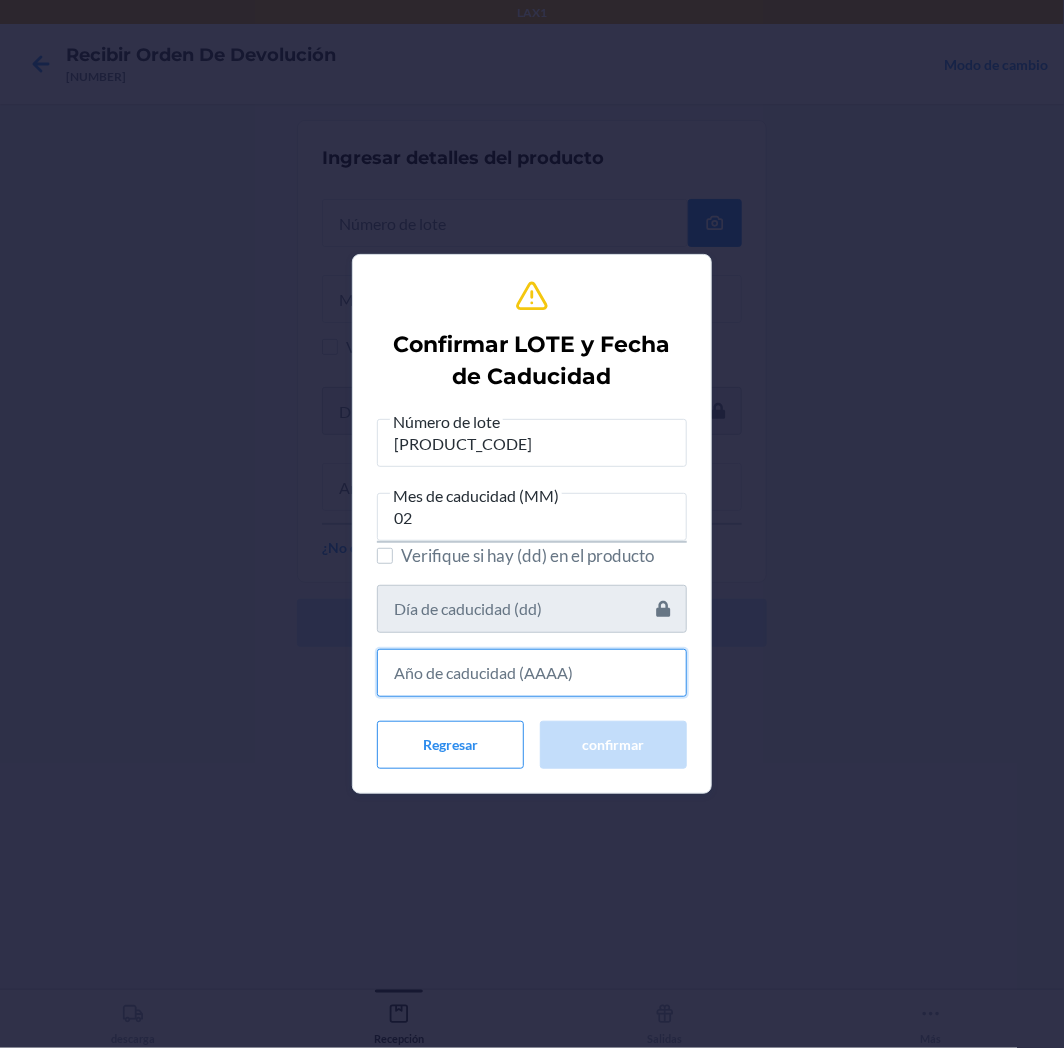 click at bounding box center (532, 673) 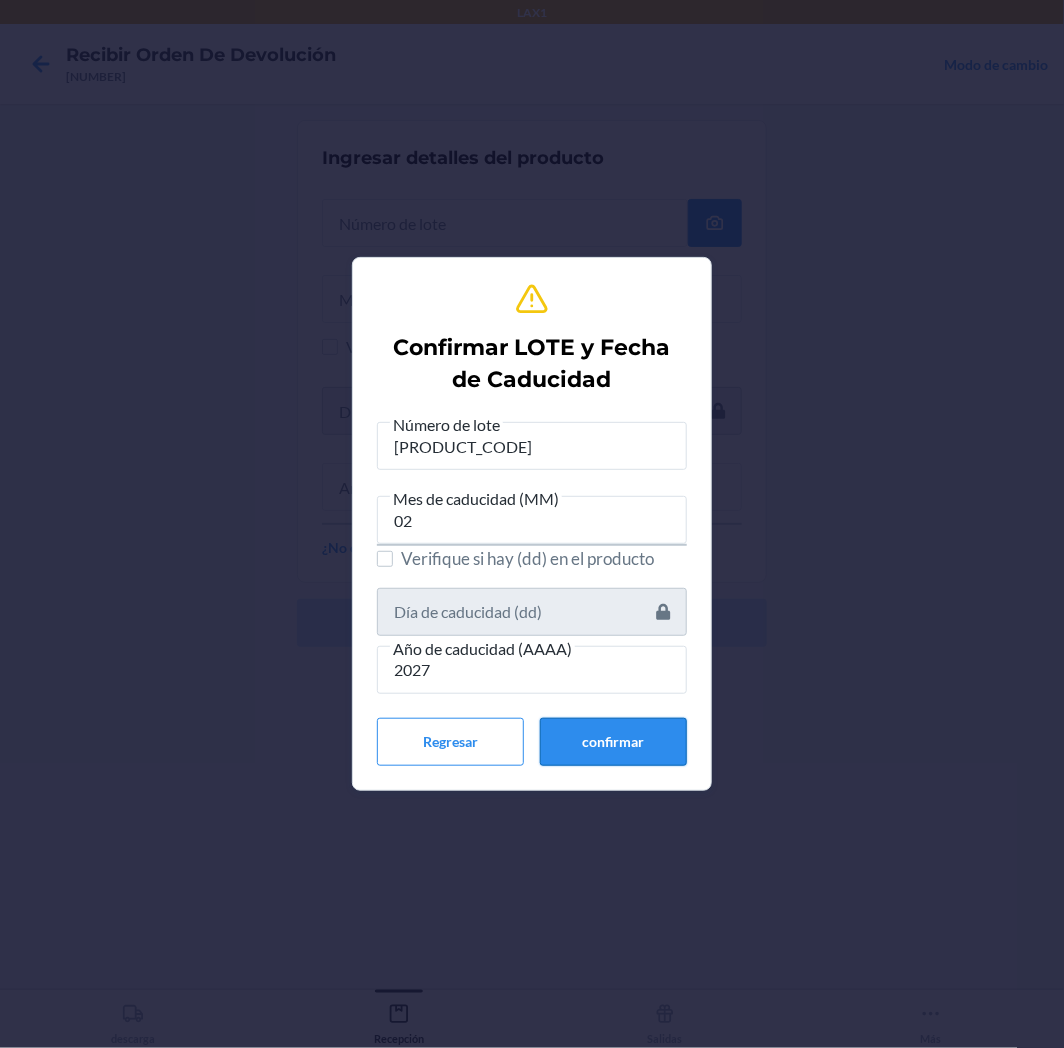 click on "confirmar" at bounding box center (613, 742) 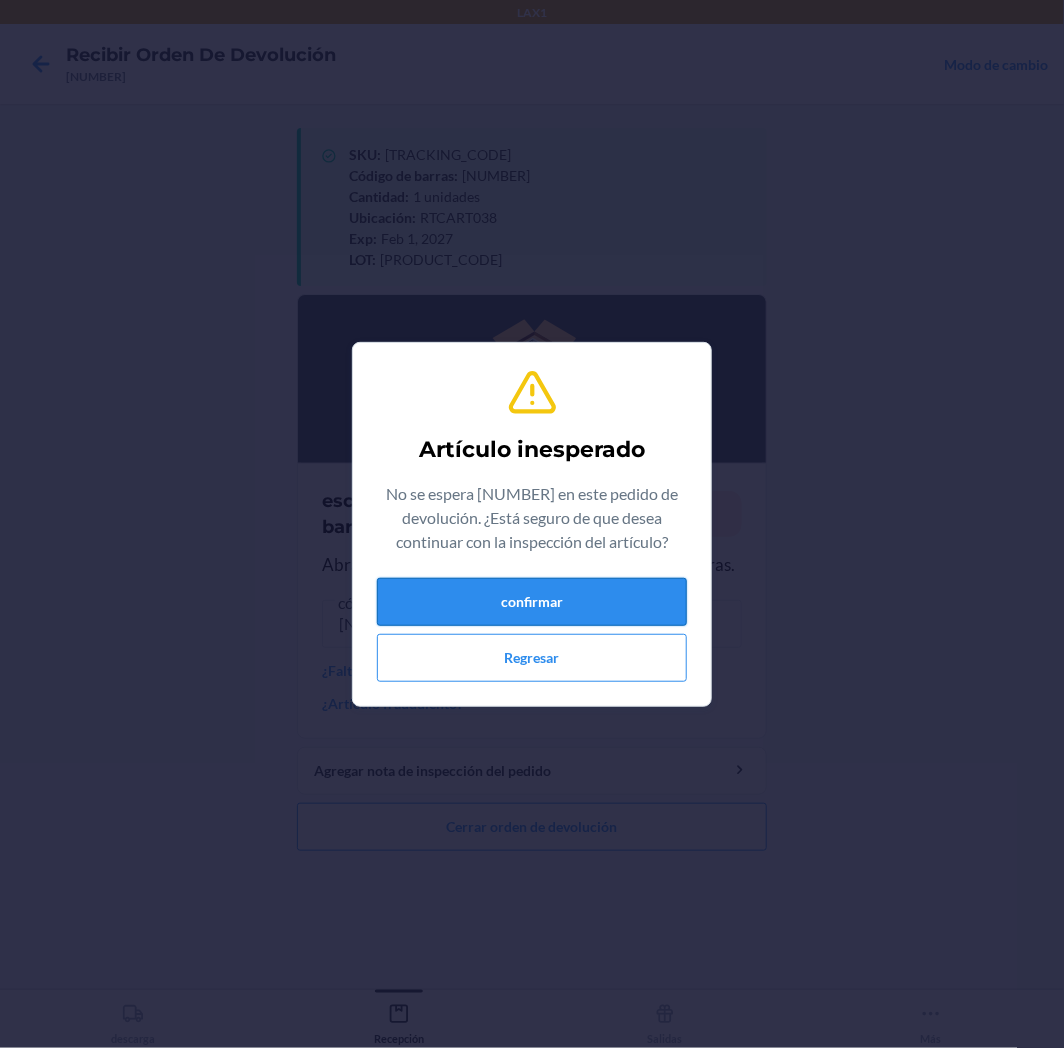 click on "confirmar" at bounding box center [532, 602] 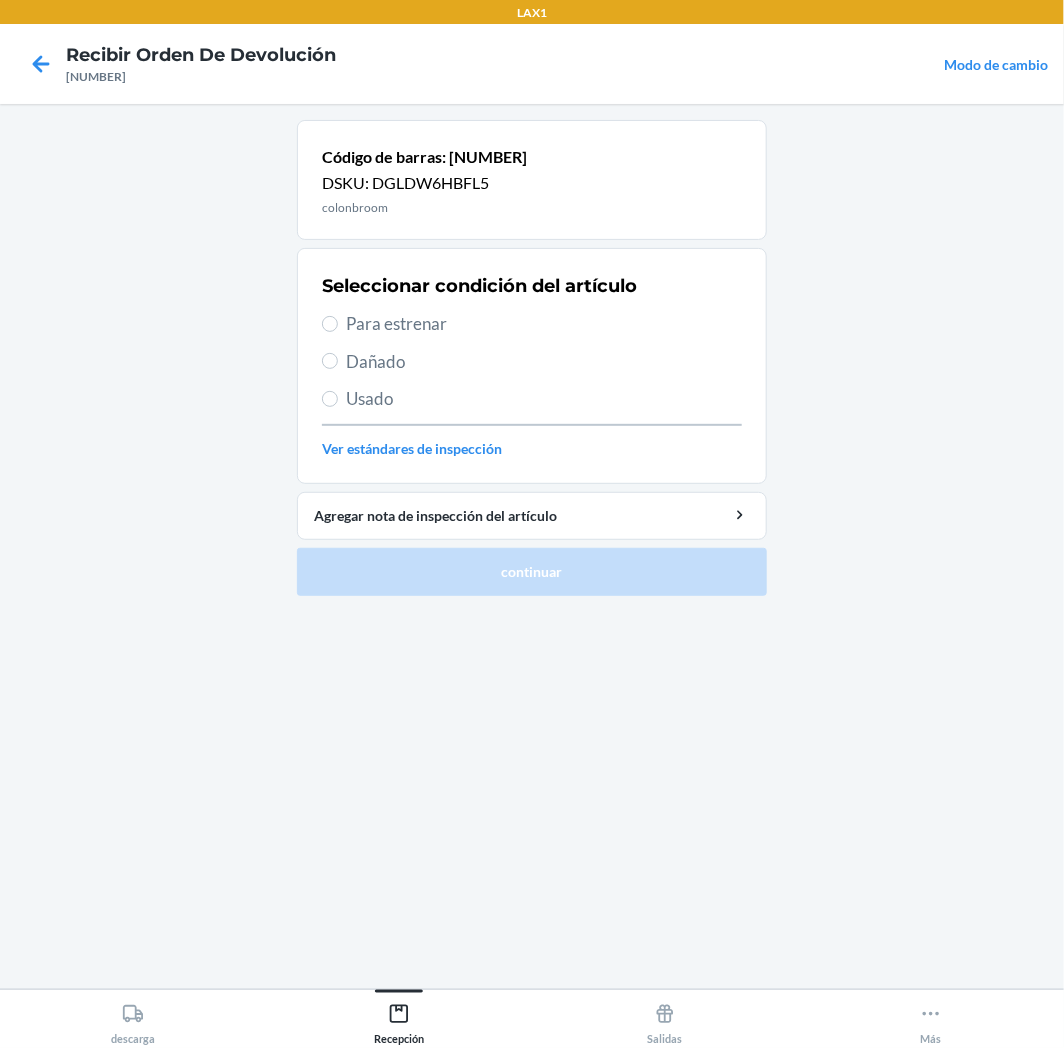 click on "Para estrenar" at bounding box center (544, 324) 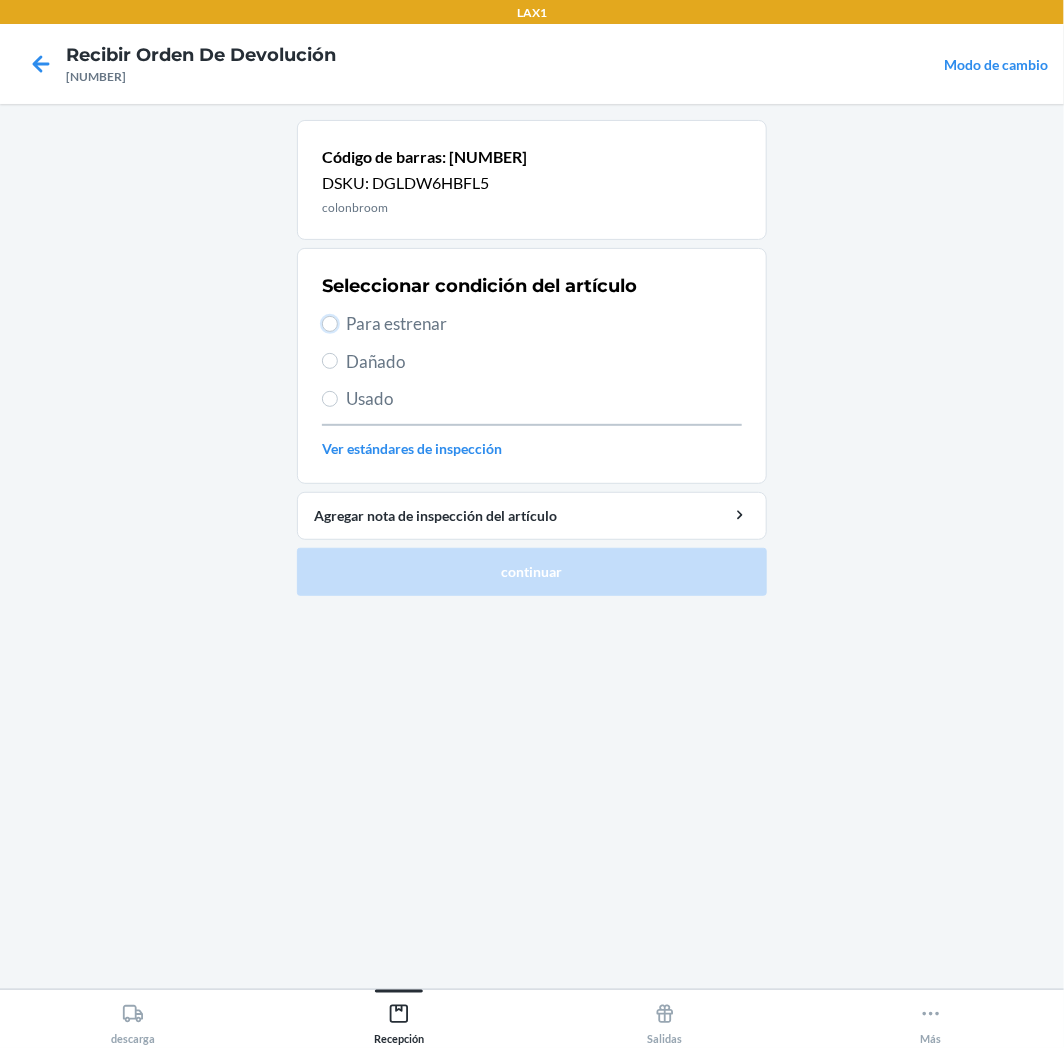 click on "Para estrenar" at bounding box center (330, 324) 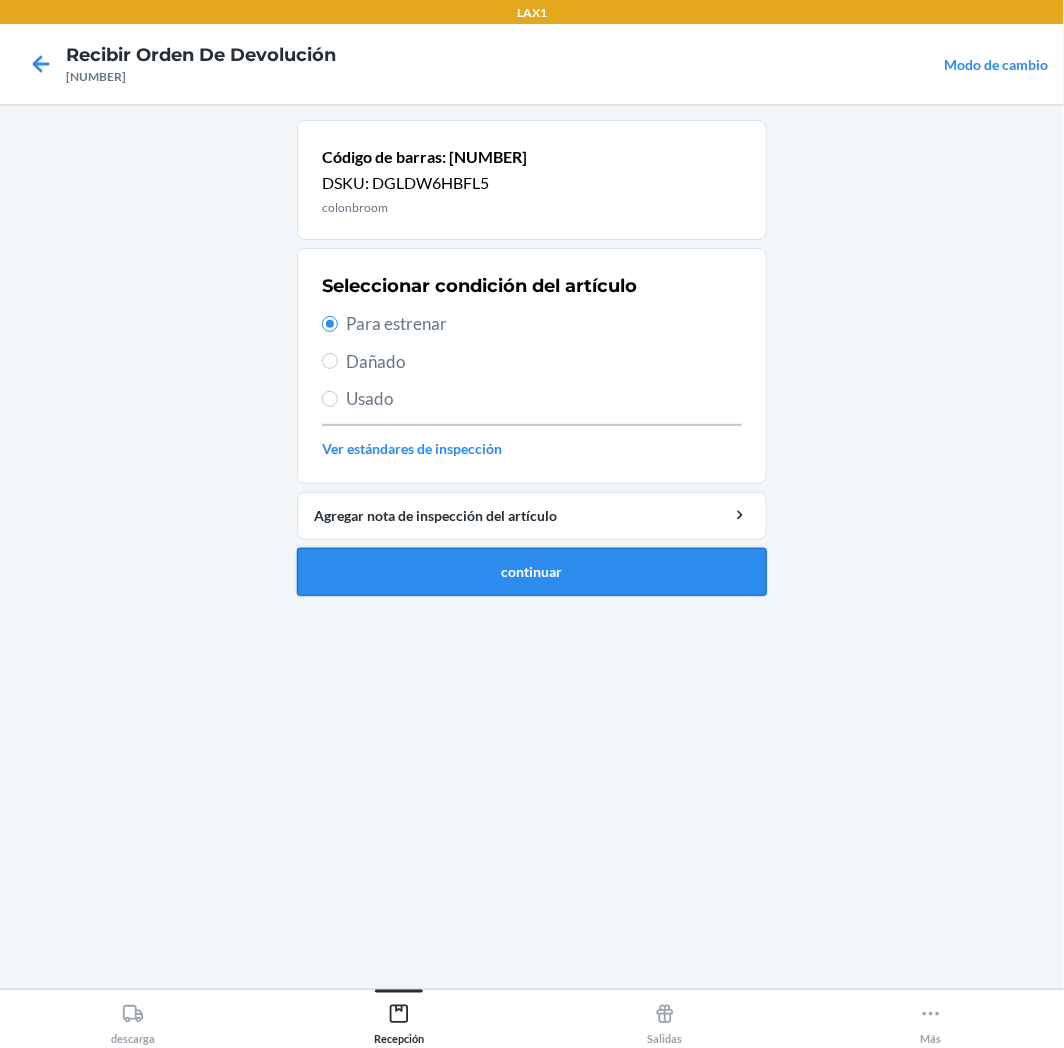 click on "continuar" at bounding box center (532, 572) 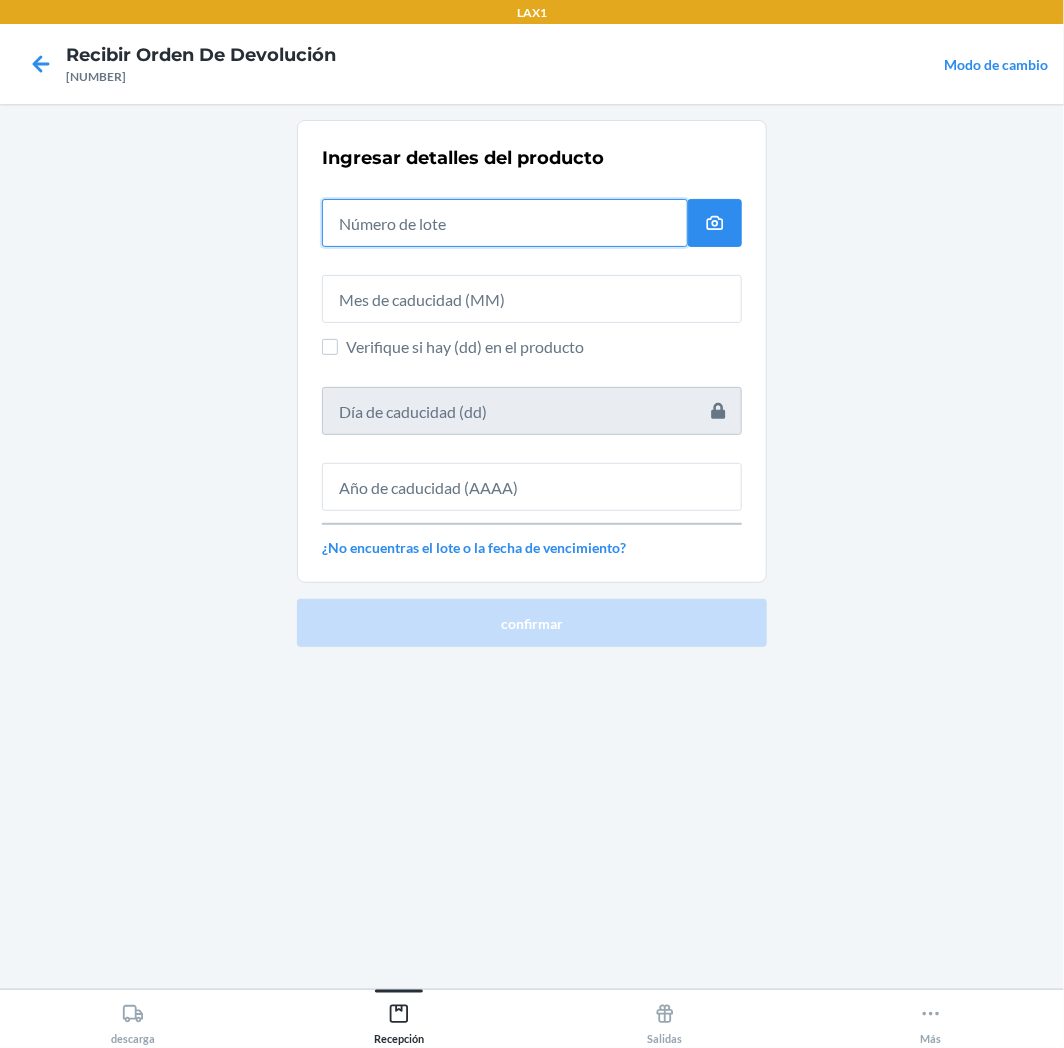 click at bounding box center [505, 223] 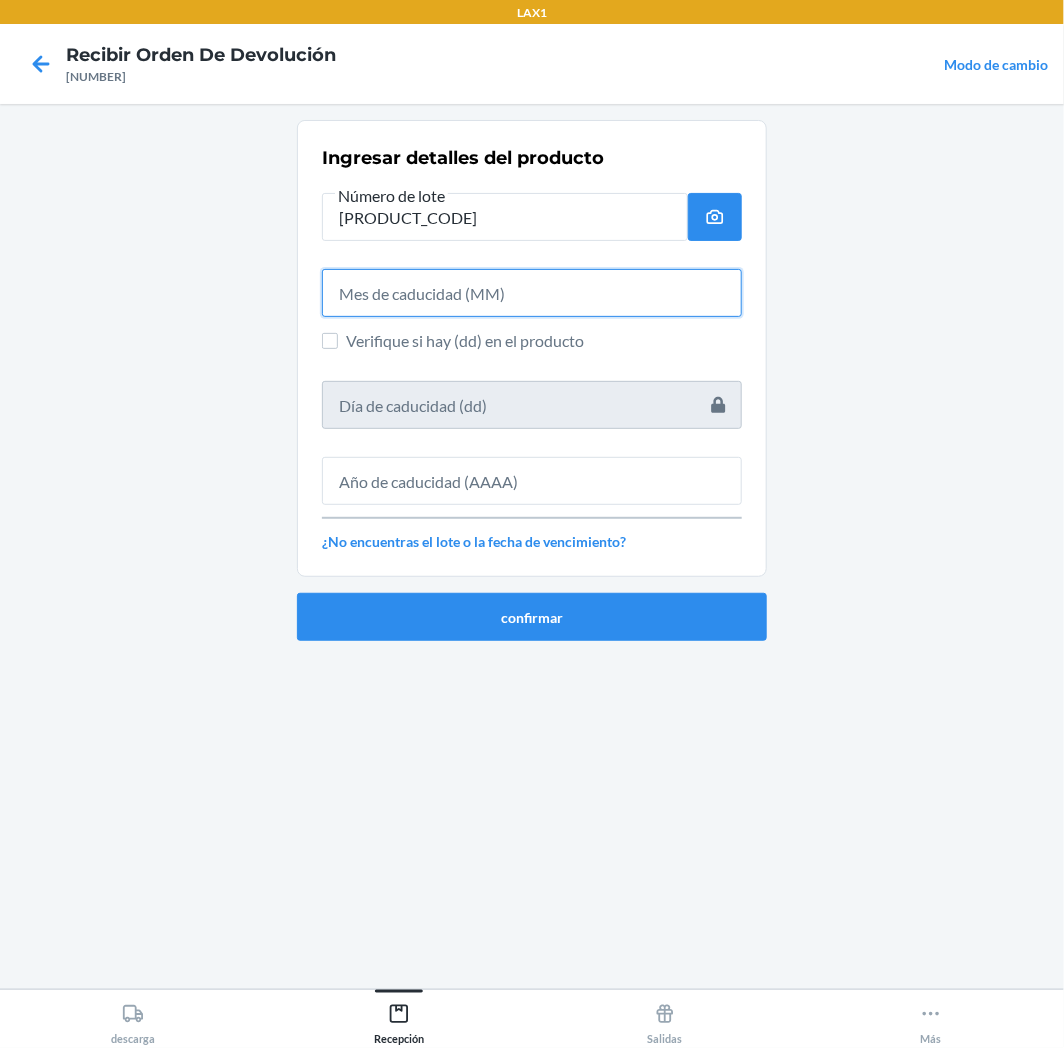 click at bounding box center [532, 293] 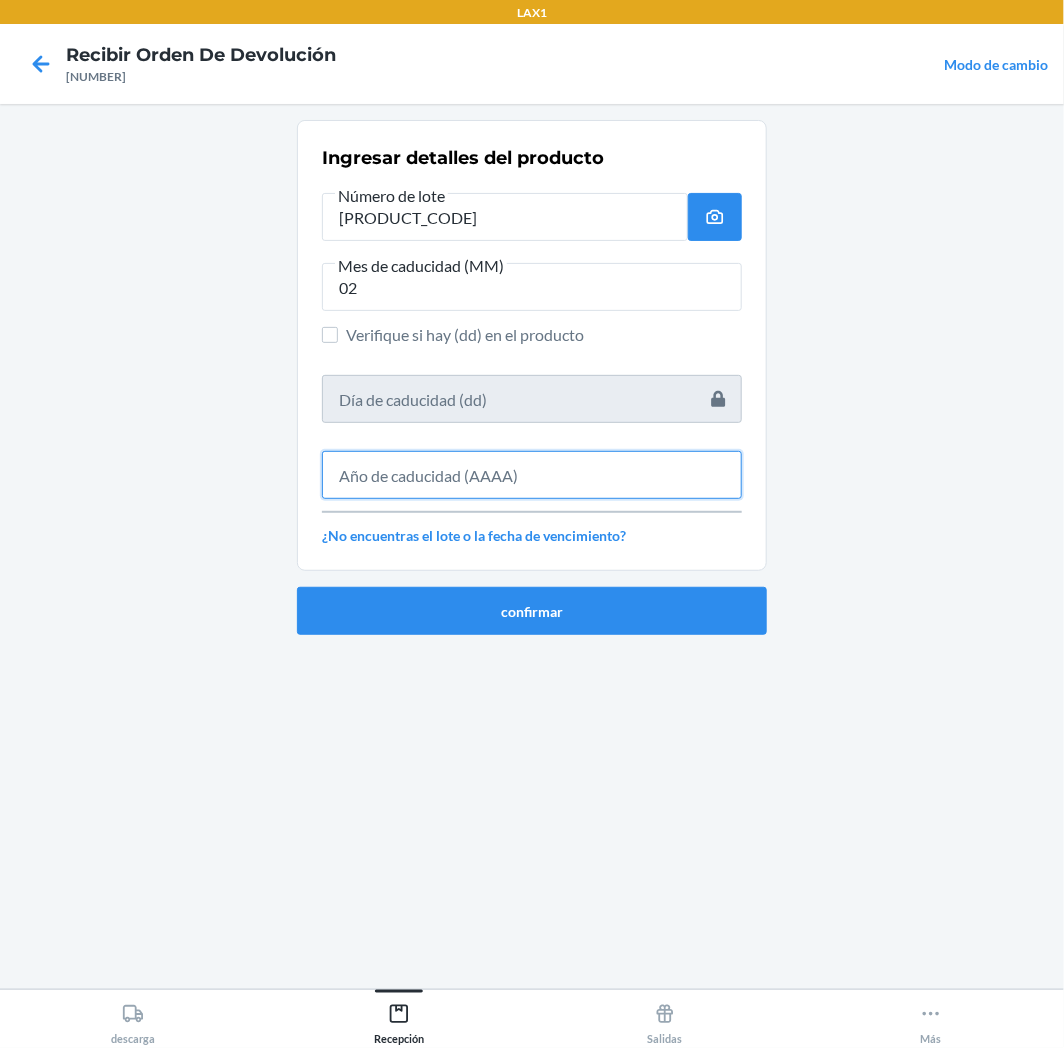 click at bounding box center (532, 475) 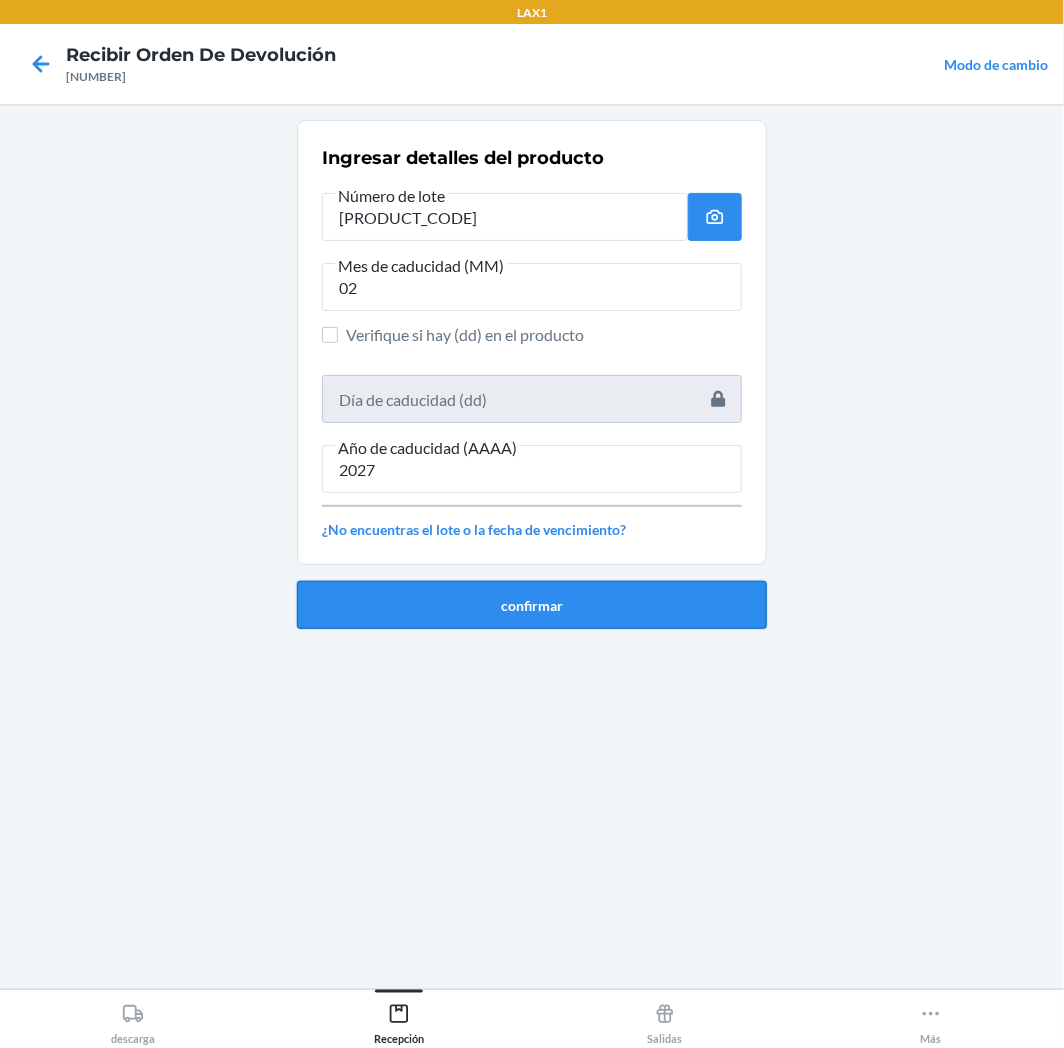 click on "confirmar" at bounding box center [532, 605] 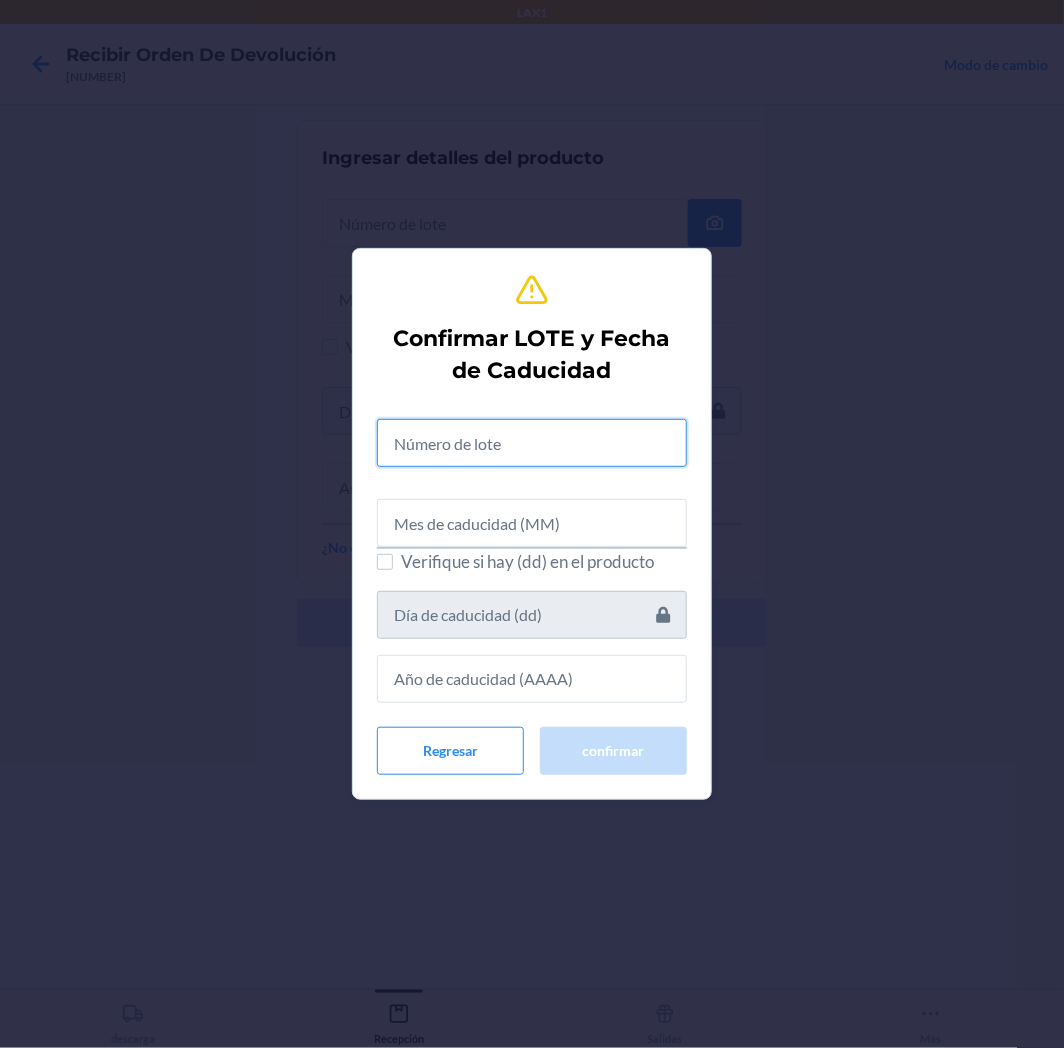 click at bounding box center [532, 443] 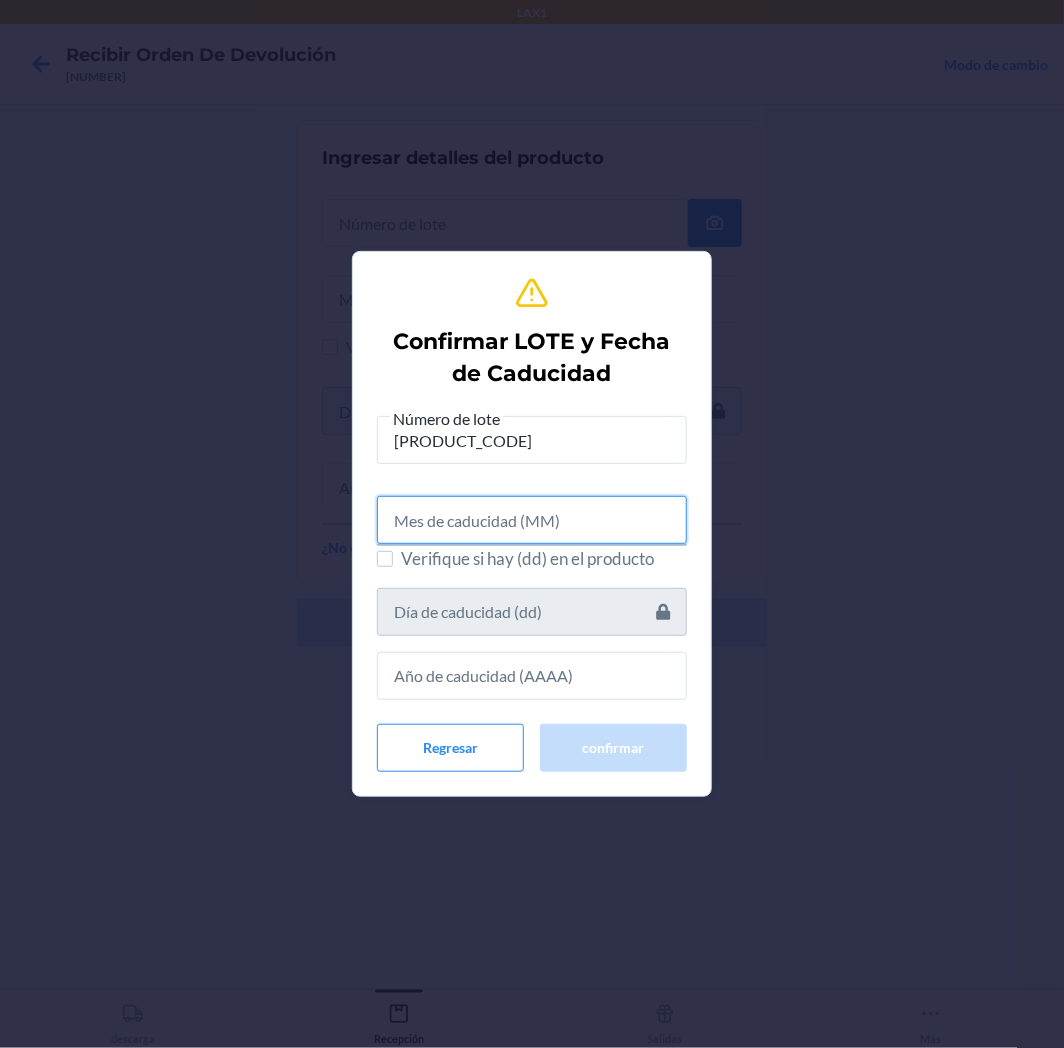 click at bounding box center (532, 520) 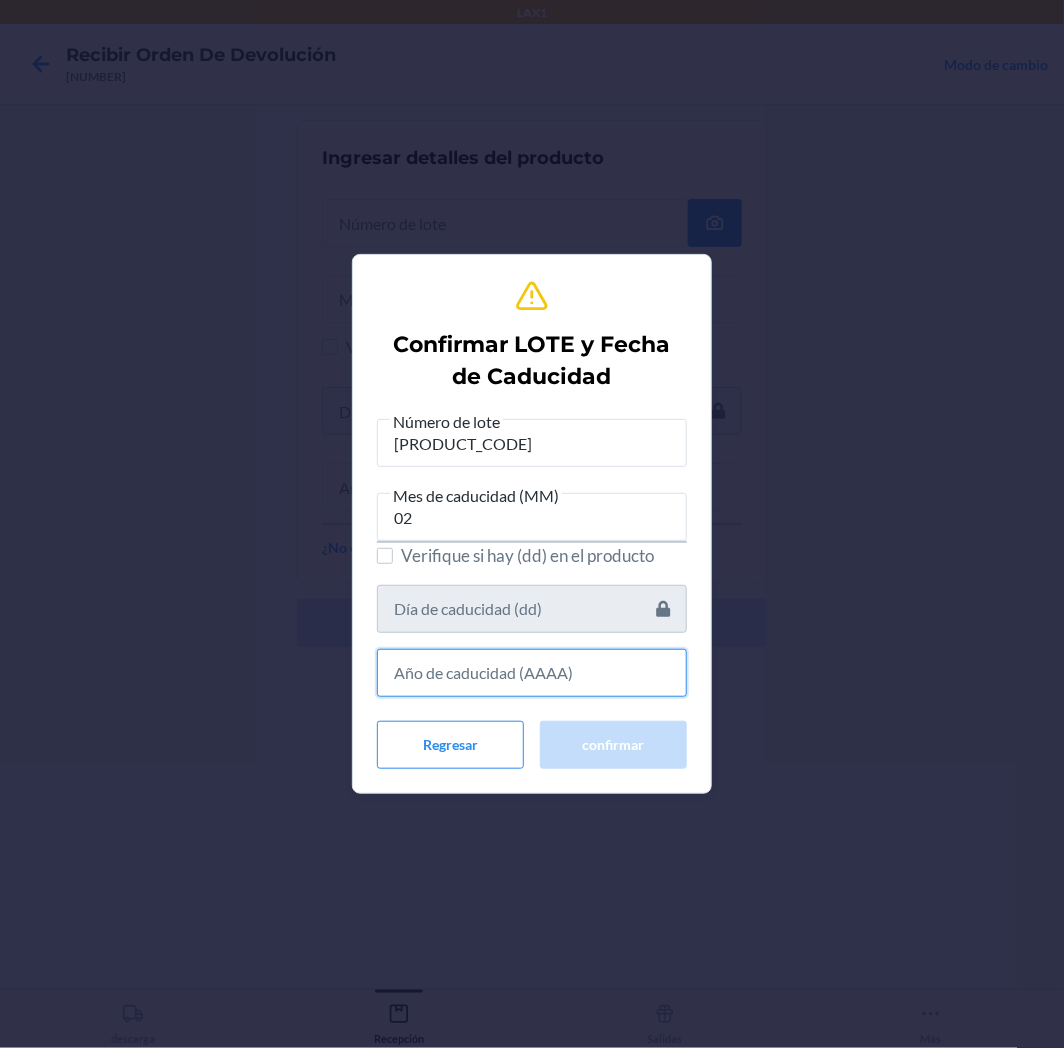 click at bounding box center (532, 673) 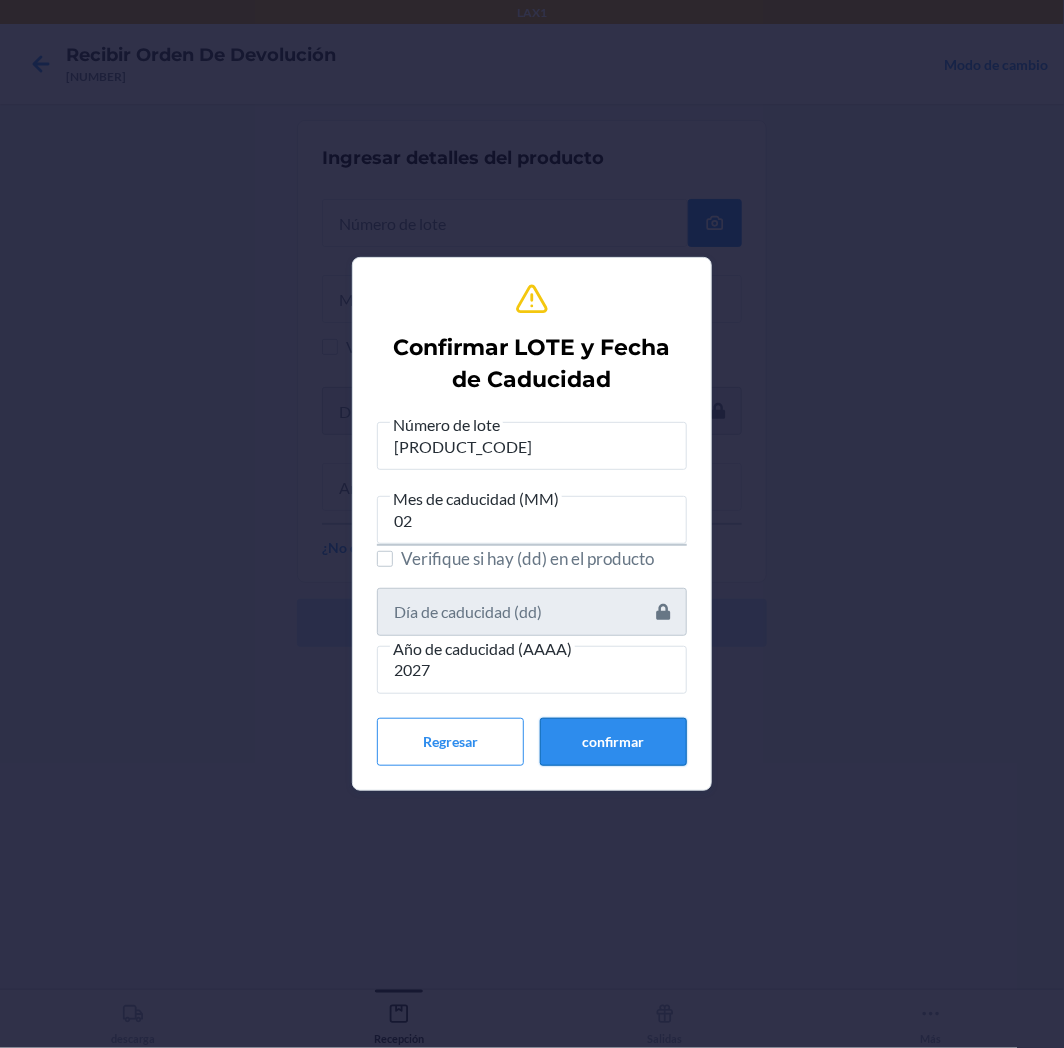click on "confirmar" at bounding box center [613, 742] 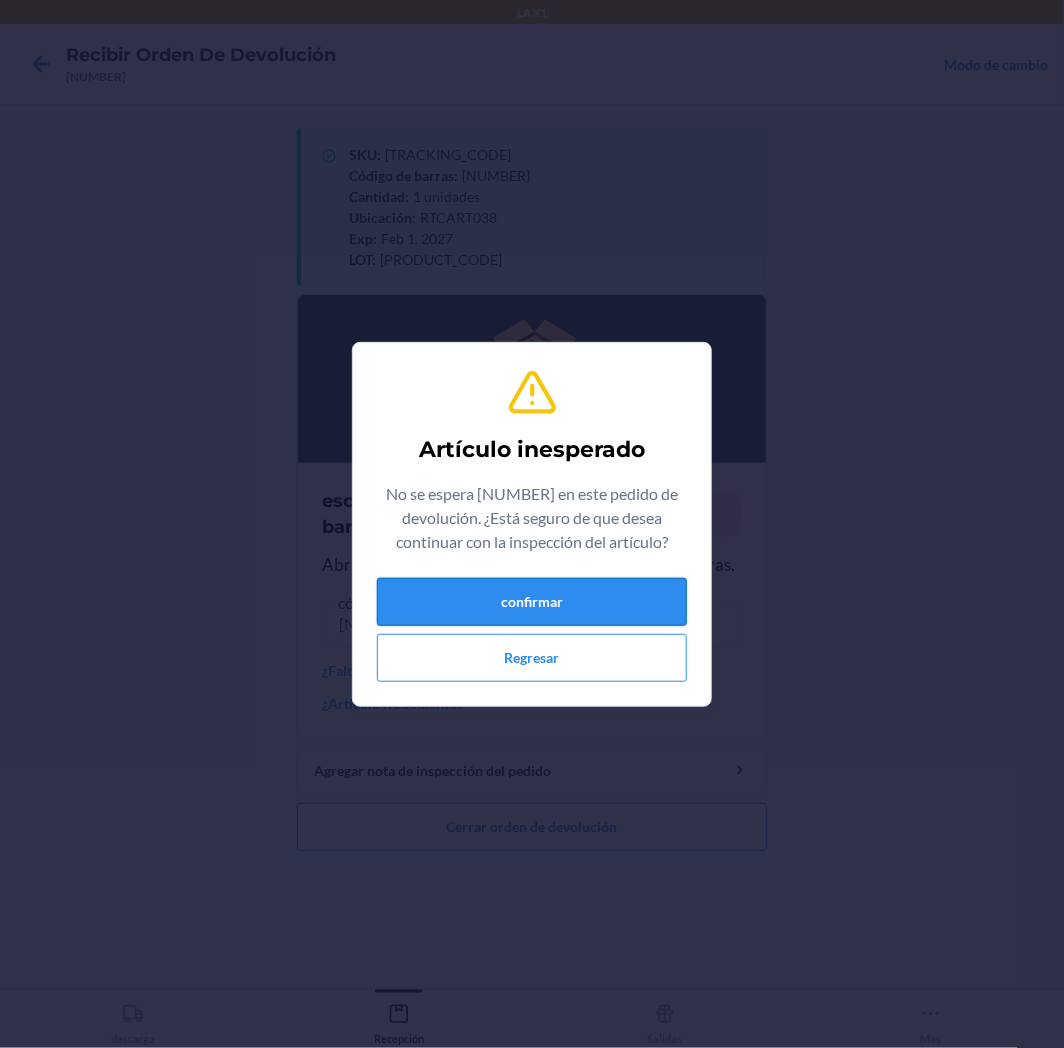 click on "confirmar" at bounding box center [532, 602] 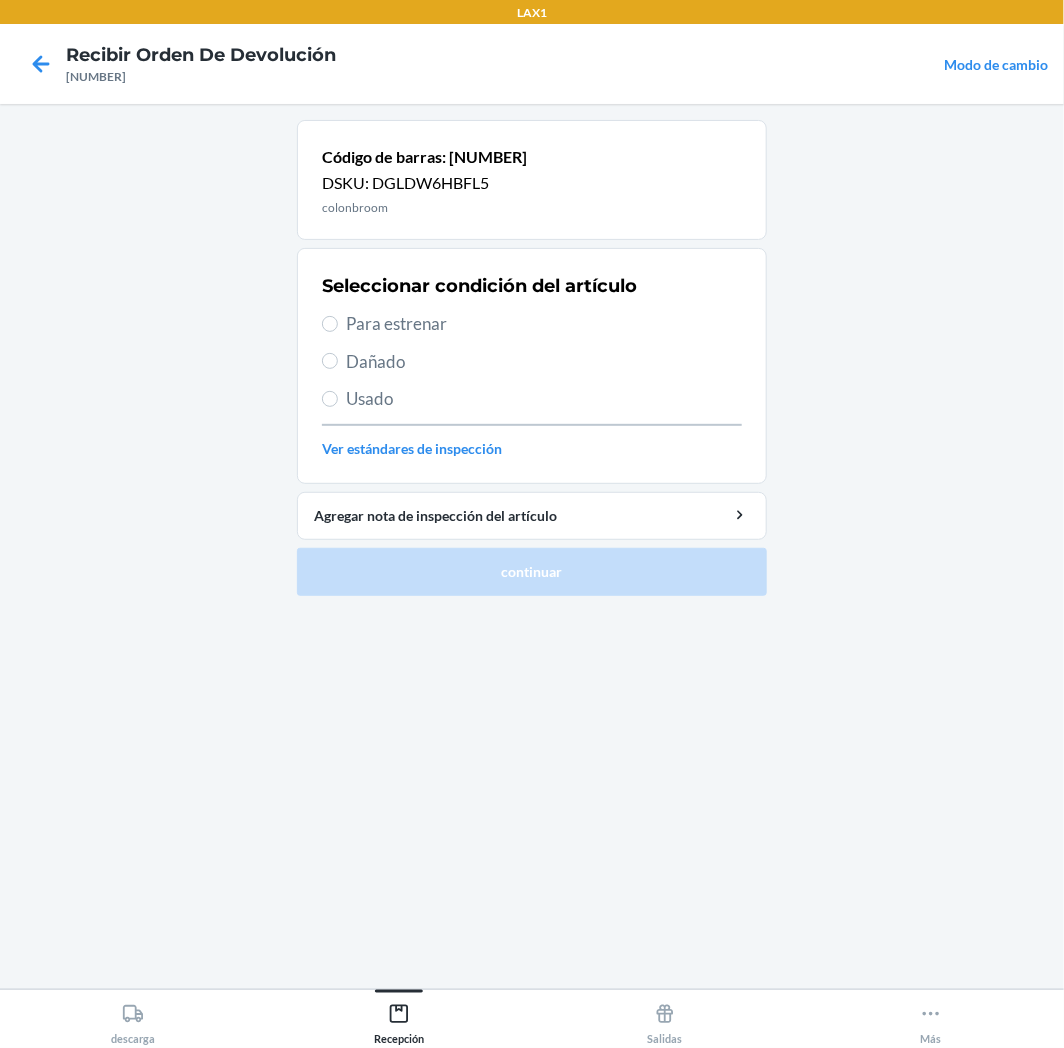 click on "Para estrenar" at bounding box center (544, 324) 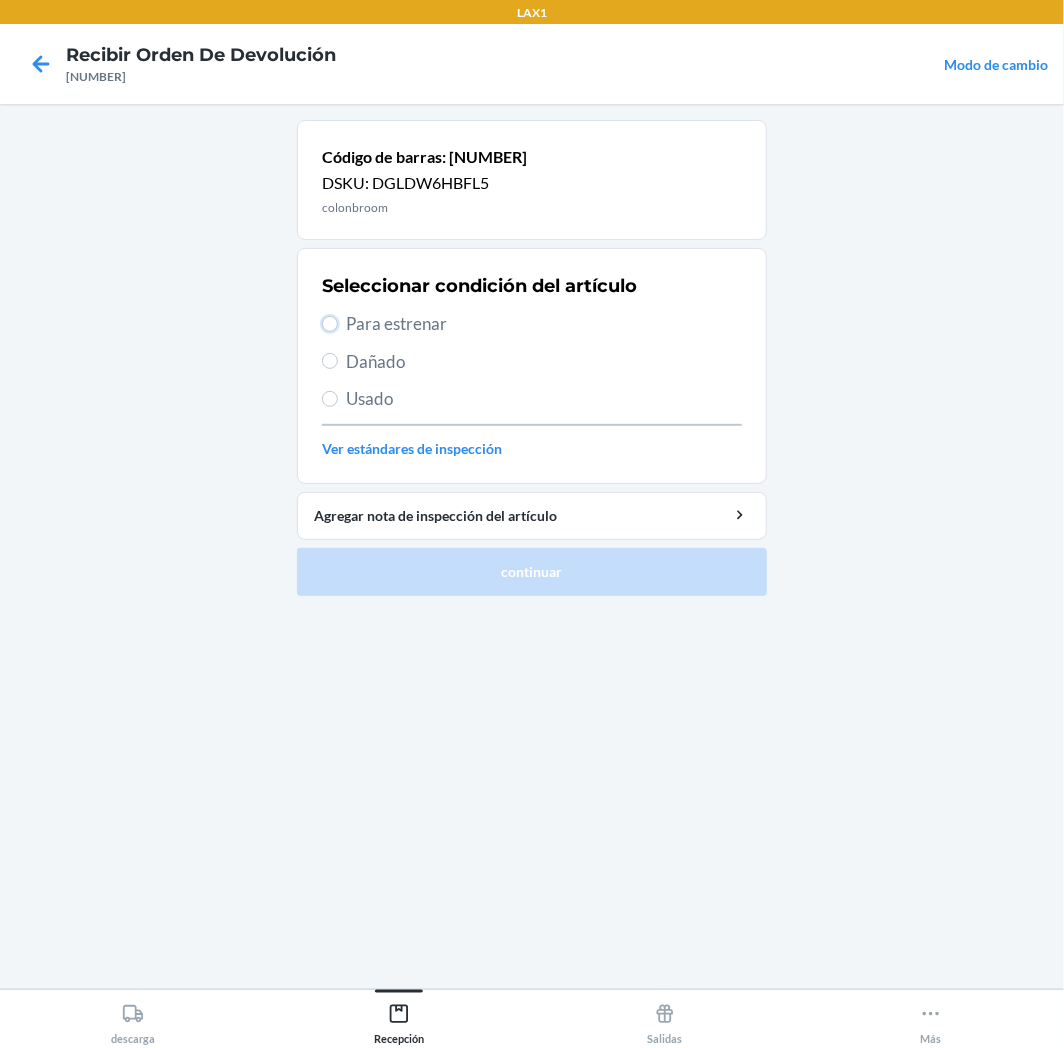 click on "Para estrenar" at bounding box center (330, 324) 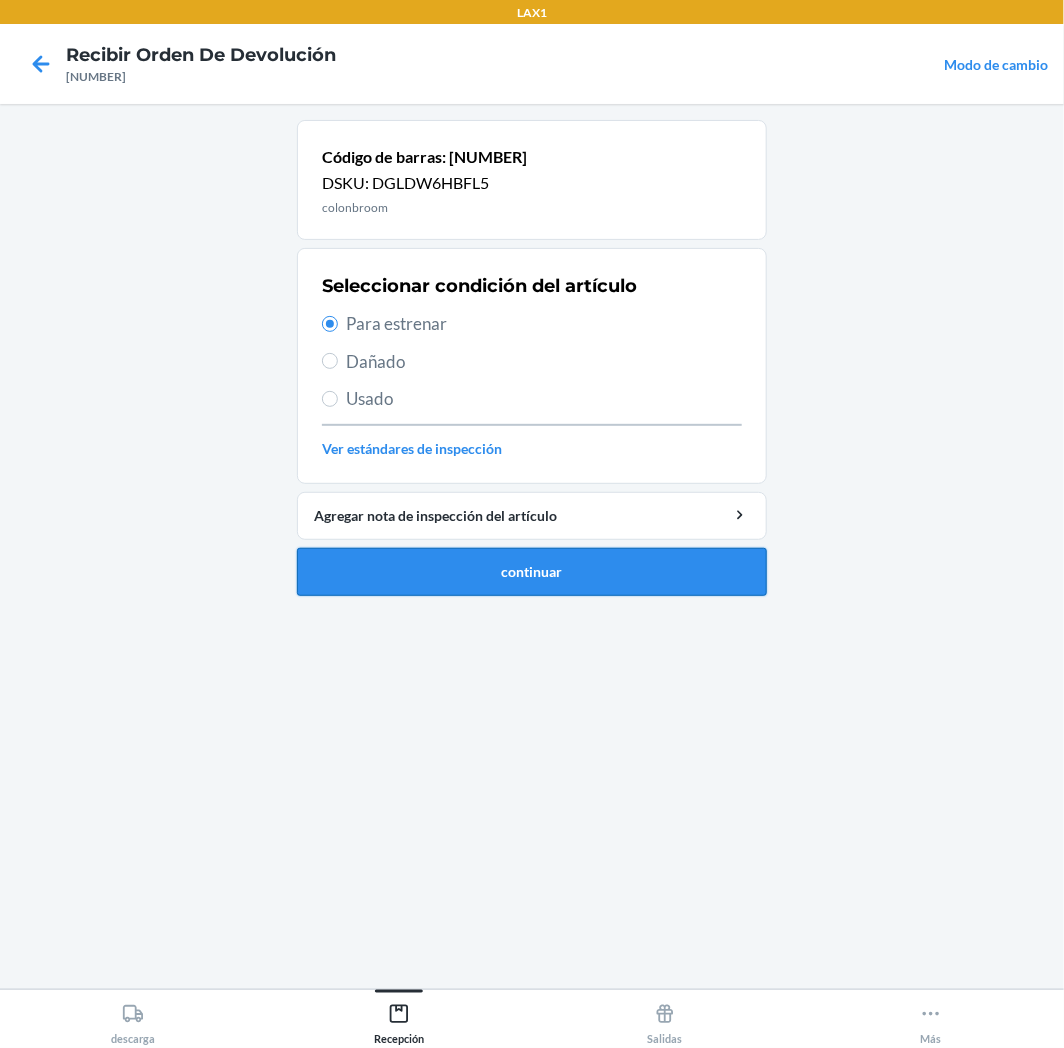 click on "continuar" at bounding box center [532, 572] 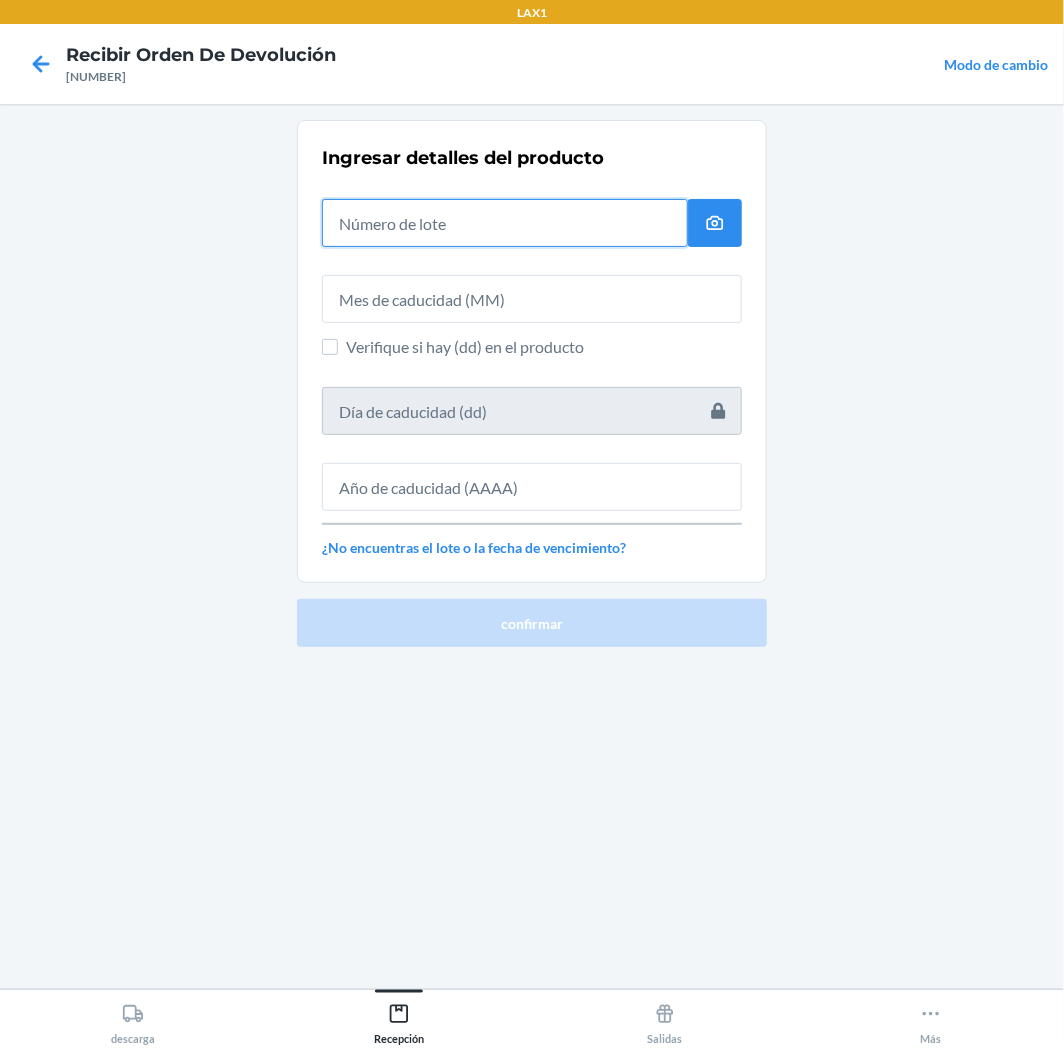 click at bounding box center [505, 223] 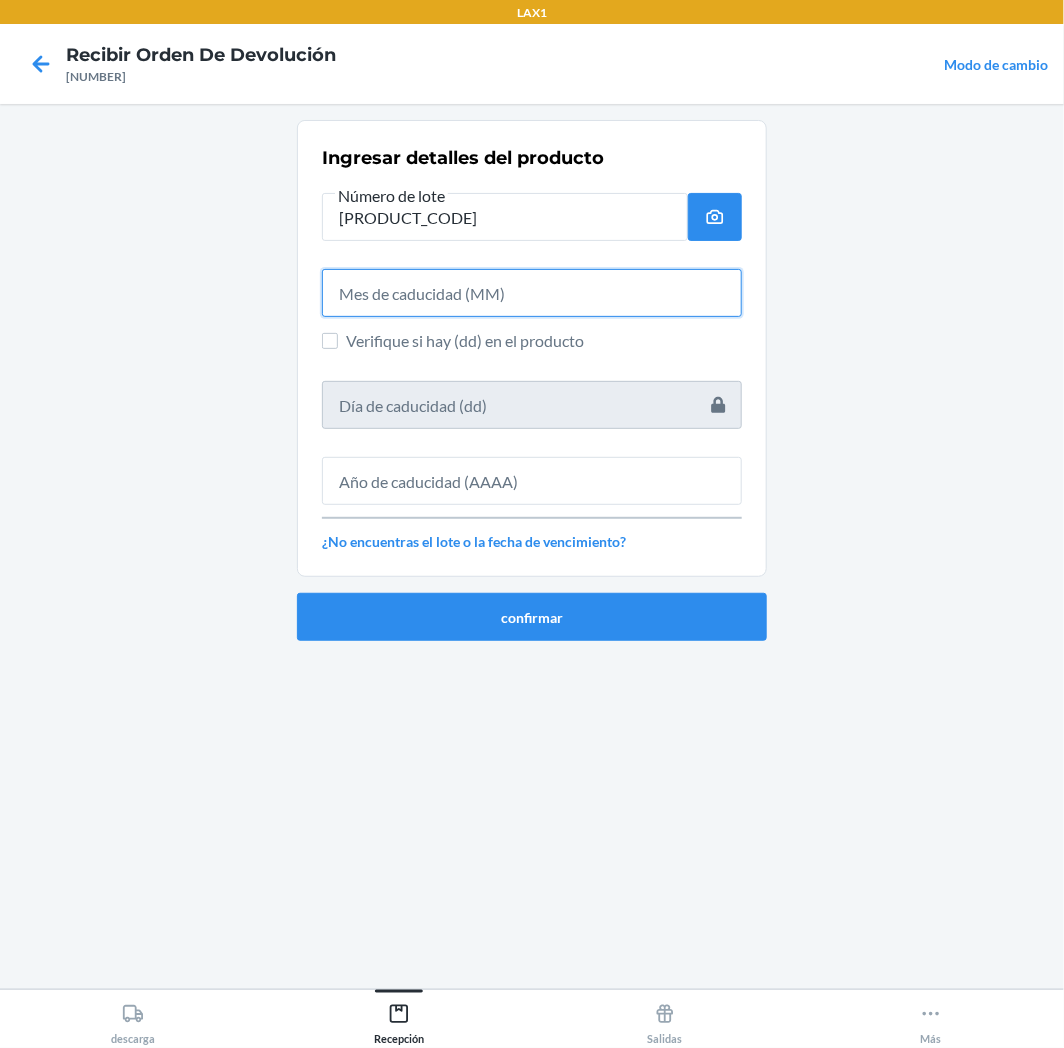 click at bounding box center (532, 293) 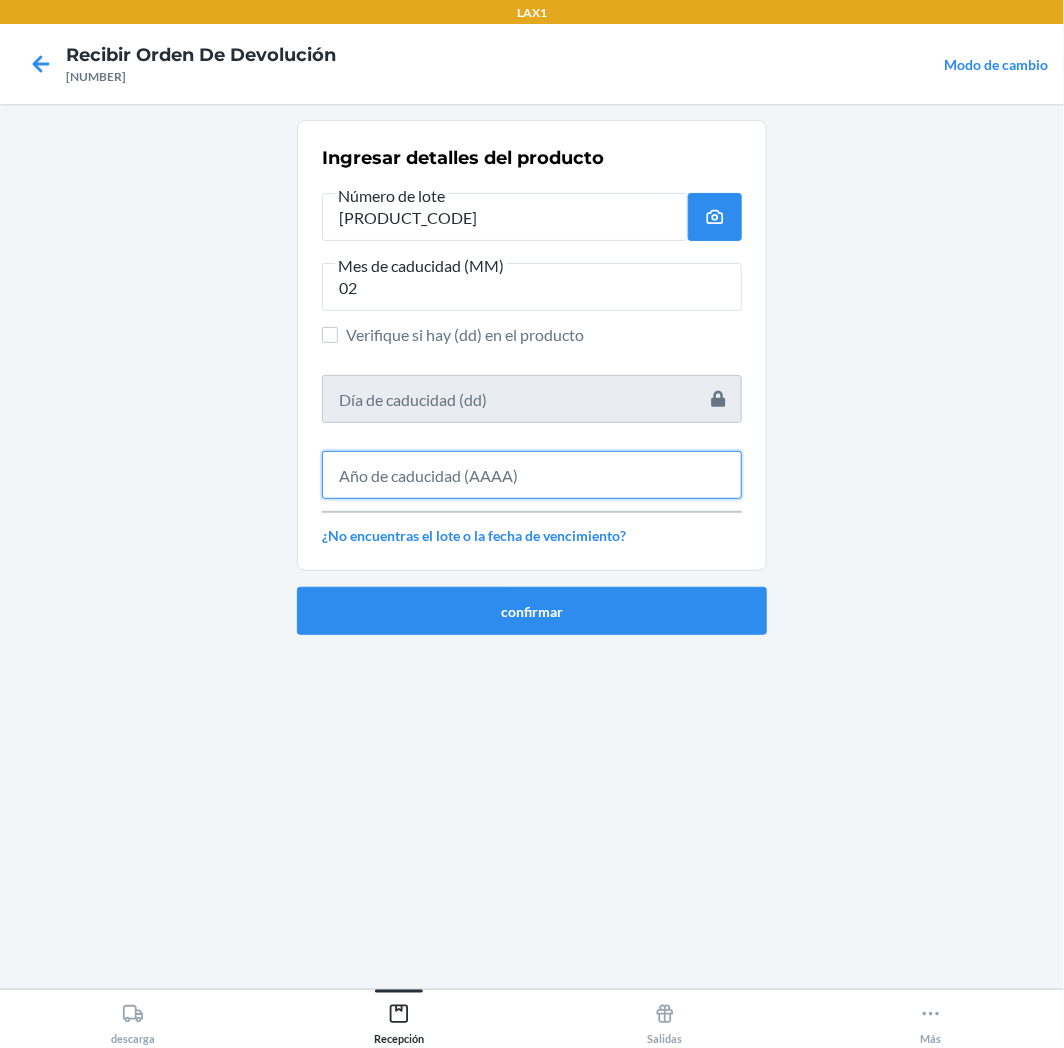 click at bounding box center (532, 475) 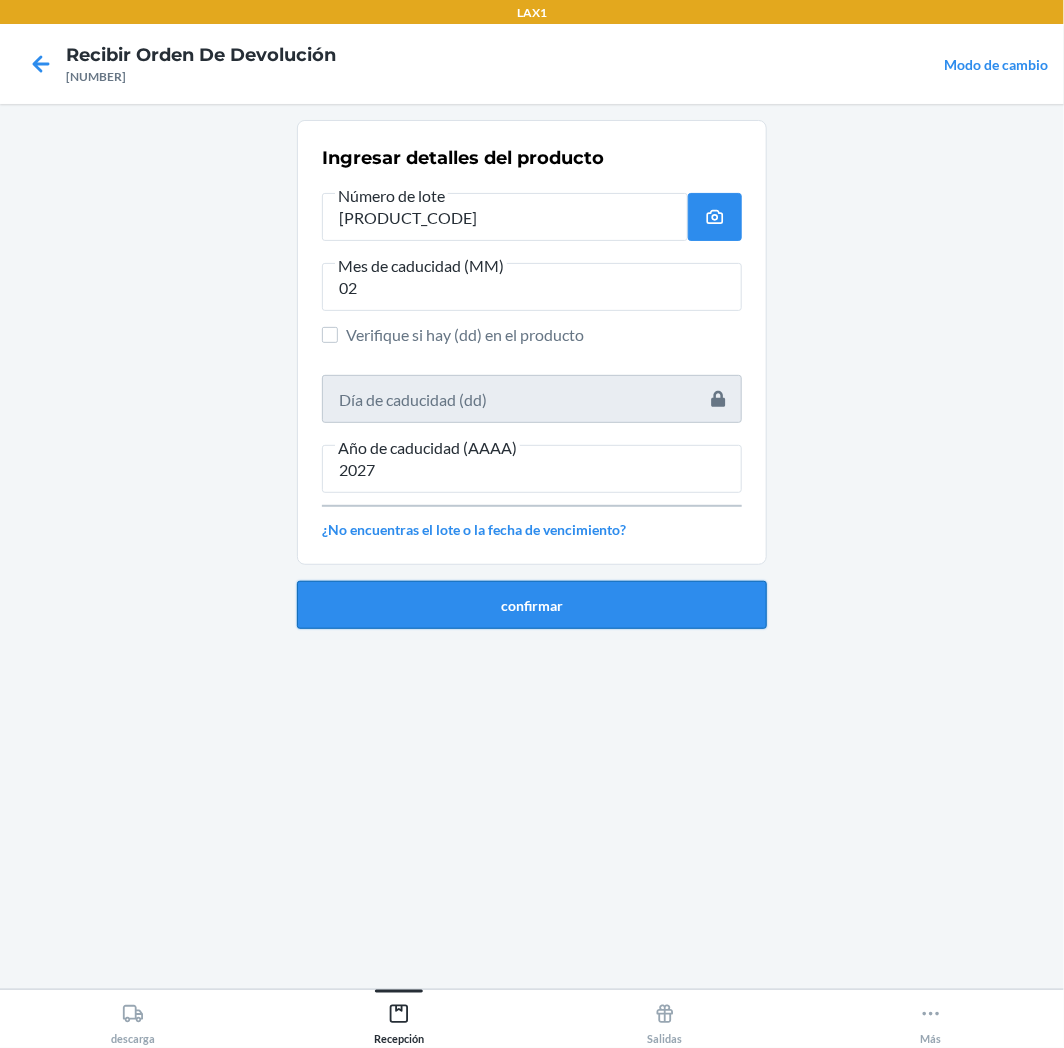 click on "confirmar" at bounding box center [532, 605] 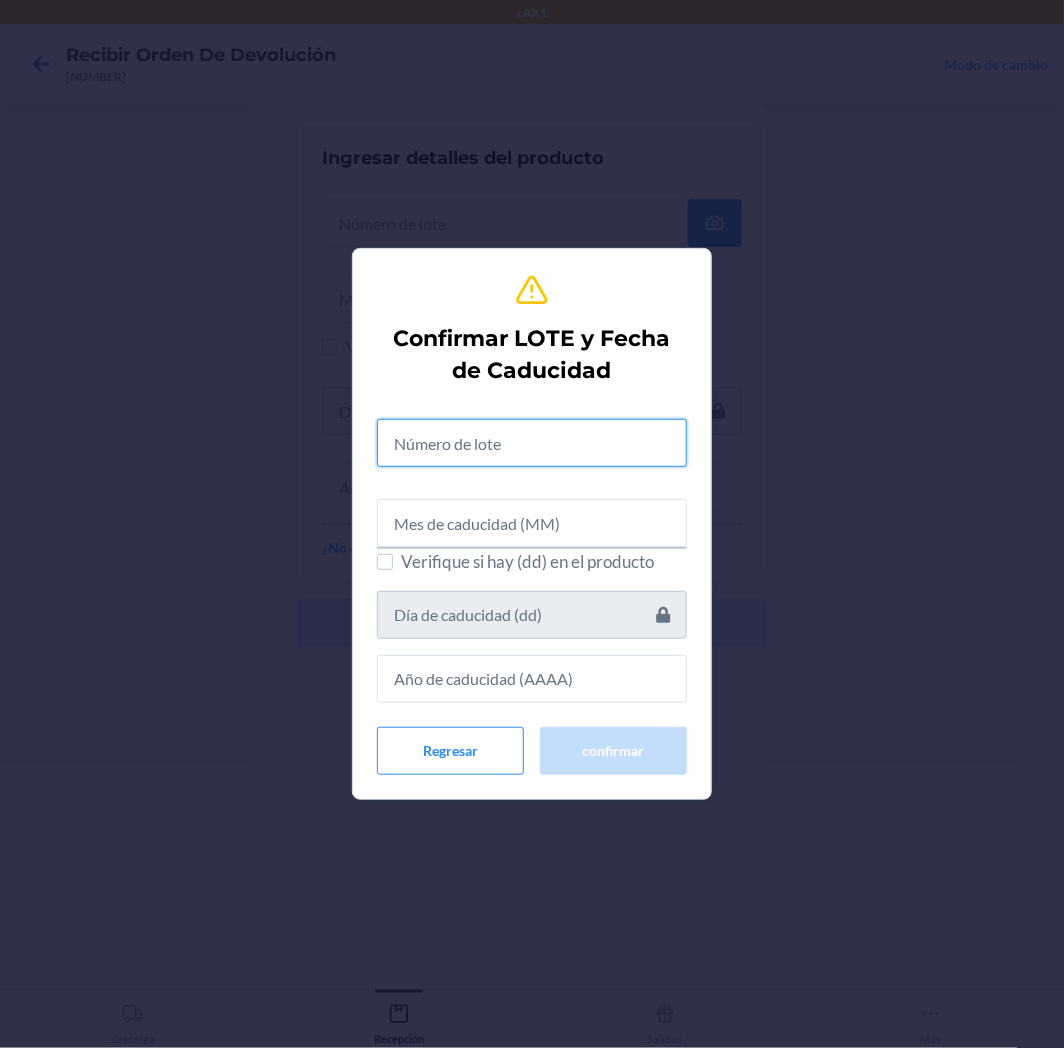 click at bounding box center (532, 443) 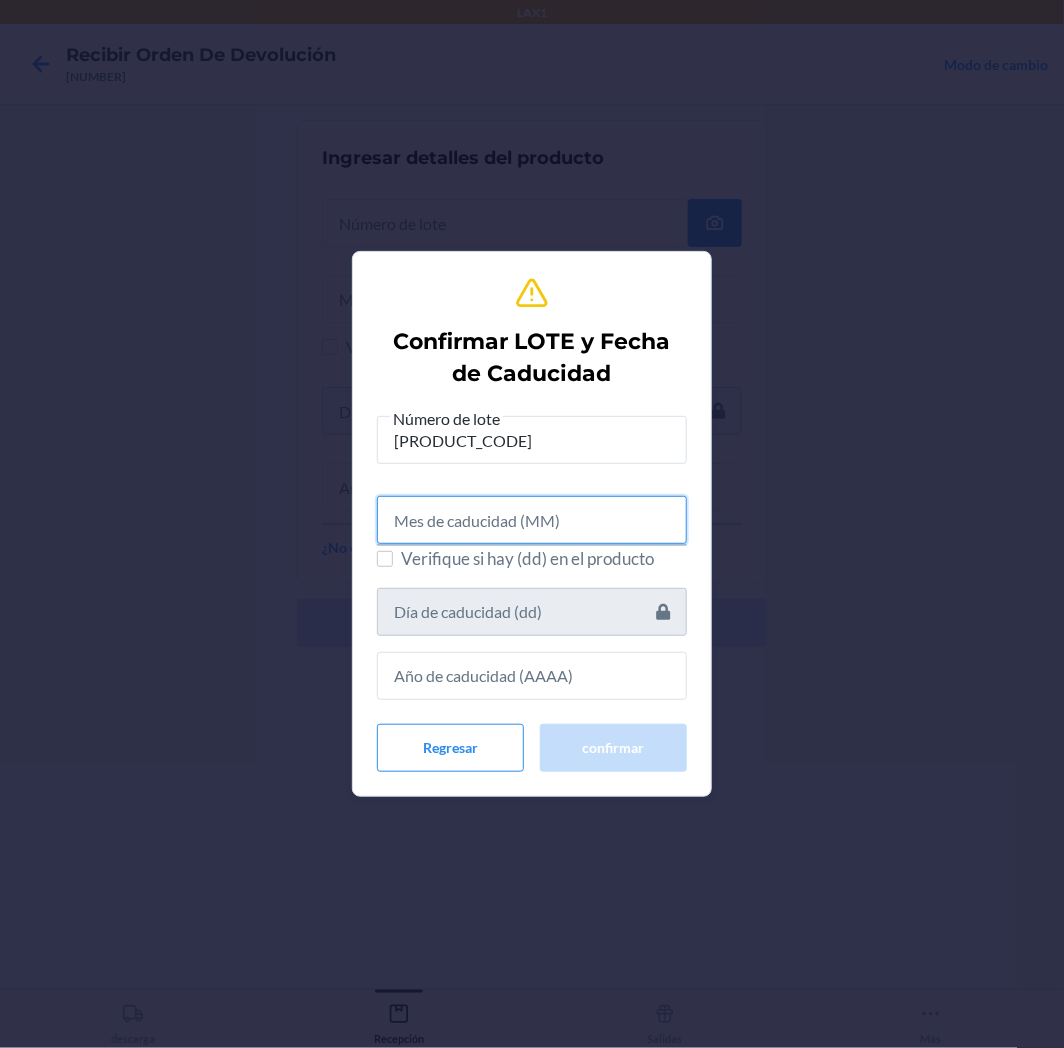 click at bounding box center [532, 520] 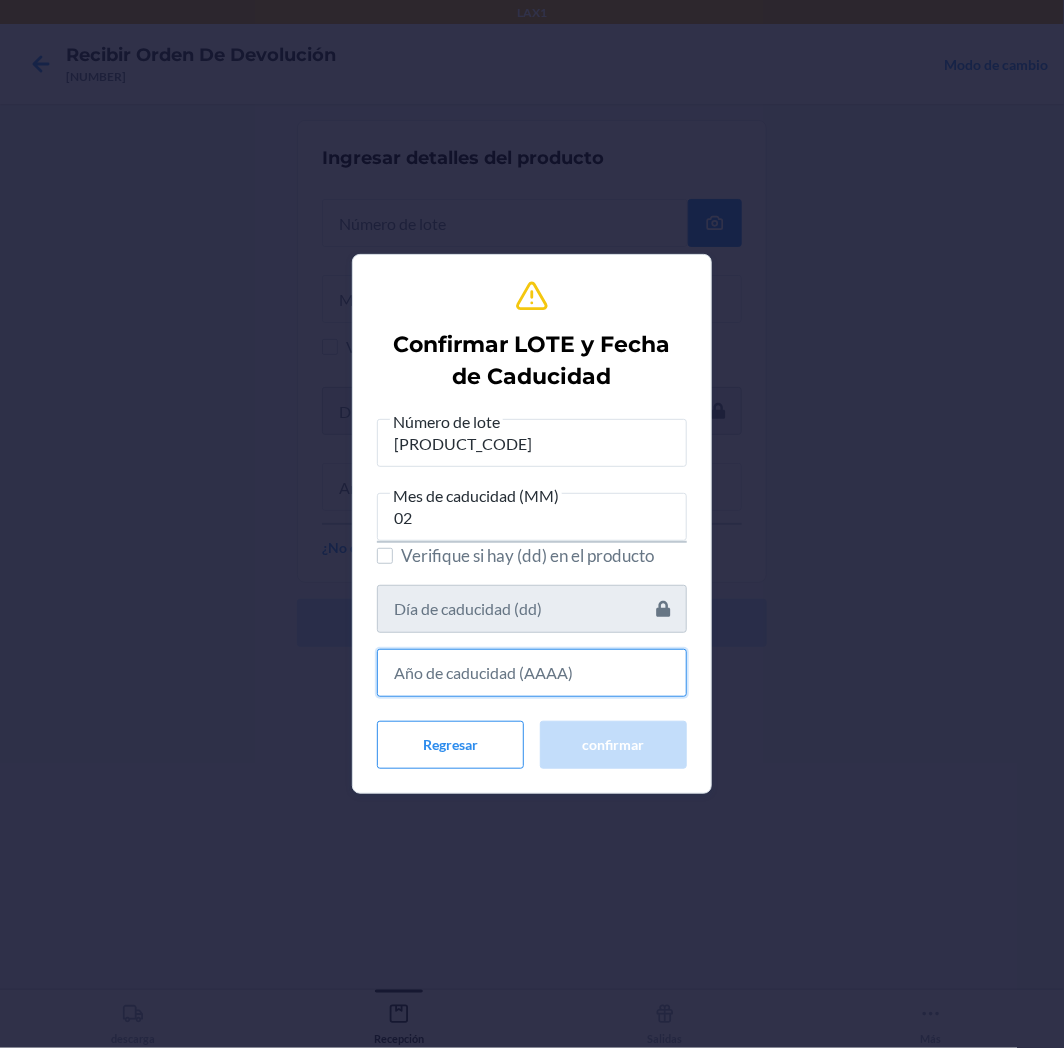 click at bounding box center [532, 673] 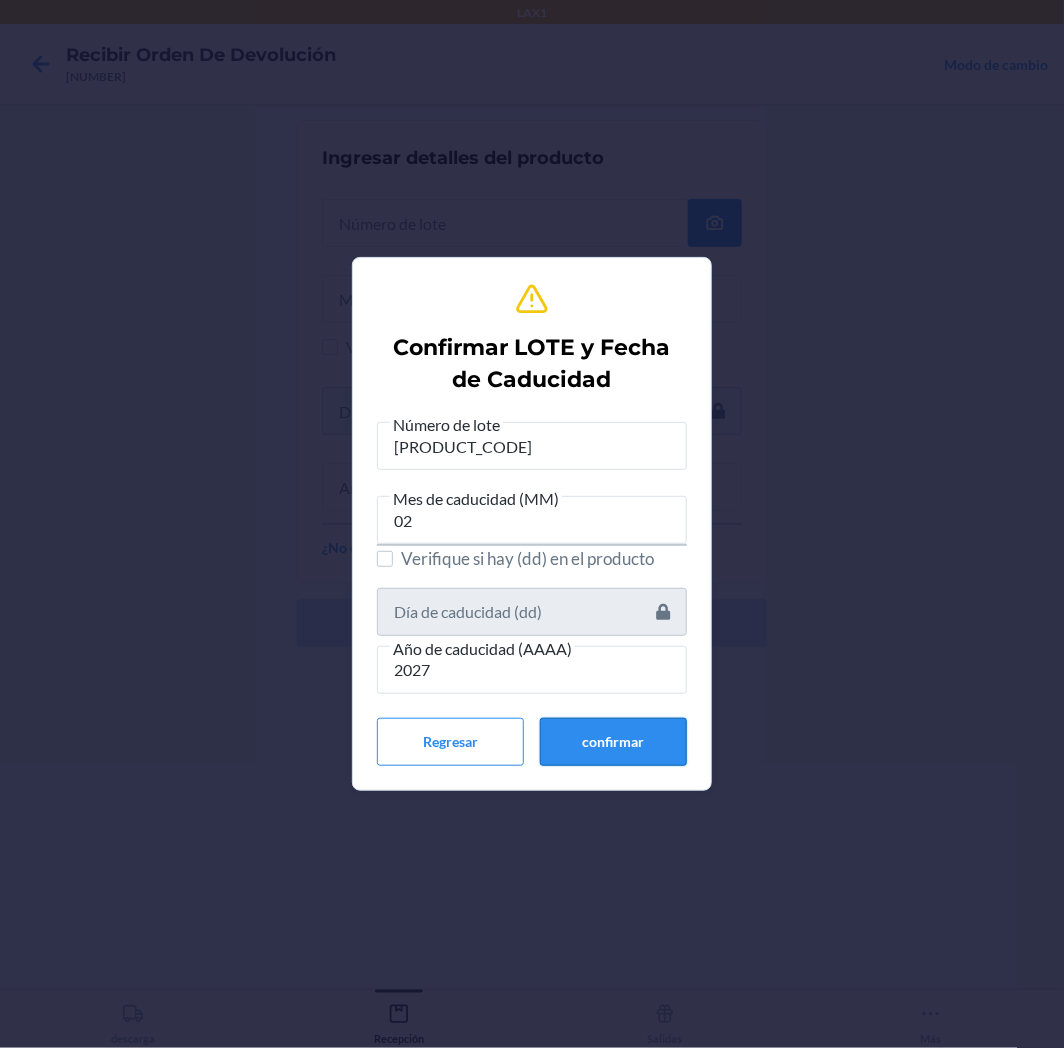 click on "confirmar" at bounding box center [613, 742] 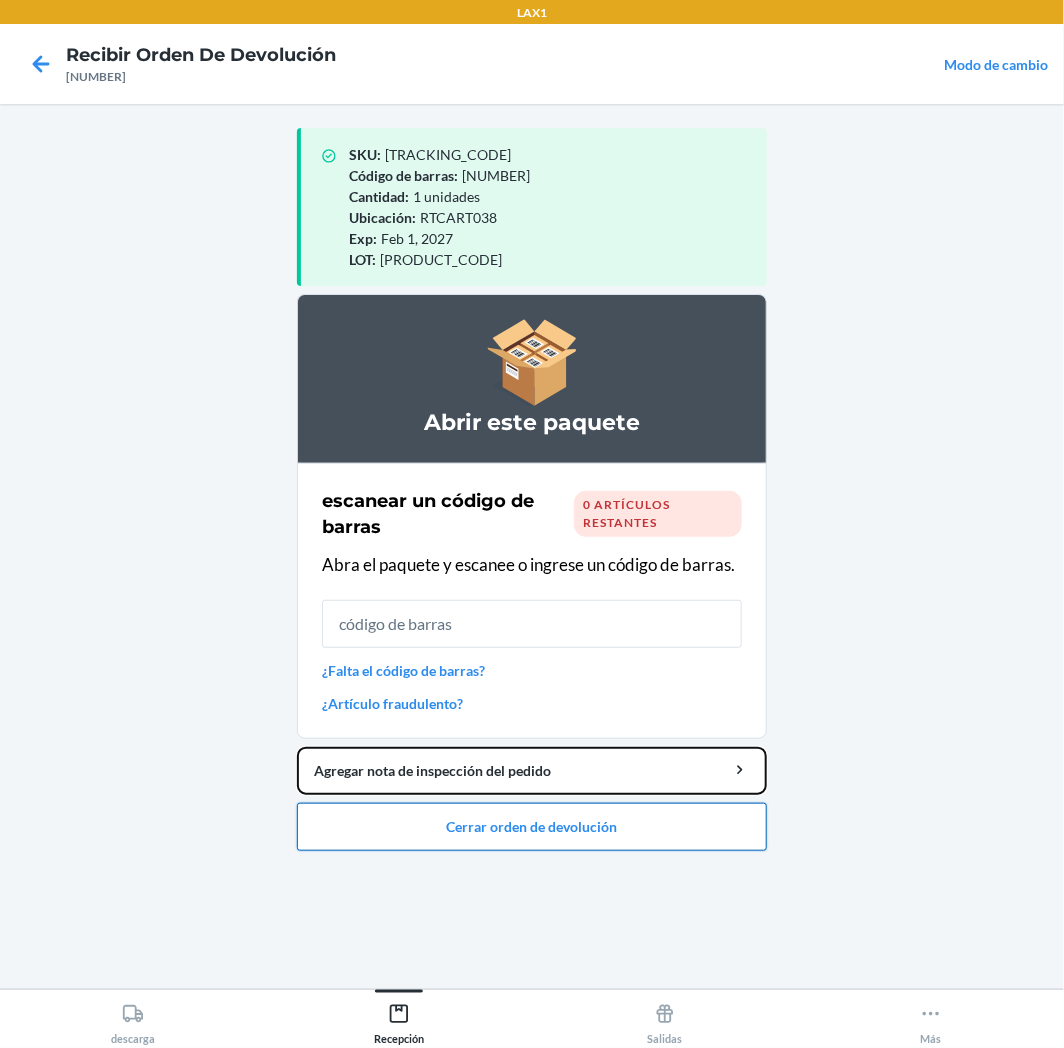 drag, startPoint x: 613, startPoint y: 793, endPoint x: 620, endPoint y: 816, distance: 24.04163 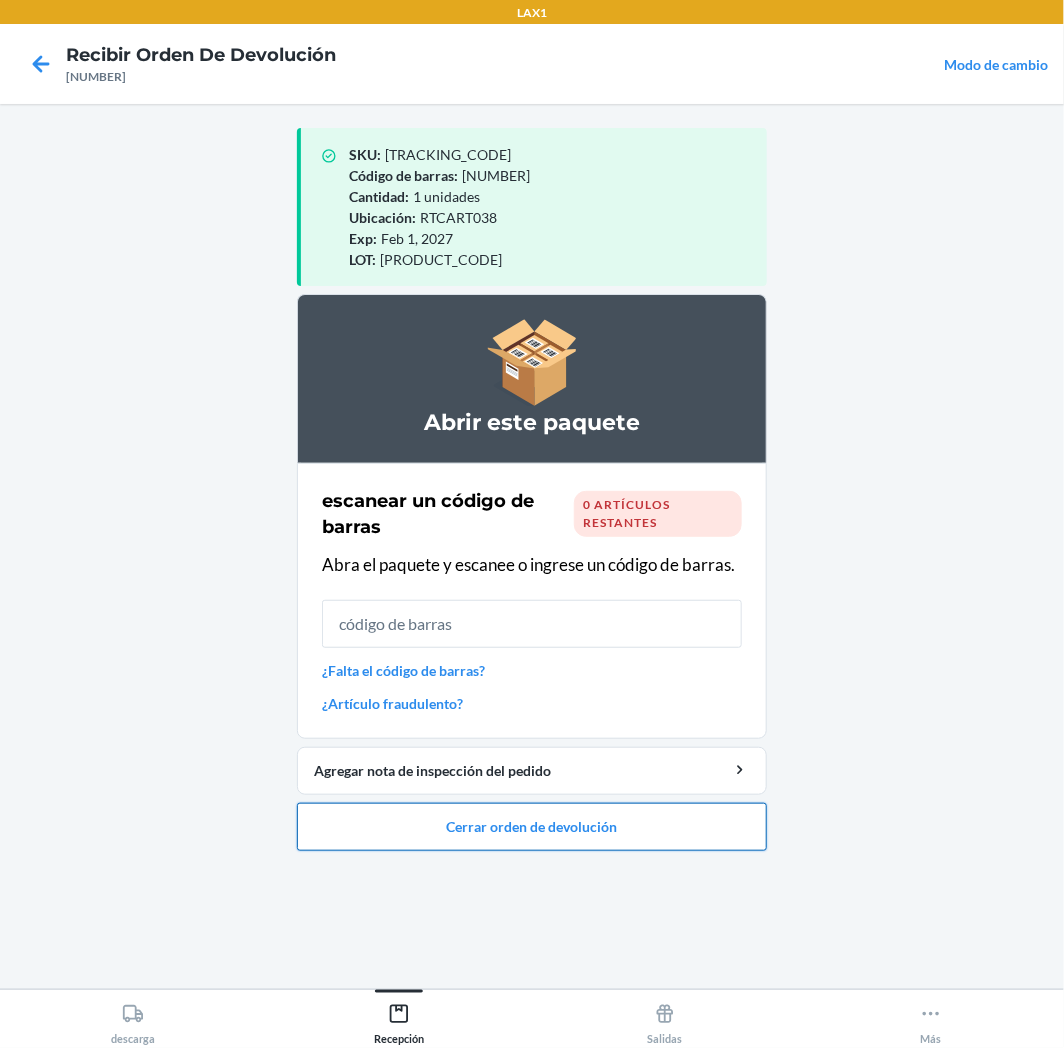 click on "Cerrar orden de devolución" at bounding box center (532, 827) 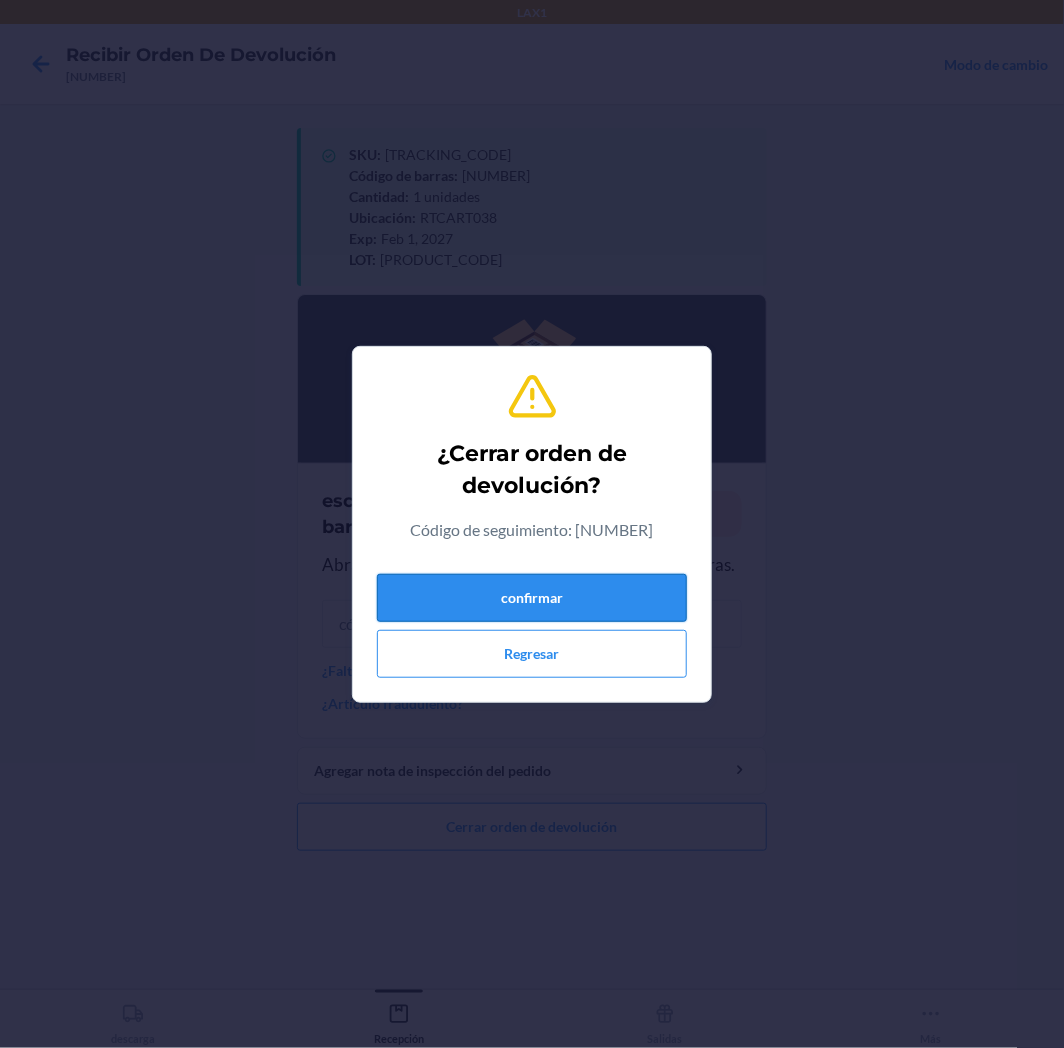 click on "confirmar" at bounding box center [532, 598] 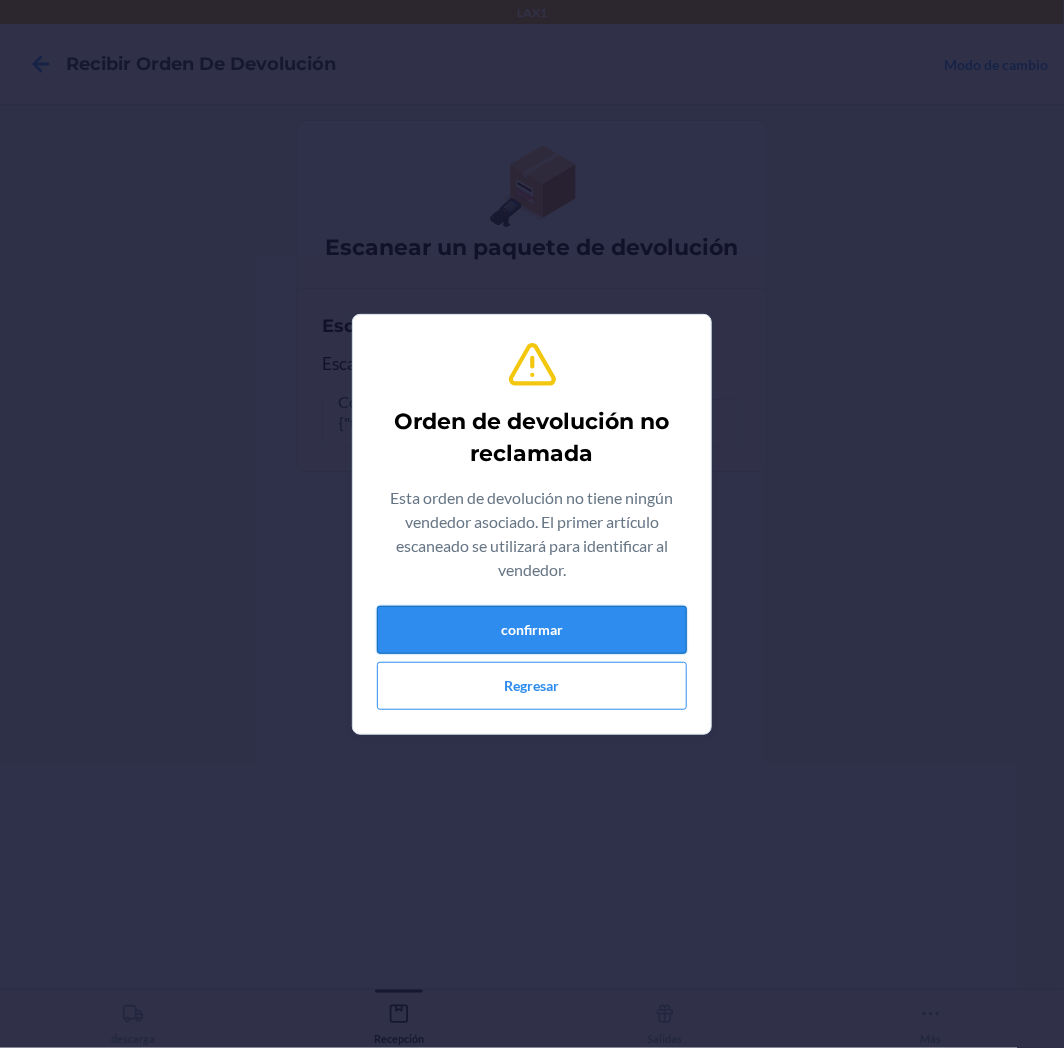 click on "confirmar" at bounding box center (532, 630) 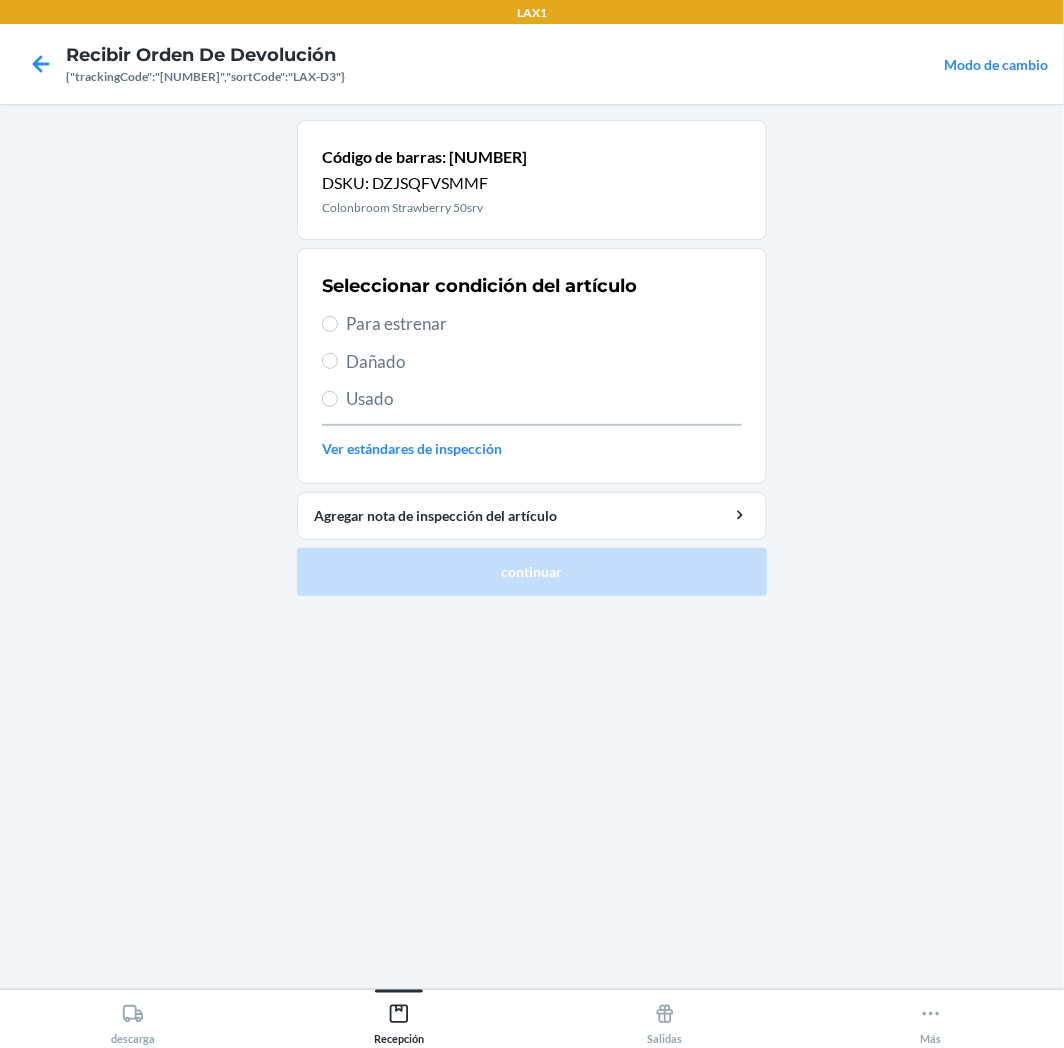 click on "Para estrenar" at bounding box center [544, 324] 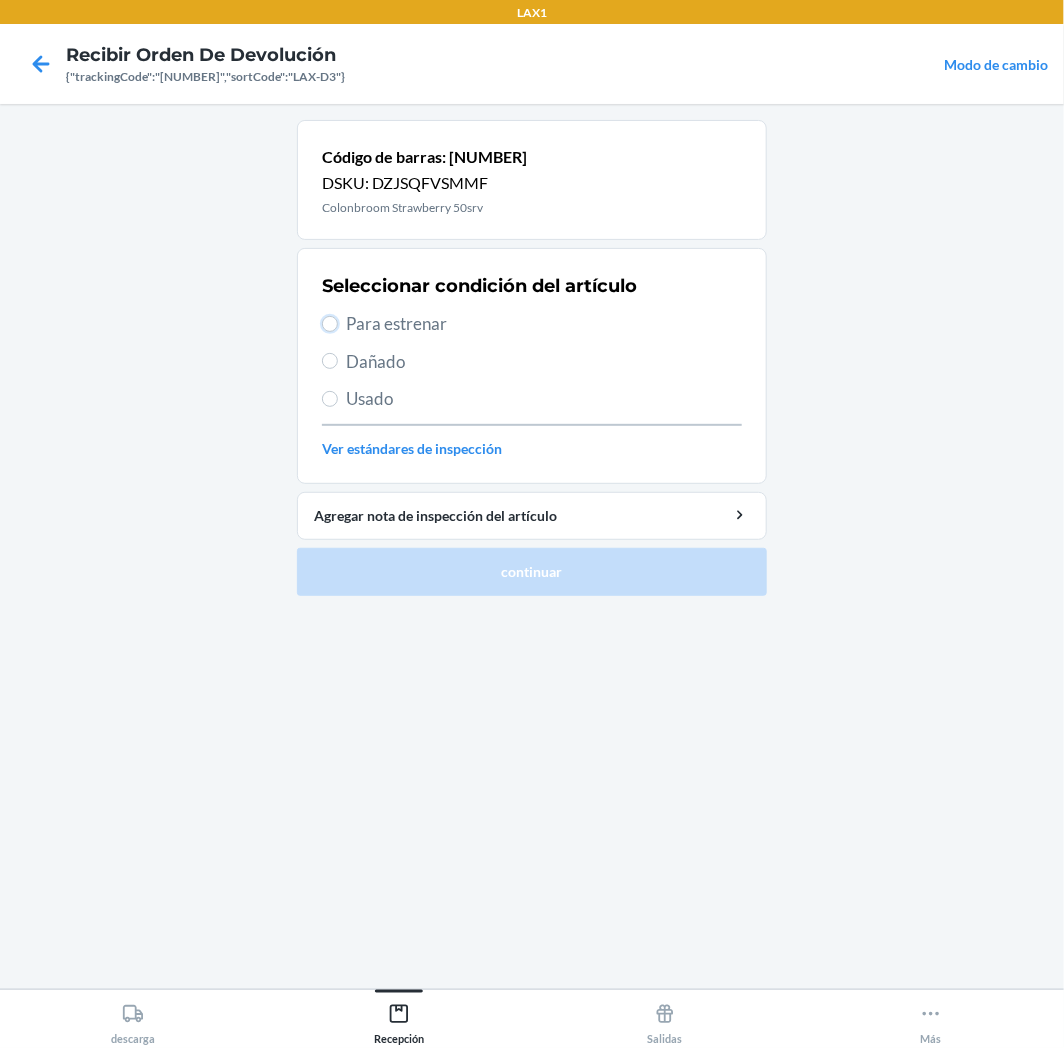 click on "Para estrenar" at bounding box center [330, 324] 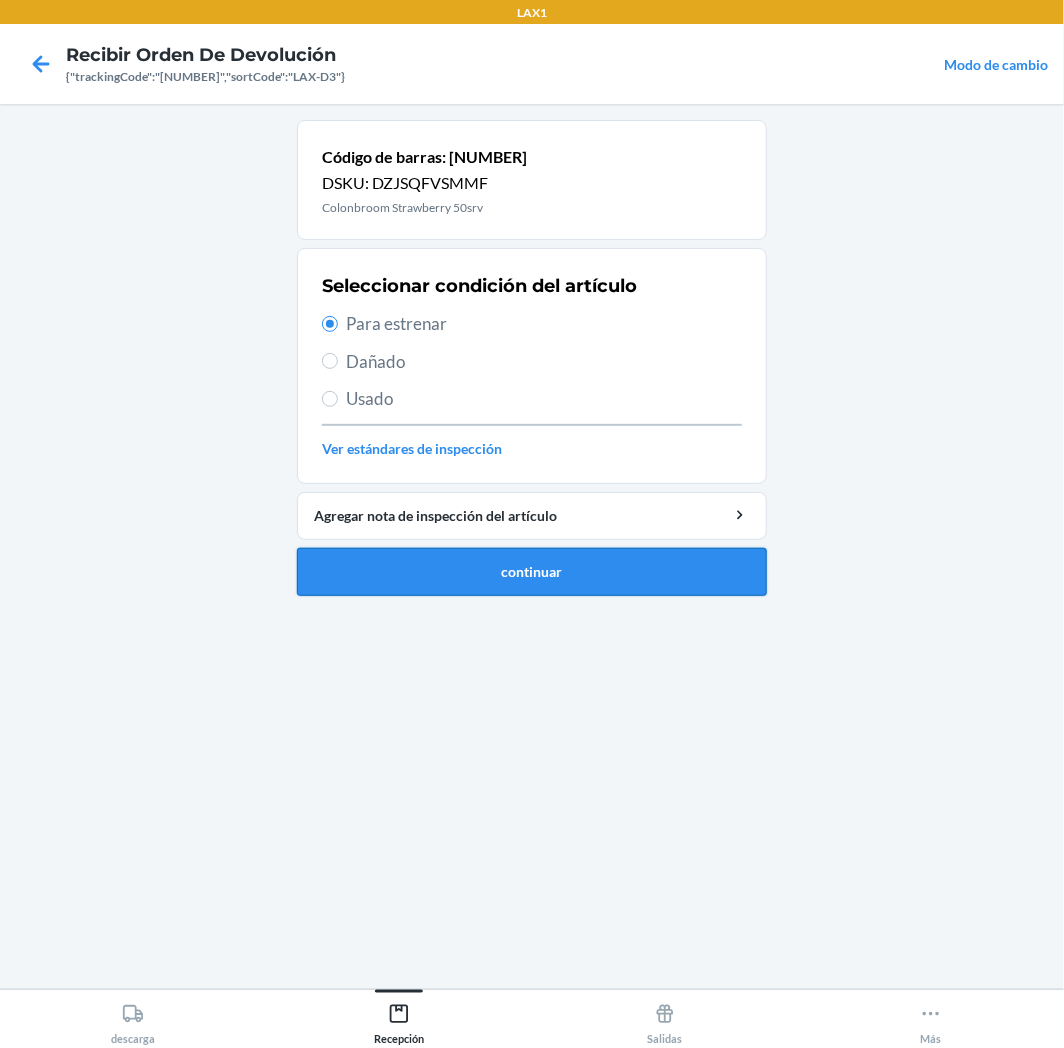 click on "continuar" at bounding box center [532, 572] 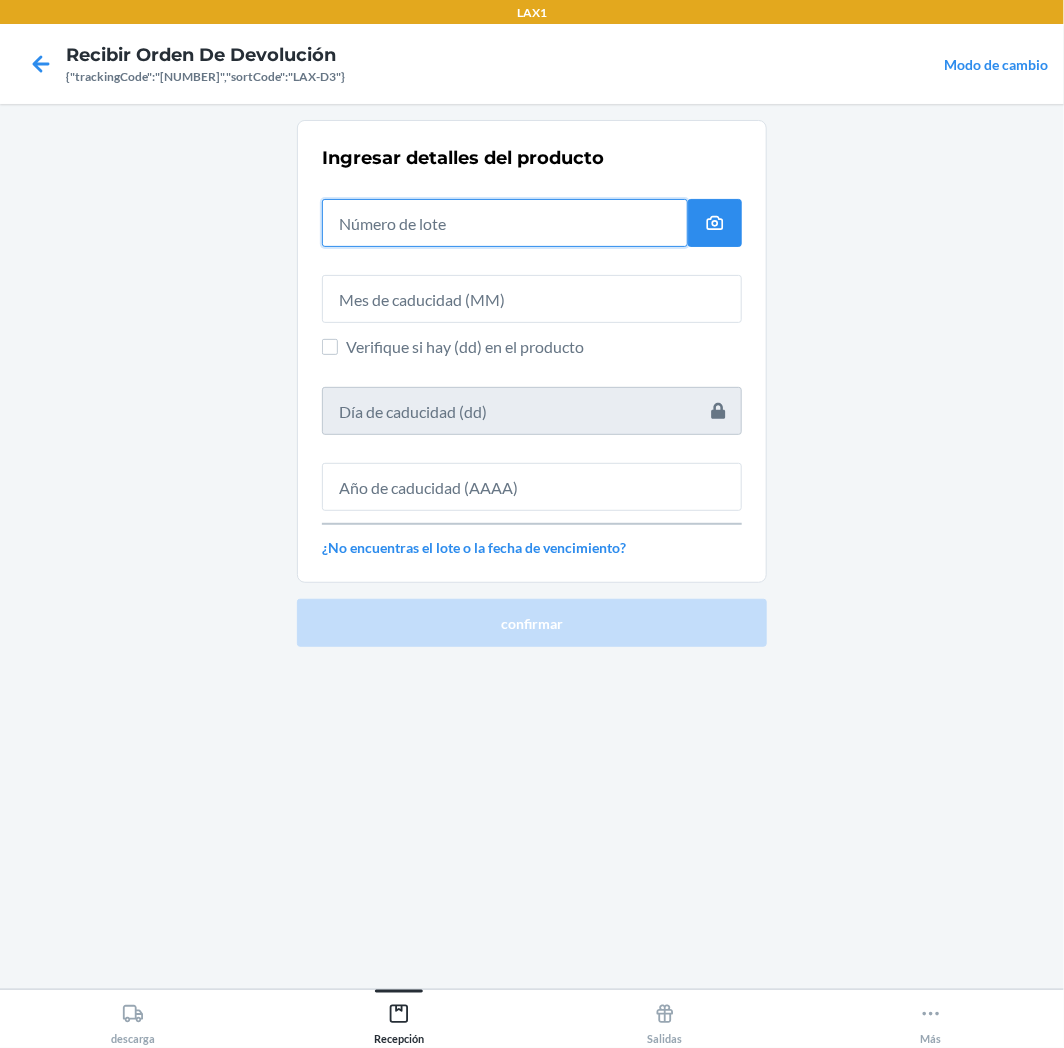 click at bounding box center (505, 223) 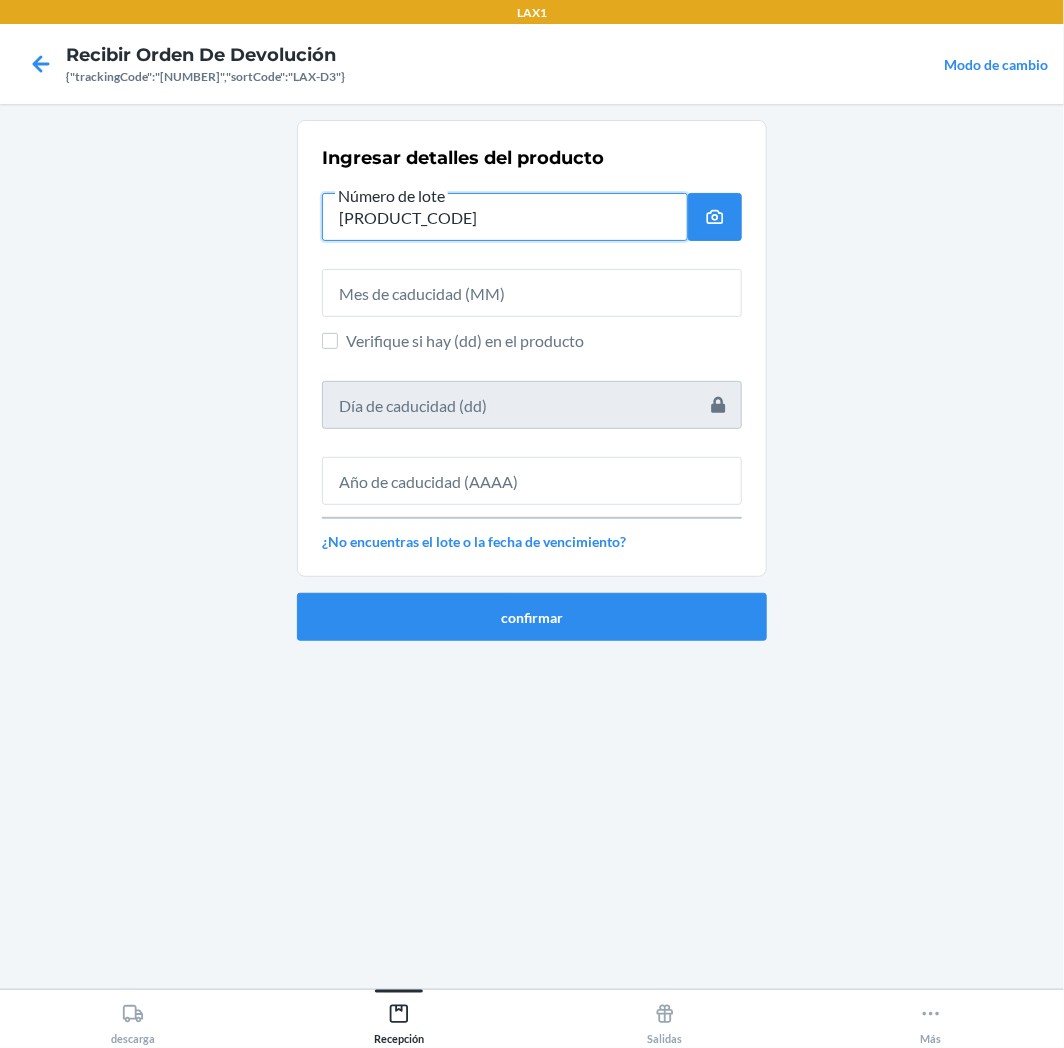 click on "[PRODUCT_CODE]" at bounding box center [505, 217] 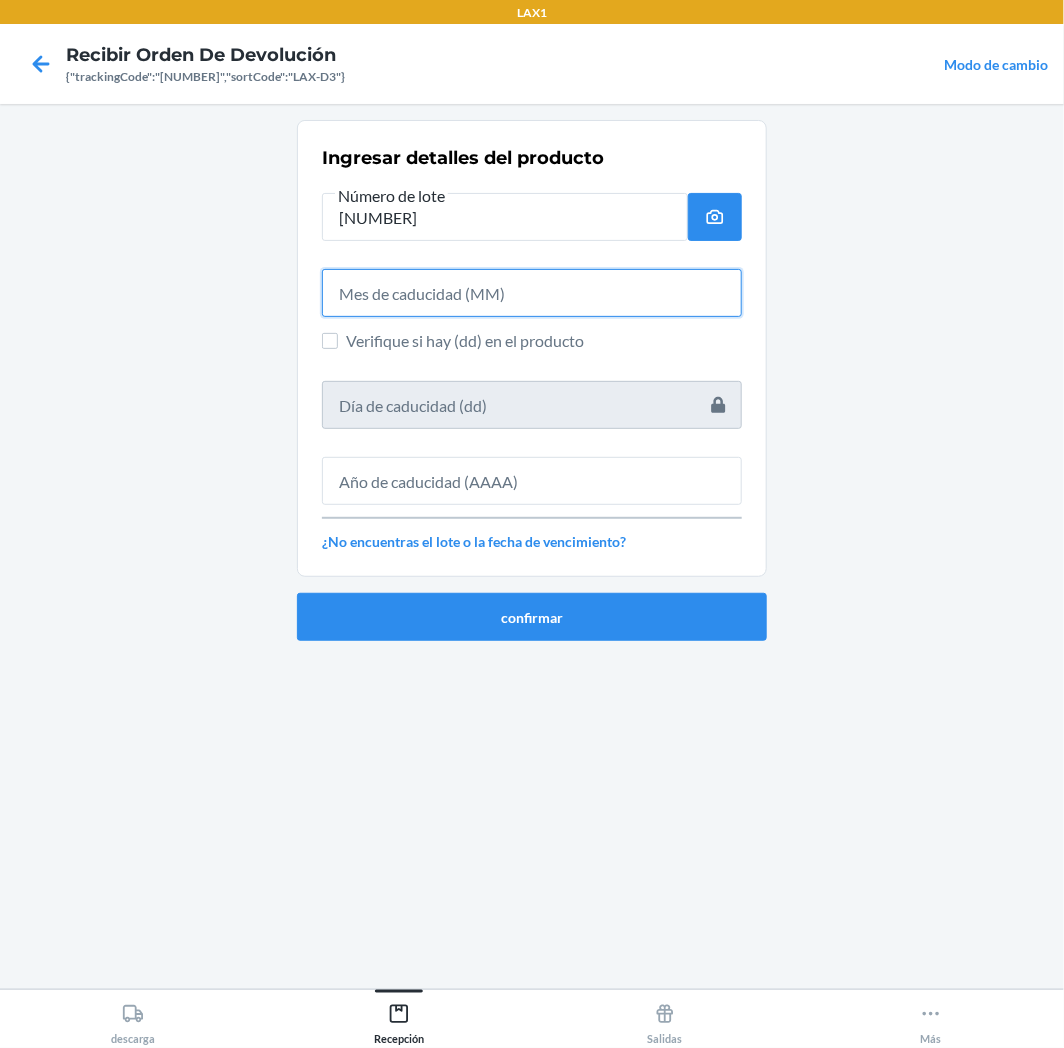 click at bounding box center [532, 293] 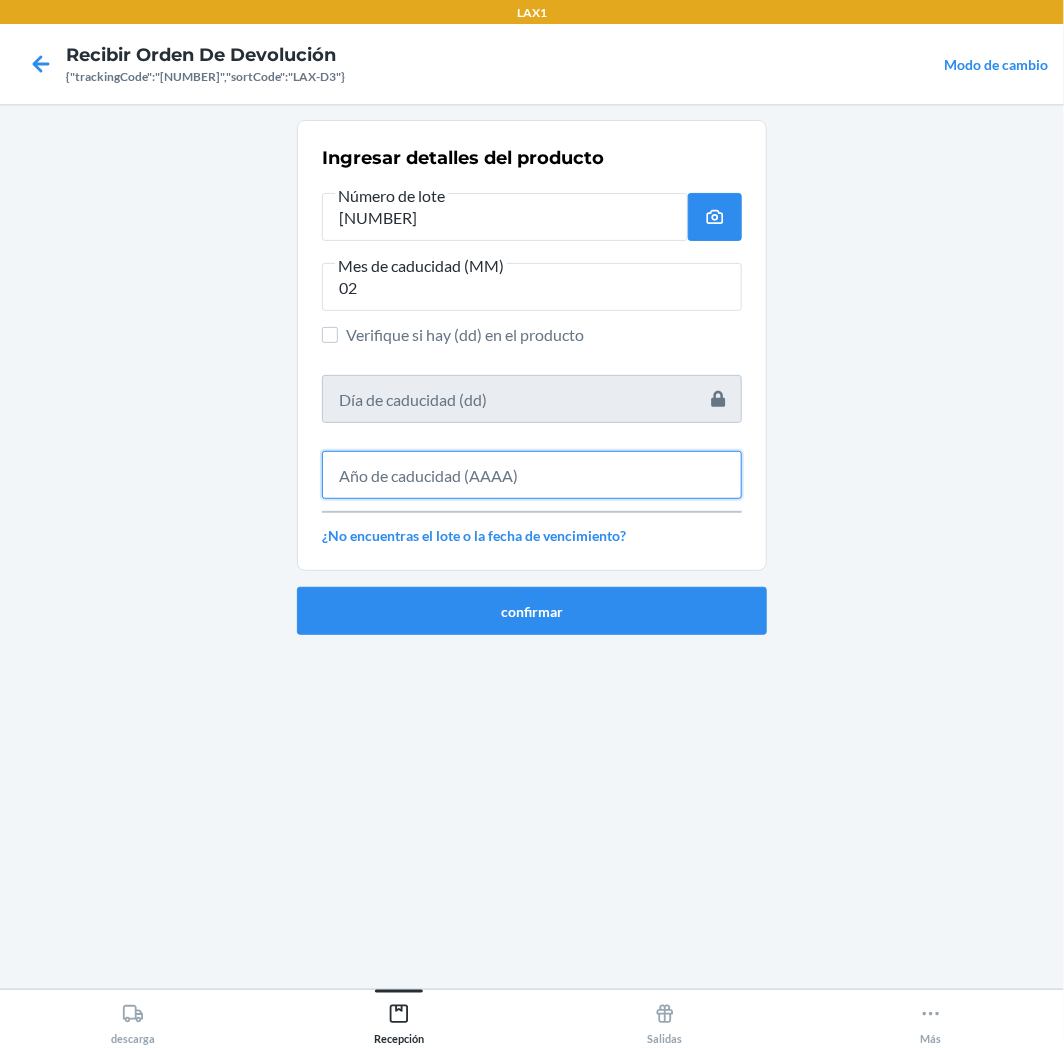 click at bounding box center [532, 475] 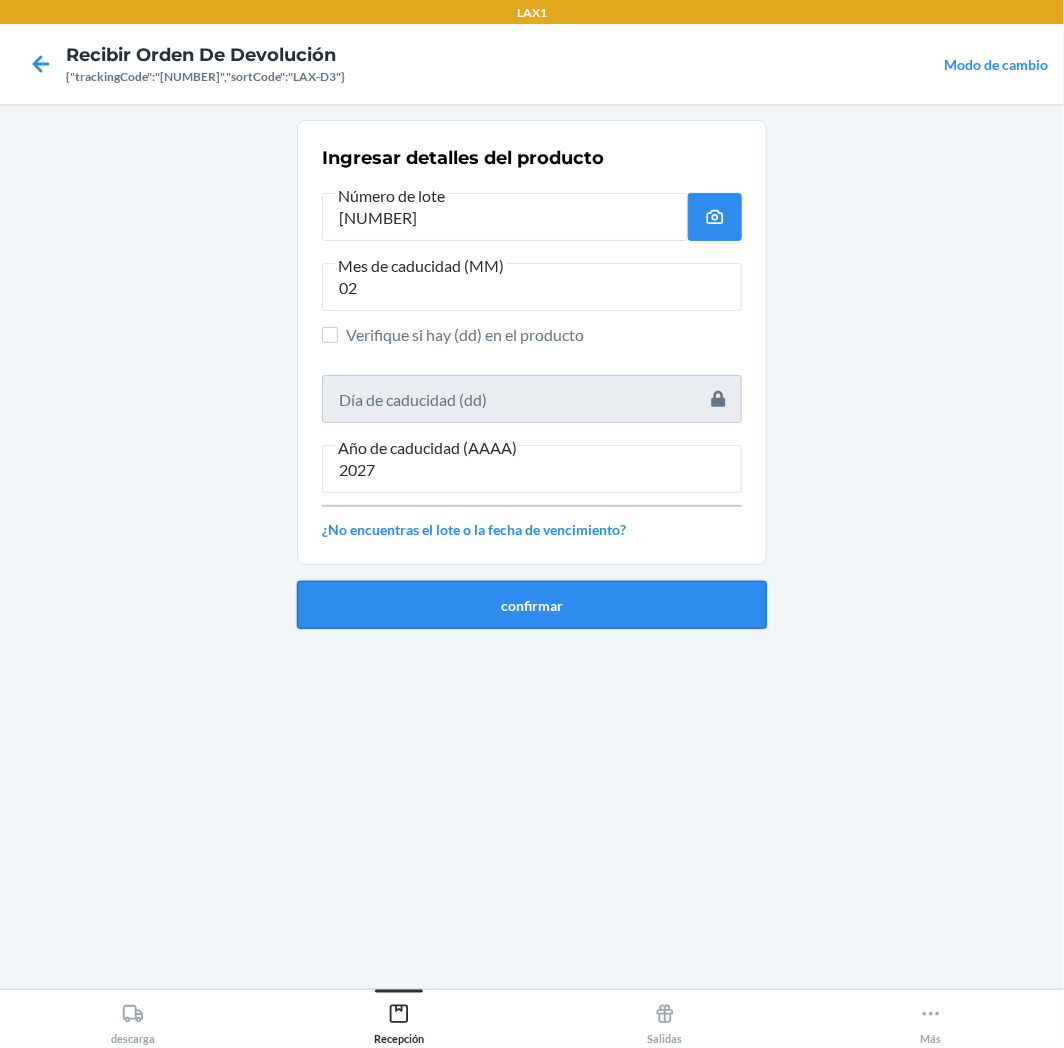 click on "confirmar" at bounding box center [532, 605] 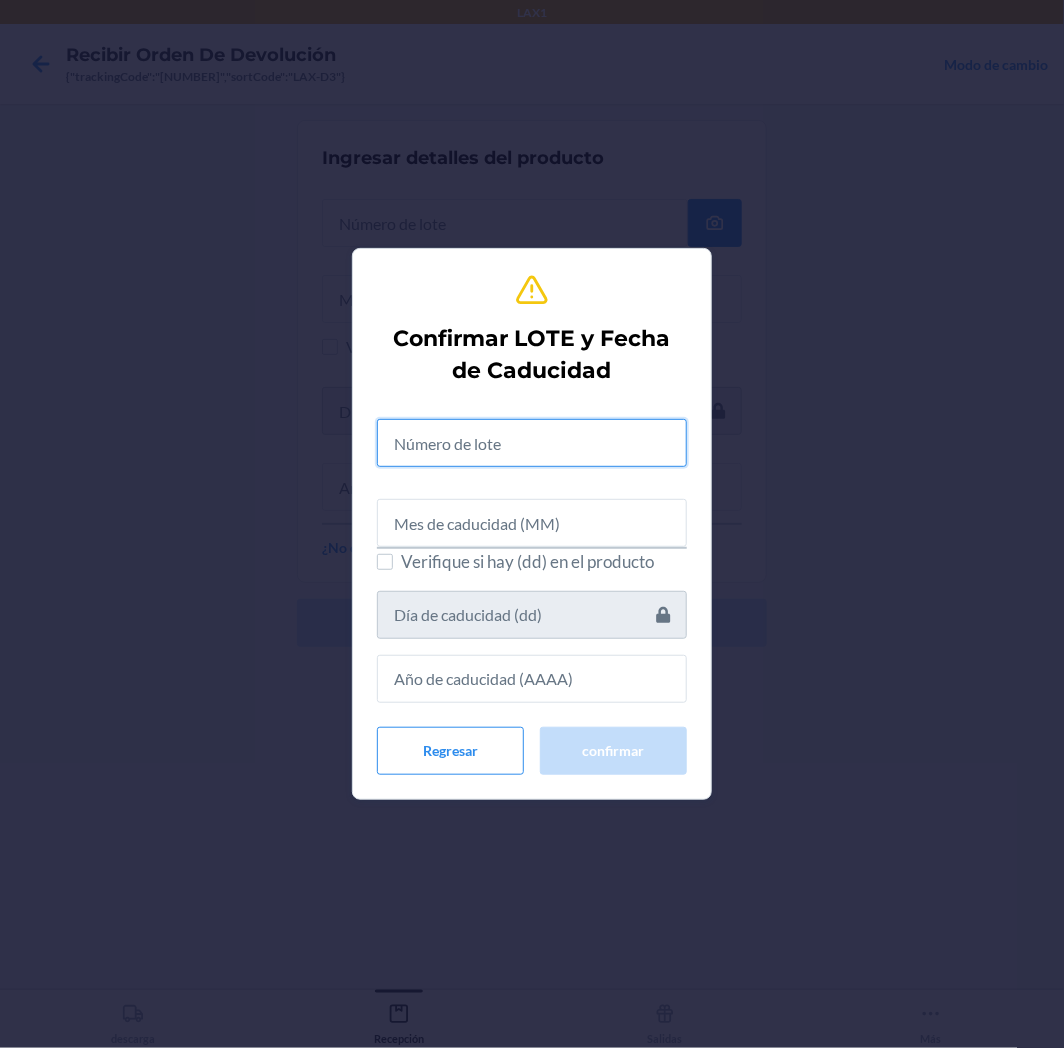 click at bounding box center (532, 443) 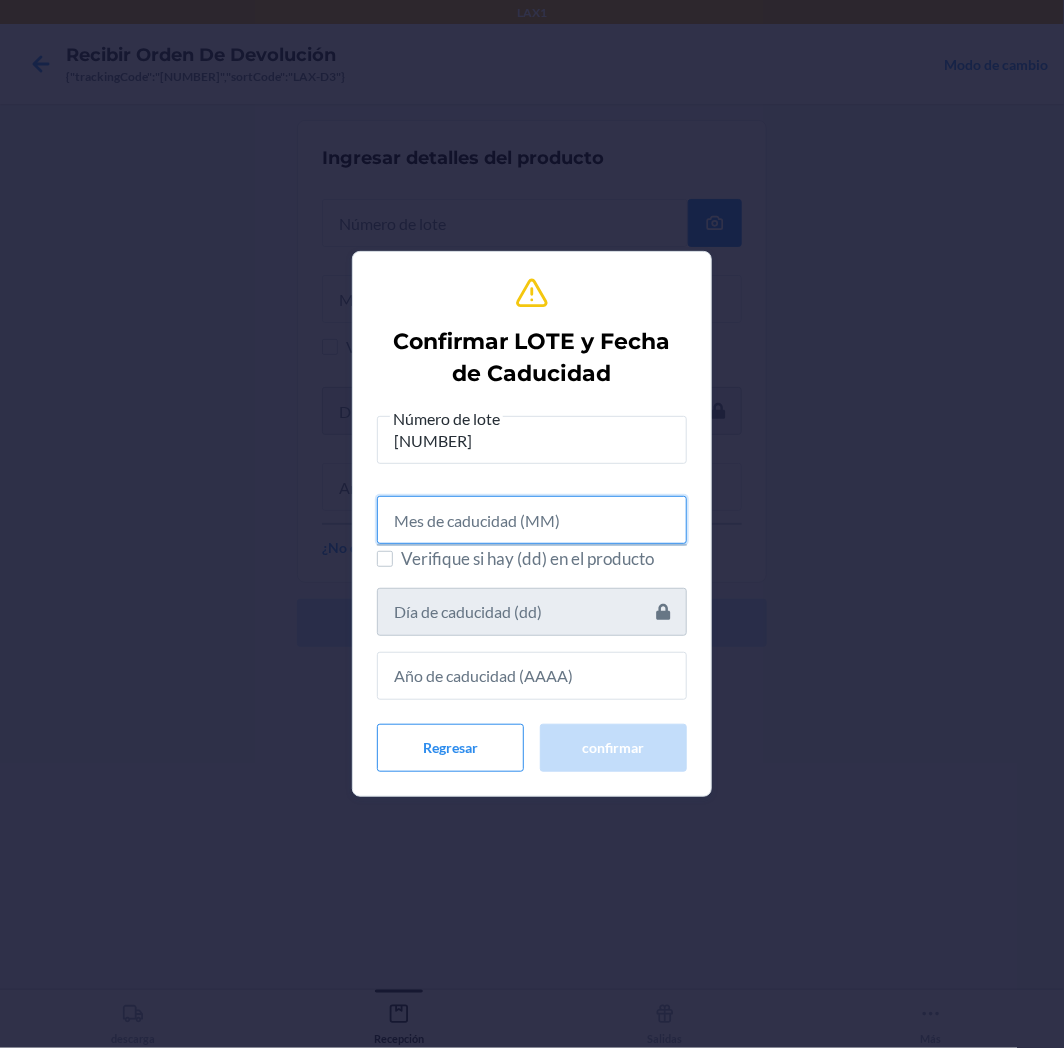 click at bounding box center [532, 520] 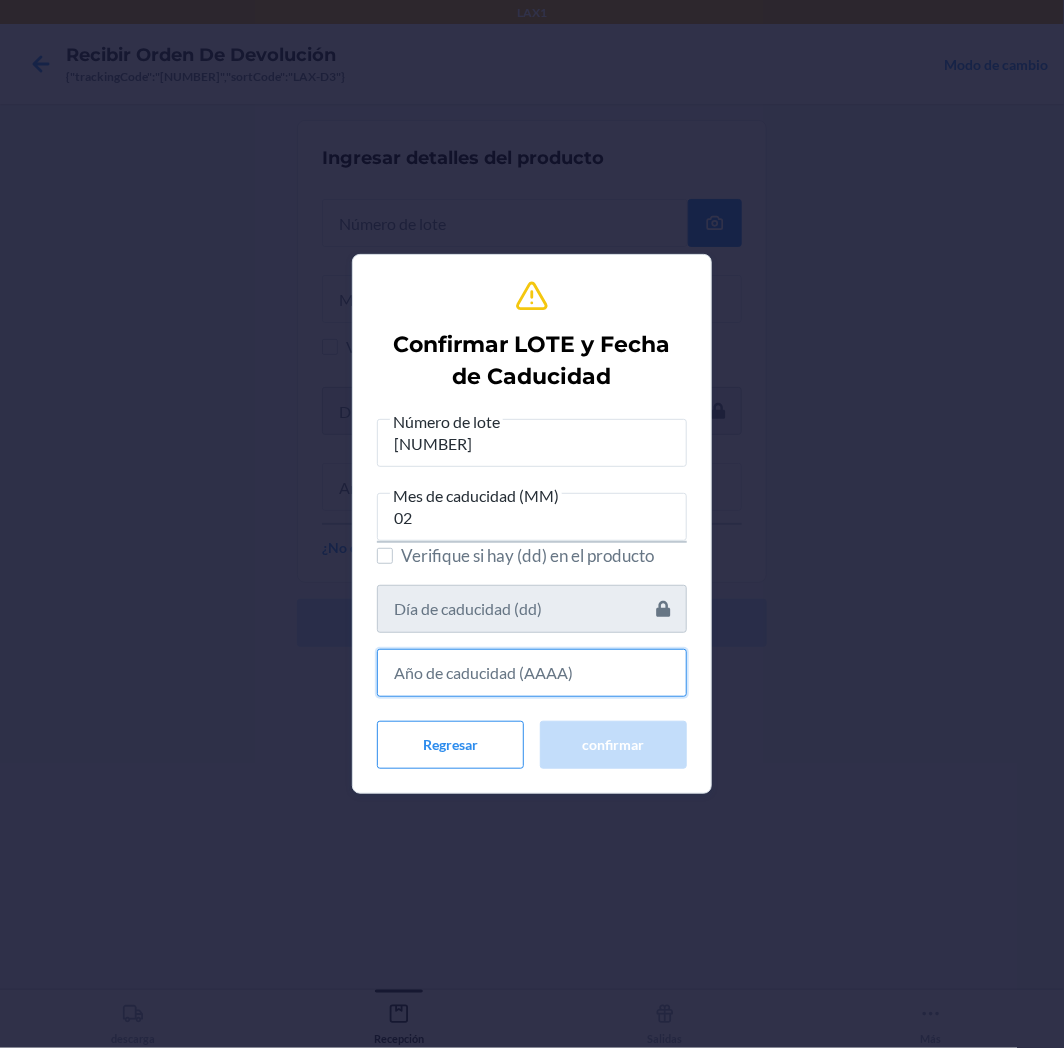 click at bounding box center (532, 673) 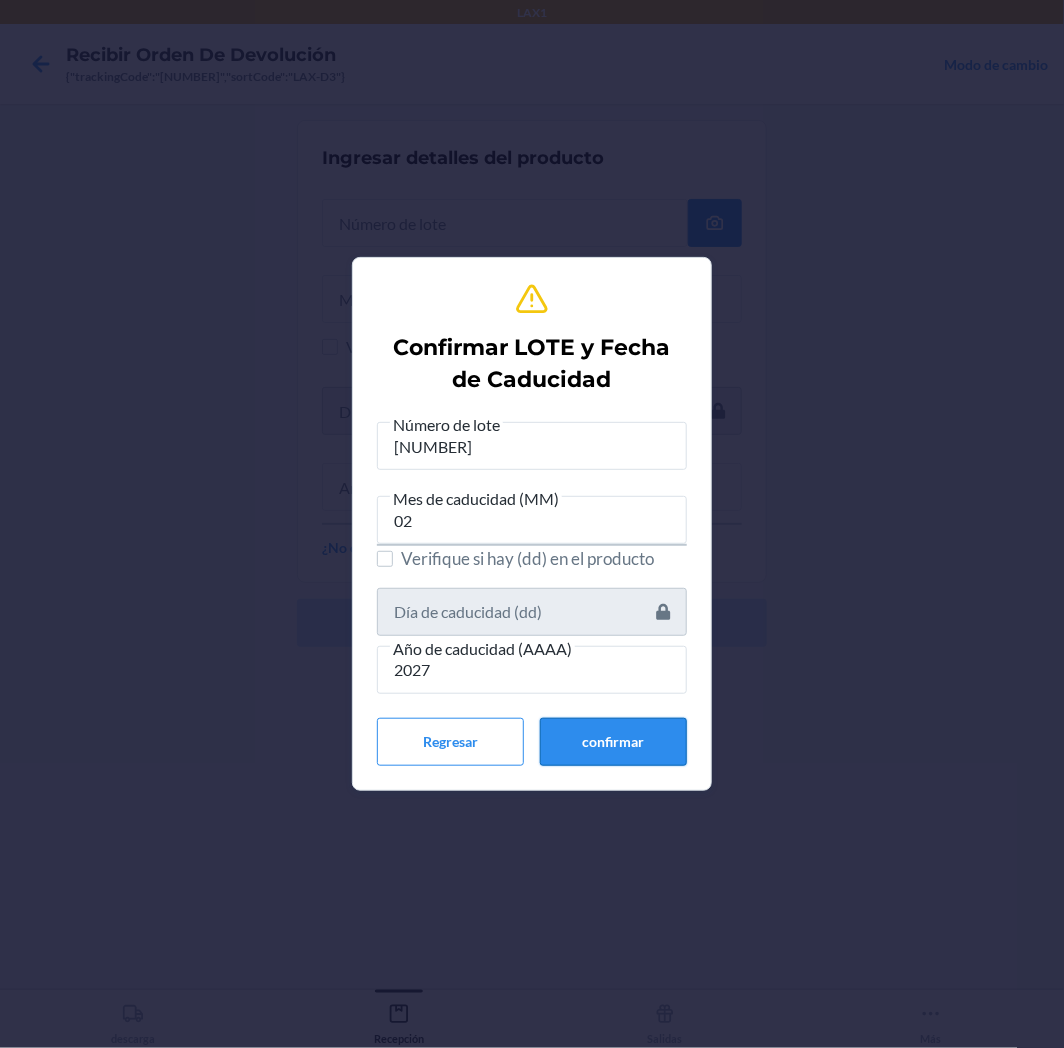 click on "confirmar" at bounding box center [613, 742] 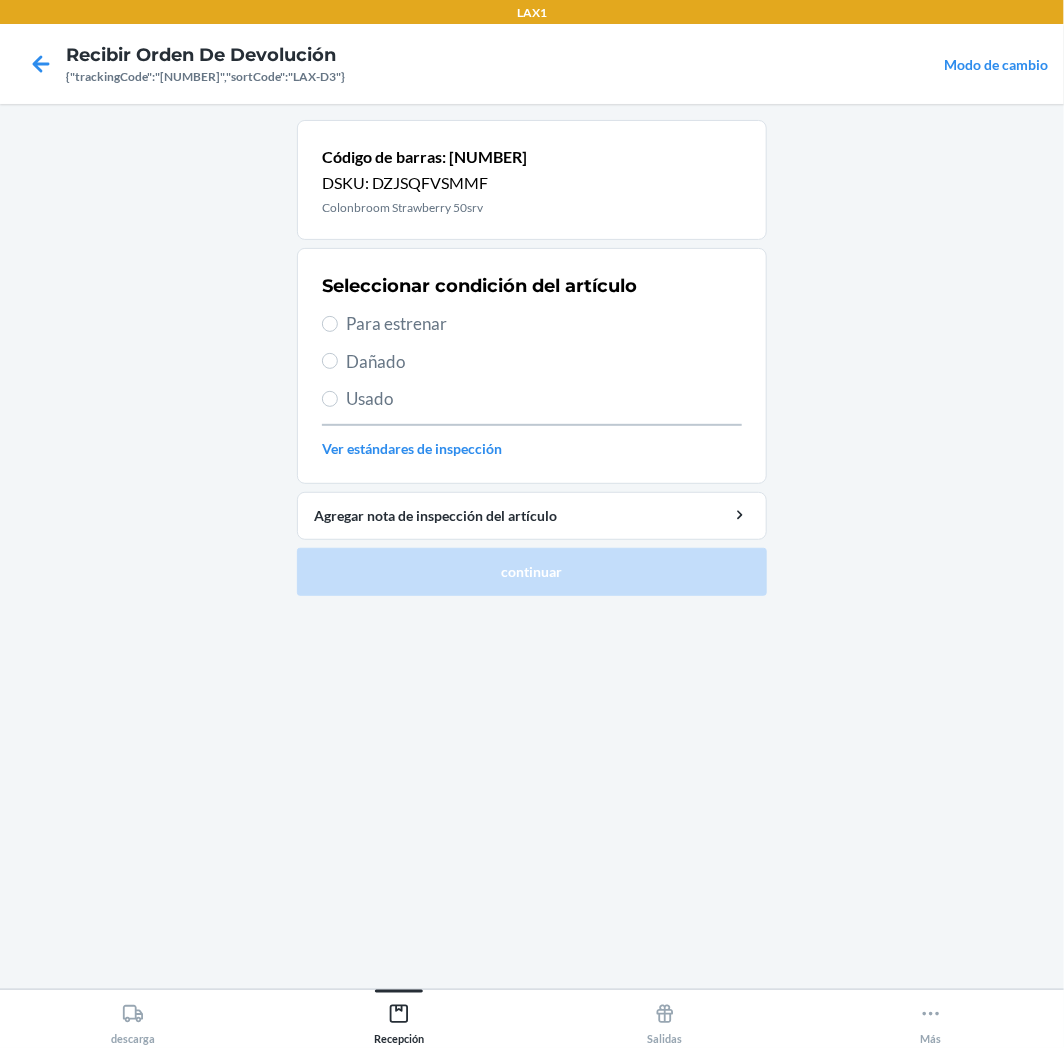 click on "Para estrenar" at bounding box center (544, 324) 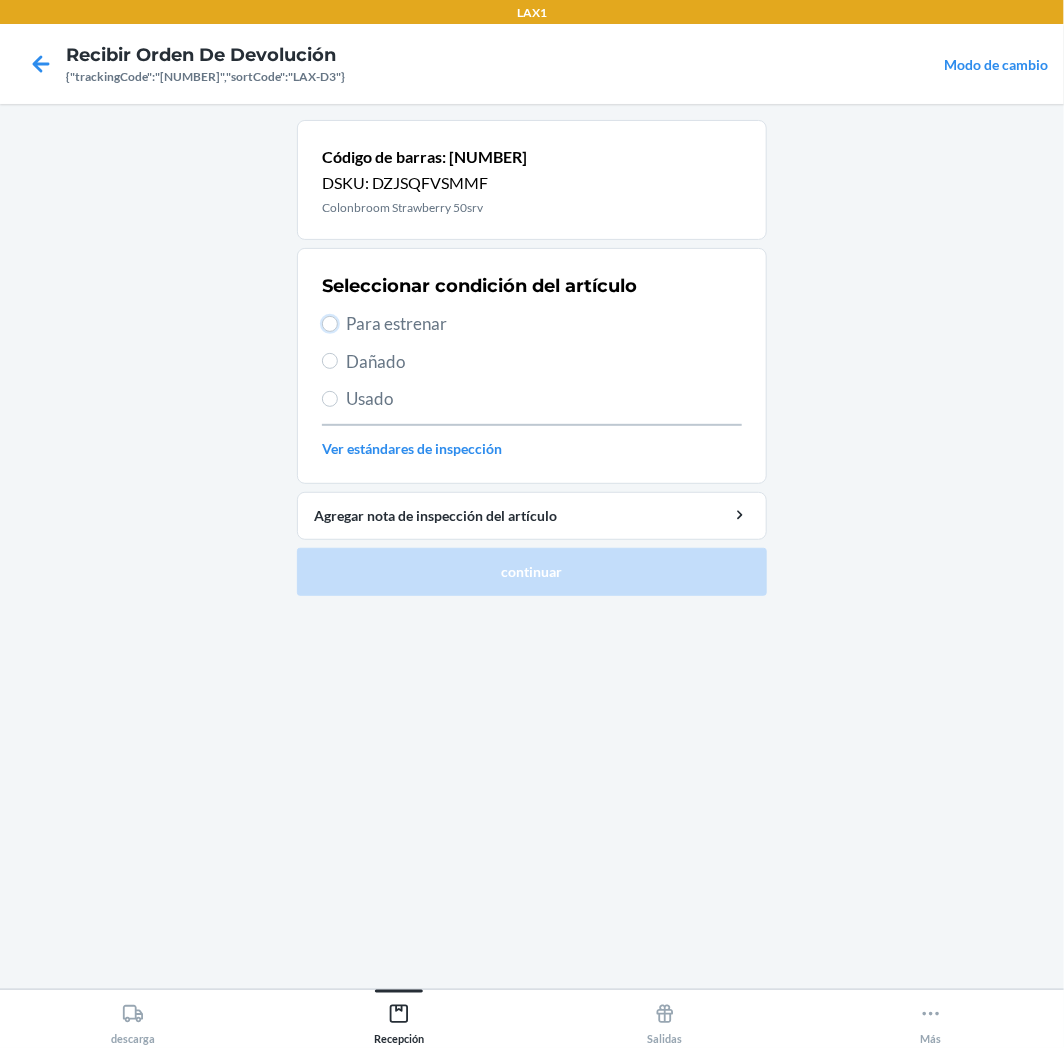 click on "Para estrenar" at bounding box center [330, 324] 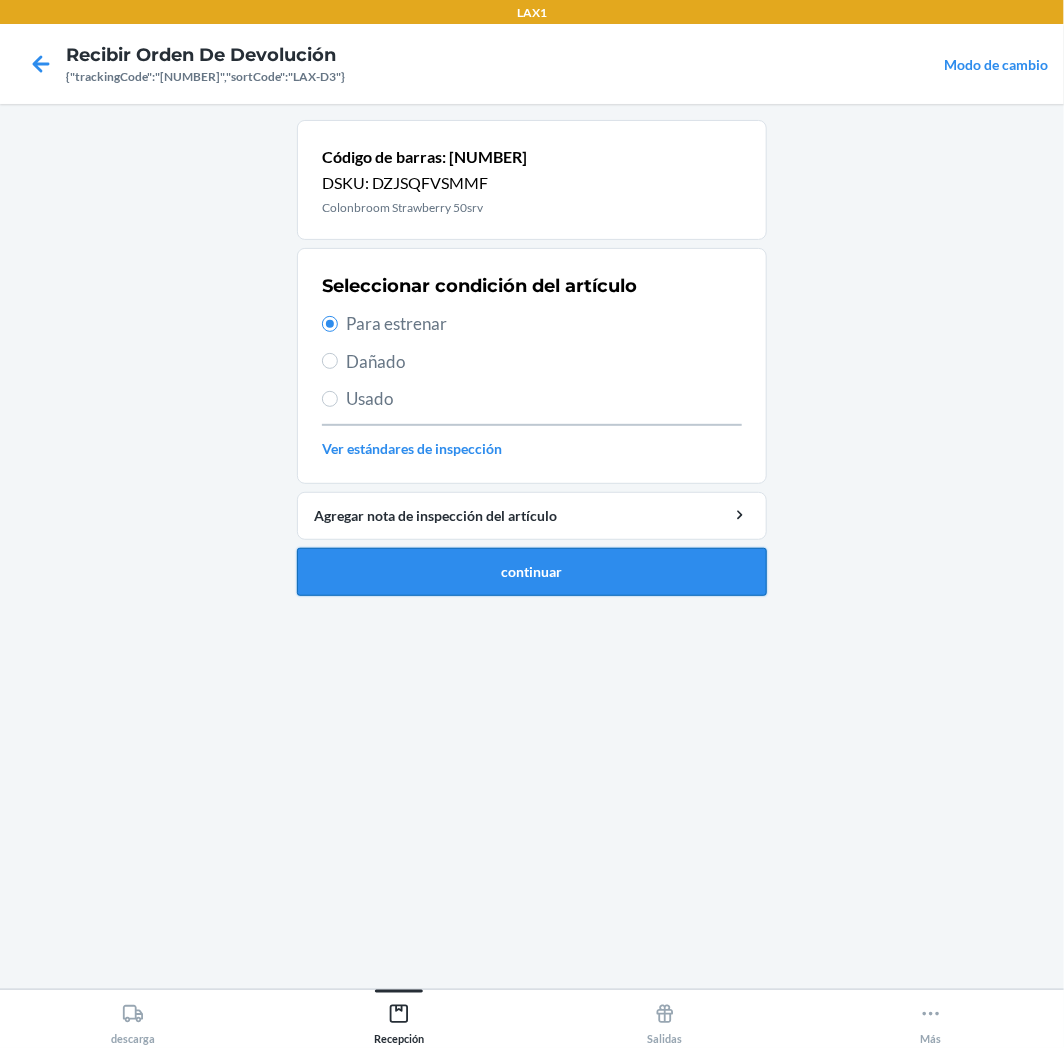 click on "continuar" at bounding box center [532, 572] 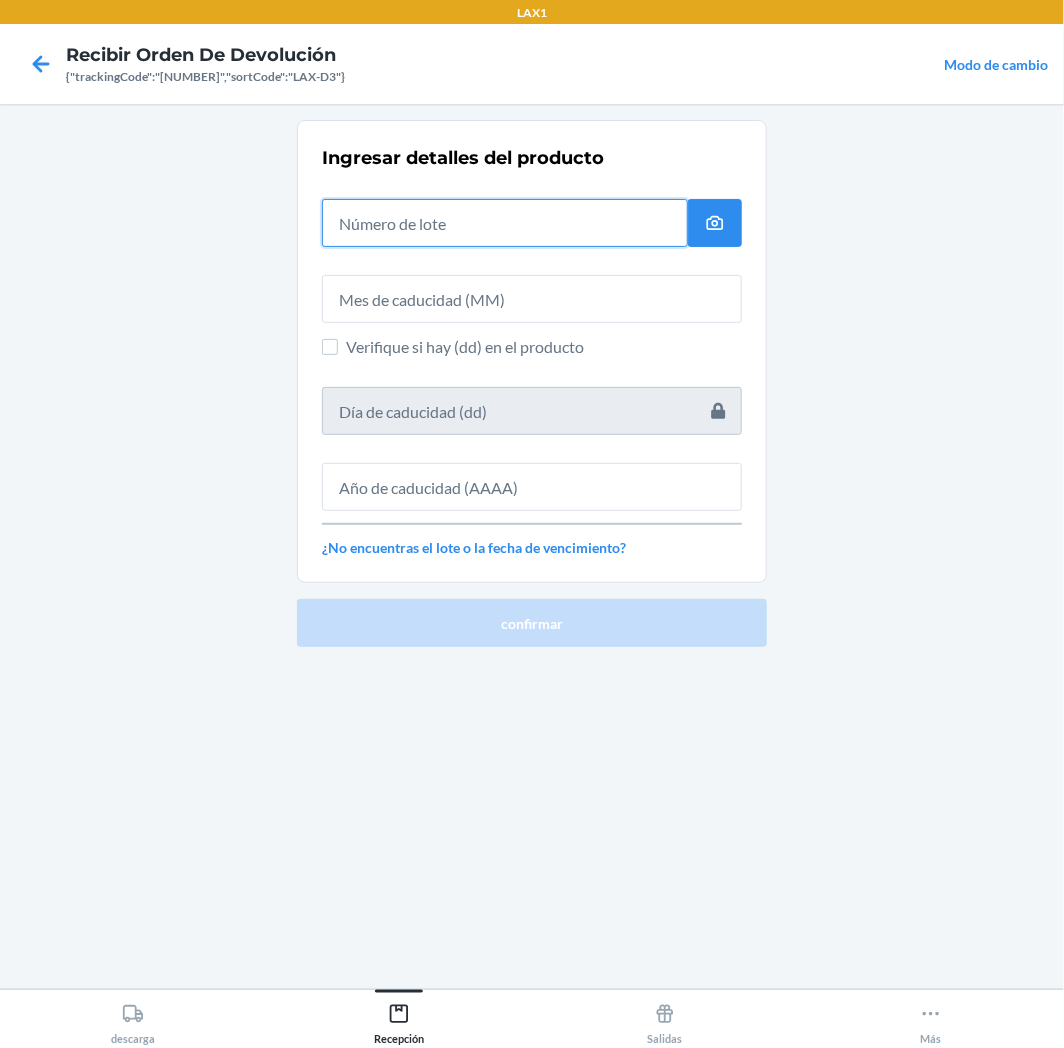 click at bounding box center [505, 223] 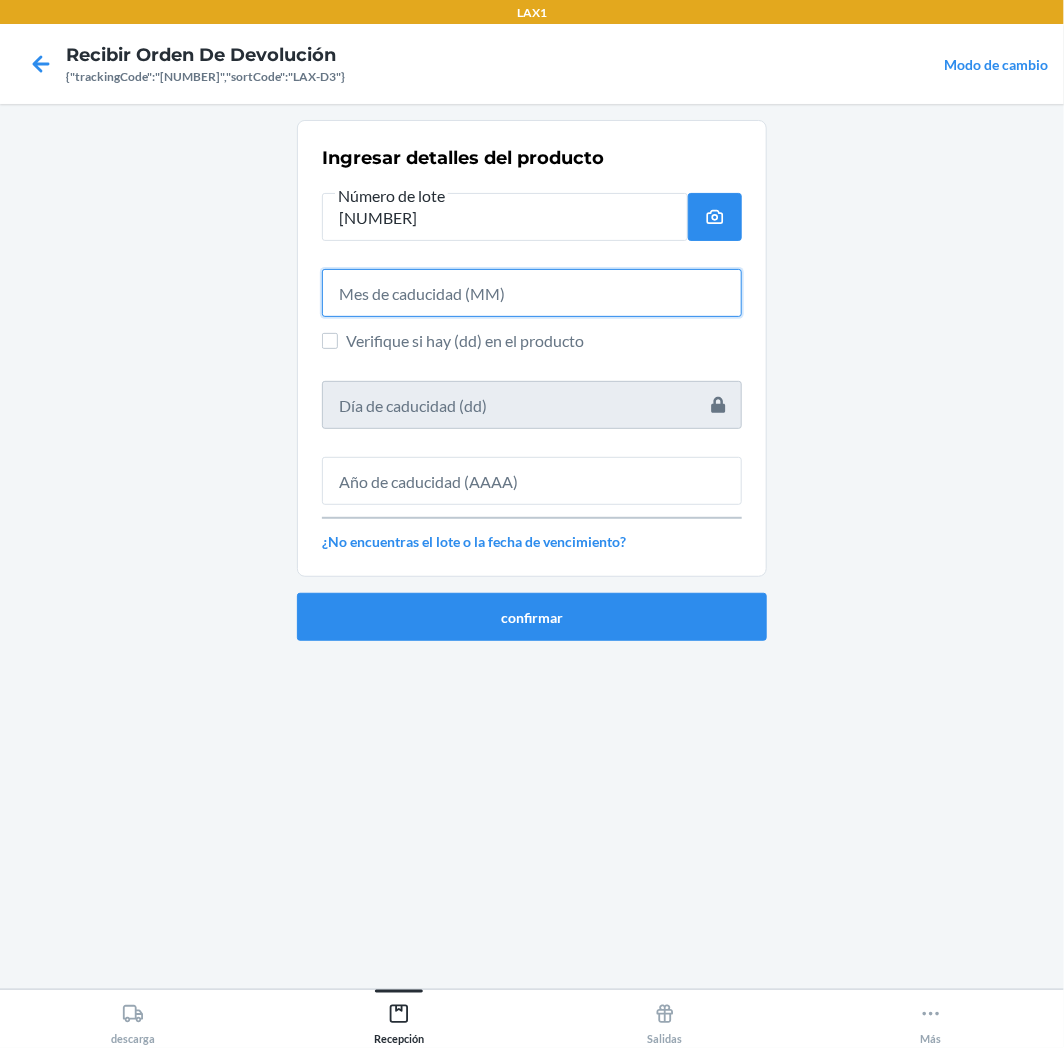 click at bounding box center (532, 293) 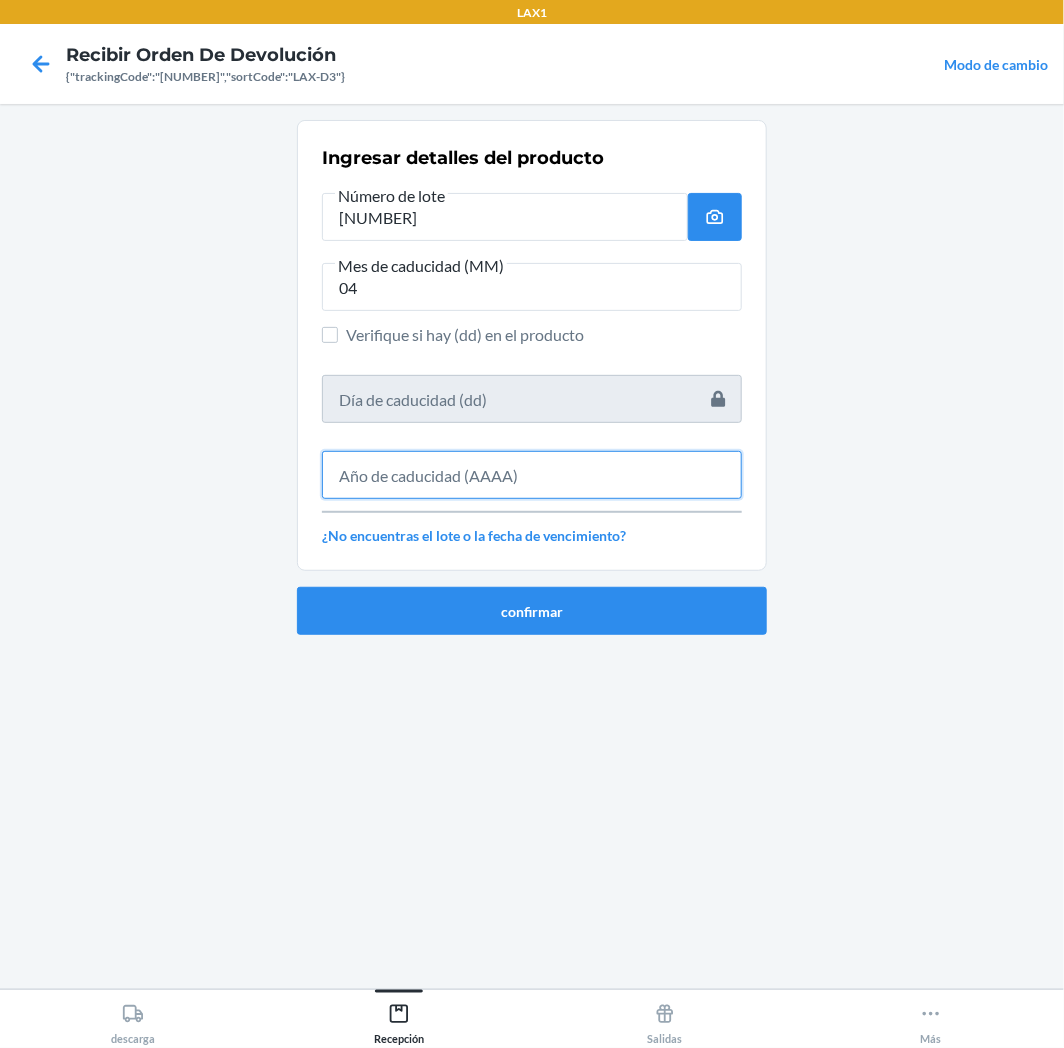 click at bounding box center (532, 475) 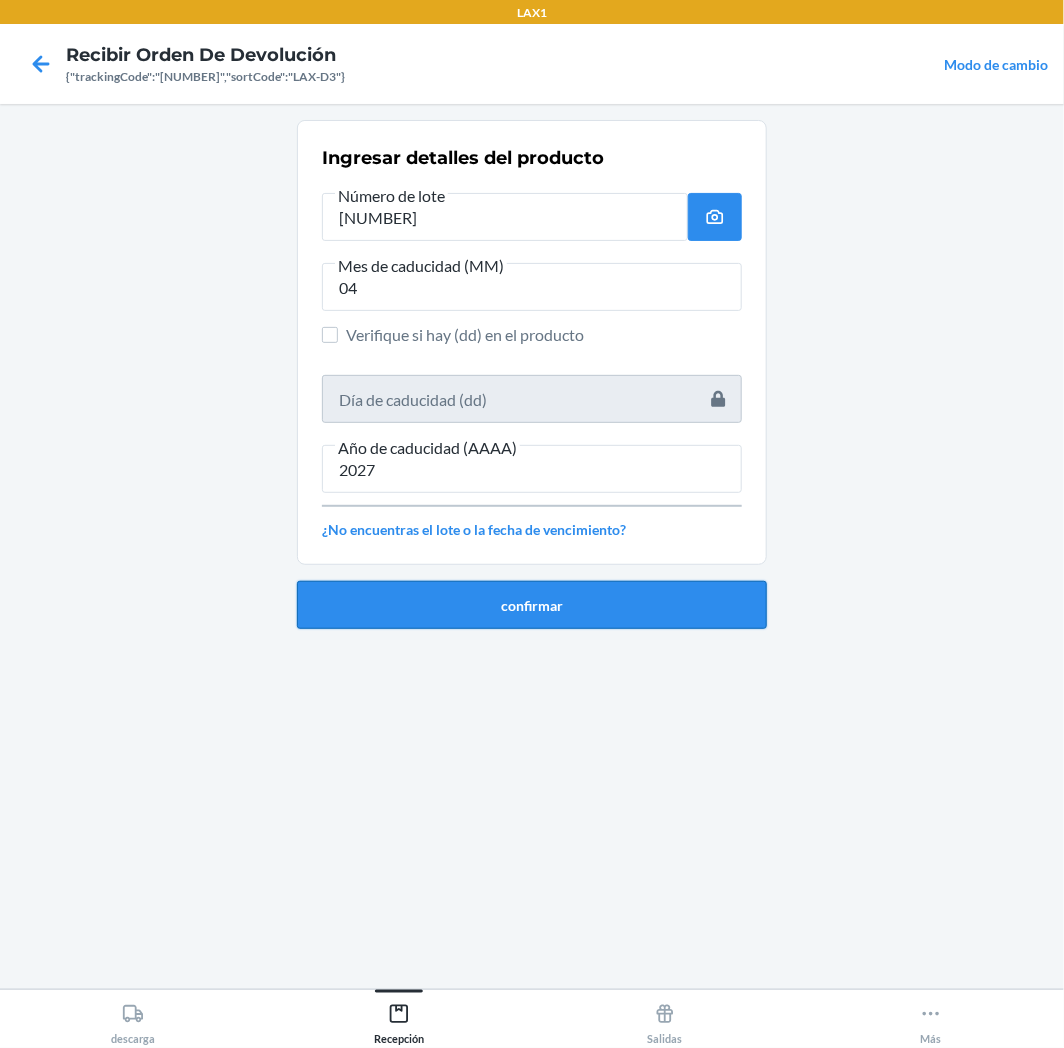 click on "confirmar" at bounding box center (532, 605) 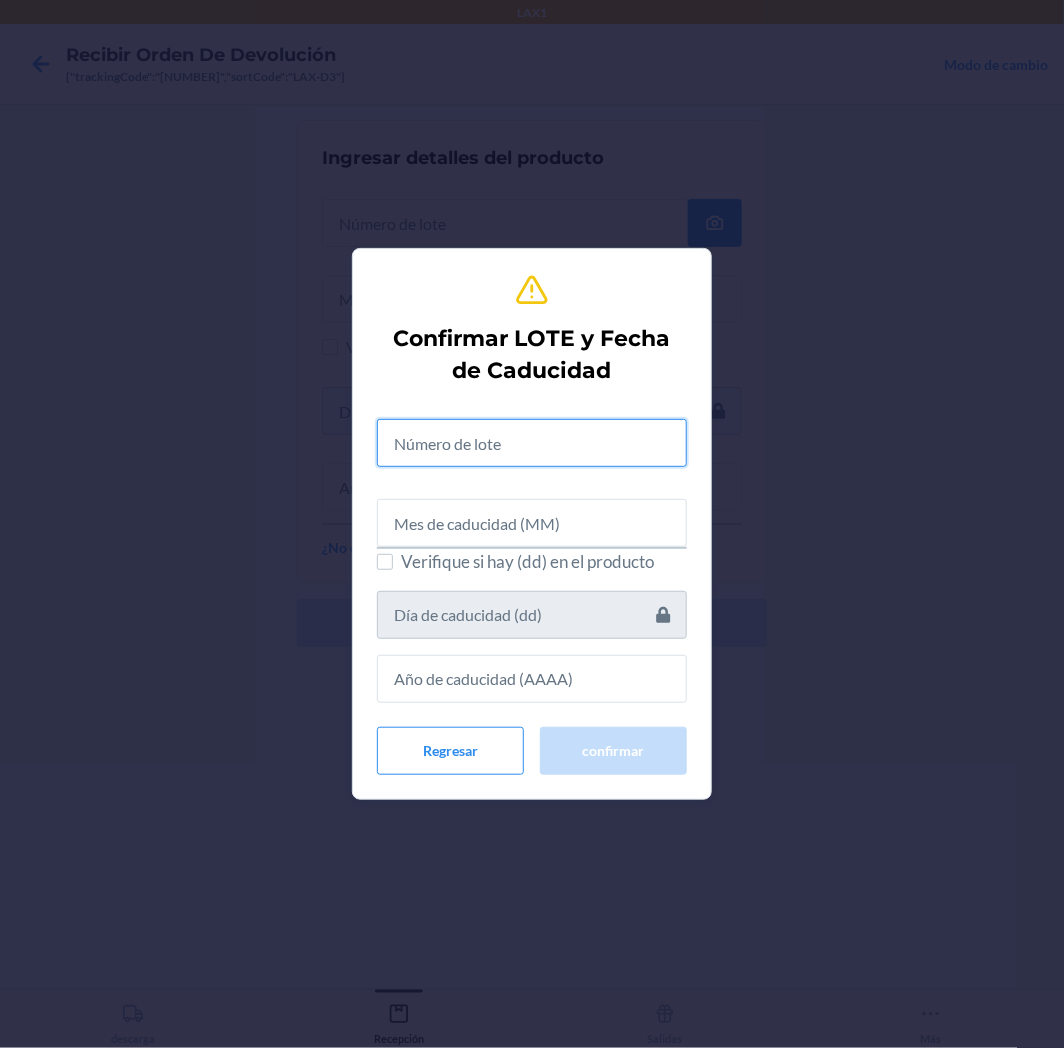 click at bounding box center (532, 443) 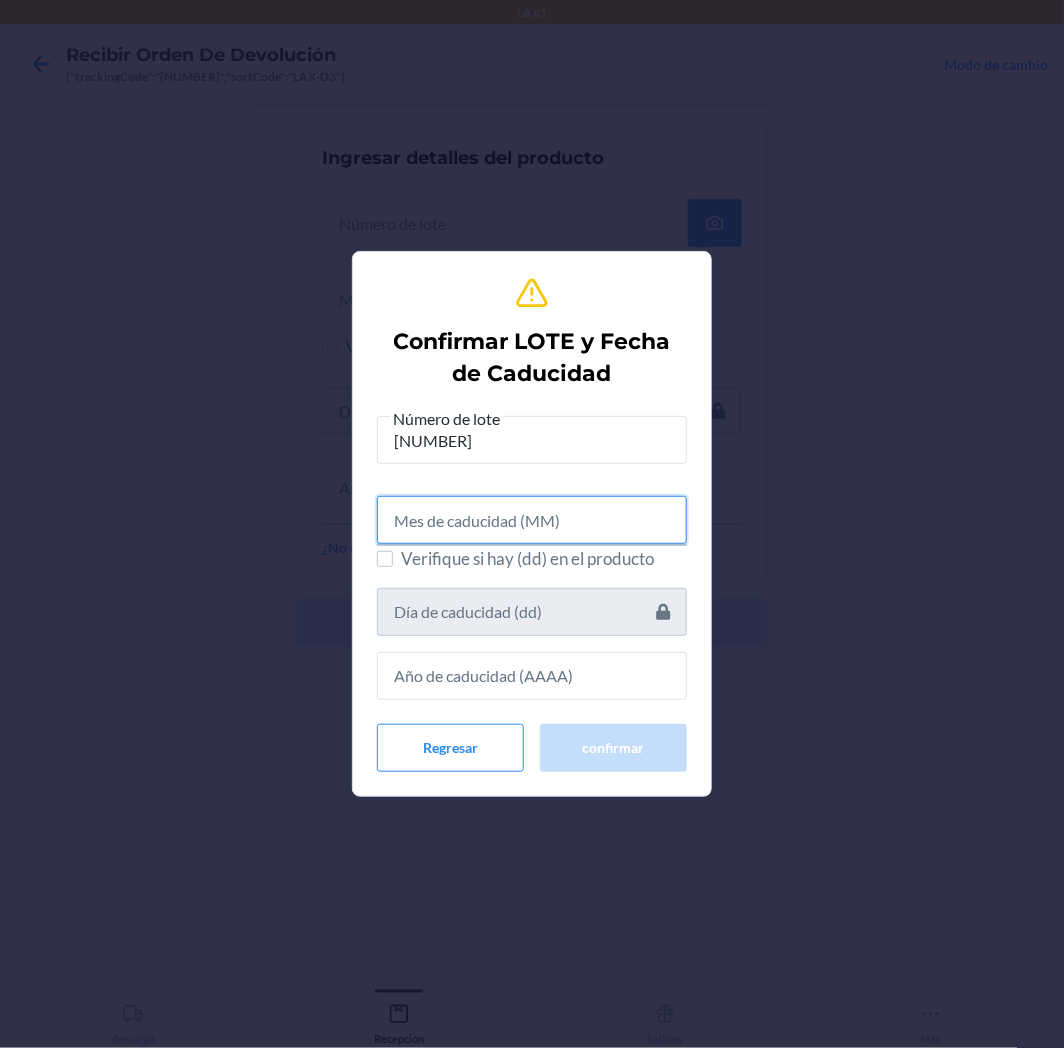 click at bounding box center (532, 520) 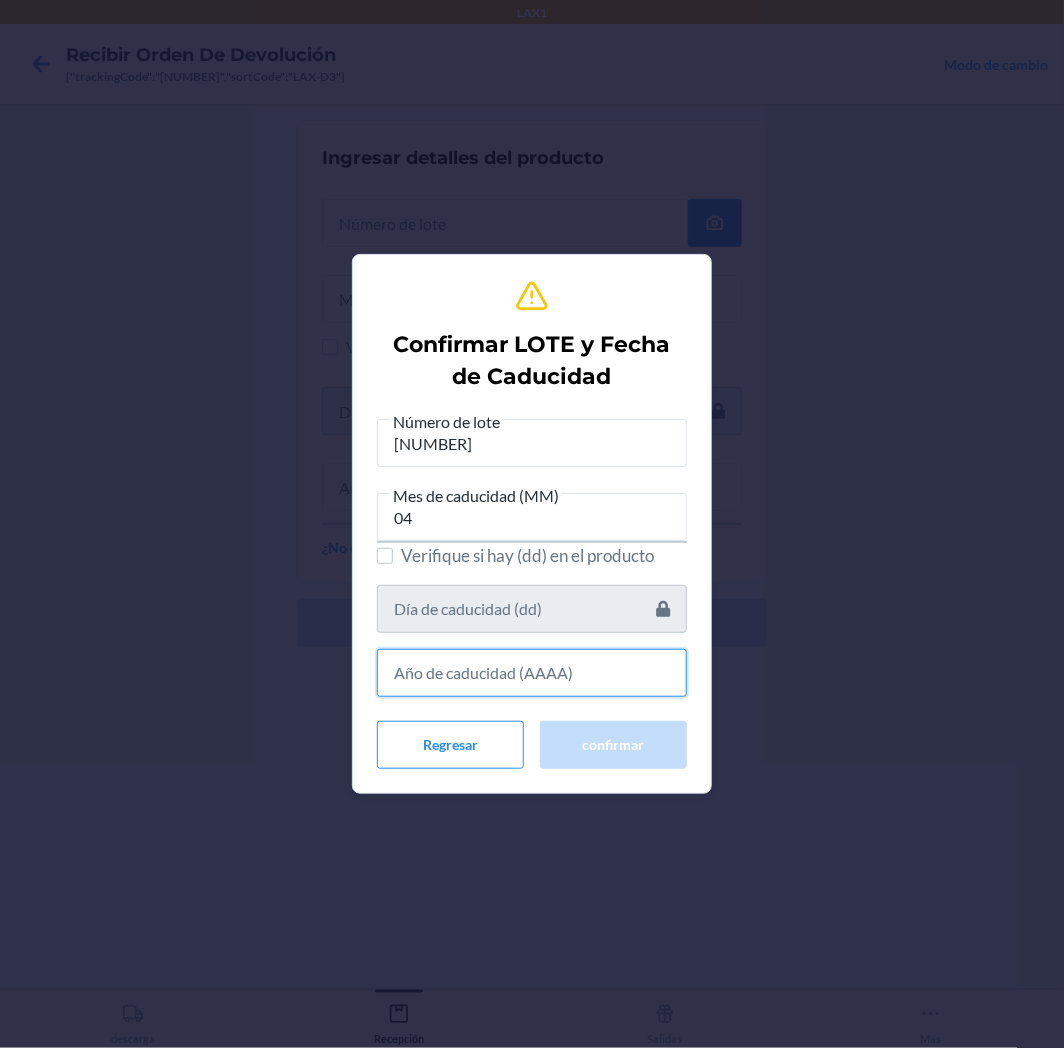 click at bounding box center (532, 673) 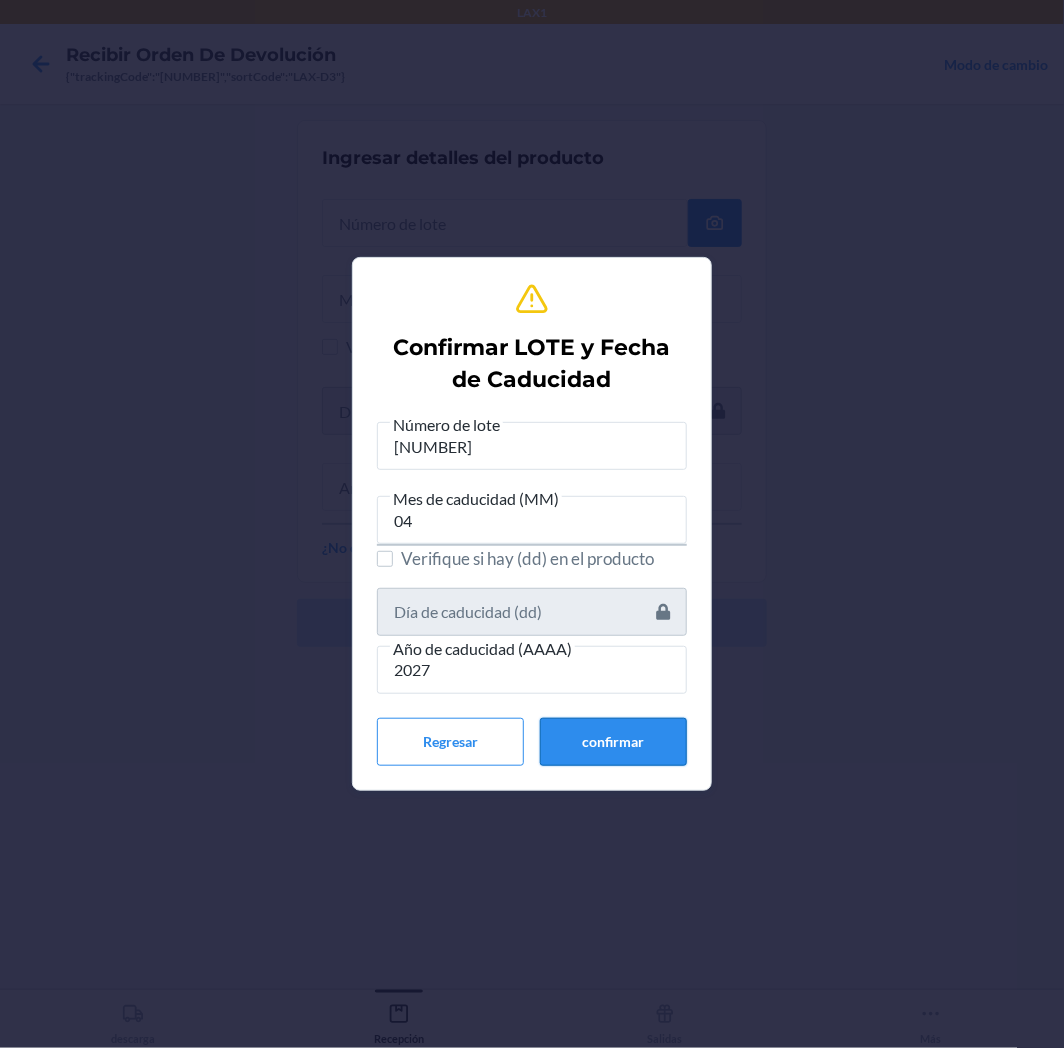 click on "confirmar" at bounding box center (613, 742) 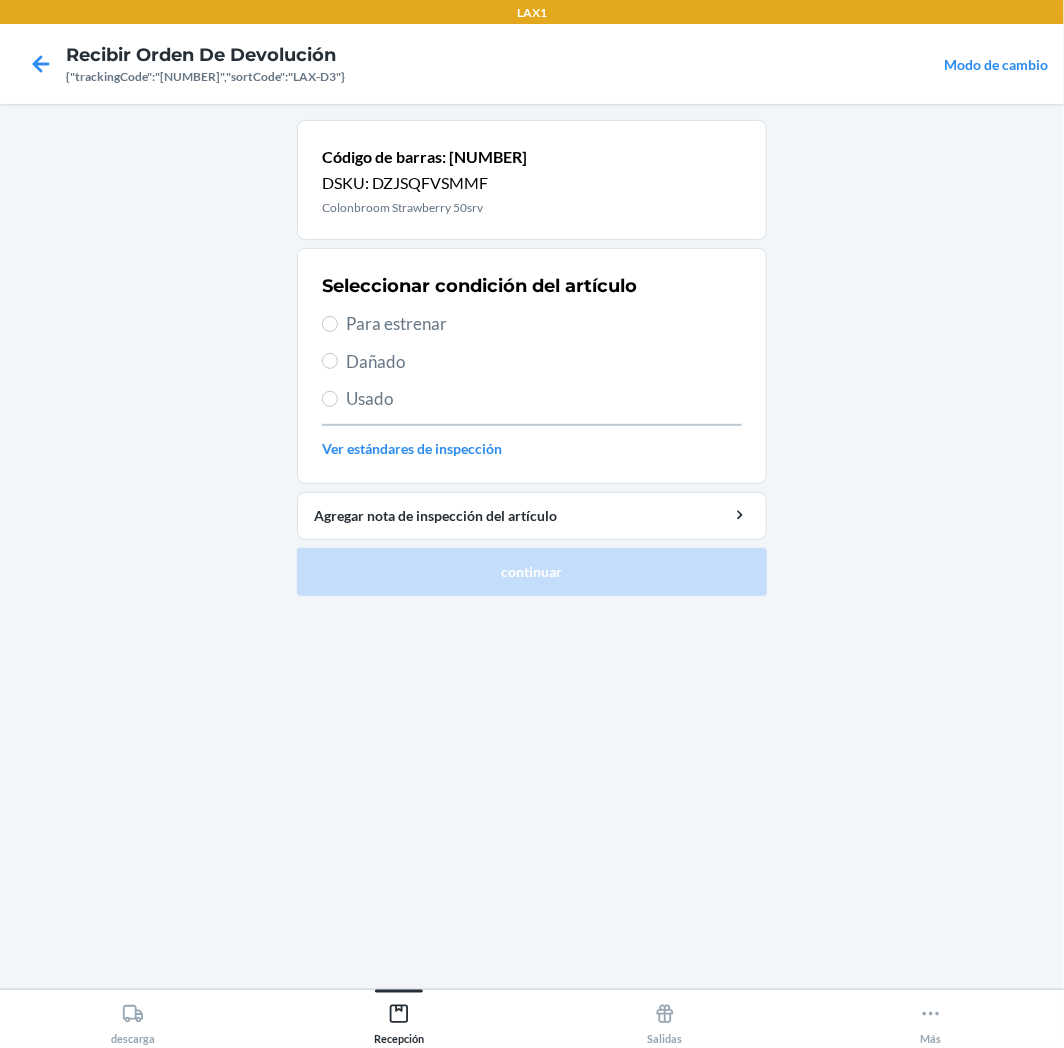 click on "Para estrenar" at bounding box center [544, 324] 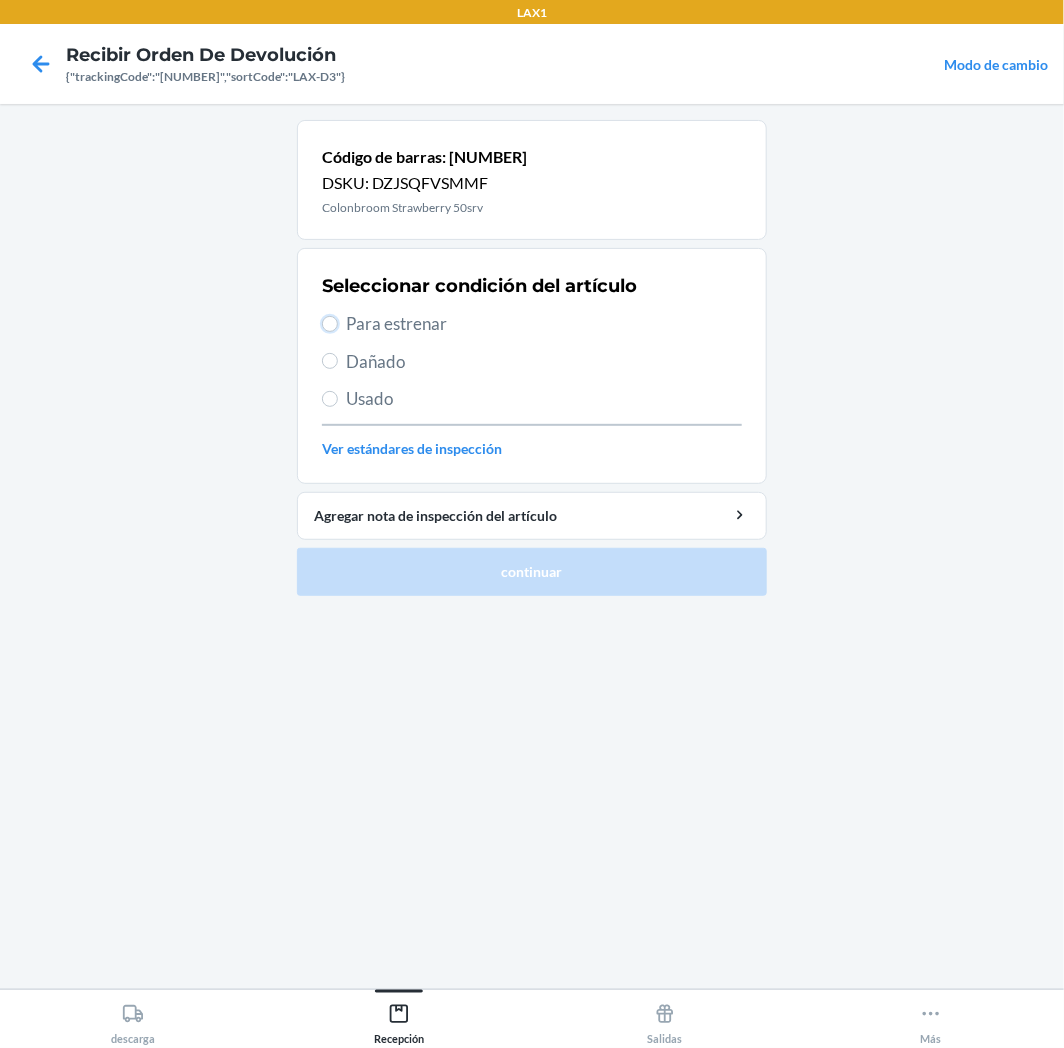 click on "Para estrenar" at bounding box center [330, 324] 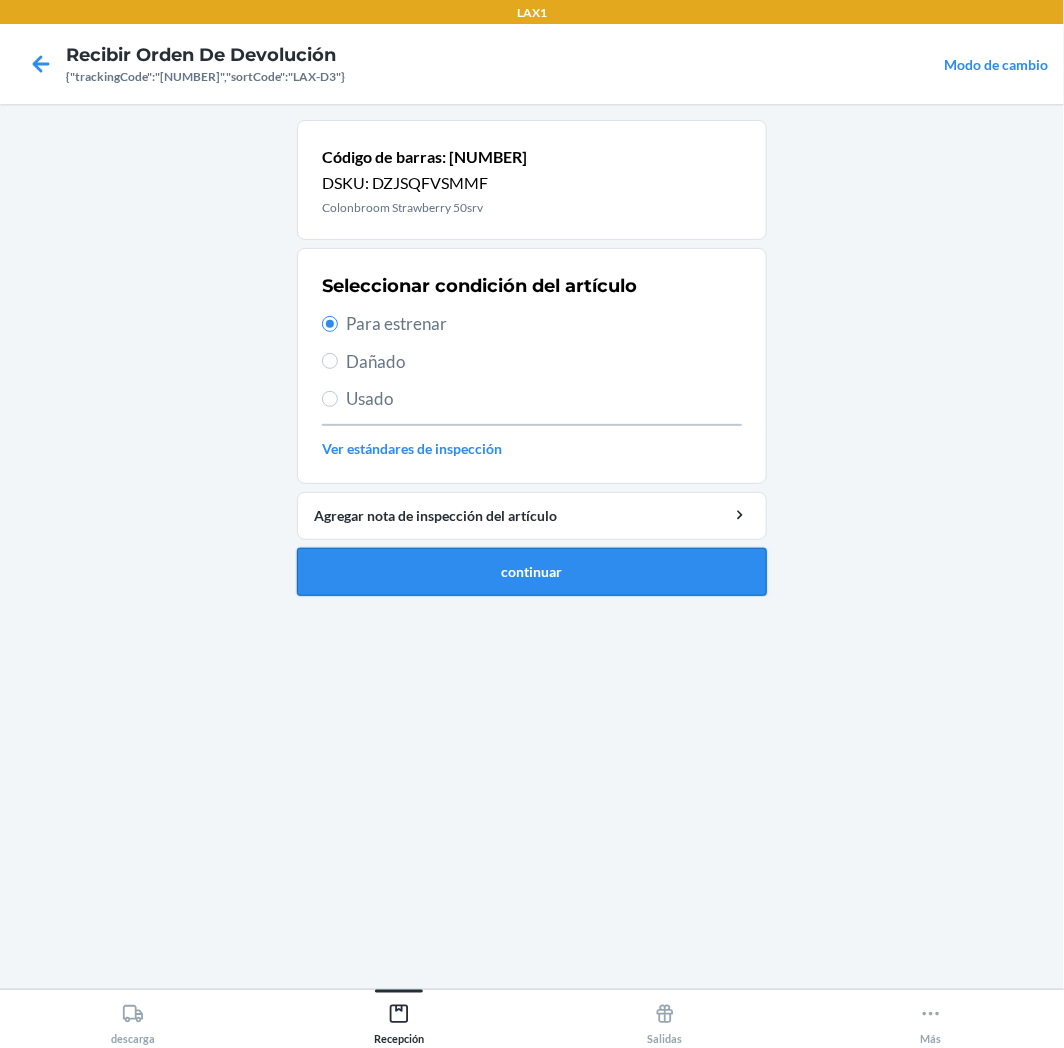 click on "continuar" at bounding box center [532, 572] 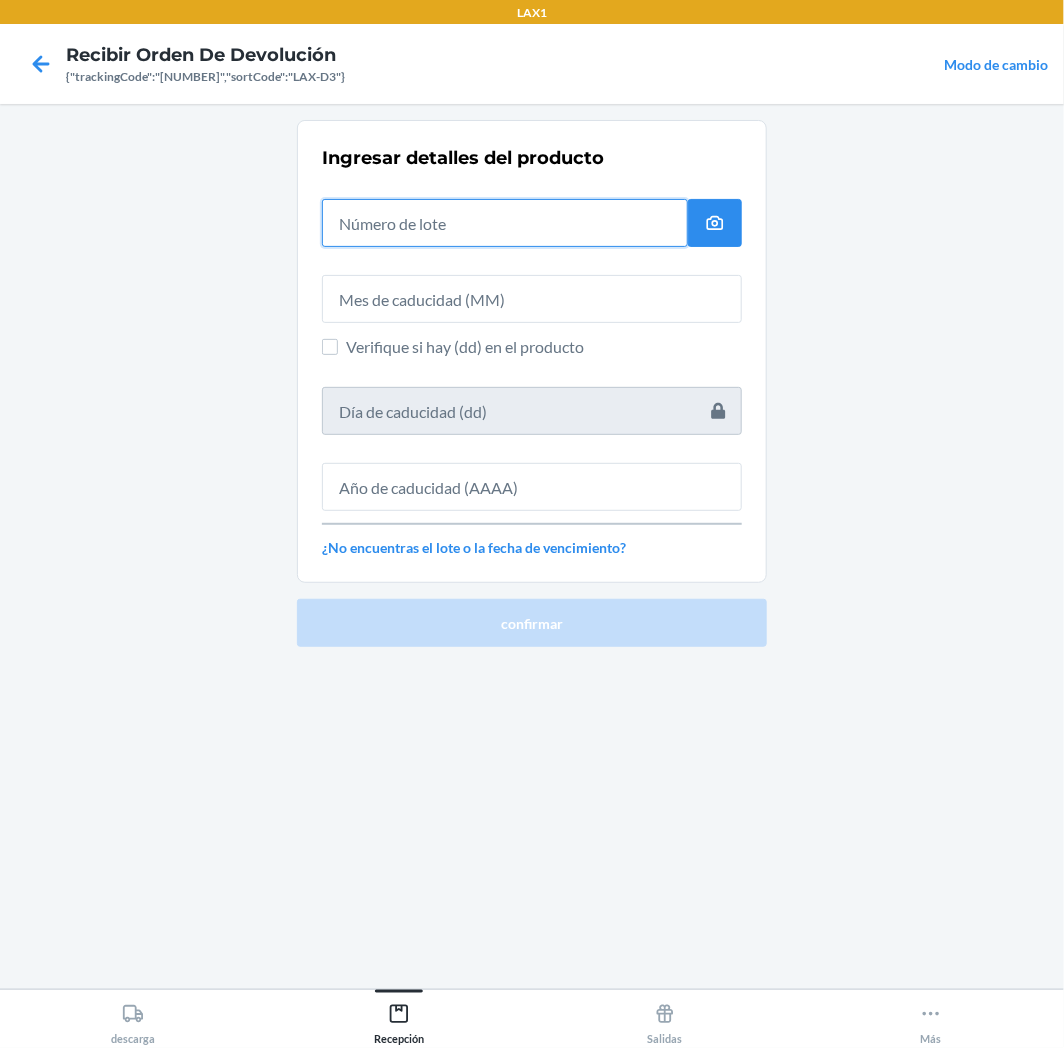 click at bounding box center [505, 223] 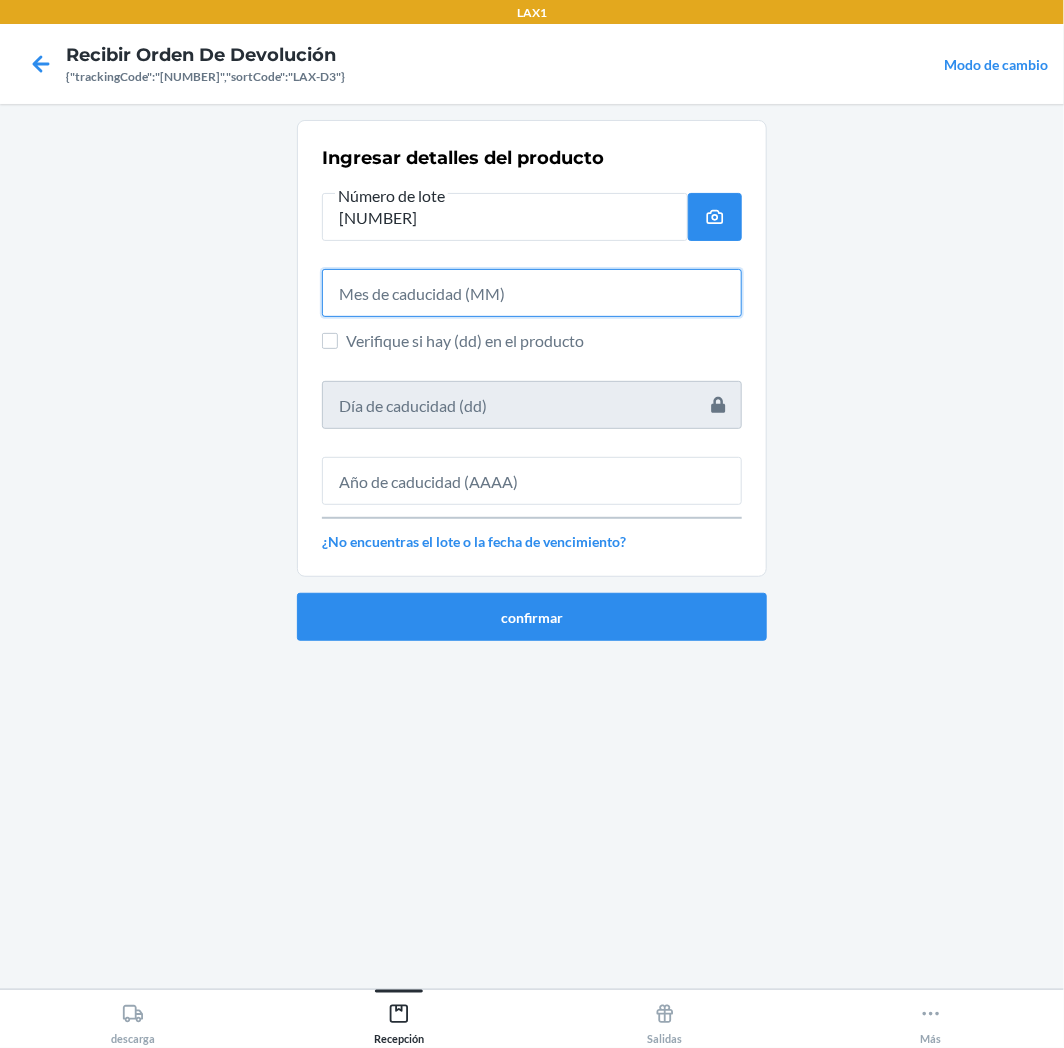 click at bounding box center [532, 293] 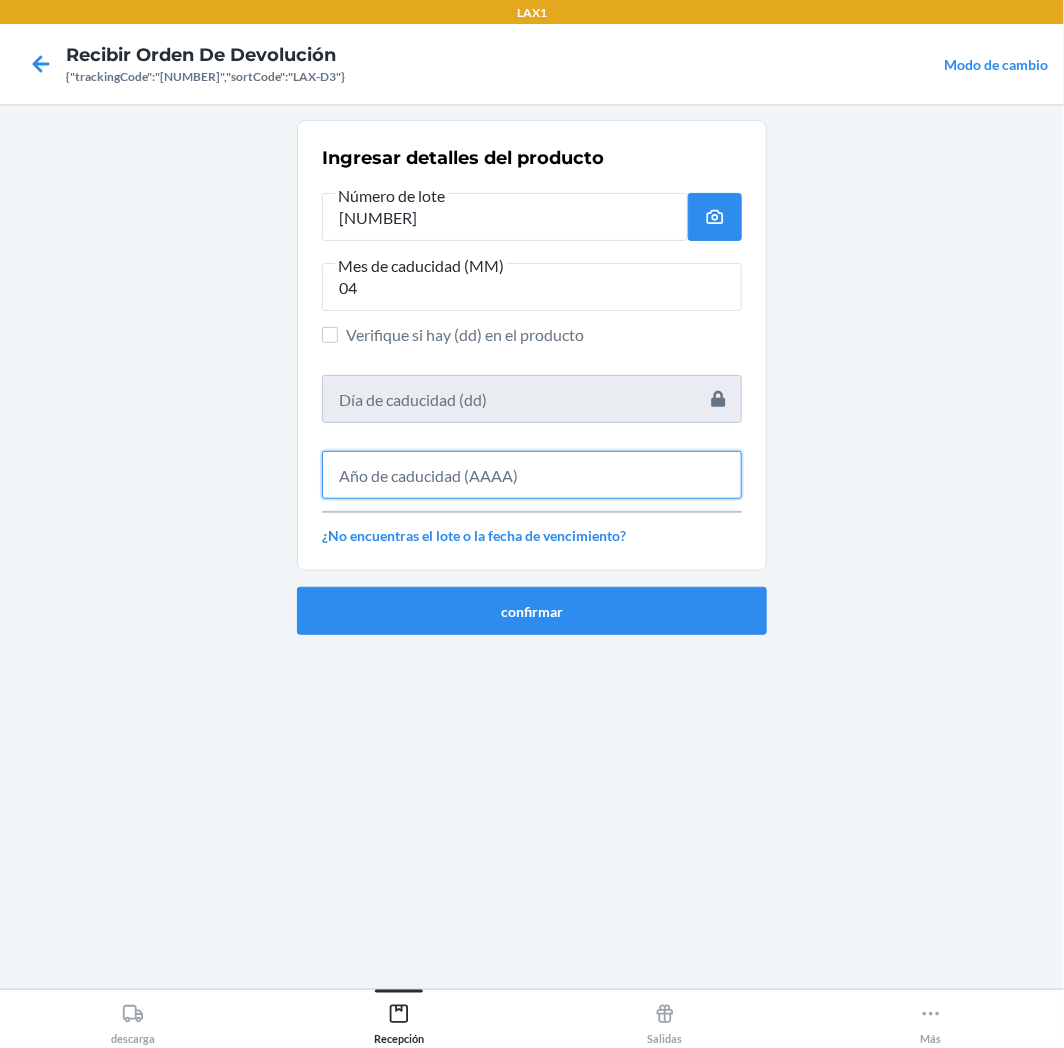 click at bounding box center (532, 475) 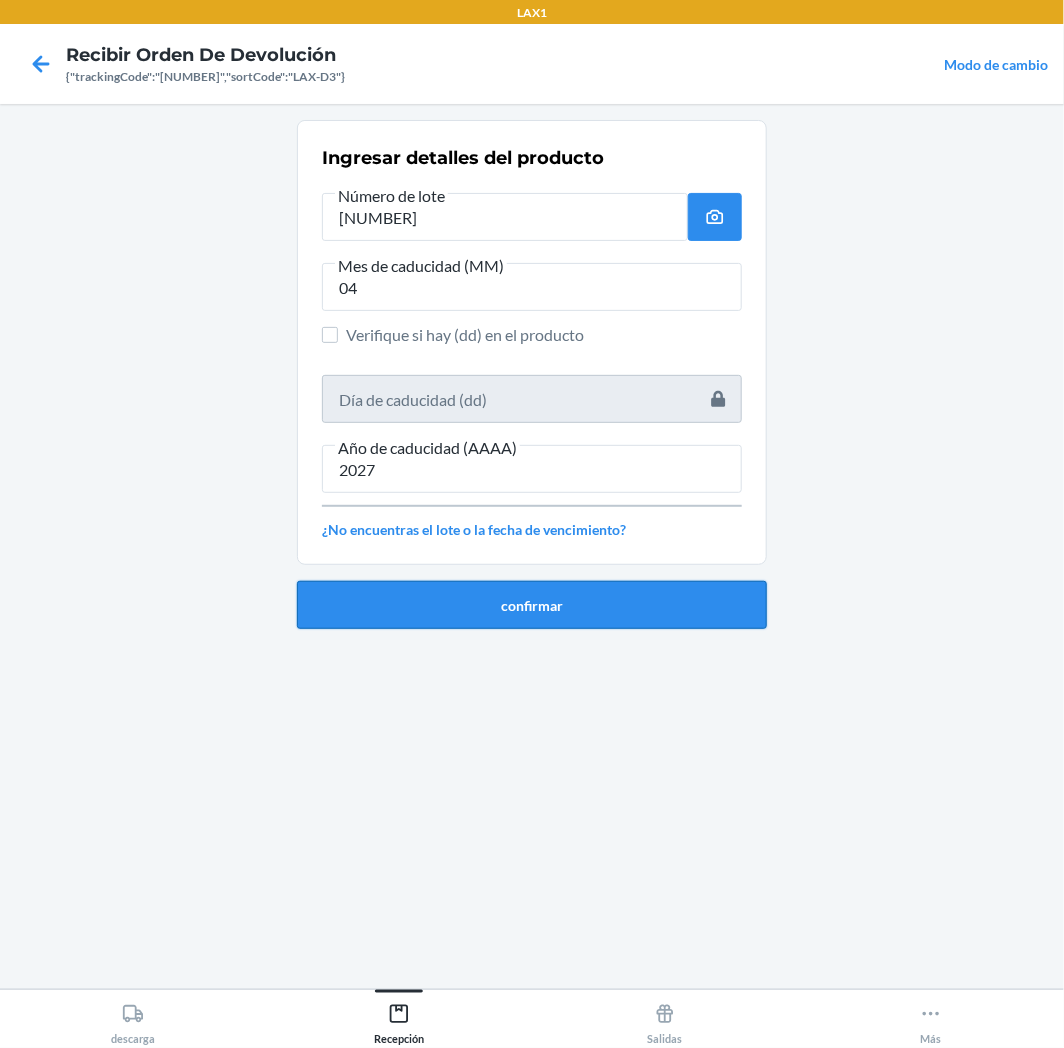 click on "confirmar" at bounding box center (532, 605) 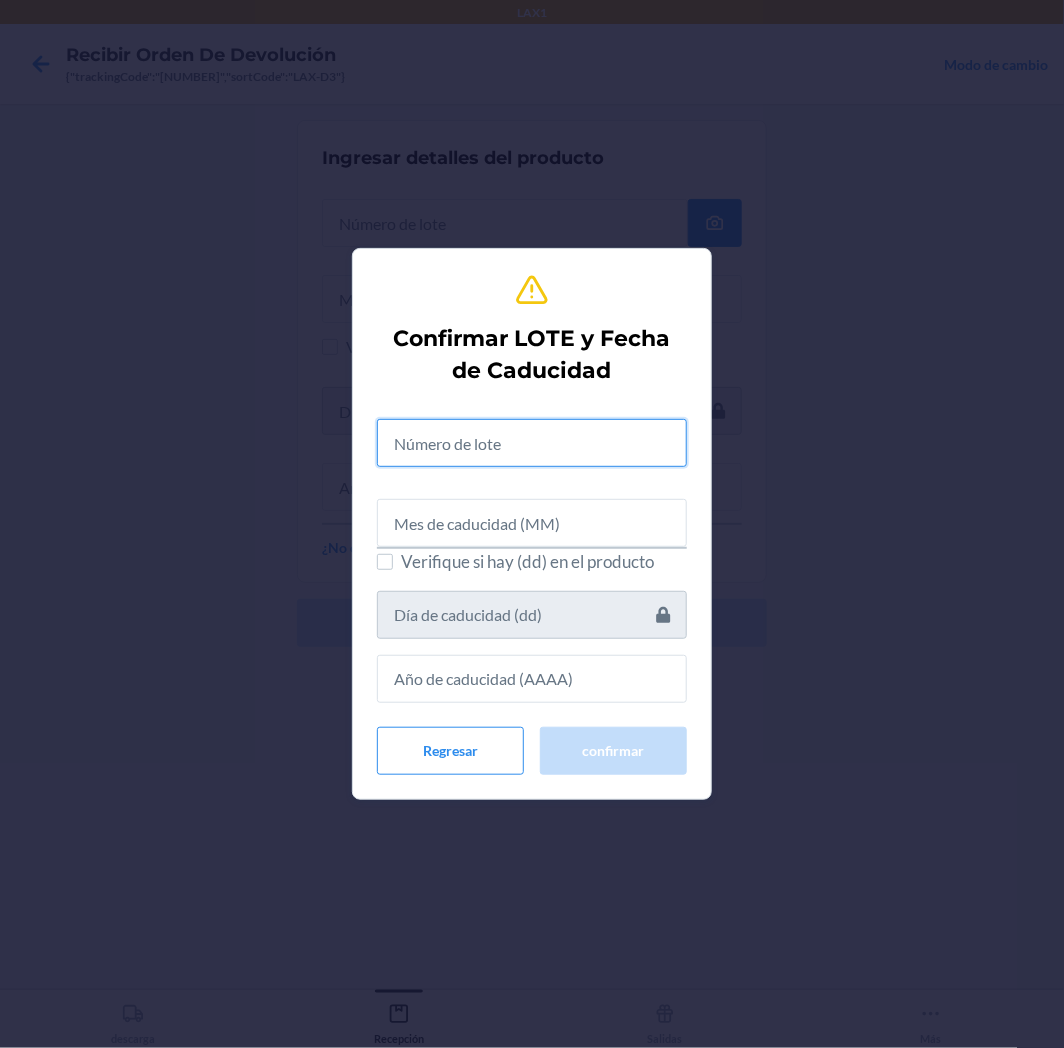 click at bounding box center (532, 443) 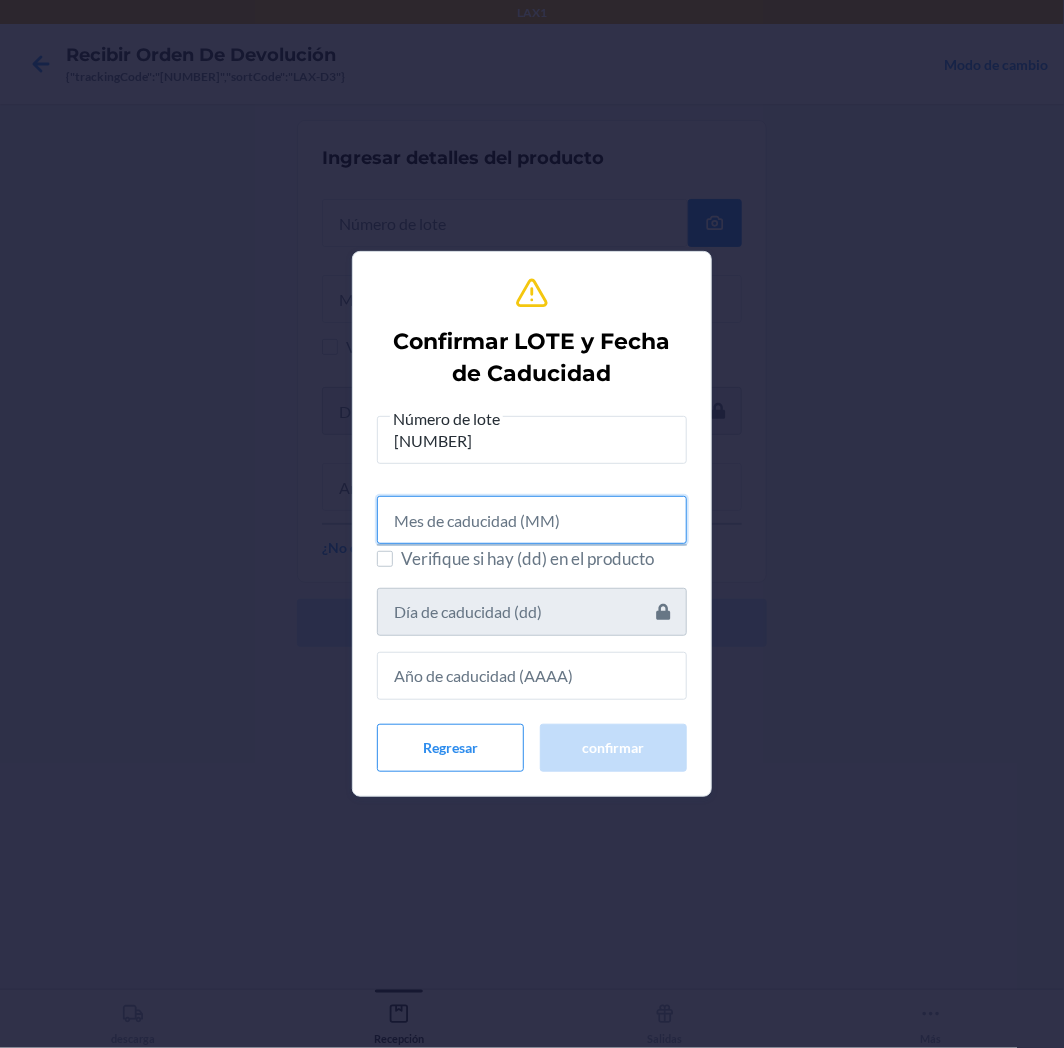 click at bounding box center (532, 520) 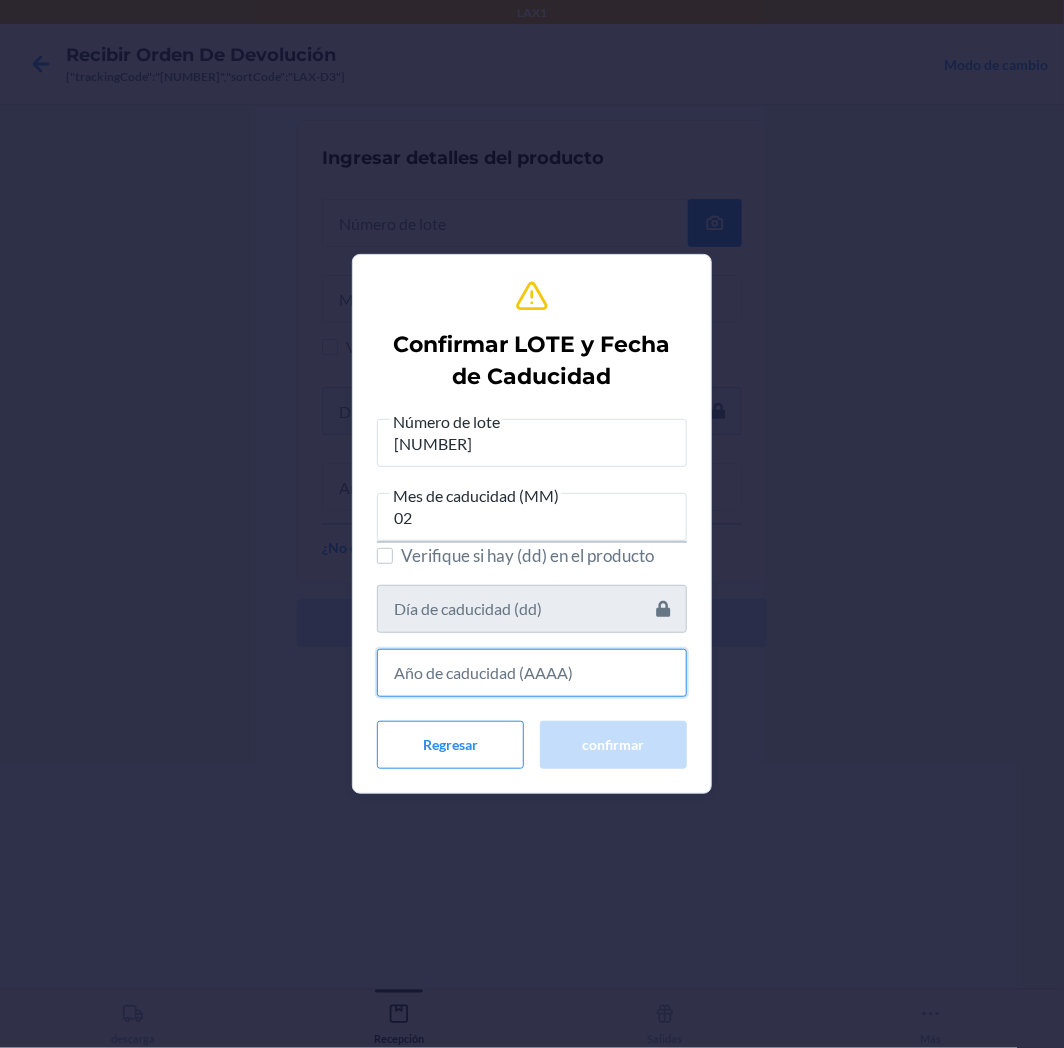 click at bounding box center (532, 673) 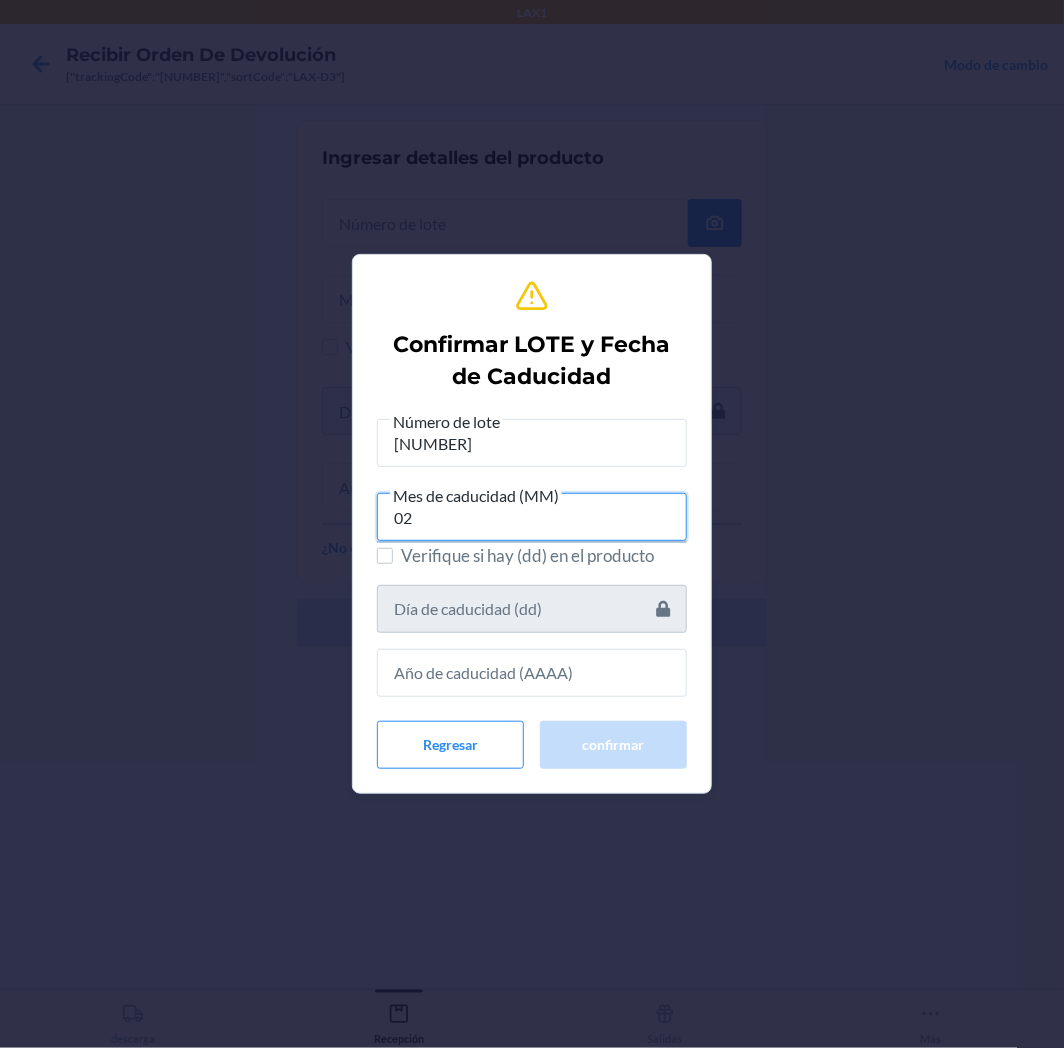 click on "02" at bounding box center [532, 517] 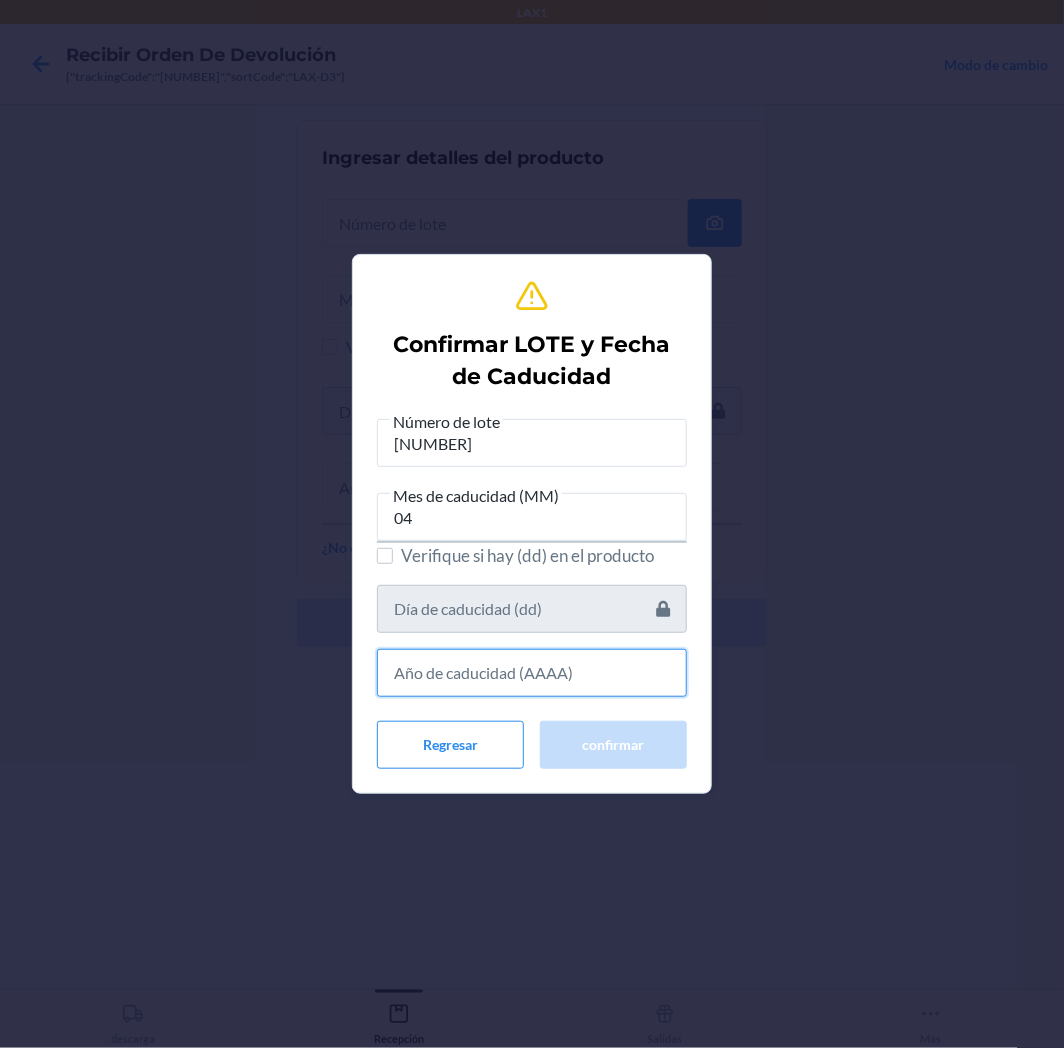 click at bounding box center [532, 673] 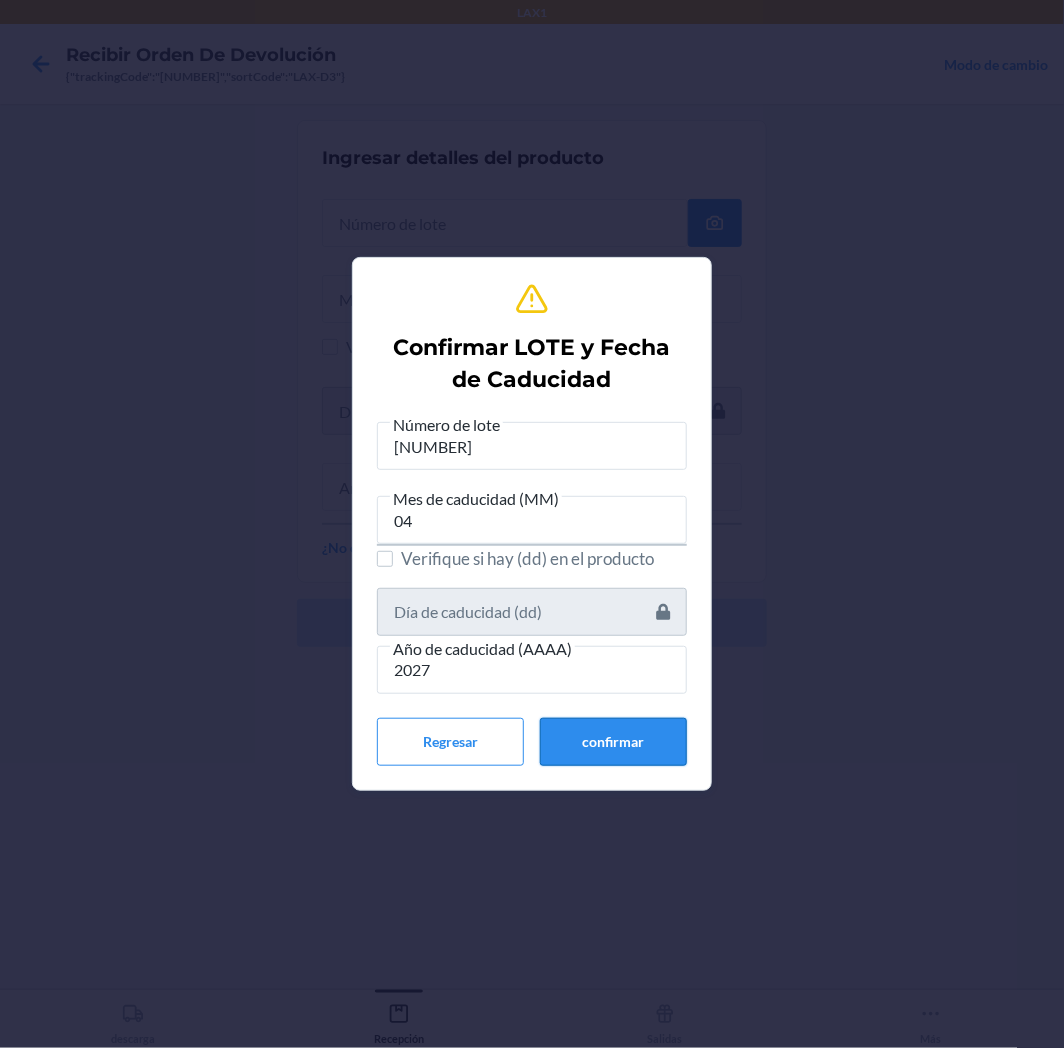 click on "confirmar" at bounding box center (613, 742) 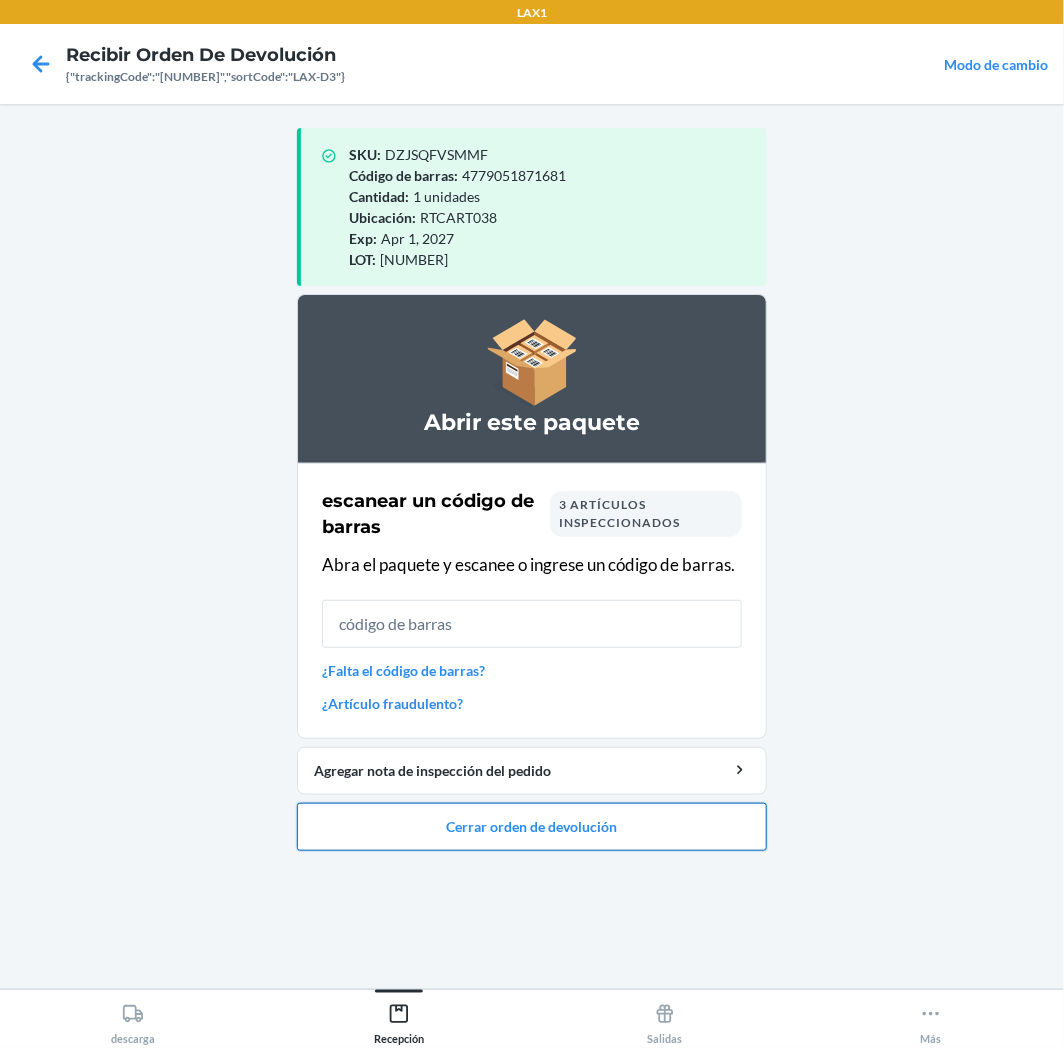 click on "Cerrar orden de devolución" at bounding box center (532, 827) 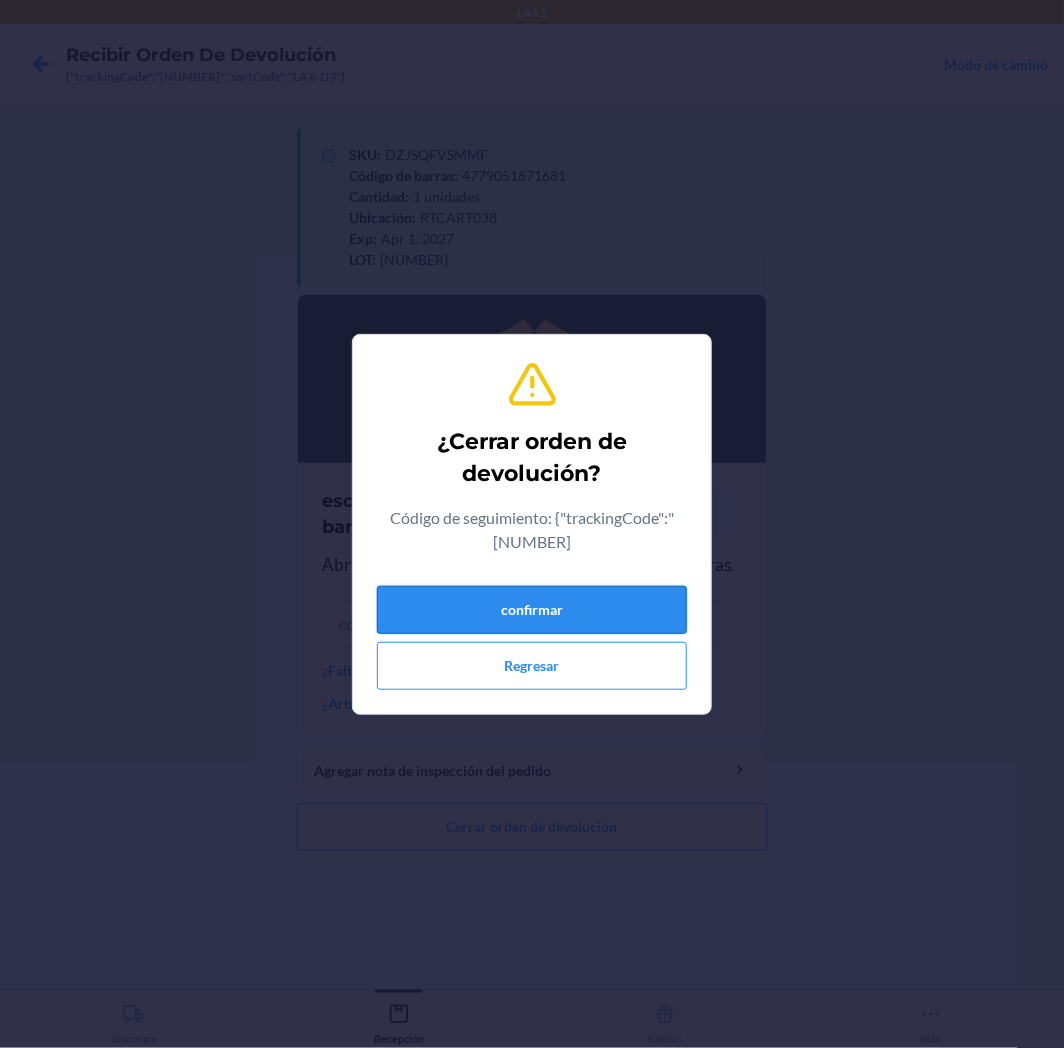 click on "confirmar" at bounding box center [532, 610] 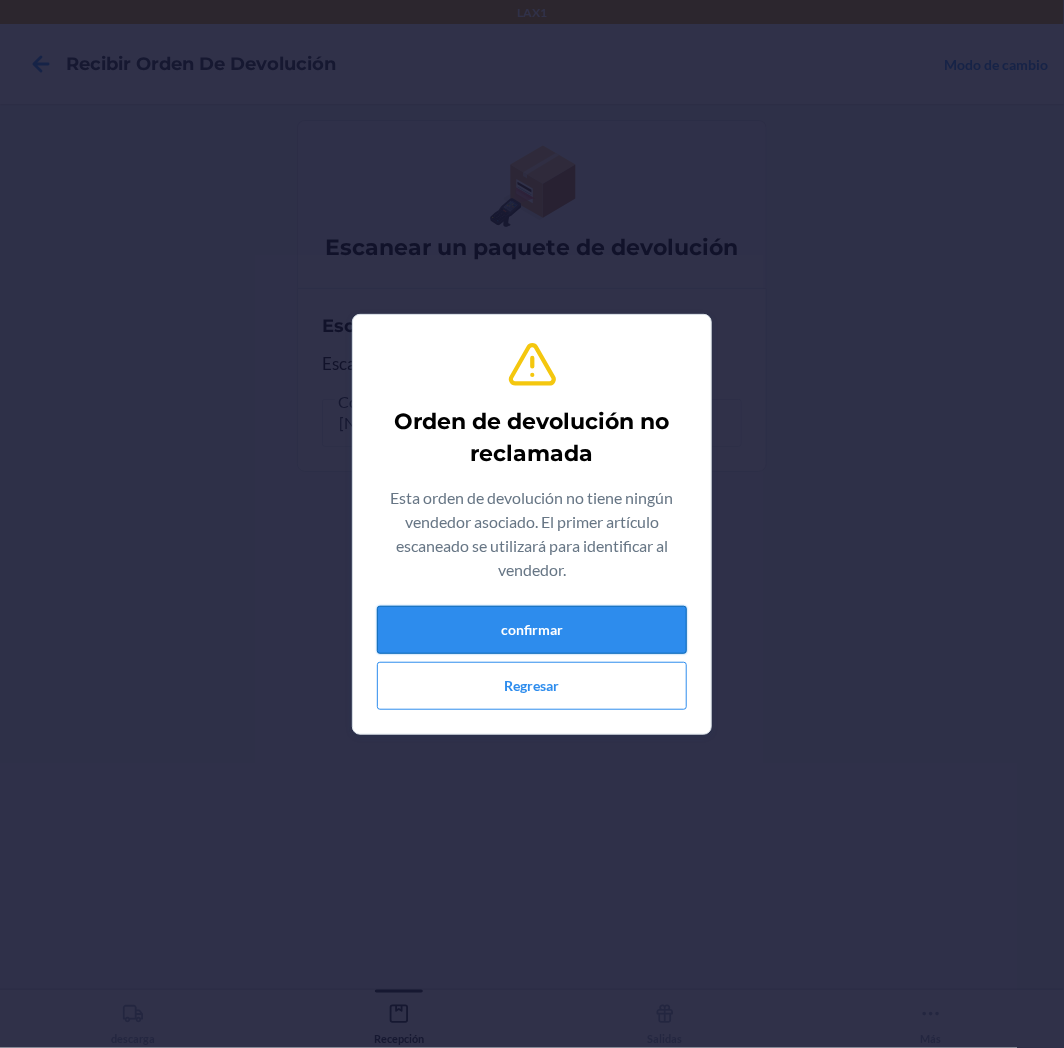 click on "confirmar" at bounding box center [532, 630] 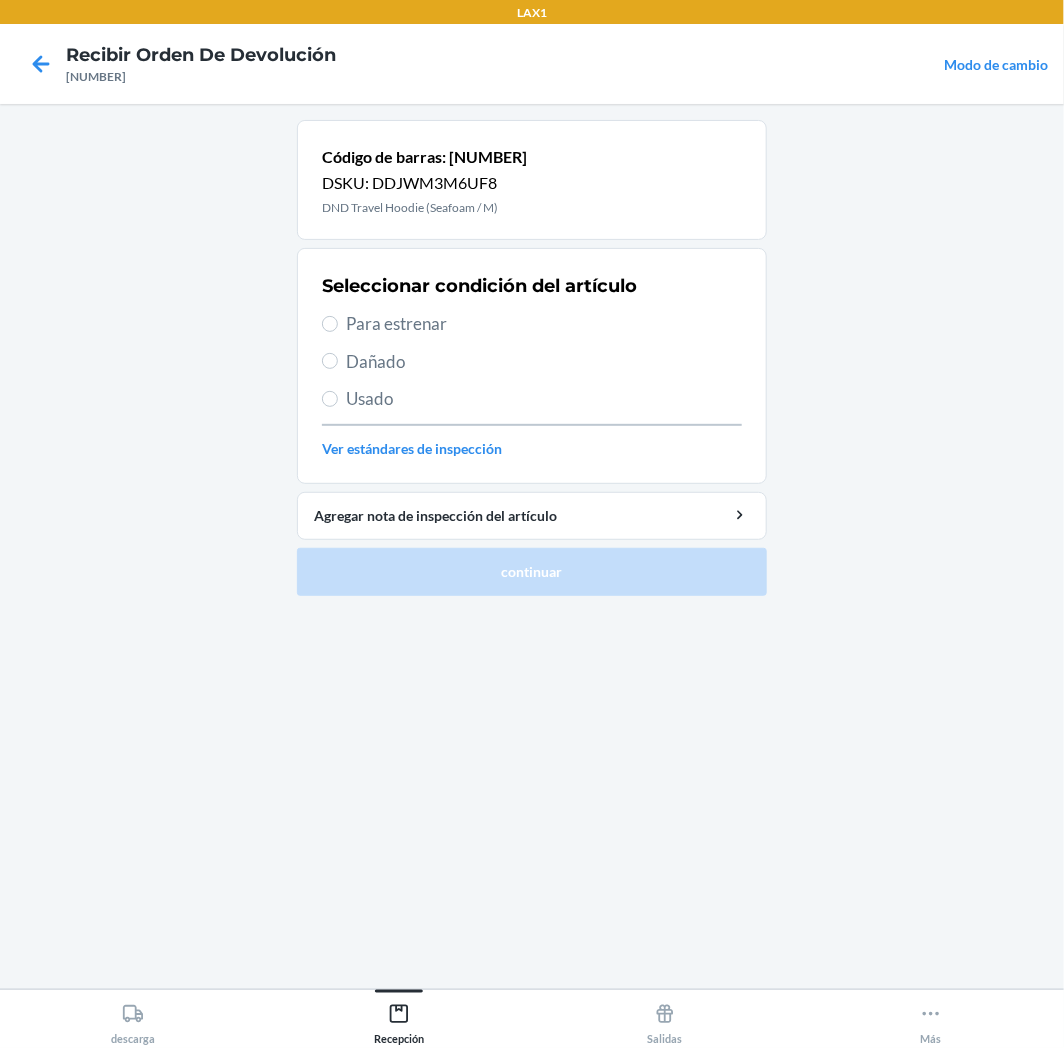 click on "Dañado" at bounding box center (544, 362) 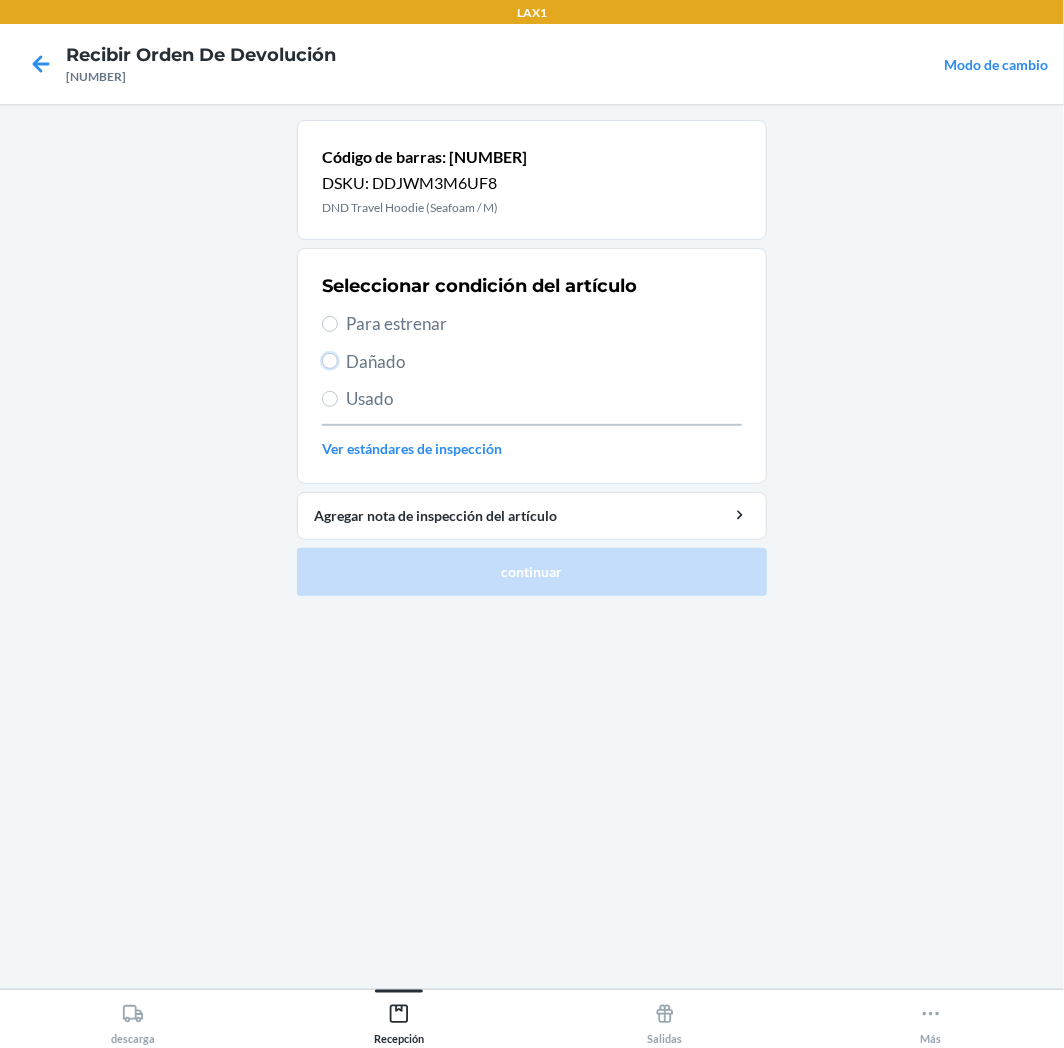 click on "Dañado" at bounding box center (330, 361) 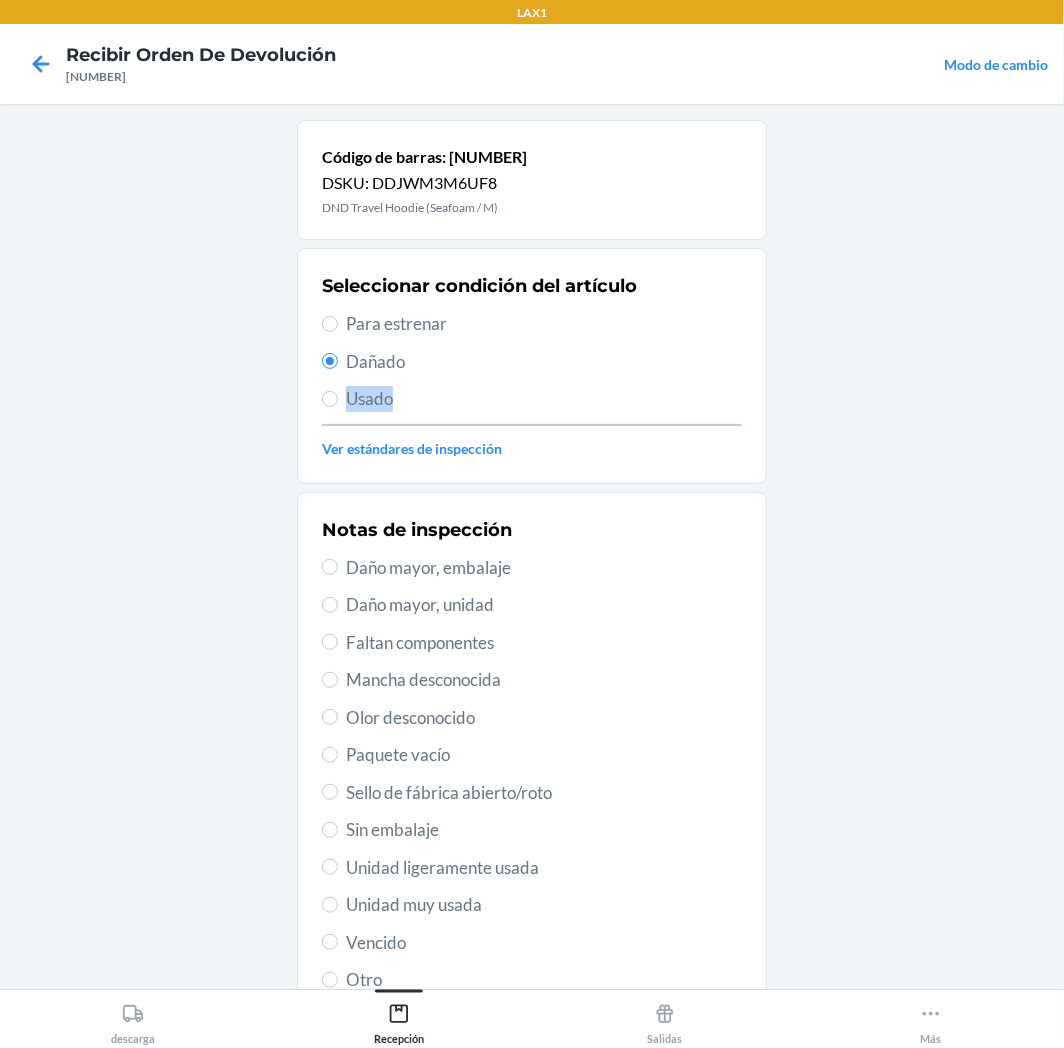 click on "Seleccionar condición del artículo Para estrenar Dañado Usado Ver estándares de inspección" at bounding box center [532, 366] 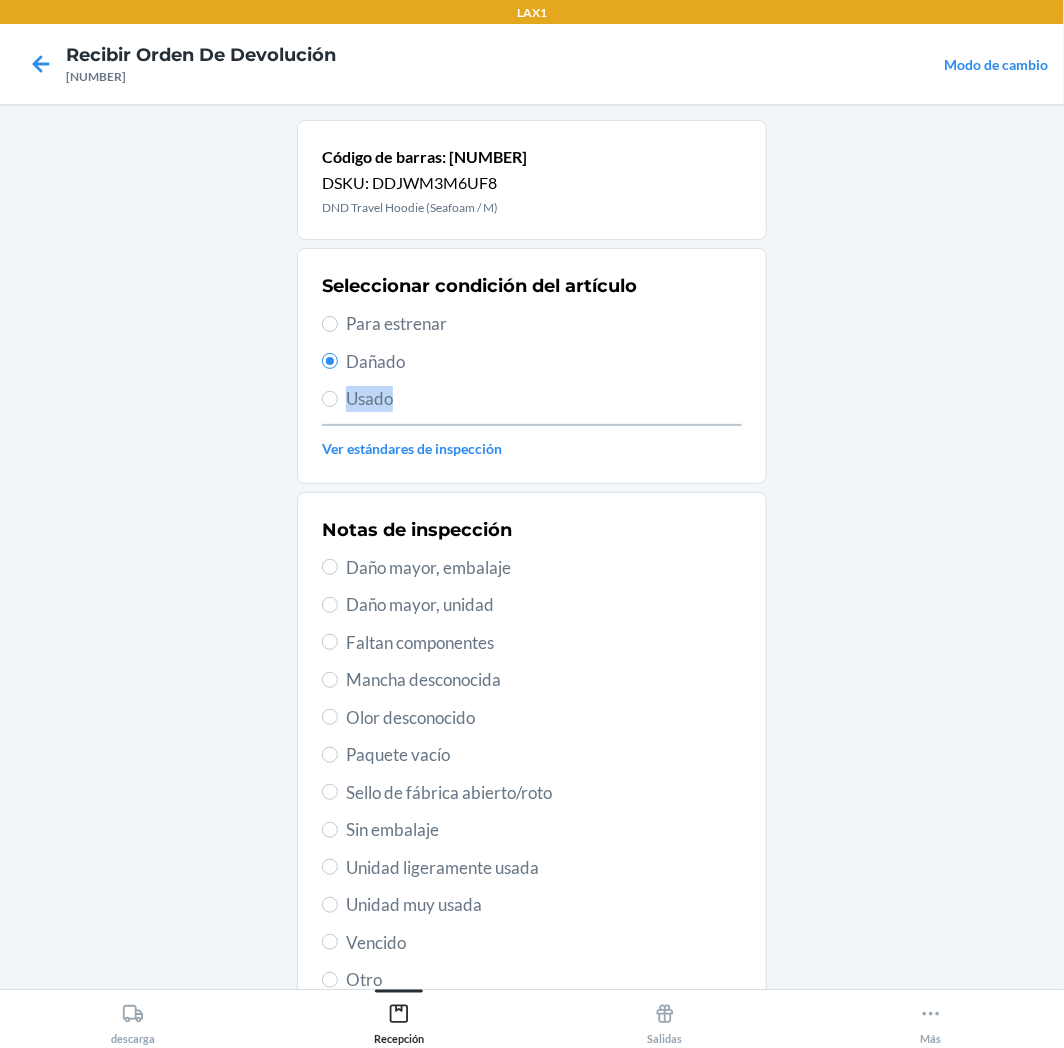 click on "Seleccionar condición del artículo Para estrenar Dañado Usado Ver estándares de inspección" at bounding box center [532, 366] 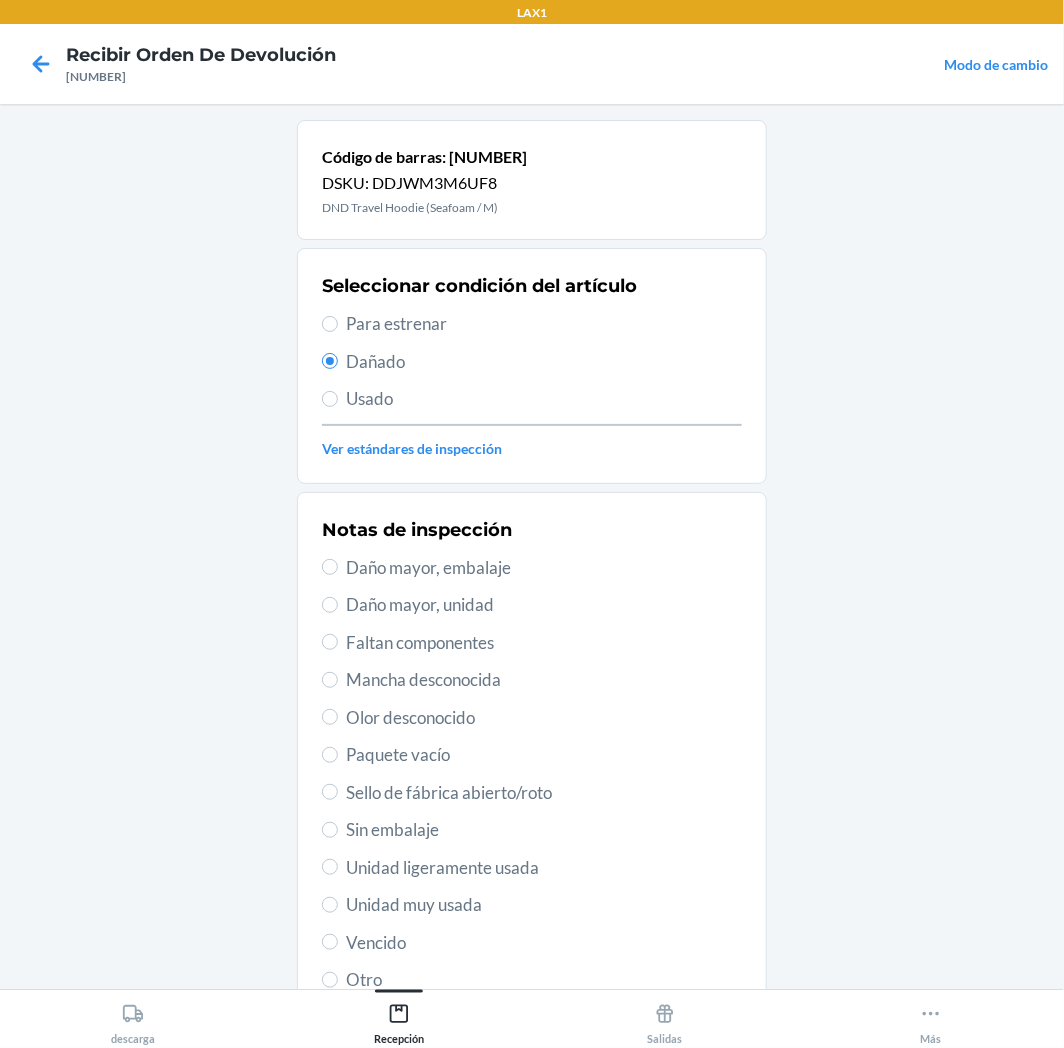 click on "Seleccionar condición del artículo Para estrenar Dañado Usado Ver estándares de inspección" at bounding box center [532, 366] 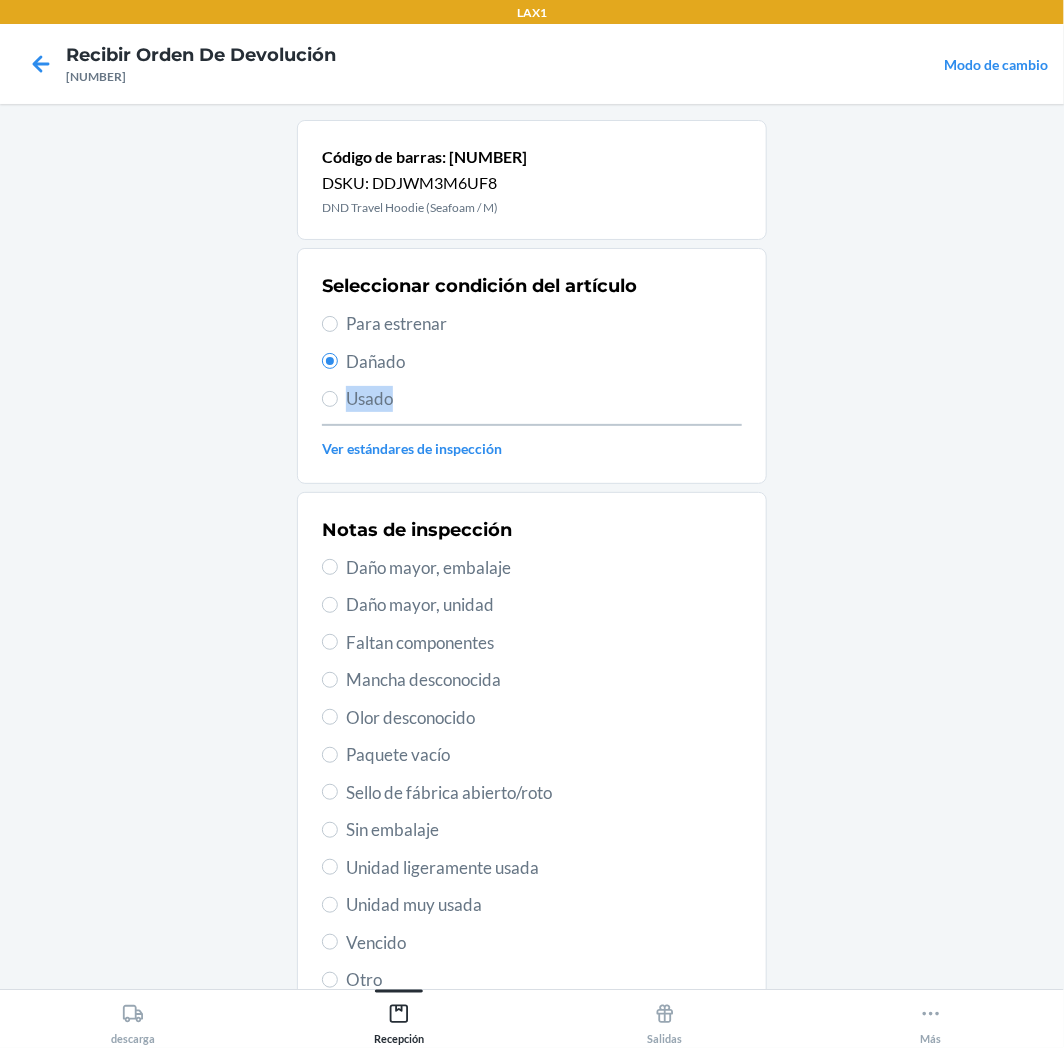 click on "Usado" at bounding box center [544, 399] 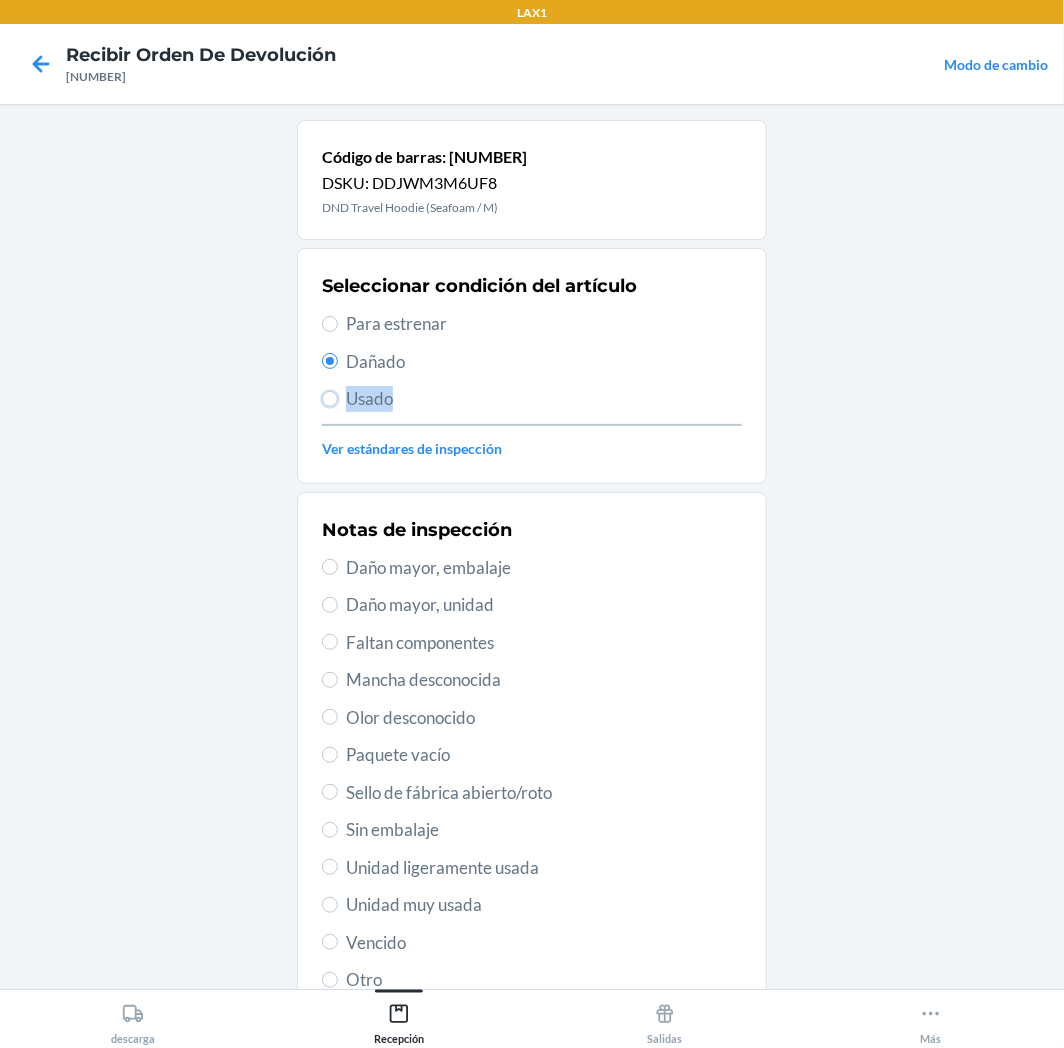 click on "Usado" at bounding box center (330, 399) 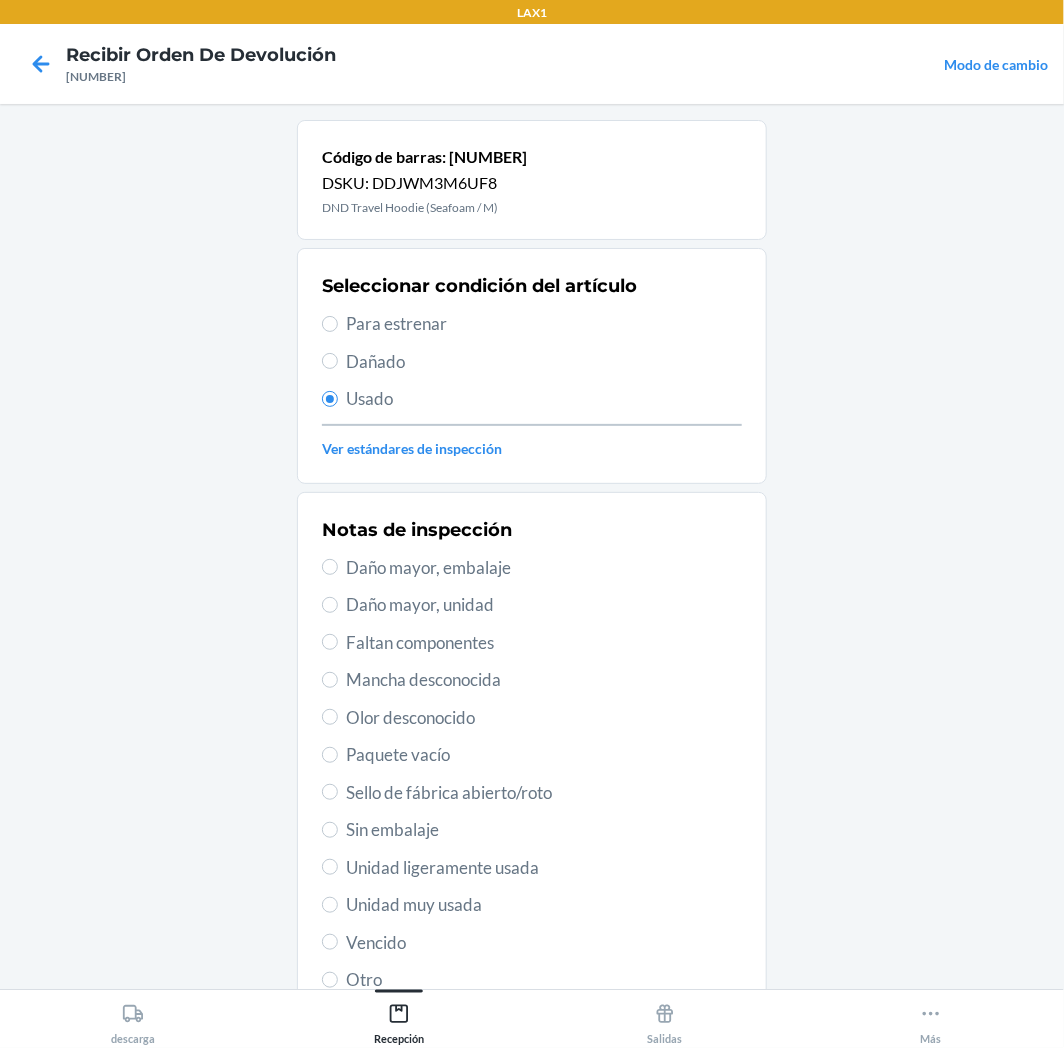 drag, startPoint x: 487, startPoint y: 363, endPoint x: 491, endPoint y: 384, distance: 21.377558 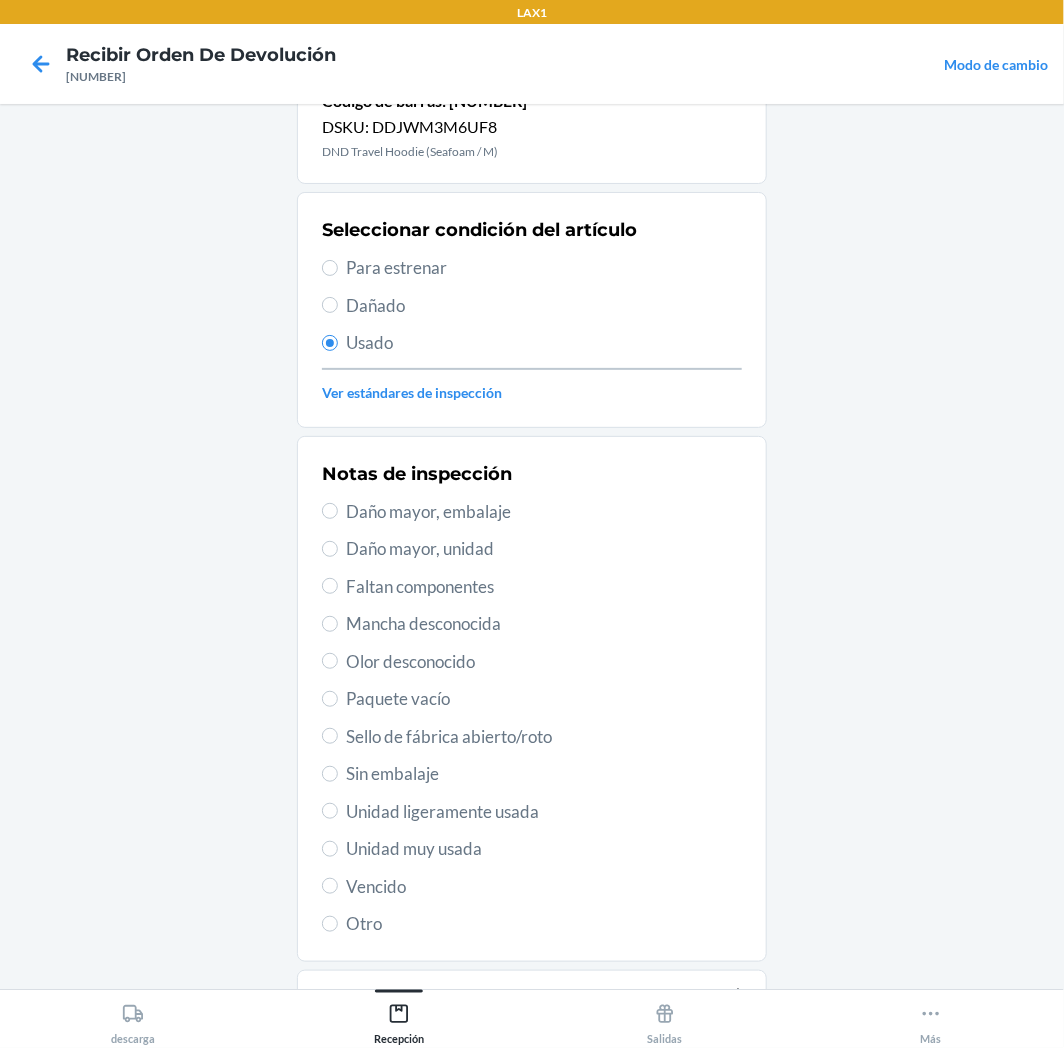 click on "Unidad muy usada" at bounding box center (544, 849) 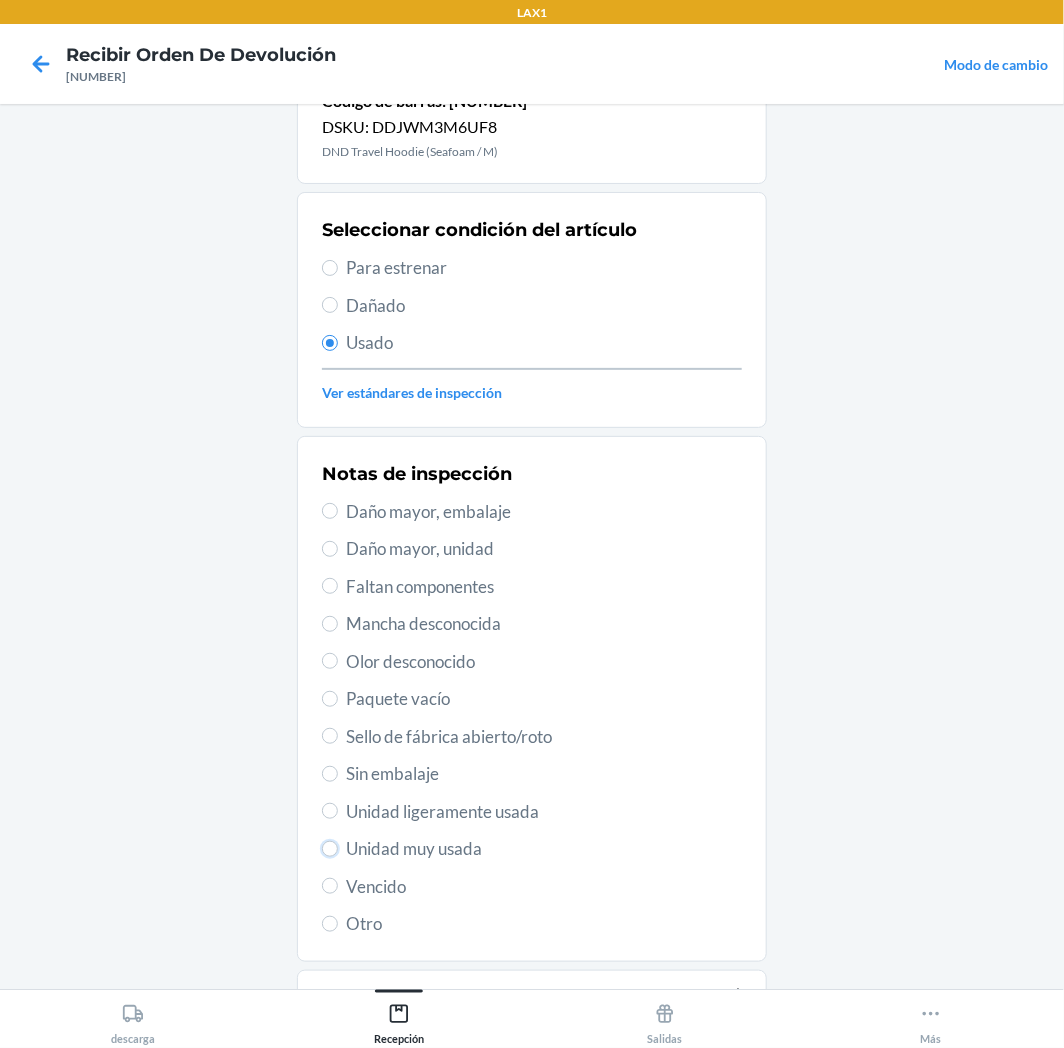 click on "Unidad muy usada" at bounding box center [330, 849] 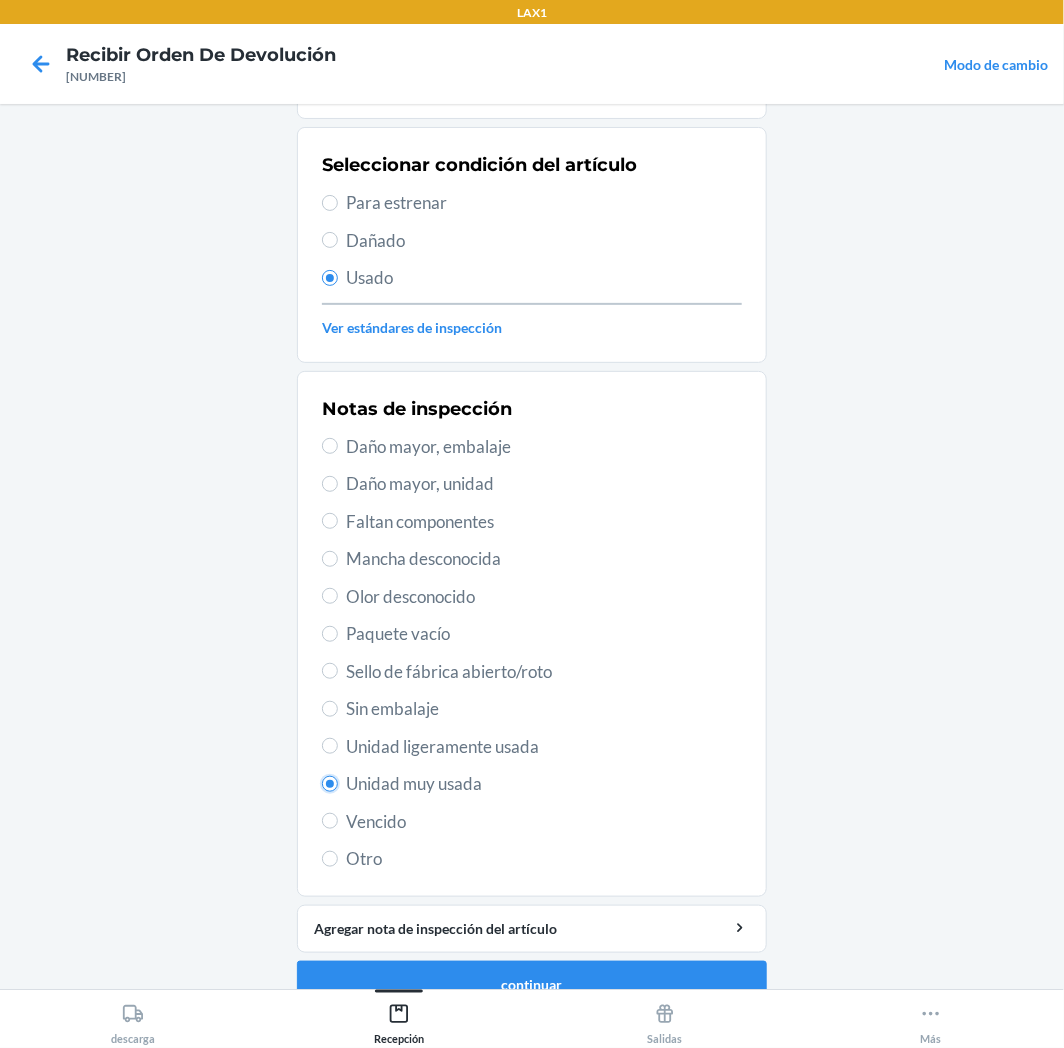scroll, scrollTop: 155, scrollLeft: 0, axis: vertical 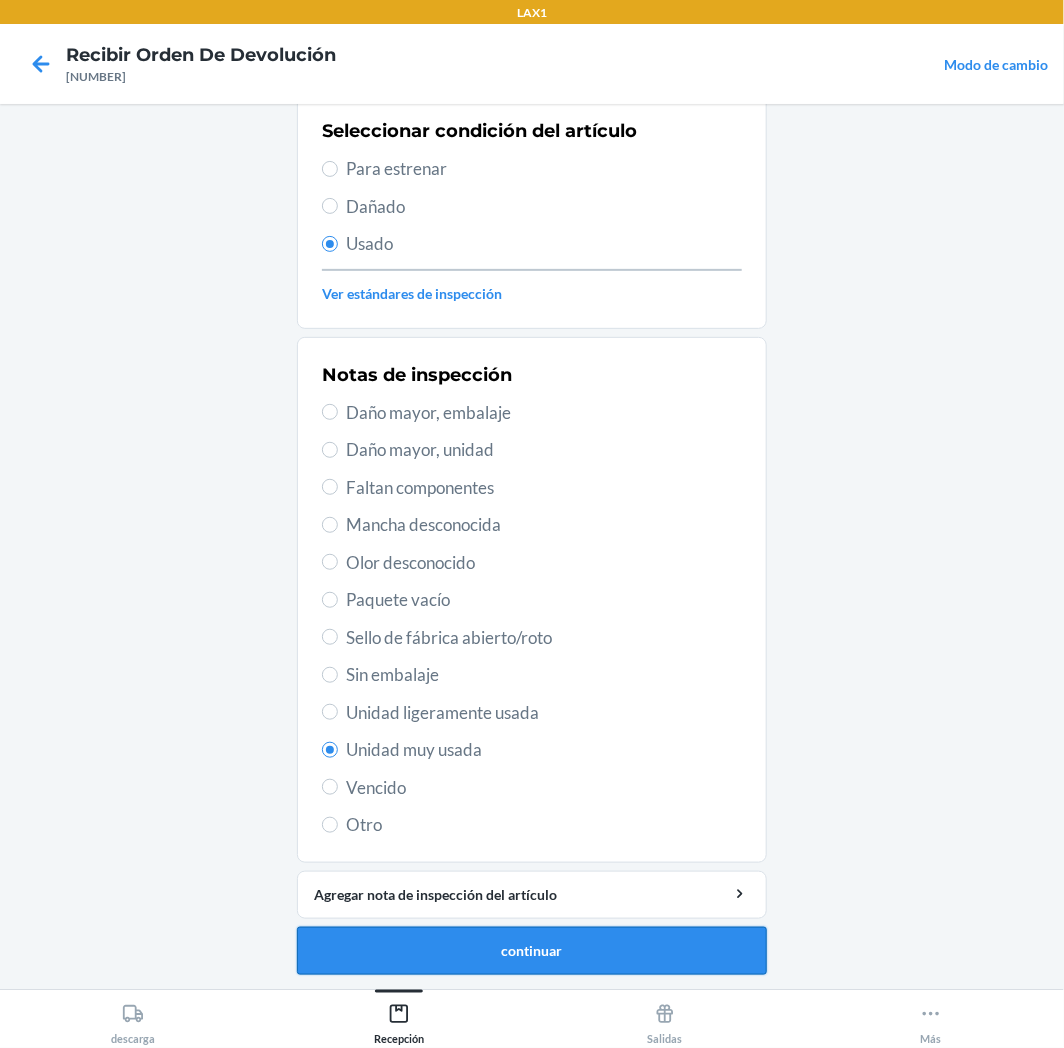 click on "continuar" at bounding box center (532, 951) 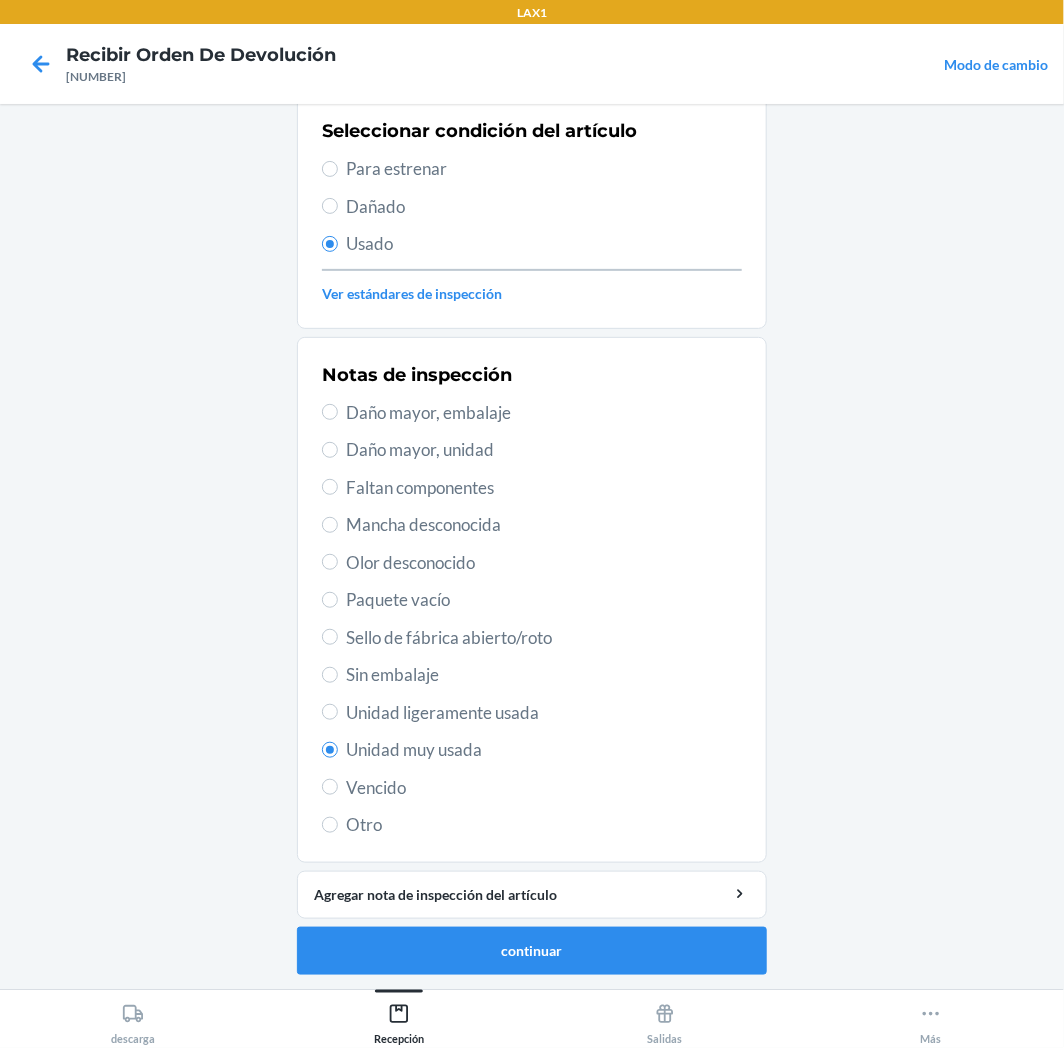 scroll, scrollTop: 0, scrollLeft: 0, axis: both 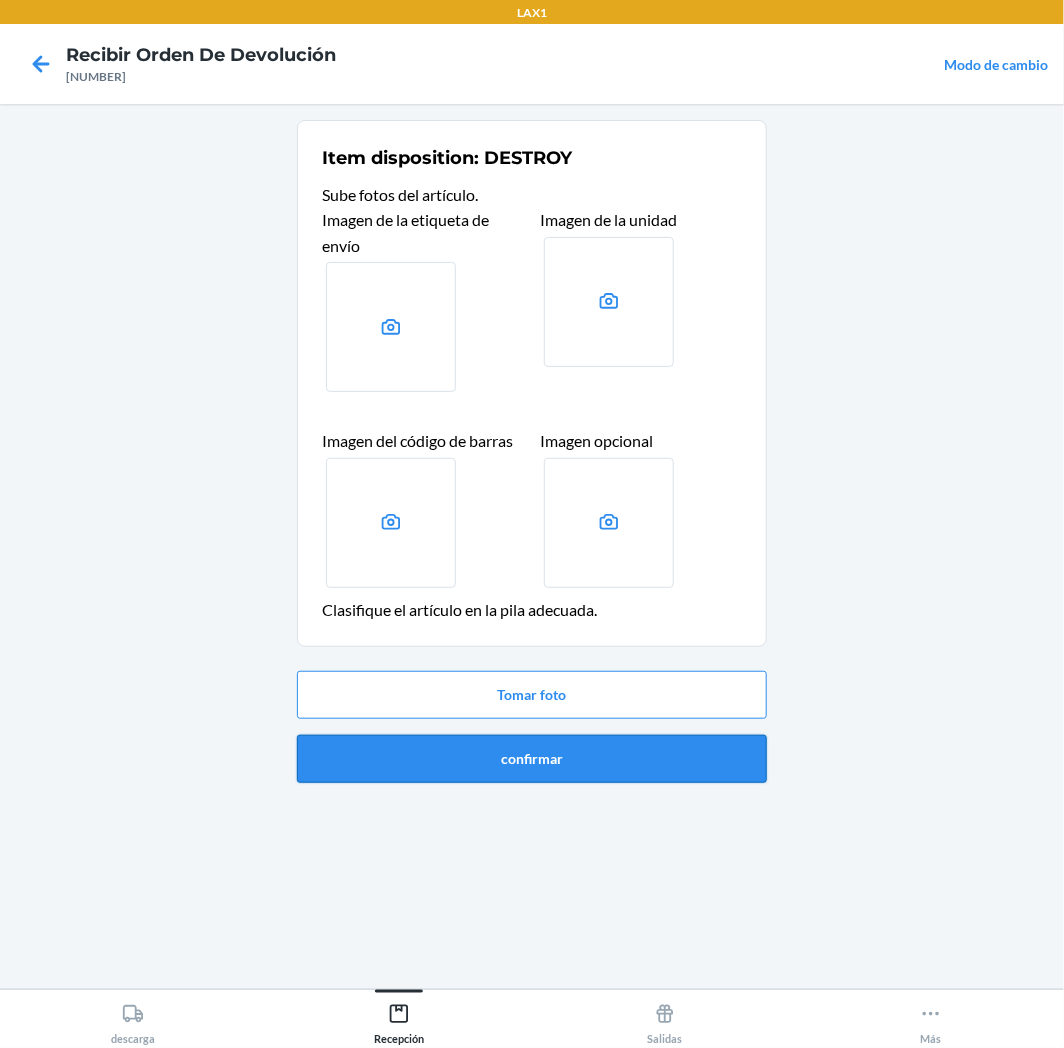 click on "confirmar" at bounding box center [532, 759] 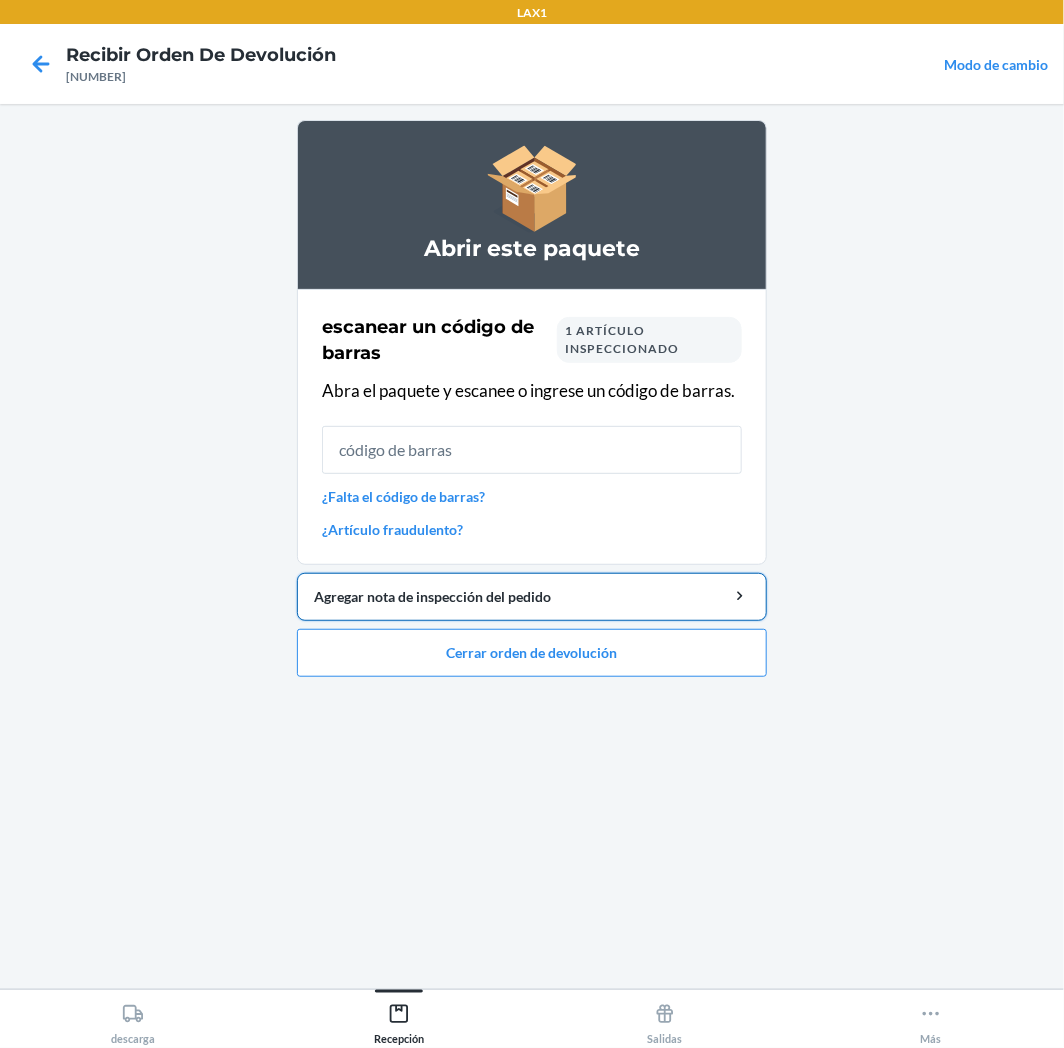 click on "Agregar nota de inspección del pedido" at bounding box center [532, 596] 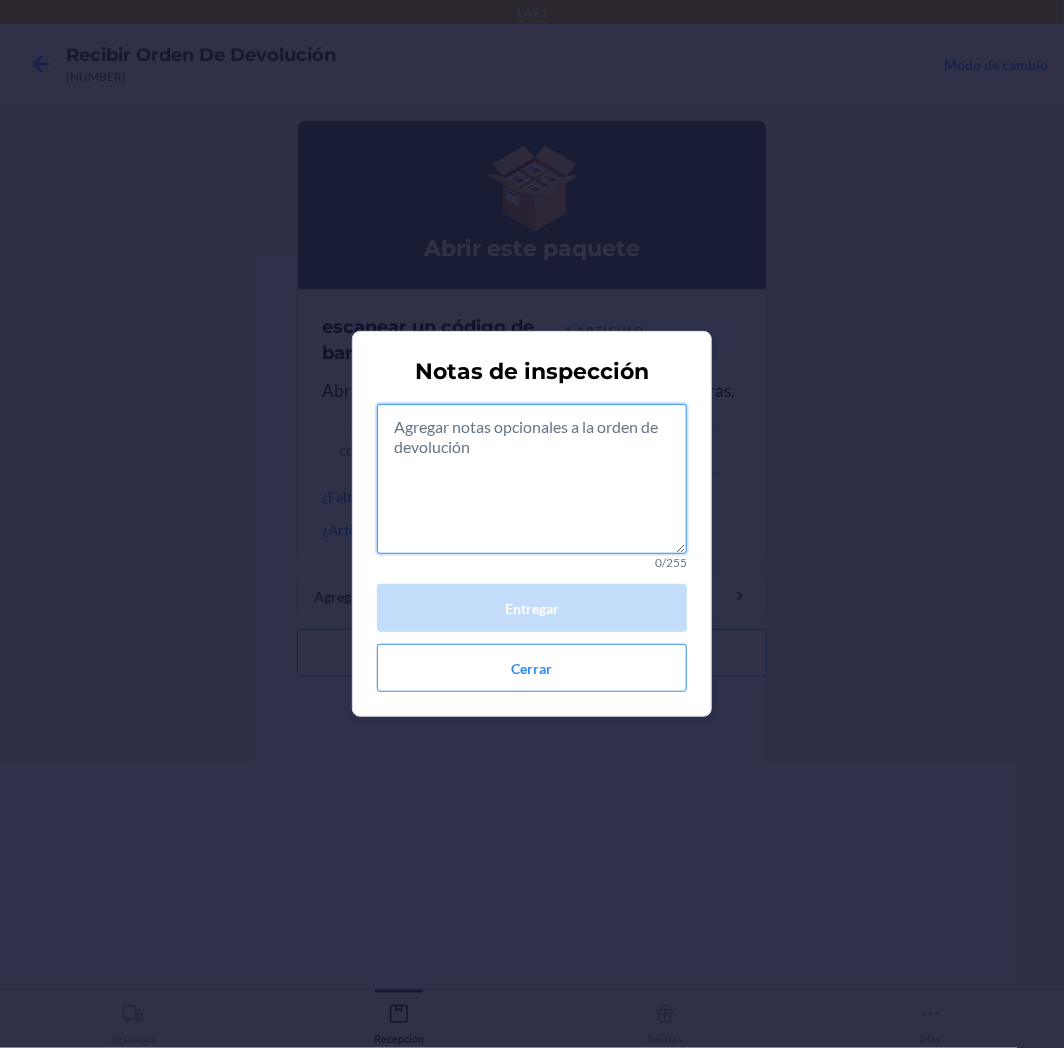 click at bounding box center [532, 479] 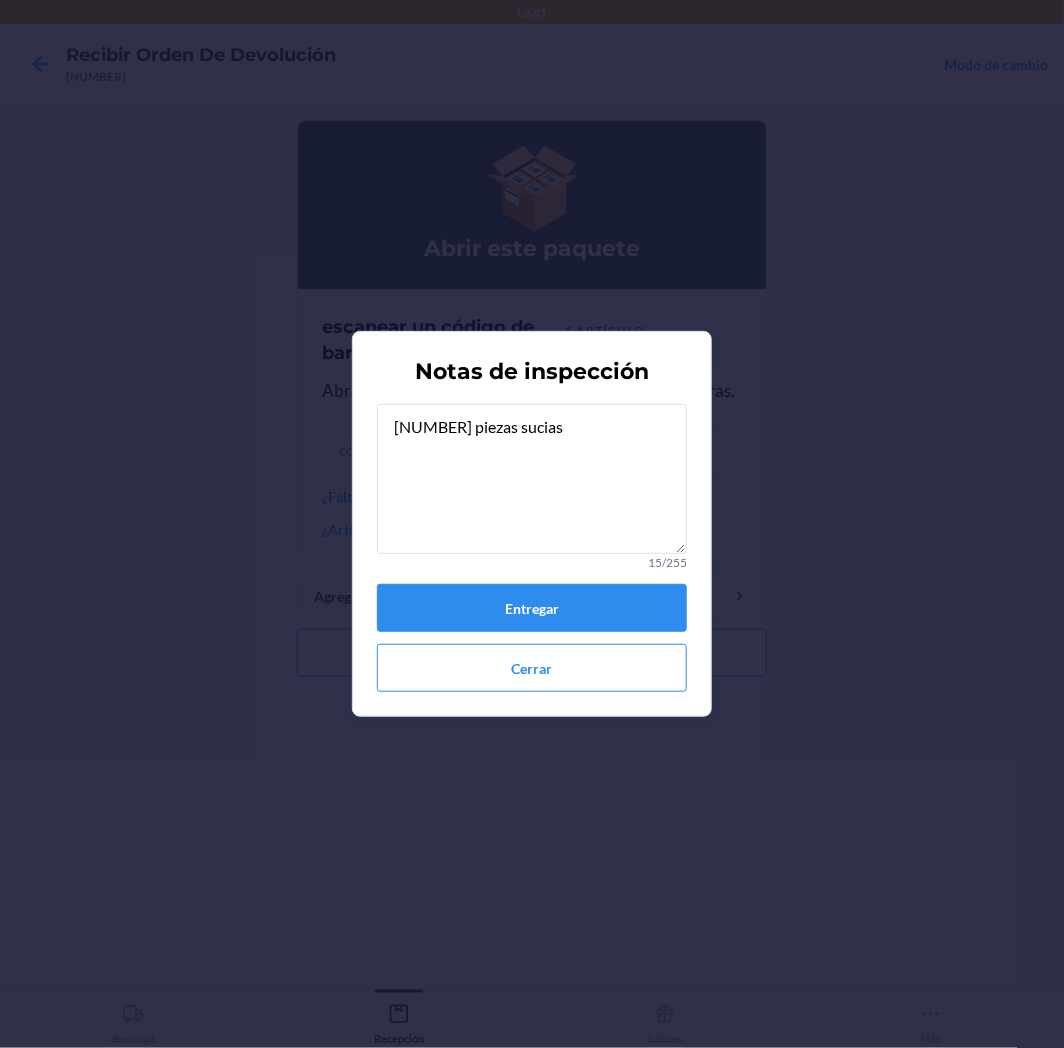 click on "2 piezas sucias 15/255 Entregar Cerrar" at bounding box center [532, 548] 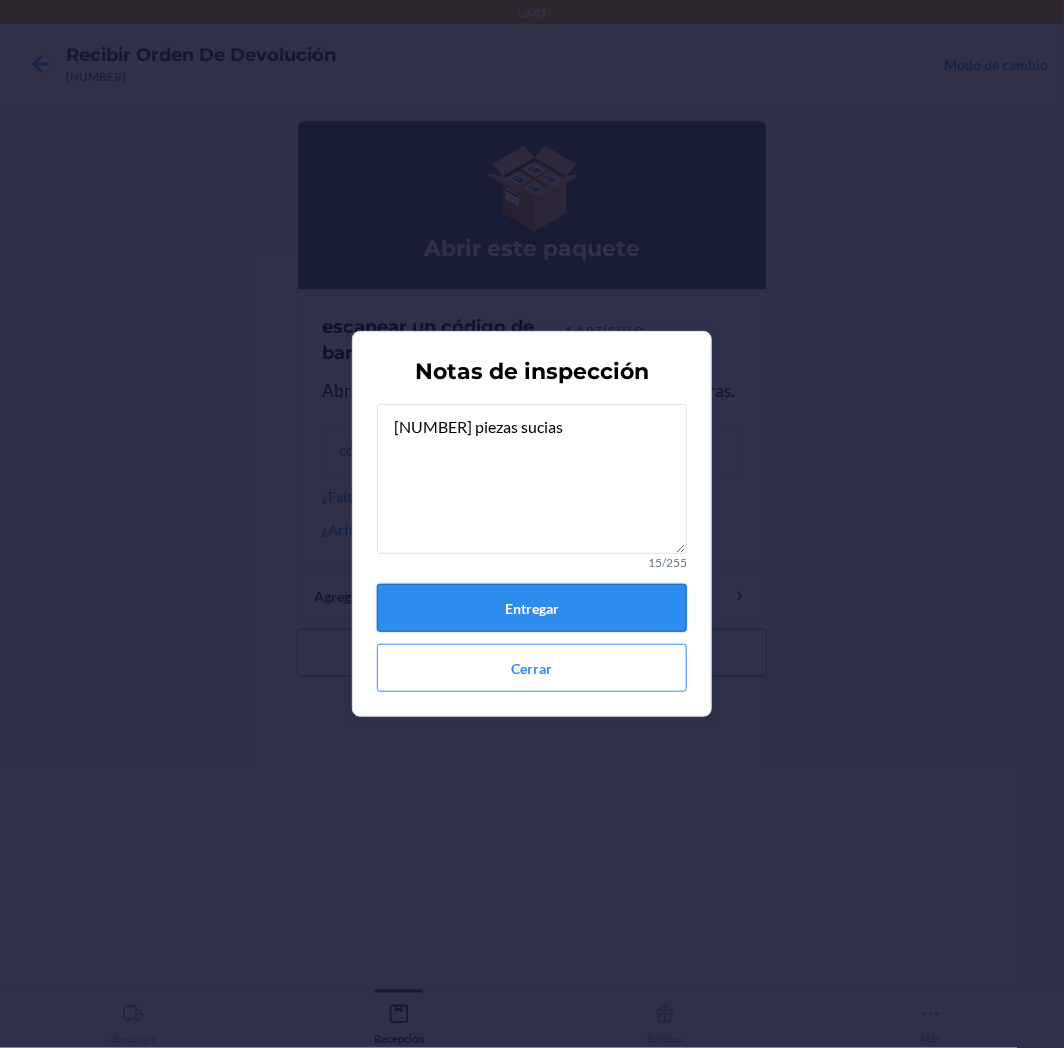 click on "Entregar" at bounding box center (532, 608) 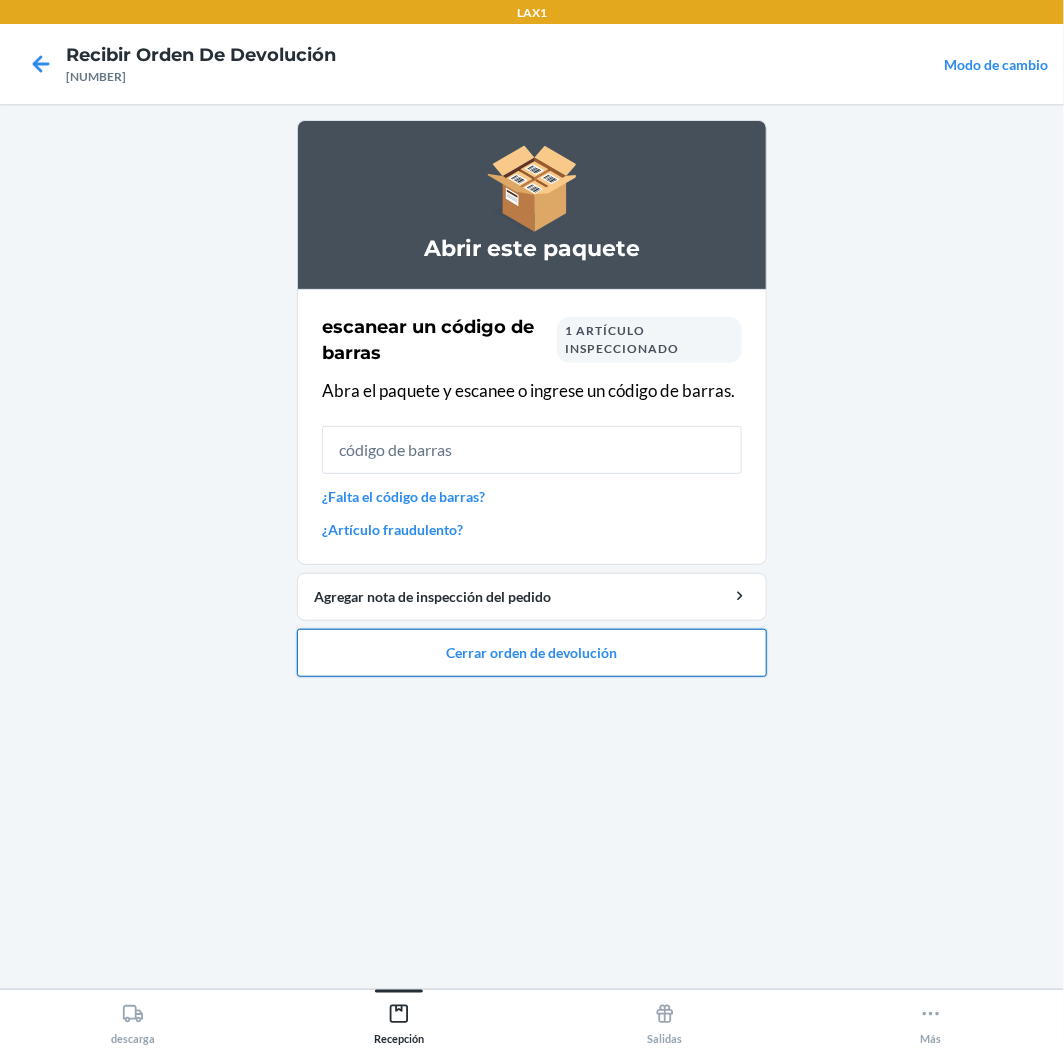 drag, startPoint x: 660, startPoint y: 660, endPoint x: 663, endPoint y: 650, distance: 10.440307 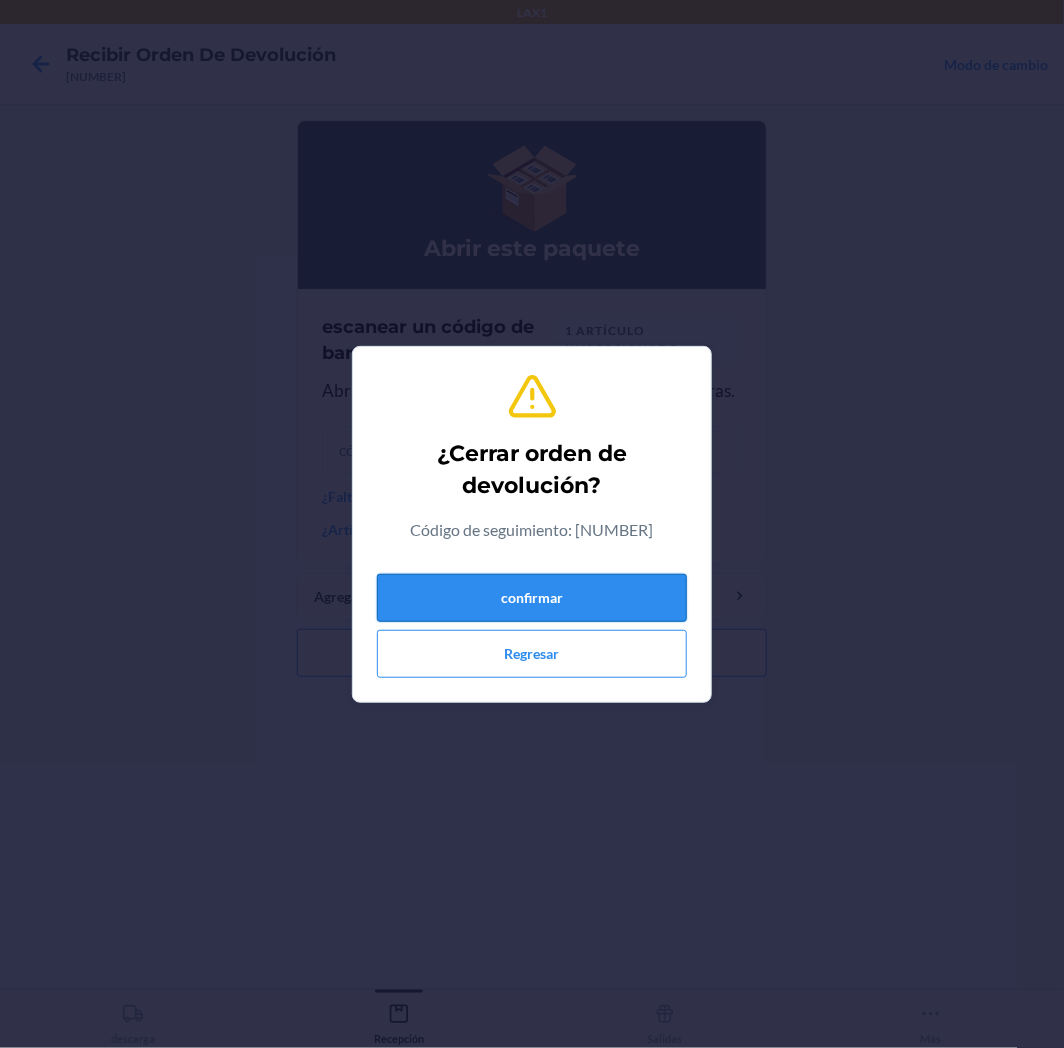 click on "confirmar" at bounding box center [532, 598] 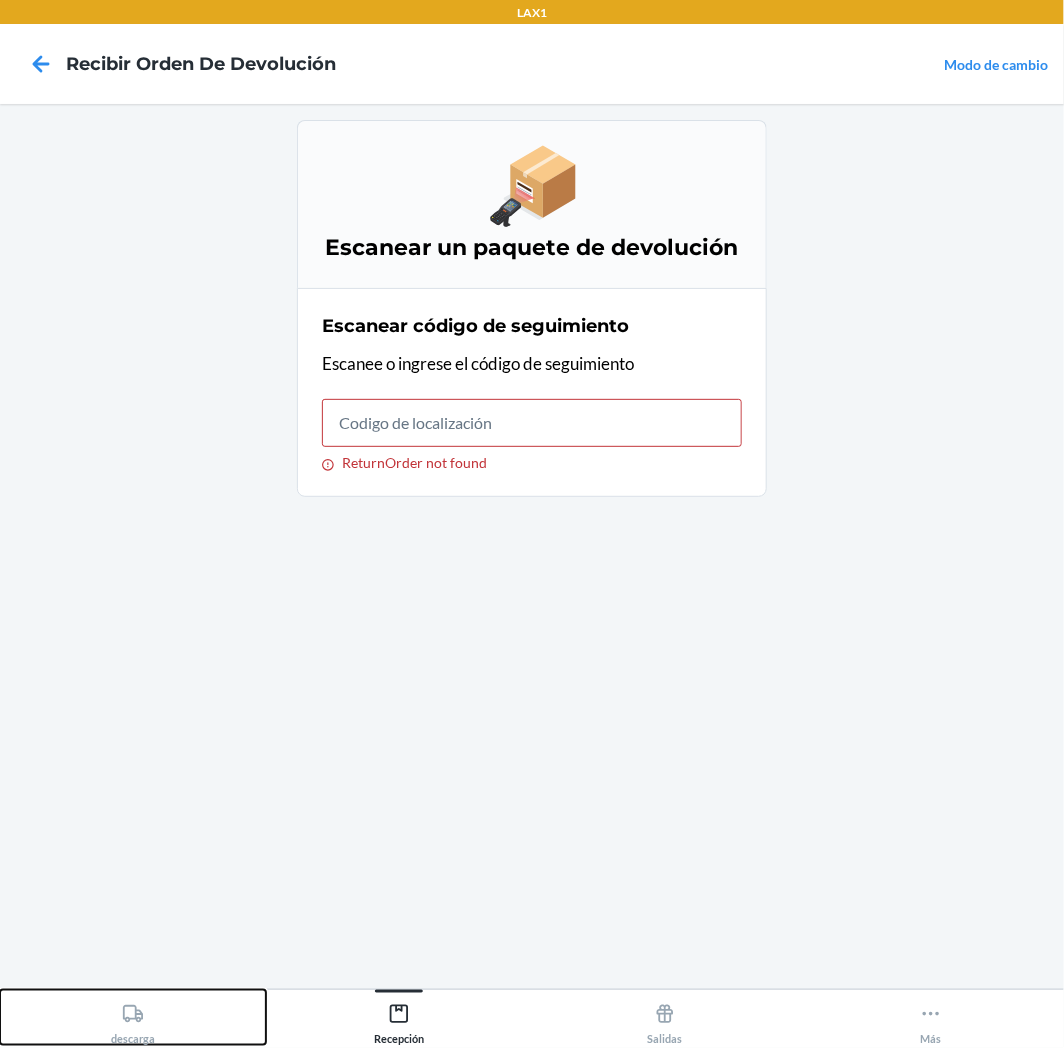 drag, startPoint x: 107, startPoint y: 1021, endPoint x: 184, endPoint y: 943, distance: 109.60383 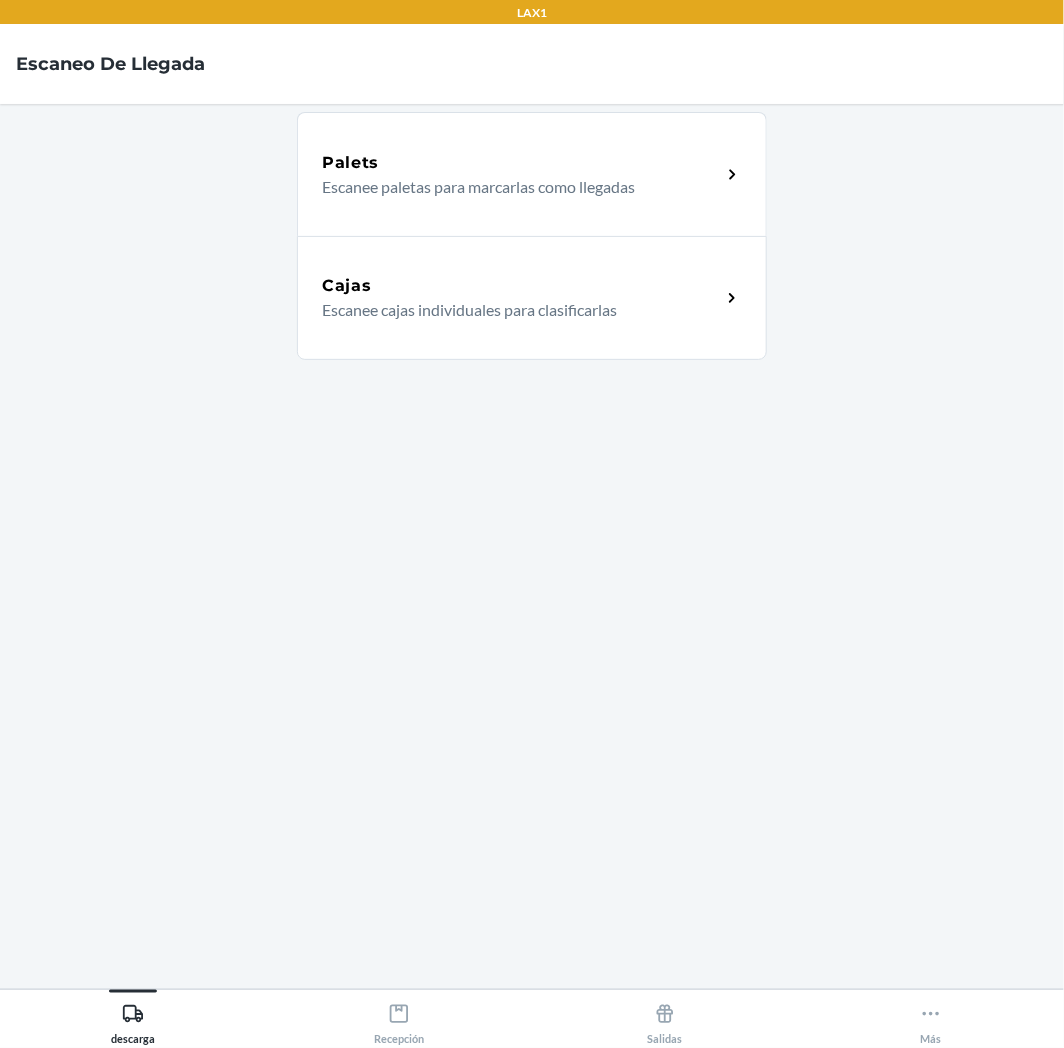 click on "Escanee cajas individuales para clasificarlas" at bounding box center [513, 310] 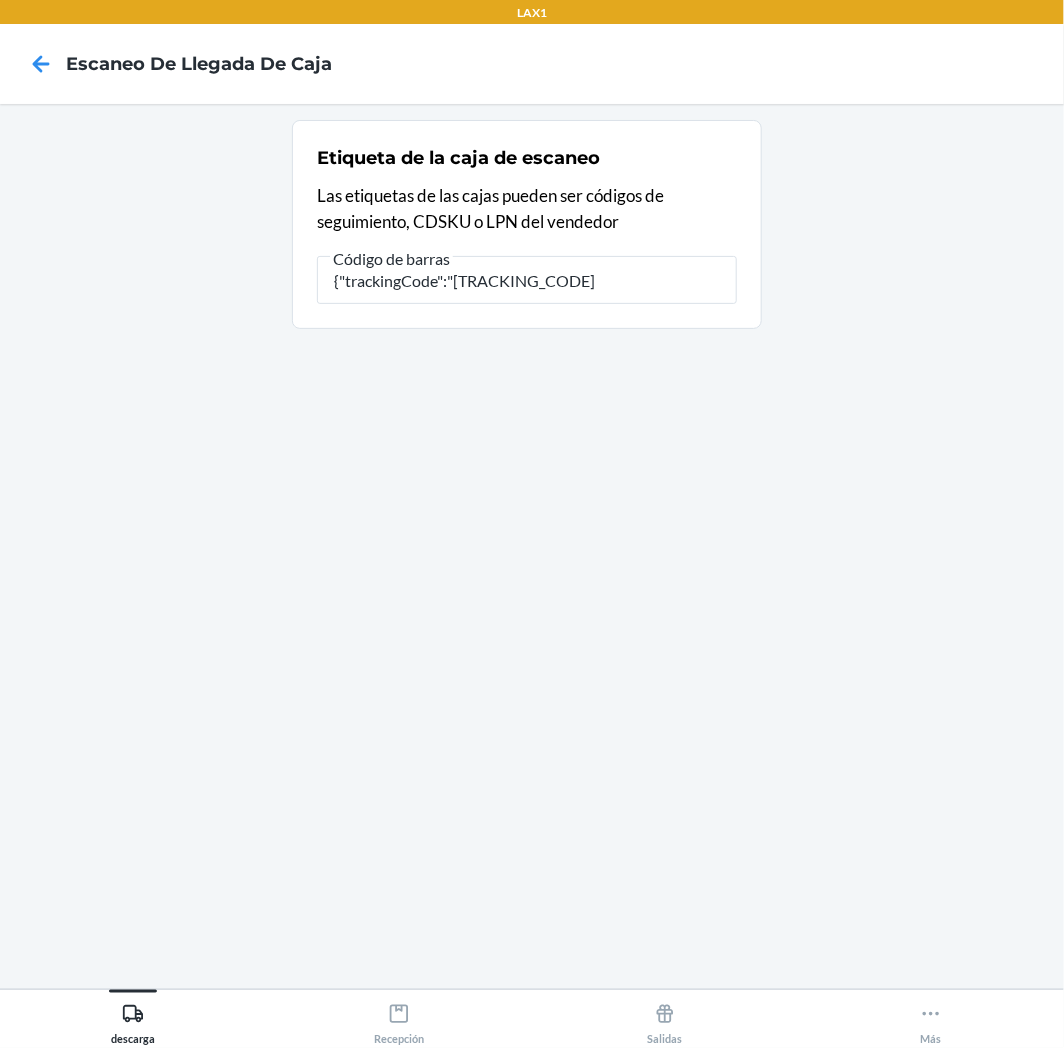 scroll, scrollTop: 0, scrollLeft: 0, axis: both 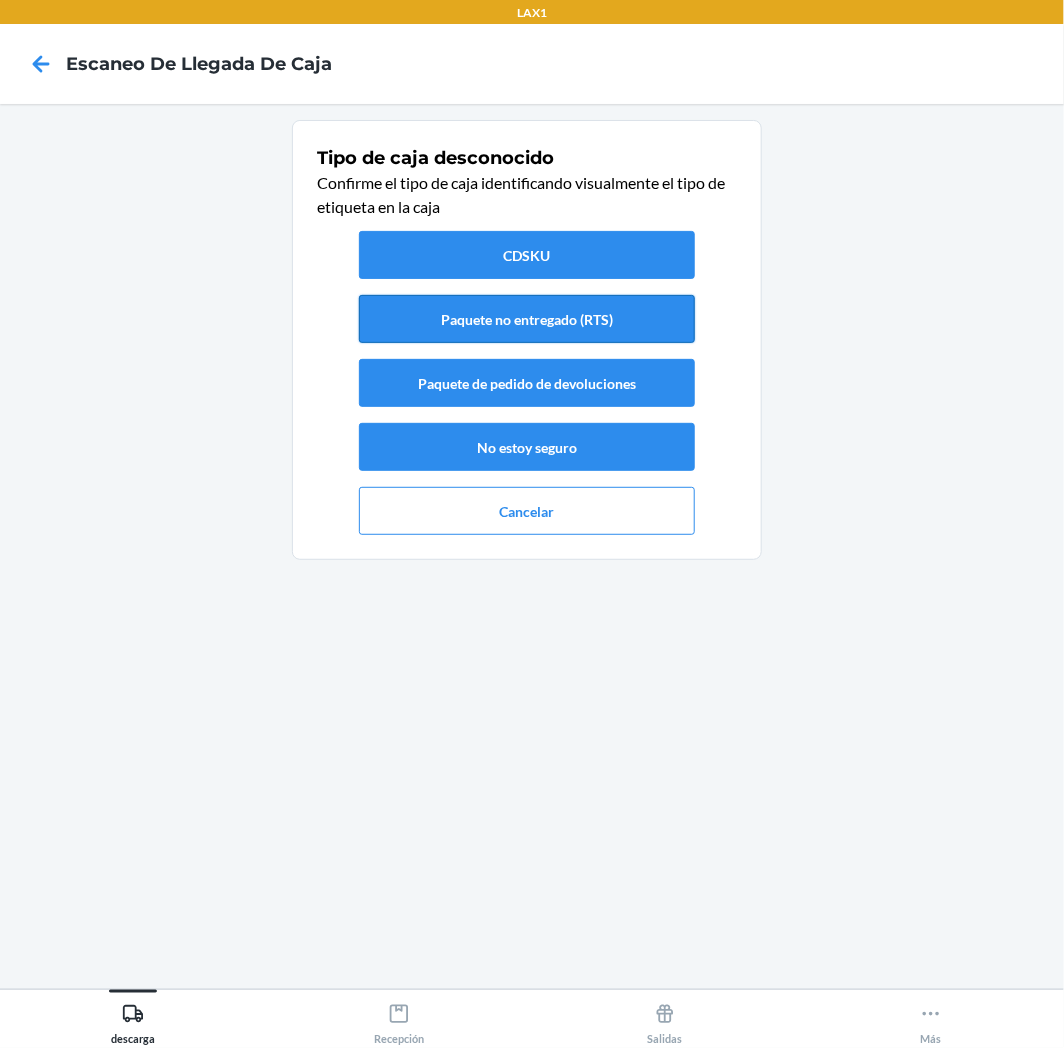 click on "Paquete no entregado (RTS)" at bounding box center (527, 319) 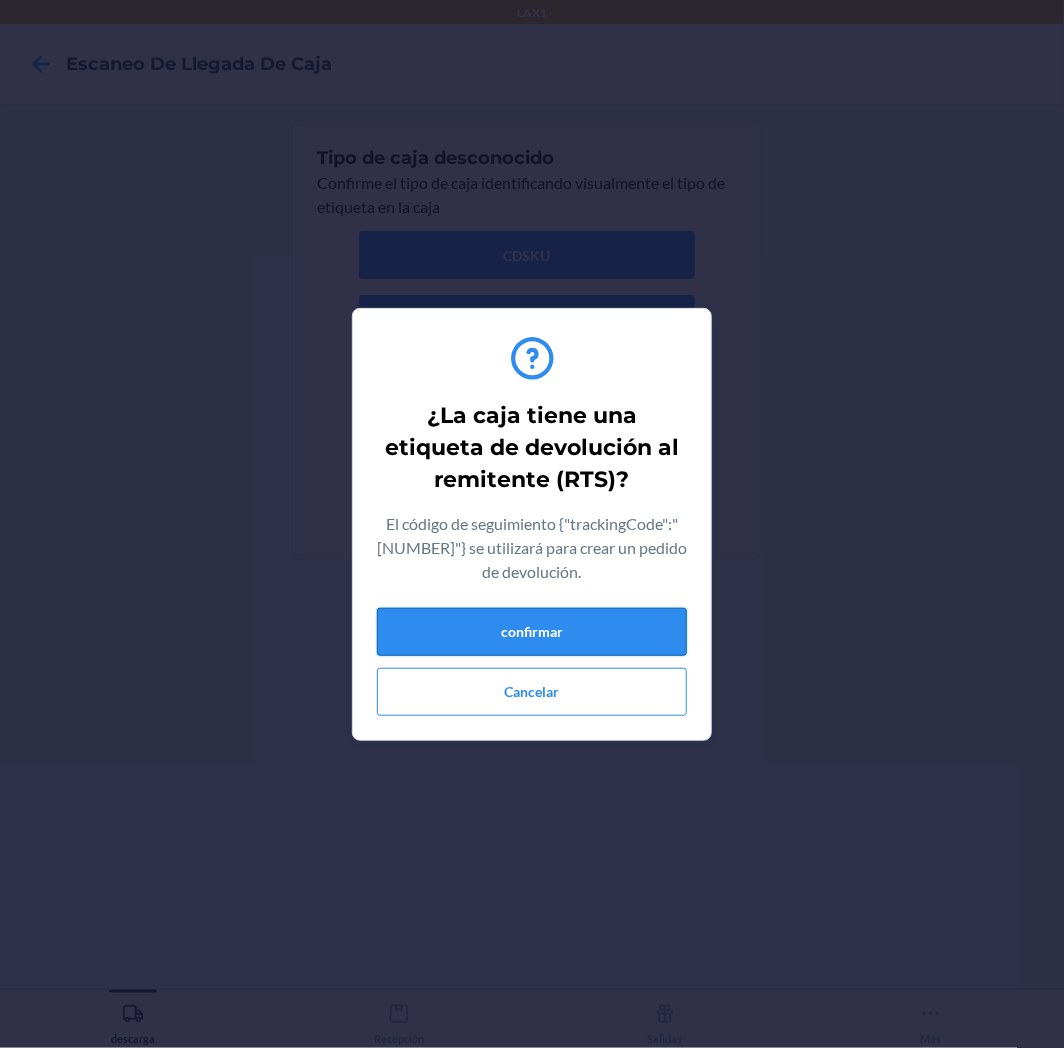 click on "confirmar" at bounding box center [532, 632] 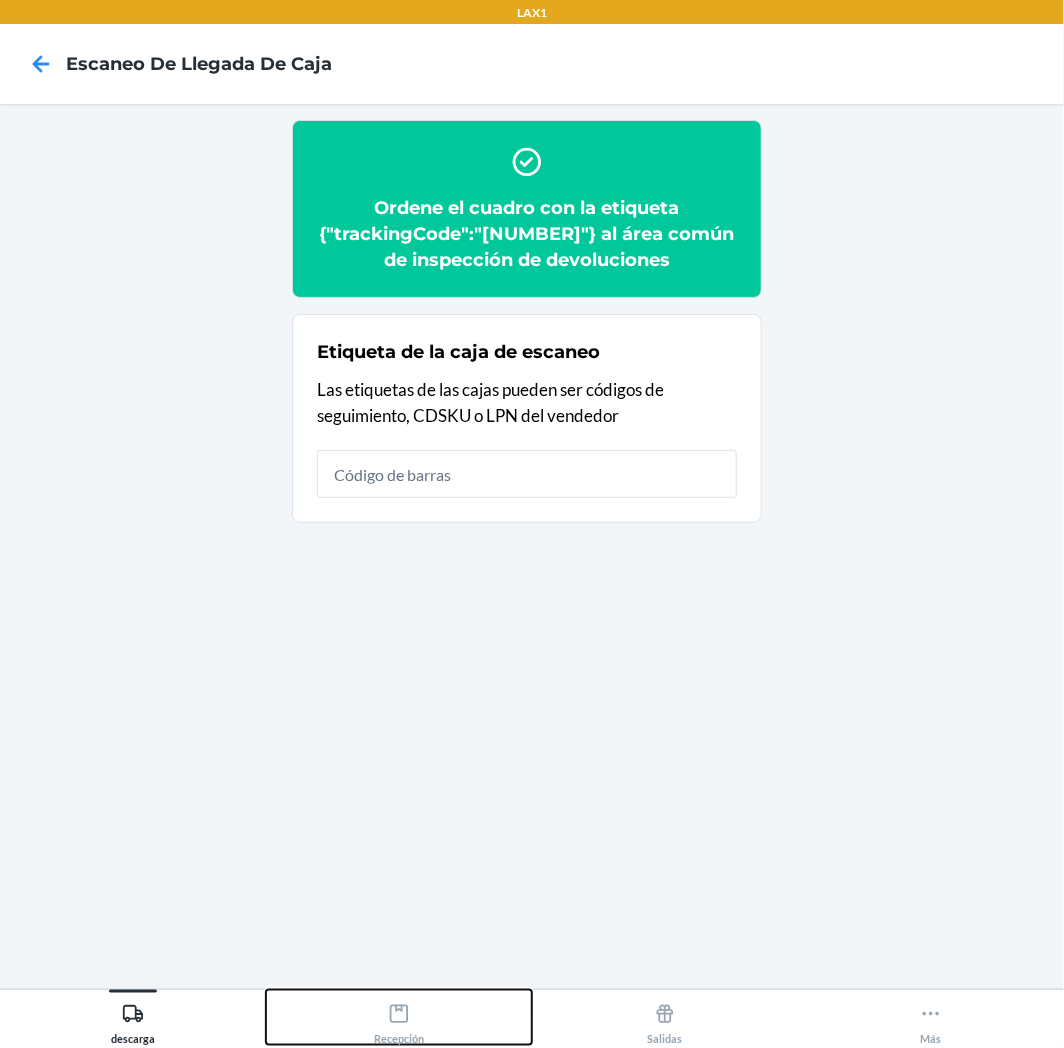 click 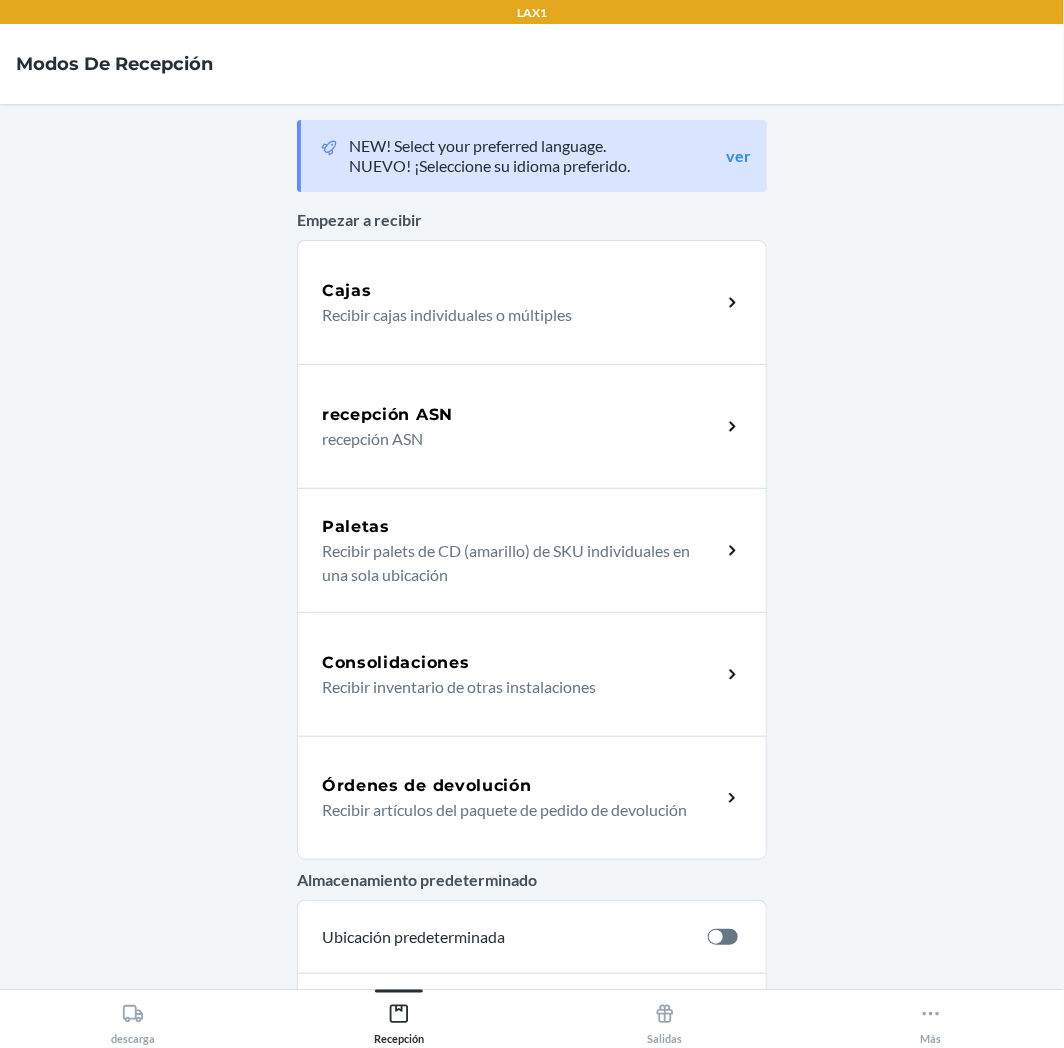 click on "Recibir artículos del paquete de pedido de devolución" at bounding box center [513, 810] 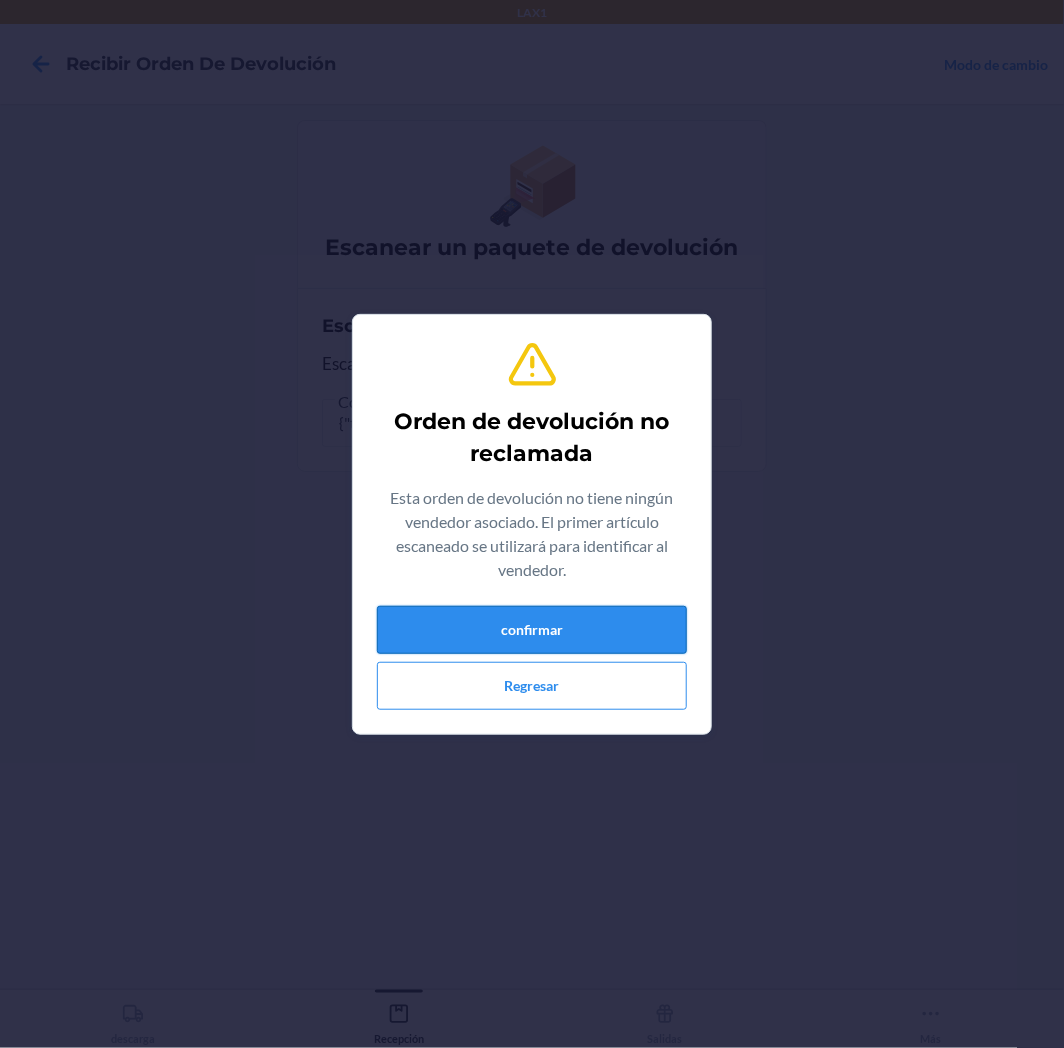 click on "confirmar" at bounding box center [532, 630] 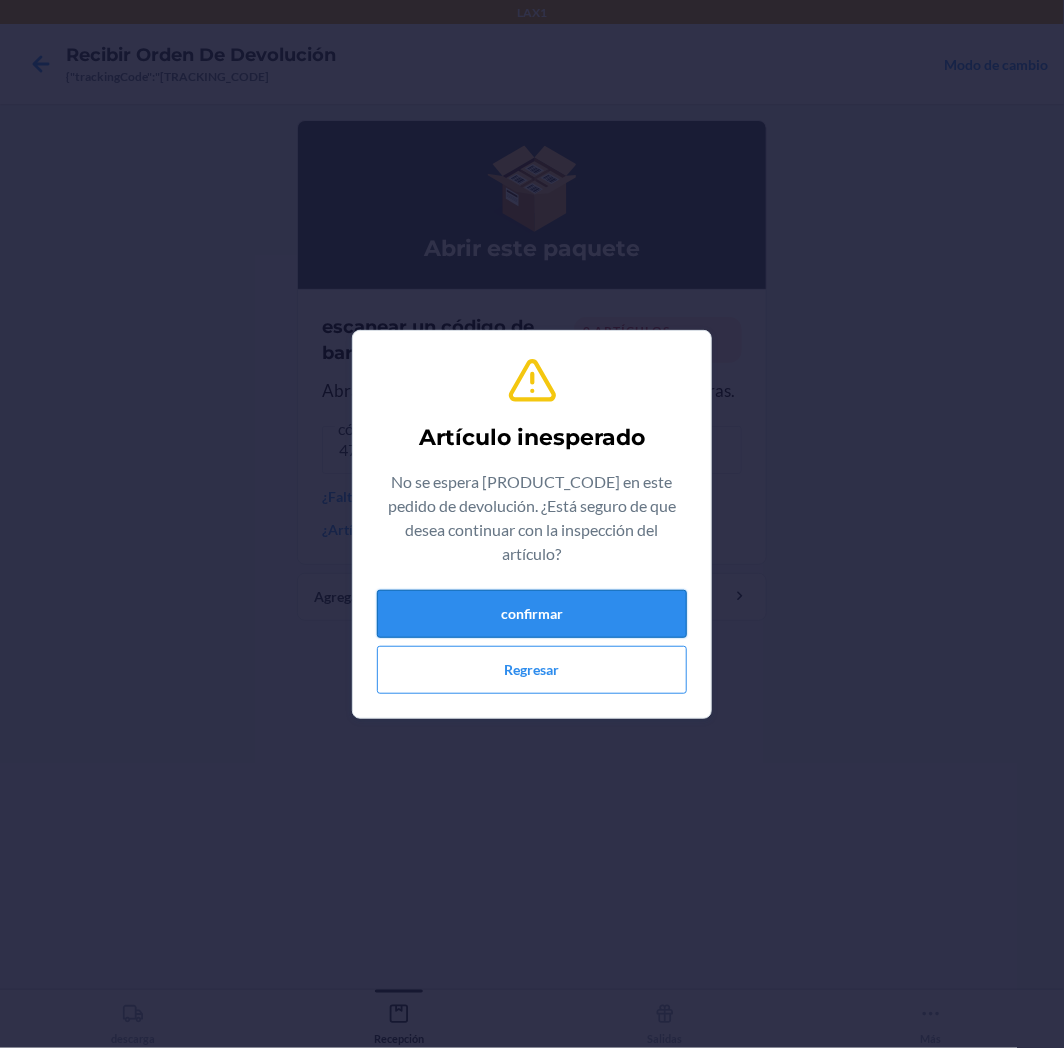click on "confirmar" at bounding box center [532, 614] 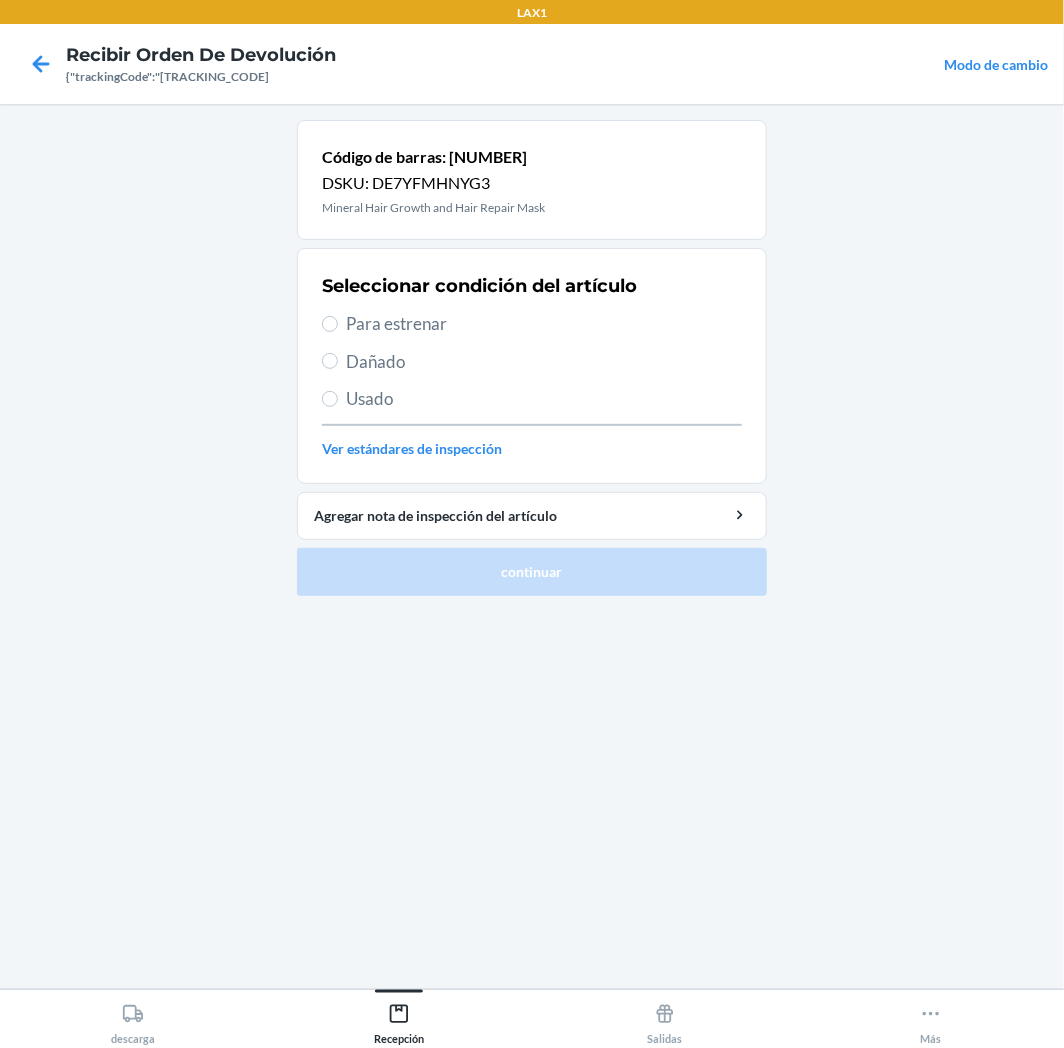click on "Para estrenar" at bounding box center (544, 324) 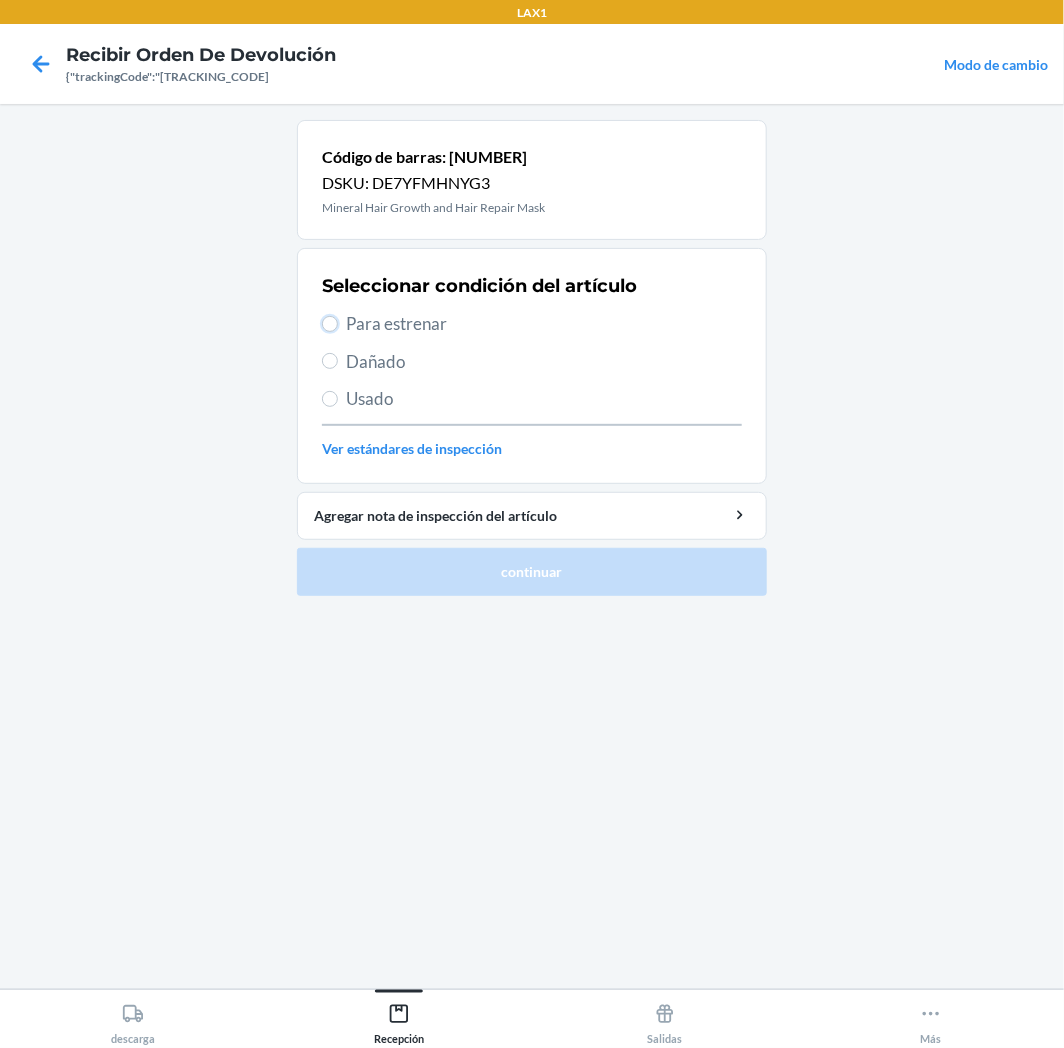 click on "Para estrenar" at bounding box center (330, 324) 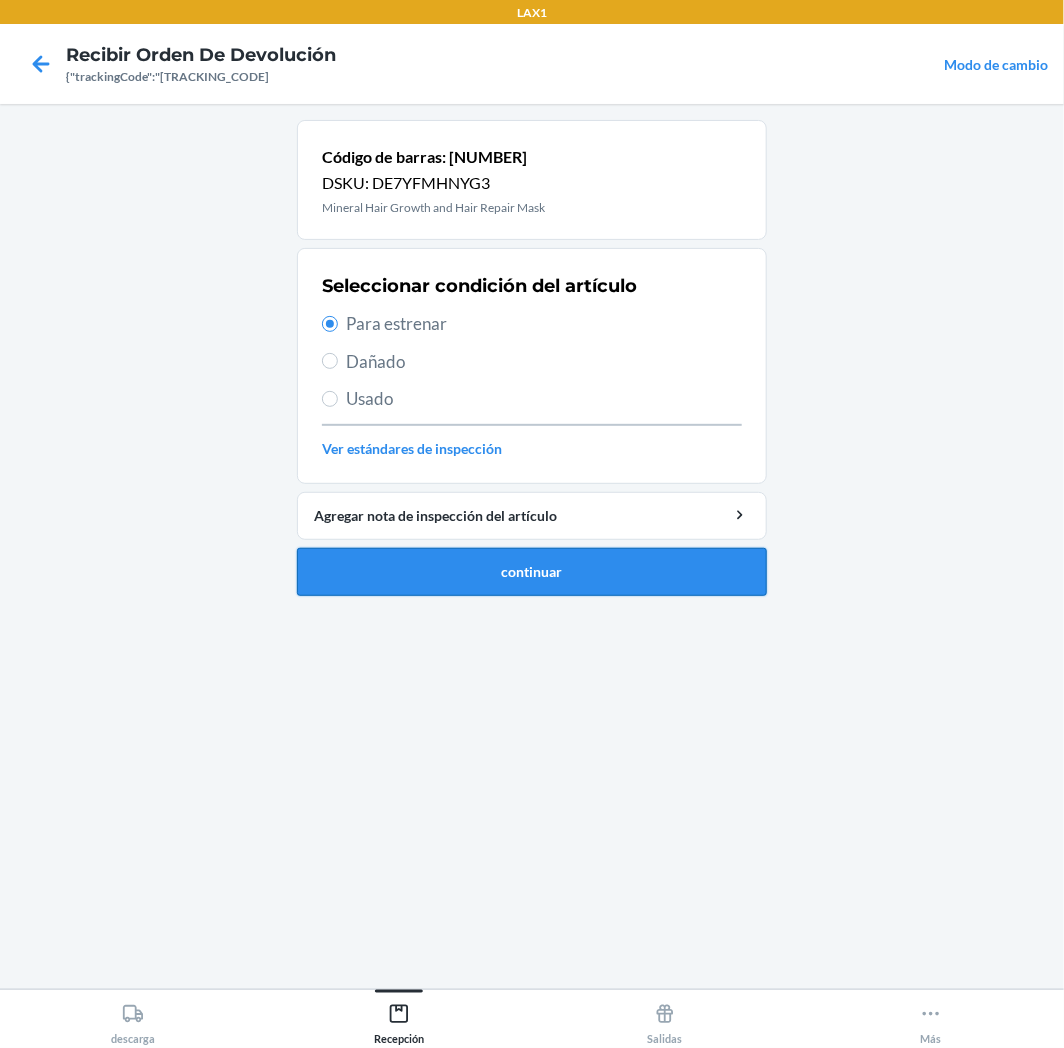 drag, startPoint x: 571, startPoint y: 584, endPoint x: 576, endPoint y: 575, distance: 10.29563 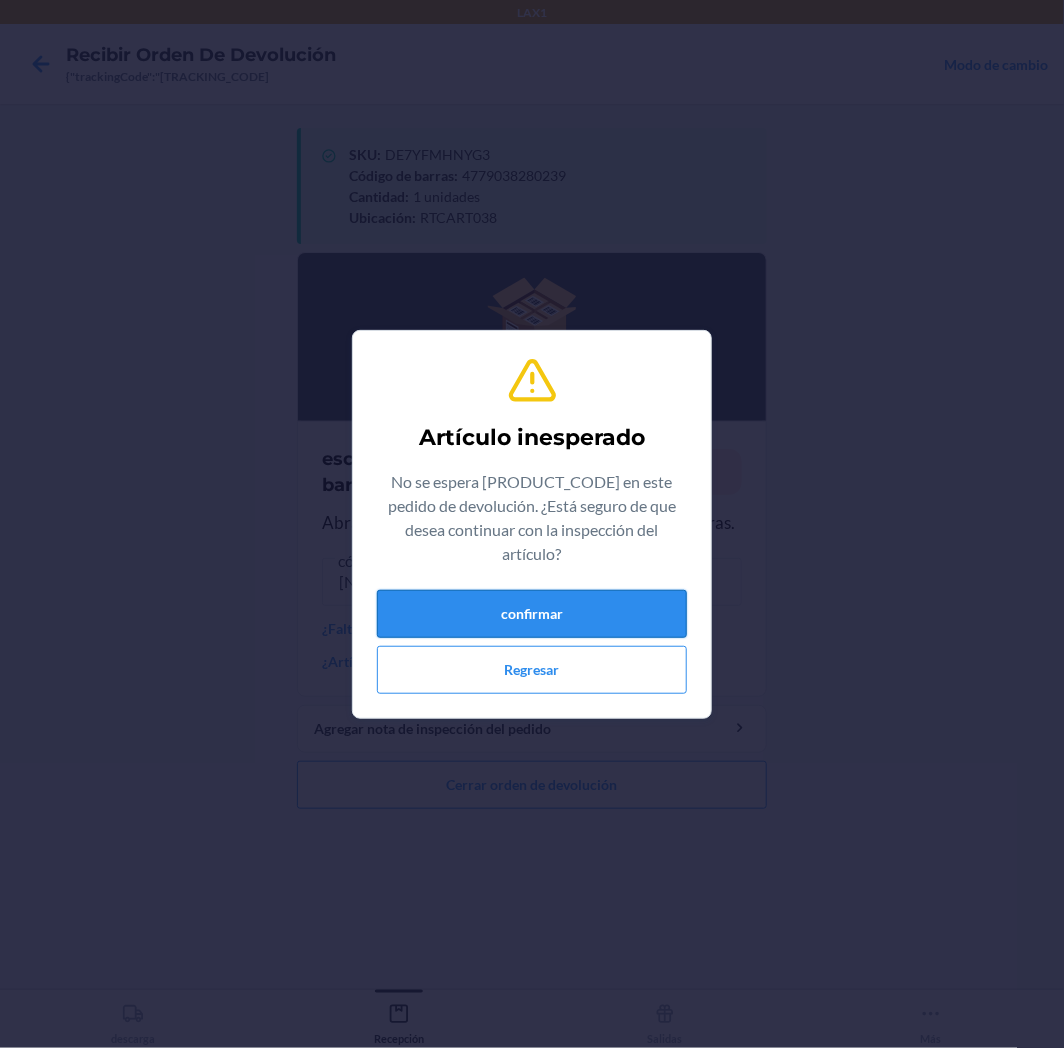 click on "confirmar" at bounding box center (532, 614) 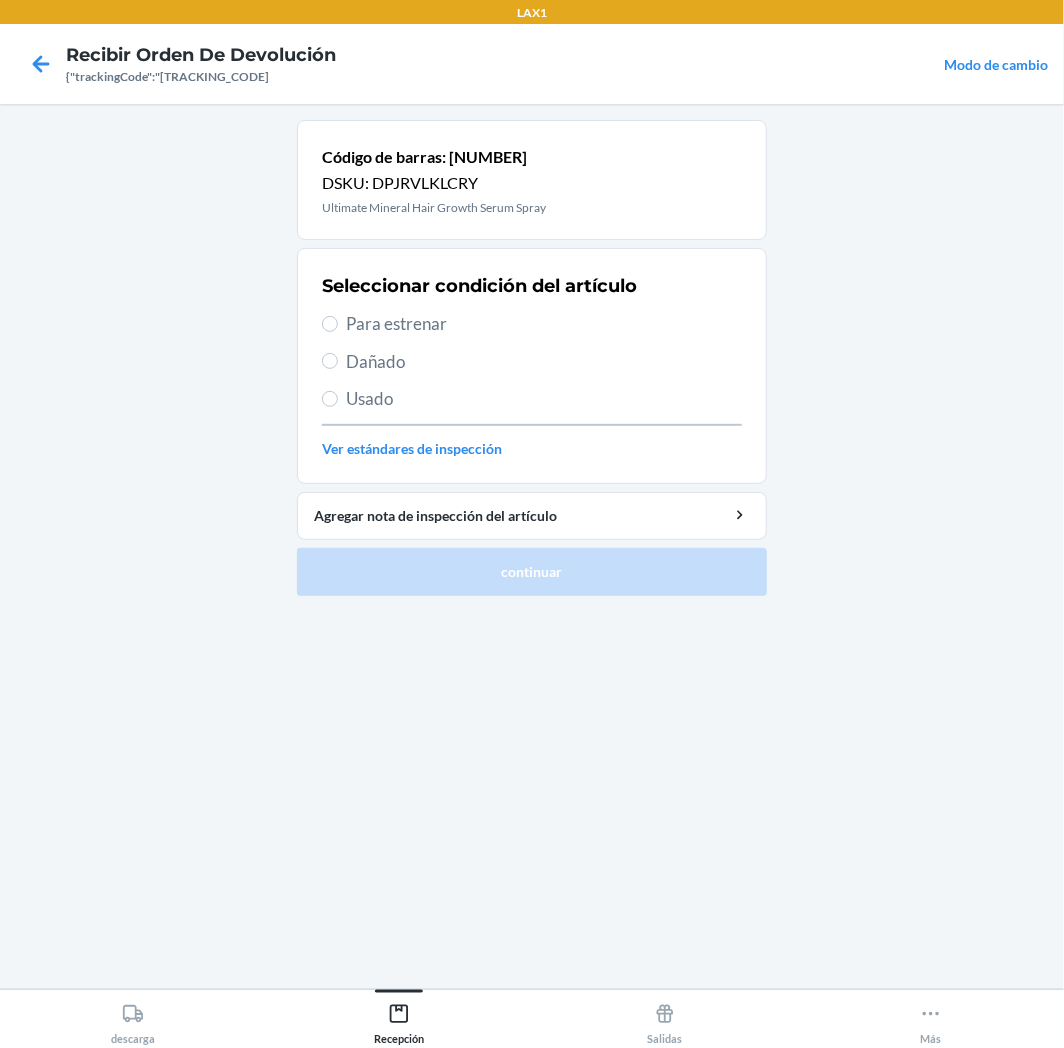click on "Para estrenar" at bounding box center [544, 324] 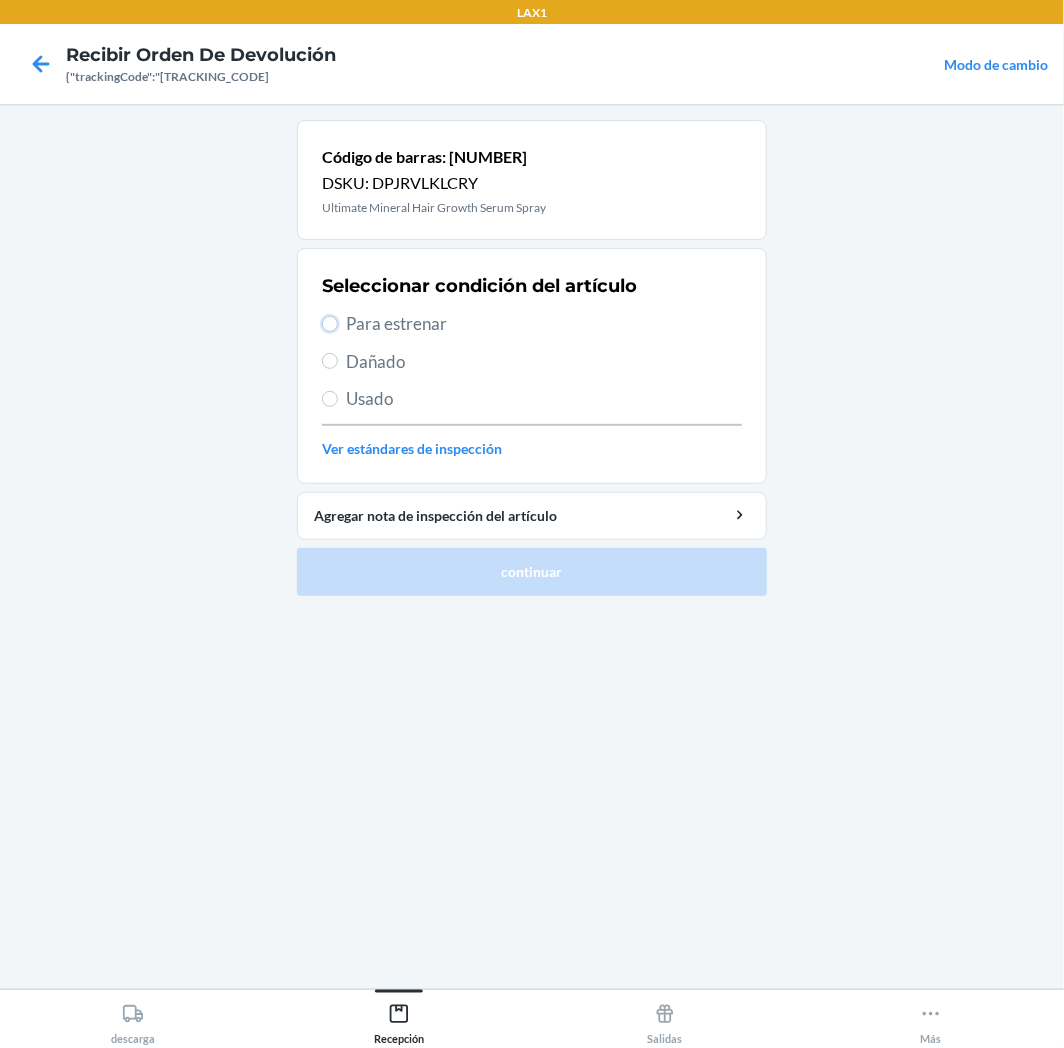 click on "Para estrenar" at bounding box center [330, 324] 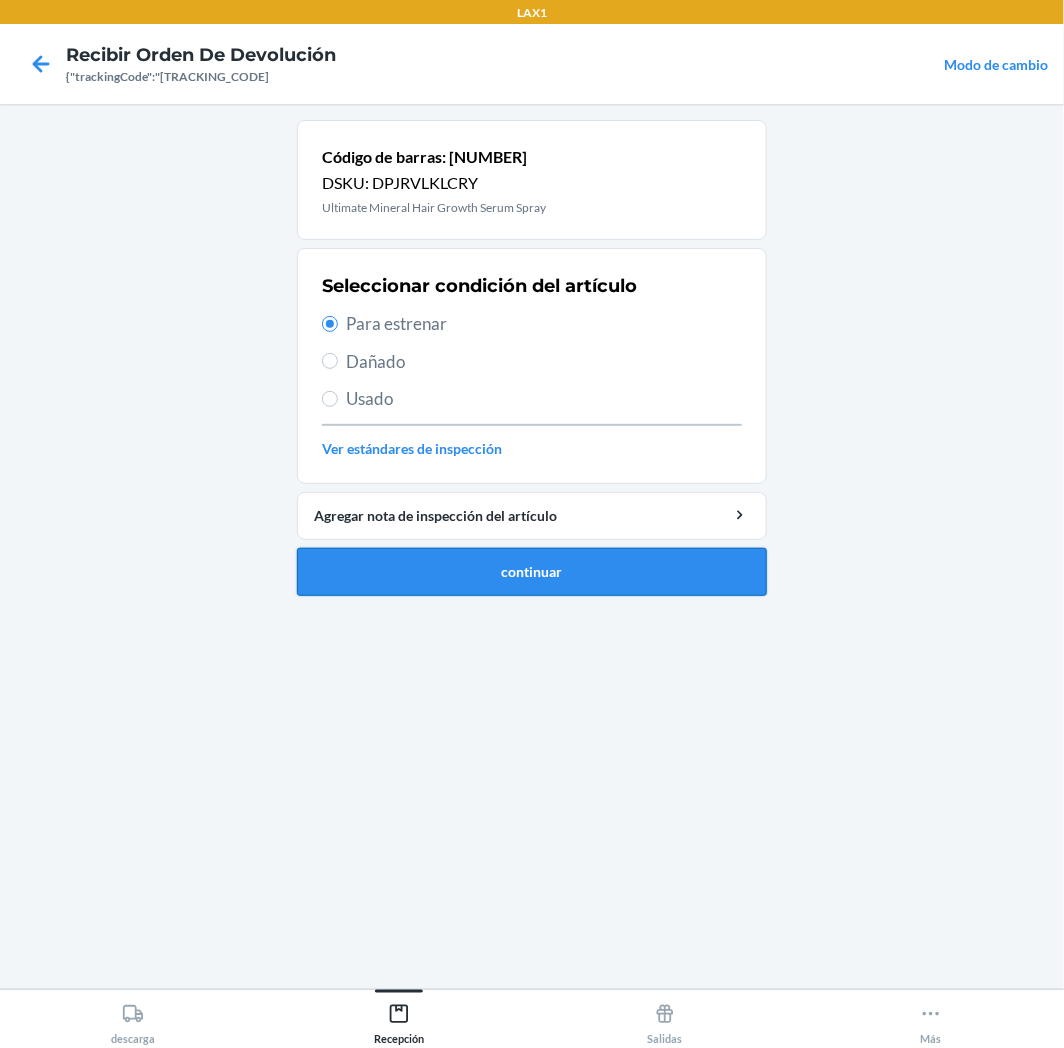 click on "continuar" at bounding box center [532, 572] 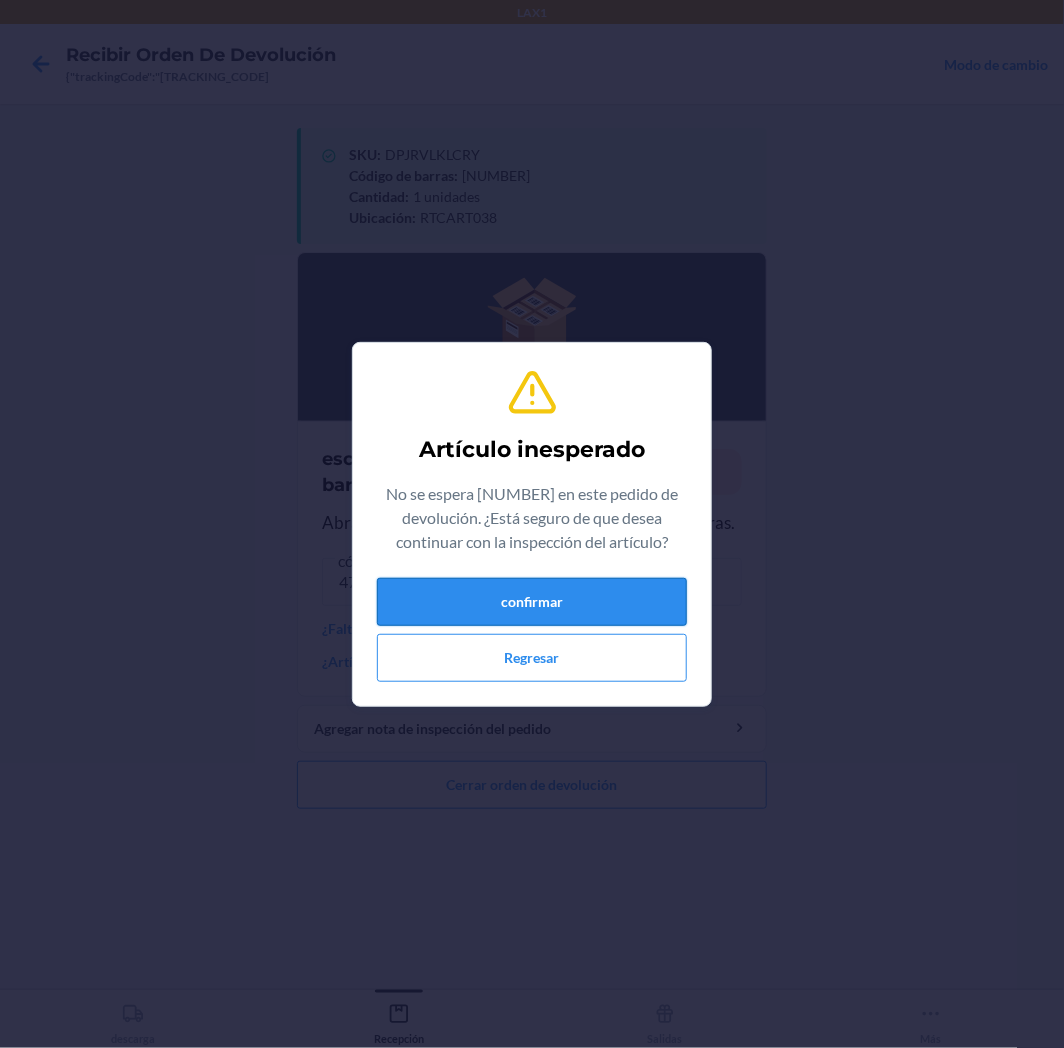click on "confirmar" at bounding box center [532, 602] 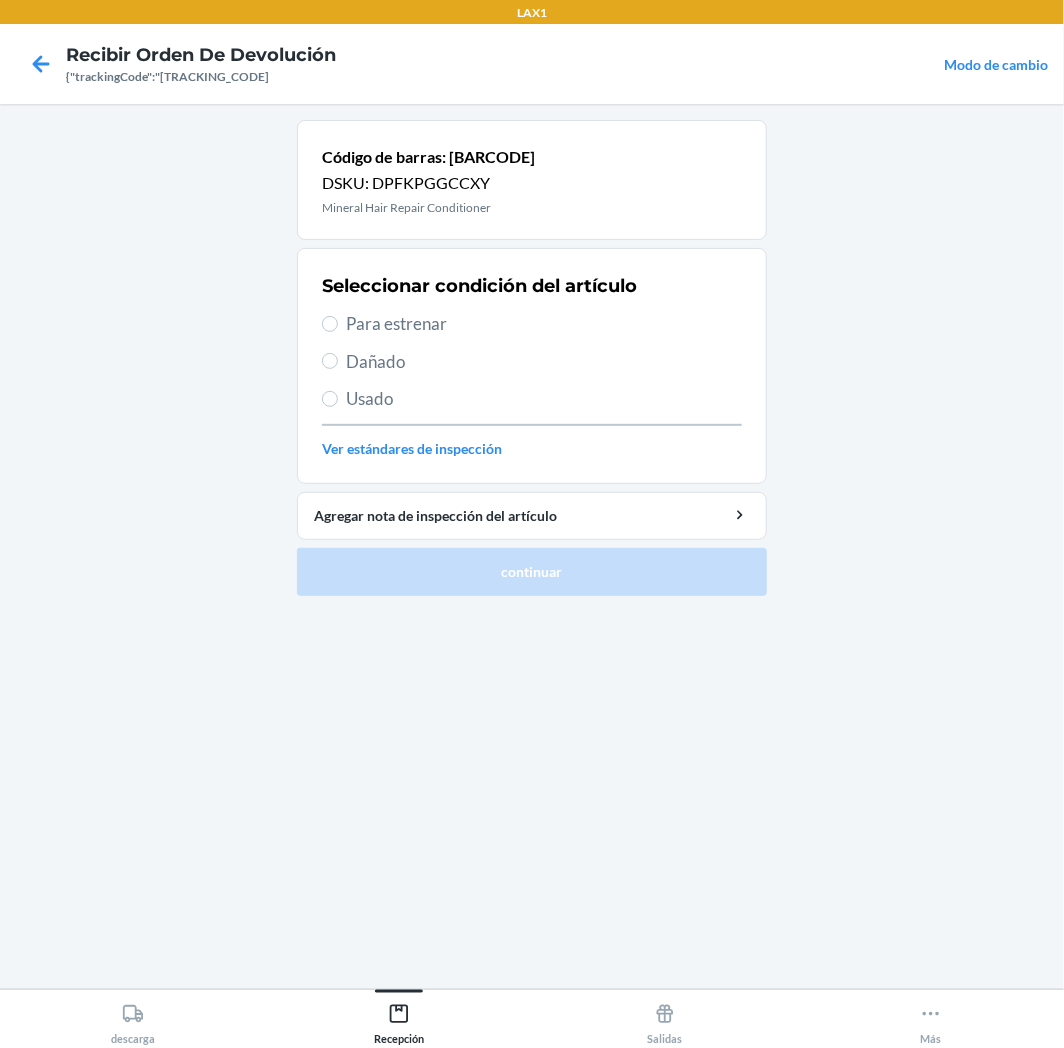 click on "Para estrenar" at bounding box center [544, 324] 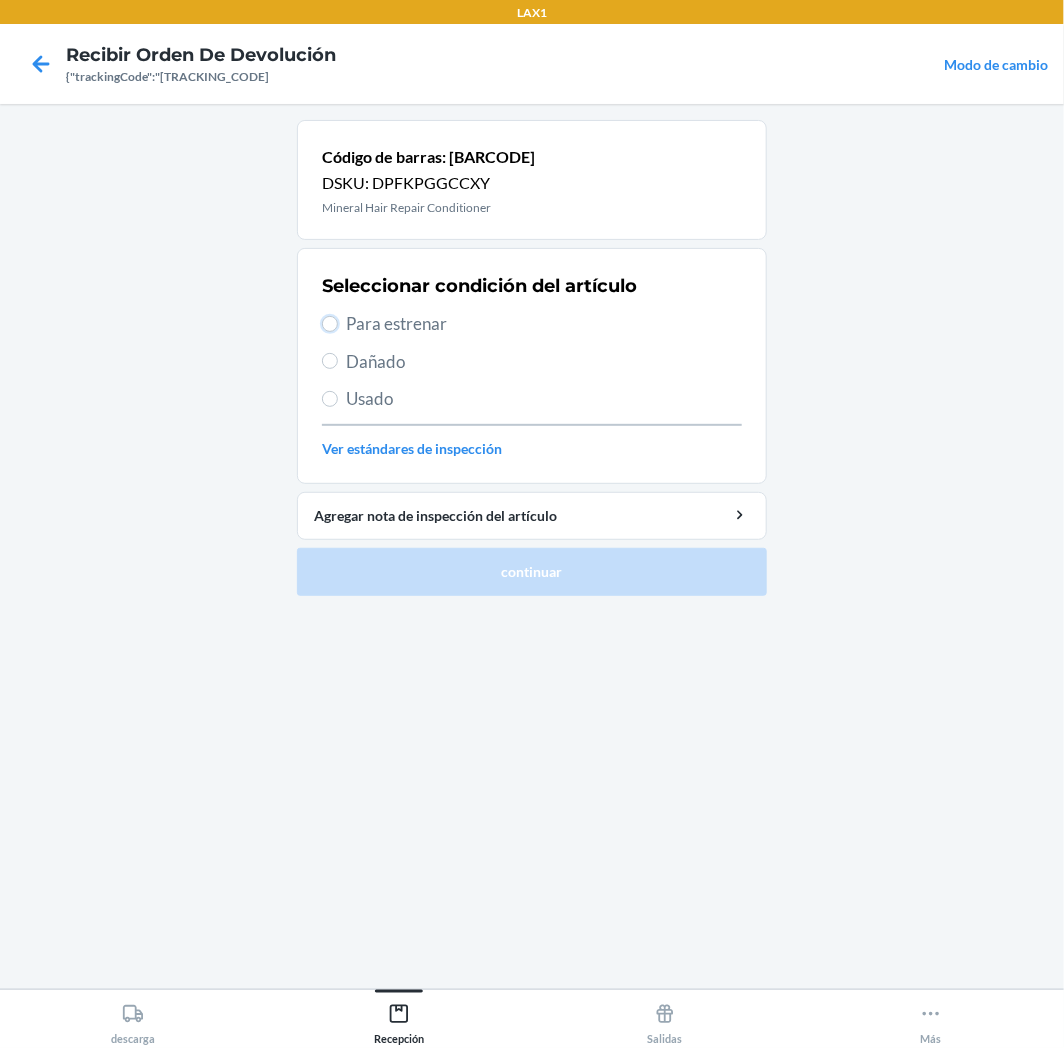 click on "Para estrenar" at bounding box center [330, 324] 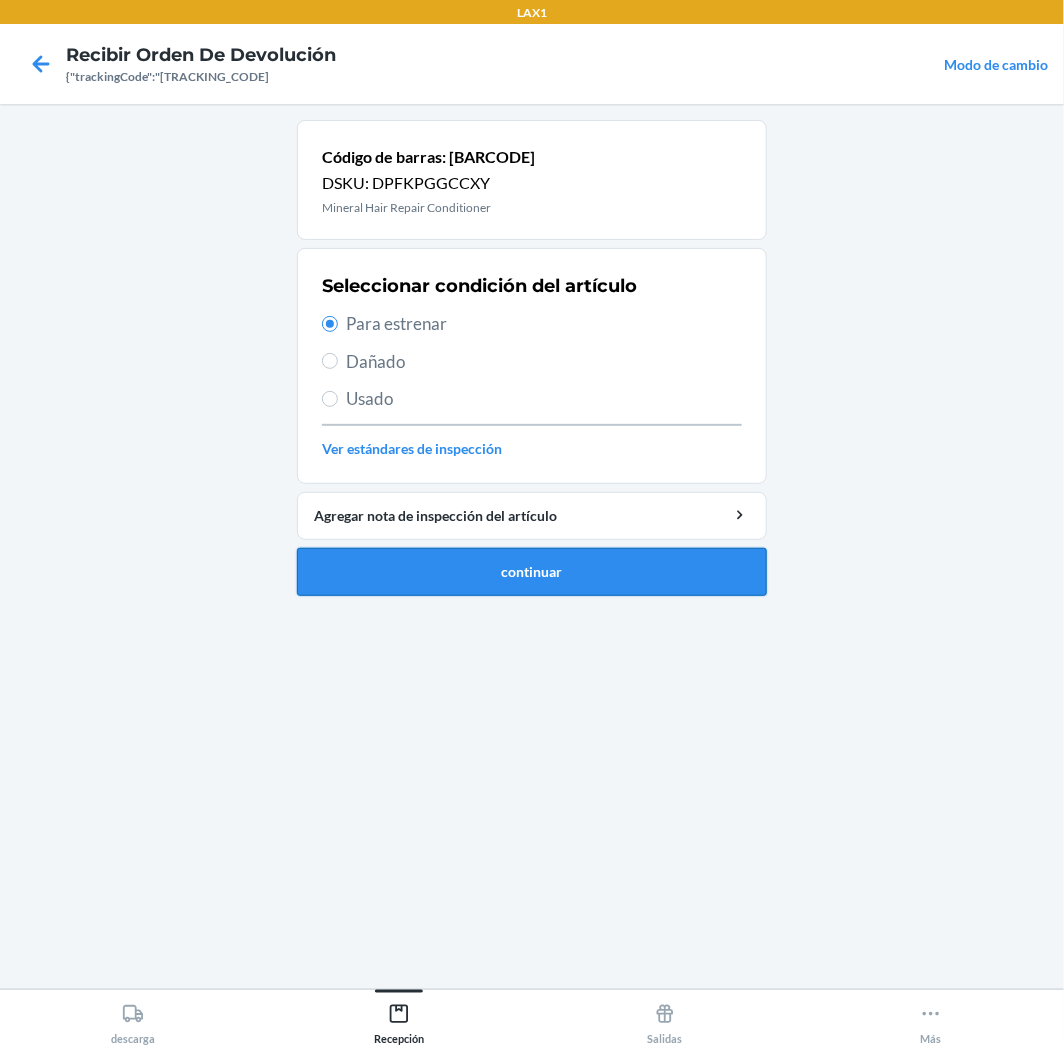 click on "continuar" at bounding box center (532, 572) 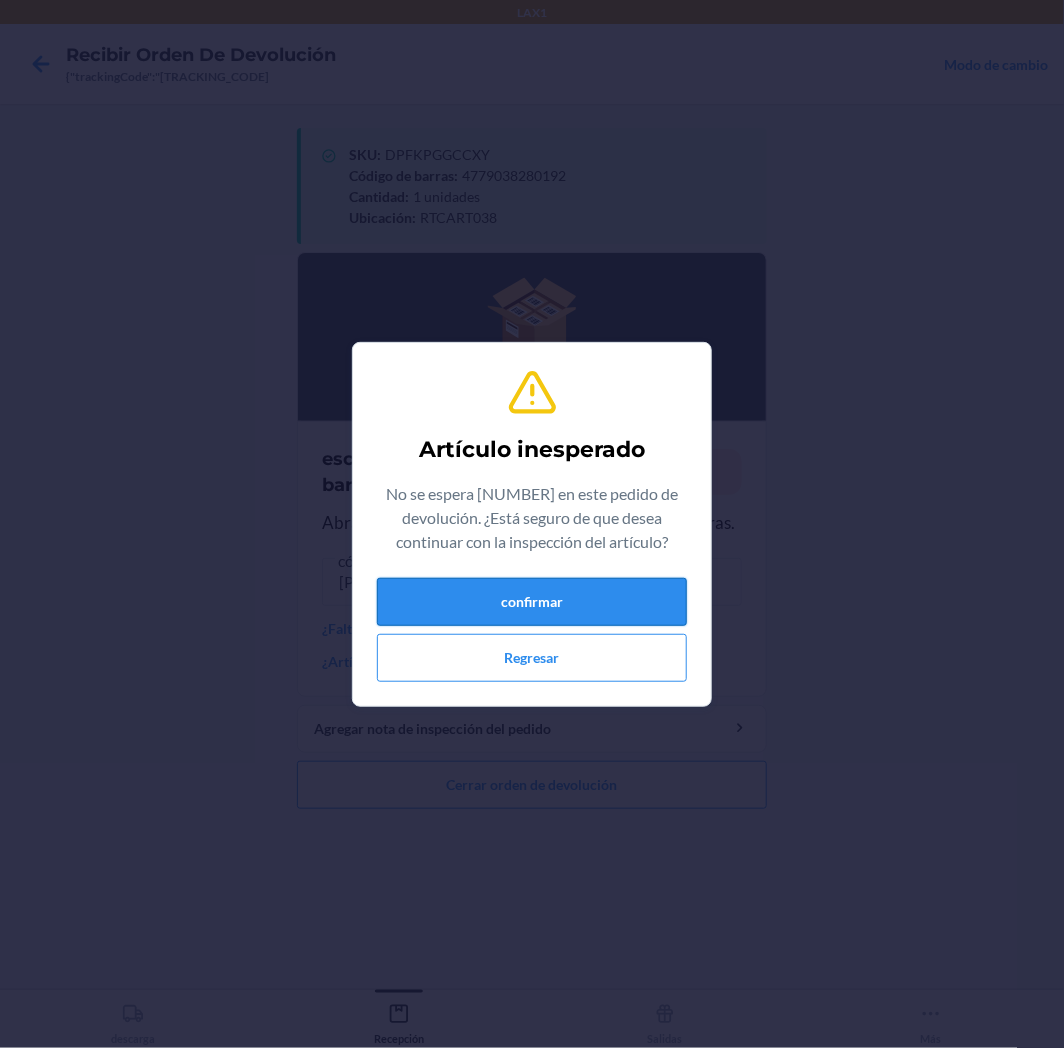 click on "confirmar" at bounding box center (532, 602) 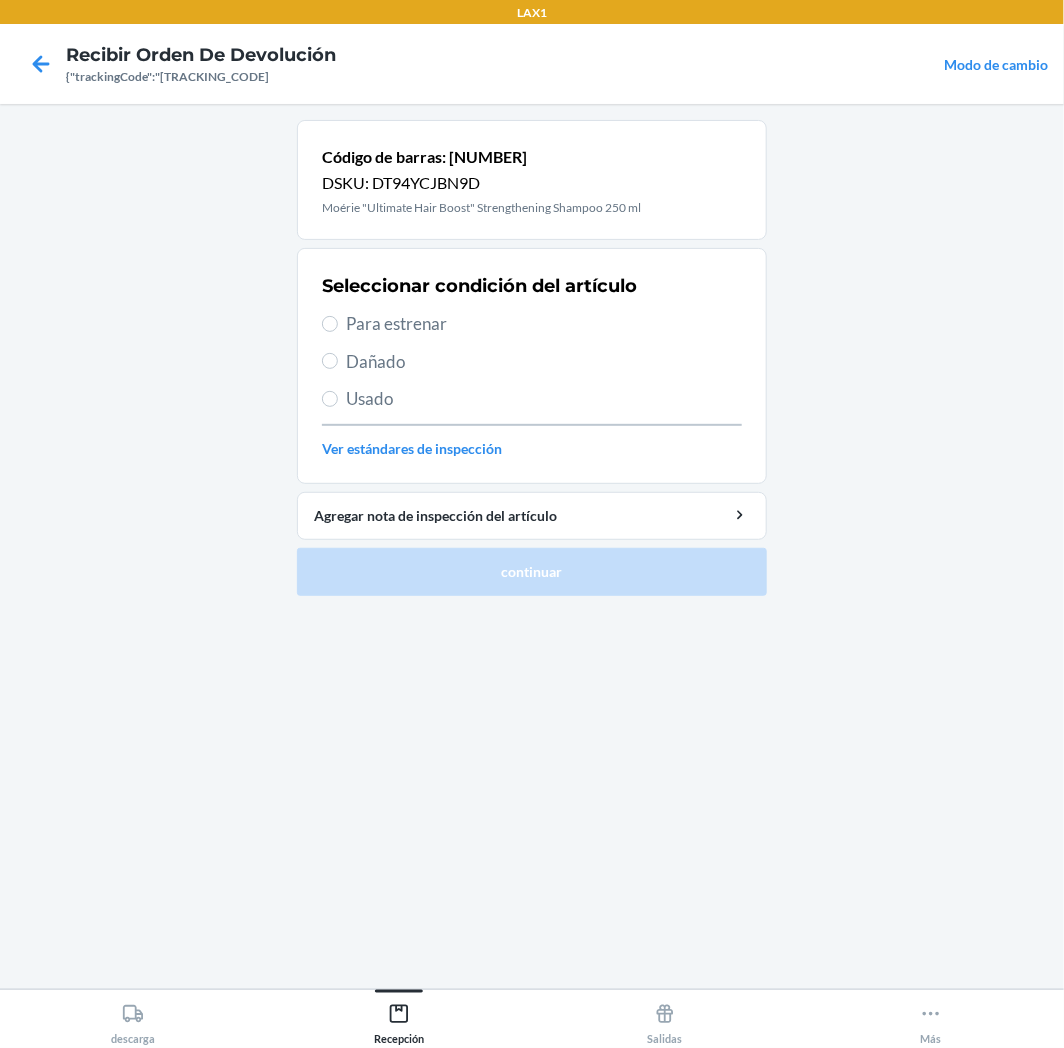click on "Para estrenar" at bounding box center (544, 324) 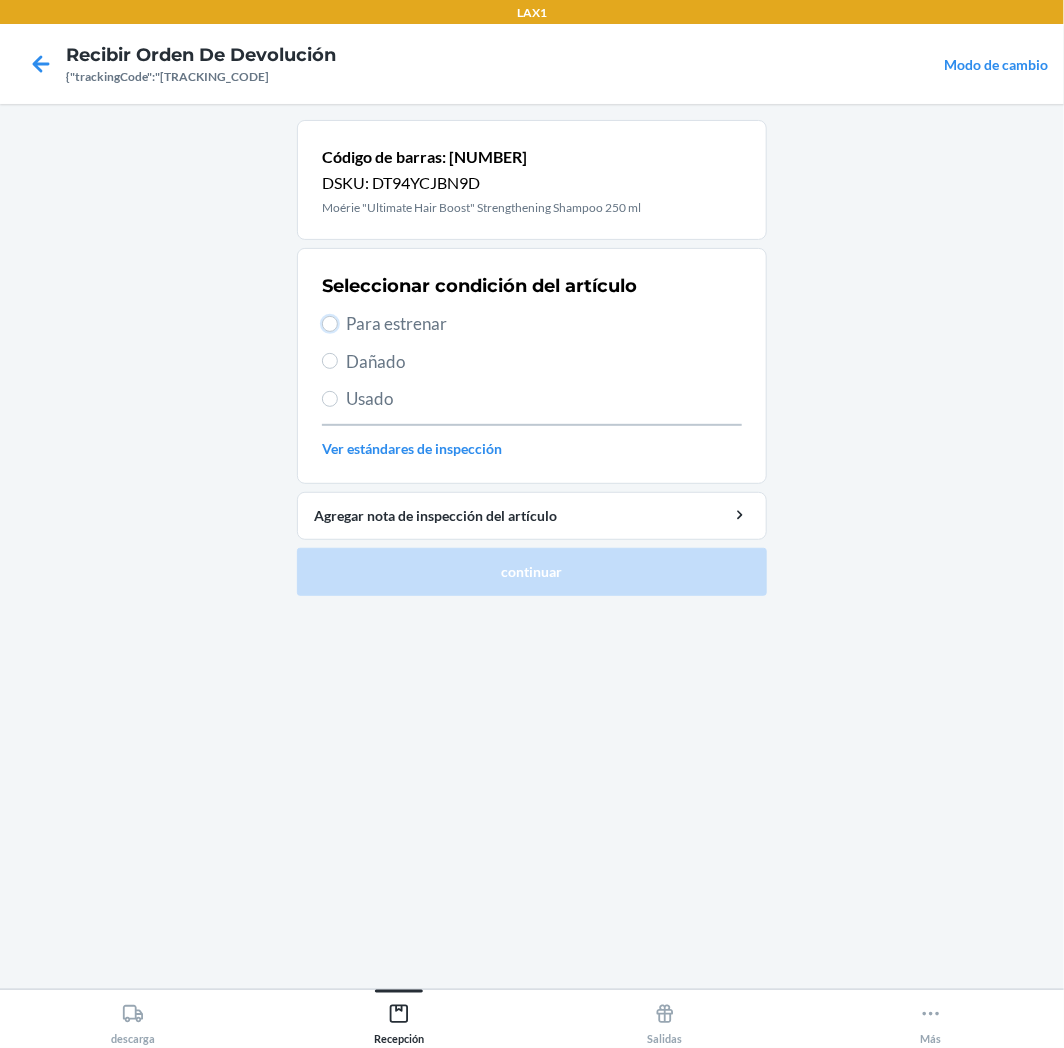 click on "Para estrenar" at bounding box center [330, 324] 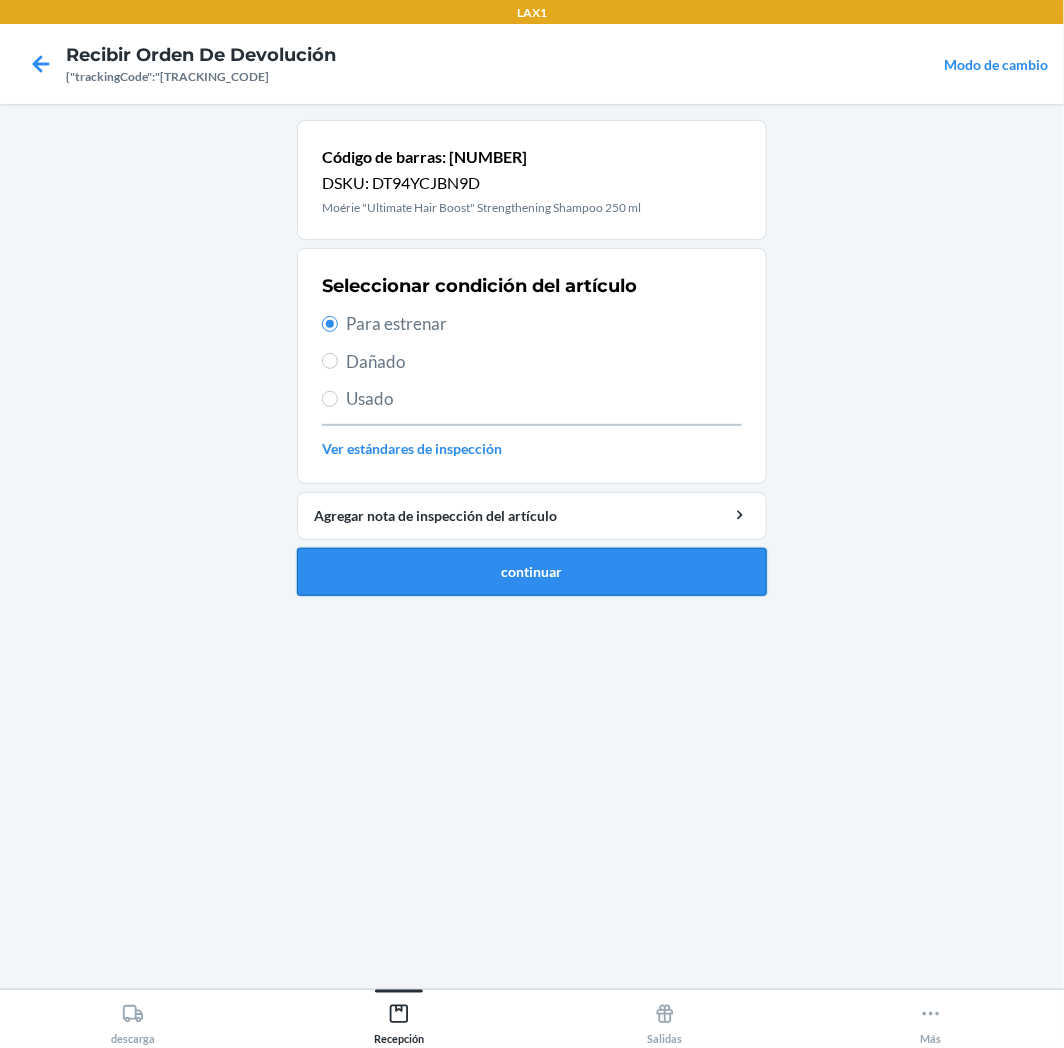 click on "continuar" at bounding box center (532, 572) 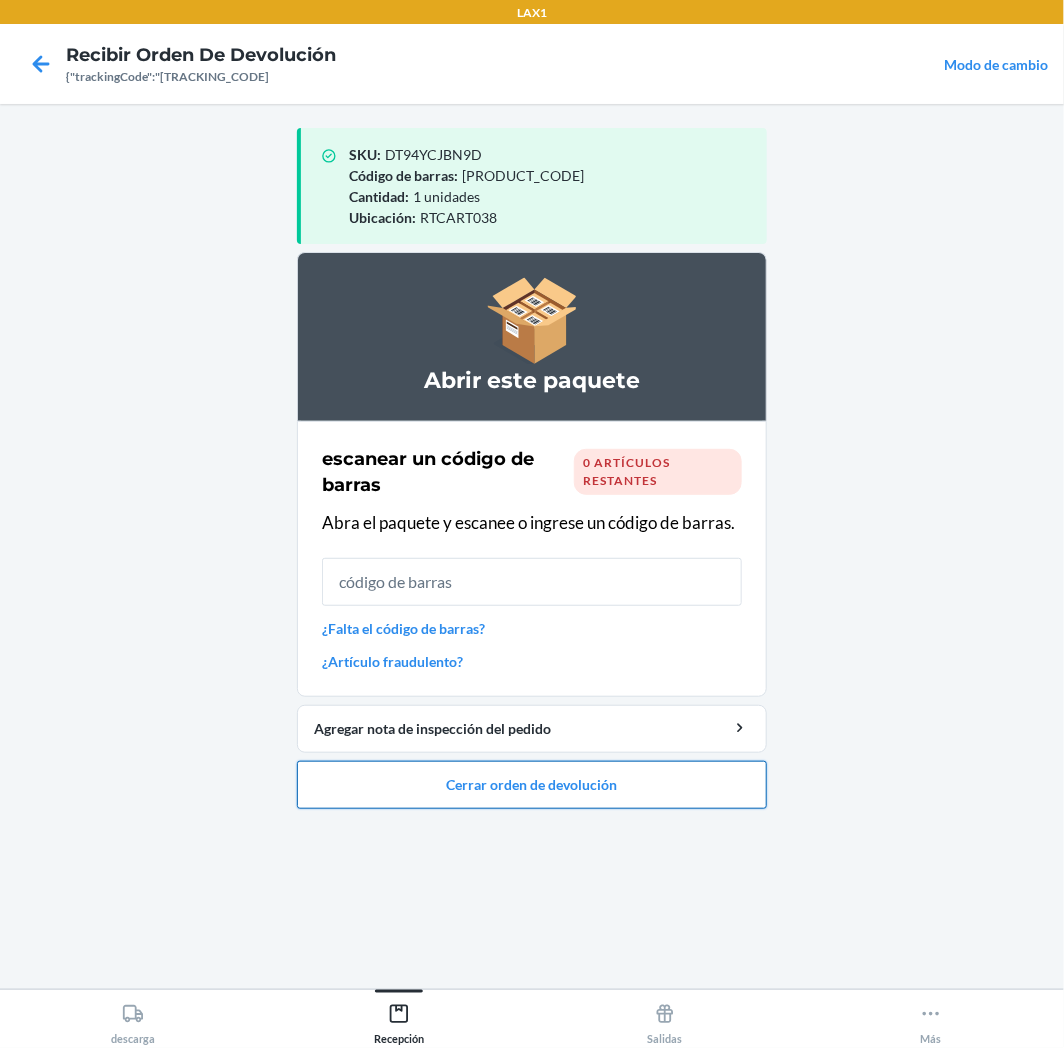 click on "Cerrar orden de devolución" at bounding box center [532, 785] 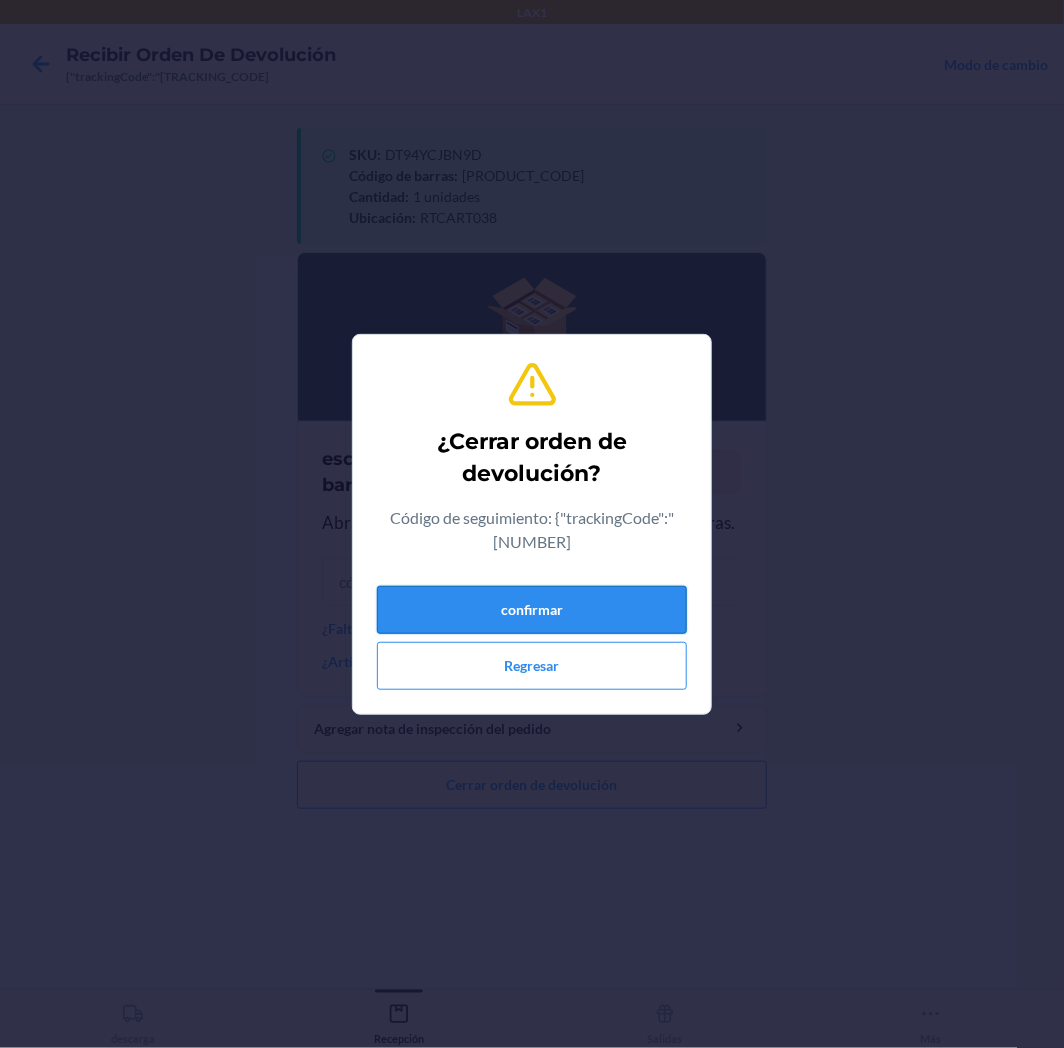click on "confirmar" at bounding box center [532, 610] 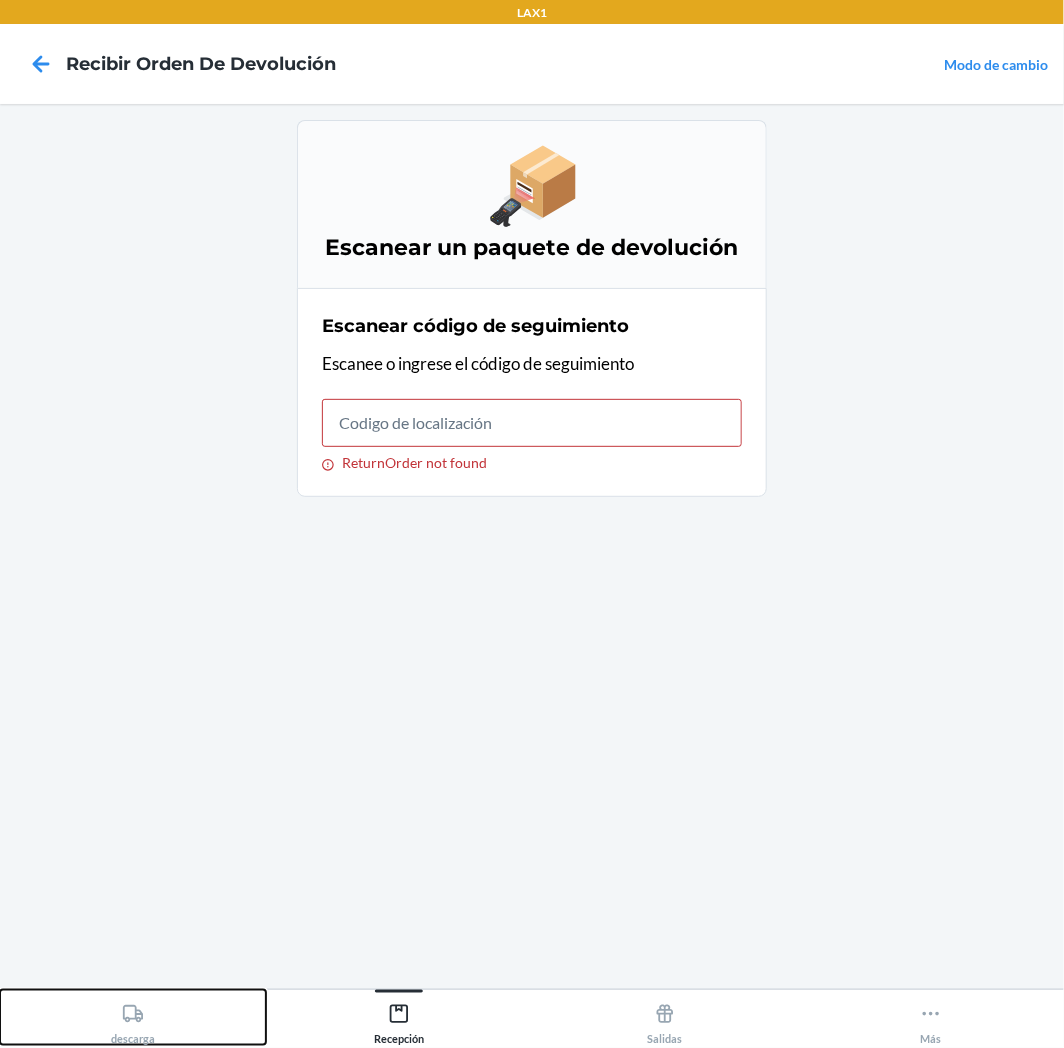 click on "descarga" at bounding box center [133, 1017] 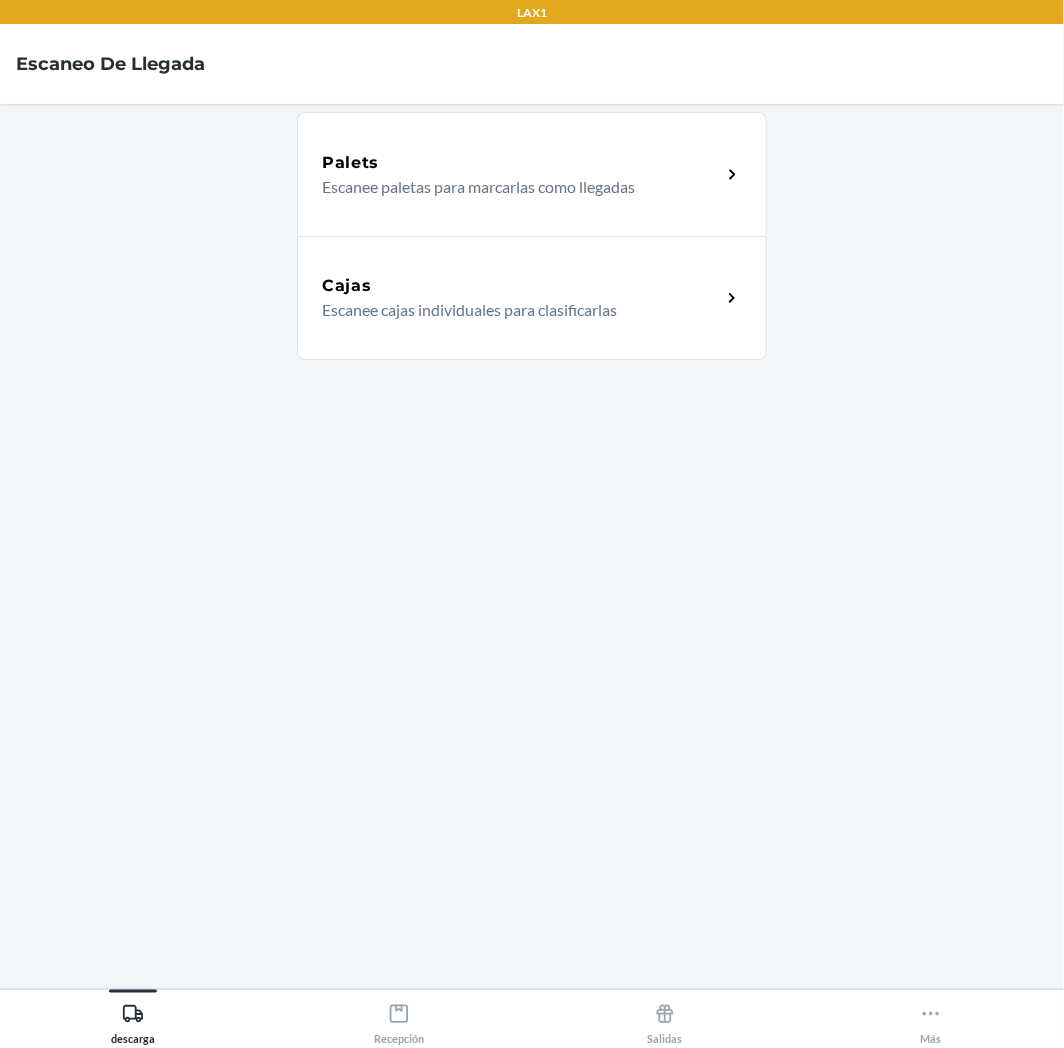 click on "Escanee cajas individuales para clasificarlas" at bounding box center [513, 310] 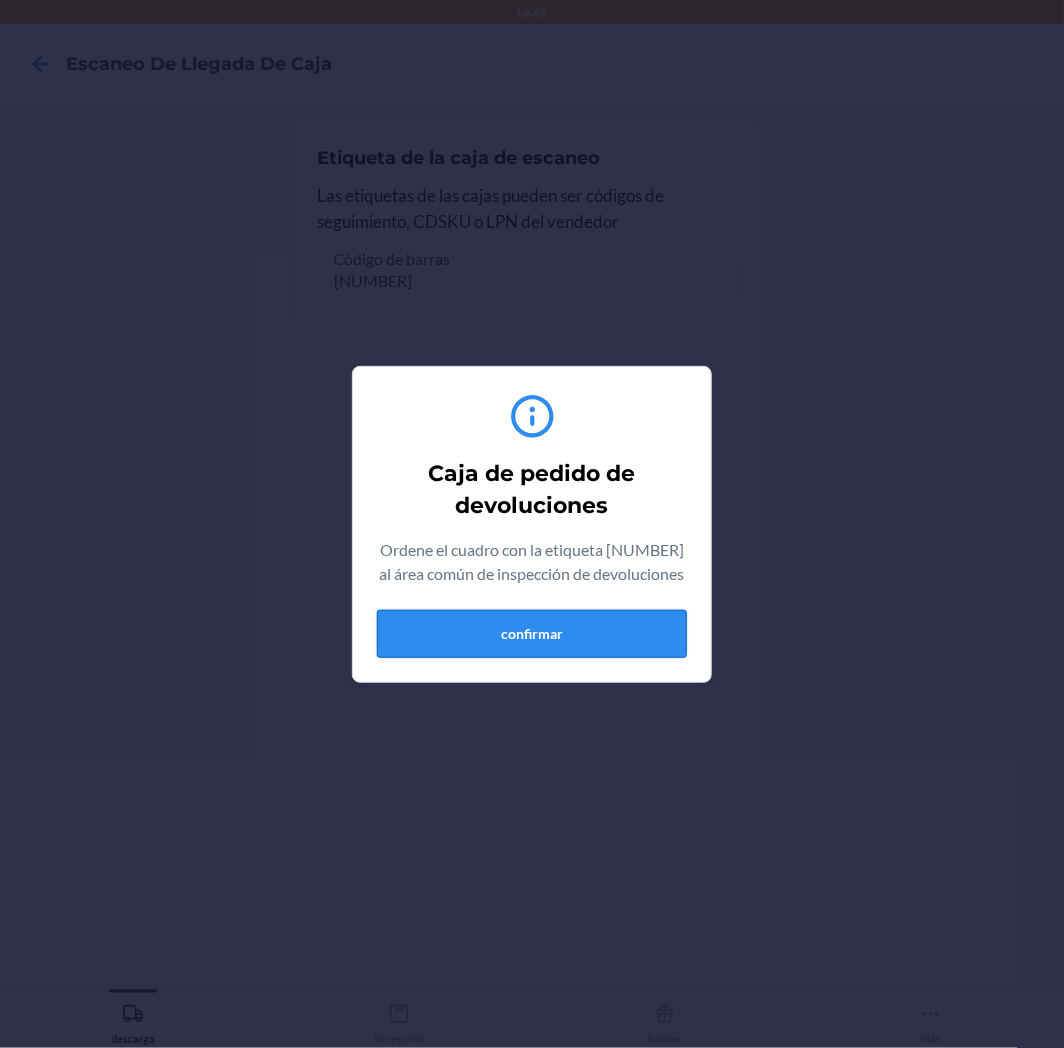 click on "confirmar" at bounding box center [532, 634] 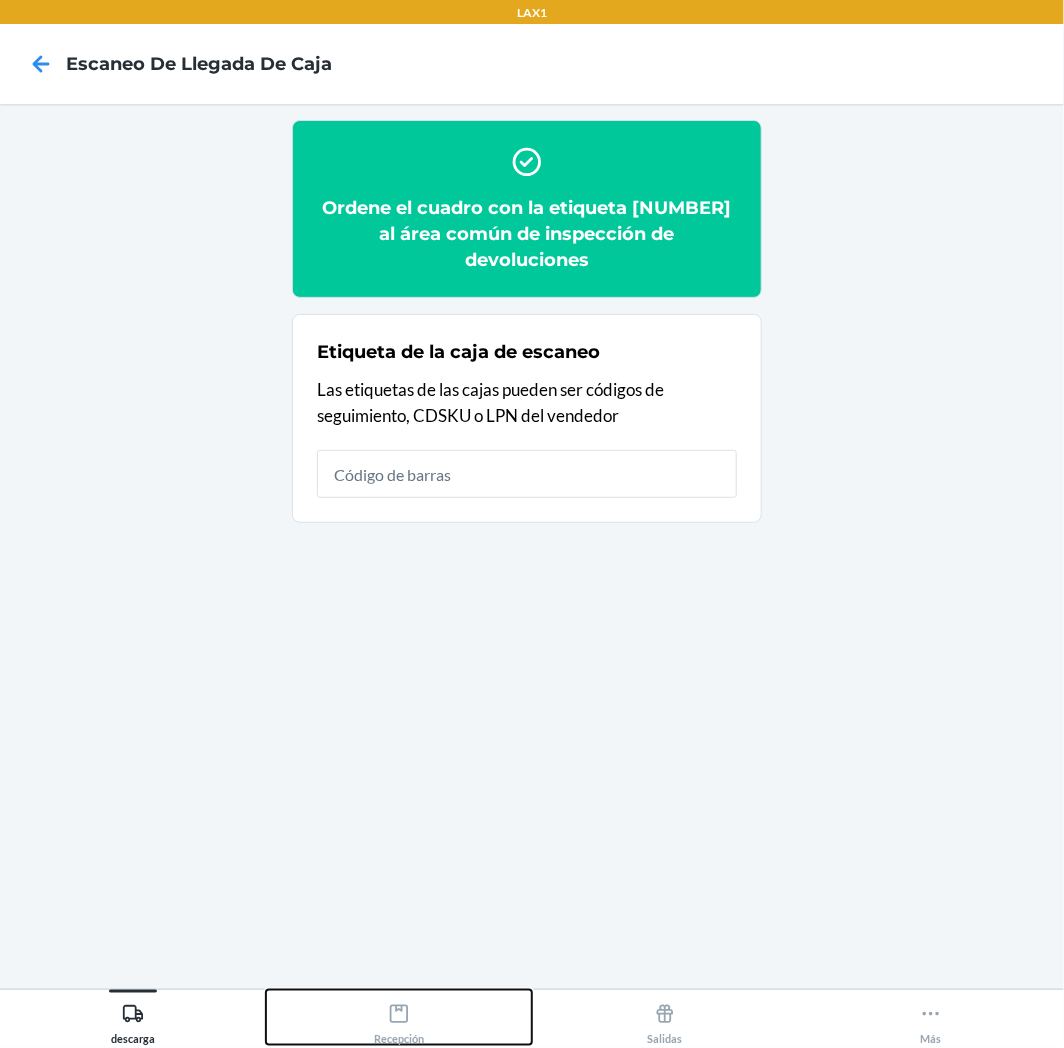 drag, startPoint x: 356, startPoint y: 1008, endPoint x: 424, endPoint y: 1018, distance: 68.73136 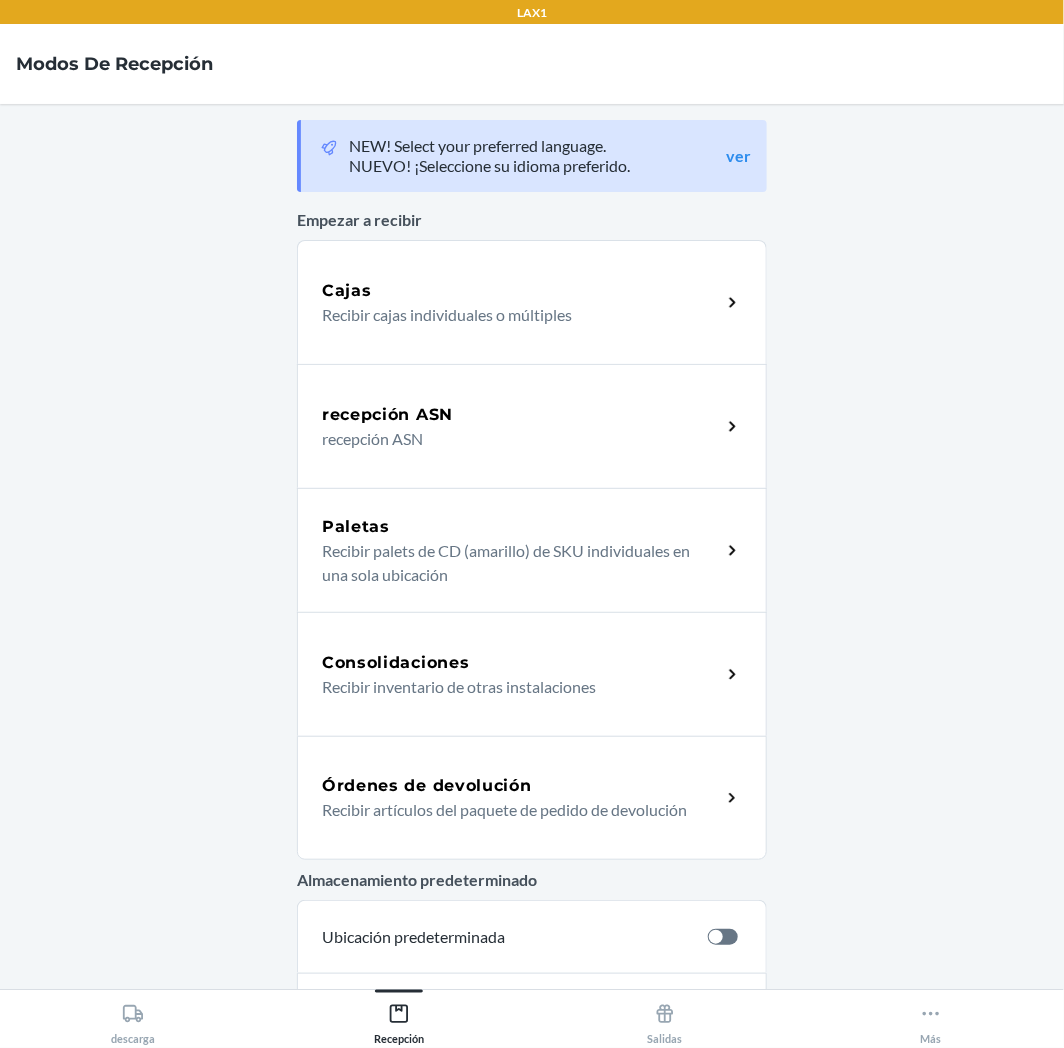 click on "Órdenes de devolución" at bounding box center [427, 786] 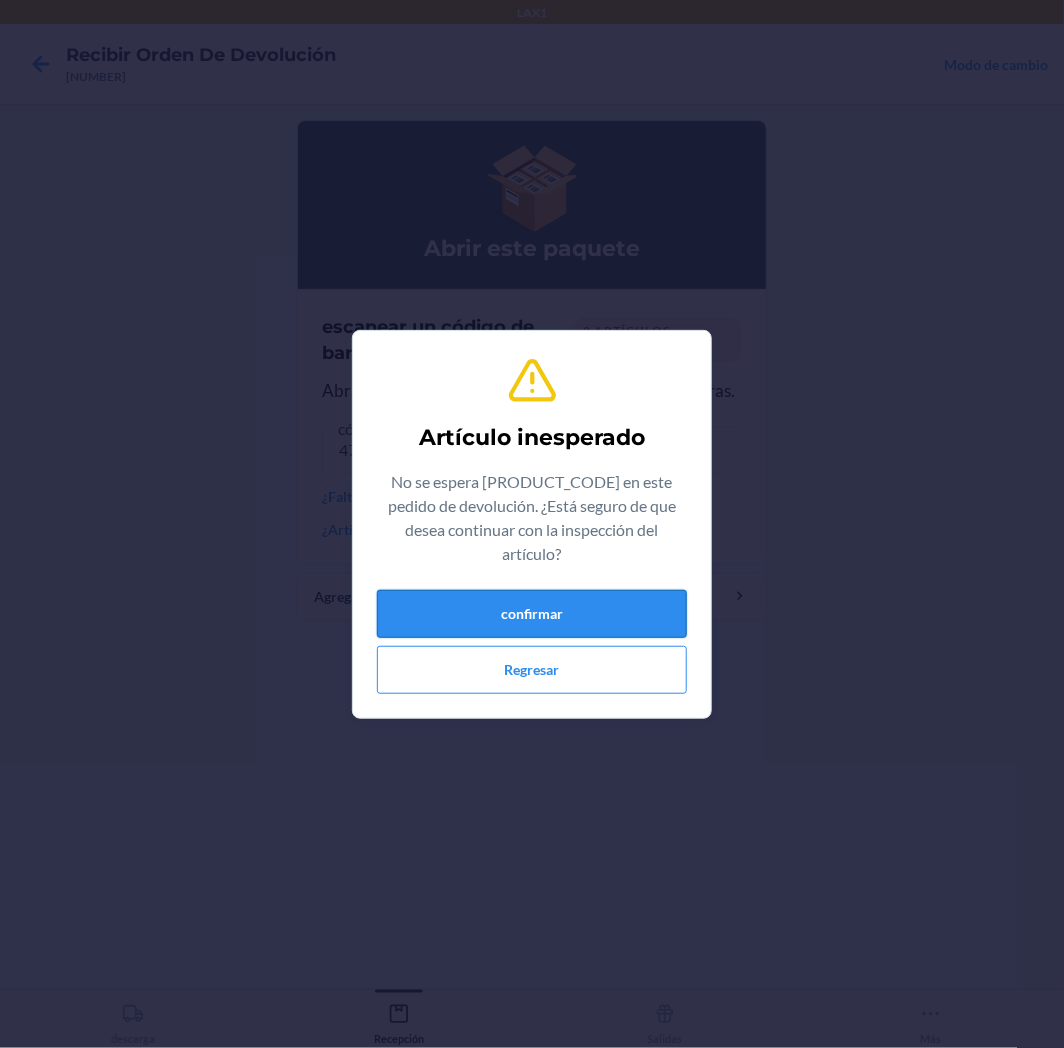 click on "confirmar" at bounding box center [532, 614] 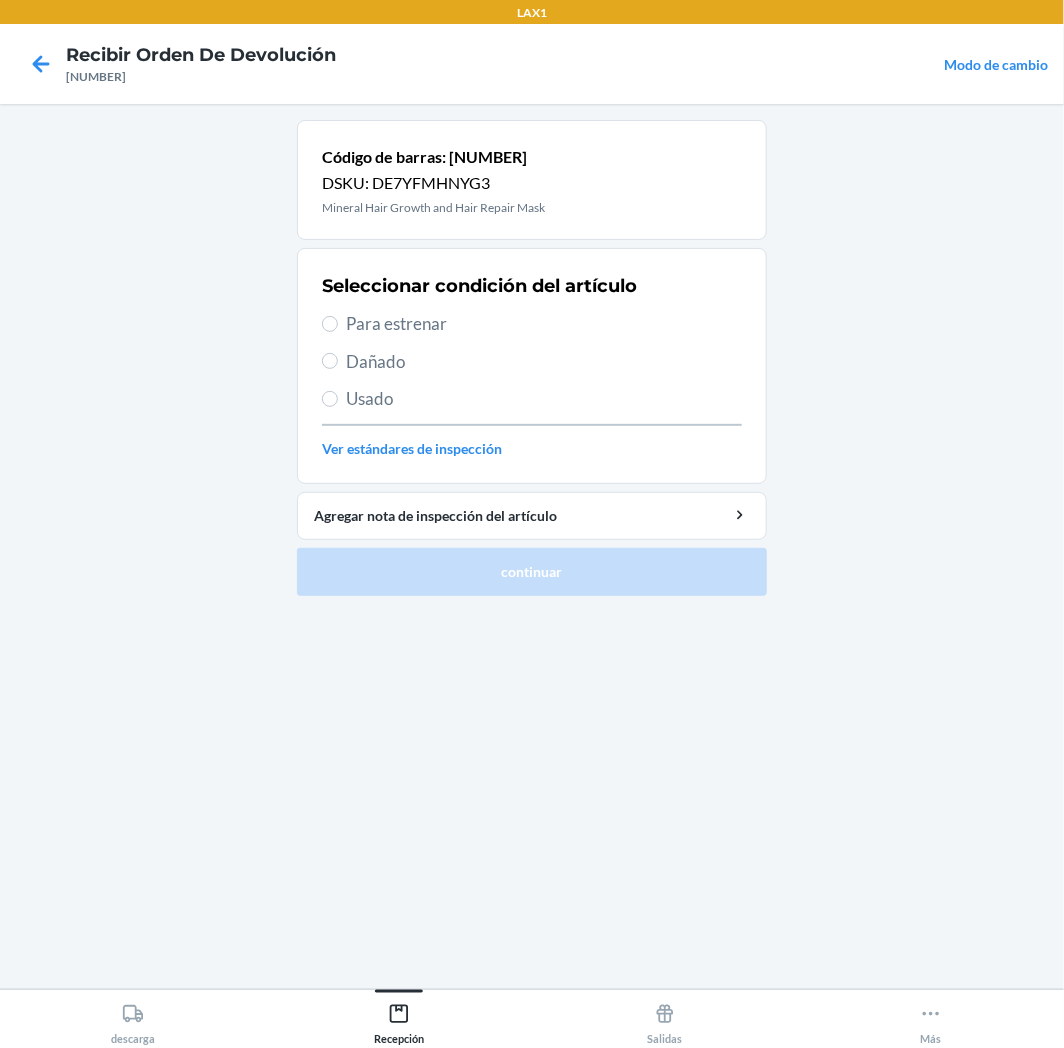 click on "Para estrenar" at bounding box center [544, 324] 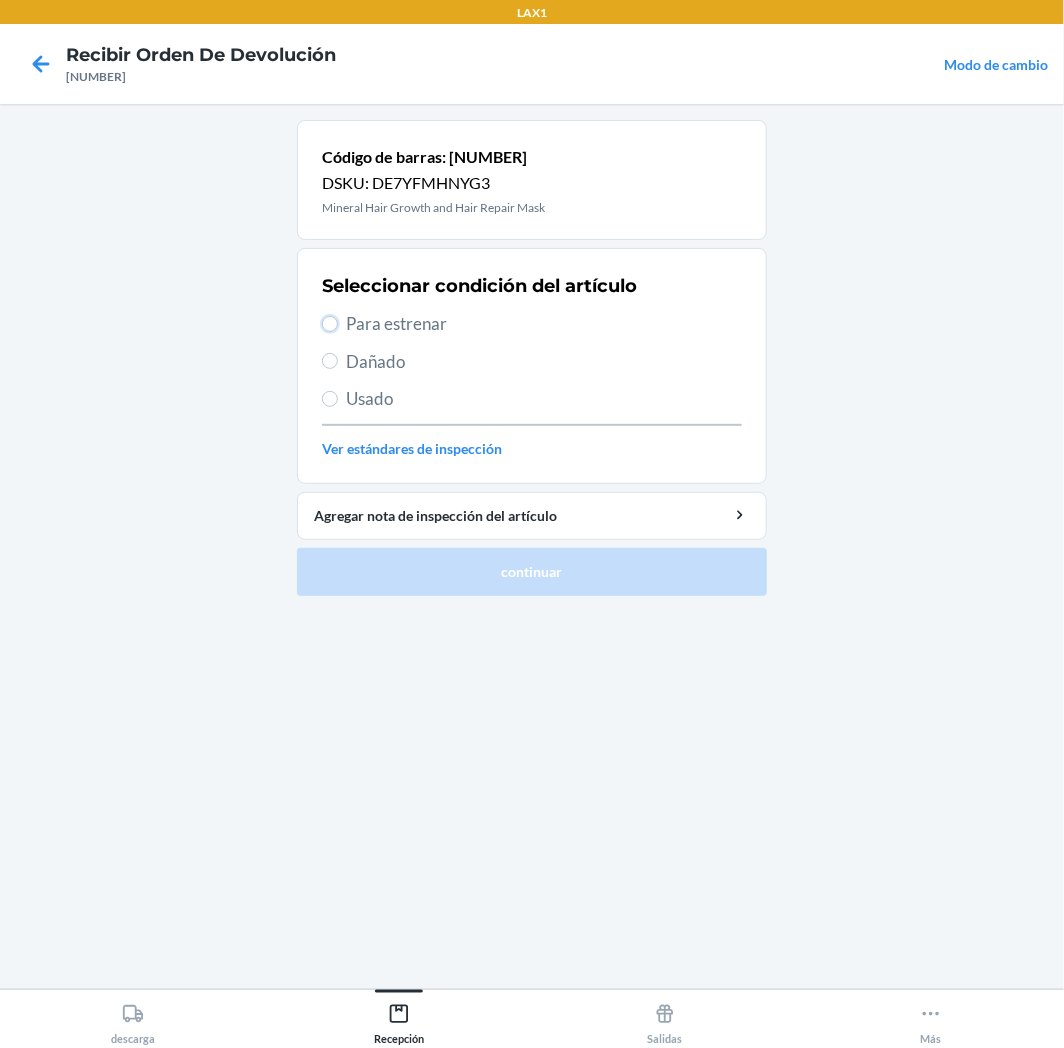 click on "Para estrenar" at bounding box center (330, 324) 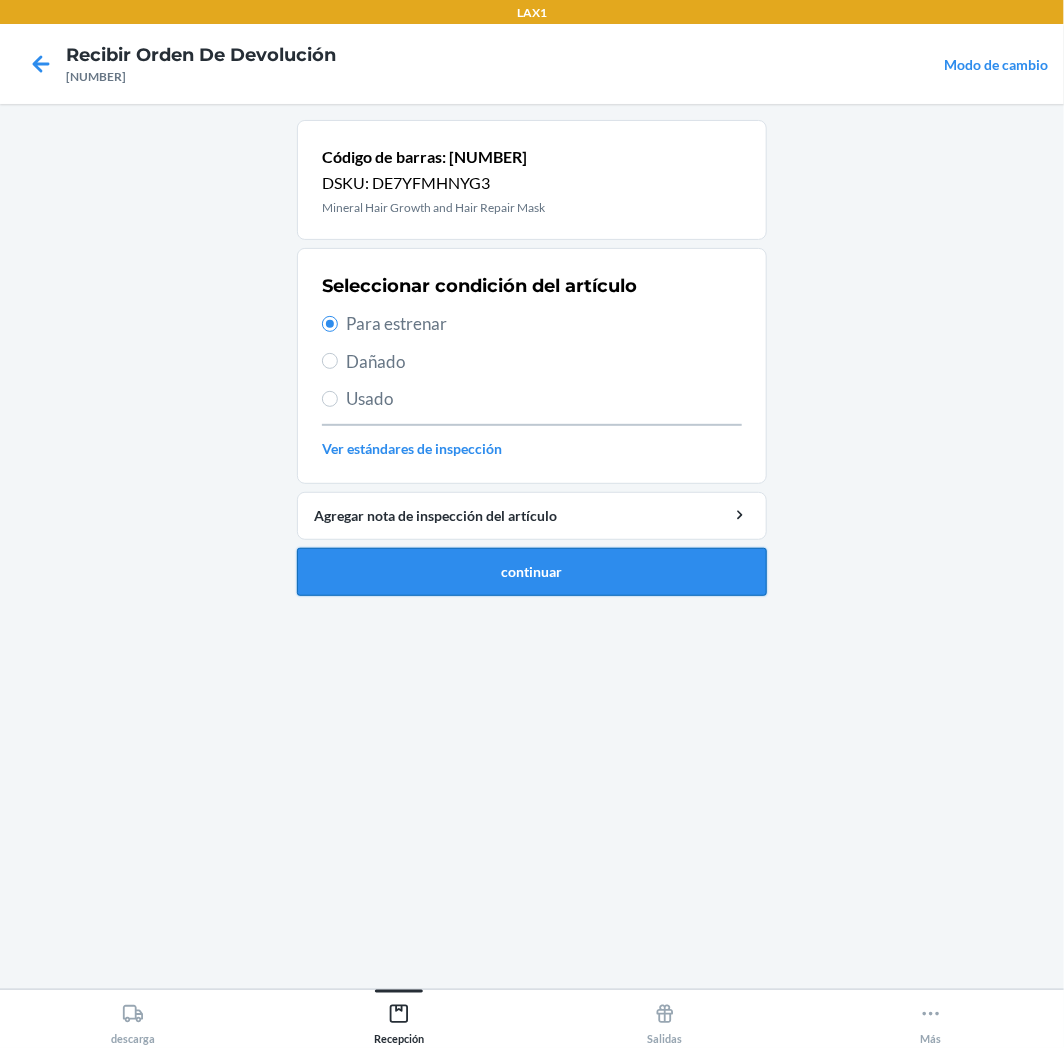 click on "continuar" at bounding box center (532, 572) 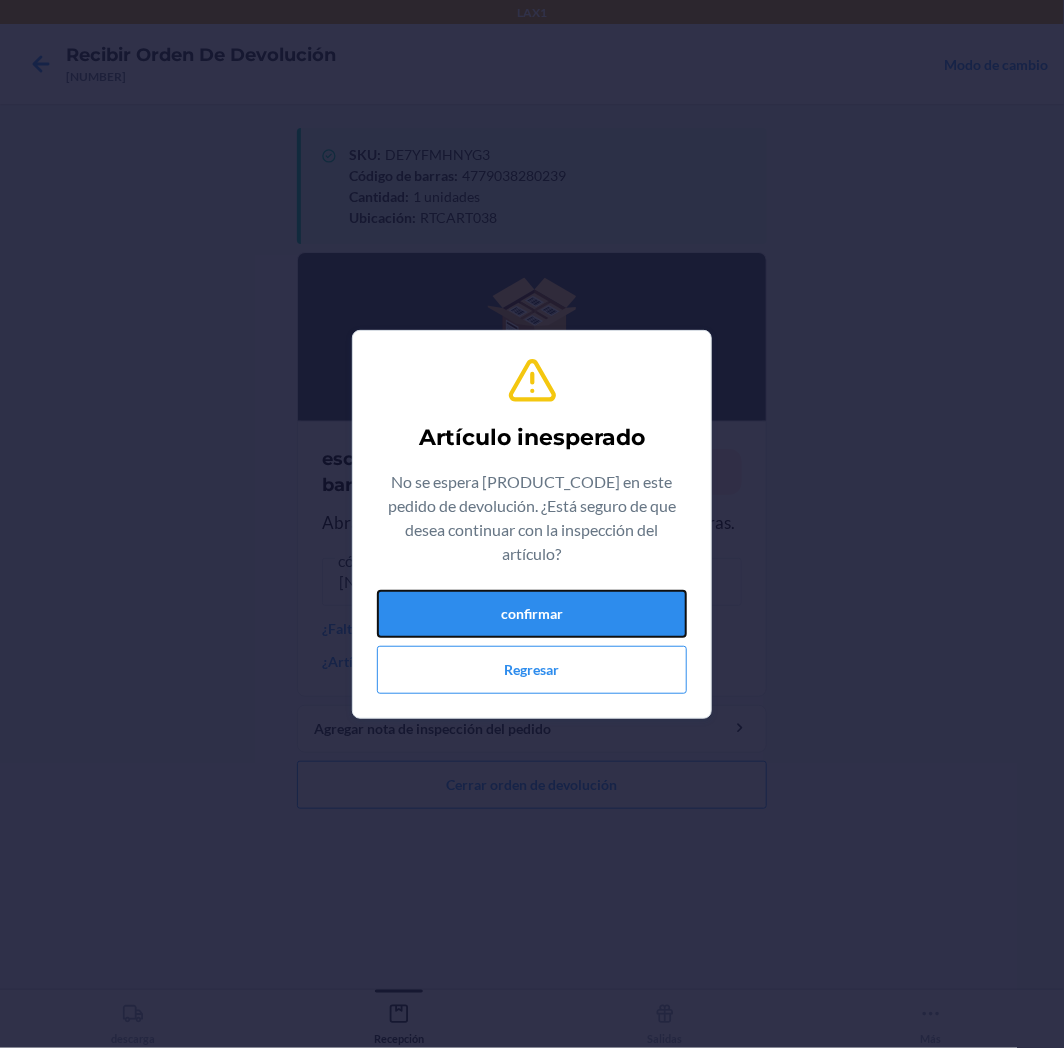 click on "confirmar" at bounding box center [532, 614] 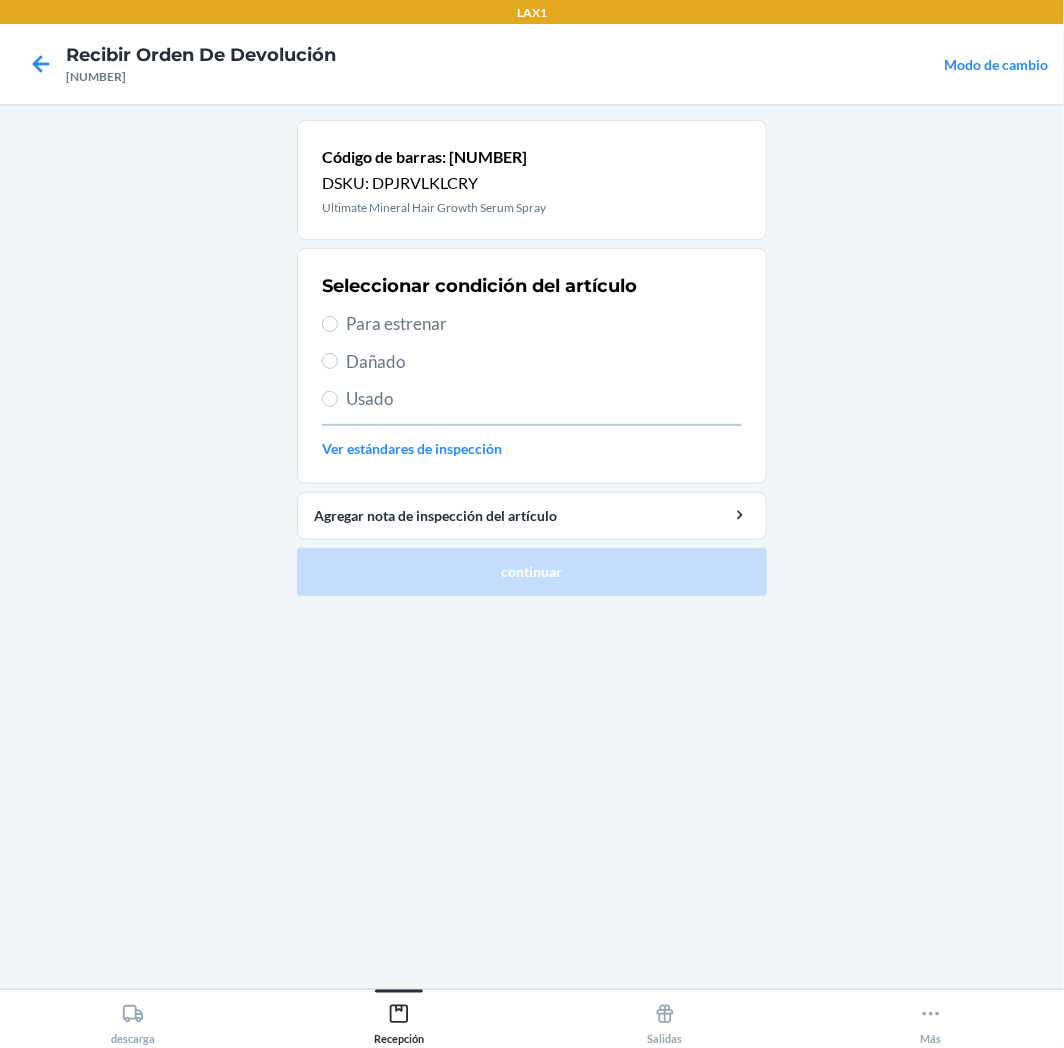 click on "Para estrenar" at bounding box center (544, 324) 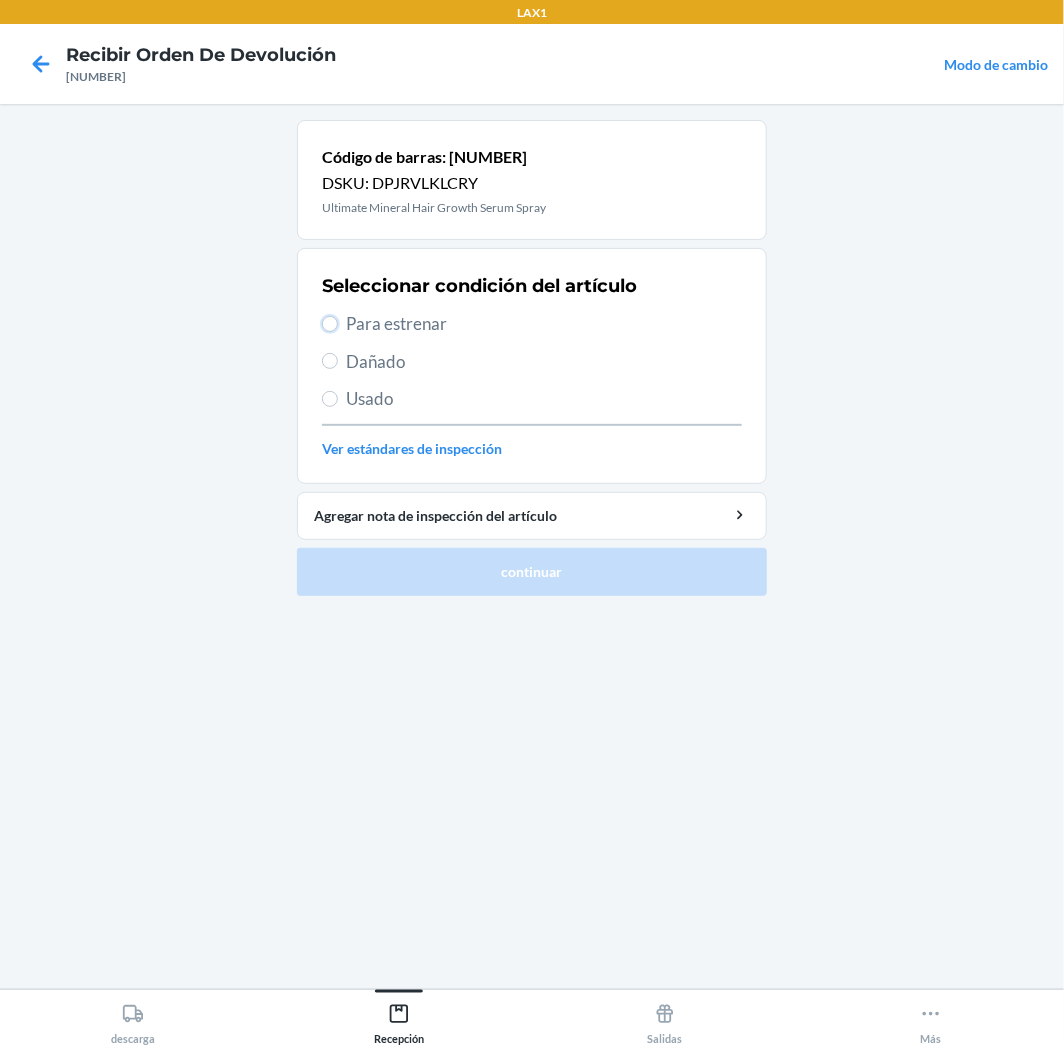 click on "Para estrenar" at bounding box center [330, 324] 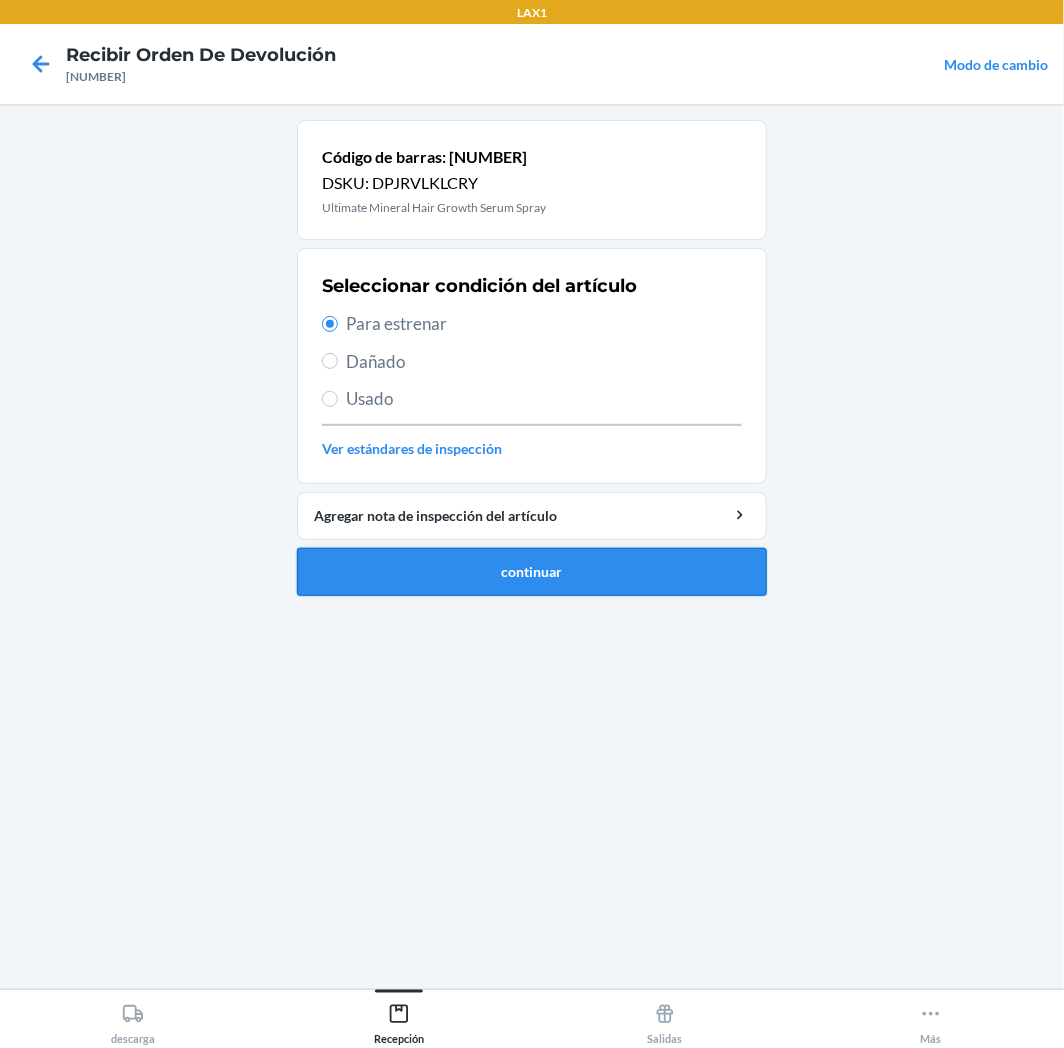 click on "continuar" at bounding box center [532, 572] 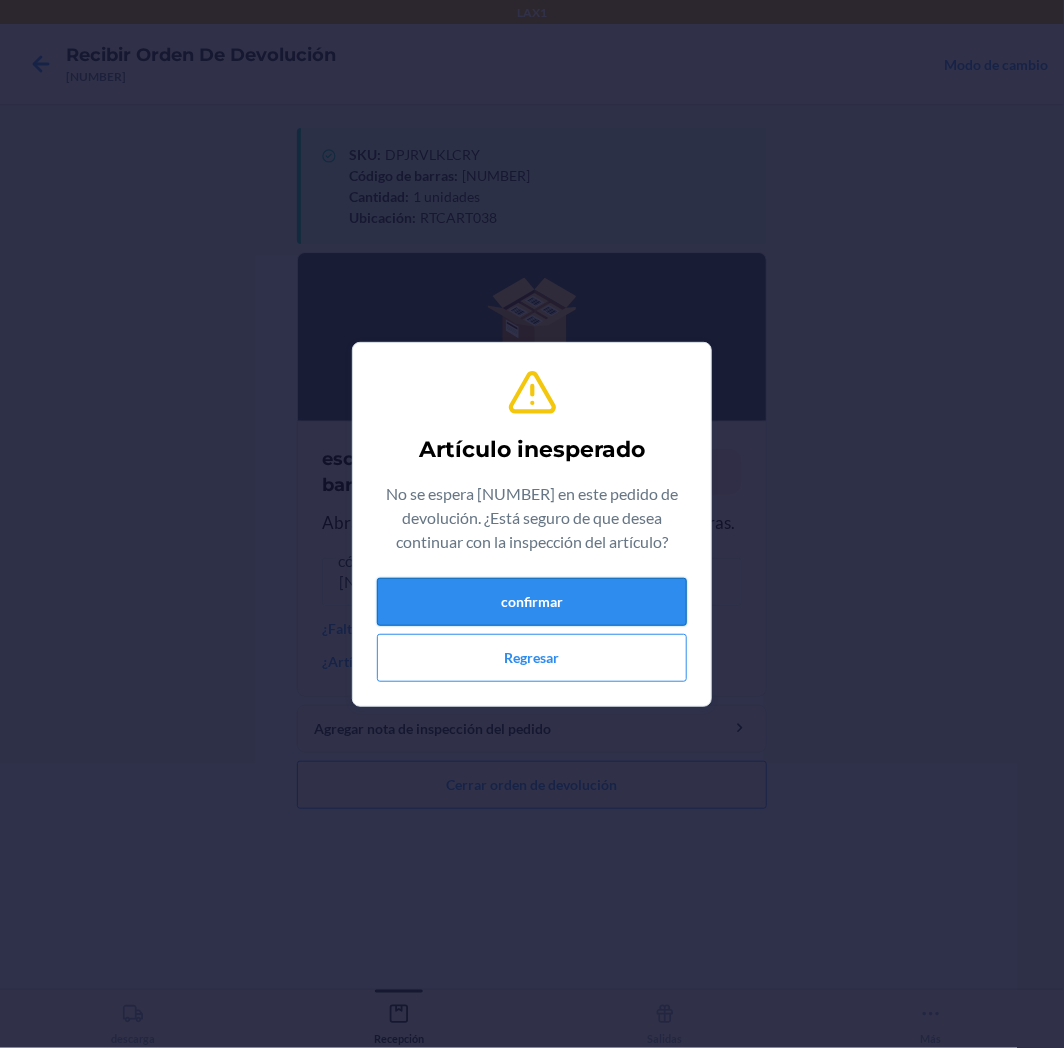 click on "confirmar" at bounding box center (532, 602) 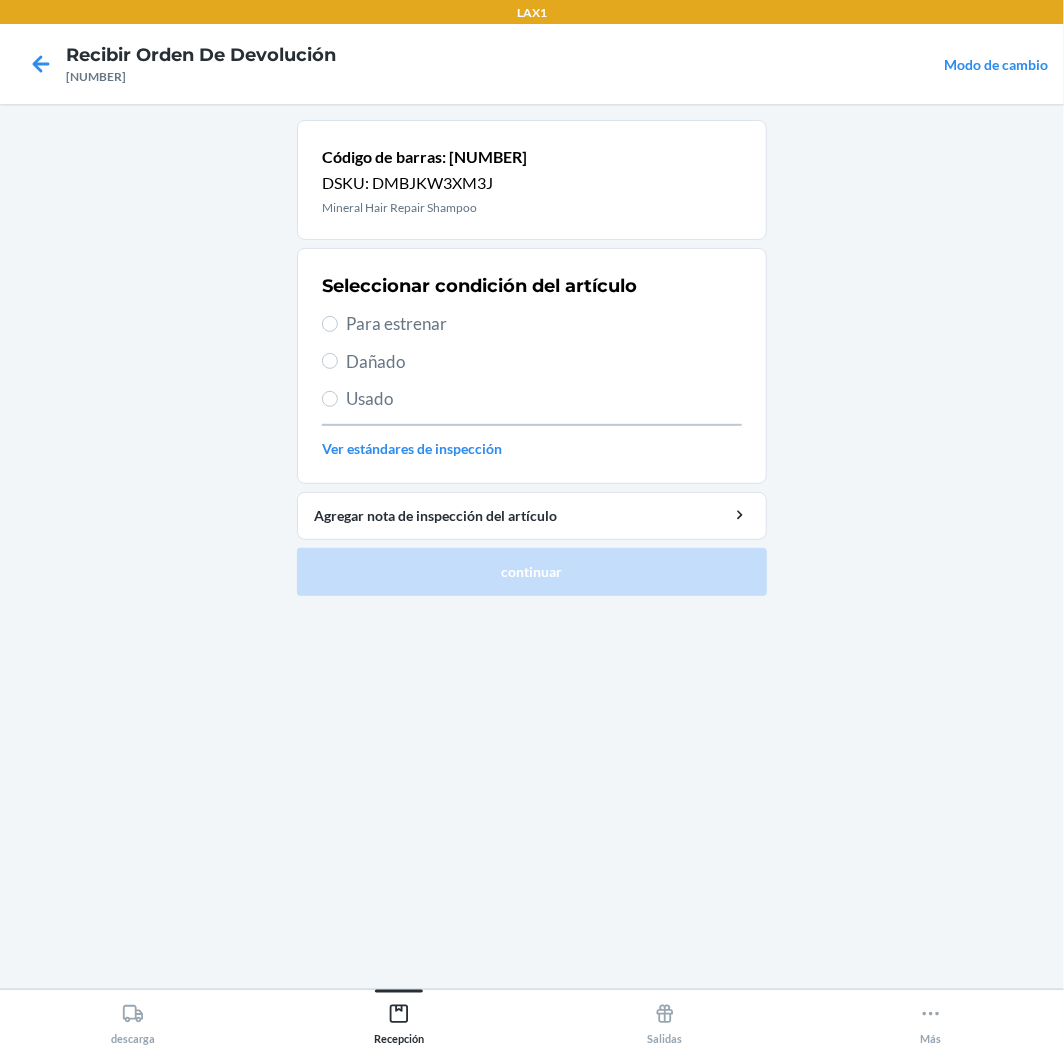 click on "Para estrenar" at bounding box center (544, 324) 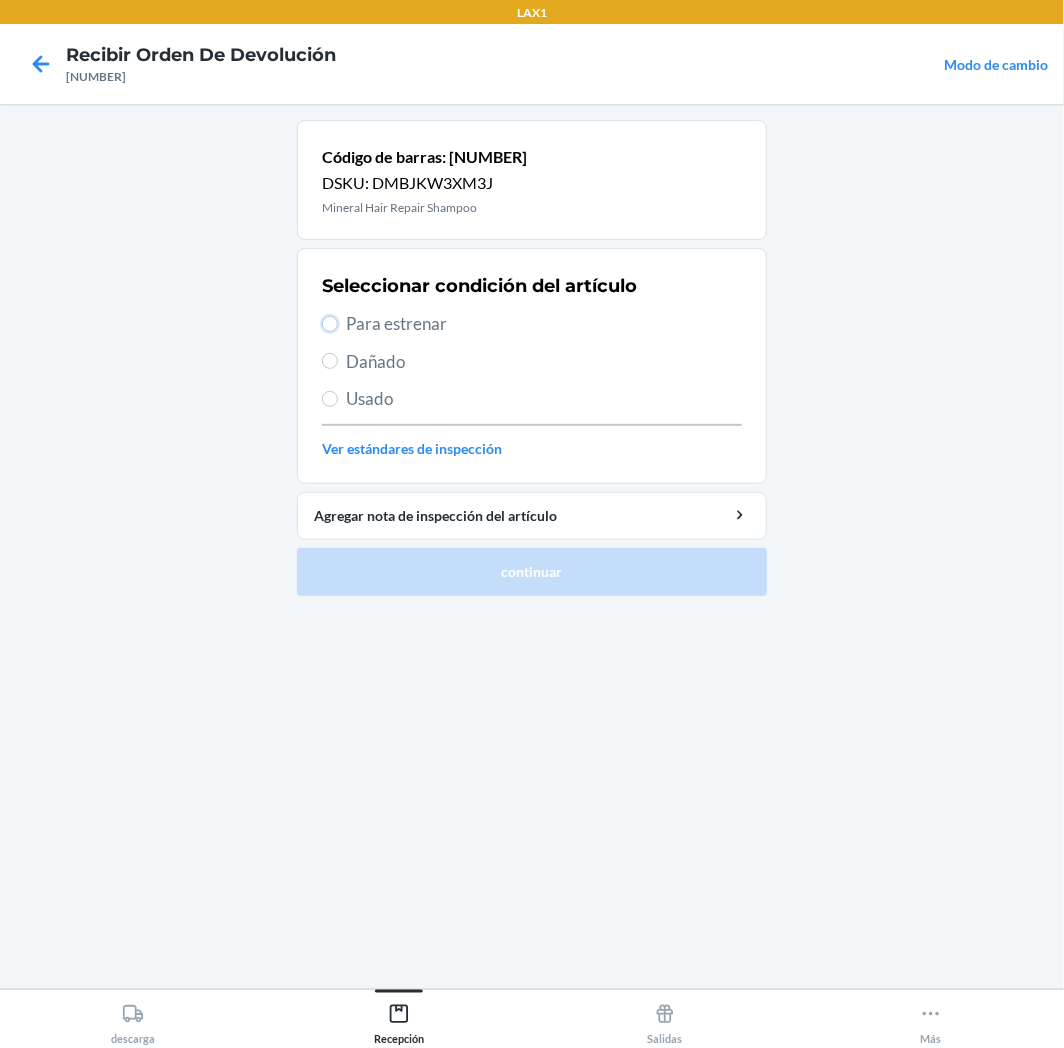 click on "Para estrenar" at bounding box center (330, 324) 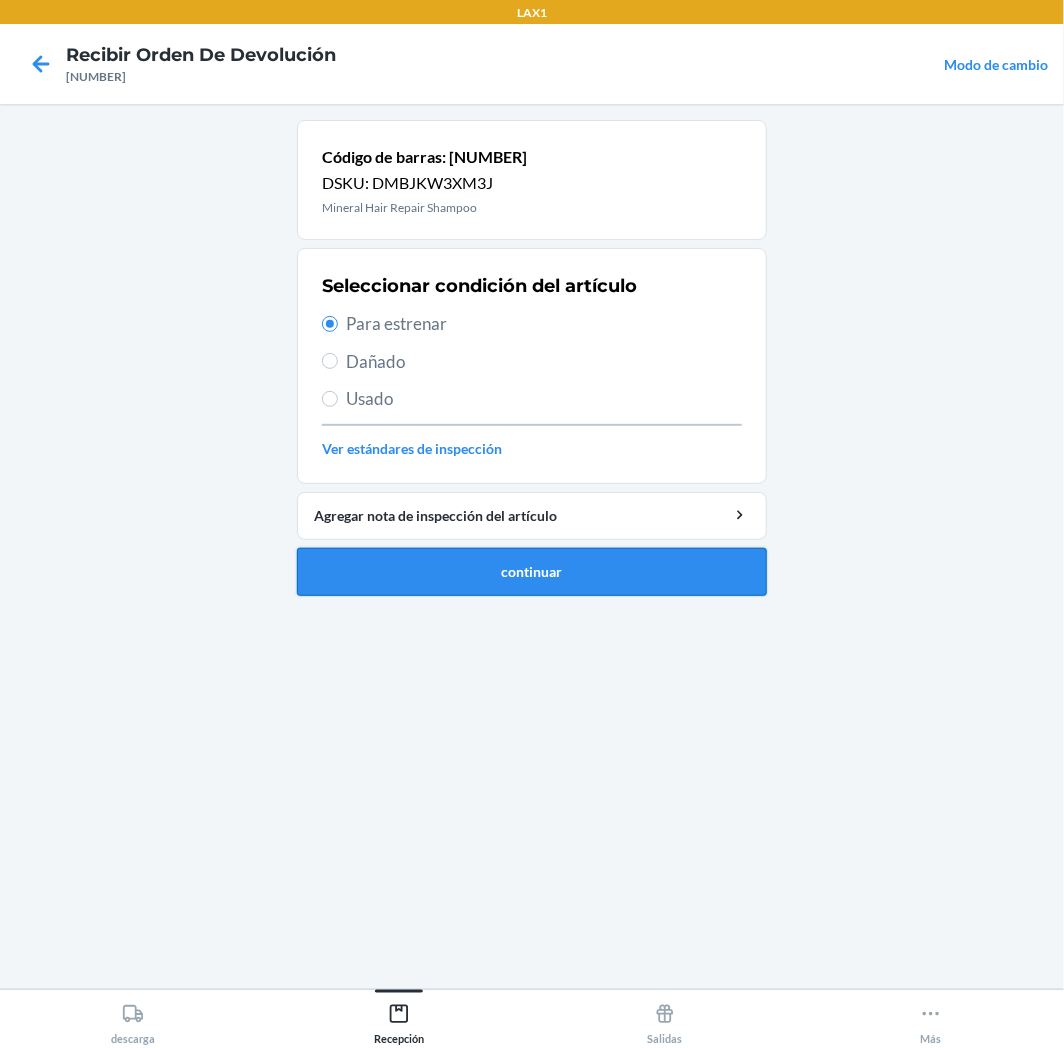 click on "continuar" at bounding box center (532, 572) 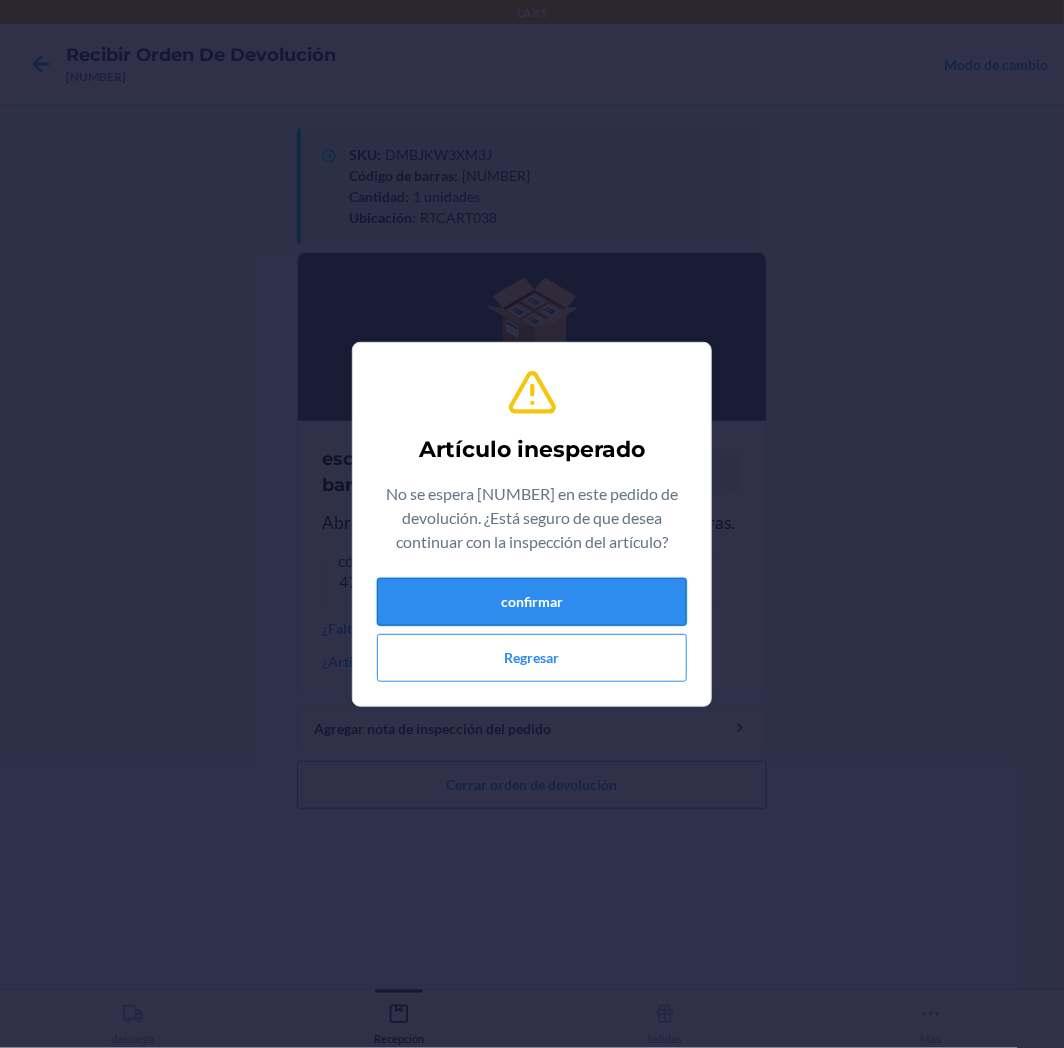 click on "confirmar" at bounding box center (532, 602) 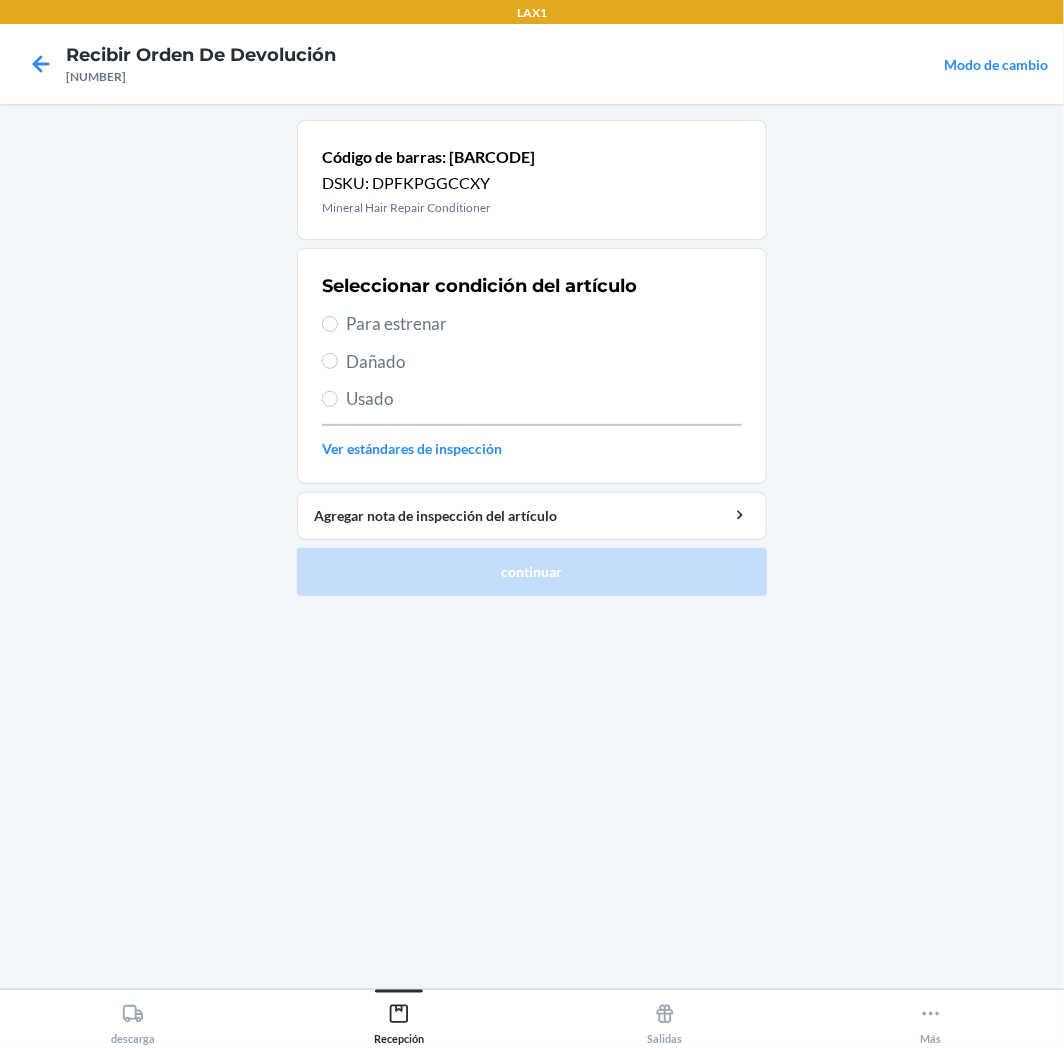 click on "Para estrenar" at bounding box center (544, 324) 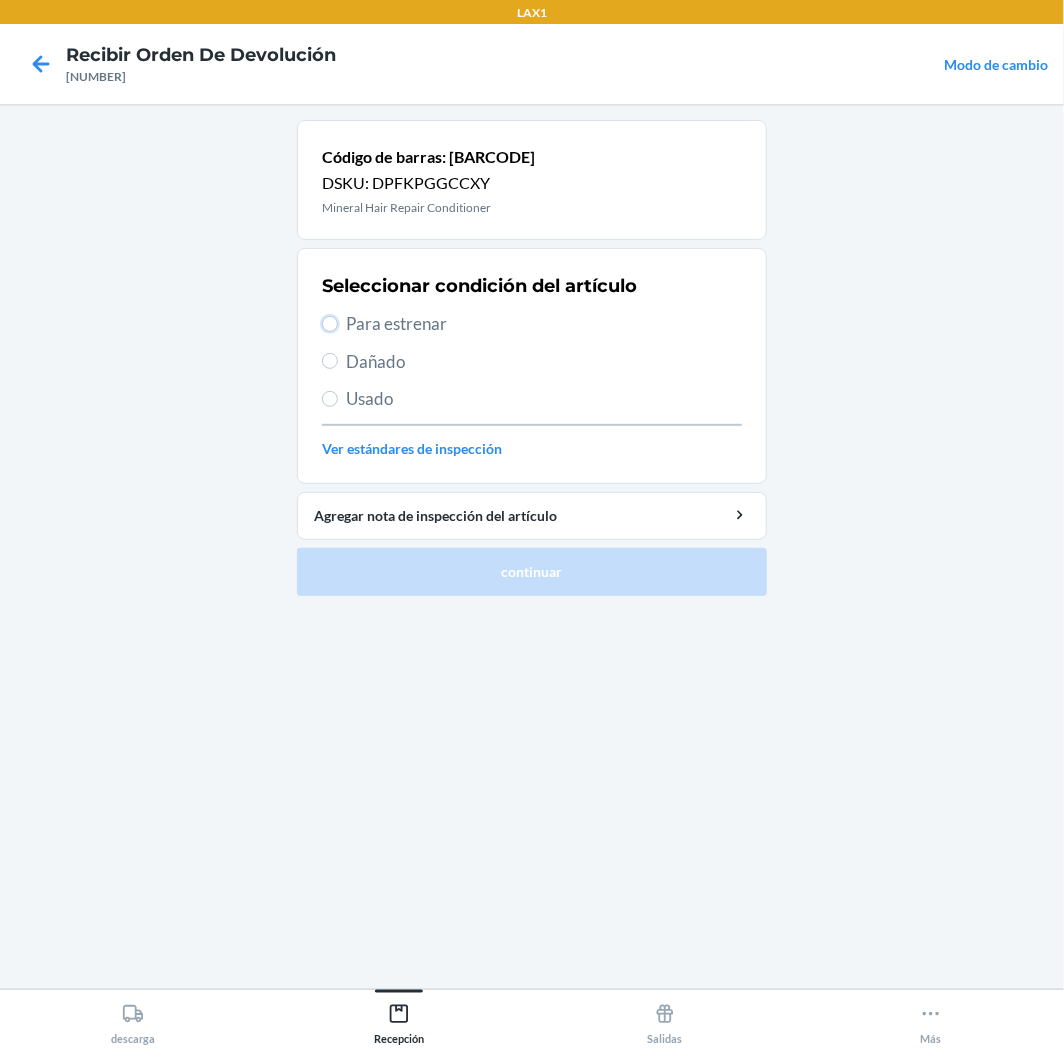 click on "Para estrenar" at bounding box center (330, 324) 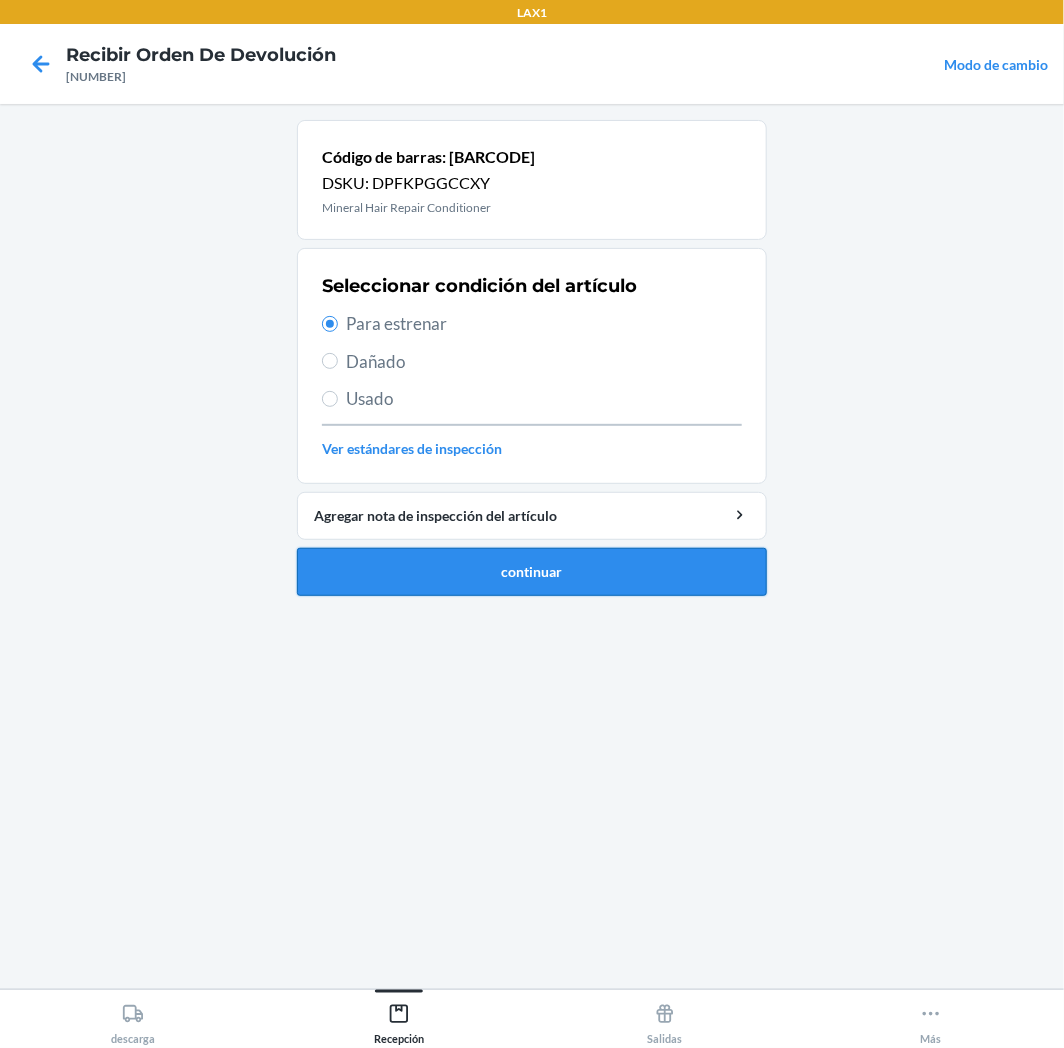 click on "continuar" at bounding box center (532, 572) 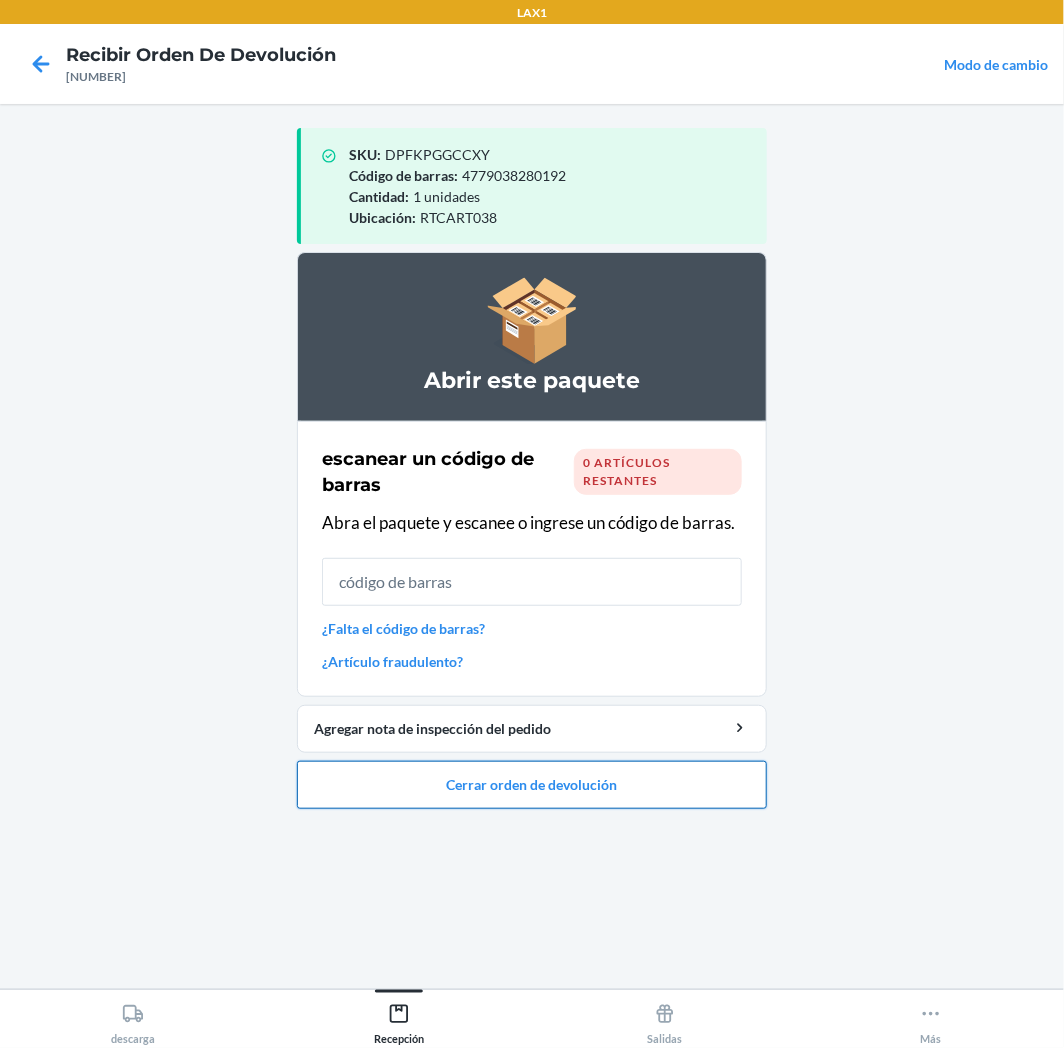 click on "Cerrar orden de devolución" at bounding box center (532, 785) 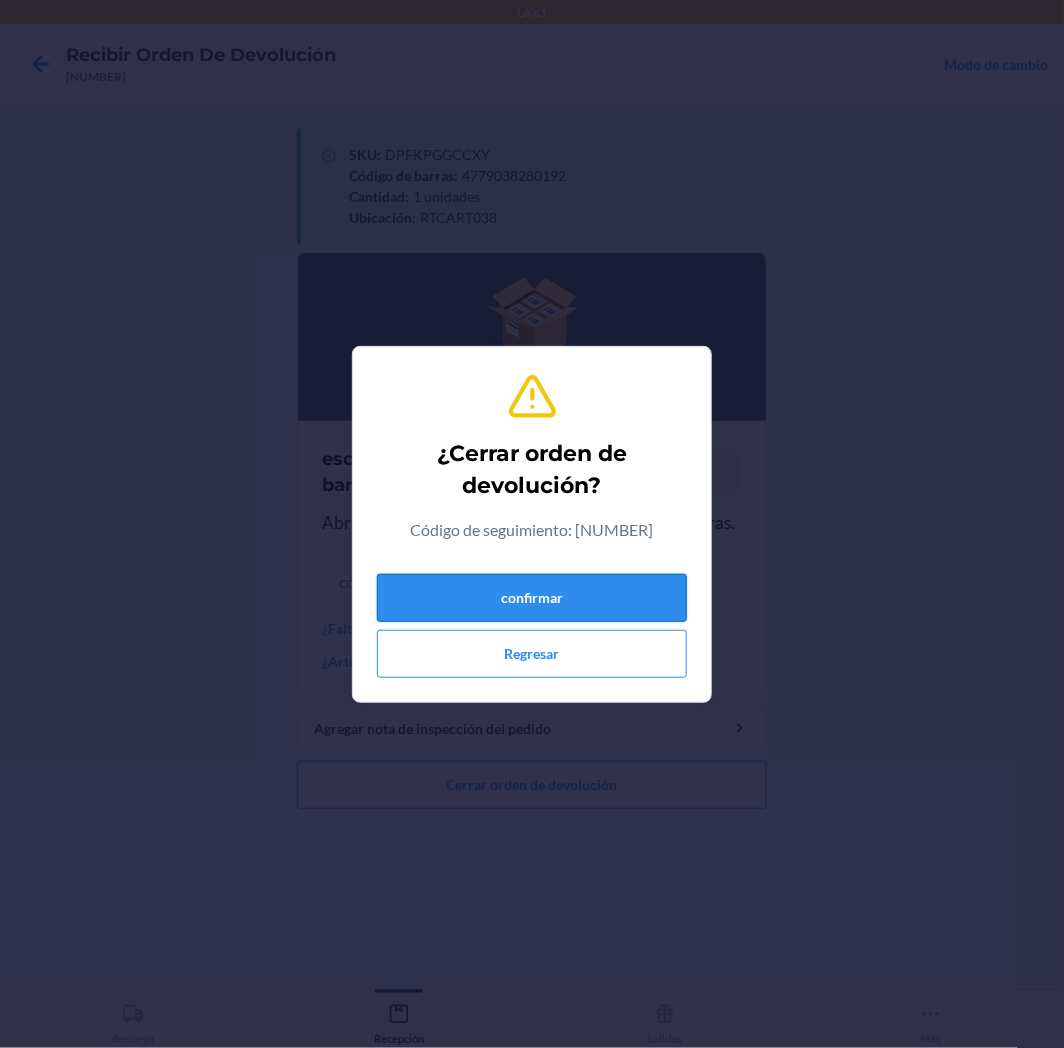 click on "confirmar" at bounding box center [532, 598] 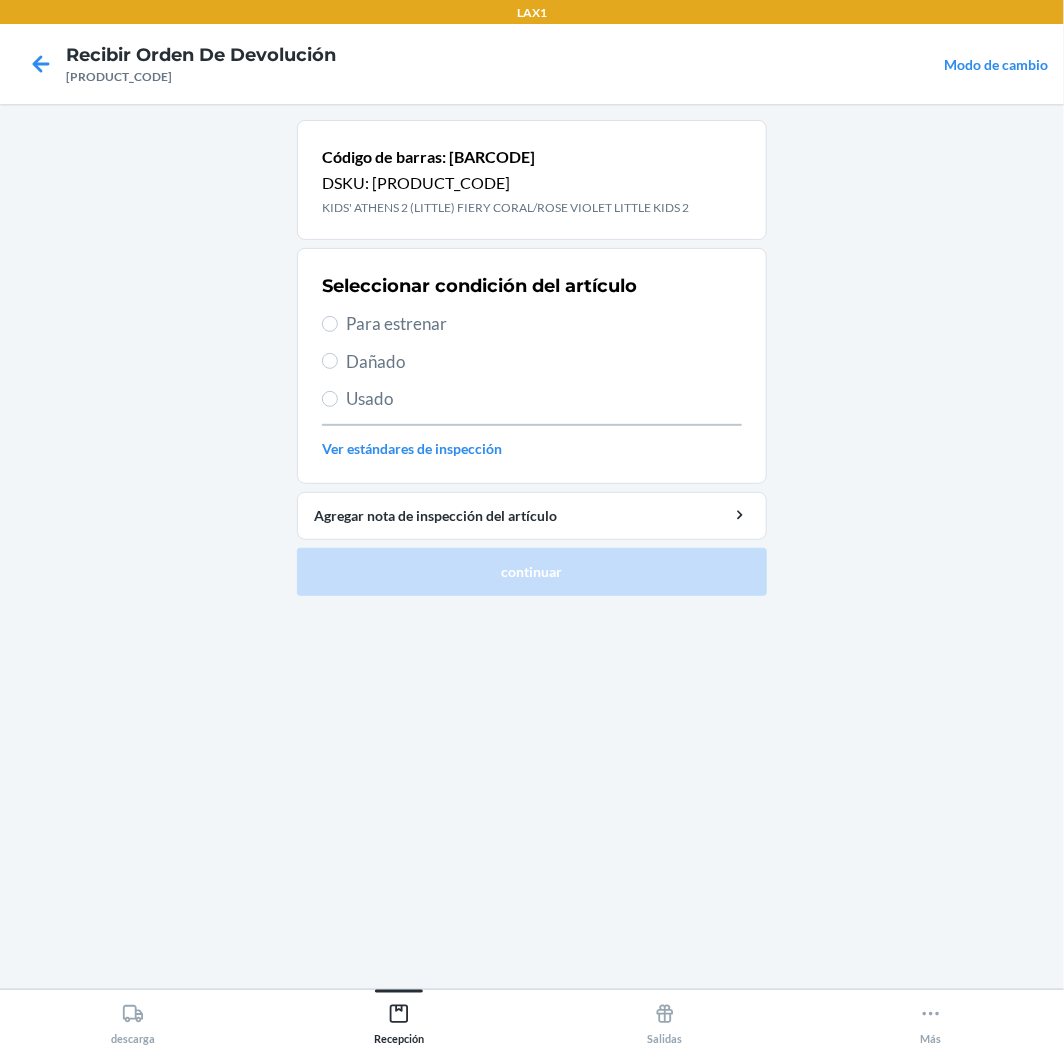 click on "Para estrenar" at bounding box center [544, 324] 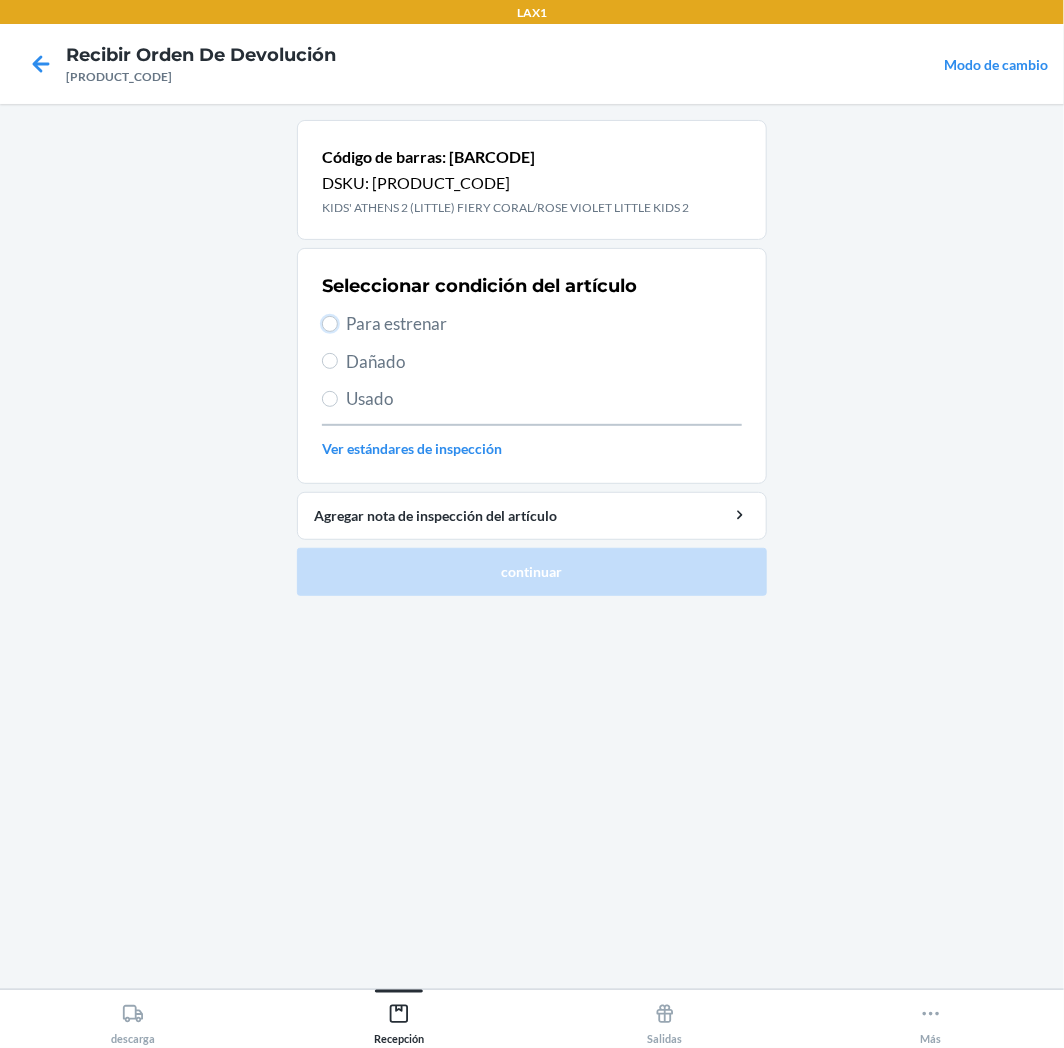 click on "Para estrenar" at bounding box center [330, 324] 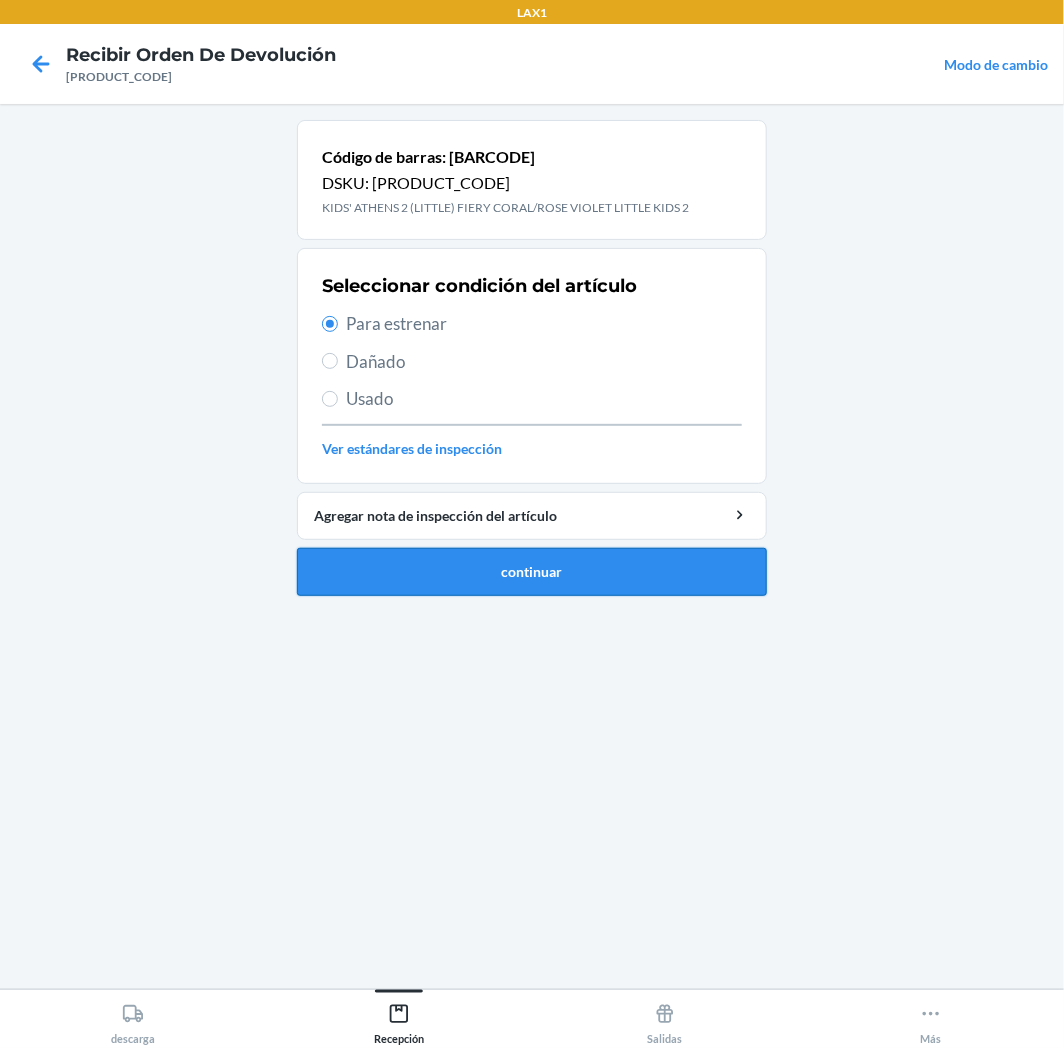click on "continuar" at bounding box center [532, 572] 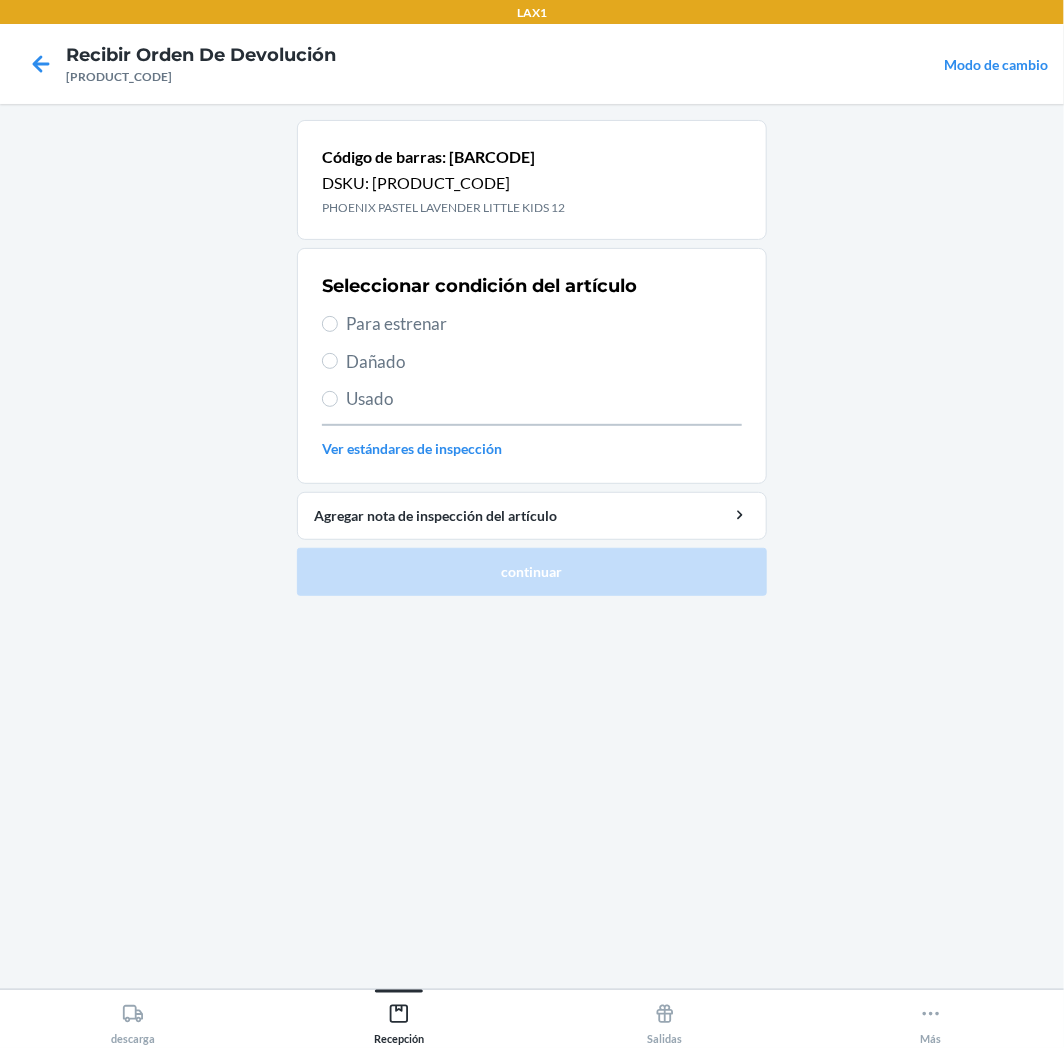 click on "Para estrenar" at bounding box center (544, 324) 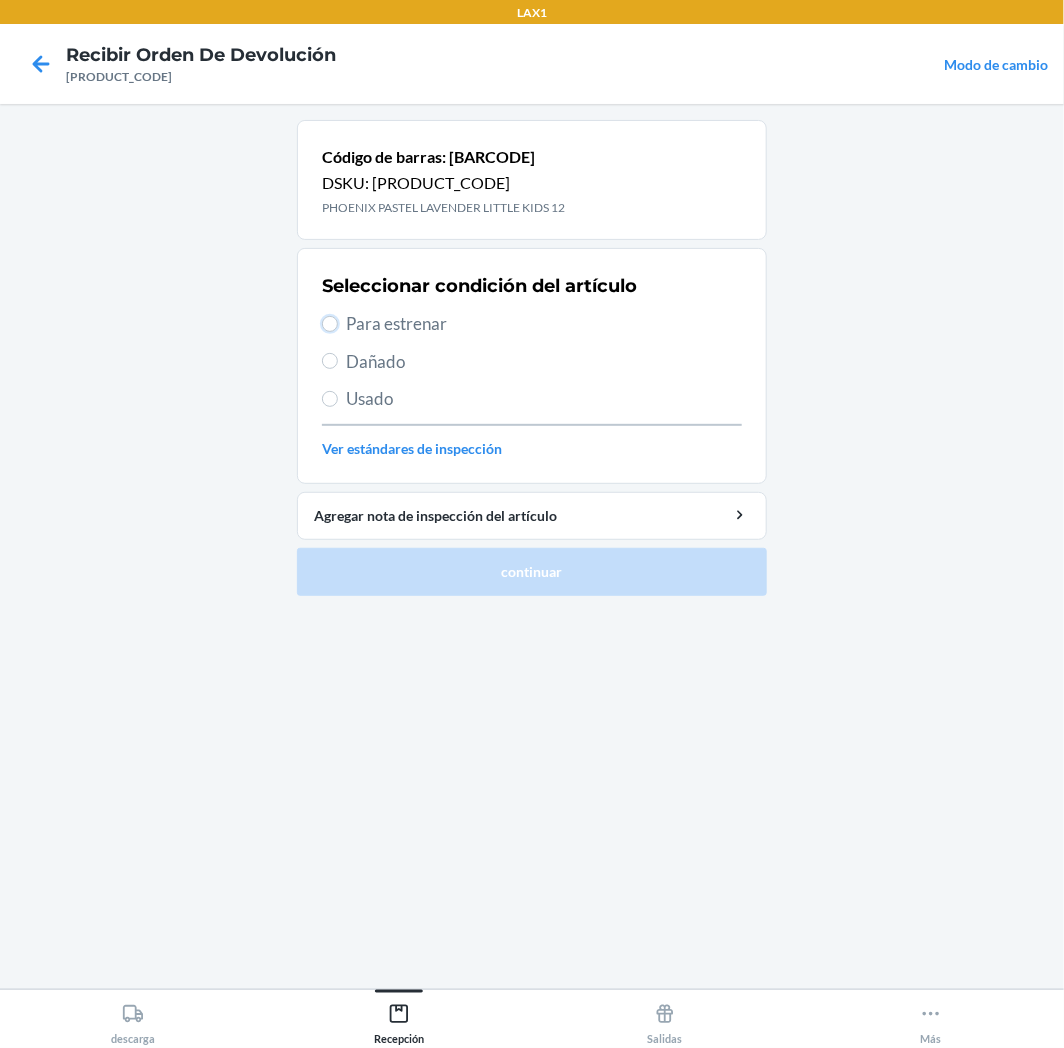 click on "Para estrenar" at bounding box center [330, 324] 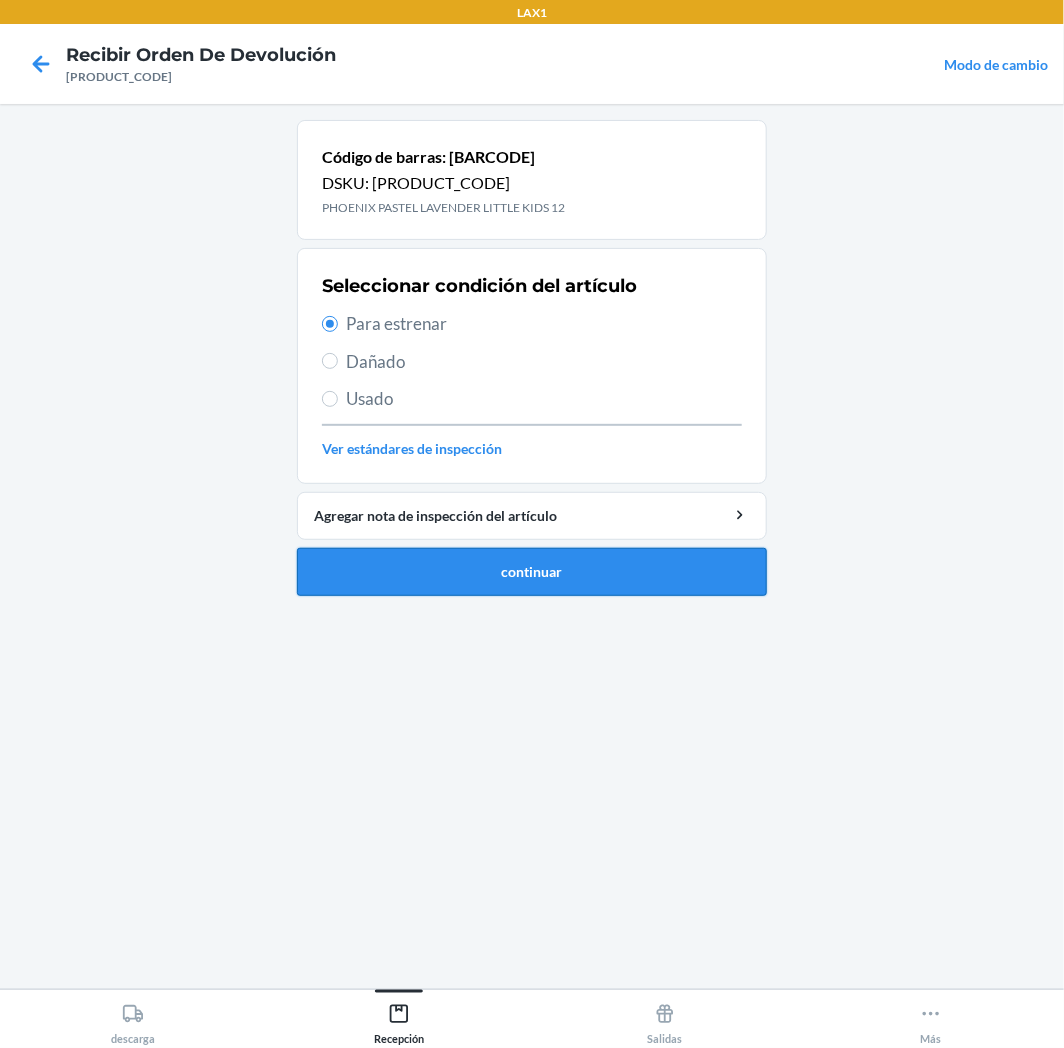 click on "continuar" at bounding box center (532, 572) 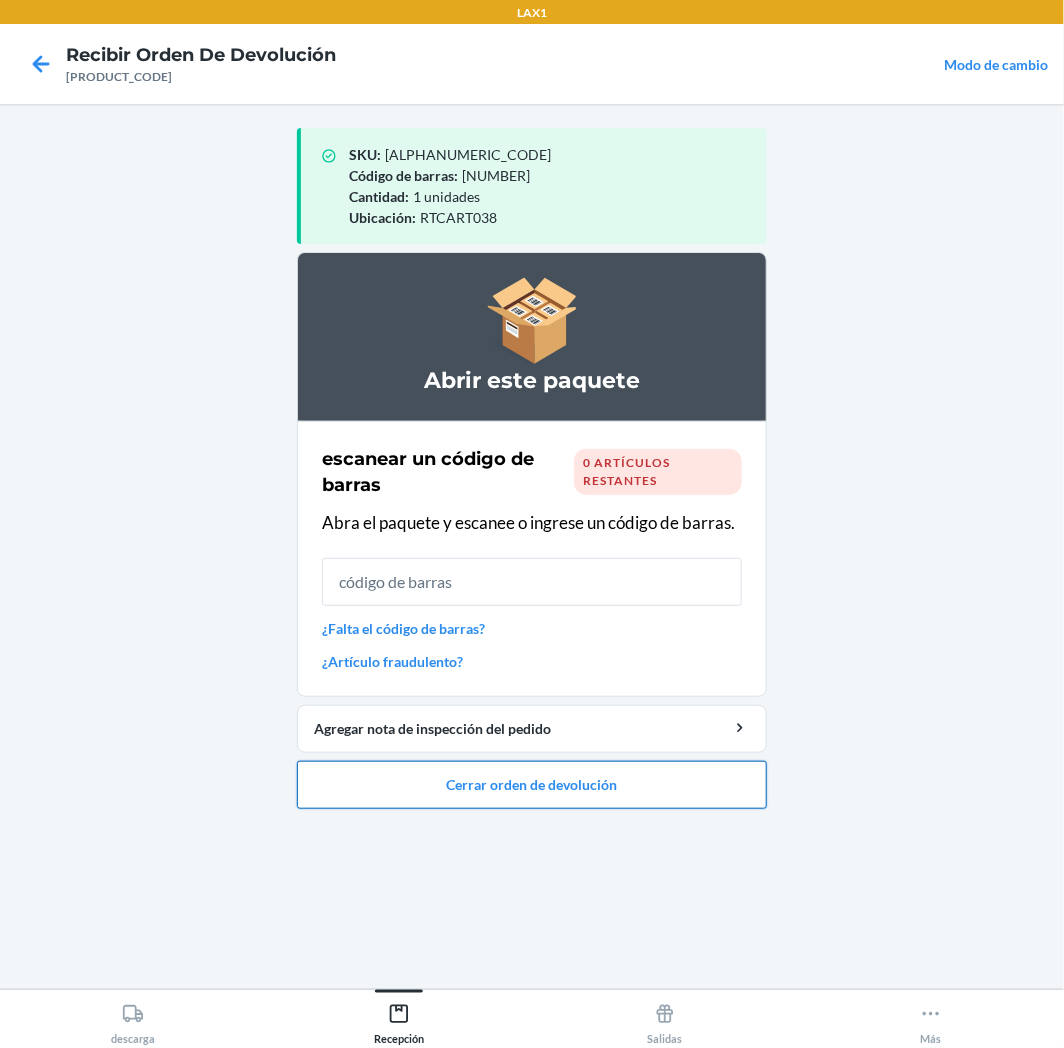 click on "Cerrar orden de devolución" at bounding box center [532, 785] 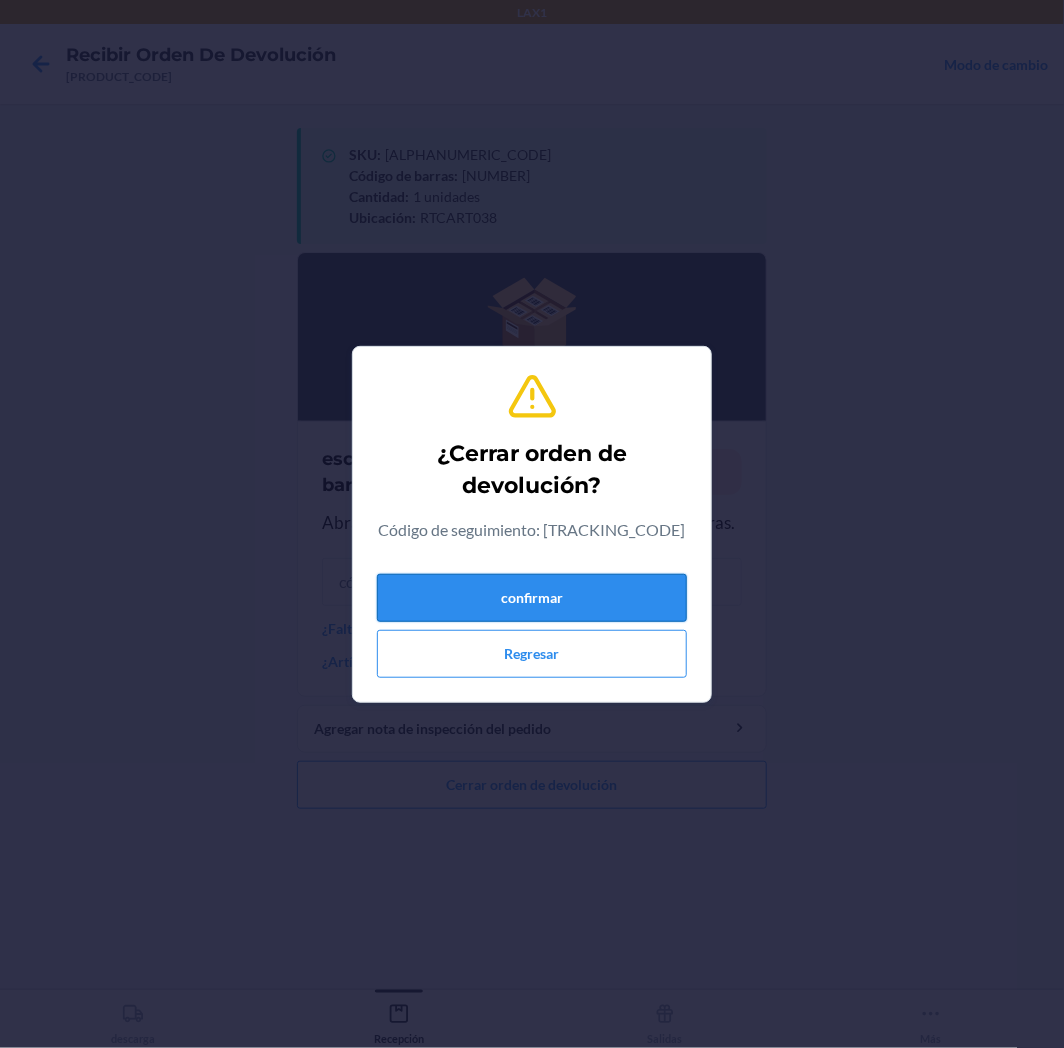click on "confirmar" at bounding box center [532, 598] 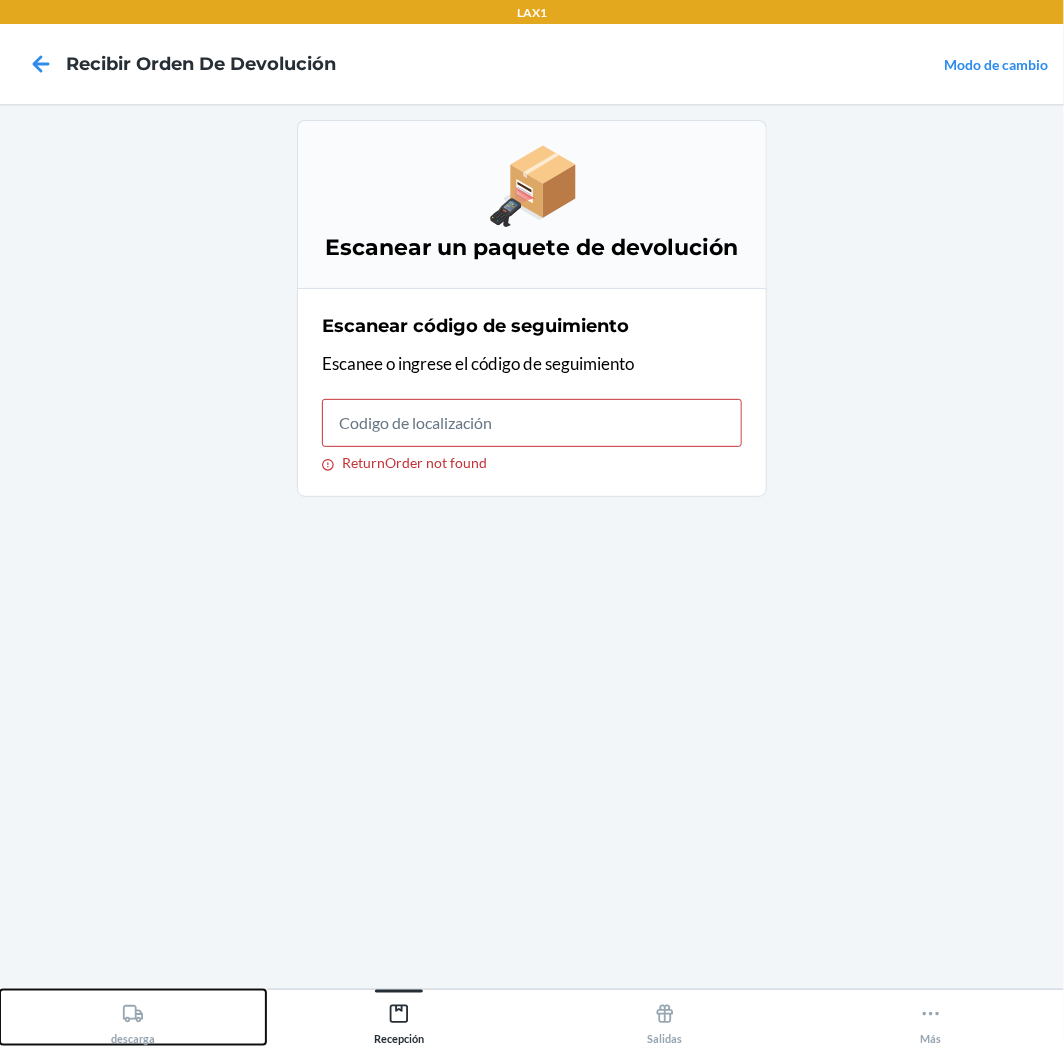 click on "descarga" at bounding box center [133, 1020] 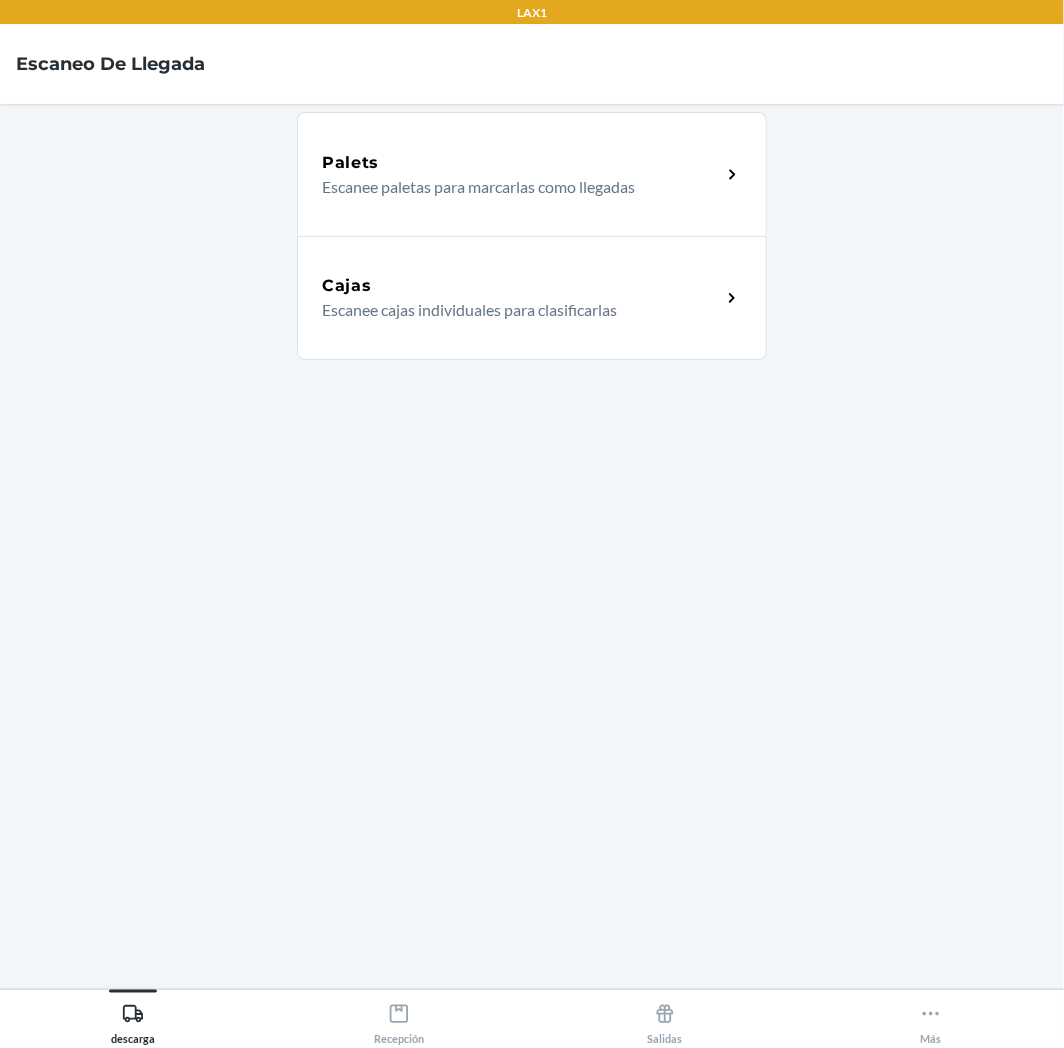 click on "Cajas" at bounding box center [521, 286] 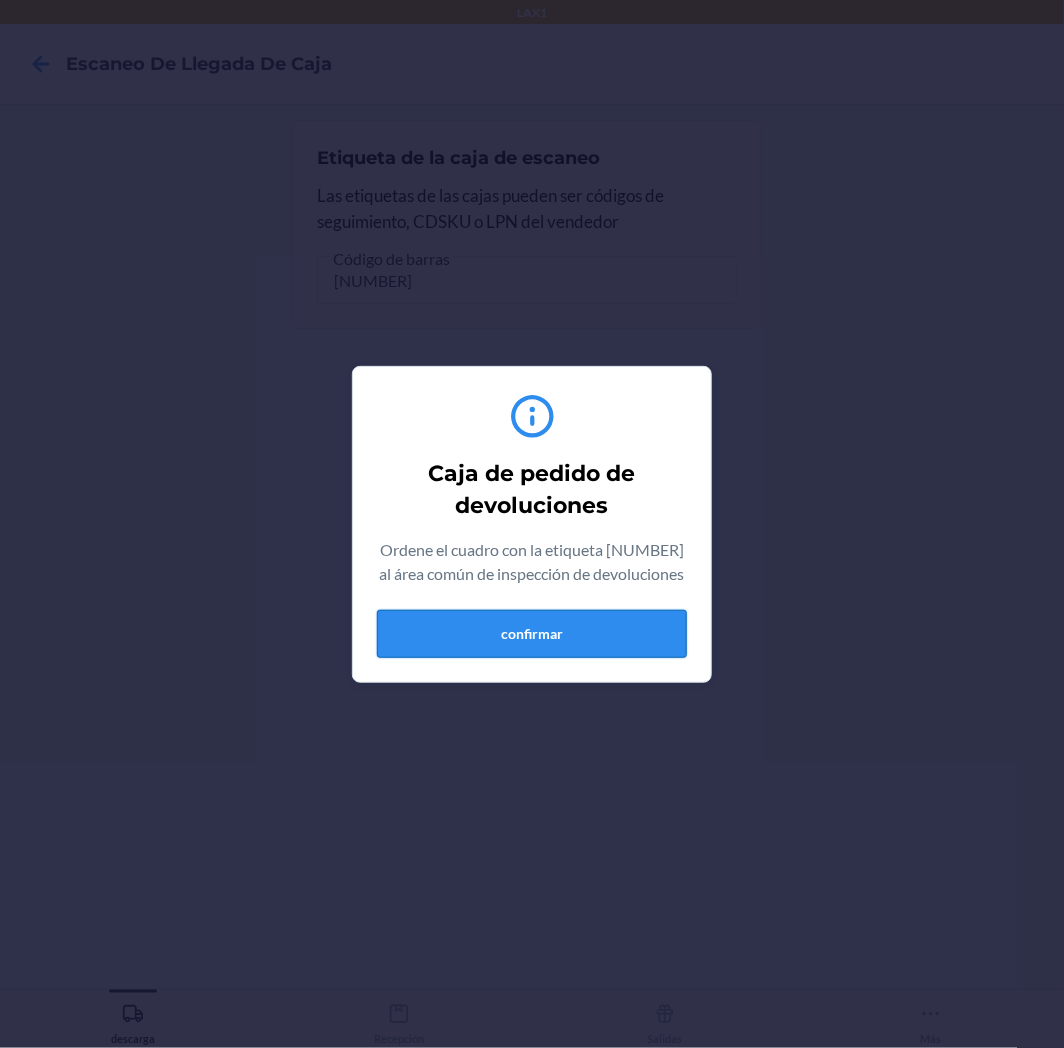click on "confirmar" at bounding box center [532, 634] 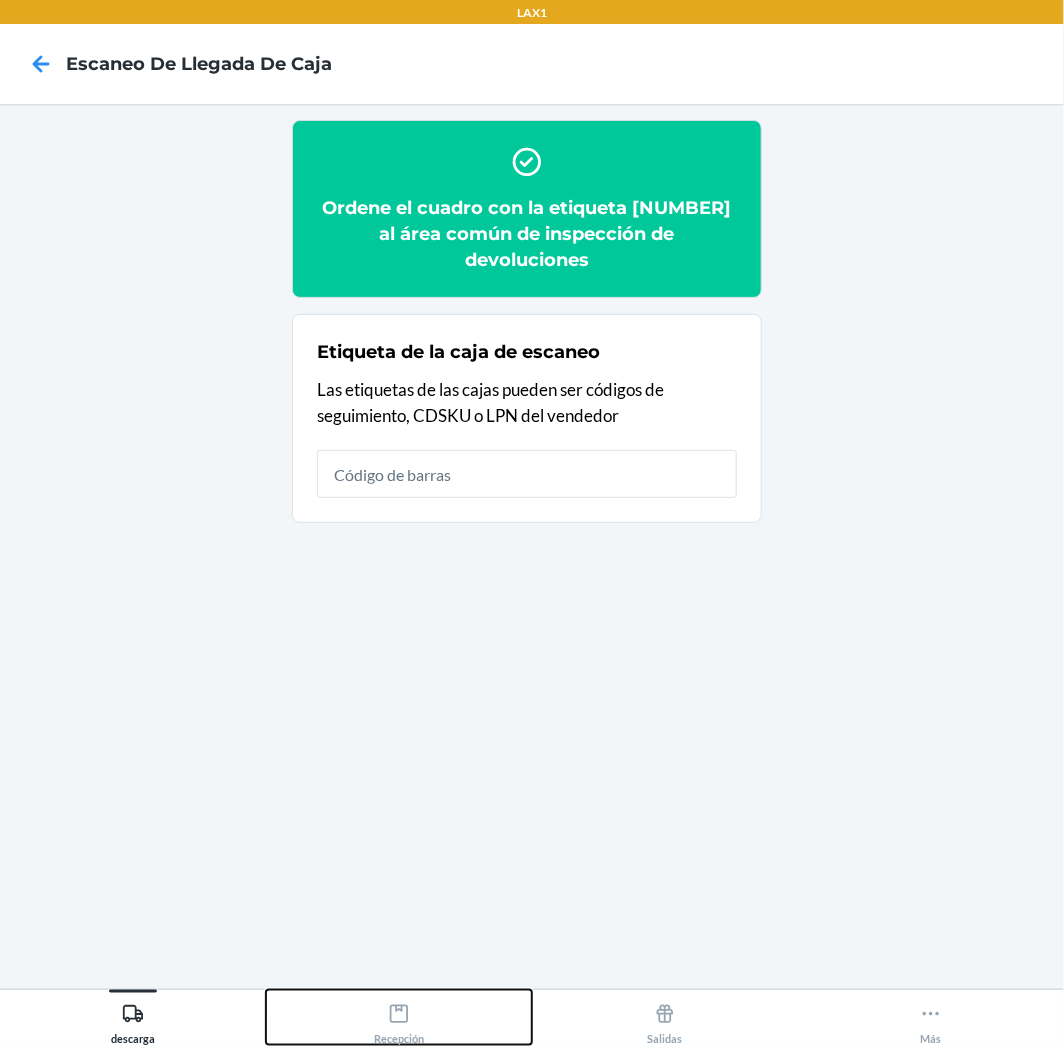 click on "Recepción" at bounding box center (399, 1017) 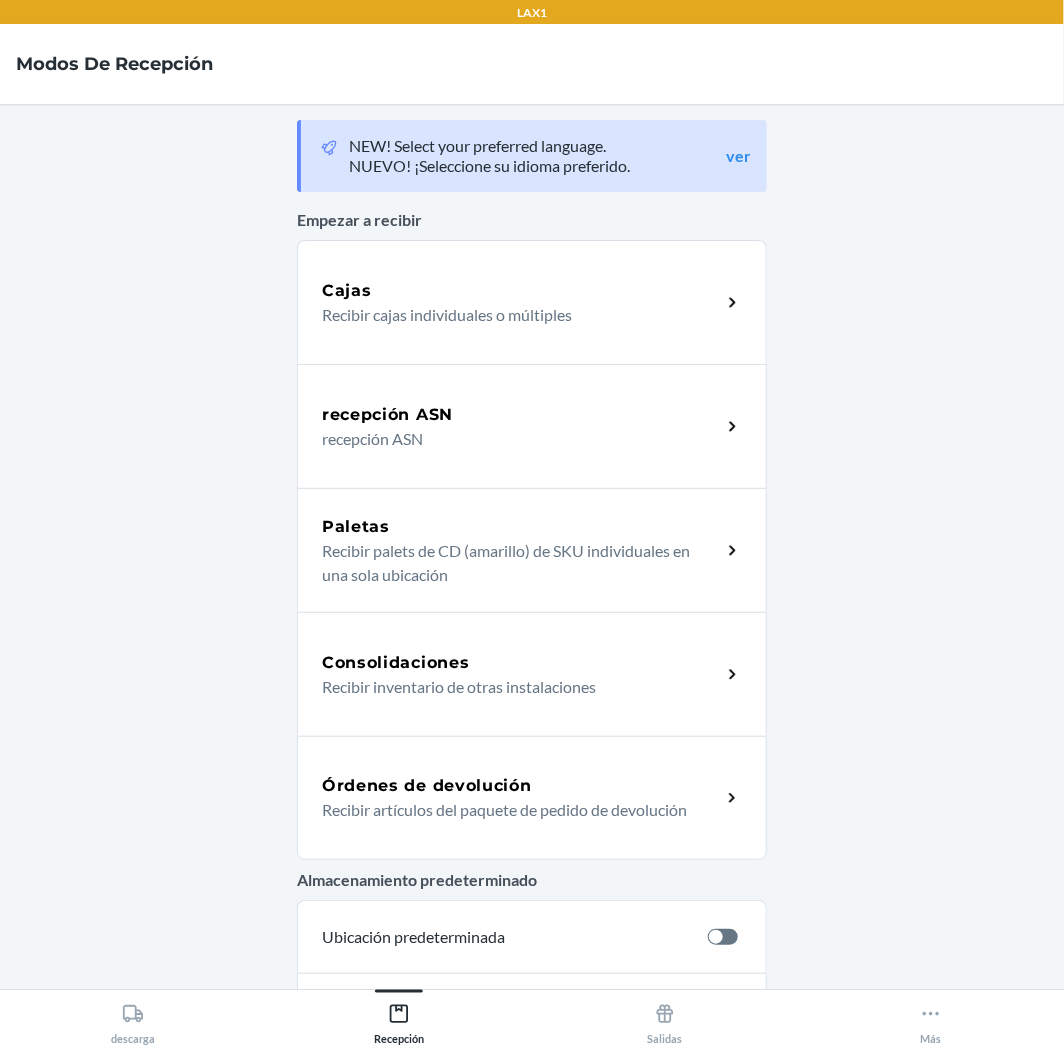 click on "Órdenes de devolución Recibir artículos del paquete de pedido de devolución" at bounding box center (532, 798) 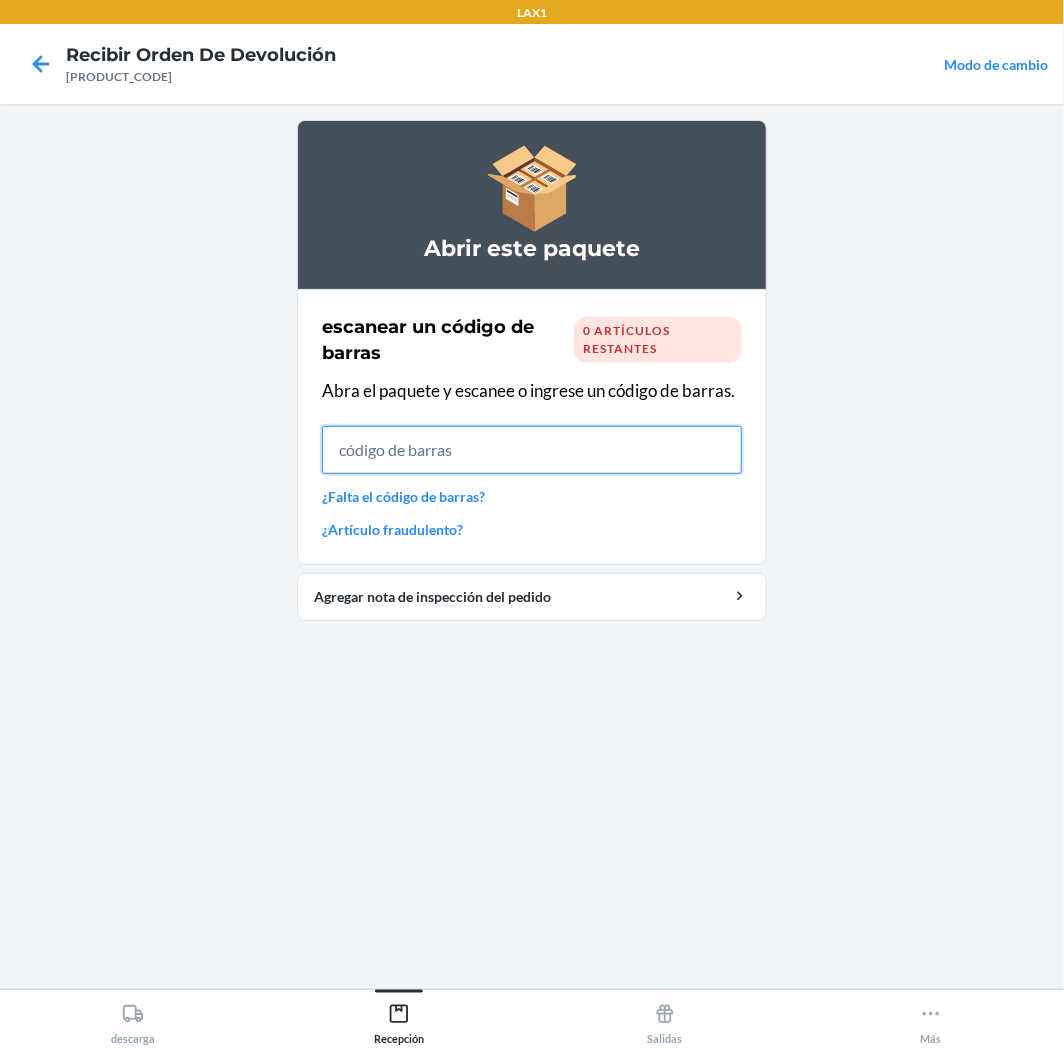 click at bounding box center (532, 450) 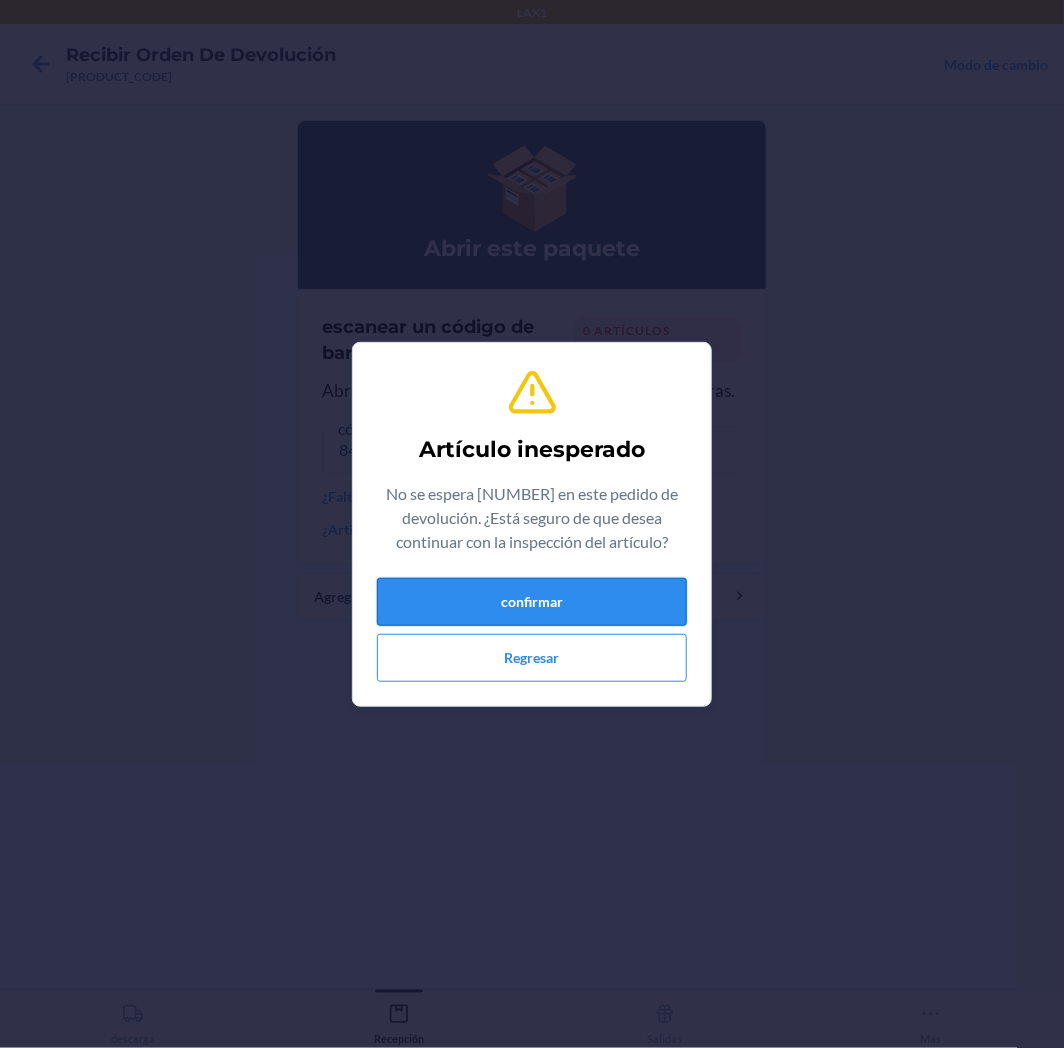 click on "confirmar" at bounding box center [532, 602] 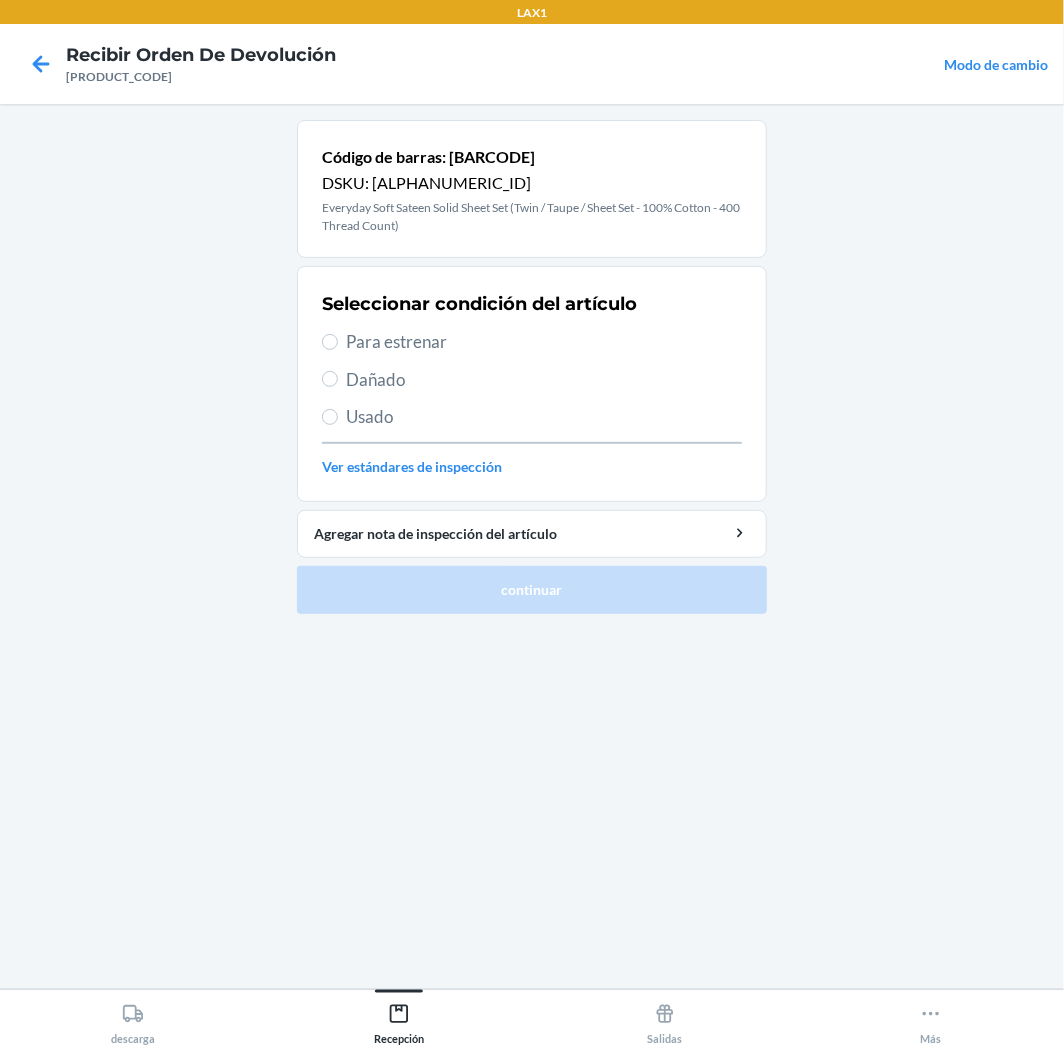 click on "Para estrenar" at bounding box center (544, 342) 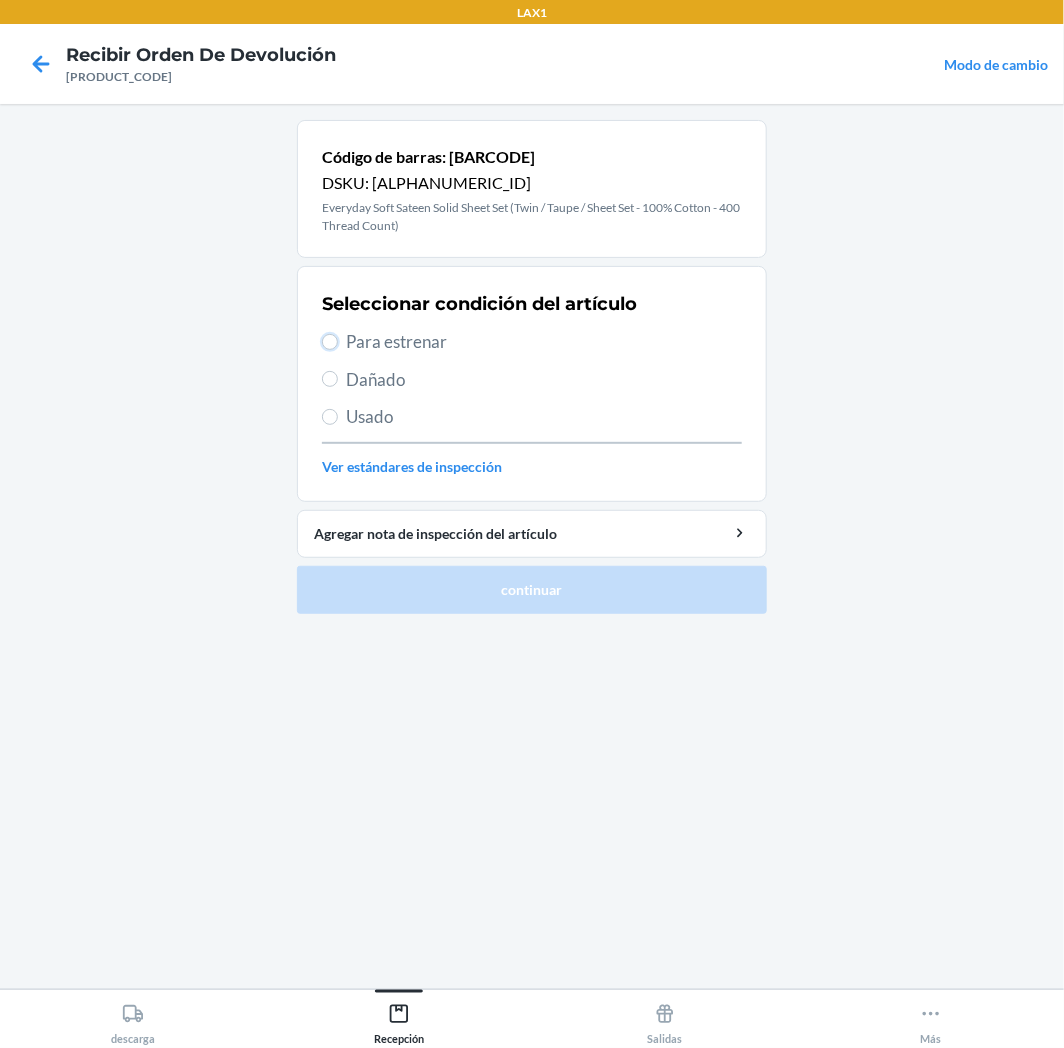 click on "Para estrenar" at bounding box center [330, 342] 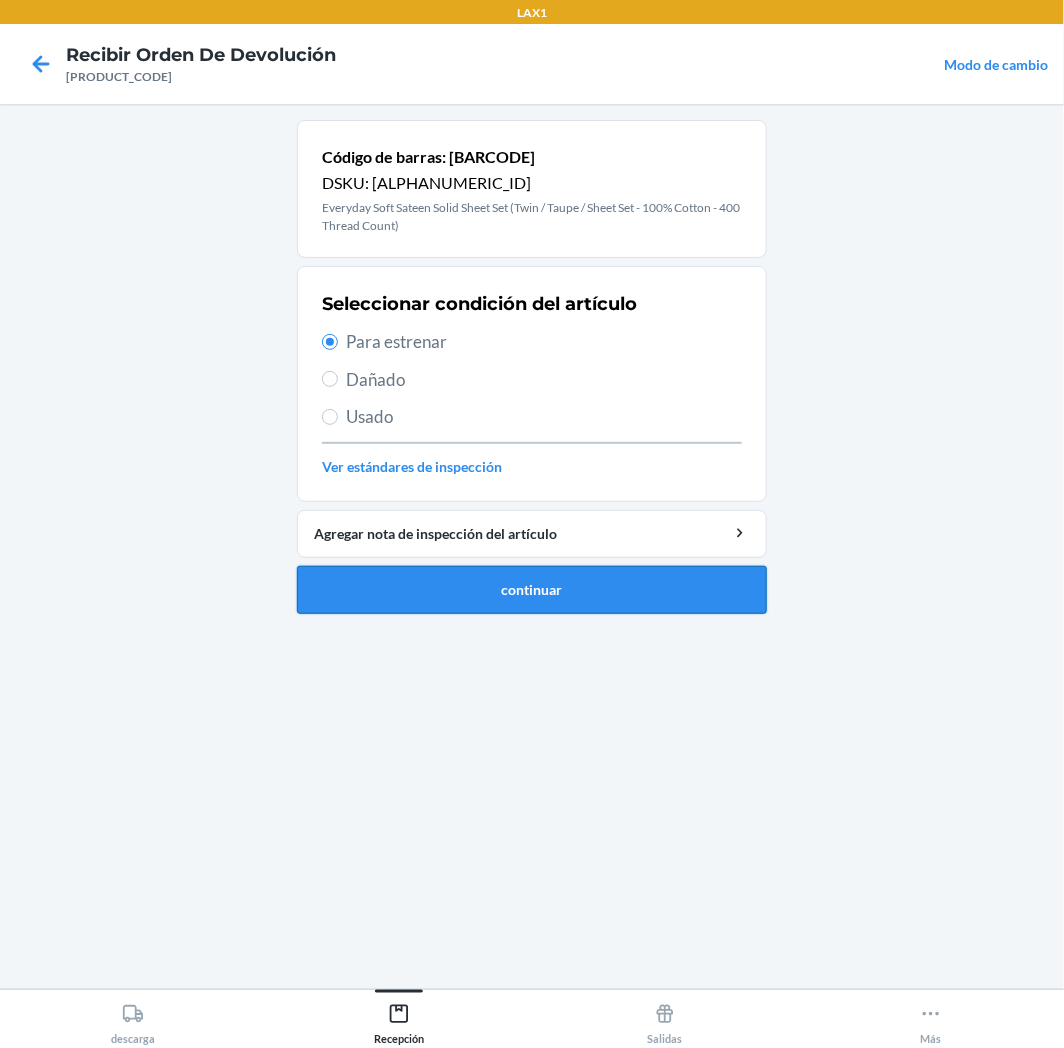 click on "continuar" at bounding box center (532, 590) 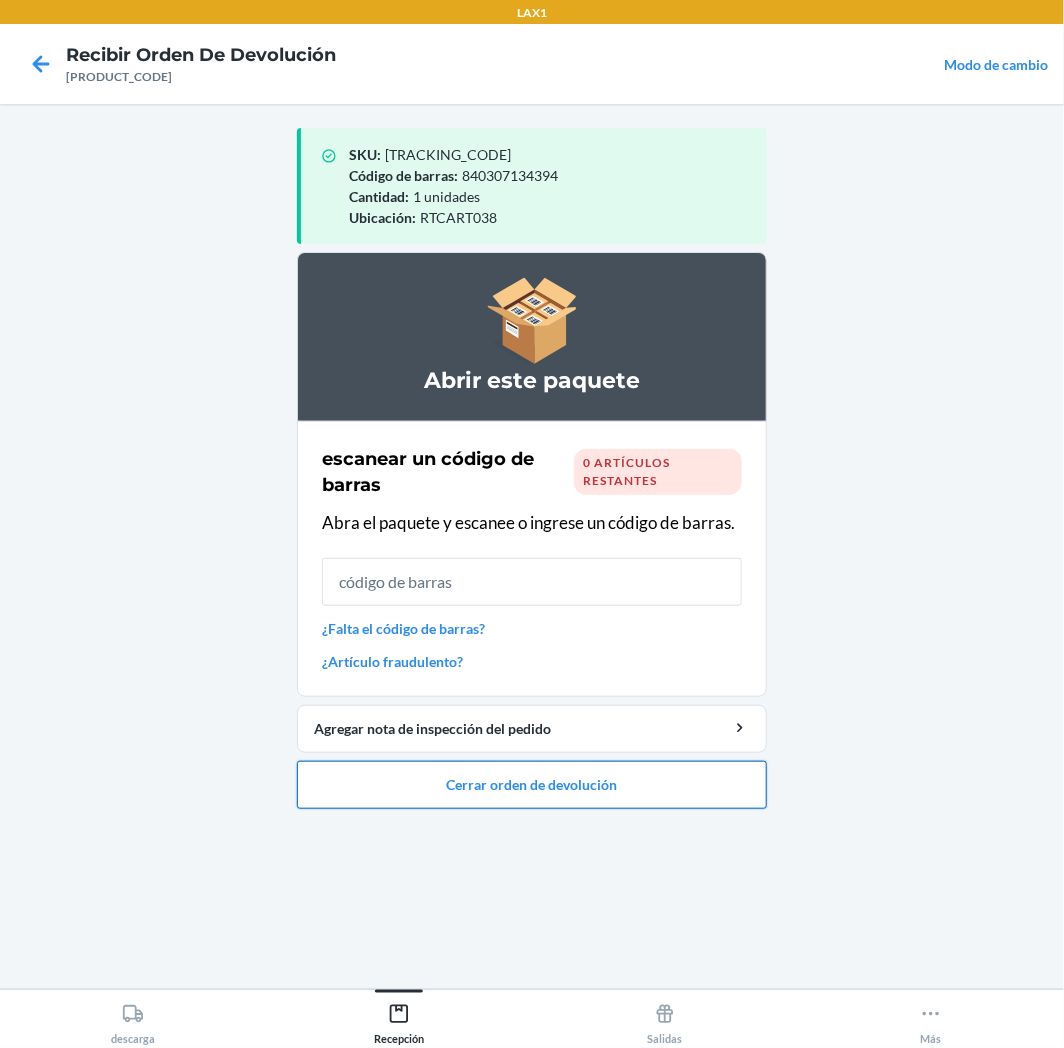 click on "Cerrar orden de devolución" at bounding box center (532, 785) 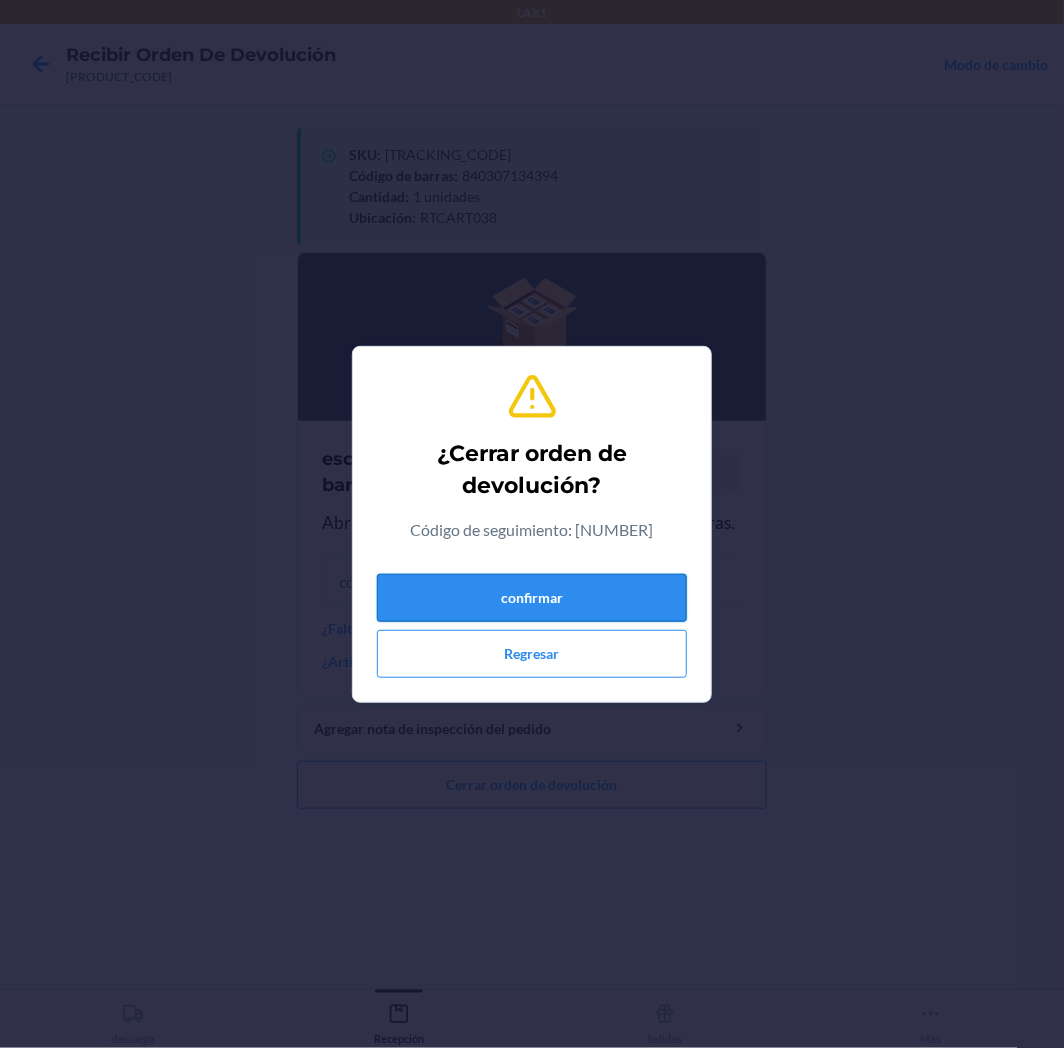 click on "confirmar" at bounding box center (532, 598) 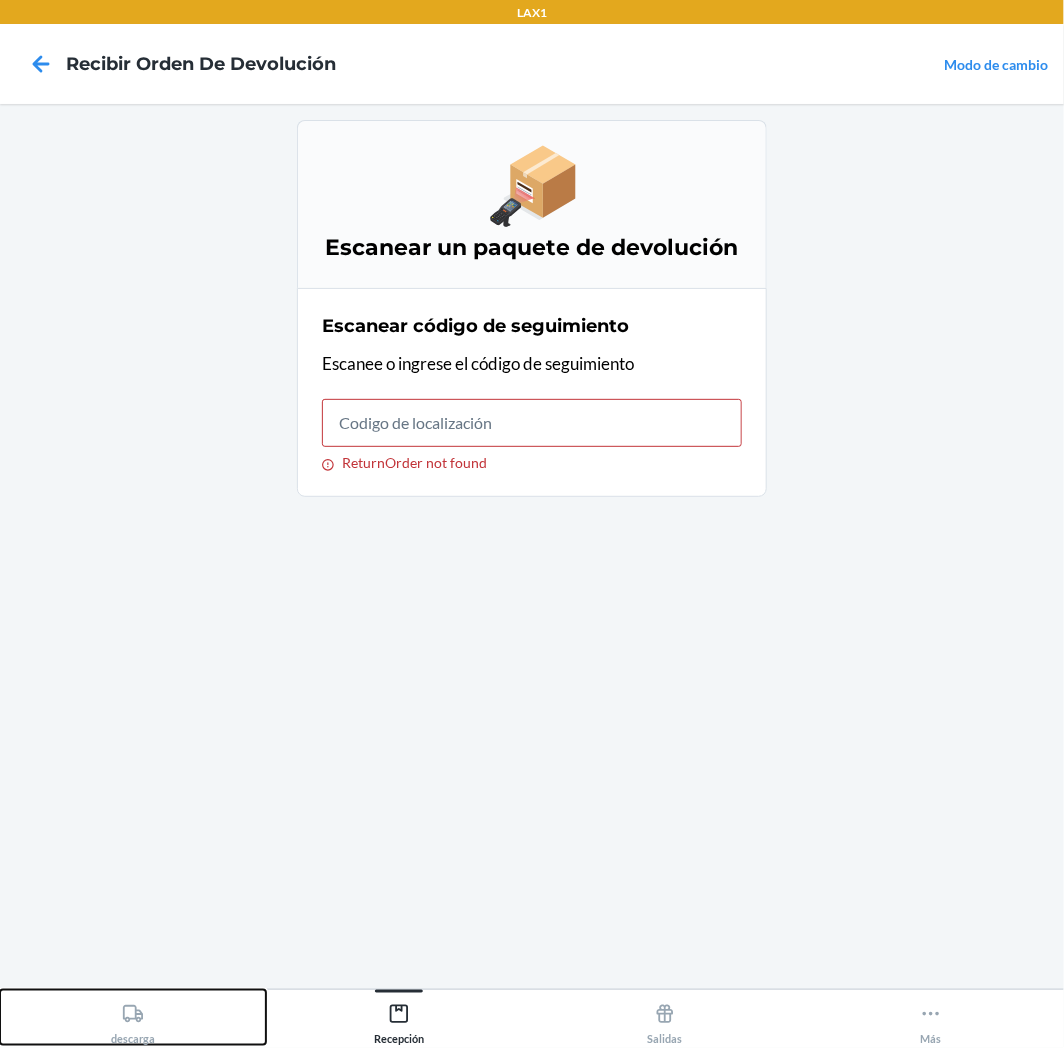 click 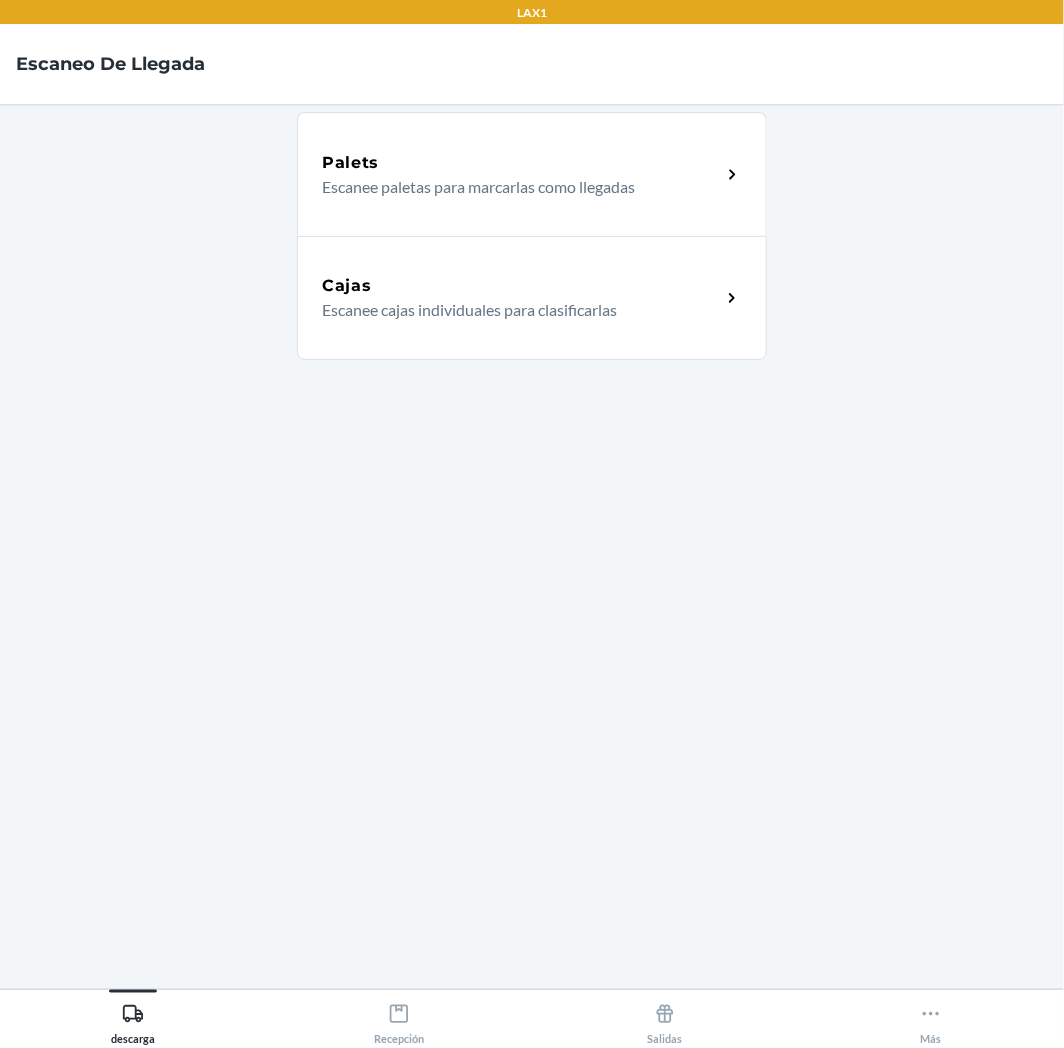 click on "Cajas" at bounding box center (521, 286) 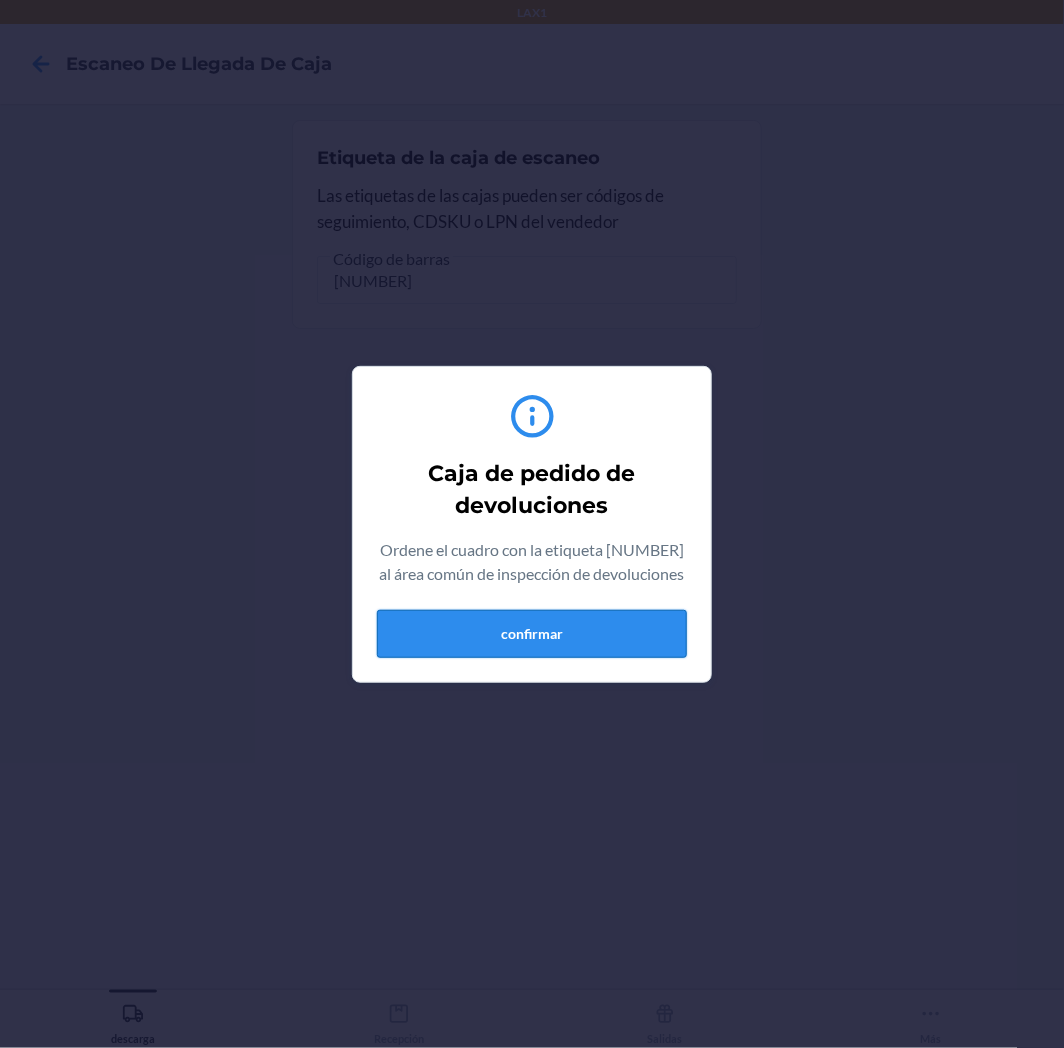 click on "confirmar" at bounding box center (532, 634) 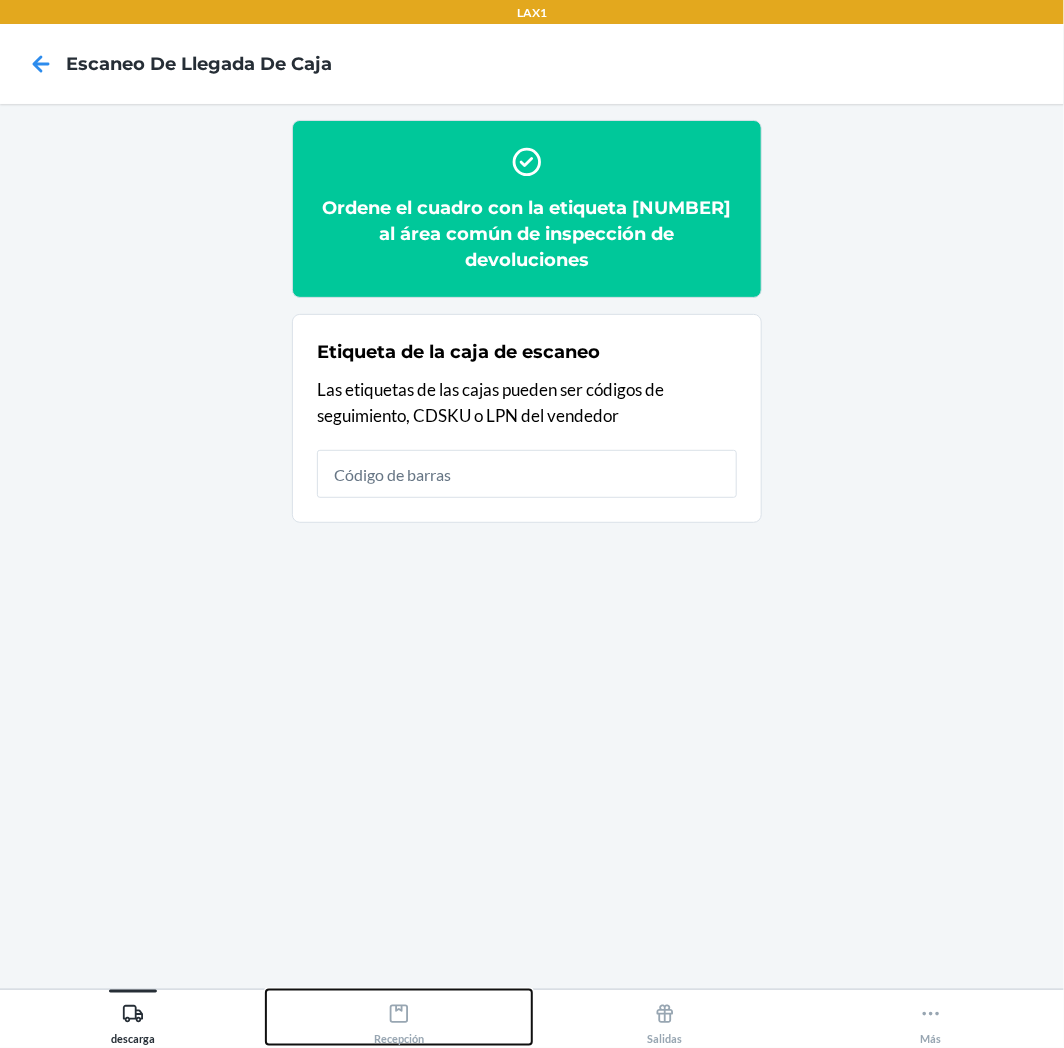 drag, startPoint x: 410, startPoint y: 1010, endPoint x: 441, endPoint y: 990, distance: 36.891735 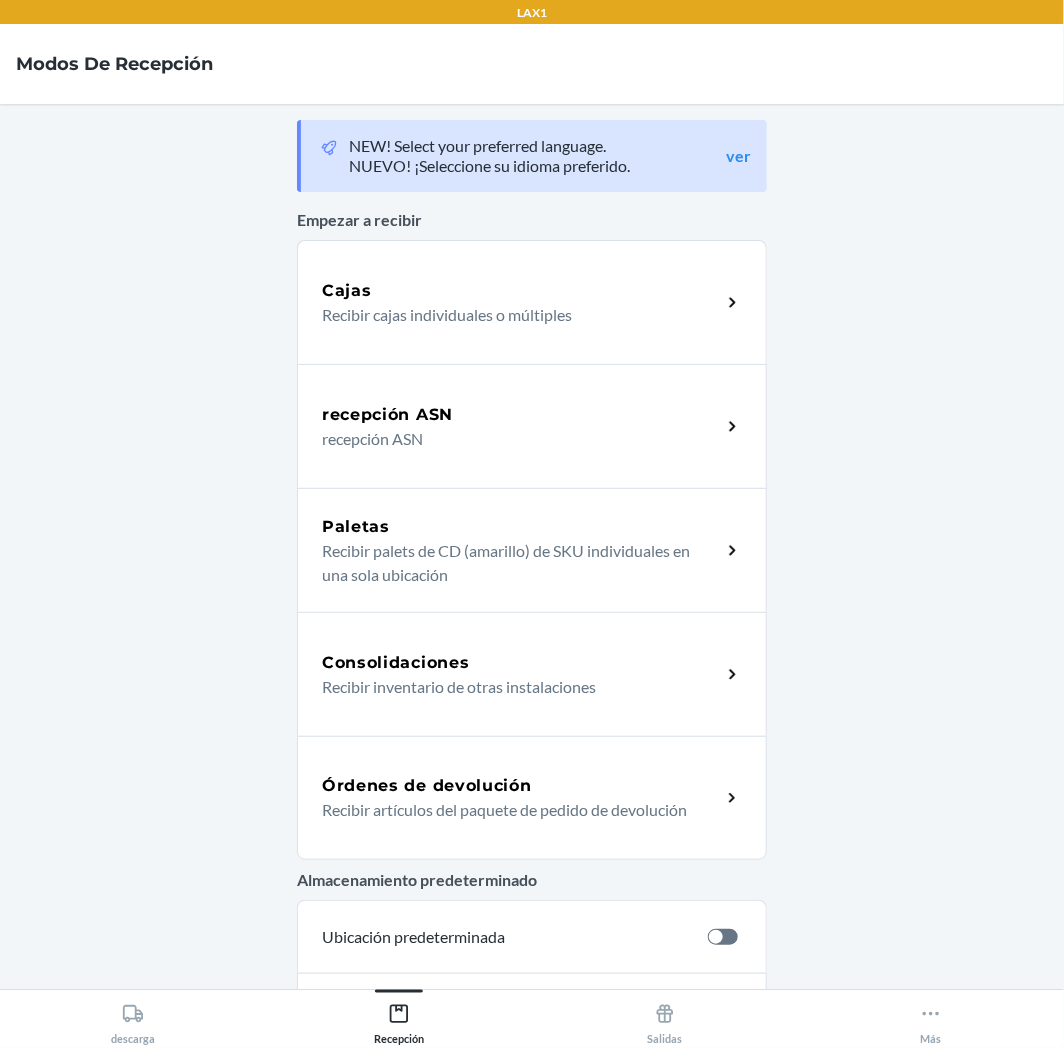 click on "Órdenes de devolución" at bounding box center (427, 786) 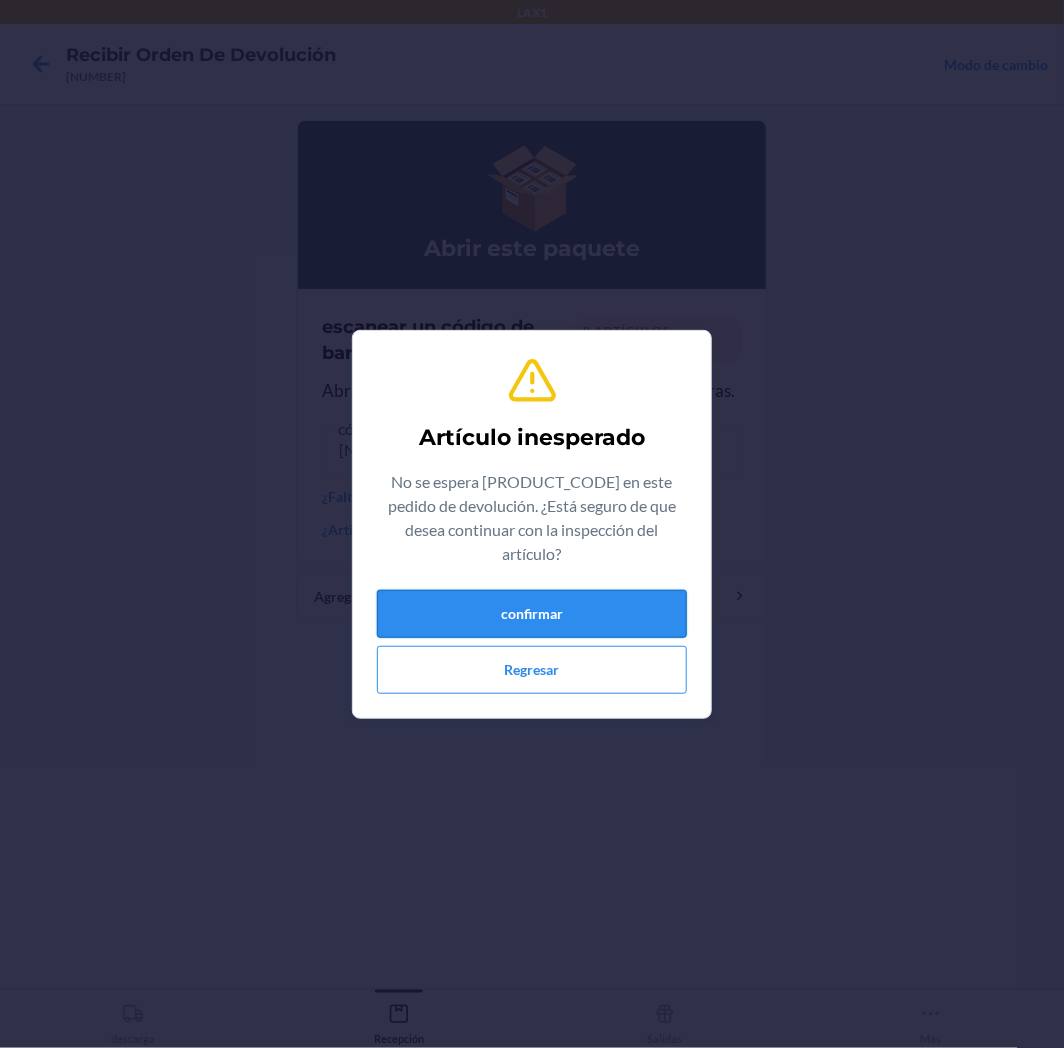click on "confirmar" at bounding box center [532, 614] 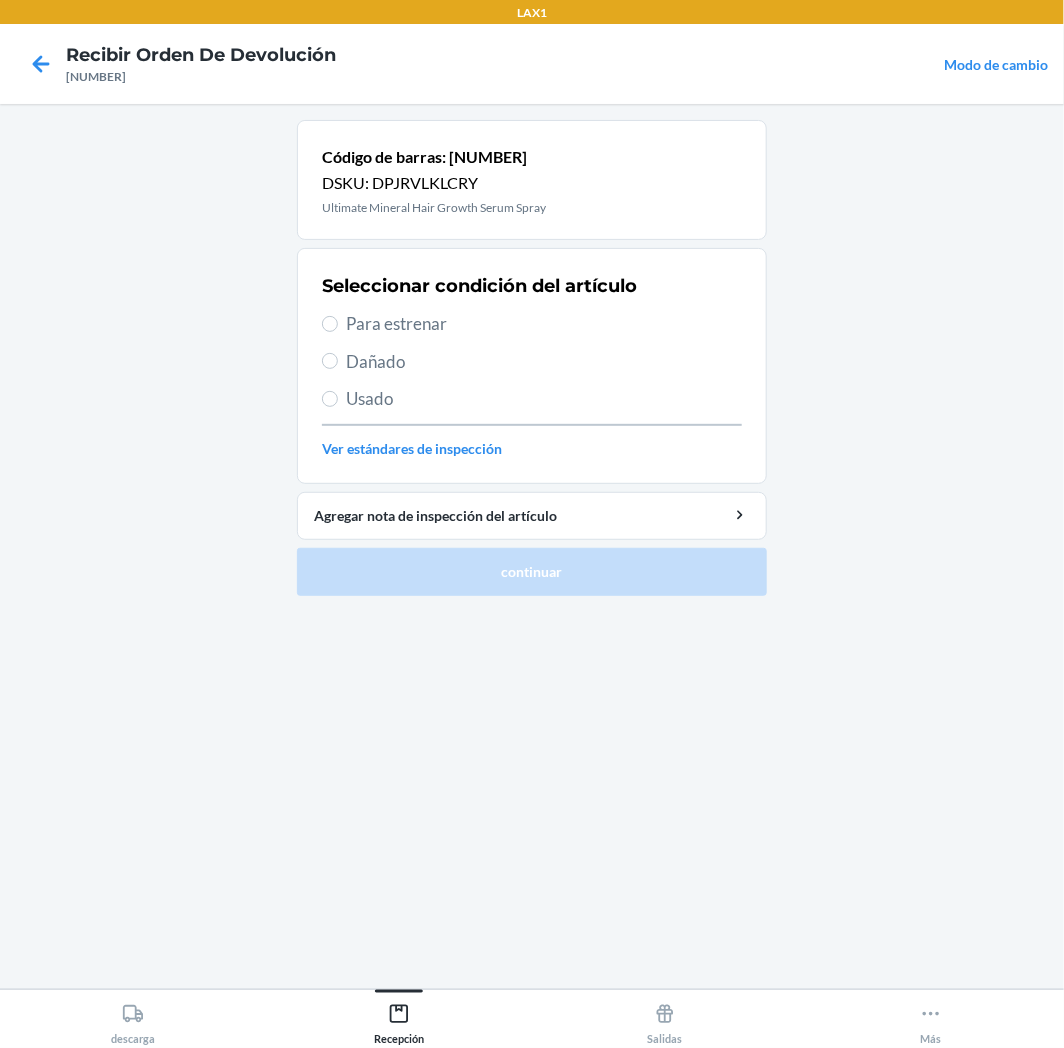 click on "Para estrenar" at bounding box center [544, 324] 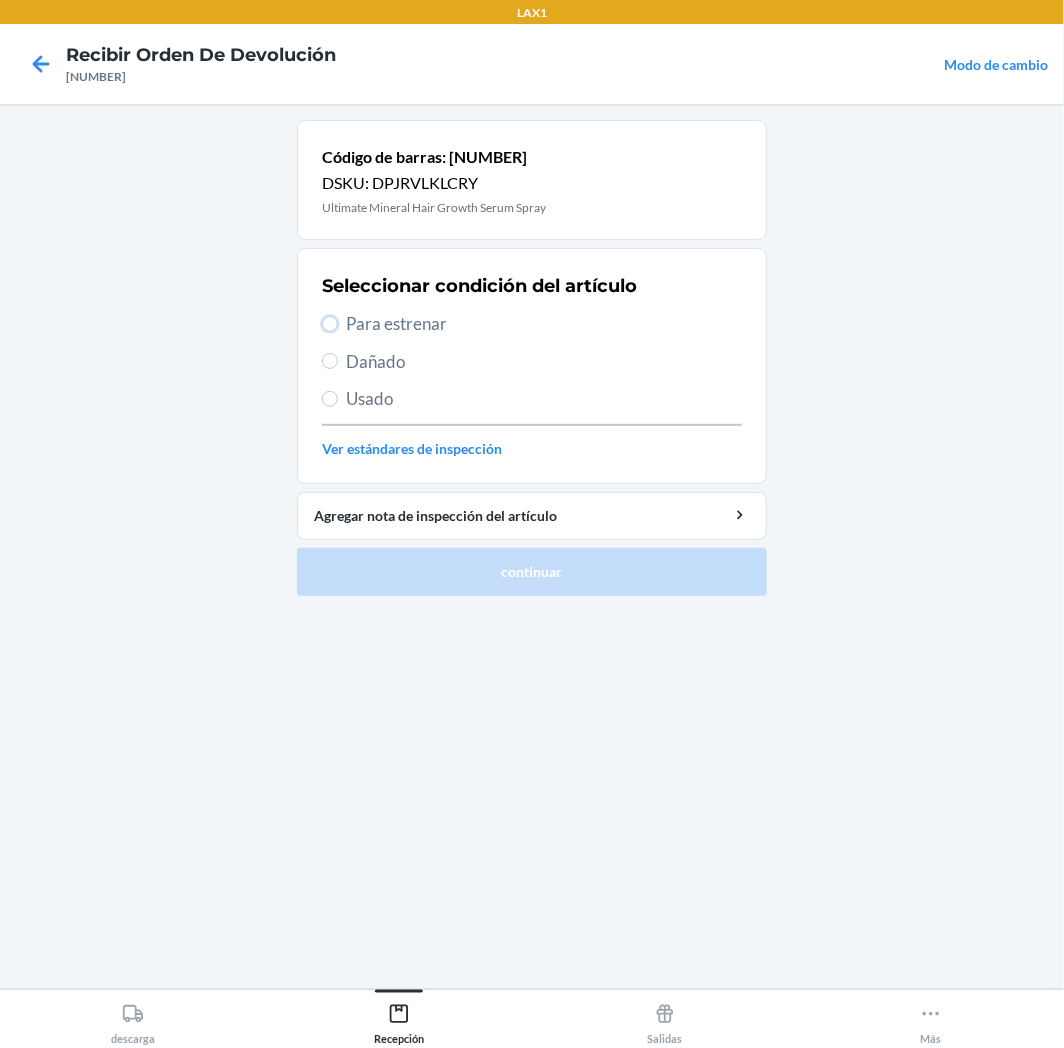 click on "Para estrenar" at bounding box center [330, 324] 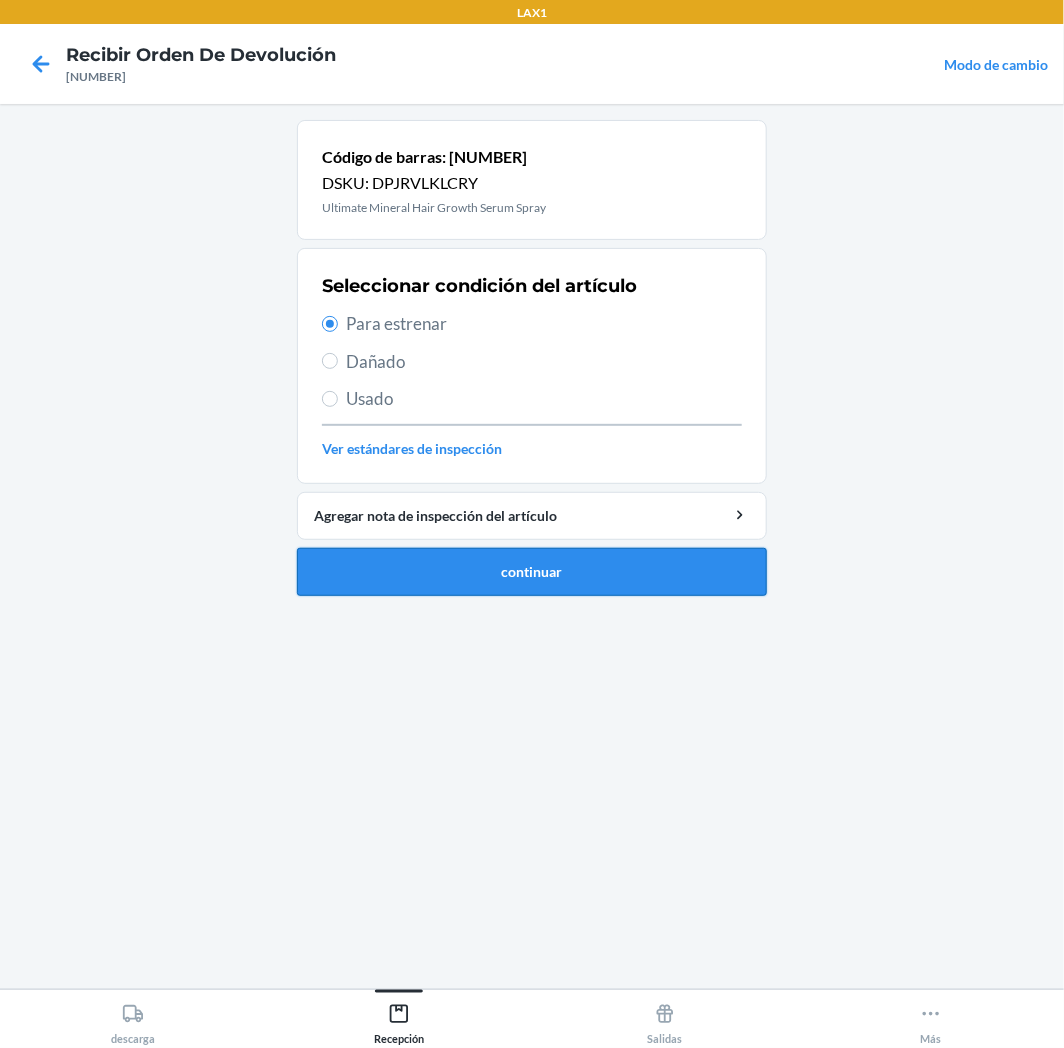 click on "continuar" at bounding box center [532, 572] 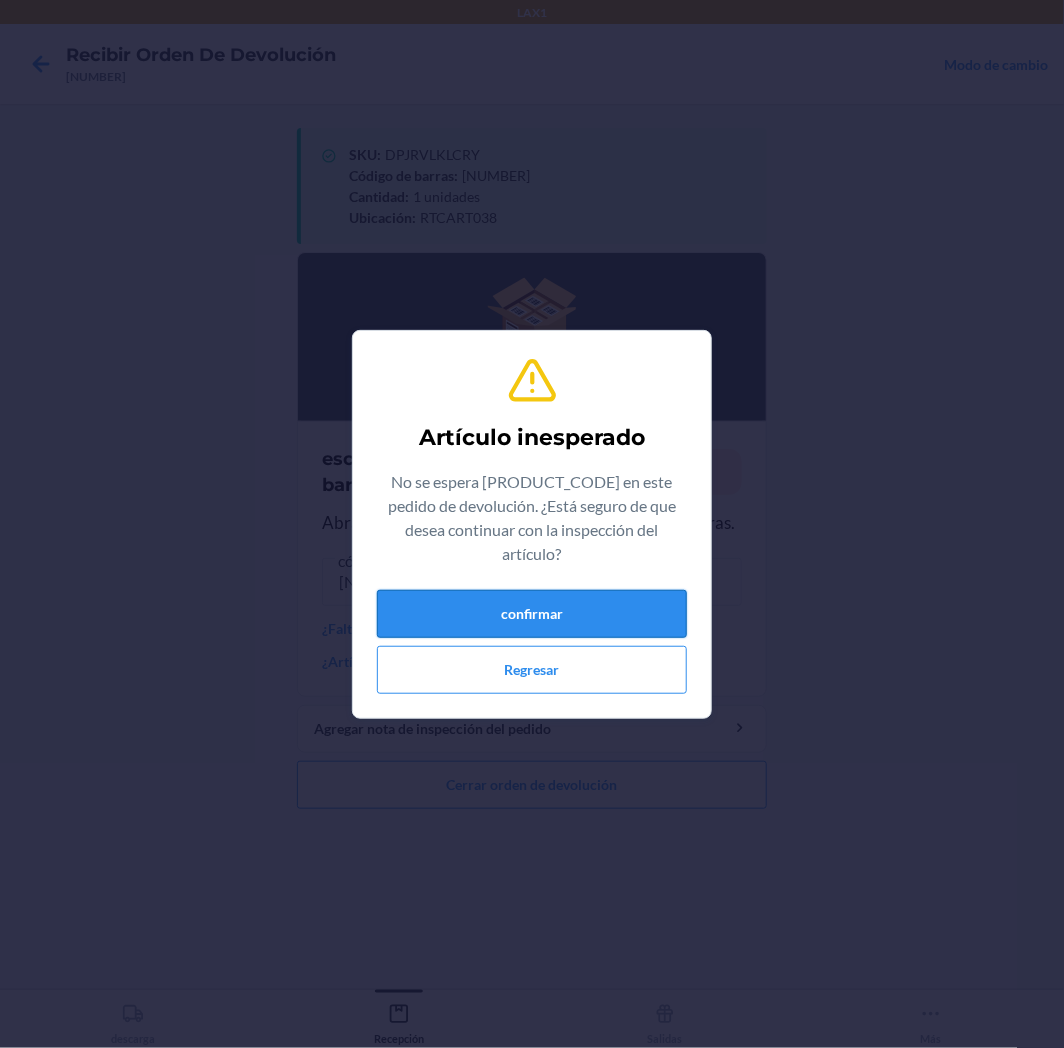 click on "confirmar" at bounding box center [532, 614] 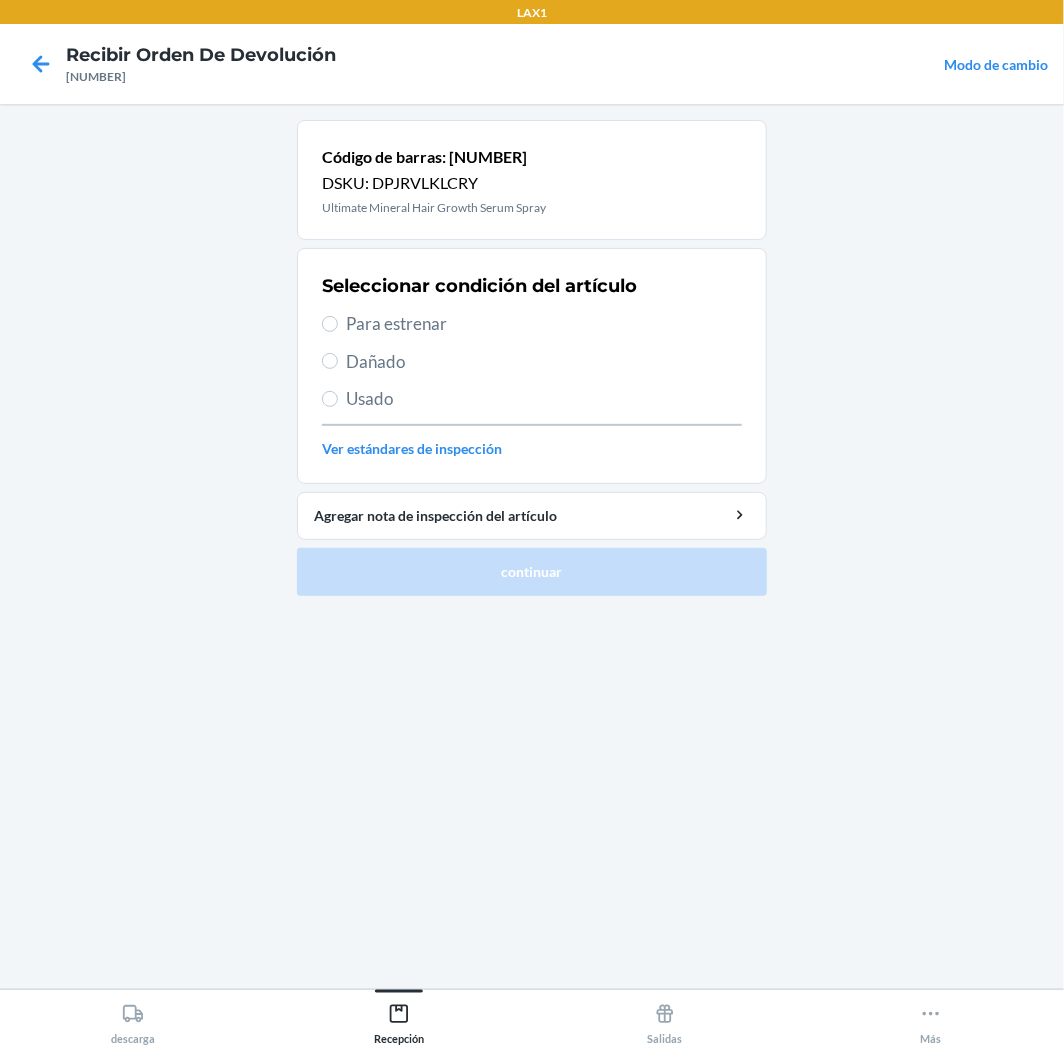 click on "Para estrenar" at bounding box center [544, 324] 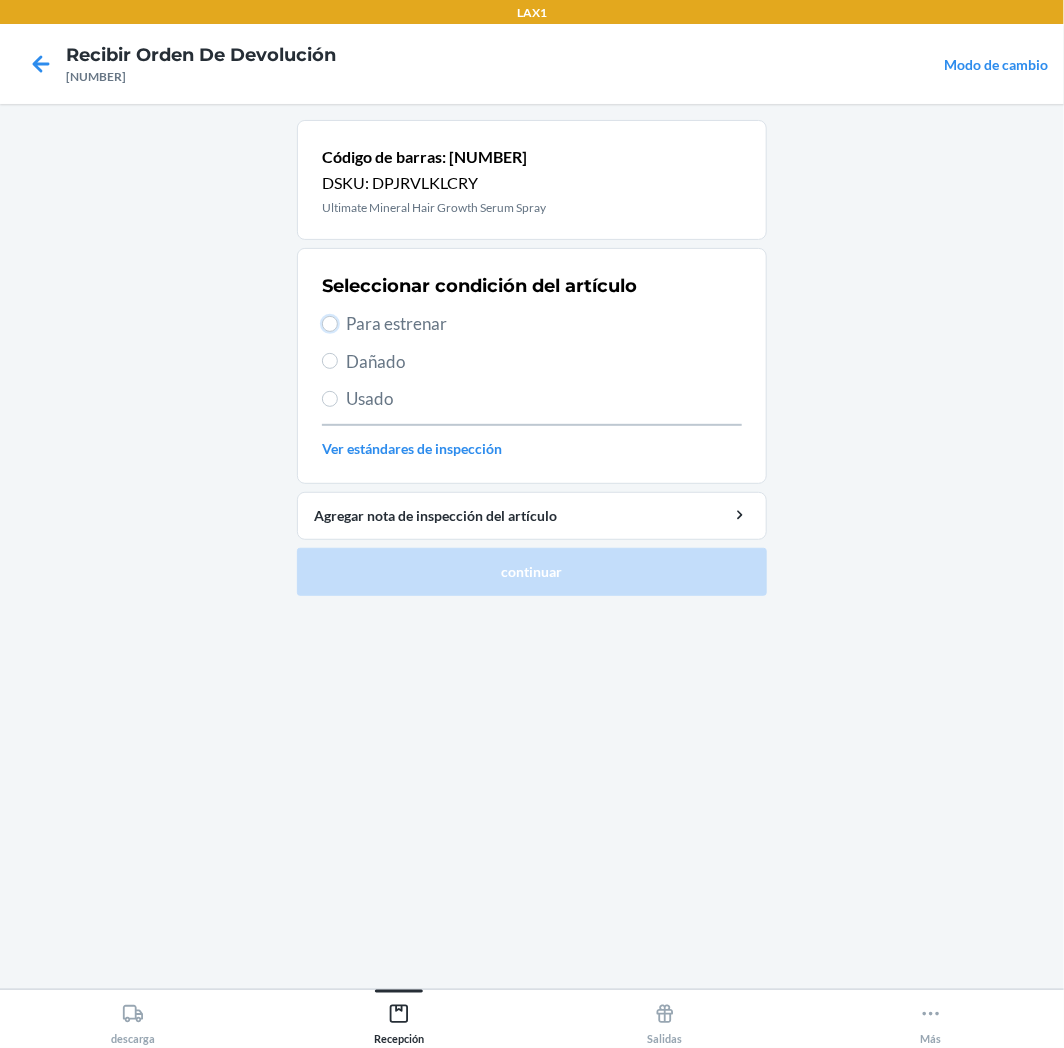click on "Para estrenar" at bounding box center [330, 324] 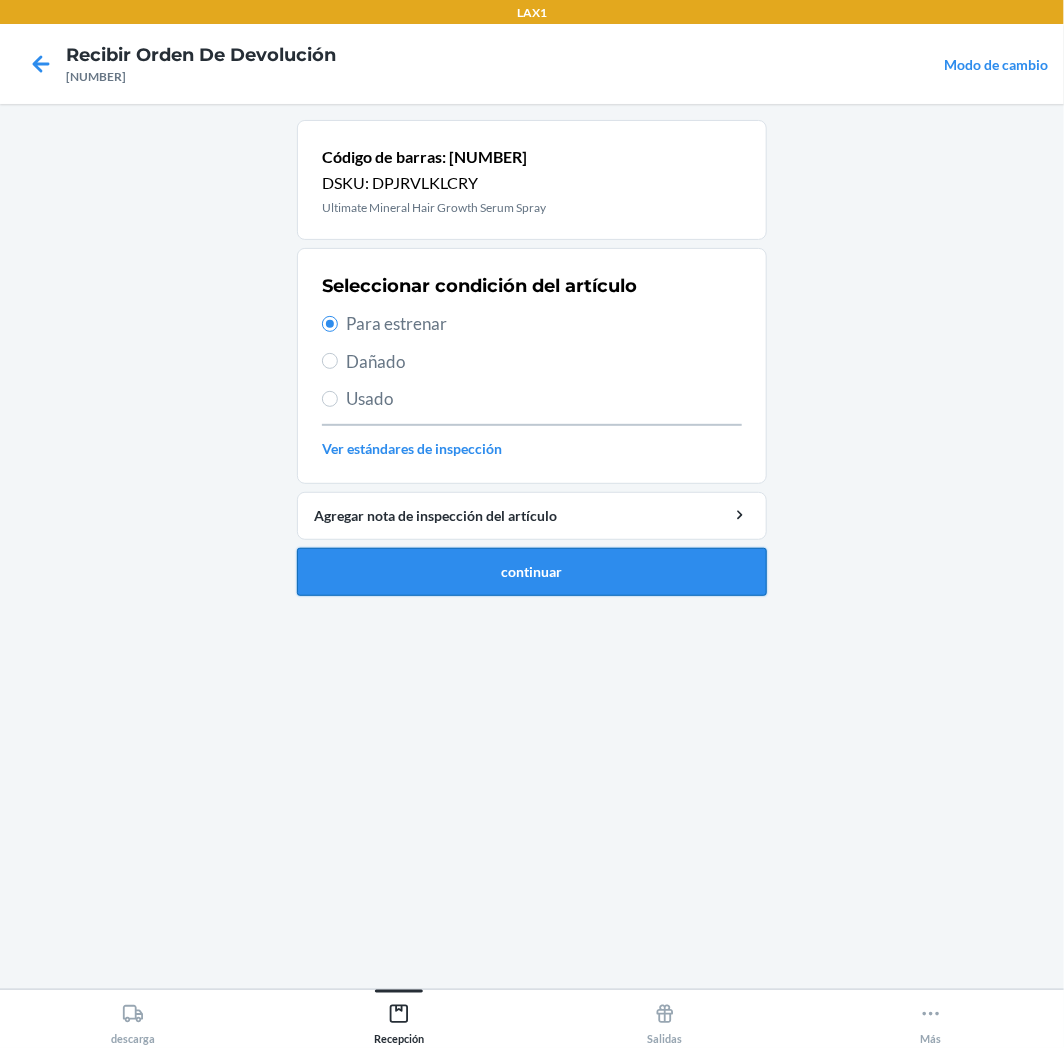 click on "continuar" at bounding box center [532, 572] 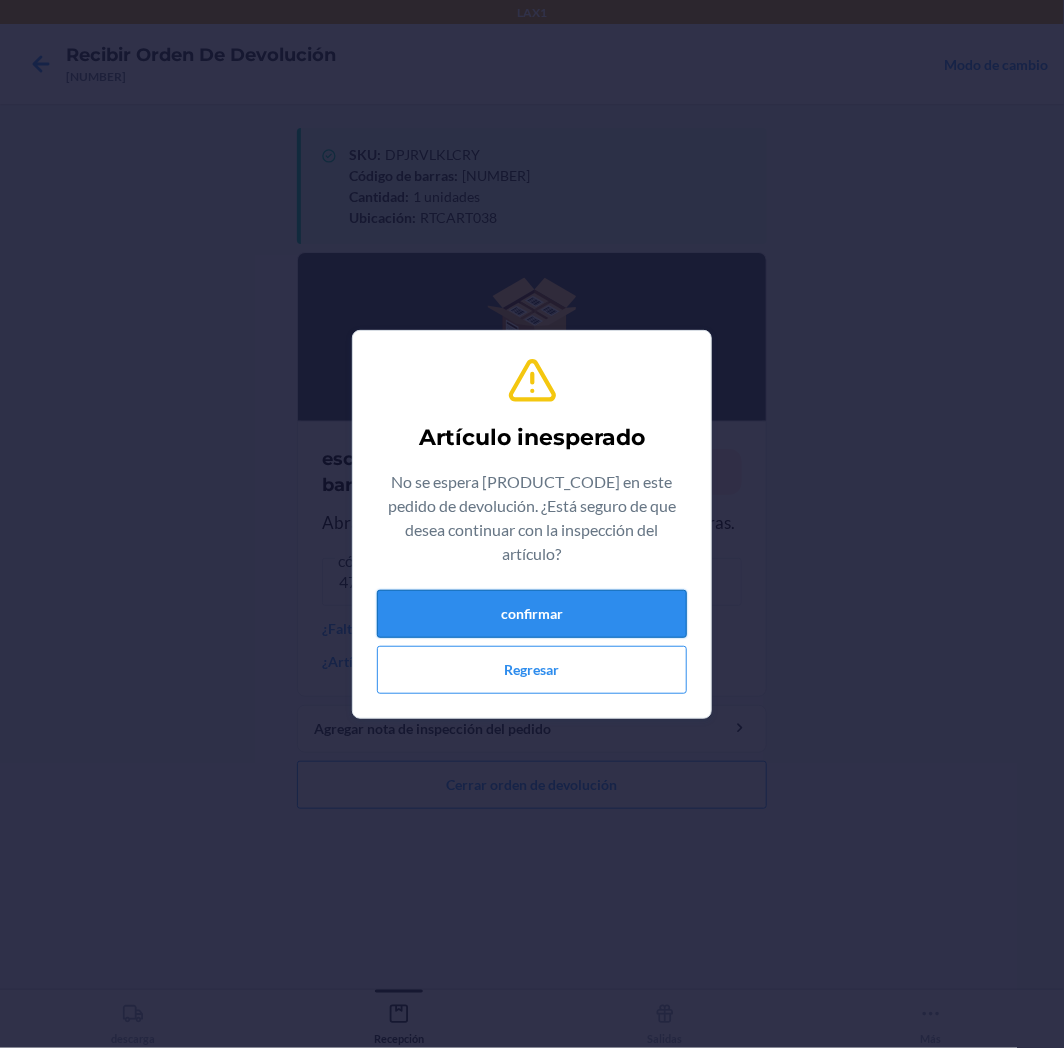 click on "confirmar" at bounding box center (532, 614) 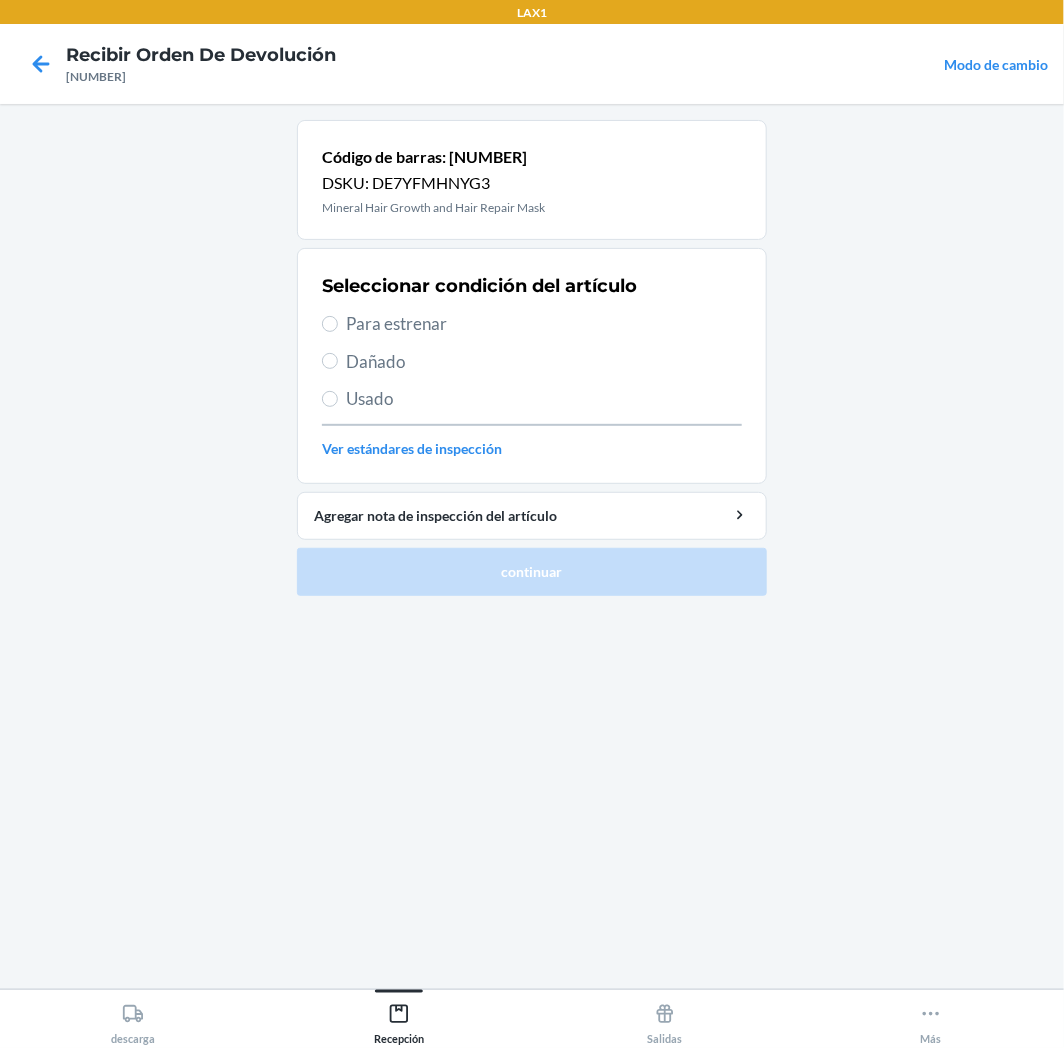 click on "Para estrenar" at bounding box center [544, 324] 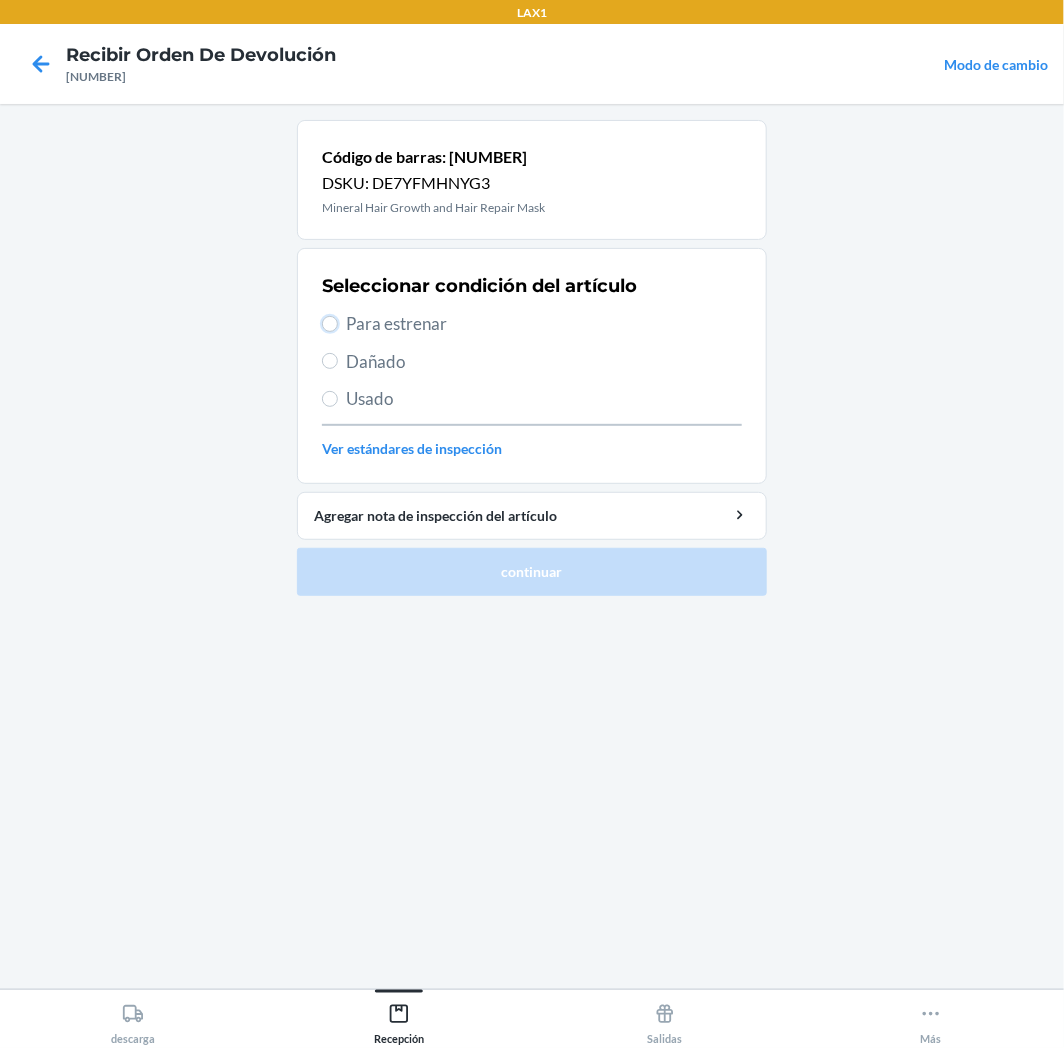 click on "Para estrenar" at bounding box center [330, 324] 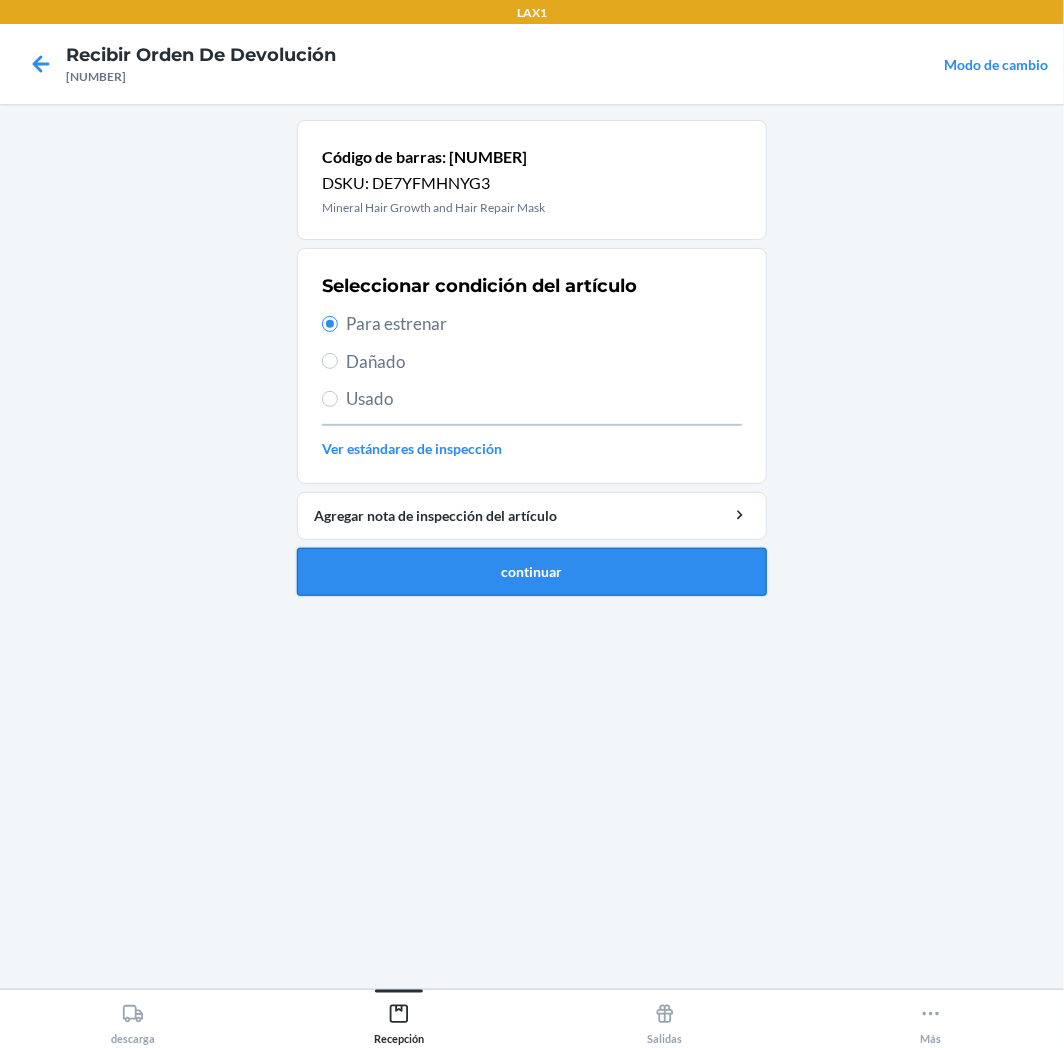 click on "continuar" at bounding box center [532, 572] 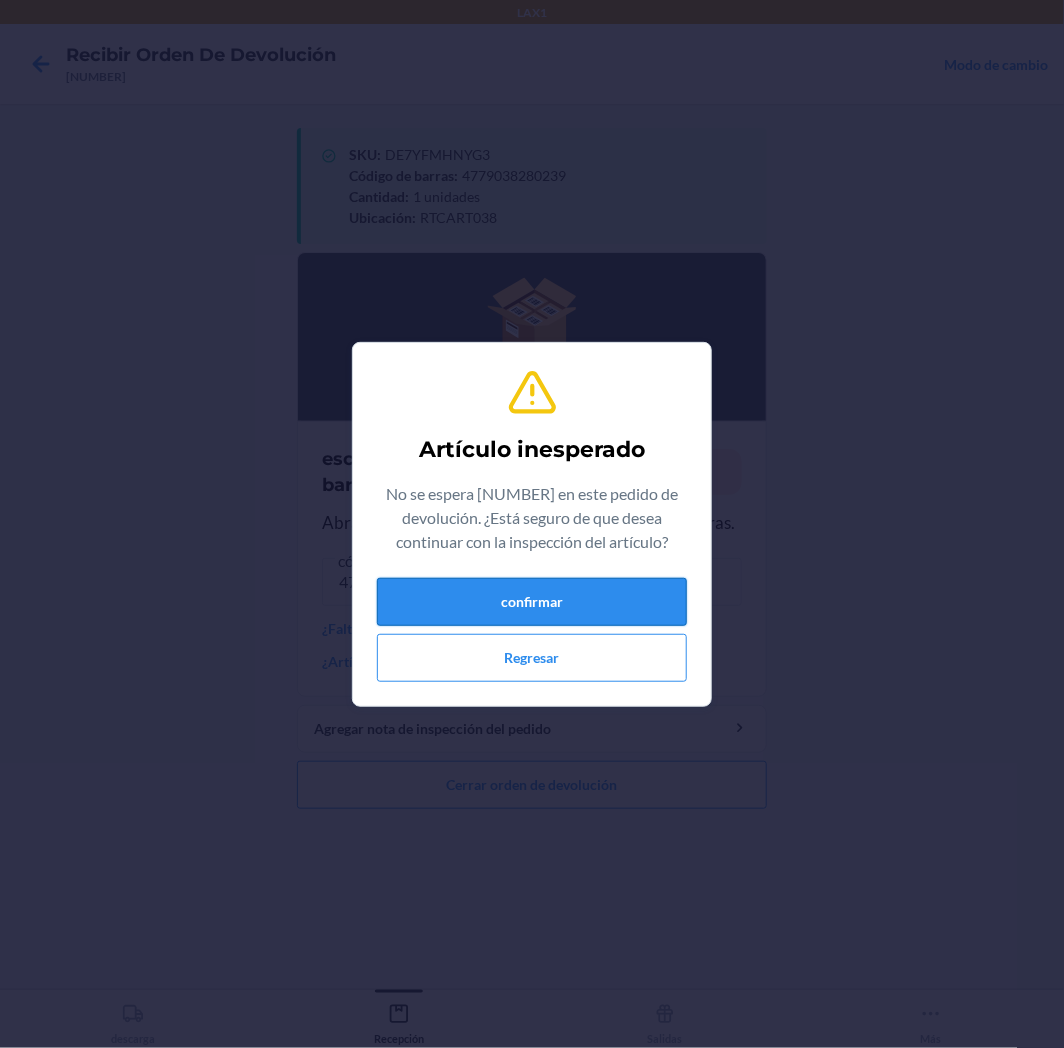 click on "confirmar" at bounding box center [532, 602] 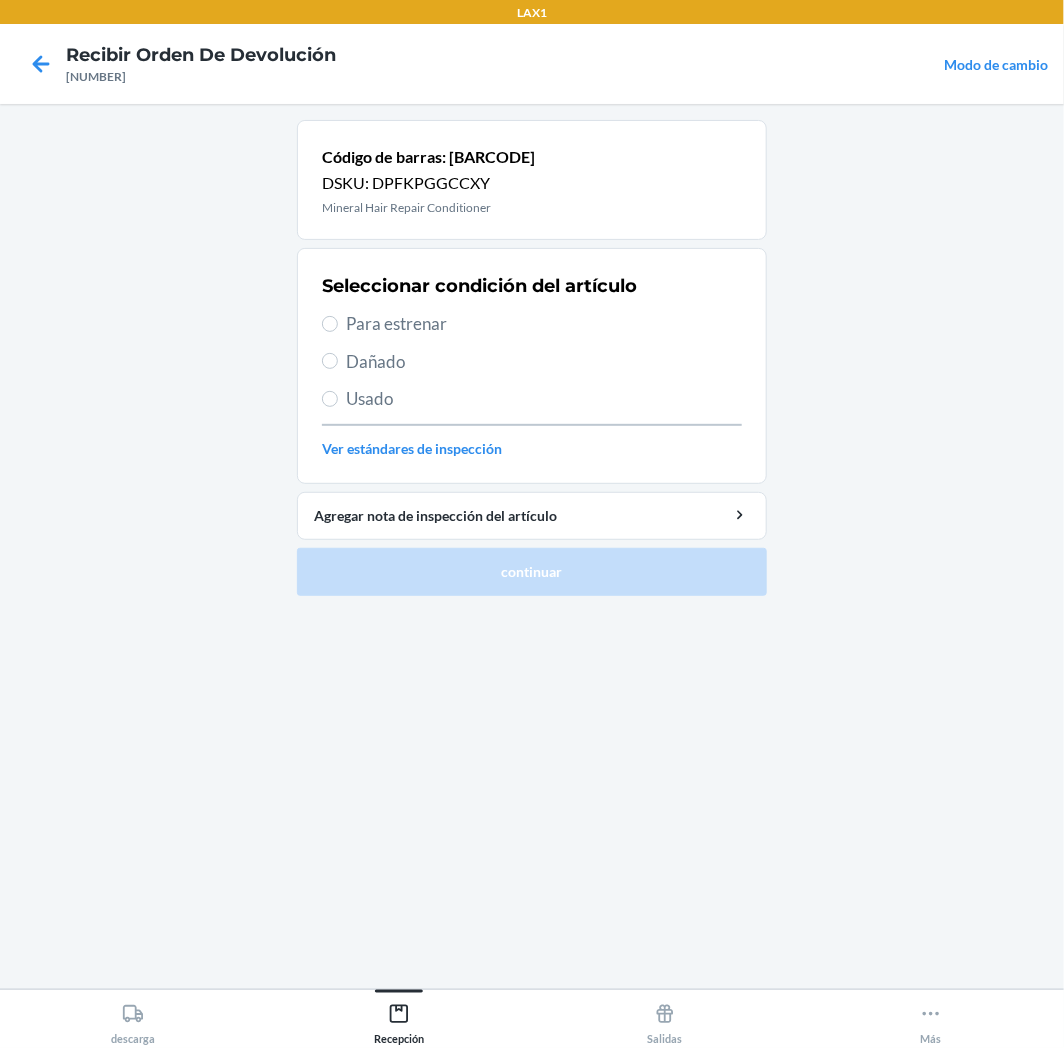 click on "Para estrenar" at bounding box center (544, 324) 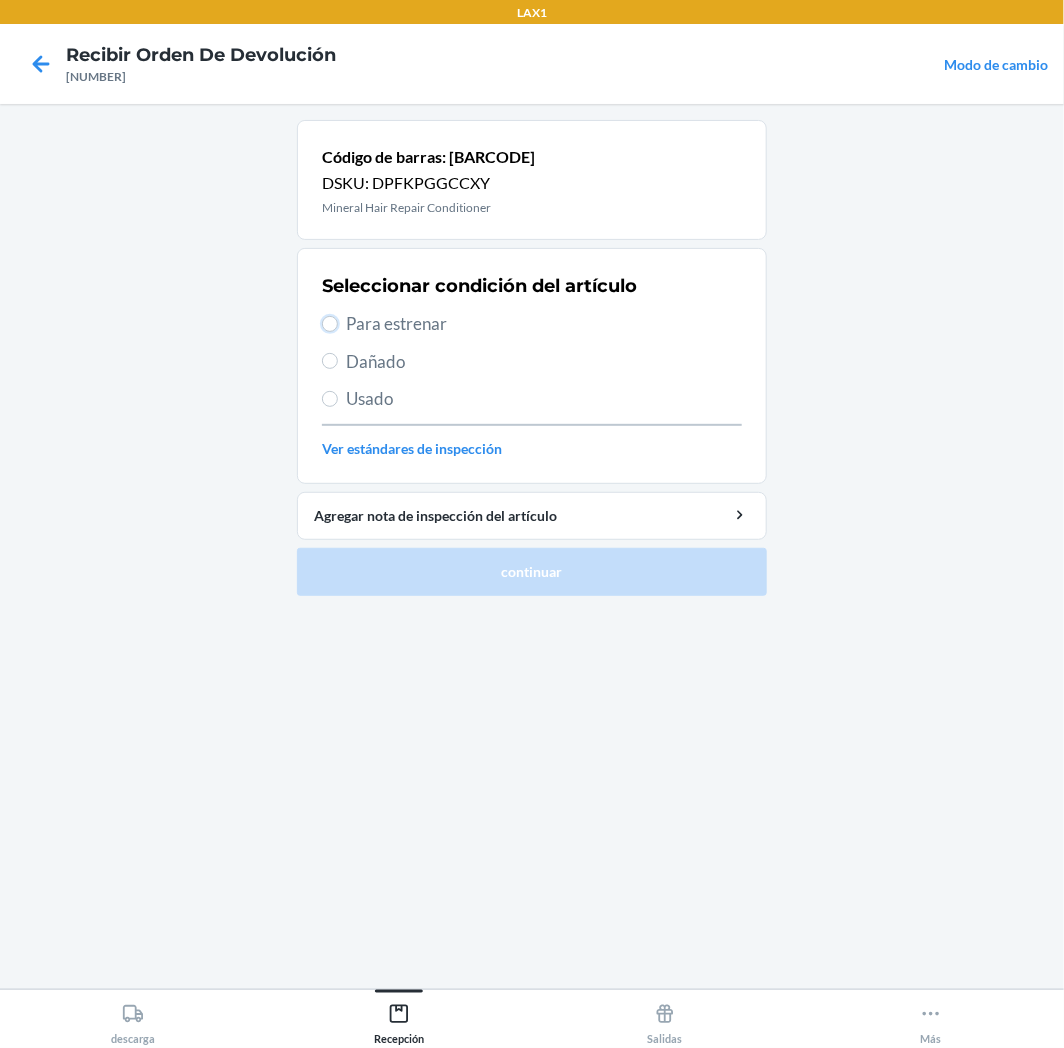click on "Para estrenar" at bounding box center [330, 324] 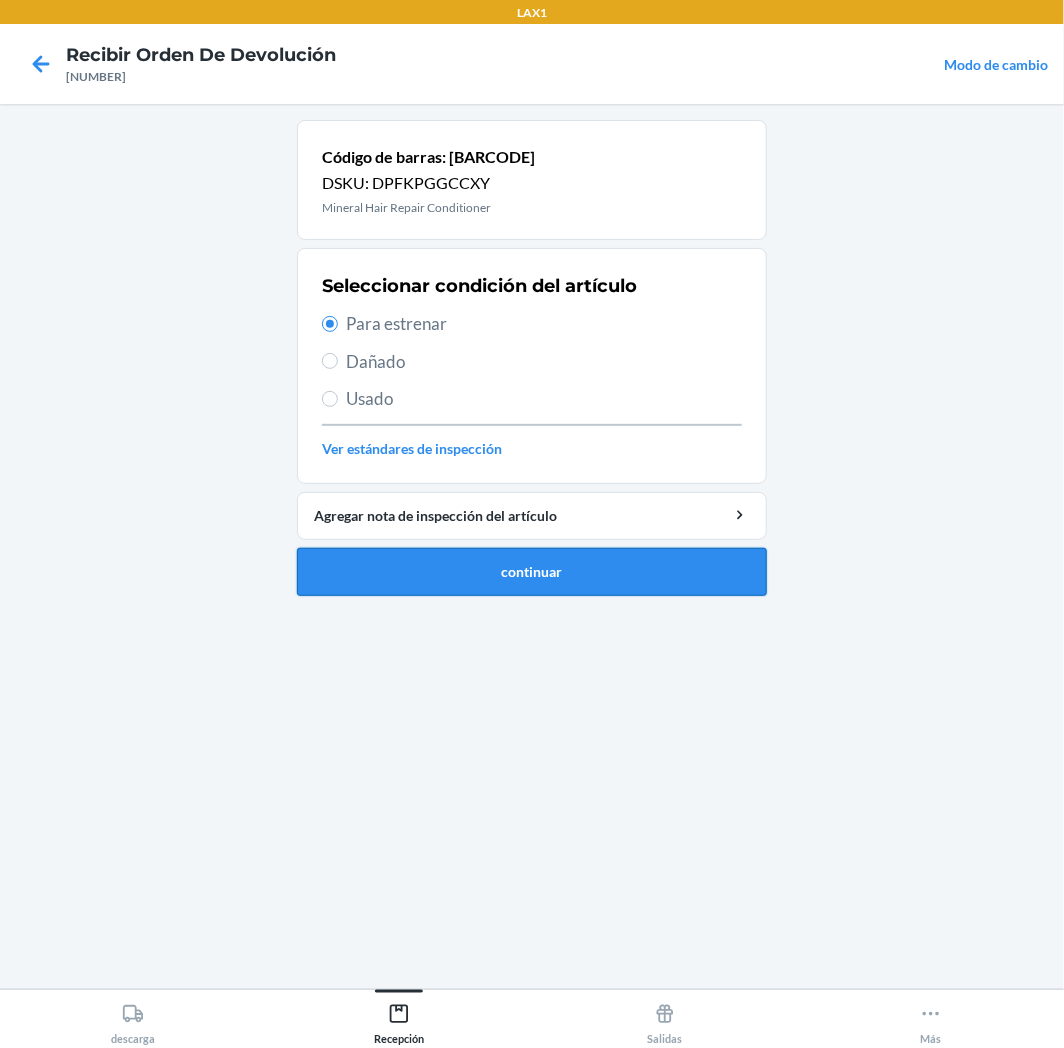 click on "continuar" at bounding box center [532, 572] 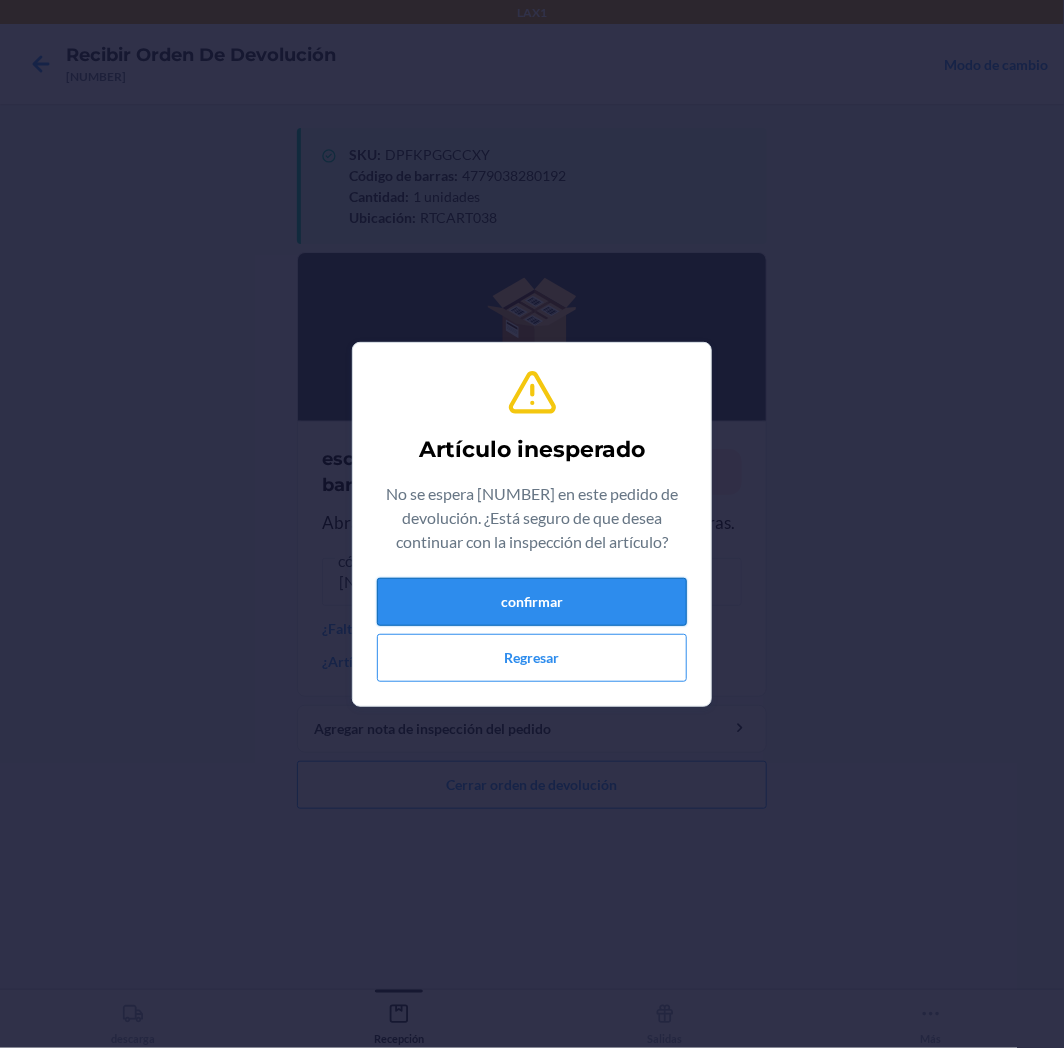 click on "confirmar" at bounding box center (532, 602) 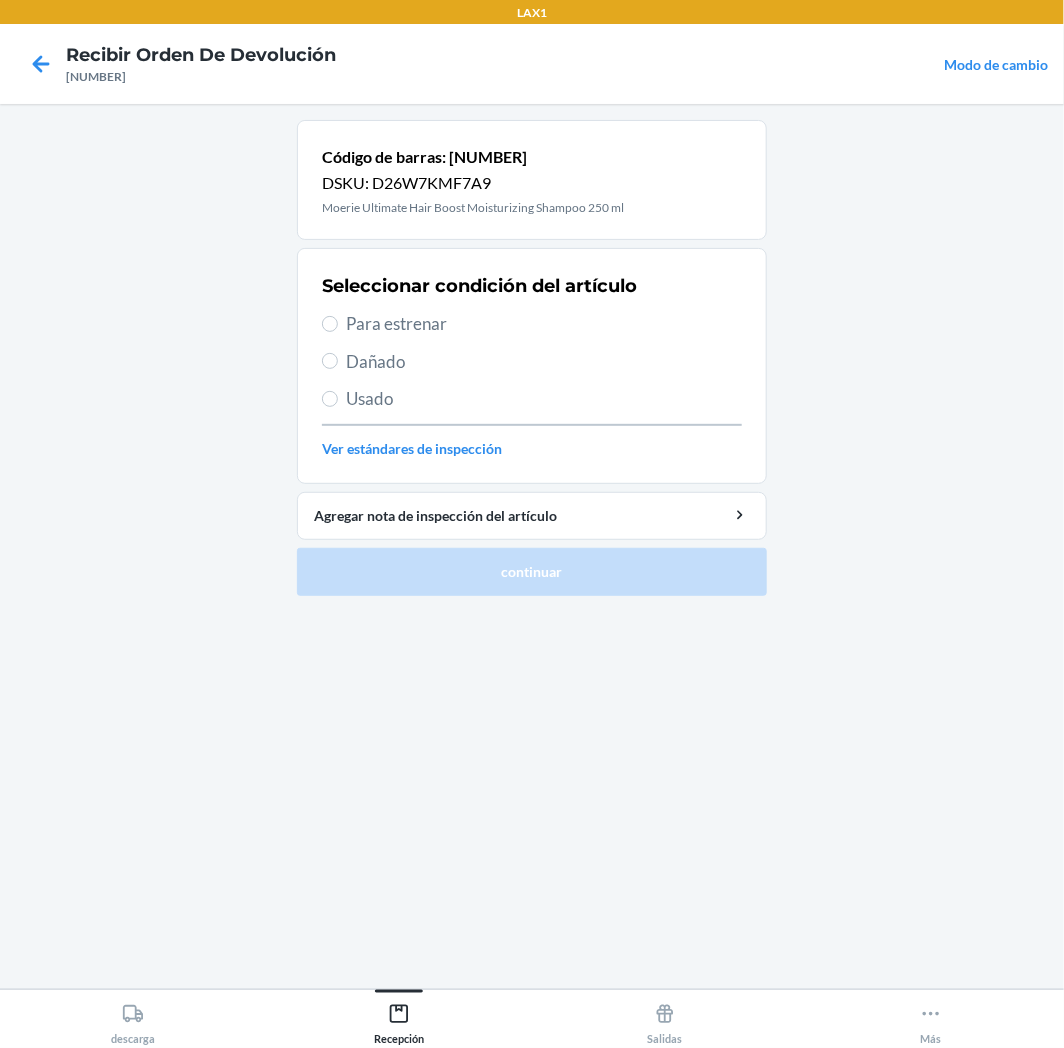 click on "Para estrenar" at bounding box center [544, 324] 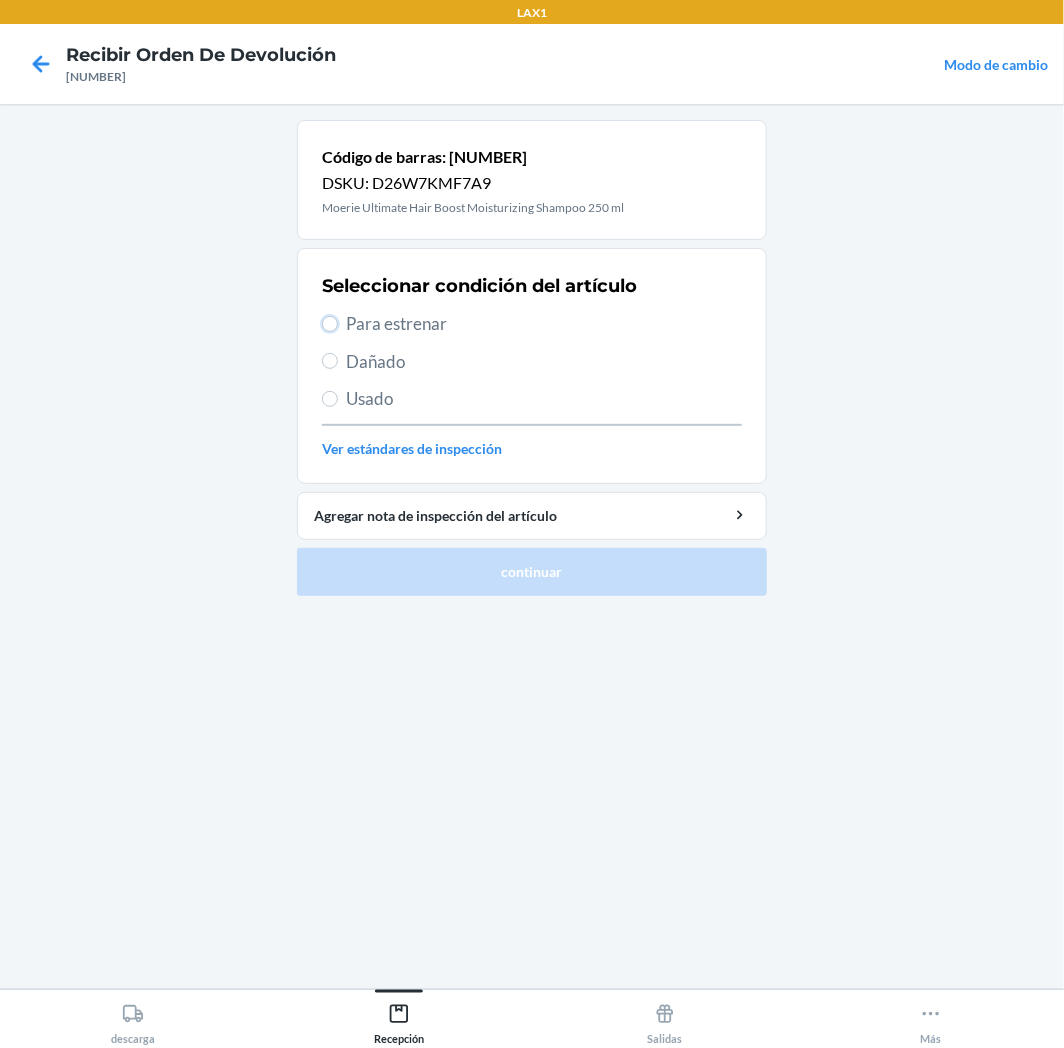 click on "Para estrenar" at bounding box center [330, 324] 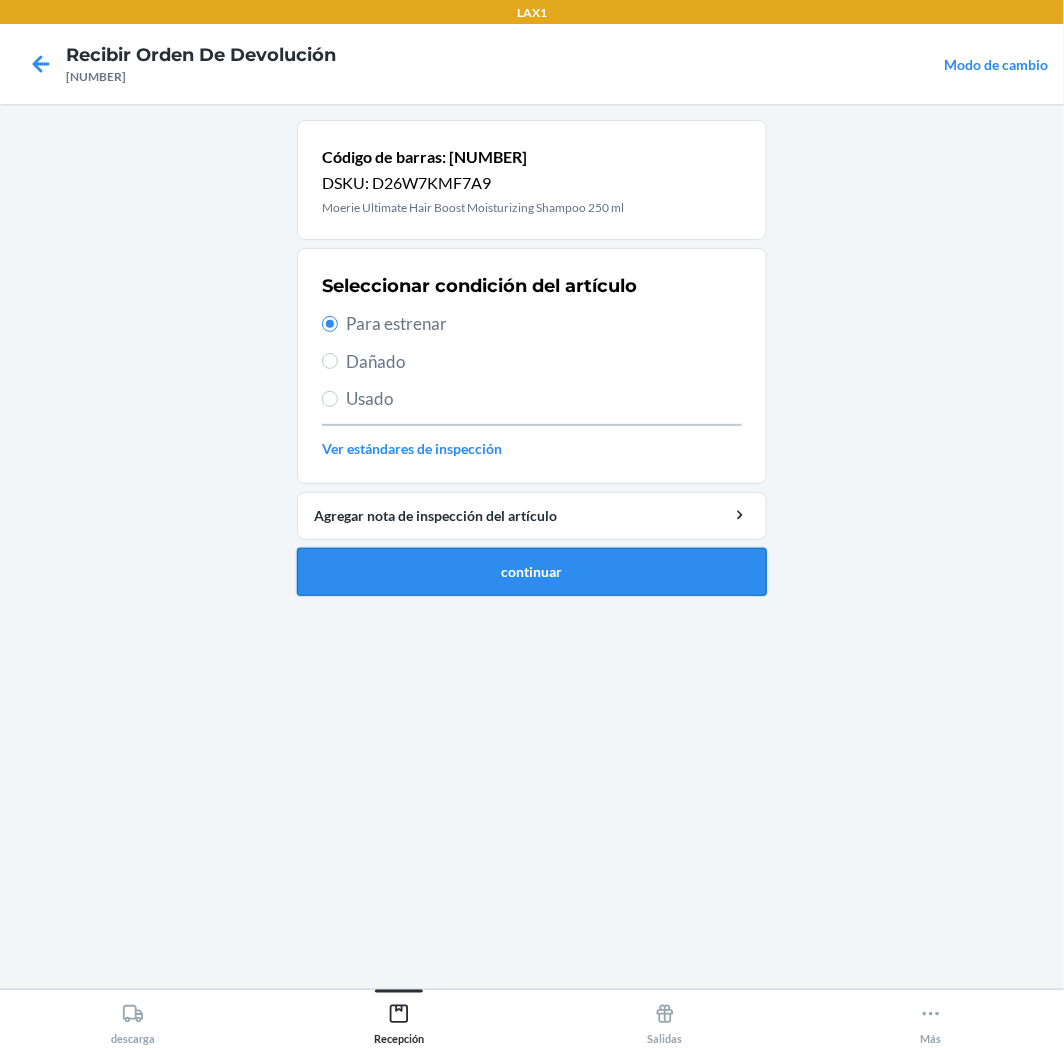 click on "continuar" at bounding box center [532, 572] 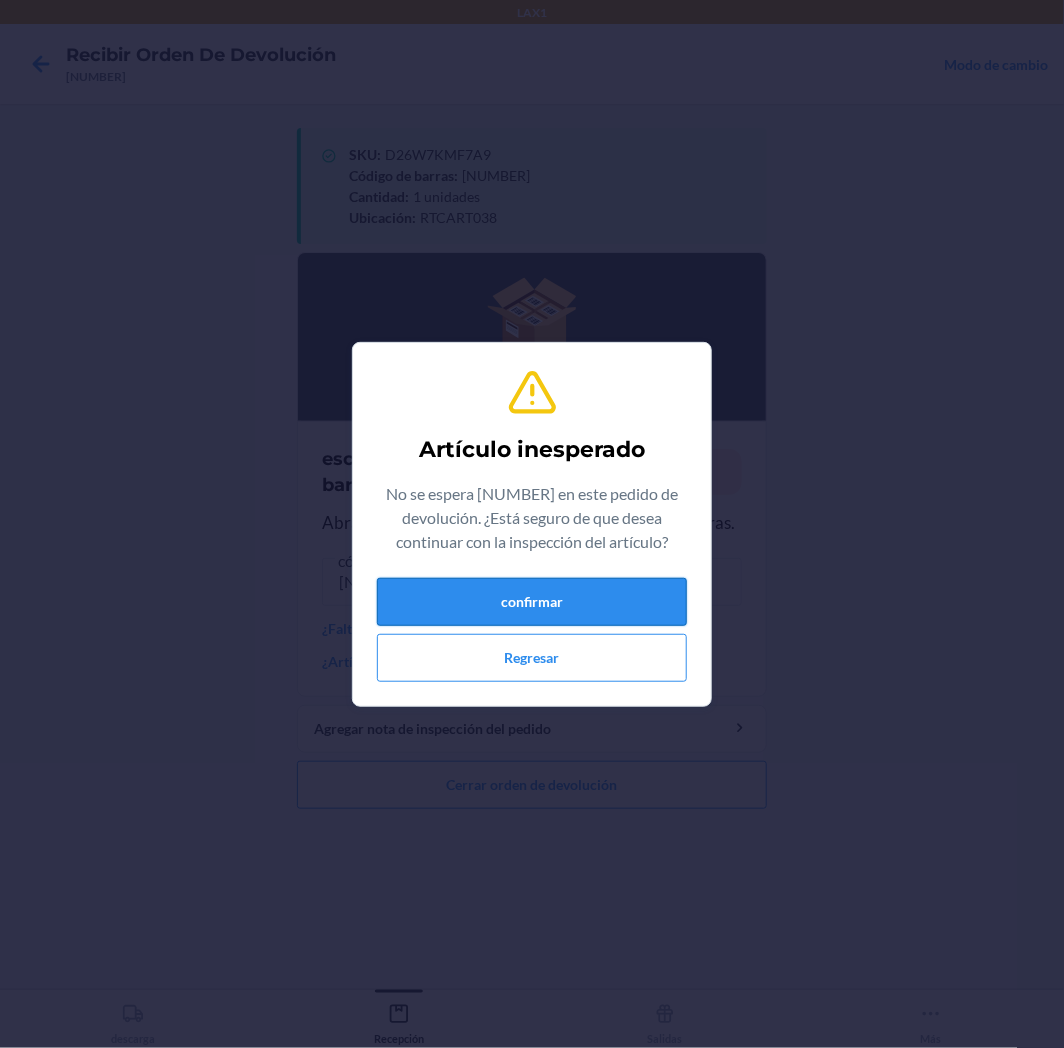 click on "confirmar" at bounding box center (532, 602) 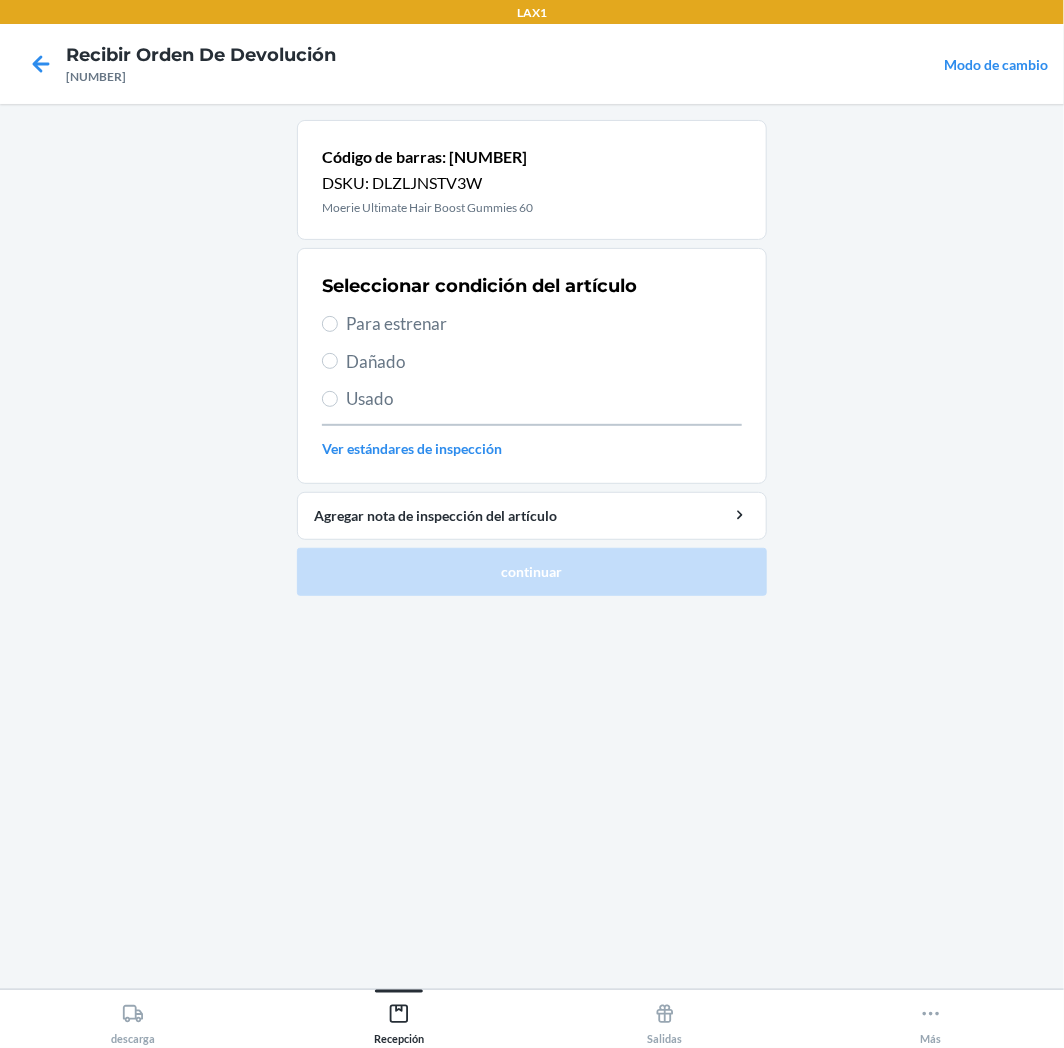 click on "Para estrenar" at bounding box center (544, 324) 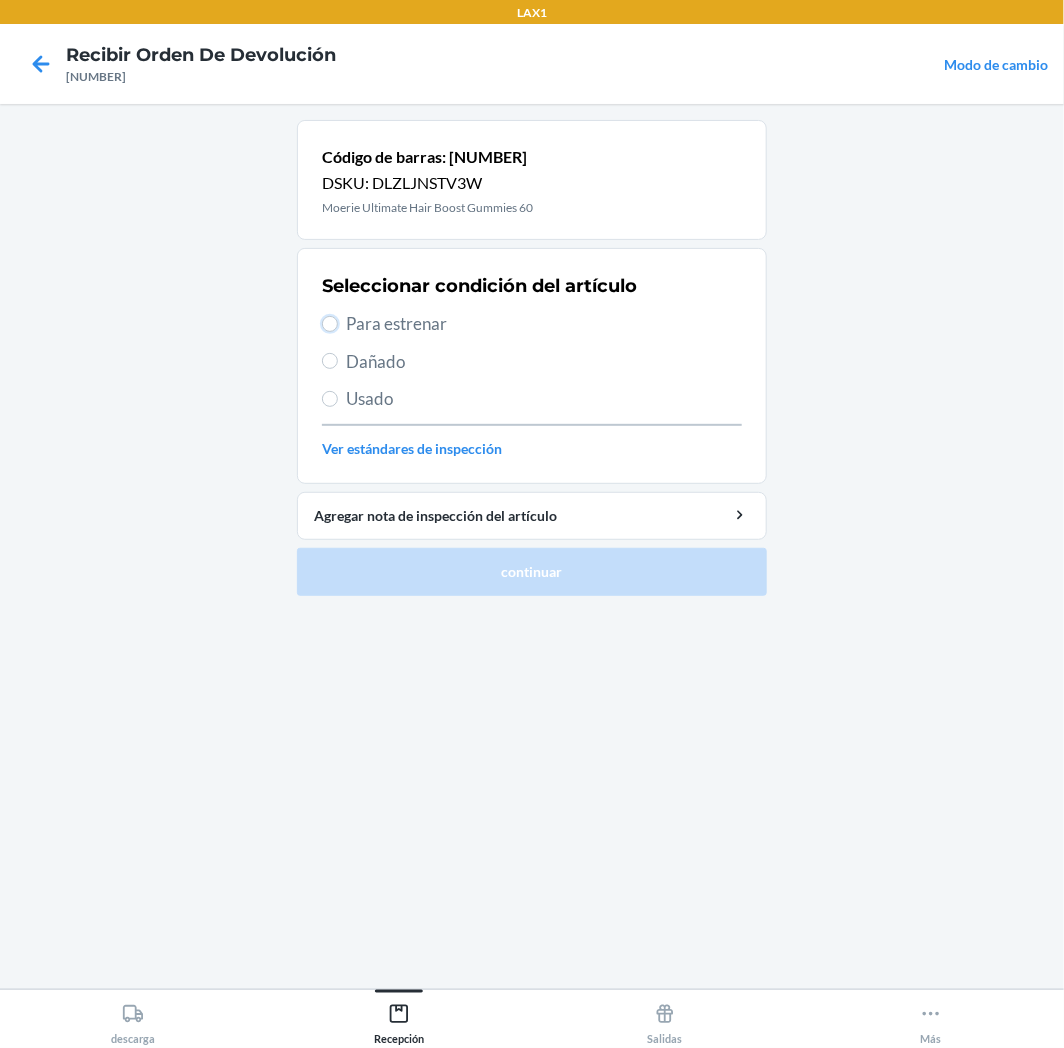 click on "Para estrenar" at bounding box center [330, 324] 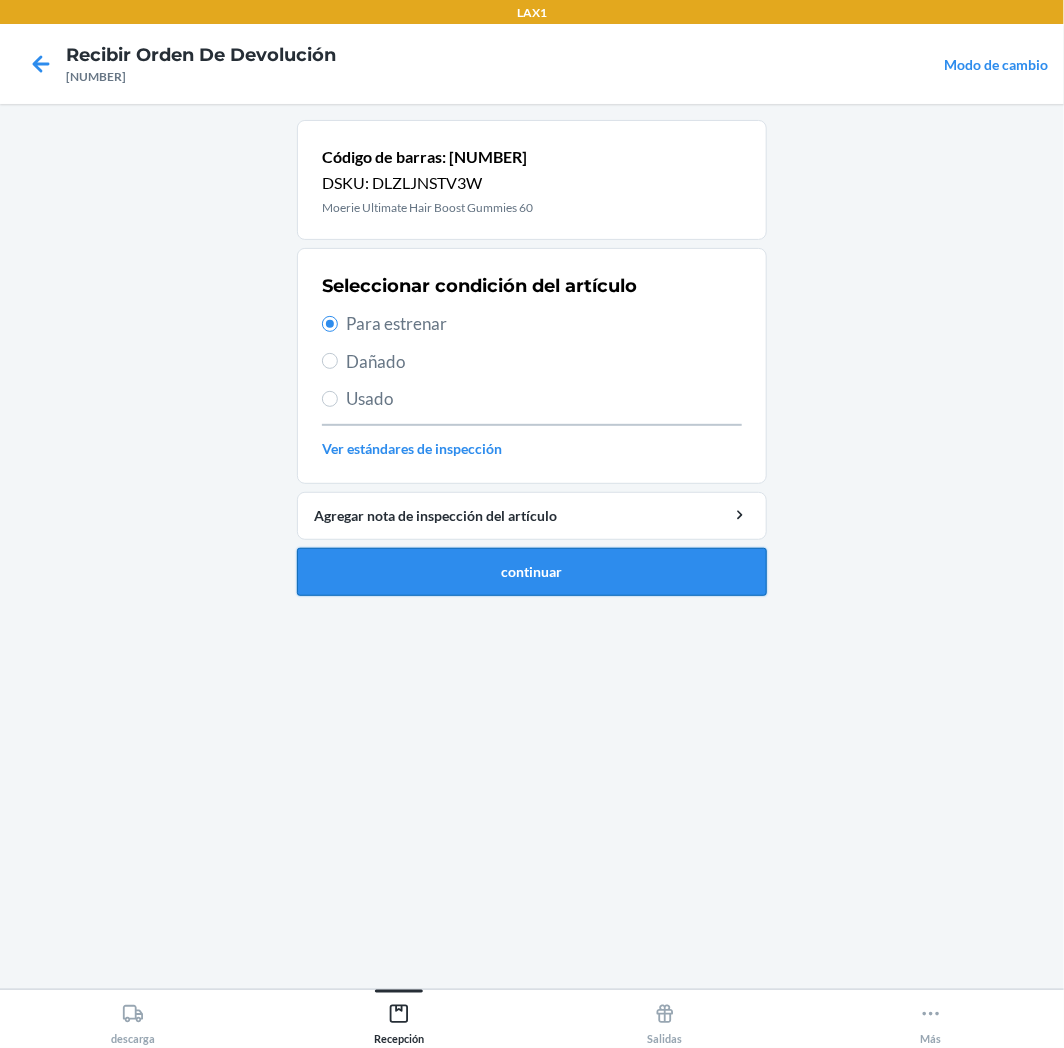 click on "continuar" at bounding box center [532, 572] 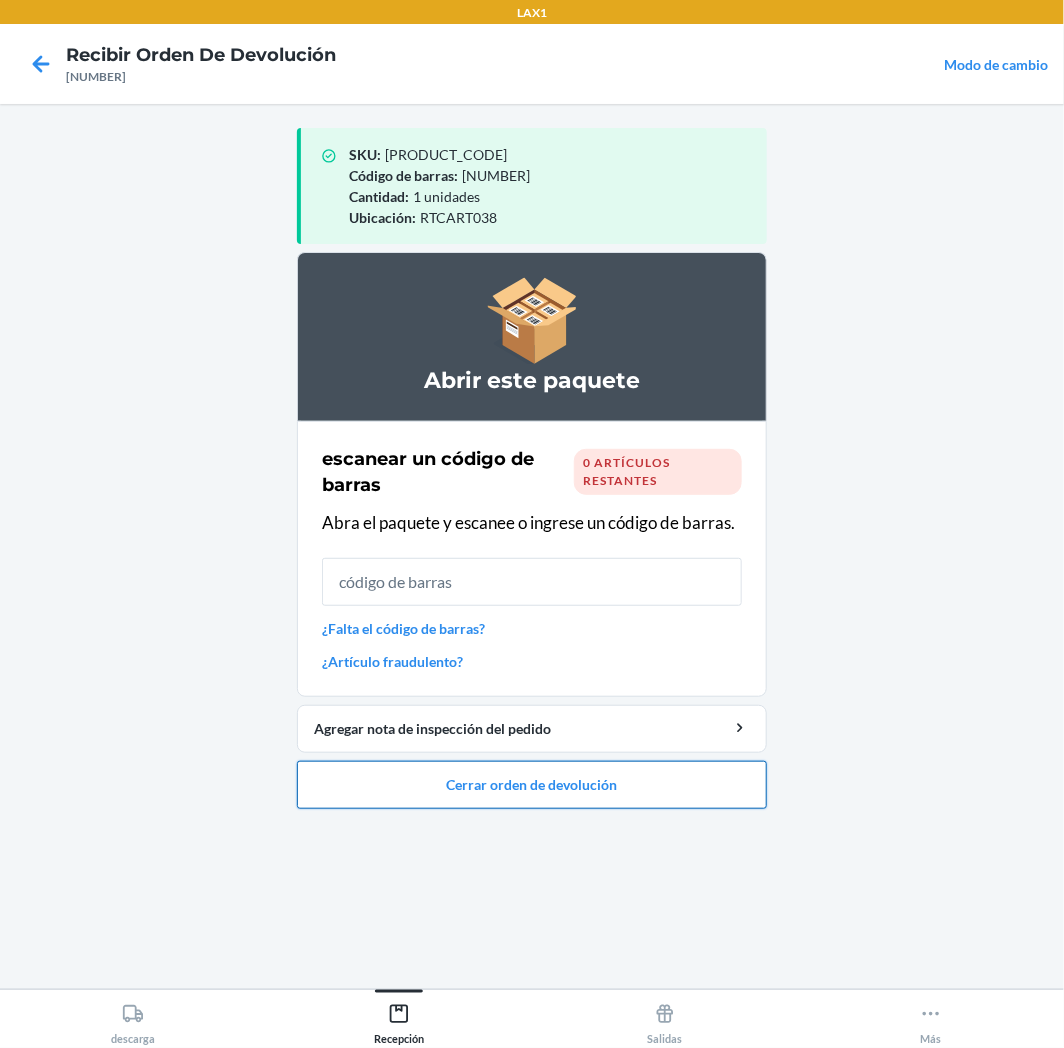click on "Cerrar orden de devolución" at bounding box center [532, 785] 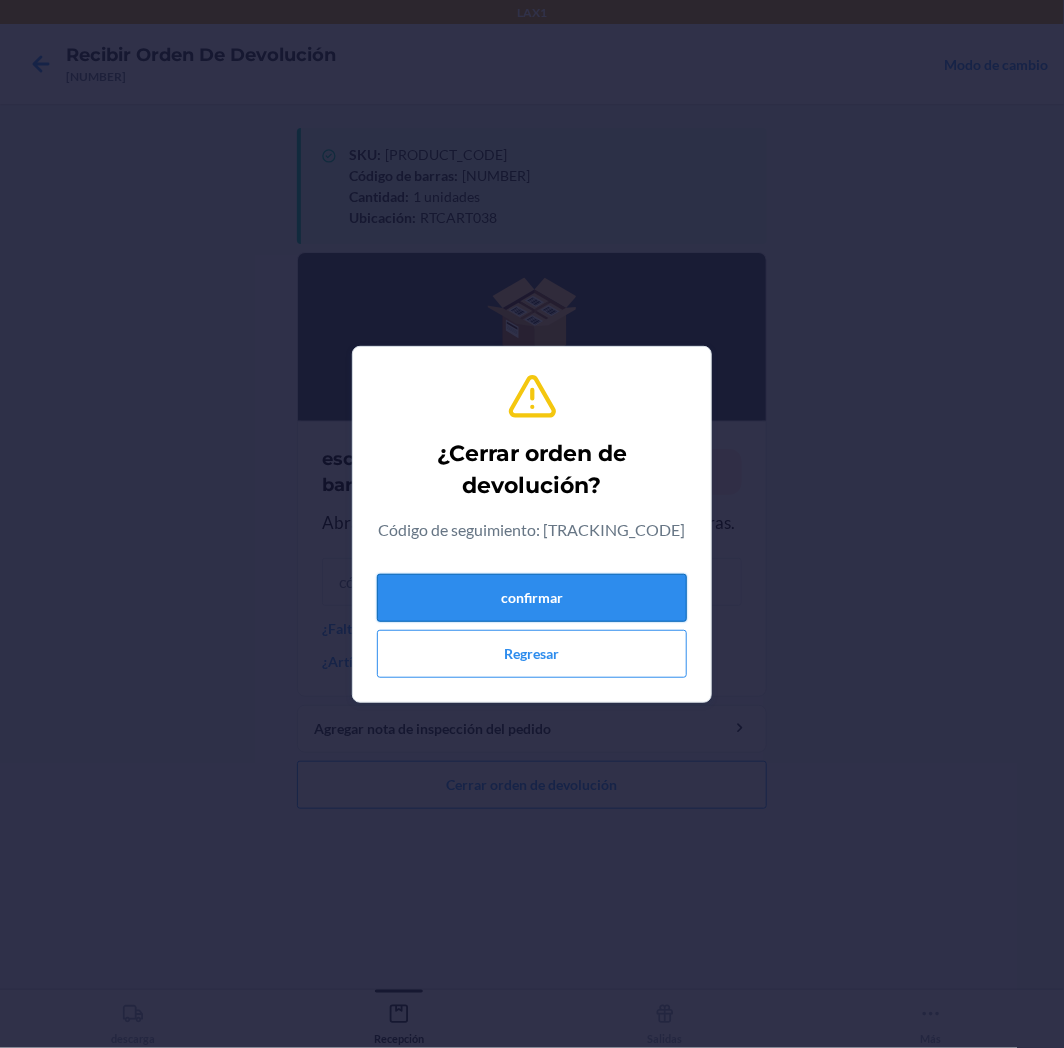 click on "confirmar" at bounding box center [532, 598] 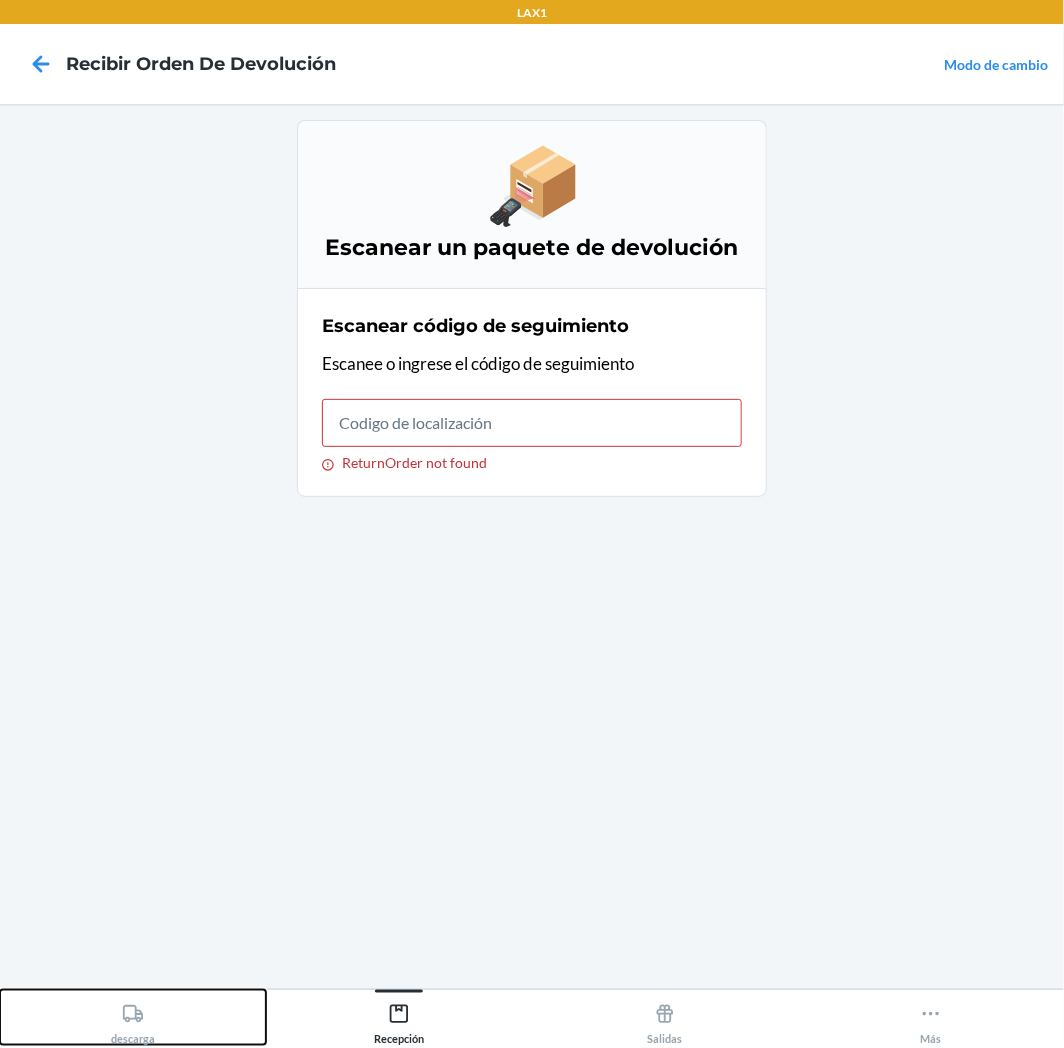 click on "descarga" at bounding box center (133, 1020) 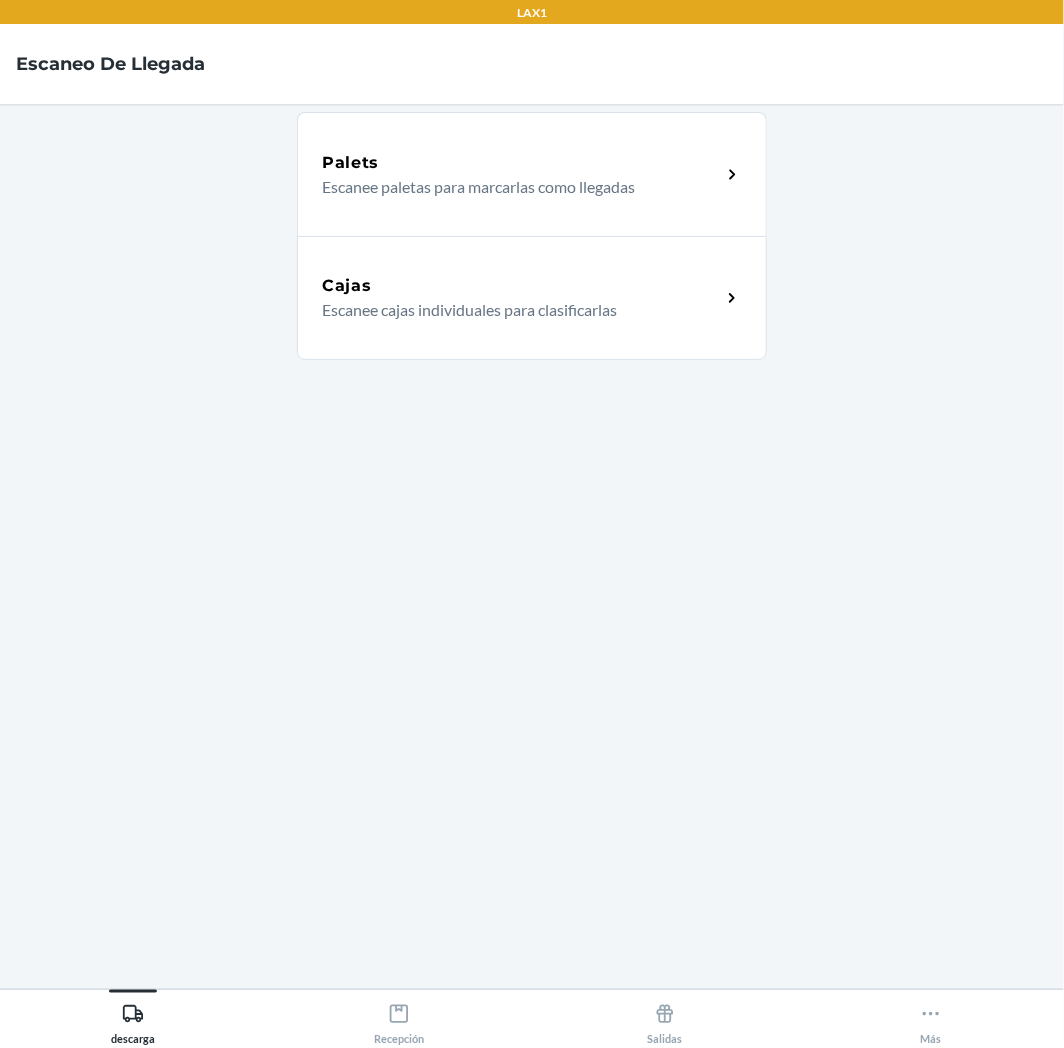 click on "Cajas" at bounding box center (521, 286) 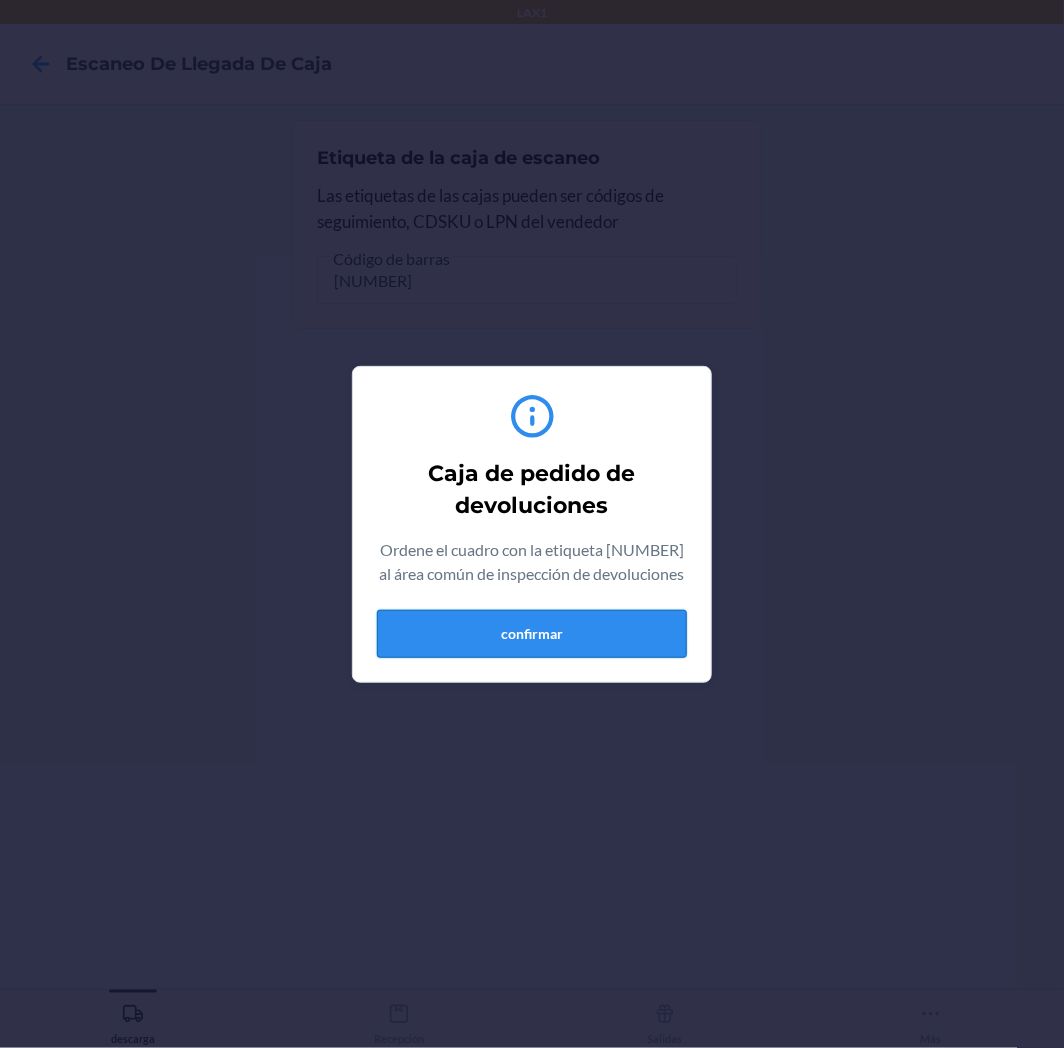 click on "confirmar" at bounding box center [532, 634] 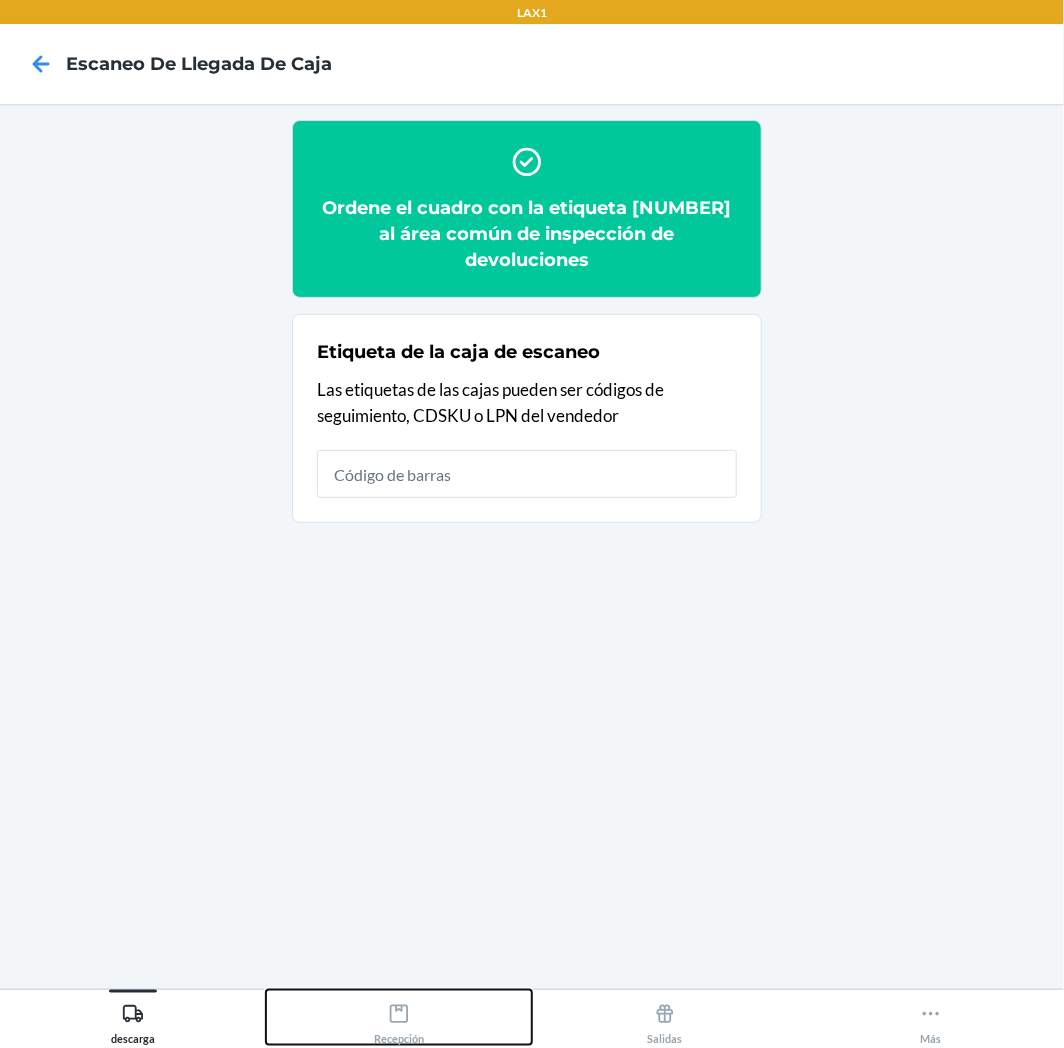 click 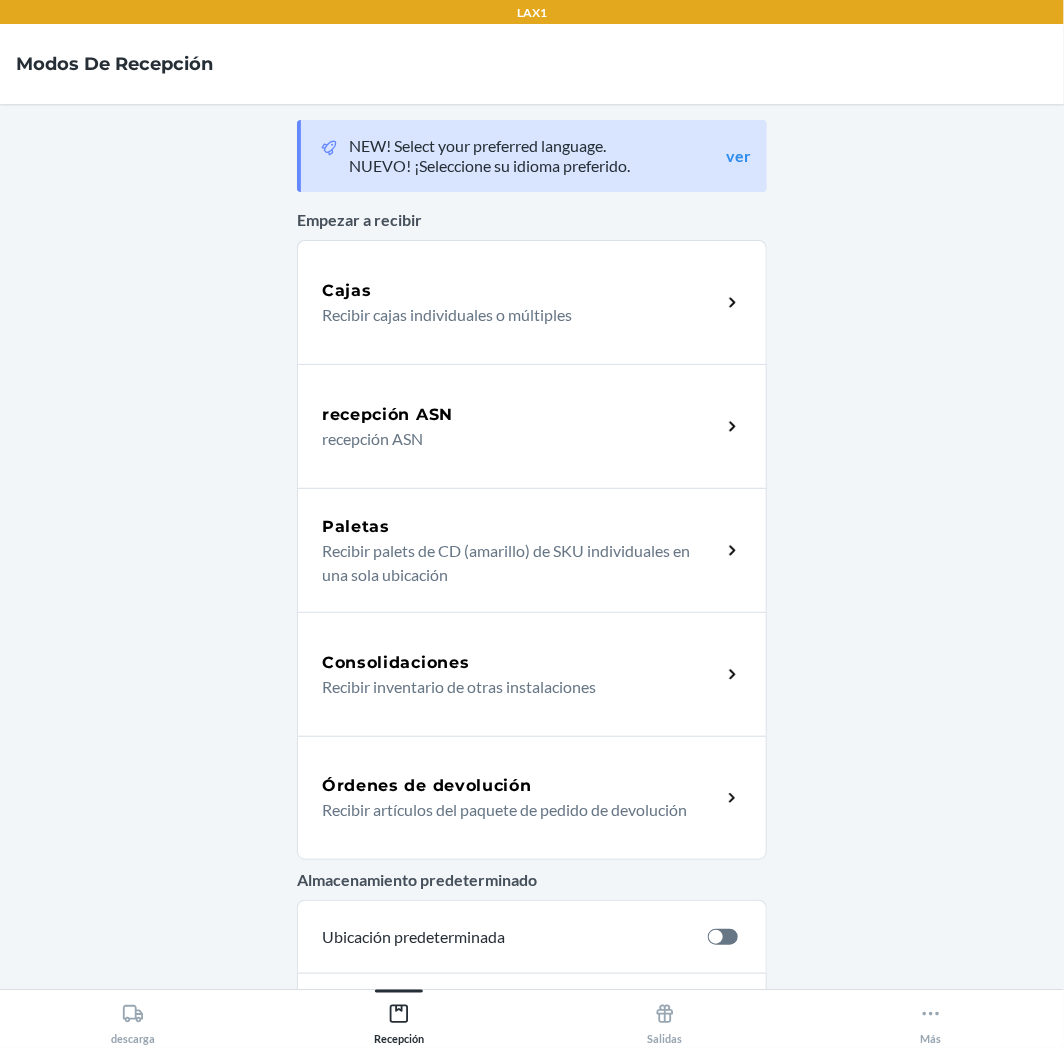 click on "Recibir artículos del paquete de pedido de devolución" at bounding box center [513, 810] 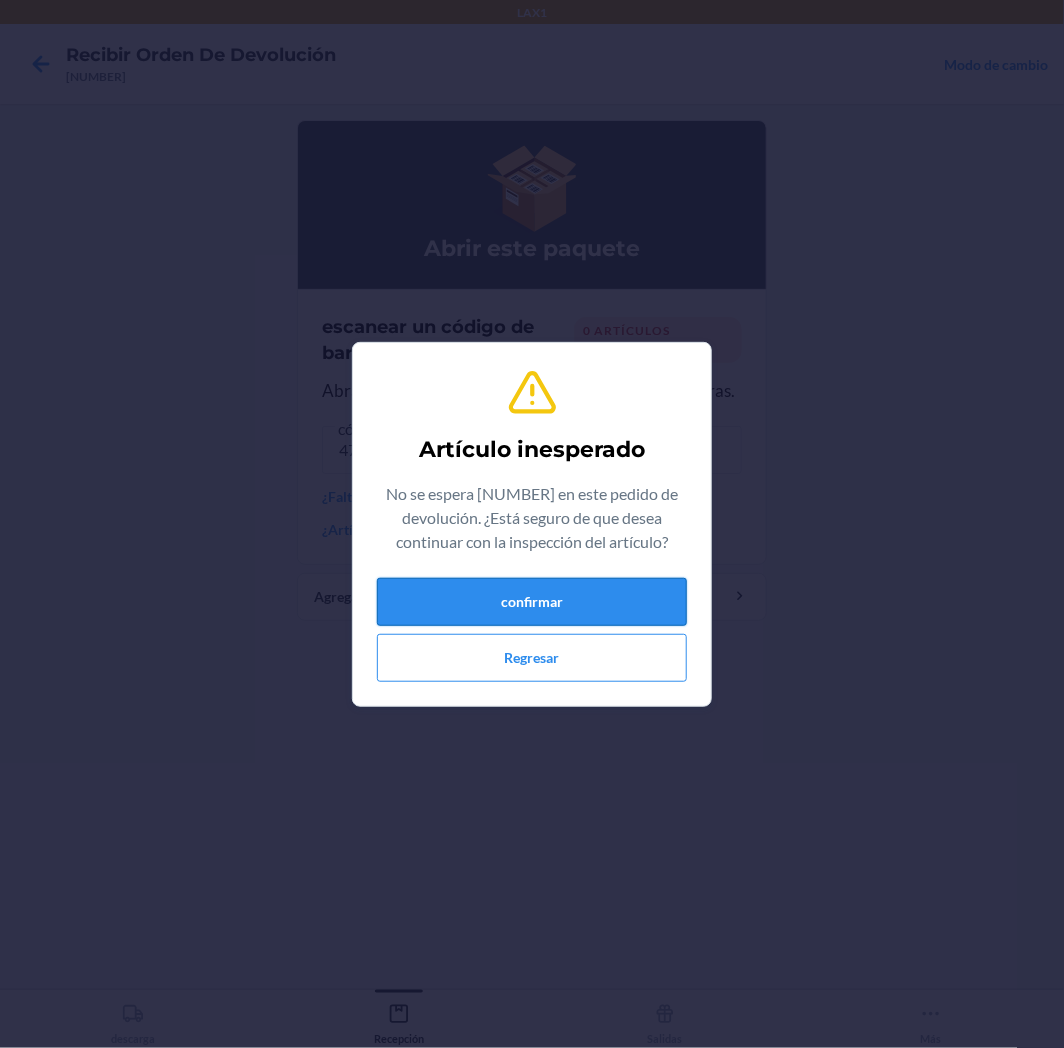 click on "confirmar" at bounding box center [532, 602] 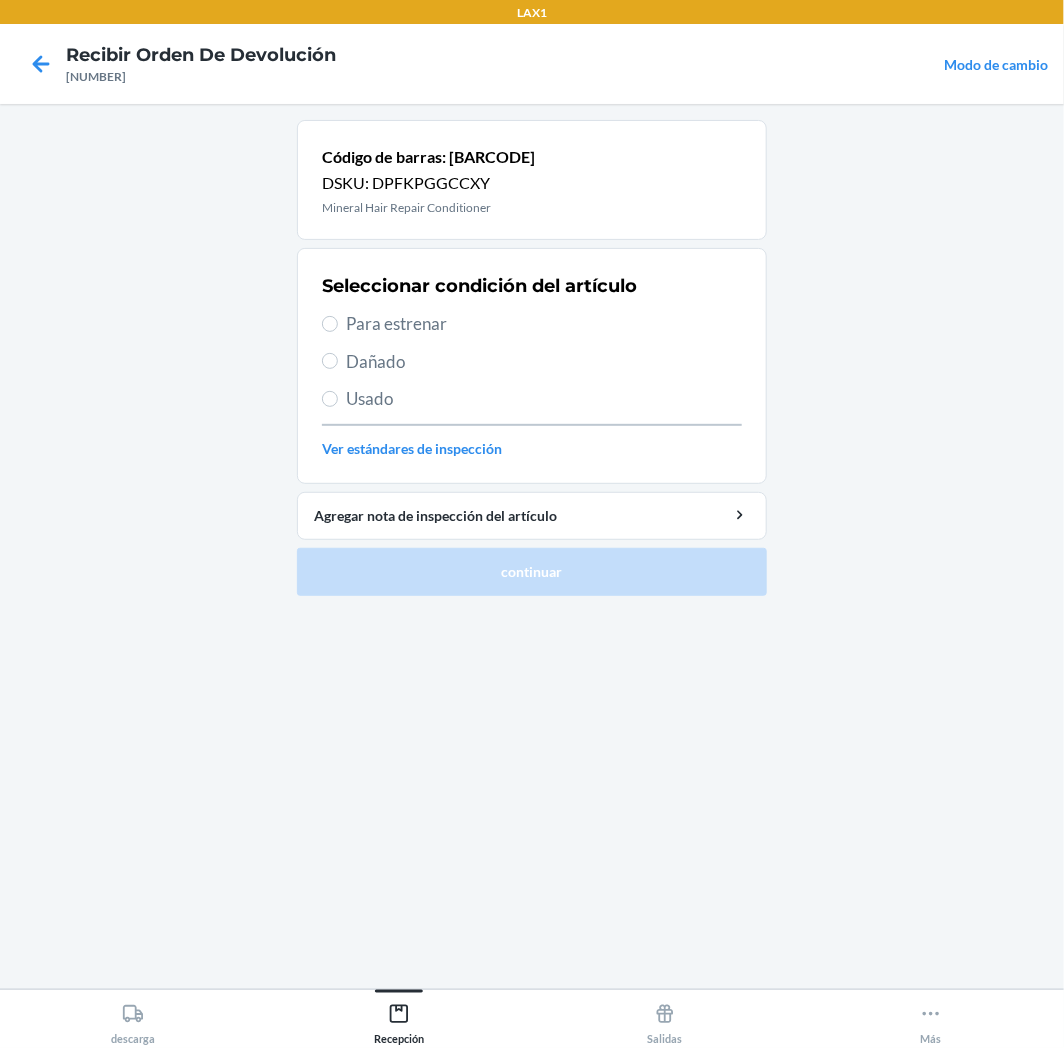 click on "Para estrenar" at bounding box center [544, 324] 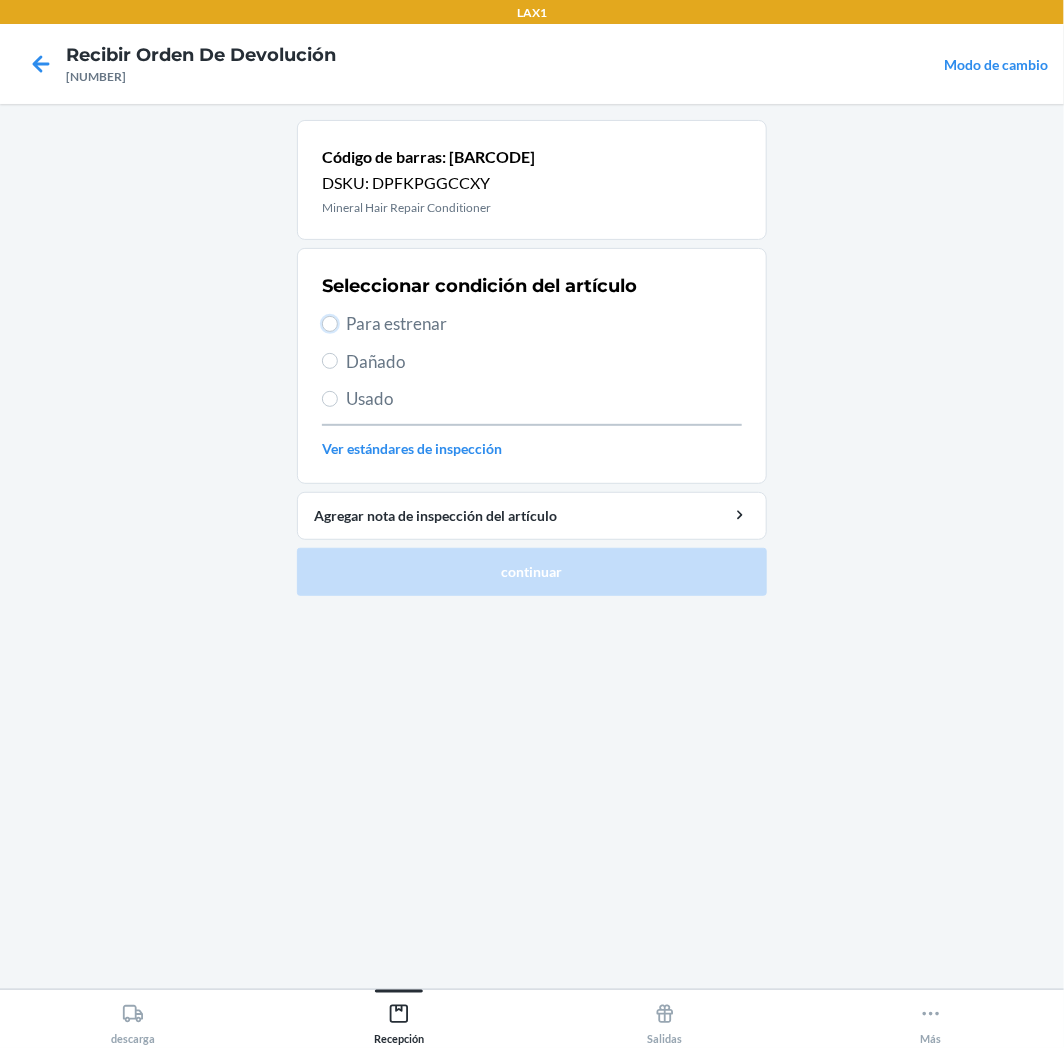 click on "Para estrenar" at bounding box center (330, 324) 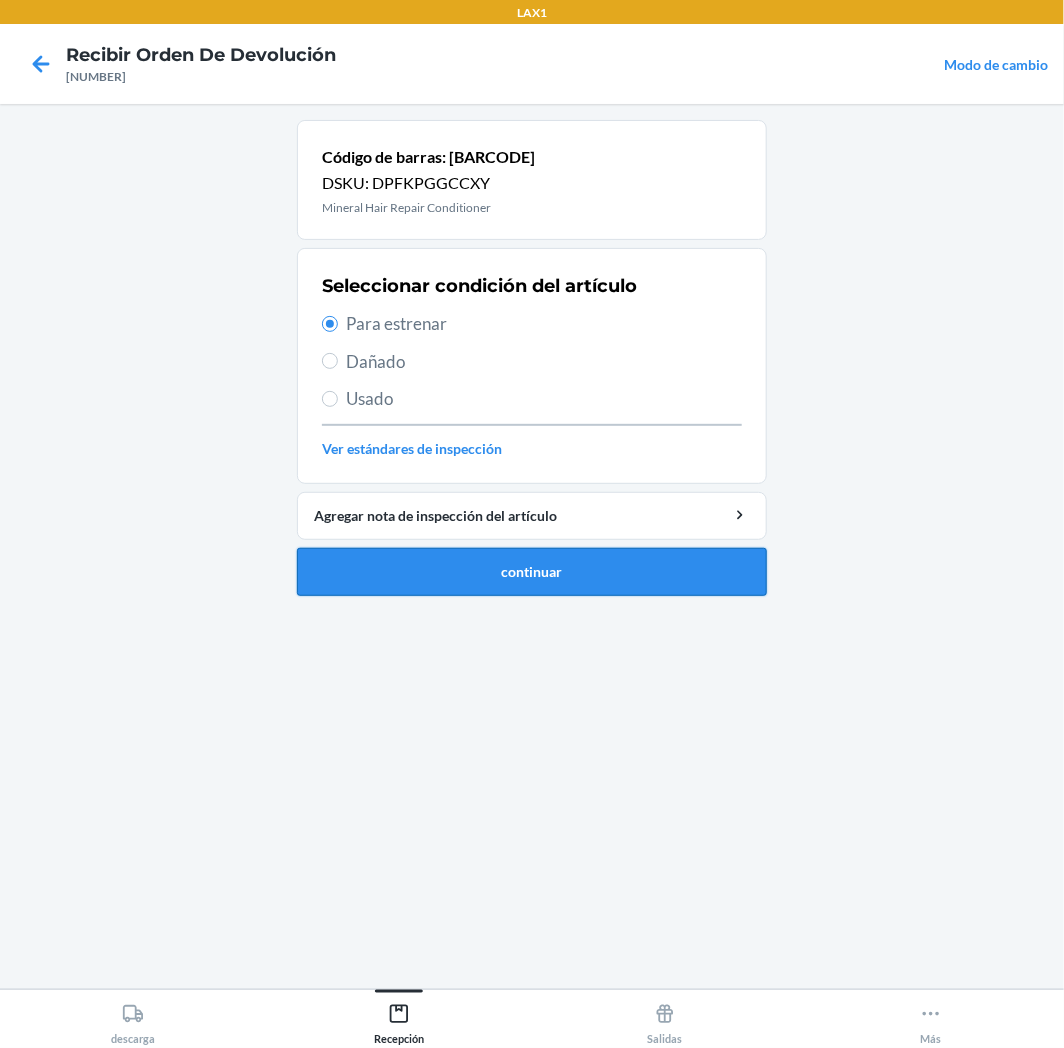 click on "continuar" at bounding box center (532, 572) 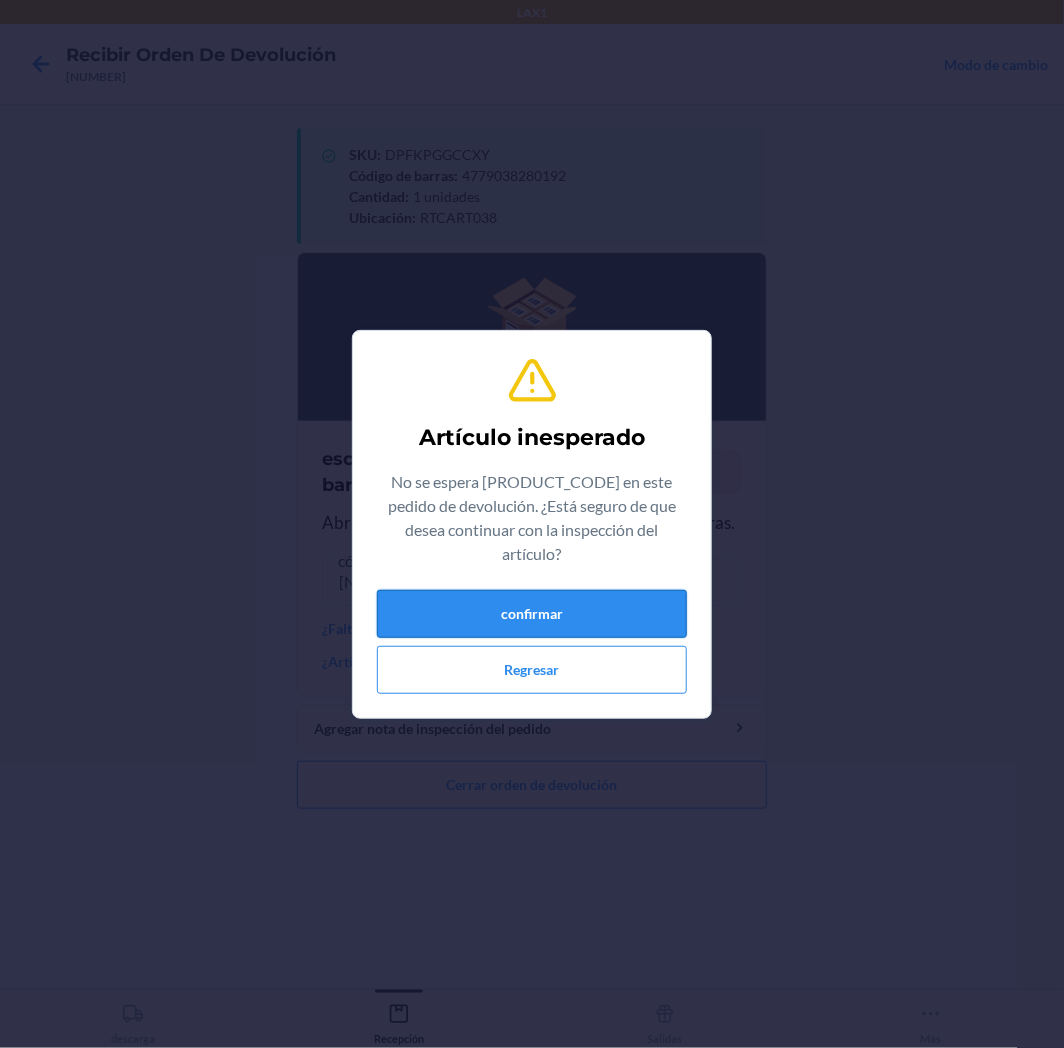 click on "confirmar" at bounding box center [532, 614] 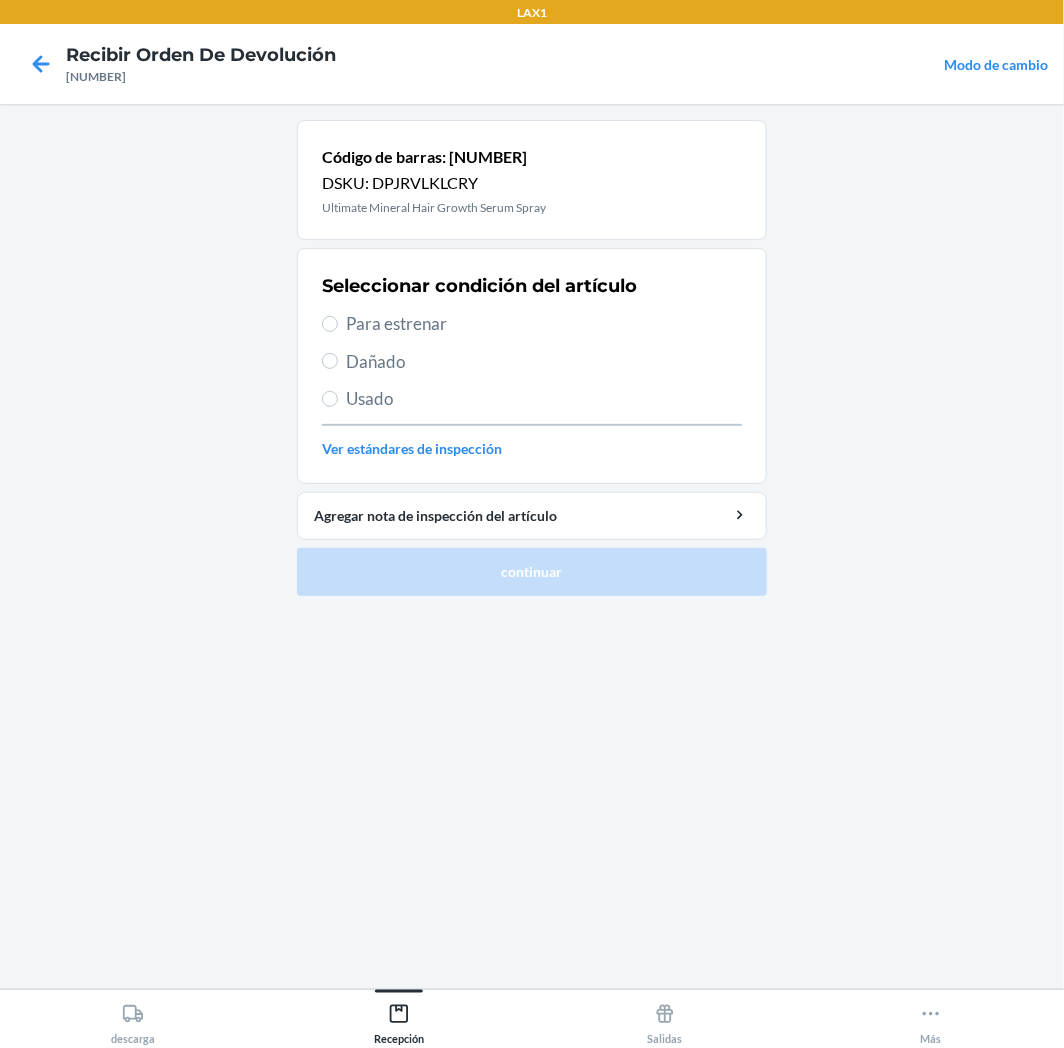 click on "Para estrenar" at bounding box center (544, 324) 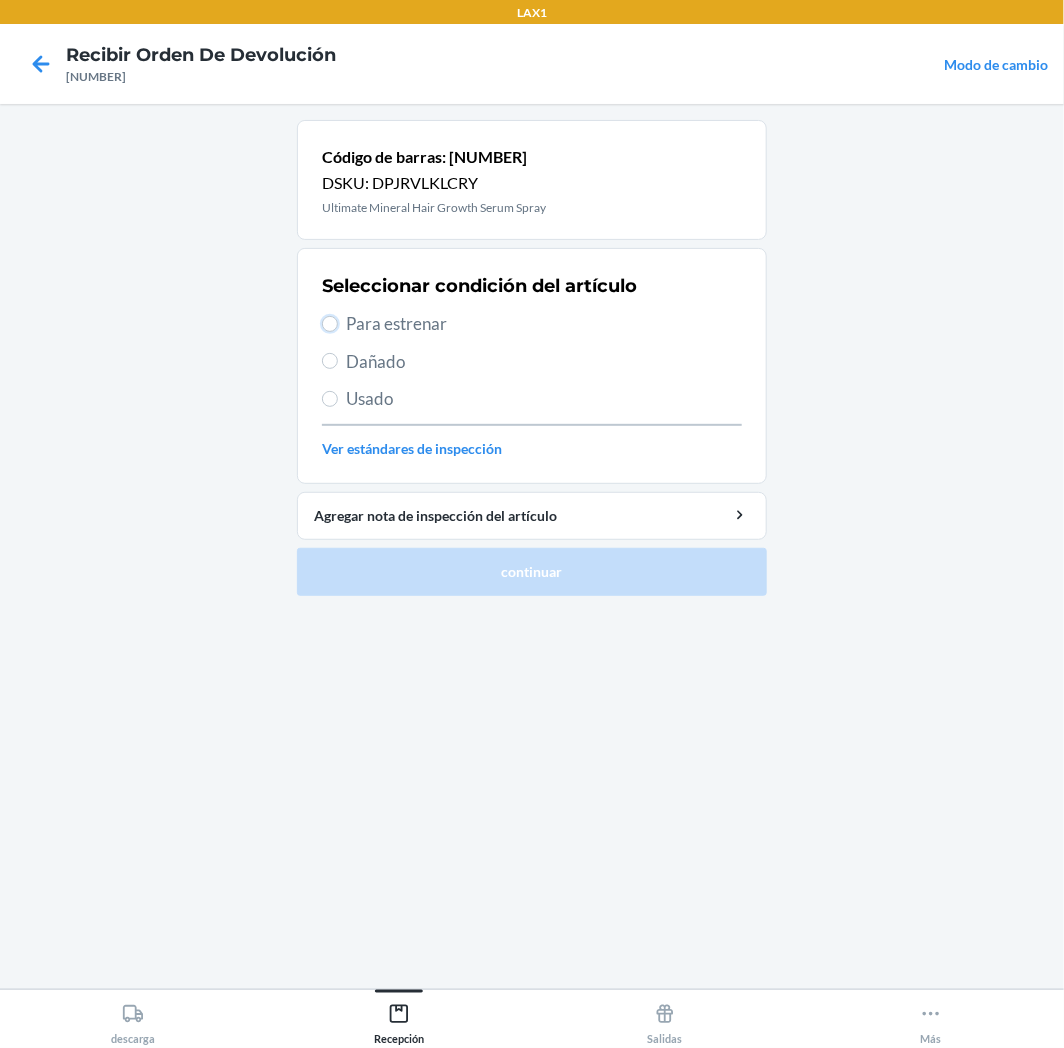 click on "Para estrenar" at bounding box center [330, 324] 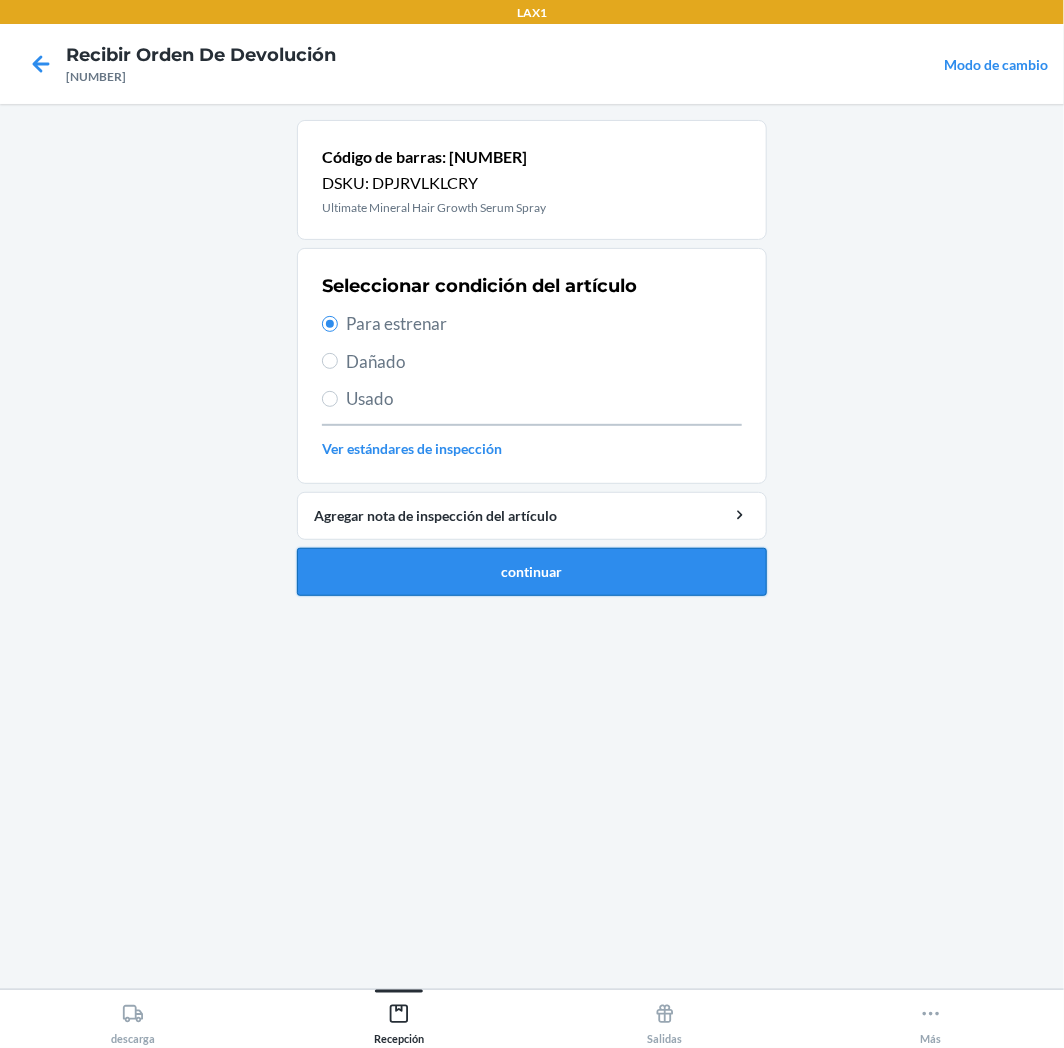 click on "continuar" at bounding box center (532, 572) 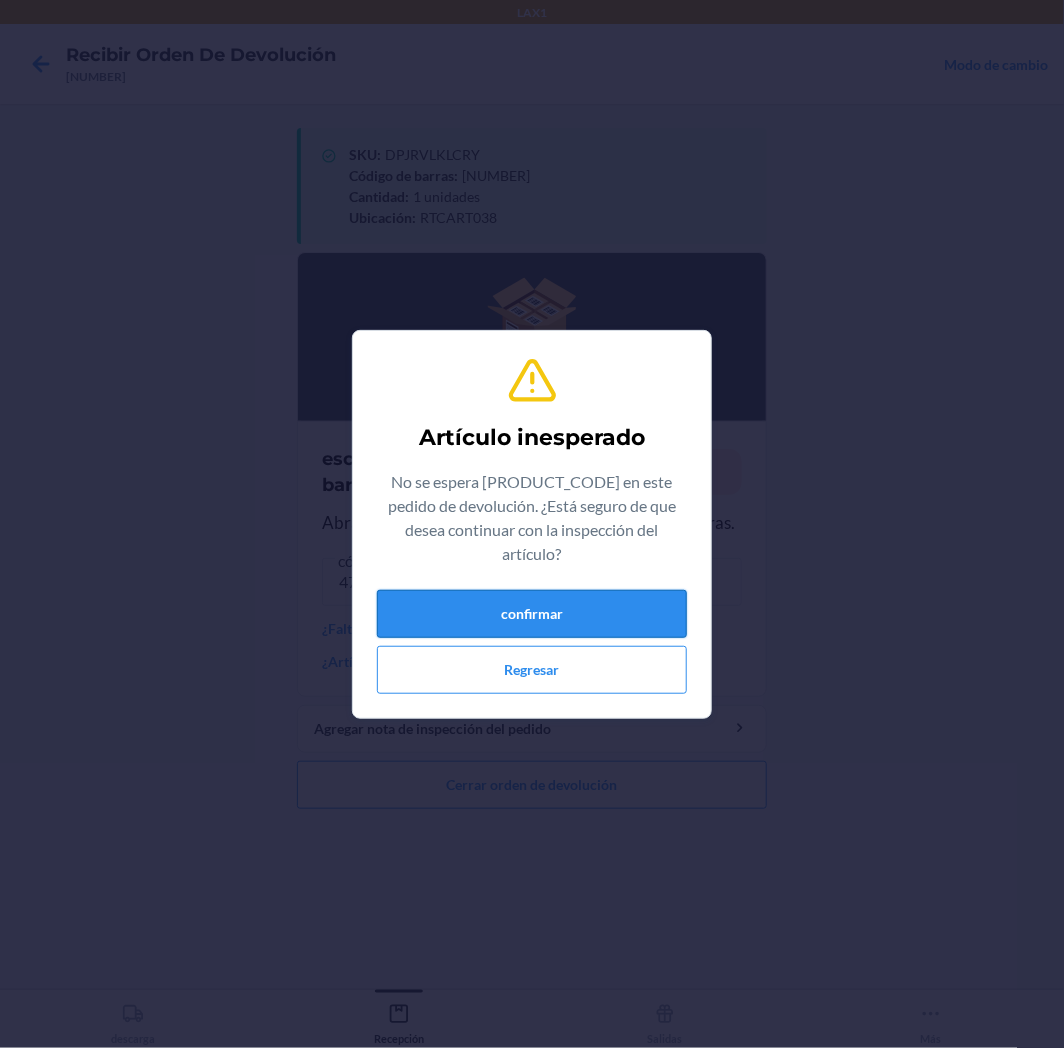 click on "confirmar" at bounding box center (532, 614) 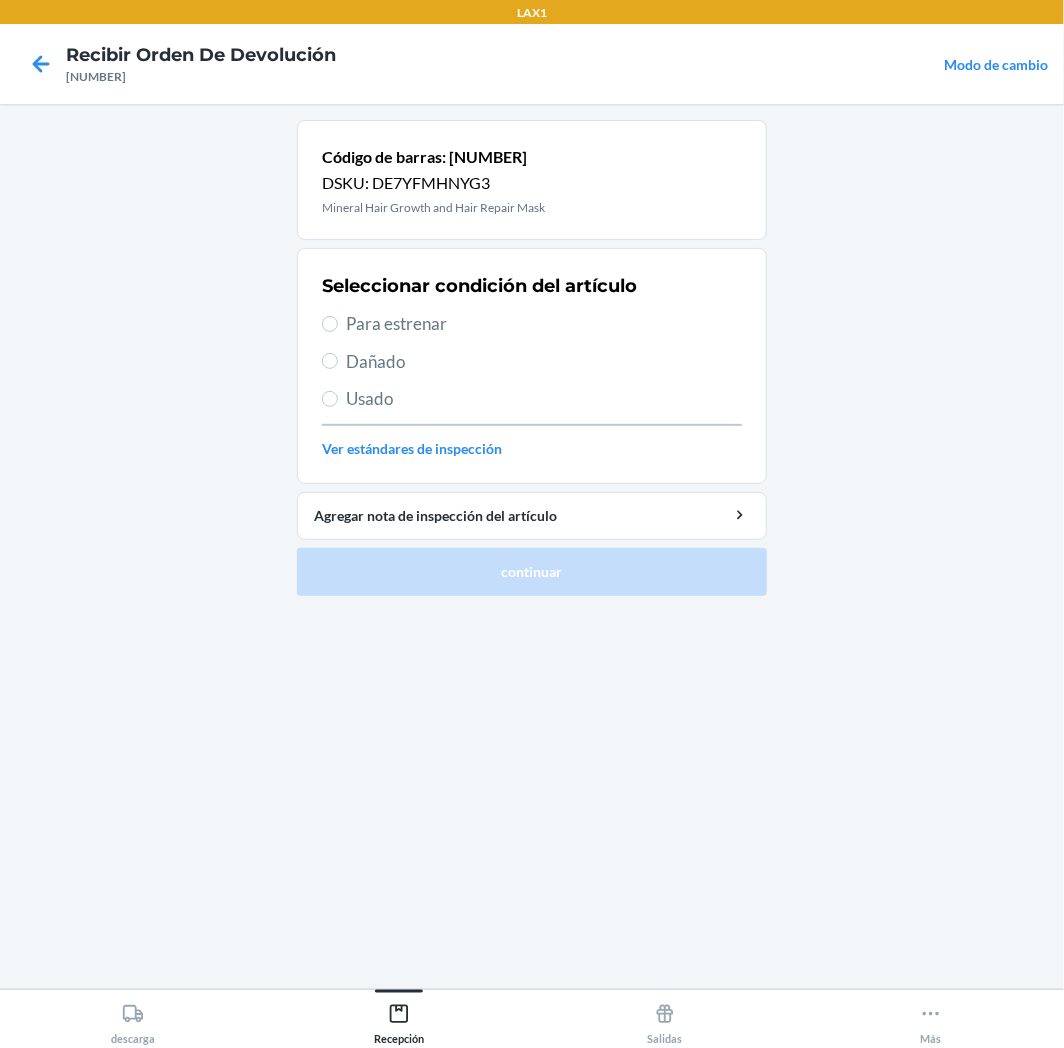 click on "Para estrenar" at bounding box center (544, 324) 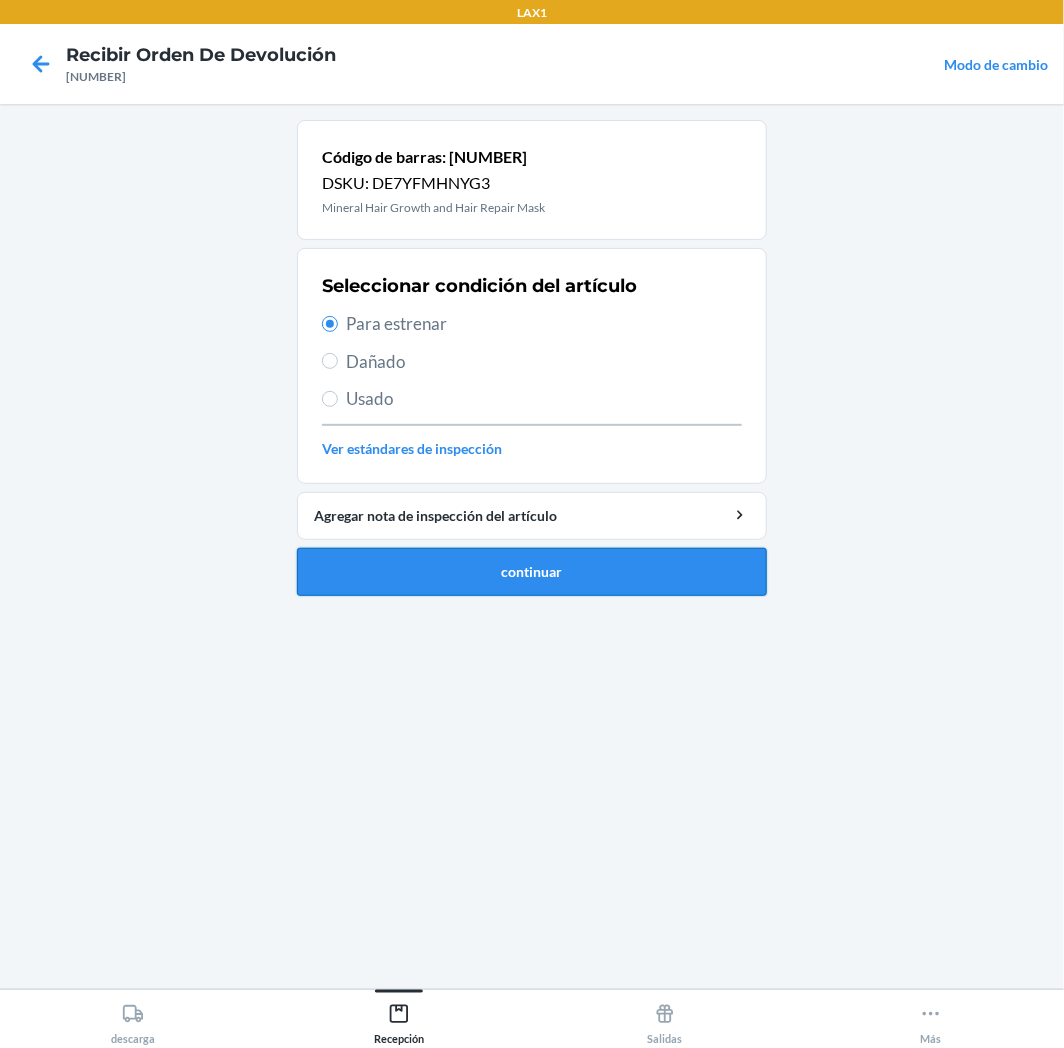 click on "continuar" at bounding box center [532, 572] 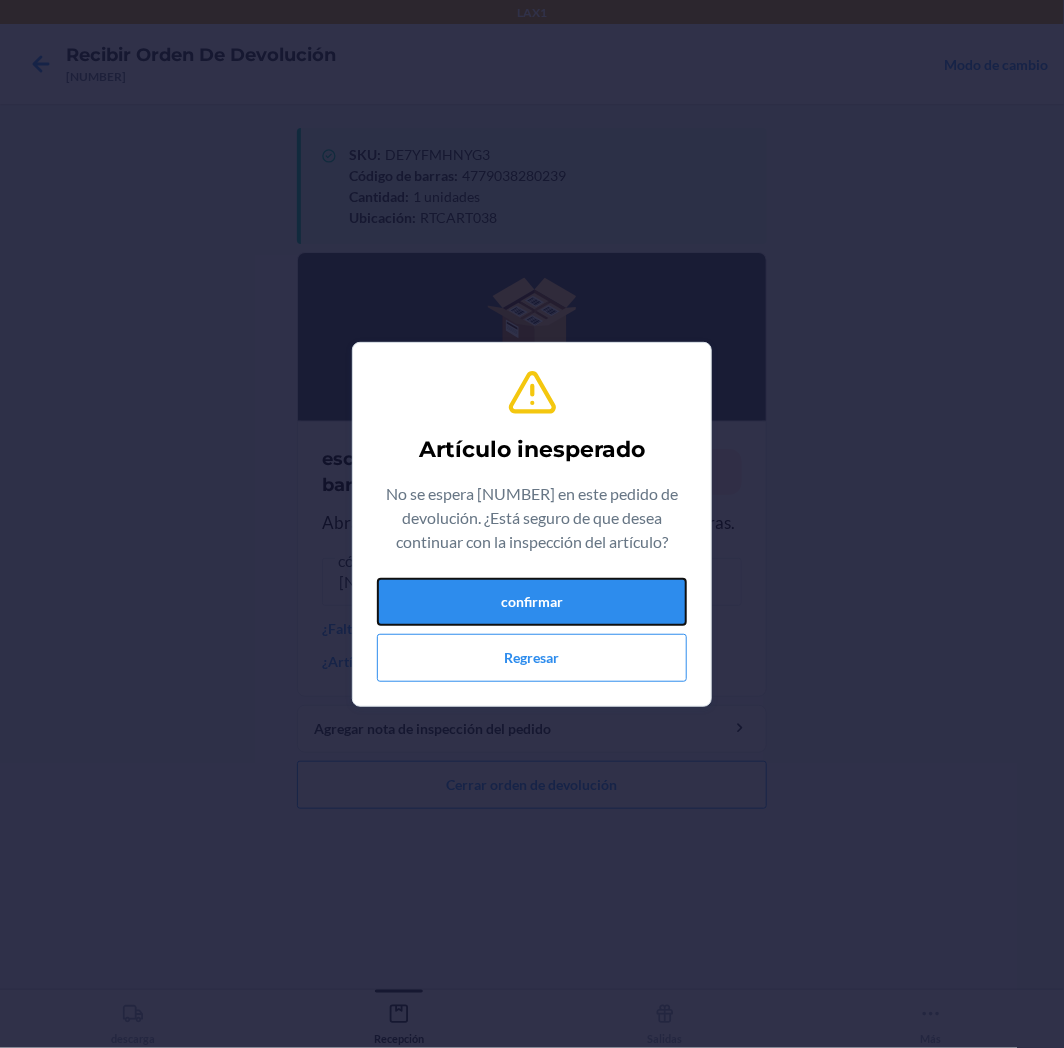 click on "confirmar" at bounding box center [532, 602] 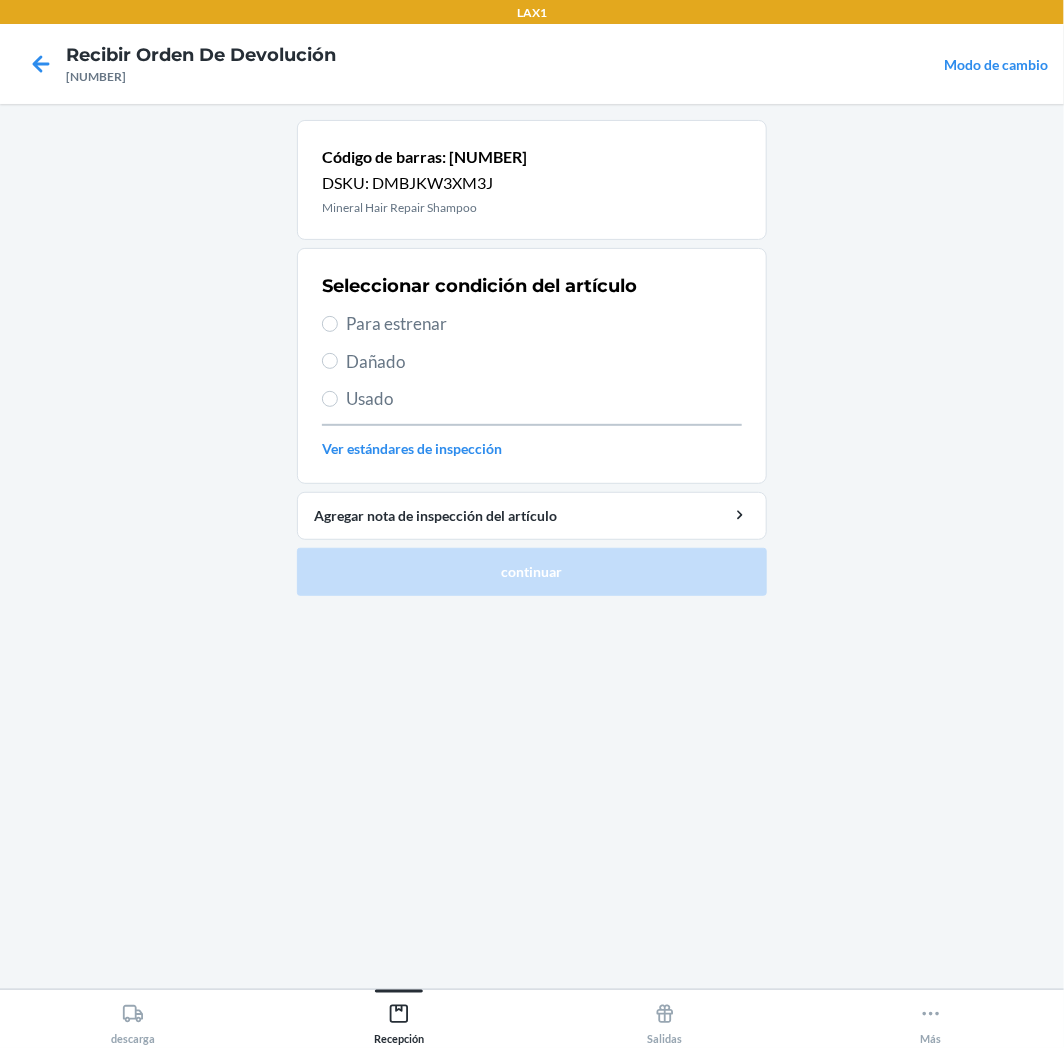 click on "Para estrenar" at bounding box center [544, 324] 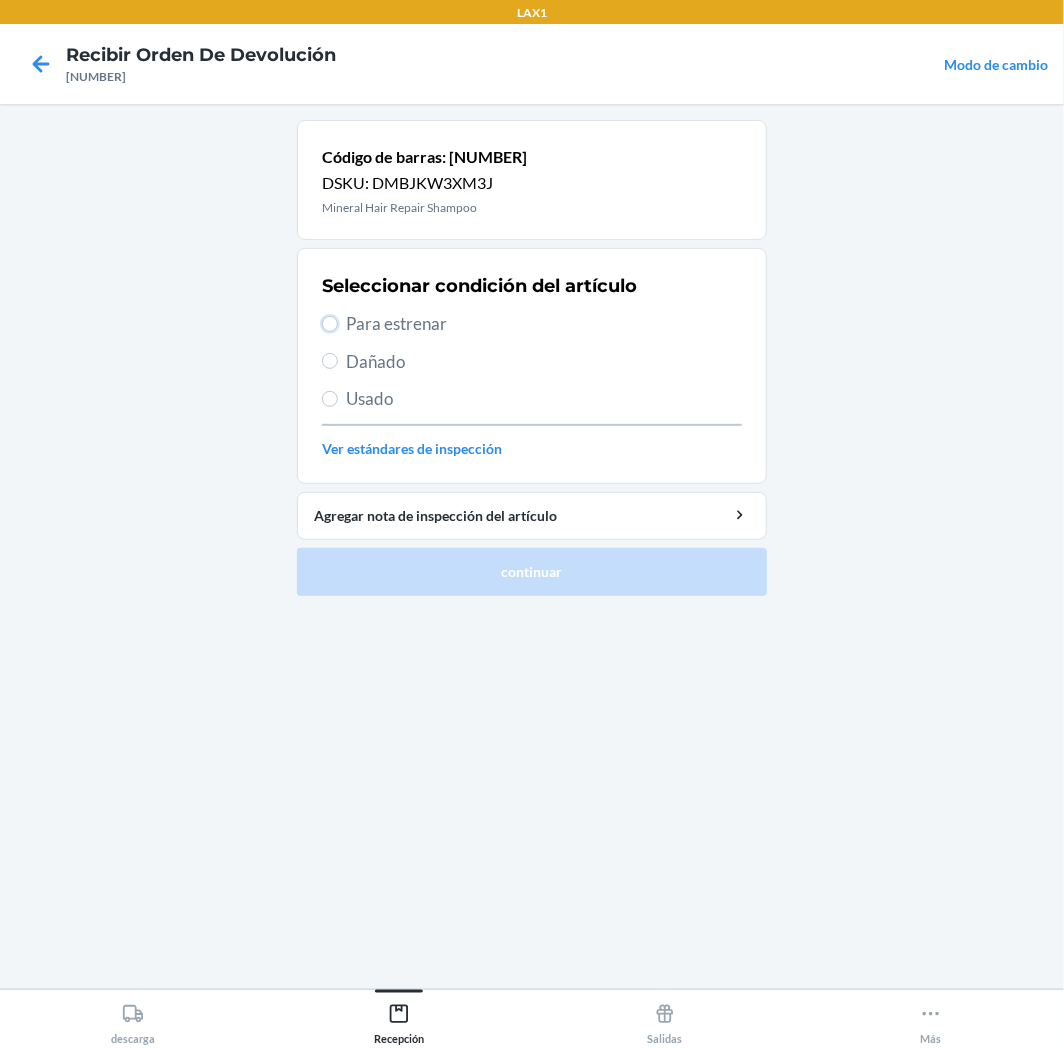click on "Para estrenar" at bounding box center (330, 324) 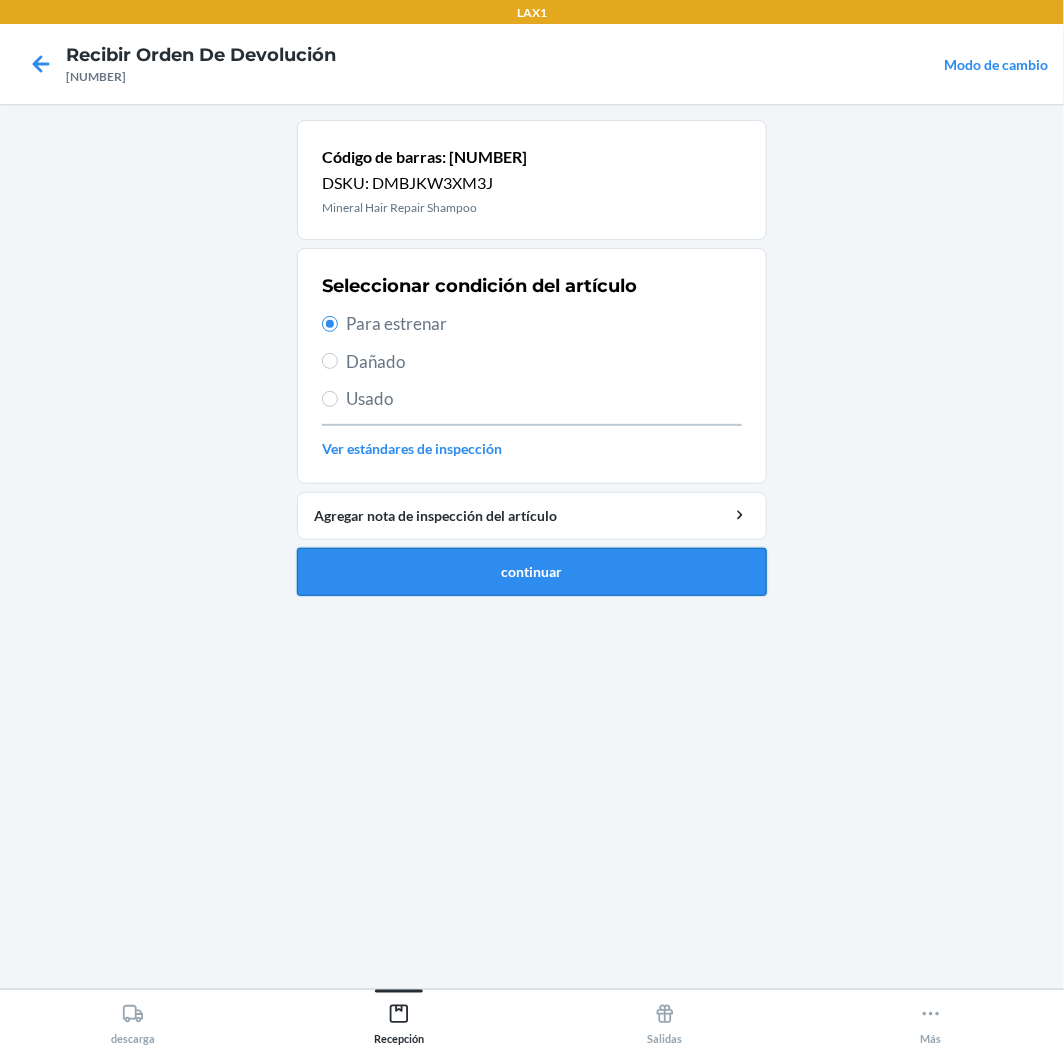 click on "continuar" at bounding box center (532, 572) 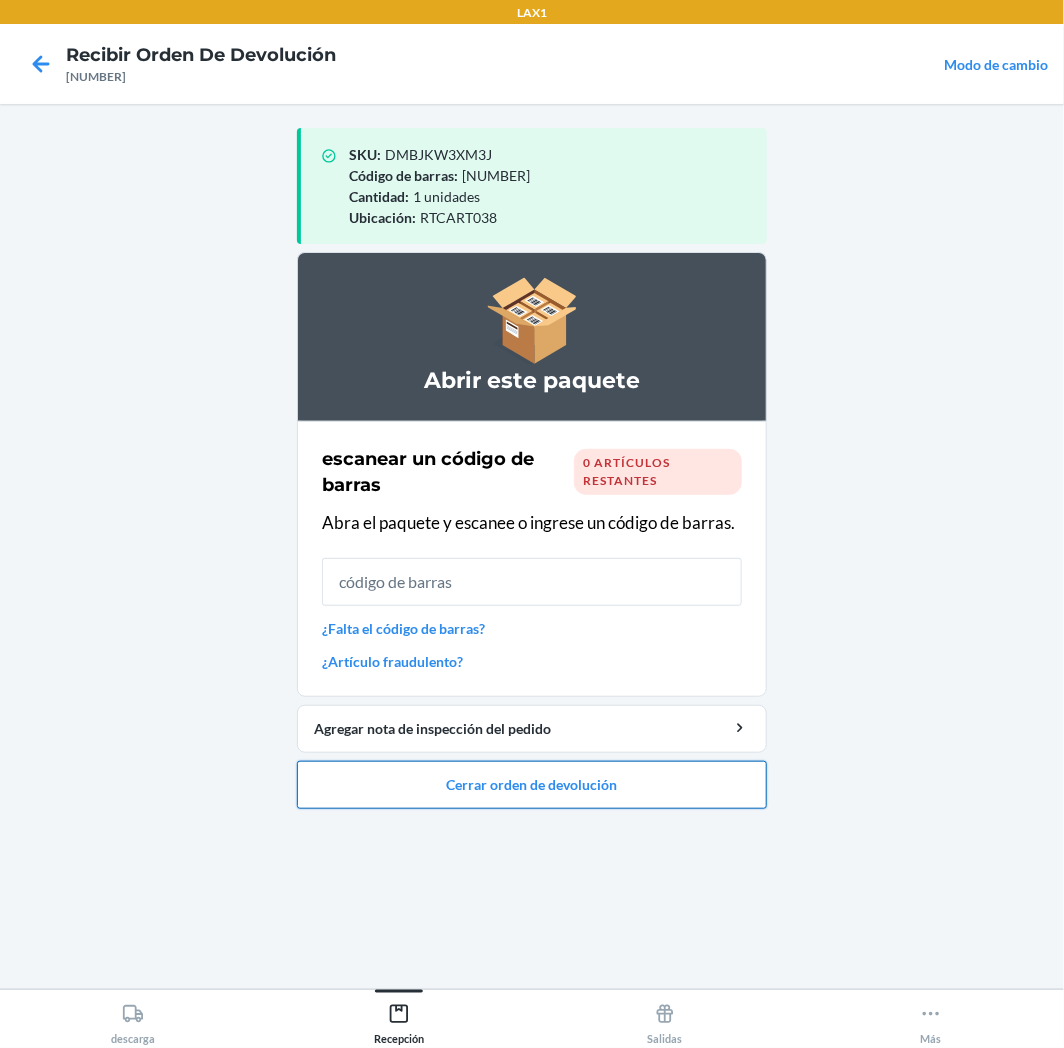 click on "Cerrar orden de devolución" at bounding box center [532, 785] 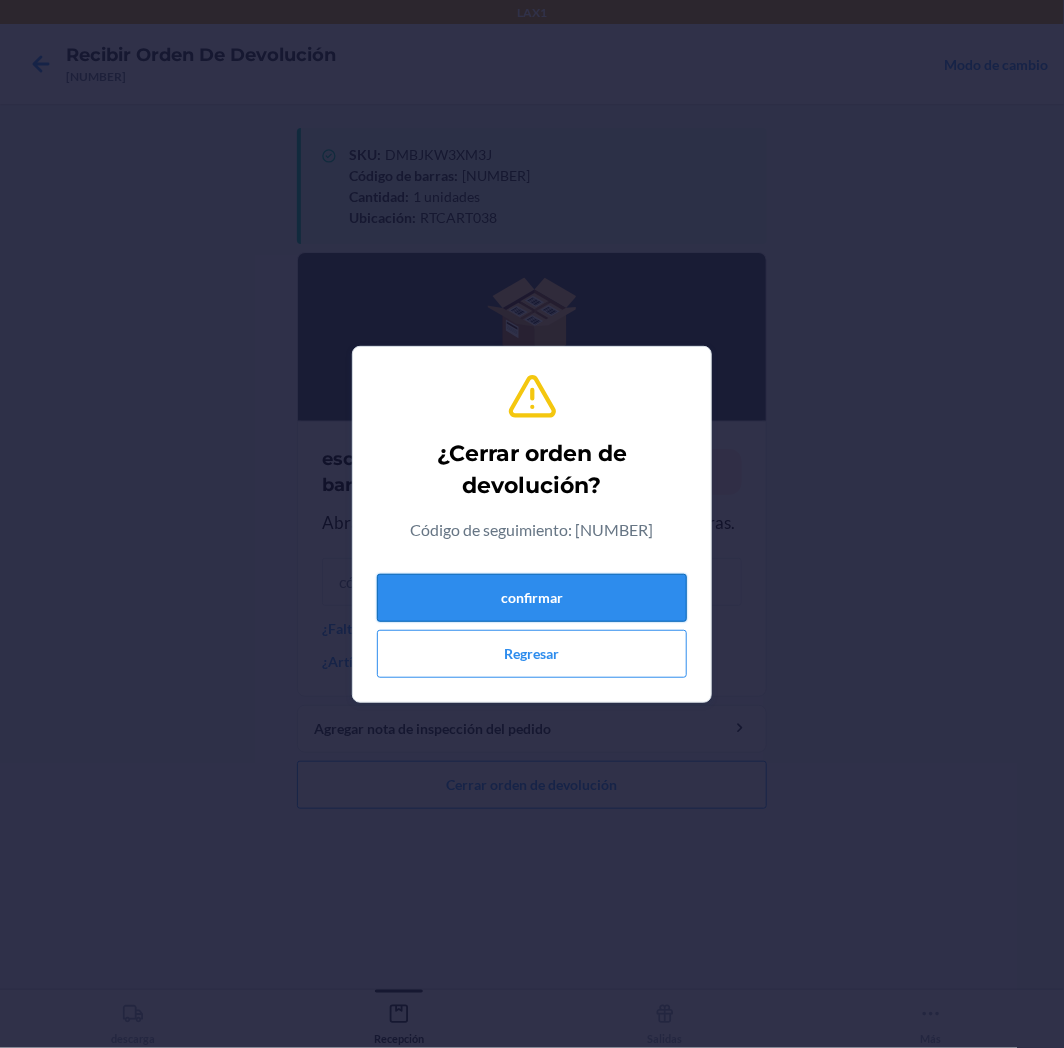 click on "confirmar" at bounding box center [532, 598] 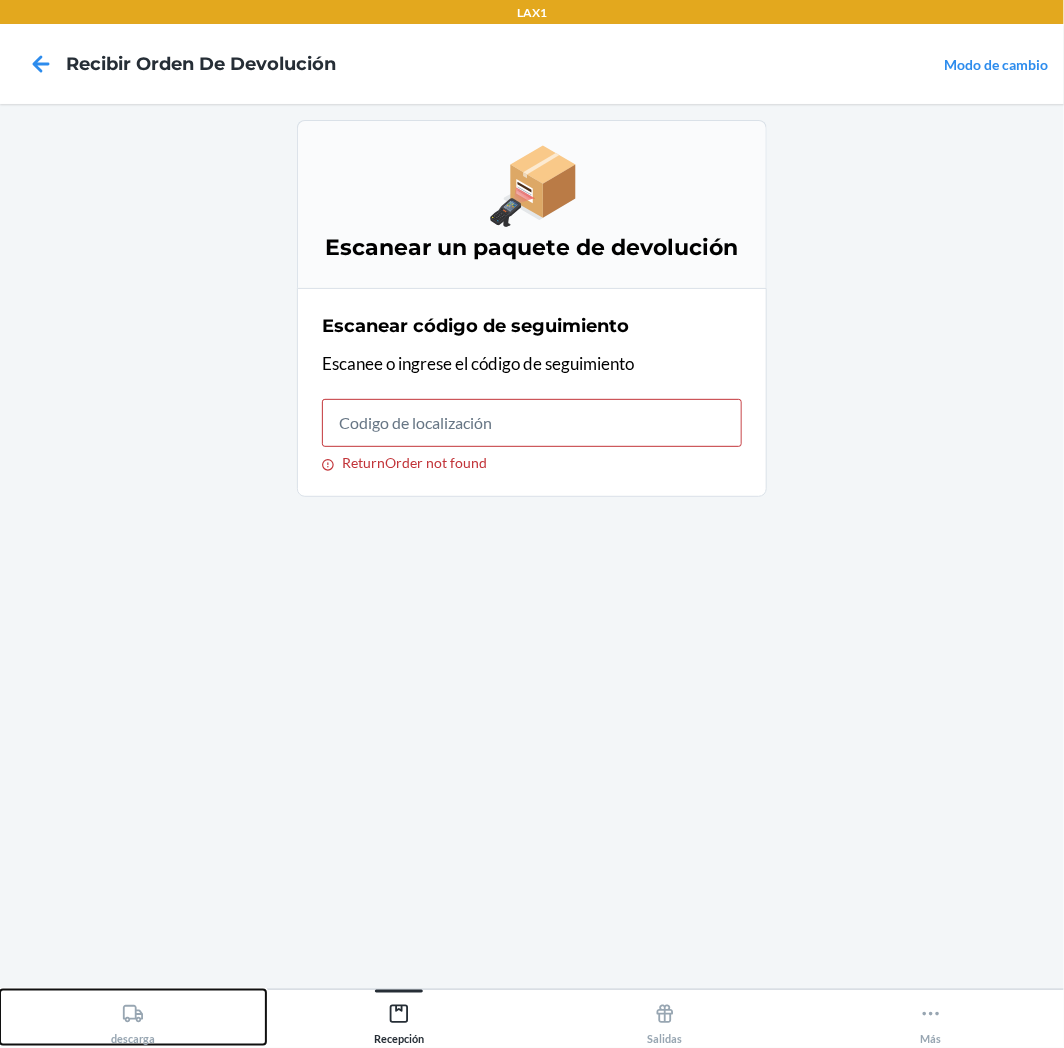 drag, startPoint x: 134, startPoint y: 1008, endPoint x: 166, endPoint y: 961, distance: 56.859474 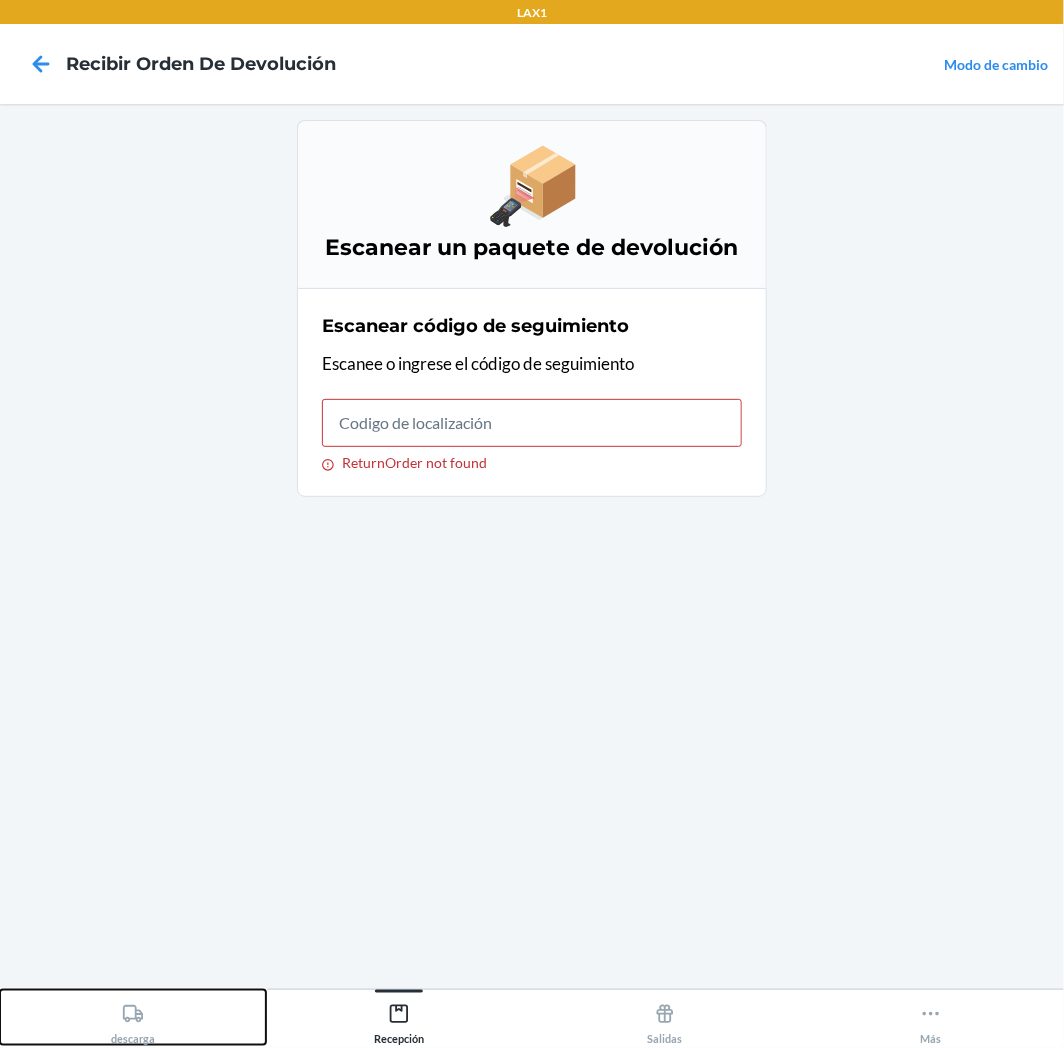 click 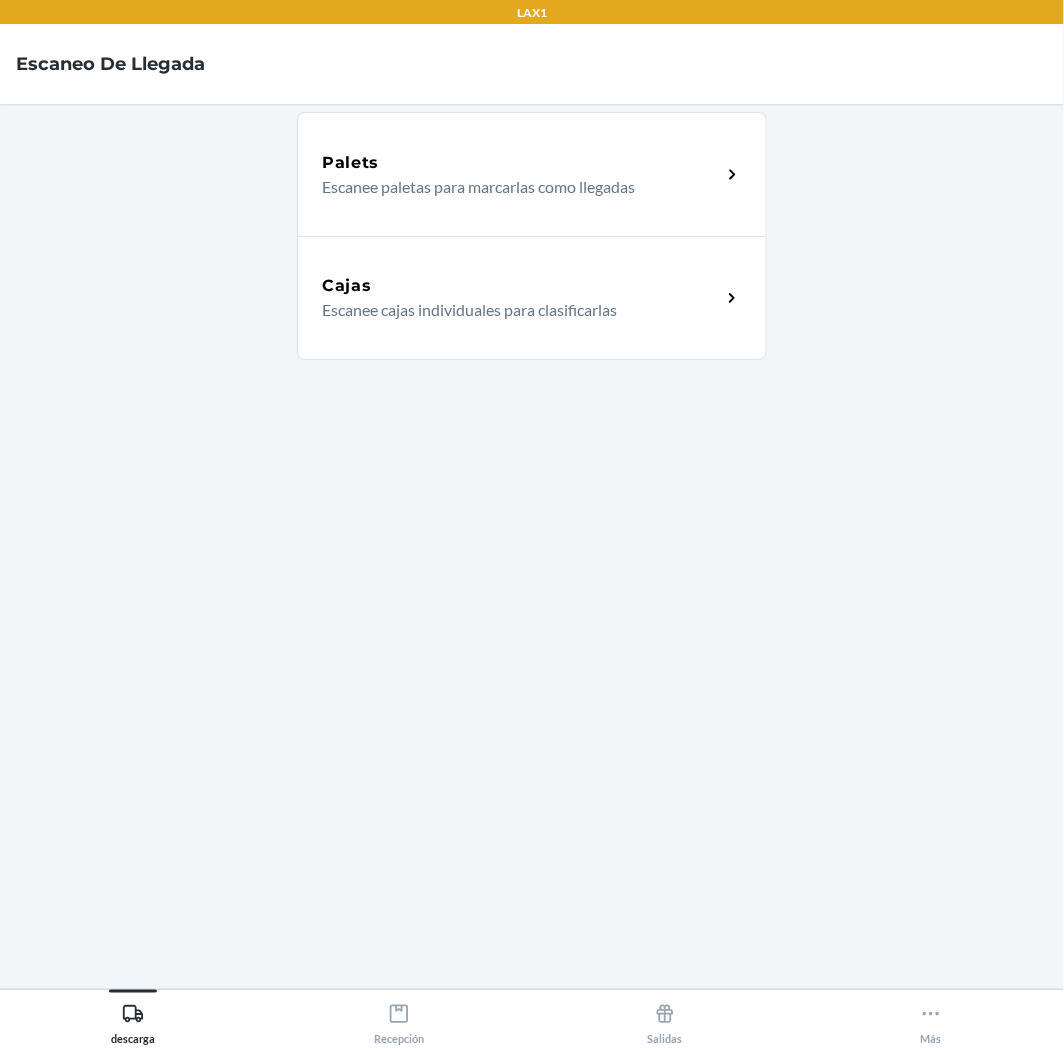 click on "Escanee cajas individuales para clasificarlas" at bounding box center (513, 310) 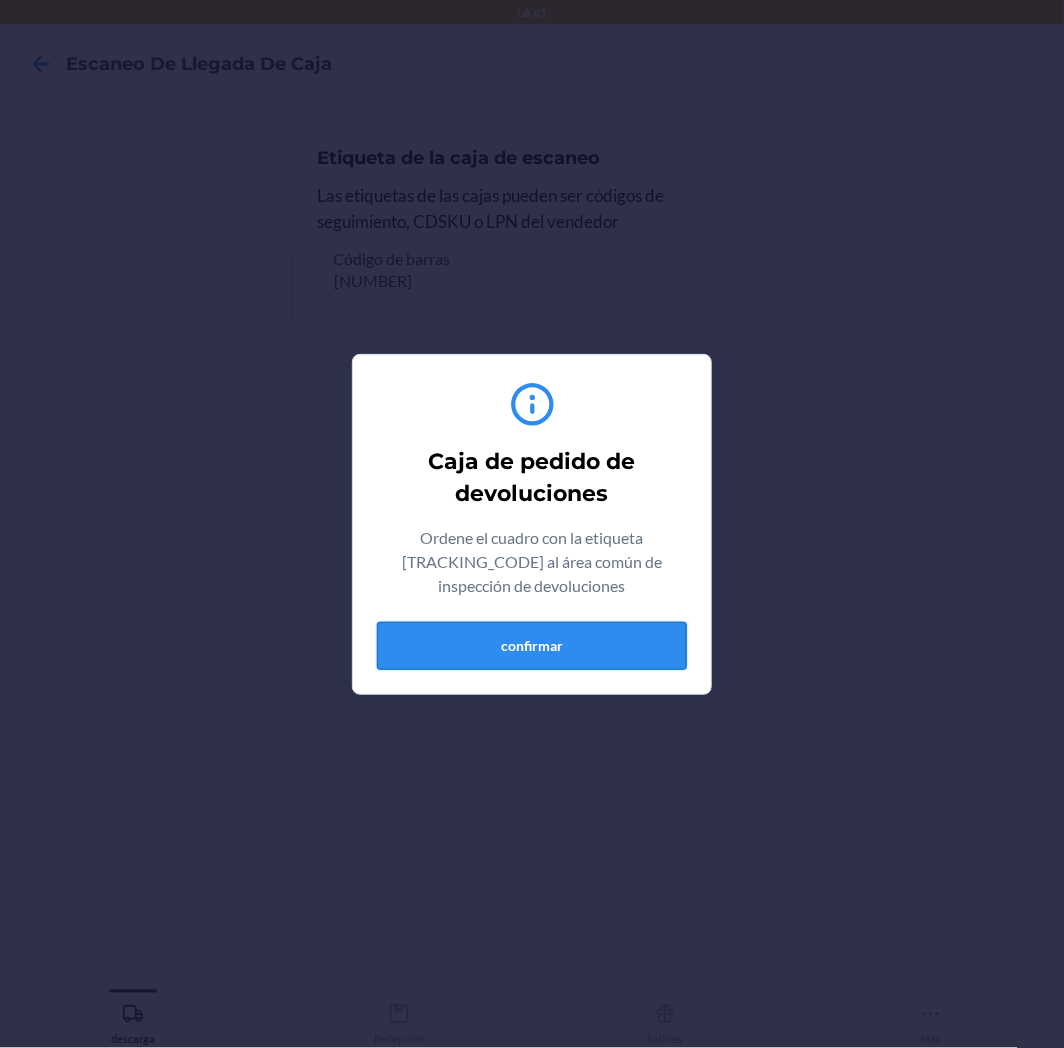 click on "confirmar" at bounding box center [532, 646] 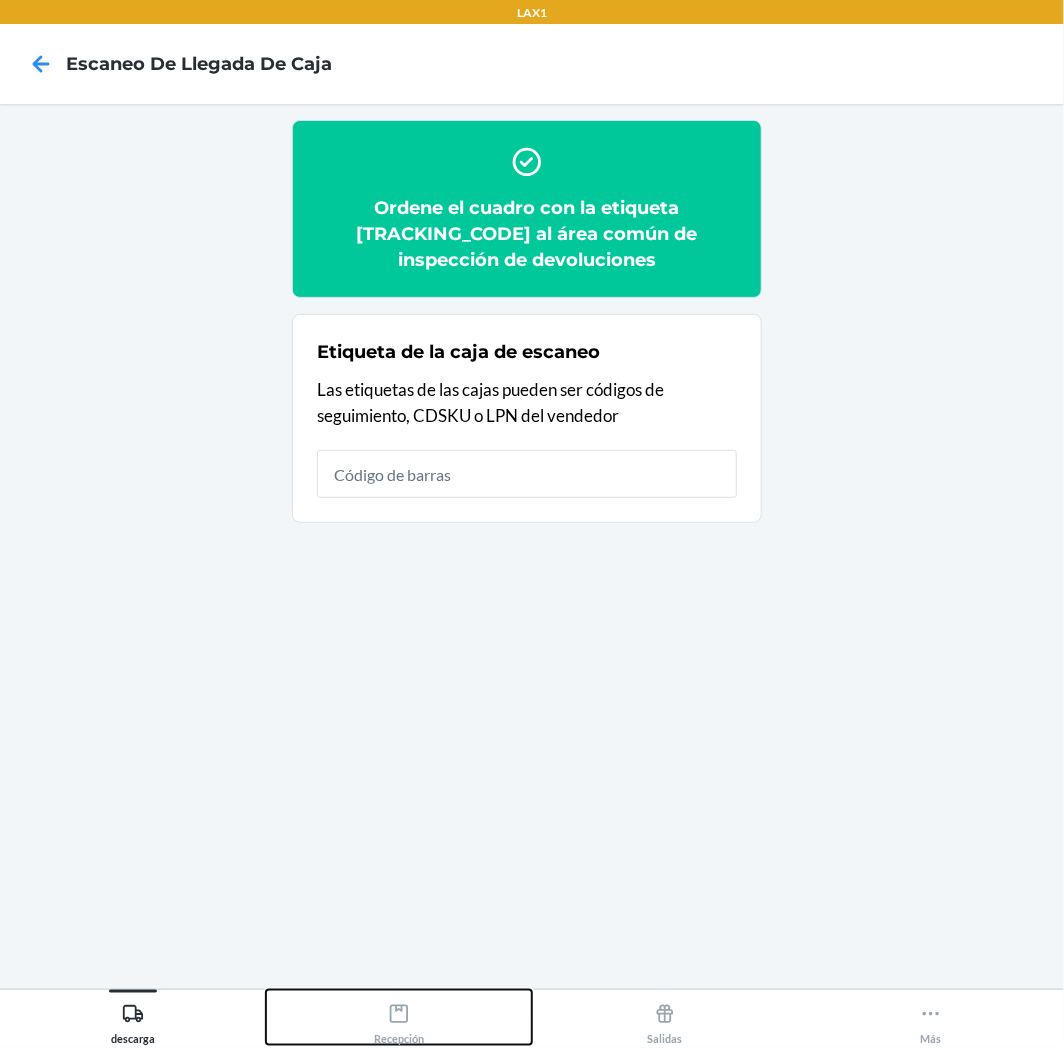 click 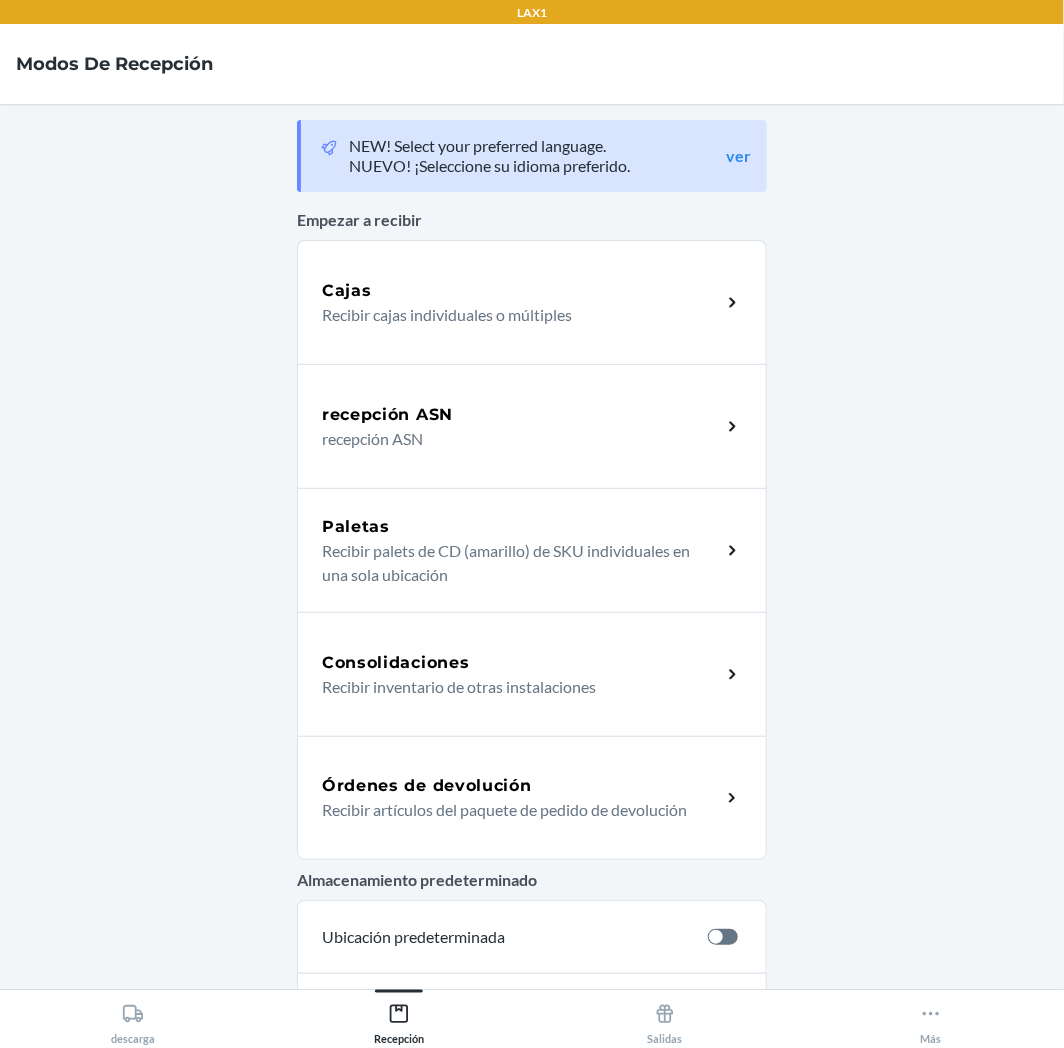 click on "Recibir artículos del paquete de pedido de devolución" at bounding box center (513, 810) 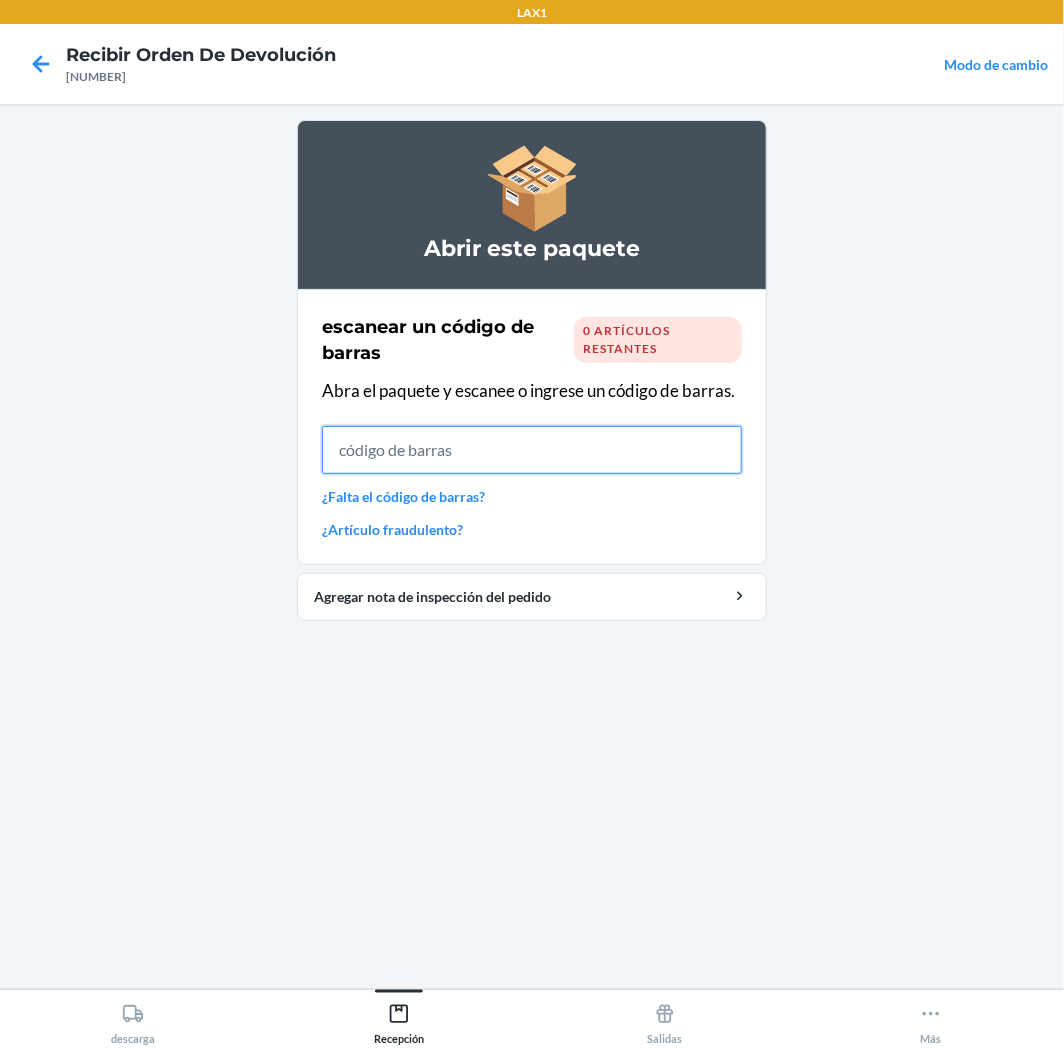 click at bounding box center [532, 450] 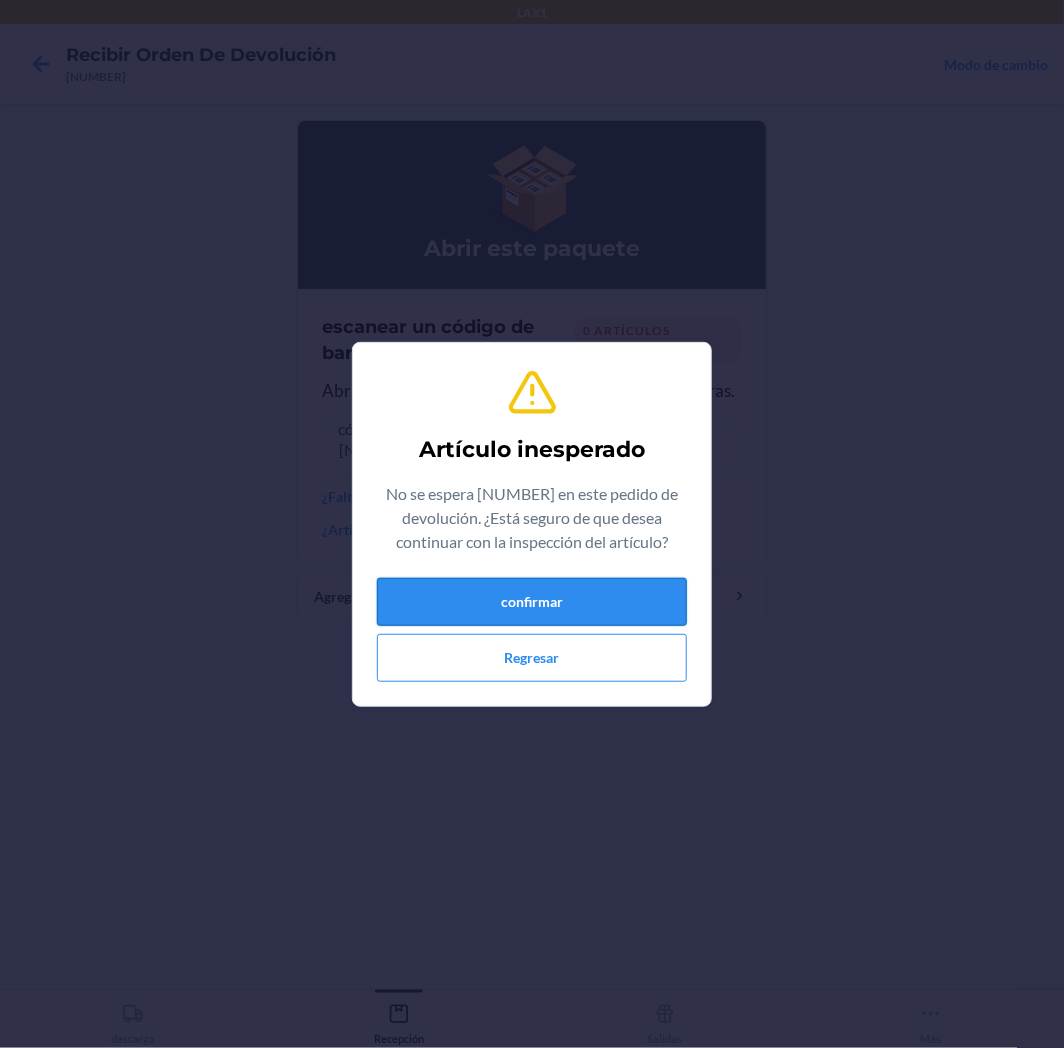 click on "confirmar" at bounding box center [532, 602] 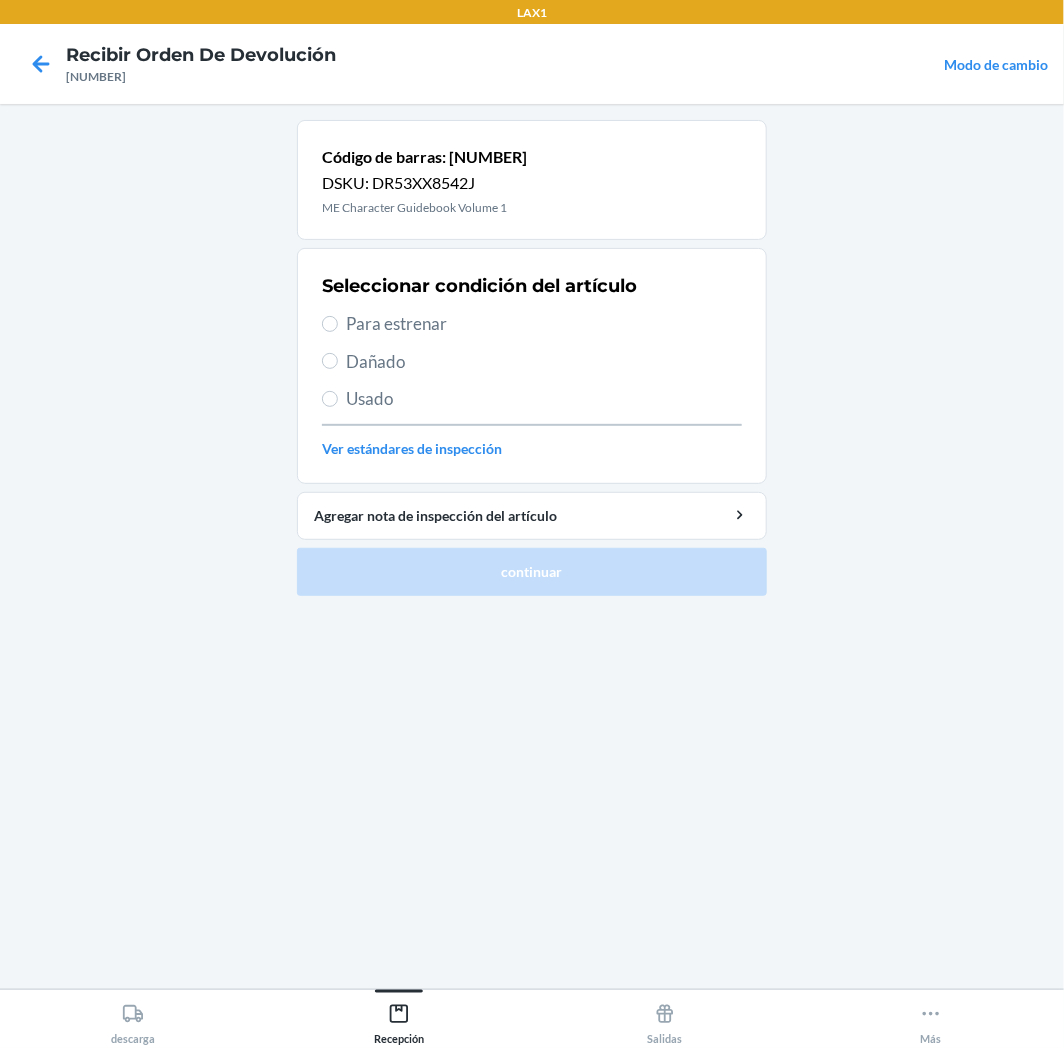 click on "Seleccionar condición del artículo Para estrenar Dañado Usado Ver estándares de inspección" at bounding box center (532, 366) 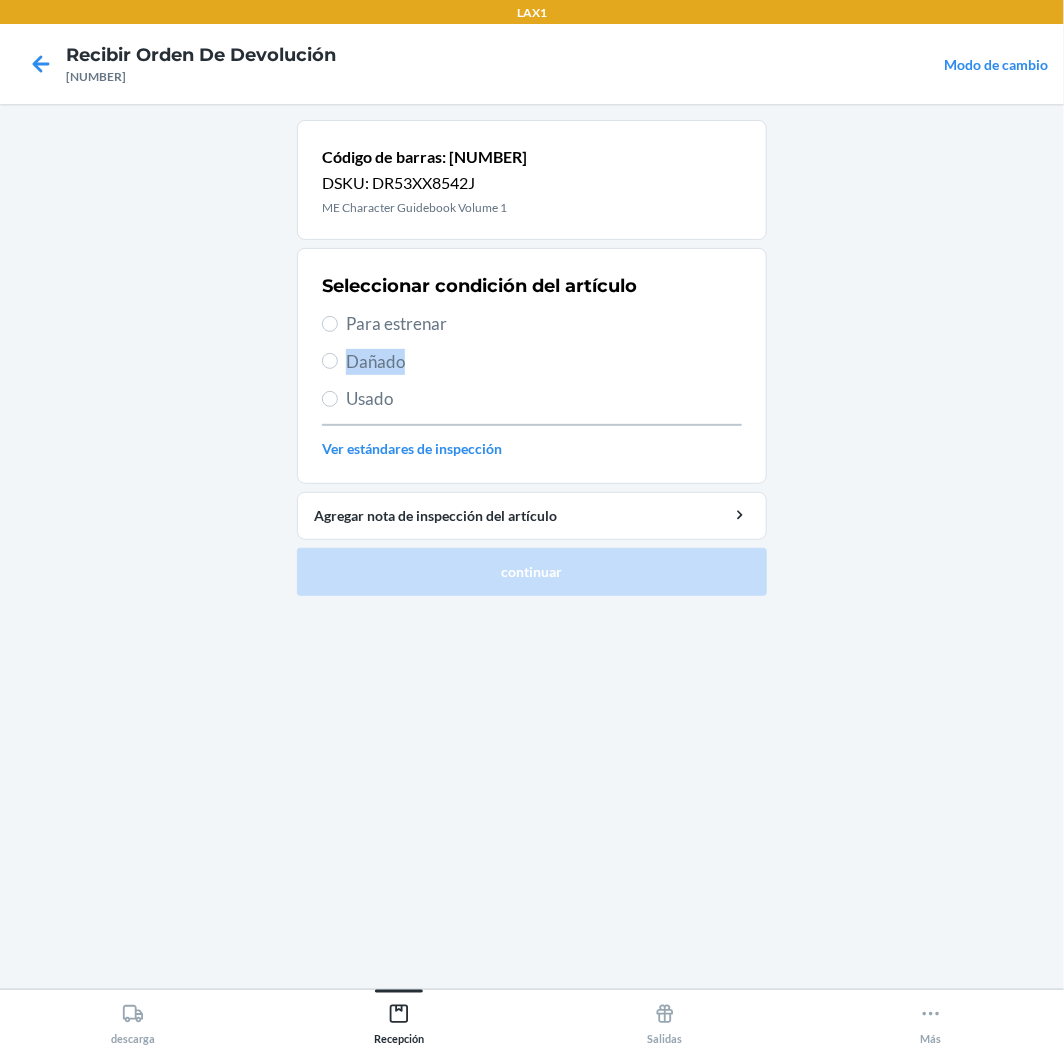 click on "Para estrenar" at bounding box center [544, 324] 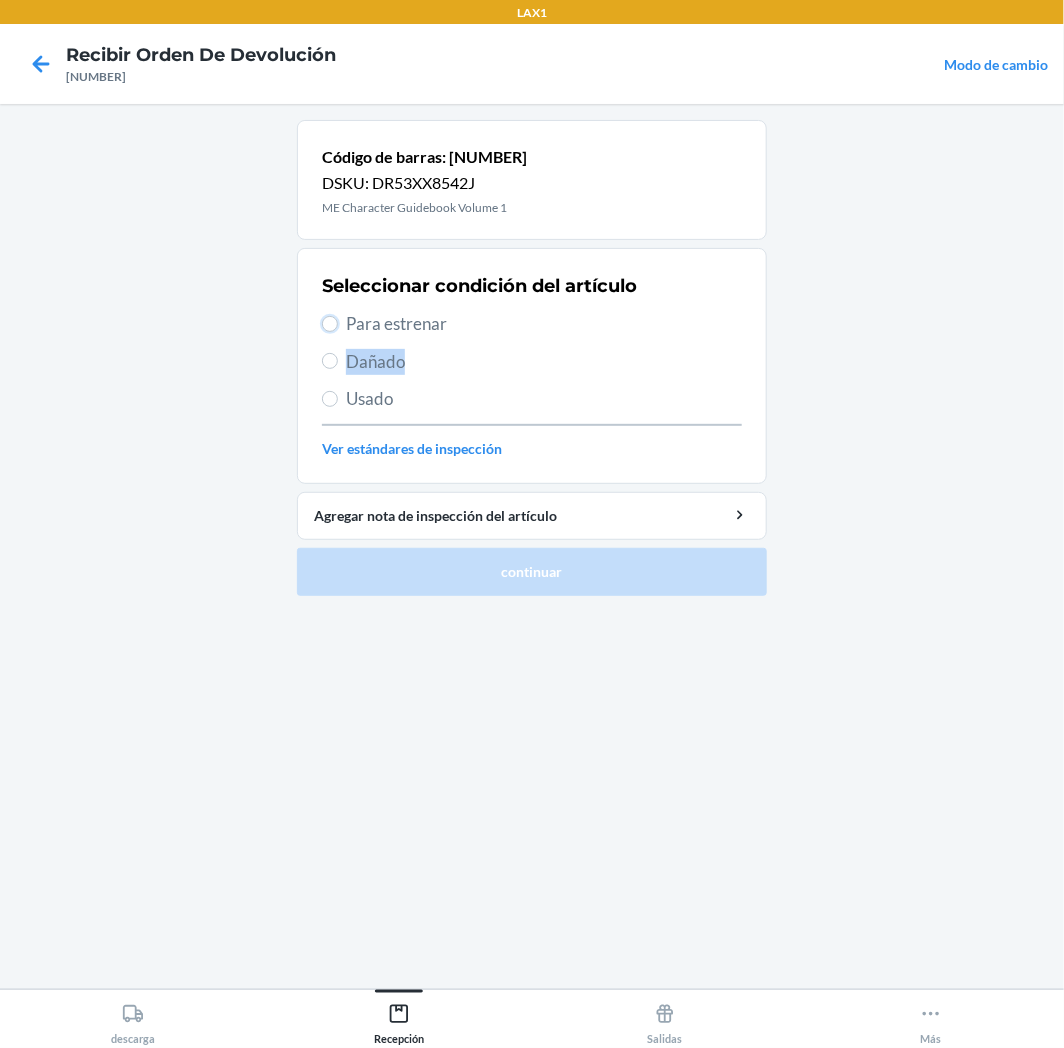 click on "Para estrenar" at bounding box center (330, 324) 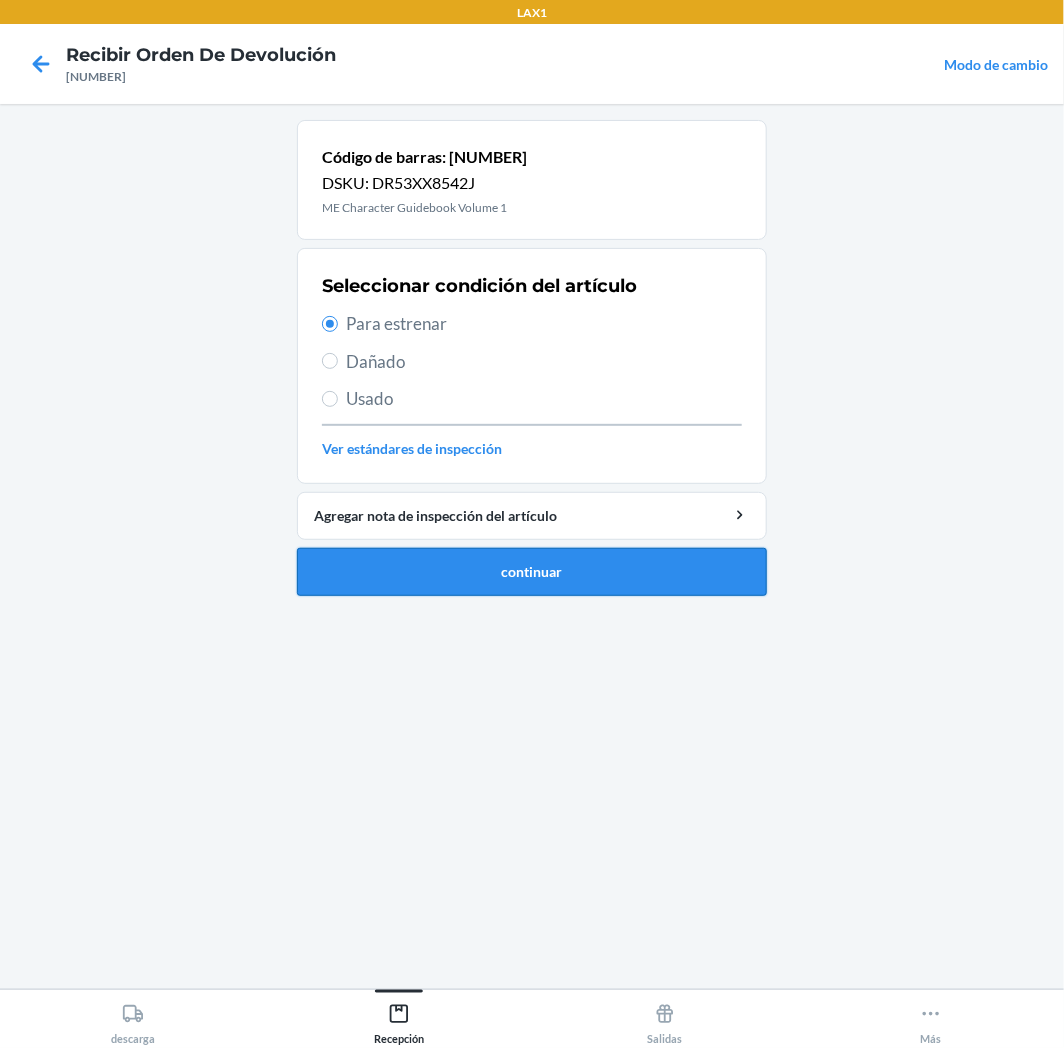 click on "continuar" at bounding box center [532, 572] 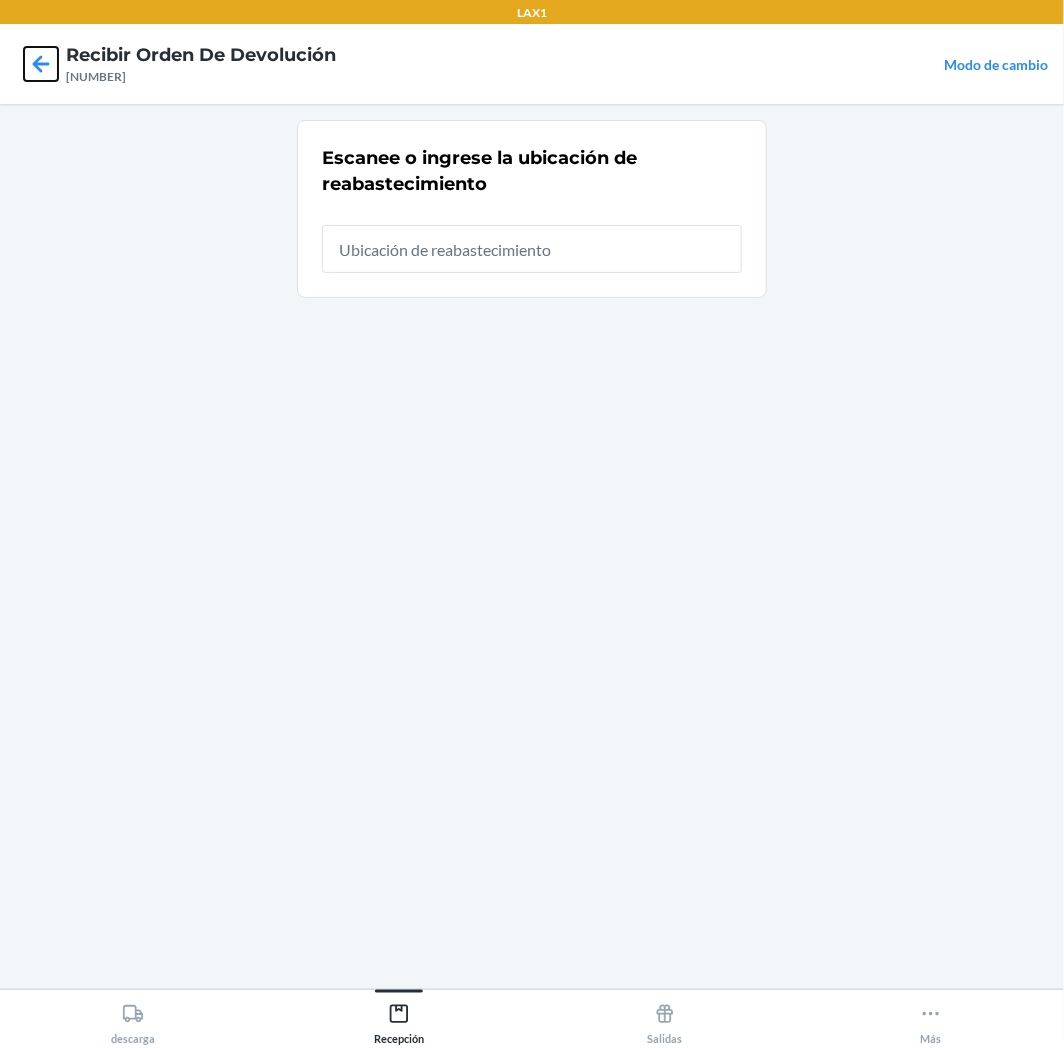 drag, startPoint x: 50, startPoint y: 55, endPoint x: 104, endPoint y: 116, distance: 81.46779 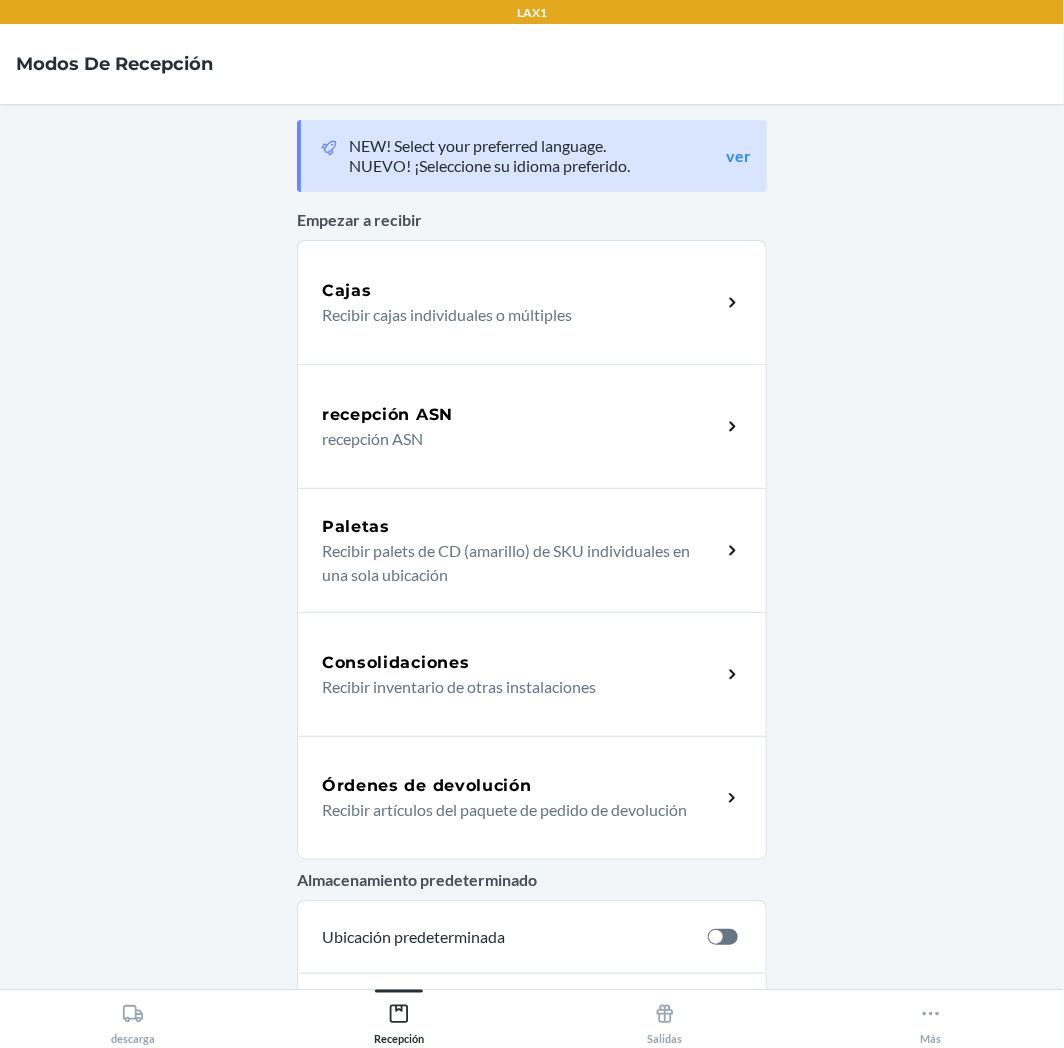 click on "Órdenes de devolución" at bounding box center [521, 786] 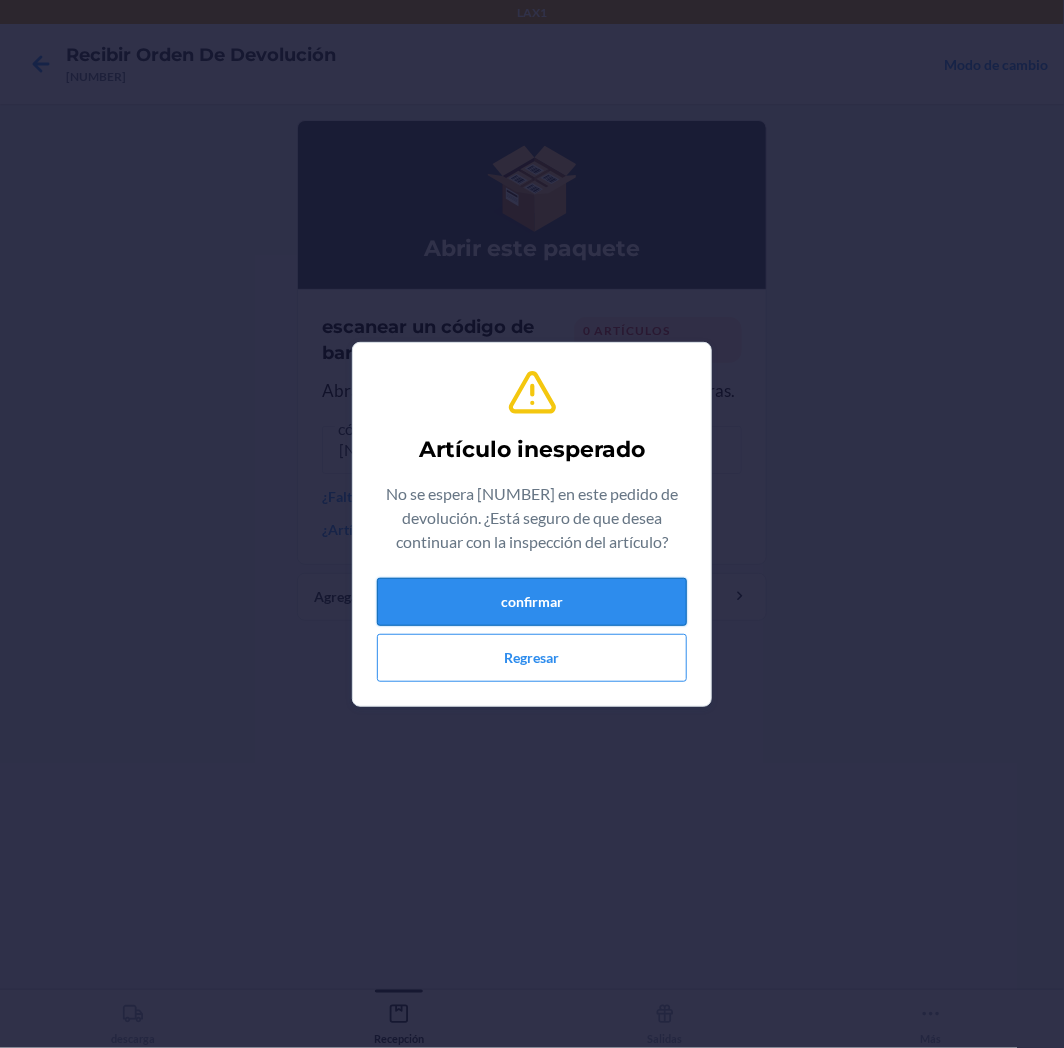click on "confirmar" at bounding box center [532, 602] 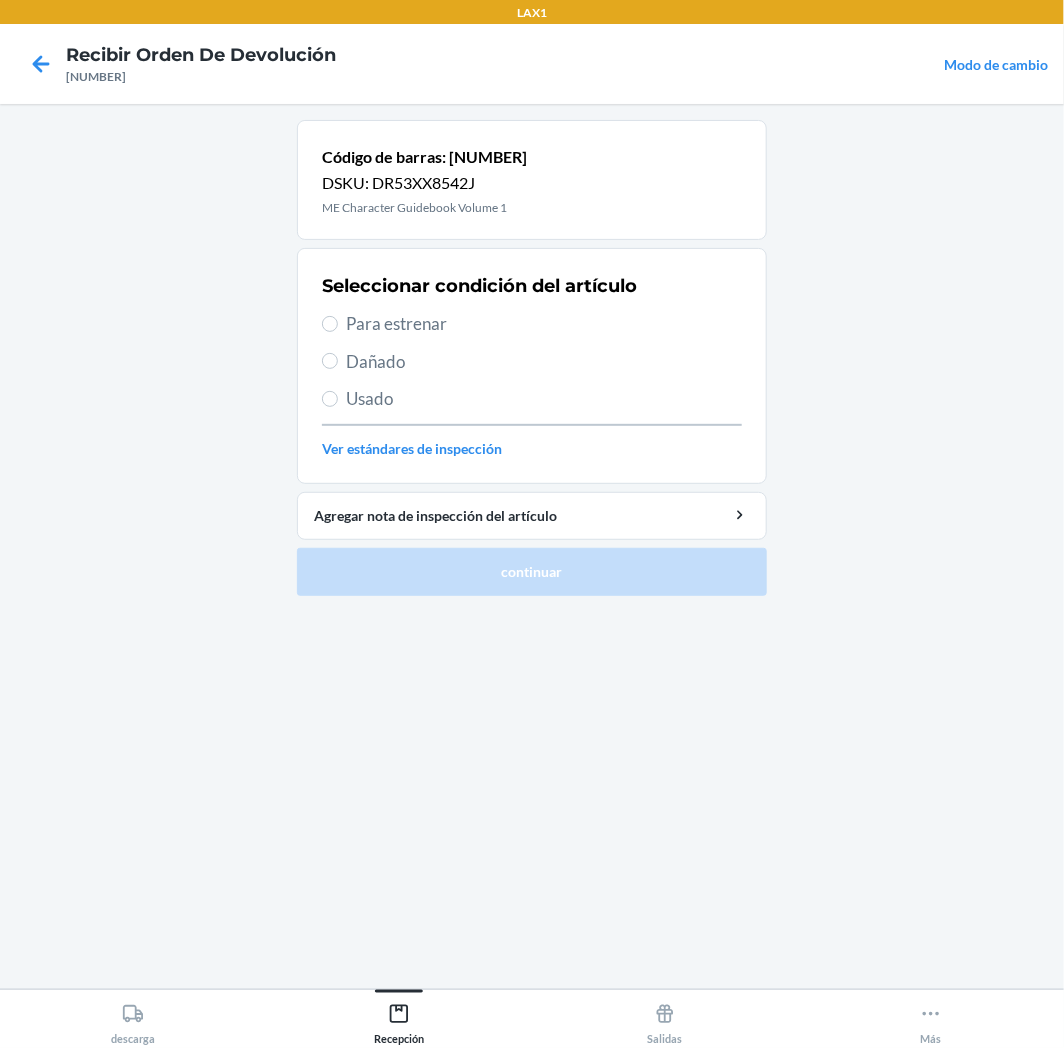 click on "Para estrenar" at bounding box center (544, 324) 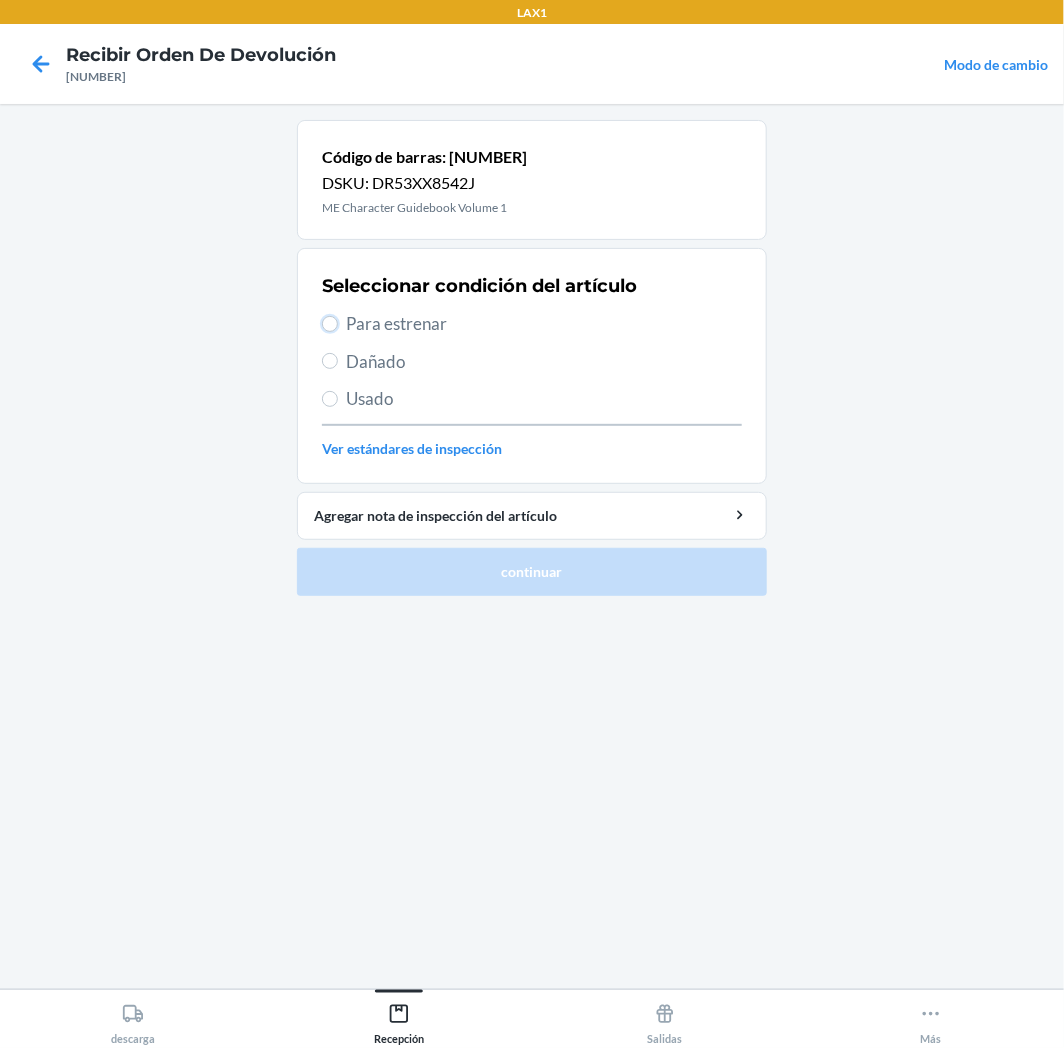 click on "Para estrenar" at bounding box center (330, 324) 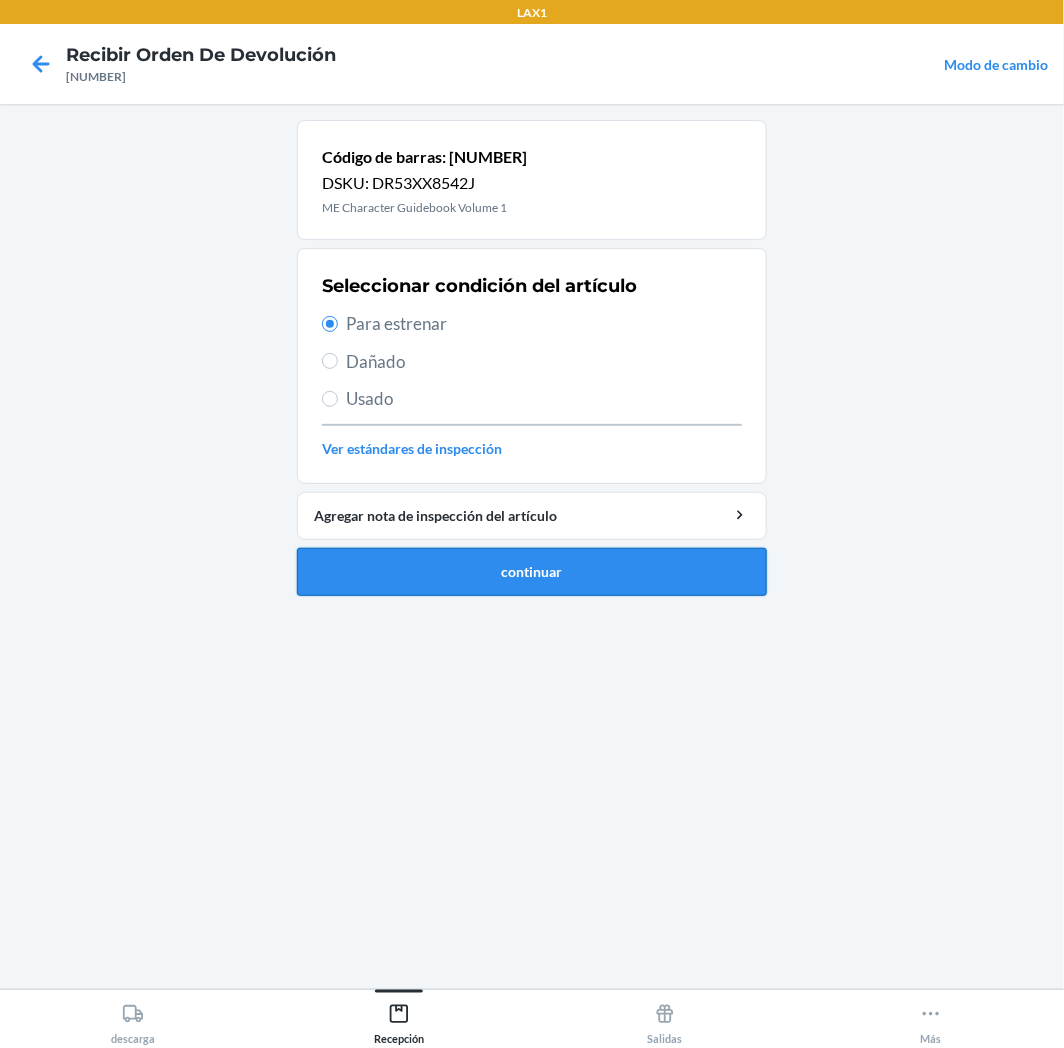 click on "continuar" at bounding box center [532, 572] 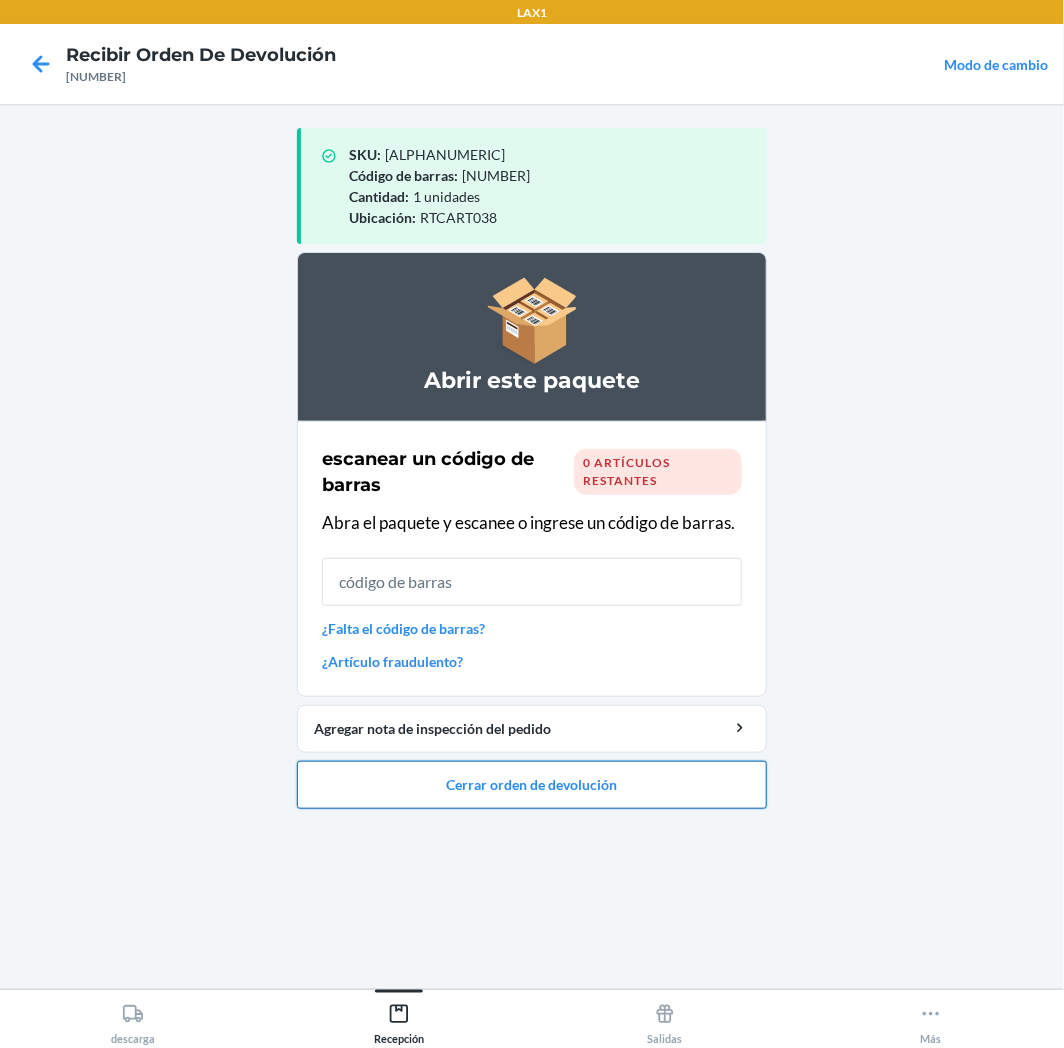 click on "Cerrar orden de devolución" at bounding box center [532, 785] 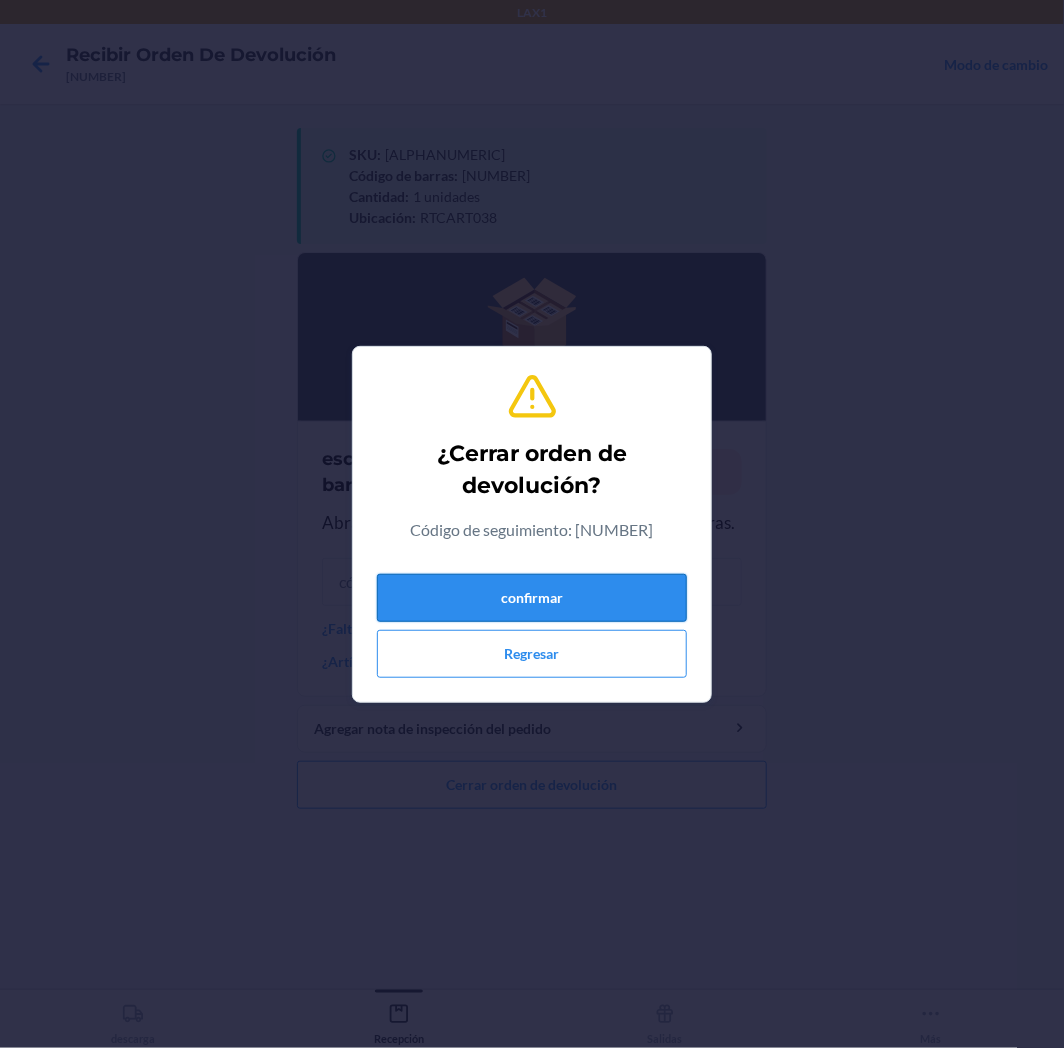 click on "confirmar" at bounding box center [532, 598] 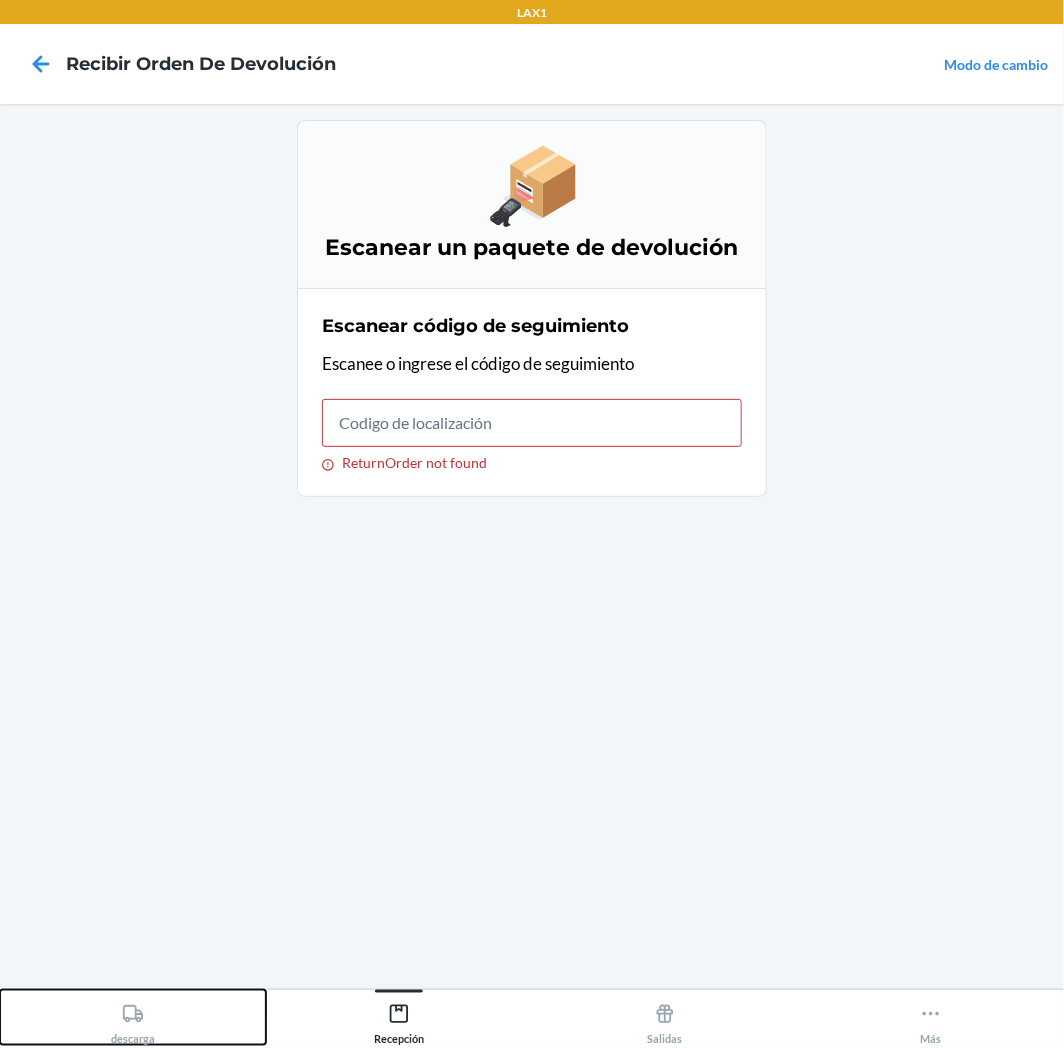 click on "descarga" at bounding box center (133, 1017) 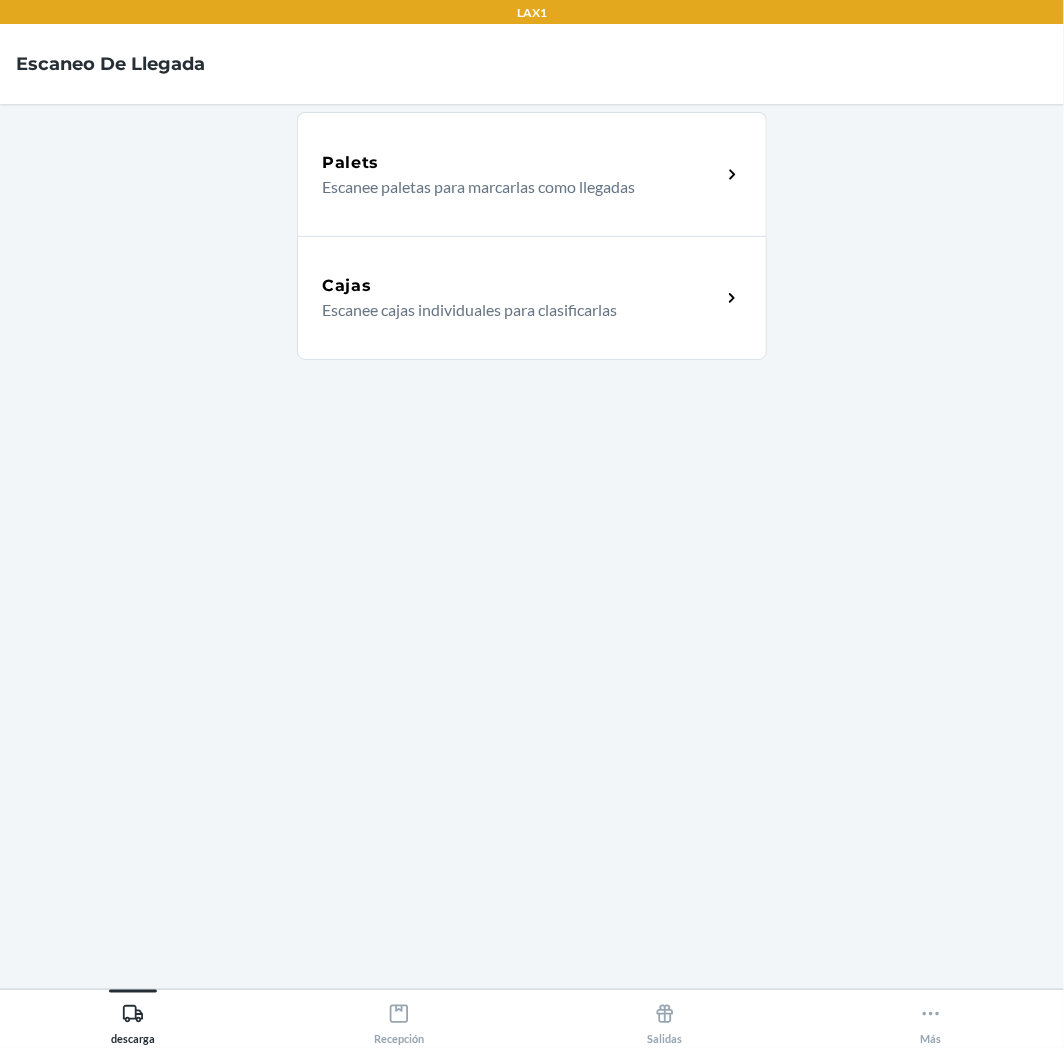 click on "Escanee cajas individuales para clasificarlas" at bounding box center [513, 310] 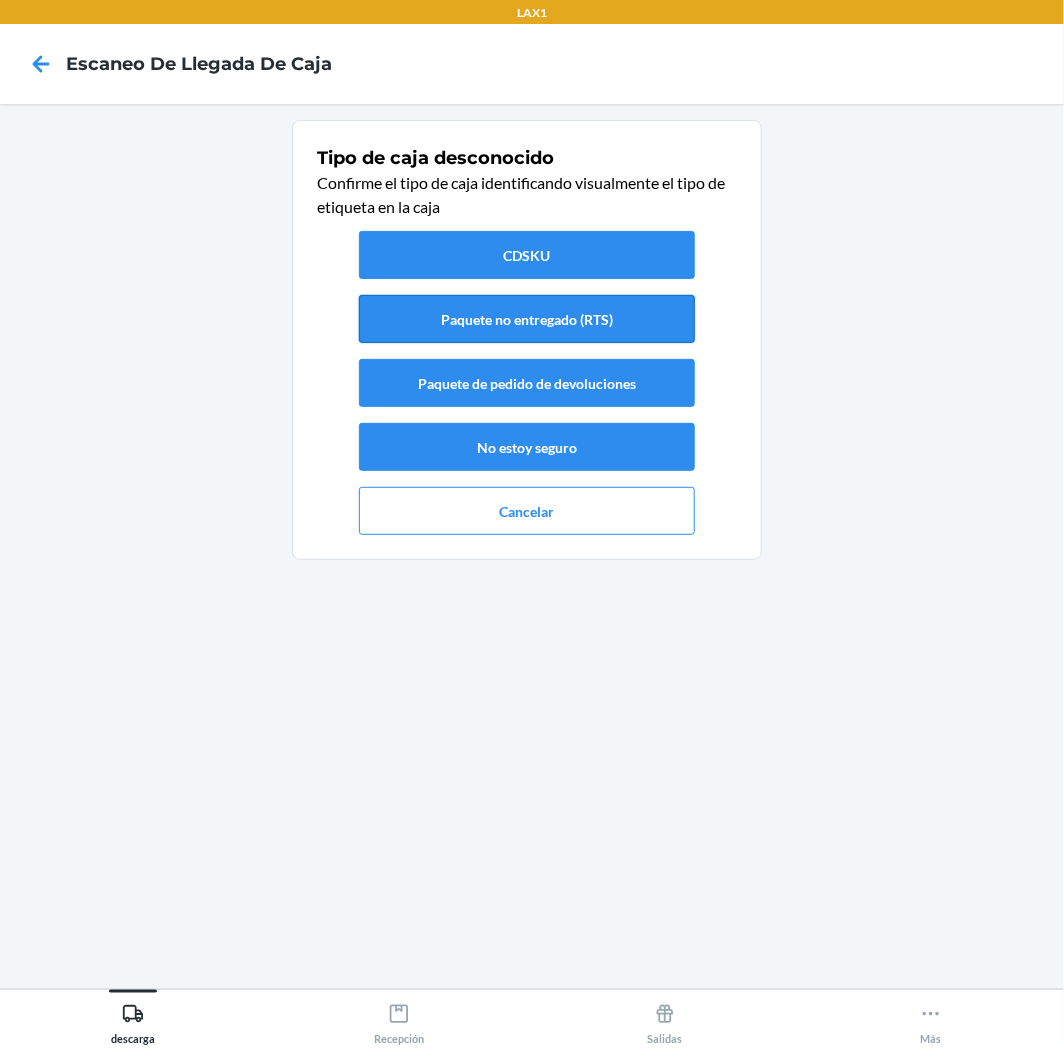 click on "Paquete no entregado (RTS)" at bounding box center (527, 319) 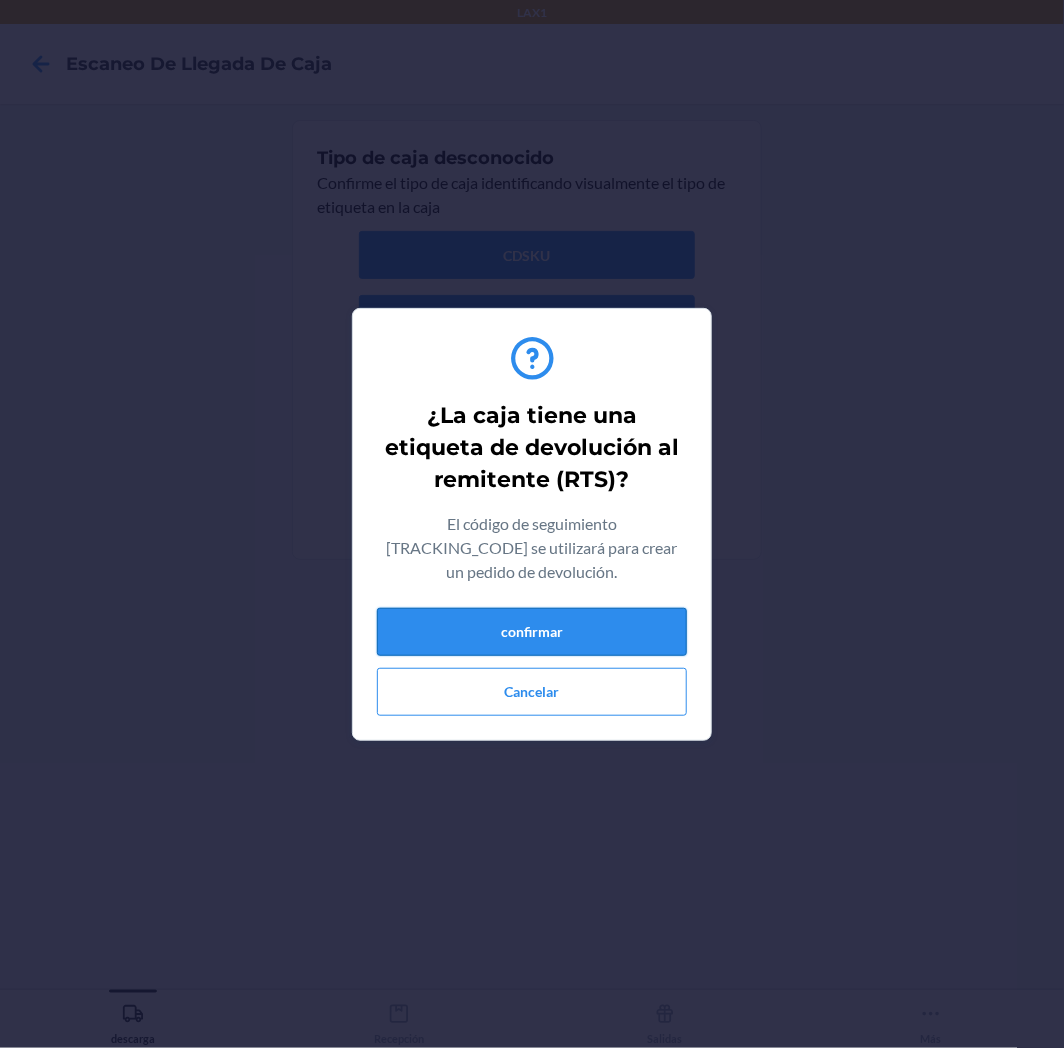 click on "confirmar" at bounding box center [532, 632] 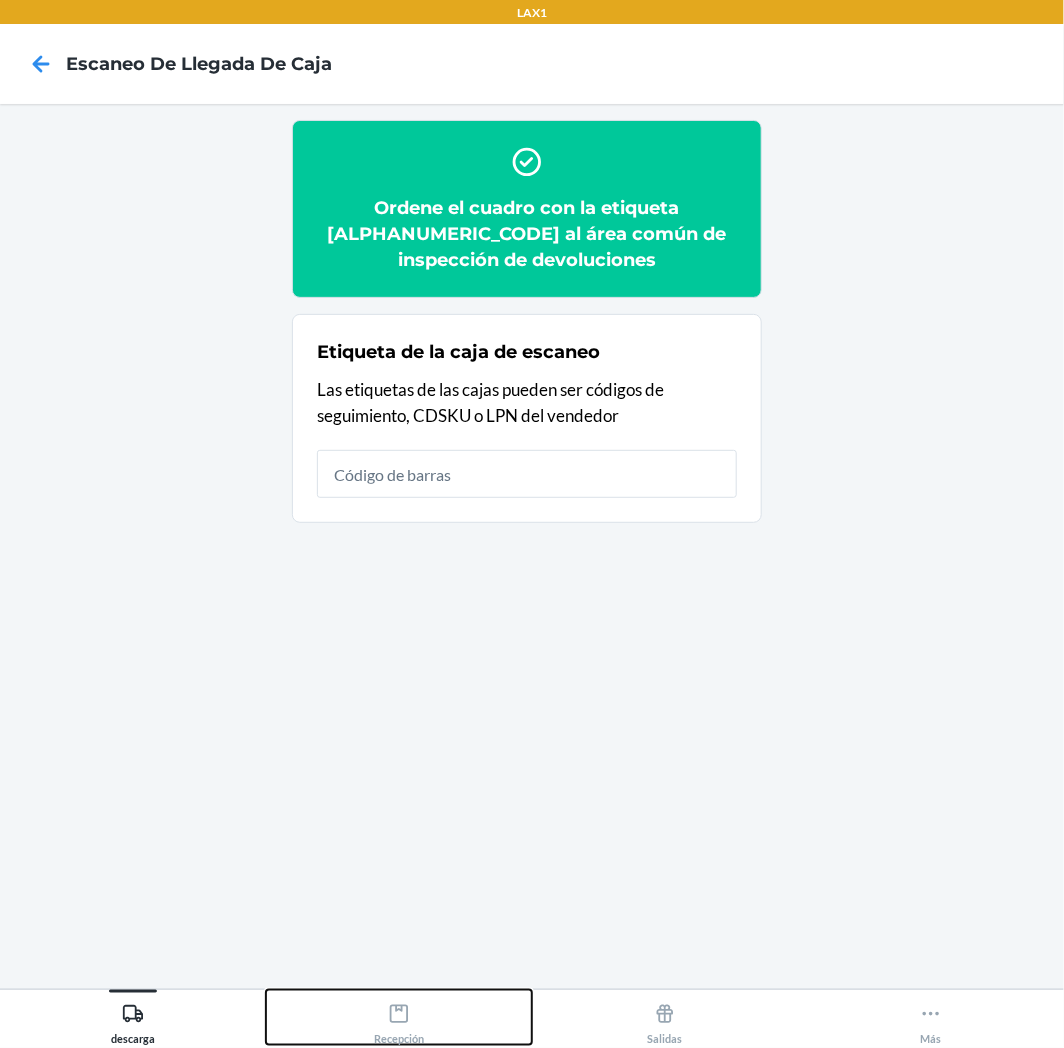 click 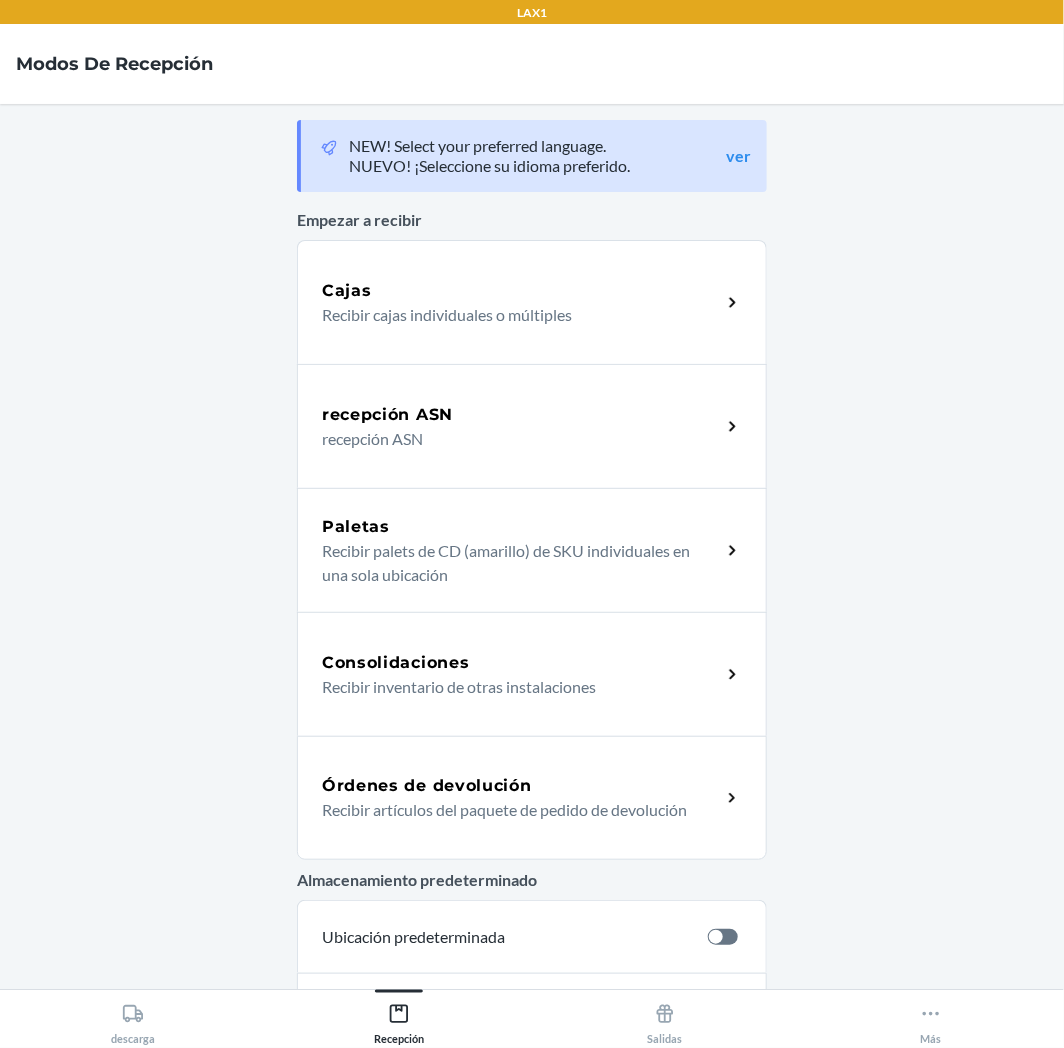 click on "Órdenes de devolución" at bounding box center [427, 786] 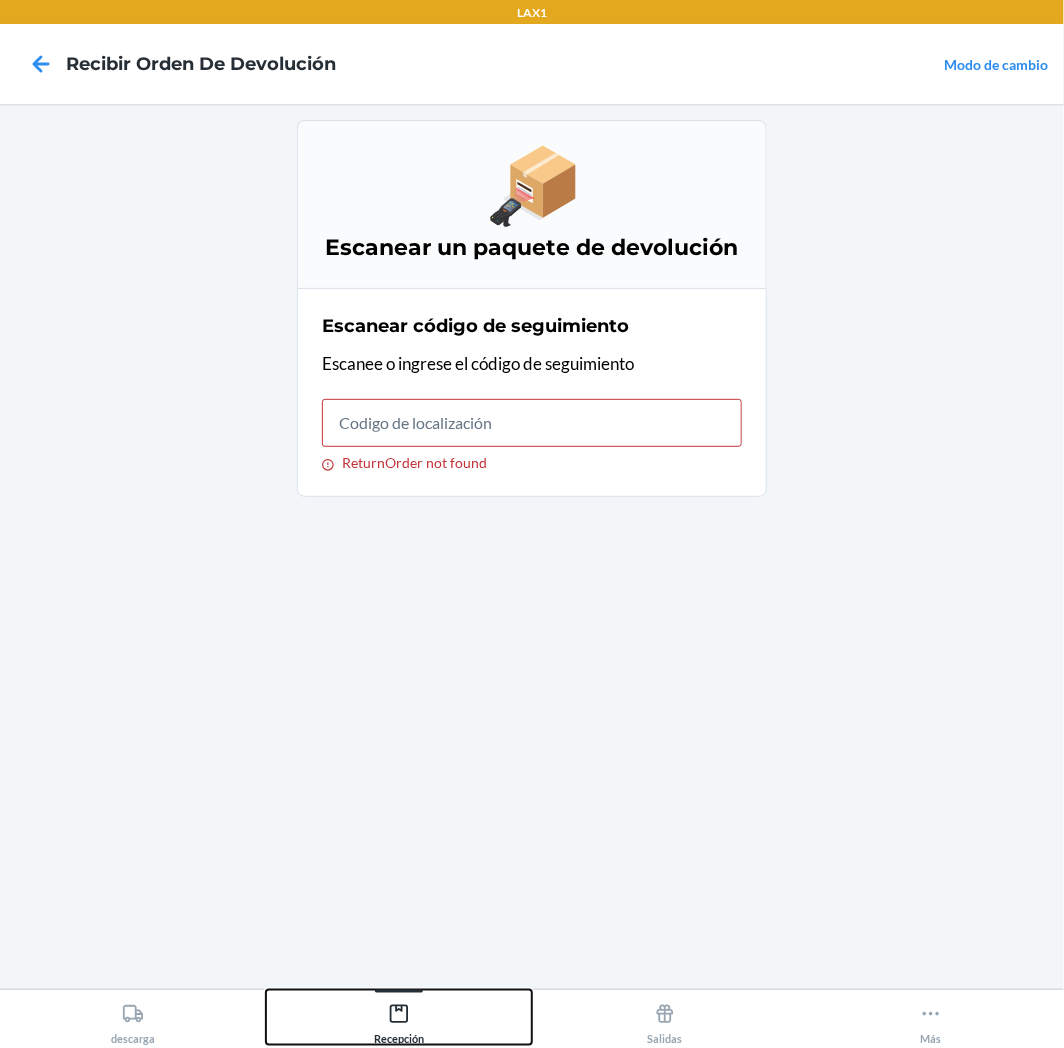 click 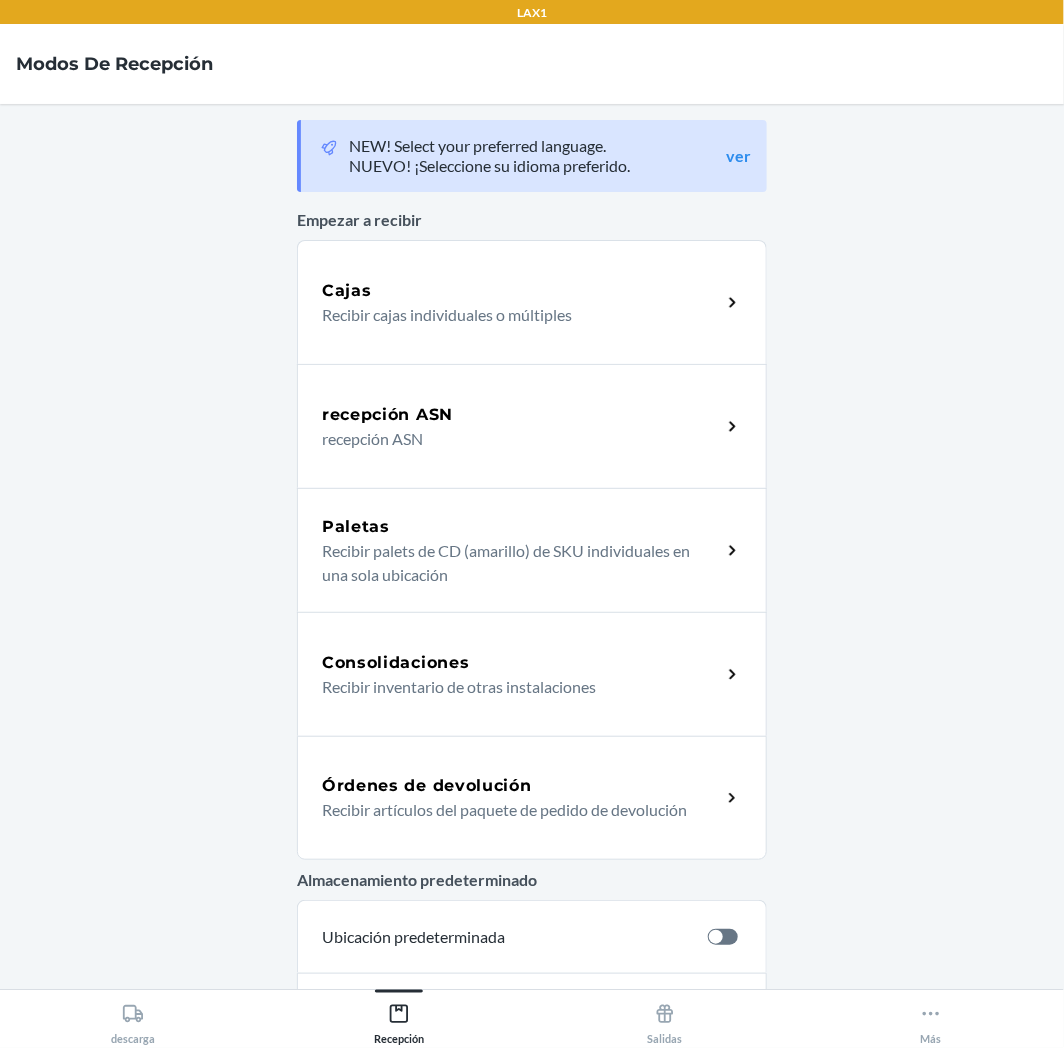 click on "Órdenes de devolución Recibir artículos del paquete de pedido de devolución" at bounding box center [532, 798] 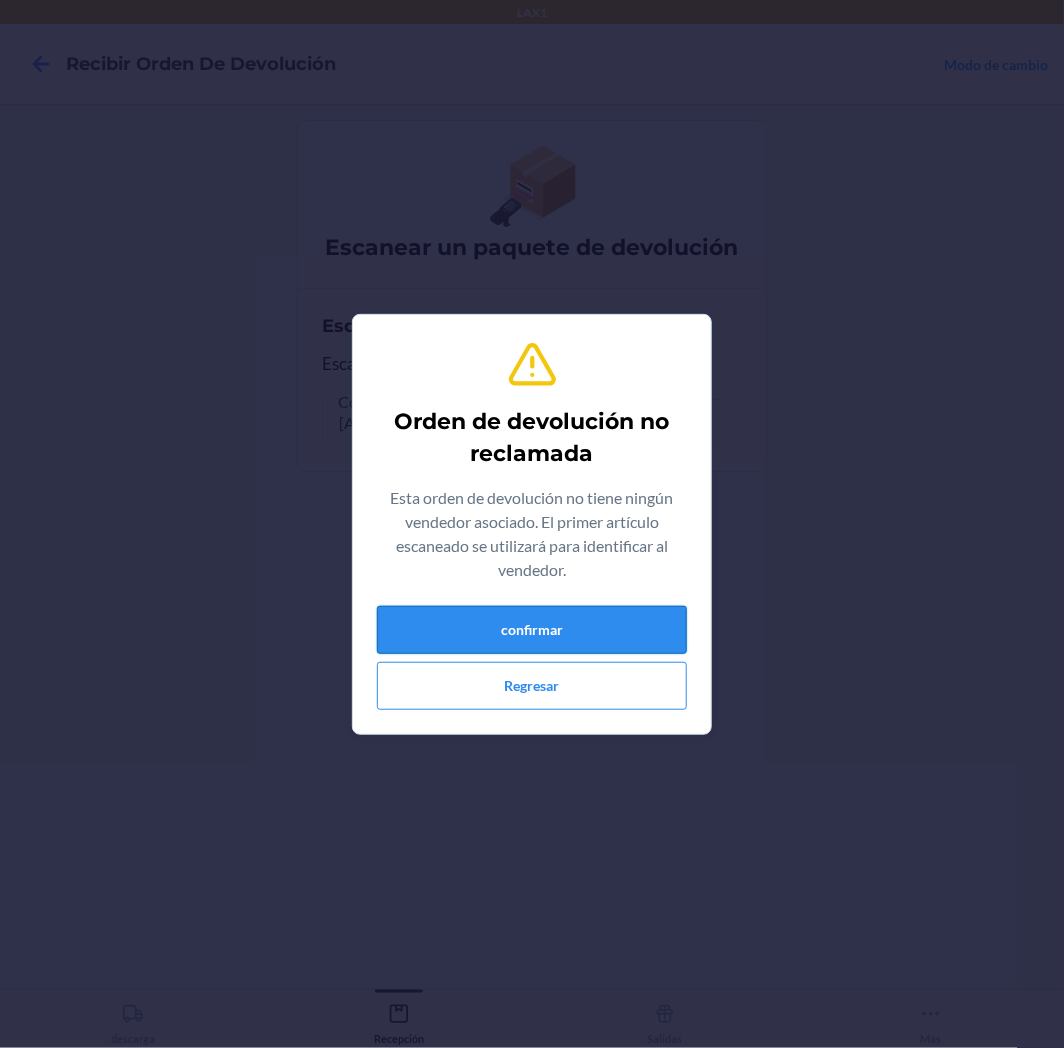 click on "confirmar" at bounding box center [532, 630] 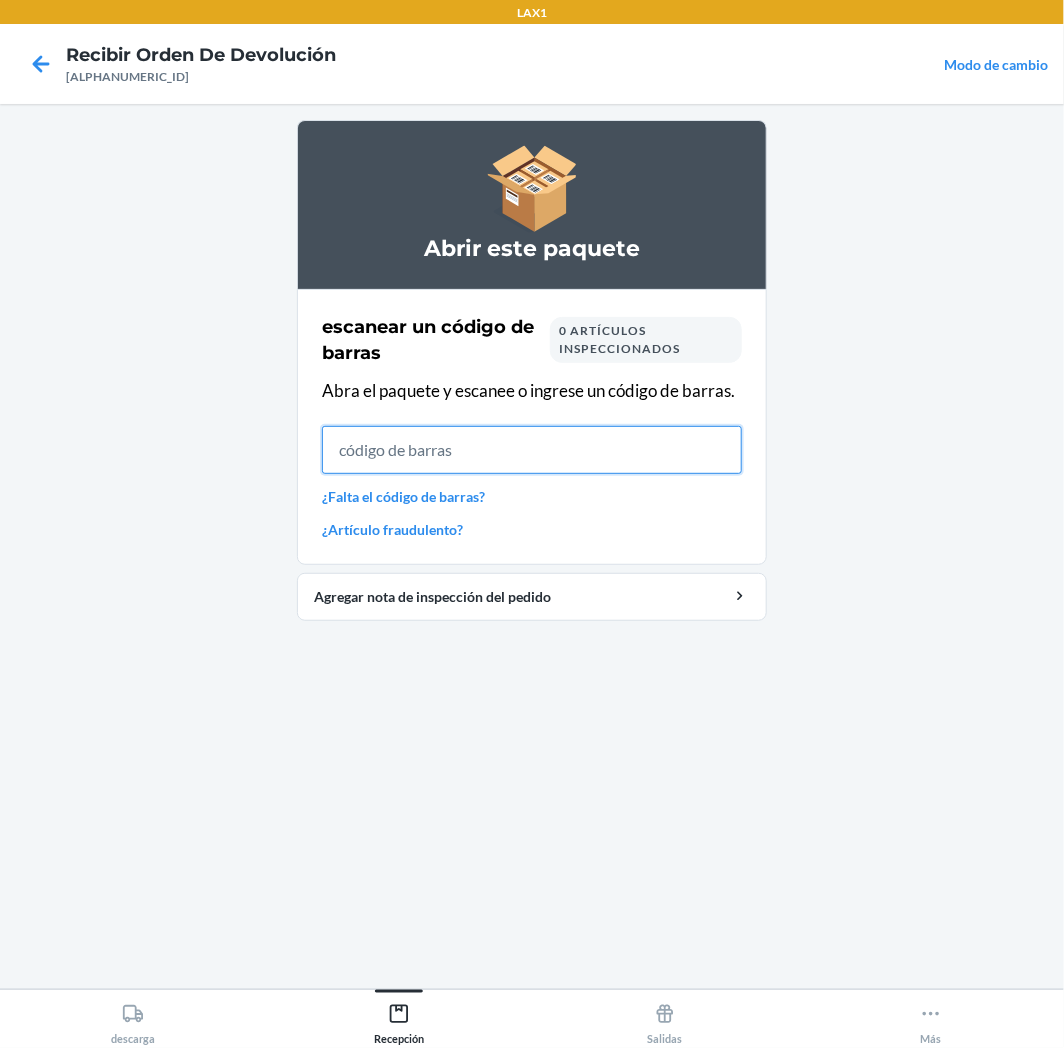 click at bounding box center (532, 450) 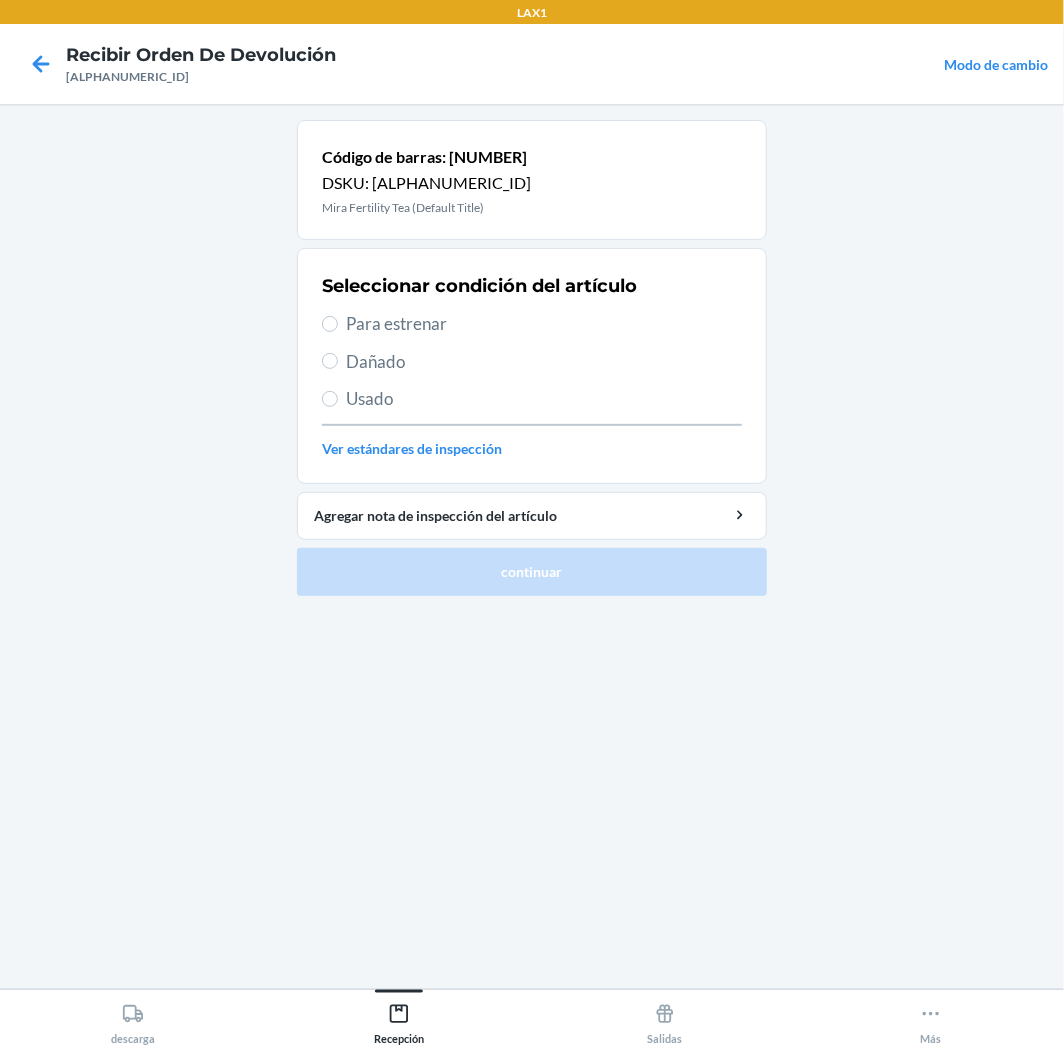 click on "Para estrenar" at bounding box center (544, 324) 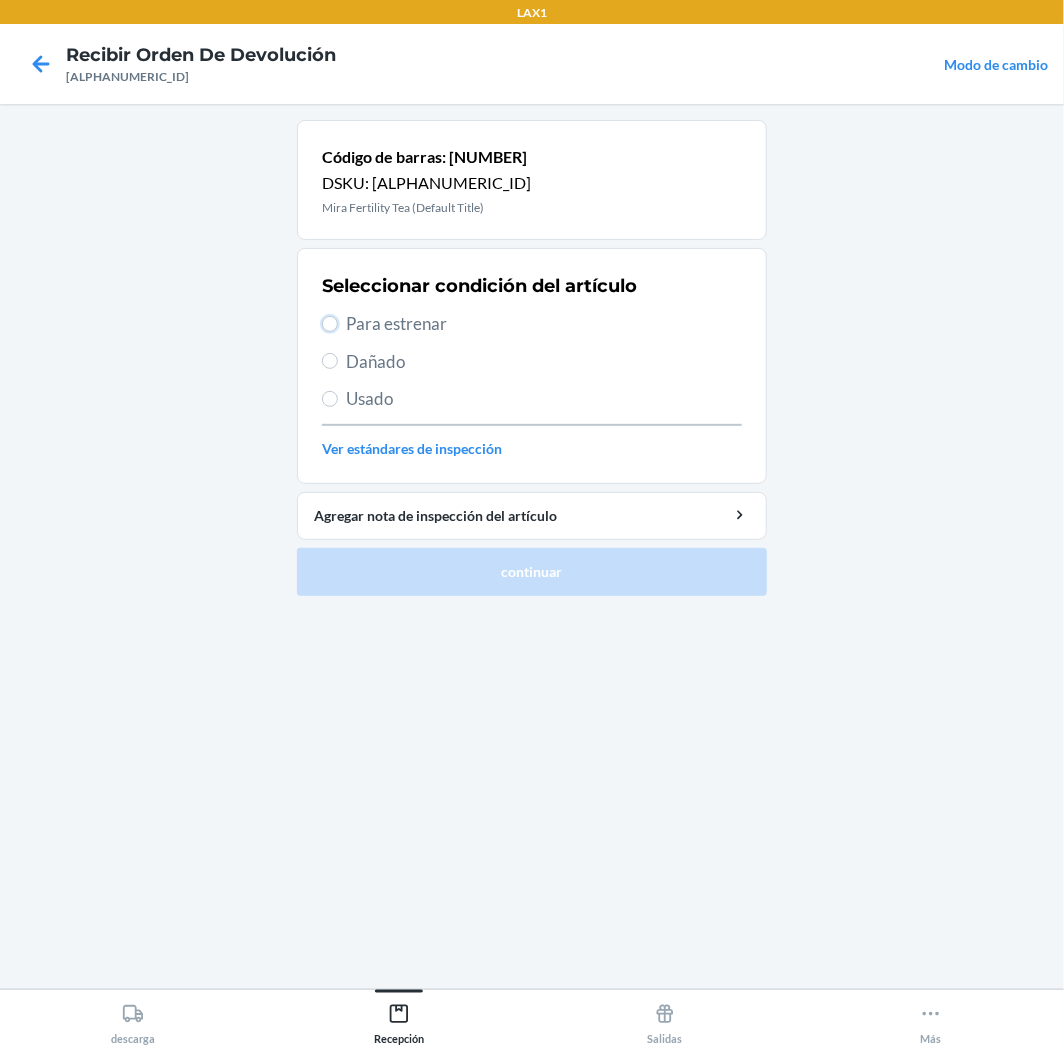 click on "Para estrenar" at bounding box center (330, 324) 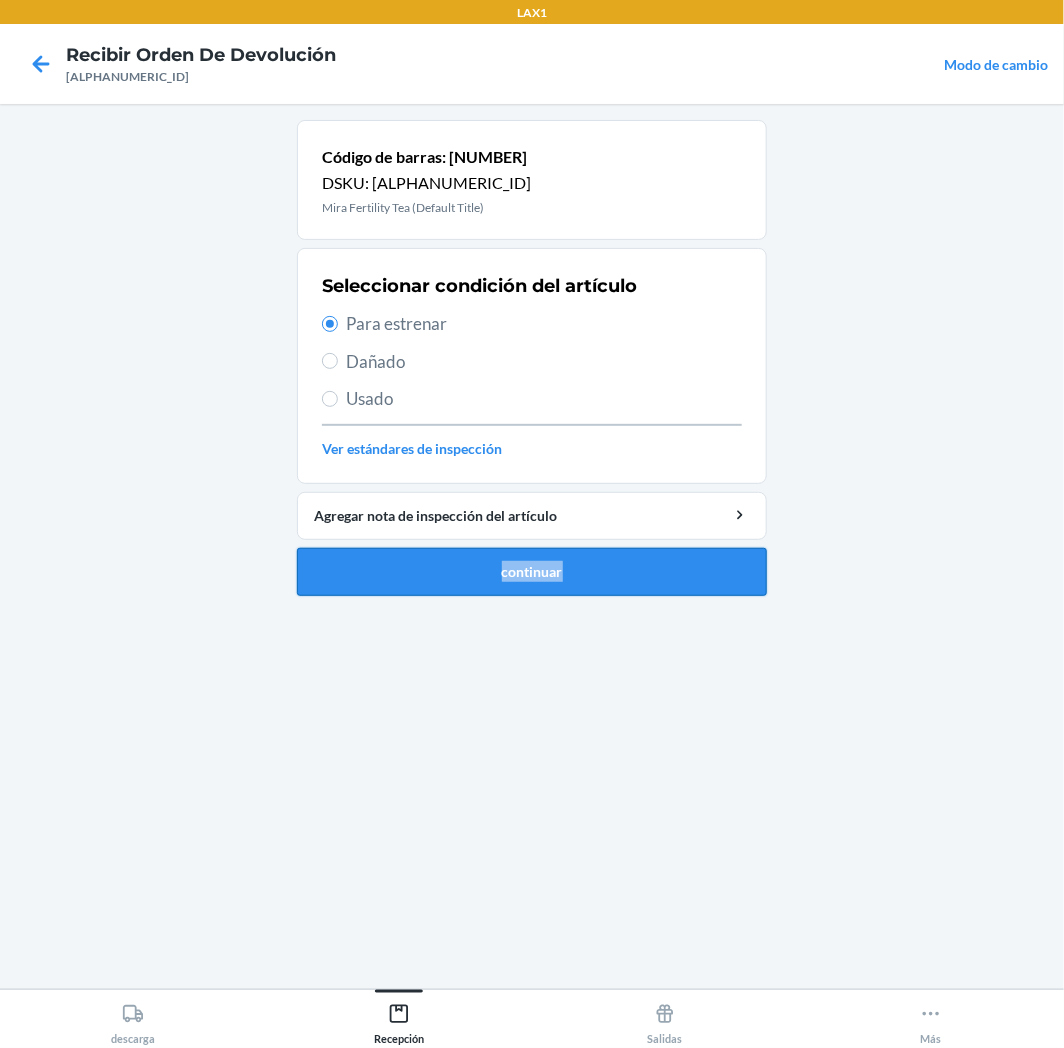 drag, startPoint x: 630, startPoint y: 540, endPoint x: 630, endPoint y: 554, distance: 14 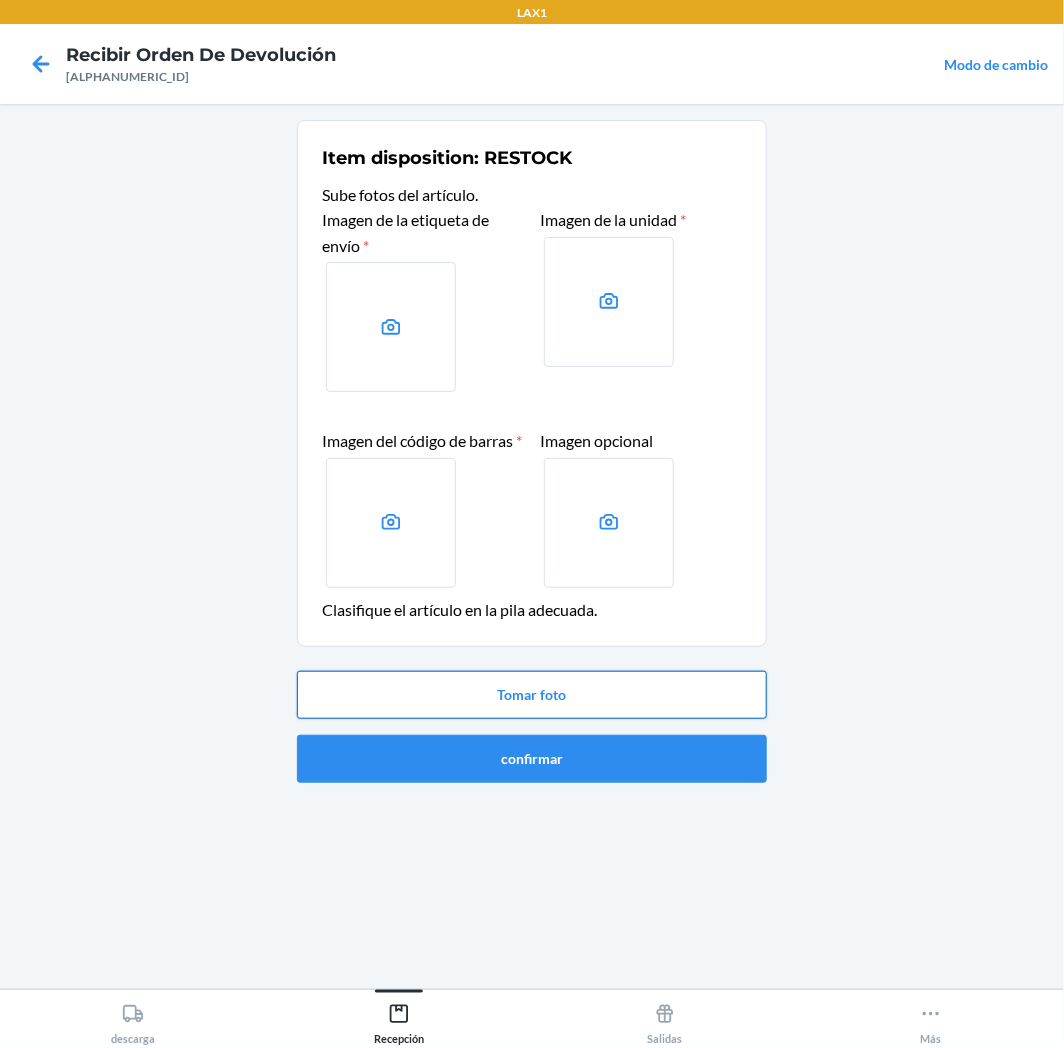 click on "Tomar foto" at bounding box center [532, 695] 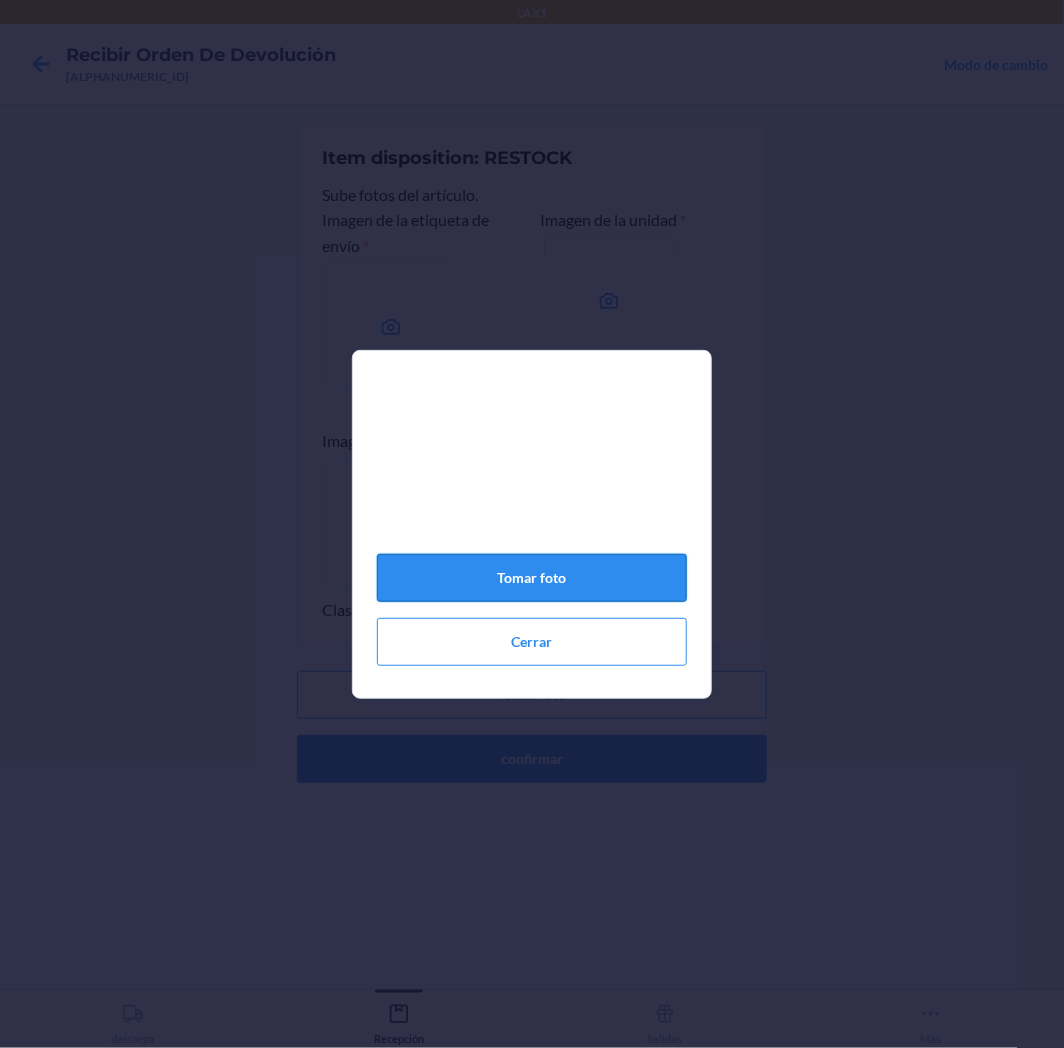 click on "Tomar foto" 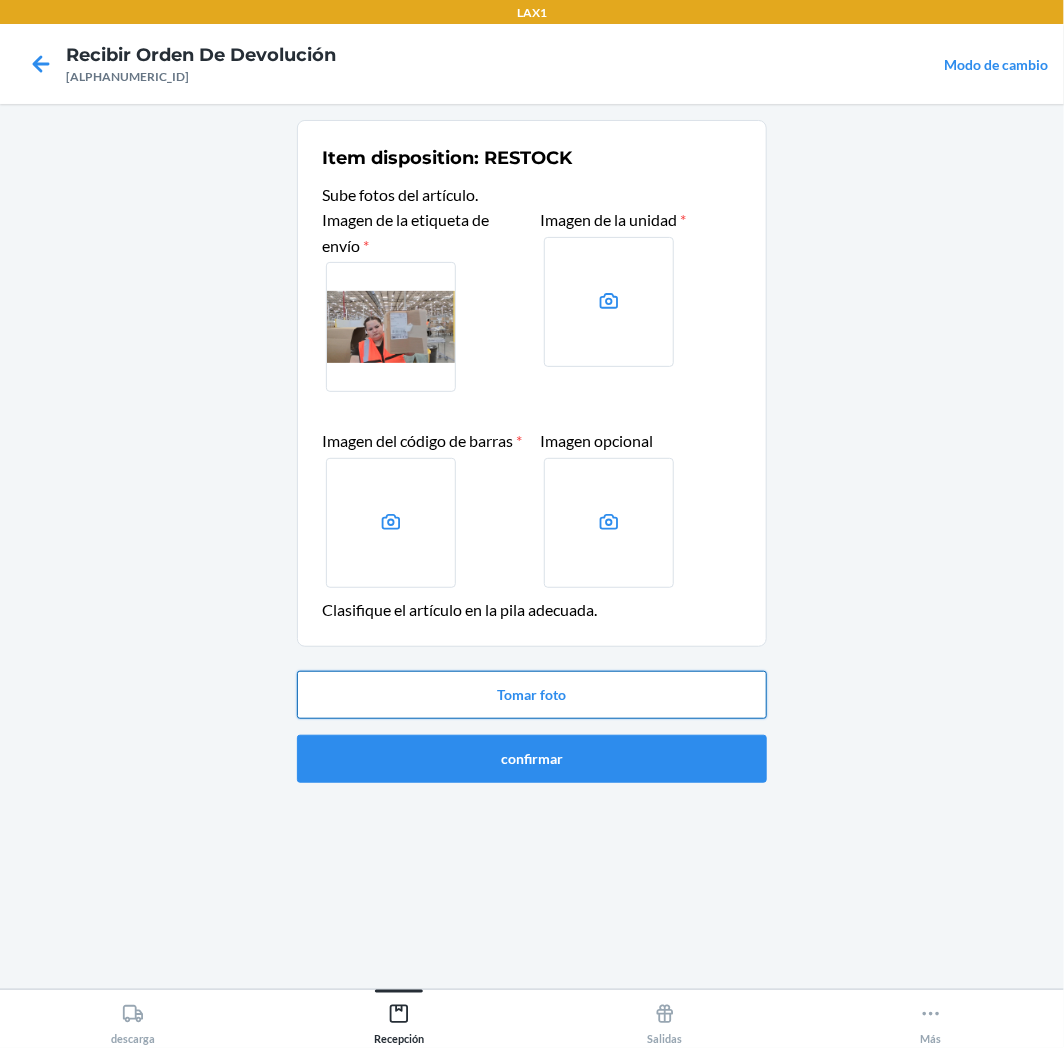 click on "Tomar foto" at bounding box center (532, 695) 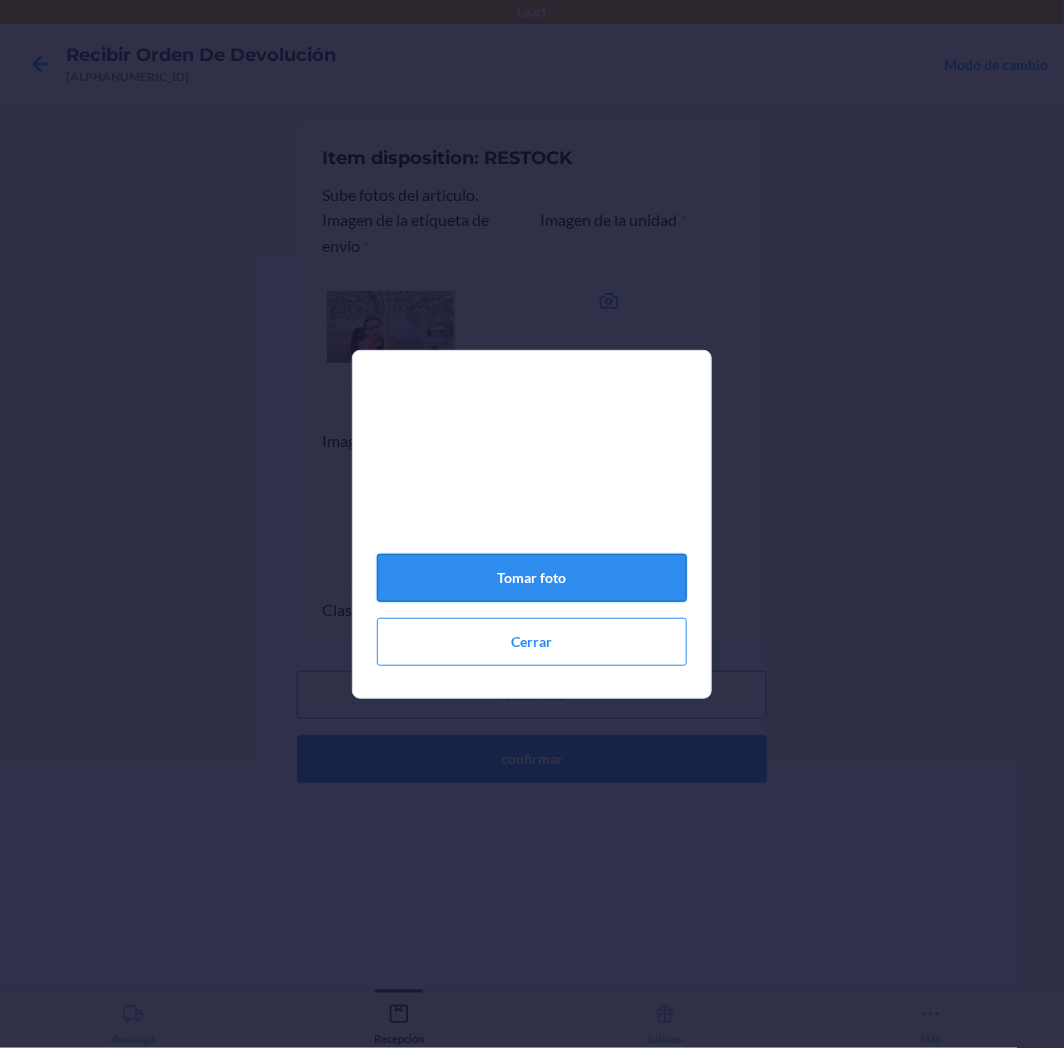 click on "Tomar foto" 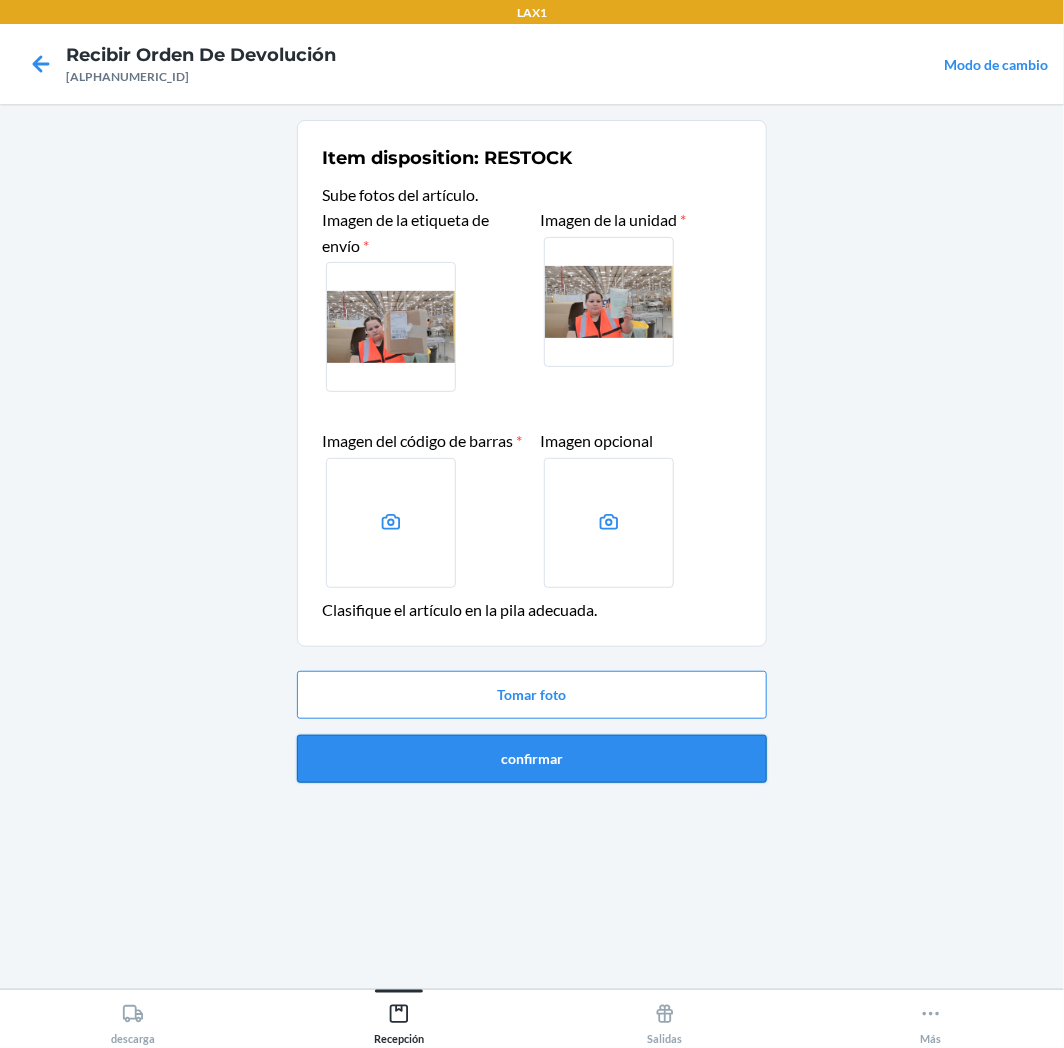click on "confirmar" at bounding box center (532, 759) 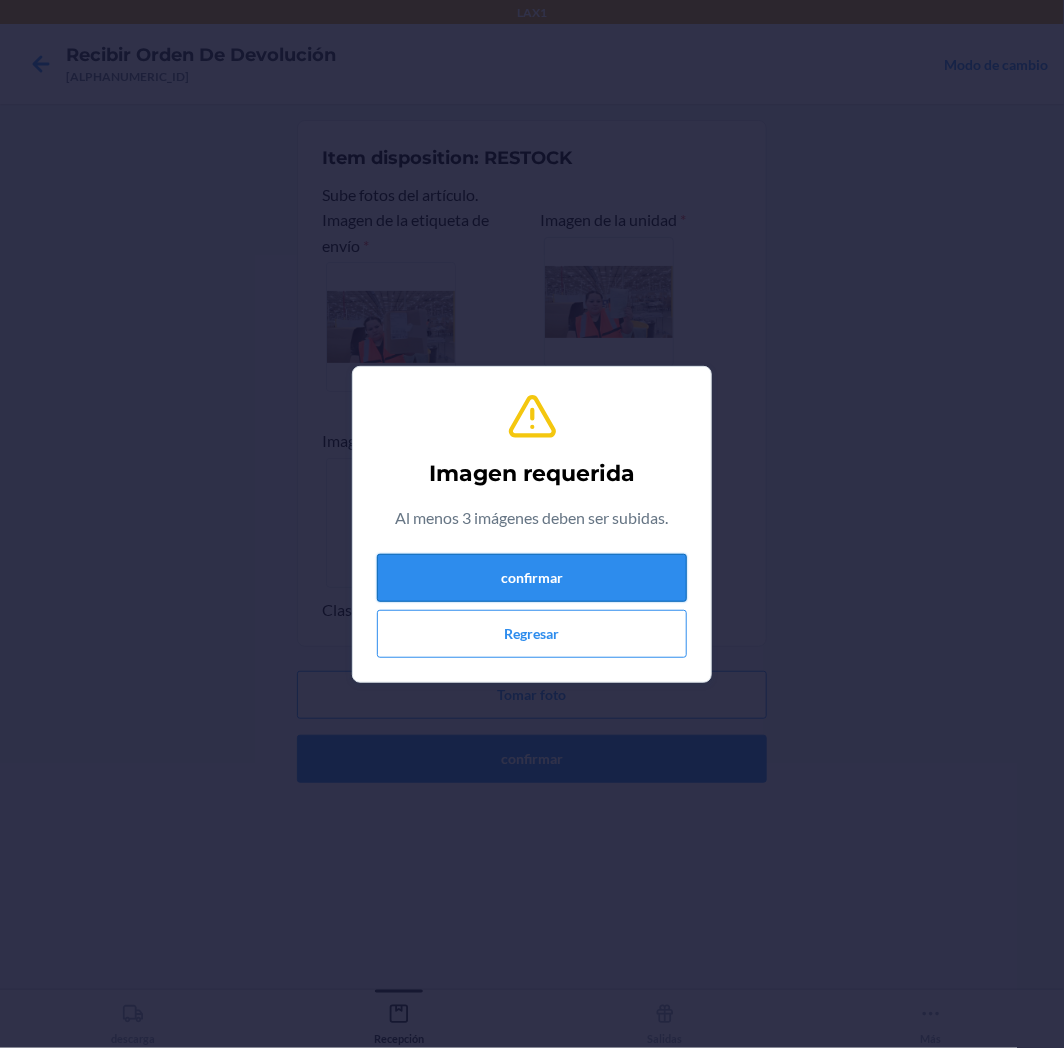 click on "confirmar" at bounding box center [532, 578] 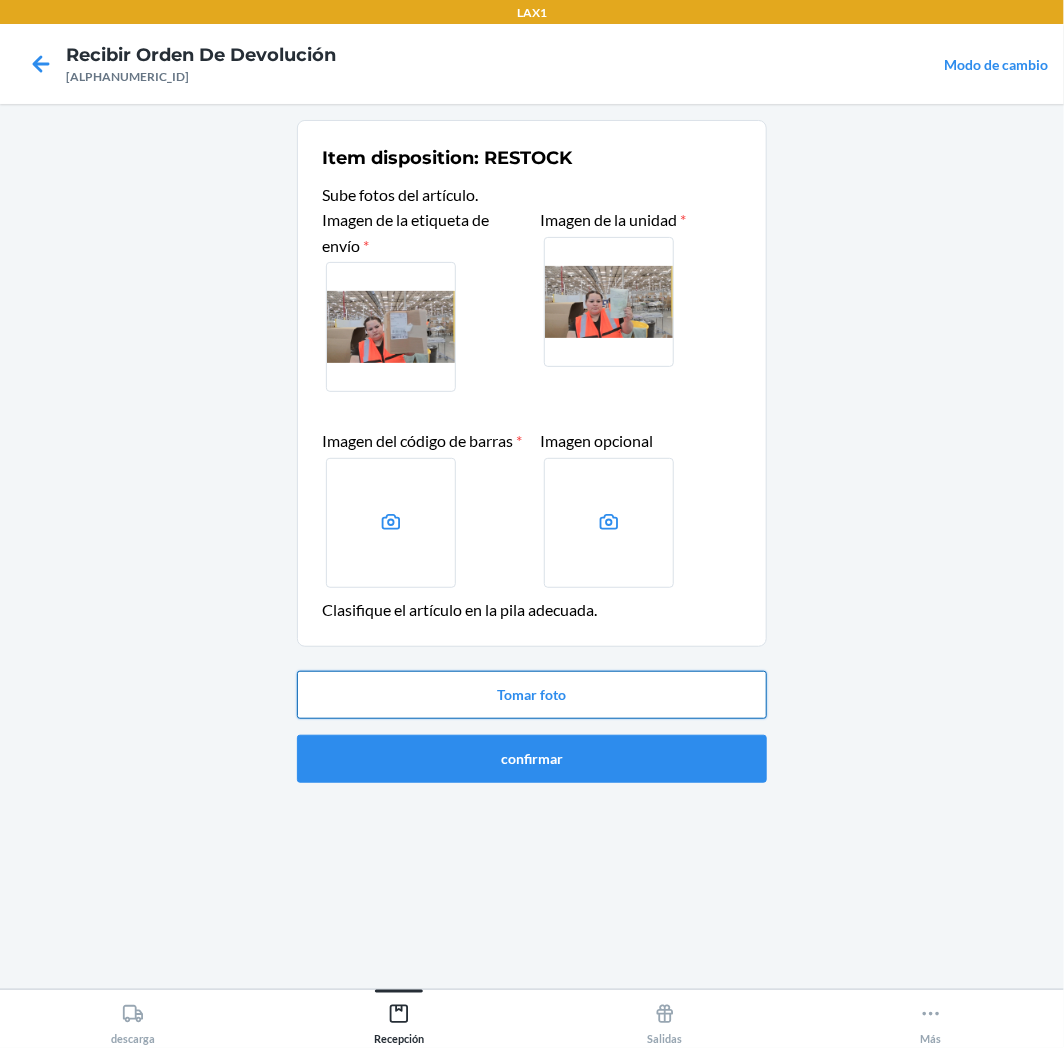 click on "Tomar foto" at bounding box center [532, 695] 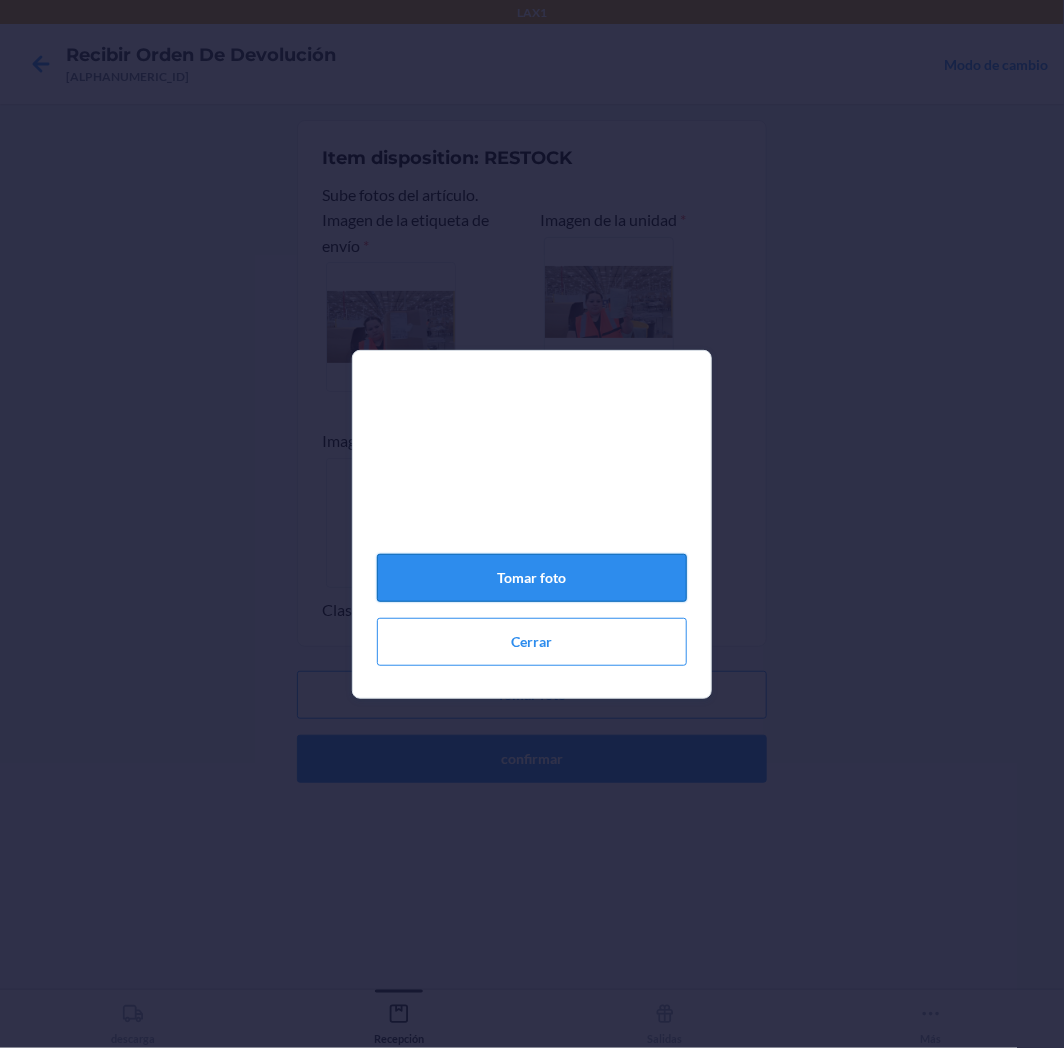 click on "Tomar foto" 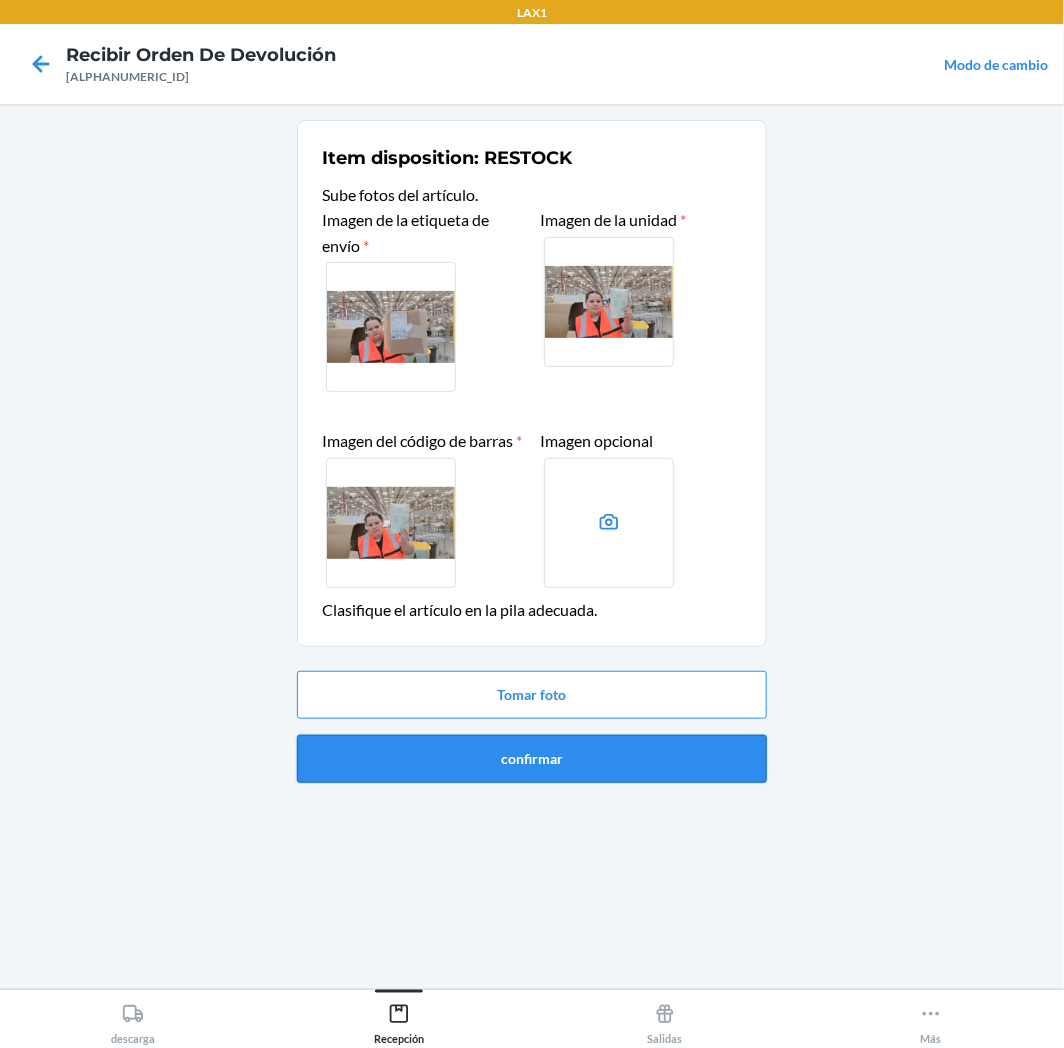 click on "confirmar" at bounding box center [532, 759] 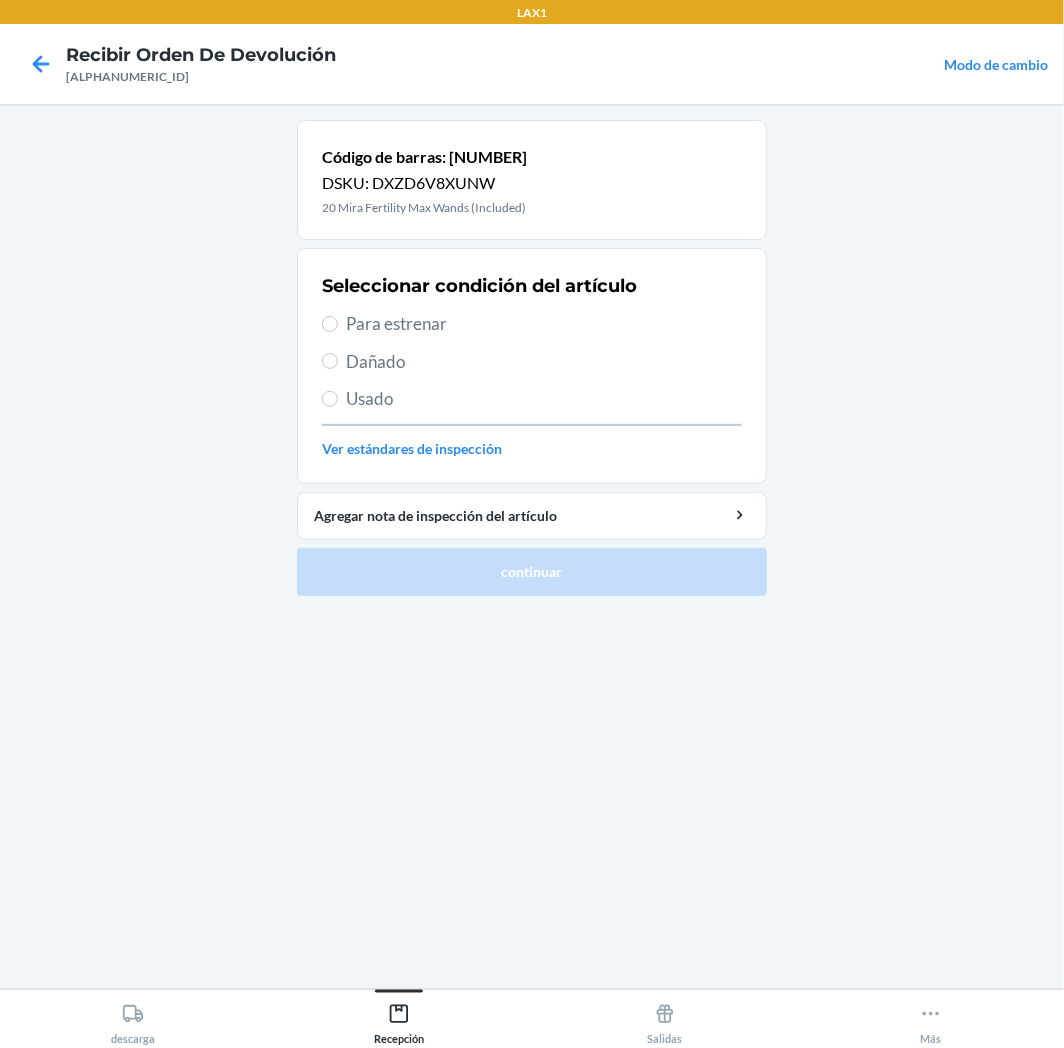click on "Para estrenar" at bounding box center [544, 324] 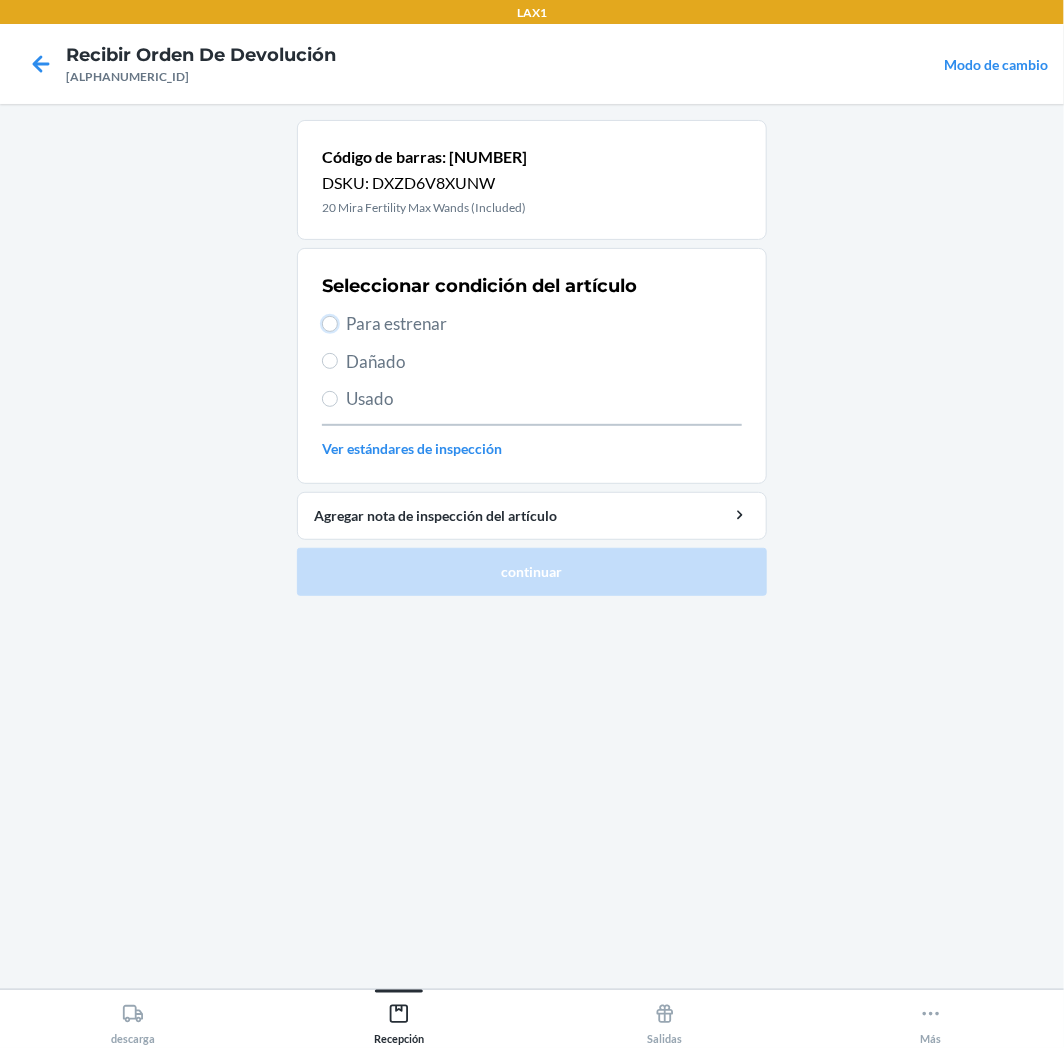 click on "Para estrenar" at bounding box center (330, 324) 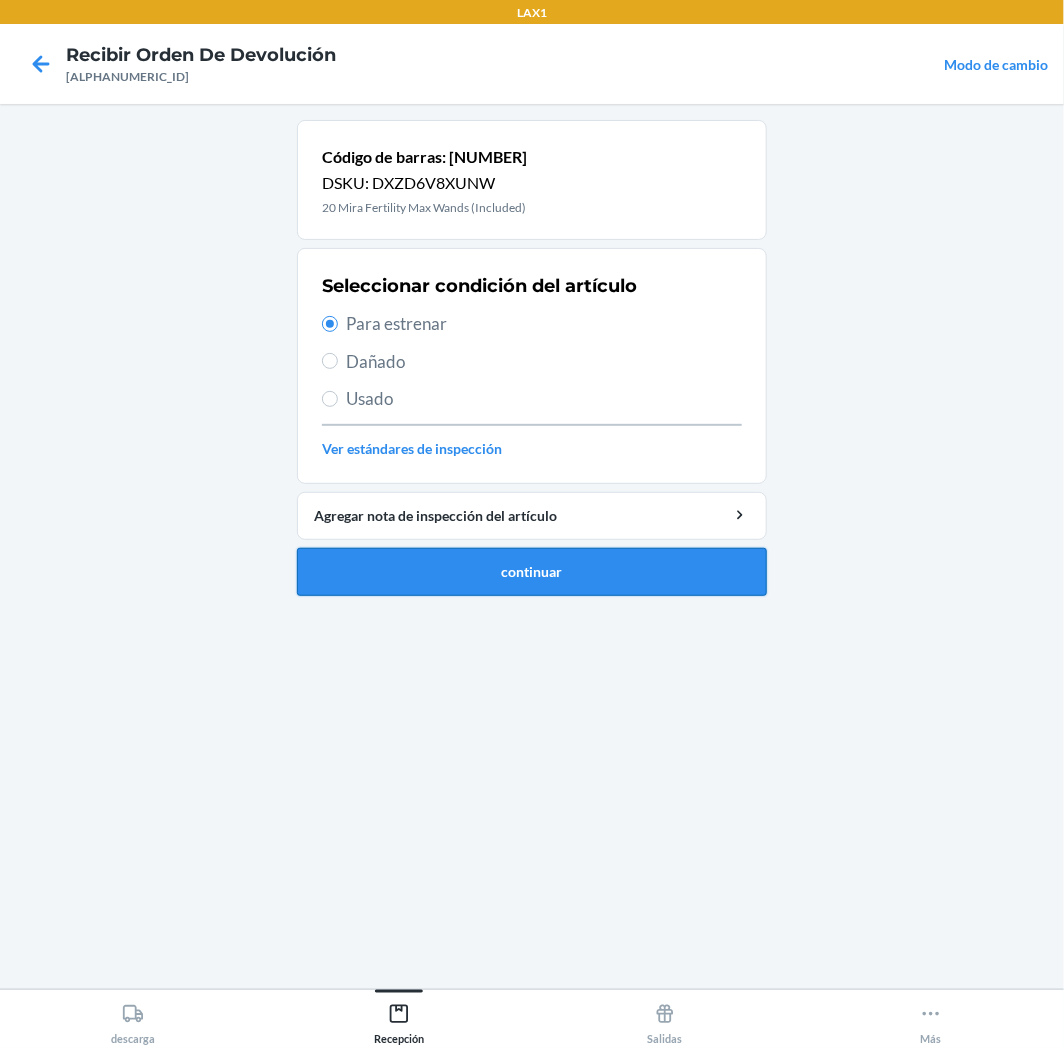 click on "continuar" at bounding box center [532, 572] 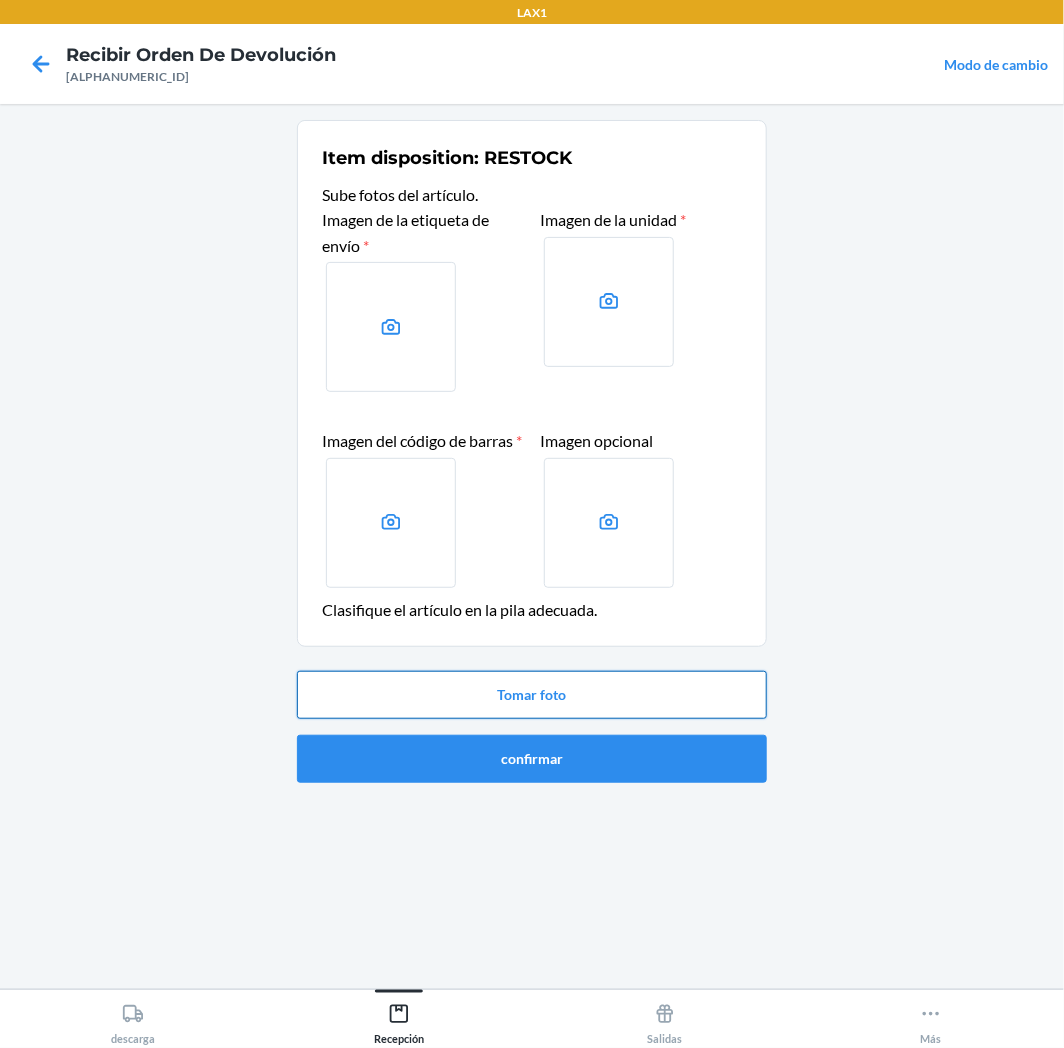drag, startPoint x: 634, startPoint y: 712, endPoint x: 636, endPoint y: 696, distance: 16.124516 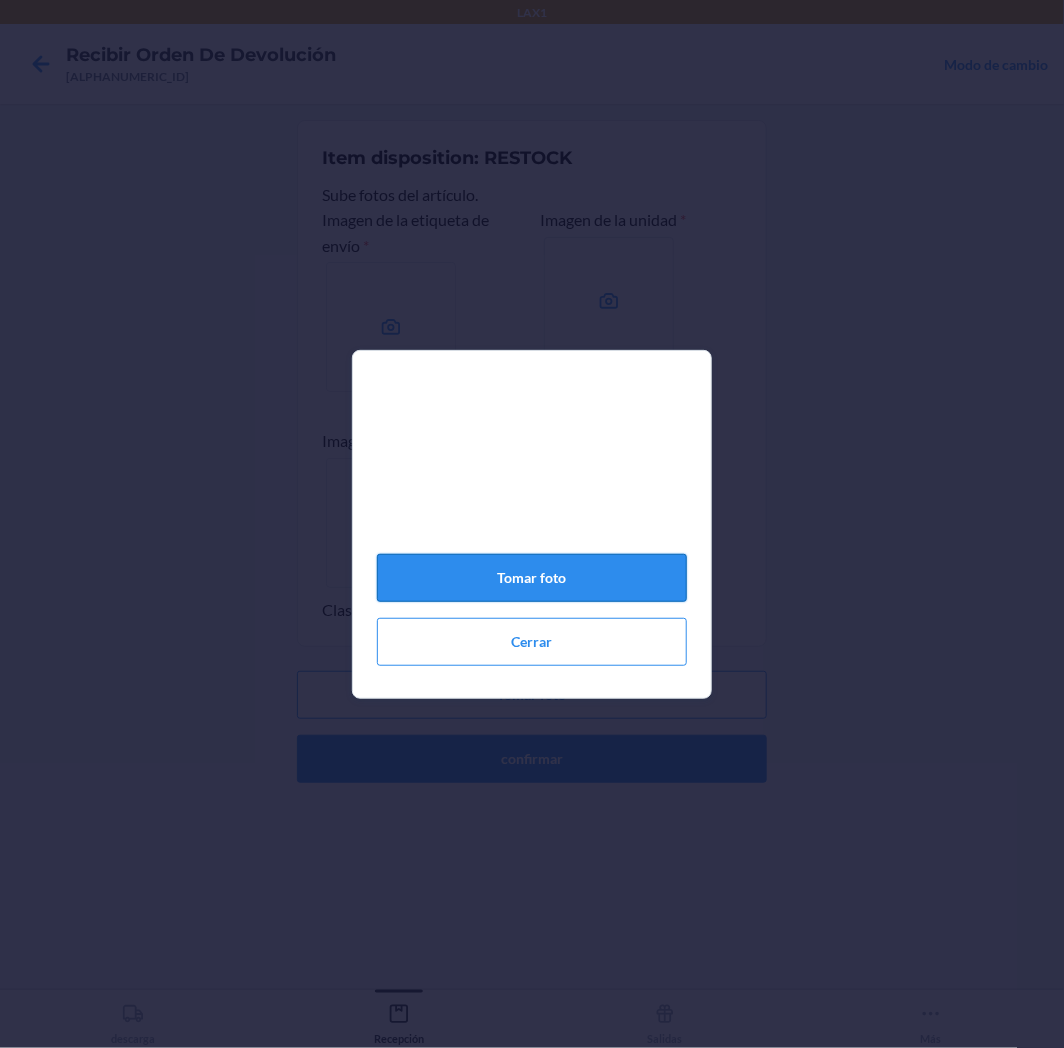 click on "Tomar foto" 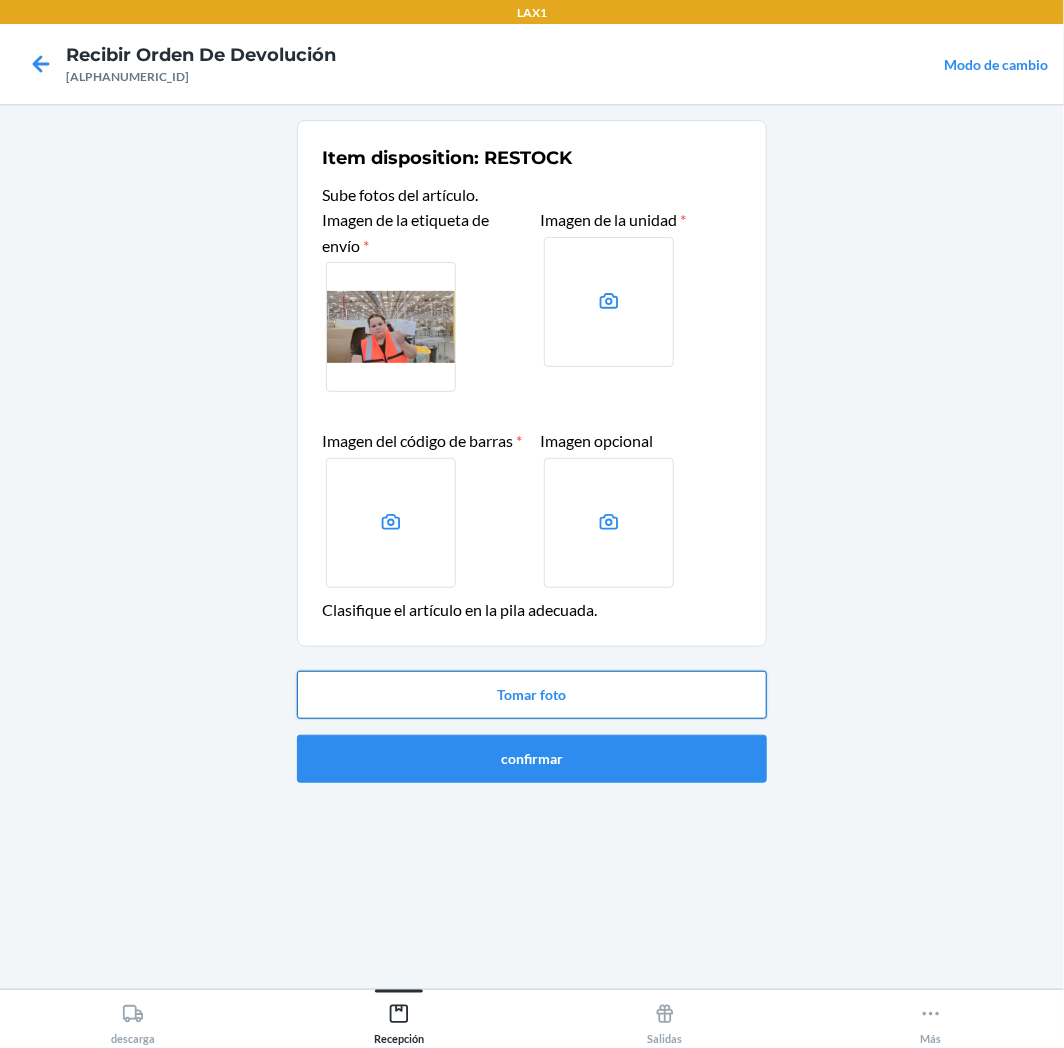 click on "Tomar foto" at bounding box center [532, 695] 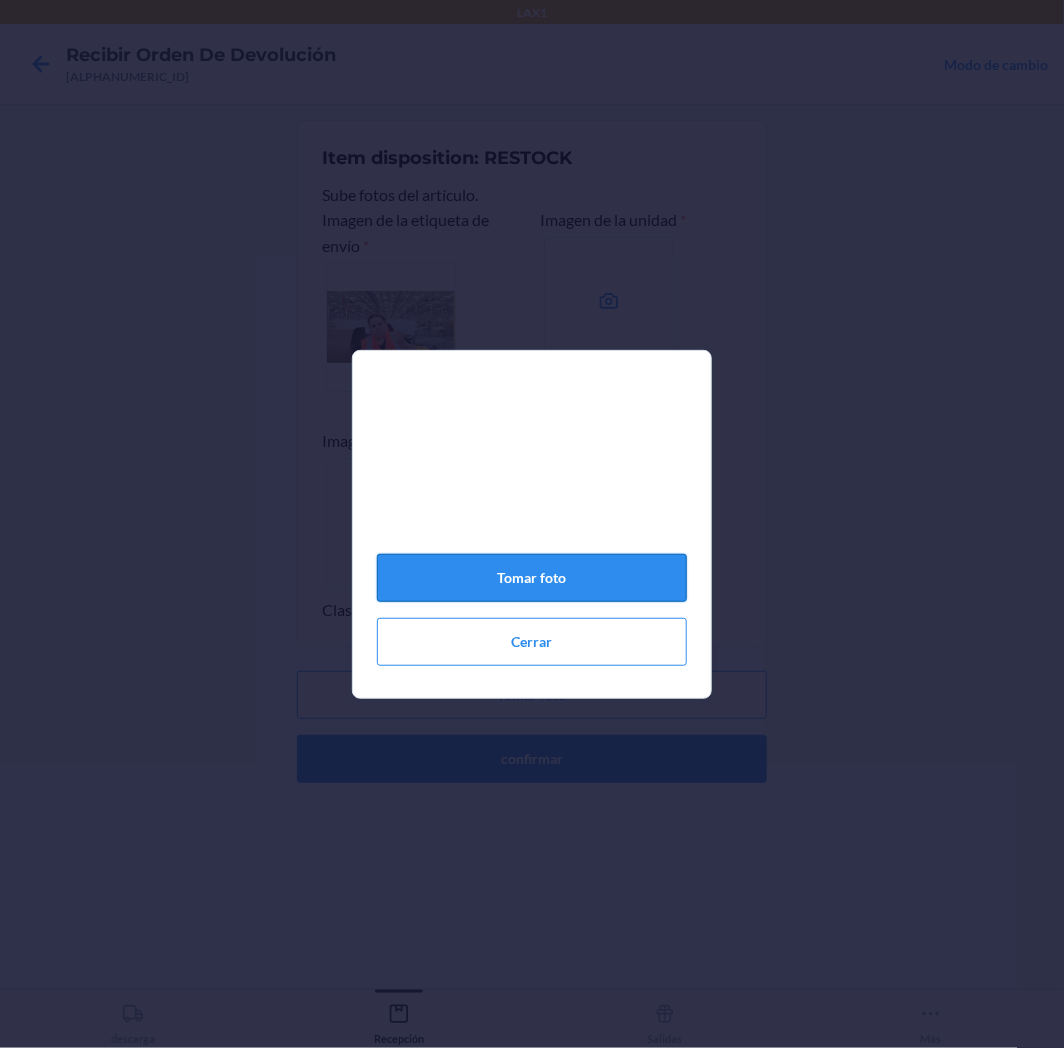 drag, startPoint x: 583, startPoint y: 585, endPoint x: 592, endPoint y: 596, distance: 14.21267 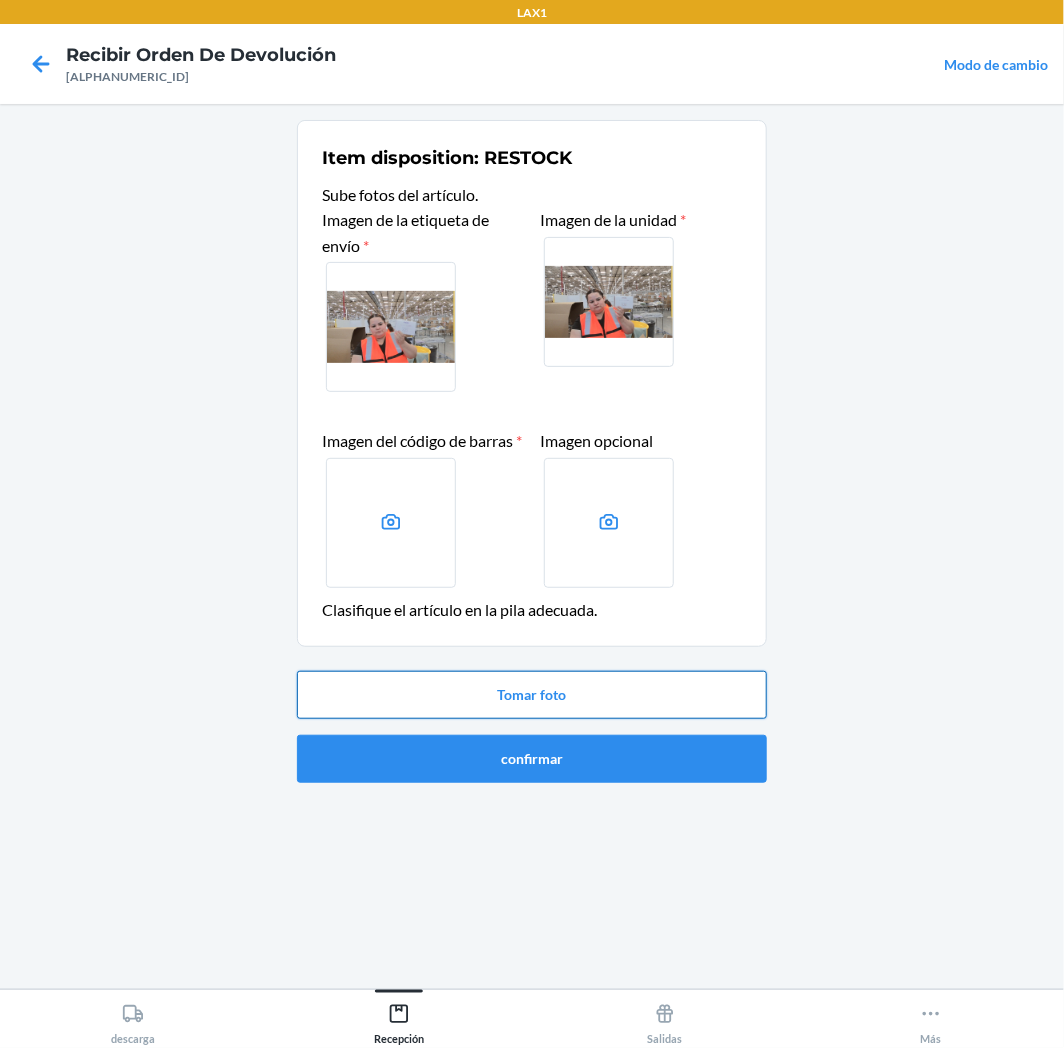 click on "Tomar foto" at bounding box center (532, 695) 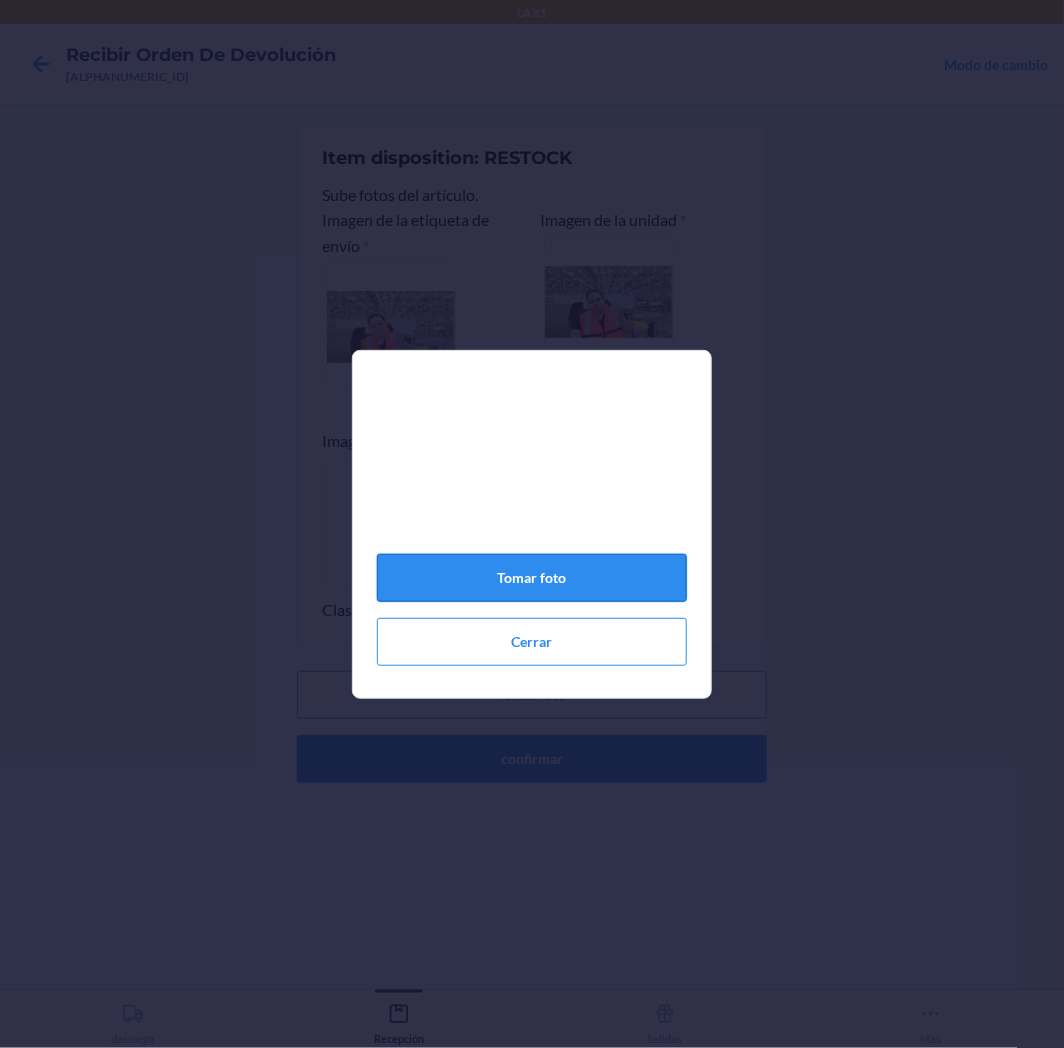 click on "Tomar foto" 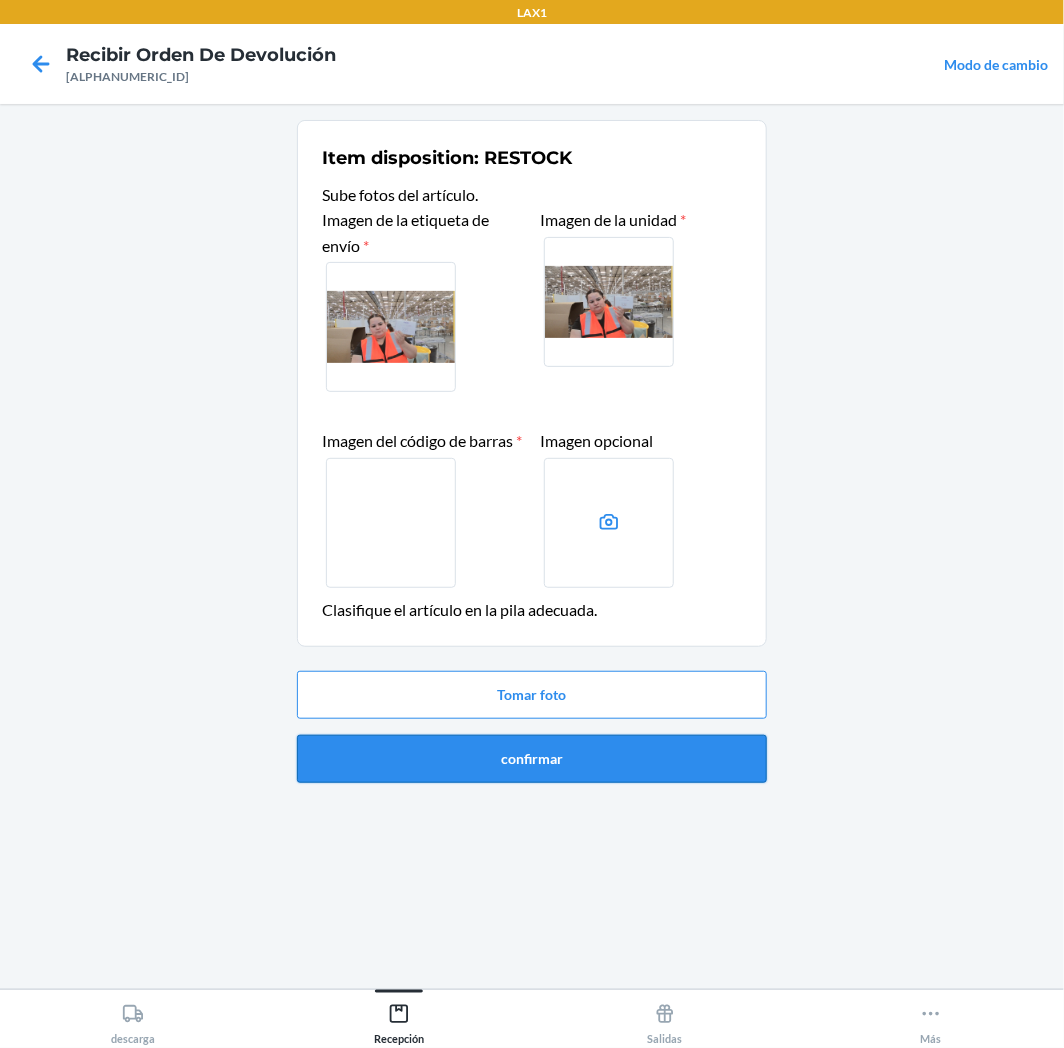 drag, startPoint x: 621, startPoint y: 750, endPoint x: 618, endPoint y: 760, distance: 10.440307 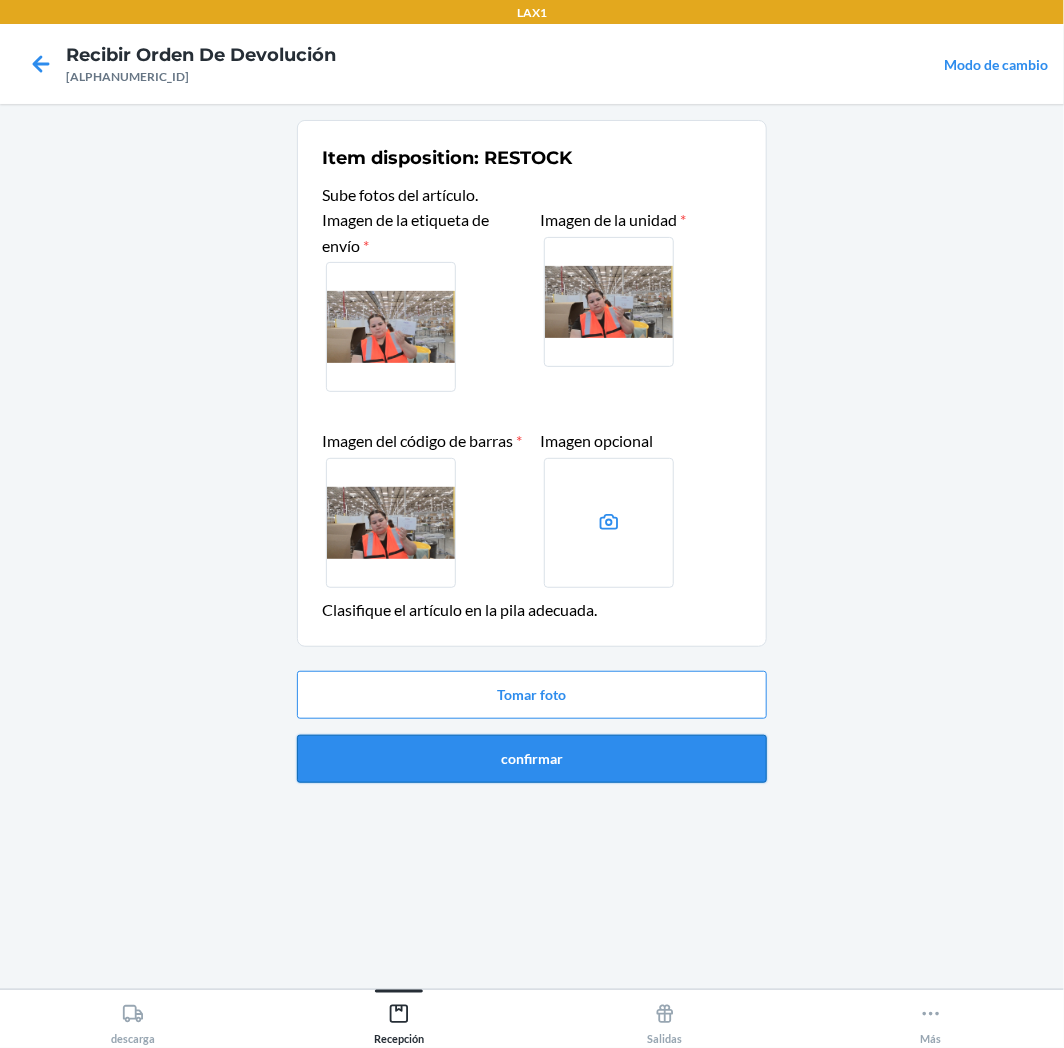 click on "Tomar foto confirmar" at bounding box center (532, 727) 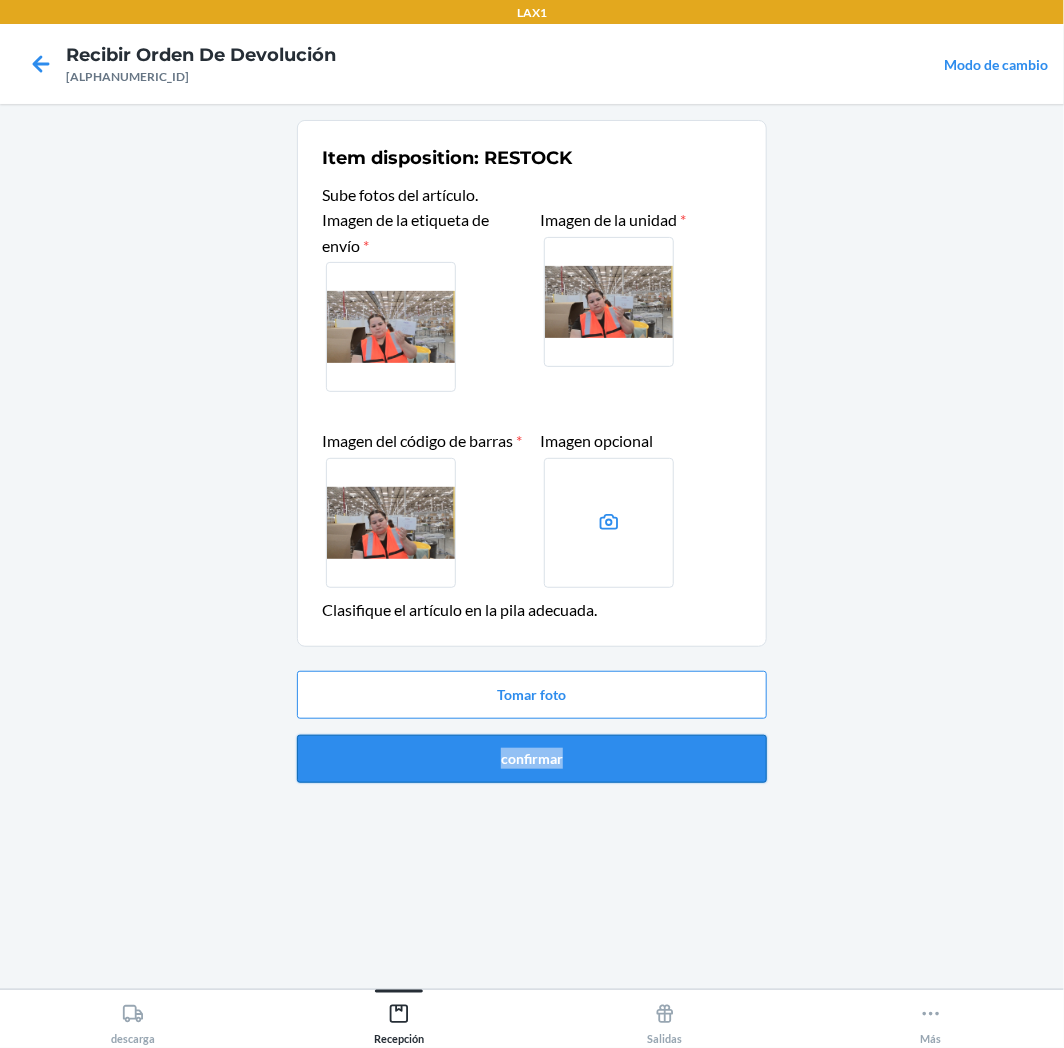 click on "confirmar" at bounding box center [532, 759] 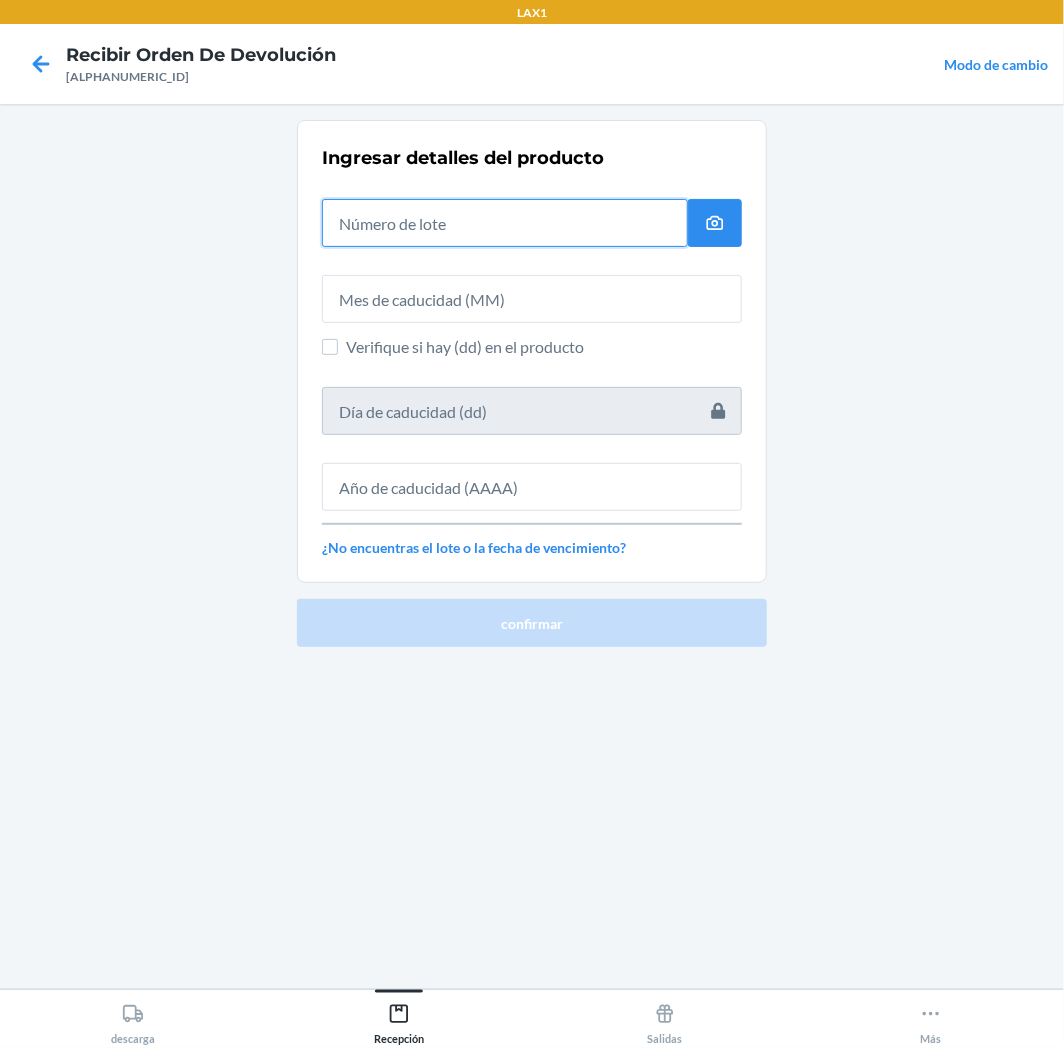 click at bounding box center (505, 223) 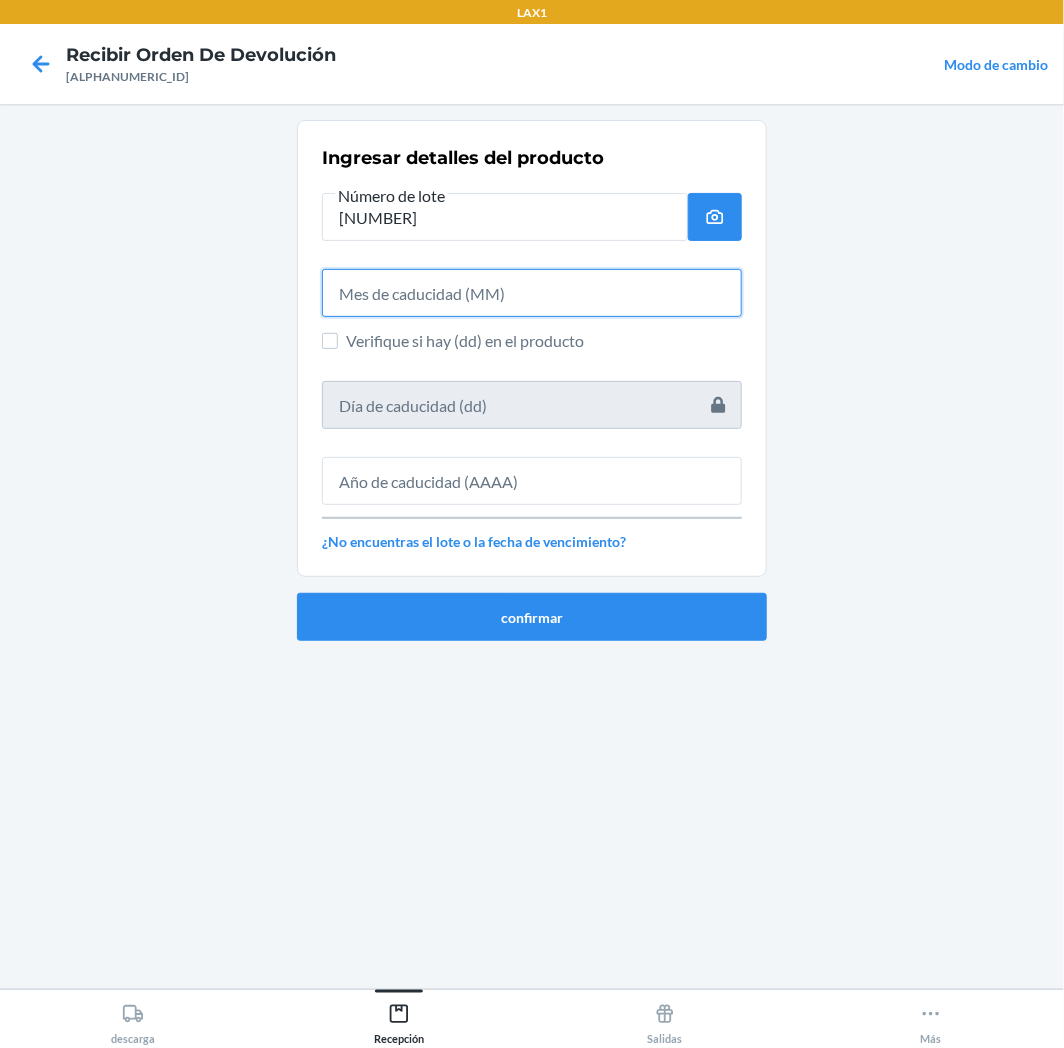click at bounding box center [532, 293] 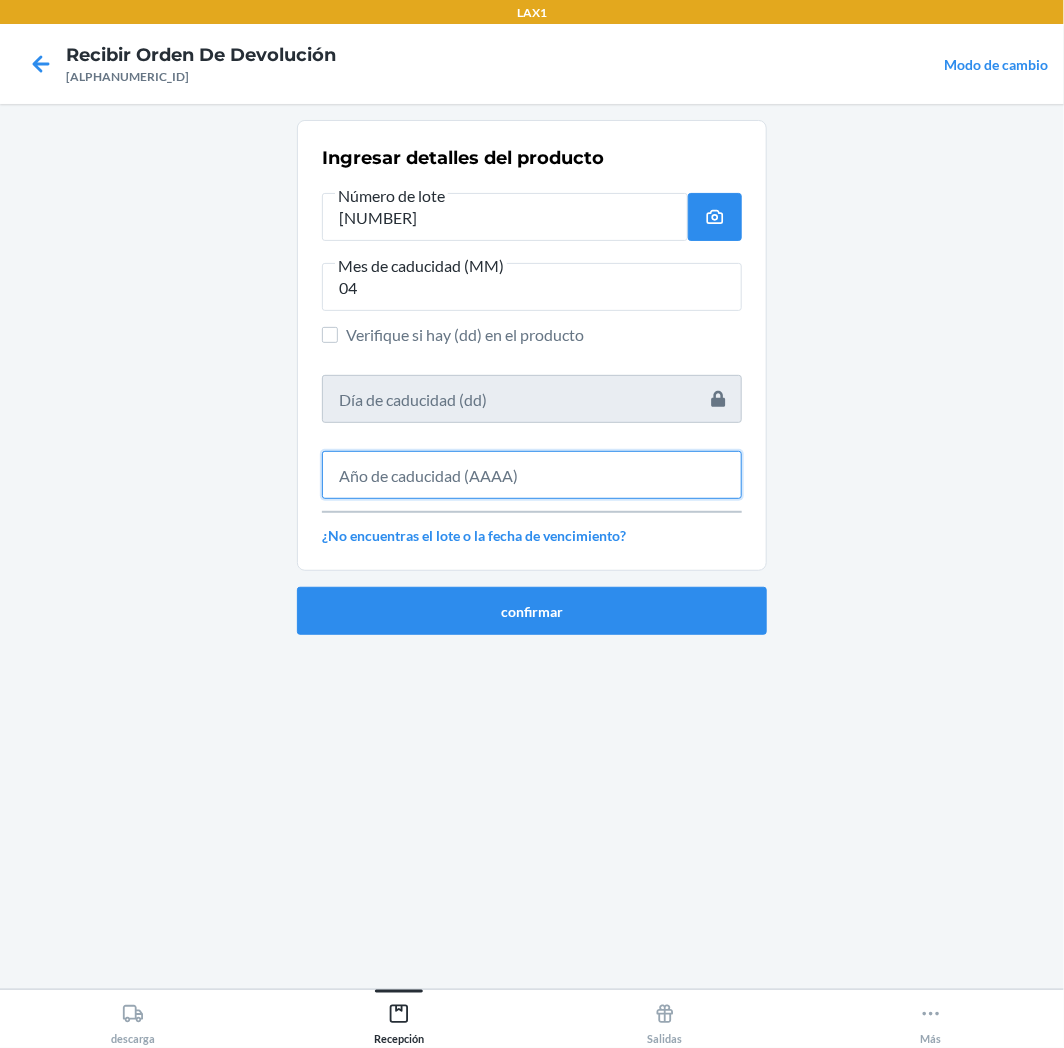 click at bounding box center (532, 475) 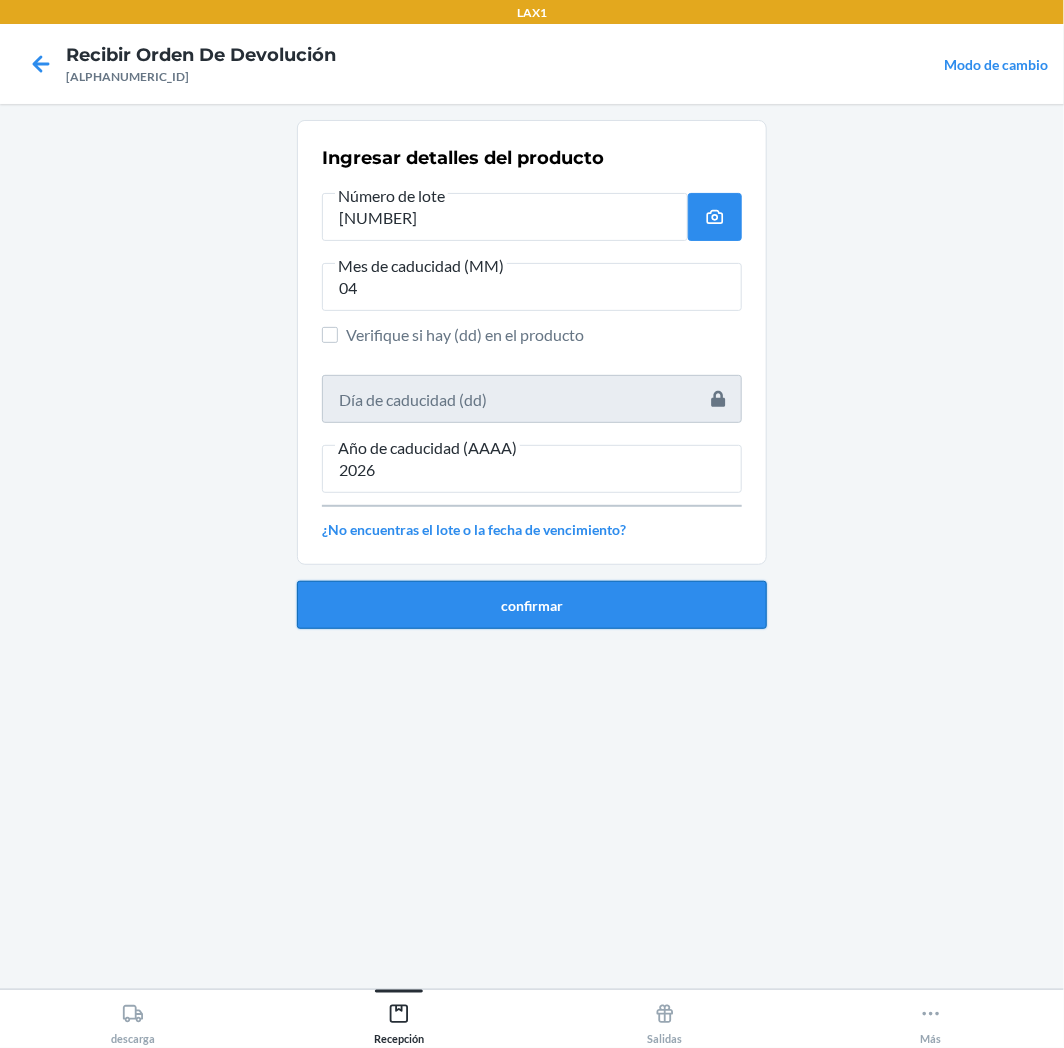 click on "confirmar" at bounding box center (532, 605) 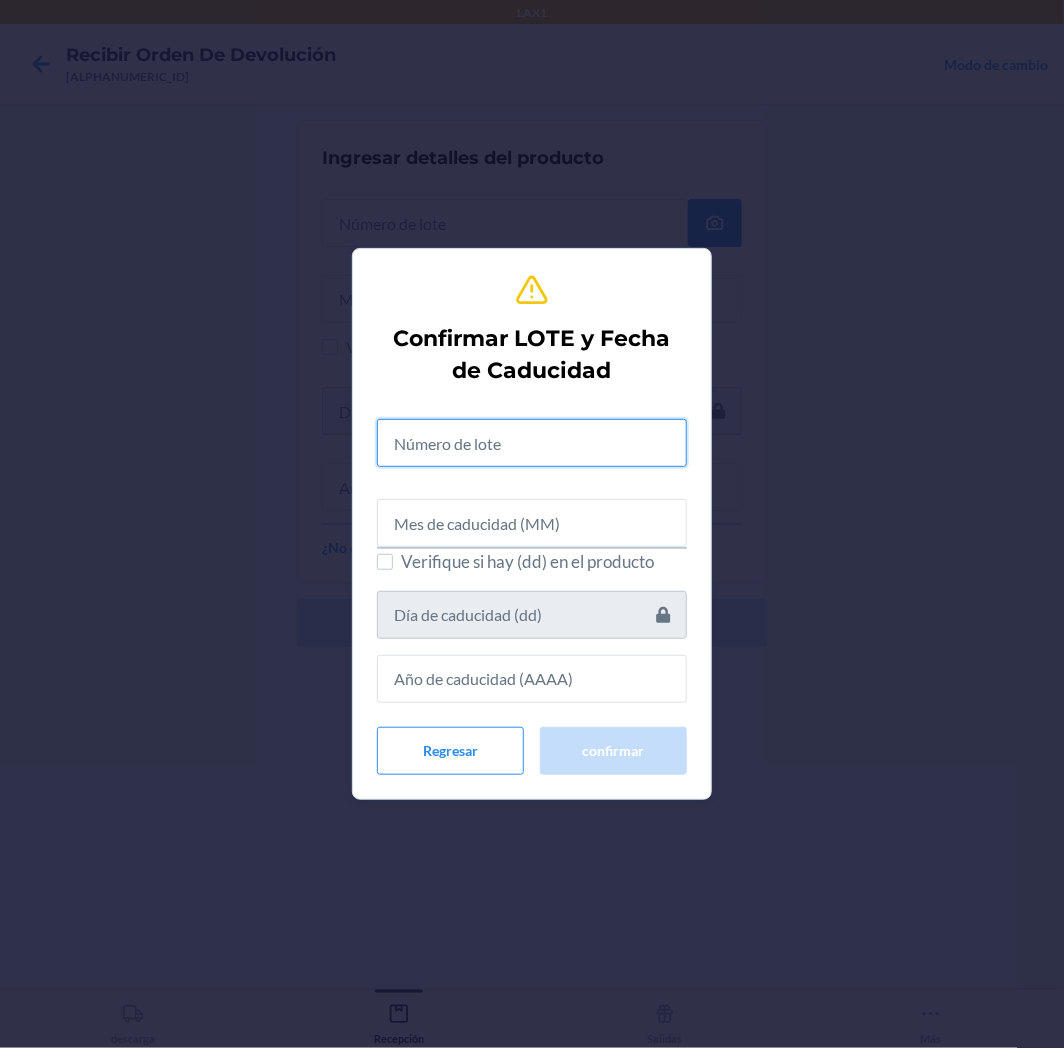 click at bounding box center [532, 443] 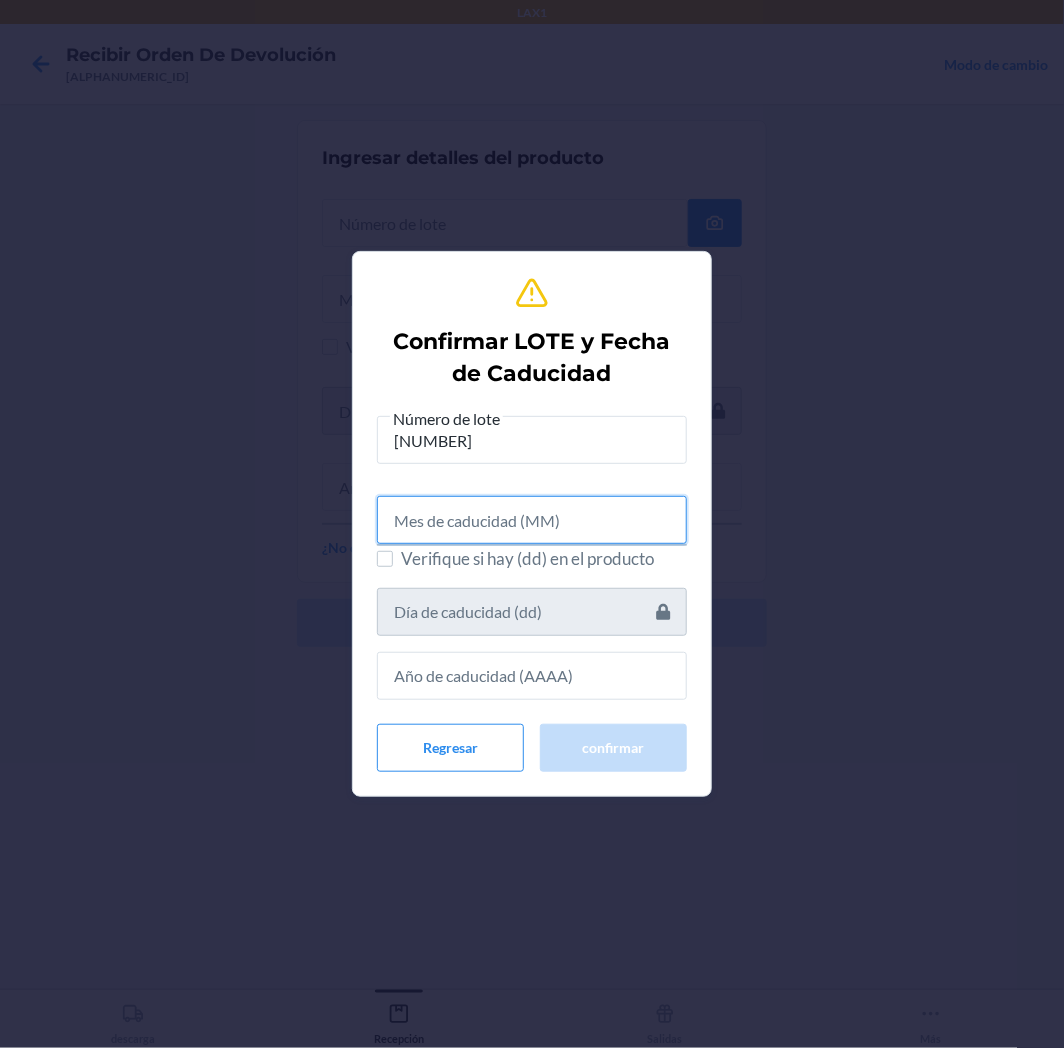 click at bounding box center (532, 520) 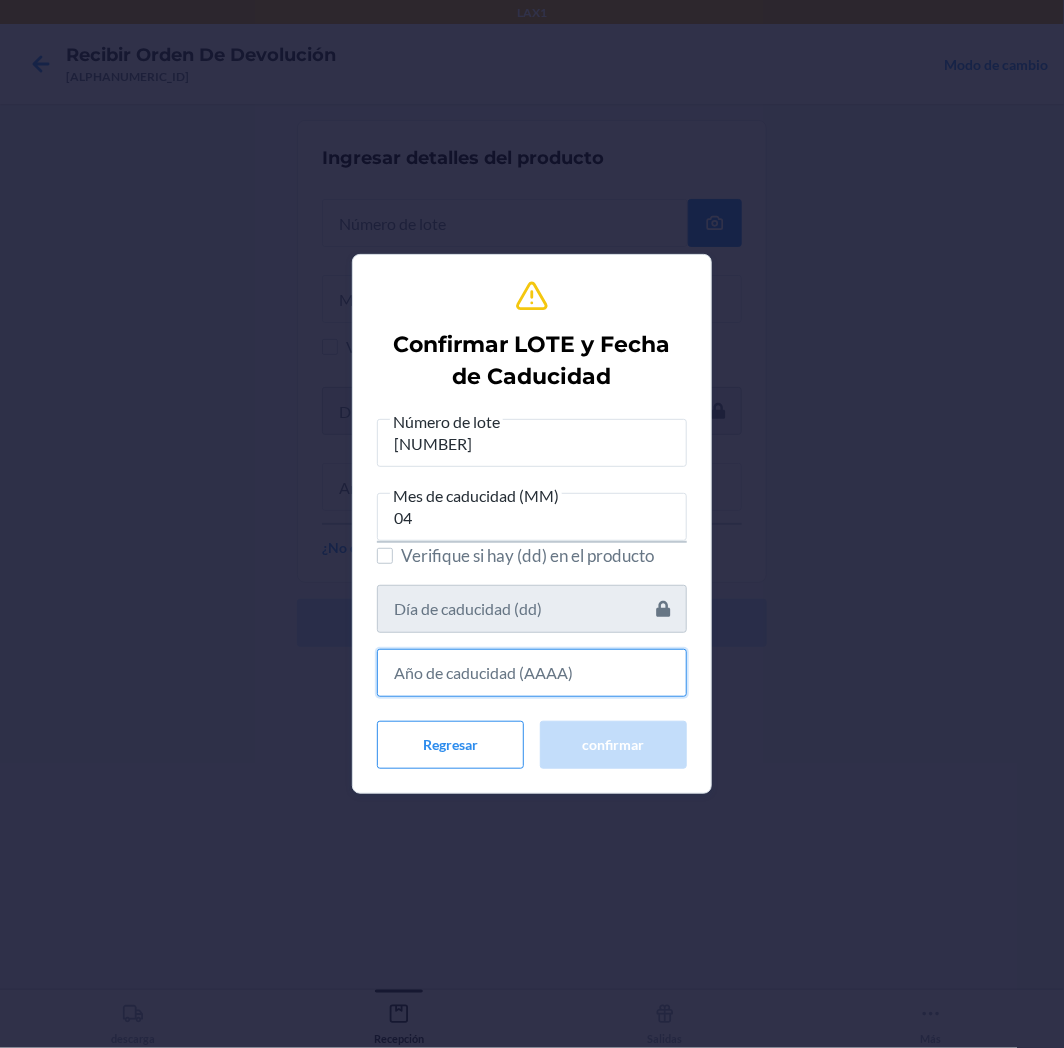 click at bounding box center [532, 673] 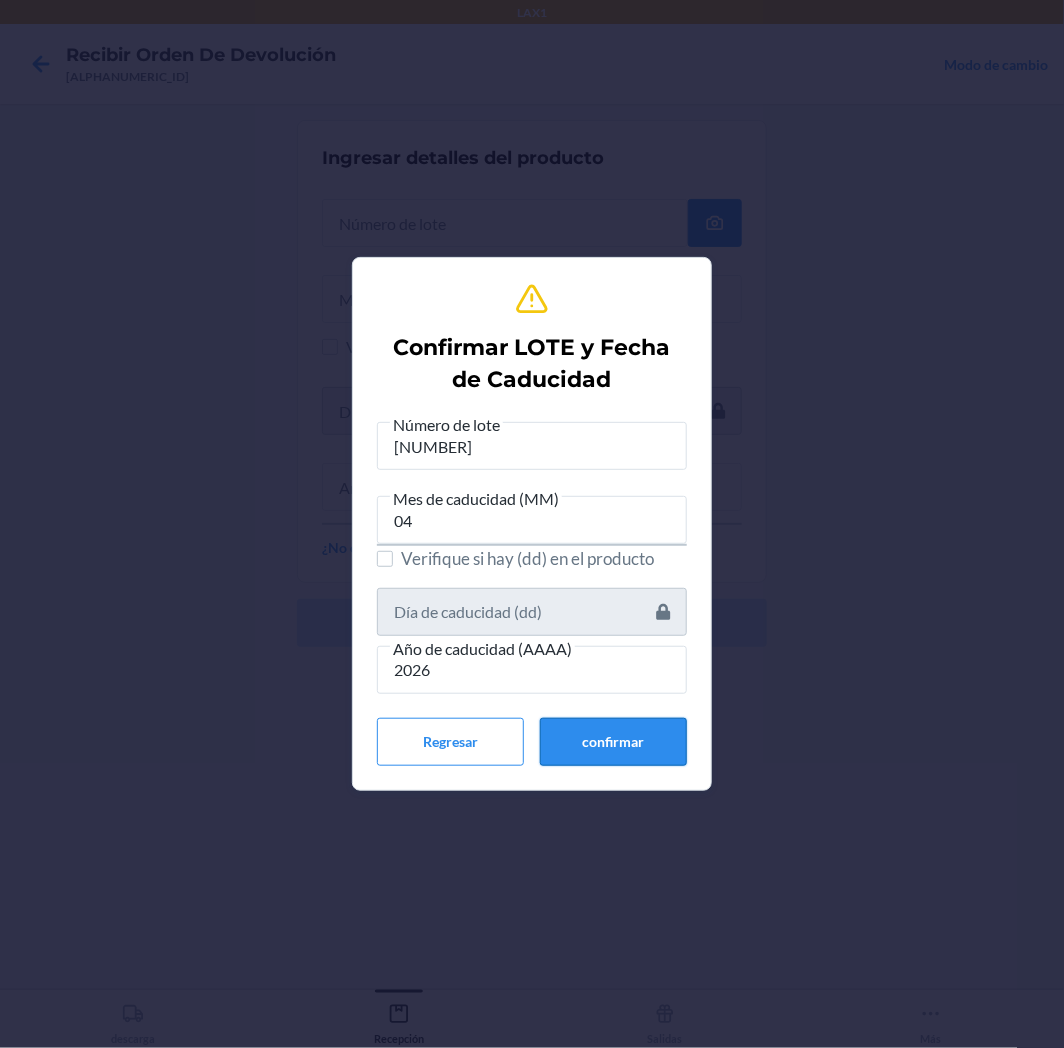 click on "confirmar" at bounding box center (613, 742) 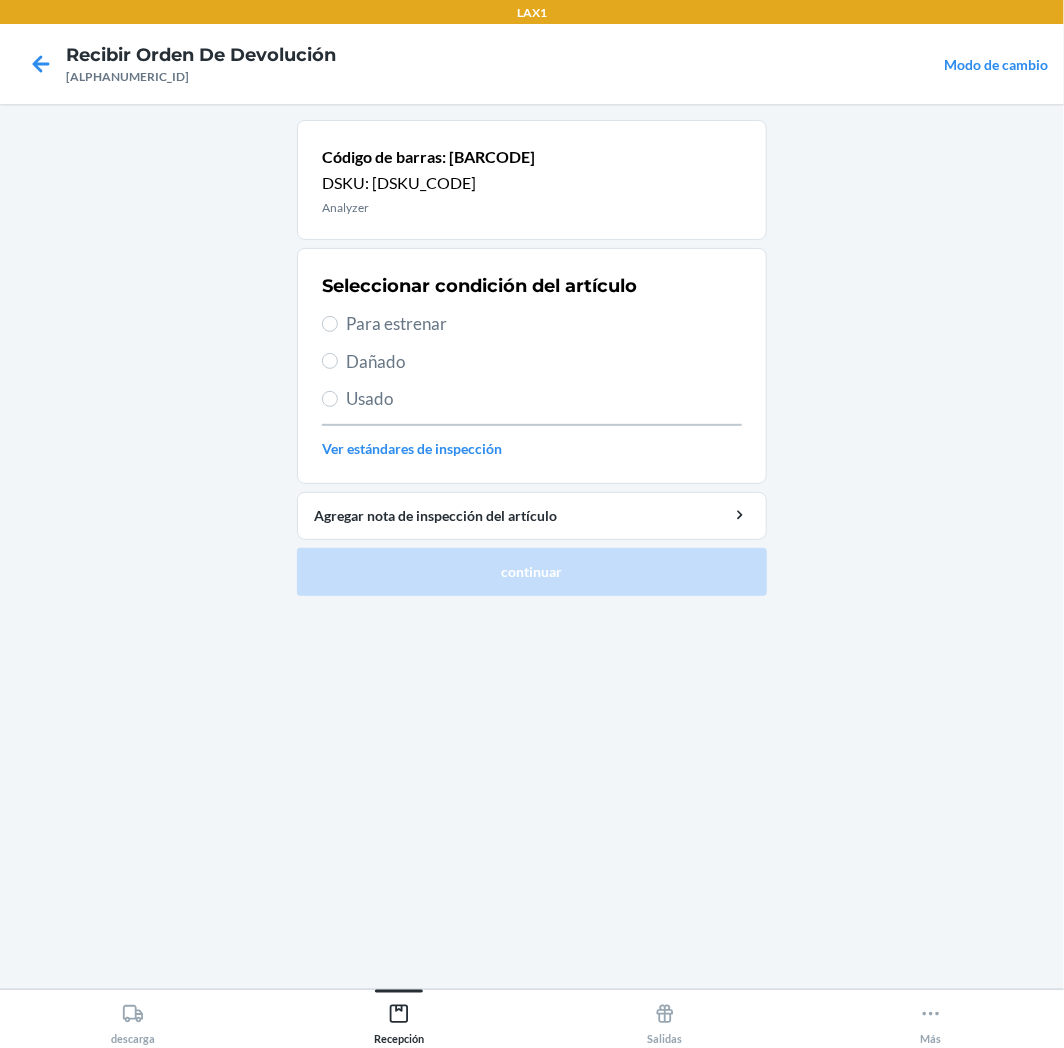 click on "Para estrenar" at bounding box center [544, 324] 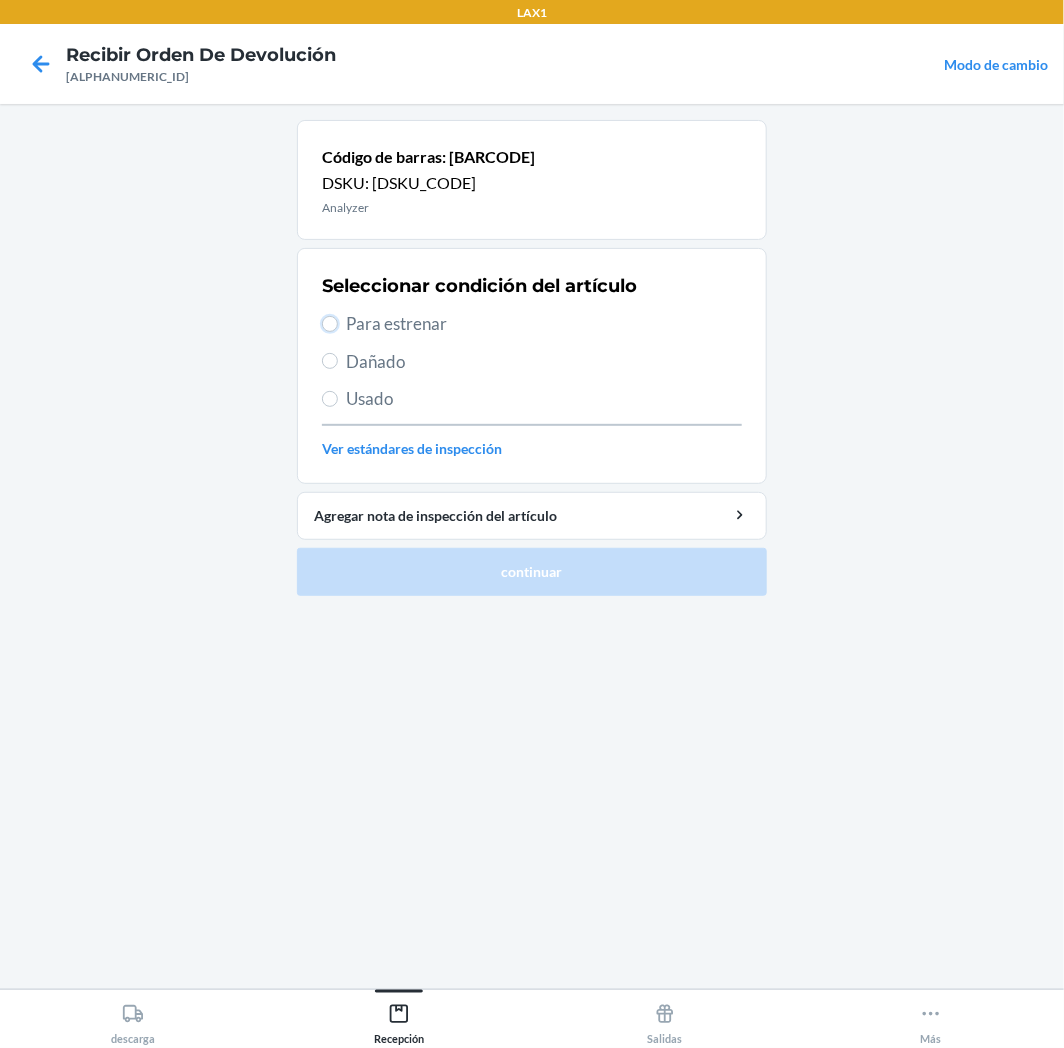 click on "Para estrenar" at bounding box center (330, 324) 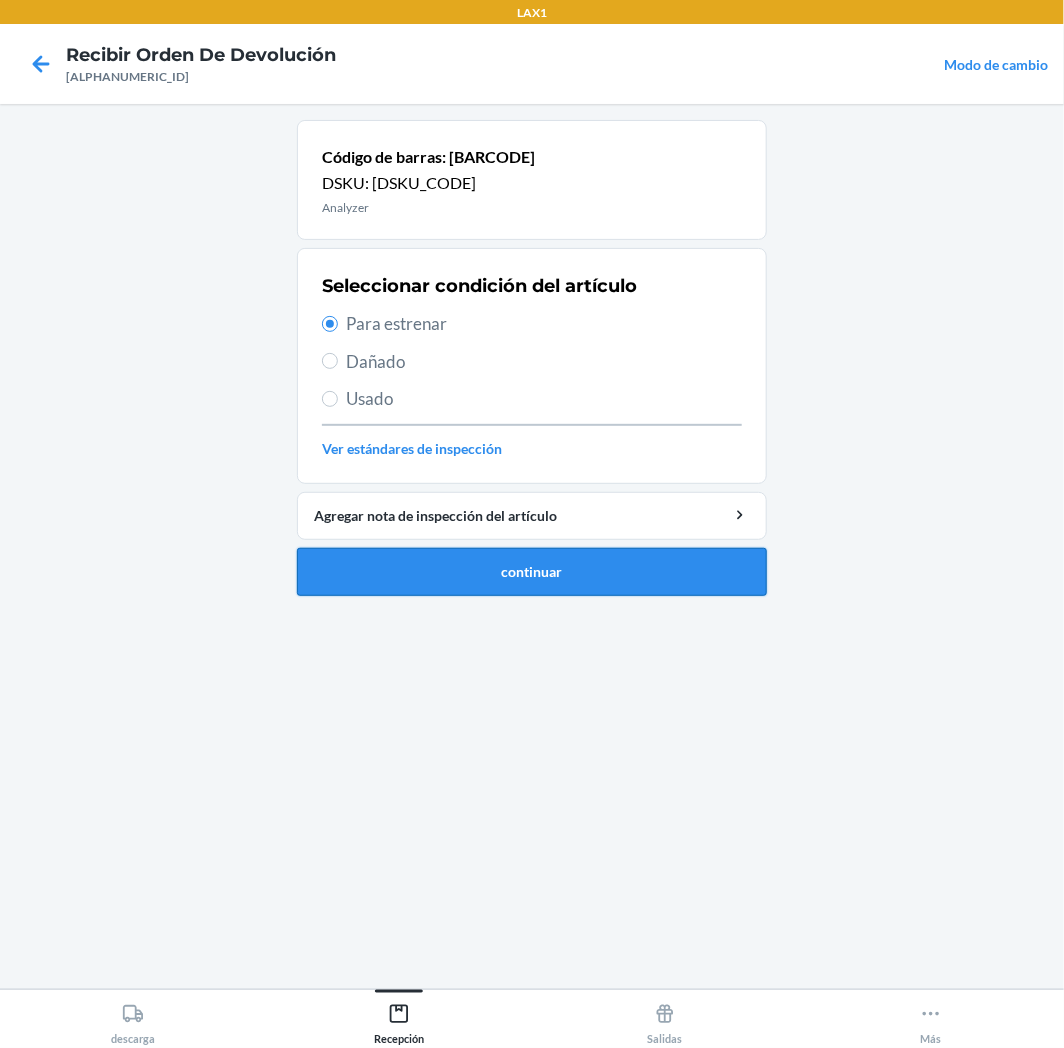 click on "continuar" at bounding box center (532, 572) 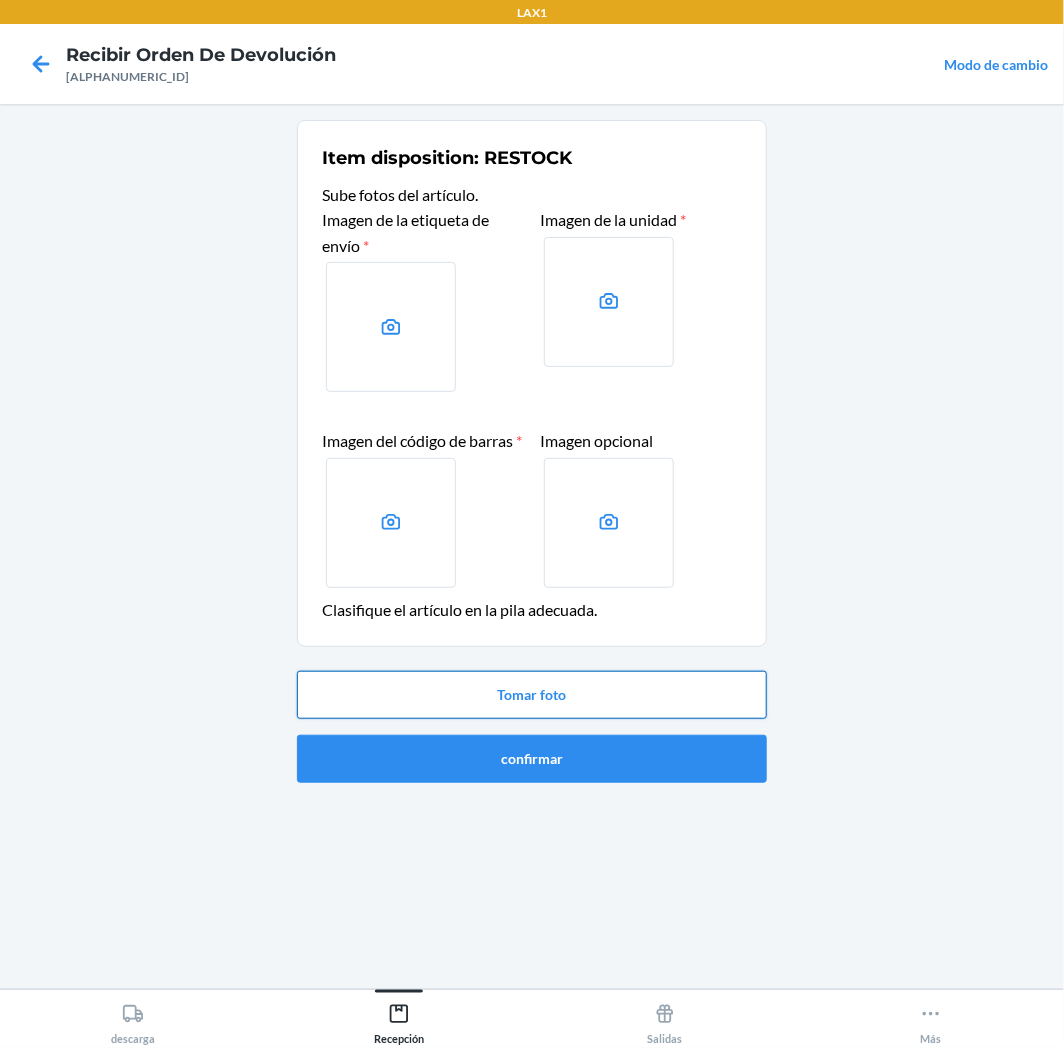 click on "Tomar foto" at bounding box center (532, 695) 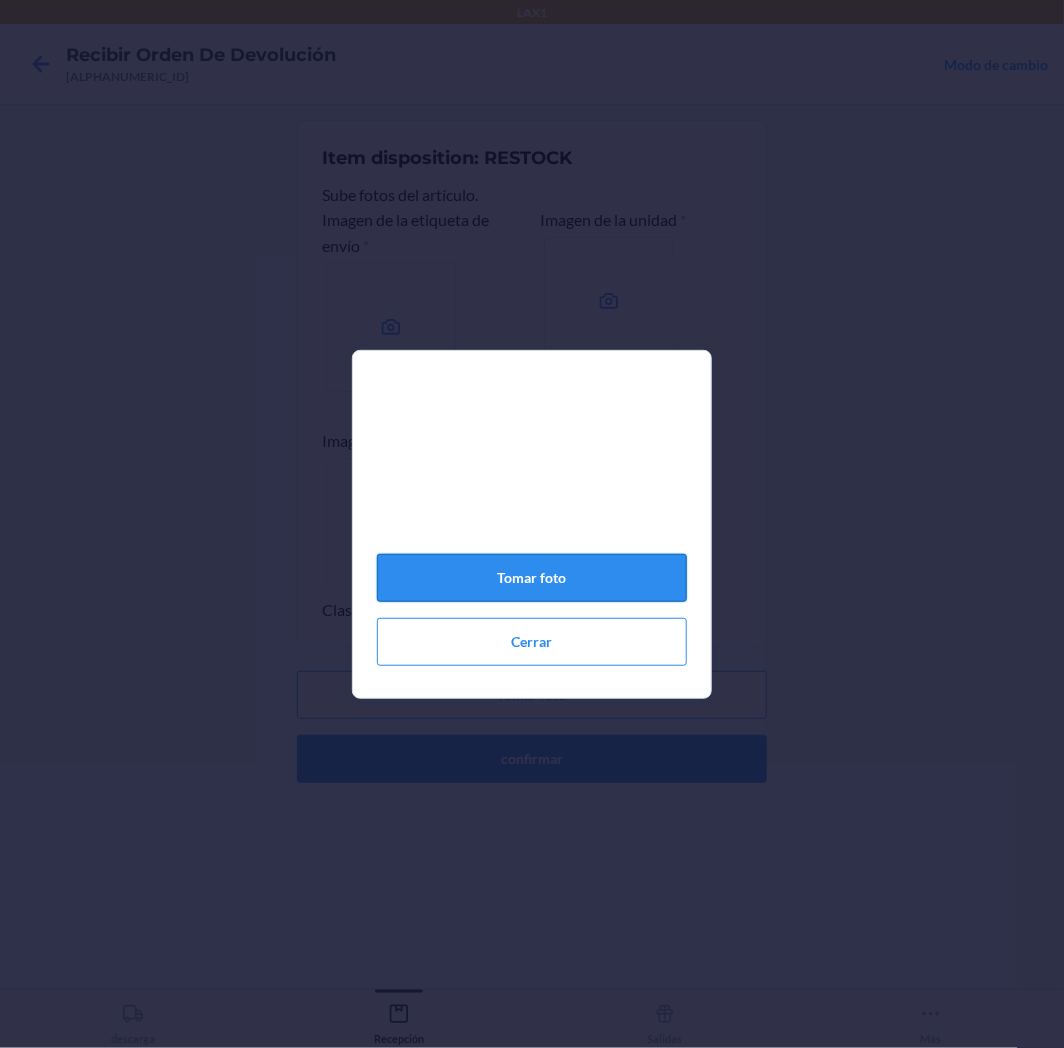 click on "Tomar foto" 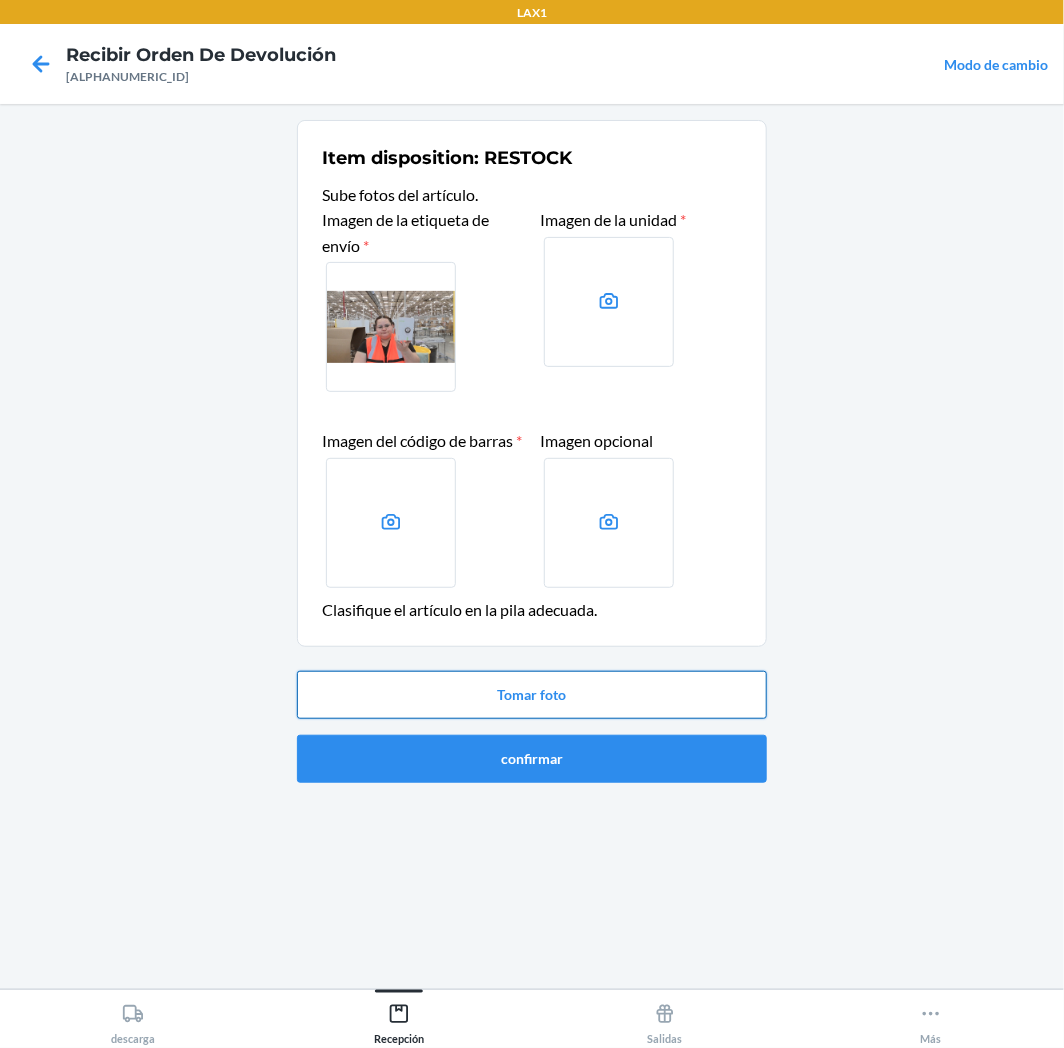 click on "Tomar foto" at bounding box center [532, 695] 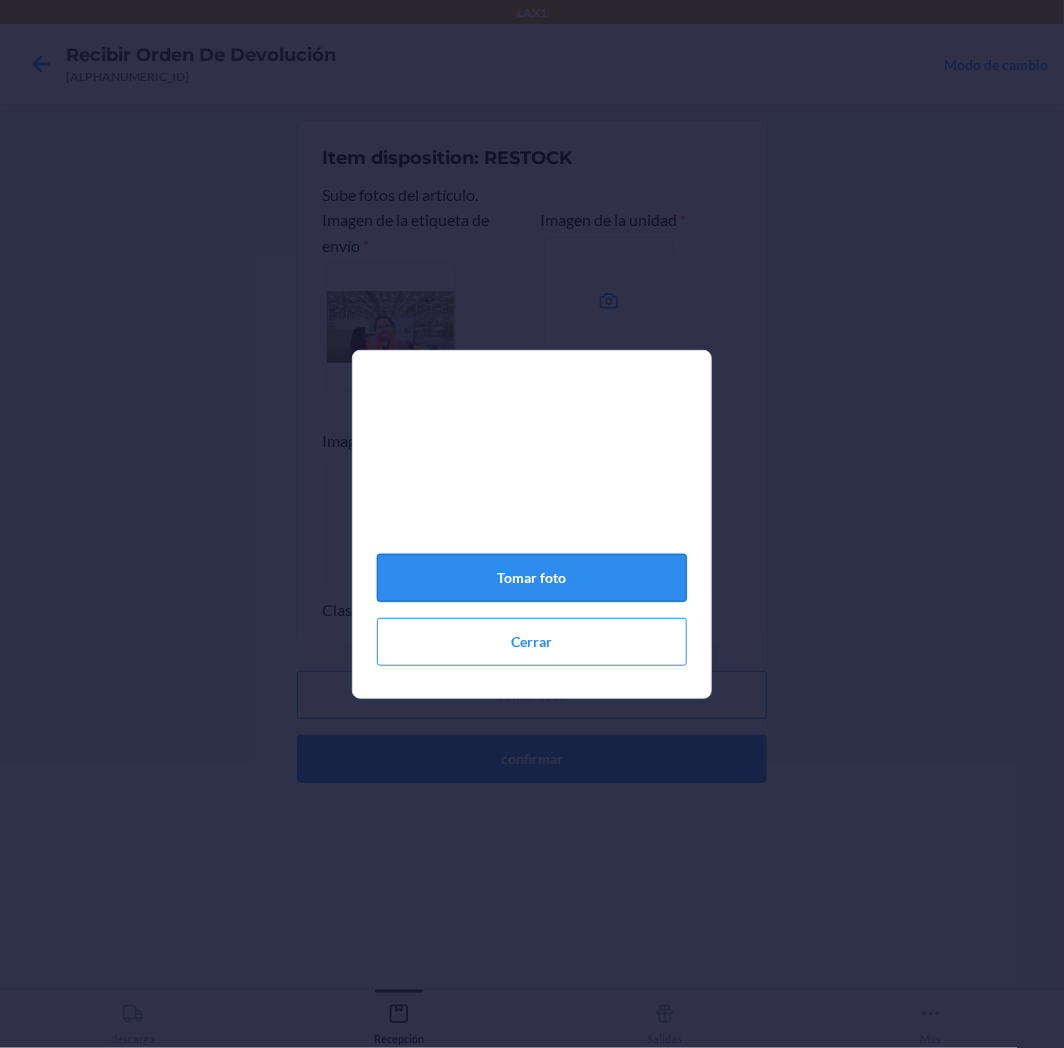 click on "Tomar foto" 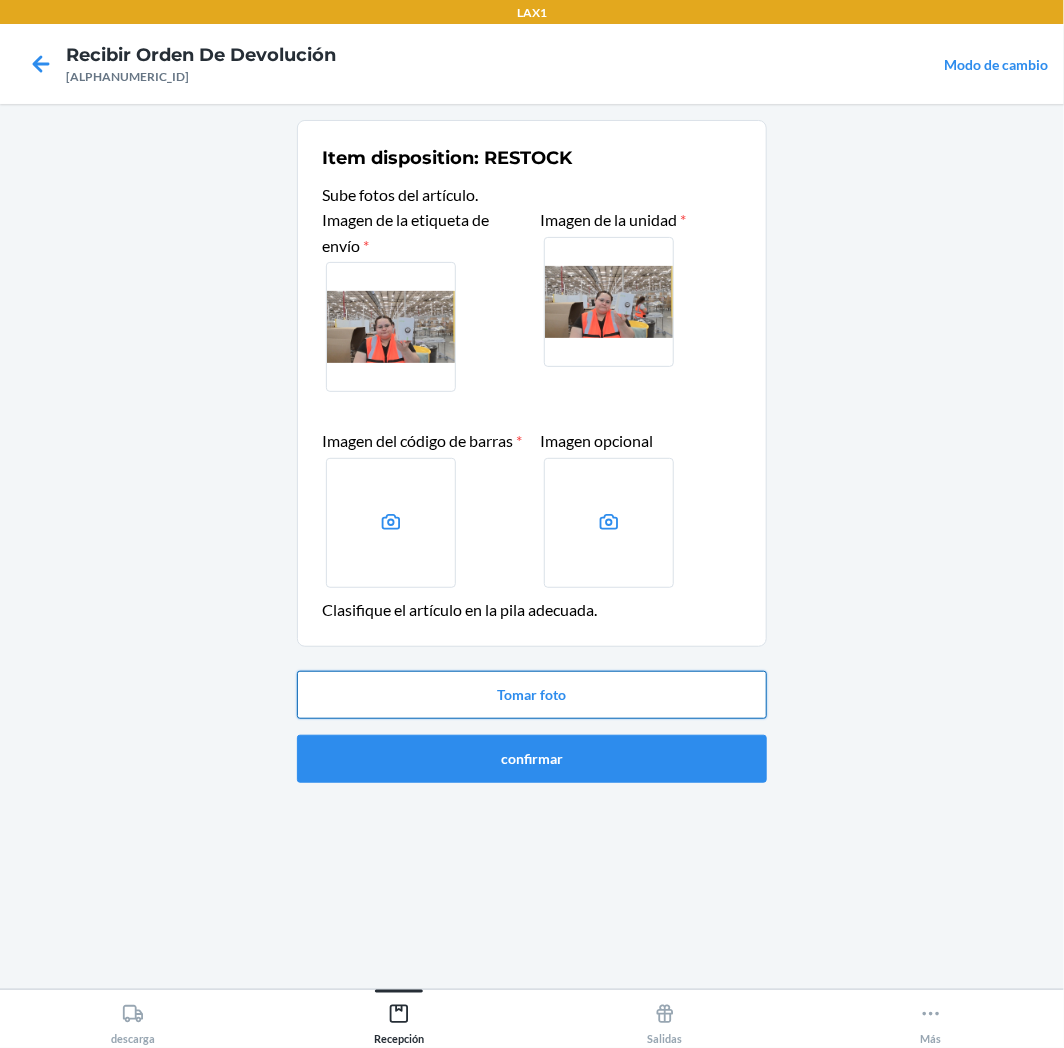 click on "Tomar foto" at bounding box center (532, 695) 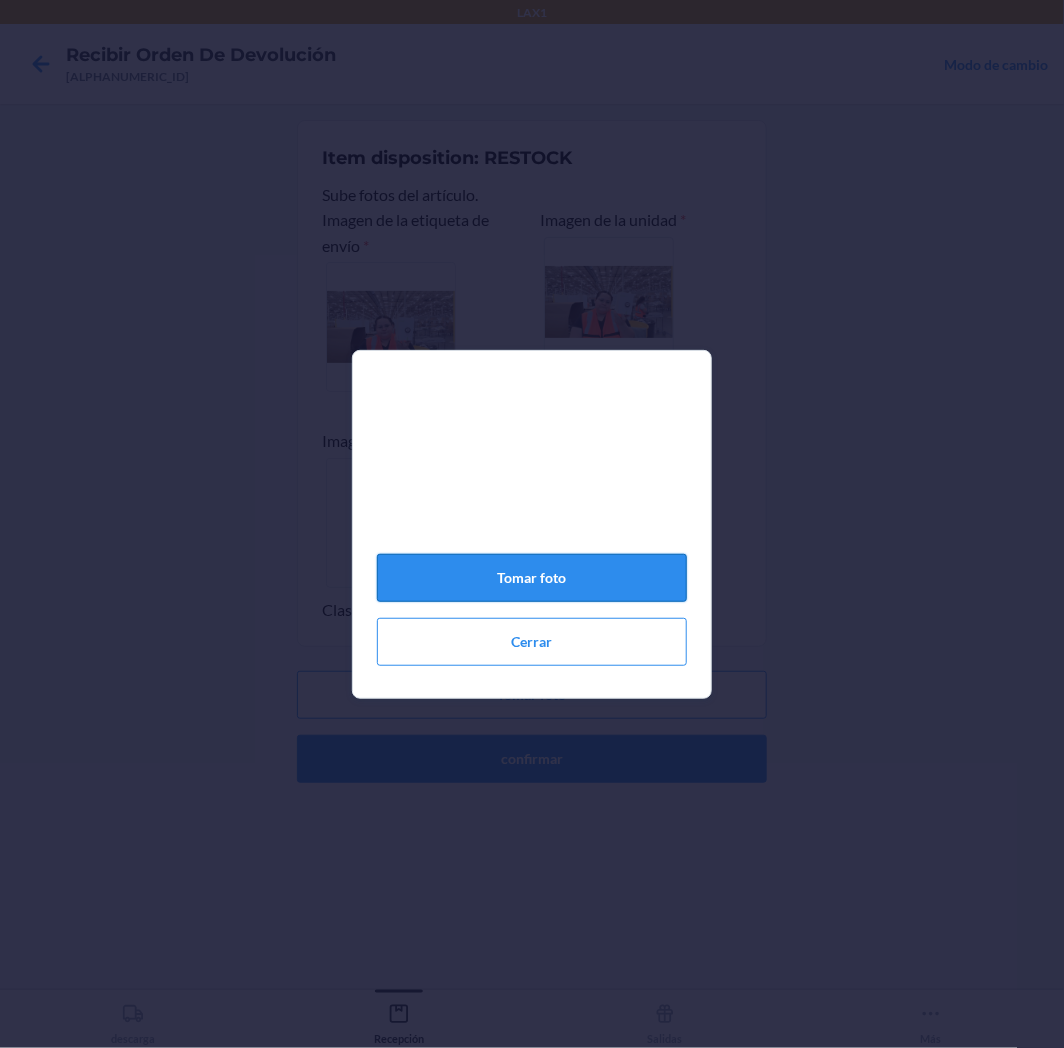 click on "Tomar foto" 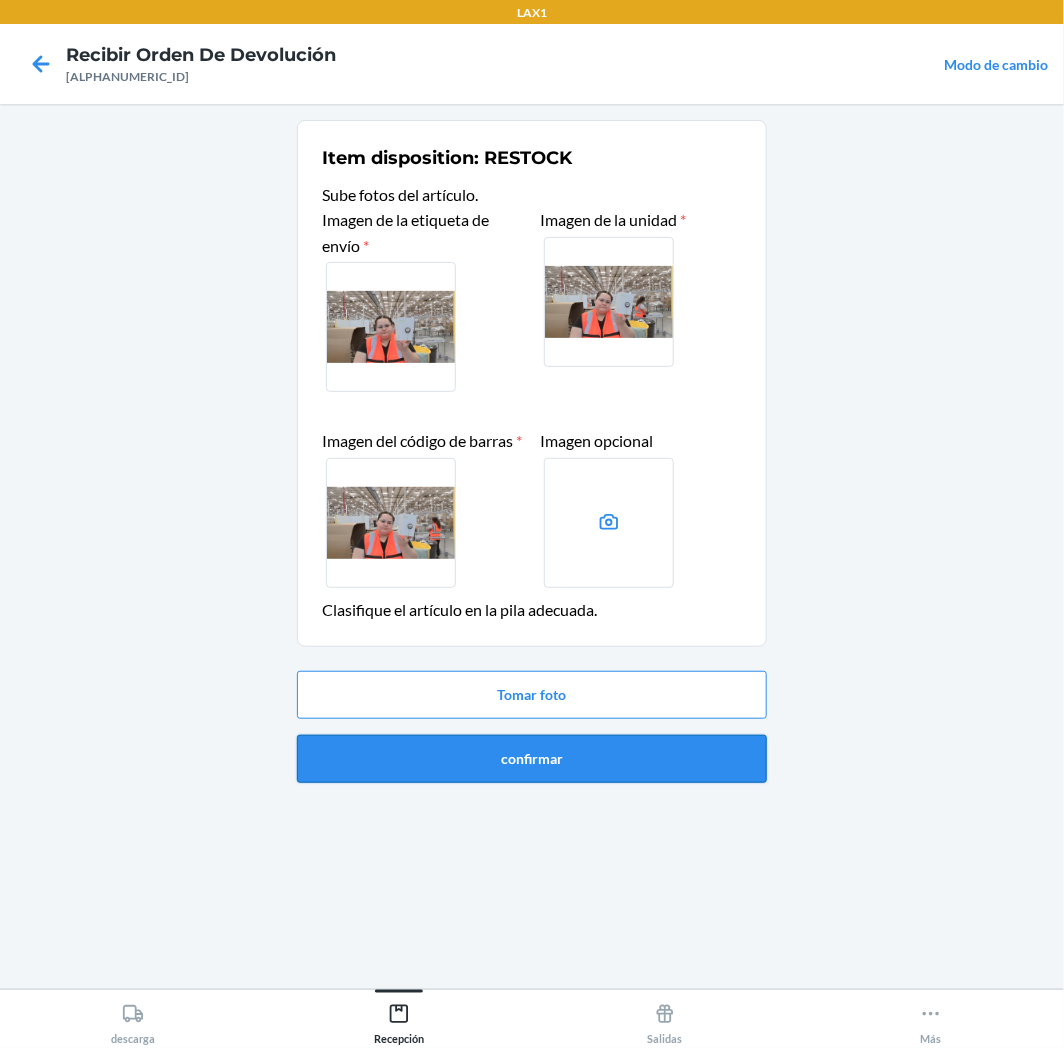click on "confirmar" at bounding box center (532, 759) 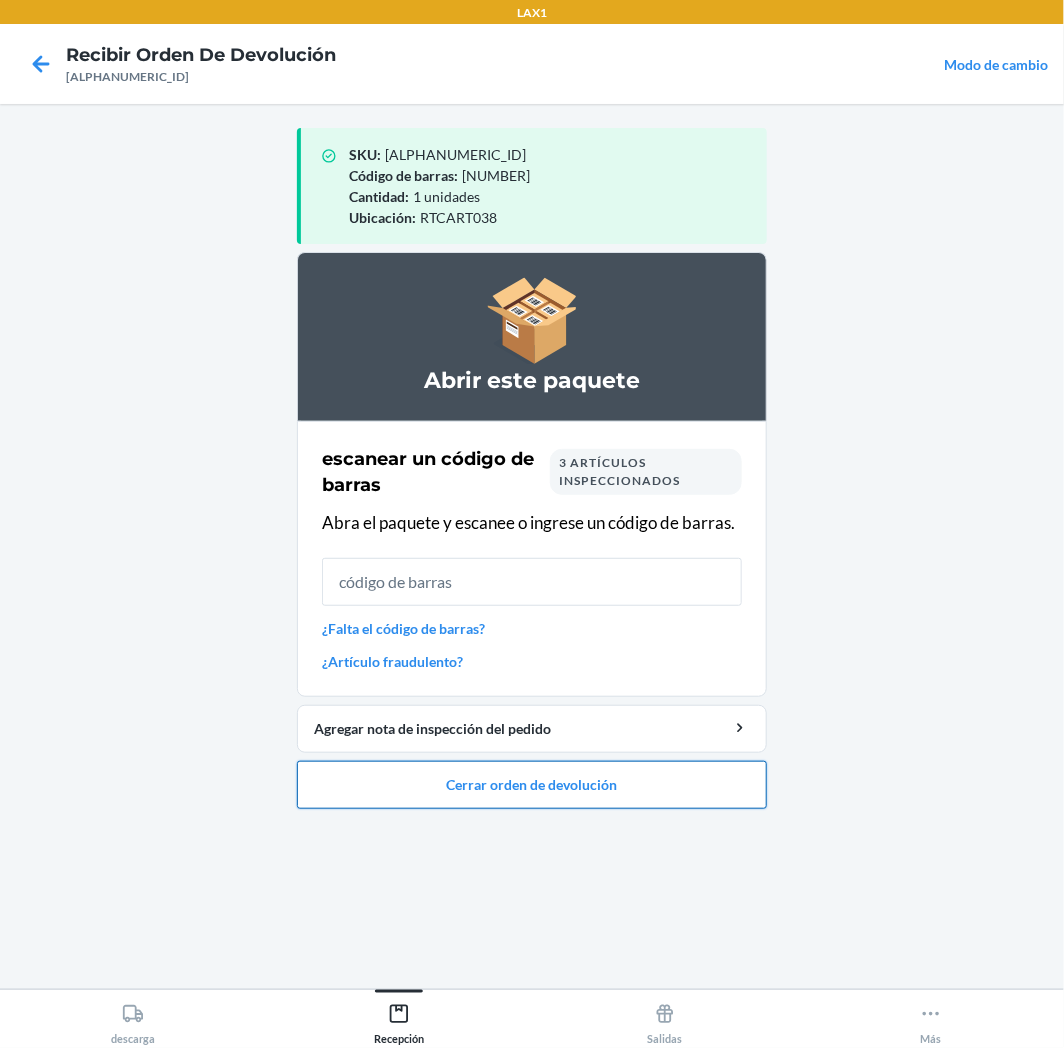 click on "Cerrar orden de devolución" at bounding box center (532, 785) 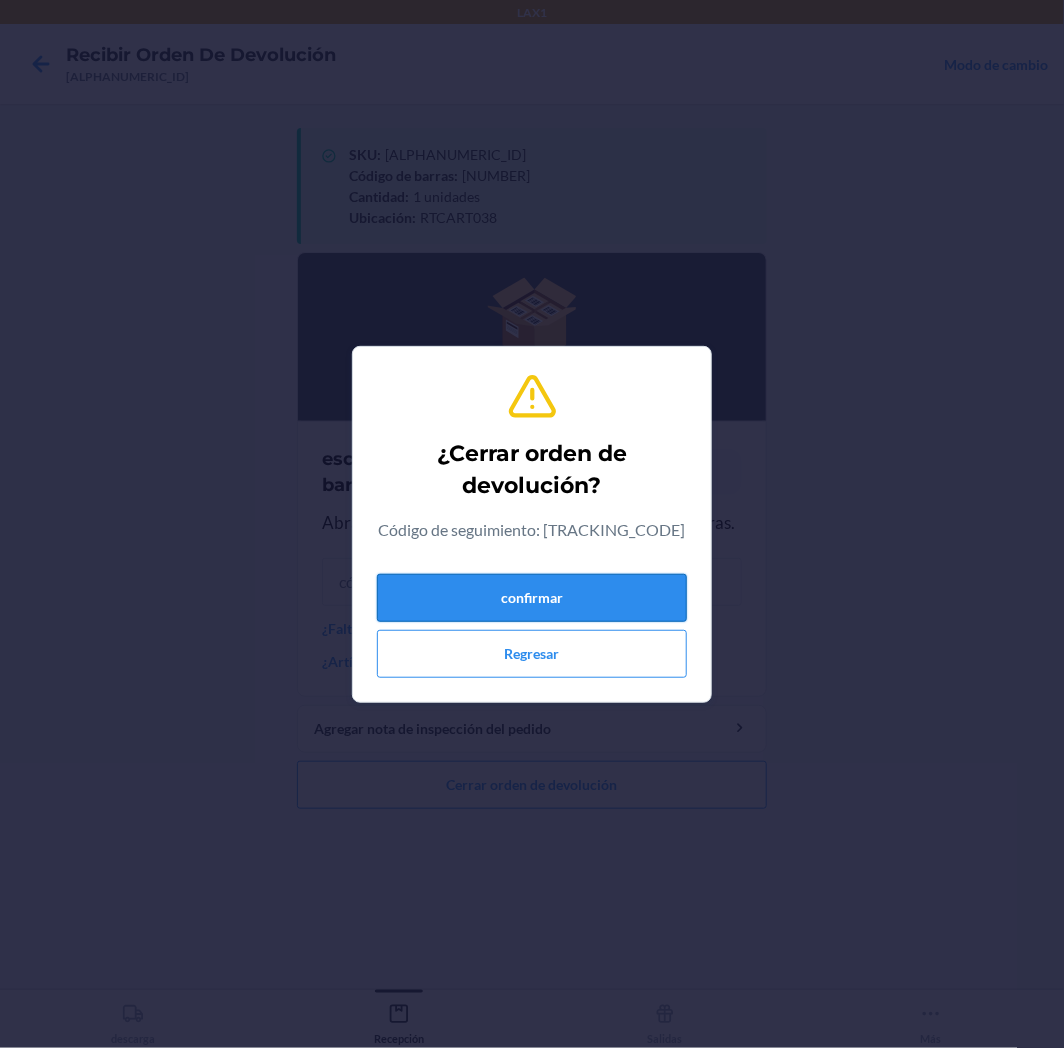 click on "confirmar" at bounding box center (532, 598) 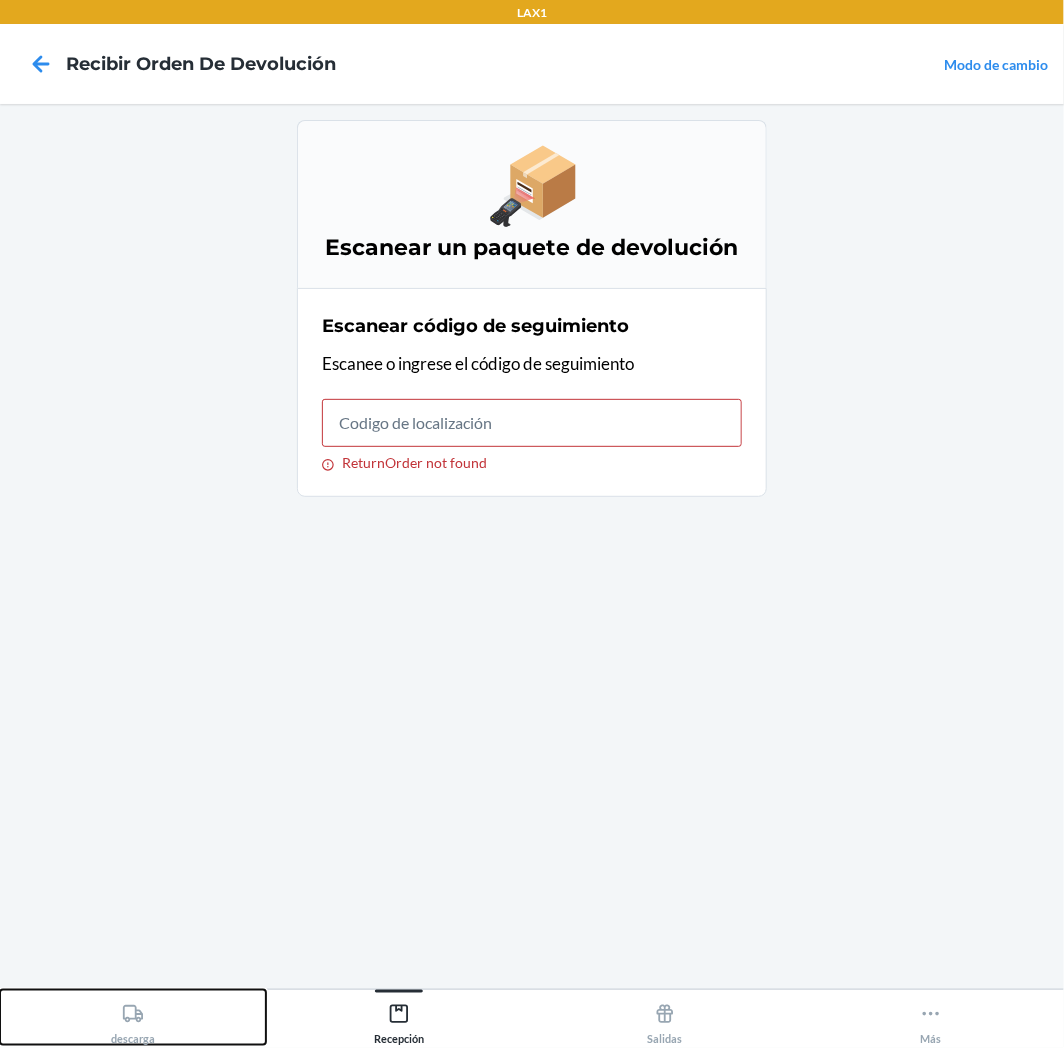 drag, startPoint x: 121, startPoint y: 1024, endPoint x: 234, endPoint y: 836, distance: 219.34676 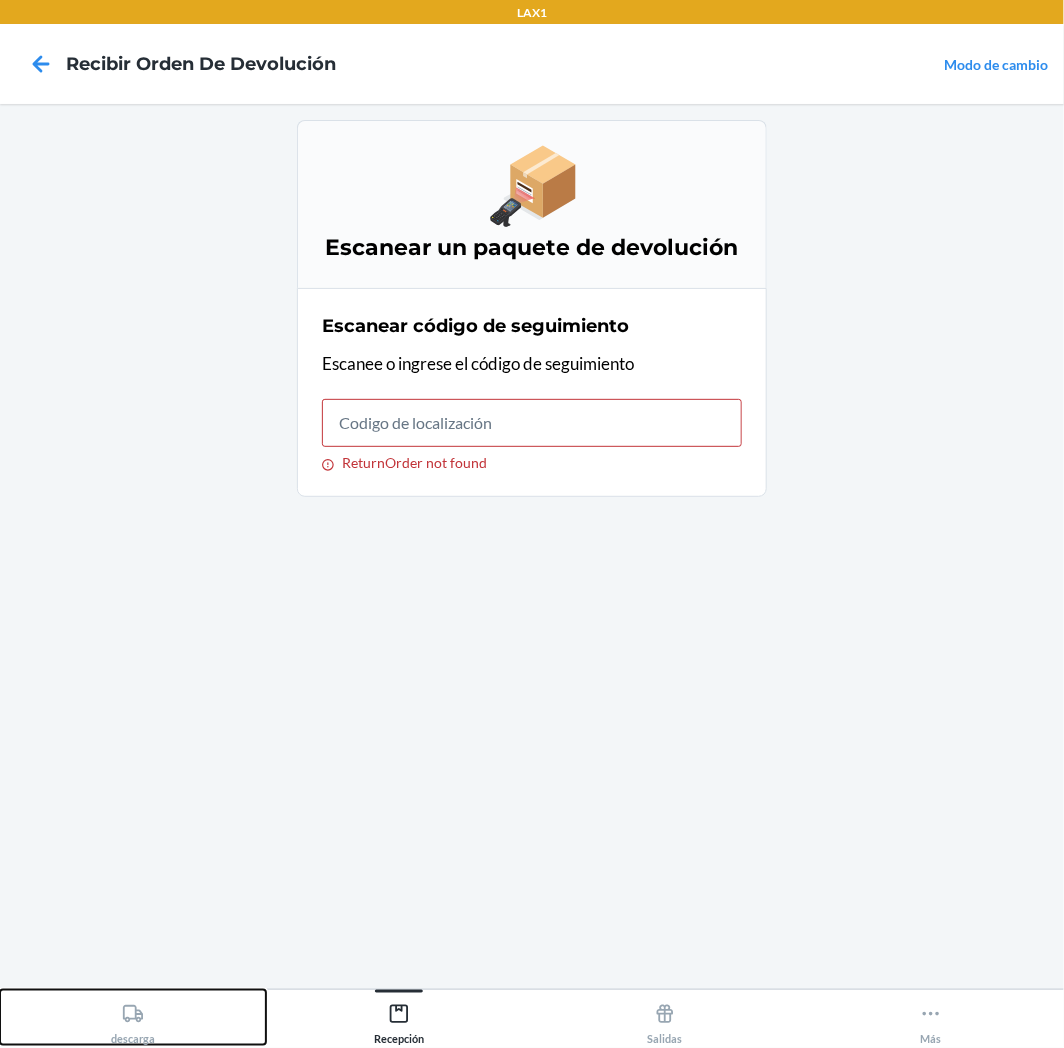 click 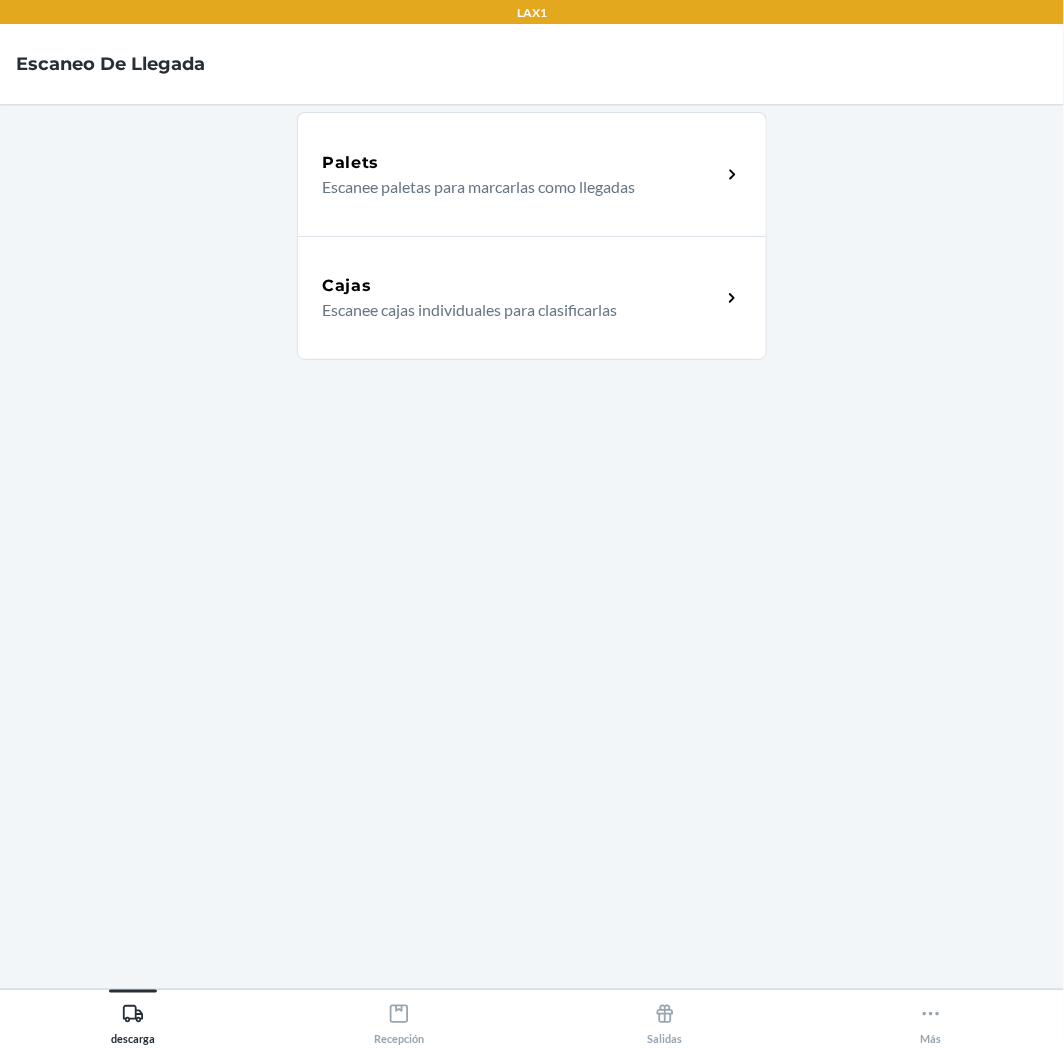 click on "Escanee cajas individuales para clasificarlas" at bounding box center (513, 310) 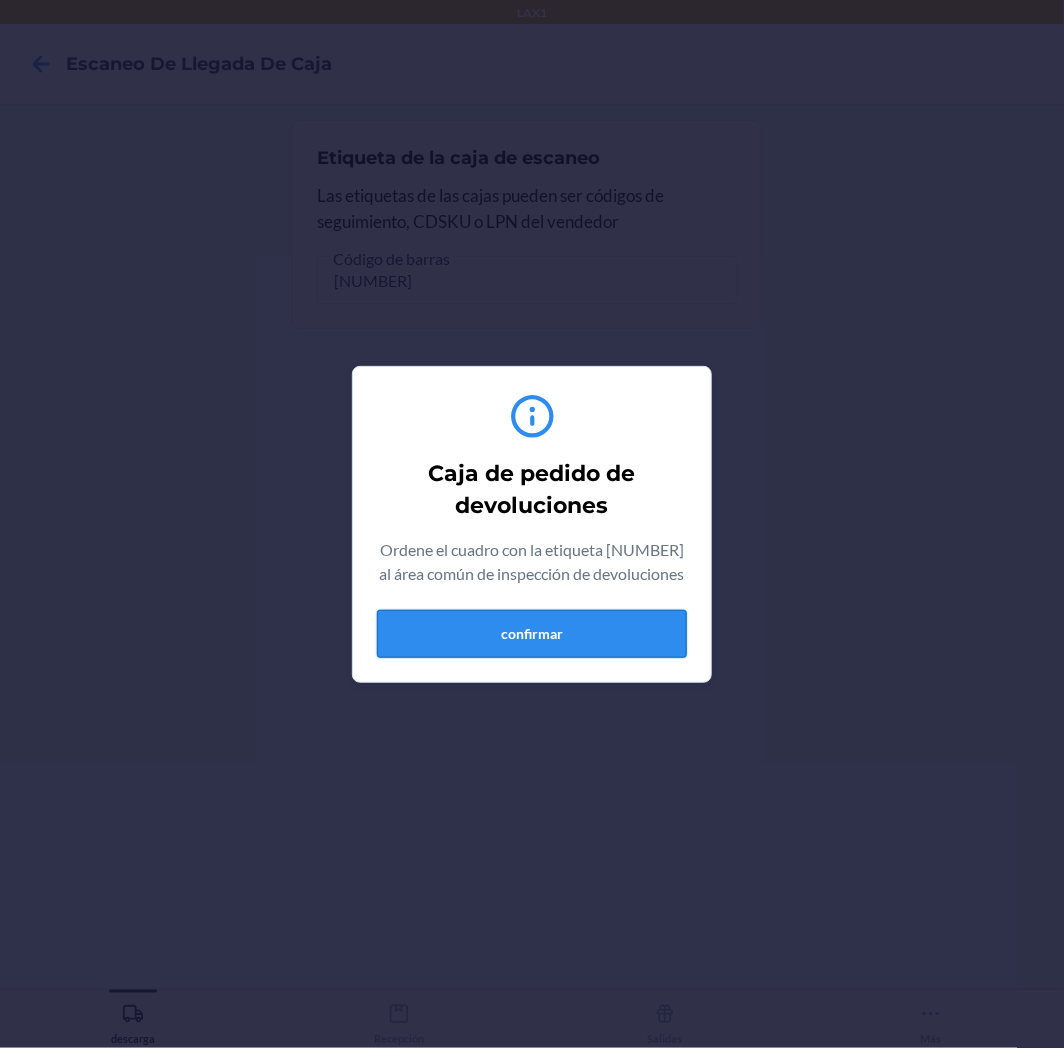 click on "Caja de pedido de devoluciones Ordene el cuadro con la etiqueta [NUMBER] al área común de inspección de devoluciones confirmar" at bounding box center (532, 524) 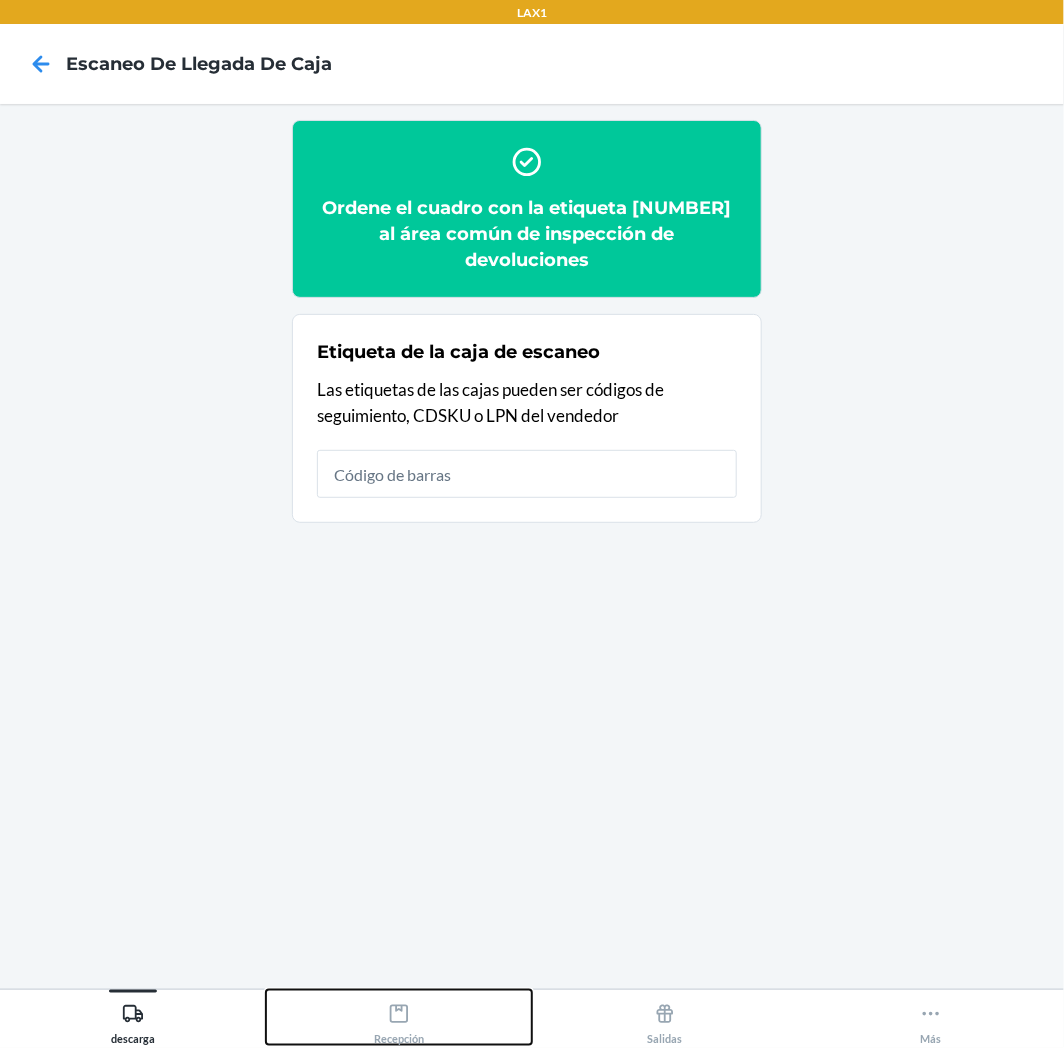 click on "Recepción" at bounding box center [399, 1017] 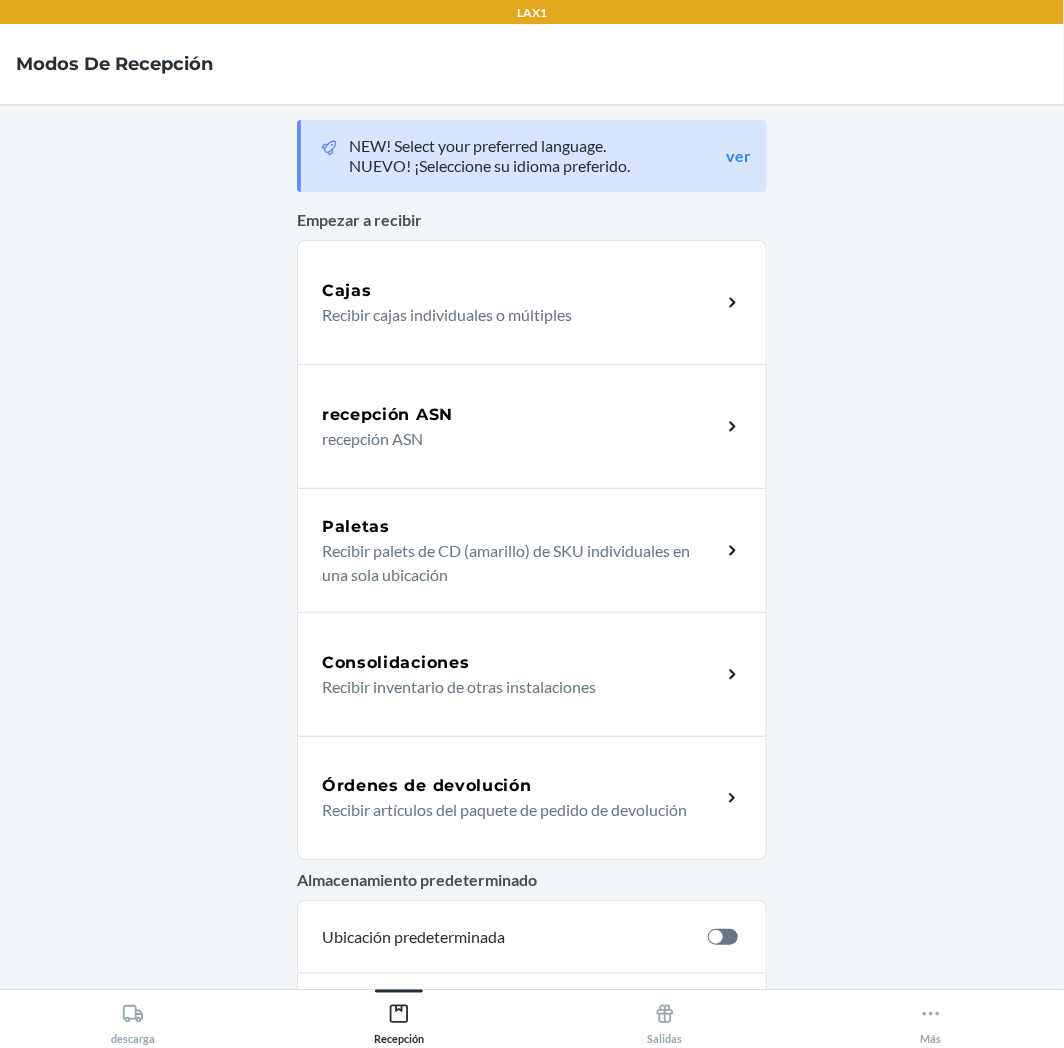 click on "Órdenes de devolución Recibir artículos del paquete de pedido de devolución" at bounding box center (532, 798) 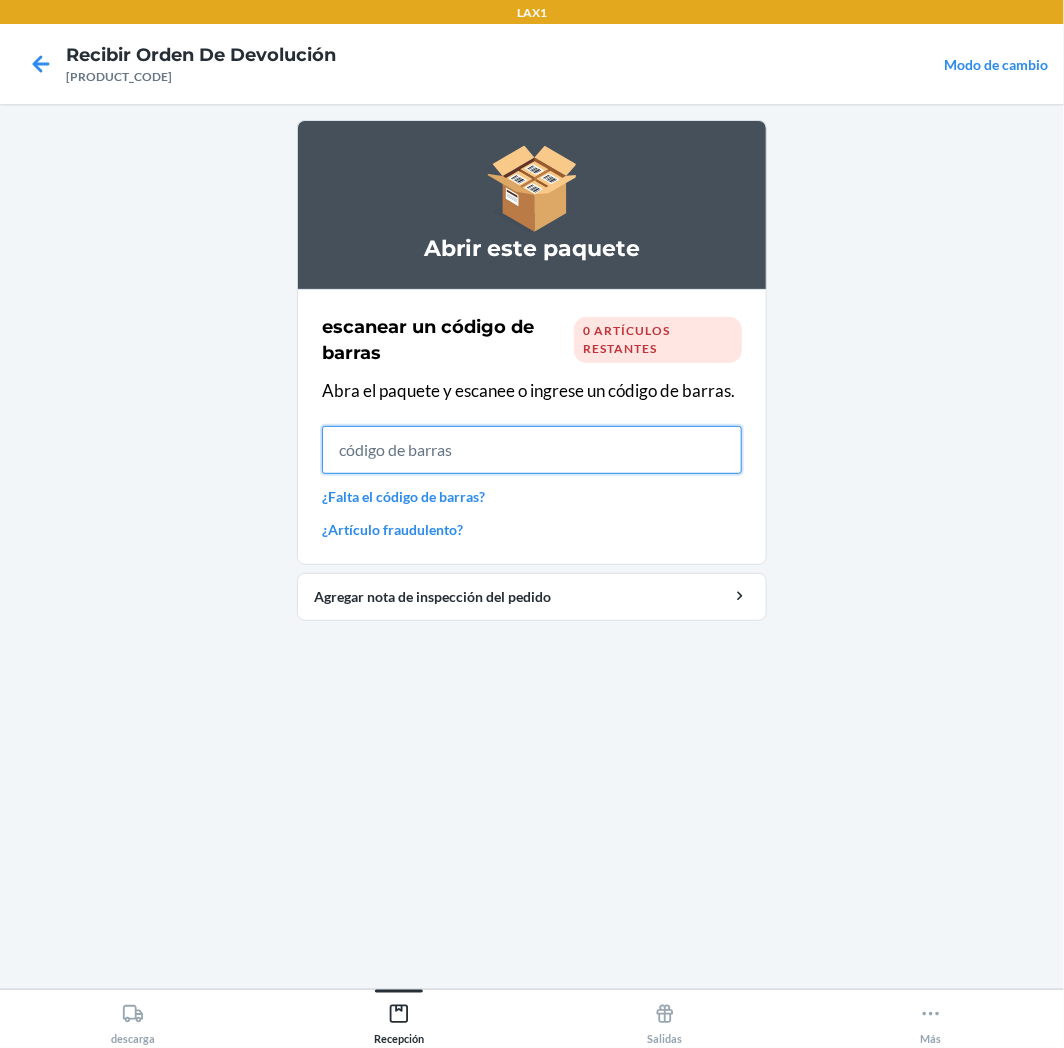 click at bounding box center [532, 450] 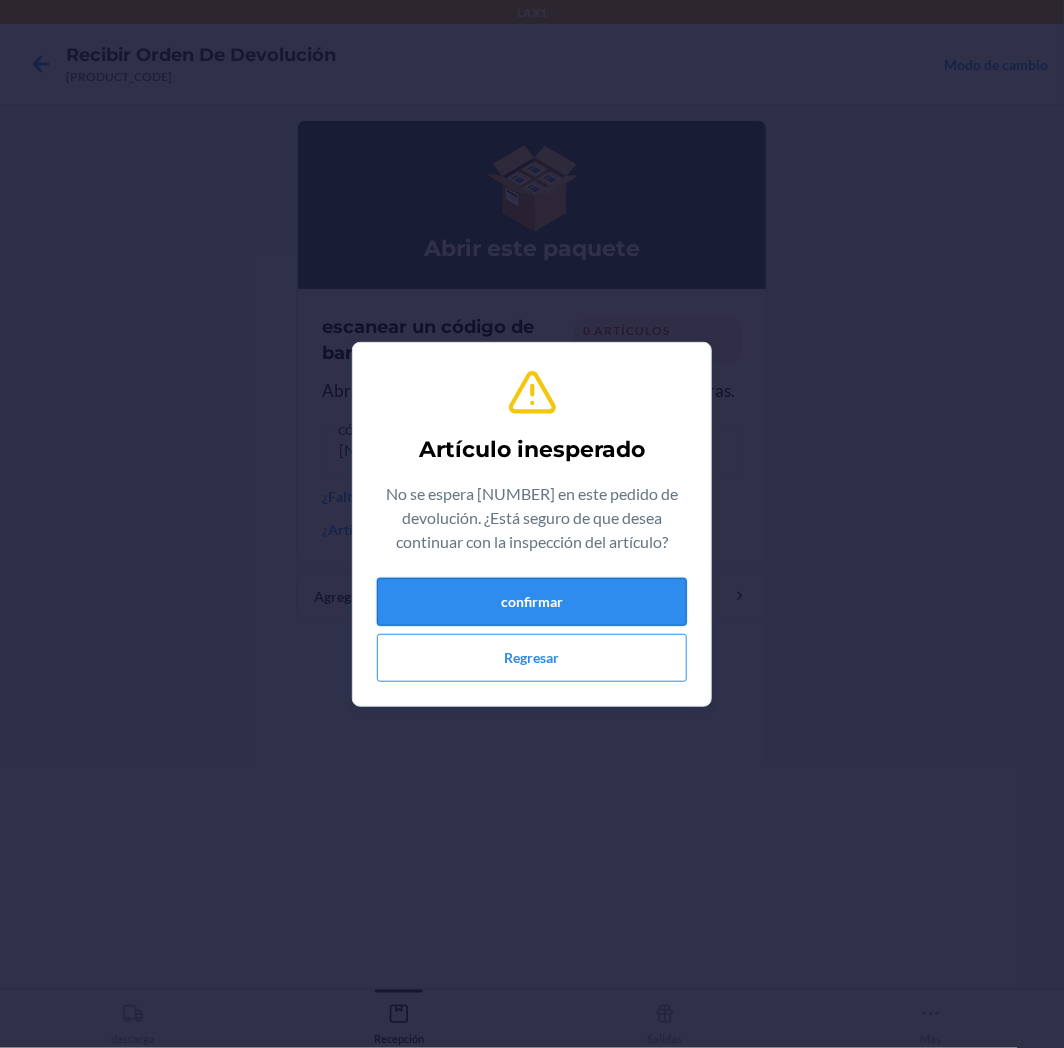click on "confirmar" at bounding box center (532, 602) 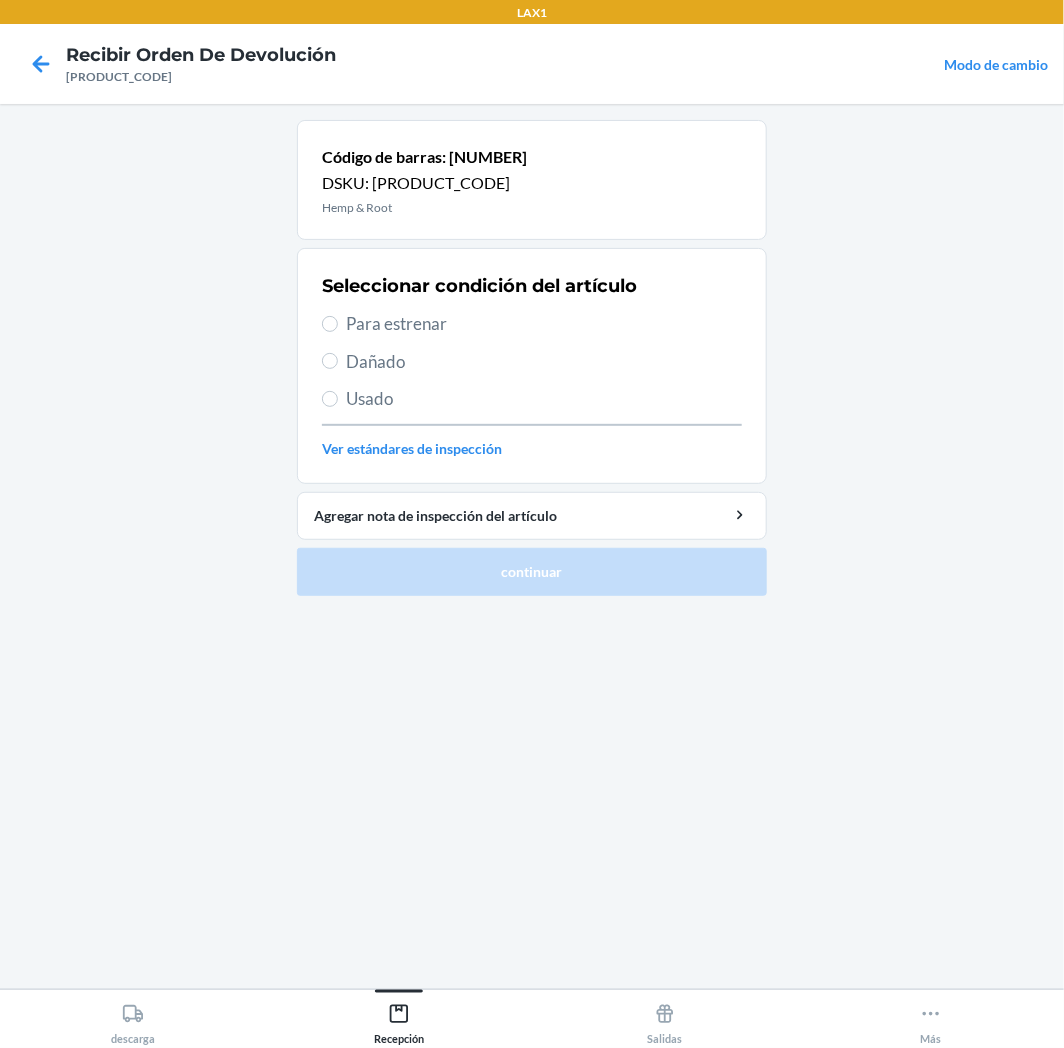 drag, startPoint x: 493, startPoint y: 315, endPoint x: 493, endPoint y: 331, distance: 16 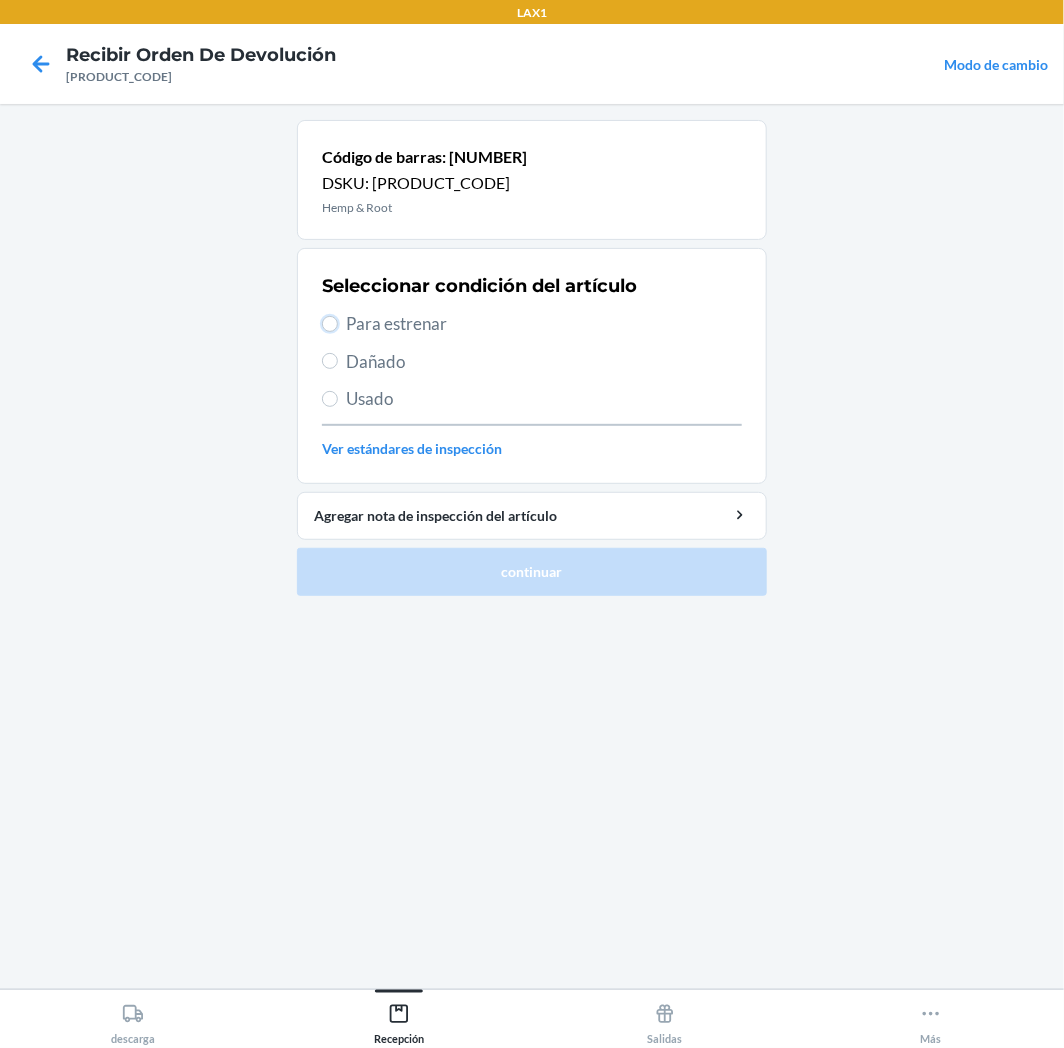 click on "Para estrenar" at bounding box center [330, 324] 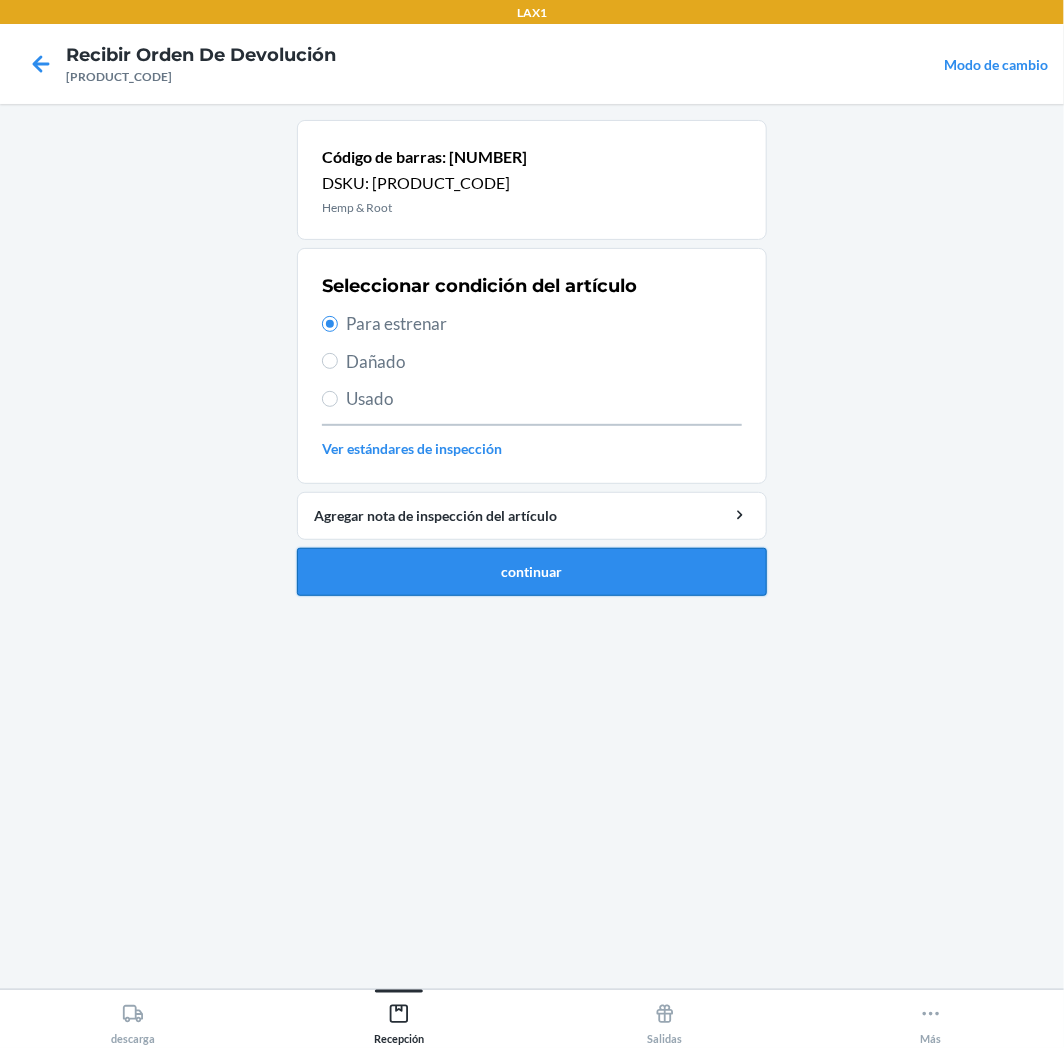 click on "continuar" at bounding box center (532, 572) 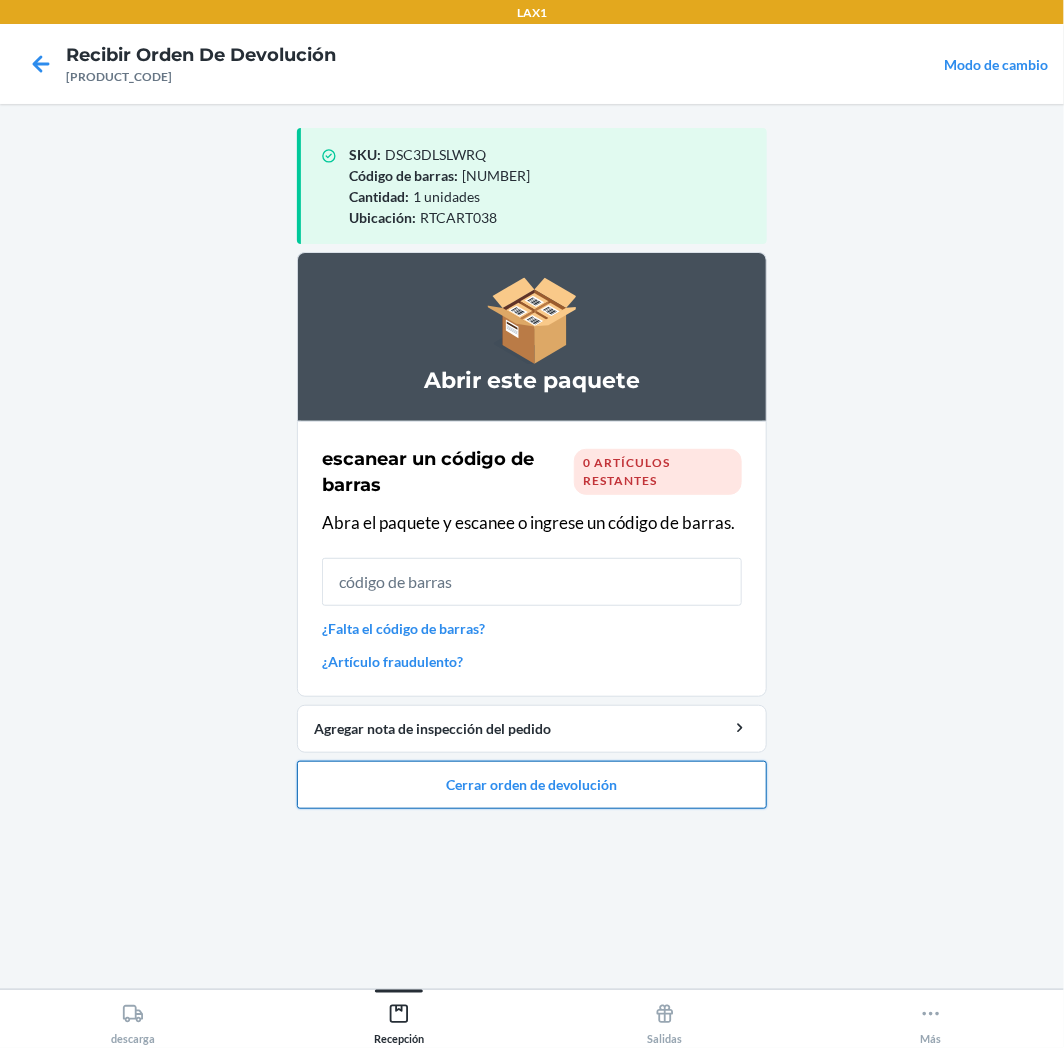 click on "Cerrar orden de devolución" at bounding box center [532, 785] 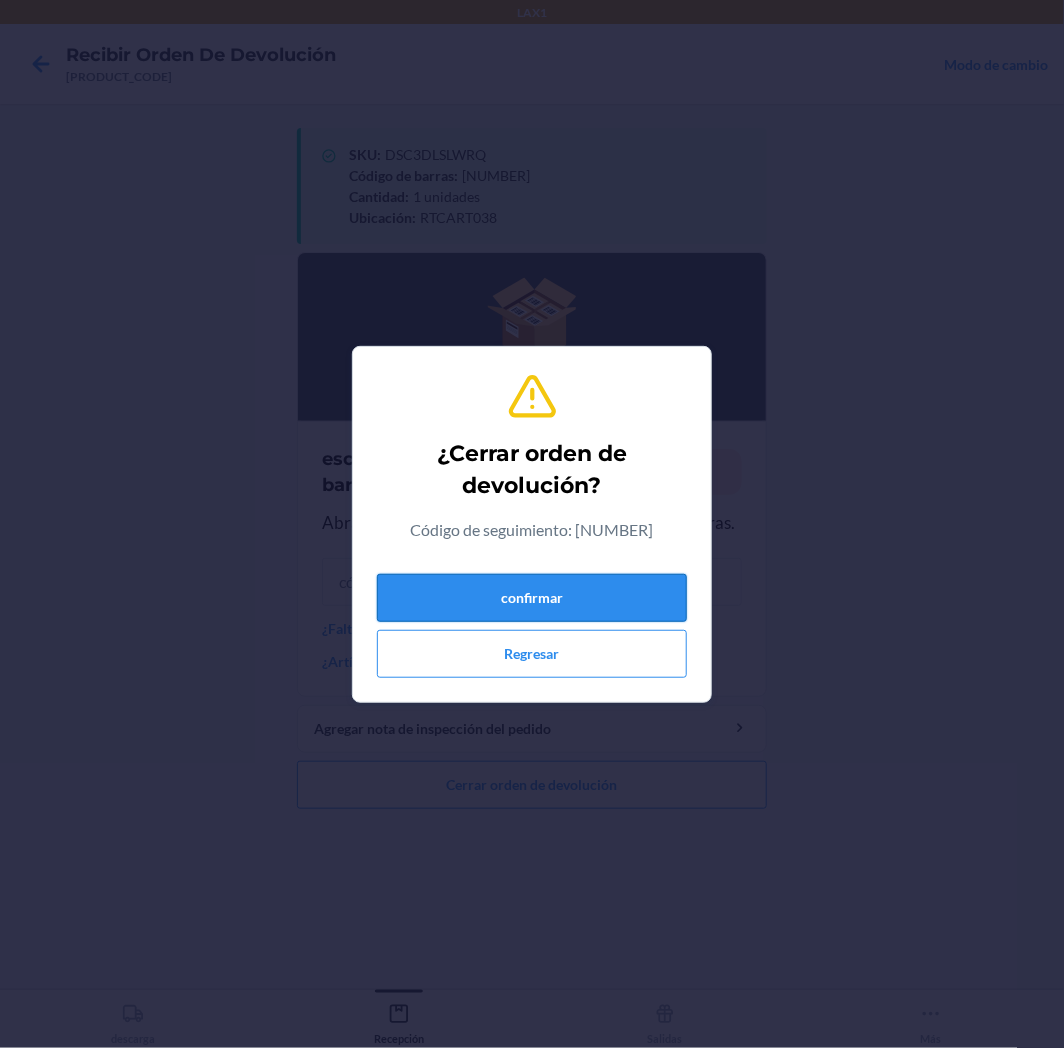 click on "confirmar" at bounding box center (532, 598) 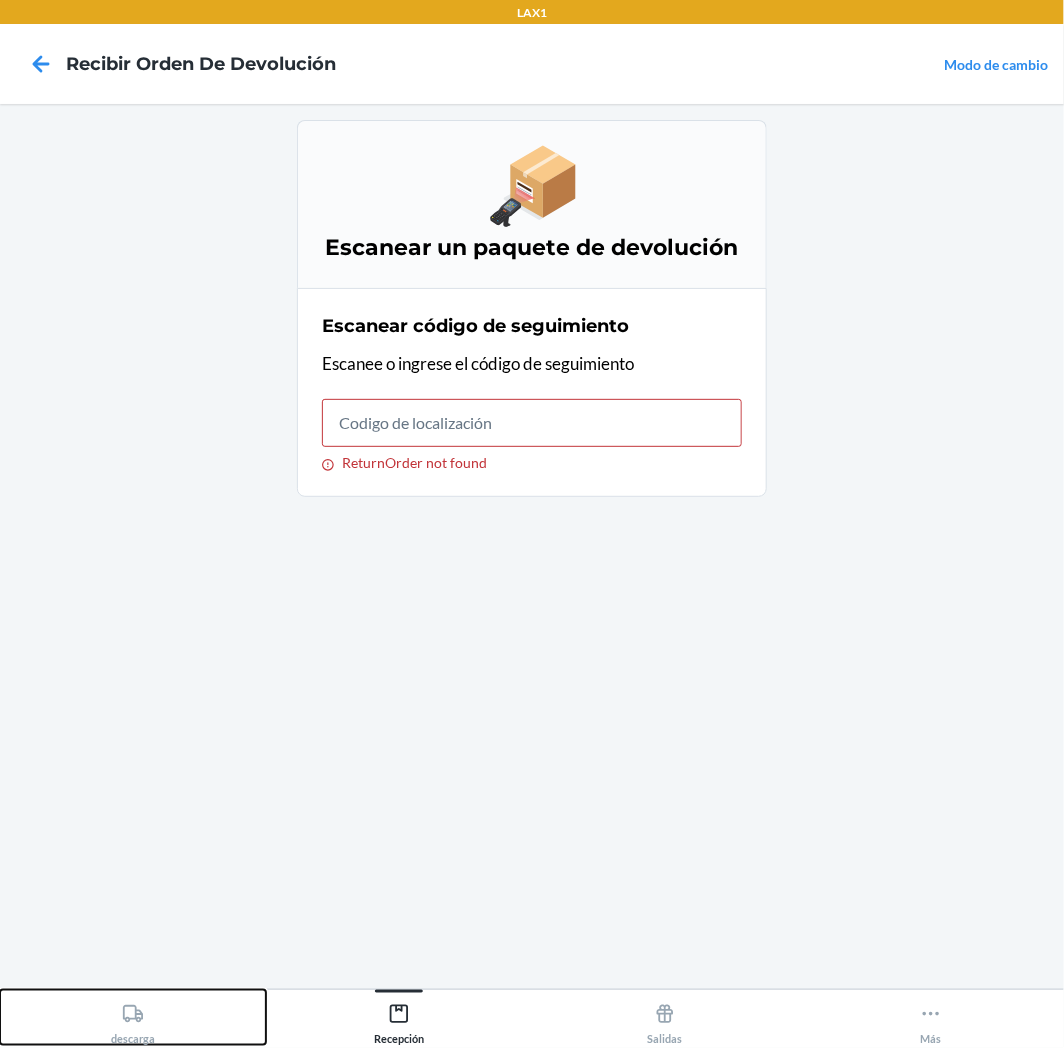 drag, startPoint x: 112, startPoint y: 1008, endPoint x: 243, endPoint y: 920, distance: 157.81319 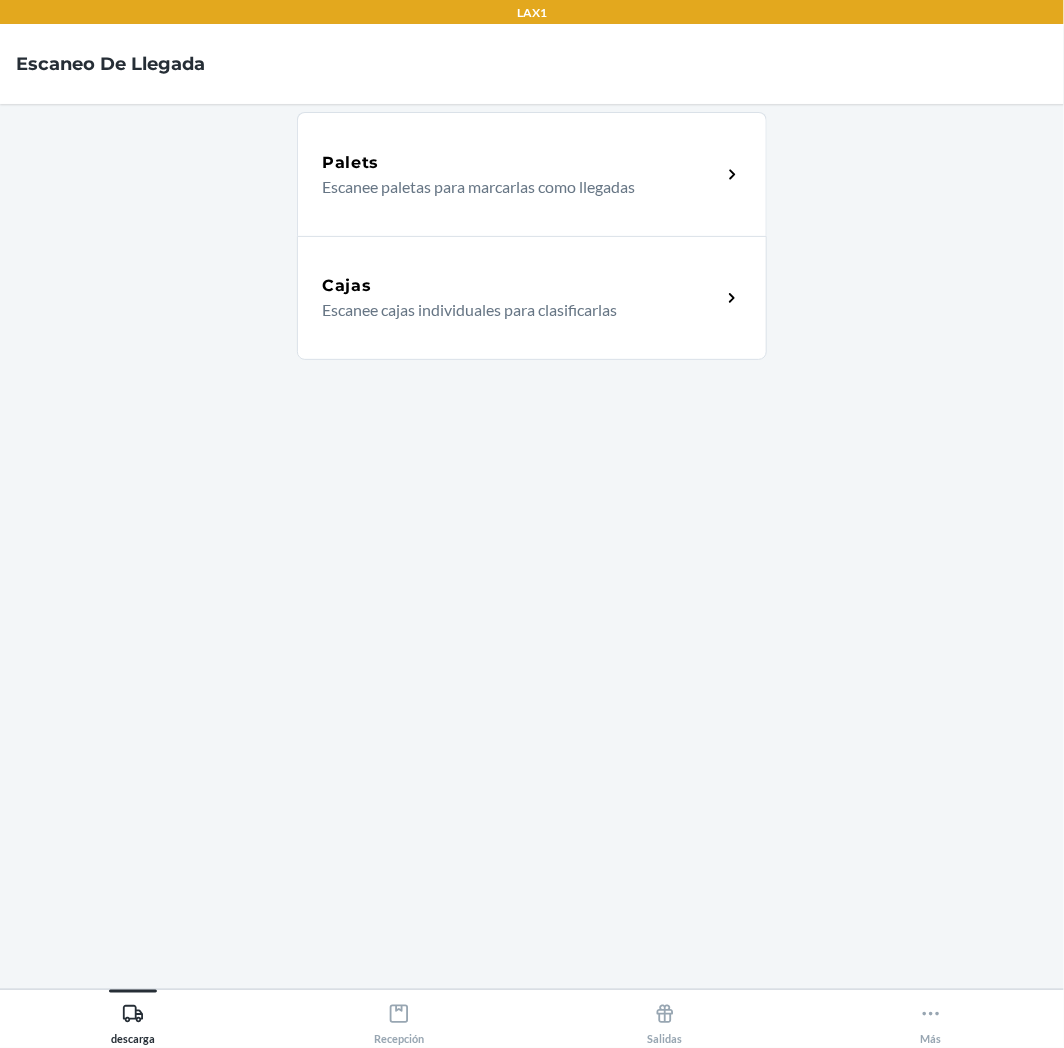 click on "Escanee cajas individuales para clasificarlas" at bounding box center [513, 310] 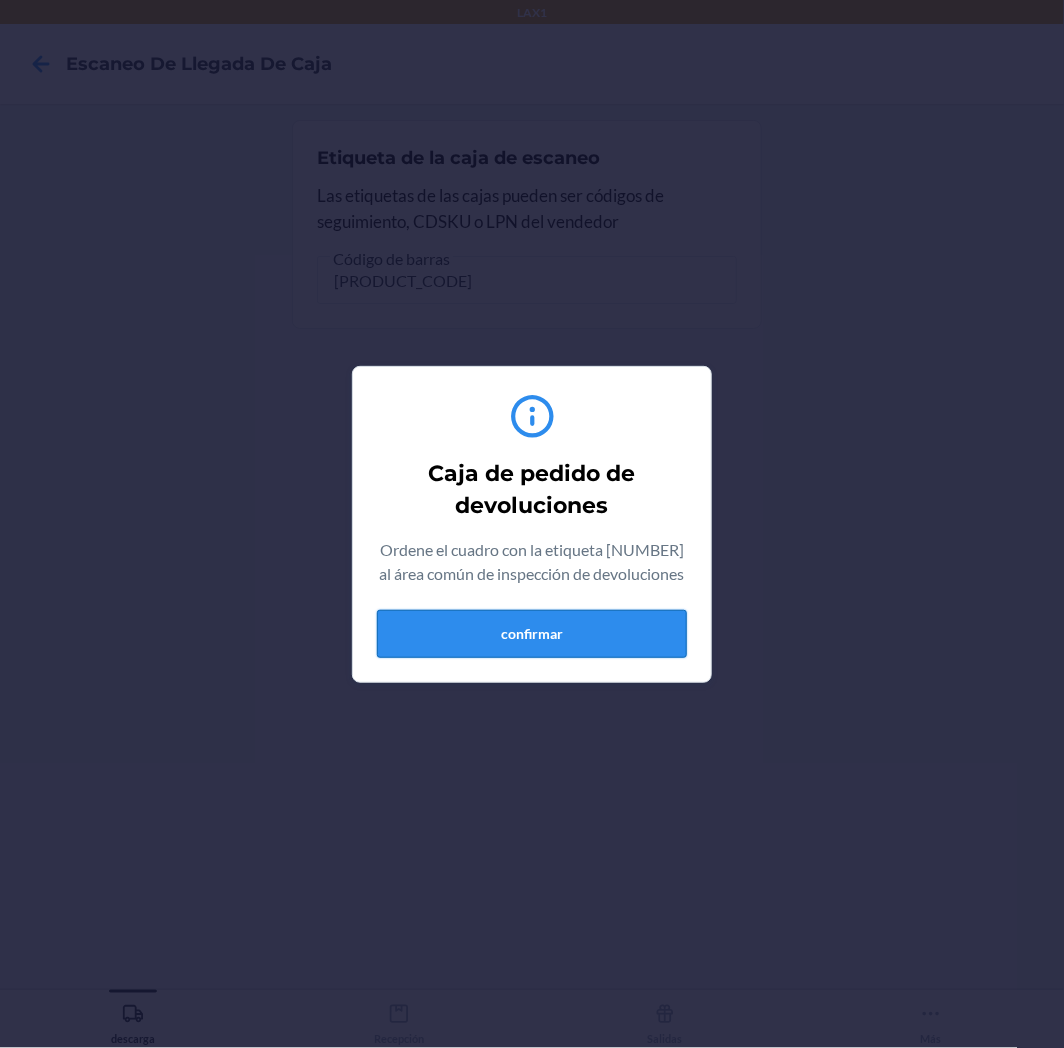click on "confirmar" at bounding box center [532, 634] 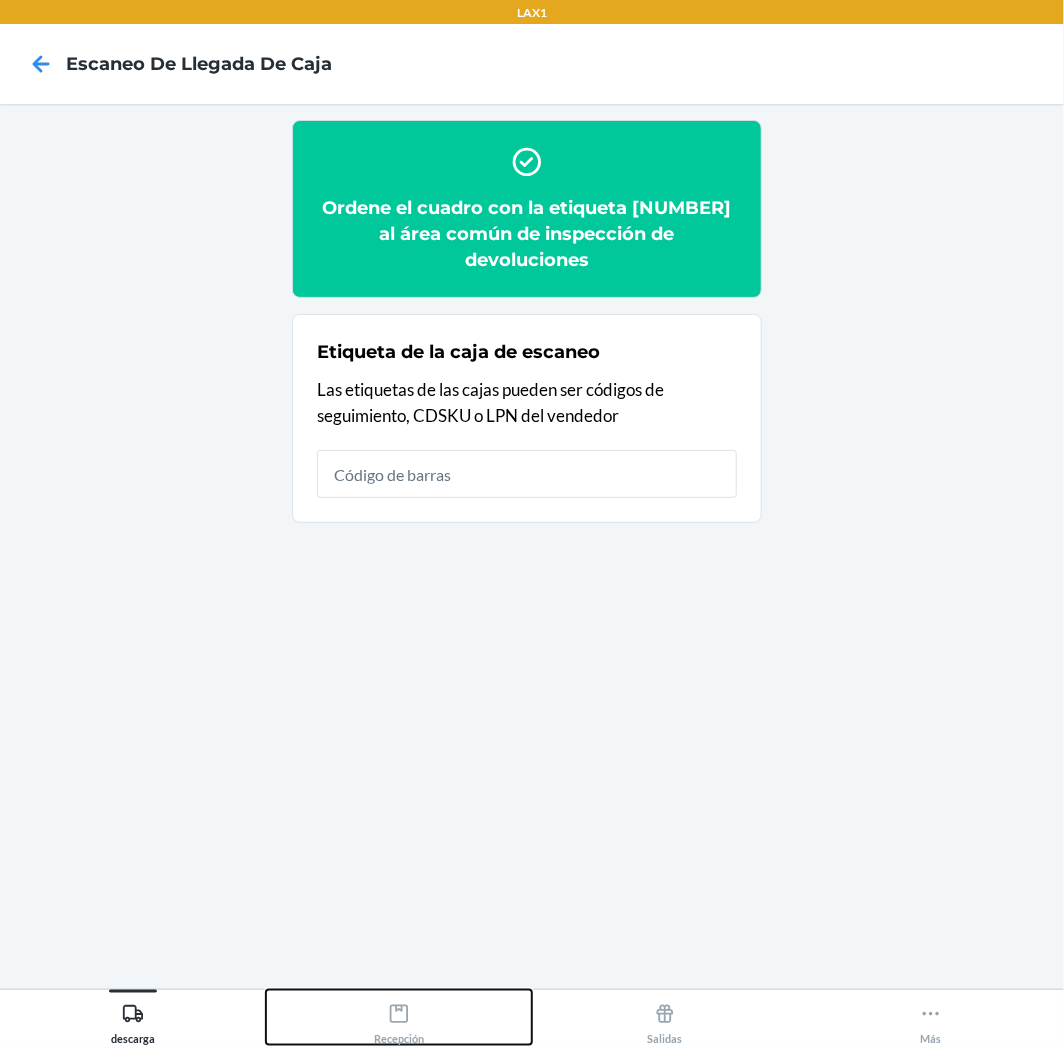 click 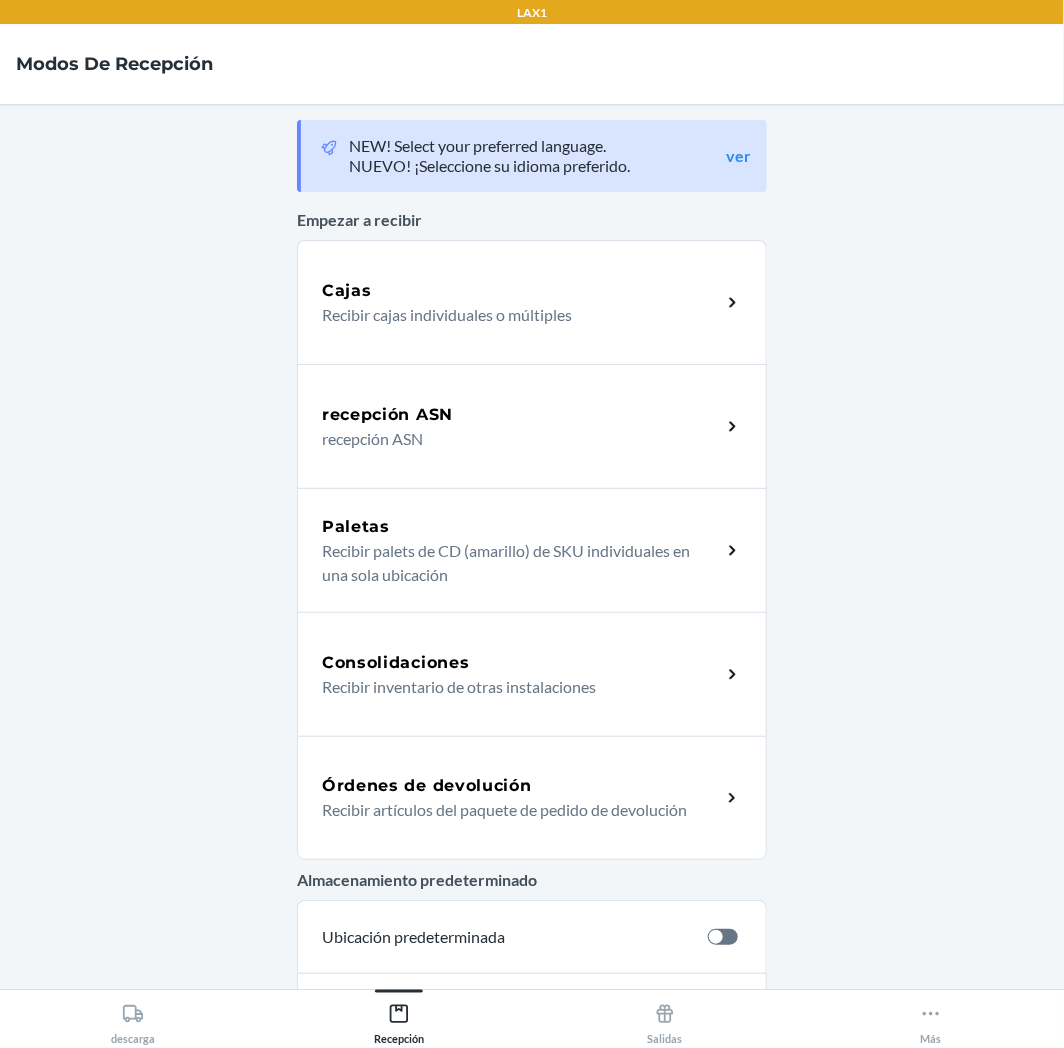 click on "Órdenes de devolución Recibir artículos del paquete de pedido de devolución" at bounding box center [532, 798] 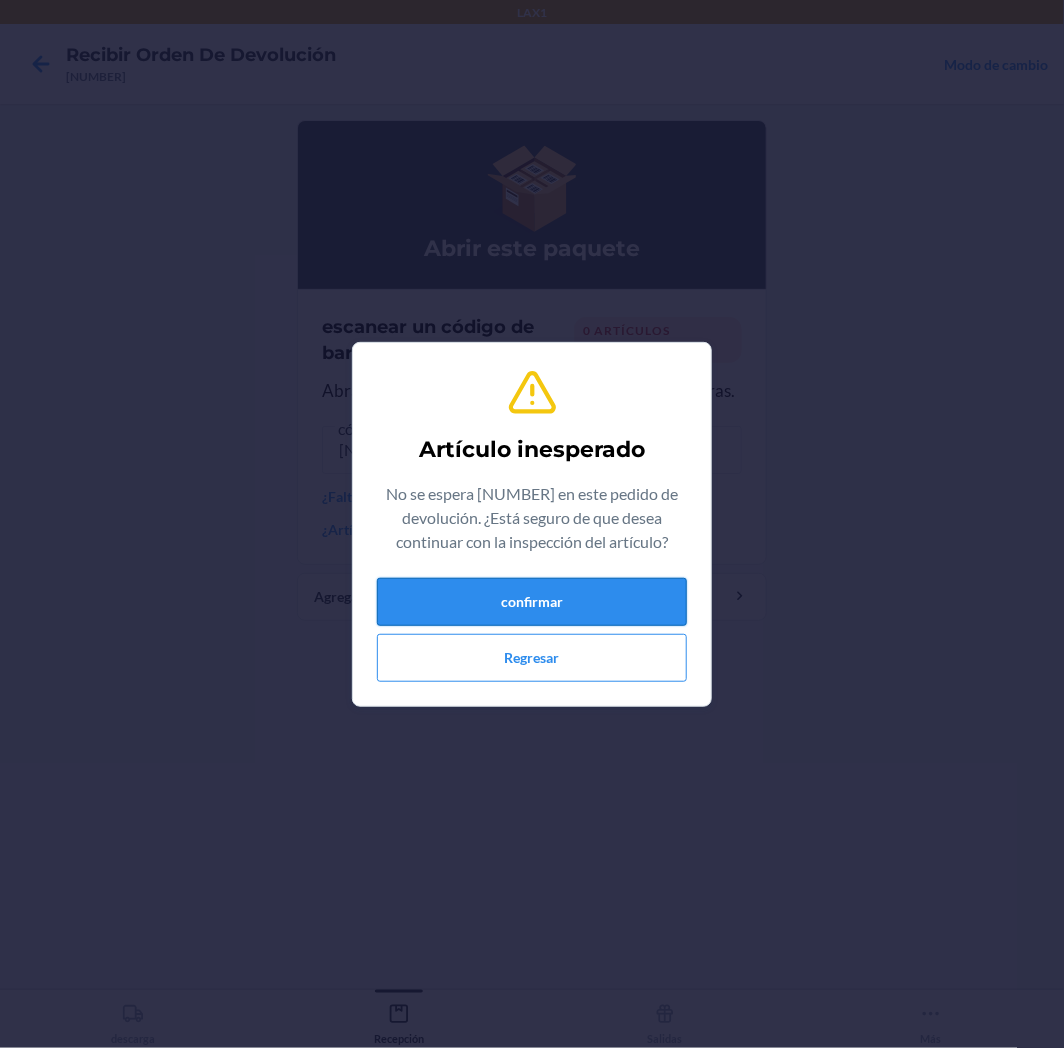 click on "confirmar" at bounding box center [532, 602] 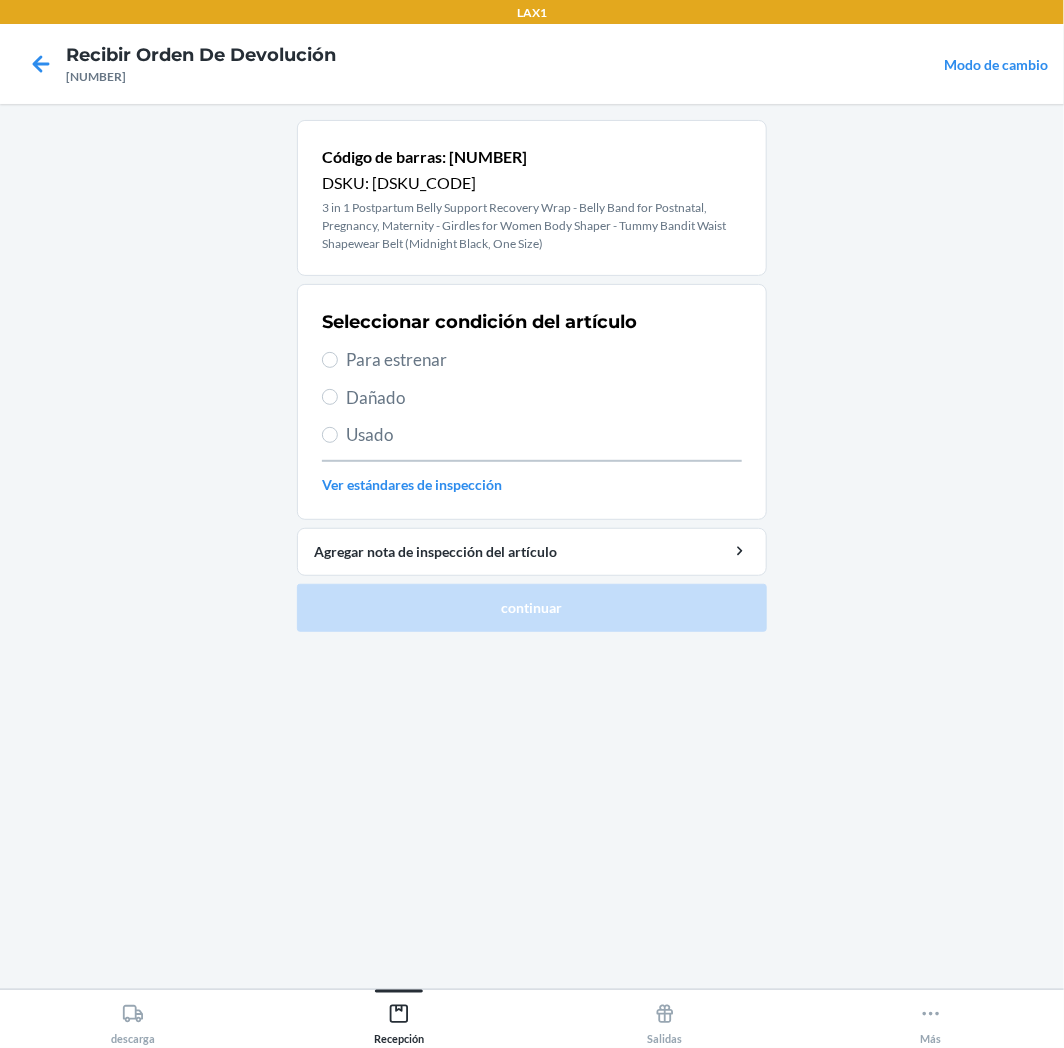 click on "Para estrenar" at bounding box center [544, 360] 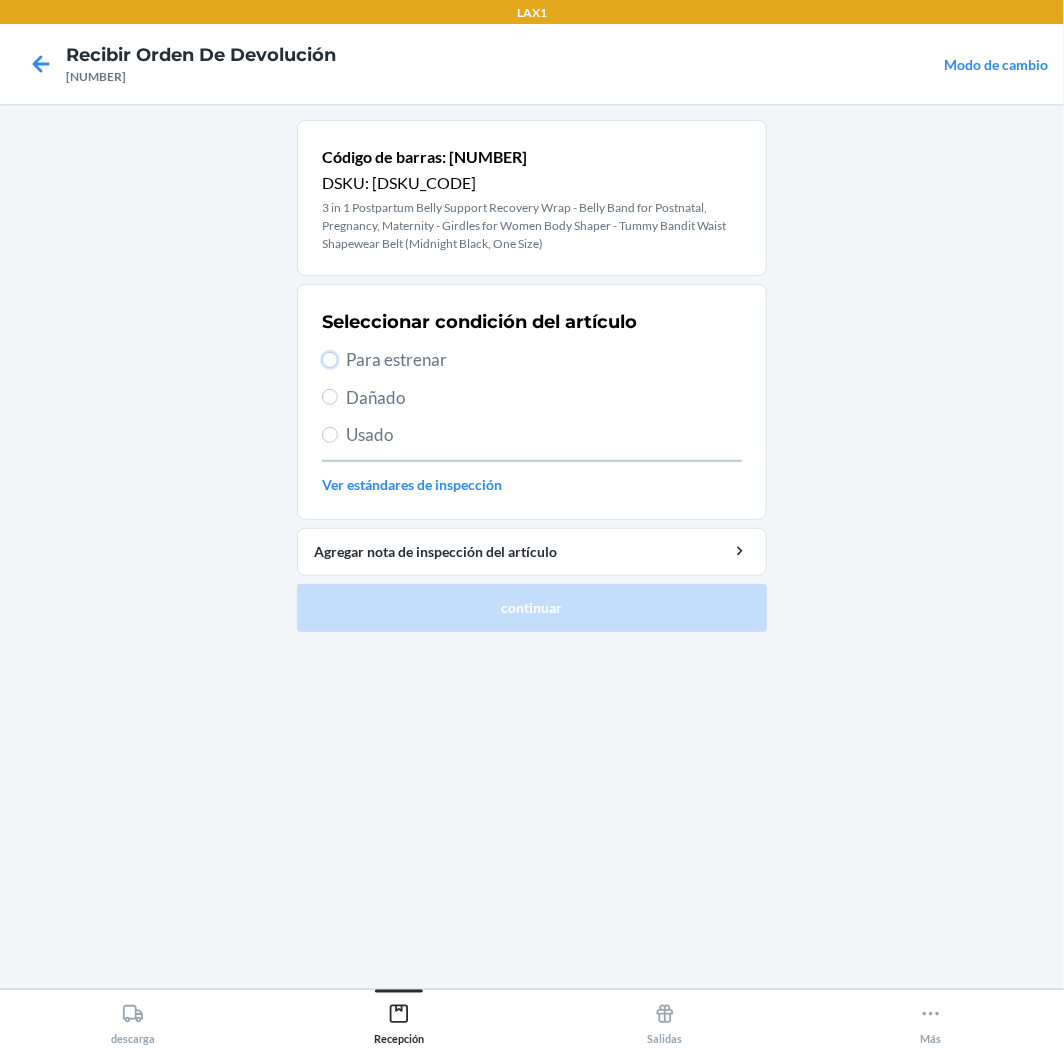 click on "Para estrenar" at bounding box center [330, 360] 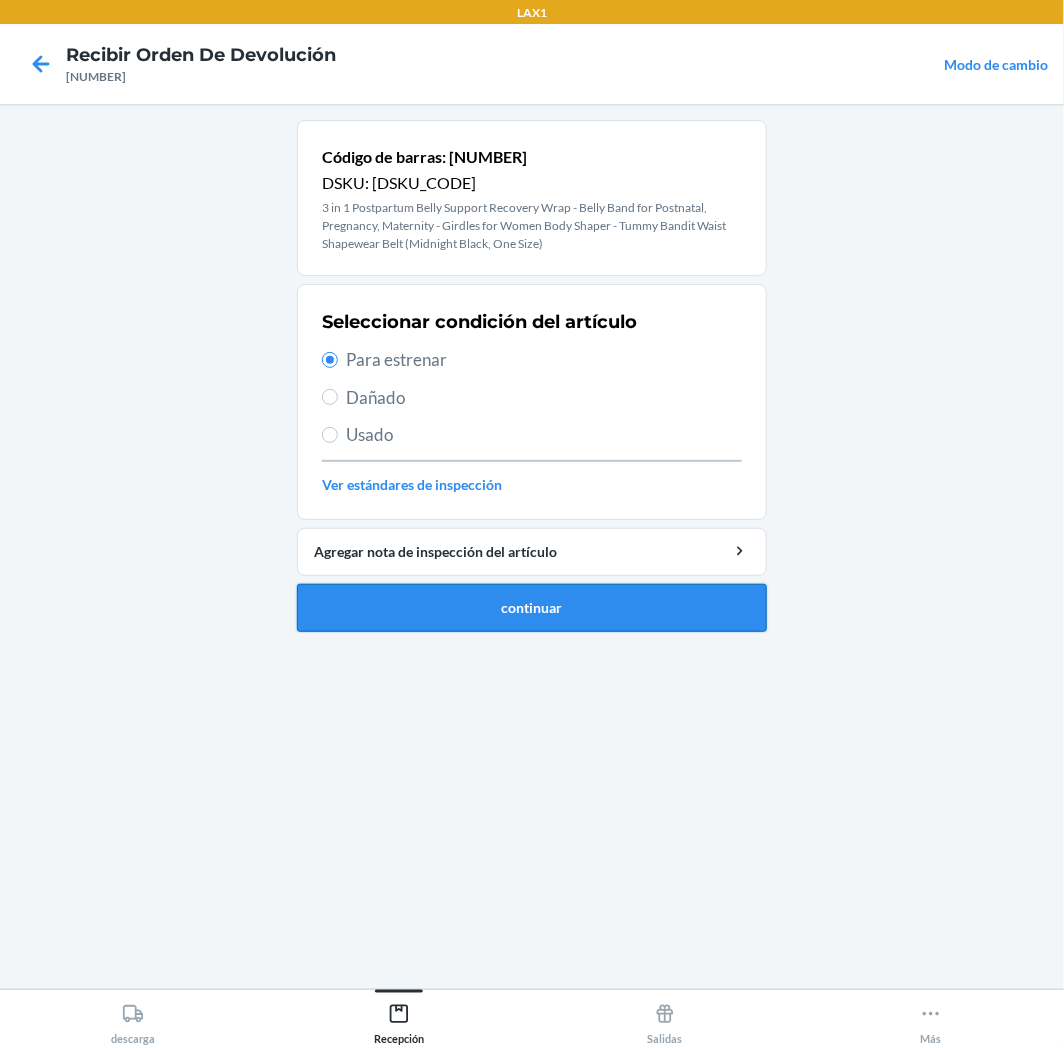 click on "continuar" at bounding box center [532, 608] 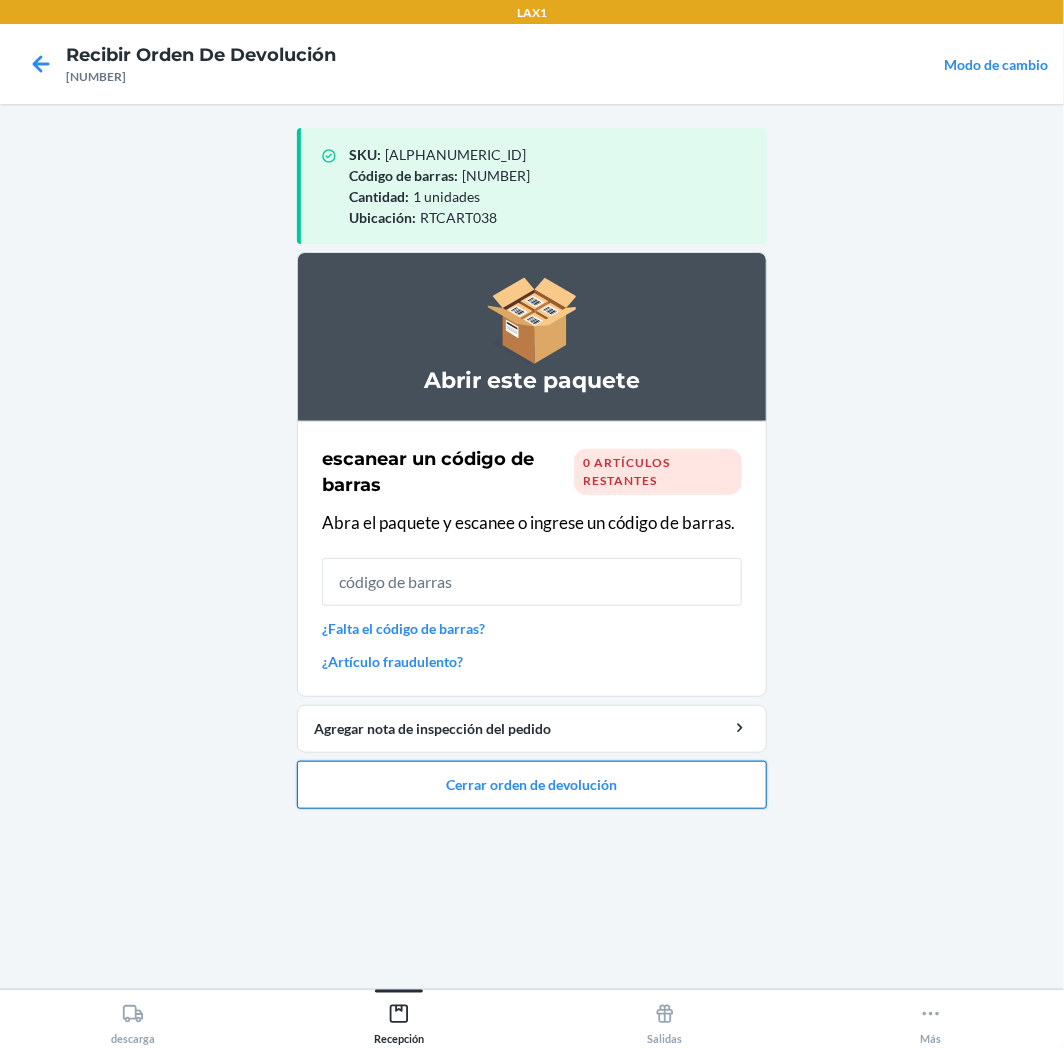 click on "Cerrar orden de devolución" at bounding box center [532, 785] 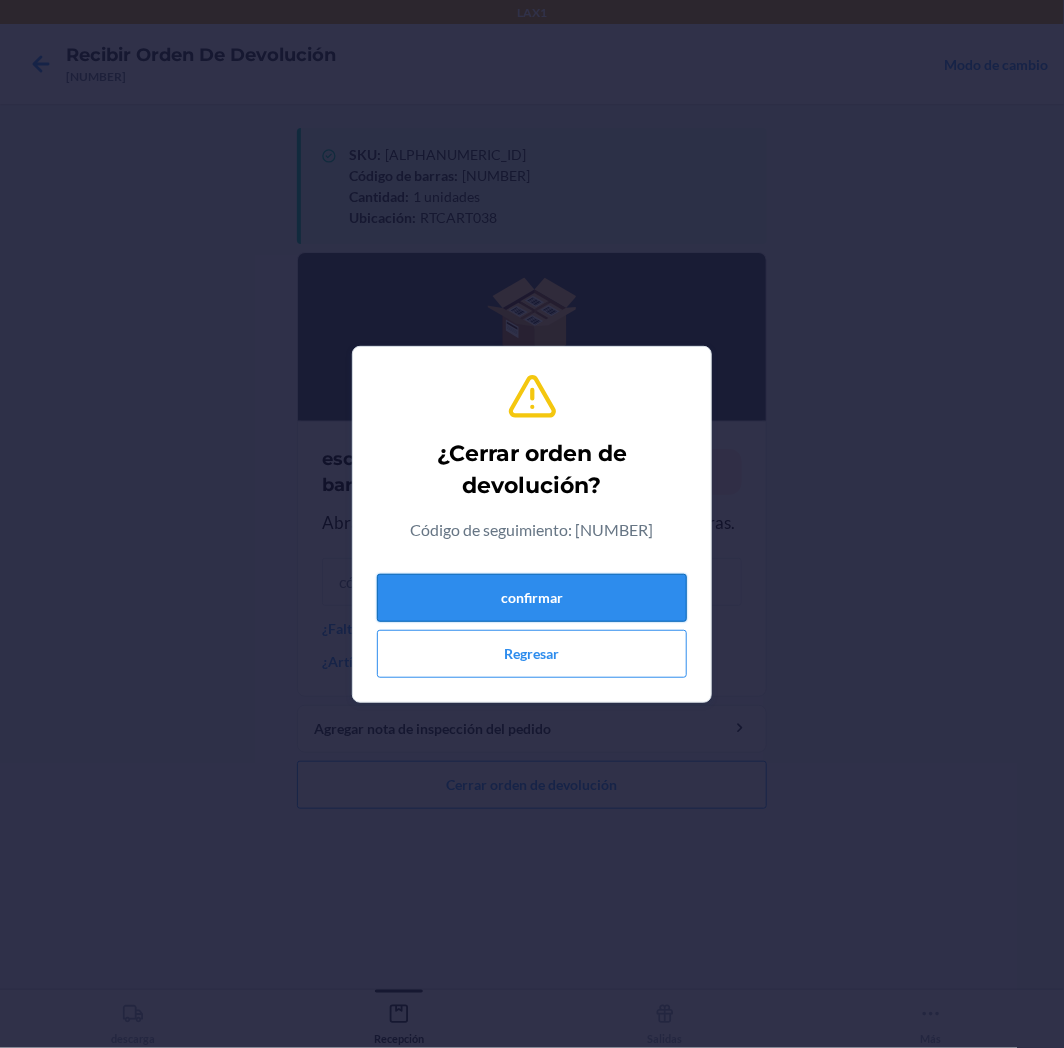 click on "confirmar" at bounding box center (532, 598) 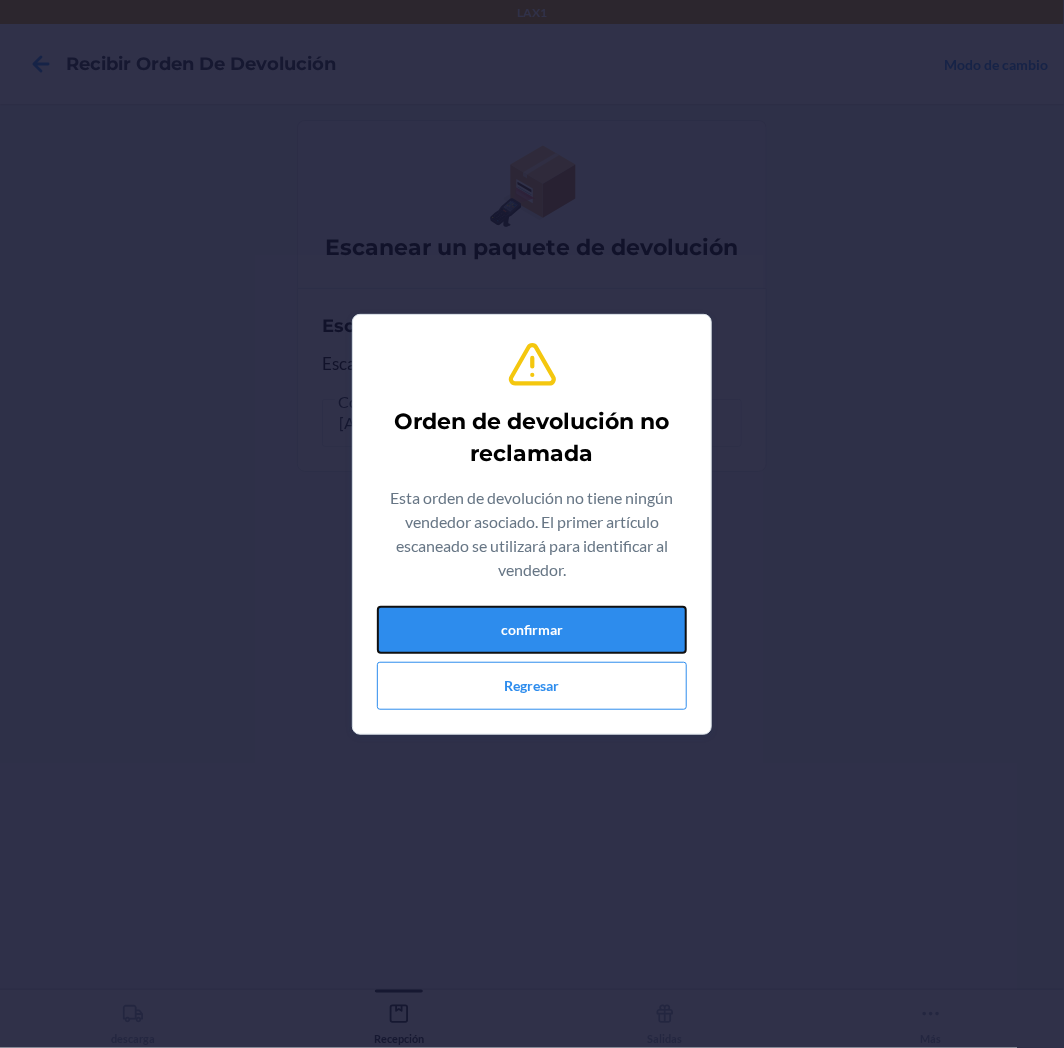 click on "confirmar" at bounding box center (532, 630) 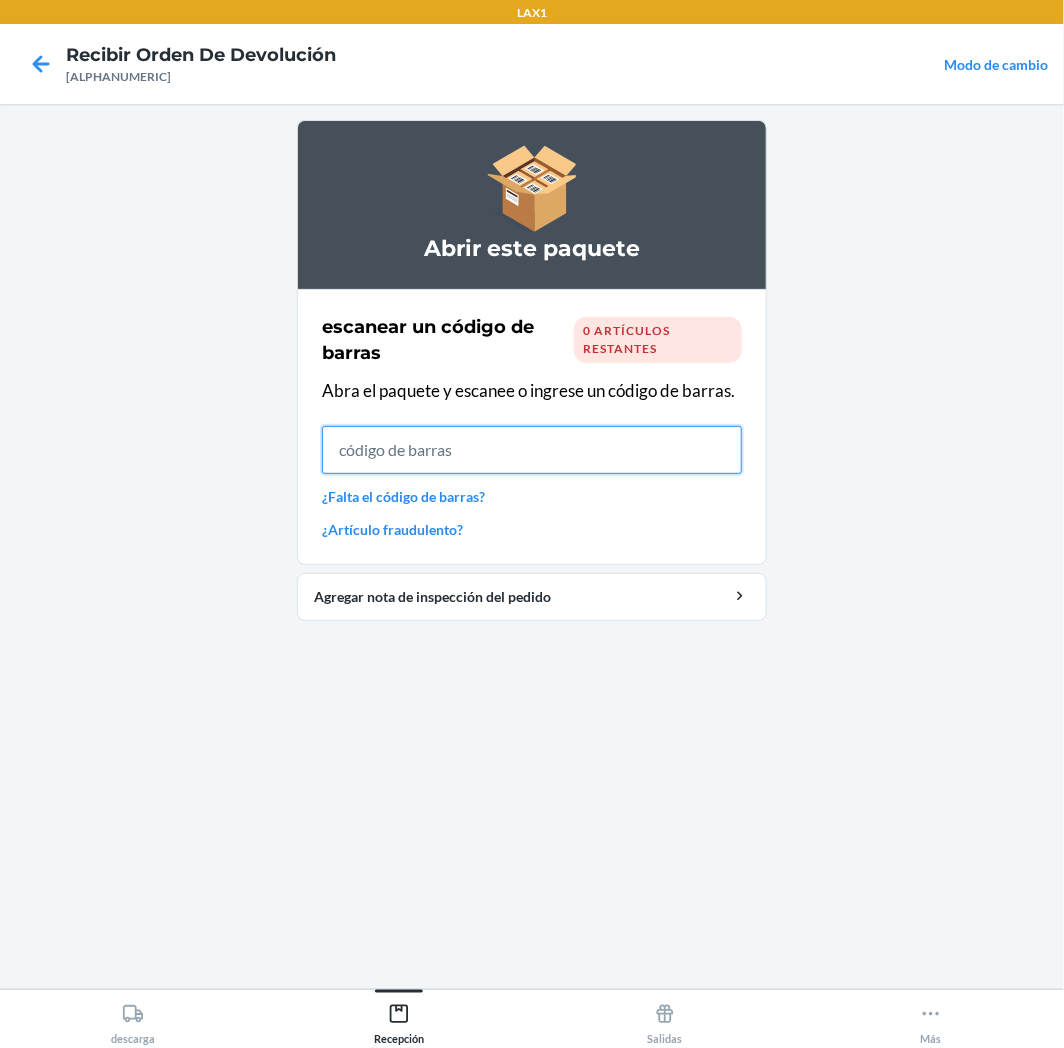 click at bounding box center (532, 450) 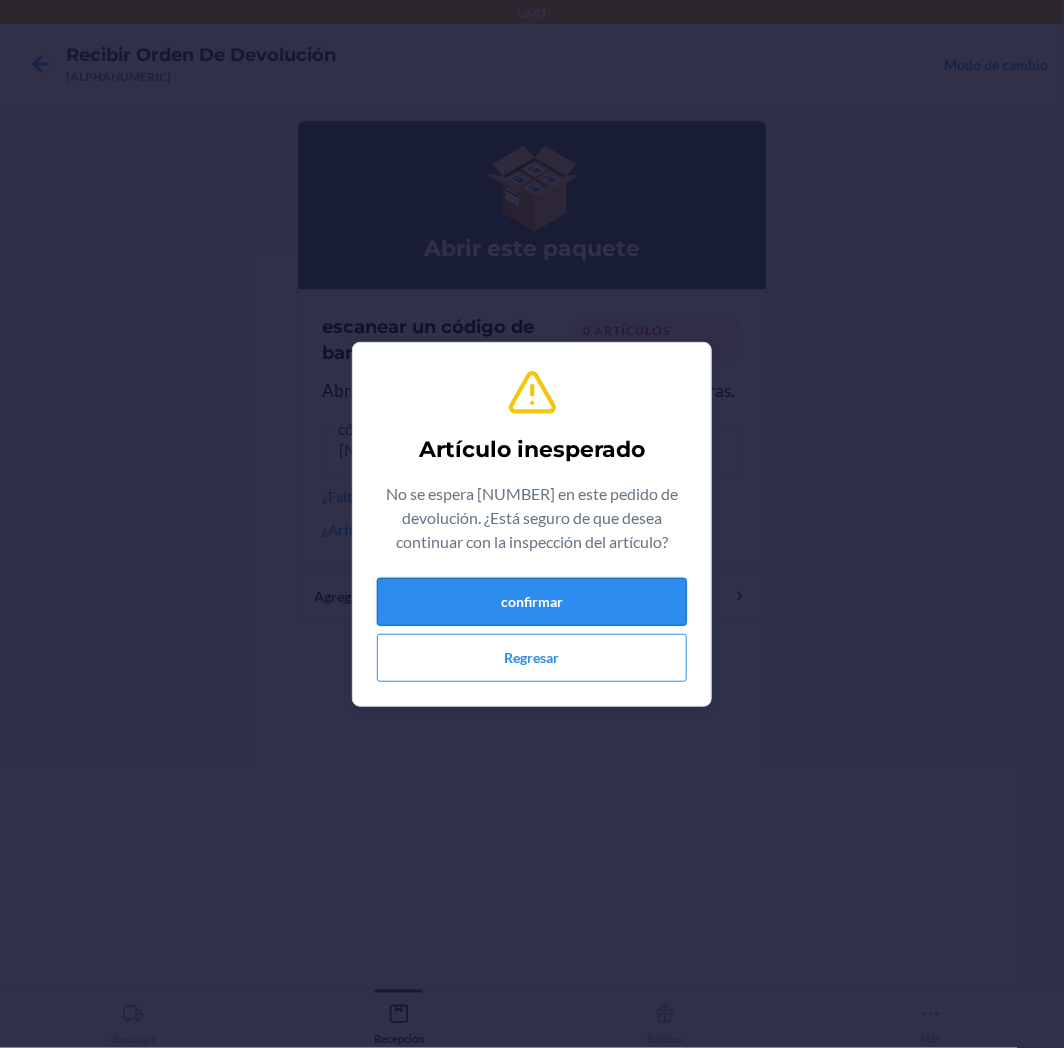click on "confirmar" at bounding box center [532, 602] 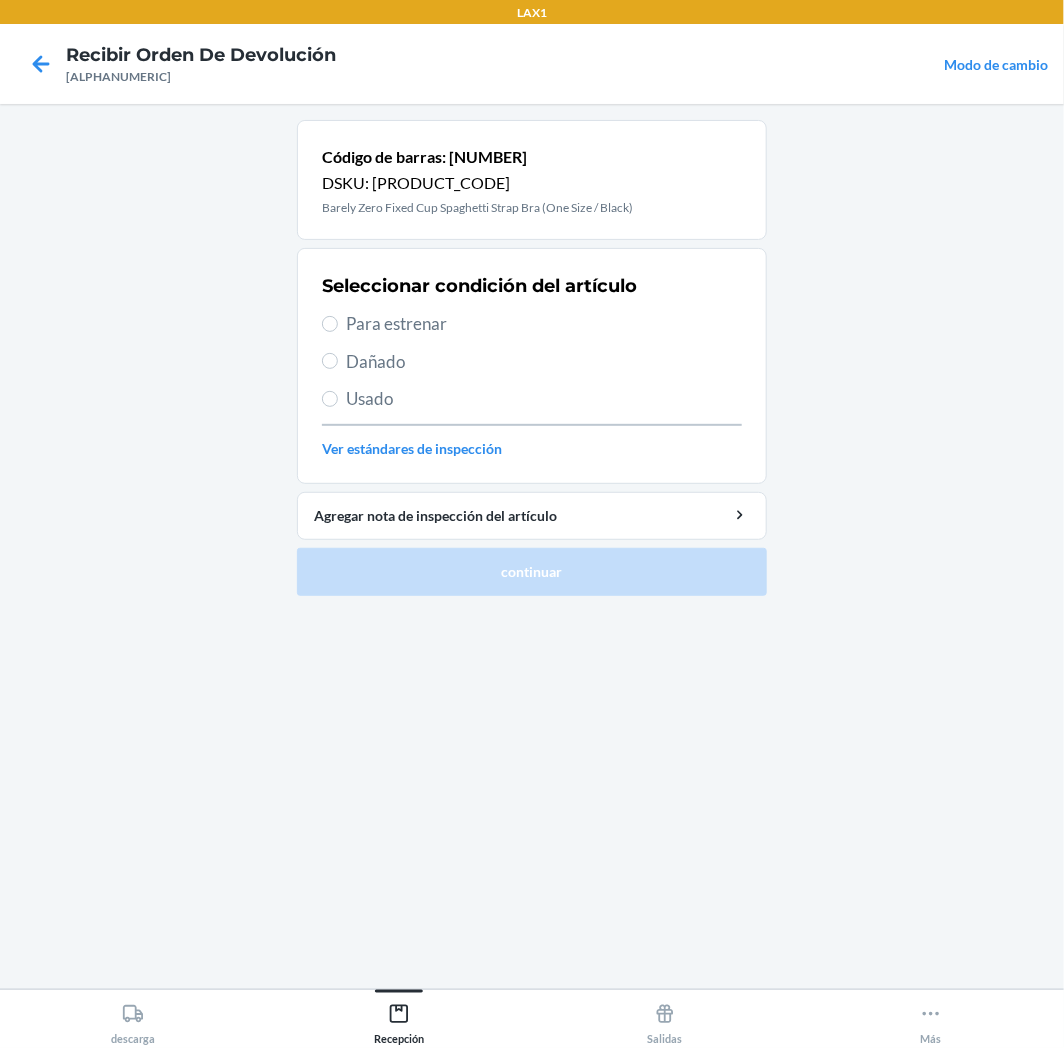 click on "Para estrenar" at bounding box center [544, 324] 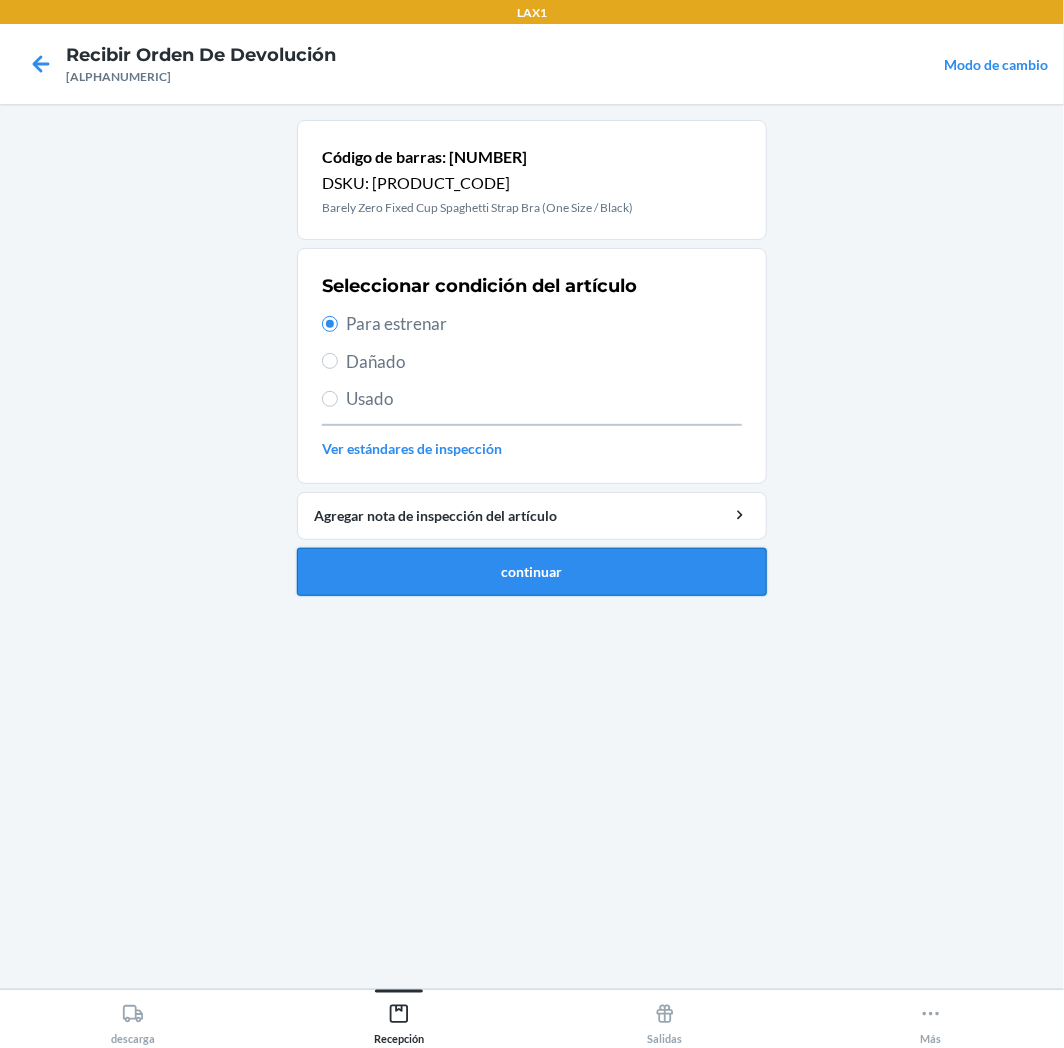 click on "continuar" at bounding box center (532, 572) 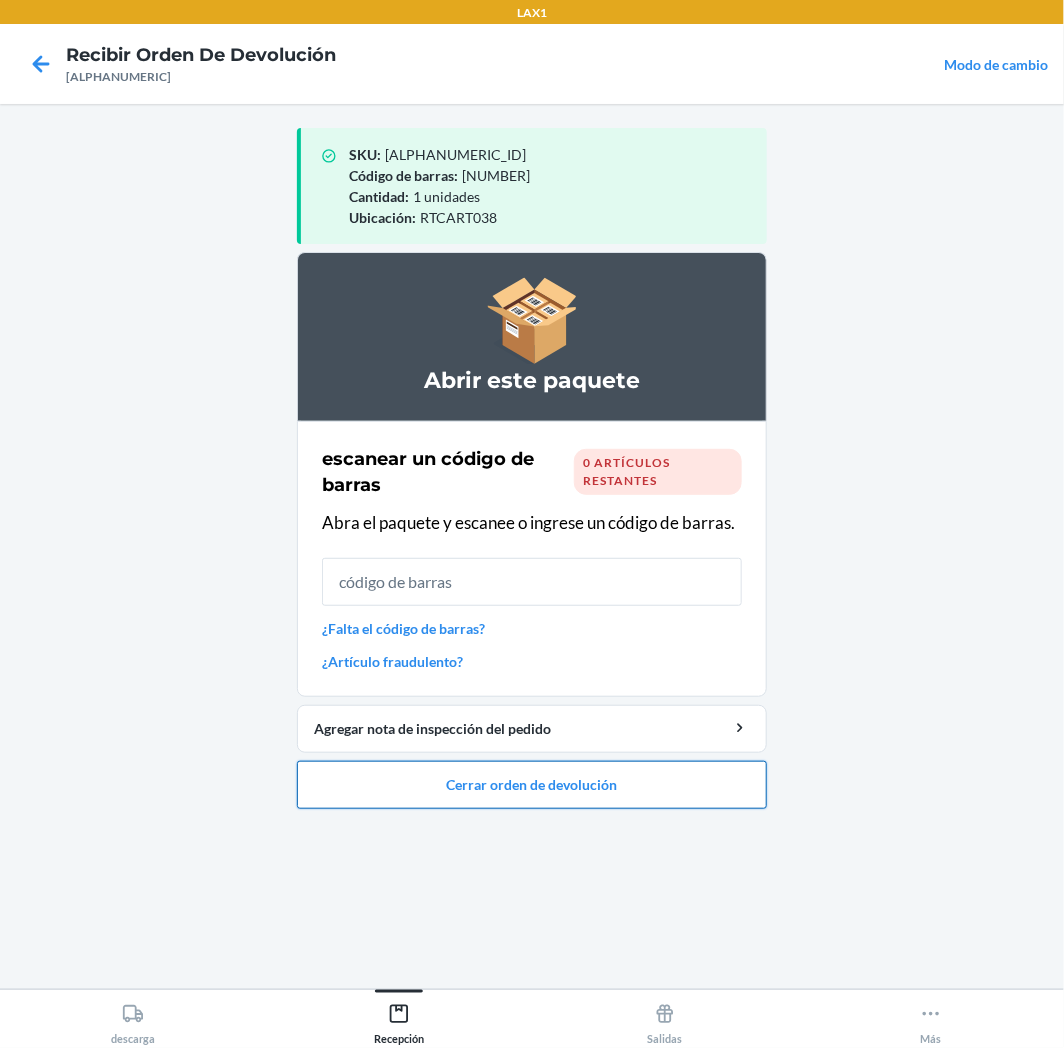 click on "Cerrar orden de devolución" at bounding box center [532, 785] 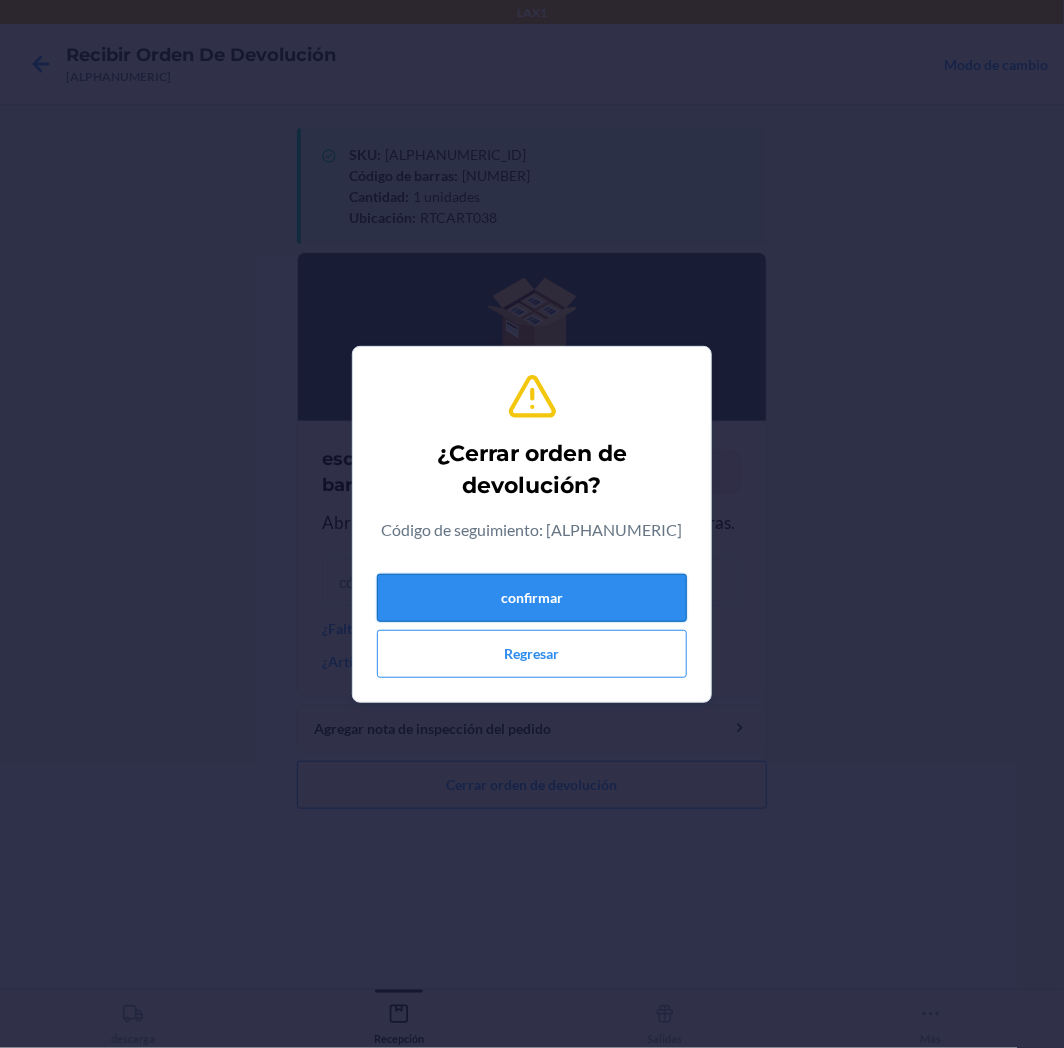 click on "confirmar" at bounding box center [532, 598] 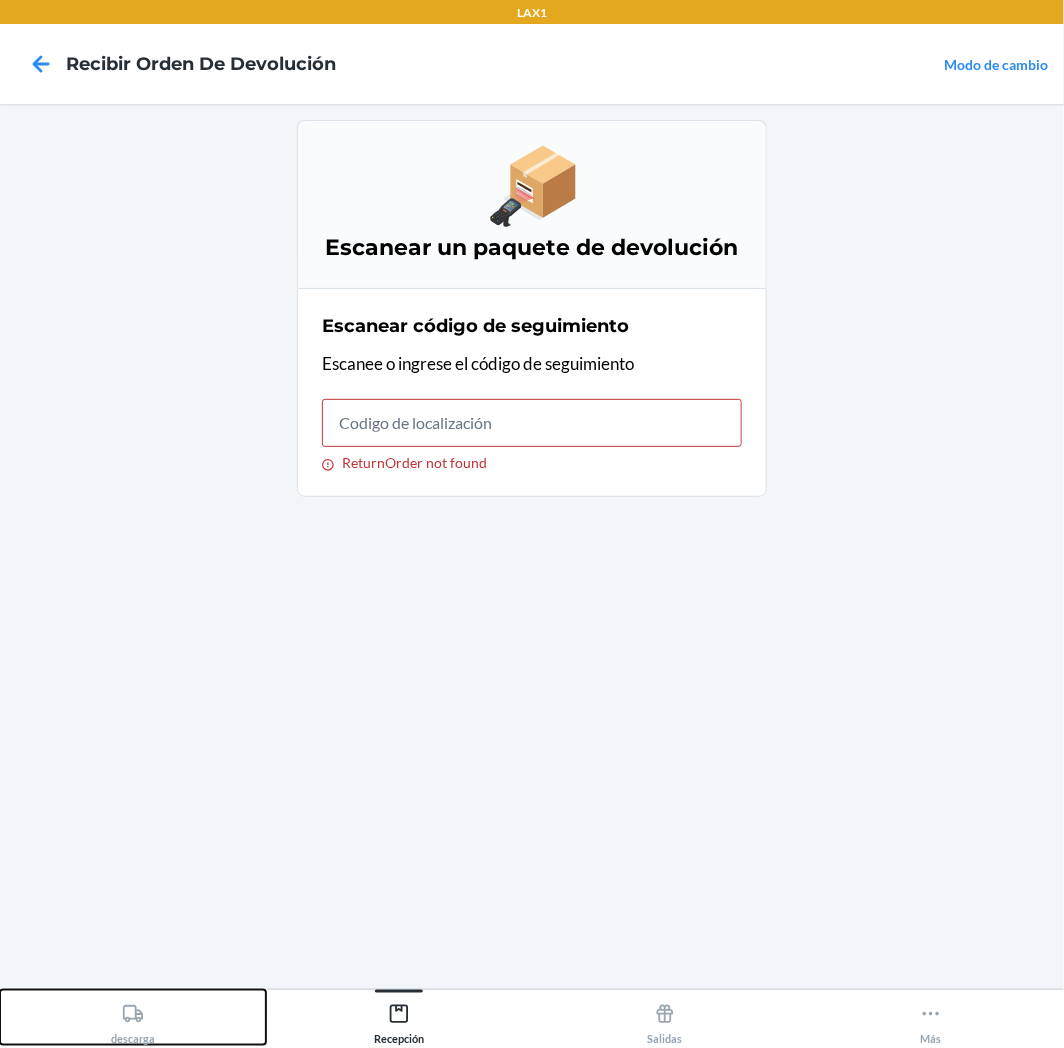 drag, startPoint x: 164, startPoint y: 1026, endPoint x: 163, endPoint y: 945, distance: 81.00617 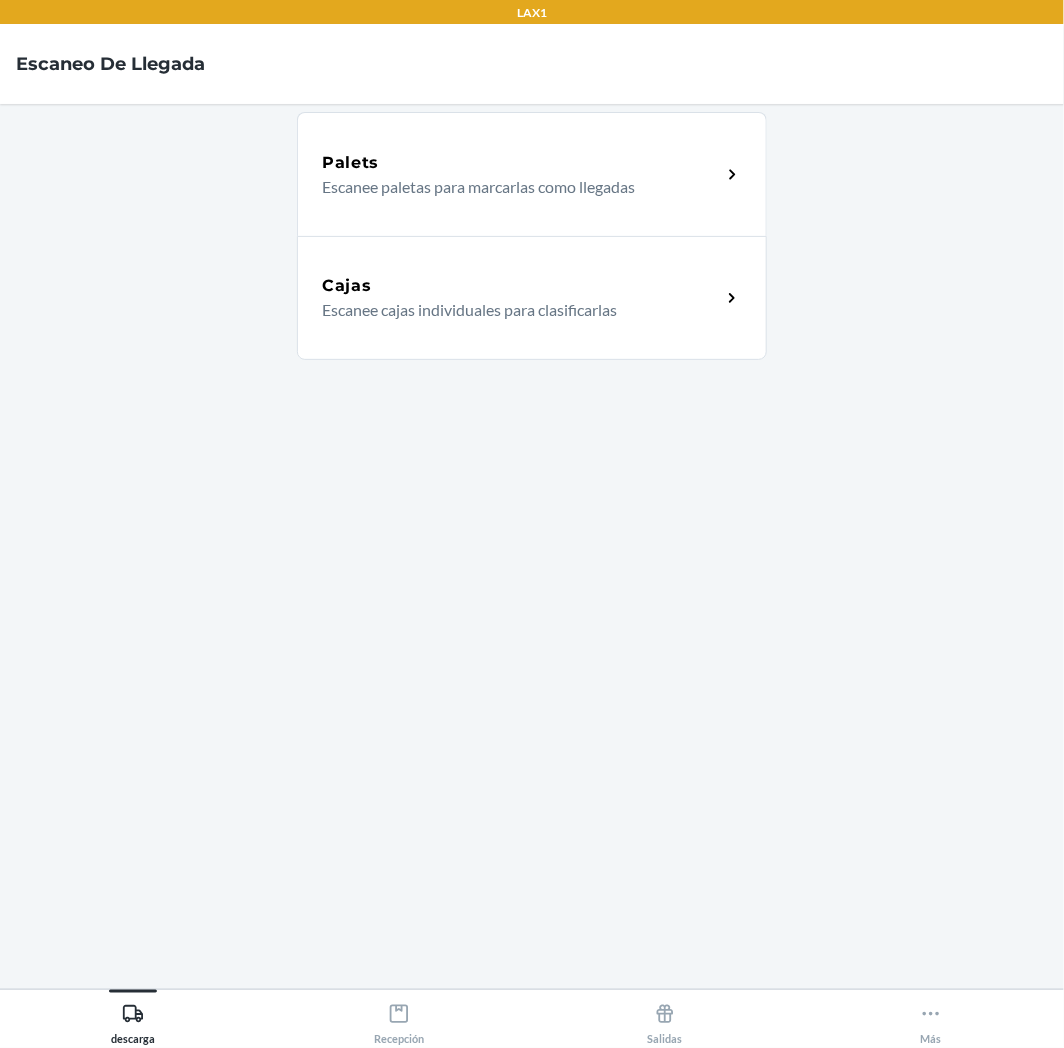 click on "Cajas" at bounding box center (521, 286) 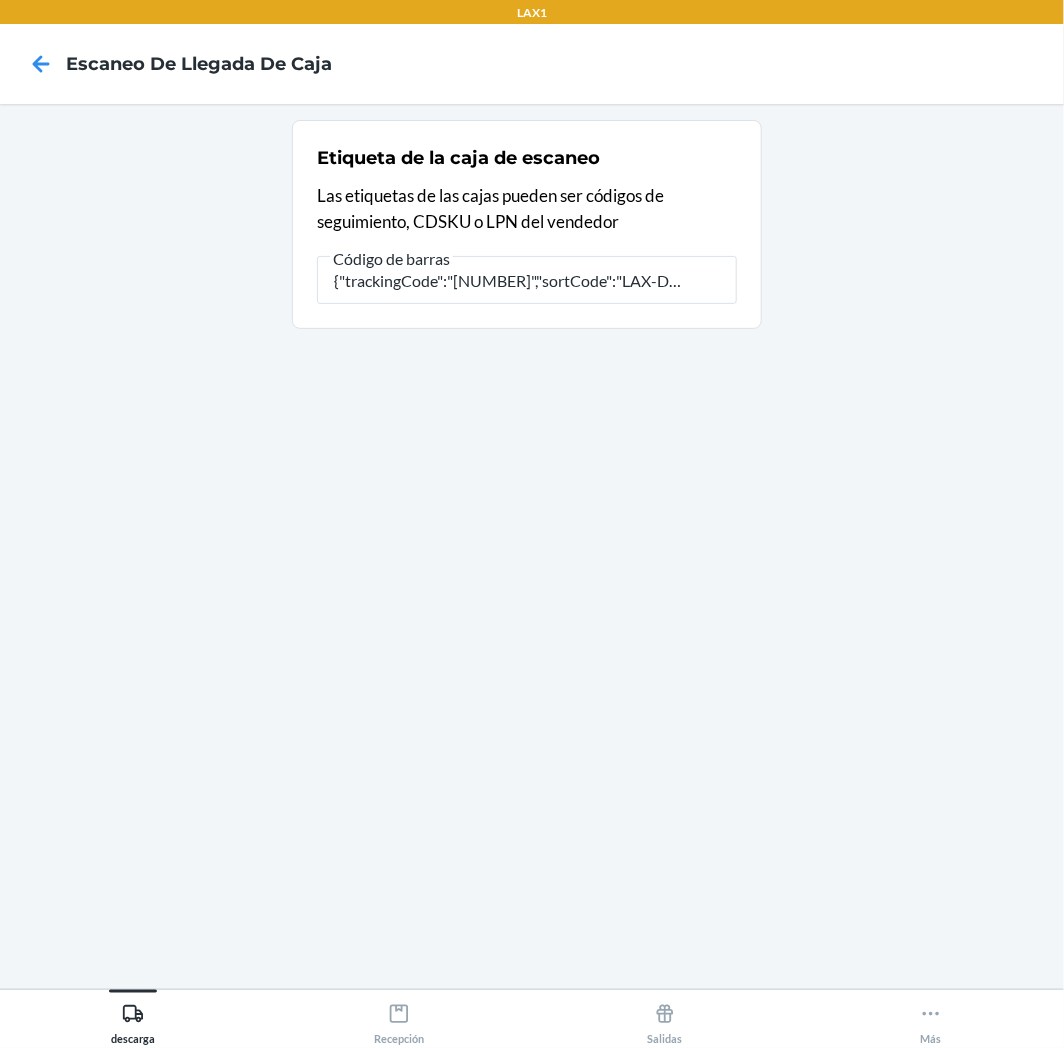 scroll, scrollTop: 0, scrollLeft: 0, axis: both 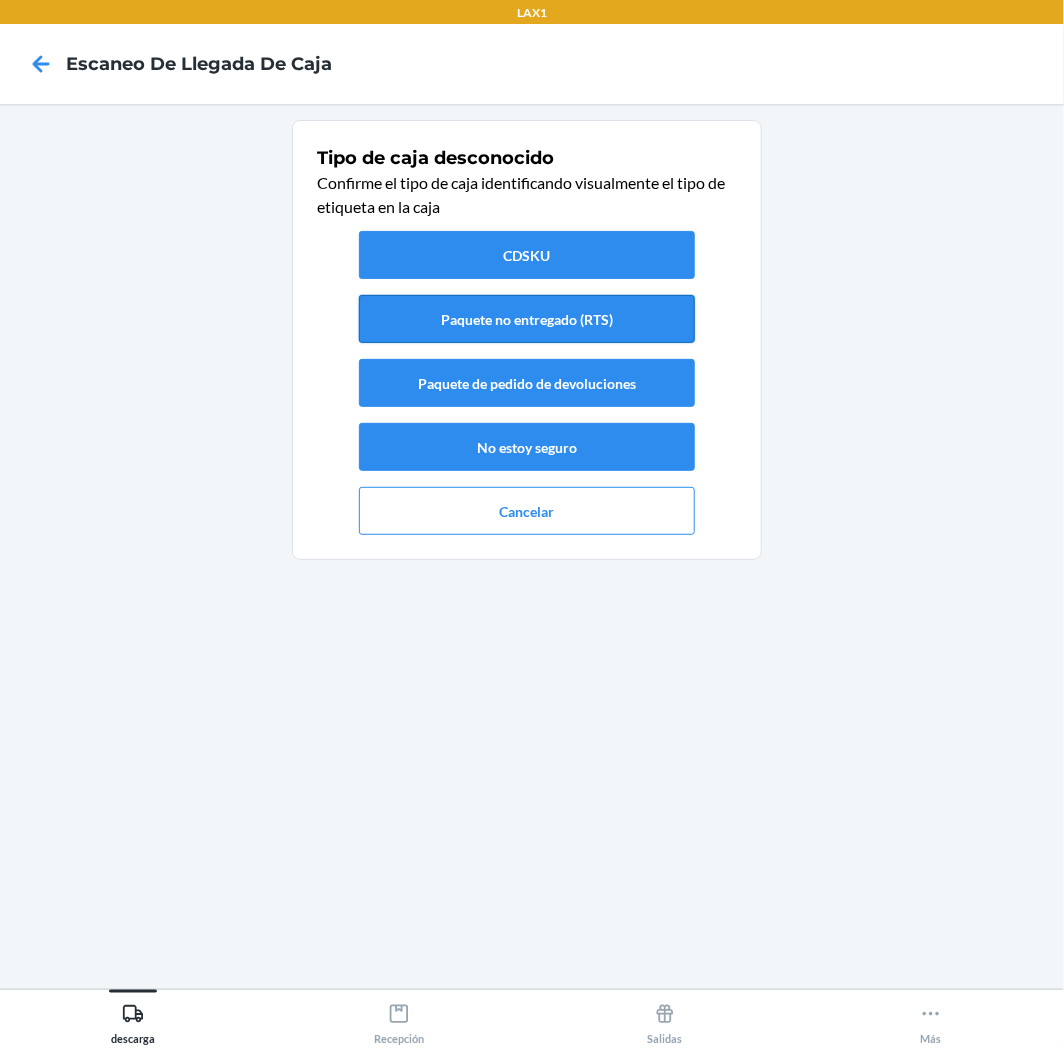 click on "Paquete no entregado (RTS)" at bounding box center [527, 319] 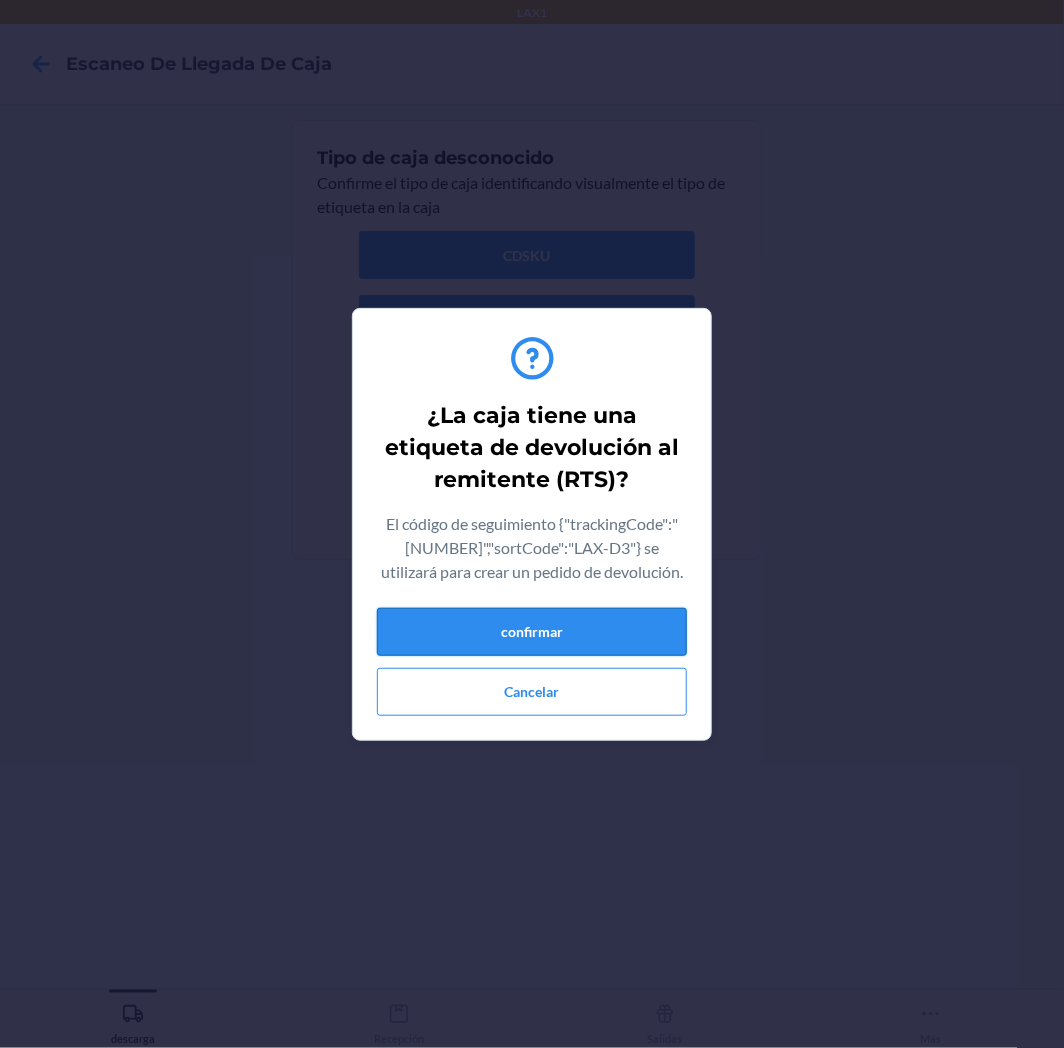 click on "confirmar" at bounding box center (532, 632) 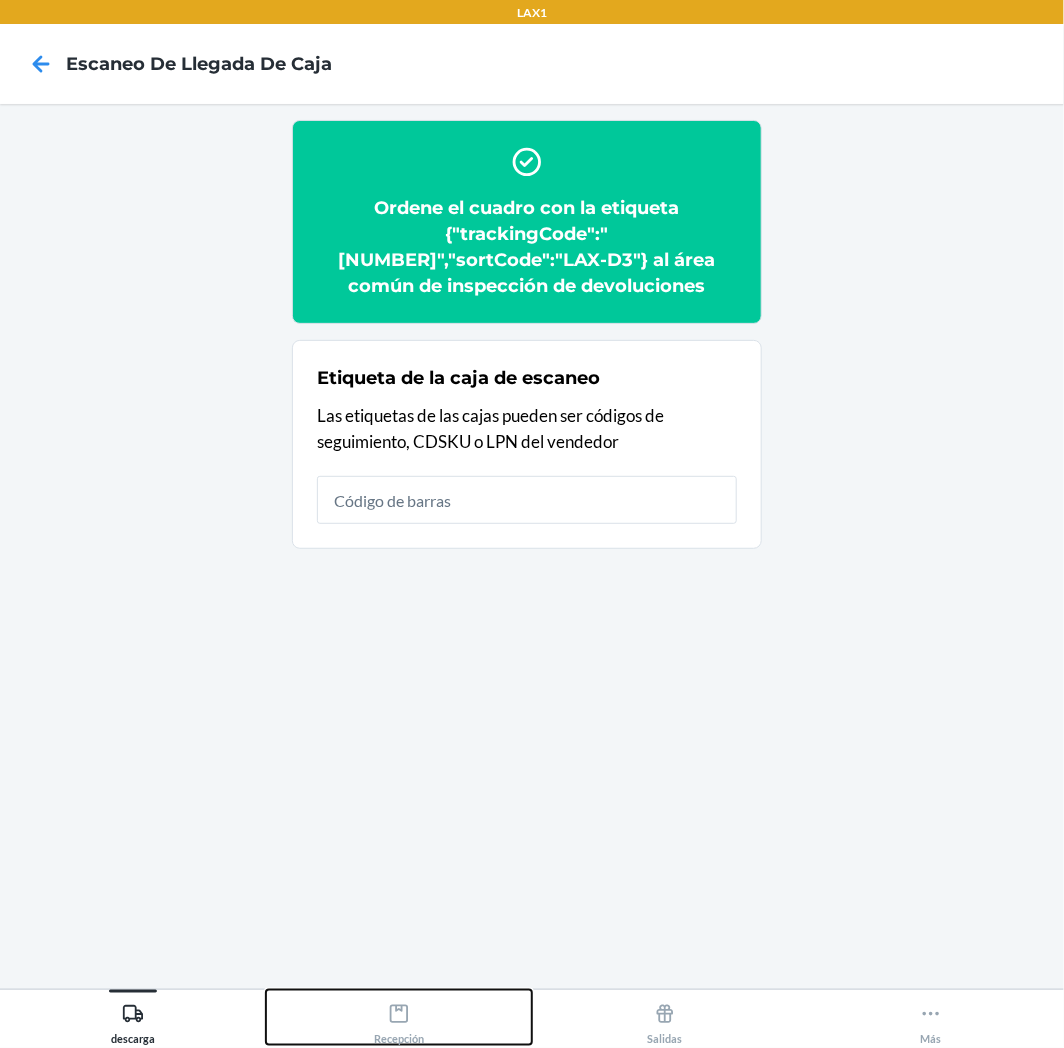 drag, startPoint x: 394, startPoint y: 1007, endPoint x: 403, endPoint y: 994, distance: 15.811388 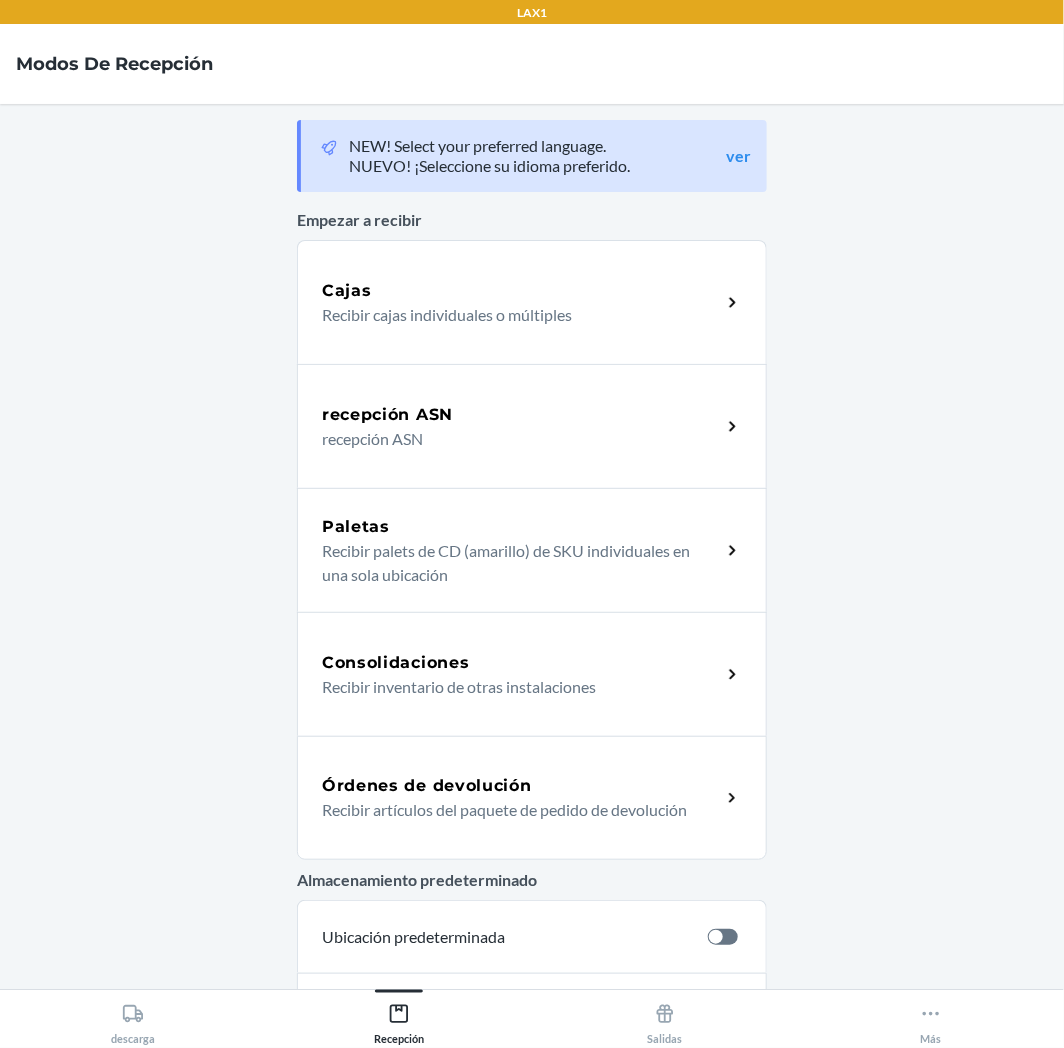 click on "Órdenes de devolución Recibir artículos del paquete de pedido de devolución" at bounding box center [532, 798] 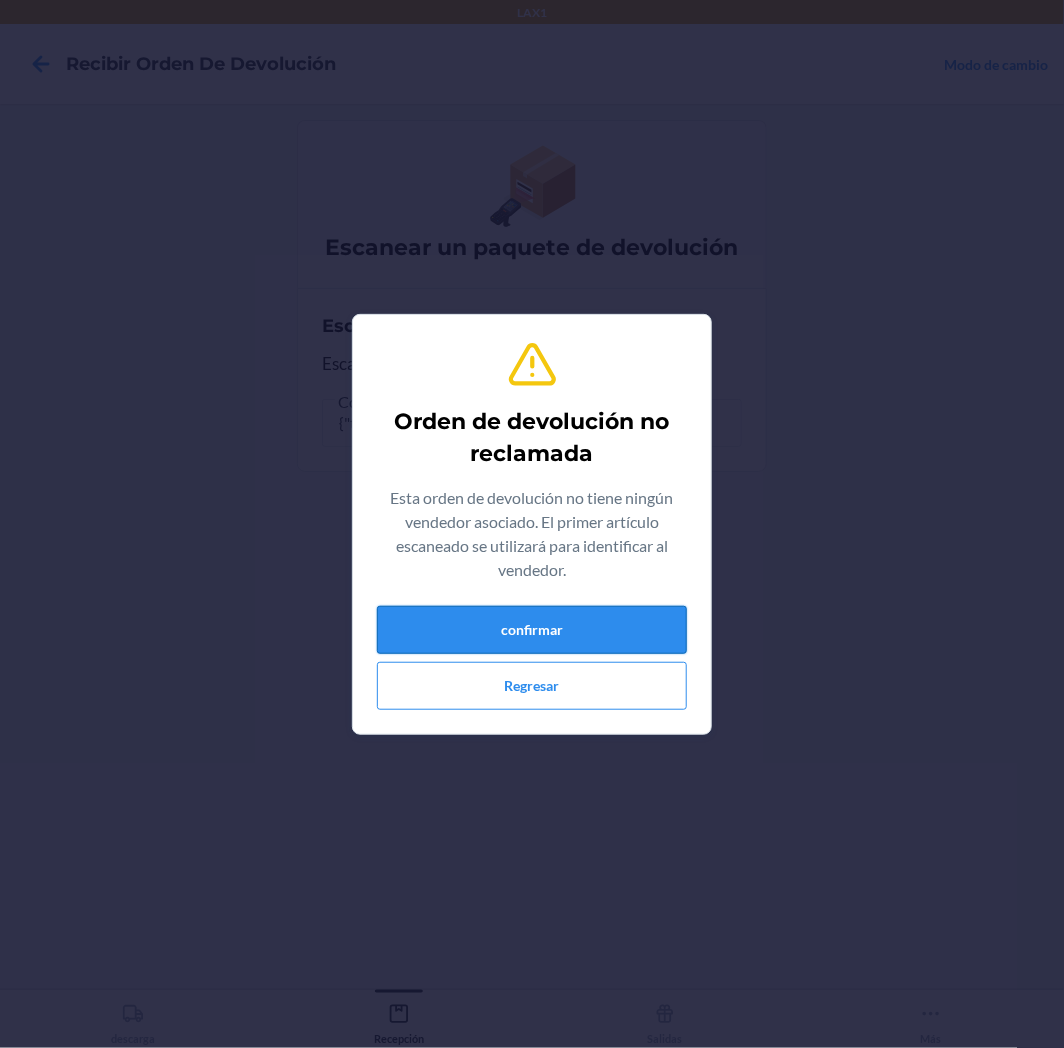 click on "confirmar" at bounding box center [532, 630] 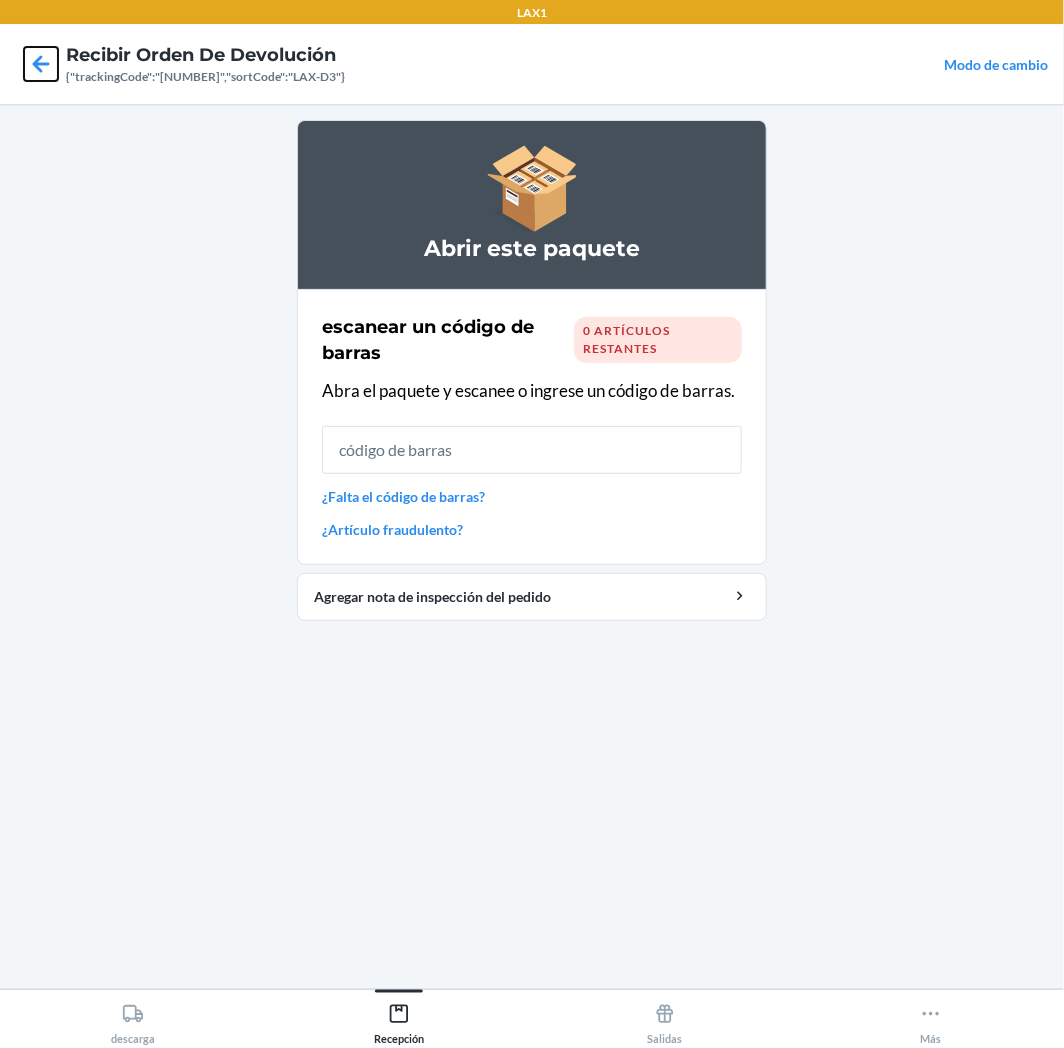 drag, startPoint x: 51, startPoint y: 57, endPoint x: 103, endPoint y: 114, distance: 77.155685 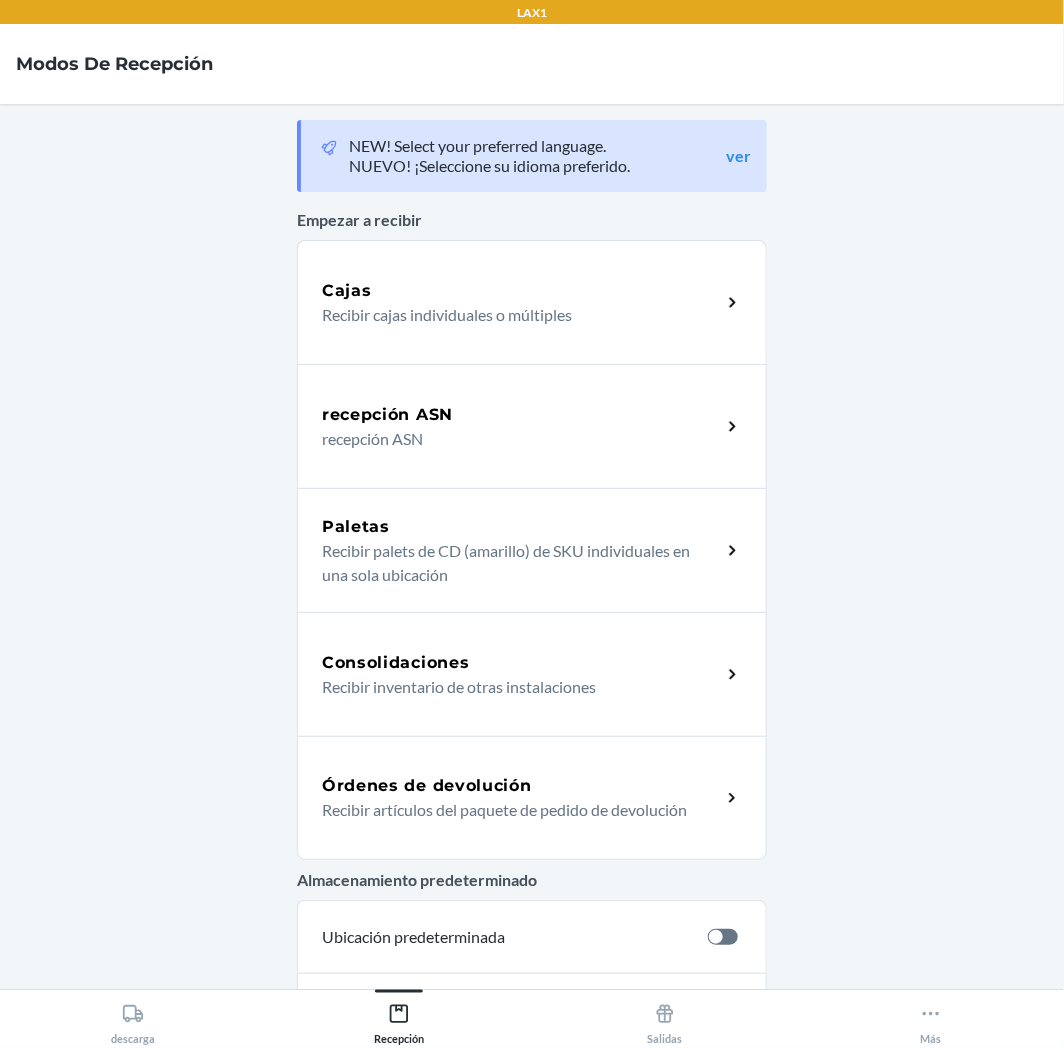click on "Órdenes de devolución" at bounding box center [521, 786] 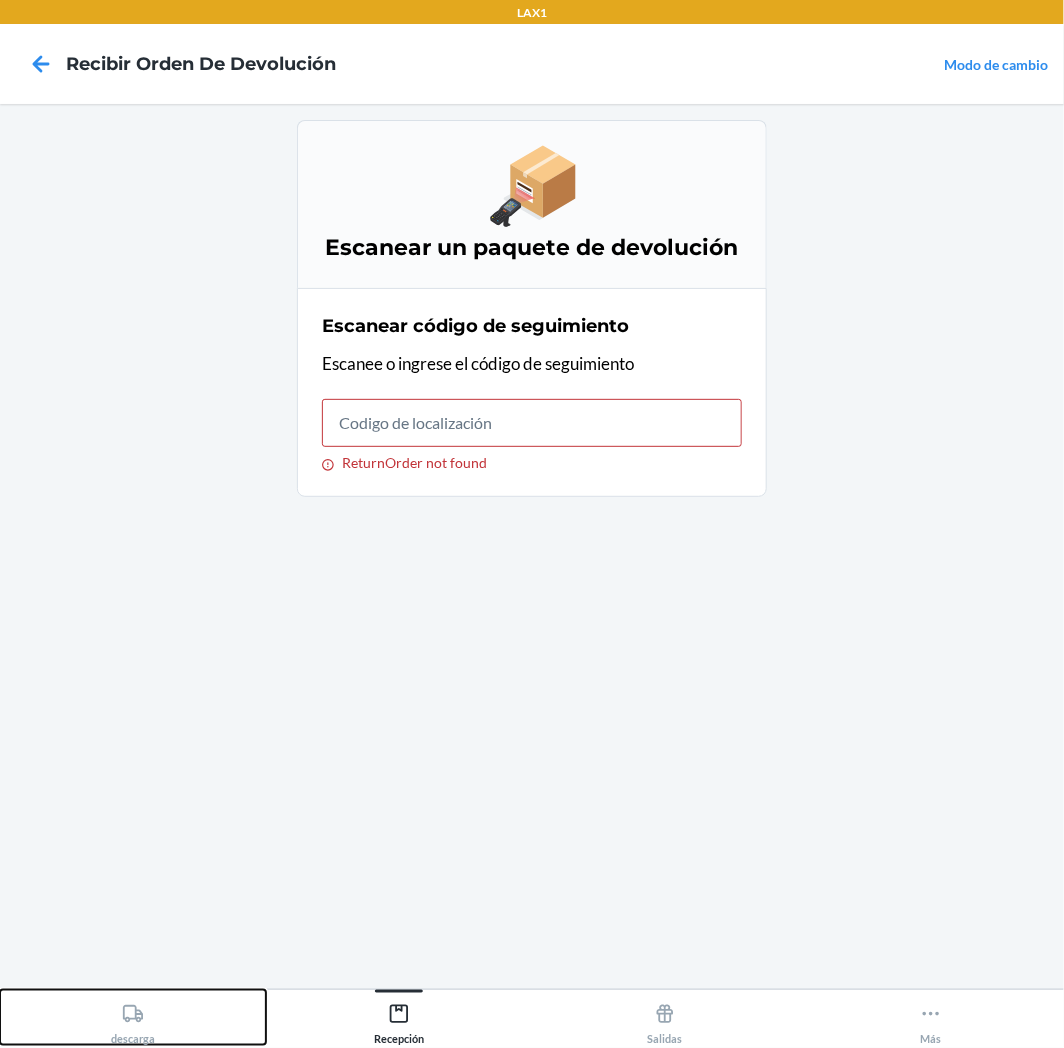 drag, startPoint x: 136, startPoint y: 1008, endPoint x: 142, endPoint y: 996, distance: 13.416408 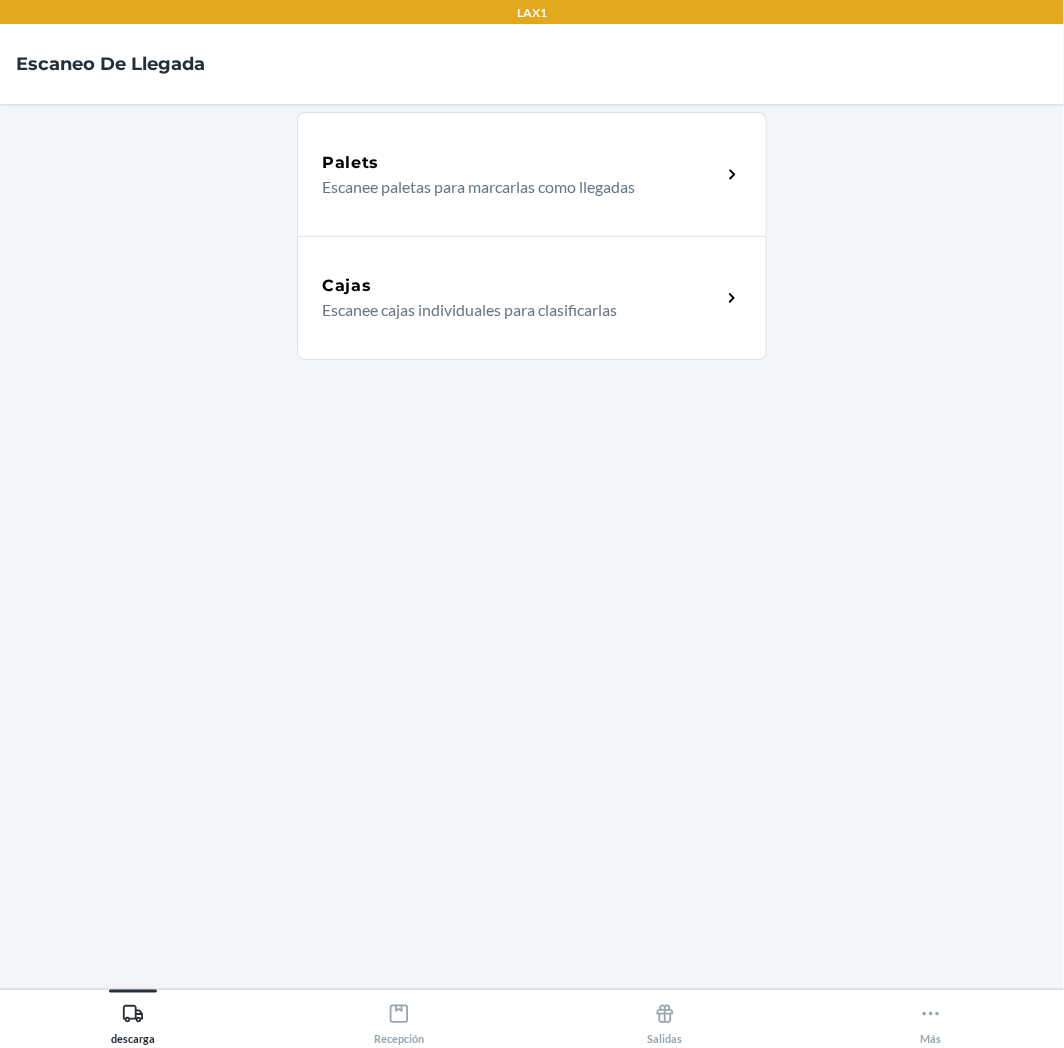 click on "Cajas Escanee cajas individuales para clasificarlas" at bounding box center [532, 298] 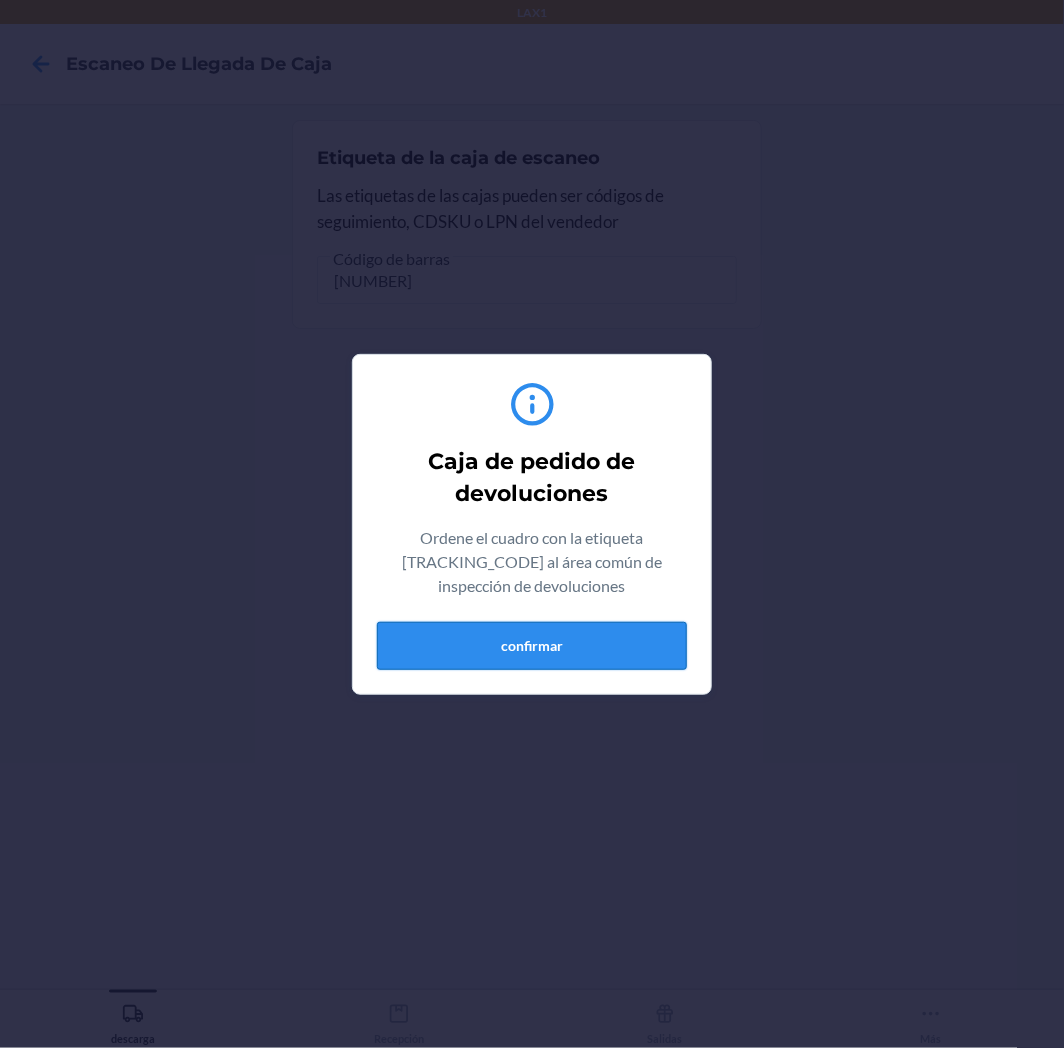 click on "confirmar" at bounding box center (532, 646) 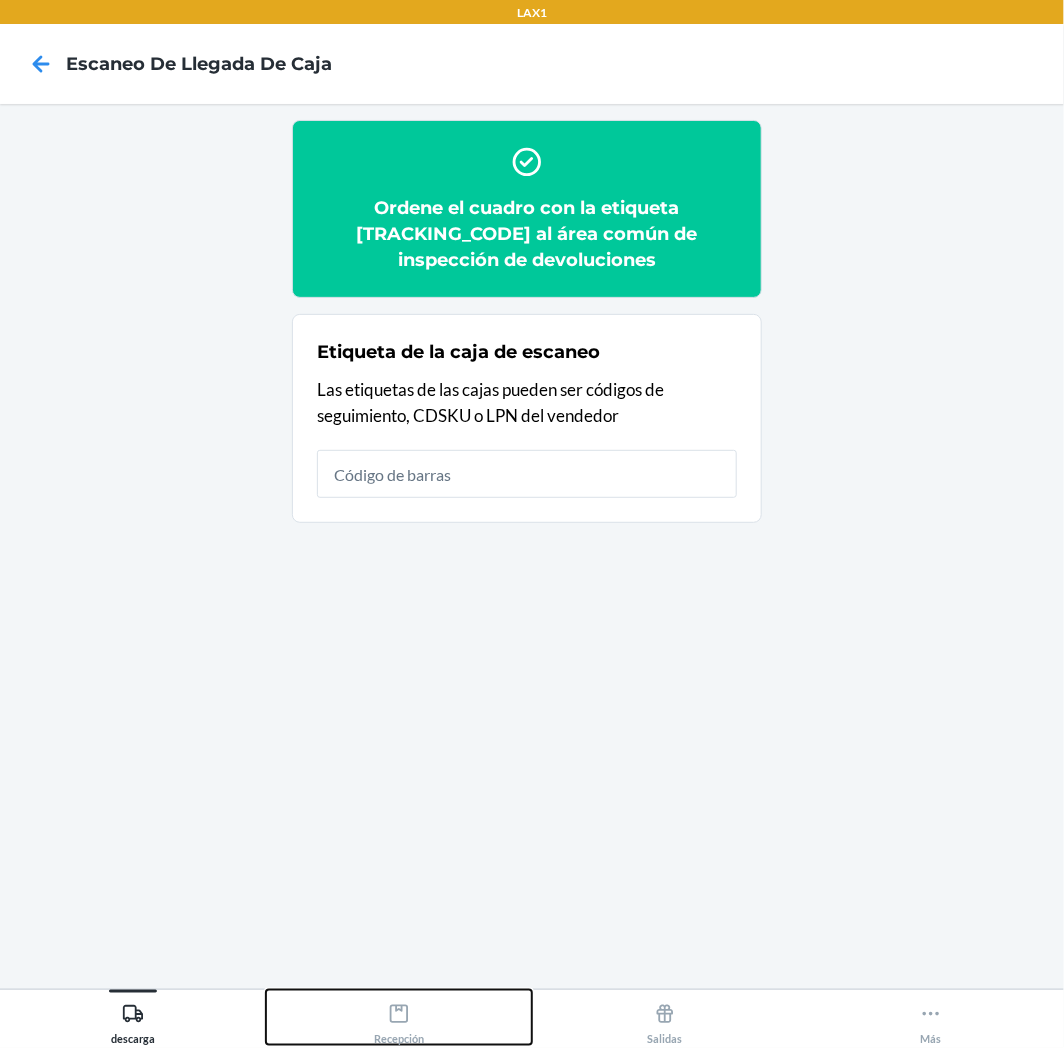 click 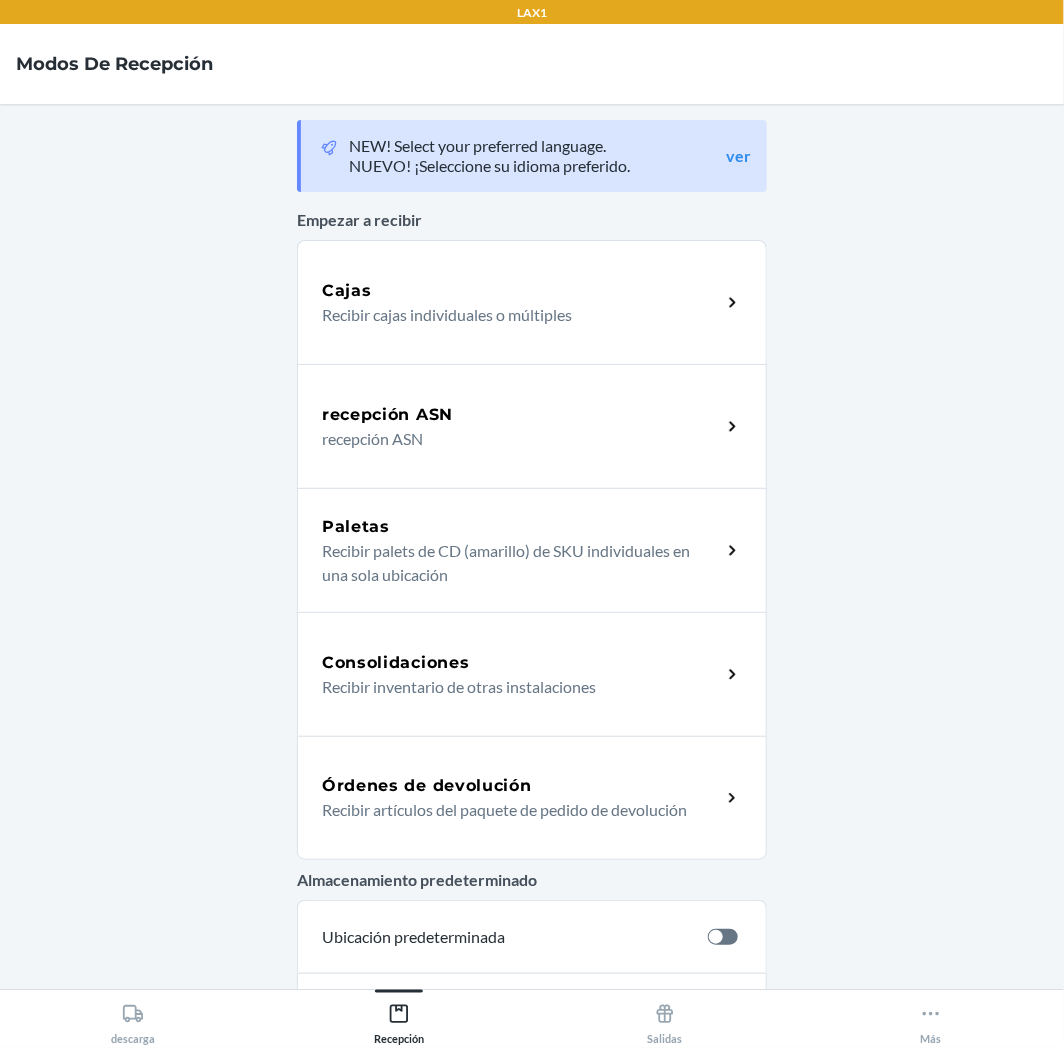 click on "Consolidaciones Recibir inventario de otras instalaciones" at bounding box center [532, 674] 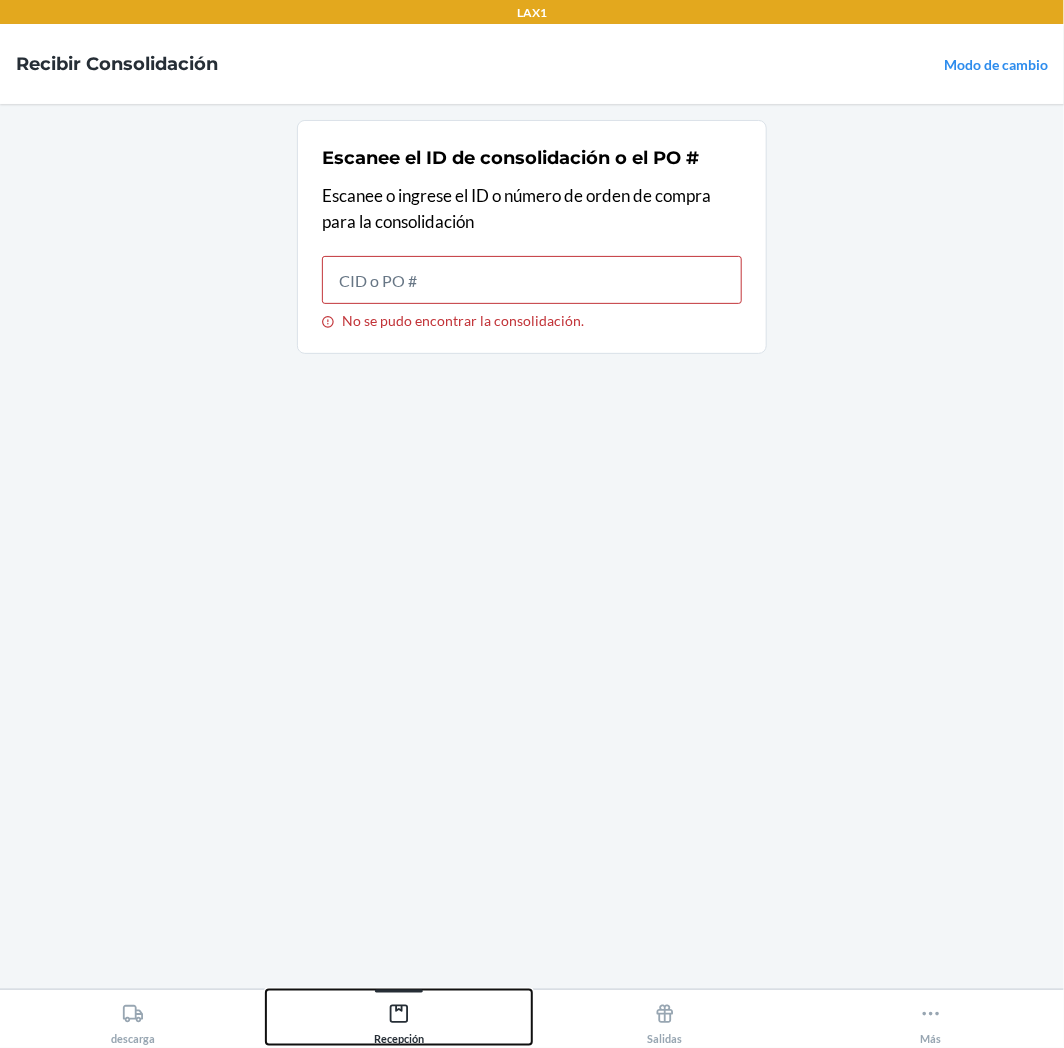 click 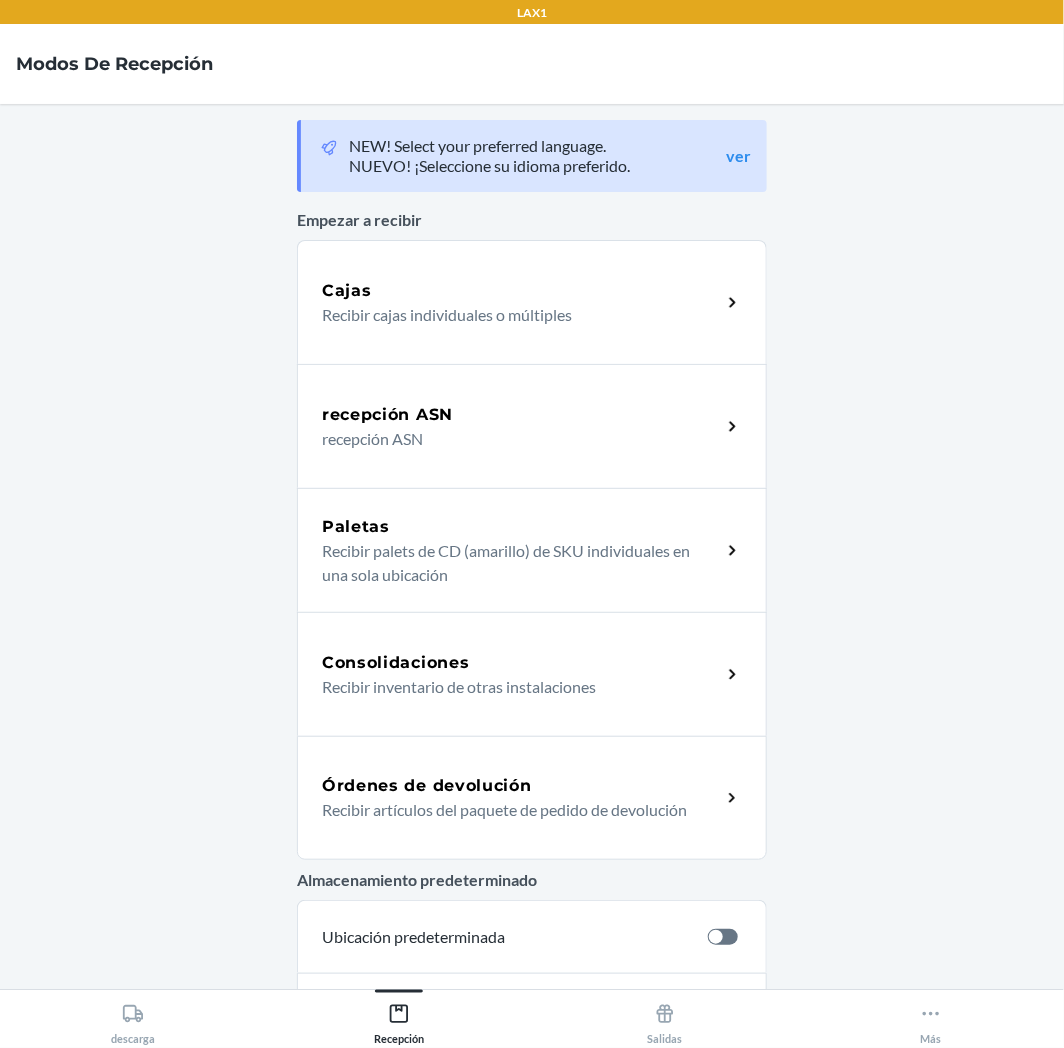 click on "Recibir artículos del paquete de pedido de devolución" at bounding box center (513, 810) 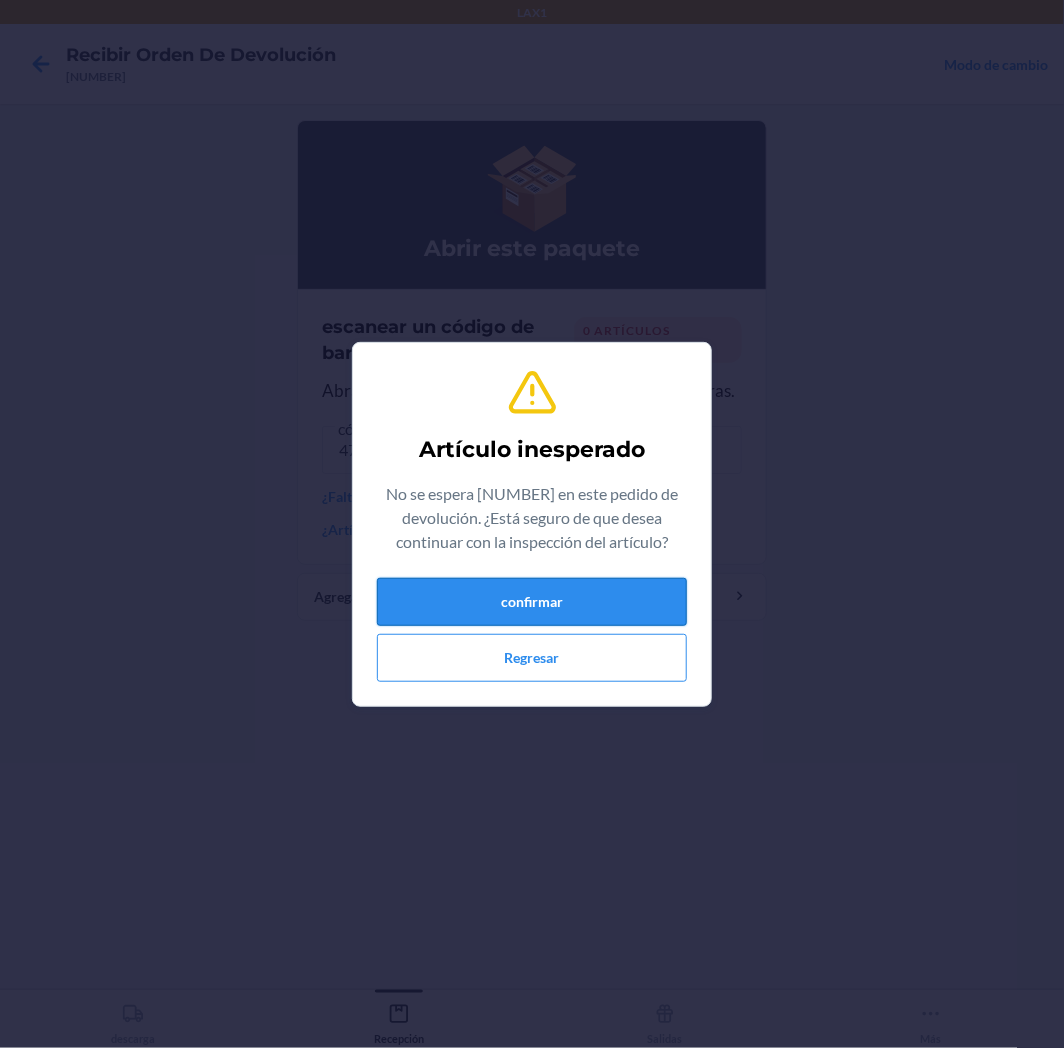 click on "confirmar" at bounding box center [532, 602] 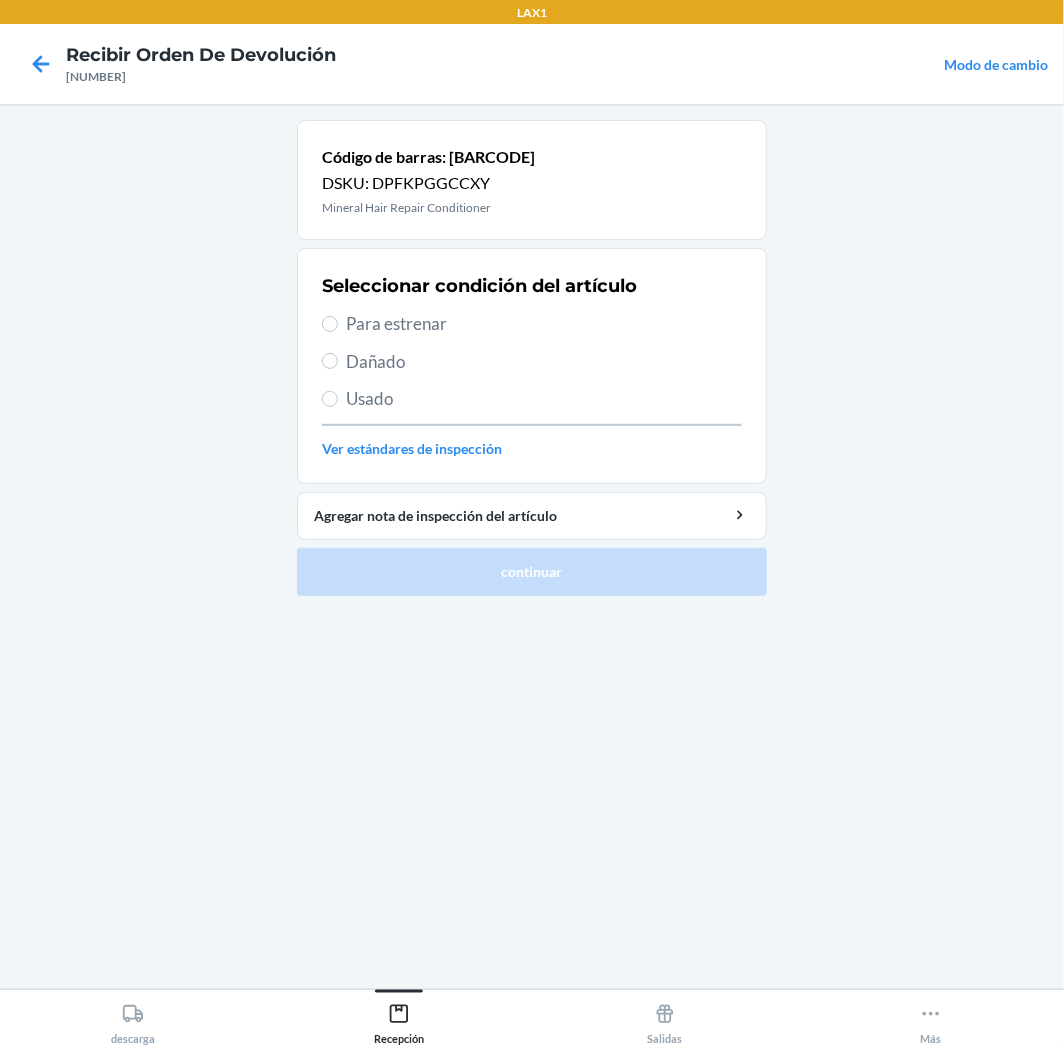 click on "Para estrenar" at bounding box center (544, 324) 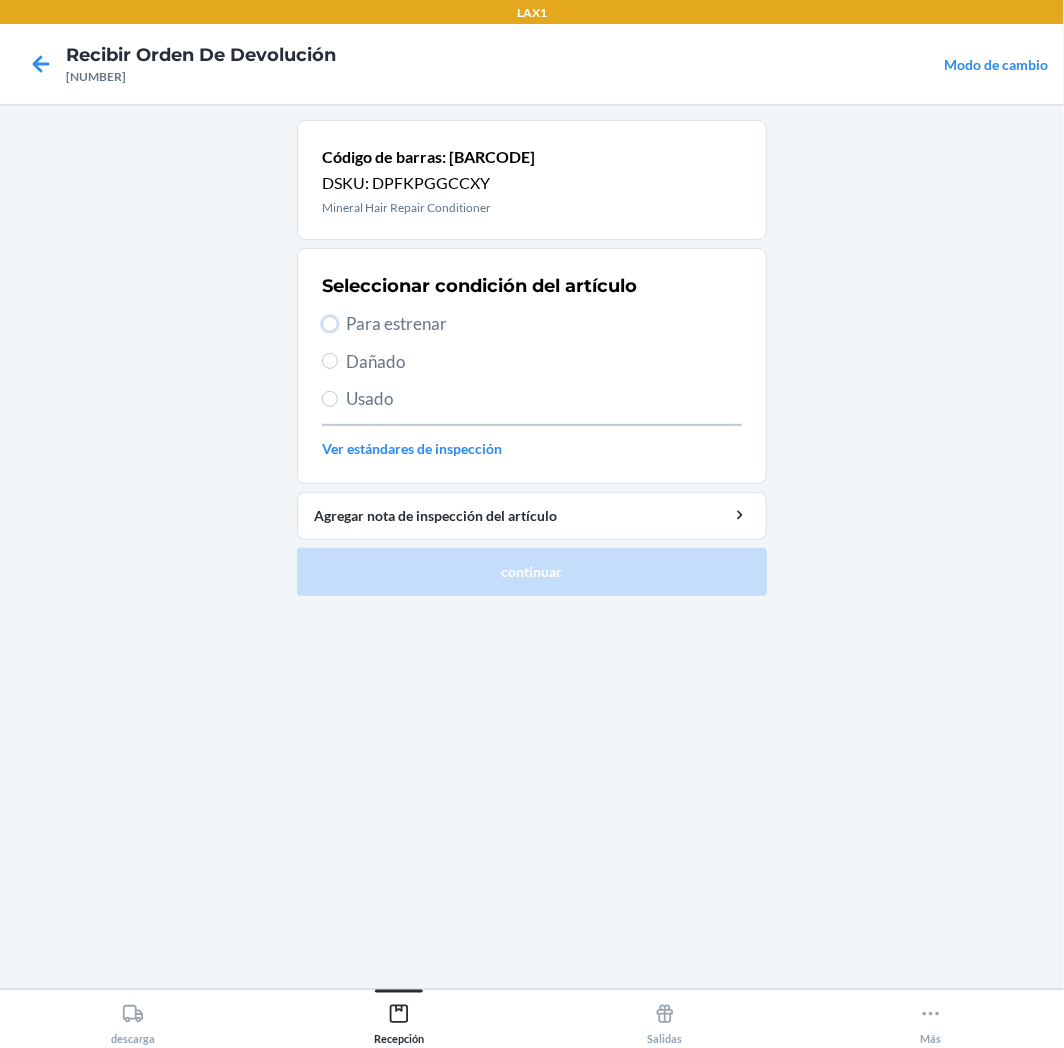 click on "Para estrenar" at bounding box center (330, 324) 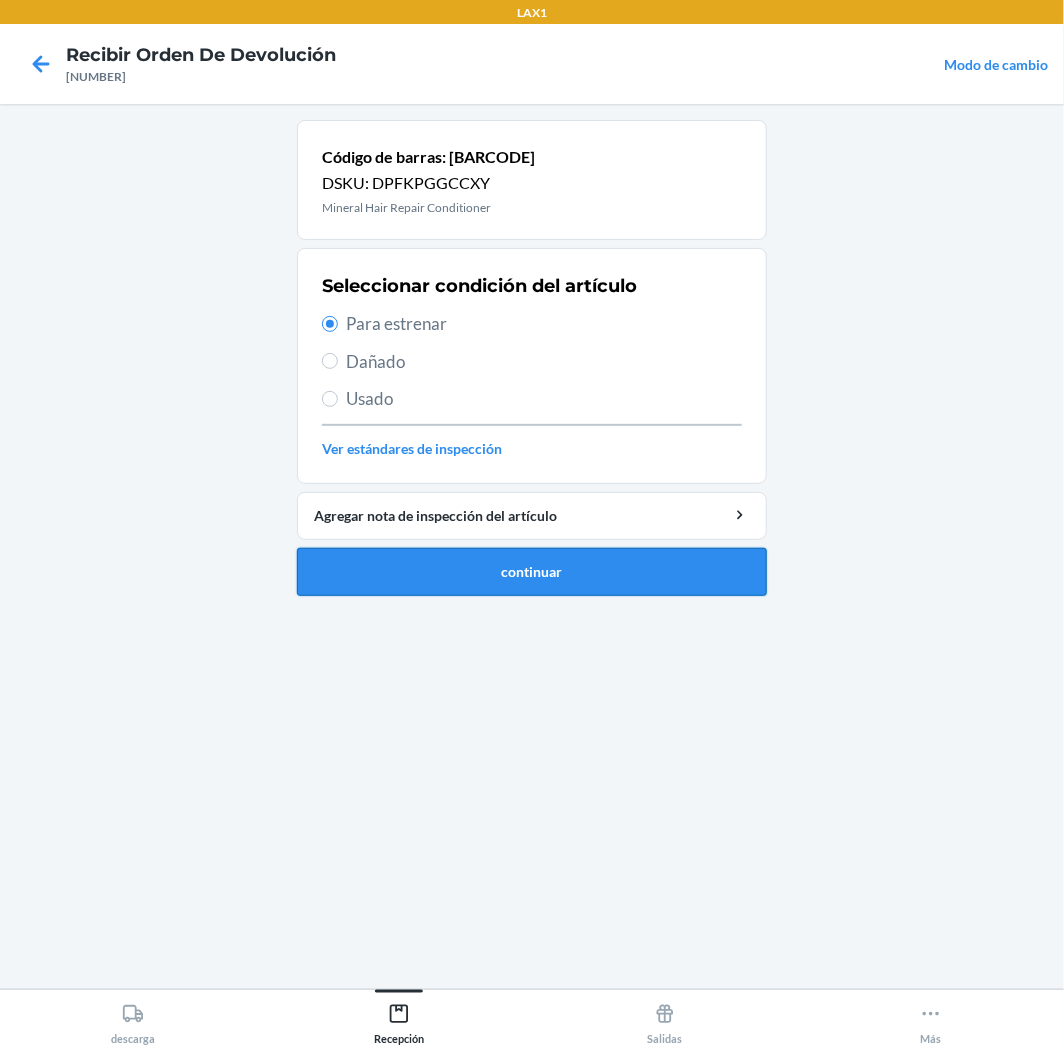 click on "continuar" at bounding box center (532, 572) 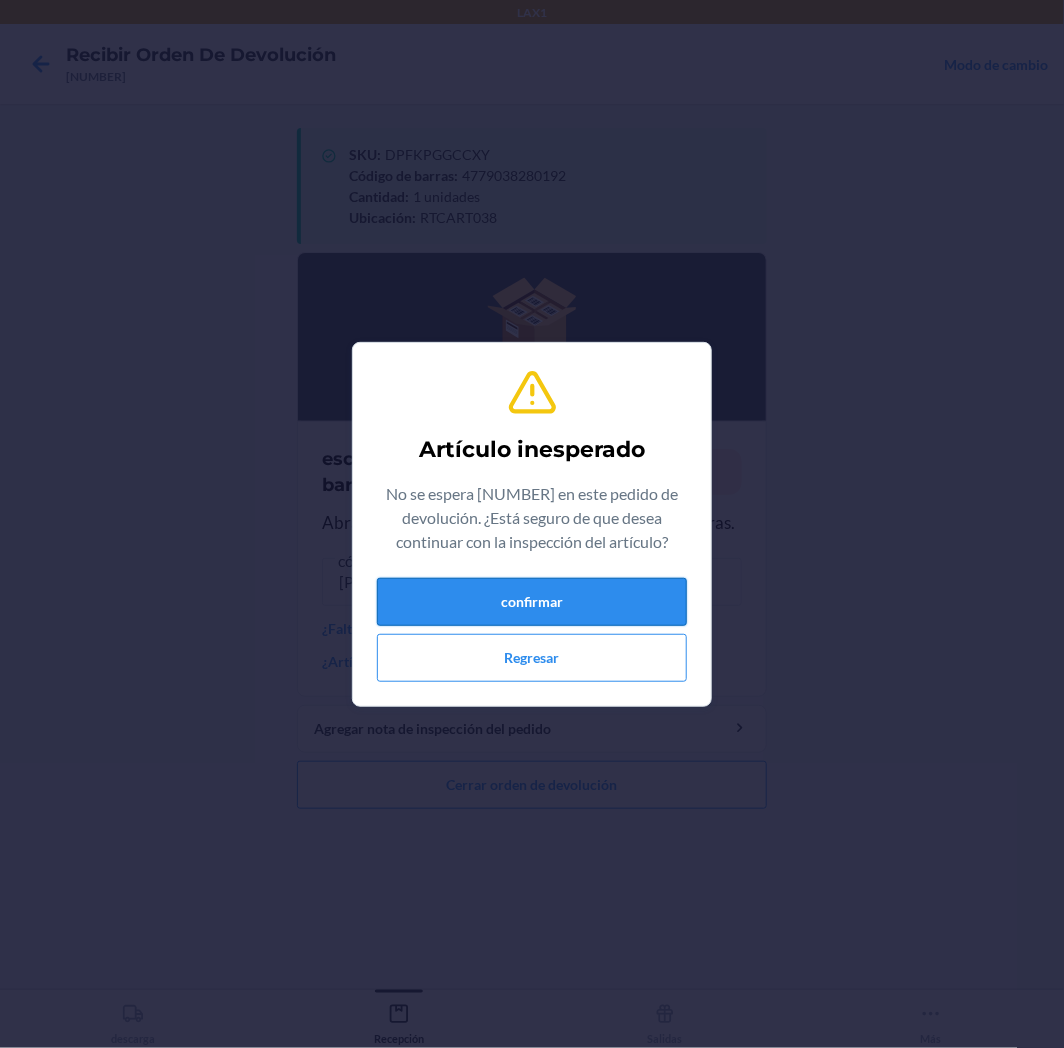 click on "confirmar" at bounding box center [532, 602] 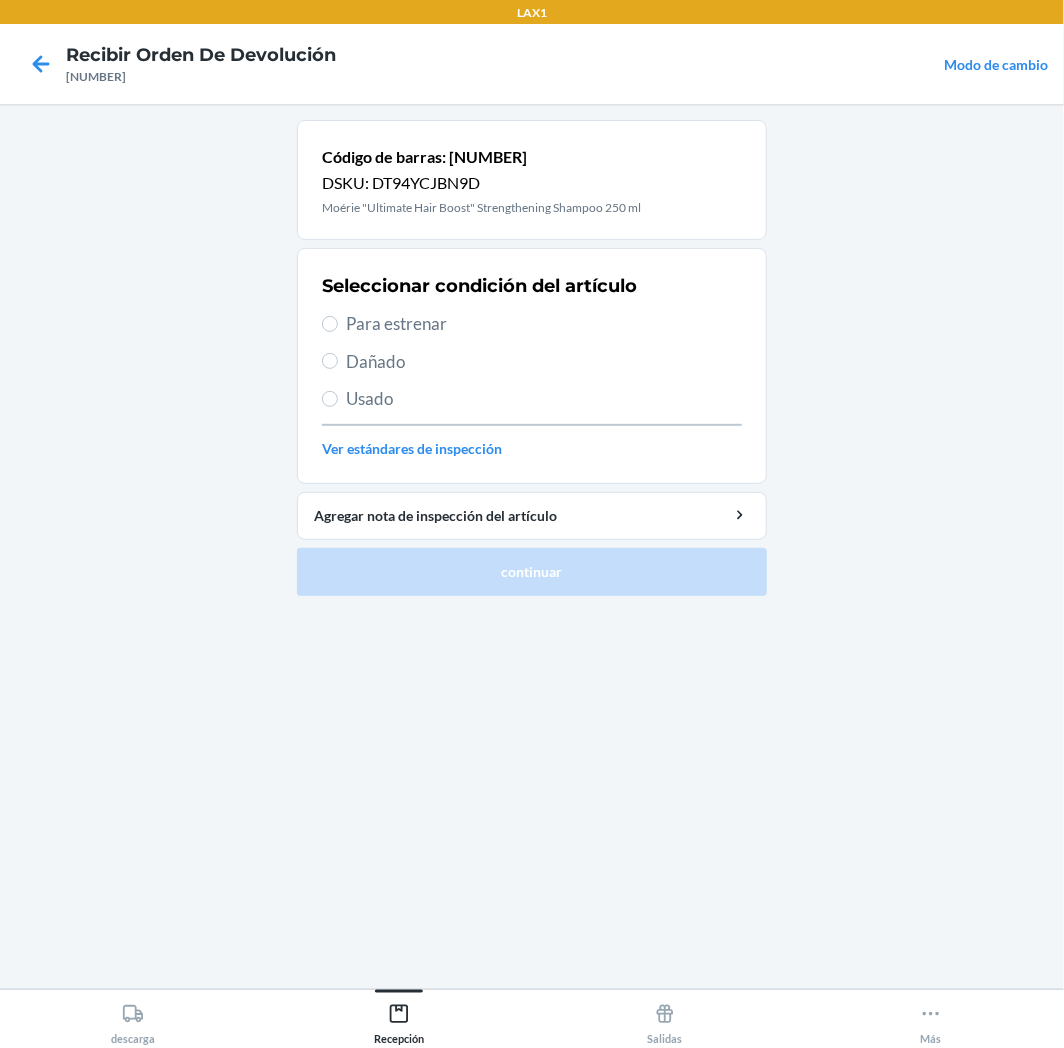 click on "Para estrenar" at bounding box center (544, 324) 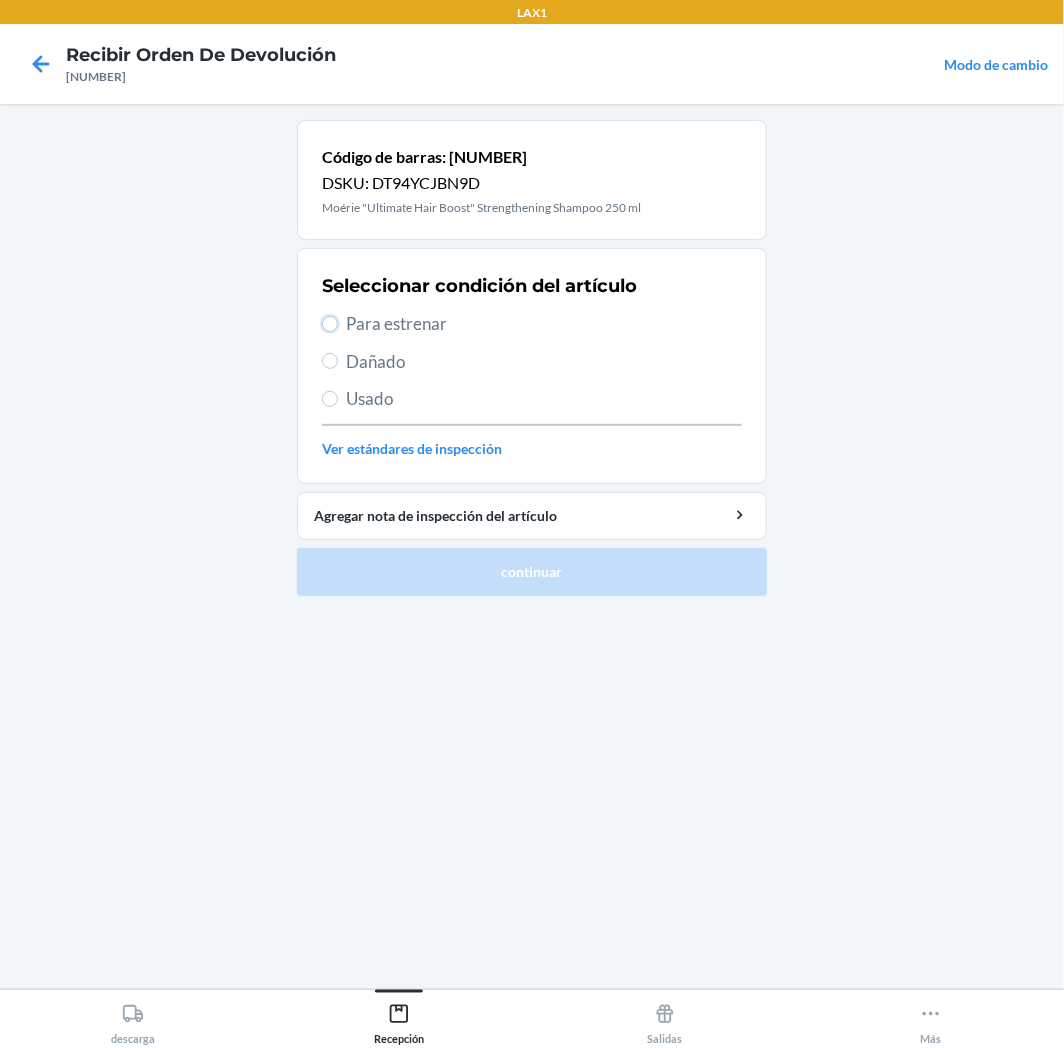click on "Para estrenar" at bounding box center [330, 324] 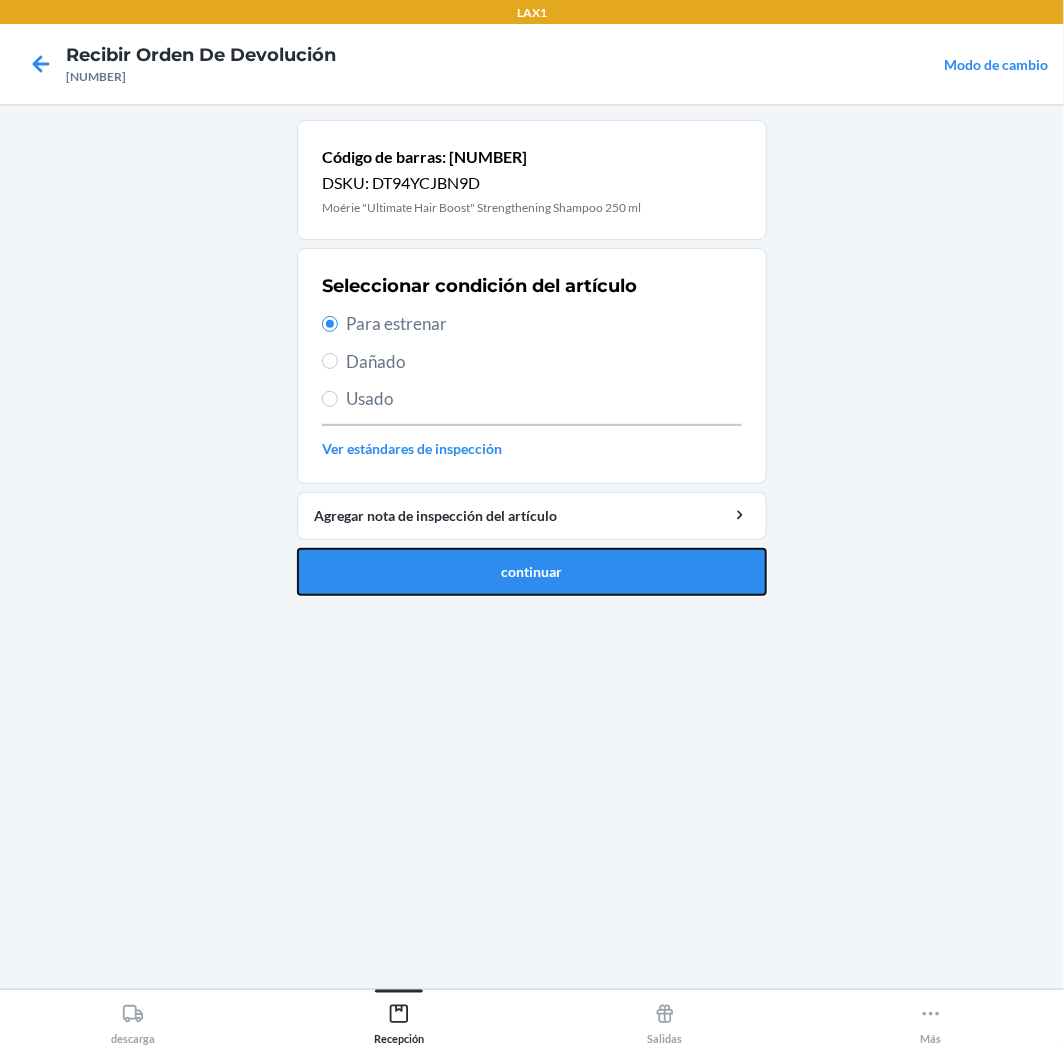 drag, startPoint x: 585, startPoint y: 564, endPoint x: 610, endPoint y: 617, distance: 58.60034 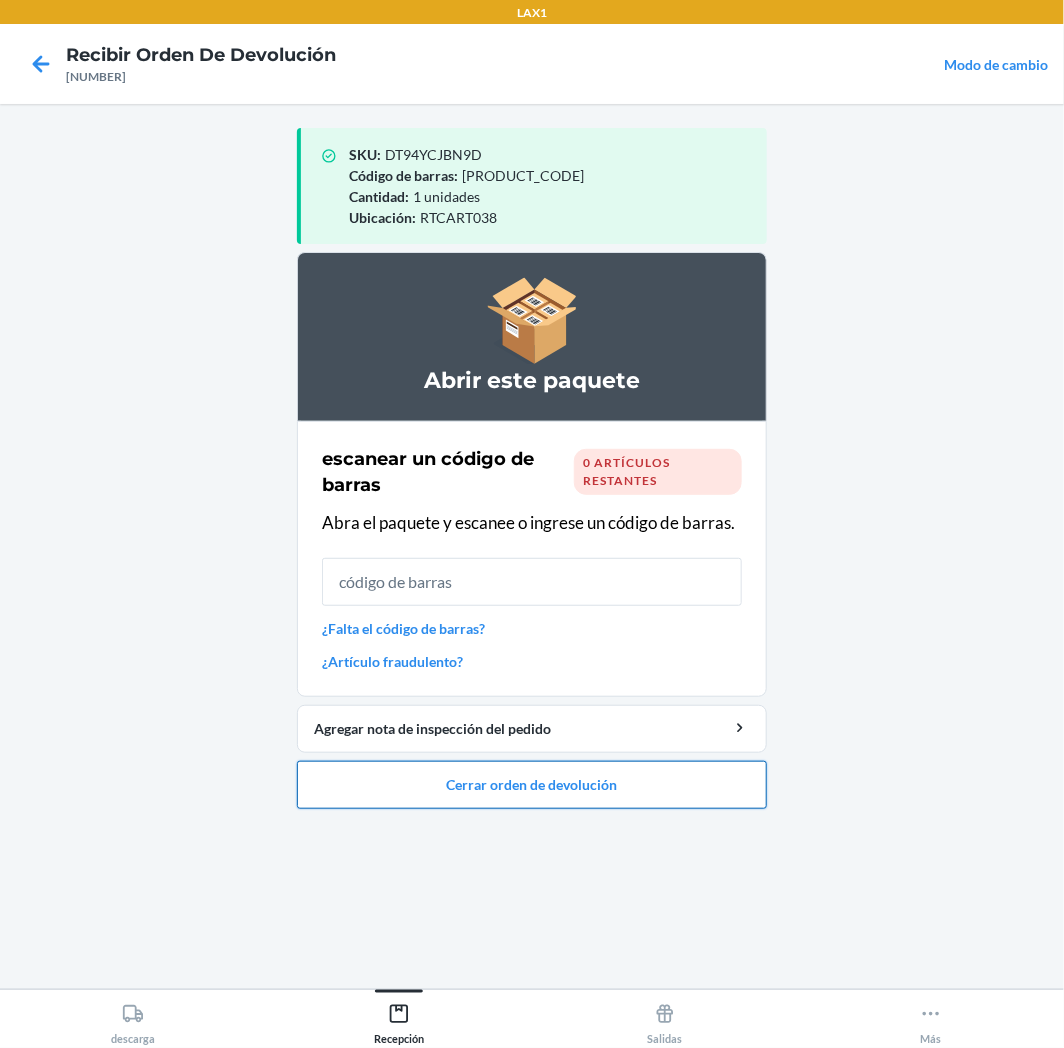 click on "Cerrar orden de devolución" at bounding box center [532, 785] 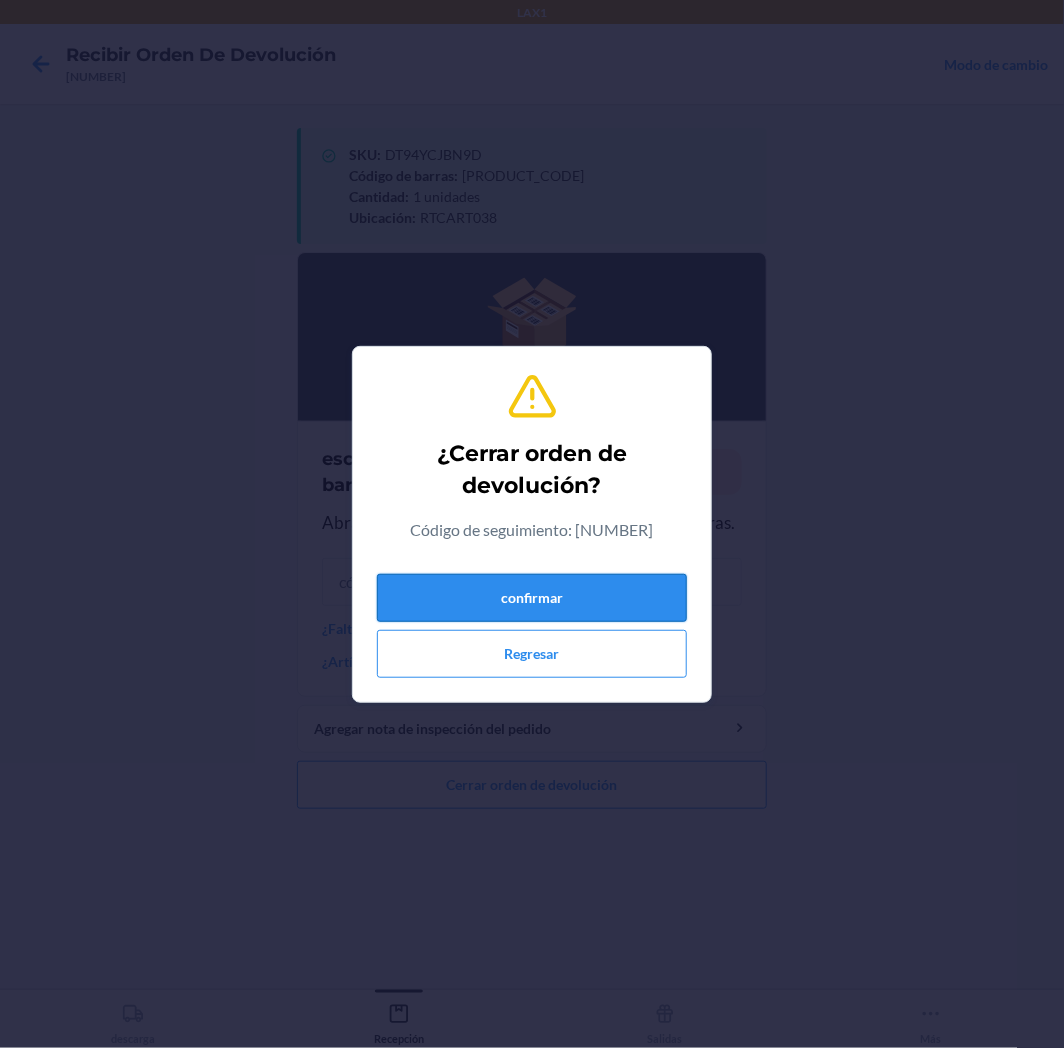 click on "confirmar" at bounding box center [532, 598] 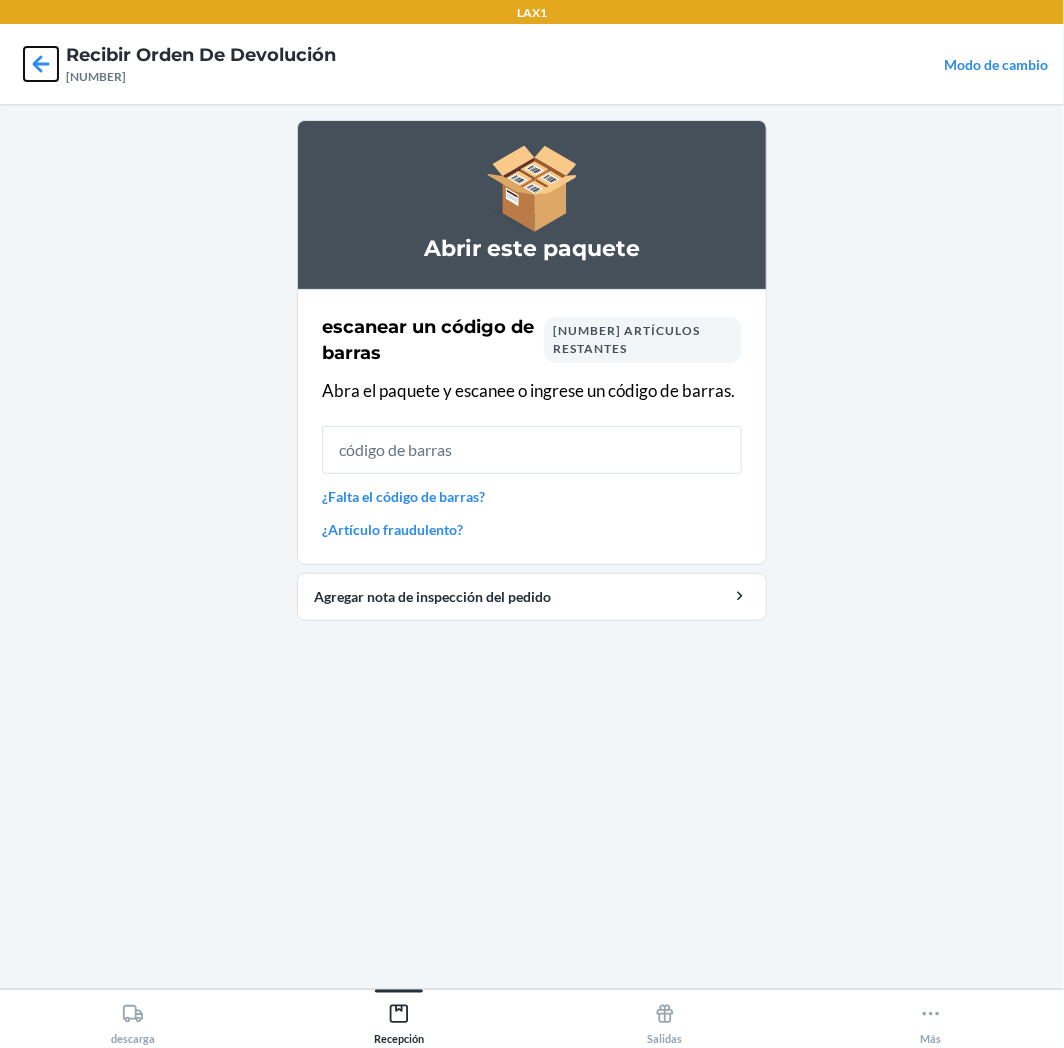 click 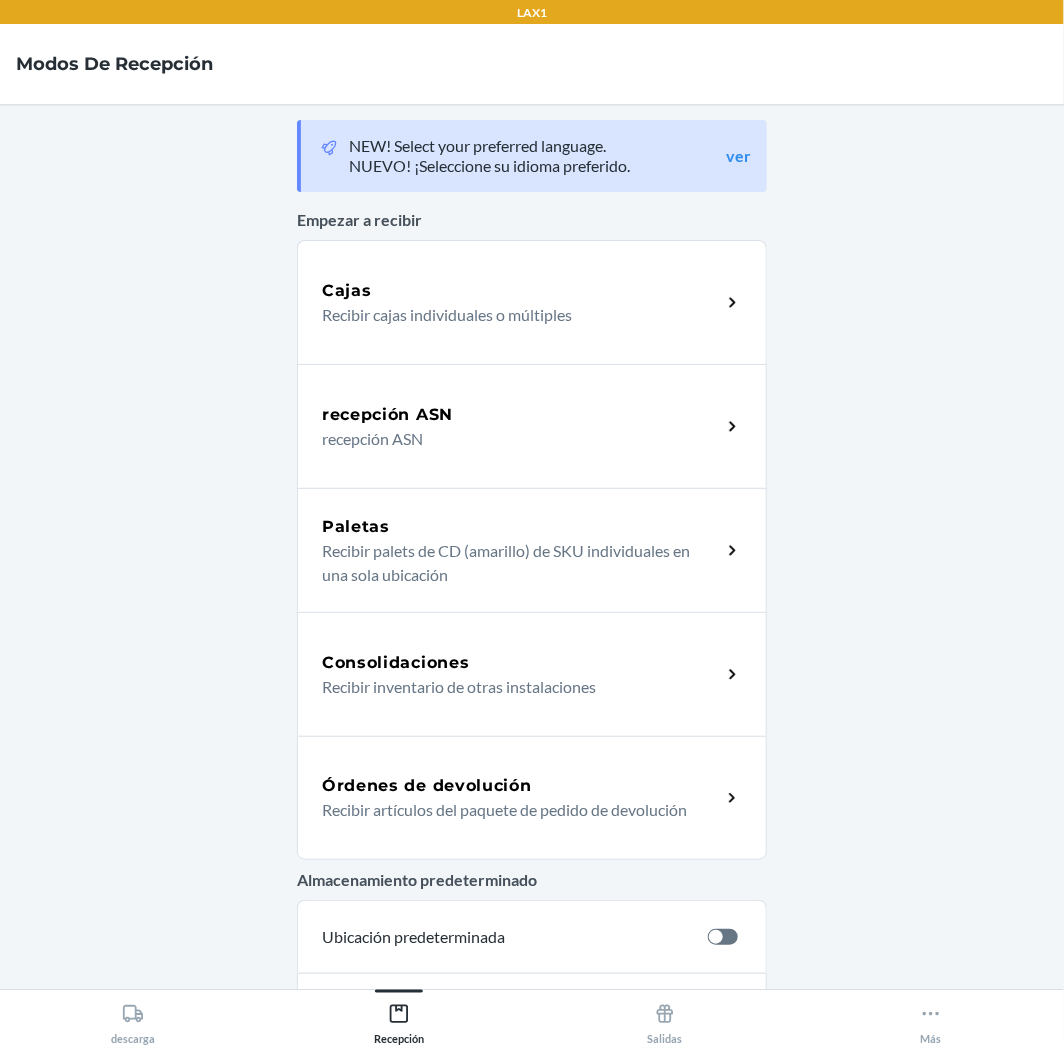 click on "Recibir artículos del paquete de pedido de devolución" at bounding box center (513, 810) 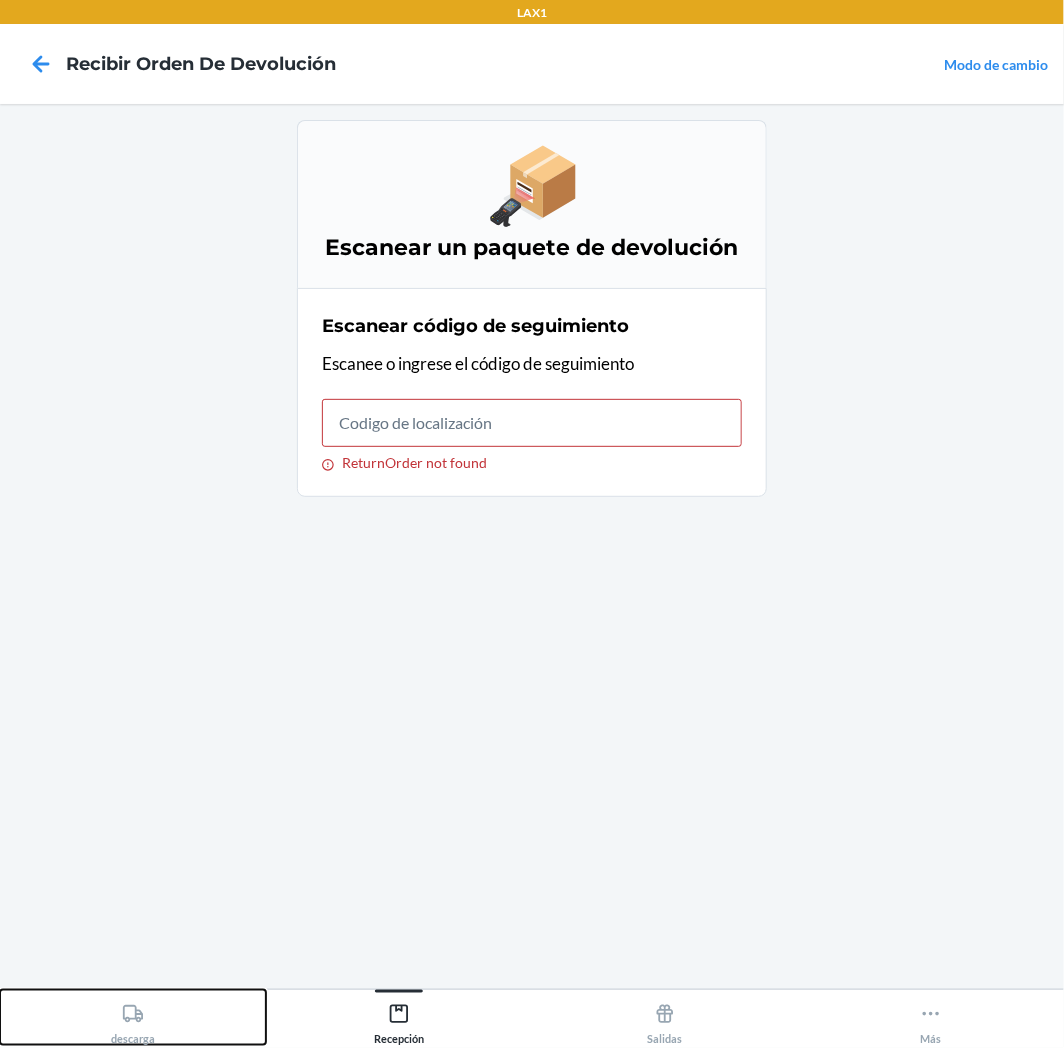 click on "descarga" at bounding box center [133, 1020] 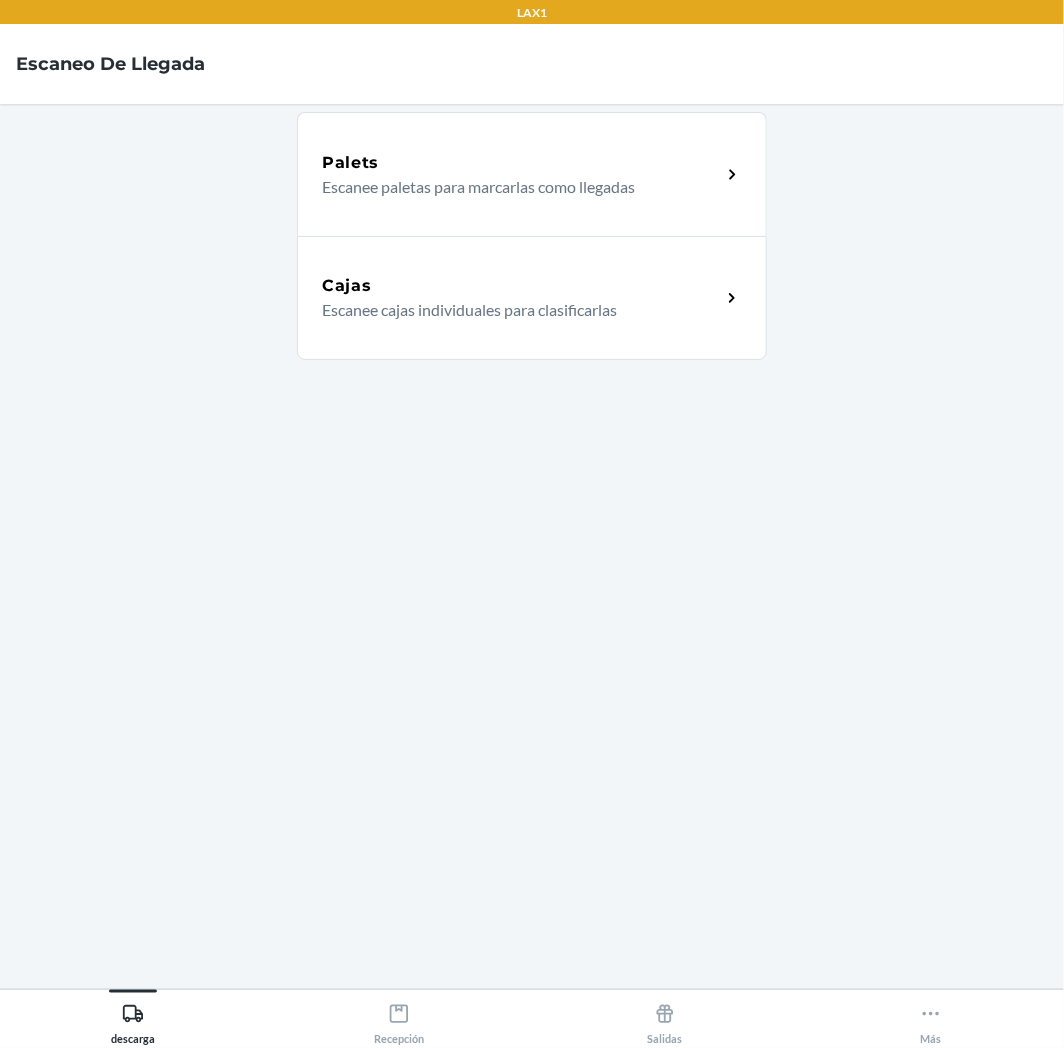 click on "Escanee cajas individuales para clasificarlas" at bounding box center [513, 310] 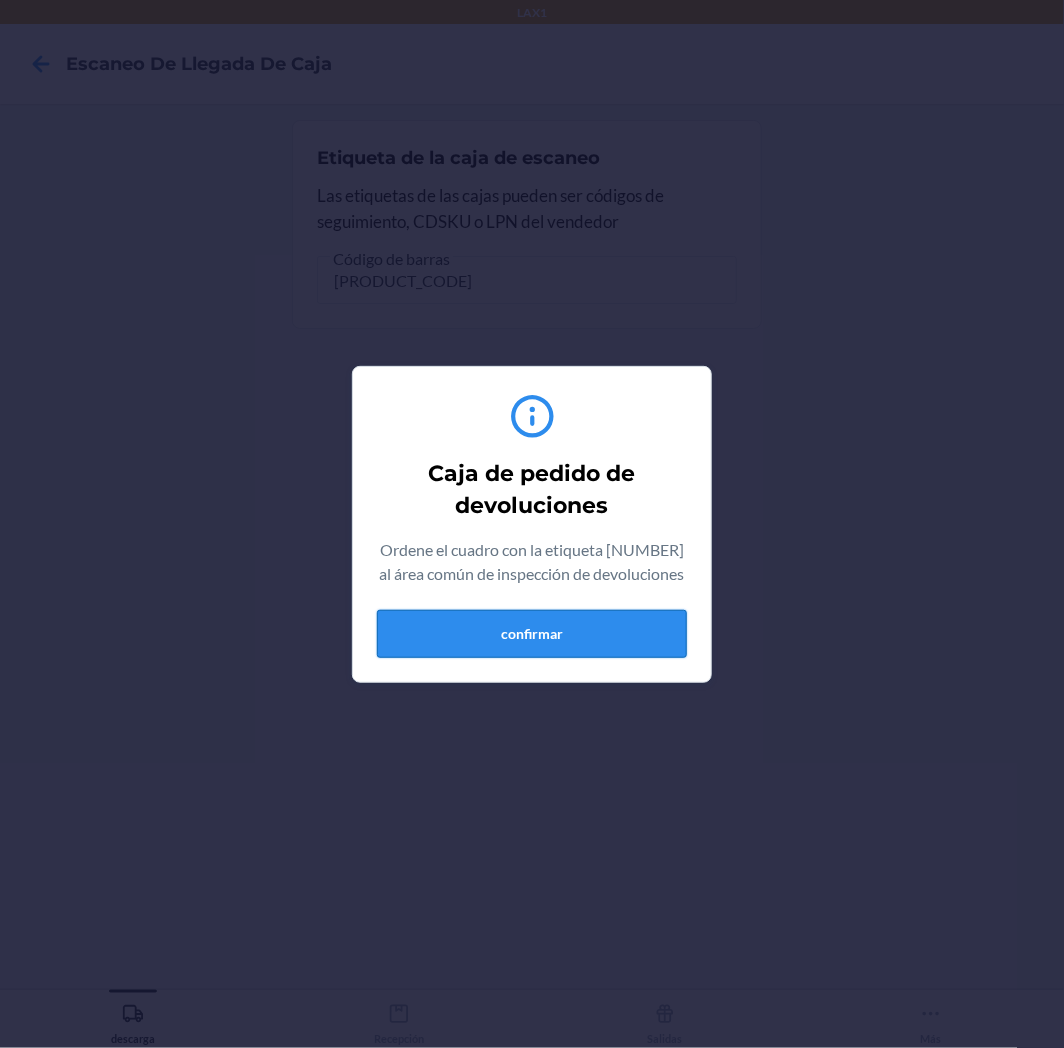 click on "confirmar" at bounding box center [532, 634] 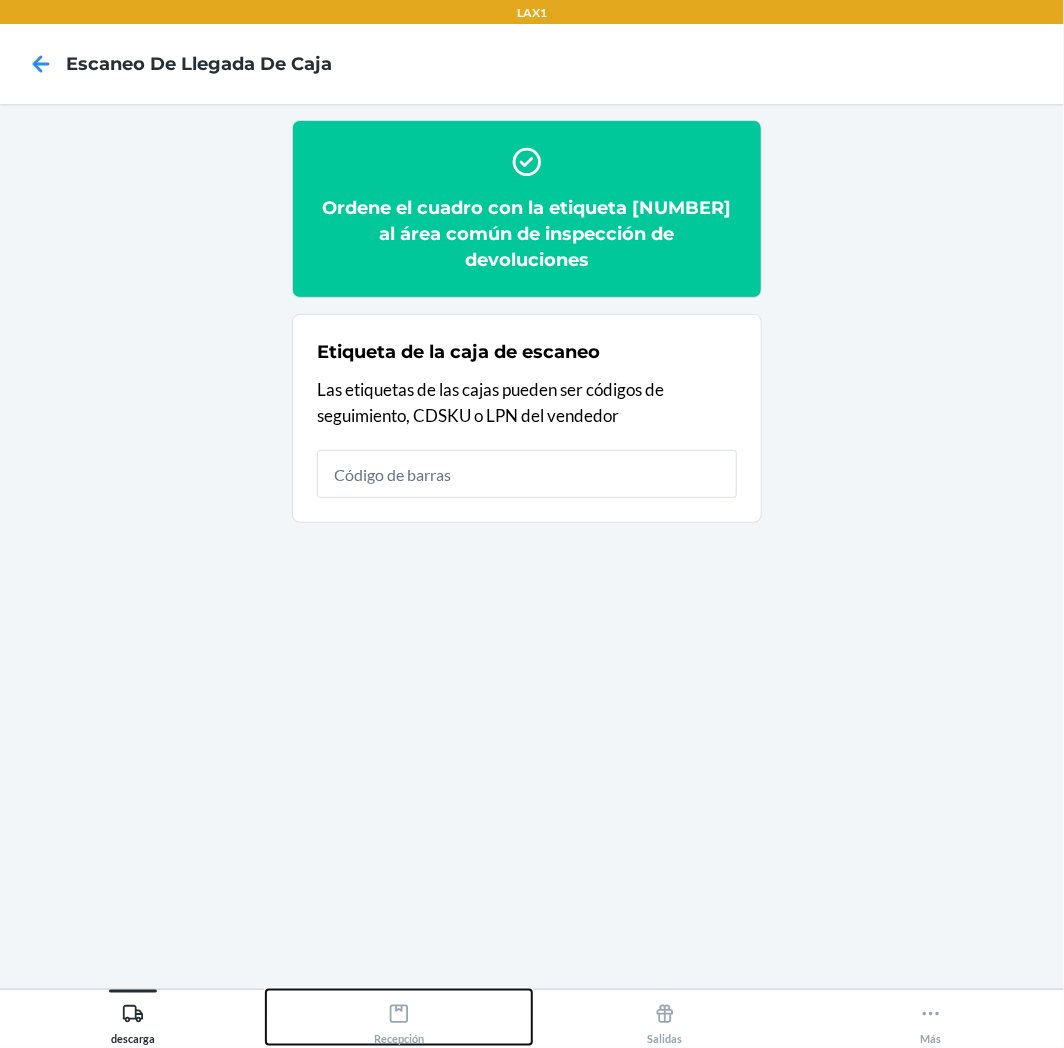 click on "Recepción" at bounding box center (399, 1020) 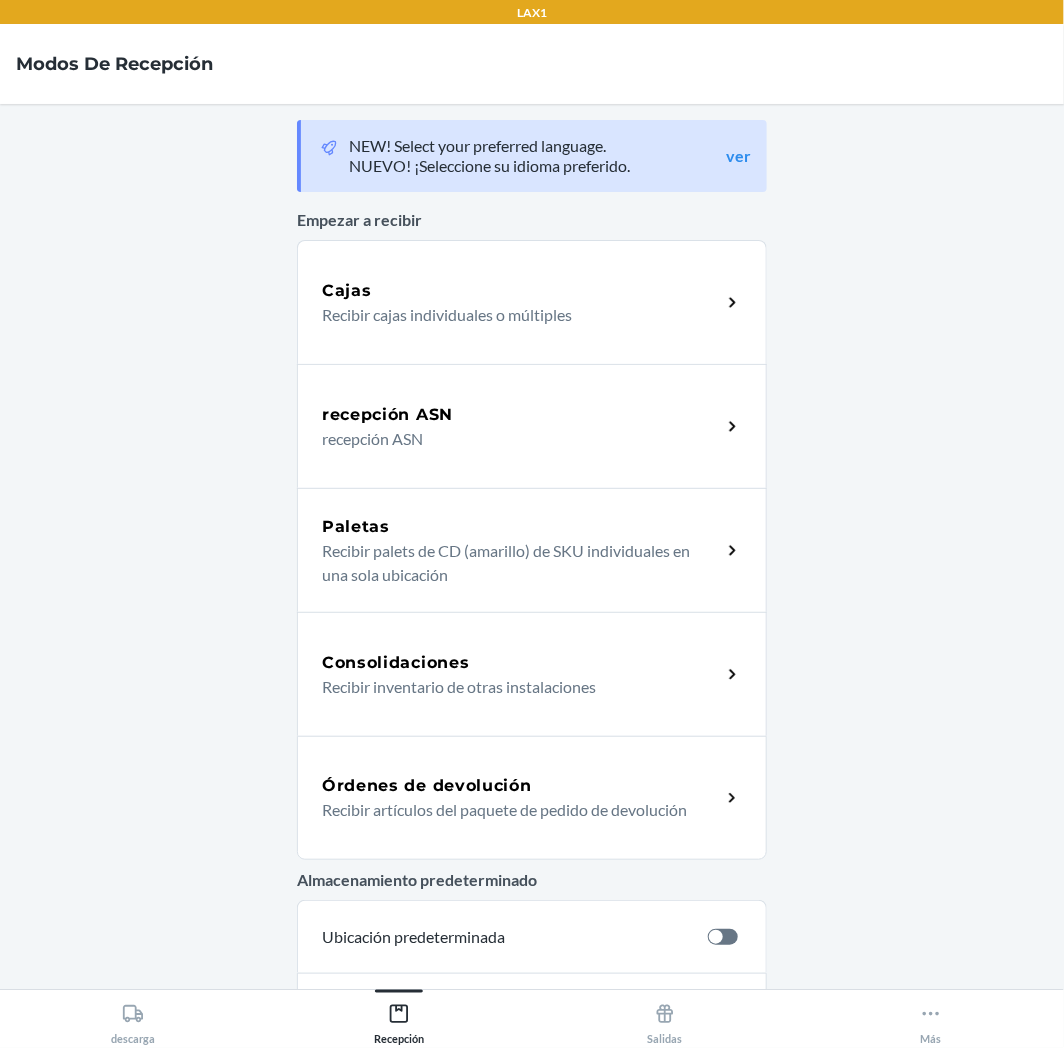 click on "Órdenes de devolución" at bounding box center (427, 786) 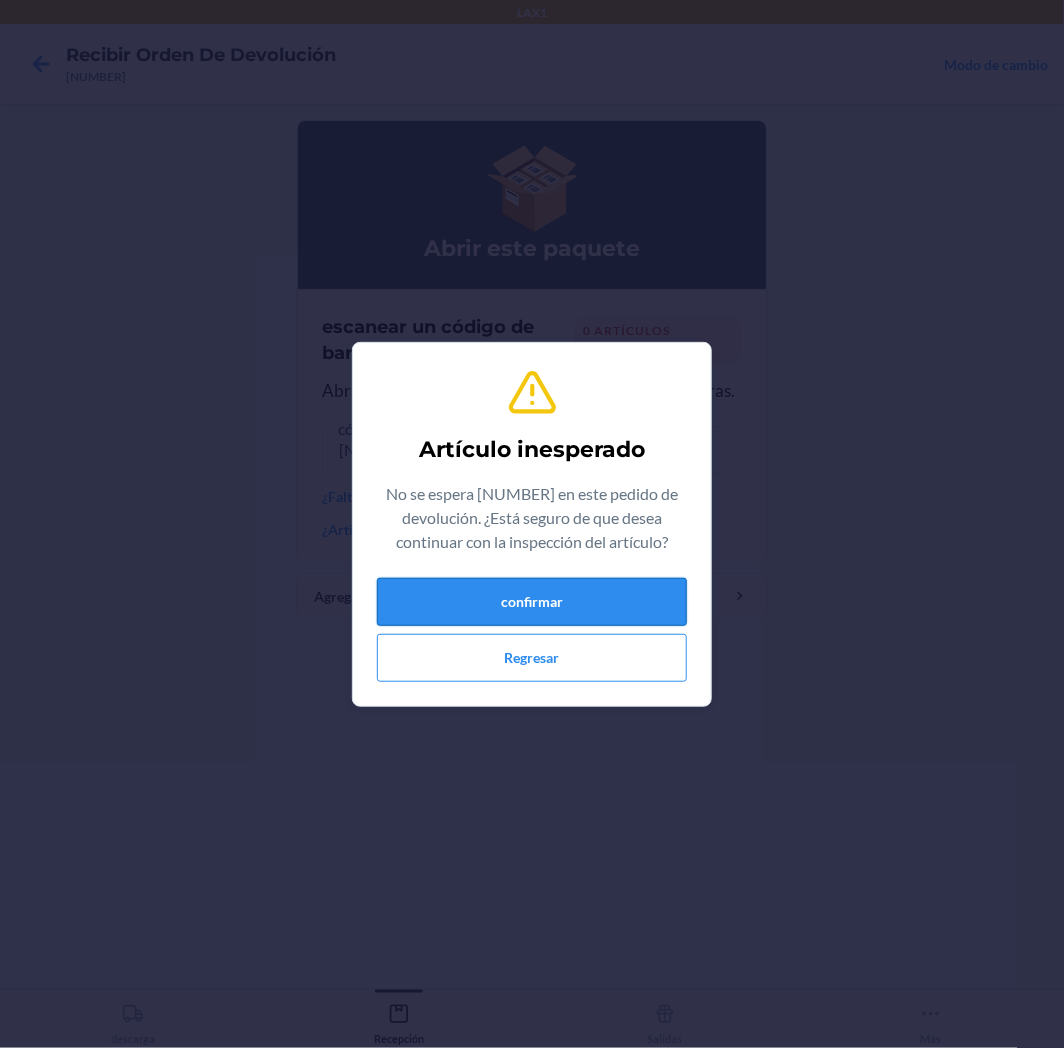 click on "confirmar" at bounding box center (532, 602) 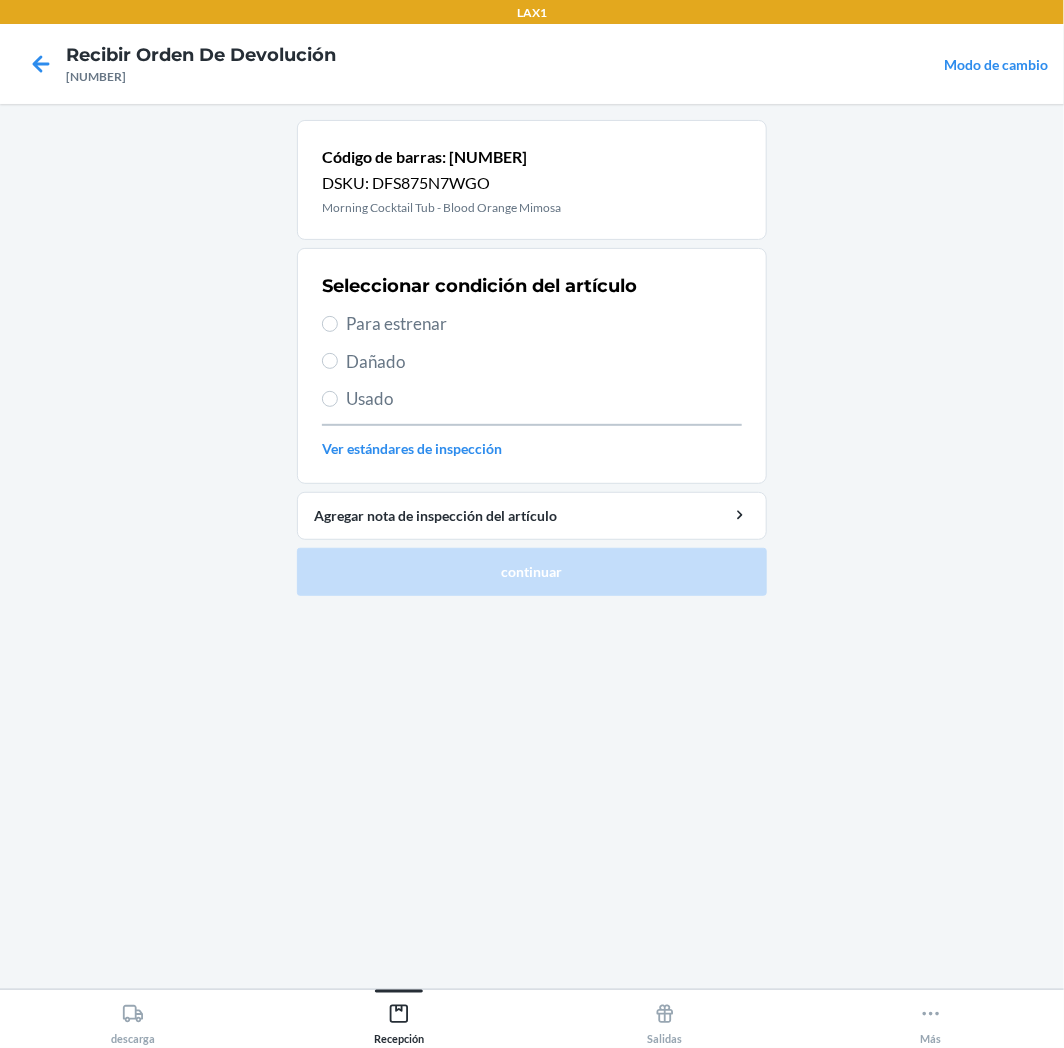 click on "Para estrenar" at bounding box center (544, 324) 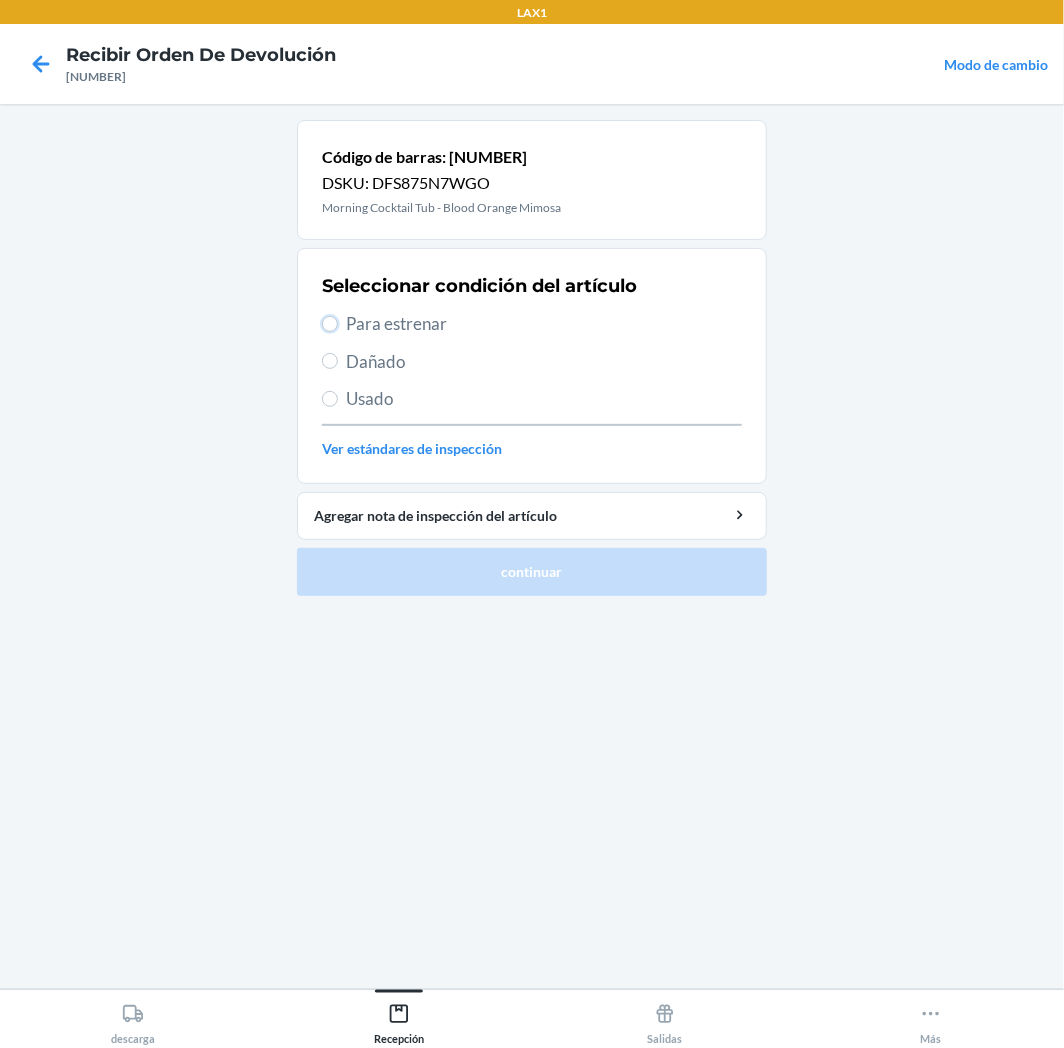 click on "Para estrenar" at bounding box center (330, 324) 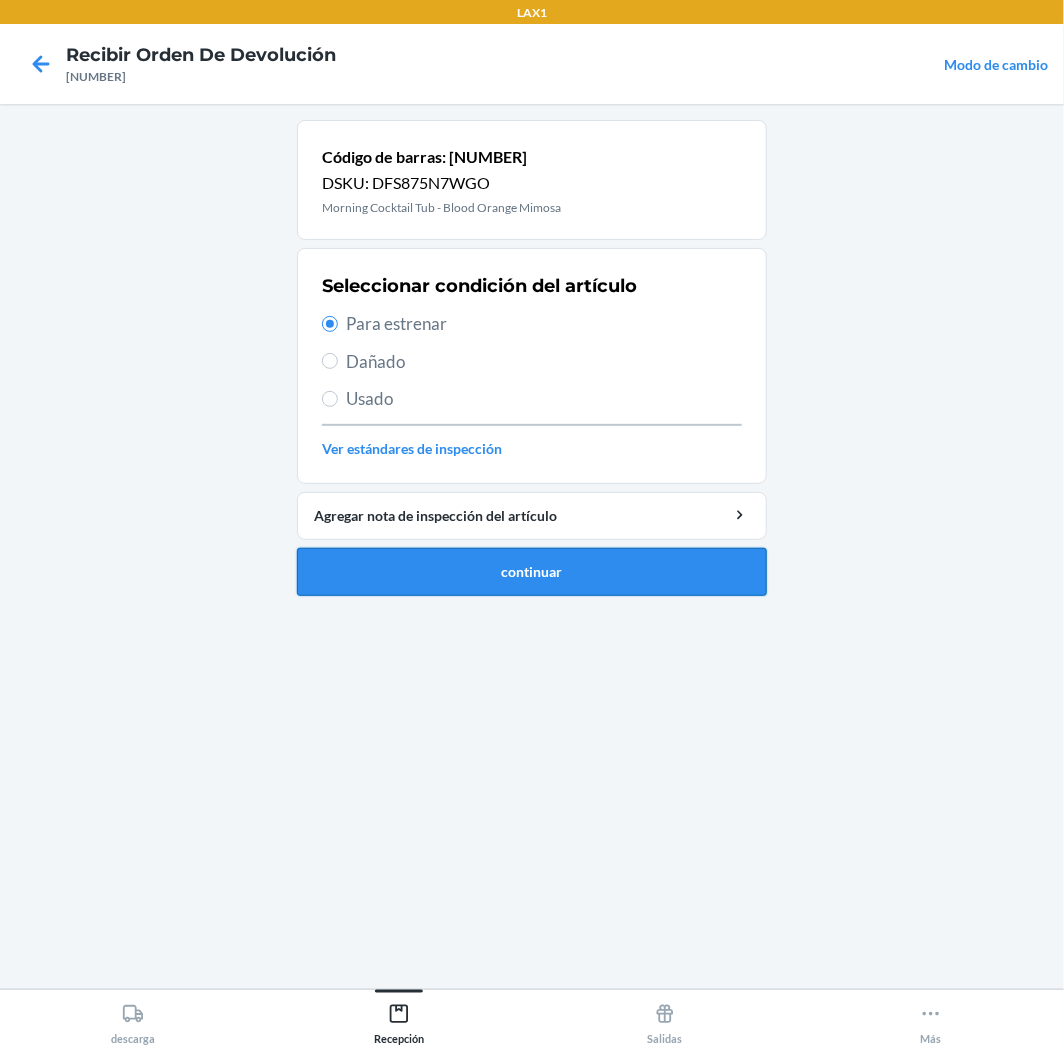 click on "continuar" at bounding box center (532, 572) 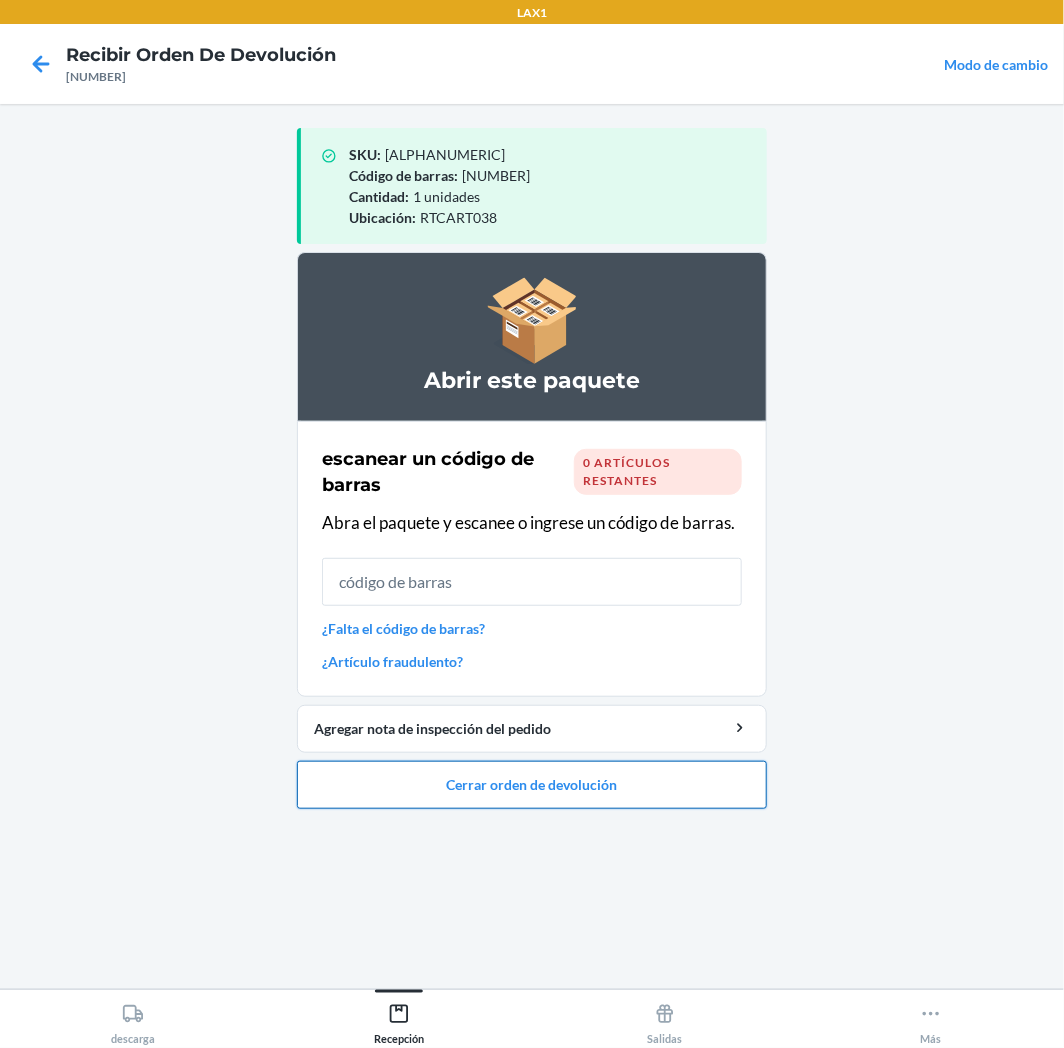 click on "Cerrar orden de devolución" at bounding box center [532, 785] 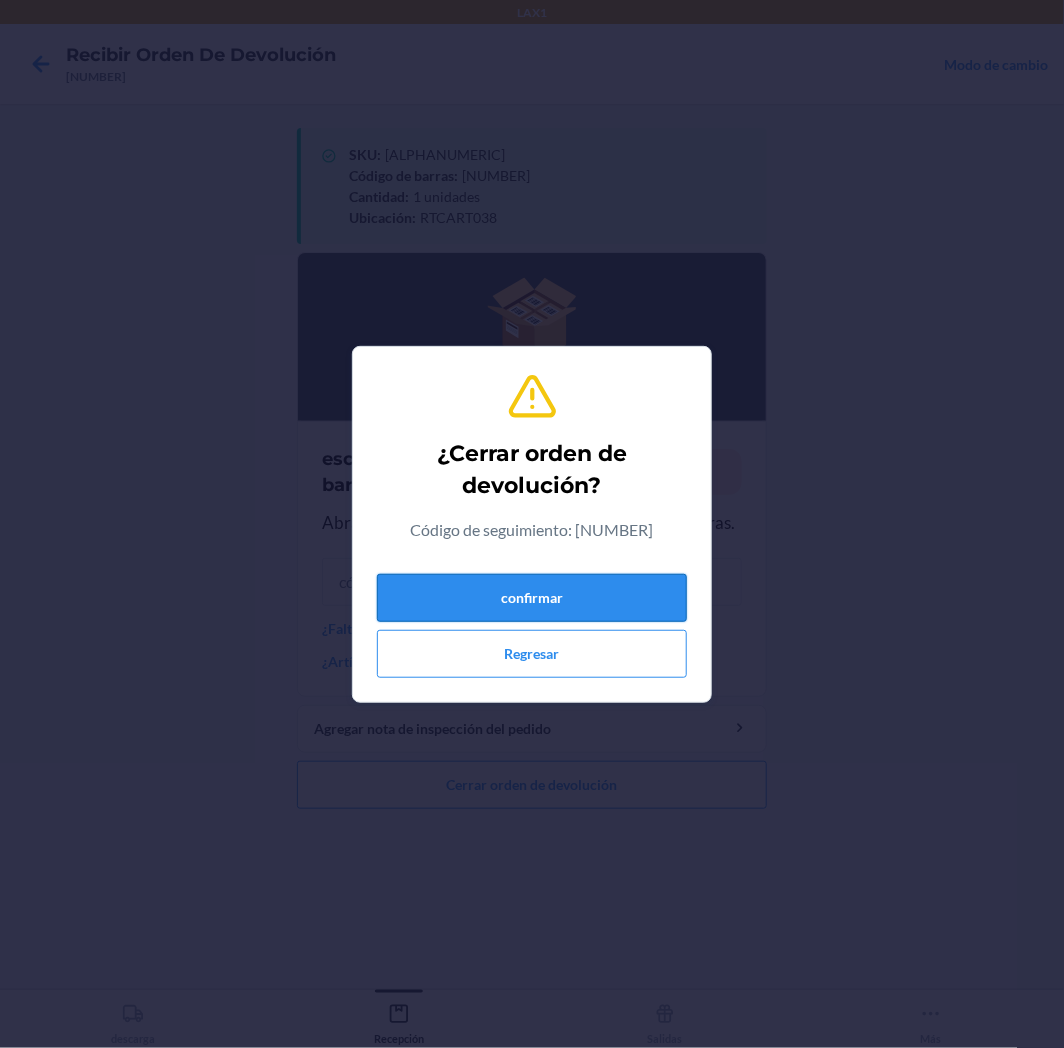 click on "confirmar" at bounding box center (532, 598) 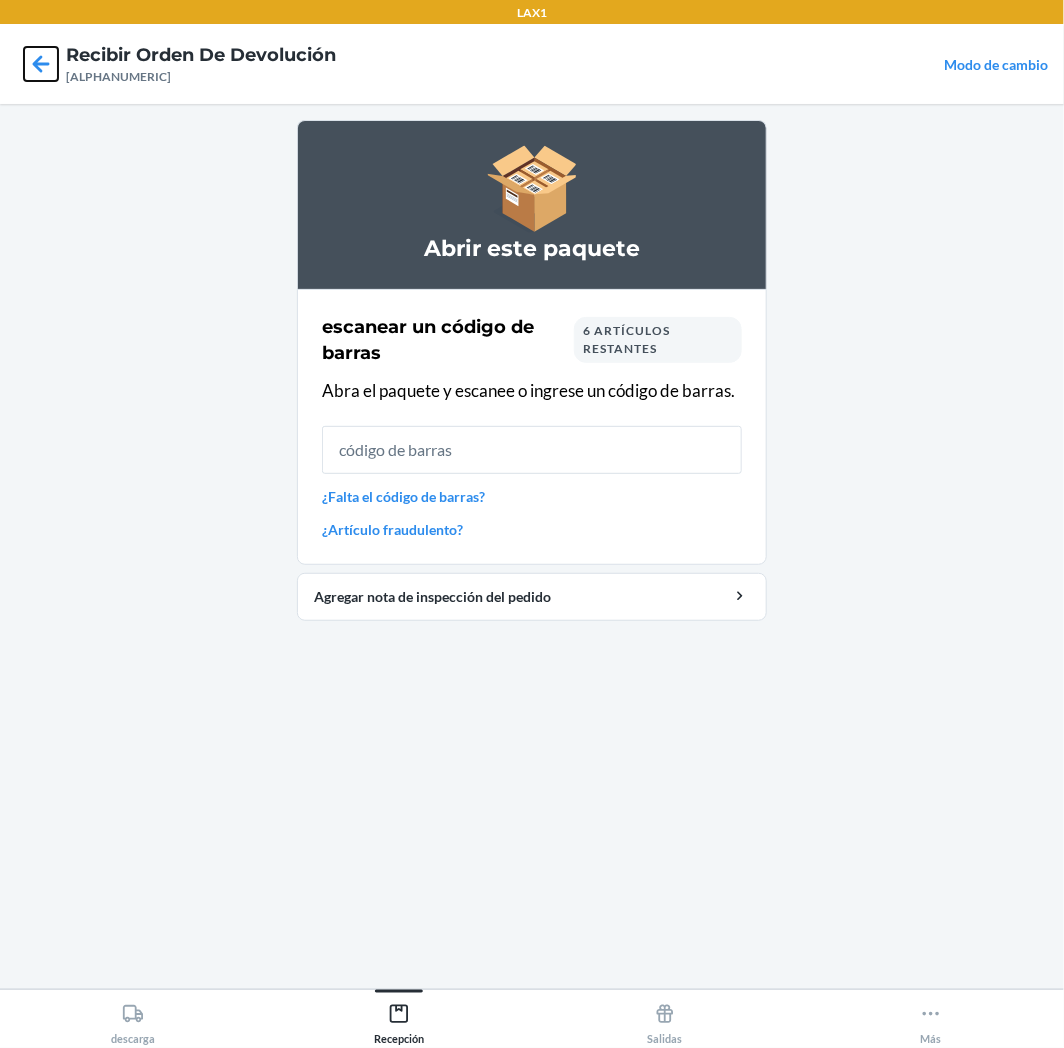 click 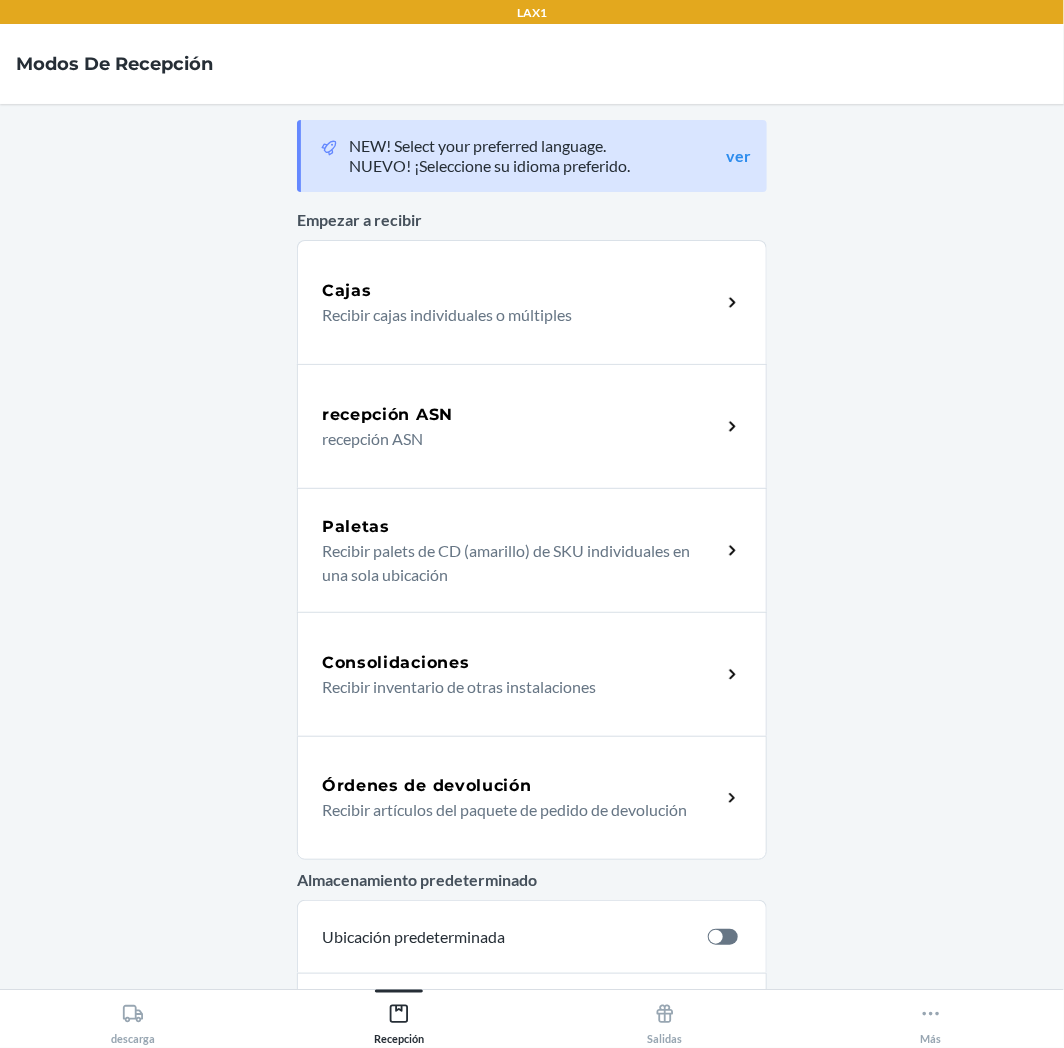 click on "Órdenes de devolución" at bounding box center (521, 786) 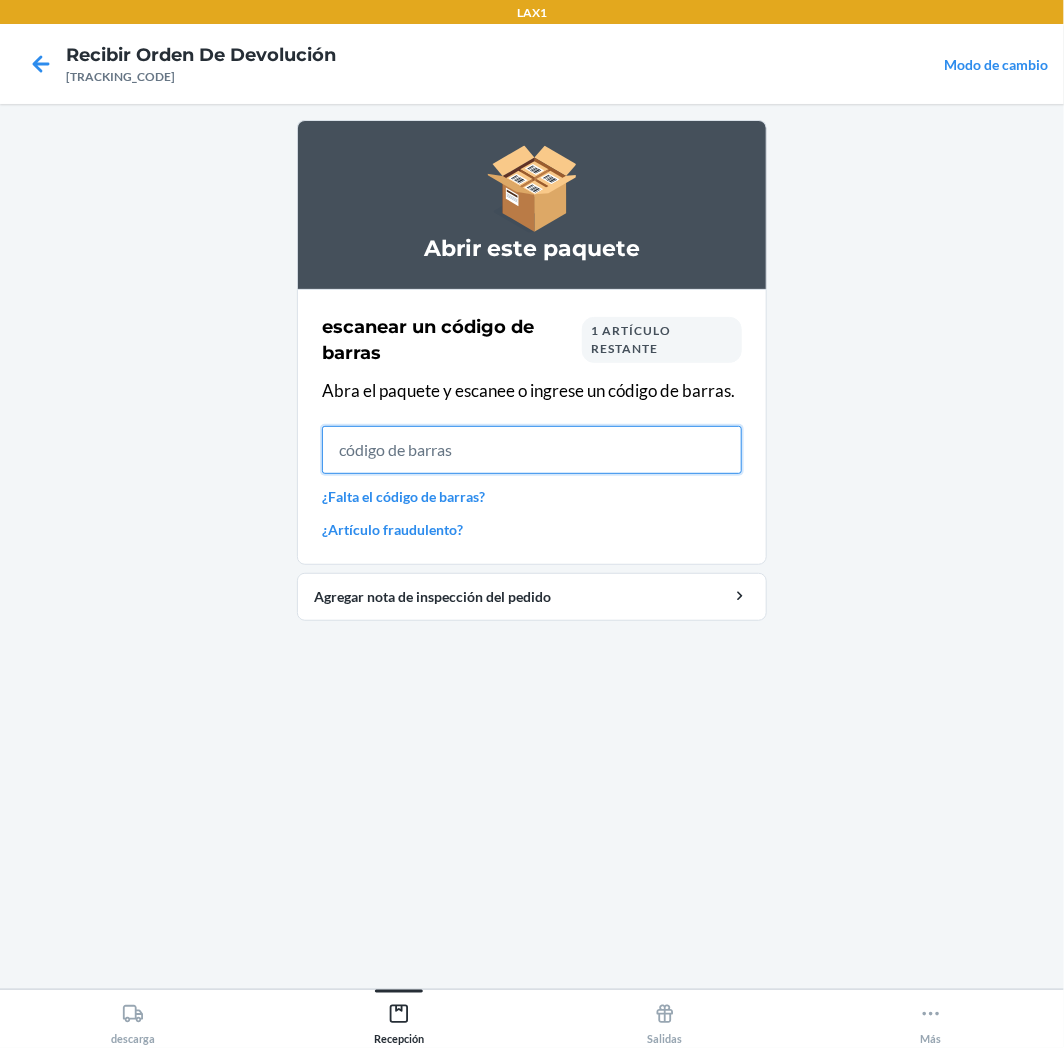 click at bounding box center (532, 450) 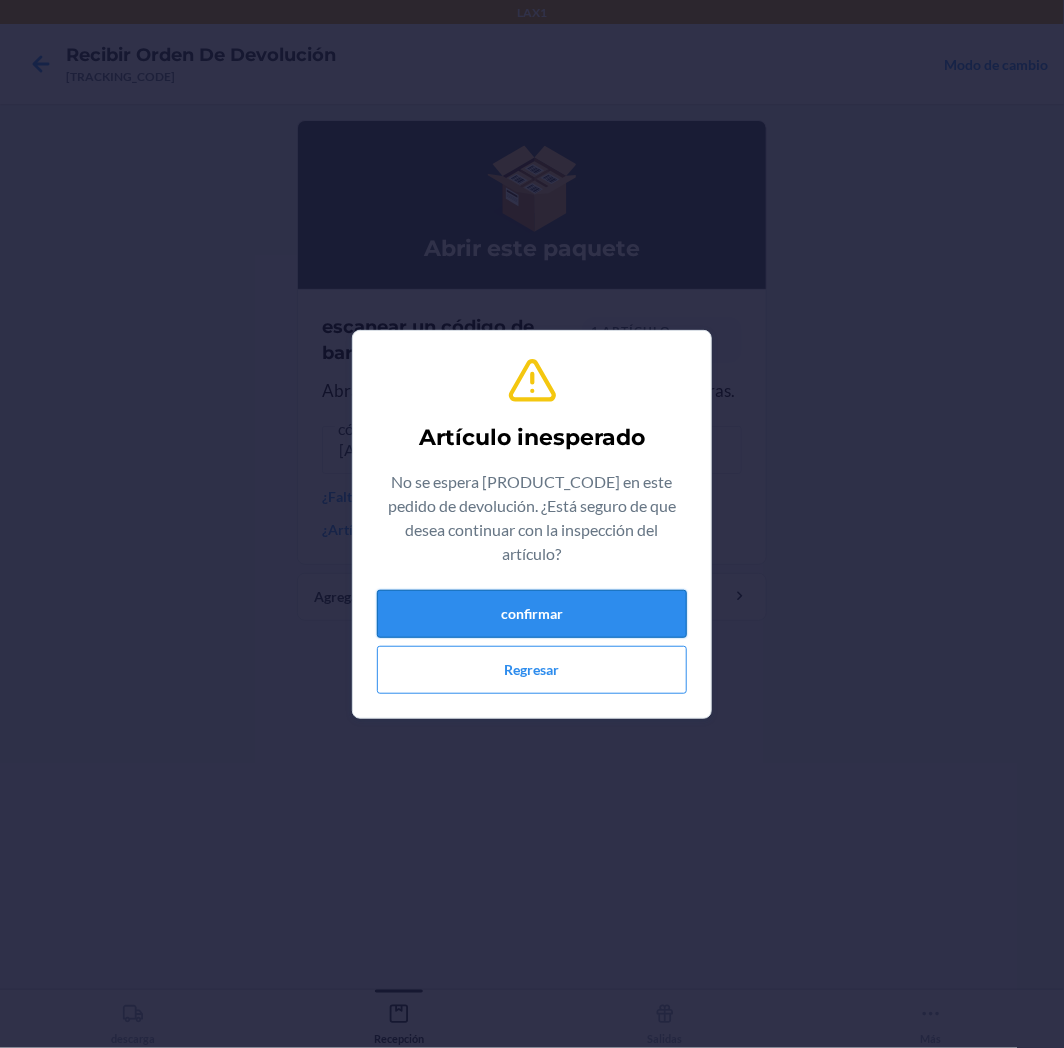 click on "confirmar" at bounding box center (532, 614) 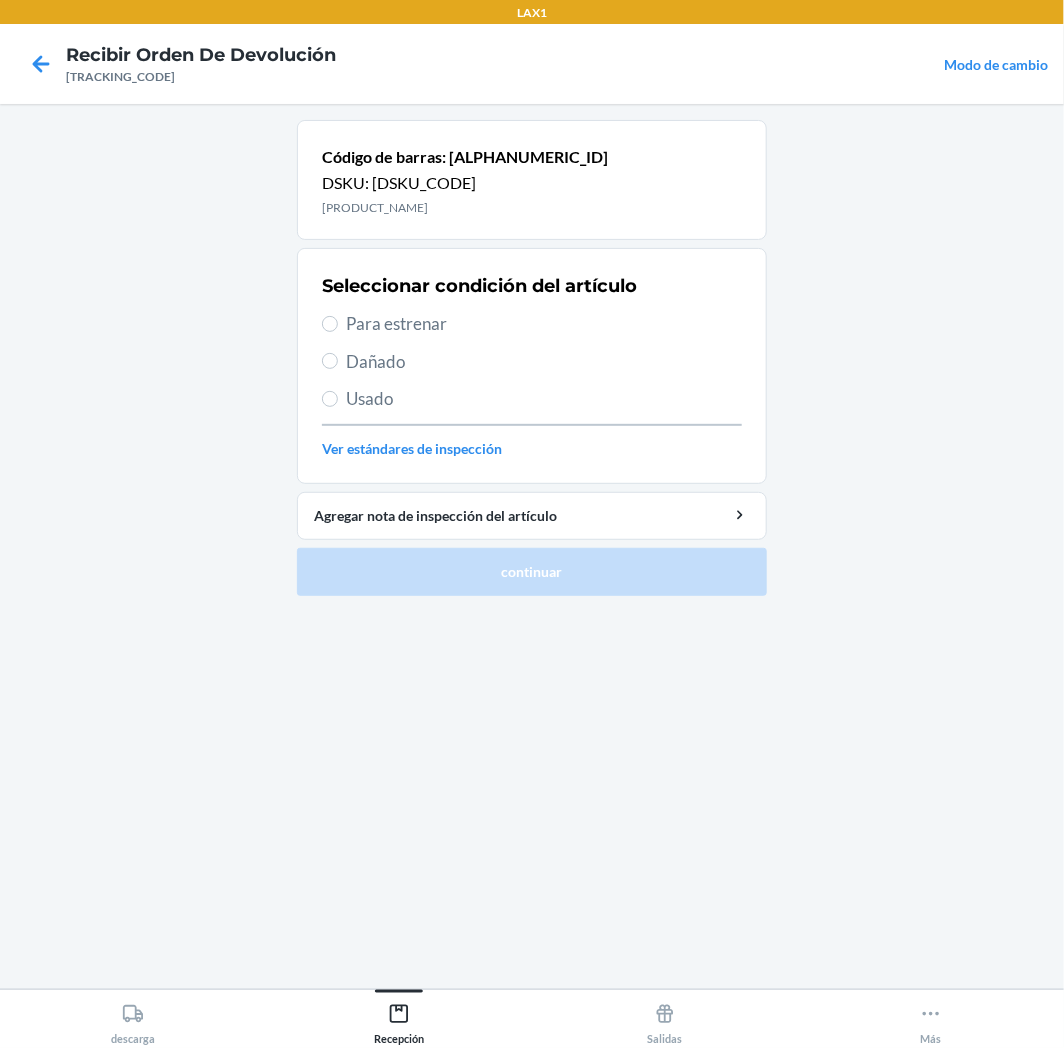 click on "Para estrenar" at bounding box center [544, 324] 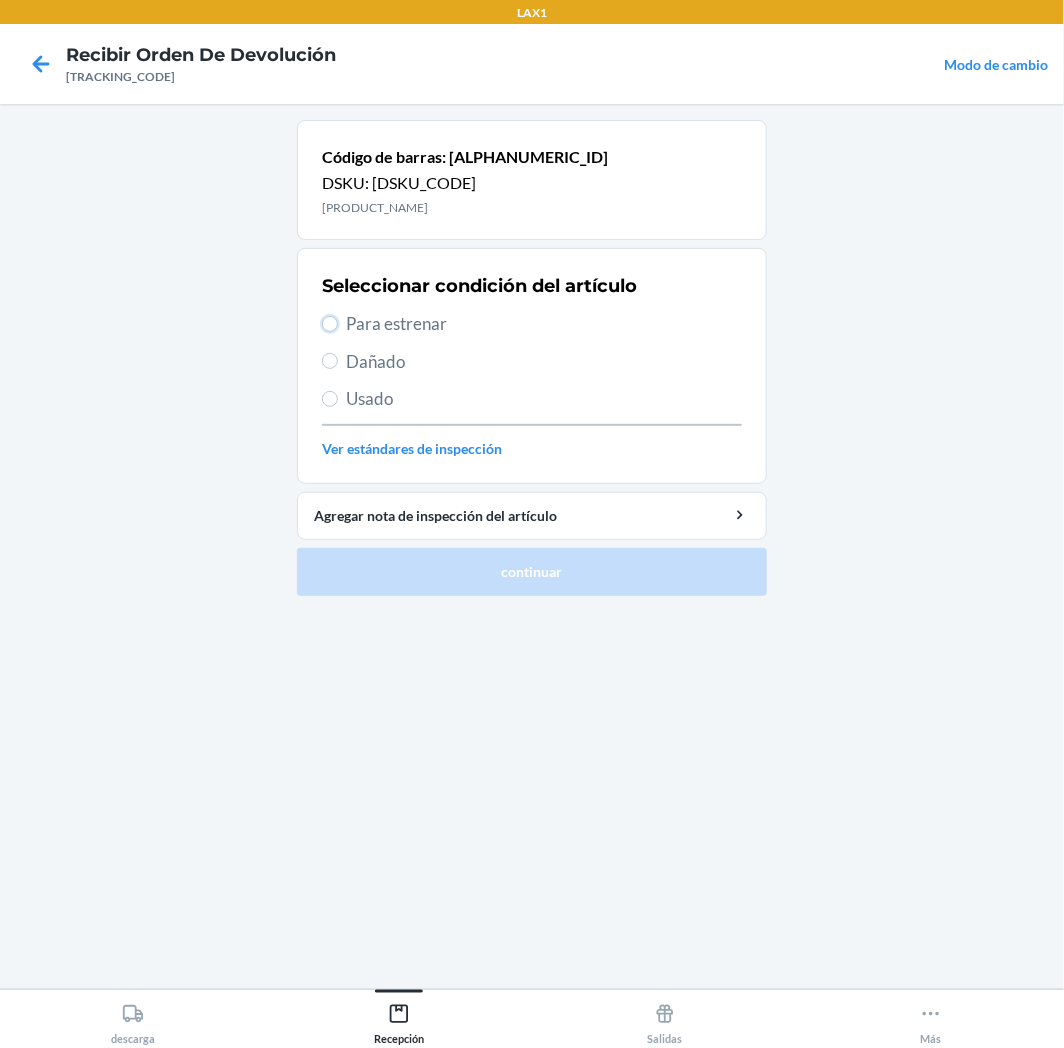 click on "Para estrenar" at bounding box center (330, 324) 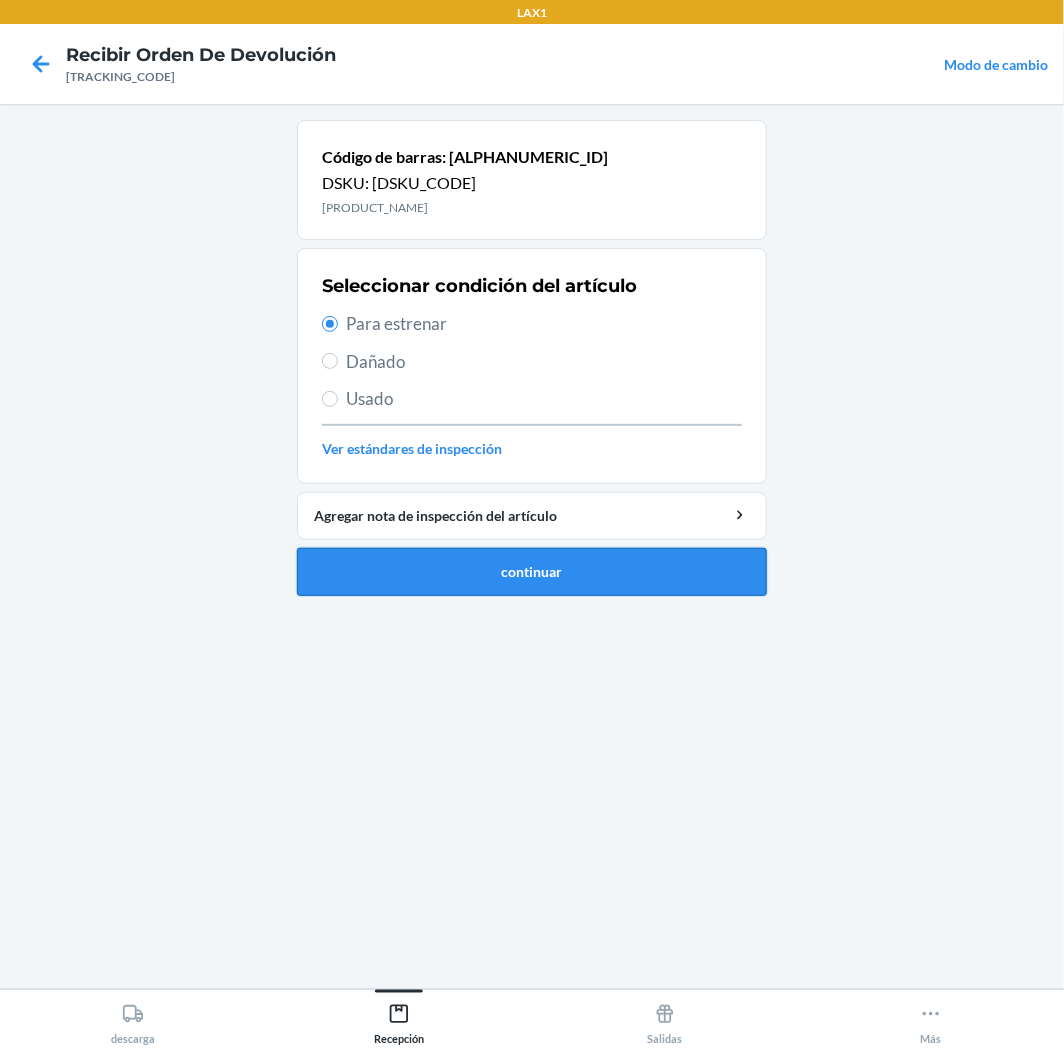 click on "continuar" at bounding box center [532, 572] 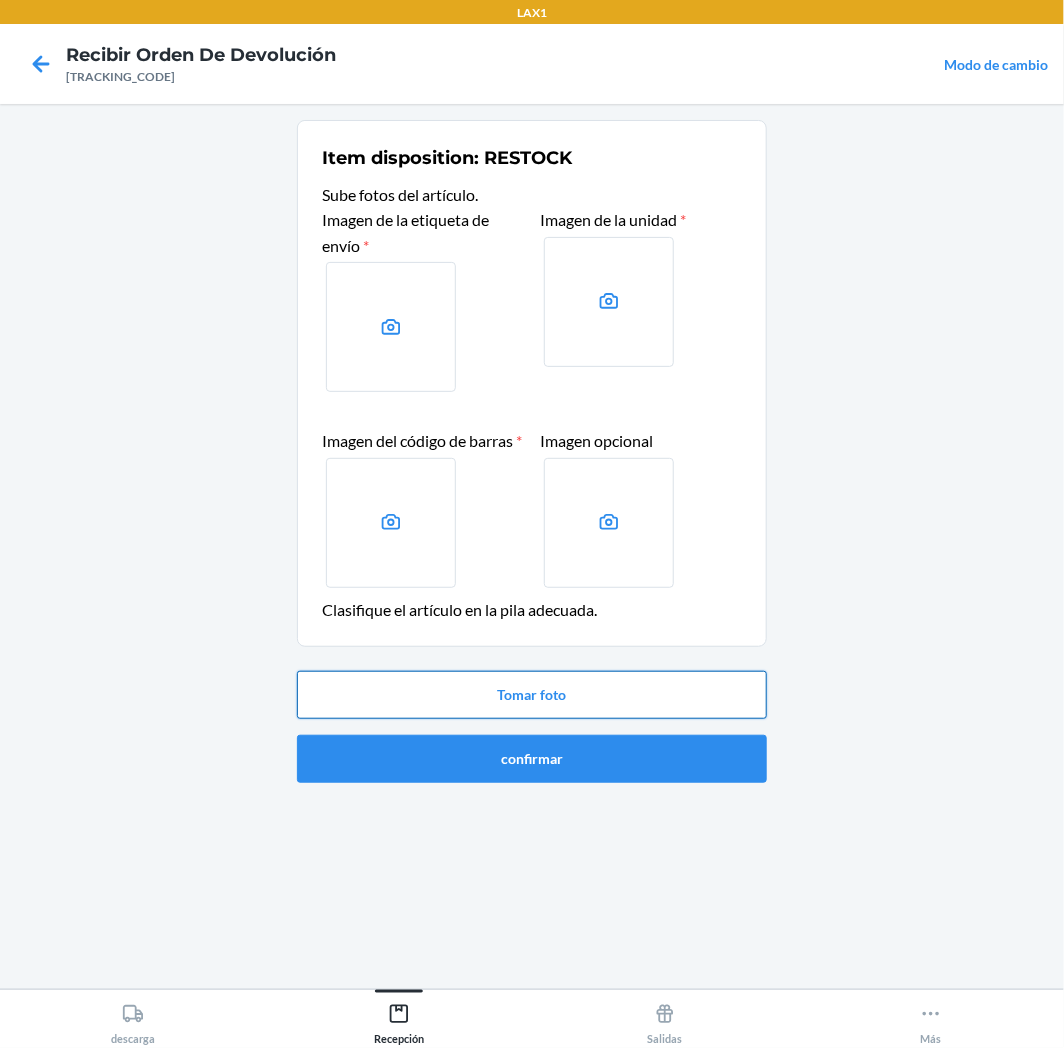 click on "Tomar foto" at bounding box center (532, 695) 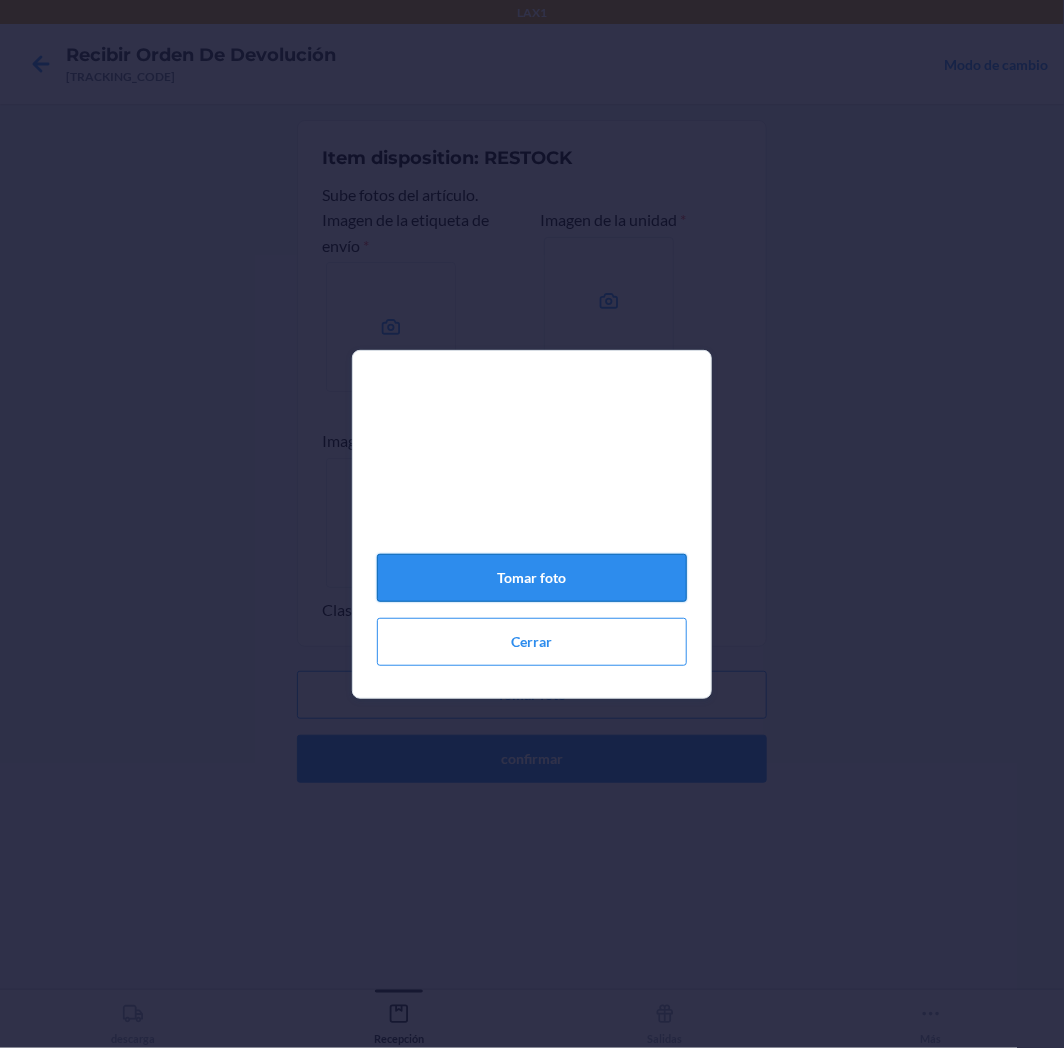 click on "Tomar foto" 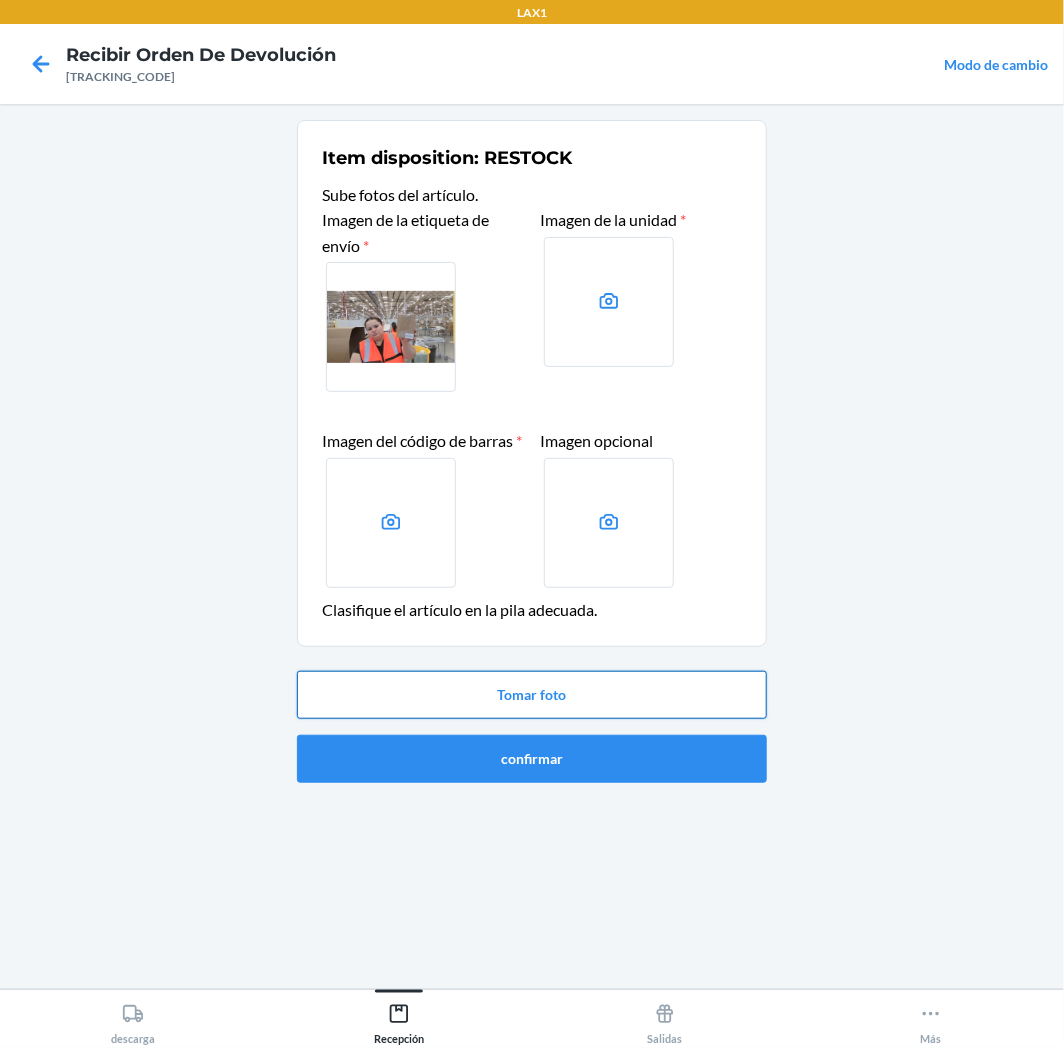 click on "Tomar foto" at bounding box center (532, 695) 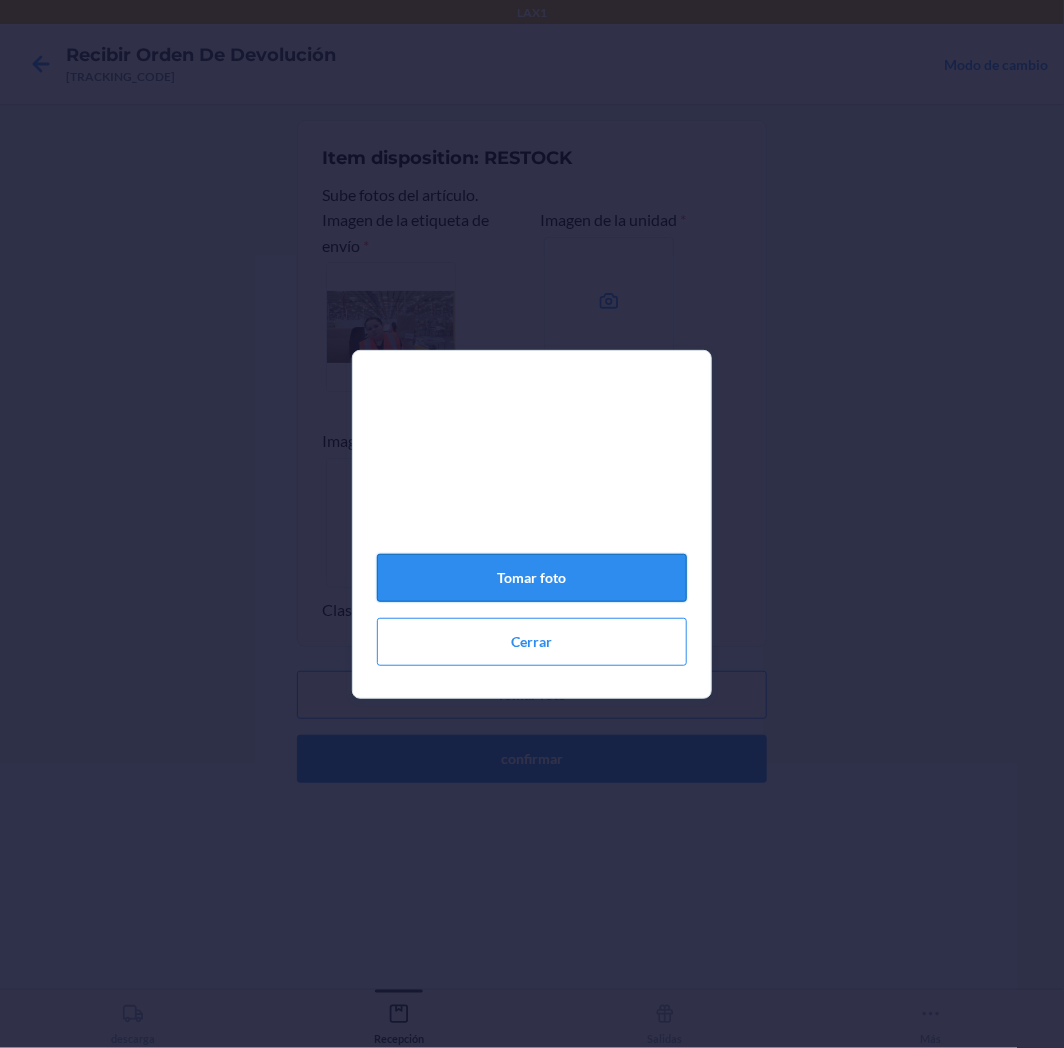 click on "Tomar foto" 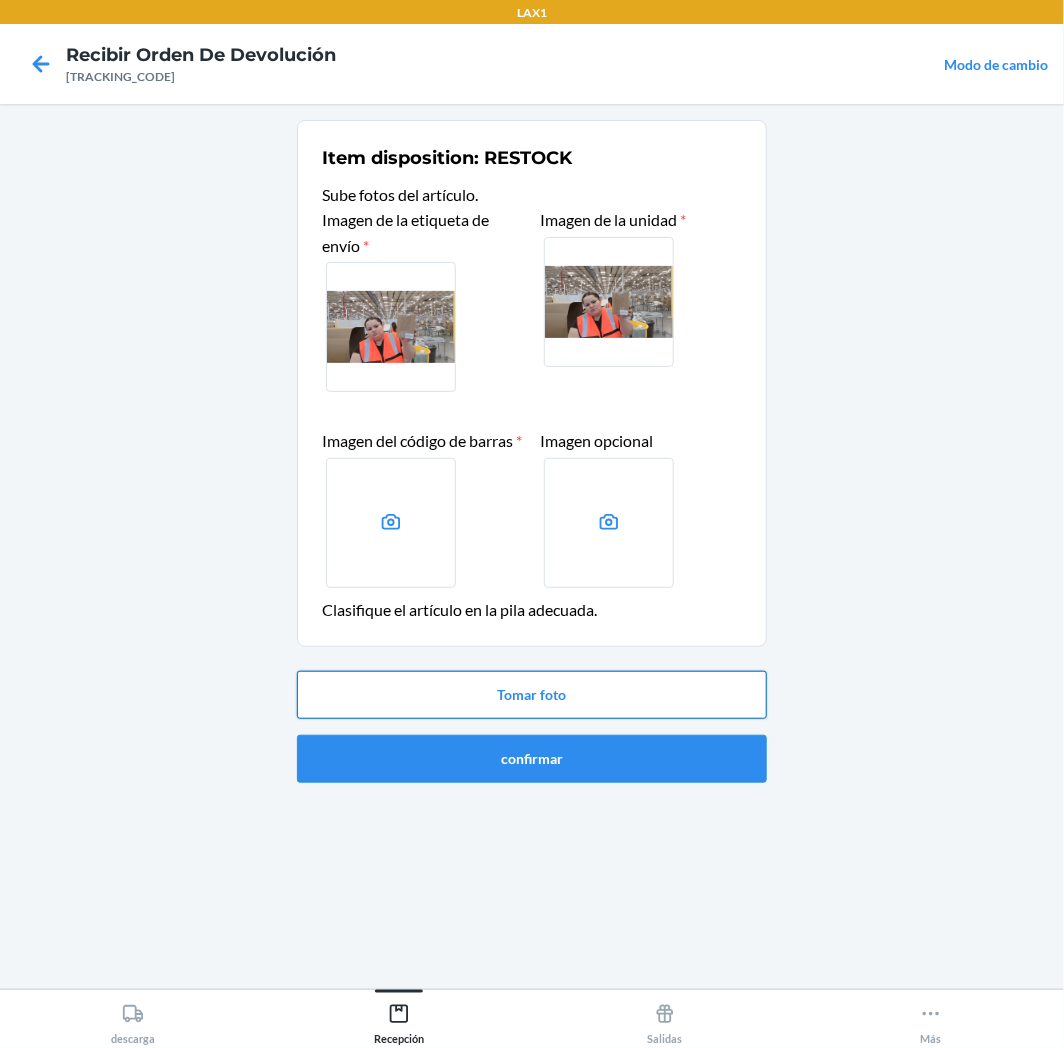 click on "Tomar foto" at bounding box center [532, 695] 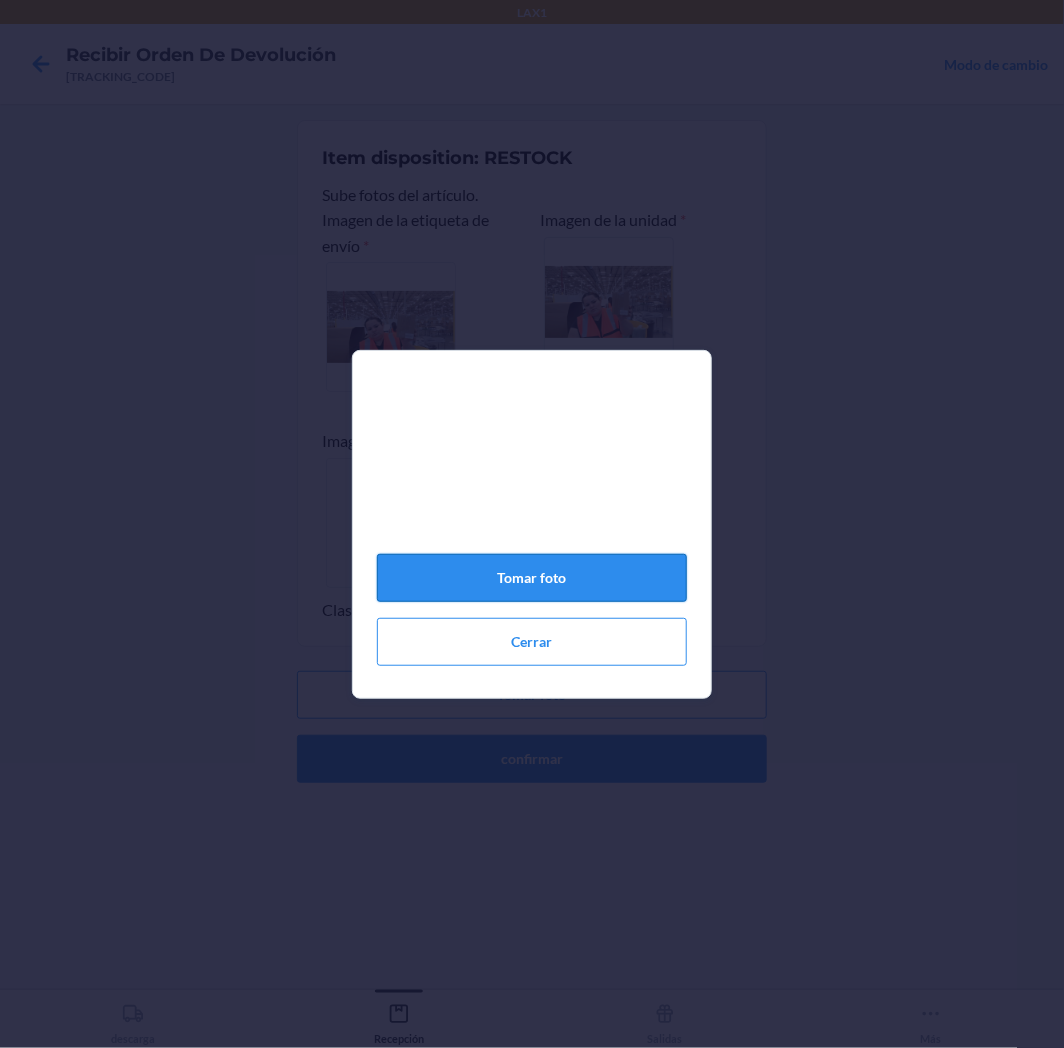 click on "Tomar foto" 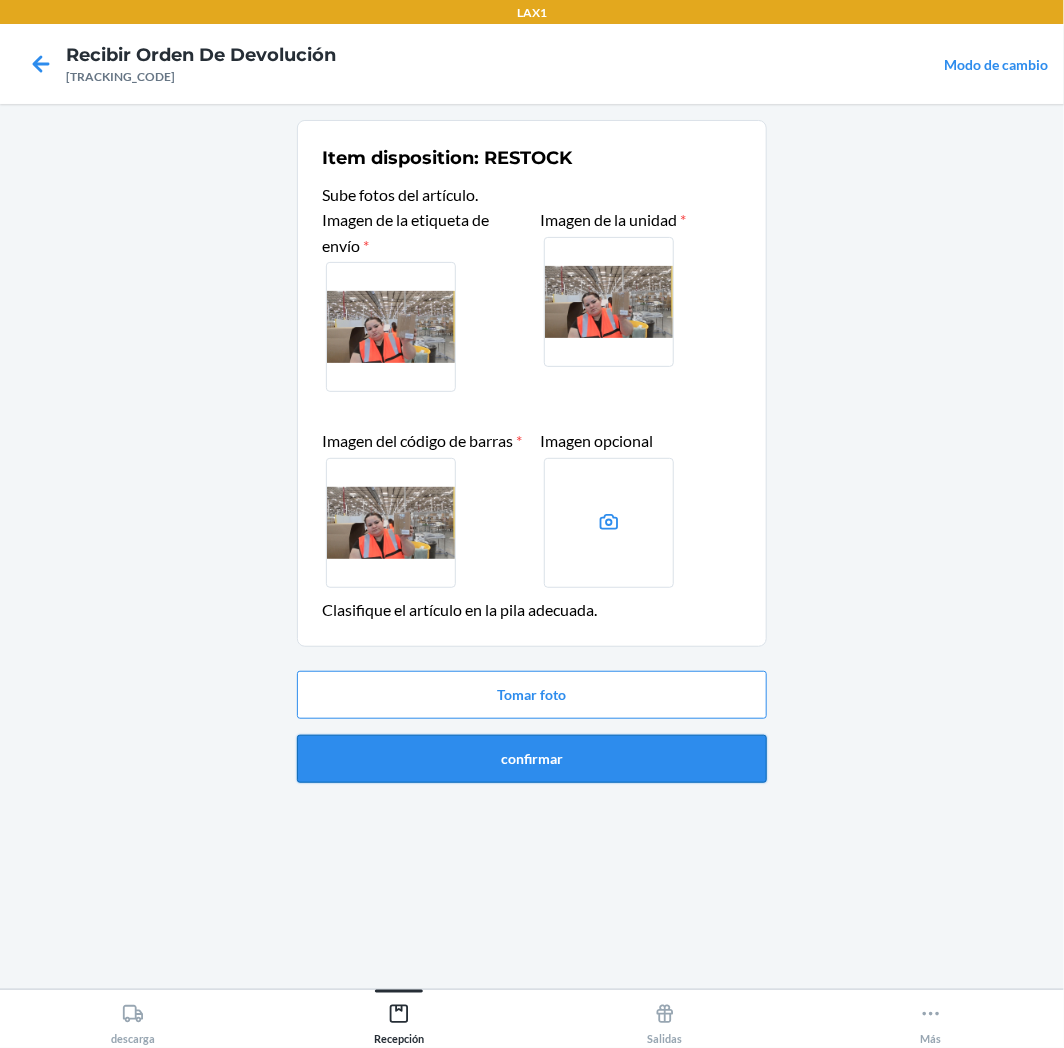 click on "confirmar" at bounding box center (532, 759) 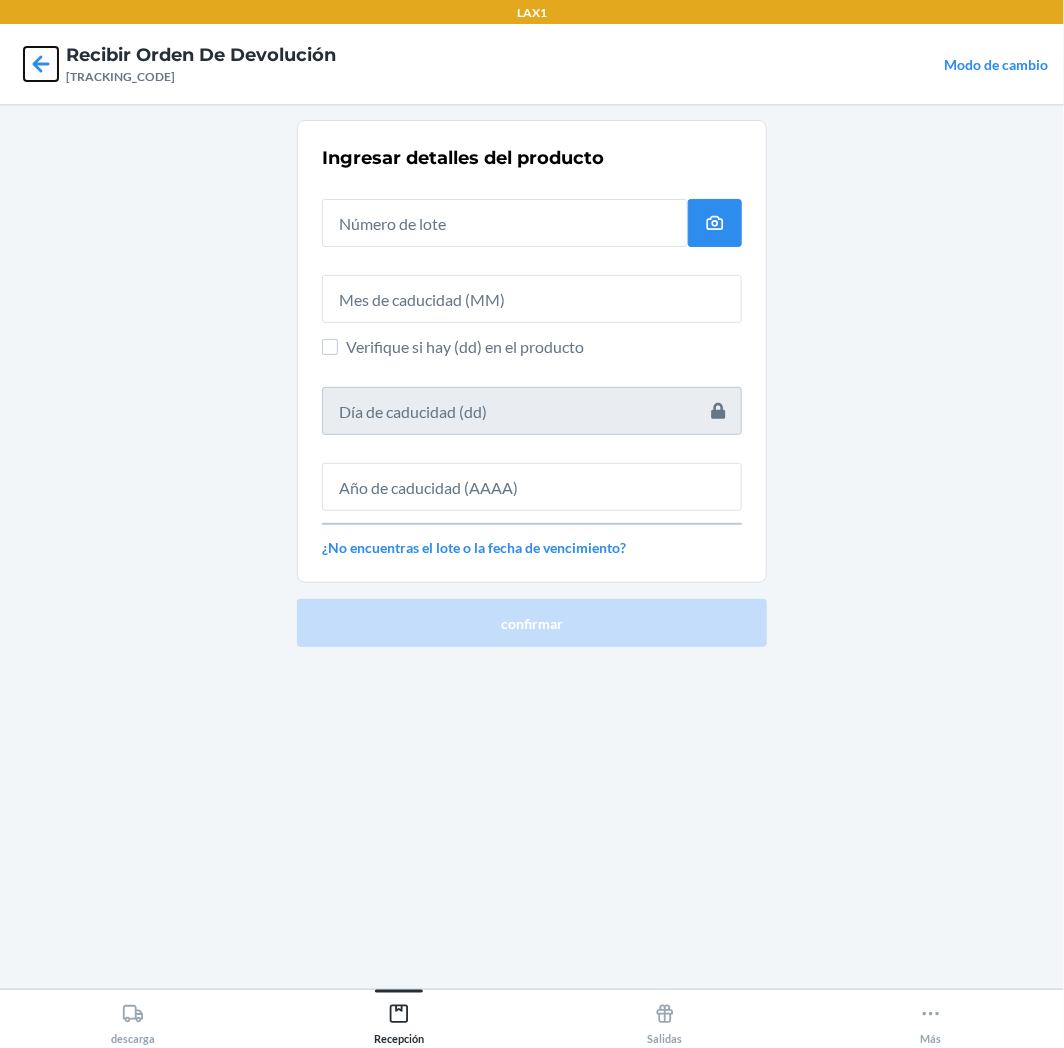 drag, startPoint x: 45, startPoint y: 60, endPoint x: 53, endPoint y: 44, distance: 17.888544 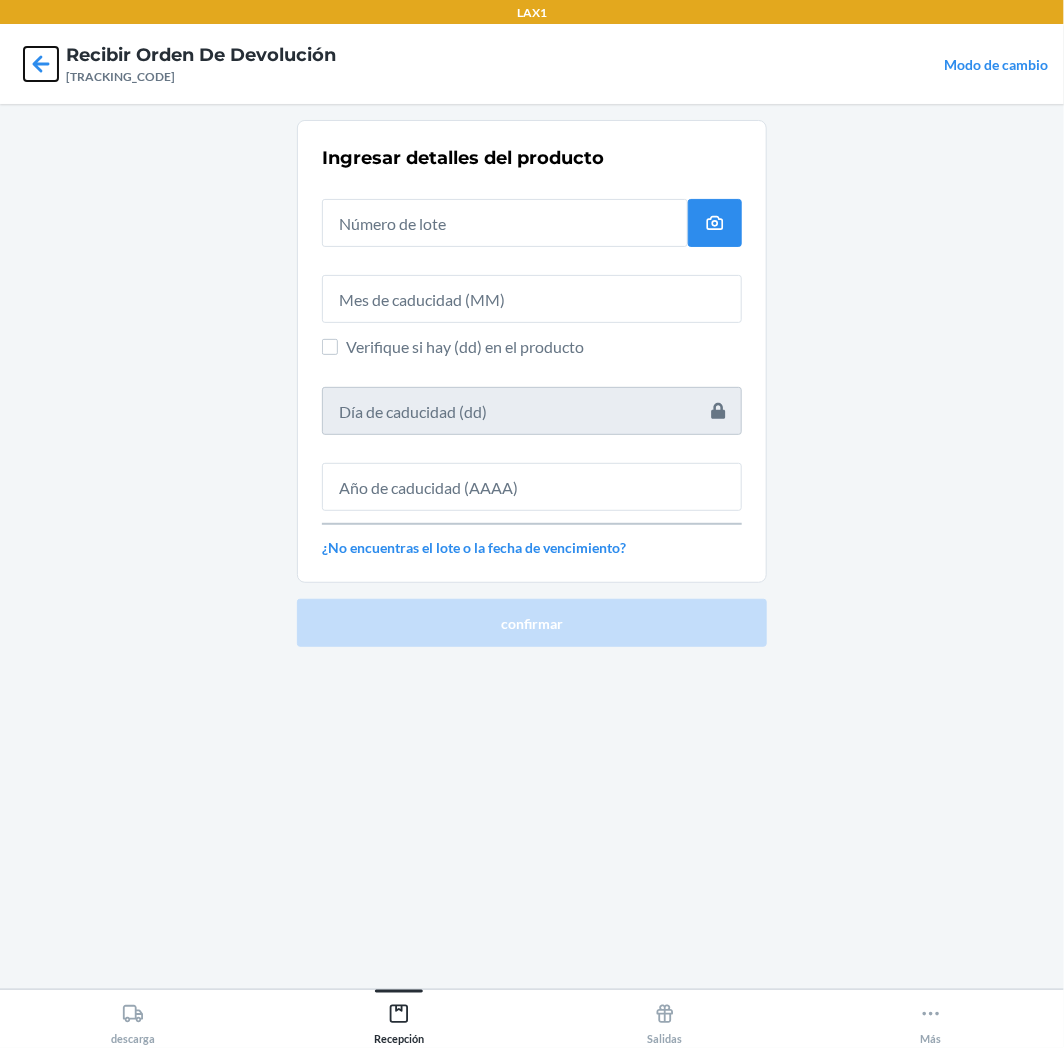 click 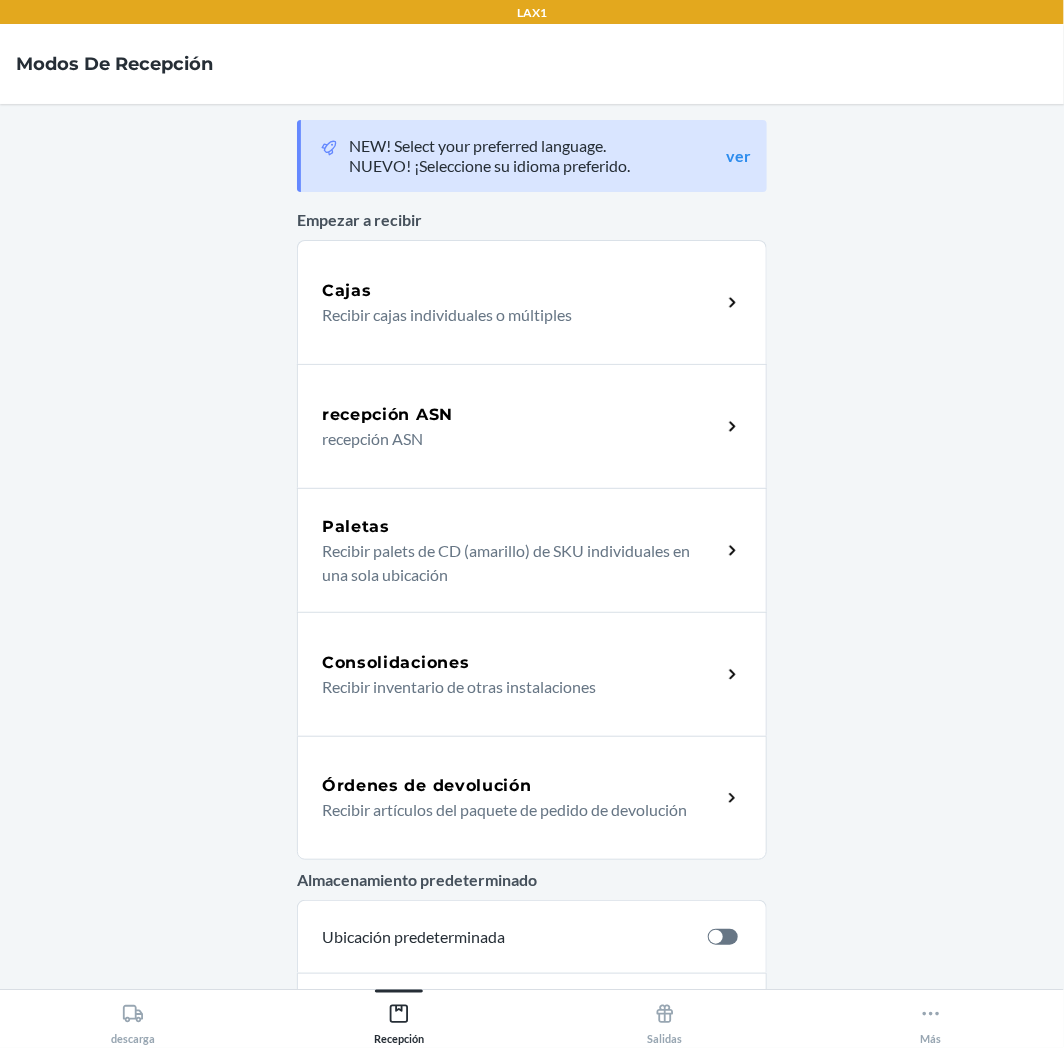 click on "Órdenes de devolución" at bounding box center [427, 786] 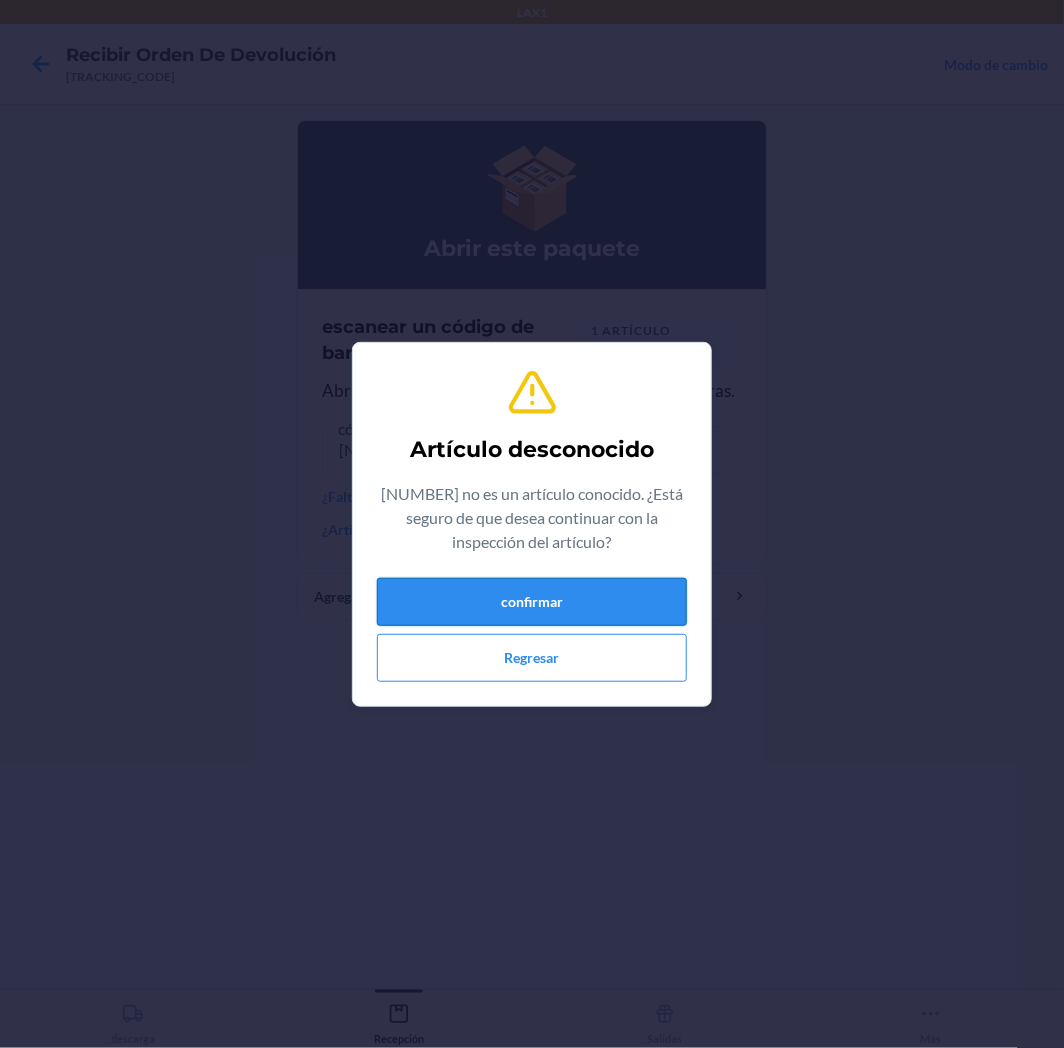 click on "confirmar" at bounding box center [532, 602] 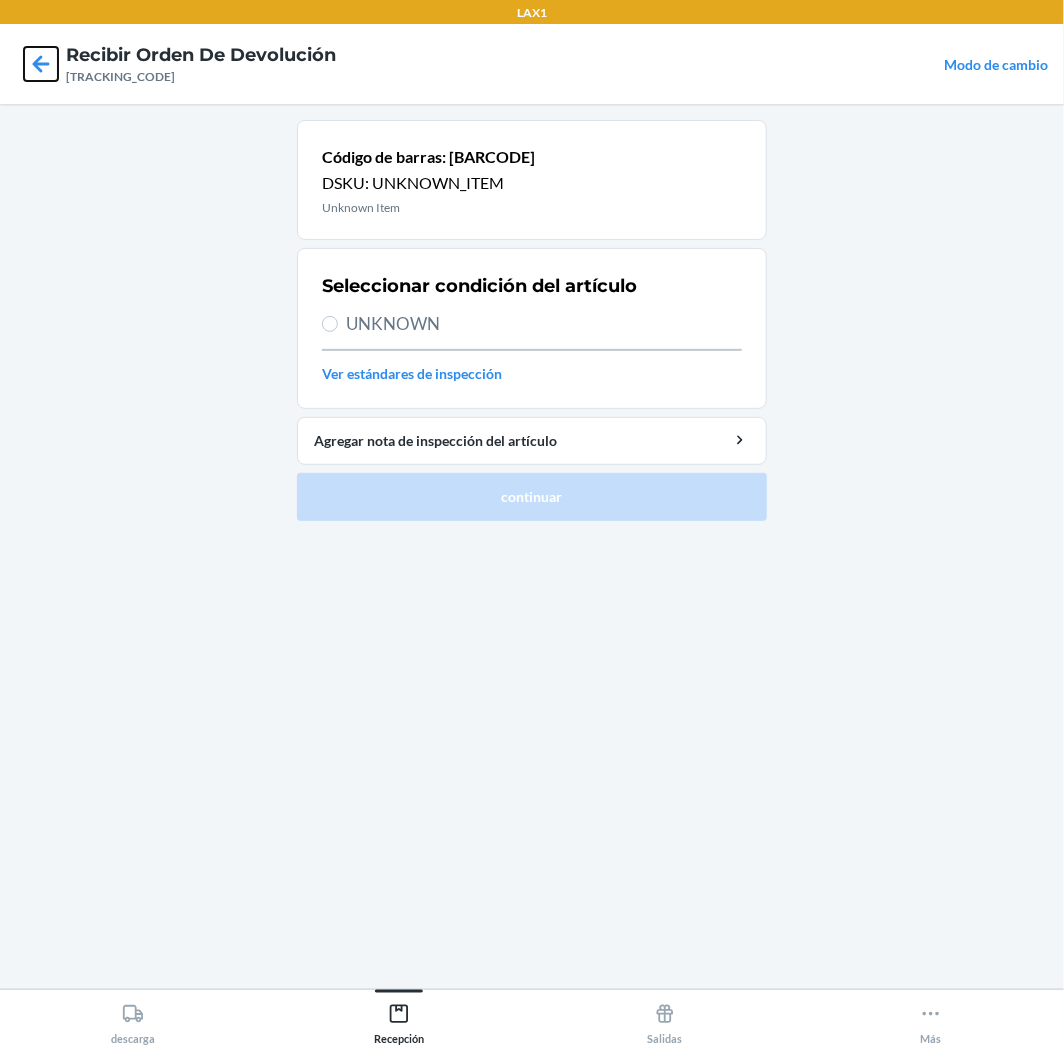 click 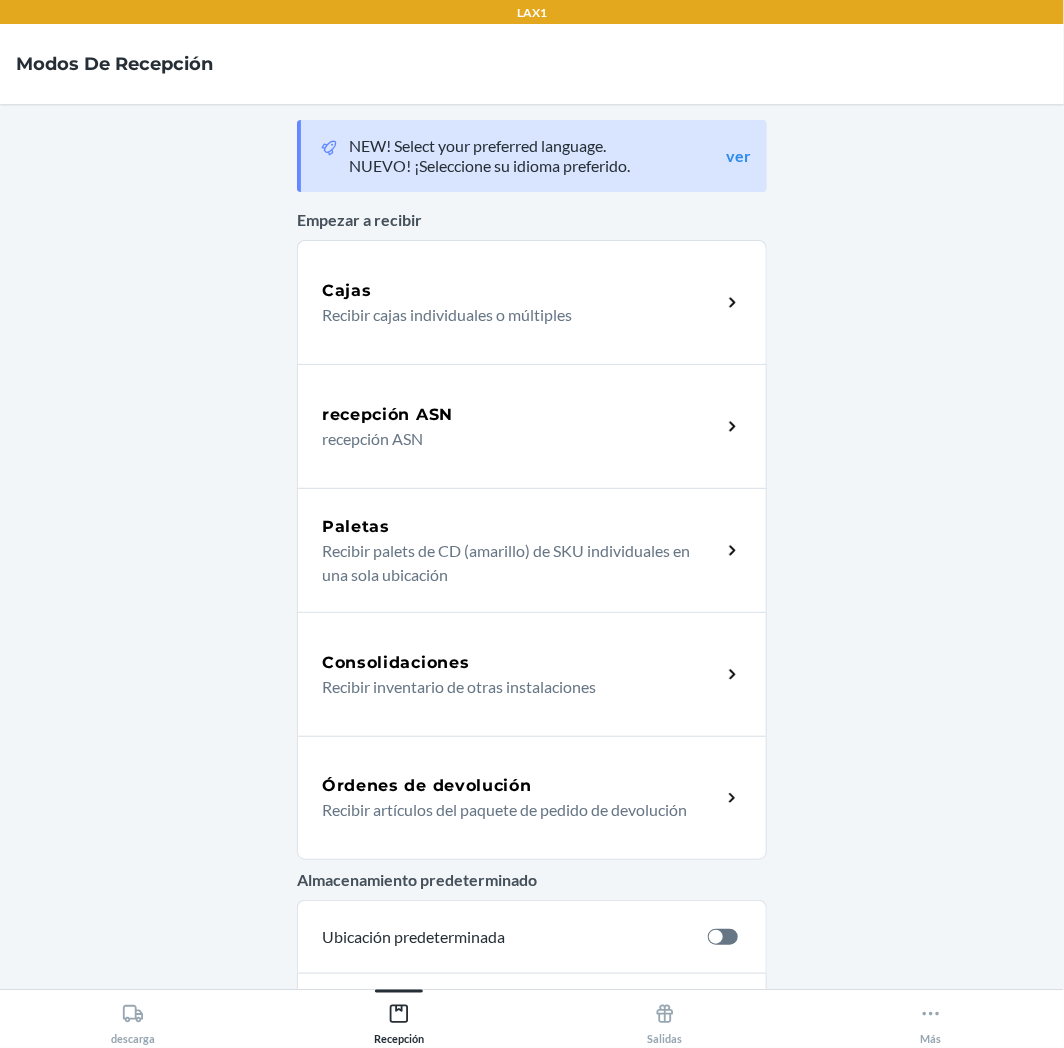 click on "Órdenes de devolución" at bounding box center [427, 786] 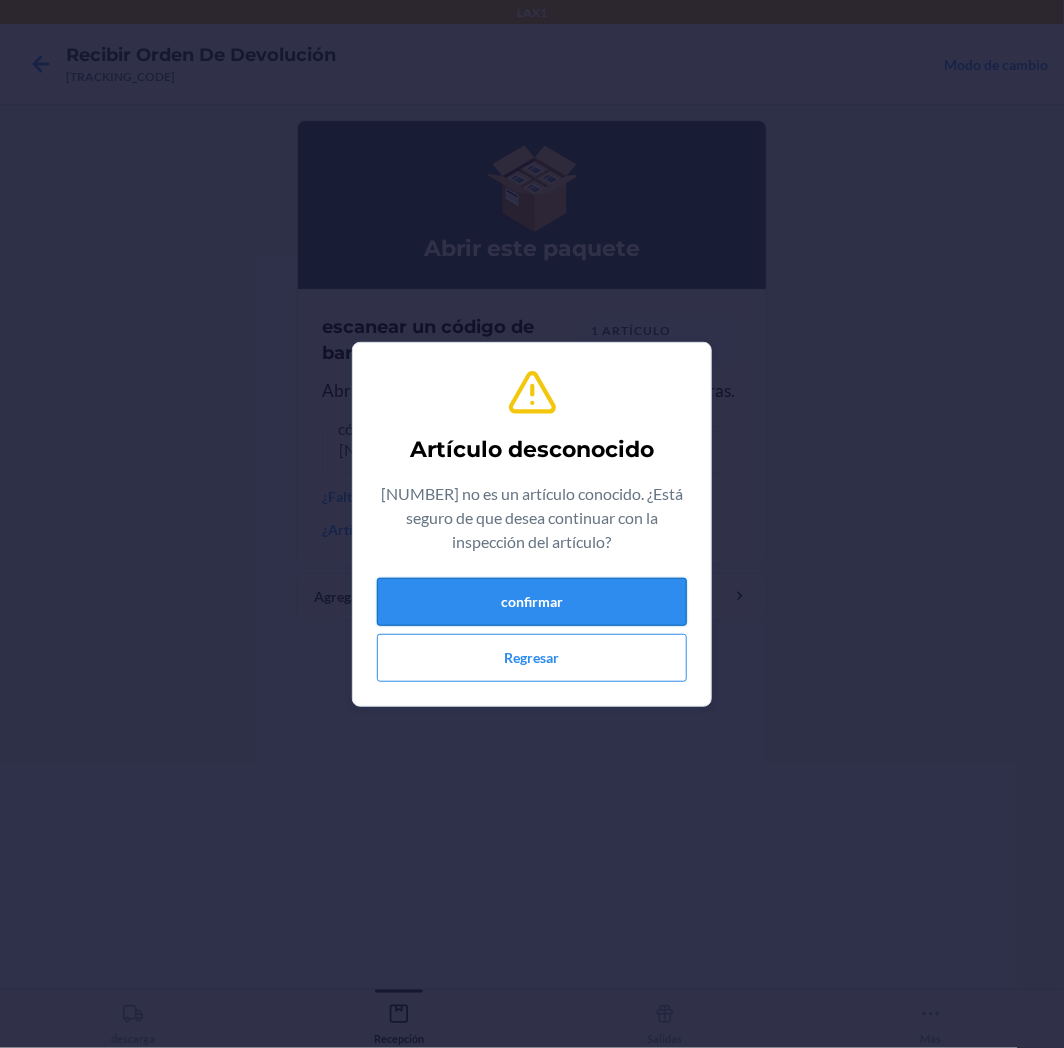 click on "confirmar" at bounding box center [532, 602] 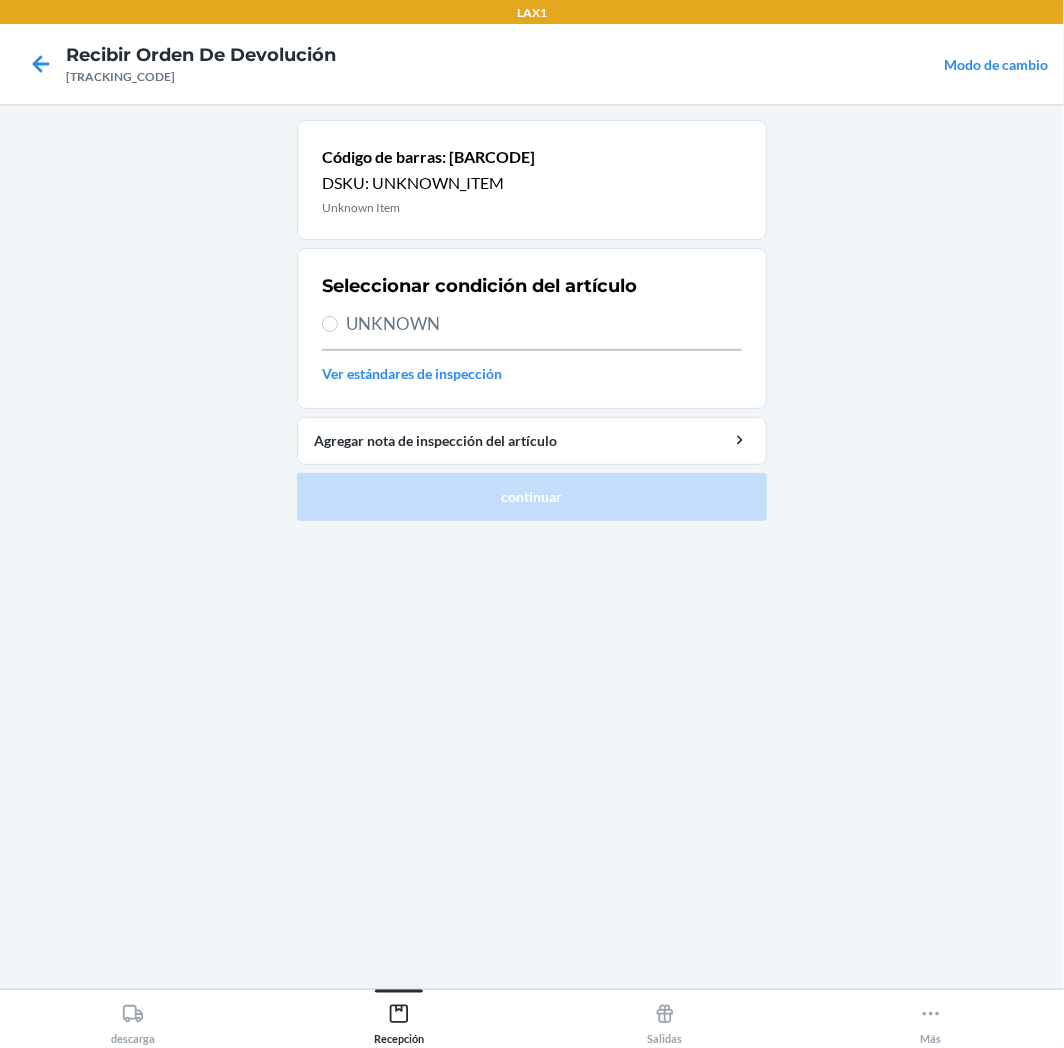 click on "Seleccionar condición del artículo UNKNOWN Ver estándares de inspección" at bounding box center [532, 328] 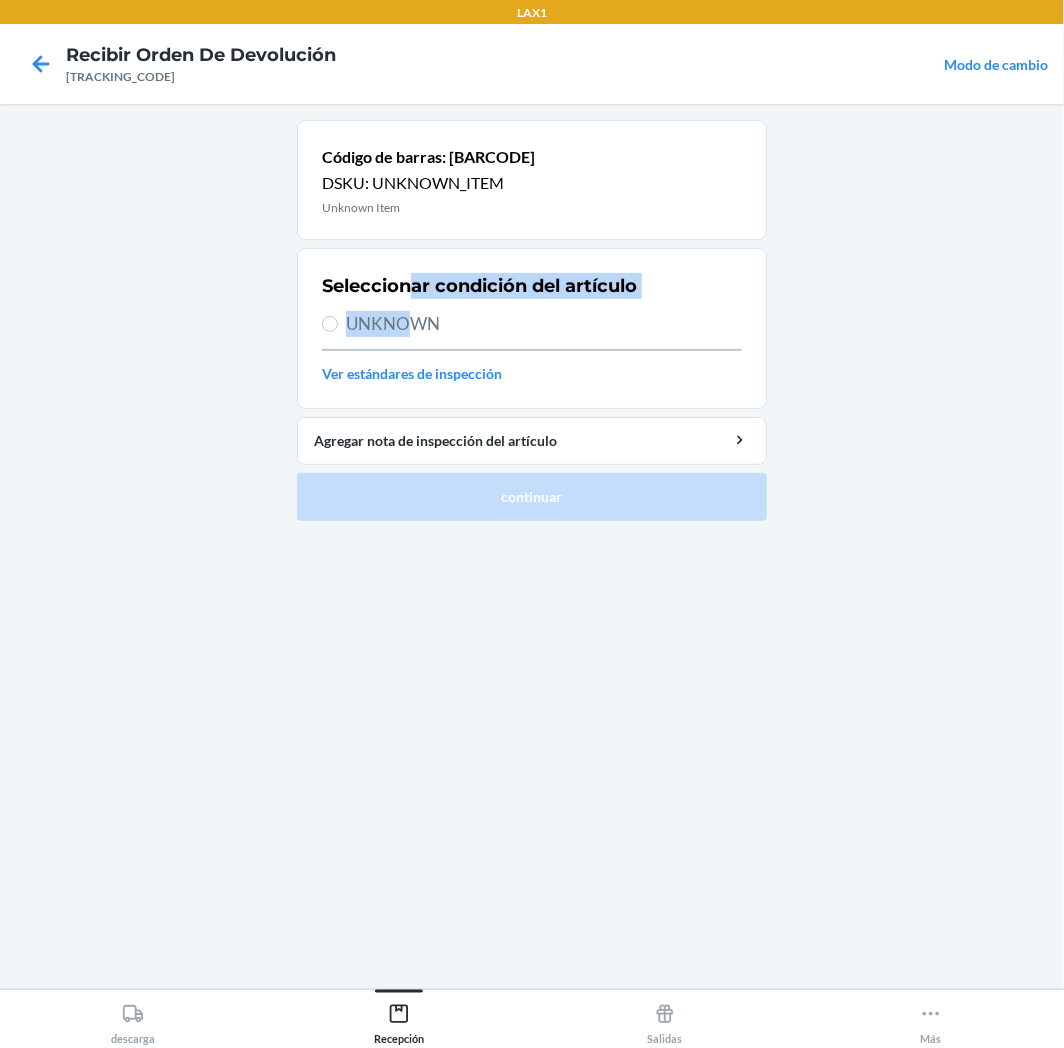 click on "UNKNOWN" at bounding box center [544, 324] 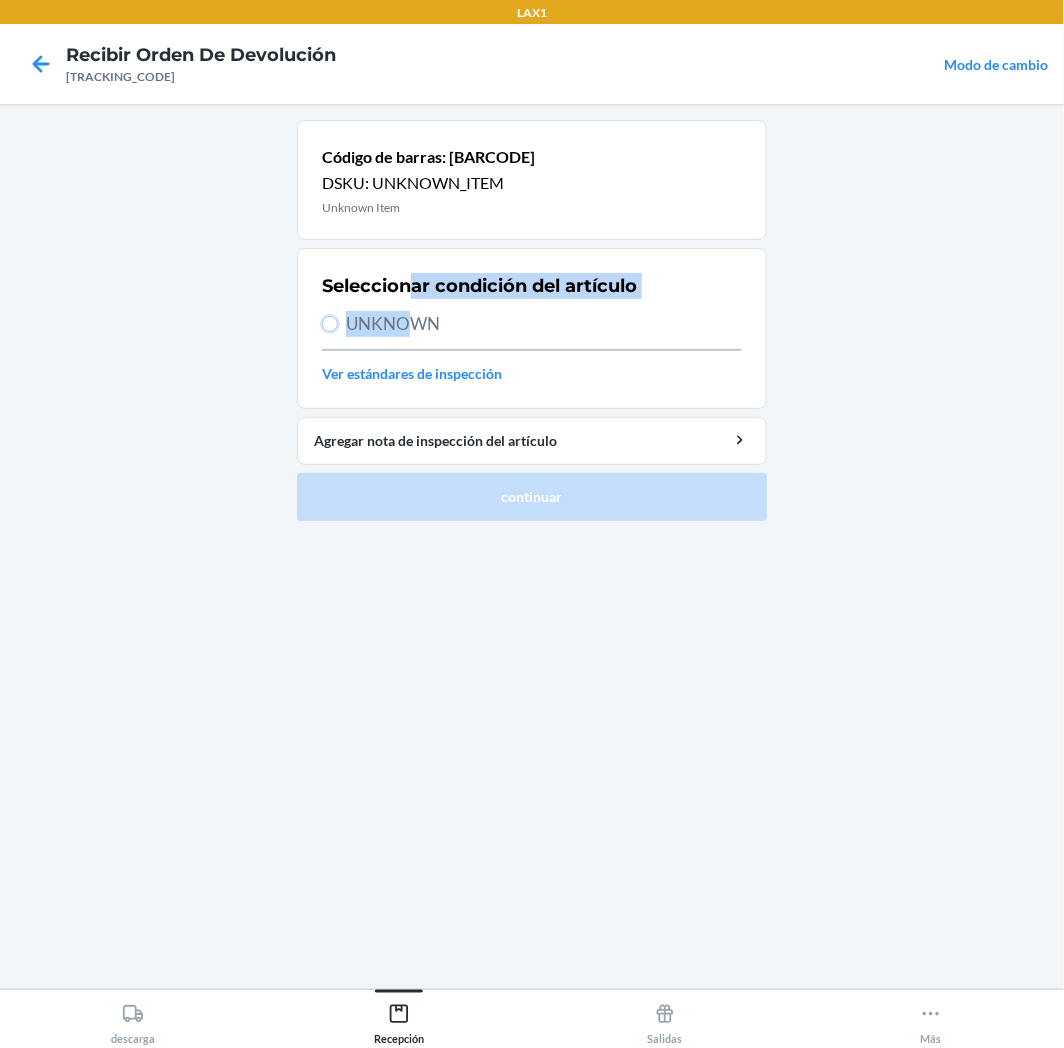 click on "UNKNOWN" at bounding box center (330, 324) 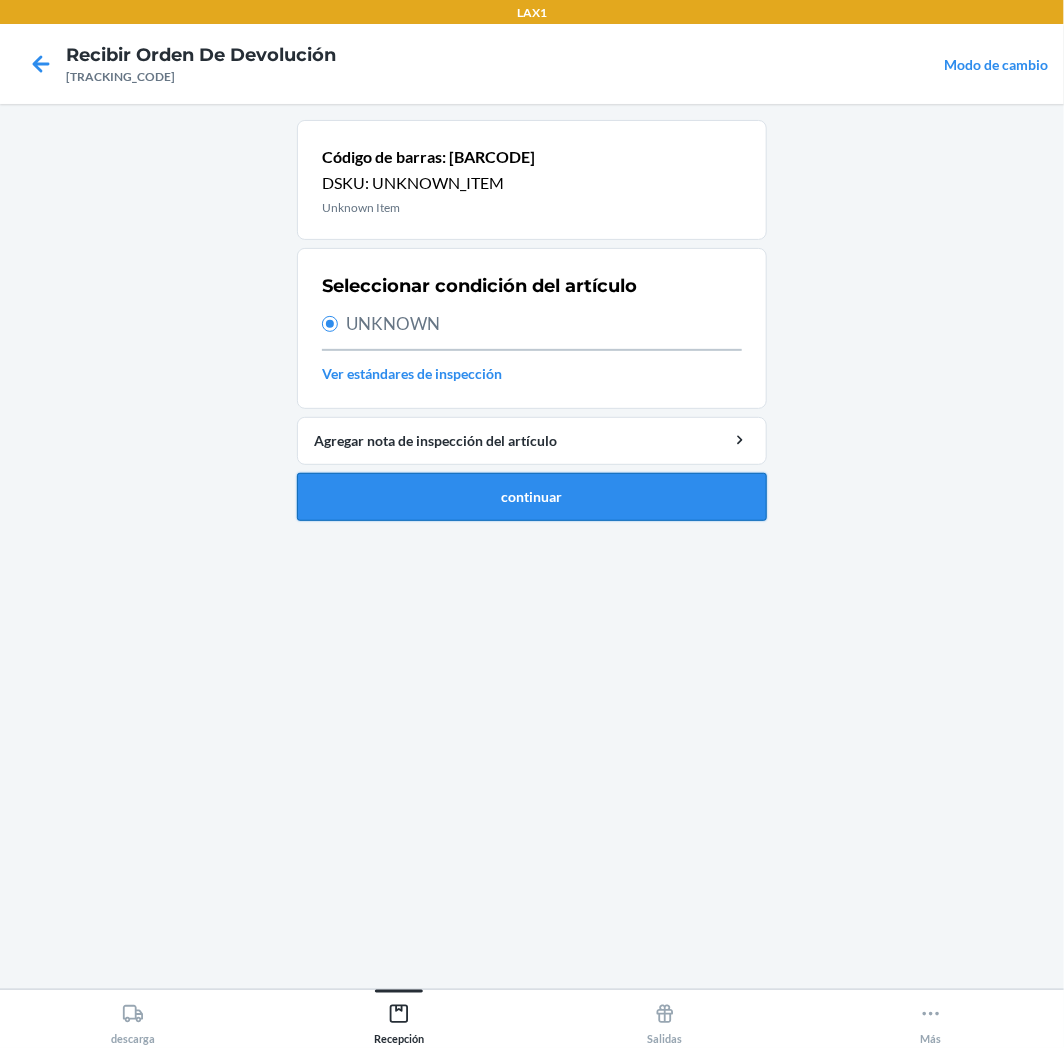 click on "continuar" at bounding box center (532, 497) 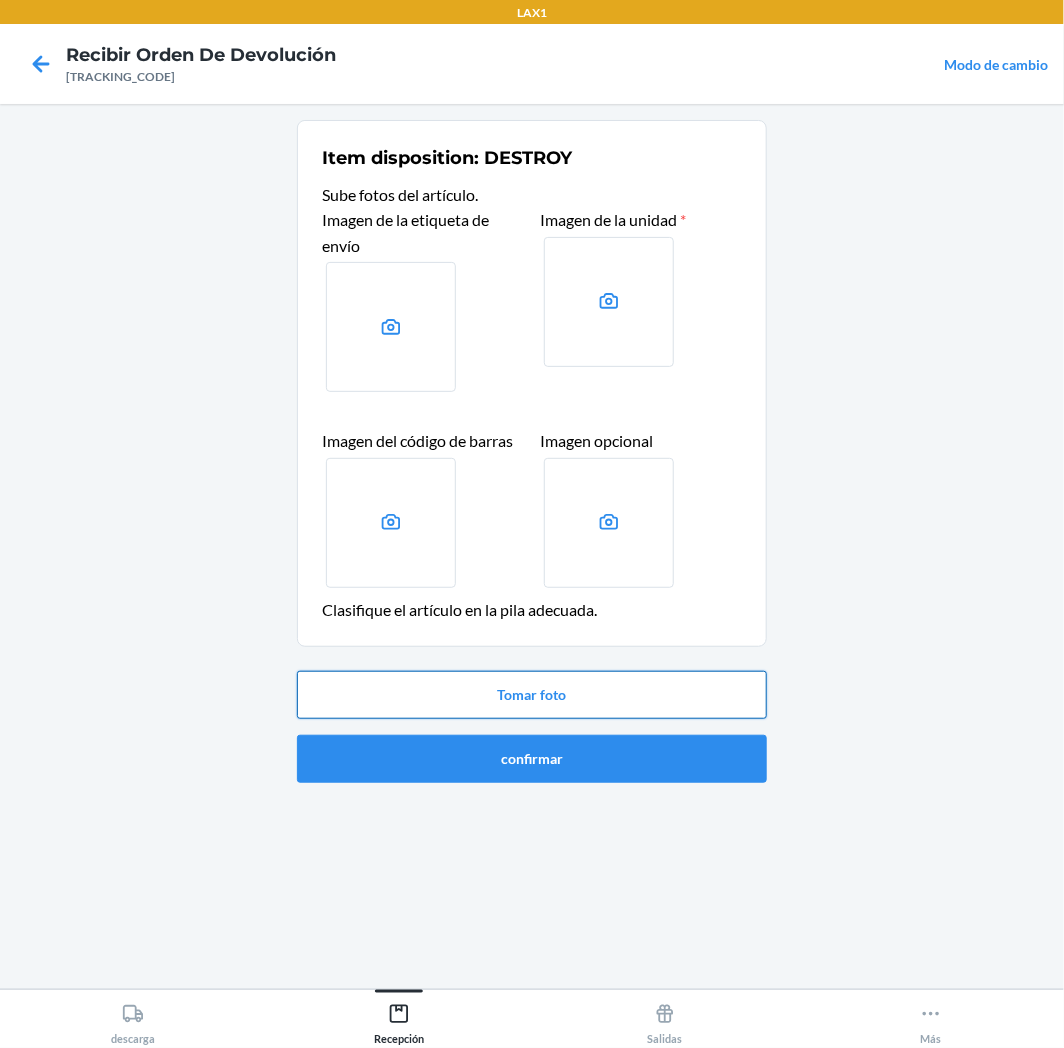 click on "Tomar foto" at bounding box center (532, 695) 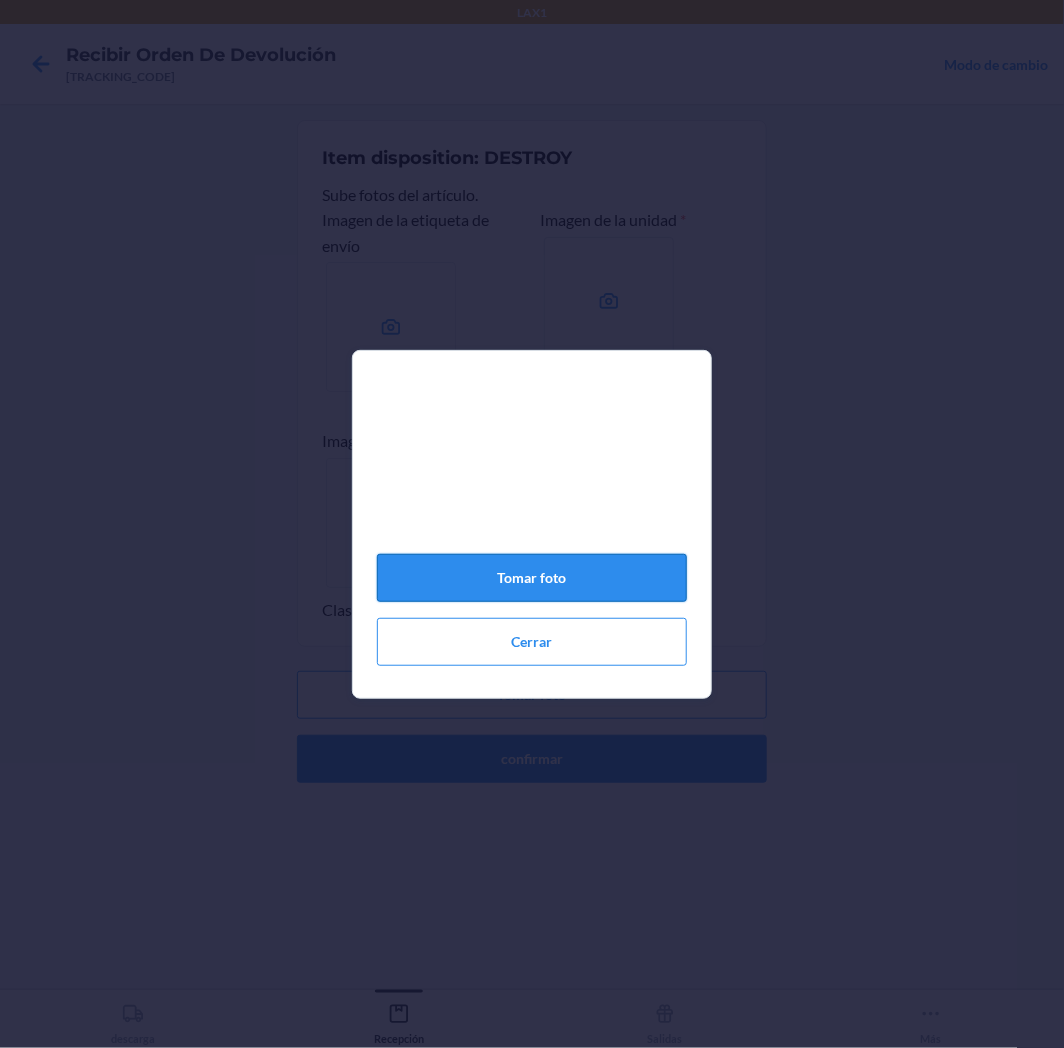 click on "Tomar foto" 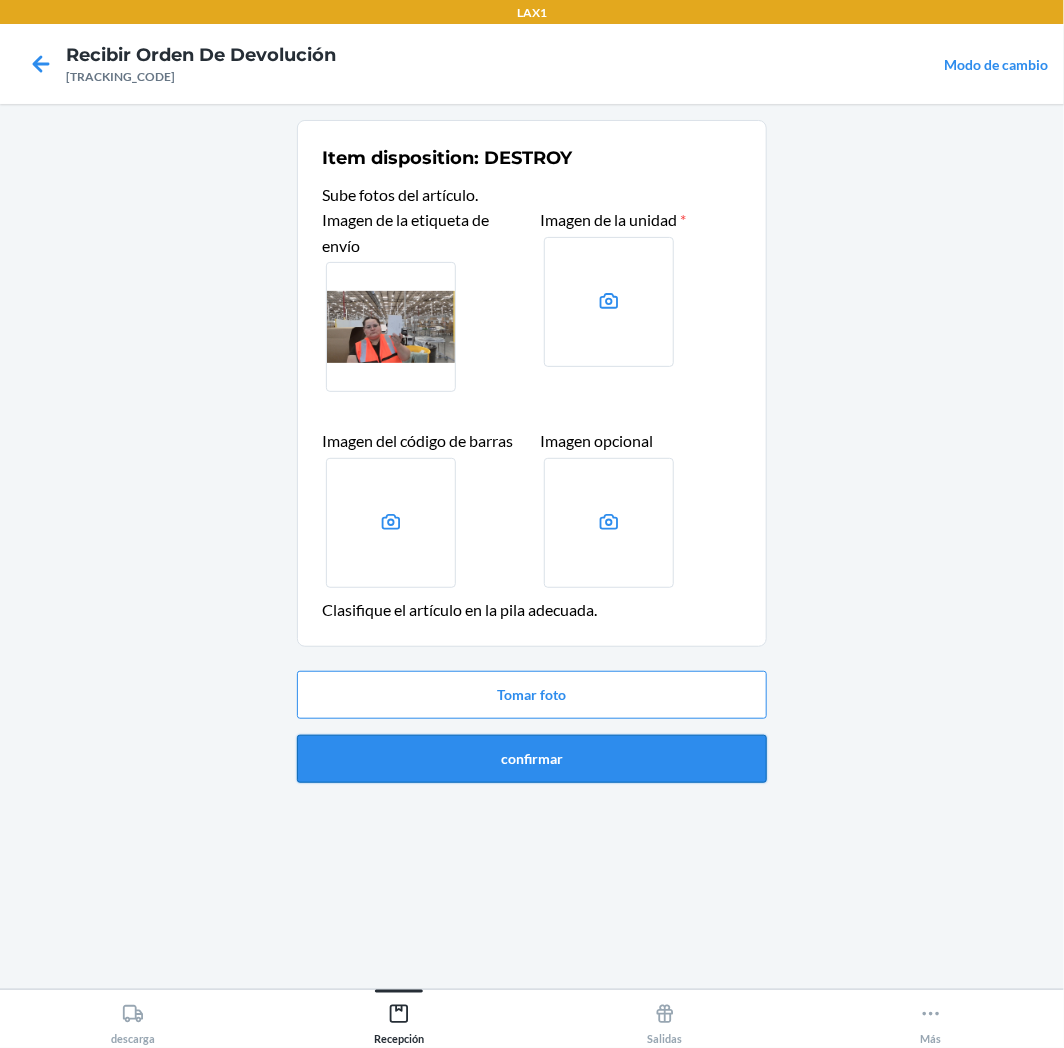 click on "confirmar" at bounding box center (532, 759) 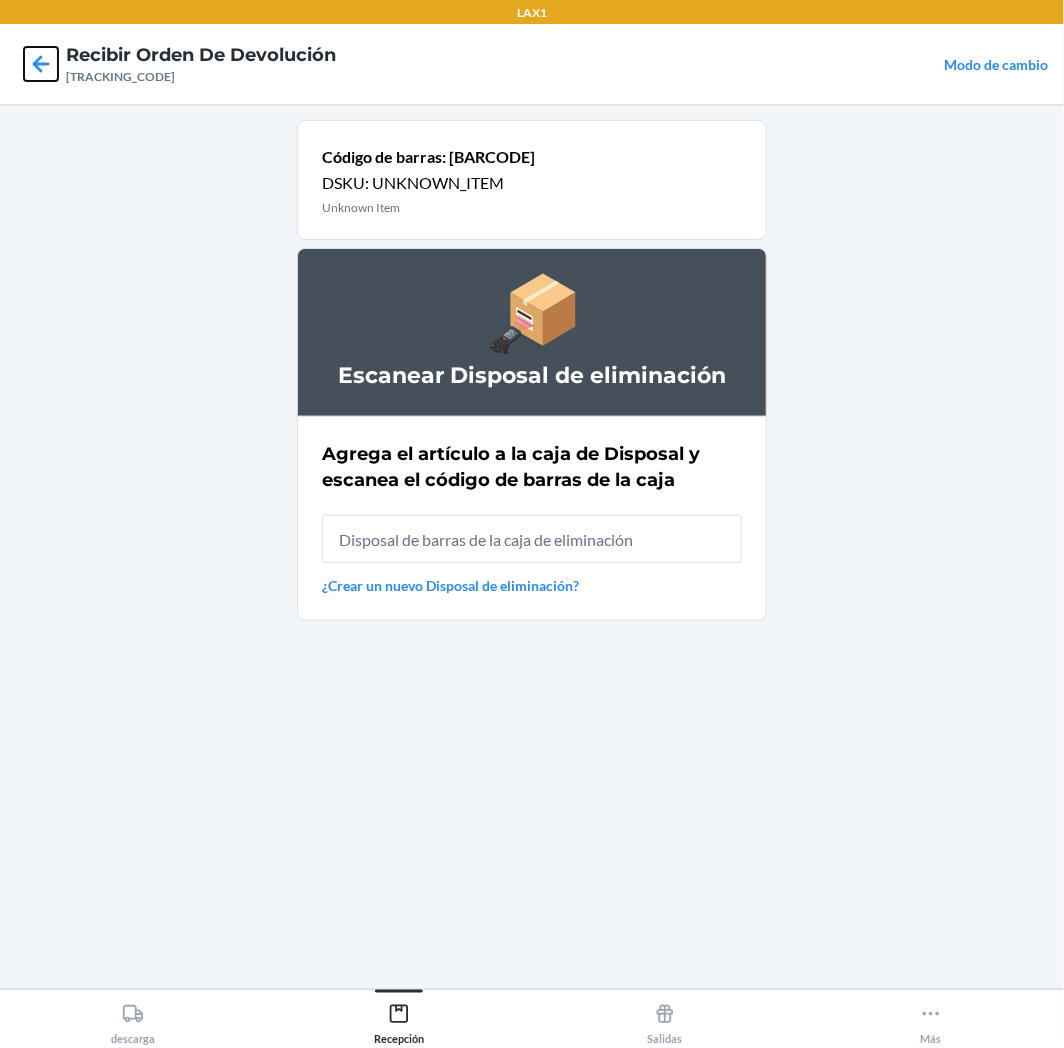 click 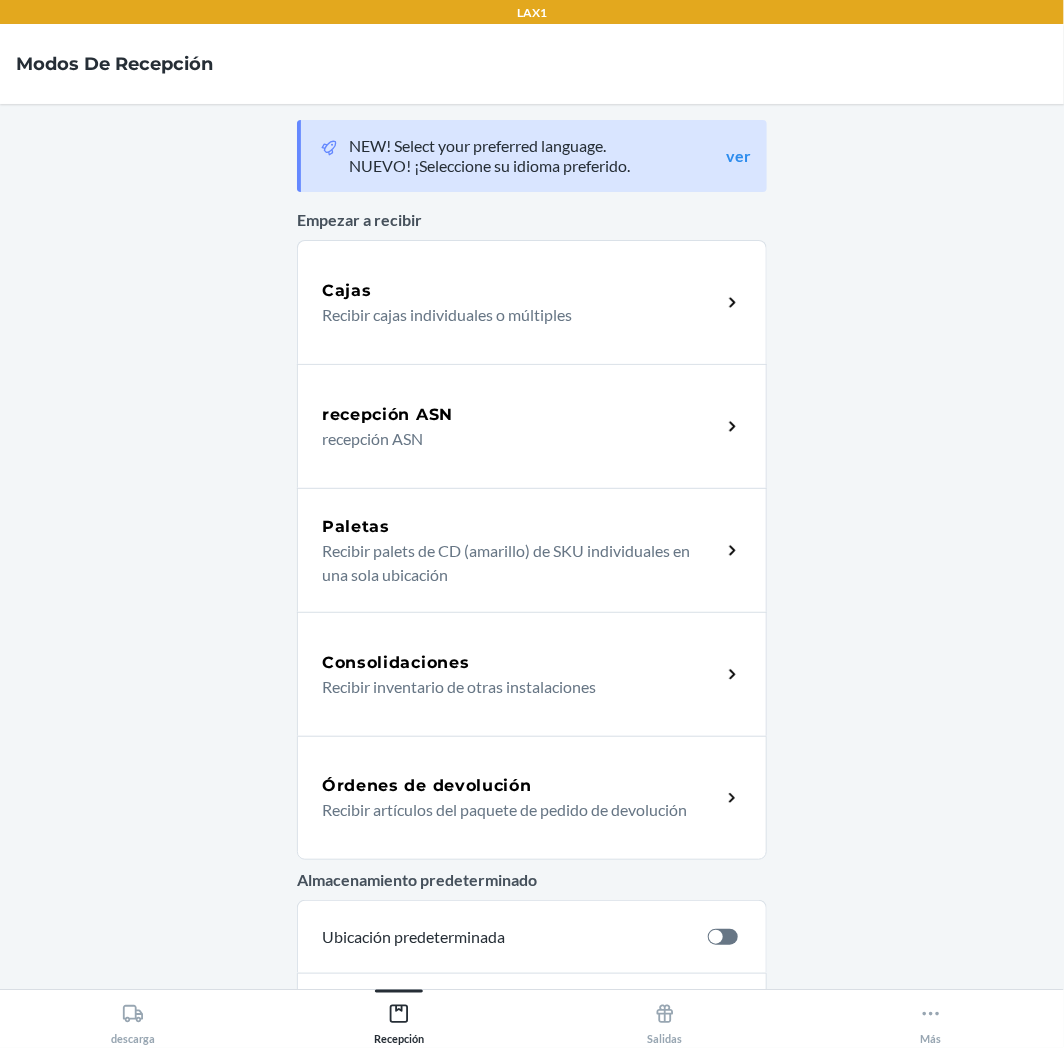 click on "Recibir artículos del paquete de pedido de devolución" at bounding box center [513, 810] 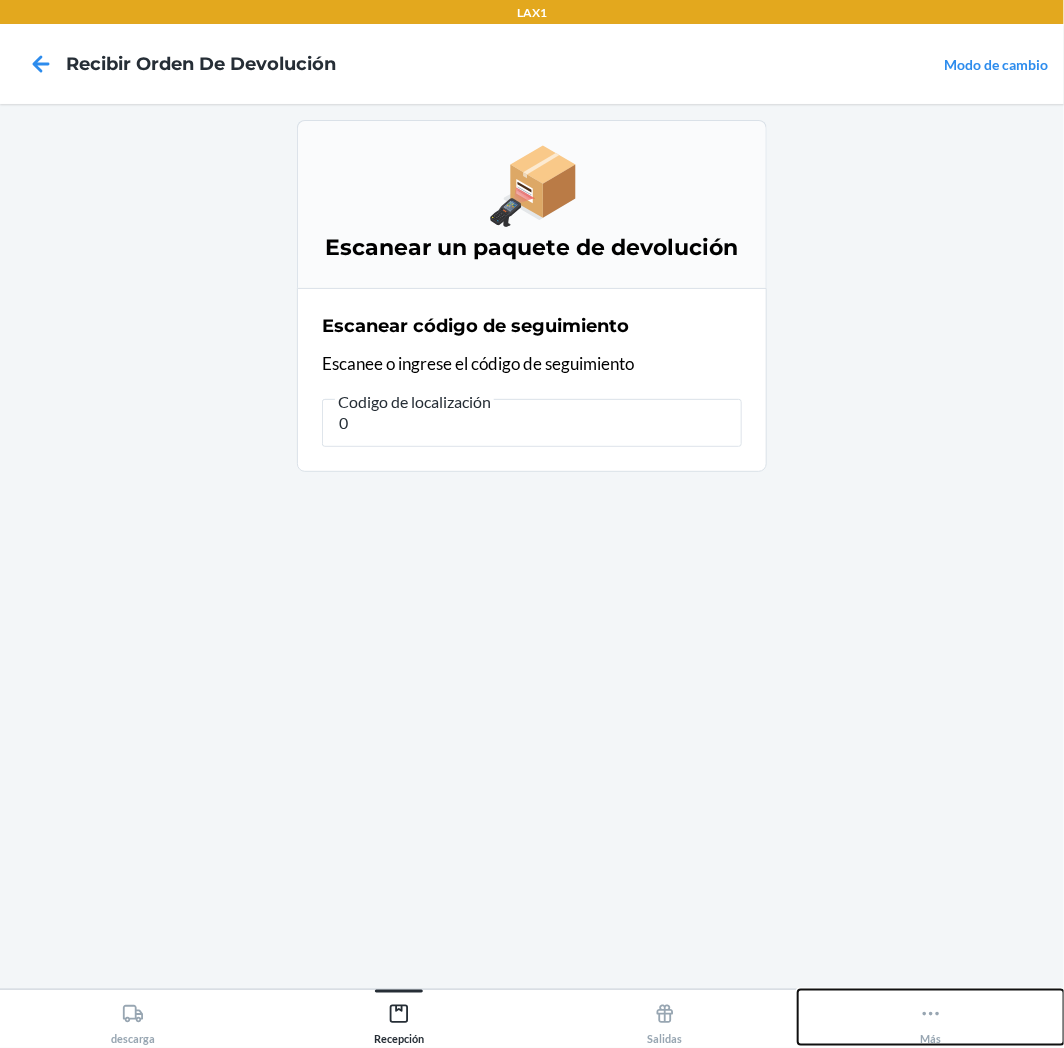 click on "Más" at bounding box center [931, 1020] 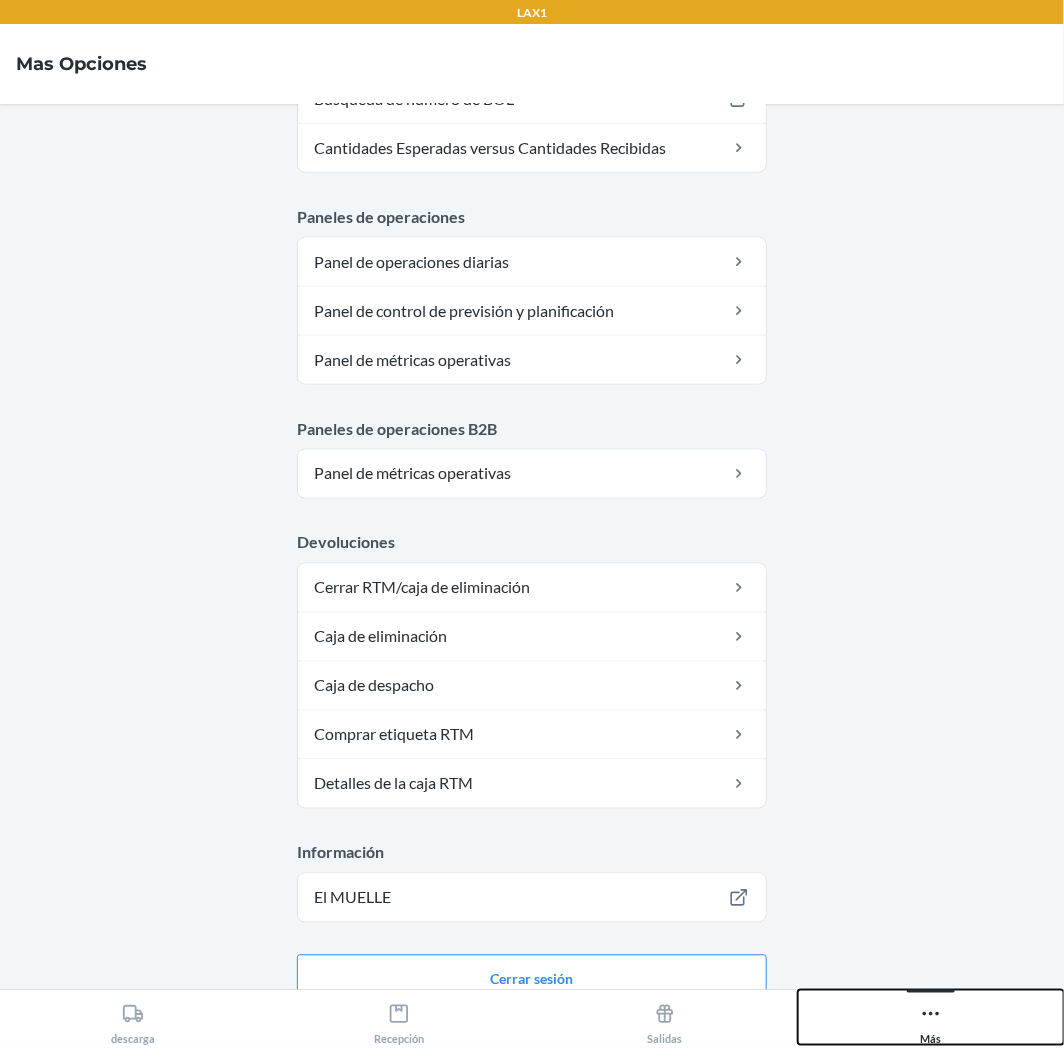 scroll, scrollTop: 875, scrollLeft: 0, axis: vertical 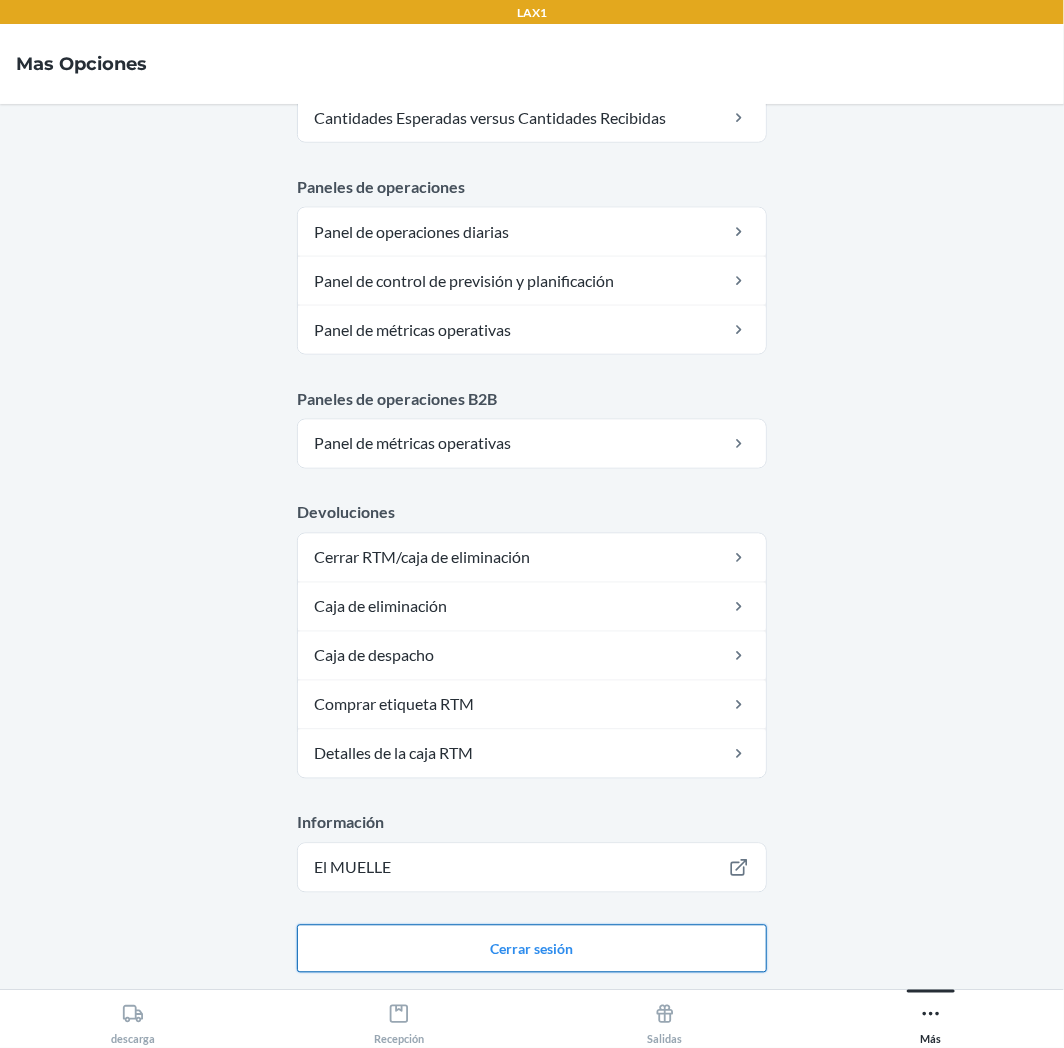click on "Cerrar sesión" at bounding box center (532, 949) 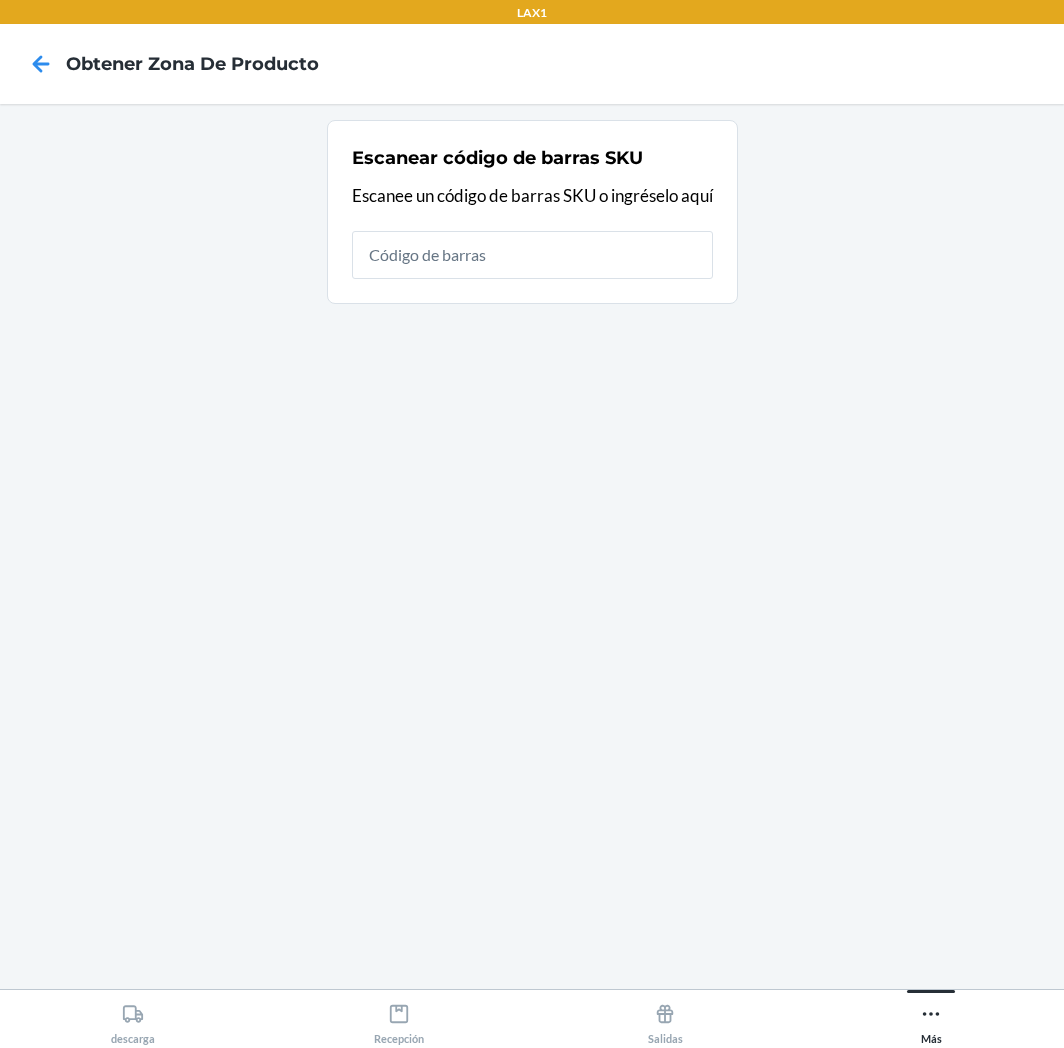 scroll, scrollTop: 0, scrollLeft: 0, axis: both 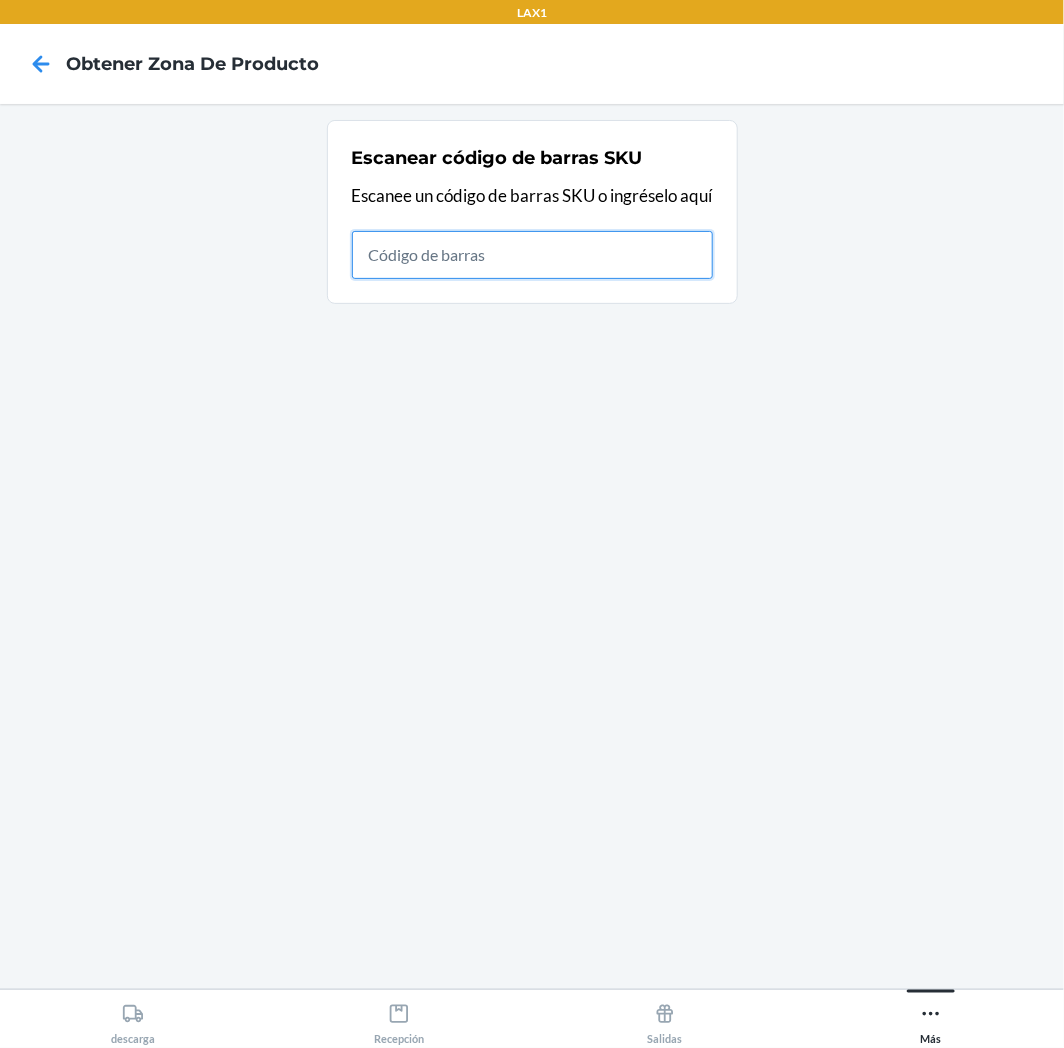 click at bounding box center [532, 255] 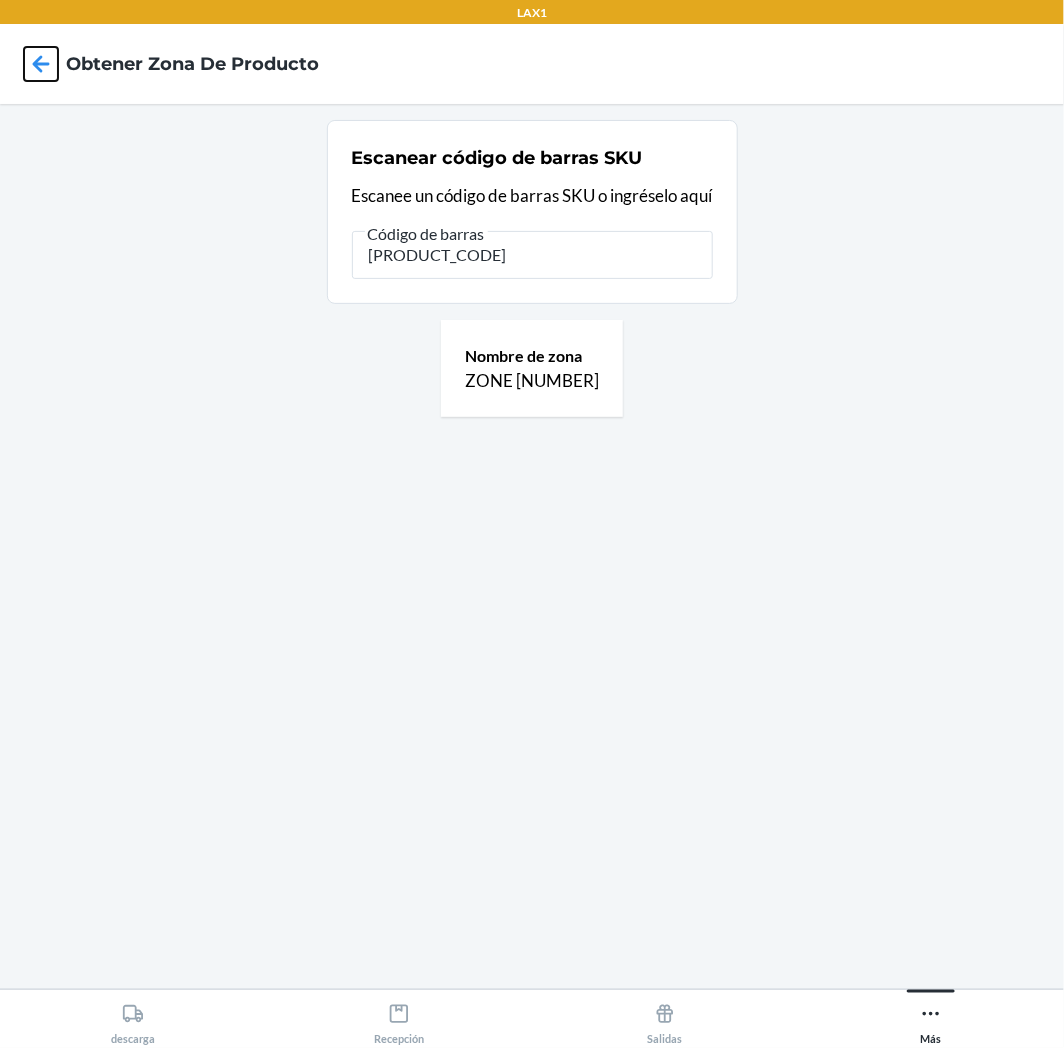 click 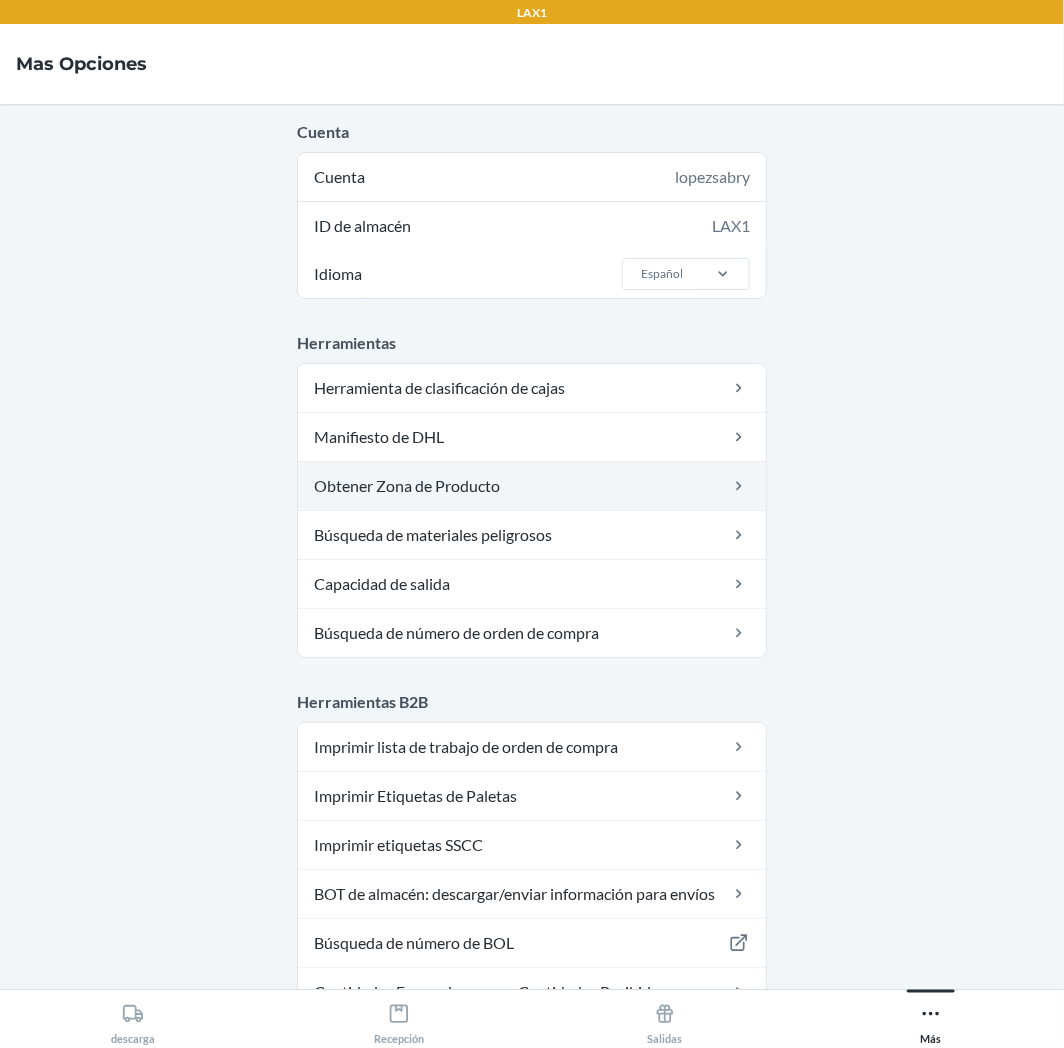 click on "Obtener Zona de Producto" at bounding box center (532, 486) 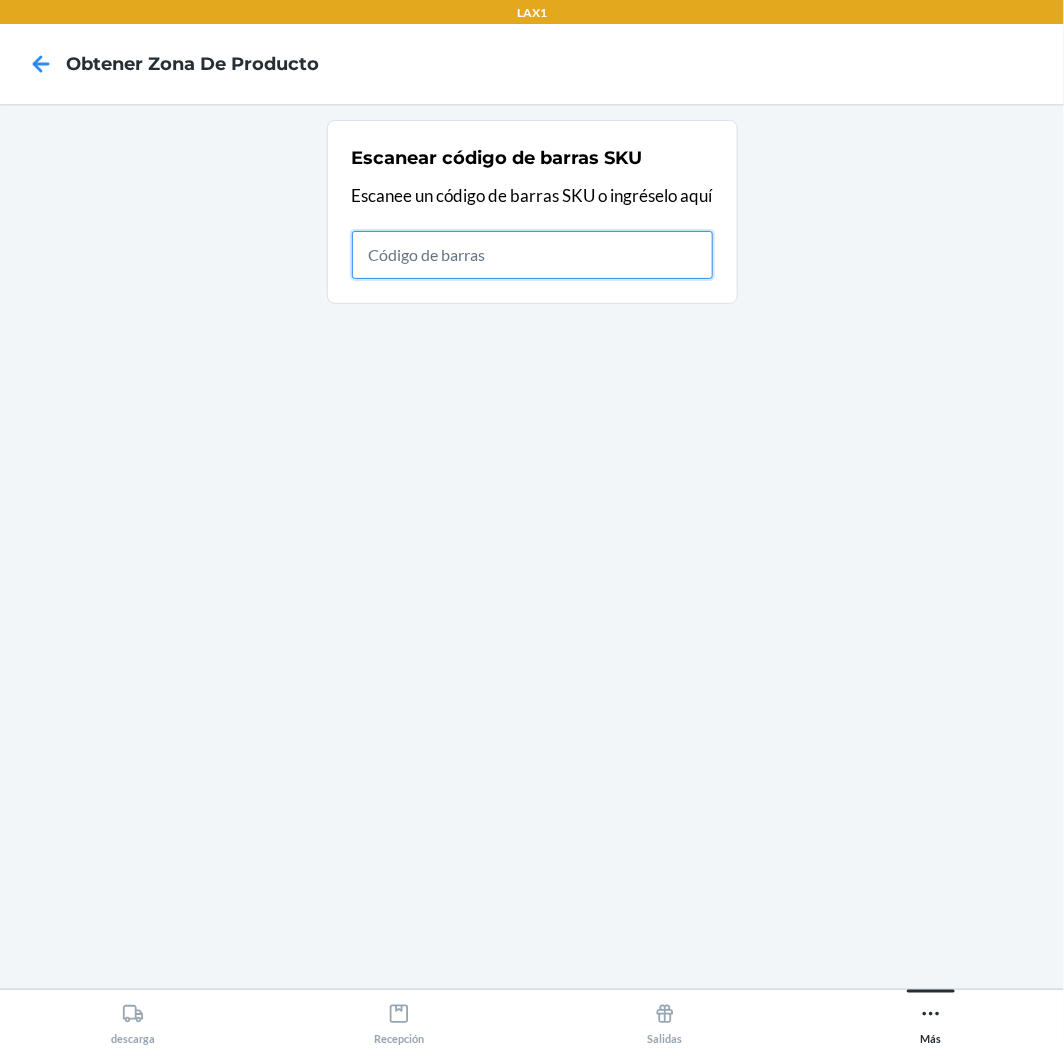 click at bounding box center [532, 255] 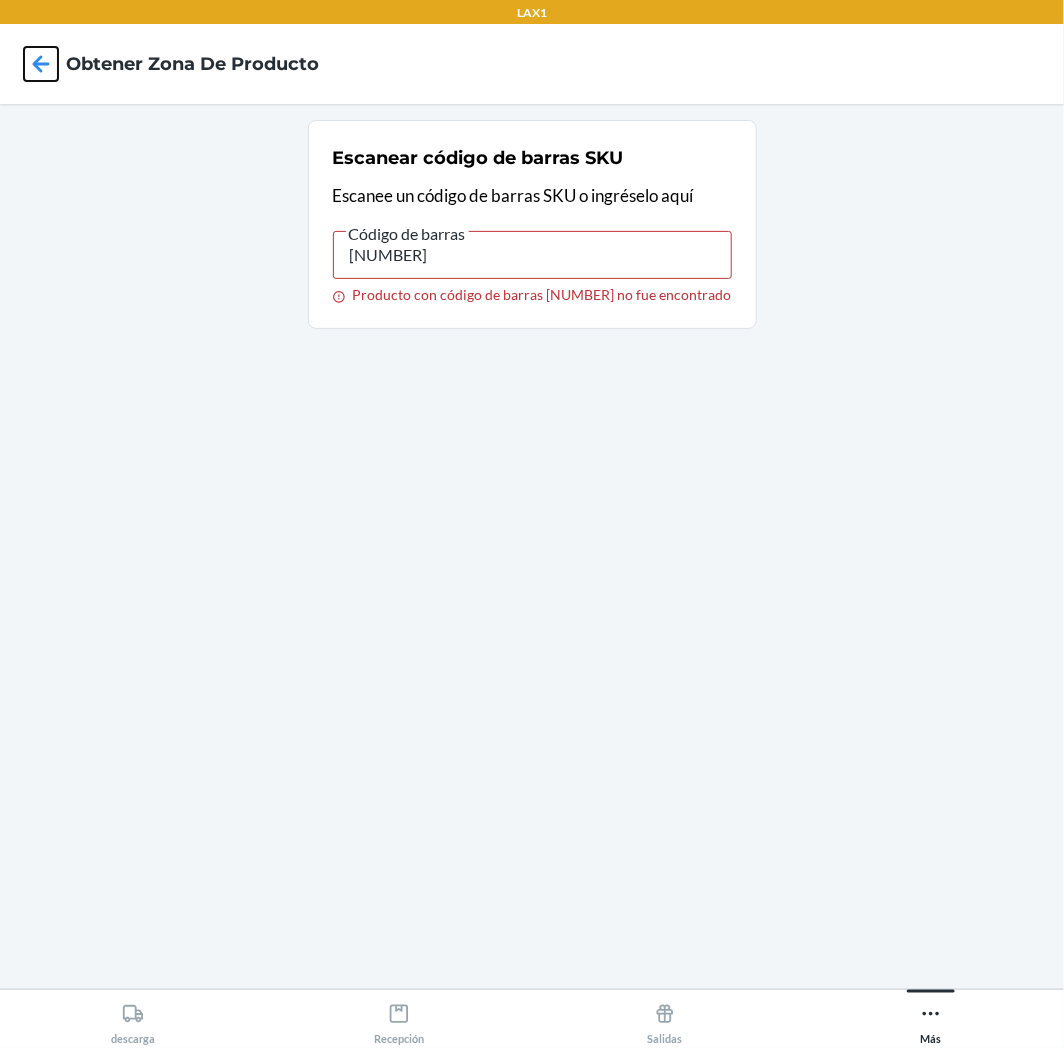 click 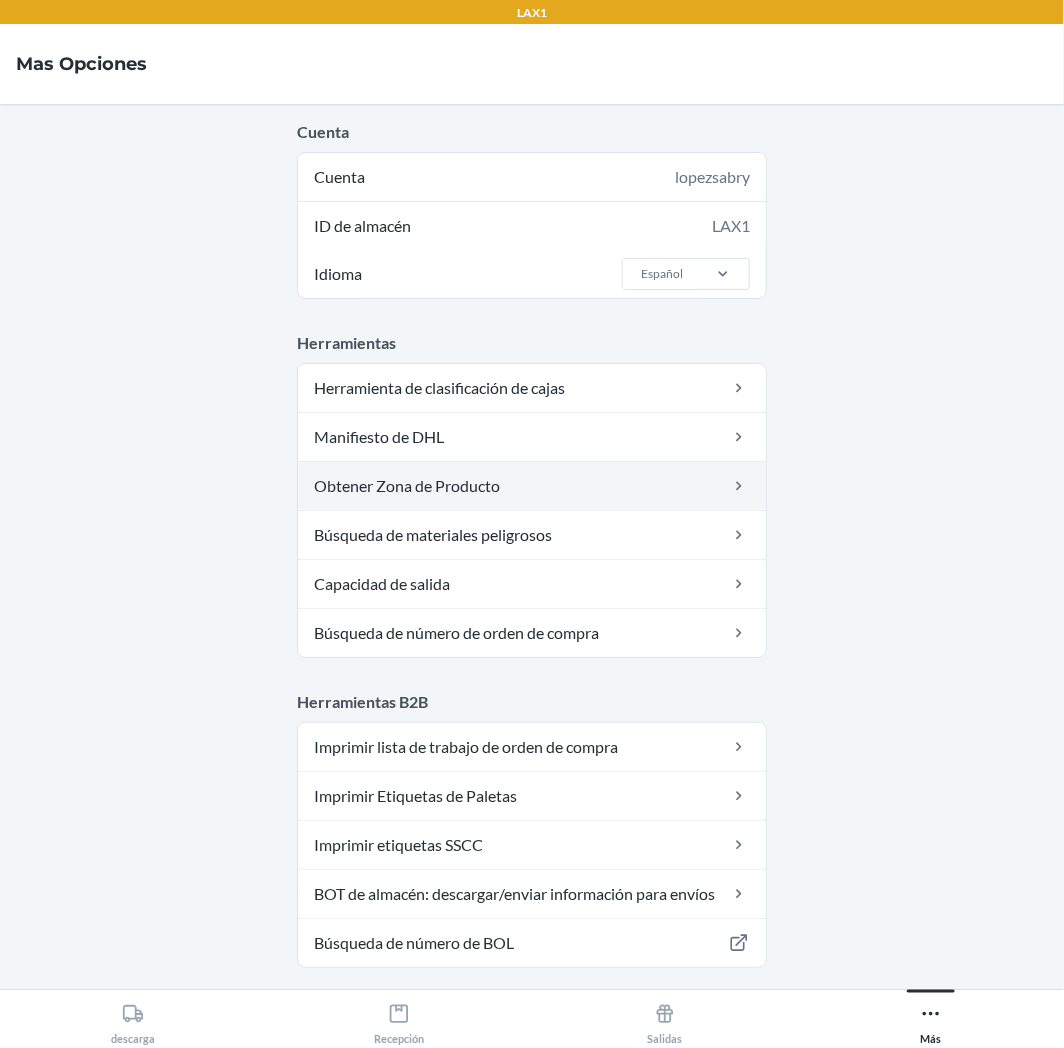 click on "Obtener Zona de Producto" at bounding box center (532, 486) 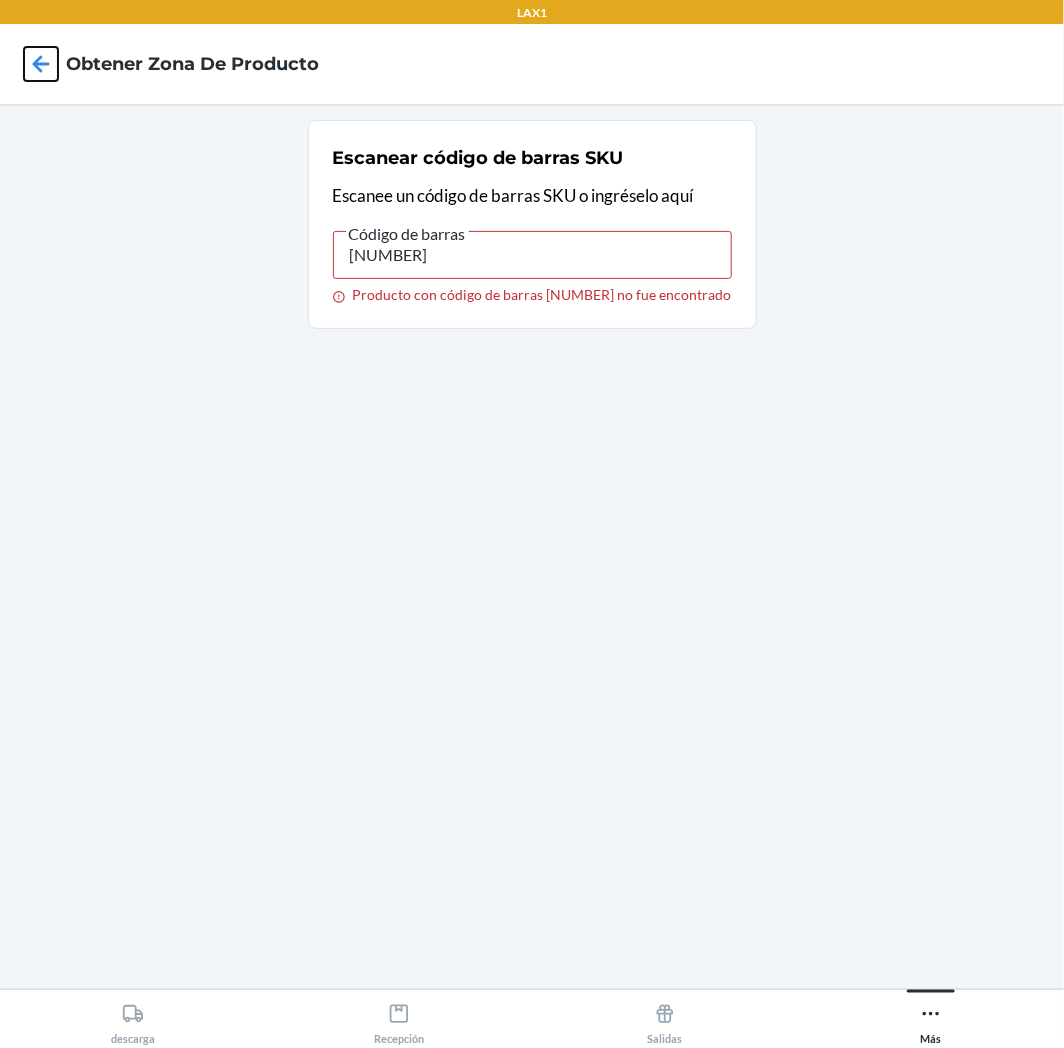 click 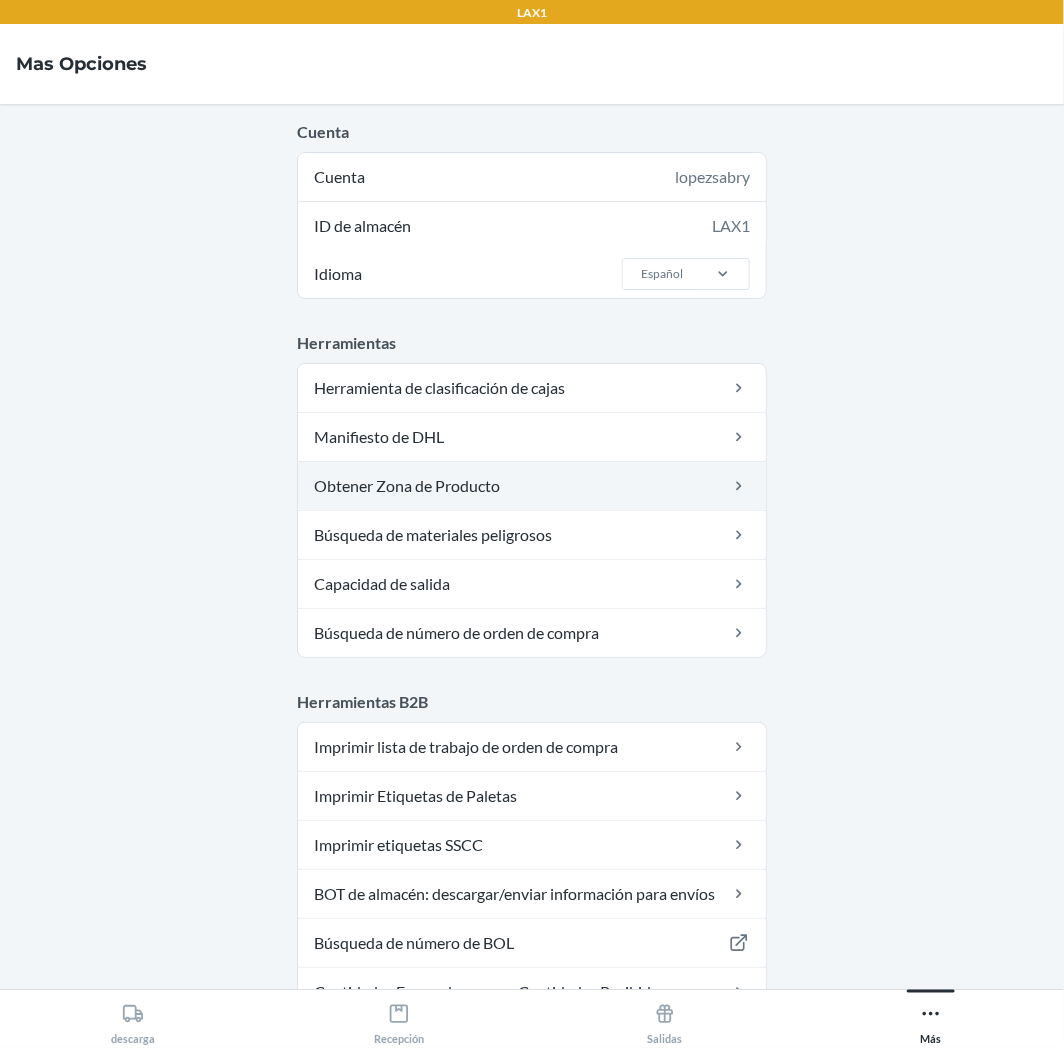 click on "Obtener Zona de Producto" at bounding box center [532, 486] 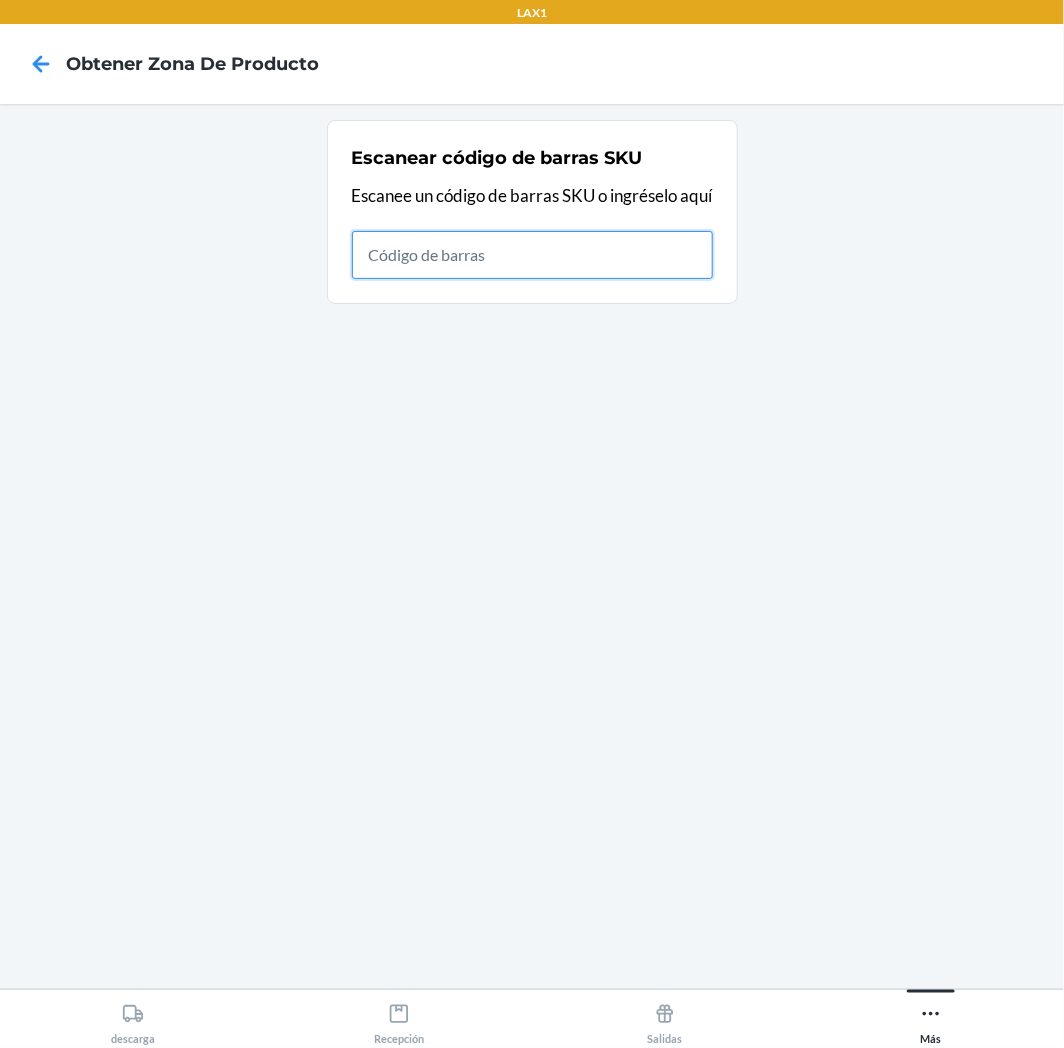 click at bounding box center [532, 255] 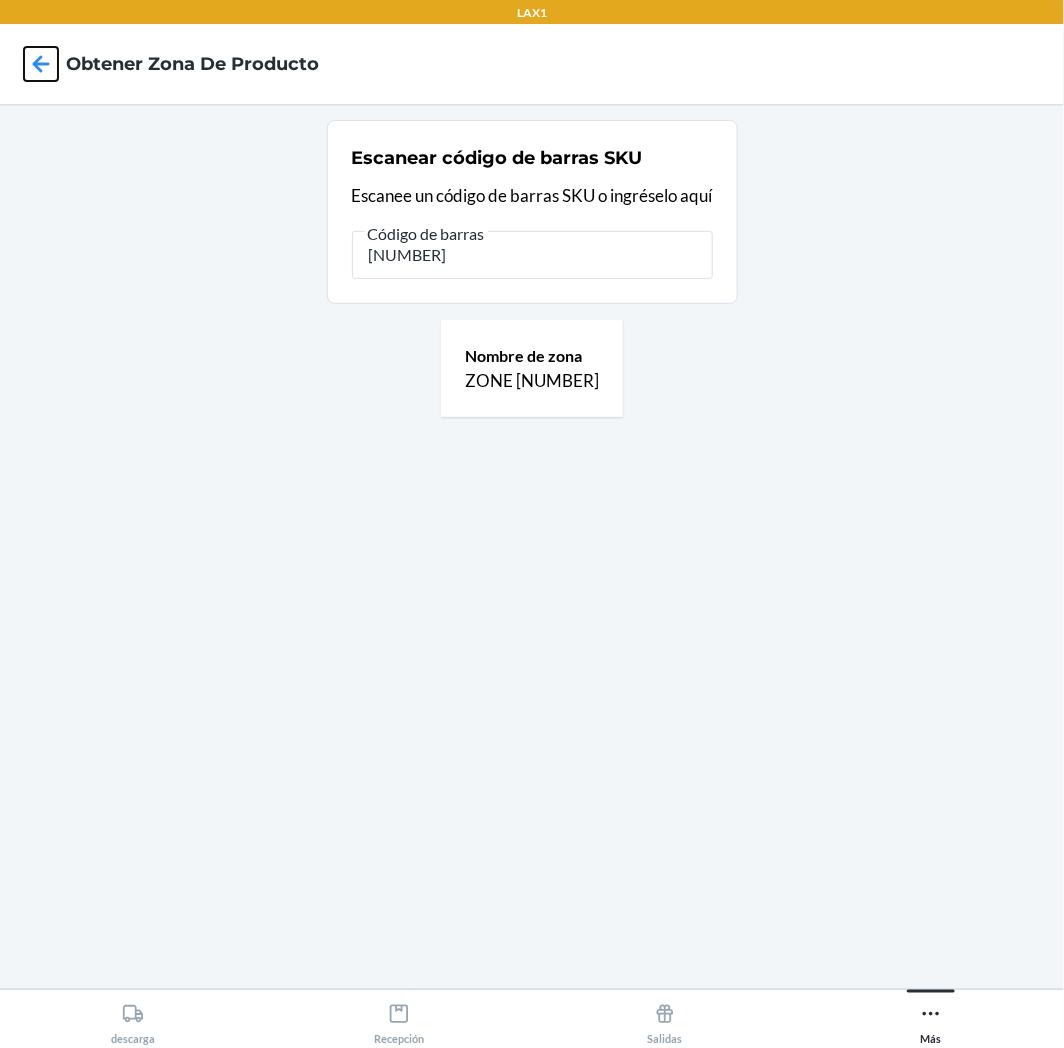 click 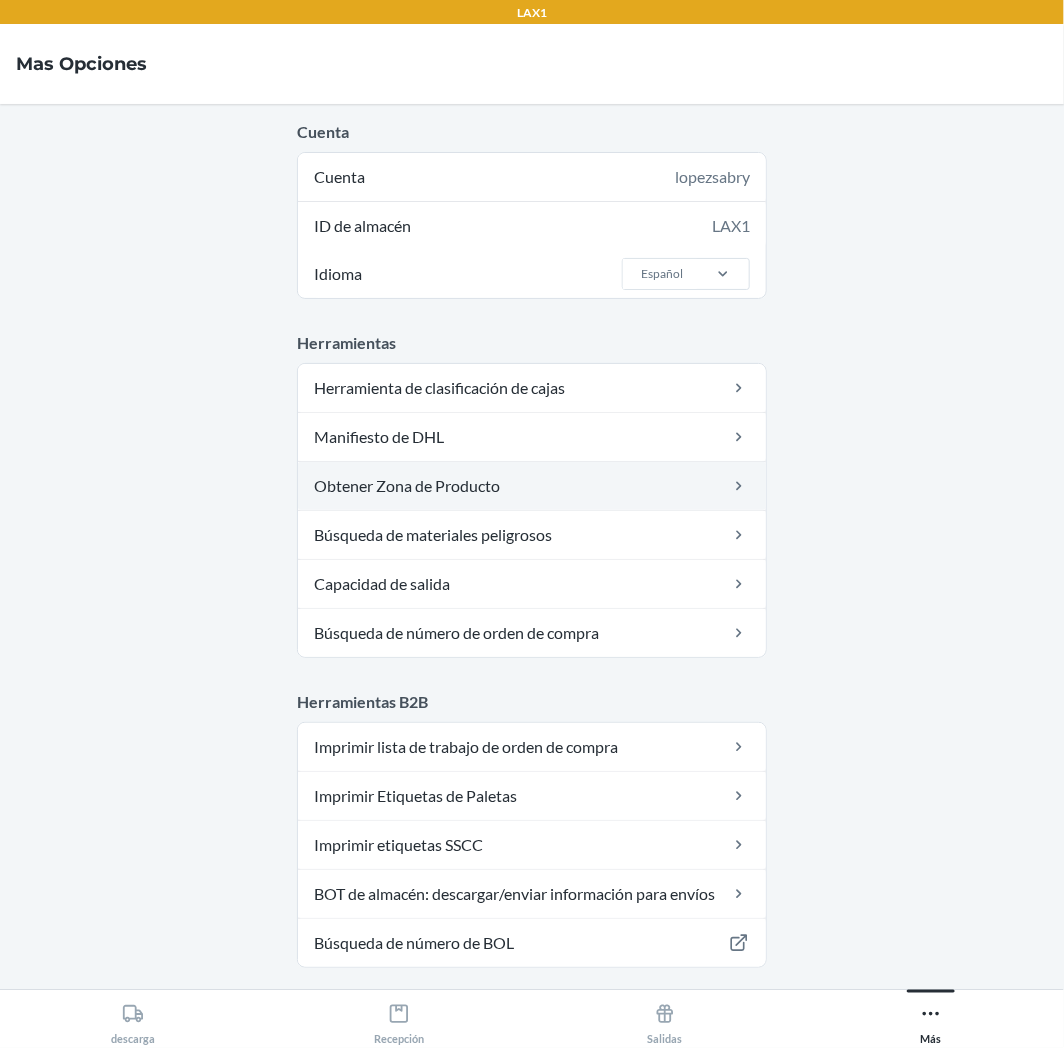 click on "Obtener Zona de Producto" at bounding box center [532, 486] 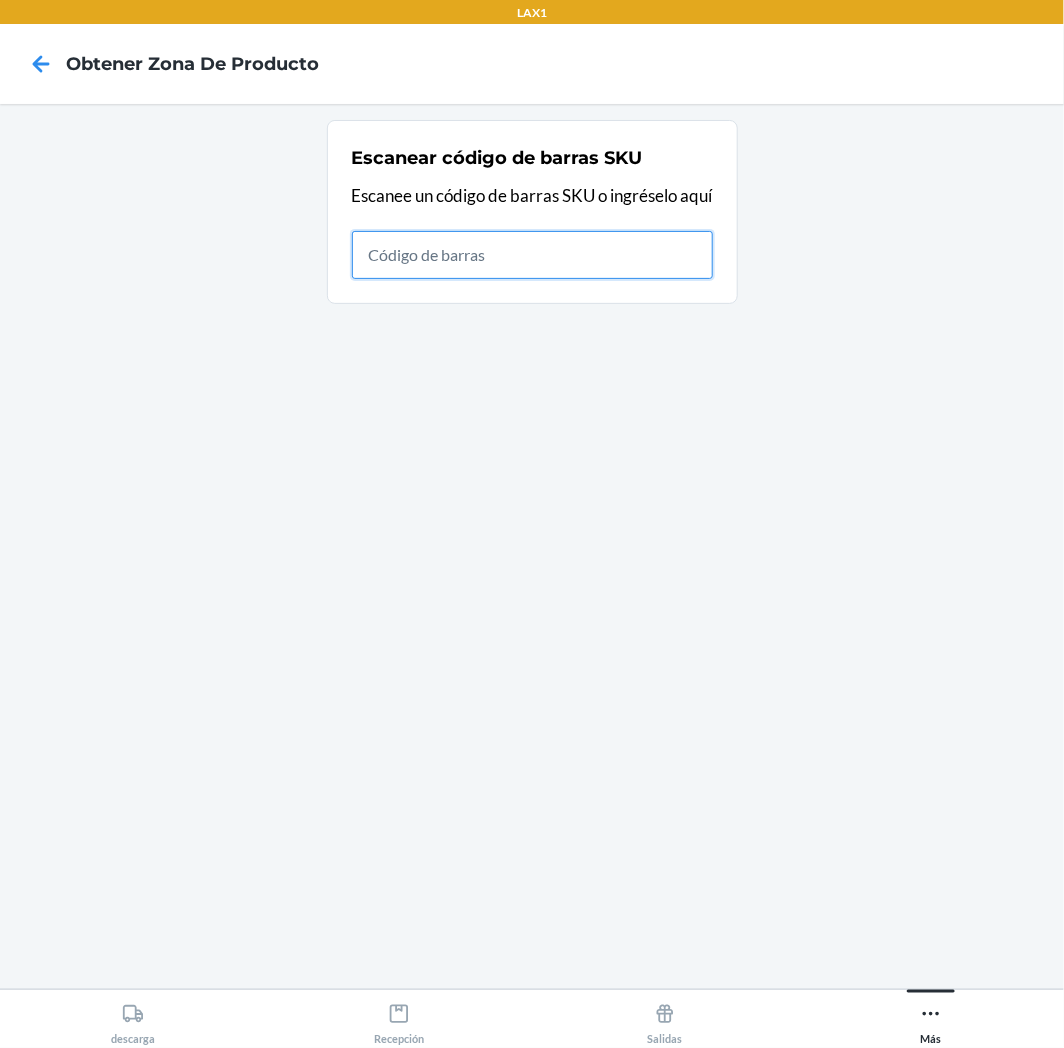 click at bounding box center (532, 255) 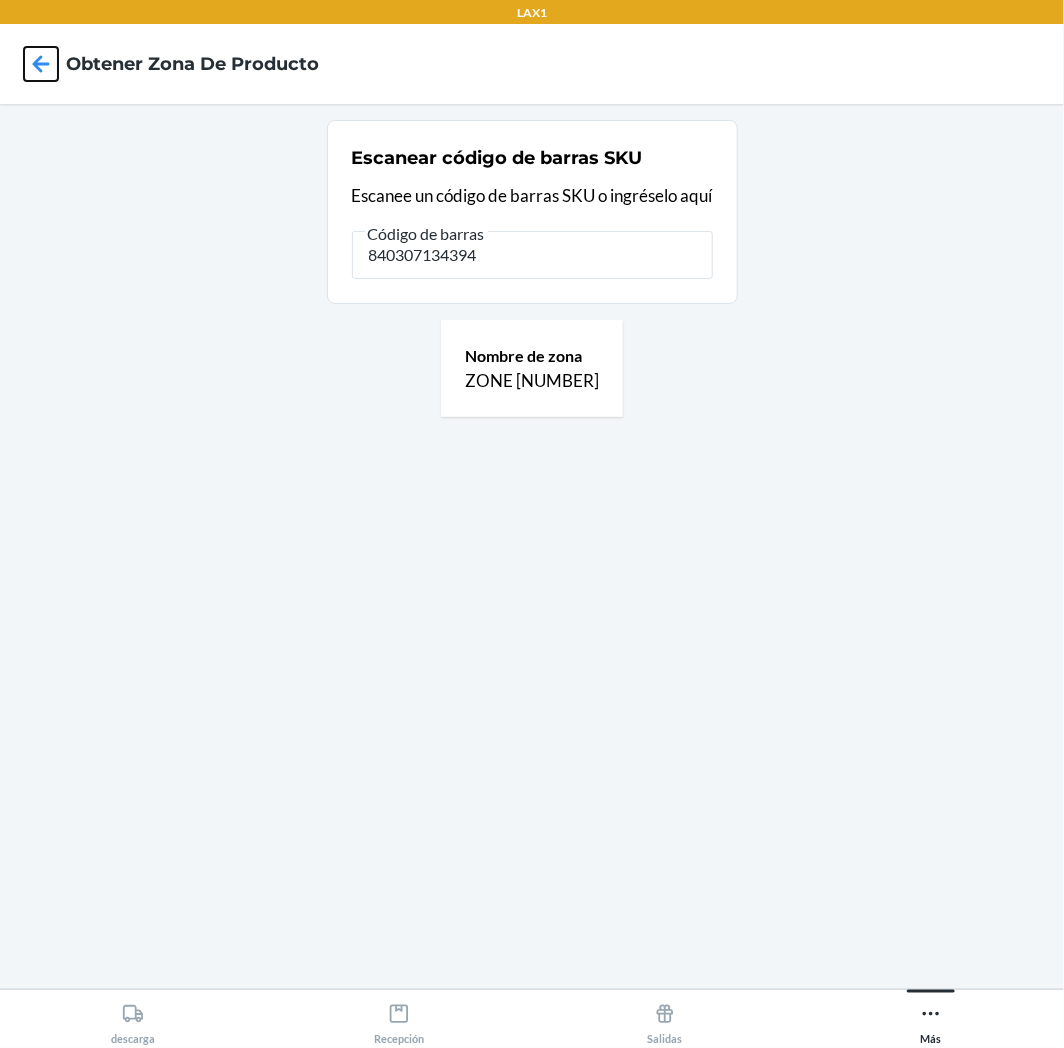 click 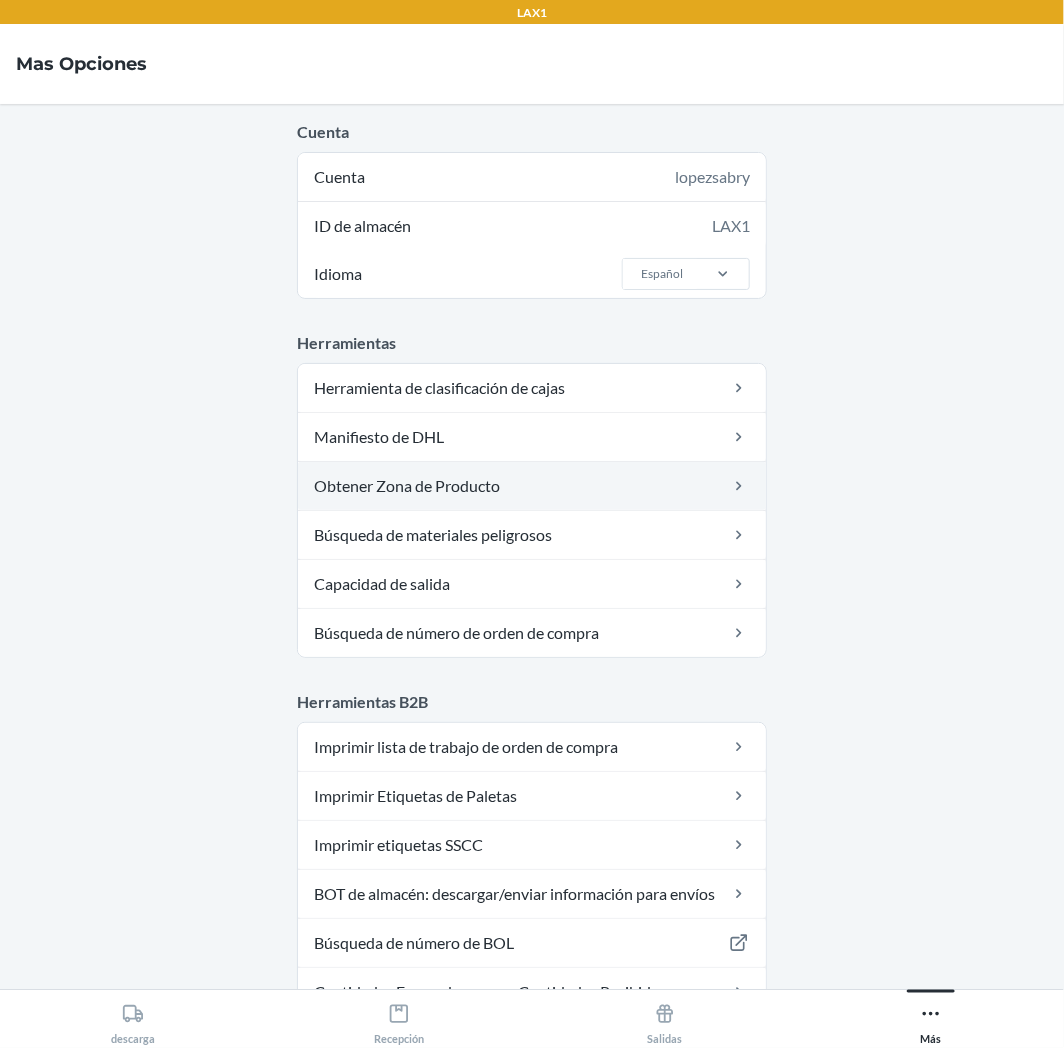 click on "Obtener Zona de Producto" at bounding box center [532, 486] 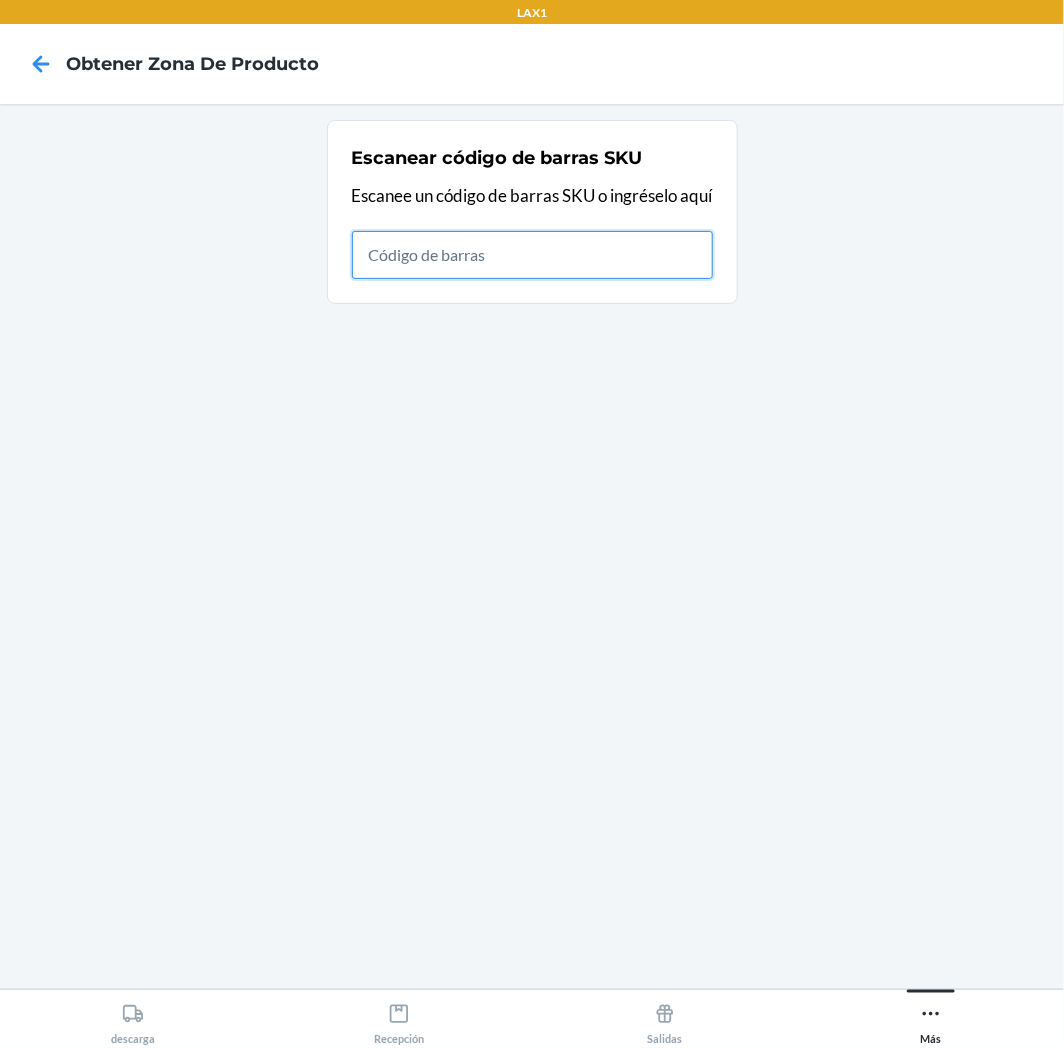 click at bounding box center (532, 255) 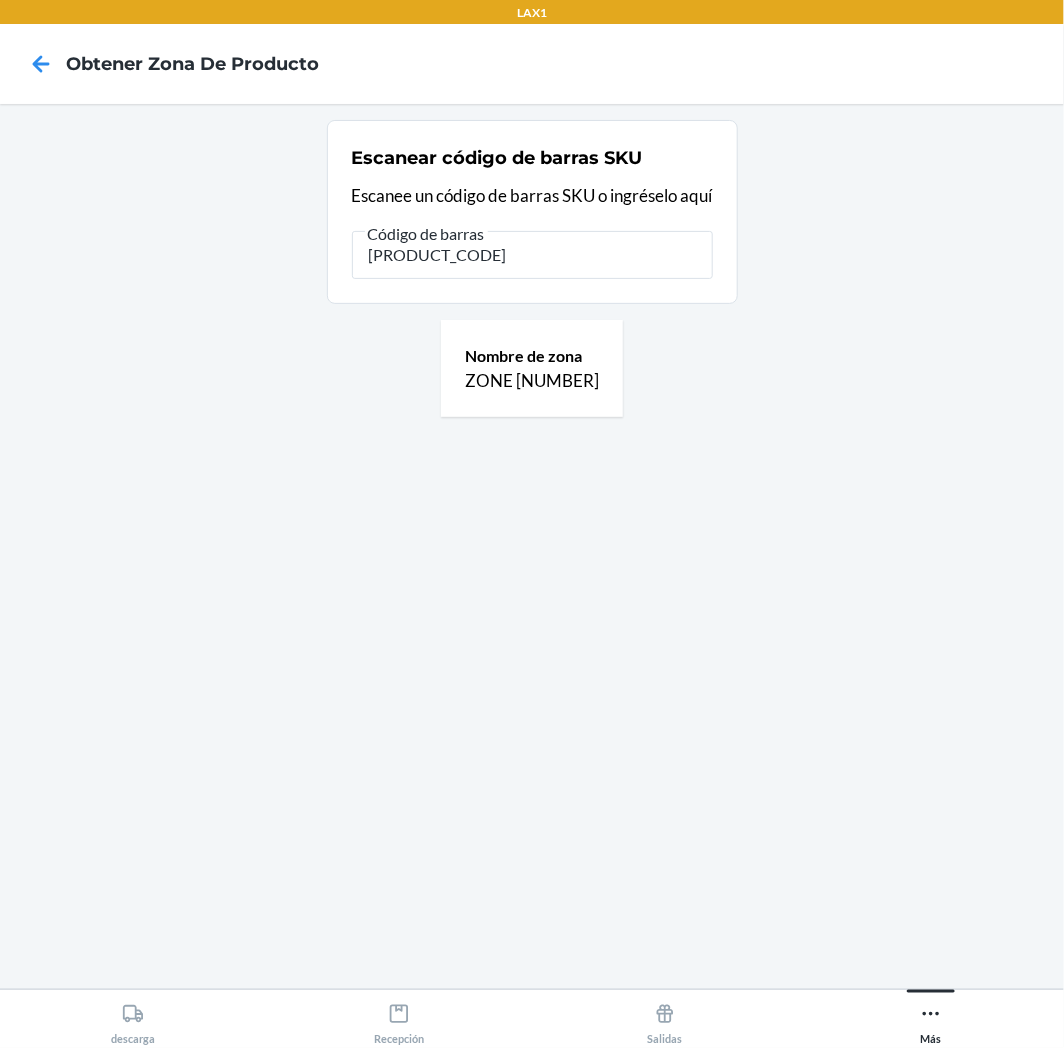 drag, startPoint x: 73, startPoint y: 62, endPoint x: 61, endPoint y: 62, distance: 12 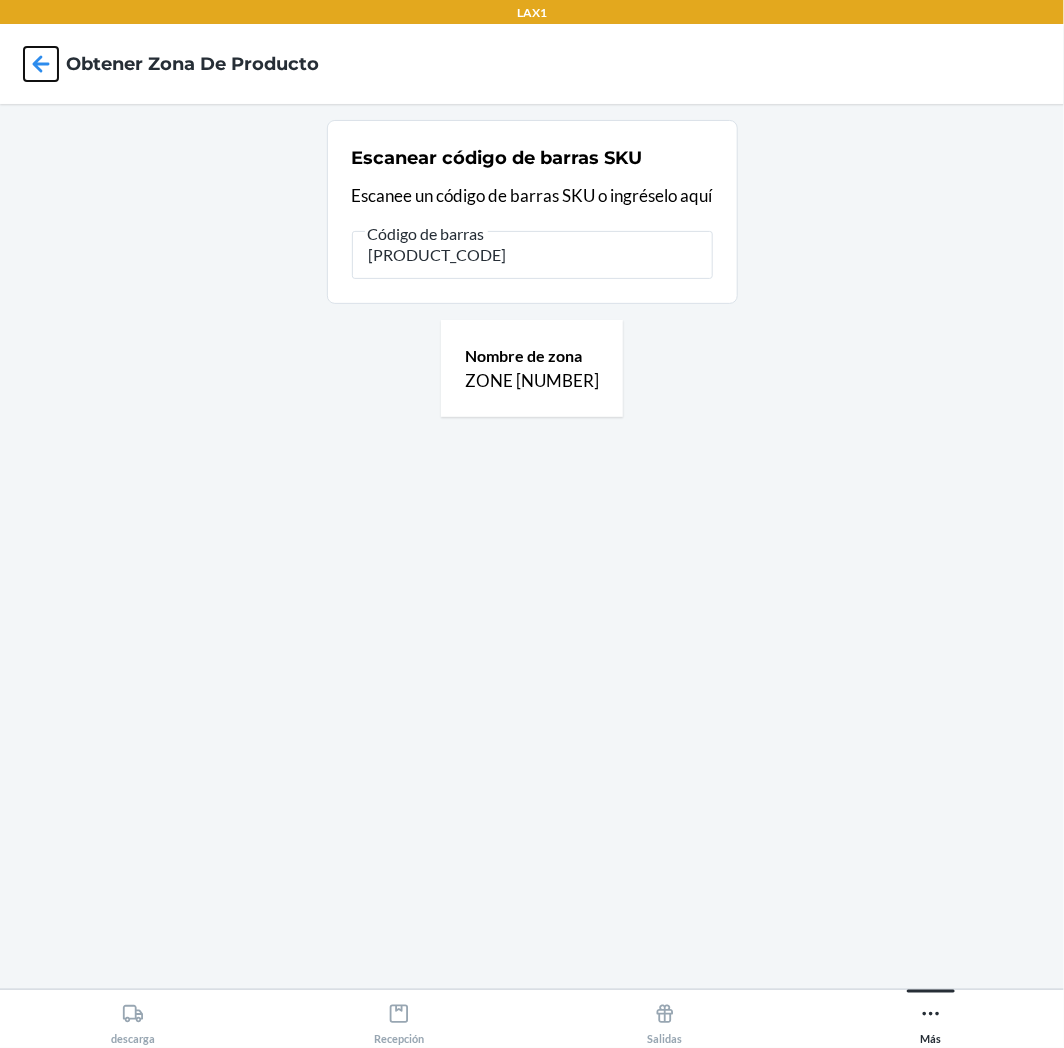click 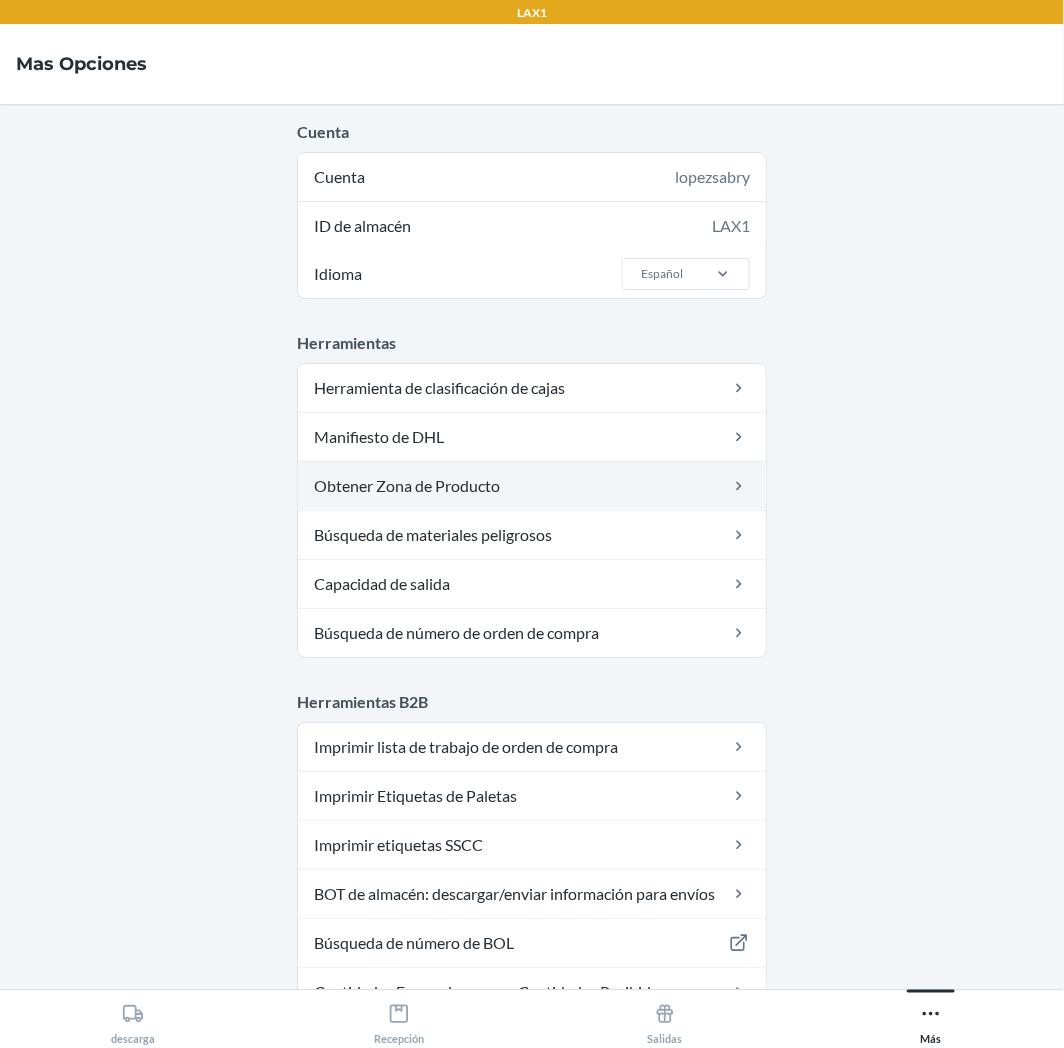click on "Obtener Zona de Producto" at bounding box center [532, 486] 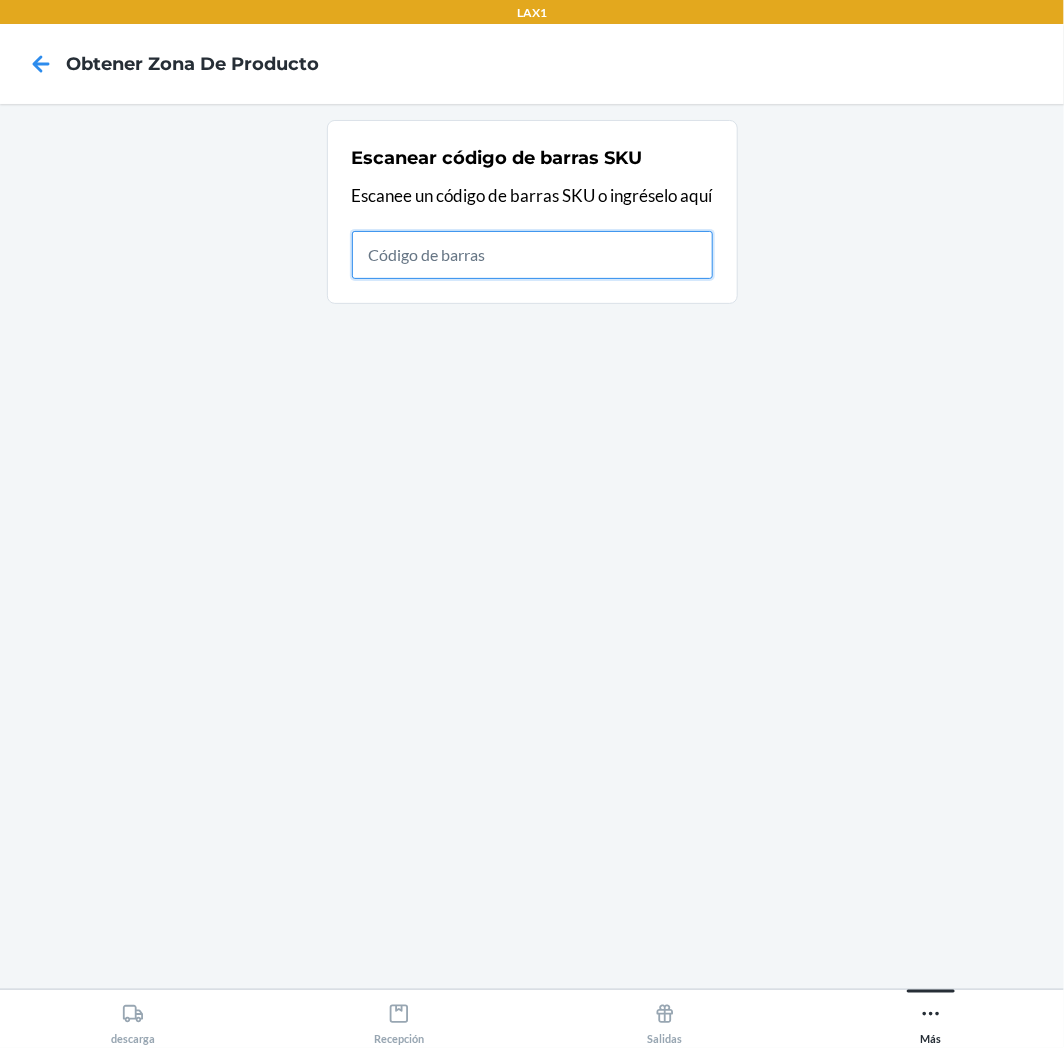click at bounding box center (532, 255) 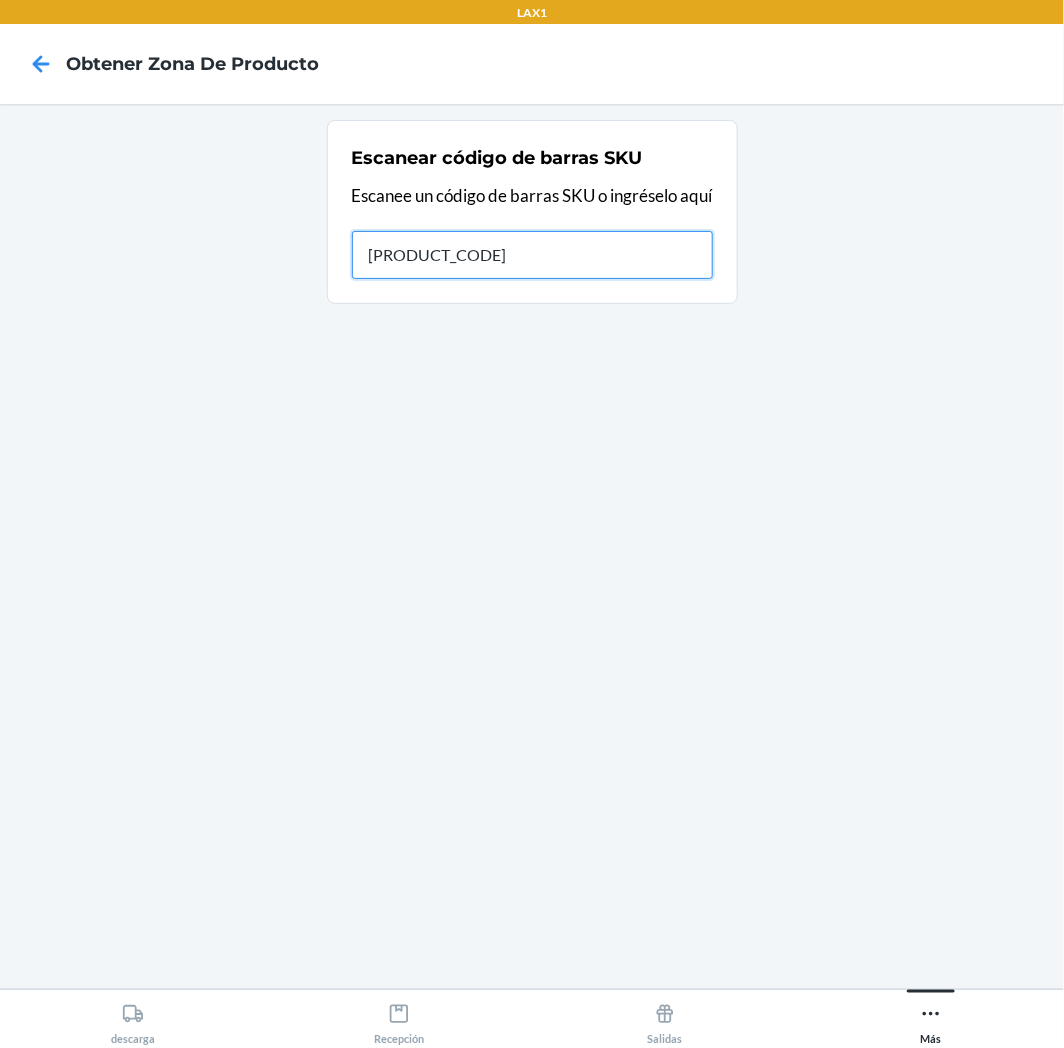 type on "DBU4DS" 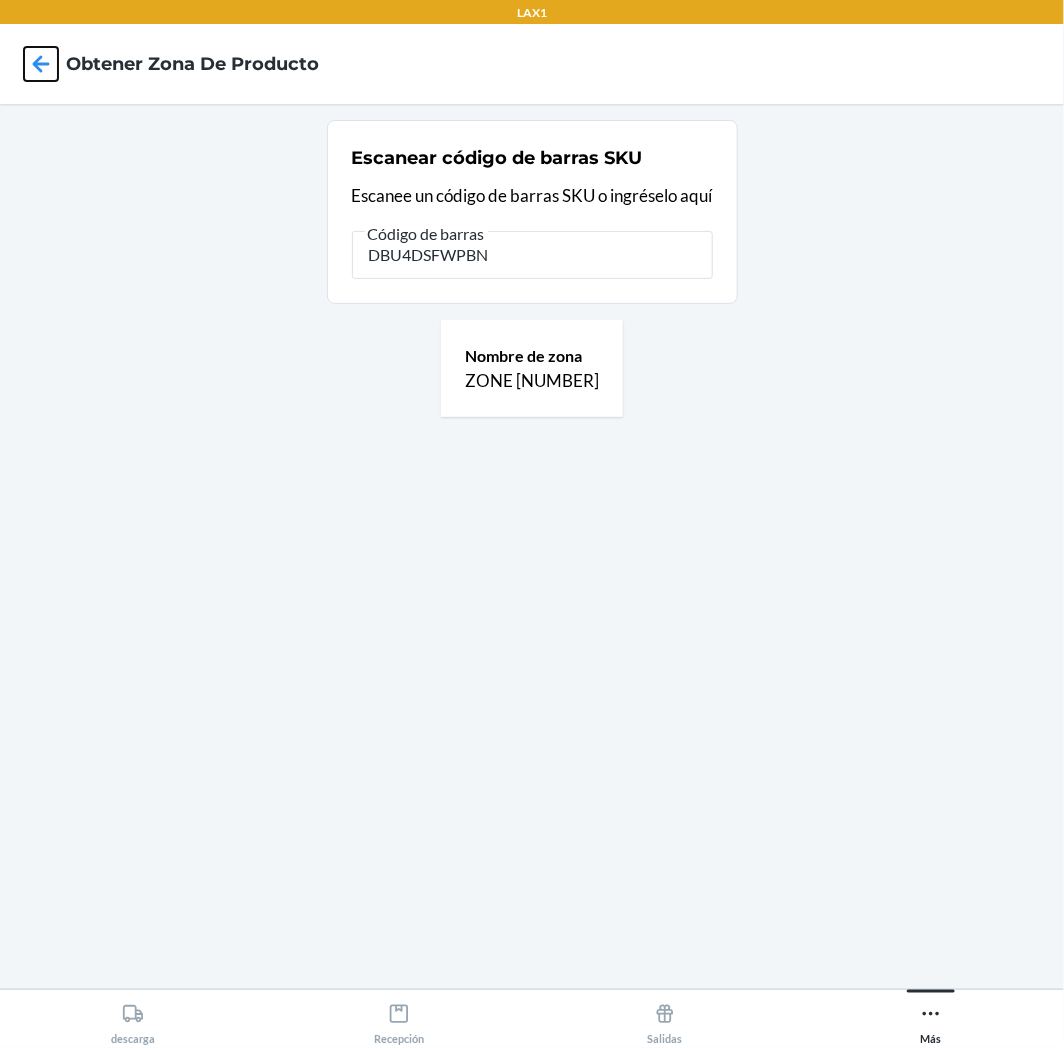 click 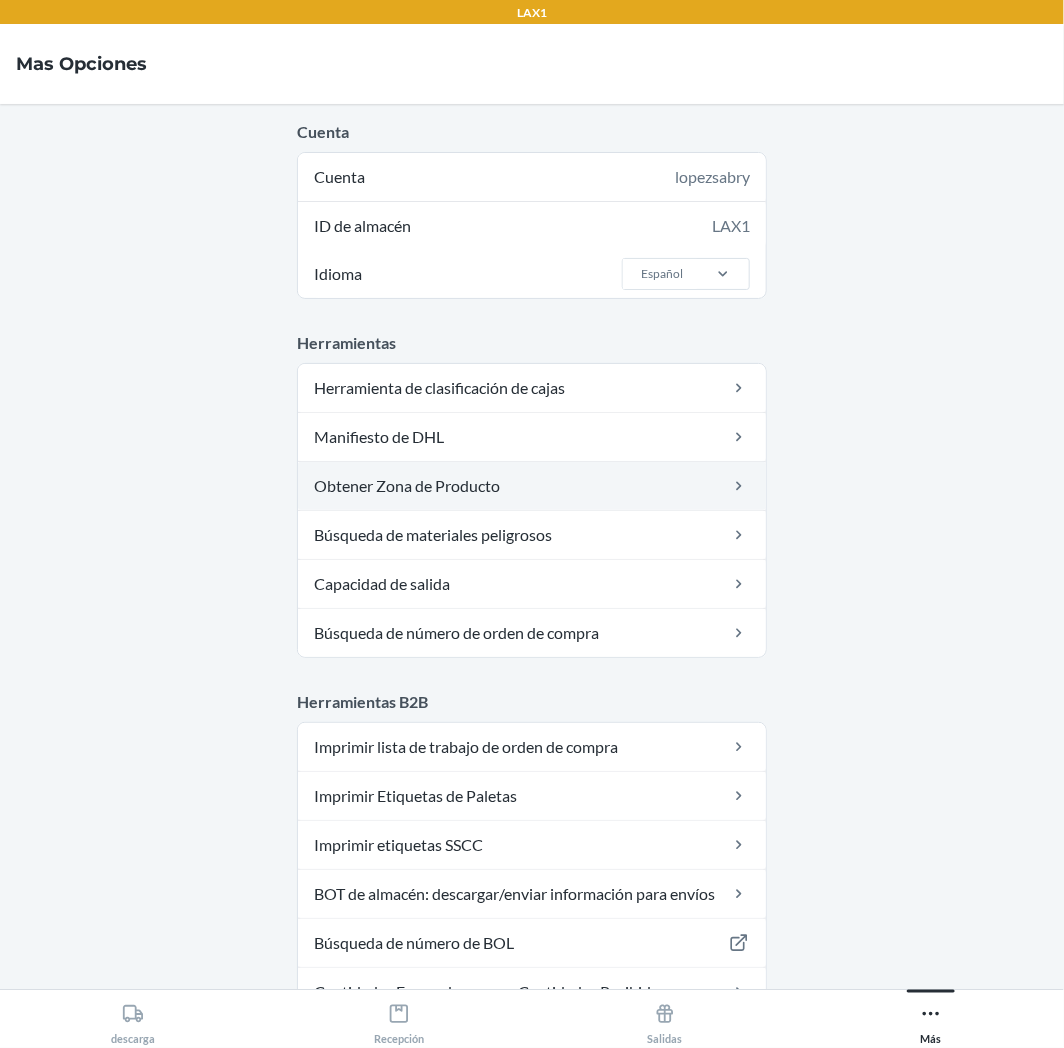 click on "Obtener Zona de Producto" at bounding box center [532, 486] 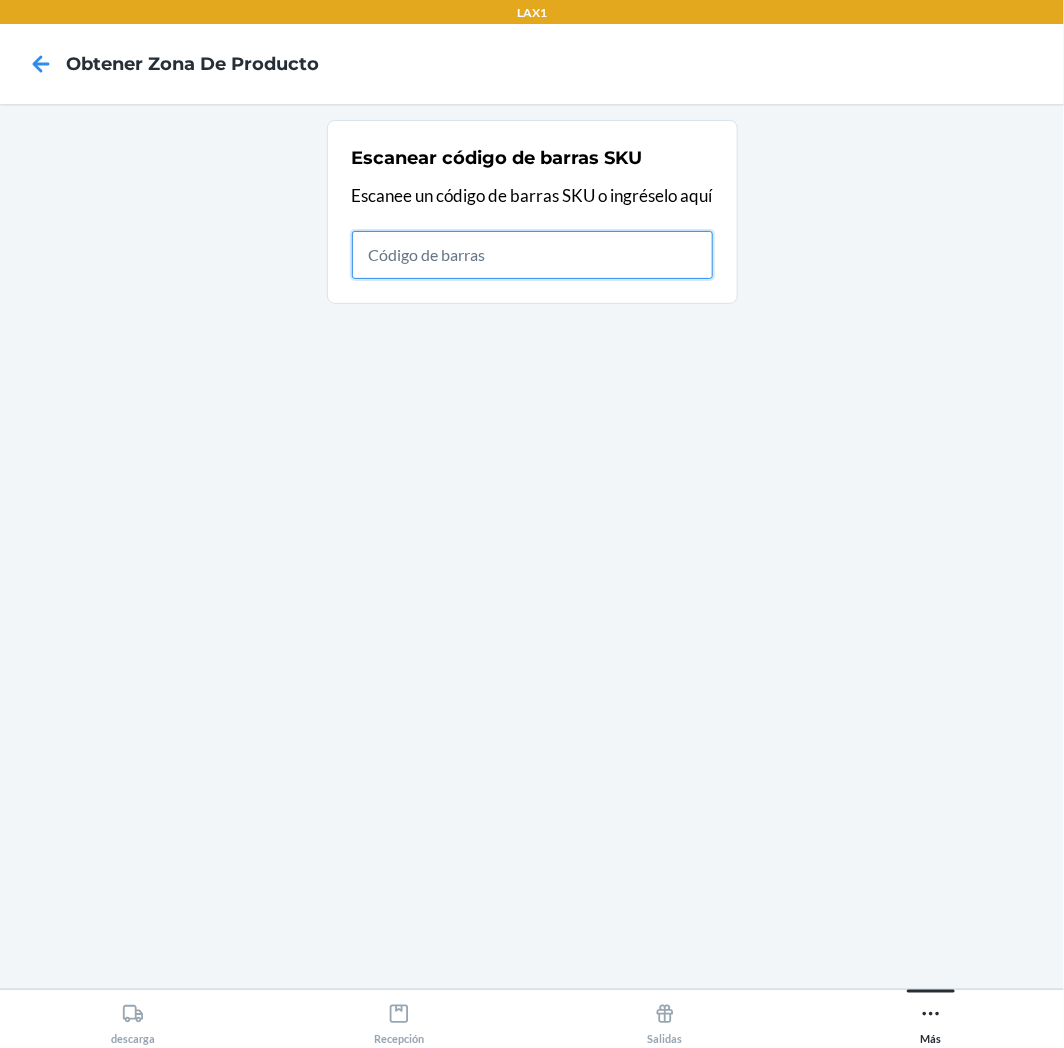 click at bounding box center [532, 255] 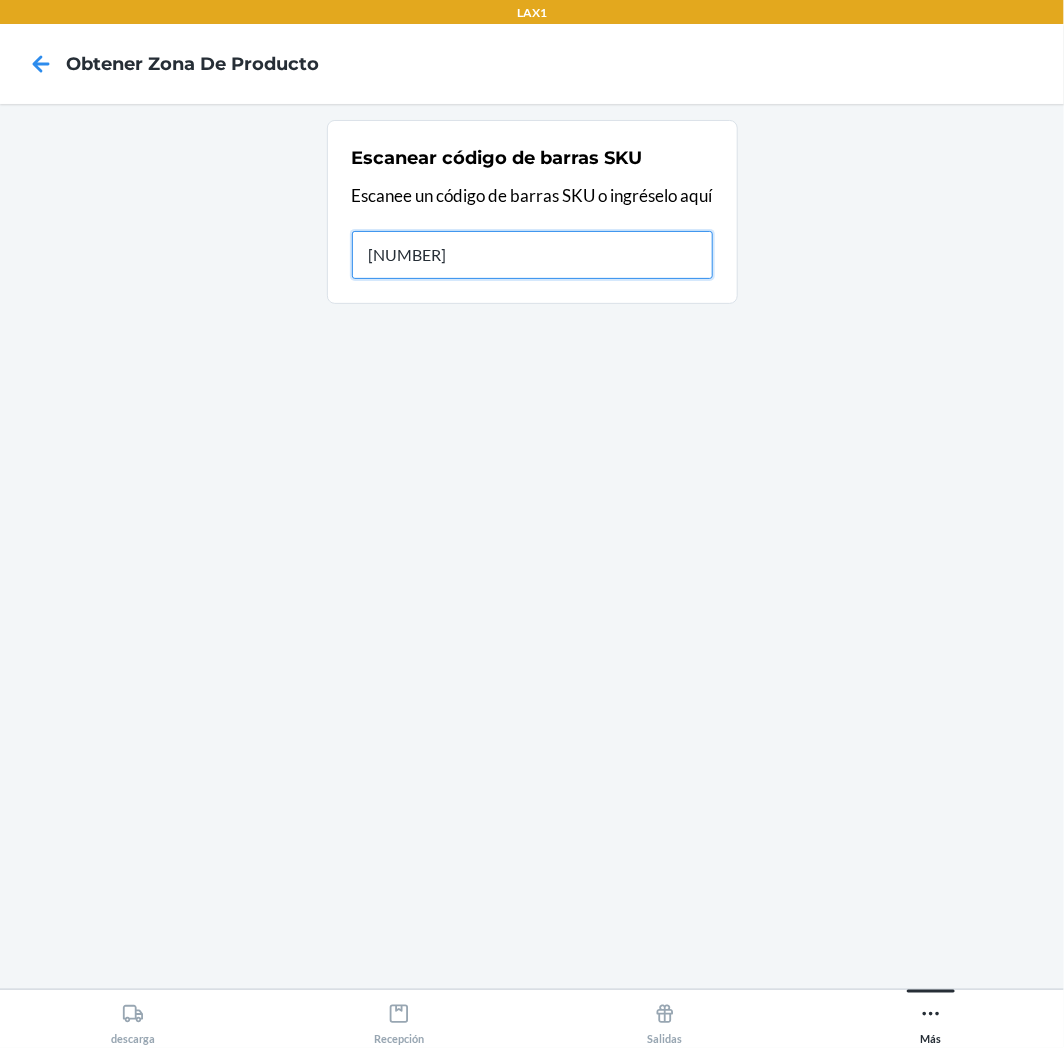 type on "[NUMBER]" 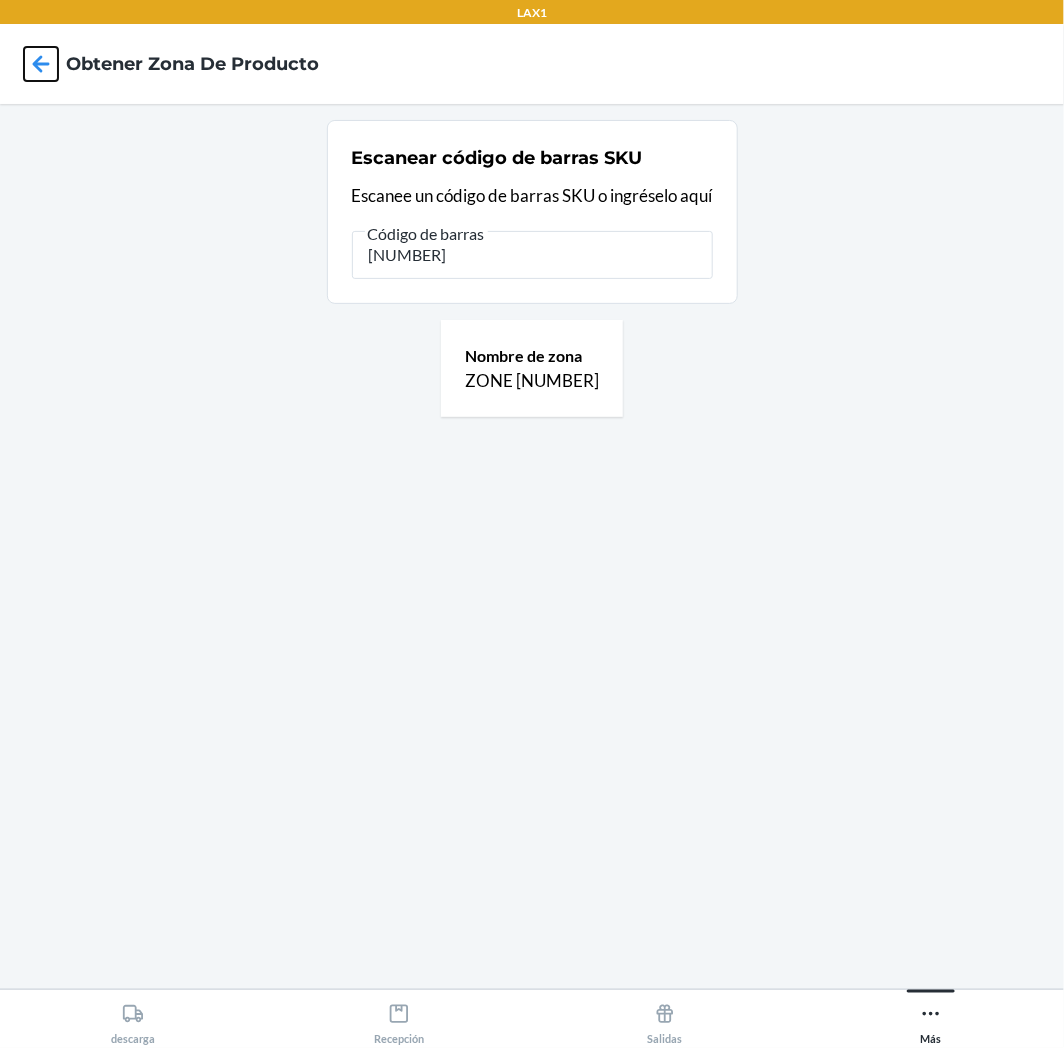 click 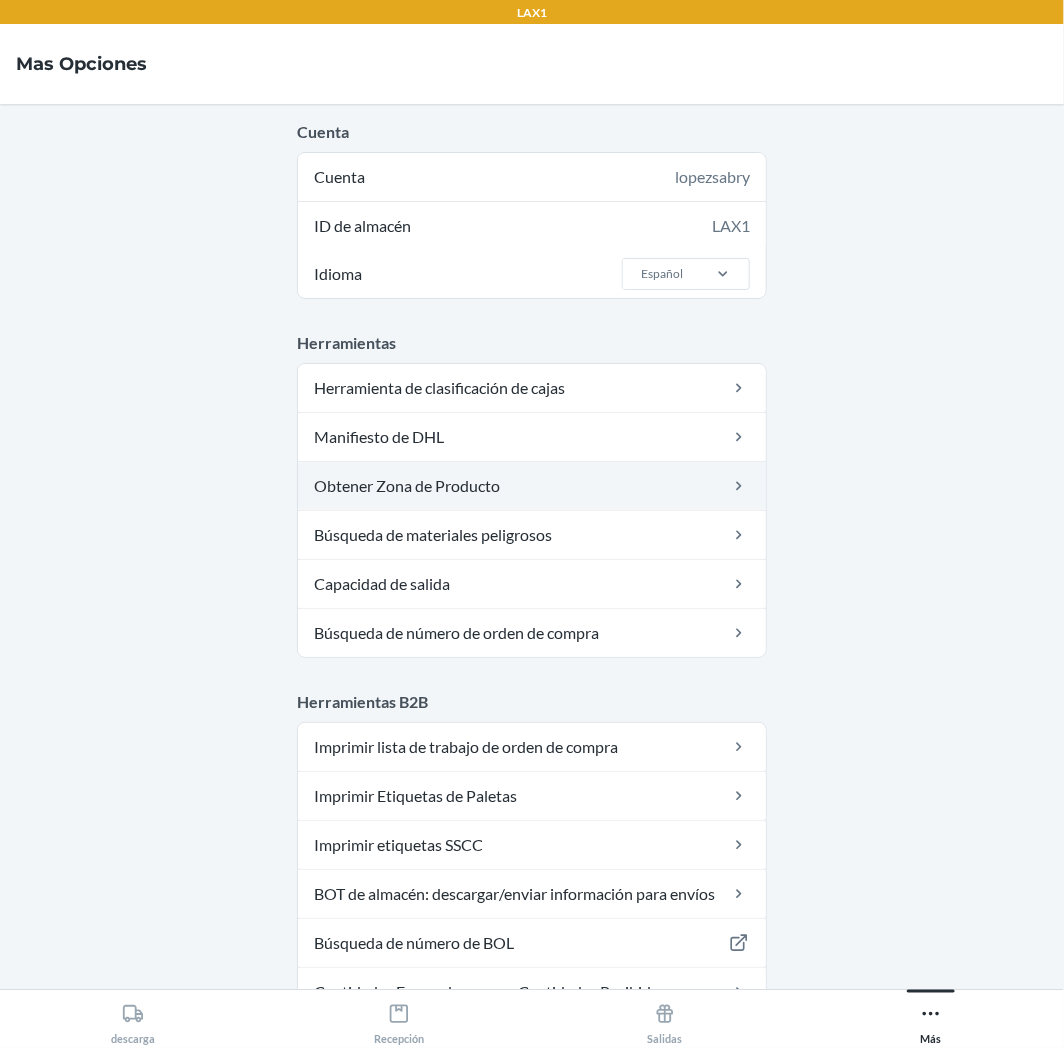 click on "Obtener Zona de Producto" at bounding box center (532, 486) 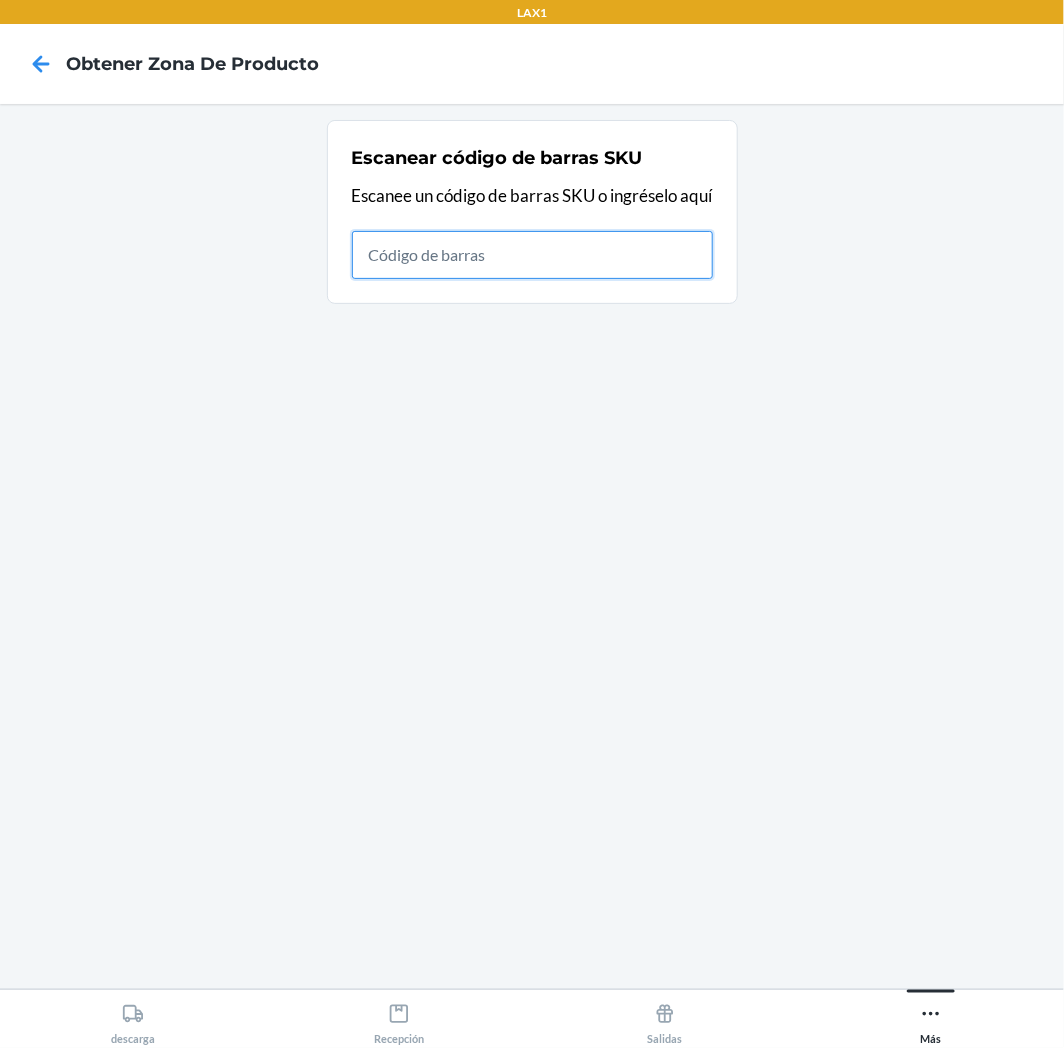 click at bounding box center [532, 255] 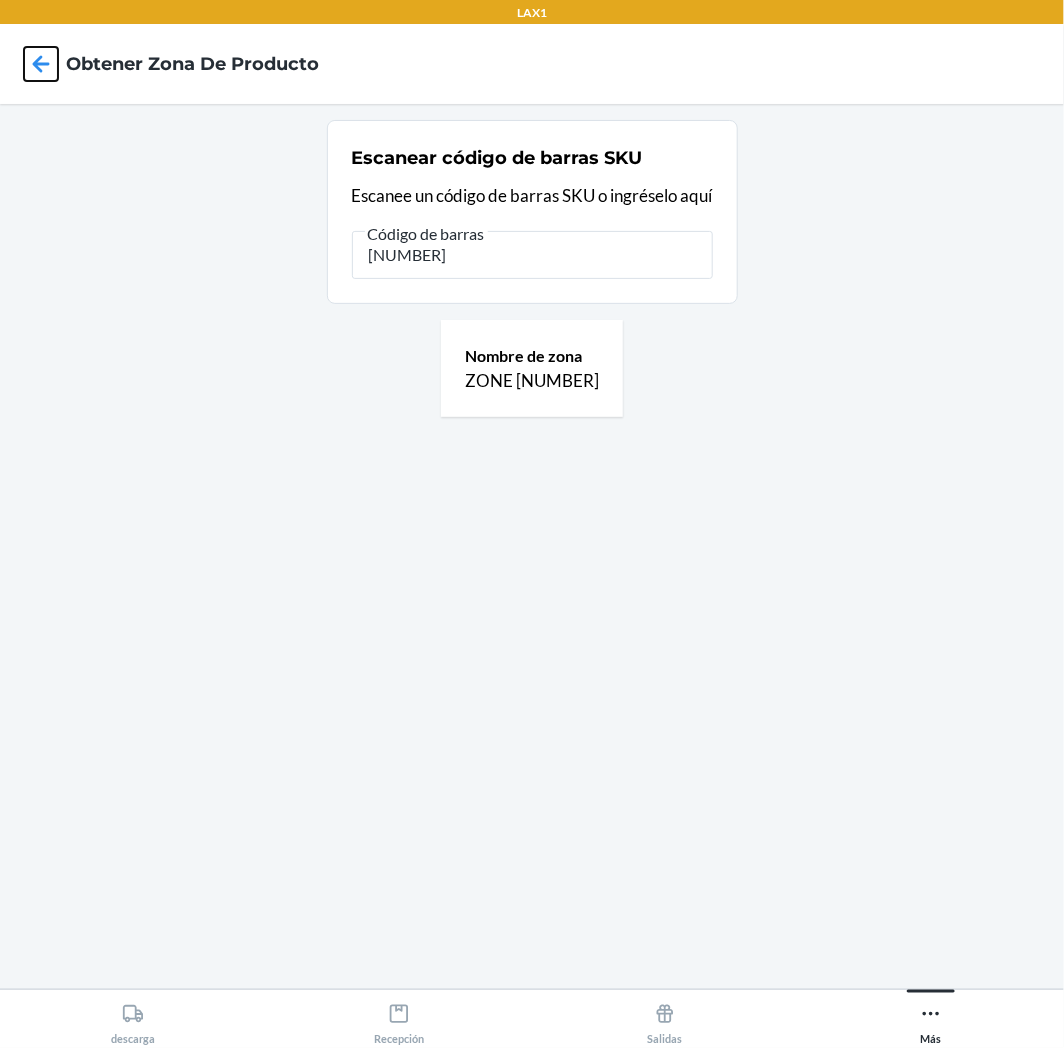 click 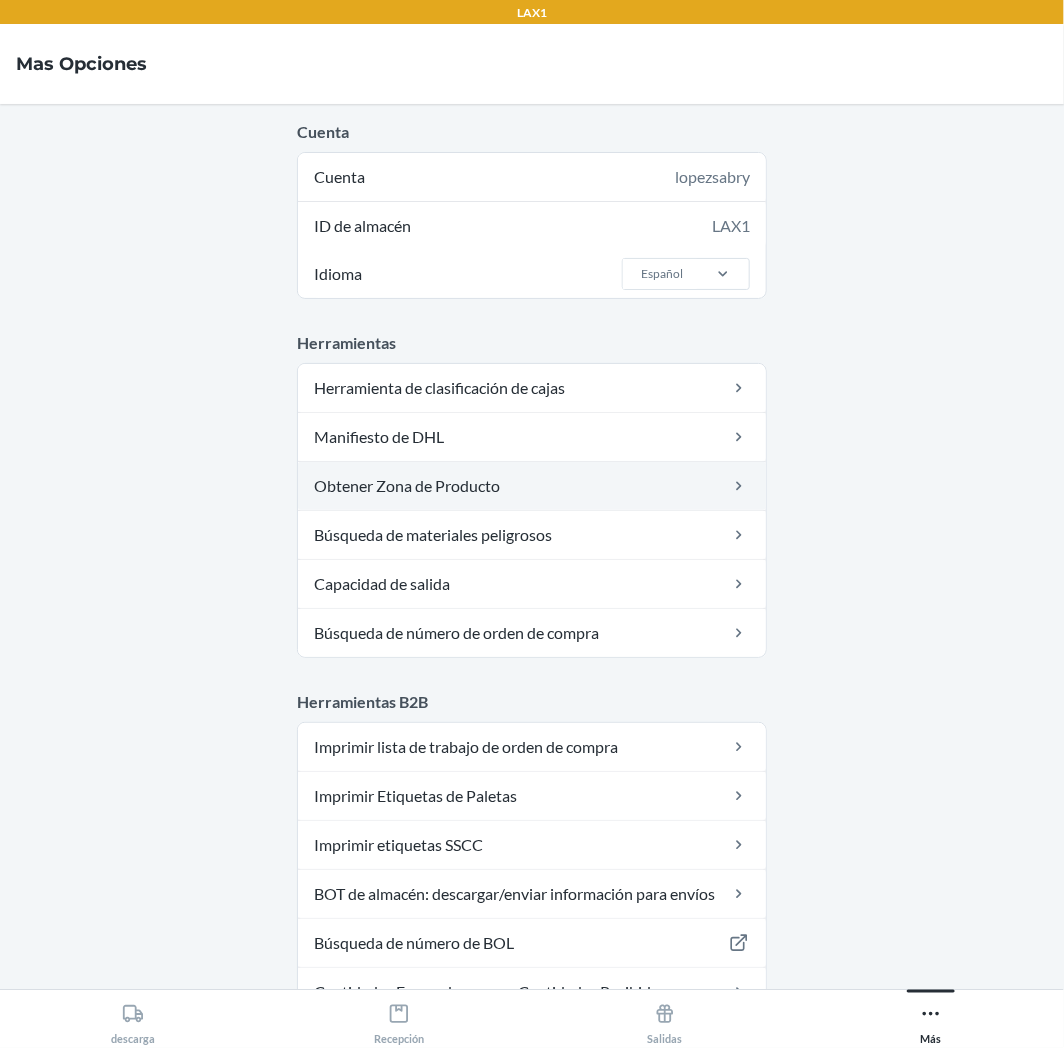 click on "Obtener Zona de Producto" at bounding box center [532, 486] 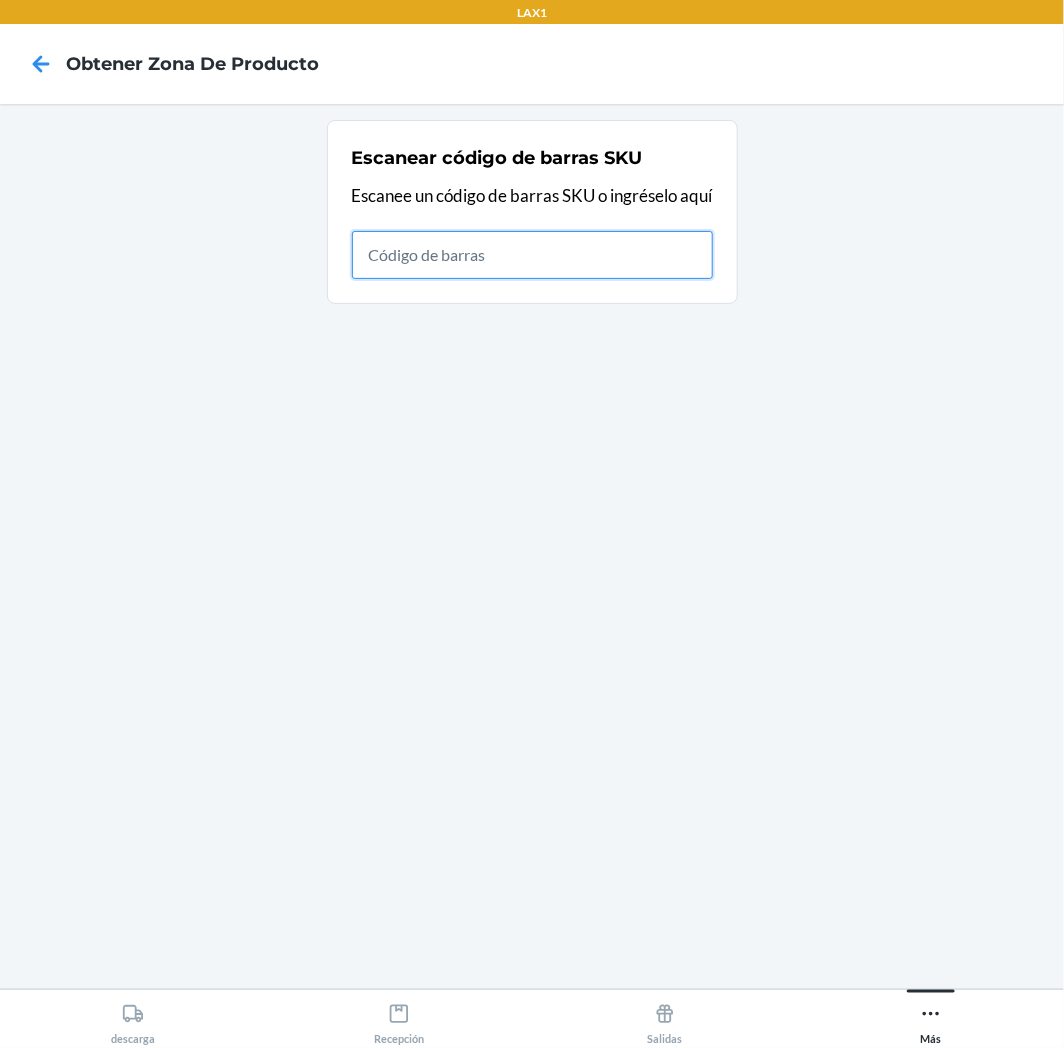 click at bounding box center [532, 255] 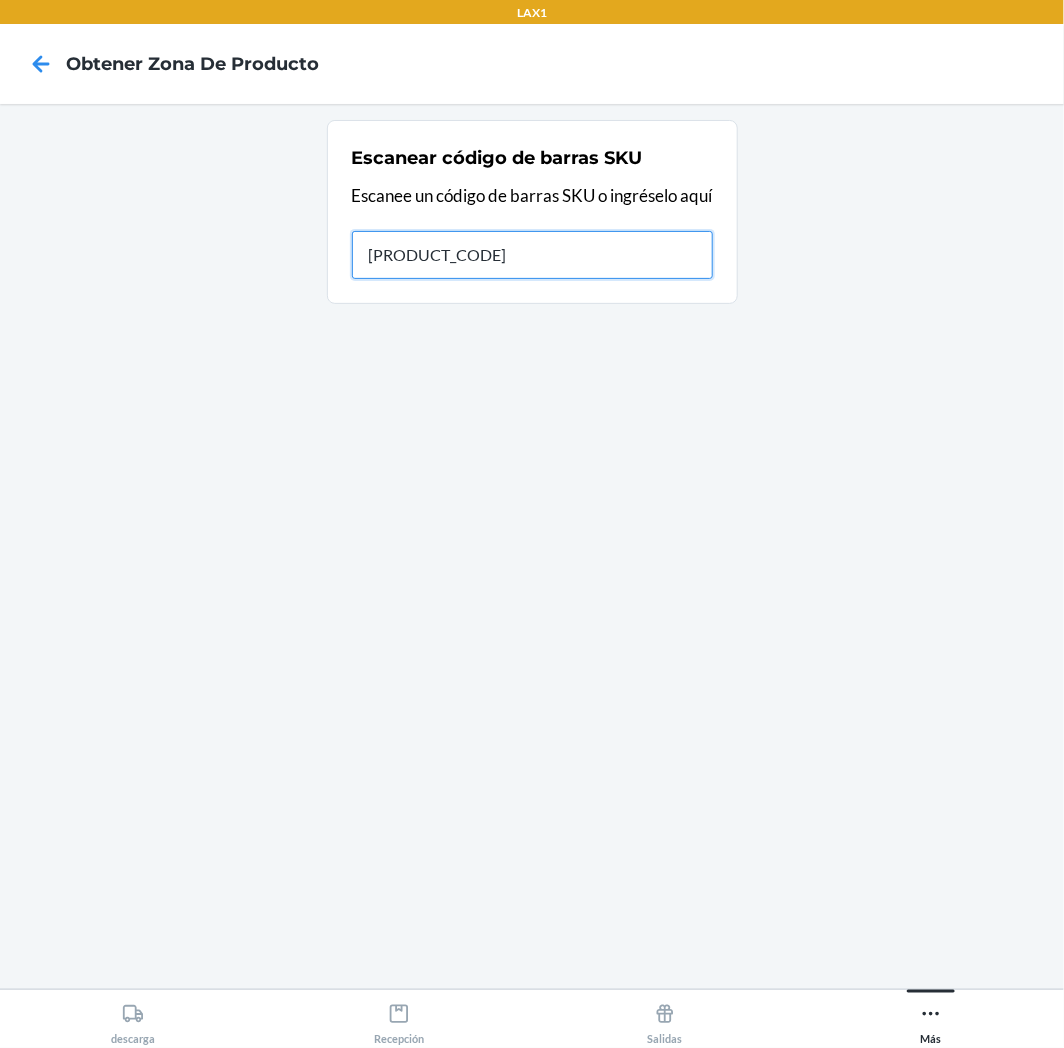 type on "[TRACKING_CODE]" 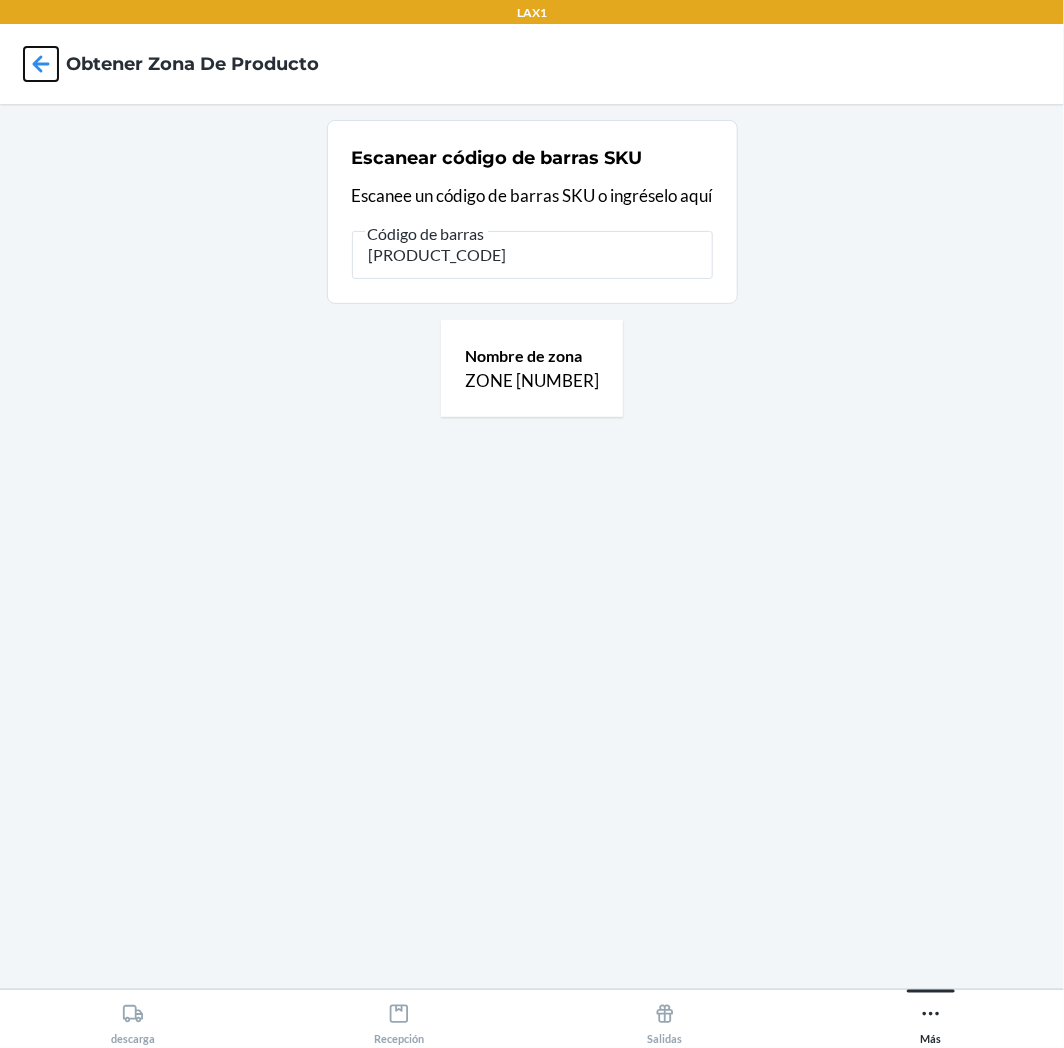 click 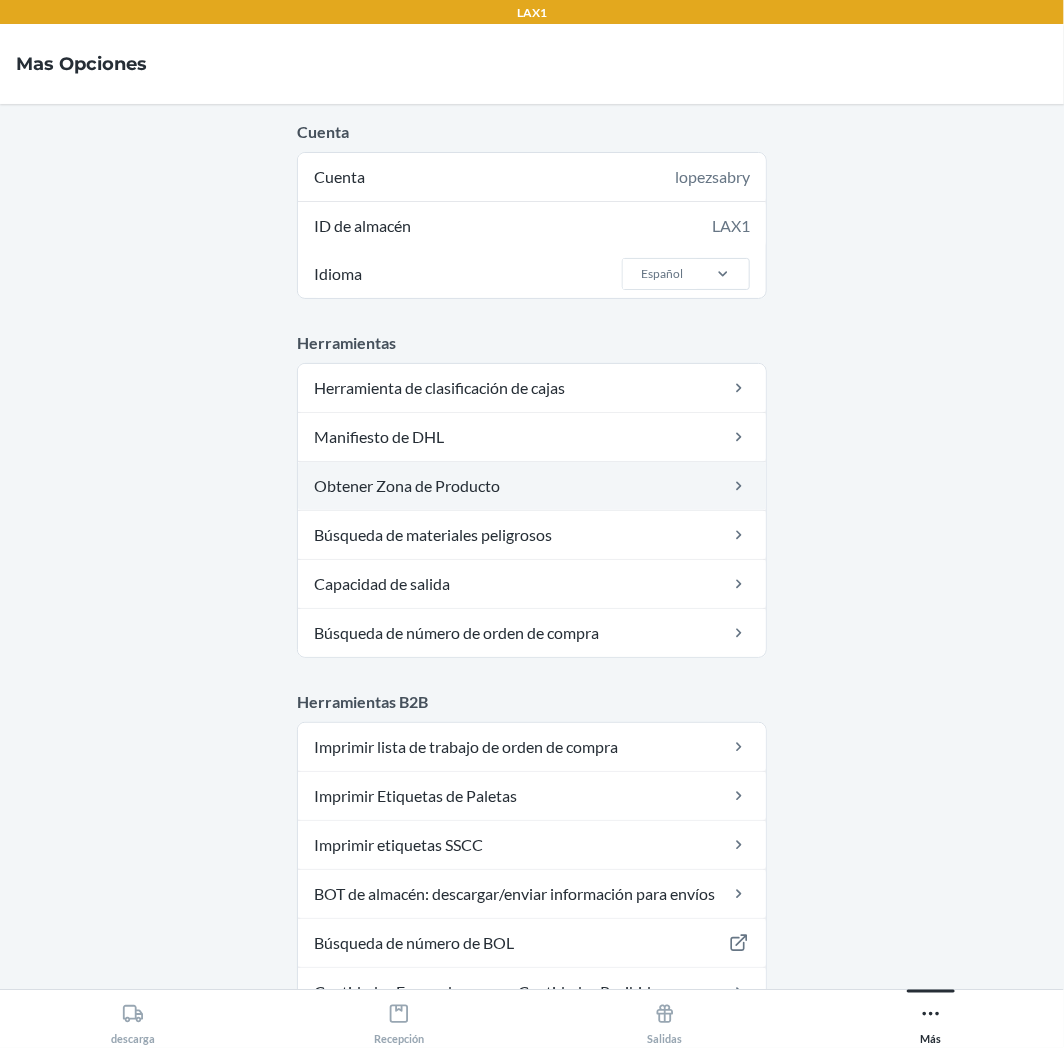 click on "Obtener Zona de Producto" at bounding box center [532, 486] 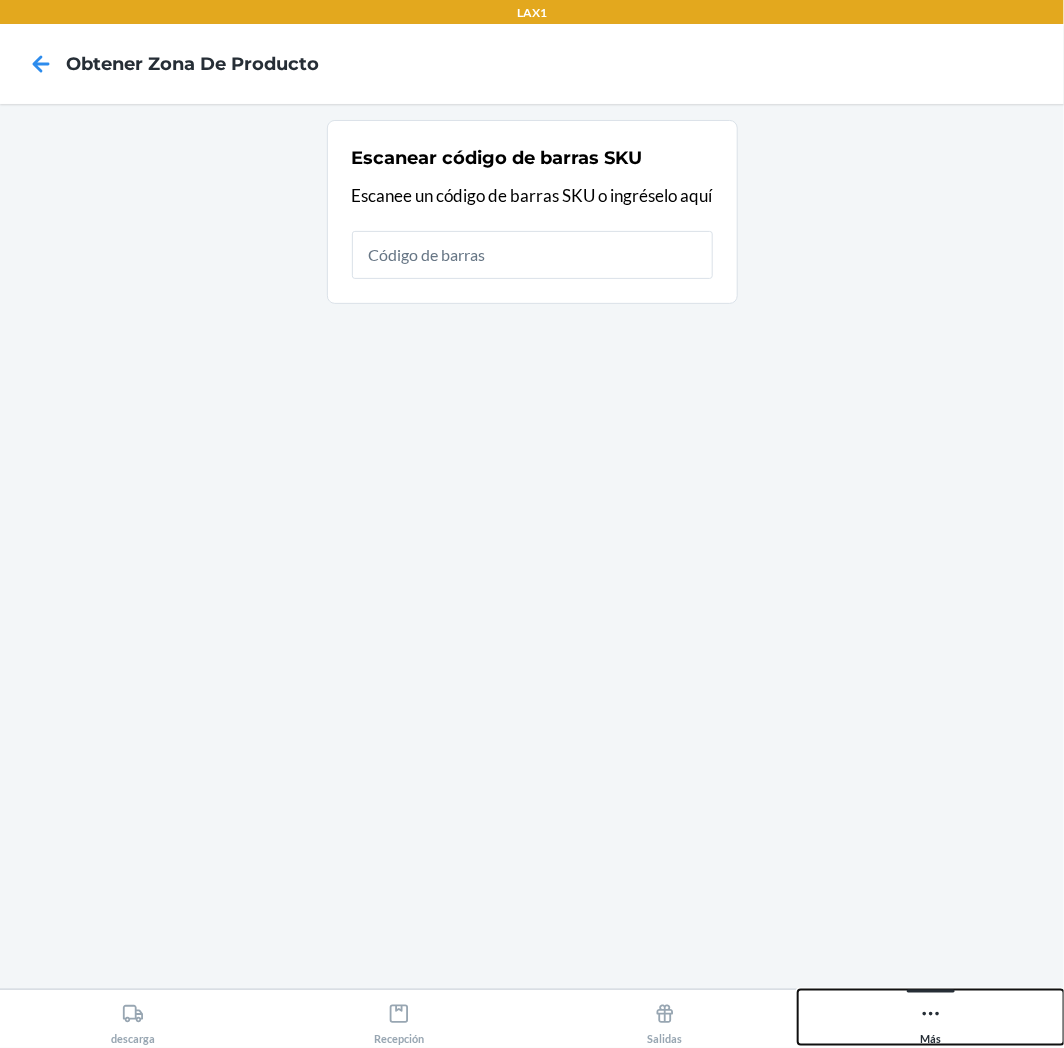 click on "Más" at bounding box center [931, 1017] 